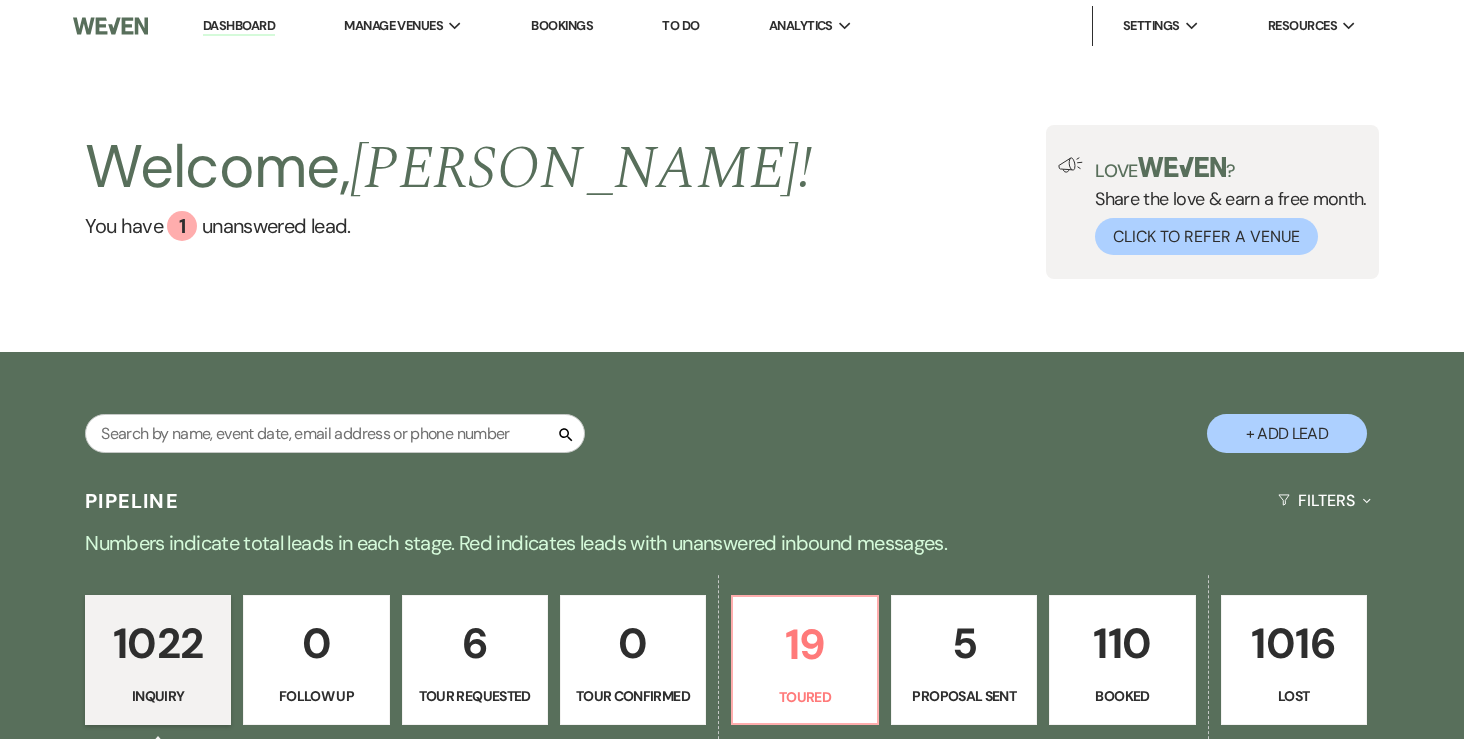 scroll, scrollTop: 0, scrollLeft: 0, axis: both 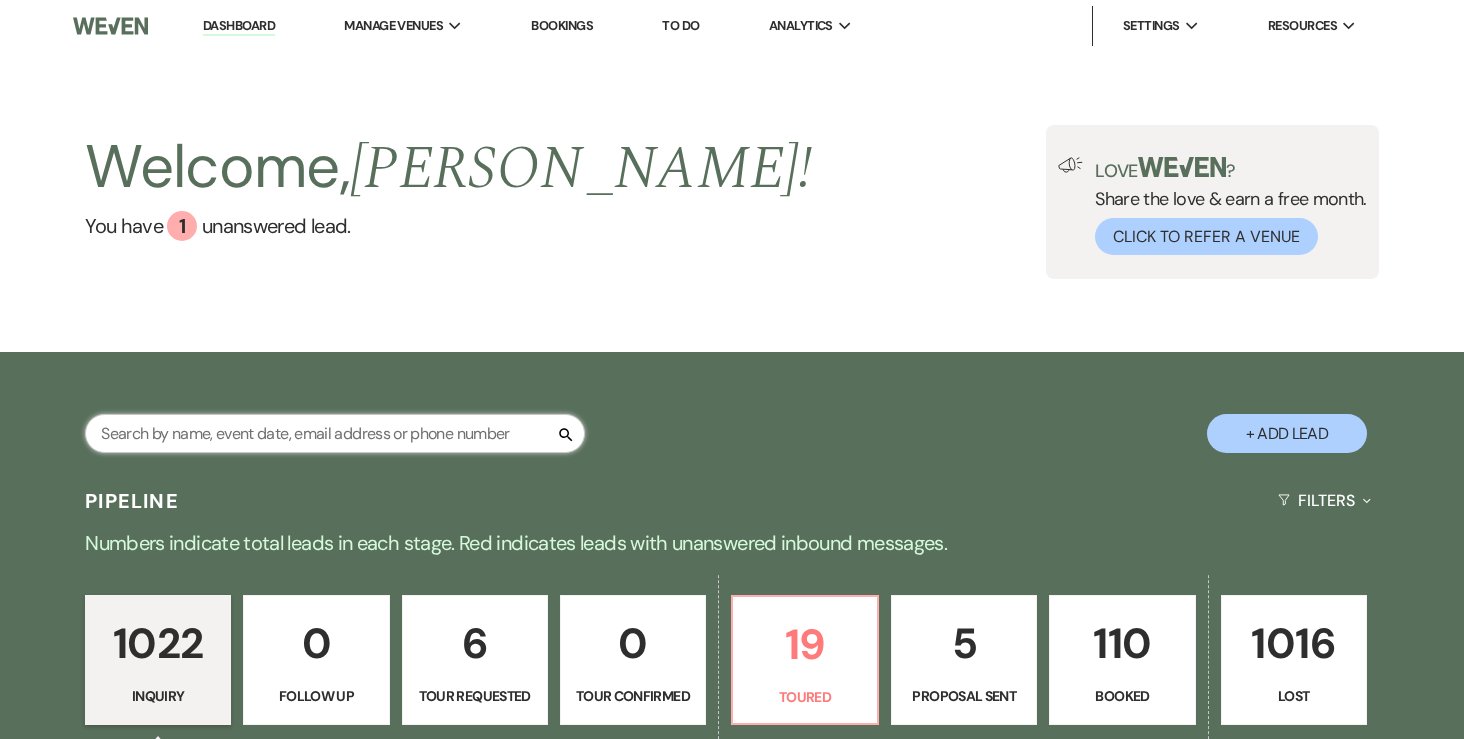 click at bounding box center (335, 433) 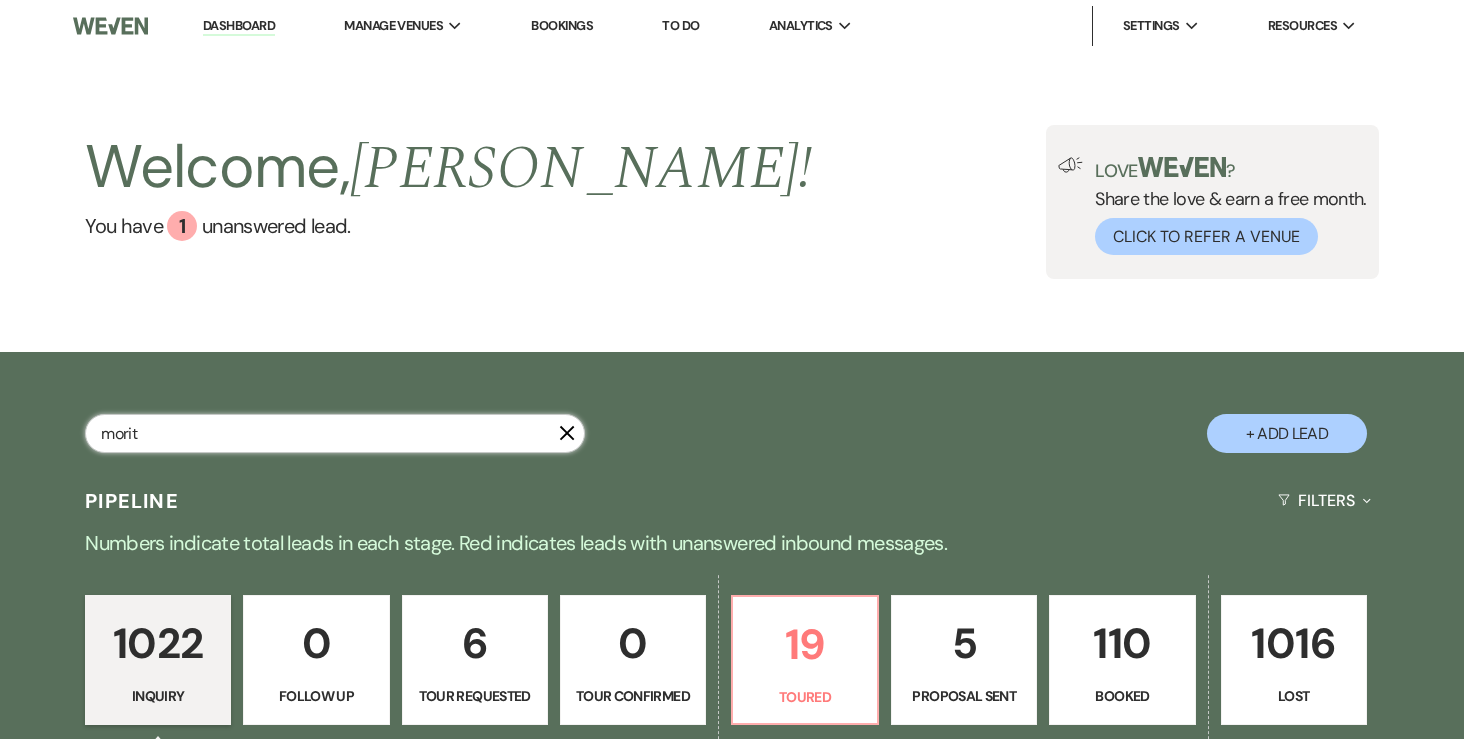 type on "moritz" 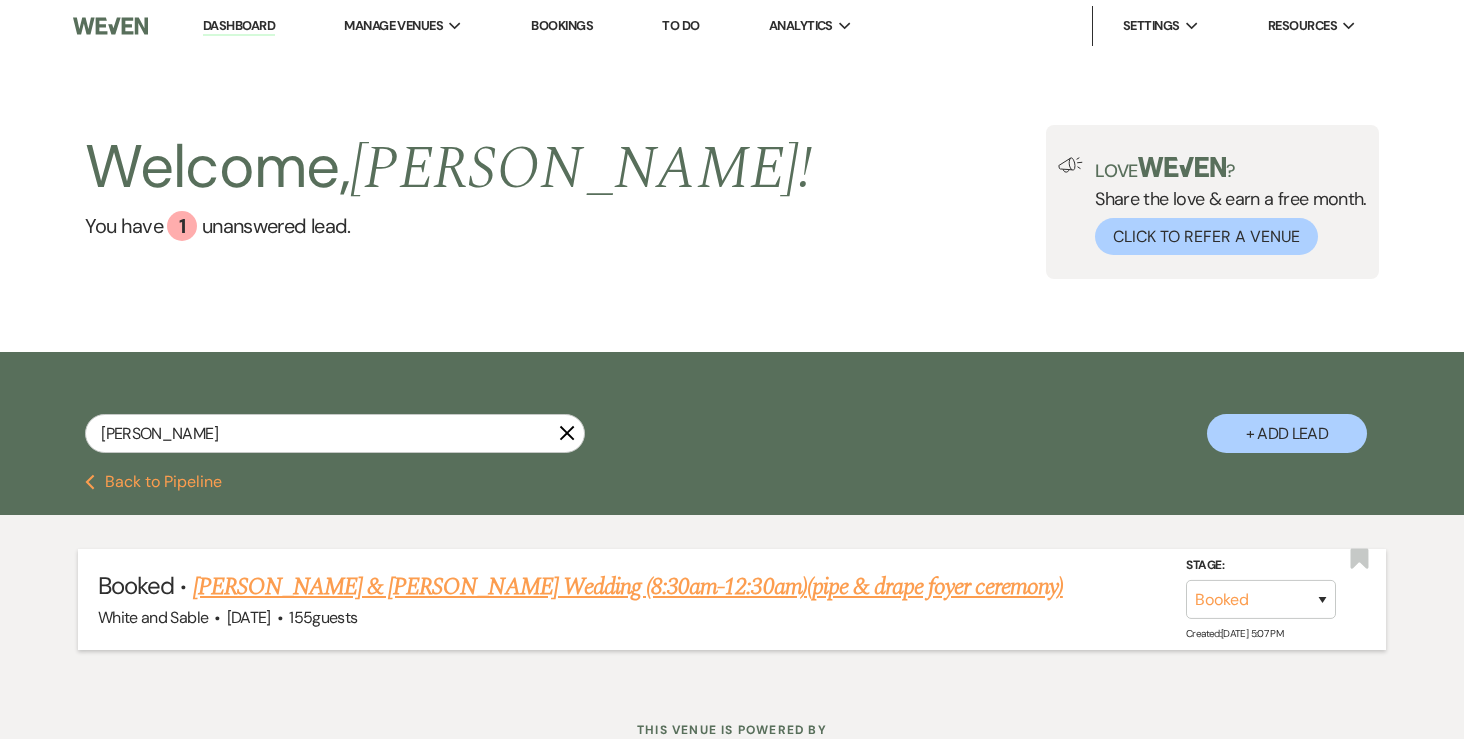 click on "Nicole Moritz & Jesse Cole's Wedding (8:30am-12:30am)(pipe & drape foyer ceremony)" at bounding box center [628, 587] 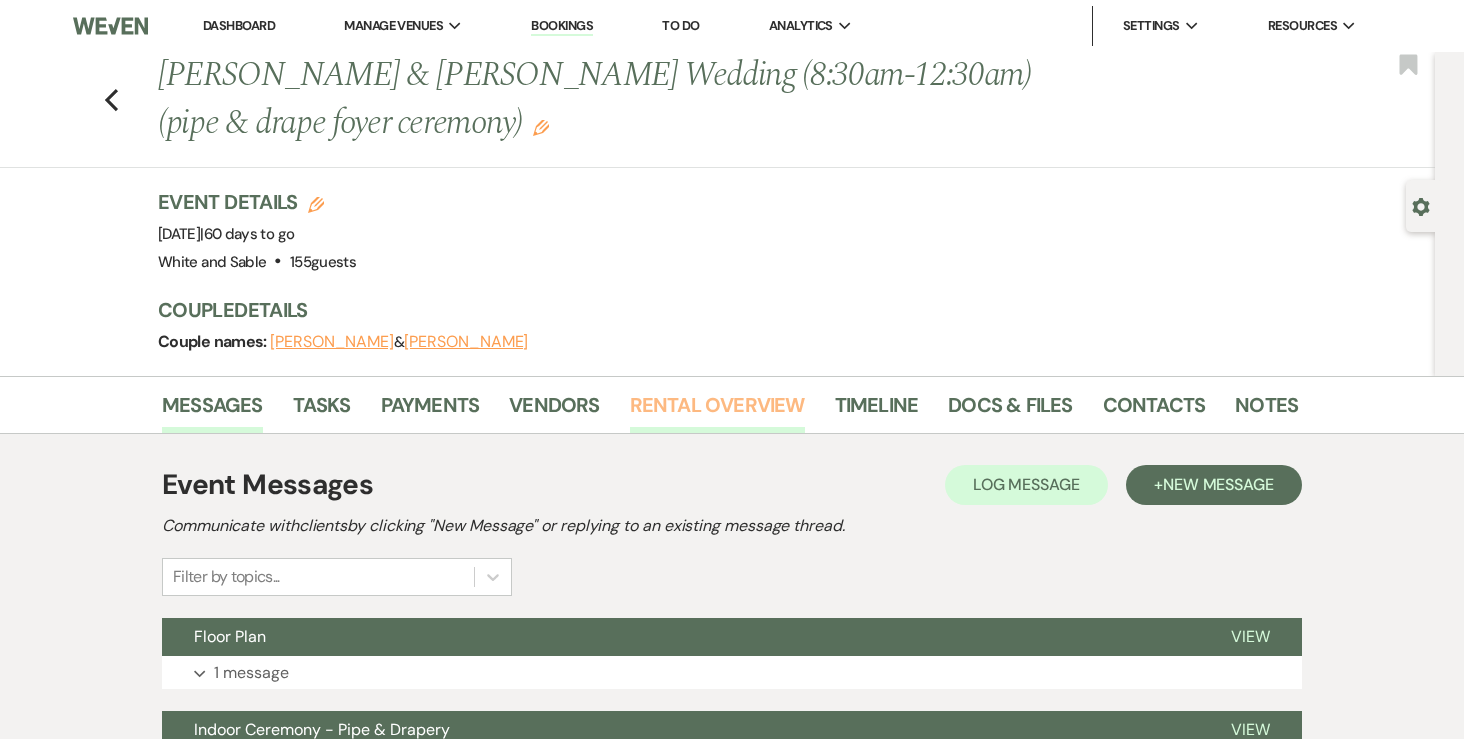 click on "Rental Overview" at bounding box center (717, 411) 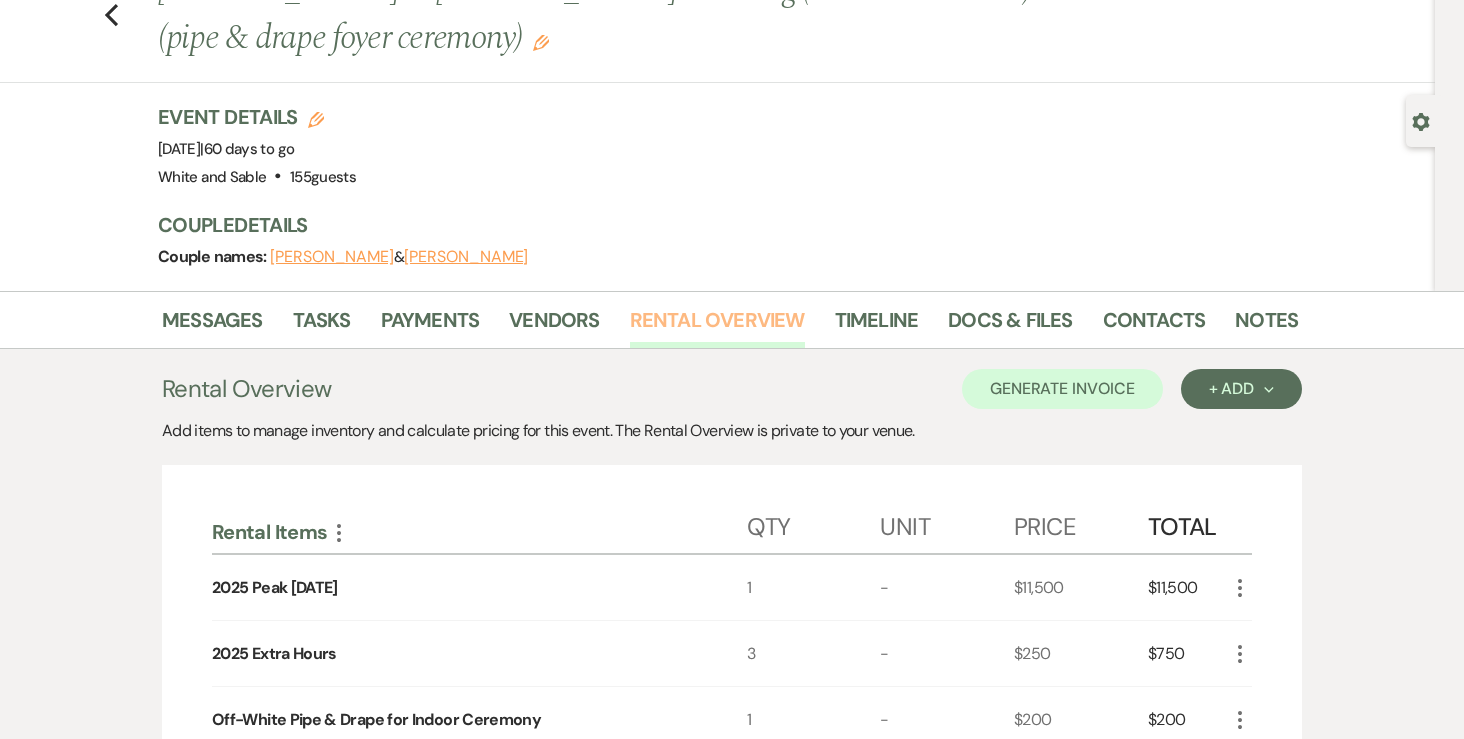 scroll, scrollTop: 0, scrollLeft: 0, axis: both 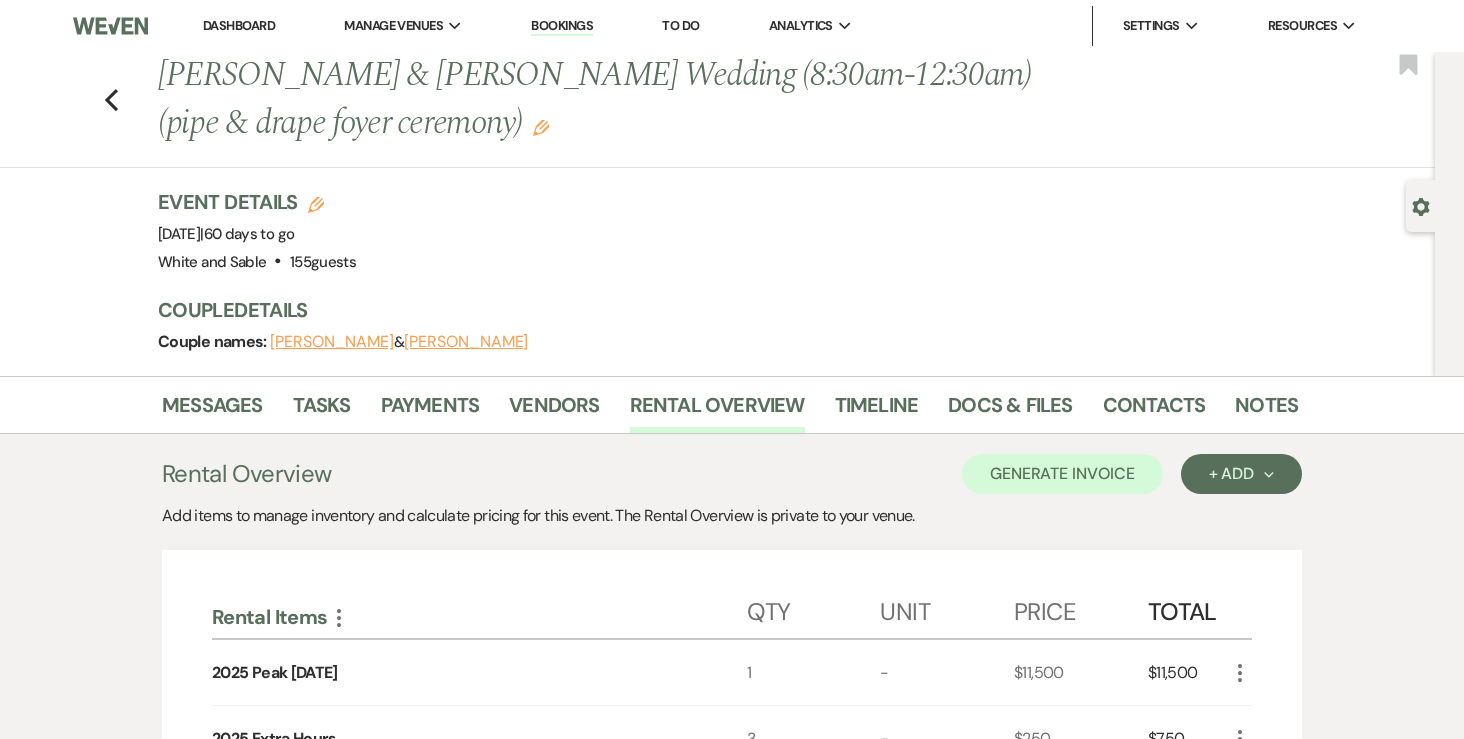 click on "Payments" at bounding box center (445, 409) 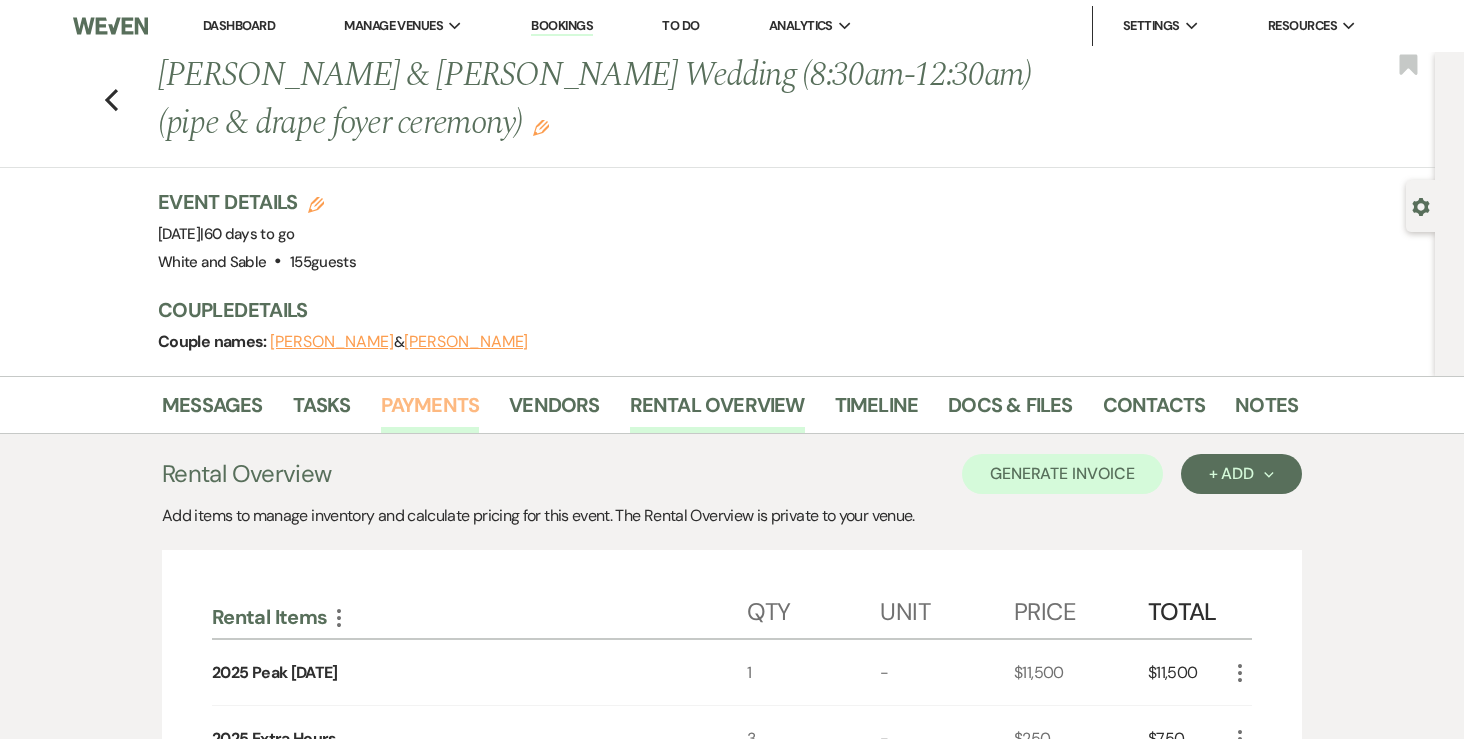 click on "Payments" at bounding box center (430, 411) 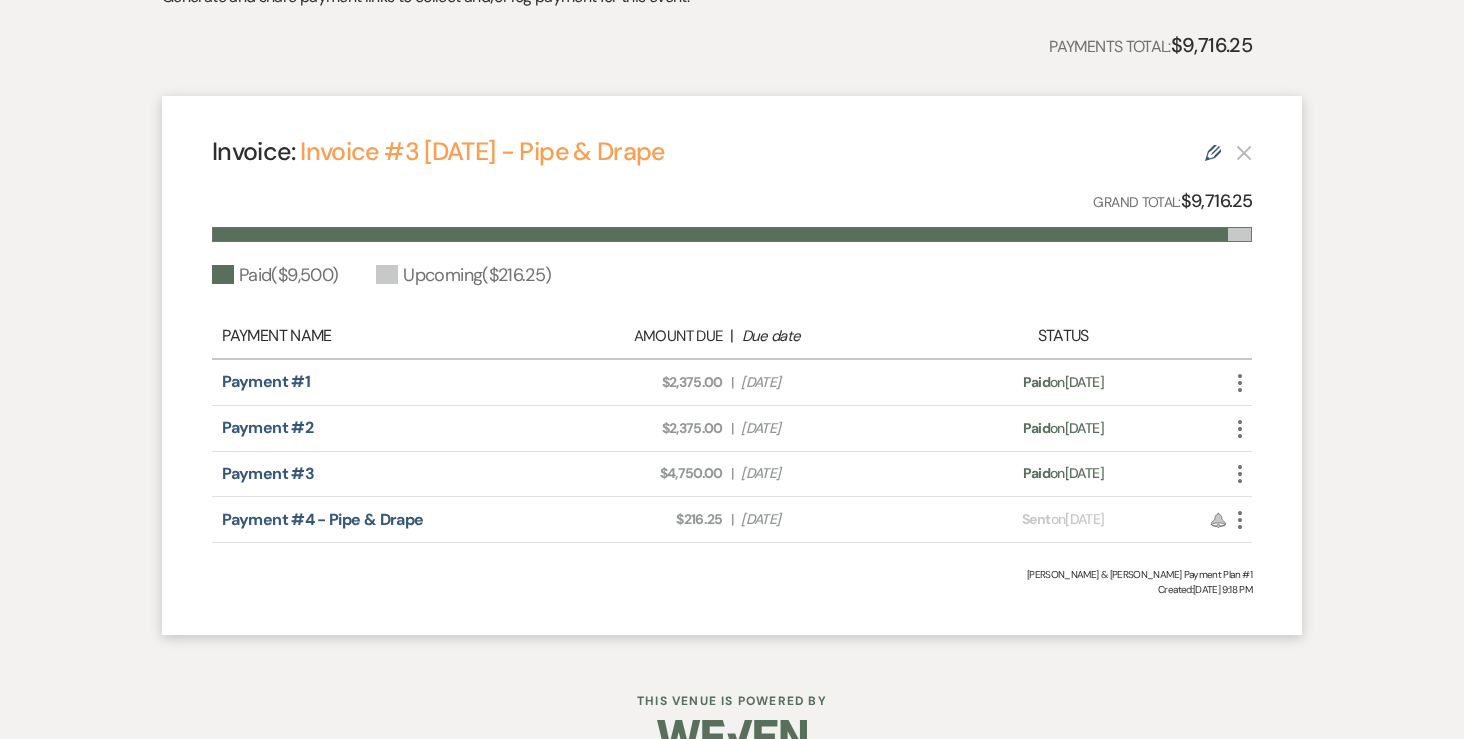 scroll, scrollTop: 0, scrollLeft: 0, axis: both 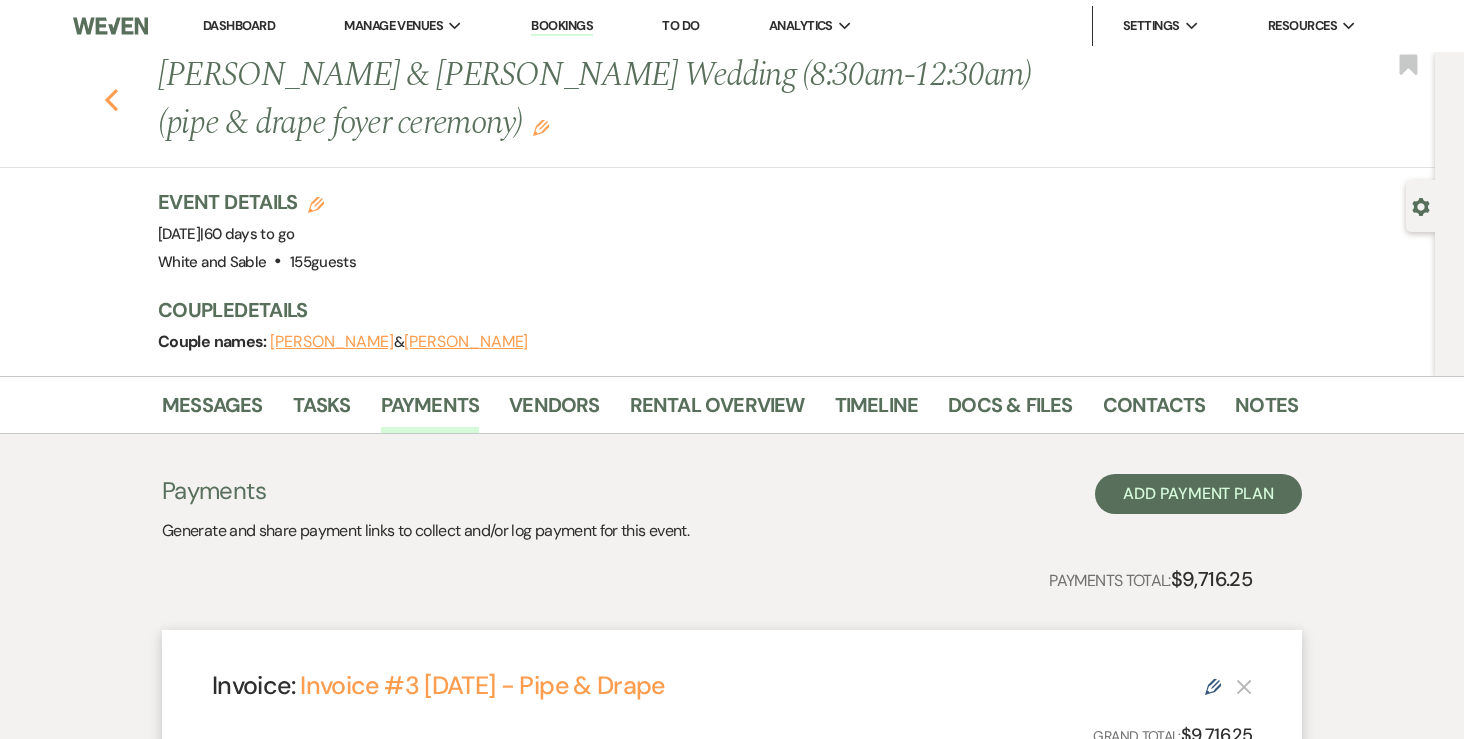 click 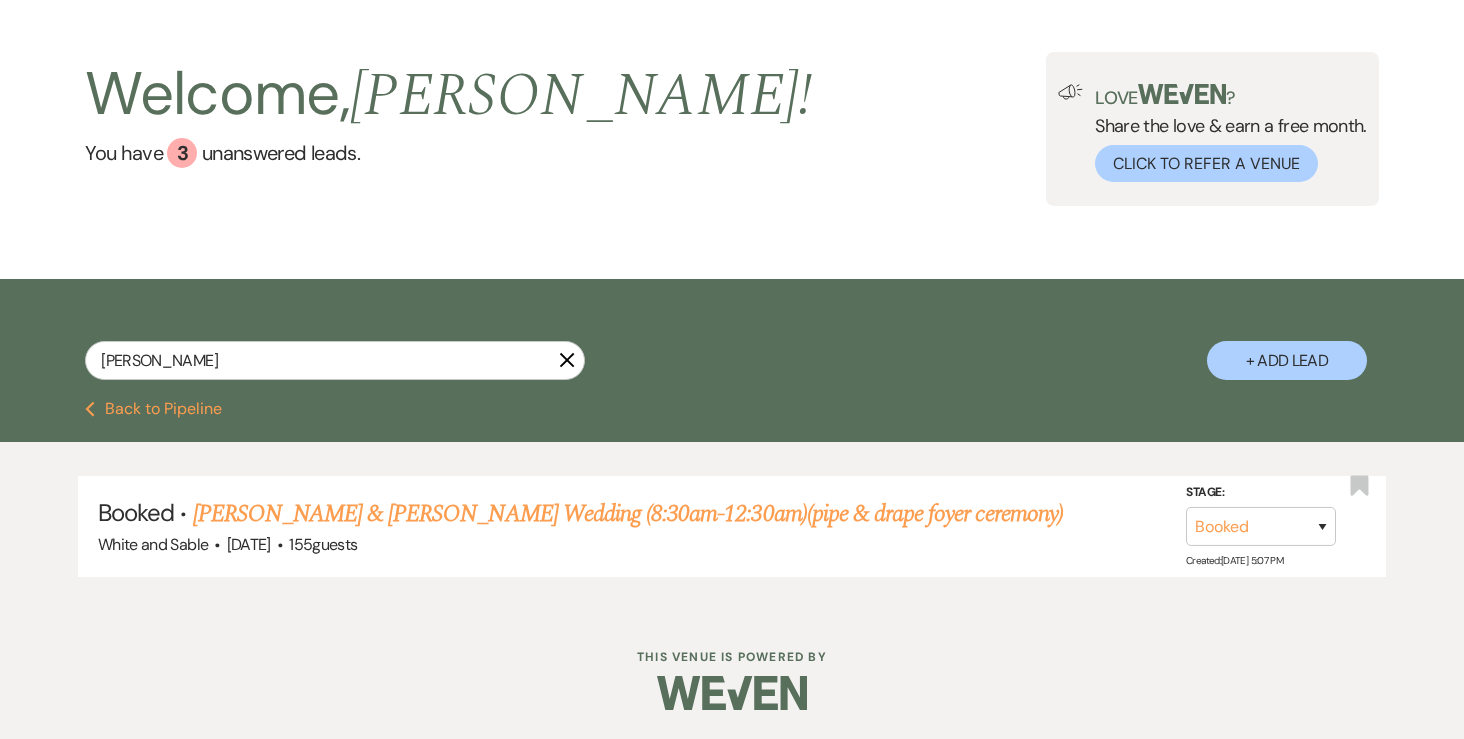 scroll, scrollTop: 0, scrollLeft: 0, axis: both 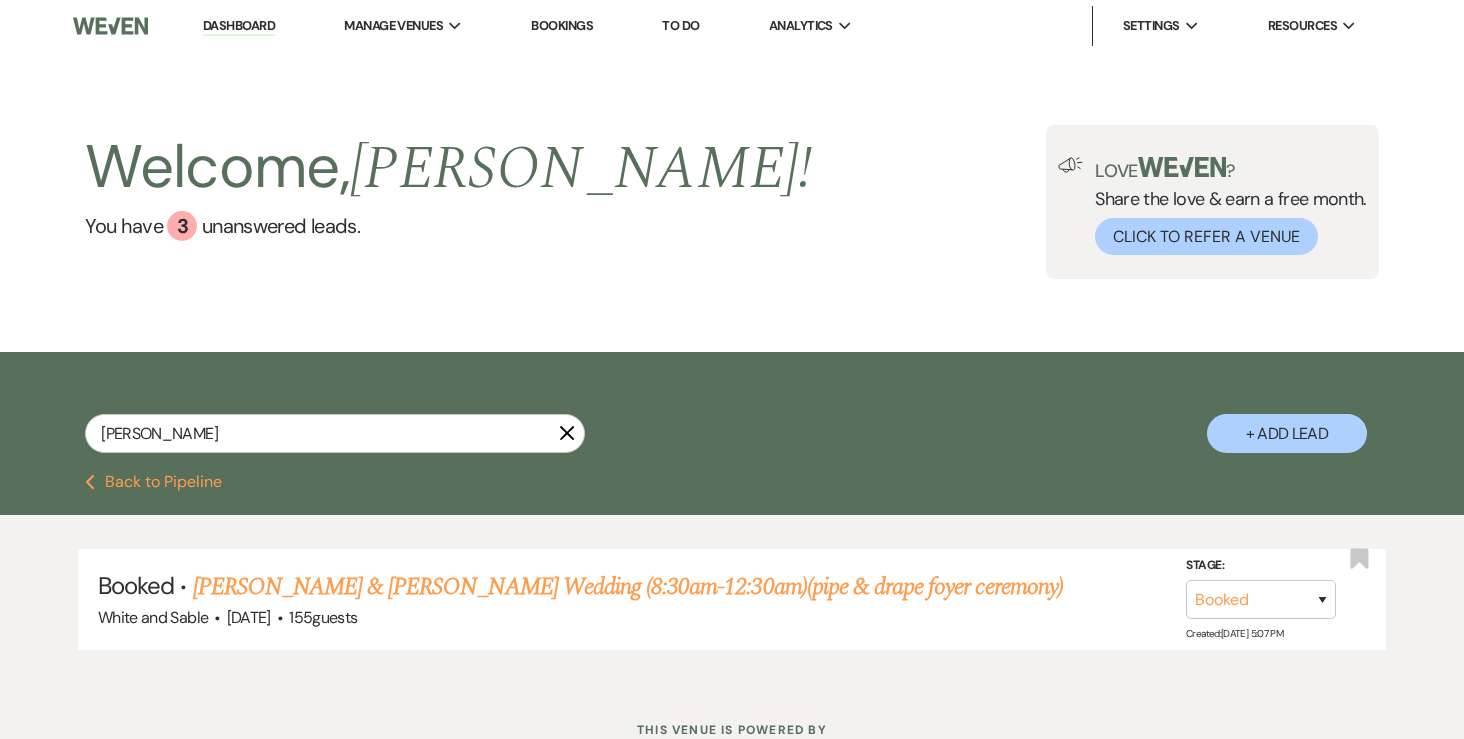 click on "To Do" at bounding box center (680, 26) 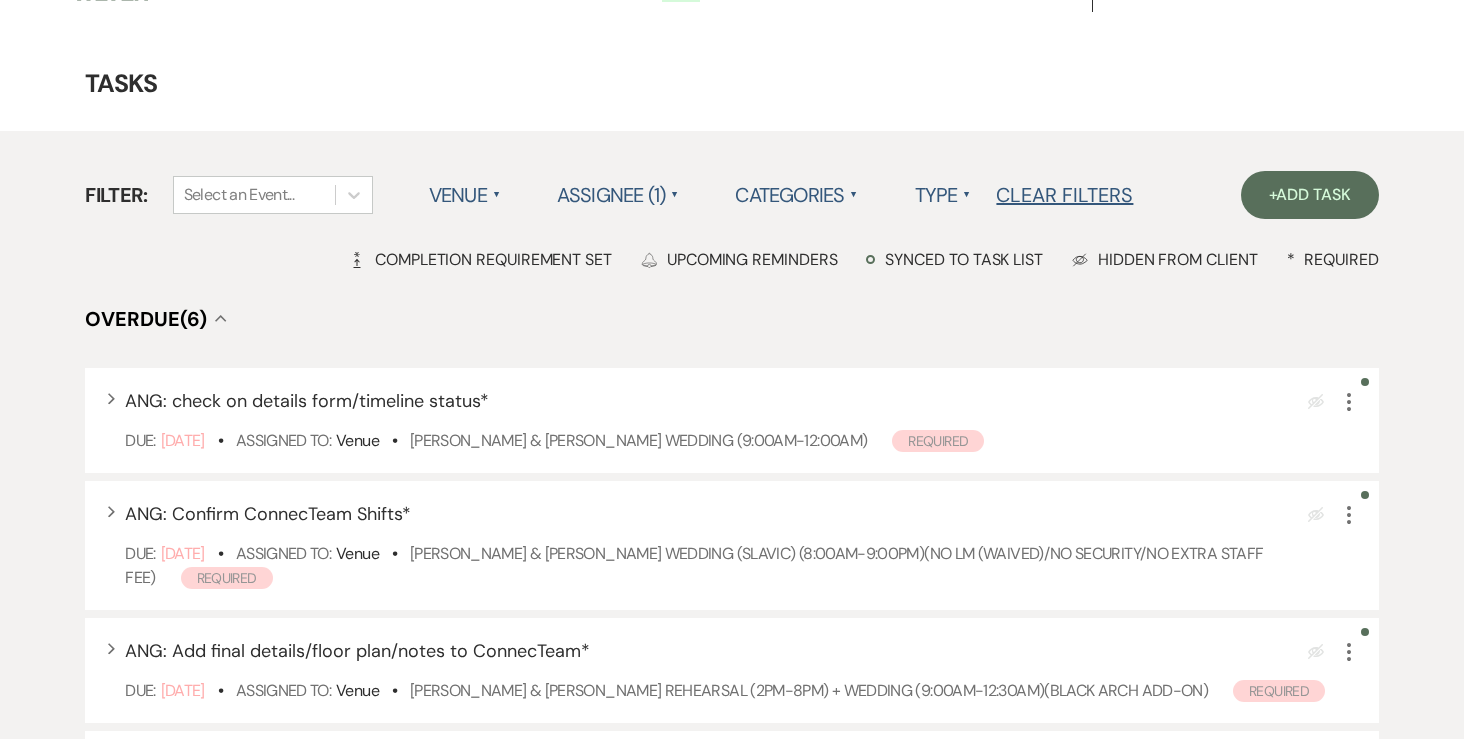scroll, scrollTop: 49, scrollLeft: 0, axis: vertical 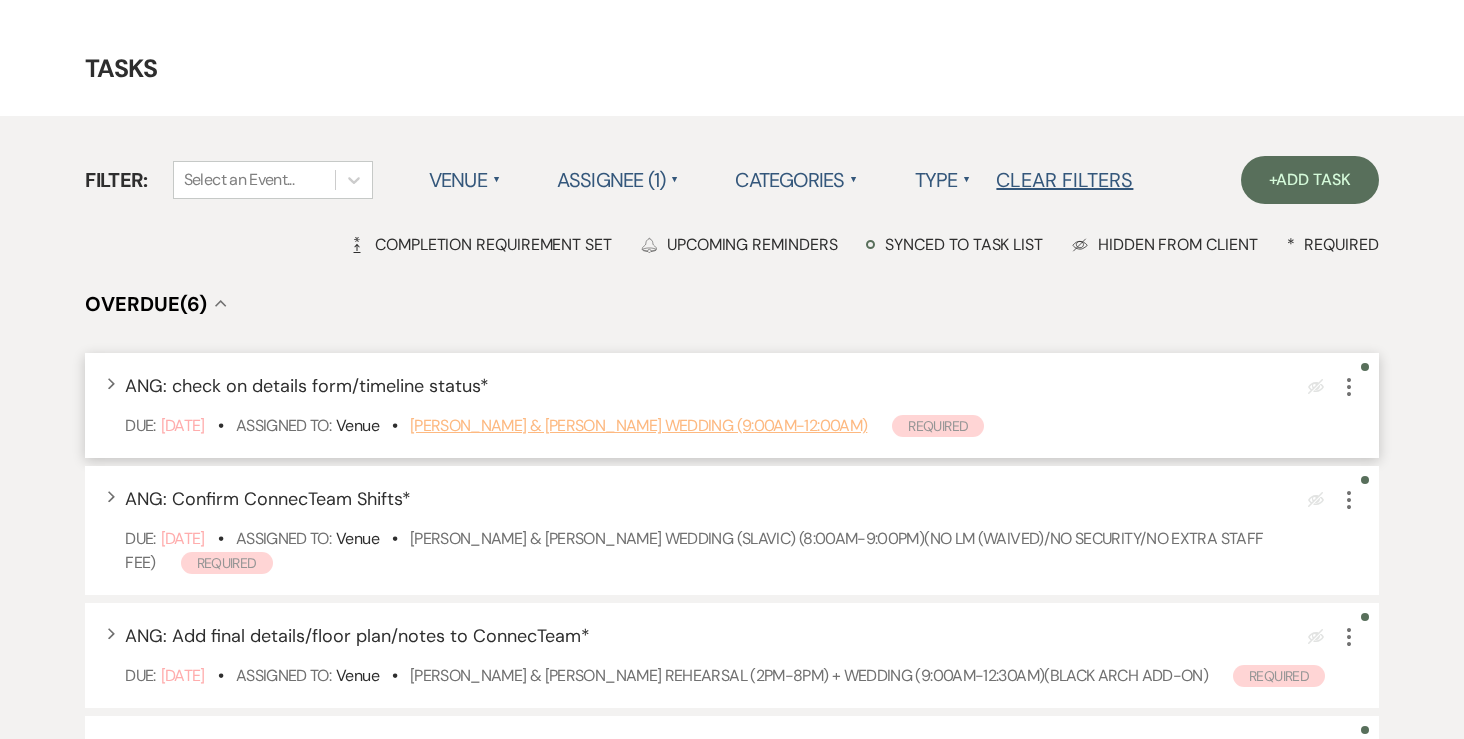 click on "Lindsey Atchison & Cory Lushanko's Wedding (9:00am-12:00am)" at bounding box center (638, 425) 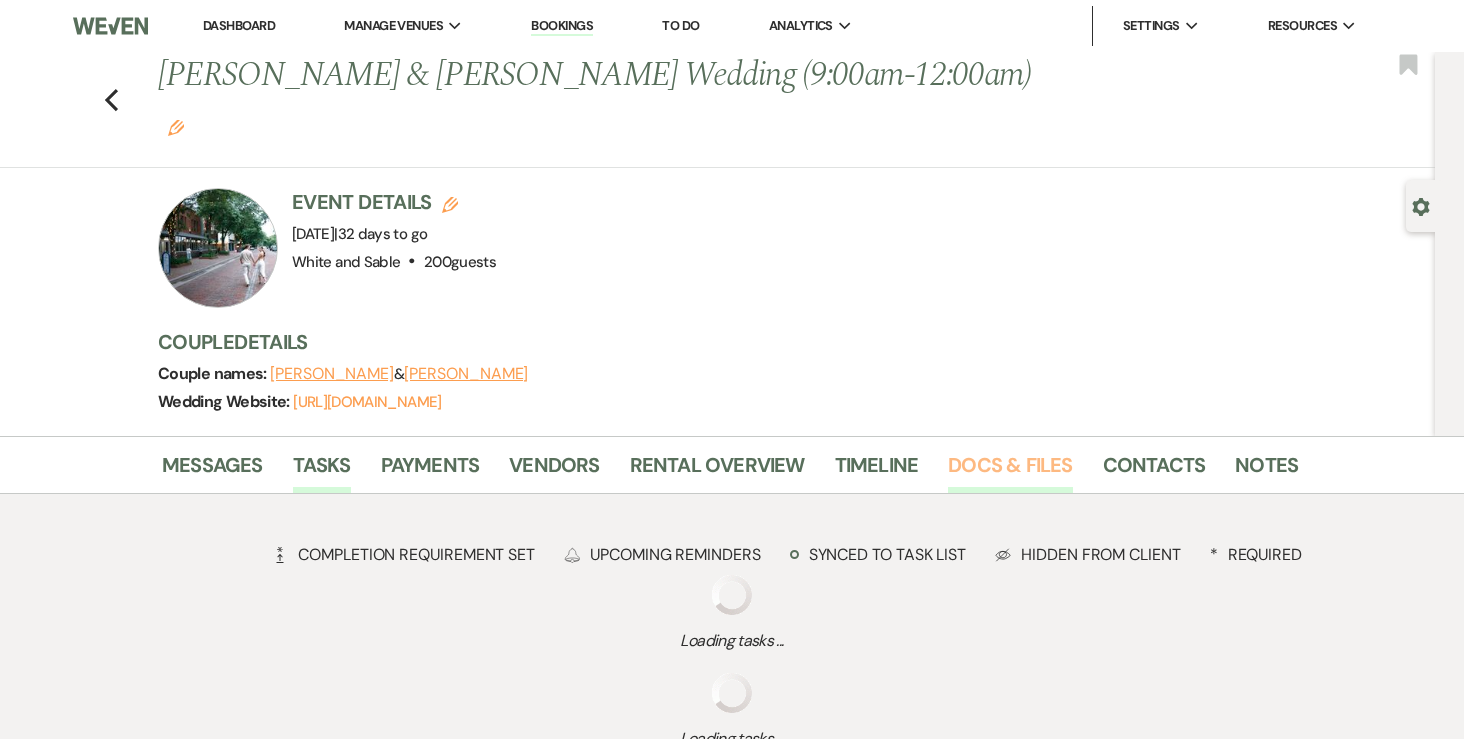 scroll, scrollTop: 0, scrollLeft: 0, axis: both 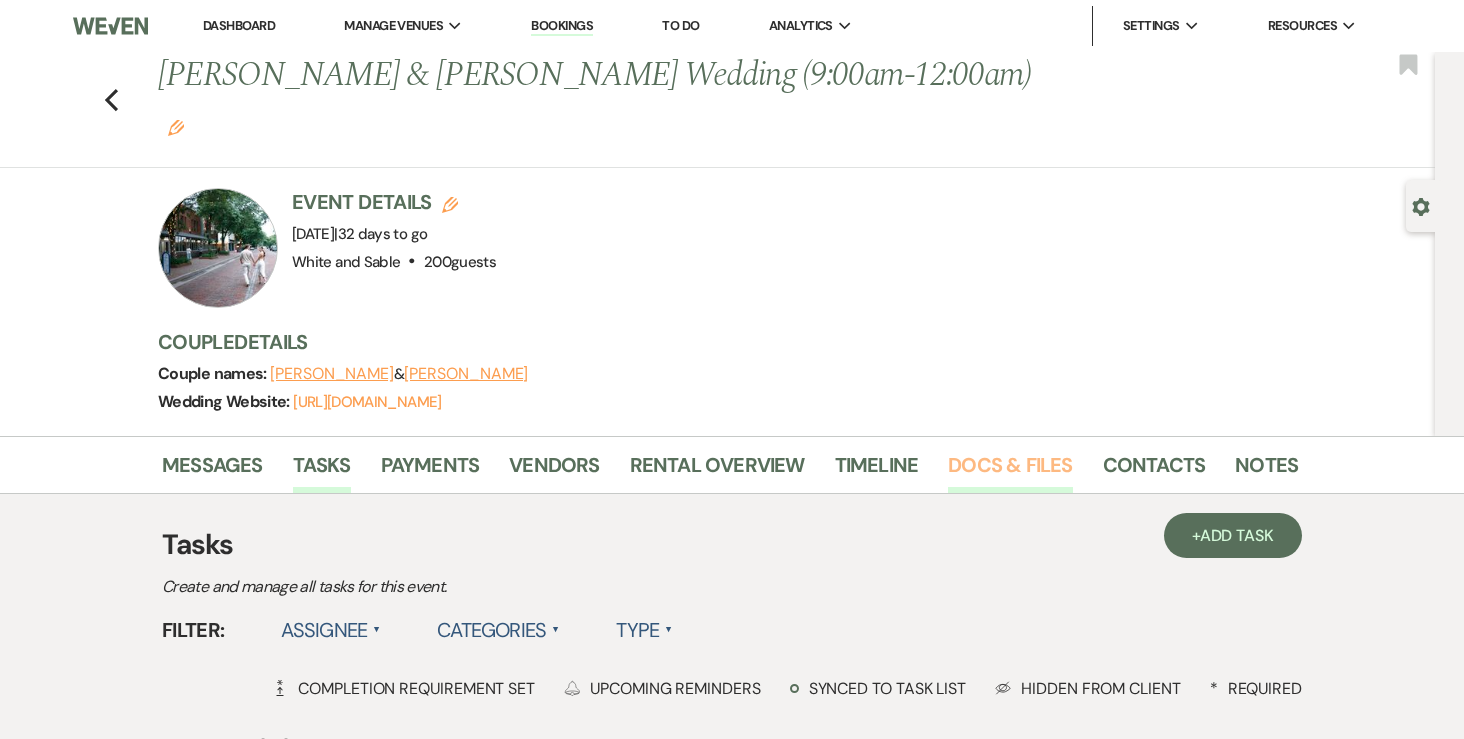 click on "Docs & Files" at bounding box center (1010, 471) 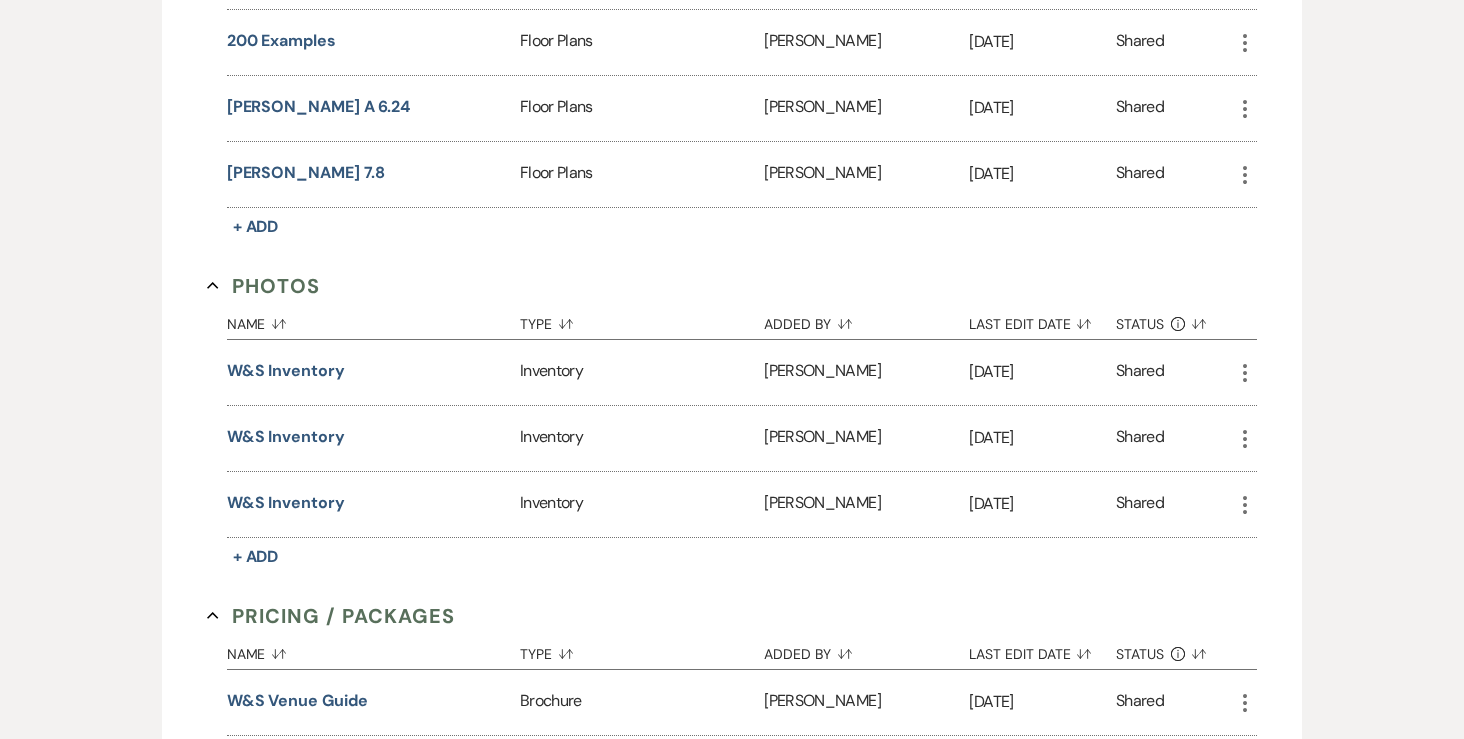 scroll, scrollTop: 2963, scrollLeft: 0, axis: vertical 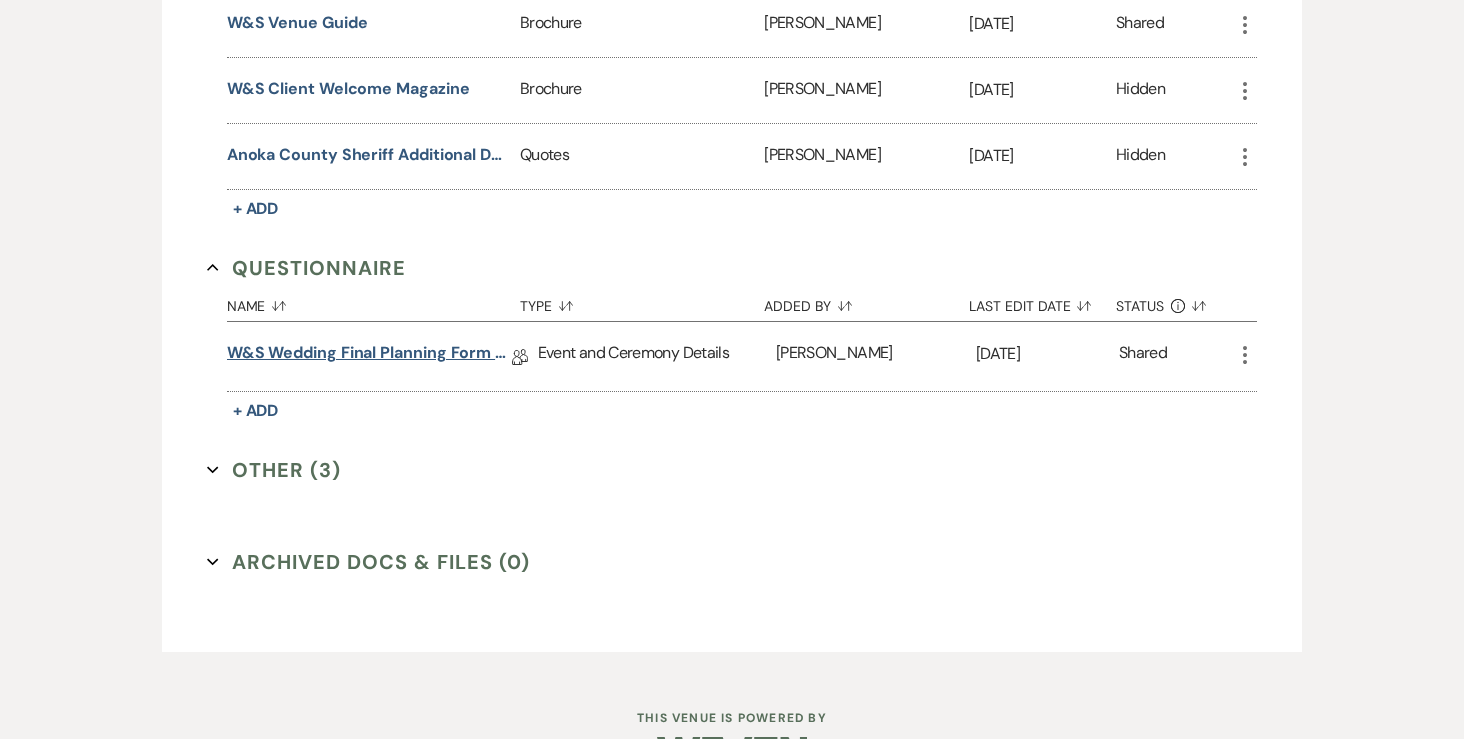 click on "W&S Wedding Final Planning Form - Lindsey & Cory" at bounding box center [369, 356] 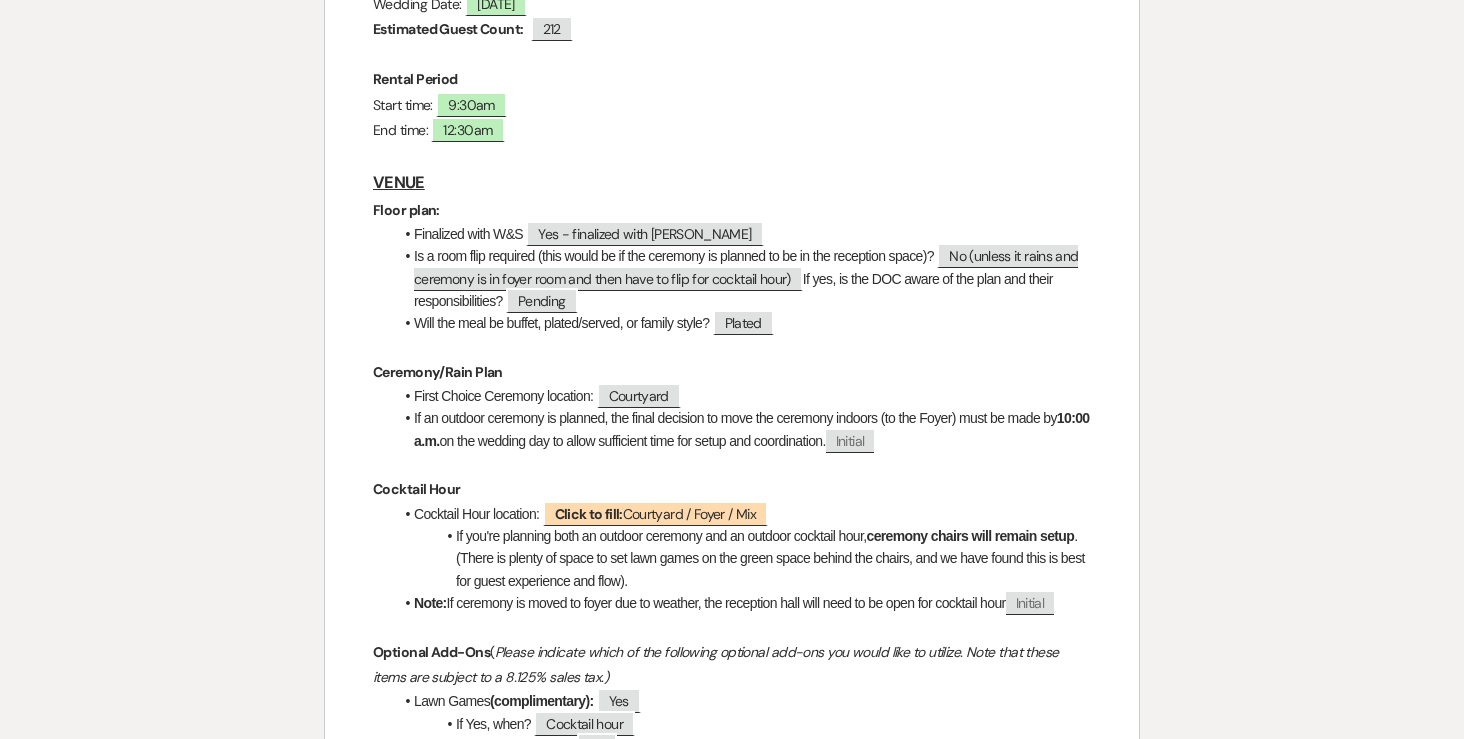 scroll, scrollTop: 0, scrollLeft: 0, axis: both 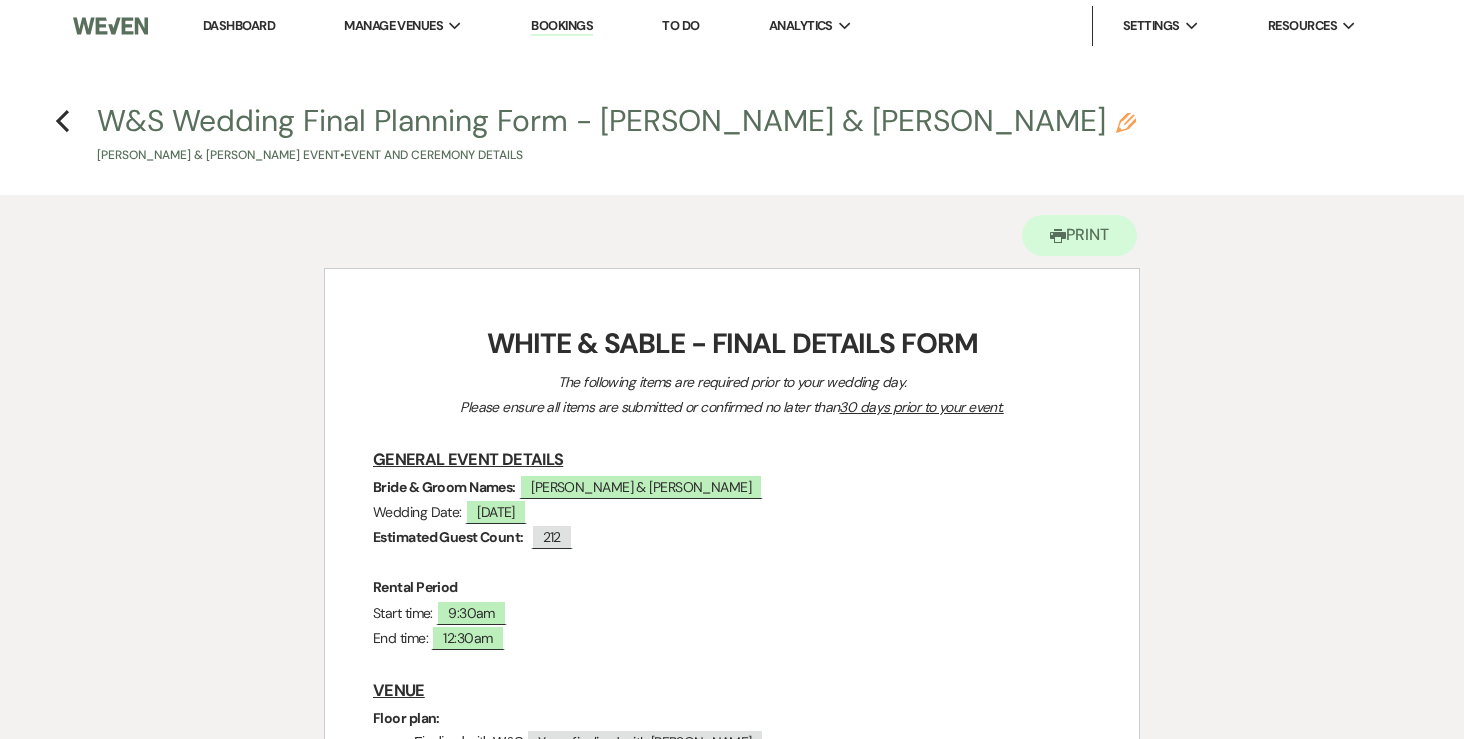click on "Previous W&S Wedding Final Planning Form - Lindsey & Cory Pencil Lindsey Atchison & Cory Lushanko's Event  •  Event and Ceremony Details" at bounding box center (732, 132) 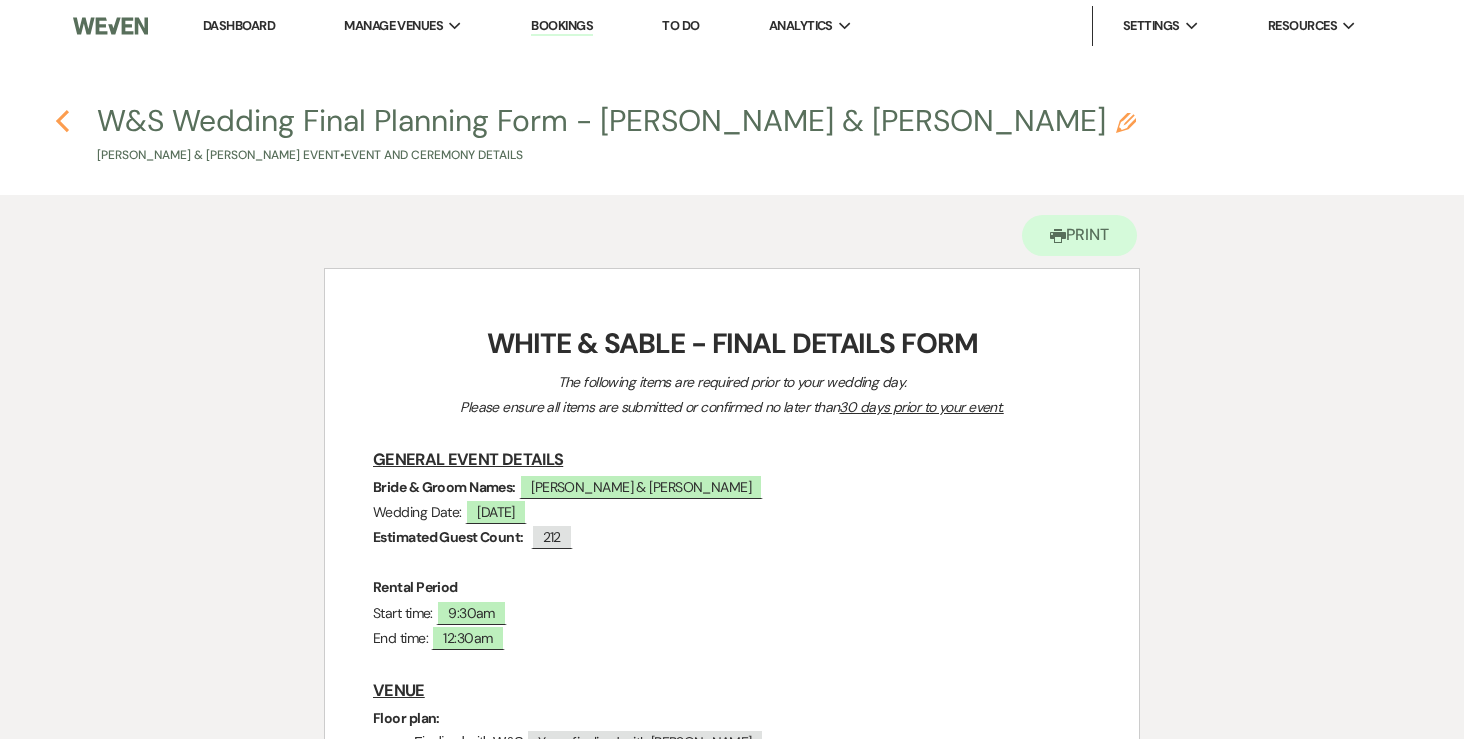 click on "Previous" 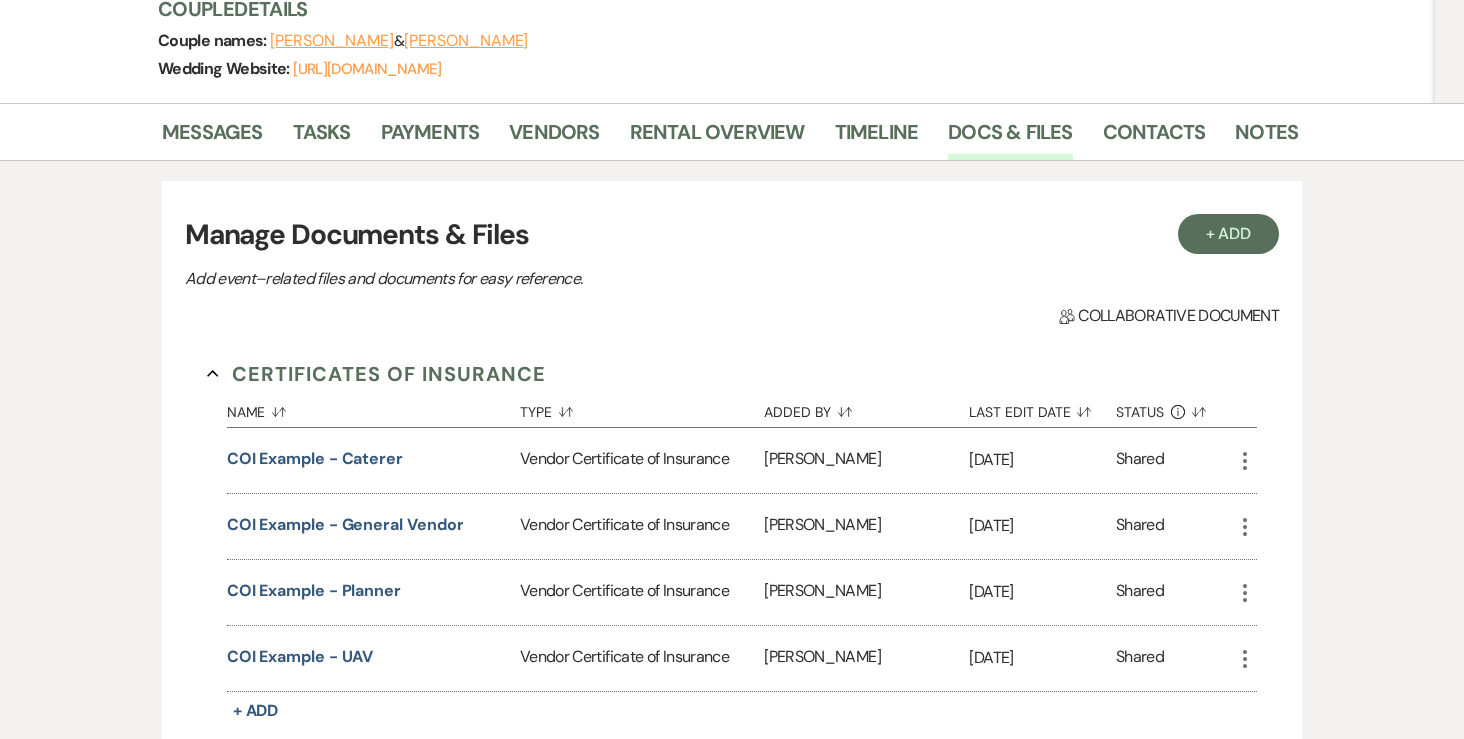 scroll, scrollTop: 314, scrollLeft: 0, axis: vertical 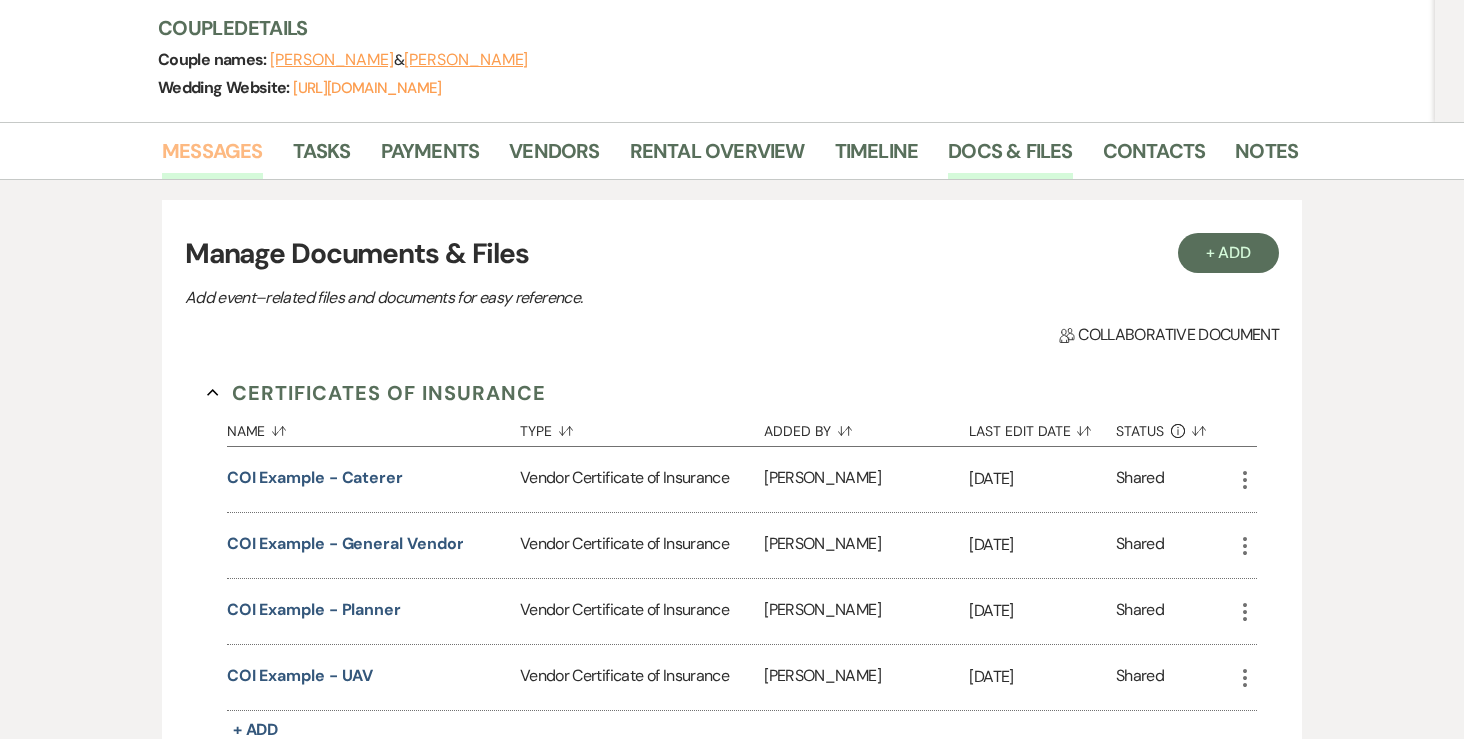 click on "Messages" at bounding box center [212, 157] 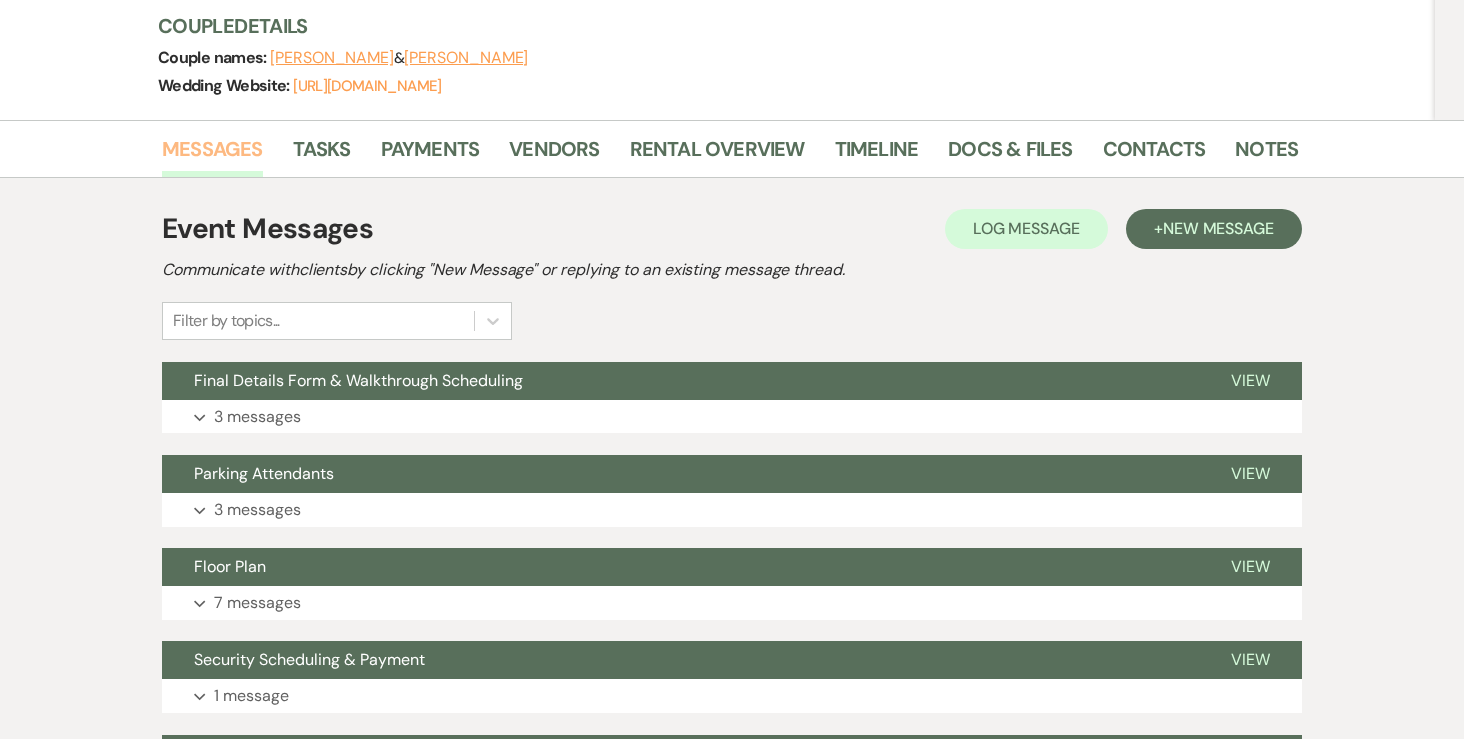 scroll, scrollTop: 328, scrollLeft: 0, axis: vertical 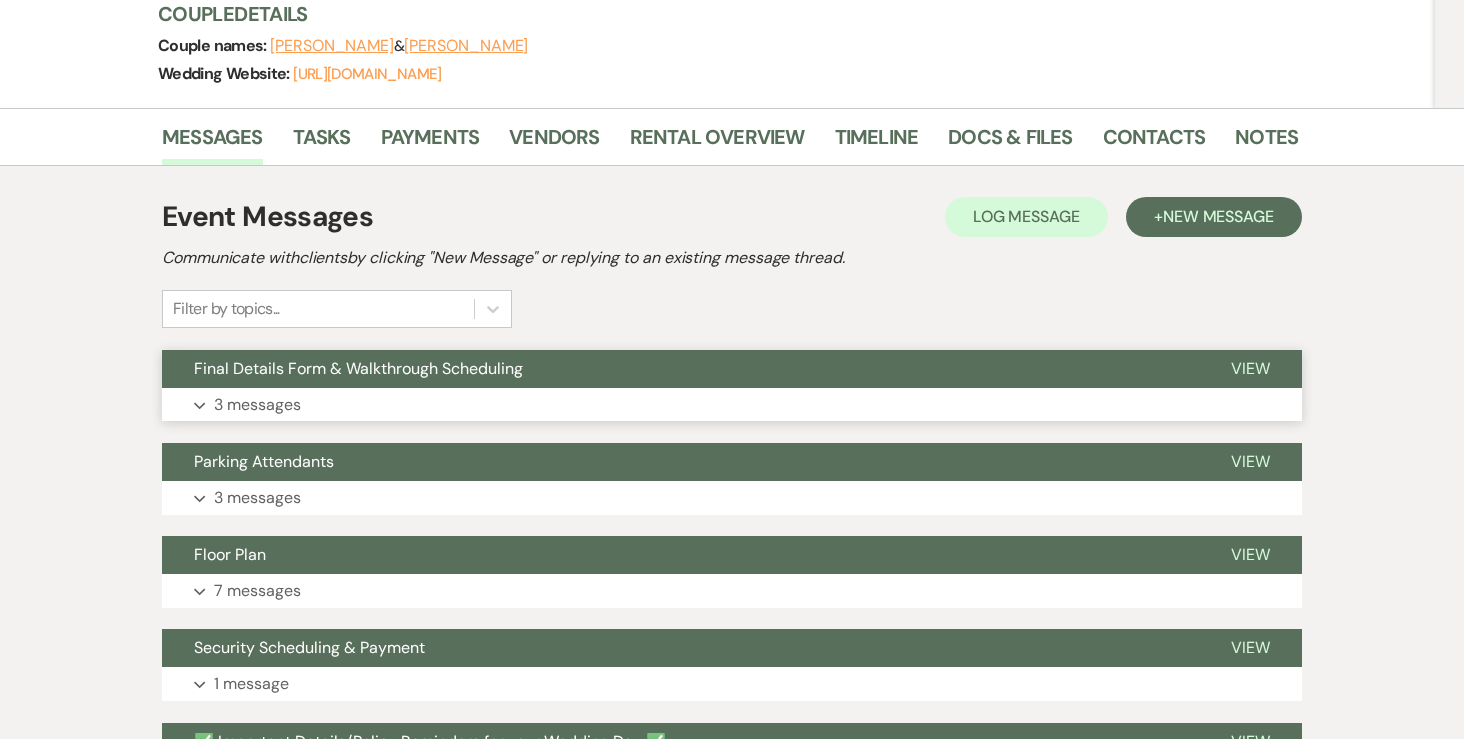 click on "3 messages" at bounding box center (257, 405) 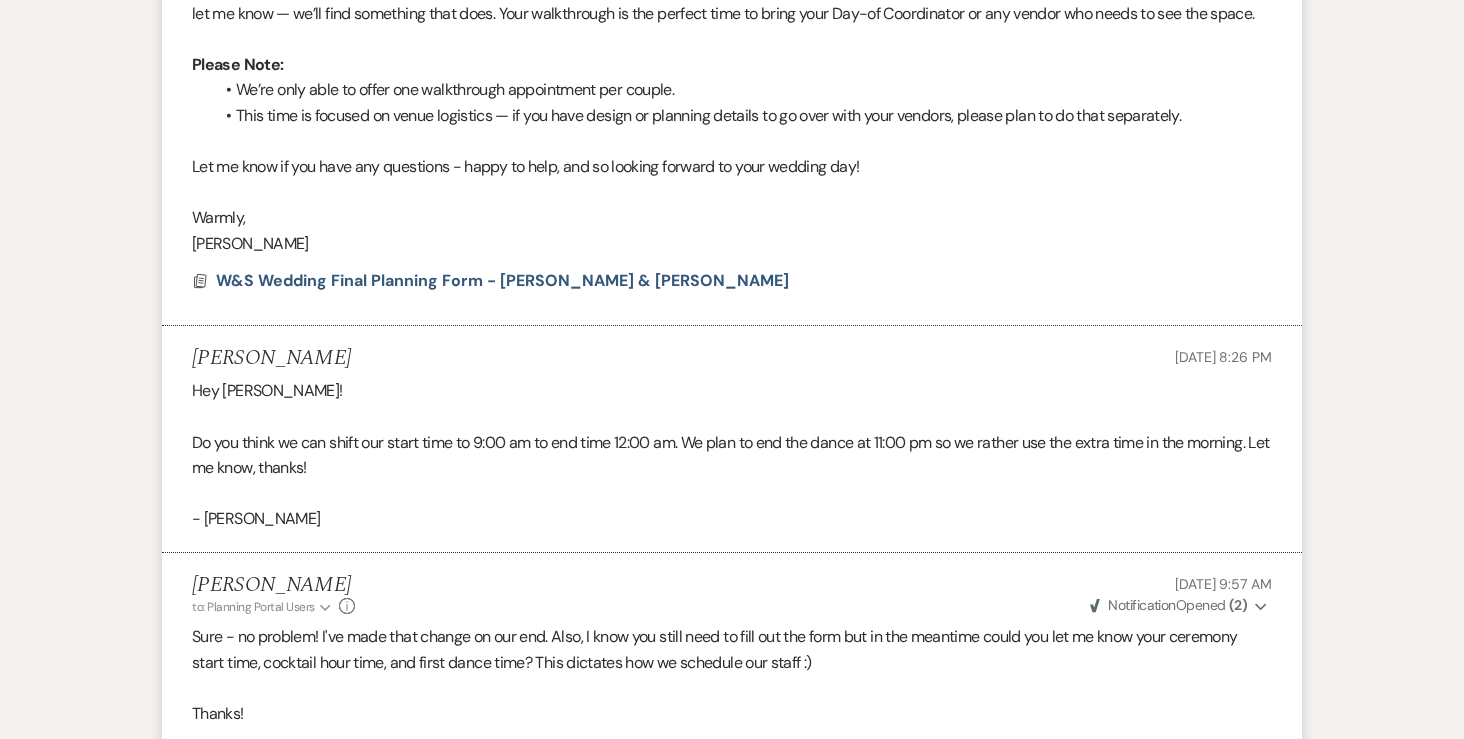 scroll, scrollTop: 1271, scrollLeft: 0, axis: vertical 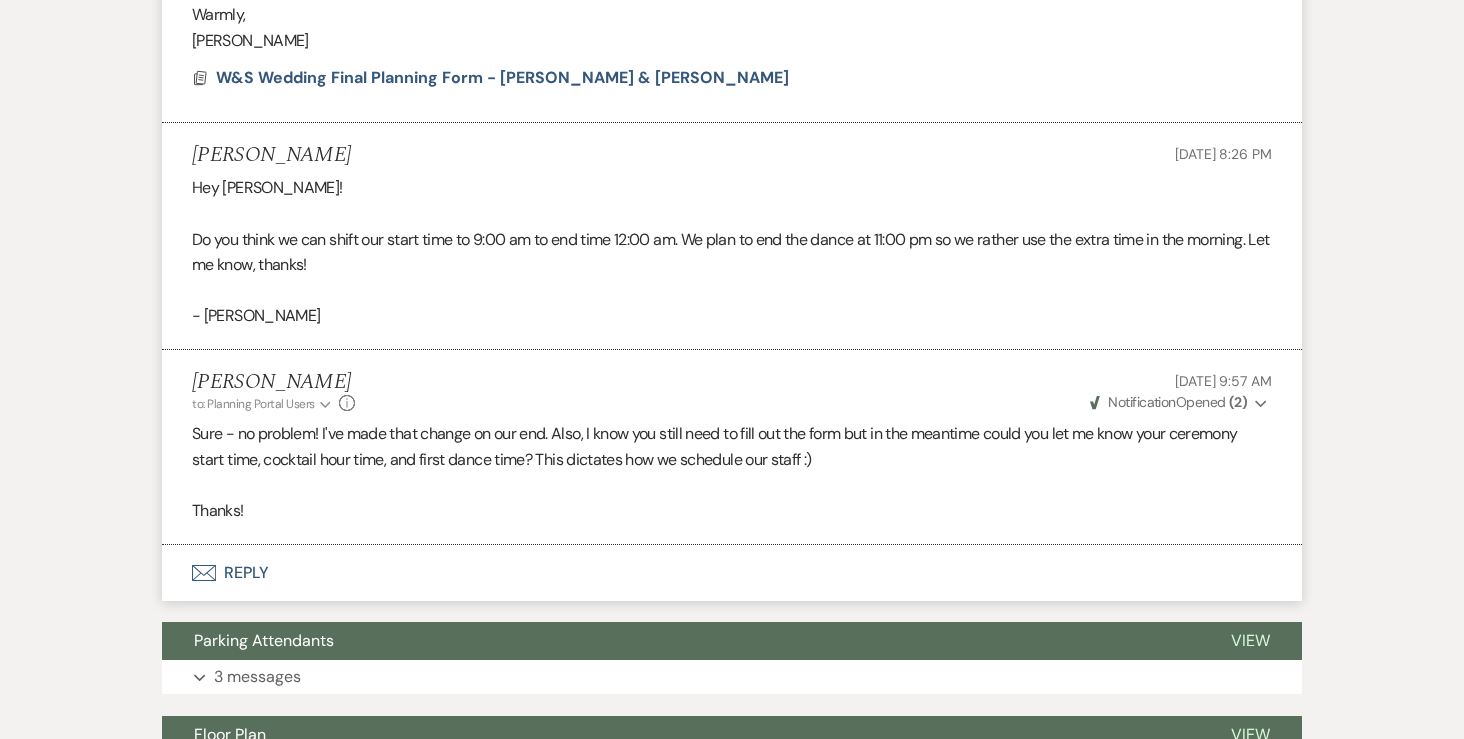 click on "Envelope Reply" at bounding box center (732, 573) 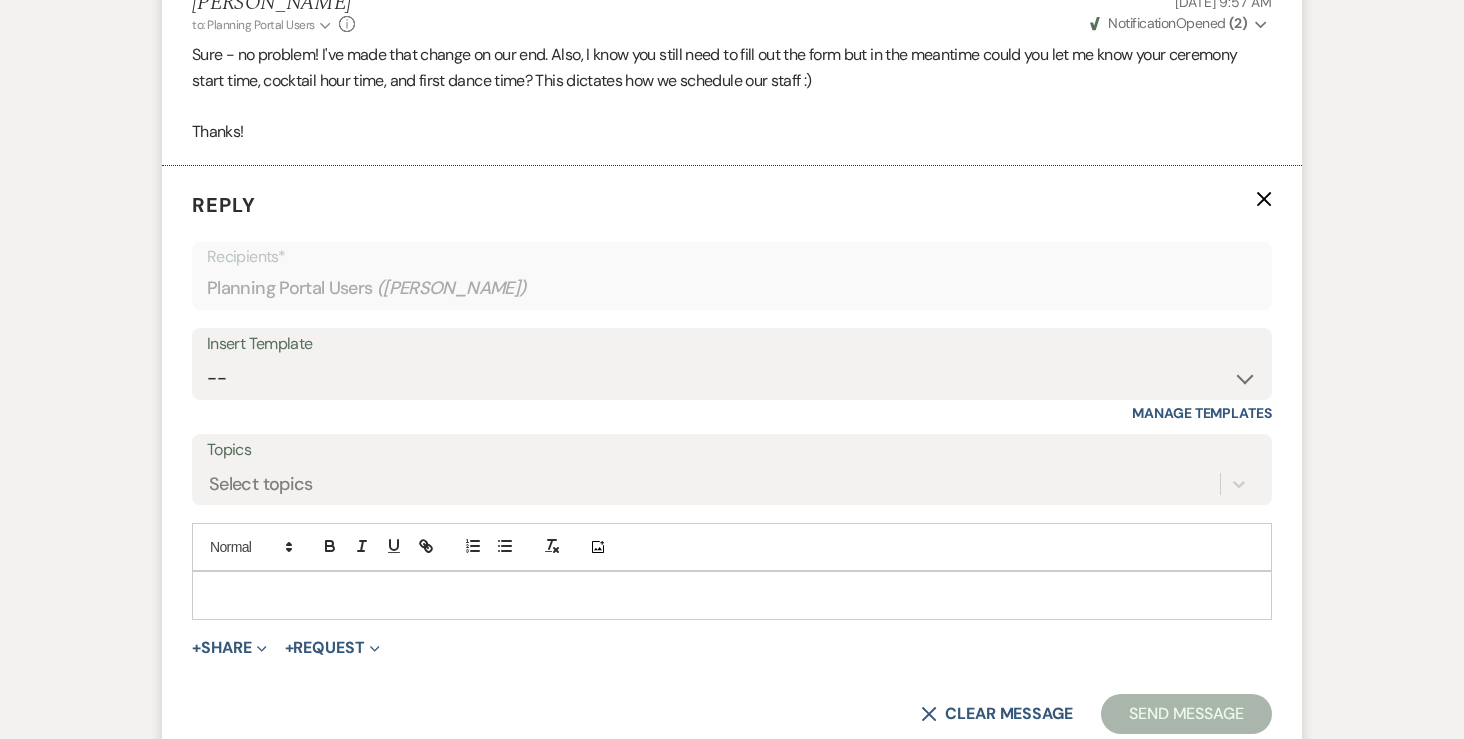 scroll, scrollTop: 1667, scrollLeft: 0, axis: vertical 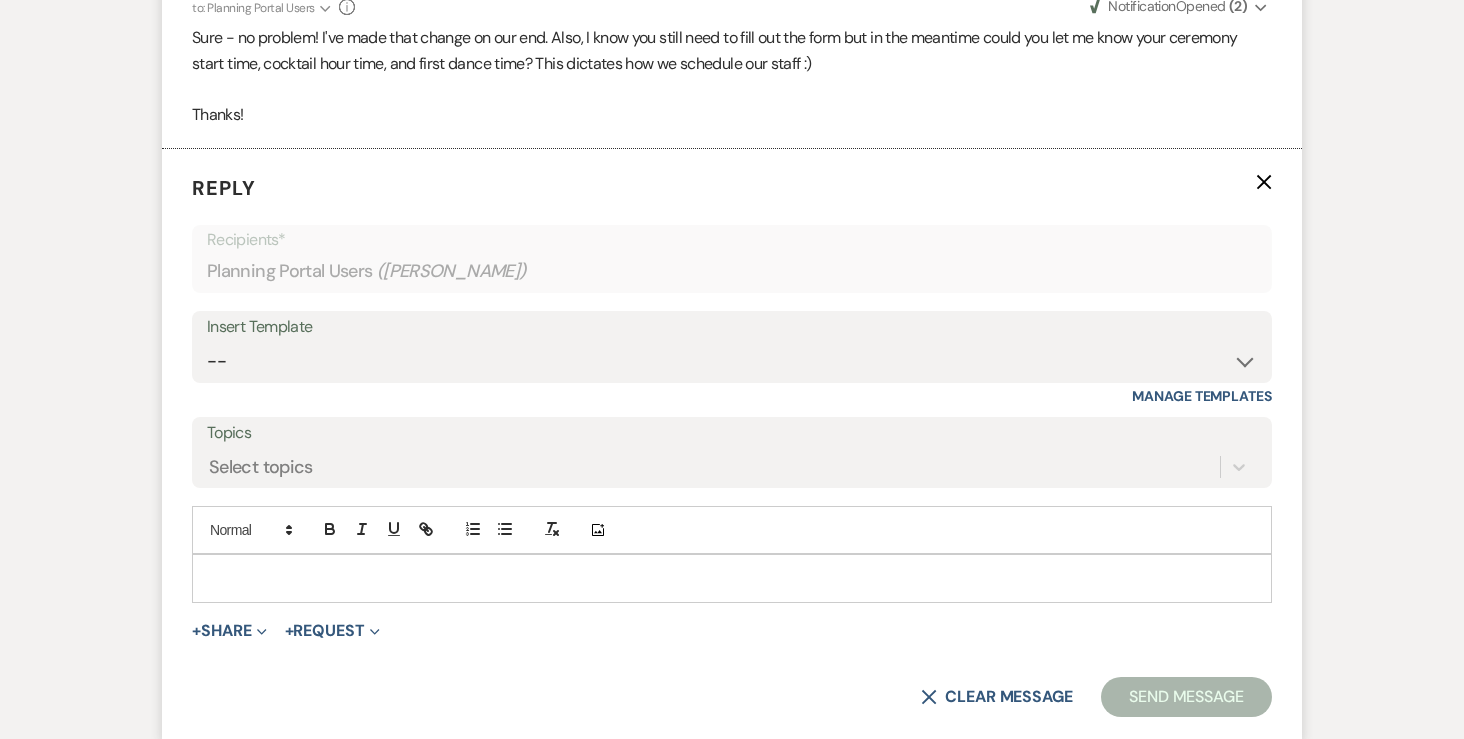 click at bounding box center [732, 578] 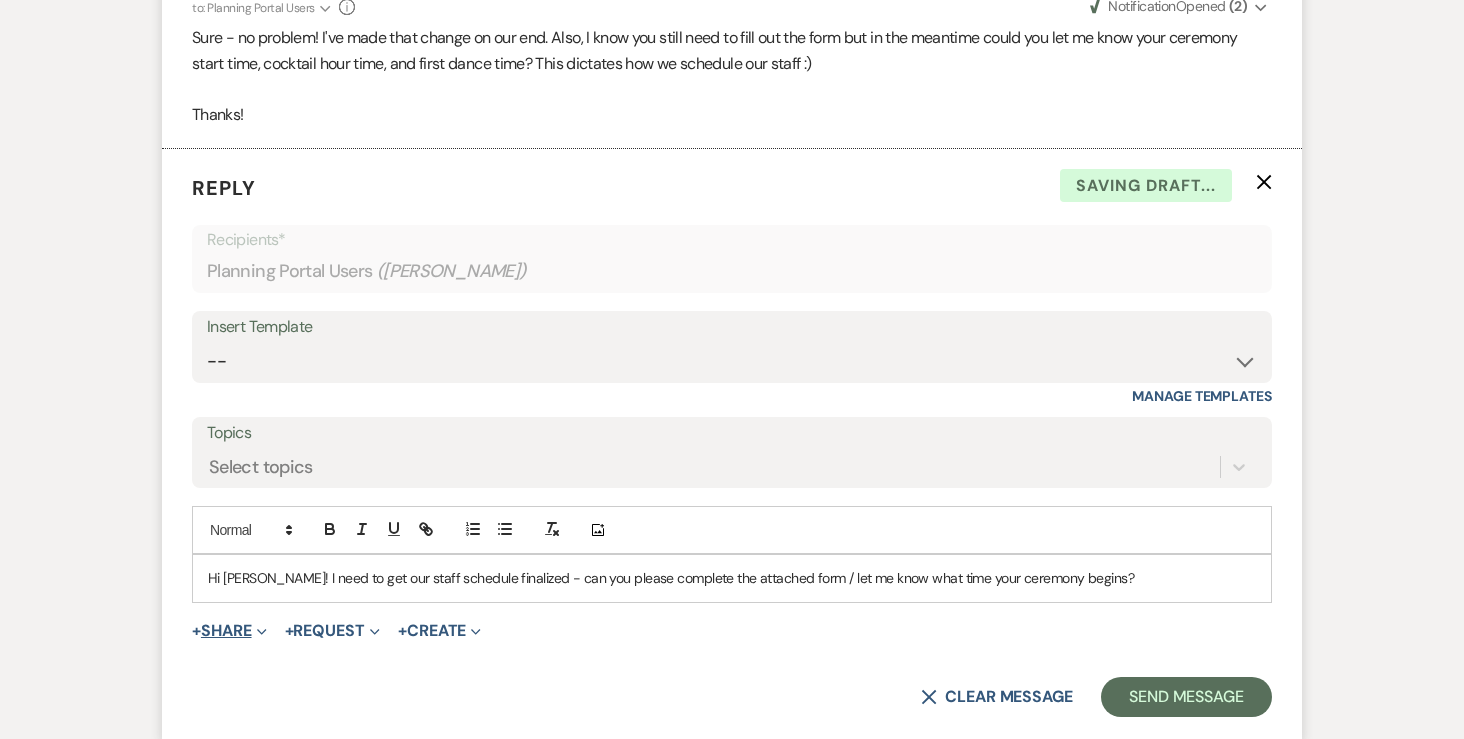 click on "+  Share Expand" at bounding box center (229, 631) 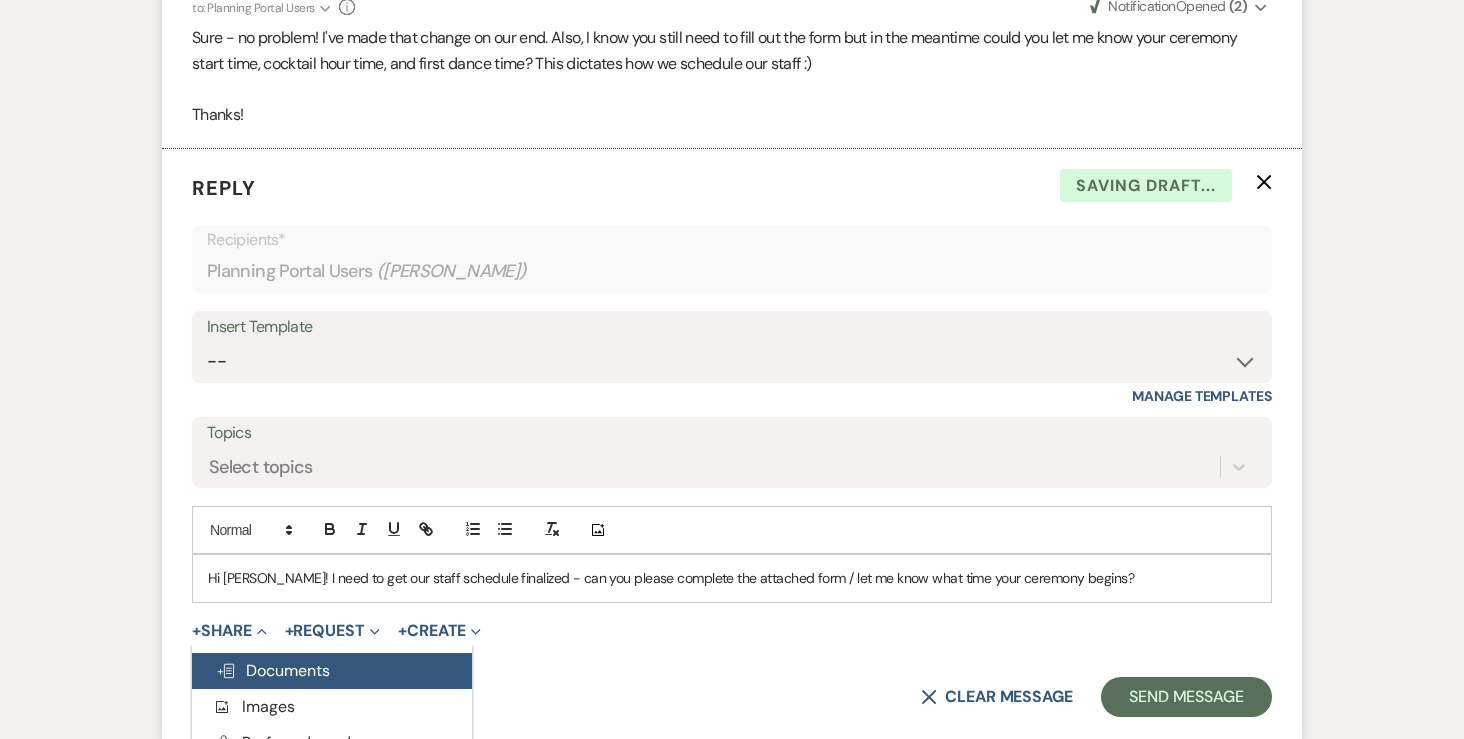 click on "Doc Upload Documents" at bounding box center (273, 670) 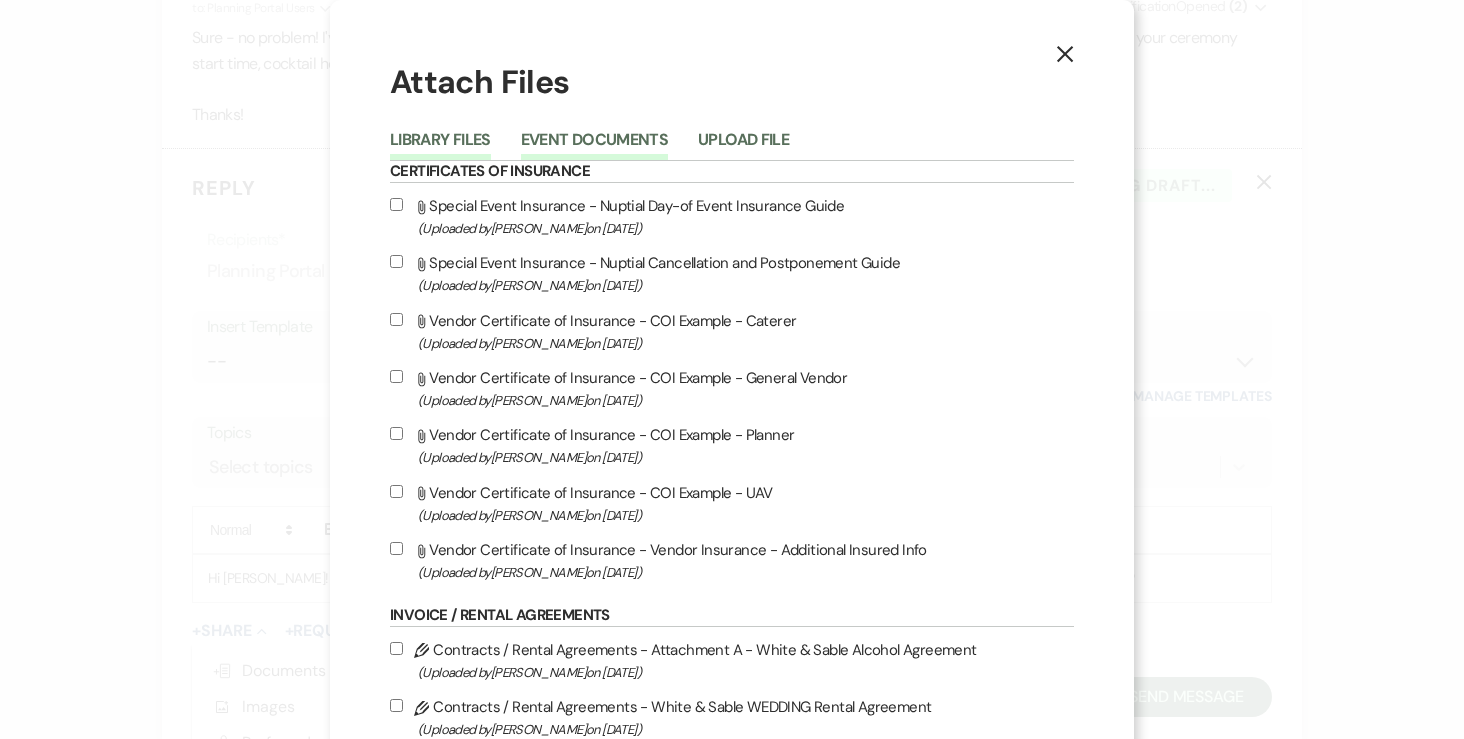click on "Event Documents" at bounding box center [594, 146] 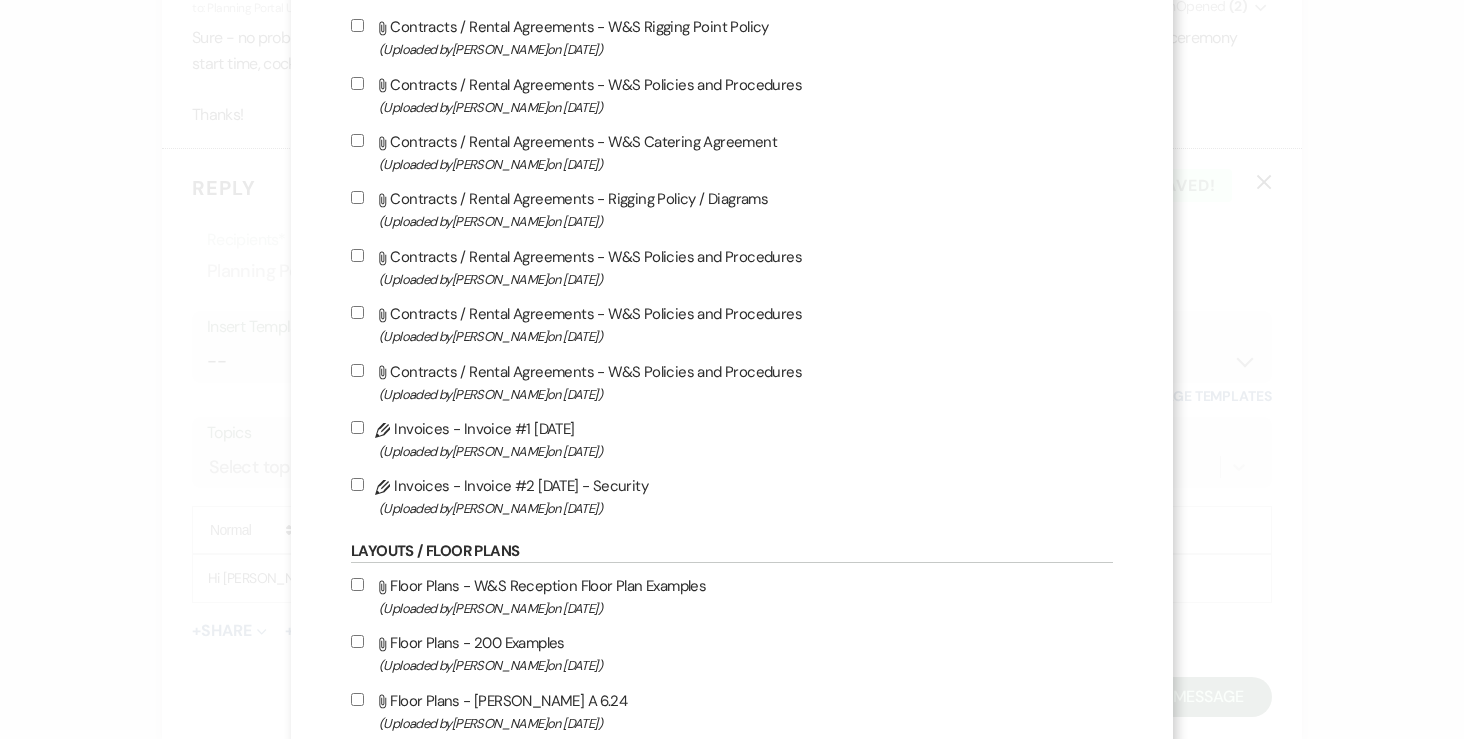 scroll, scrollTop: 1668, scrollLeft: 0, axis: vertical 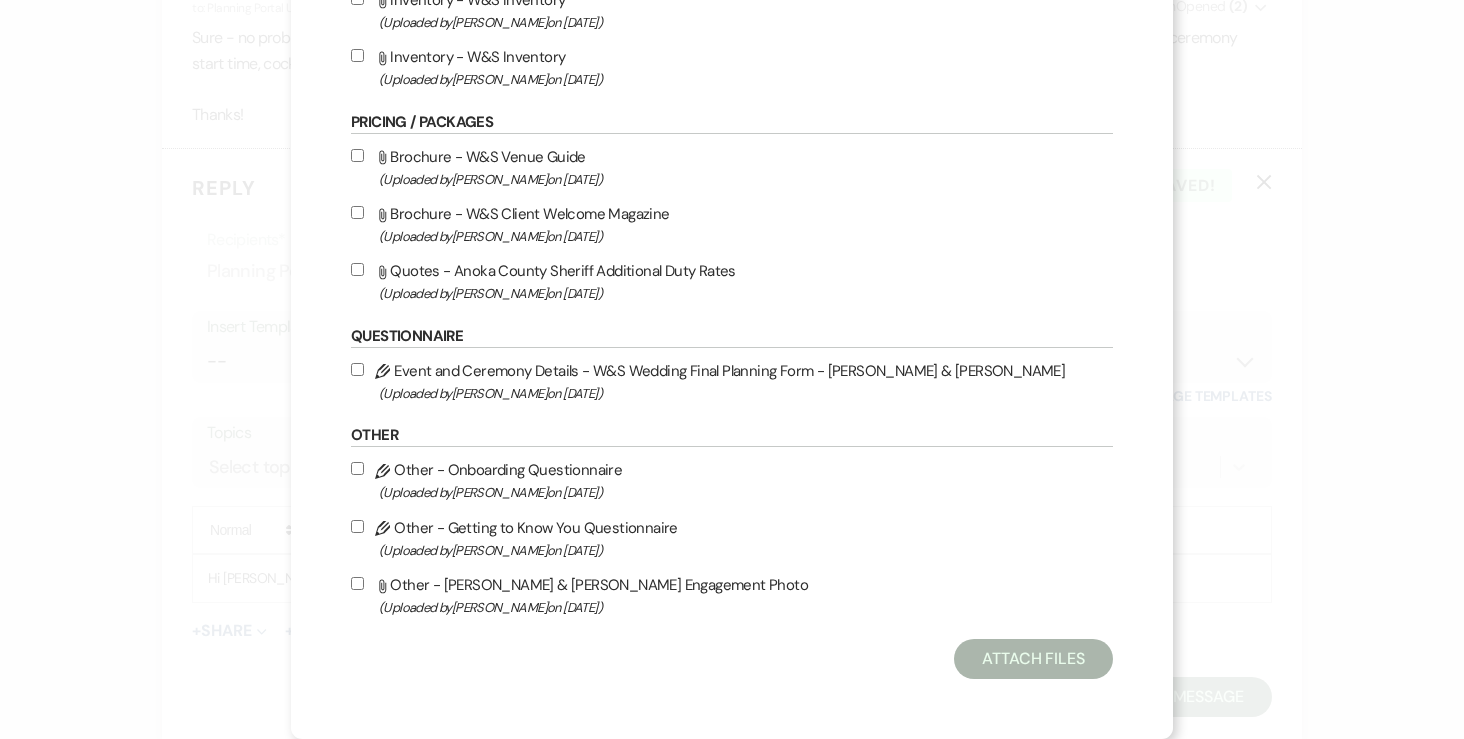 click on "Pencil Event and Ceremony Details - W&S Wedding Final Planning Form - Lindsey & Cory (Uploaded by  Angela Oldenburger  on   Jul 5th, 2025 )" at bounding box center [357, 369] 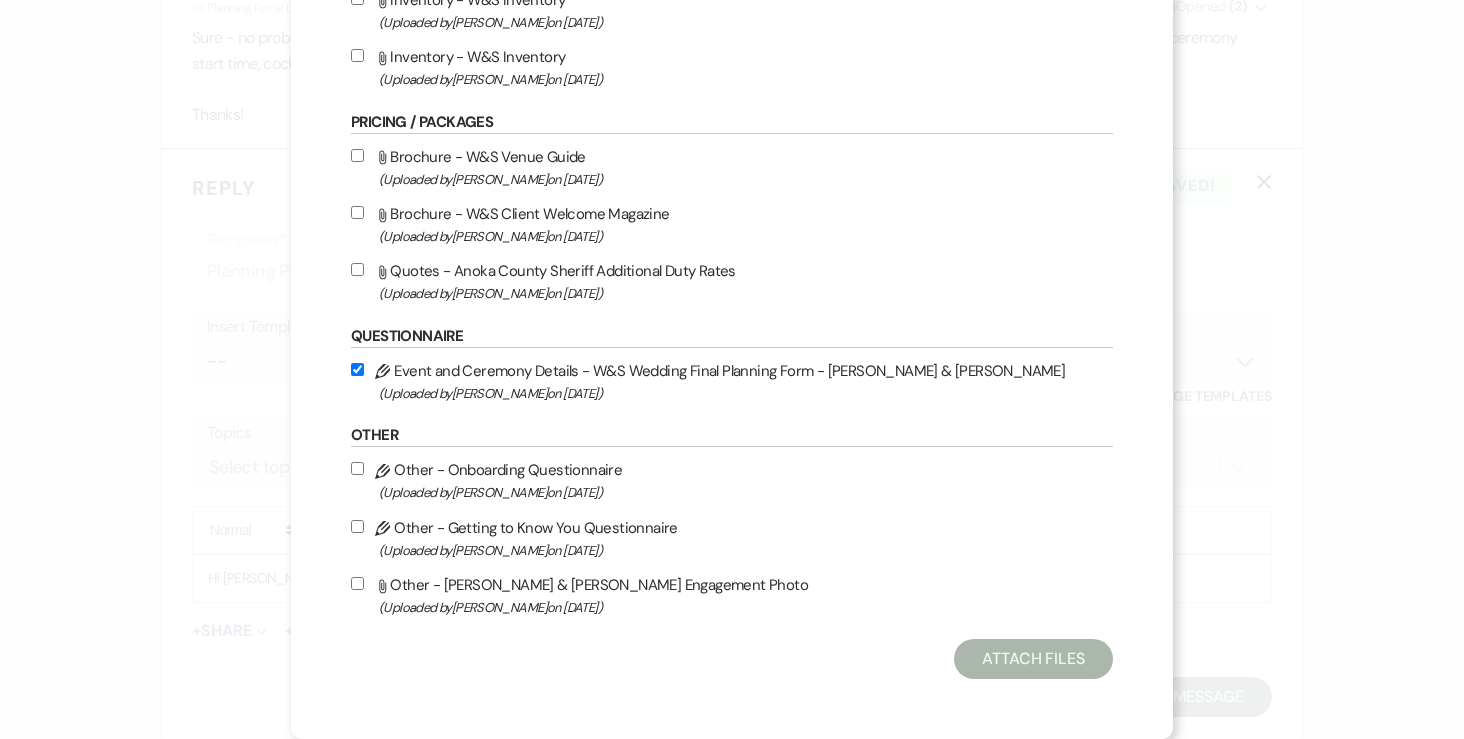 checkbox on "true" 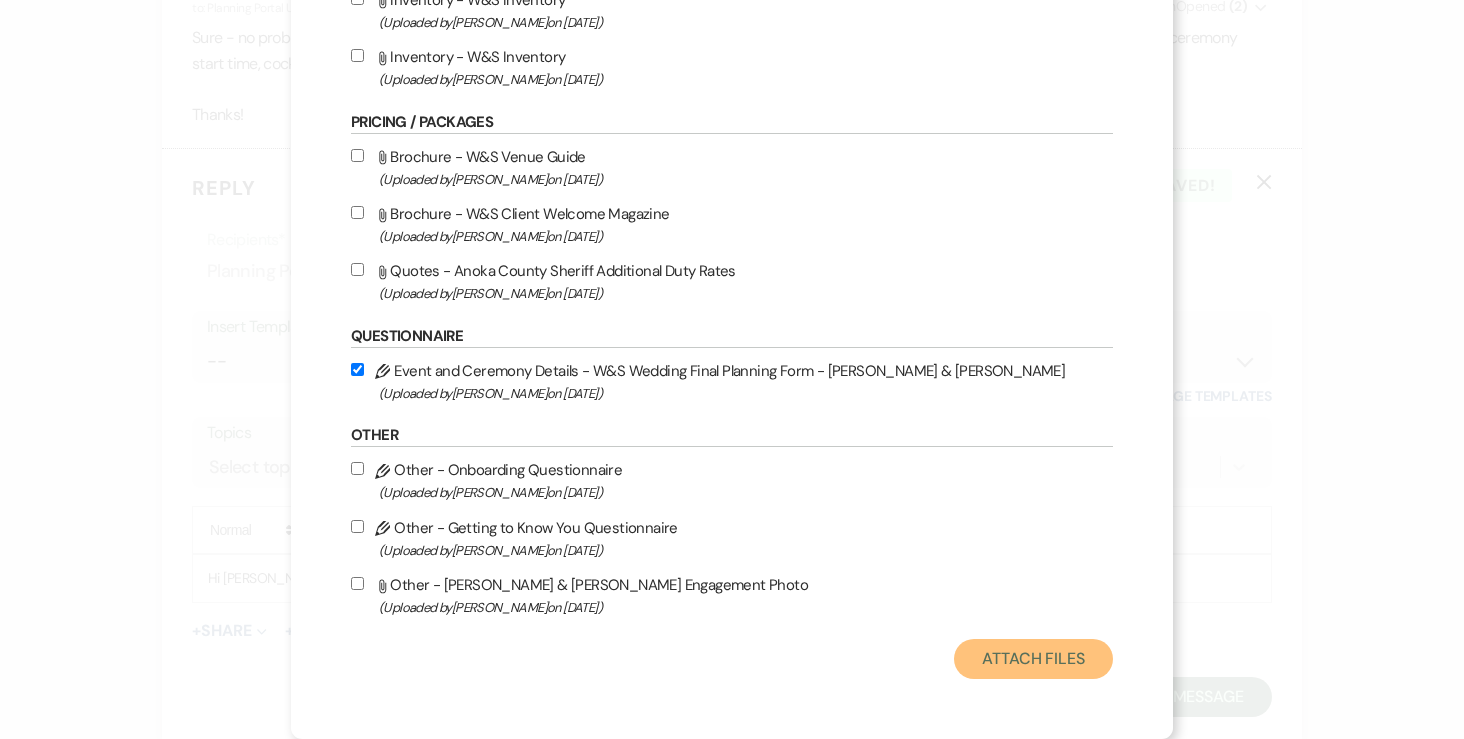 click on "Attach Files" at bounding box center [1033, 659] 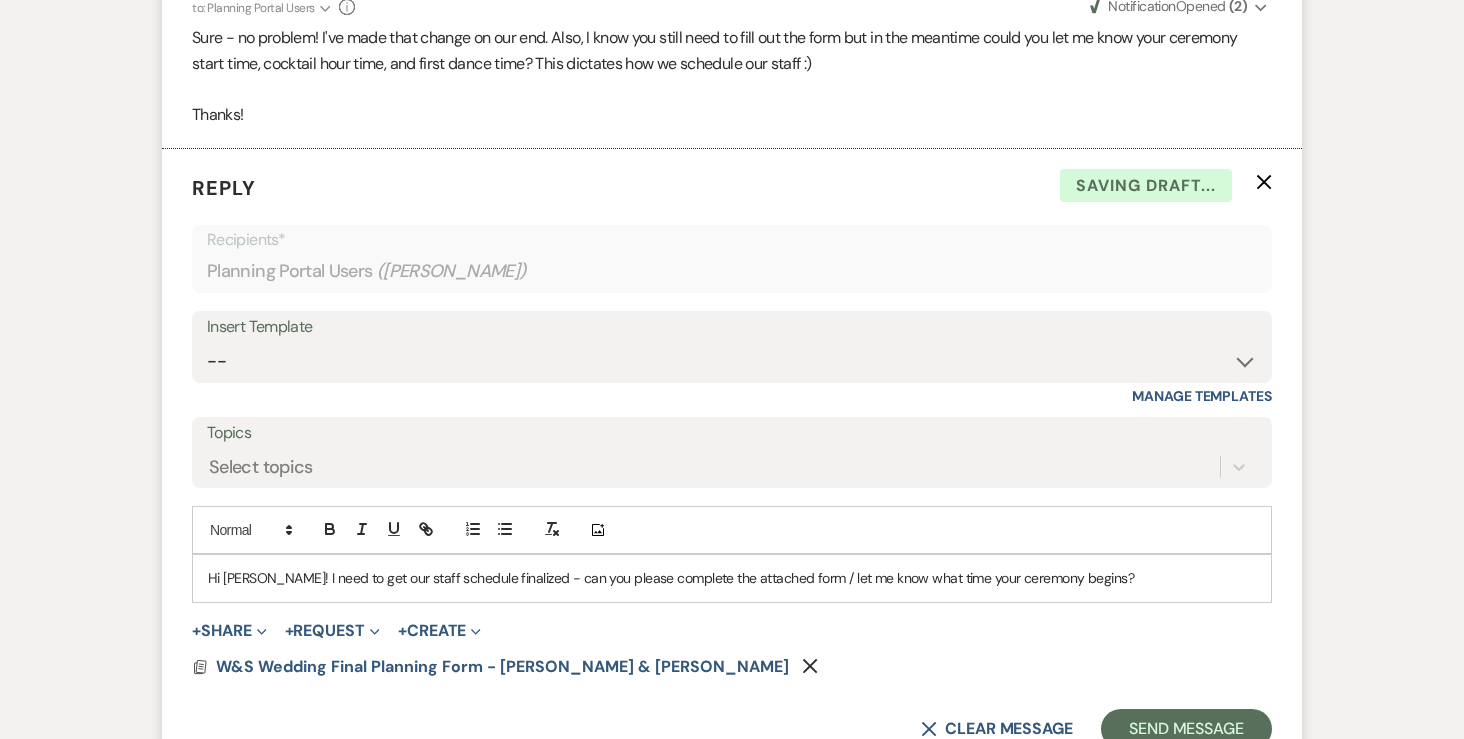 click on "Hi Lindsey! I need to get our staff schedule finalized - can you please complete the attached form / let me know what time your ceremony begins?" at bounding box center (732, 578) 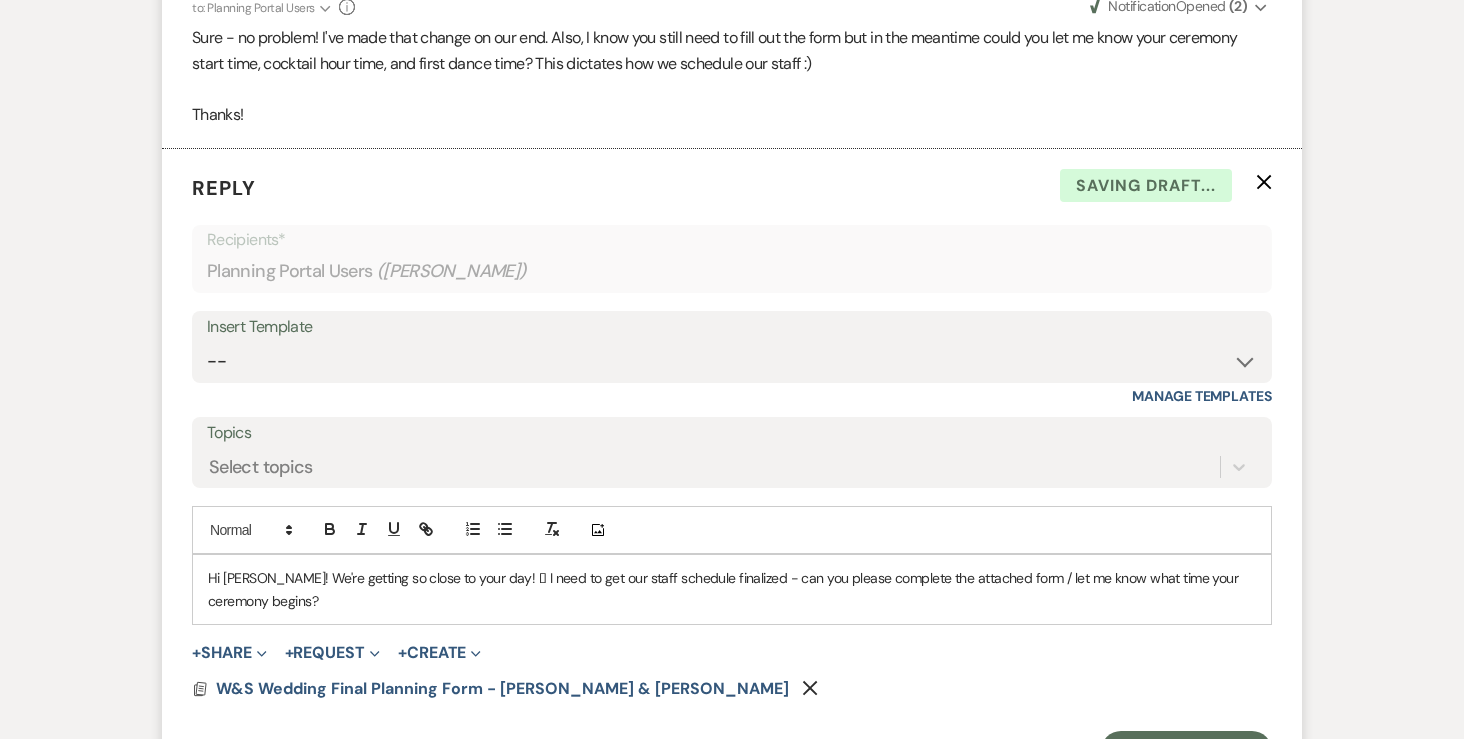 click on "Hi Lindsey! We're getting so close to your day! 🩷 I need to get our staff schedule finalized - can you please complete the attached form / let me know what time your ceremony begins?" at bounding box center [732, 589] 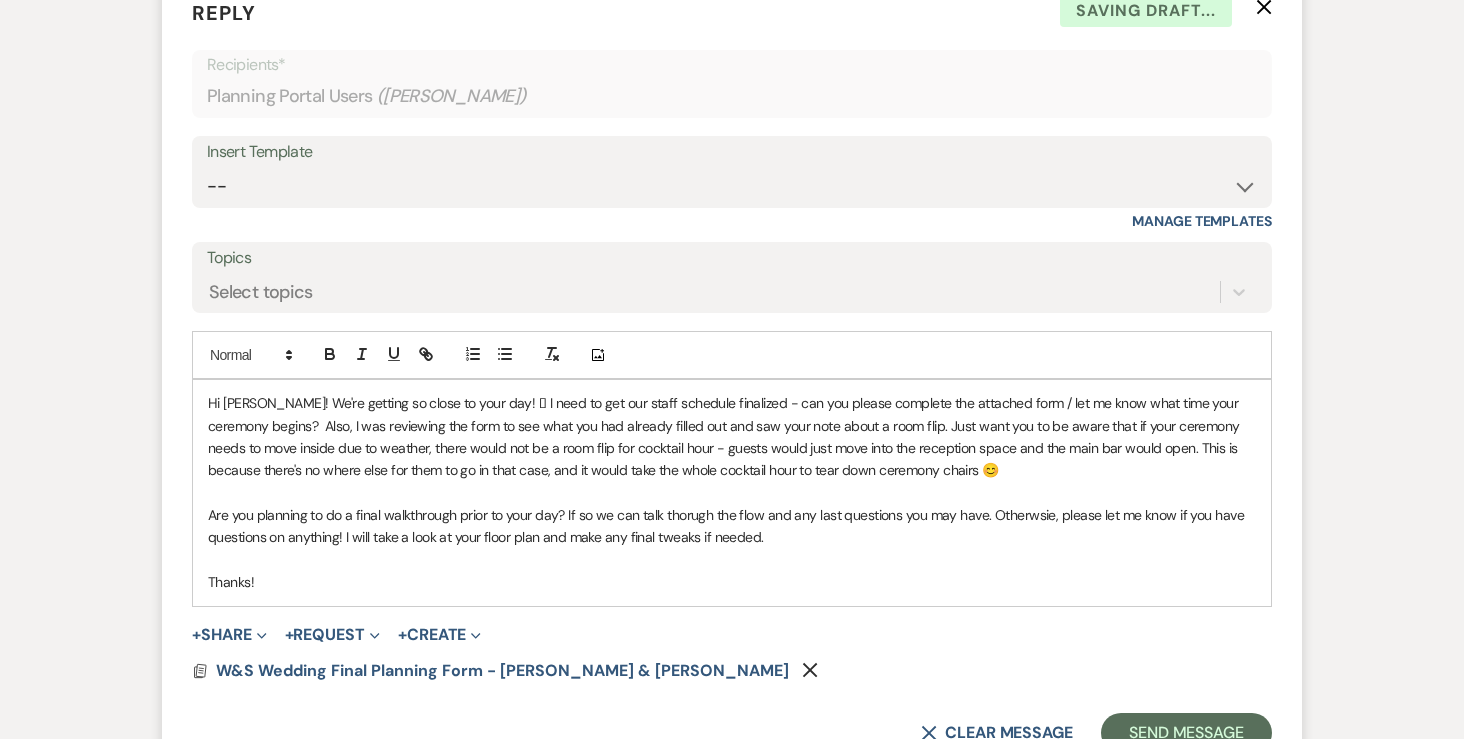 scroll, scrollTop: 1884, scrollLeft: 0, axis: vertical 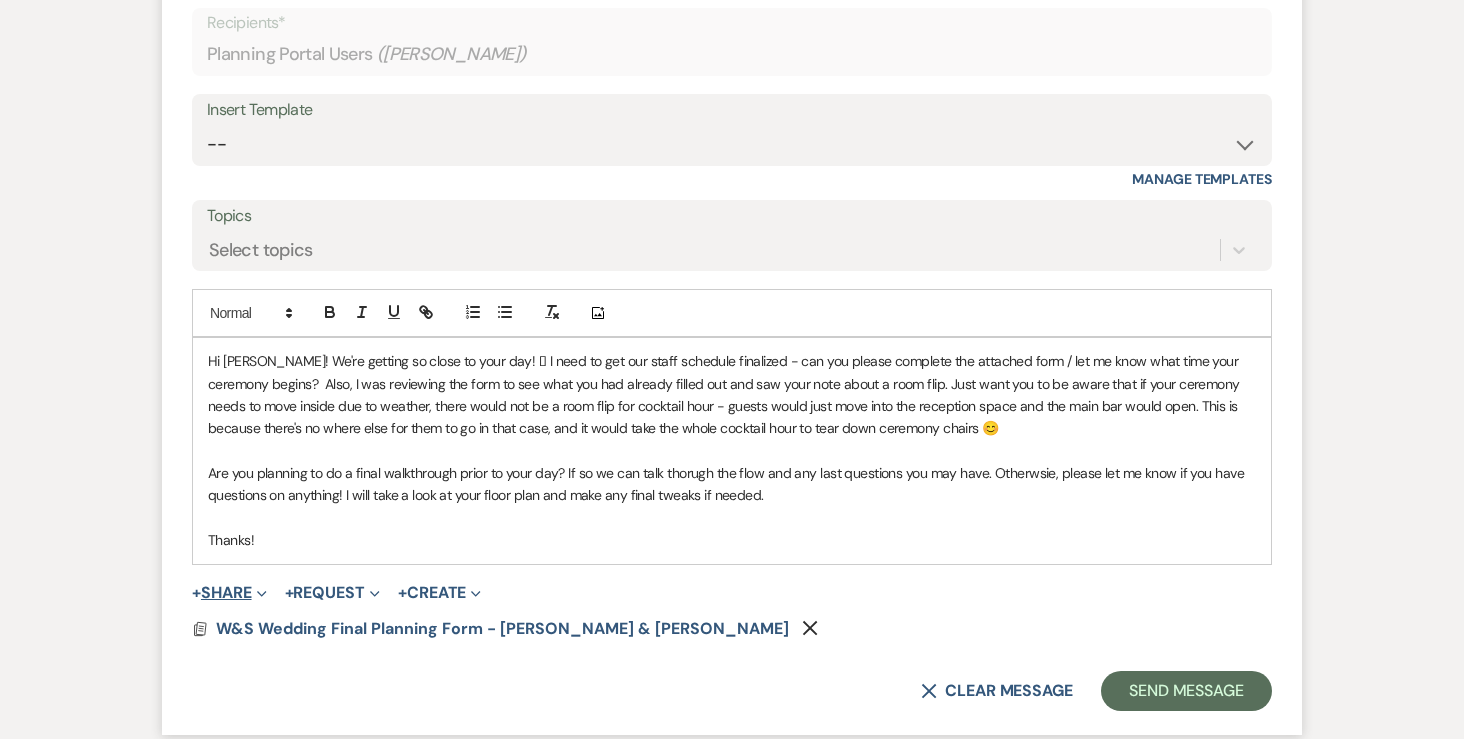 click on "+  Share Expand" at bounding box center (229, 593) 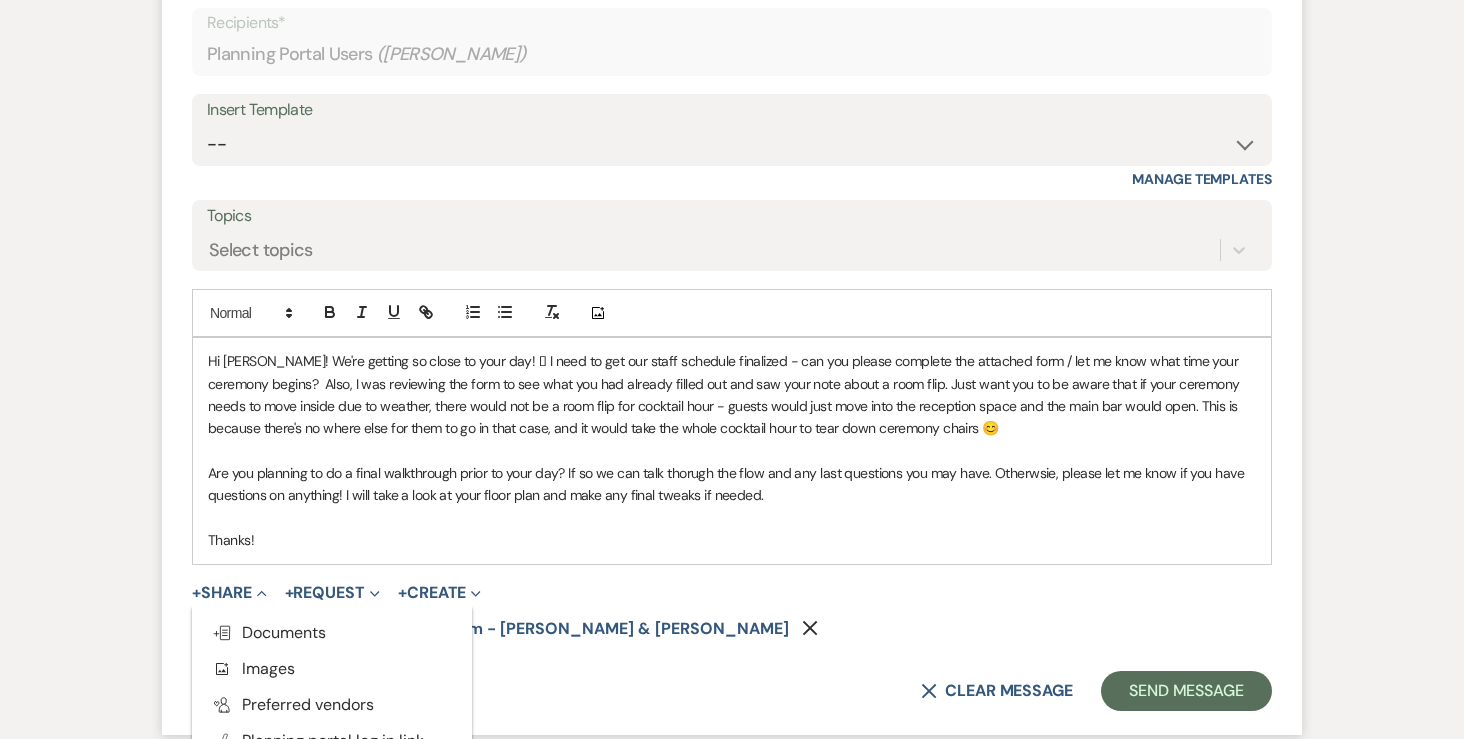 click on "Thanks!" at bounding box center [732, 540] 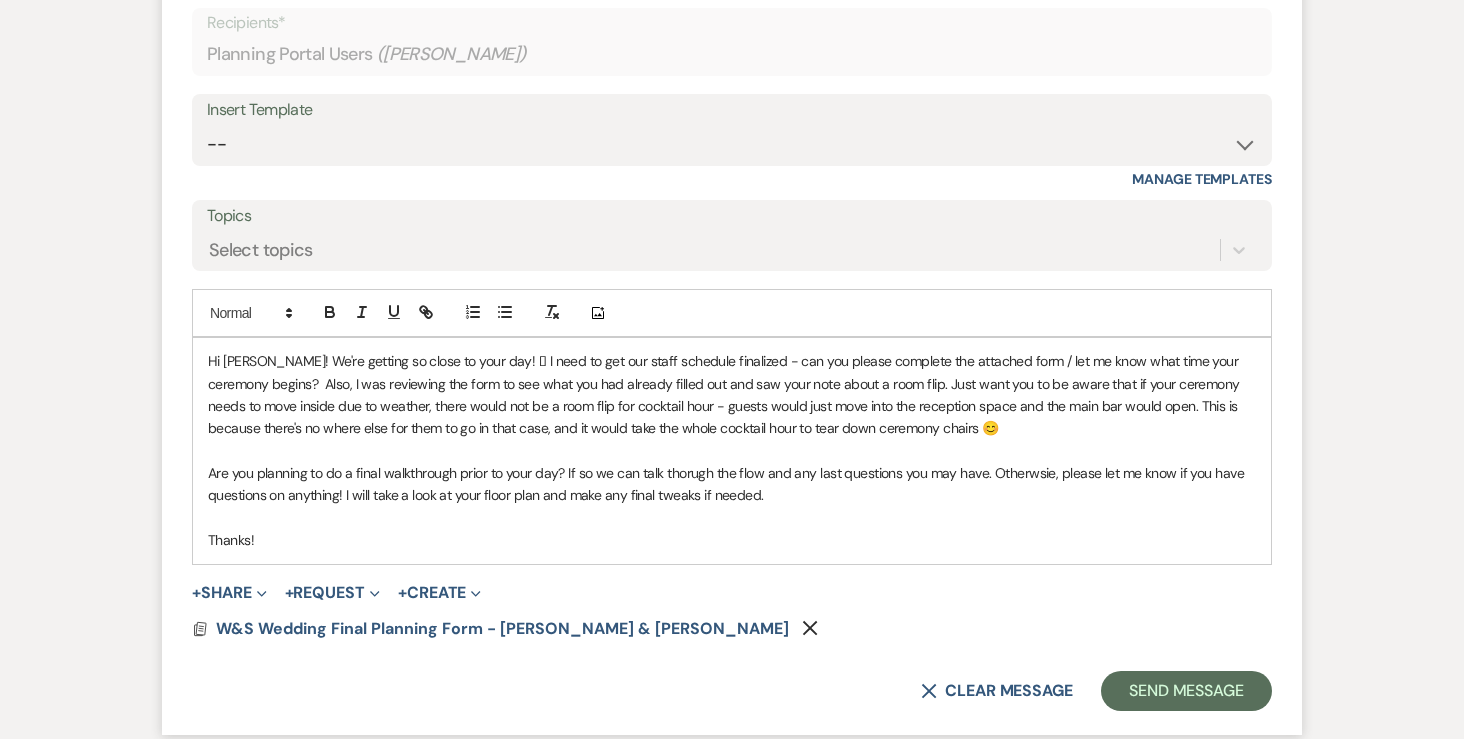 scroll, scrollTop: 1877, scrollLeft: 0, axis: vertical 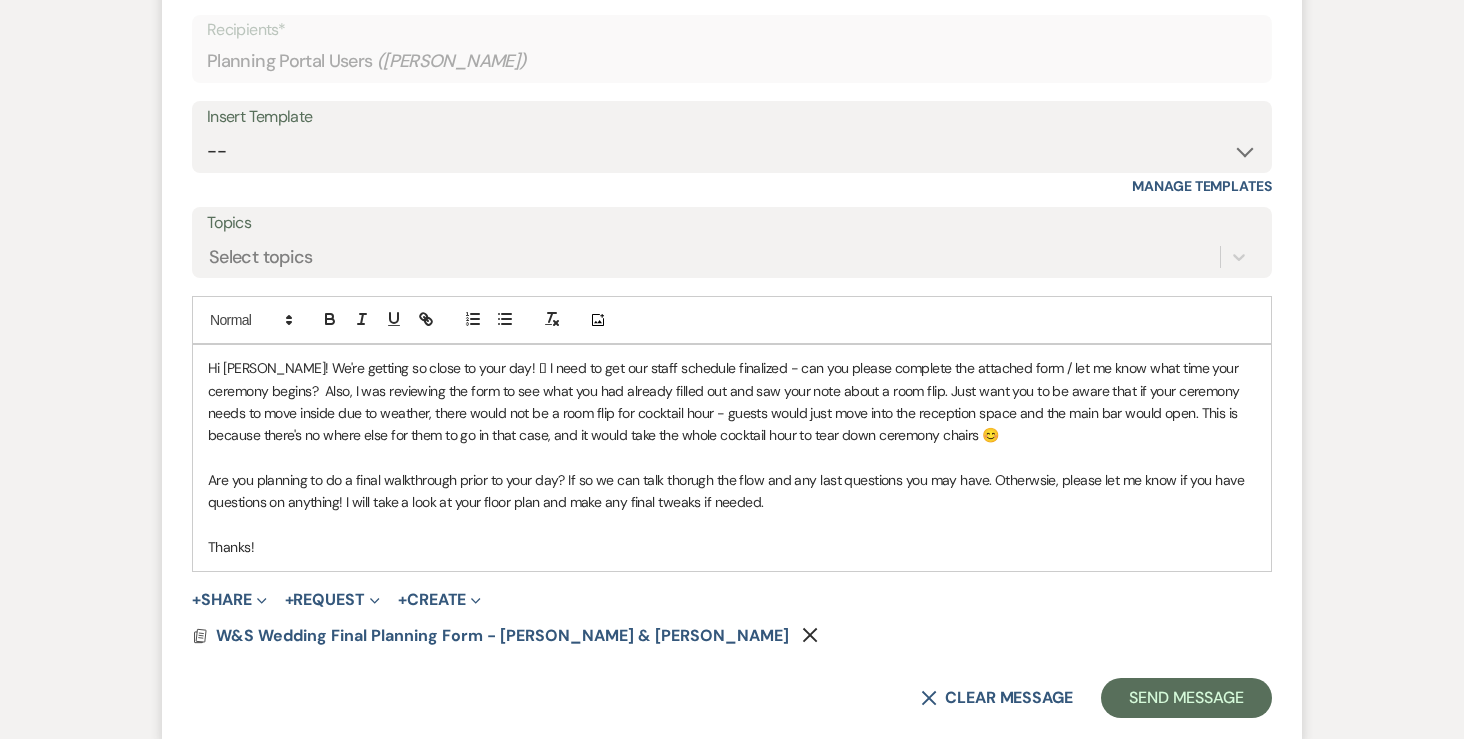 click on "Hi Lindsey! We're getting so close to your day! 🩷 I need to get our staff schedule finalized - can you please complete the attached form / let me know what time your ceremony begins?  Also, I was reviewing the form to see what you had already filled out and saw your note about a room flip. Just want you to be aware that if your ceremony needs to move inside due to weather, there would not be a room flip for cocktail hour - guests would just move into the reception space and the main bar would open. This is because there's no where else for them to go in that case, and it would take the whole cocktail hour to tear down ceremony chairs 😊" at bounding box center [732, 402] 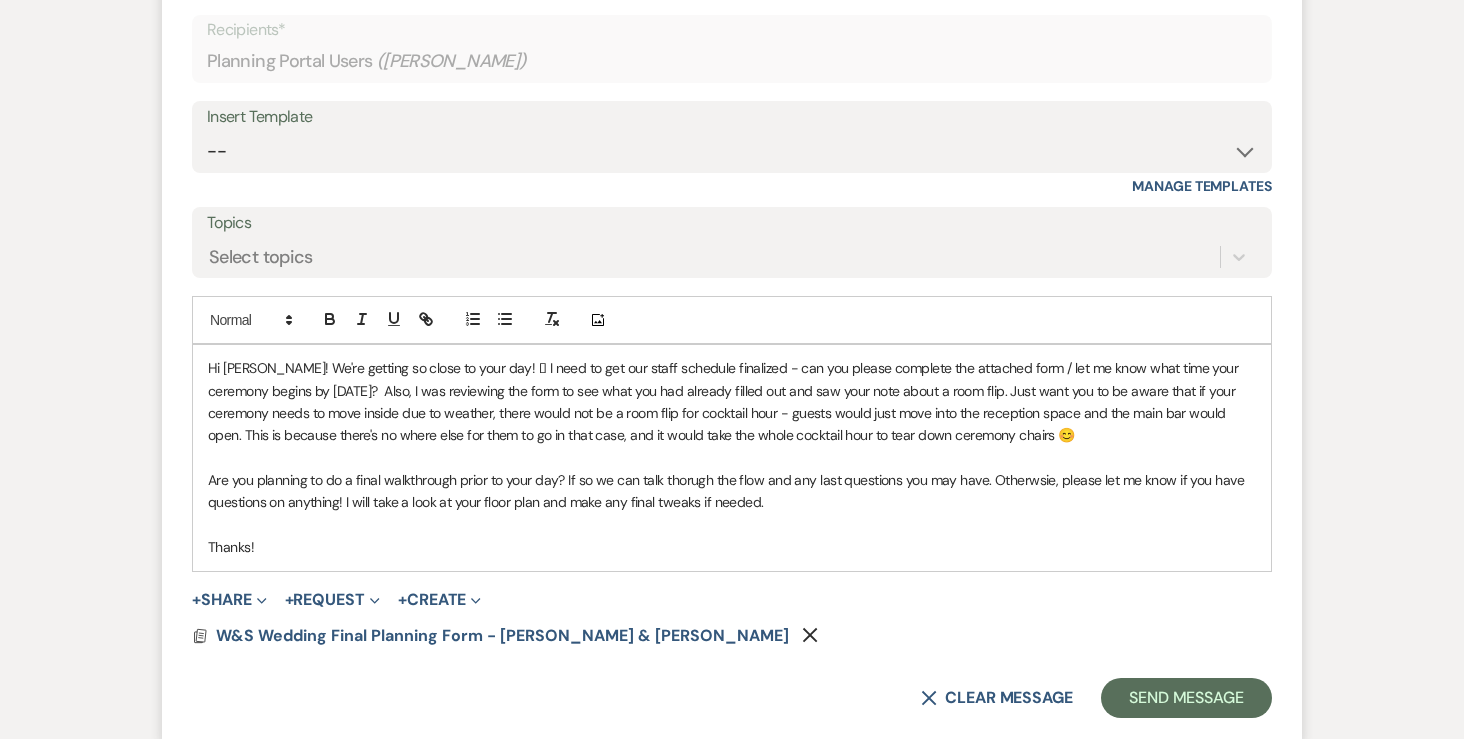 click on "Hi Lindsey! We're getting so close to your day! 🩷 I need to get our staff schedule finalized - can you please complete the attached form / let me know what time your ceremony begins by tomorrow?  Also, I was reviewing the form to see what you had already filled out and saw your note about a room flip. Just want you to be aware that if your ceremony needs to move inside due to weather, there would not be a room flip for cocktail hour - guests would just move into the reception space and the main bar would open. This is because there's no where else for them to go in that case, and it would take the whole cocktail hour to tear down ceremony chairs 😊" at bounding box center (732, 402) 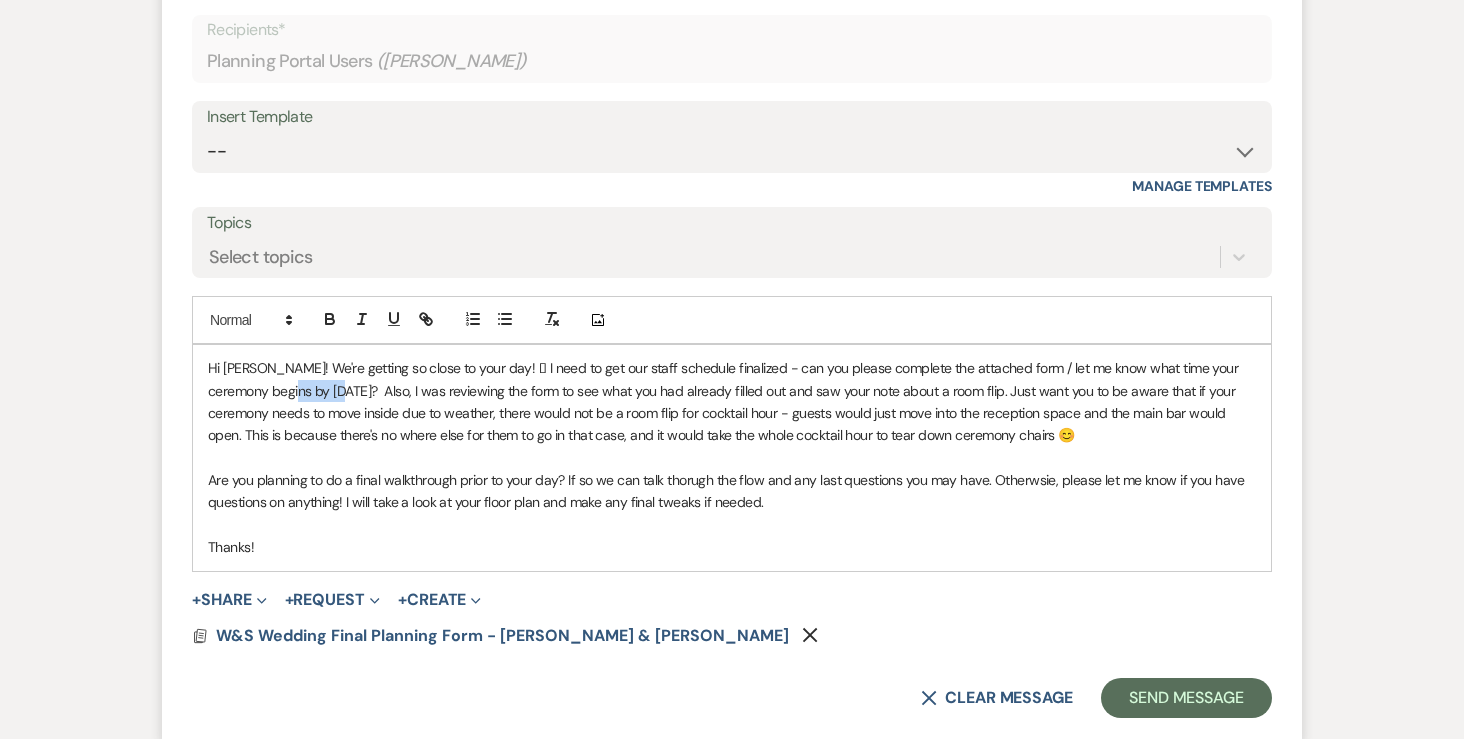 click on "Hi Lindsey! We're getting so close to your day! 🩷 I need to get our staff schedule finalized - can you please complete the attached form / let me know what time your ceremony begins by tomorrow?  Also, I was reviewing the form to see what you had already filled out and saw your note about a room flip. Just want you to be aware that if your ceremony needs to move inside due to weather, there would not be a room flip for cocktail hour - guests would just move into the reception space and the main bar would open. This is because there's no where else for them to go in that case, and it would take the whole cocktail hour to tear down ceremony chairs 😊" at bounding box center (732, 402) 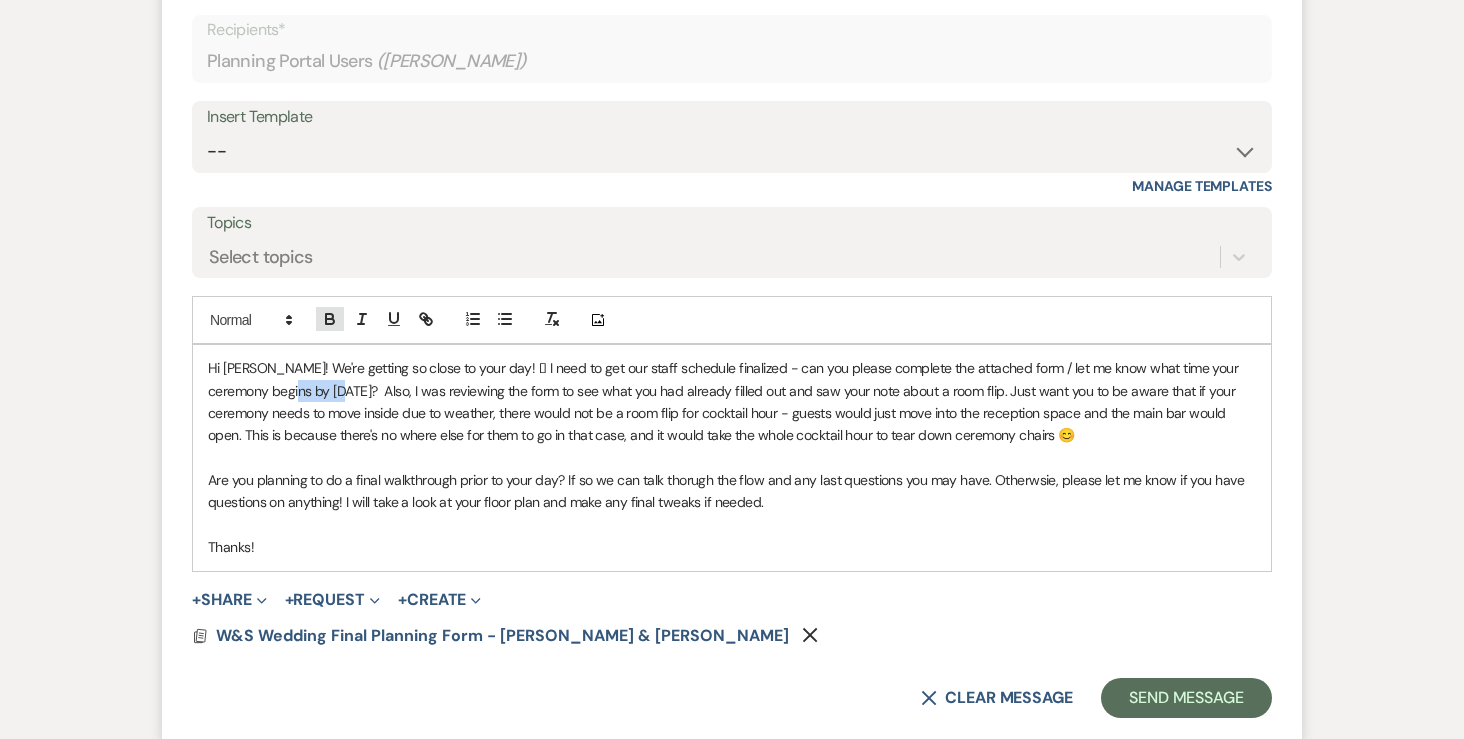 click at bounding box center [330, 319] 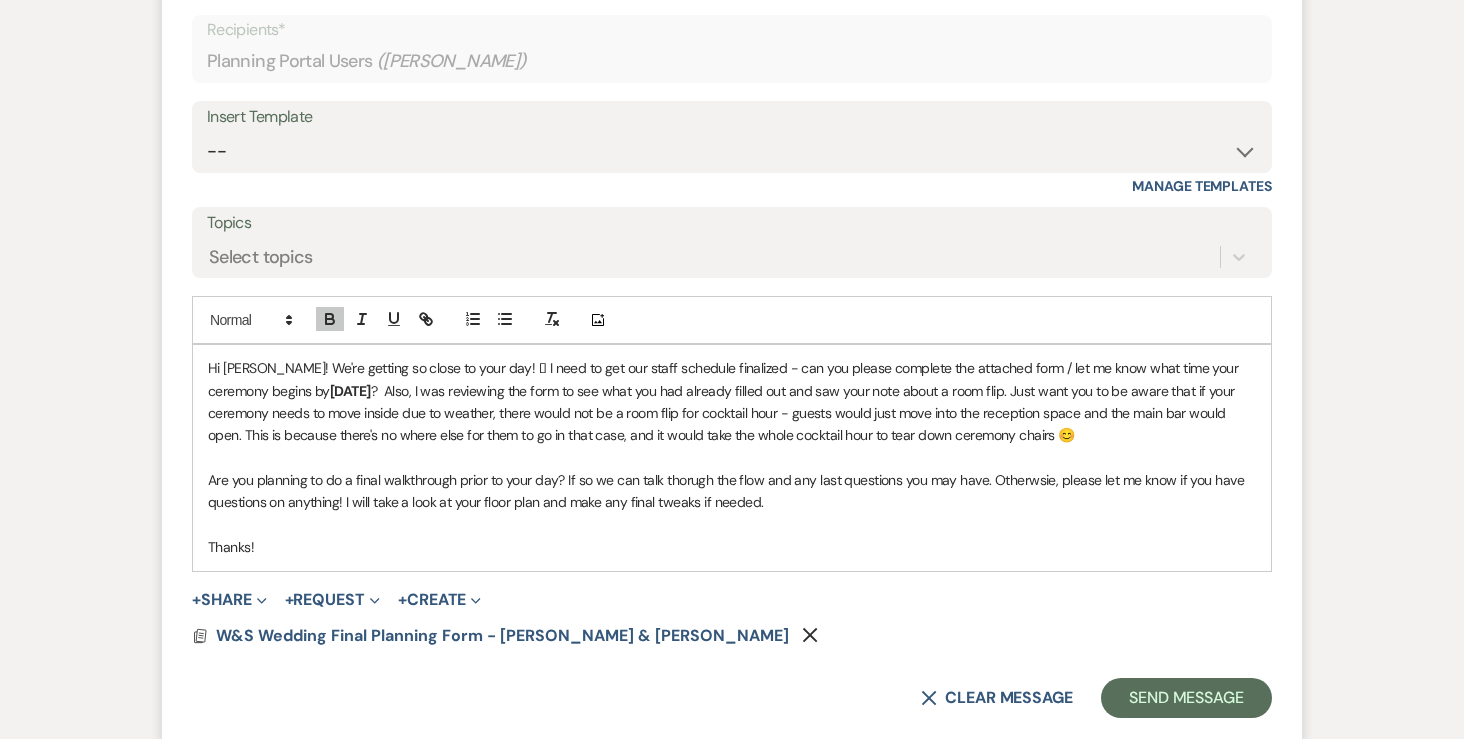 click on "Hi Lindsey! We're getting so close to your day! 🩷 I need to get our staff schedule finalized - can you please complete the attached form / let me know what time your ceremony begins by  tomorrow ?  Also, I was reviewing the form to see what you had already filled out and saw your note about a room flip. Just want you to be aware that if your ceremony needs to move inside due to weather, there would not be a room flip for cocktail hour - guests would just move into the reception space and the main bar would open. This is because there's no where else for them to go in that case, and it would take the whole cocktail hour to tear down ceremony chairs 😊" at bounding box center (732, 402) 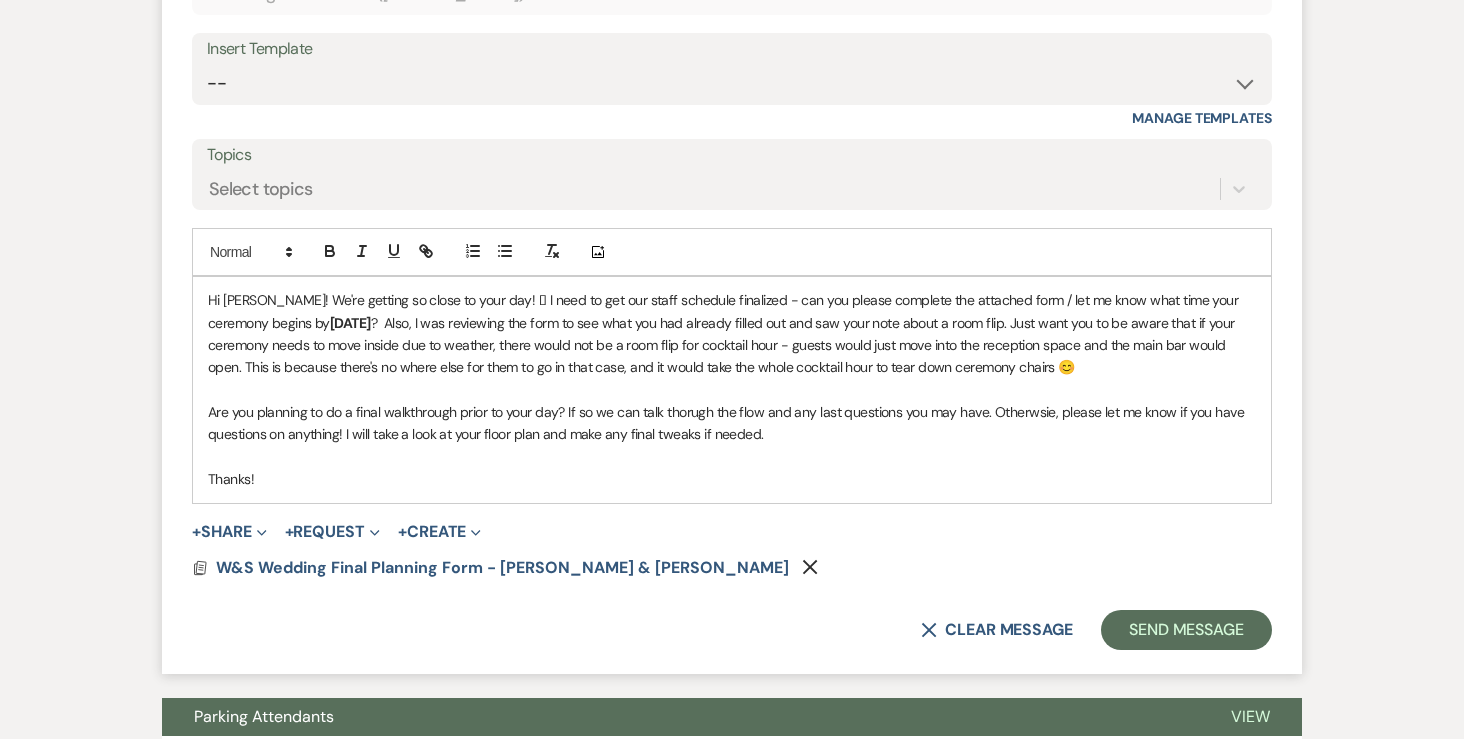scroll, scrollTop: 1953, scrollLeft: 0, axis: vertical 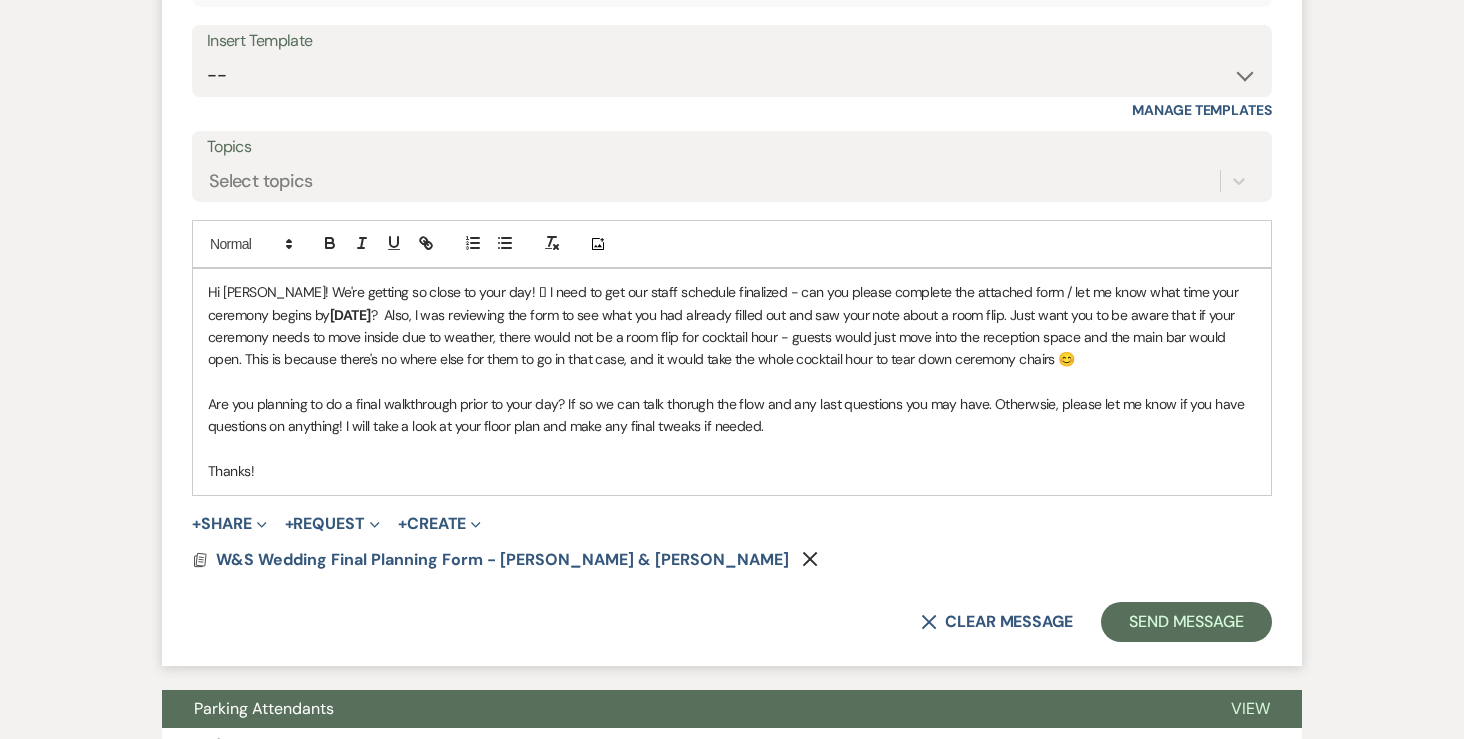 click on "Hi Lindsey! We're getting so close to your day! 🩷 I need to get our staff schedule finalized - can you please complete the attached form / let me know what time your ceremony begins by  tomorrow ?  Also, I was reviewing the form to see what you had already filled out and saw your note about a room flip. Just want you to be aware that if your ceremony needs to move inside due to weather, there would not be a room flip for cocktail hour - guests would just move into the reception space and the main bar would open. This is because there's no where else for them to go in that case, and it would take the whole cocktail hour to tear down ceremony chairs 😊" at bounding box center [732, 326] 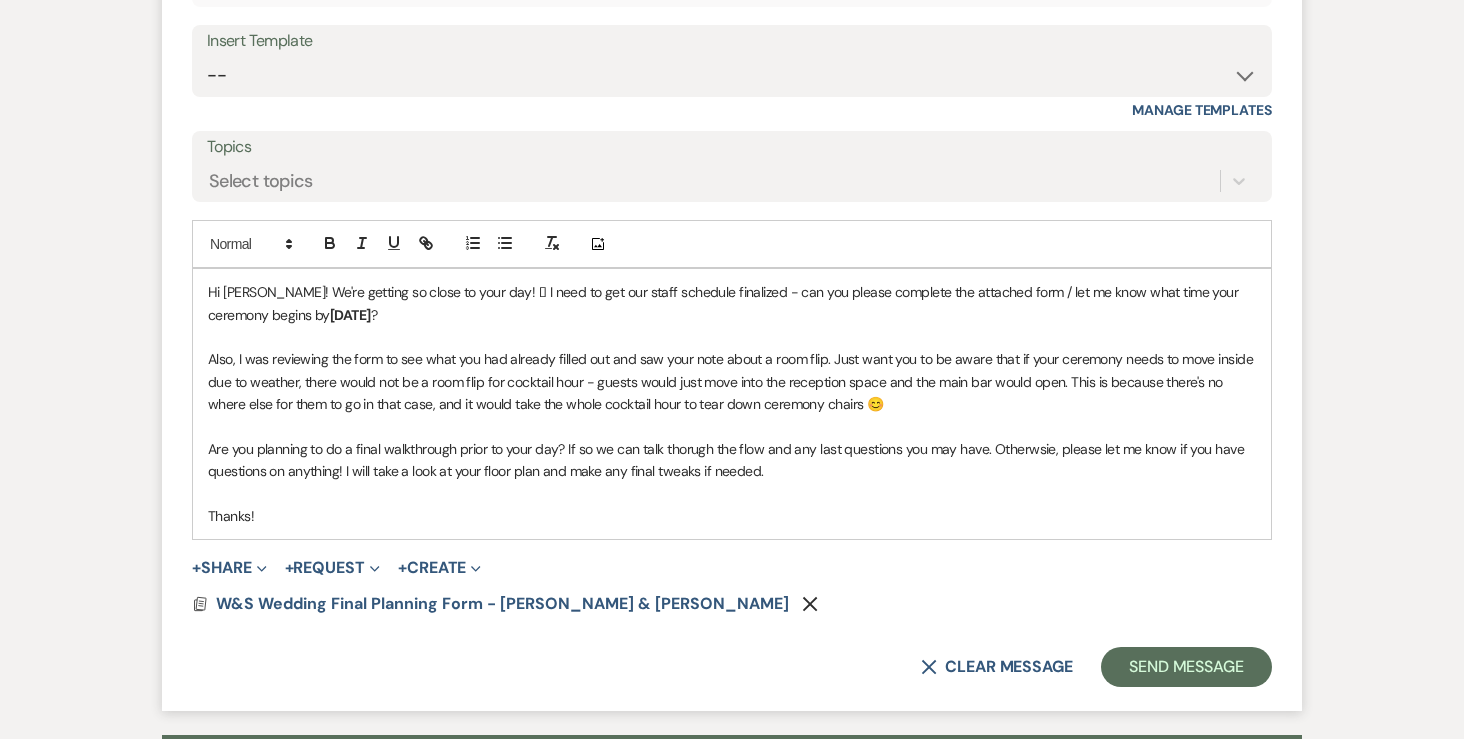 click on "Hi Lindsey! We're getting so close to your day! 🩷 I need to get our staff schedule finalized - can you please complete the attached form / let me know what time your ceremony begins by  tomorrow ?" at bounding box center (732, 303) 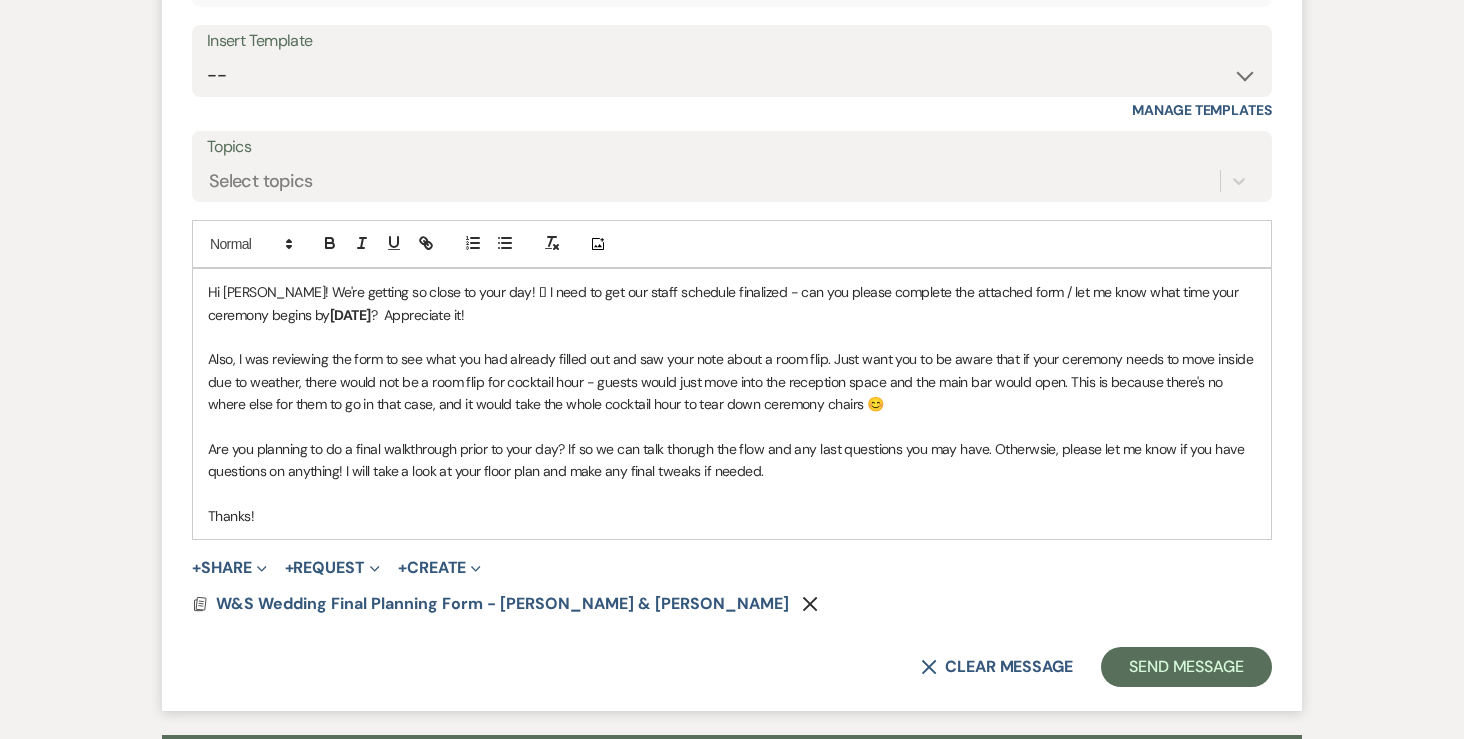 scroll, scrollTop: 1970, scrollLeft: 0, axis: vertical 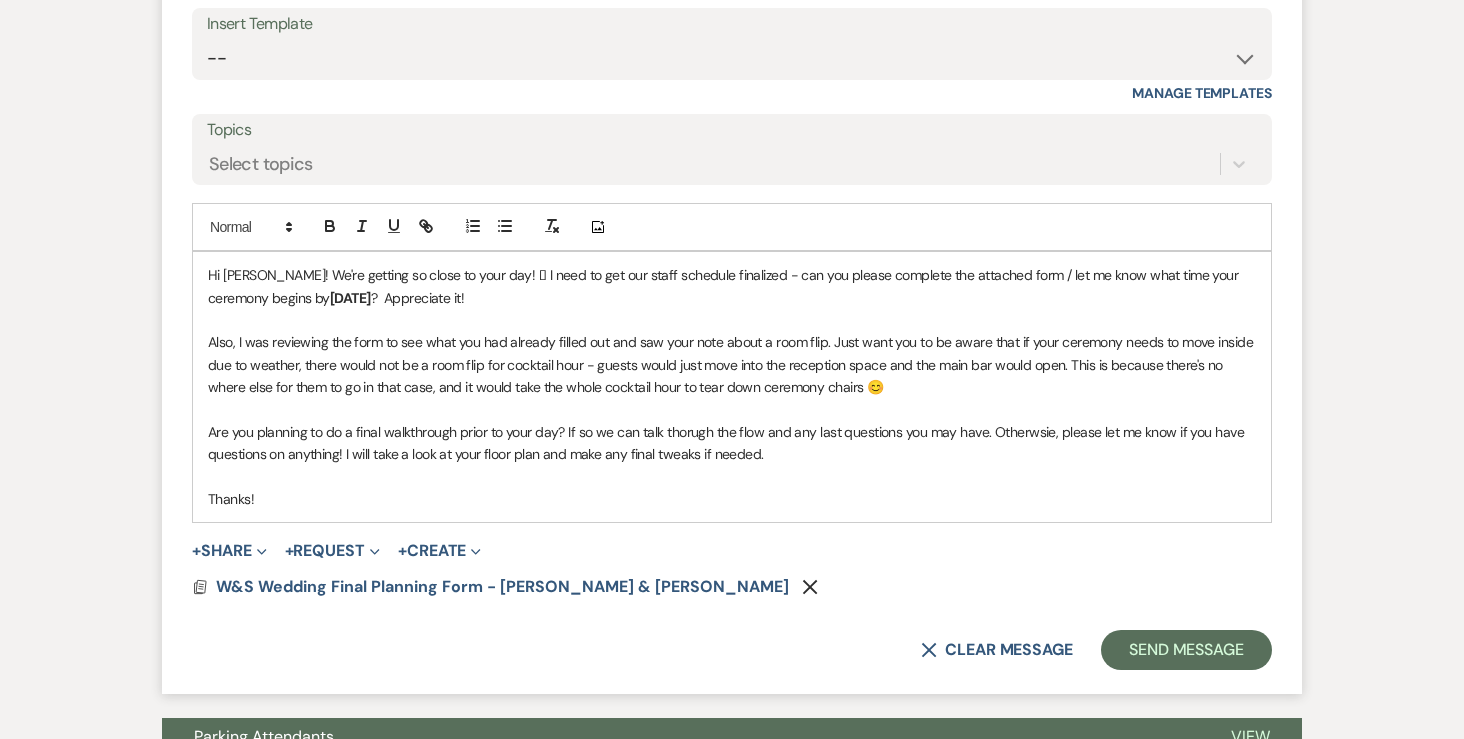 click on "Also, I was reviewing the form to see what you had already filled out and saw your note about a room flip. Just want you to be aware that if your ceremony needs to move inside due to weather, there would not be a room flip for cocktail hour - guests would just move into the reception space and the main bar would open. This is because there's no where else for them to go in that case, and it would take the whole cocktail hour to tear down ceremony chairs 😊" at bounding box center (732, 364) 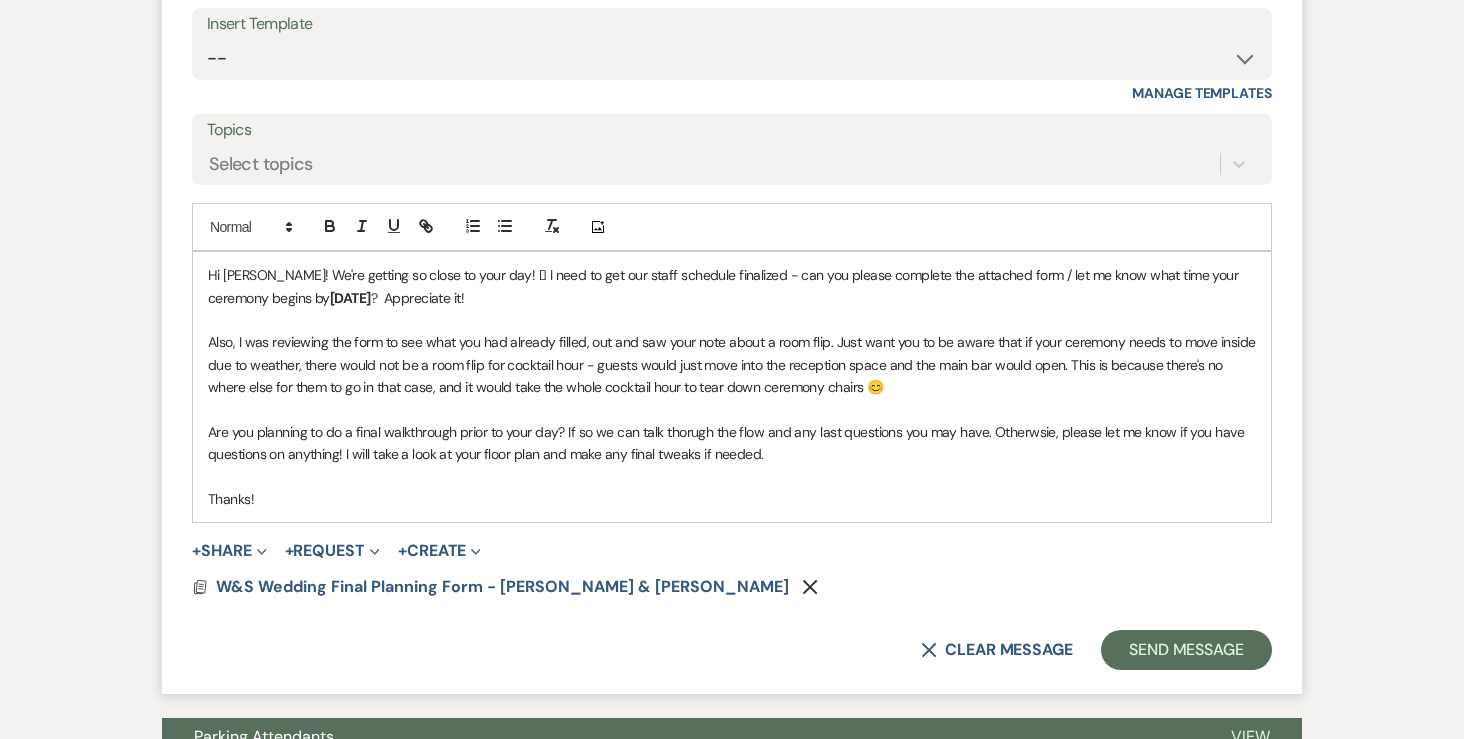 click on "Also, I was reviewing the form to see what you had already filled, out and saw your note about a room flip. Just want you to be aware that if your ceremony needs to move inside due to weather, there would not be a room flip for cocktail hour - guests would just move into the reception space and the main bar would open. This is because there's no where else for them to go in that case, and it would take the whole cocktail hour to tear down ceremony chairs 😊" at bounding box center (732, 364) 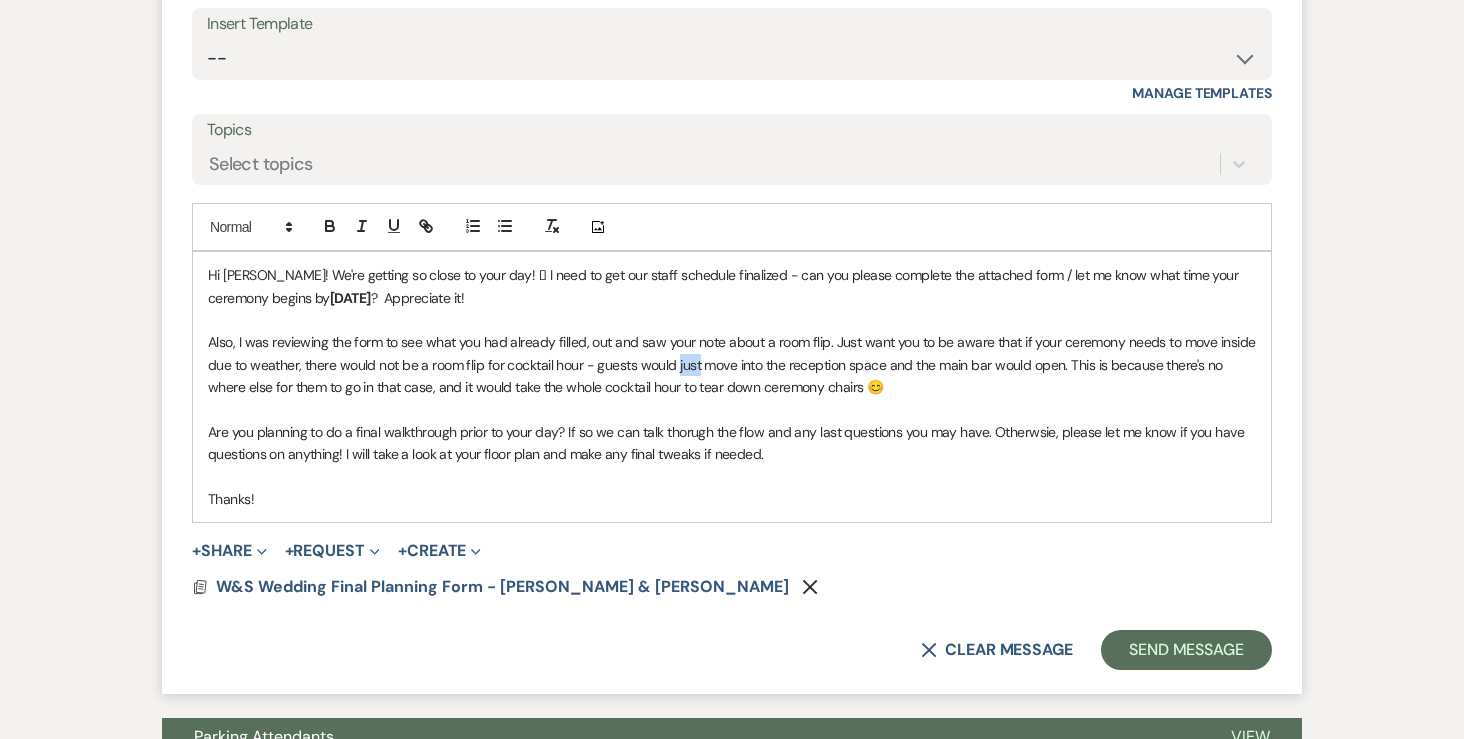click on "Also, I was reviewing the form to see what you had already filled, out and saw your note about a room flip. Just want you to be aware that if your ceremony needs to move inside due to weather, there would not be a room flip for cocktail hour - guests would just move into the reception space and the main bar would open. This is because there's no where else for them to go in that case, and it would take the whole cocktail hour to tear down ceremony chairs 😊" at bounding box center [732, 364] 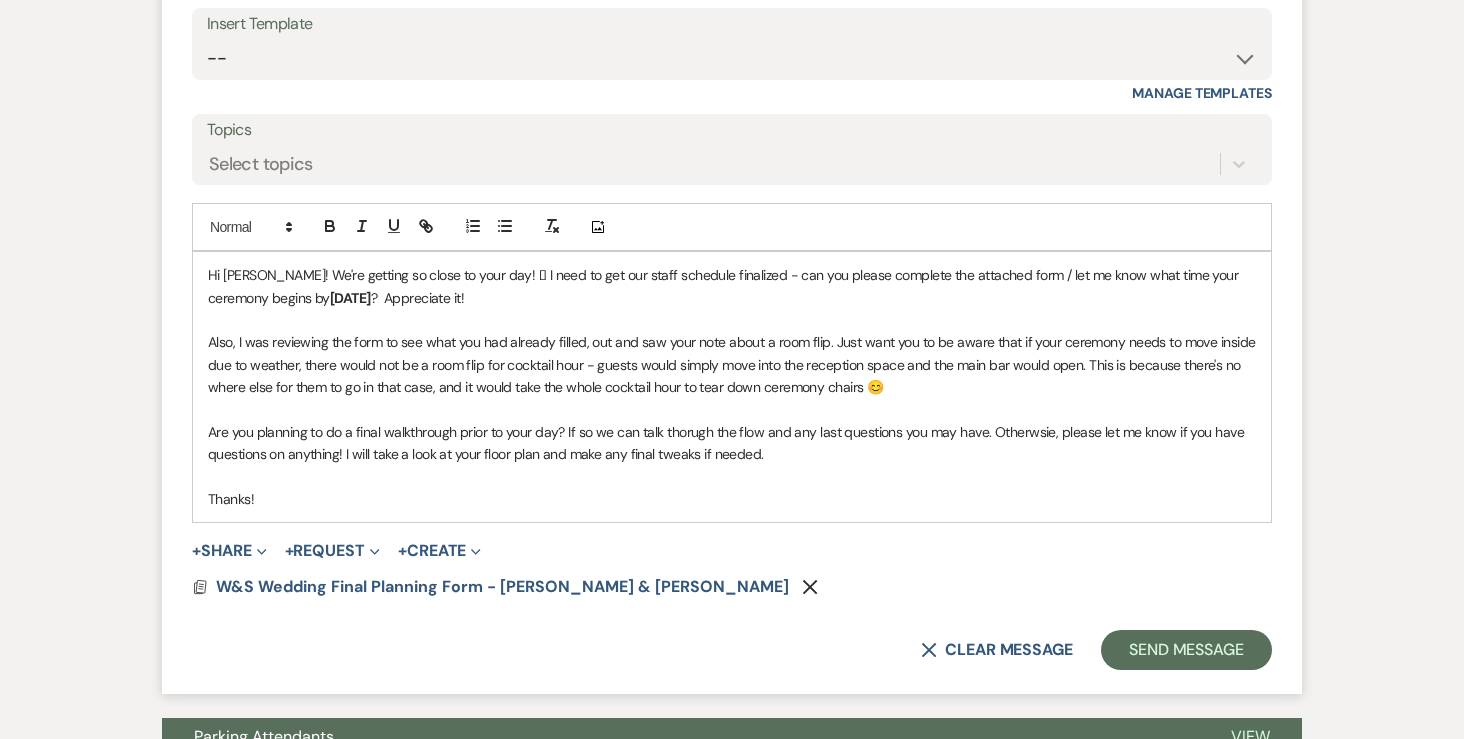 click on "Also, I was reviewing the form to see what you had already filled, out and saw your note about a room flip. Just want you to be aware that if your ceremony needs to move inside due to weather, there would not be a room flip for cocktail hour - guests would simply move into the reception space and the main bar would open. This is because there's no where else for them to go in that case, and it would take the whole cocktail hour to tear down ceremony chairs 😊" at bounding box center (732, 364) 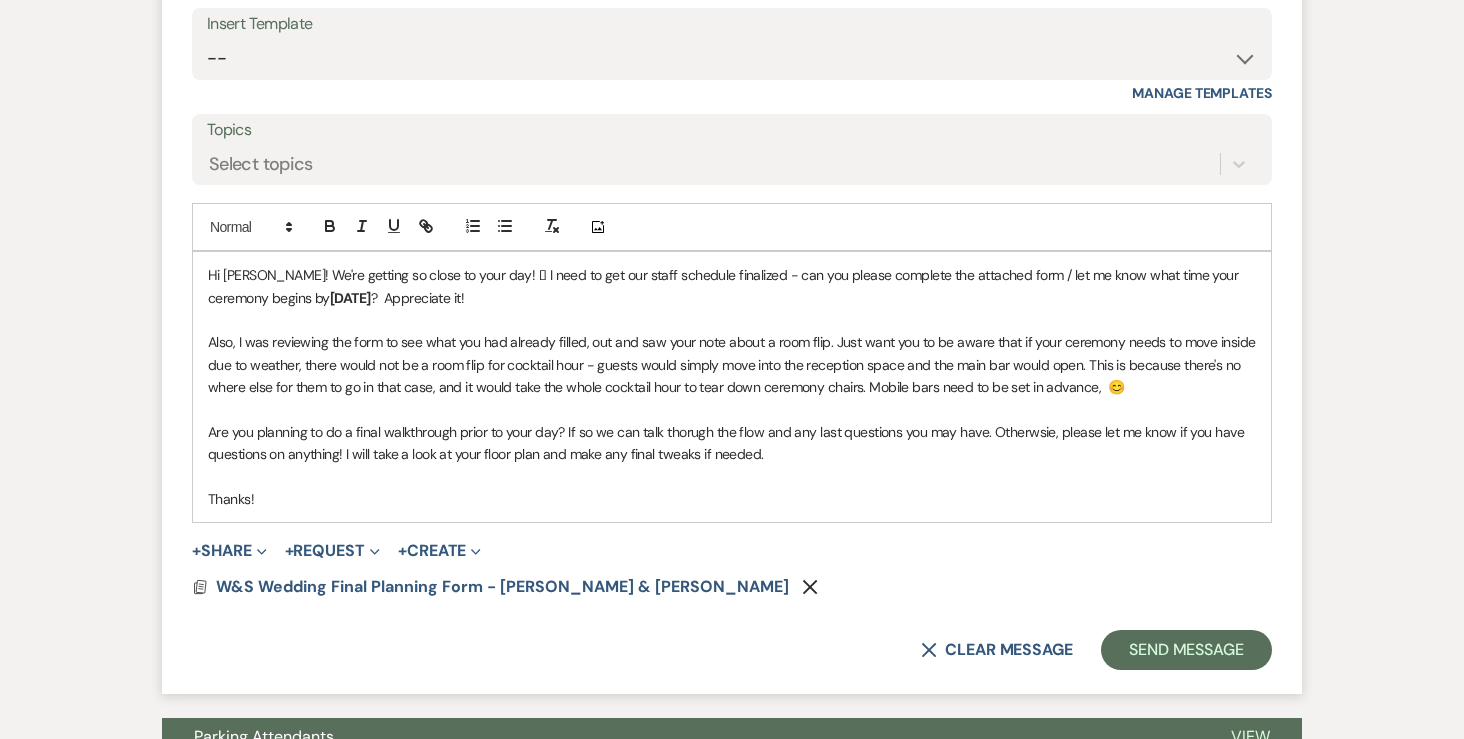 click on "Also, I was reviewing the form to see what you had already filled, out and saw your note about a room flip. Just want you to be aware that if your ceremony needs to move inside due to weather, there would not be a room flip for cocktail hour - guests would simply move into the reception space and the main bar would open. This is because there's no where else for them to go in that case, and it would take the whole cocktail hour to tear down ceremony chairs. Mobile bars need to be set in advance,  😊" at bounding box center (732, 364) 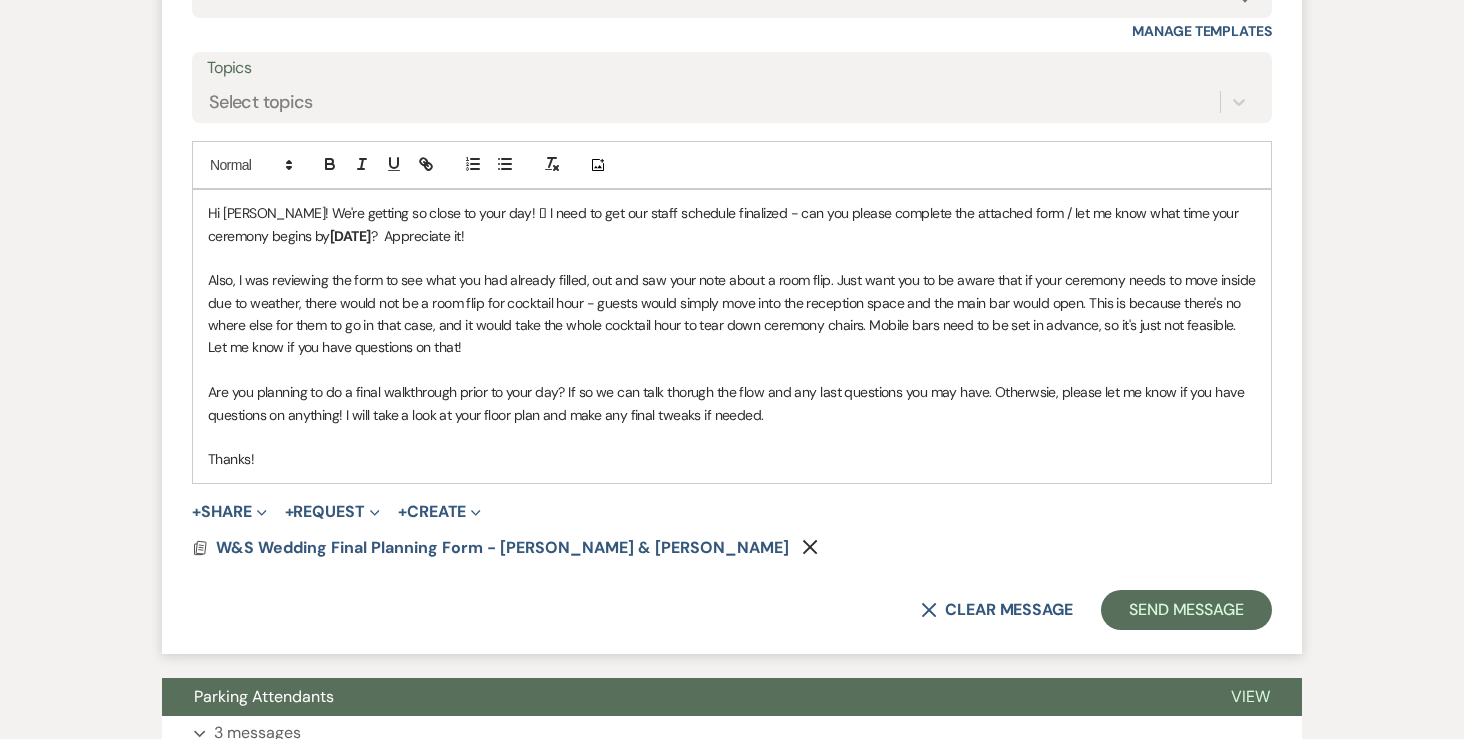 scroll, scrollTop: 2037, scrollLeft: 0, axis: vertical 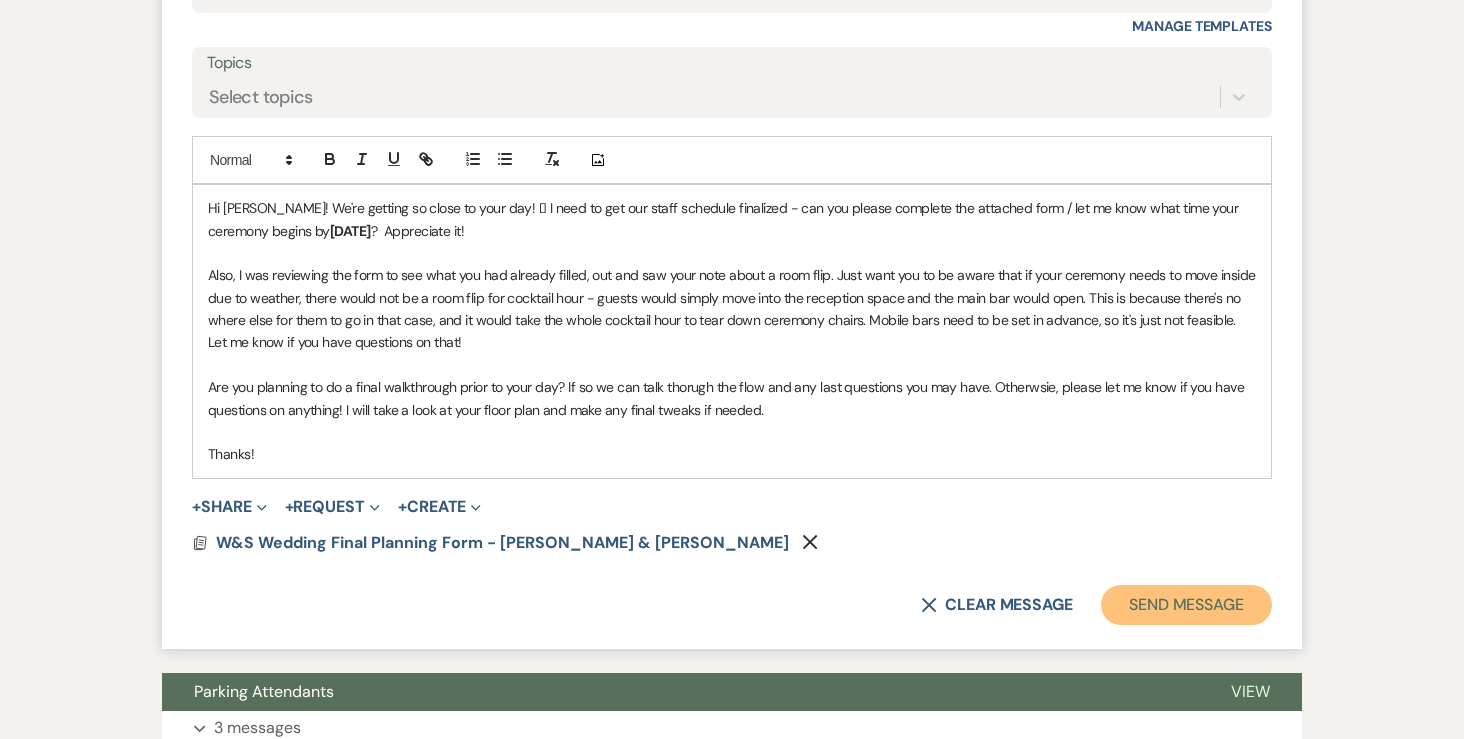 click on "Send Message" at bounding box center [1186, 605] 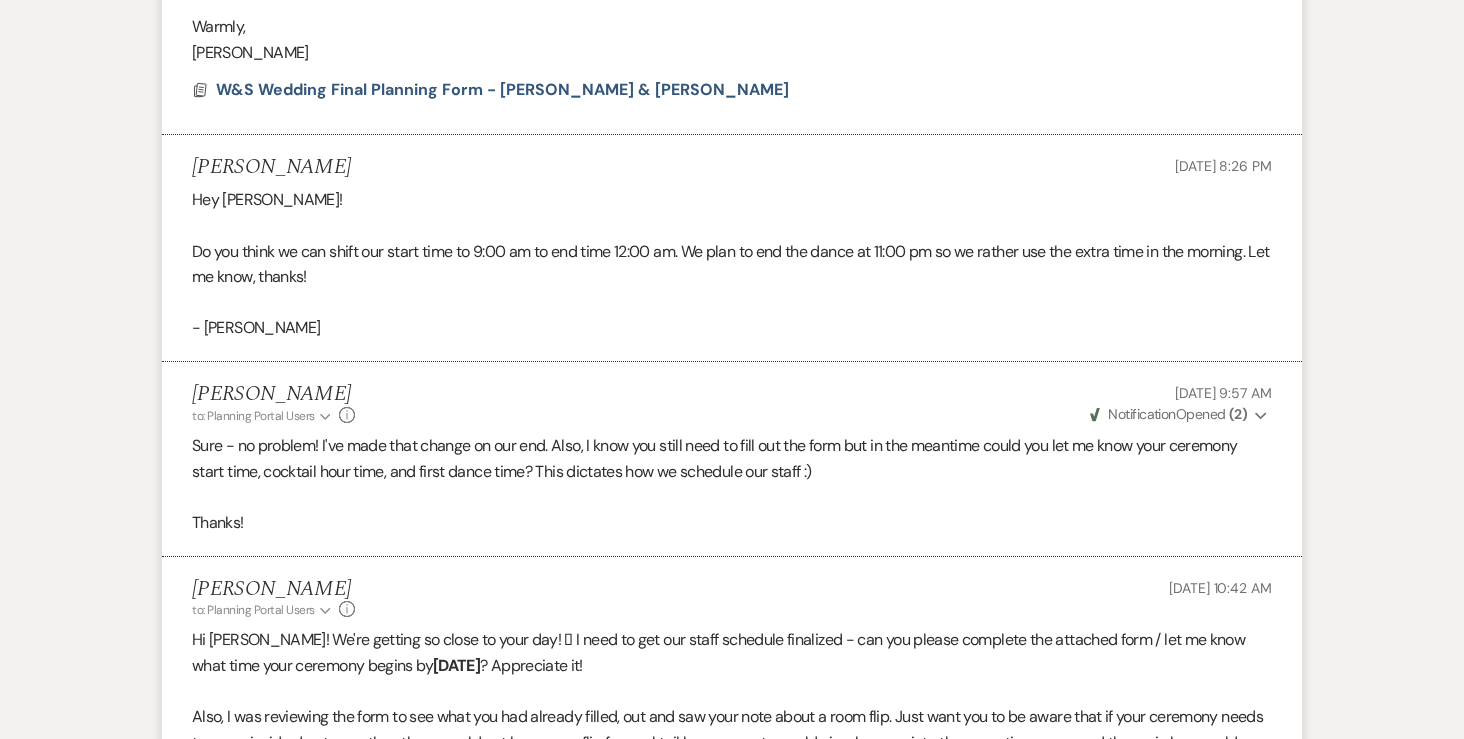 scroll, scrollTop: 0, scrollLeft: 0, axis: both 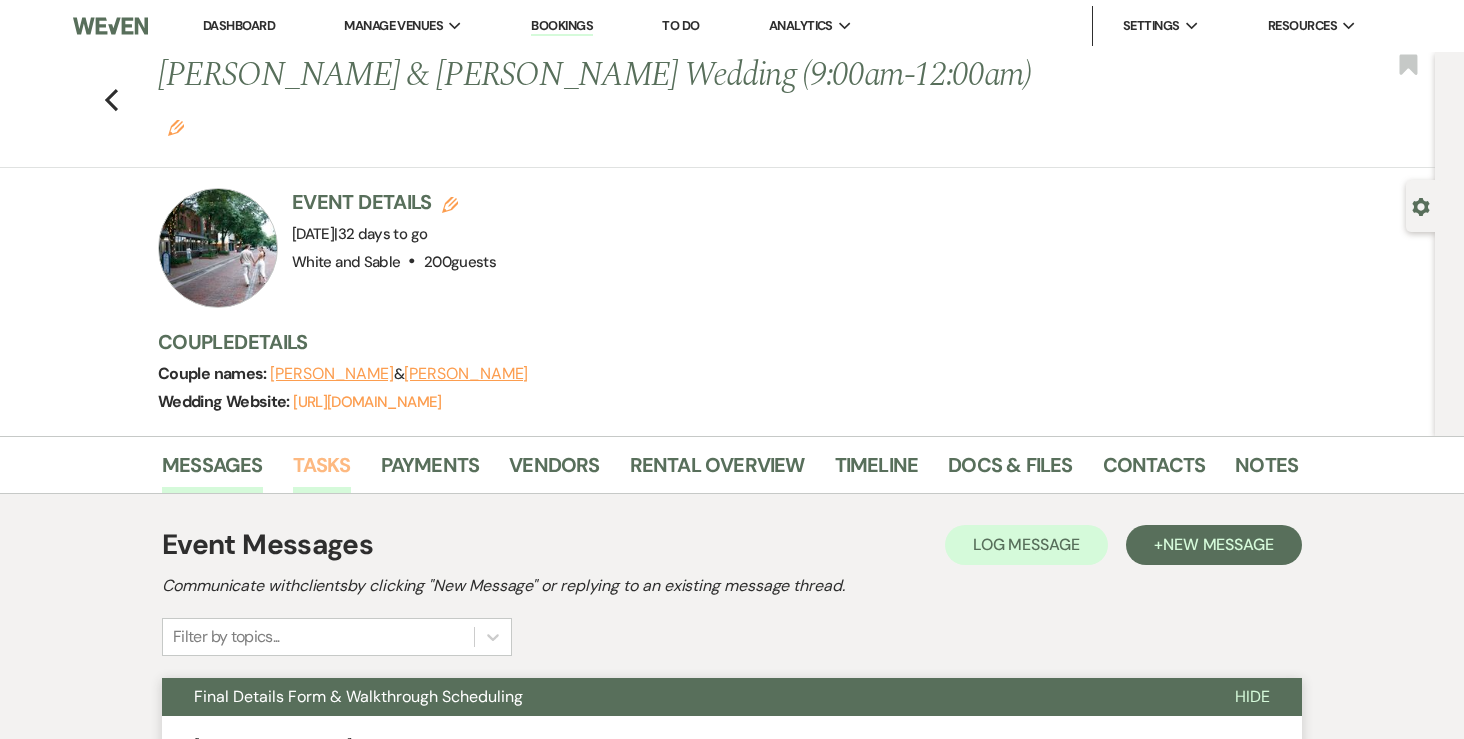 click on "Tasks" at bounding box center (322, 471) 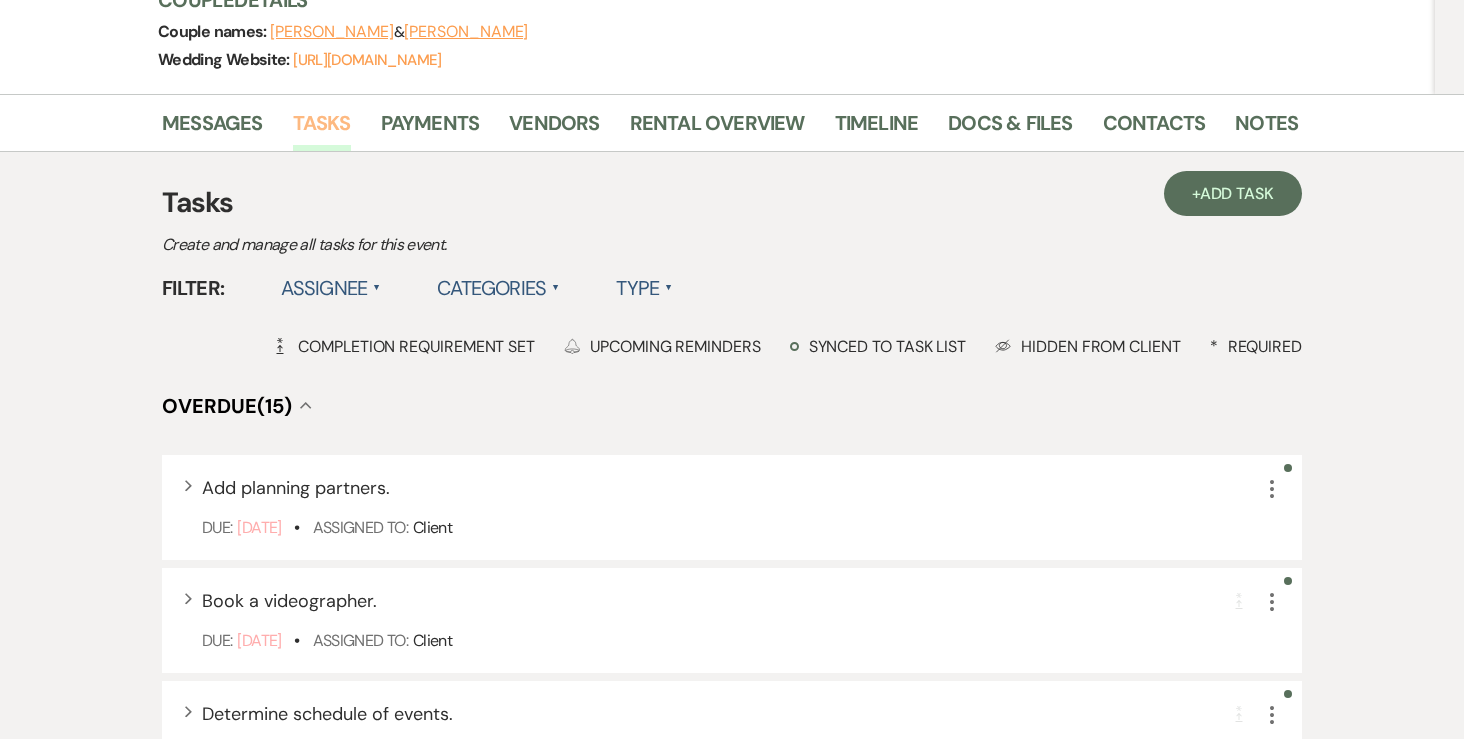 scroll, scrollTop: 357, scrollLeft: 0, axis: vertical 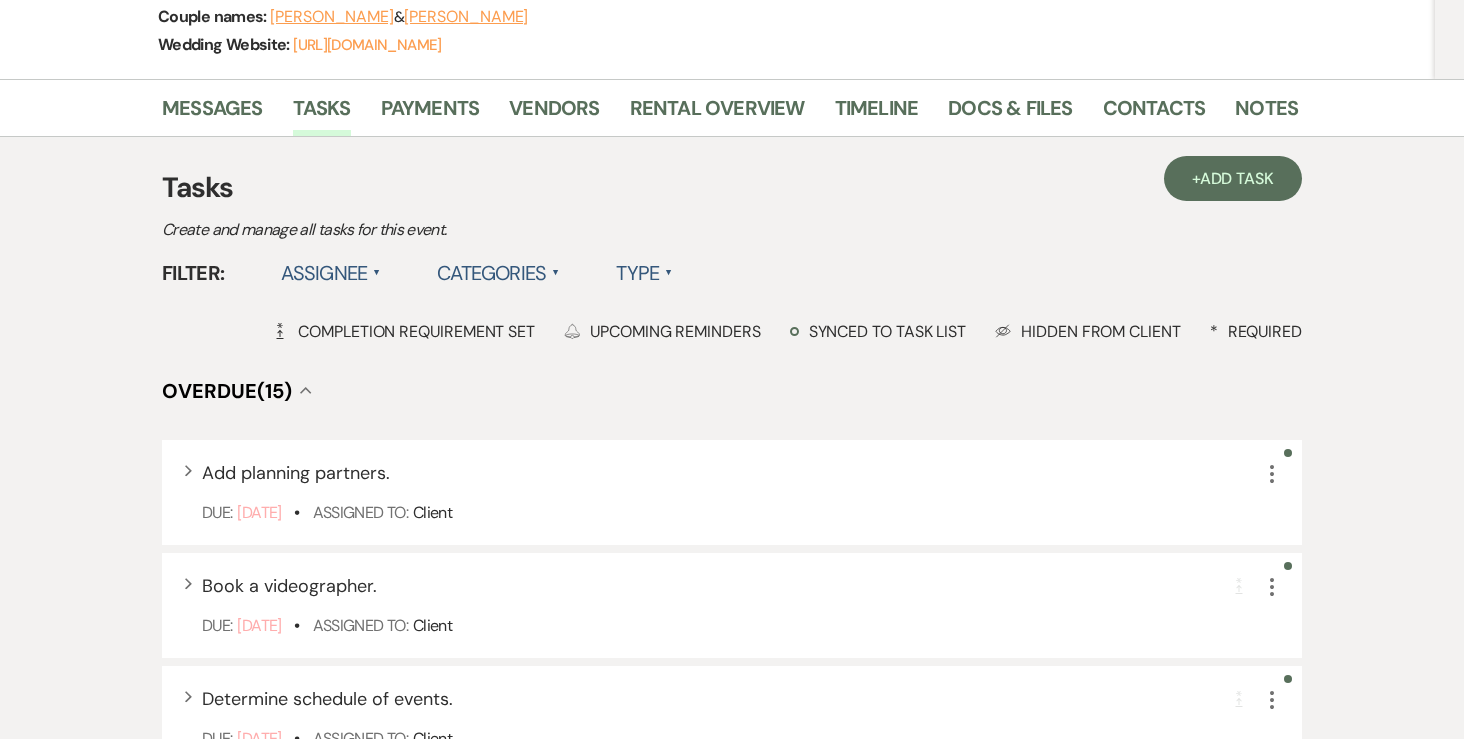 click on "+  Add Task Tasks Create and manage all tasks for this event. Filter: Assignee   ▲ Categories   ▲ Type   ▲ Completion Requirement Completion Requirement Set Reminder Bell Upcoming Reminders Synced to task list Hidden Eye Hidden from Client * Required Overdue  (15) Collapse Expand Add planning partners. More Due:  Aug 22 24 • Assigned To:  Client Expand Book a videographer. Completion Requirement More Due:  Nov 22 24 • Assigned To:  Client Expand Determine schedule of events. Completion Requirement More Due:  Feb 22 25 • Assigned To:  Client Expand Decide on day-of paper suite and signage. More Due:  May 22 25 • Assigned To:  Client Expand Decide on favors and other decor.  More Due:  May 22 25 • Assigned To:  Client Expand Finalize ceremony details. More Due:  May 22 25 • Assigned To:  Client Expand Apply for marriage license. More Due:  Jun 22 25 • Assigned To:  Client Expand Upload DJ/Band's COI. * Completion Requirement More Due:  Jun 23 25 • Assigned To:  Client Required Expand More" at bounding box center (732, 1591) 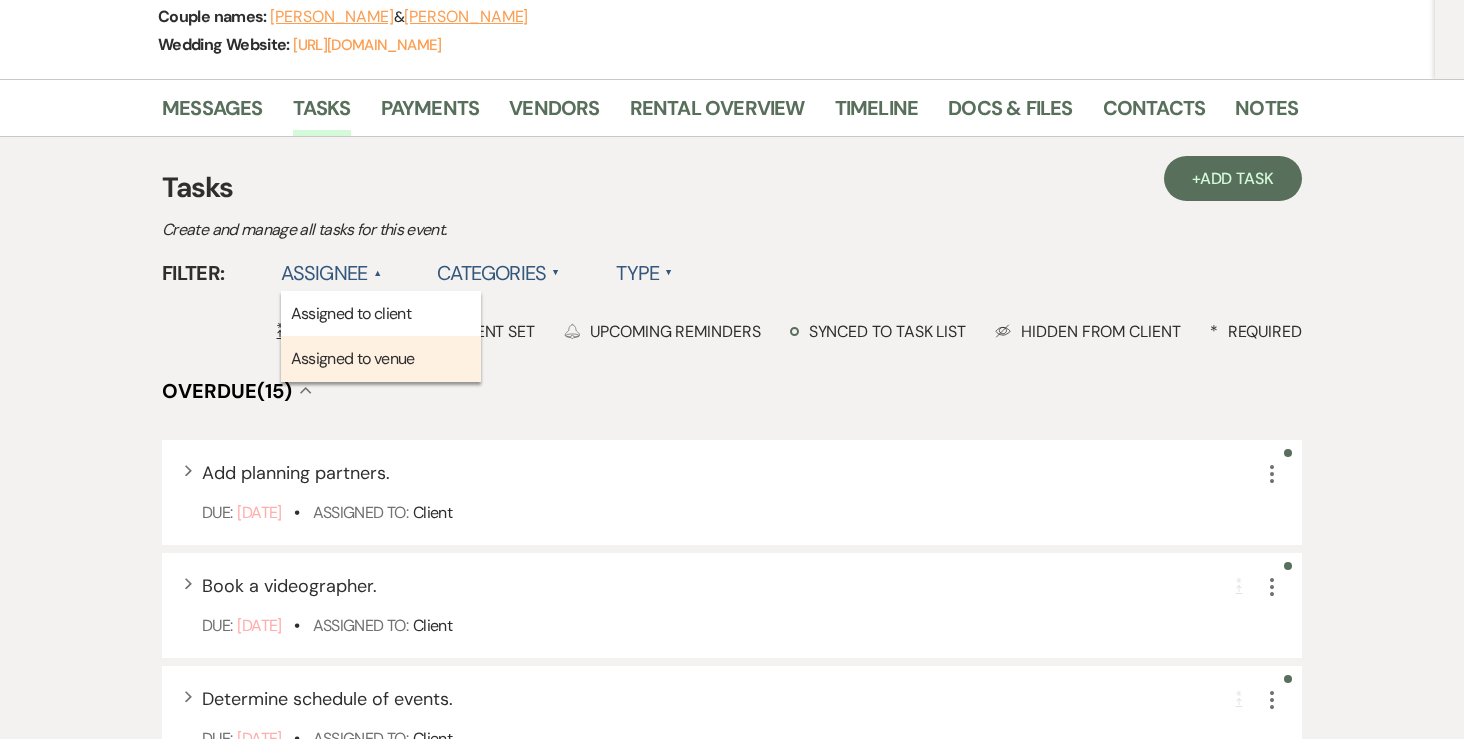click on "Assigned to venue" at bounding box center [381, 359] 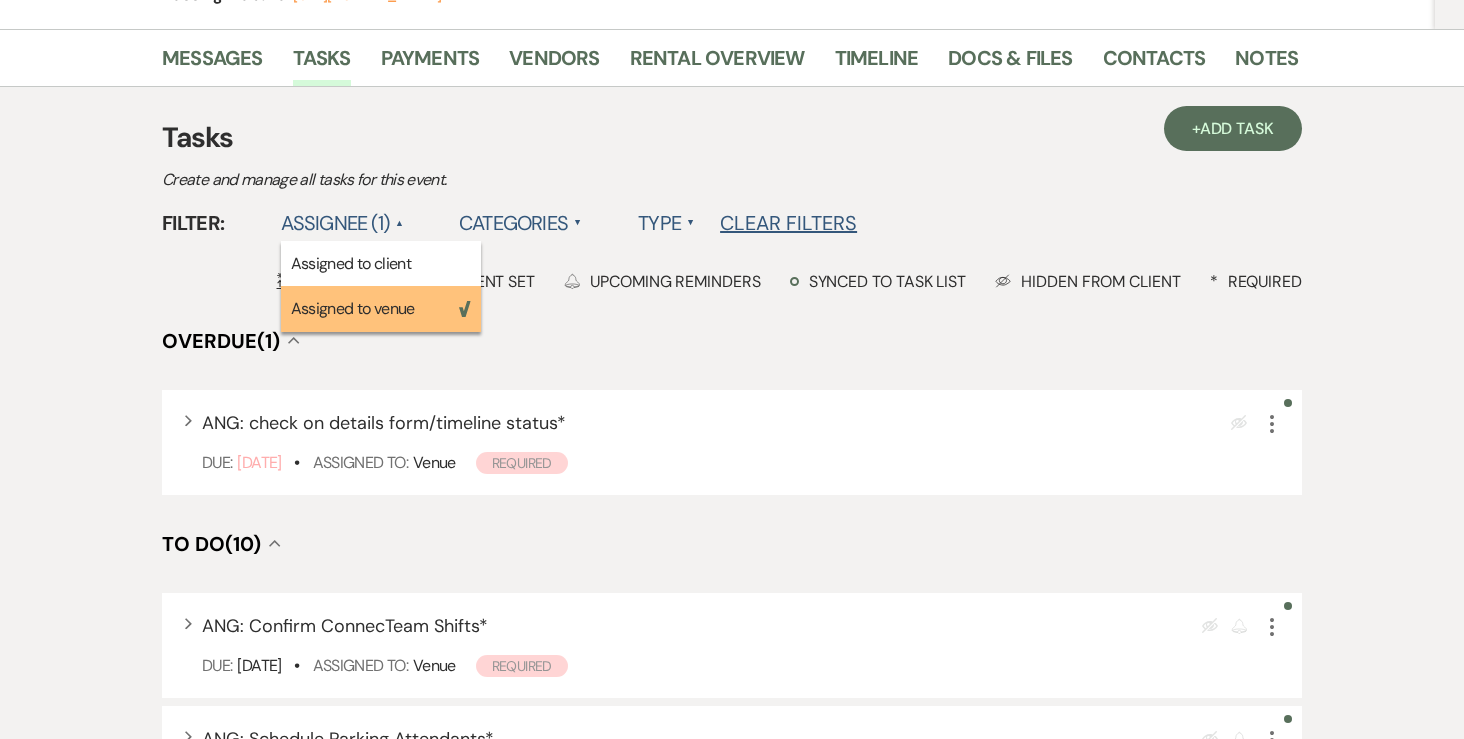 scroll, scrollTop: 408, scrollLeft: 0, axis: vertical 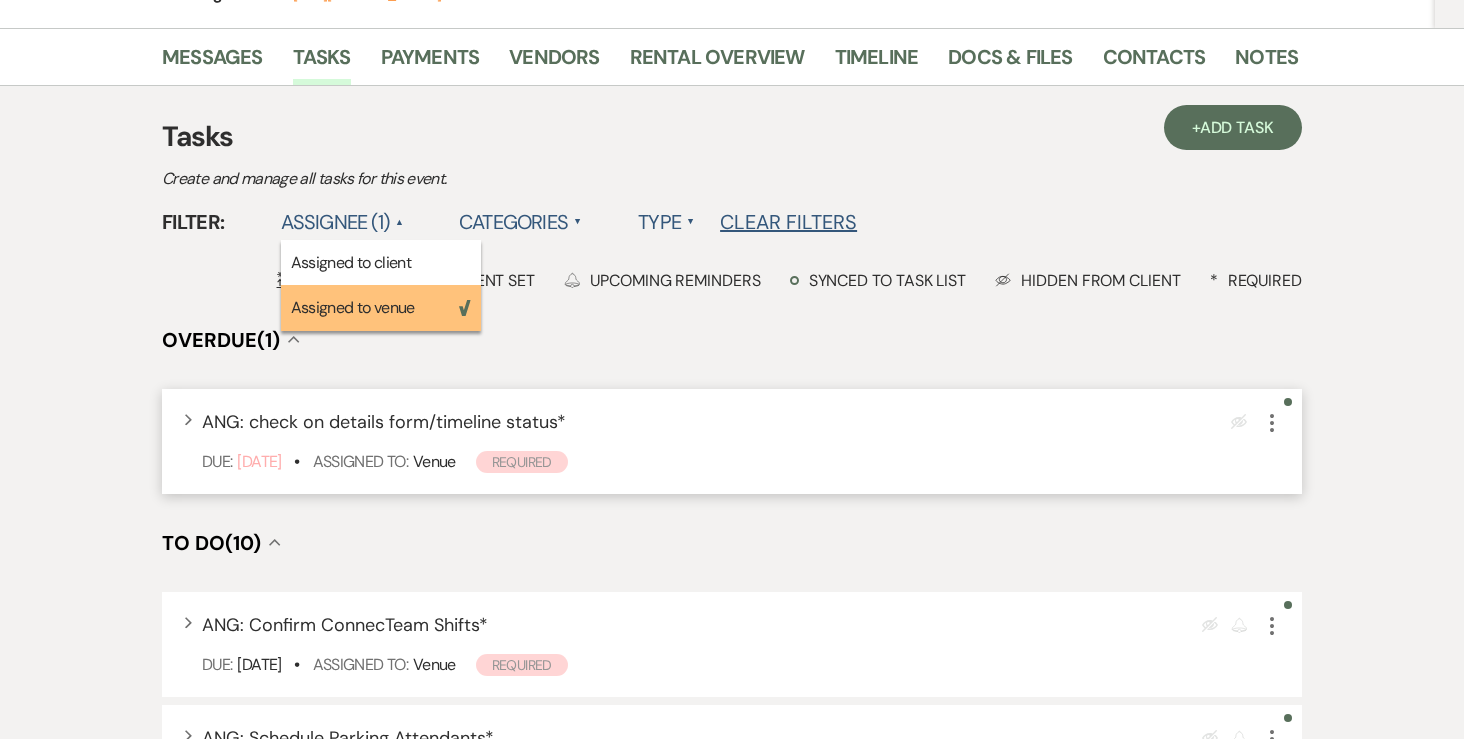 click on "More" 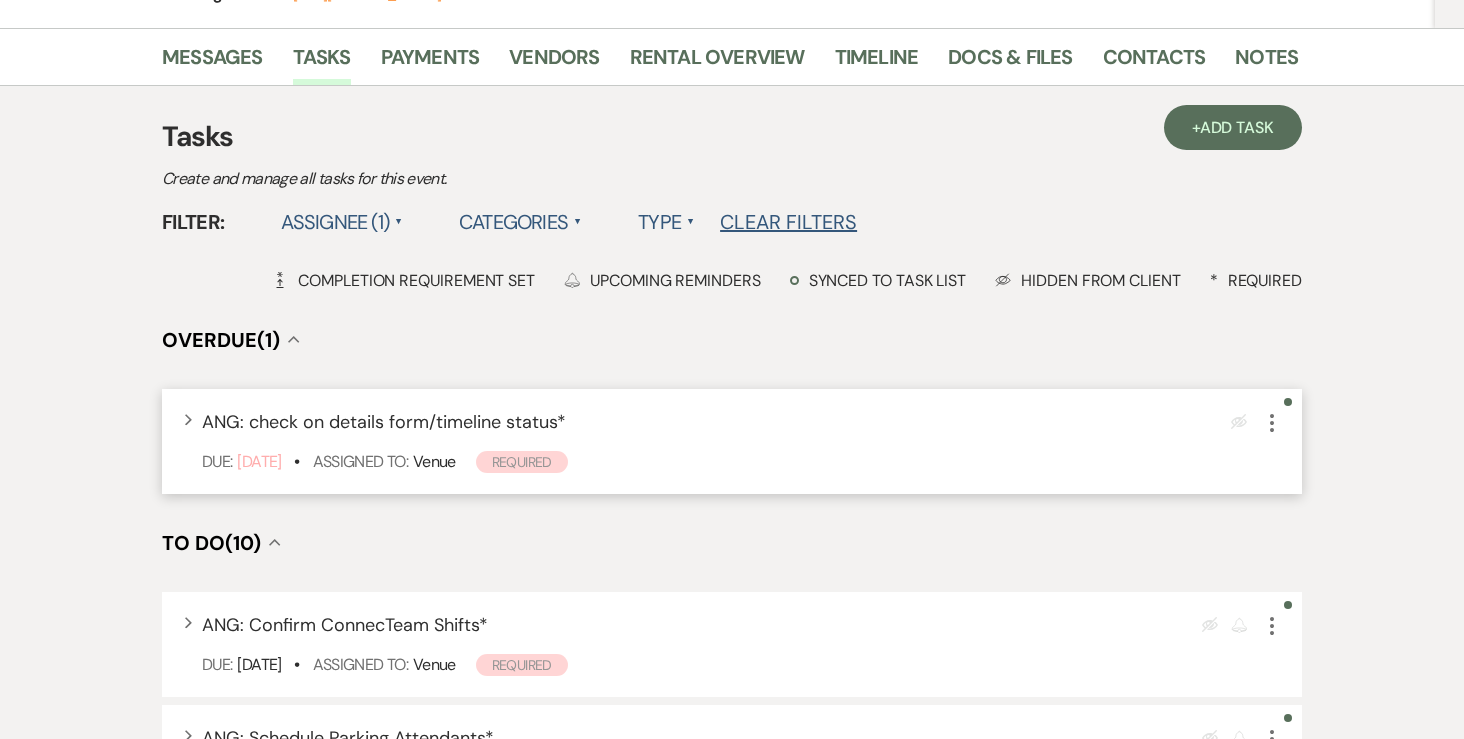 click 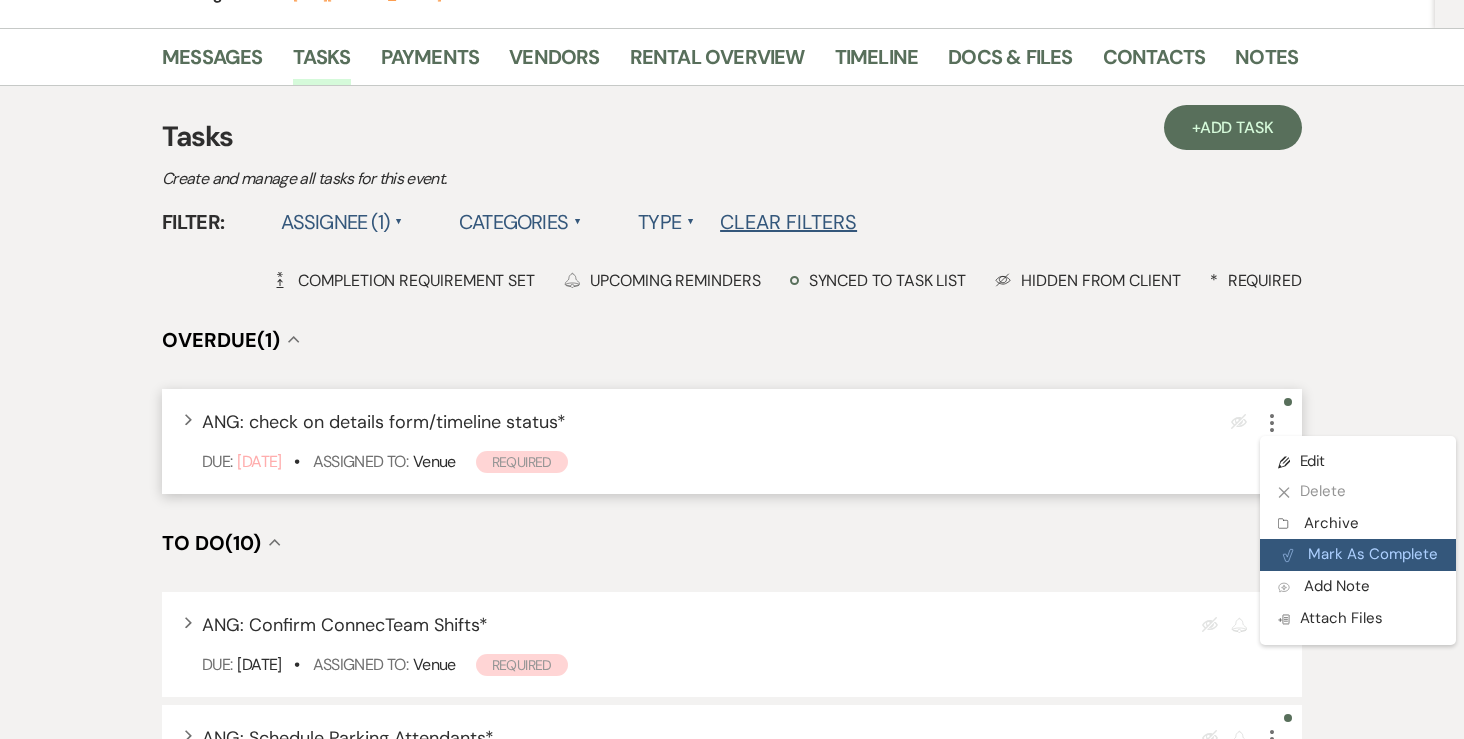 click on "Plan Portal Link   Mark As Complete" at bounding box center [1358, 555] 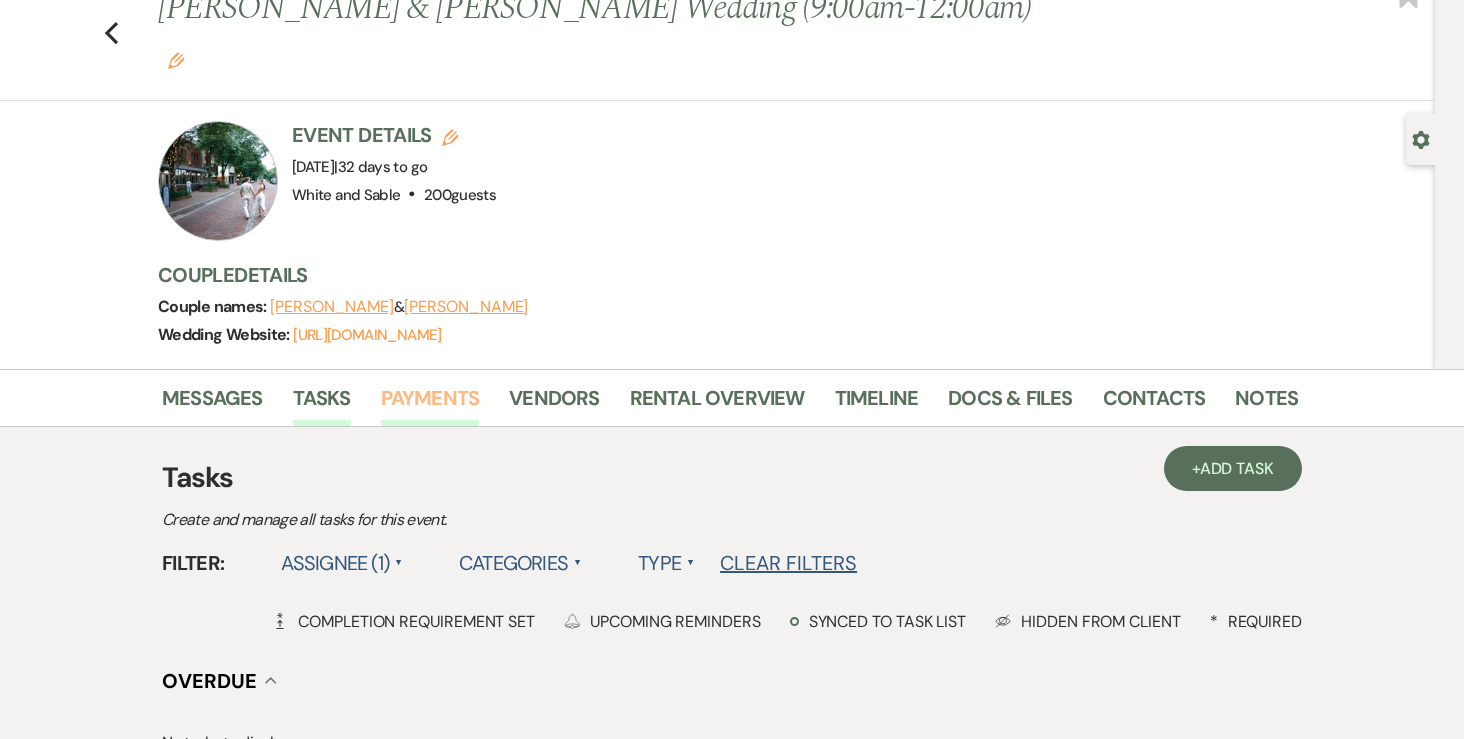 scroll, scrollTop: 0, scrollLeft: 0, axis: both 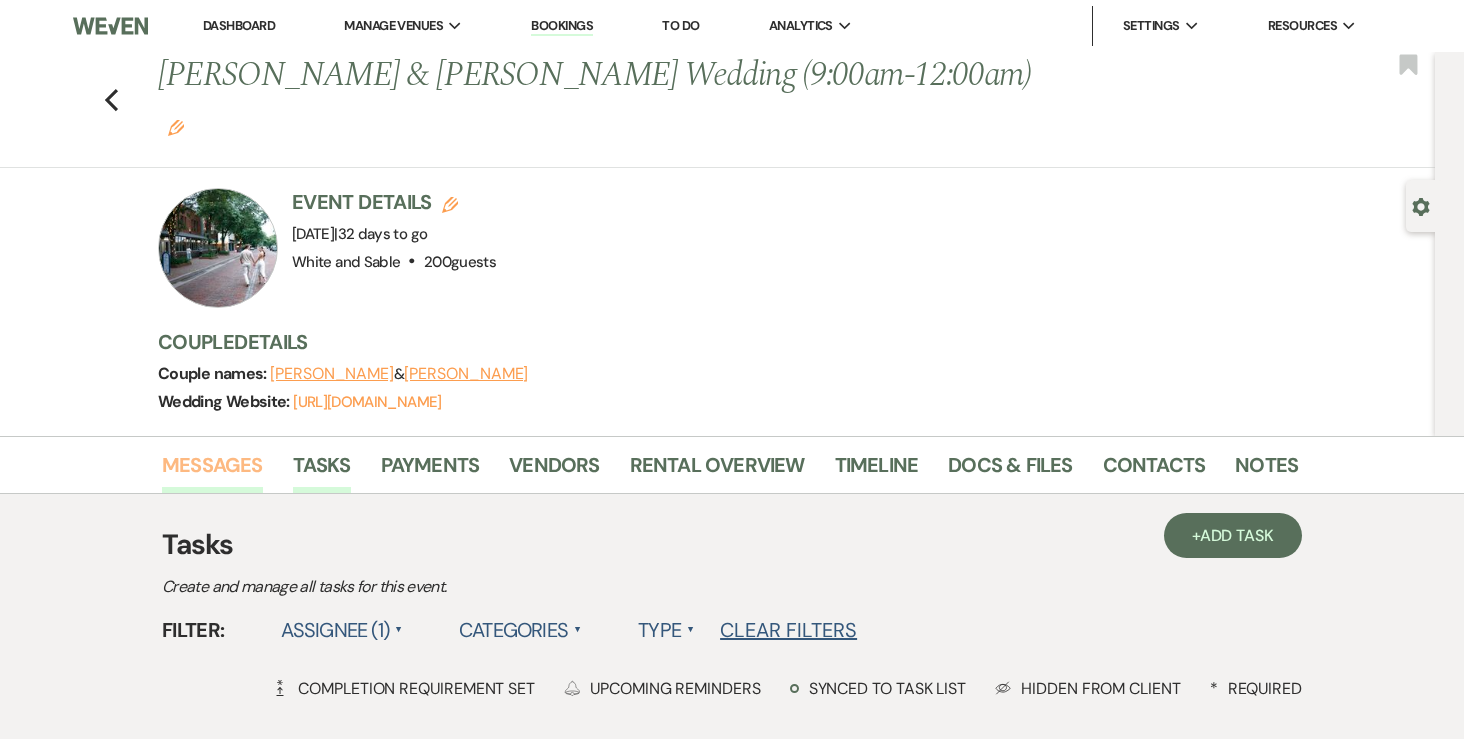 click on "Messages" at bounding box center [212, 471] 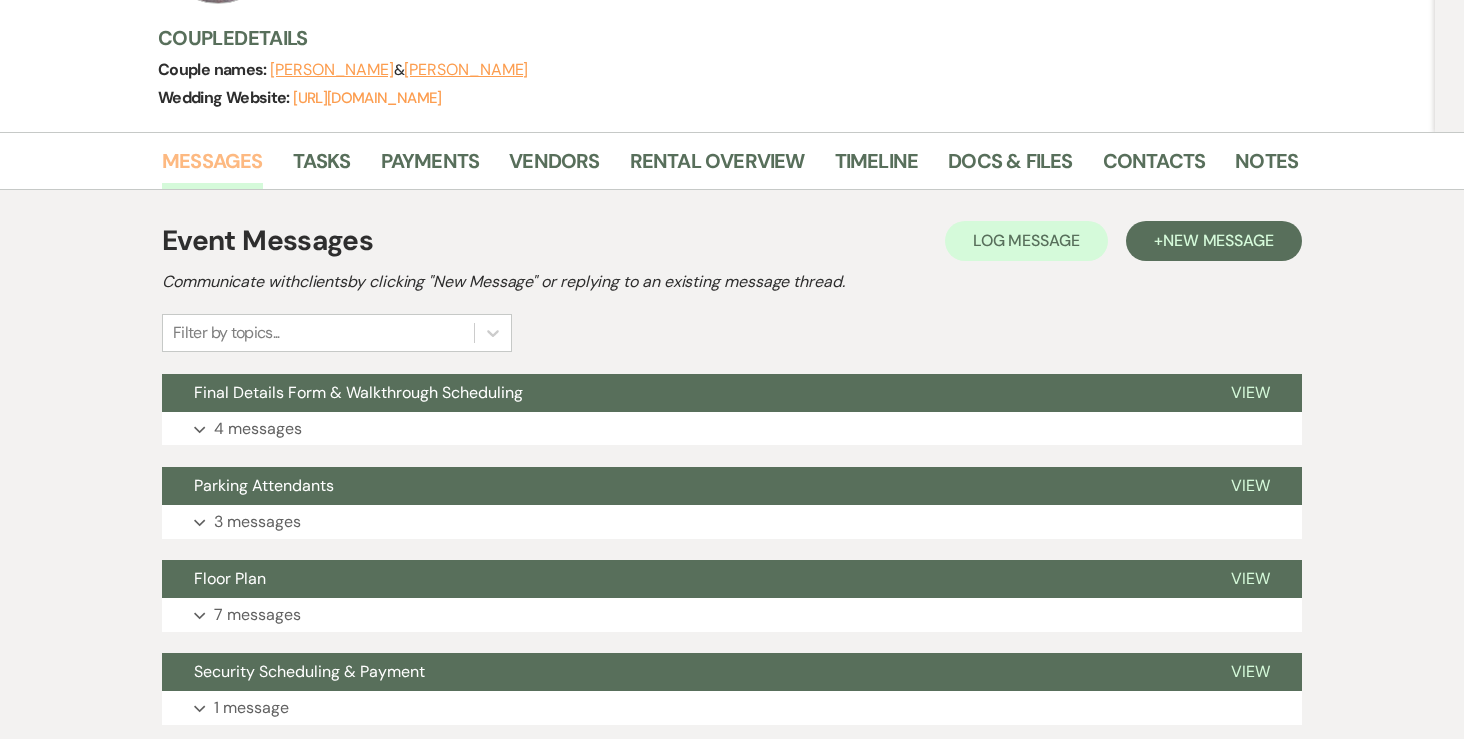 scroll, scrollTop: 305, scrollLeft: 0, axis: vertical 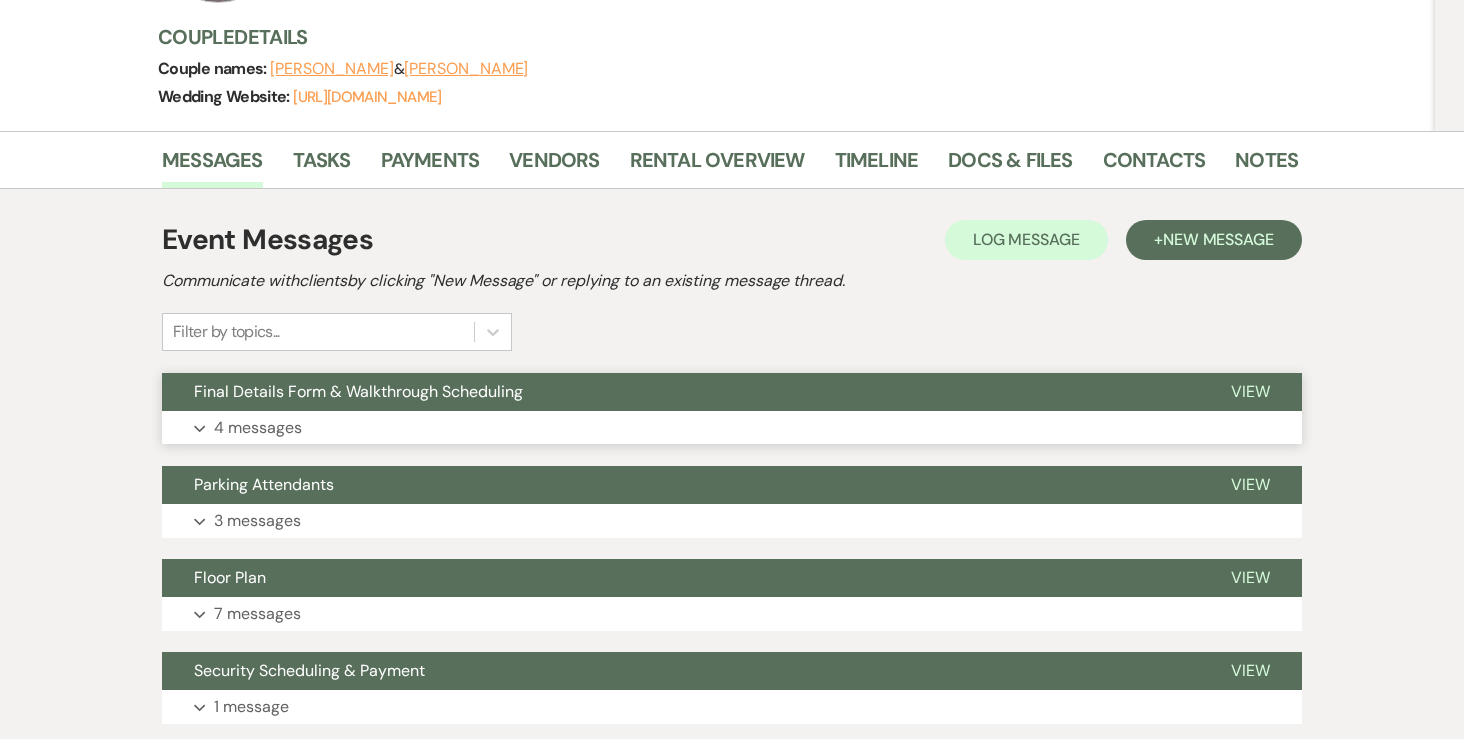 click on "4 messages" at bounding box center [258, 428] 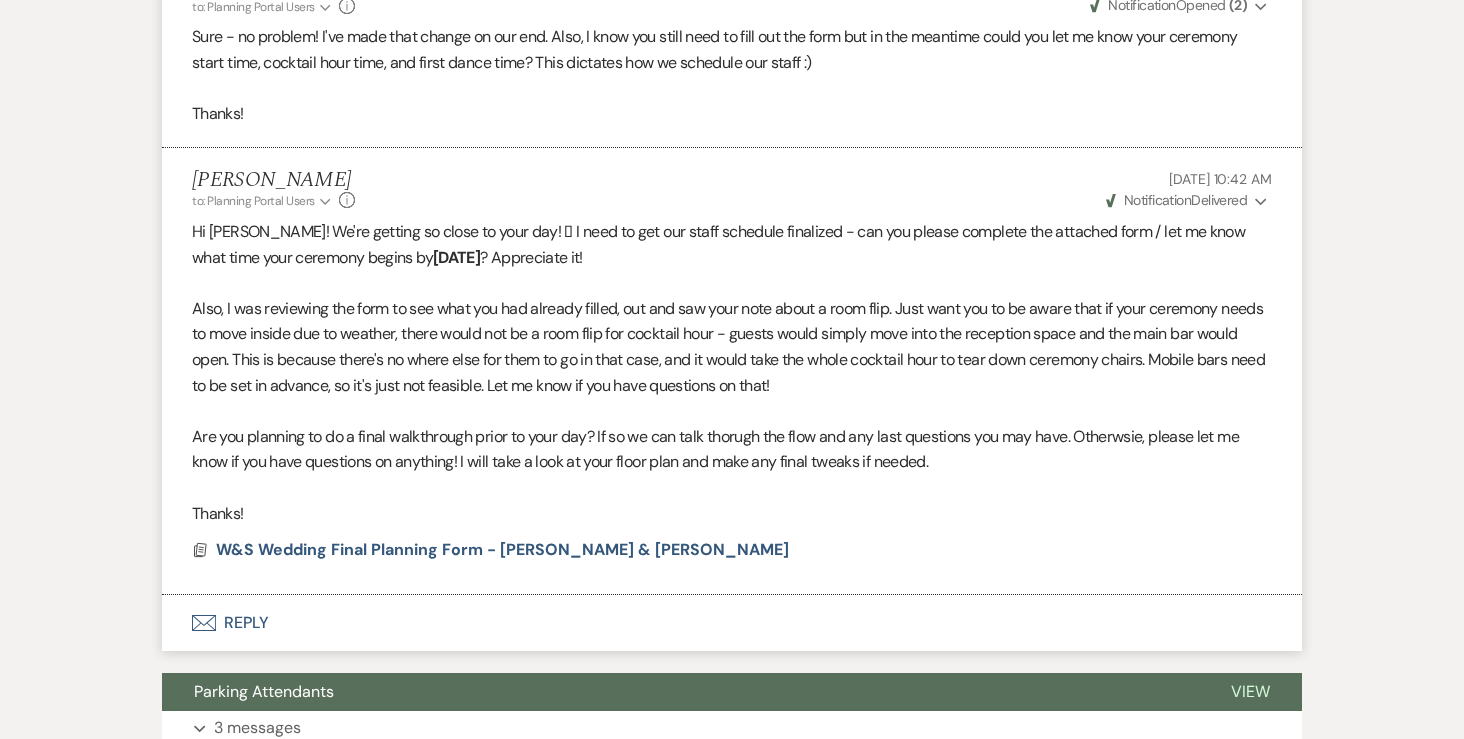 scroll, scrollTop: 1665, scrollLeft: 0, axis: vertical 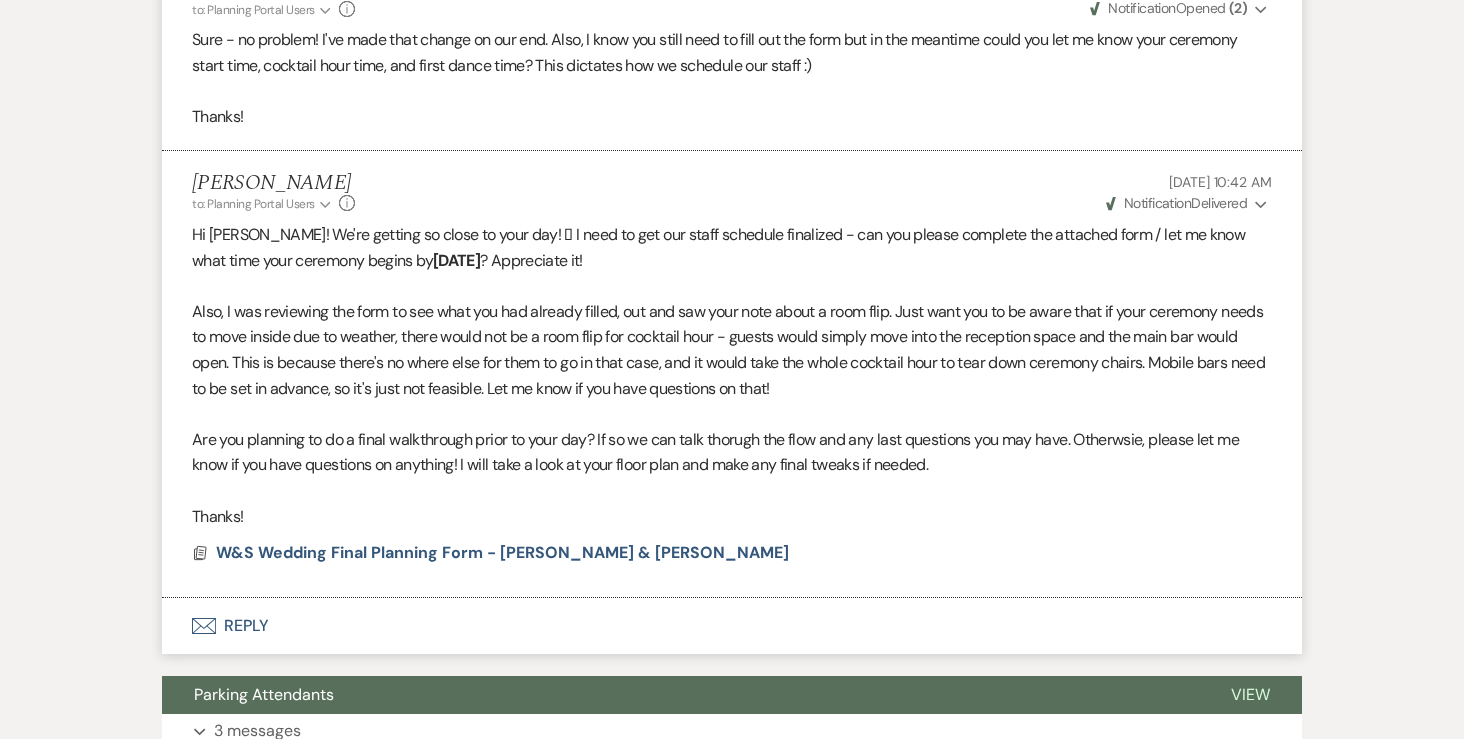 click on "Also, I was reviewing the form to see what you had already filled, out and saw your note about a room flip. Just want you to be aware that if your ceremony needs to move inside due to weather, there would not be a room flip for cocktail hour - guests would simply move into the reception space and the main bar would open. This is because there's no where else for them to go in that case, and it would take the whole cocktail hour to tear down ceremony chairs. Mobile bars need to be set in advance, so it's just not feasible. Let me know if you have questions on that!" at bounding box center (732, 350) 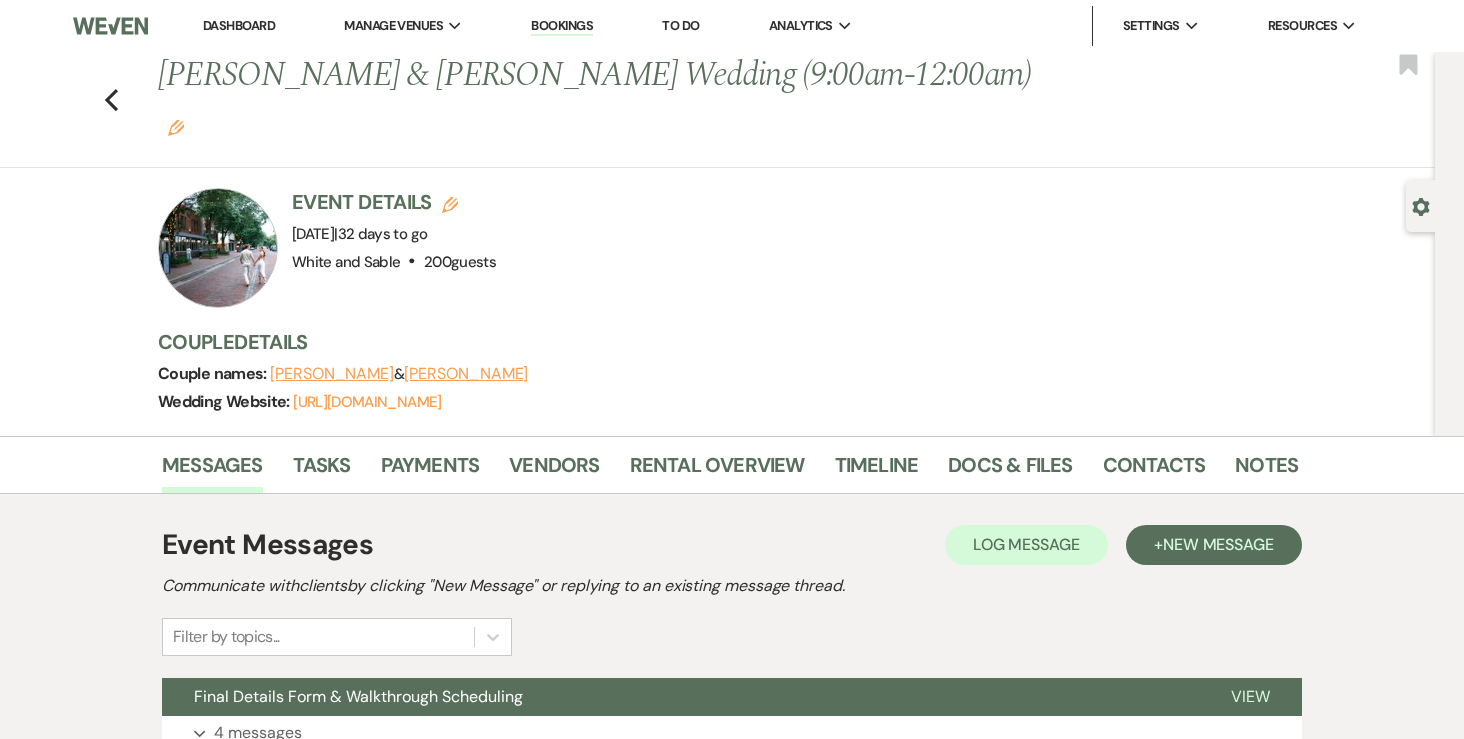 scroll, scrollTop: 1665, scrollLeft: 0, axis: vertical 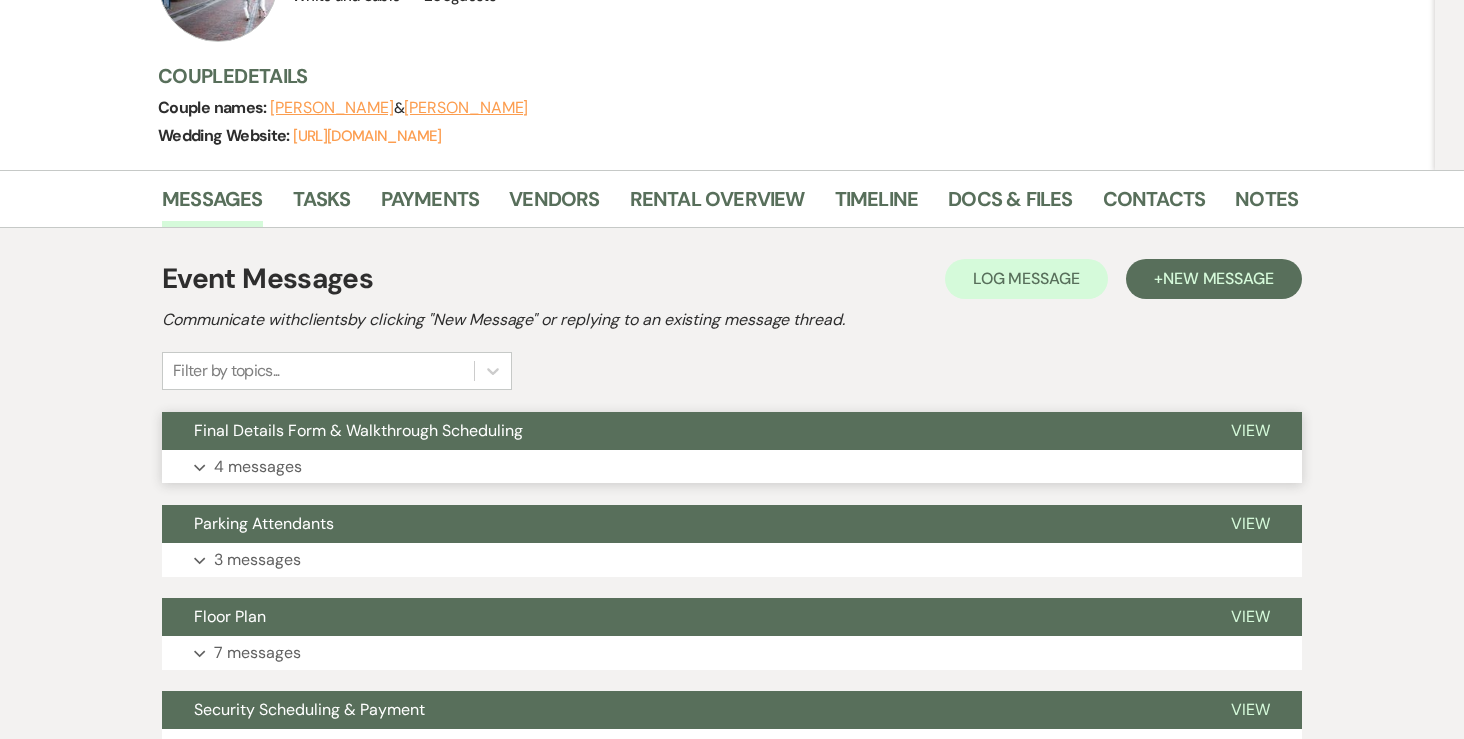 click on "Expand 4 messages" at bounding box center (732, 467) 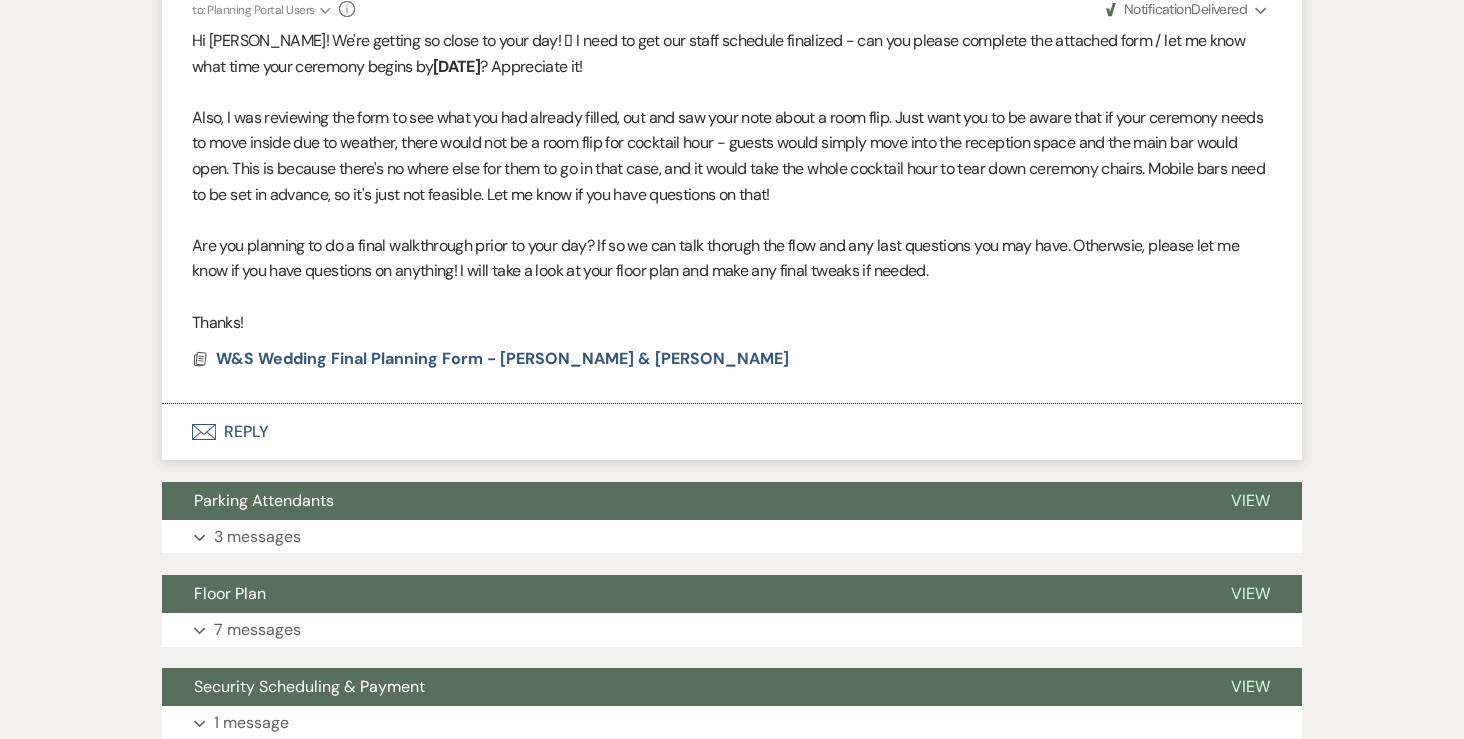 scroll, scrollTop: 1862, scrollLeft: 0, axis: vertical 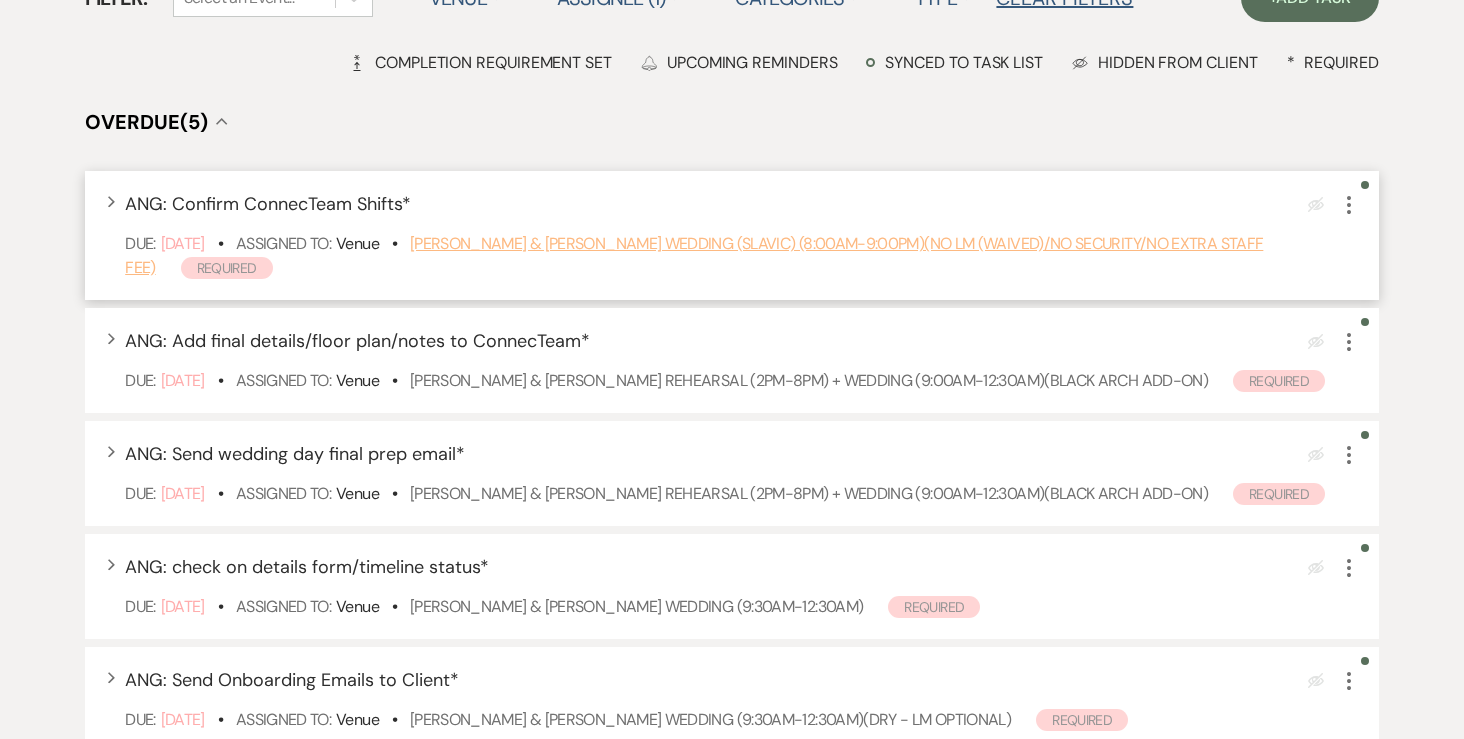 click on "[PERSON_NAME] & [PERSON_NAME] Wedding (SLAVIC) (8:00am-9:00pm)(NO LM (waived)/no security/no extra staff fee)" at bounding box center (694, 255) 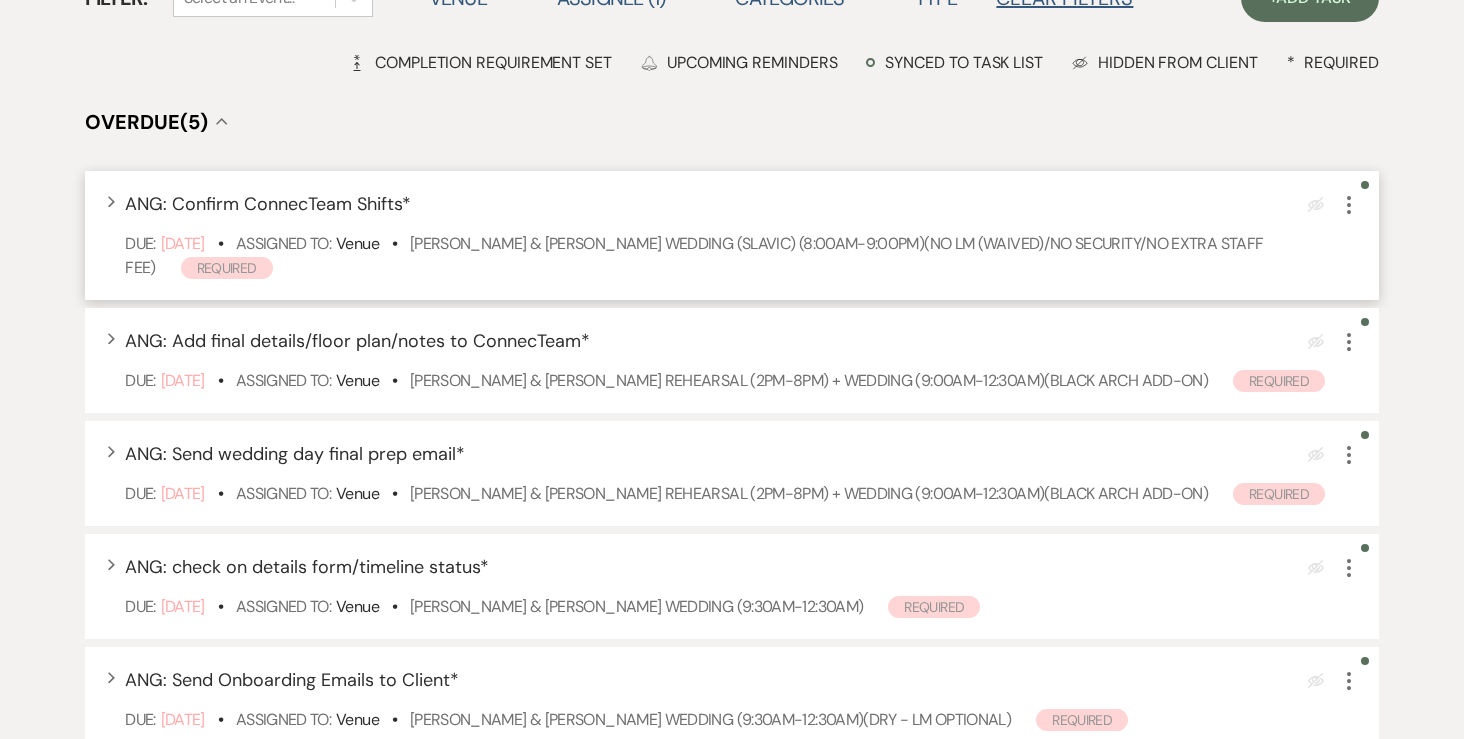 click on "More" 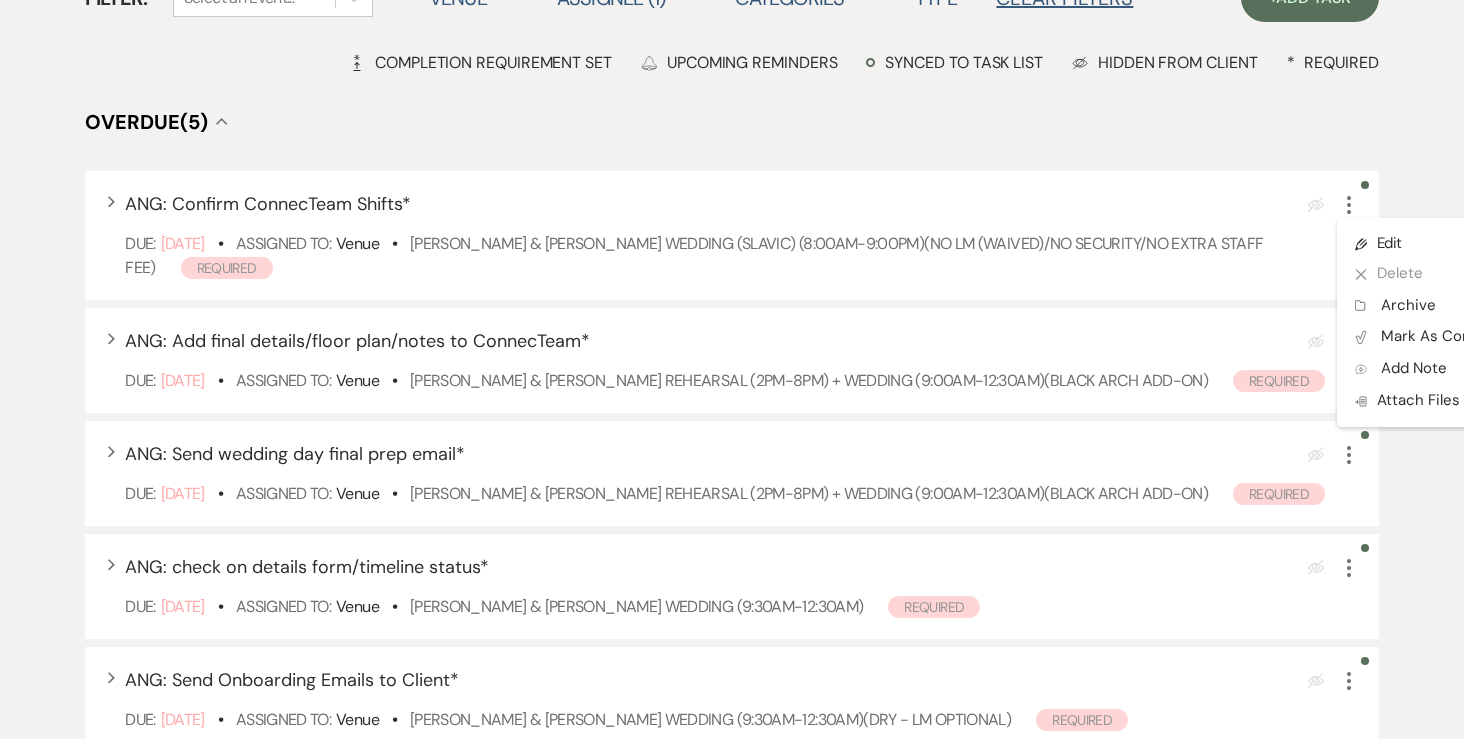 click on "Filter: Select an Event... Venue   ▲ Assignee   (1) ▲ Categories   ▲ Type   ▲ Clear Filters +  Add Task Completion Requirement Completion Requirement Set Reminder Bell Upcoming Reminders Synced to task list Hidden Eye Hidden from Client * Required Overdue  (5) Collapse Expand ANG: Confirm ConnecTeam Shifts * Eye Blocked More Pencil  Edit X Delete Archive   Archive Plan Portal Link   Mark As Complete Add Note   Add Note Doc Upload Attach Files Due:  Jul 18 25 • Assigned To:  Venue • Karena Chinikailo & Paul Stepanyuk's Wedding (SLAVIC) (8:00am-9:00pm)(NO LM (waived)/no security/no extra staff fee) Required Expand ANG: Add final details/floor plan/notes to ConnecTeam * Eye Blocked More Due:  Jul 19 25 • Assigned To:  Venue • Emily Driste & Alex Virnig's Rehearsal (2pm-8pm) + Wedding (9:00am-12:30am)(black arch add-on) Required Expand ANG: Send wedding day final prep email * Eye Blocked More Due:  Jul 19 25 • Assigned To:  Venue • Required Expand ANG: check on details form/timeline status * *" at bounding box center [732, 1043] 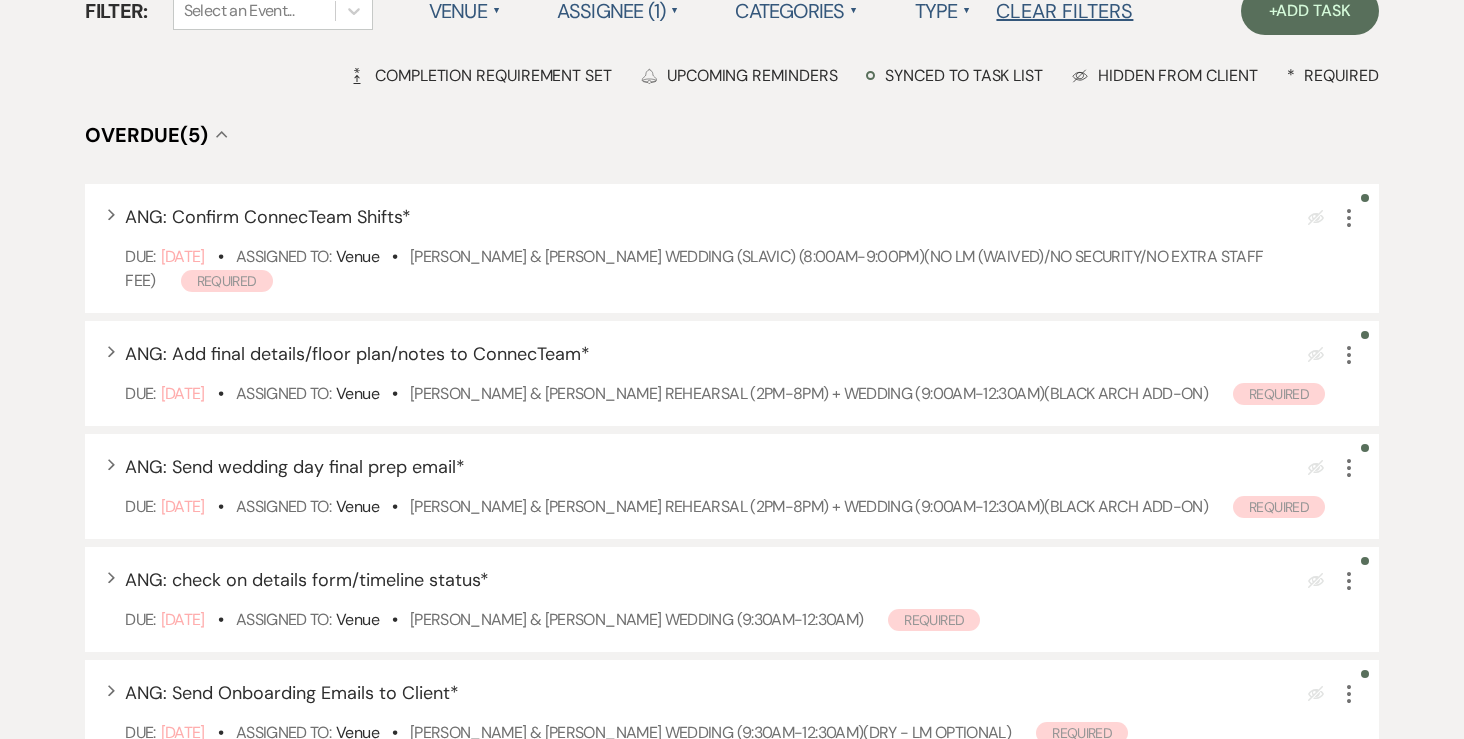 scroll, scrollTop: 0, scrollLeft: 0, axis: both 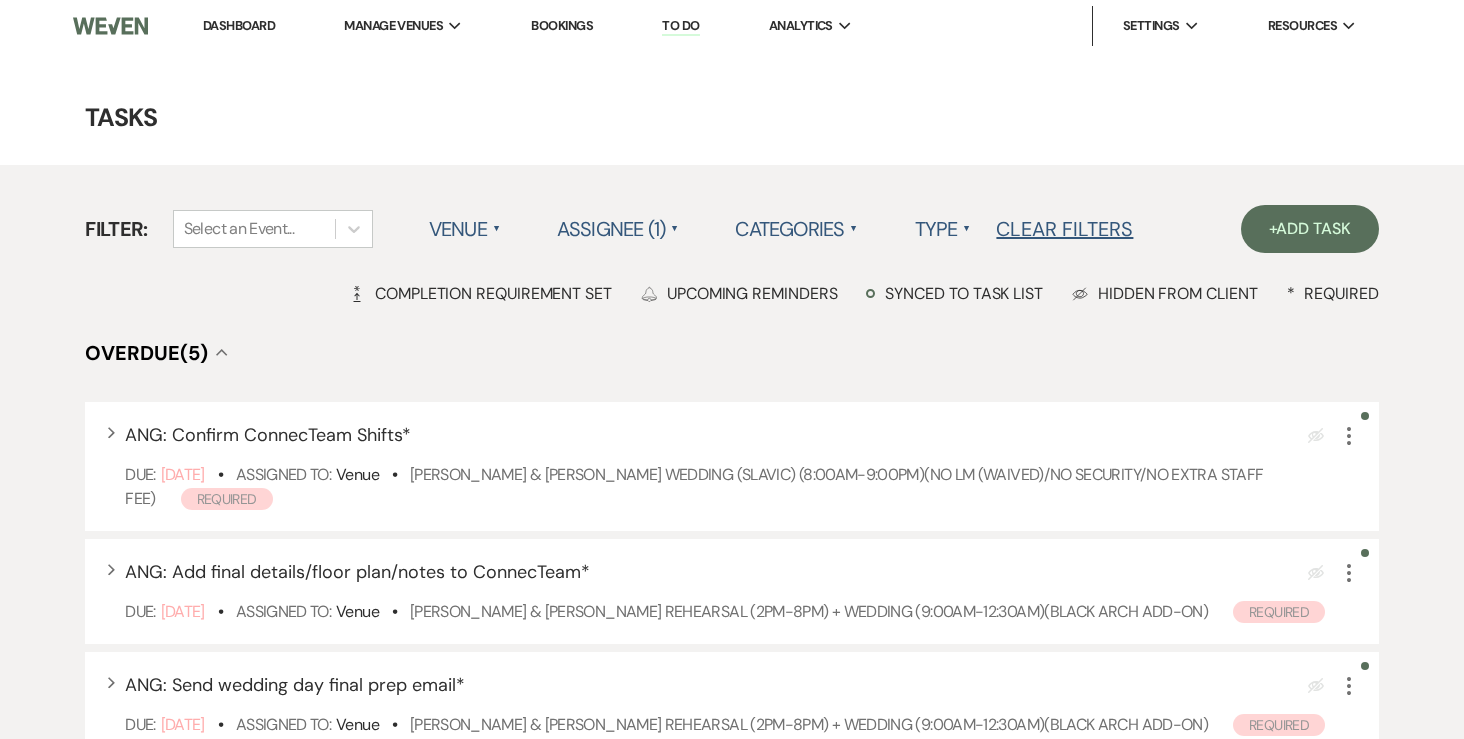 click on "Dashboard" at bounding box center (239, 25) 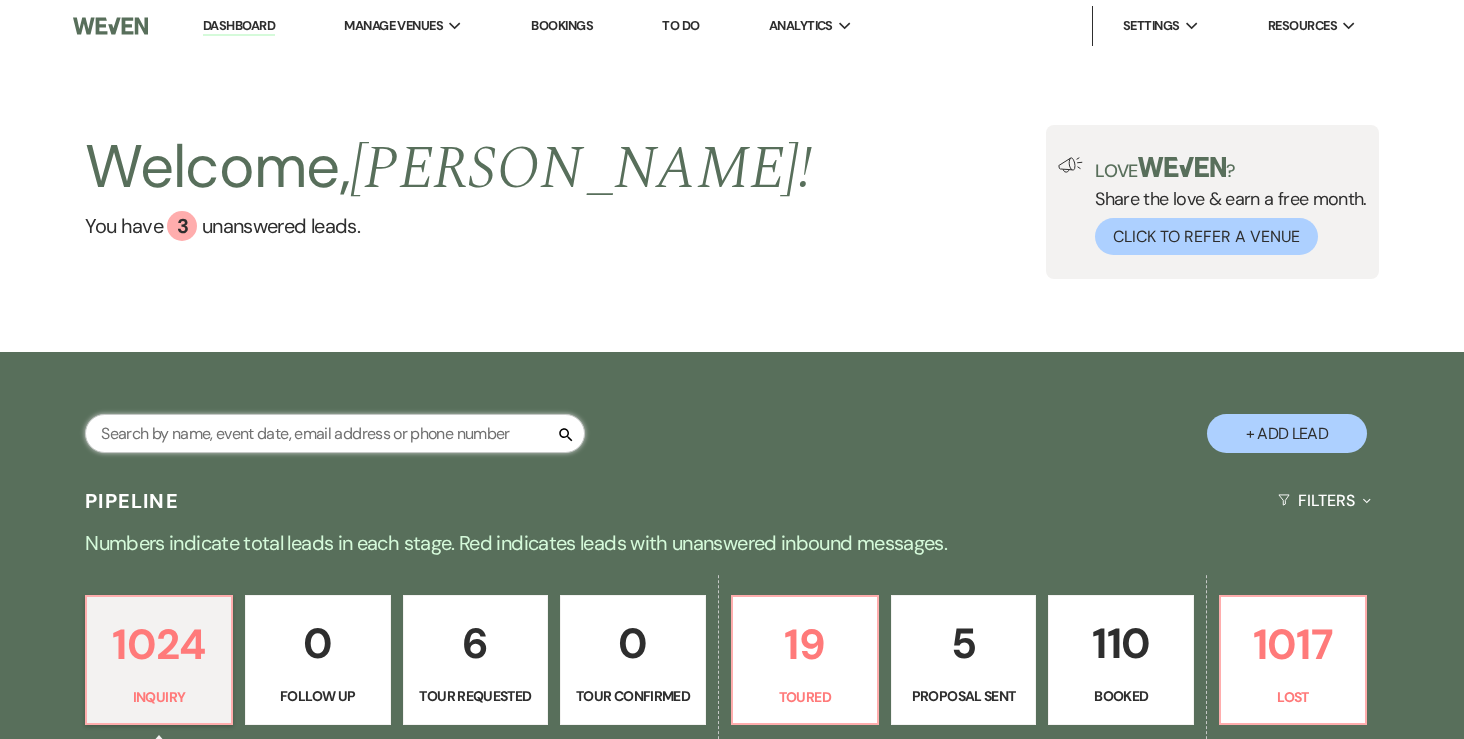 click at bounding box center (335, 433) 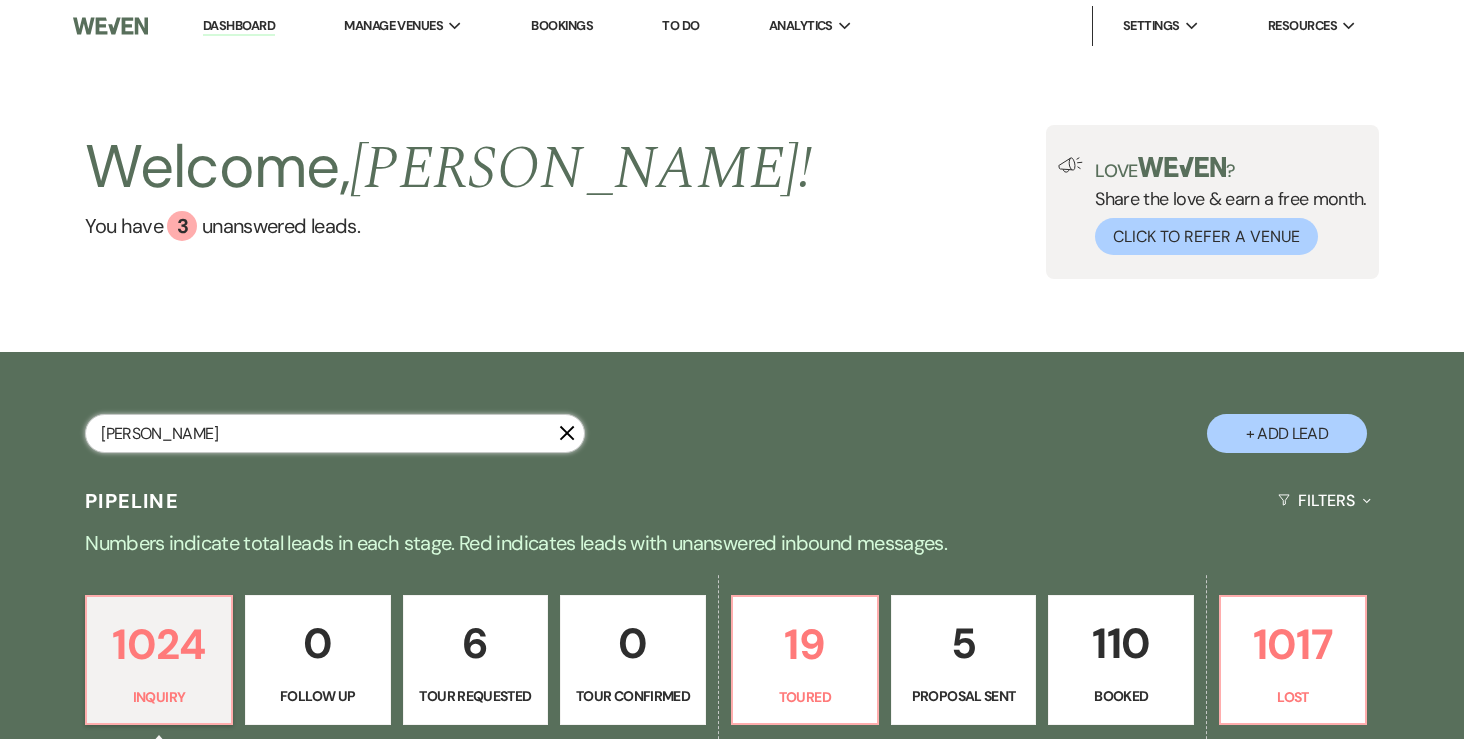 click on "veronika" at bounding box center [335, 433] 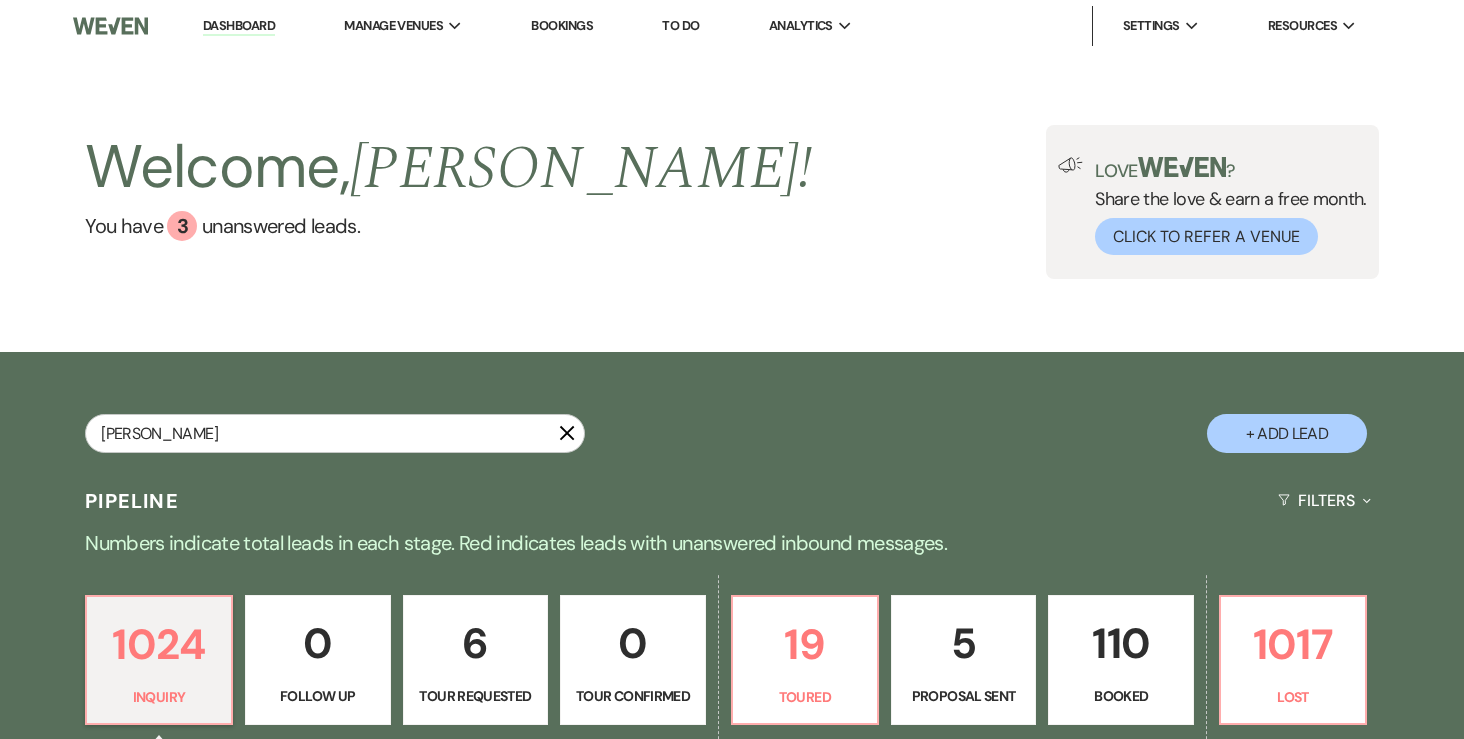 click on "veronika X + Add Lead" at bounding box center (732, 415) 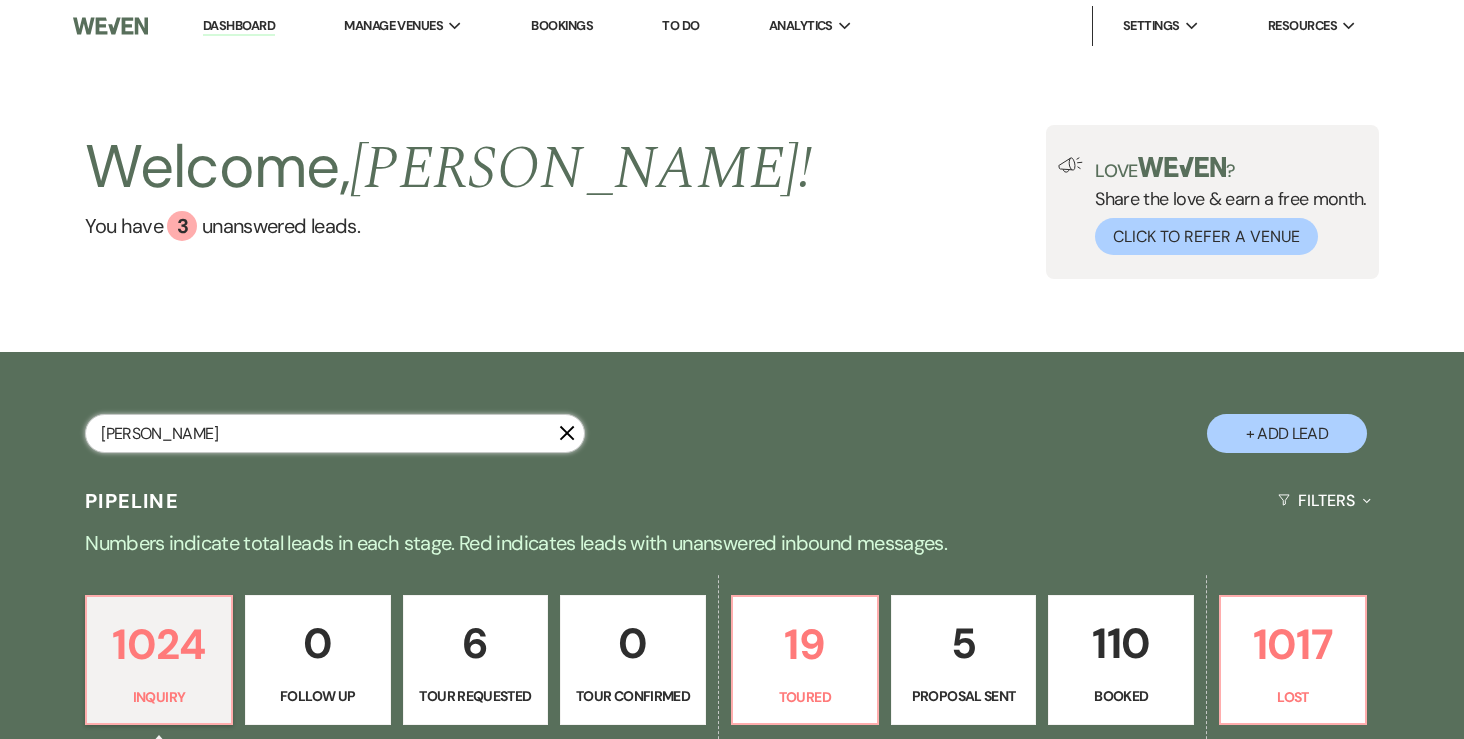 click on "veronika" at bounding box center [335, 433] 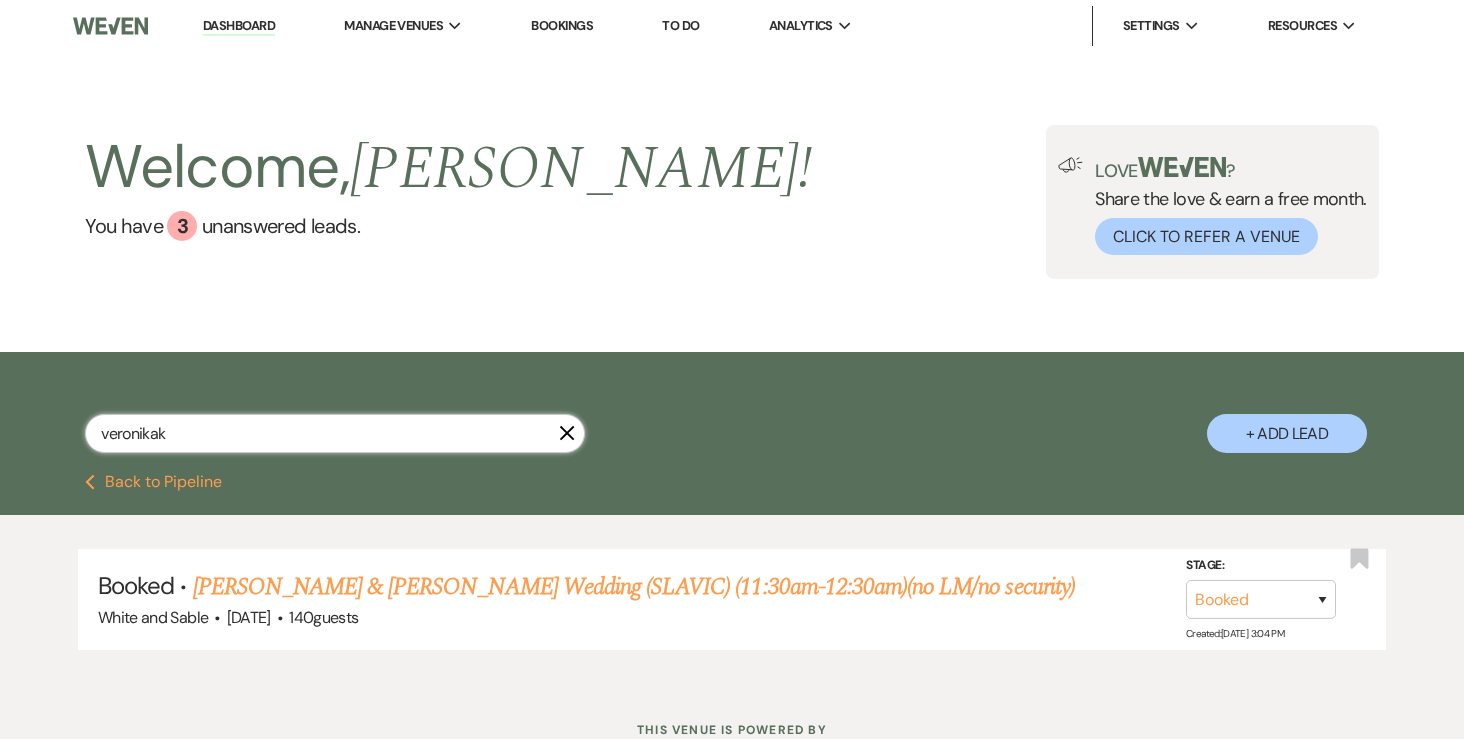 type on "veronika" 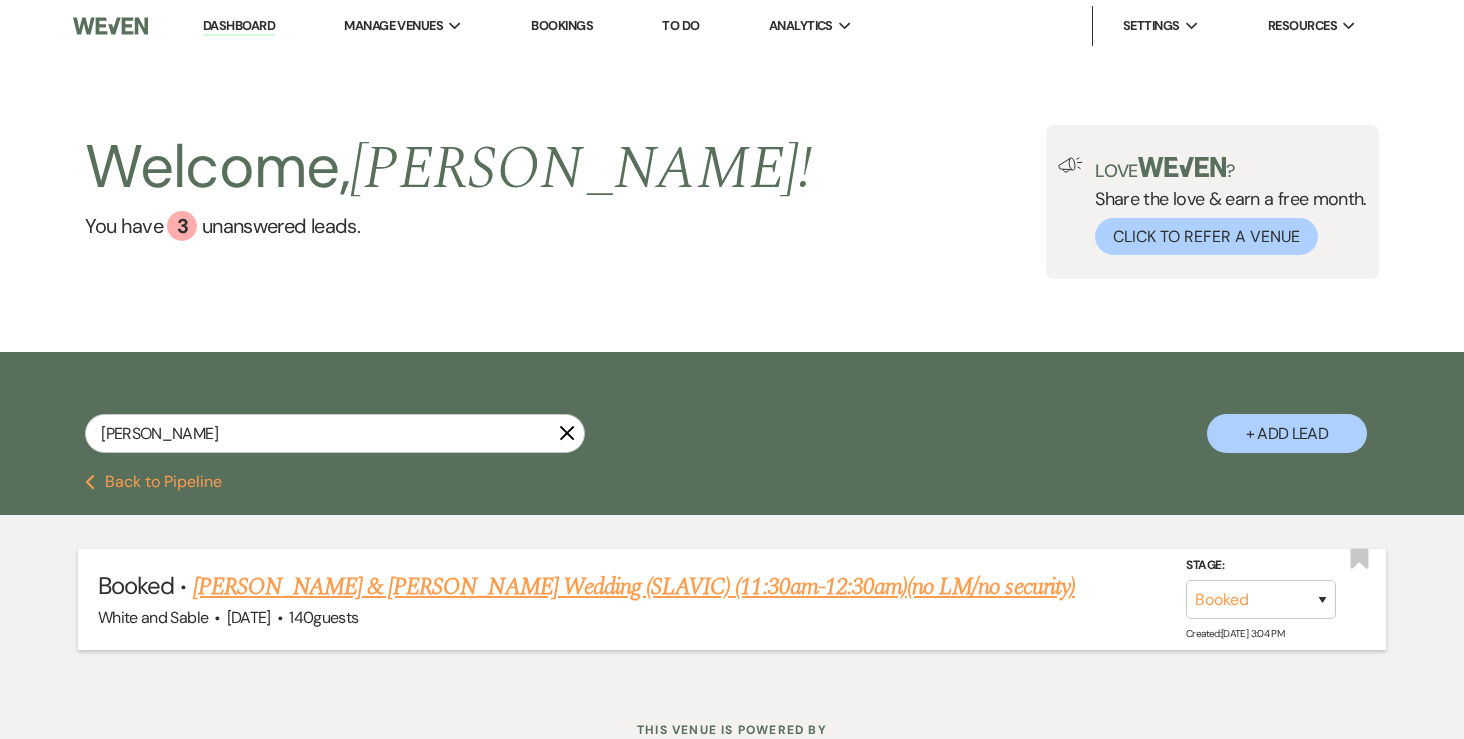 click on "Veronika Okhman & Artyom Amelchenko's Wedding (SLAVIC) (11:30am-12:30am)(no LM/no security)" at bounding box center [634, 587] 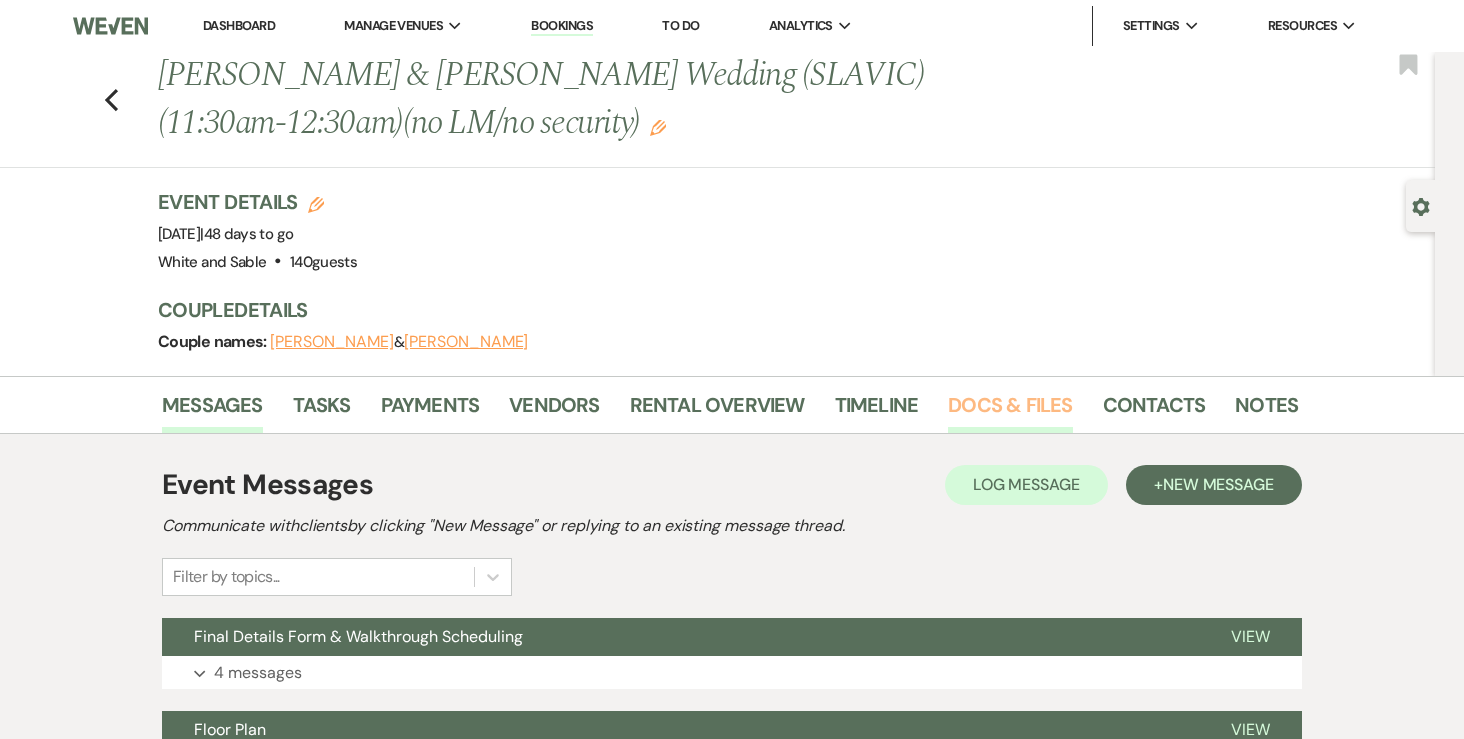 click on "Docs & Files" at bounding box center [1010, 411] 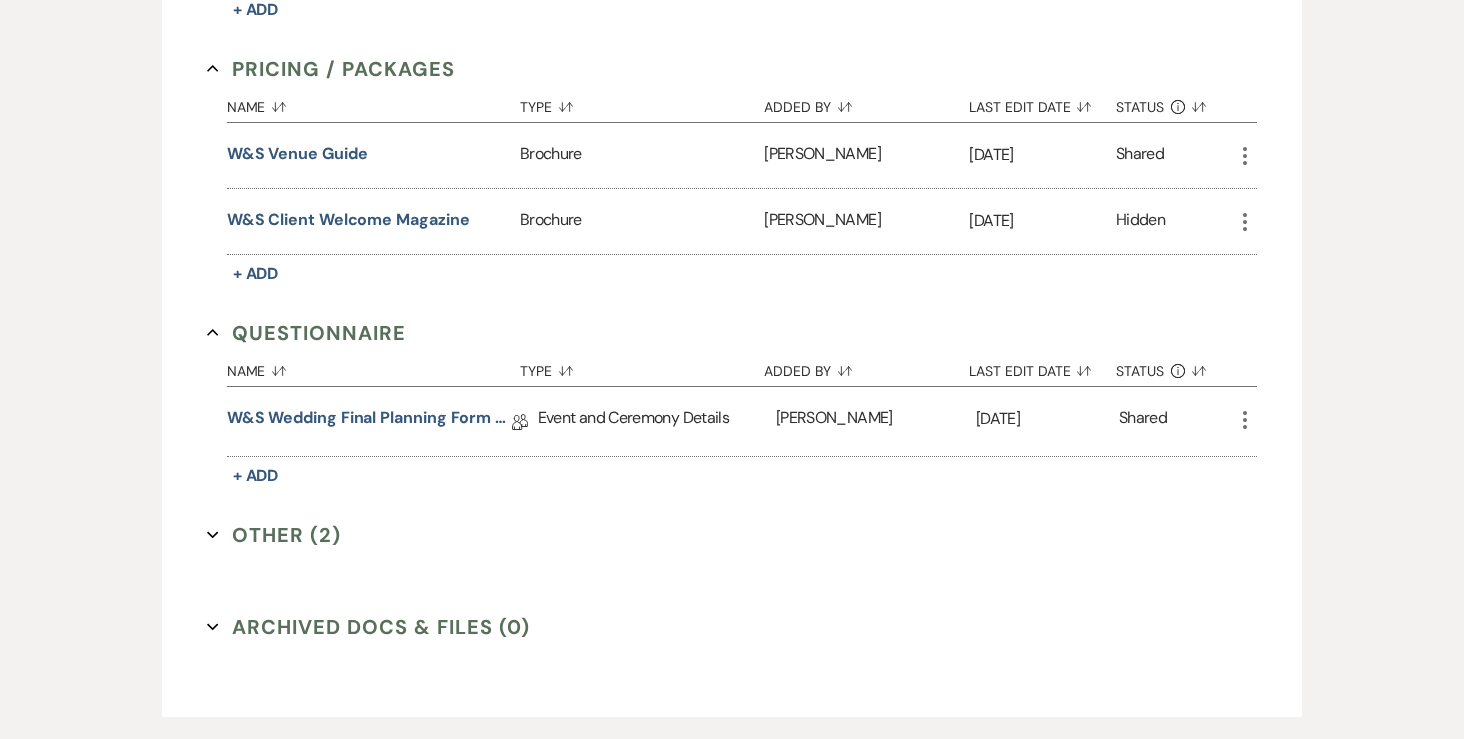 scroll, scrollTop: 2786, scrollLeft: 0, axis: vertical 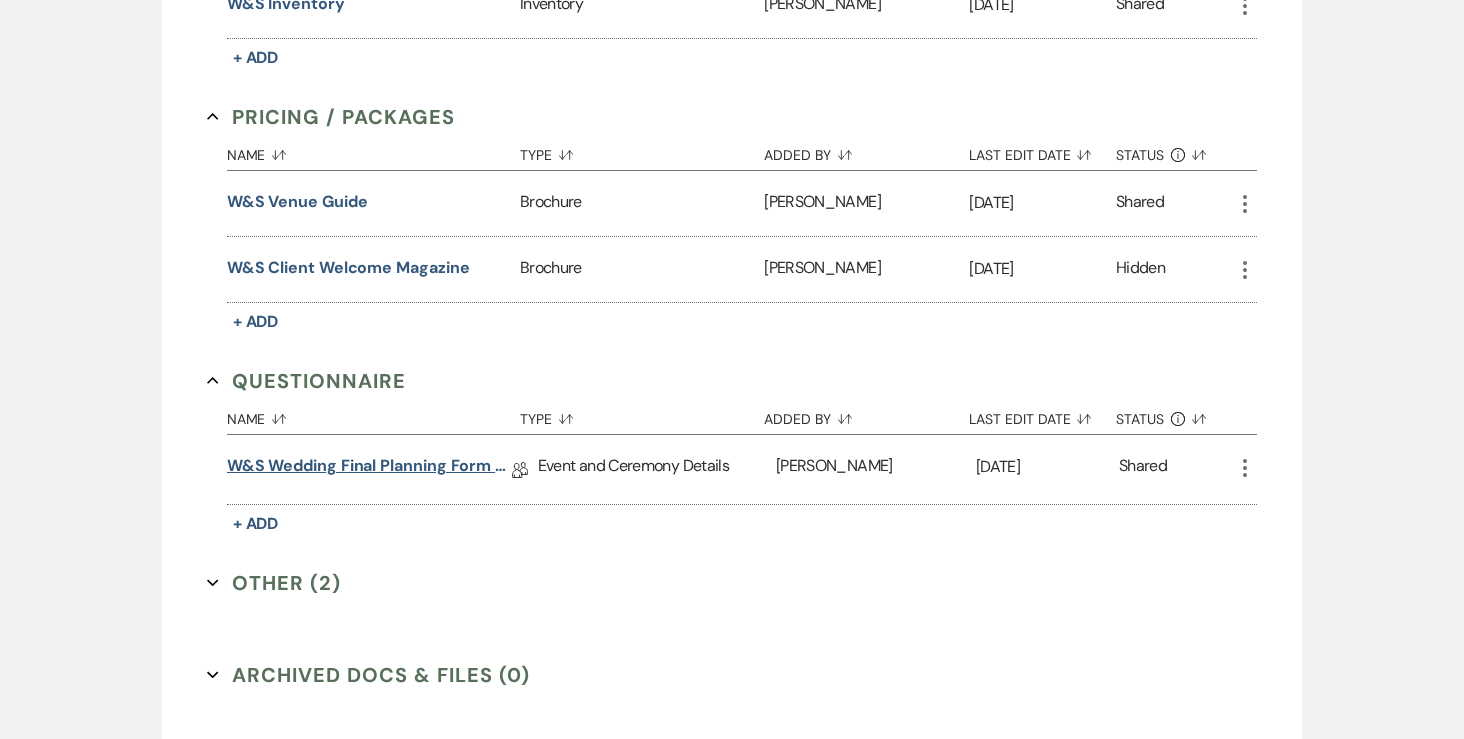 click on "W&S Wedding Final Planning Form - Veronika & Artyom" at bounding box center (369, 469) 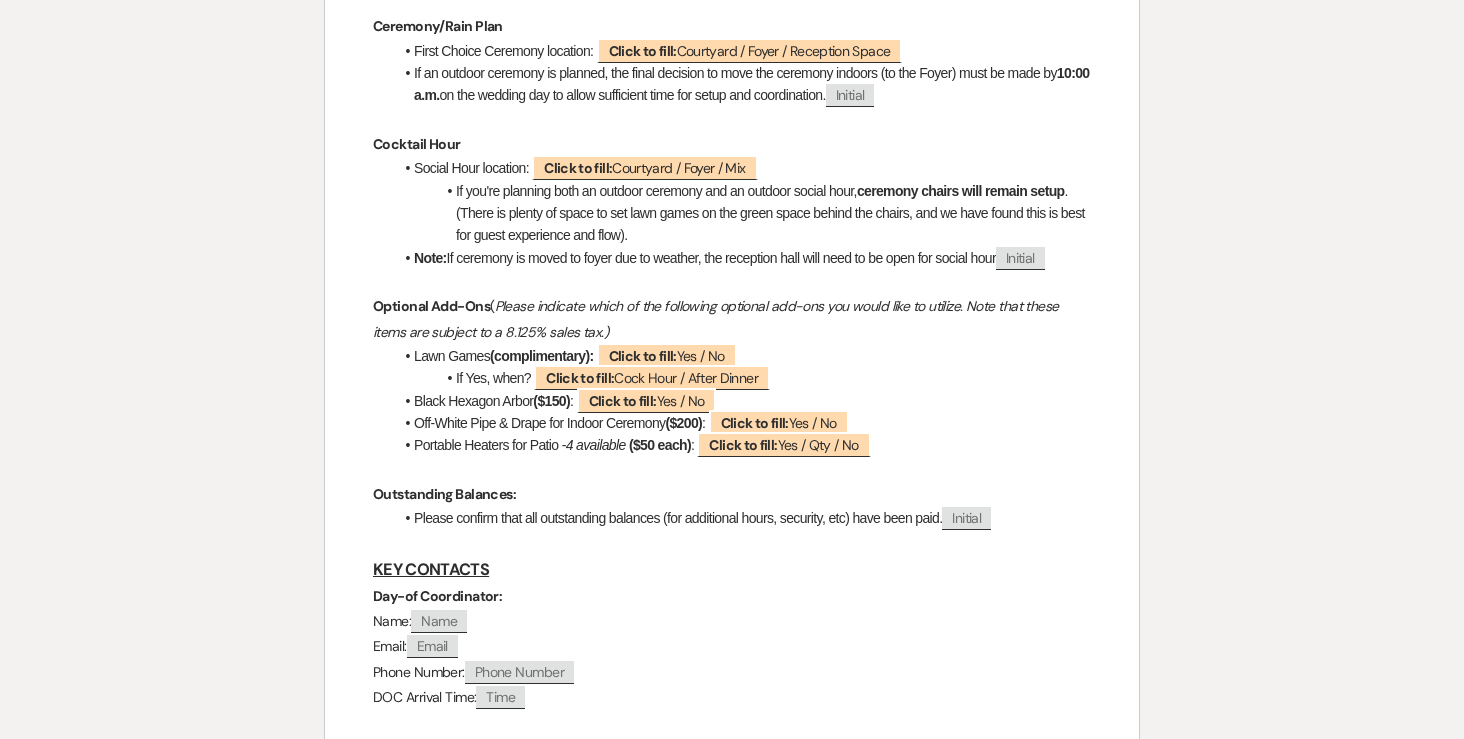 scroll, scrollTop: 0, scrollLeft: 0, axis: both 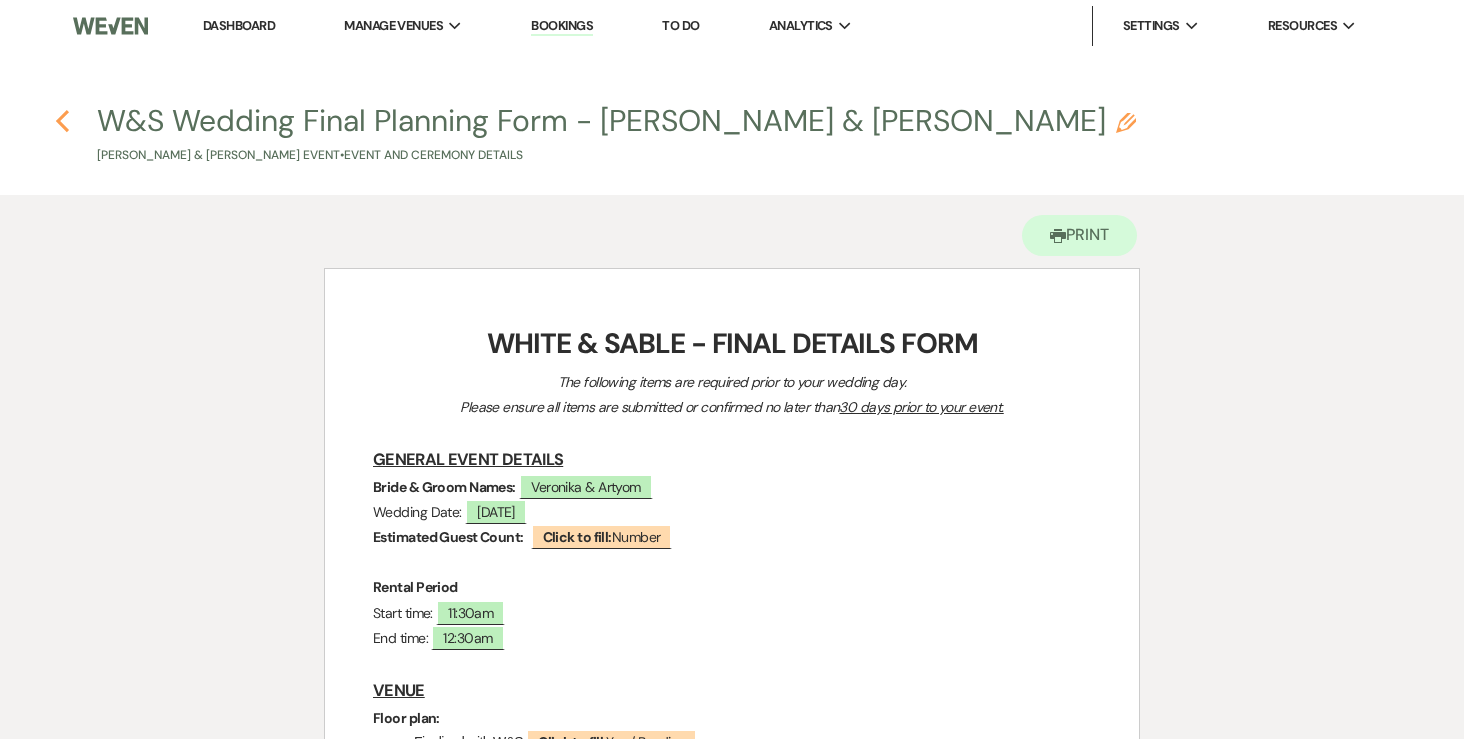 click 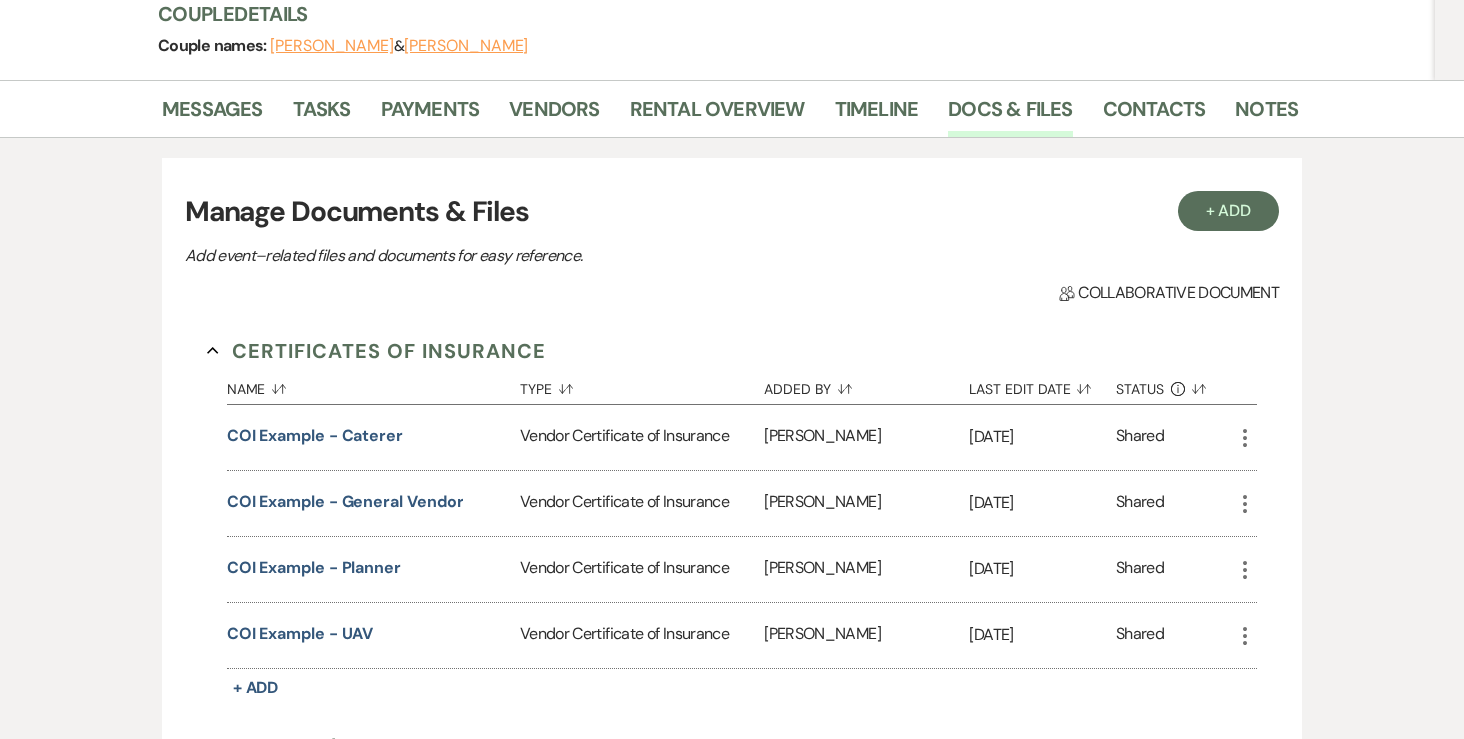 scroll, scrollTop: 0, scrollLeft: 0, axis: both 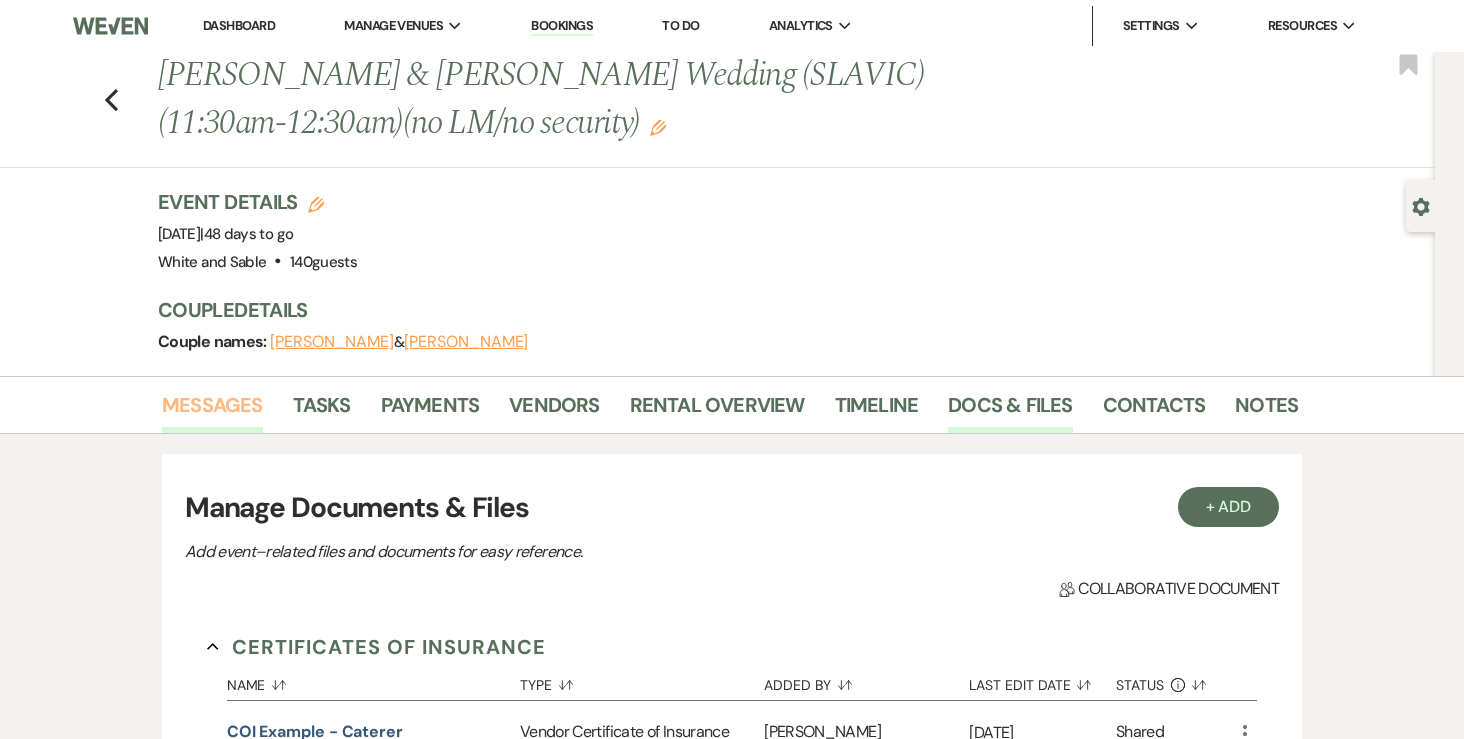 click on "Messages" at bounding box center (212, 411) 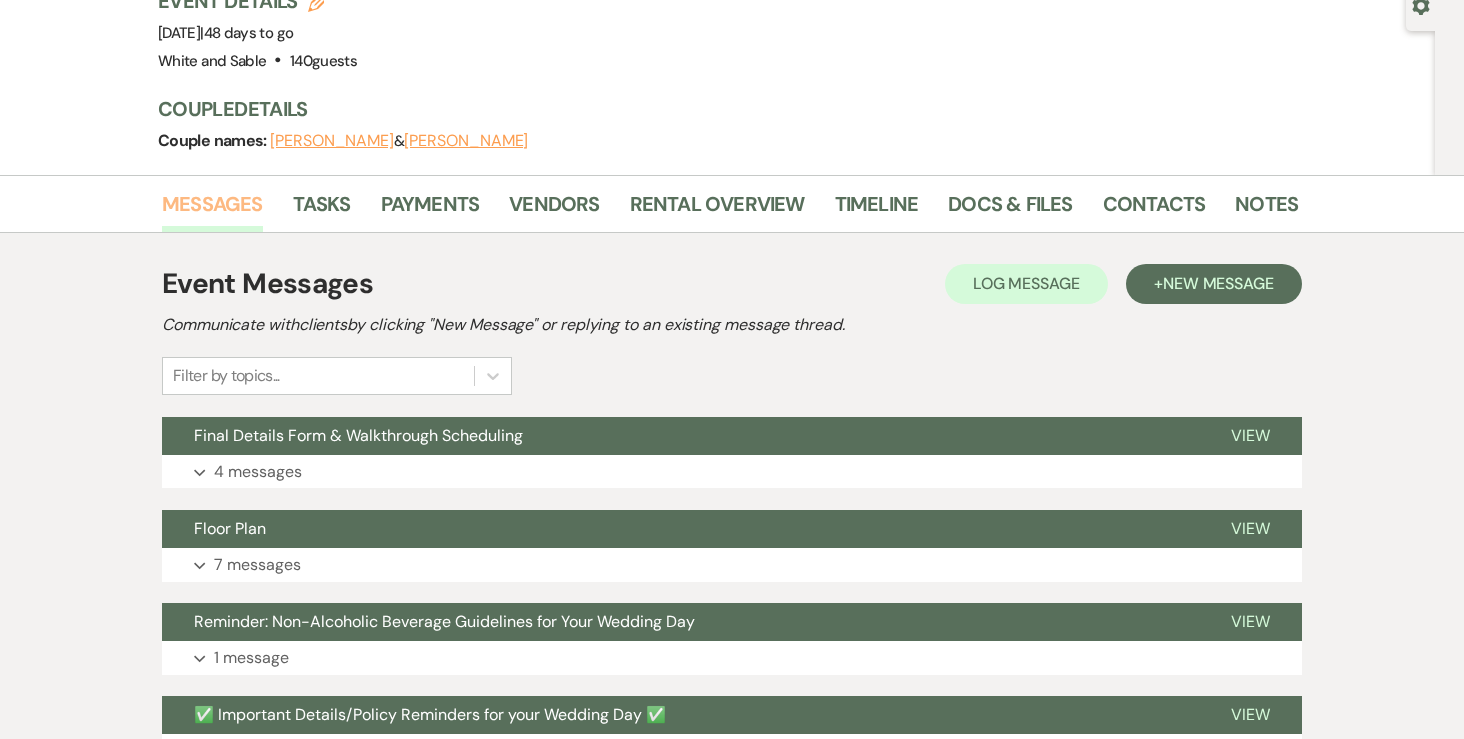 scroll, scrollTop: 240, scrollLeft: 0, axis: vertical 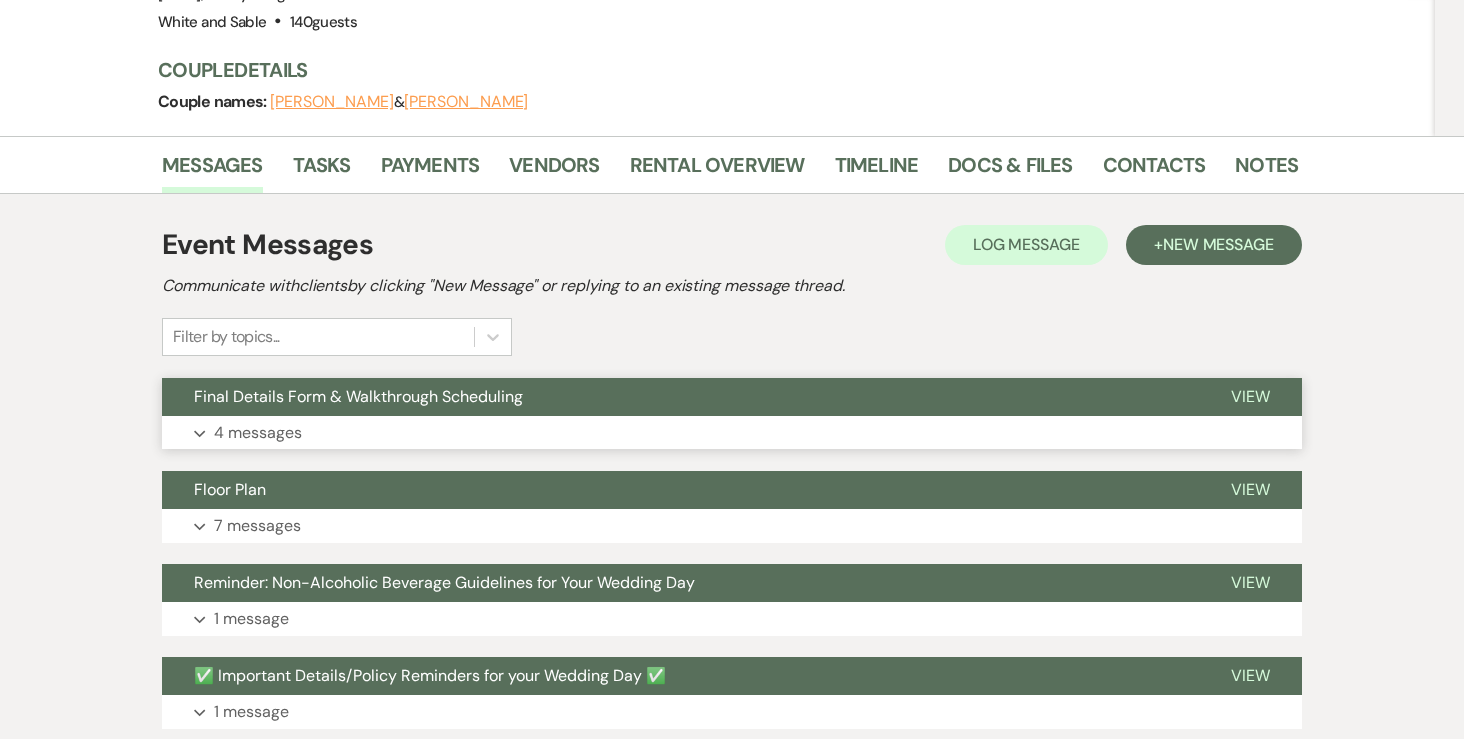 click on "4 messages" at bounding box center [258, 433] 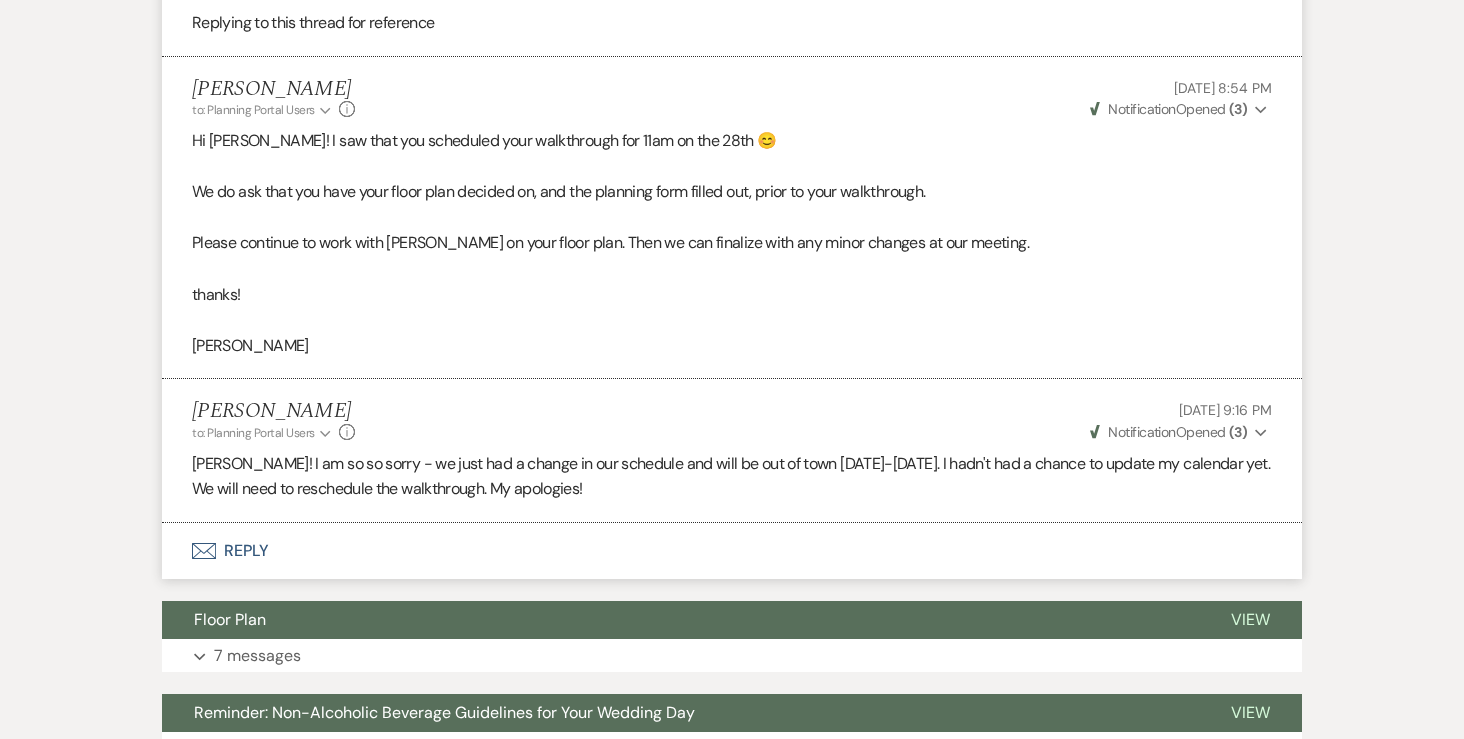 scroll, scrollTop: 1396, scrollLeft: 0, axis: vertical 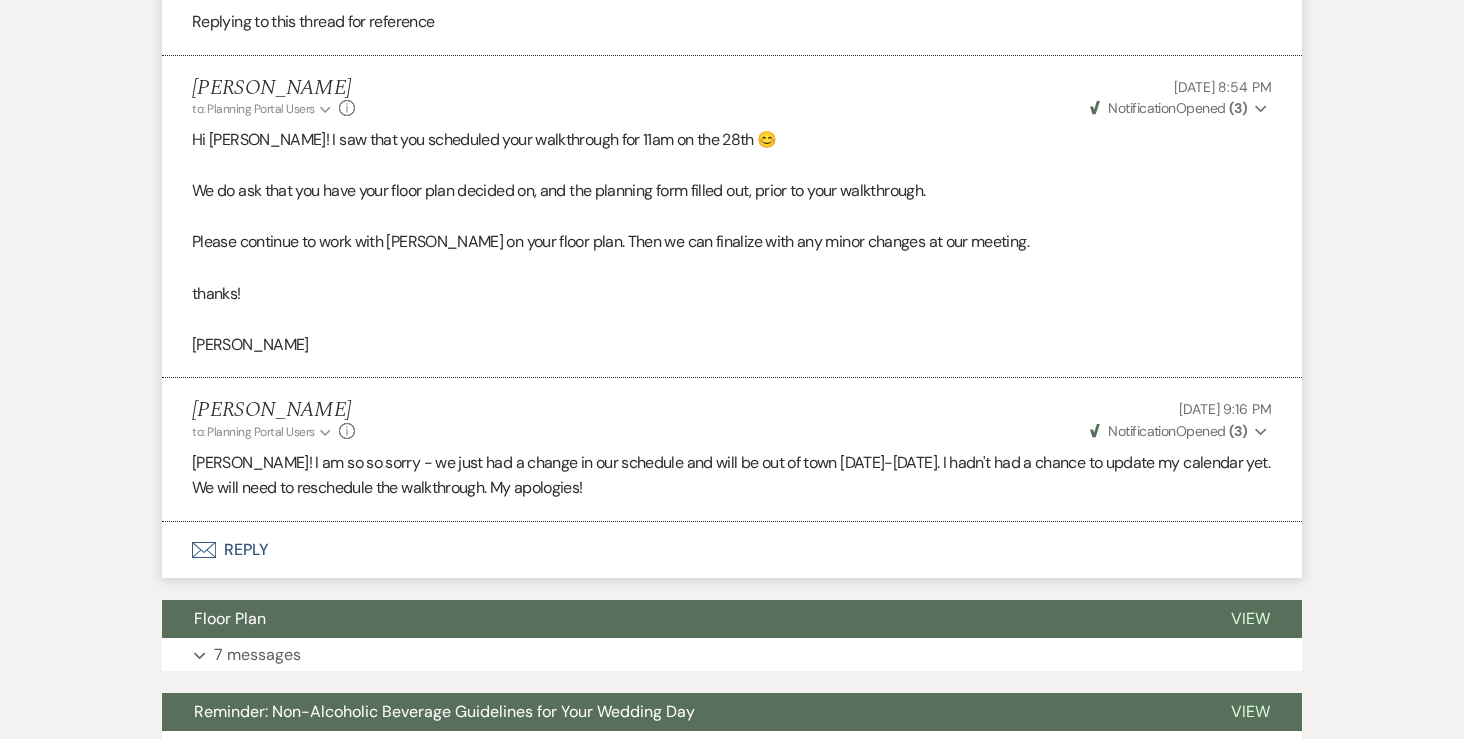 click on "Envelope Reply" at bounding box center (732, 550) 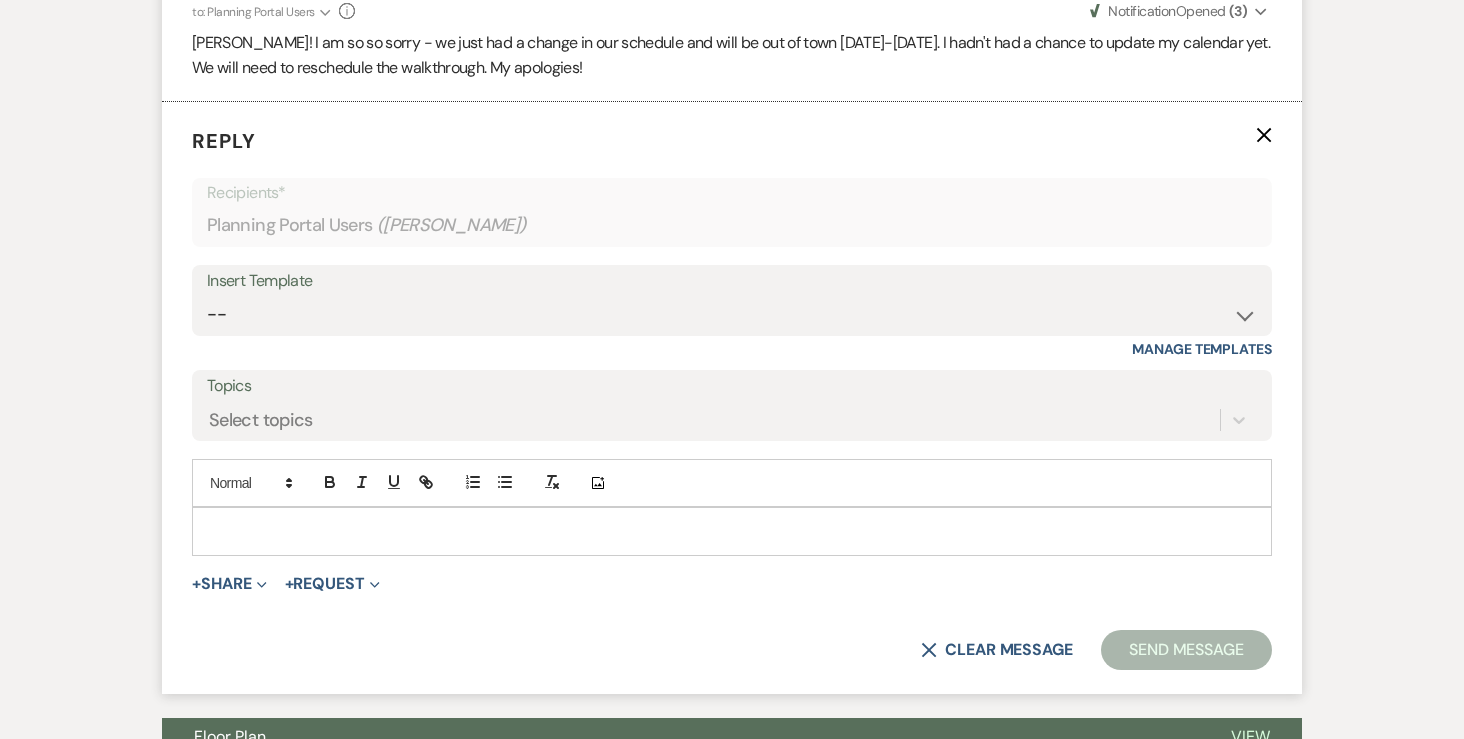 scroll, scrollTop: 1817, scrollLeft: 0, axis: vertical 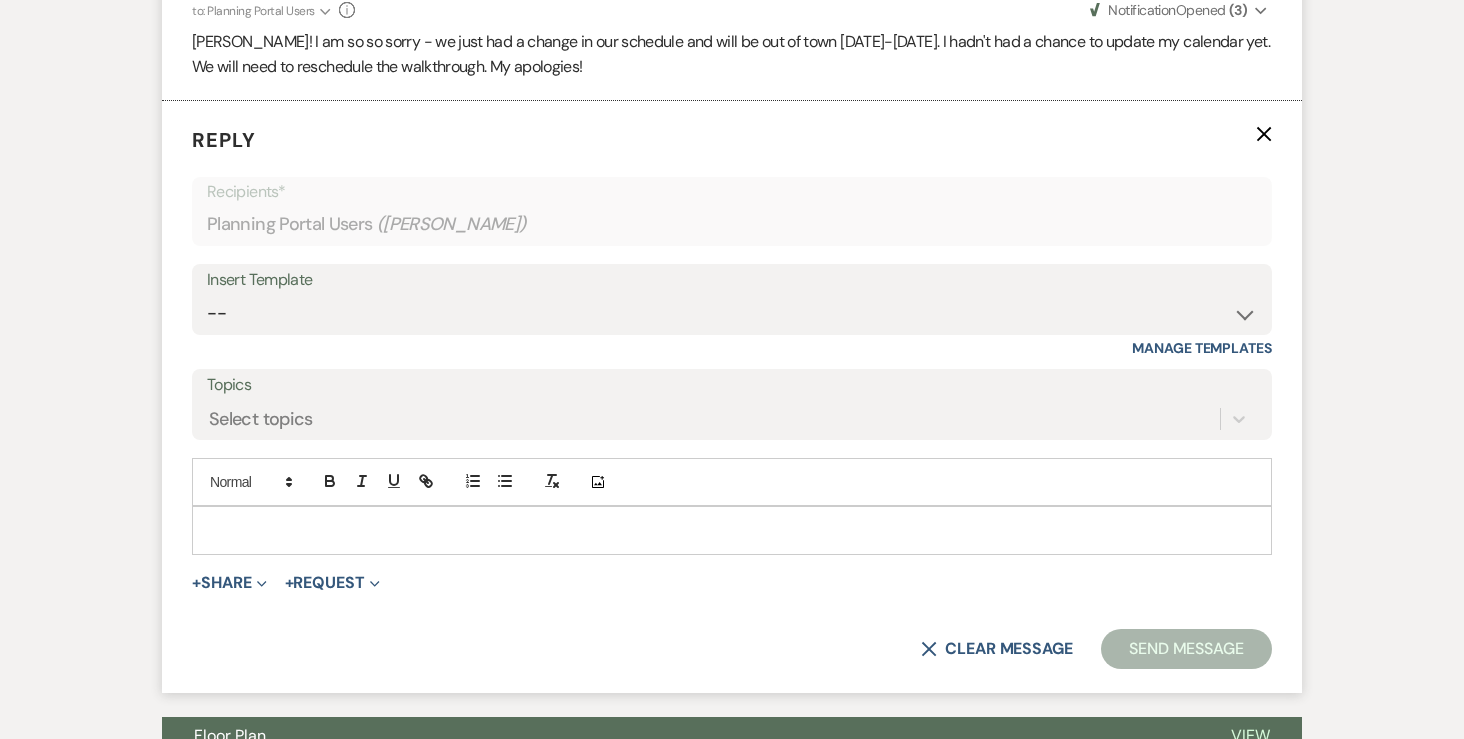 click on "Add Photo" at bounding box center (732, 482) 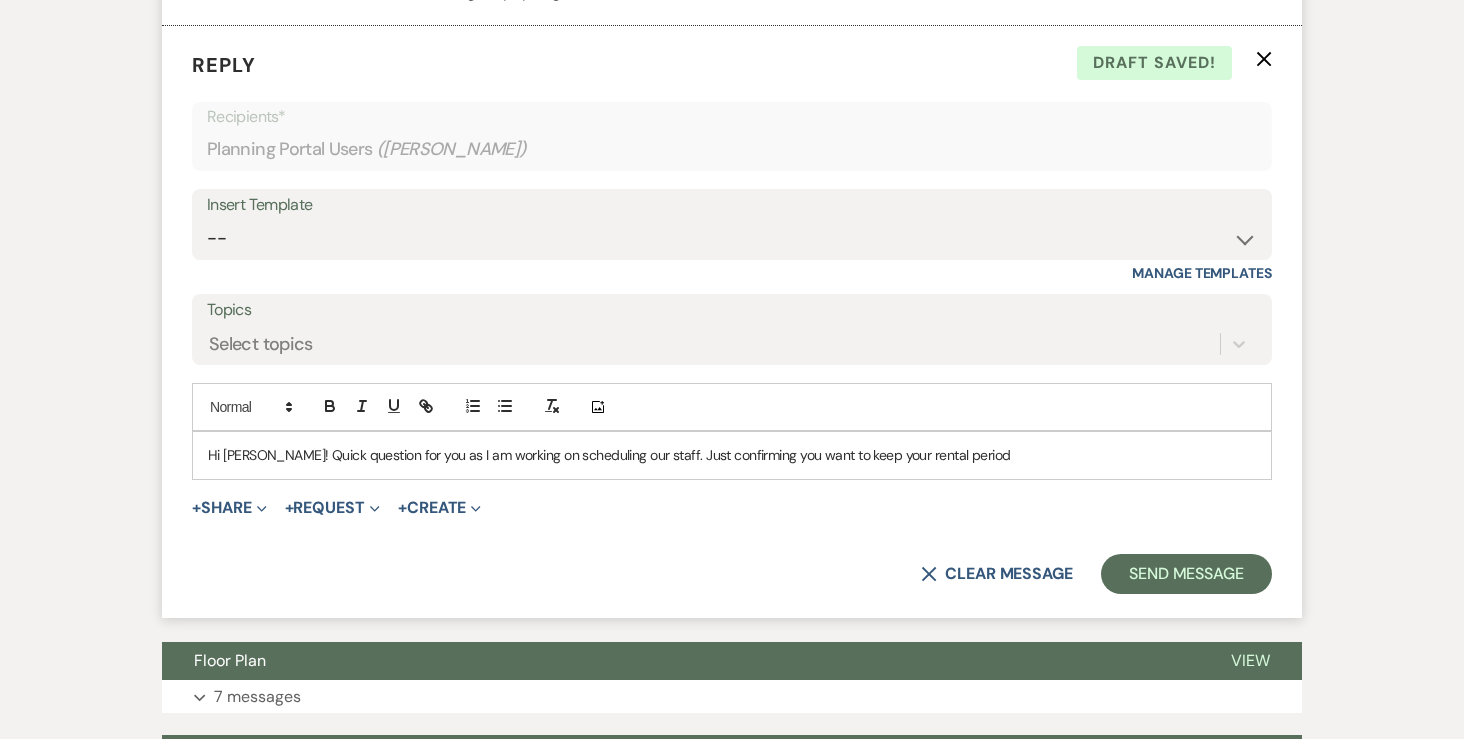 scroll, scrollTop: 1897, scrollLeft: 0, axis: vertical 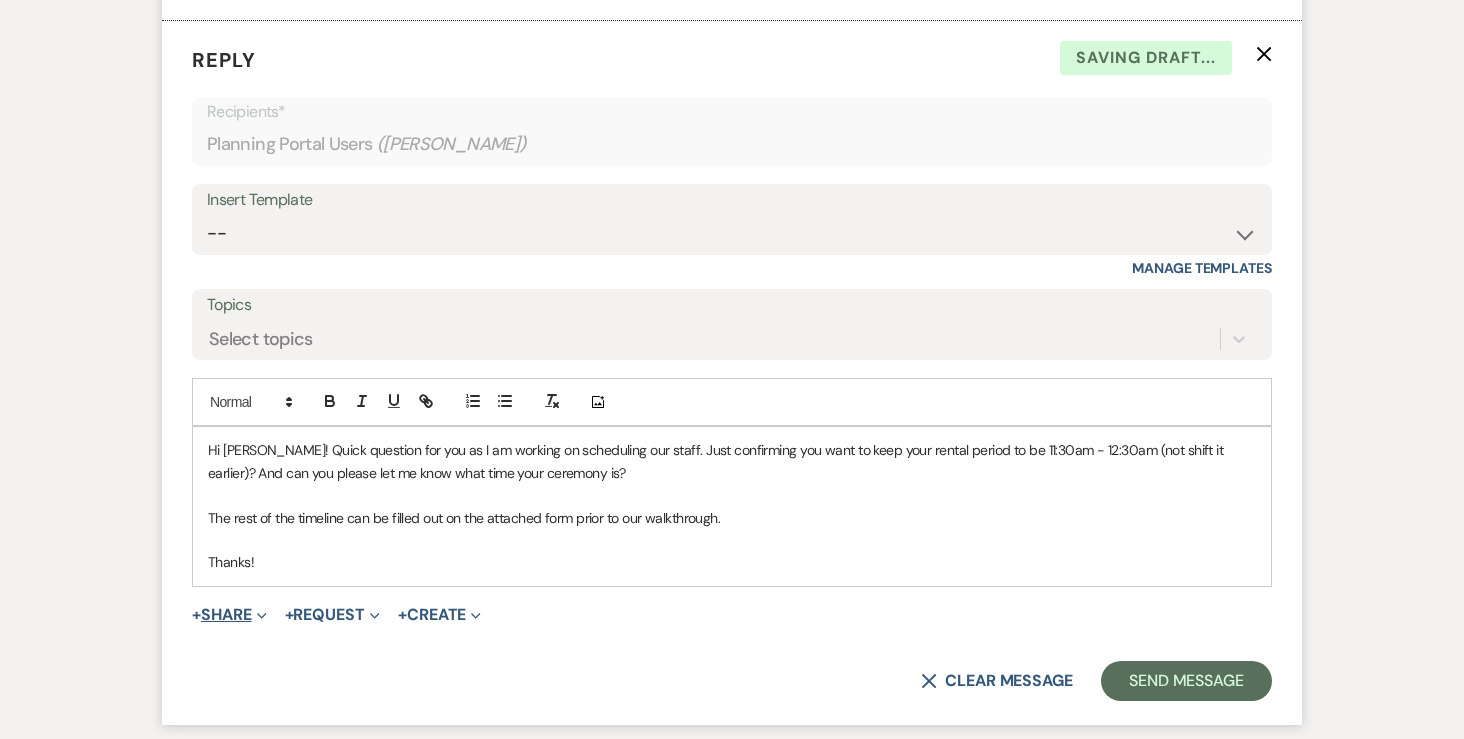click on "+  Share Expand" at bounding box center [229, 615] 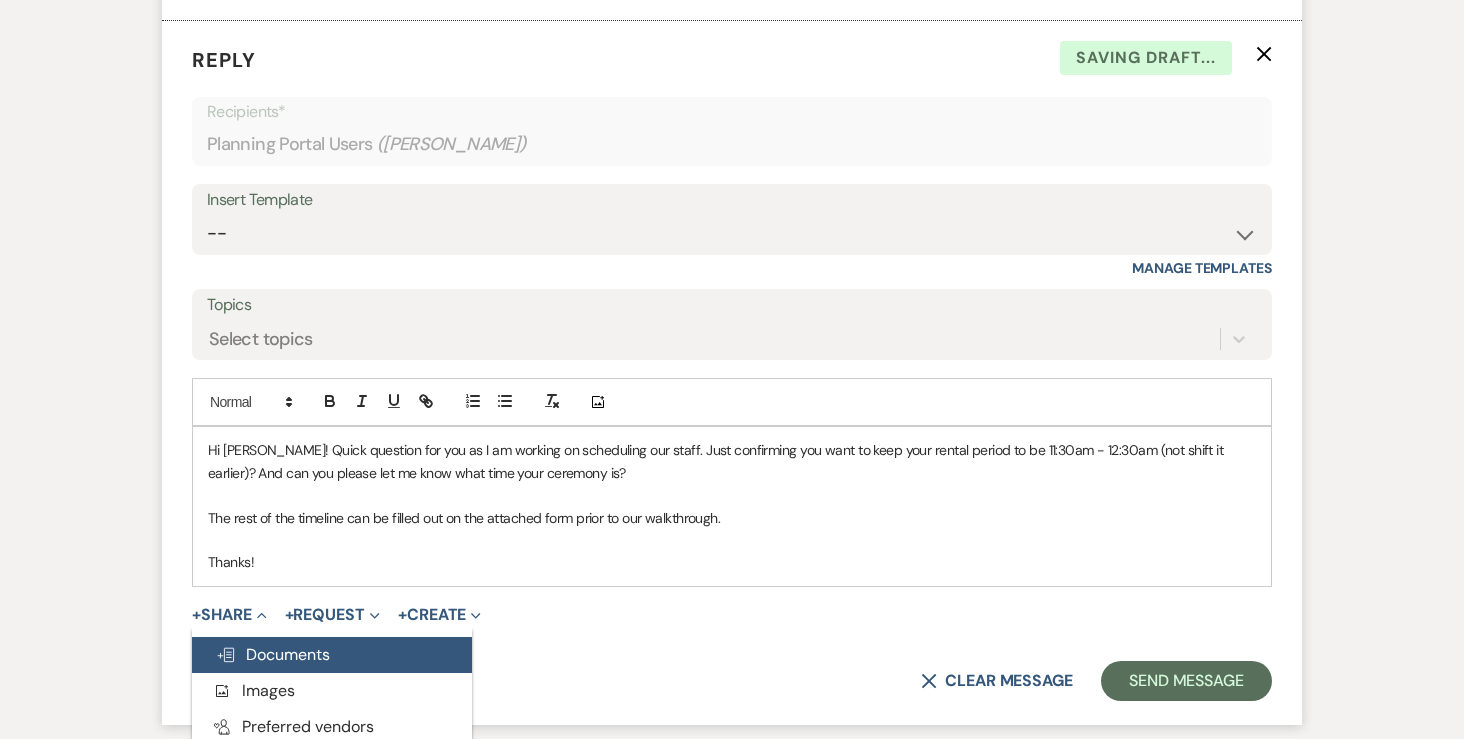 click on "Doc Upload Documents" at bounding box center [273, 654] 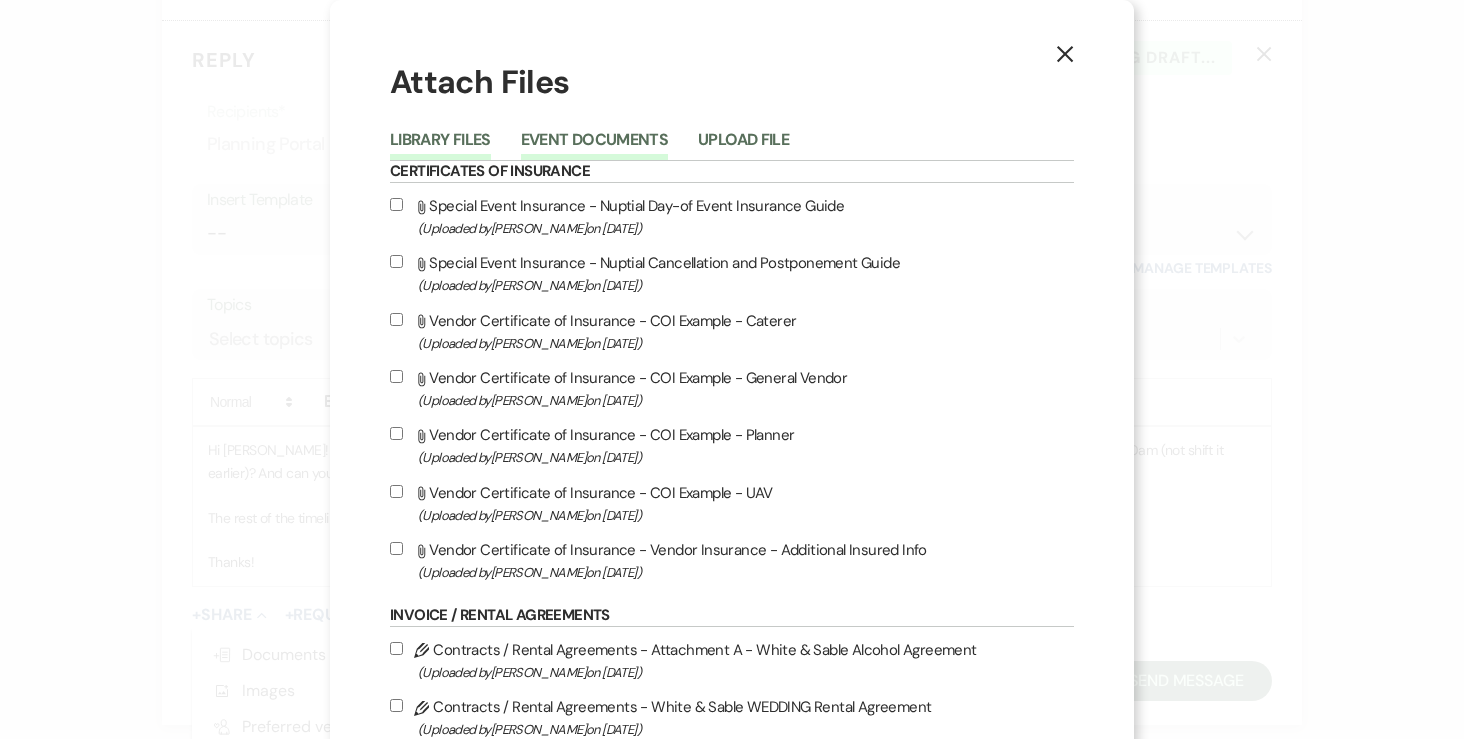 click on "Event Documents" at bounding box center [594, 146] 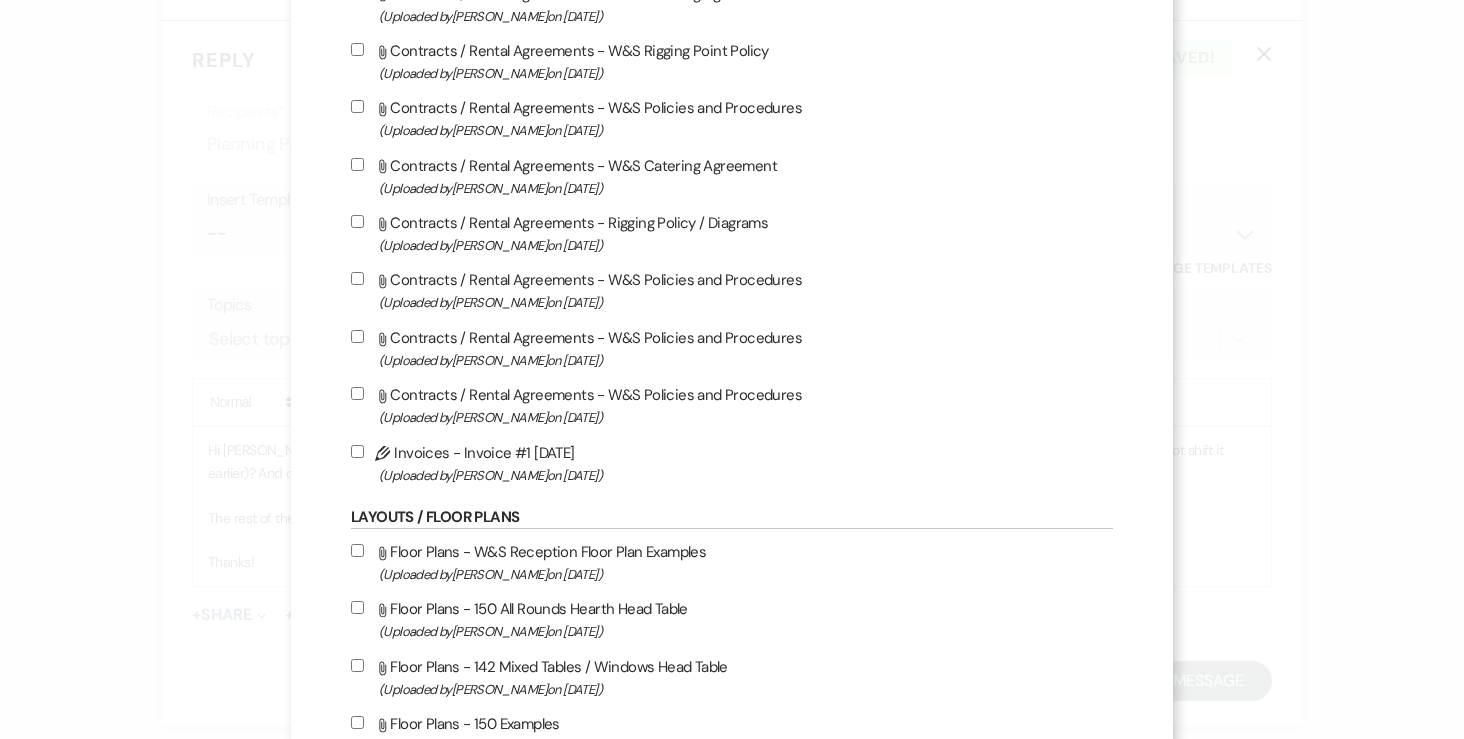 scroll, scrollTop: 1610, scrollLeft: 0, axis: vertical 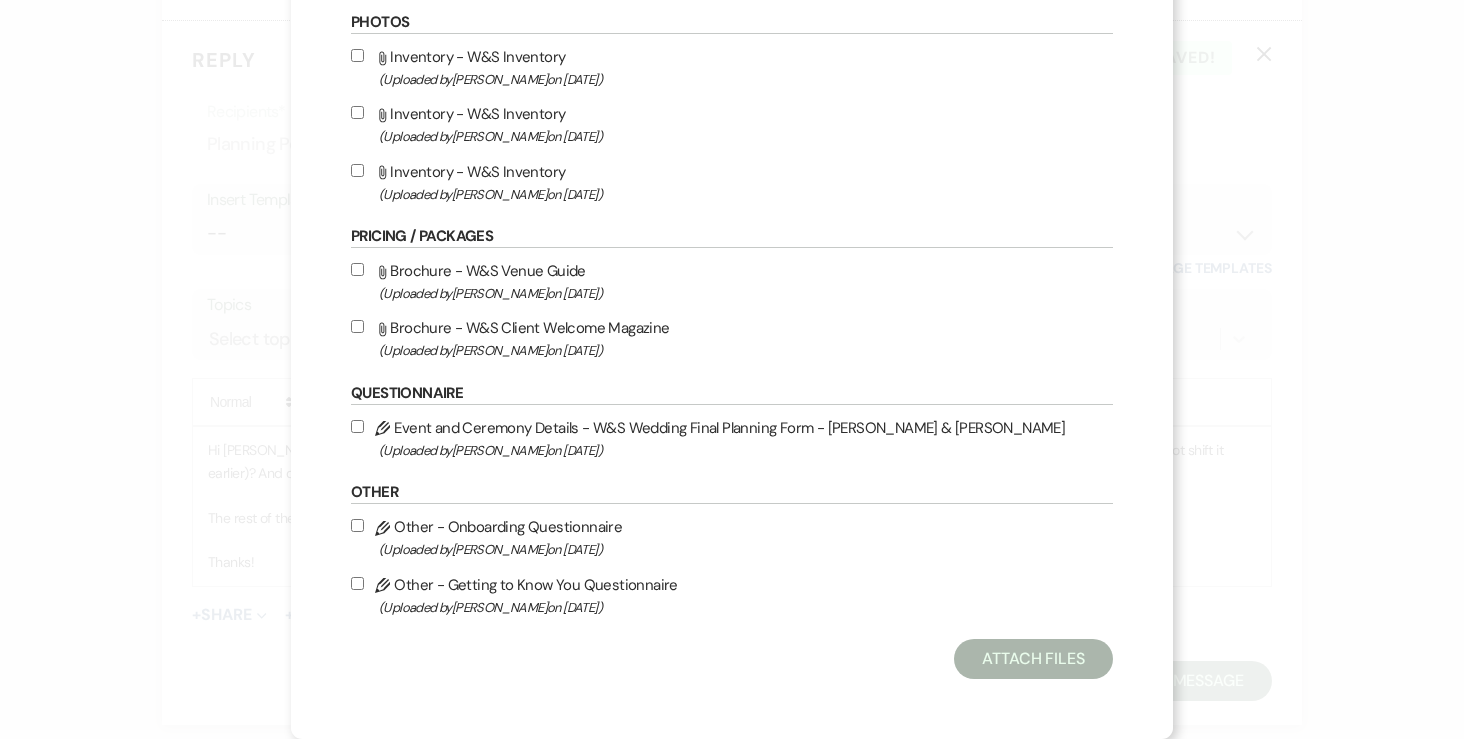 click on "Pencil Event and Ceremony Details - W&S Wedding Final Planning Form - Veronika & Artyom (Uploaded by  Angela Oldenburger  on   Jun 28th, 2025 )" at bounding box center [357, 426] 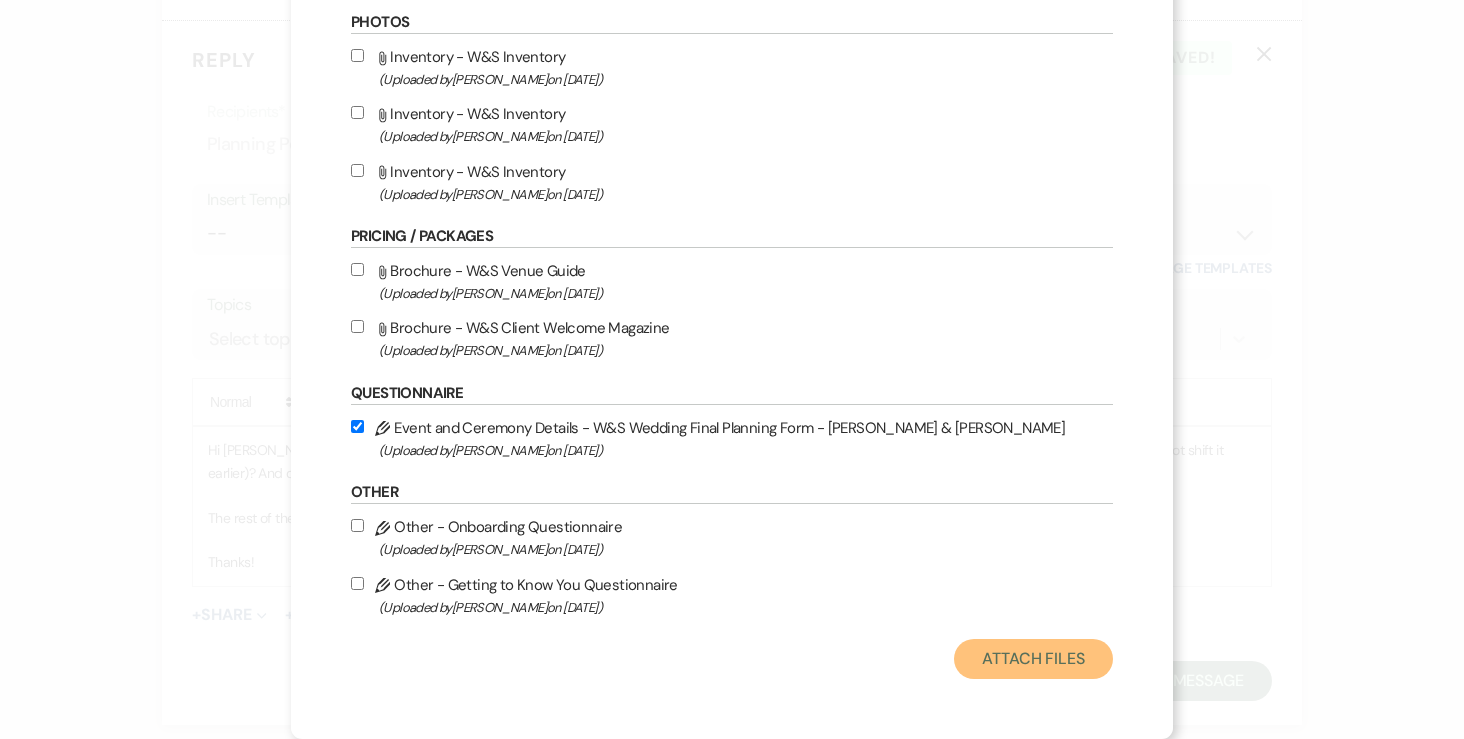 click on "Attach Files" at bounding box center (1033, 659) 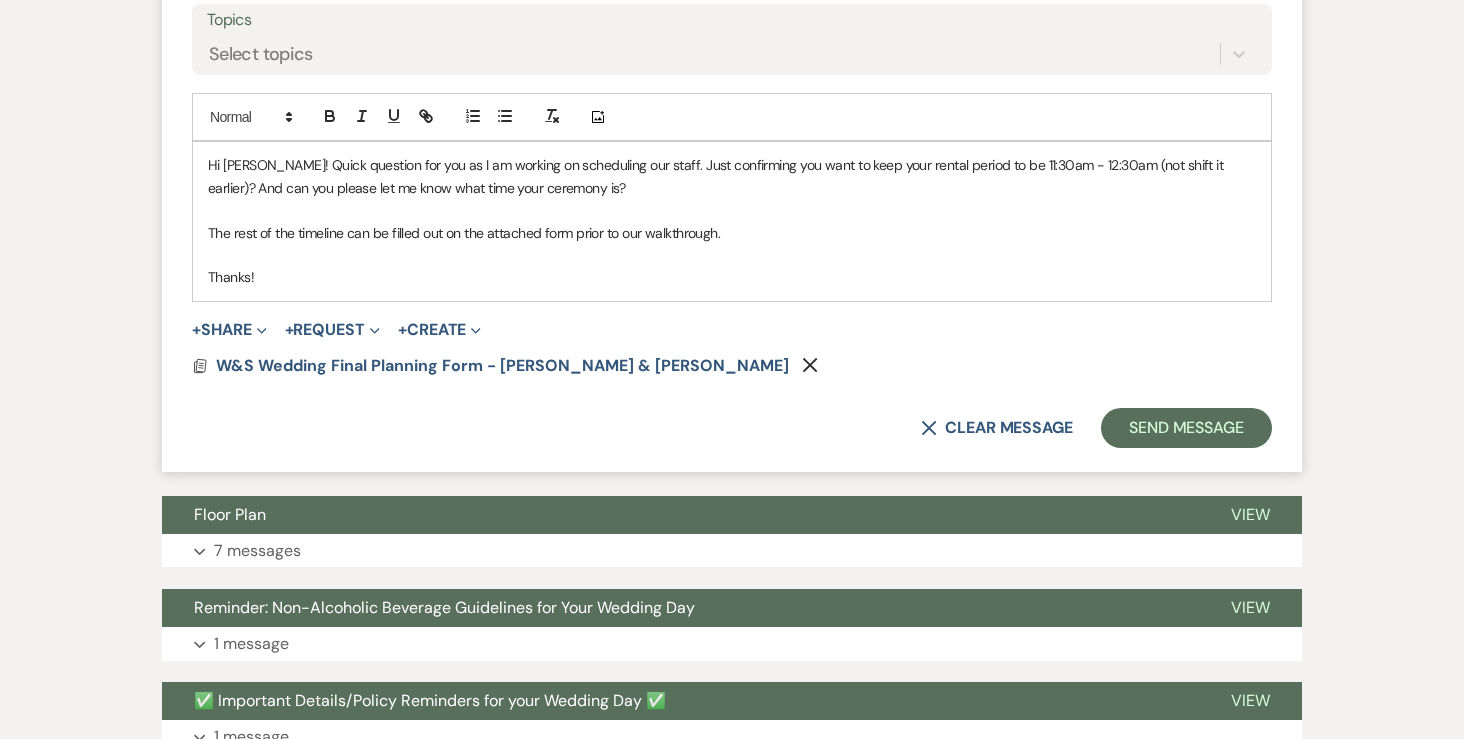 scroll, scrollTop: 2186, scrollLeft: 0, axis: vertical 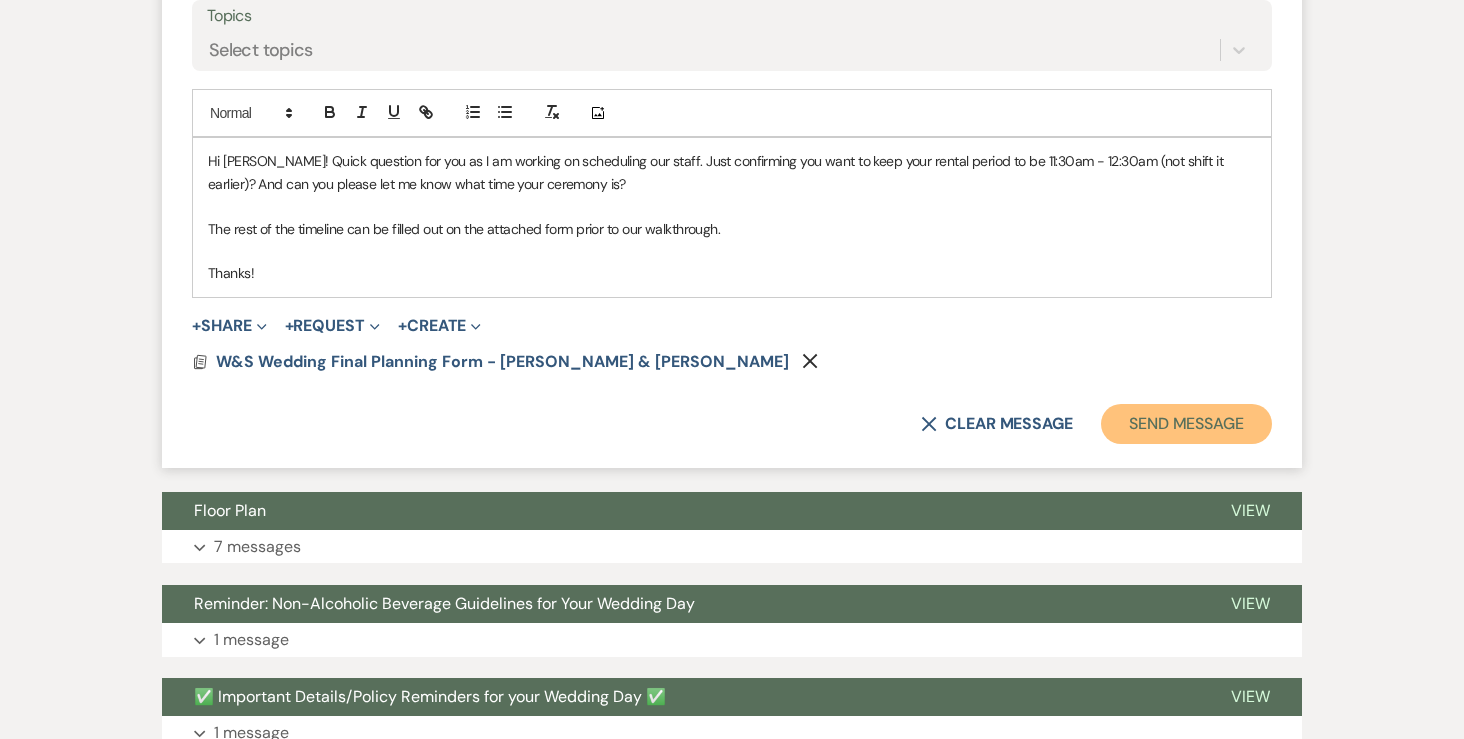 click on "Send Message" at bounding box center (1186, 424) 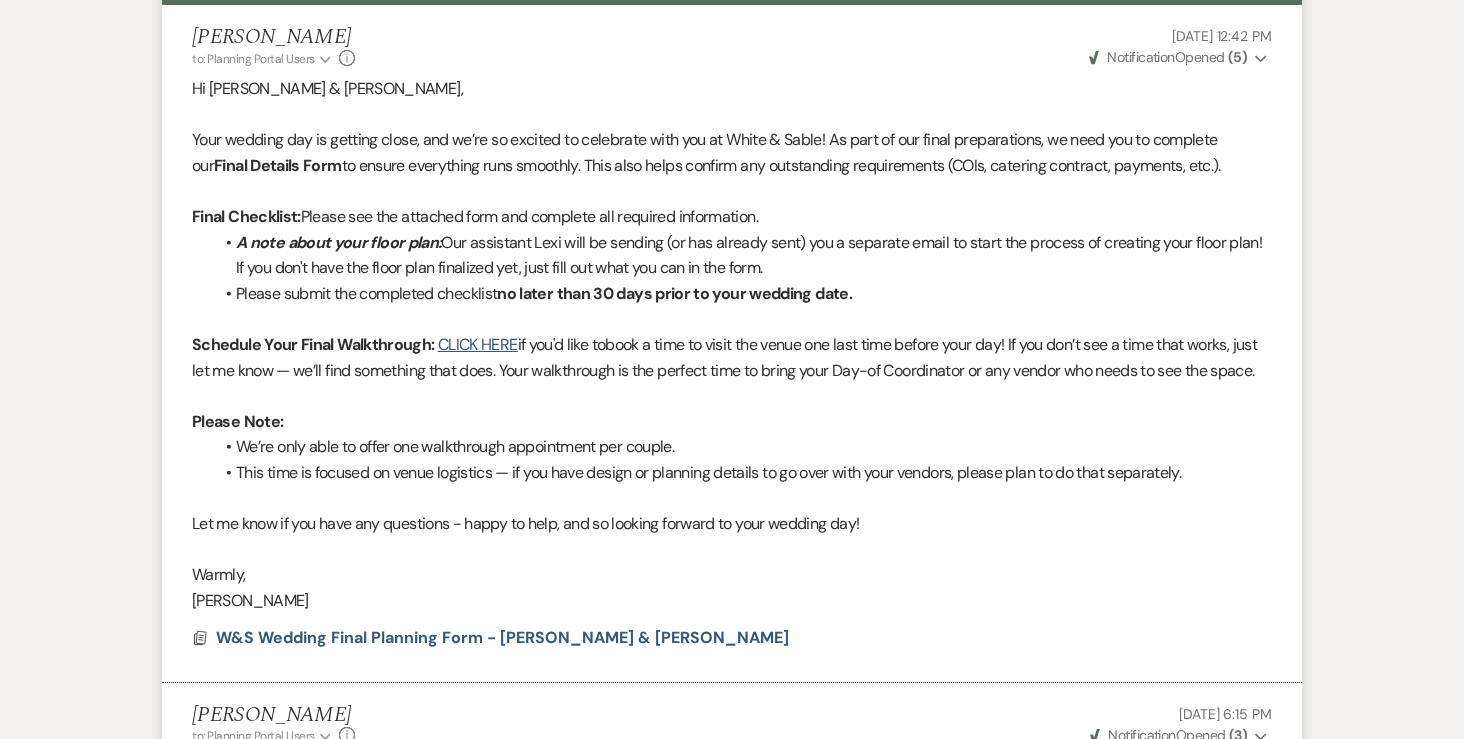 scroll, scrollTop: 0, scrollLeft: 0, axis: both 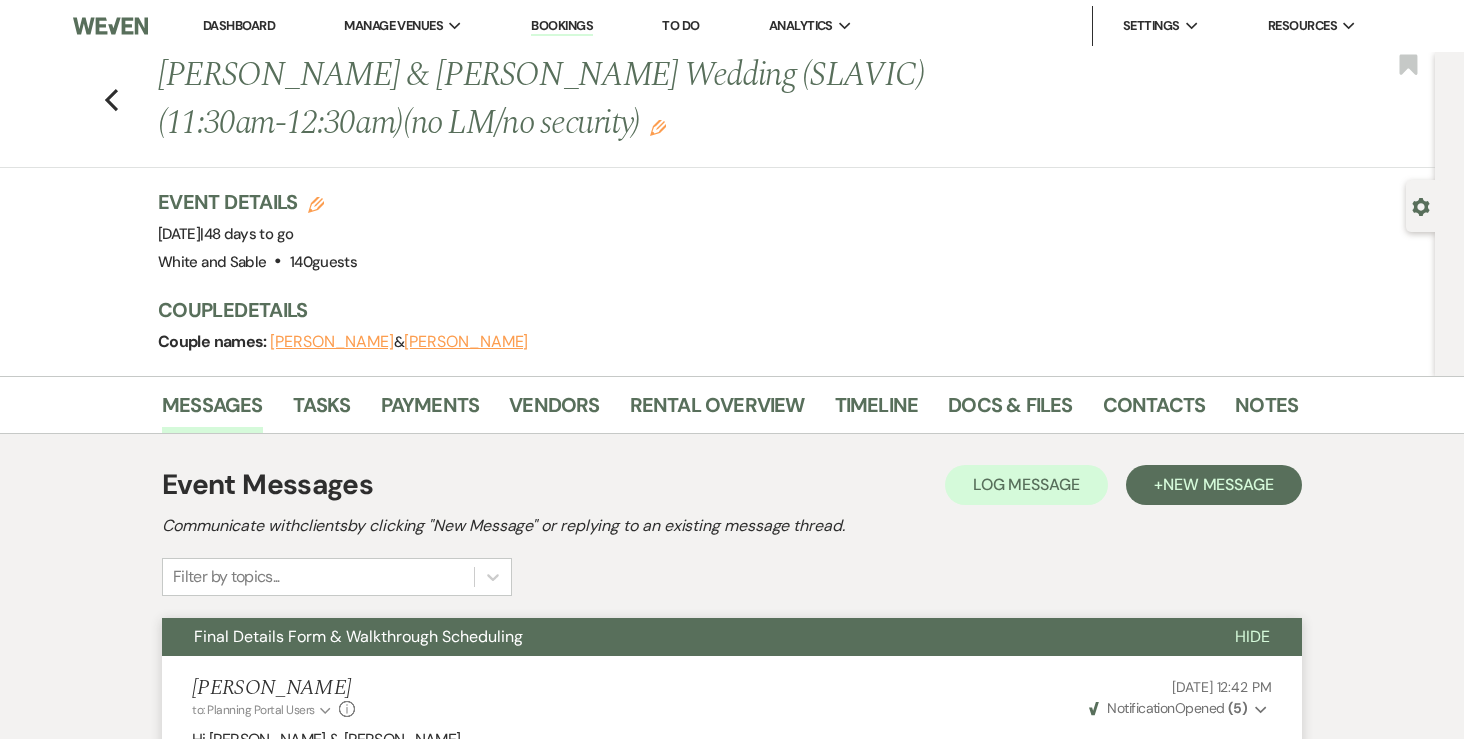 click on "Dashboard" at bounding box center [239, 26] 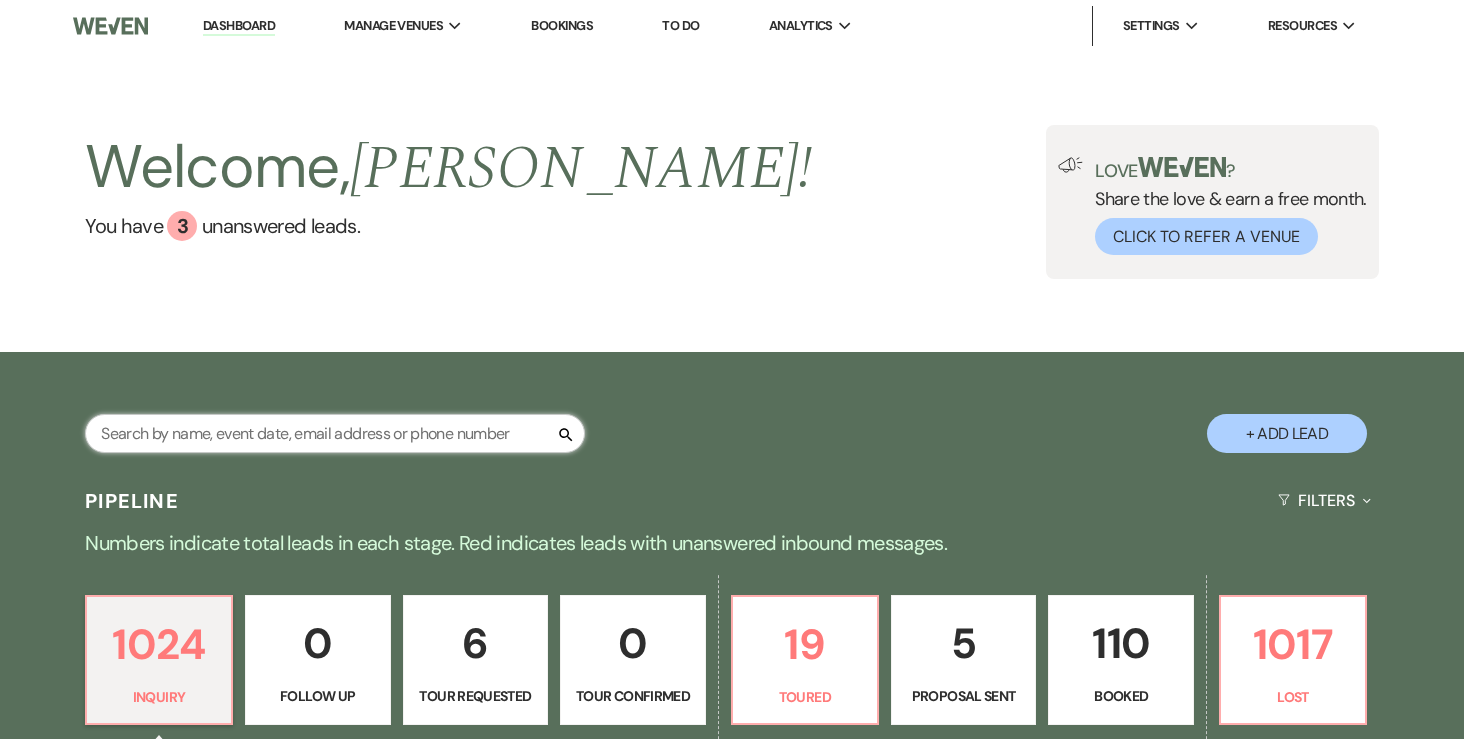 click at bounding box center [335, 433] 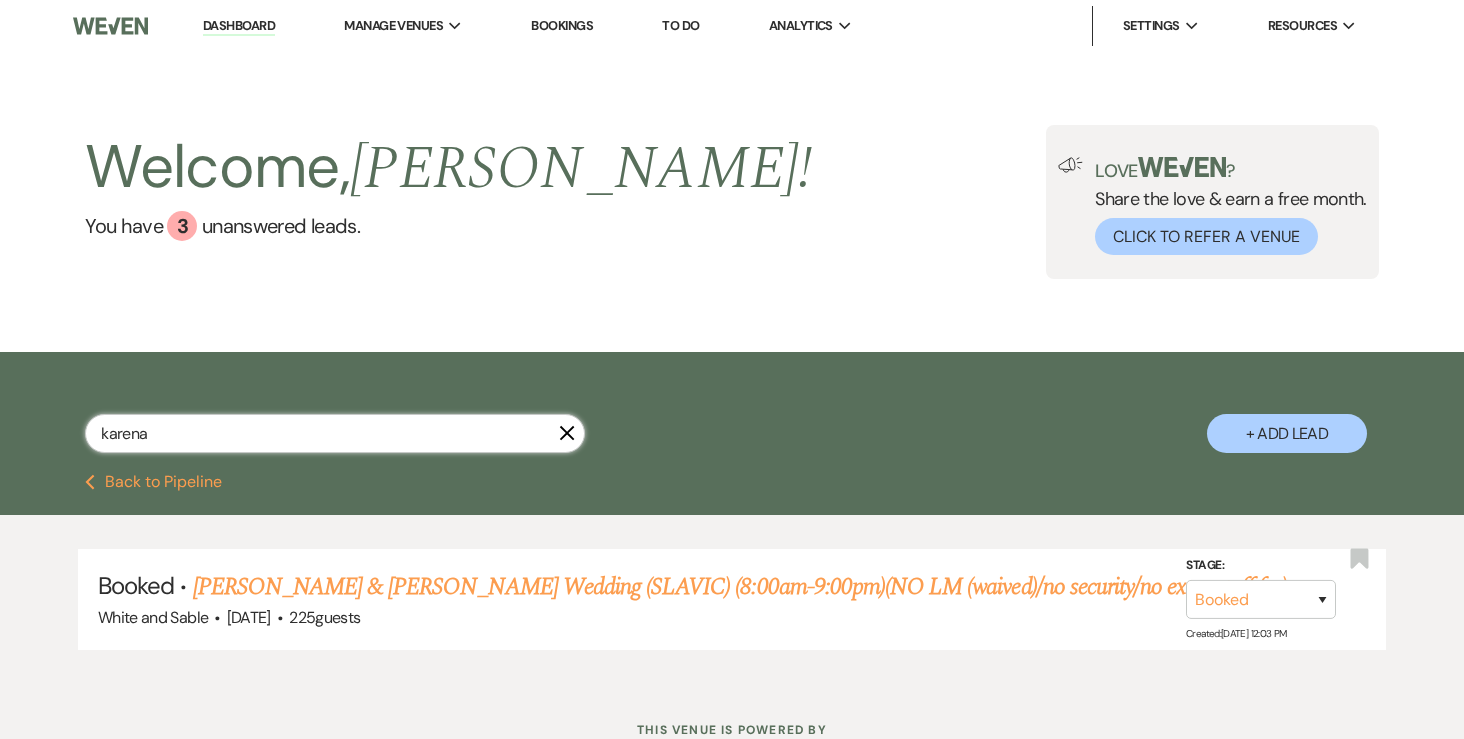 scroll, scrollTop: 13, scrollLeft: 0, axis: vertical 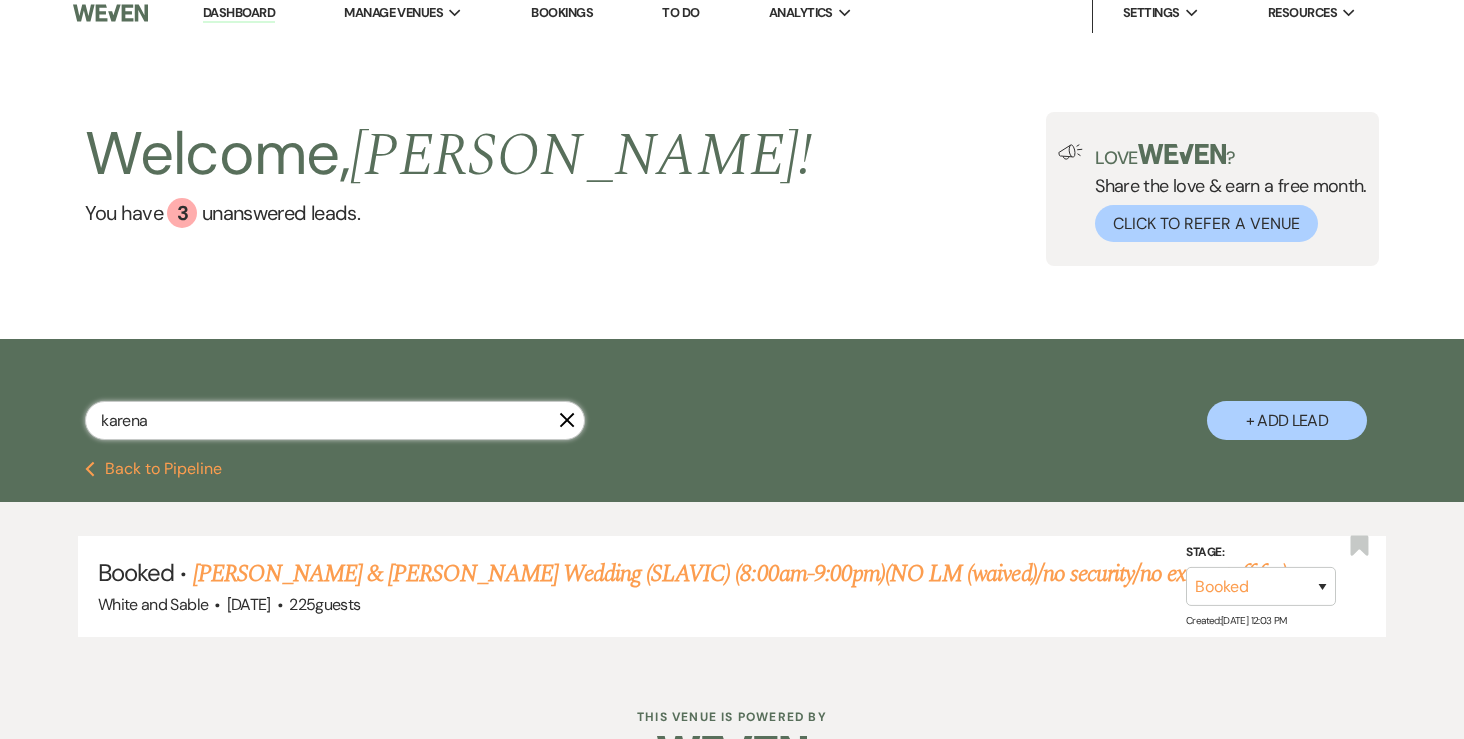 click on "karena" at bounding box center [335, 420] 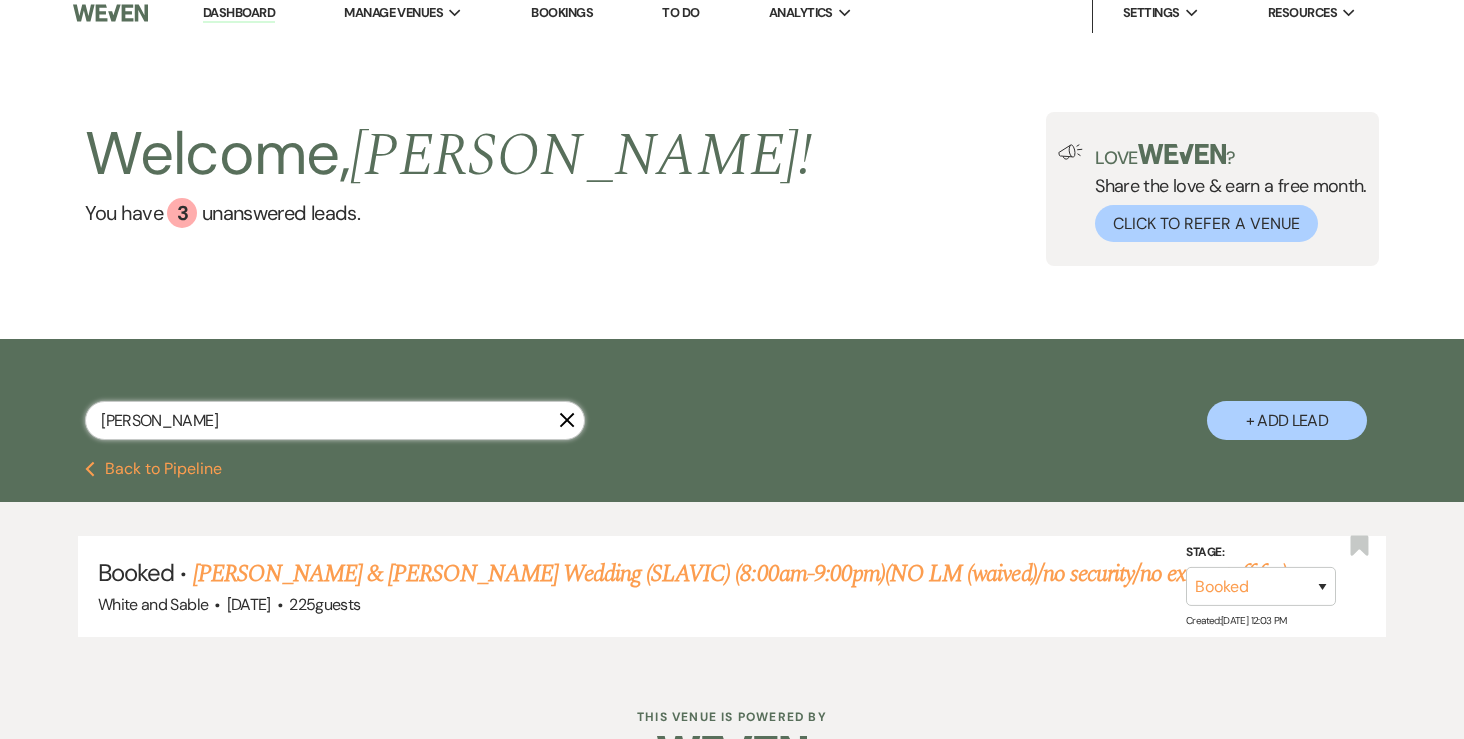 type on "jennifer" 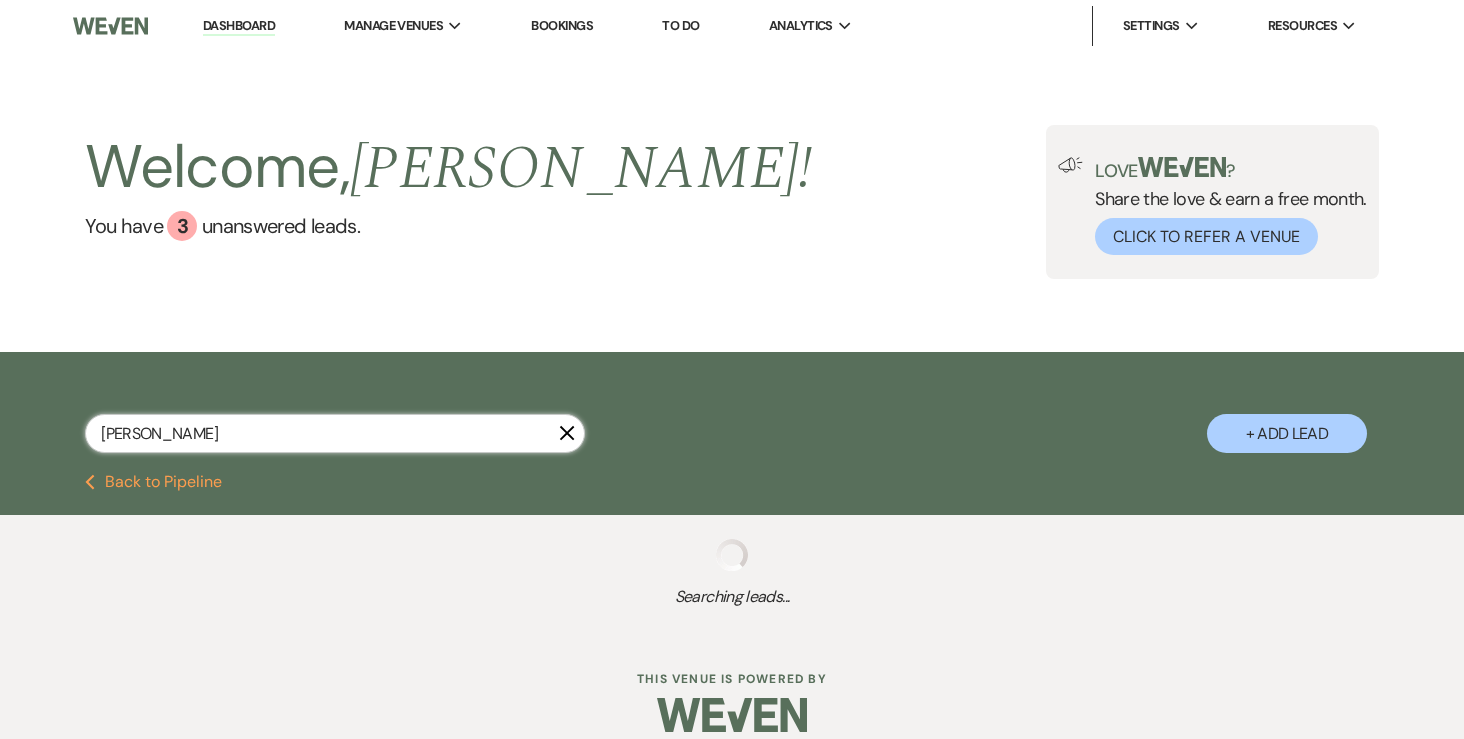 select on "8" 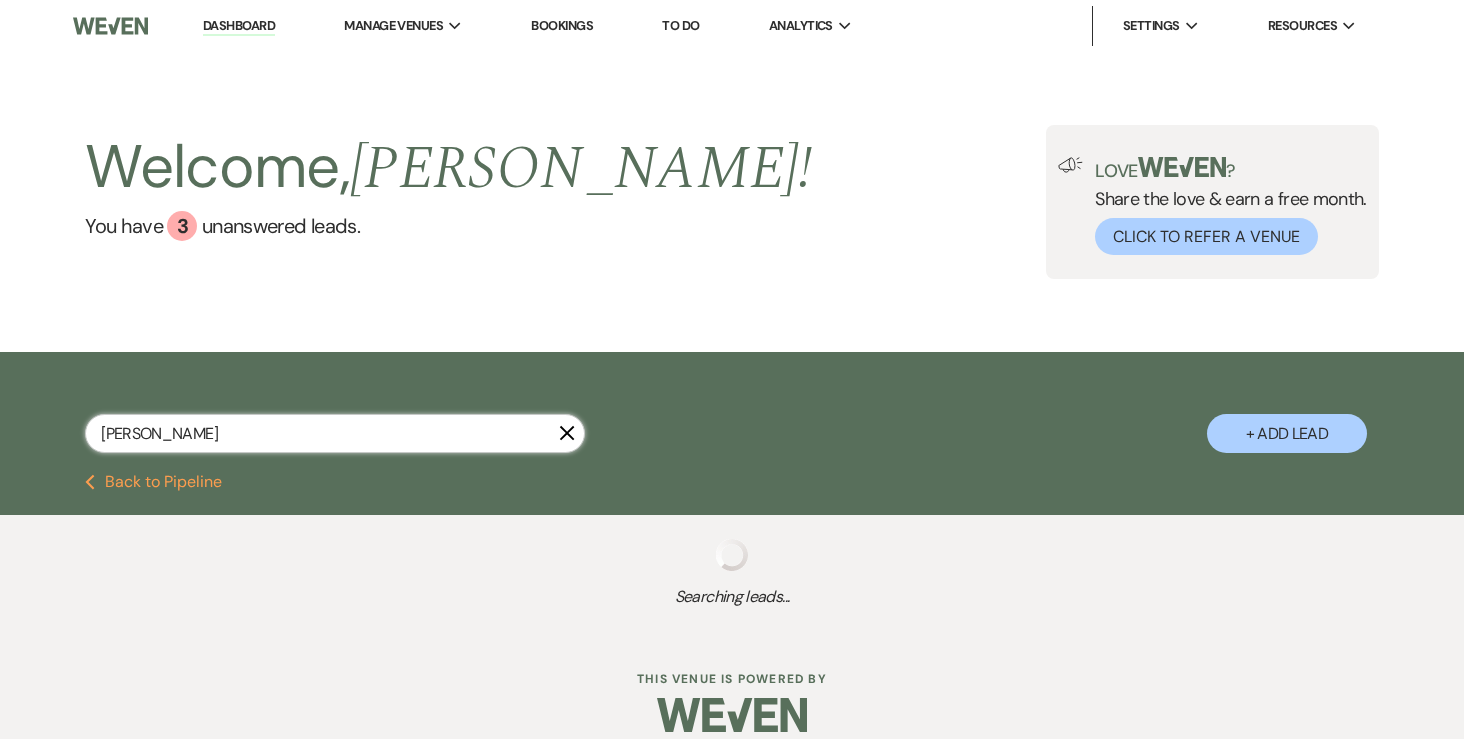 select on "5" 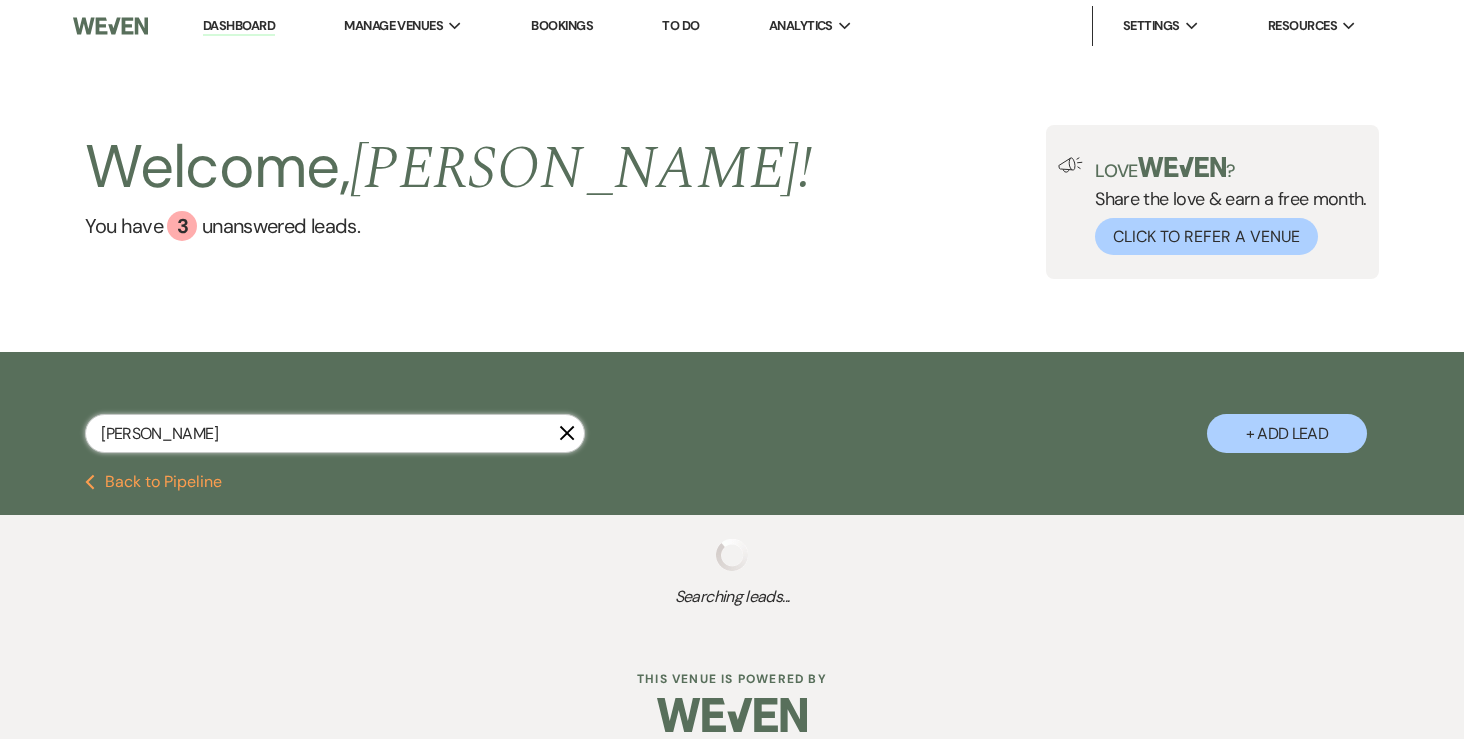 select on "8" 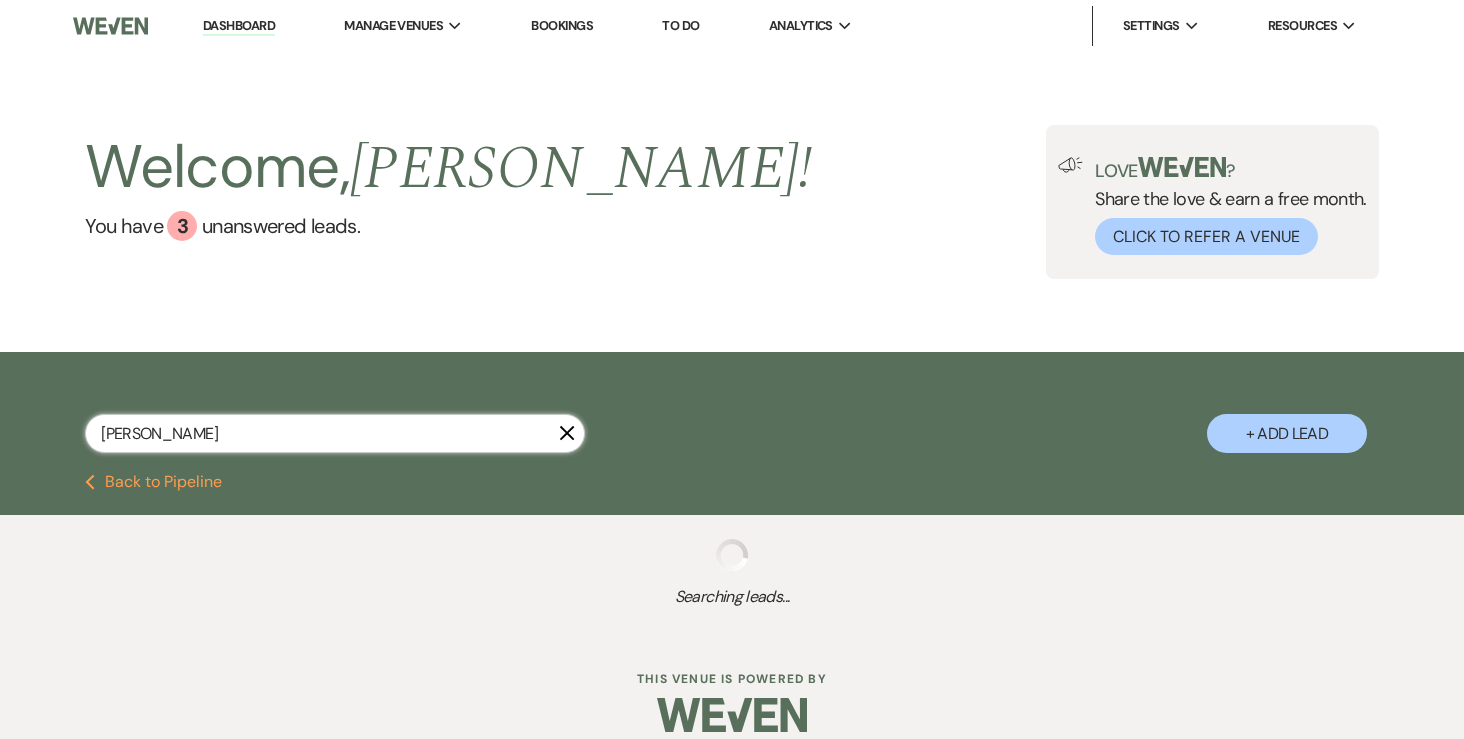 select on "5" 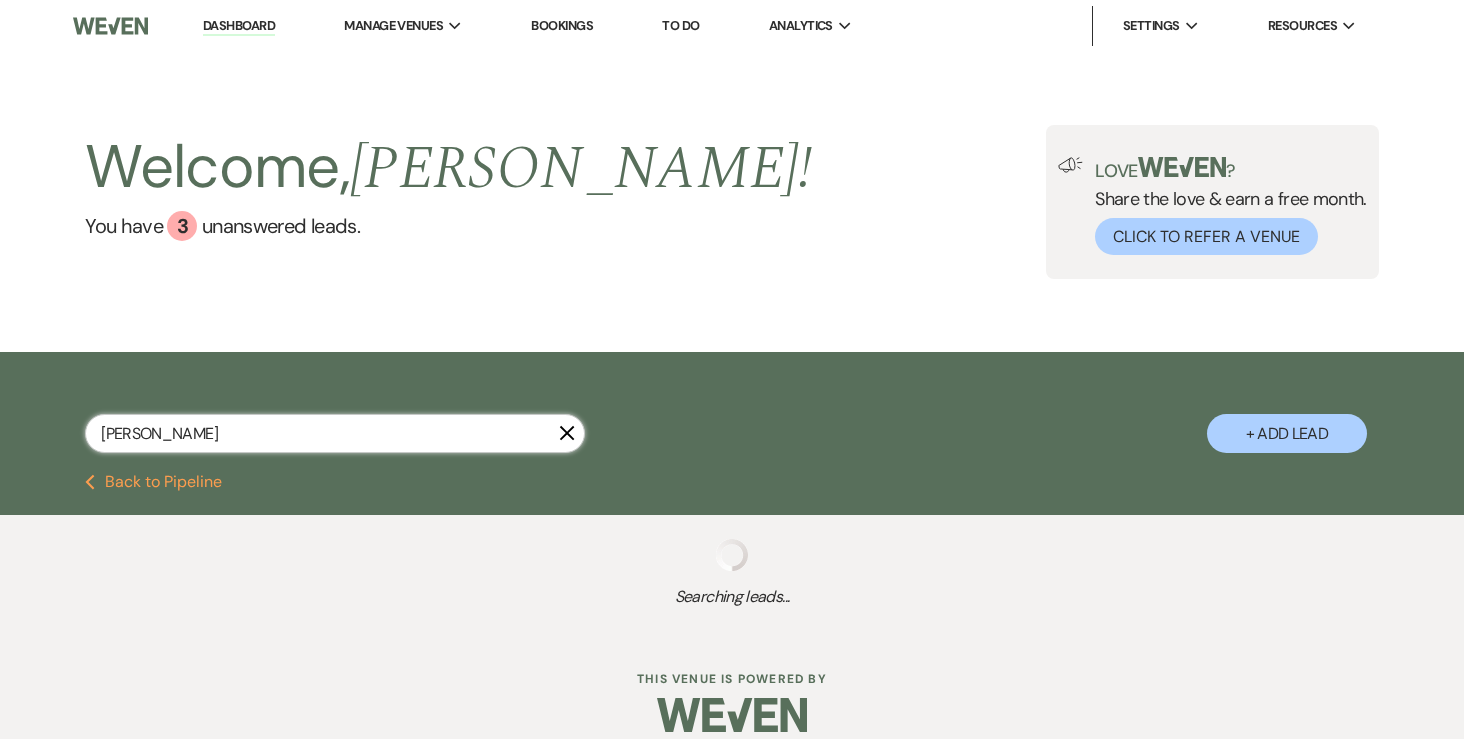 select on "8" 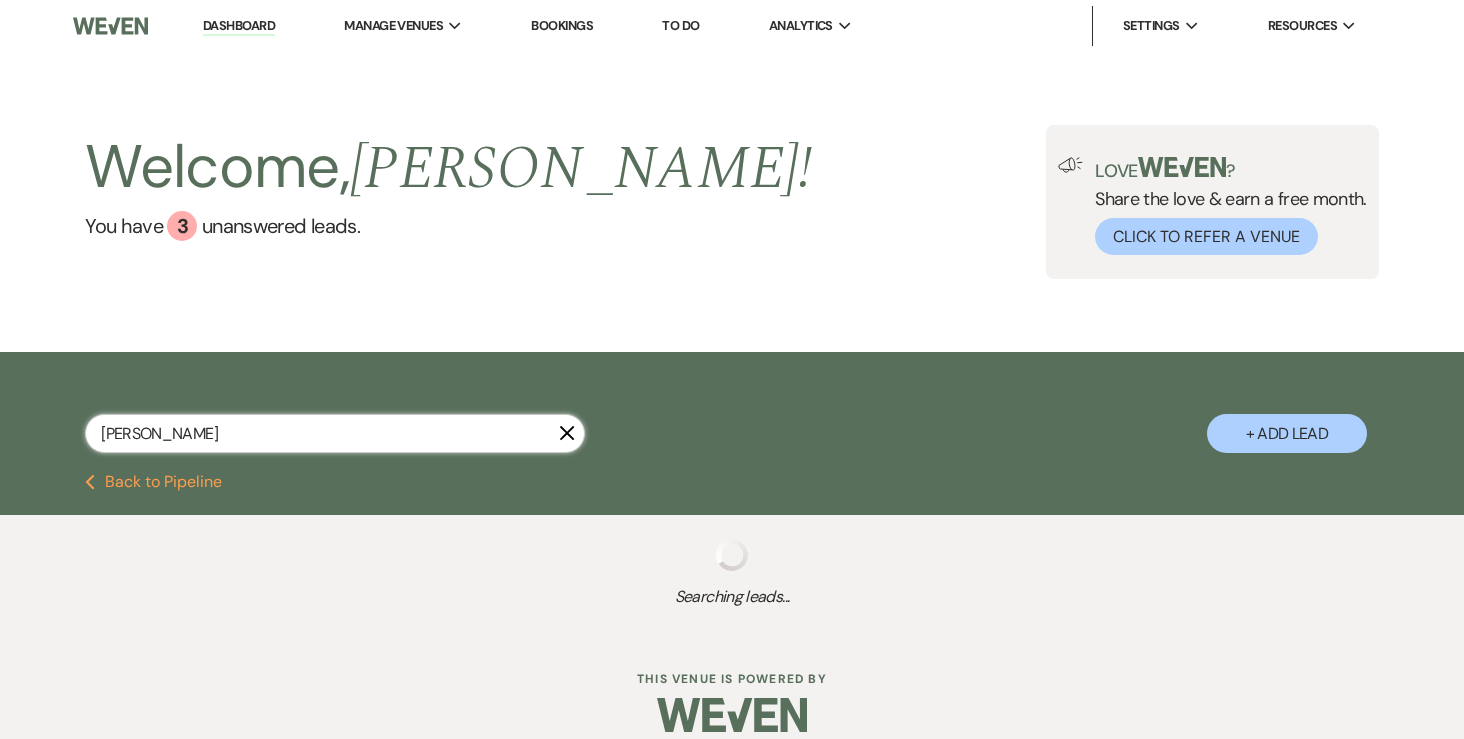 select on "8" 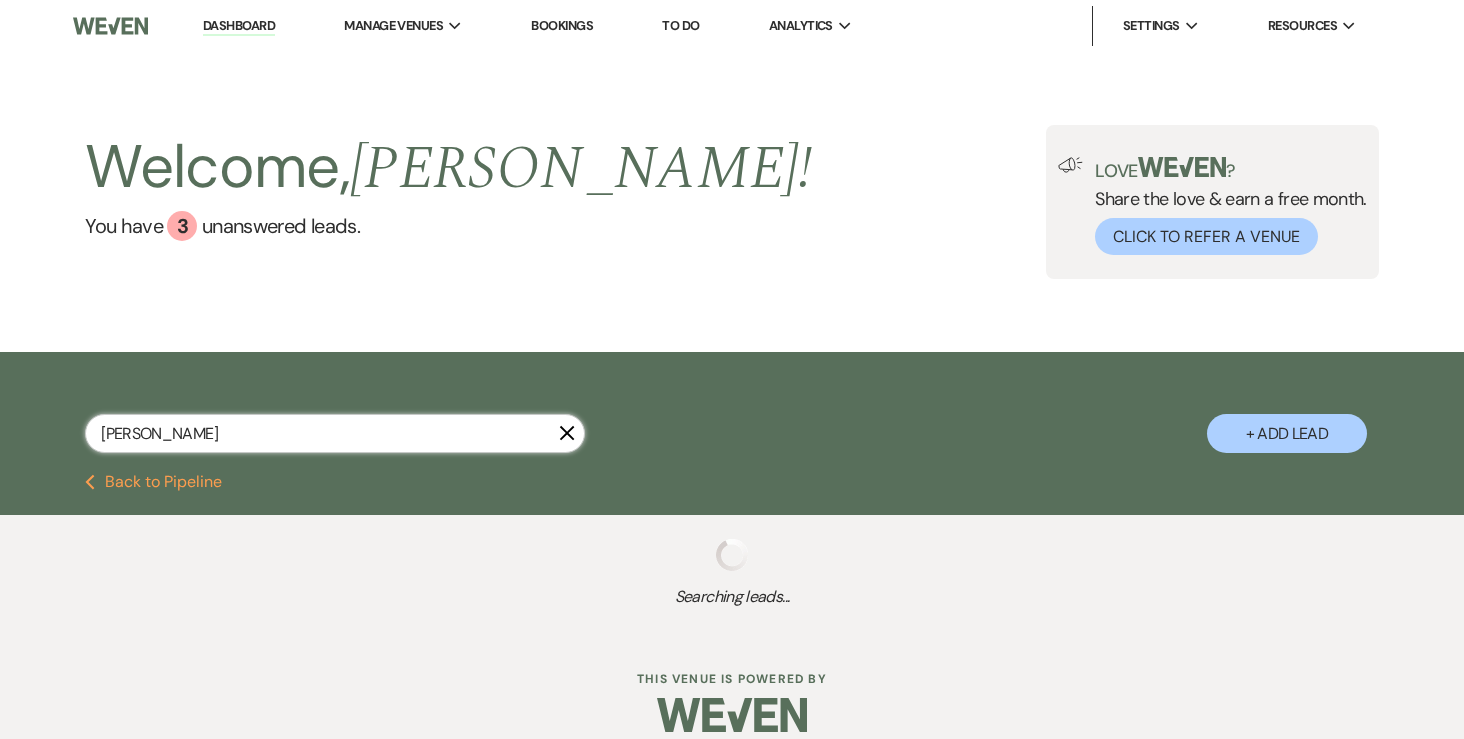 select on "6" 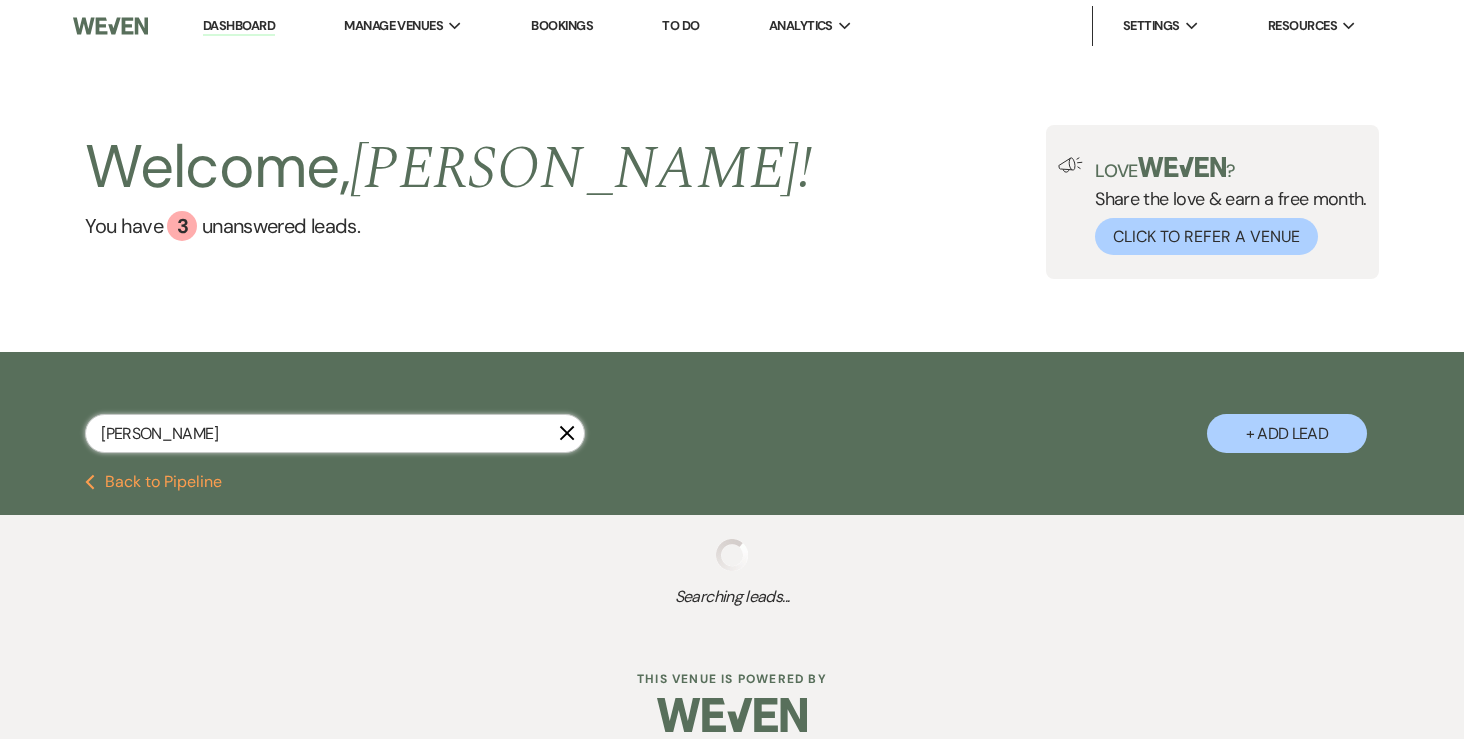 select on "8" 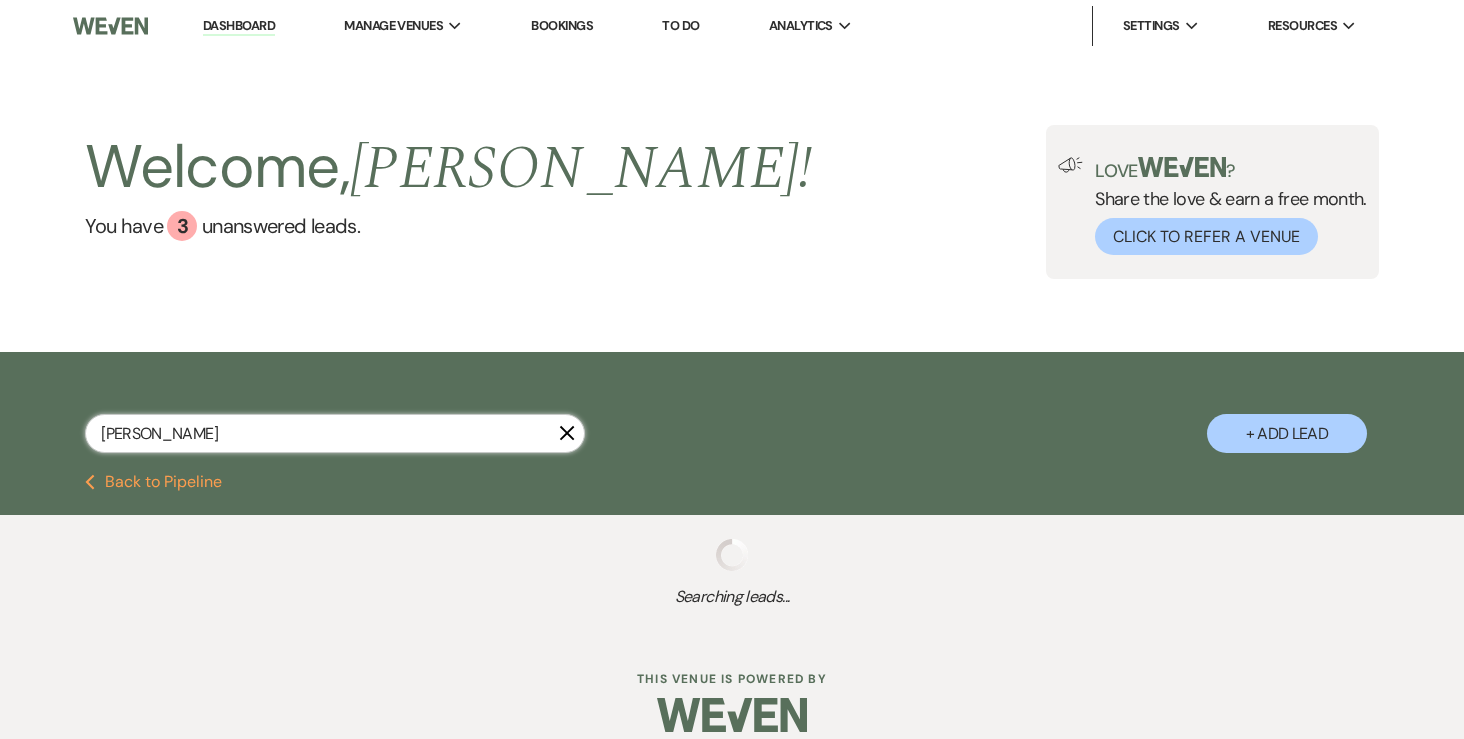 select on "5" 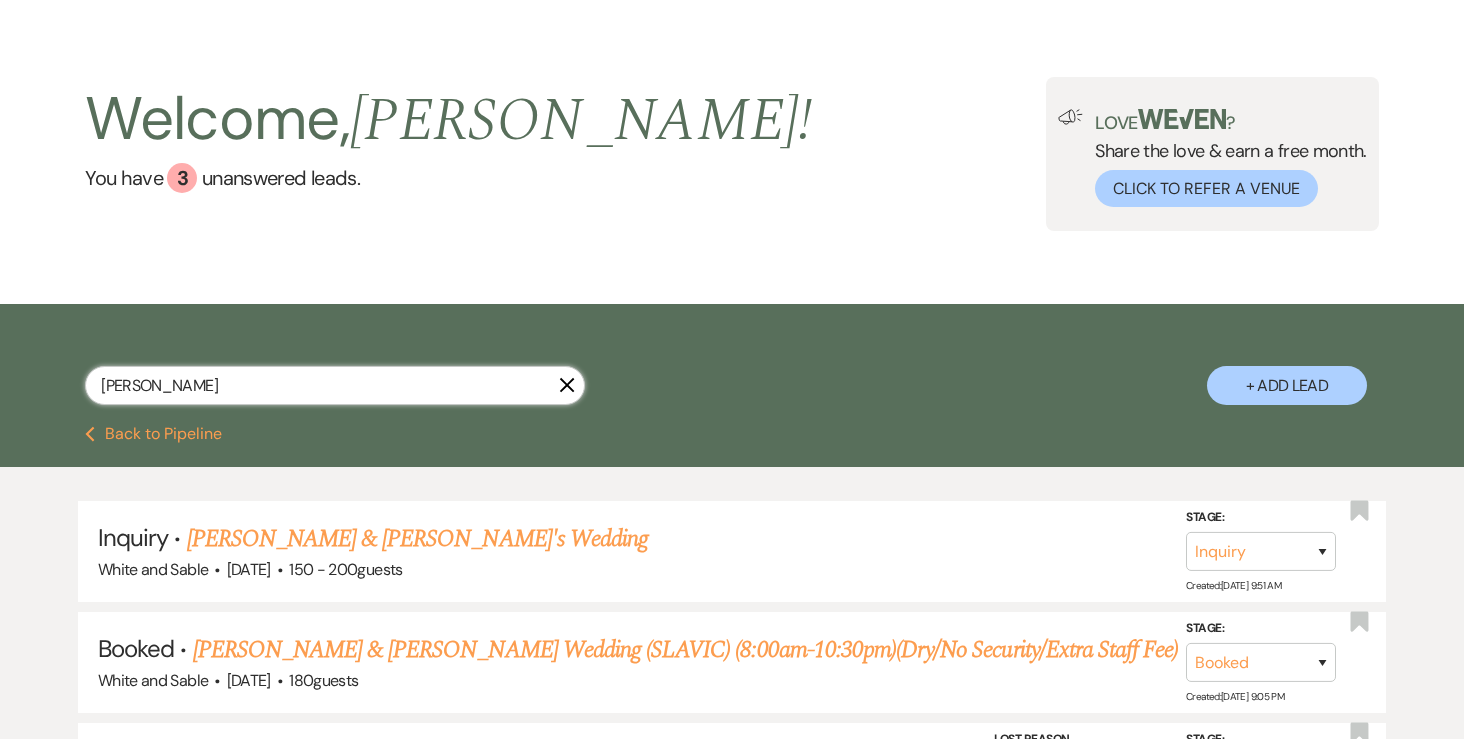 scroll, scrollTop: 101, scrollLeft: 0, axis: vertical 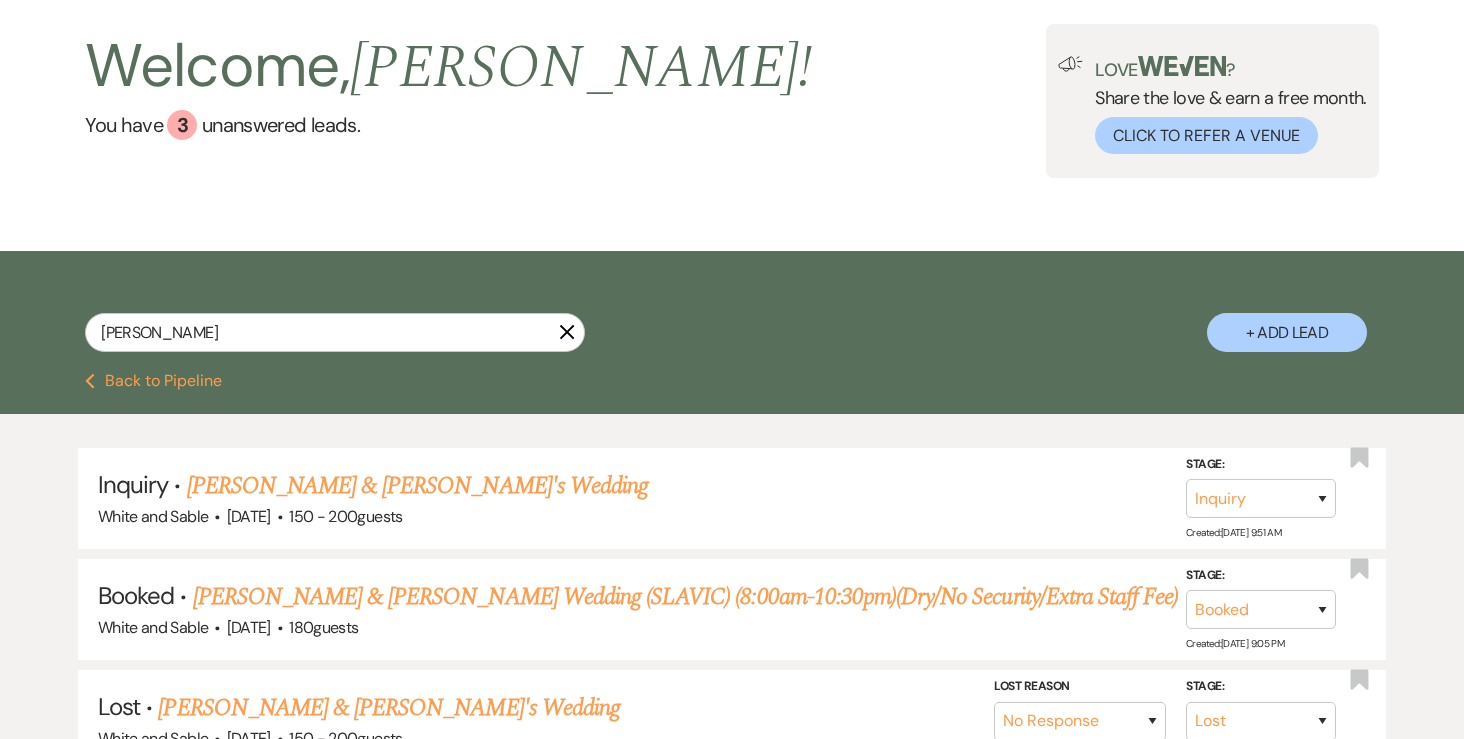 click on "Previous  Back to Pipeline" at bounding box center (732, 393) 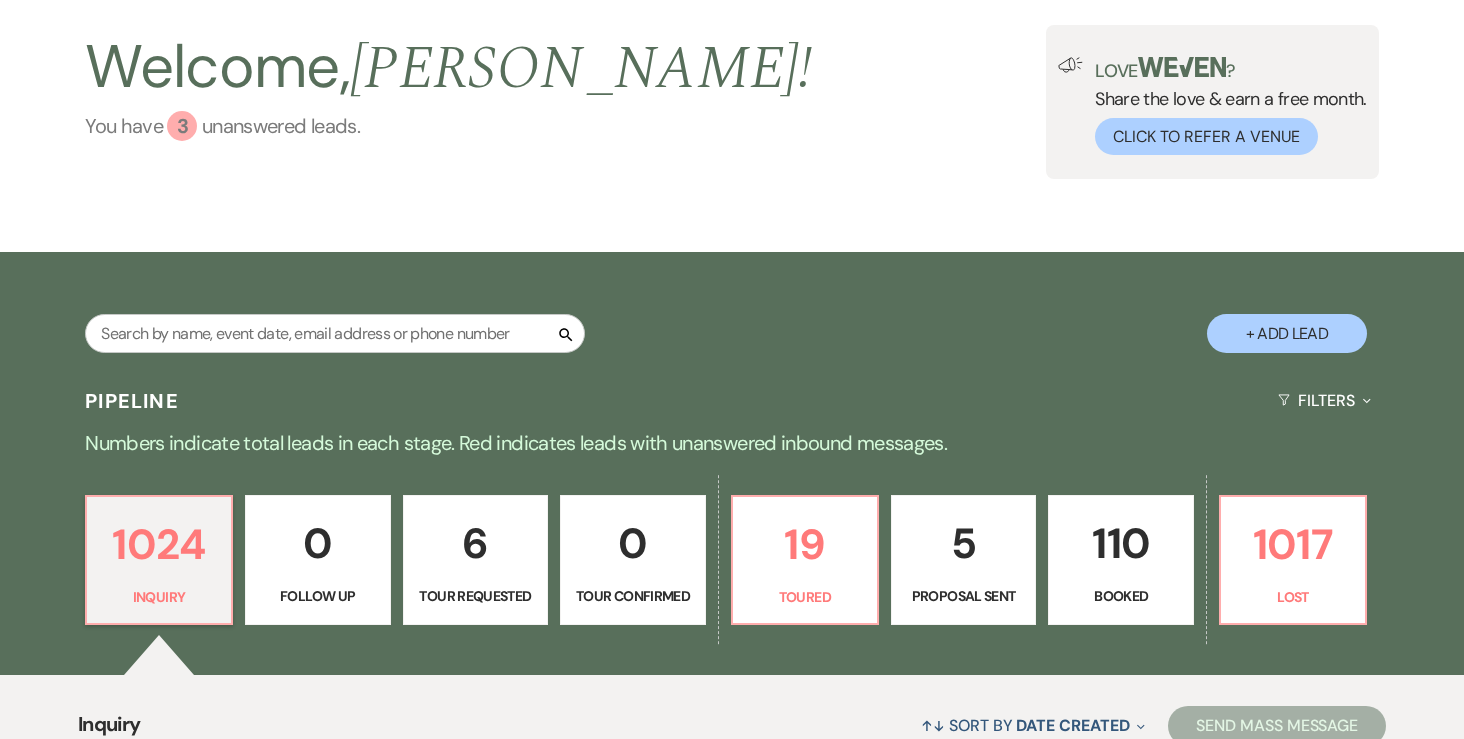 scroll, scrollTop: 0, scrollLeft: 0, axis: both 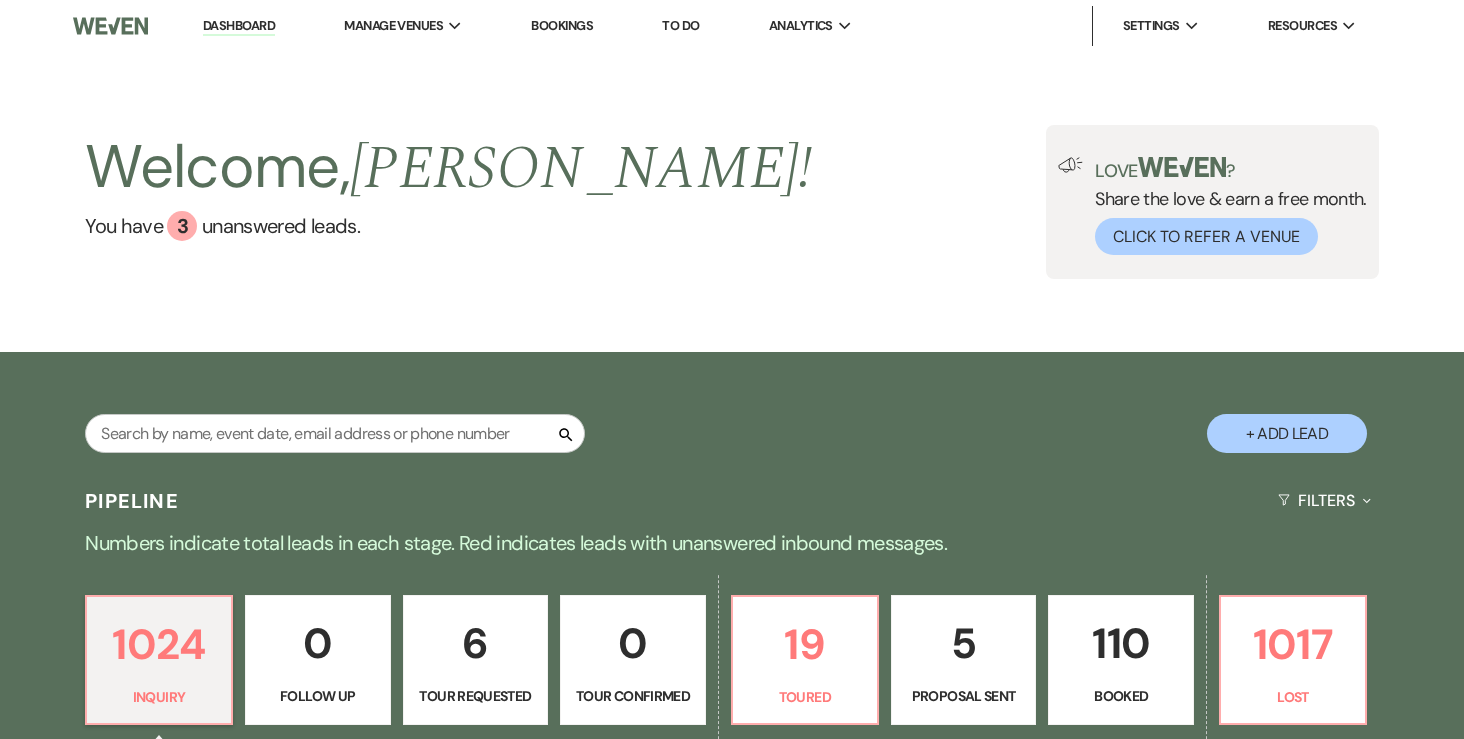 click on "To Do" at bounding box center (680, 25) 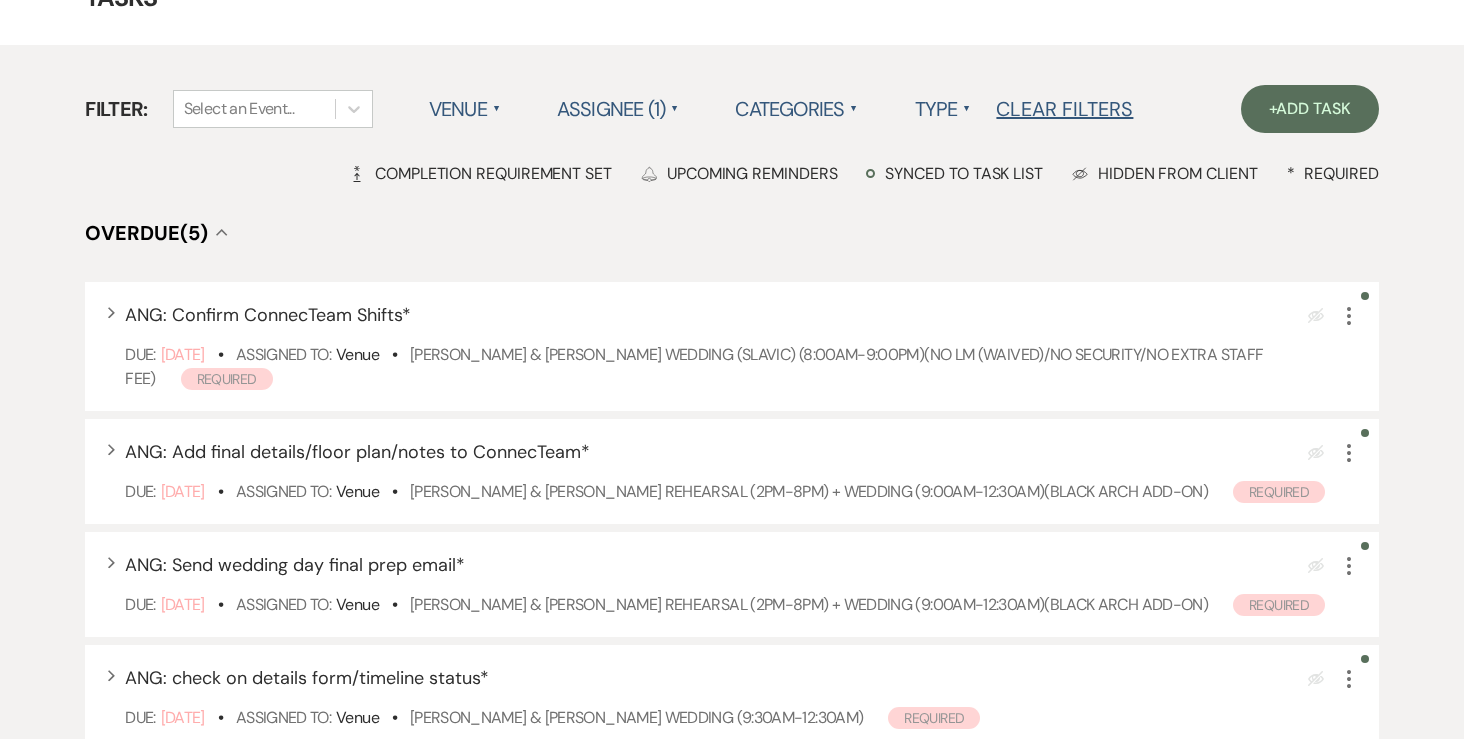 scroll, scrollTop: 130, scrollLeft: 0, axis: vertical 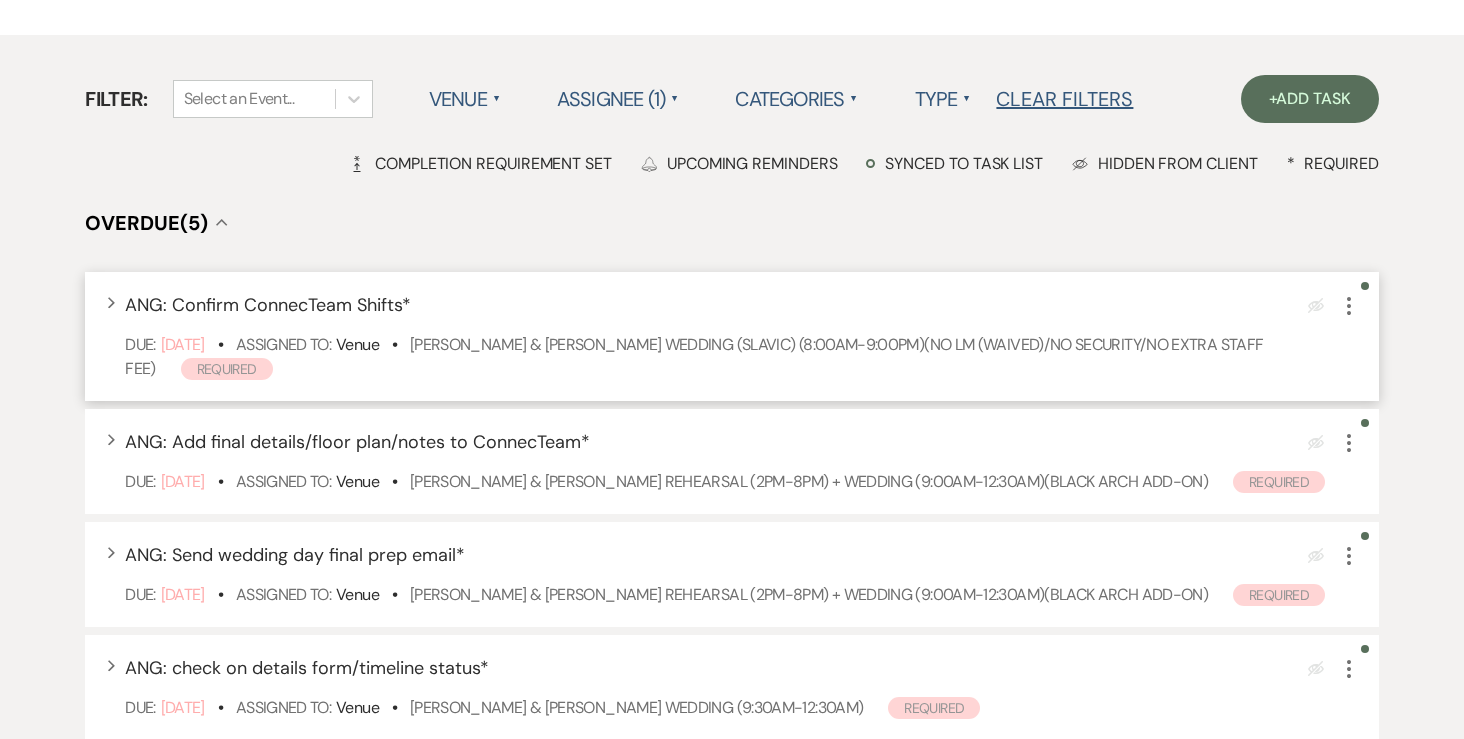 click 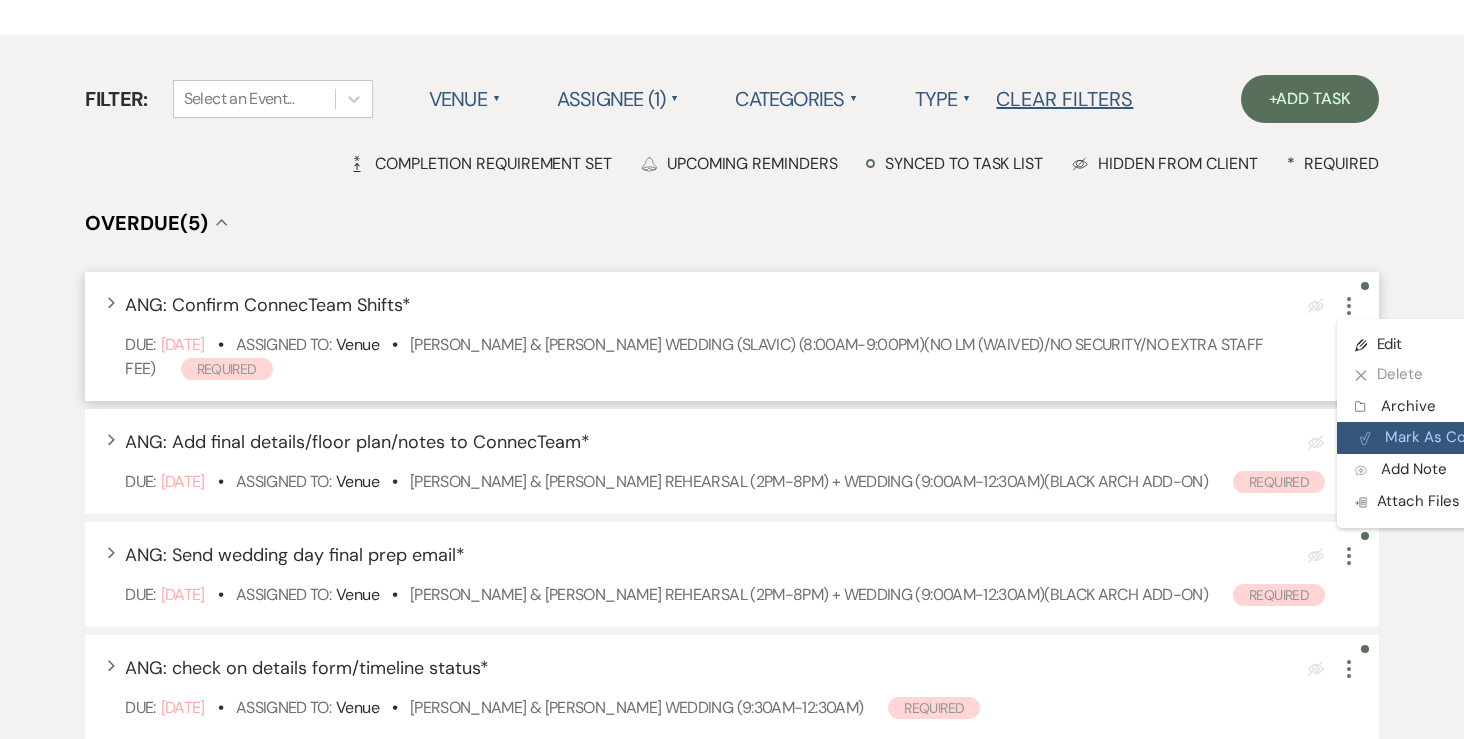 click on "Plan Portal Link   Mark As Complete" at bounding box center [1435, 438] 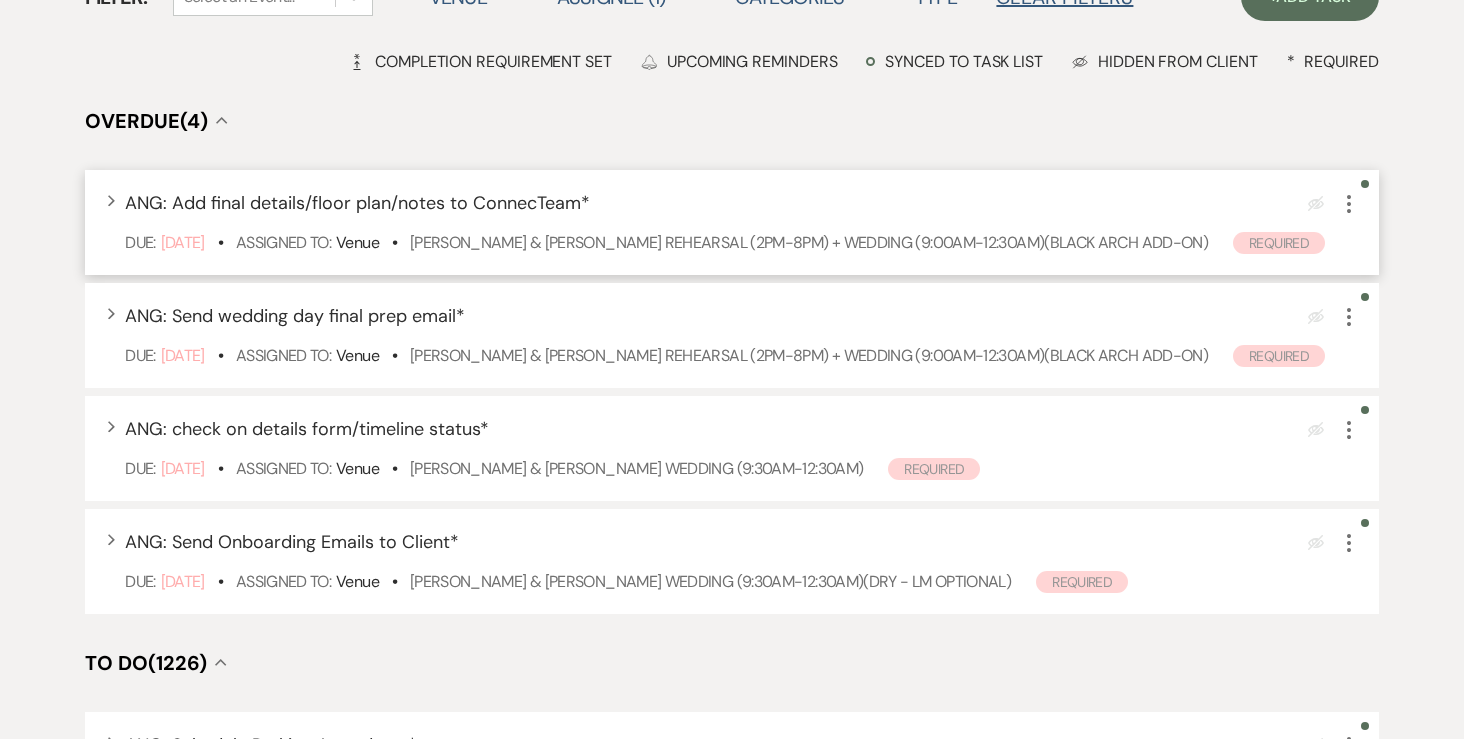 scroll, scrollTop: 233, scrollLeft: 0, axis: vertical 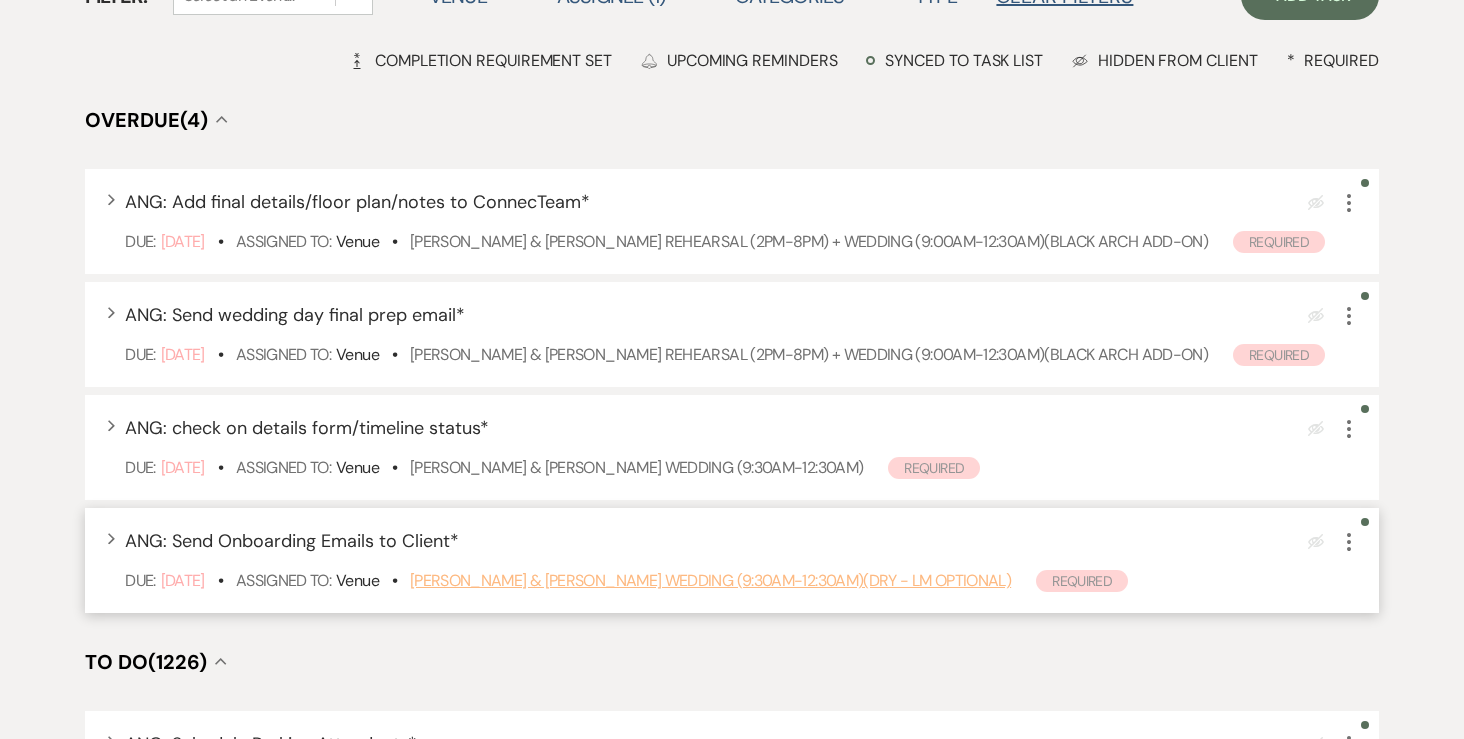 click on "[PERSON_NAME] & [PERSON_NAME] Wedding (9:30am-12:30am)(DRY - LM optional)" at bounding box center (710, 580) 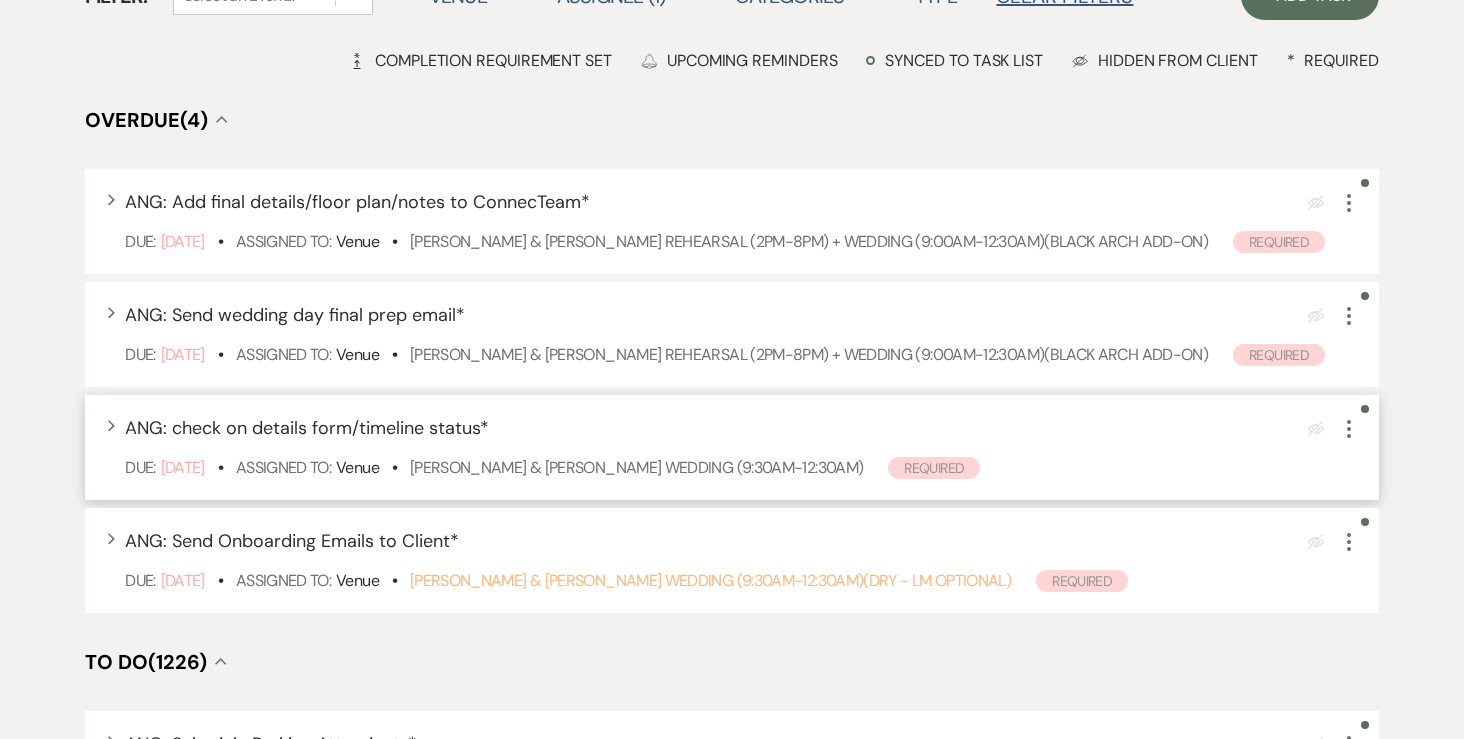 scroll, scrollTop: 294, scrollLeft: 0, axis: vertical 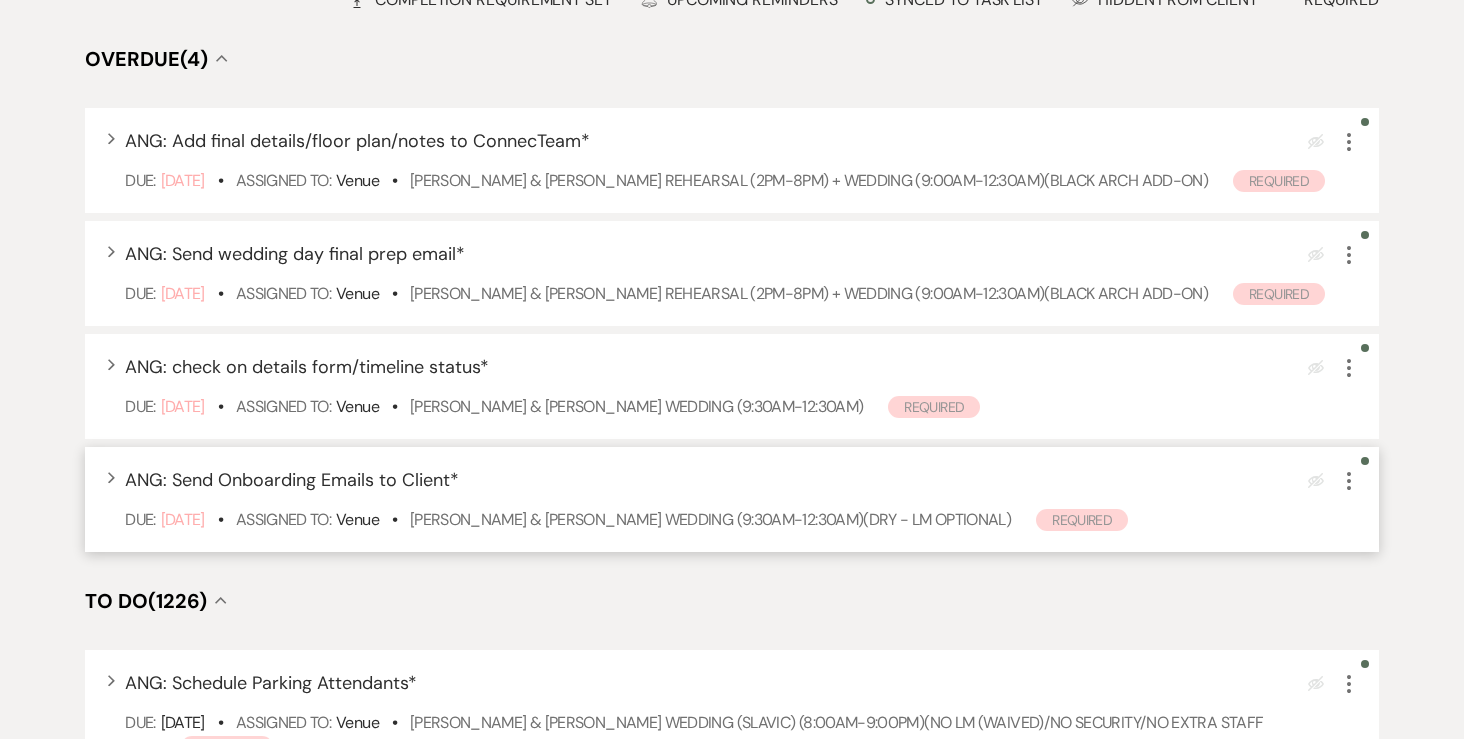 click 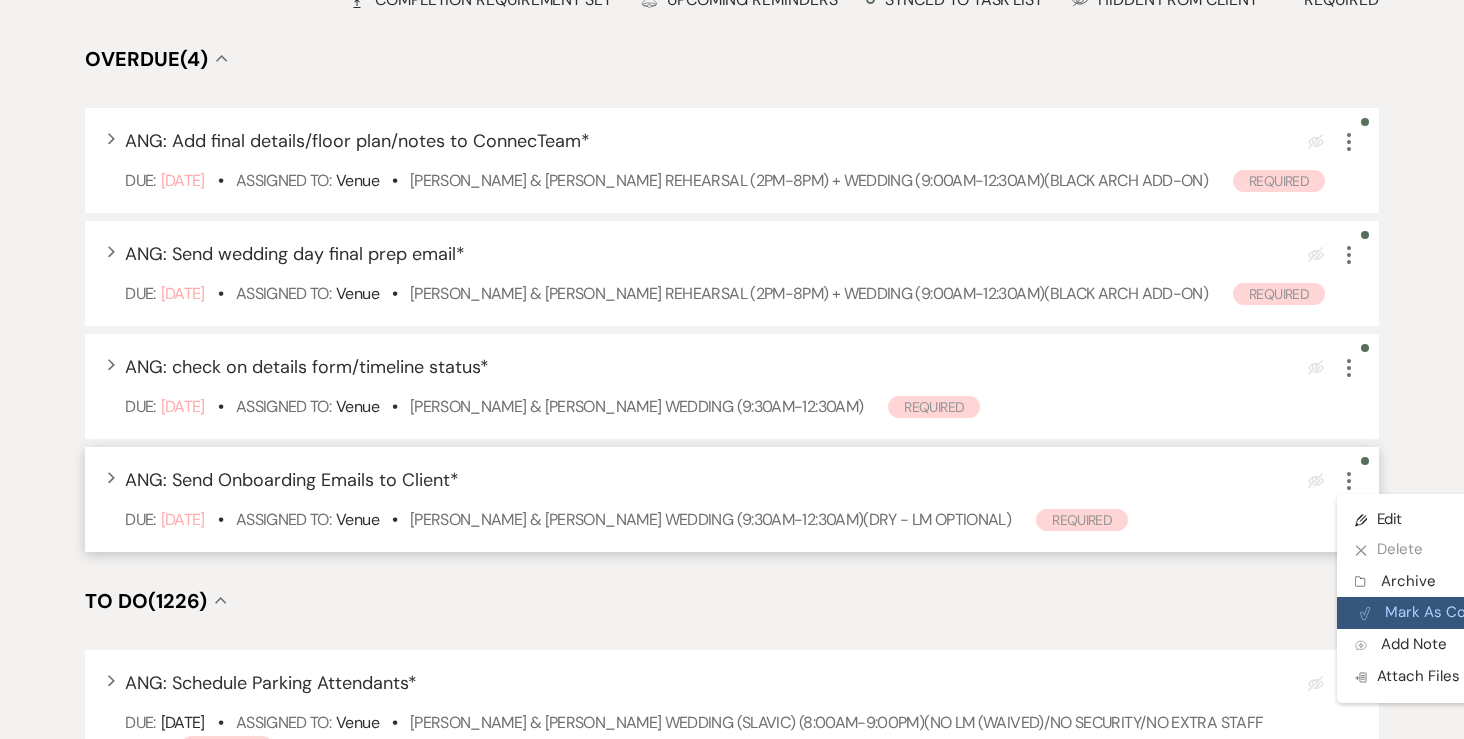 click on "Plan Portal Link   Mark As Complete" at bounding box center (1435, 613) 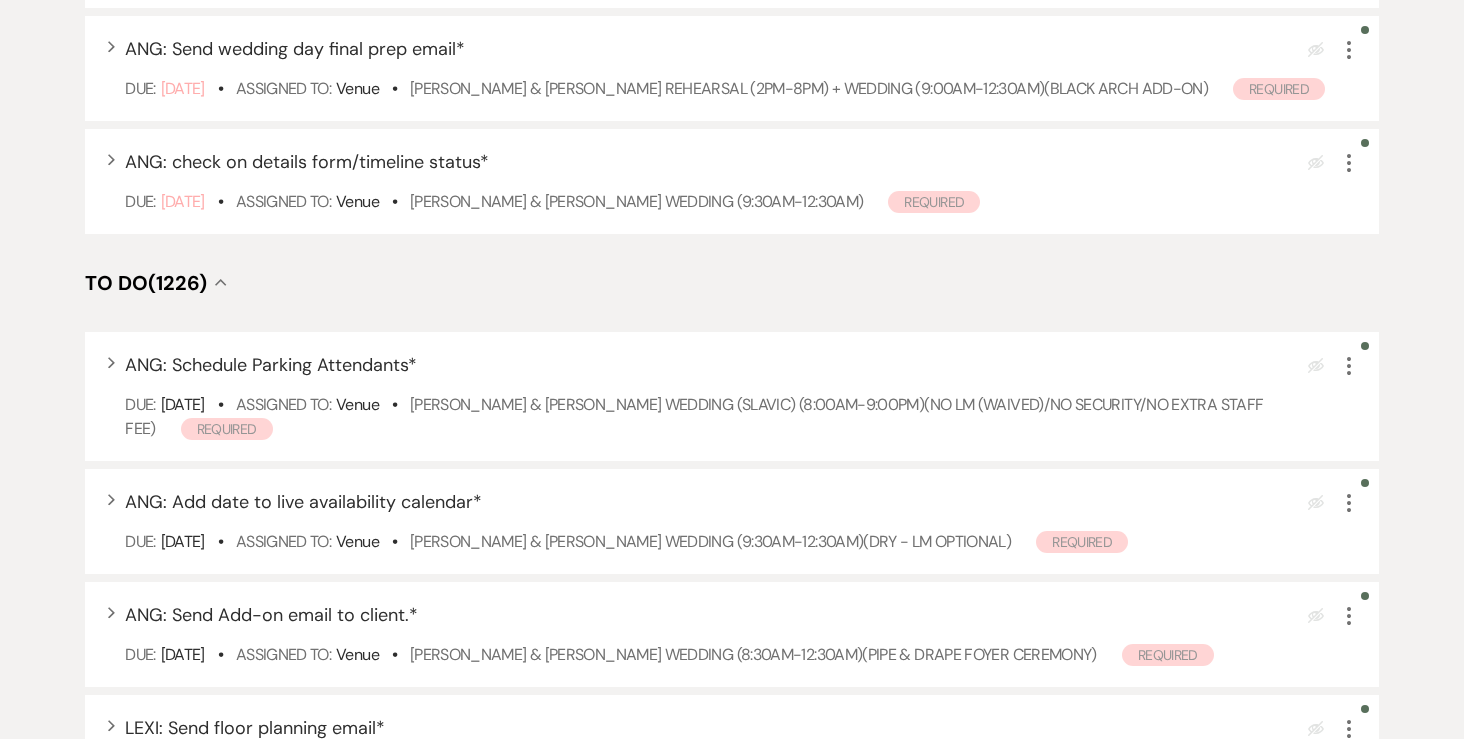 scroll, scrollTop: 500, scrollLeft: 0, axis: vertical 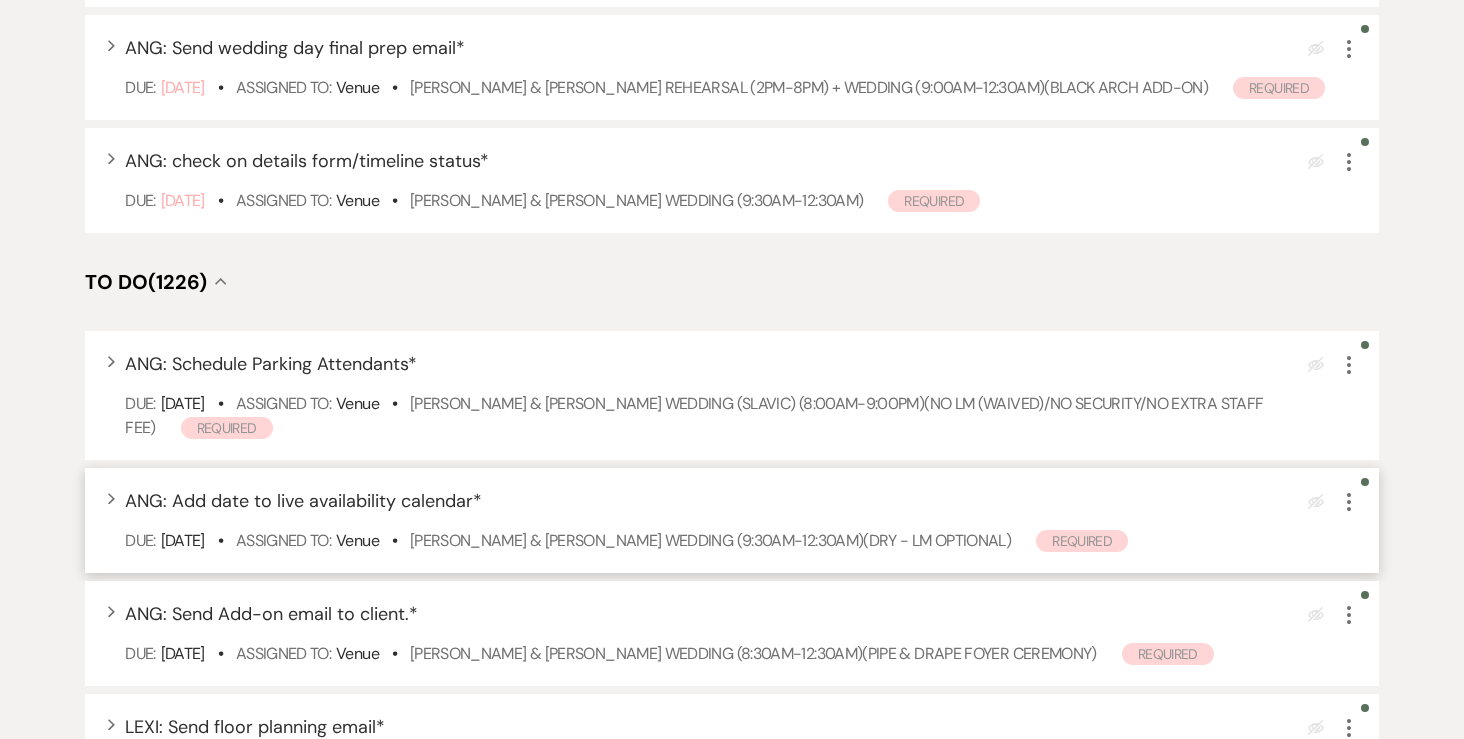 click on "More" 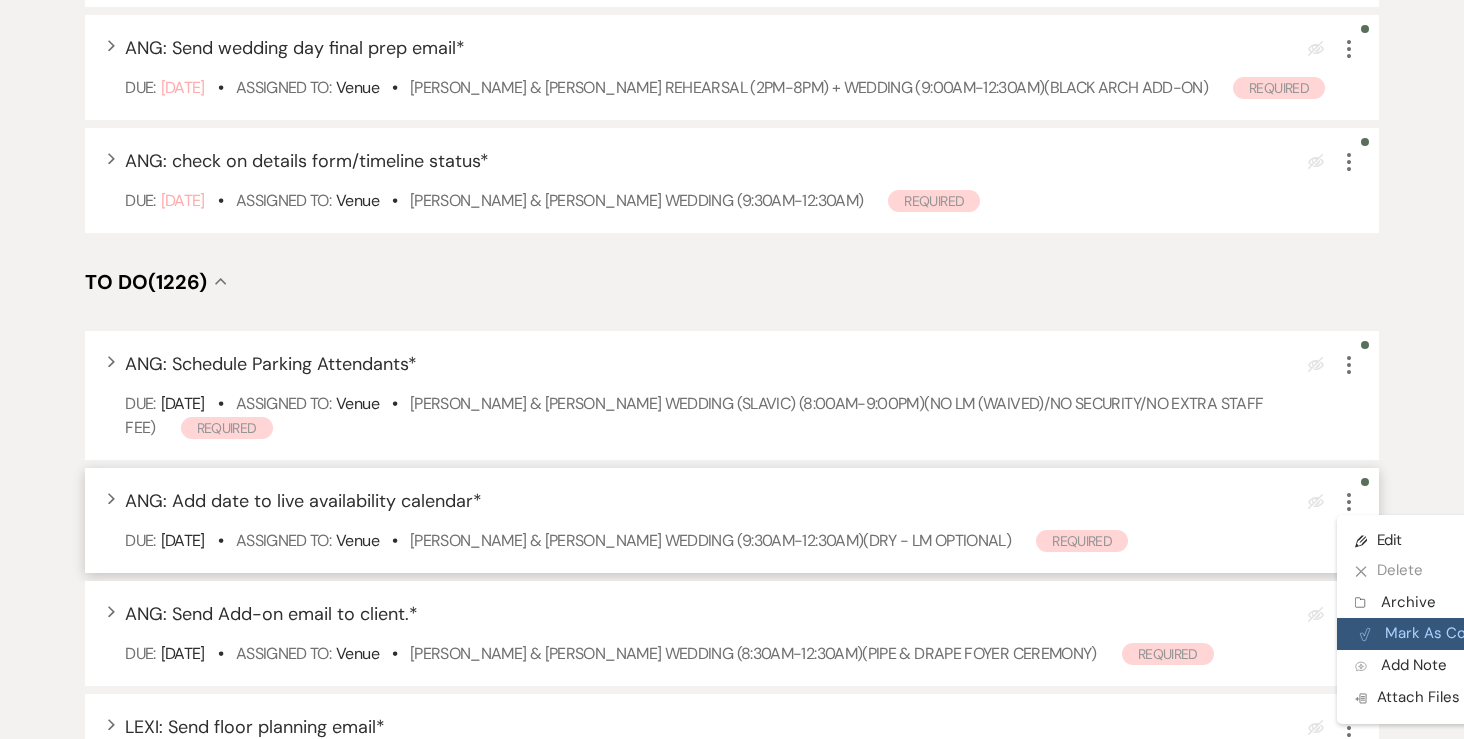 click on "Plan Portal Link   Mark As Complete" at bounding box center [1435, 634] 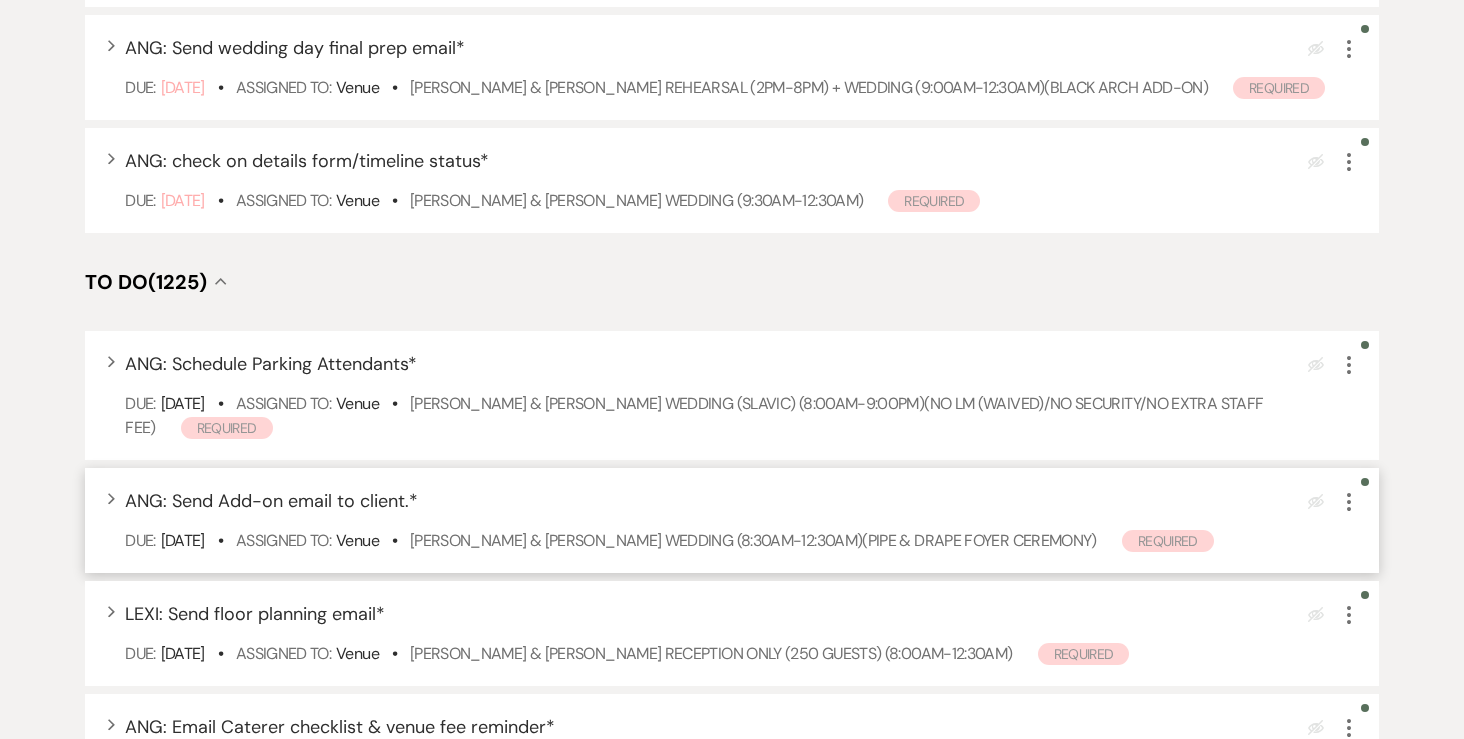 click on "More" 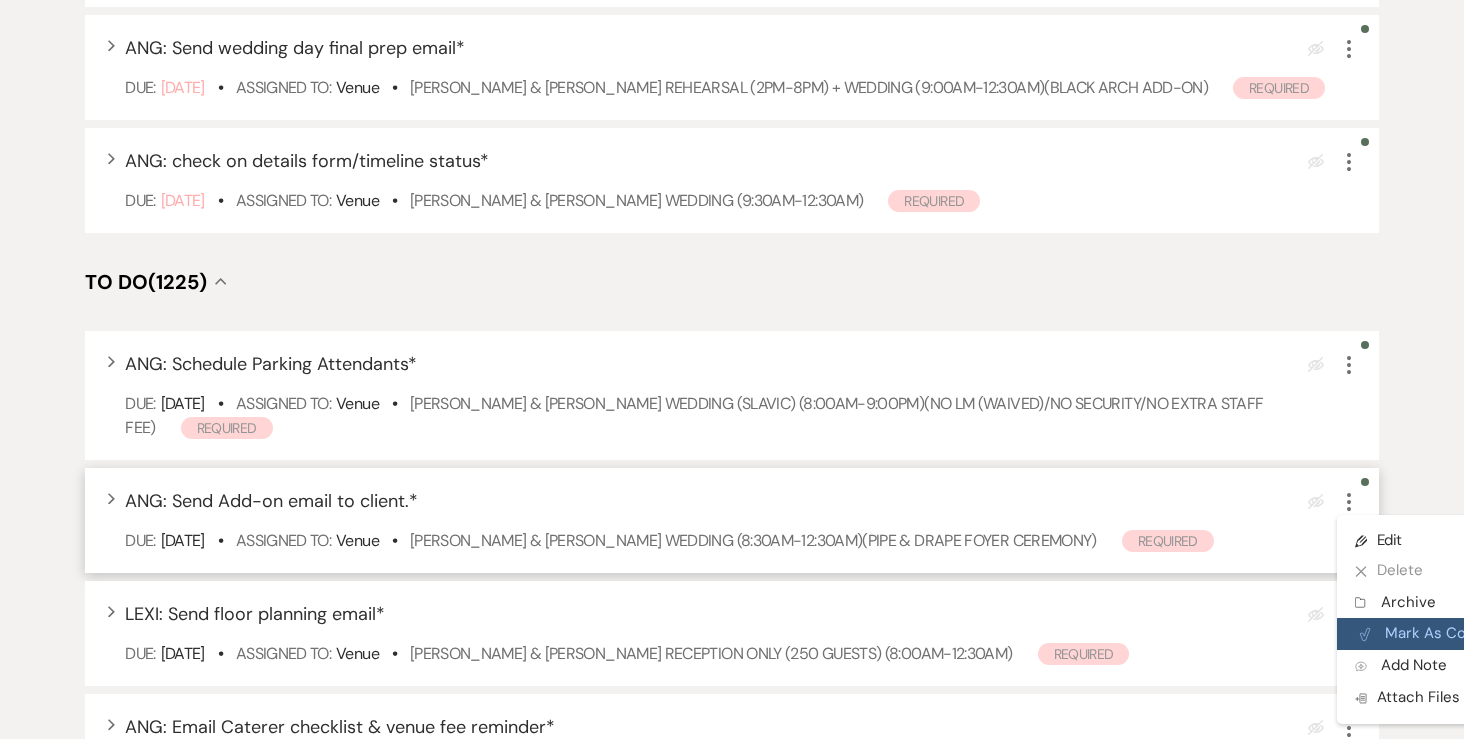 click on "Plan Portal Link   Mark As Complete" at bounding box center (1435, 634) 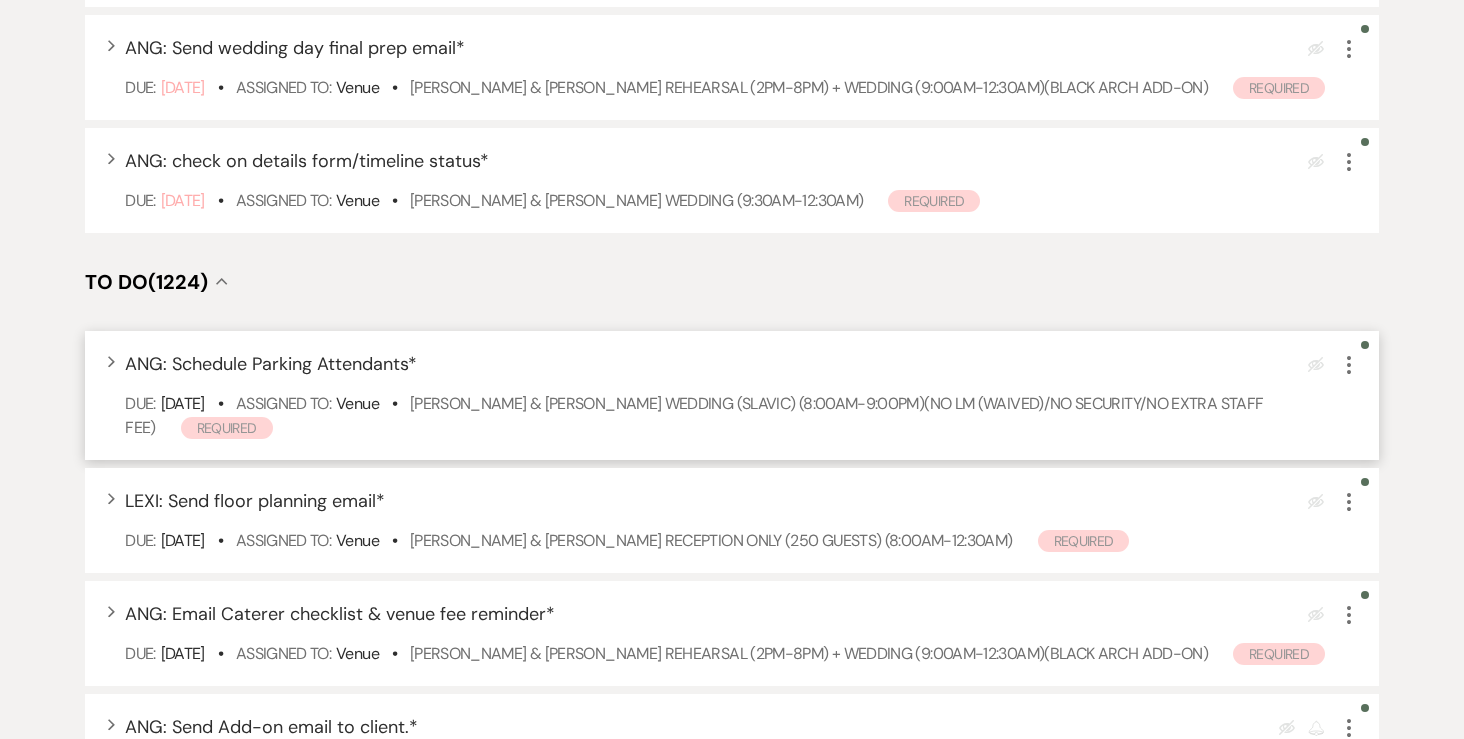click on "Due:  Jul 20 25 • Assigned To:  Venue • Karena Chinikailo & Paul Stepanyuk's Wedding (SLAVIC) (8:00am-9:00pm)(NO LM (waived)/no security/no extra staff fee) Required" at bounding box center [742, 416] 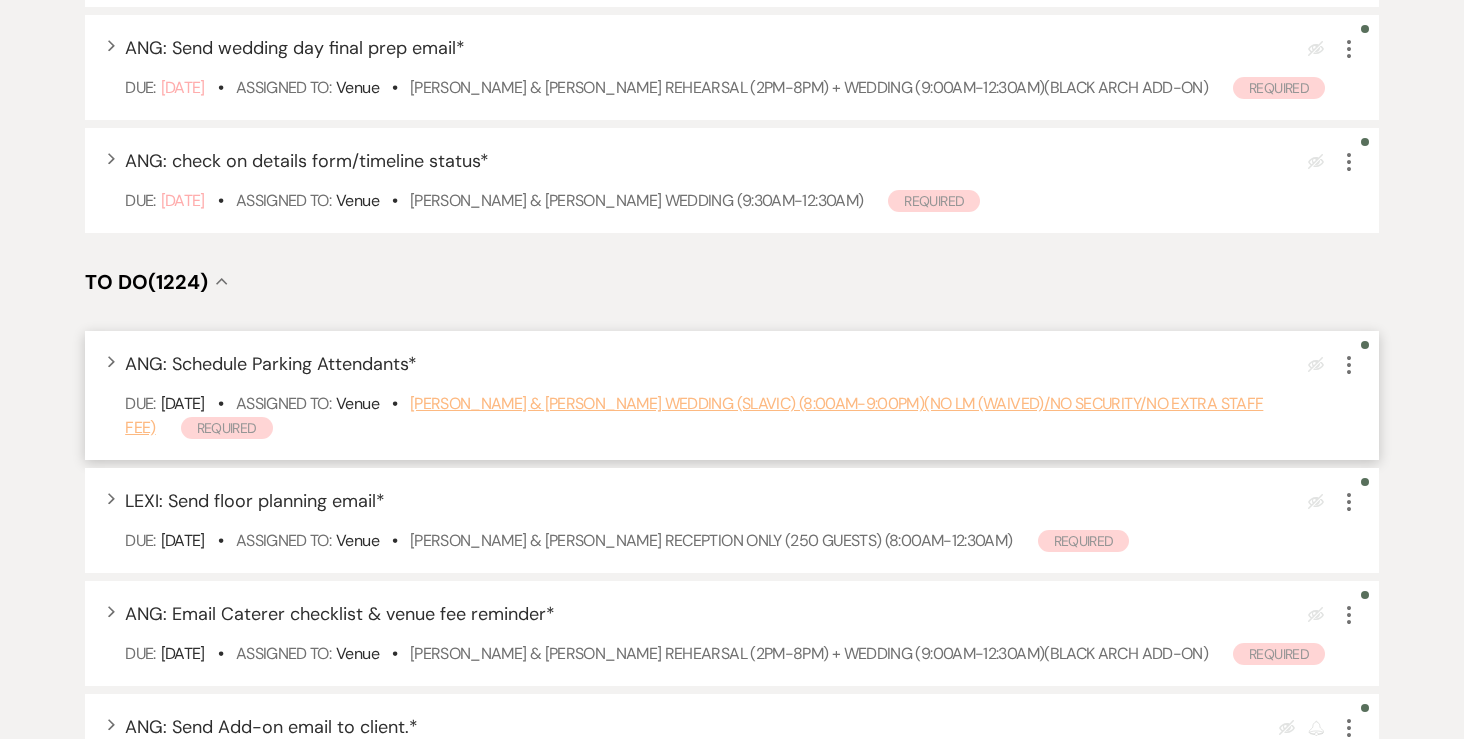 click on "[PERSON_NAME] & [PERSON_NAME] Wedding (SLAVIC) (8:00am-9:00pm)(NO LM (waived)/no security/no extra staff fee)" at bounding box center [694, 415] 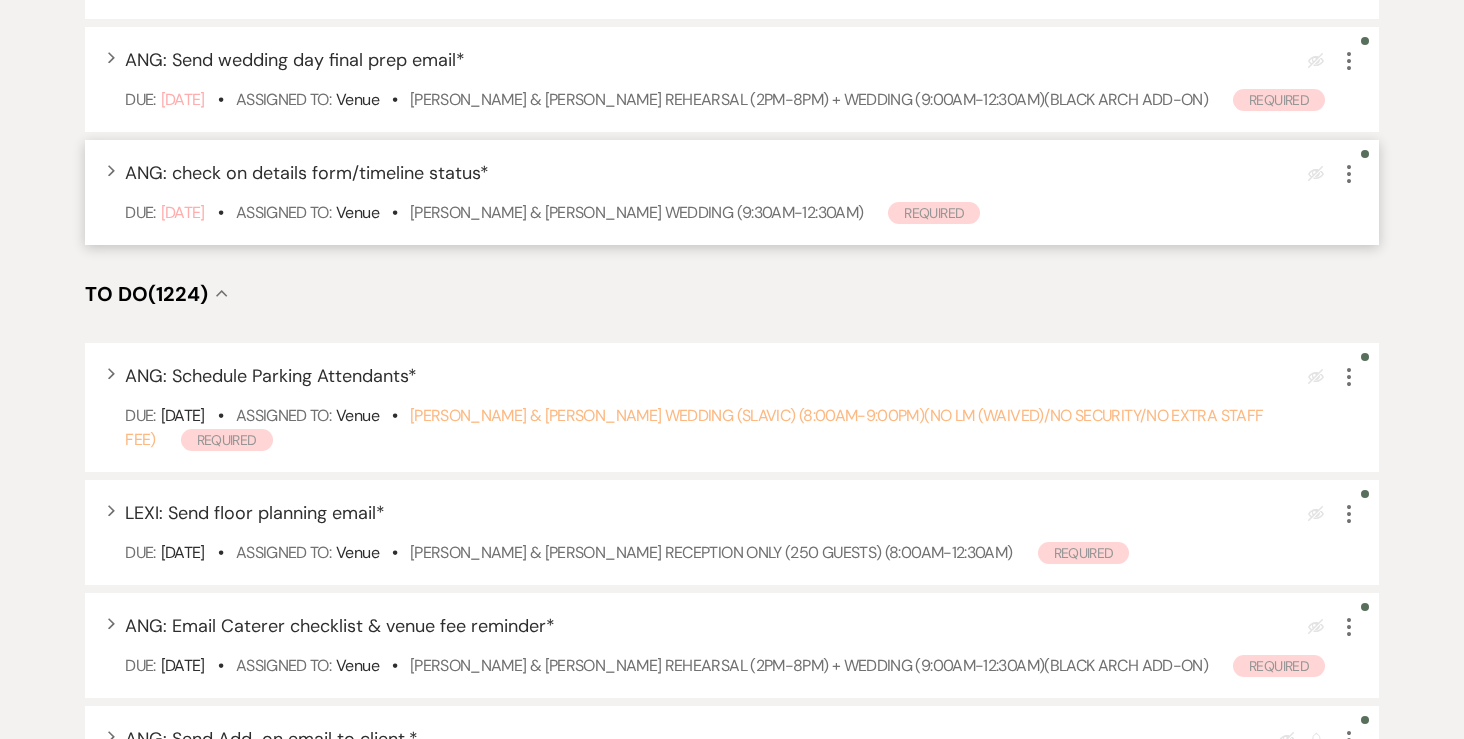scroll, scrollTop: 0, scrollLeft: 0, axis: both 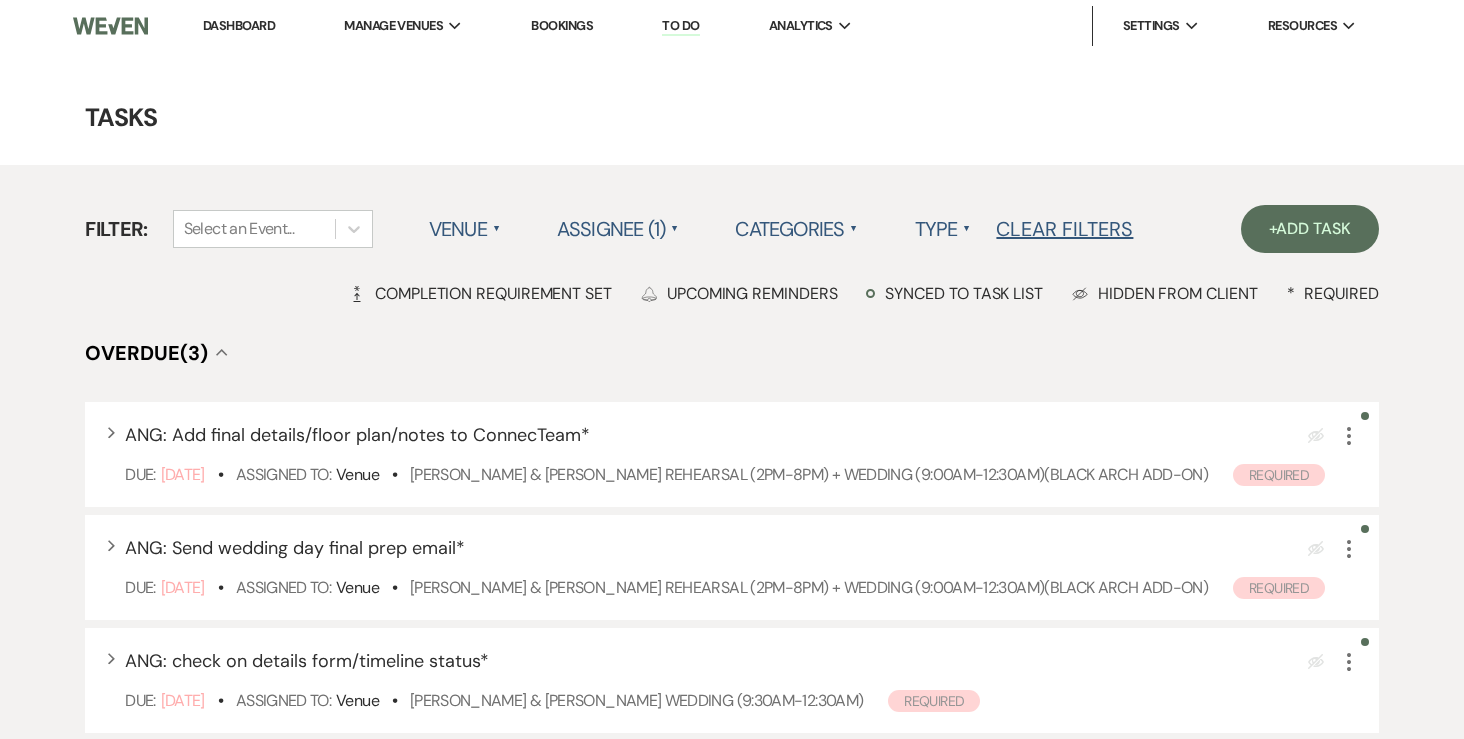 click on "Select an Event..." at bounding box center (239, 229) 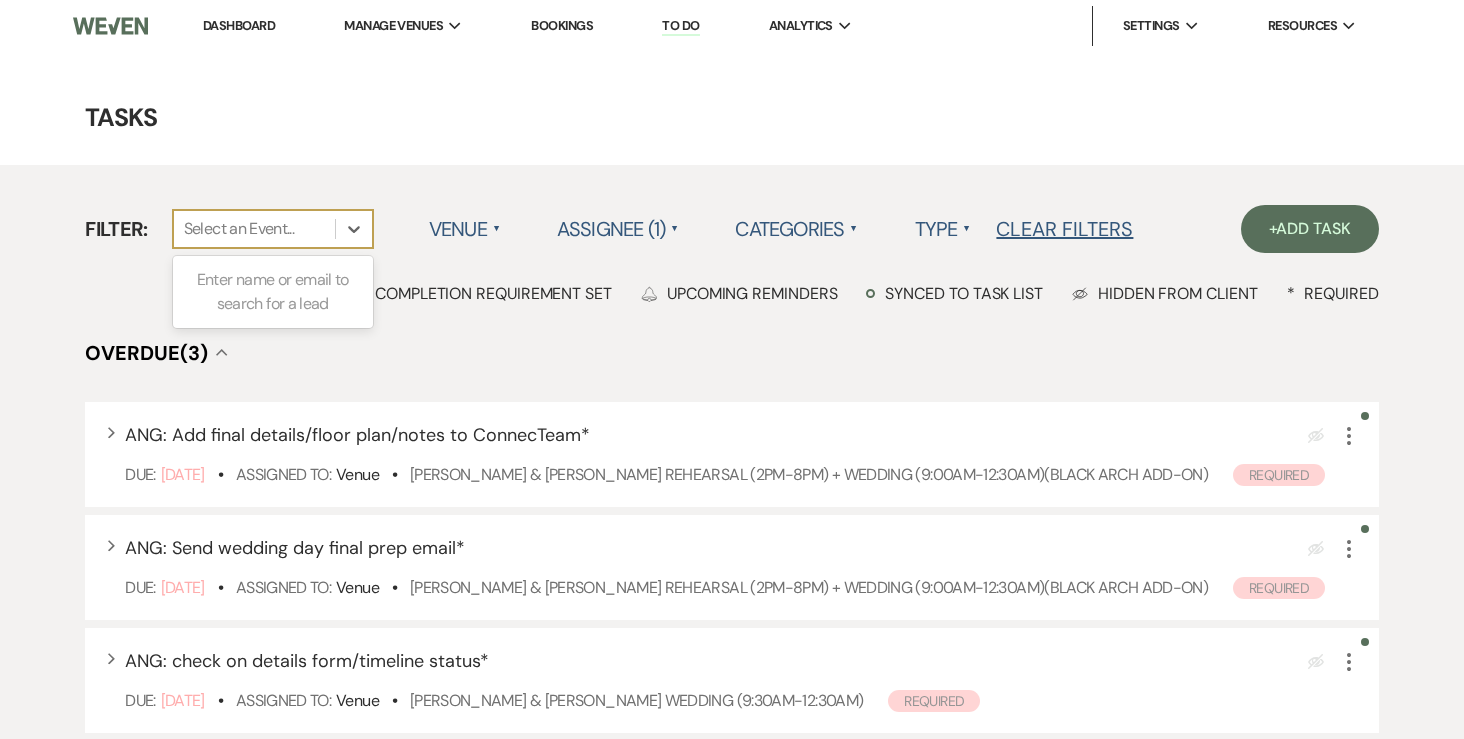 click on "Tasks" at bounding box center (732, 117) 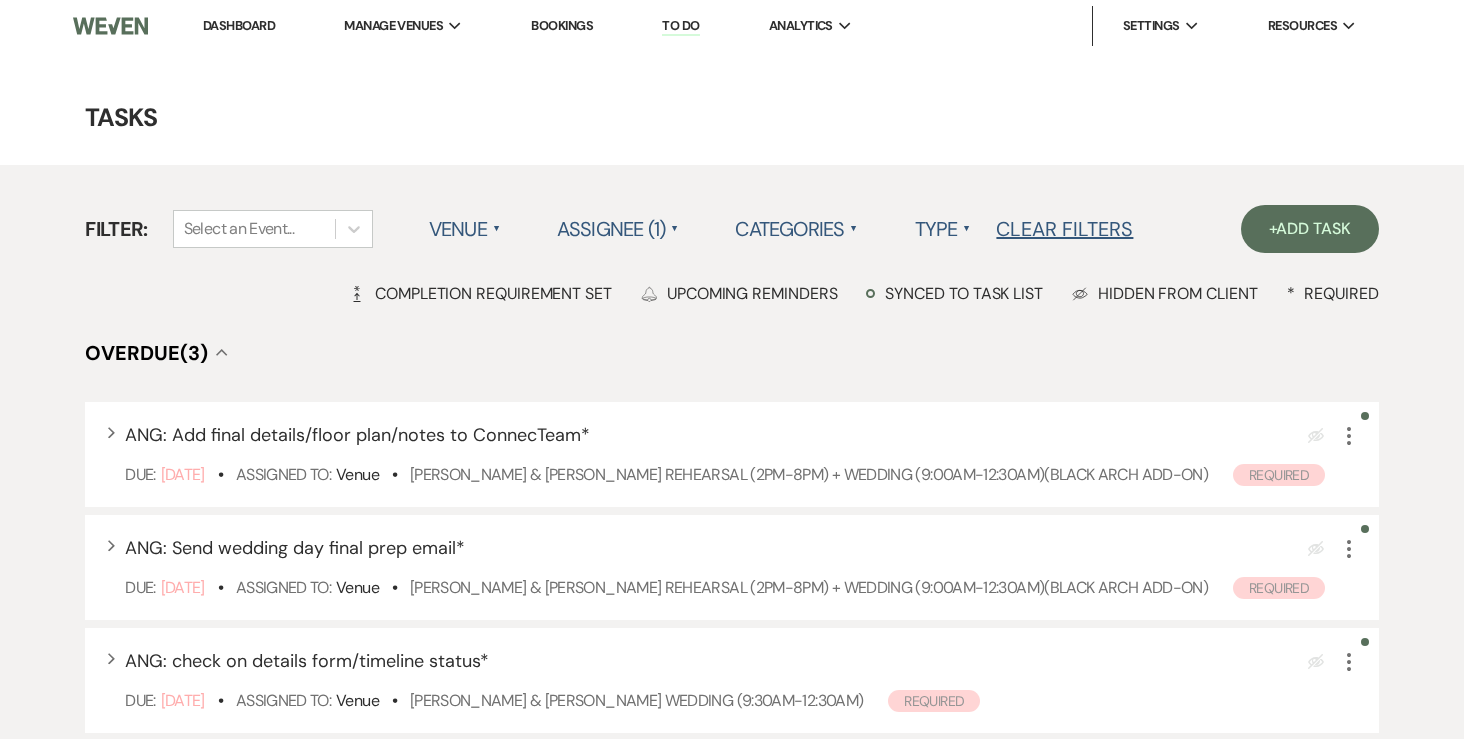 click on "Dashboard" at bounding box center [239, 25] 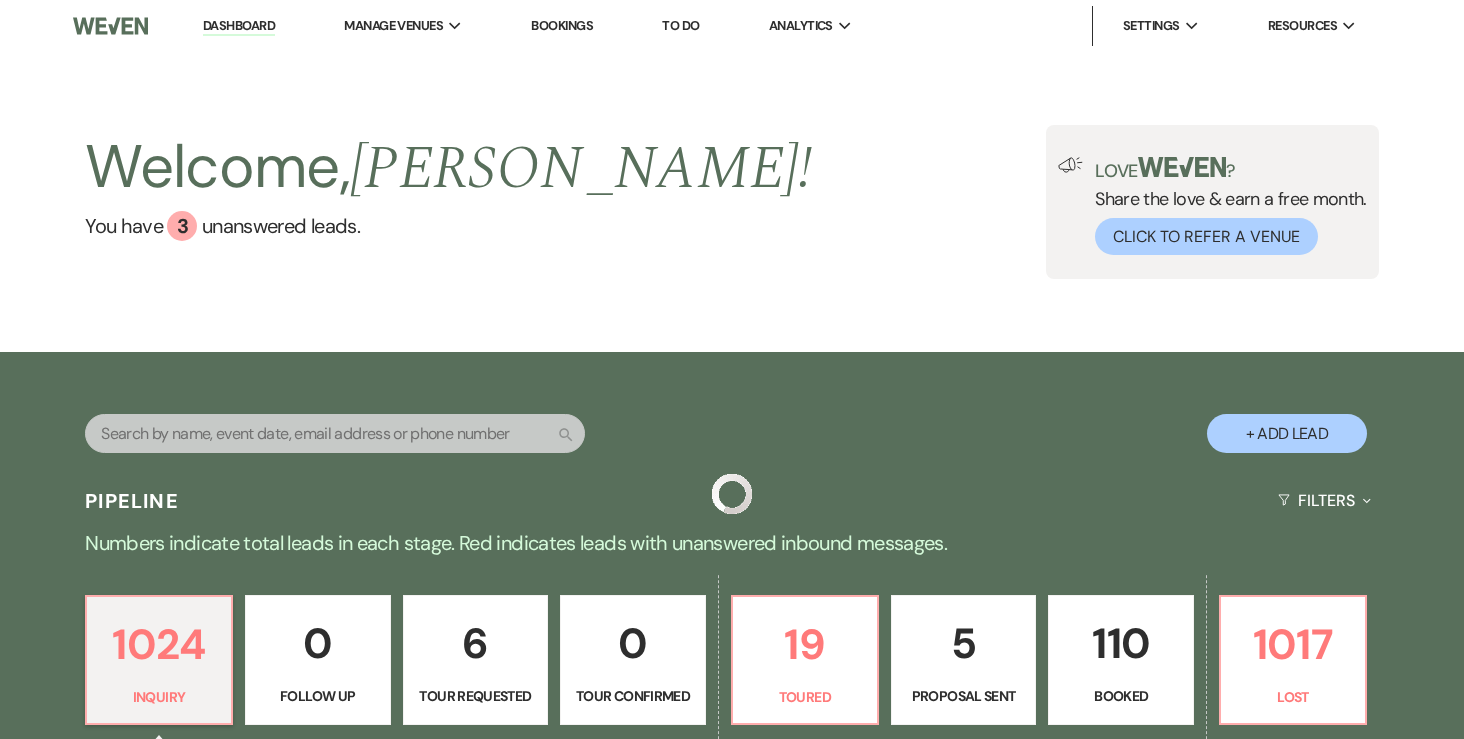 scroll, scrollTop: 69, scrollLeft: 0, axis: vertical 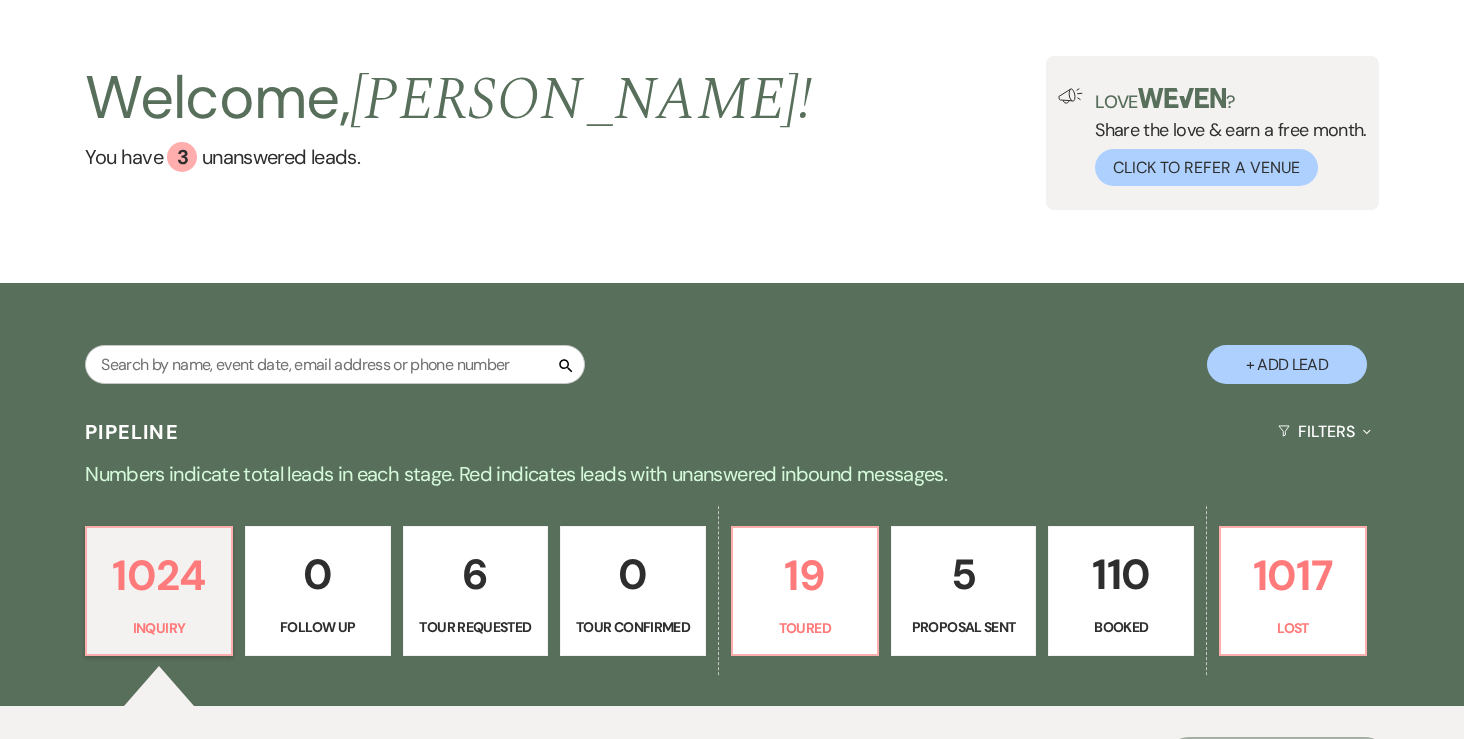 click on "Proposal Sent" at bounding box center [964, 627] 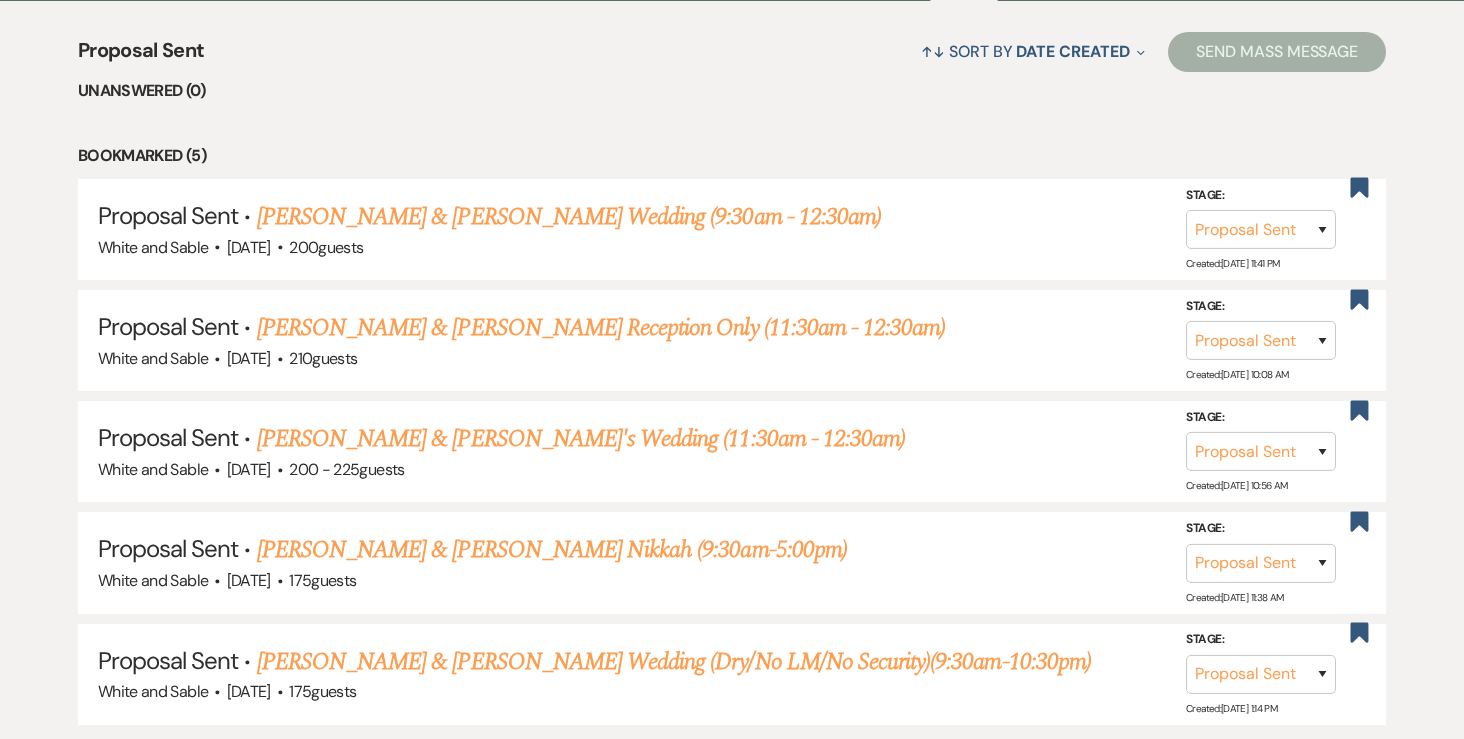 scroll, scrollTop: 781, scrollLeft: 0, axis: vertical 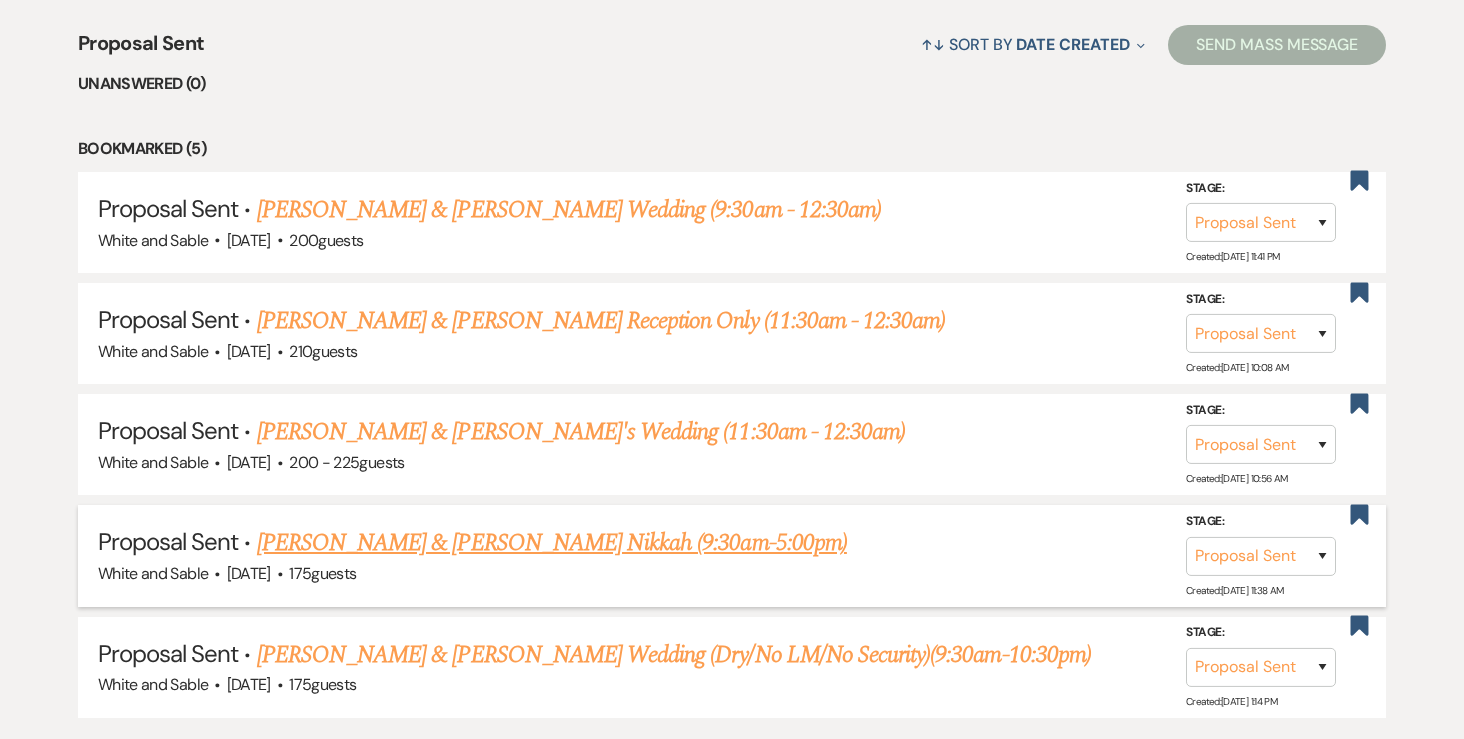 click on "Adna Jama & Mohamed Danan's Nikkah (9:30am-5:00pm)" at bounding box center (552, 543) 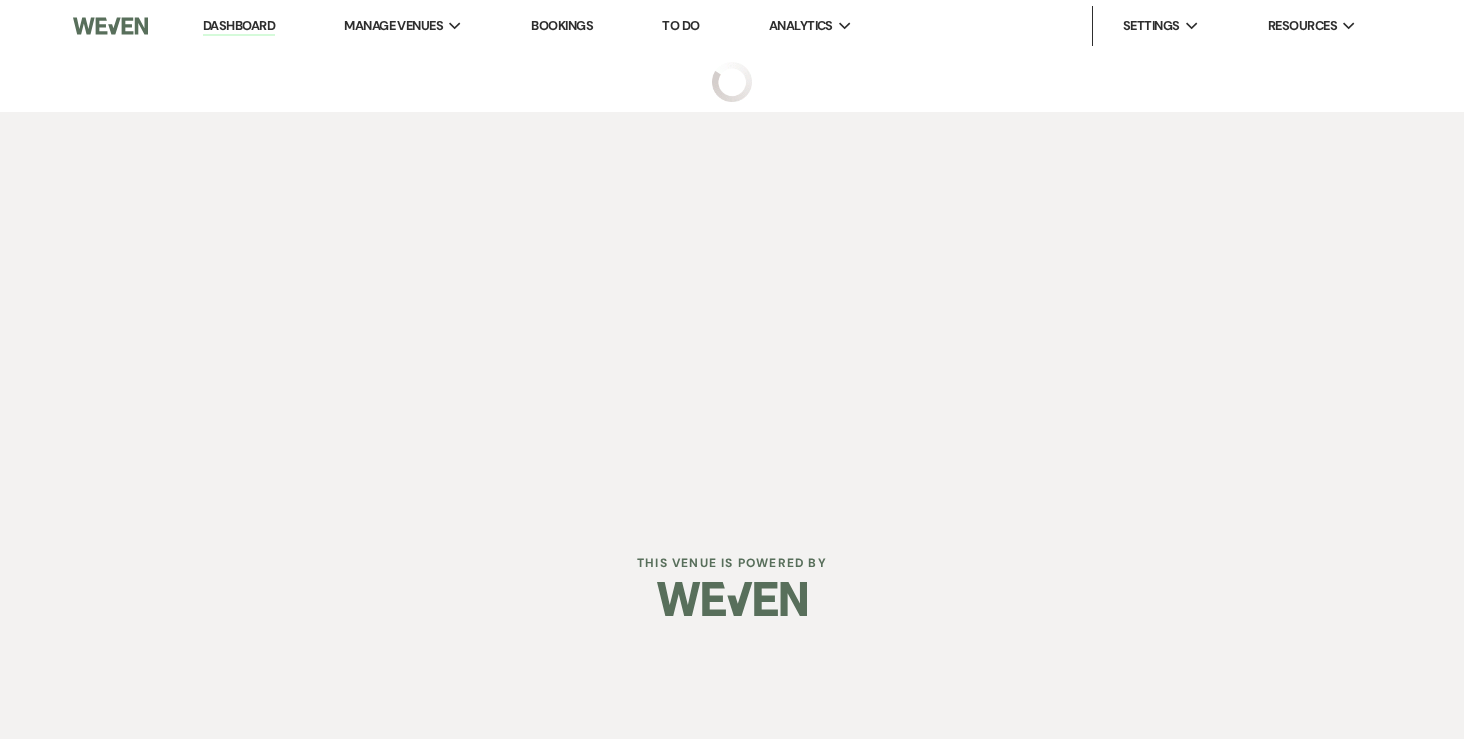 scroll, scrollTop: 0, scrollLeft: 0, axis: both 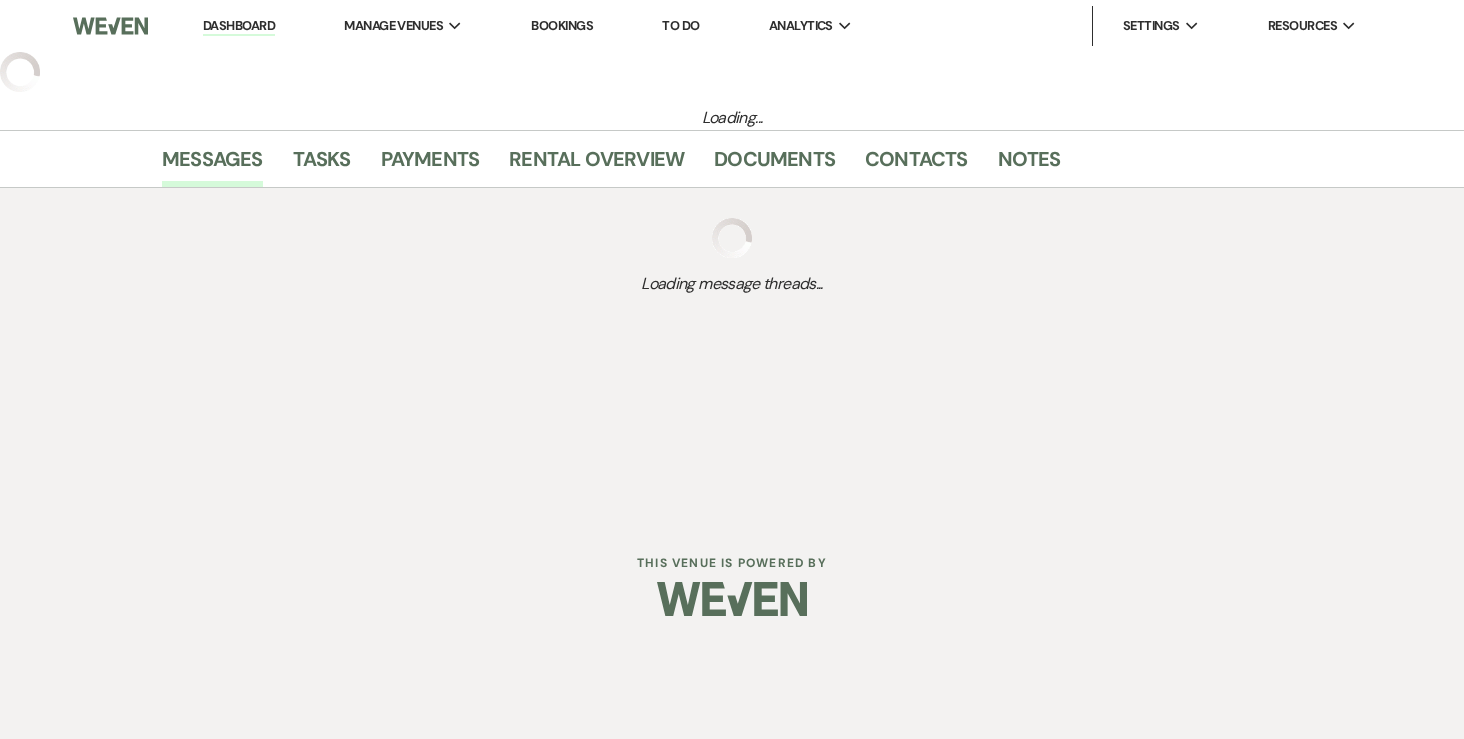 select on "6" 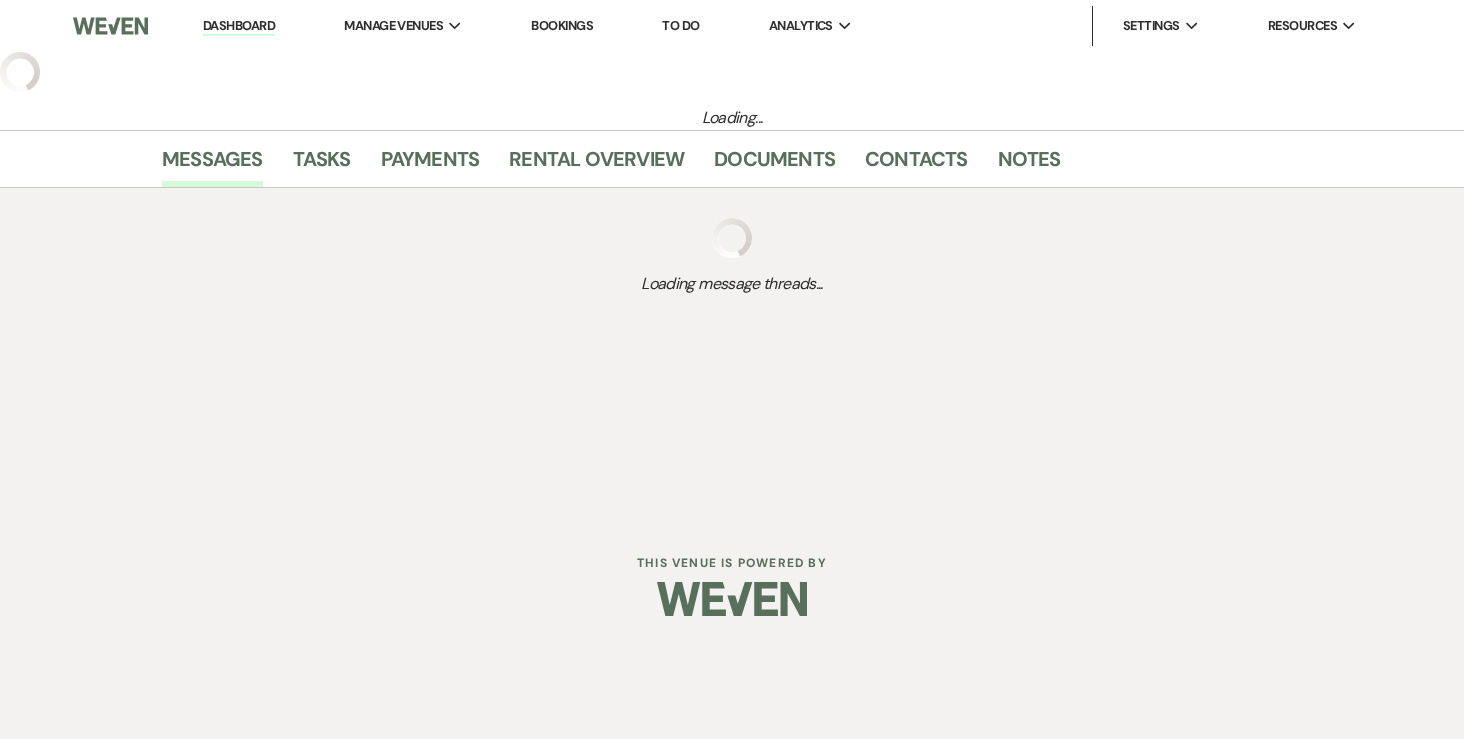 select on "20" 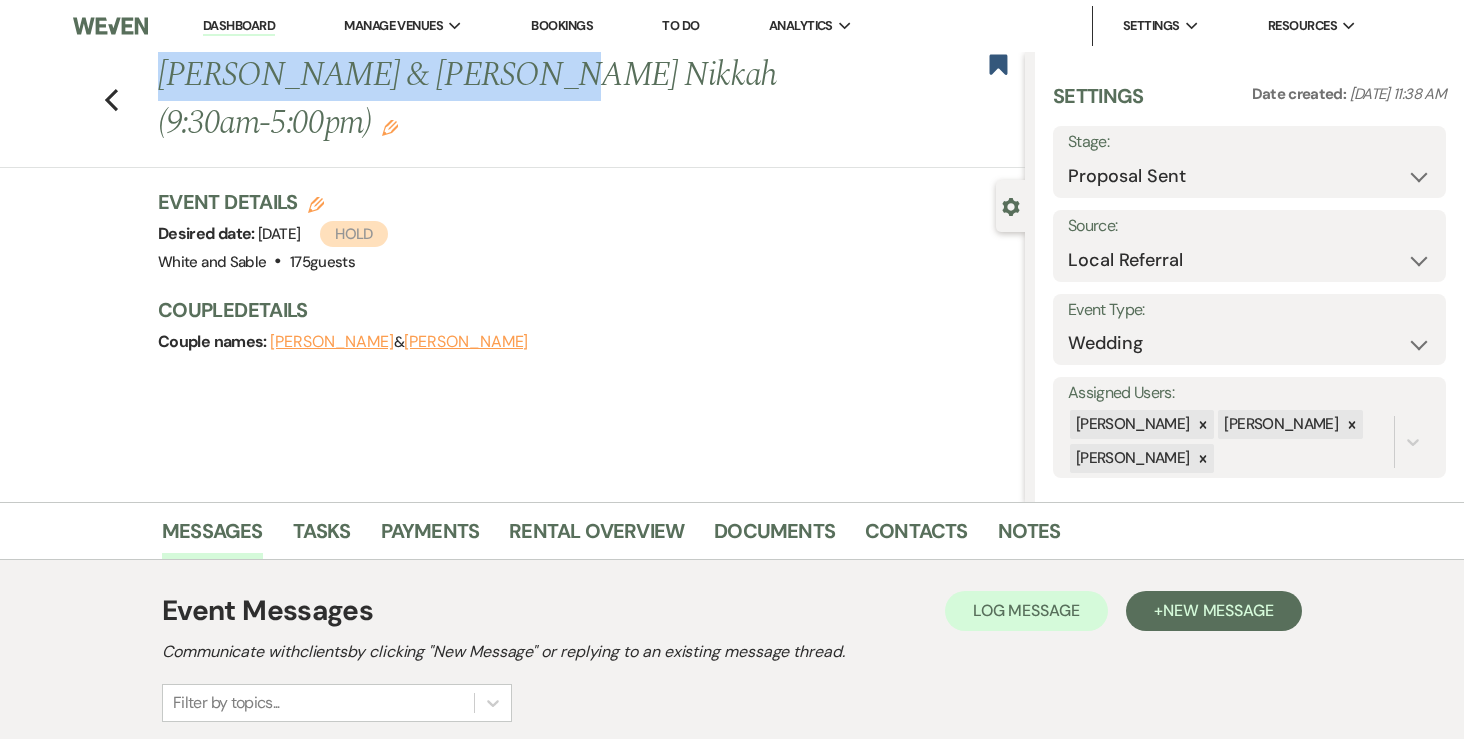 drag, startPoint x: 161, startPoint y: 79, endPoint x: 553, endPoint y: 90, distance: 392.1543 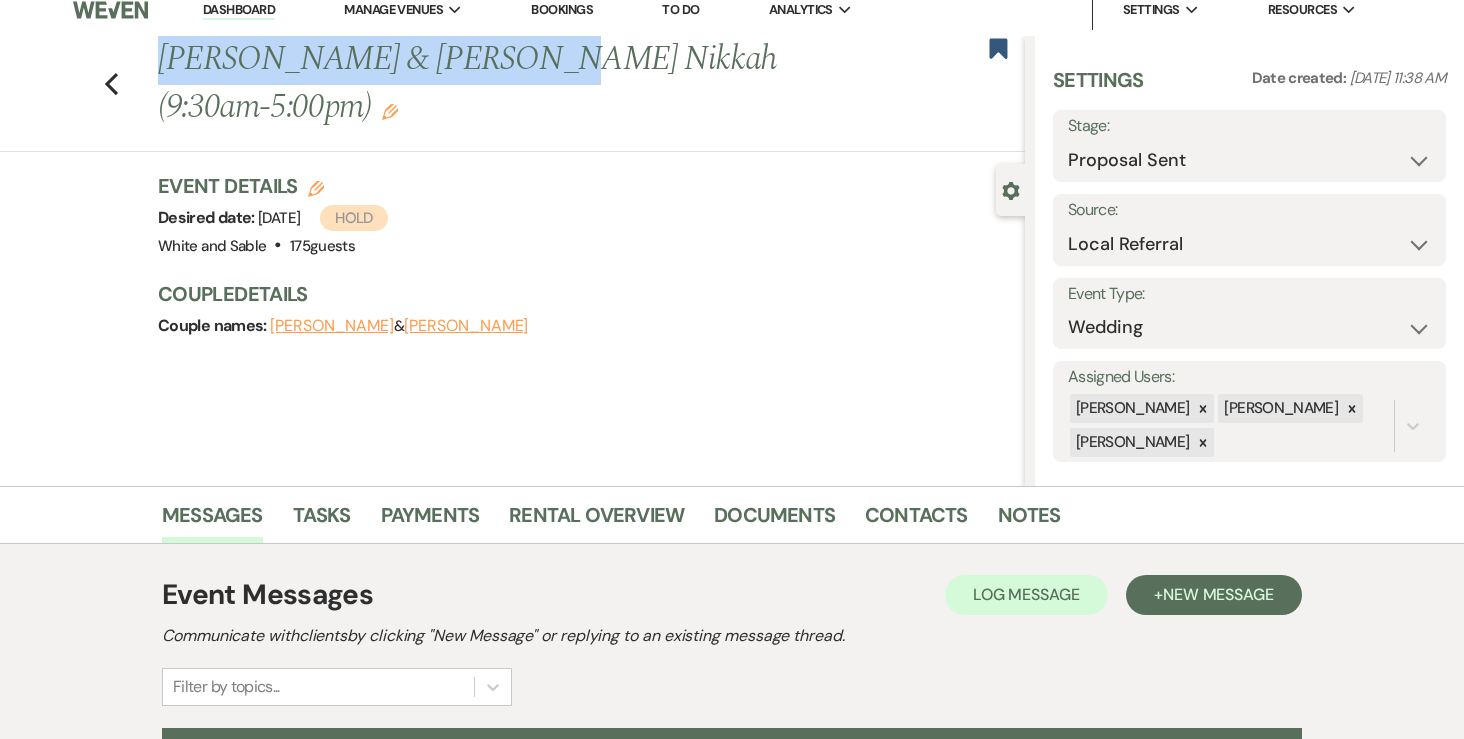 scroll, scrollTop: 0, scrollLeft: 0, axis: both 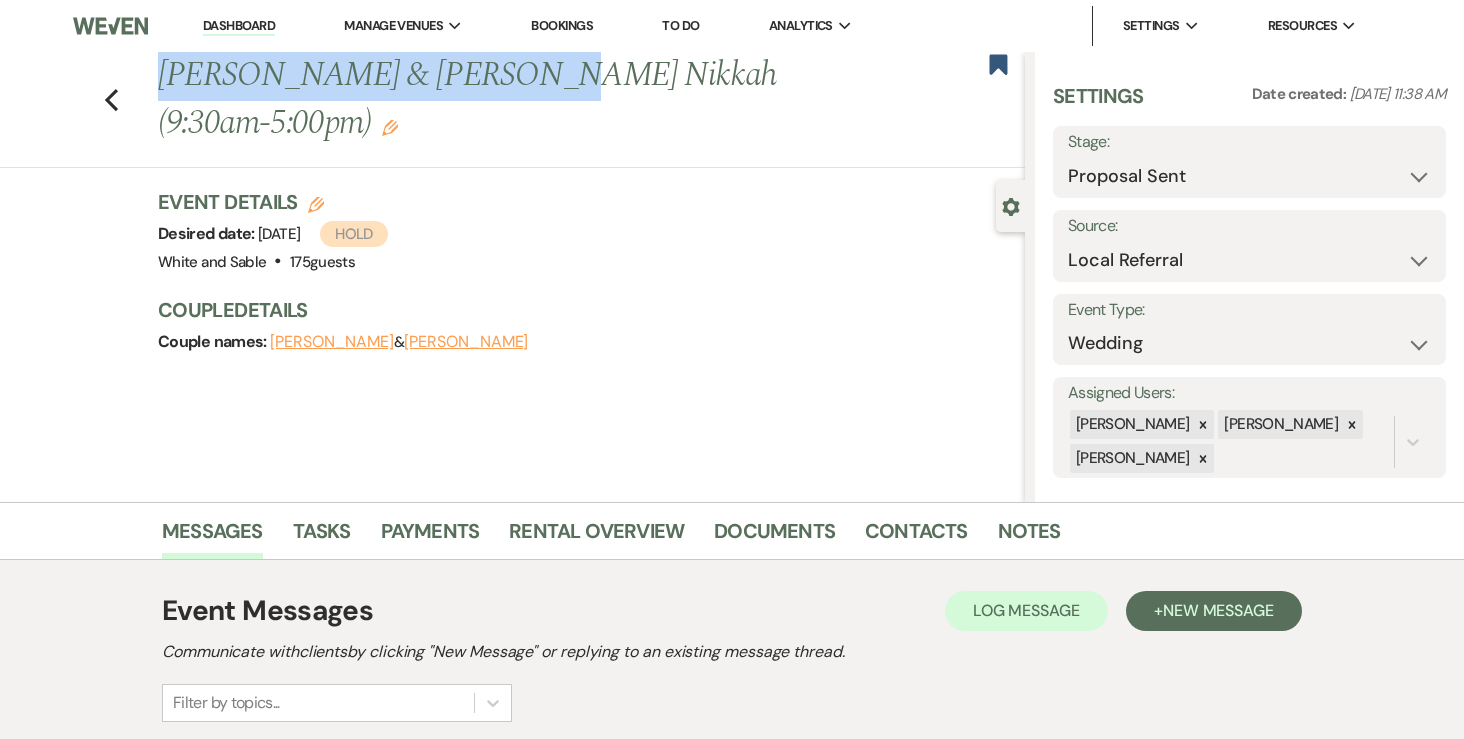 click on "Adna Jama & Mohamed Danan's Nikkah (9:30am-5:00pm) Edit" at bounding box center [500, 99] 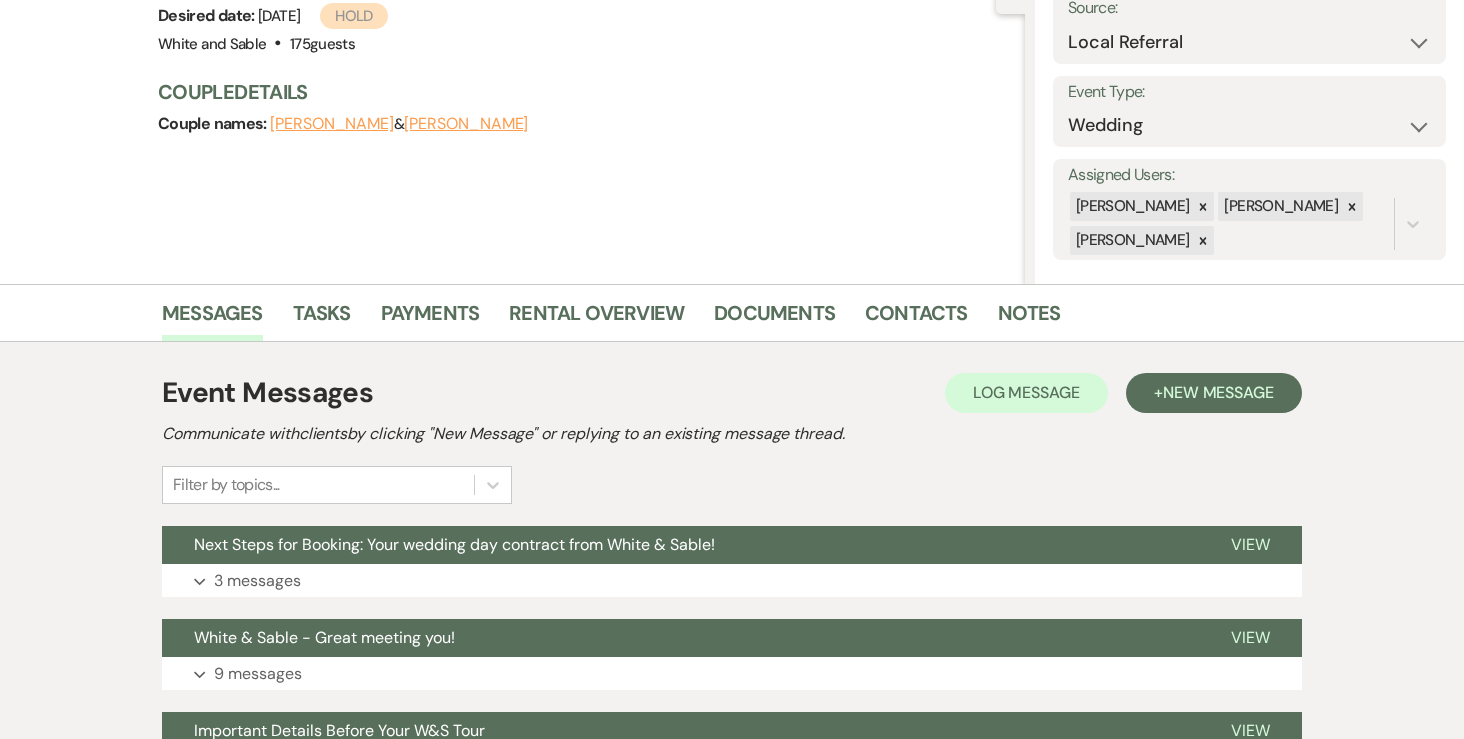 scroll, scrollTop: 0, scrollLeft: 0, axis: both 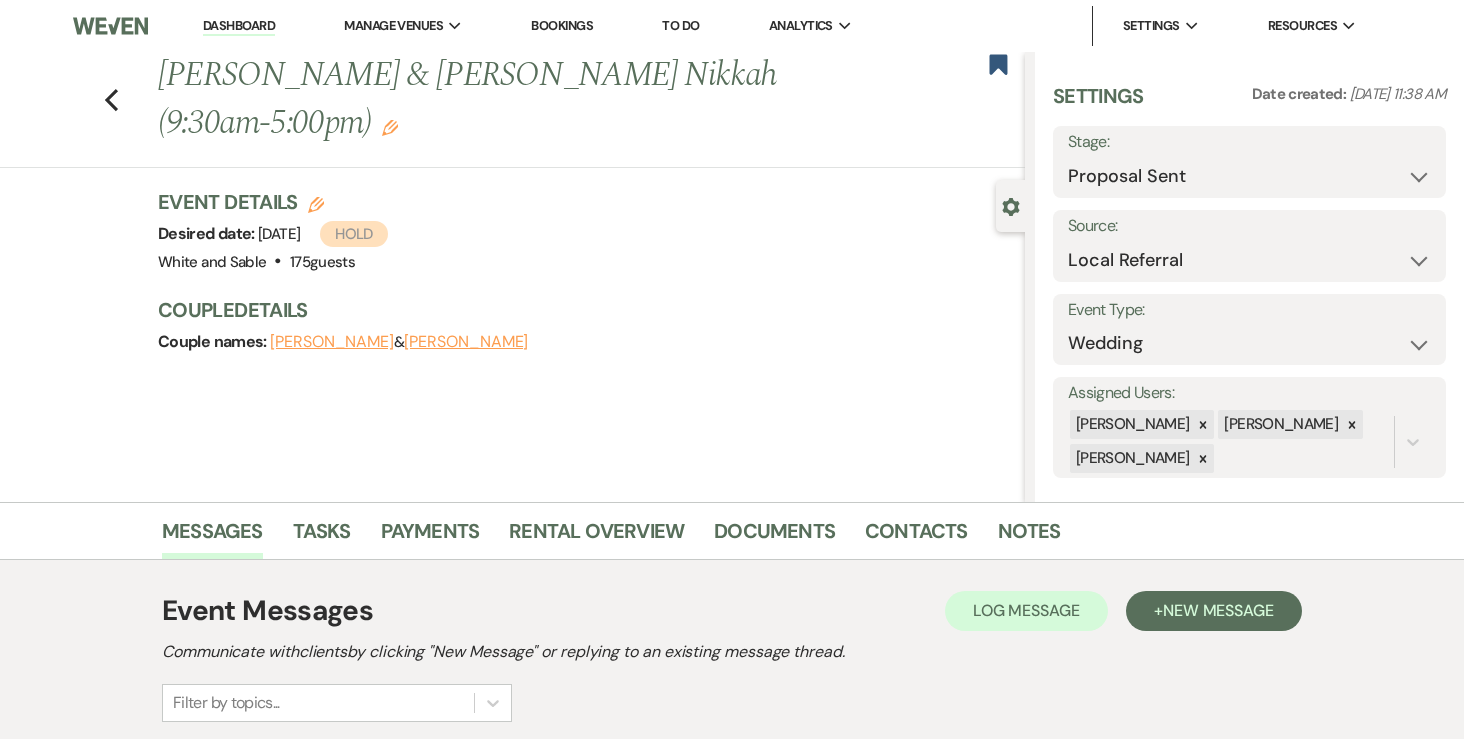click on "Dashboard" at bounding box center [239, 26] 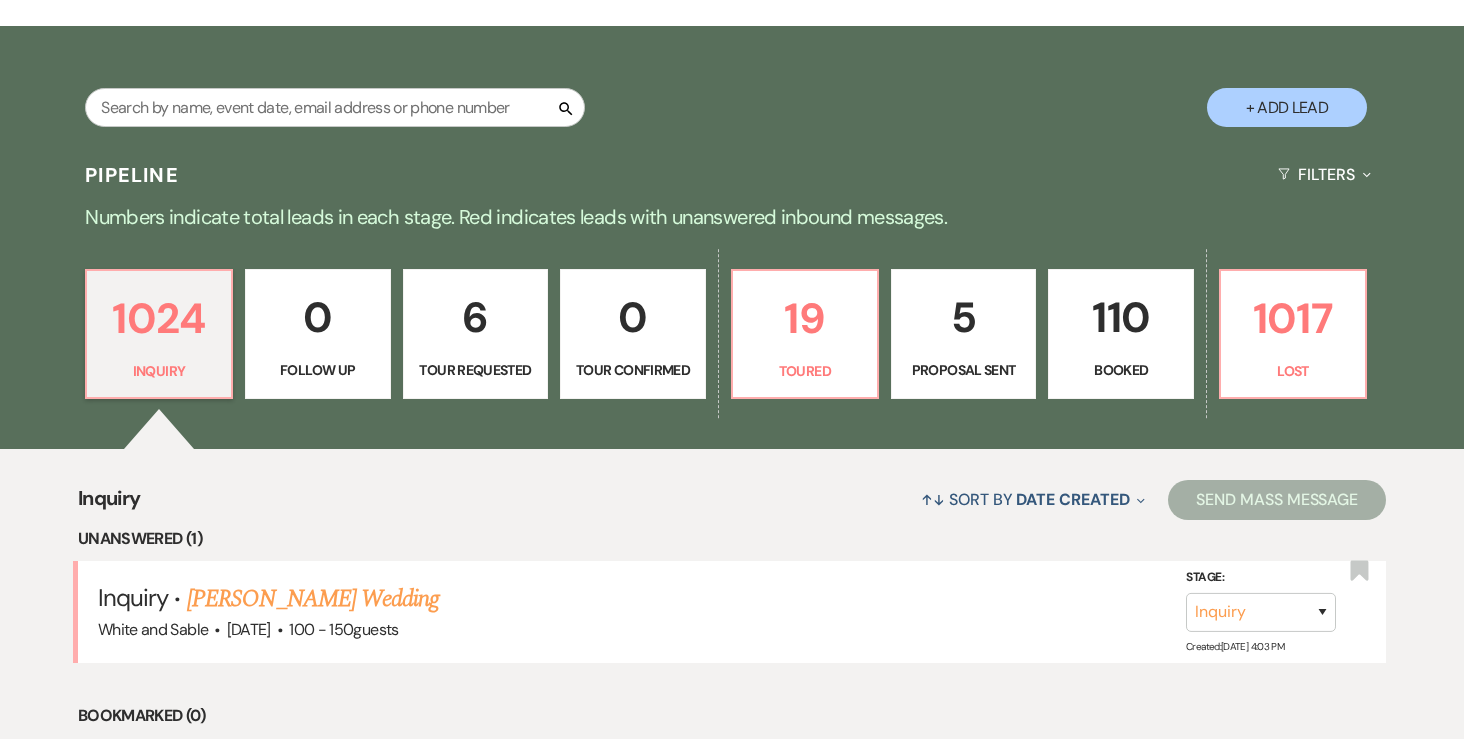 scroll, scrollTop: 328, scrollLeft: 0, axis: vertical 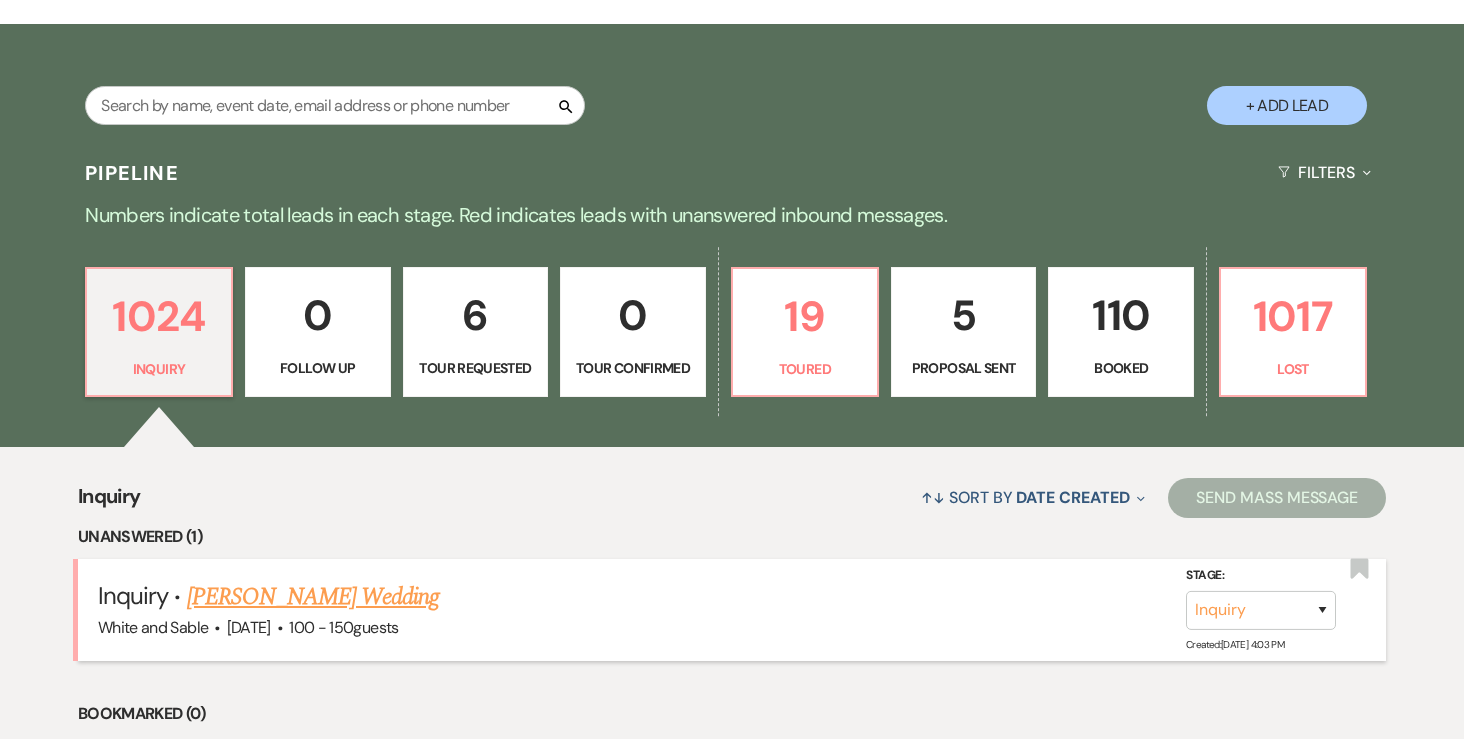 click on "Kourtney Hansen's Wedding" at bounding box center [313, 597] 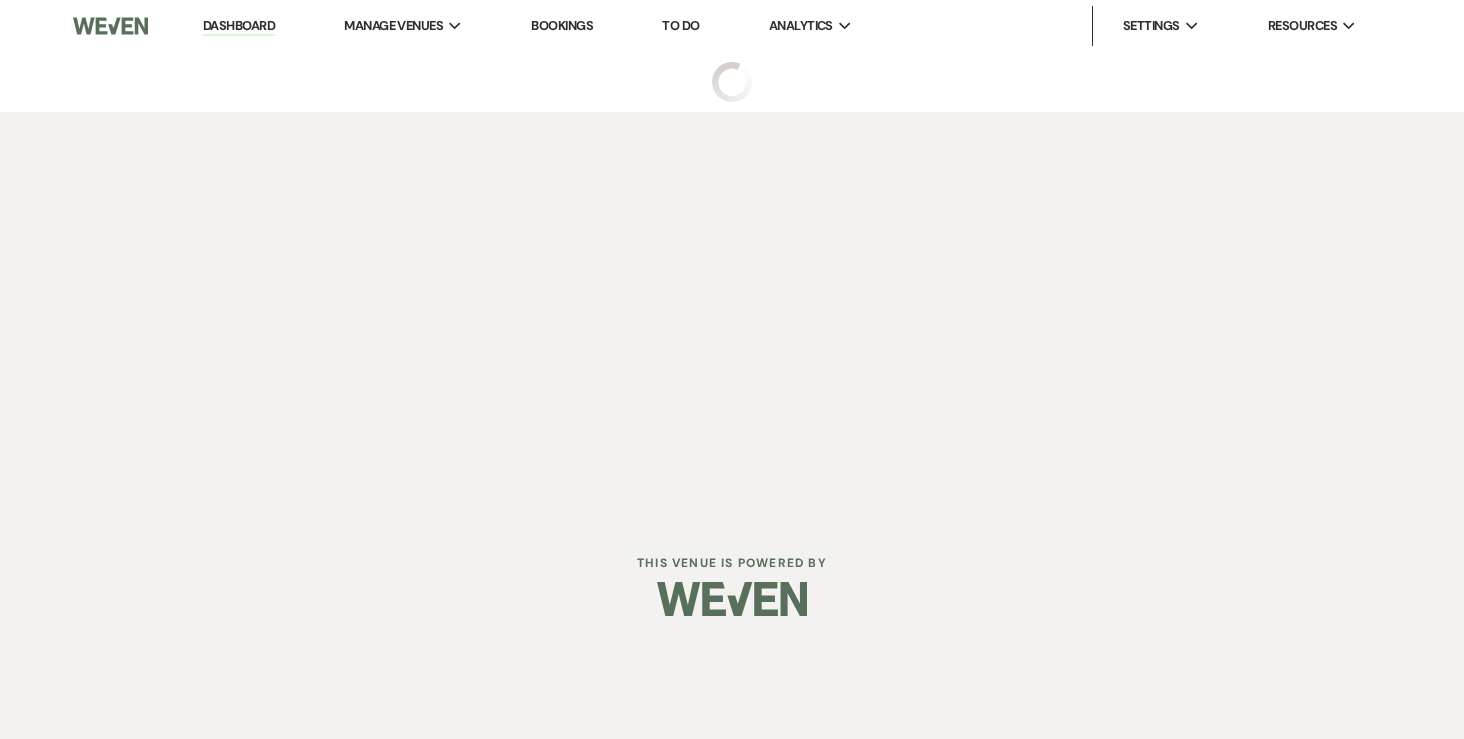 scroll, scrollTop: 0, scrollLeft: 0, axis: both 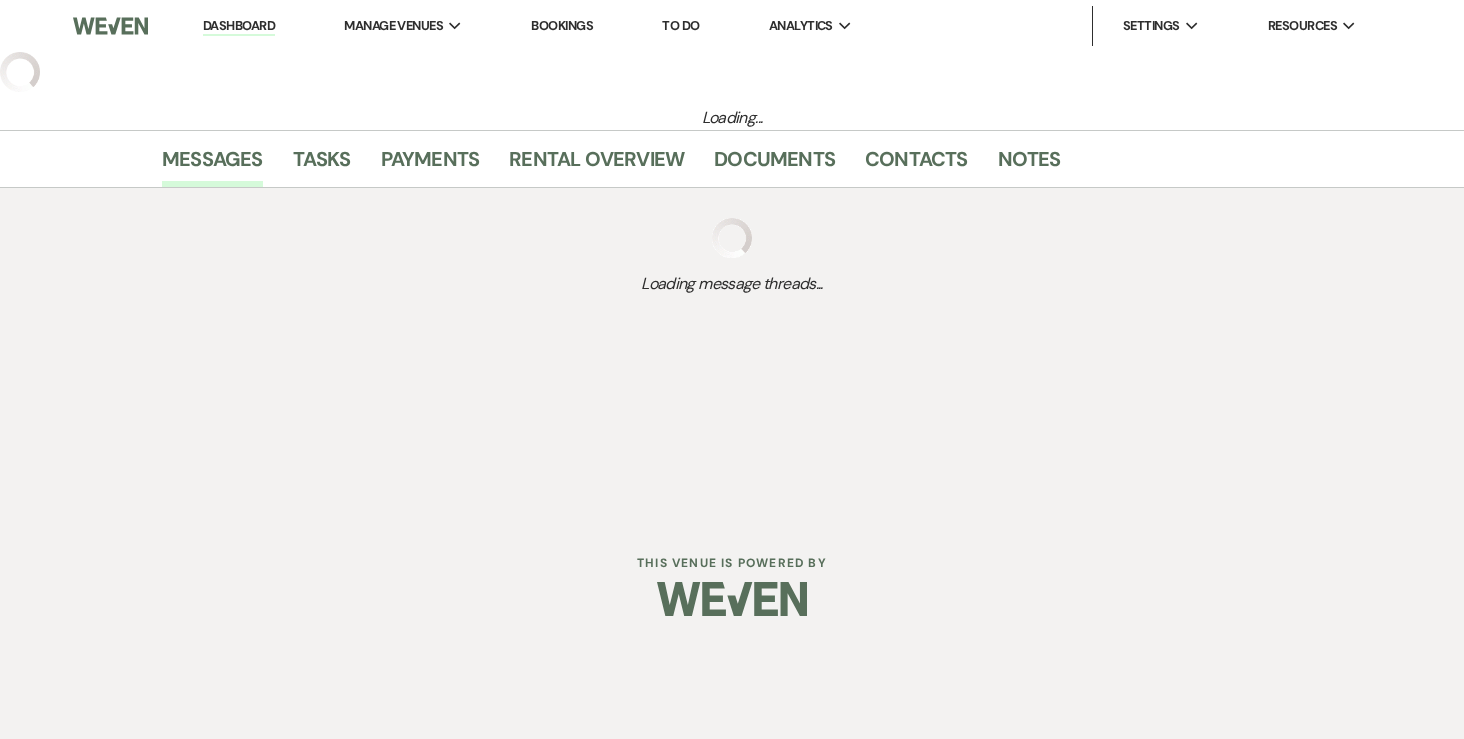 select on "5" 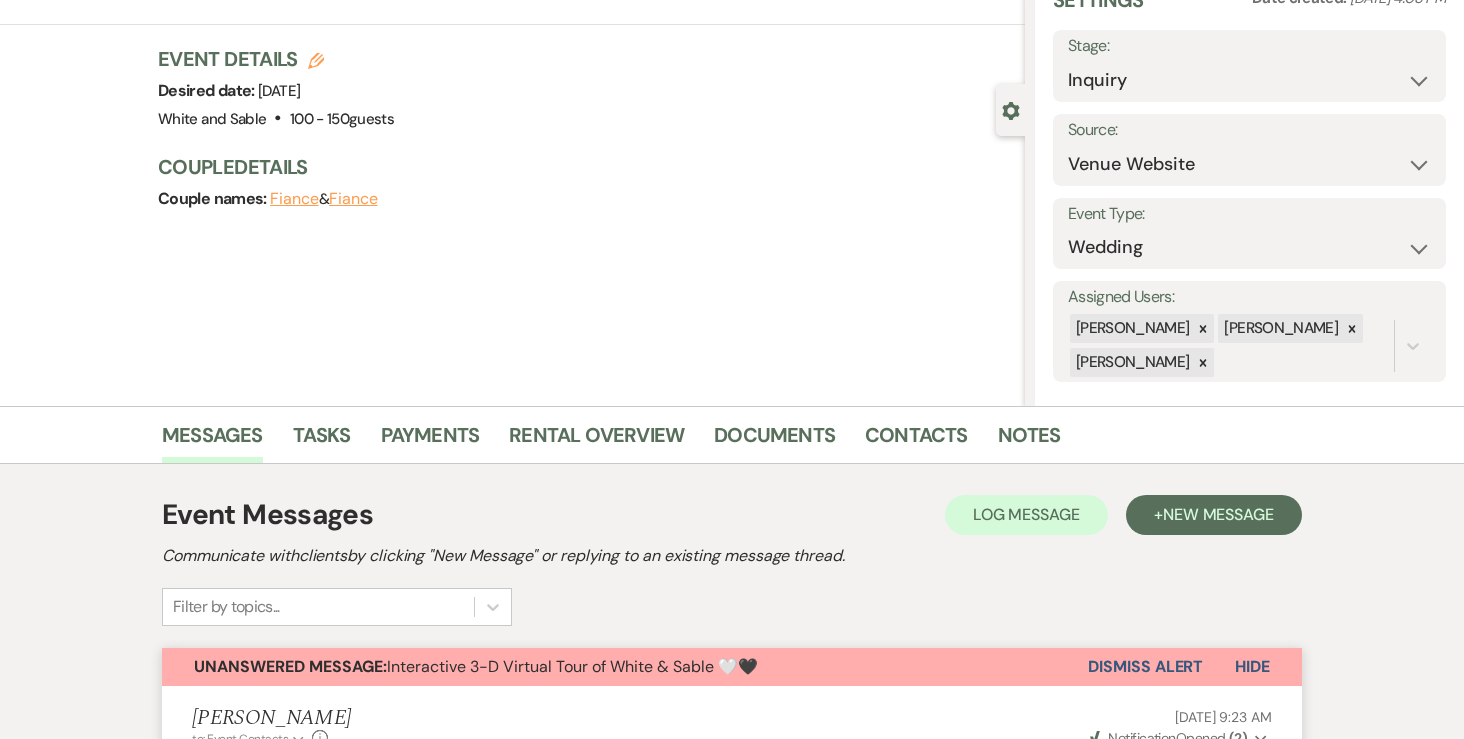 scroll, scrollTop: 0, scrollLeft: 0, axis: both 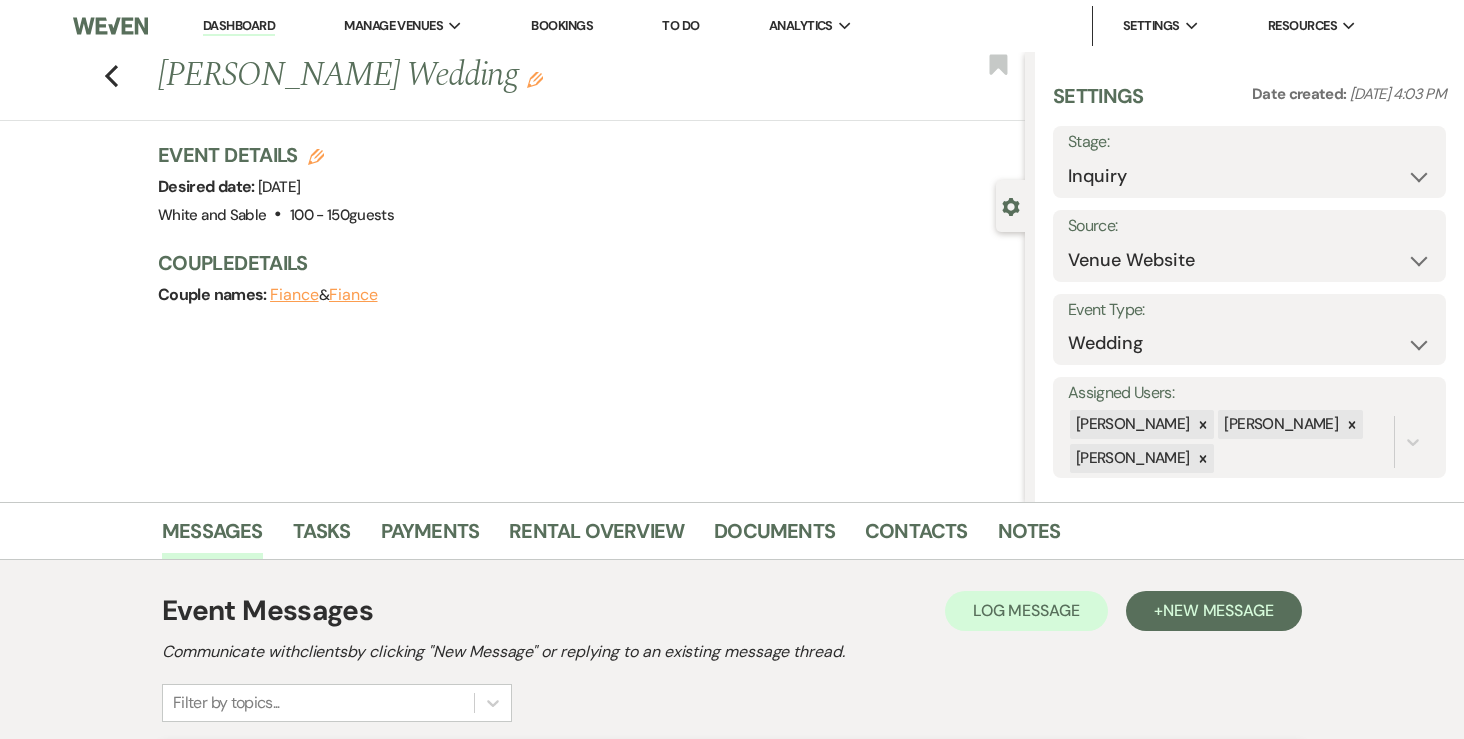 click on "Source:" at bounding box center [1249, 226] 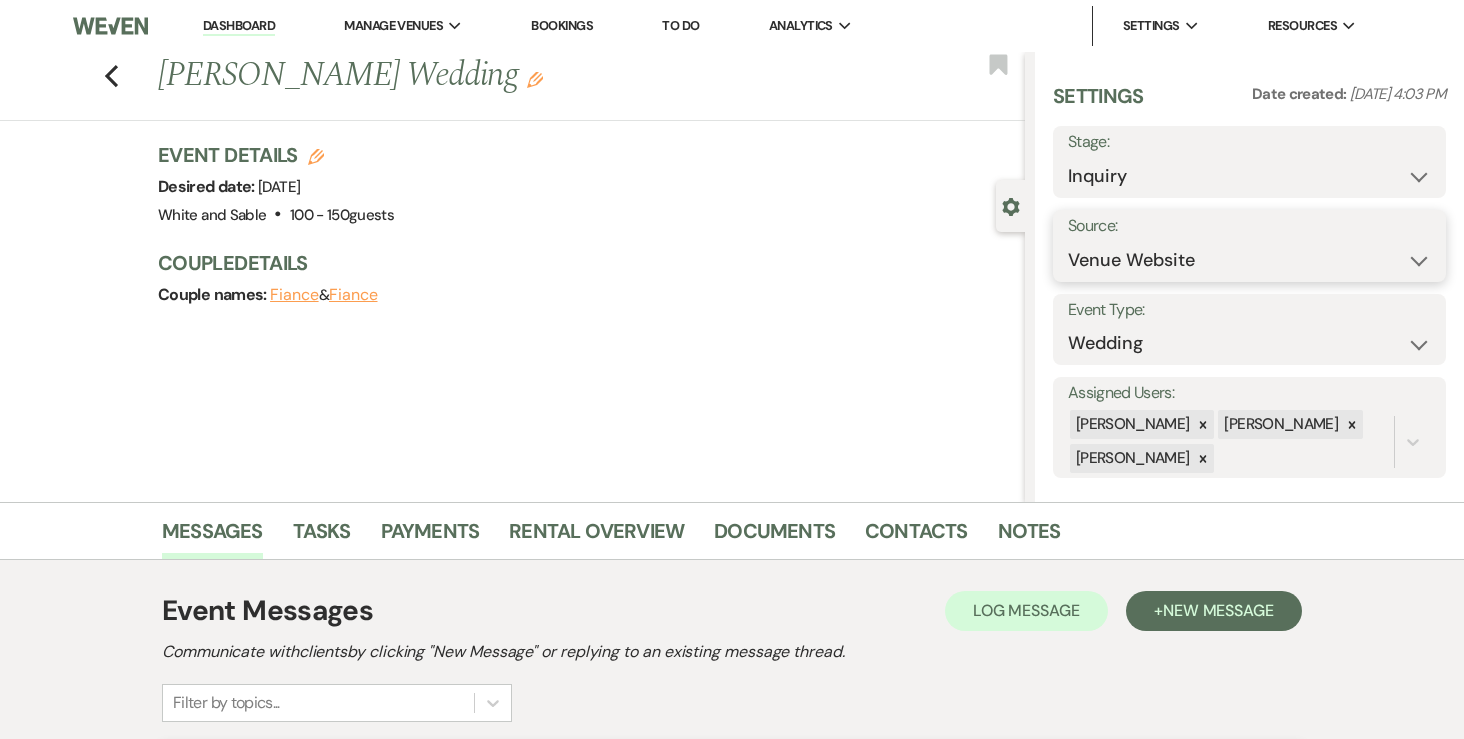 click on "Weven Venue Website Instagram Facebook Pinterest Google The Knot Wedding Wire Here Comes the Guide Wedding Spot Eventective Zola The Venue Report PartySlate VRBO / Homeaway Airbnb Wedding Show TikTok X / Twitter Phone Call Walk-in Vendor Referral Advertising Personal Referral Local Referral Other" at bounding box center (1249, 260) 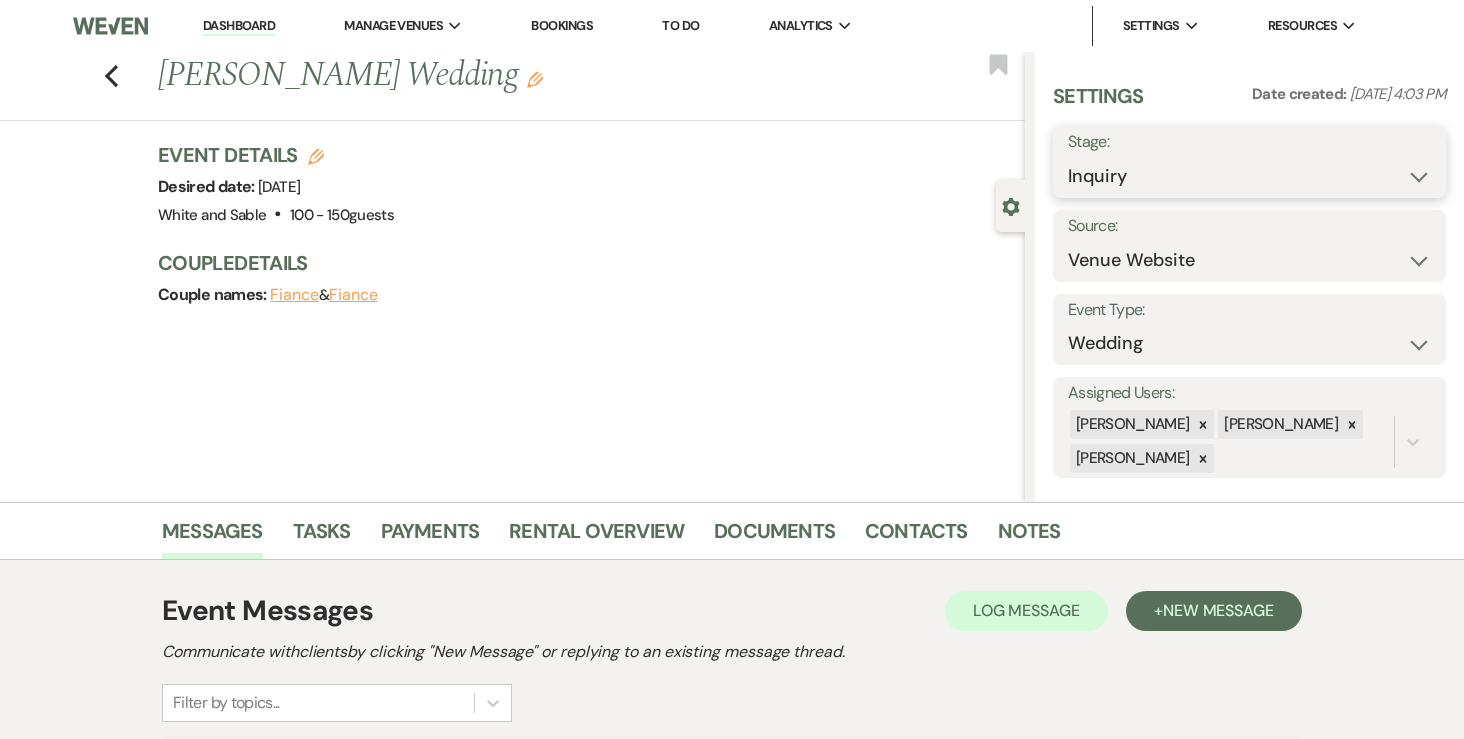 click on "Inquiry Follow Up Tour Requested Tour Confirmed Toured Proposal Sent Booked Lost" at bounding box center (1249, 176) 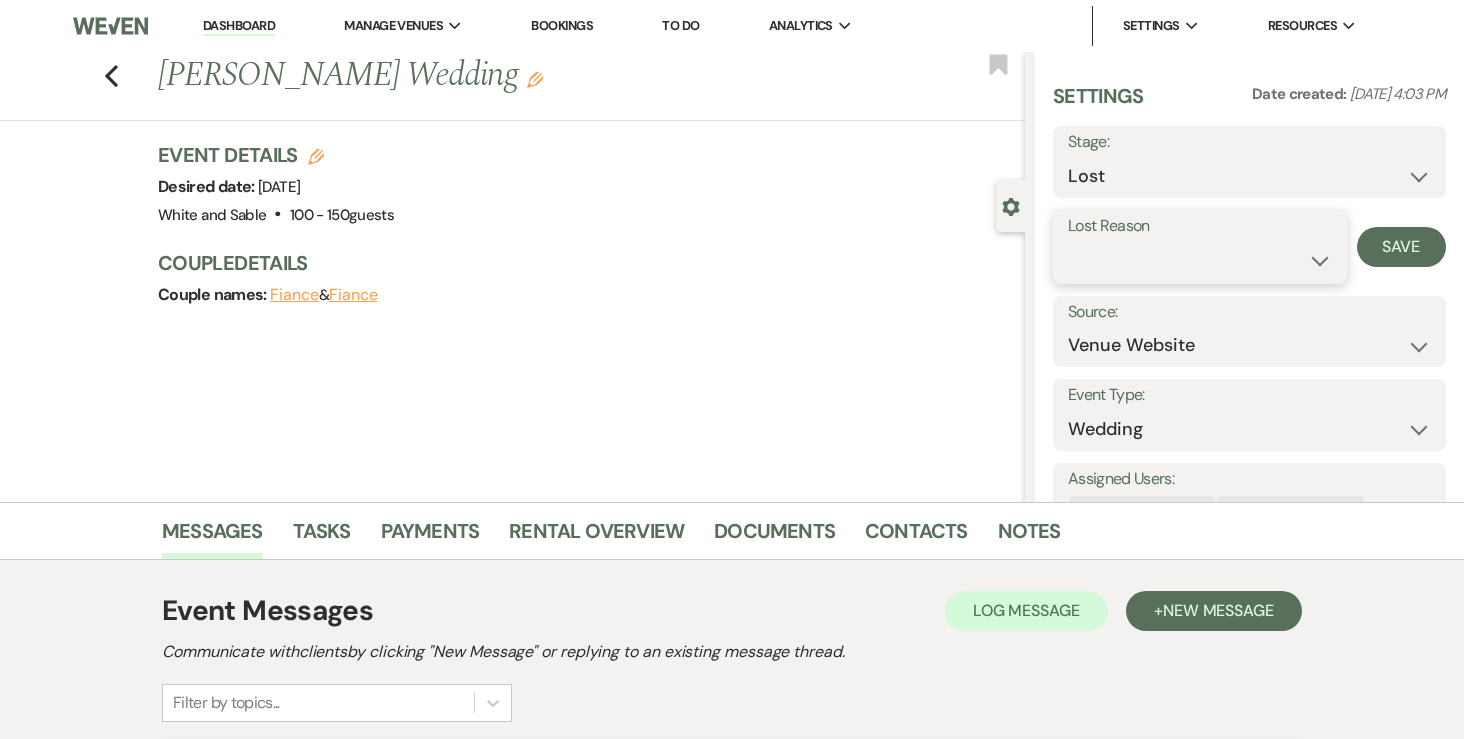 click on "Booked Elsewhere Budget Date Unavailable No Response Not a Good Match Capacity Cancelled Duplicate (hidden) Spam (hidden) Other (hidden) Other" at bounding box center [1200, 260] 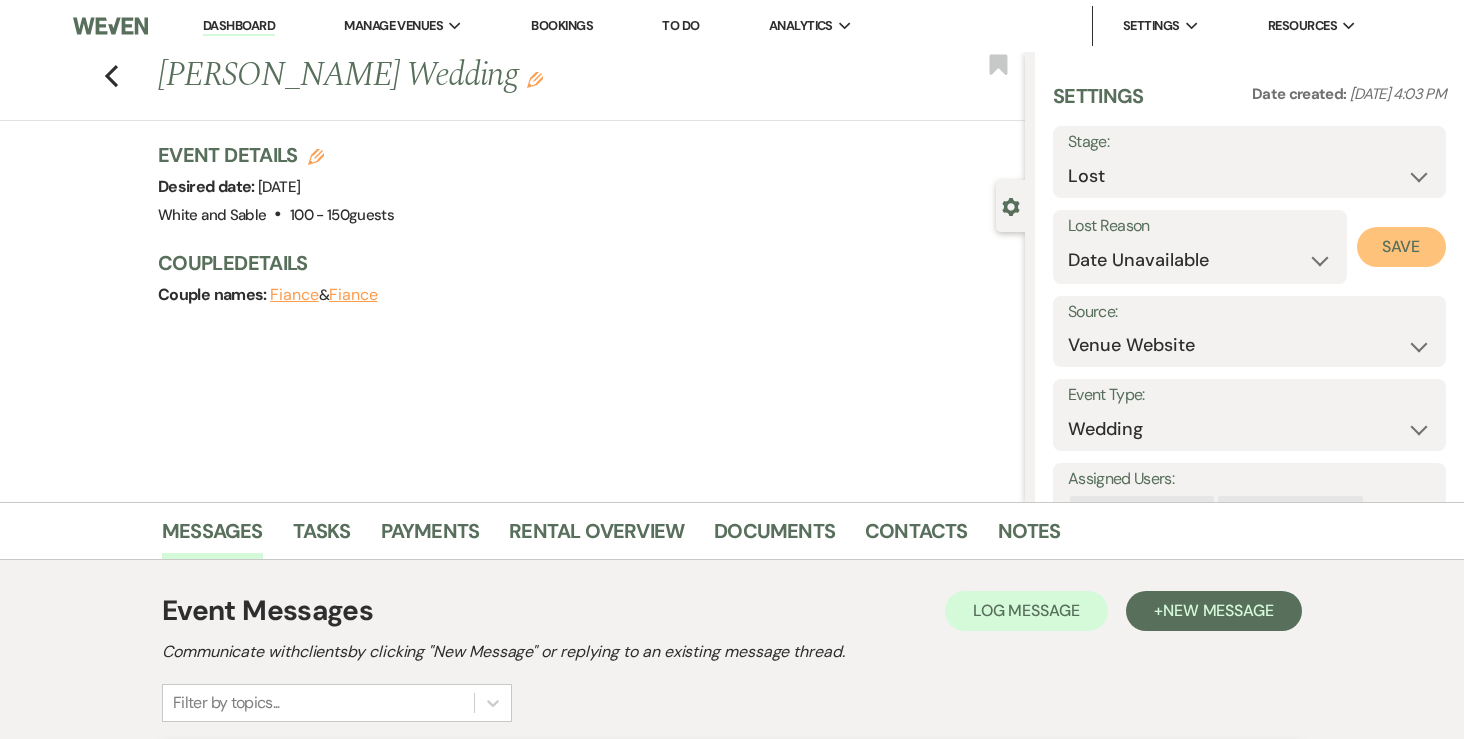 click on "Save" at bounding box center (1401, 247) 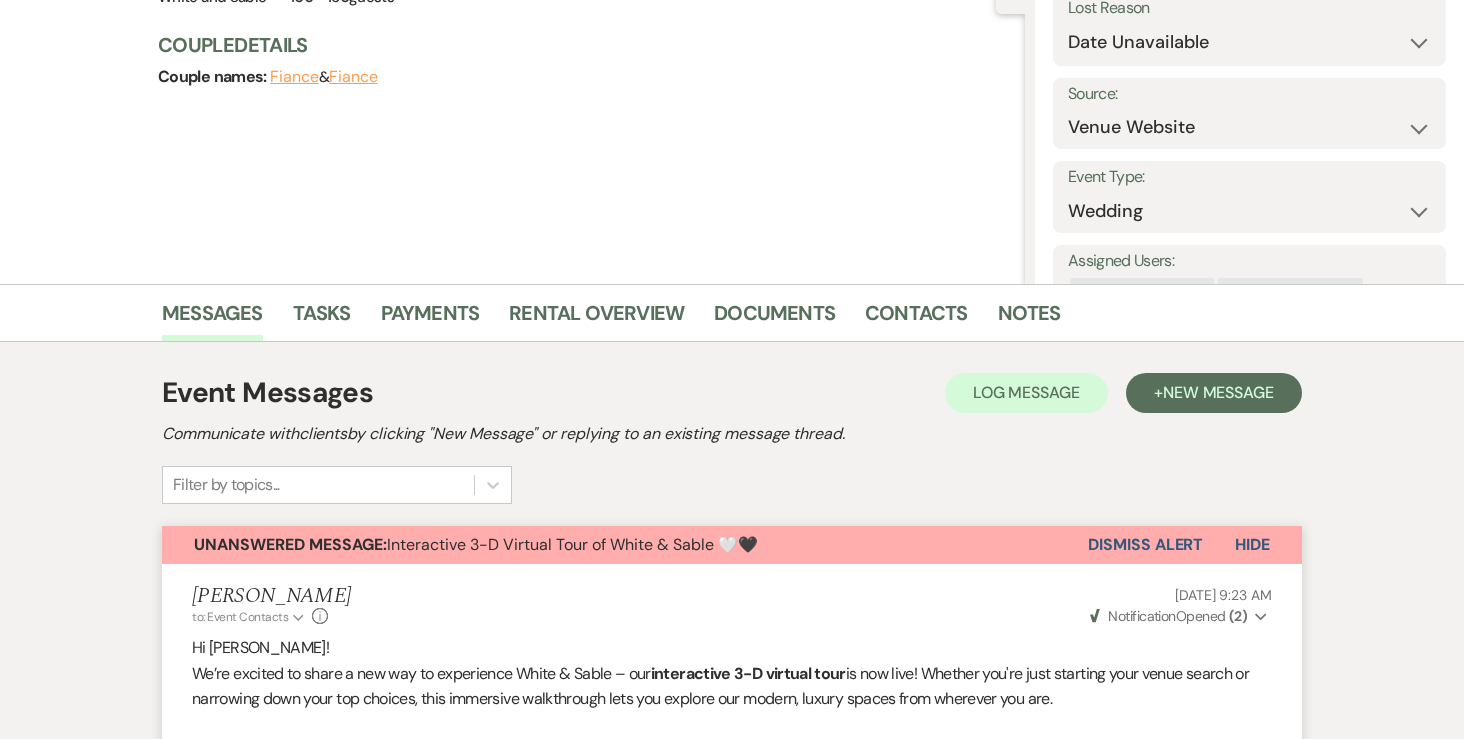 scroll, scrollTop: 228, scrollLeft: 0, axis: vertical 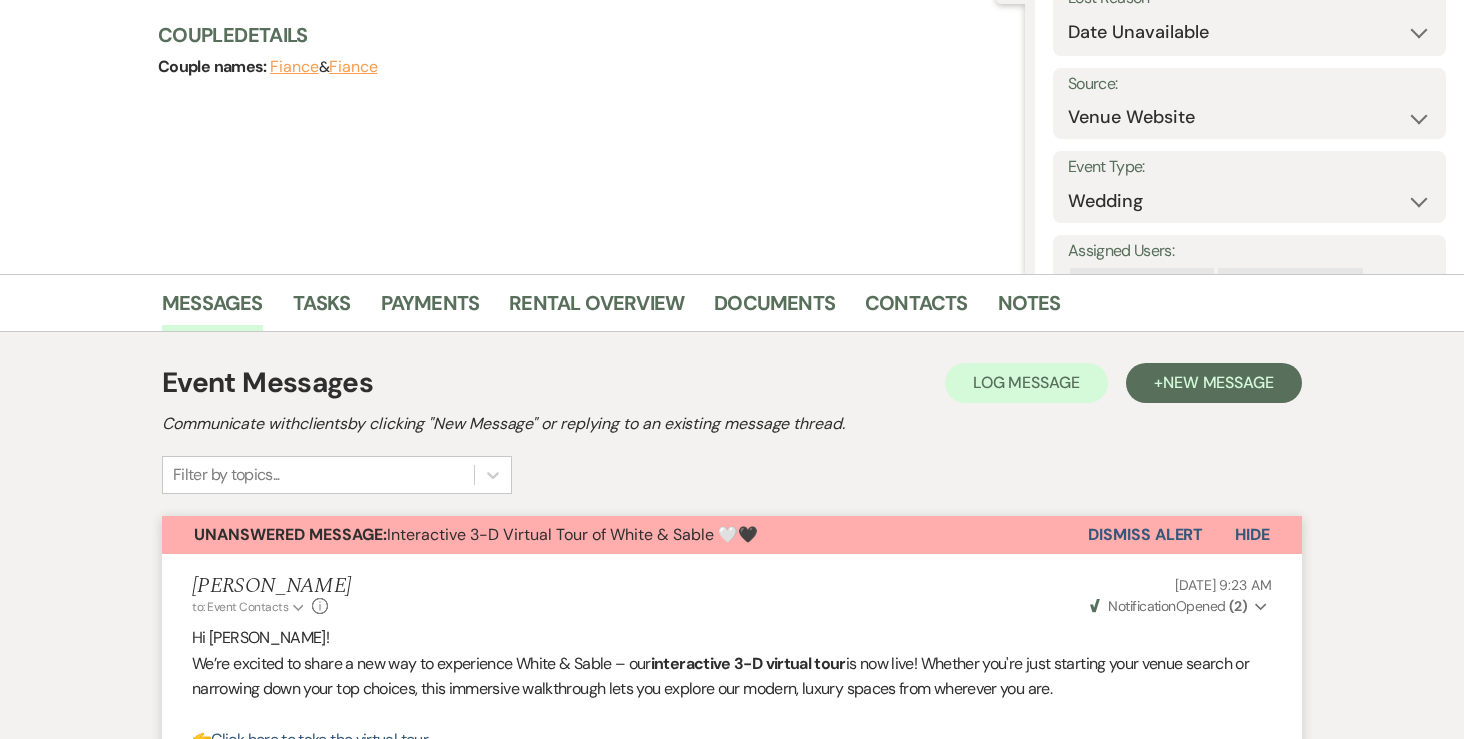 click on "Landon Oldenburger to: Event Contacts Expand Info Jul 17, 2025, 9:23 AM Weven Check Notification  Opened   ( 2 ) Expand Hi Kourtney! We’re excited to share a new way to experience White & Sable – our  interactive 3-D virtual tour  is now live! Whether you're just starting your venue search or narrowing down your top choices, this immersive walkthrough lets you explore our modern, luxury spaces from wherever you are. 👉  Click here to take the virtual tour If you're ready to envision your day here in person, we’d love to host you for a guided tour! Use the links below to: 📅  Check our live 2025/2026 availability calendar :  View available dates 🗓  Book an in-person tour :  Schedule your visit We can’t wait to show you everything White & Sable has to offer. Let us know if you have any questions—we’re here to help! Warmly, Landon & Angela White & Sable www.whiteandsable.com" at bounding box center [732, 805] 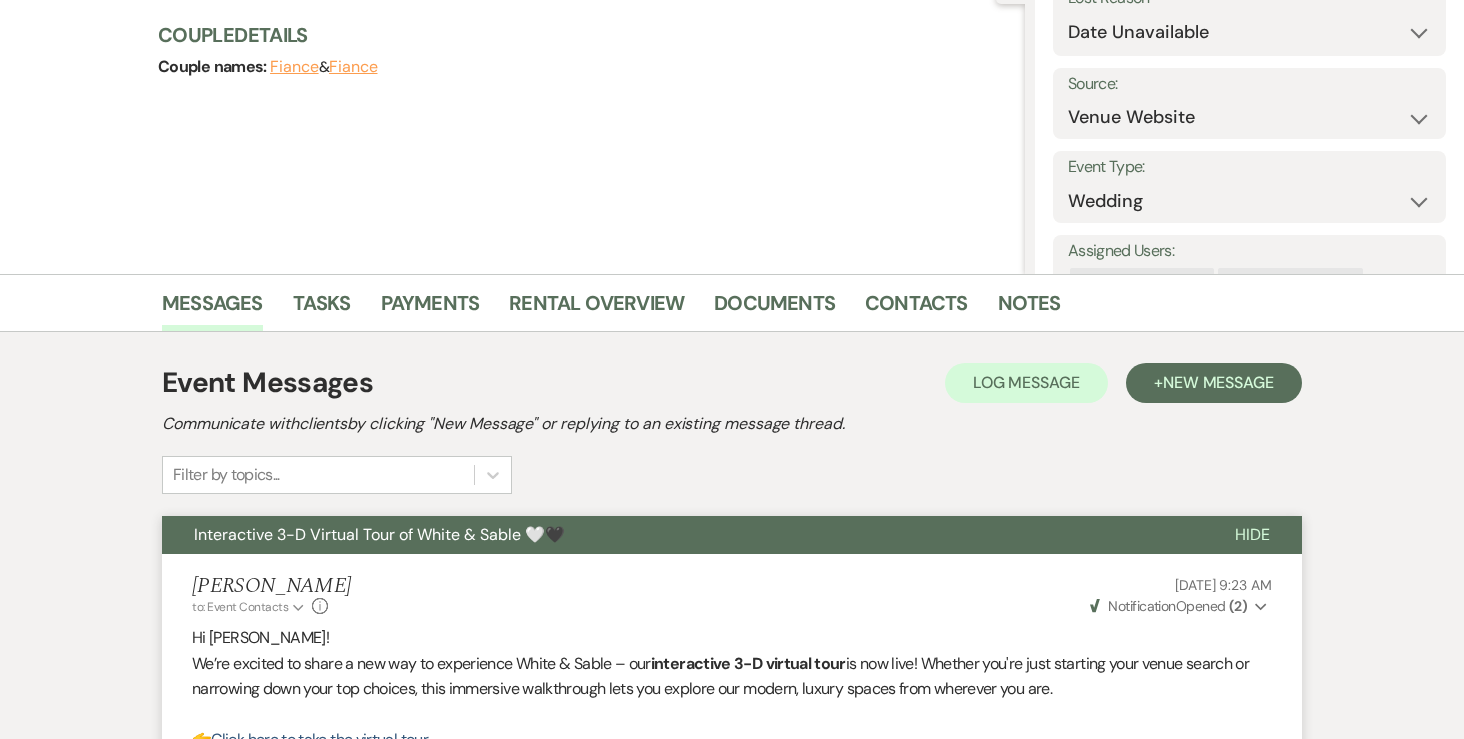 scroll, scrollTop: 0, scrollLeft: 0, axis: both 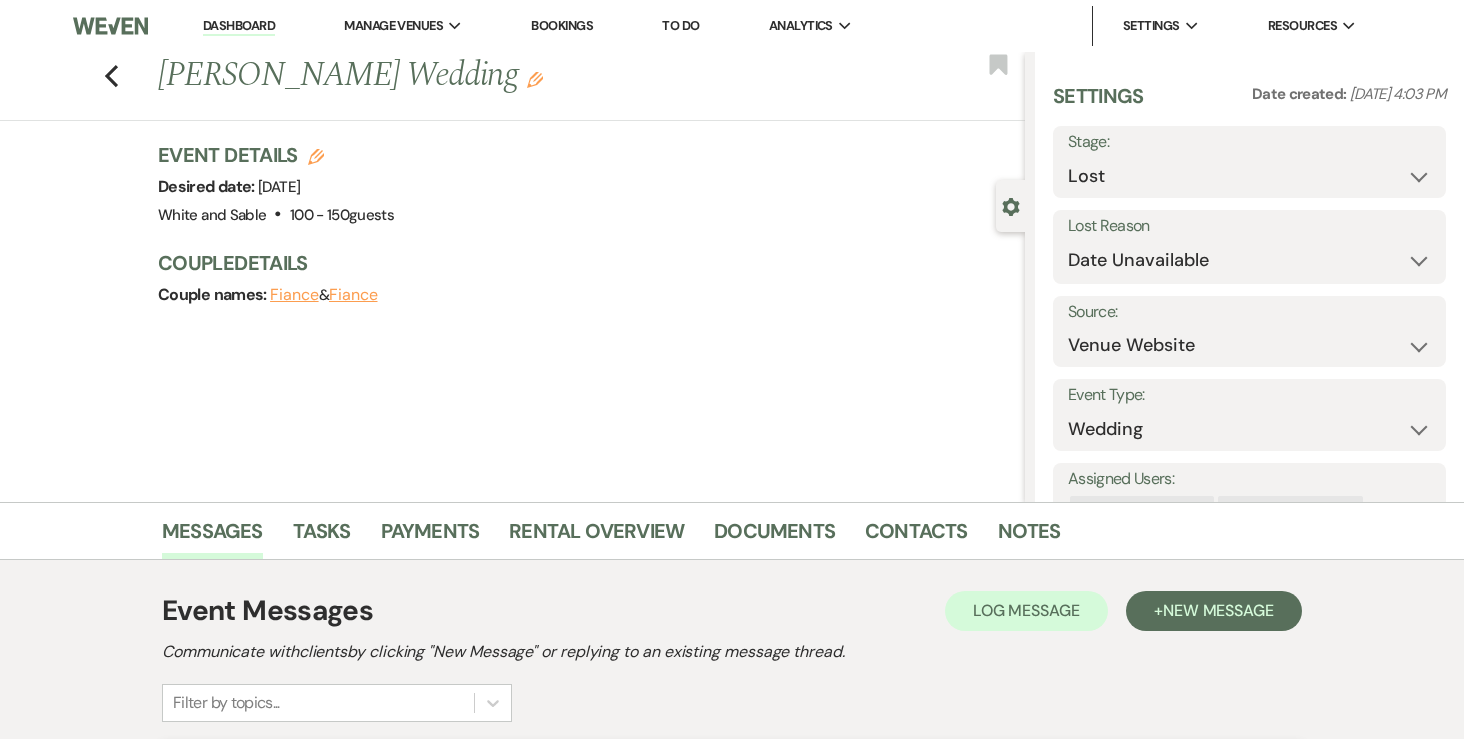 click on "Dashboard" at bounding box center (239, 26) 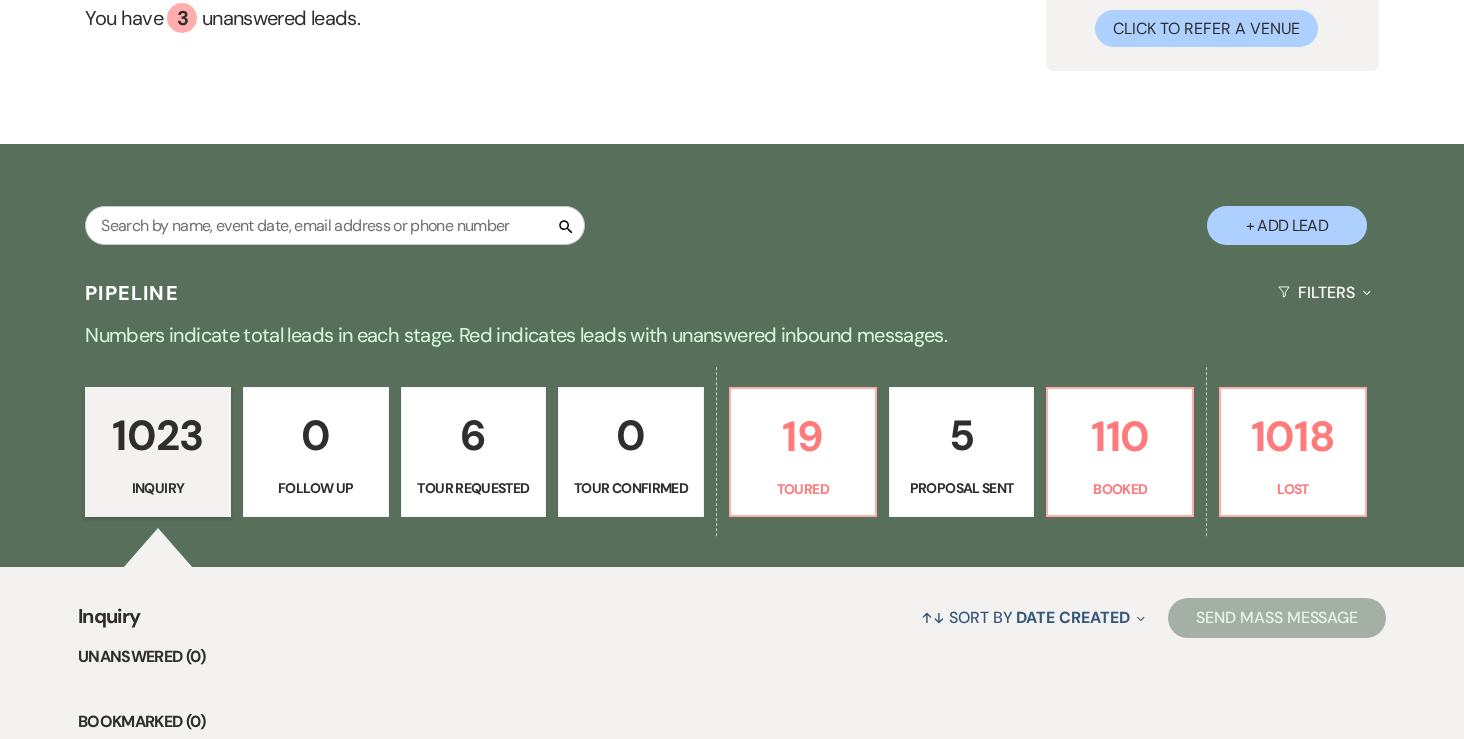 scroll, scrollTop: 244, scrollLeft: 0, axis: vertical 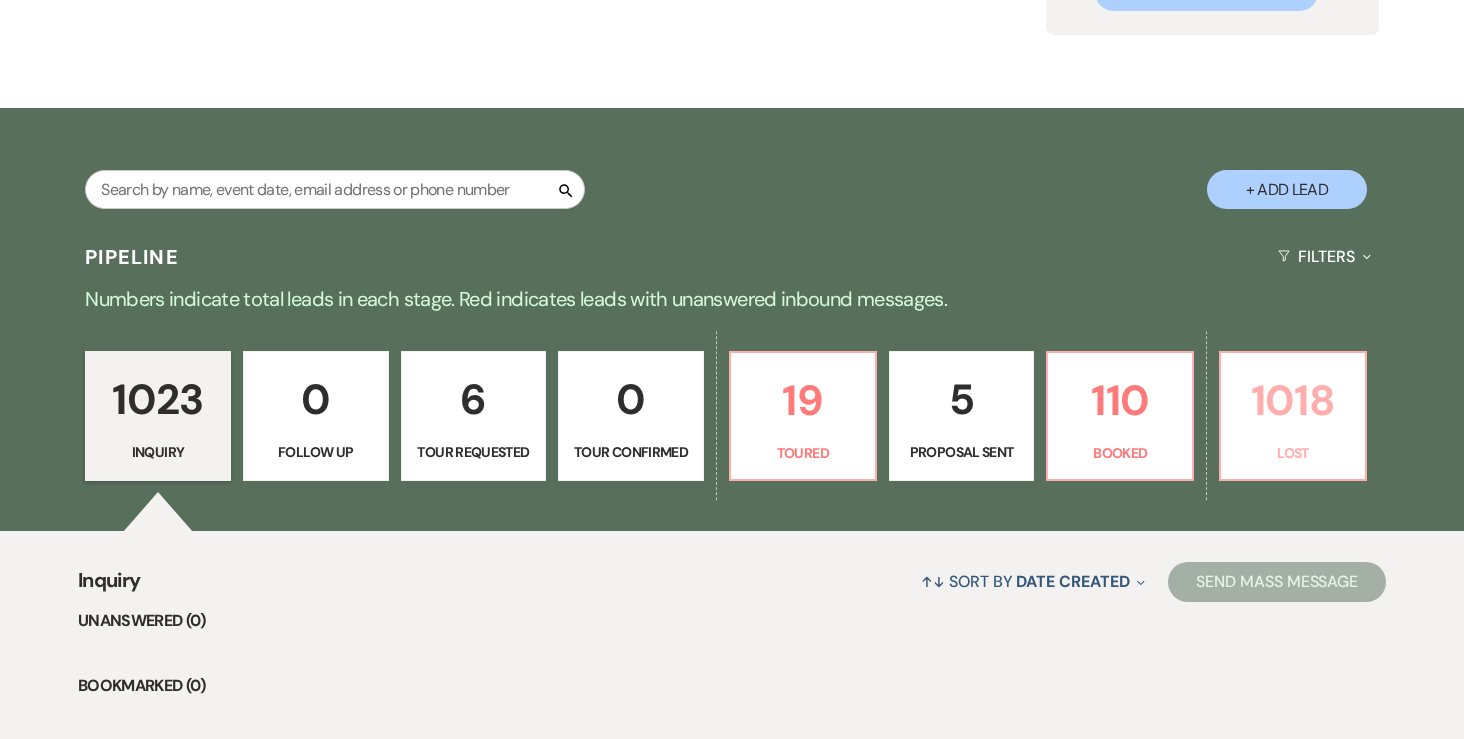 click on "1018" at bounding box center [1293, 400] 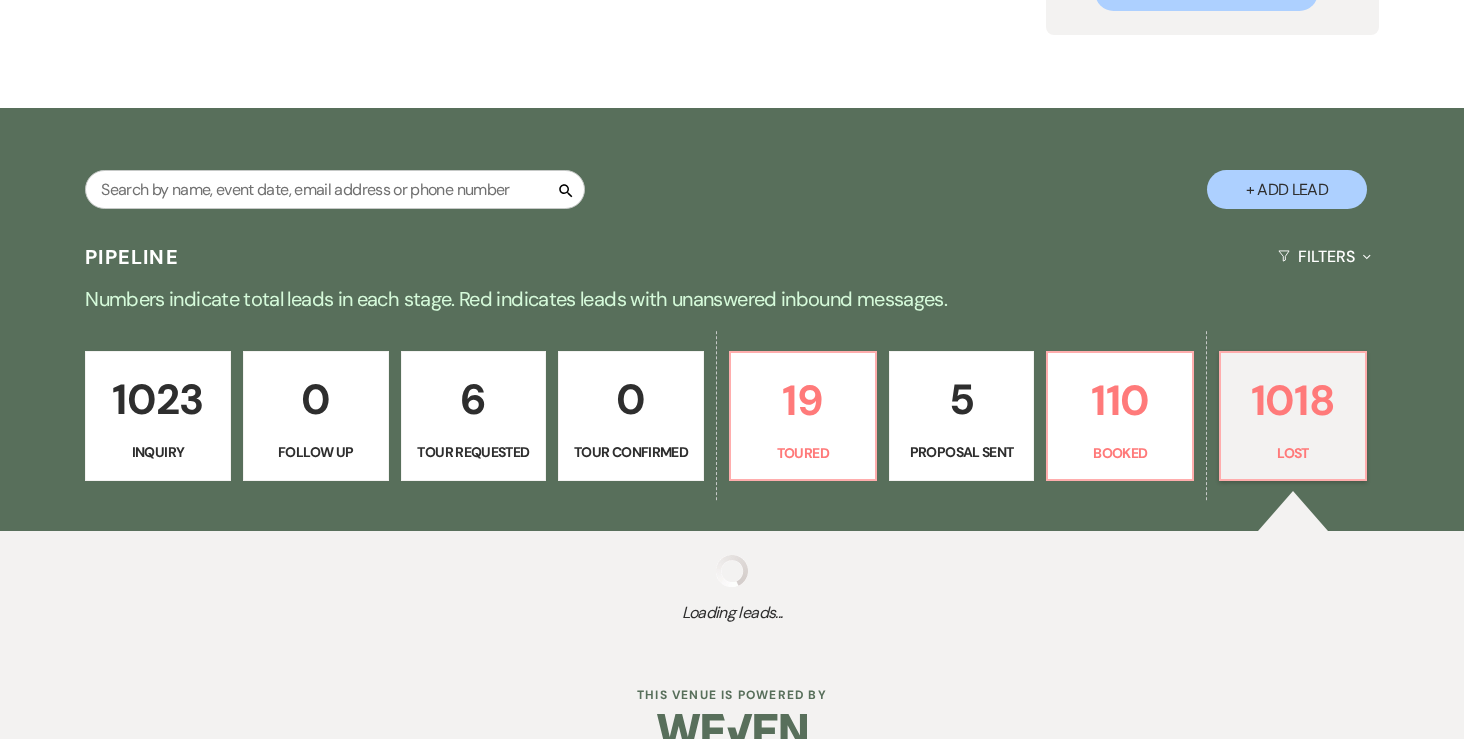 scroll, scrollTop: 282, scrollLeft: 0, axis: vertical 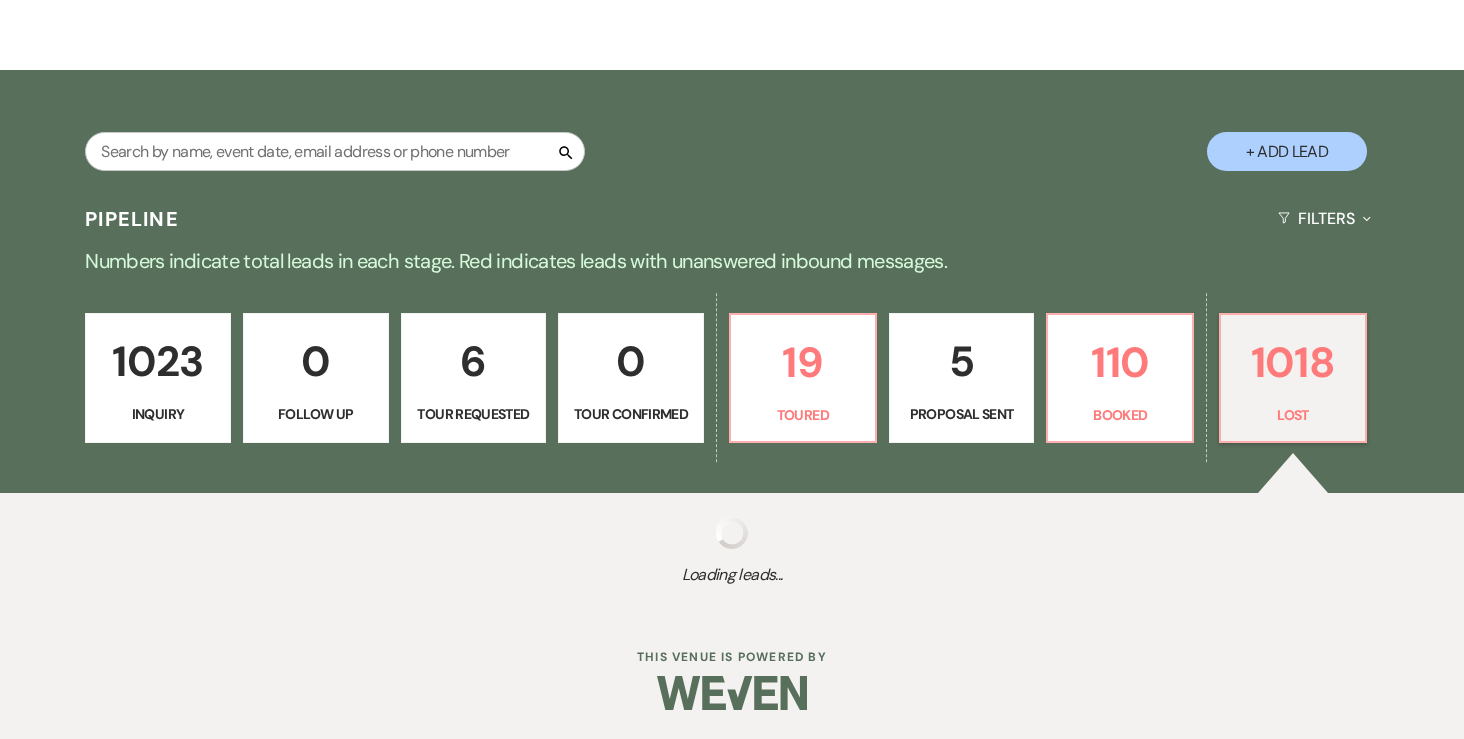 select on "8" 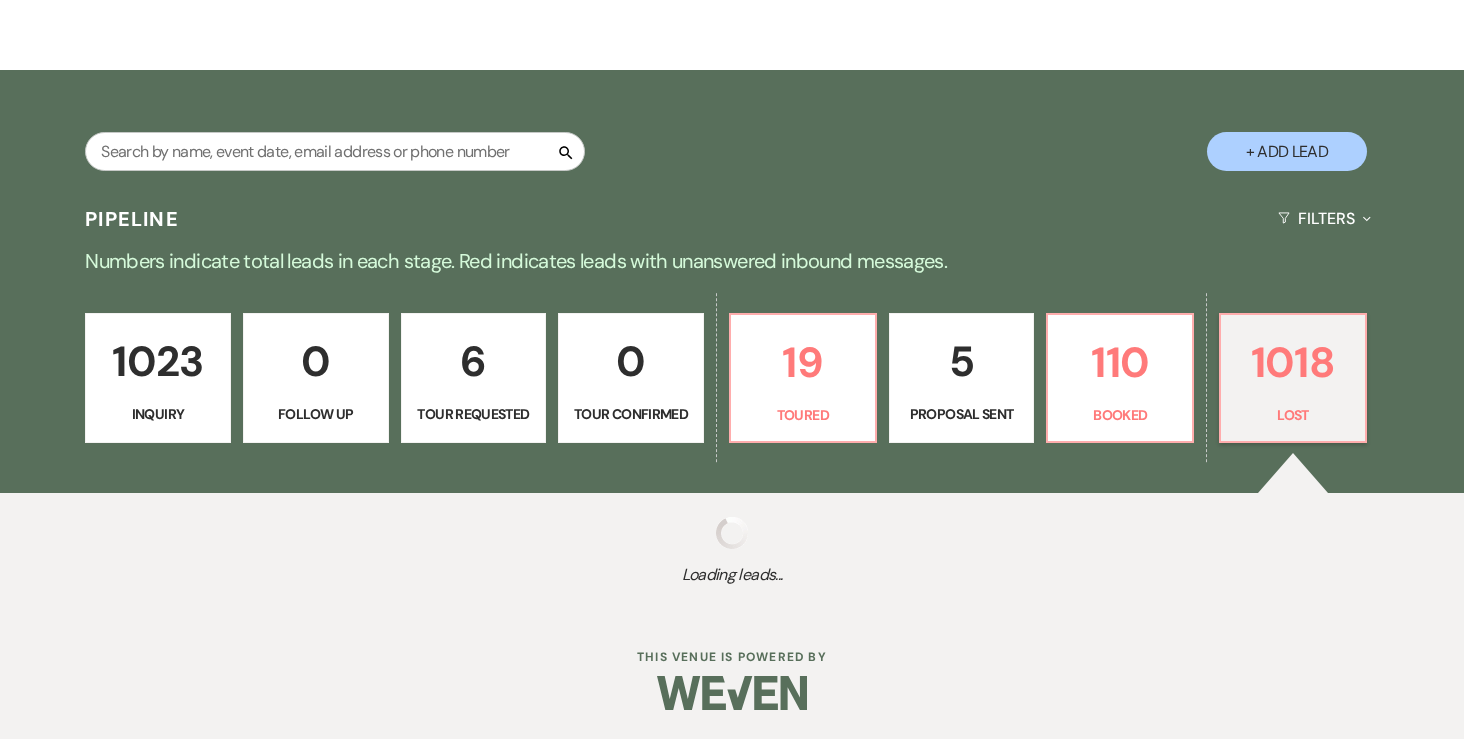 select on "8" 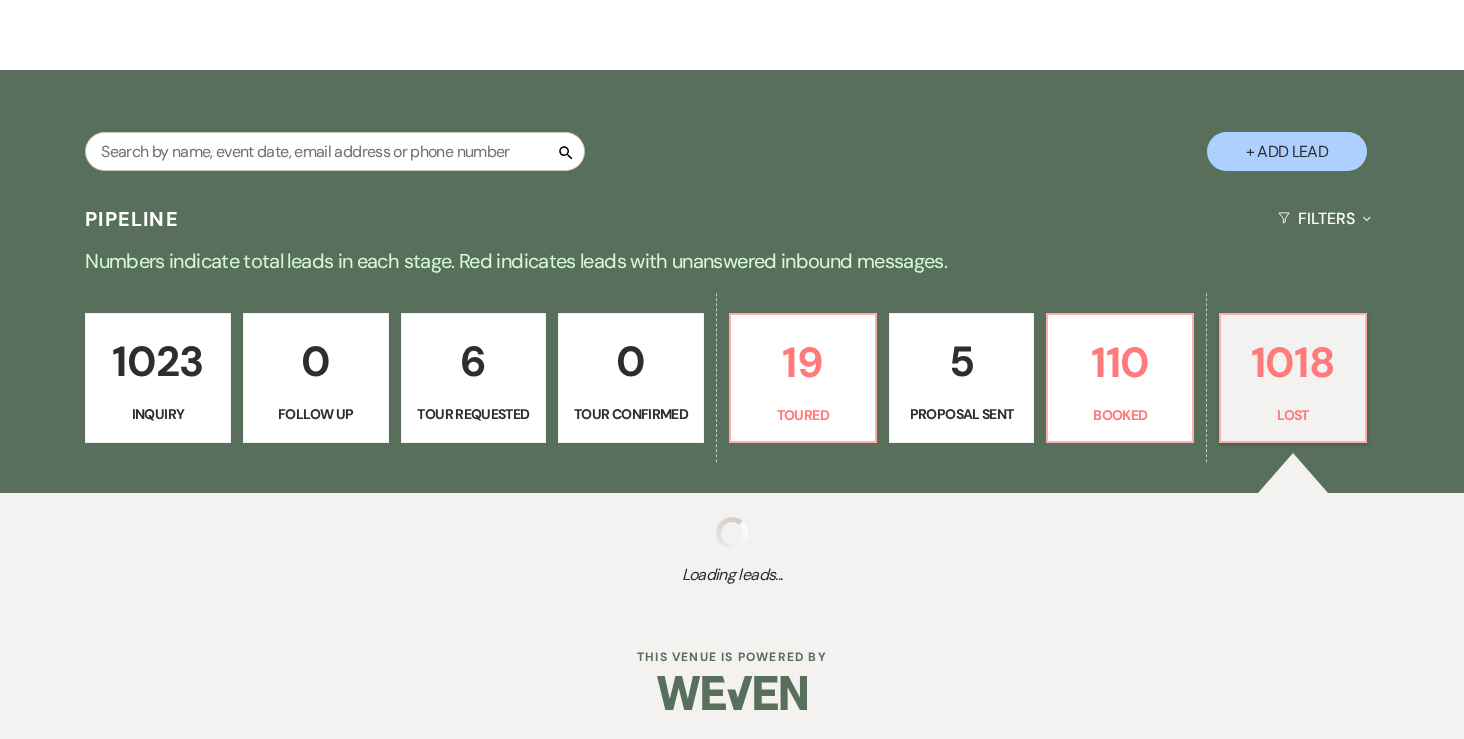 select on "8" 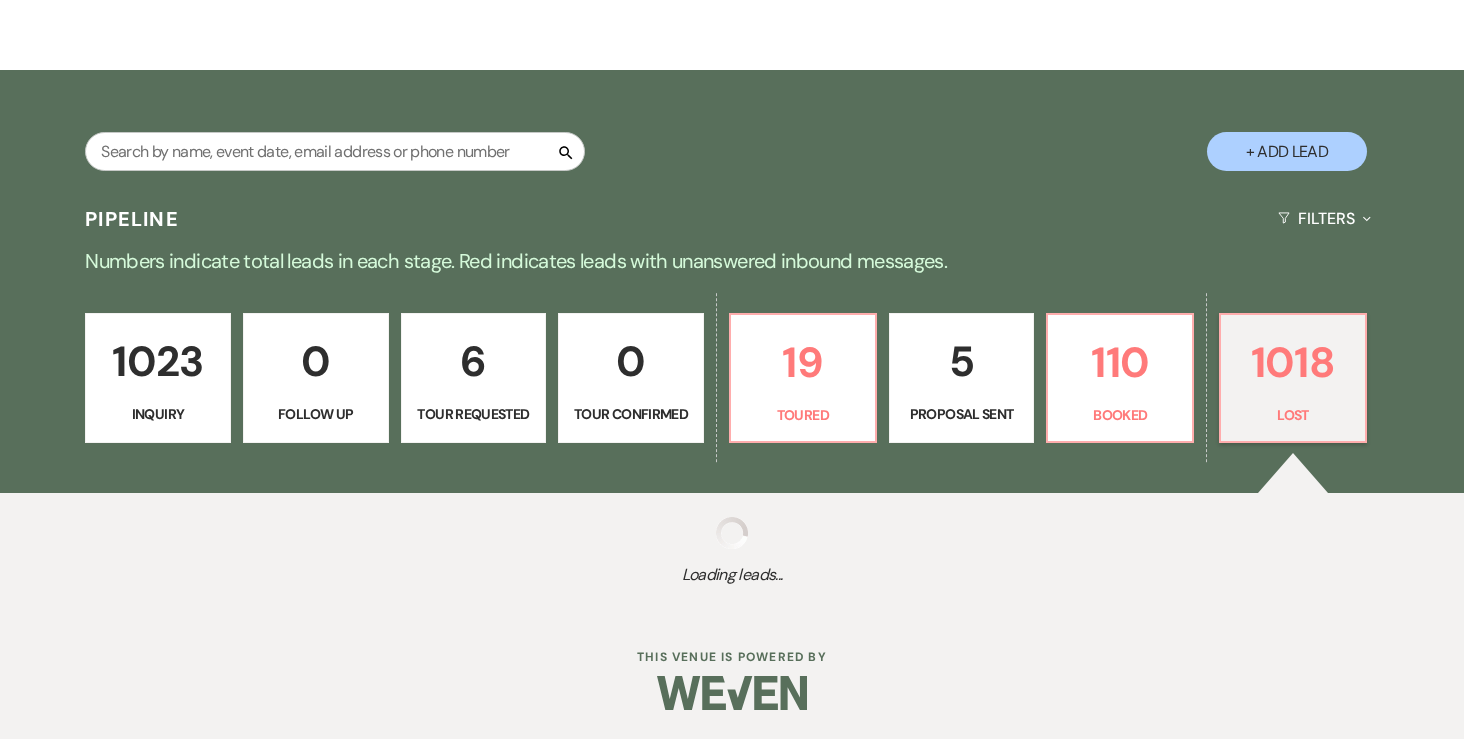 select on "8" 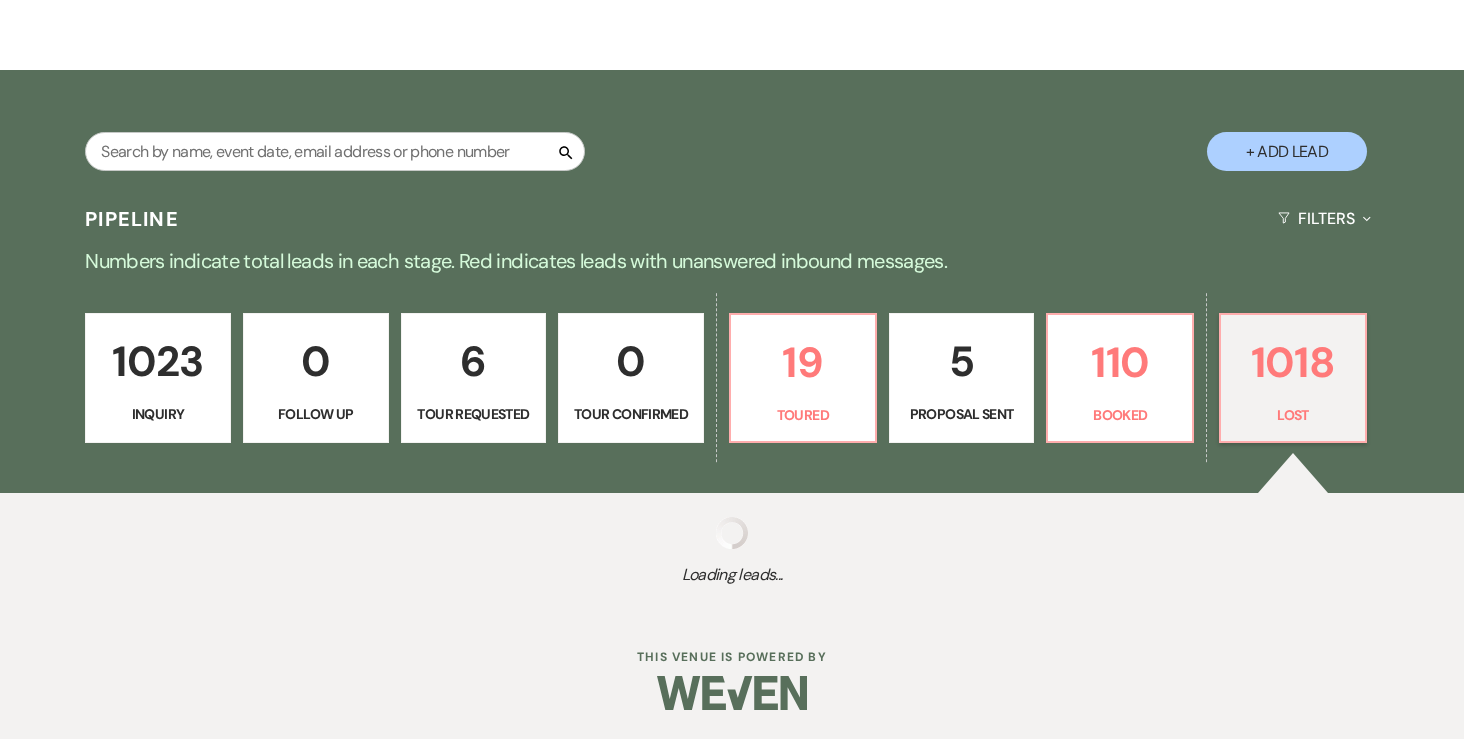 select on "1" 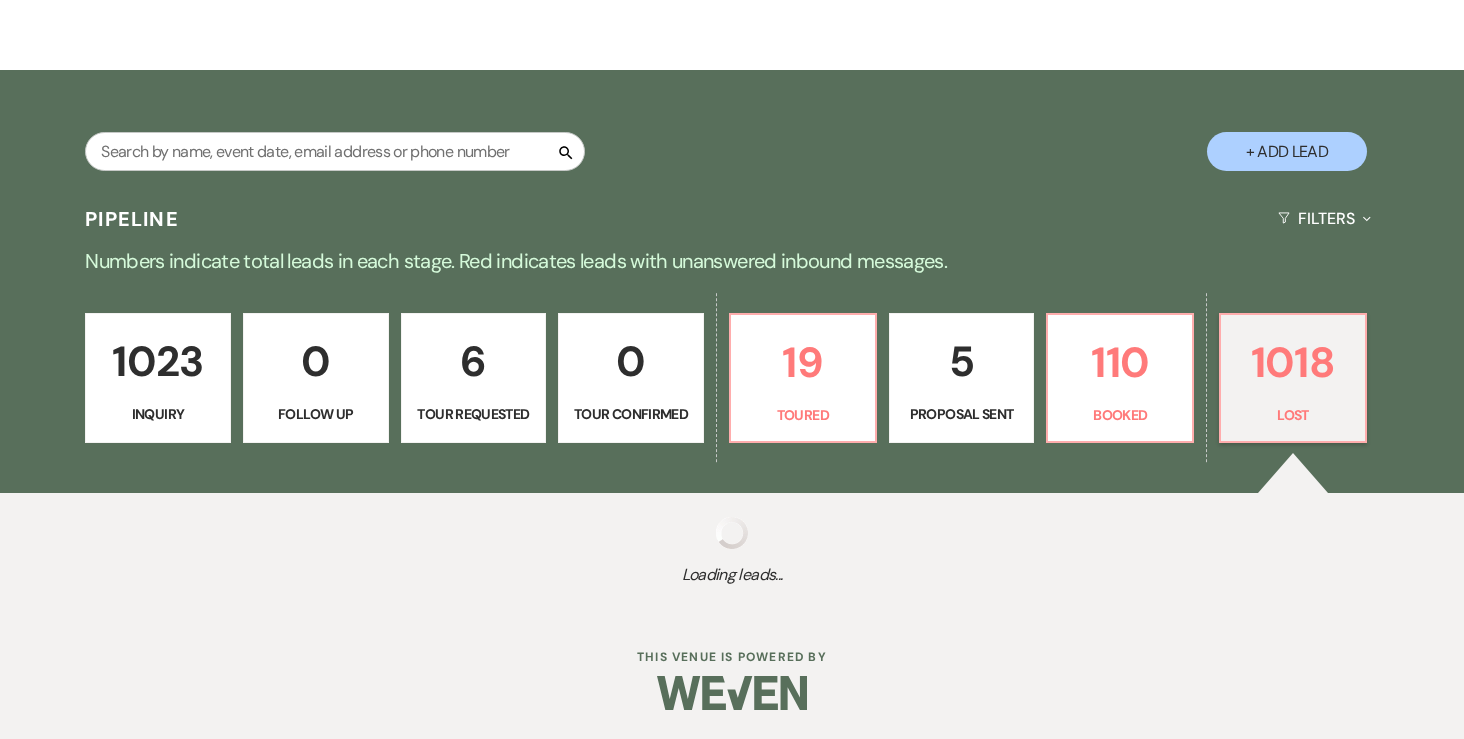 select on "8" 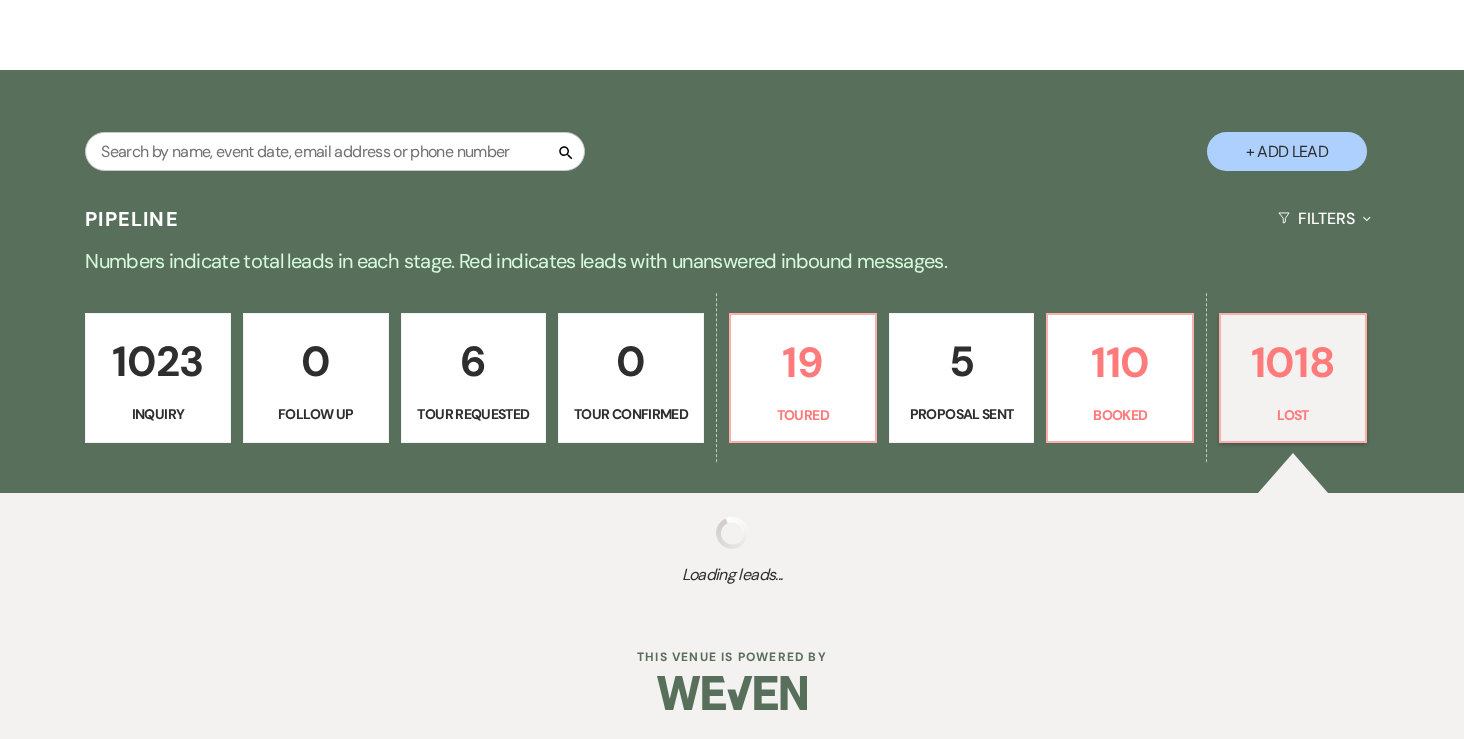 select on "6" 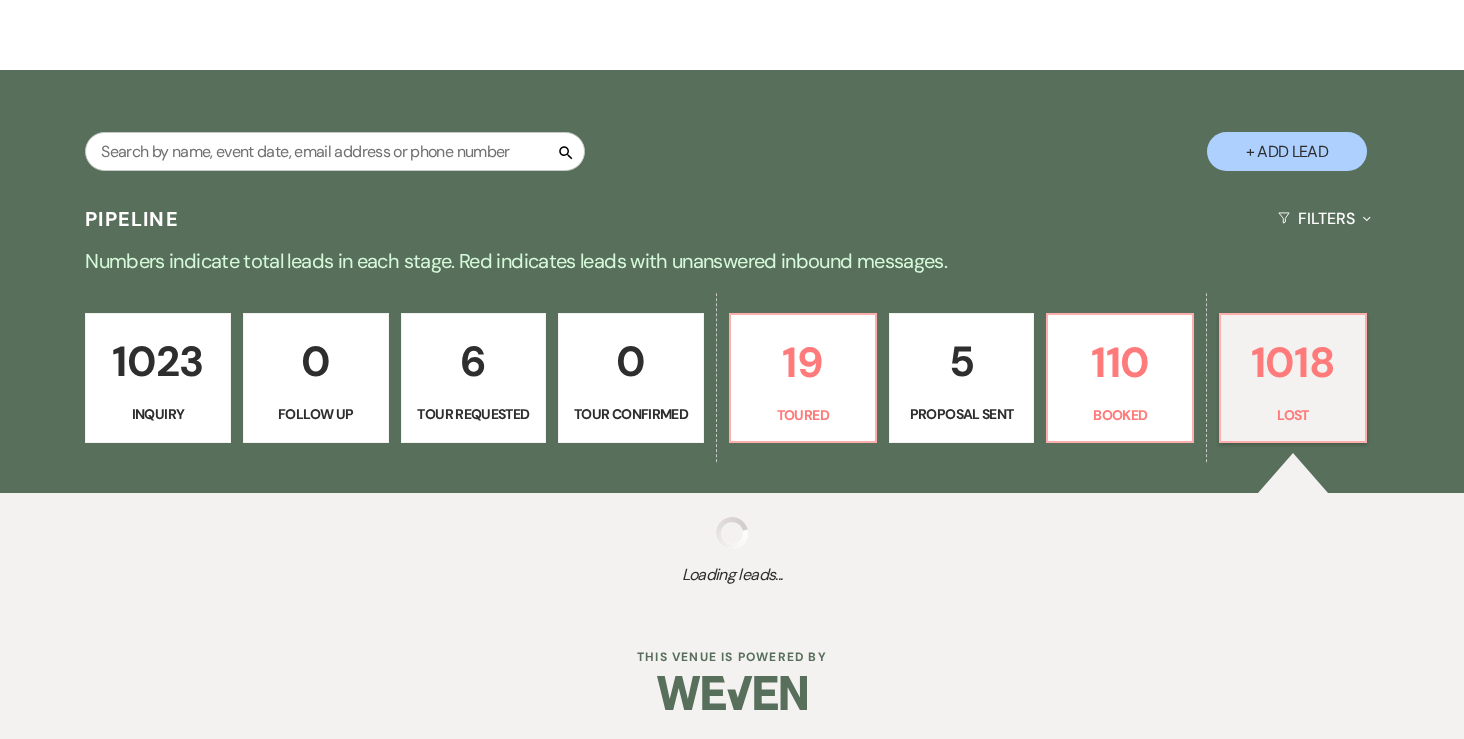 select on "8" 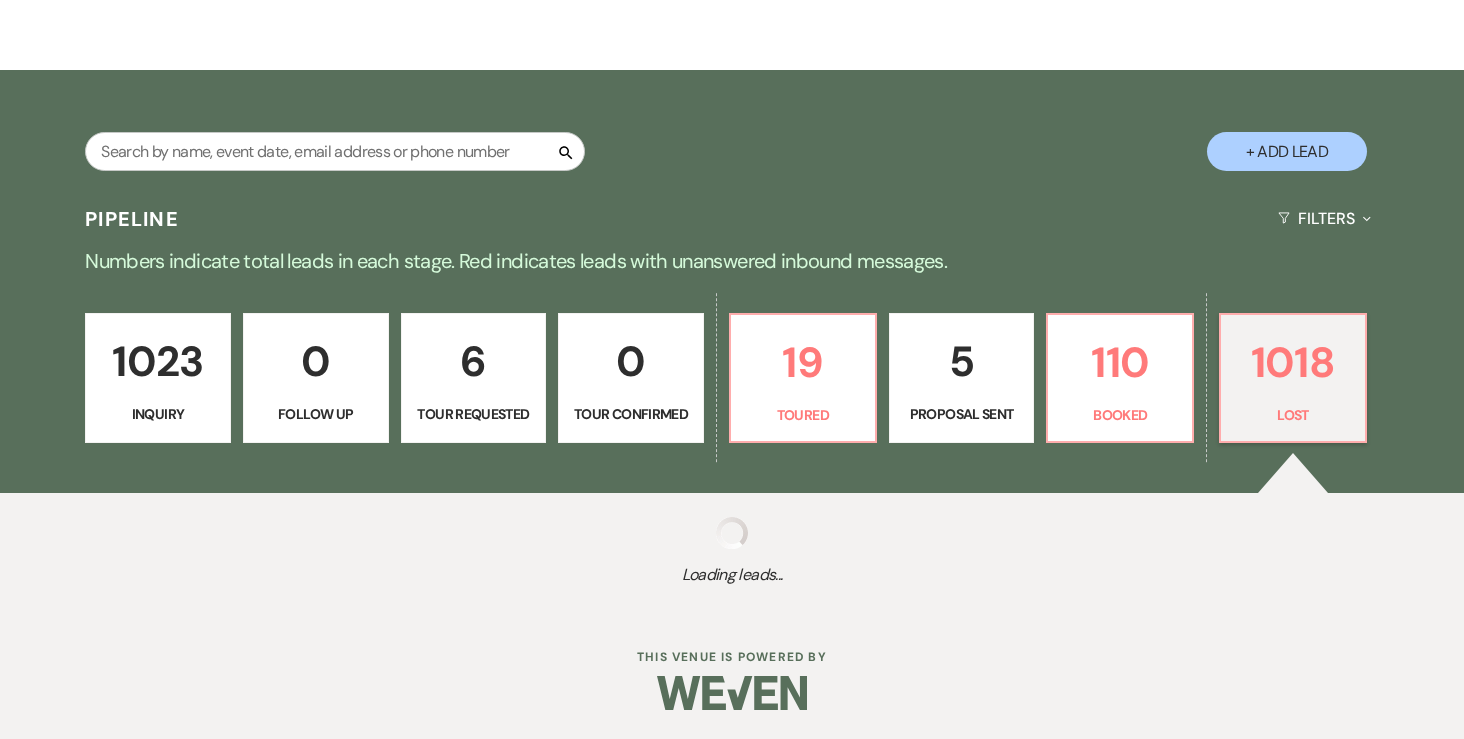select on "7" 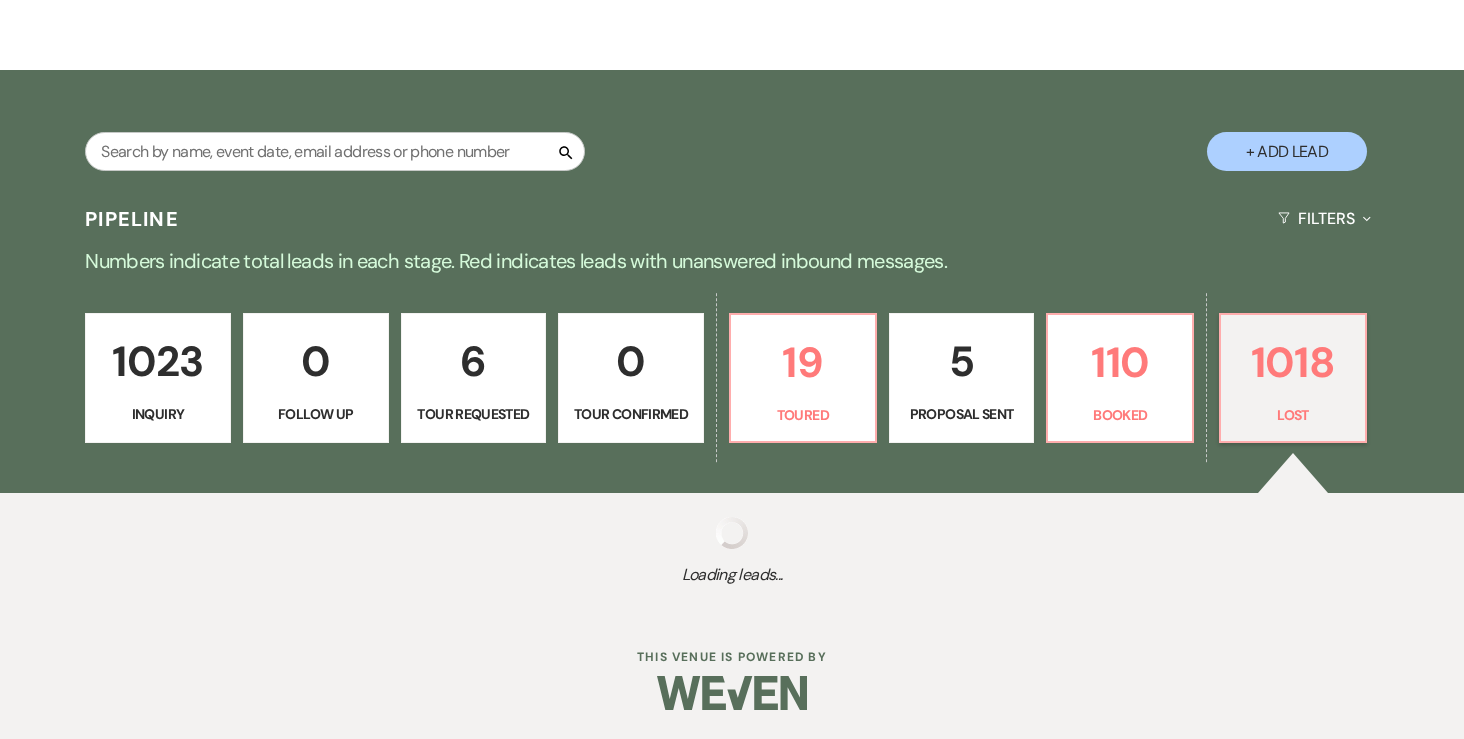 select on "8" 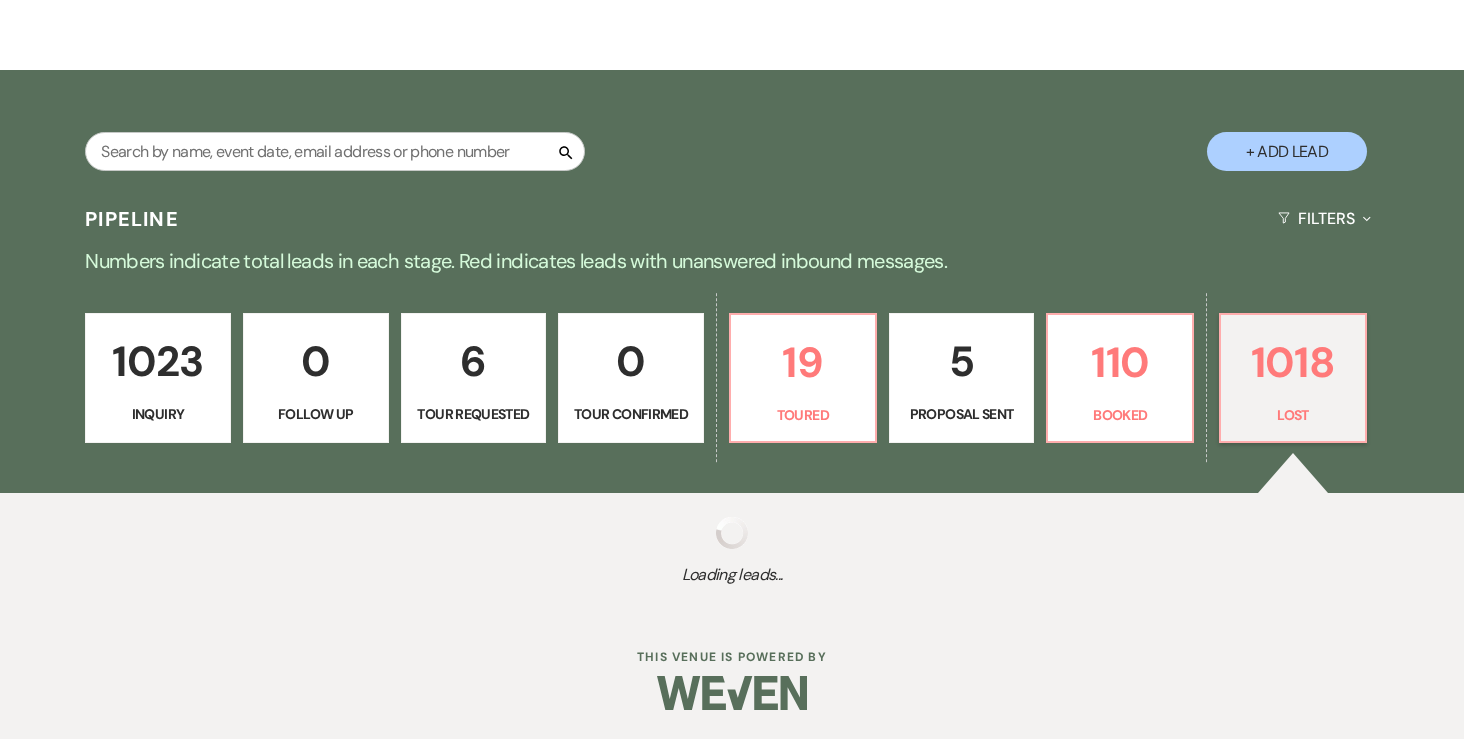 select on "7" 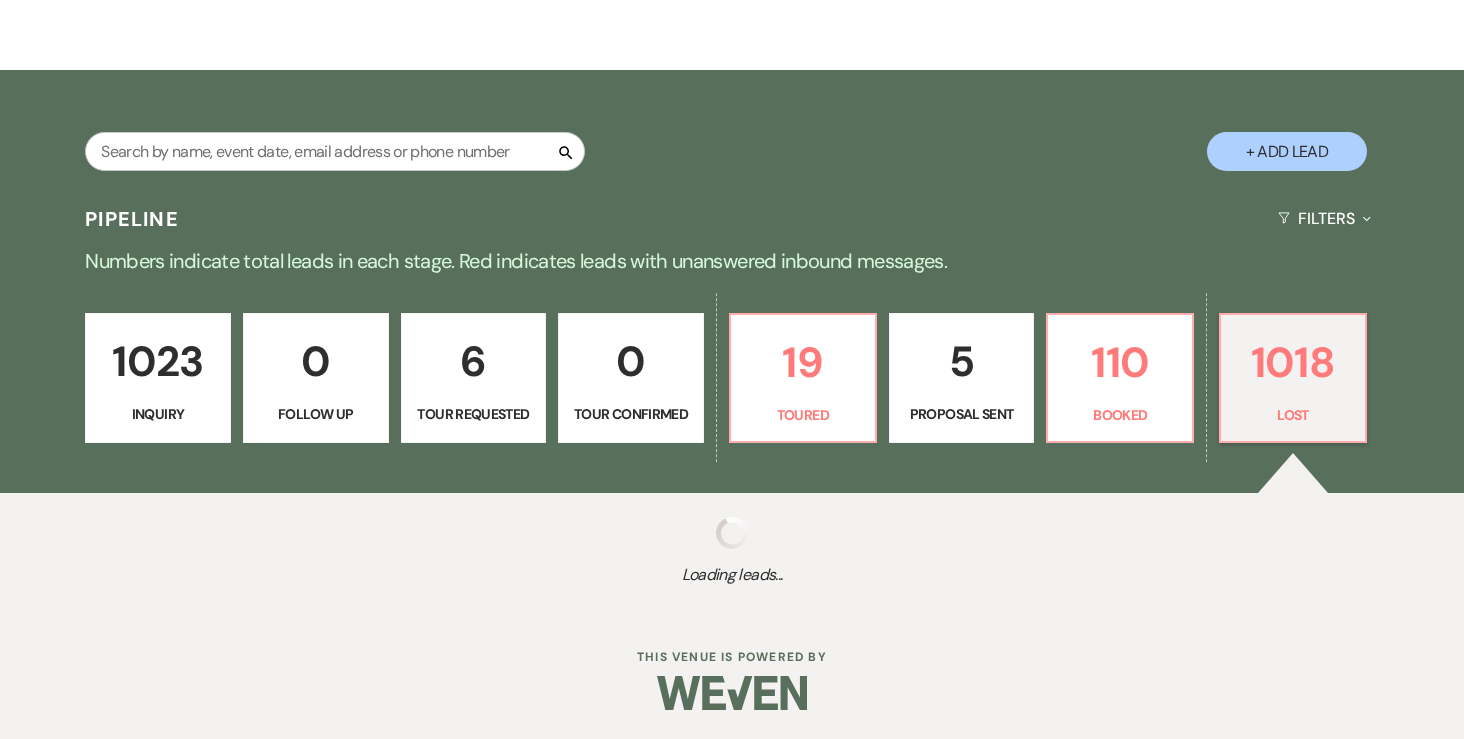 select on "8" 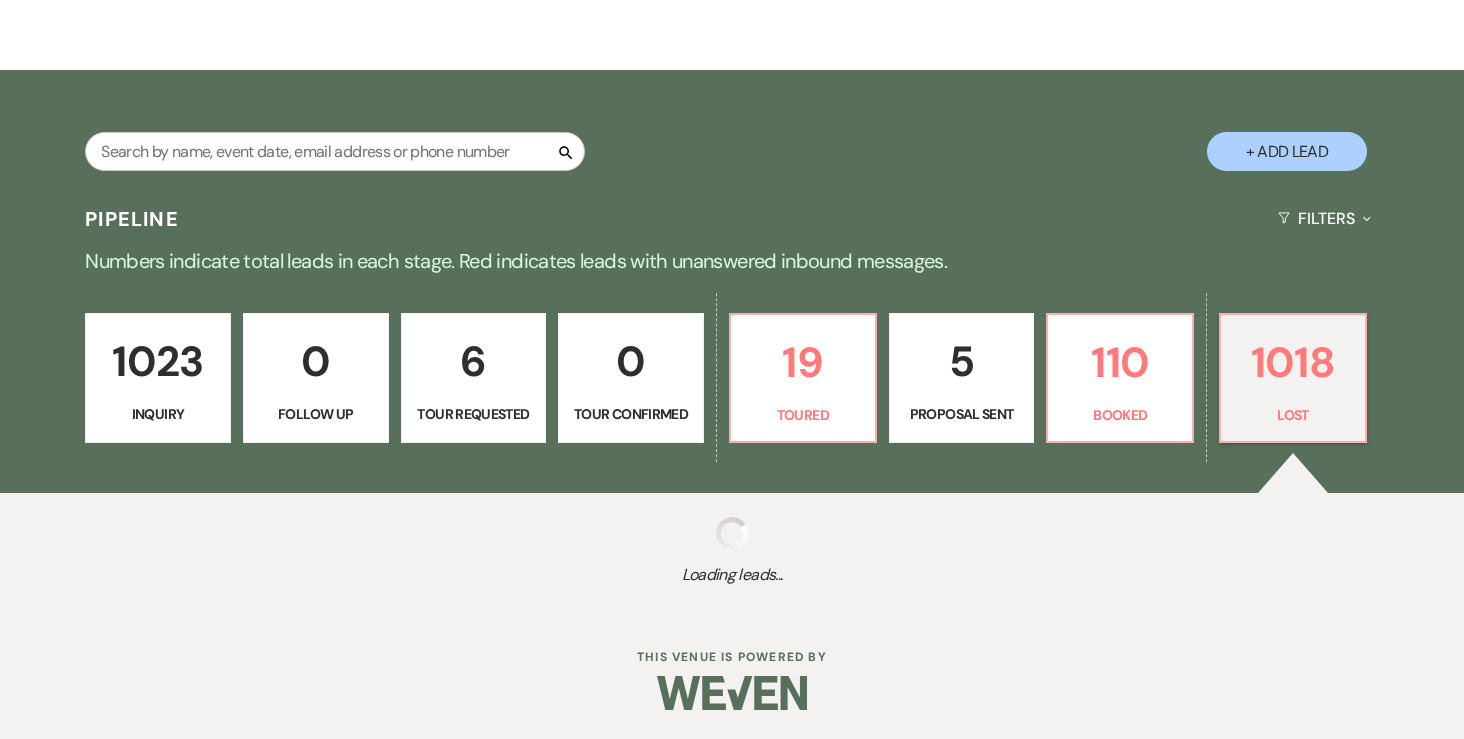 select on "6" 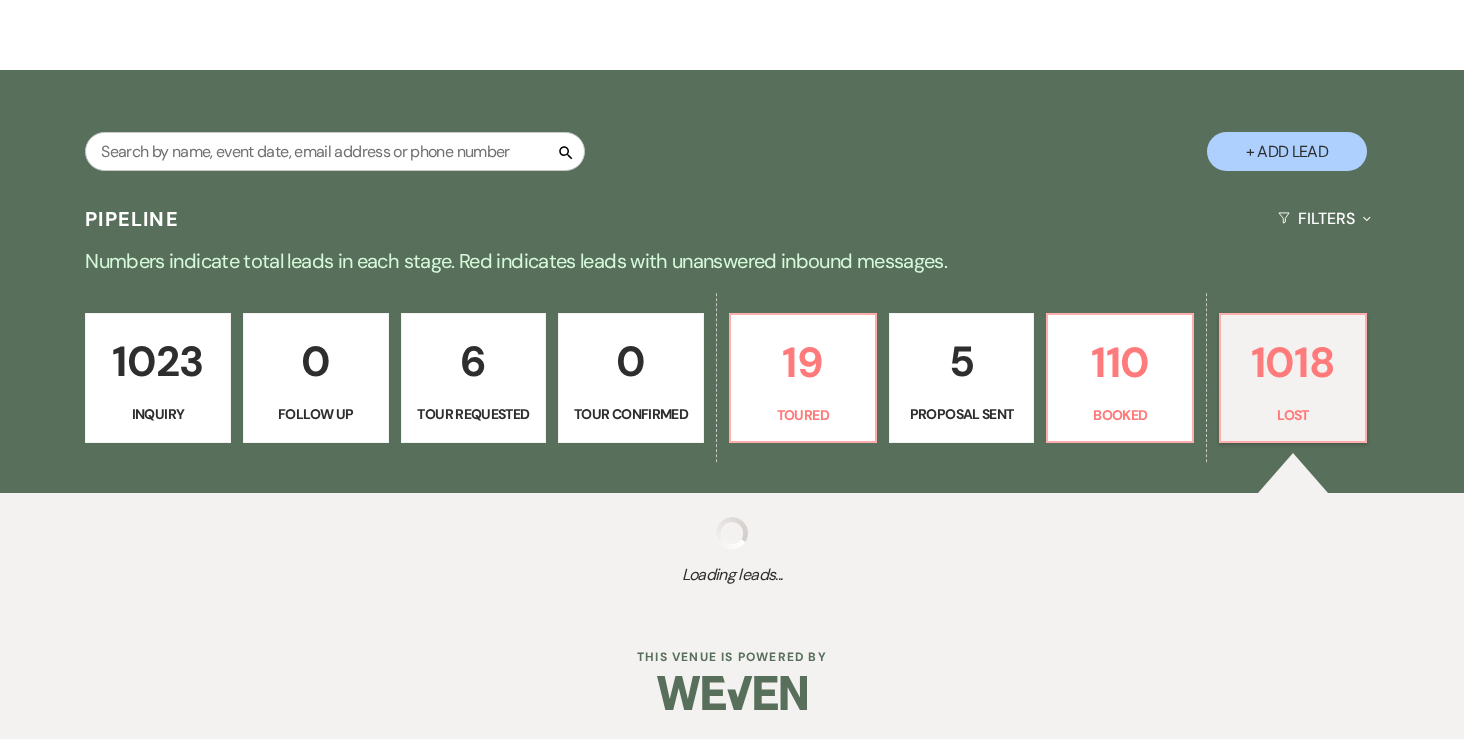 select on "8" 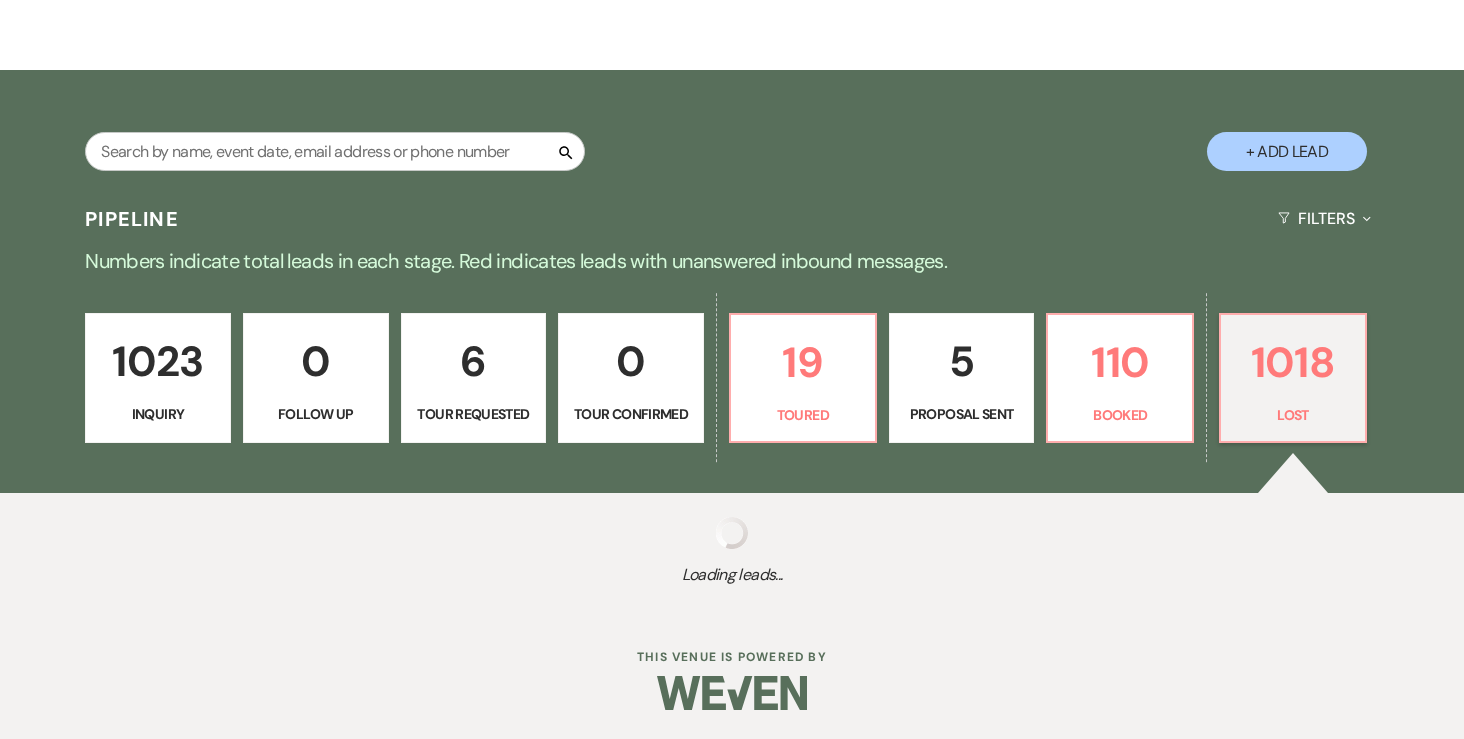 select on "6" 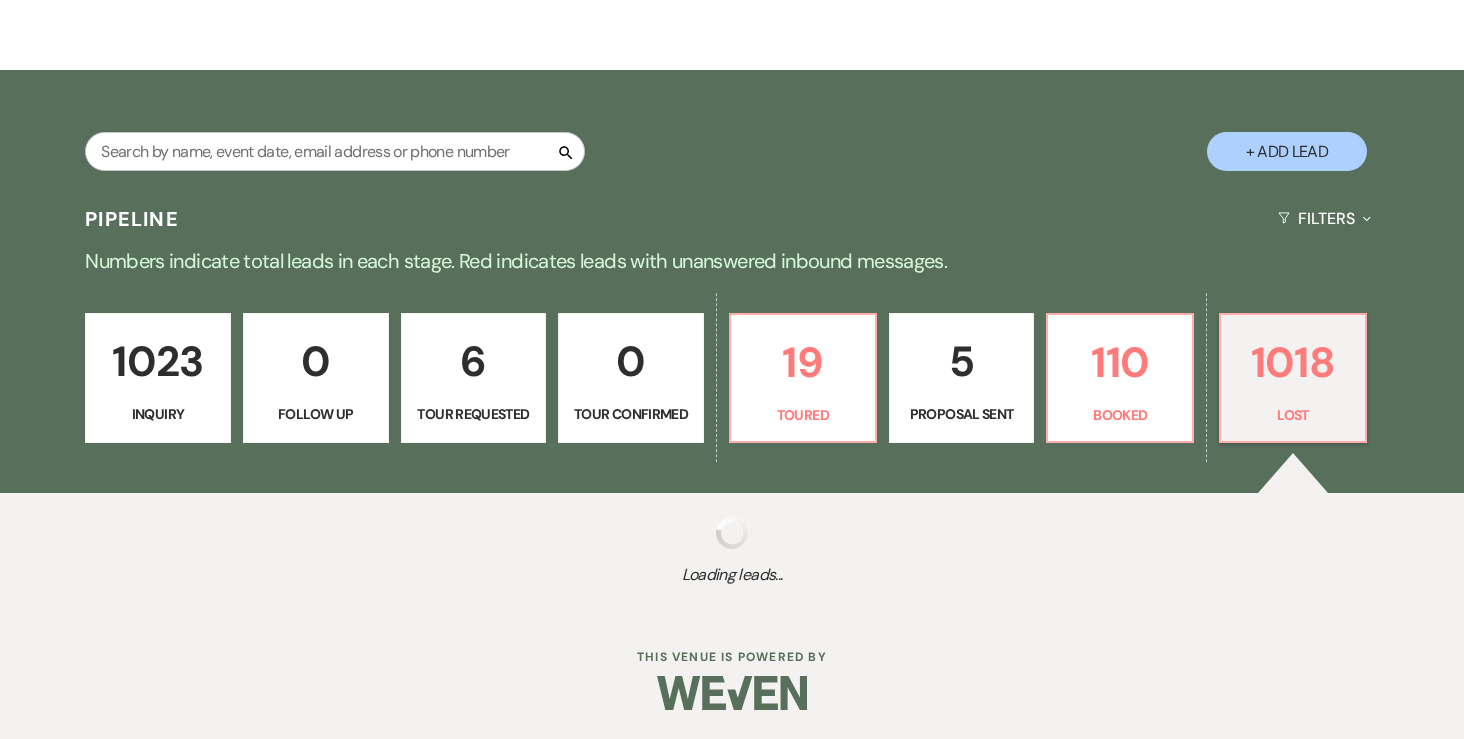 select on "8" 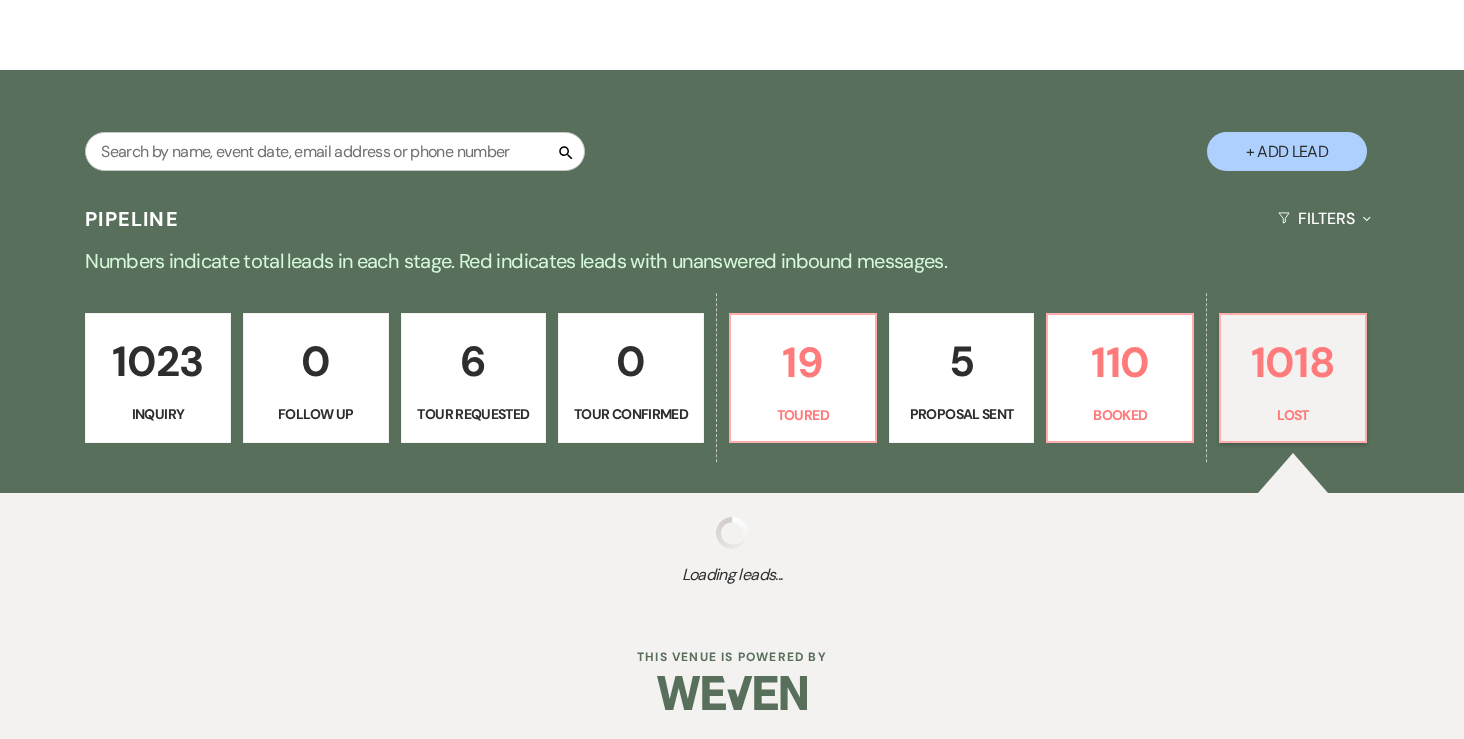 select on "6" 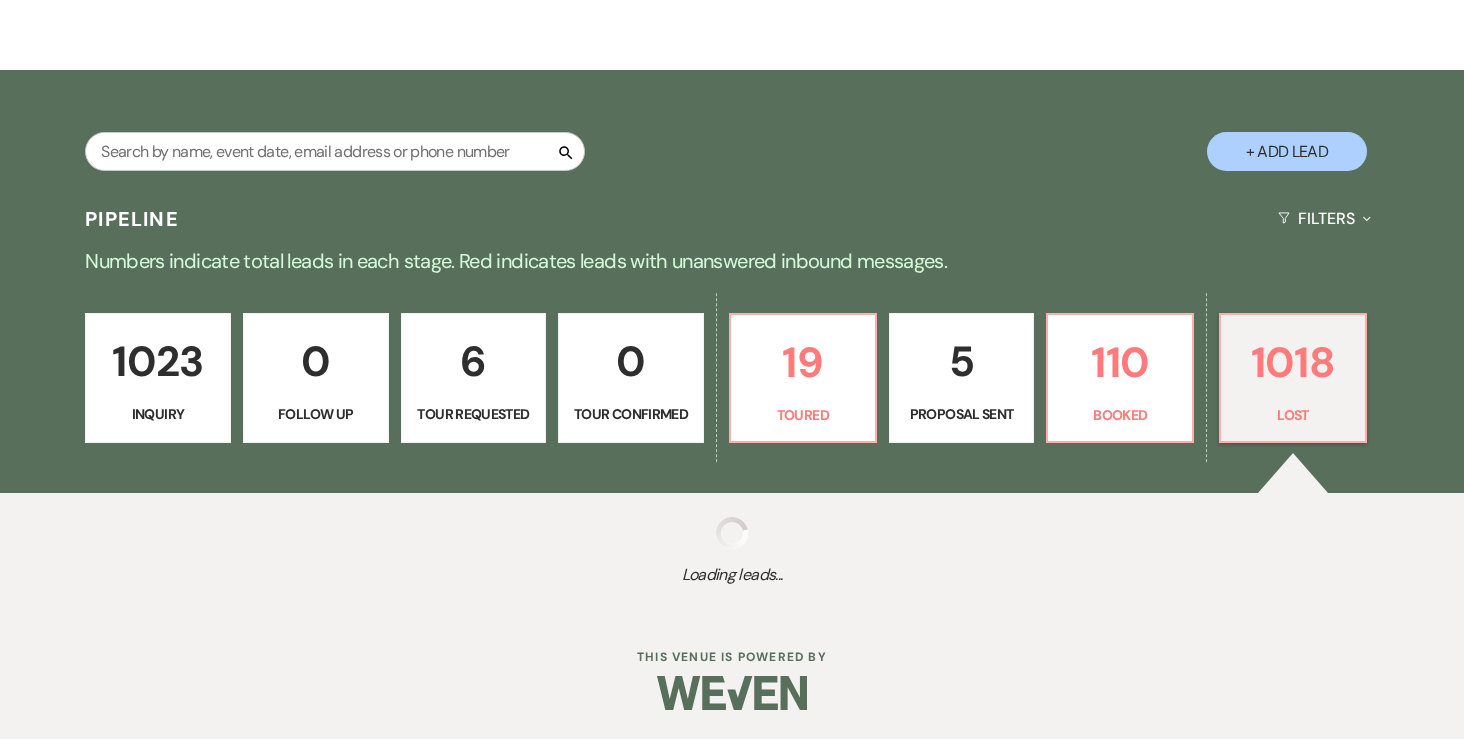 select on "8" 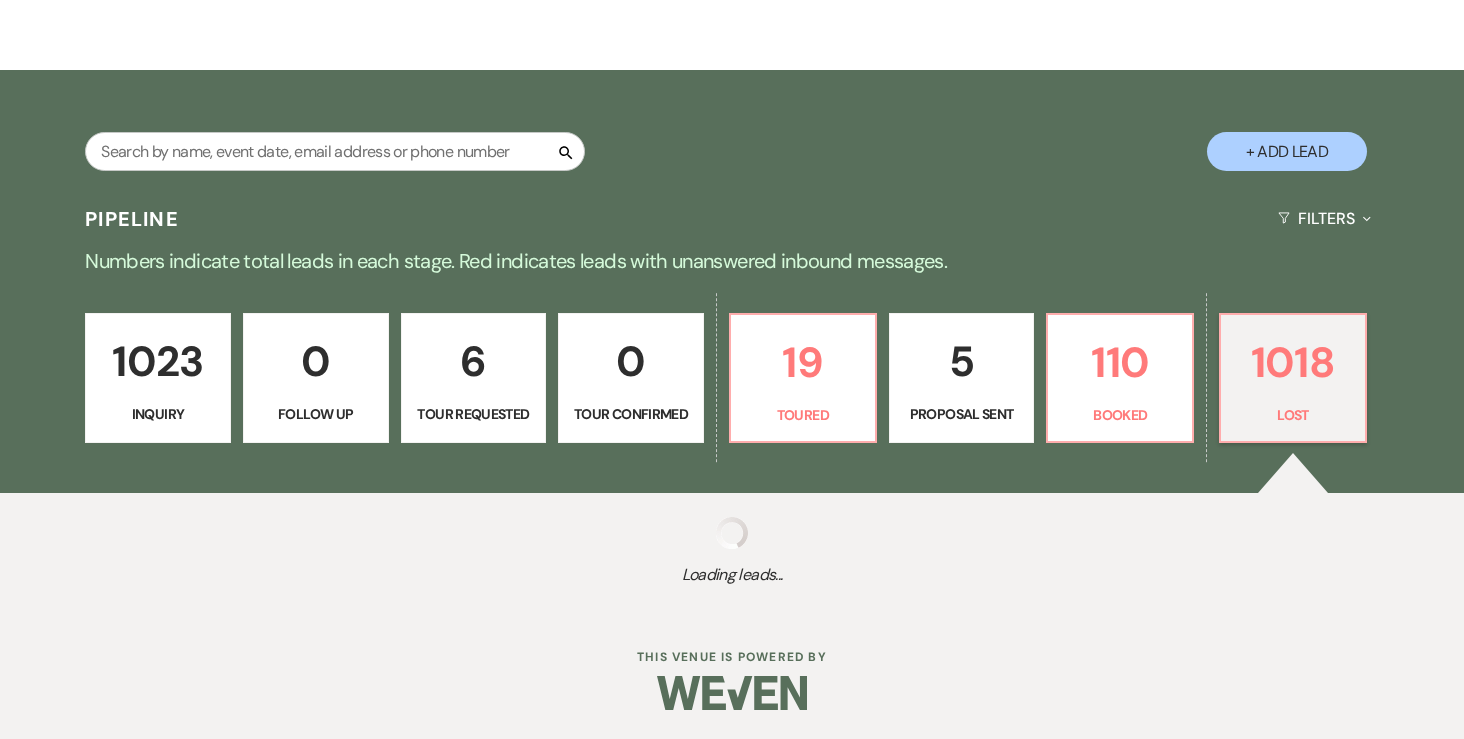 select on "6" 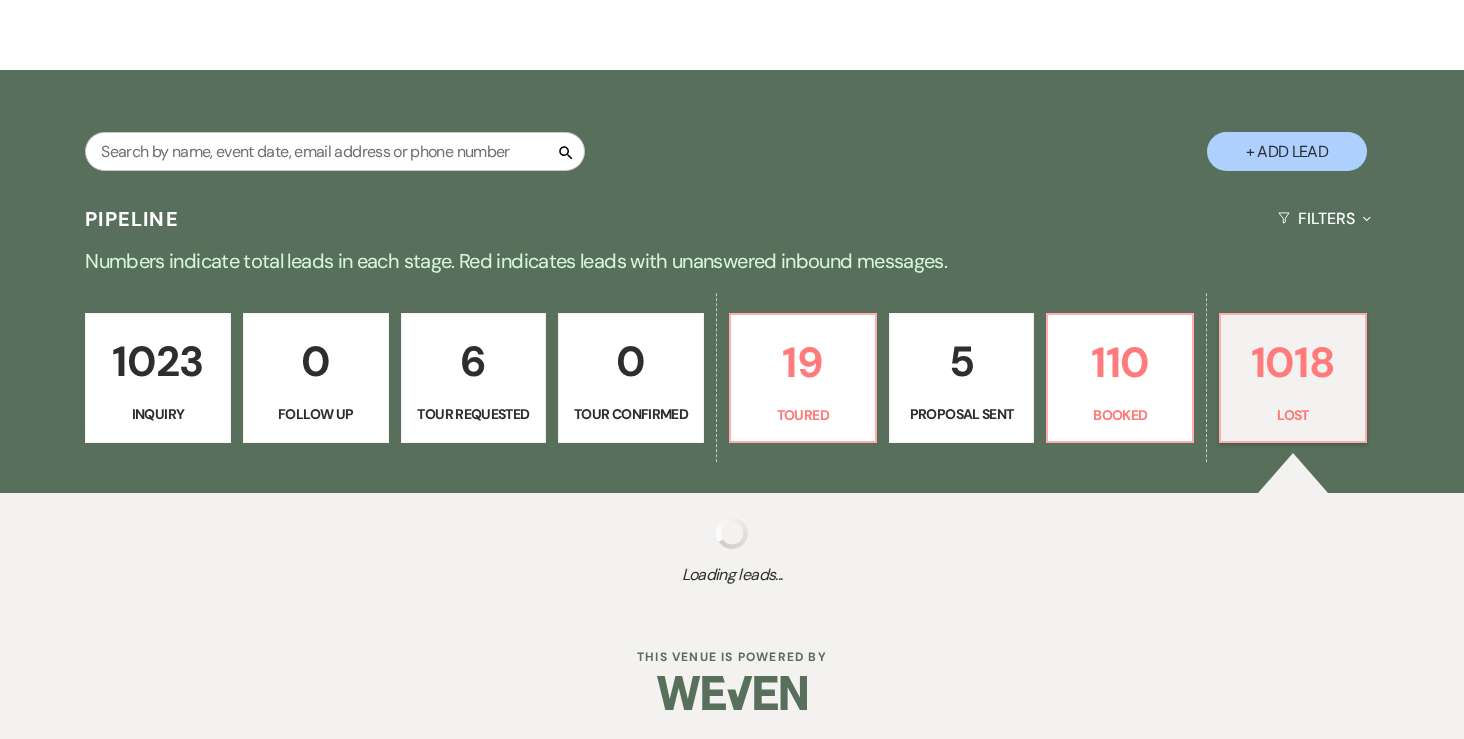 select on "8" 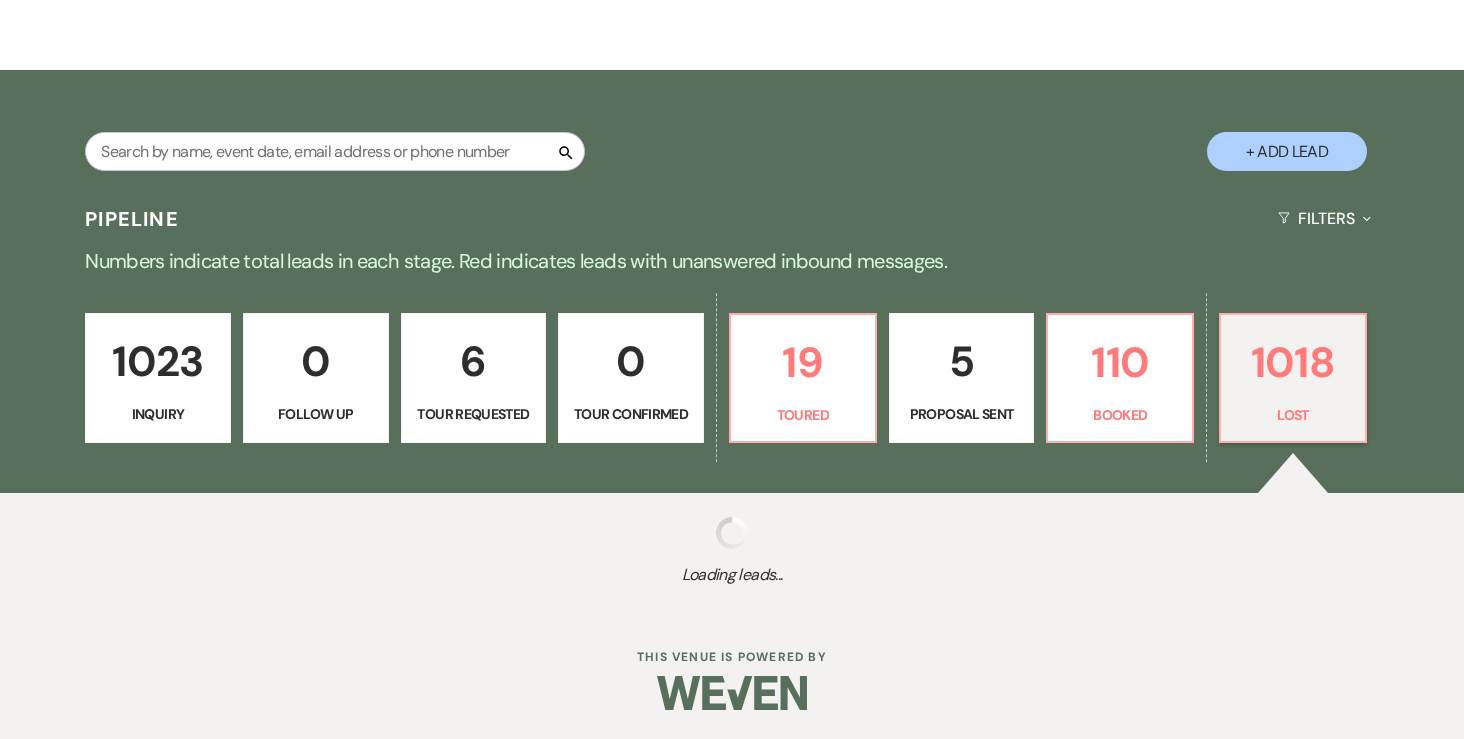select on "5" 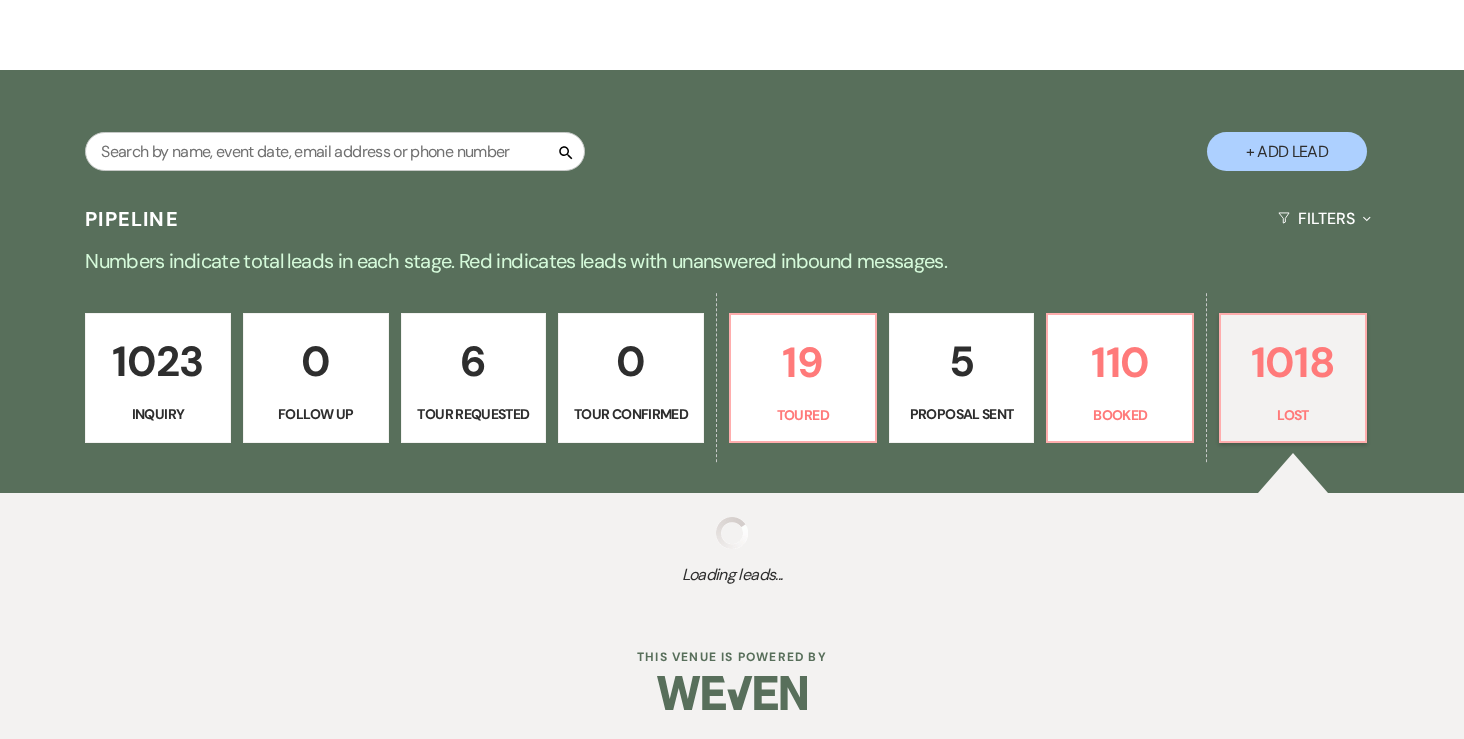 select on "8" 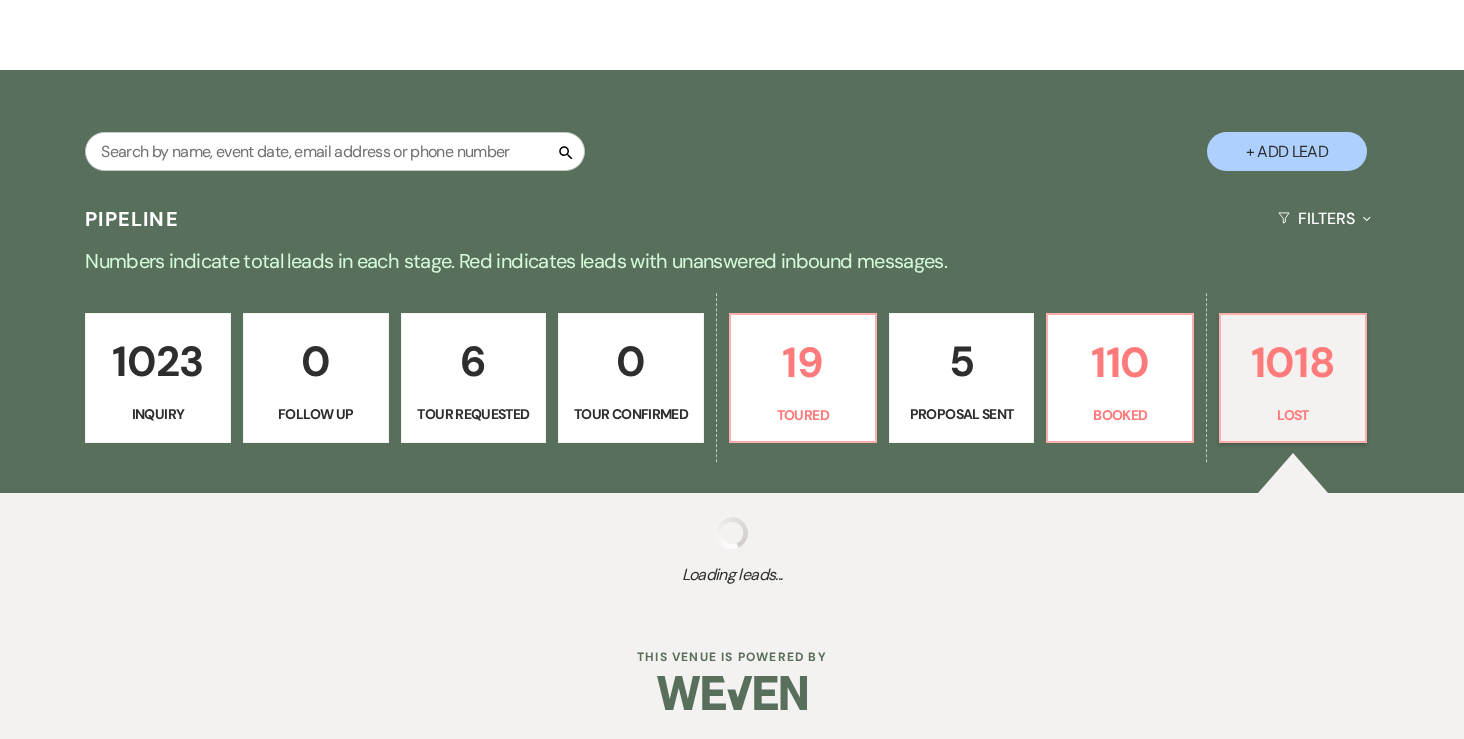 select on "5" 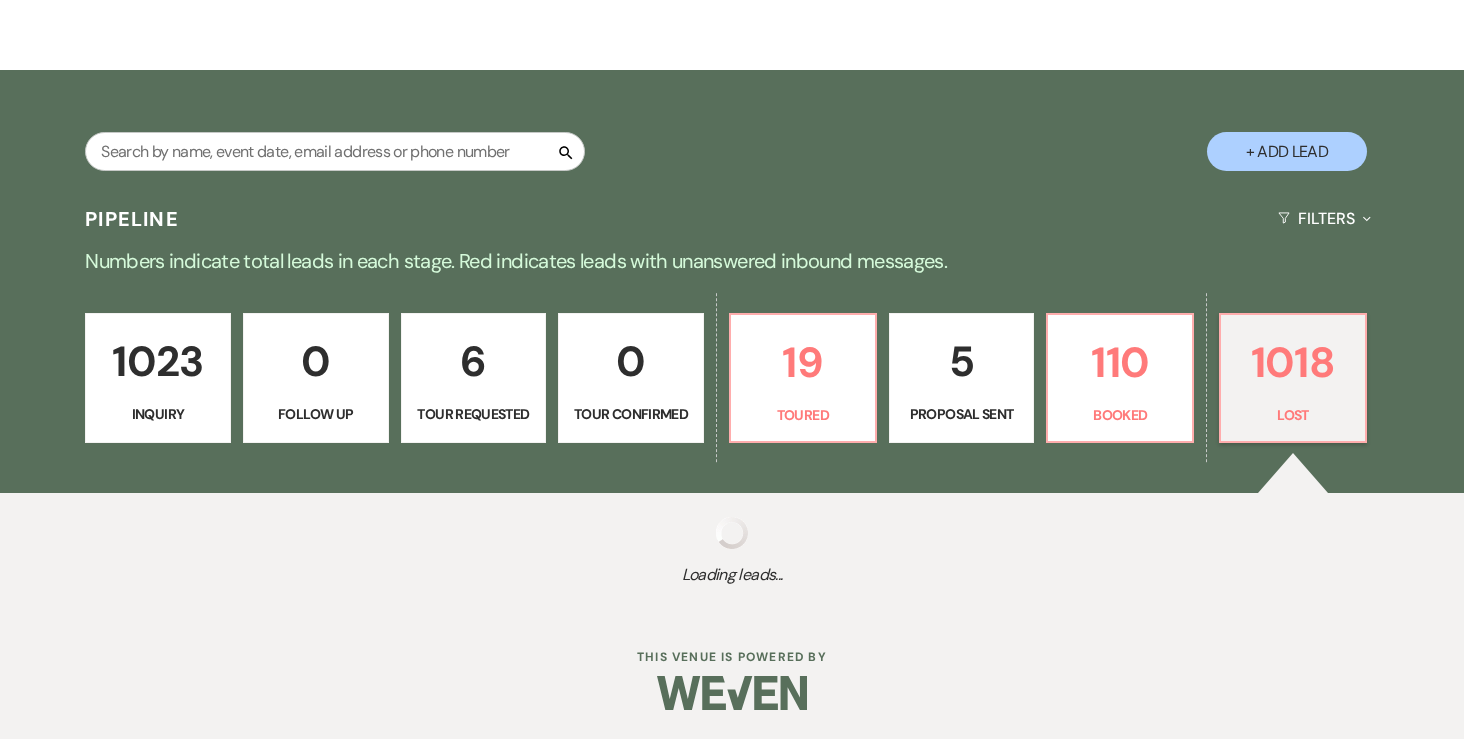 select on "8" 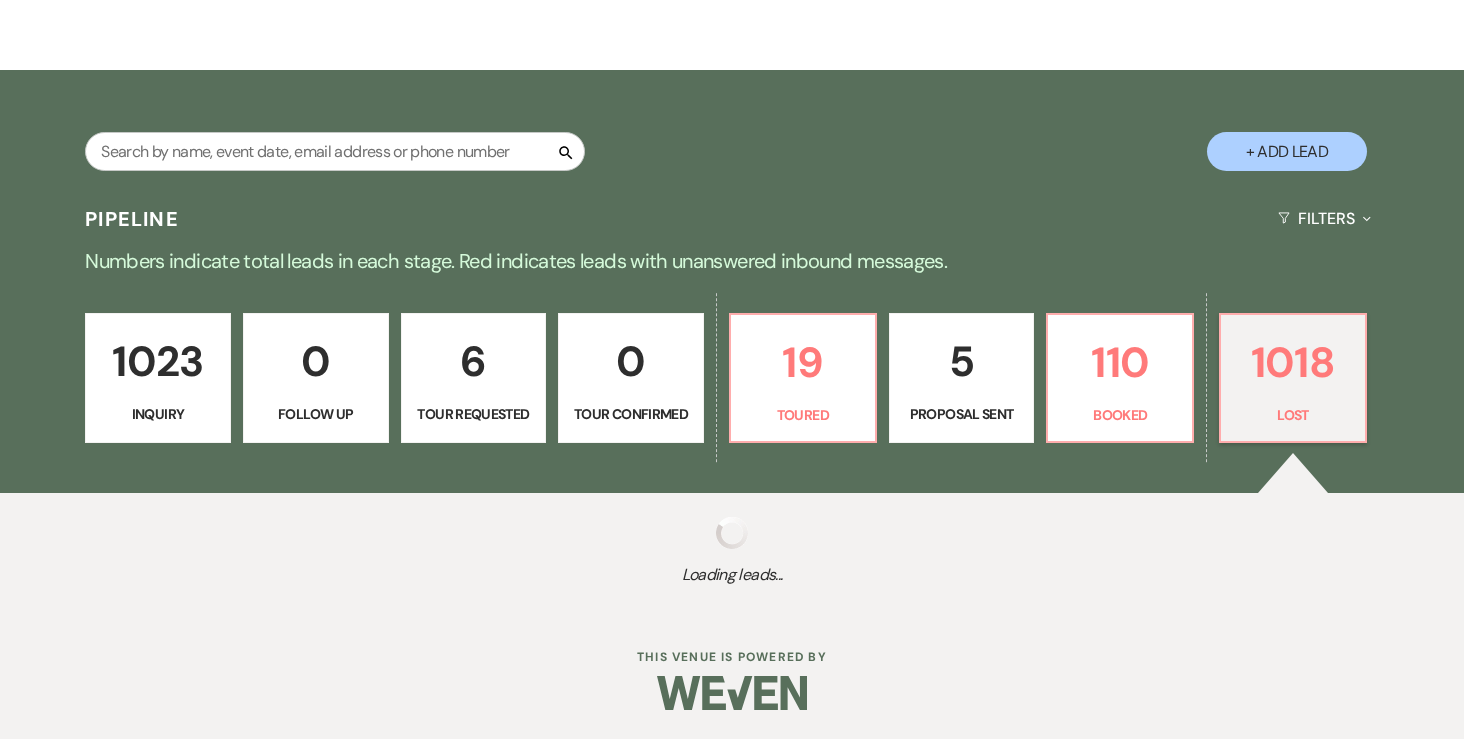 select on "7" 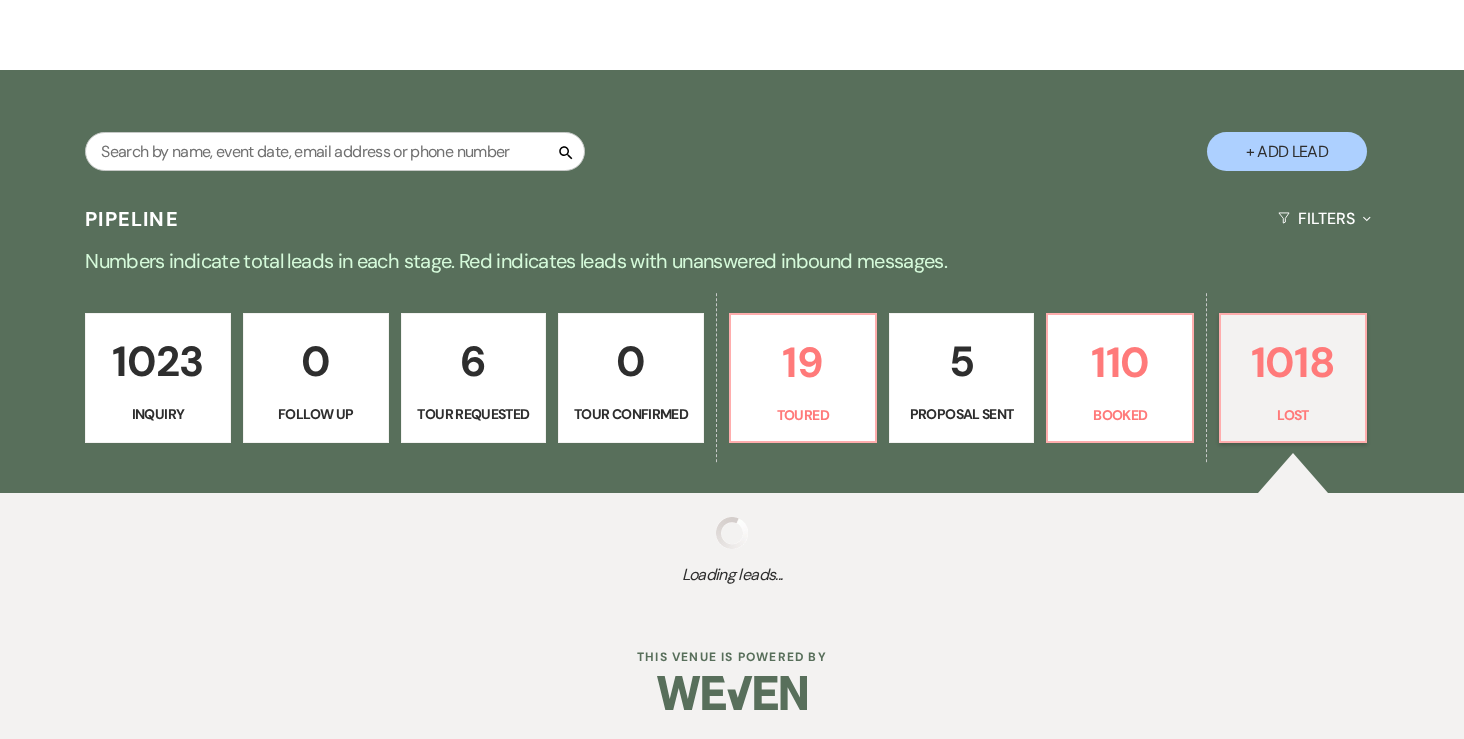 select on "8" 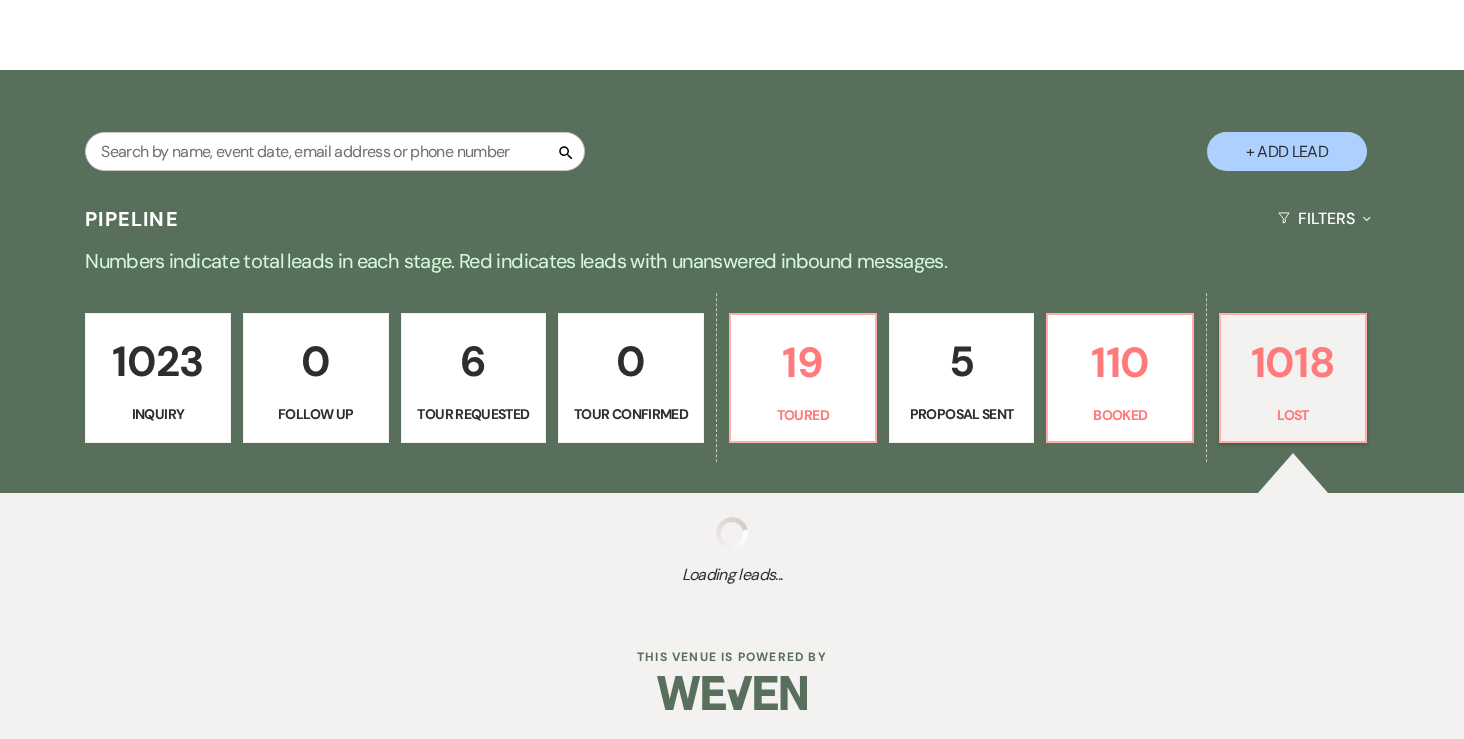 select on "6" 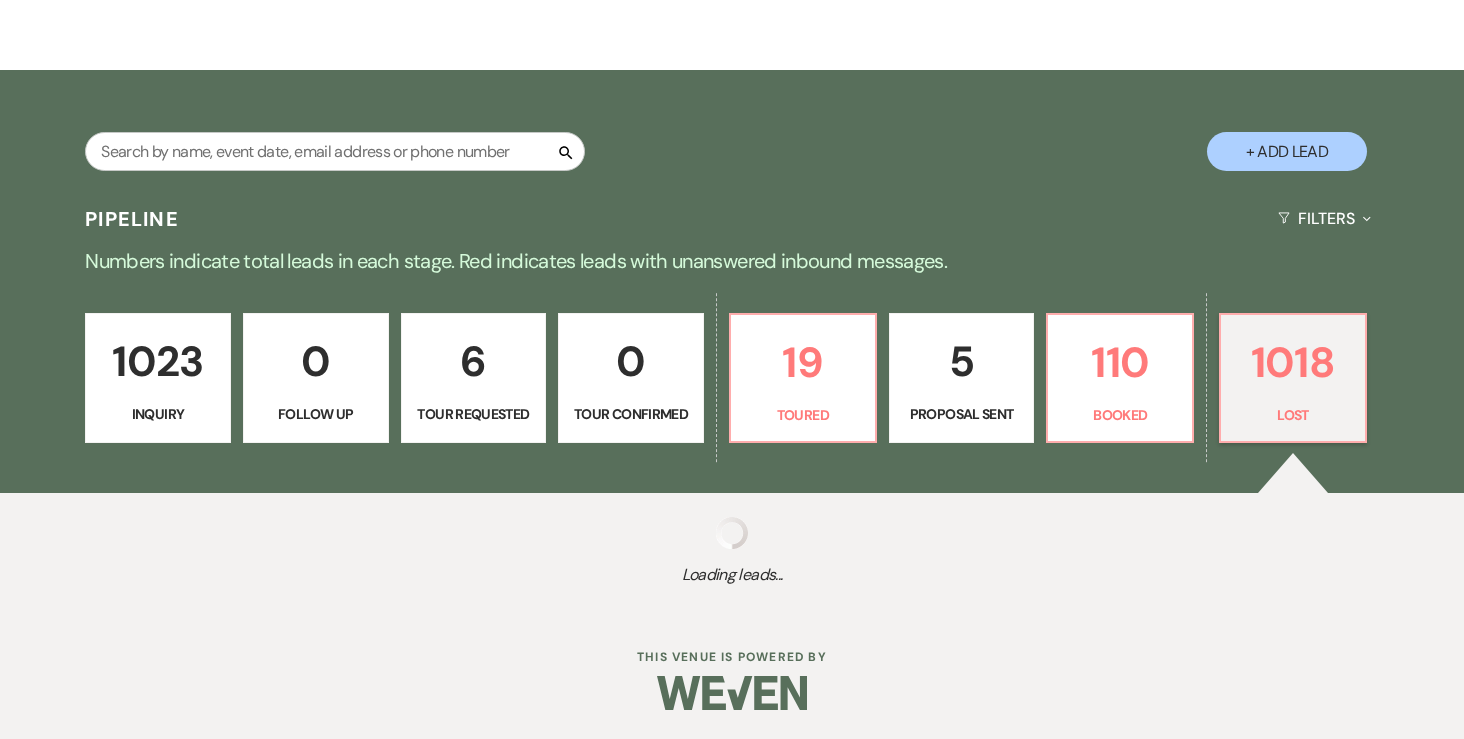 select on "8" 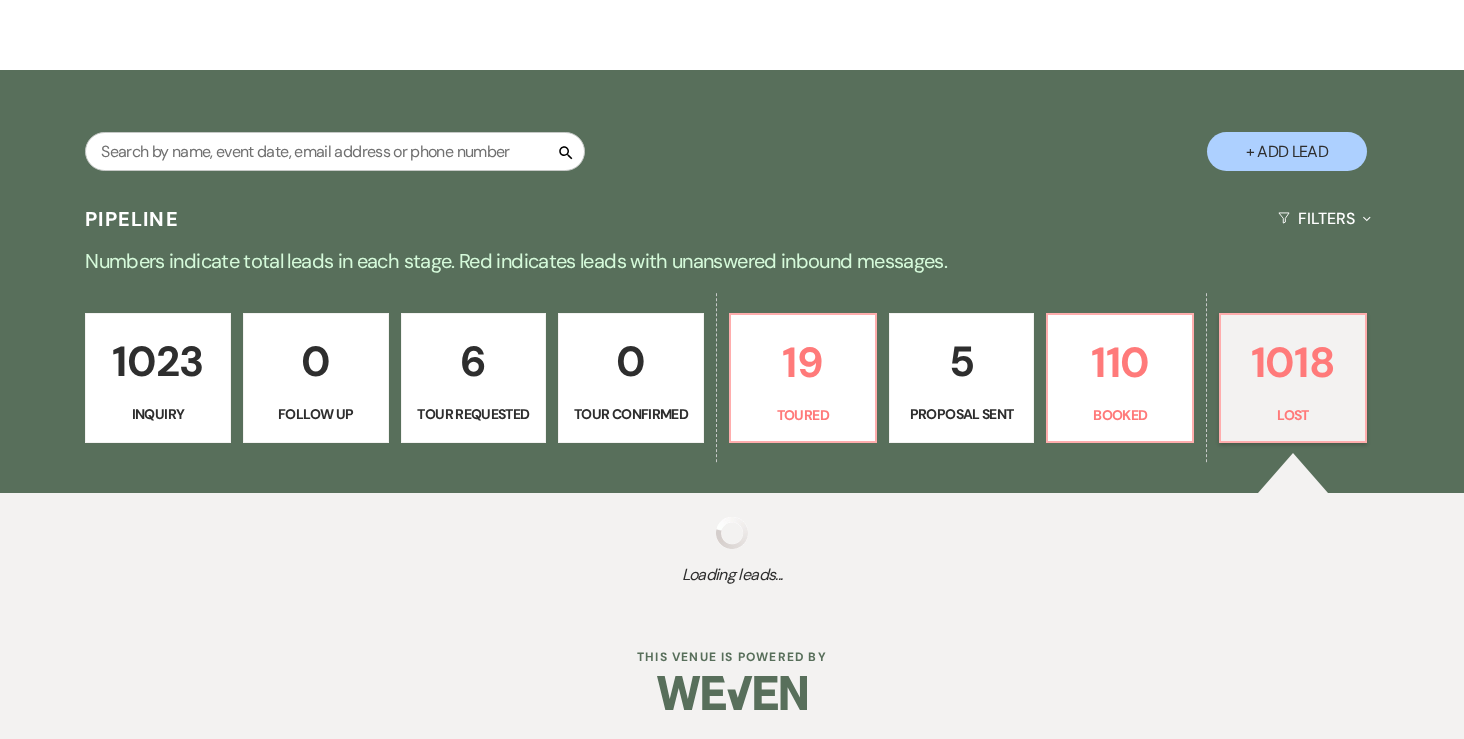 select on "6" 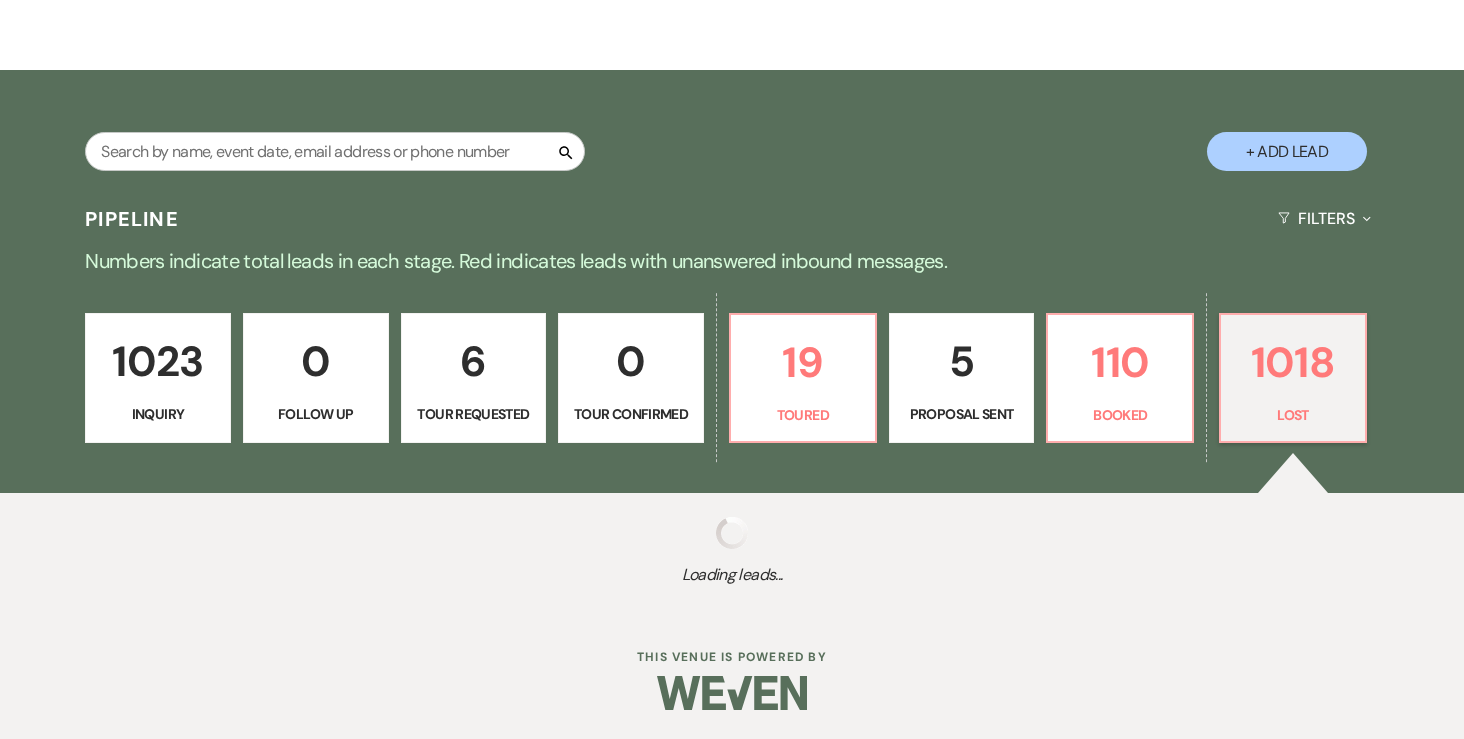 select on "8" 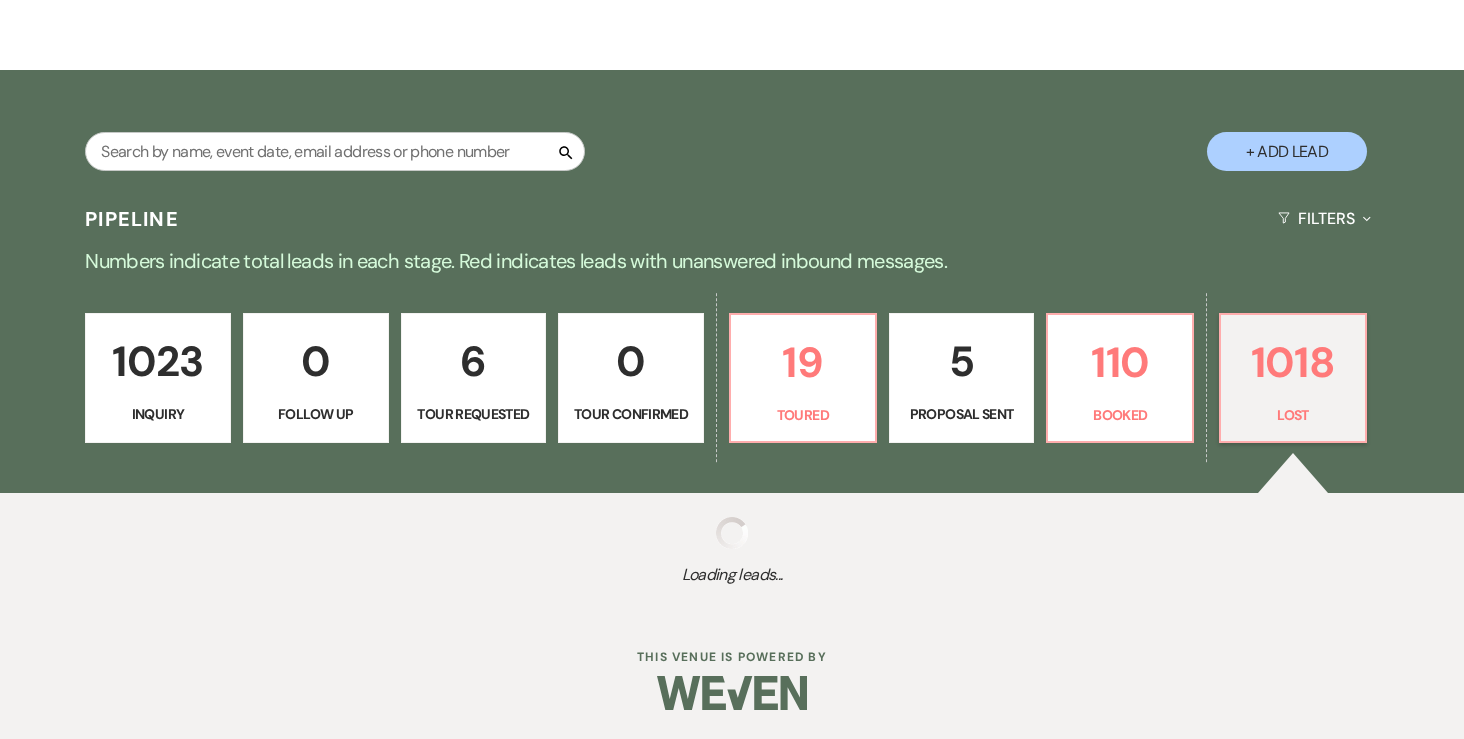 select on "6" 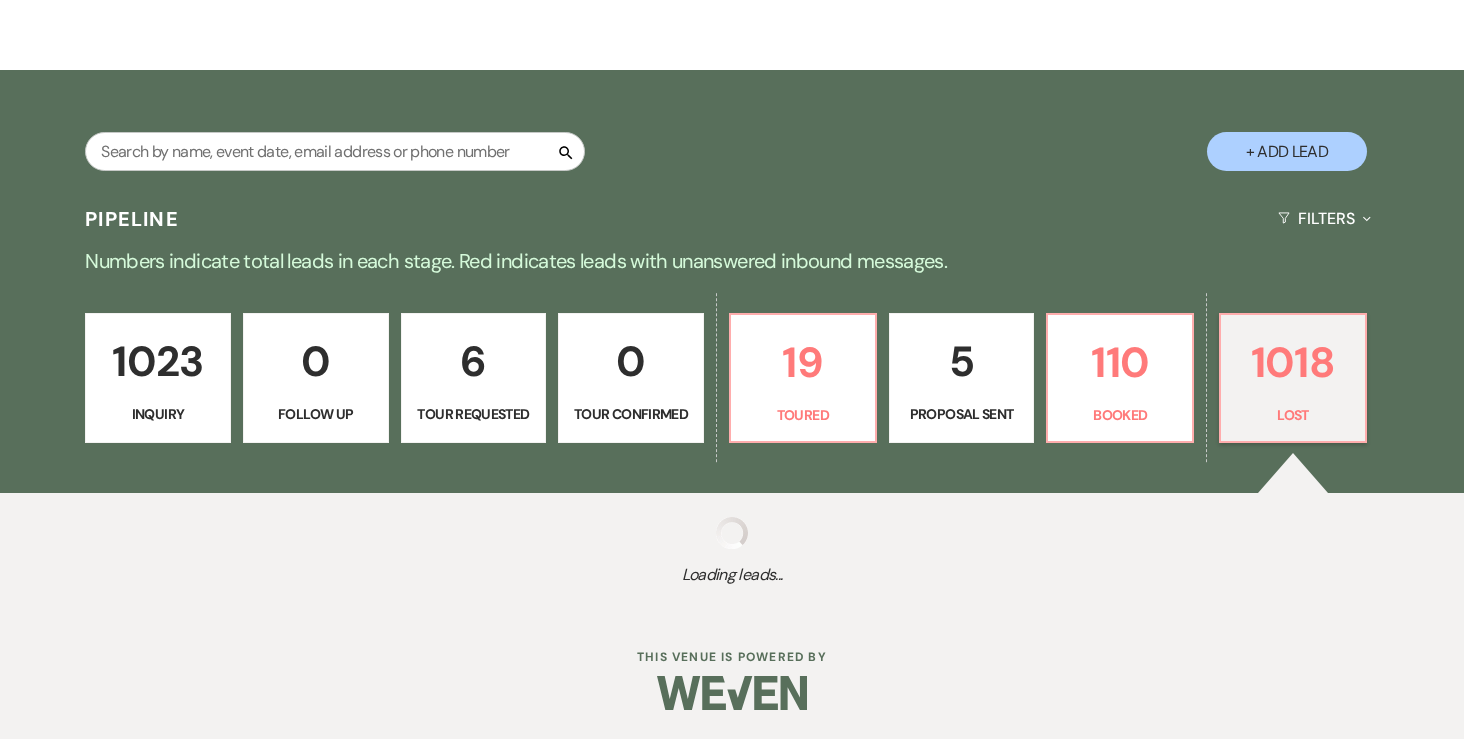 select on "8" 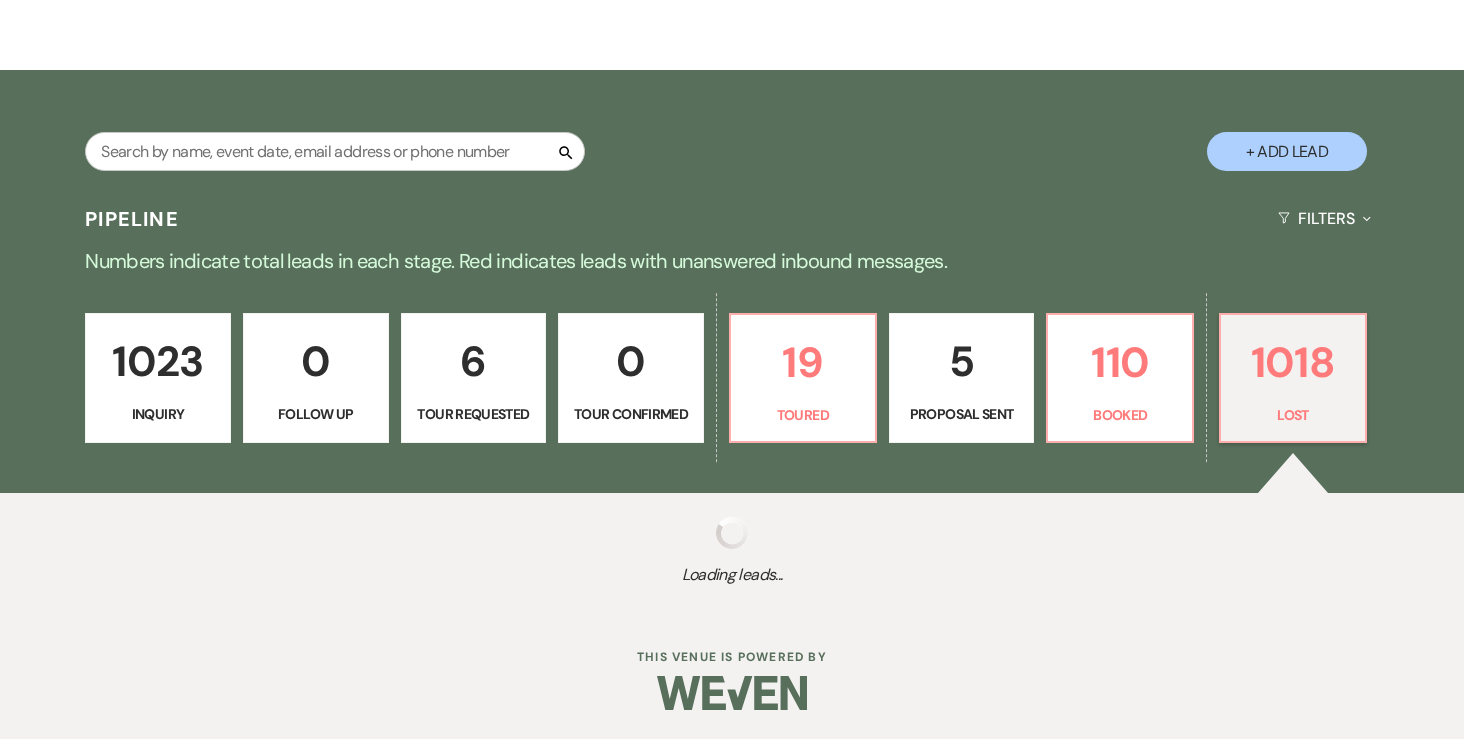 select on "1" 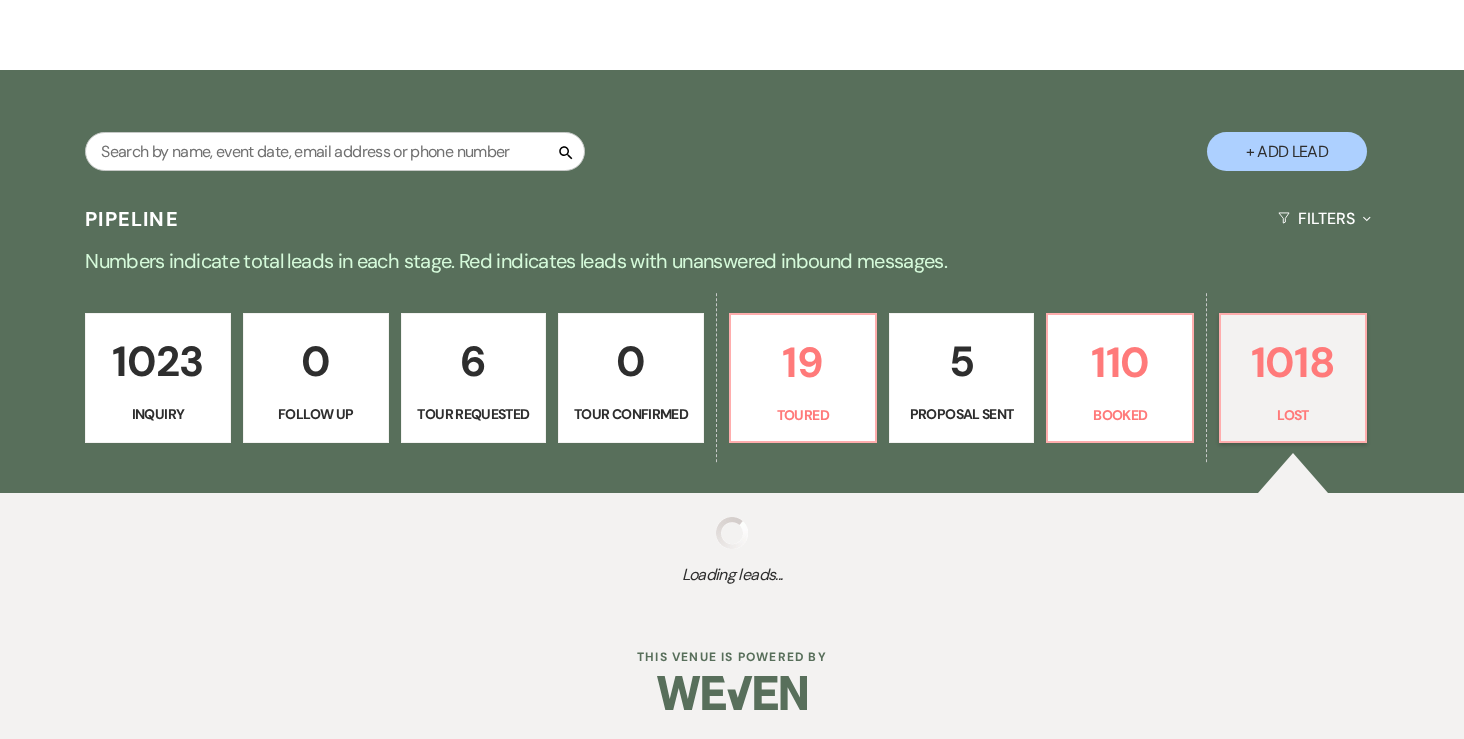 select on "8" 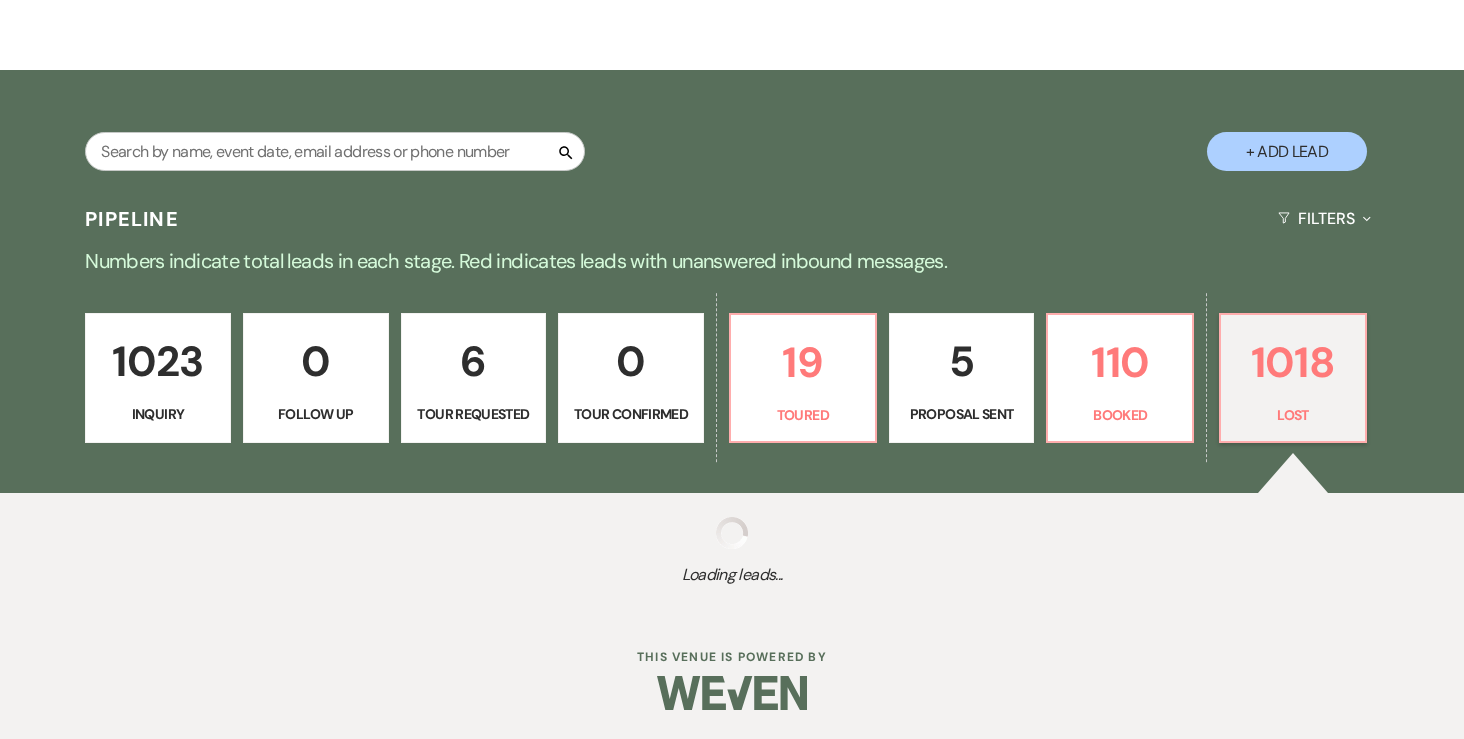 select on "6" 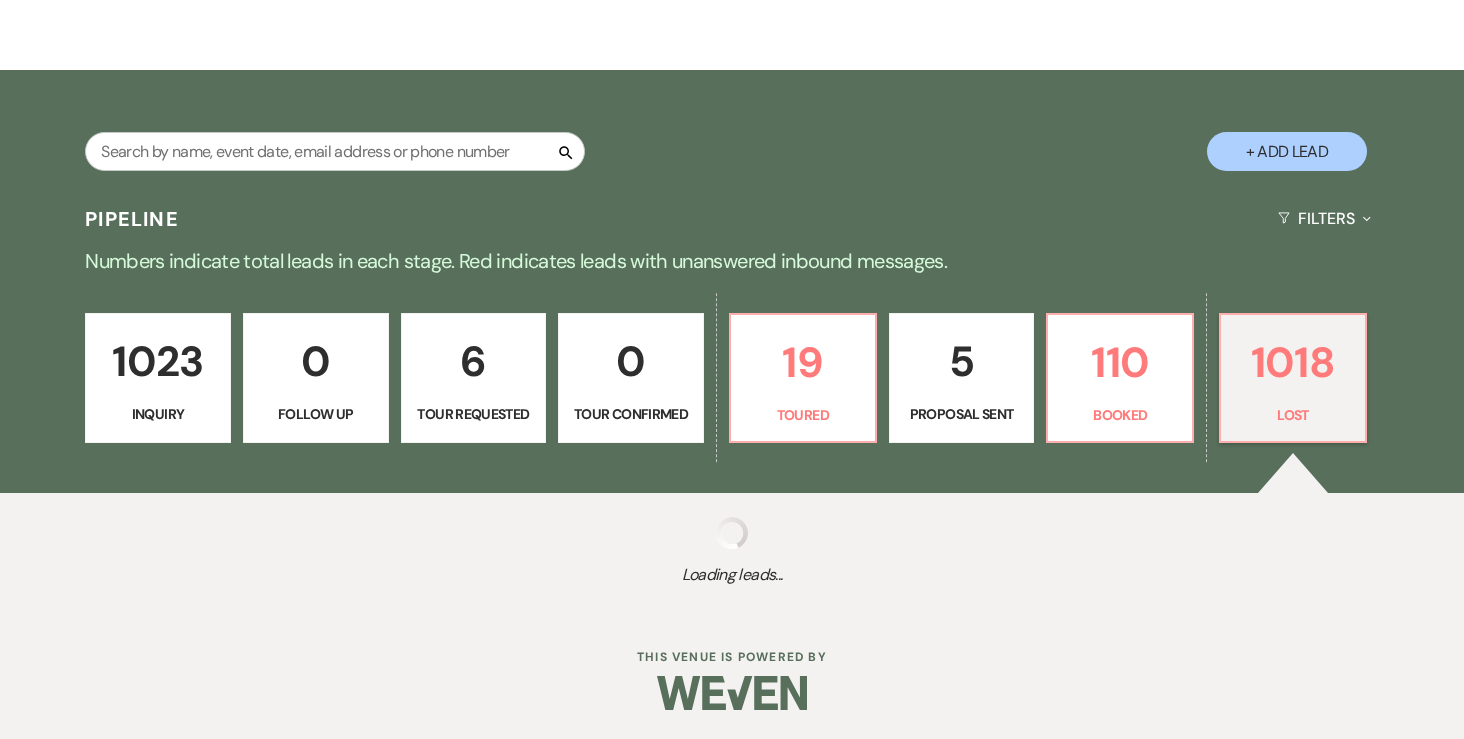 select on "8" 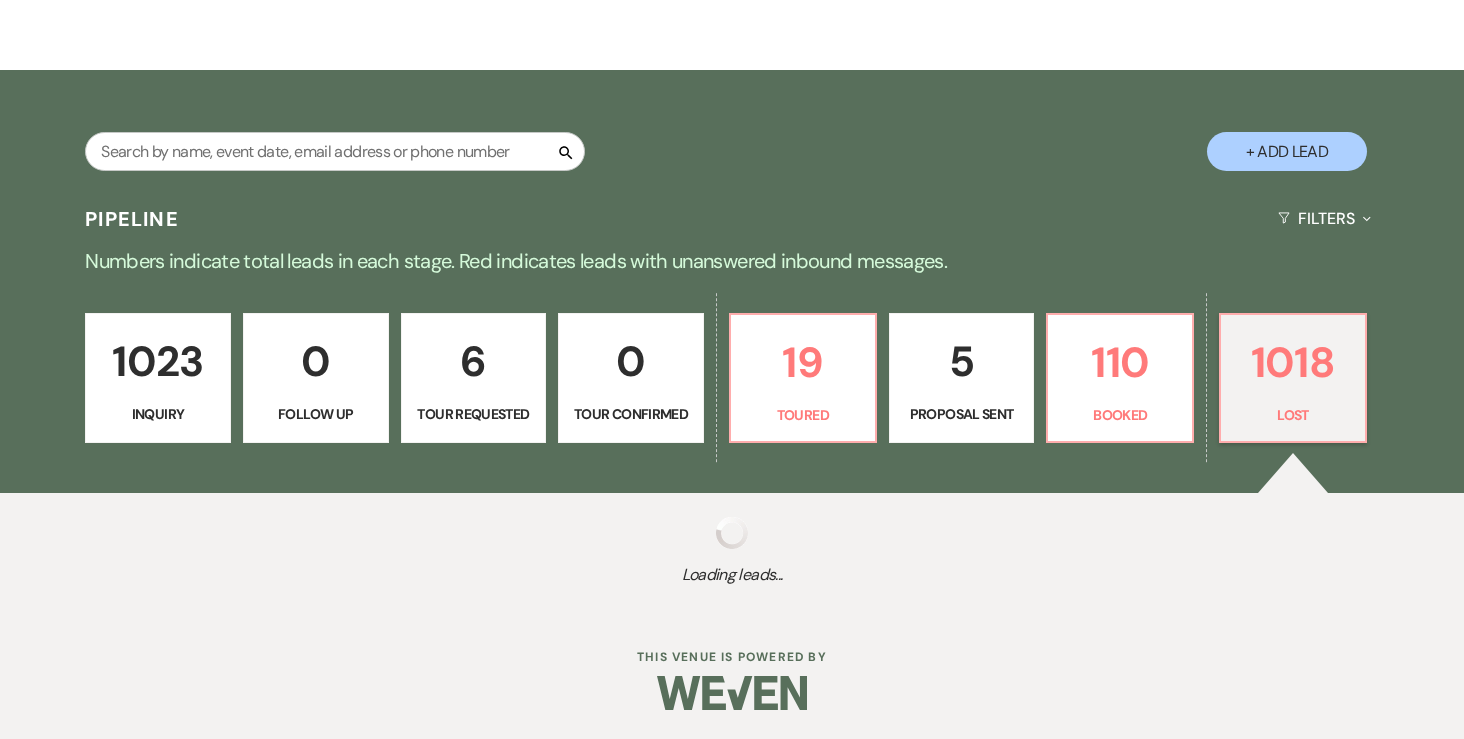 select on "7" 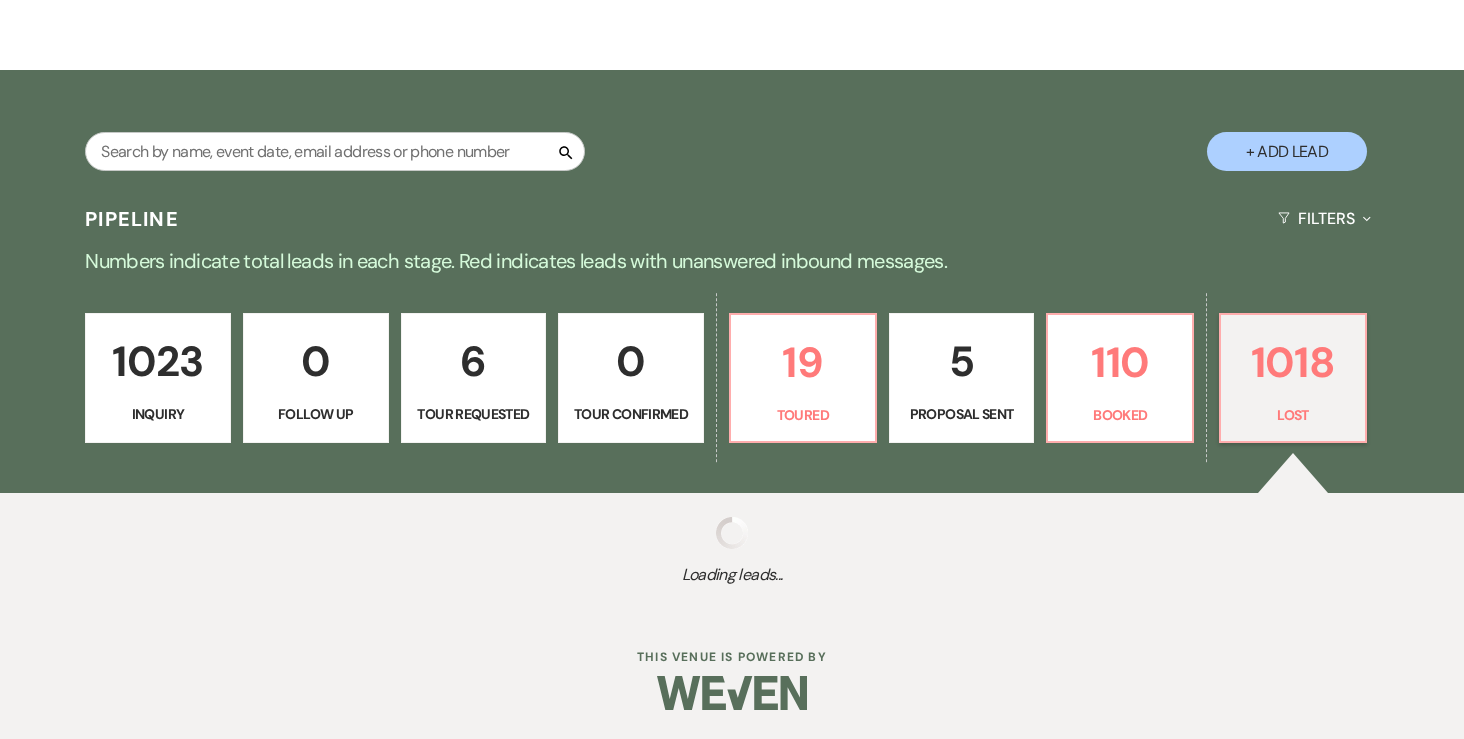 select on "8" 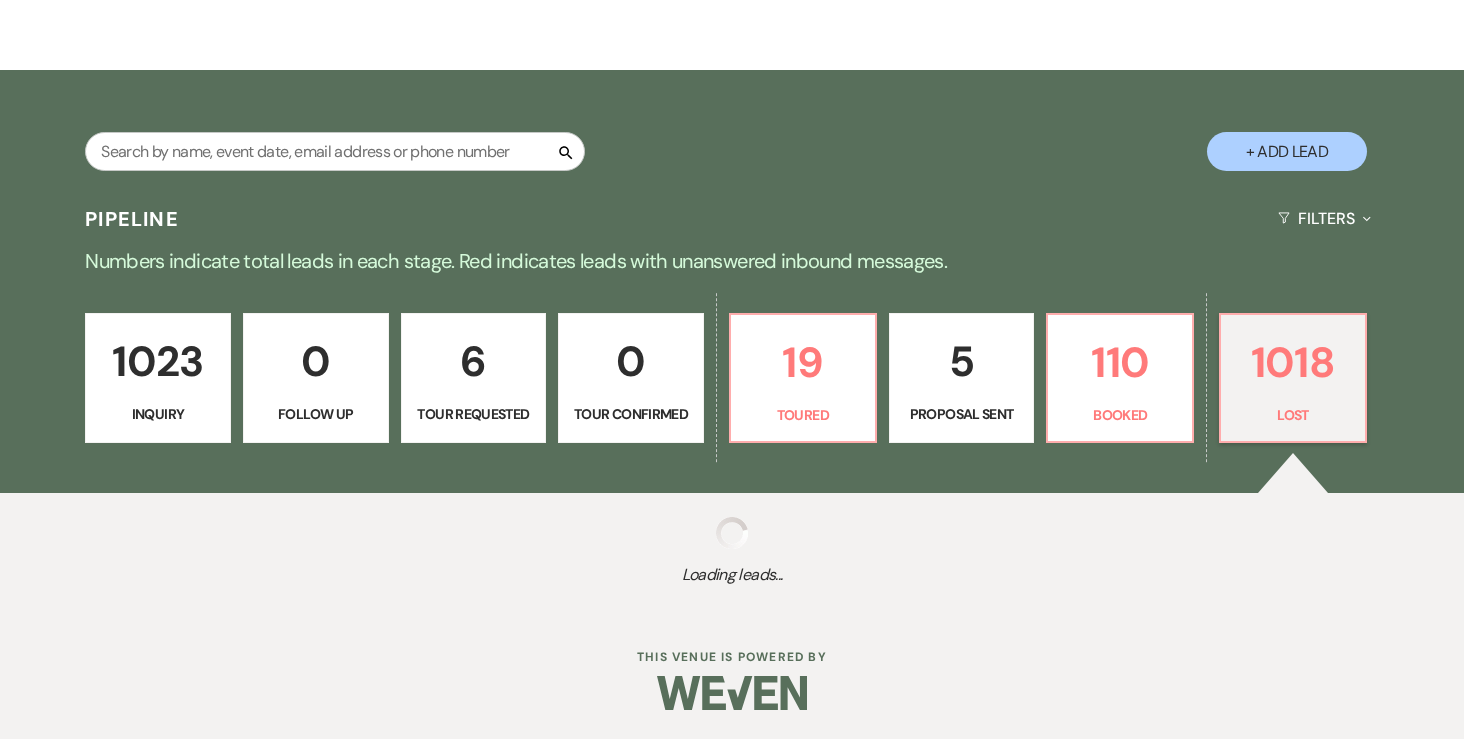 select on "6" 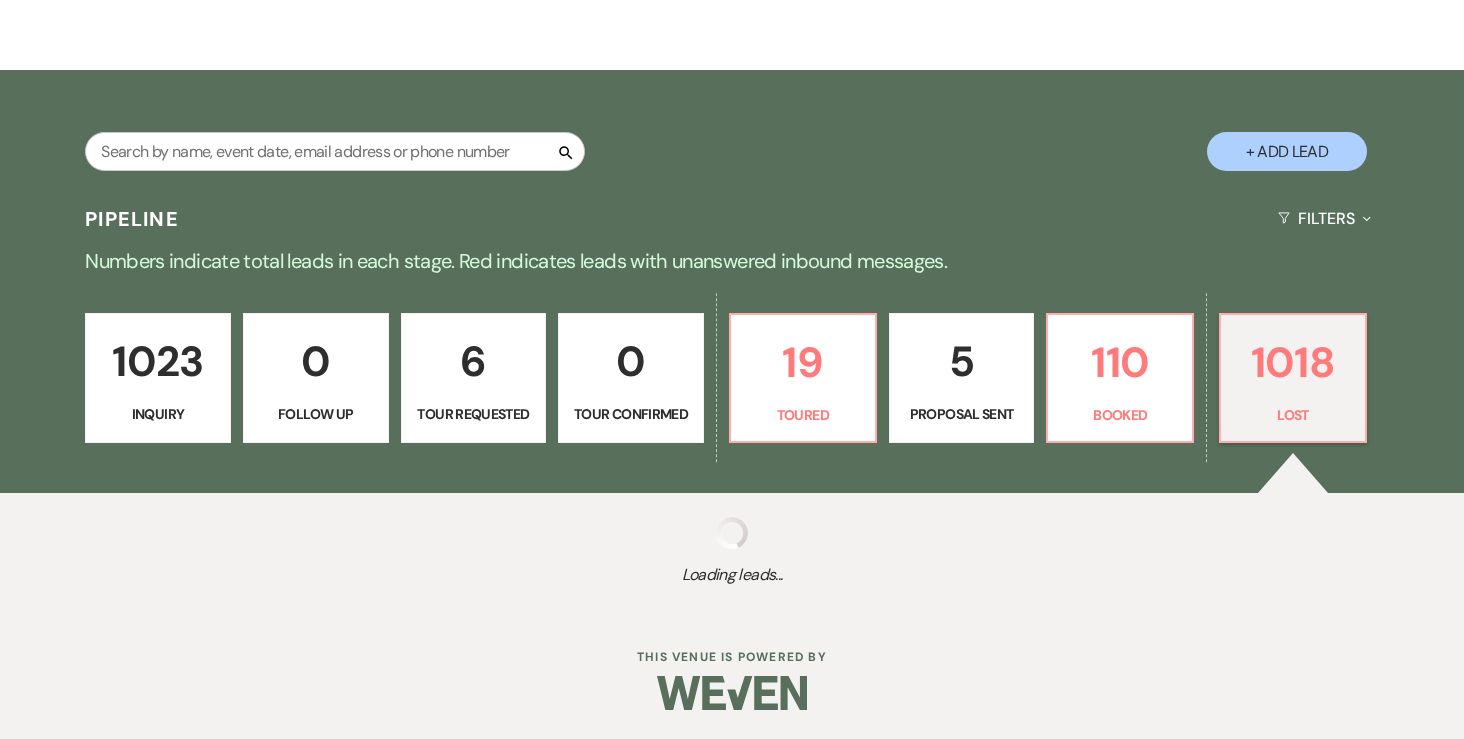 select on "8" 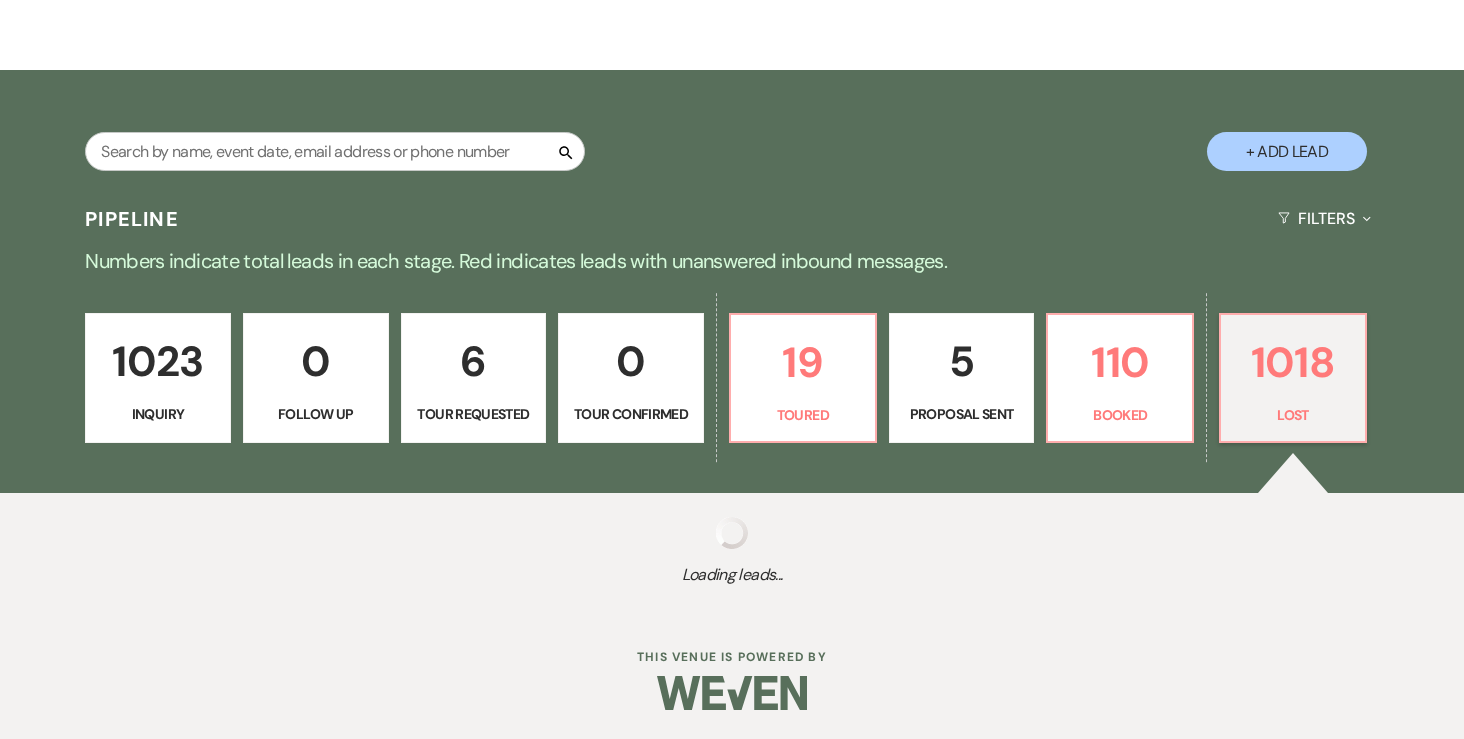 select on "6" 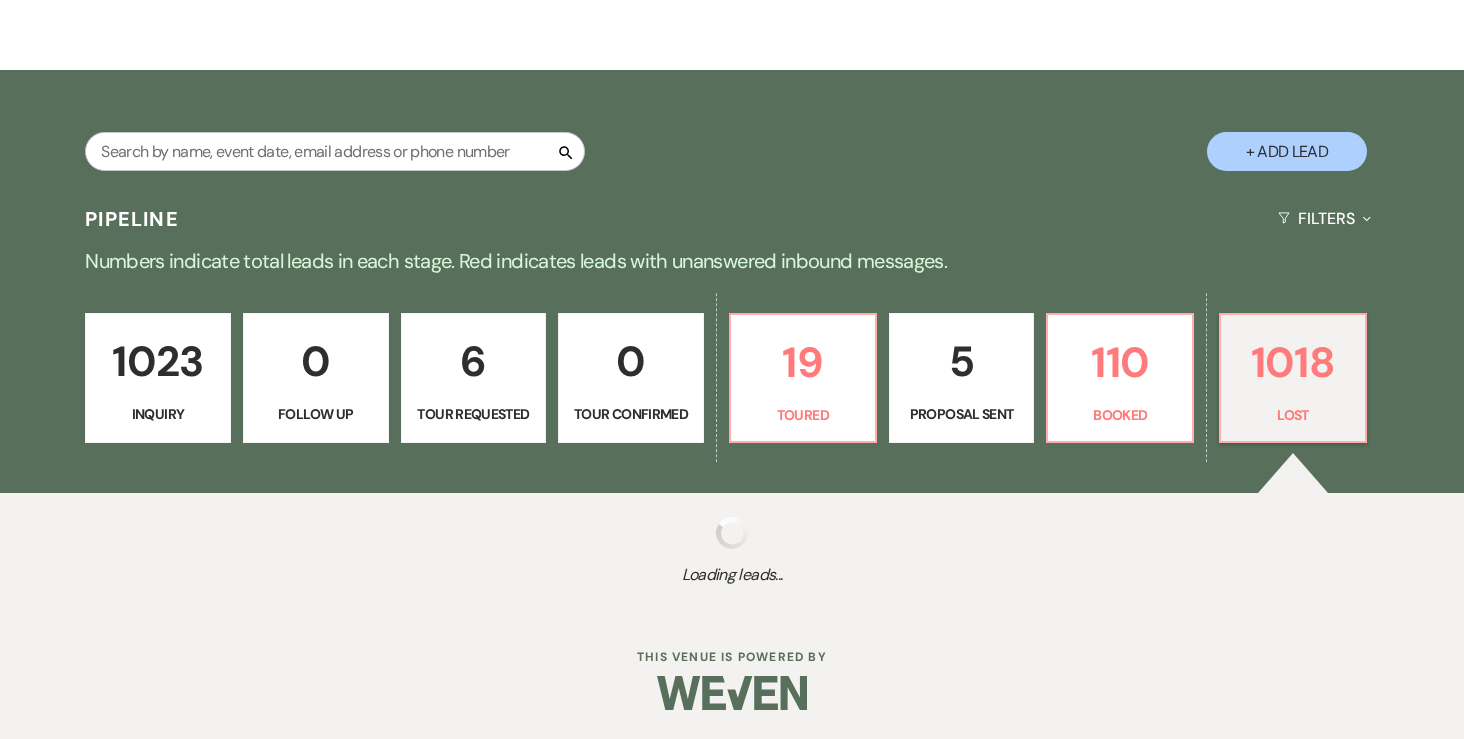 select on "8" 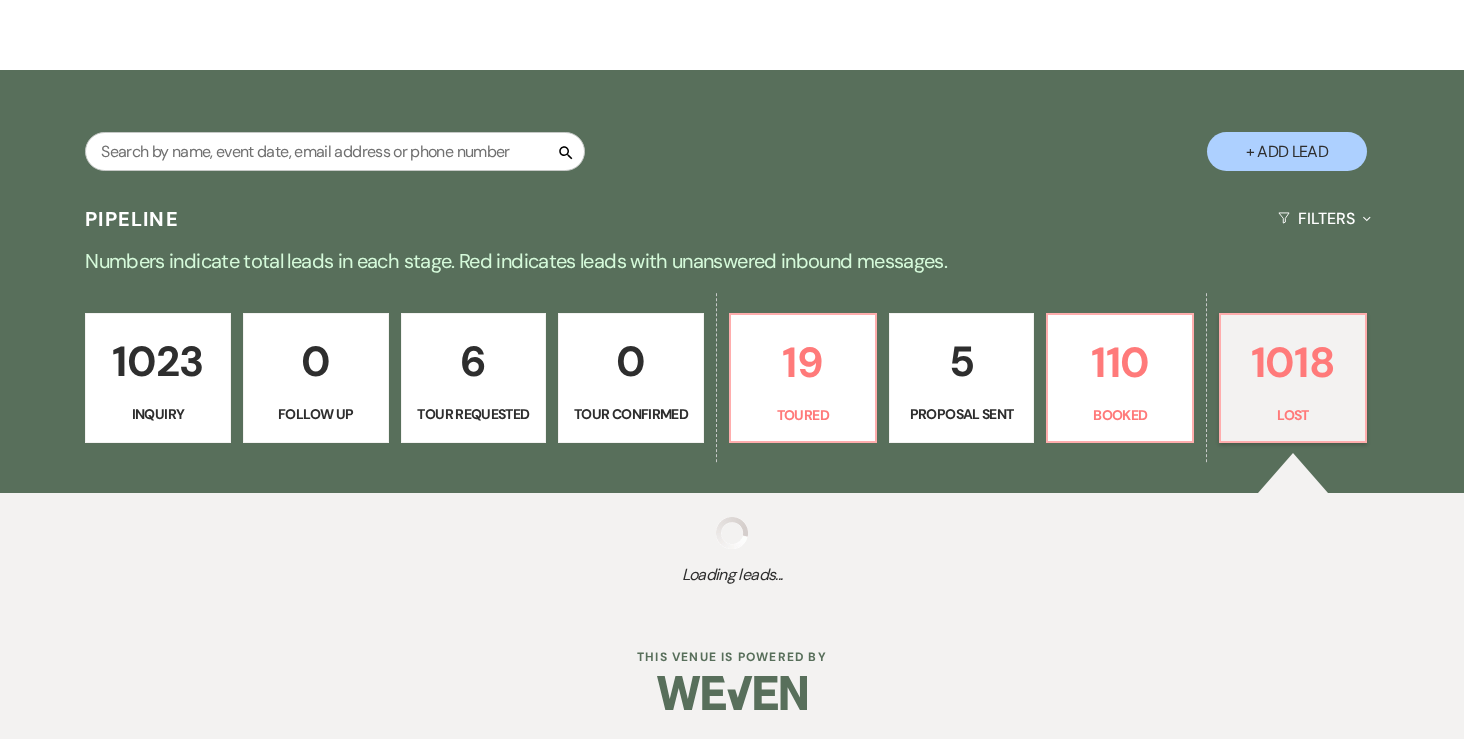 select on "7" 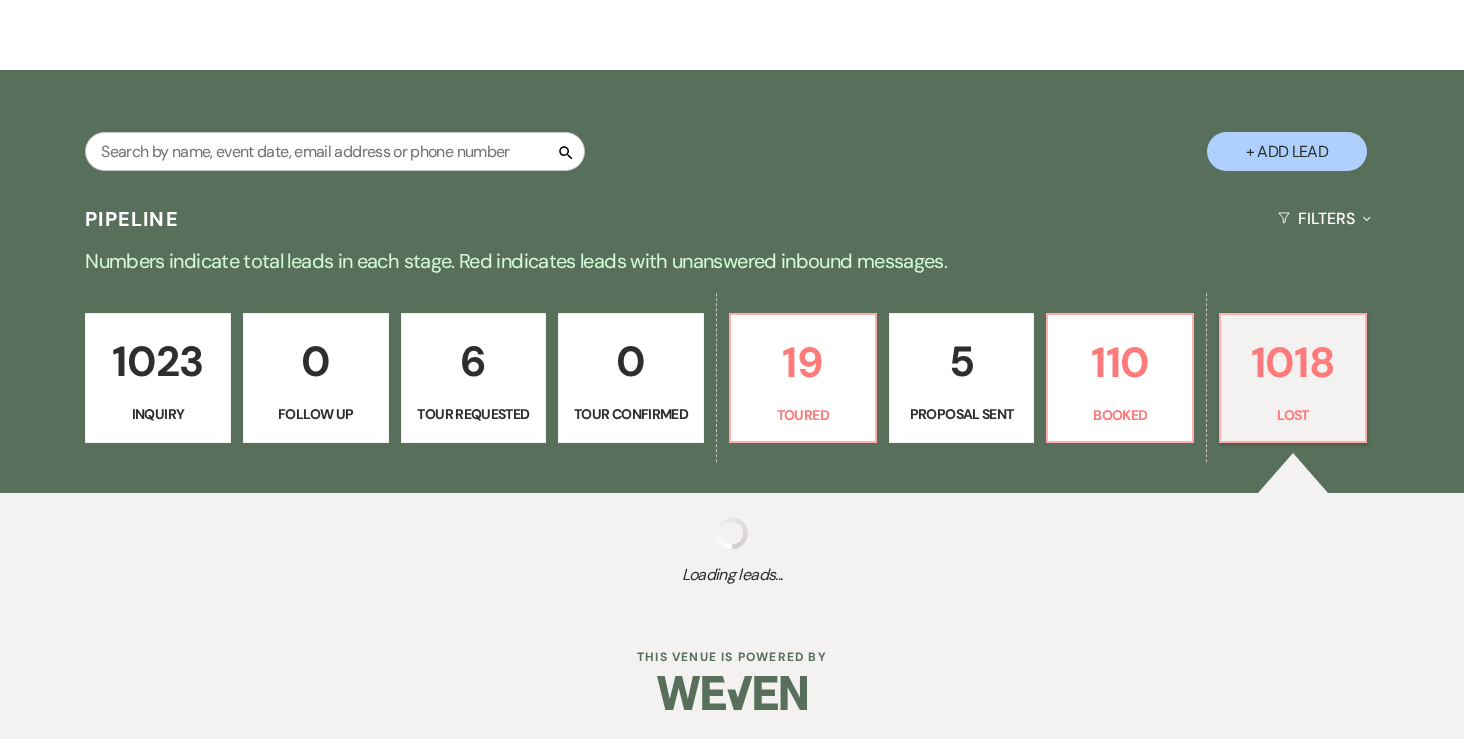 select on "8" 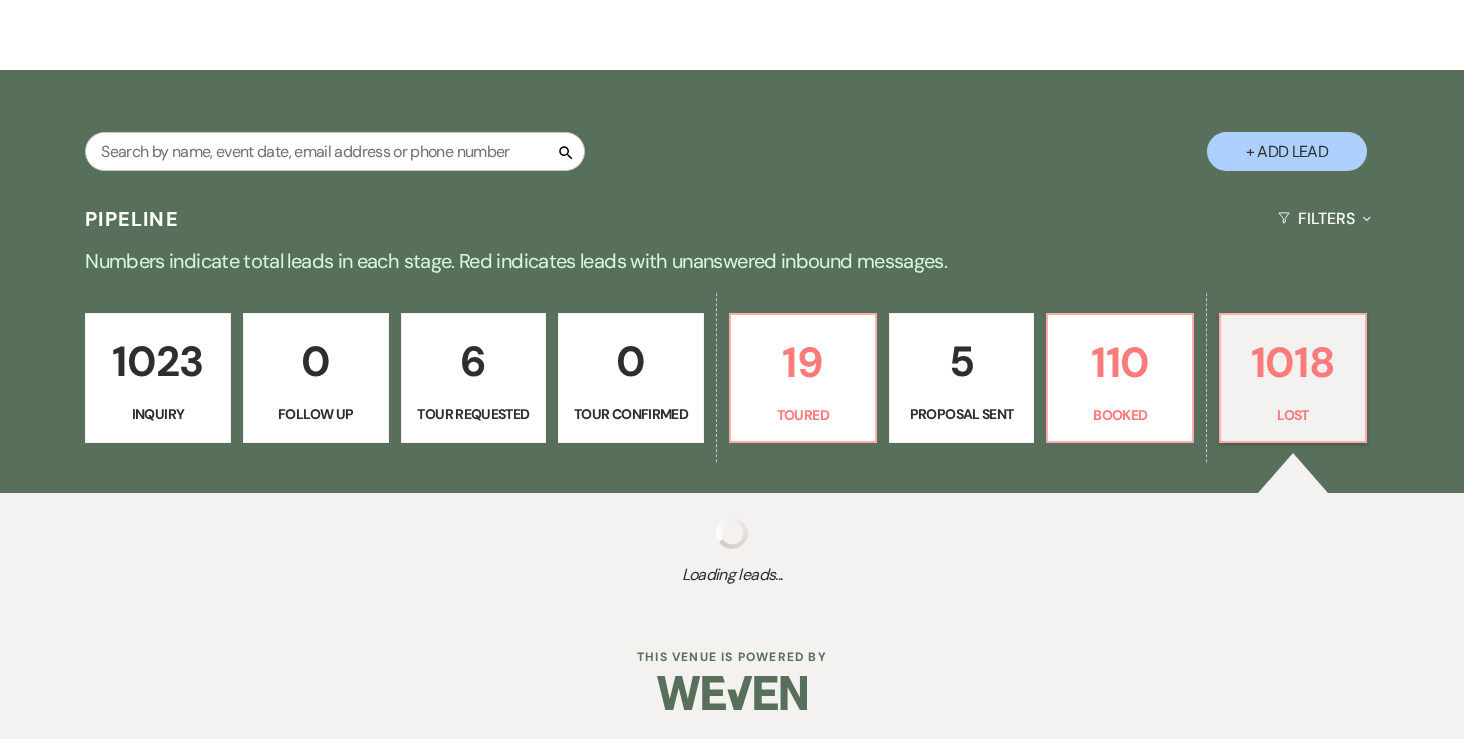 select on "6" 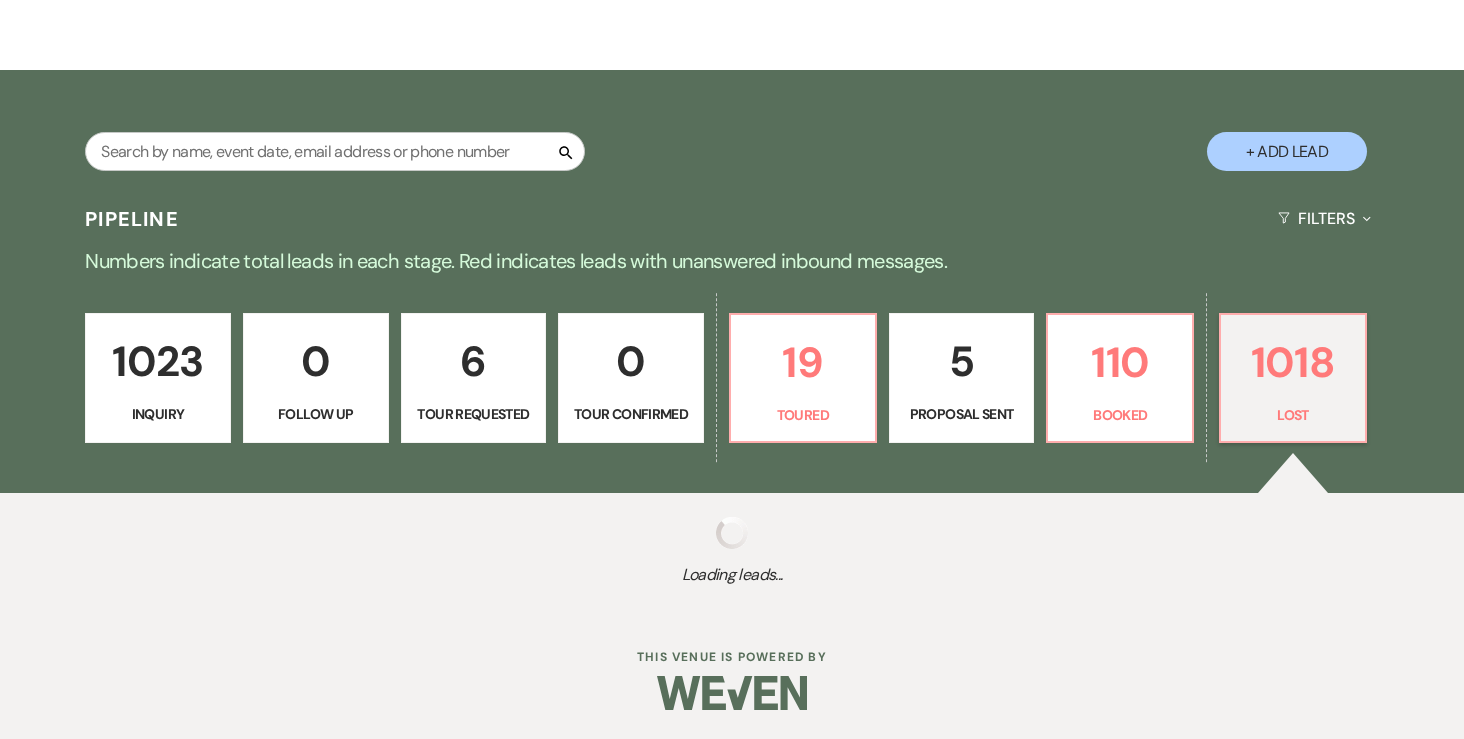 select on "8" 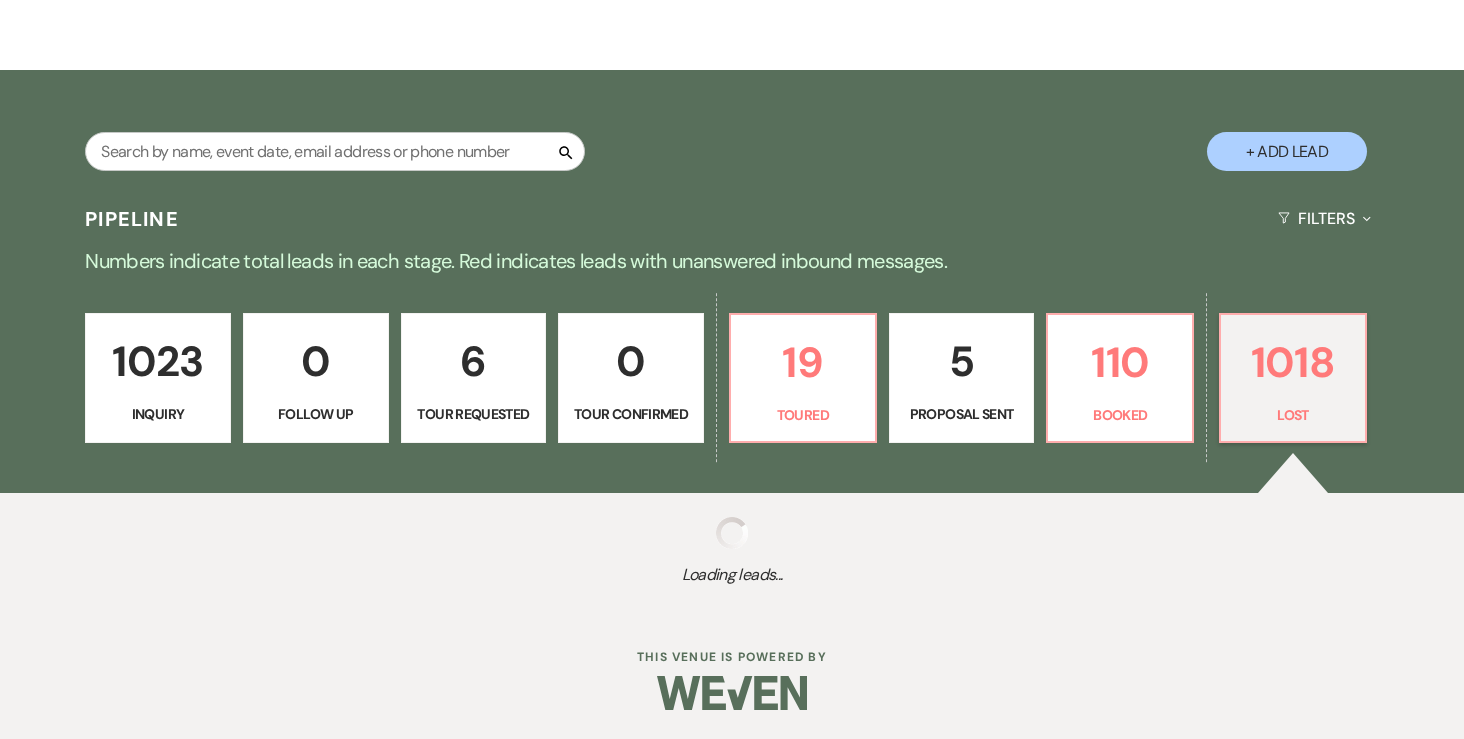 select on "6" 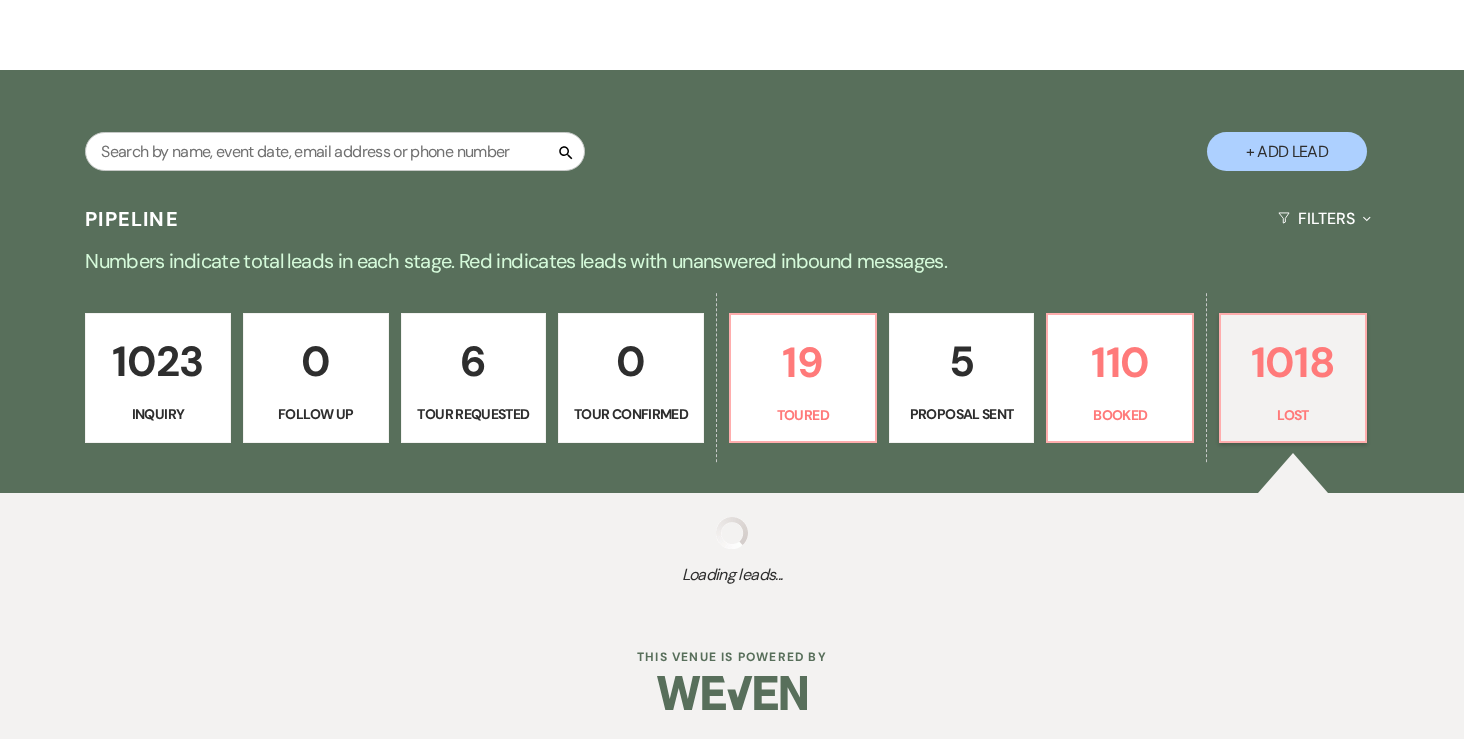 select on "8" 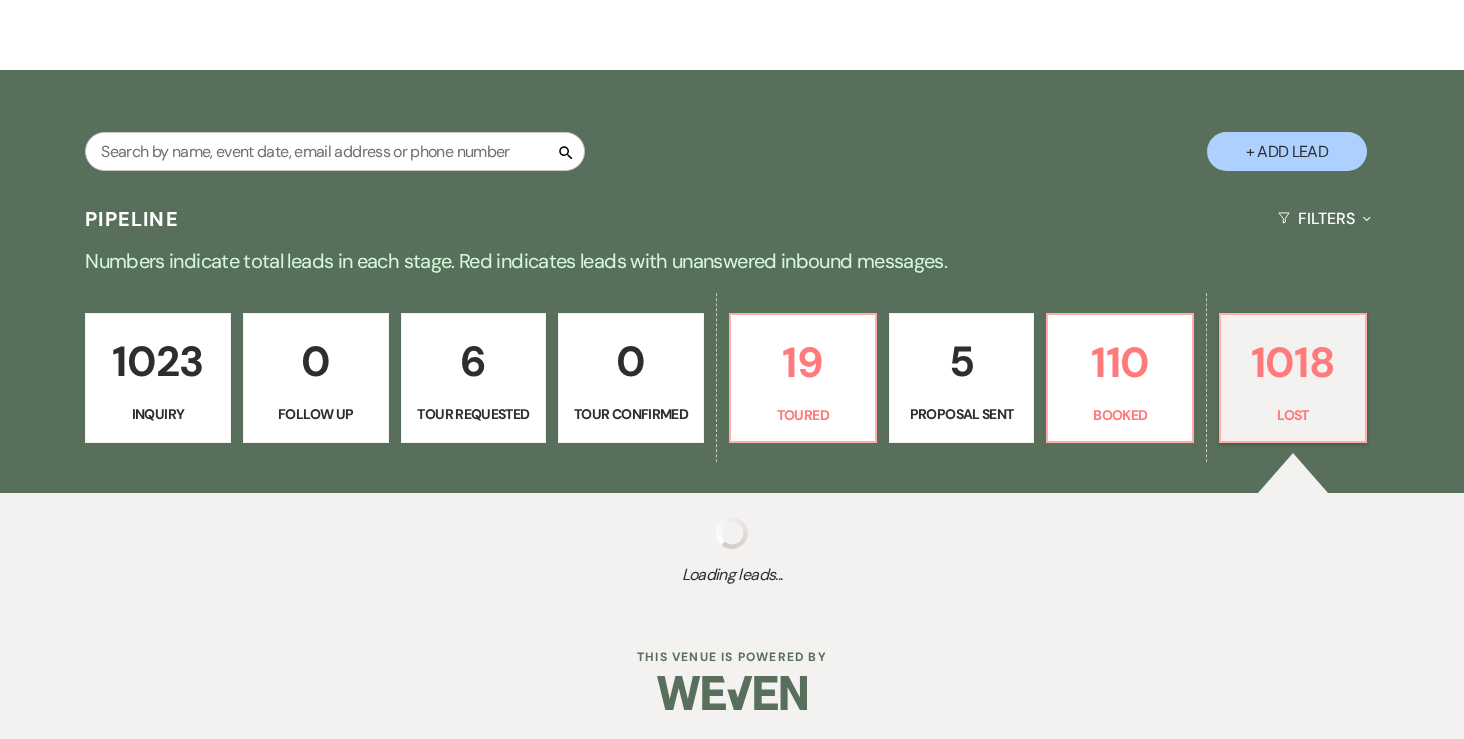 select on "6" 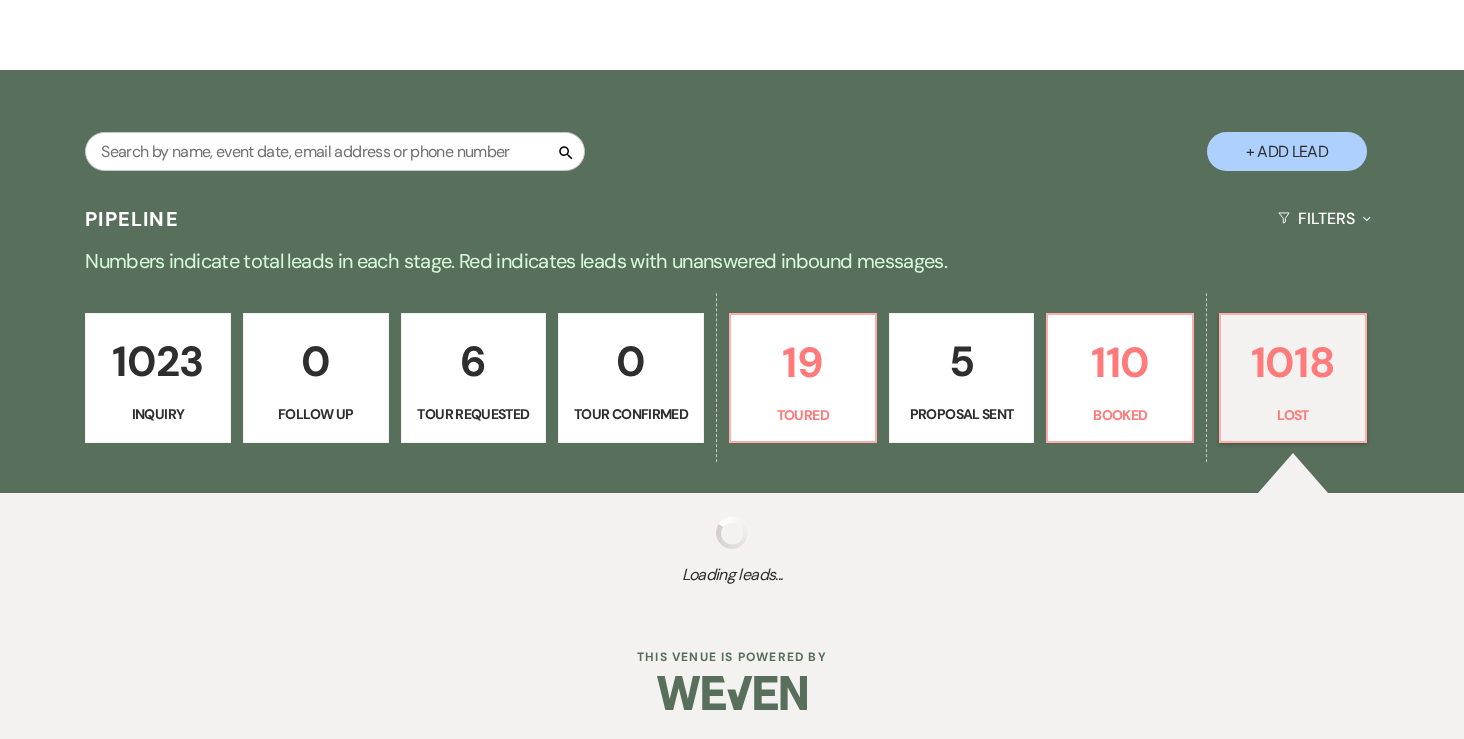select on "8" 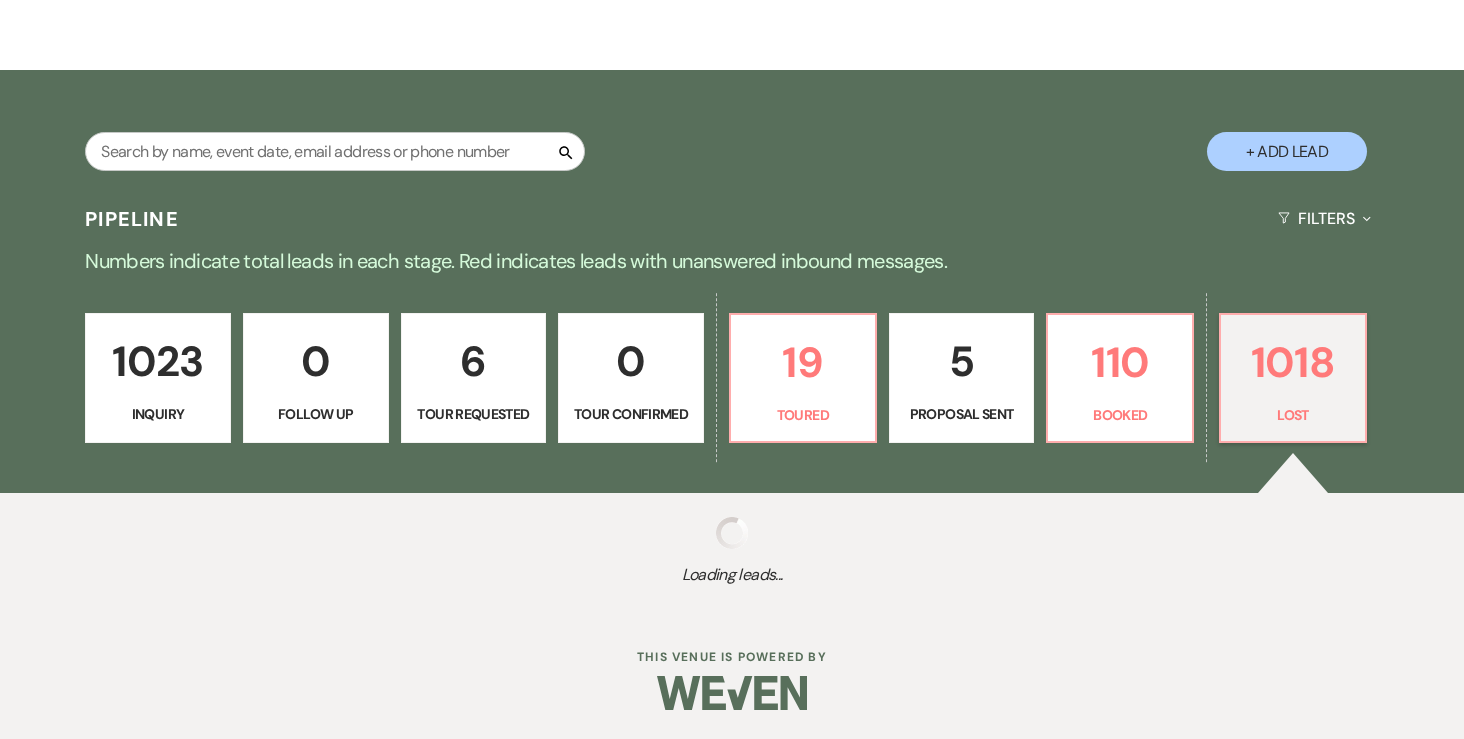 select on "9" 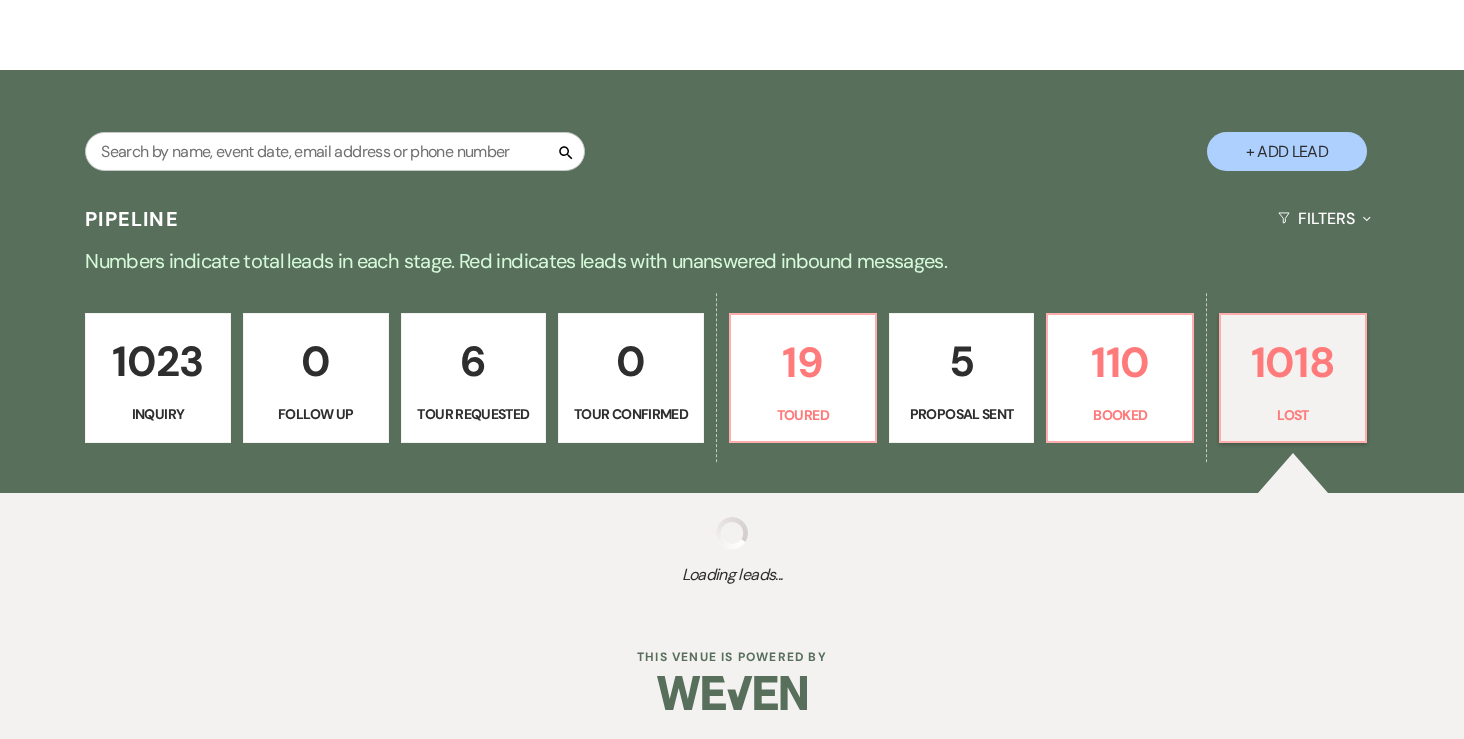 select on "8" 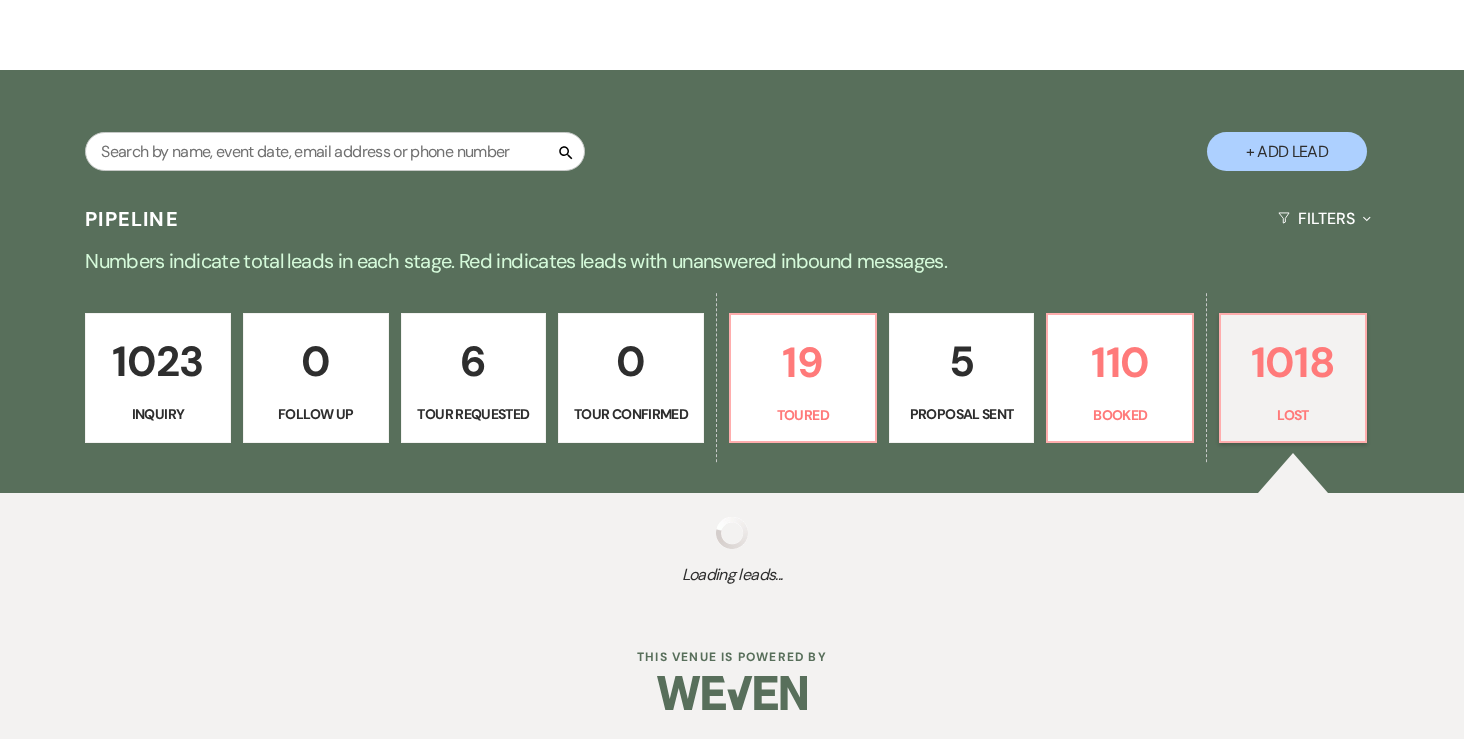 select on "6" 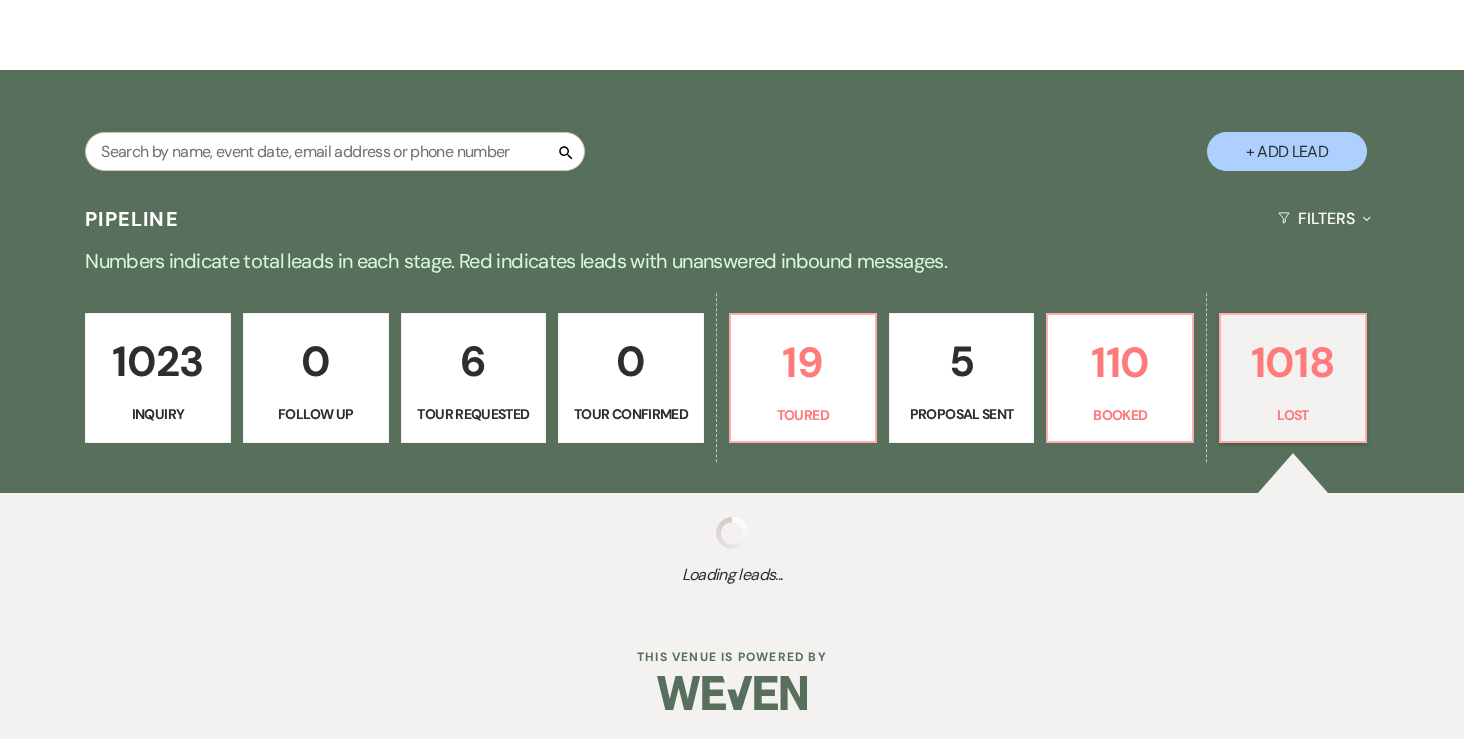 select on "8" 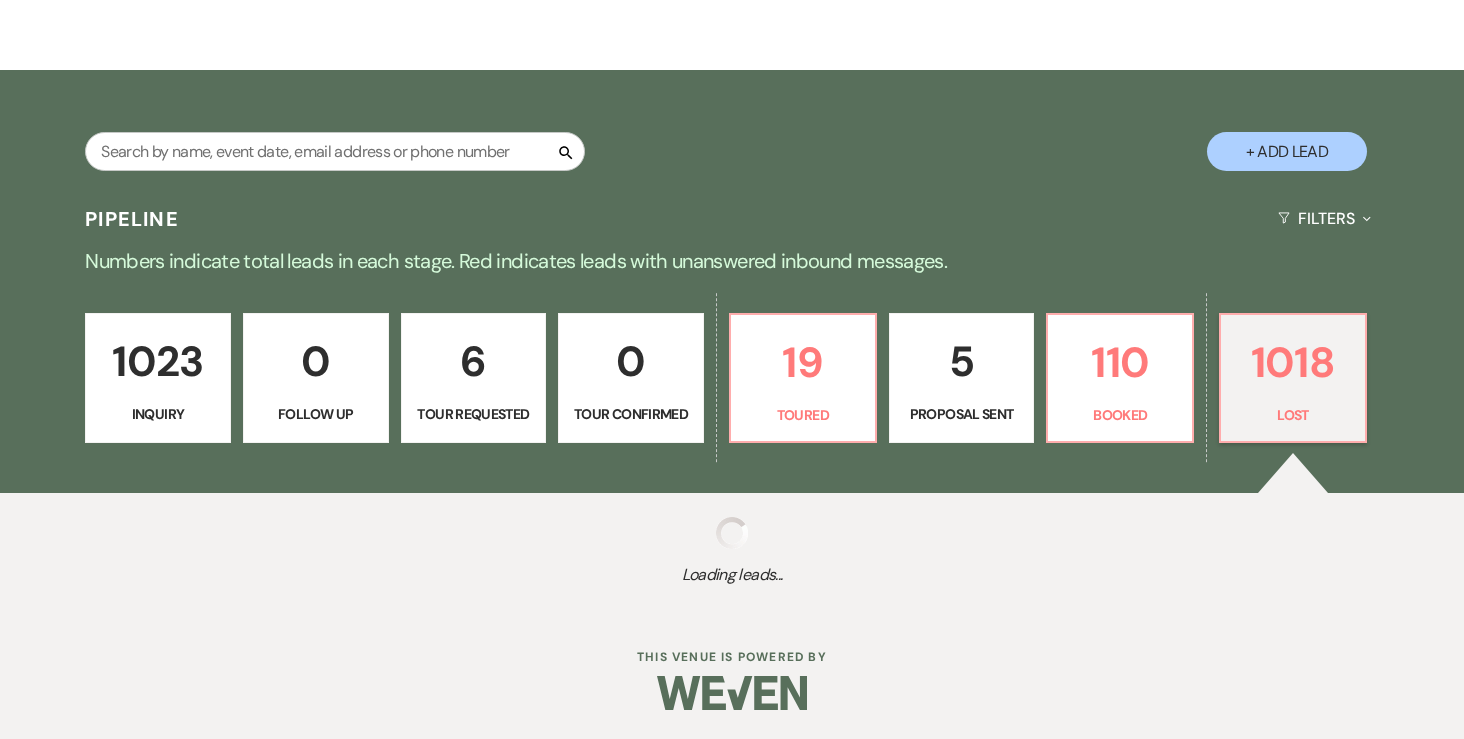 select on "10" 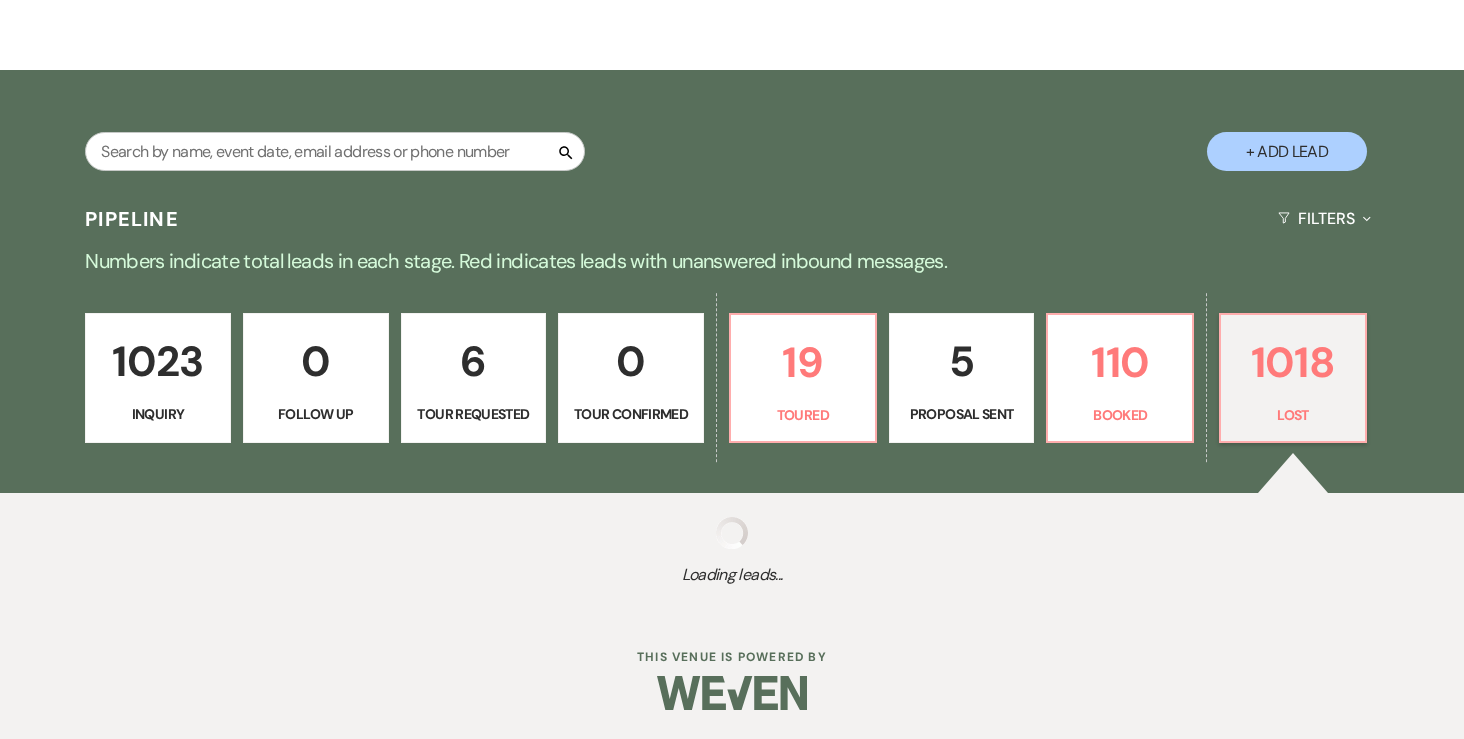 select on "8" 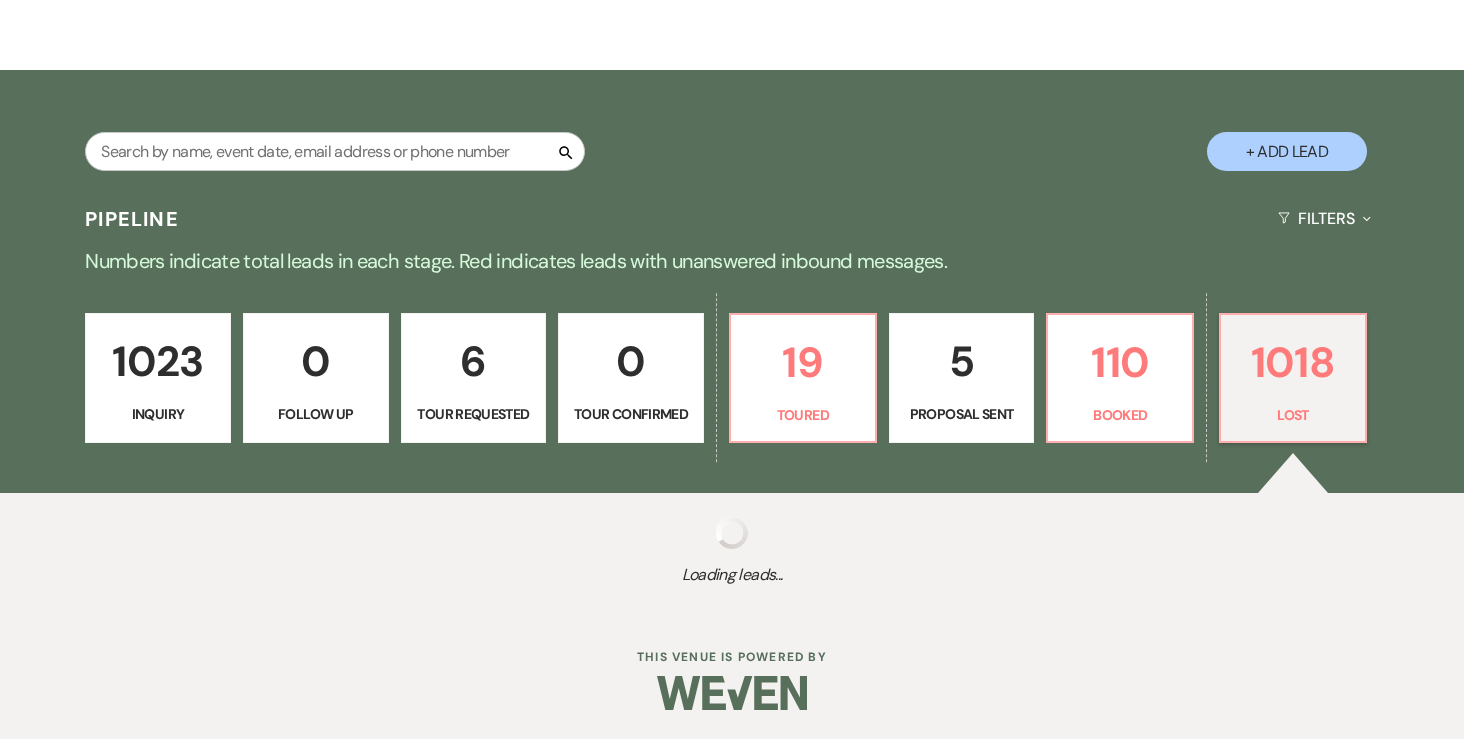 select on "6" 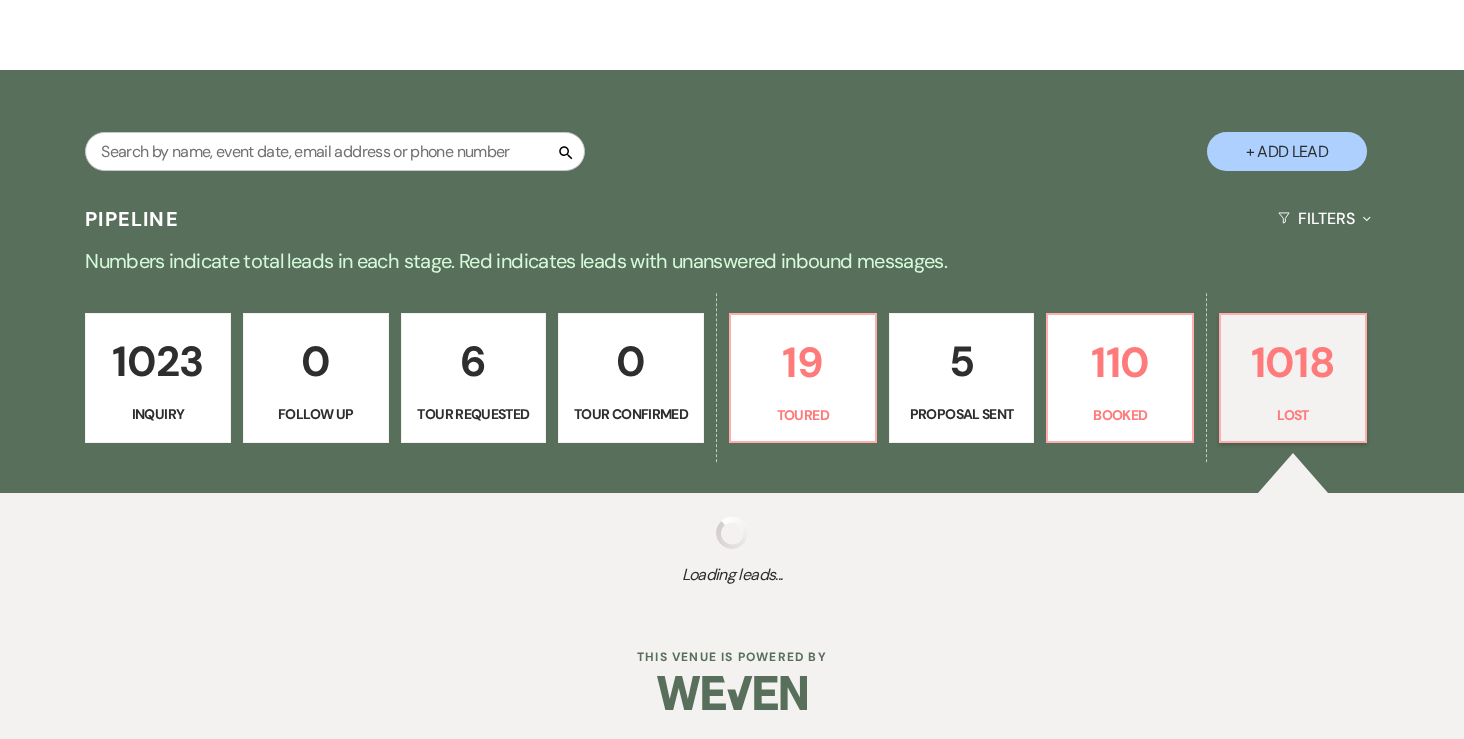 select on "8" 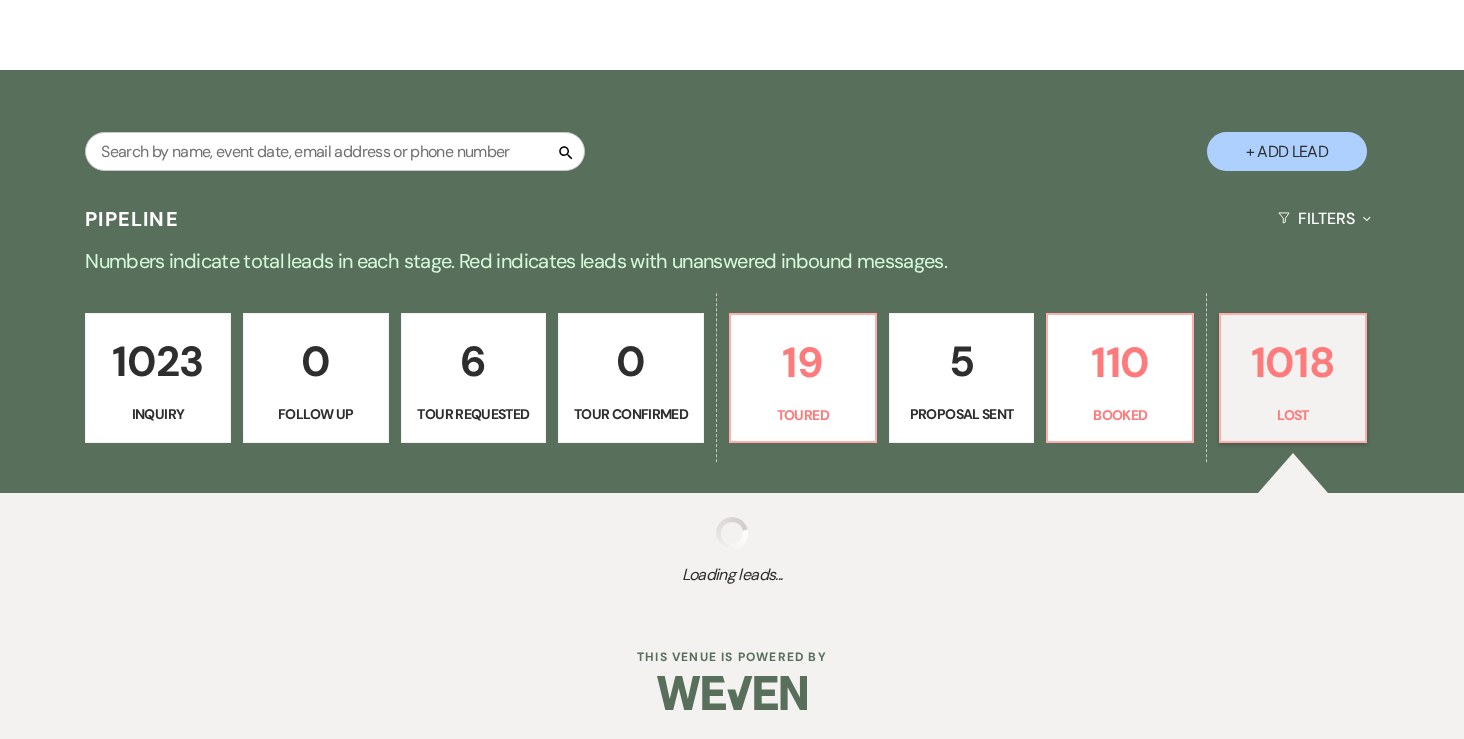 select on "6" 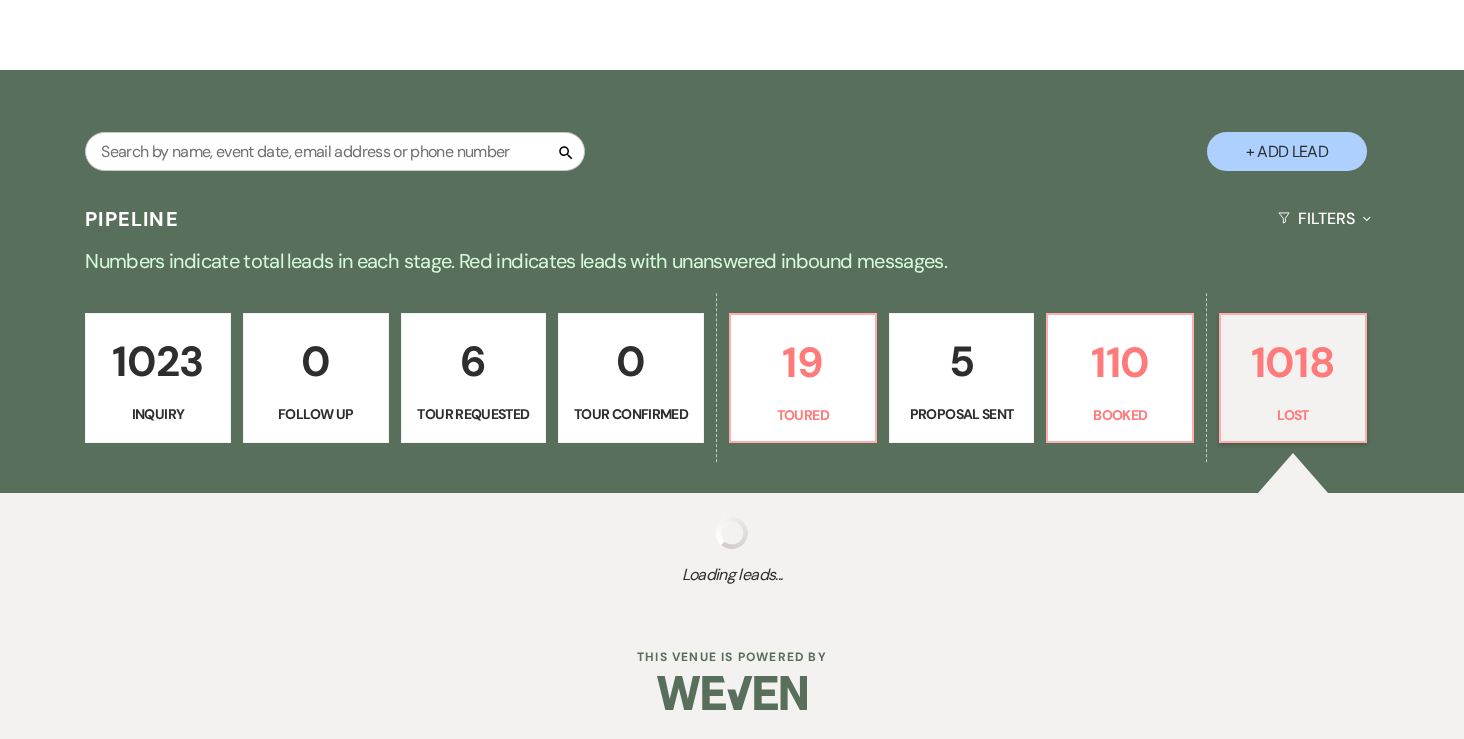 select on "8" 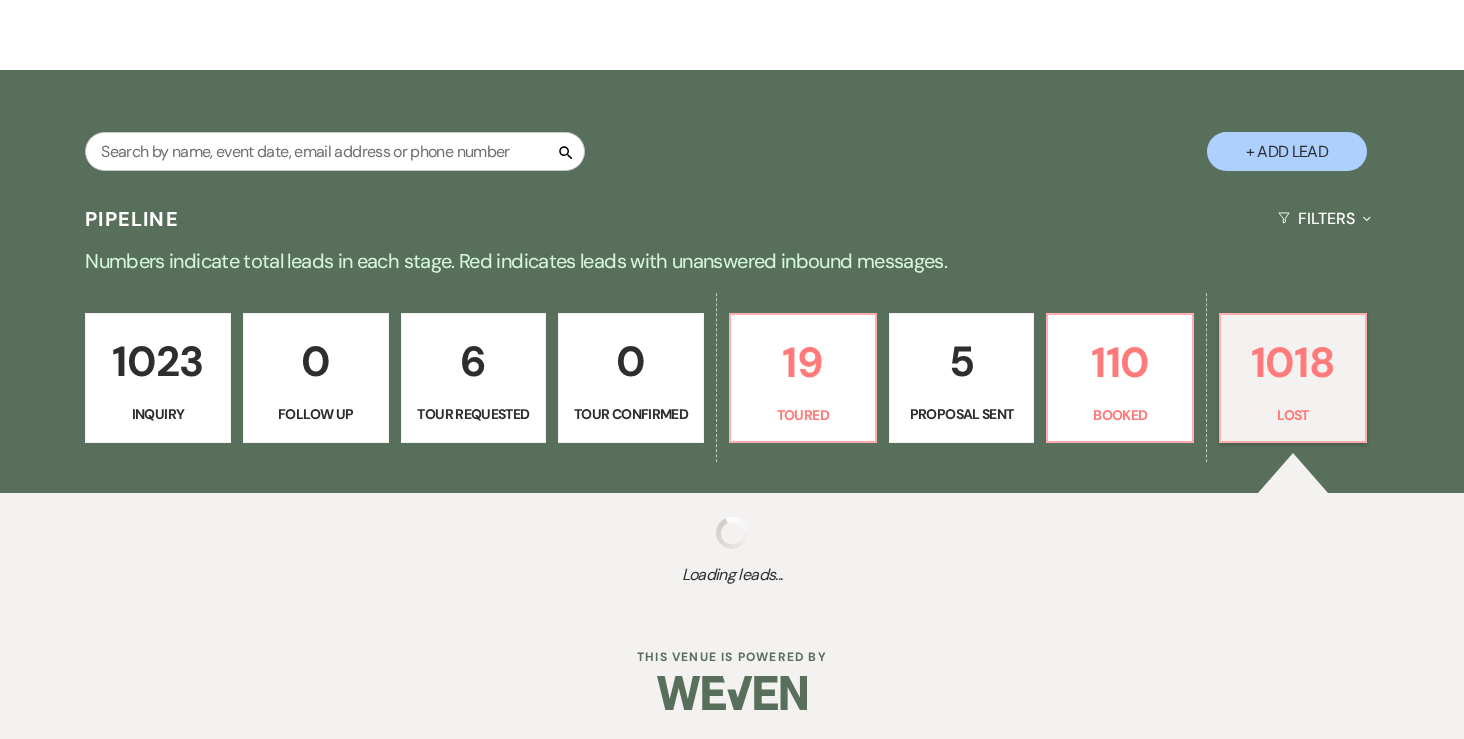 select on "6" 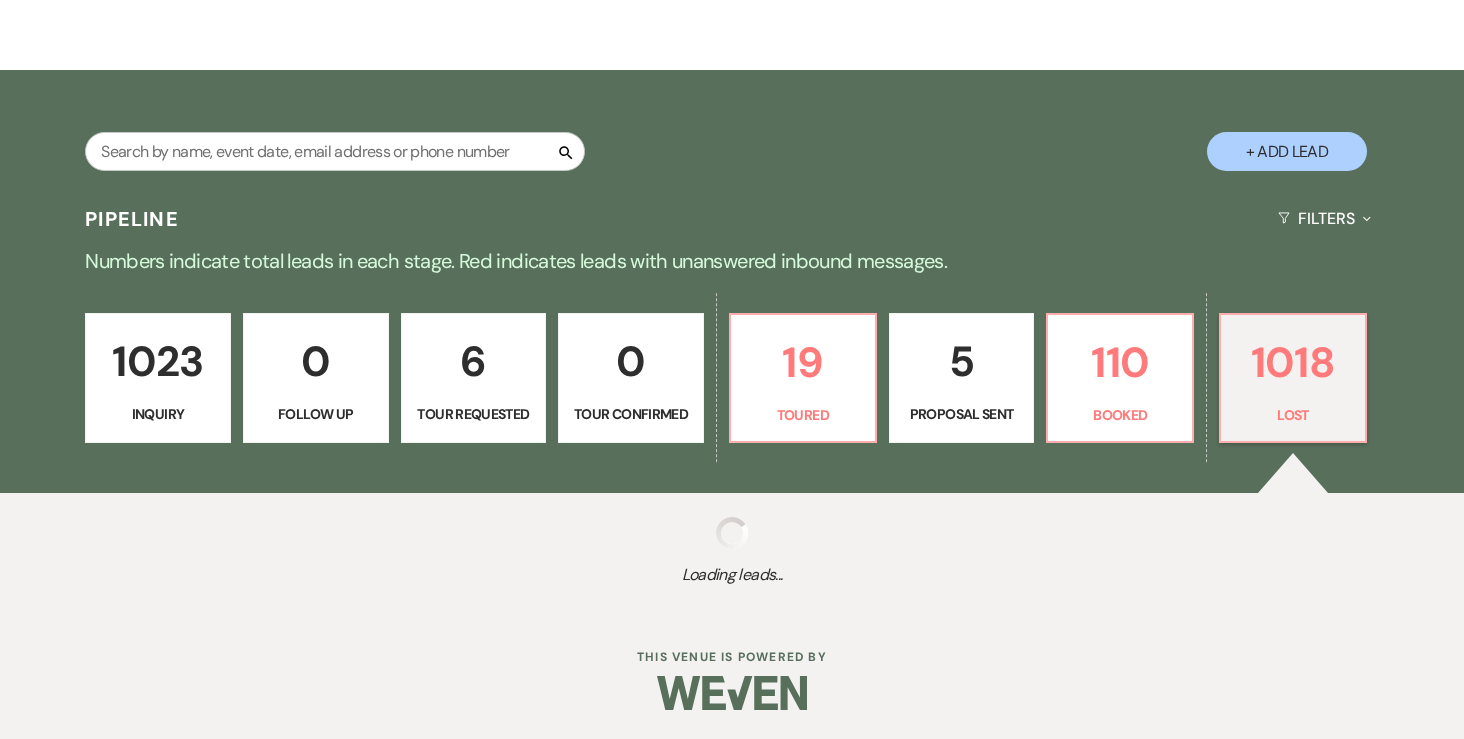 select on "8" 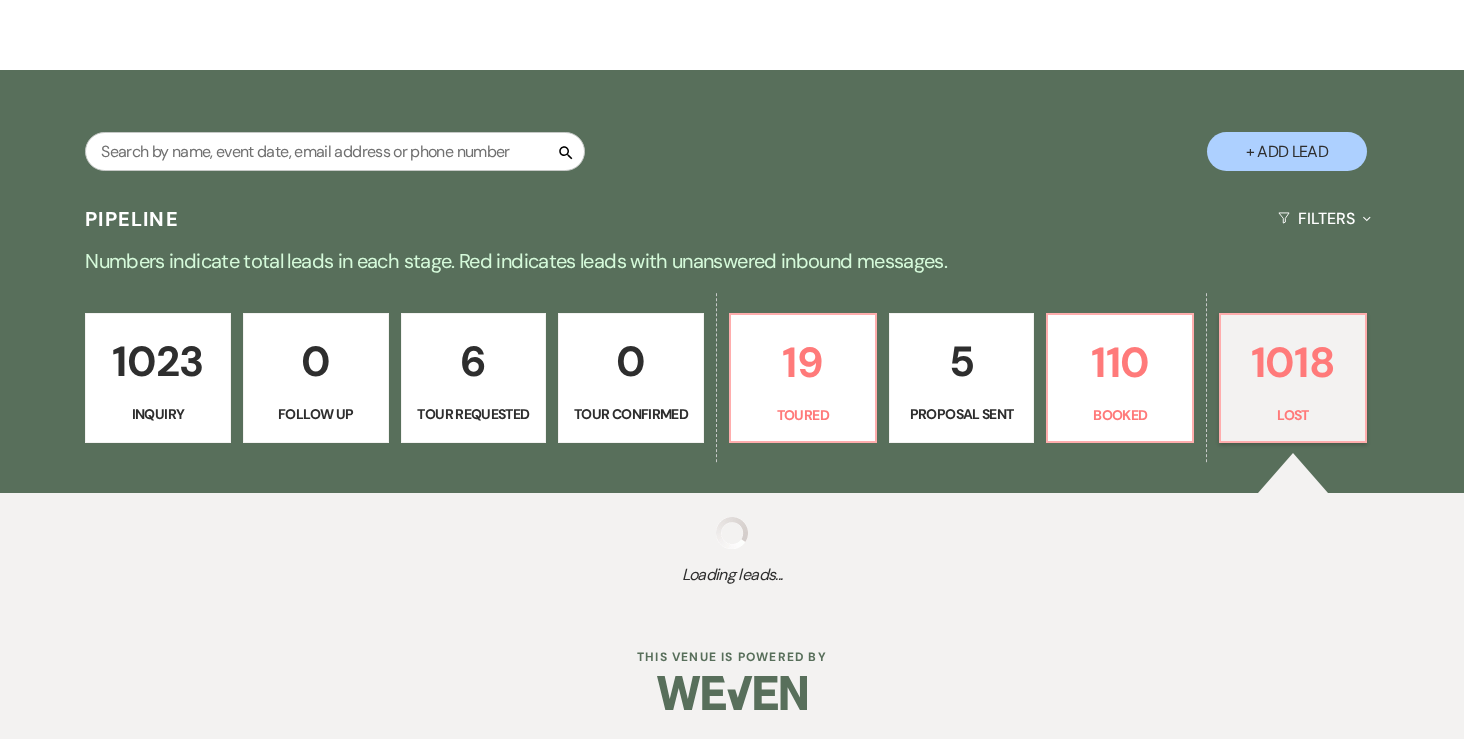 select on "6" 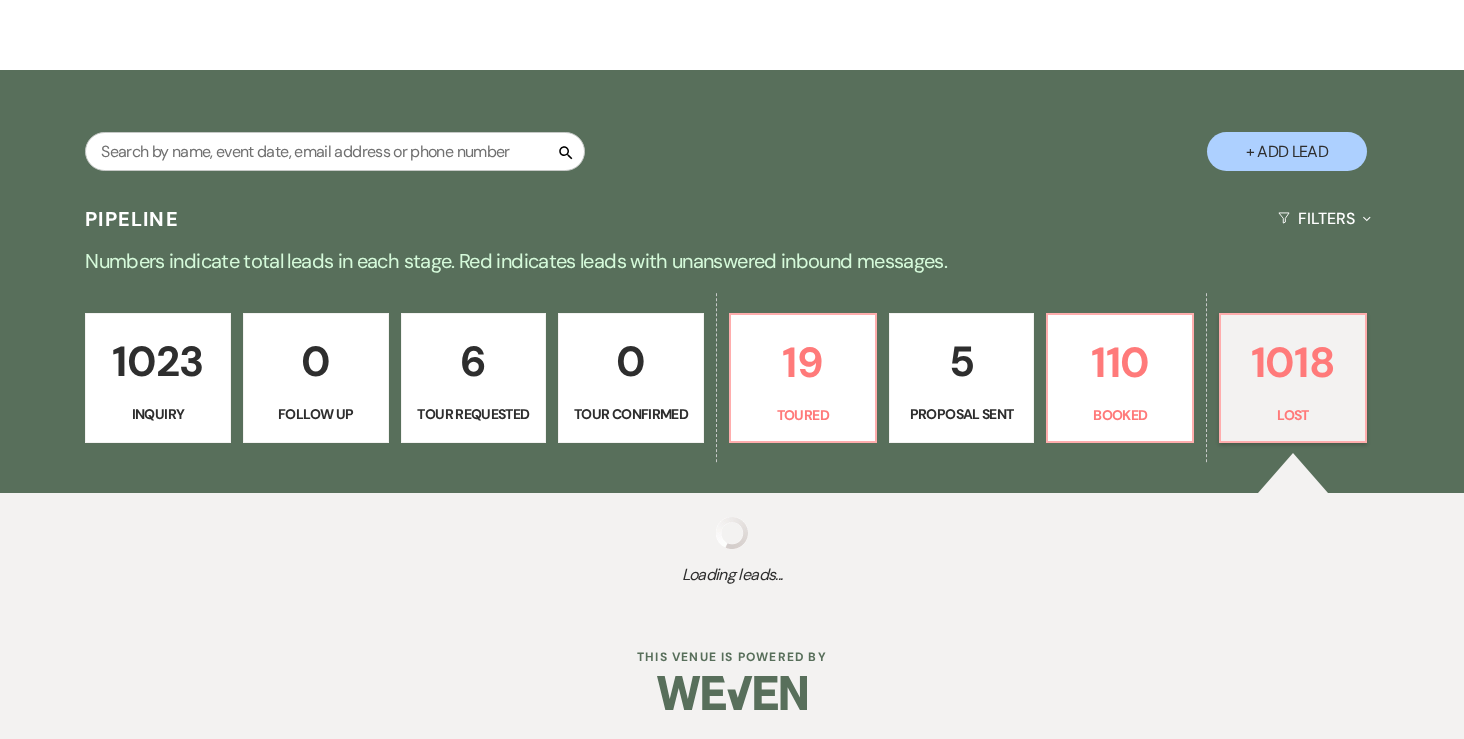 select on "8" 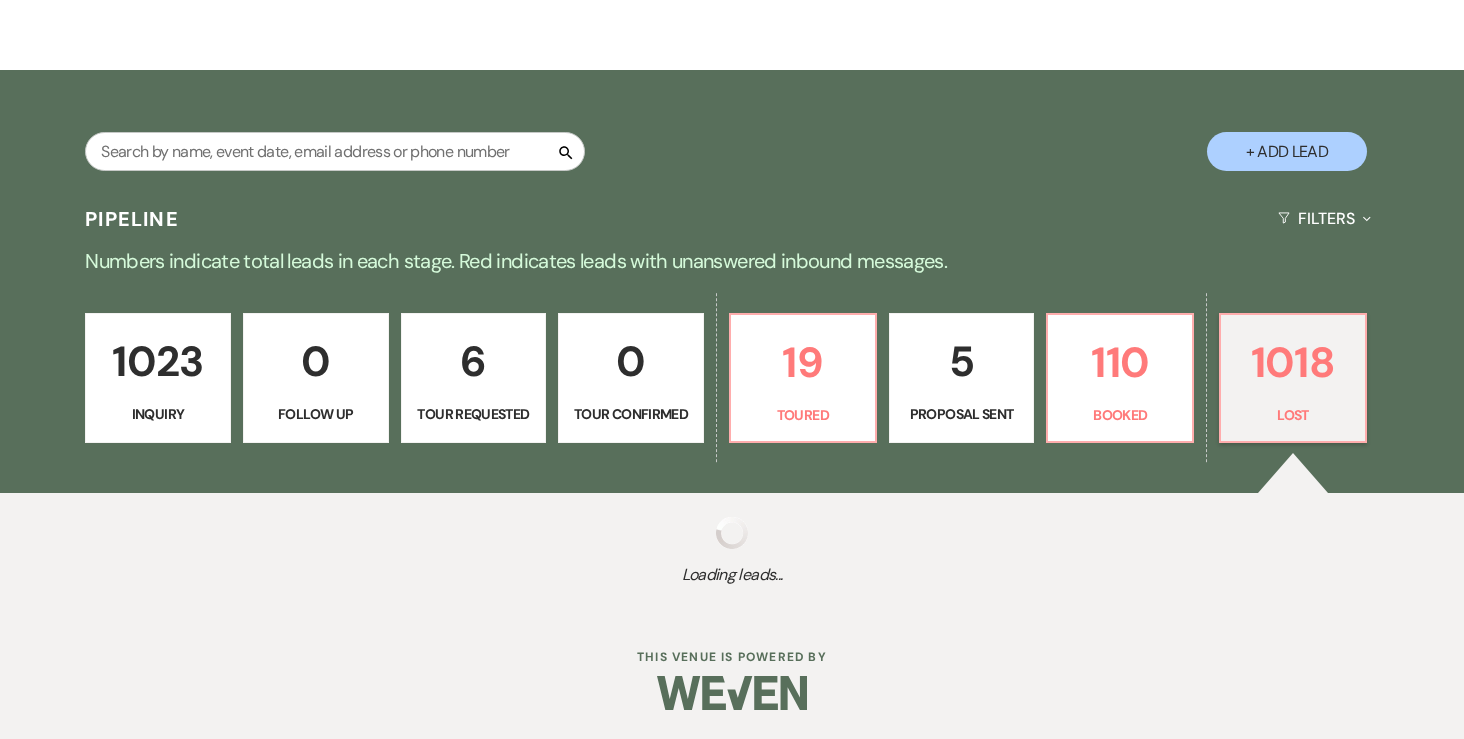 select on "6" 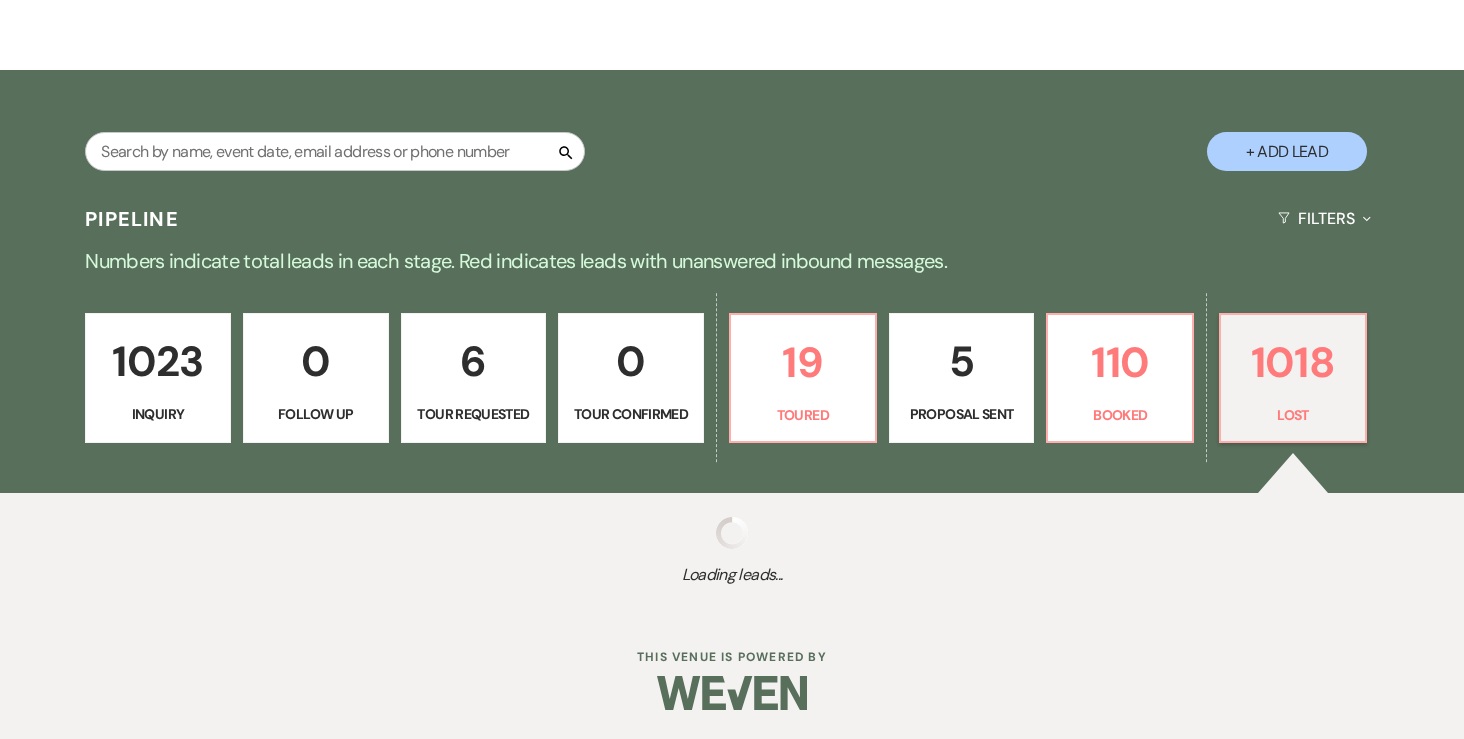select on "8" 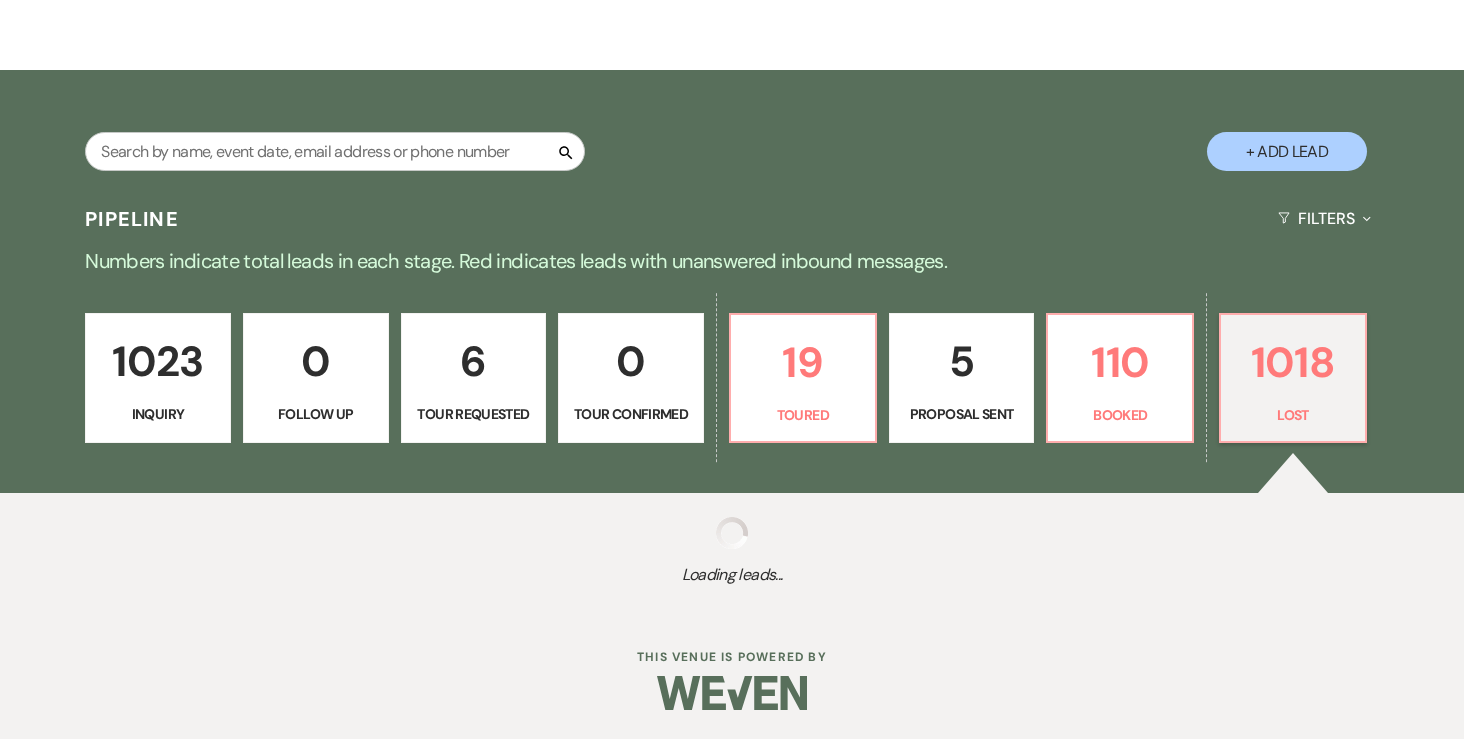 select on "6" 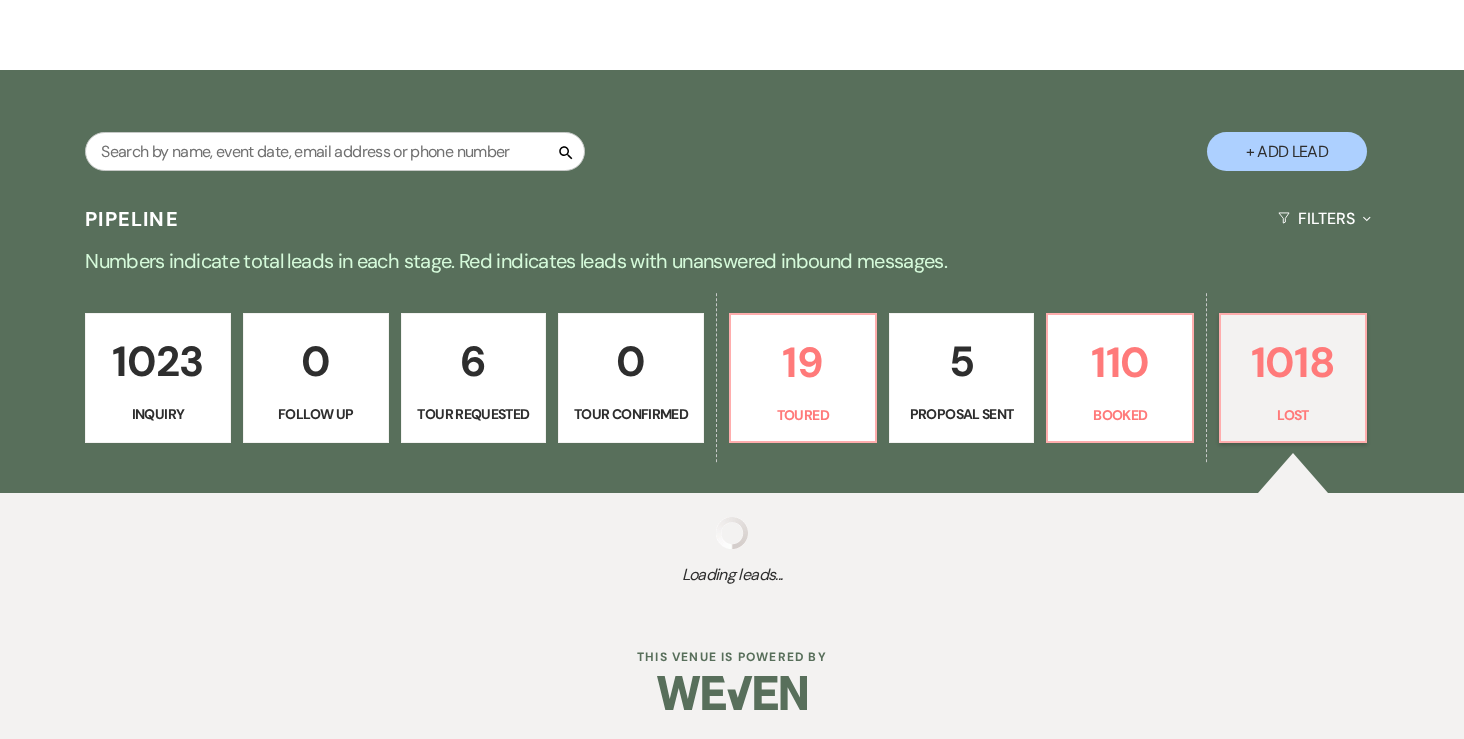 select on "8" 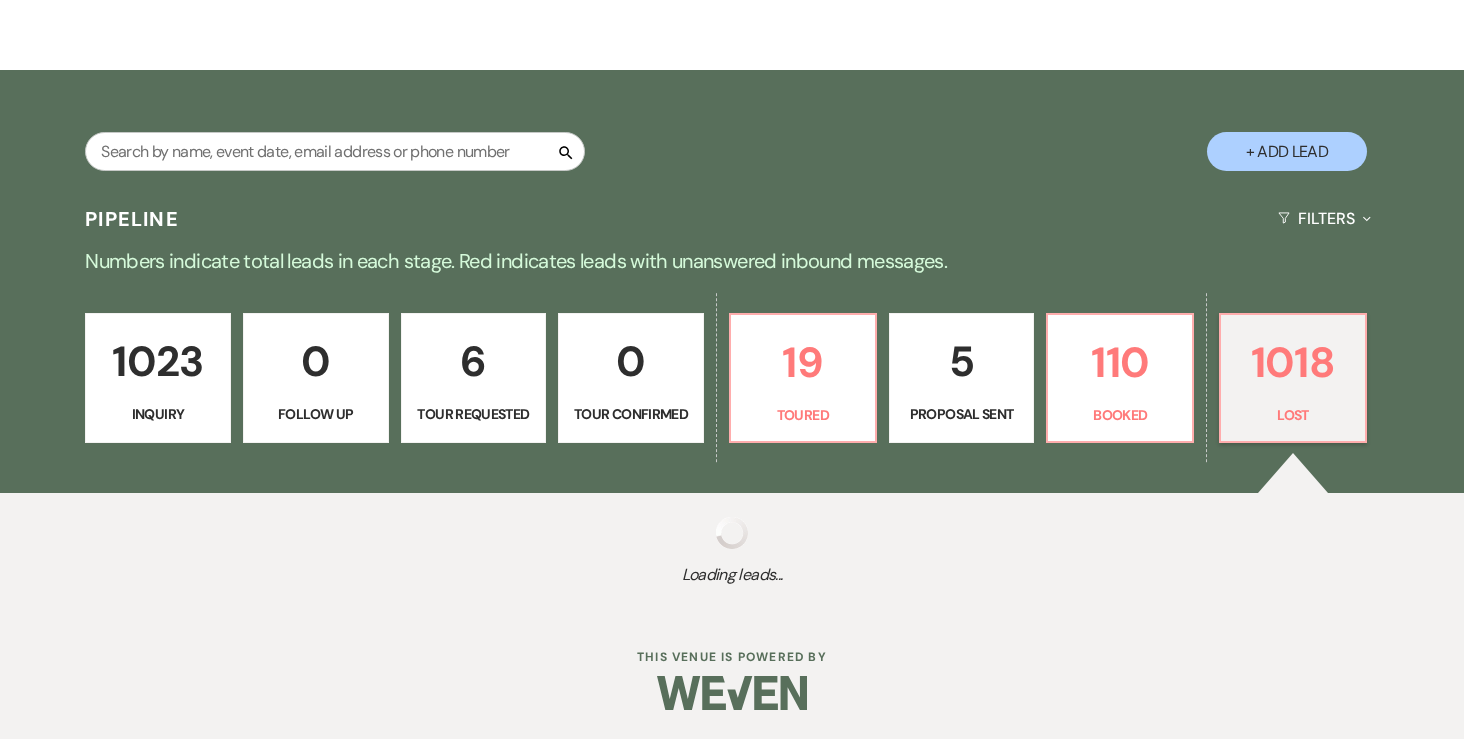 select on "6" 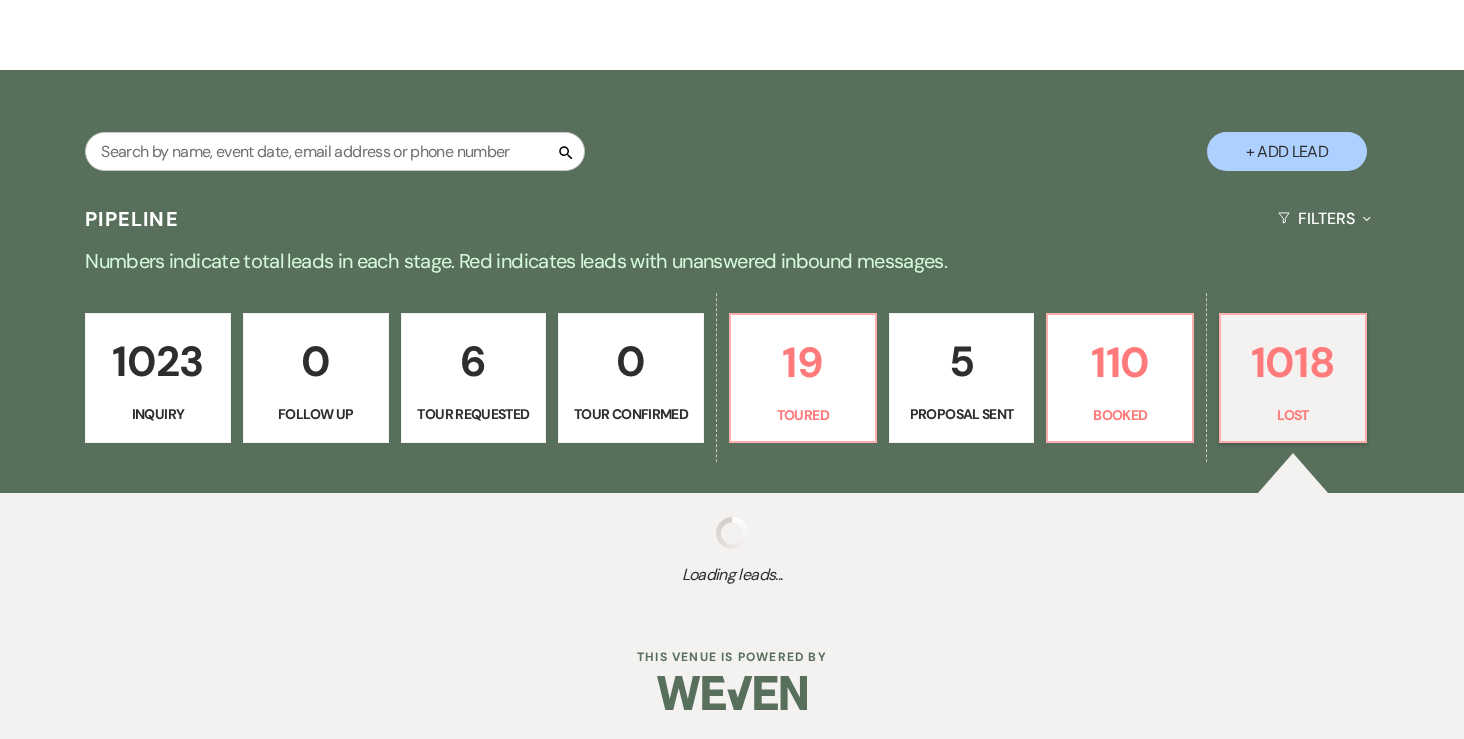 select on "8" 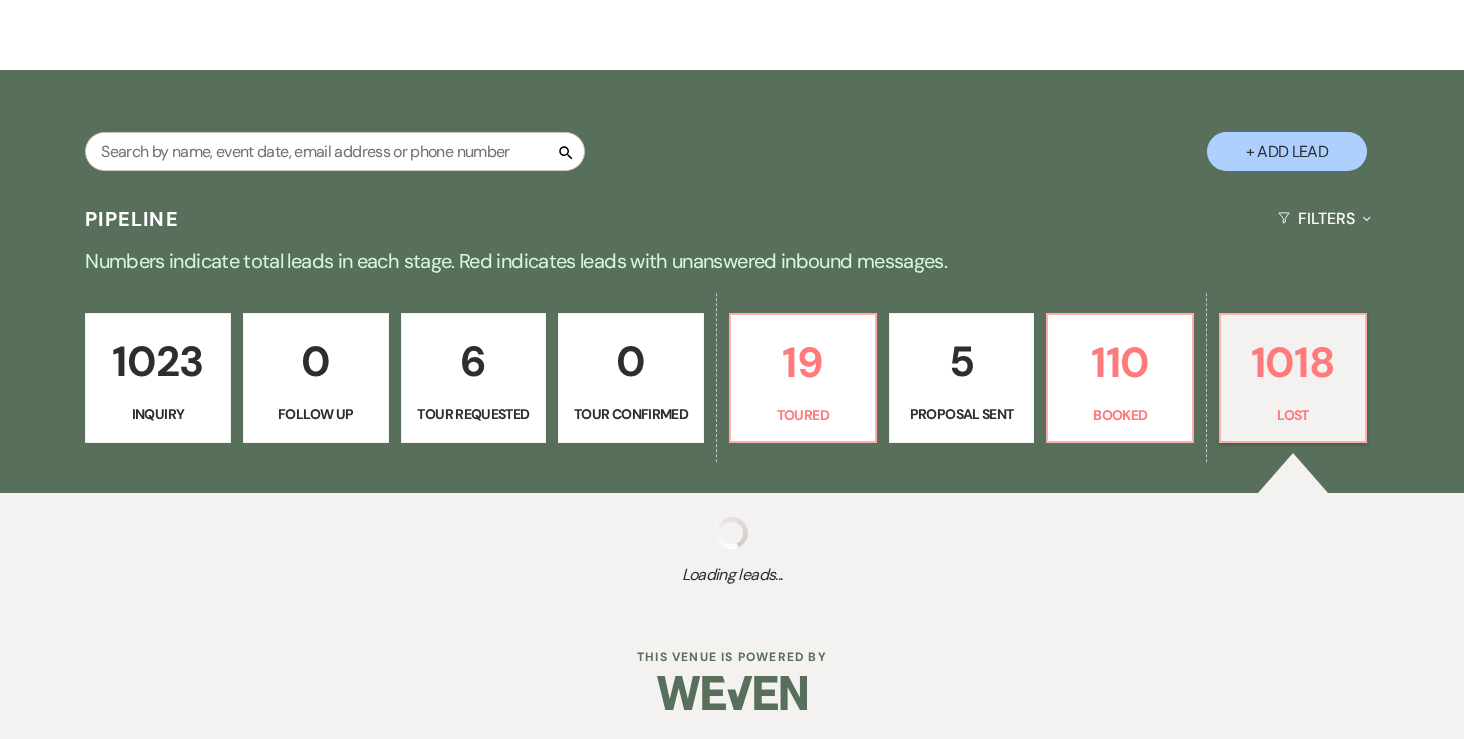 select on "8" 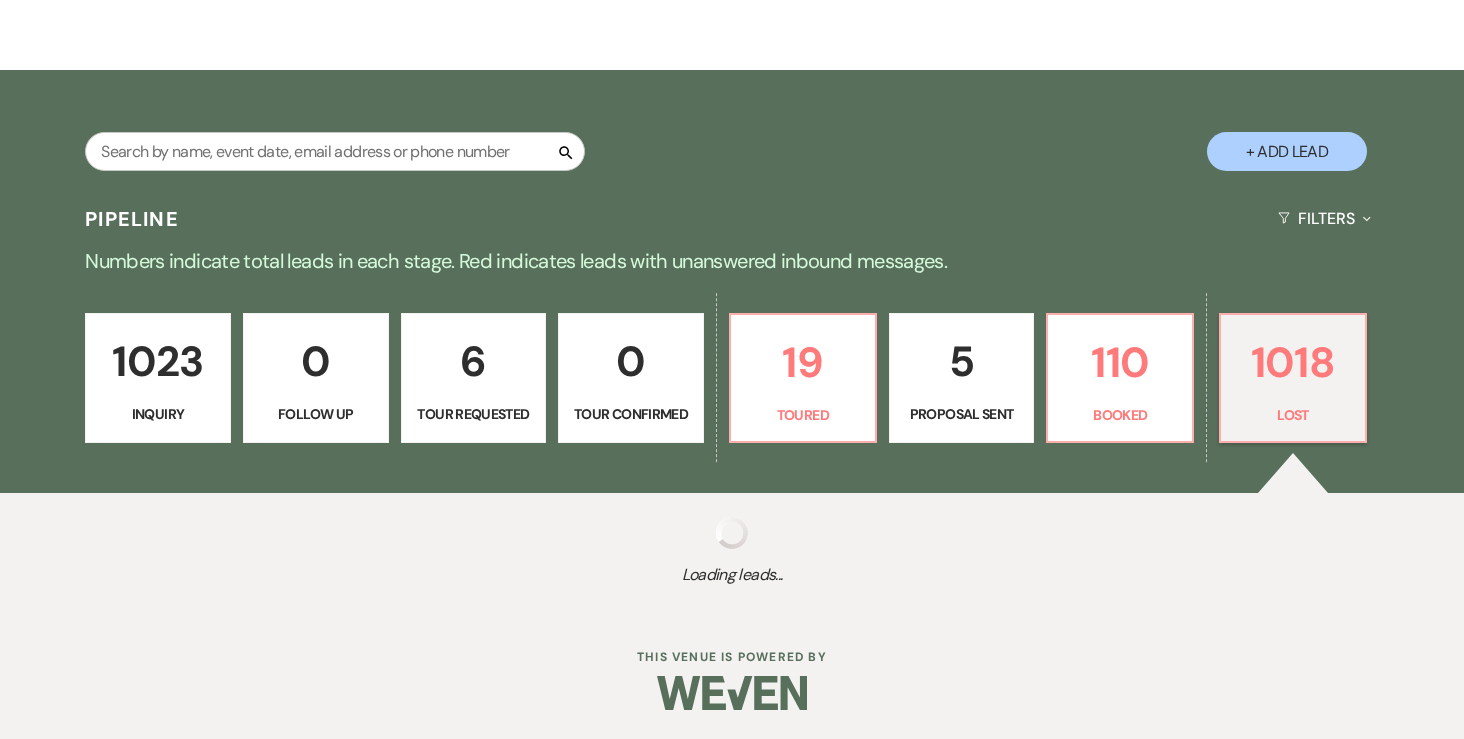 select on "9" 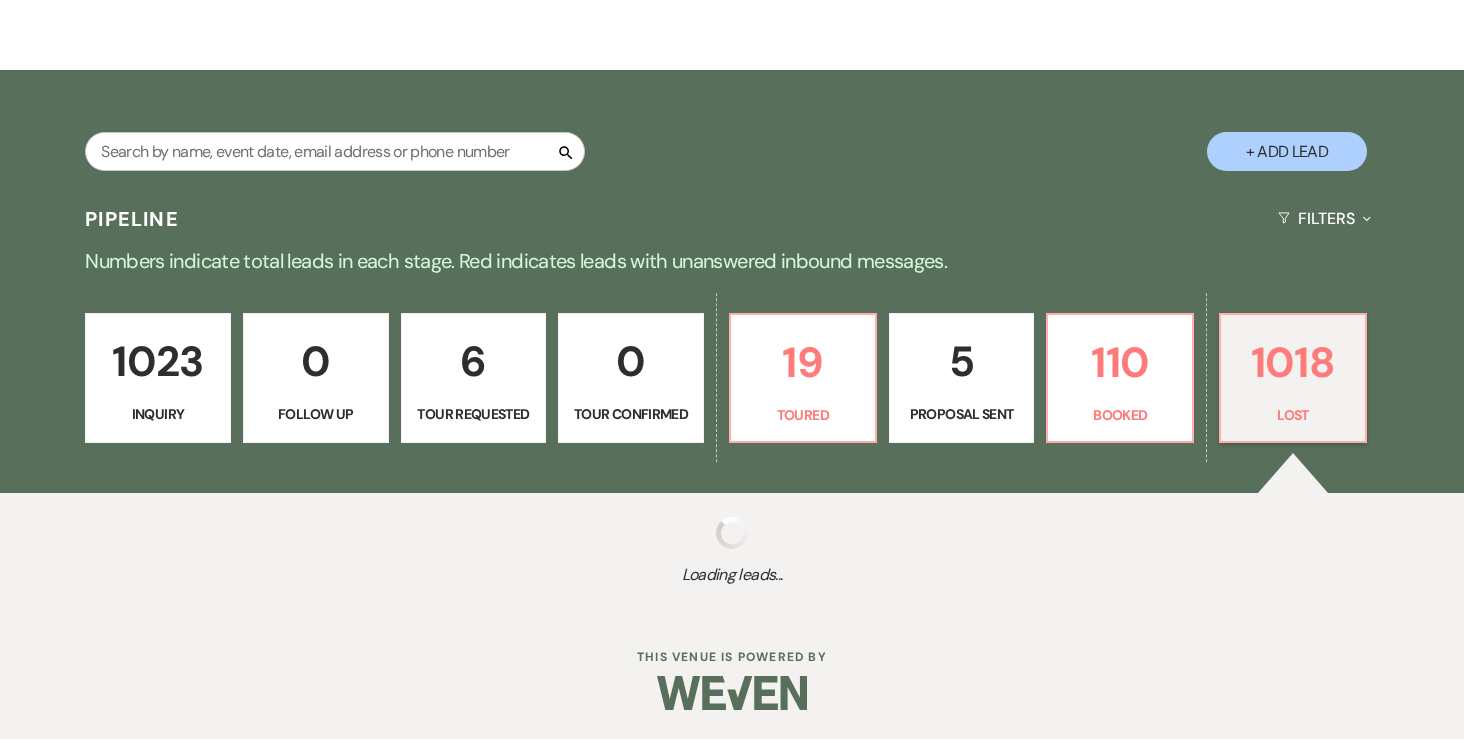 select on "8" 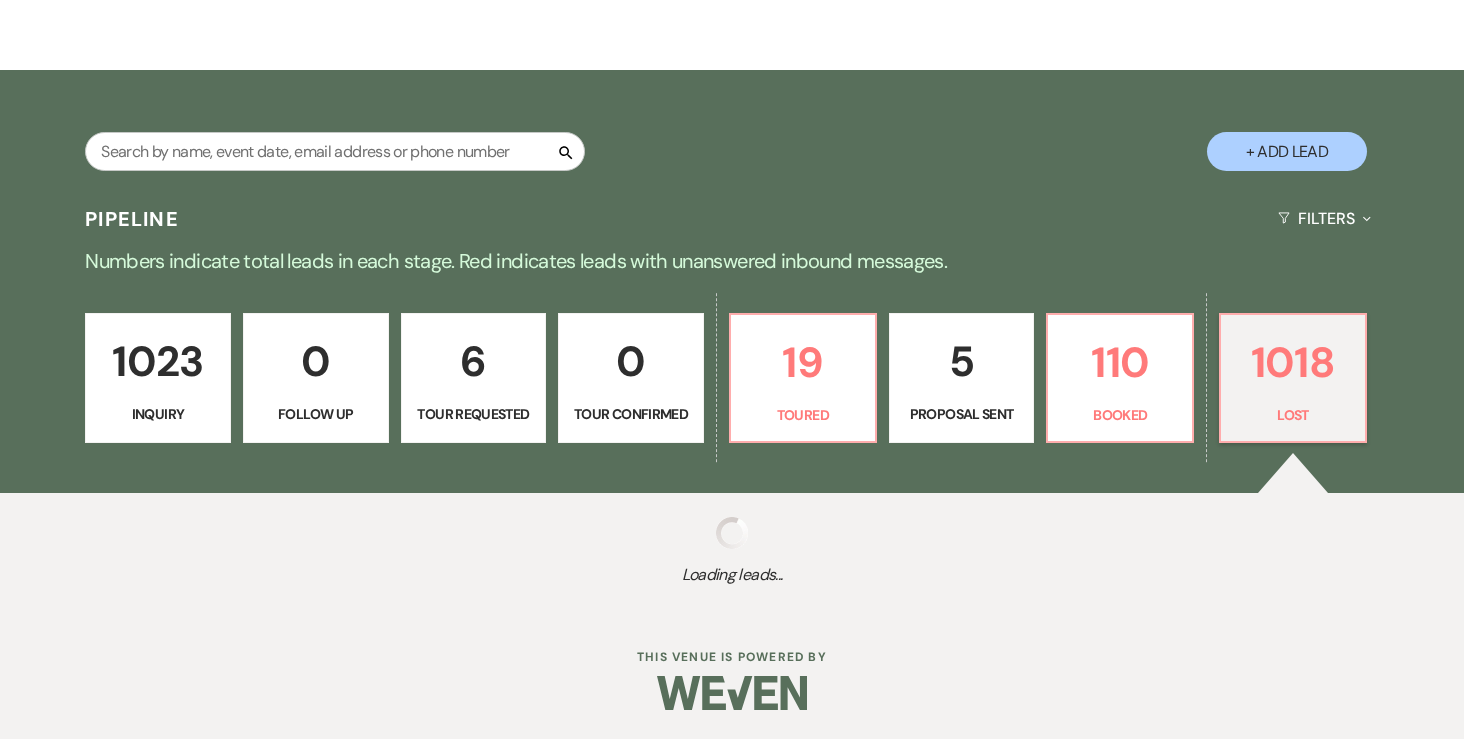 select on "6" 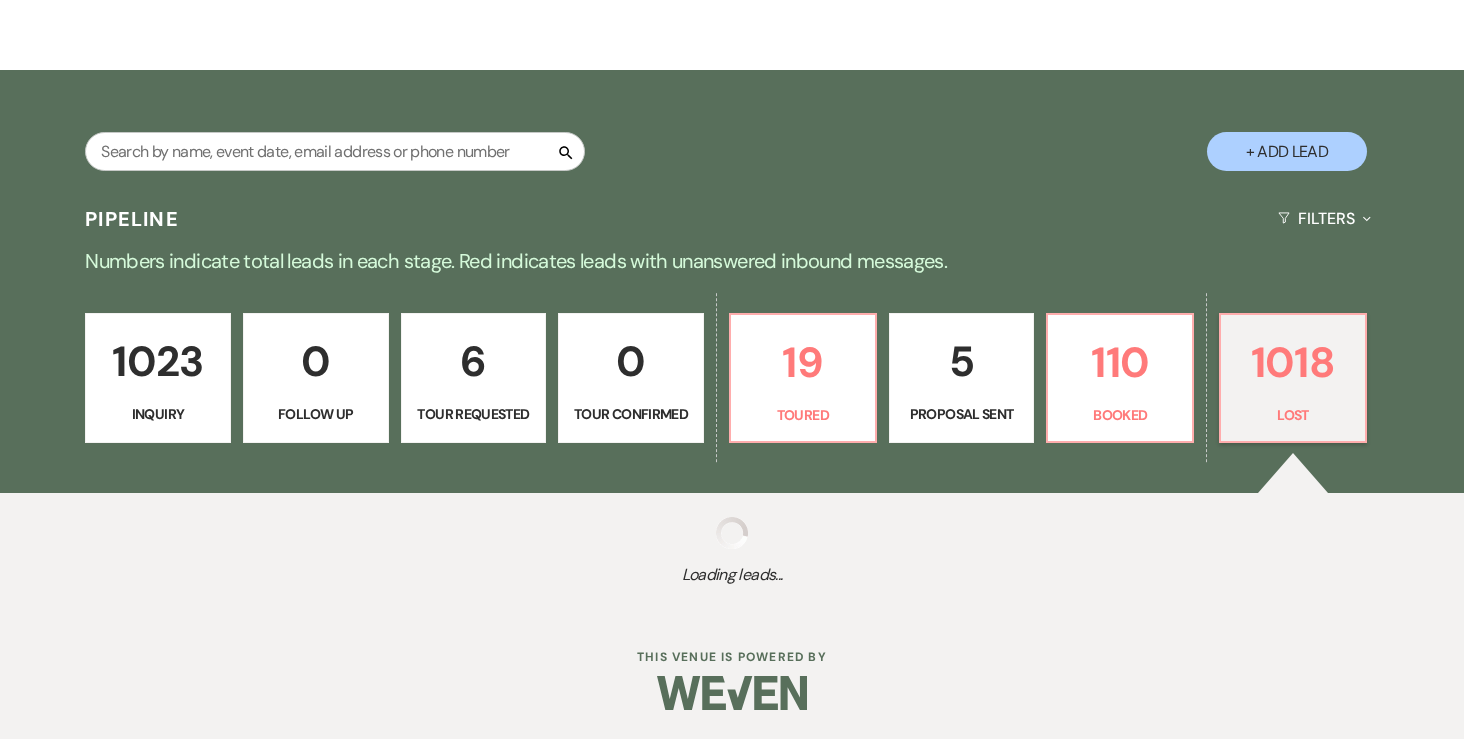 select on "8" 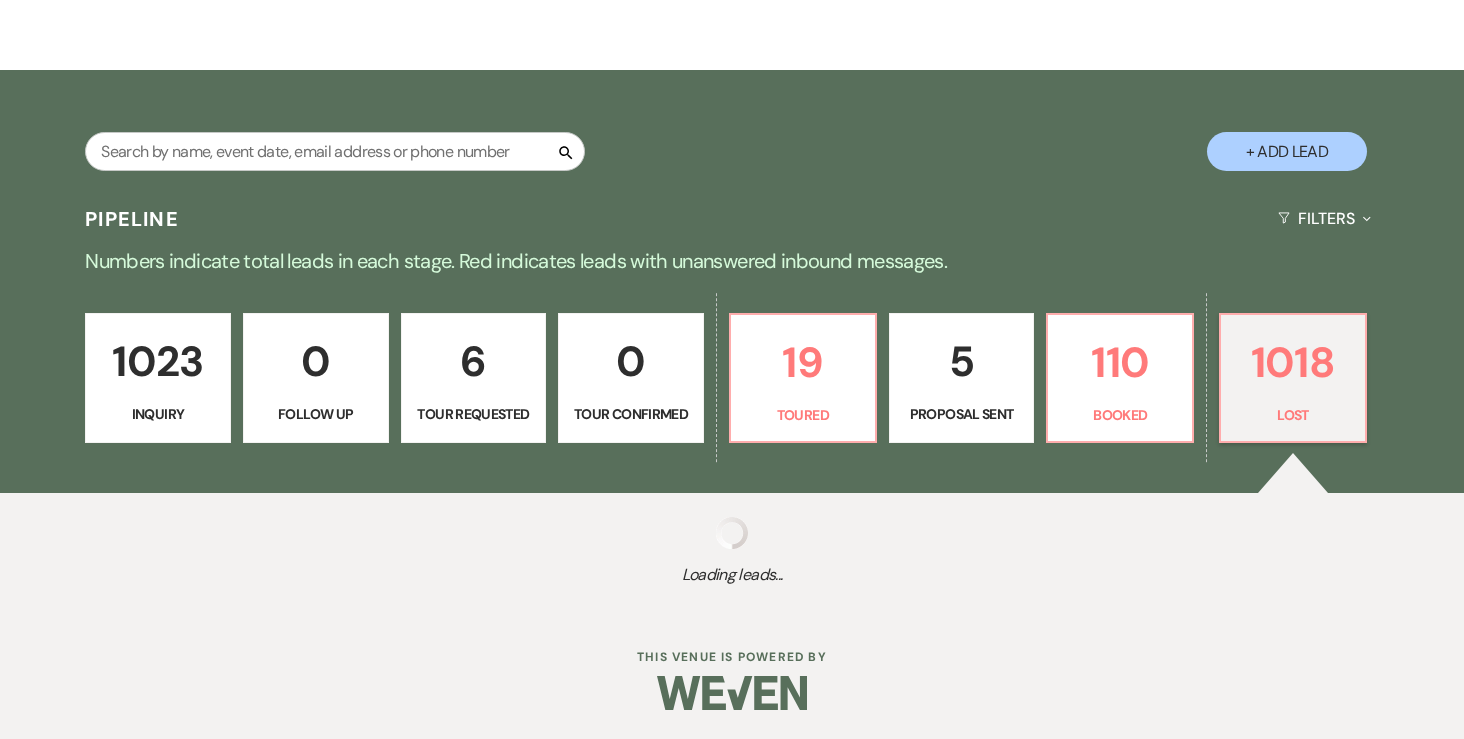select on "6" 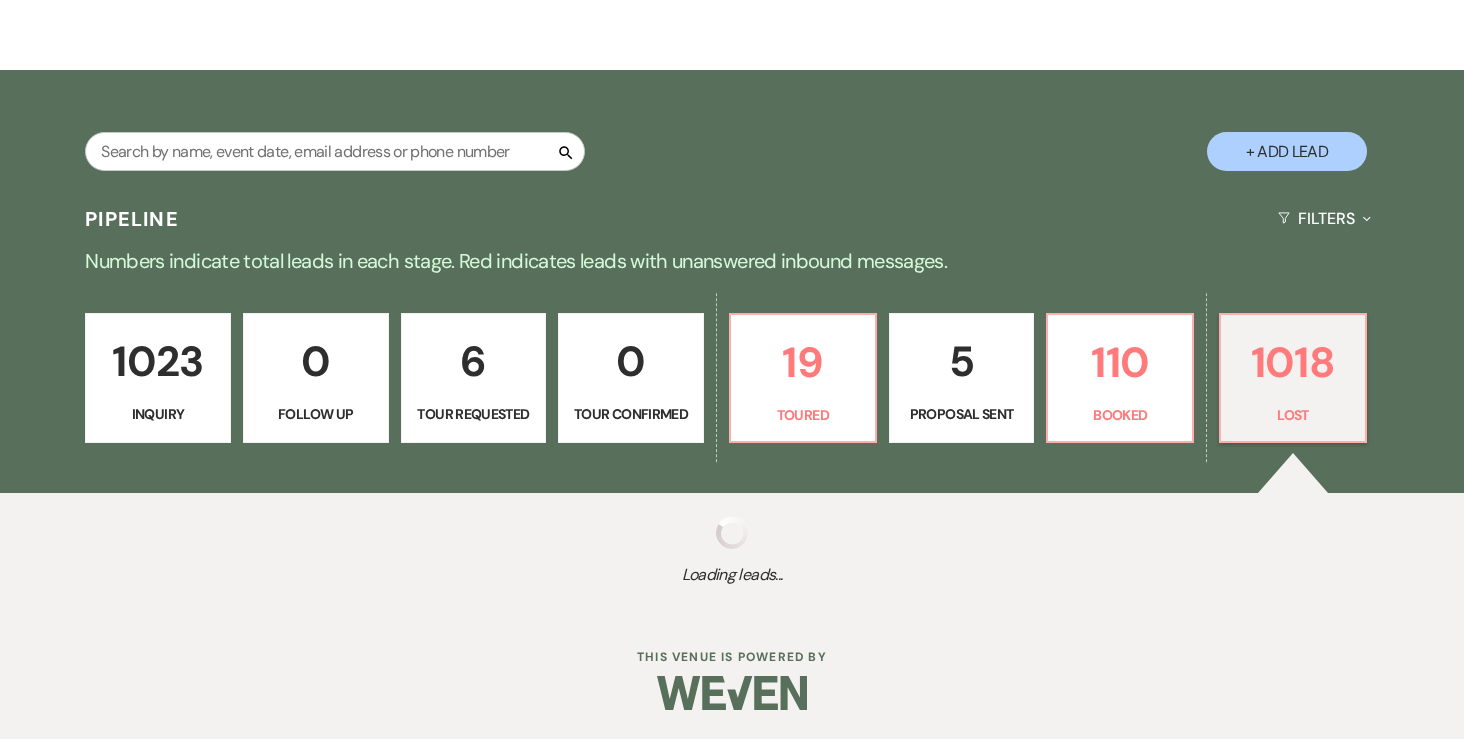 select on "8" 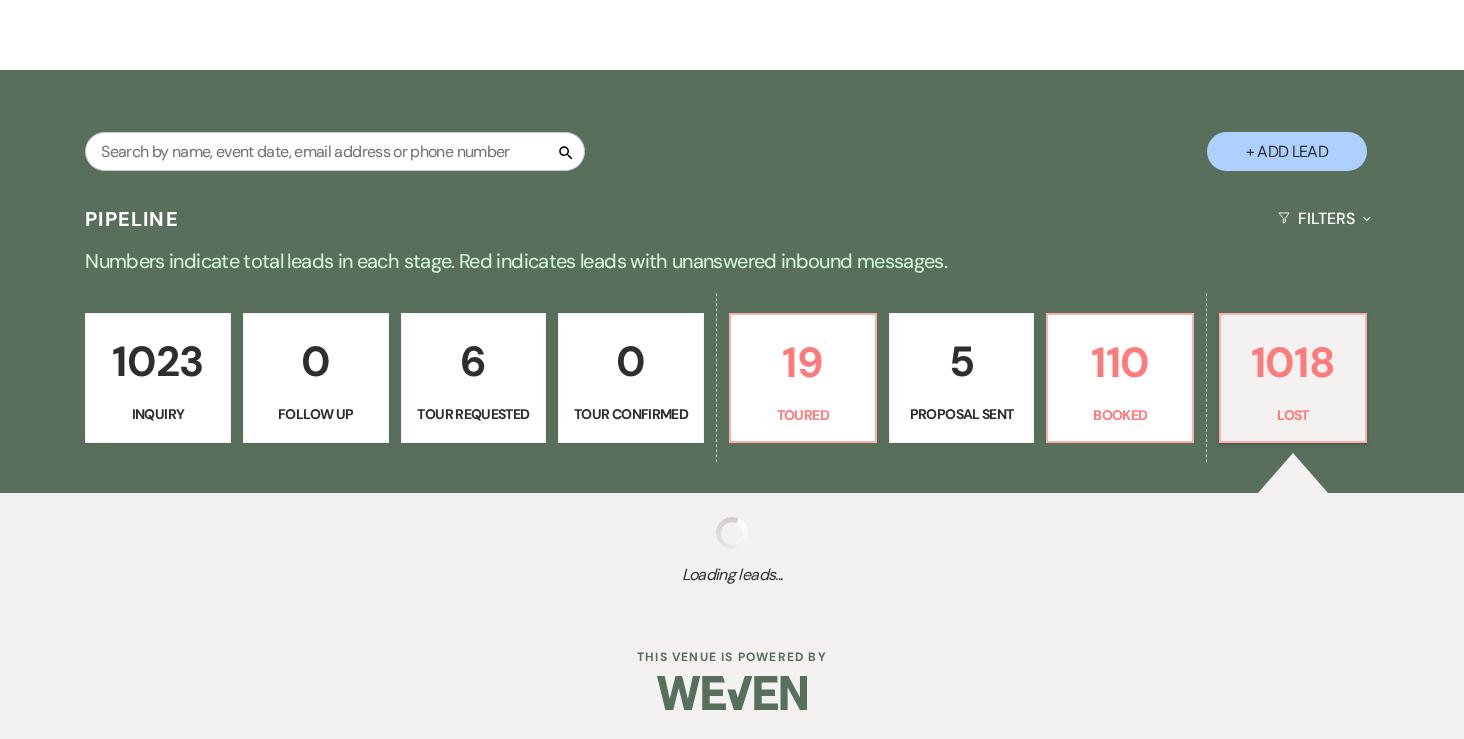select on "7" 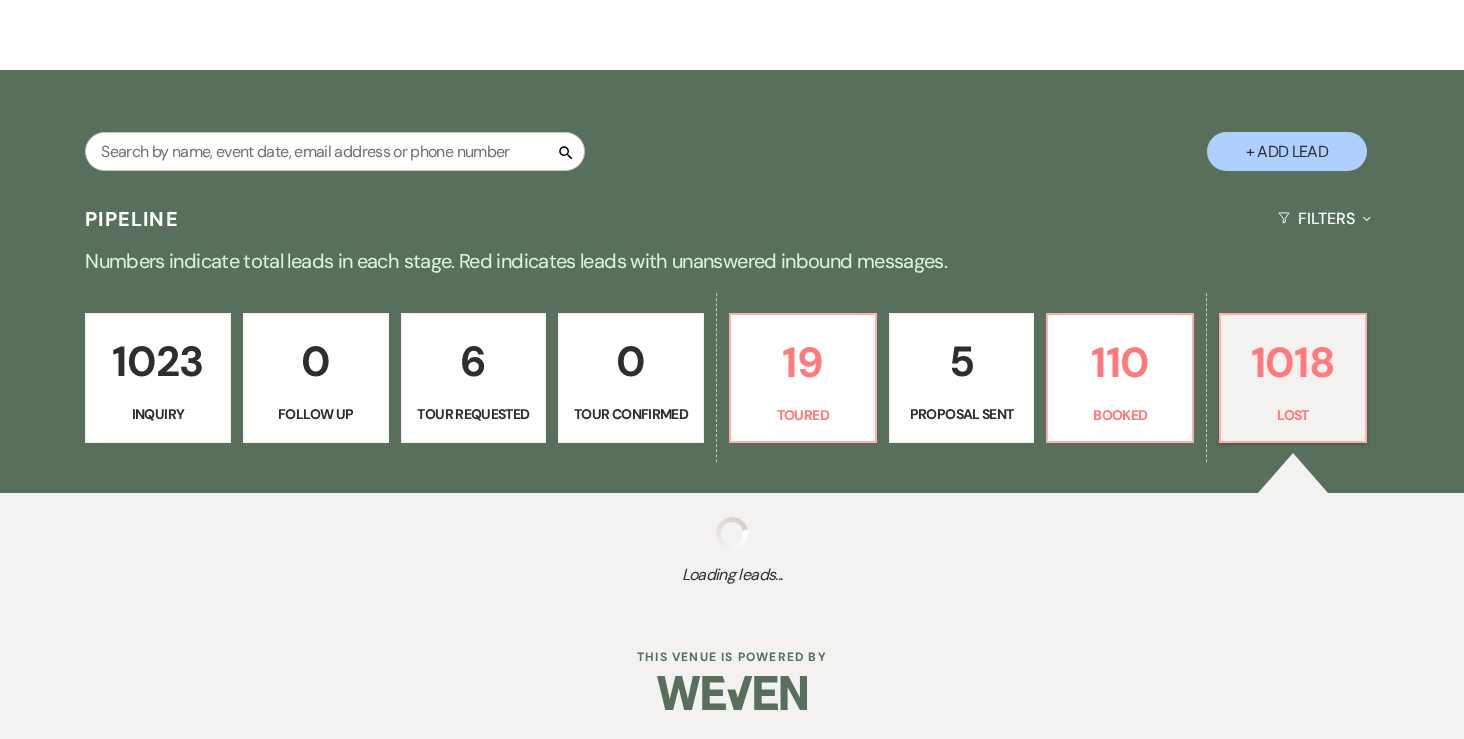 select on "8" 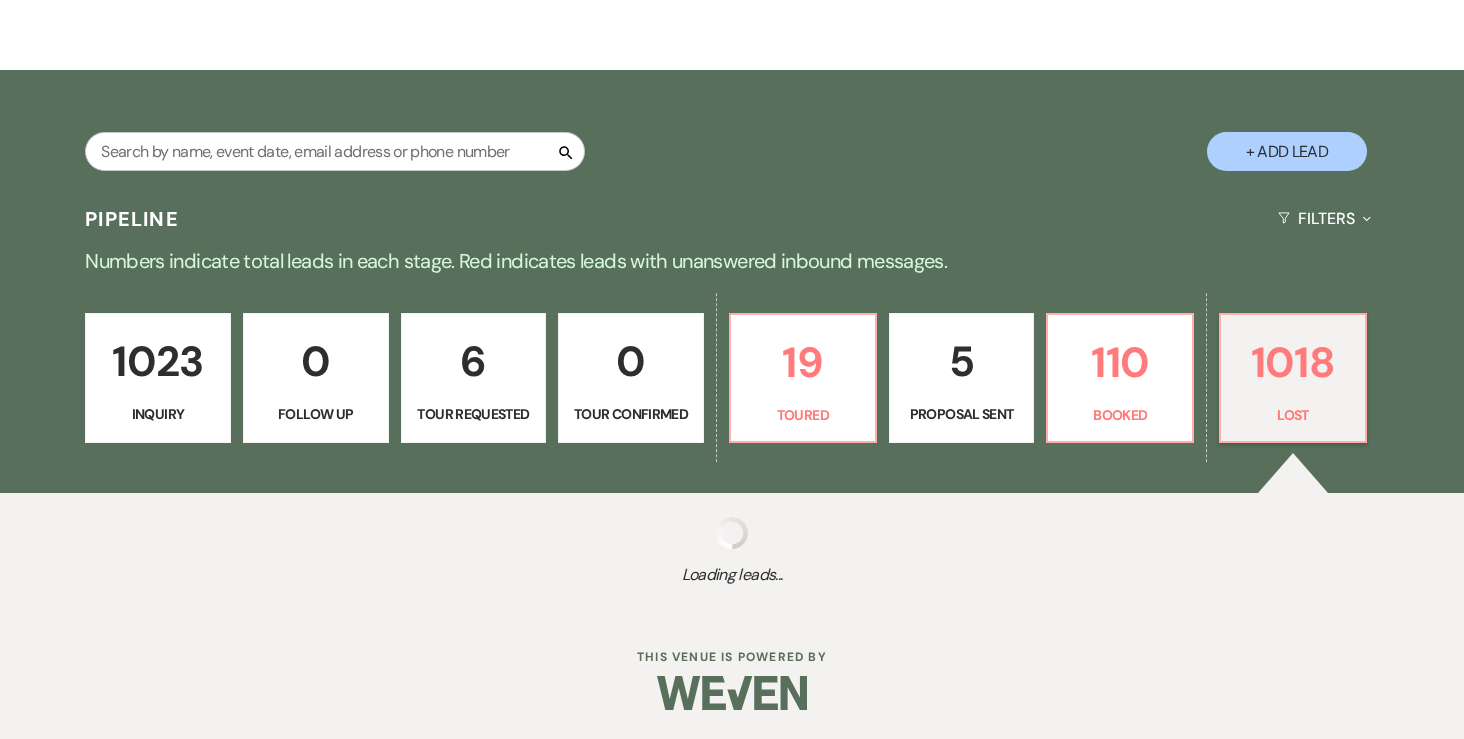 select on "6" 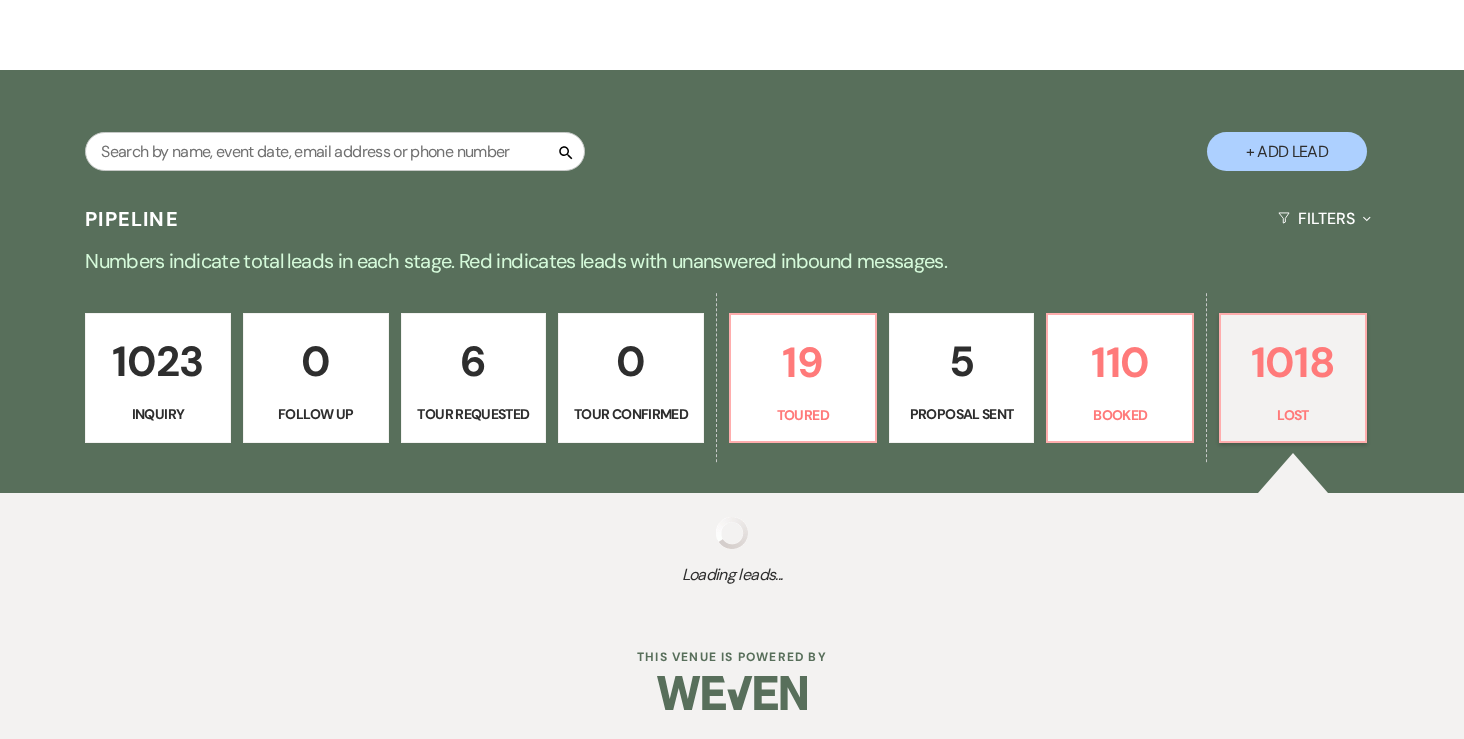select on "8" 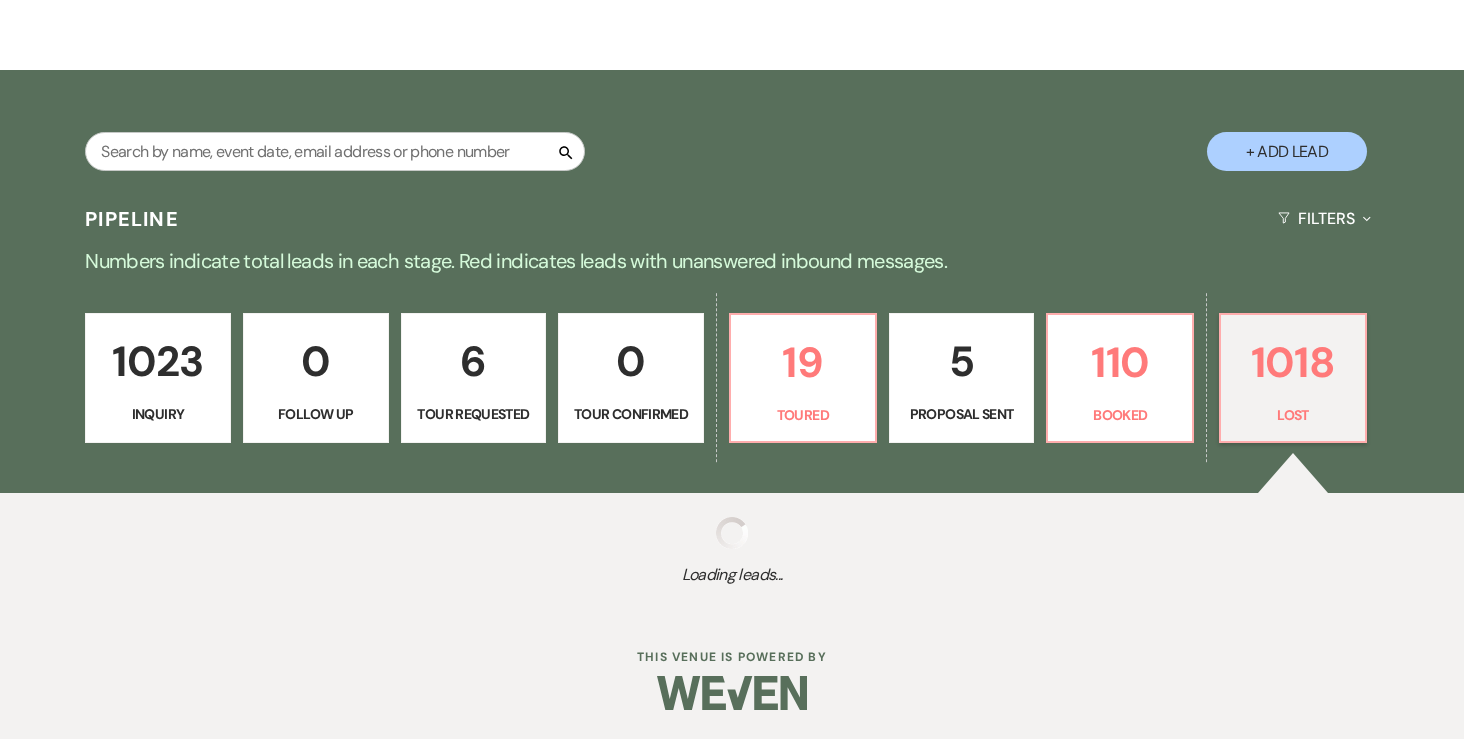 select on "9" 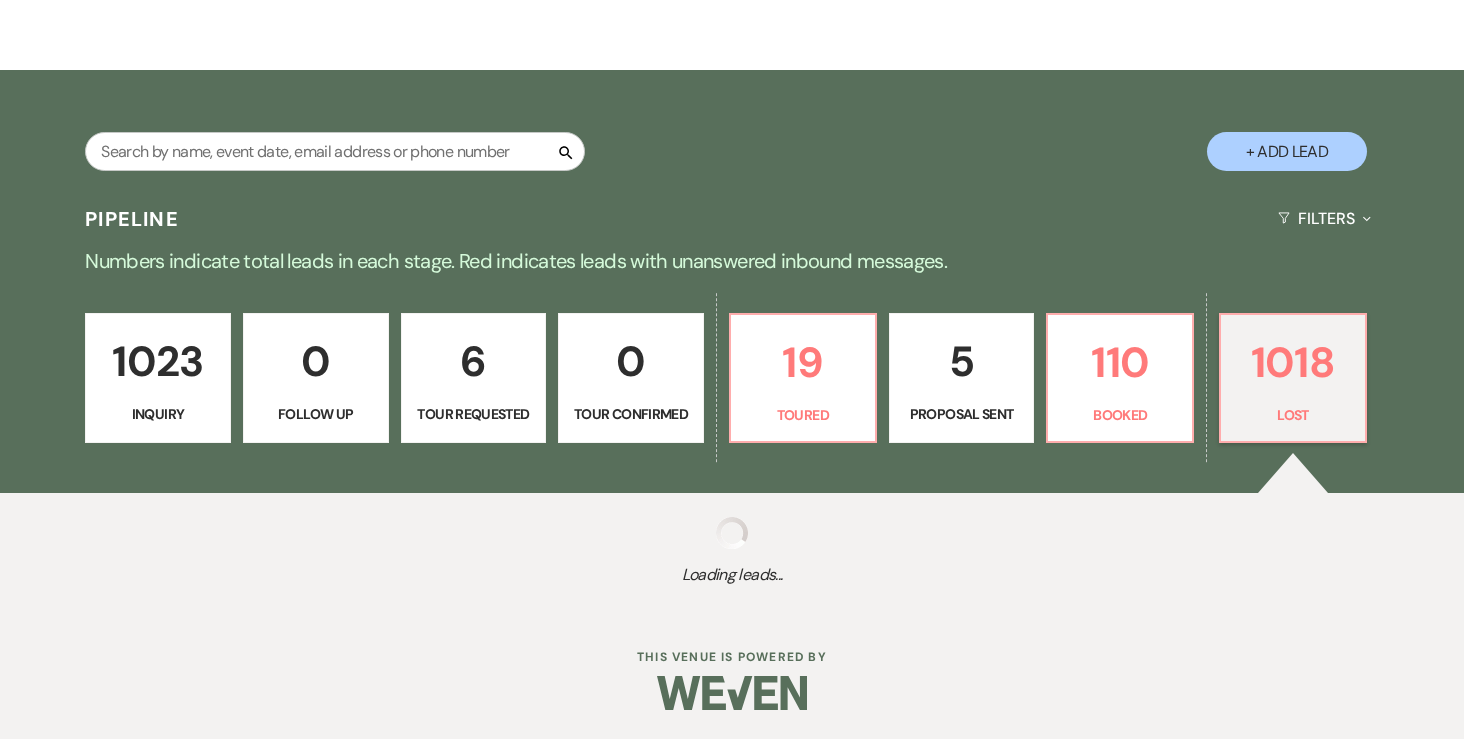 select on "8" 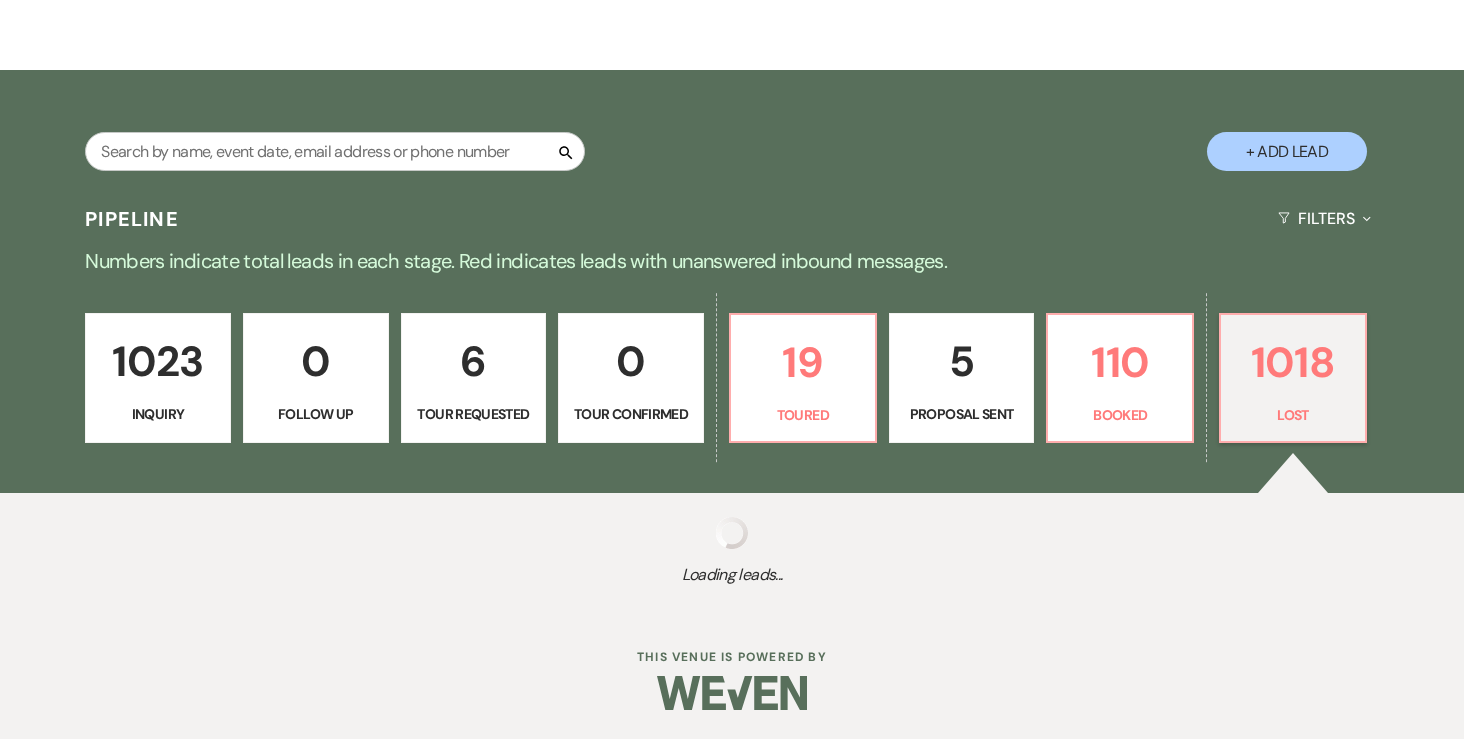select on "6" 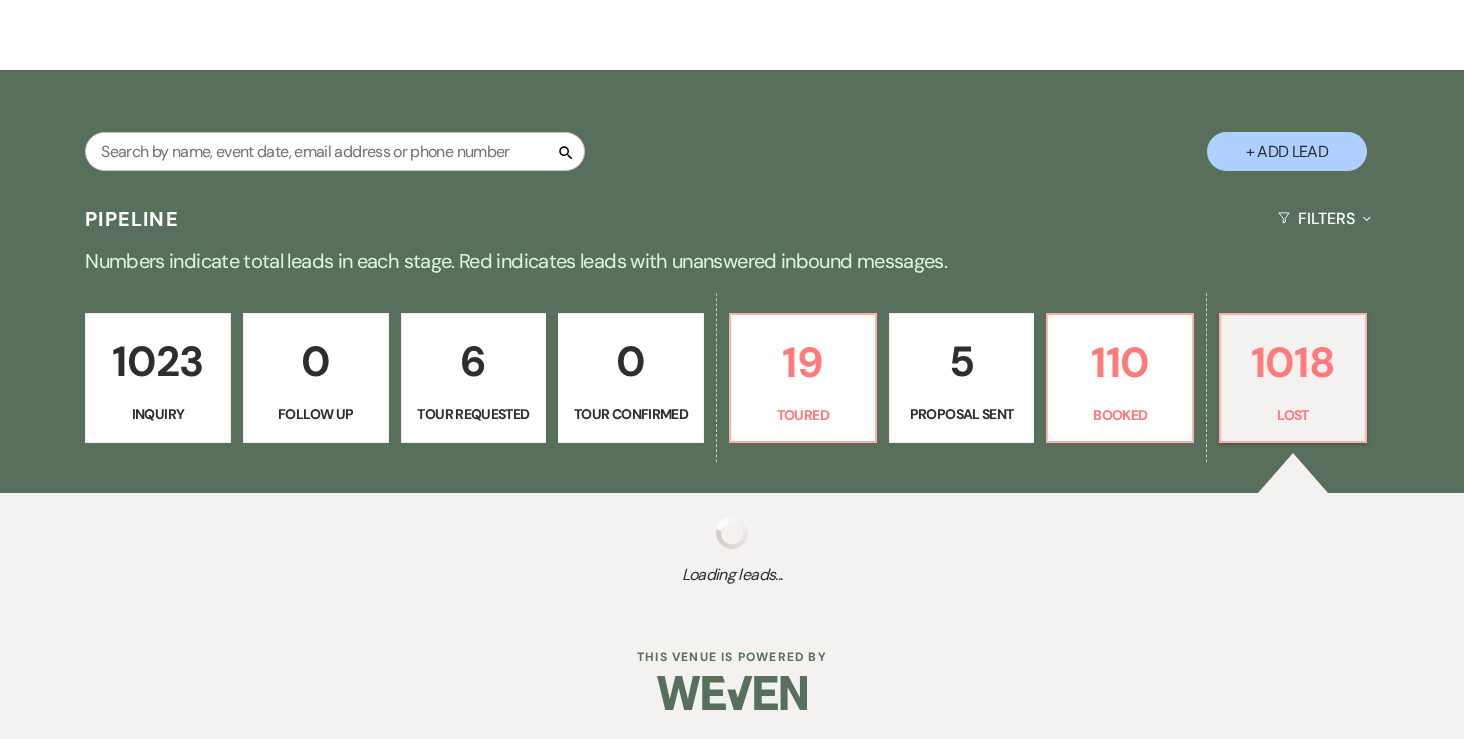 select on "8" 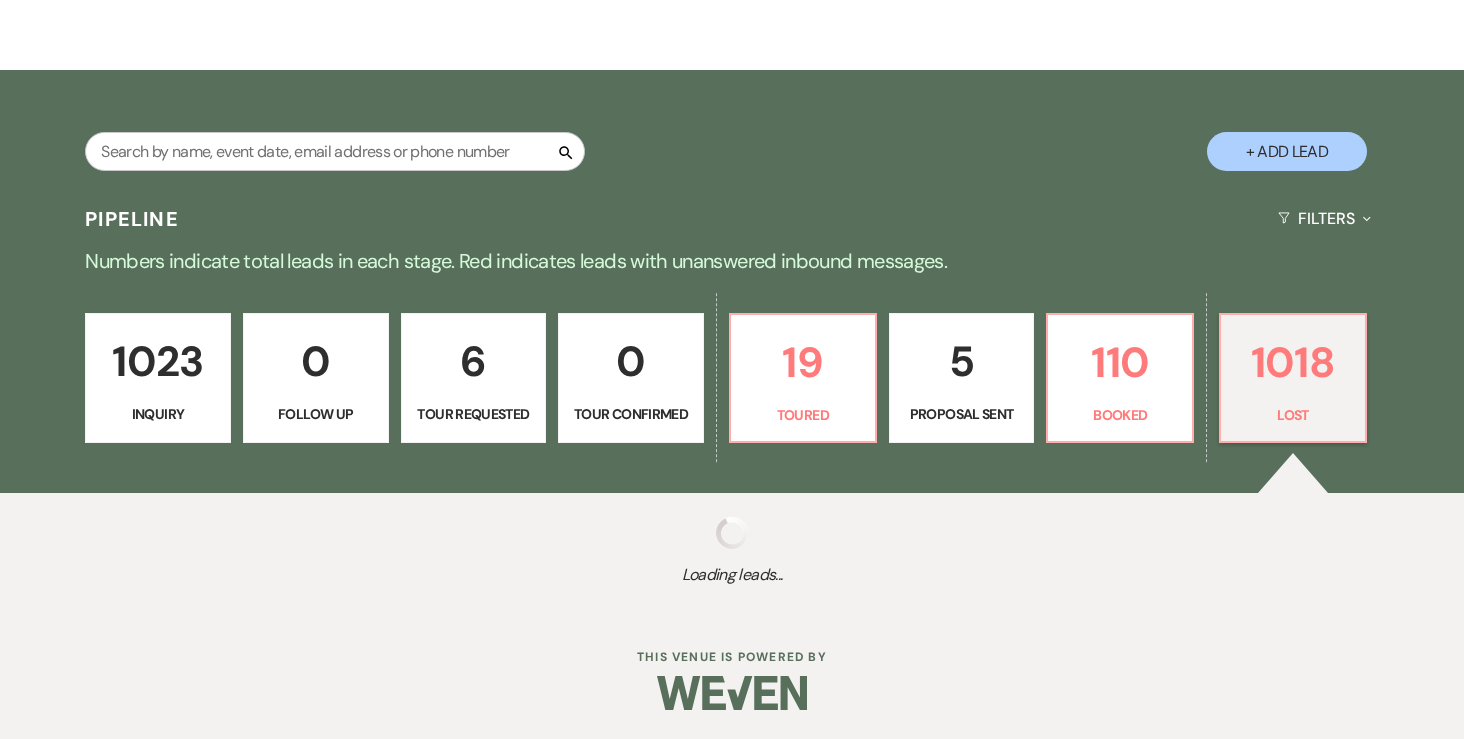 select on "6" 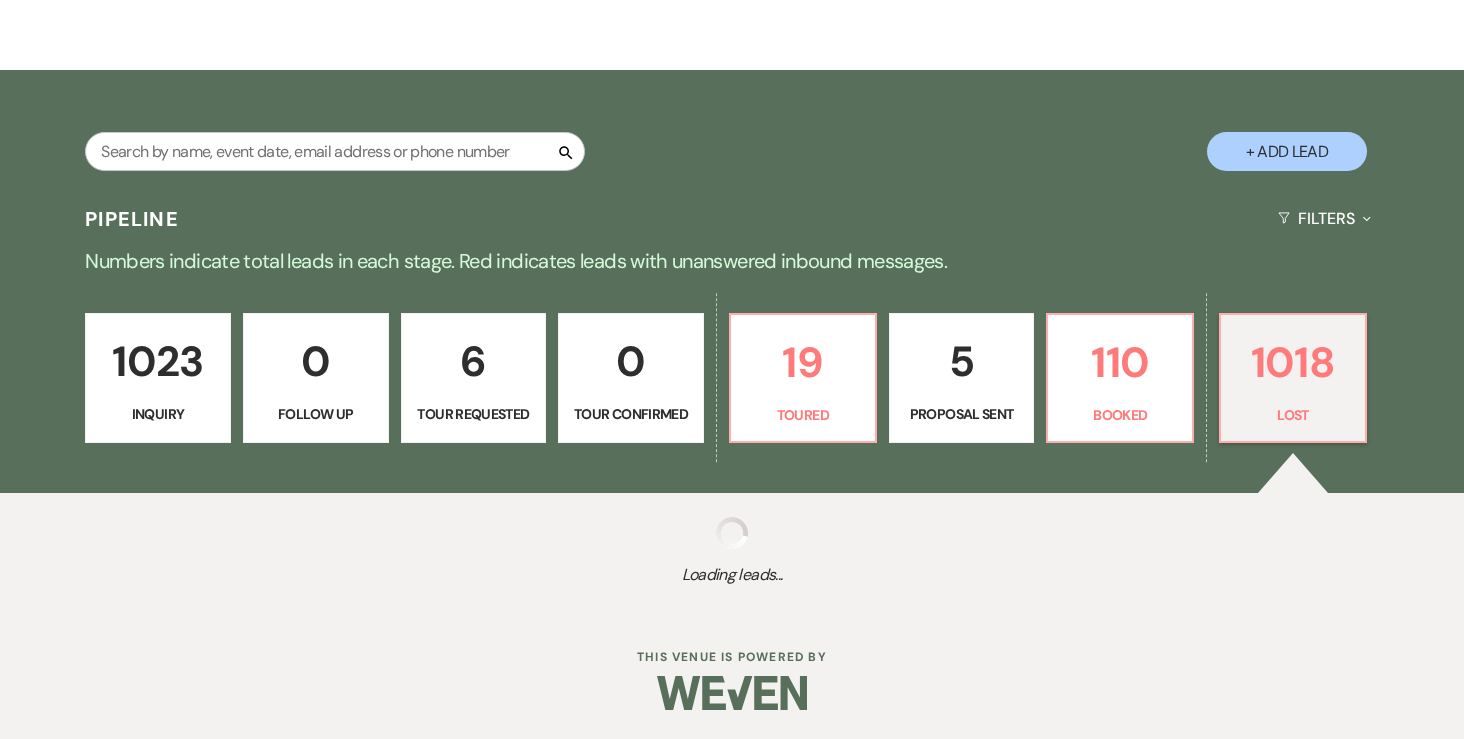 select on "8" 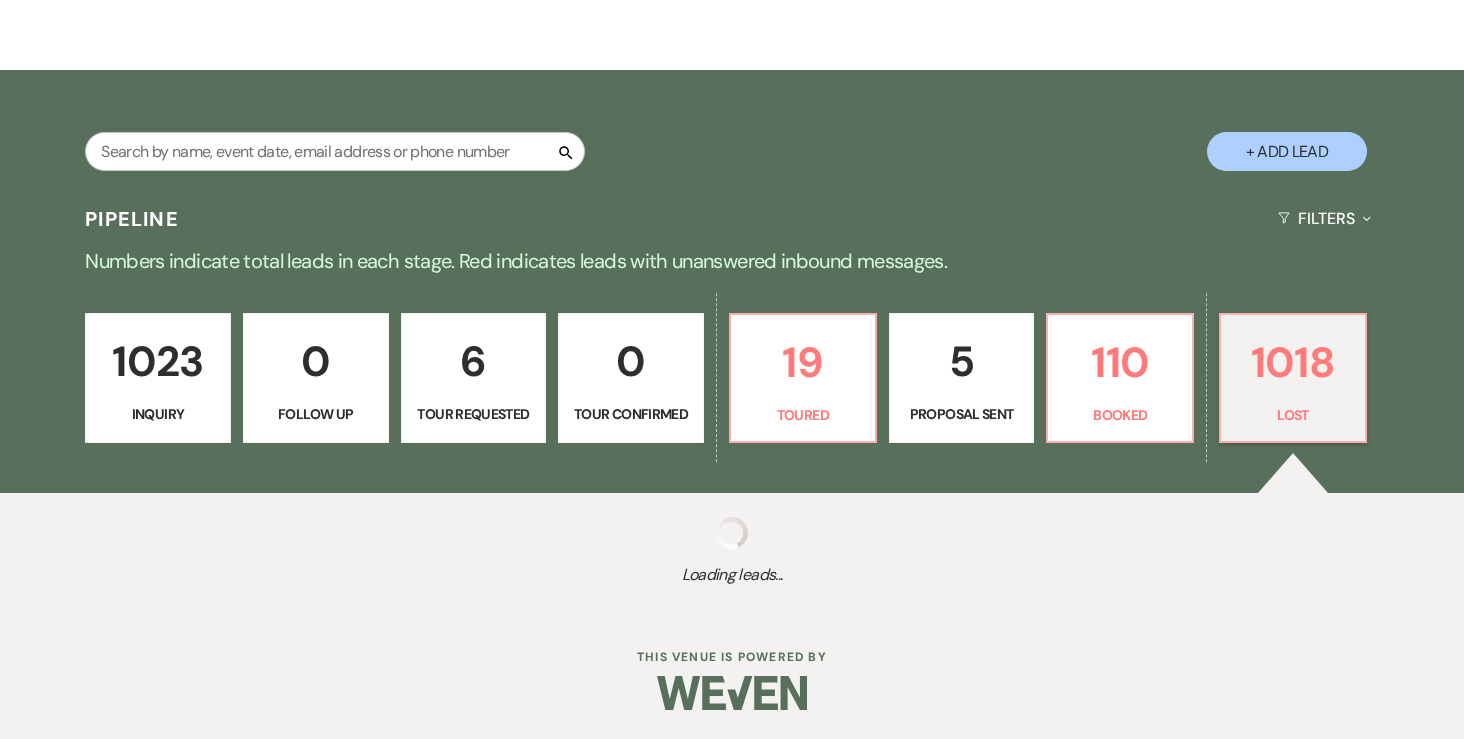 select on "6" 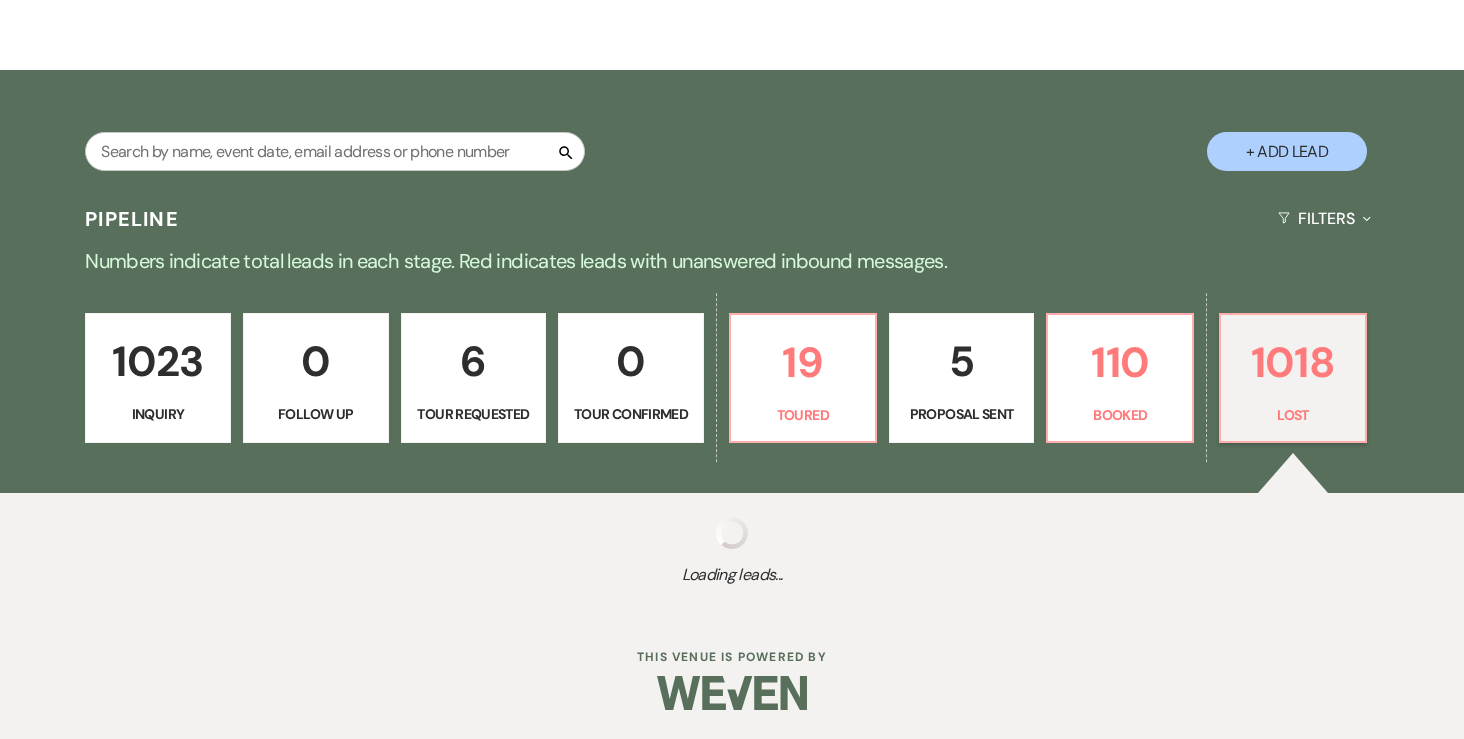 select on "8" 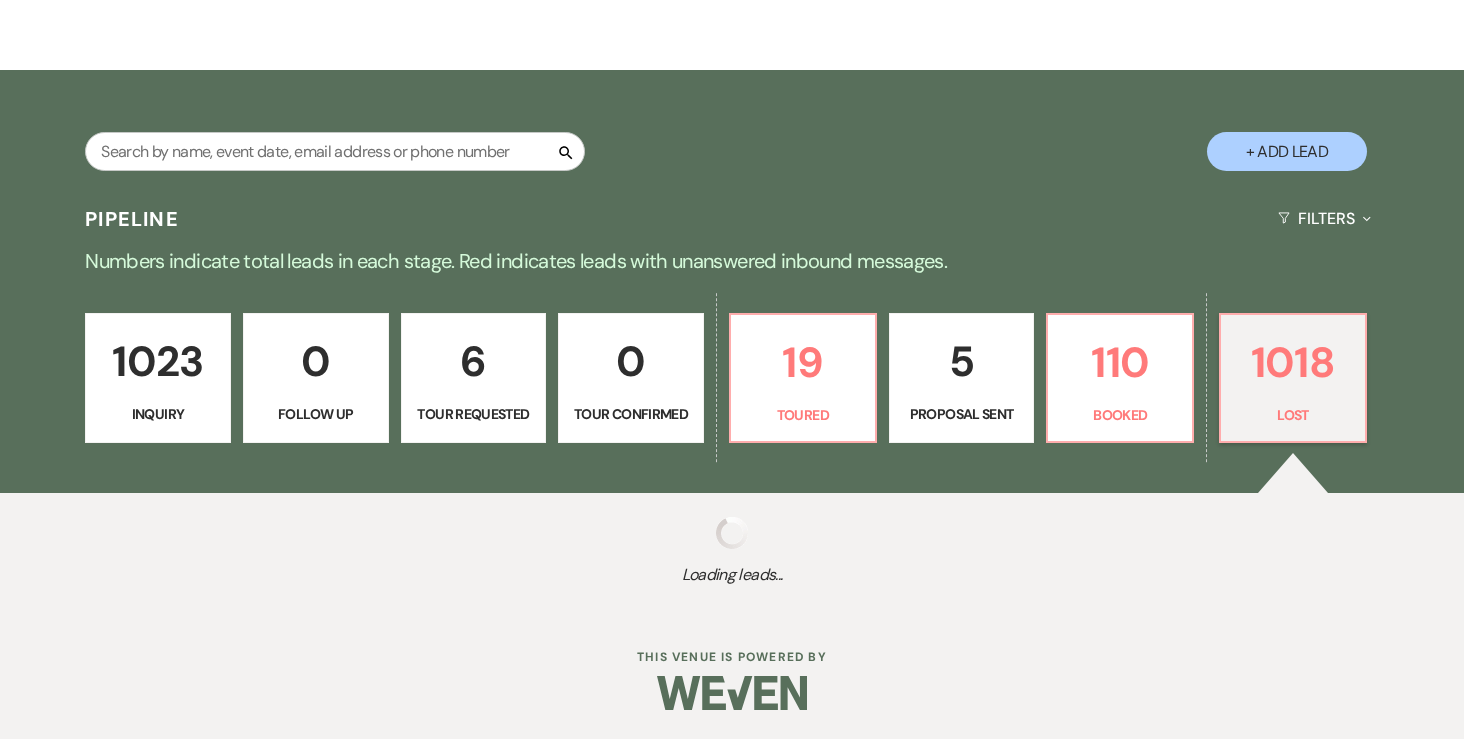 select on "5" 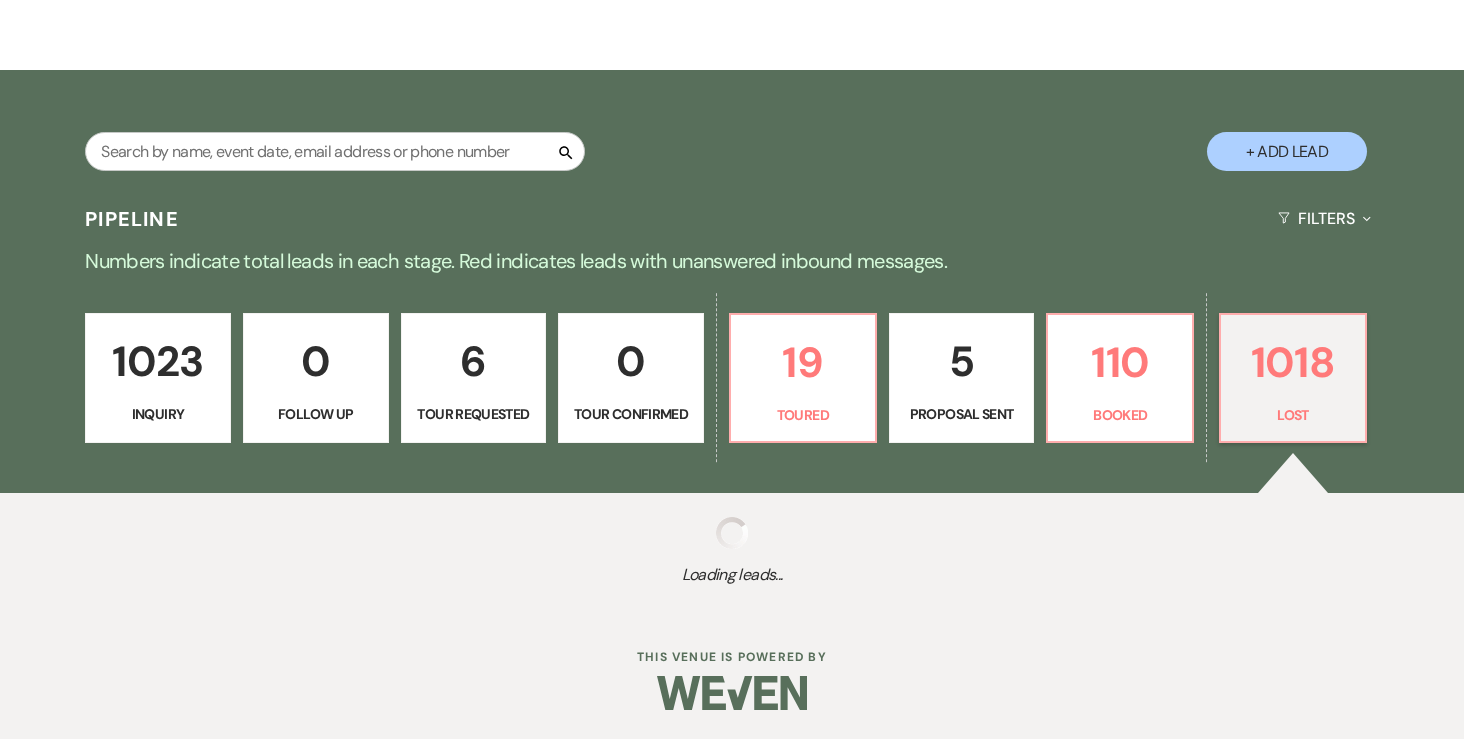 select on "8" 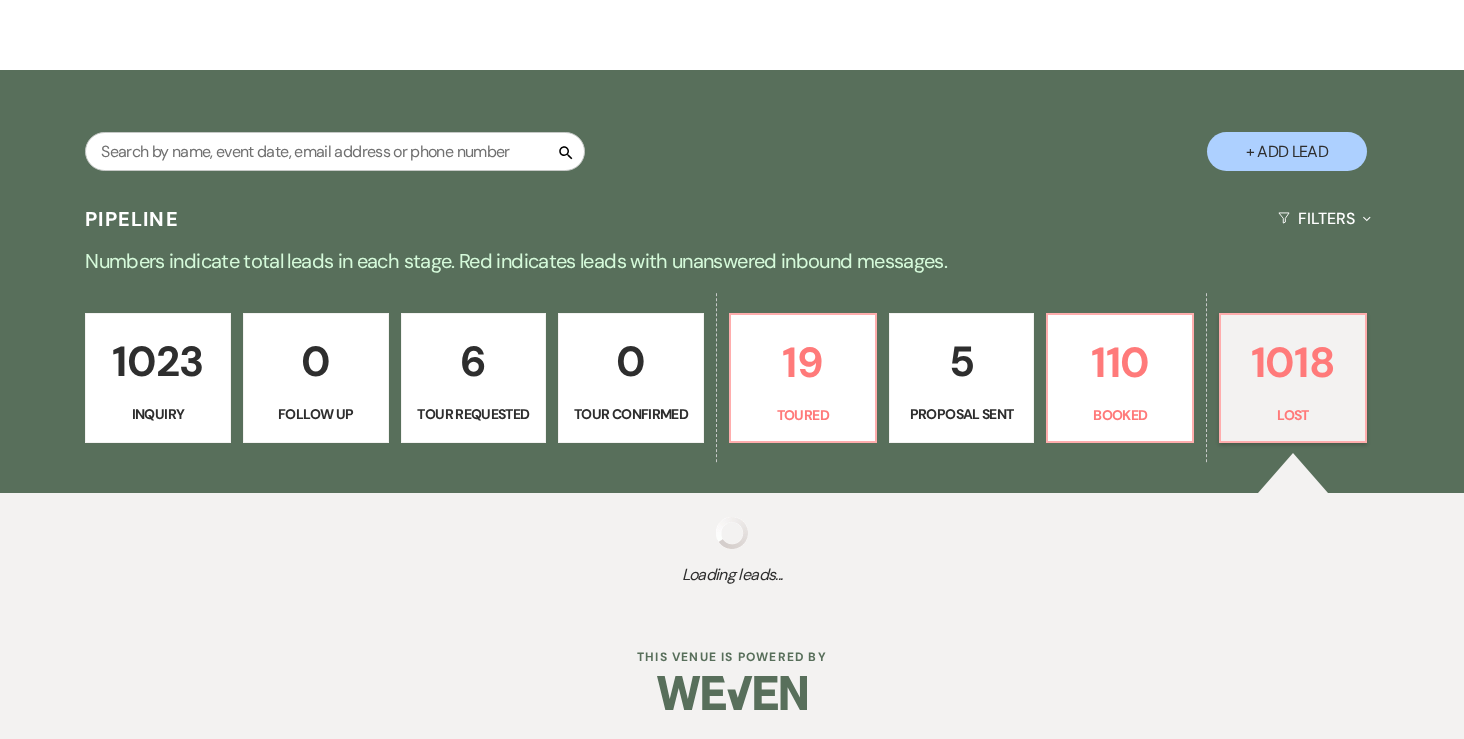 select on "6" 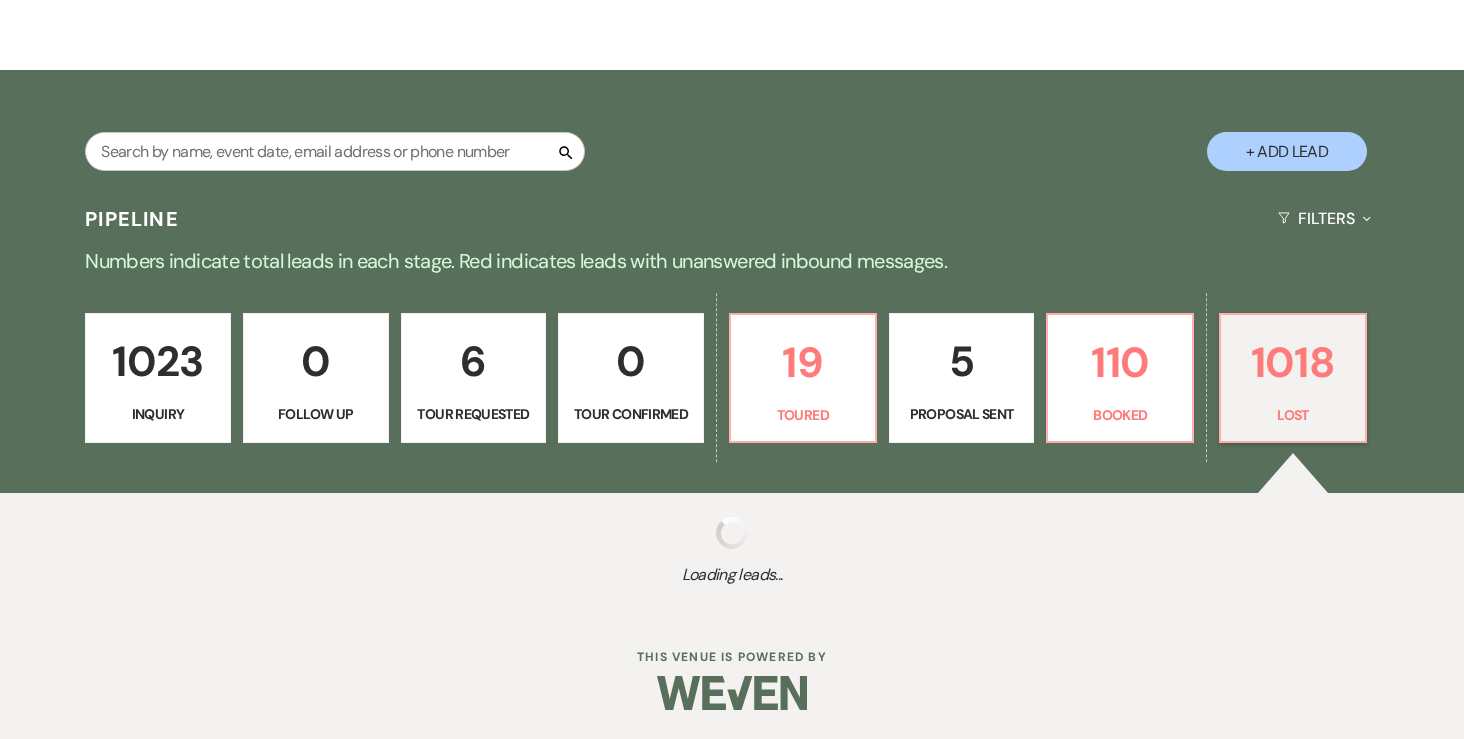 select on "8" 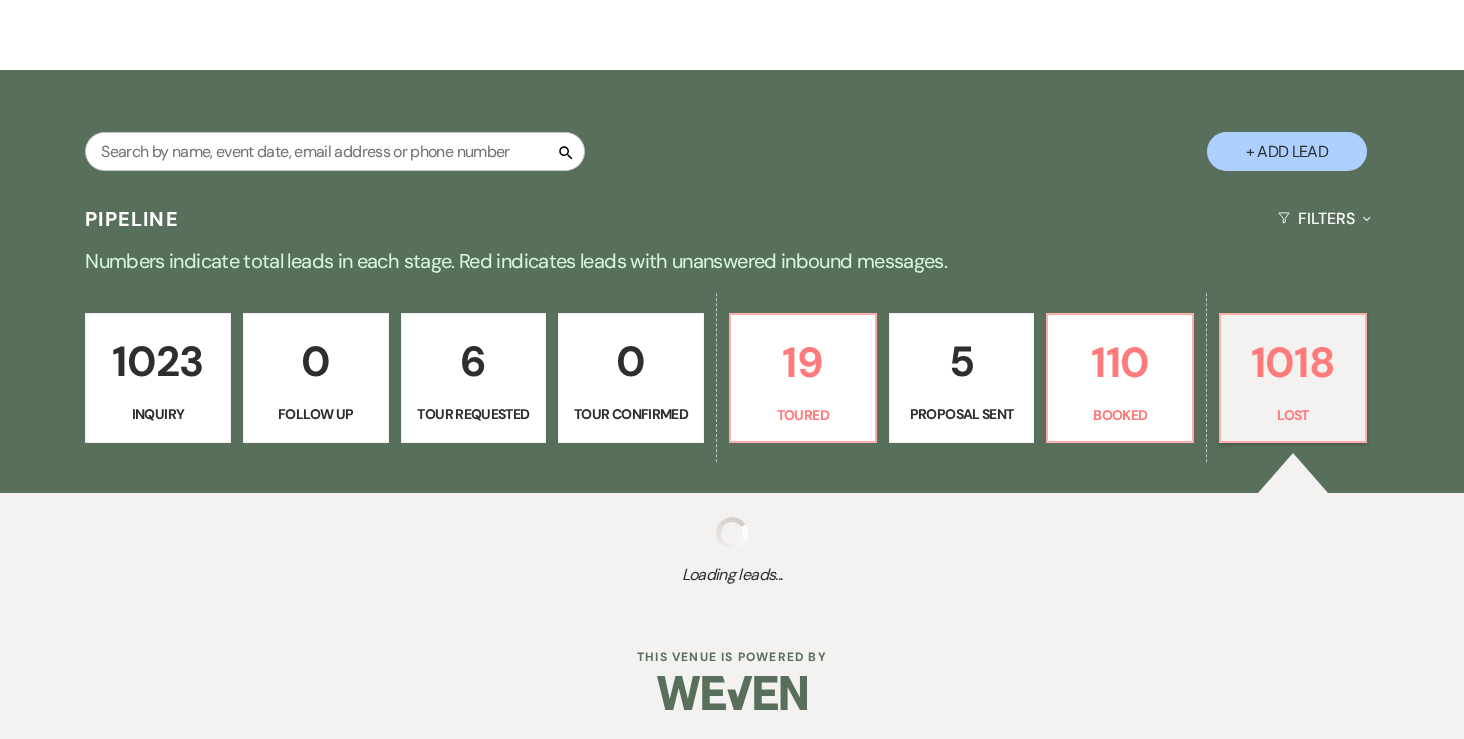 select on "6" 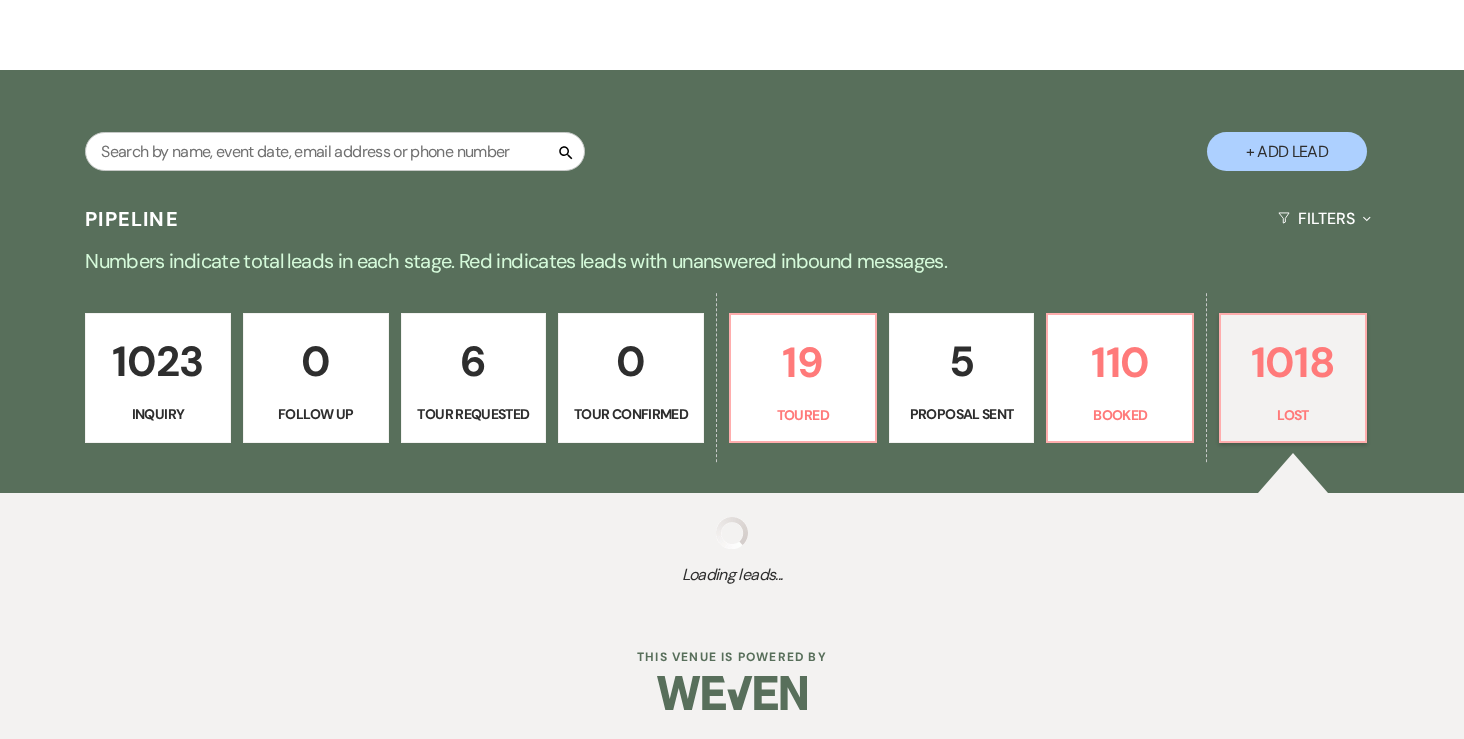 select on "8" 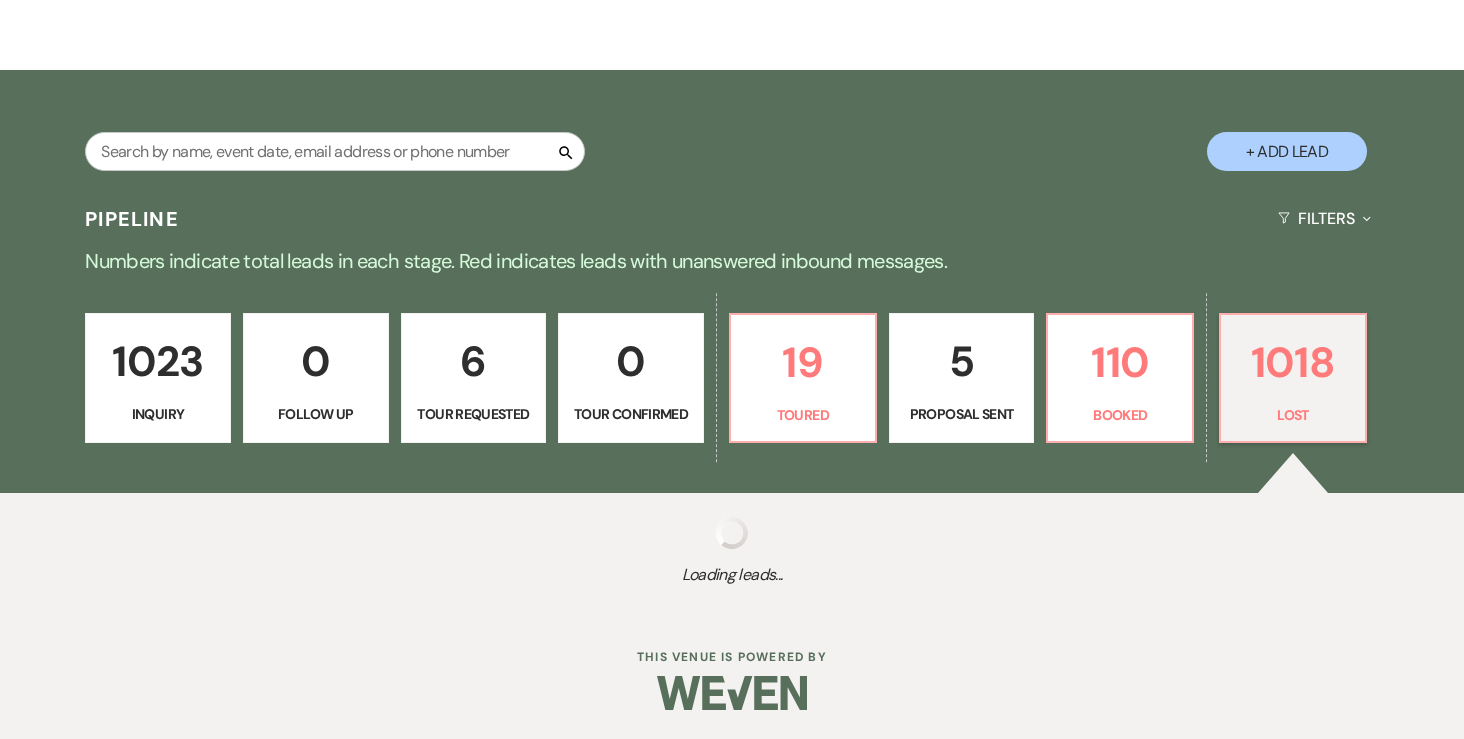 select on "6" 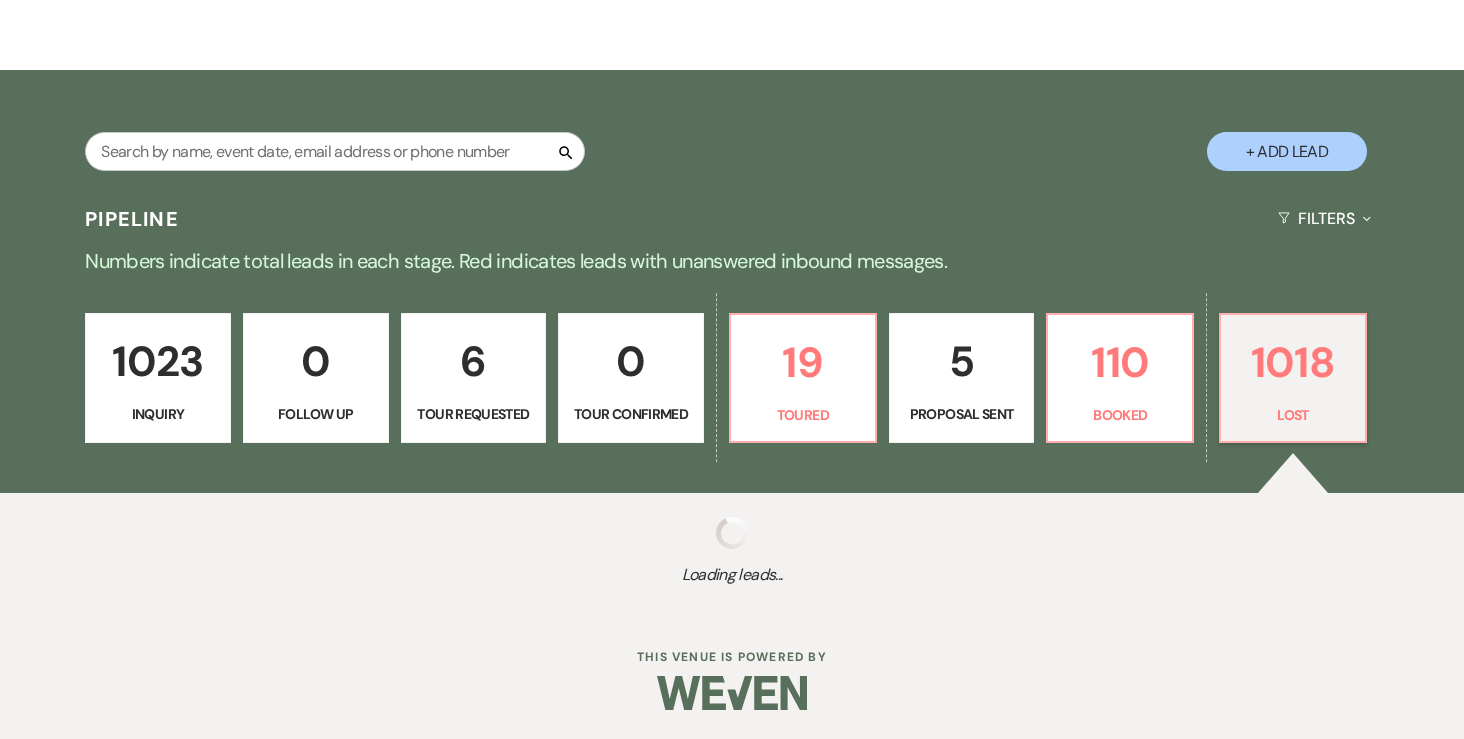 select on "8" 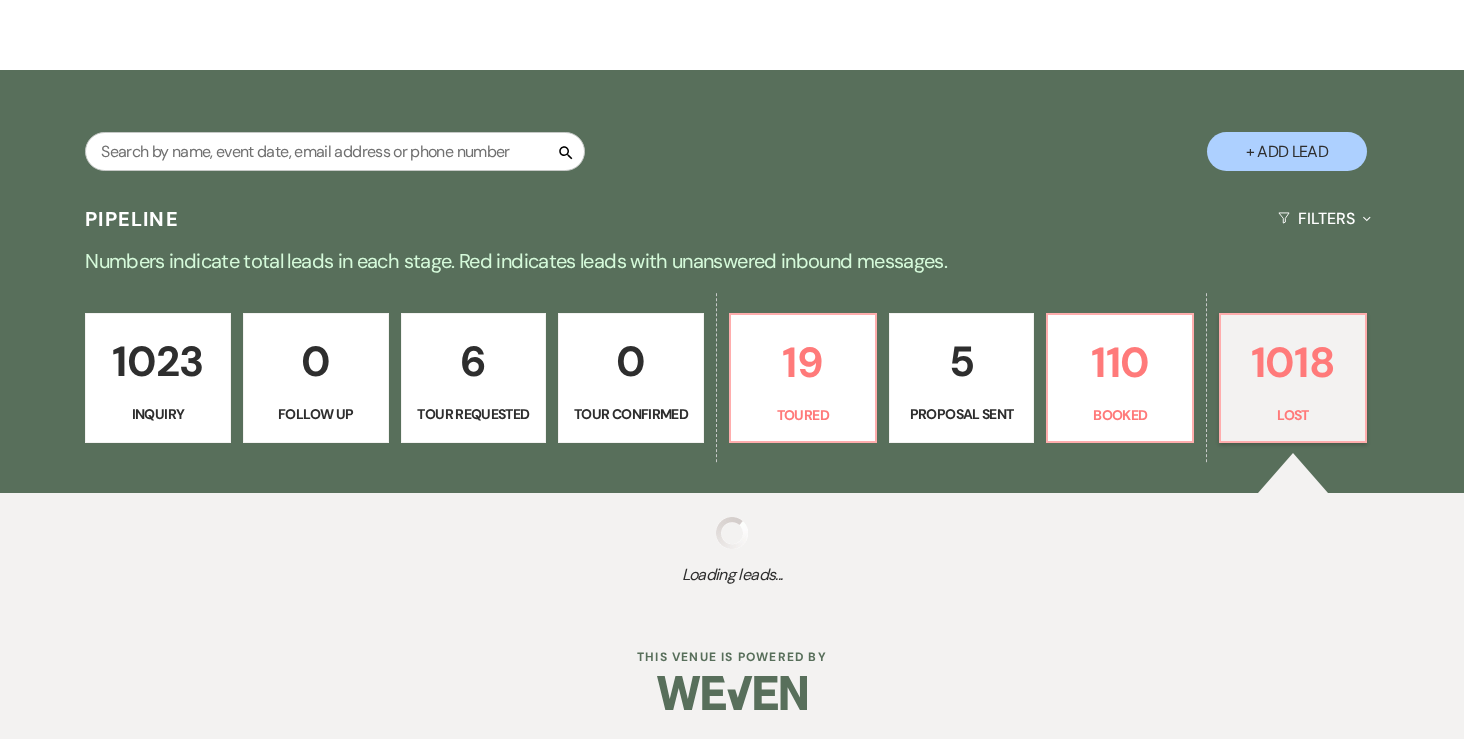 select on "7" 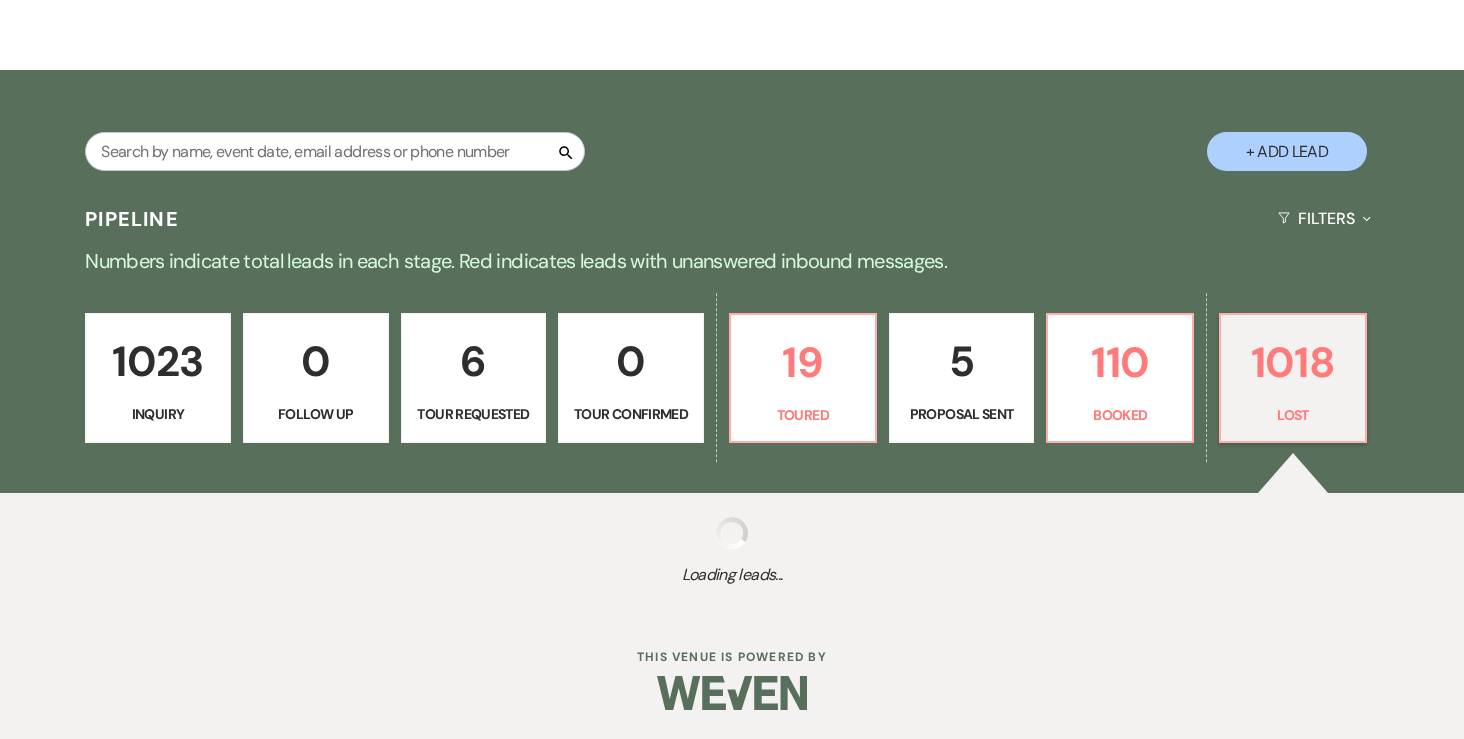 select on "8" 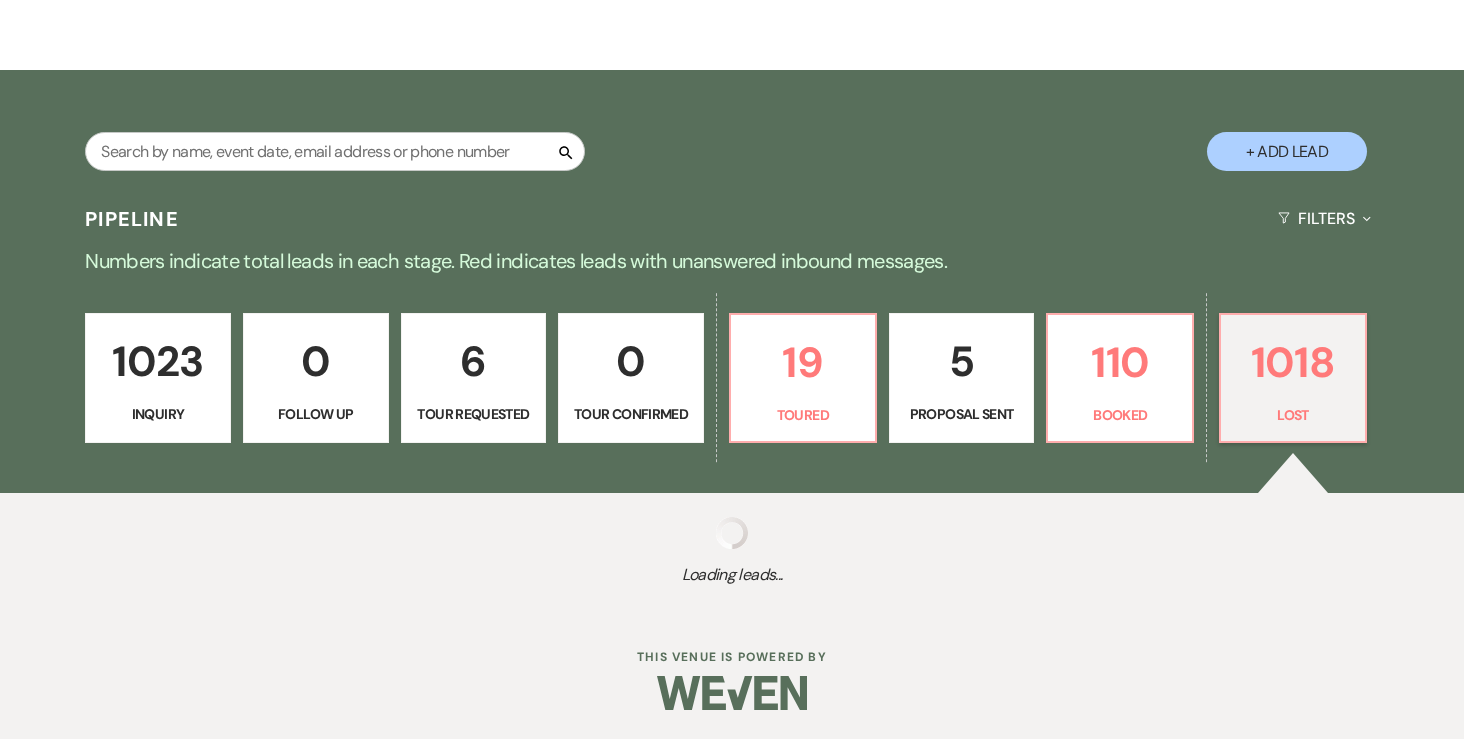 select on "6" 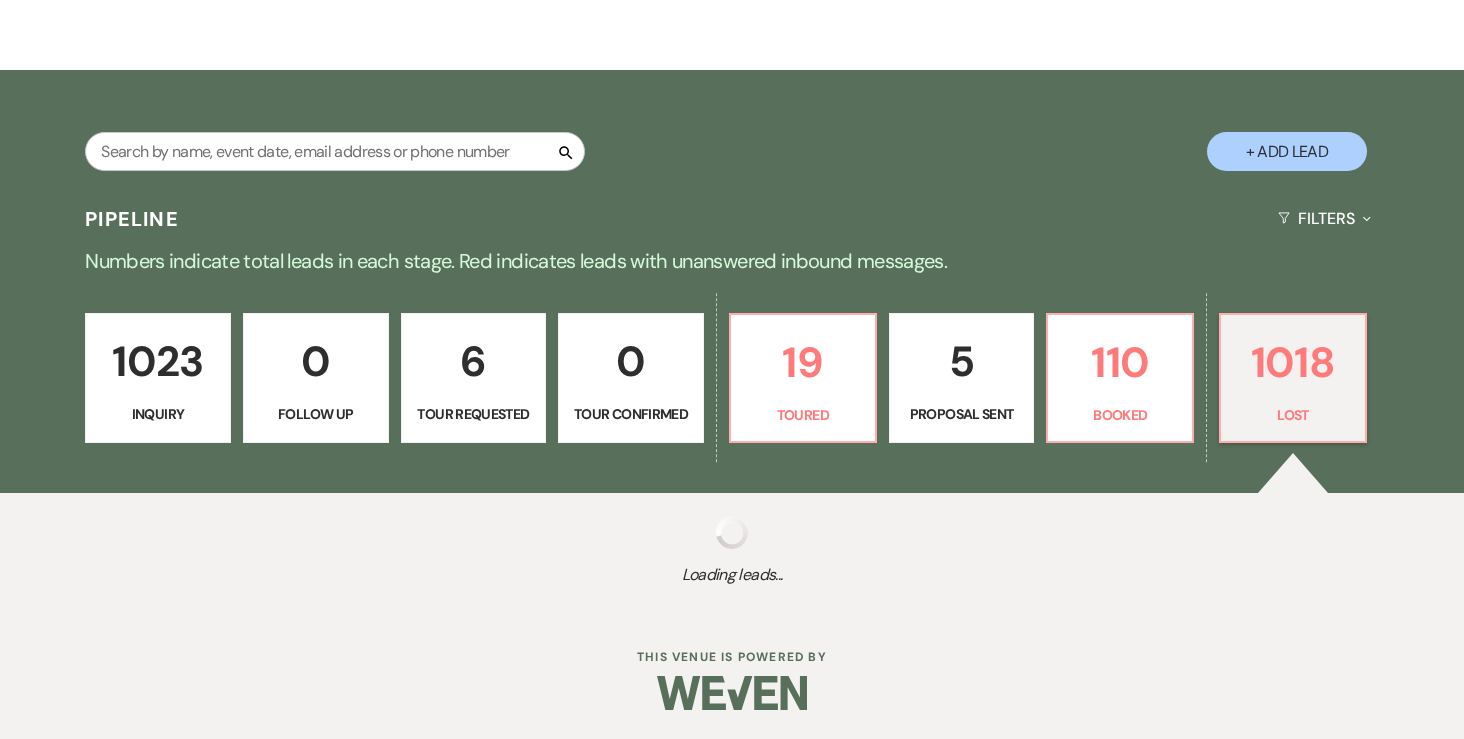 select on "8" 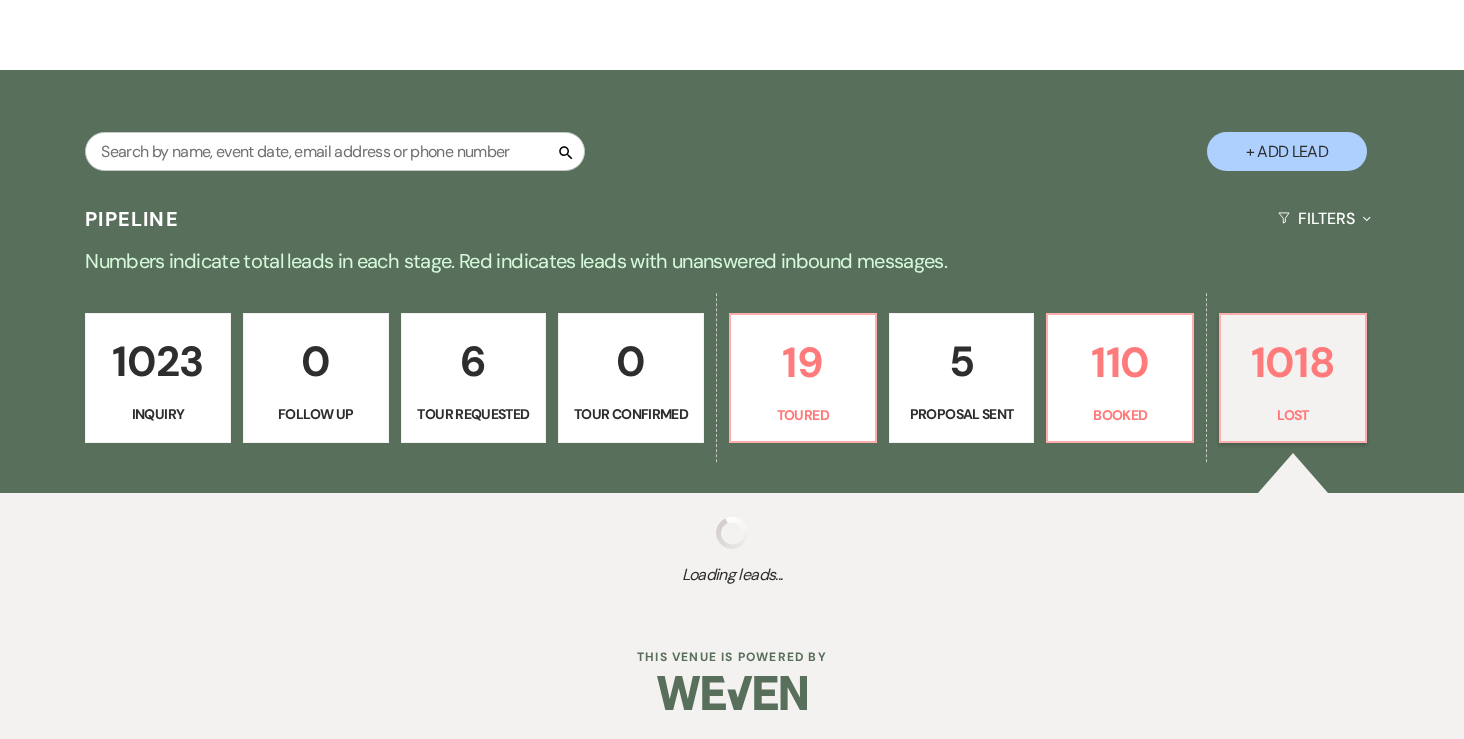 select on "5" 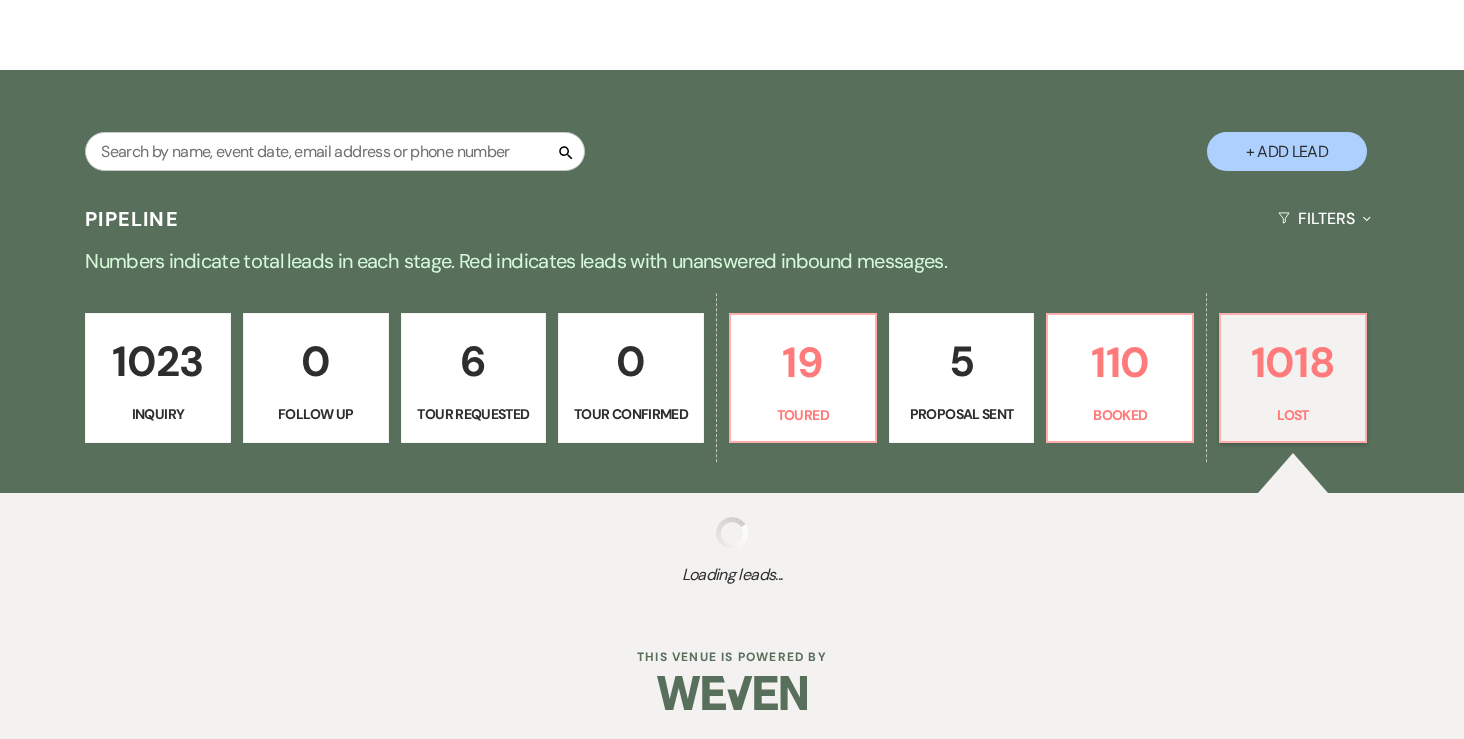 select on "8" 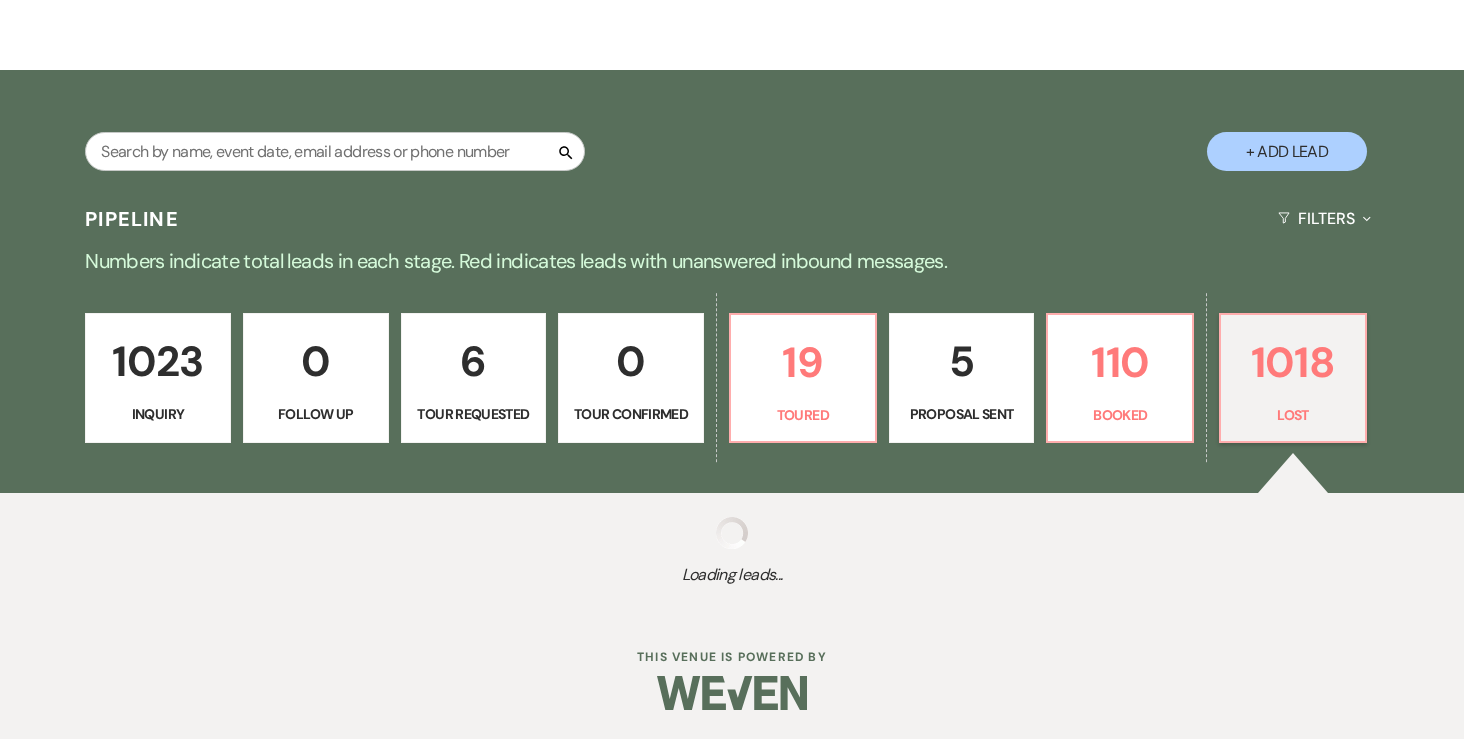 select on "6" 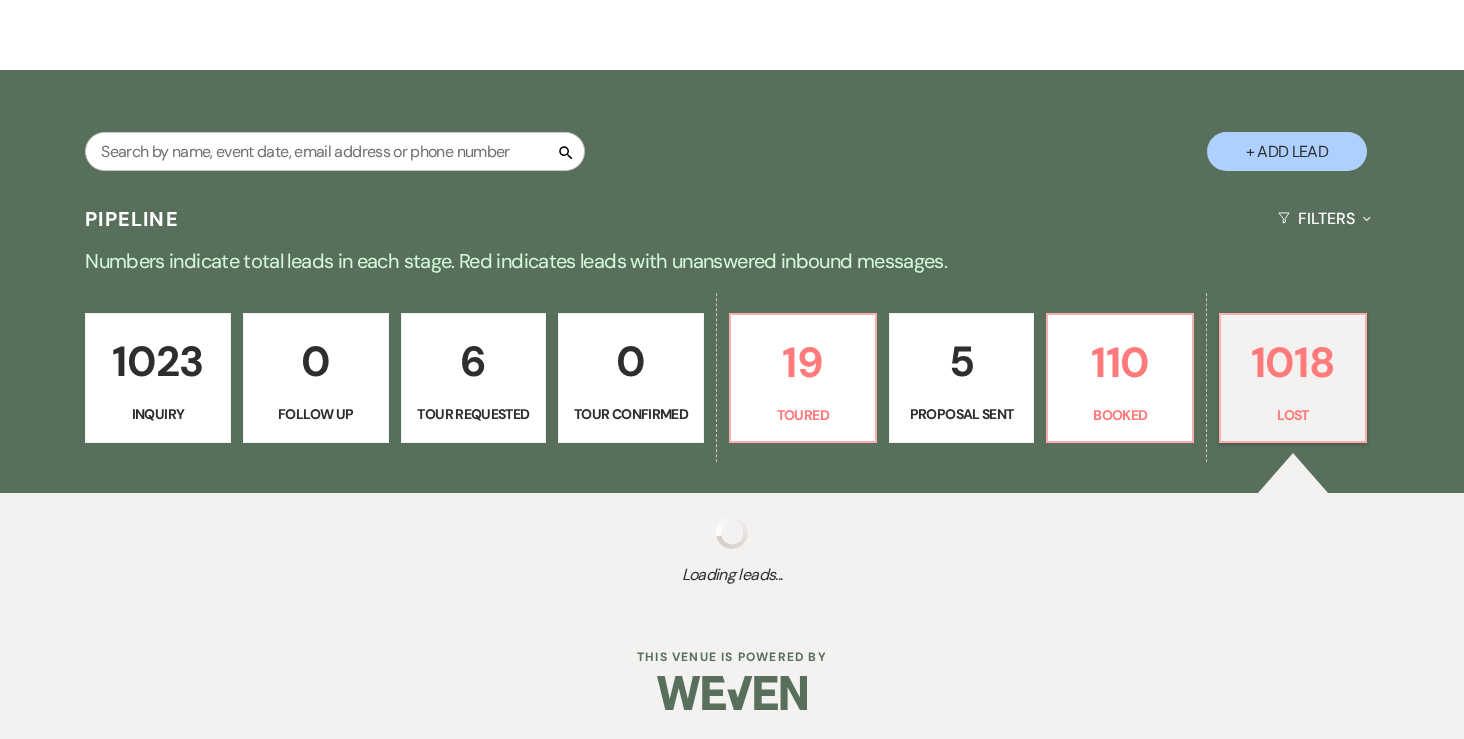 select on "8" 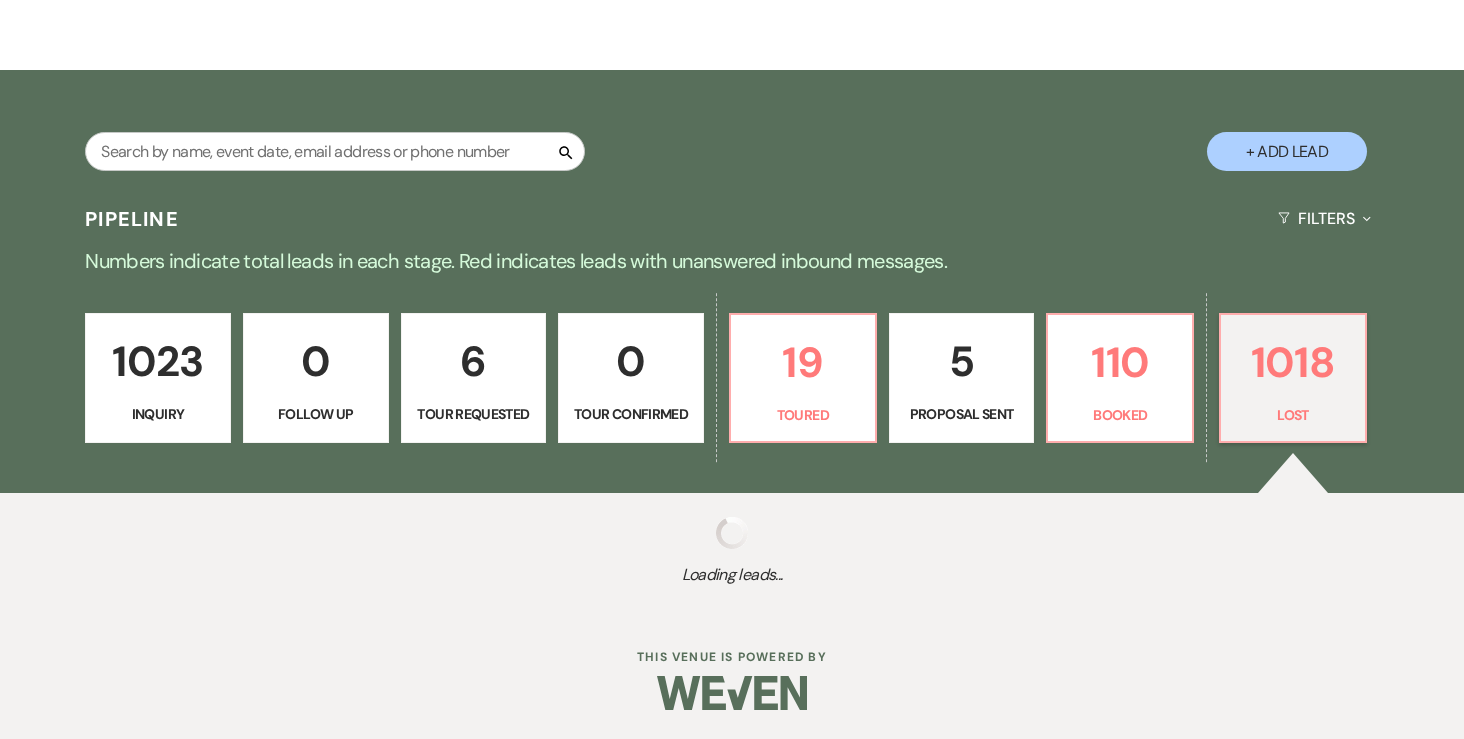 select on "6" 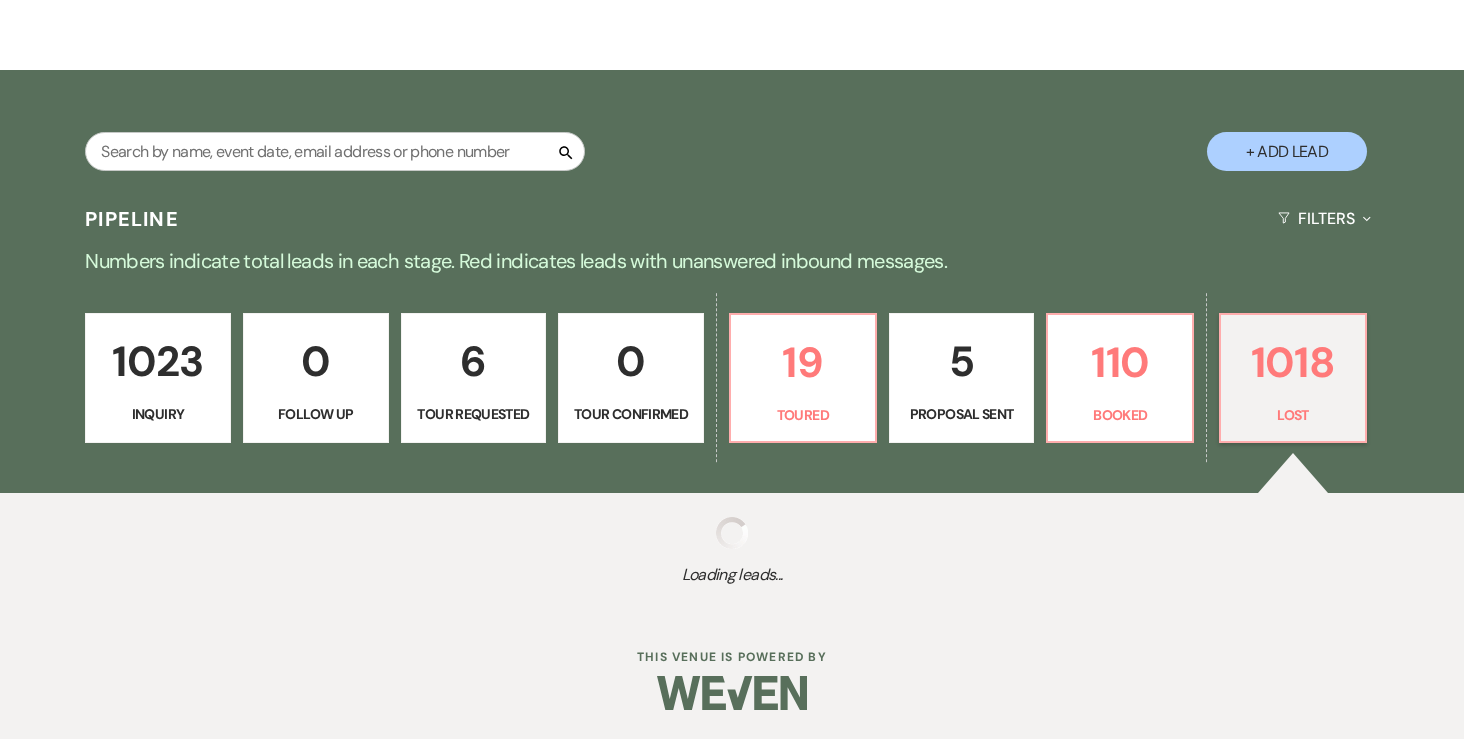 select on "8" 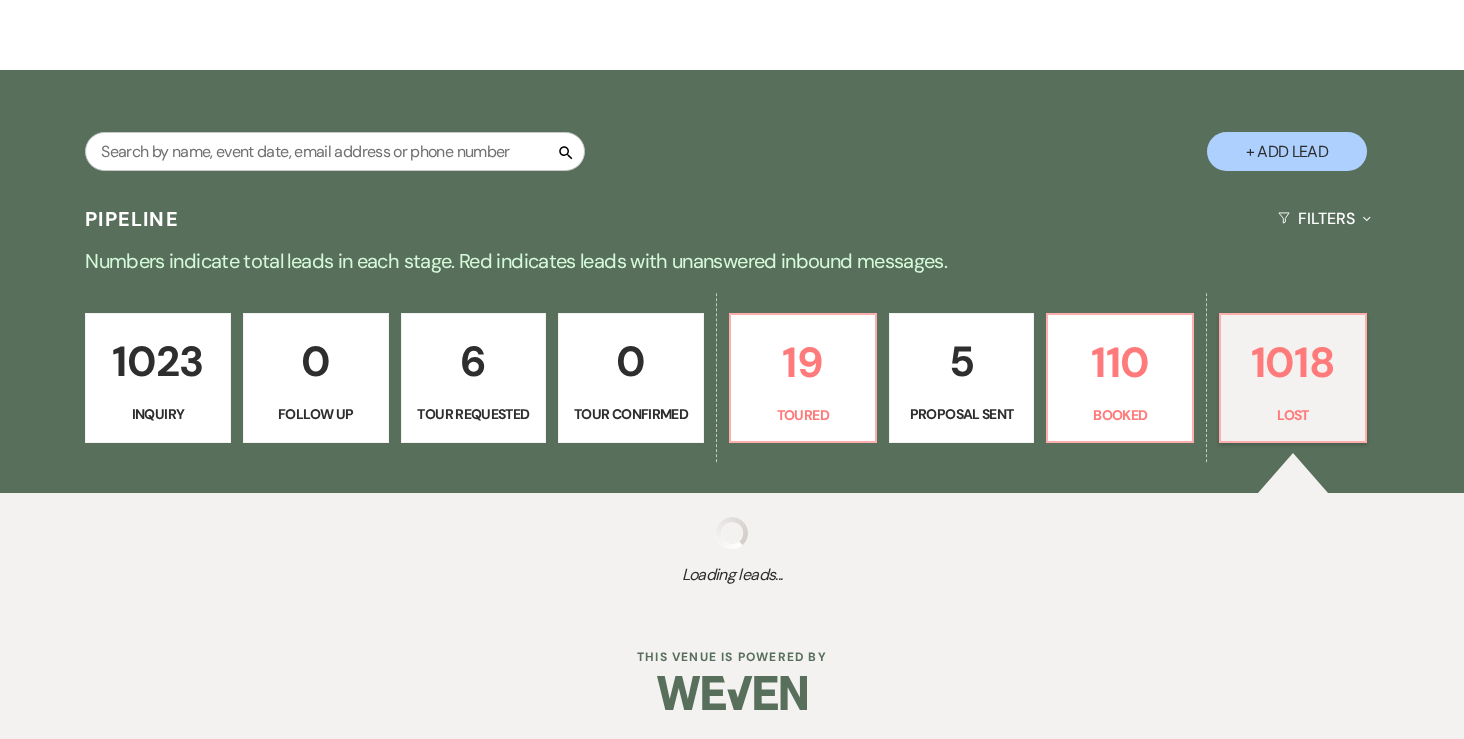 select on "6" 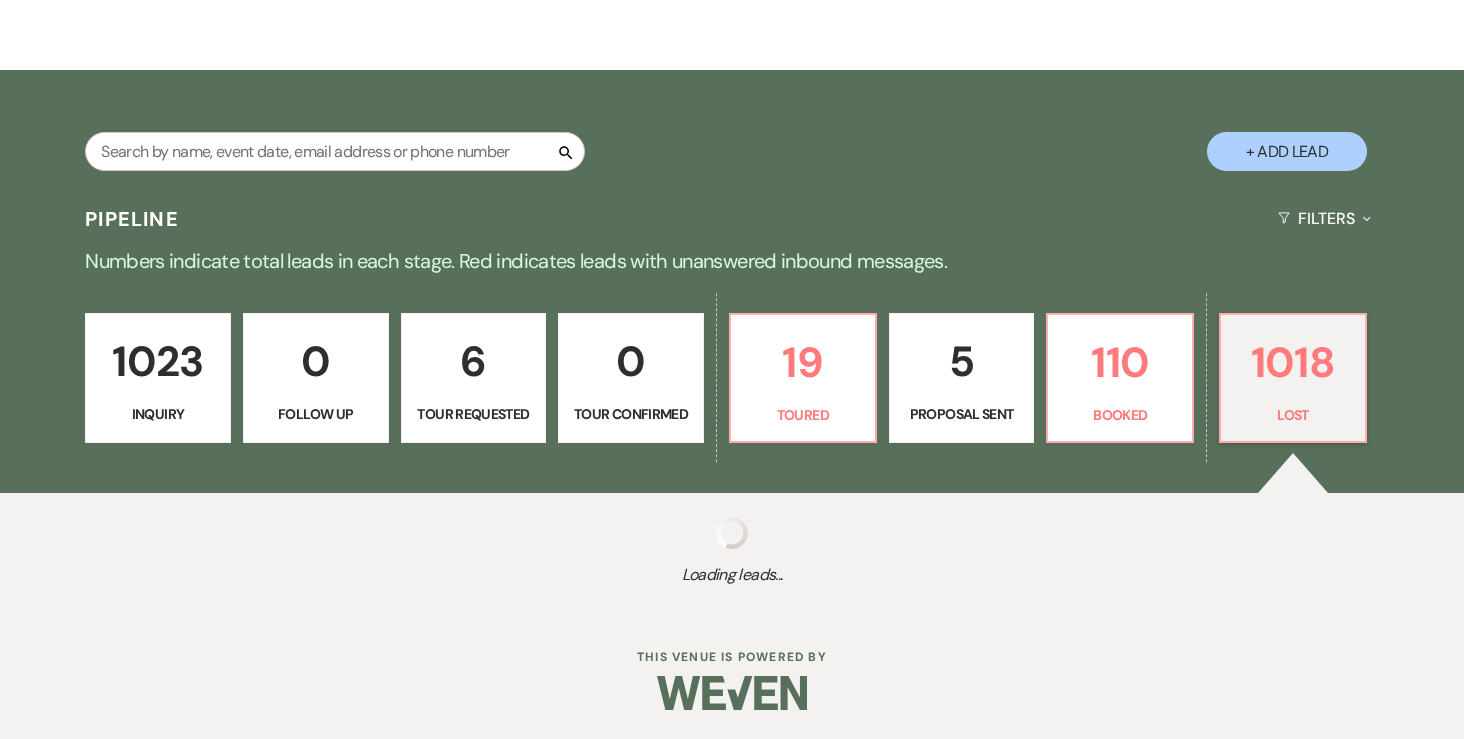 select on "8" 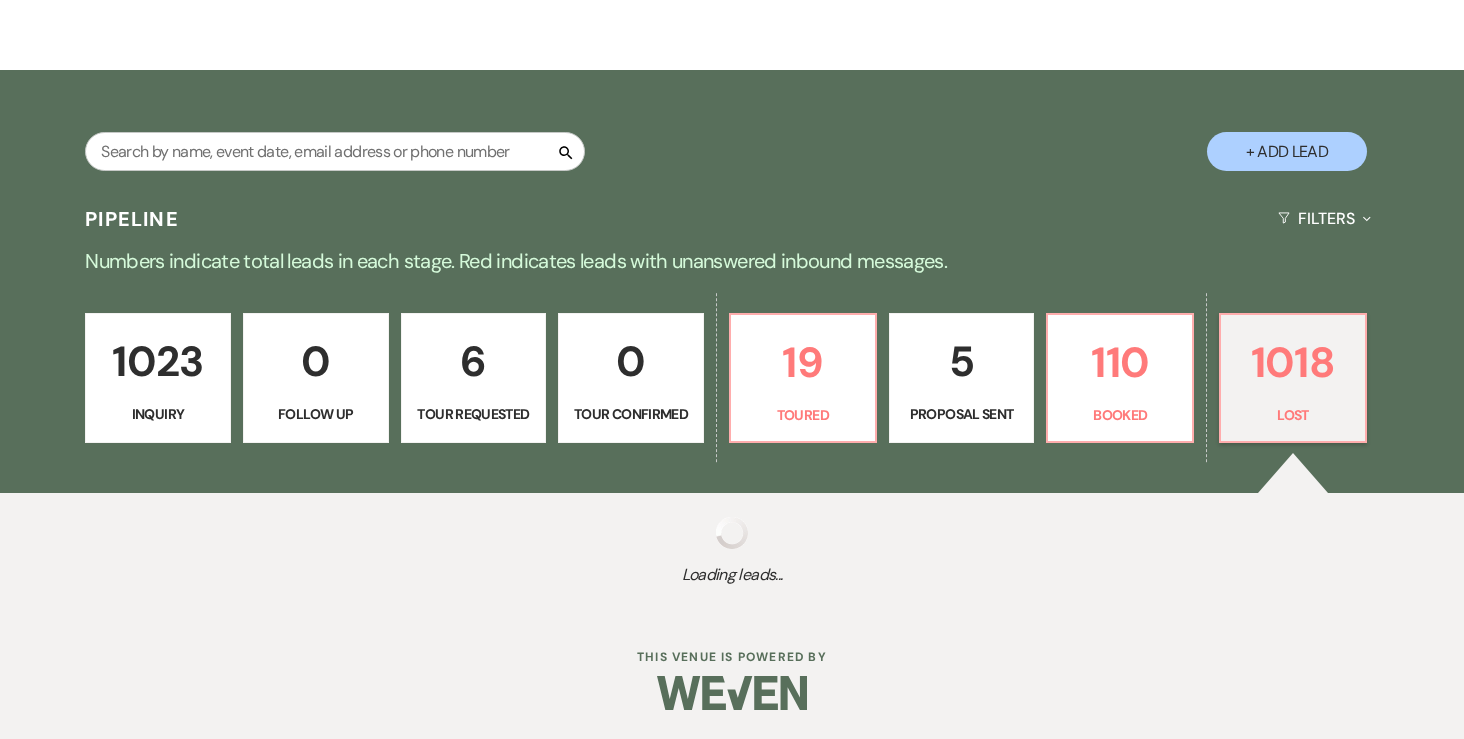 select on "5" 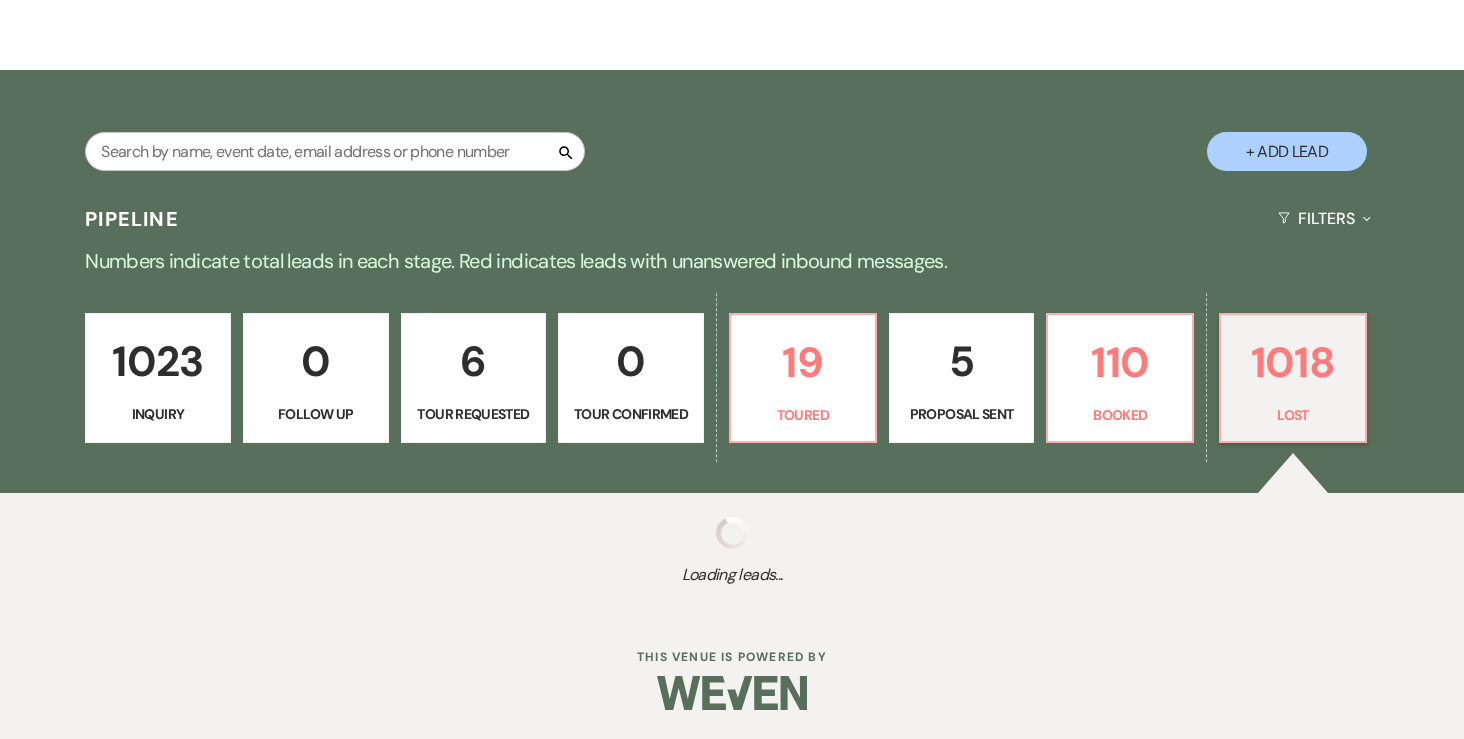select on "8" 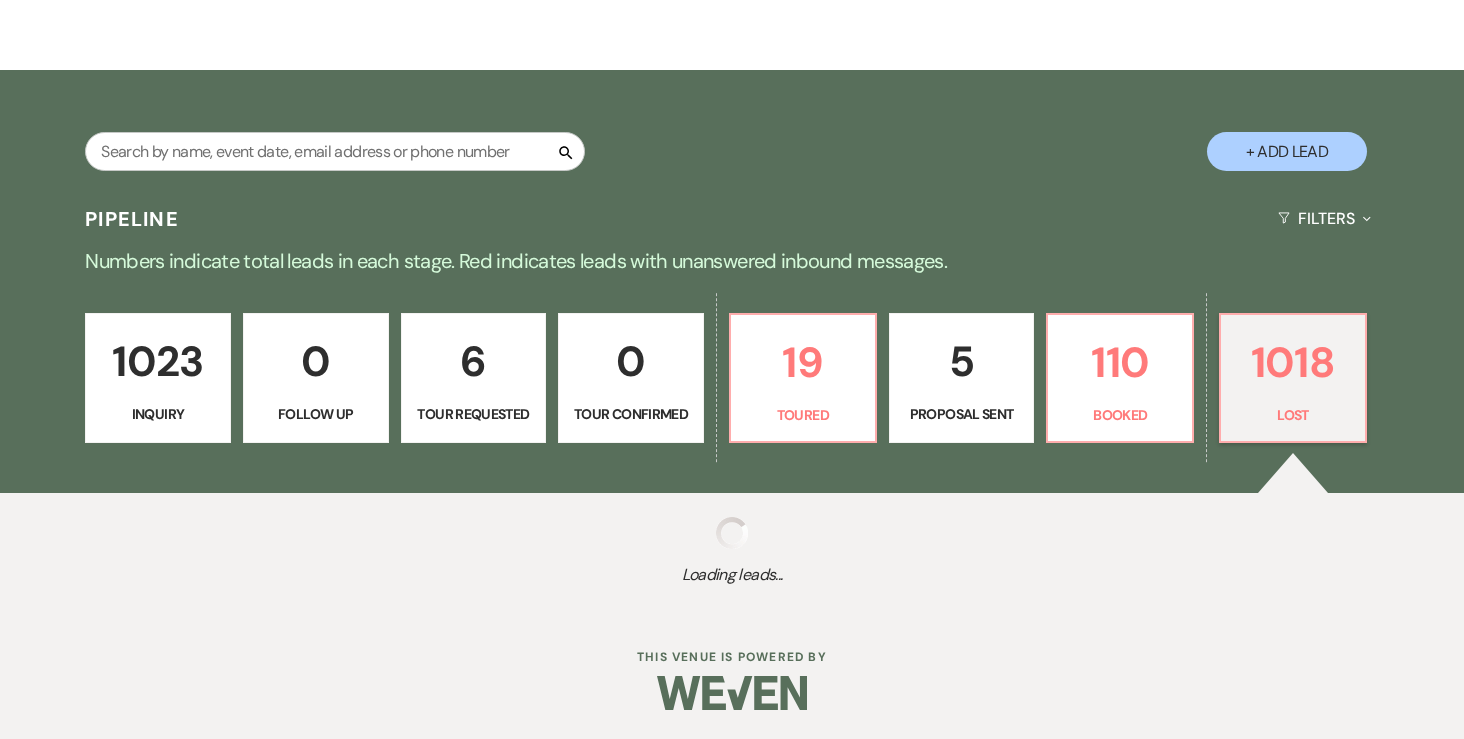 select on "6" 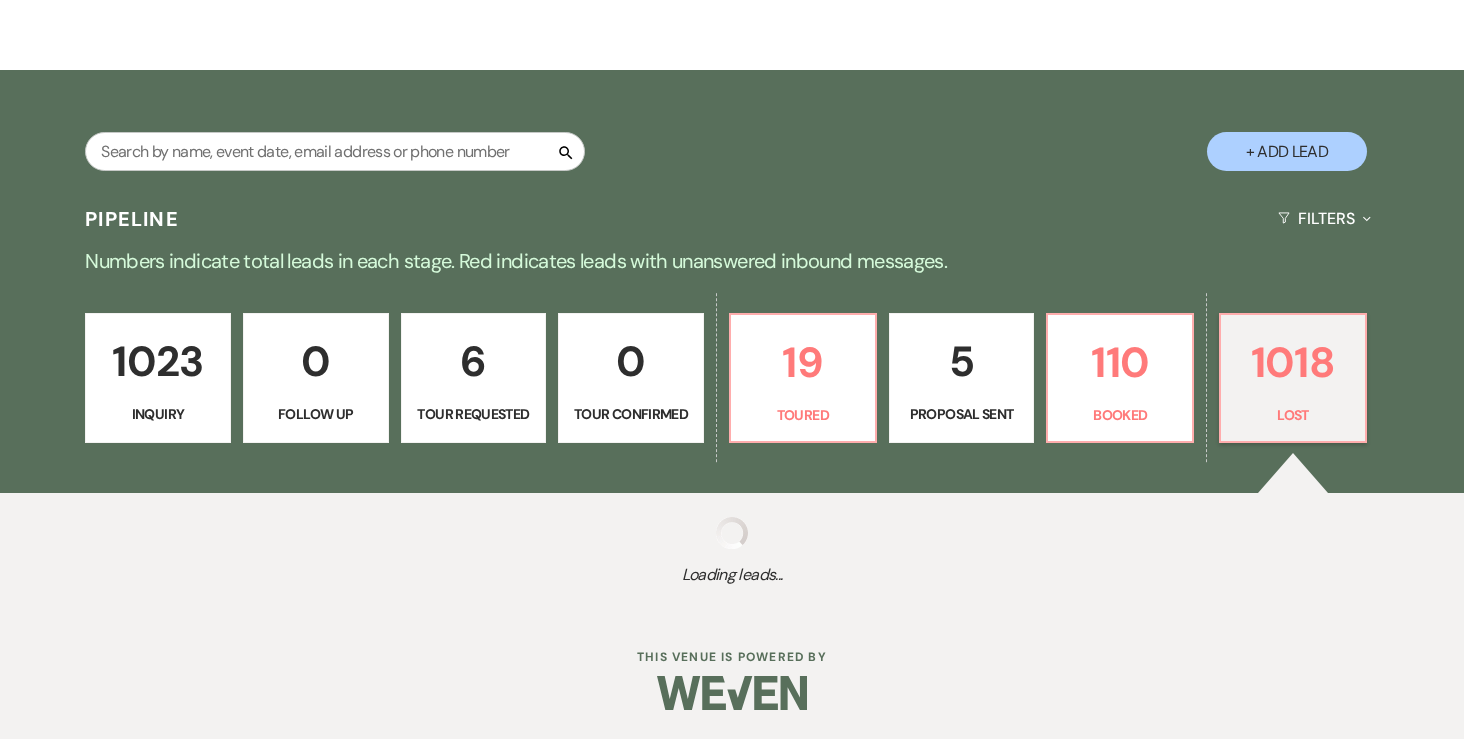 select on "8" 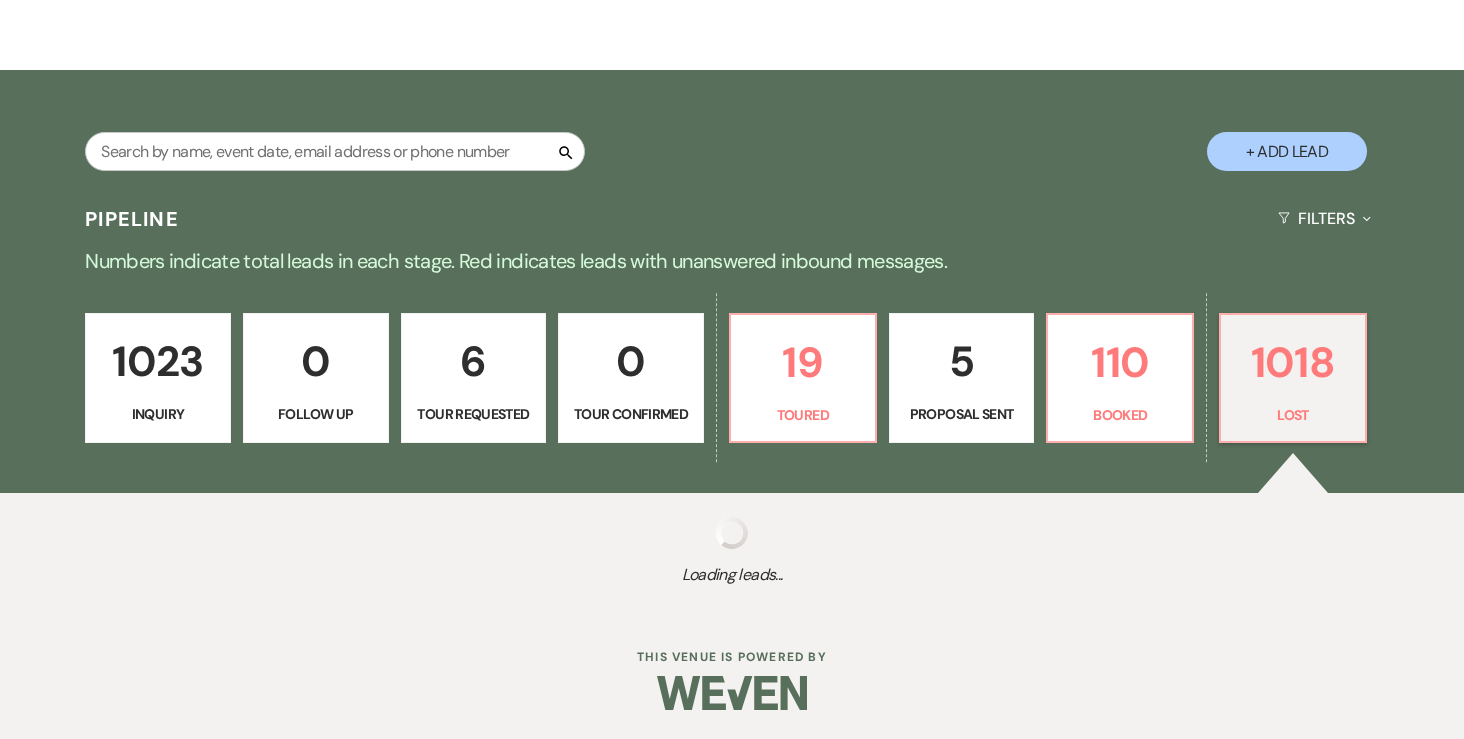 select on "8" 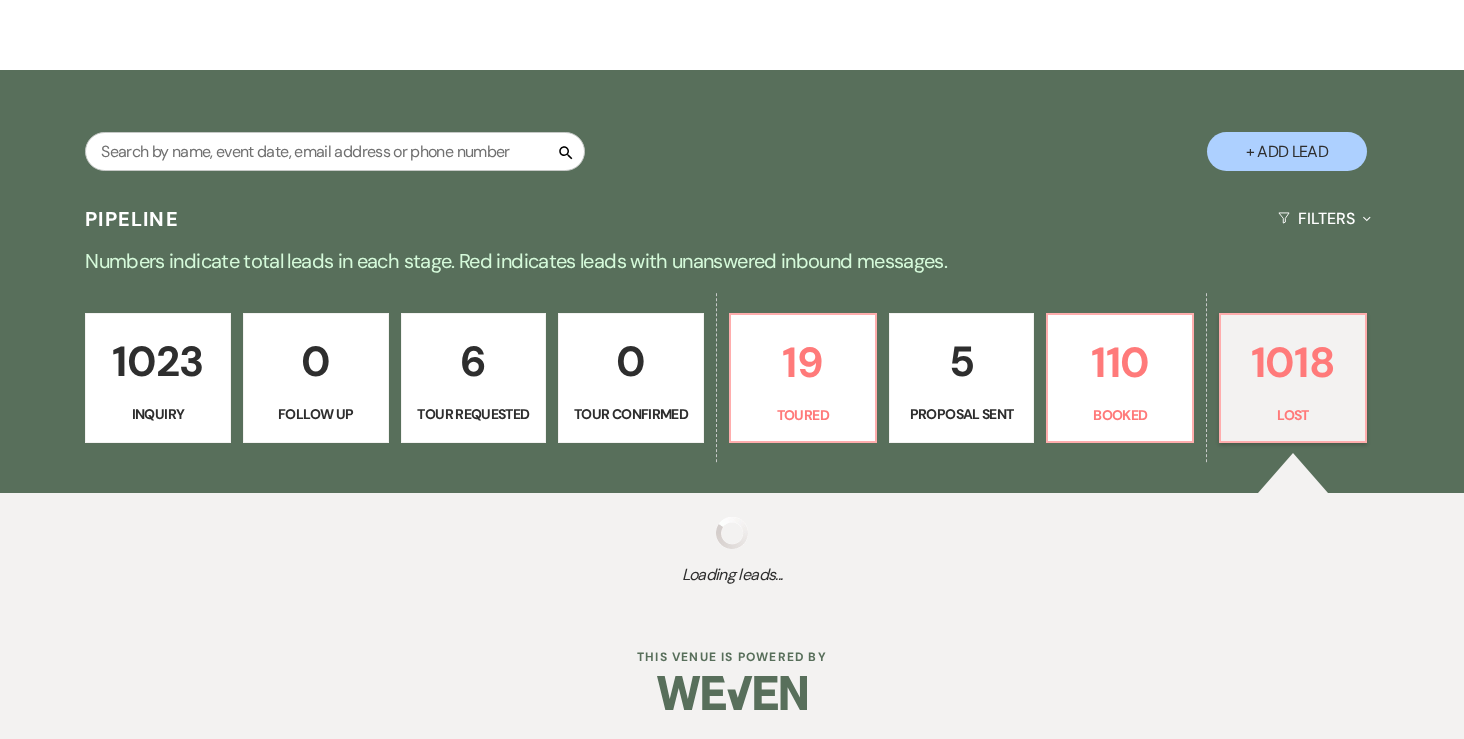 select on "8" 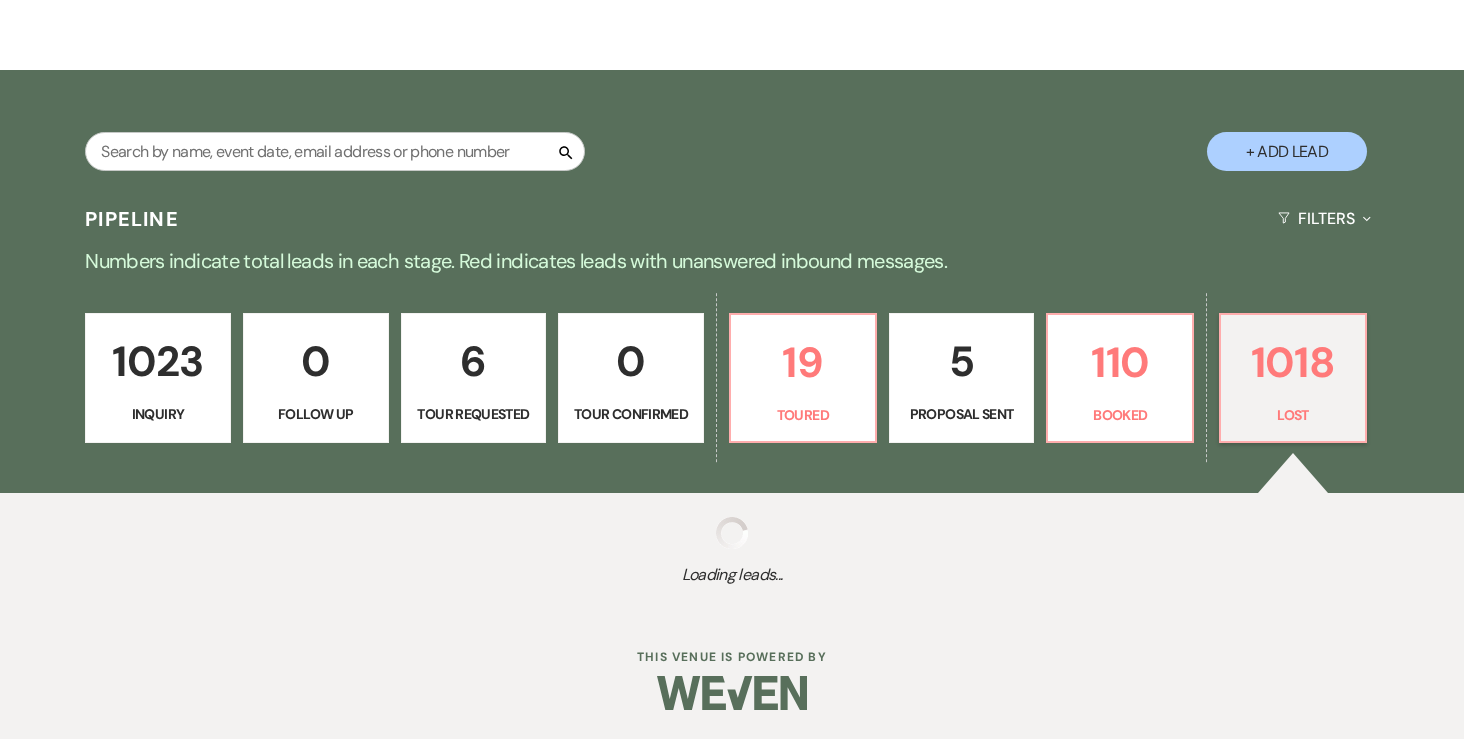 select on "8" 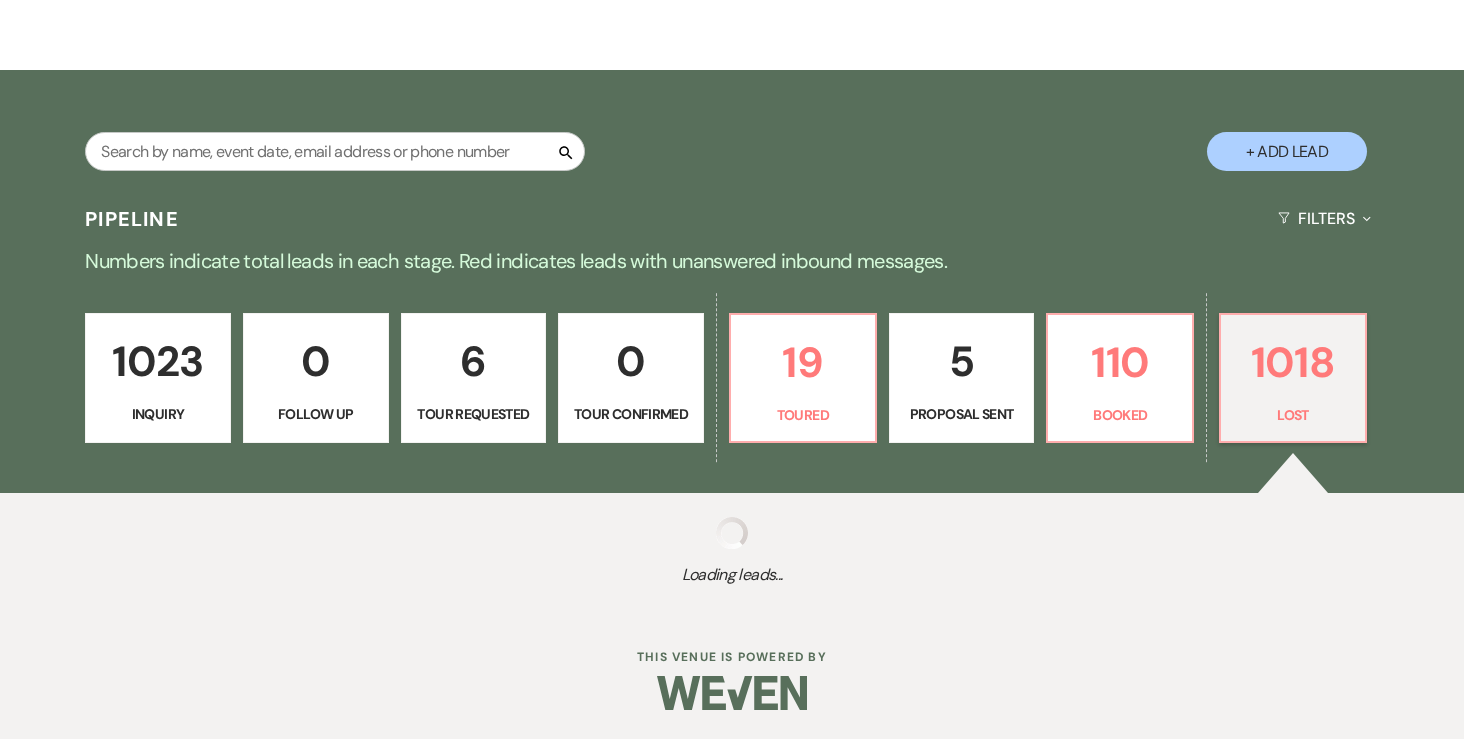 select on "8" 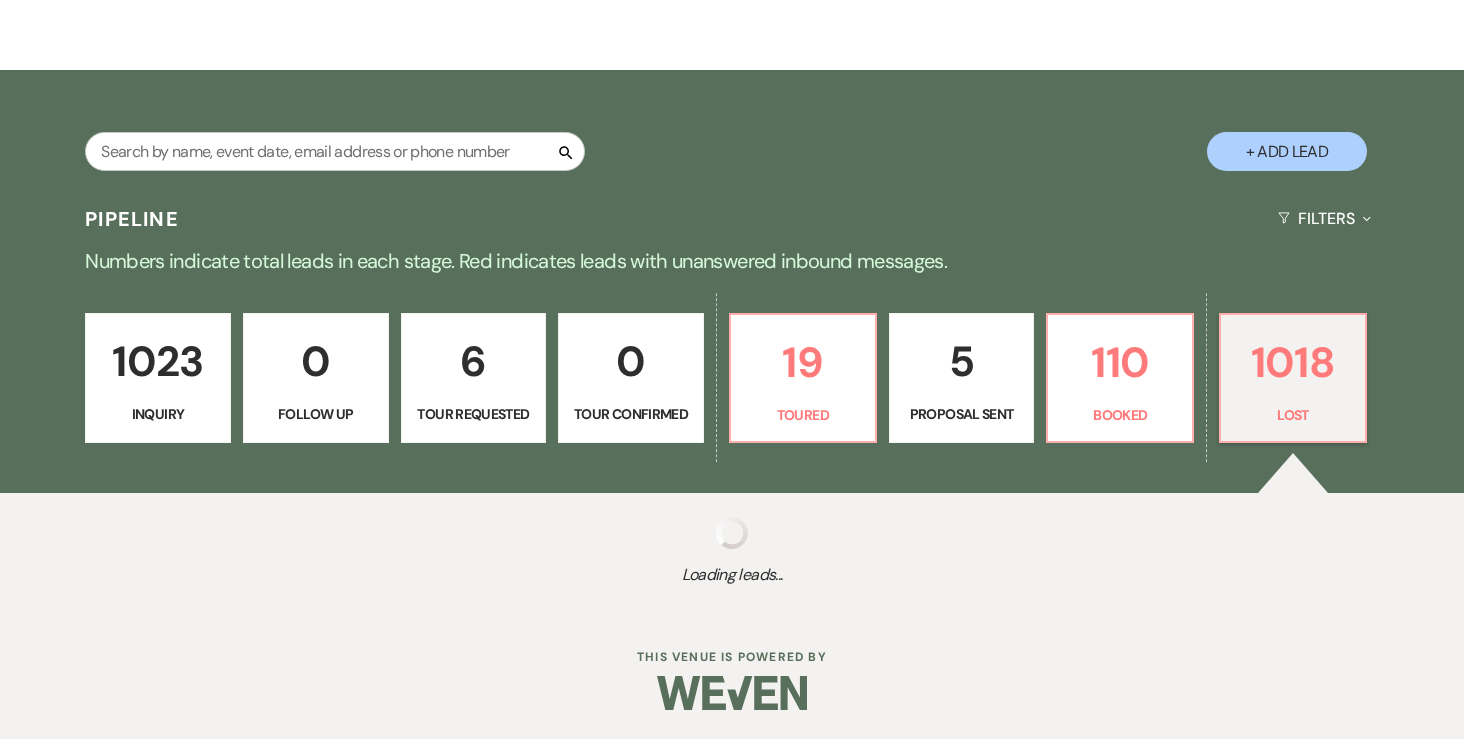 select on "8" 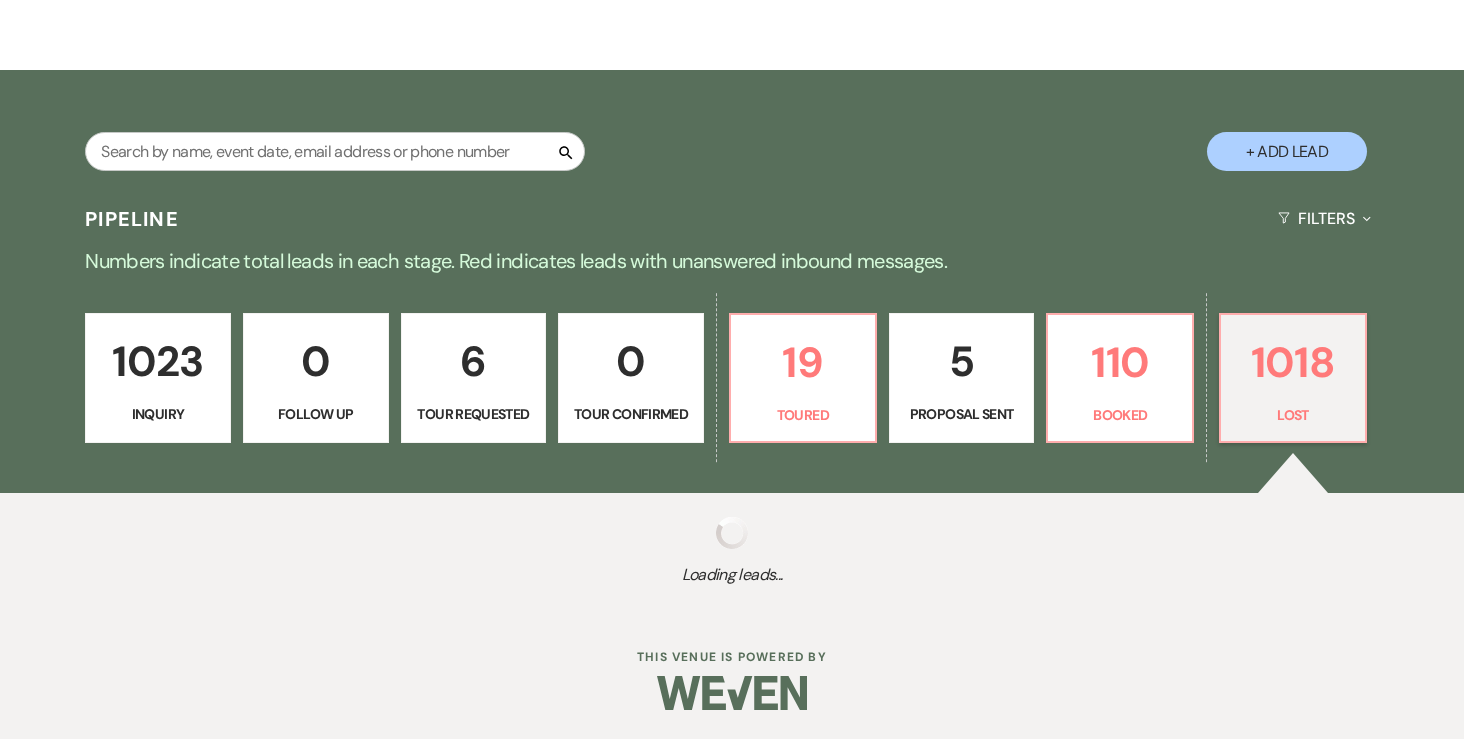 select on "8" 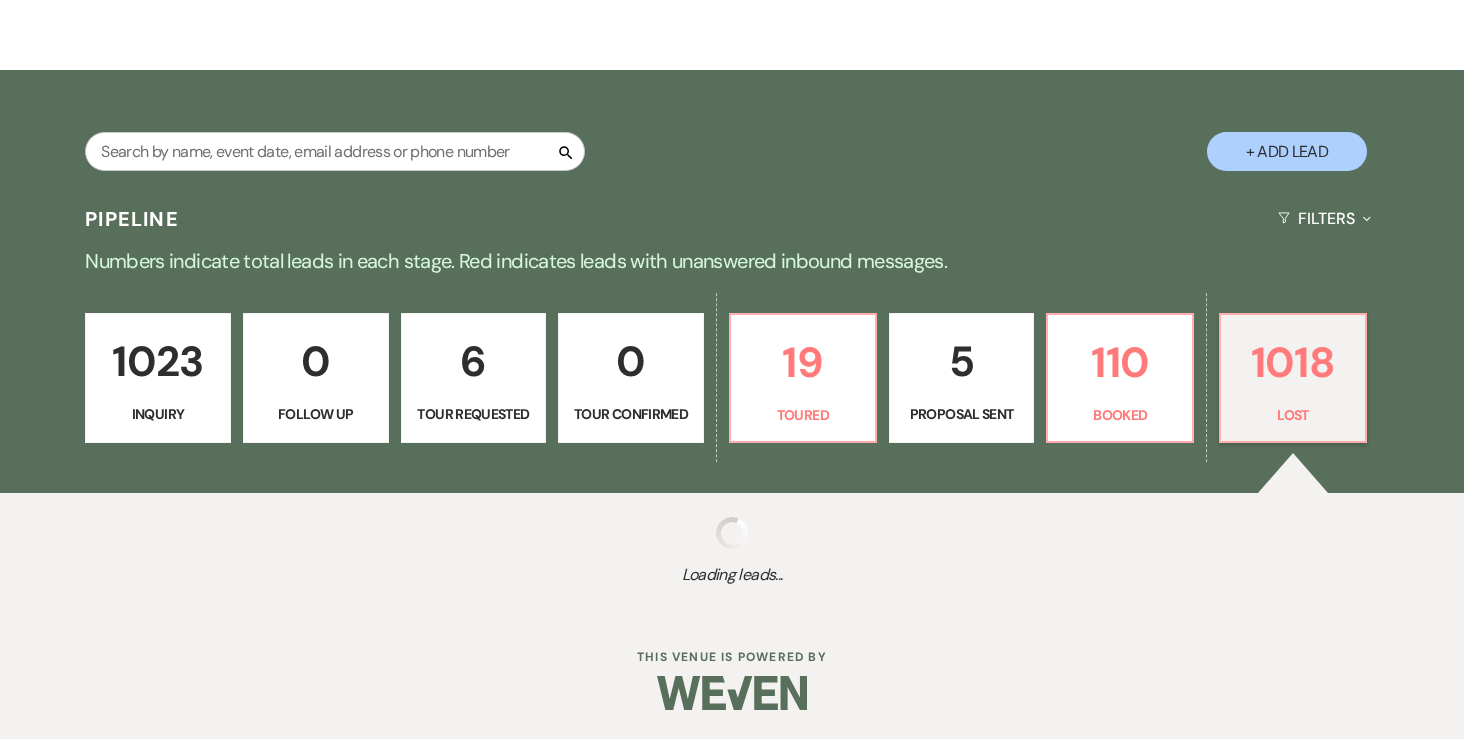 select on "8" 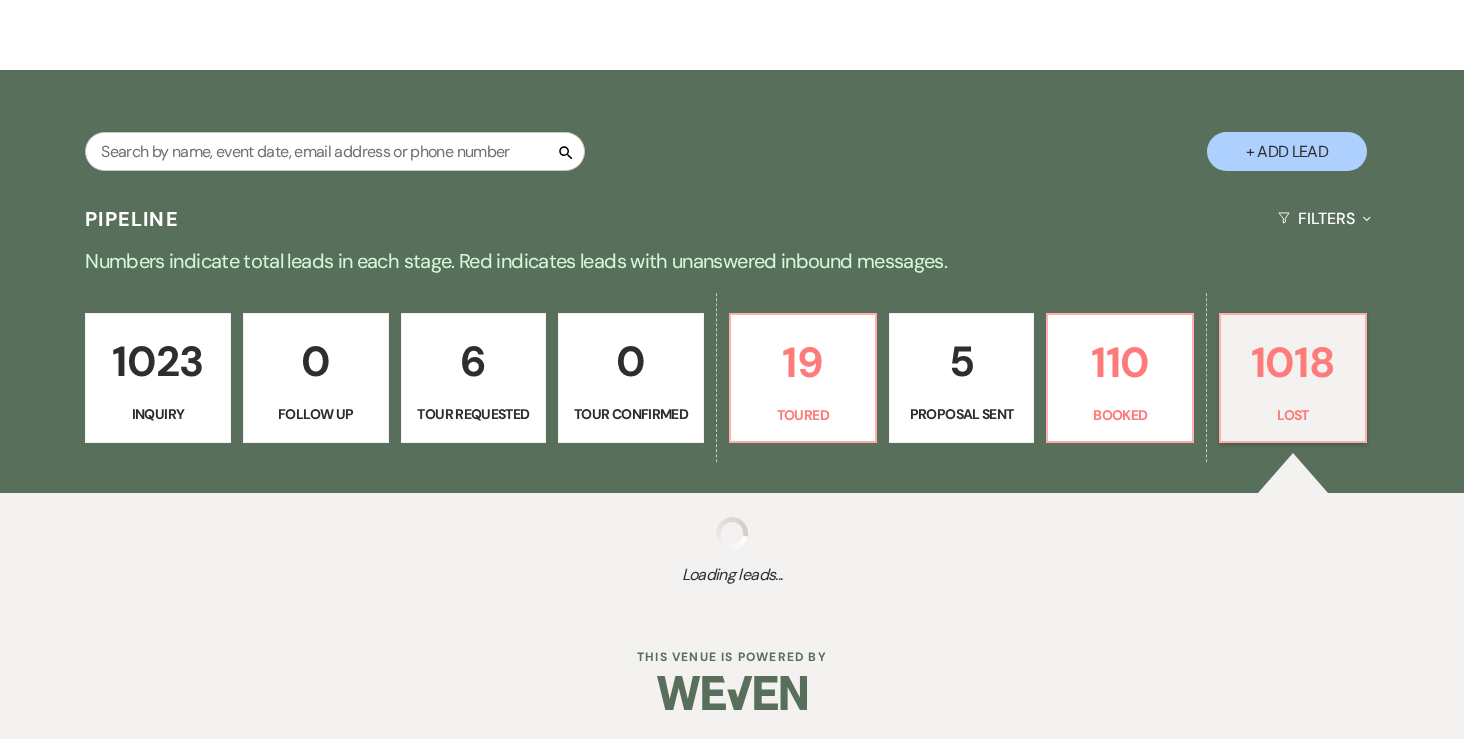 select on "8" 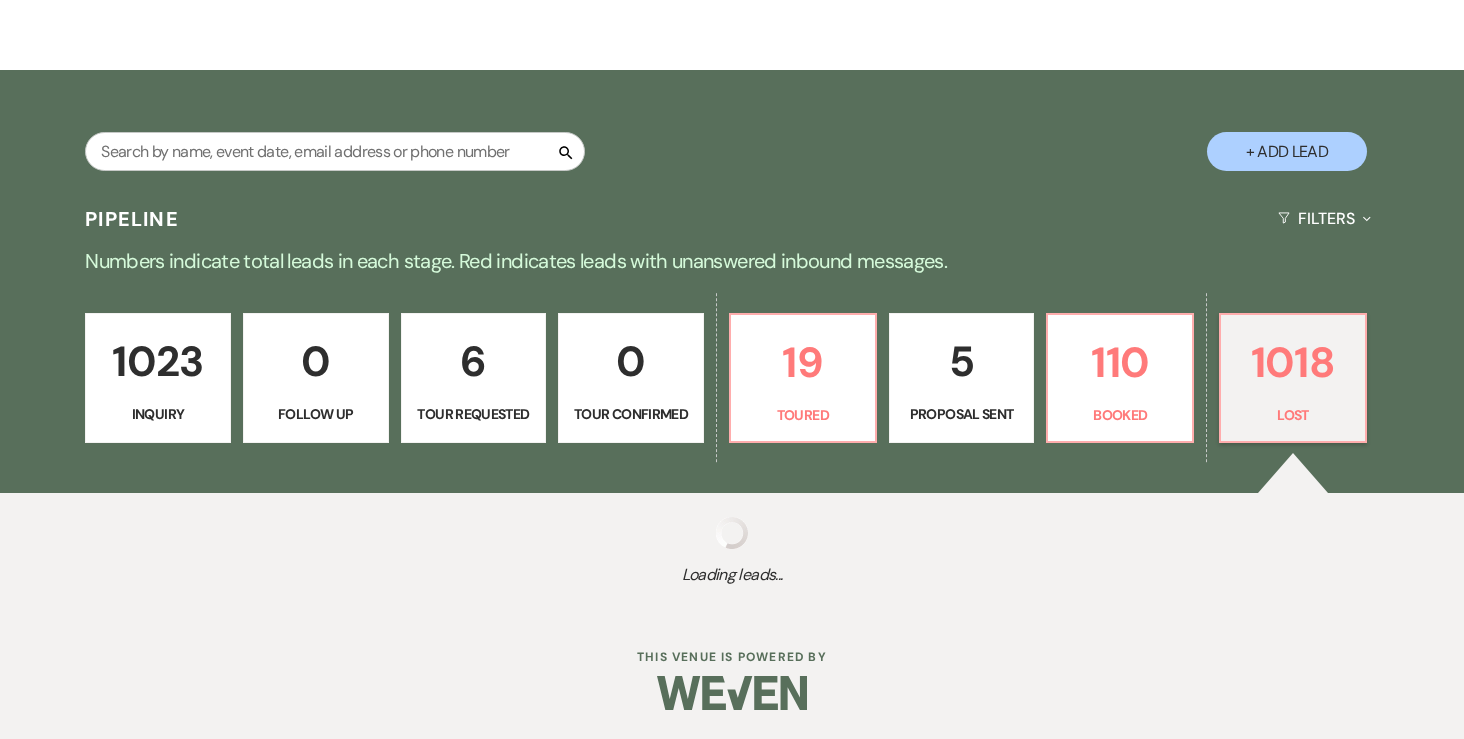 select on "8" 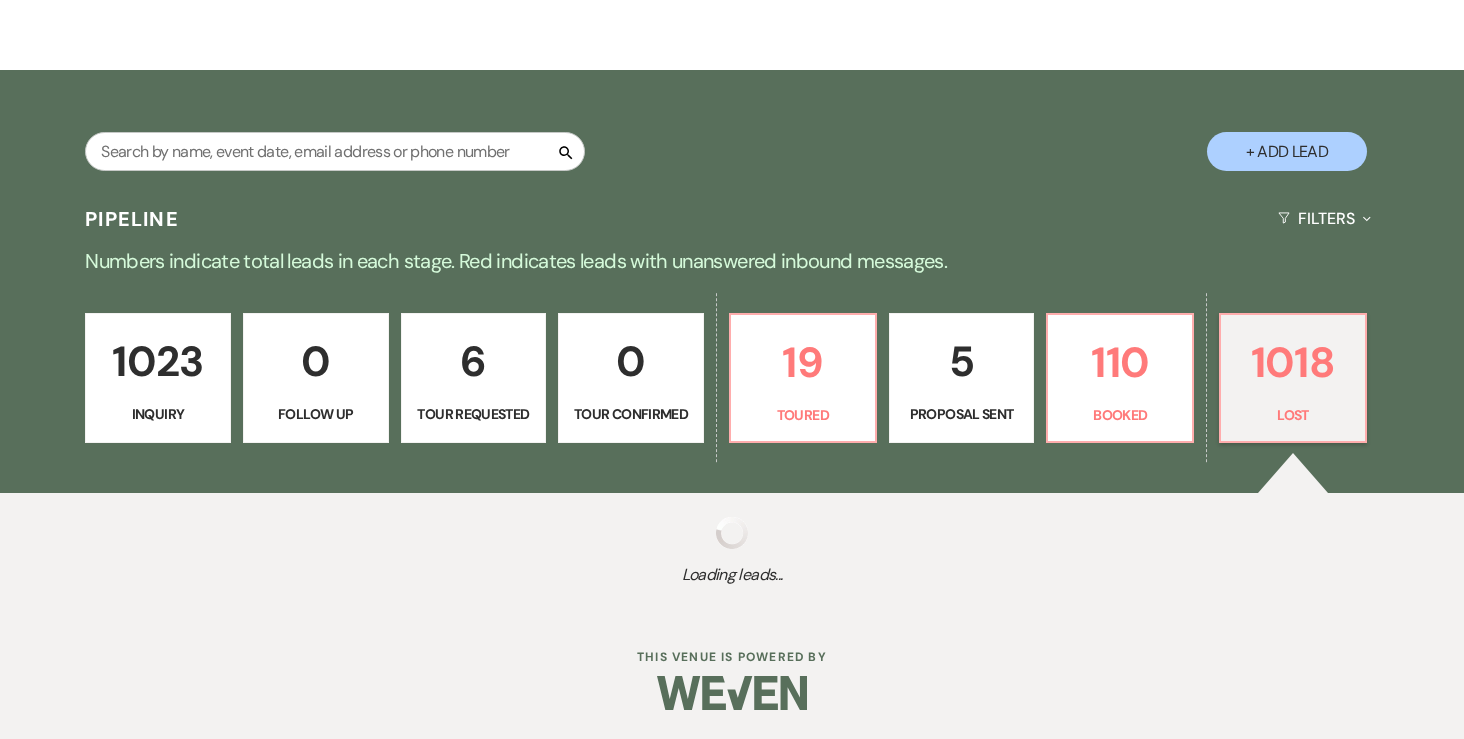 select on "7" 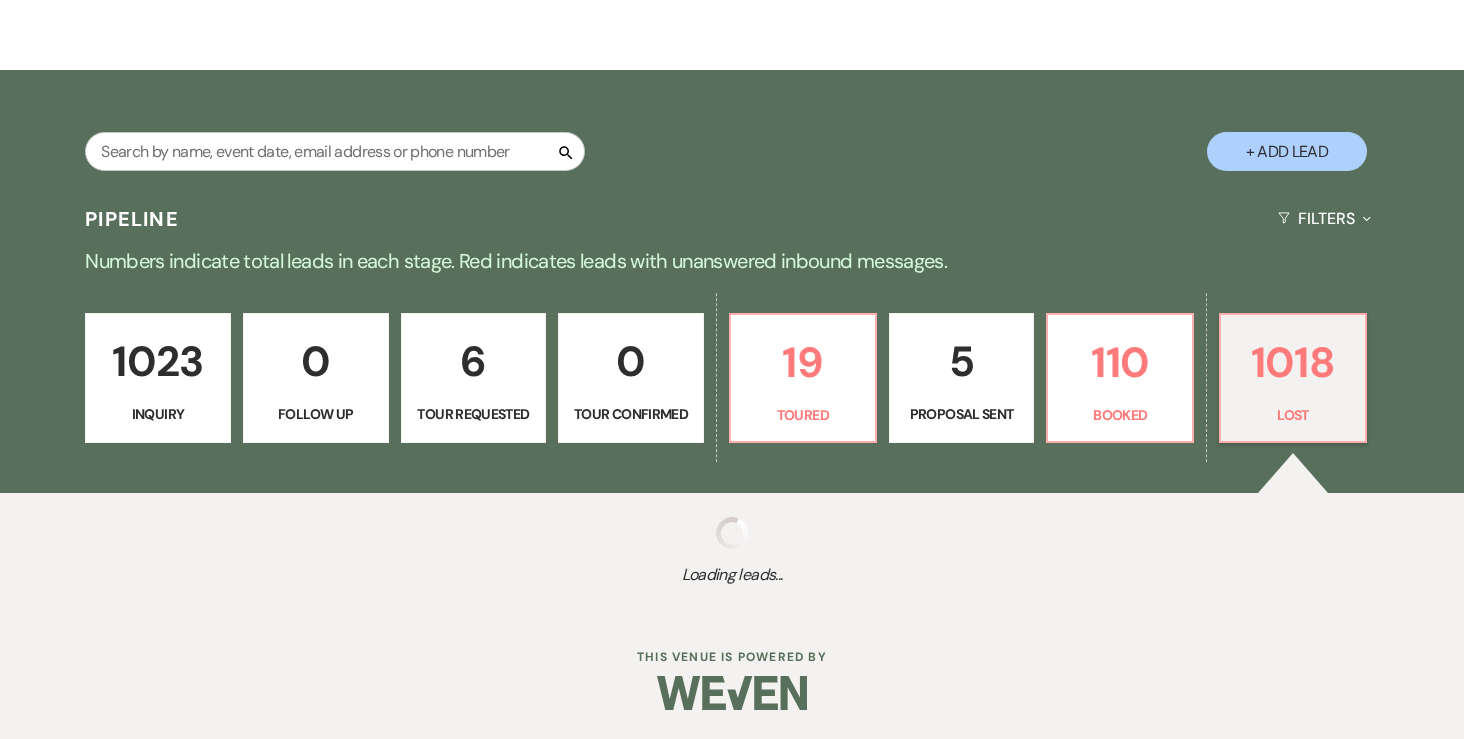 select on "8" 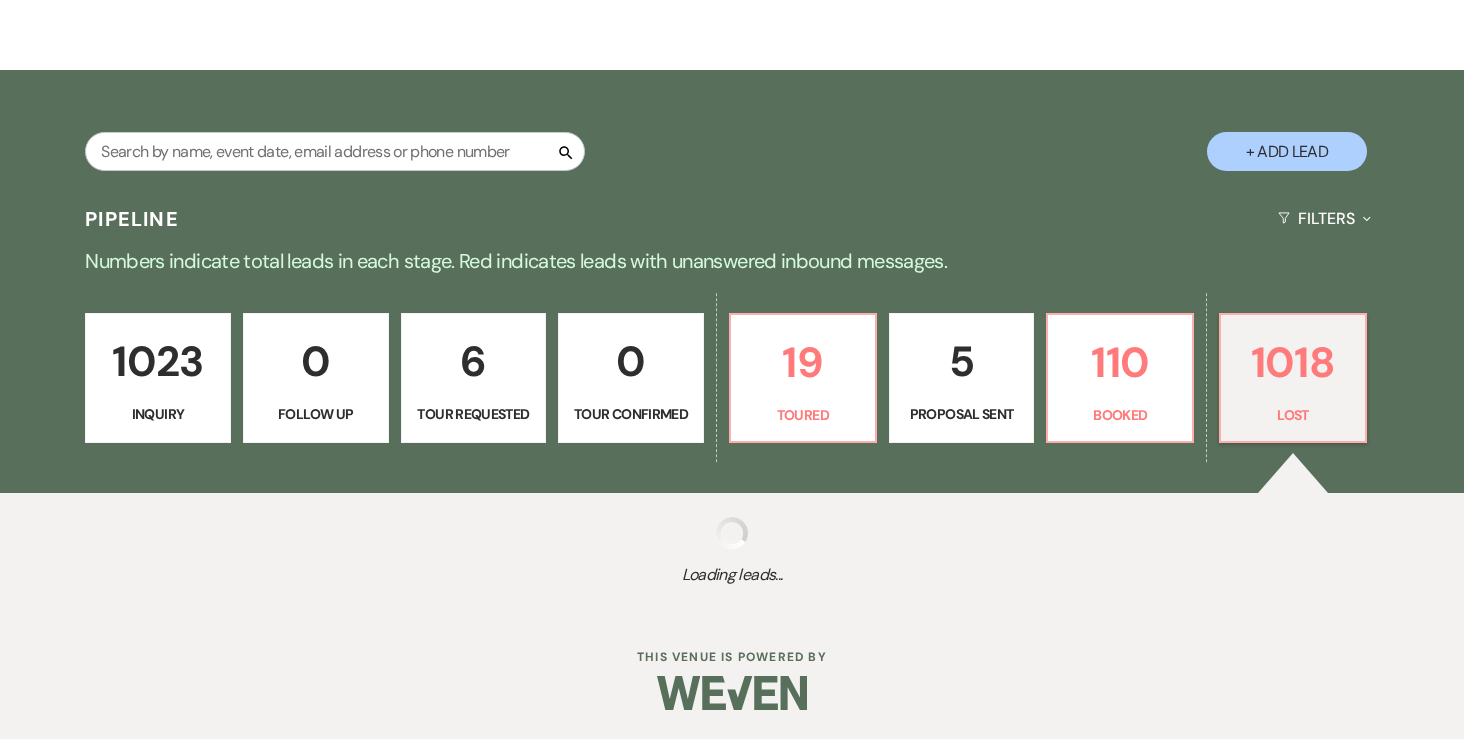select on "8" 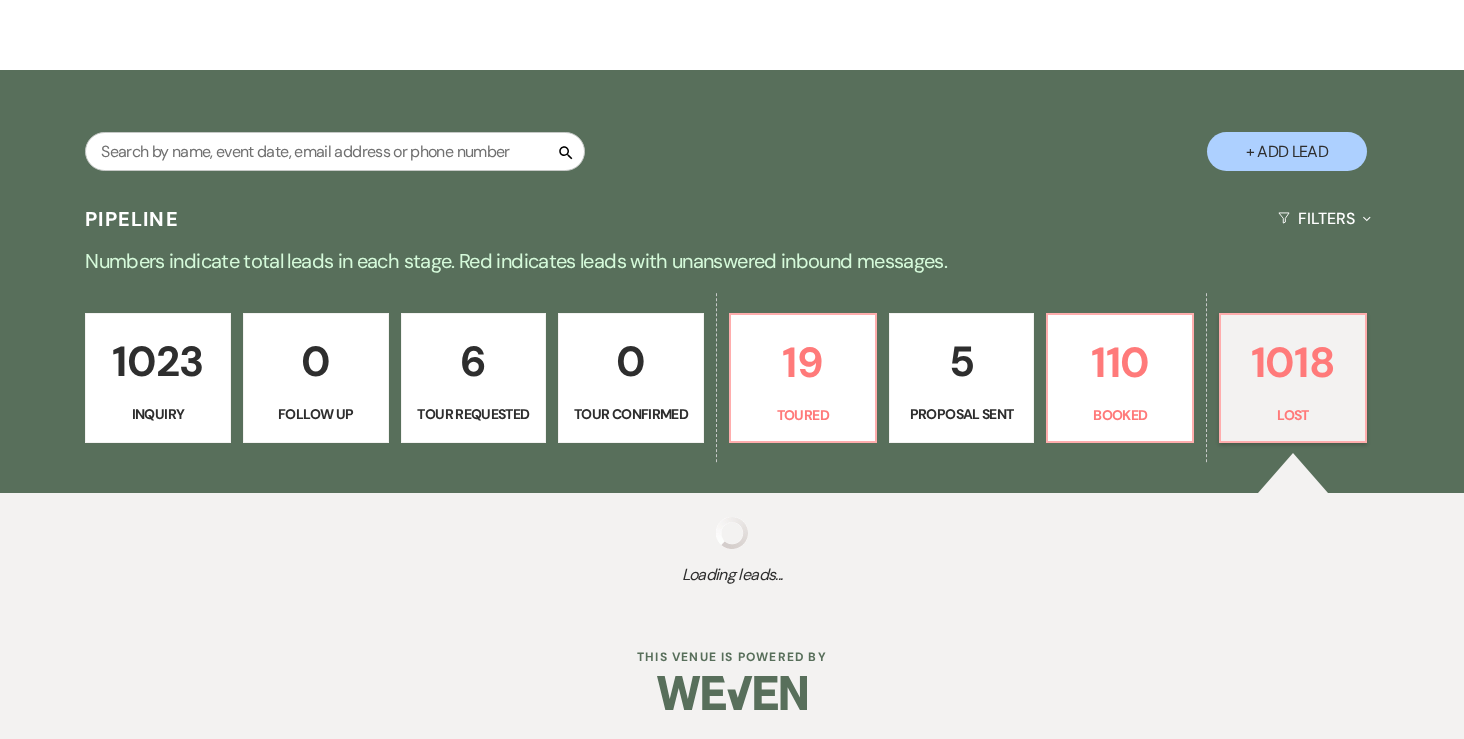 select on "8" 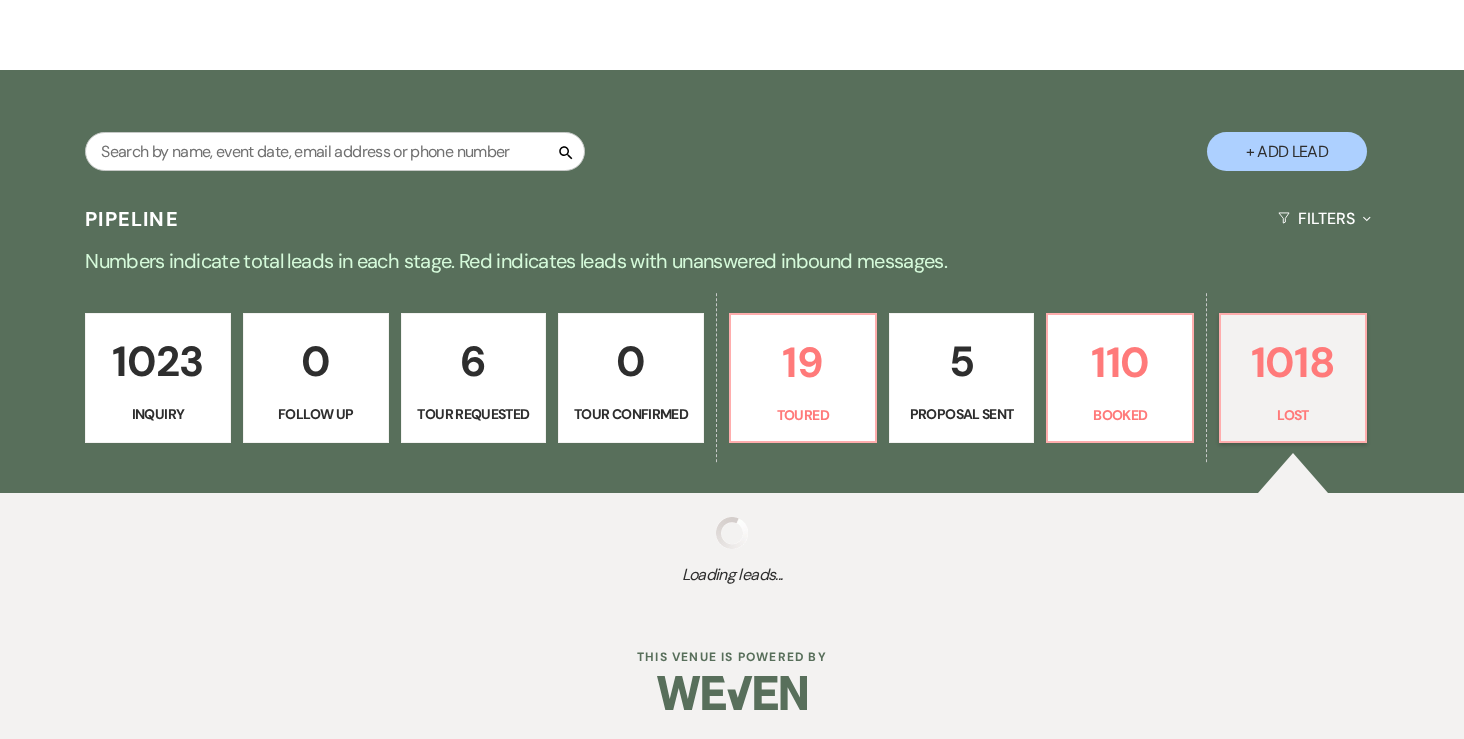 select on "8" 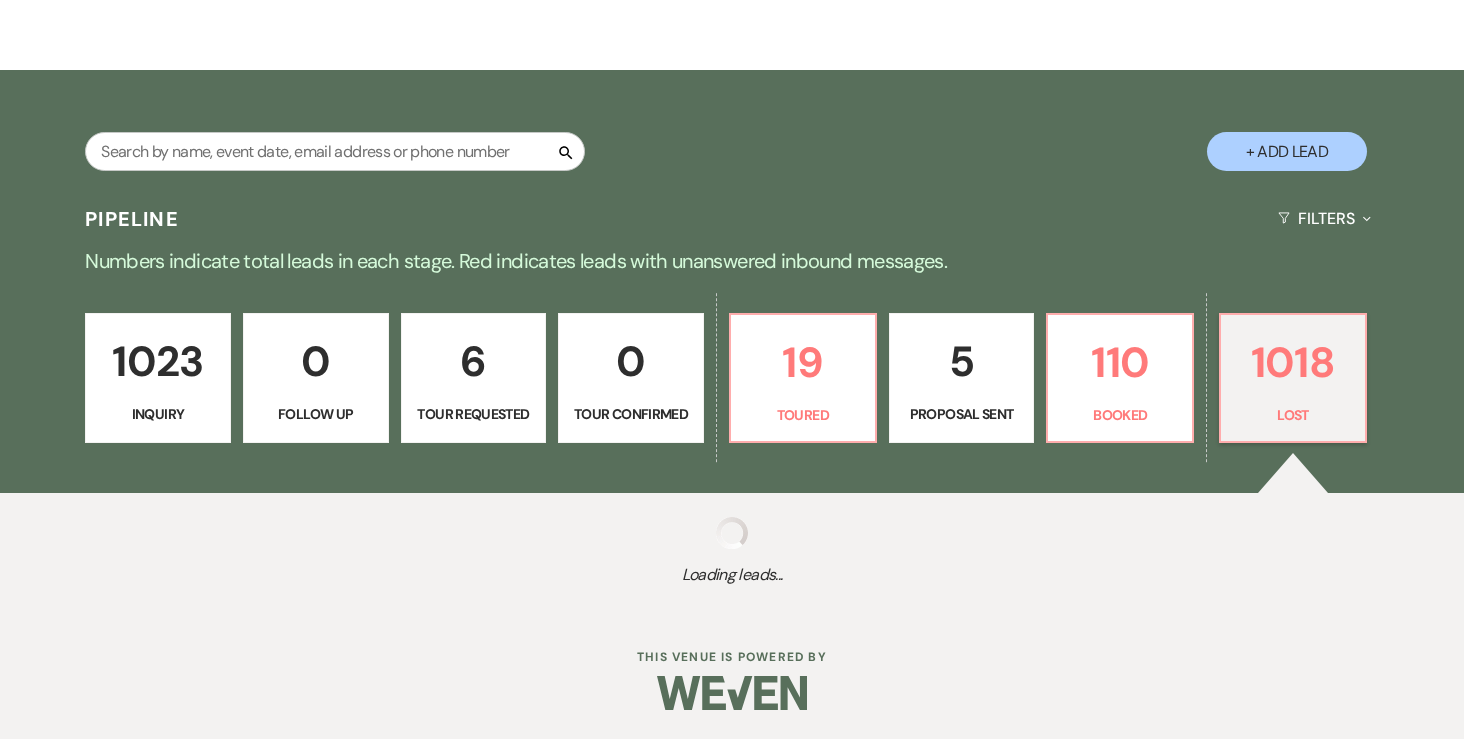 select on "8" 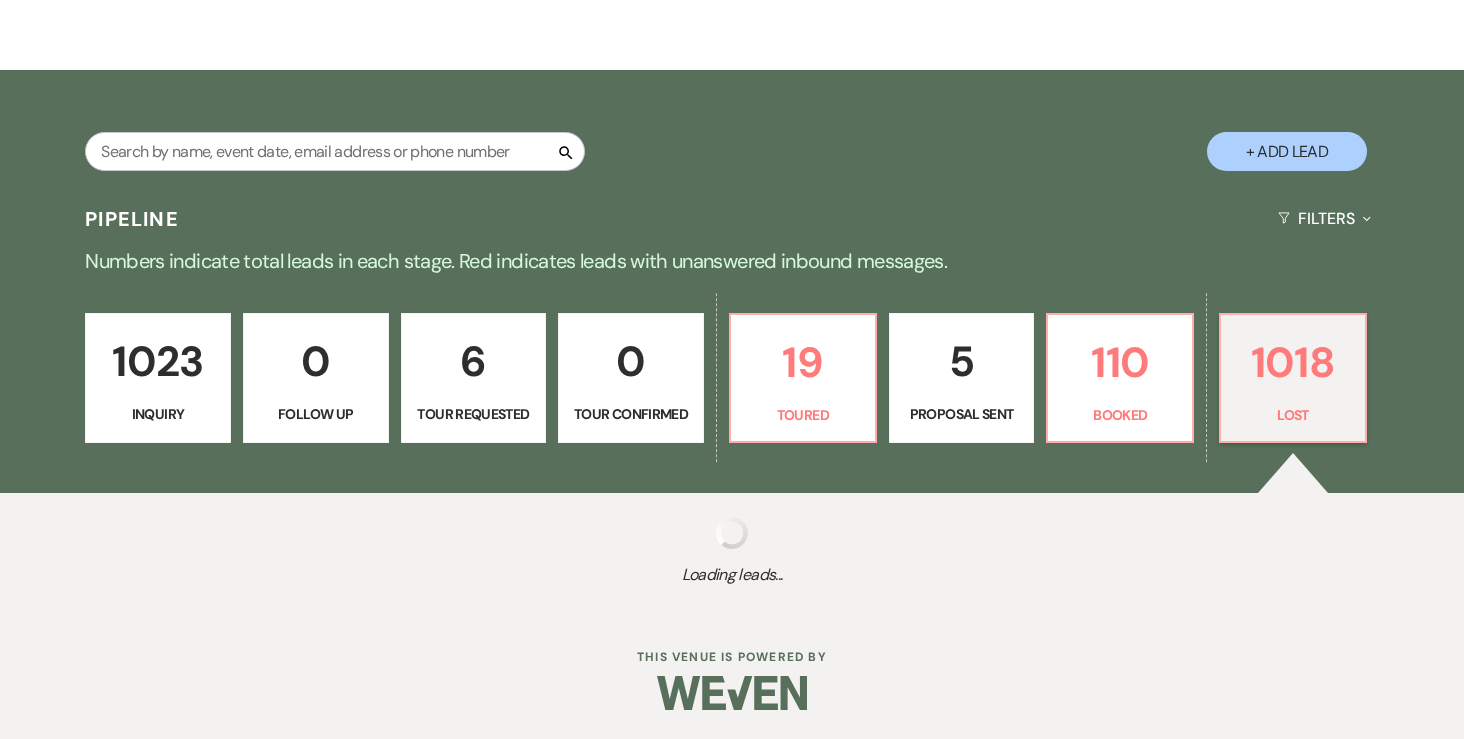 select on "8" 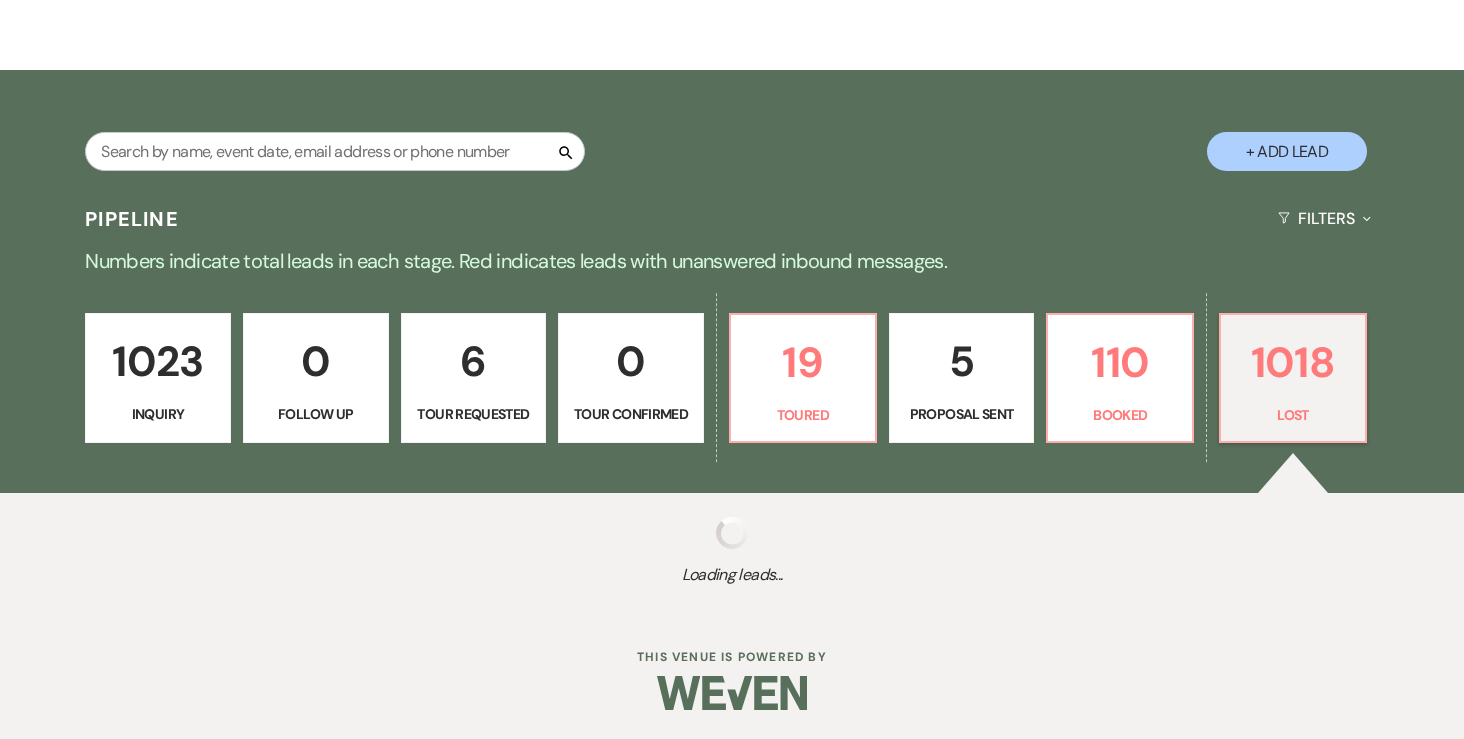 select on "6" 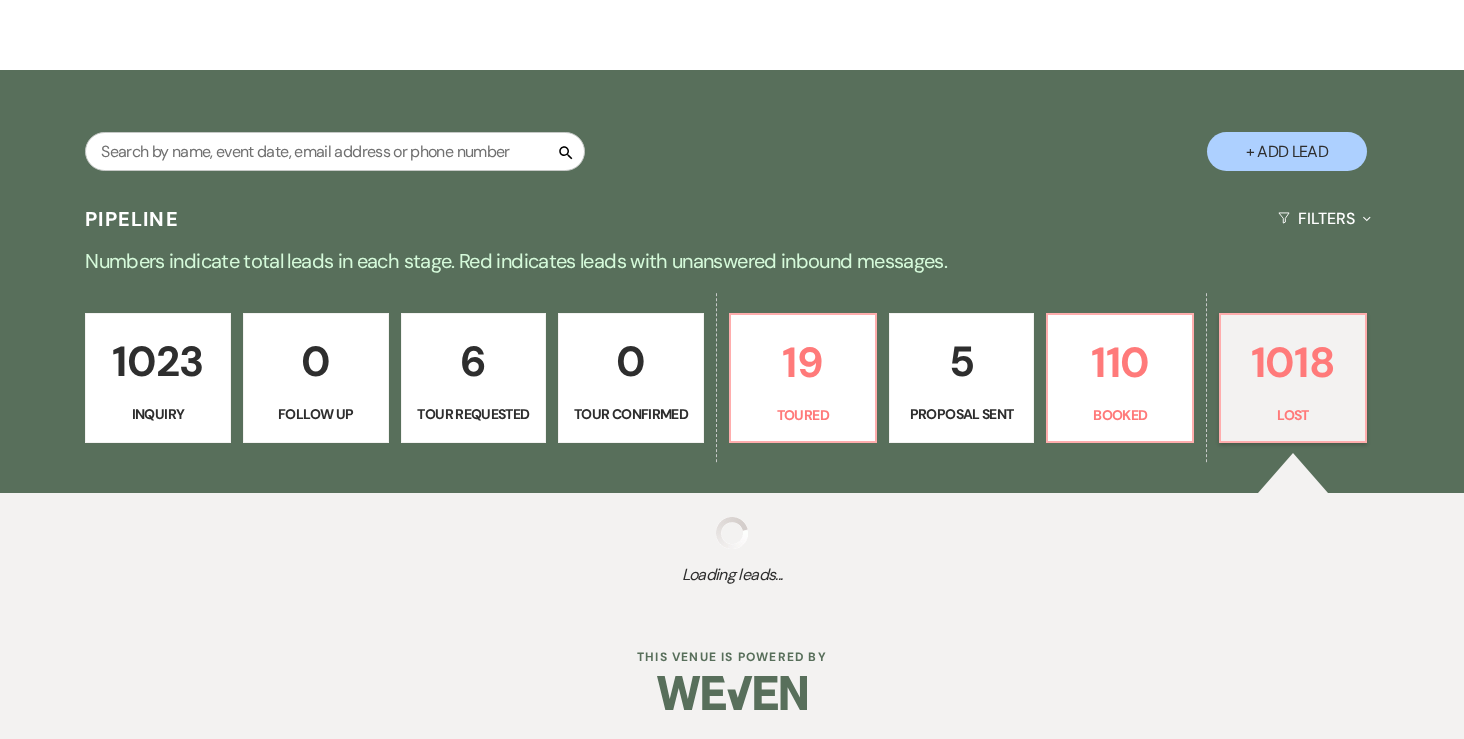 select on "8" 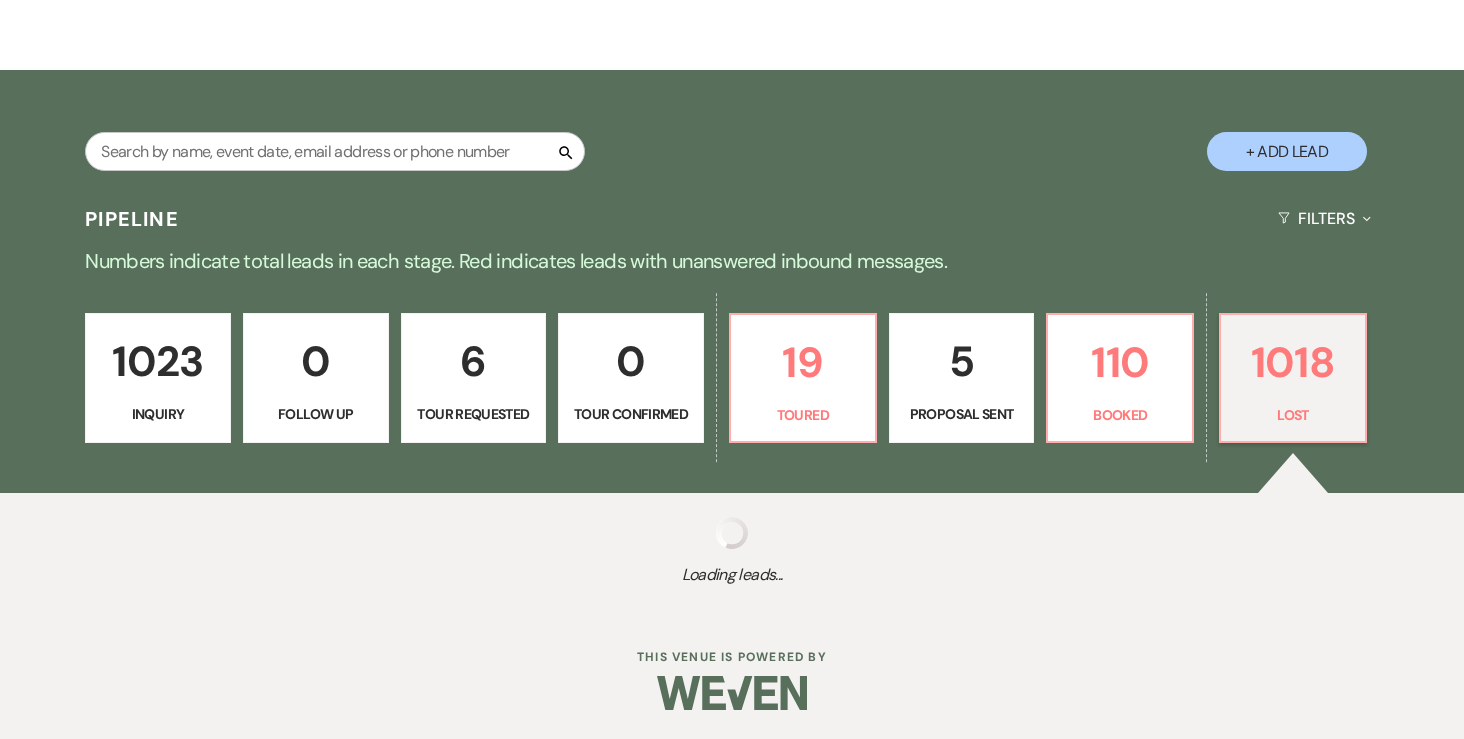 select on "6" 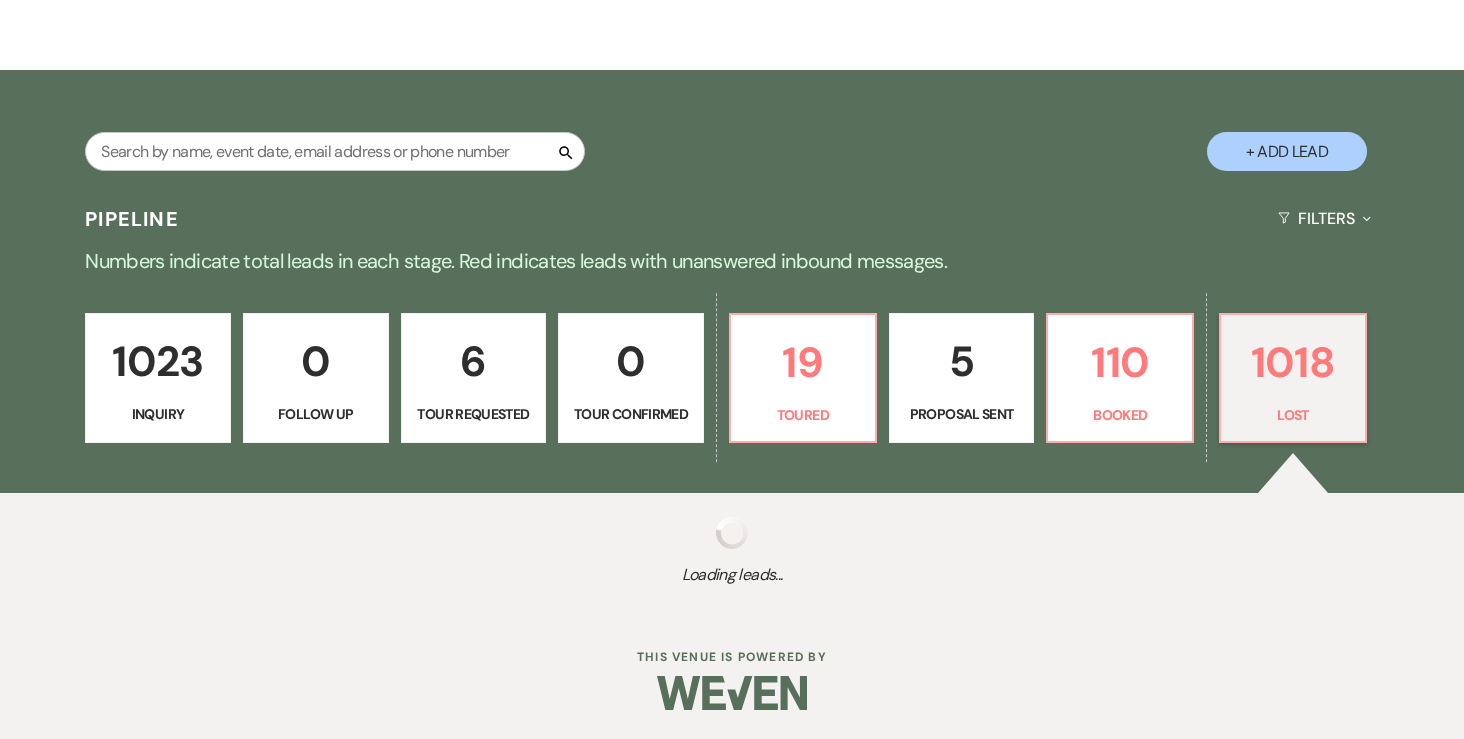 select on "8" 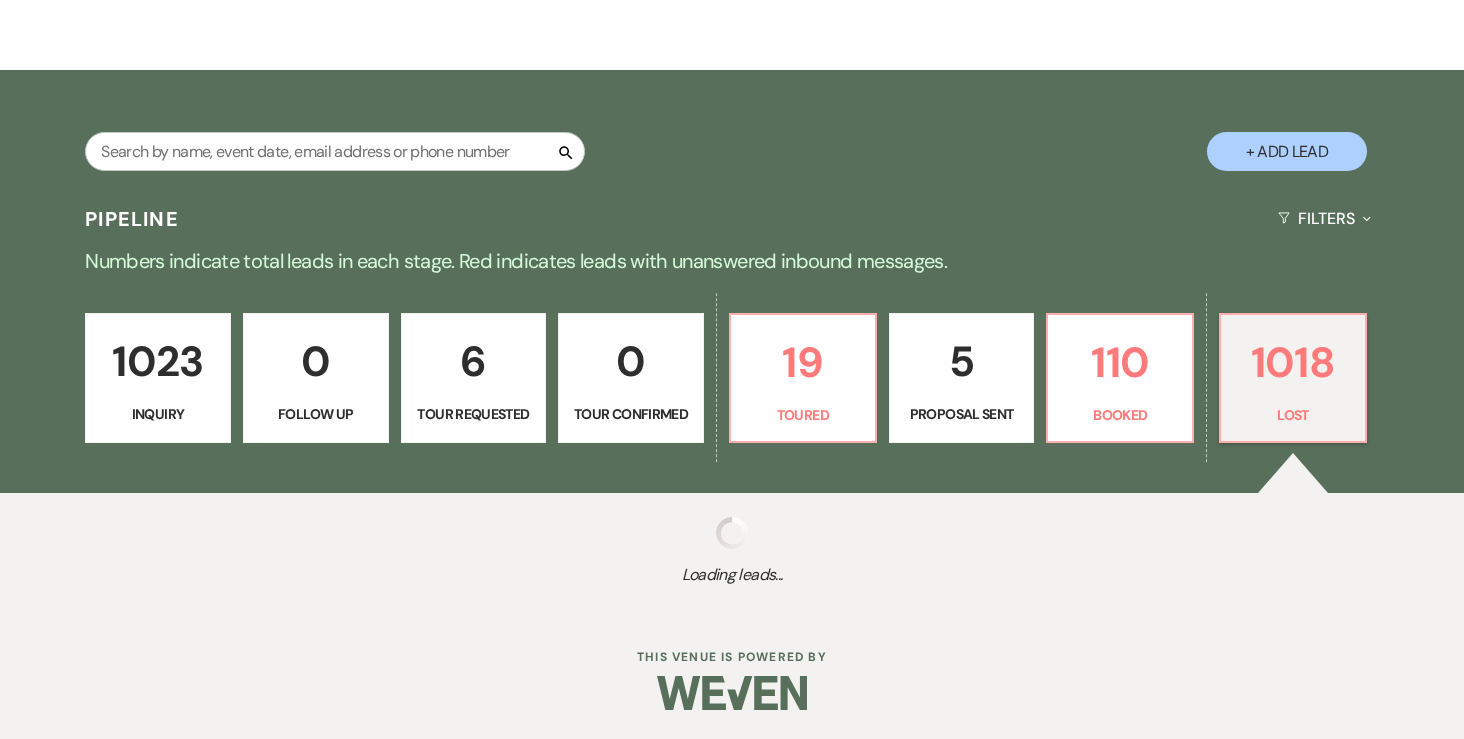 select on "6" 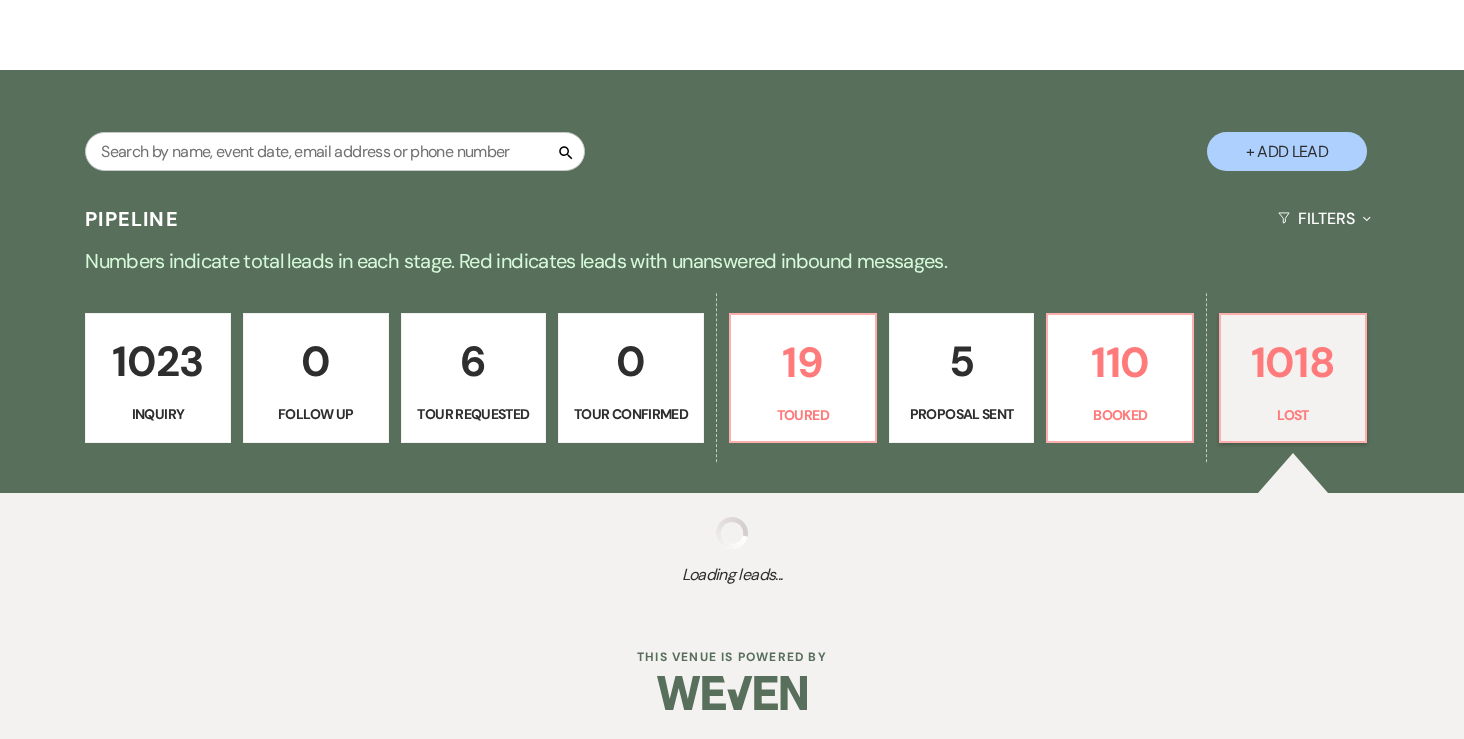 select on "8" 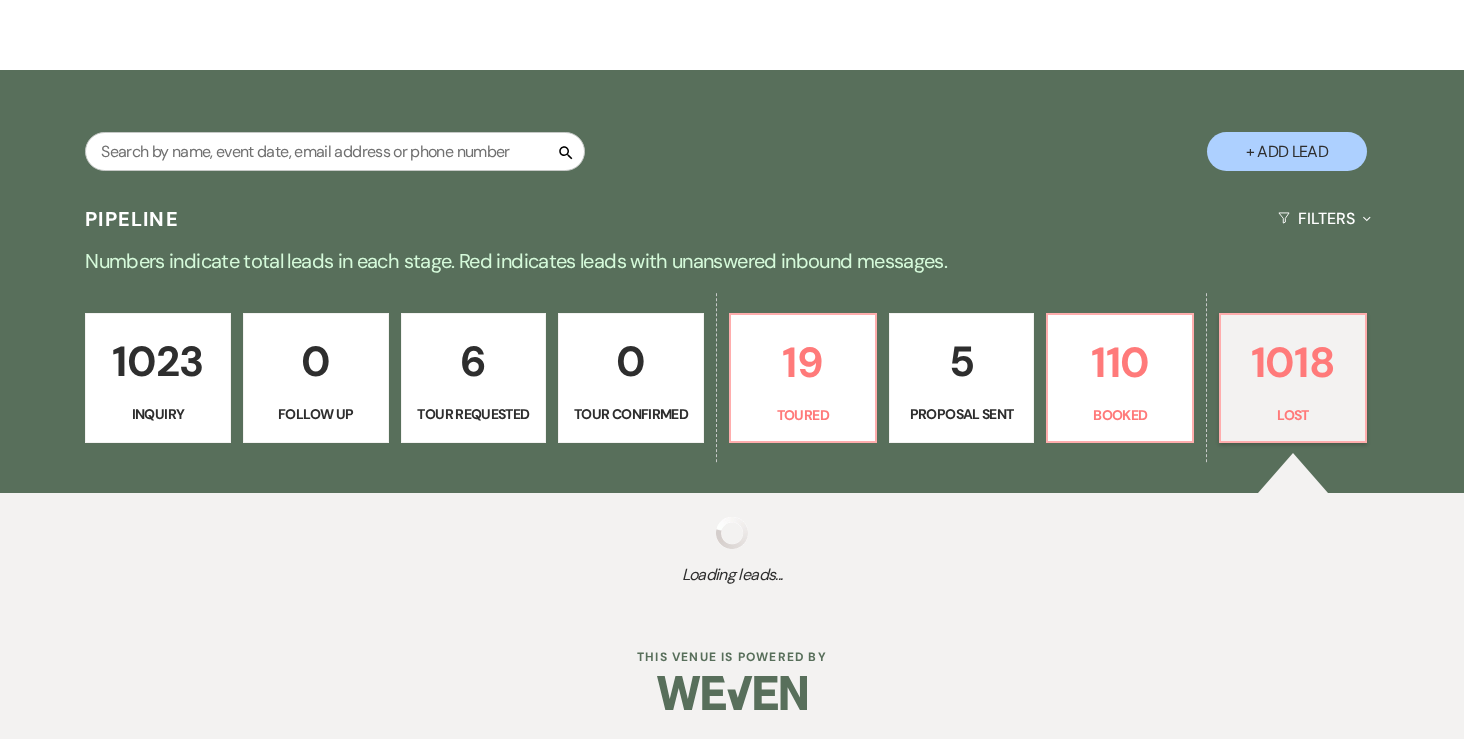 select on "8" 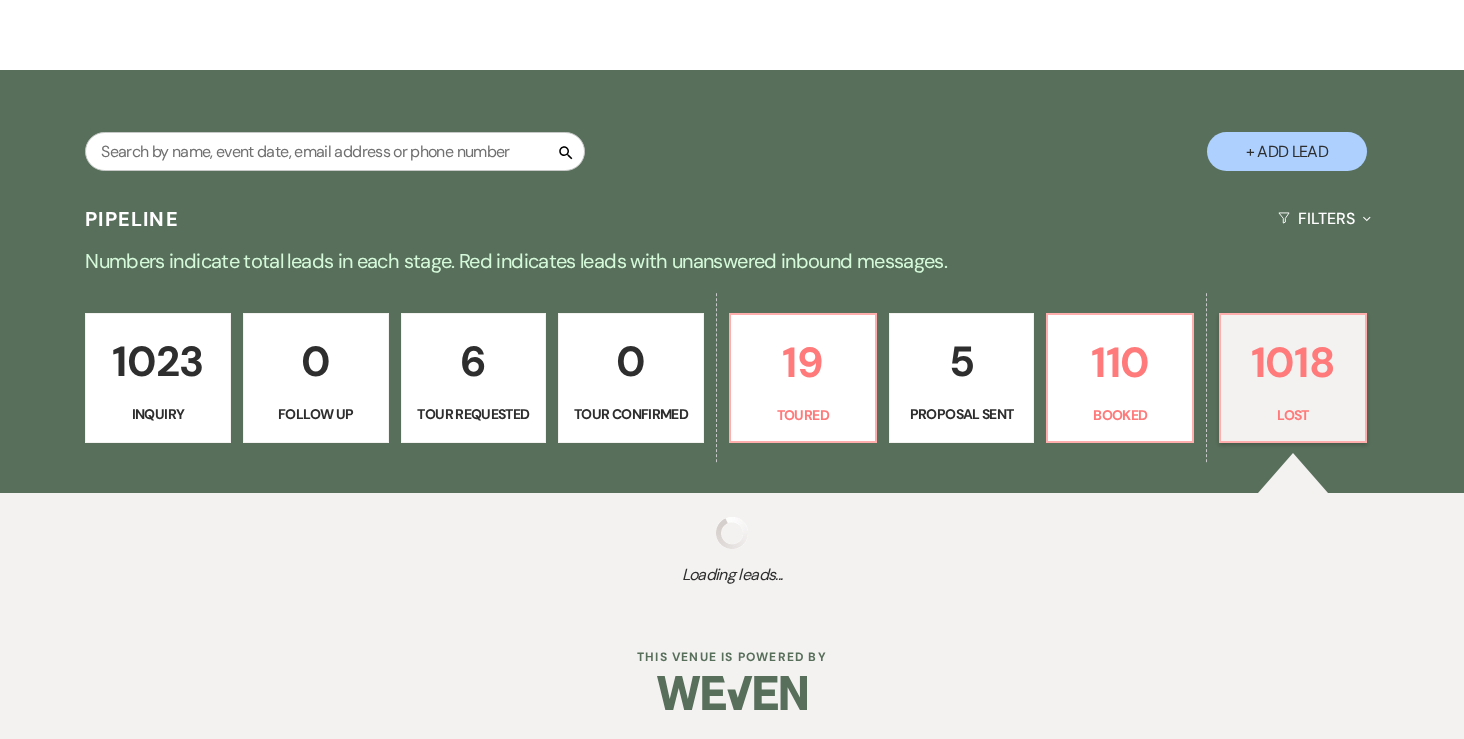 select on "8" 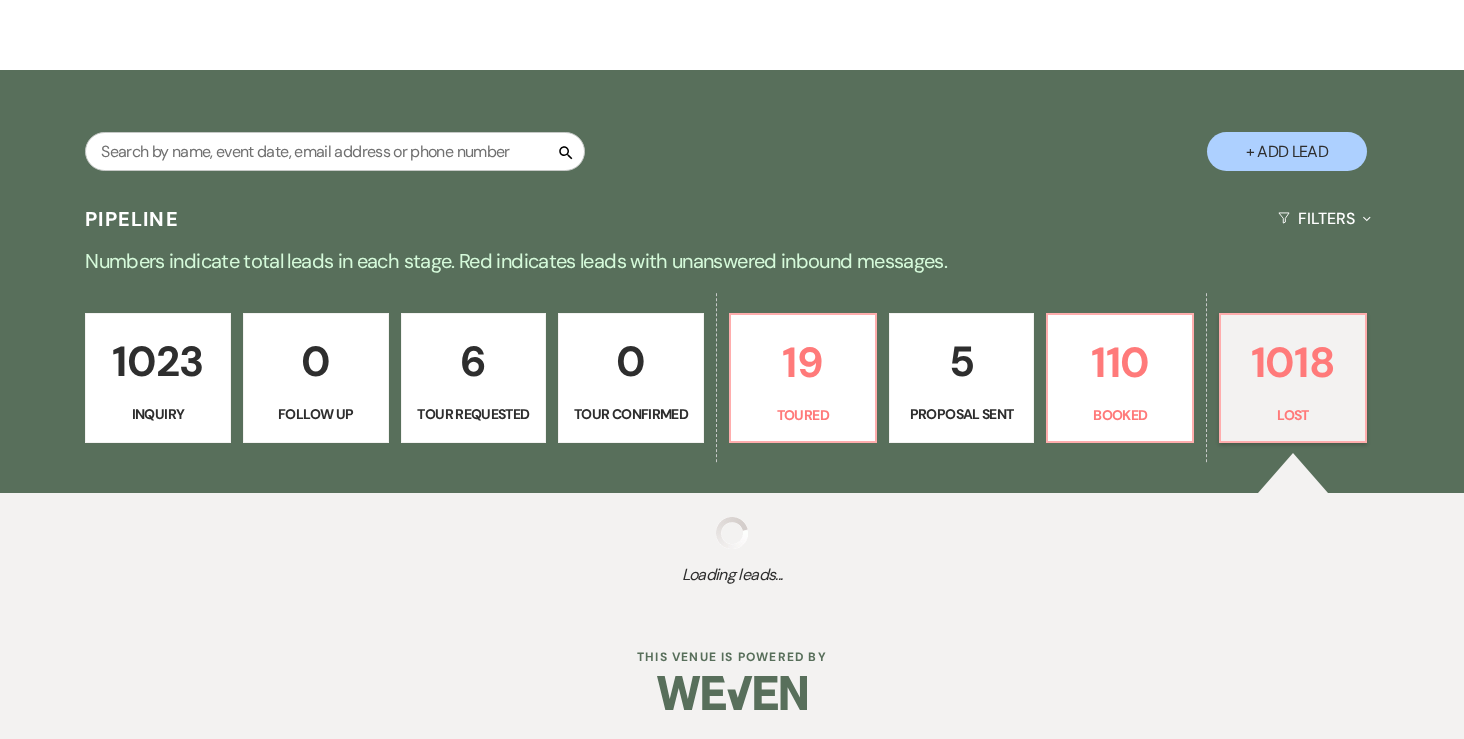 select on "8" 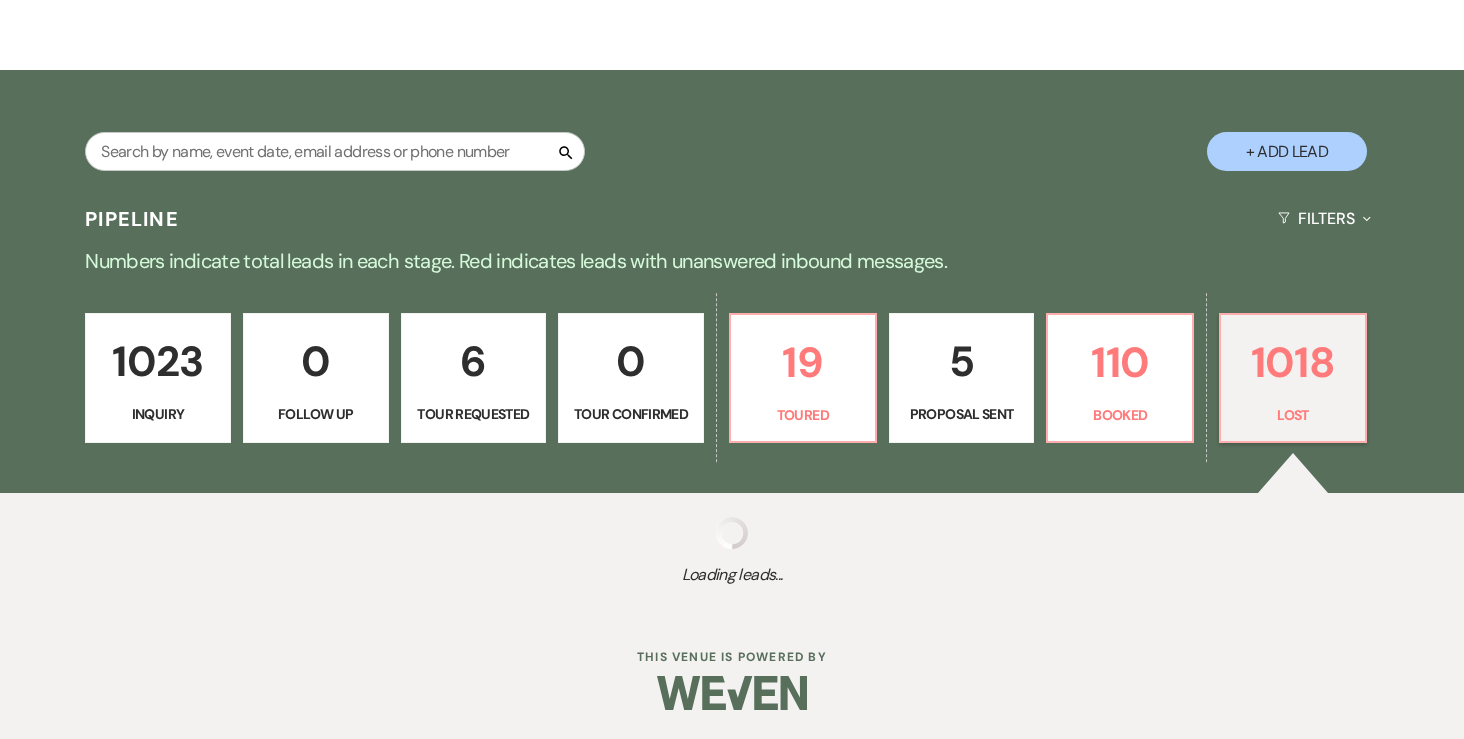 select on "6" 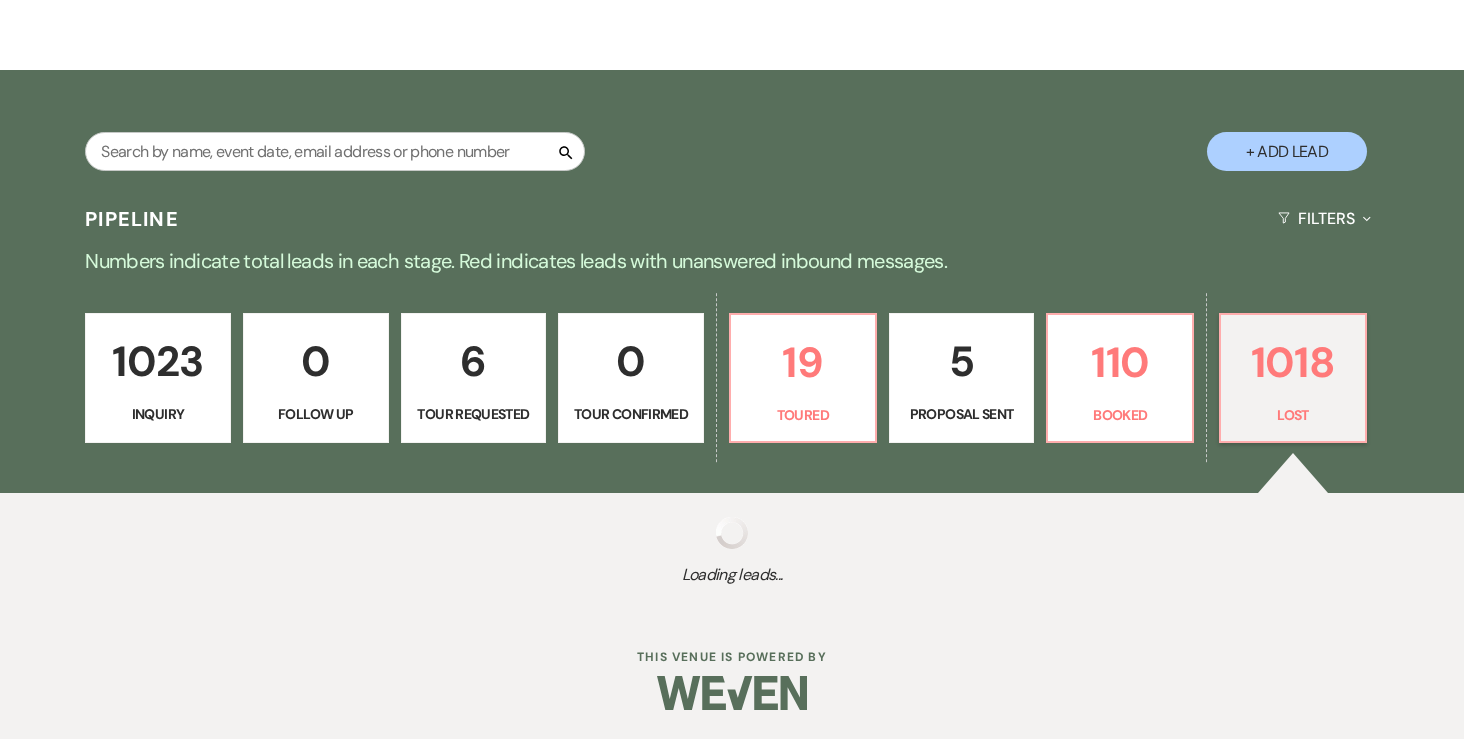 select on "8" 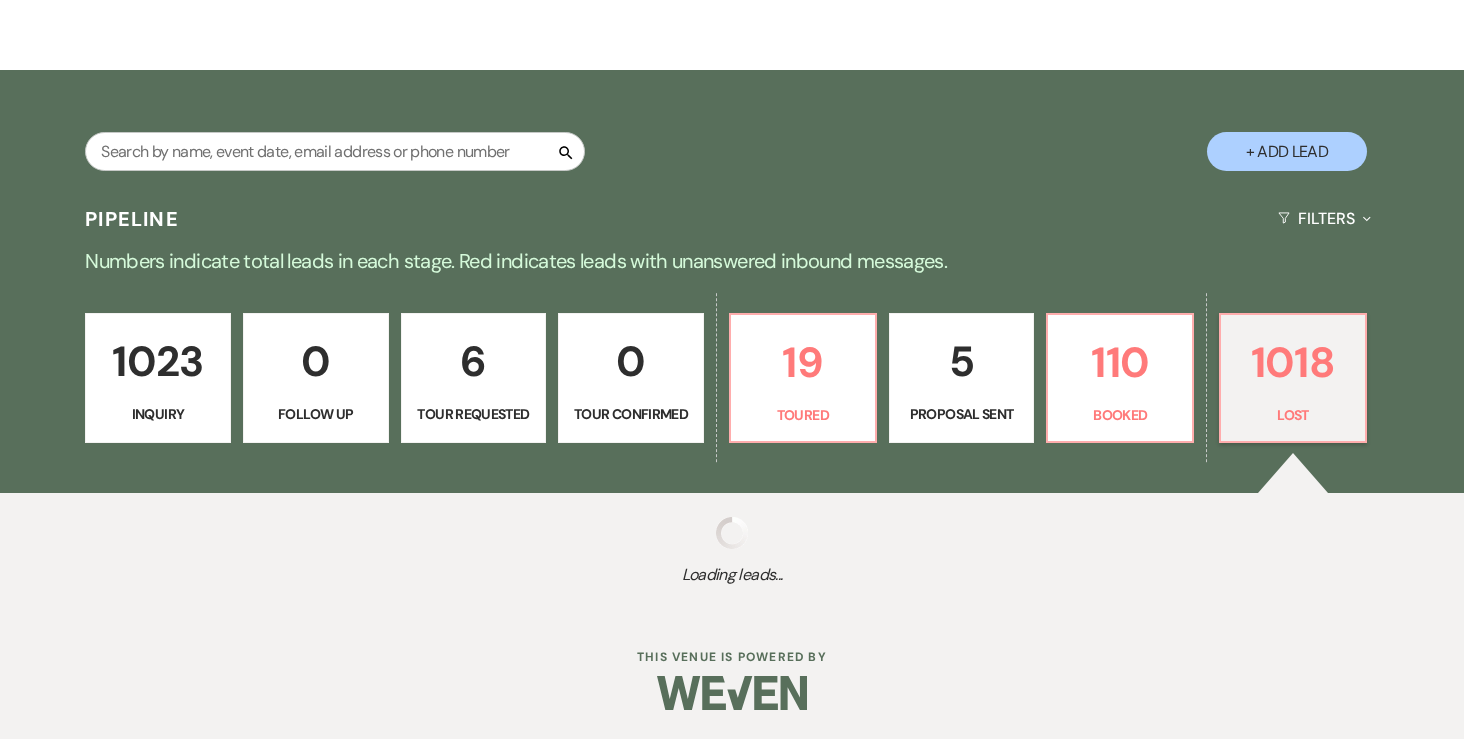select on "8" 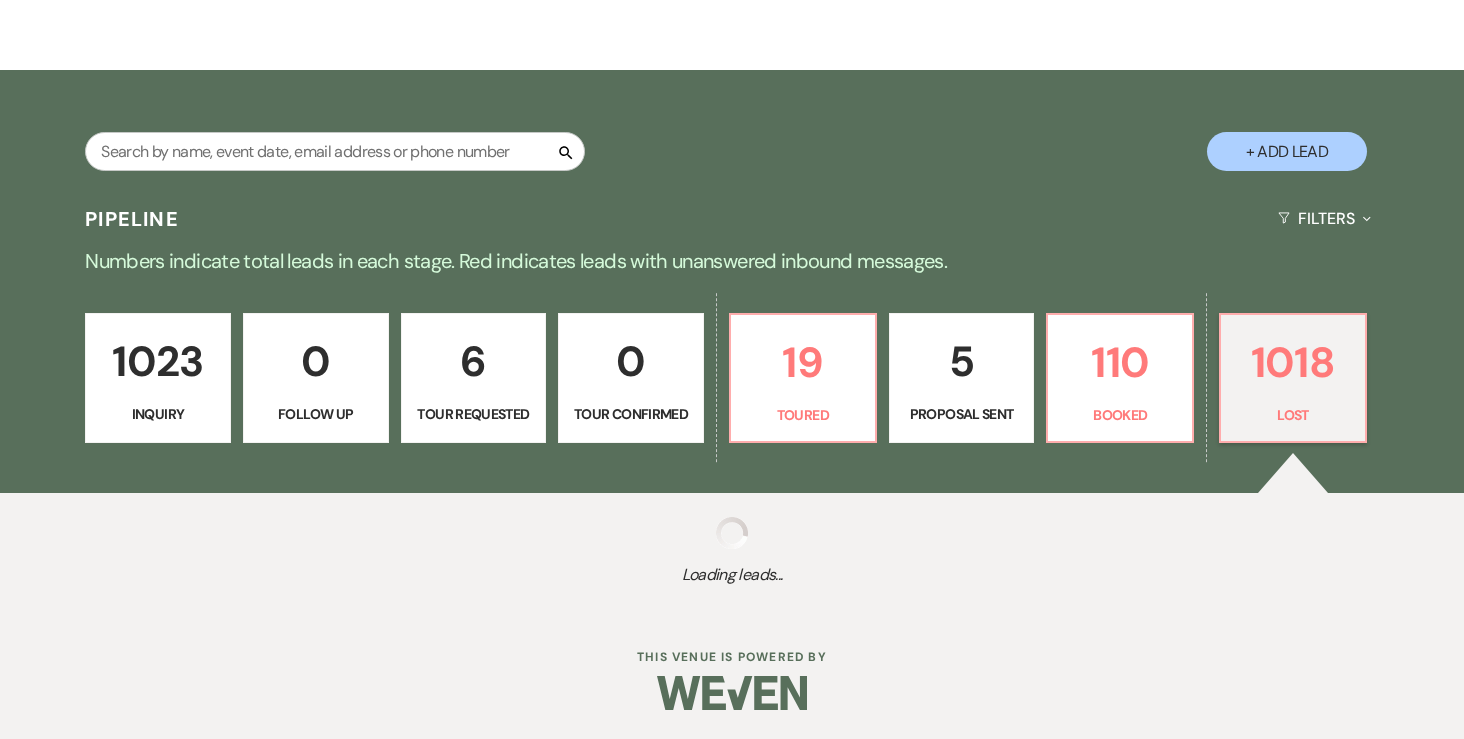 select on "8" 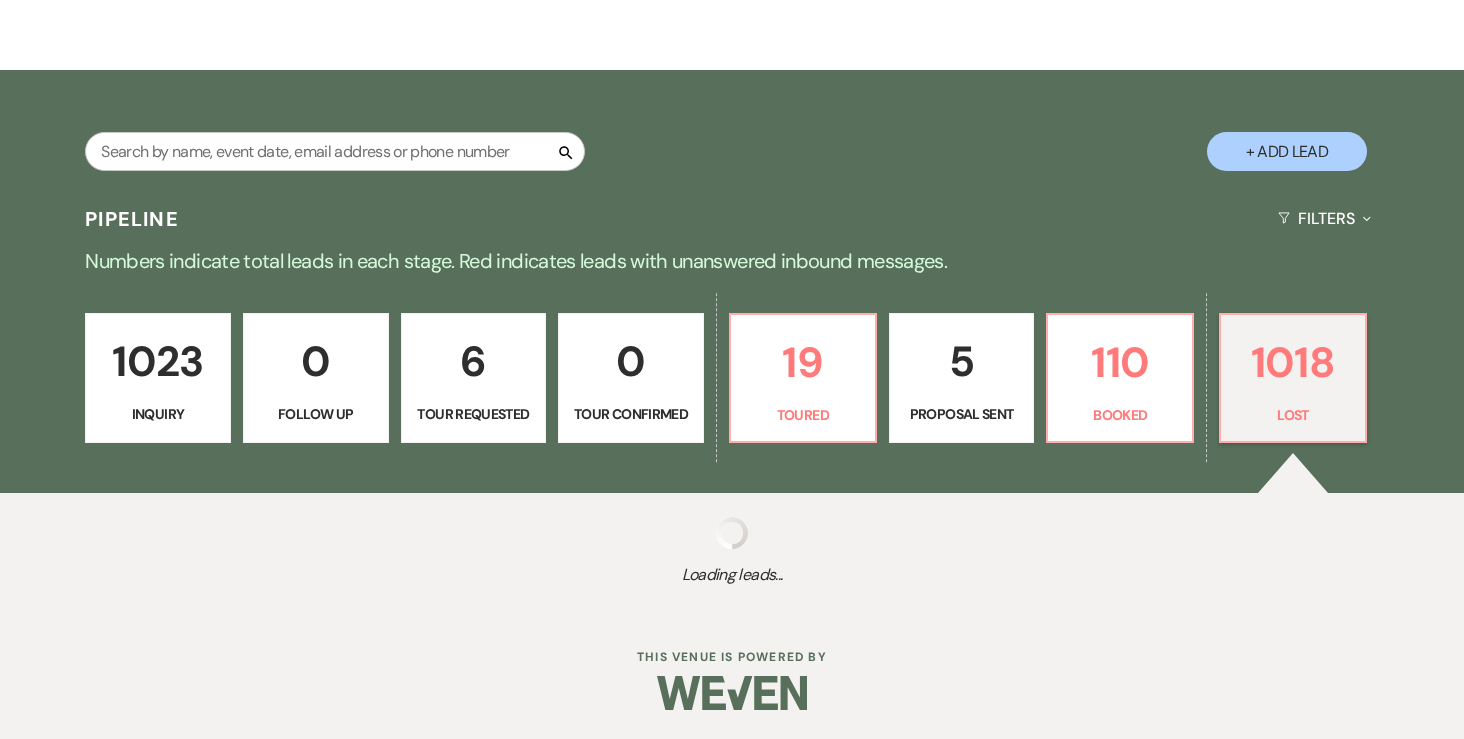 select on "8" 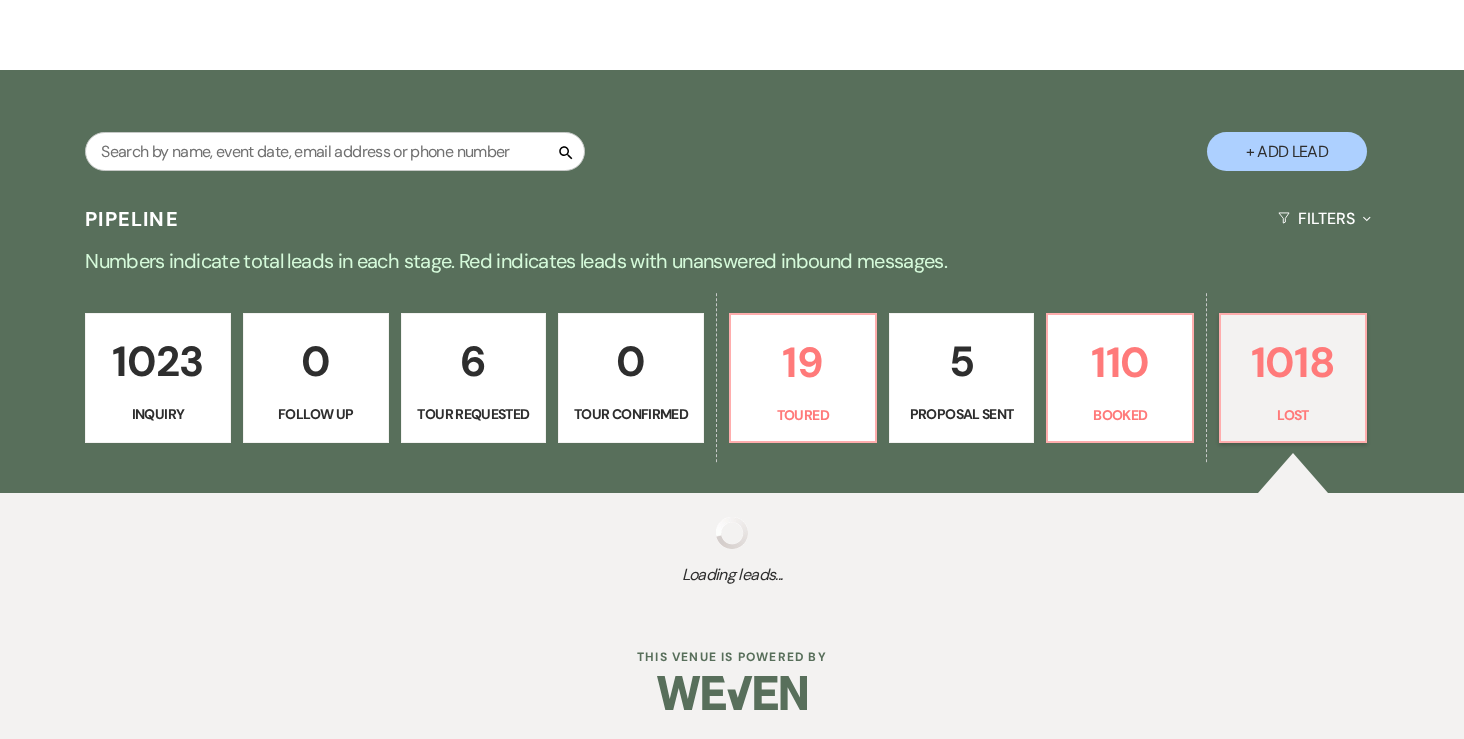 select on "8" 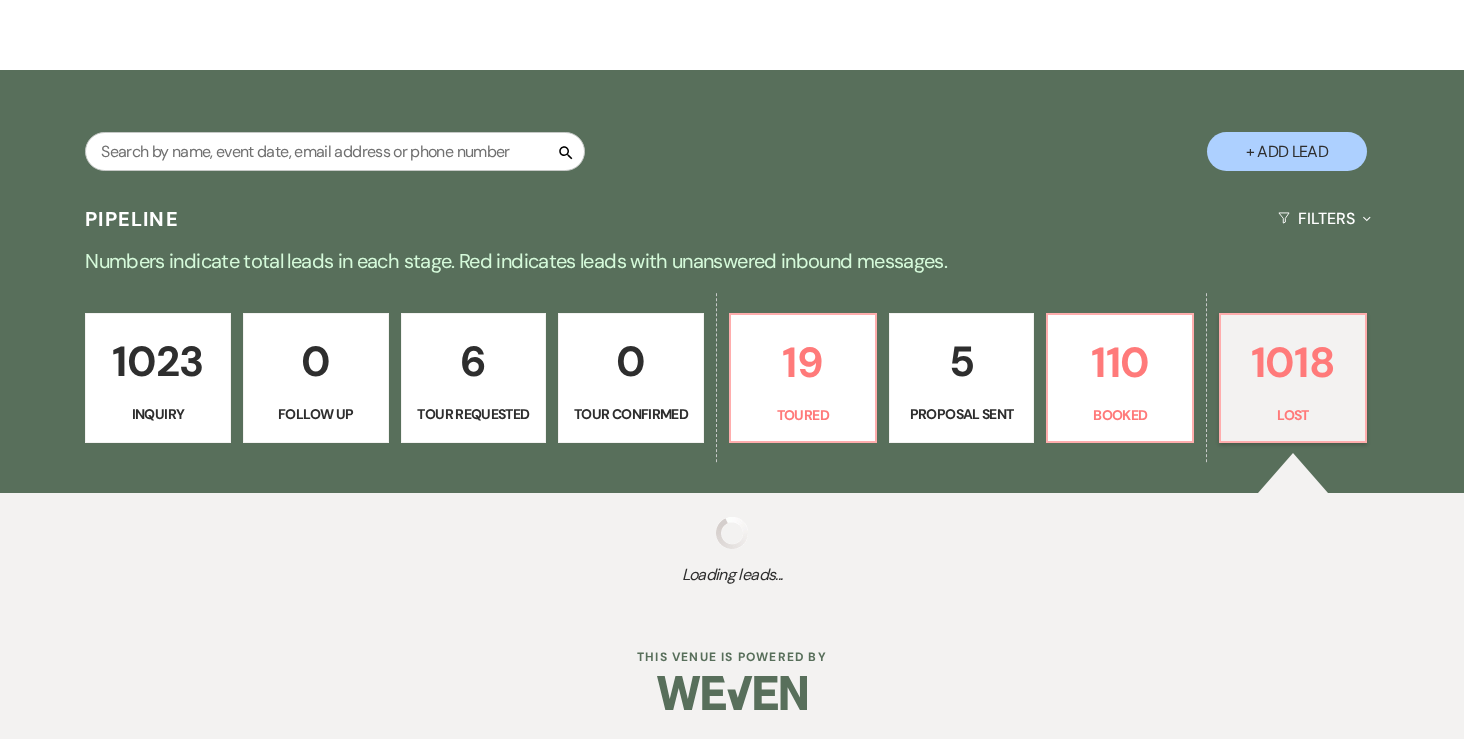 select on "10" 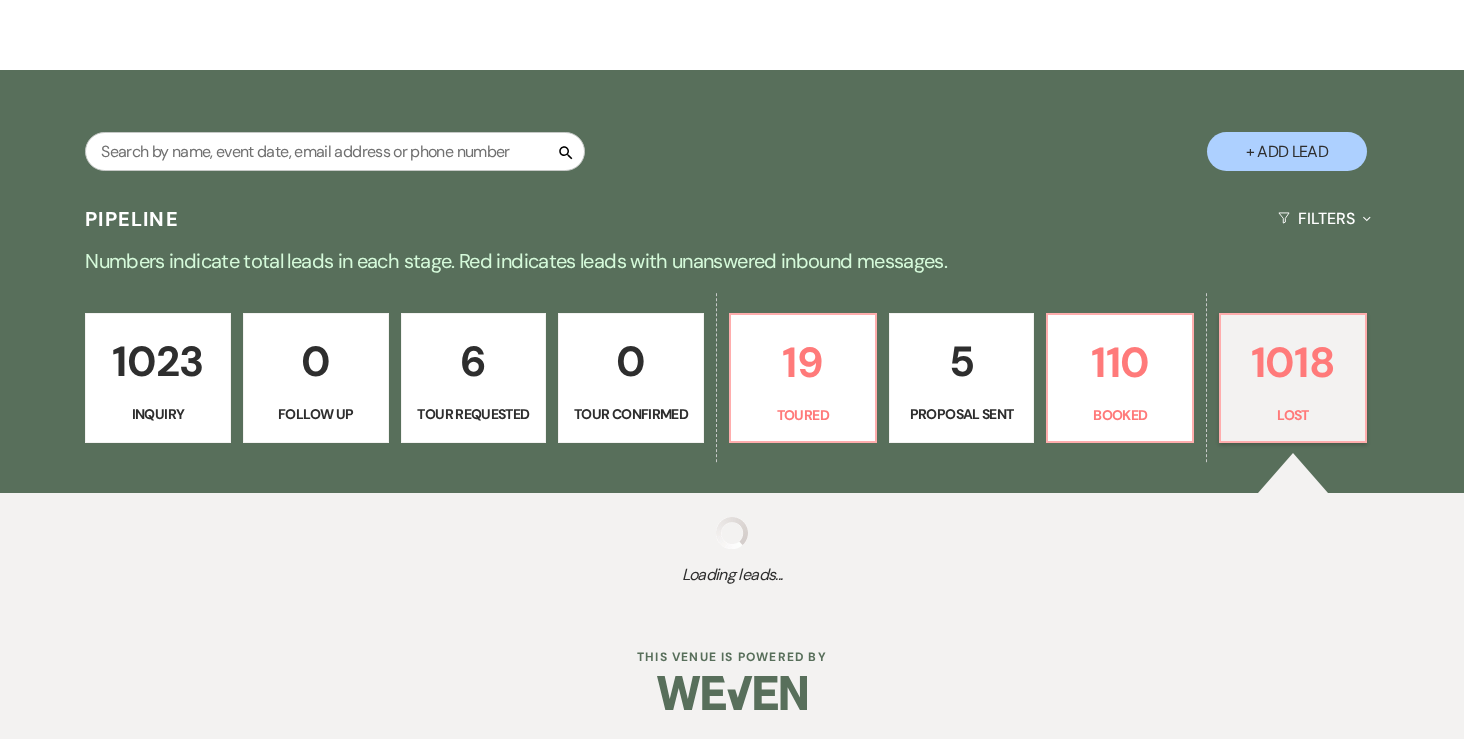 select on "8" 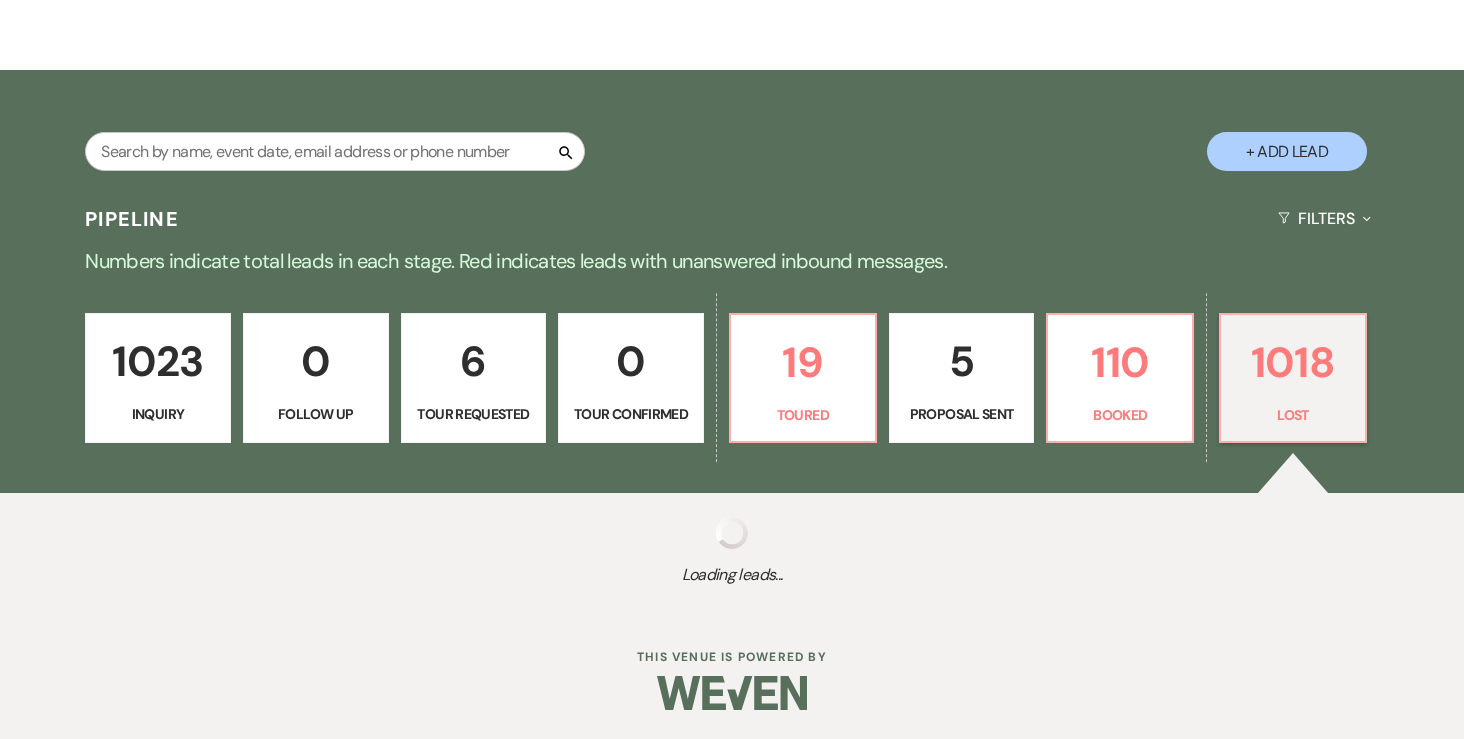 select on "8" 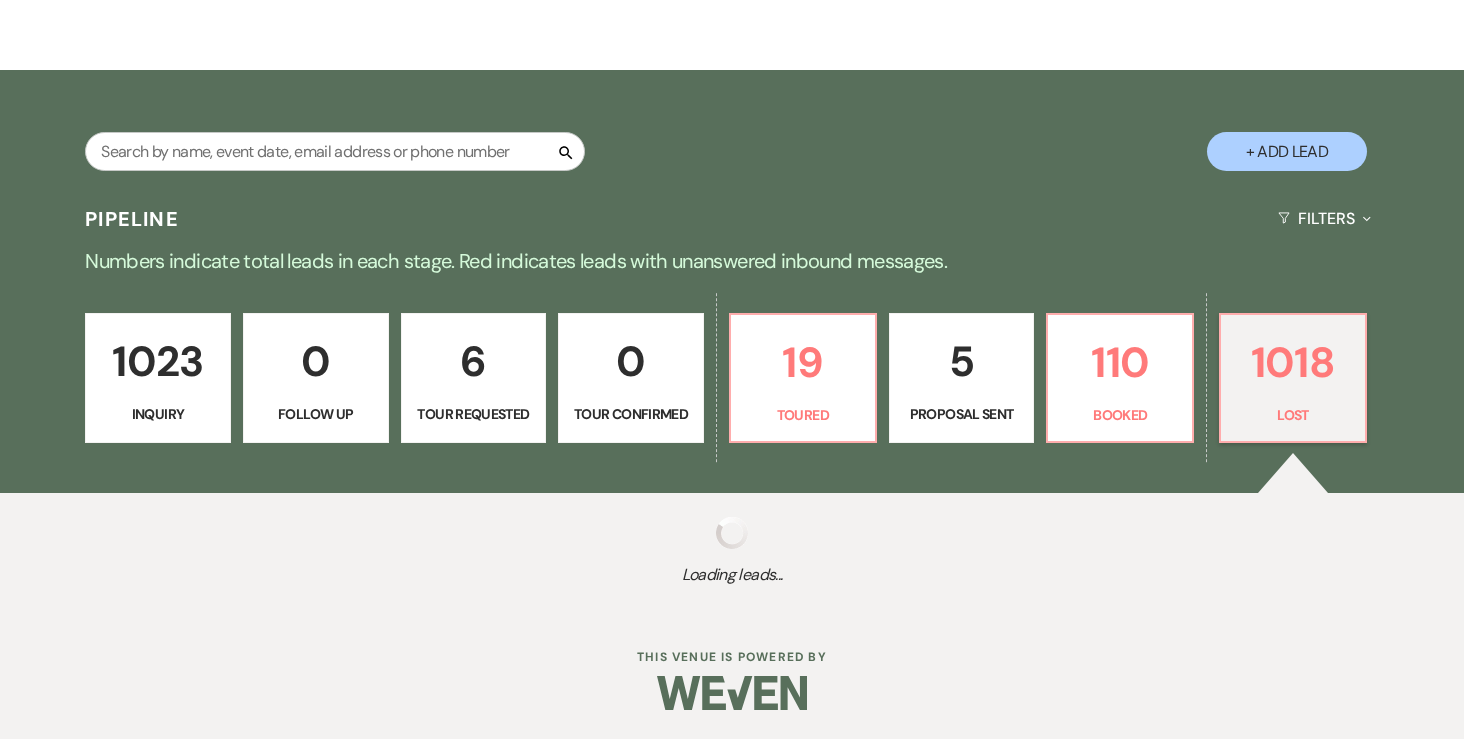 select on "8" 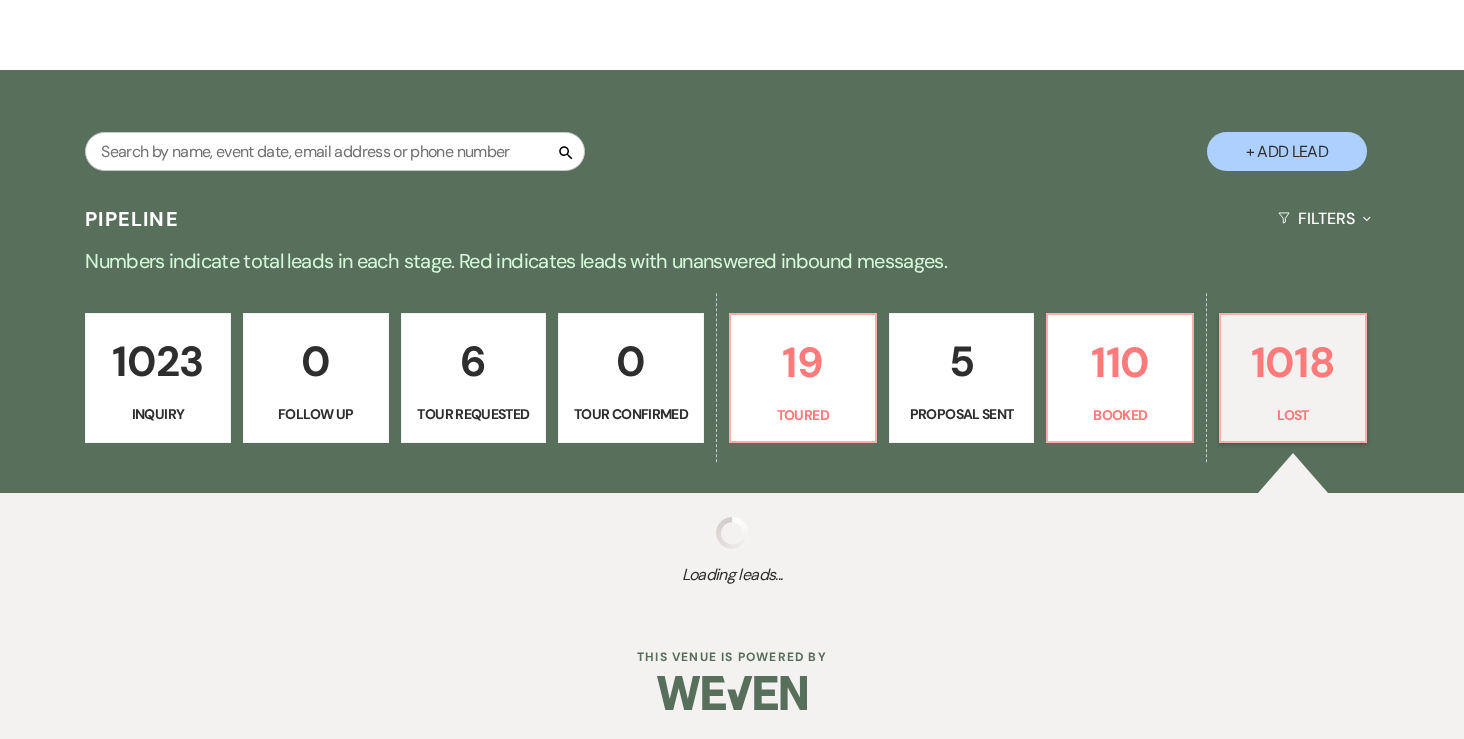 select on "10" 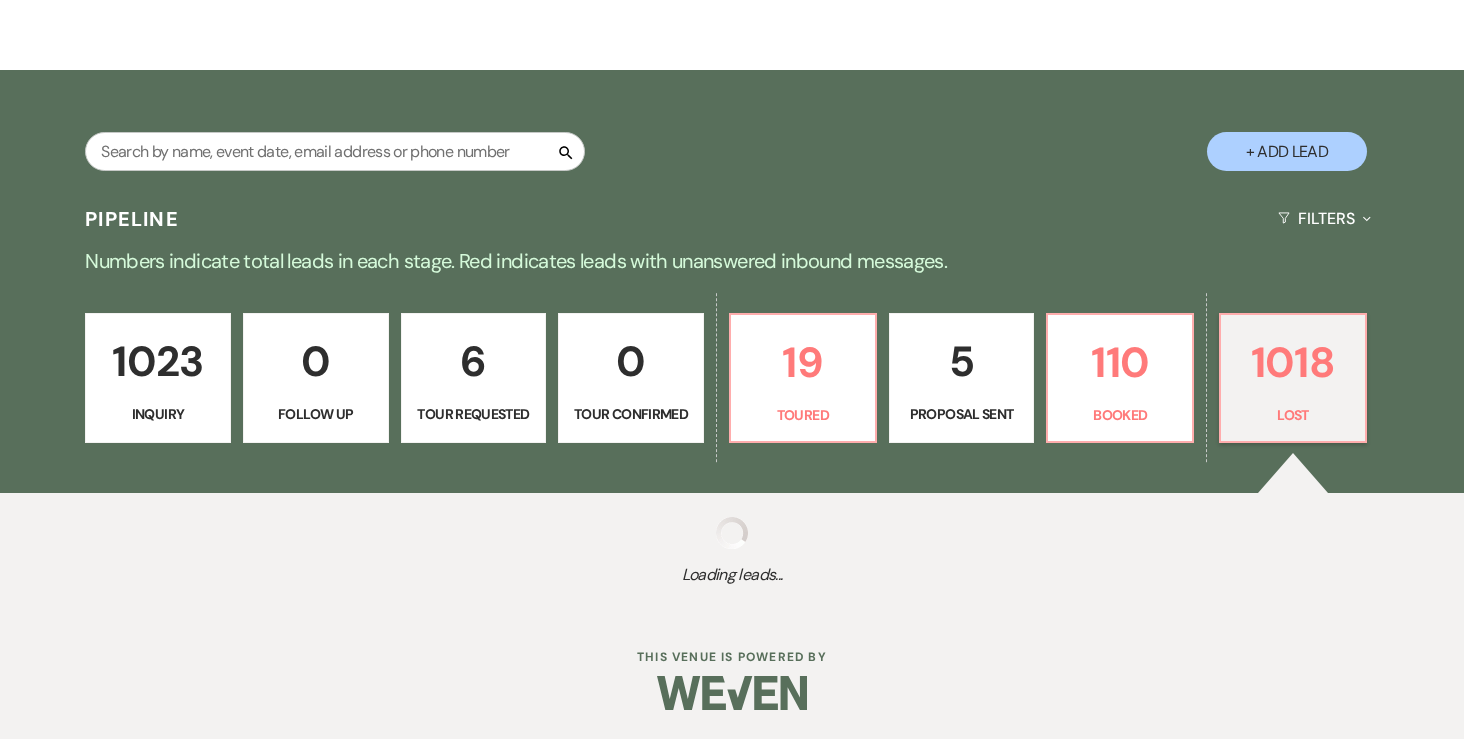 select on "8" 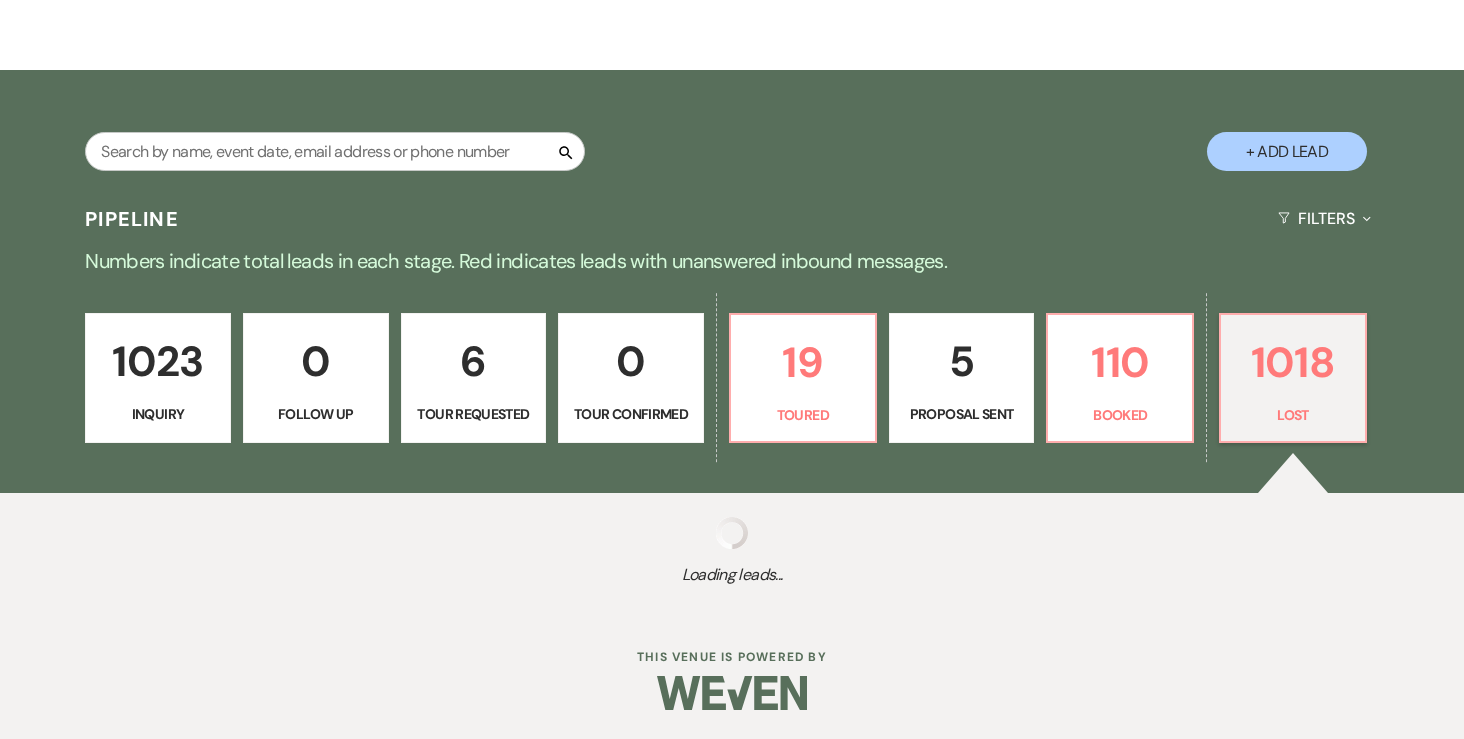 select on "8" 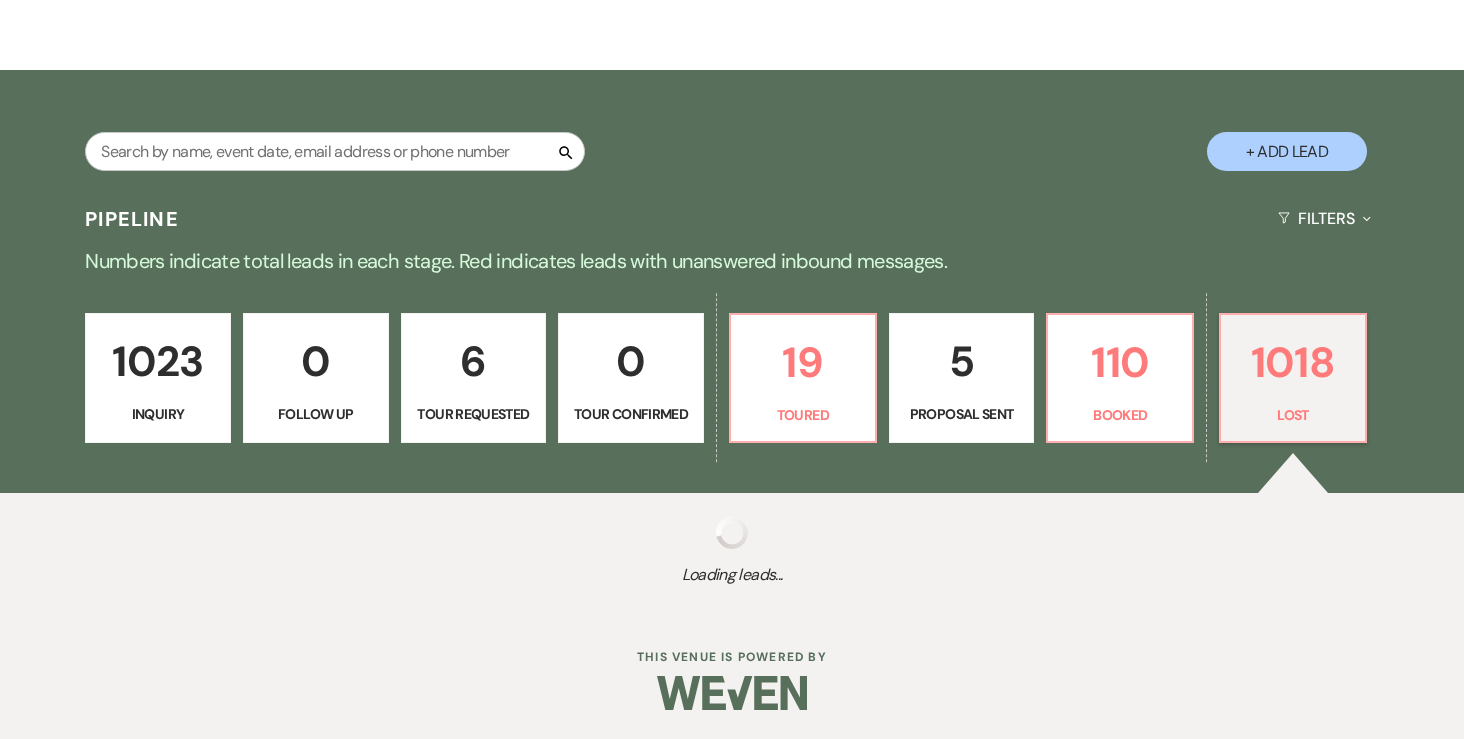 select on "8" 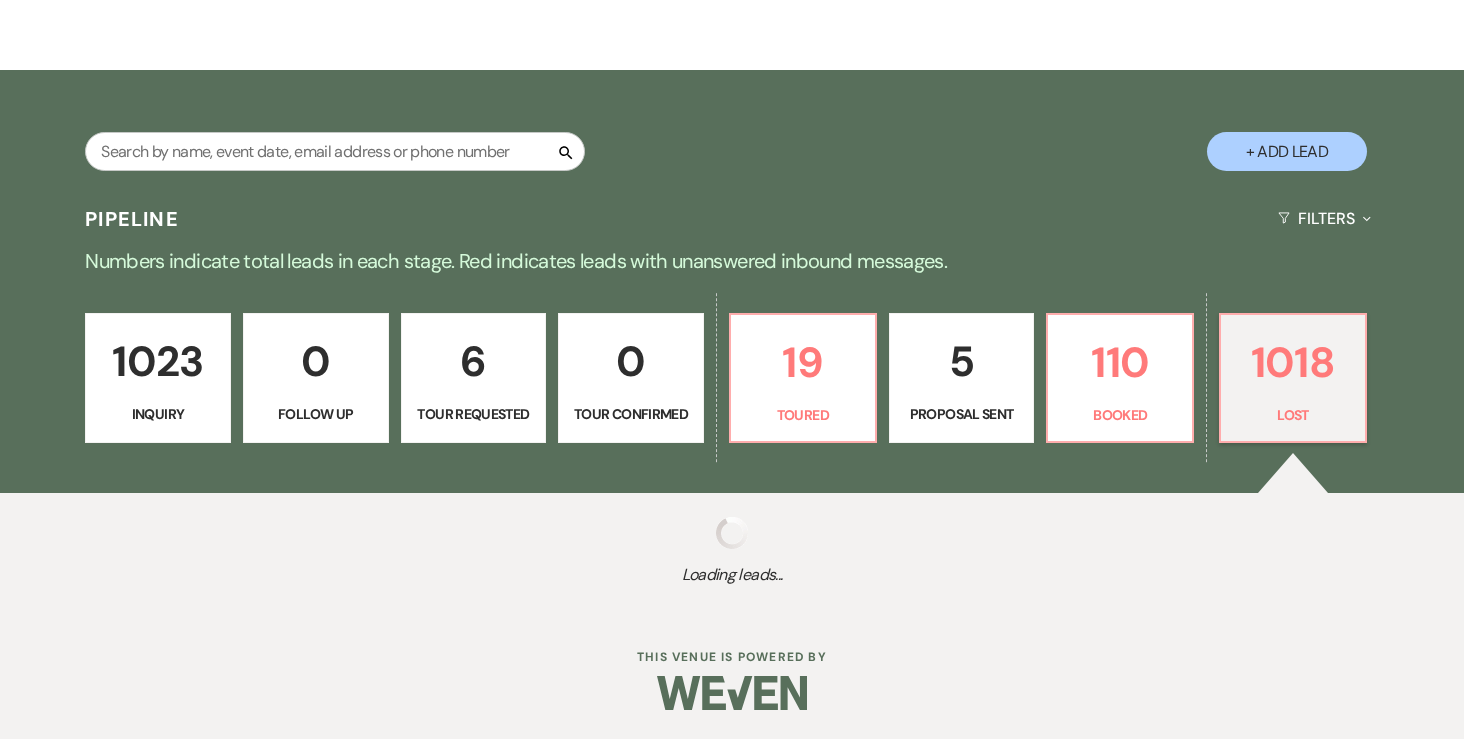select on "6" 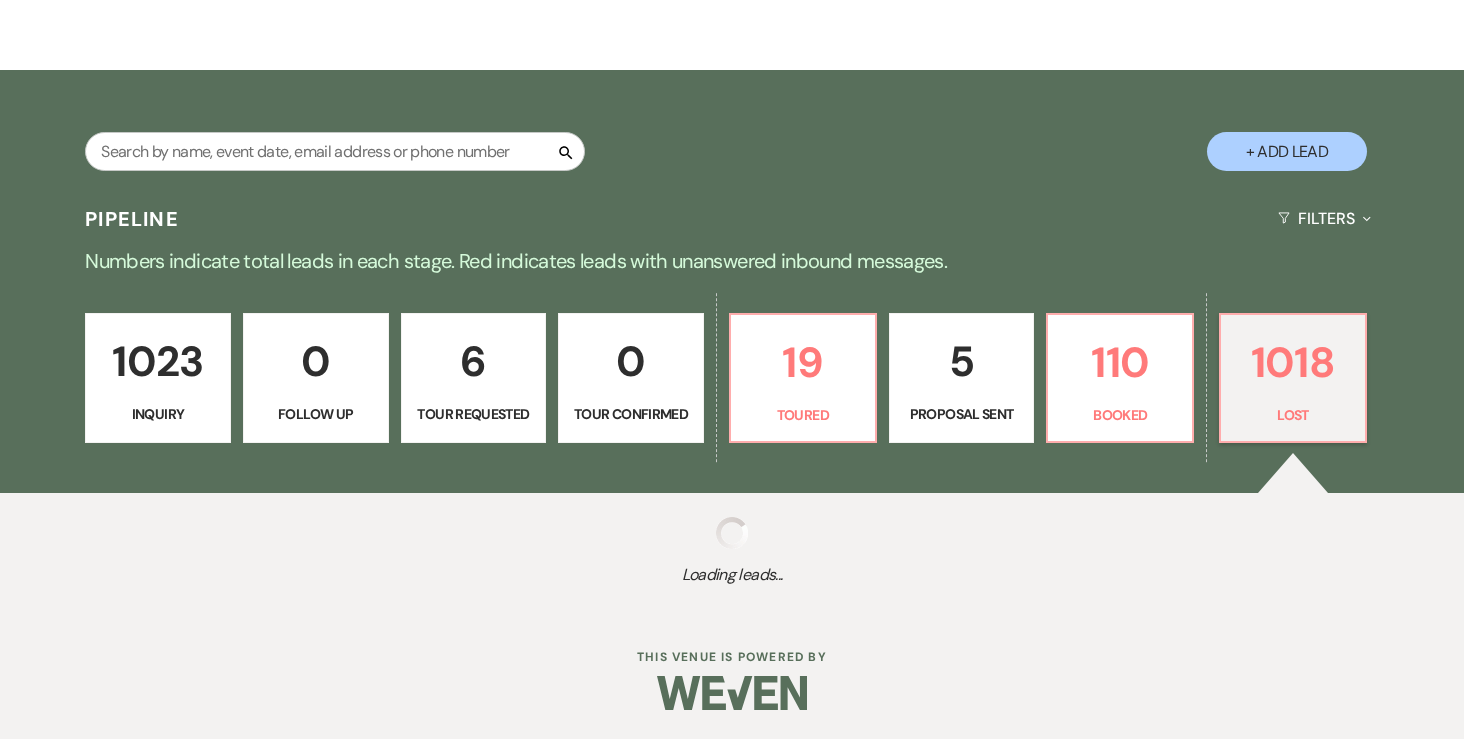 select on "8" 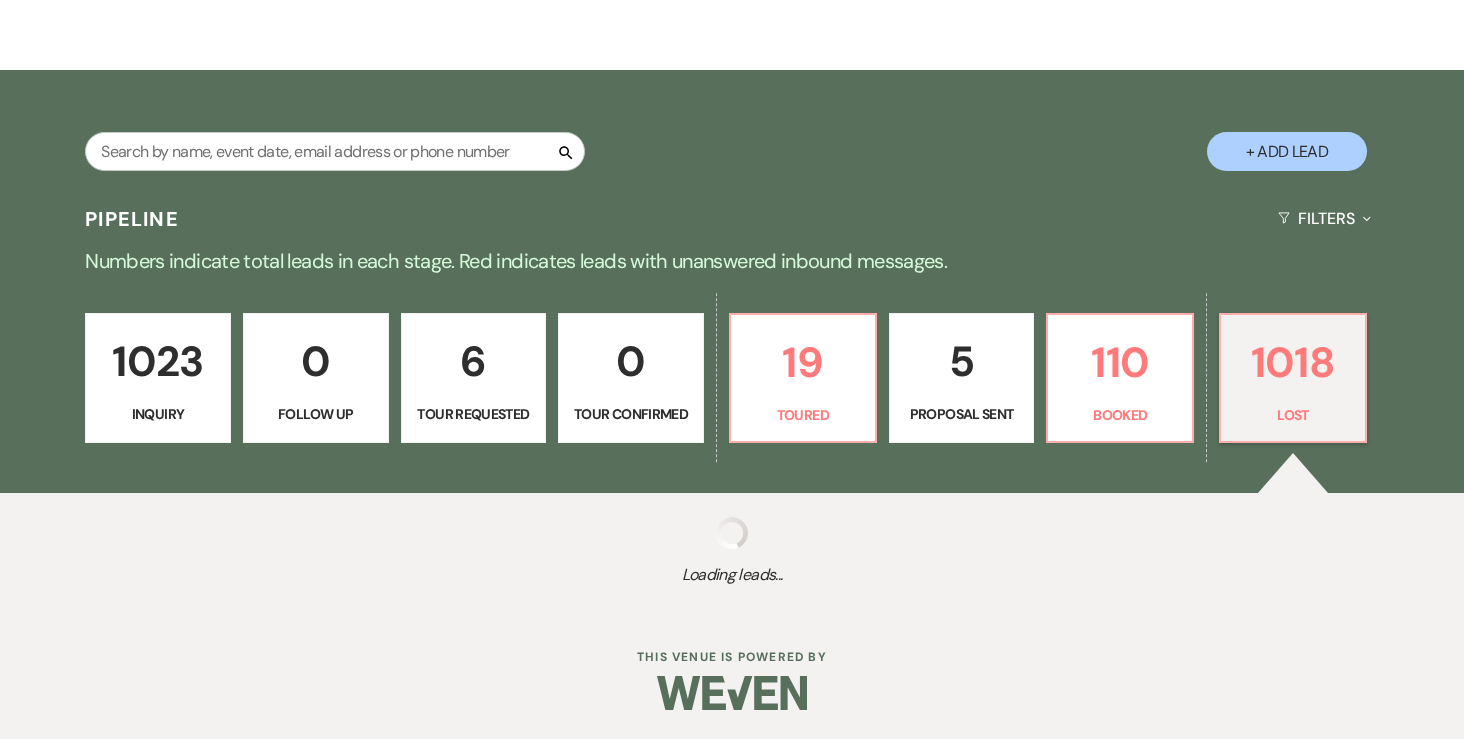 select on "10" 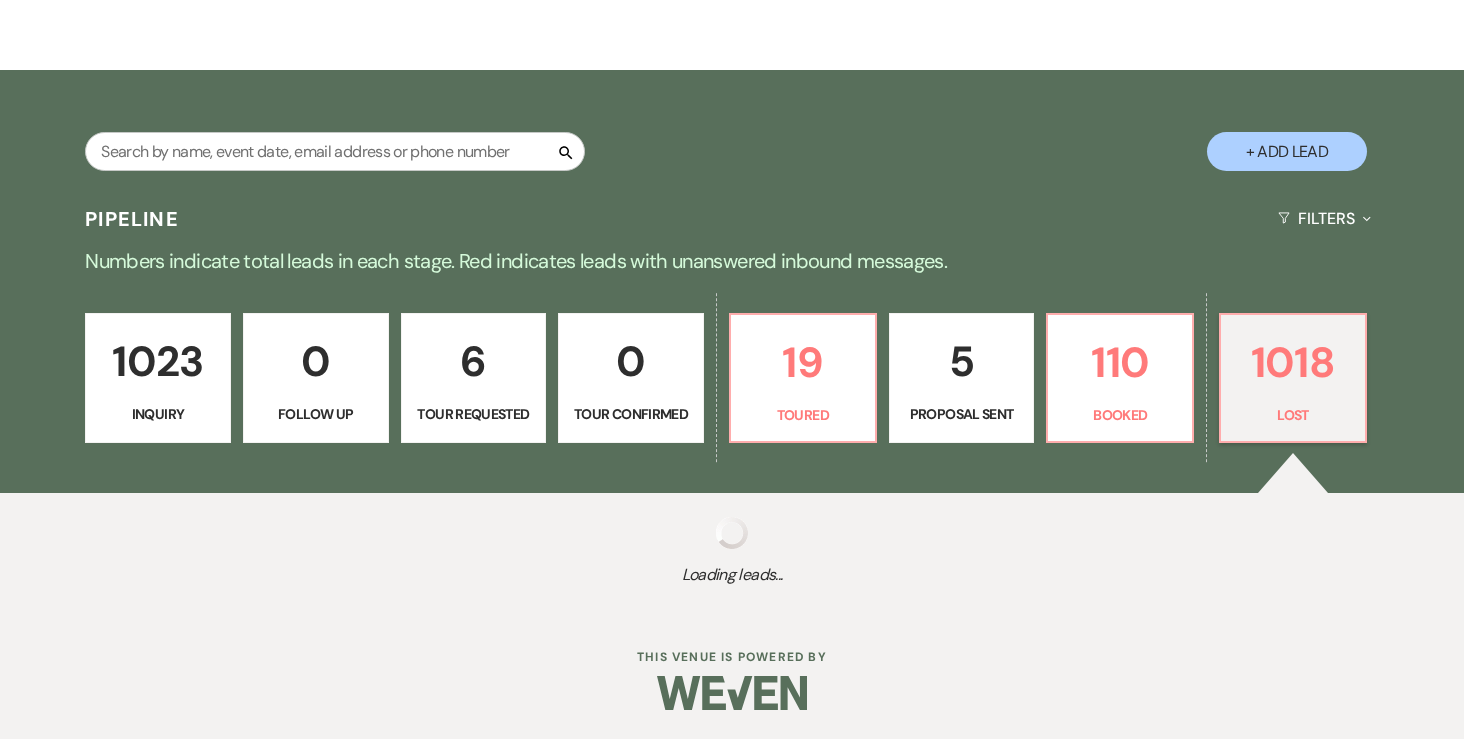 select on "8" 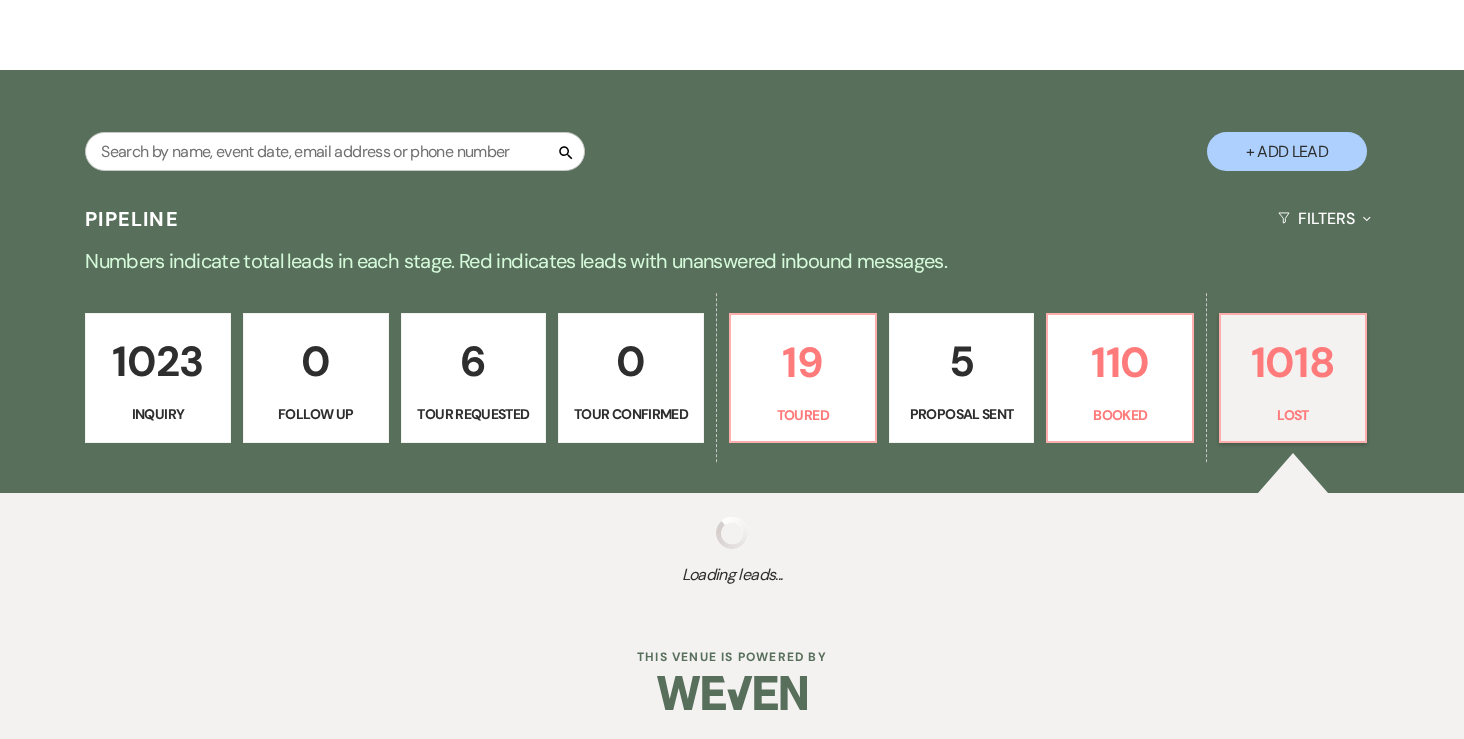 select on "8" 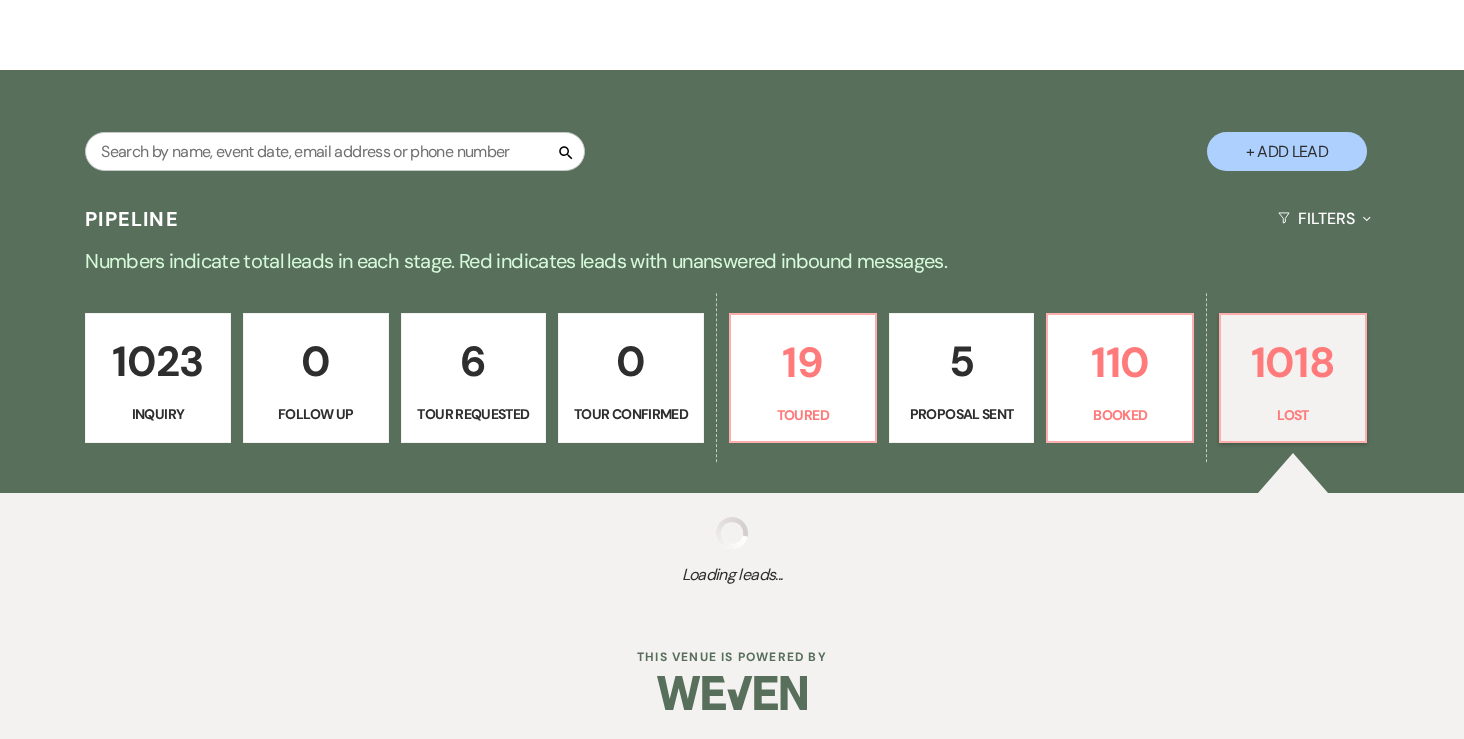 select on "11" 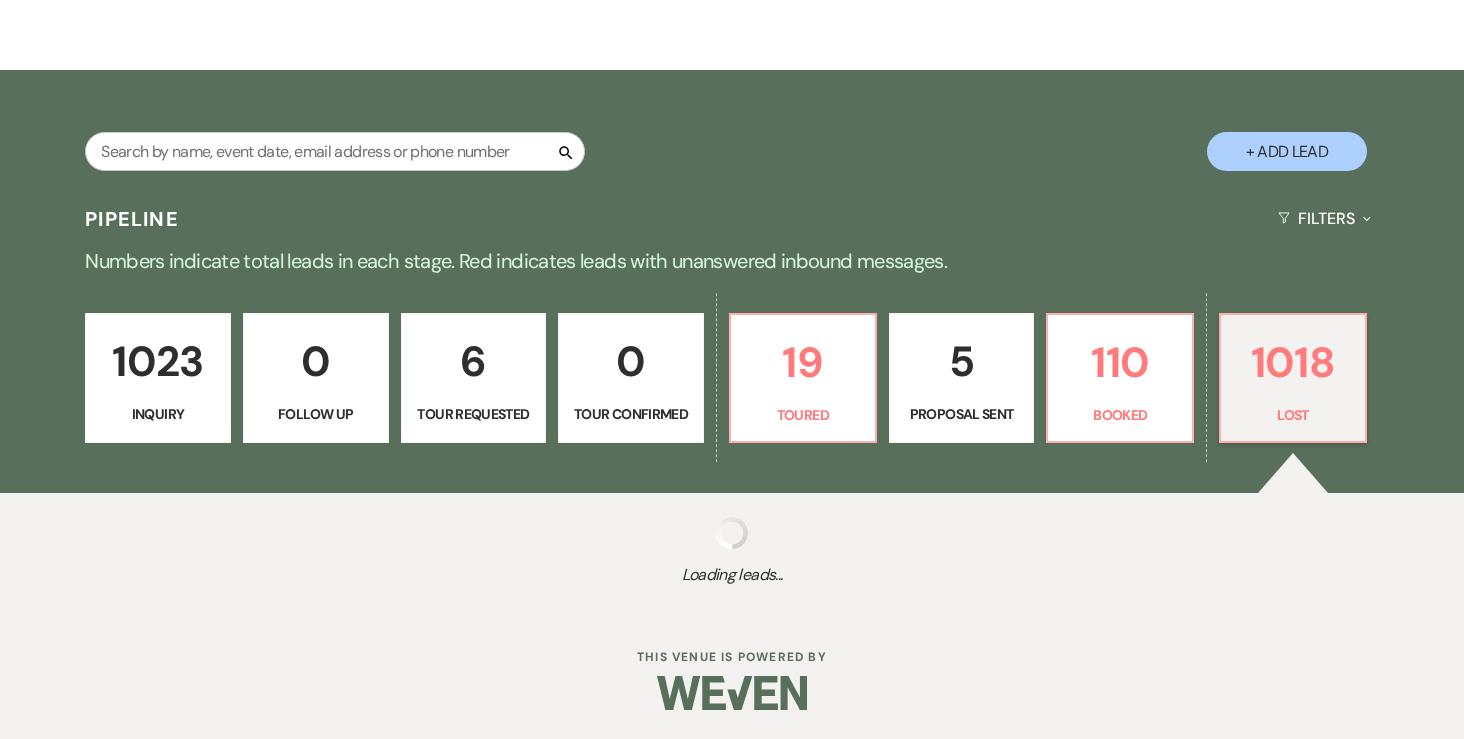 select on "8" 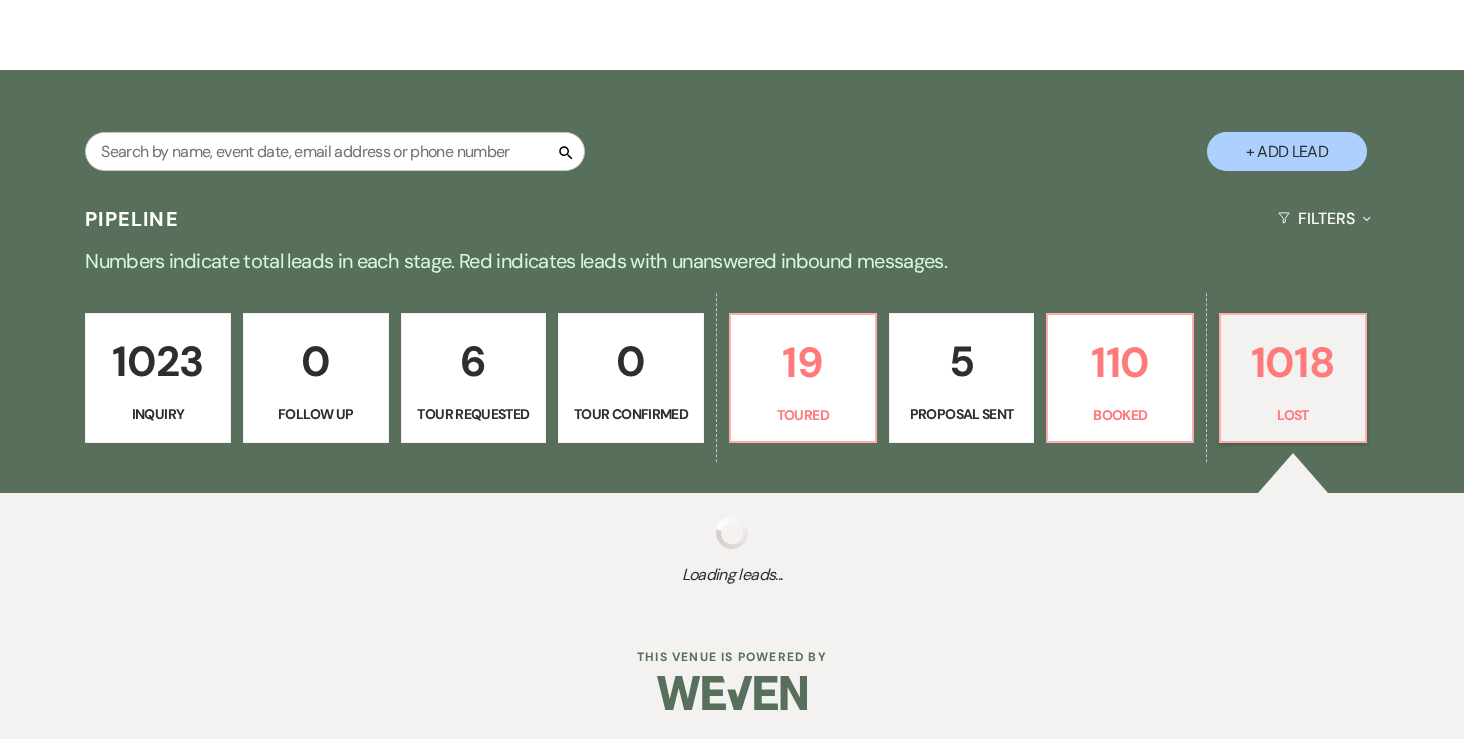 select on "8" 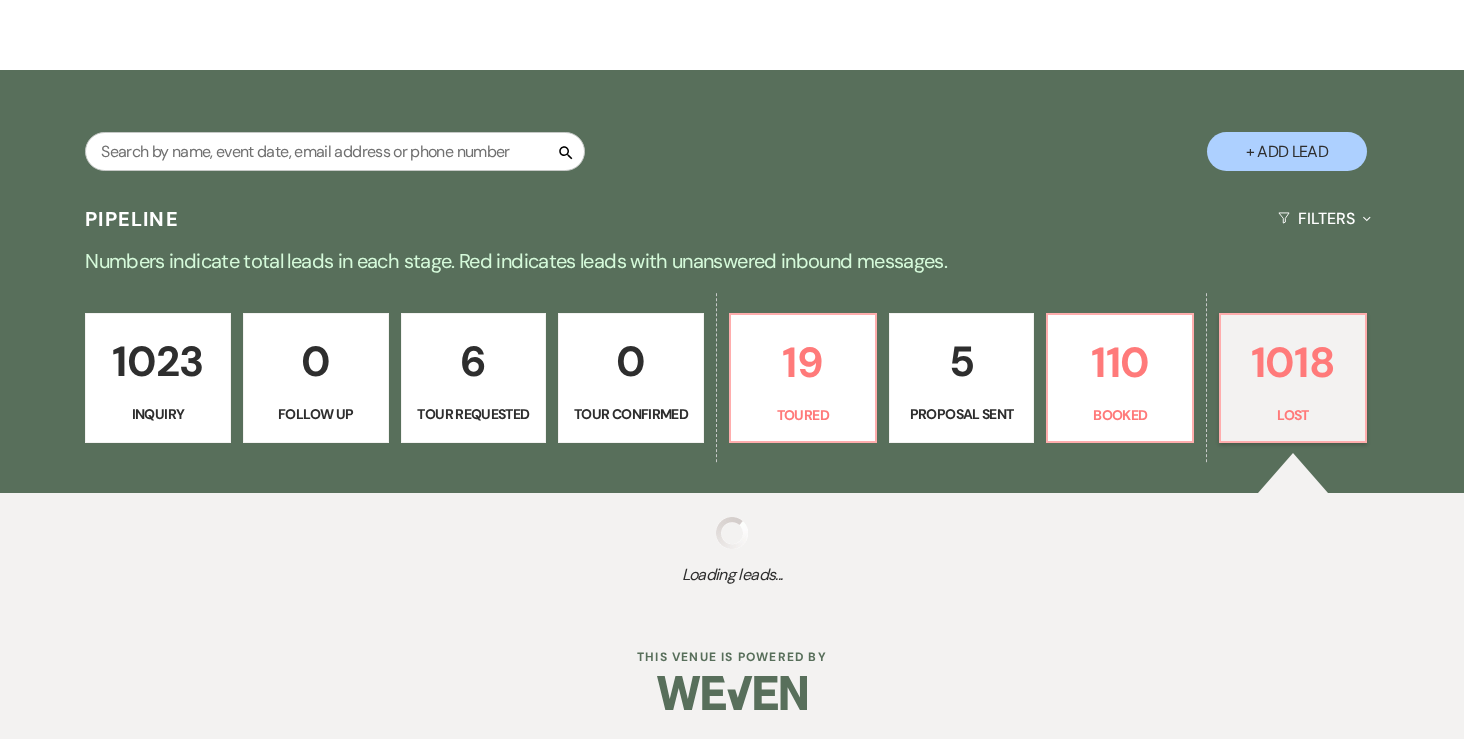 select on "5" 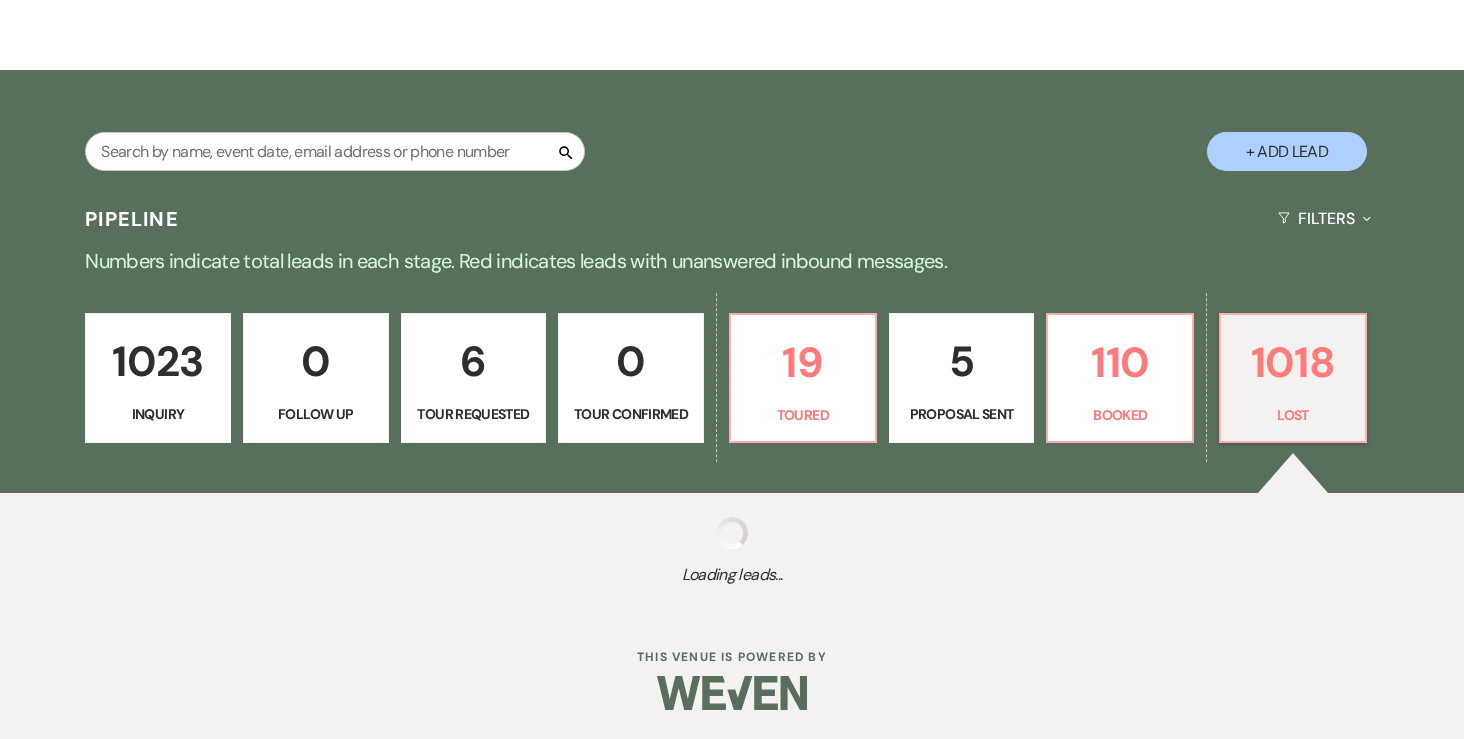 select on "8" 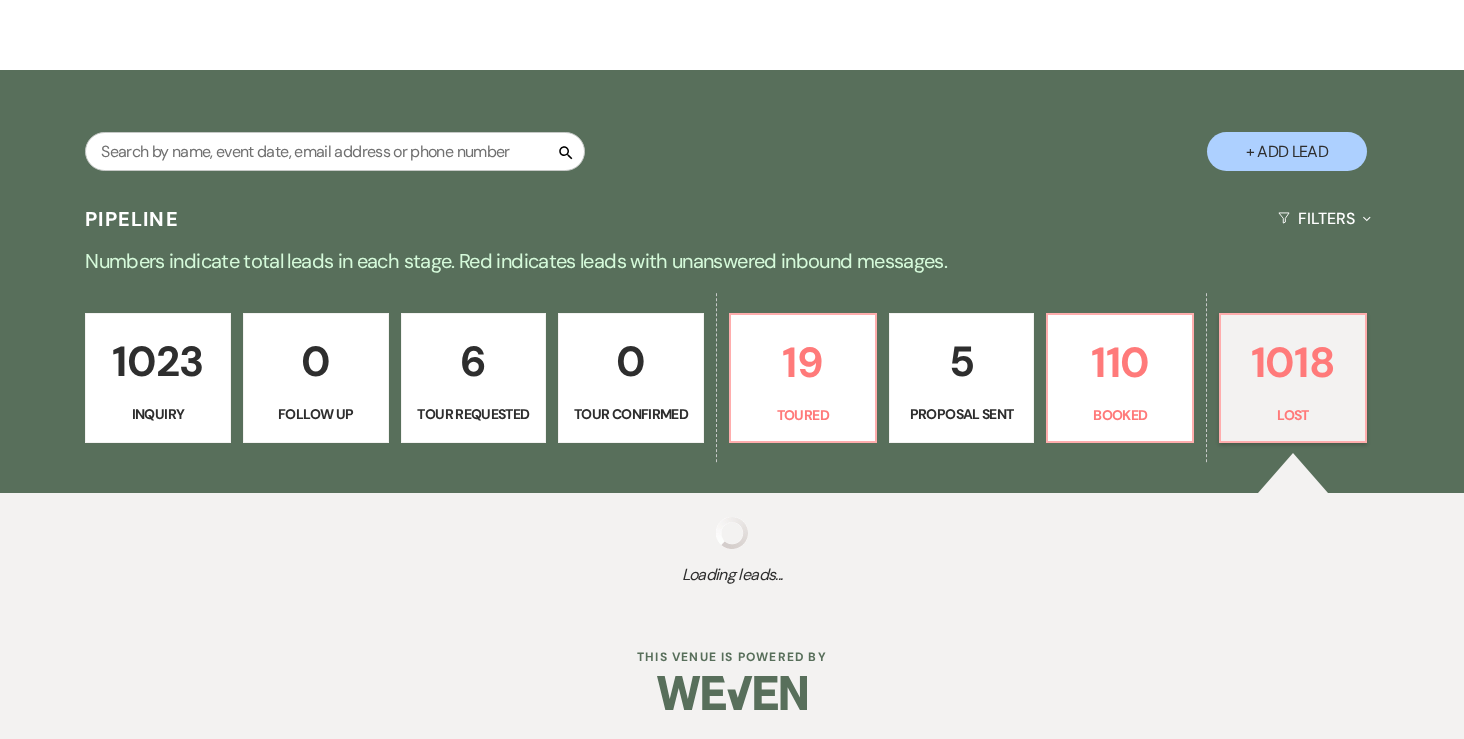select on "8" 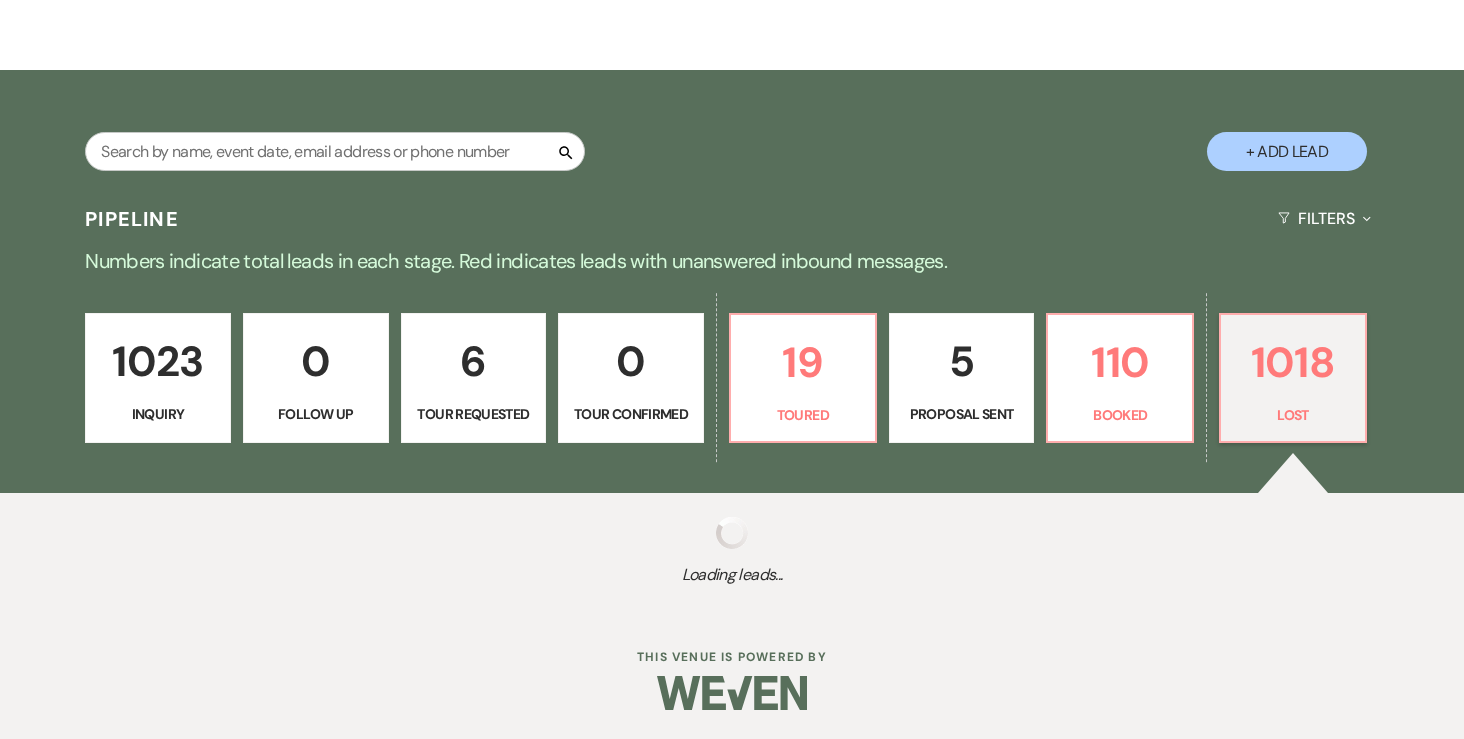 select on "10" 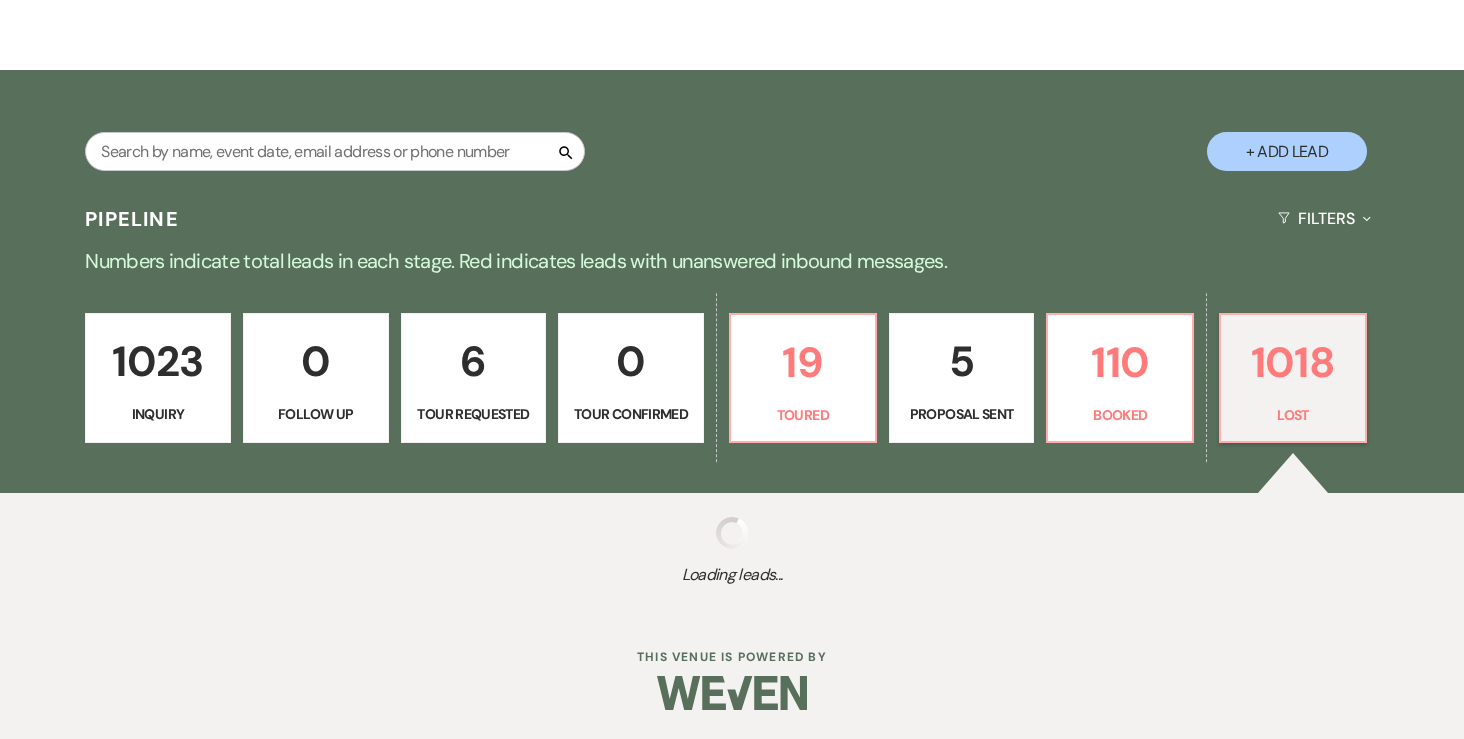 select on "8" 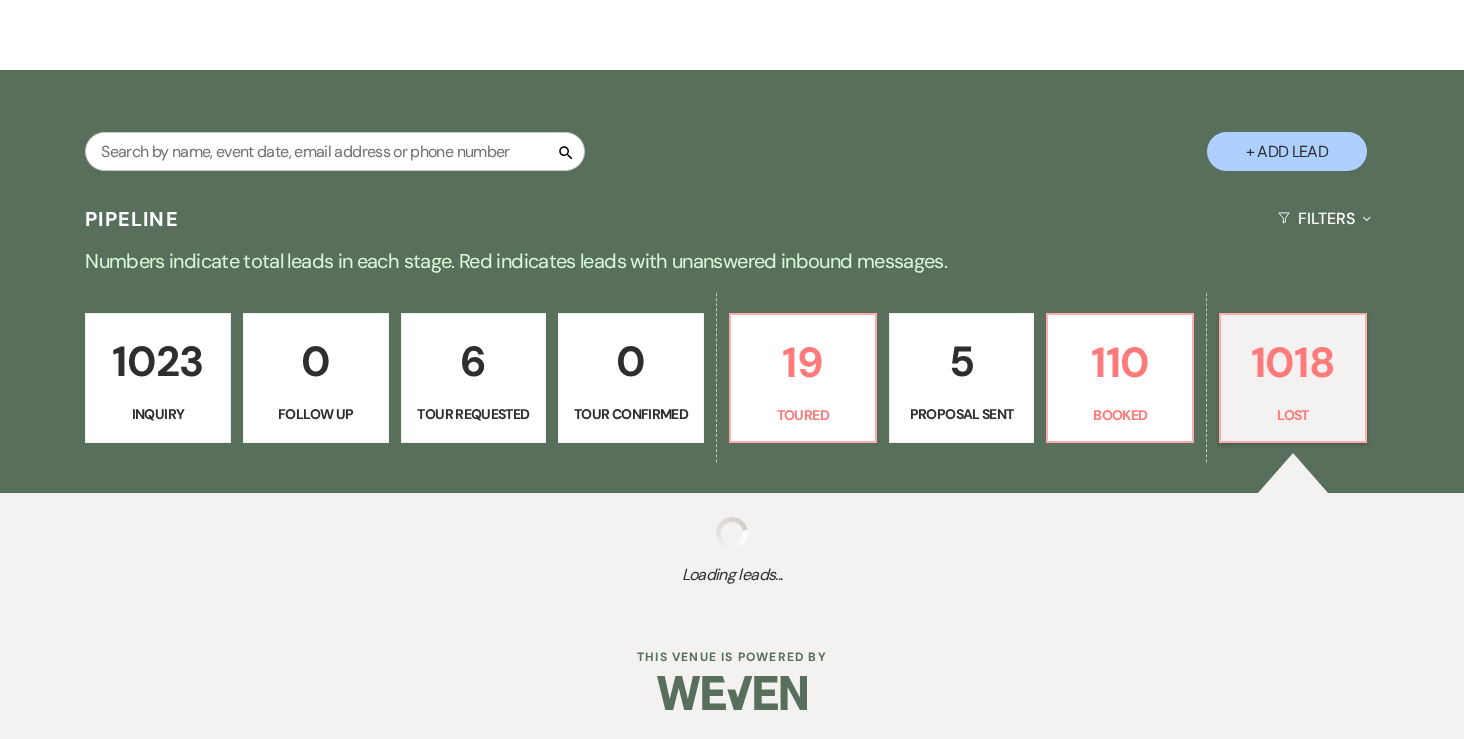 select on "5" 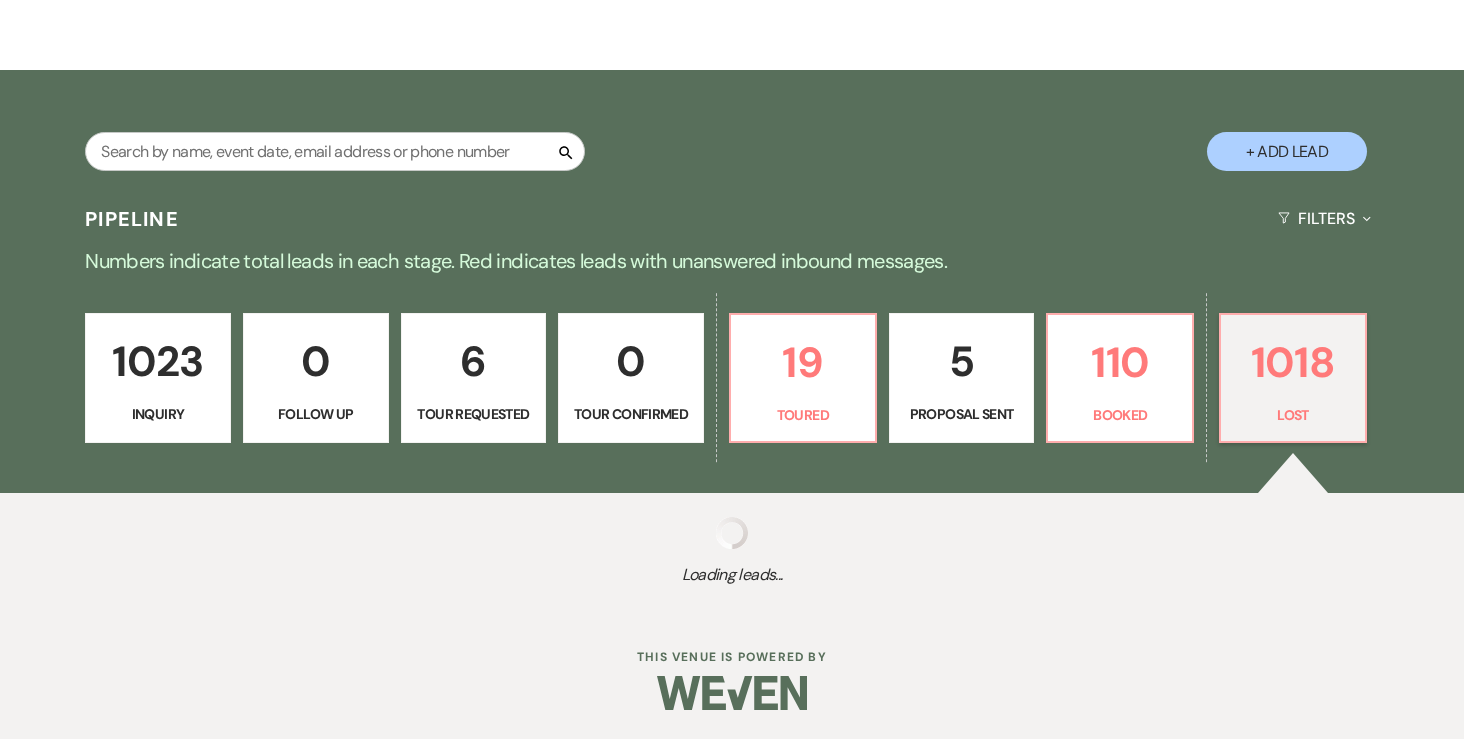 select on "8" 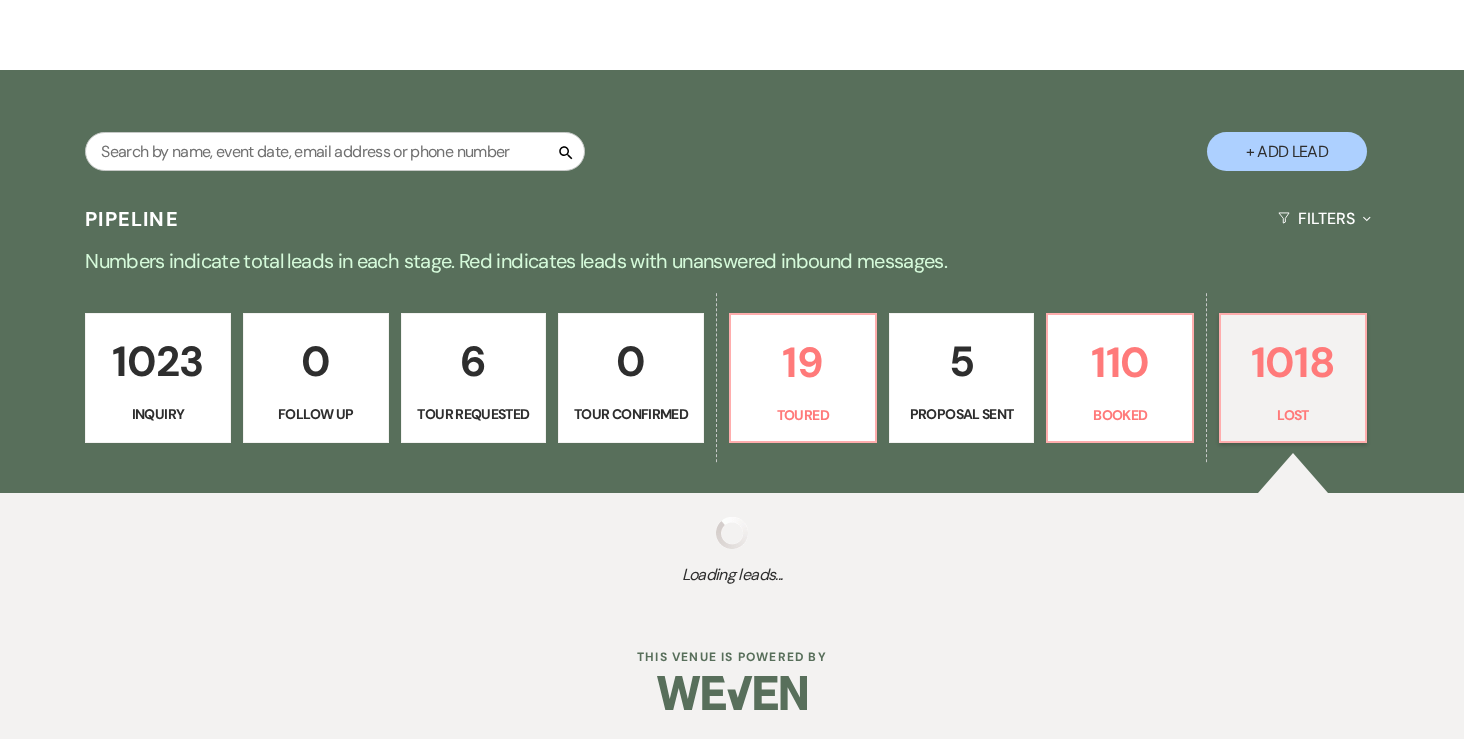 select on "8" 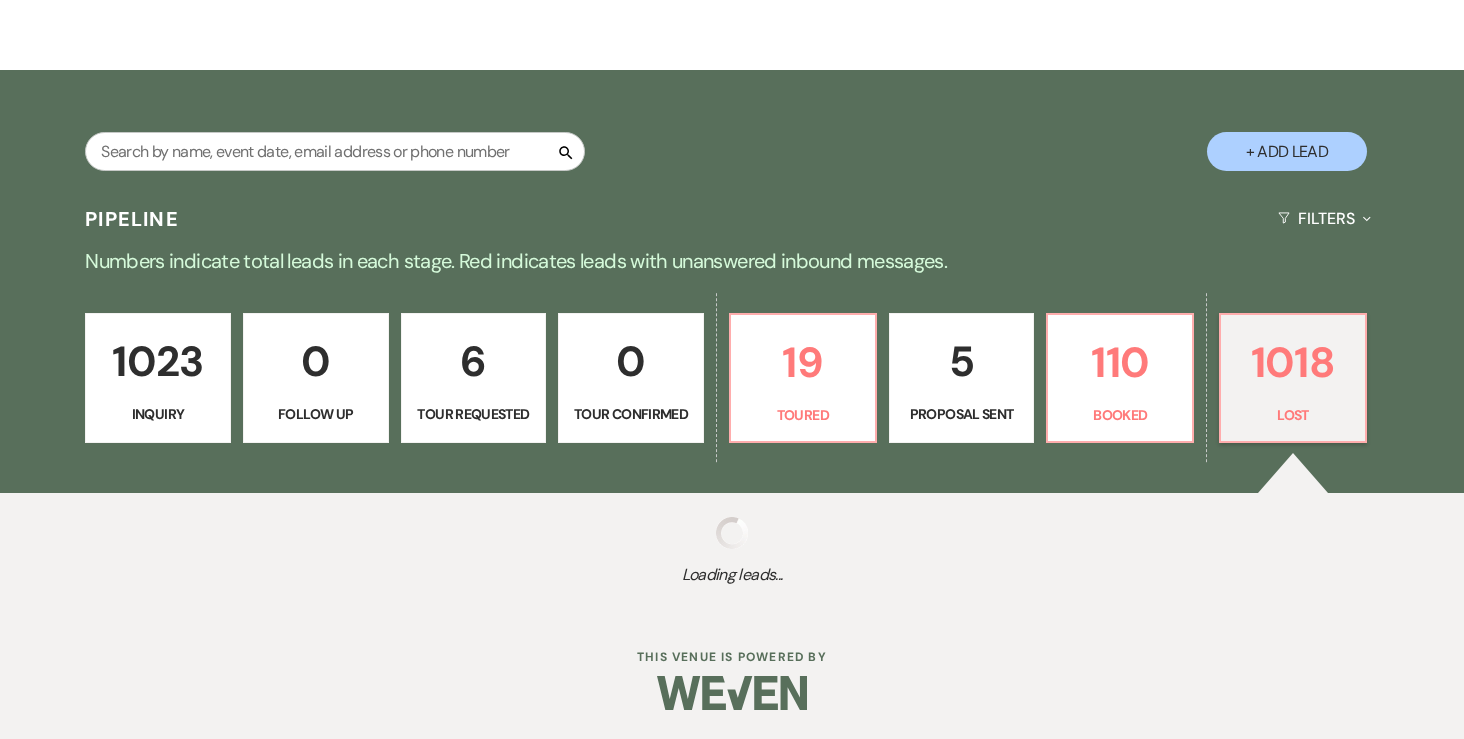 select on "10" 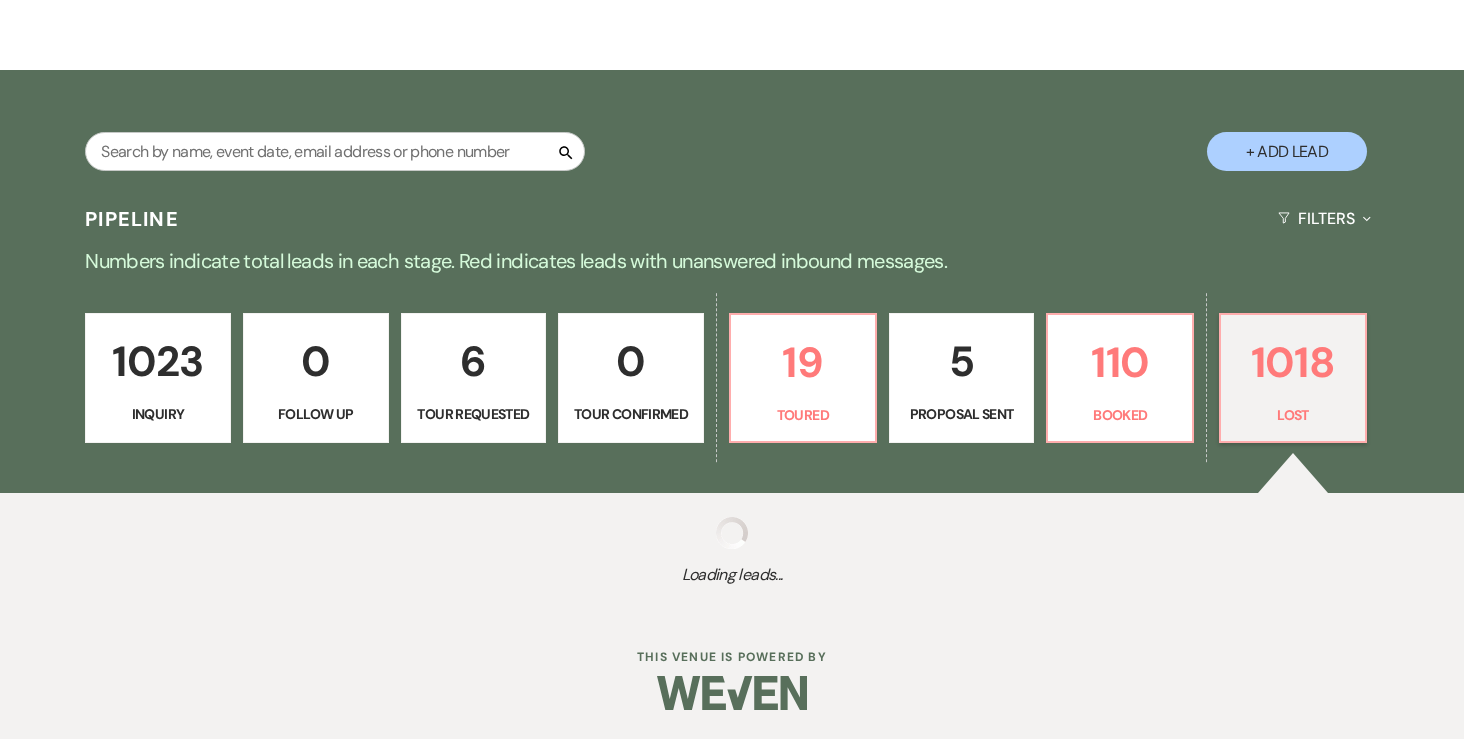 select on "8" 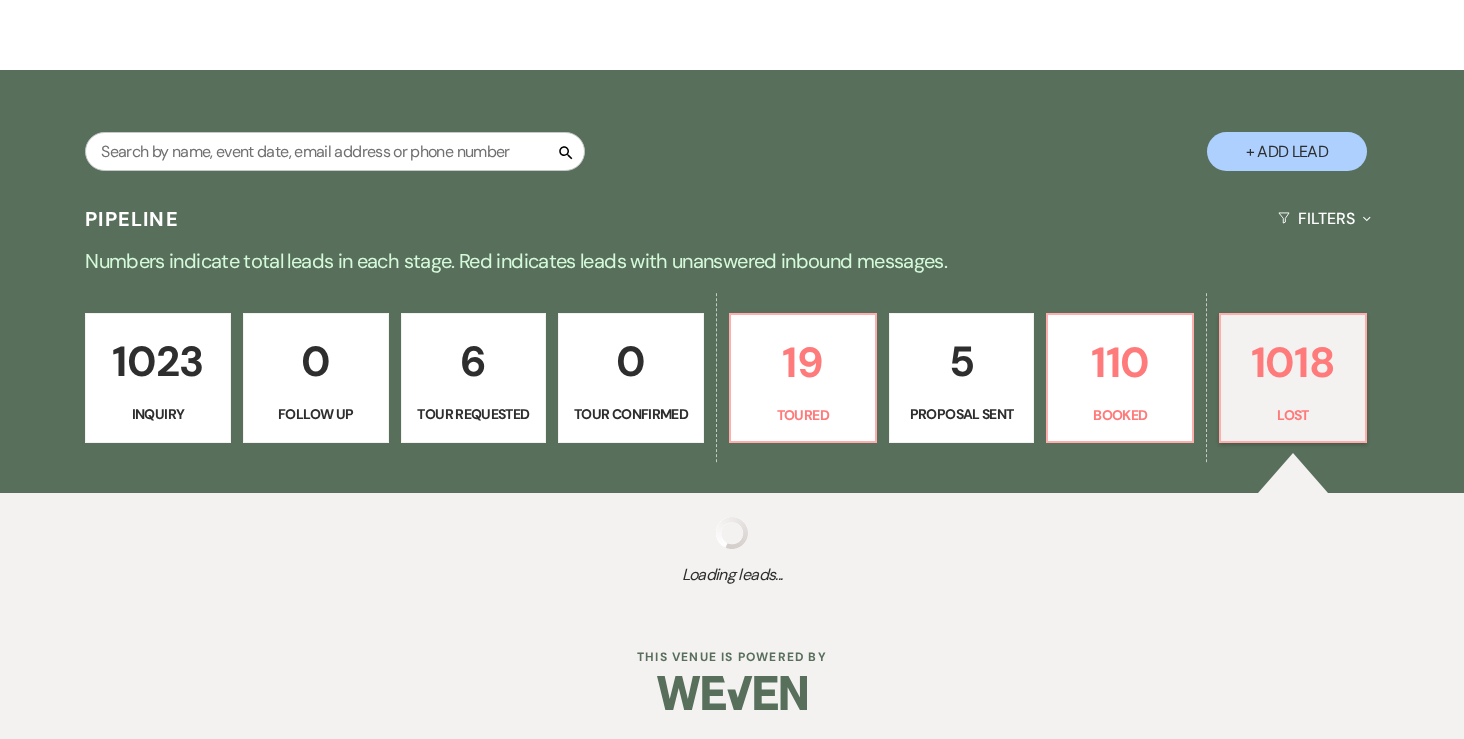select on "10" 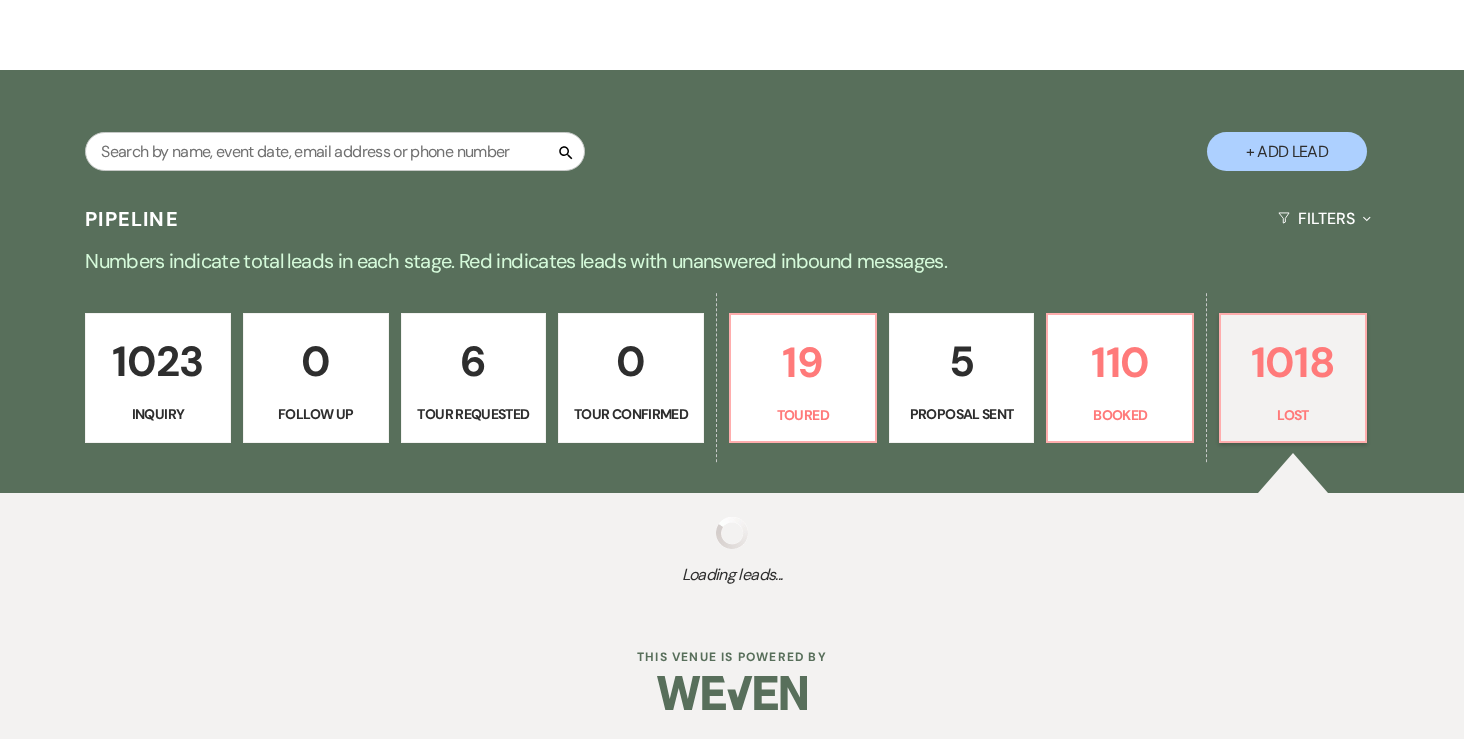 select on "8" 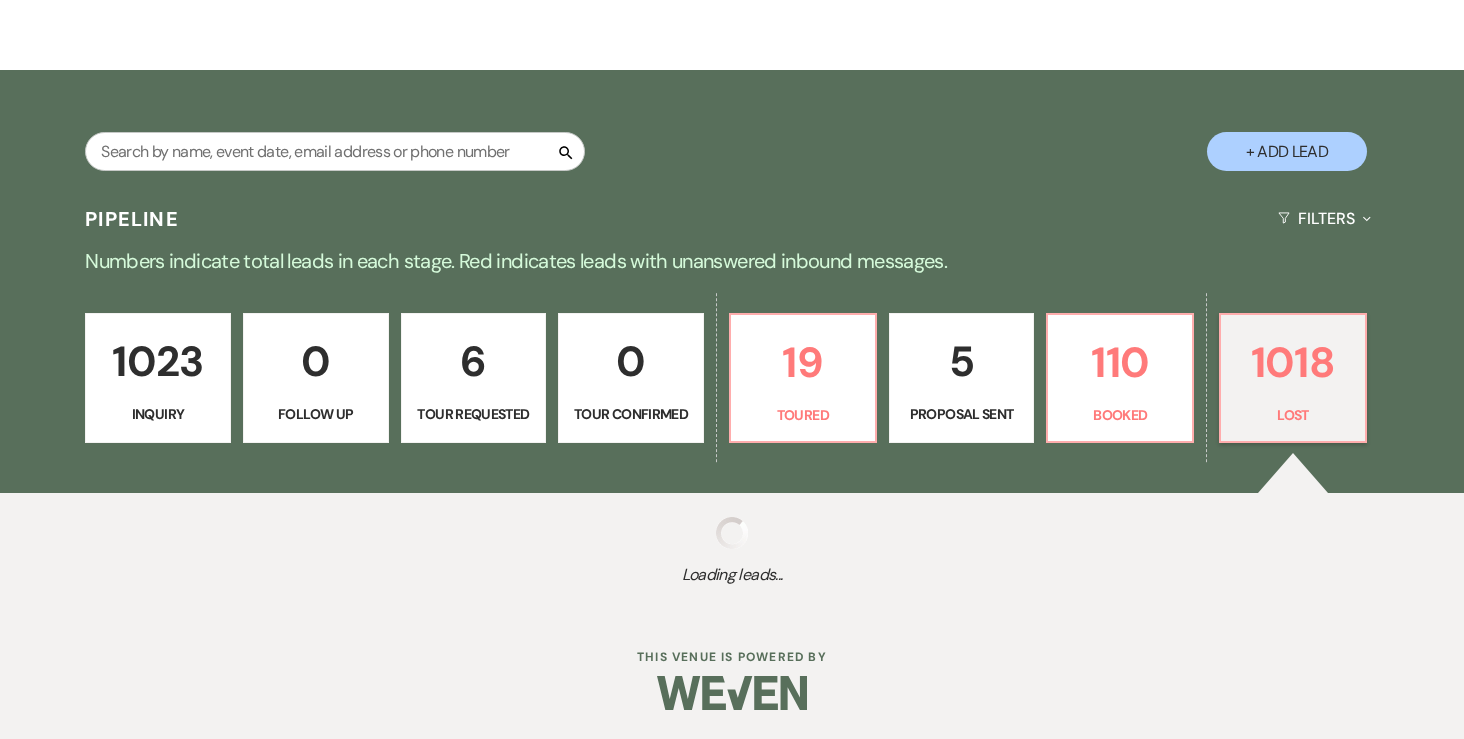 select on "8" 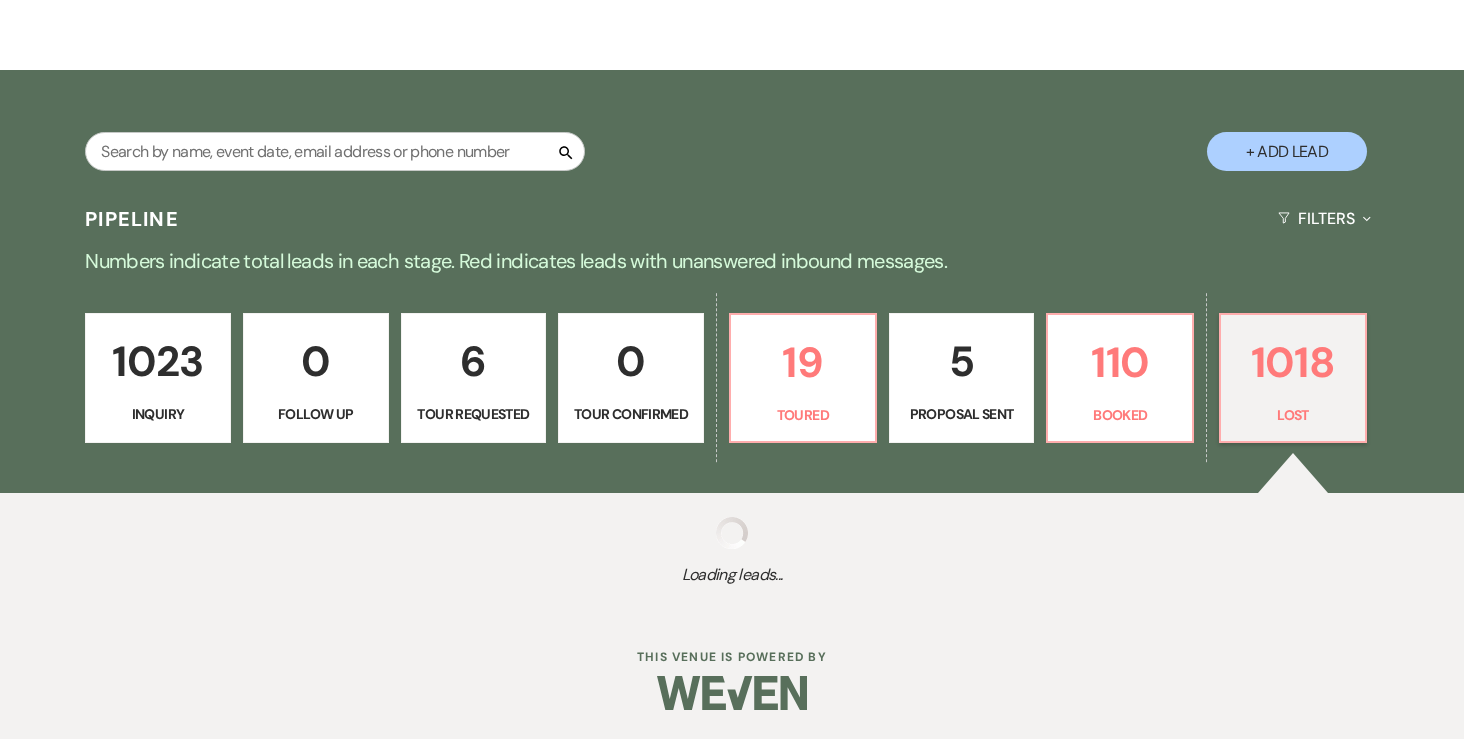 select on "8" 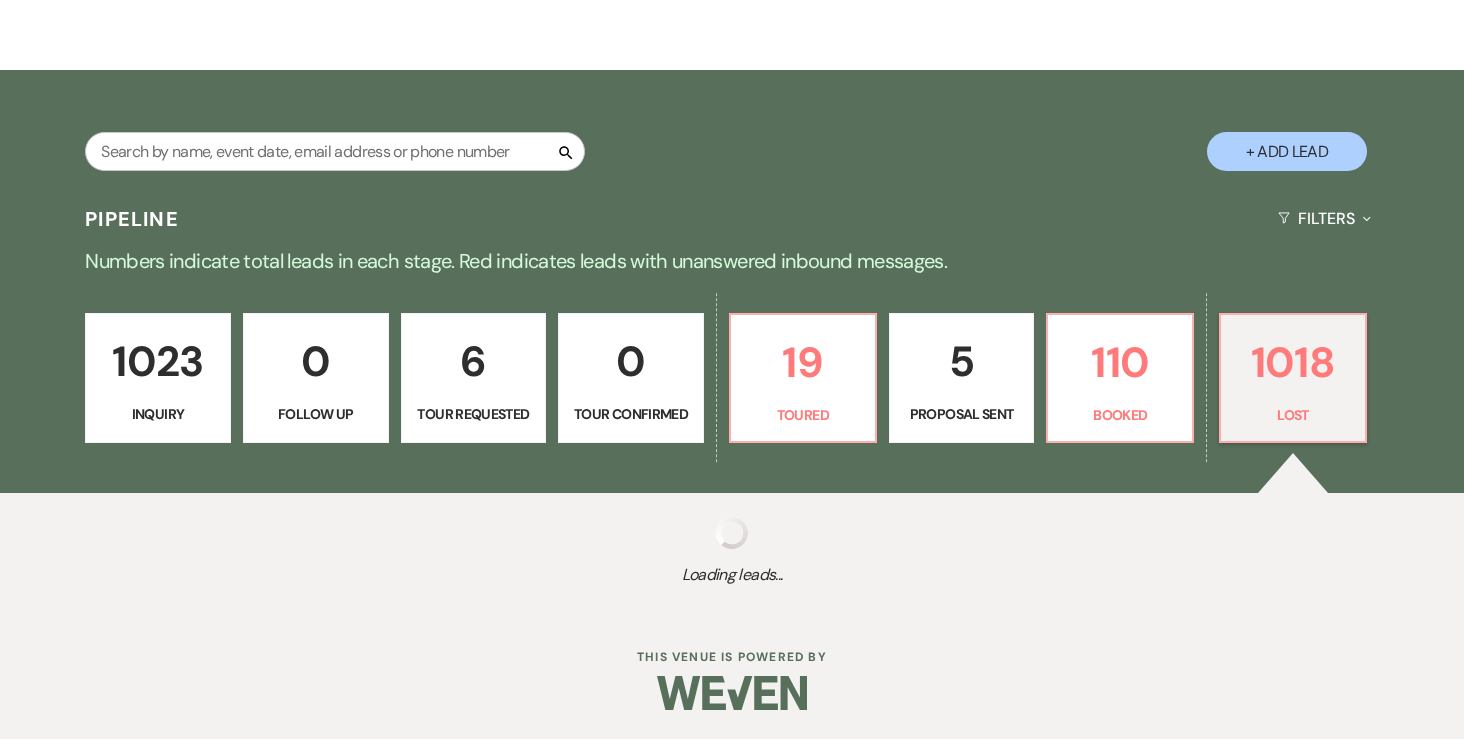 type 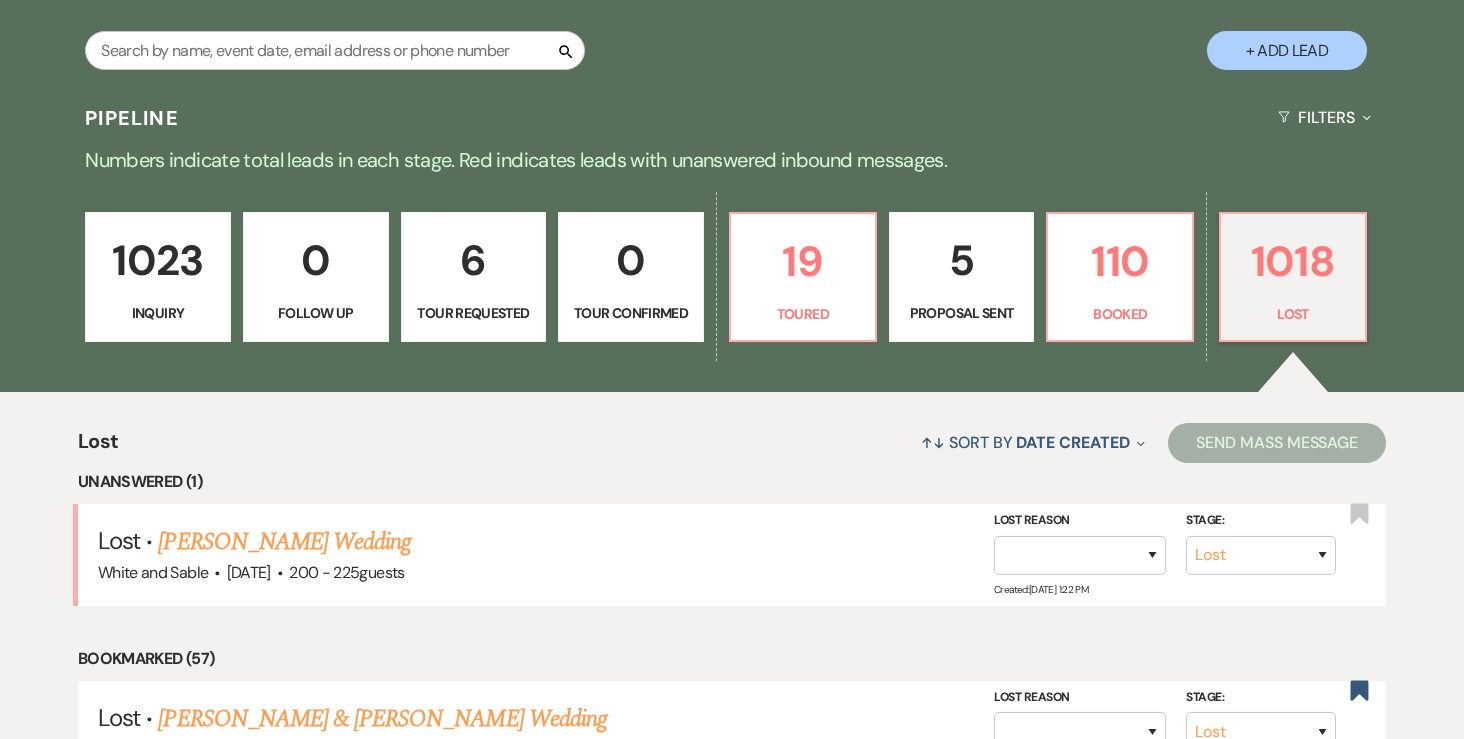 scroll, scrollTop: 385, scrollLeft: 0, axis: vertical 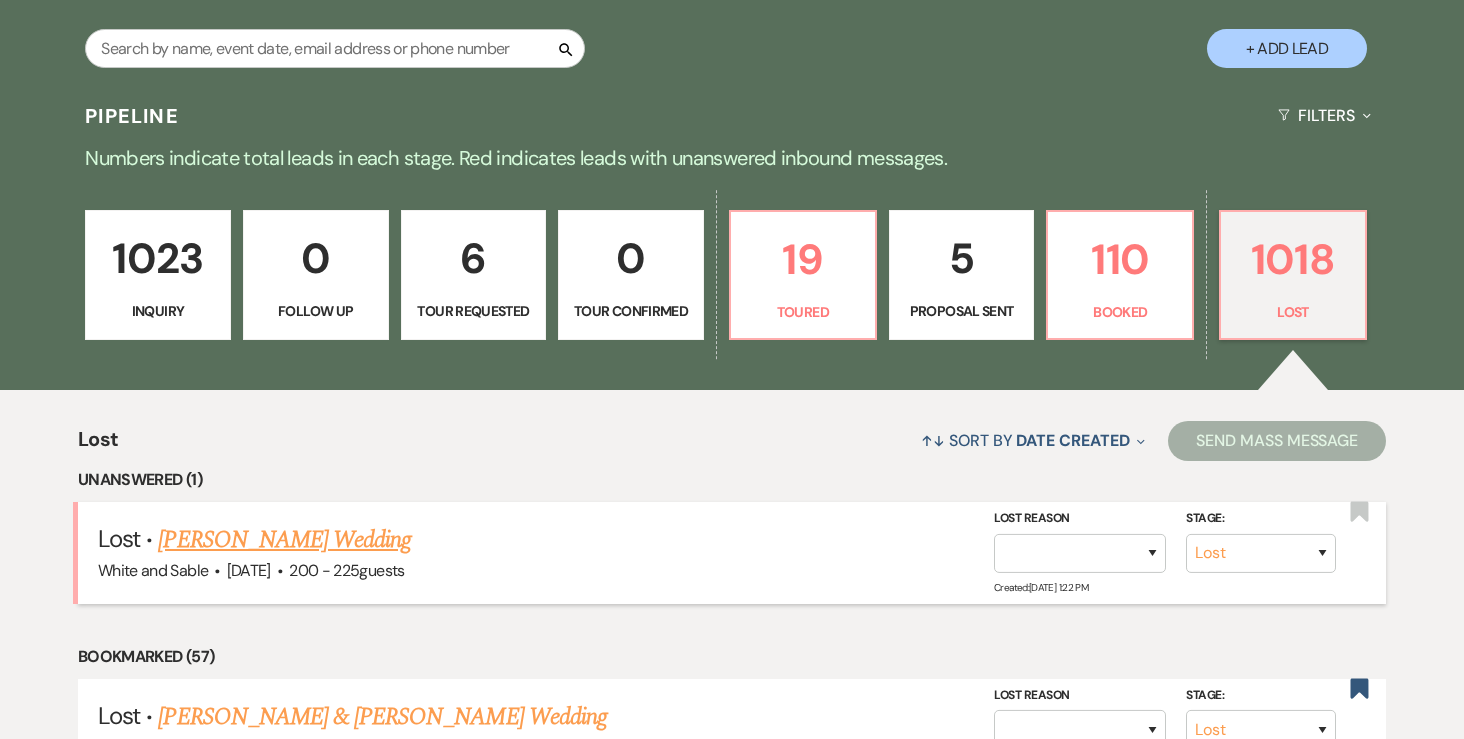 click on "Kayla Gertschen's Wedding" at bounding box center [284, 540] 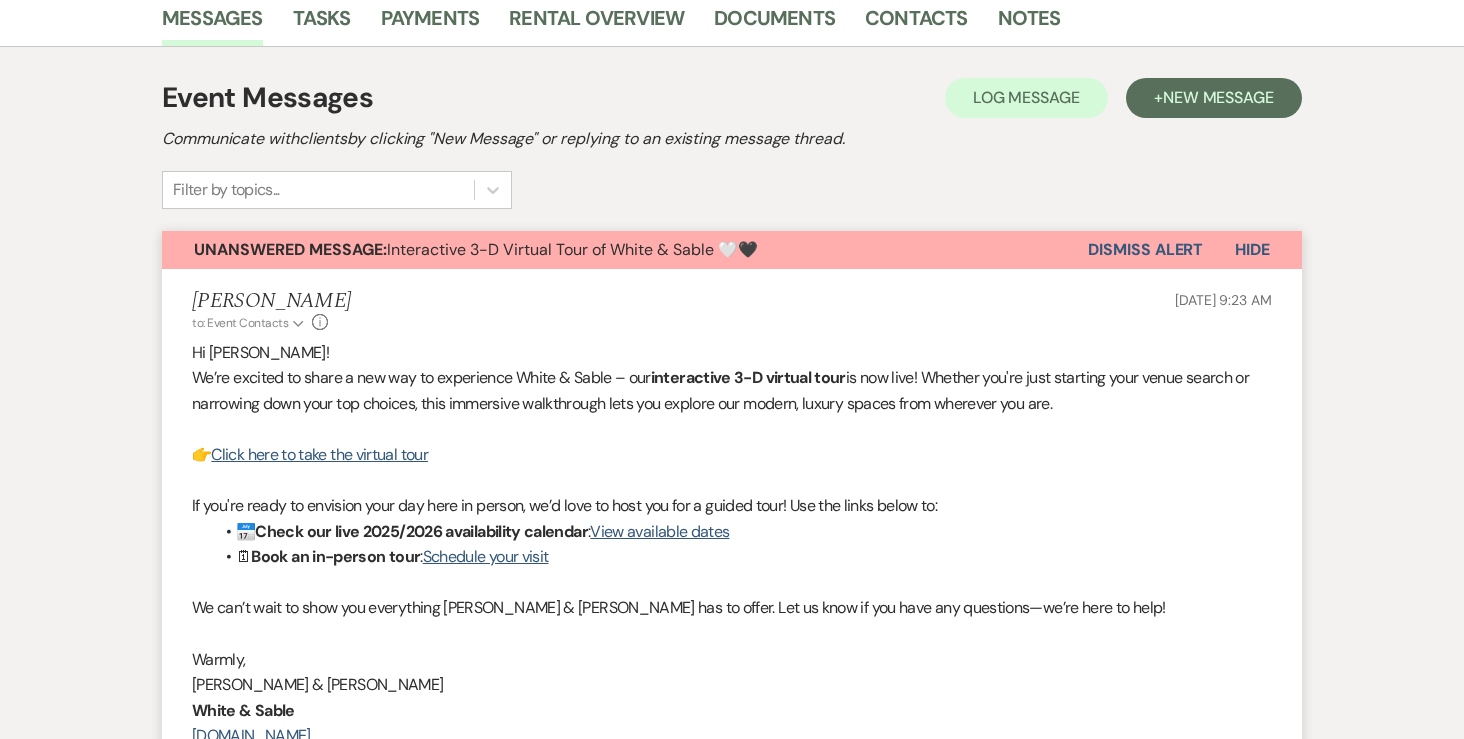 scroll, scrollTop: 222, scrollLeft: 0, axis: vertical 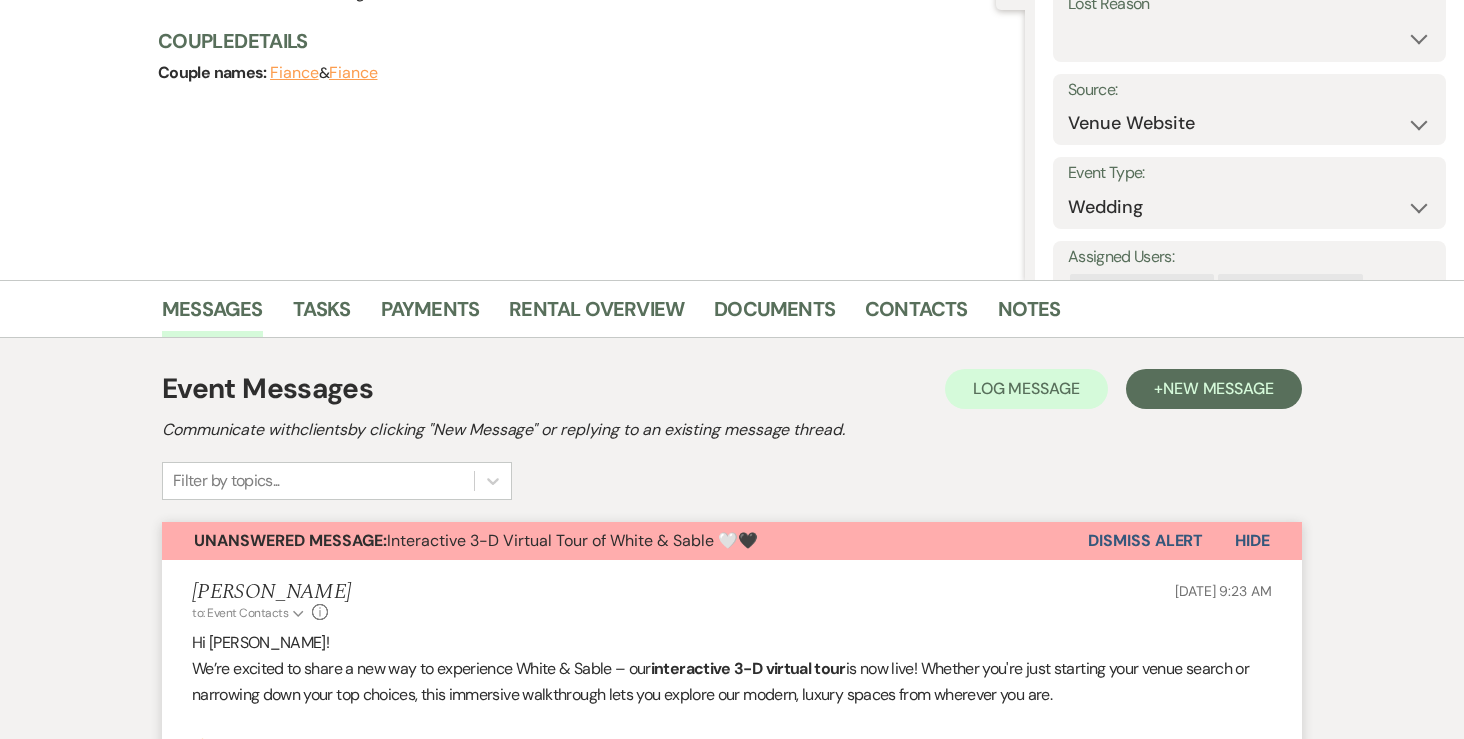click on "Dismiss Alert" at bounding box center [1145, 541] 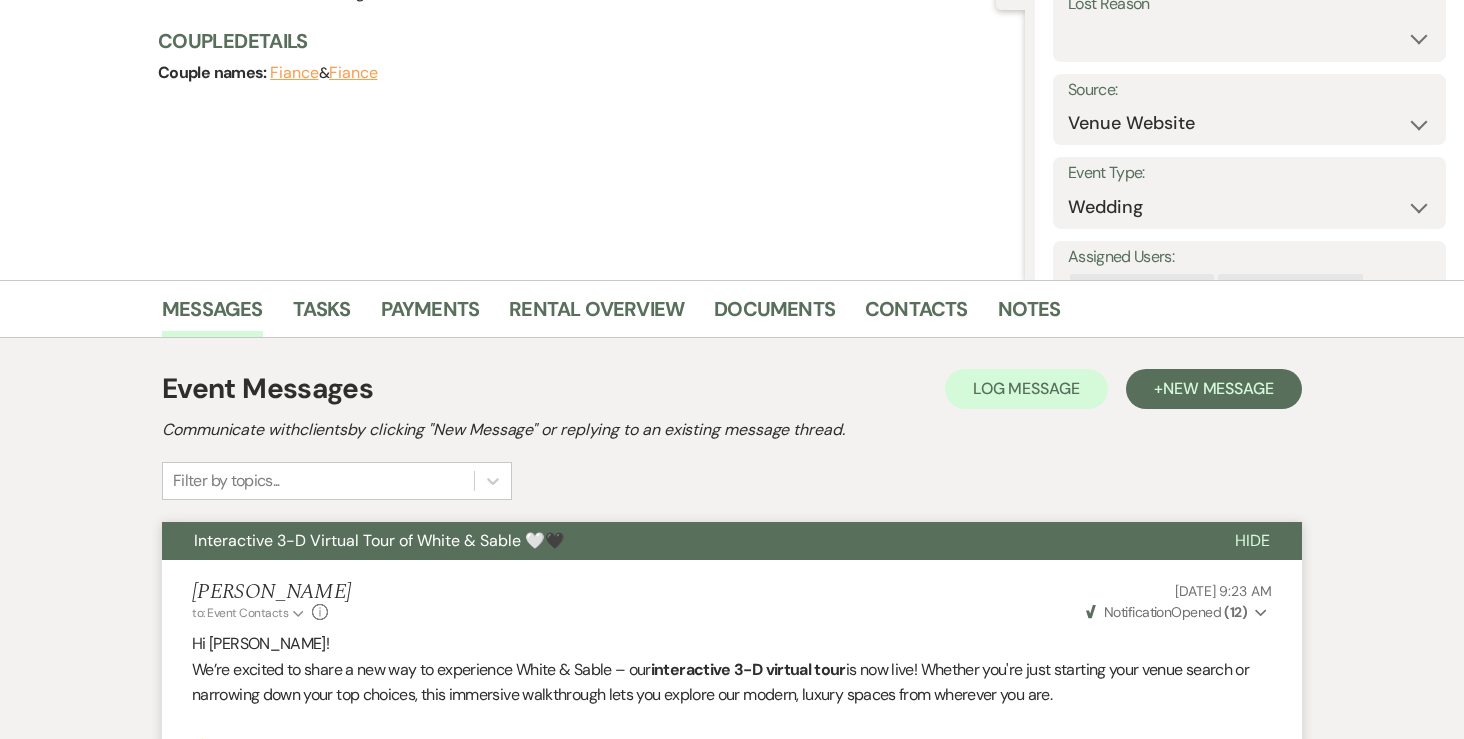 scroll, scrollTop: 171, scrollLeft: 0, axis: vertical 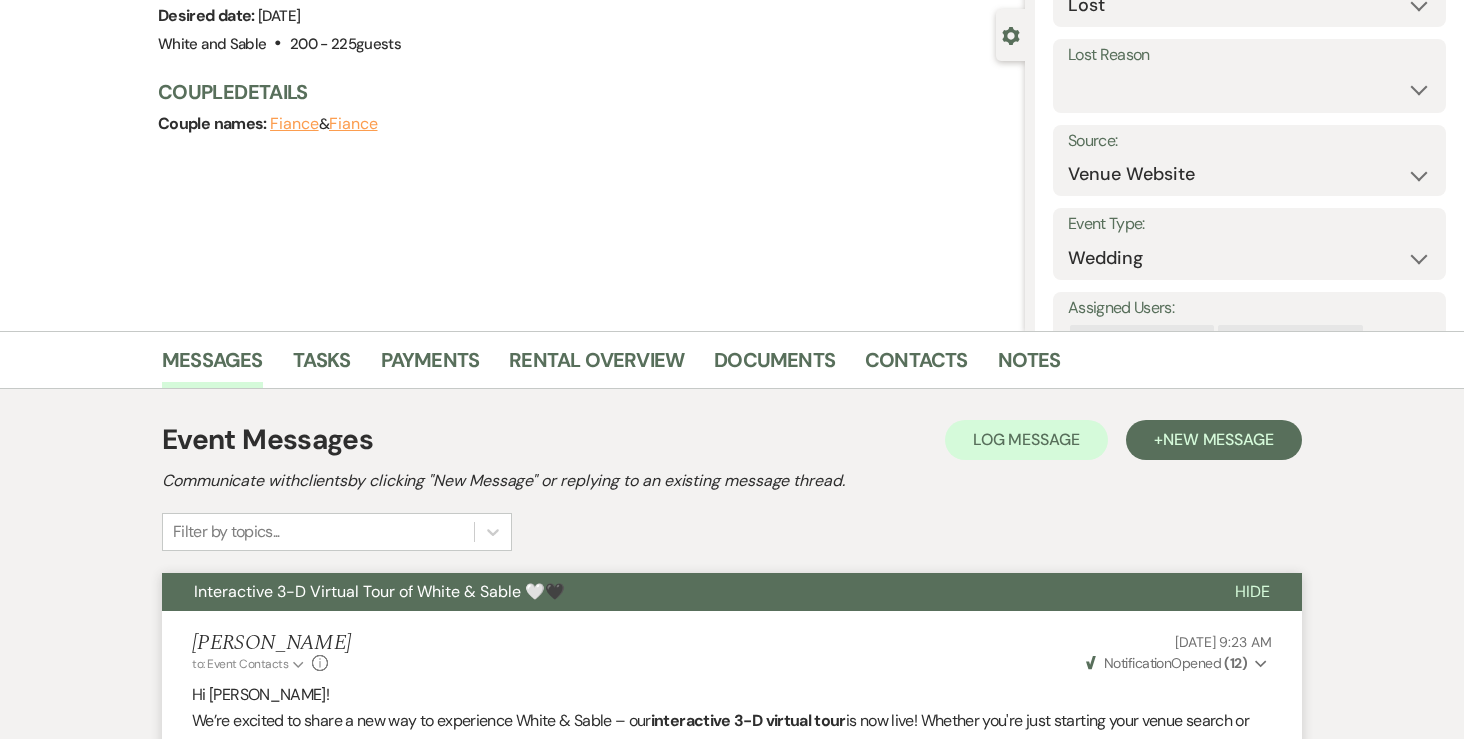 click on "Lost Reason" at bounding box center (1249, 55) 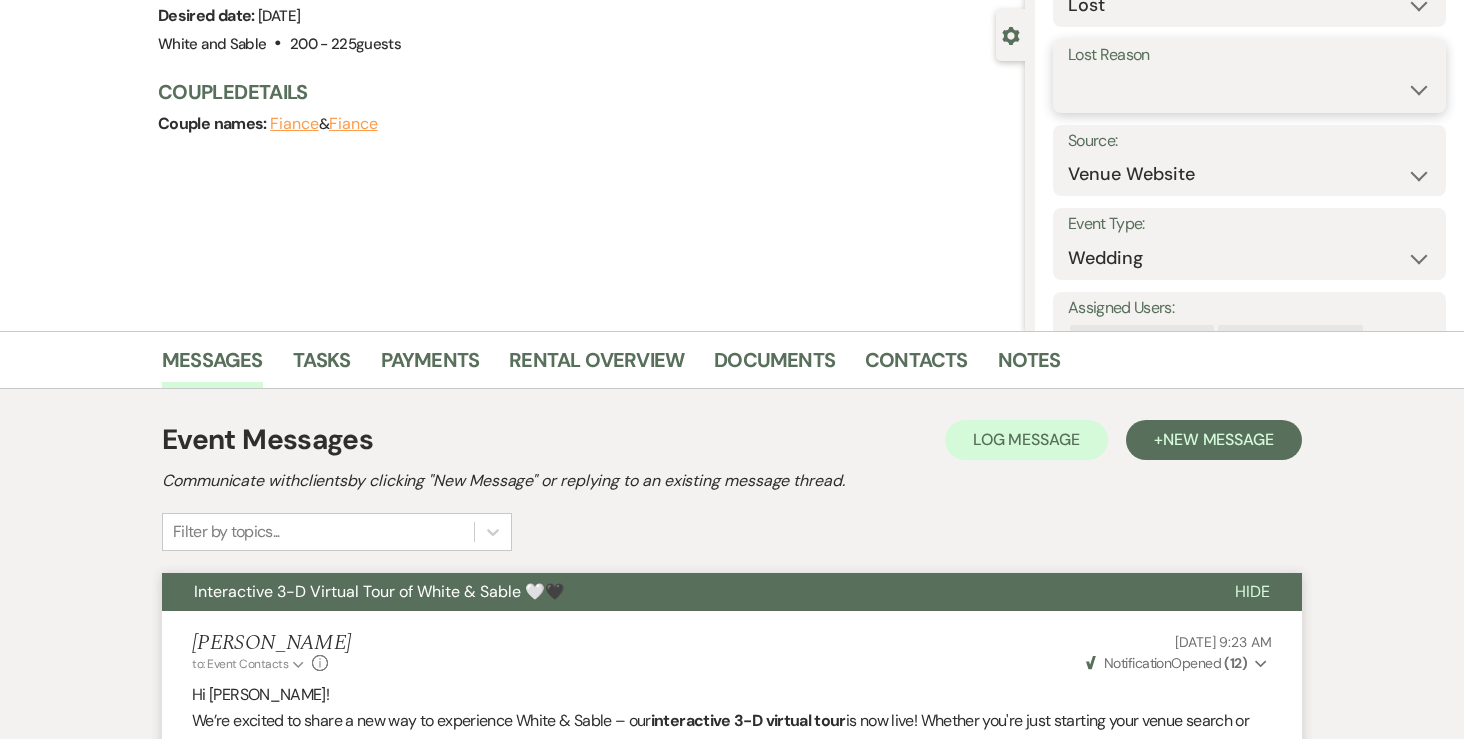 click on "Booked Elsewhere Budget Date Unavailable No Response Not a Good Match Capacity Cancelled Duplicate (hidden) Spam (hidden) Other (hidden) Other" at bounding box center (1249, 89) 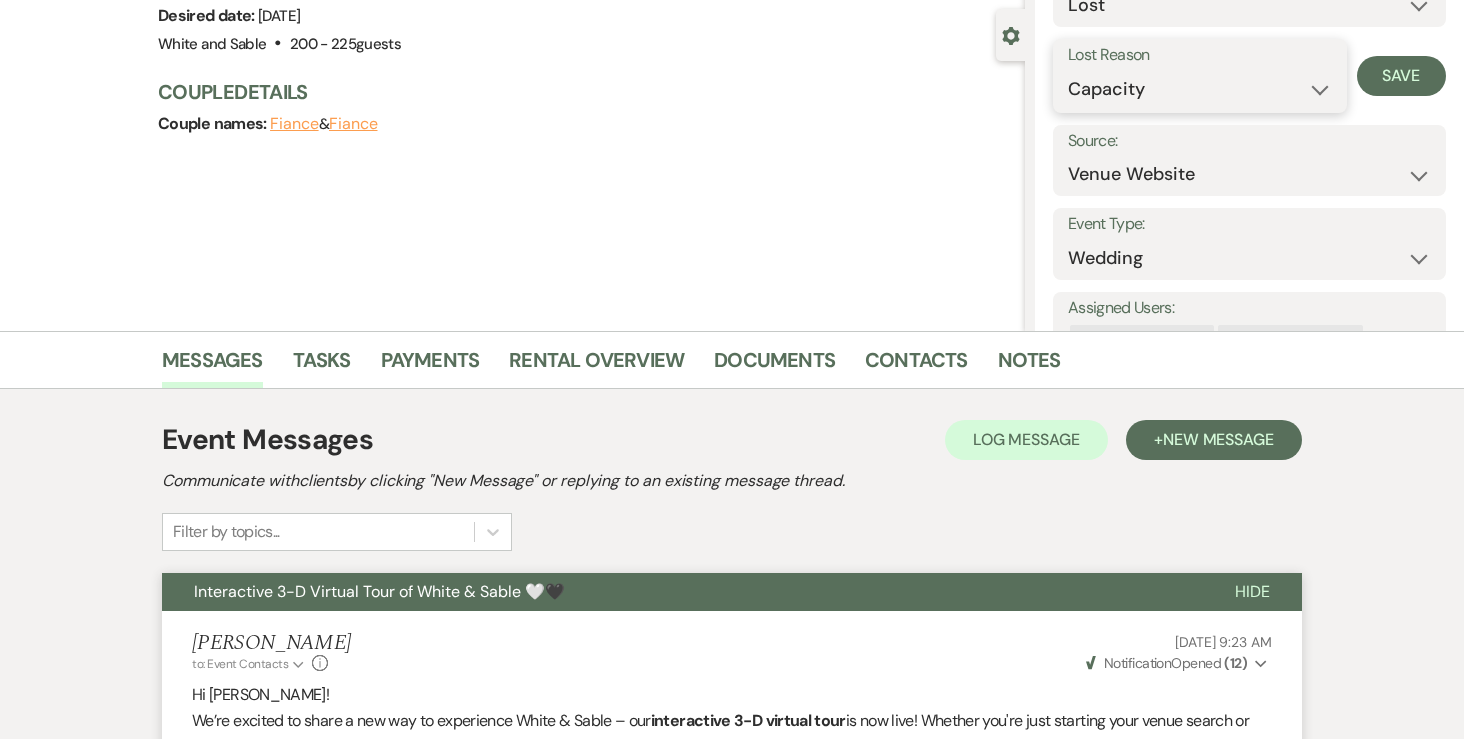 click on "Booked Elsewhere Budget Date Unavailable No Response Not a Good Match Capacity Cancelled Duplicate (hidden) Spam (hidden) Other (hidden) Other" at bounding box center [1200, 89] 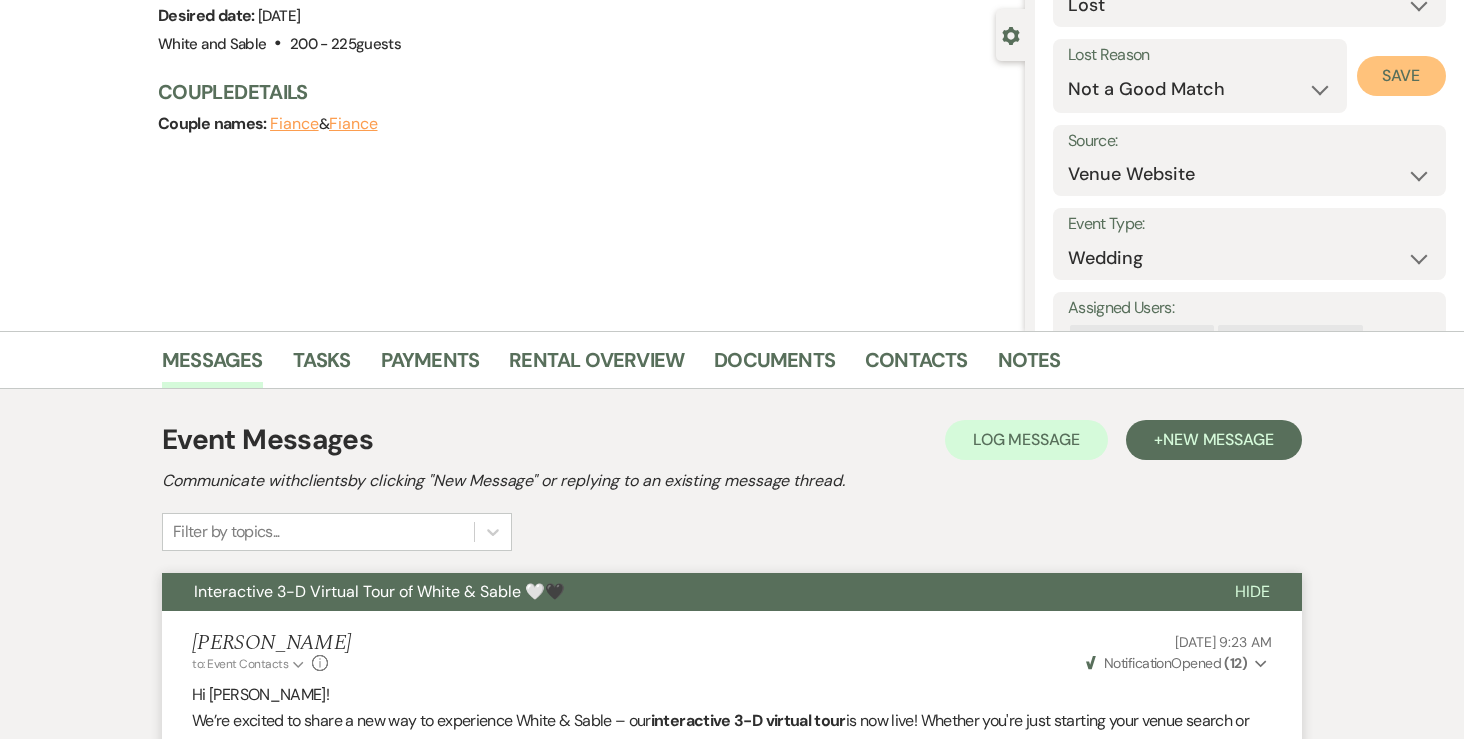 click on "Save" at bounding box center (1401, 76) 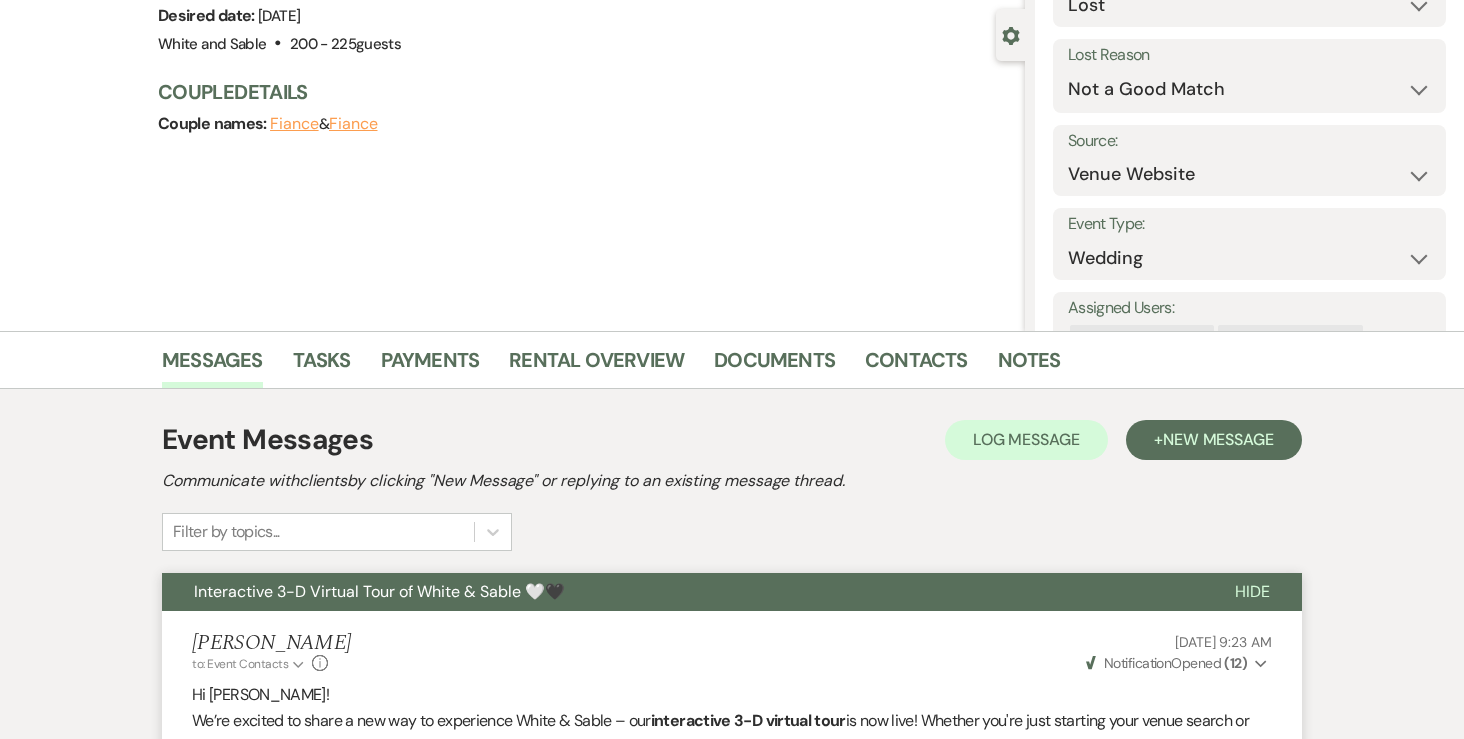 scroll, scrollTop: 0, scrollLeft: 0, axis: both 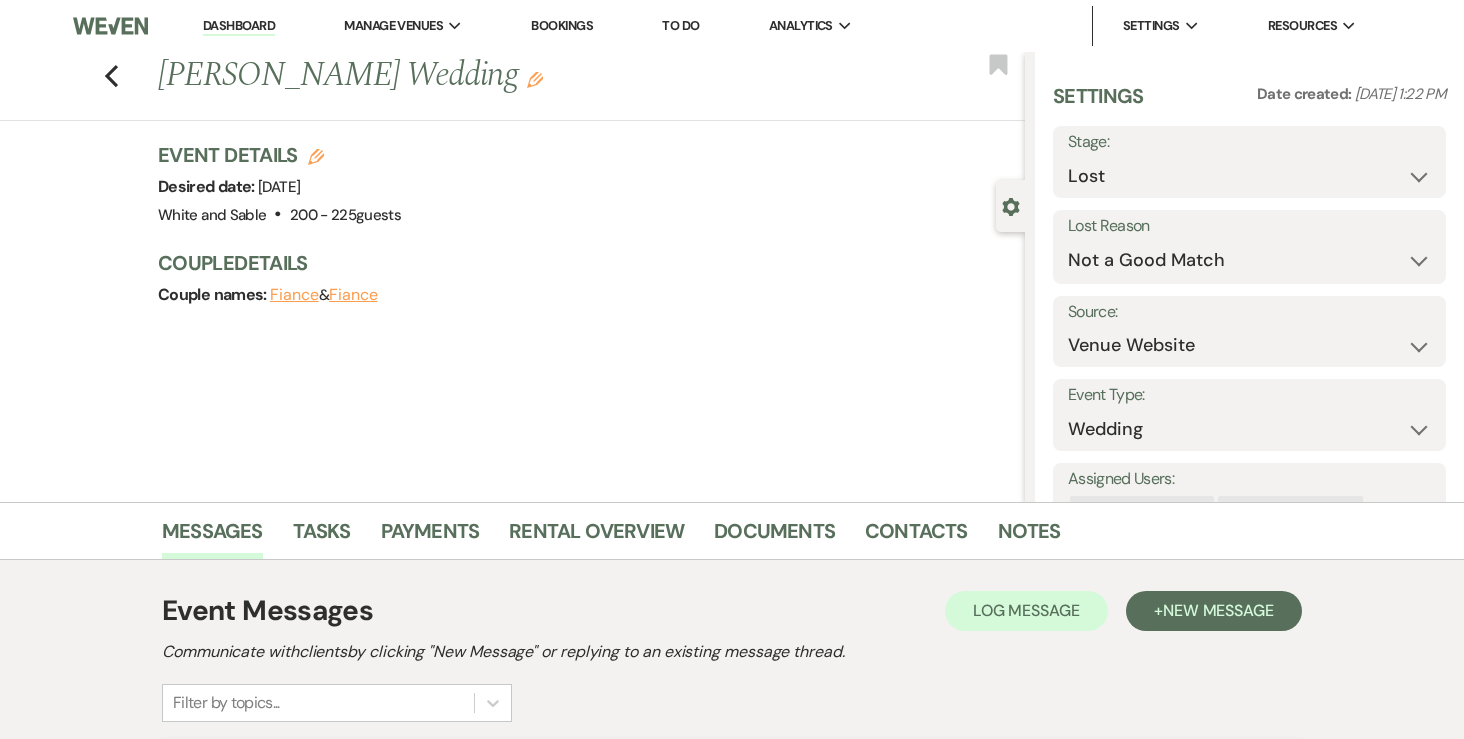 click on "Dashboard" at bounding box center (239, 26) 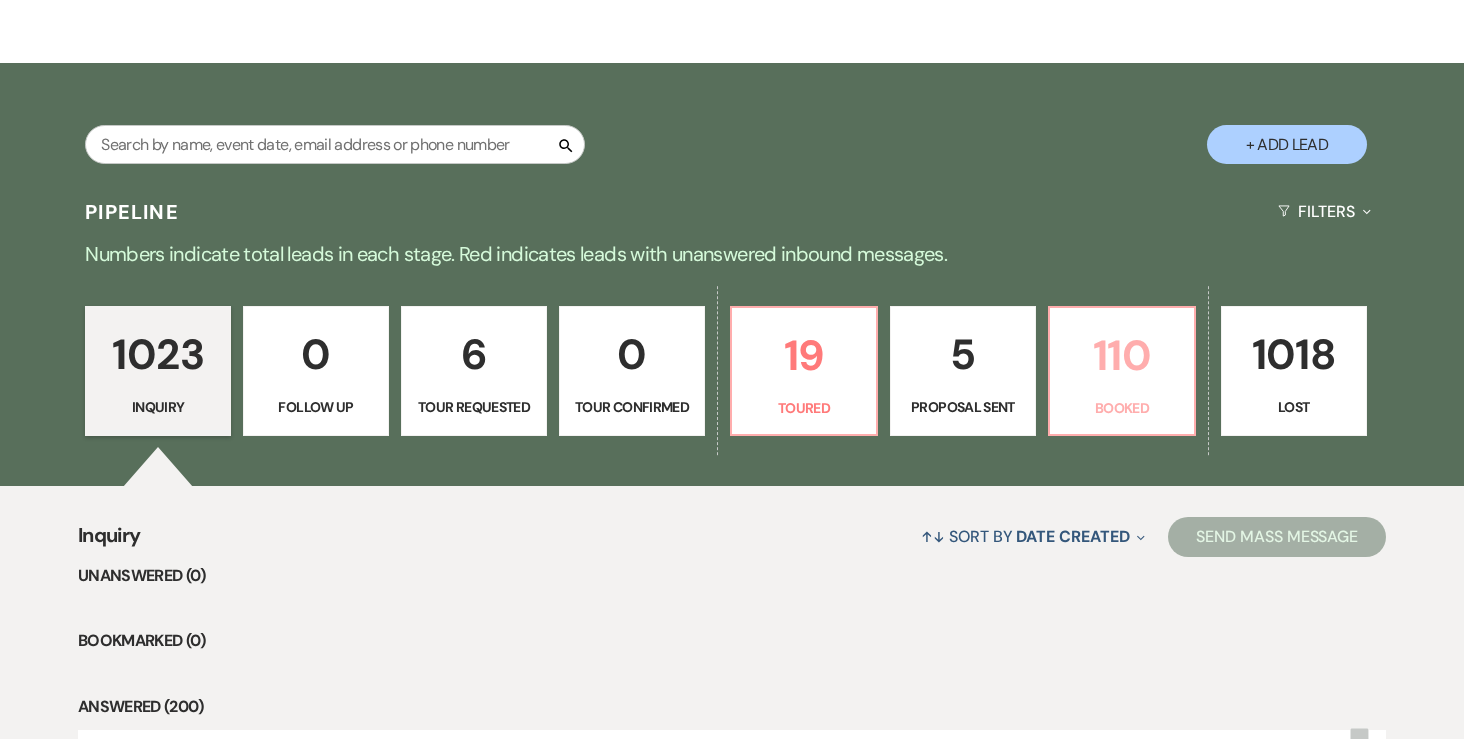 click on "110 Booked" at bounding box center (1122, 371) 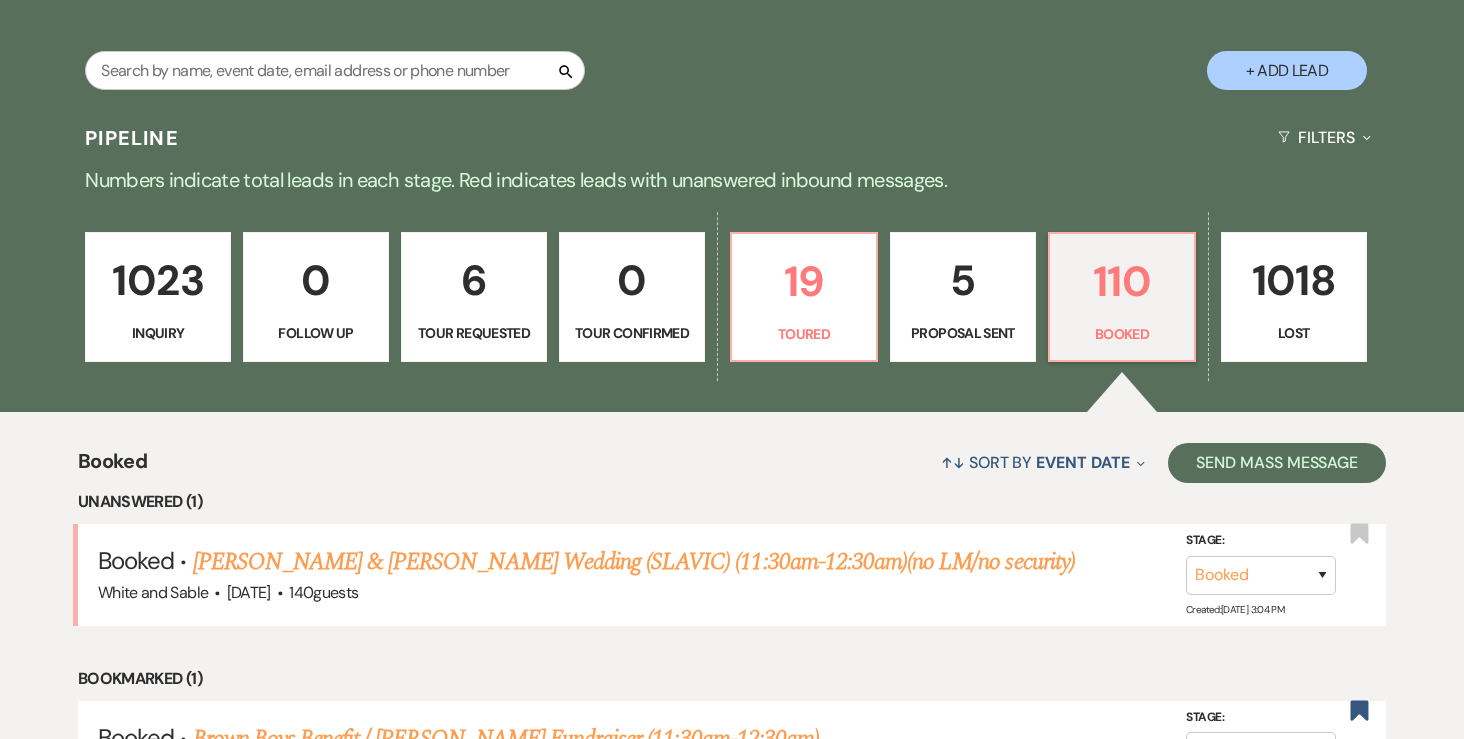 scroll, scrollTop: 388, scrollLeft: 0, axis: vertical 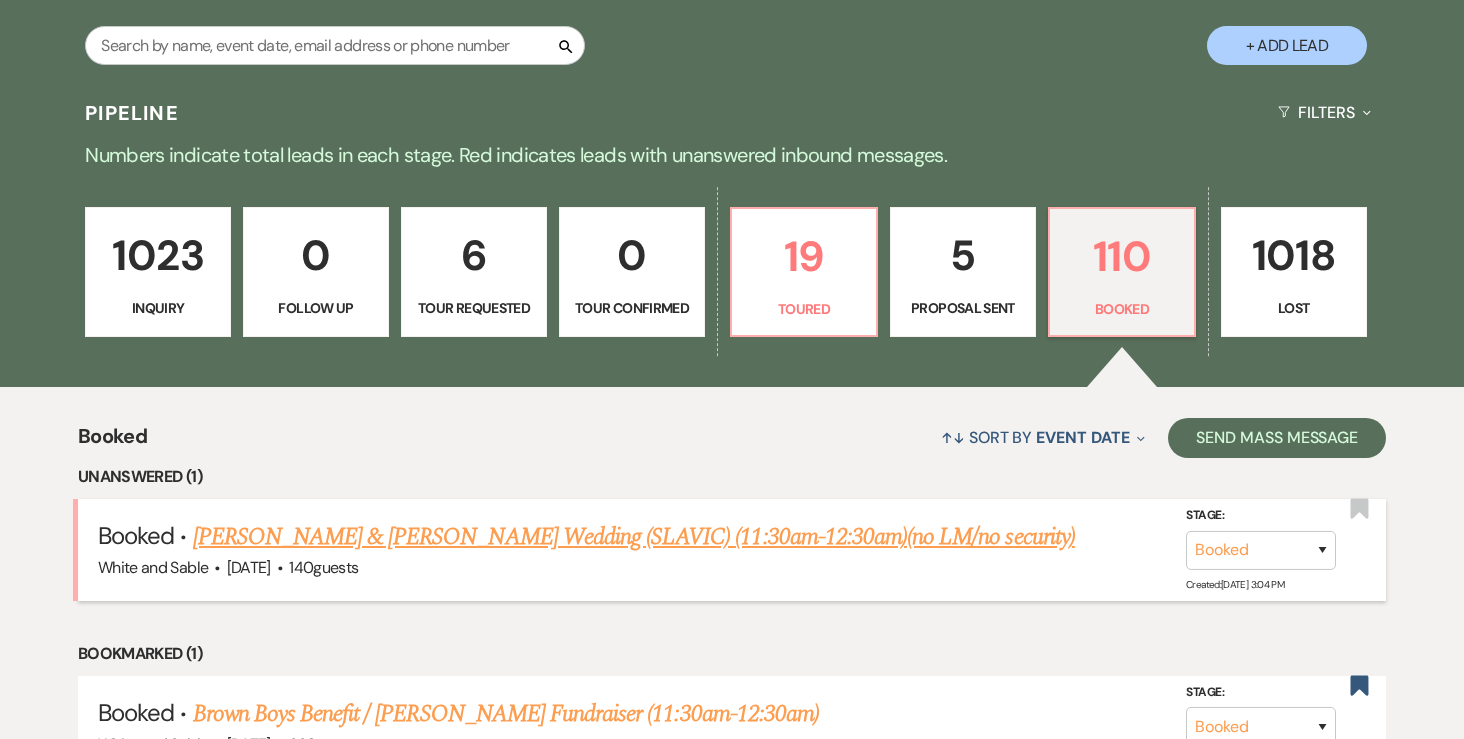 click on "[PERSON_NAME] & [PERSON_NAME] Wedding (SLAVIC) (11:30am-12:30am)(no LM/no security)" at bounding box center [634, 537] 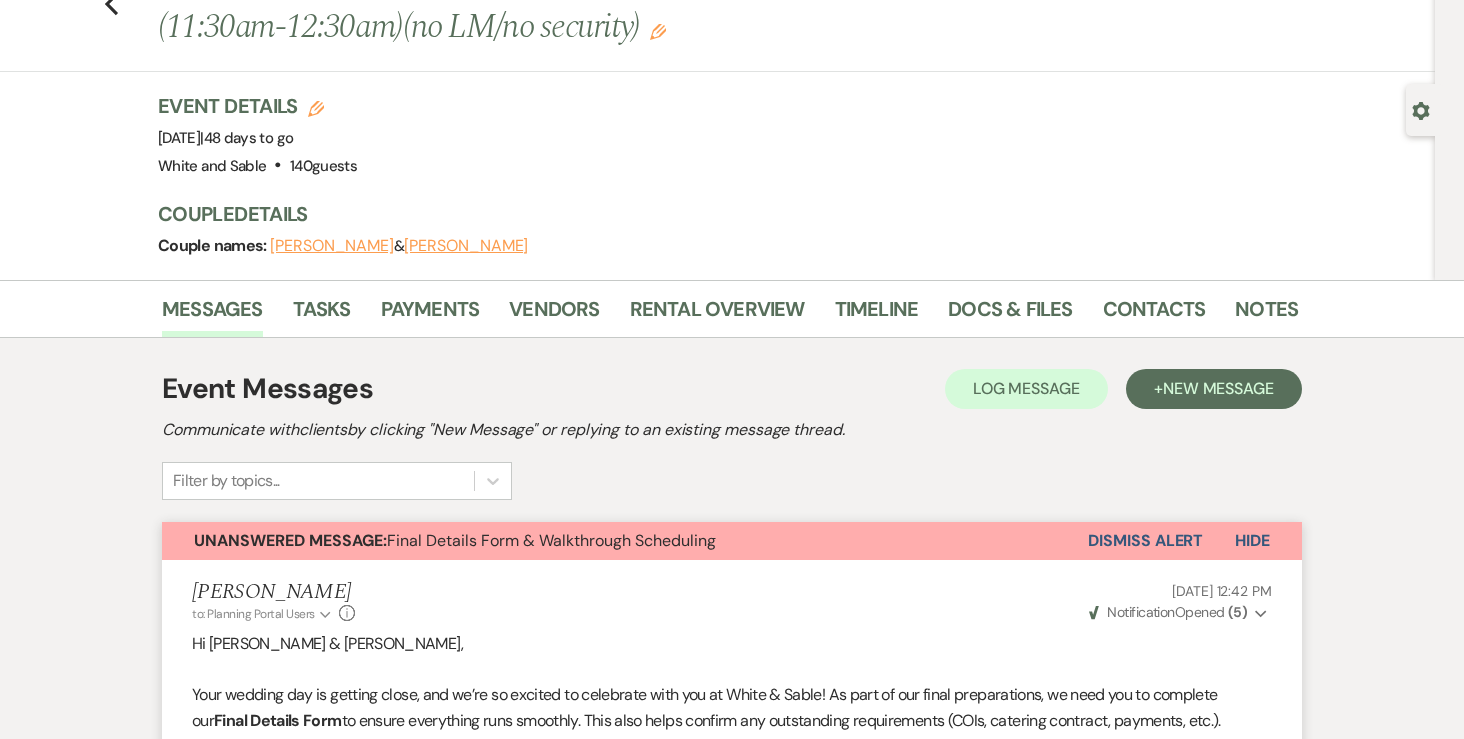 scroll, scrollTop: 0, scrollLeft: 0, axis: both 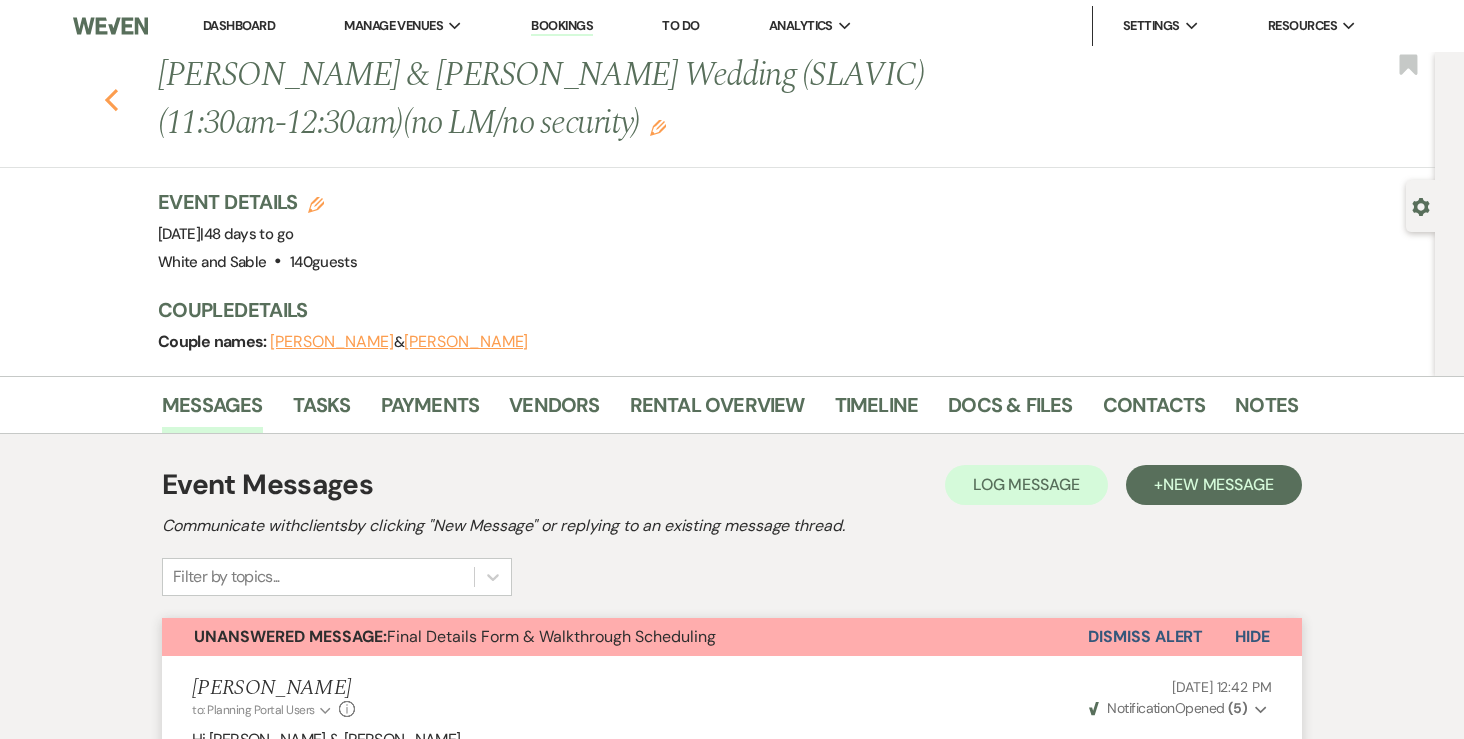 click 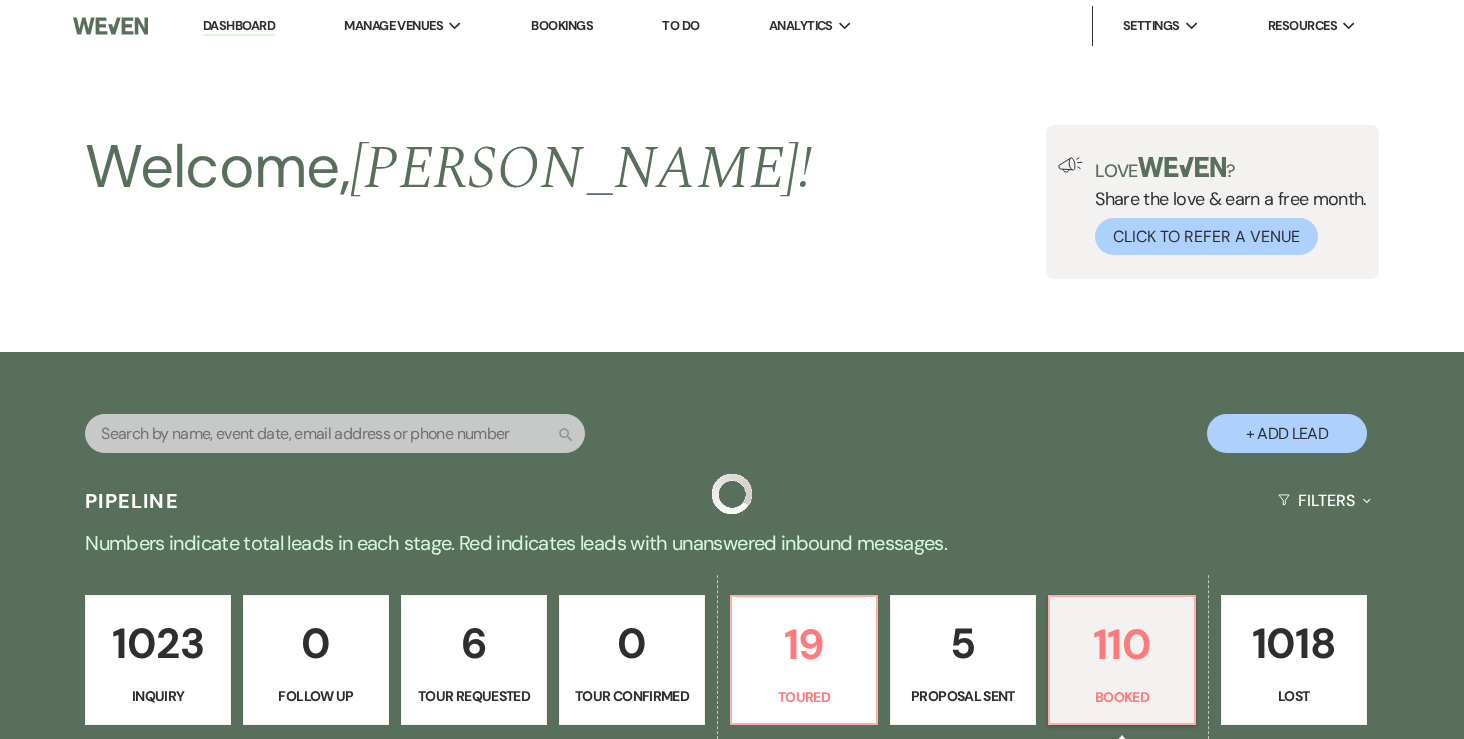 scroll, scrollTop: 388, scrollLeft: 0, axis: vertical 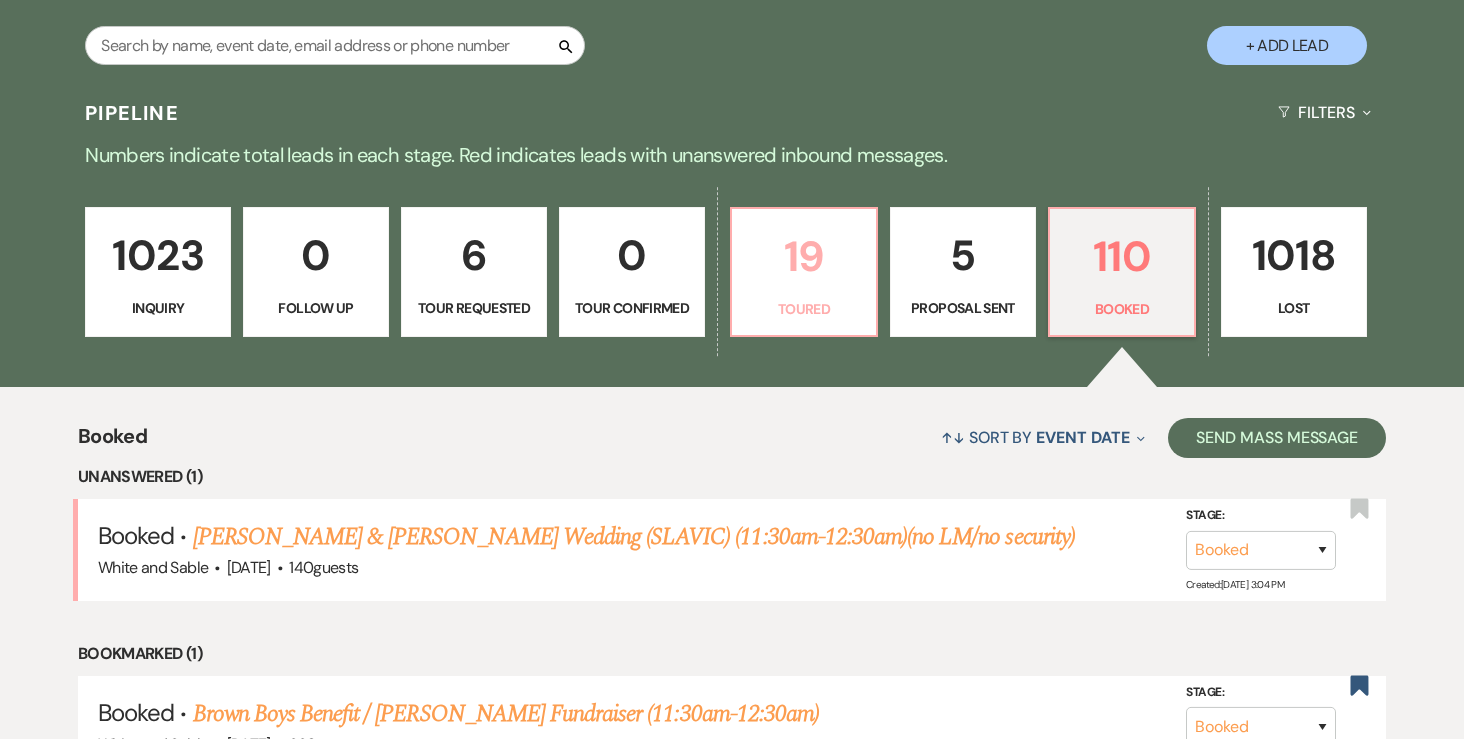 click on "19 Toured" at bounding box center (804, 272) 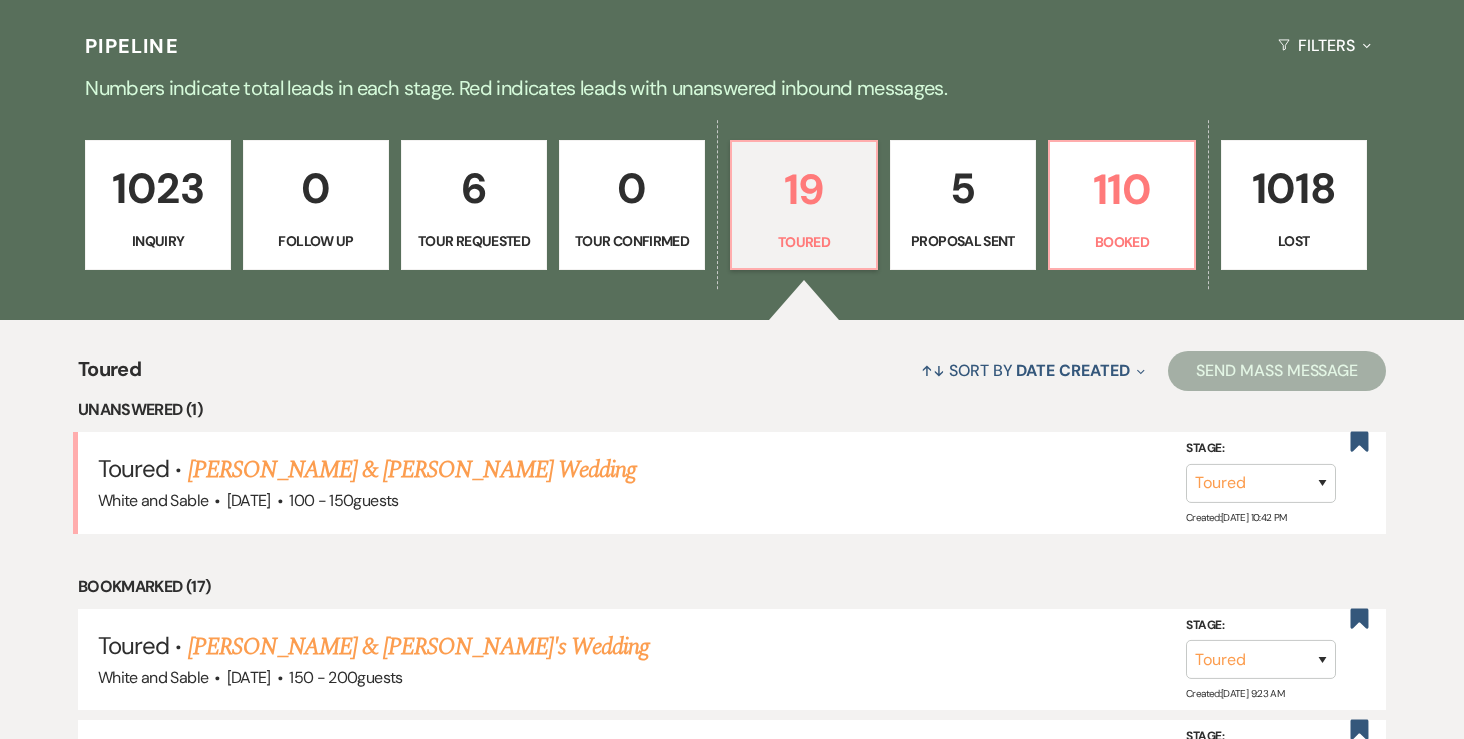 scroll, scrollTop: 463, scrollLeft: 0, axis: vertical 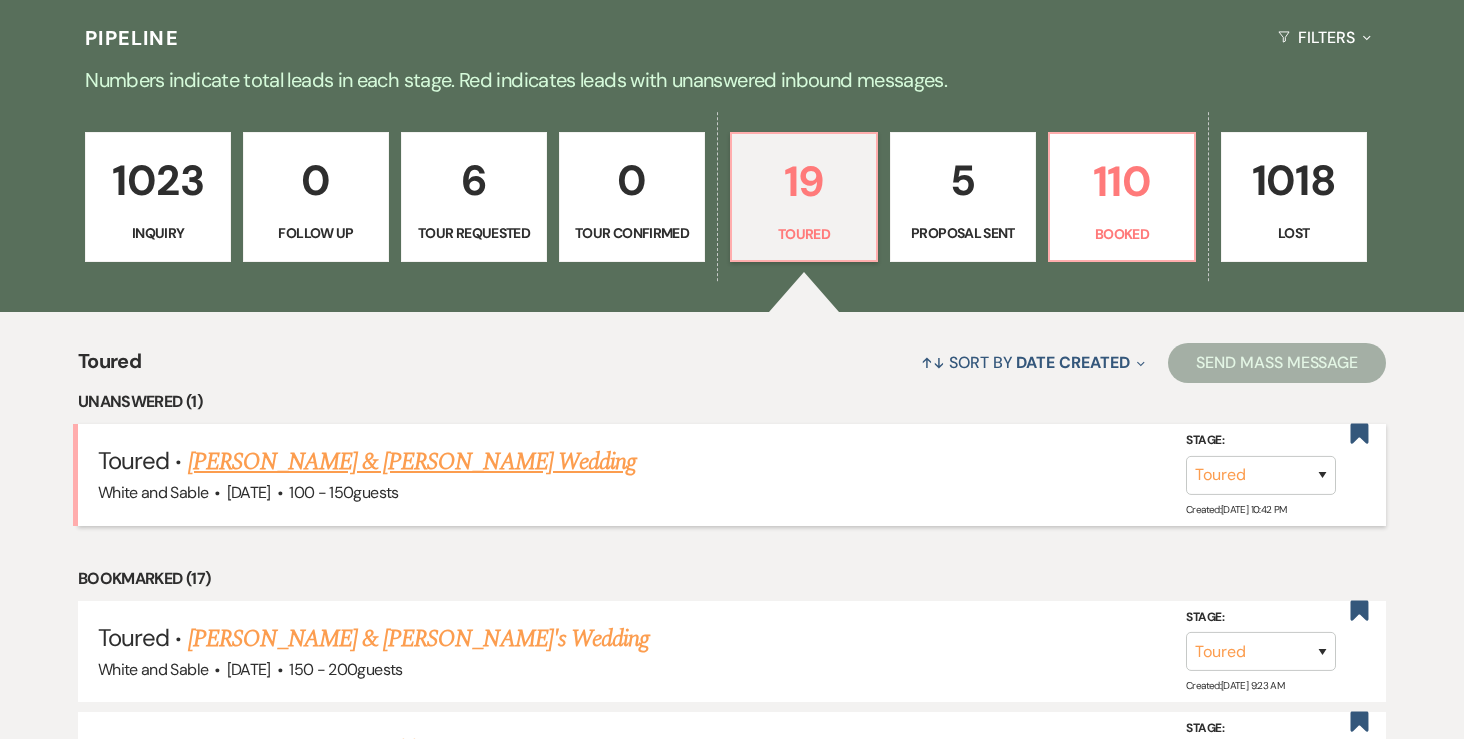 click on "Hailey Reynolds & Riley's Wedding" at bounding box center [412, 462] 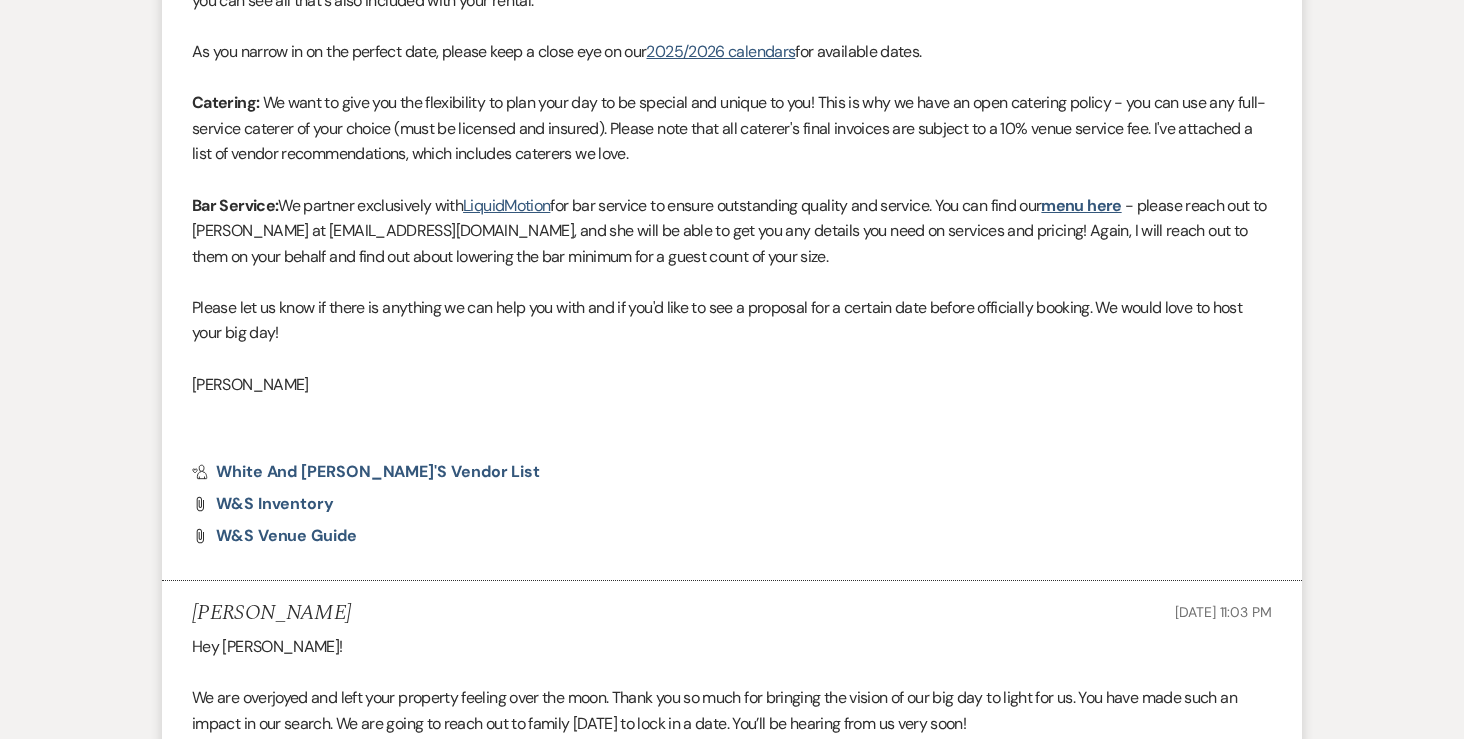 scroll, scrollTop: 1666, scrollLeft: 0, axis: vertical 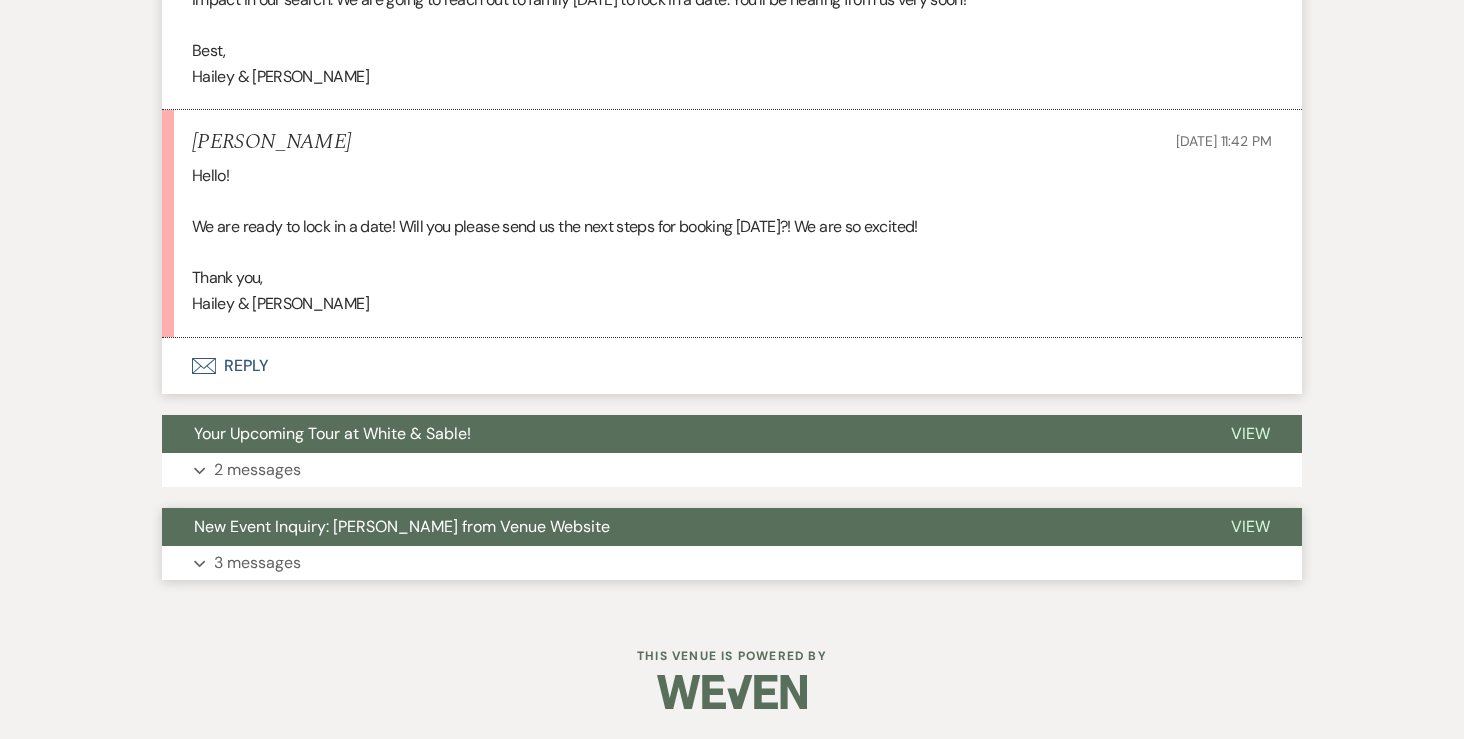 click on "3 messages" at bounding box center [257, 563] 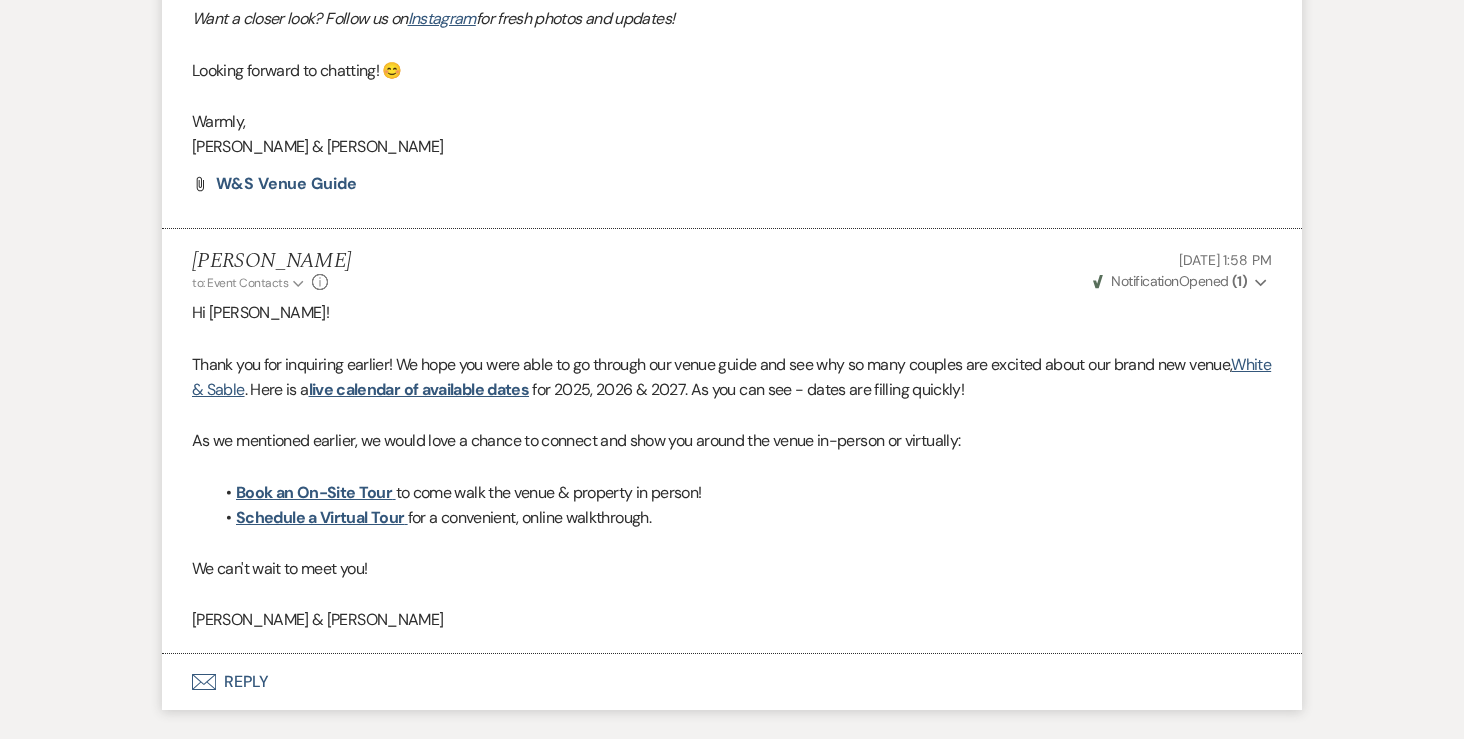 scroll, scrollTop: 3090, scrollLeft: 0, axis: vertical 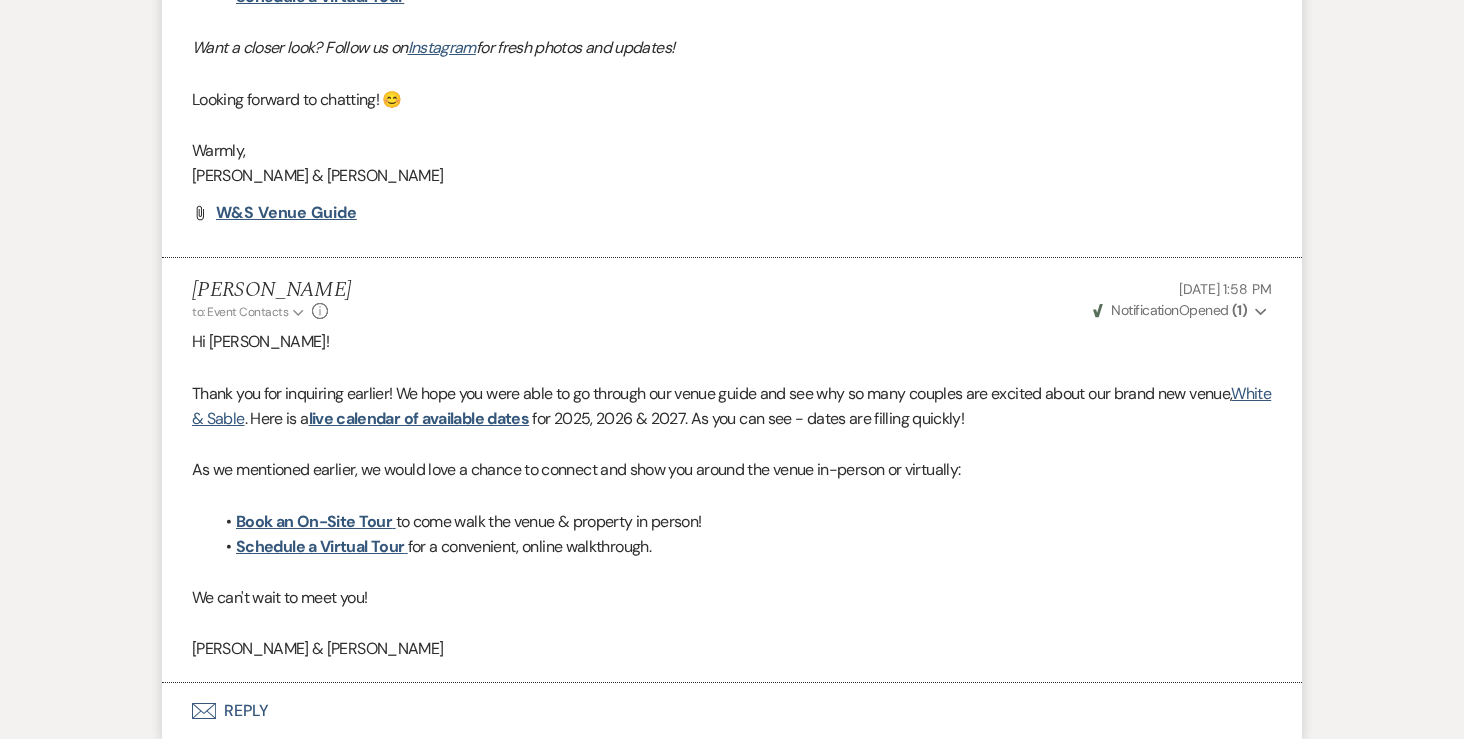click on "W&S Venue Guide" at bounding box center (286, 212) 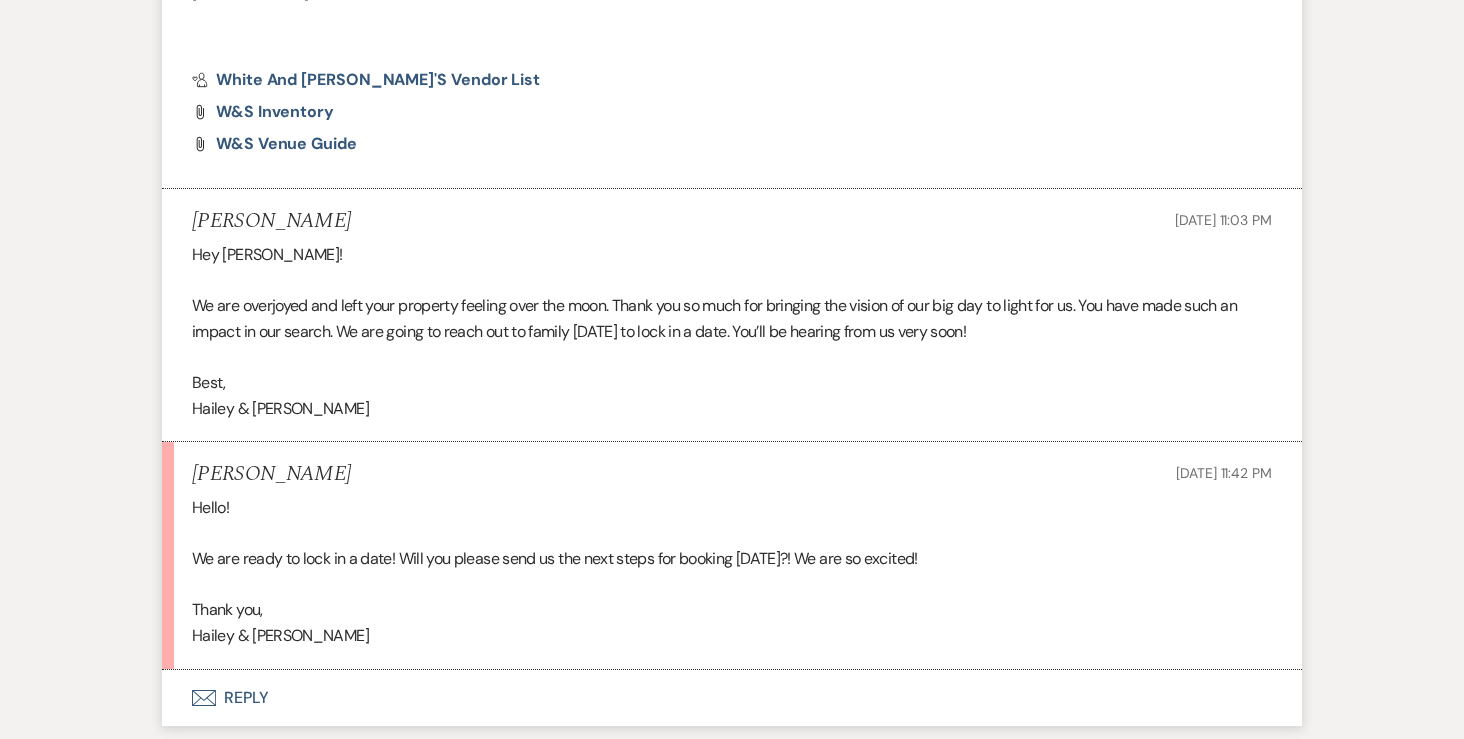 scroll, scrollTop: 0, scrollLeft: 0, axis: both 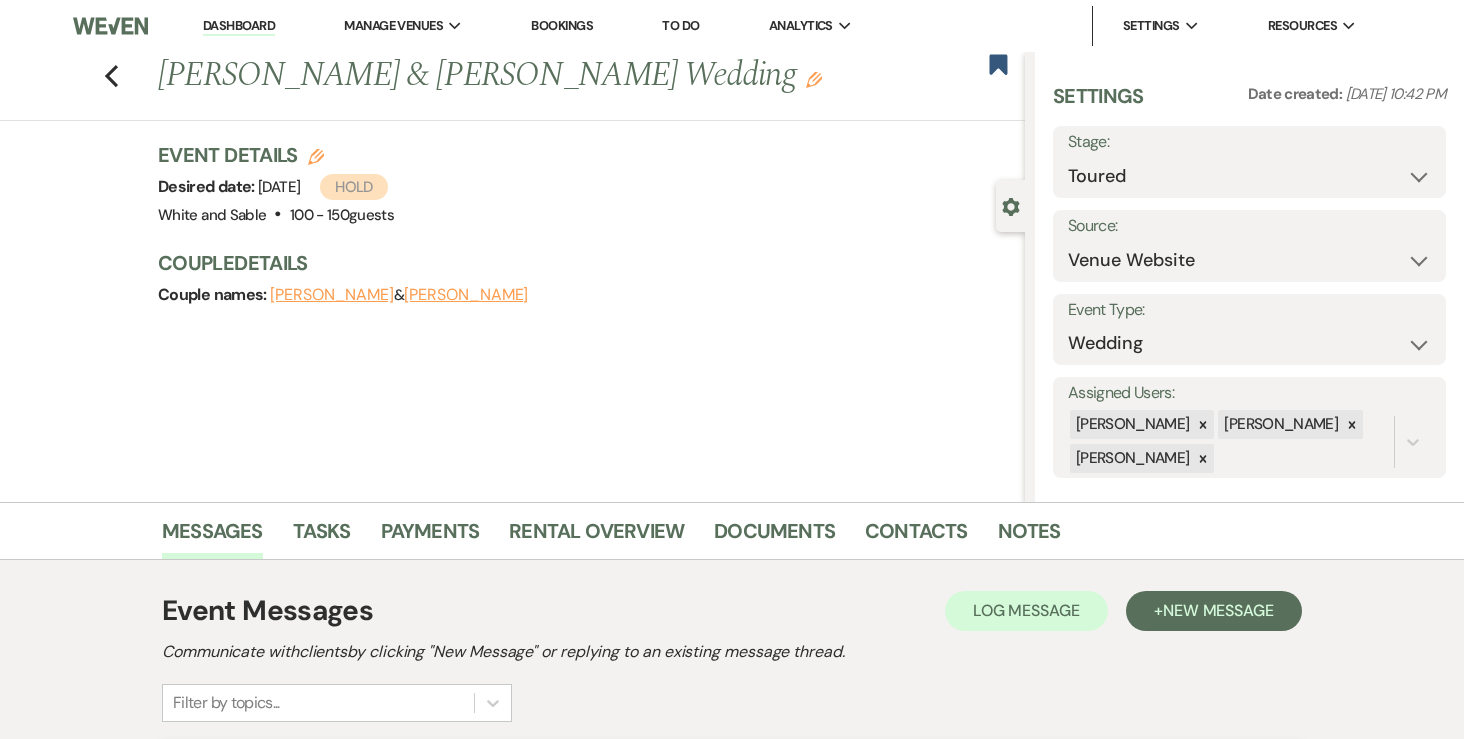 click on "Edit" 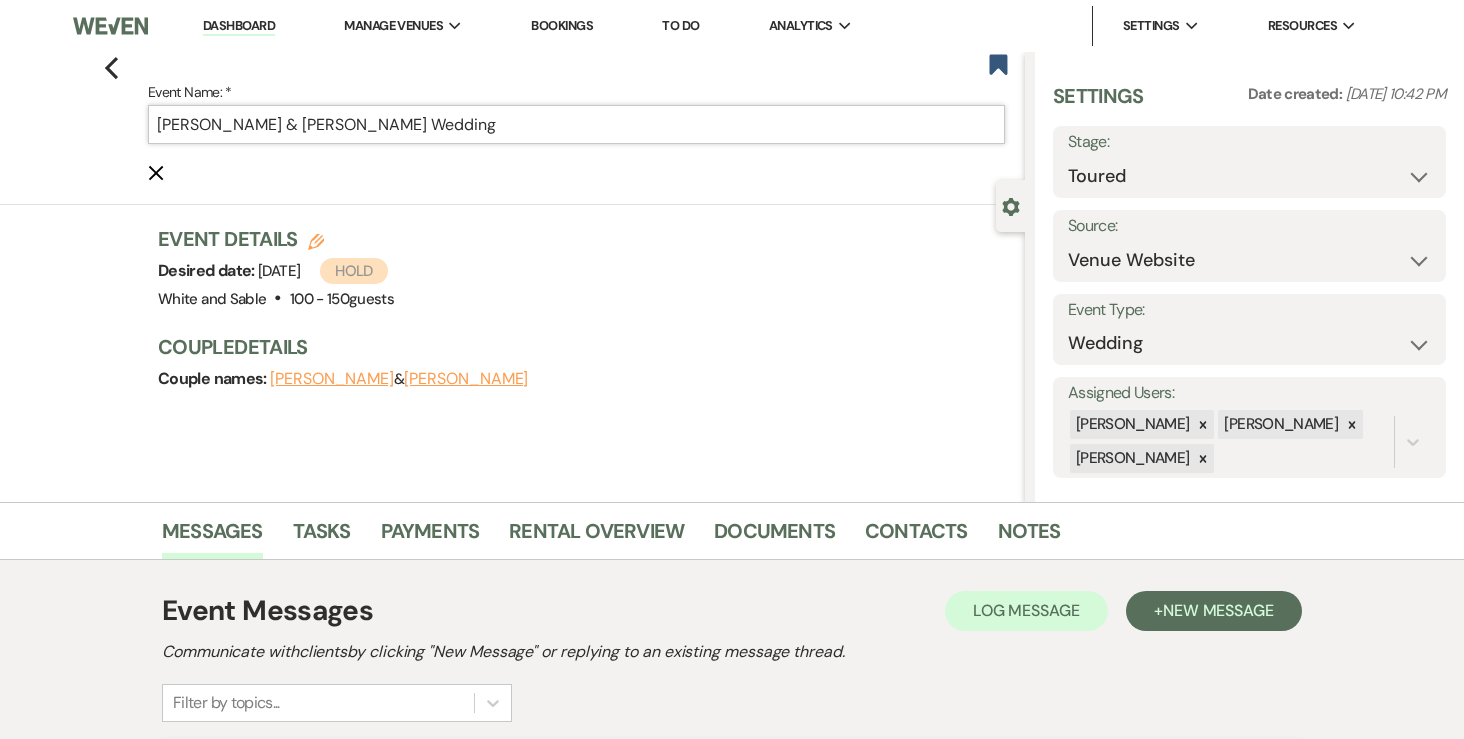 click on "Hailey Reynolds & Riley's Wedding" at bounding box center (576, 124) 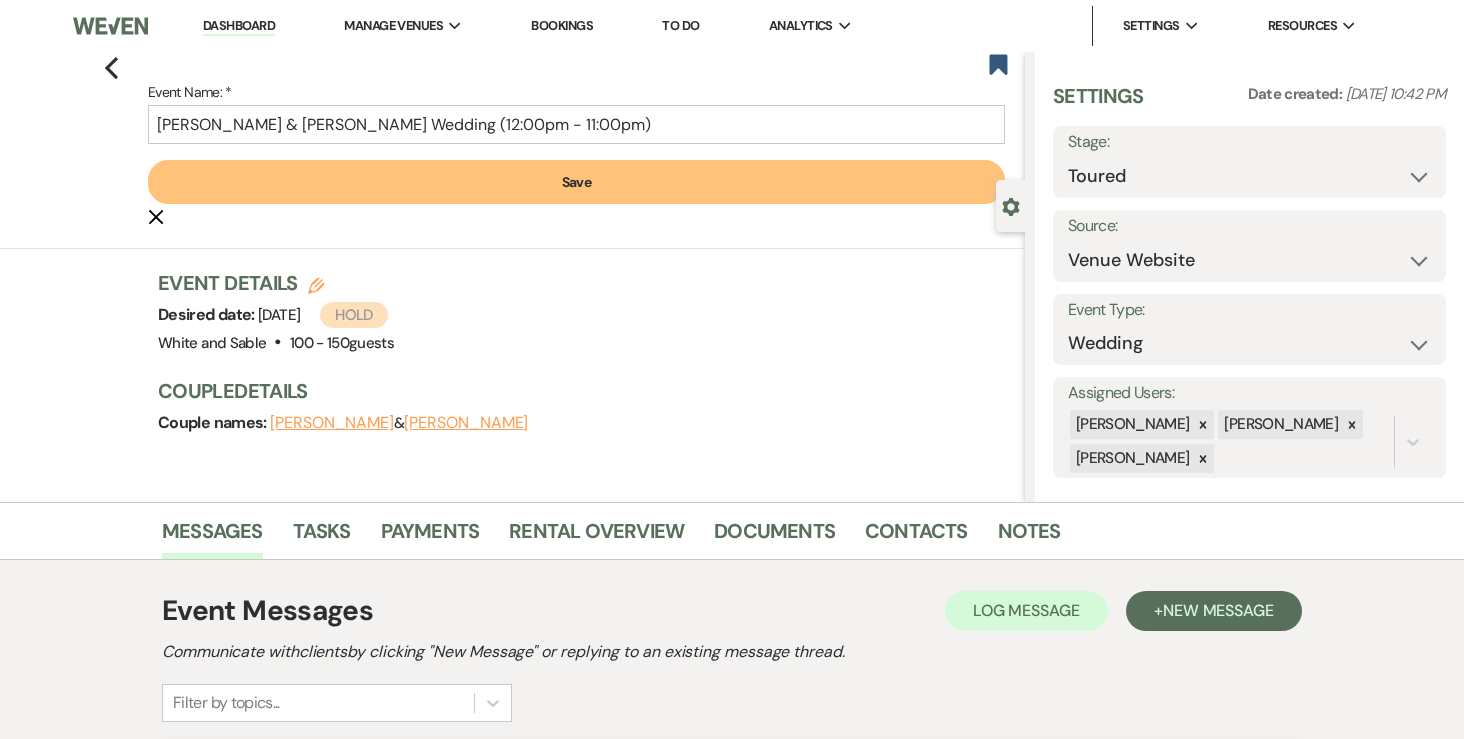 click on "Save" at bounding box center (576, 182) 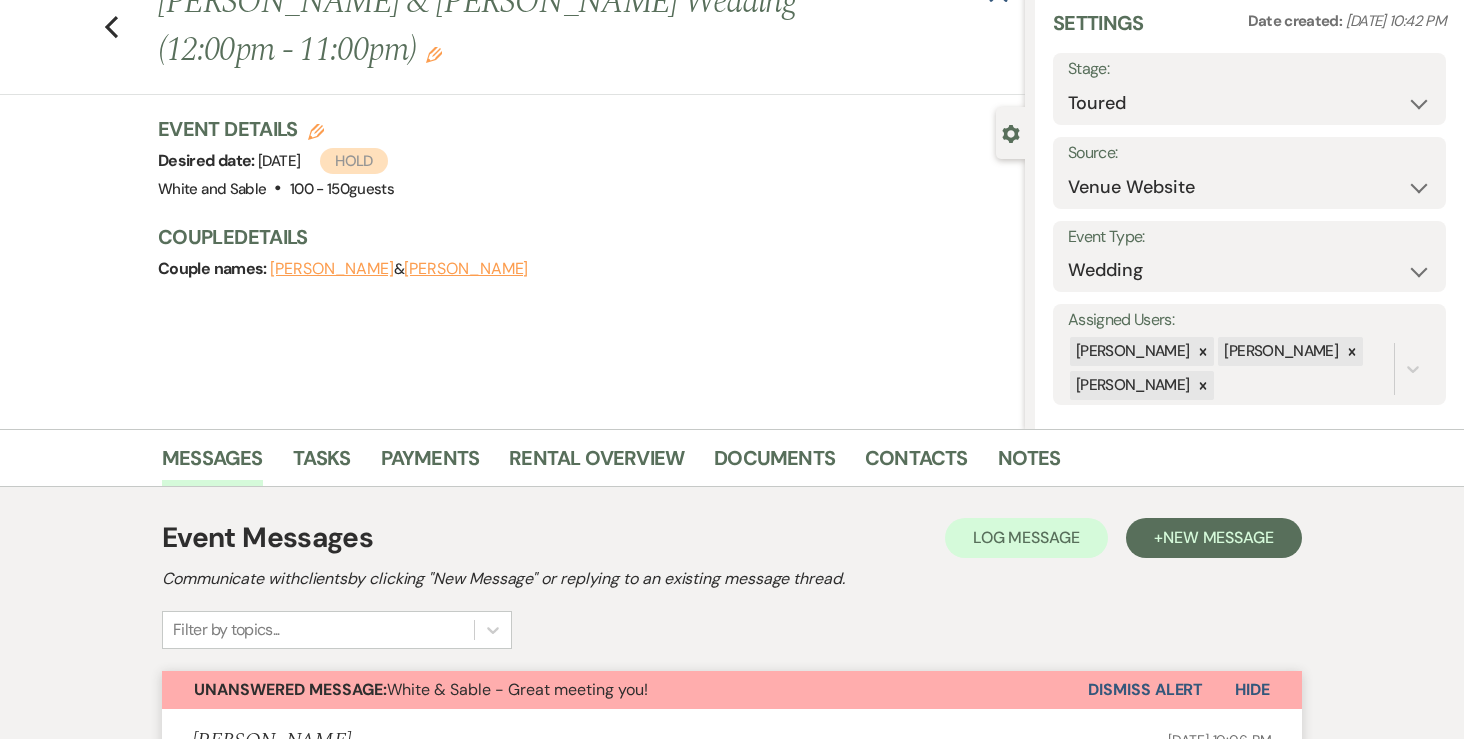 scroll, scrollTop: 0, scrollLeft: 0, axis: both 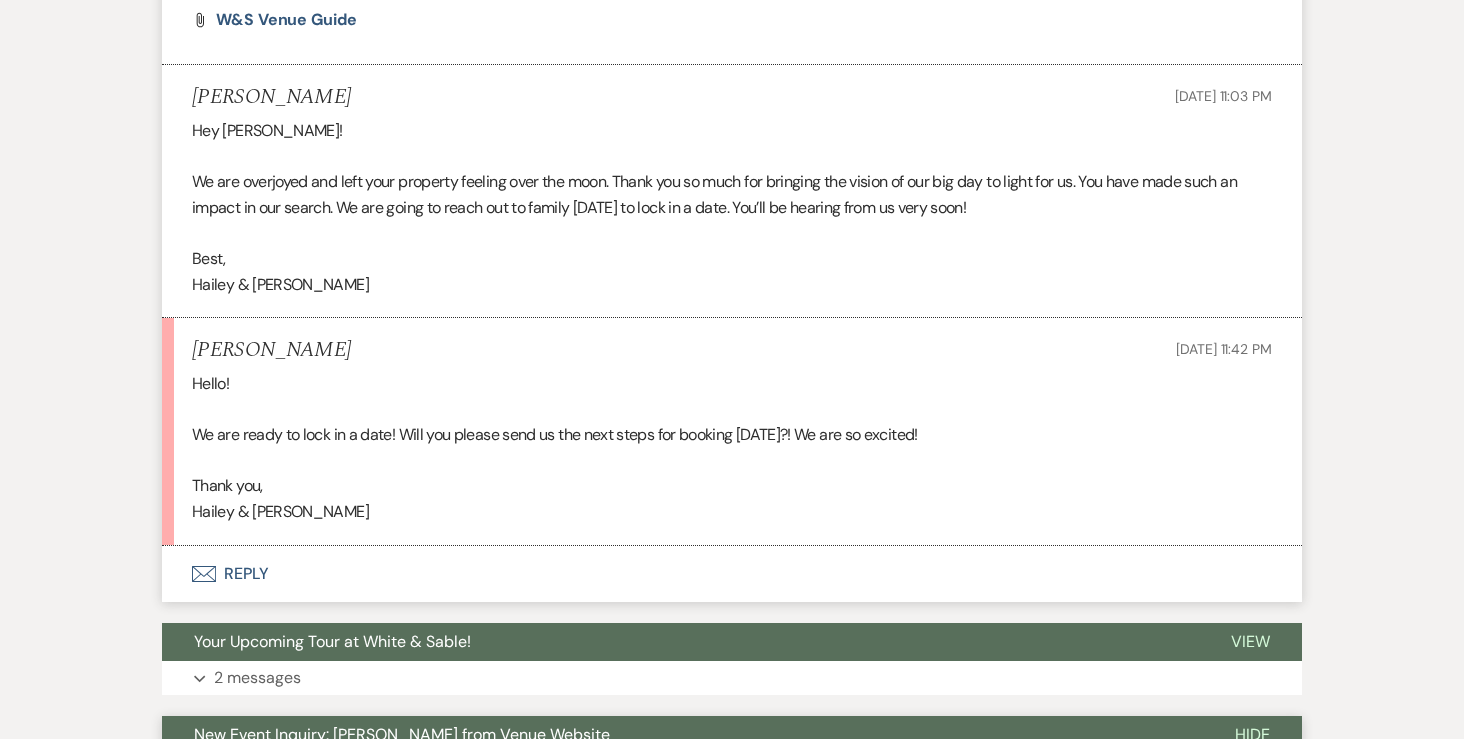 click on "Envelope Reply" at bounding box center (732, 574) 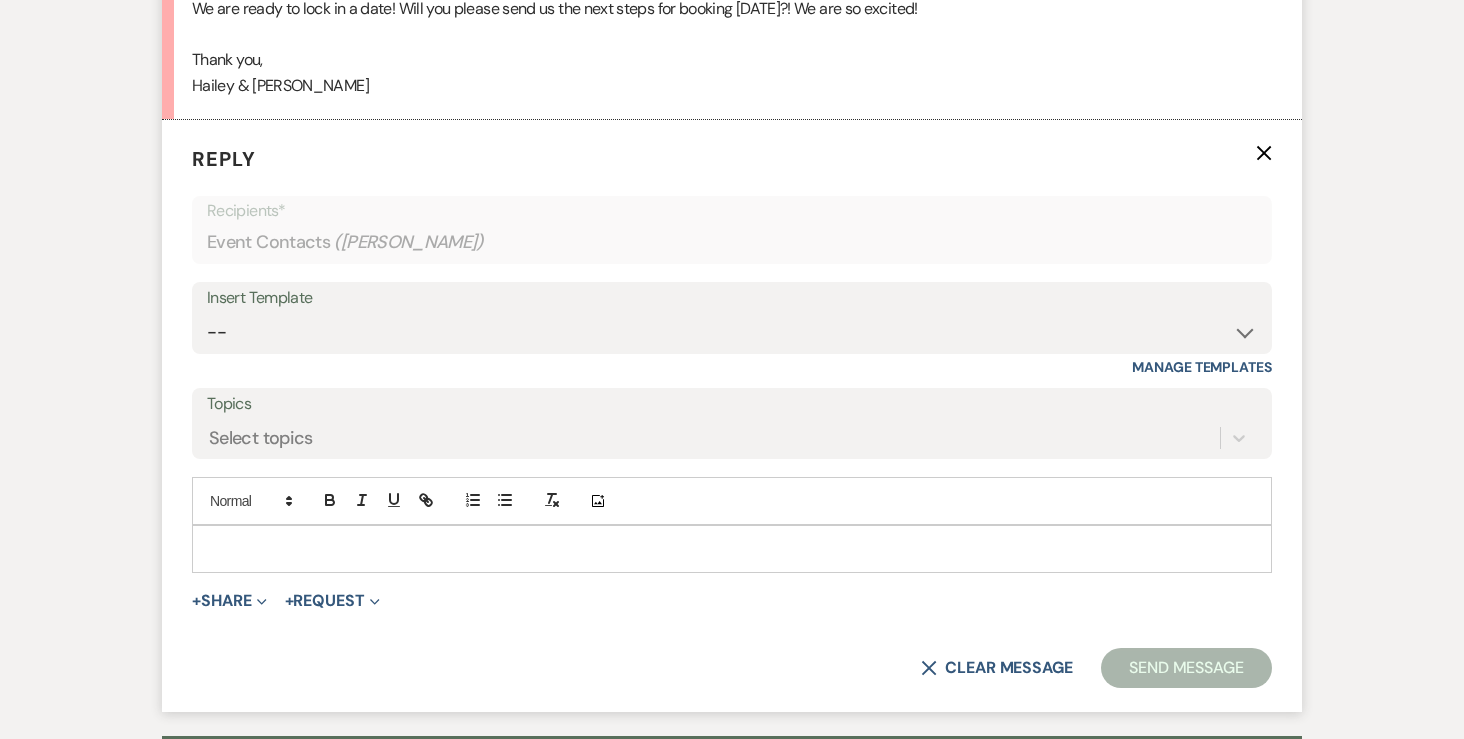 scroll, scrollTop: 1930, scrollLeft: 0, axis: vertical 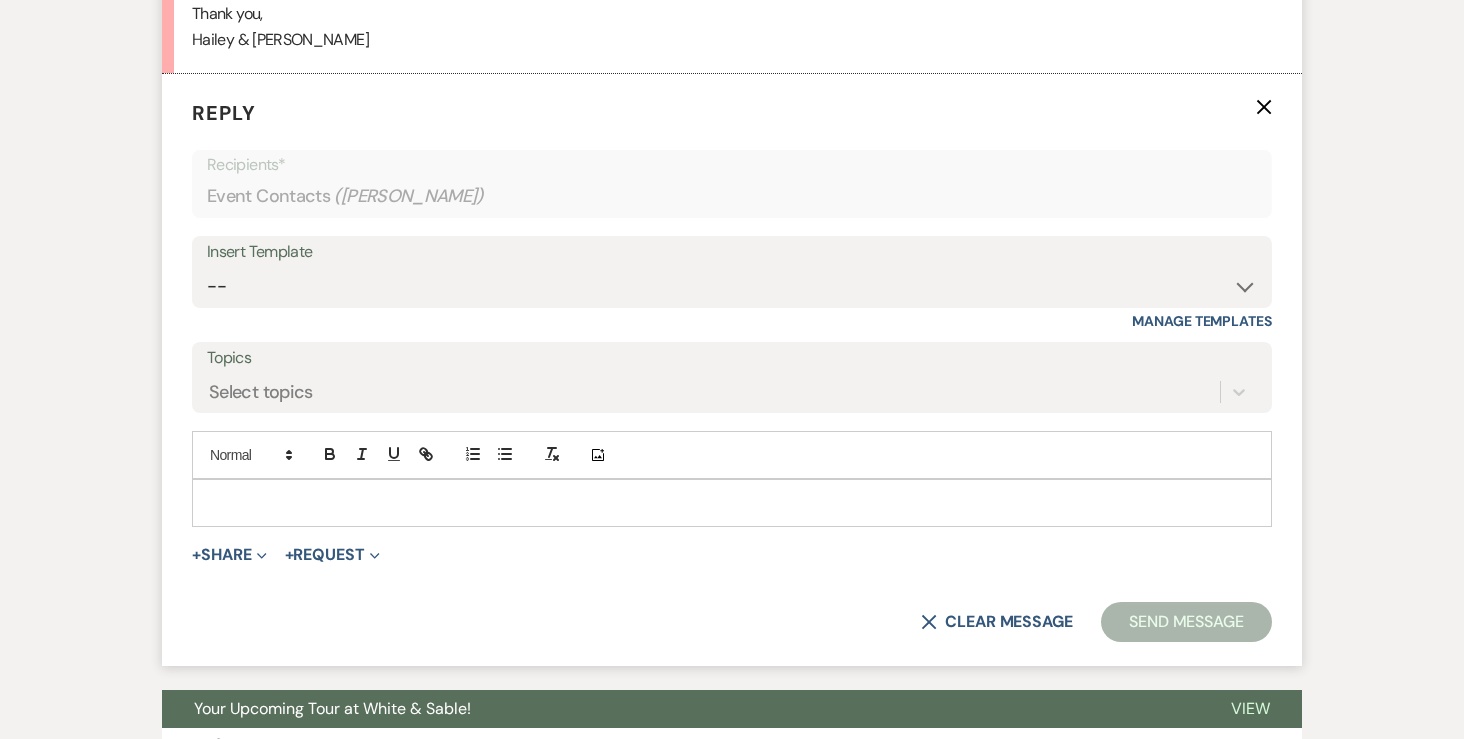 click at bounding box center (732, 503) 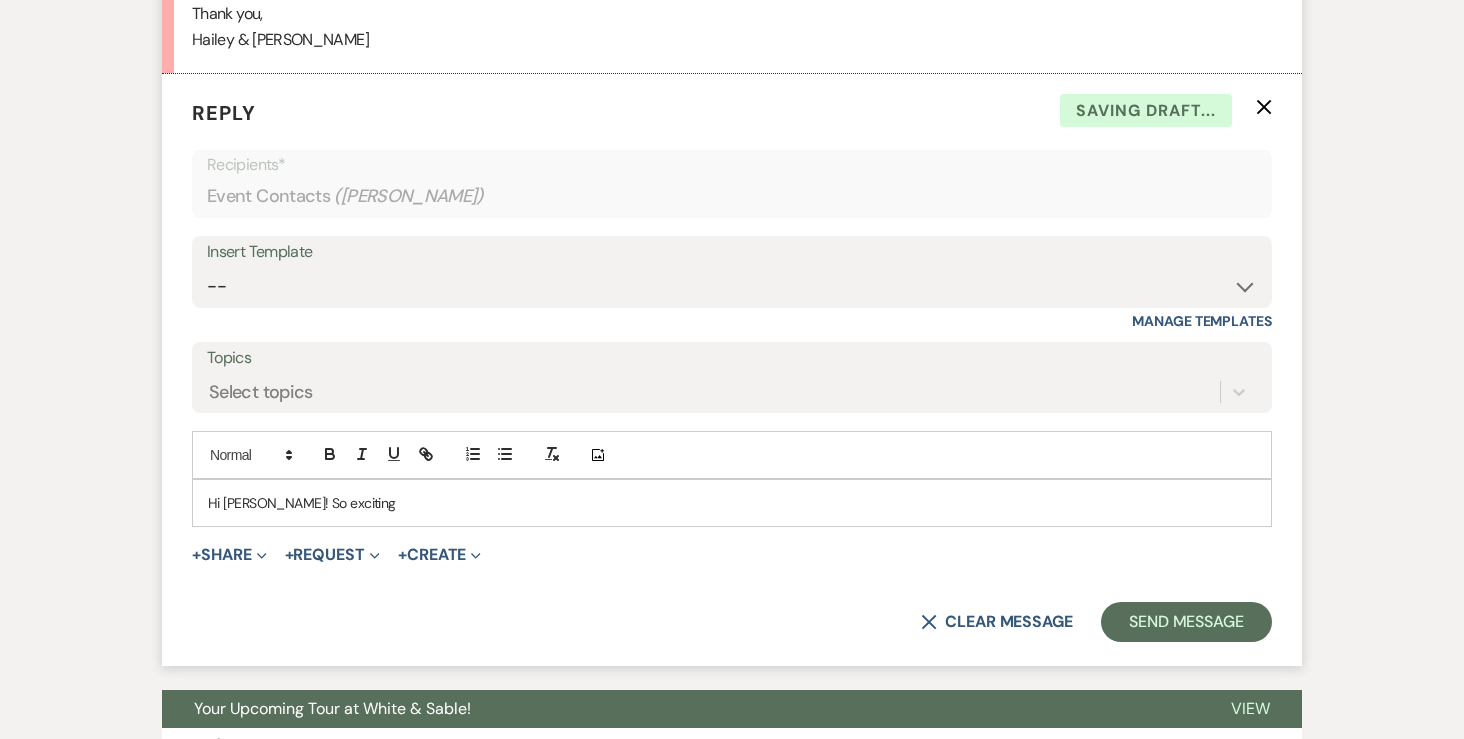 click on "Hi Hailey! So exciting" at bounding box center (732, 503) 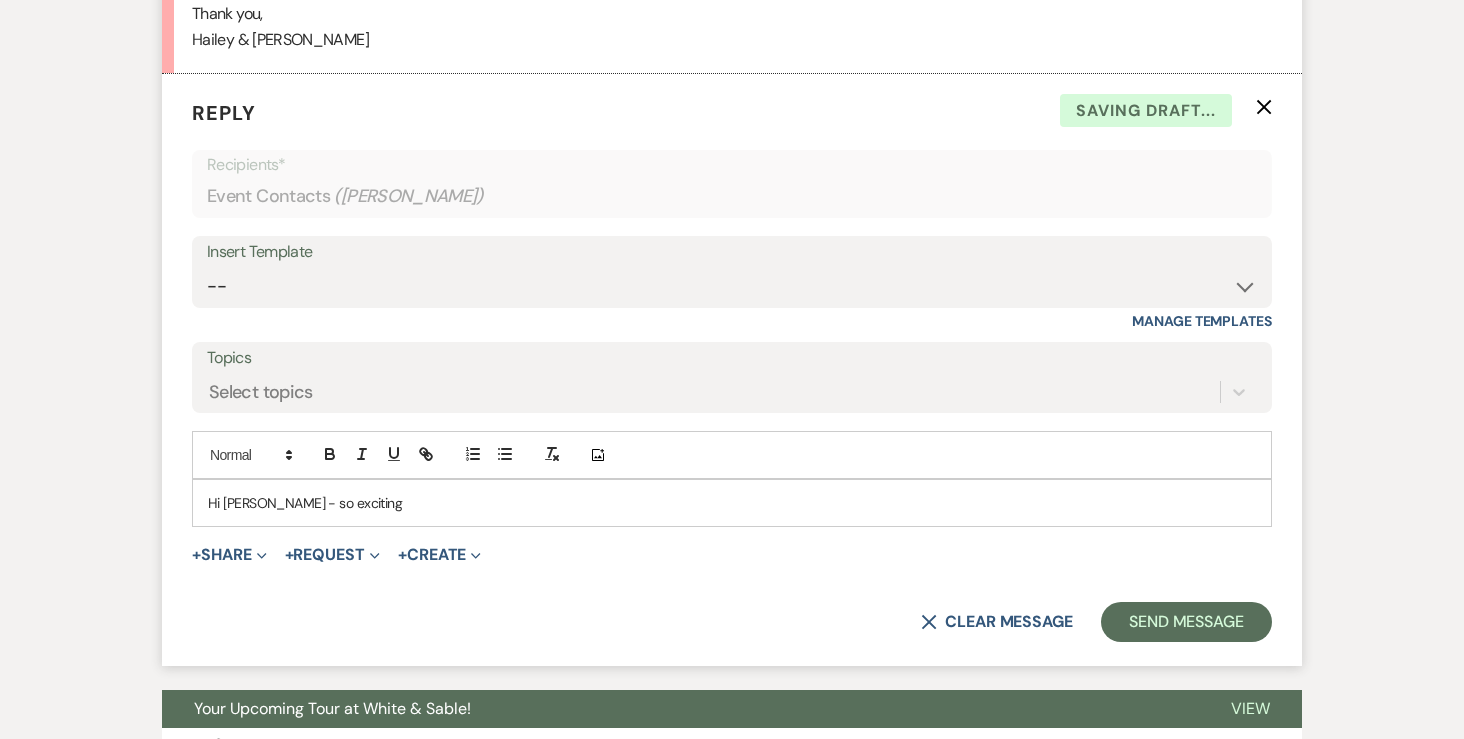click on "Hi Hailey - so exciting" at bounding box center [732, 503] 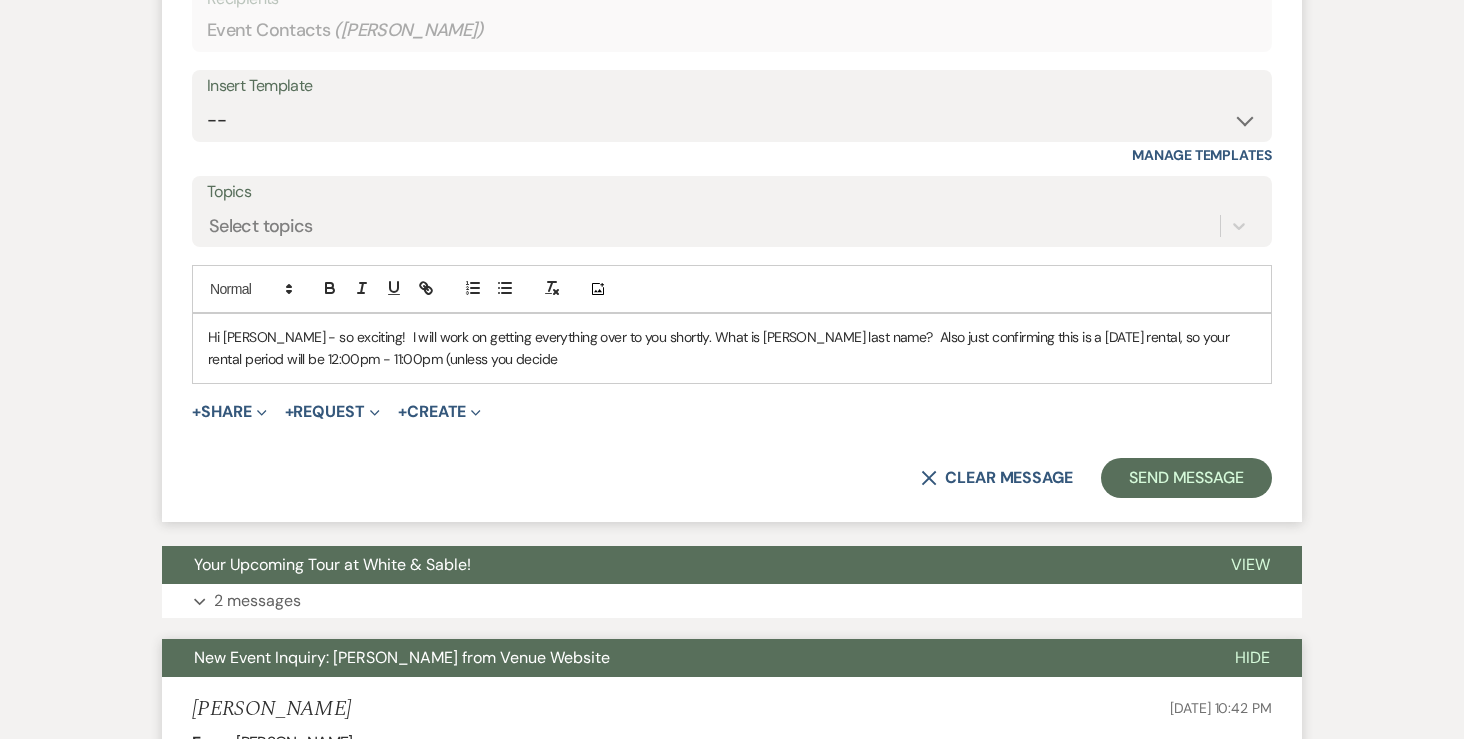 scroll, scrollTop: 2110, scrollLeft: 0, axis: vertical 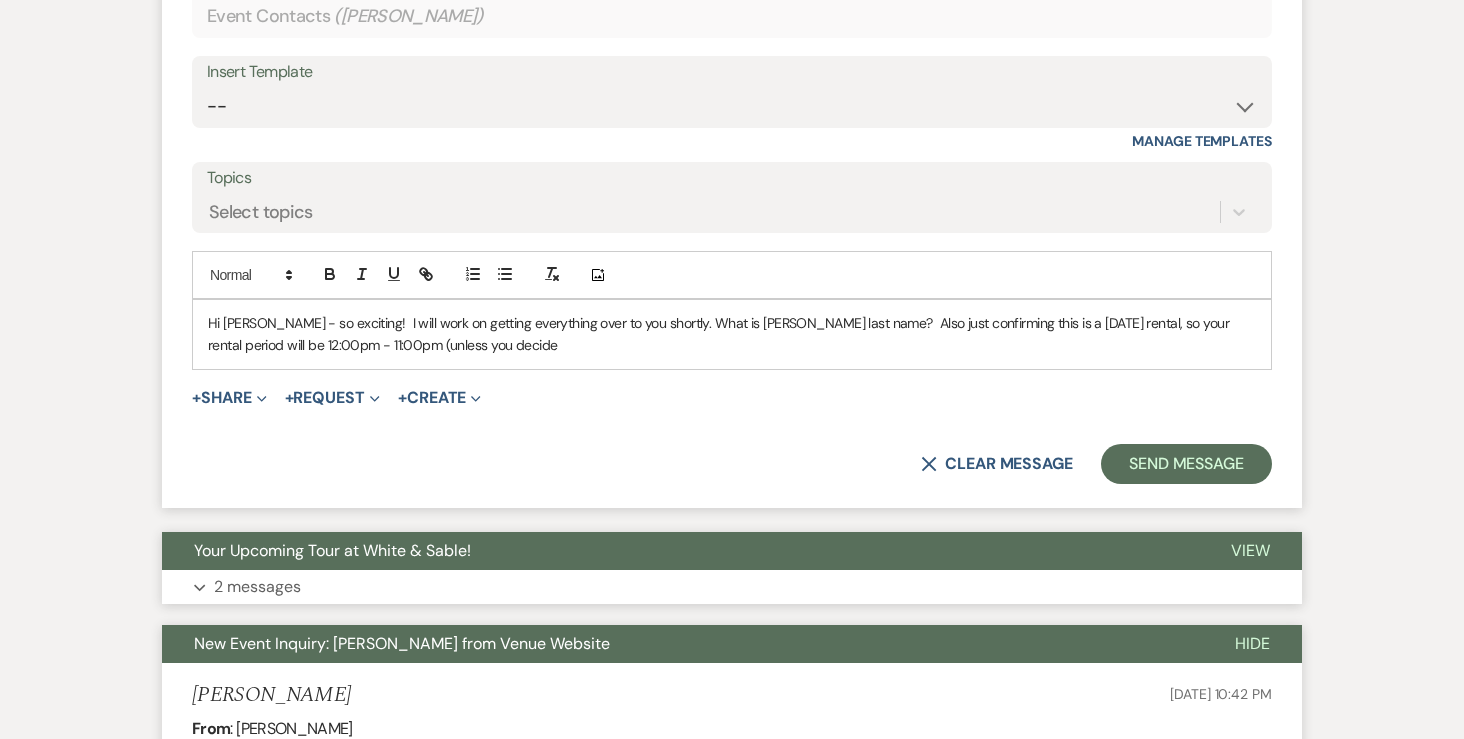 click on "2 messages" at bounding box center (257, 587) 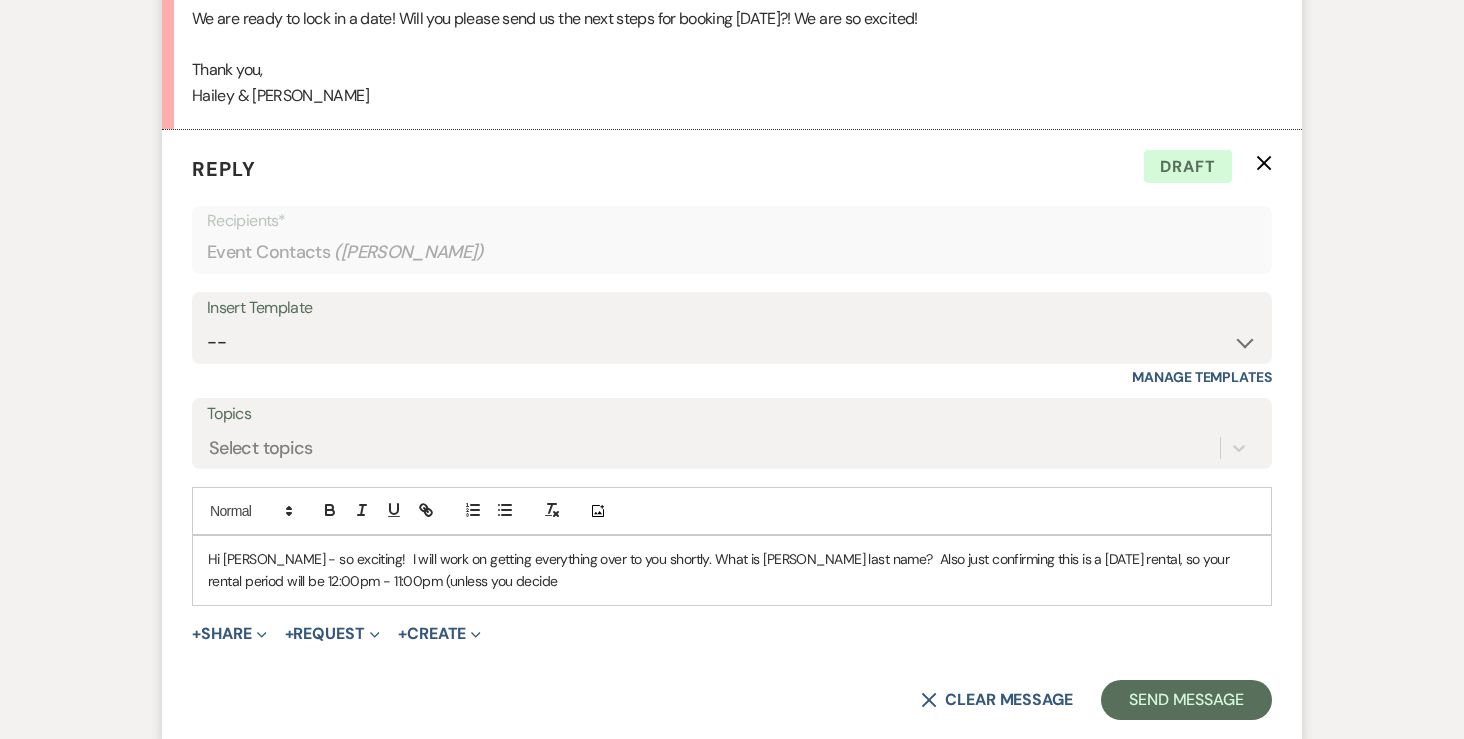 scroll, scrollTop: 1954, scrollLeft: 0, axis: vertical 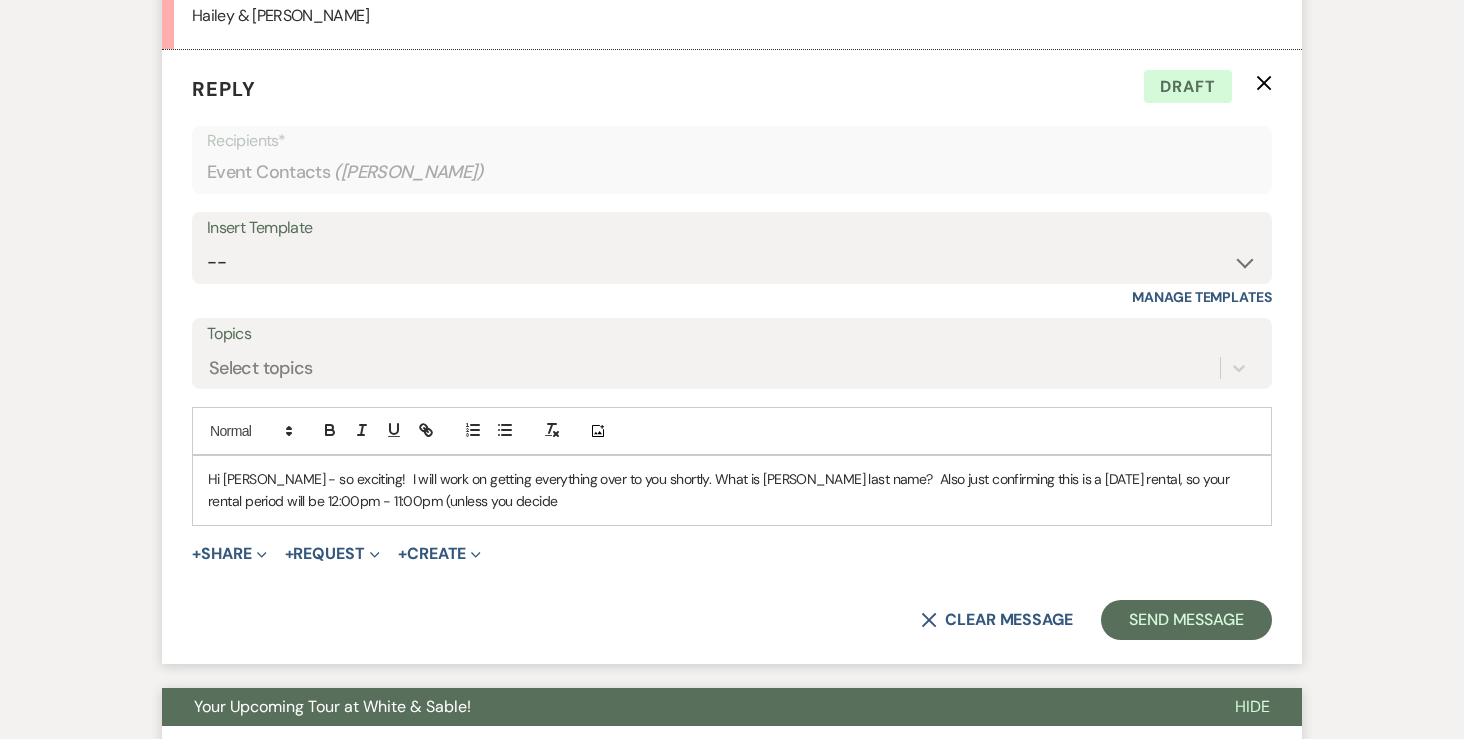 click on "Hi Hailey - so exciting!  I will work on getting everything over to you shortly. What is Riley's last name?  Also just confirming this is a Thursday rental, so your rental period will be 12:00pm - 11:00pm (unless you decide" at bounding box center [732, 490] 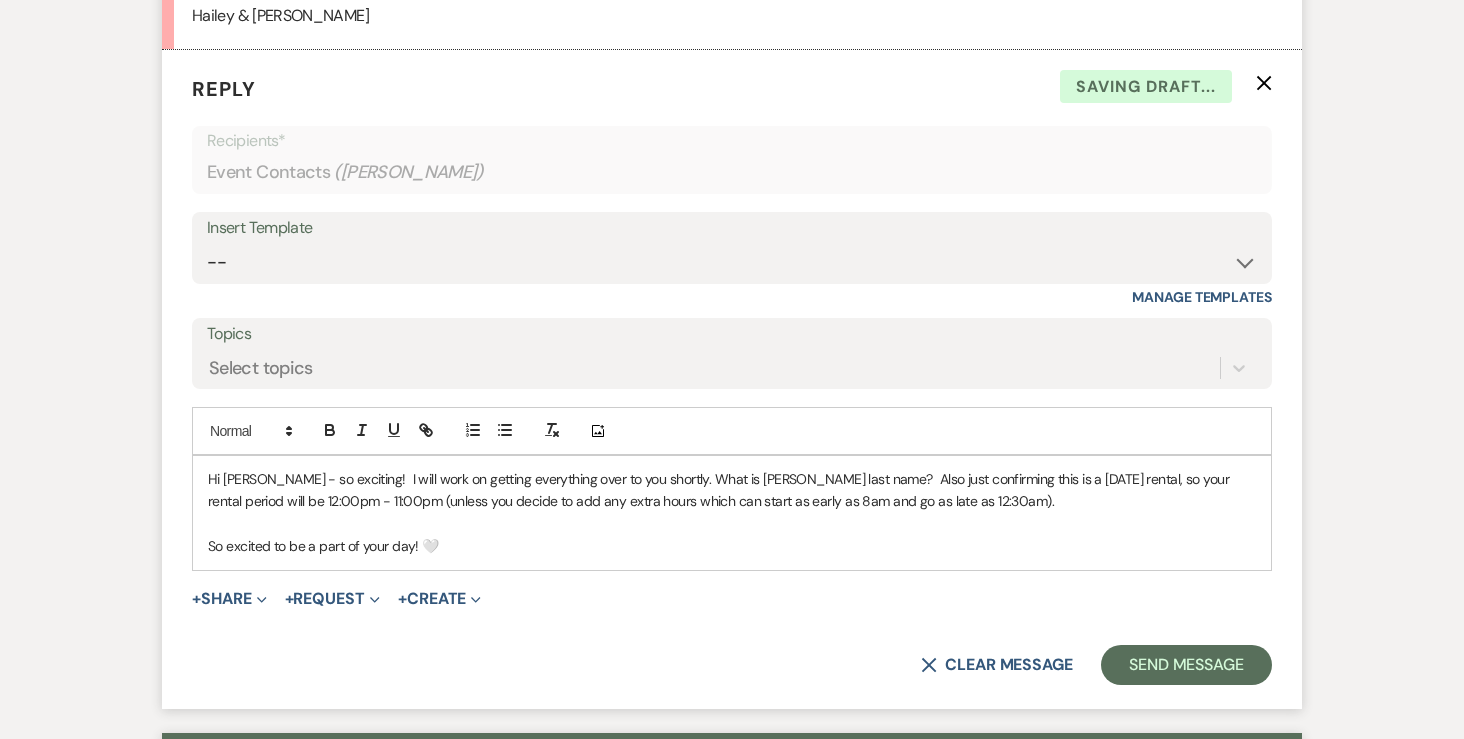 click at bounding box center (732, 524) 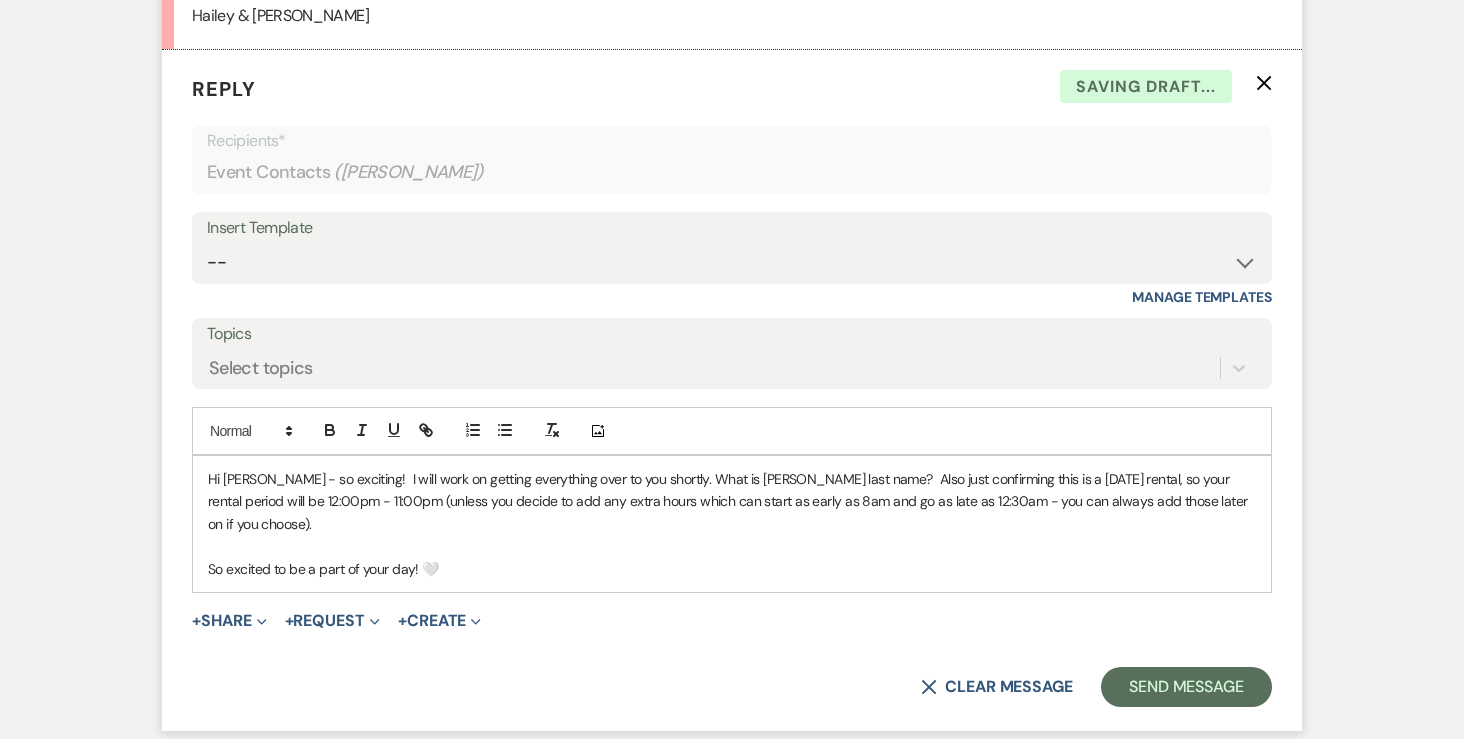 click on "So excited to be a part of your day! 🤍" at bounding box center [732, 569] 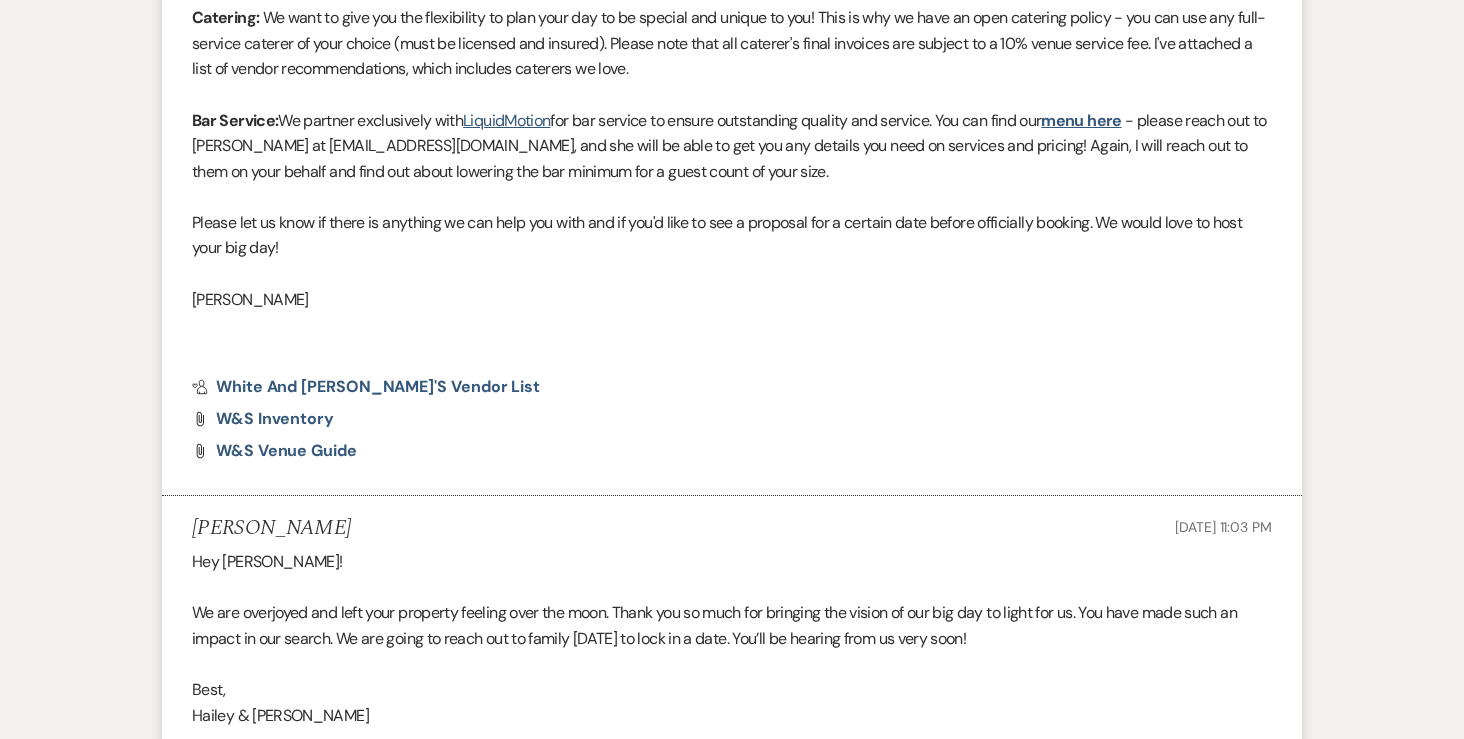 scroll, scrollTop: 1013, scrollLeft: 0, axis: vertical 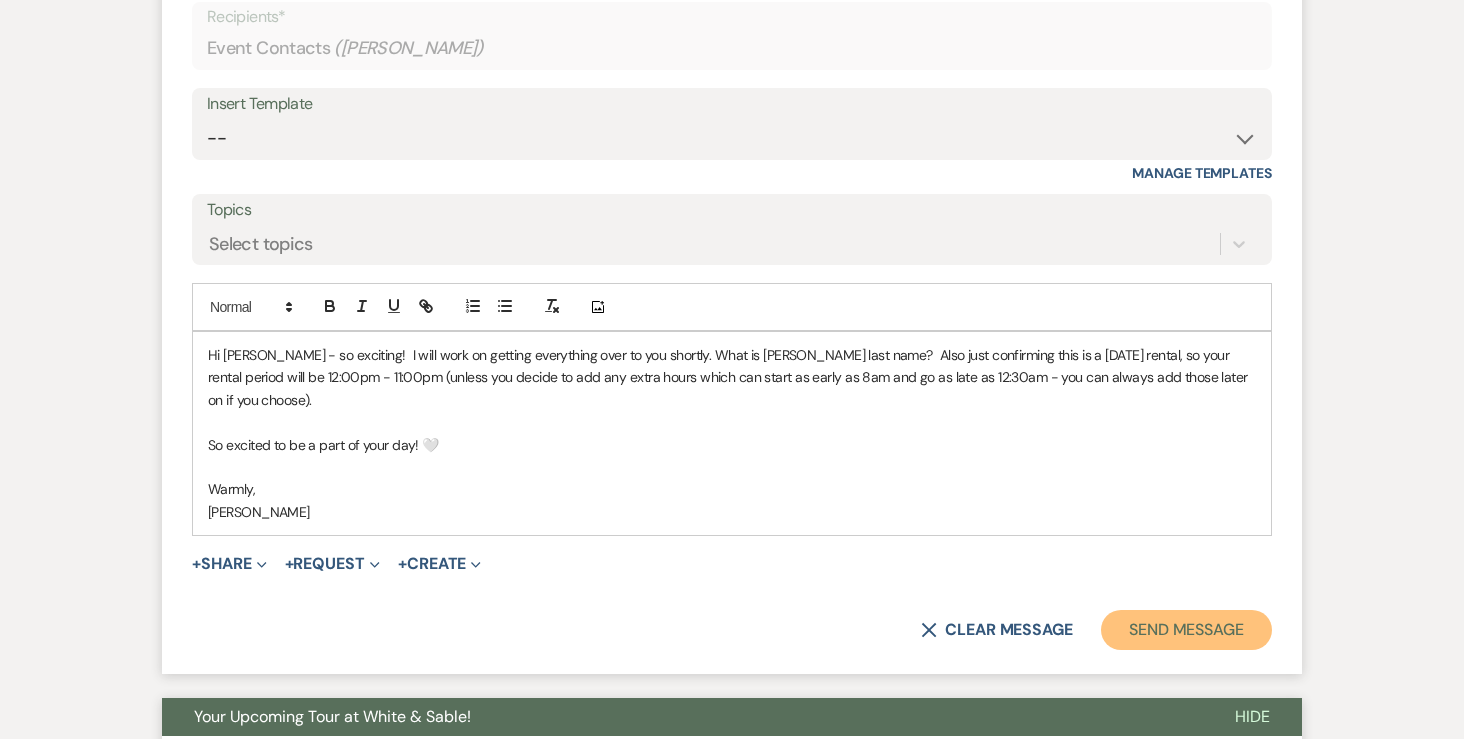 click on "Send Message" at bounding box center (1186, 630) 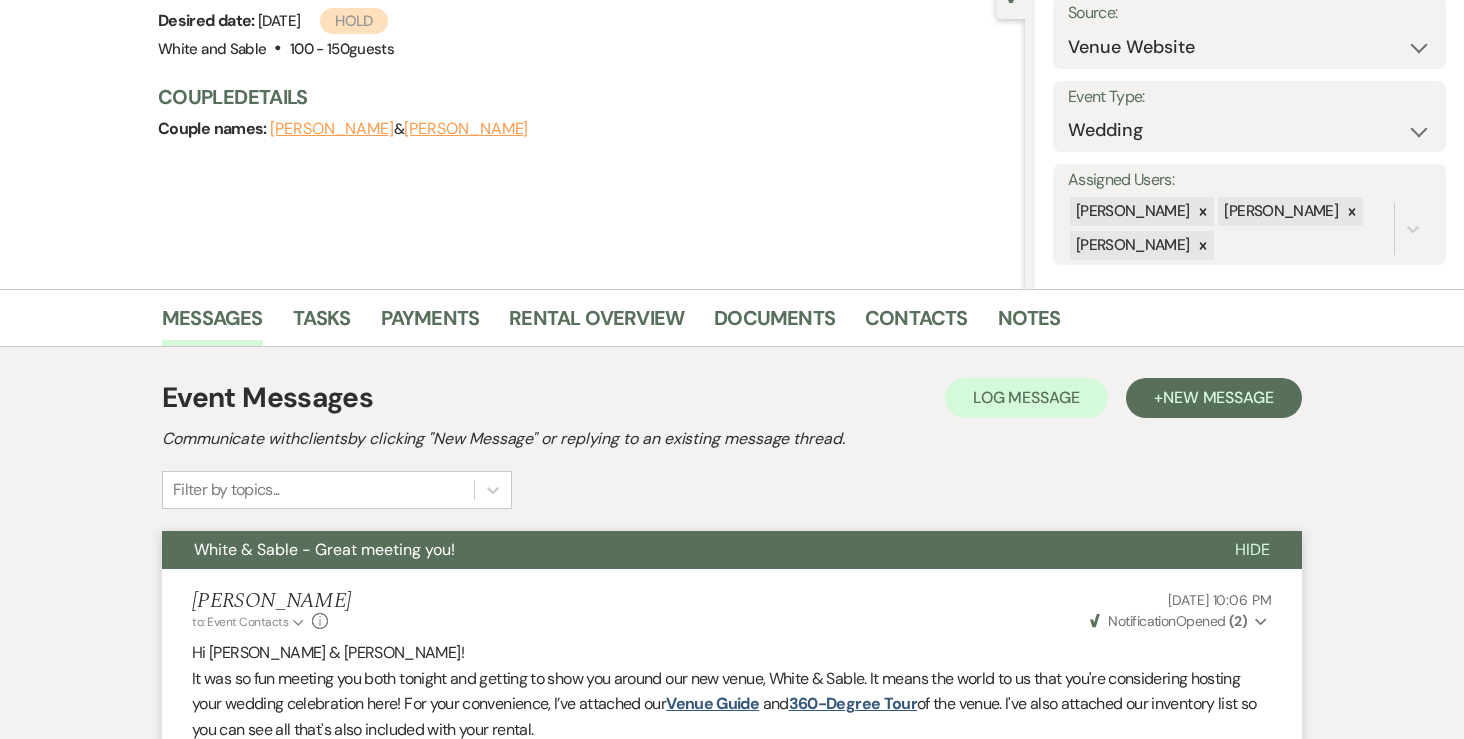 scroll, scrollTop: 217, scrollLeft: 0, axis: vertical 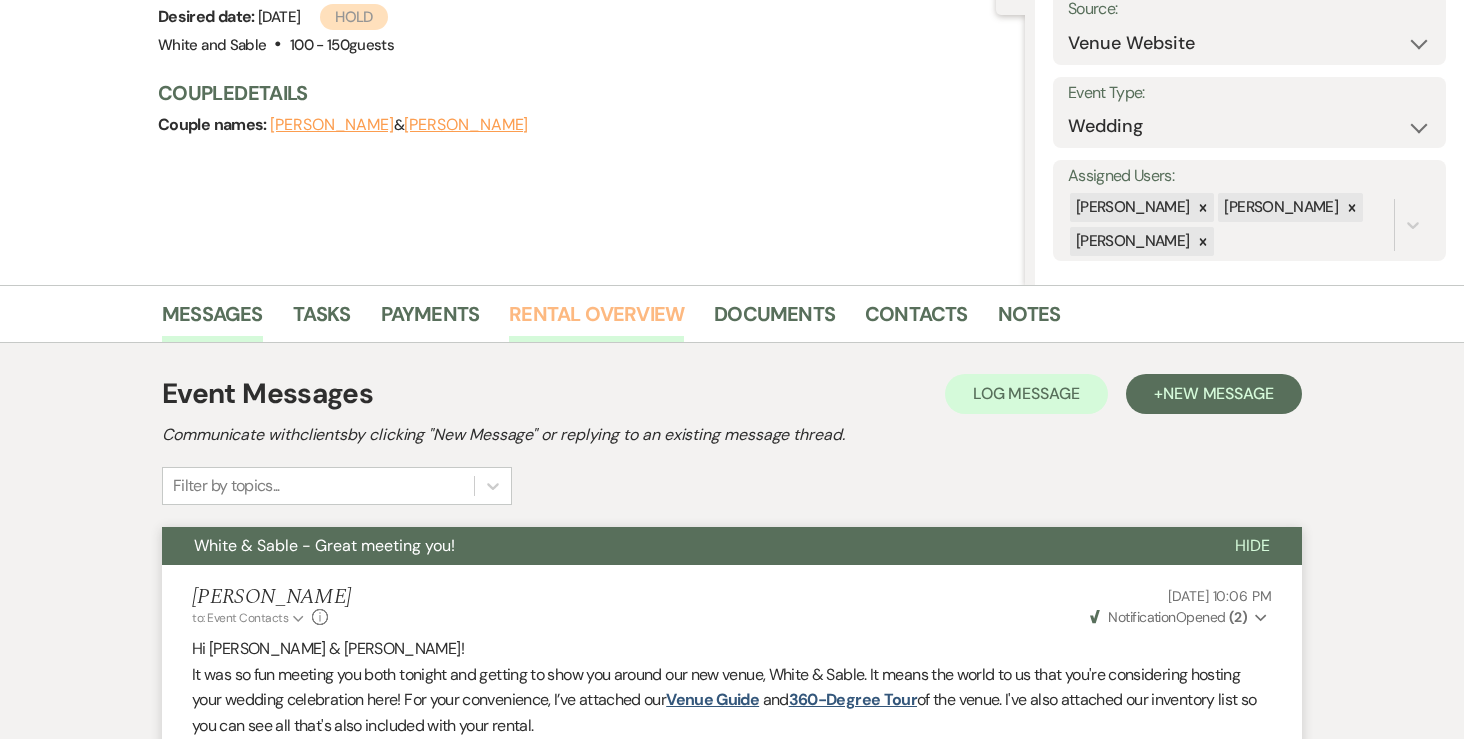 click on "Rental Overview" at bounding box center (596, 320) 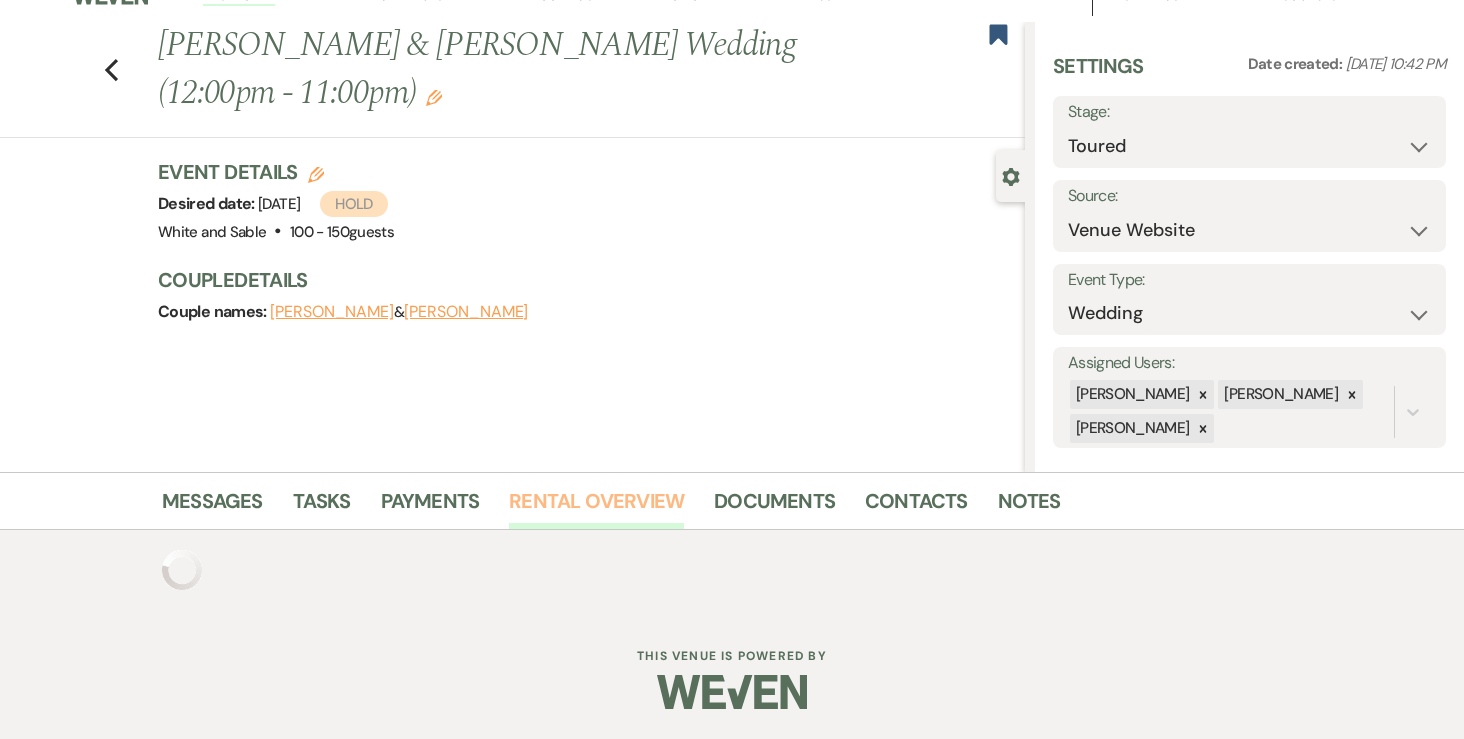 scroll, scrollTop: 189, scrollLeft: 0, axis: vertical 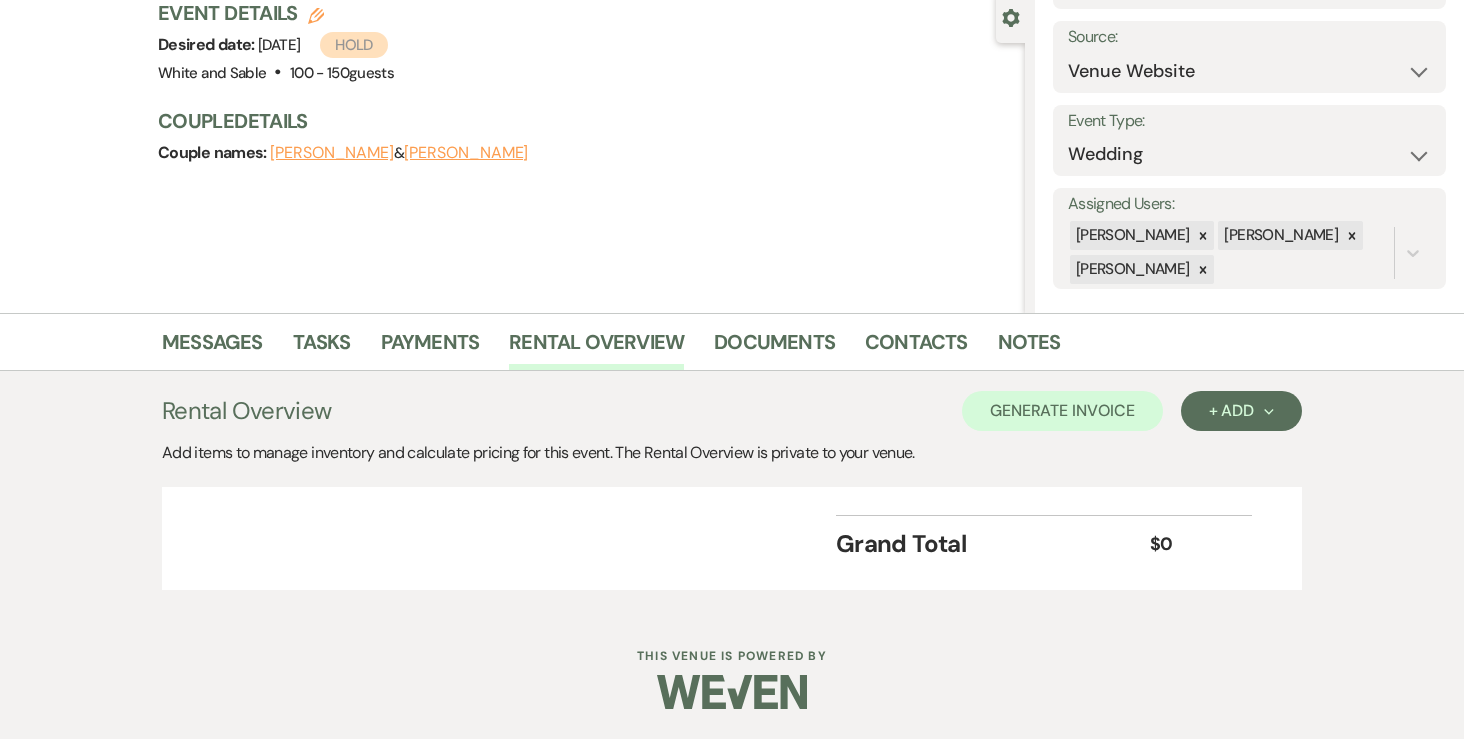 click on "Rental Overview Generate Invoice + Add Next Add items to manage inventory and calculate pricing for this event. The Rental Overview is private to your venue. Grand Total $0" at bounding box center [732, 490] 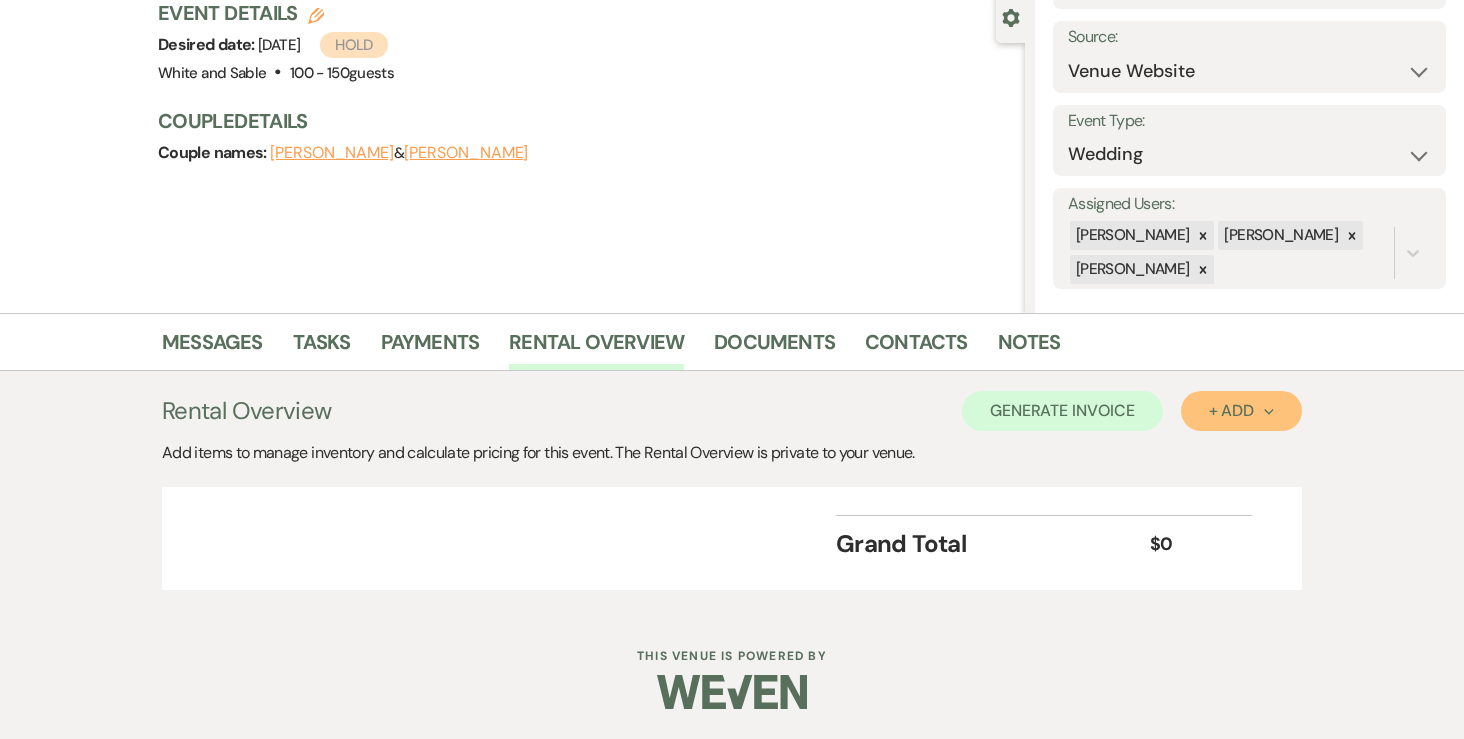 click on "+ Add Next" at bounding box center [1241, 411] 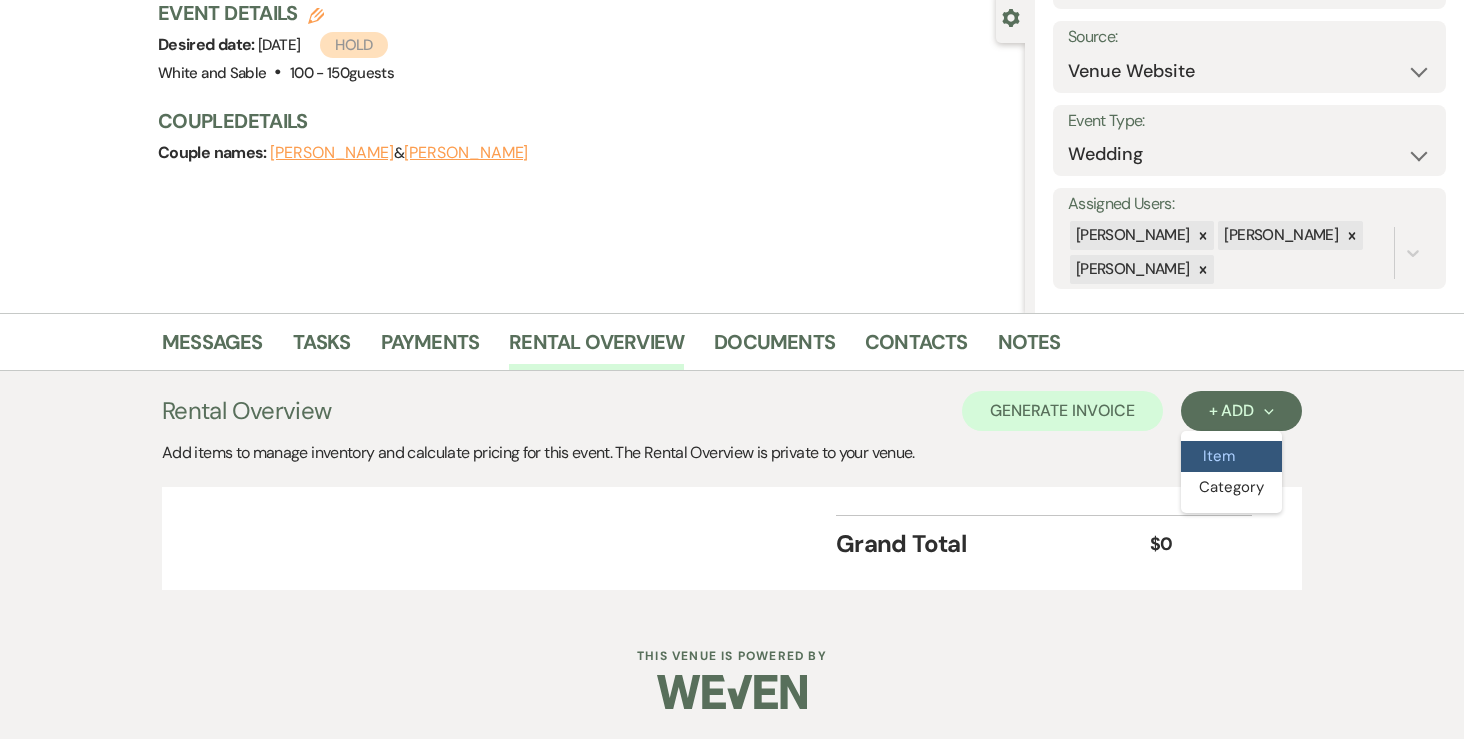 click on "Item" at bounding box center [1231, 456] 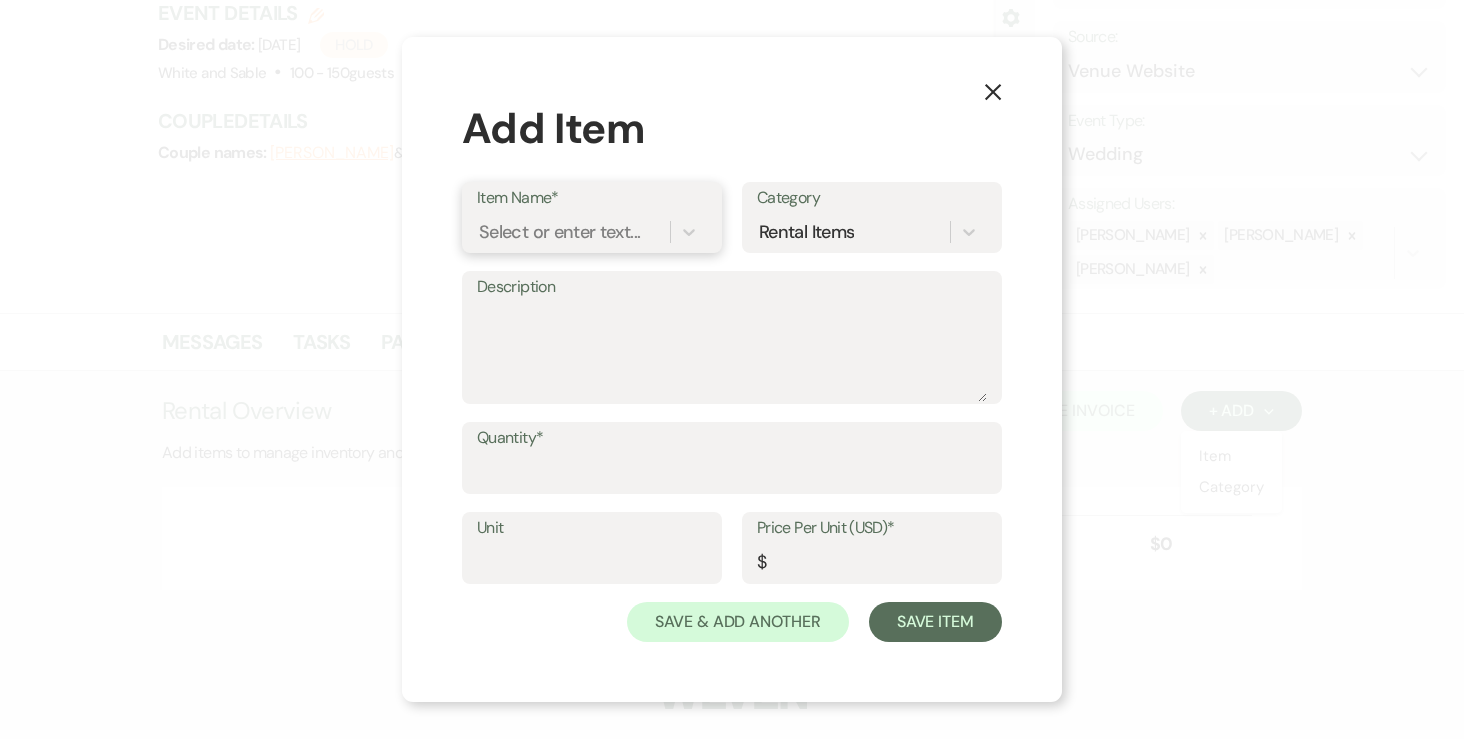 click on "Select or enter text..." at bounding box center [559, 232] 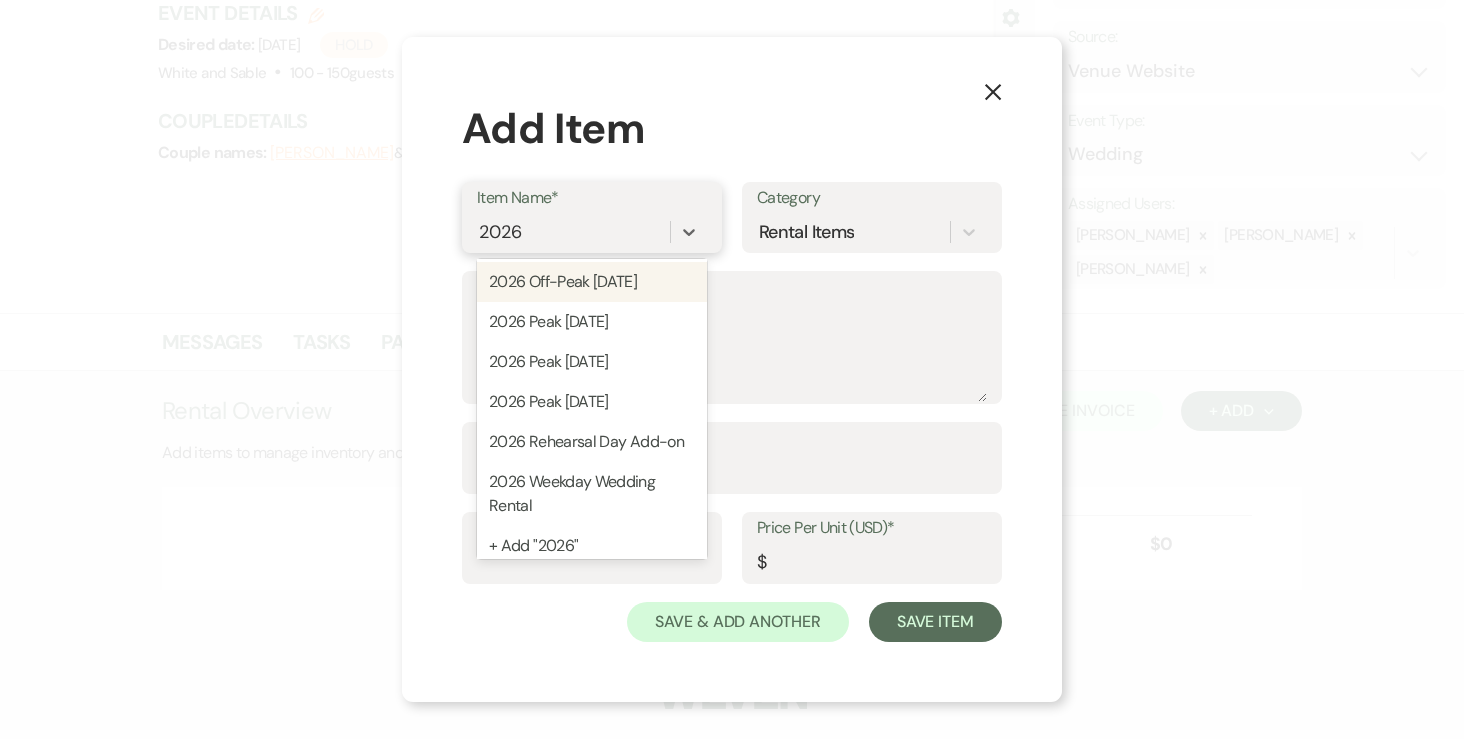 scroll, scrollTop: 168, scrollLeft: 0, axis: vertical 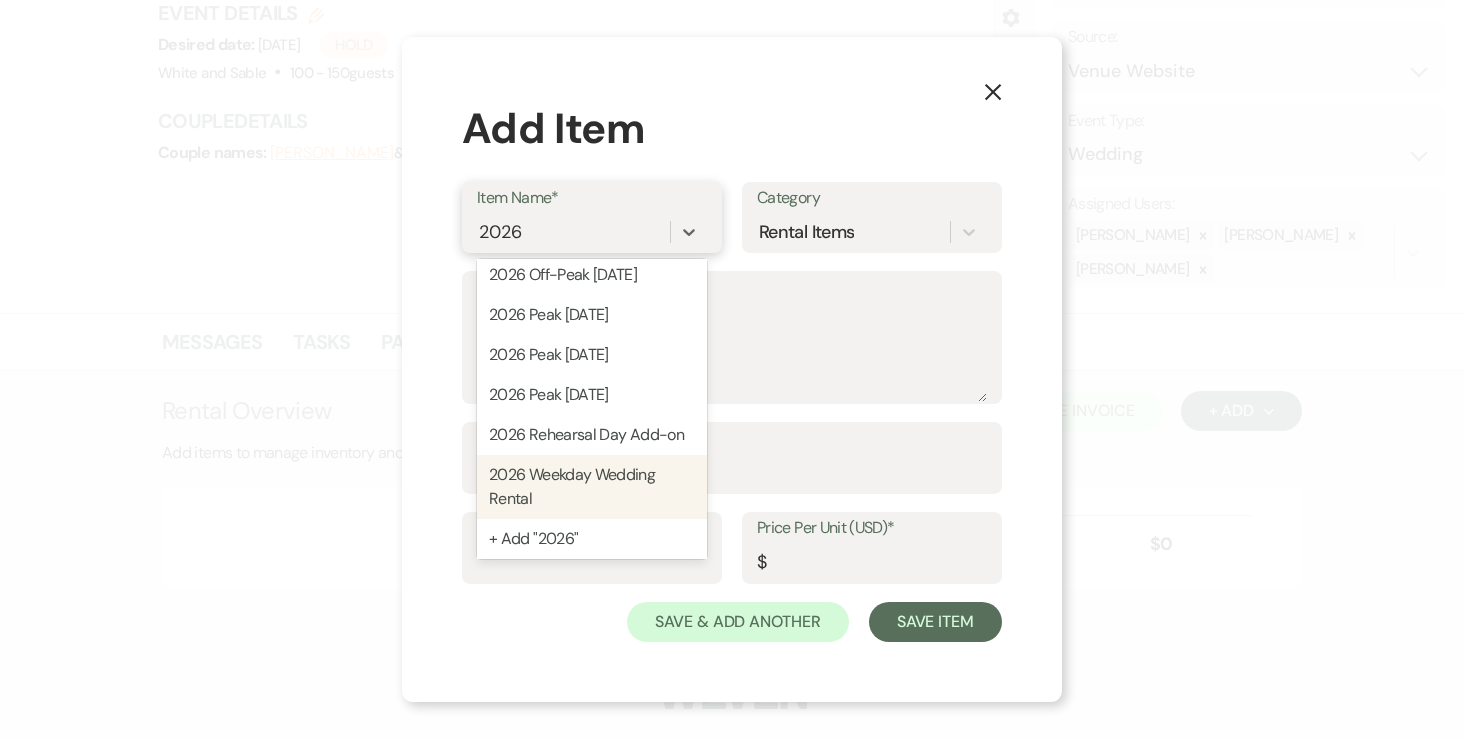 click on "2026 Weekday Wedding Rental" at bounding box center (592, 487) 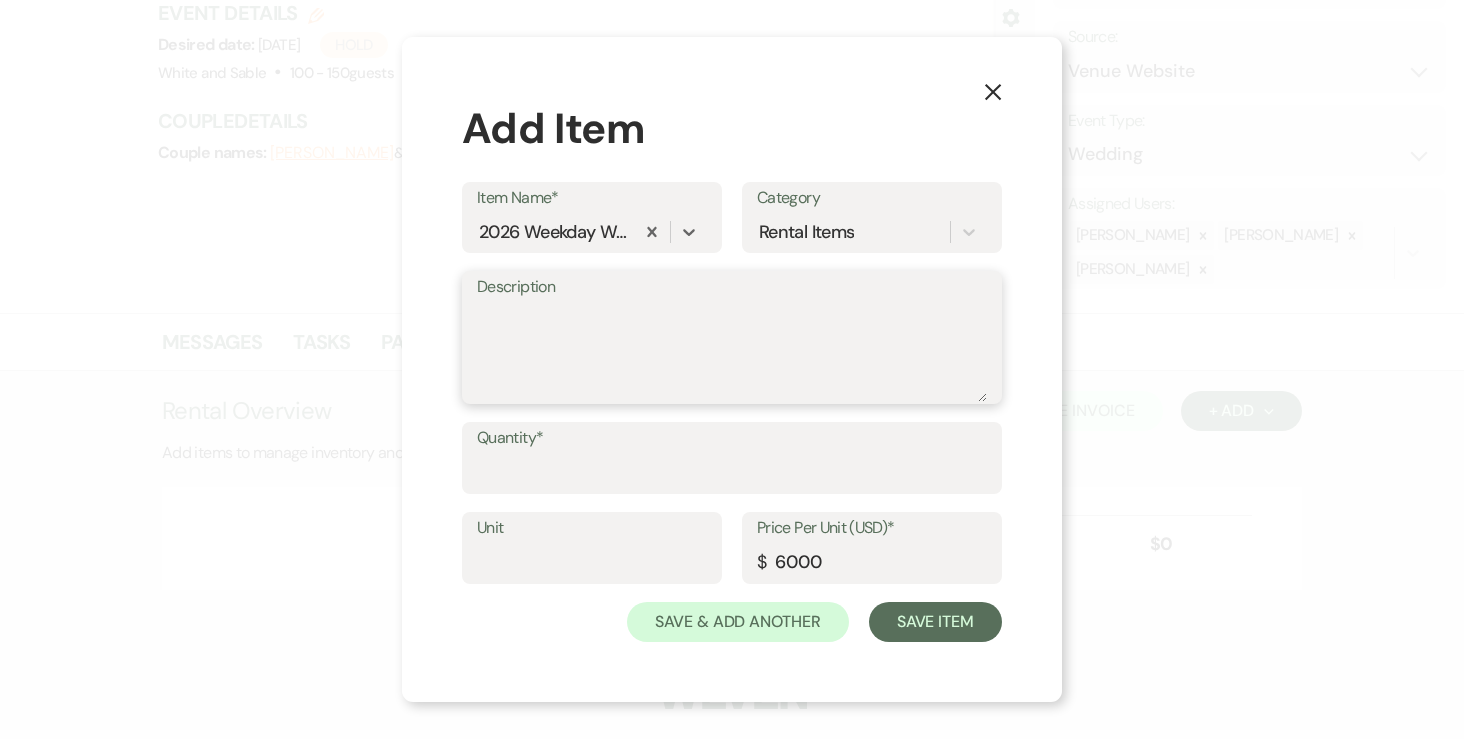 click on "Description" at bounding box center (732, 352) 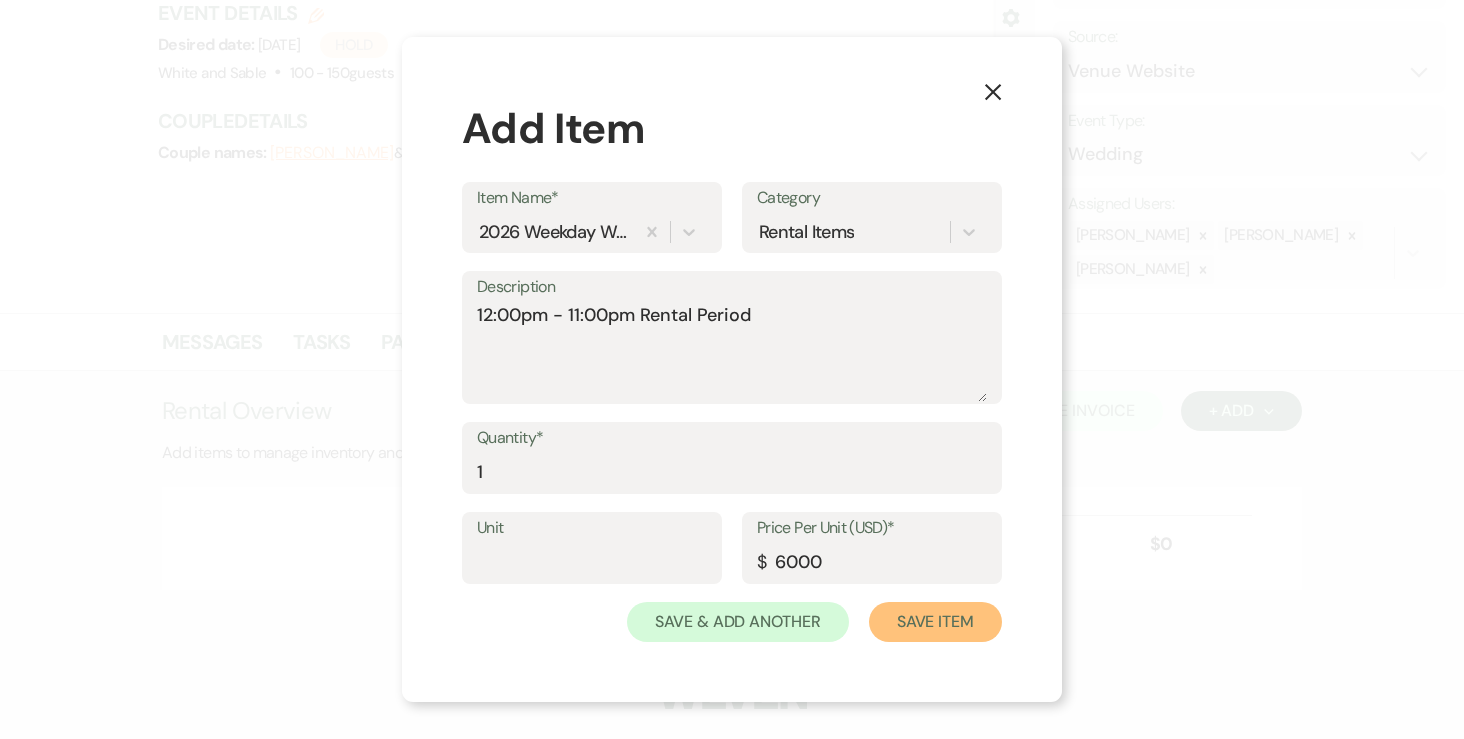 click on "Save Item" at bounding box center (935, 622) 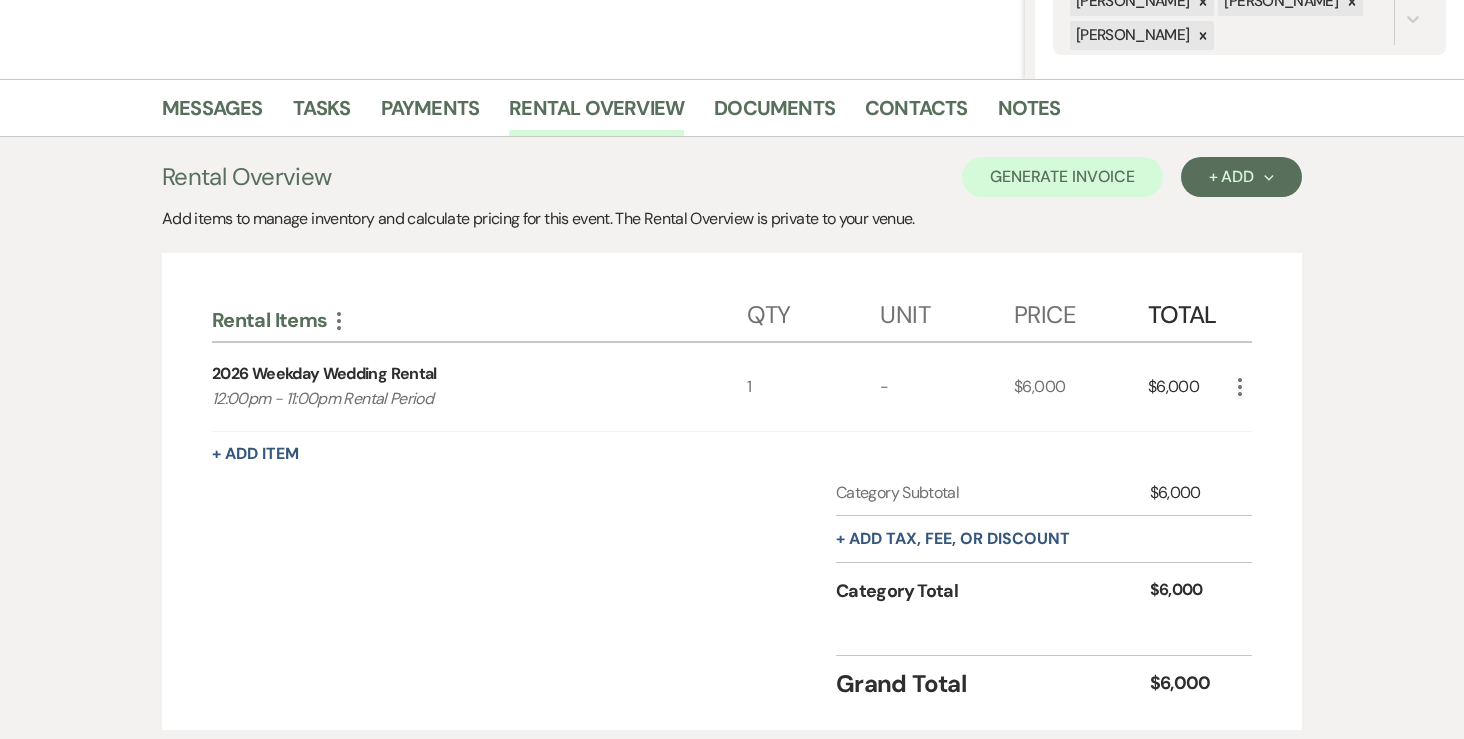 scroll, scrollTop: 448, scrollLeft: 0, axis: vertical 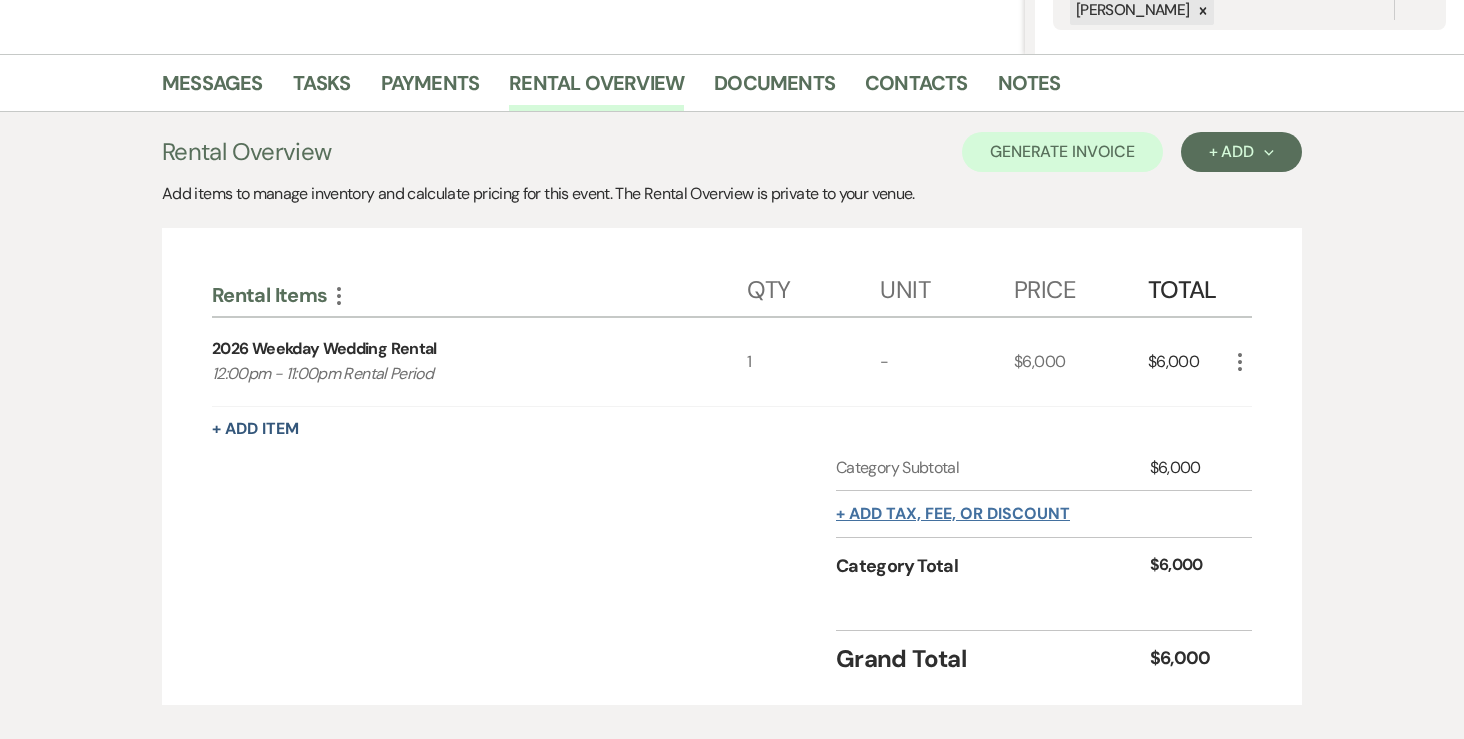 click on "+ Add tax, fee, or discount" at bounding box center (953, 514) 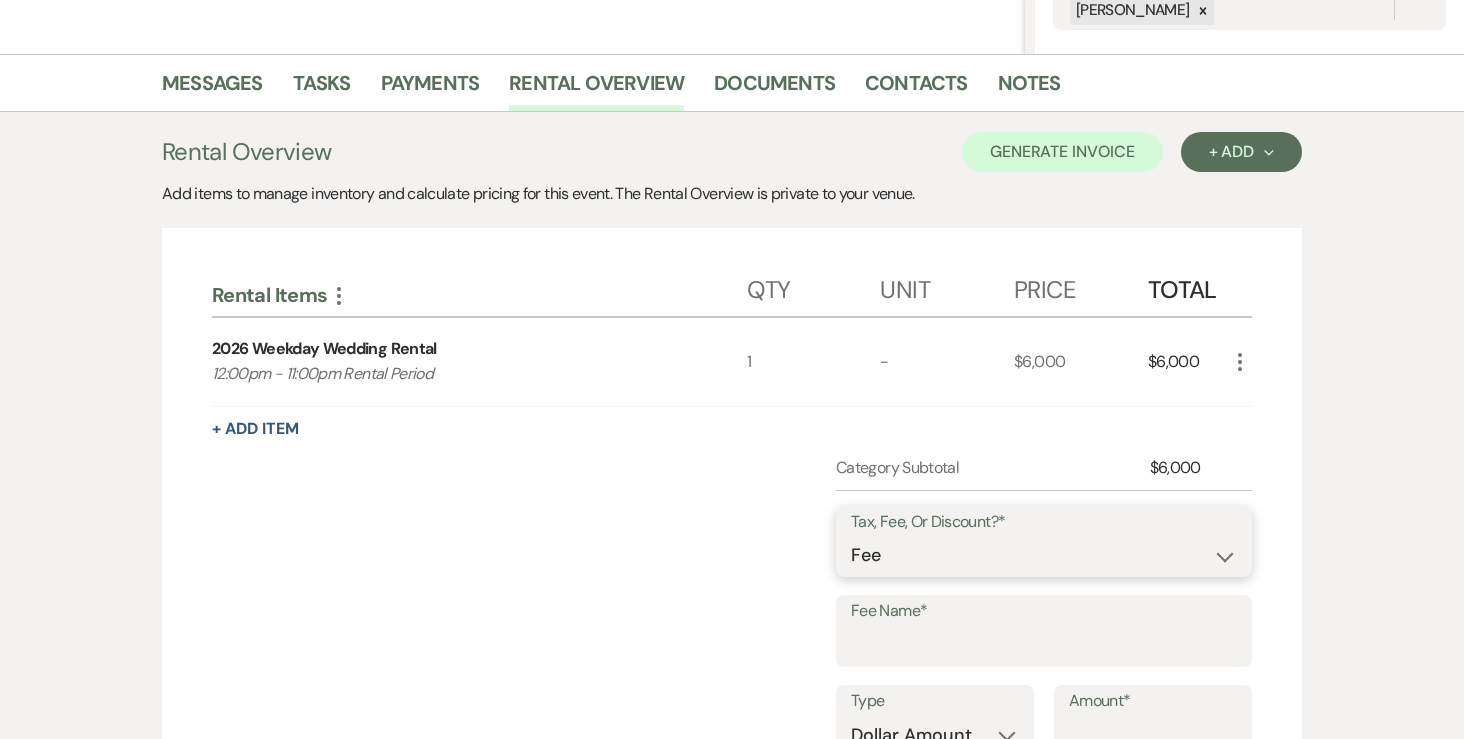 click on "Fee Discount Tax" at bounding box center [1044, 555] 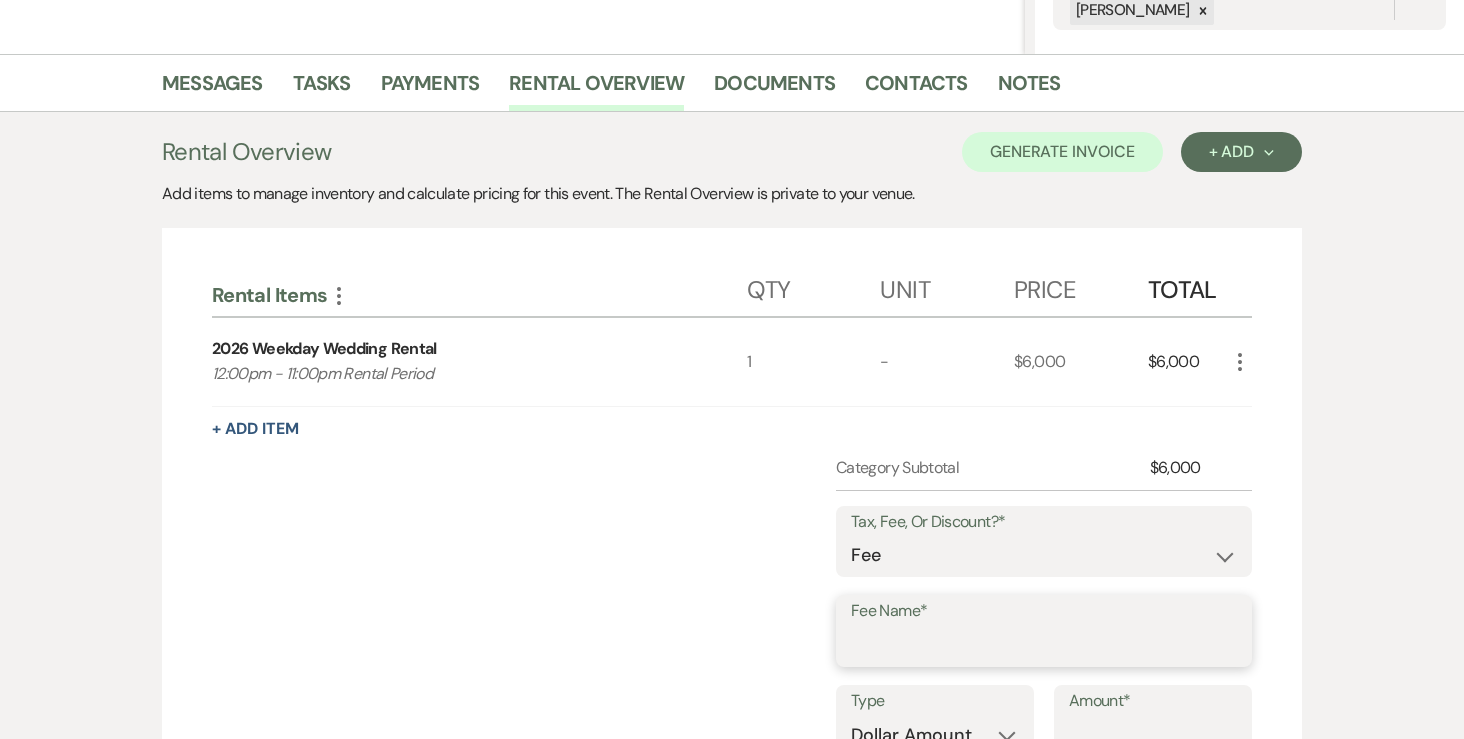 click on "Fee Name*" at bounding box center [1044, 645] 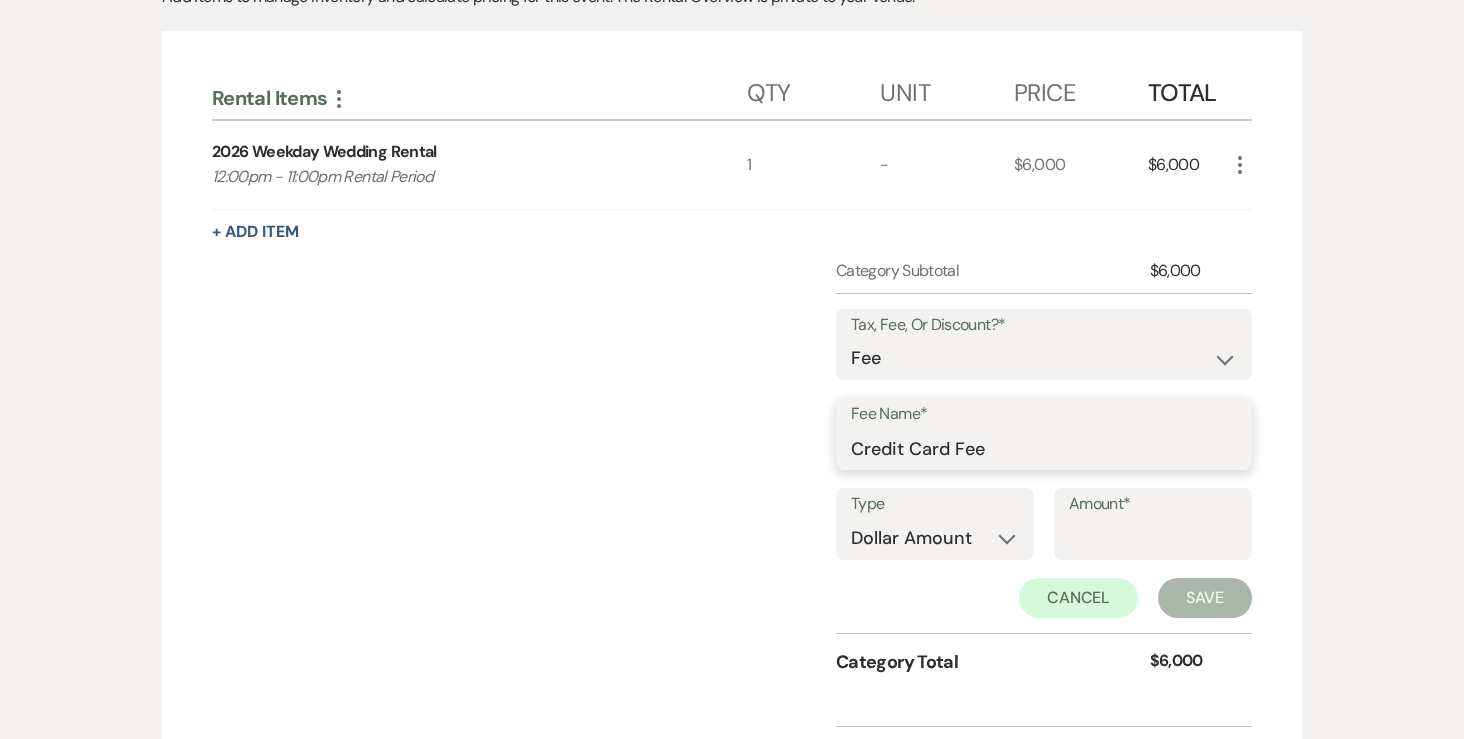 scroll, scrollTop: 651, scrollLeft: 0, axis: vertical 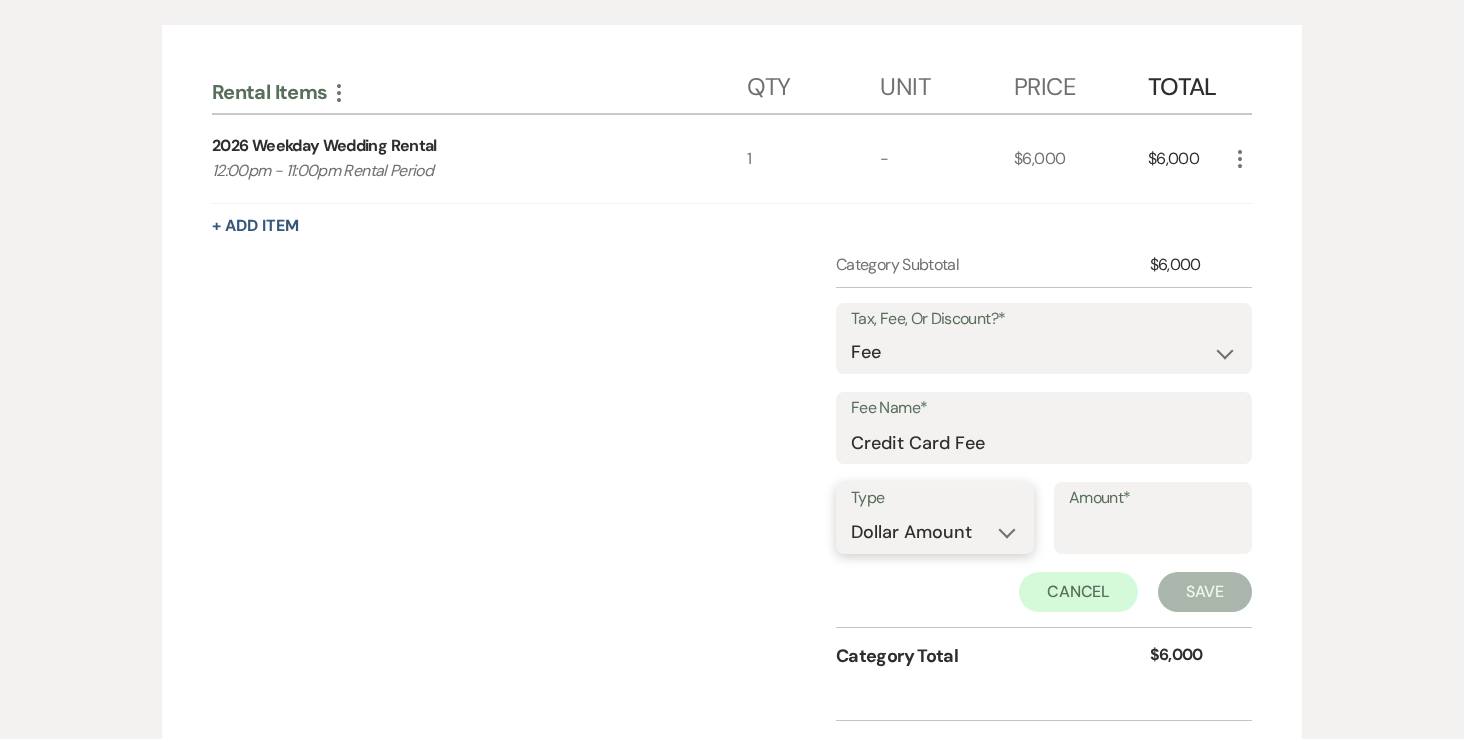 click on "Dollar Amount Percentage" at bounding box center [935, 532] 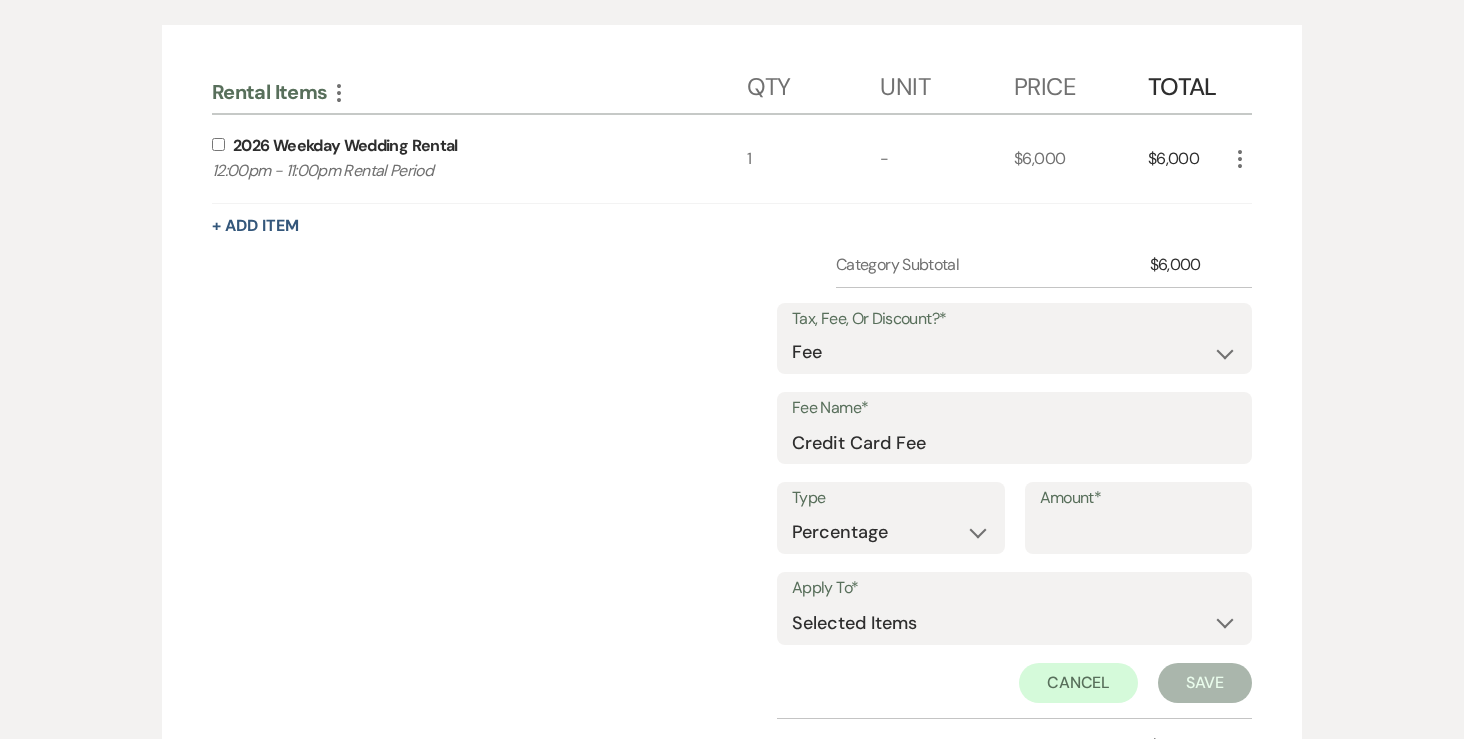 click on "Amount*" at bounding box center (1139, 532) 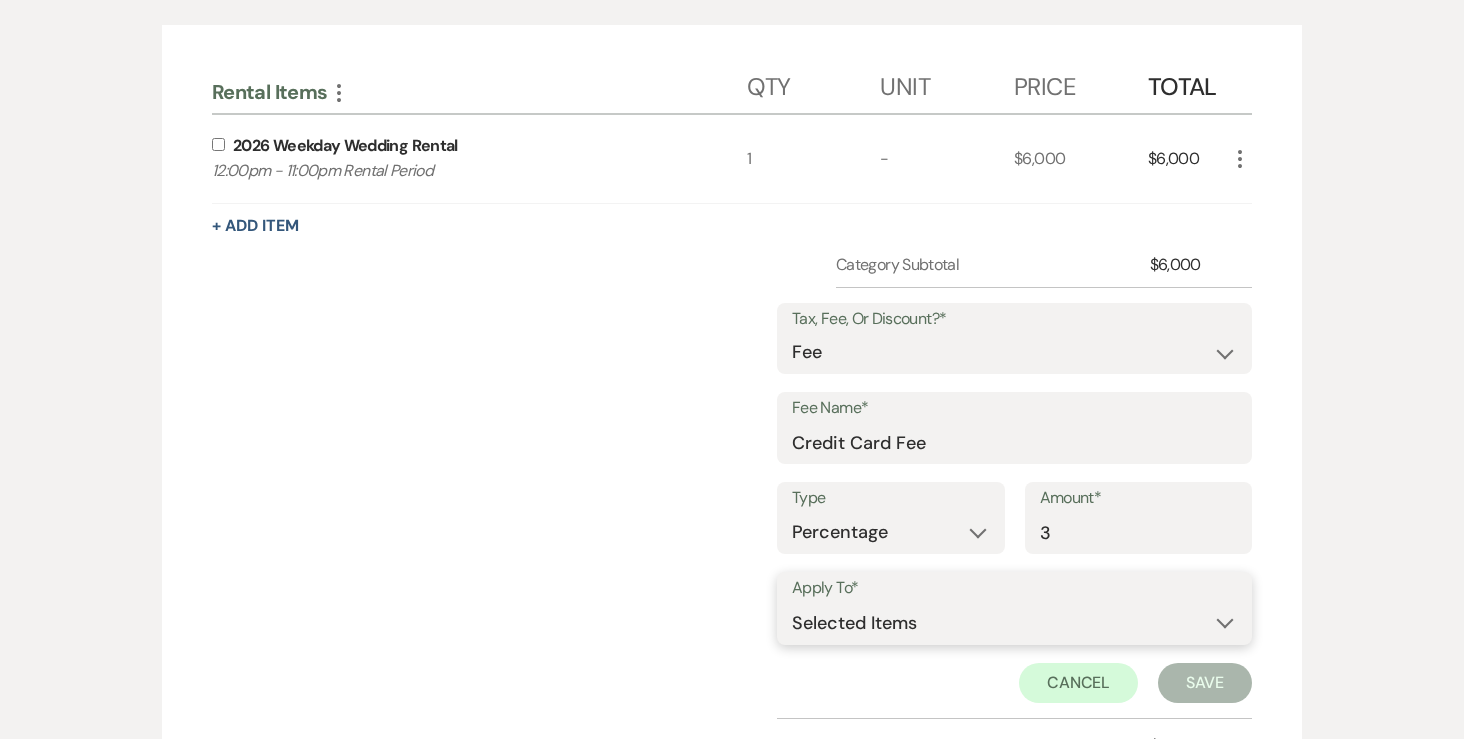 click on "Selected Items Category Subtotal (before all Taxes/Fees/Discounts) Category Total (after all Taxes/Fees/Discounts)" at bounding box center (1014, 623) 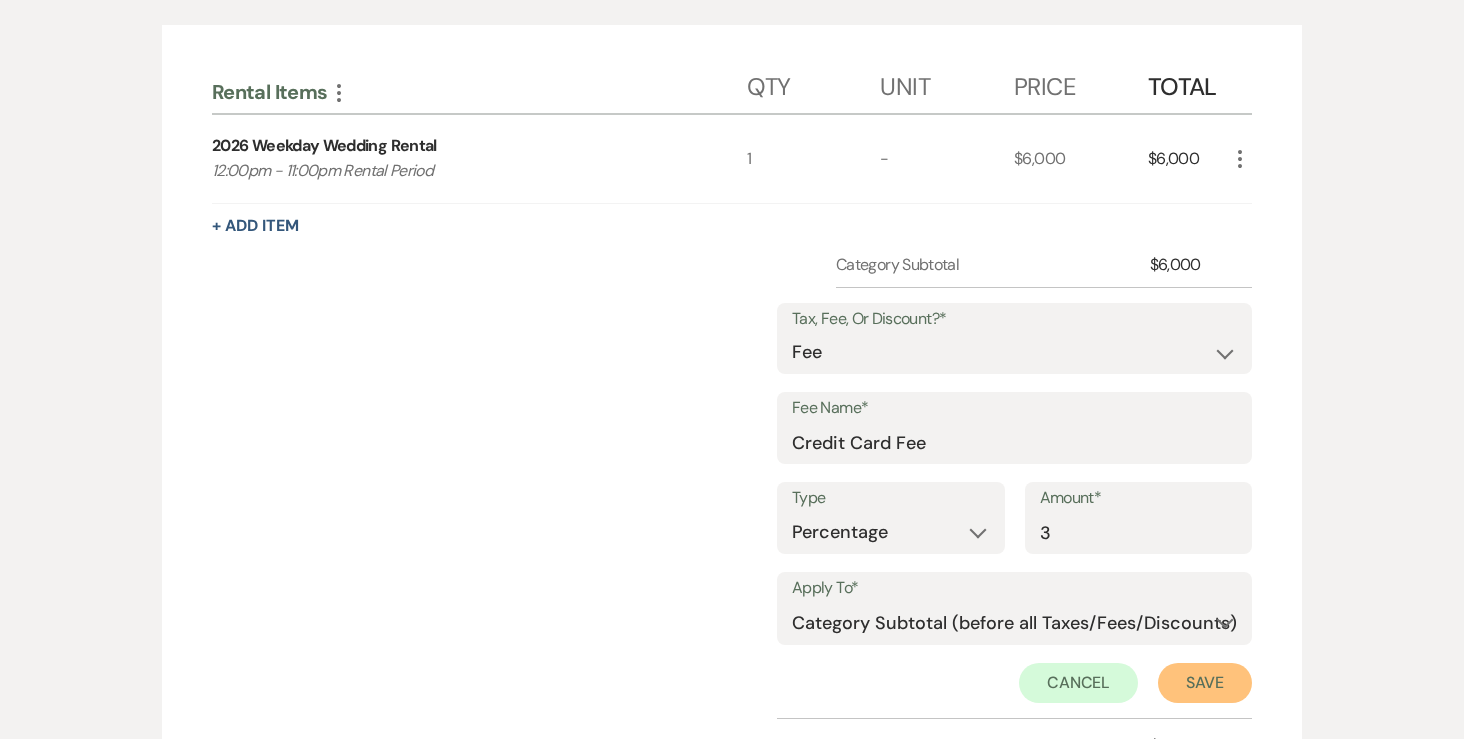 click on "Save" at bounding box center [1205, 683] 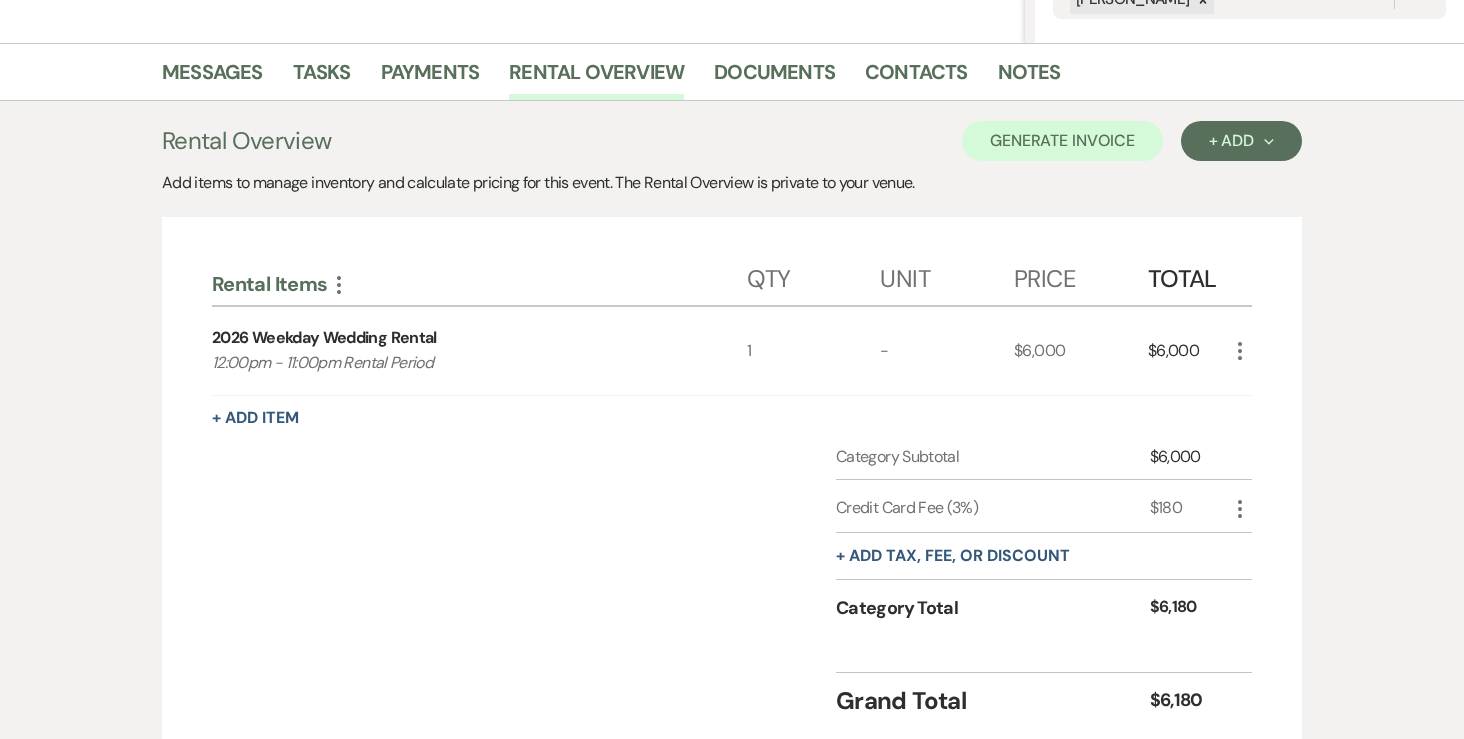 scroll, scrollTop: 464, scrollLeft: 0, axis: vertical 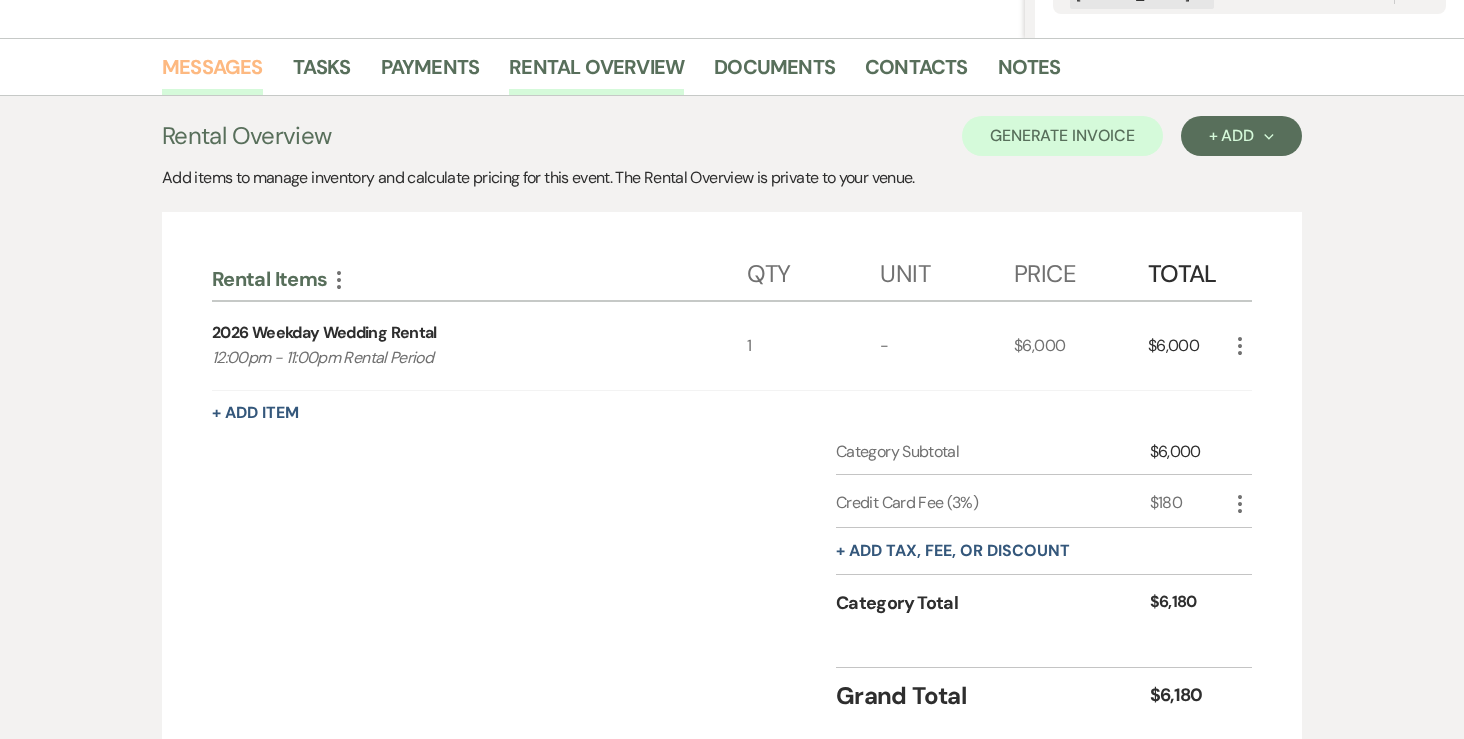 click on "Messages" at bounding box center [212, 73] 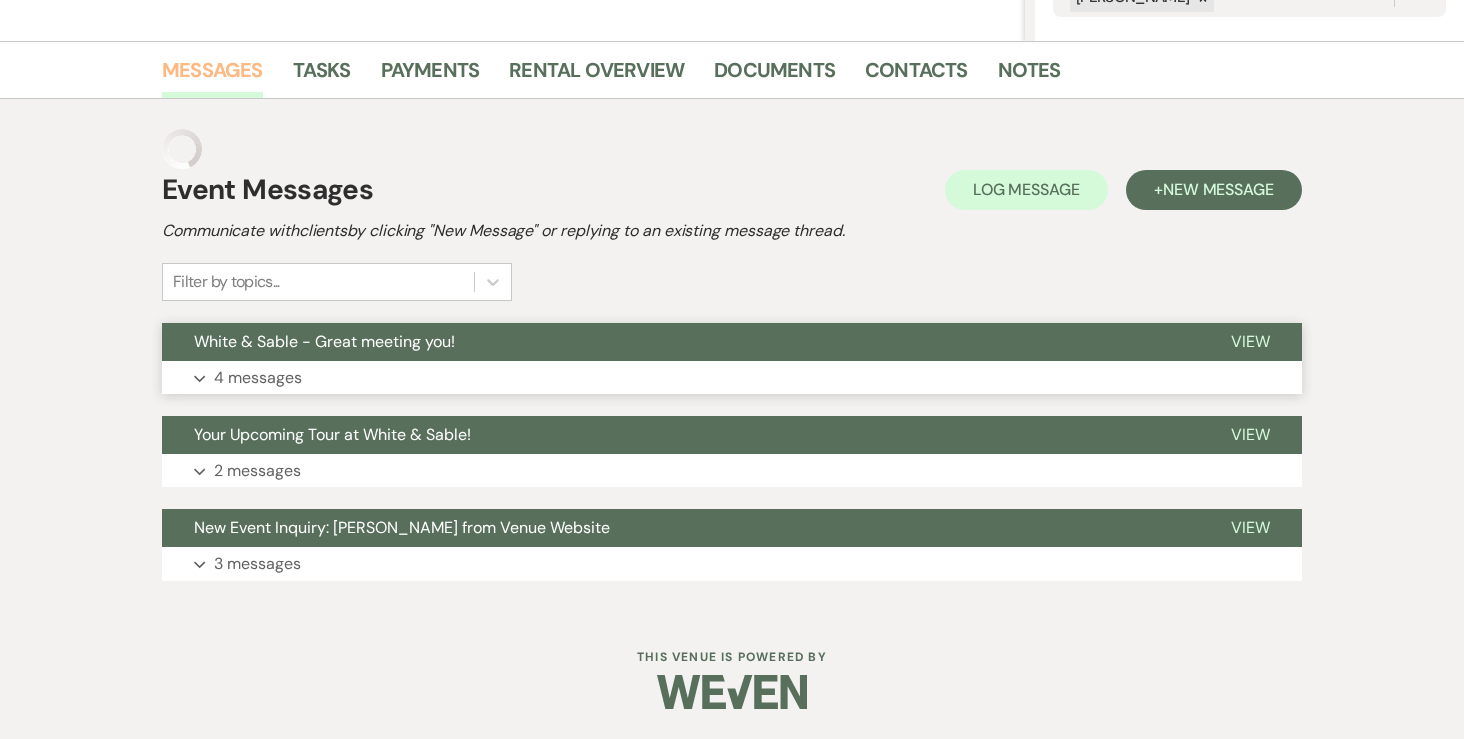 scroll, scrollTop: 421, scrollLeft: 0, axis: vertical 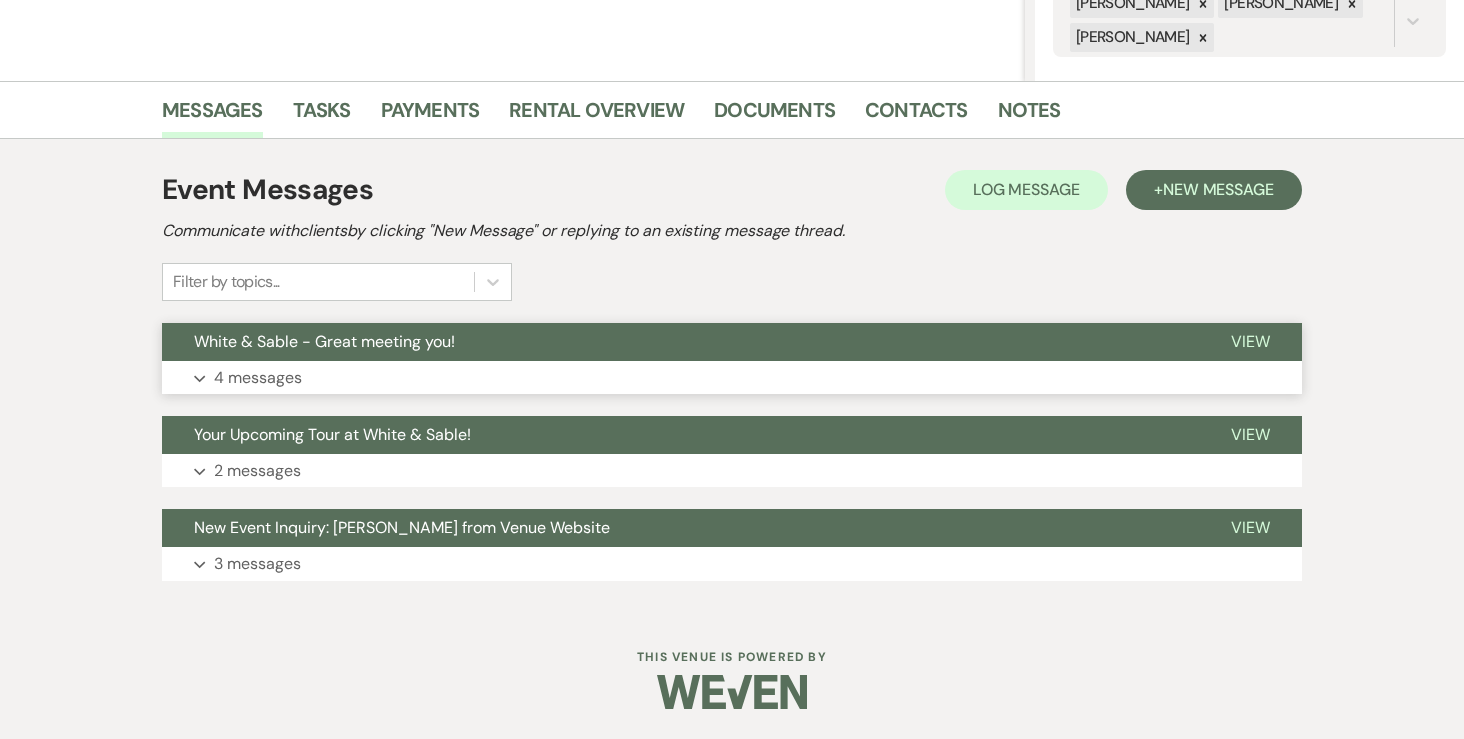 click on "4 messages" at bounding box center (258, 378) 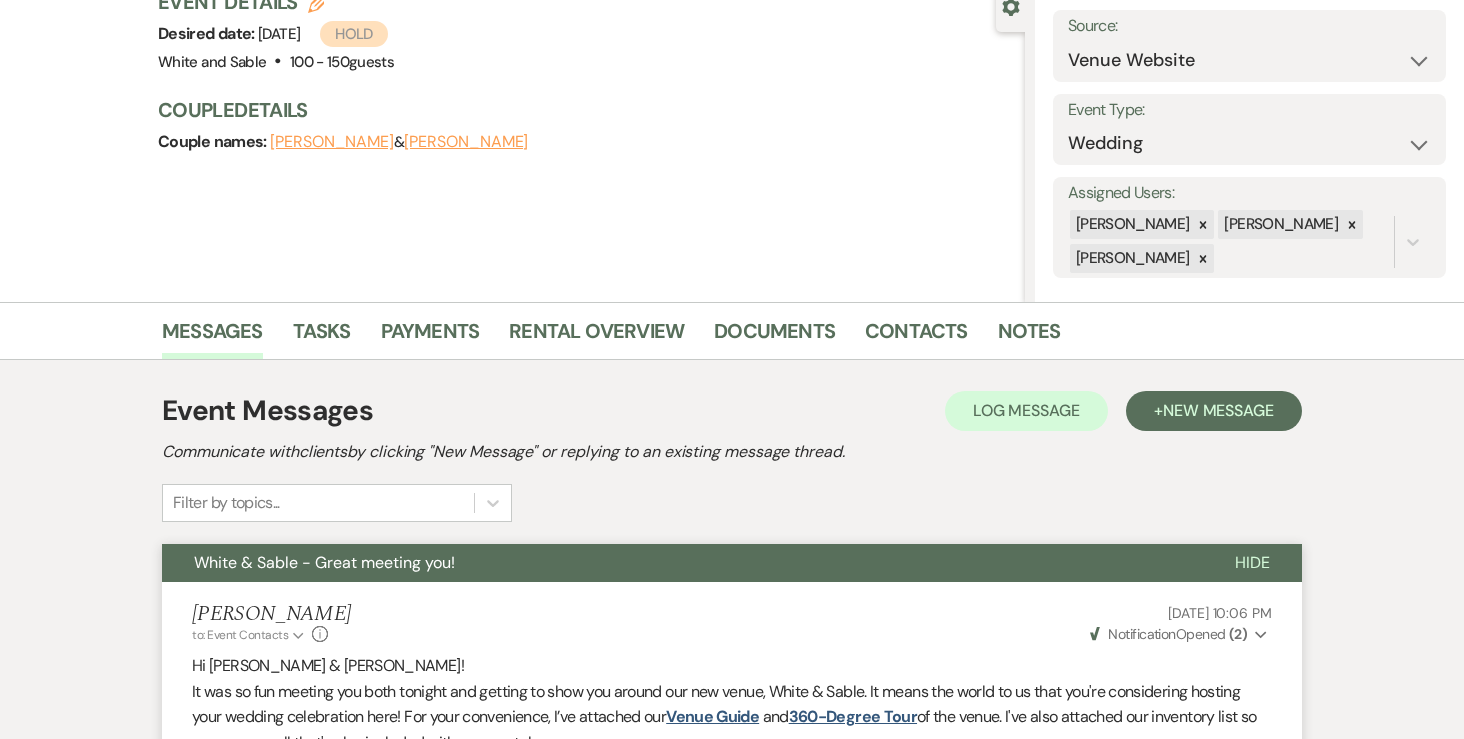 scroll, scrollTop: 207, scrollLeft: 0, axis: vertical 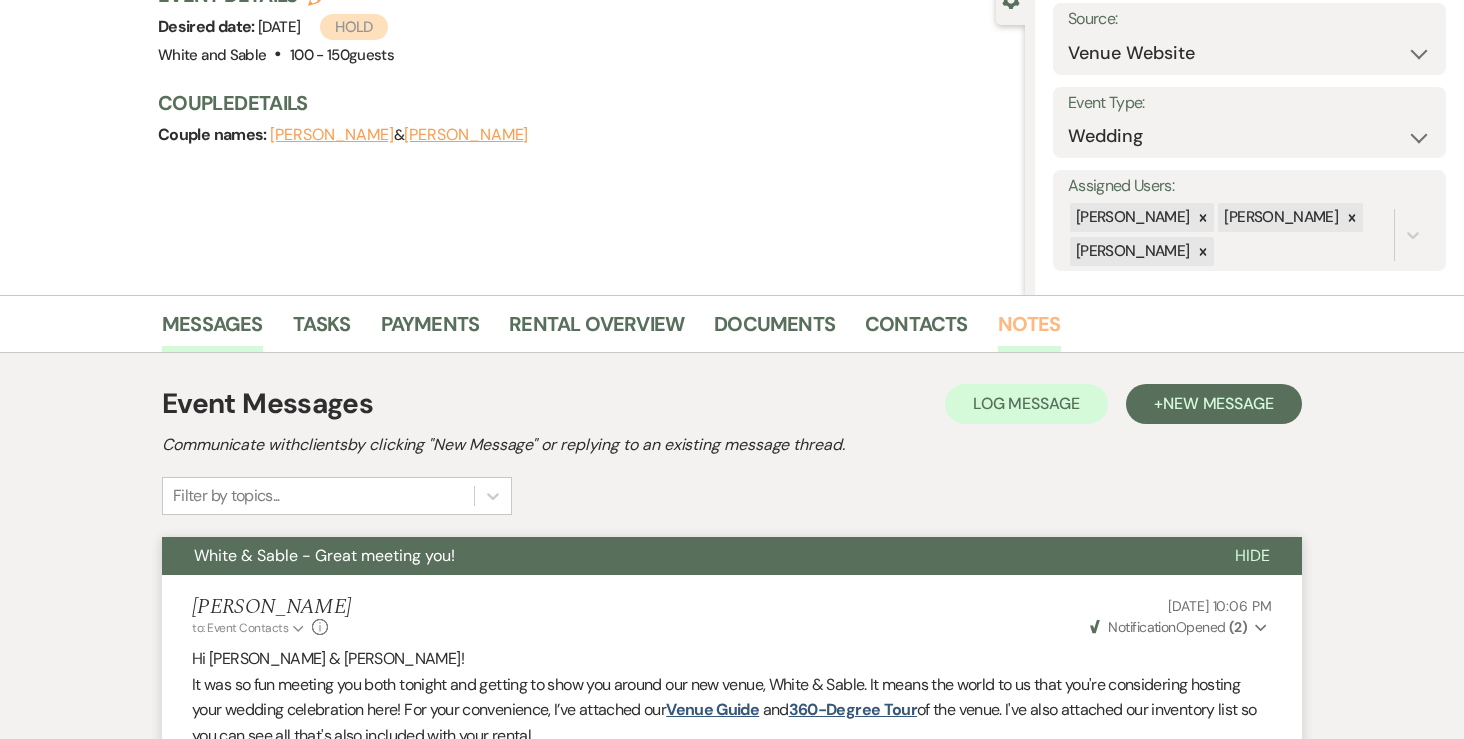 click on "Notes" at bounding box center [1029, 330] 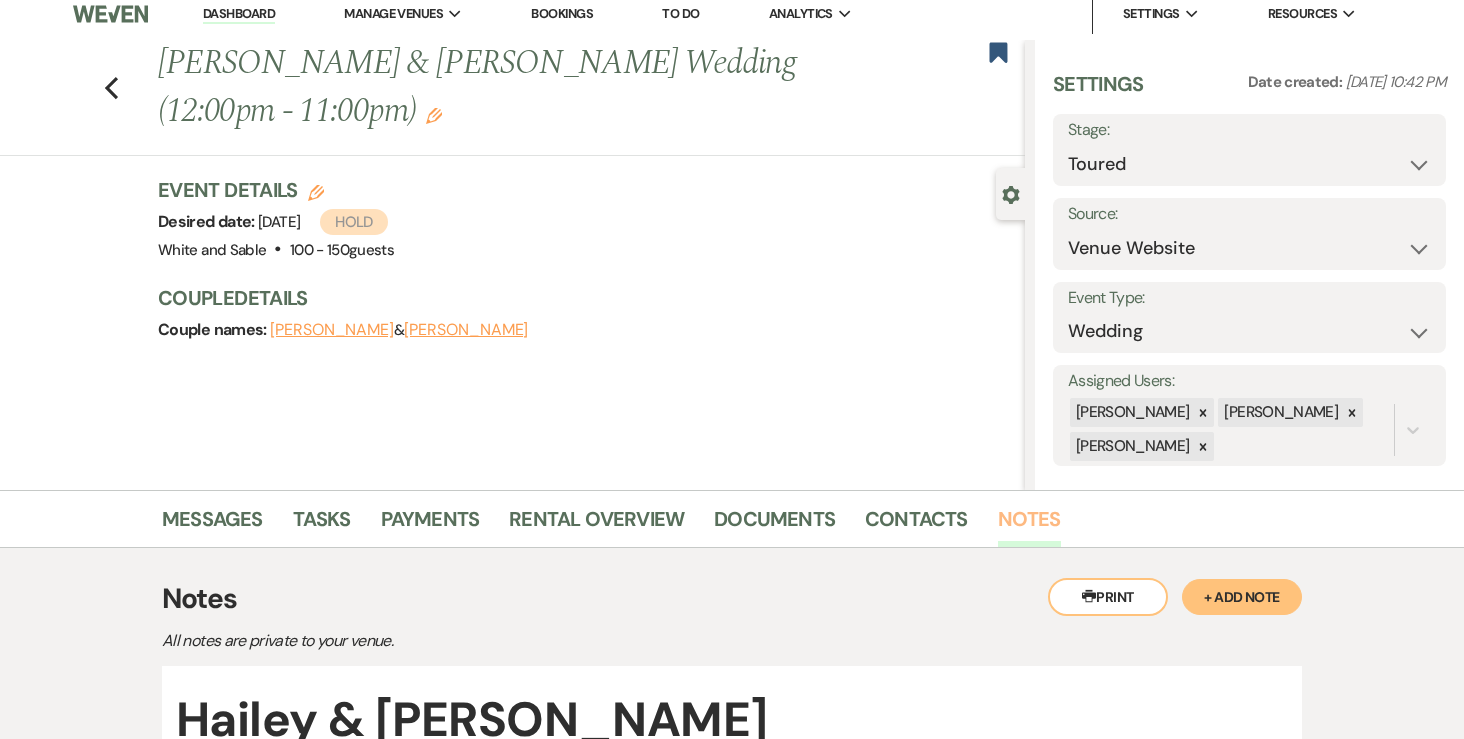 scroll, scrollTop: 0, scrollLeft: 0, axis: both 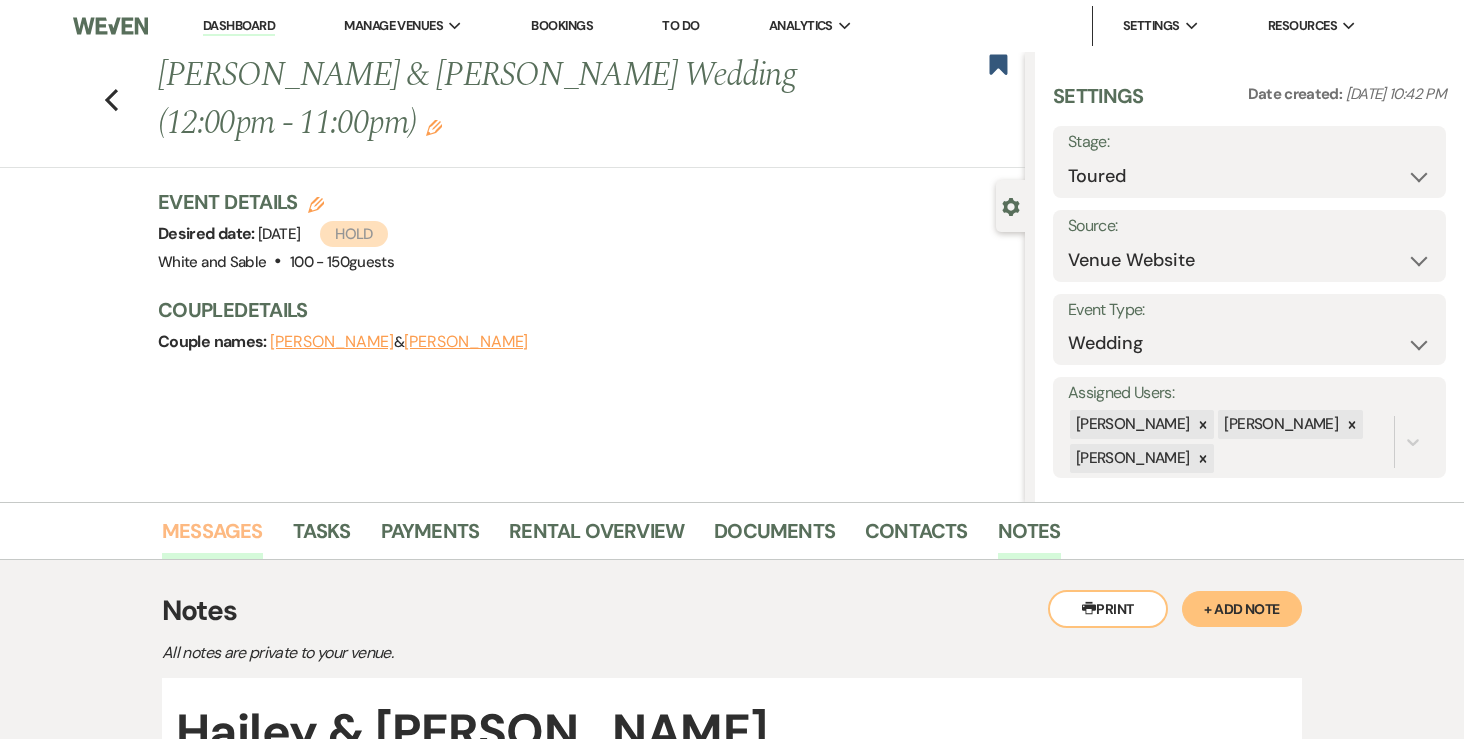 click on "Messages" at bounding box center (212, 537) 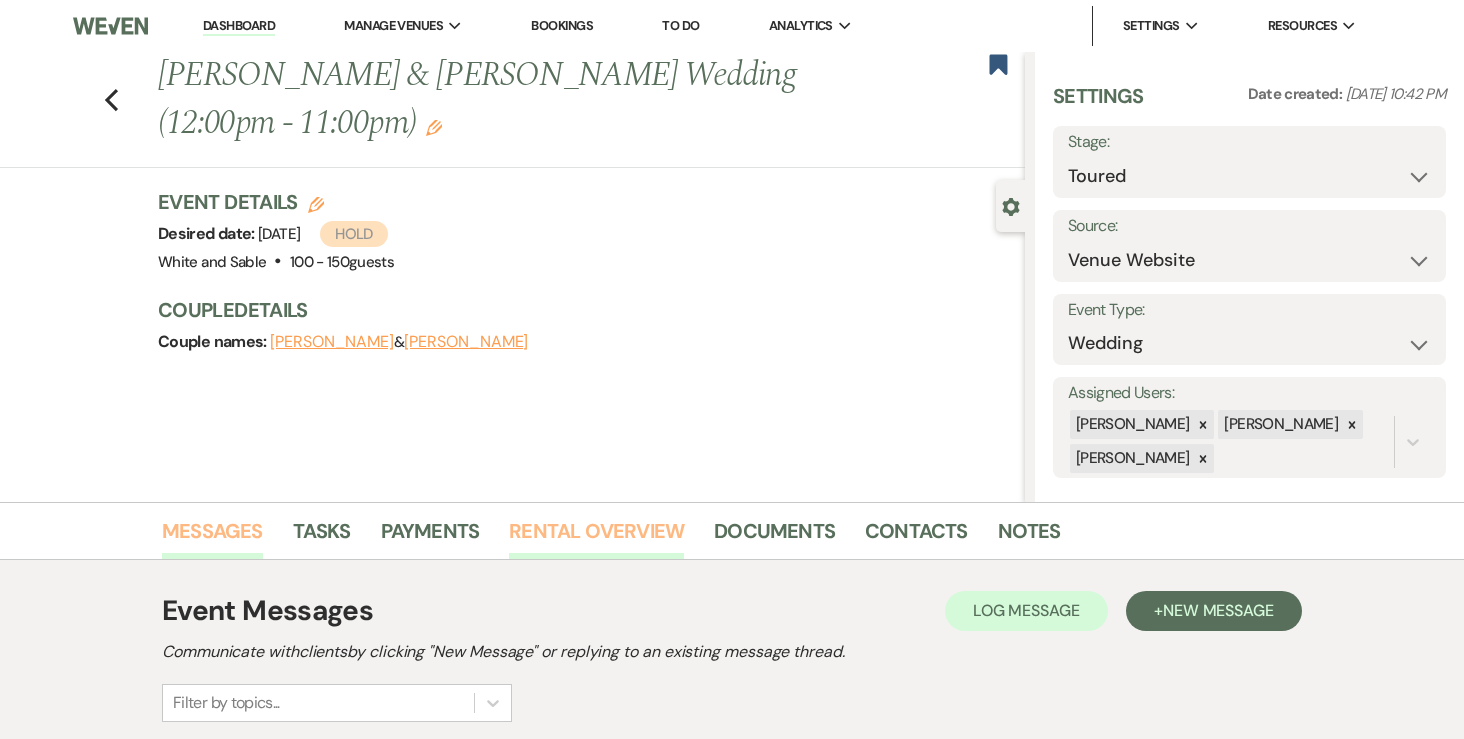 scroll, scrollTop: 421, scrollLeft: 0, axis: vertical 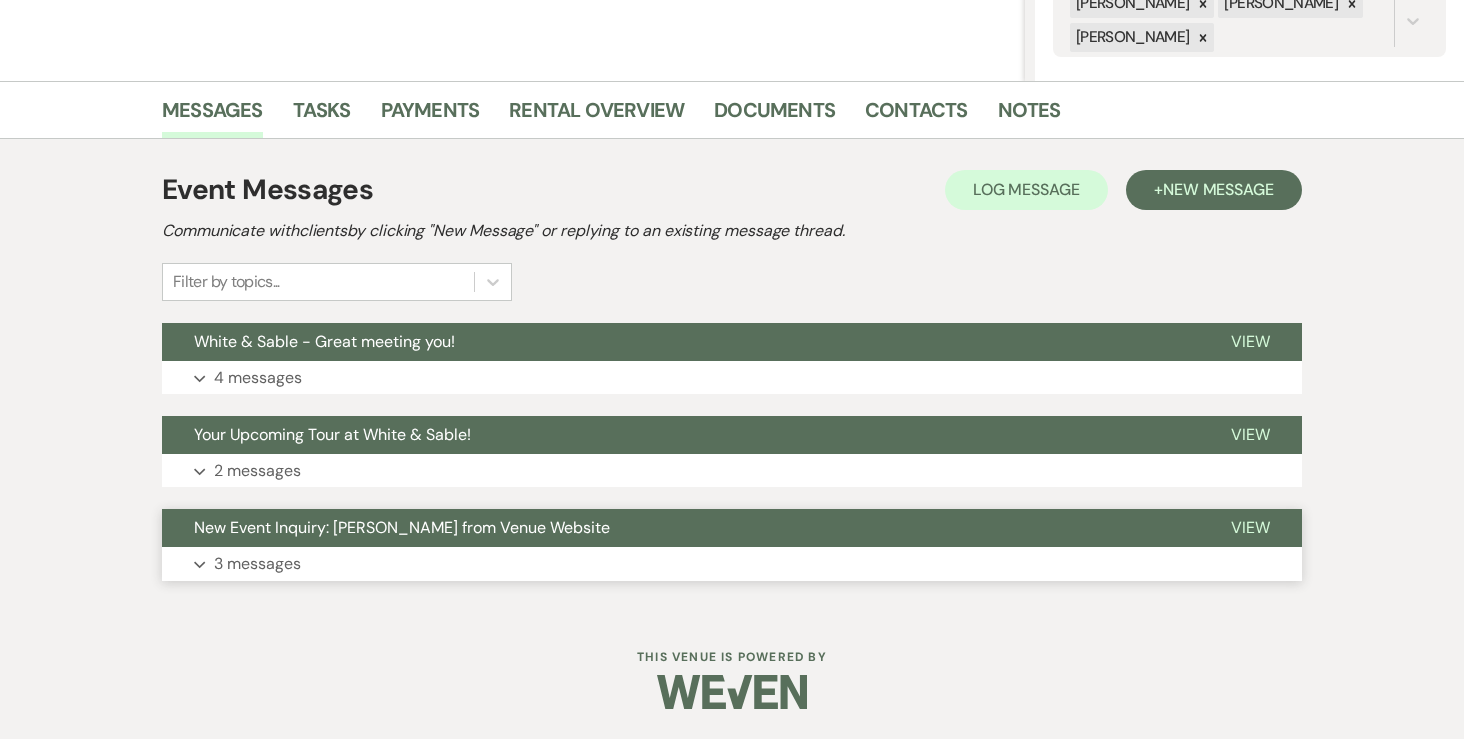 click on "3 messages" at bounding box center (257, 564) 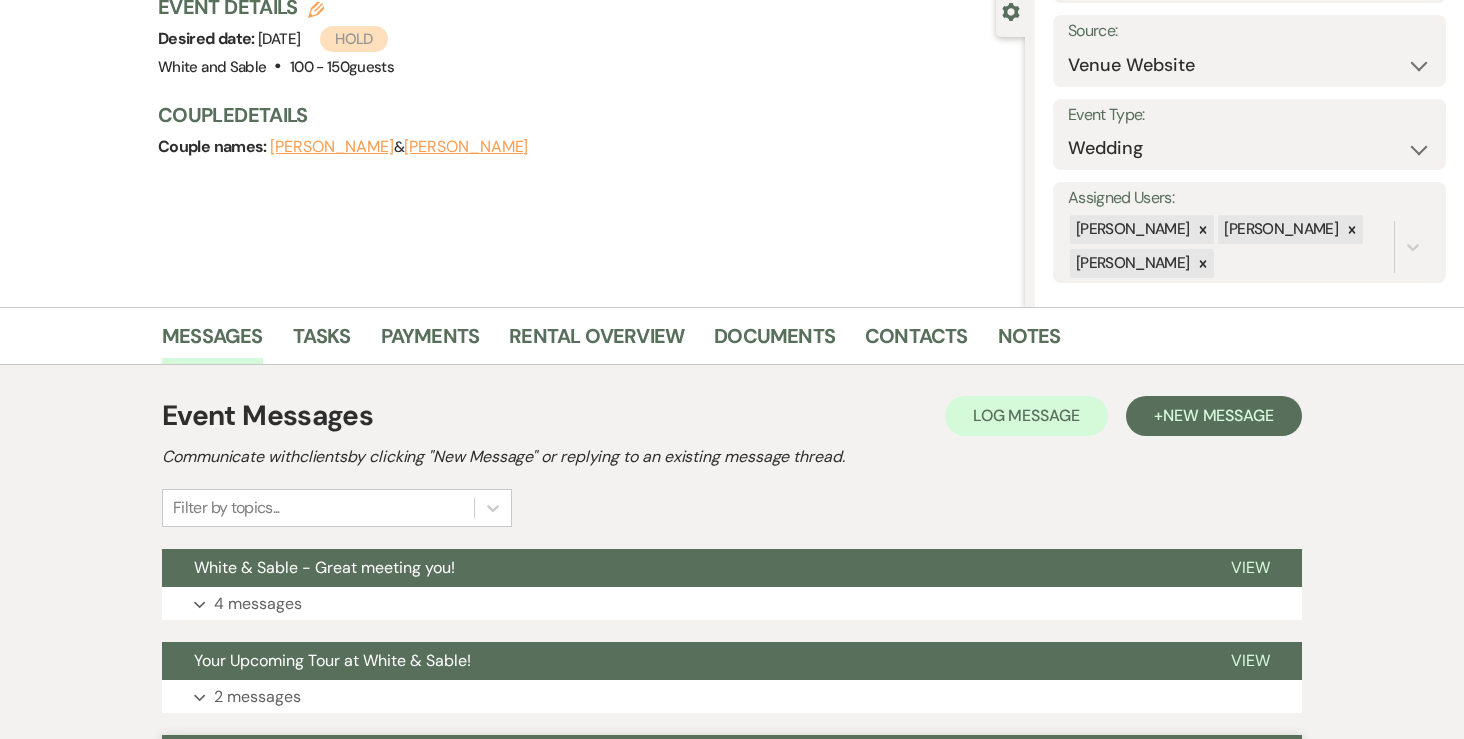 scroll, scrollTop: 160, scrollLeft: 0, axis: vertical 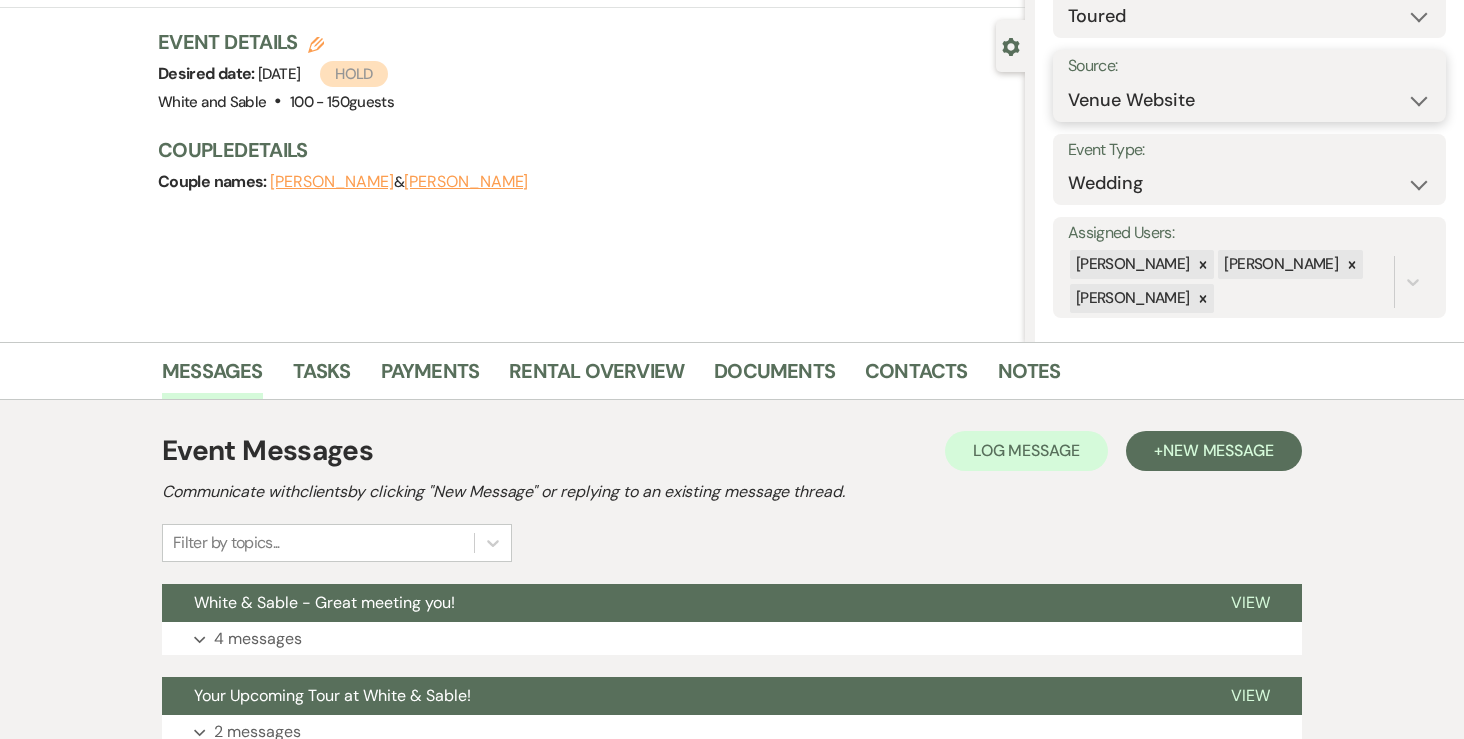 click on "Weven Venue Website Instagram Facebook Pinterest Google The Knot Wedding Wire Here Comes the Guide Wedding Spot Eventective Zola The Venue Report PartySlate VRBO / Homeaway Airbnb Wedding Show TikTok X / Twitter Phone Call Walk-in Vendor Referral Advertising Personal Referral Local Referral Other" at bounding box center (1249, 100) 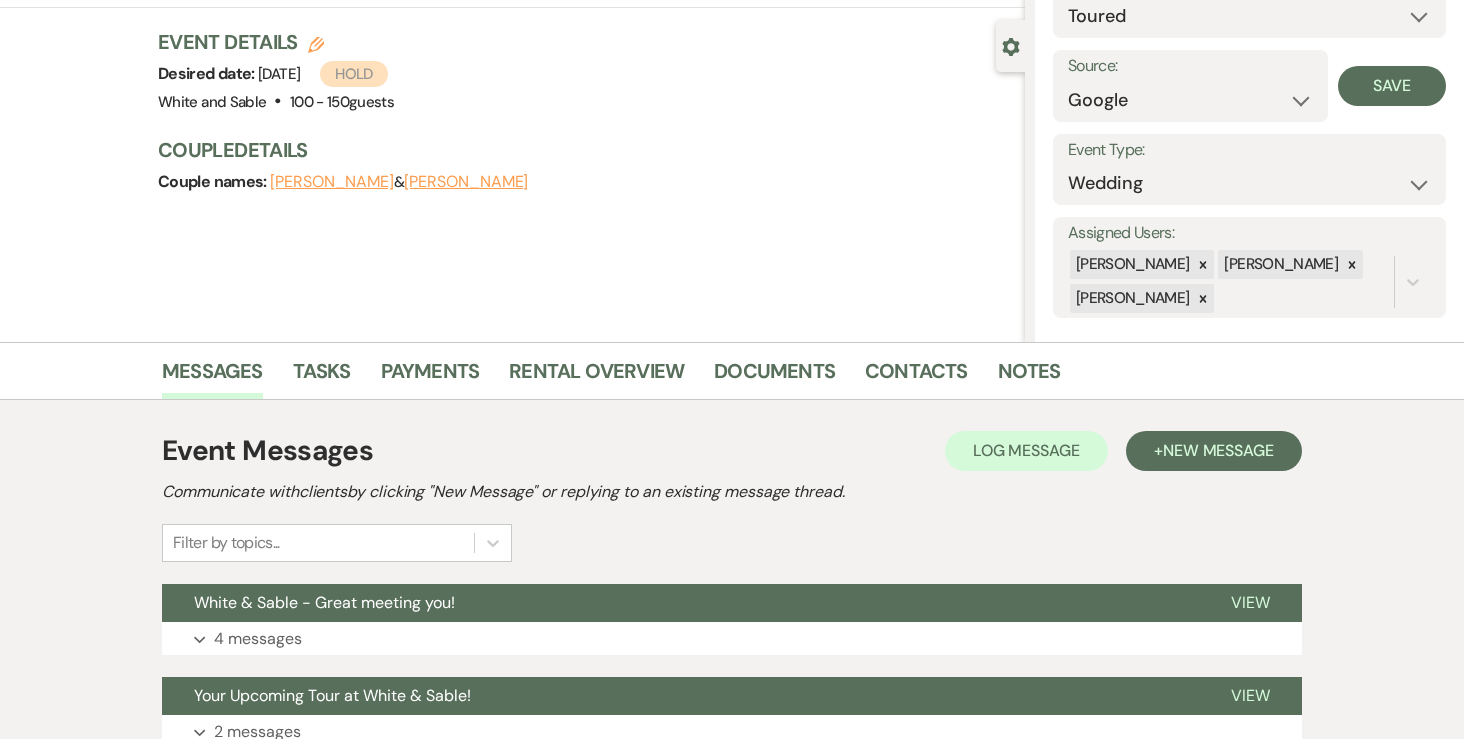 click on "Source: Weven Venue Website Instagram Facebook Pinterest Google The Knot Wedding Wire Here Comes the Guide Wedding Spot Eventective Zola The Venue Report PartySlate VRBO / Homeaway Airbnb Wedding Show TikTok X / Twitter Phone Call Walk-in Vendor Referral Advertising Personal Referral Local Referral Other Save" at bounding box center (1249, 86) 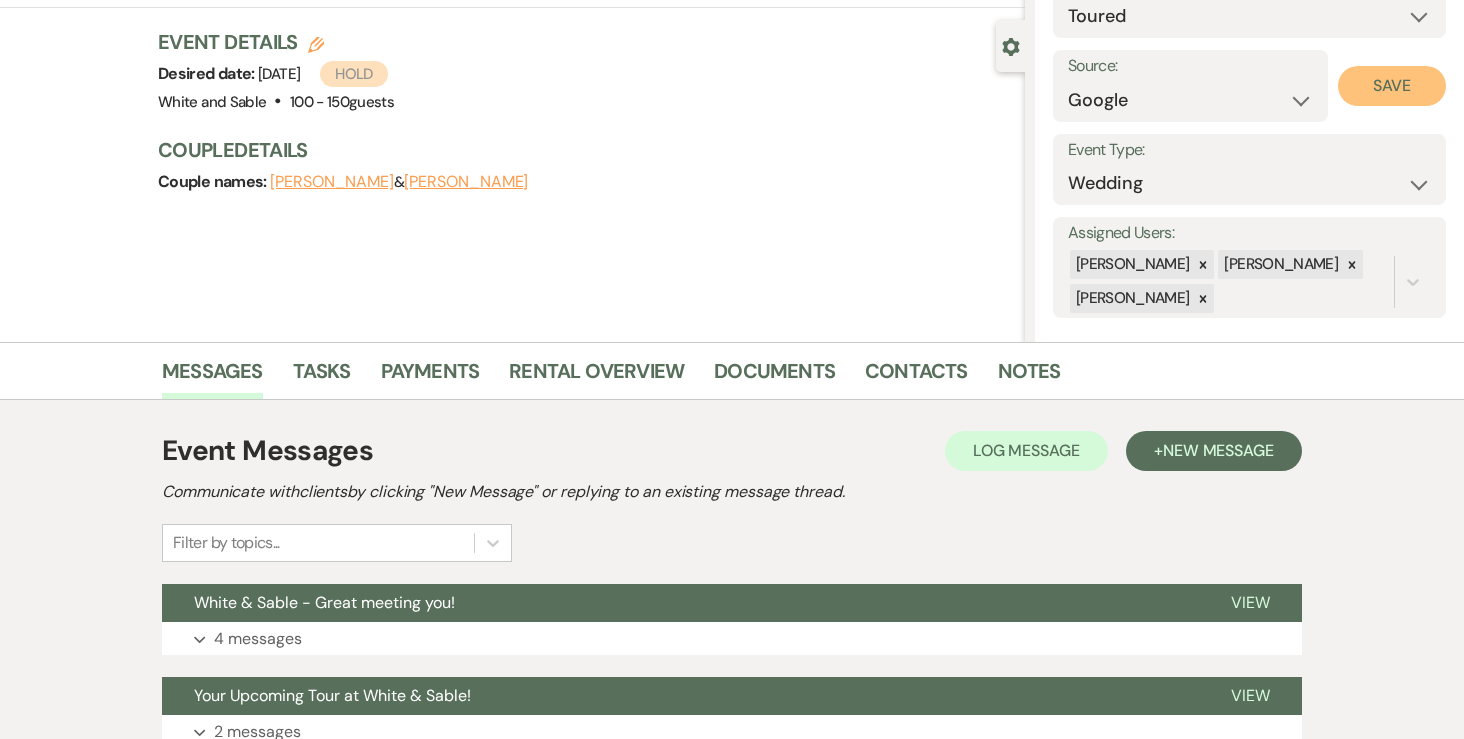 click on "Save" at bounding box center (1392, 86) 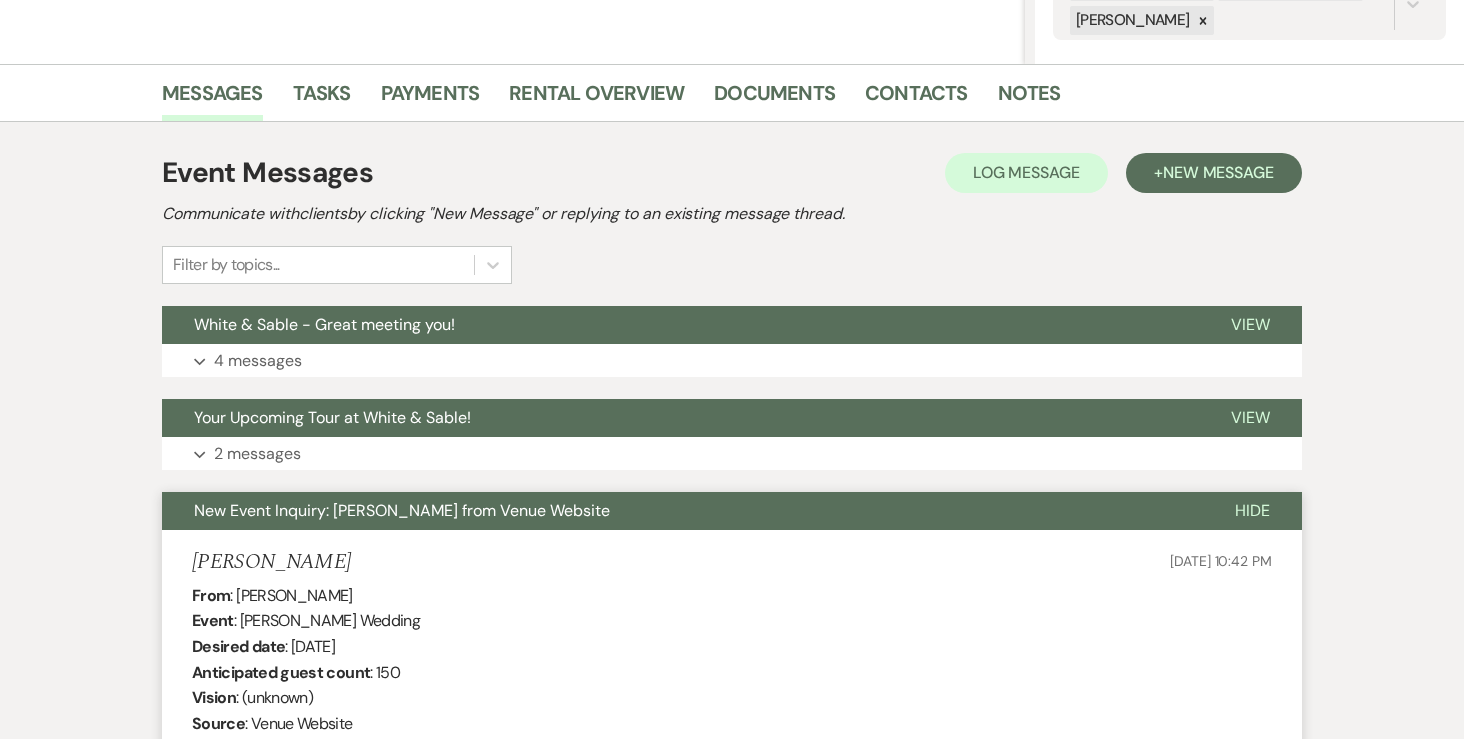 scroll, scrollTop: 439, scrollLeft: 0, axis: vertical 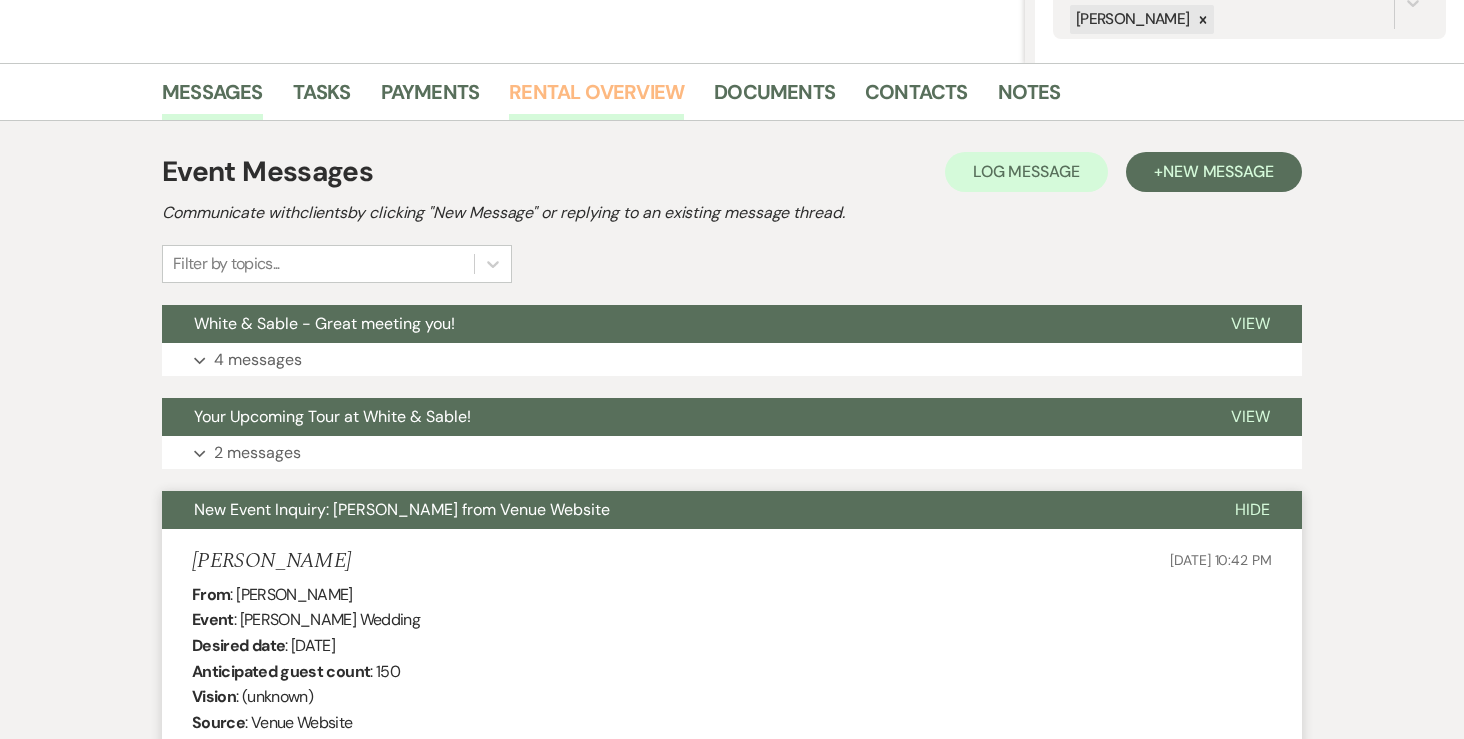 click on "Rental Overview" at bounding box center [596, 98] 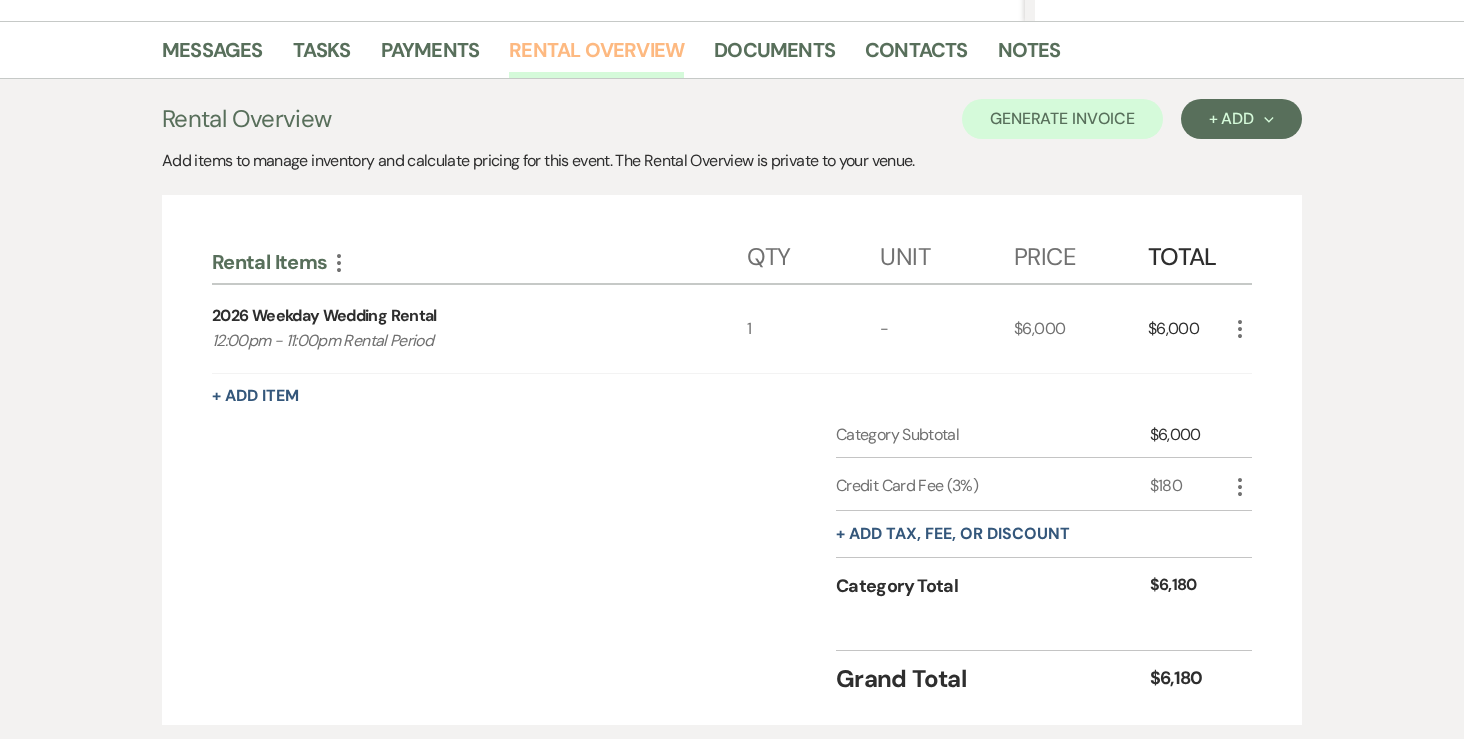 scroll, scrollTop: 477, scrollLeft: 0, axis: vertical 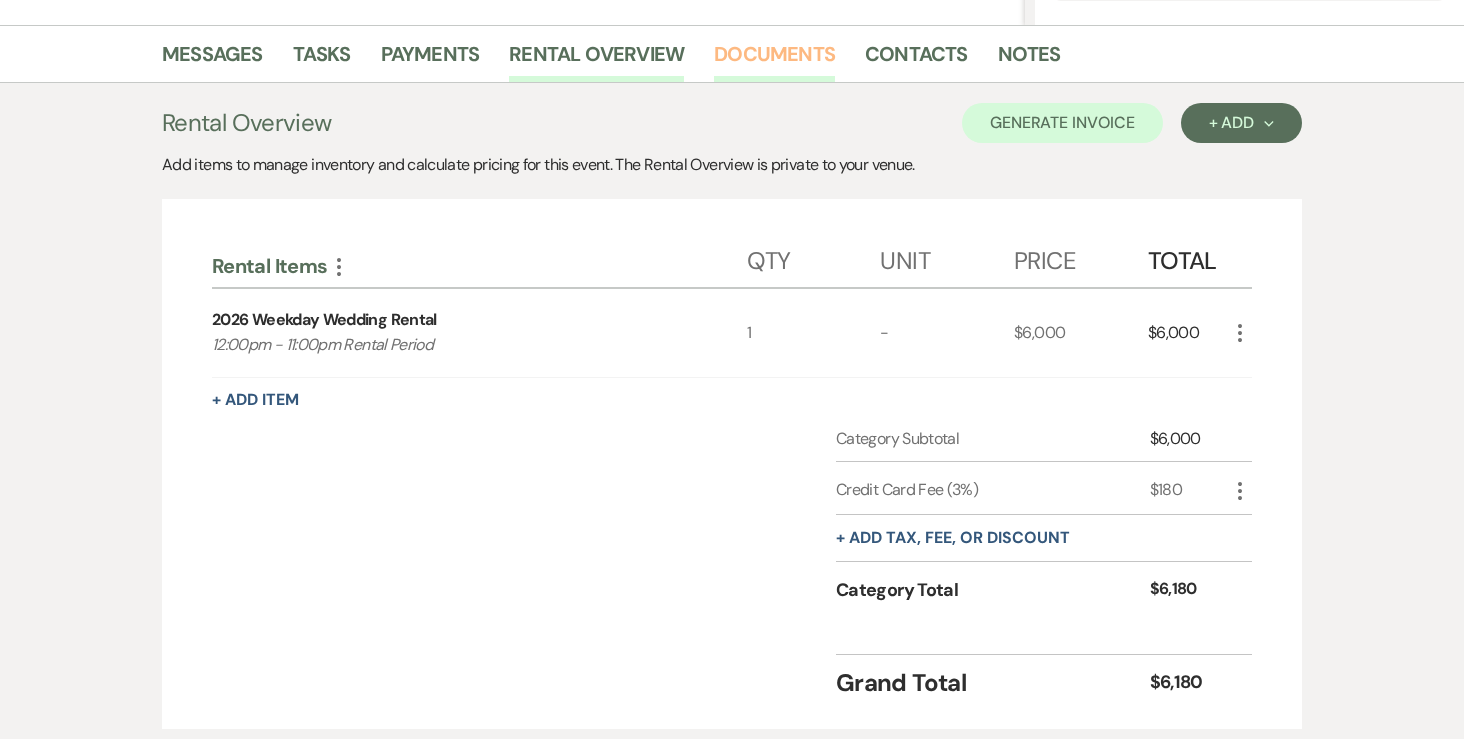 click on "Documents" at bounding box center (774, 60) 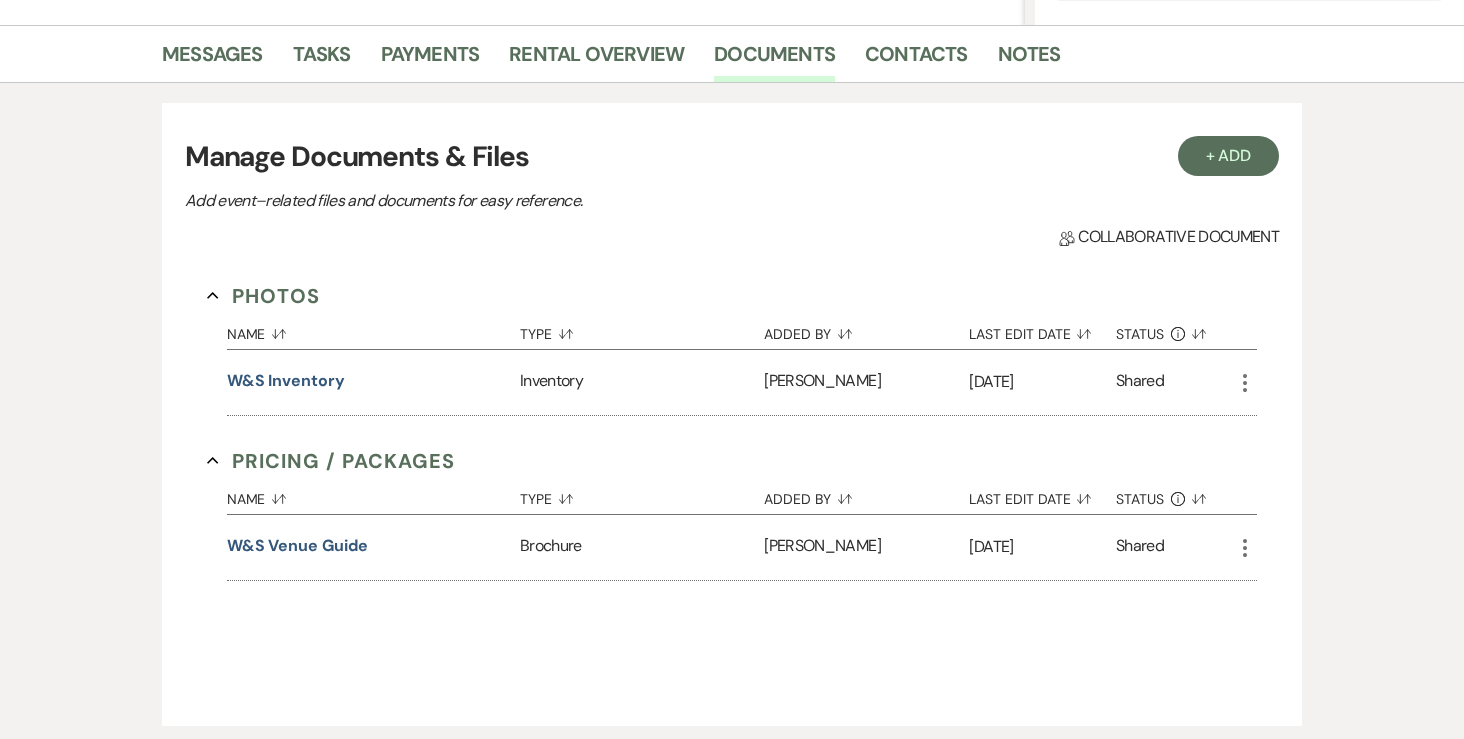 click on "Manage Documents & Files" at bounding box center [732, 157] 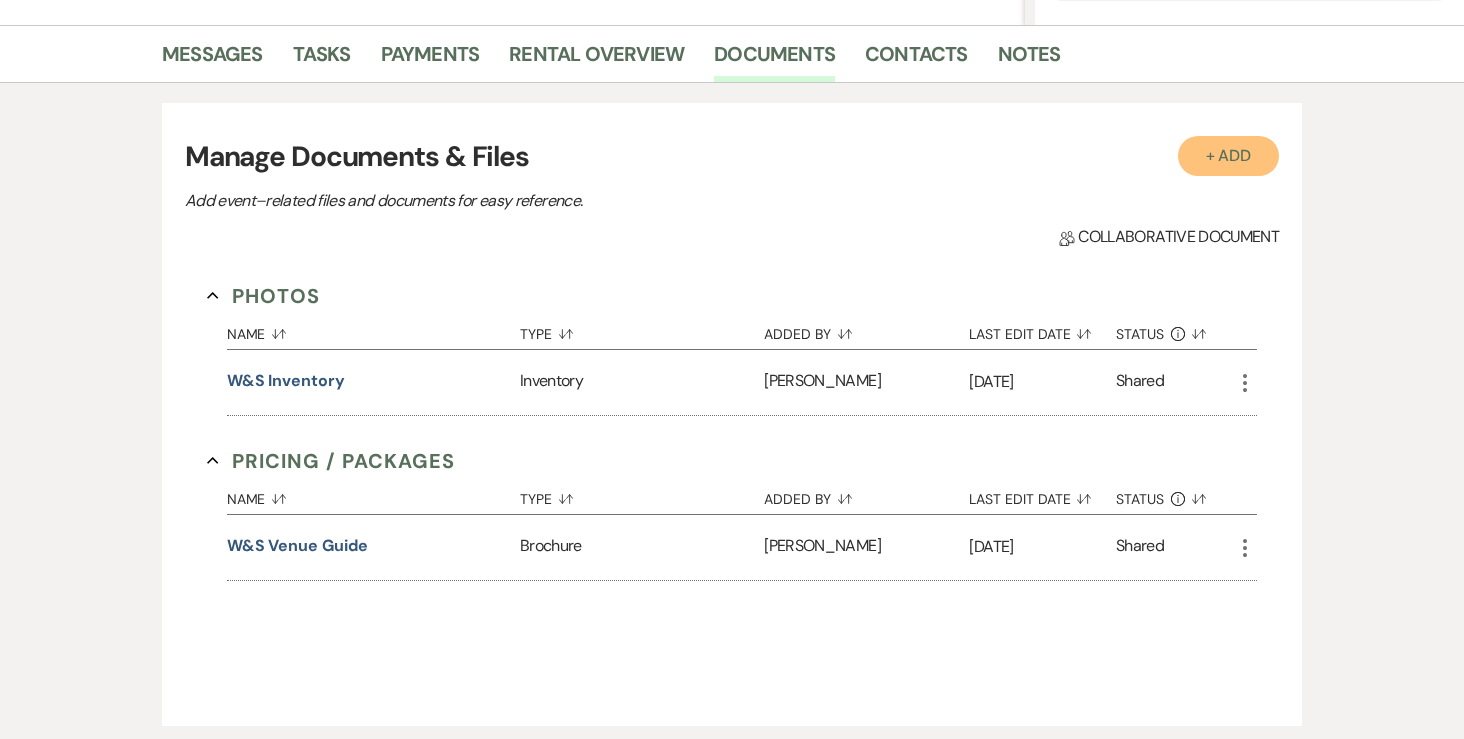 click on "+ Add" at bounding box center (1229, 156) 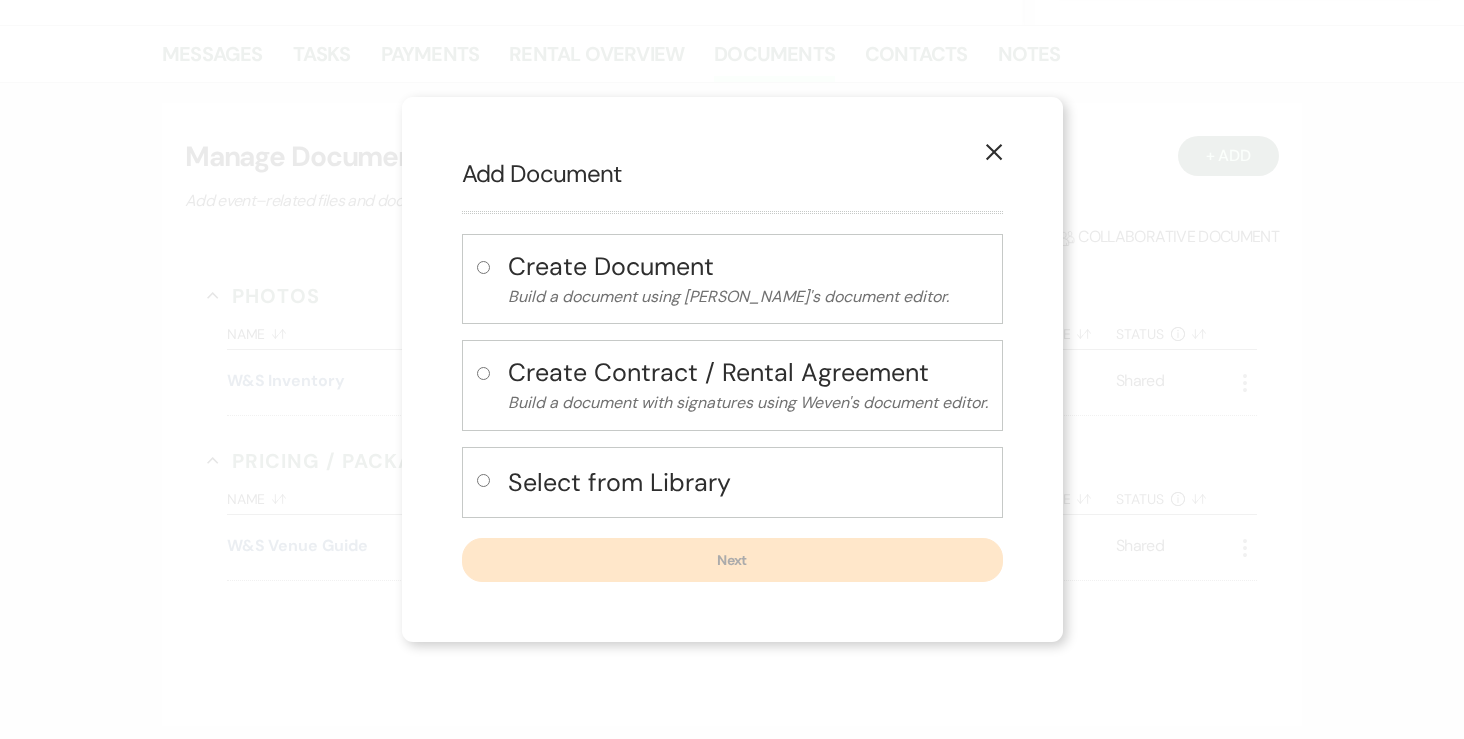 click at bounding box center [487, 389] 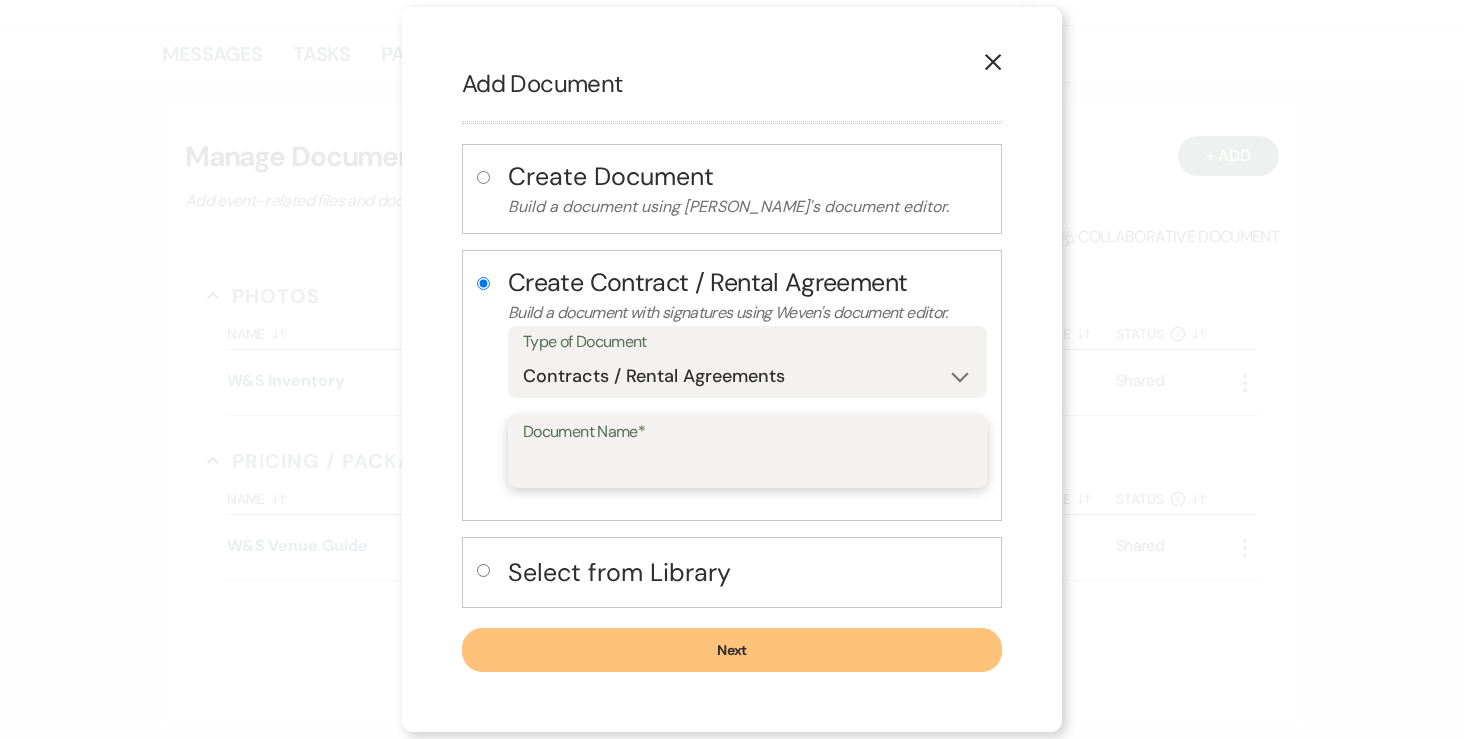 click on "Document Name*" at bounding box center [747, 466] 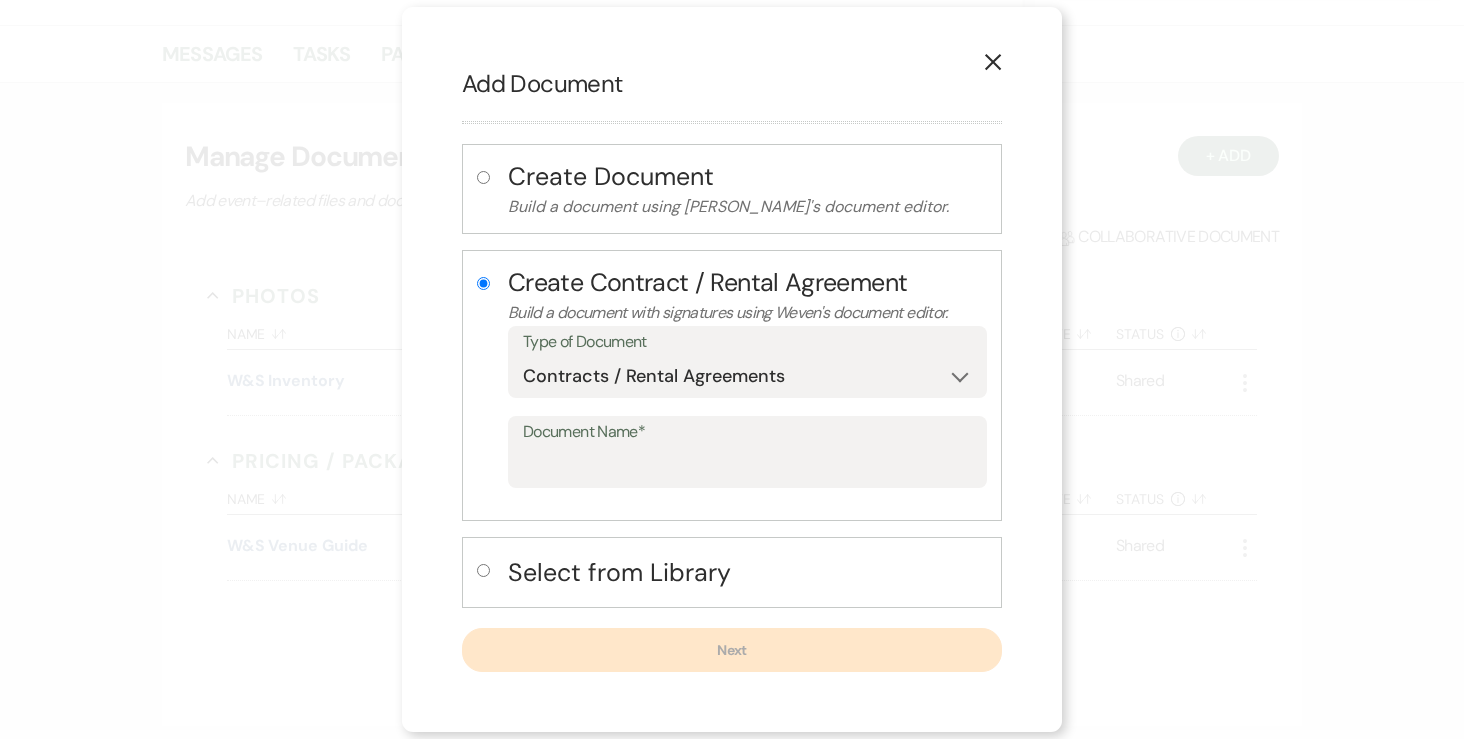 click on "Select from Library" at bounding box center [747, 572] 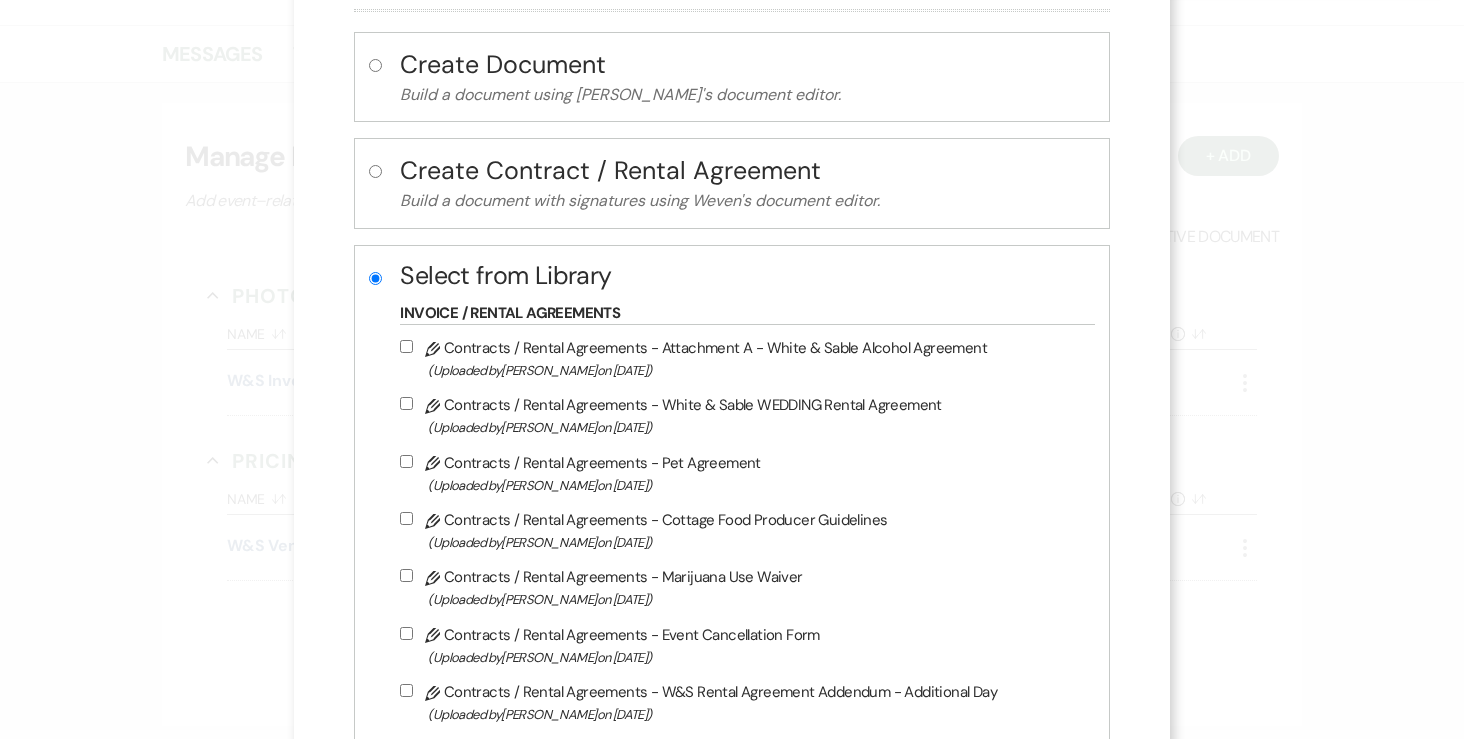 scroll, scrollTop: 112, scrollLeft: 0, axis: vertical 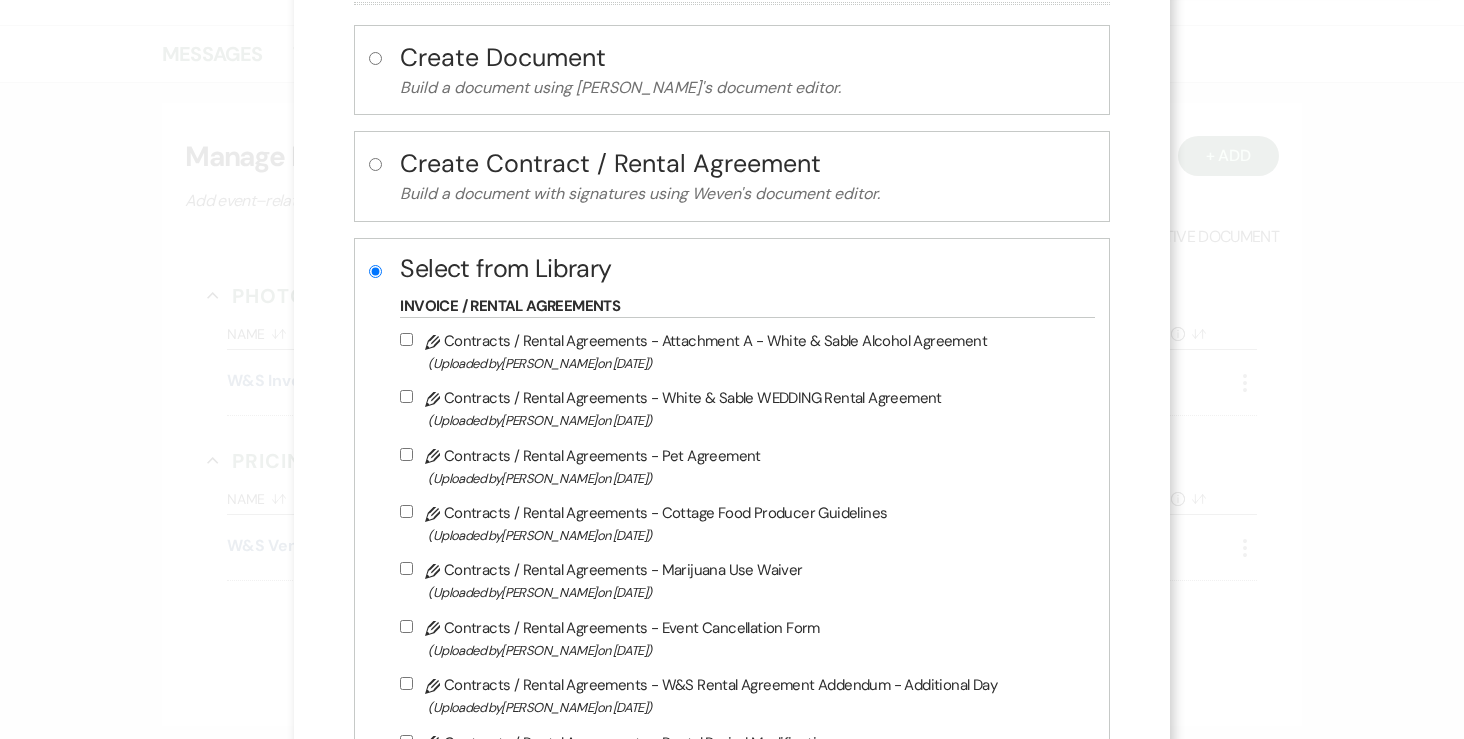 click on "Pencil Contracts / Rental Agreements - White & Sable WEDDING Rental Agreement (Uploaded by  Angela Oldenburger  on   Apr 1st, 2024 )" at bounding box center (406, 396) 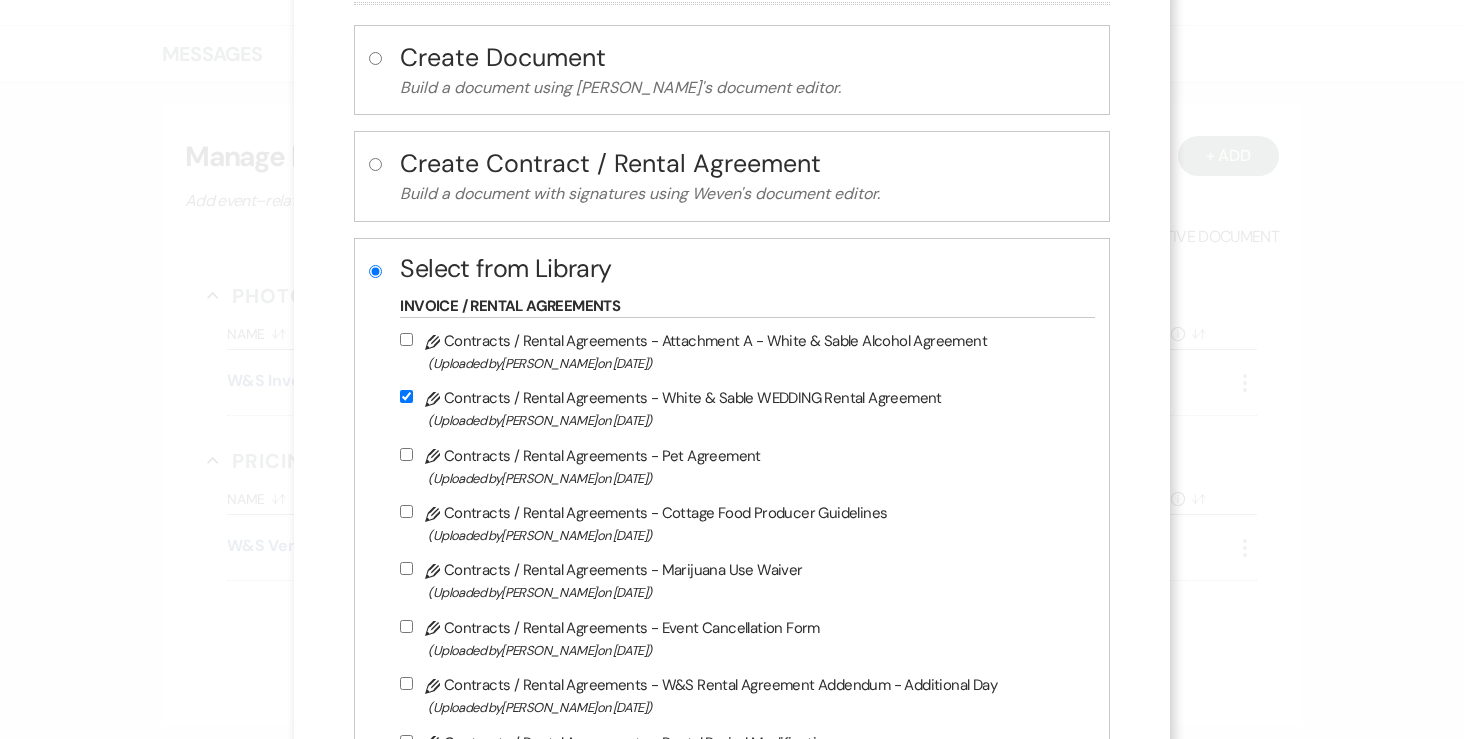 click on "Pencil Contracts / Rental Agreements - Attachment A - White & Sable Alcohol Agreement (Uploaded by  Angela Oldenburger  on   Mar 21st, 2024 )" at bounding box center [406, 339] 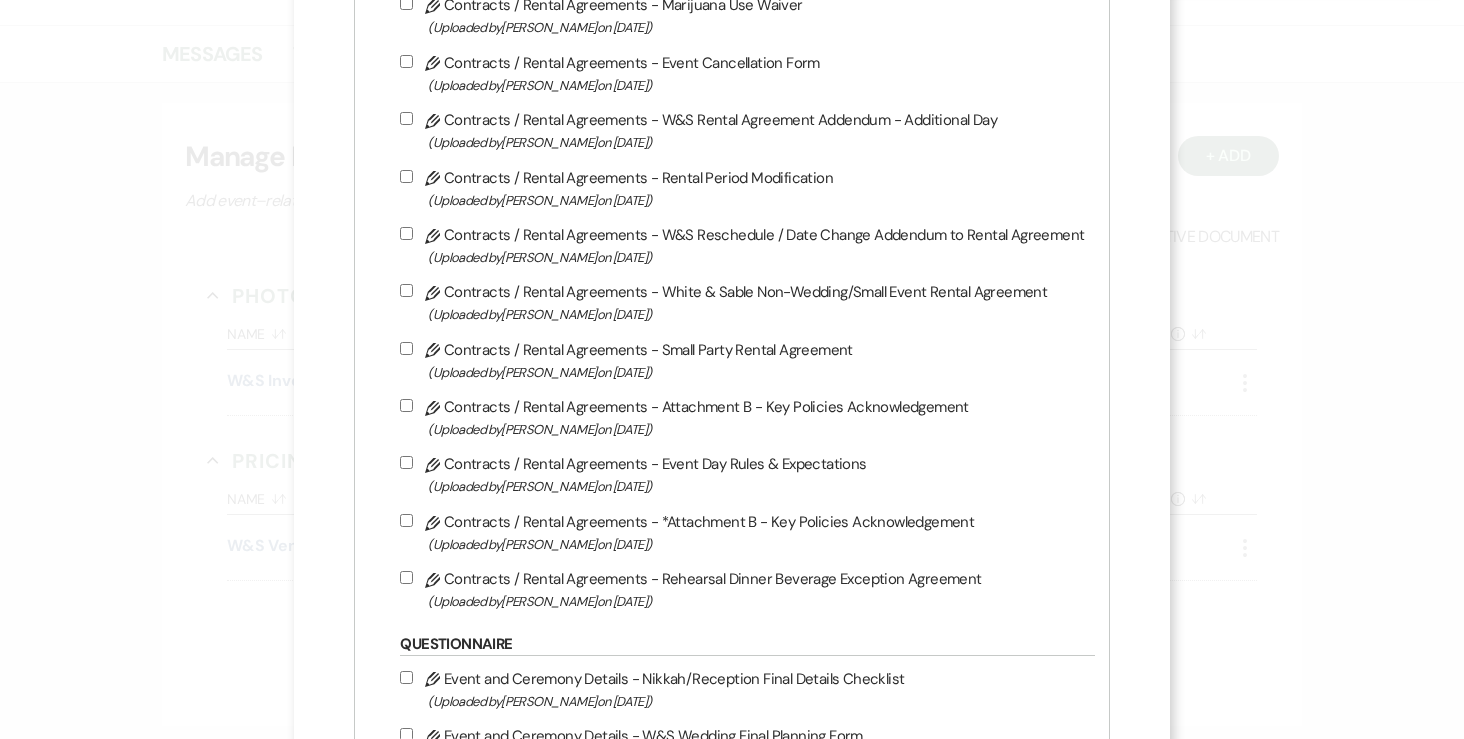 scroll, scrollTop: 1092, scrollLeft: 0, axis: vertical 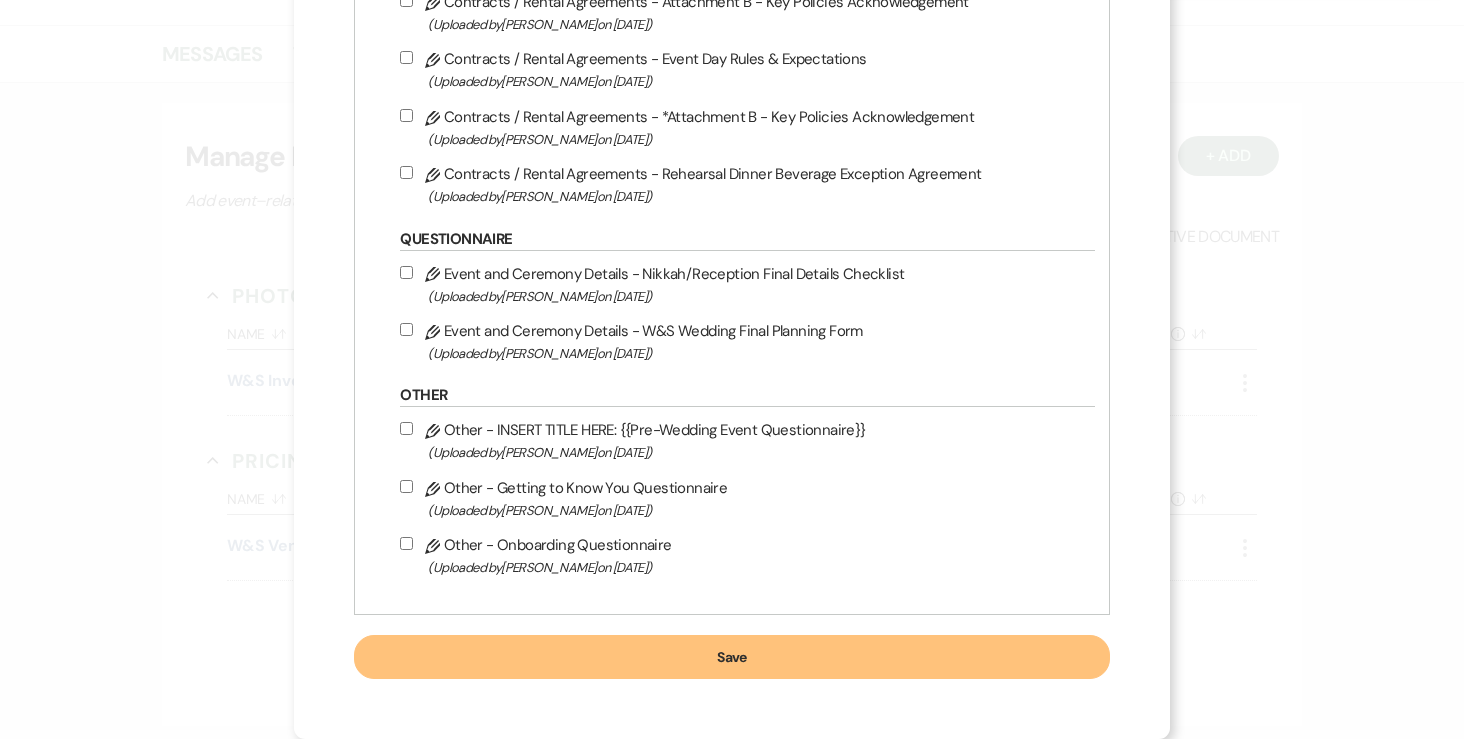 click on "Save" at bounding box center [731, 657] 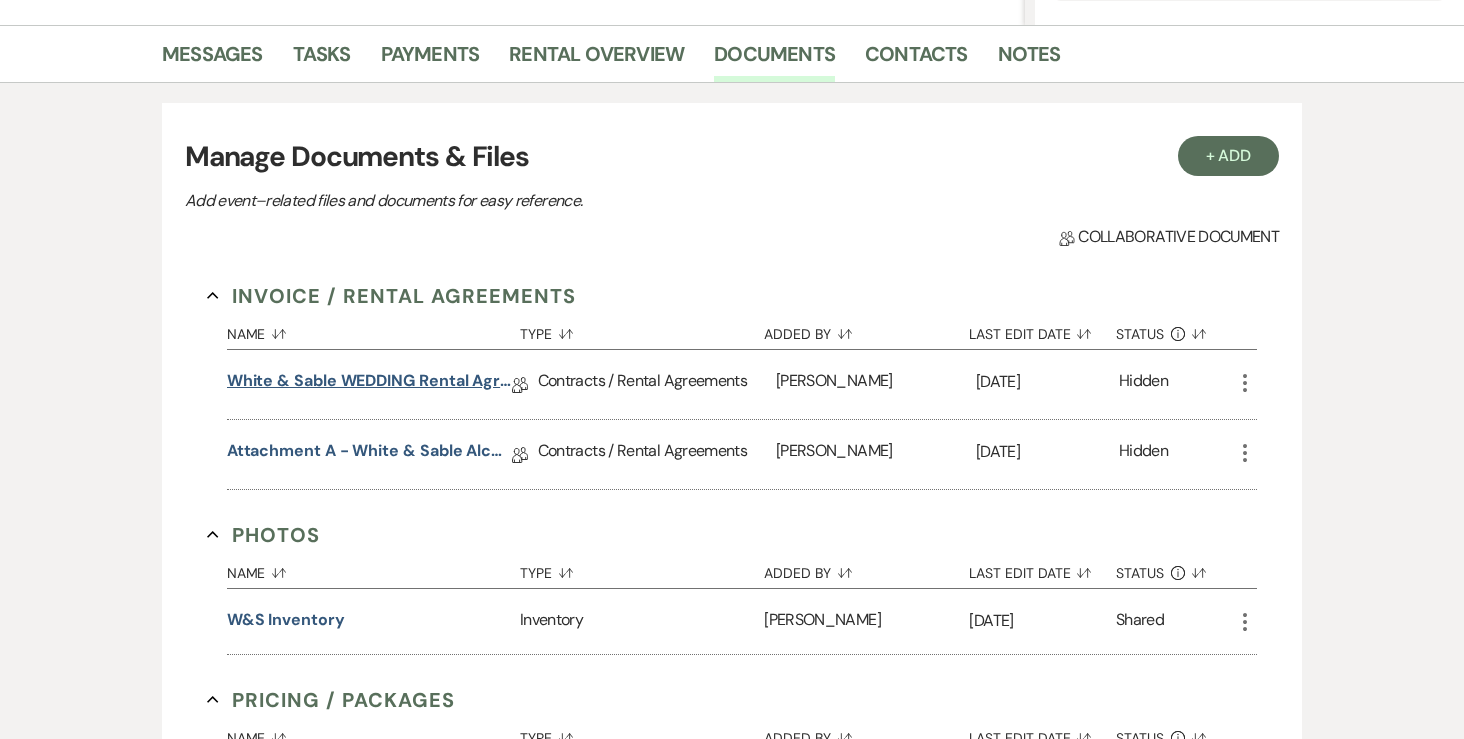 click on "White & Sable WEDDING Rental Agreement" at bounding box center (369, 384) 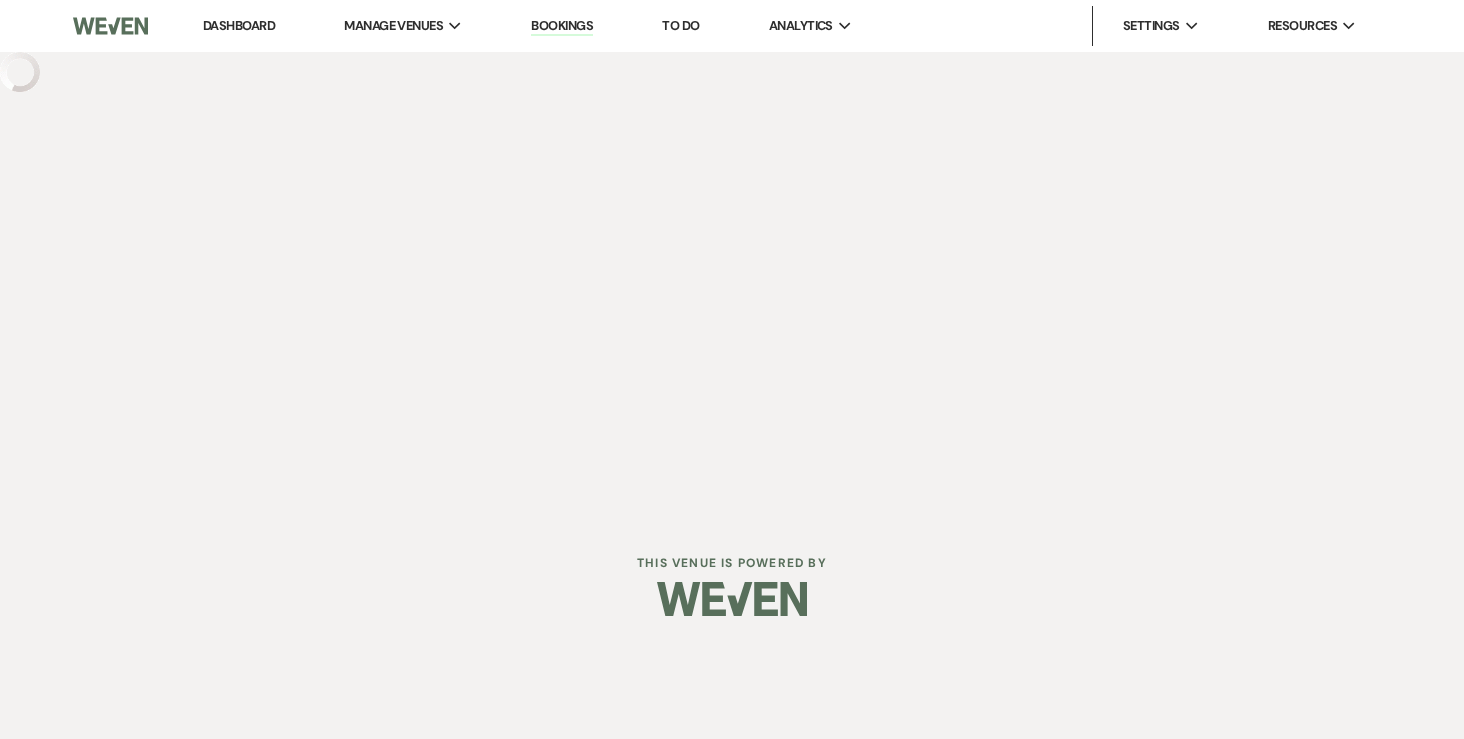 scroll, scrollTop: 0, scrollLeft: 0, axis: both 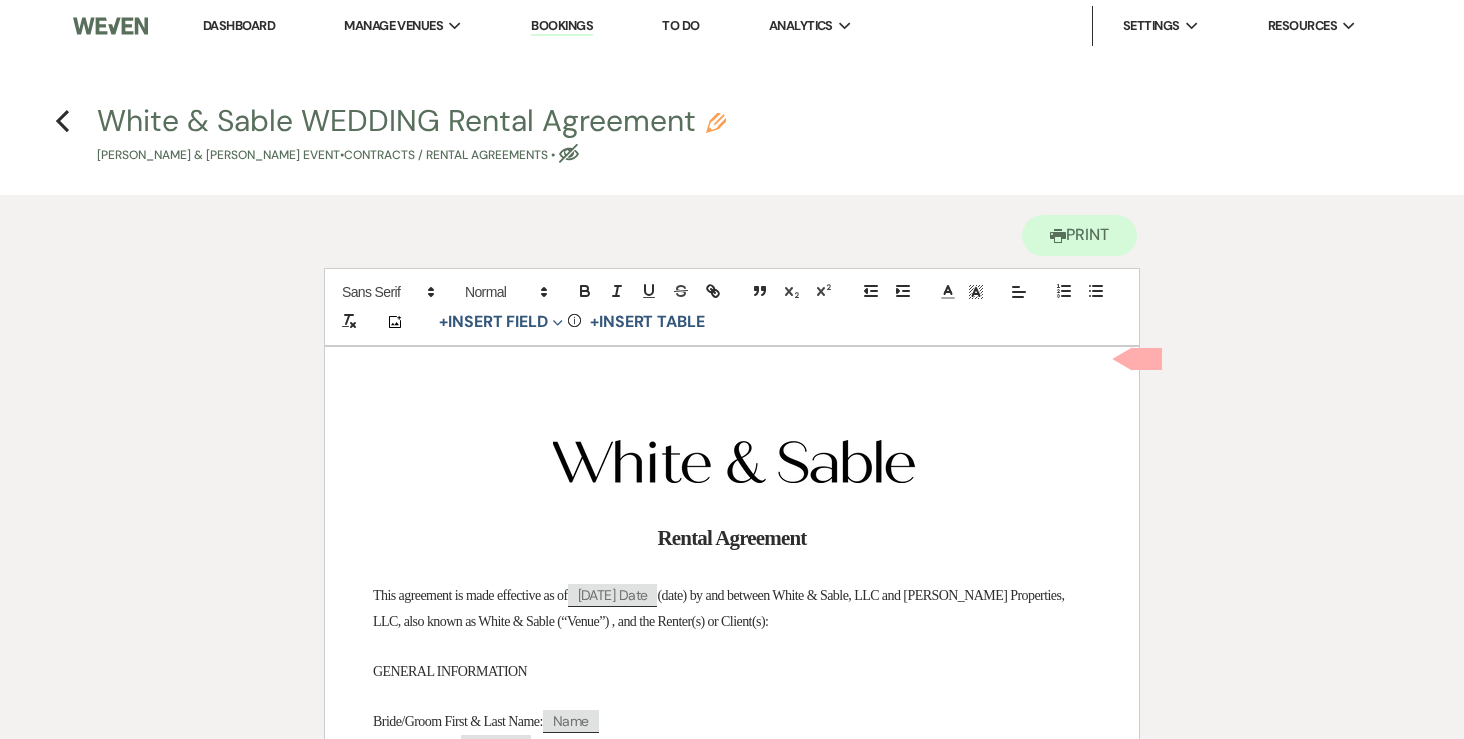 click on "Pencil" 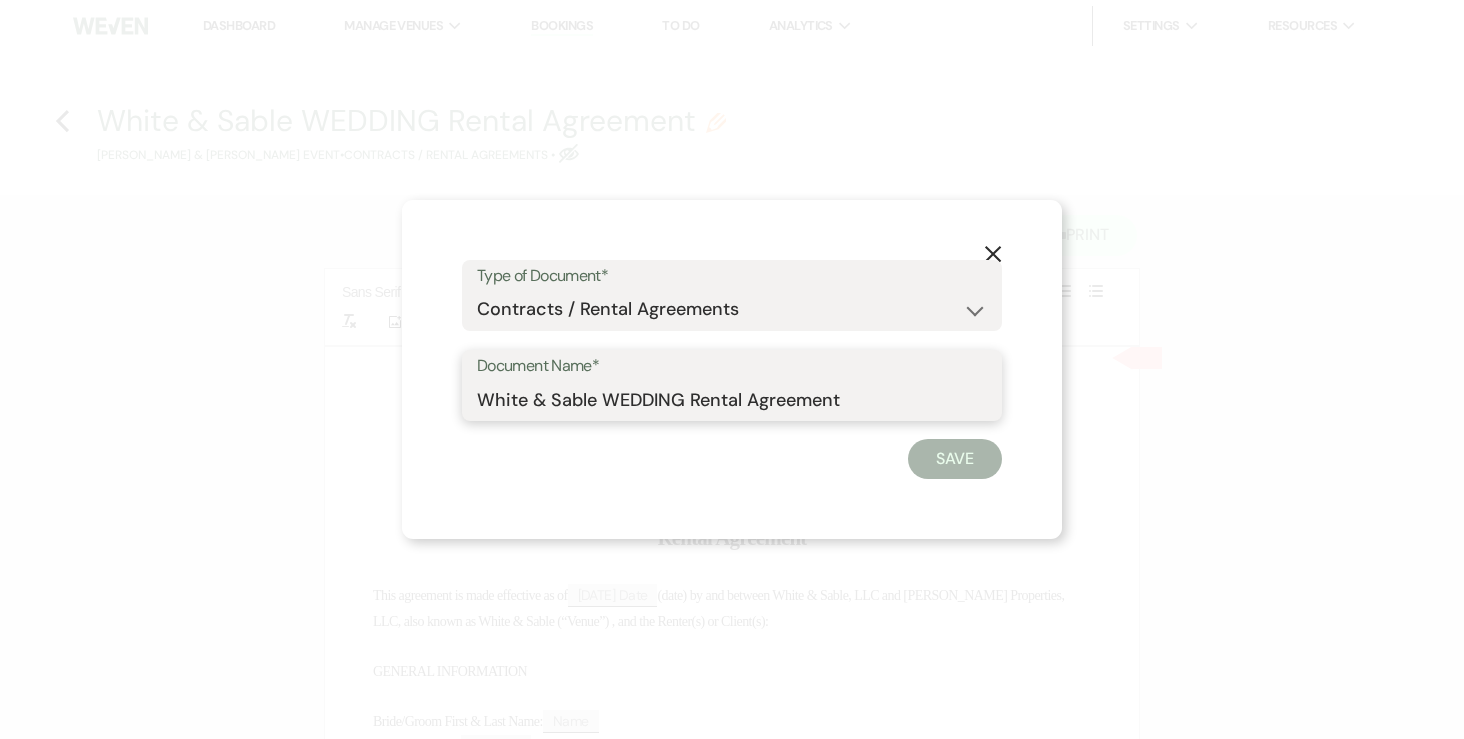 click on "White & Sable WEDDING Rental Agreement" at bounding box center [732, 399] 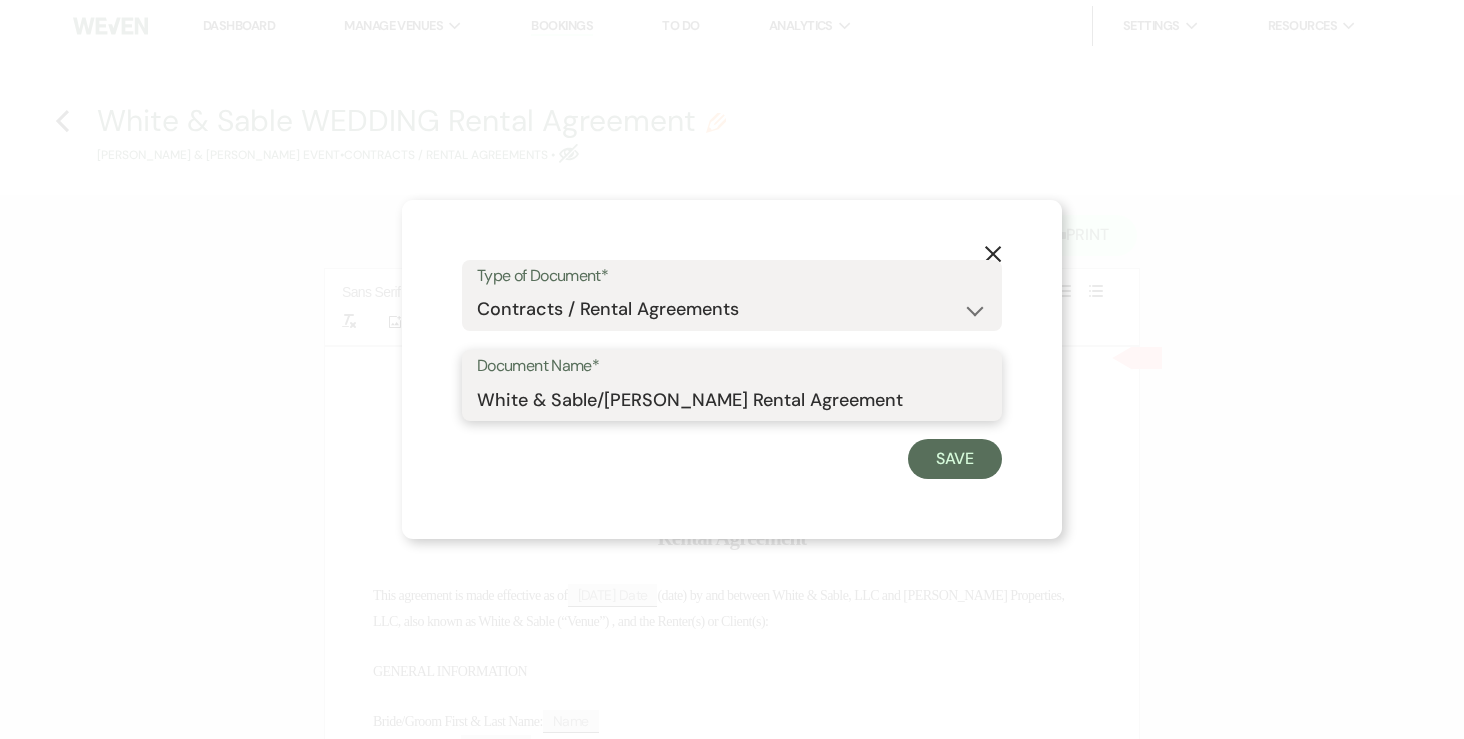 click on "White & Sable/Reynolds Rental Agreement" at bounding box center (732, 399) 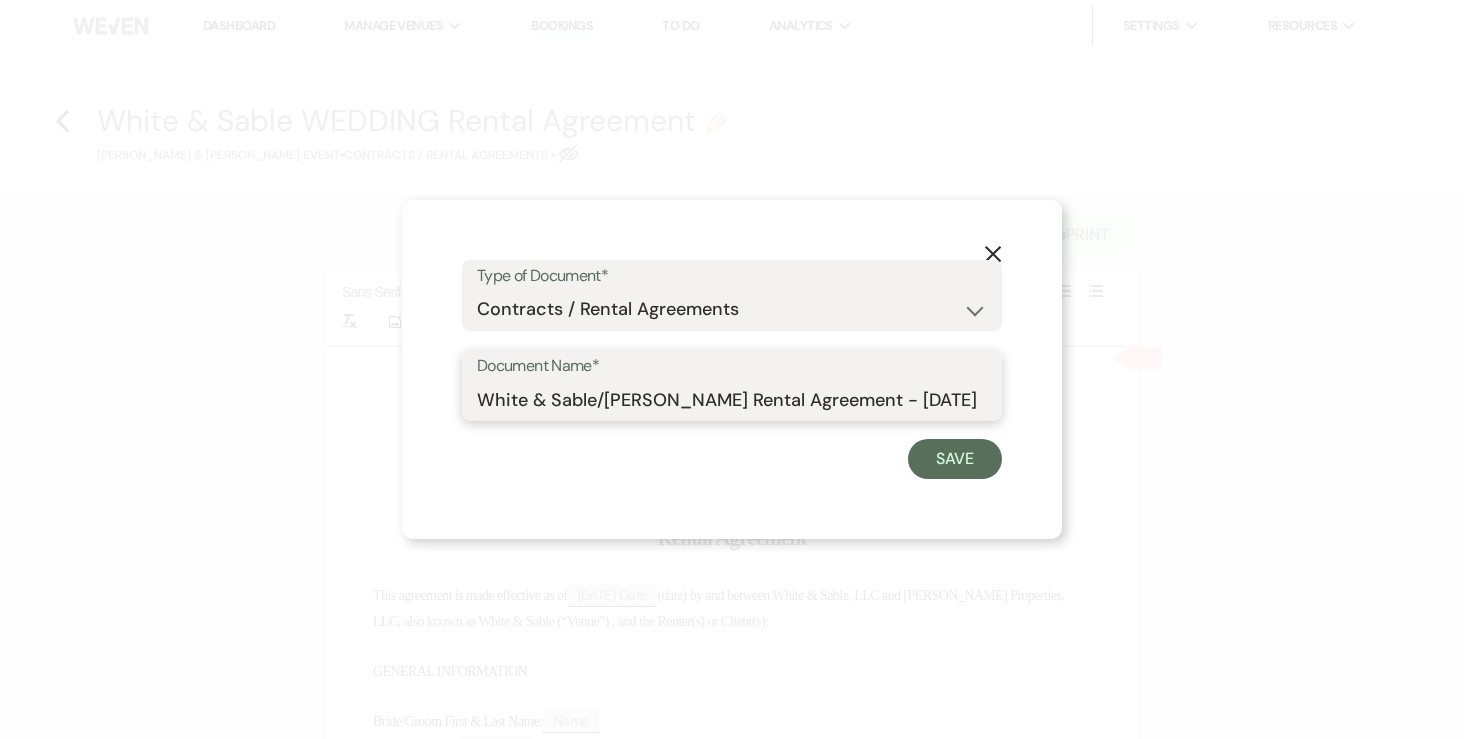 click on "Save" at bounding box center [955, 459] 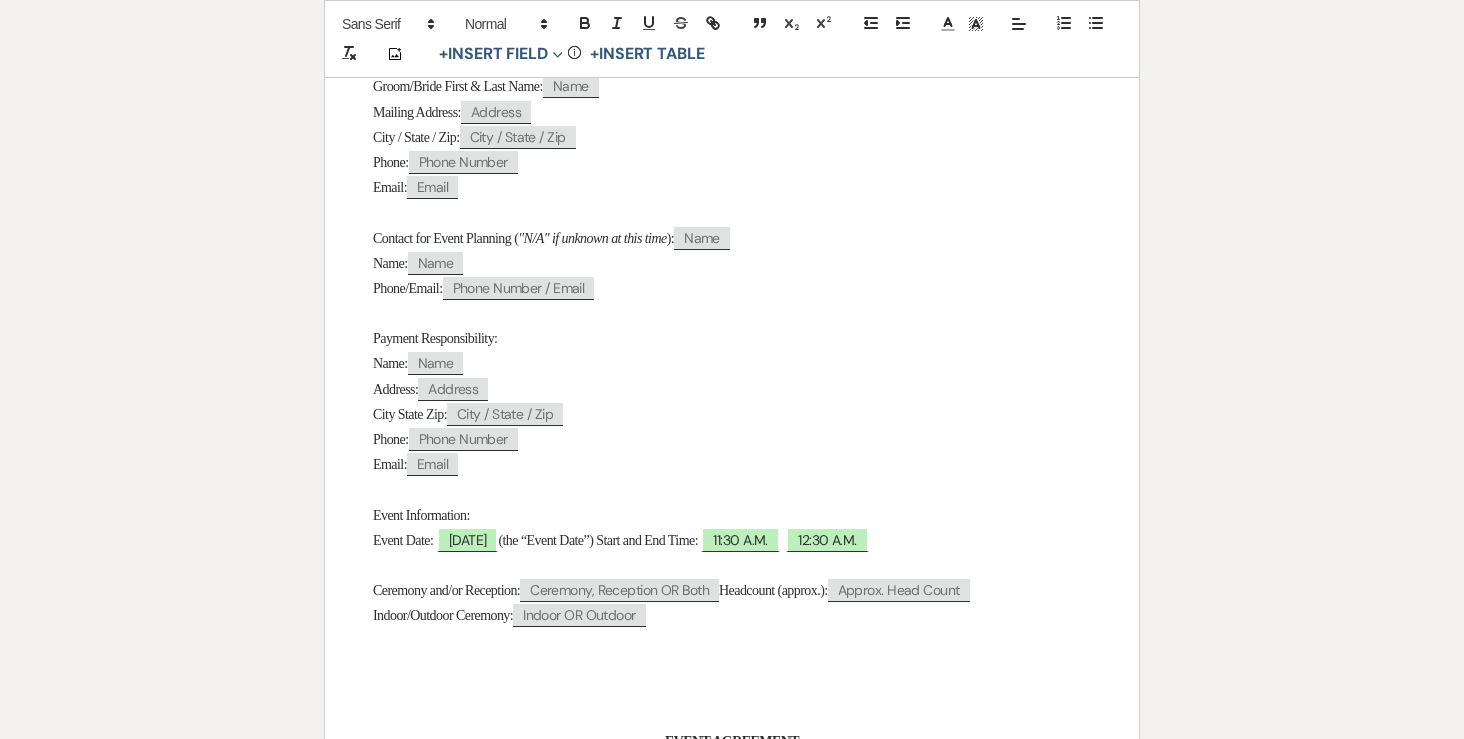 scroll, scrollTop: 819, scrollLeft: 0, axis: vertical 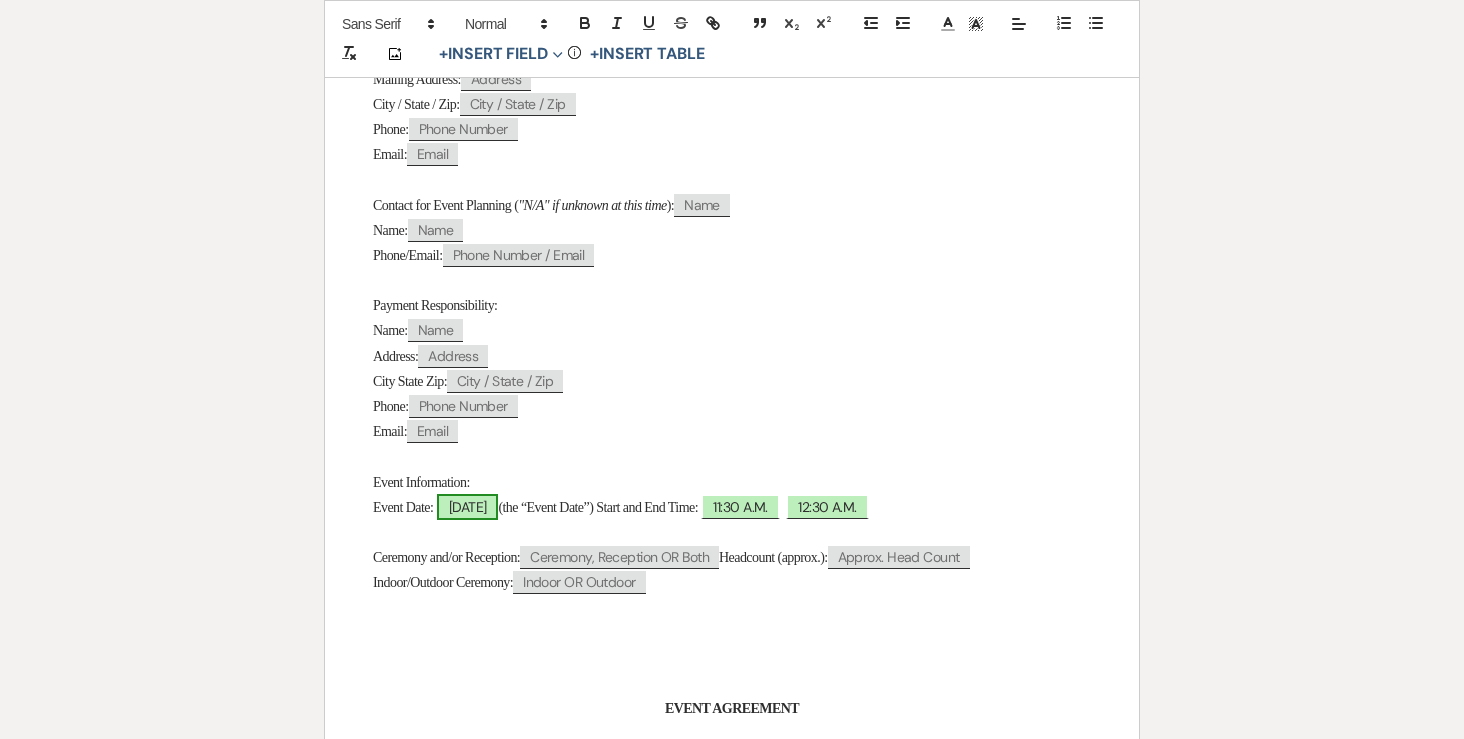 click on "09/17/2026" at bounding box center (468, 507) 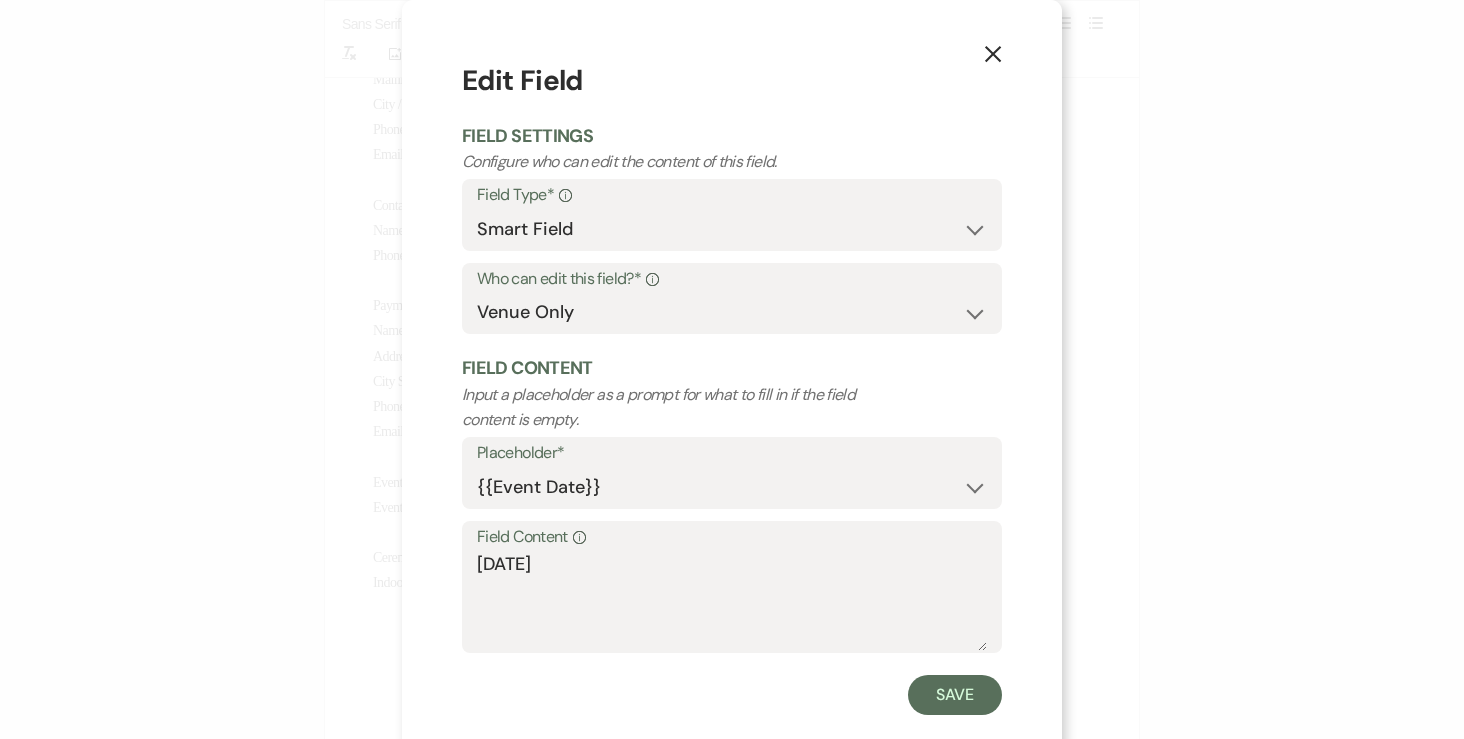 click on "Field Content Info 09/17/2026" at bounding box center [732, 587] 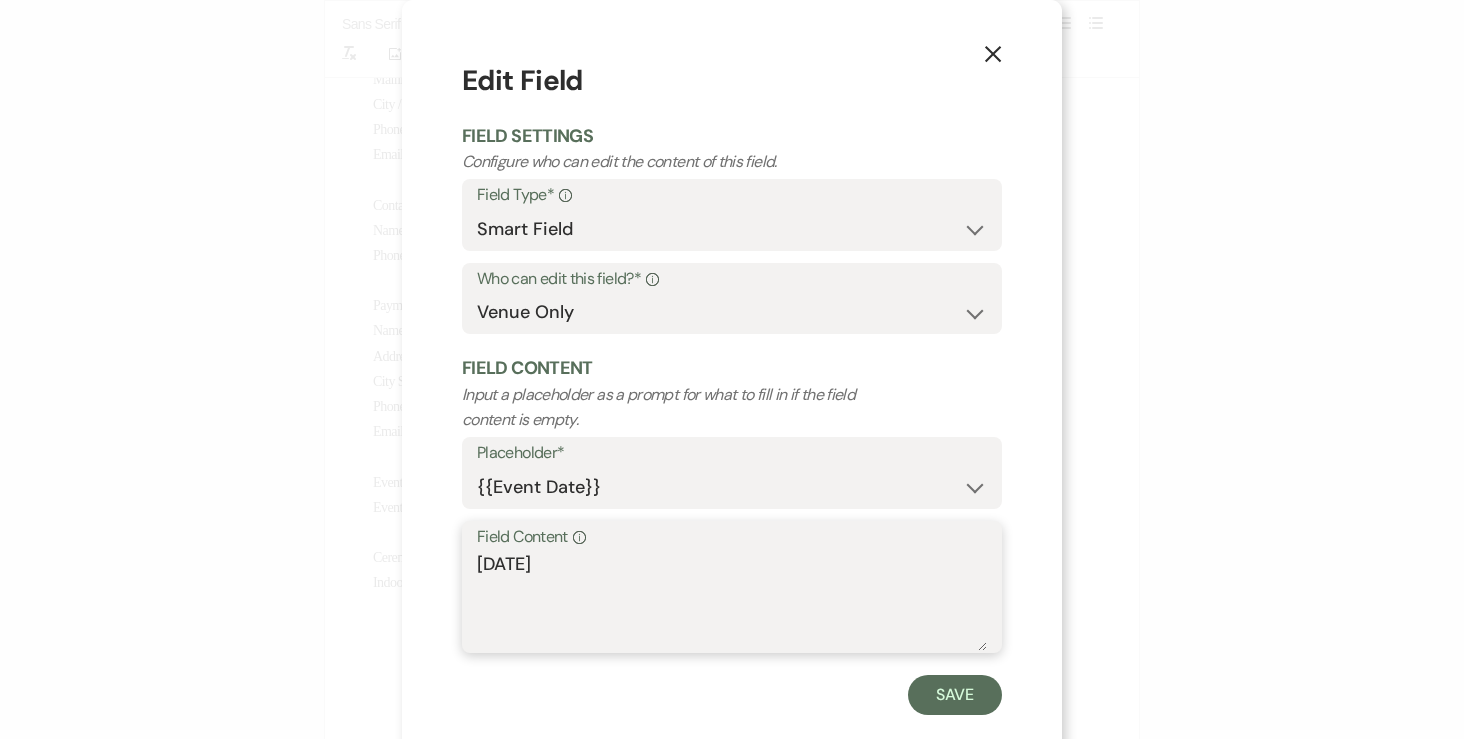 click on "09/17/2026" at bounding box center [732, 601] 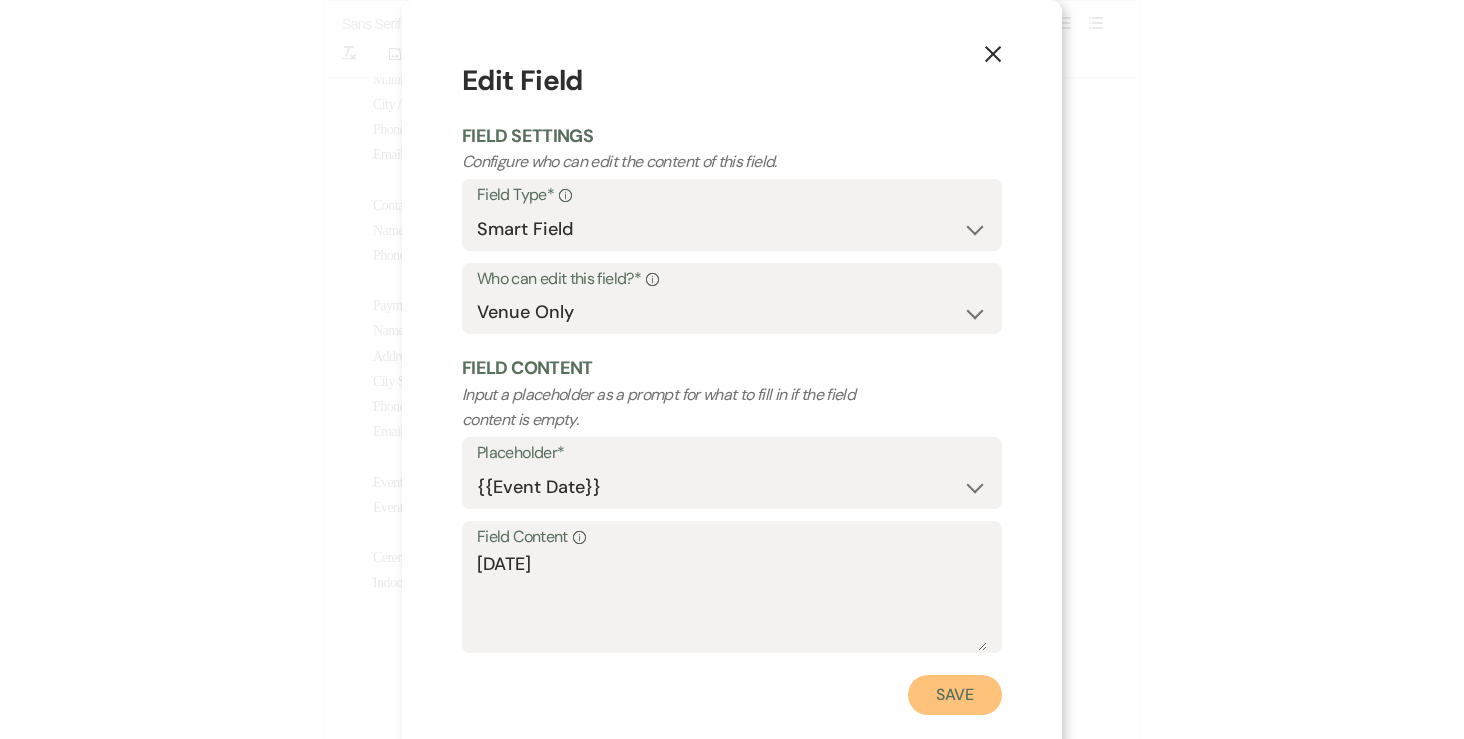 click on "Save" at bounding box center (955, 695) 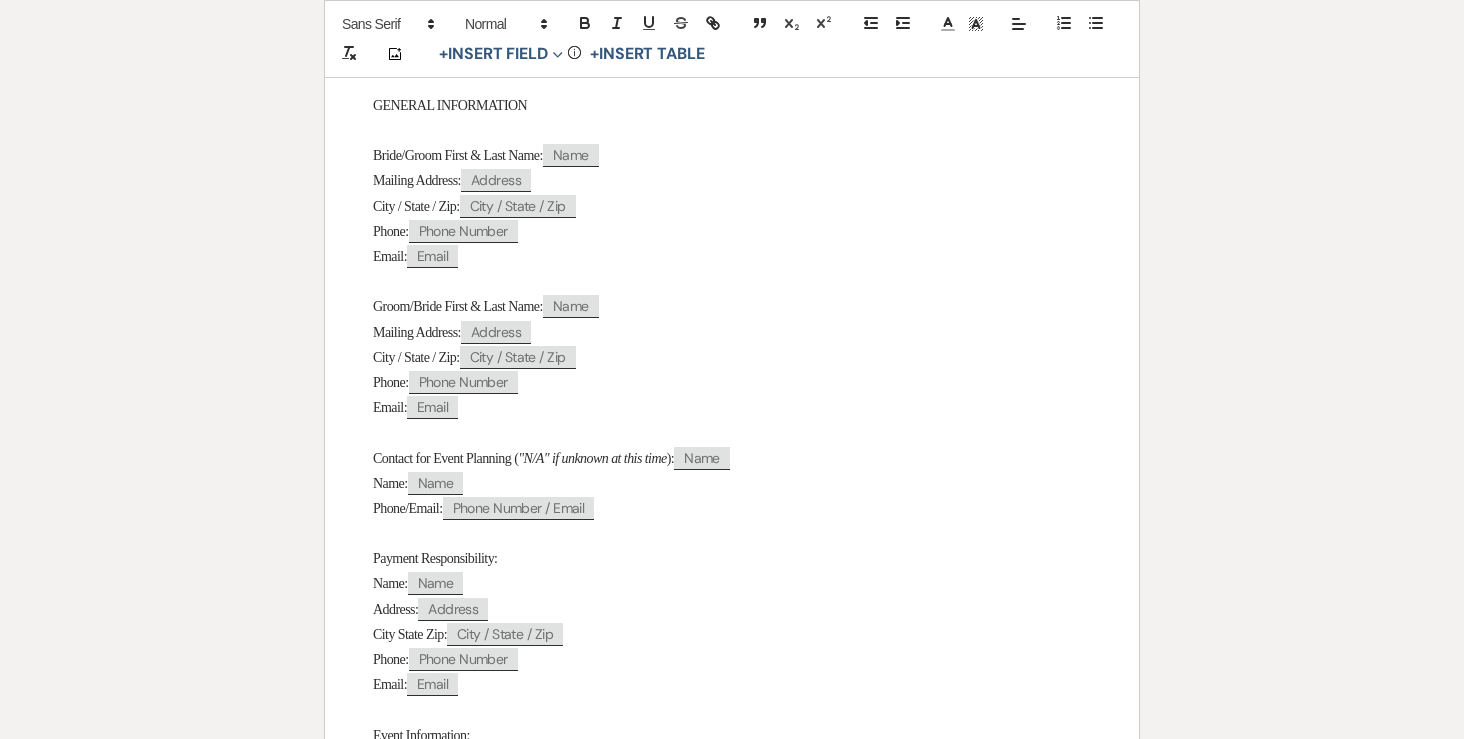 scroll, scrollTop: 532, scrollLeft: 0, axis: vertical 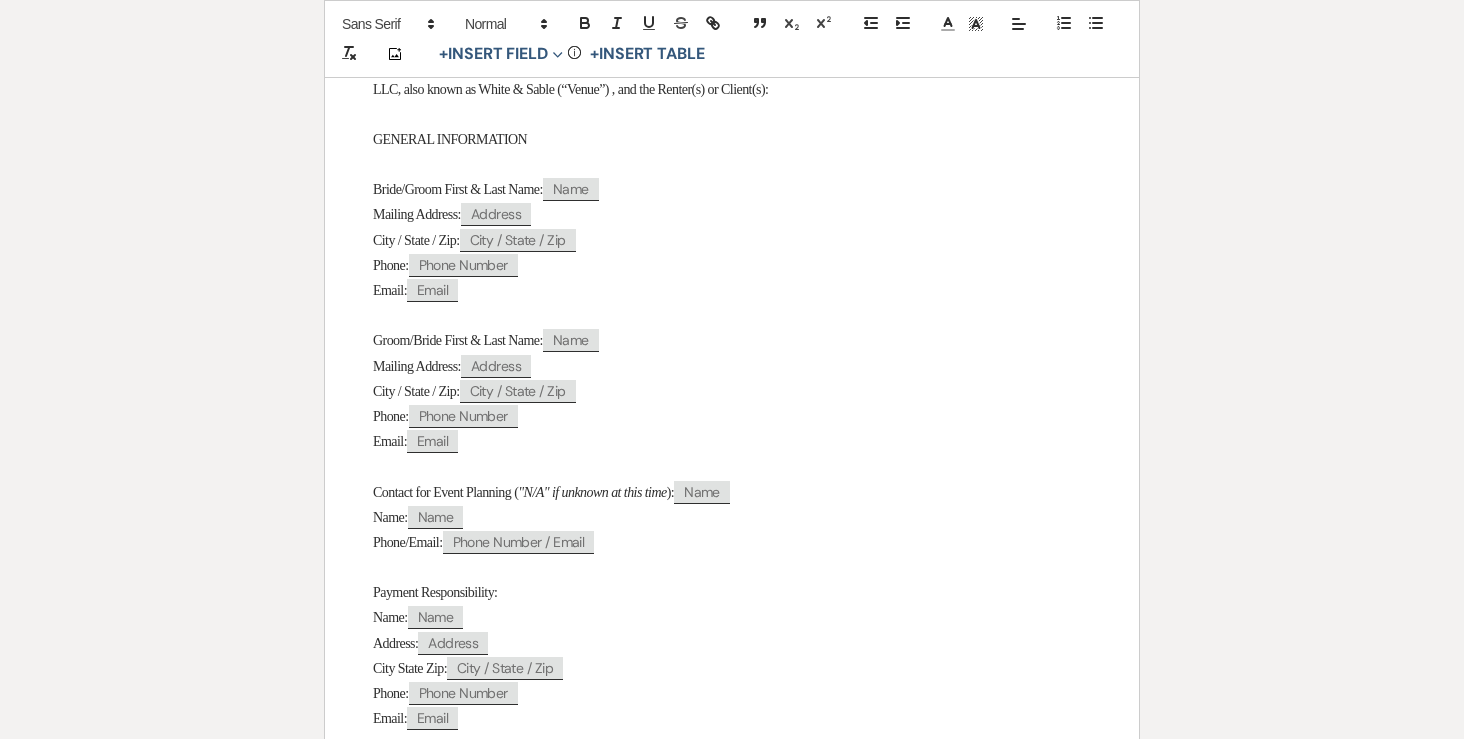 click on "Bride/Groom First & Last Name:" at bounding box center (458, 189) 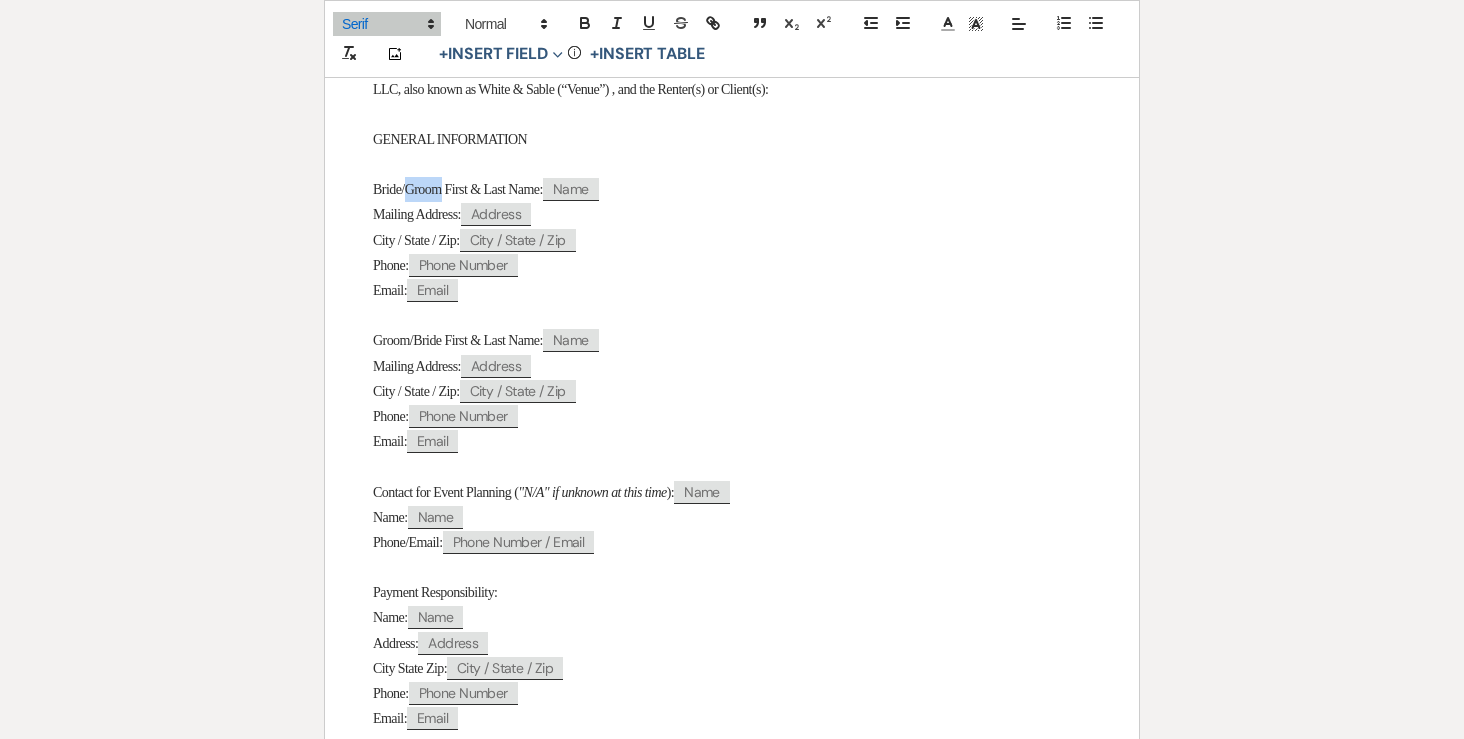 click on "Bride/Groom First & Last Name:" at bounding box center [458, 189] 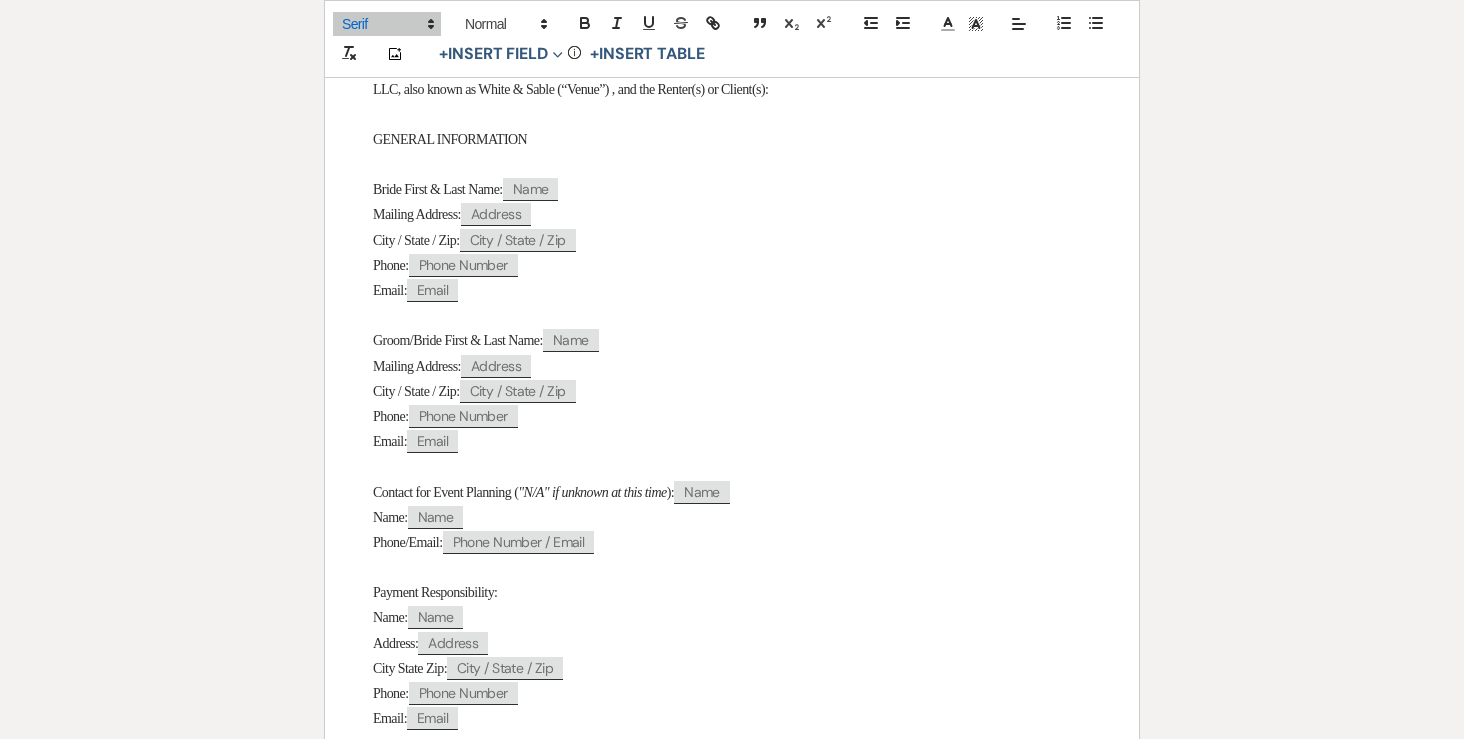 click on "Groom/Bride First & Last Name:" at bounding box center (458, 340) 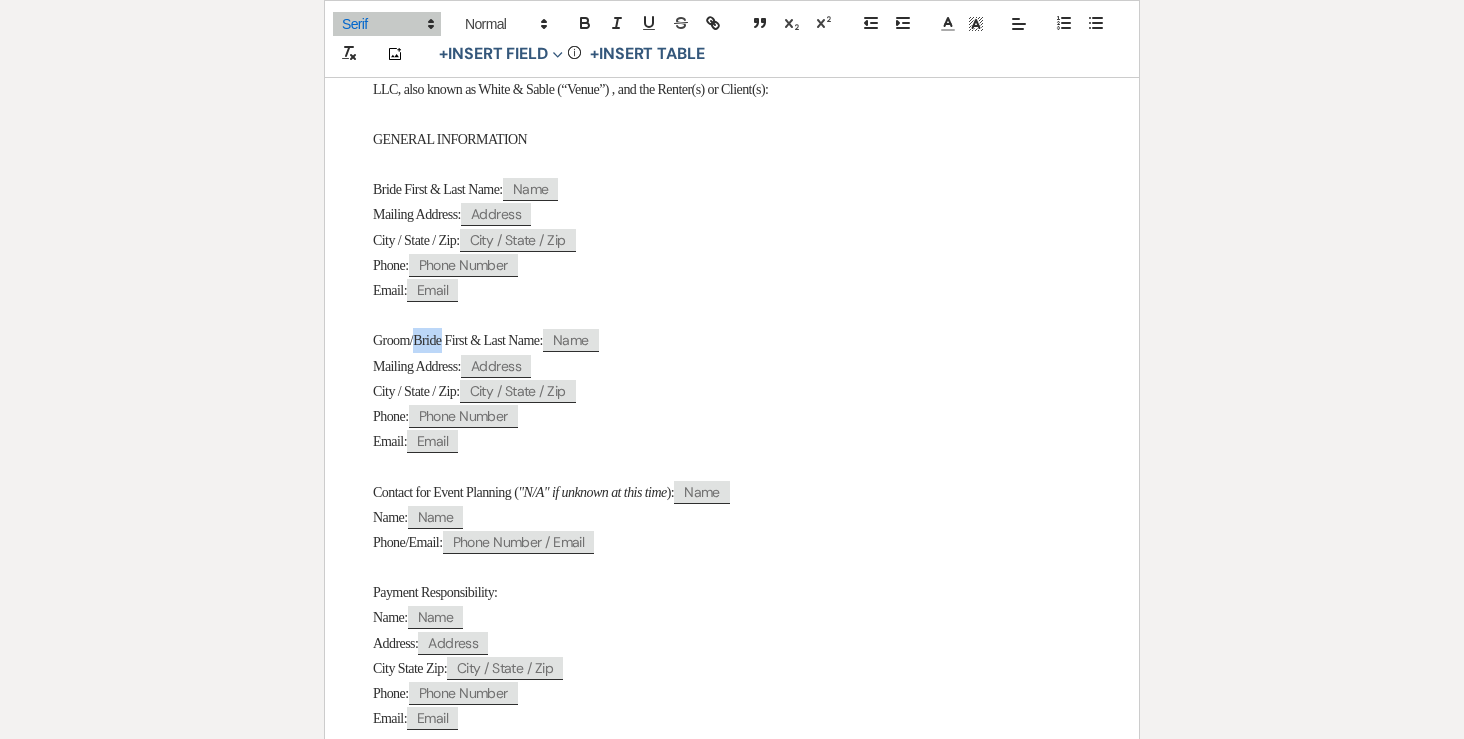 click on "Groom/Bride First & Last Name:" at bounding box center (458, 340) 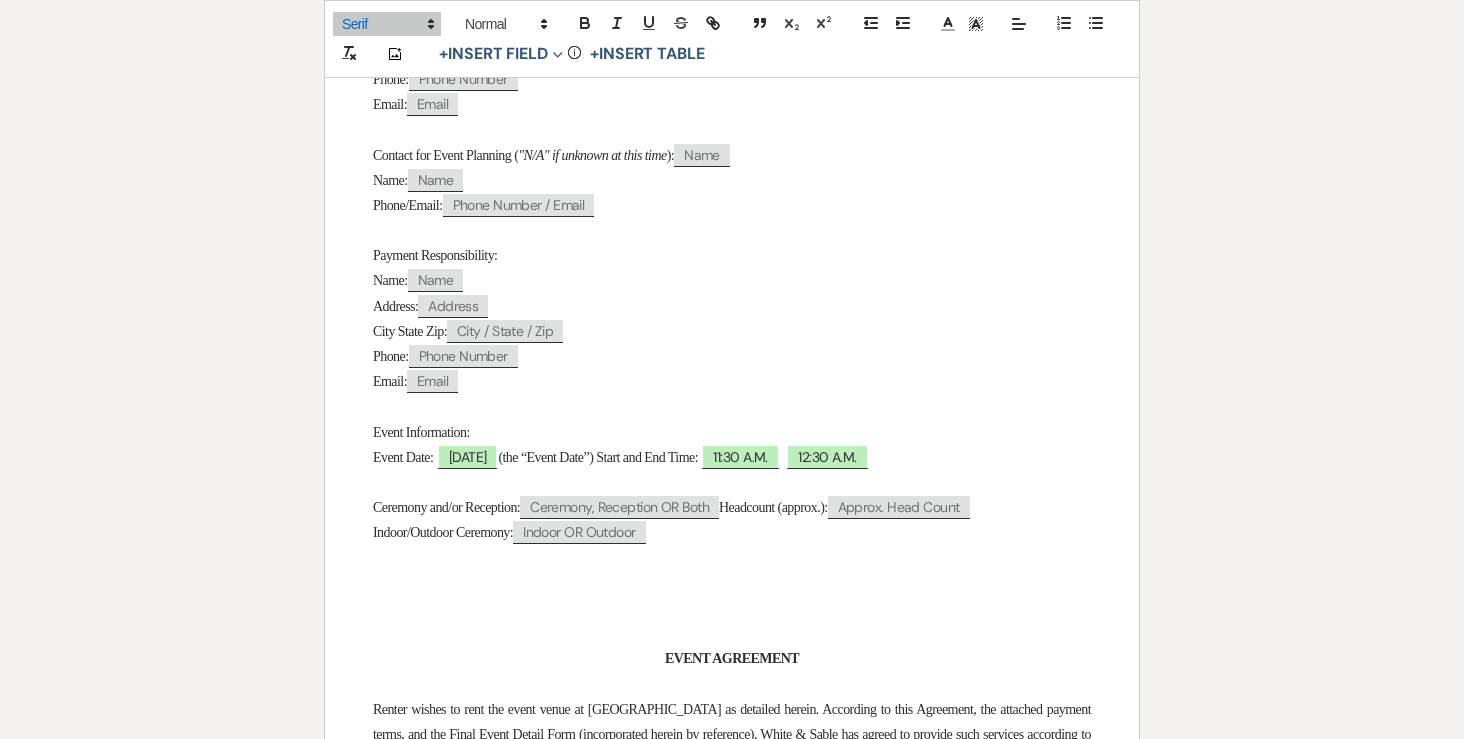 scroll, scrollTop: 878, scrollLeft: 0, axis: vertical 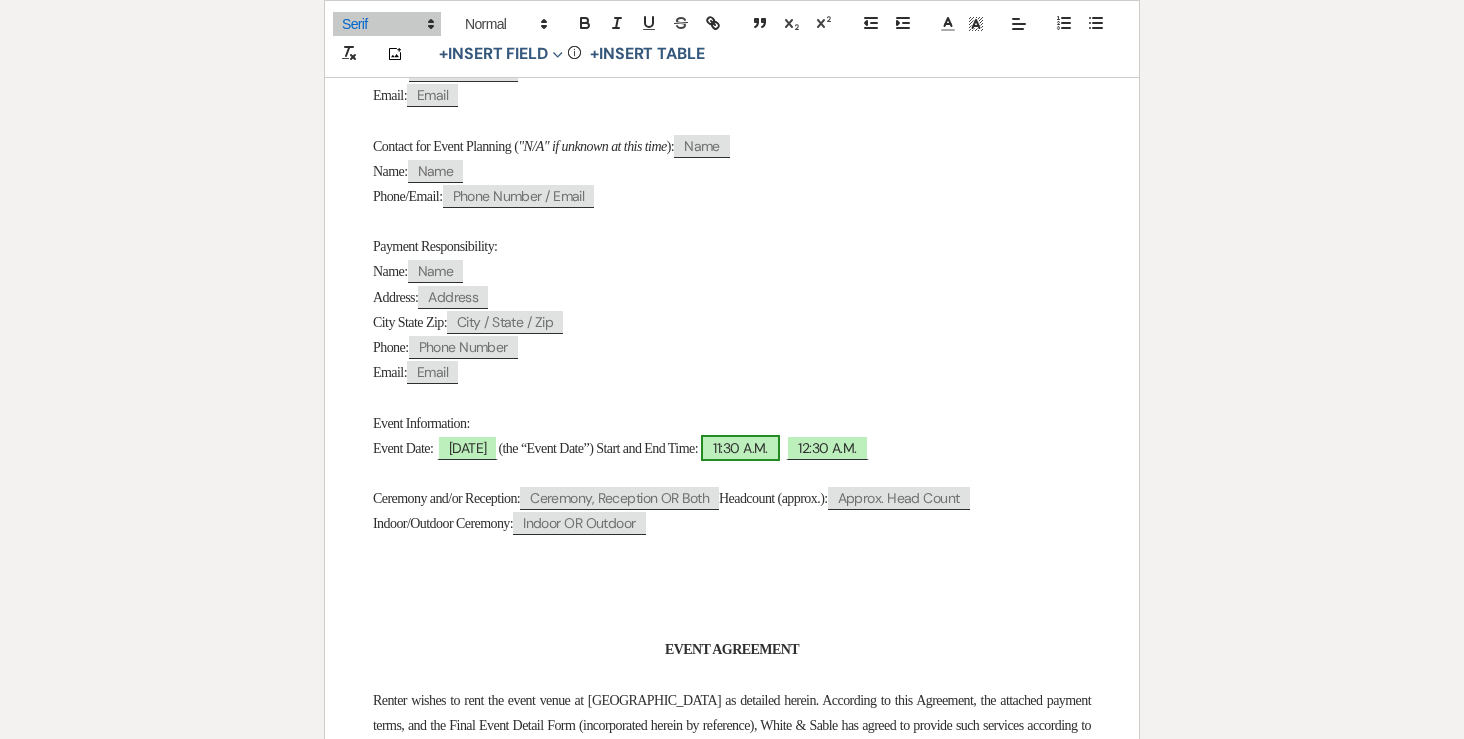 click on "11:30 A.M." at bounding box center [740, 448] 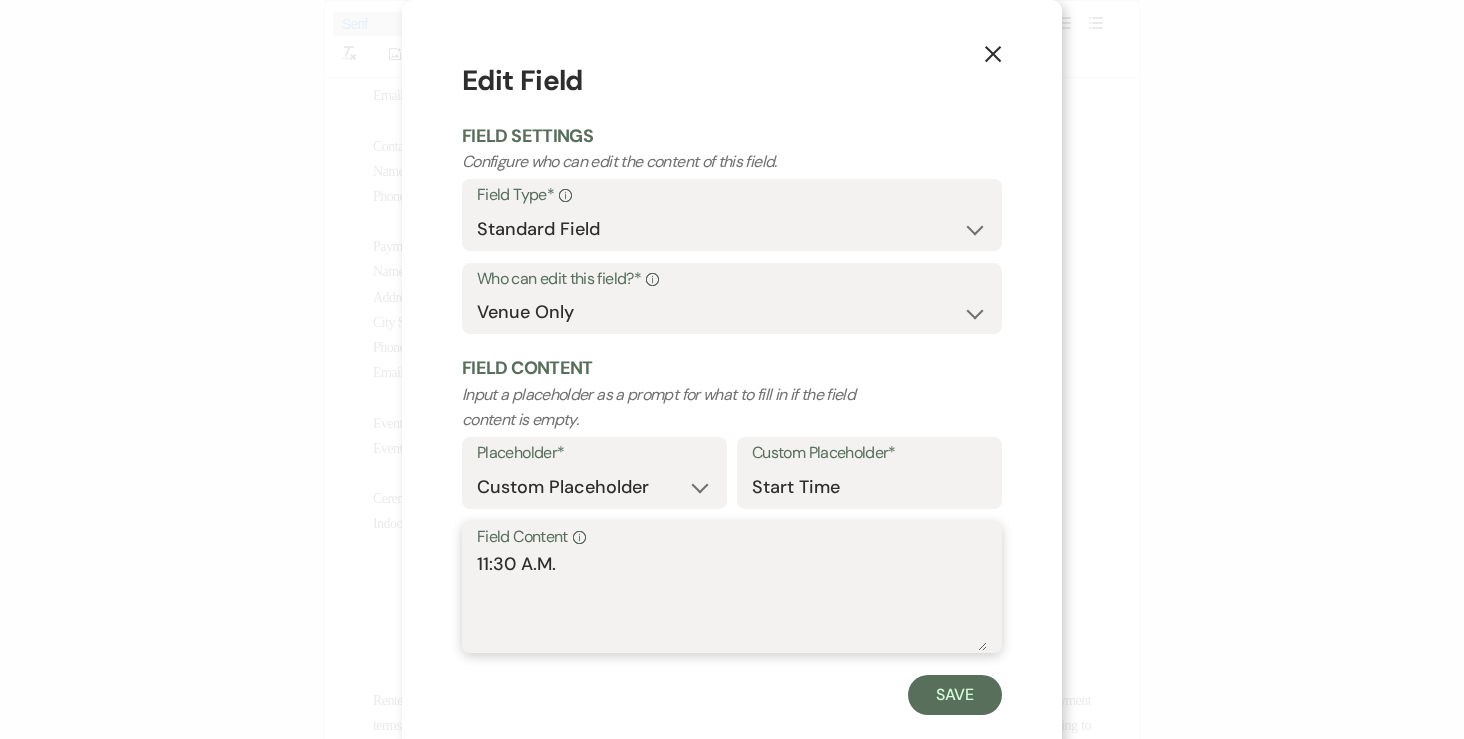 click on "11:30 A.M." at bounding box center (732, 601) 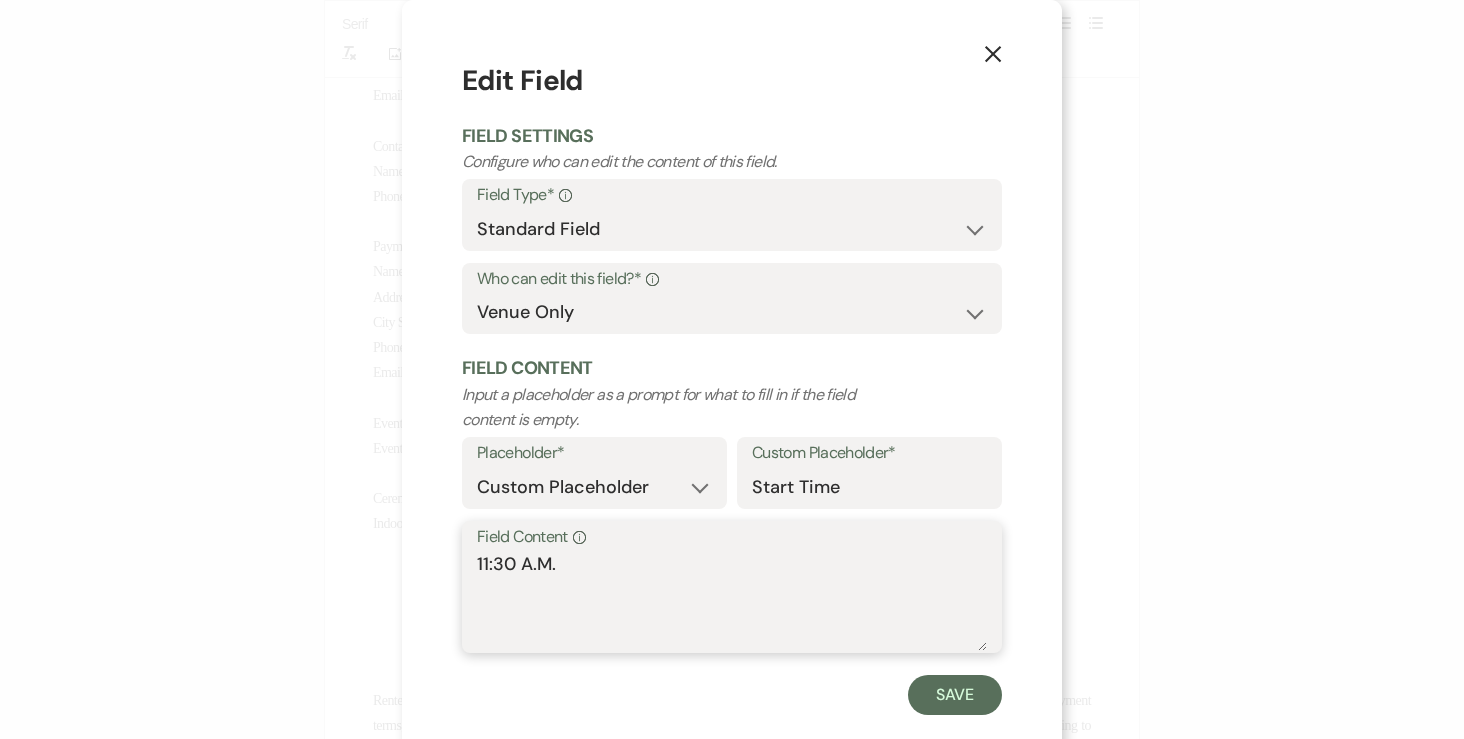 click on "11:30 A.M." at bounding box center [732, 601] 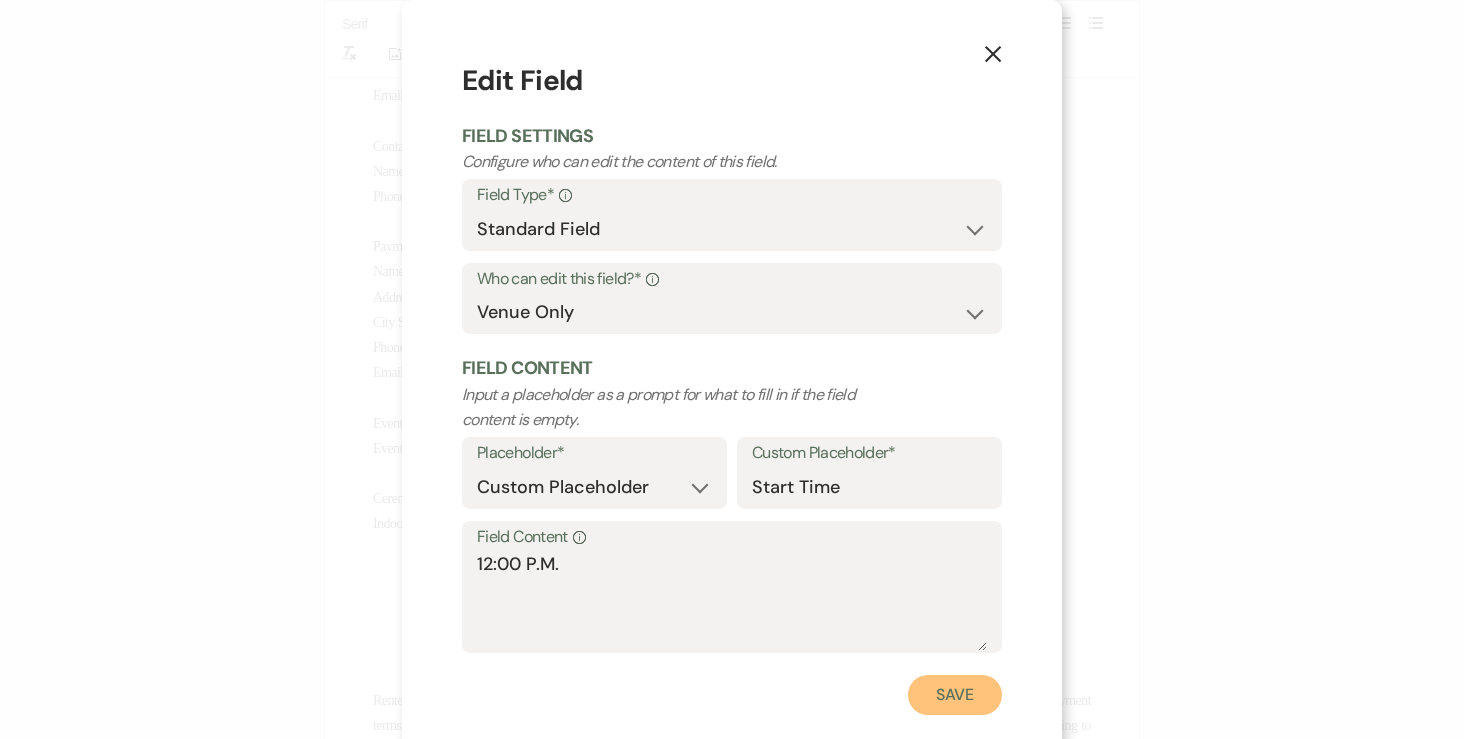 click on "Save" at bounding box center (955, 695) 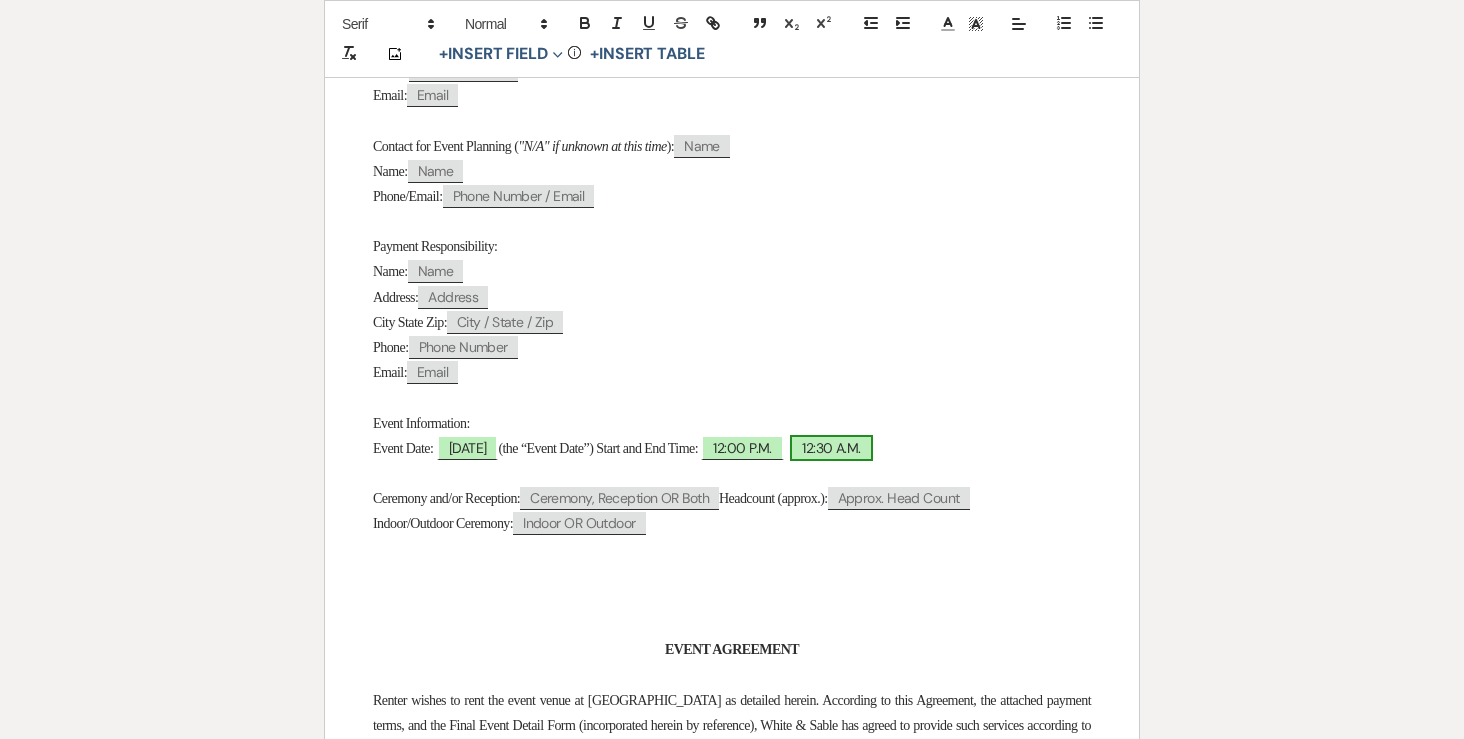 click on "12:30 A.M." at bounding box center [831, 448] 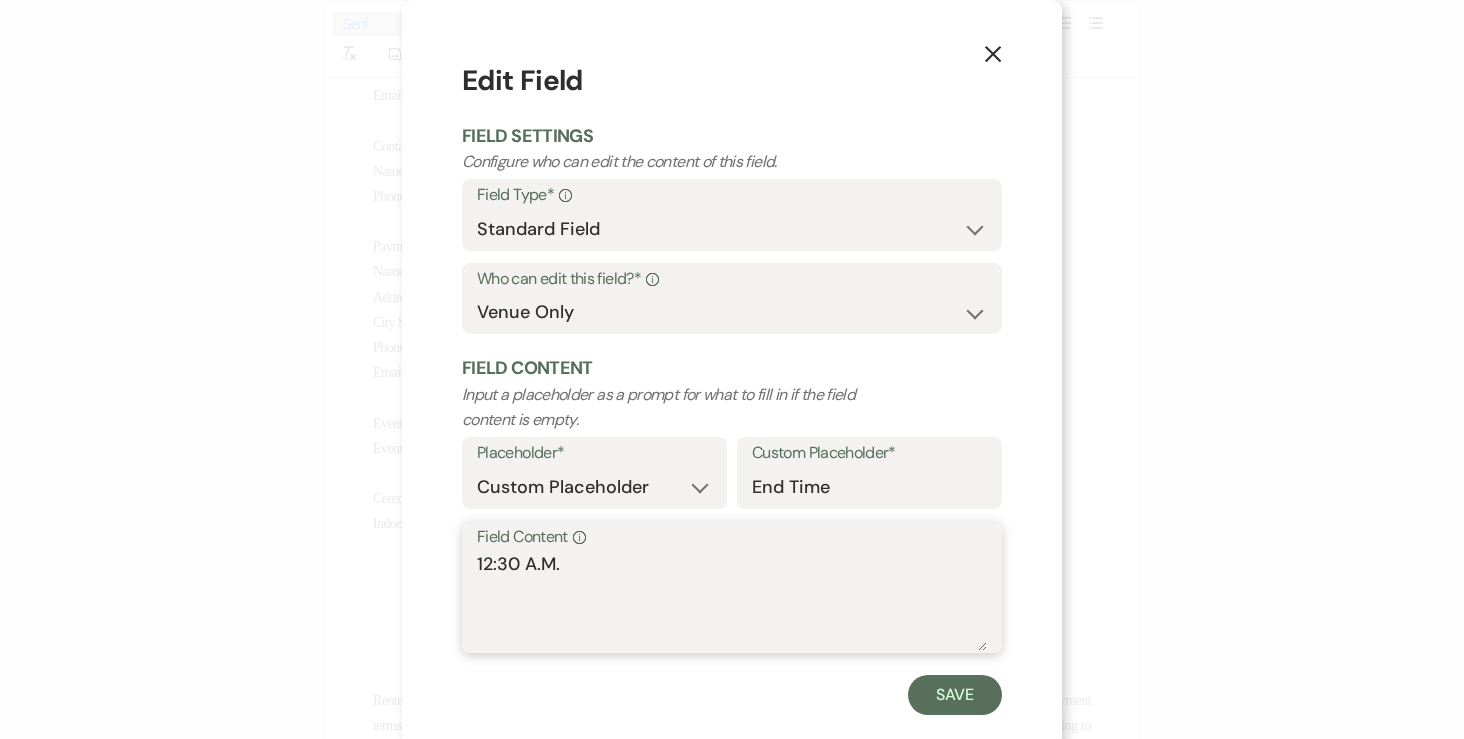 click on "12:30 A.M." at bounding box center [732, 601] 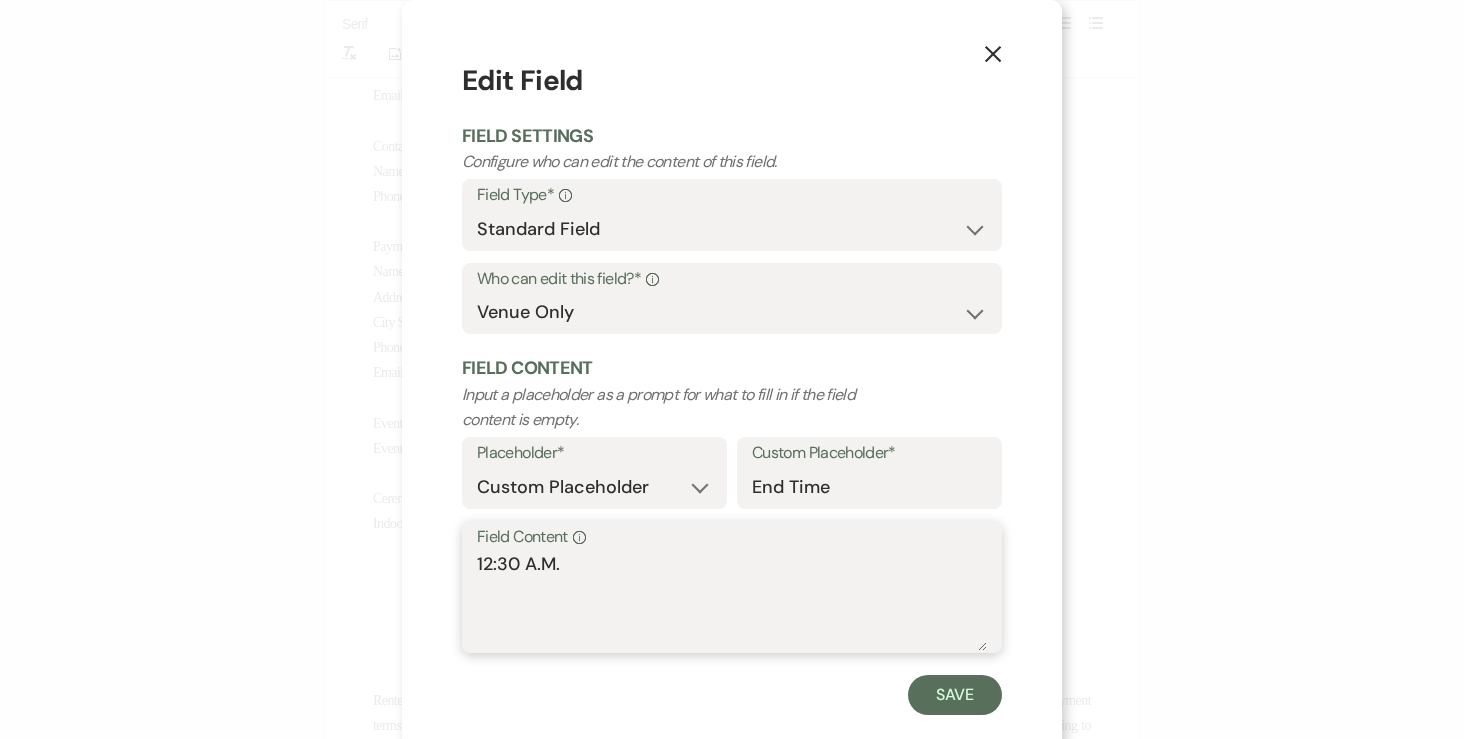 click on "12:30 A.M." at bounding box center [732, 601] 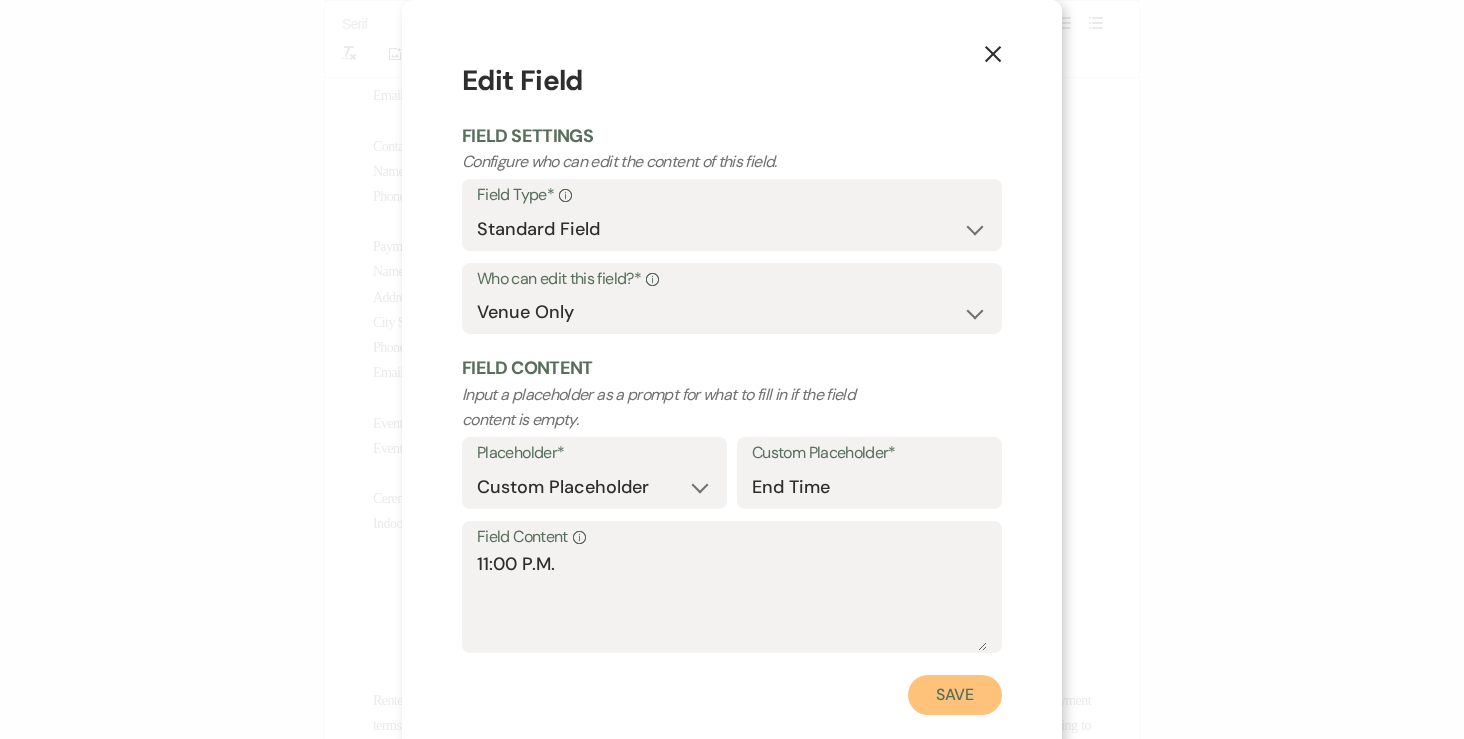 click on "Save" at bounding box center [955, 695] 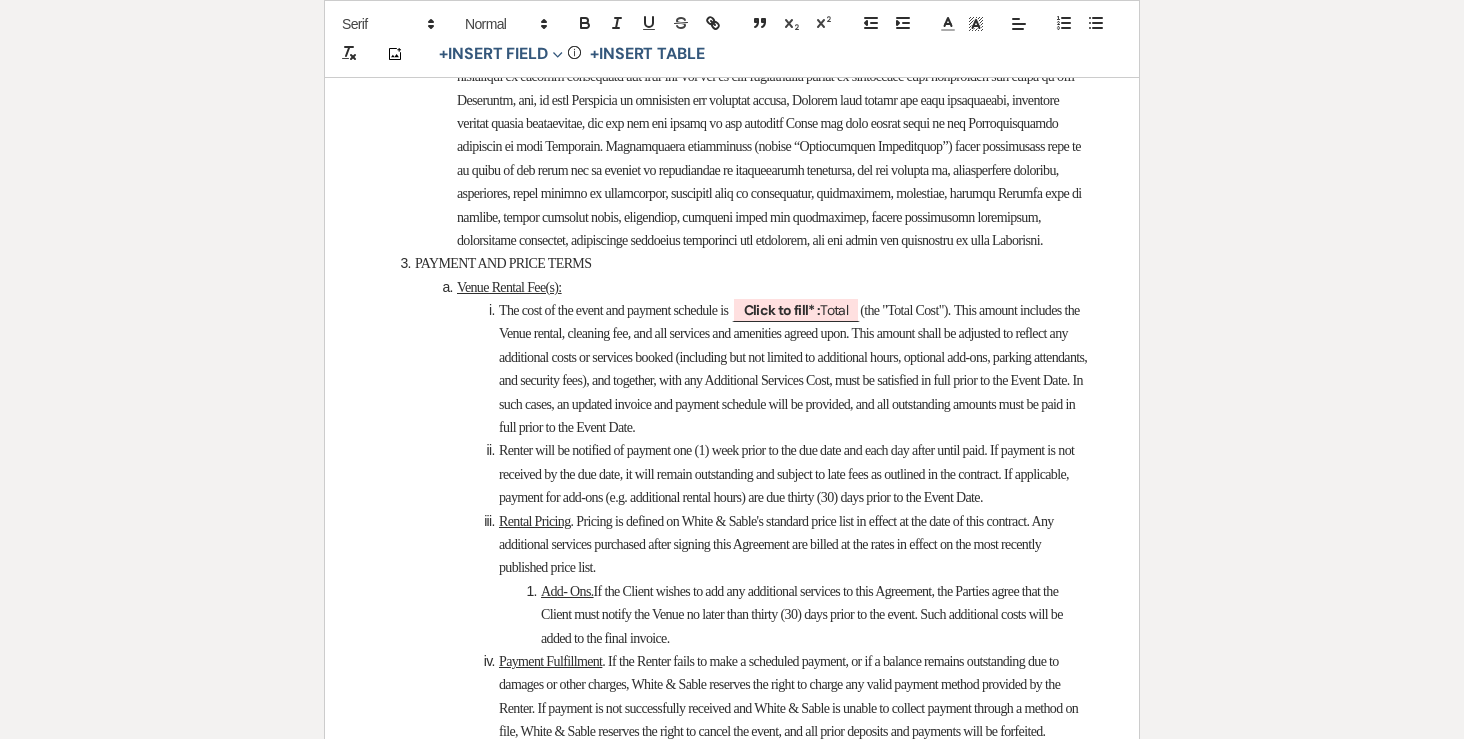 scroll, scrollTop: 2610, scrollLeft: 0, axis: vertical 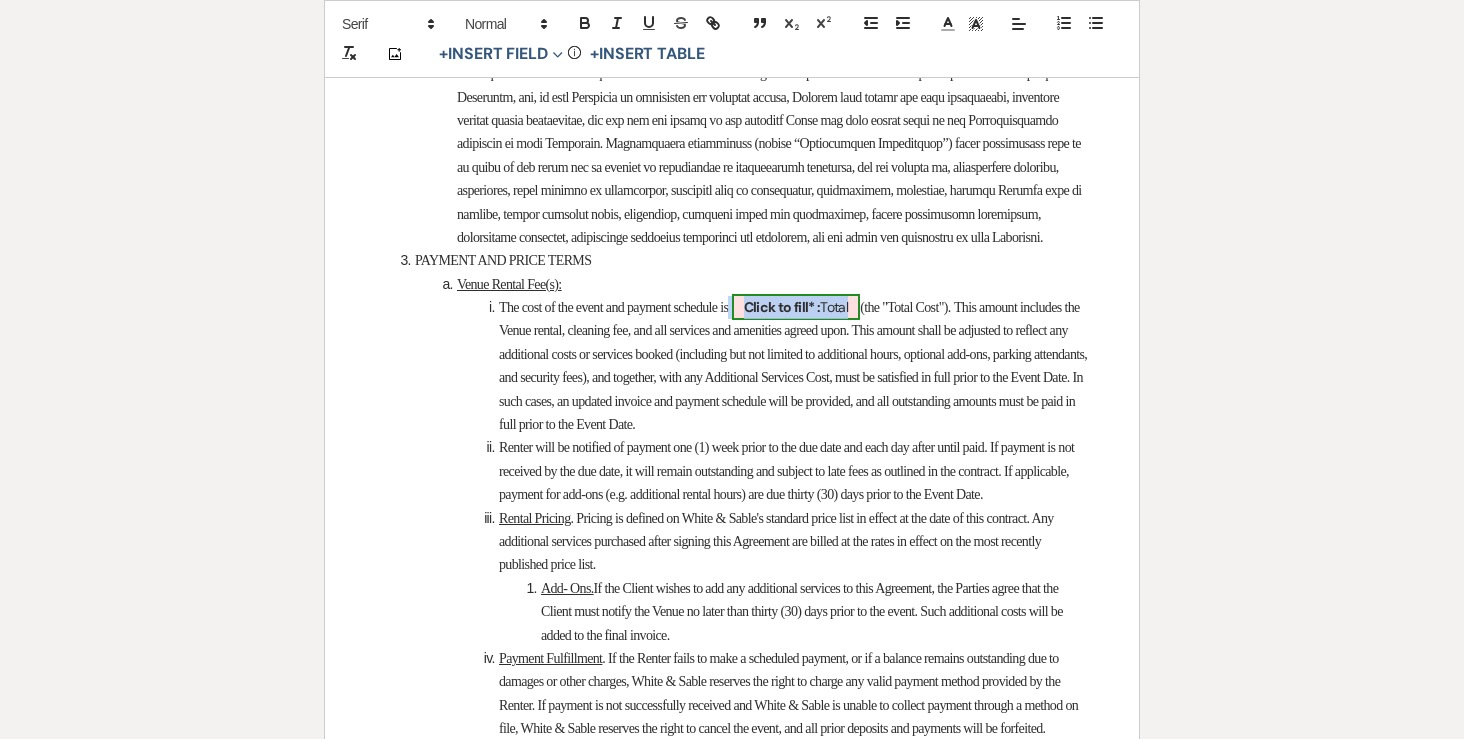 click on "Click to fill* :" at bounding box center [782, 307] 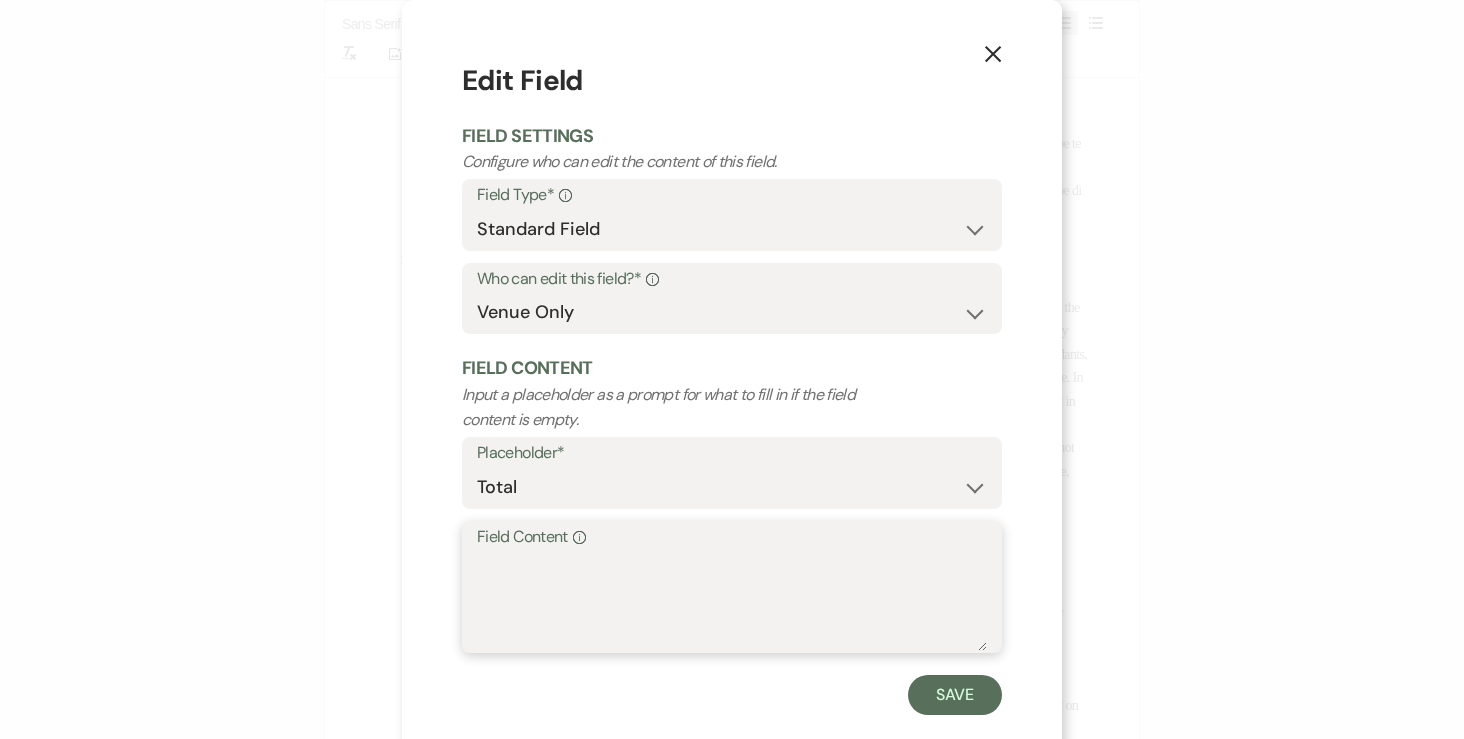 click on "Field Content Info" at bounding box center [732, 601] 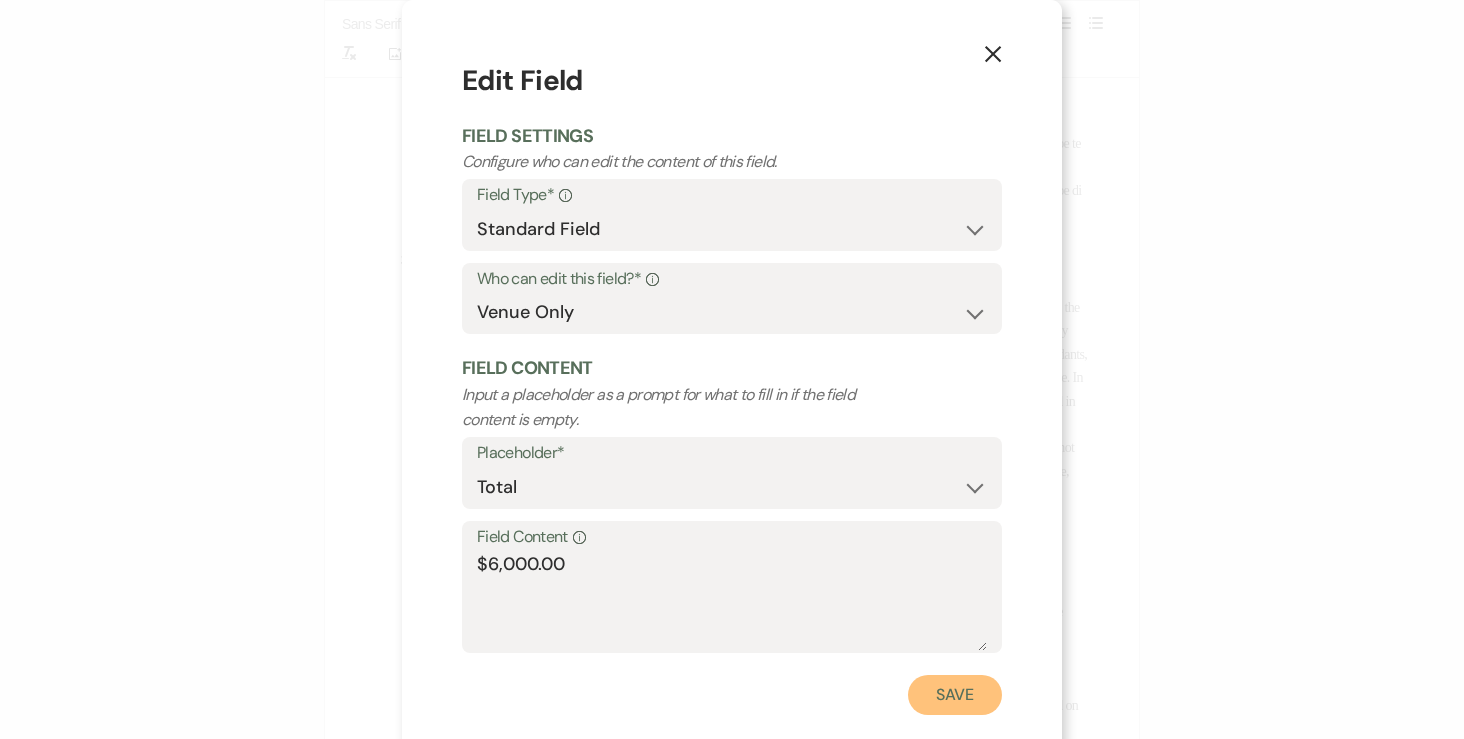click on "Save" at bounding box center (955, 695) 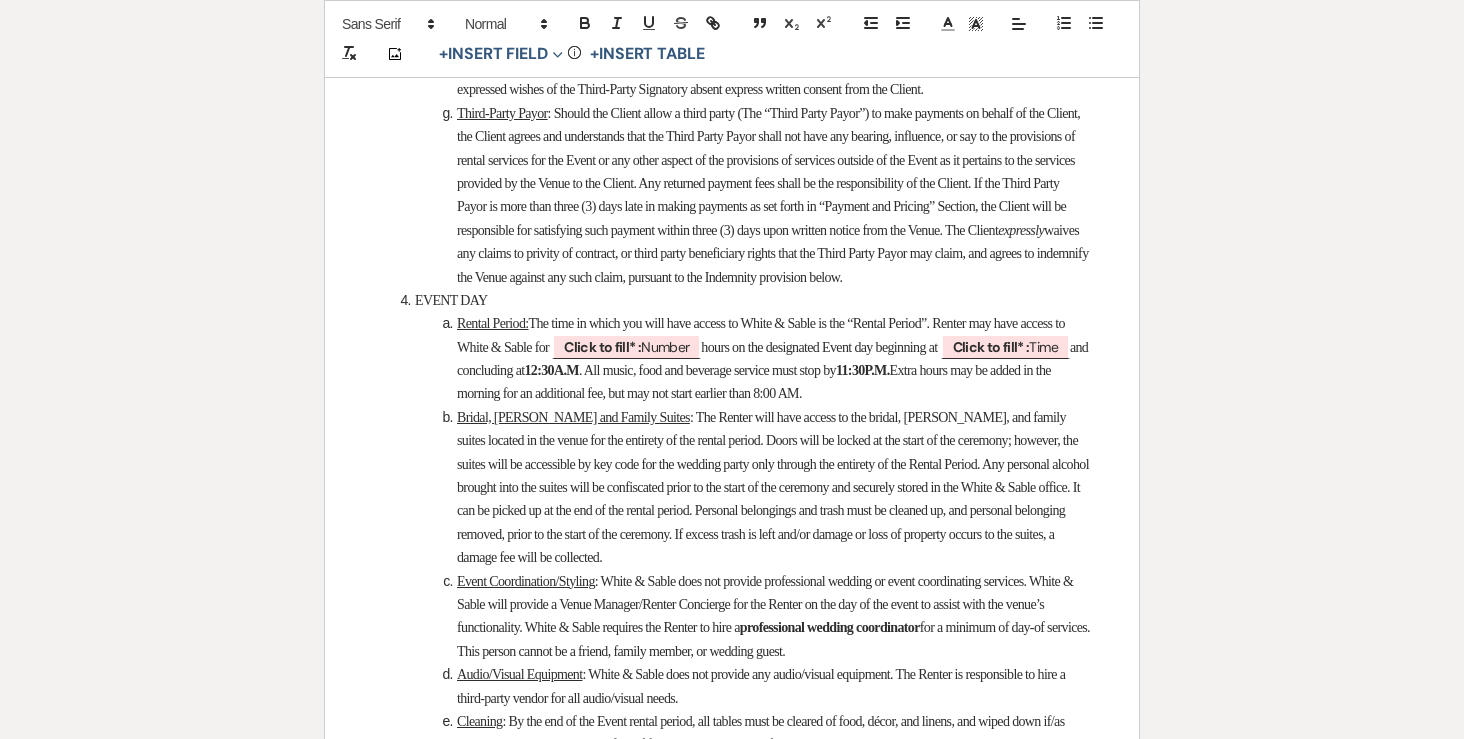 scroll, scrollTop: 4045, scrollLeft: 0, axis: vertical 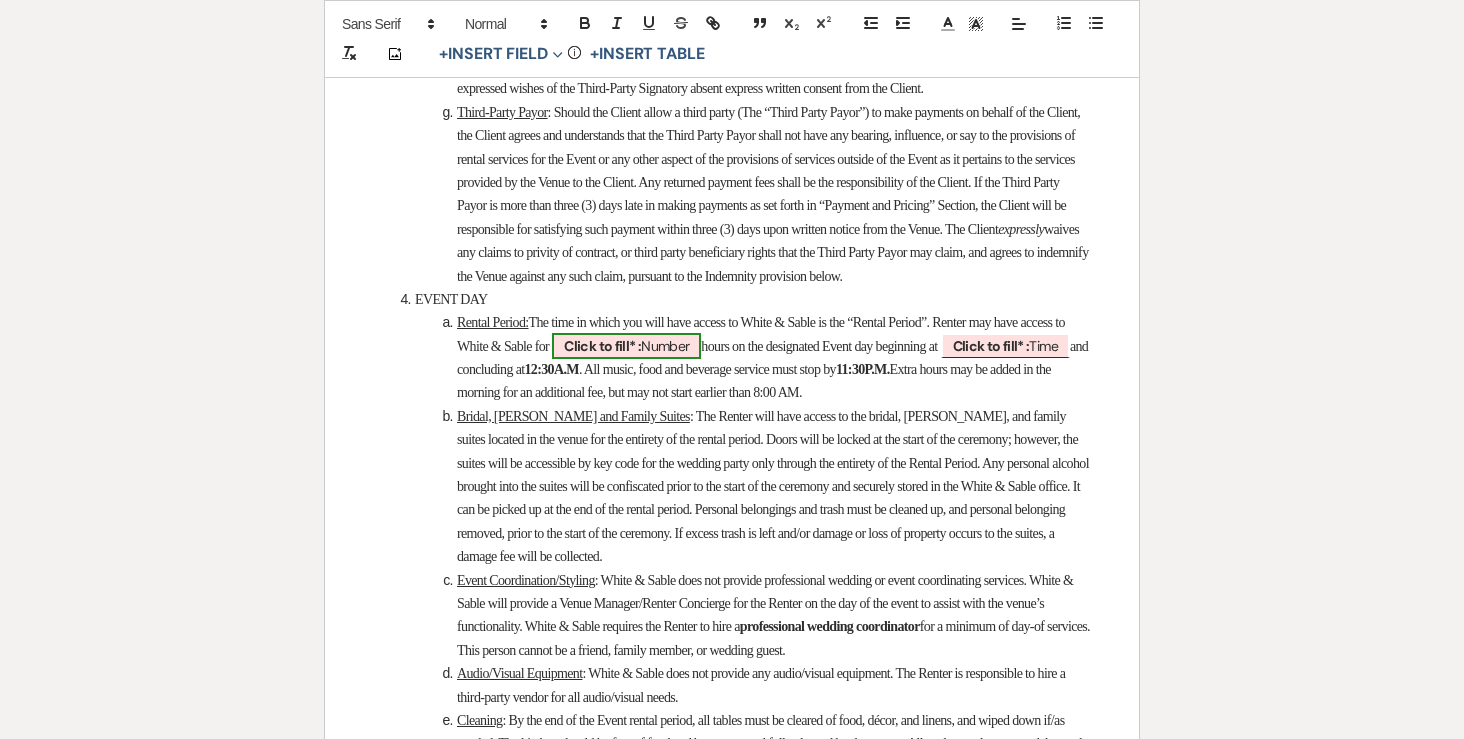 click on "Click to fill* :
Number" at bounding box center (626, 346) 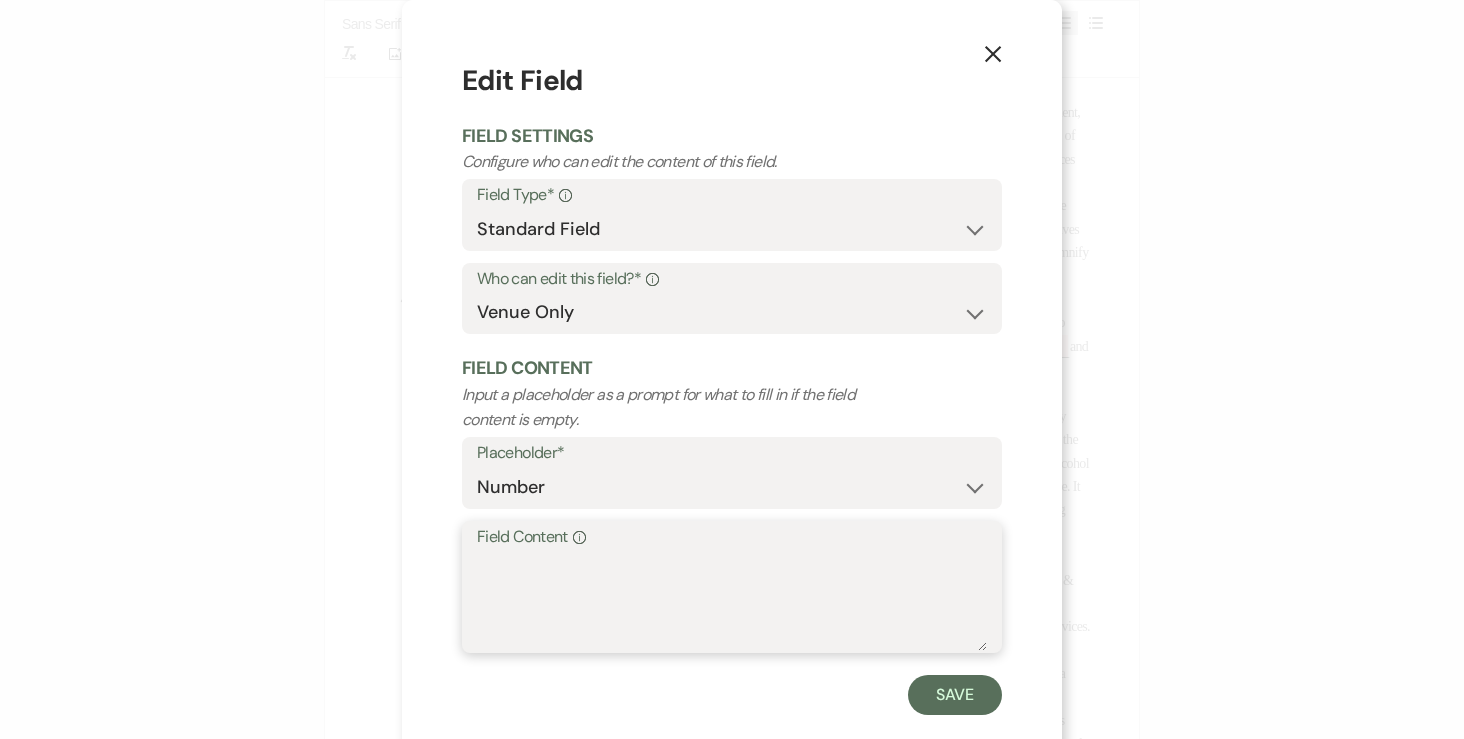 click on "Field Content Info" at bounding box center [732, 601] 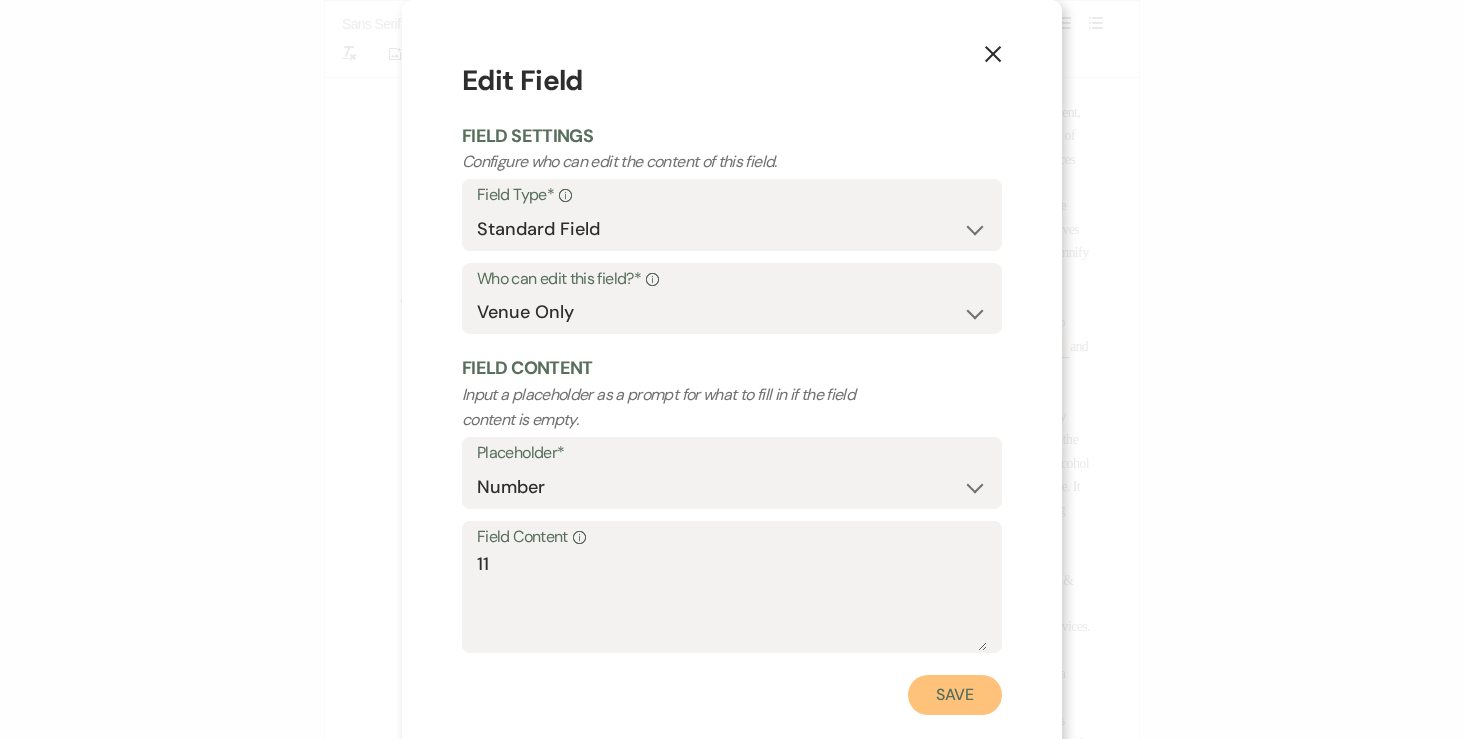 click on "Save" at bounding box center (955, 695) 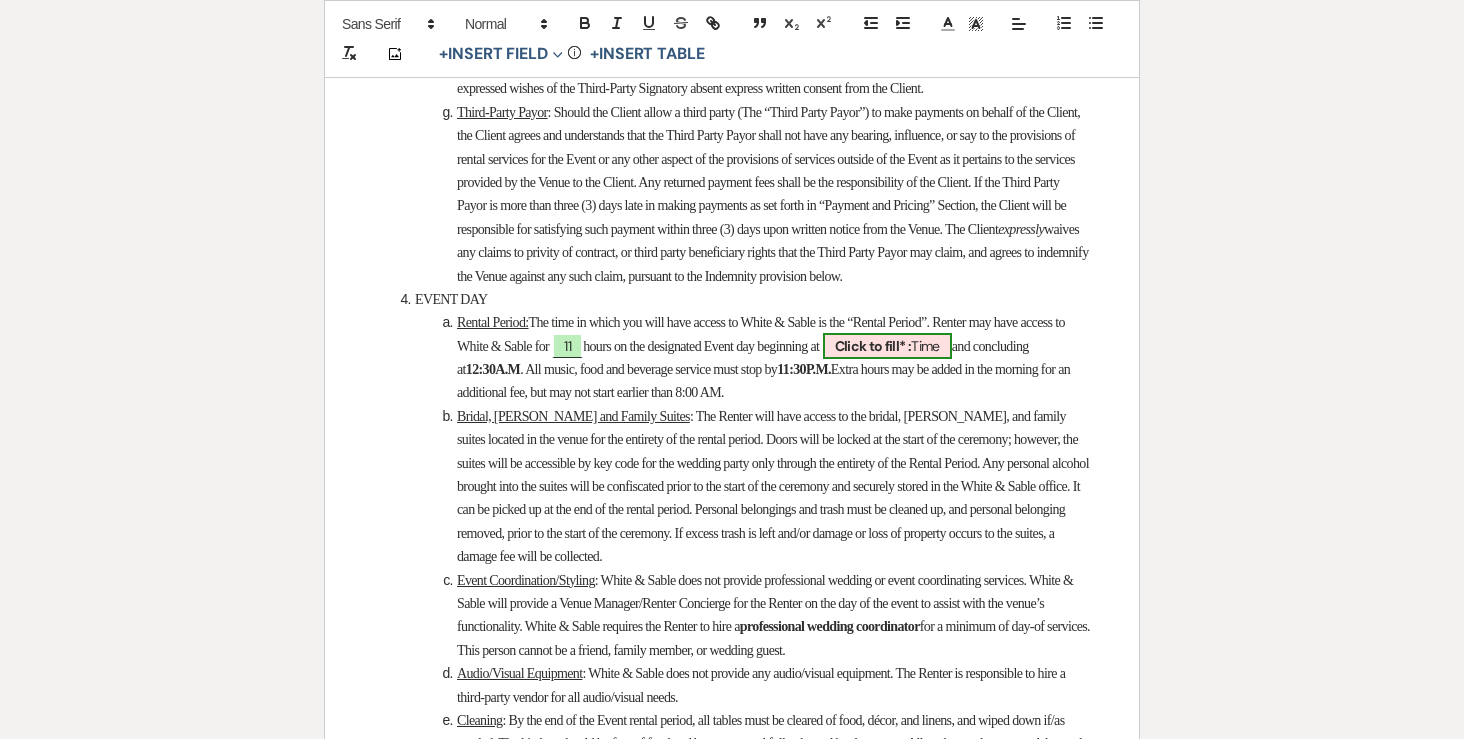 click on "Click to fill* :
Time" at bounding box center (887, 346) 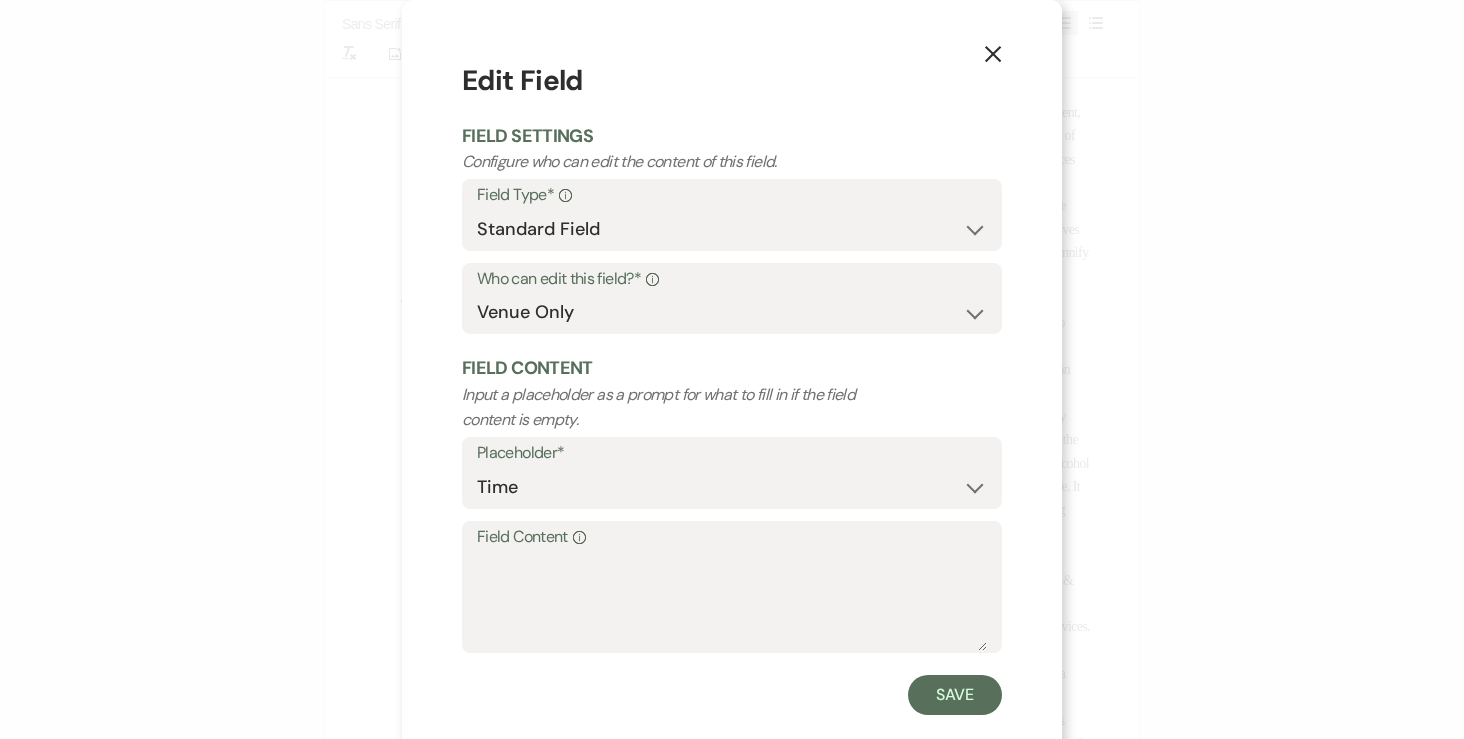 click on "Field Content Info" at bounding box center (732, 537) 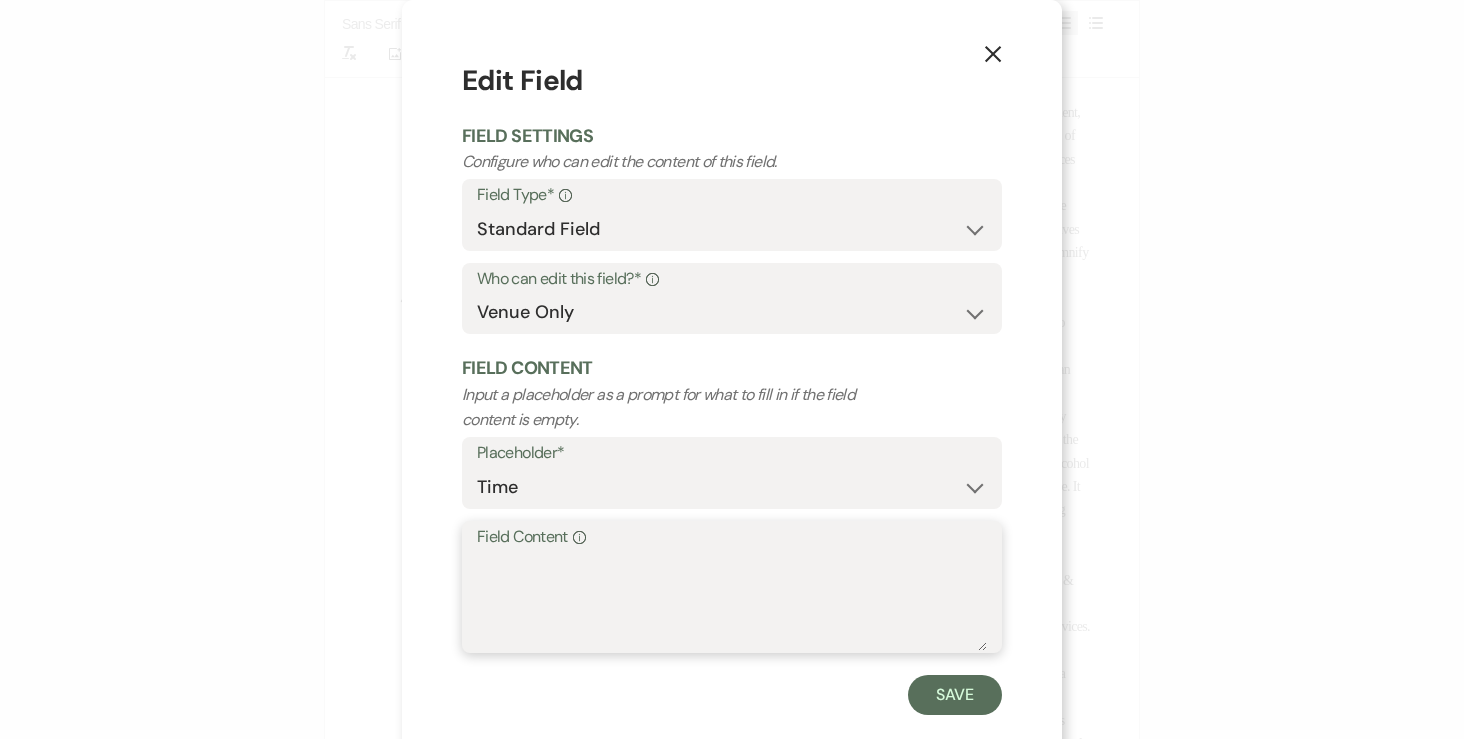 click on "Field Content Info" at bounding box center (732, 601) 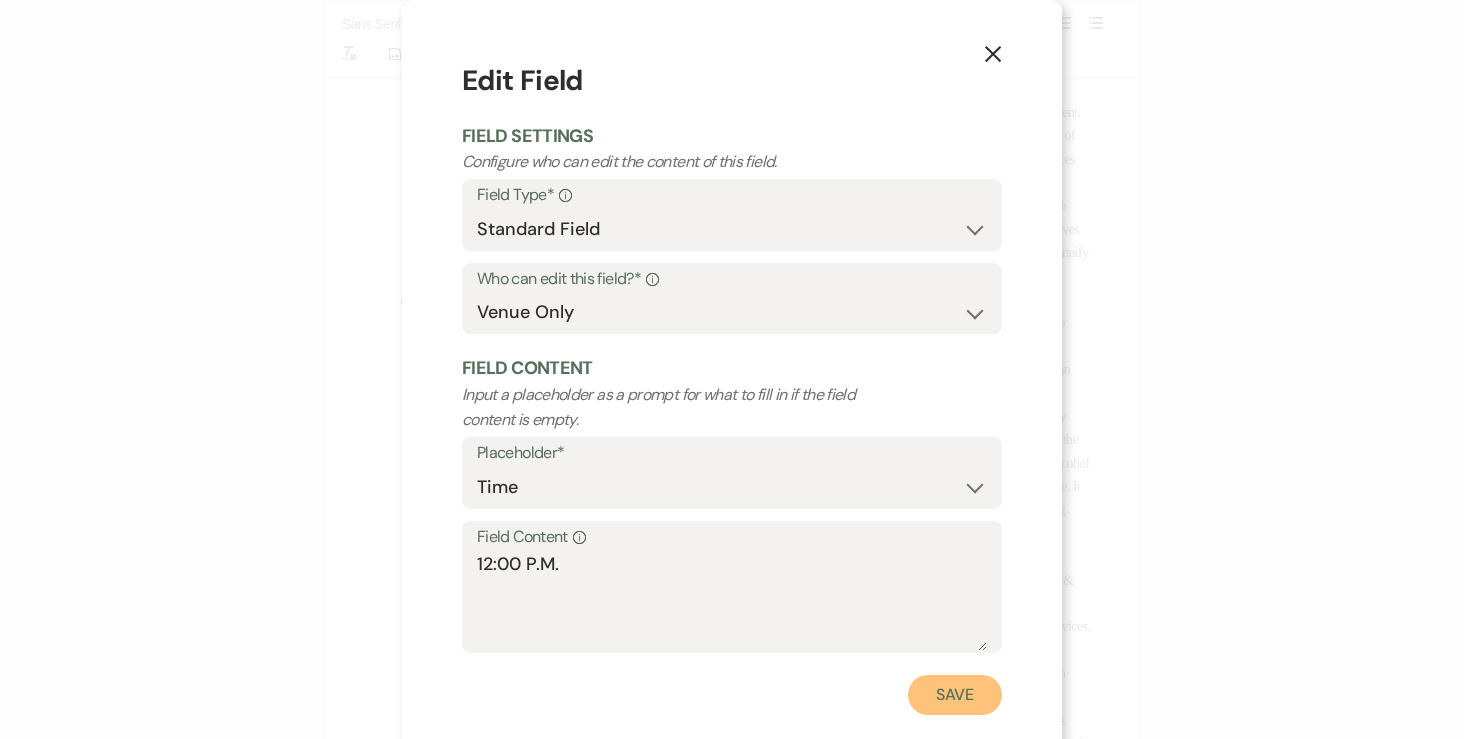 click on "Save" at bounding box center [955, 695] 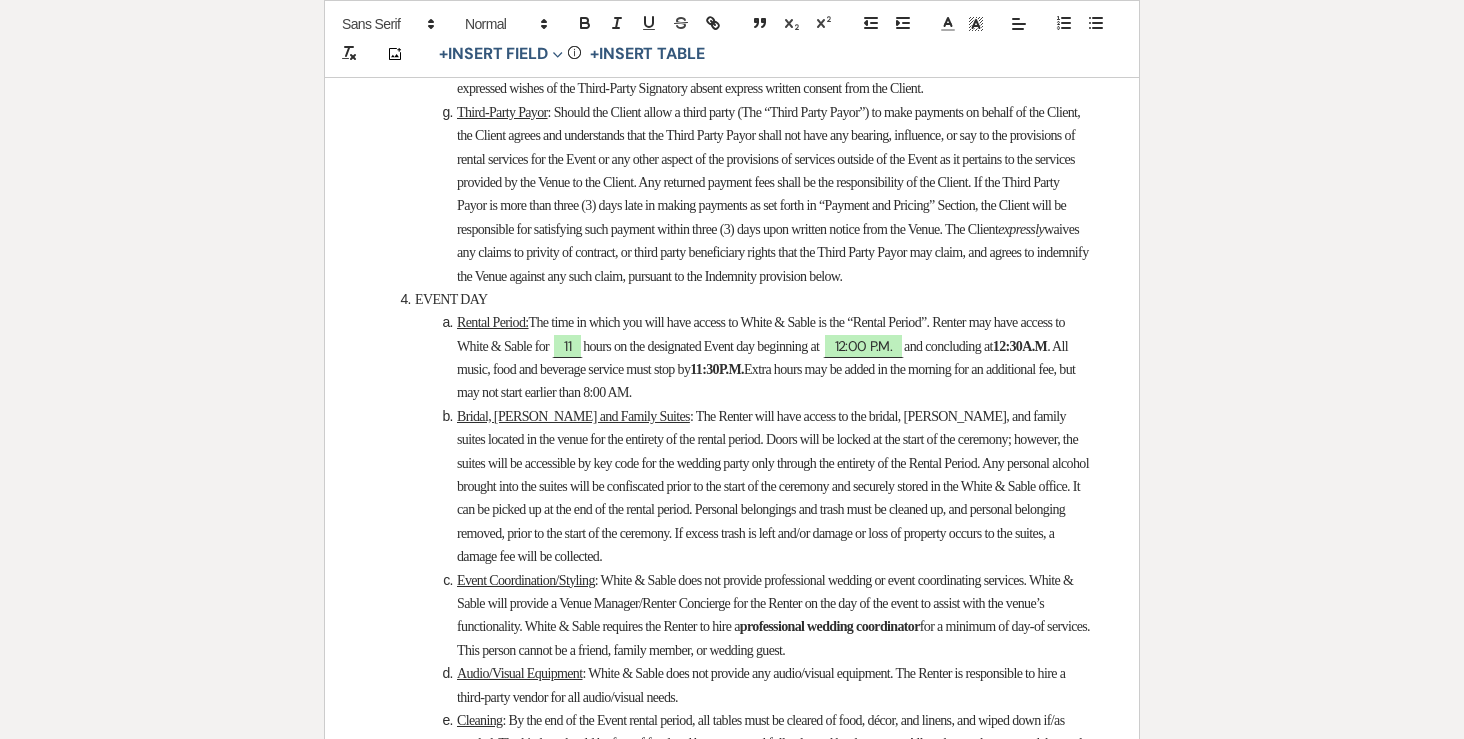 click on "Extra hours may be added in the morning for an additional fee, but may not start earlier than 8:00 AM." at bounding box center (767, 381) 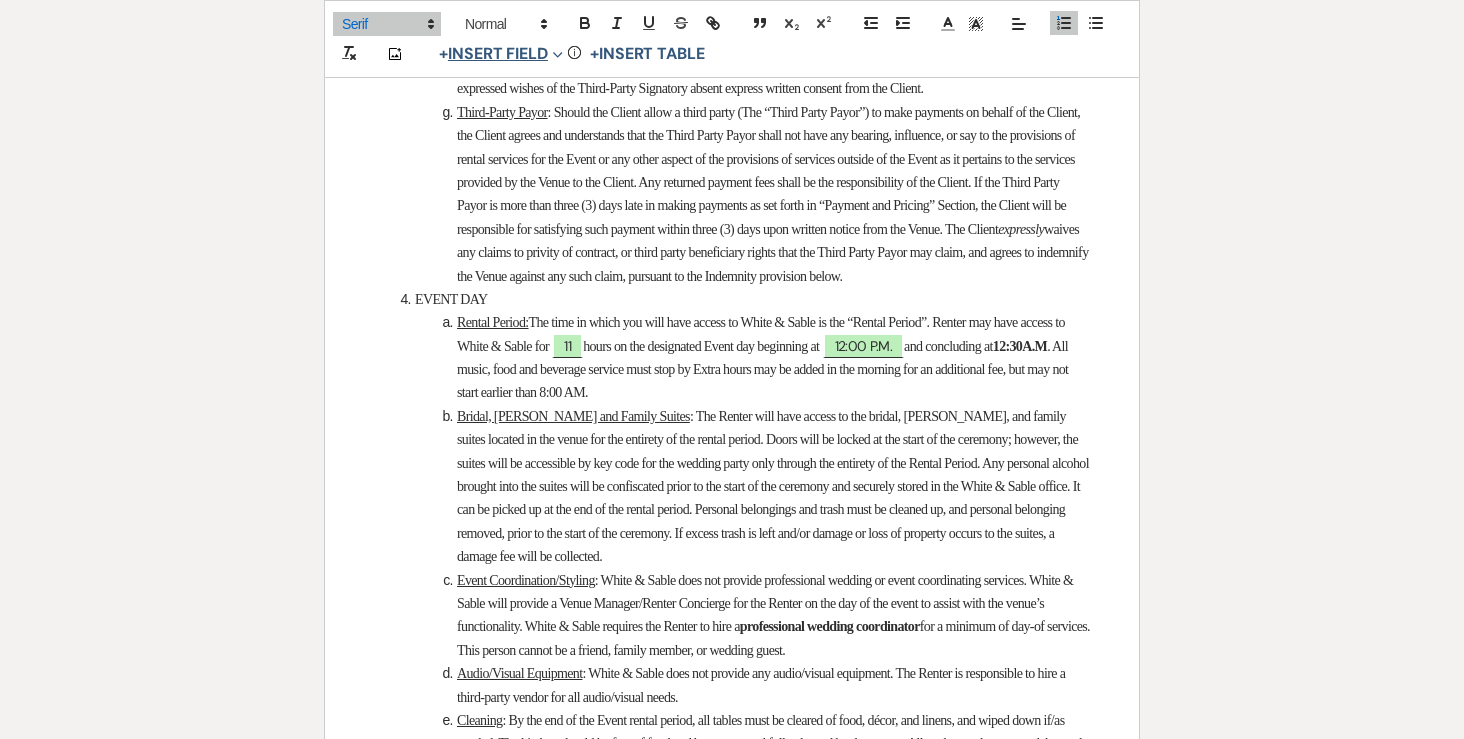 click on "+  Insert Field Expand" at bounding box center [501, 54] 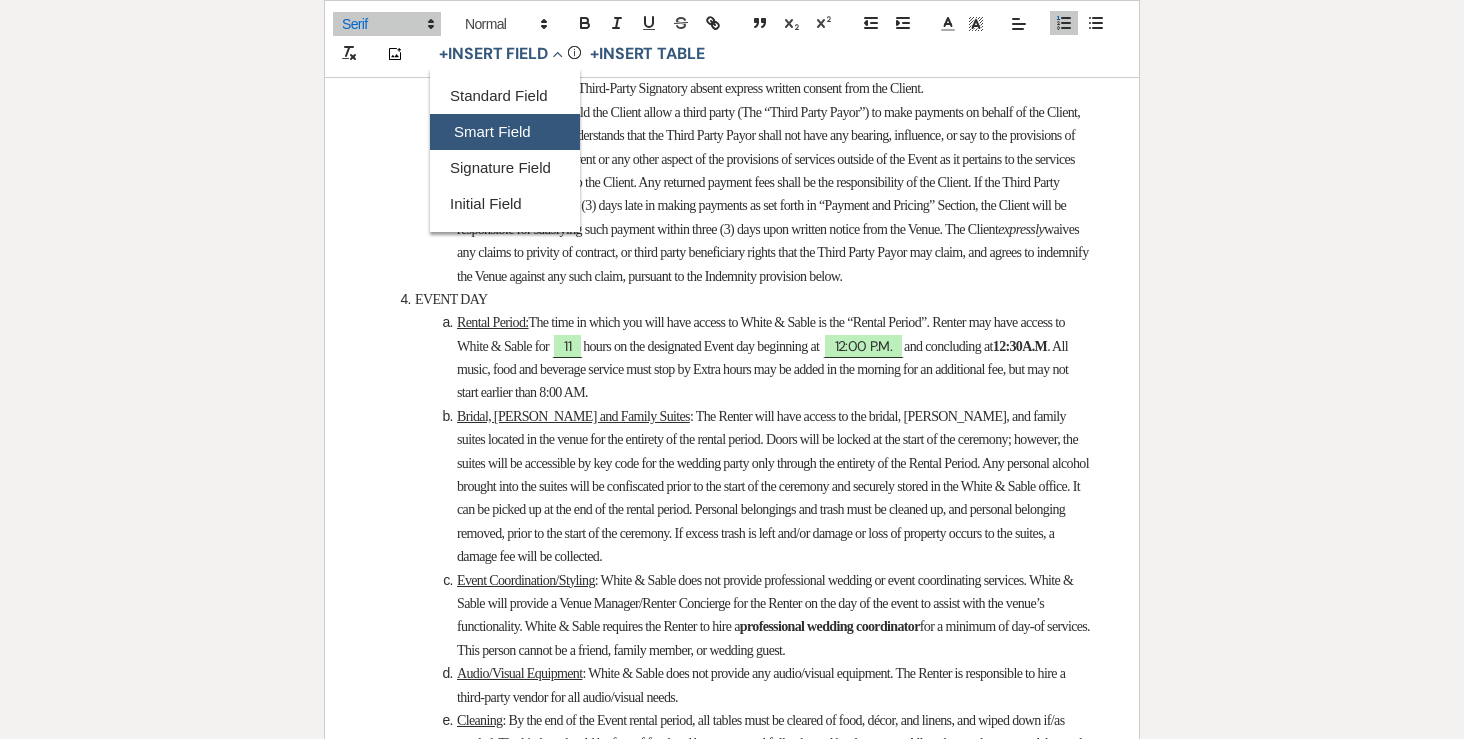 click on "Smart Field" at bounding box center [505, 132] 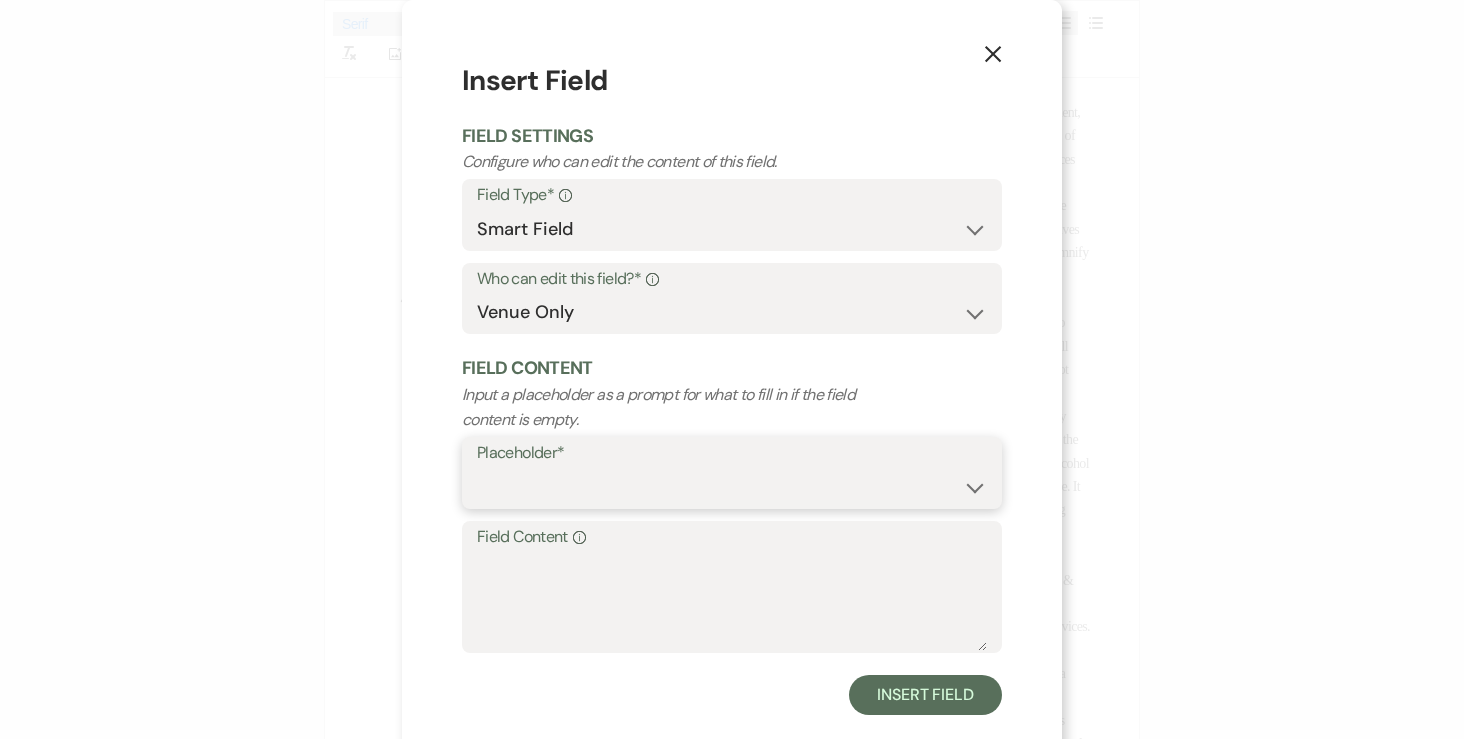 click on "{{Event Date}} {{Client Full Name(s)}} {{Client First Name(s)}} {{Venue Name}} {{Event Type}} {{Guest Count}} {{Event Budget}}" at bounding box center (732, 487) 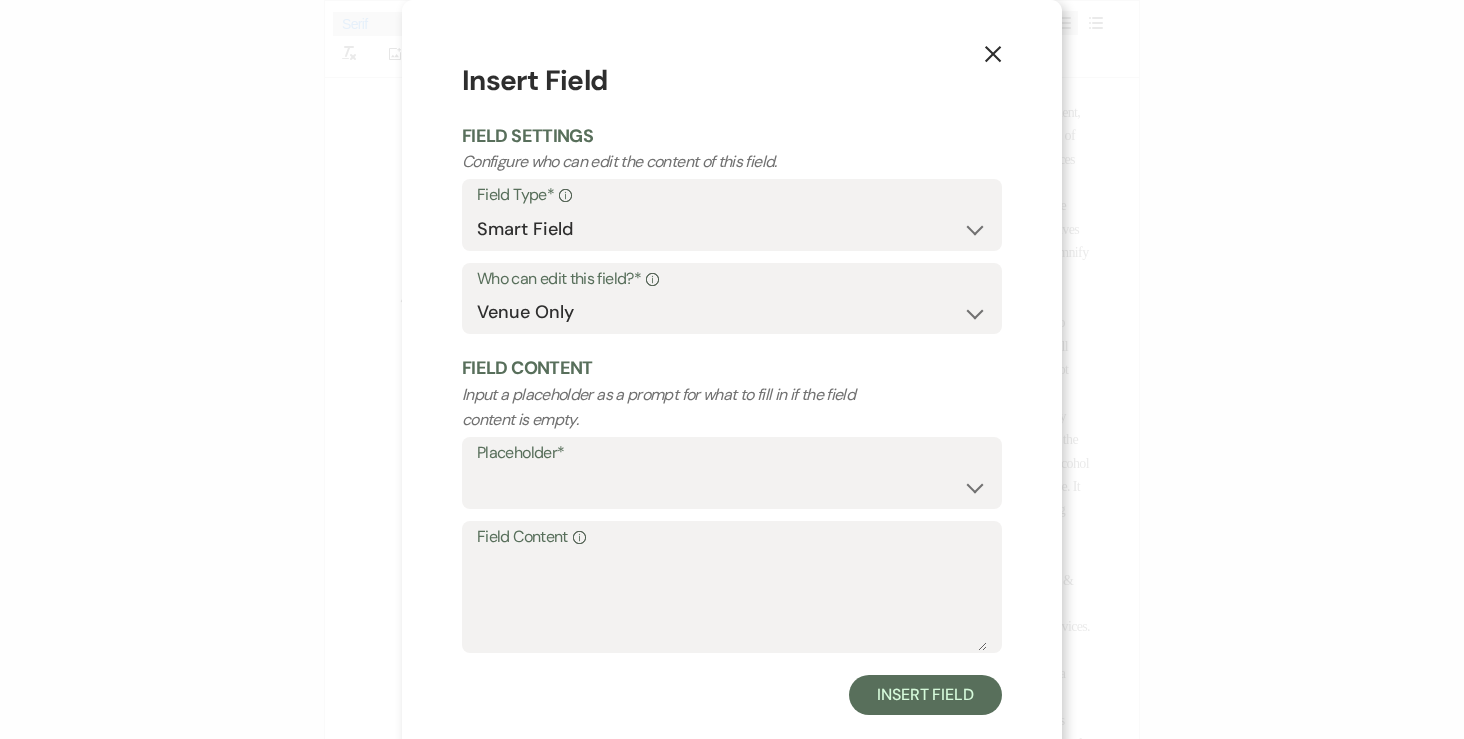 click on "X" 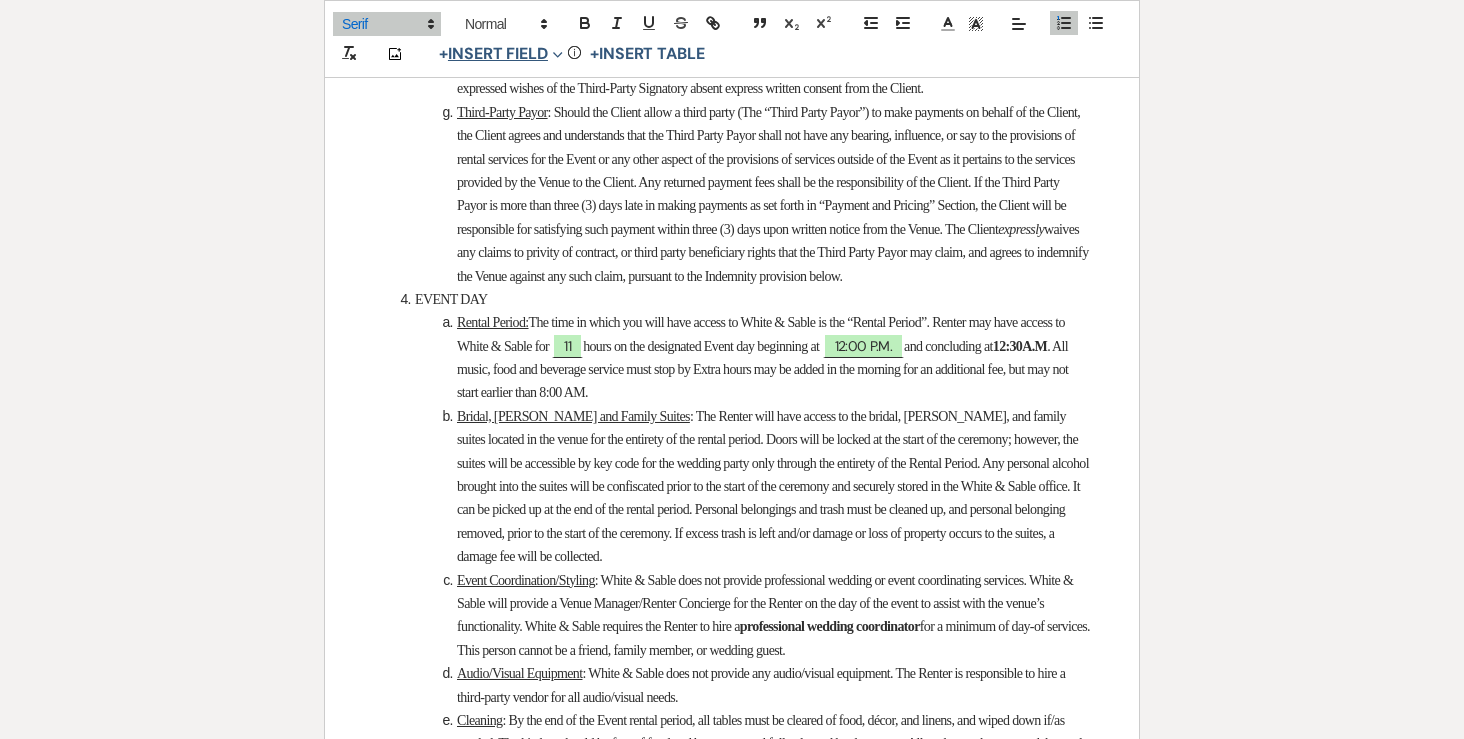 click on "+  Insert Field Expand" at bounding box center (501, 54) 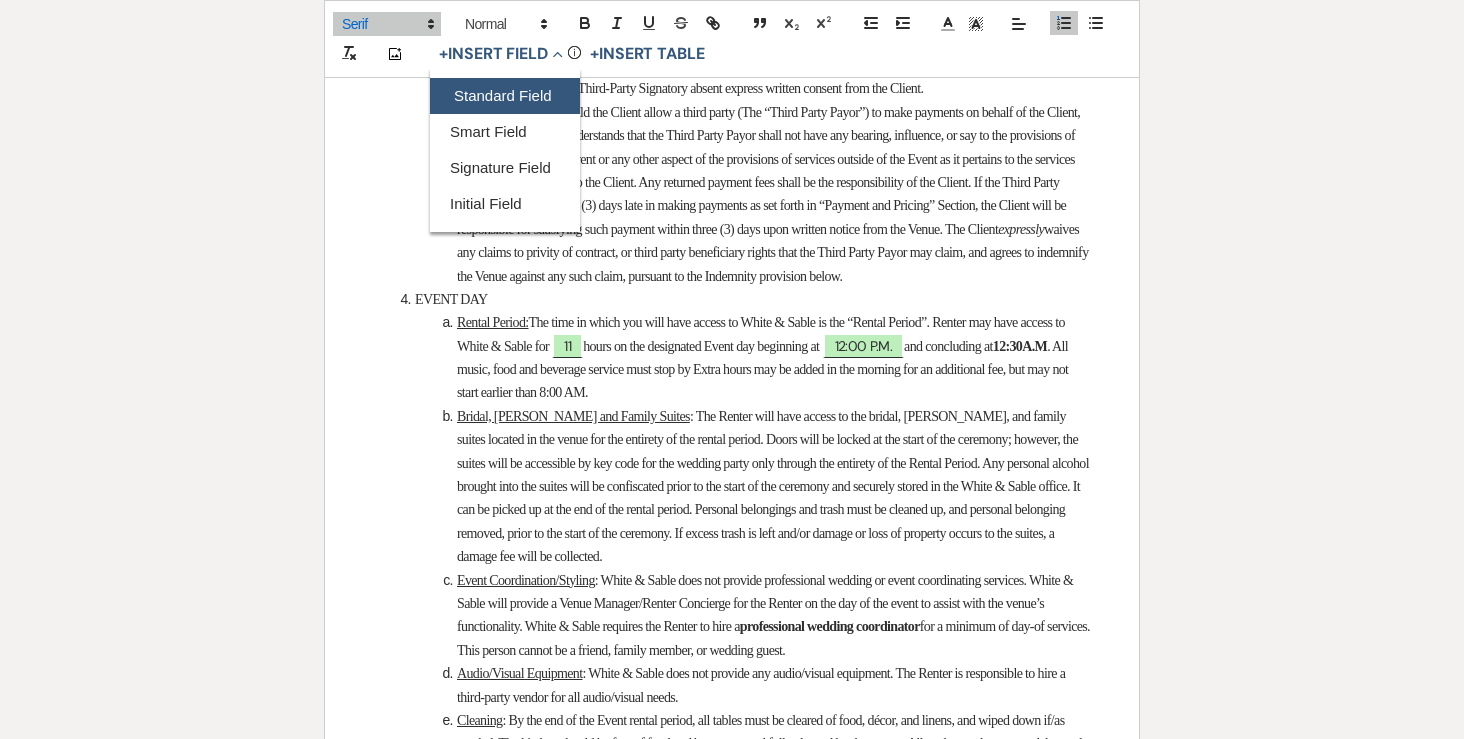 click on "Standard Field" at bounding box center (505, 96) 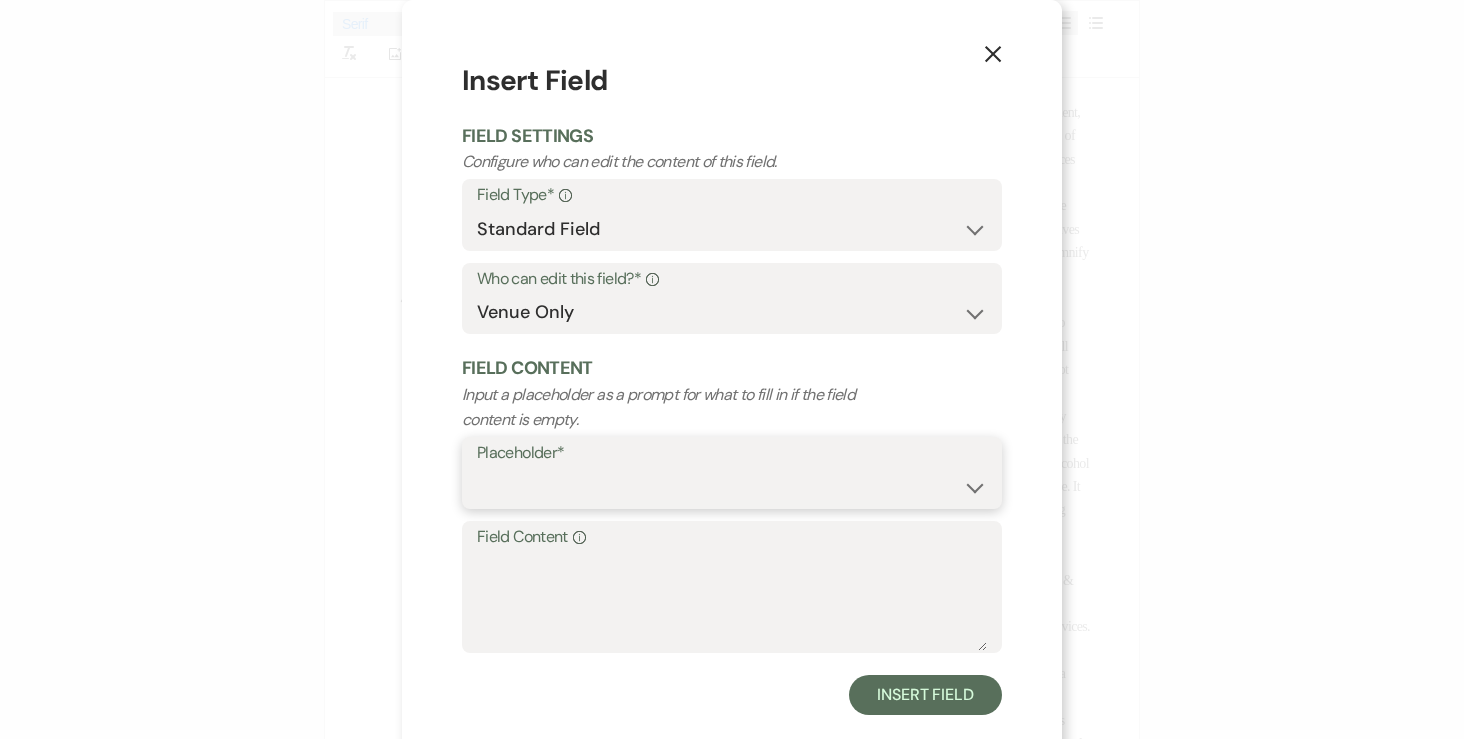 click on "Custom Placeholder Date Time Name Location Venue Name Type Number Budget Address Phone Number Email Amount Total" at bounding box center [732, 487] 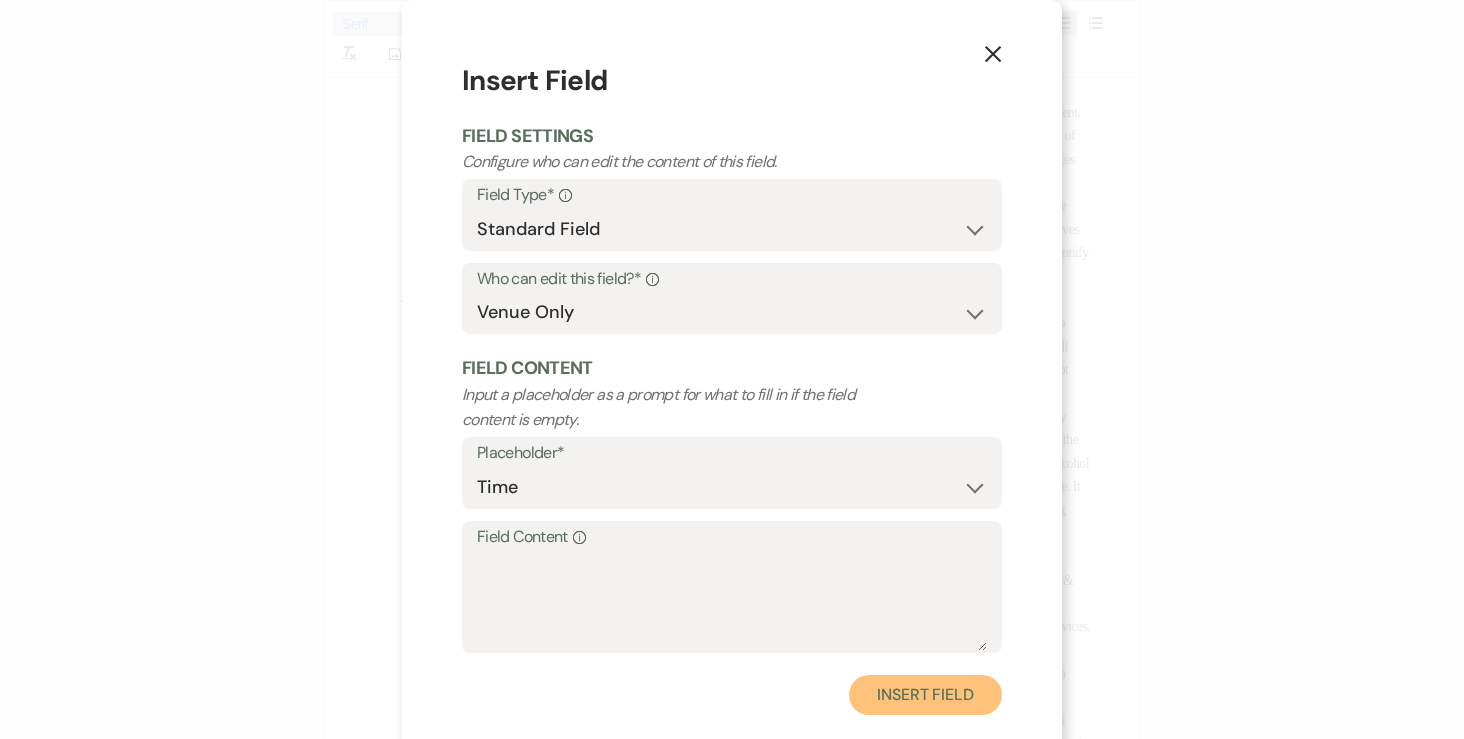 click on "Insert Field" at bounding box center [925, 695] 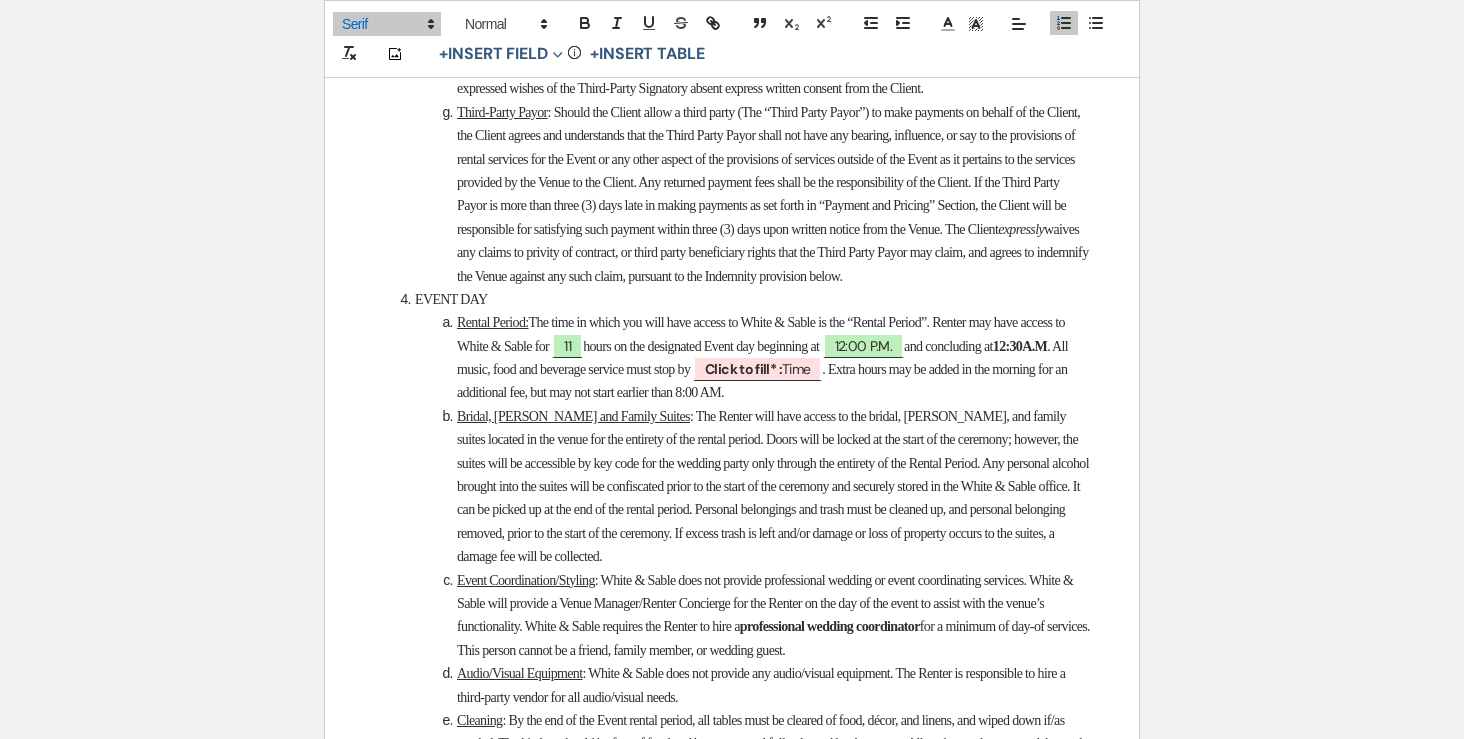 click on ": The Renter will have access to the bridal, [PERSON_NAME], and family suites located in the venue for the entirety of the rental period. Doors will be locked at the start of the ceremony; however, the suites will be accessible by key code for the wedding party only through the entirety of the Rental Period. Any personal alcohol brought into the suites will be confiscated prior to the start of the ceremony and securely stored in the White & Sable office. It can be picked up at the end of the rental period. Personal belongings and trash must be cleaned up, and personal belonging removed, prior to the start of the ceremony. If excess trash is left and/or damage or loss of property occurs to the suites, a damage fee will be collected." at bounding box center [774, 486] 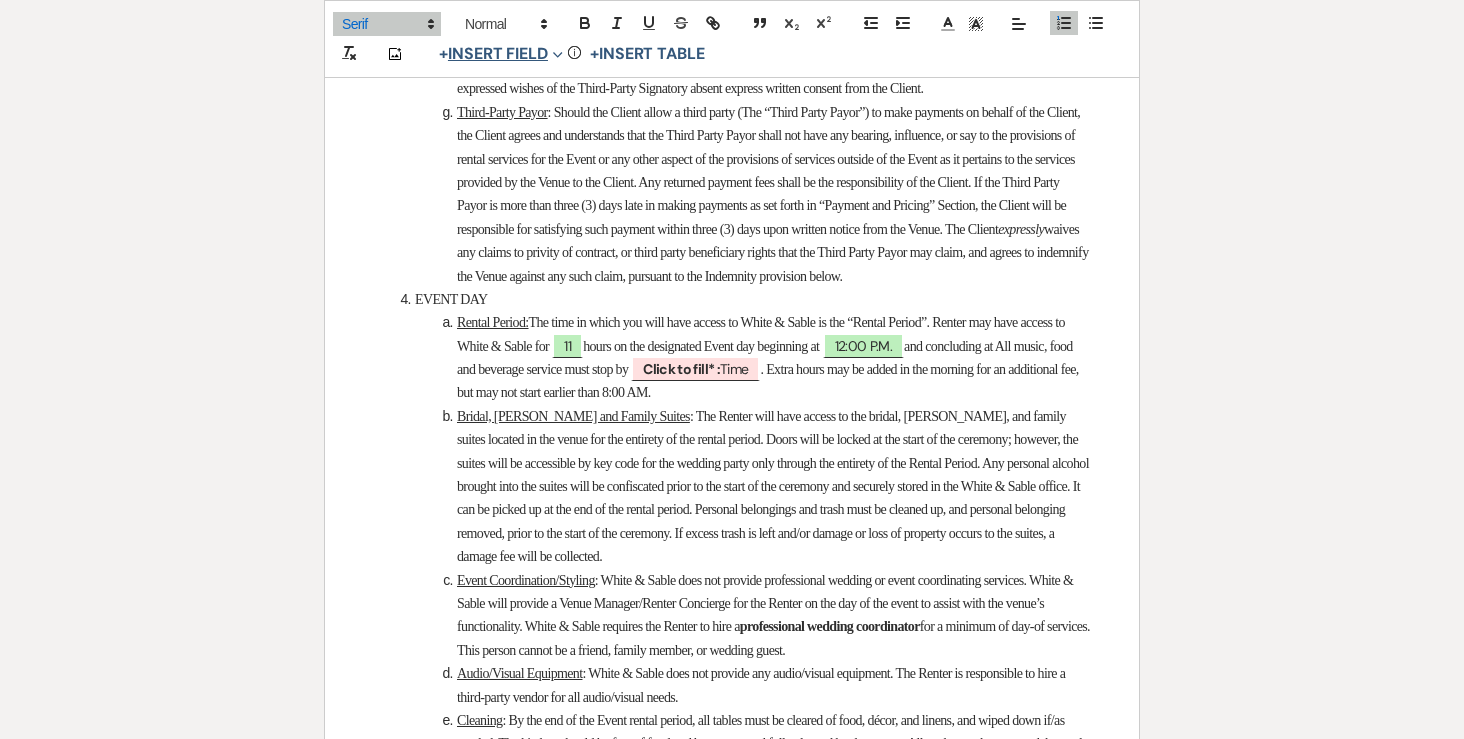 click on "+  Insert Field Expand" at bounding box center [501, 54] 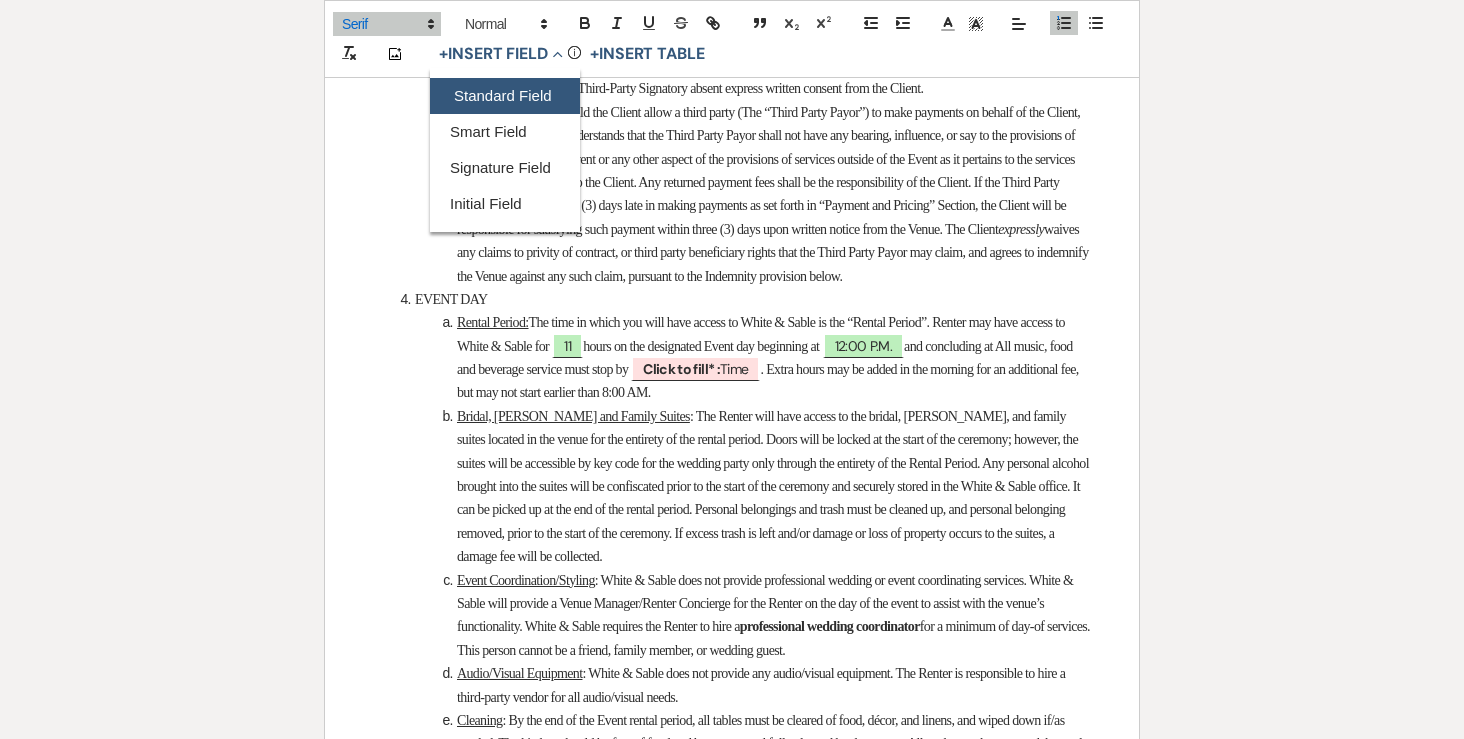 click on "Standard Field" at bounding box center (505, 96) 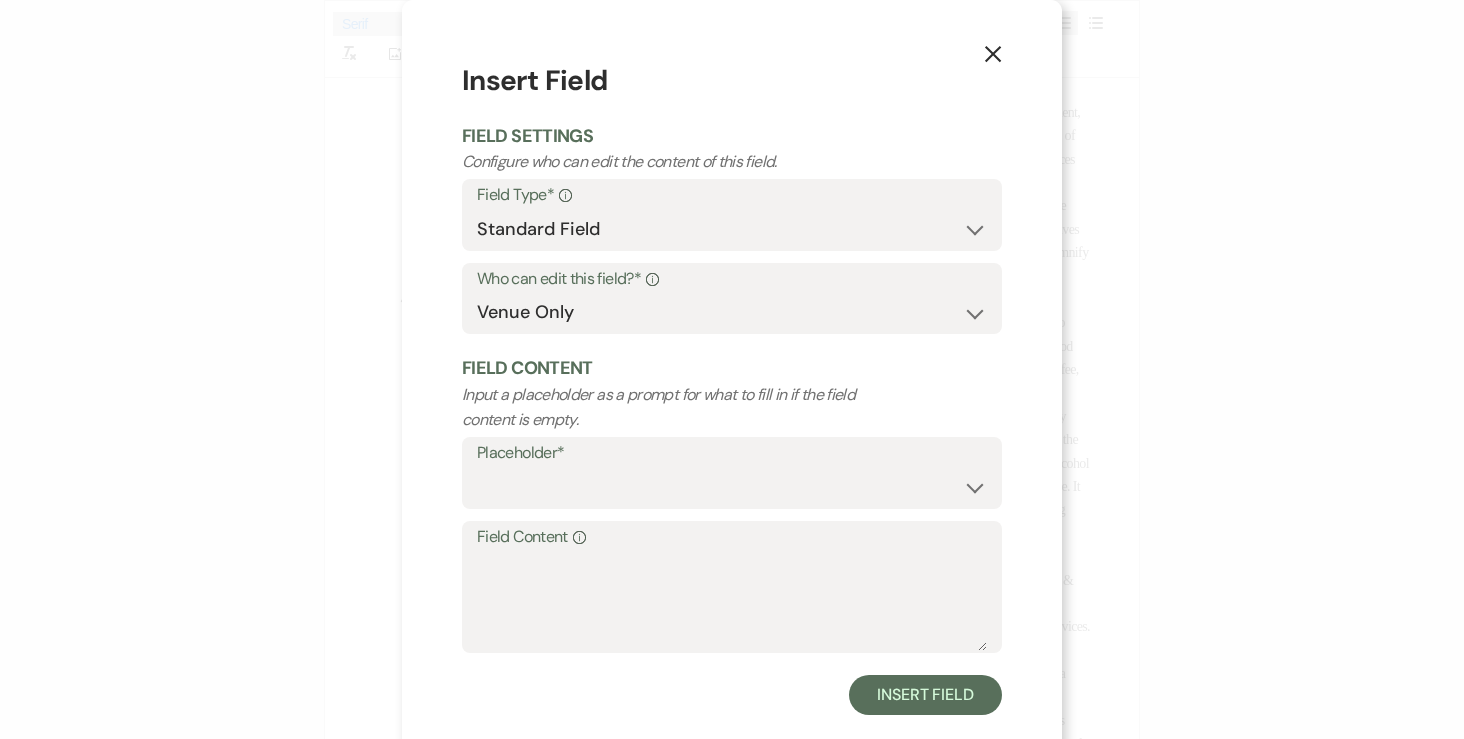 click on "Placeholder*" at bounding box center (732, 453) 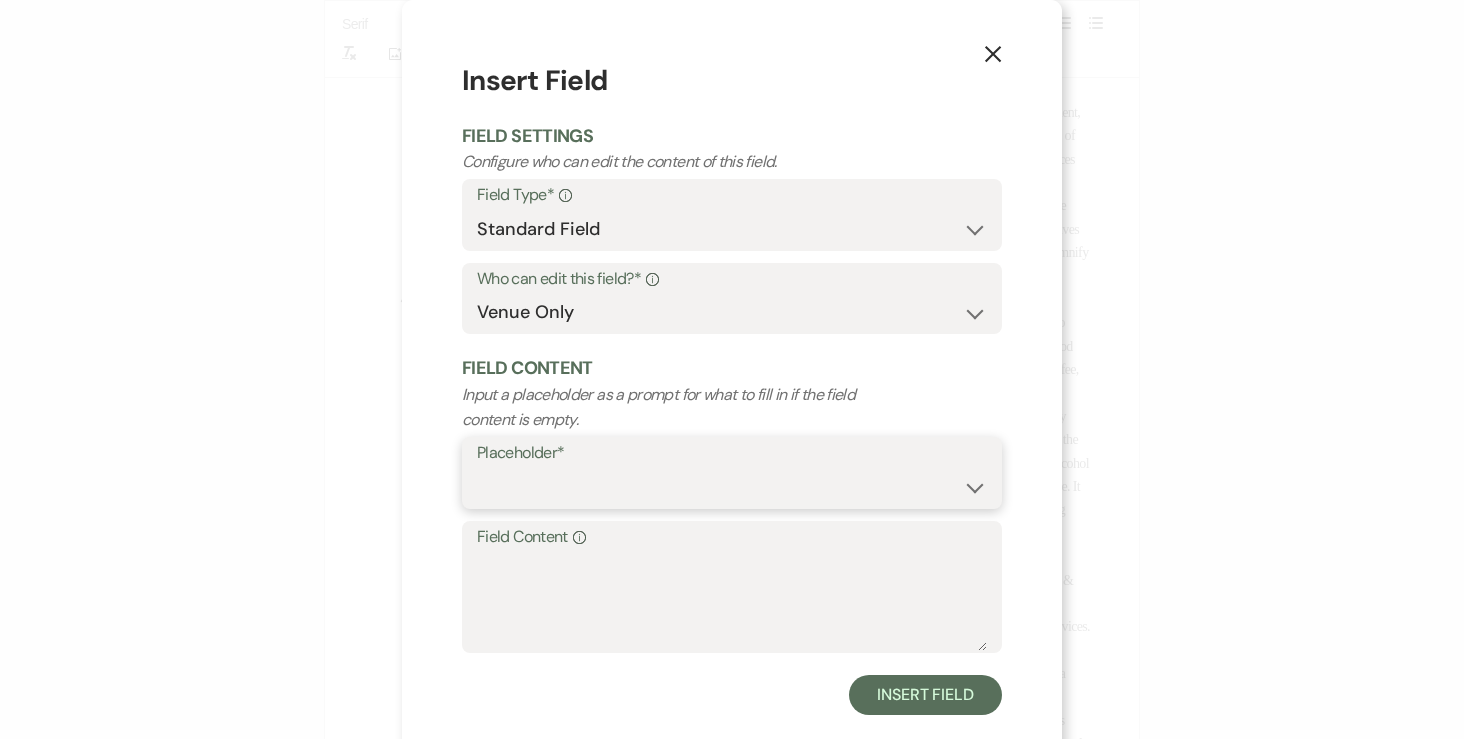 click on "Custom Placeholder Date Time Name Location Venue Name Type Number Budget Address Phone Number Email Amount Total" at bounding box center (732, 487) 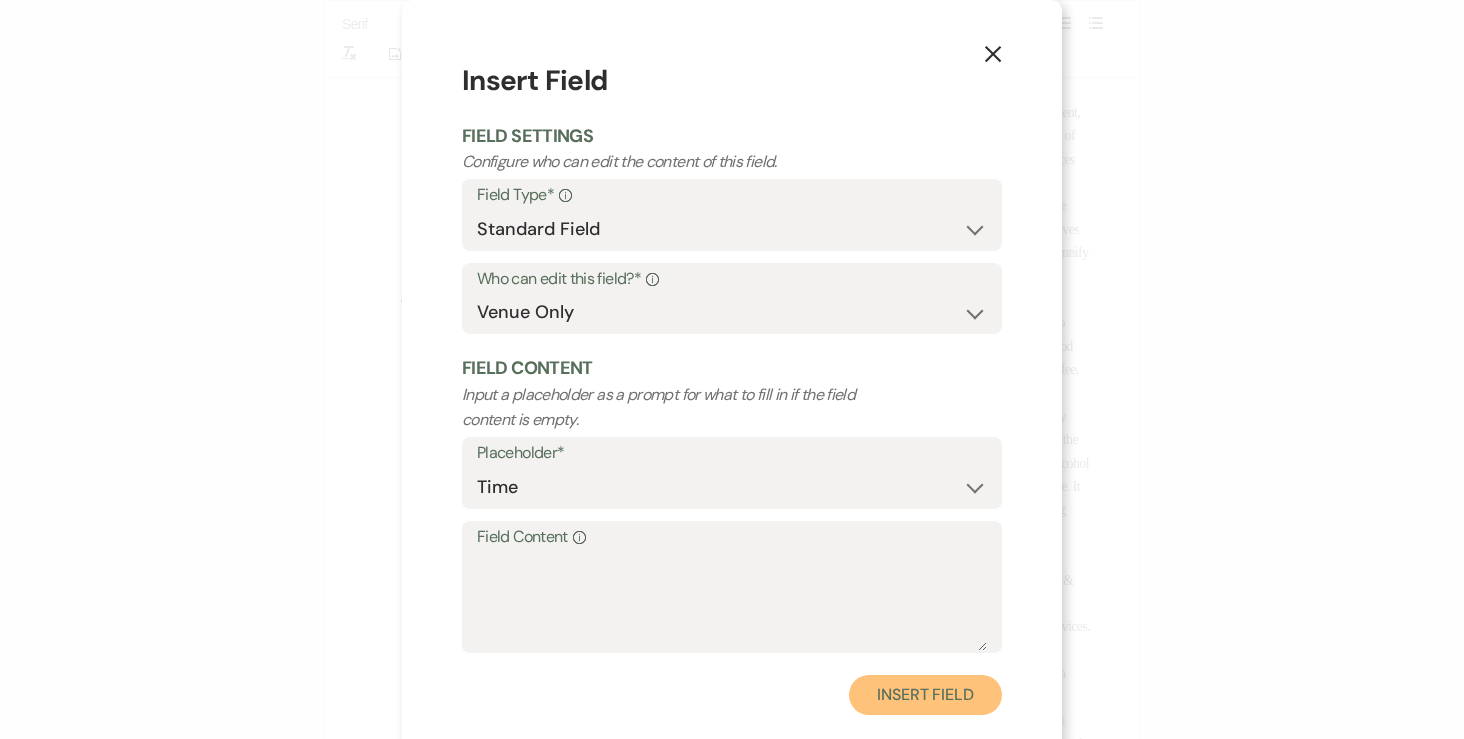 click on "Insert Field" at bounding box center [925, 695] 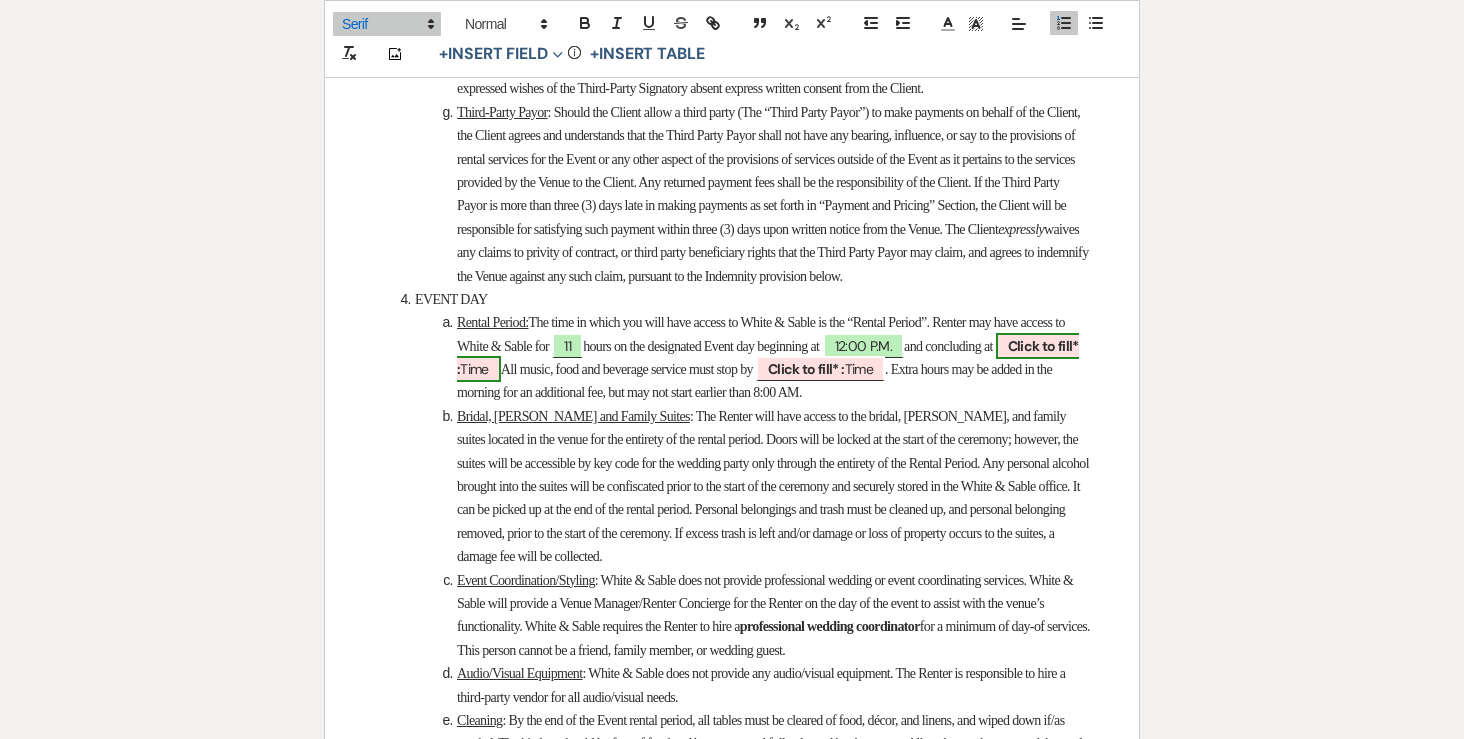 click on "Click to fill* :" at bounding box center (768, 357) 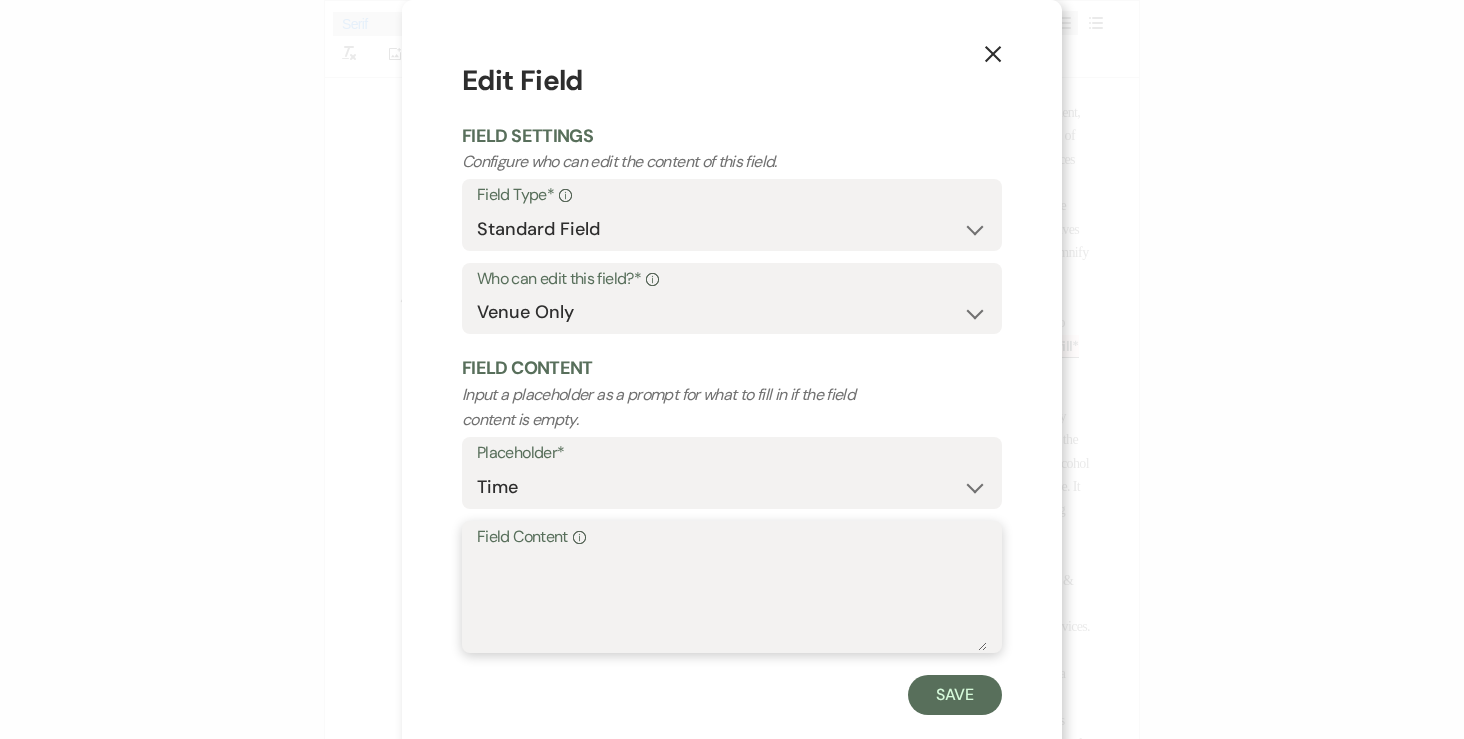 click on "Field Content Info" at bounding box center [732, 601] 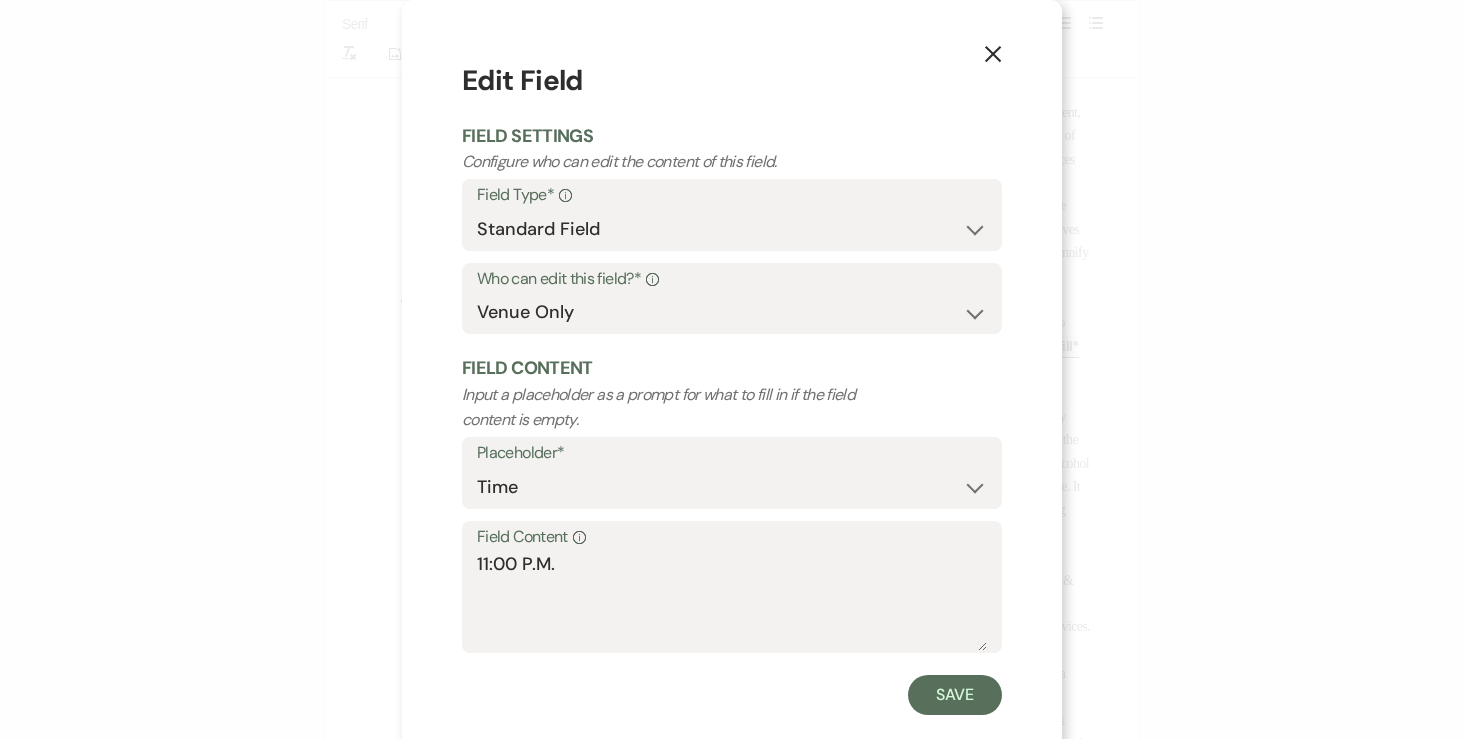 click on "Edit Field Field Settings Configure who can edit the content of this field. Field Type* Info Standard Field Smart Field Who can edit this field?* Info Both Venue & Client Client Only Venue Only Field Content Input a placeholder as a prompt for what to fill in if the field content is empty. Placeholder* Custom Placeholder Date Time Name Location Venue Name Type Number Budget Address Phone Number Email Amount Total Field Content Info 11:00 P.M. Save" at bounding box center (732, 387) 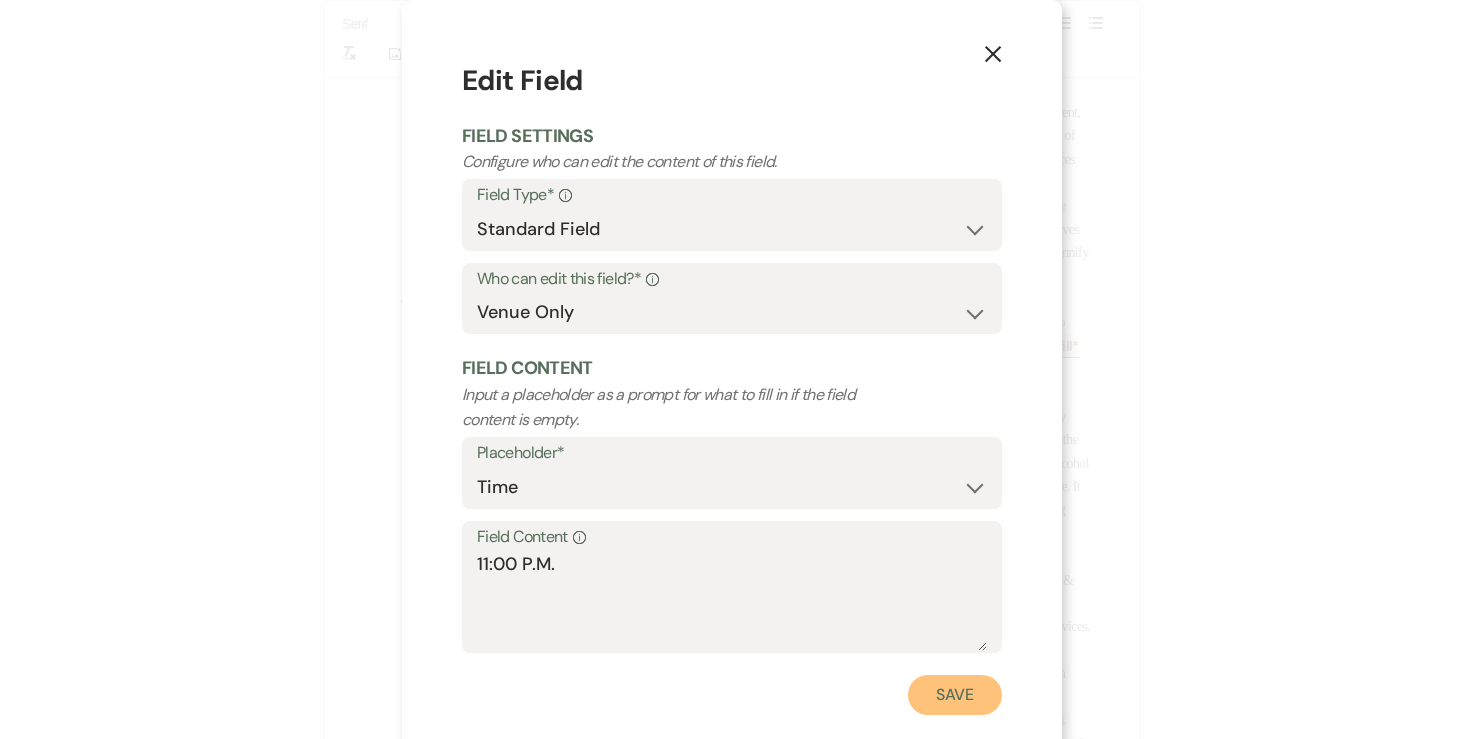 click on "Save" at bounding box center [955, 695] 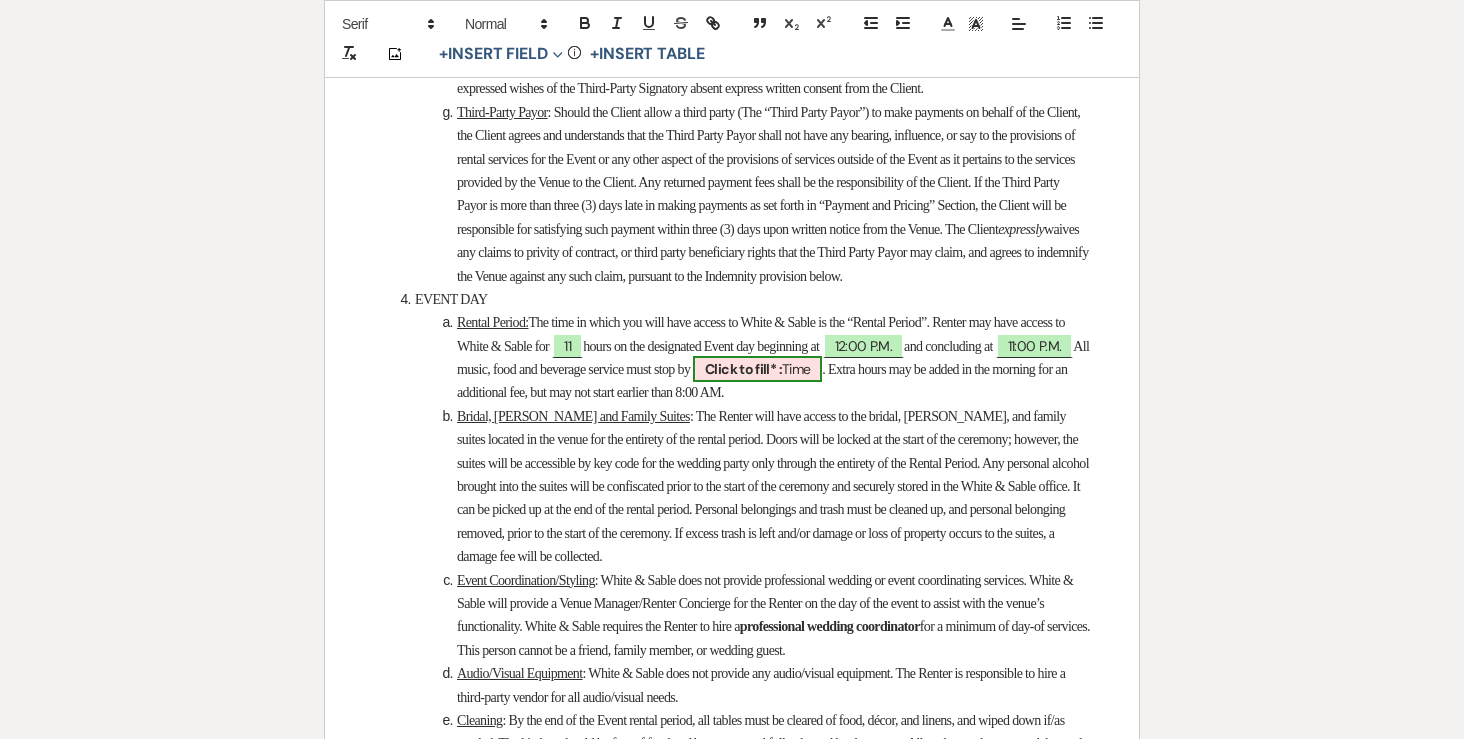 click on "Click to fill* :" at bounding box center [743, 369] 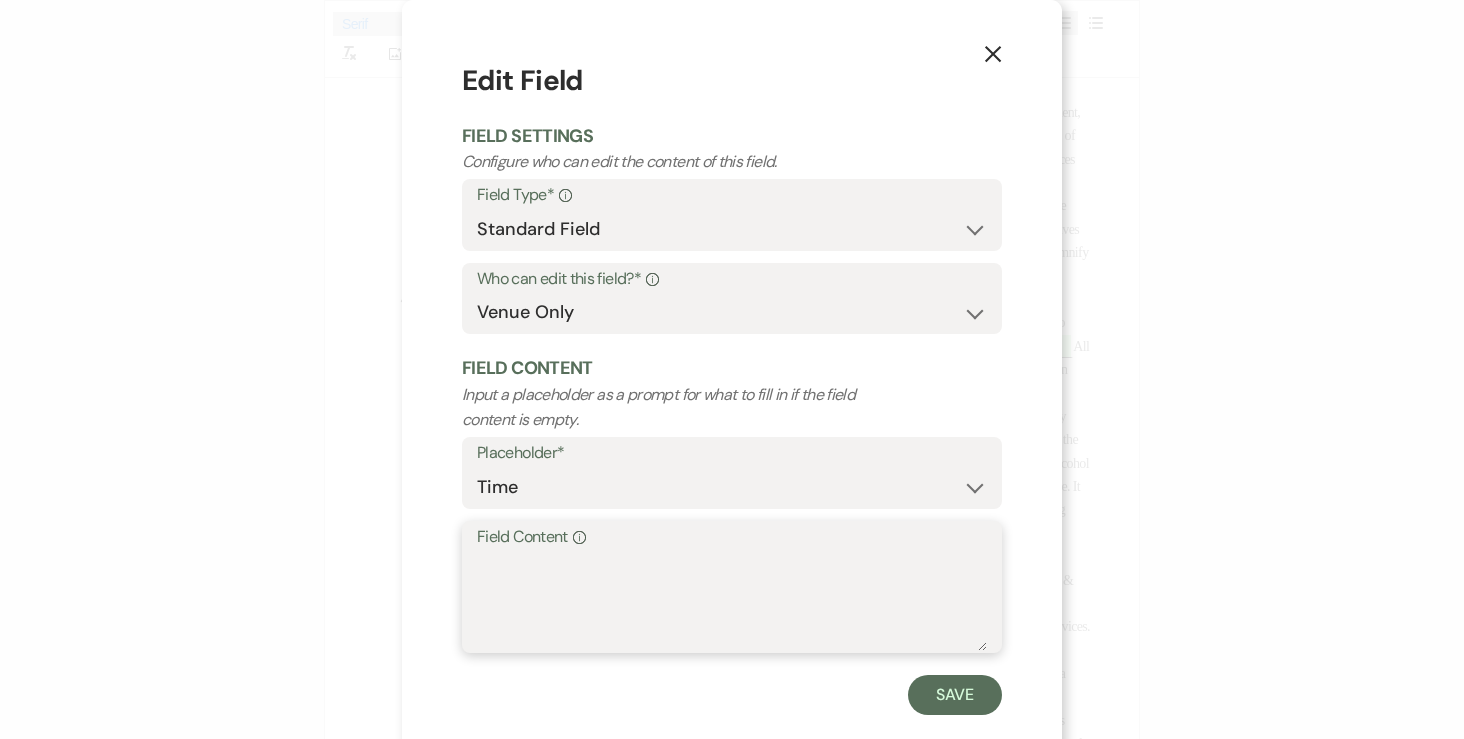 click on "Field Content Info" at bounding box center (732, 601) 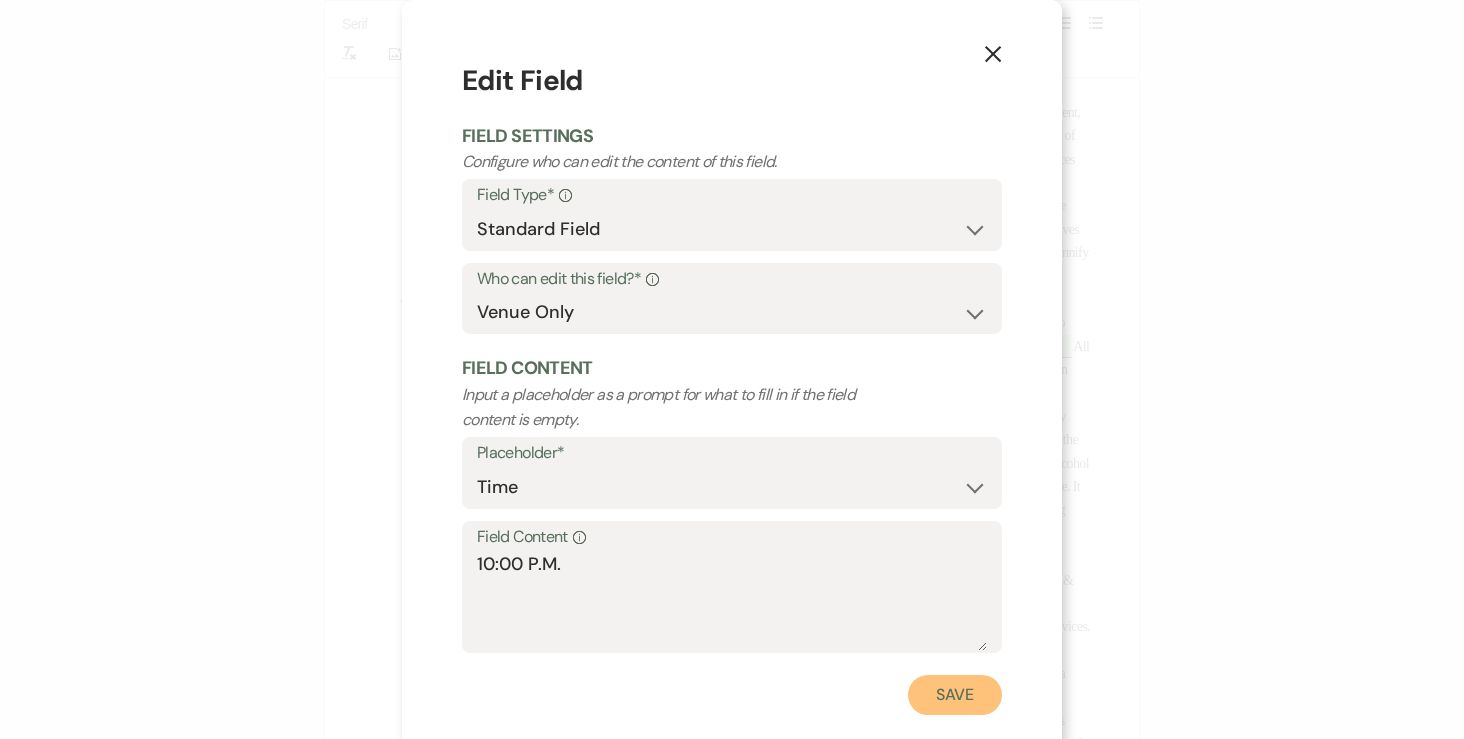 click on "Save" at bounding box center [955, 695] 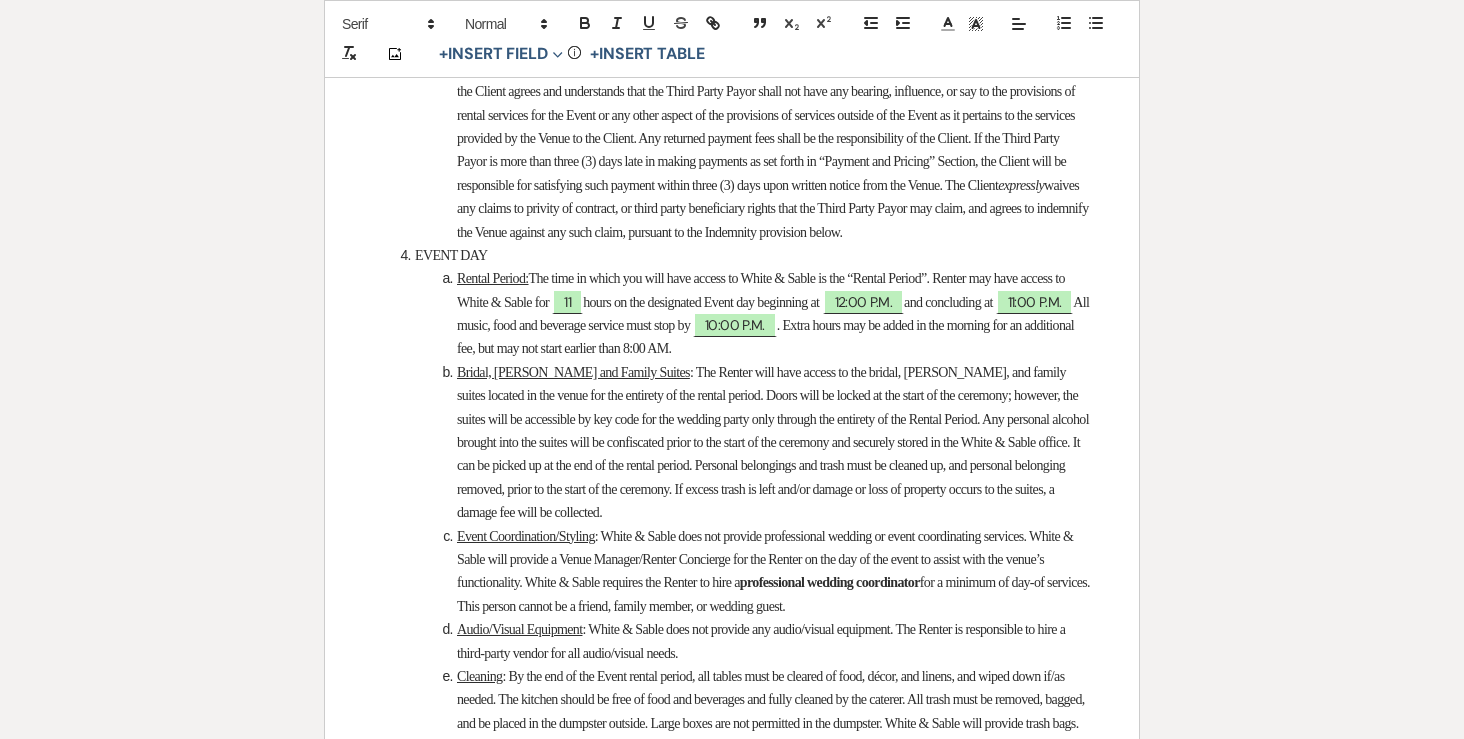 scroll, scrollTop: 4090, scrollLeft: 0, axis: vertical 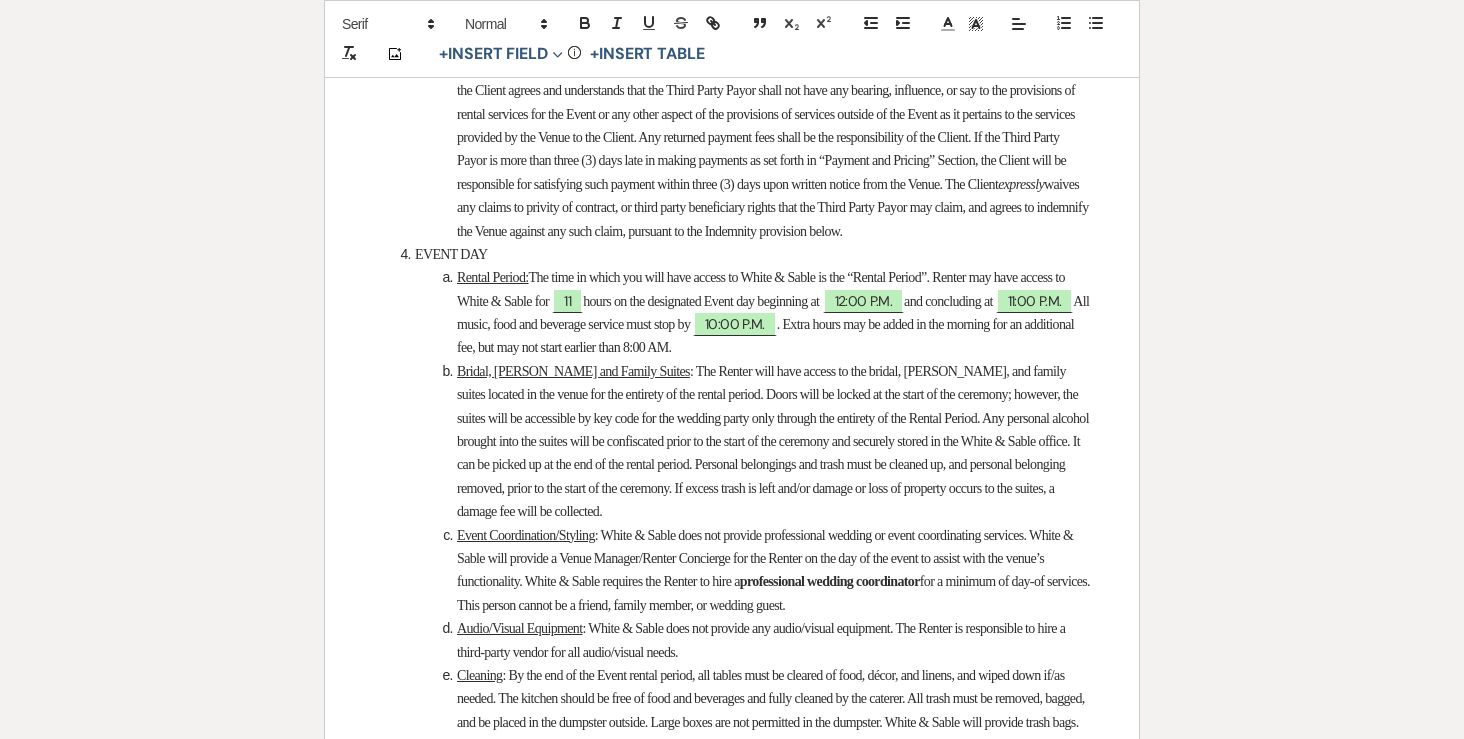 click on "and concluding at
11:00 P.M.
All music, food and beverage service must stop by
10:00 P.M.
. Extra hours may be added in the morning for an additional fee, but may not start earlier than 8:00 AM." at bounding box center (774, 325) 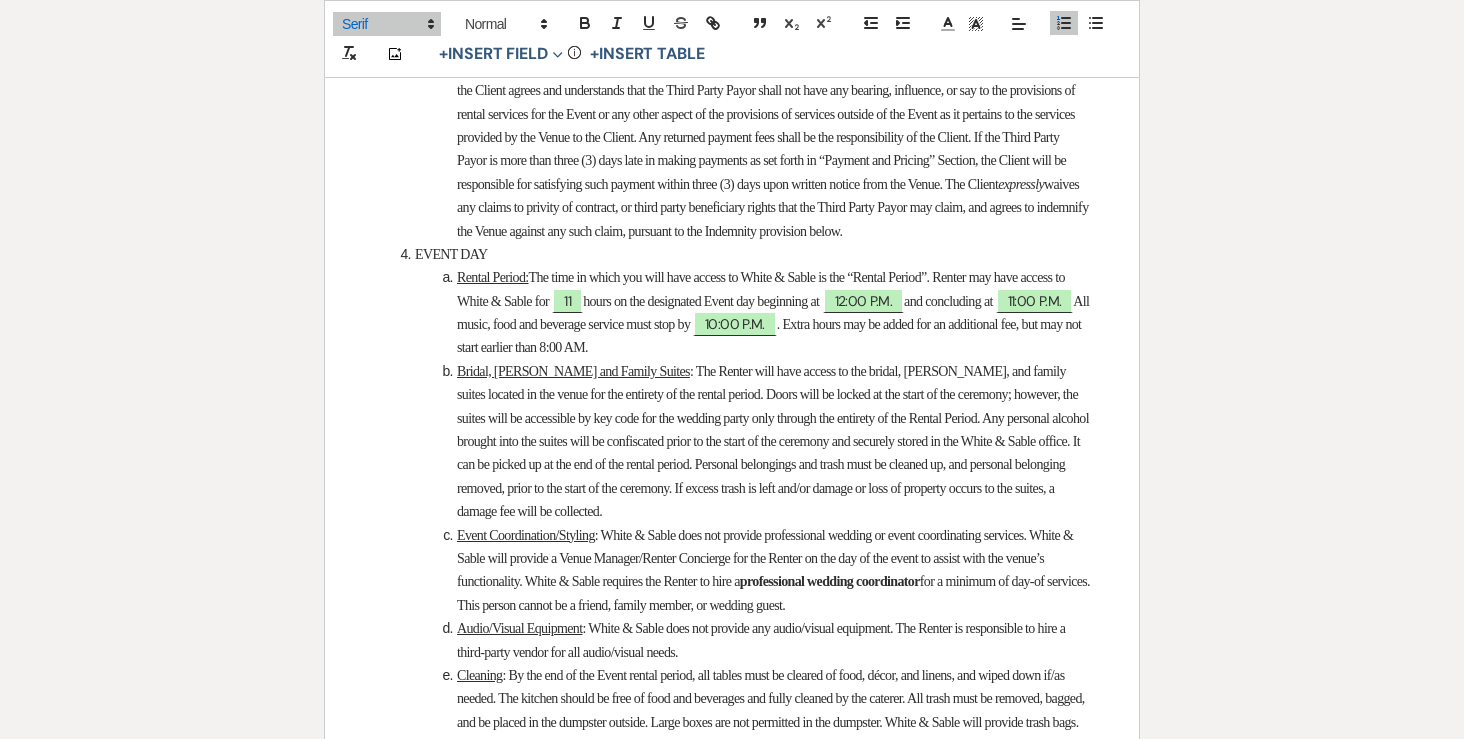 click on "Rental Period:  The time in which you will have access to White & Sable is the “Rental Period”. Renter may have access to White & Sable for
11
hours on the designated Event day beginning at
12:00 P.M.
and concluding at
11:00 P.M.
All music, food and beverage service must stop by
10:00 P.M.
. Extra hours may be added for an additional fee, but may not start earlier than 8:00 AM." at bounding box center (742, 313) 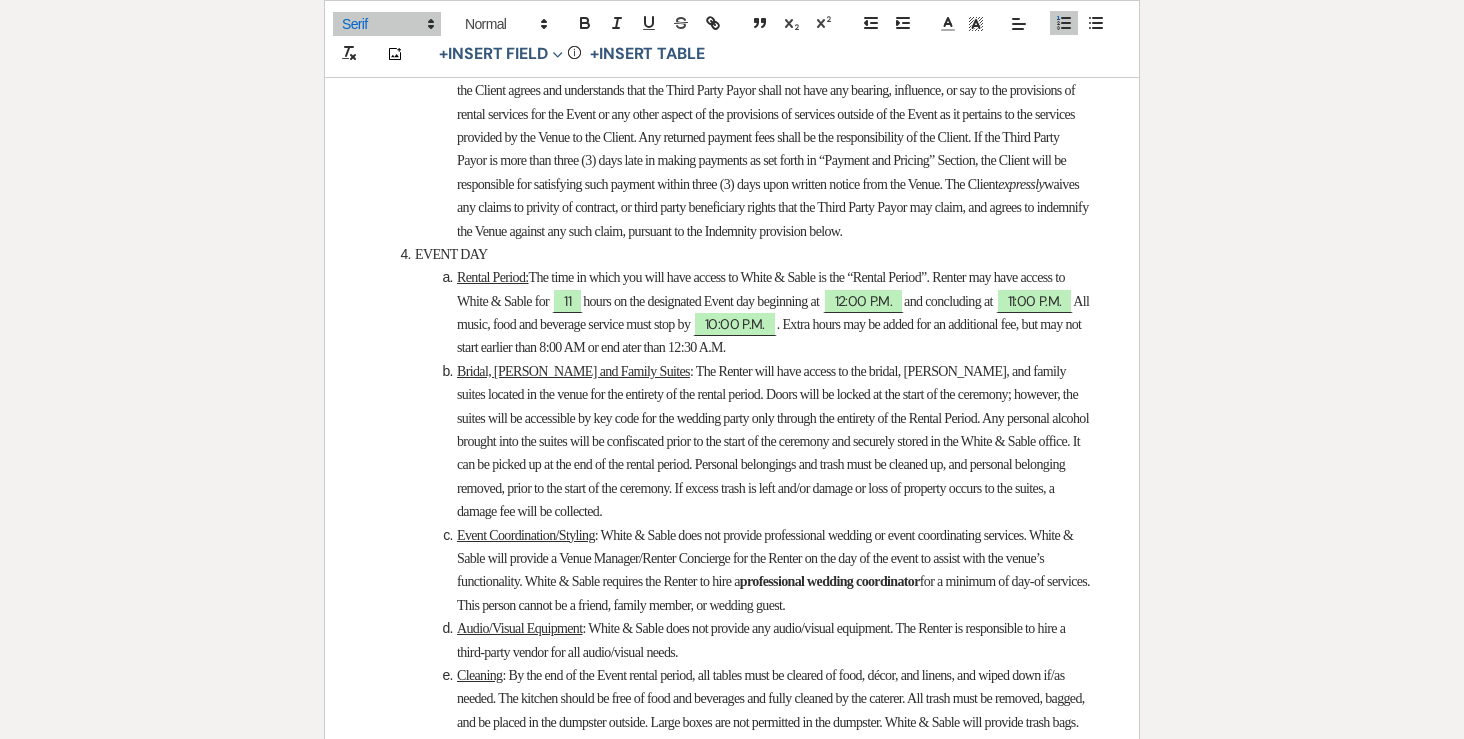 click on "and concluding at
11:00 P.M.
All music, food and beverage service must stop by
10:00 P.M.
. Extra hours may be added for an additional fee, but may not start earlier than 8:00 AM or end ater than 12:30 A.M." at bounding box center [774, 325] 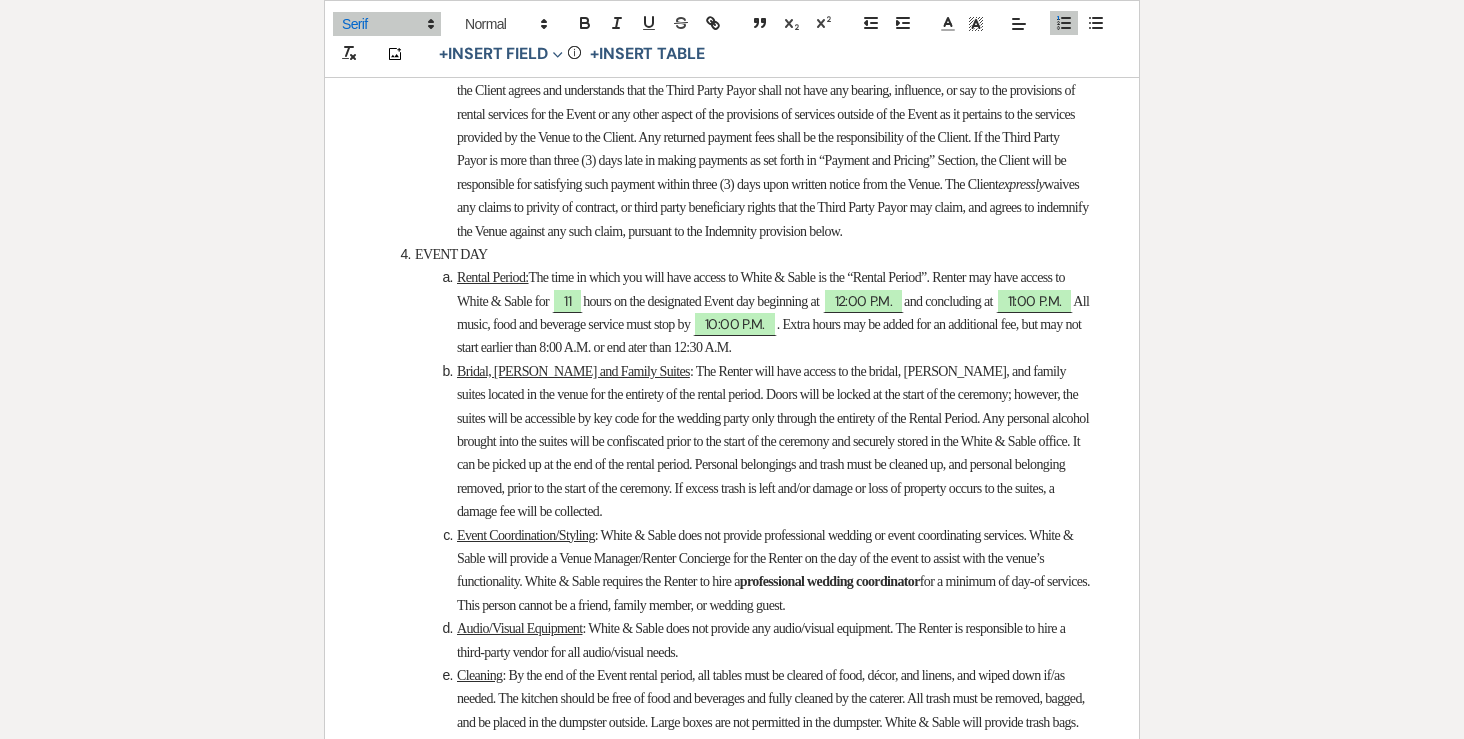 click on "and concluding at
11:00 P.M.
All music, food and beverage service must stop by
10:00 P.M.
. Extra hours may be added for an additional fee, but may not start earlier than 8:00 A.M. or end ater than 12:30 A.M." at bounding box center [774, 325] 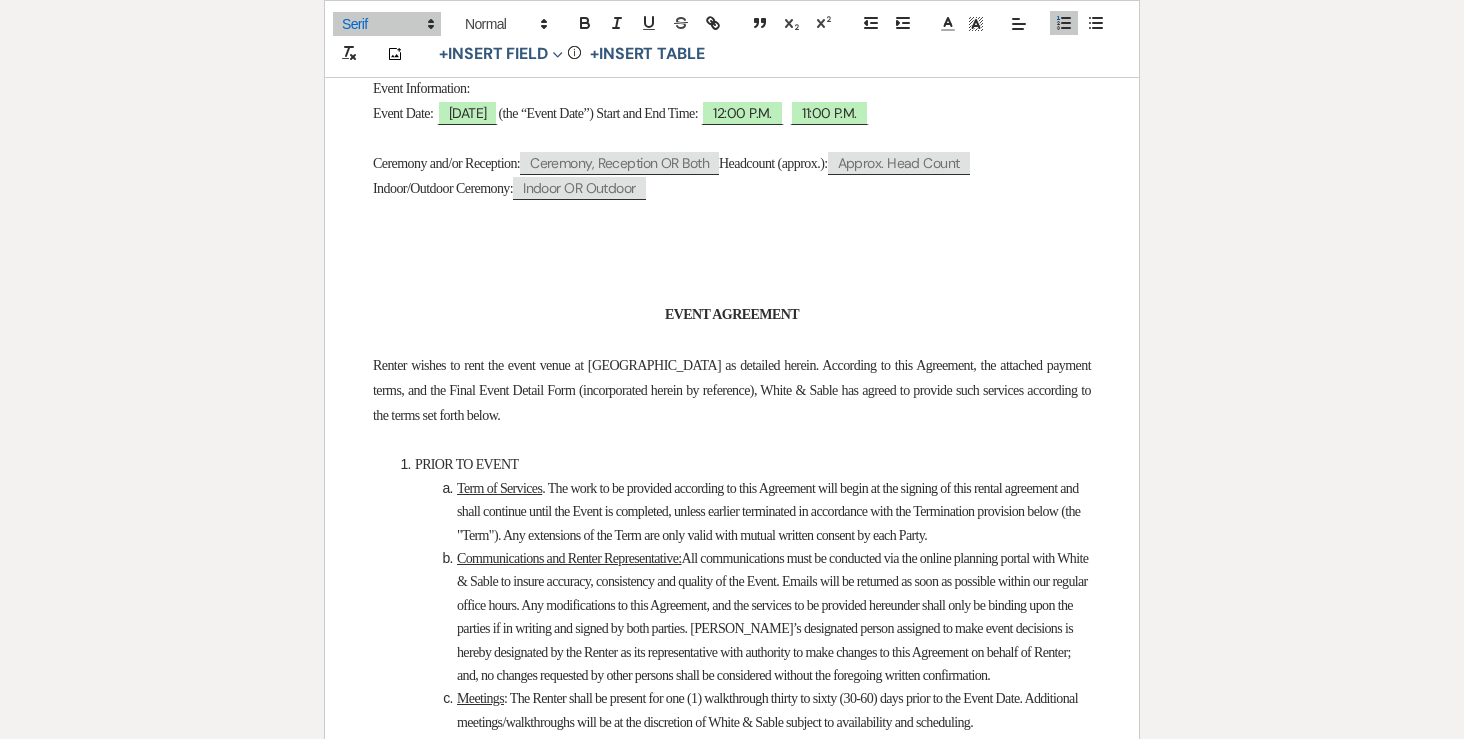 scroll, scrollTop: 0, scrollLeft: 0, axis: both 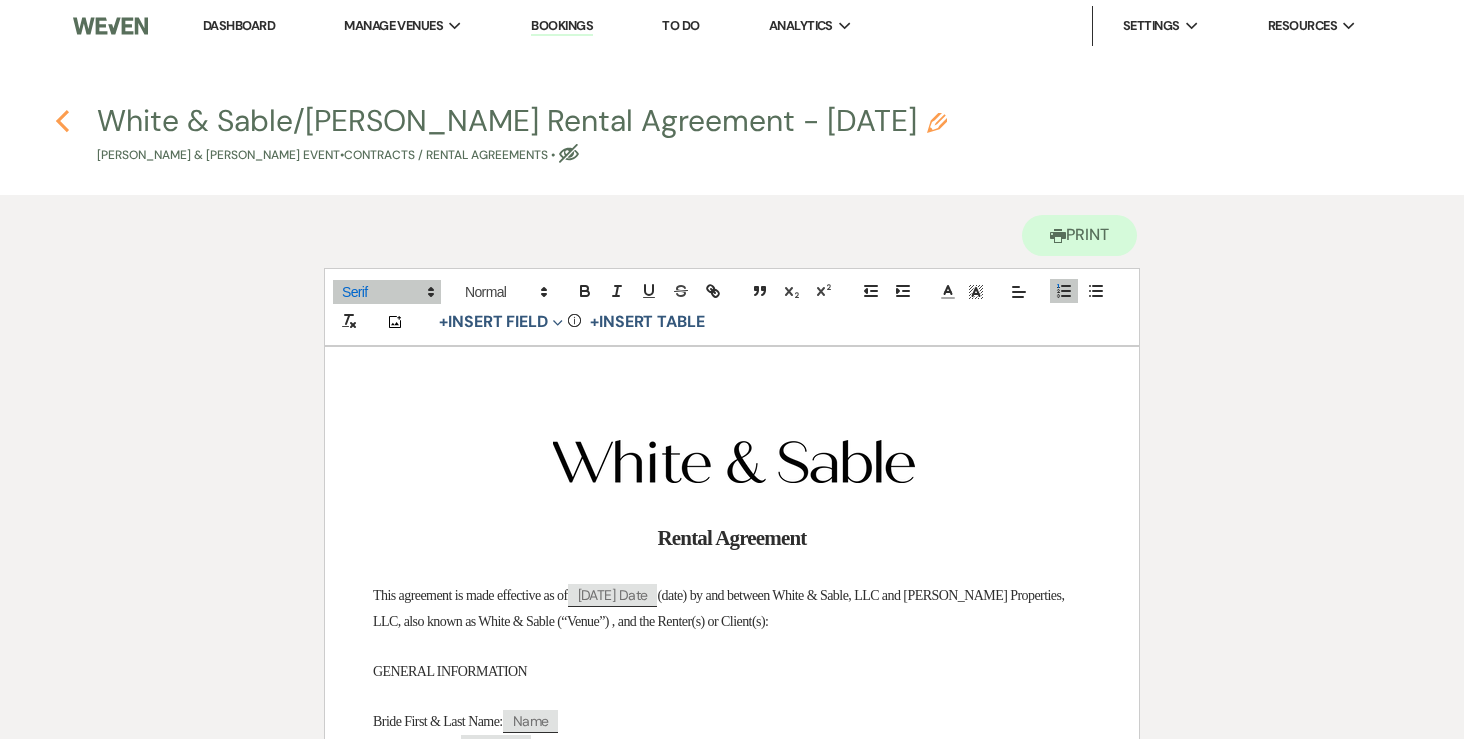 click 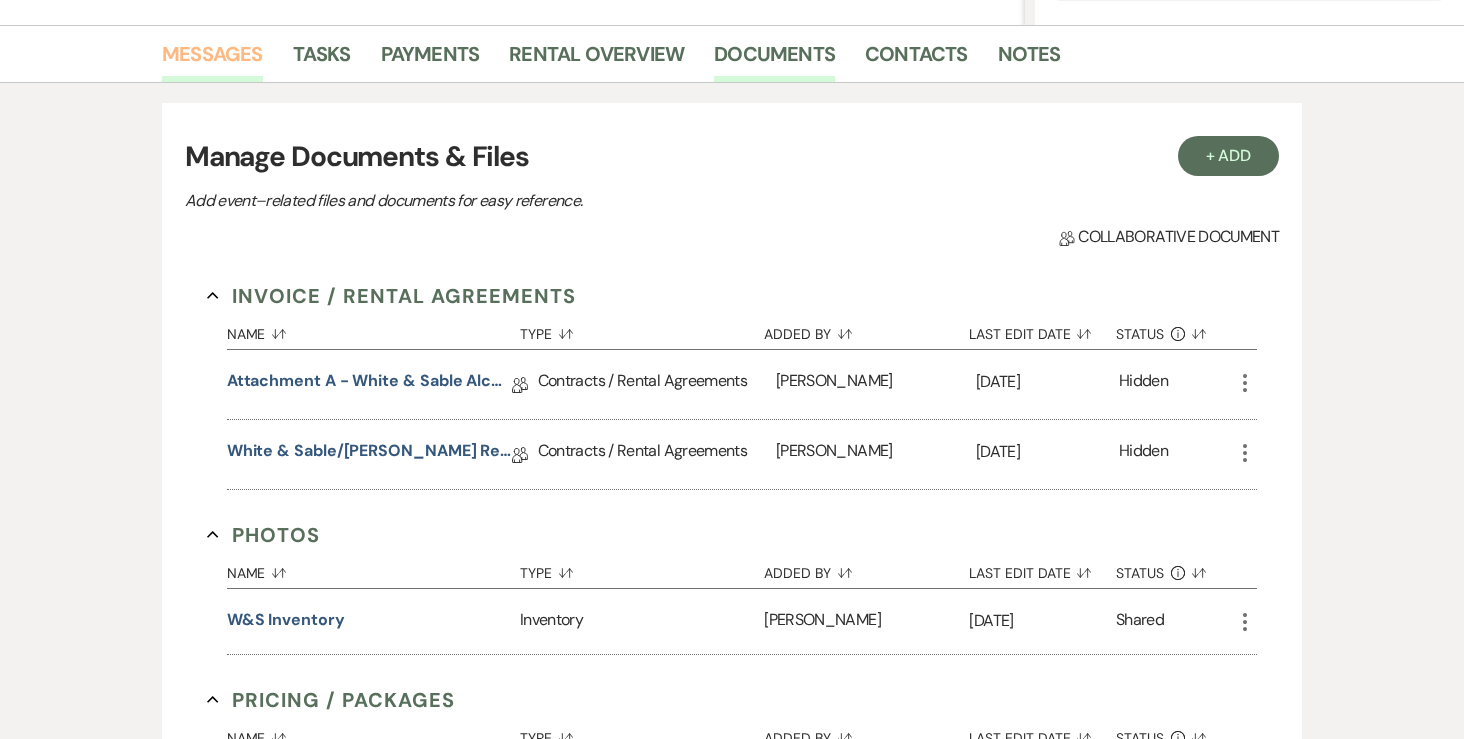 click on "Messages" at bounding box center (212, 60) 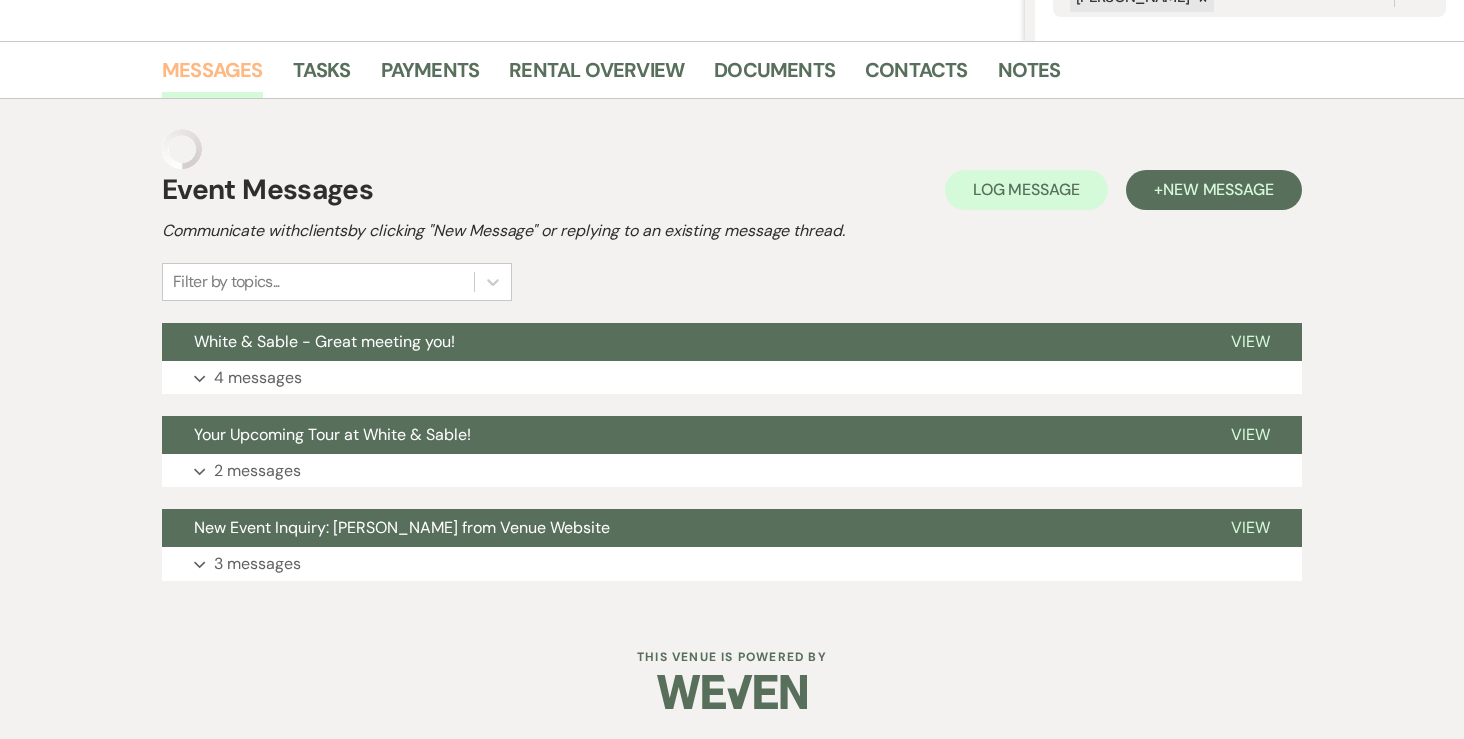 scroll, scrollTop: 421, scrollLeft: 0, axis: vertical 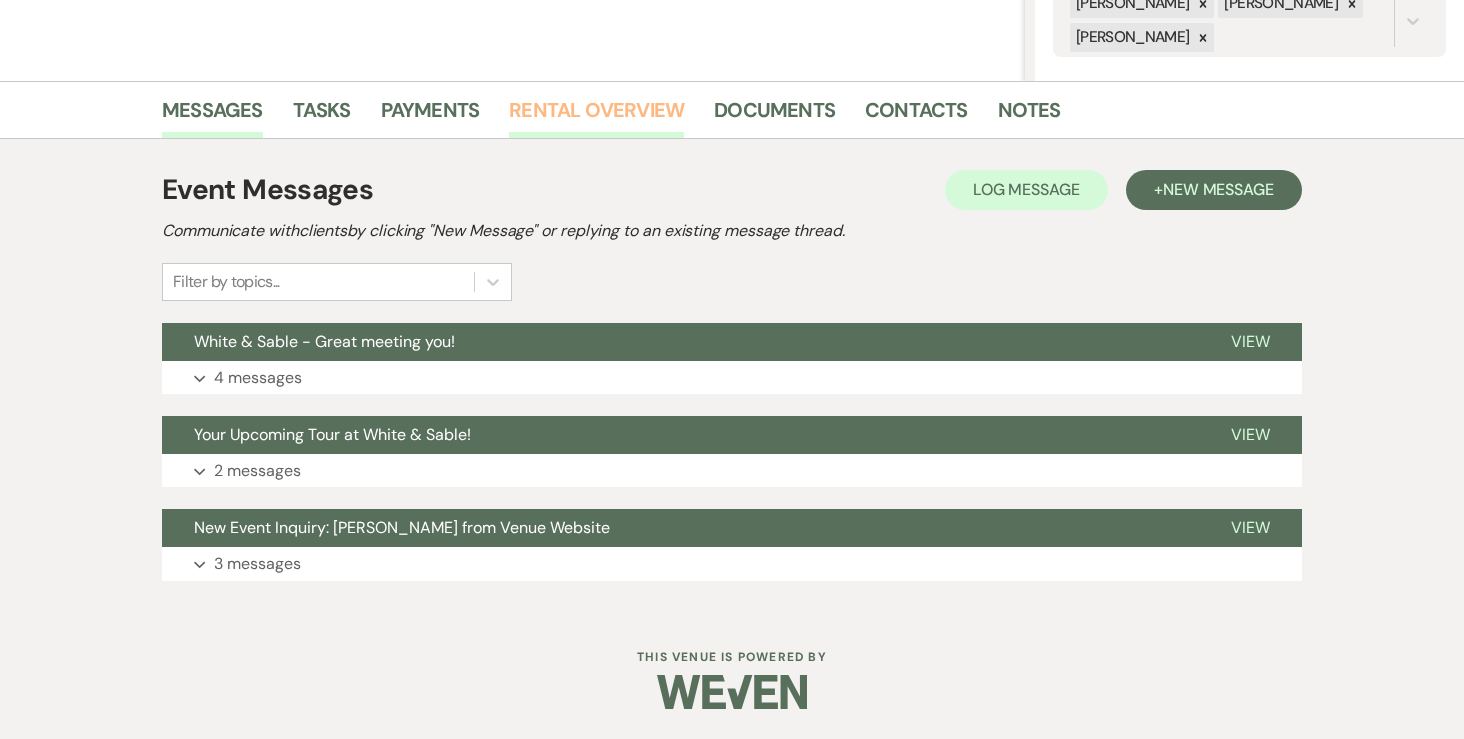 click on "Rental Overview" at bounding box center [596, 116] 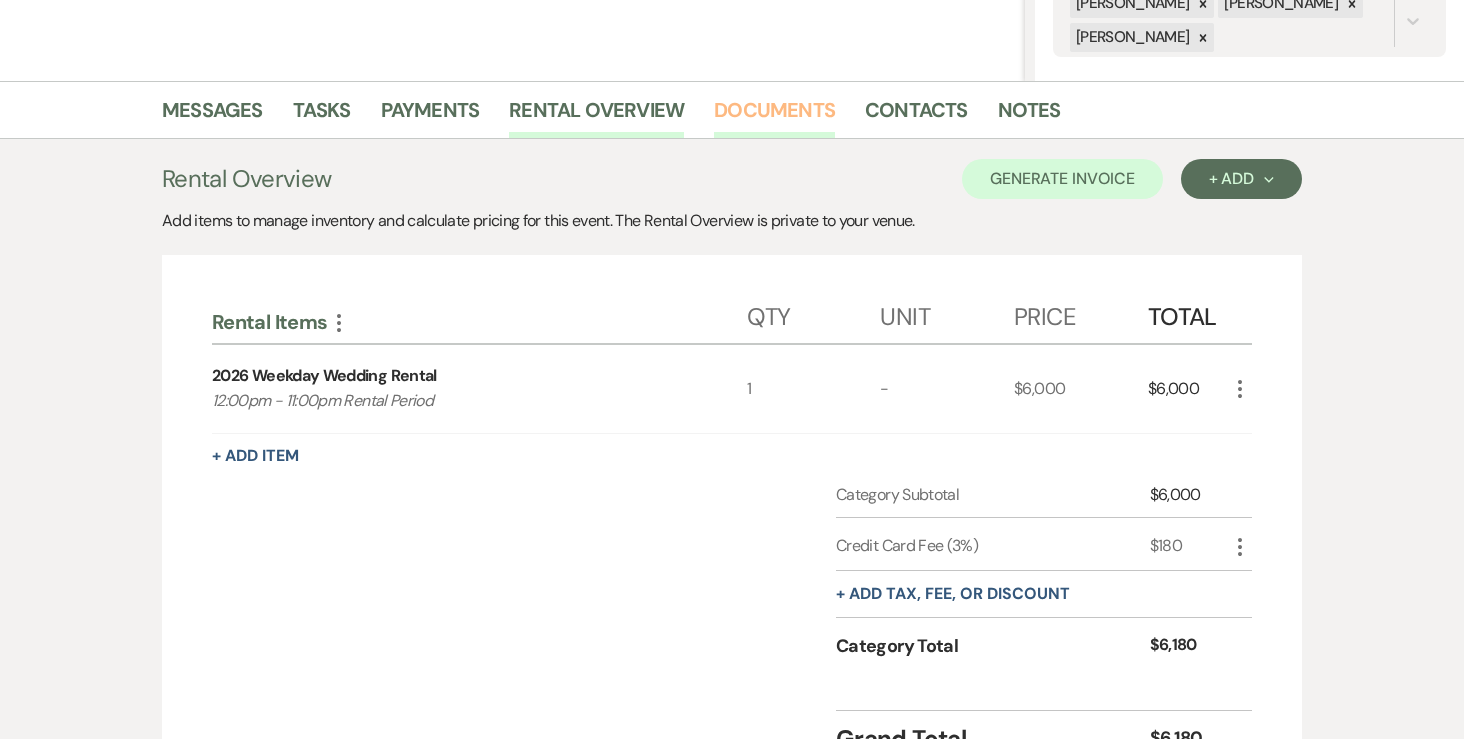 click on "Documents" at bounding box center [774, 116] 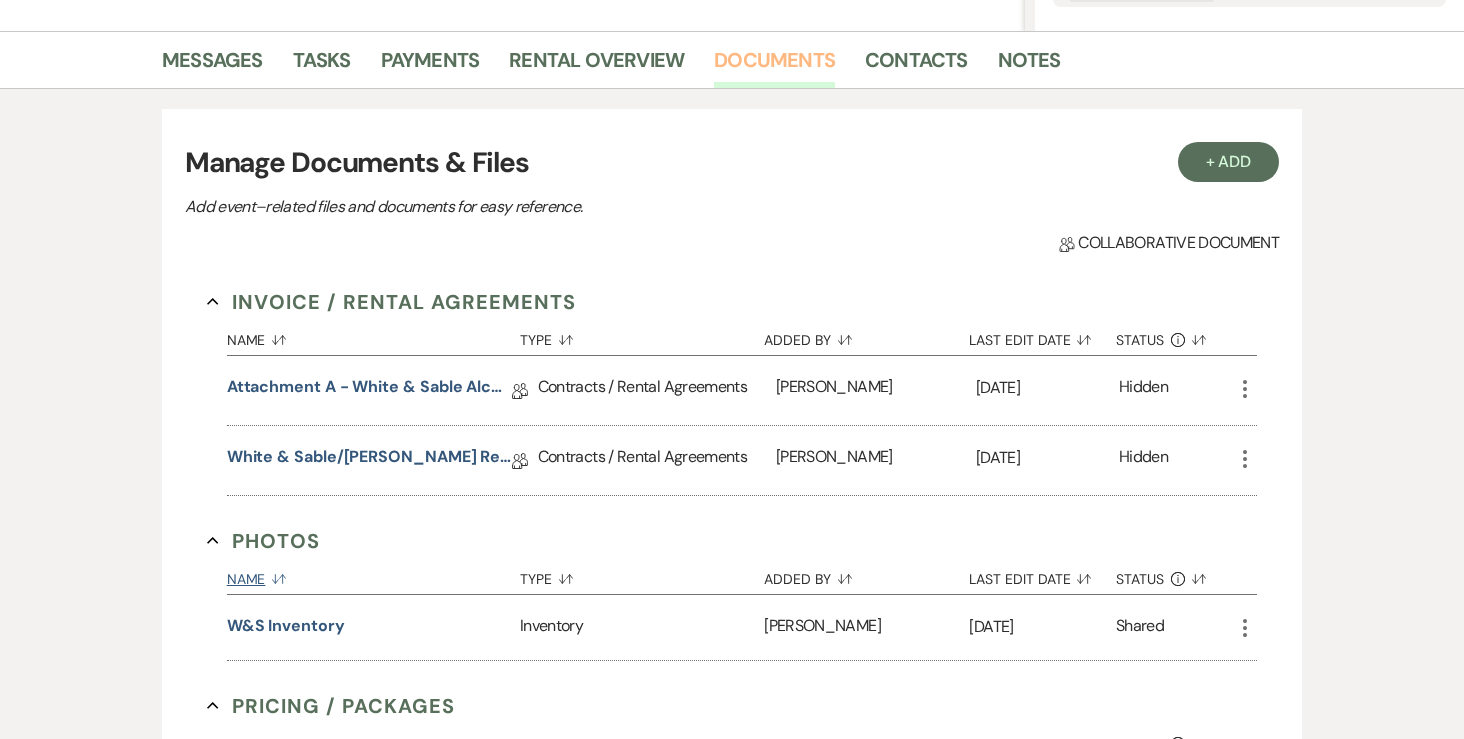 scroll, scrollTop: 443, scrollLeft: 0, axis: vertical 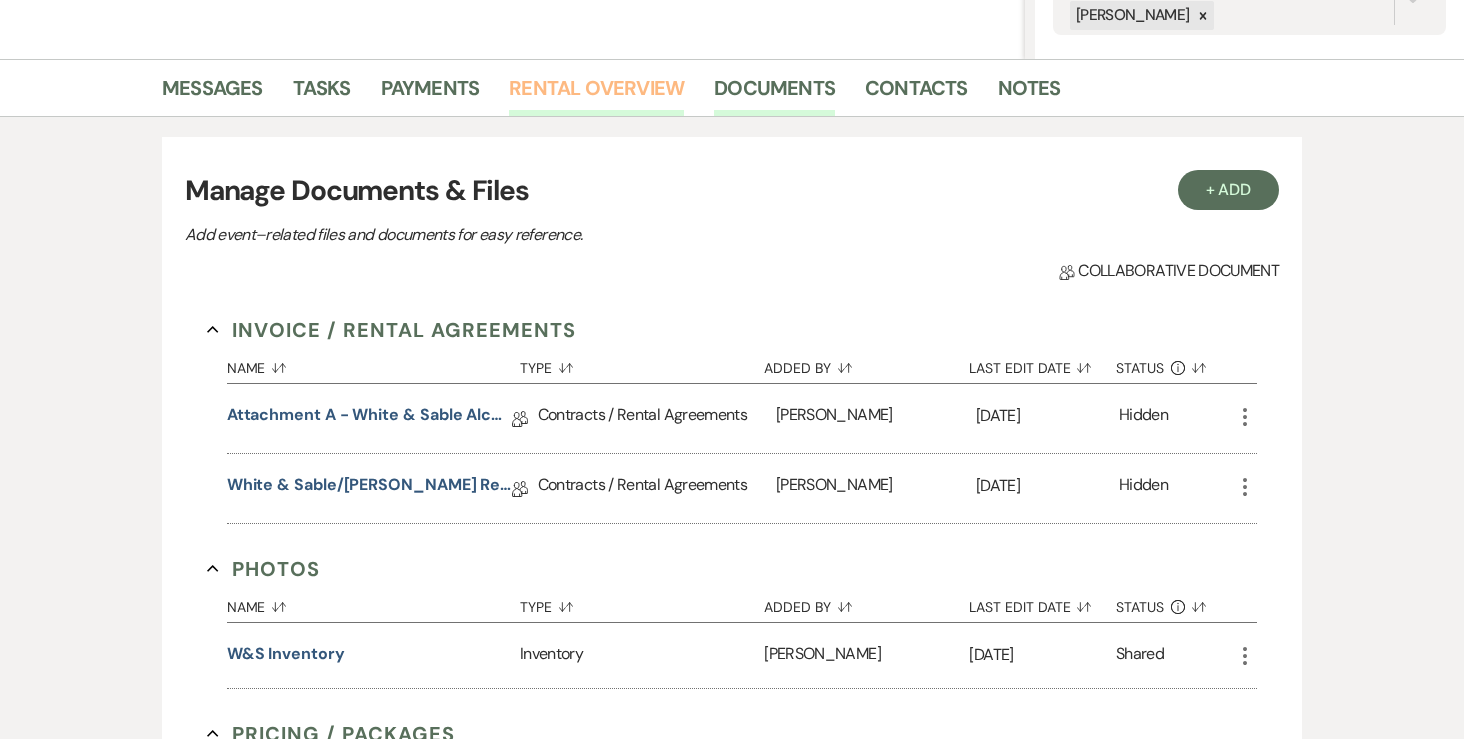 click on "Rental Overview" at bounding box center (596, 94) 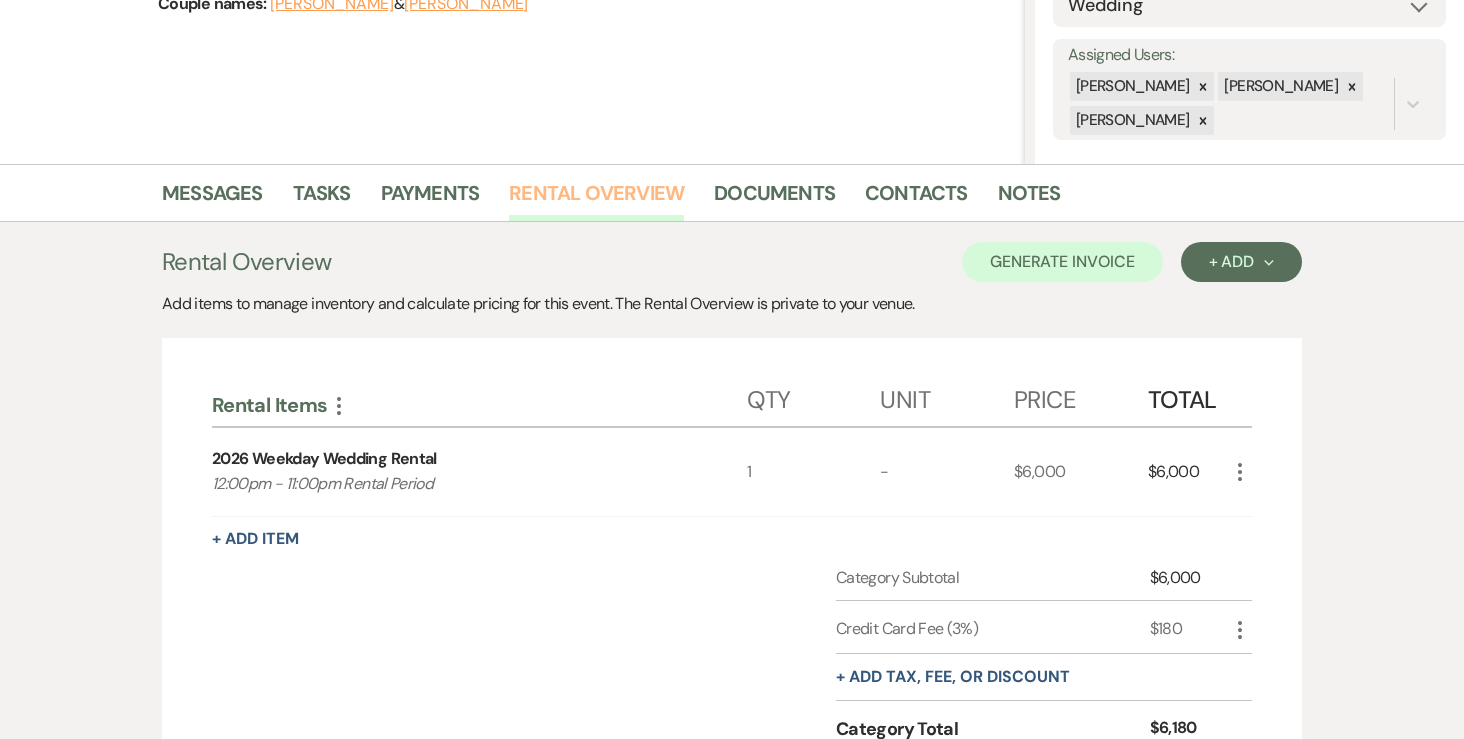 scroll, scrollTop: 313, scrollLeft: 0, axis: vertical 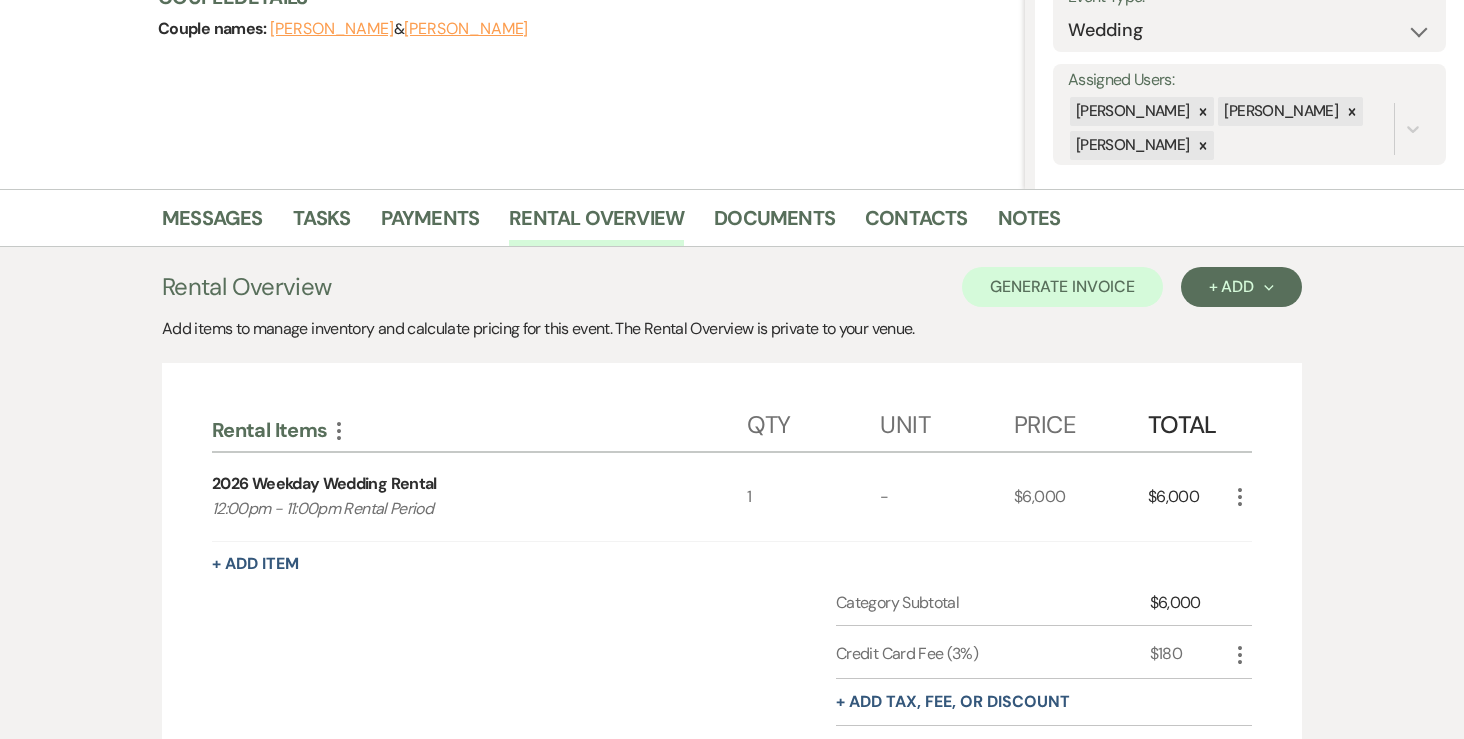 click on "Rental Overview Generate Invoice + Add Next Add items to manage inventory and calculate pricing for this event. The Rental Overview is private to your venue. Rental Items More Qty Unit Price Total 2026 Weekday Wedding Rental 12:00pm - 11:00pm Rental Period 1 - $6,000 $6,000 More + Add Item Category Subtotal $6,000 Credit Card Fee (3%) $180 More + Add tax, fee, or discount Category Total $6,180 Grand Total $6,180" at bounding box center [732, 580] 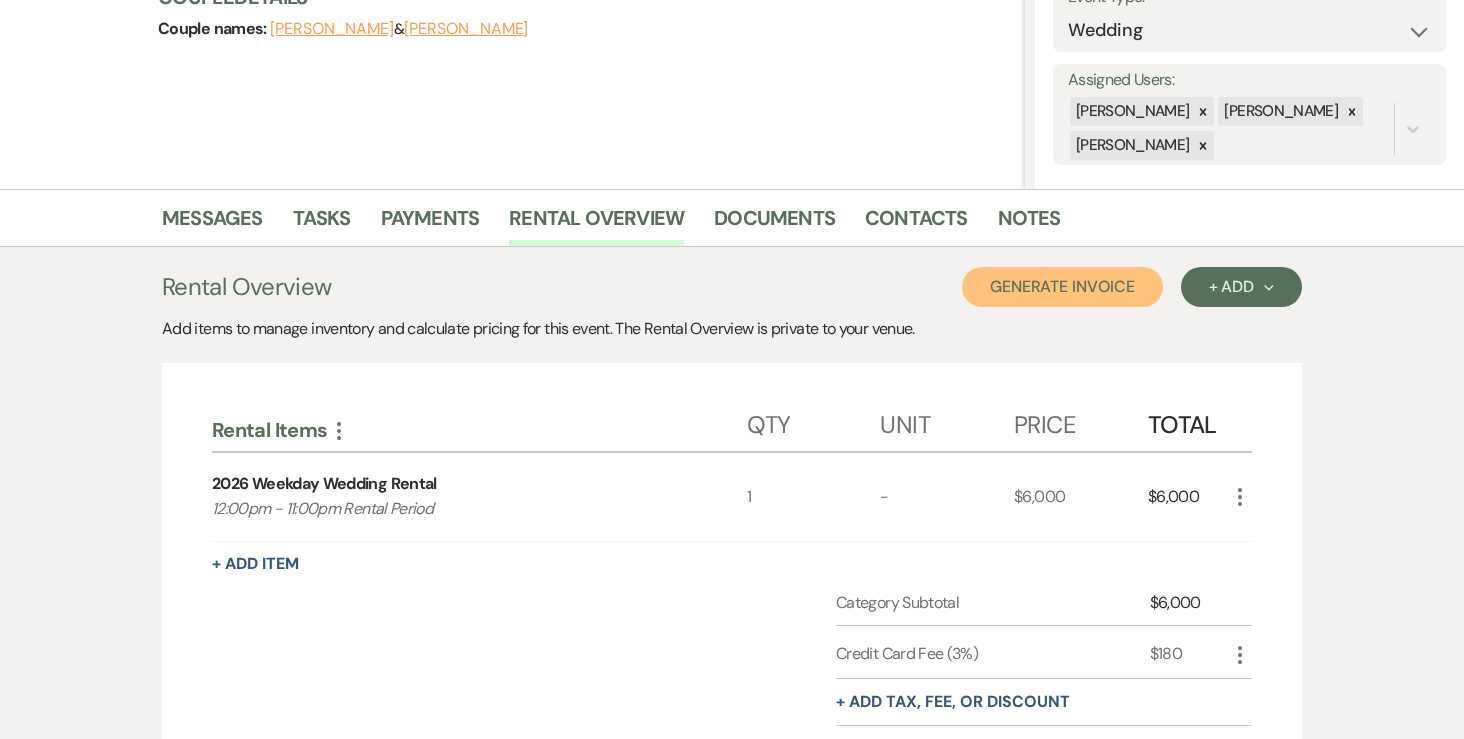 click on "Generate Invoice" at bounding box center (1062, 287) 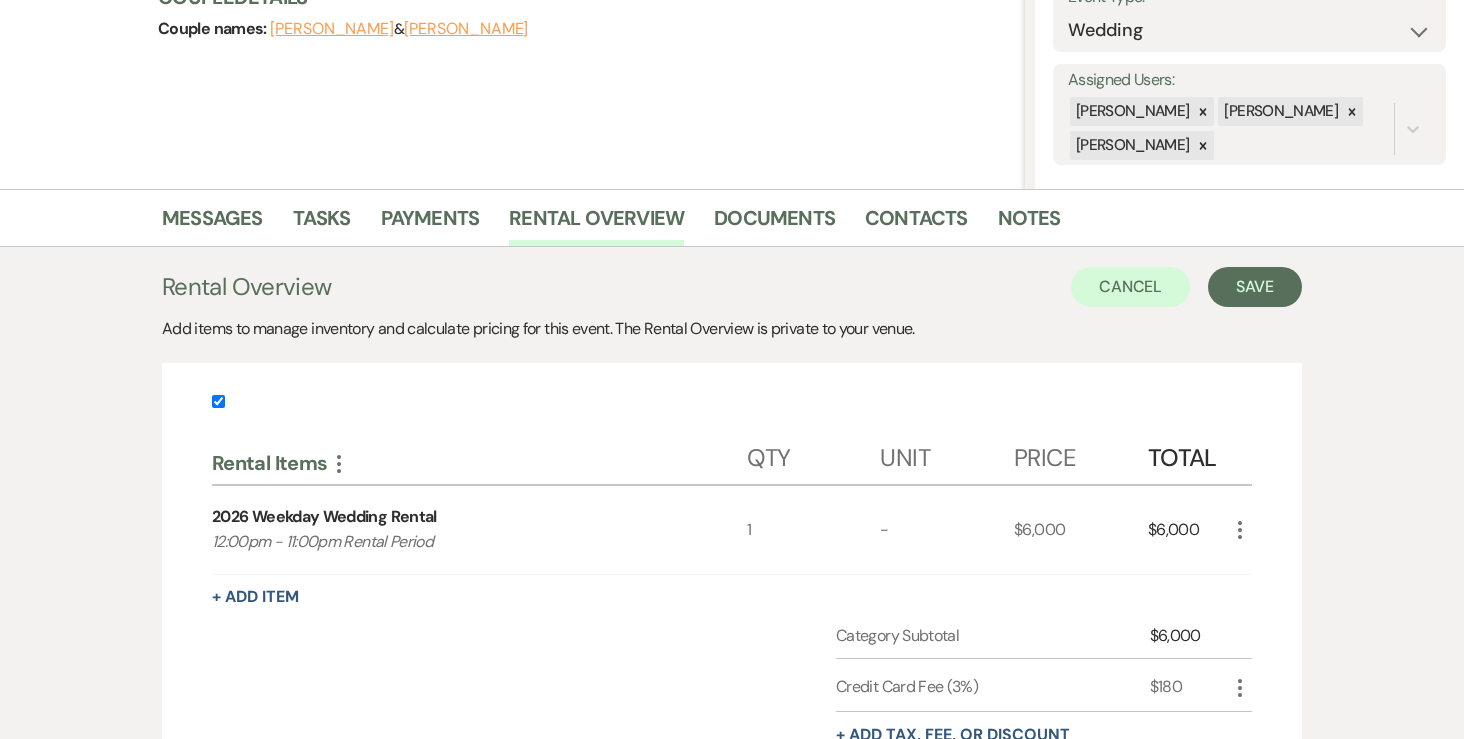 click on "Cancel Save" at bounding box center [1186, 287] 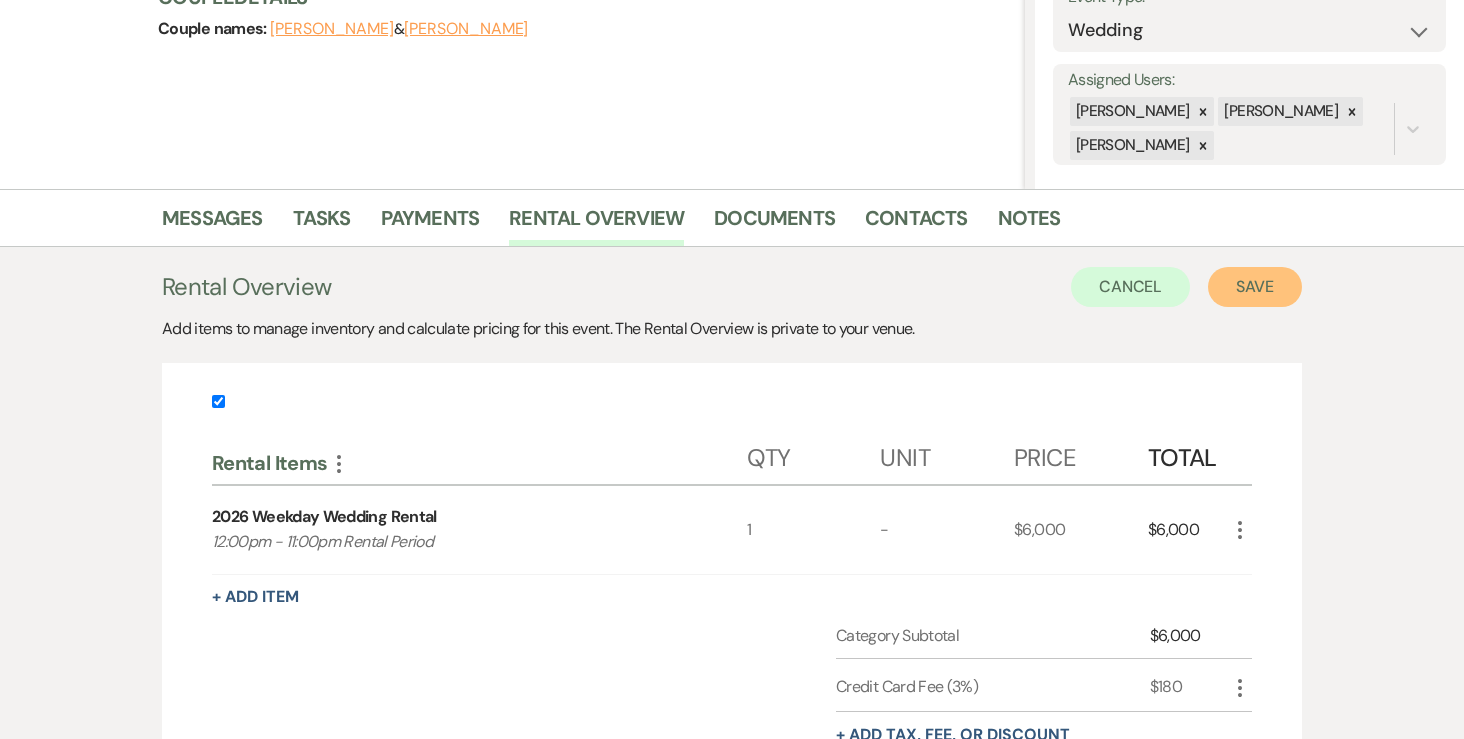 click on "Save" at bounding box center (1255, 287) 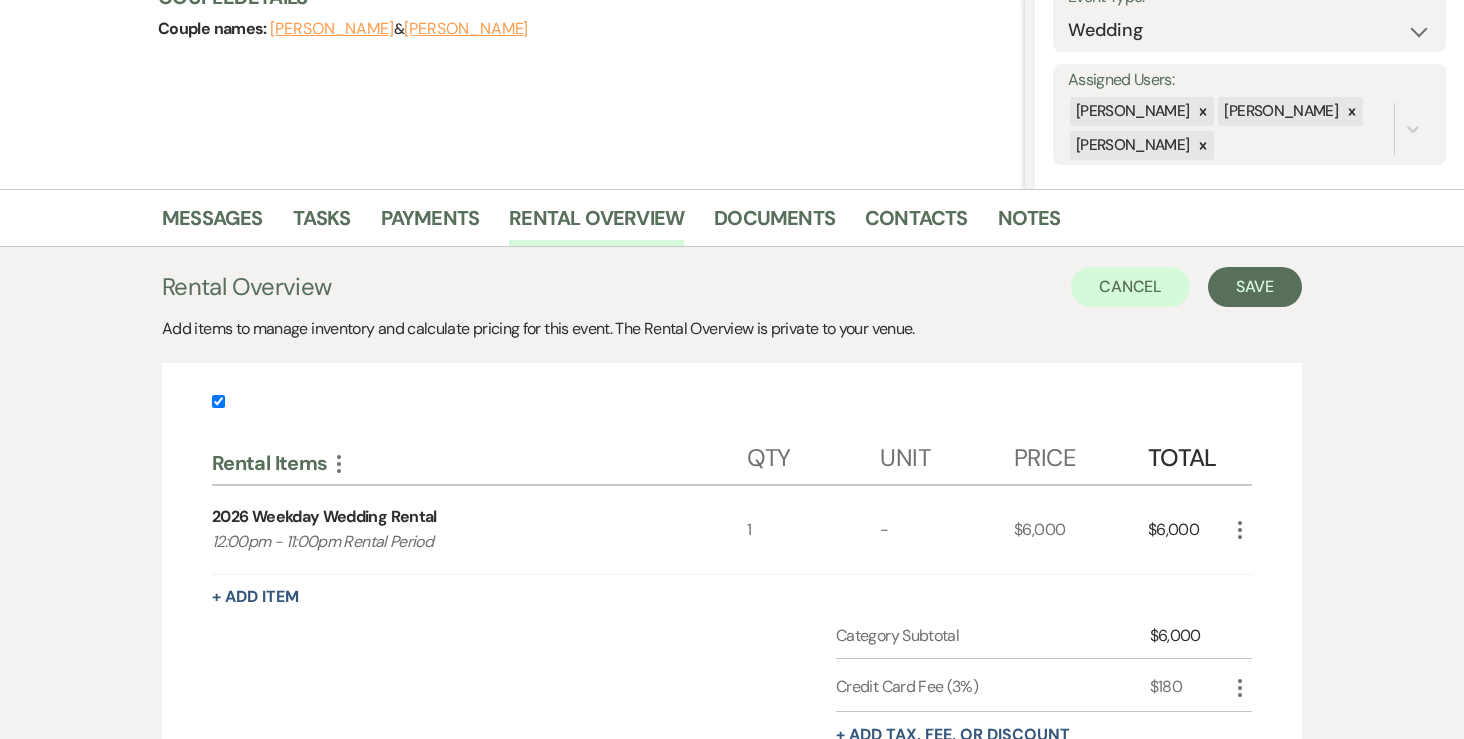 scroll, scrollTop: 0, scrollLeft: 0, axis: both 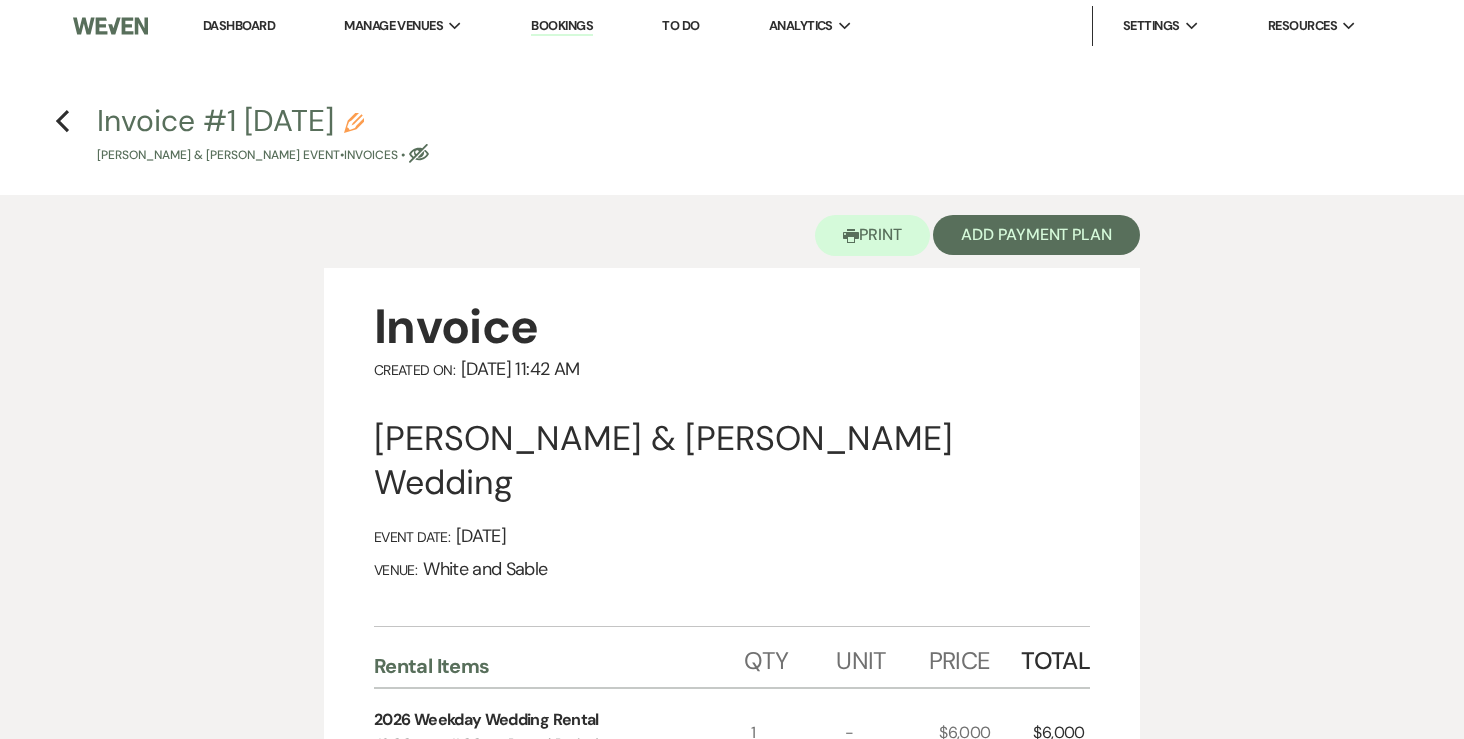 click on "Pencil" 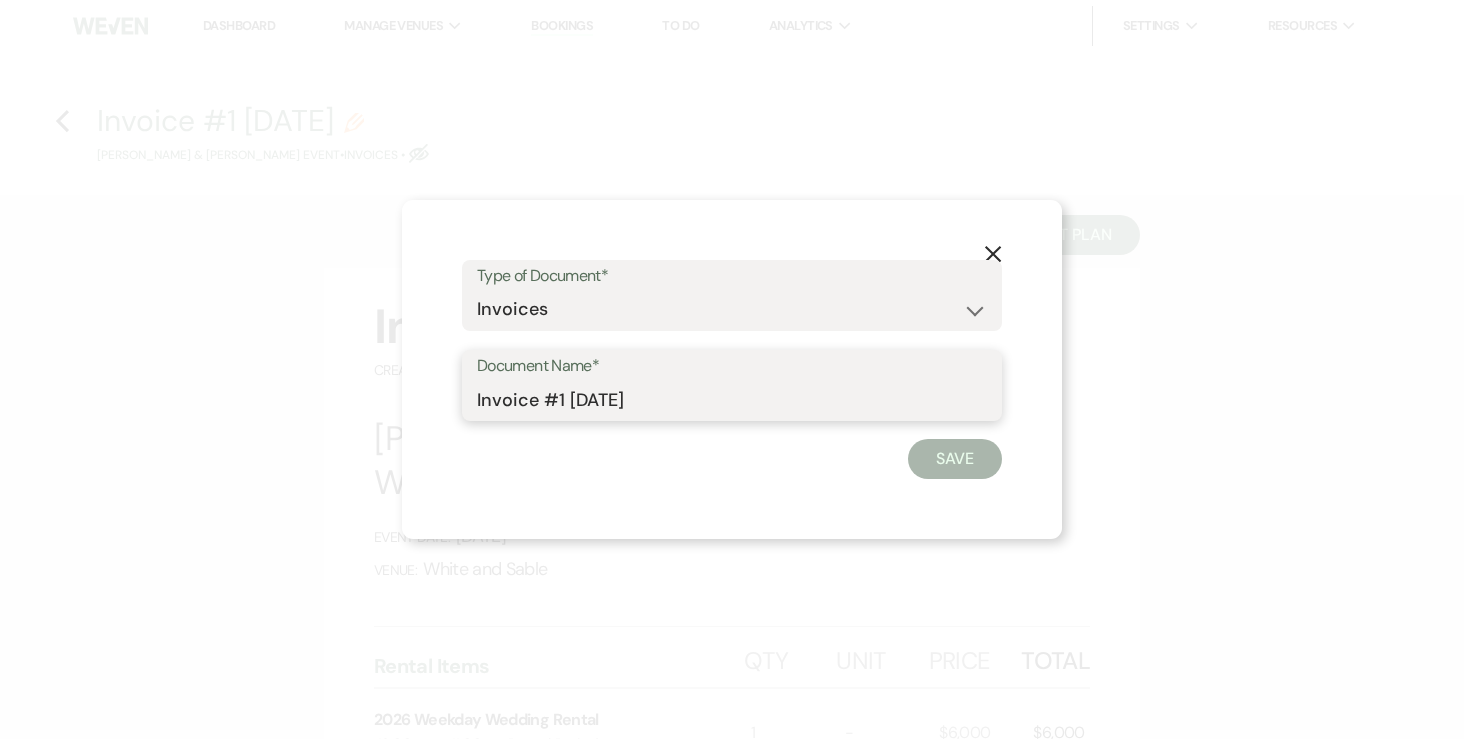 click on "Invoice #1 7-20-2025" at bounding box center [732, 399] 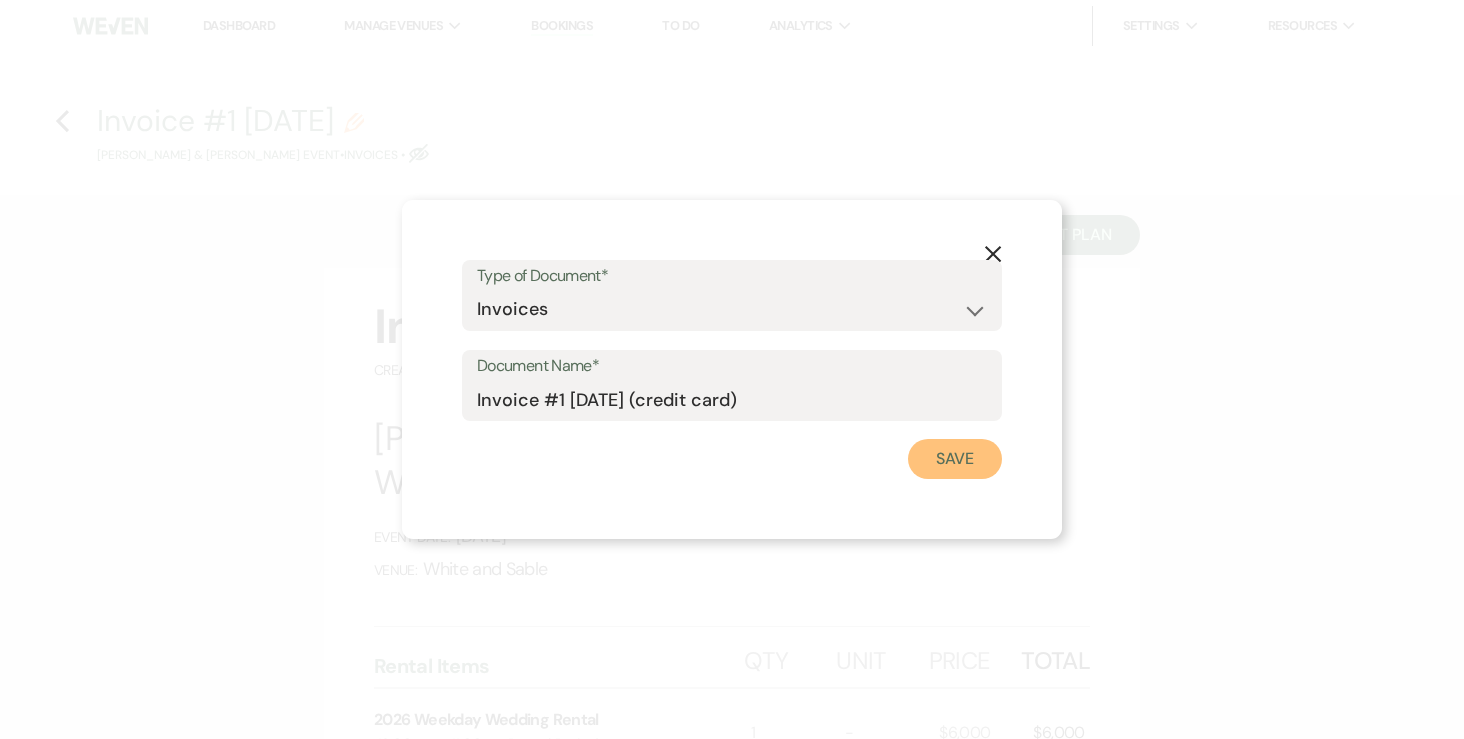 click on "Save" at bounding box center [955, 459] 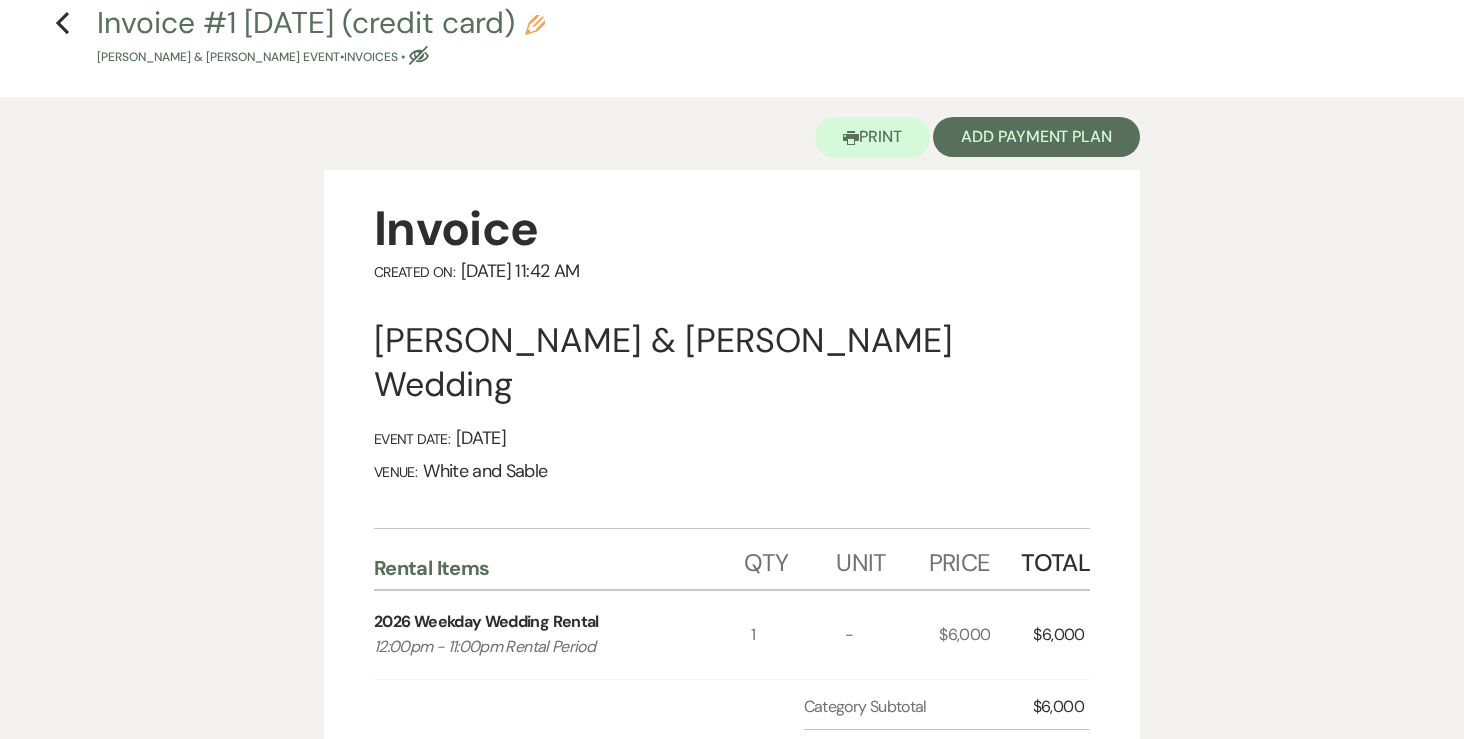 scroll, scrollTop: 105, scrollLeft: 0, axis: vertical 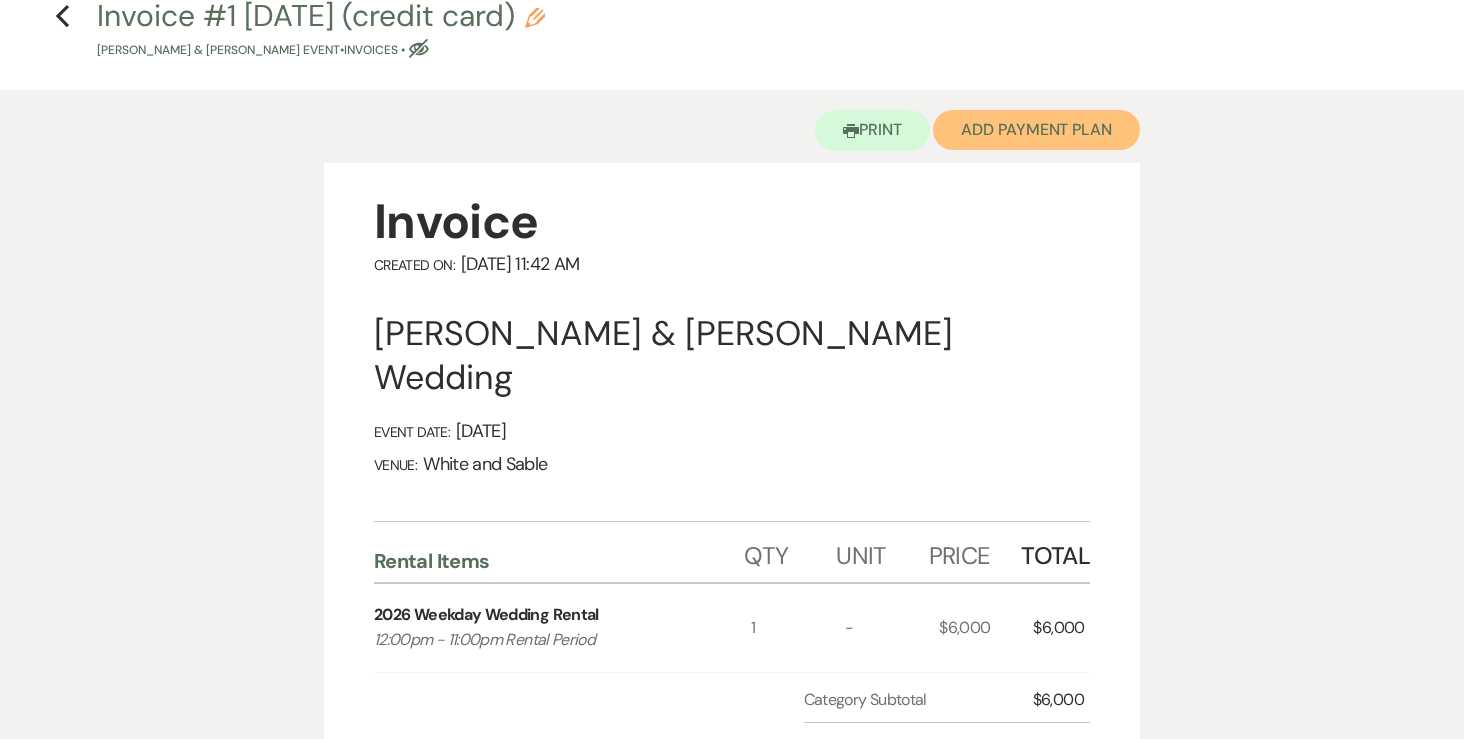 click on "Add Payment Plan" at bounding box center (1036, 130) 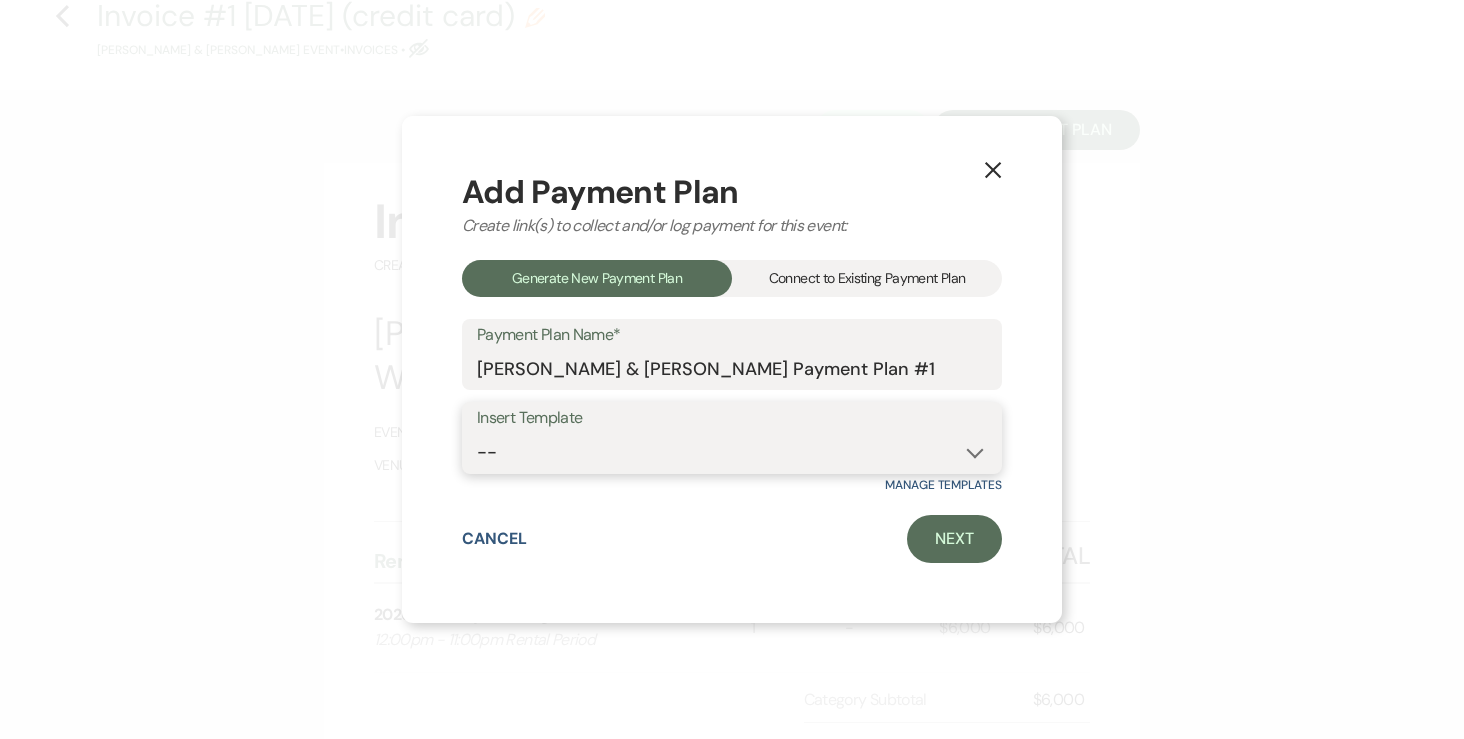 click on "-- Wedding Payments - Credit Card (3% Fee) Wedding Payments - ACH/Check/Cash" at bounding box center [732, 452] 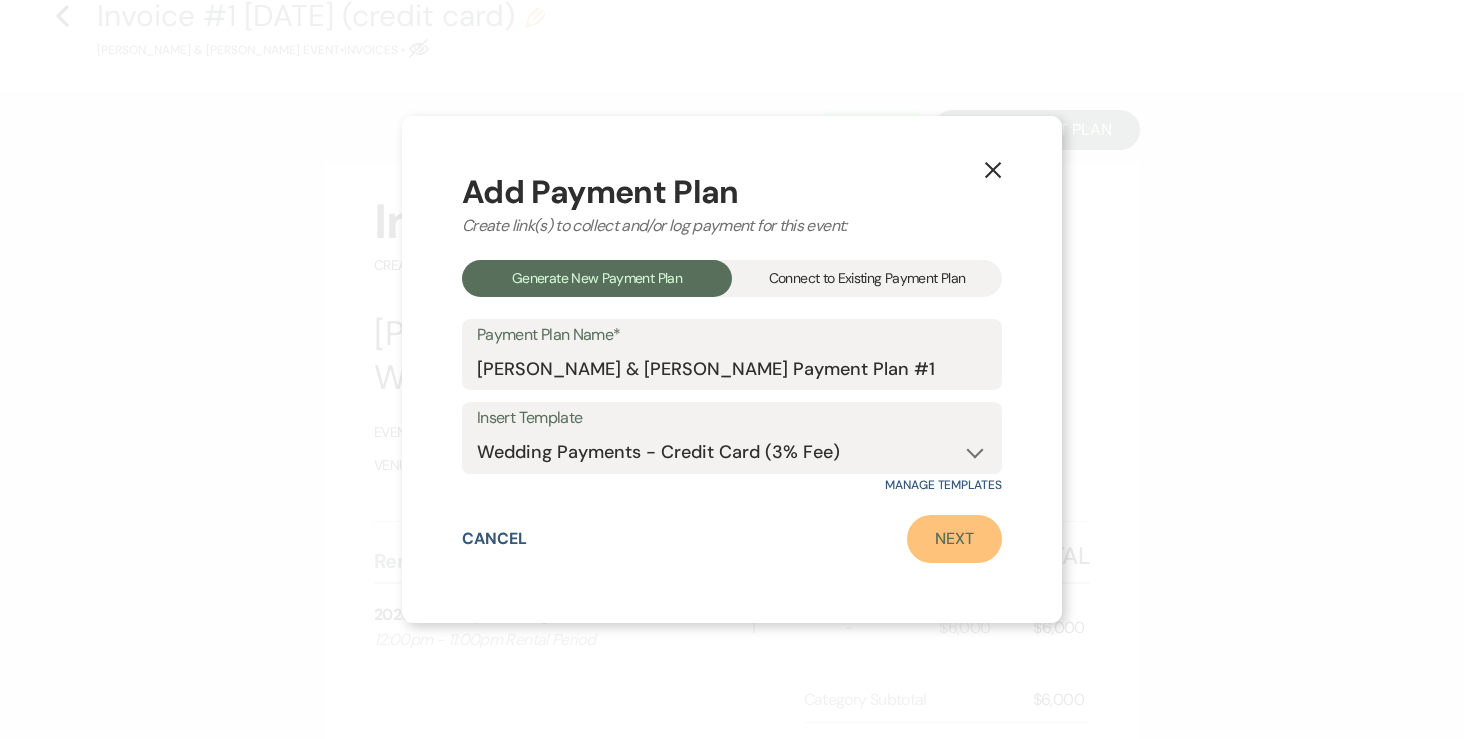 click on "Next" at bounding box center (954, 539) 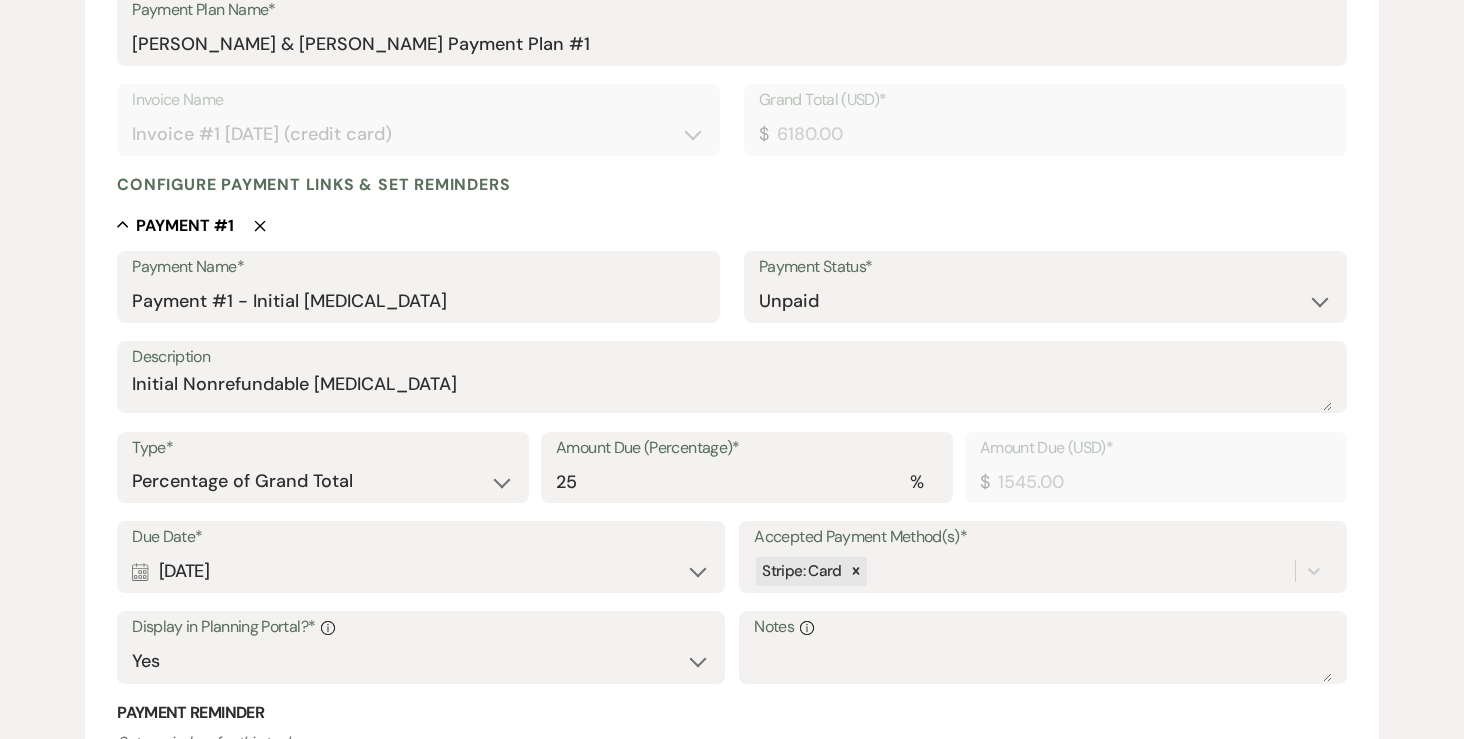 scroll, scrollTop: 381, scrollLeft: 0, axis: vertical 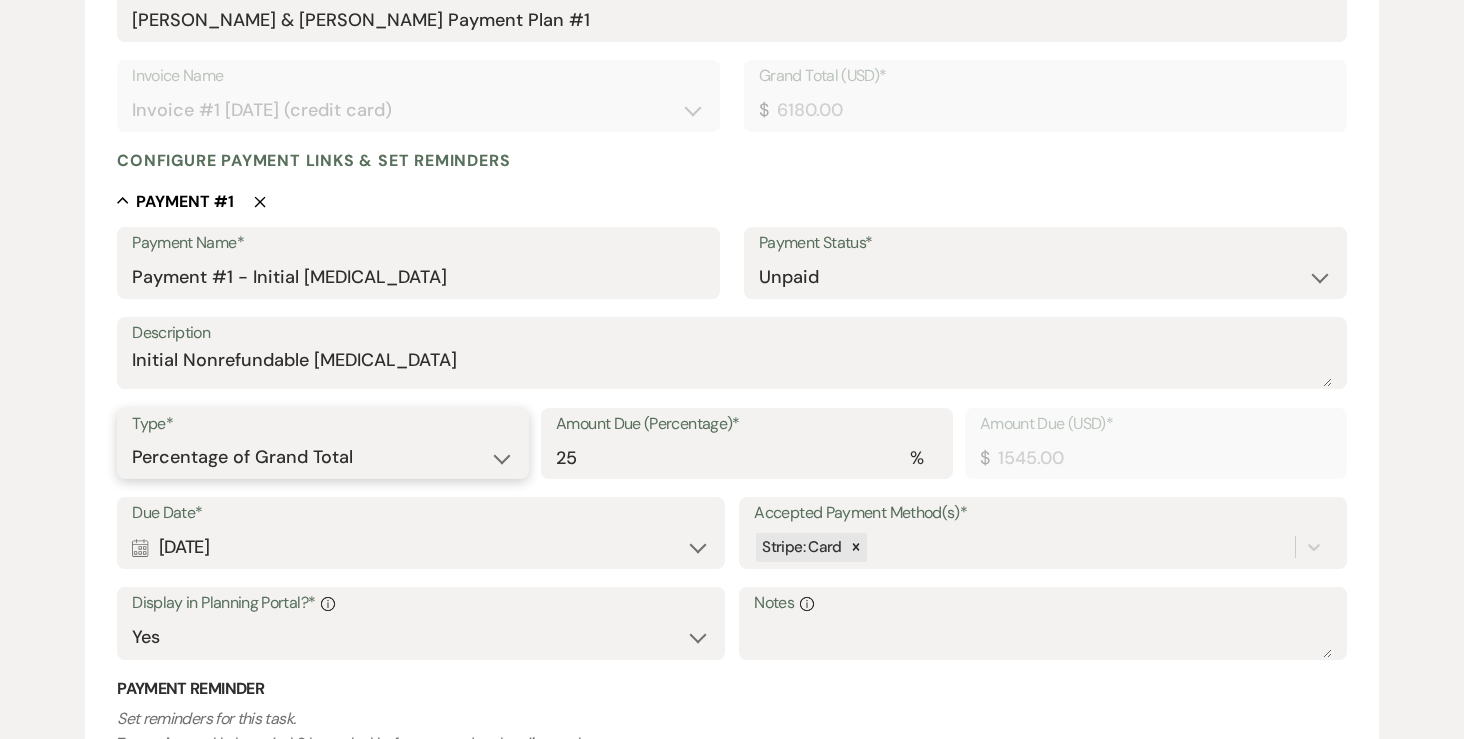 click on "Dollar Amount Percentage of Grand Total" at bounding box center [323, 457] 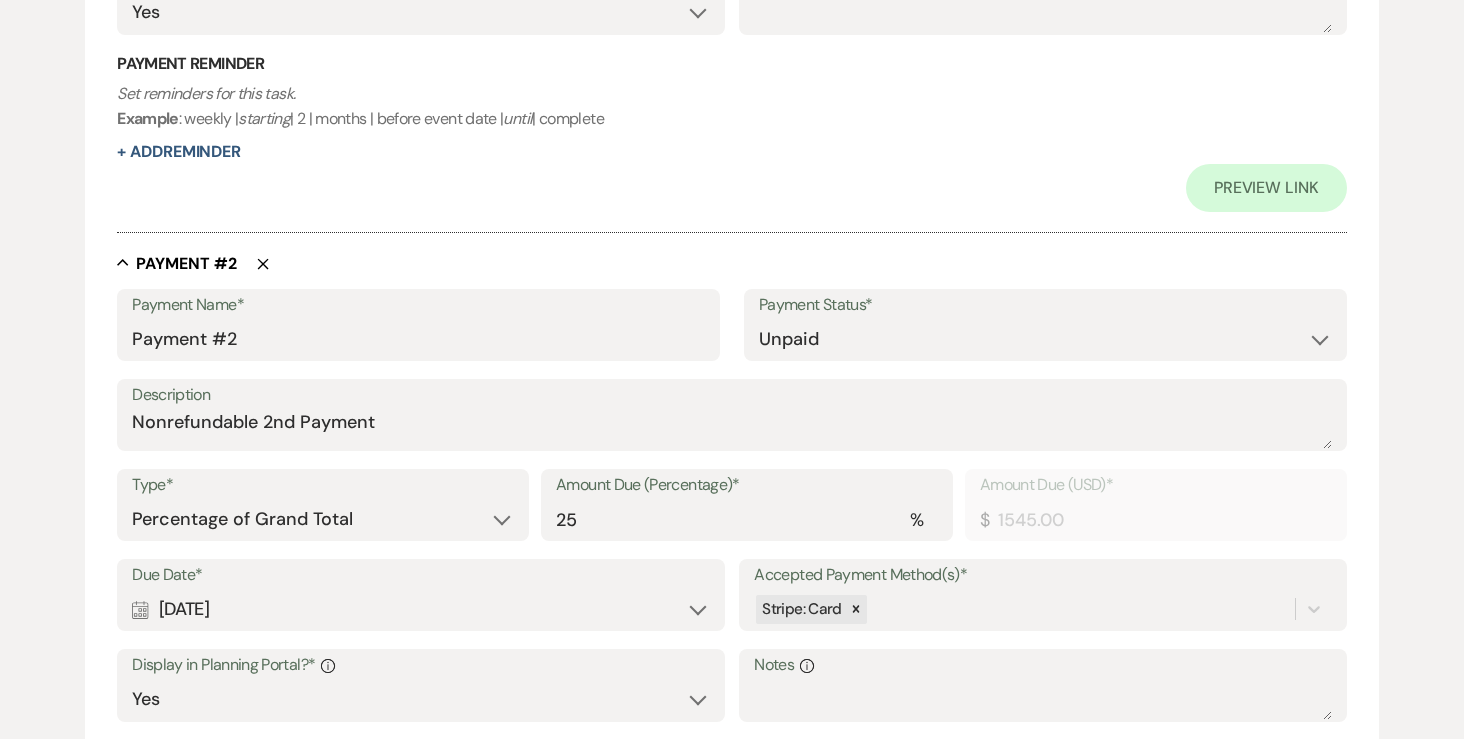 scroll, scrollTop: 1017, scrollLeft: 0, axis: vertical 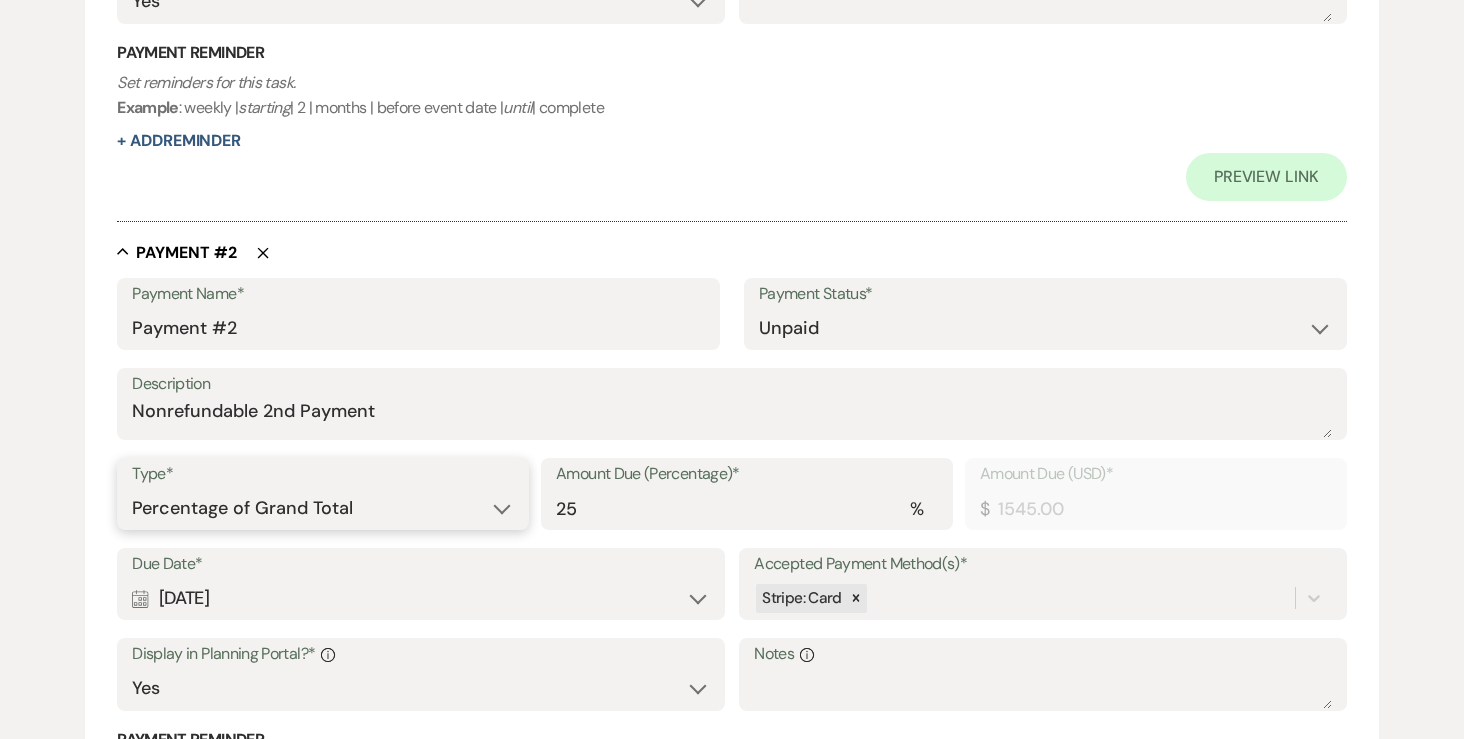 click on "Dollar Amount Percentage of Grand Total" at bounding box center (323, 508) 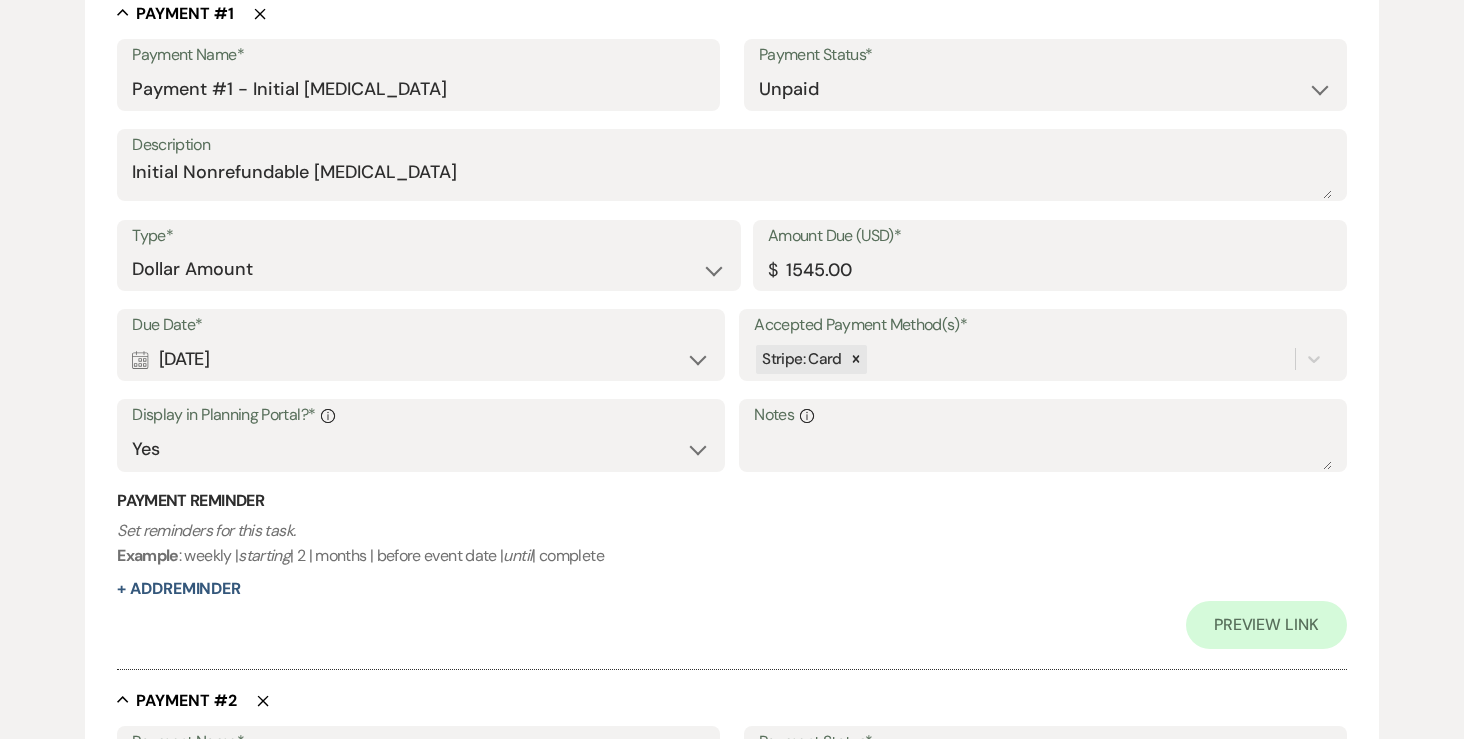 scroll, scrollTop: 518, scrollLeft: 0, axis: vertical 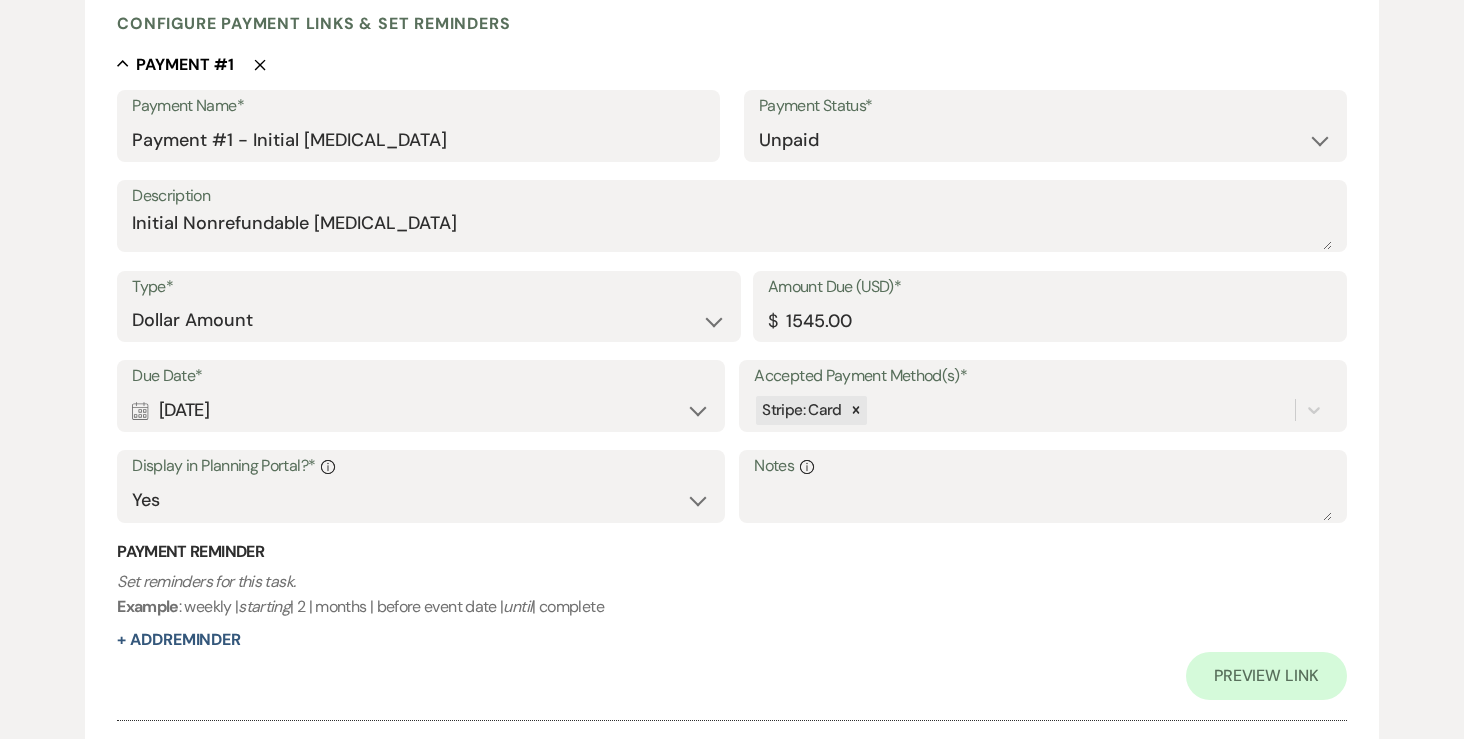 click on "Calendar Jul 22, 2025 Expand" at bounding box center (420, 410) 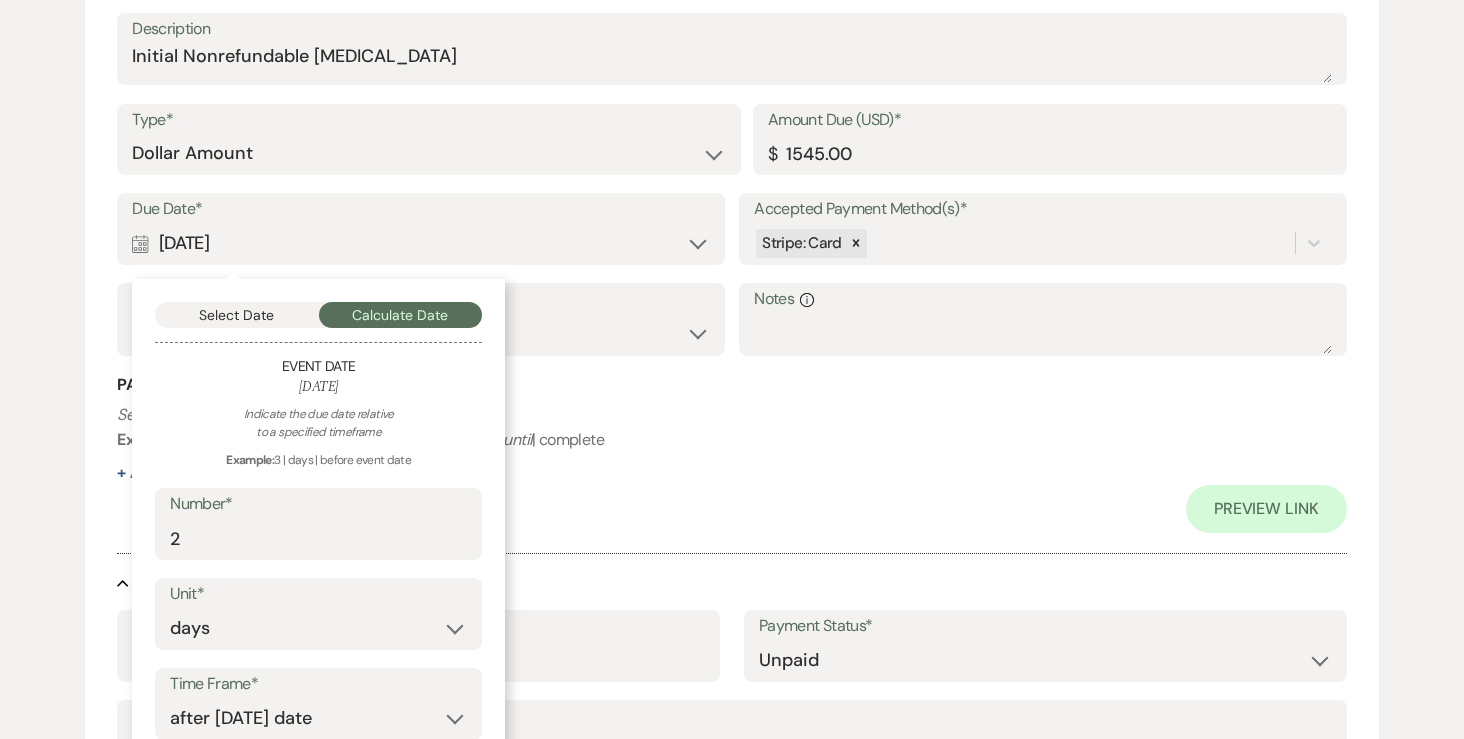 scroll, scrollTop: 695, scrollLeft: 0, axis: vertical 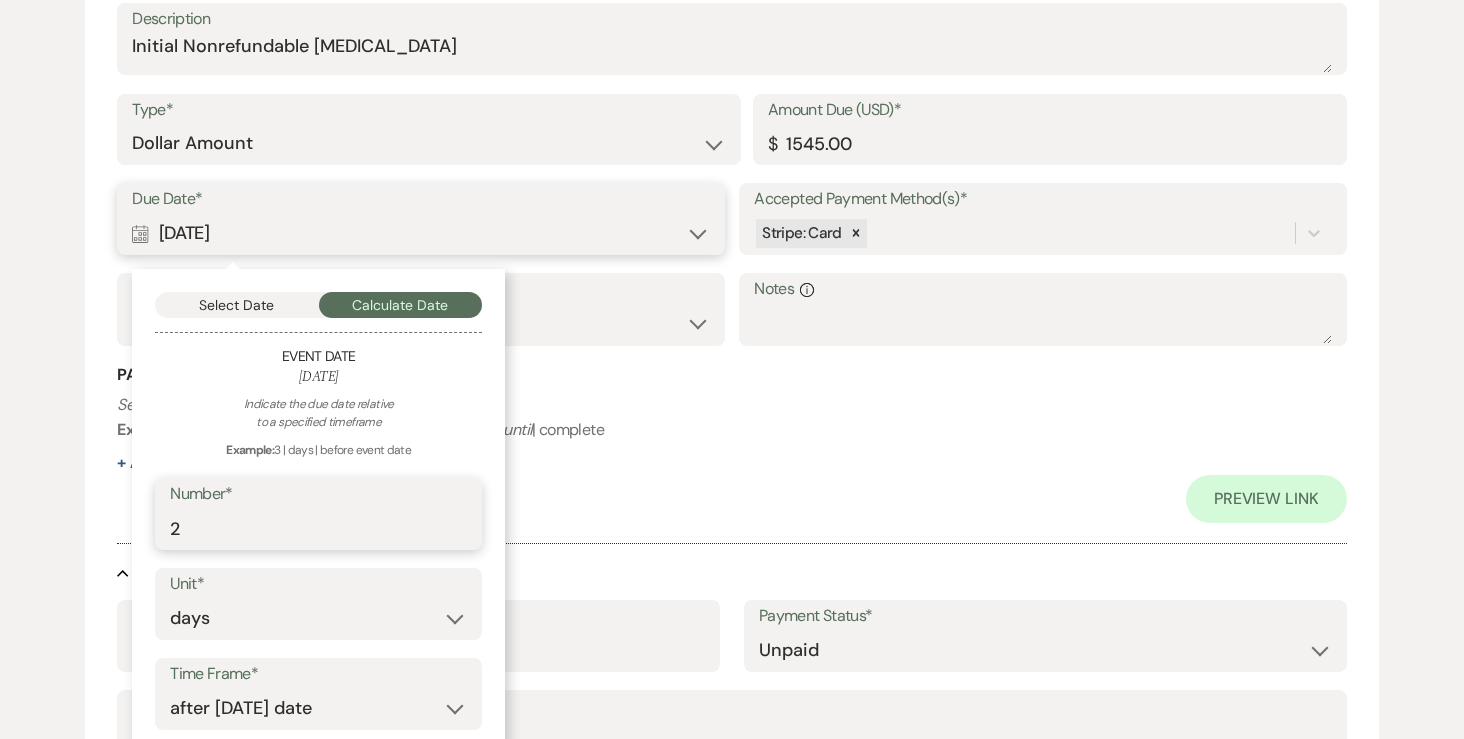click on "2" at bounding box center [318, 528] 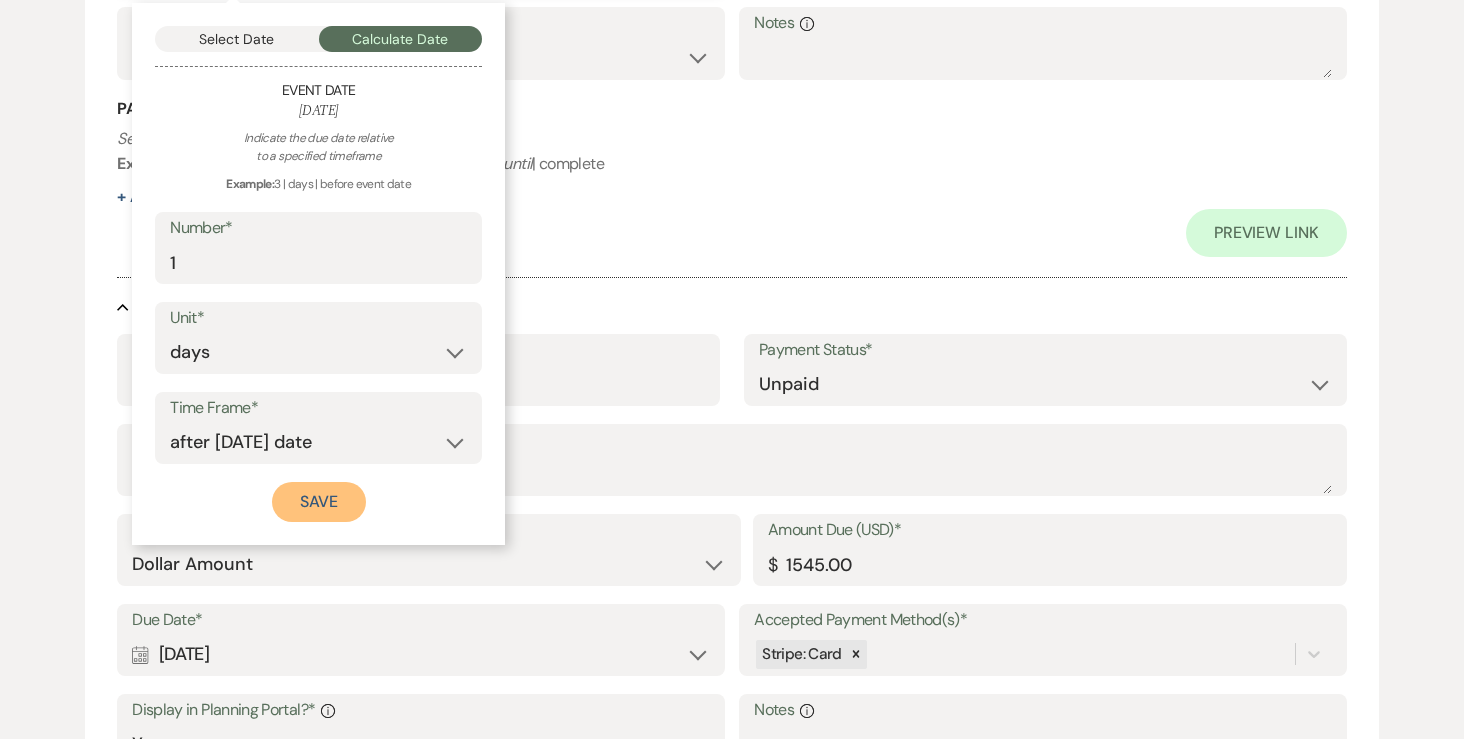 click on "Save" at bounding box center [319, 502] 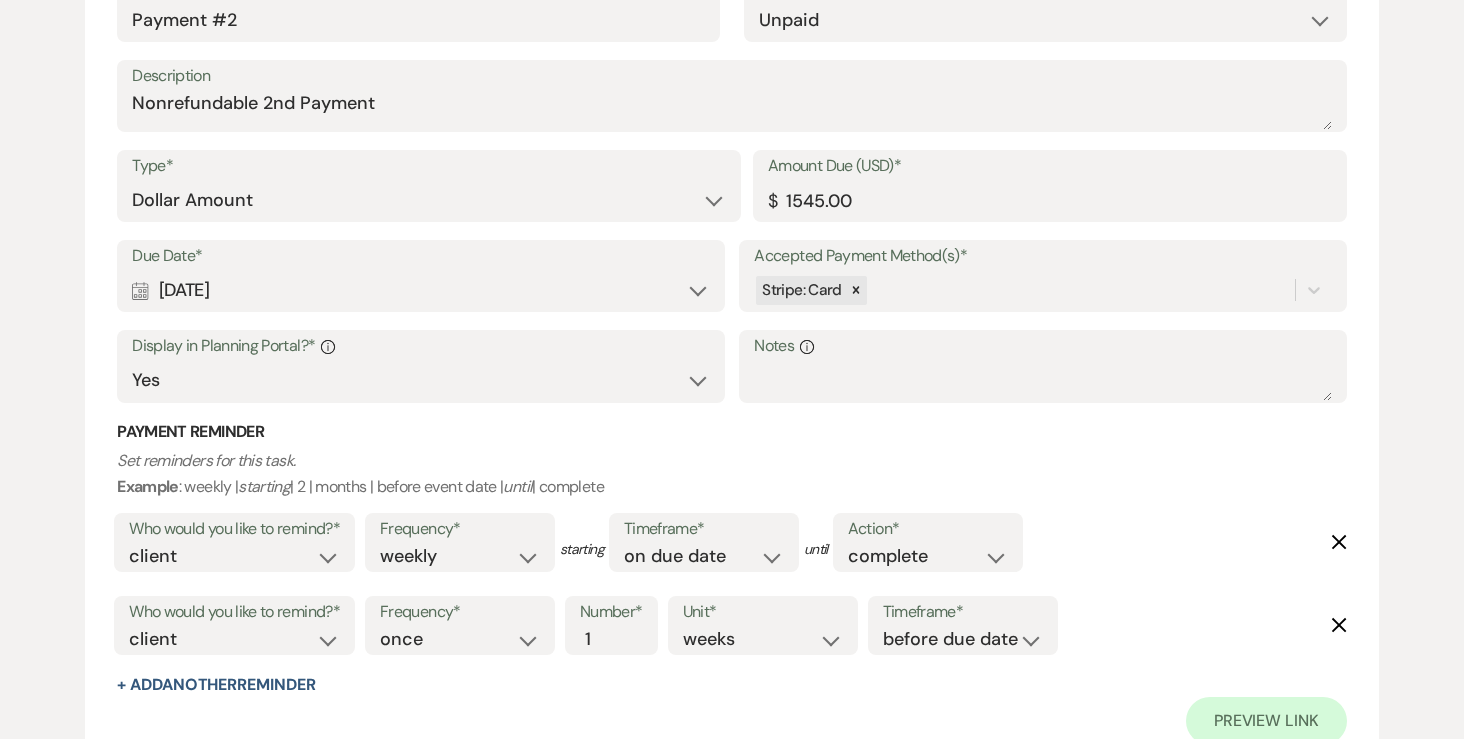 scroll, scrollTop: 1349, scrollLeft: 0, axis: vertical 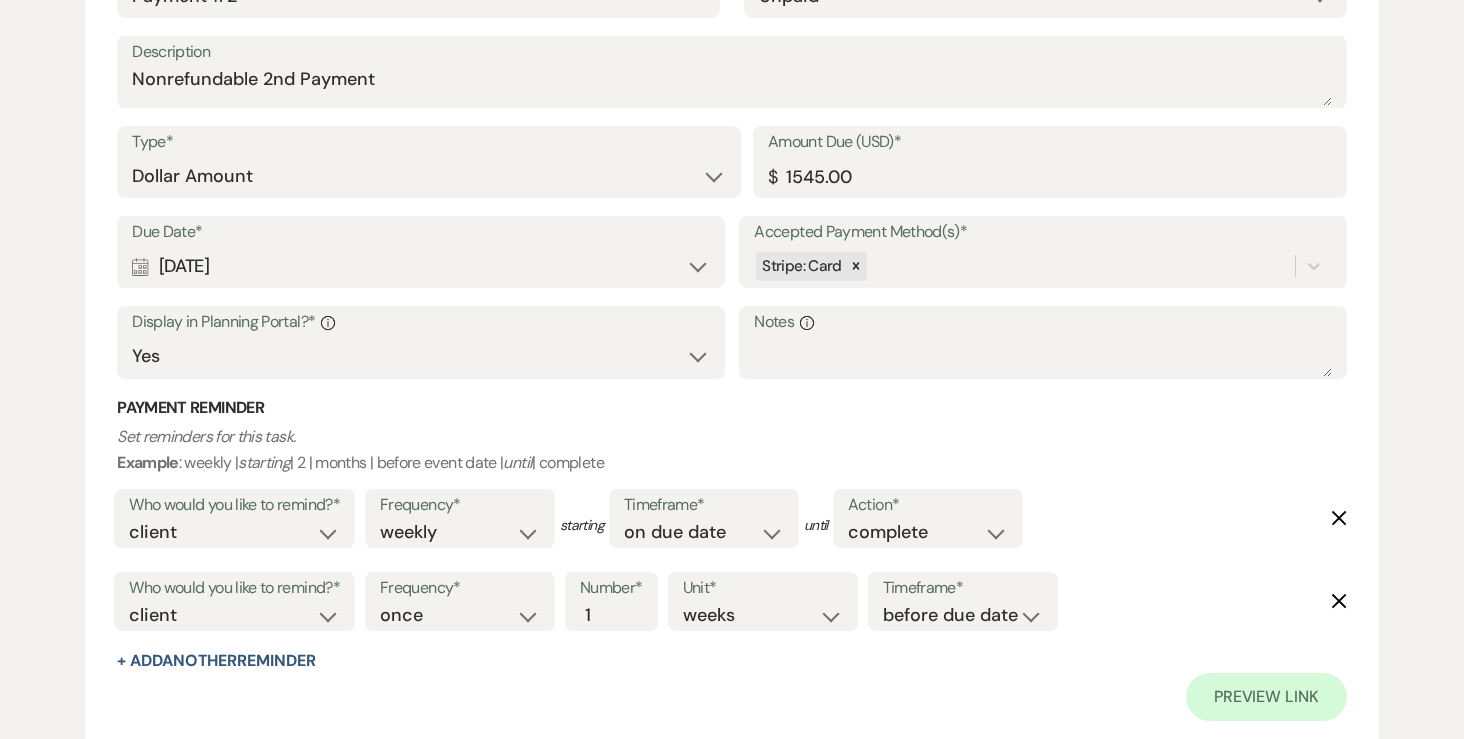 click on "Calendar Aug 21, 2025 Expand" at bounding box center (420, 266) 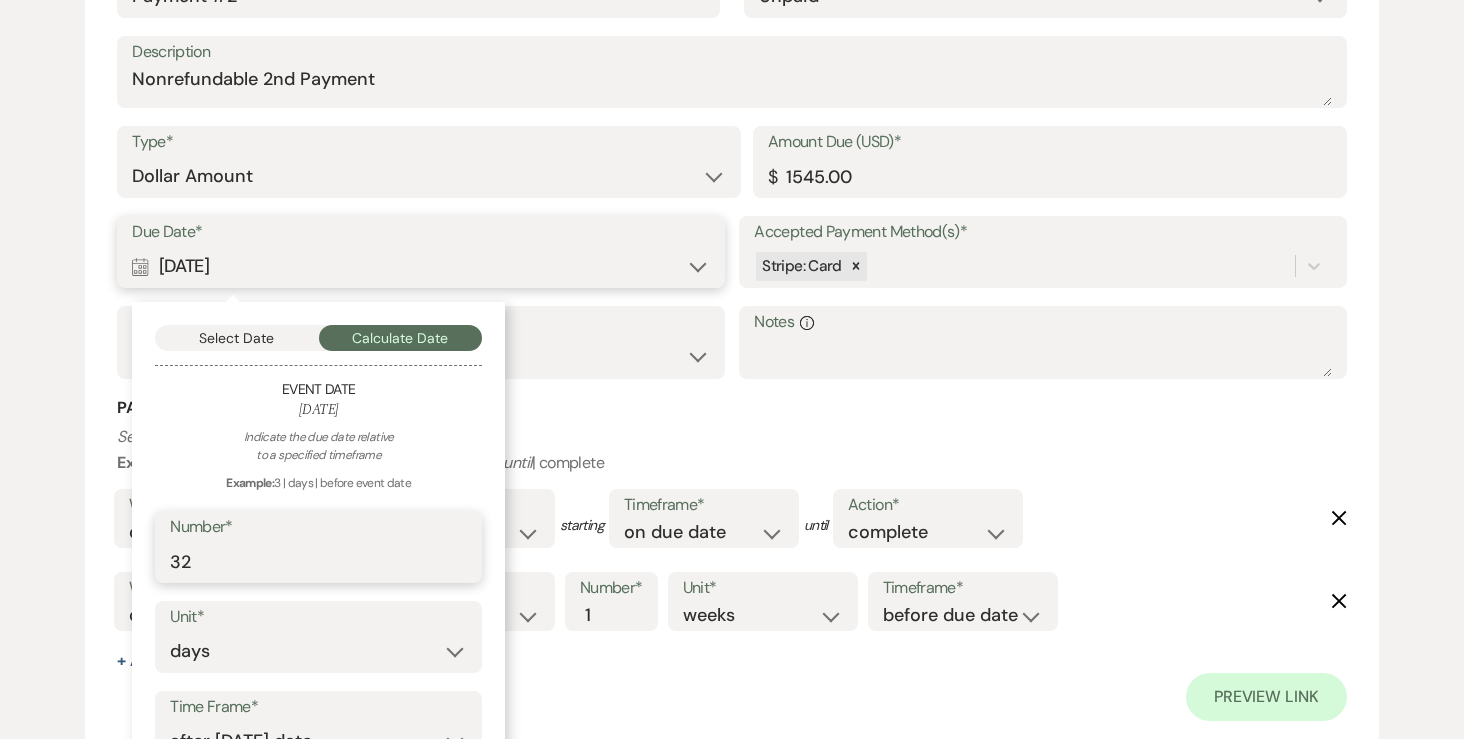 click on "32" at bounding box center (318, 561) 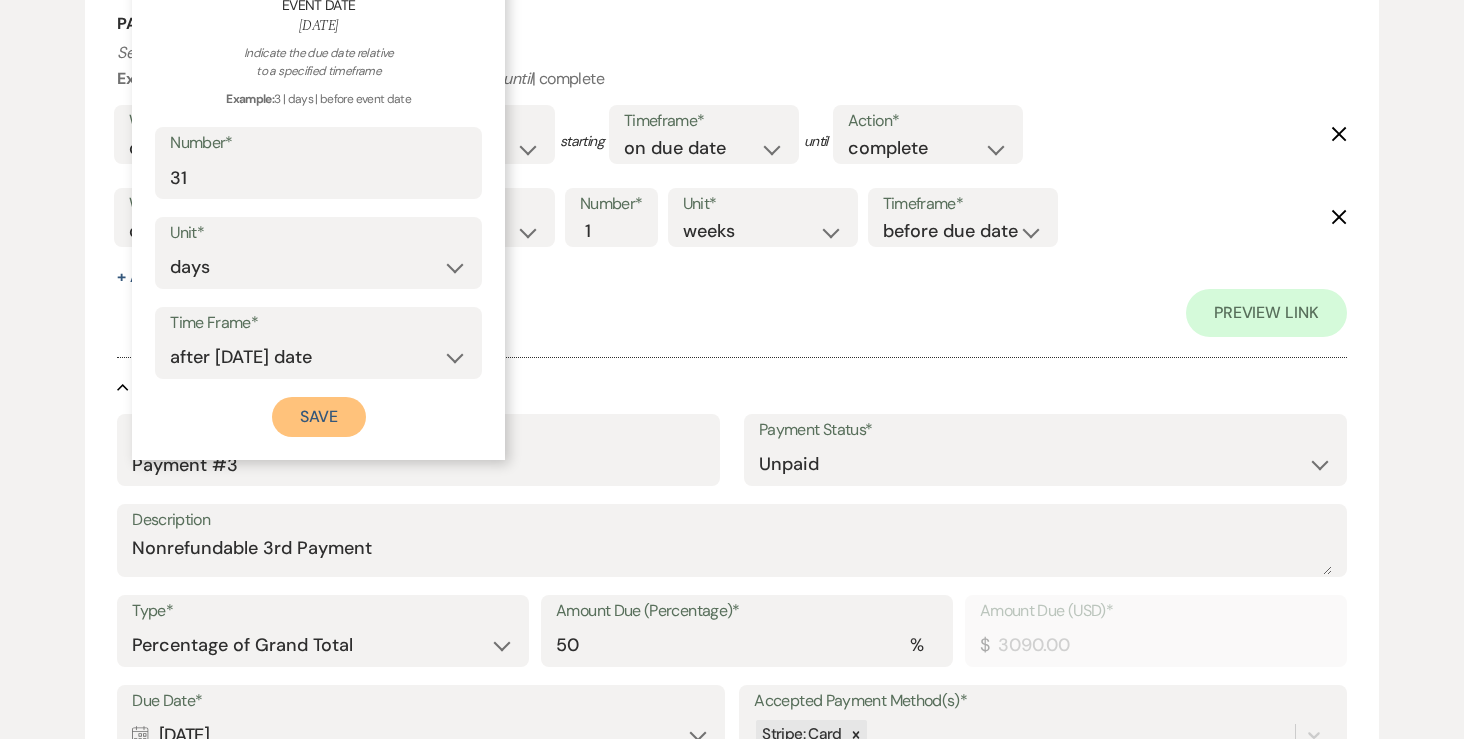 click on "Save" at bounding box center [319, 417] 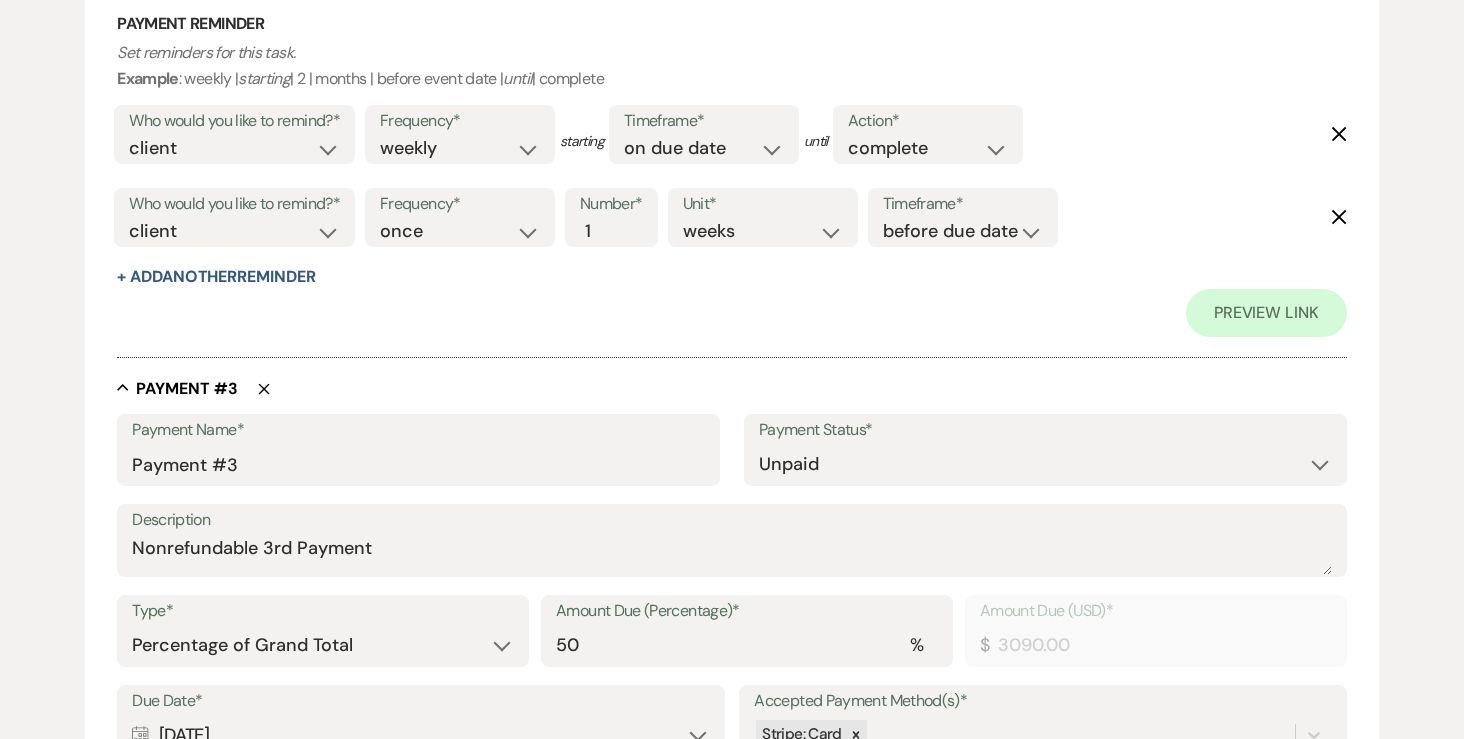 scroll, scrollTop: 1827, scrollLeft: 0, axis: vertical 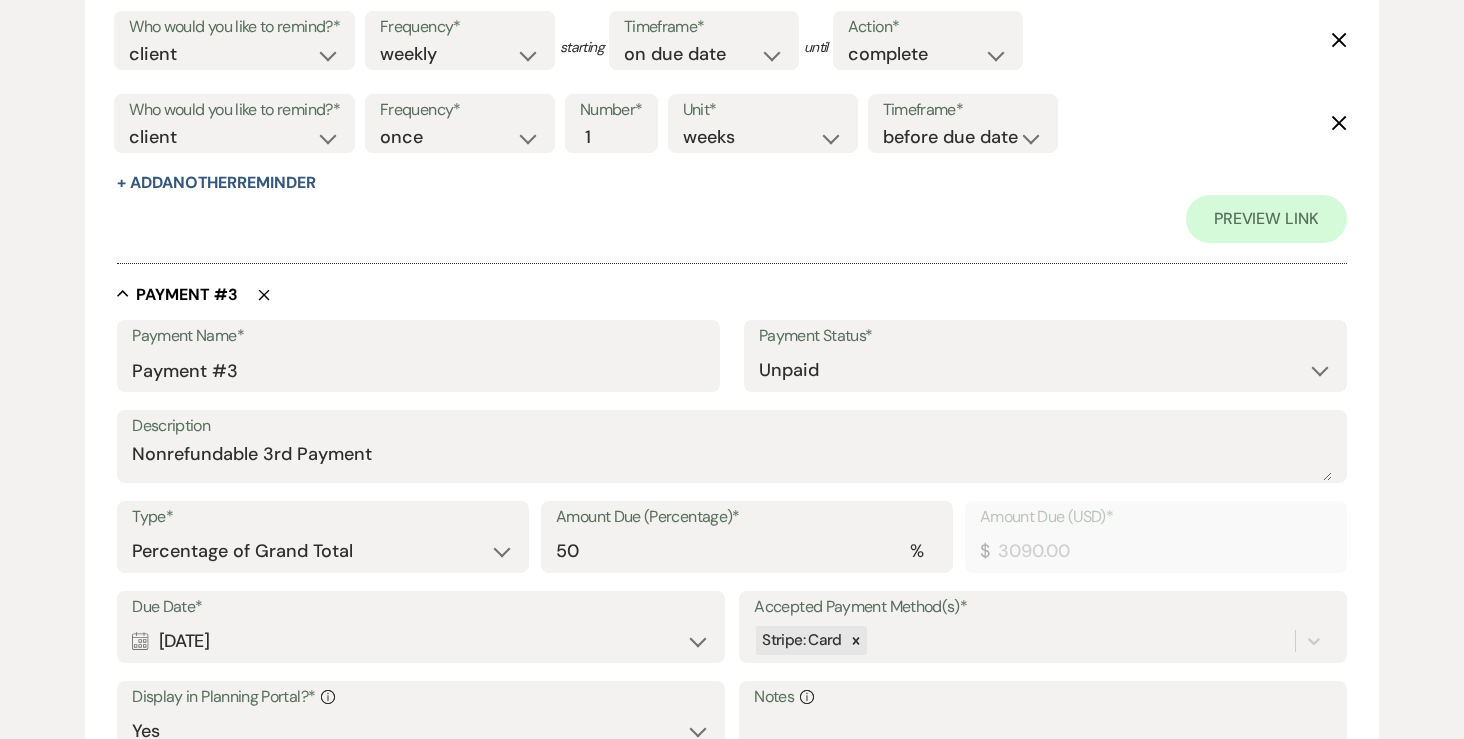 click on "Type*" at bounding box center [323, 517] 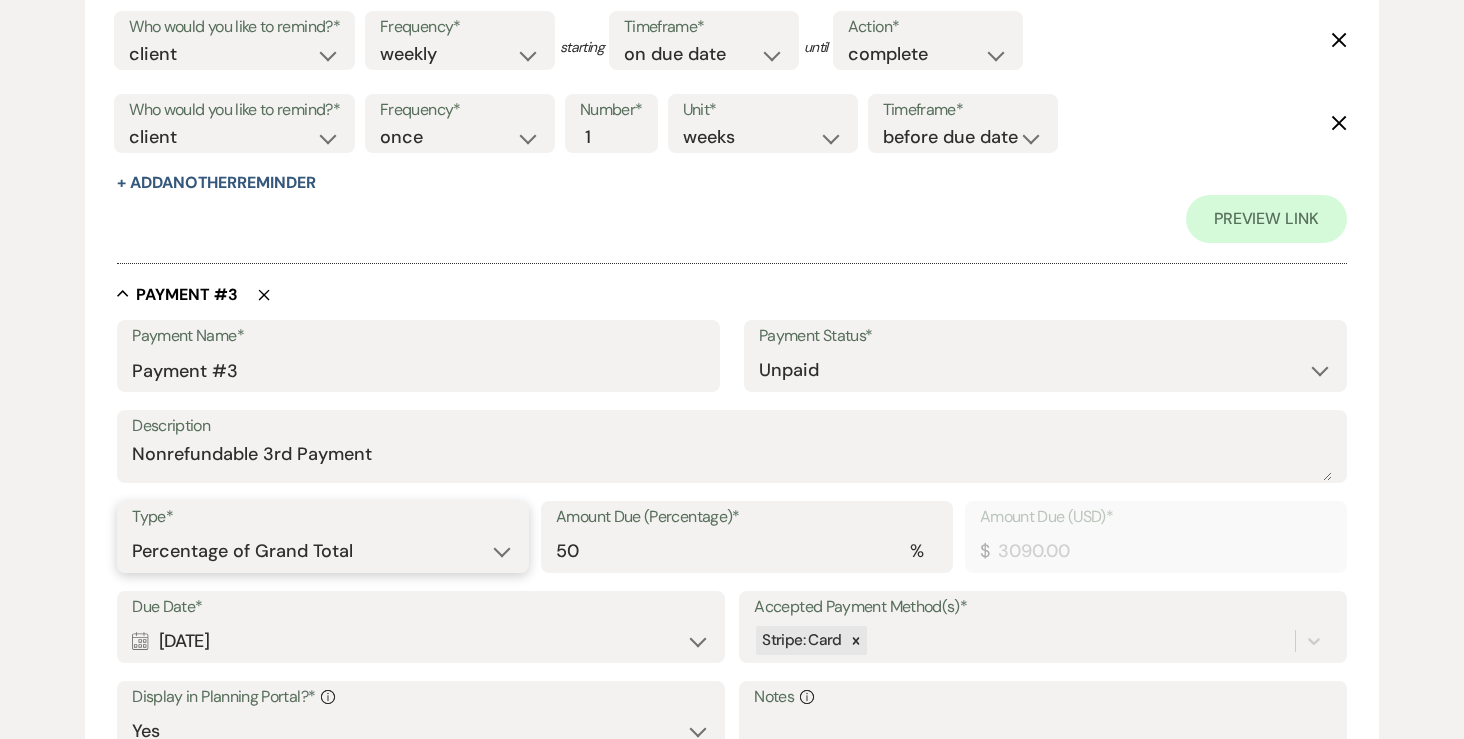 click on "Dollar Amount Percentage of Grand Total" at bounding box center (323, 551) 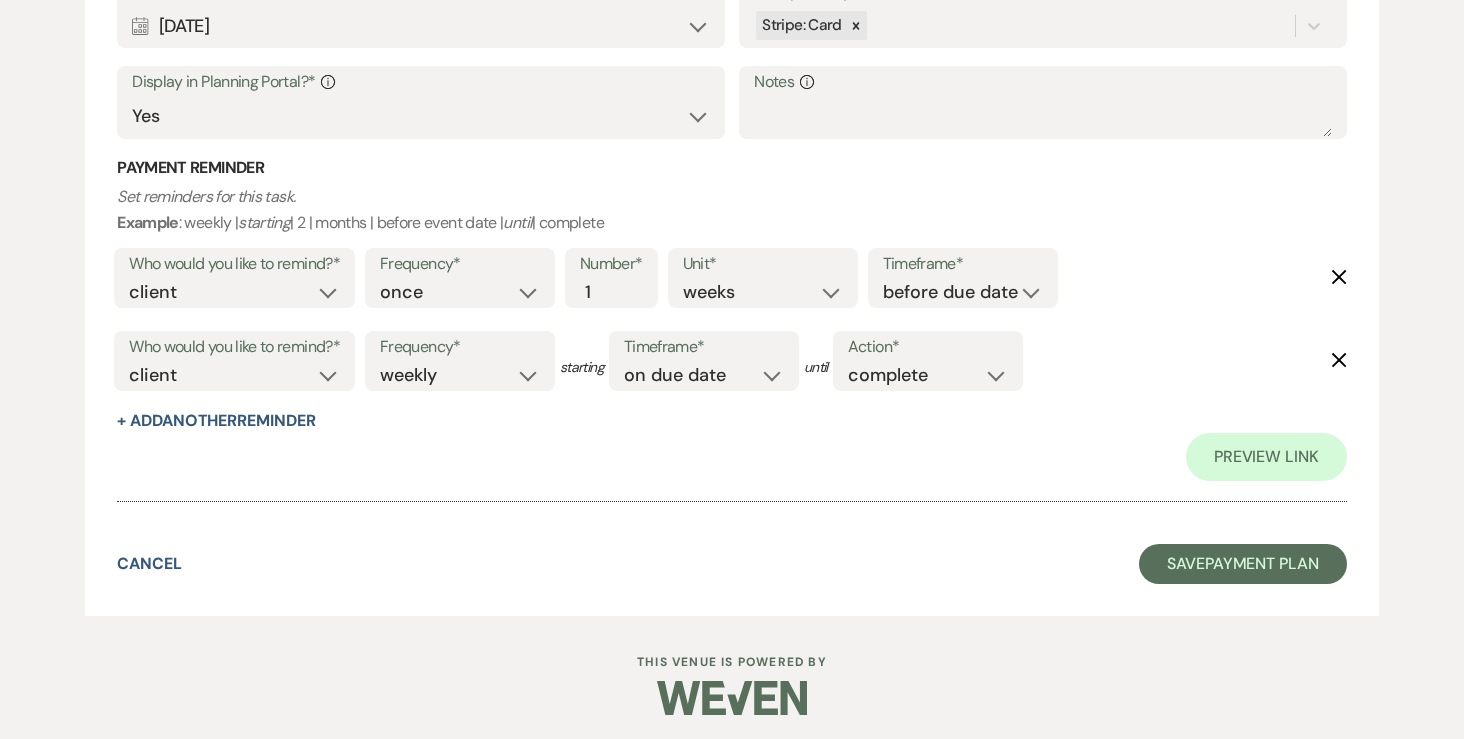 scroll, scrollTop: 2446, scrollLeft: 0, axis: vertical 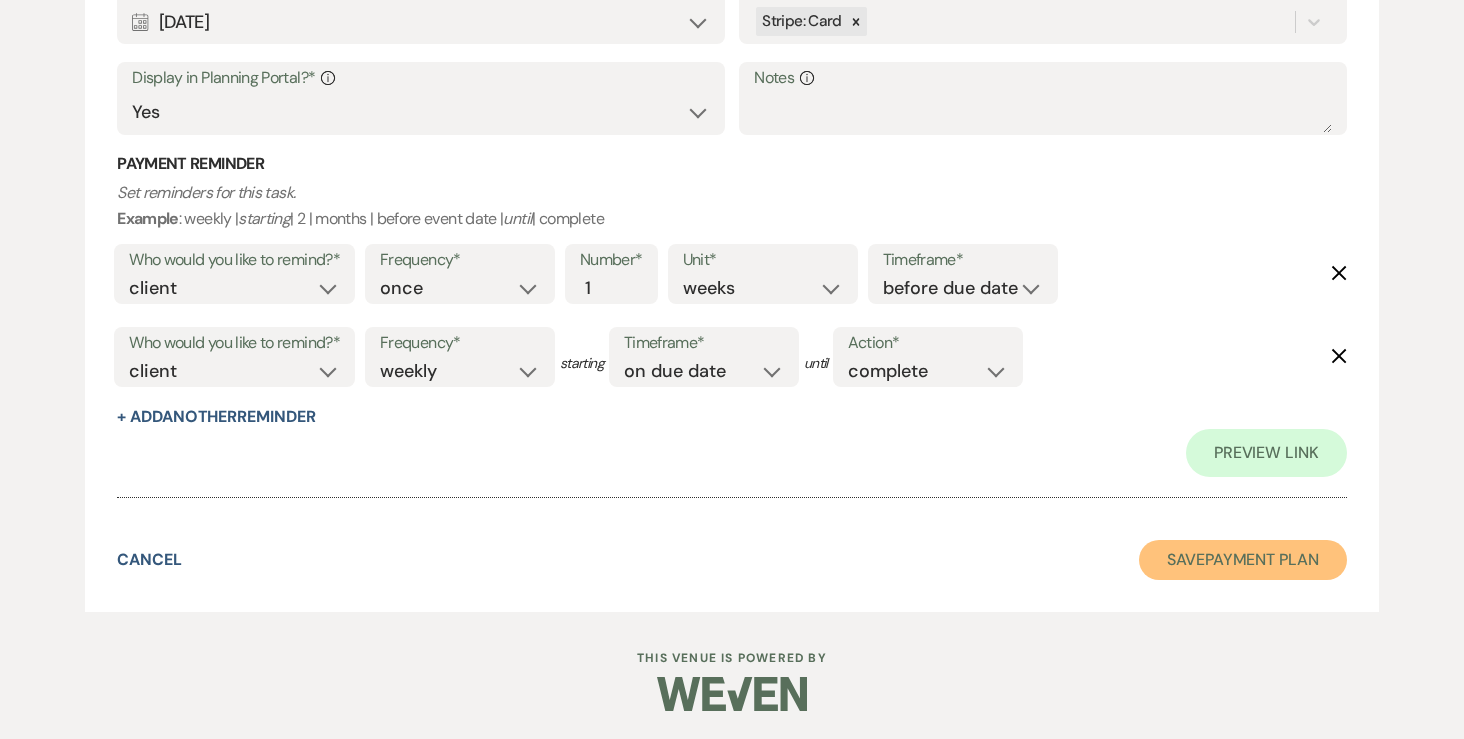 click on "Save  Payment Plan" at bounding box center [1243, 560] 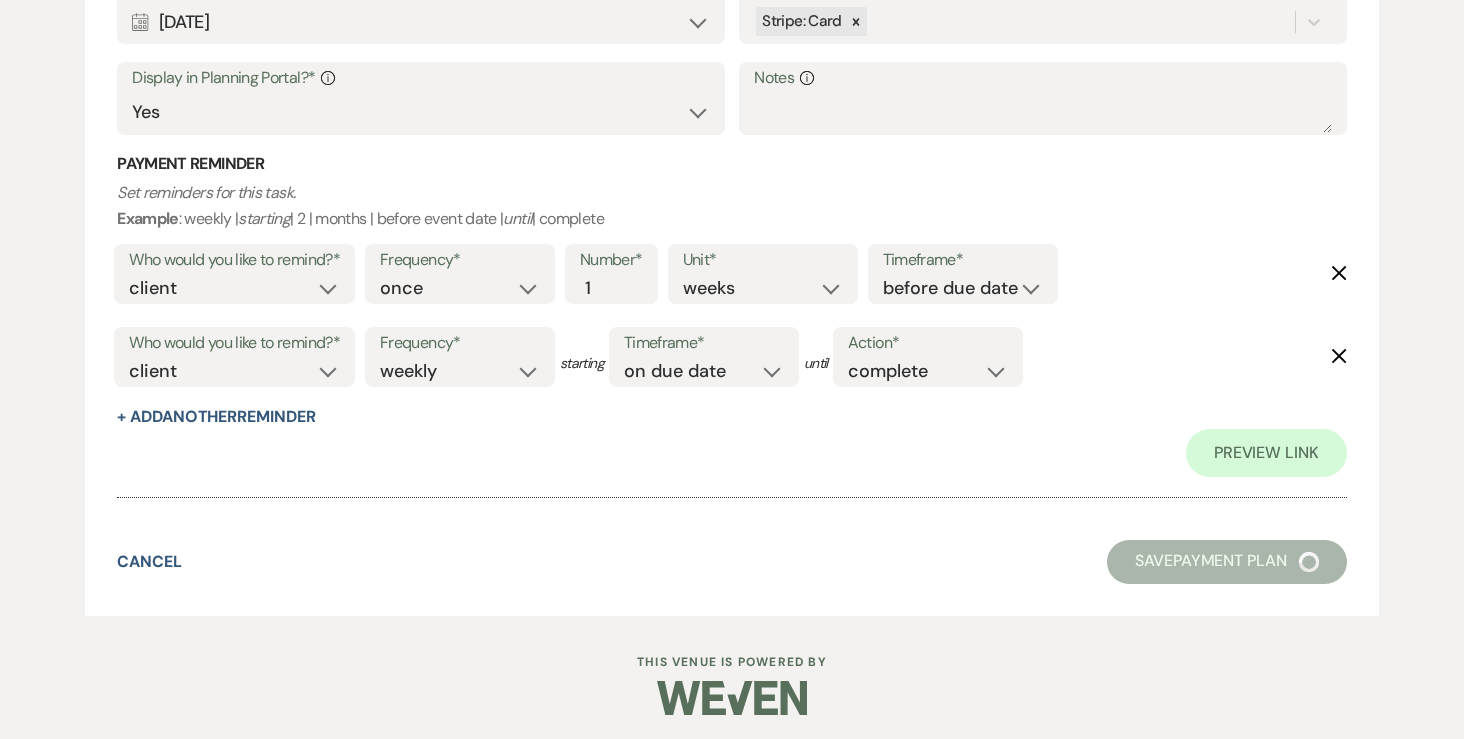 scroll, scrollTop: 0, scrollLeft: 0, axis: both 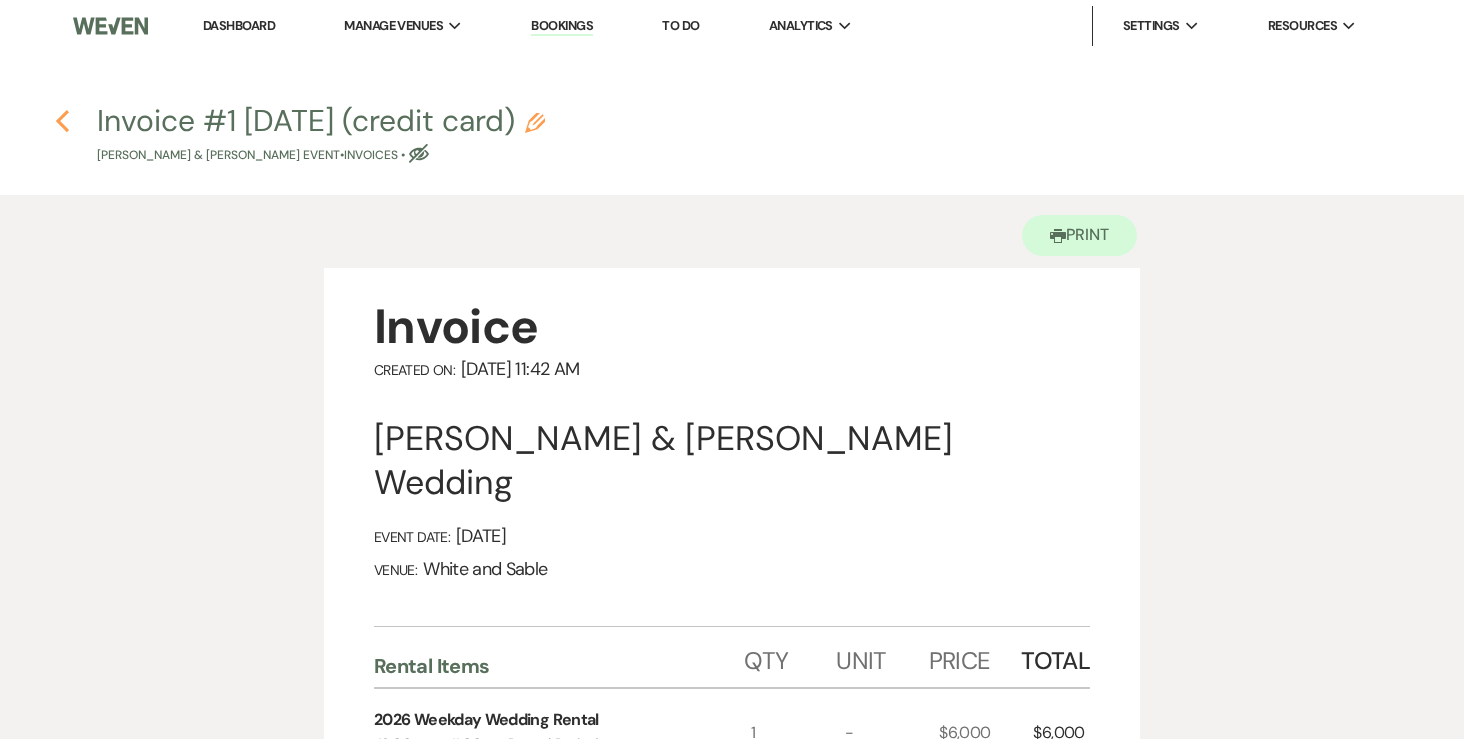click 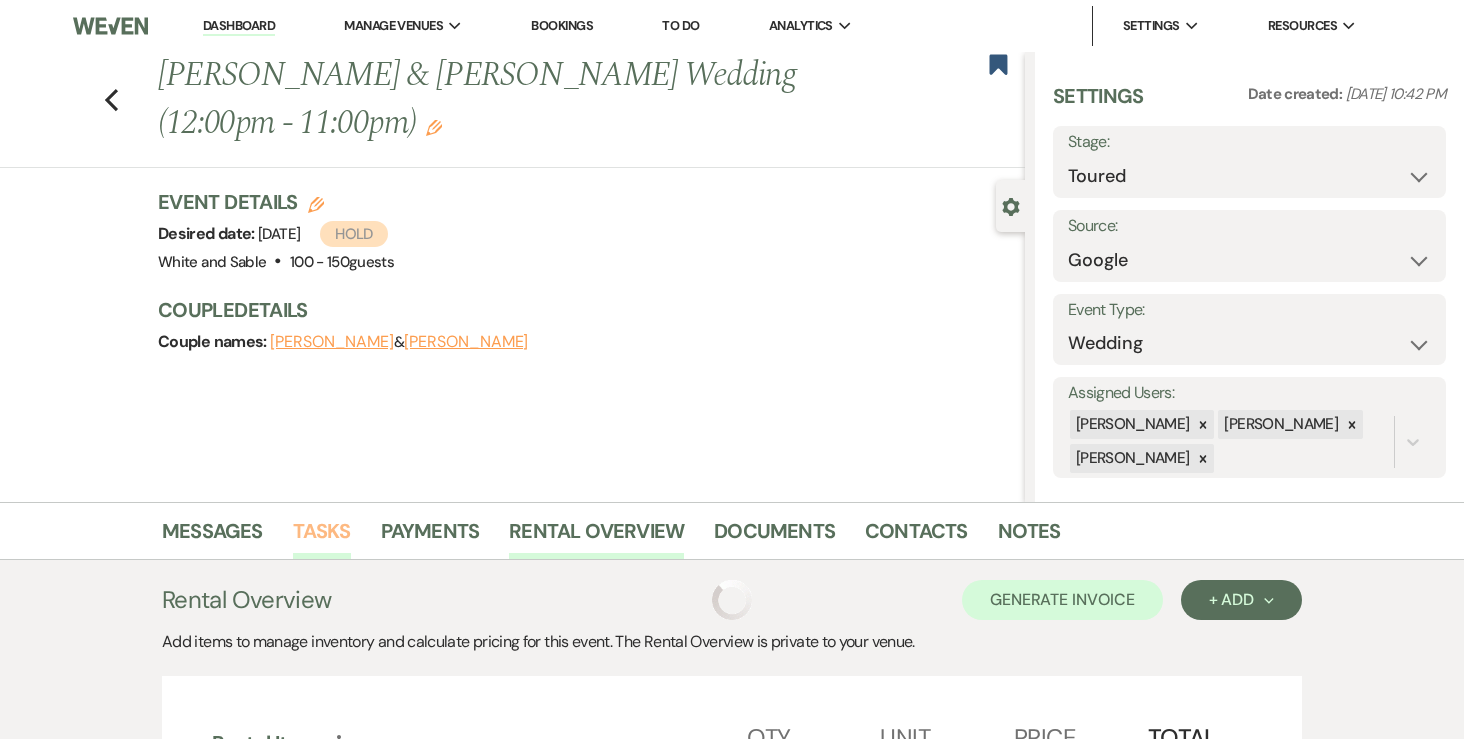 scroll, scrollTop: 313, scrollLeft: 0, axis: vertical 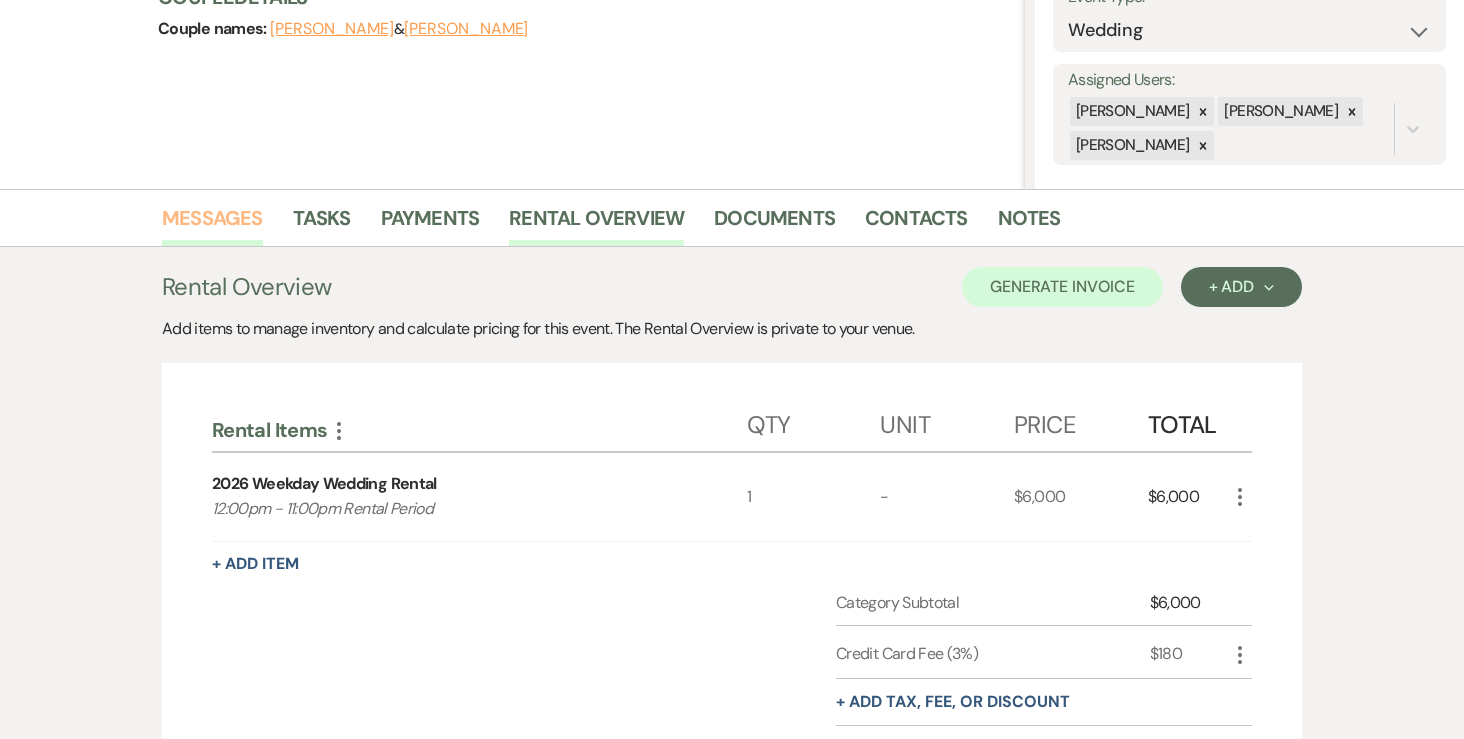 click on "Messages" at bounding box center [212, 224] 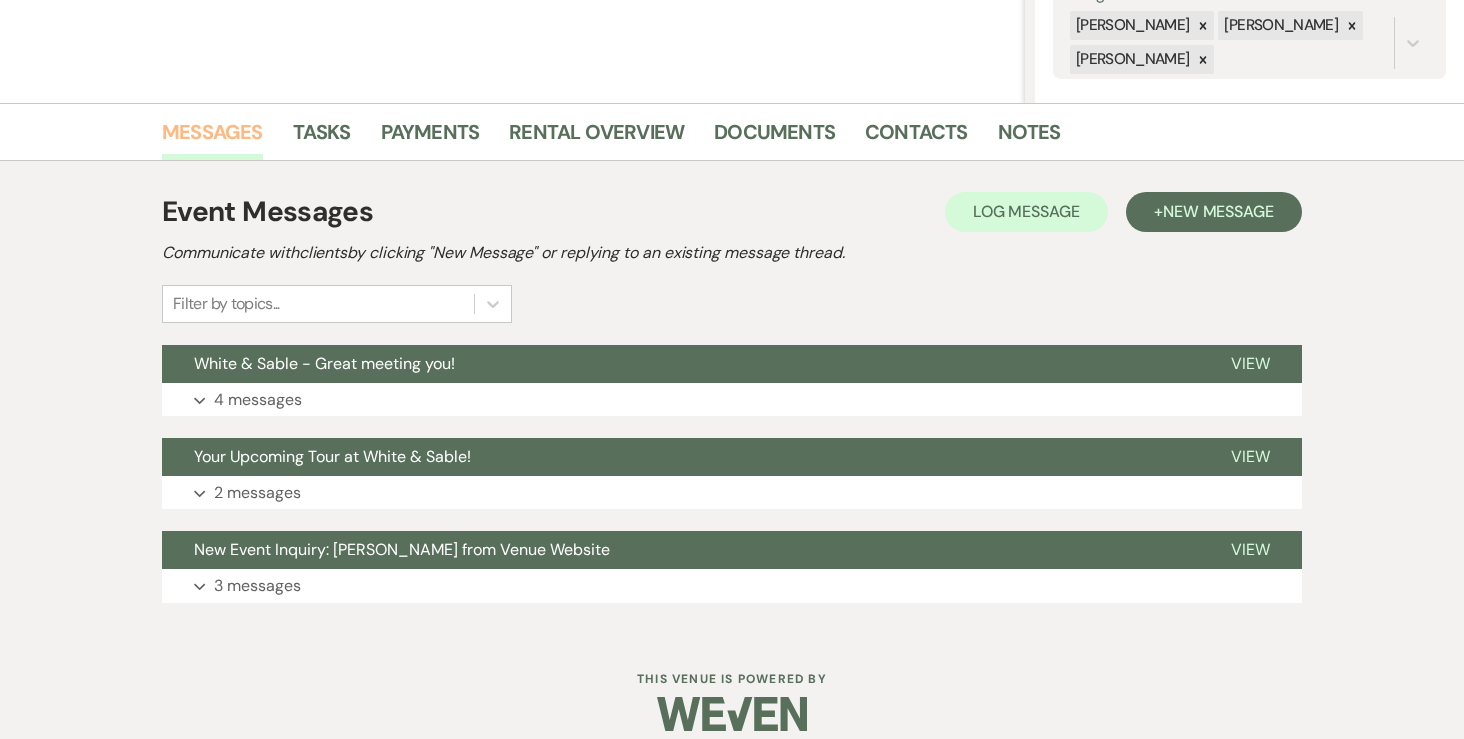 scroll, scrollTop: 417, scrollLeft: 0, axis: vertical 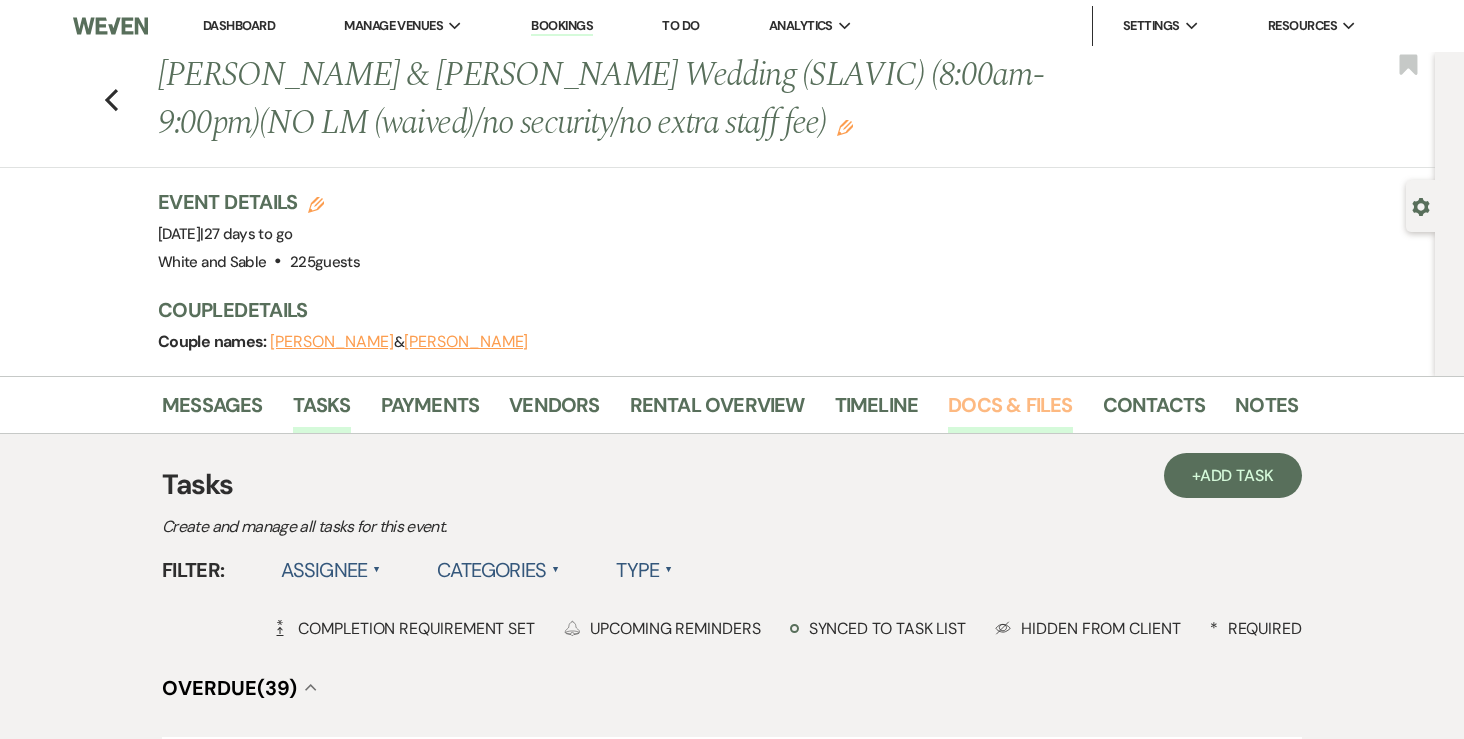 click on "Docs & Files" at bounding box center (1010, 411) 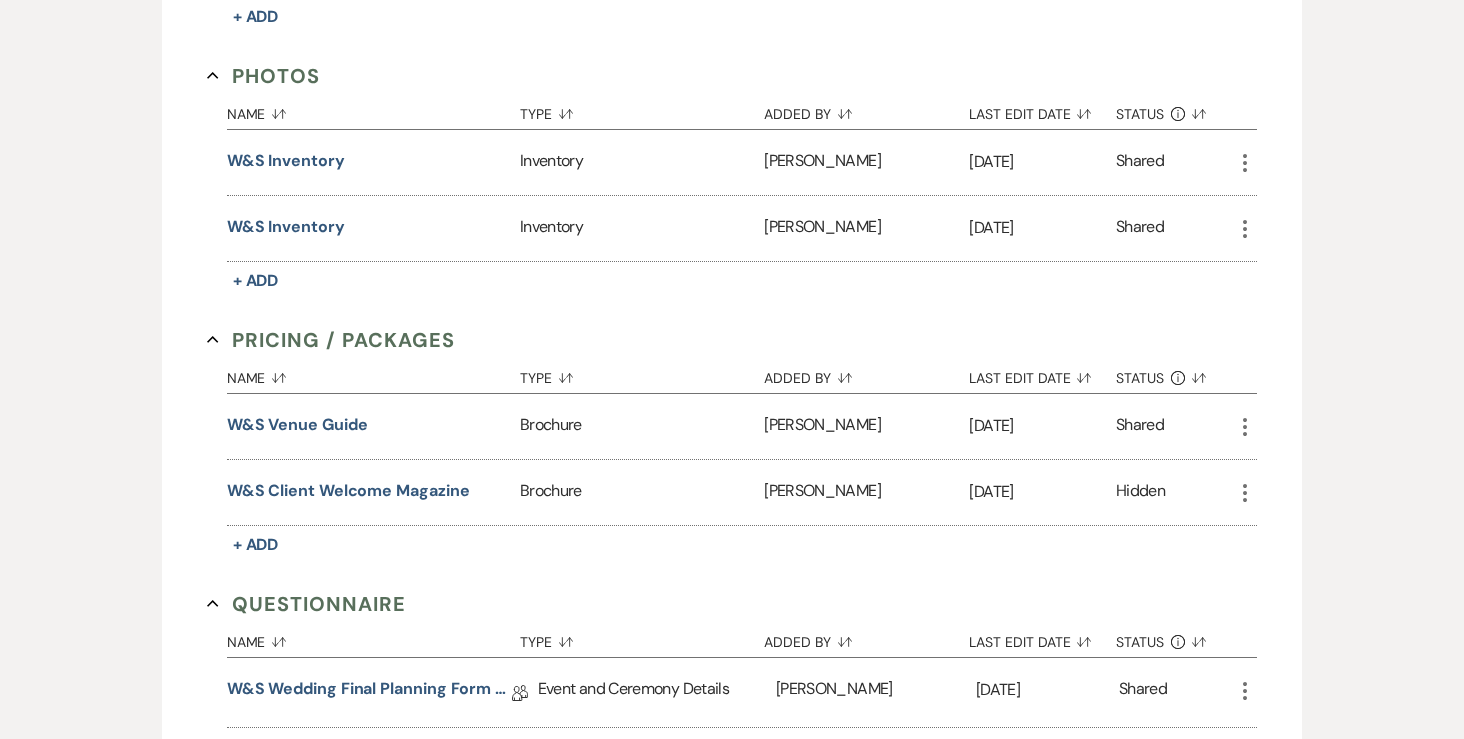 scroll, scrollTop: 2443, scrollLeft: 0, axis: vertical 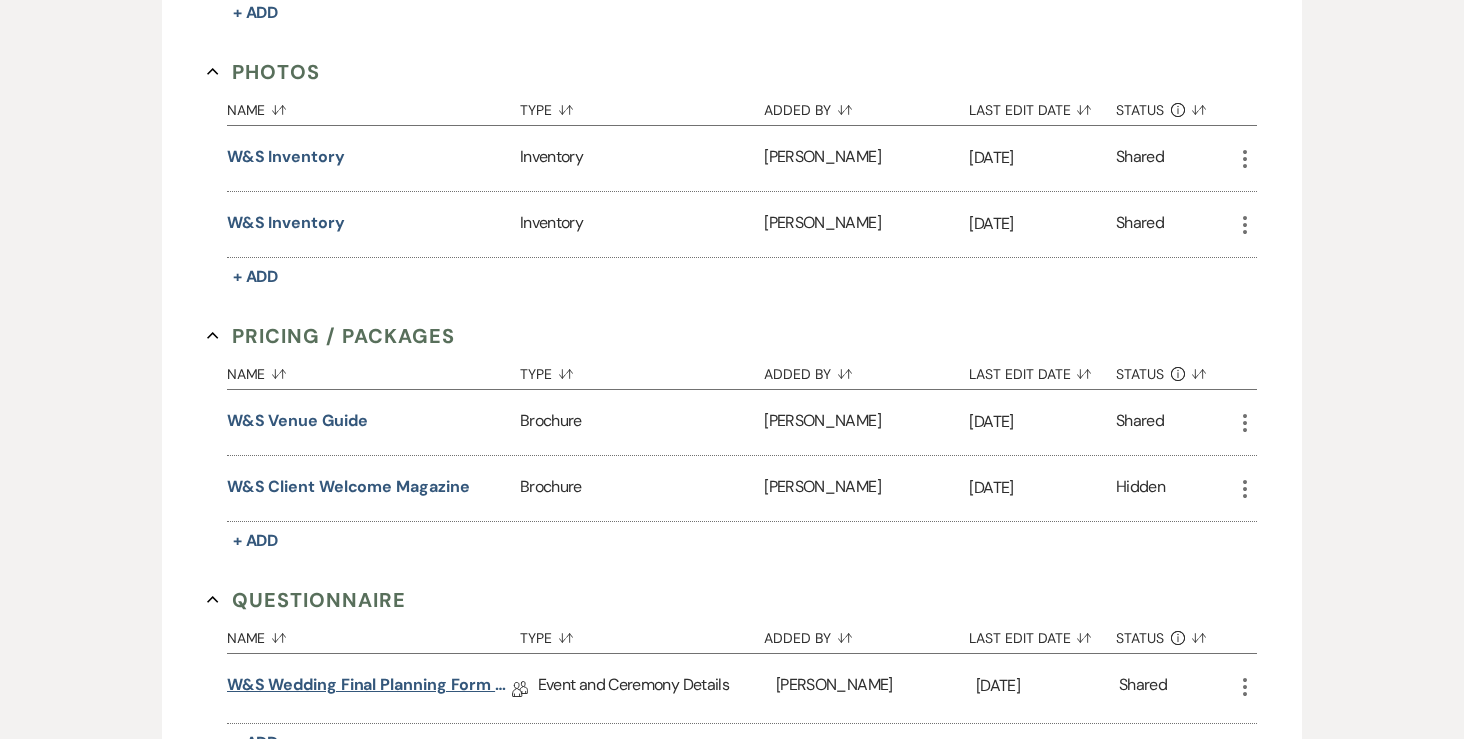 click on "W&S Wedding Final Planning Form - Karena & [PERSON_NAME]" at bounding box center [369, 688] 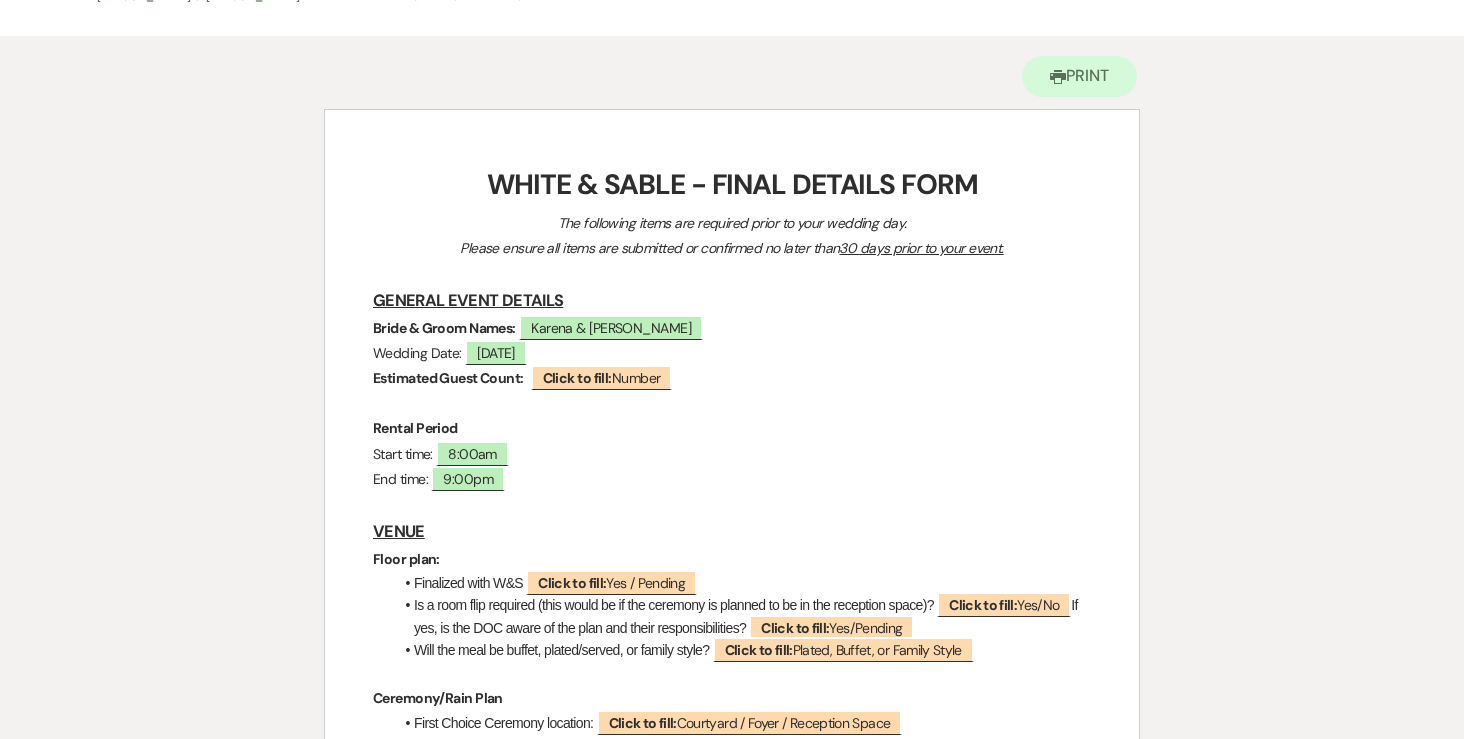 scroll, scrollTop: 0, scrollLeft: 0, axis: both 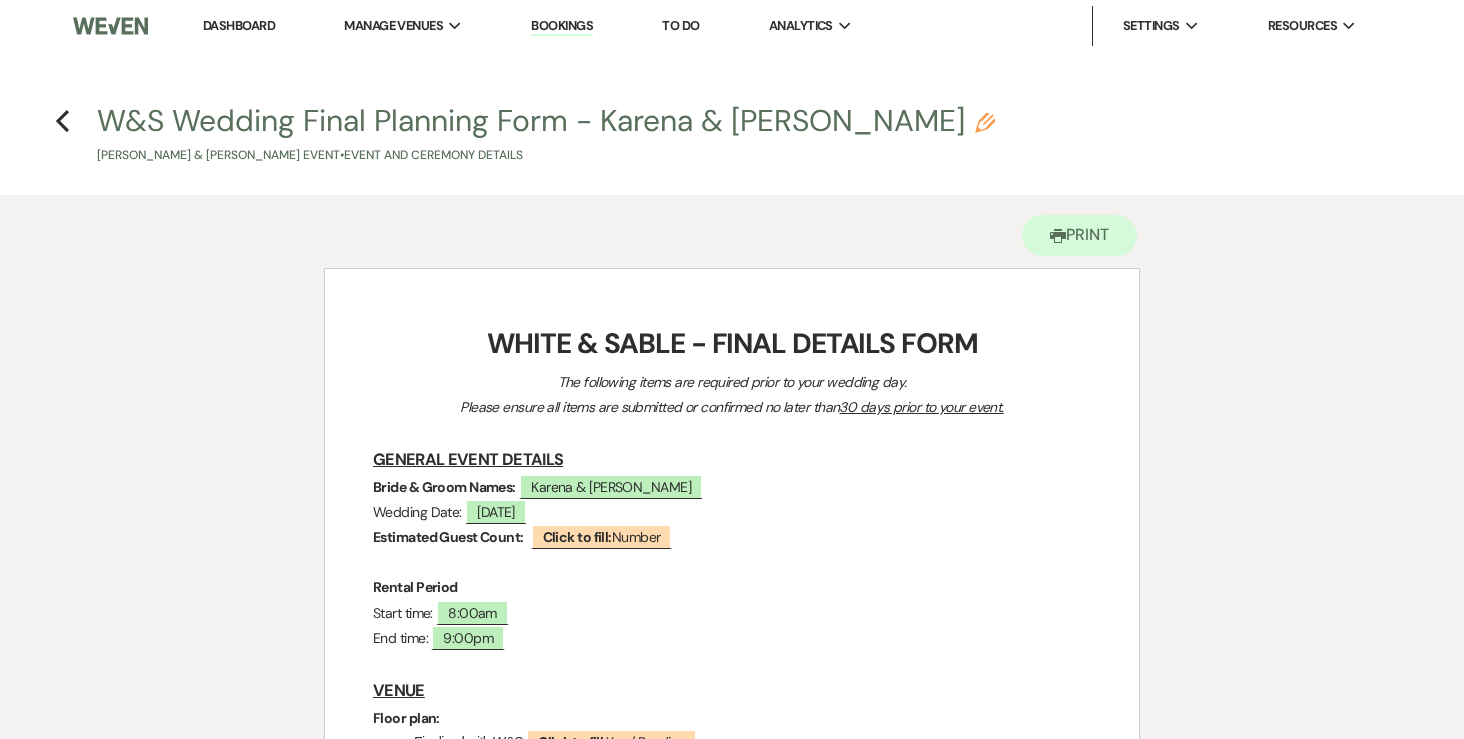 click on "Dashboard" at bounding box center (239, 25) 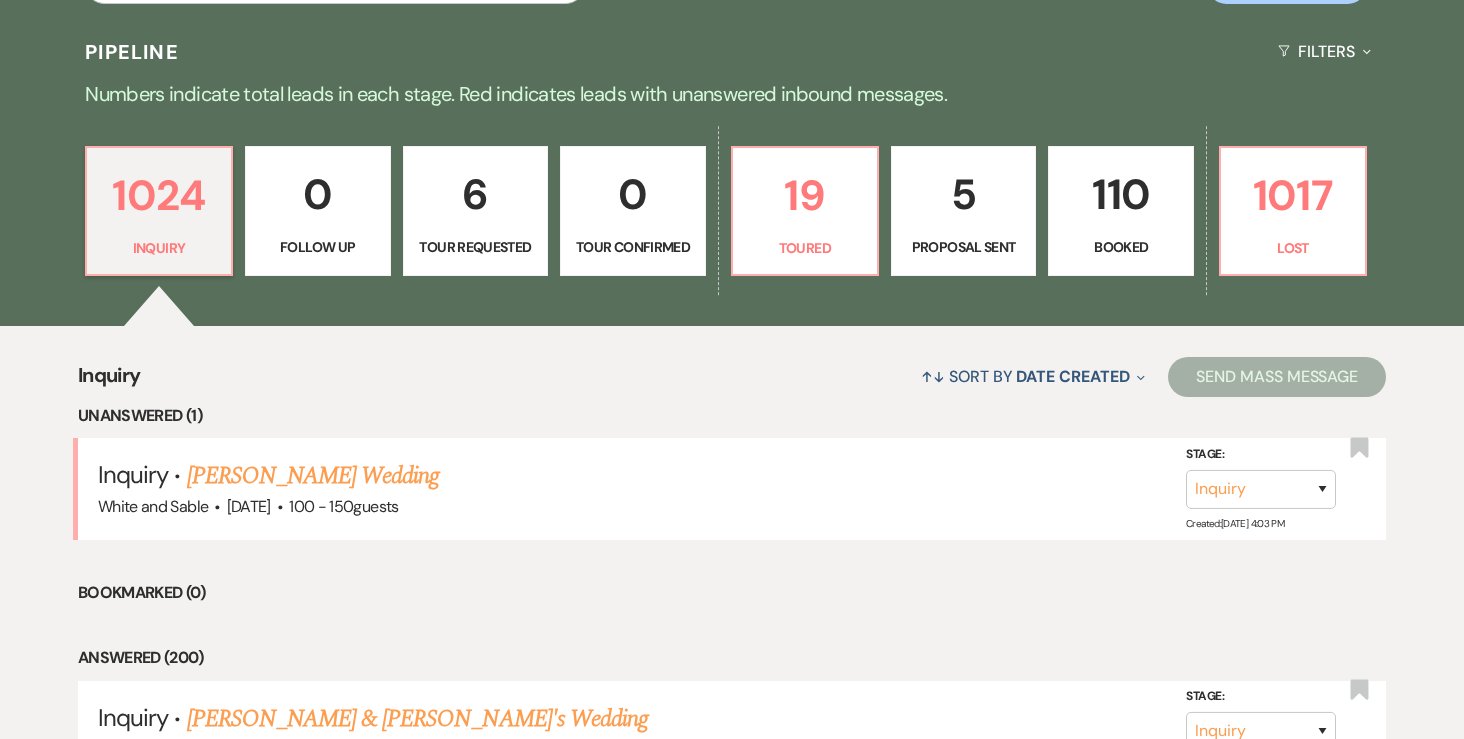 scroll, scrollTop: 455, scrollLeft: 0, axis: vertical 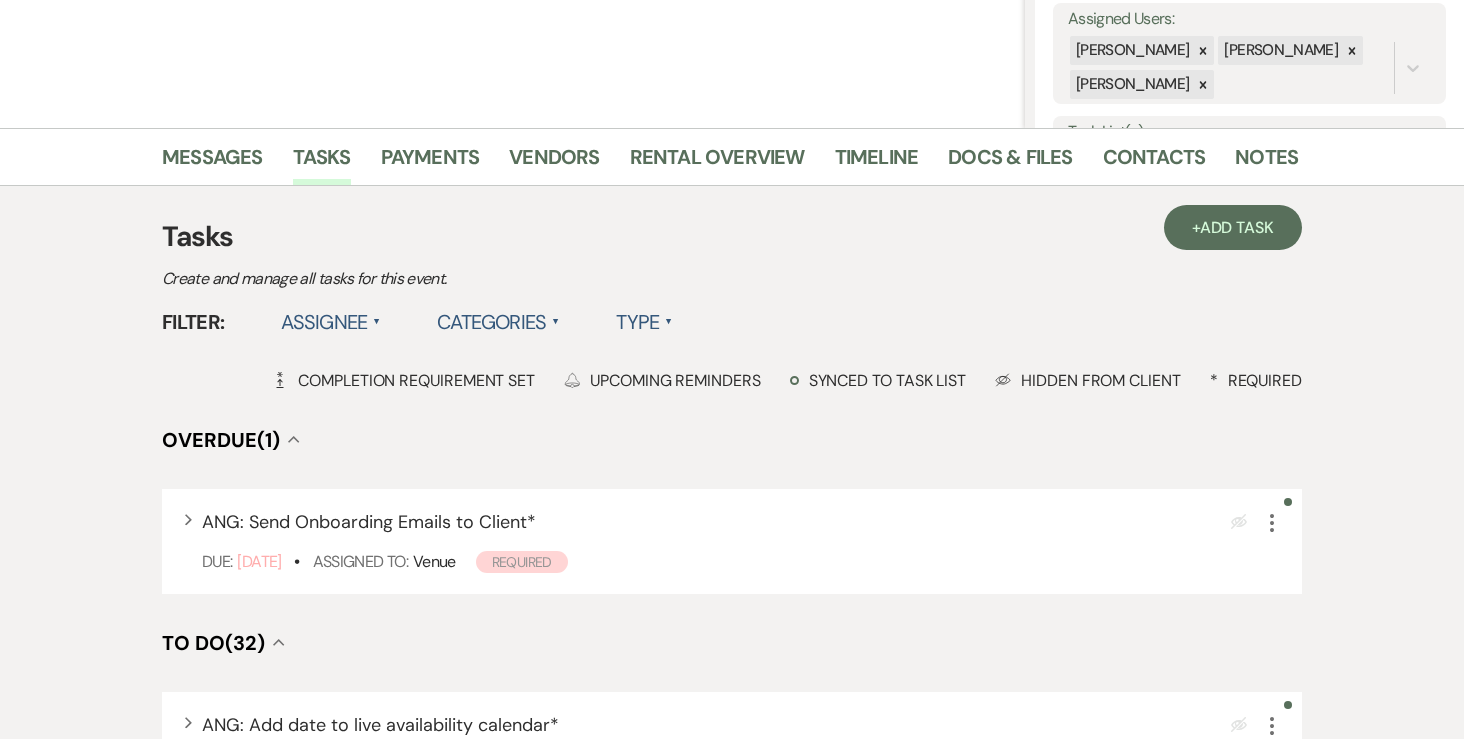 click on "Messages Tasks Payments Vendors Rental Overview Timeline Docs & Files Contacts Notes" at bounding box center [732, 157] 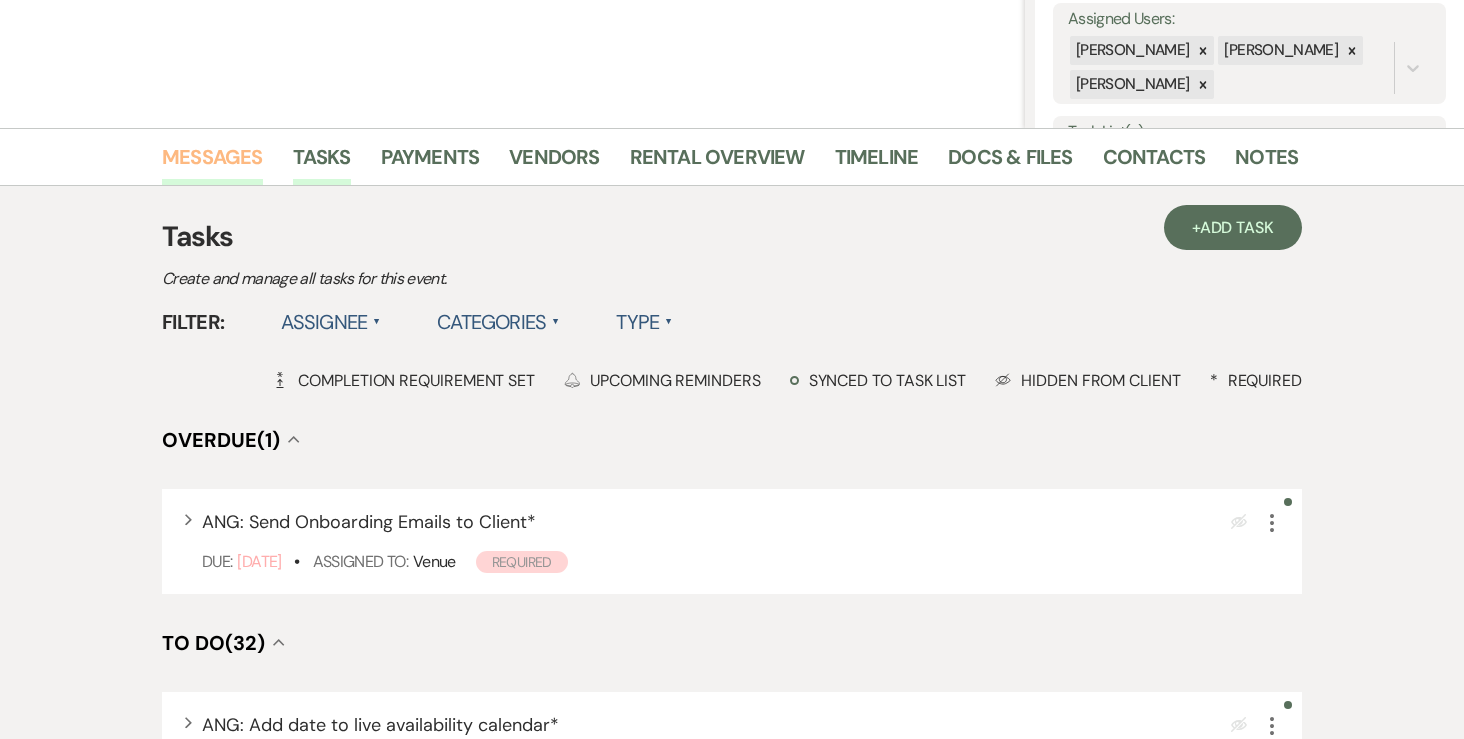 click on "Messages" at bounding box center [212, 163] 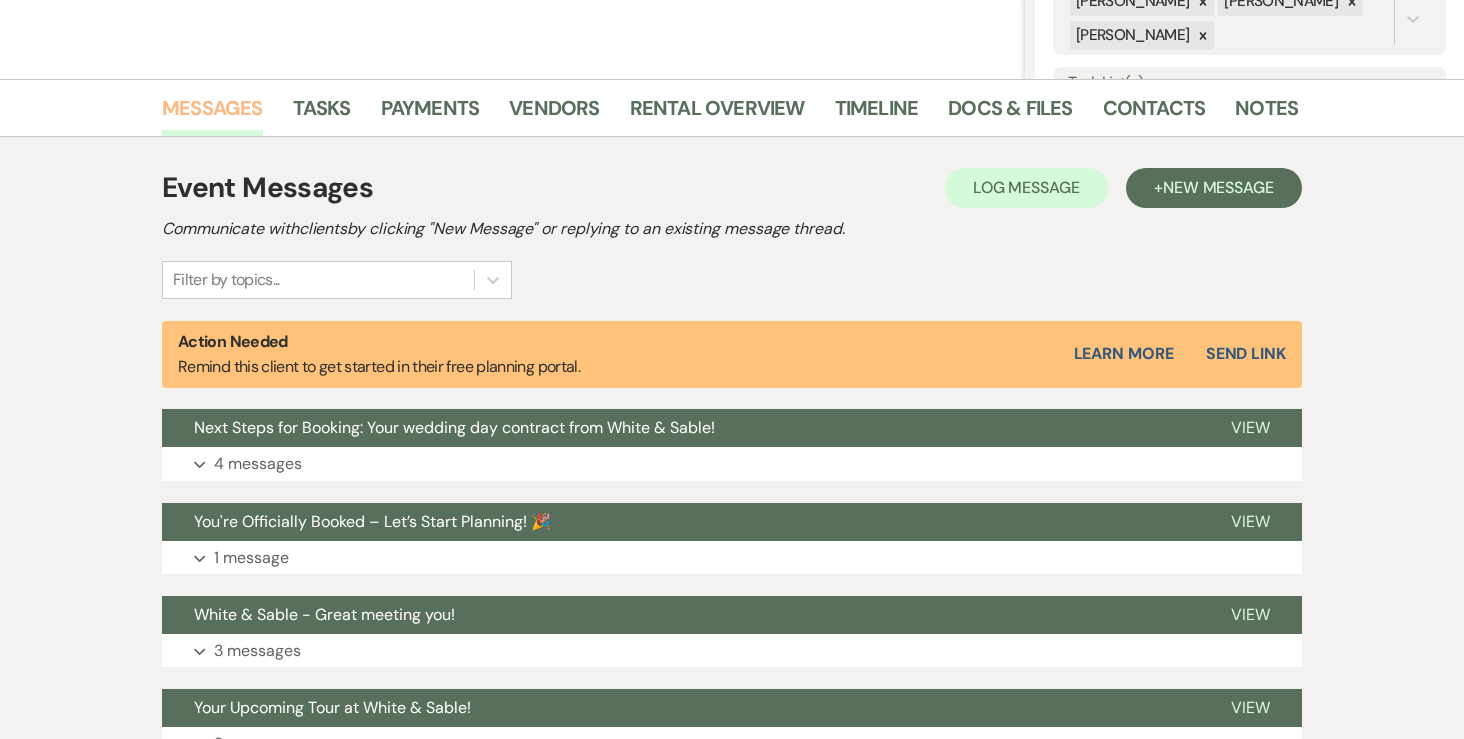 scroll, scrollTop: 440, scrollLeft: 0, axis: vertical 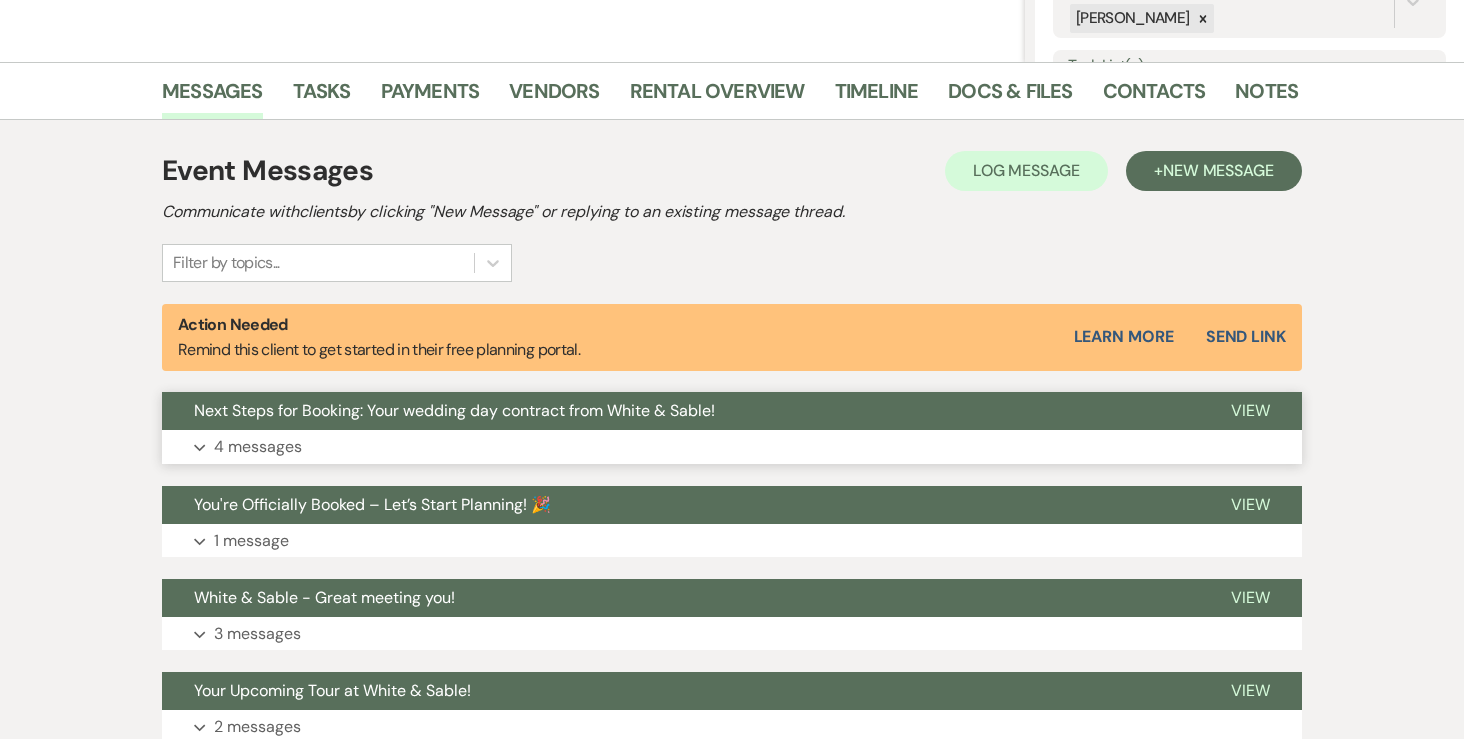click on "4 messages" at bounding box center [258, 447] 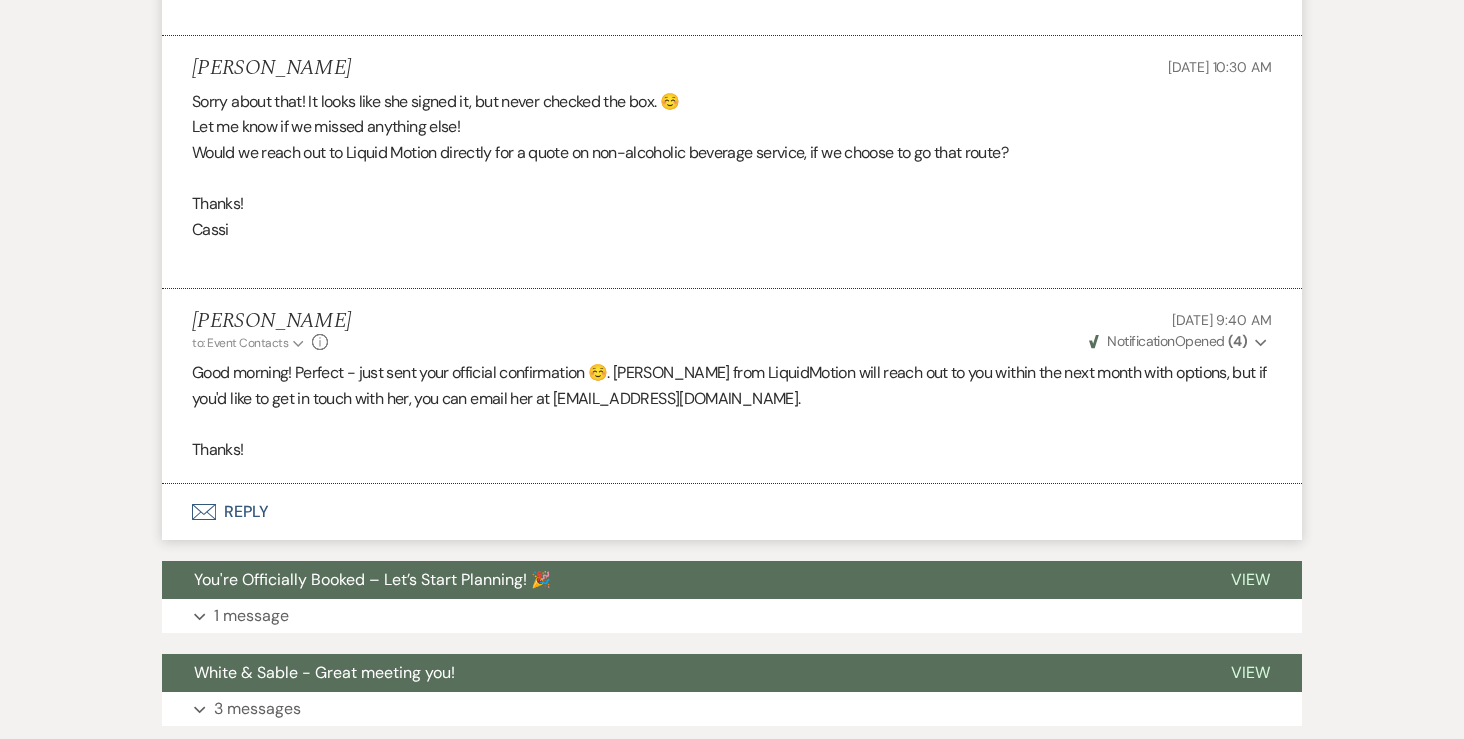 scroll, scrollTop: 2643, scrollLeft: 0, axis: vertical 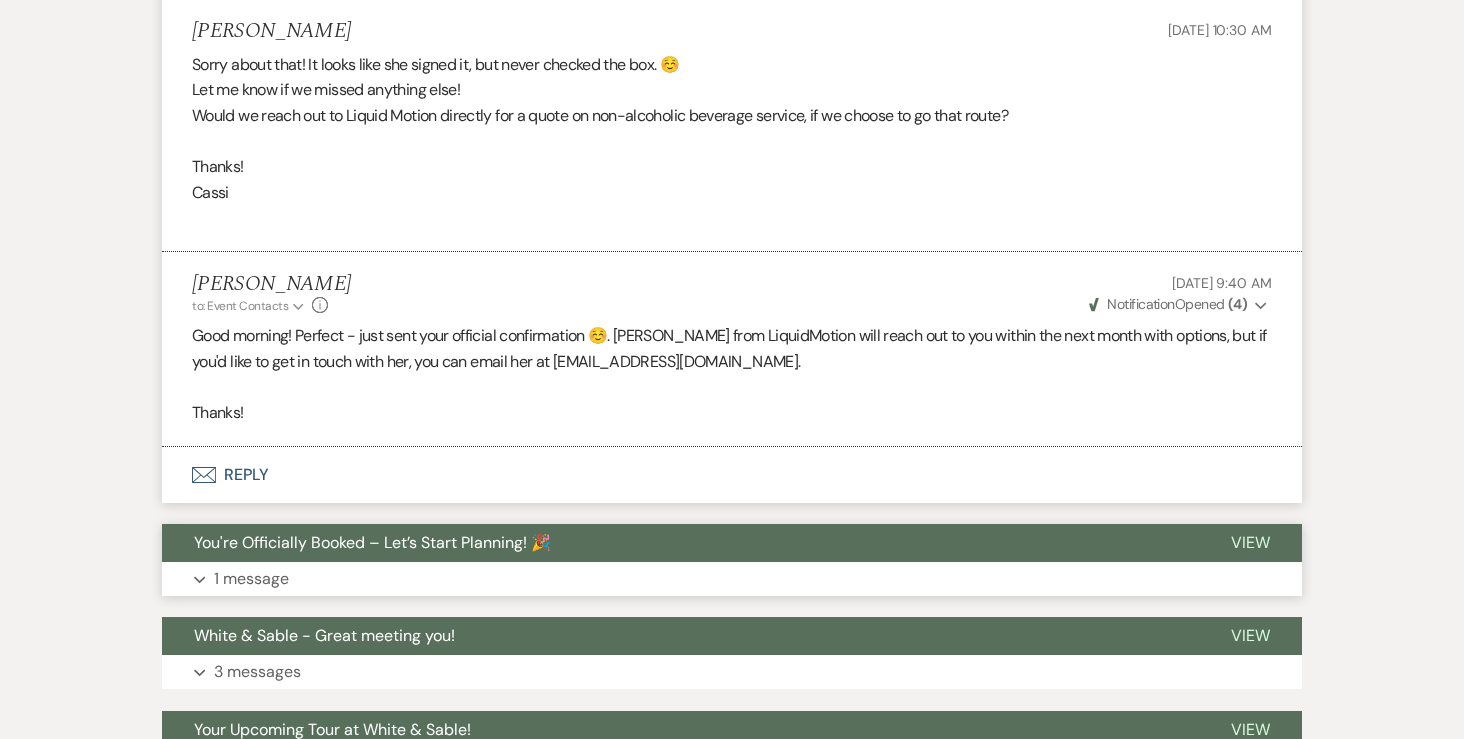 click on "1 message" at bounding box center (251, 579) 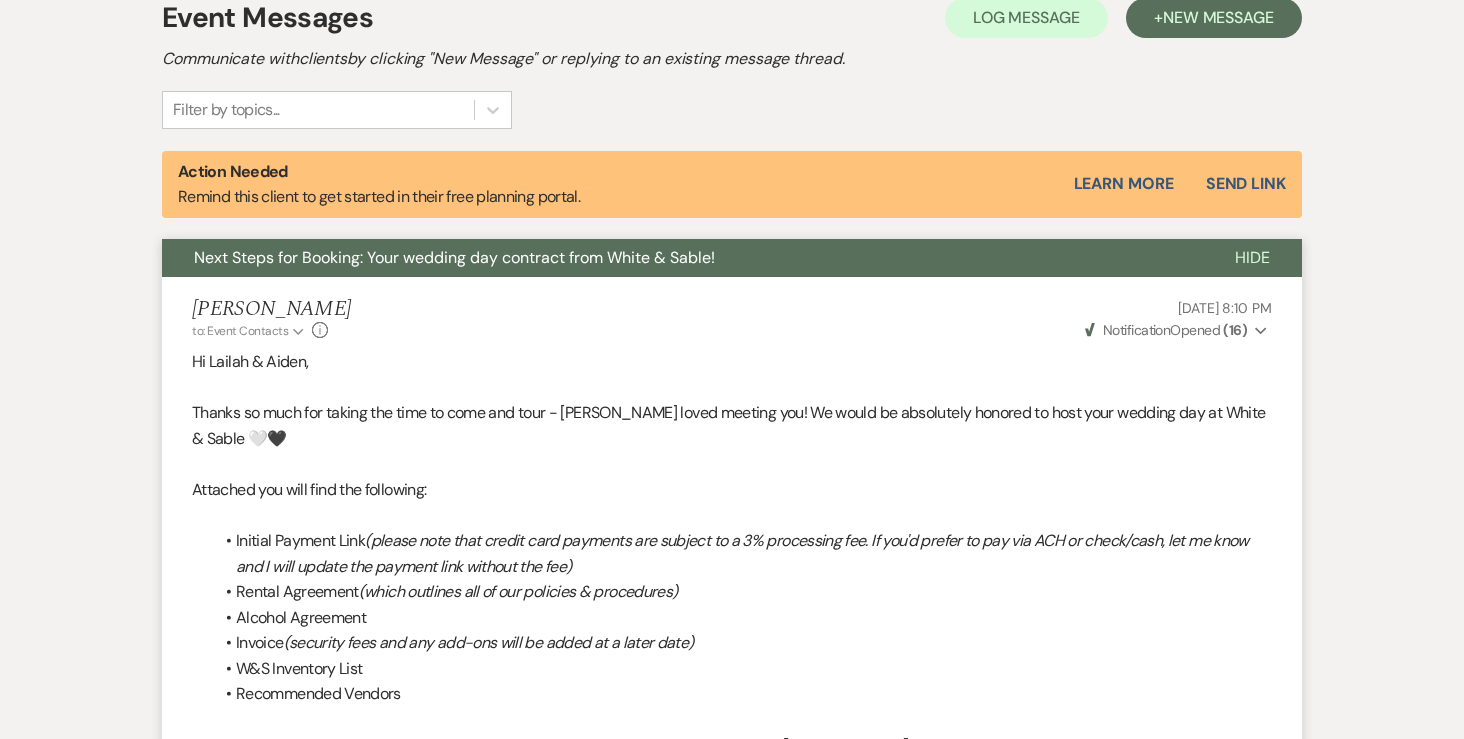 scroll, scrollTop: 0, scrollLeft: 0, axis: both 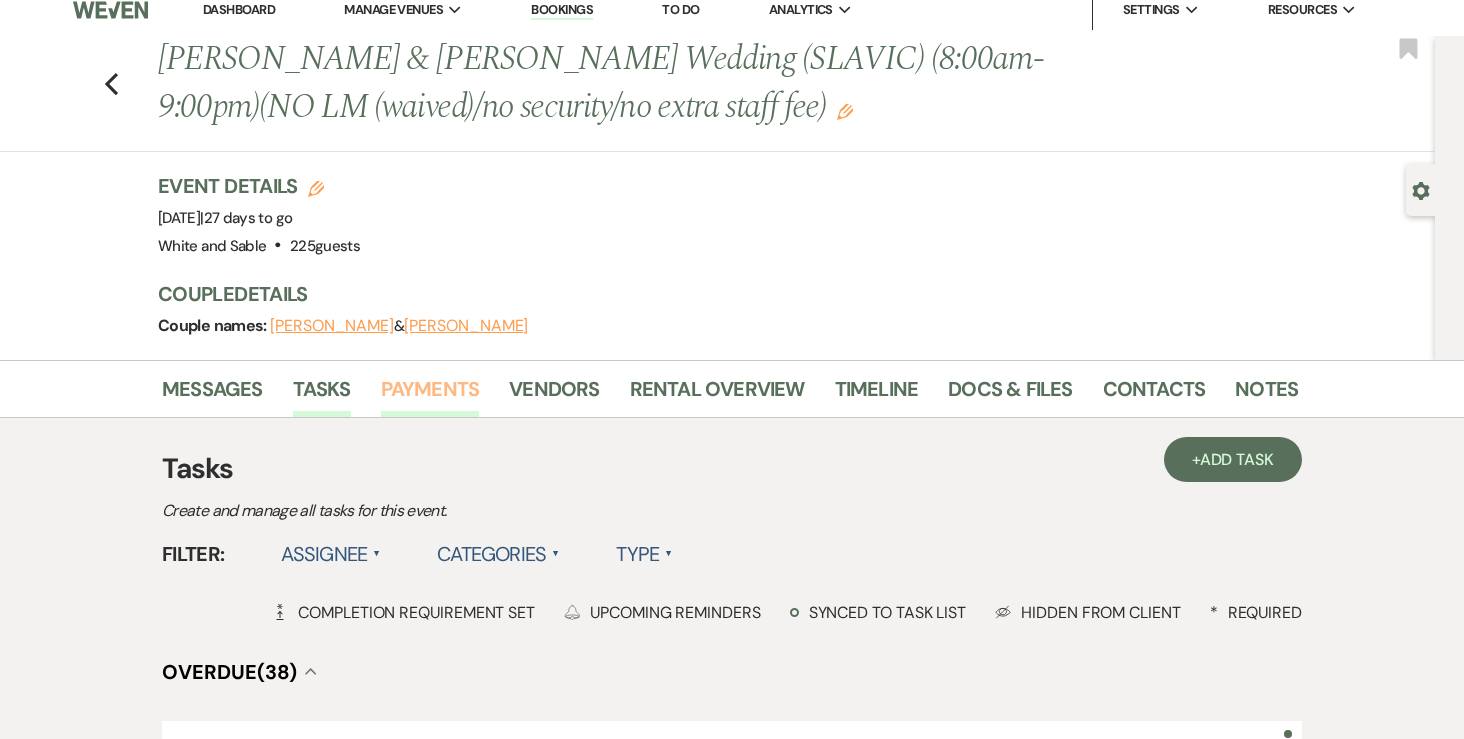 click on "Payments" at bounding box center [430, 395] 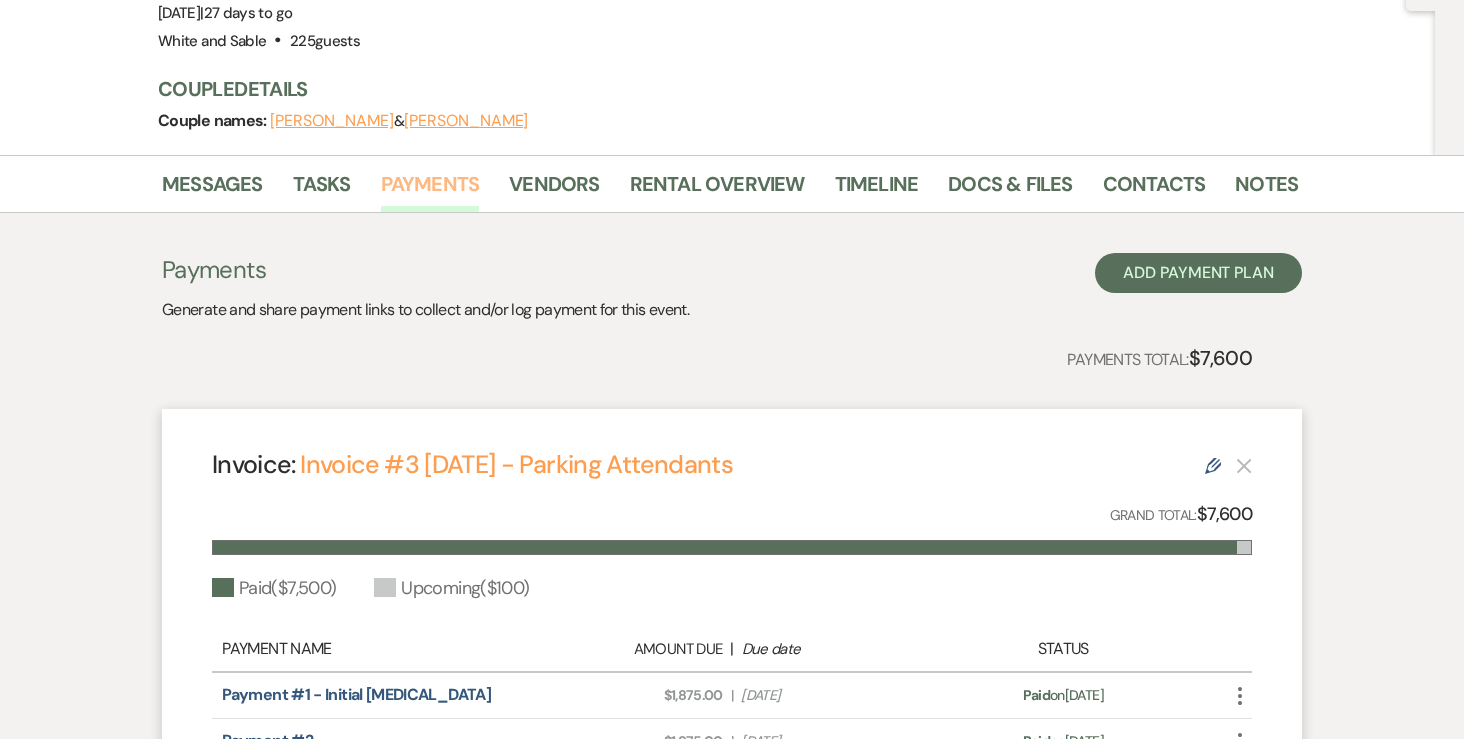 scroll, scrollTop: 0, scrollLeft: 0, axis: both 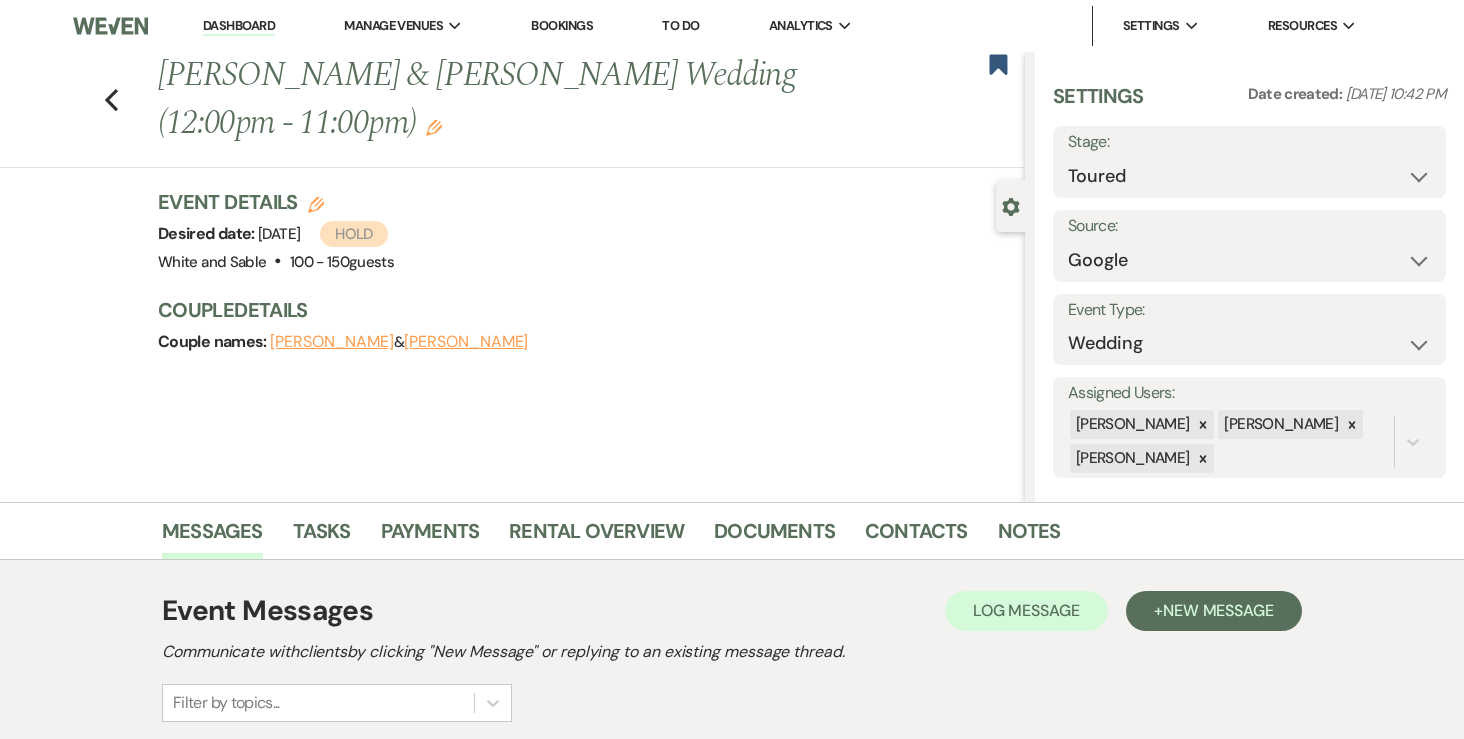click on "4 messages" at bounding box center (258, 799) 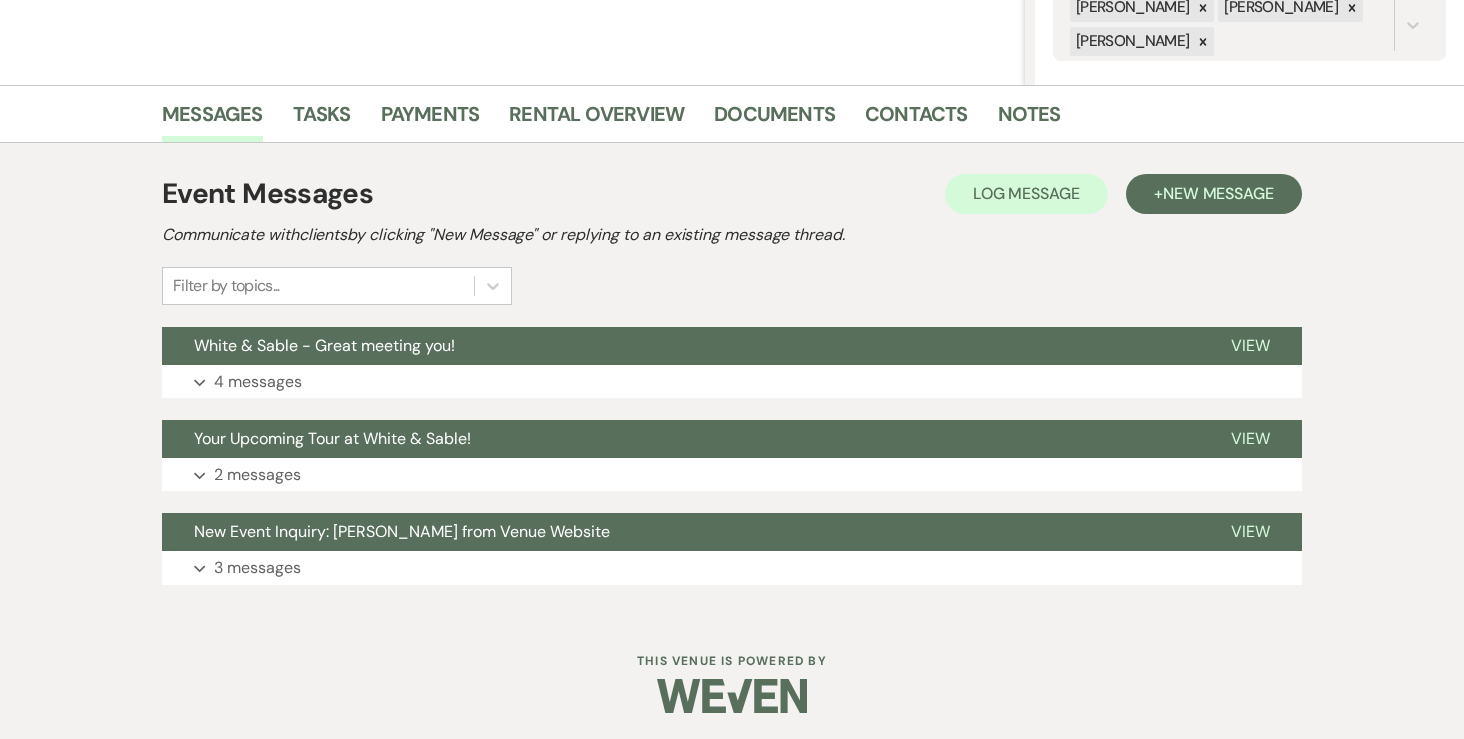 scroll, scrollTop: 0, scrollLeft: 0, axis: both 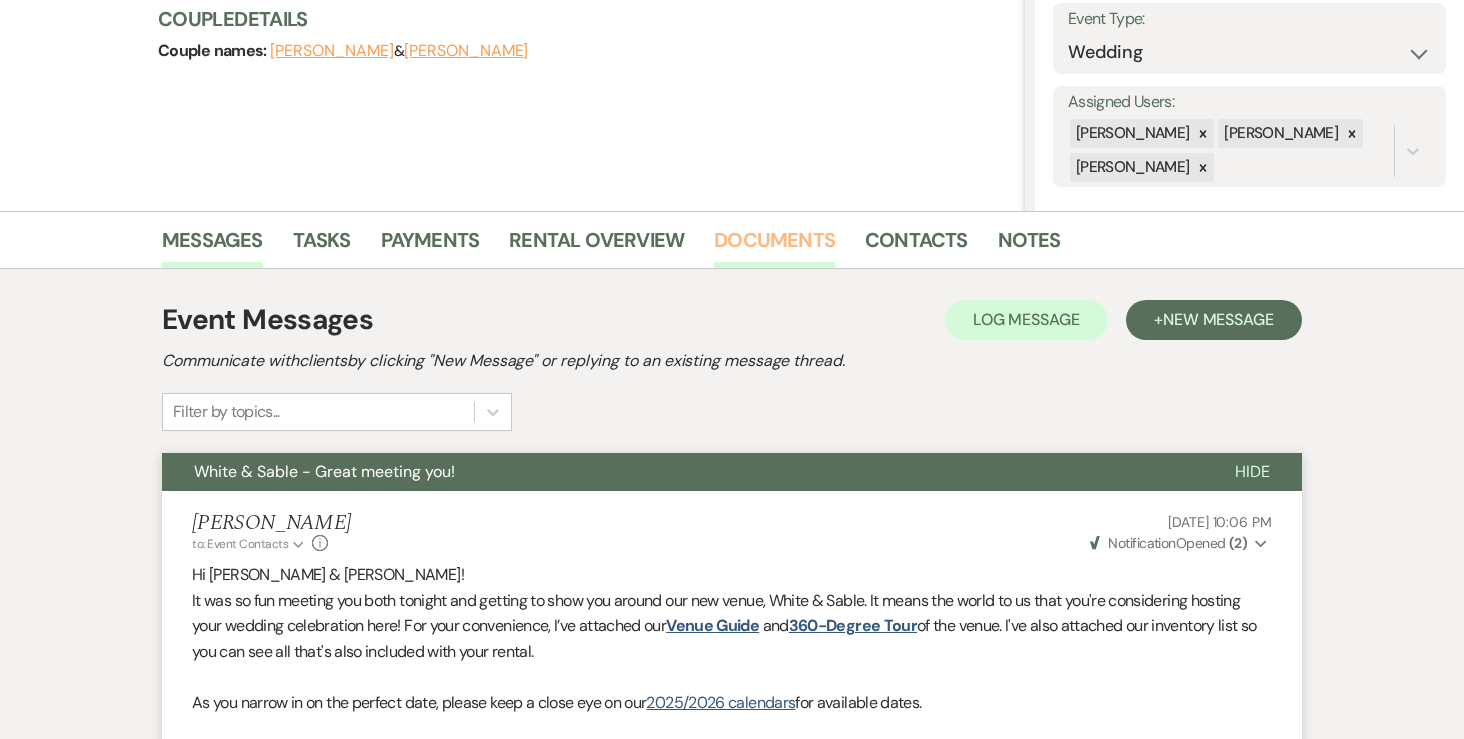 click on "Documents" at bounding box center [774, 246] 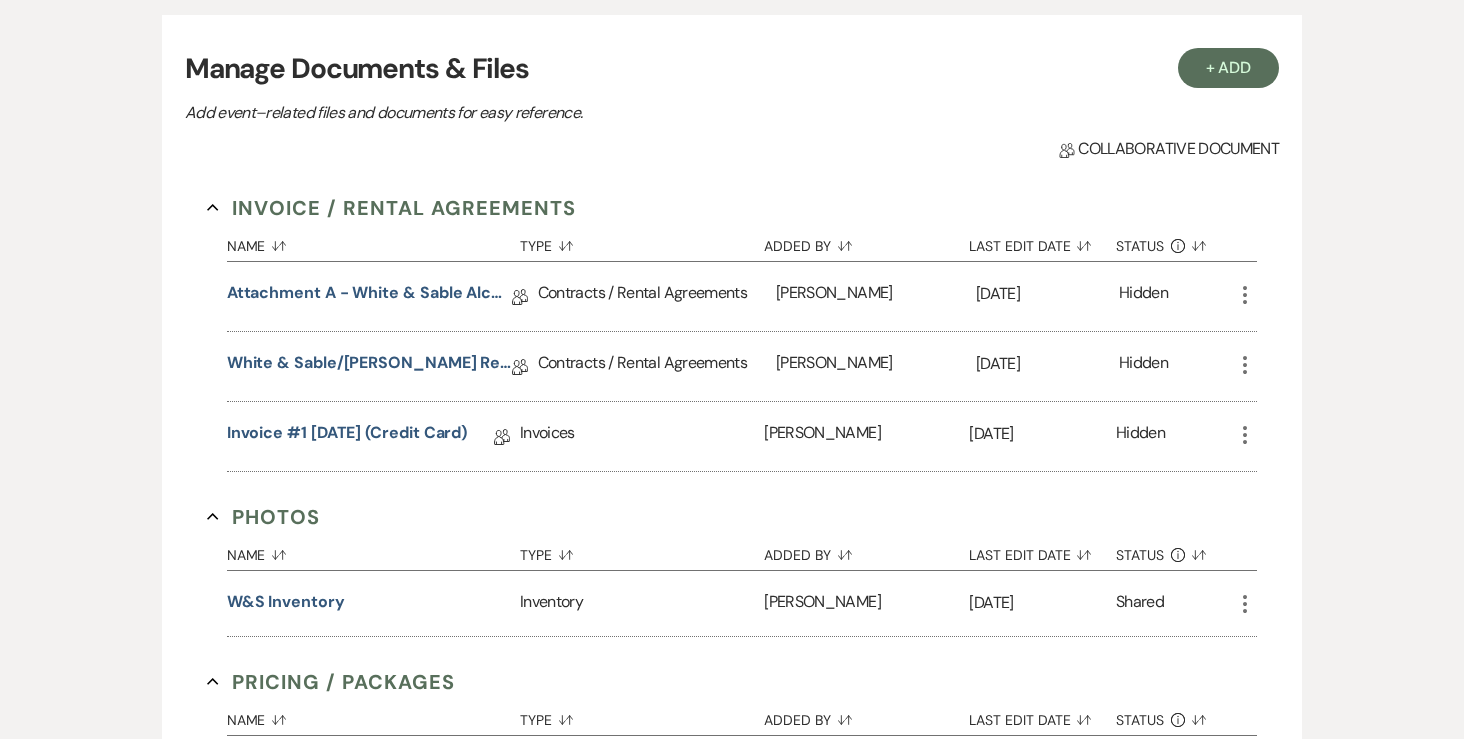 scroll, scrollTop: 585, scrollLeft: 0, axis: vertical 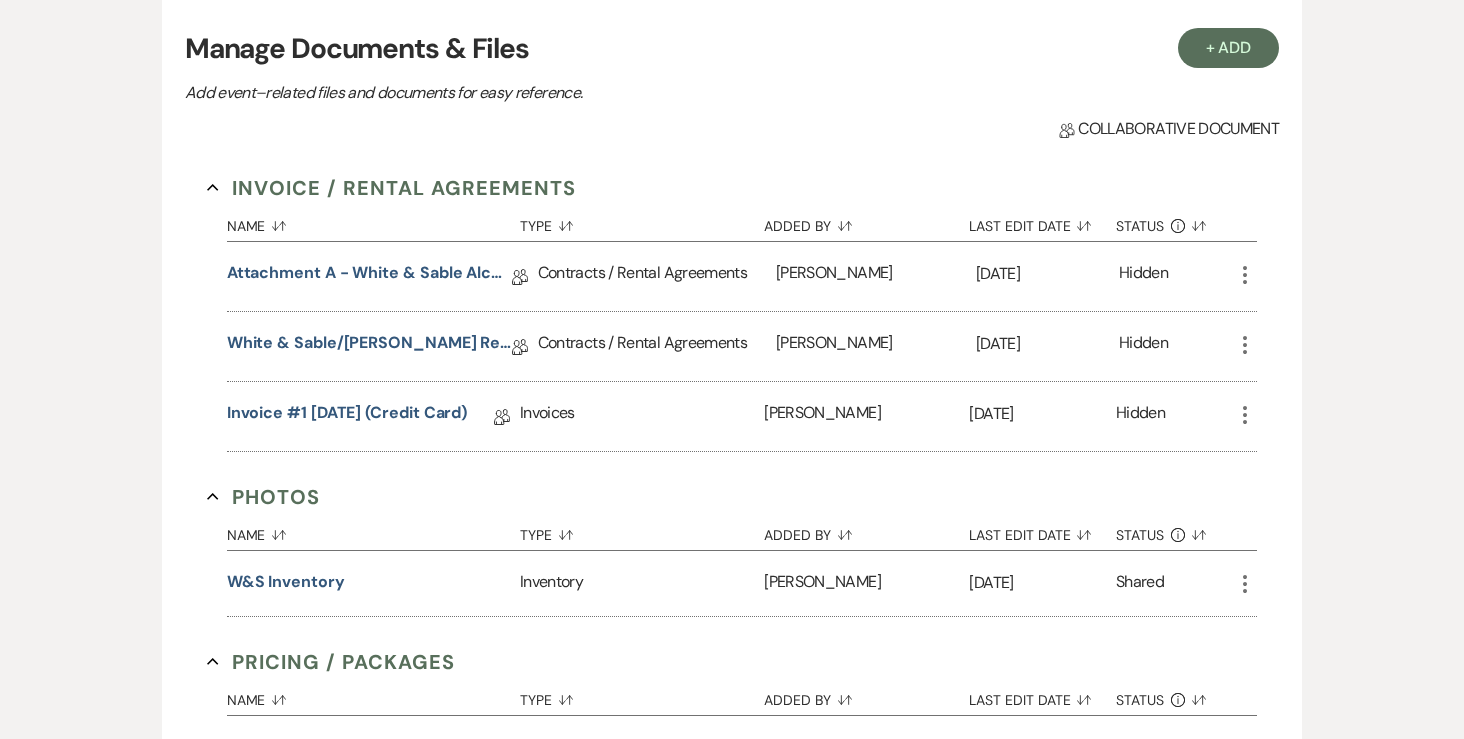 click on "White & Sable/[PERSON_NAME] Rental Agreement - [DATE] Collab Doc" at bounding box center [382, 346] 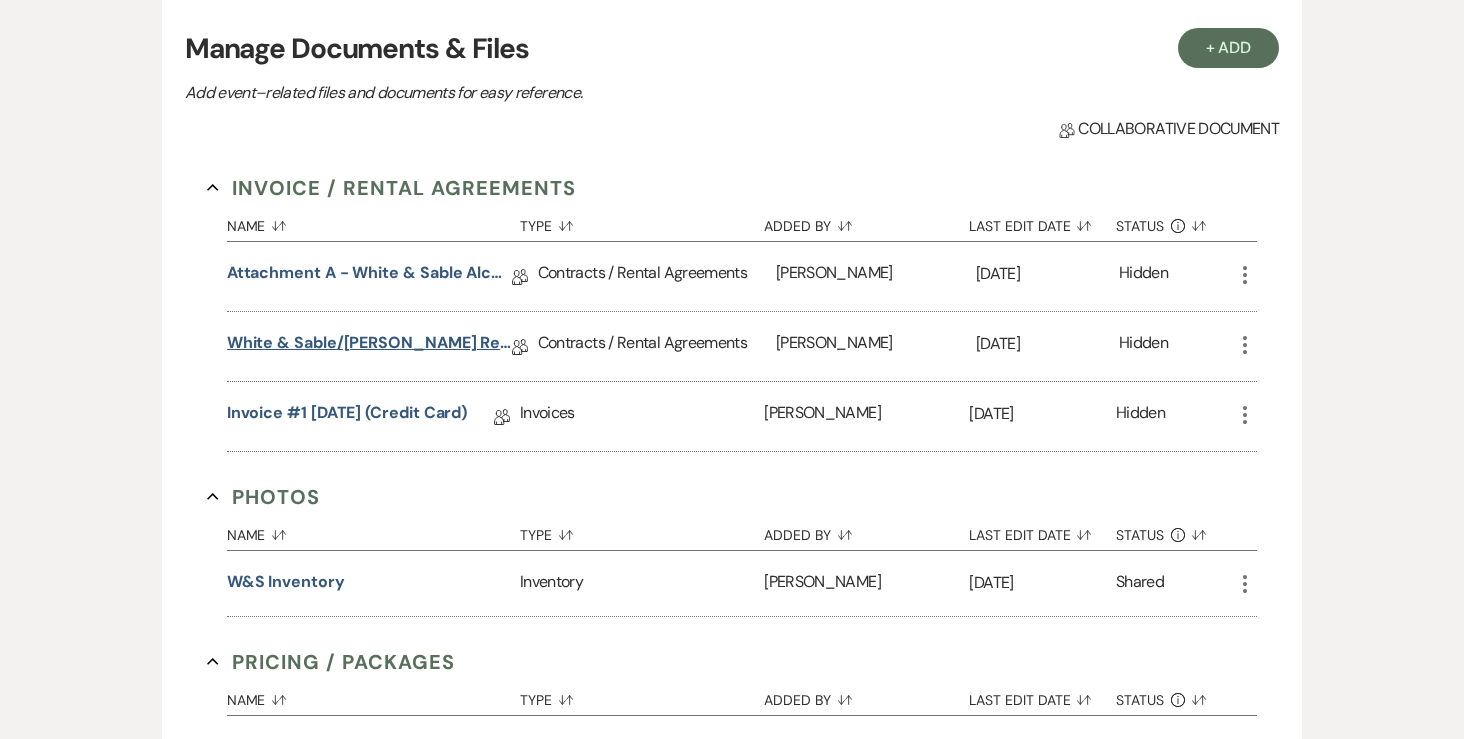 click on "White & Sable/Reynolds Rental Agreement - 9.17.26" at bounding box center (369, 346) 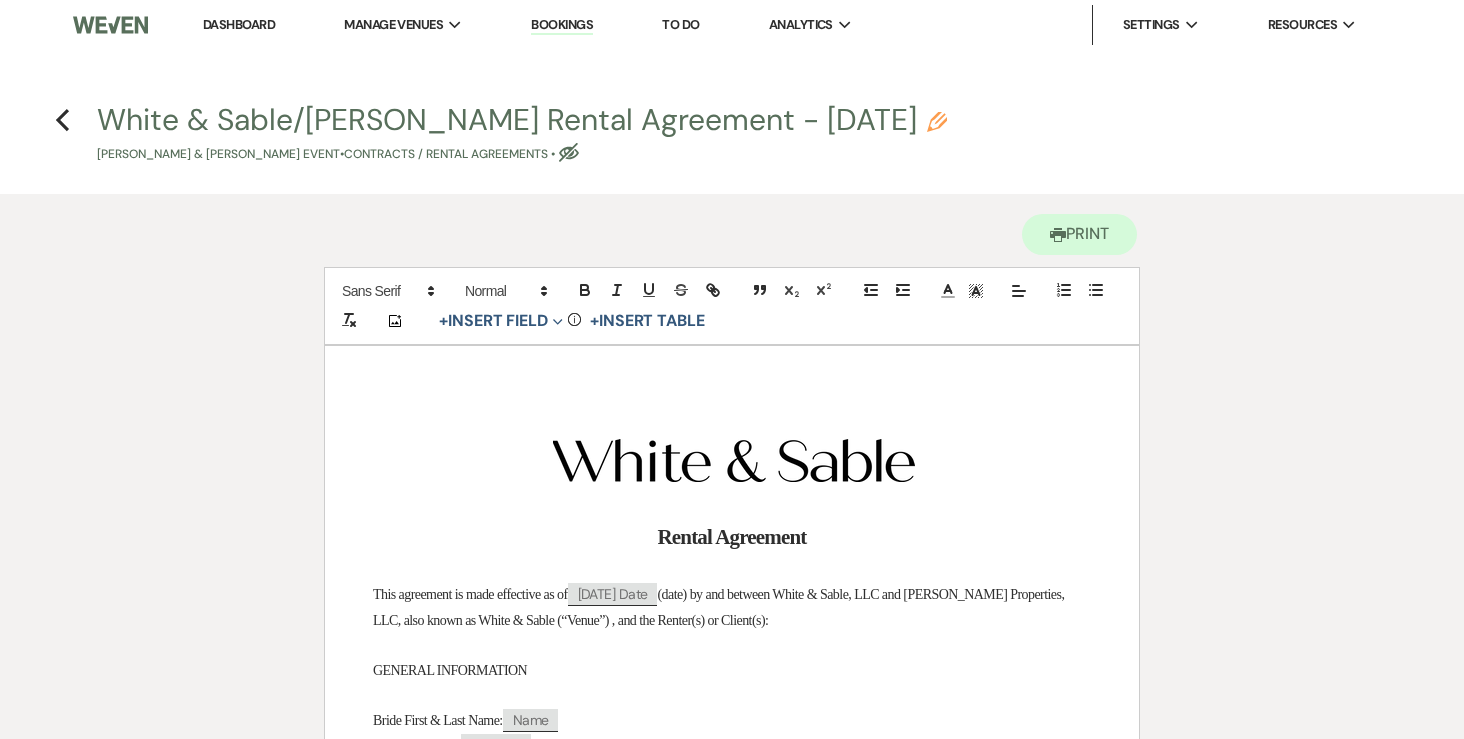 scroll, scrollTop: 0, scrollLeft: 0, axis: both 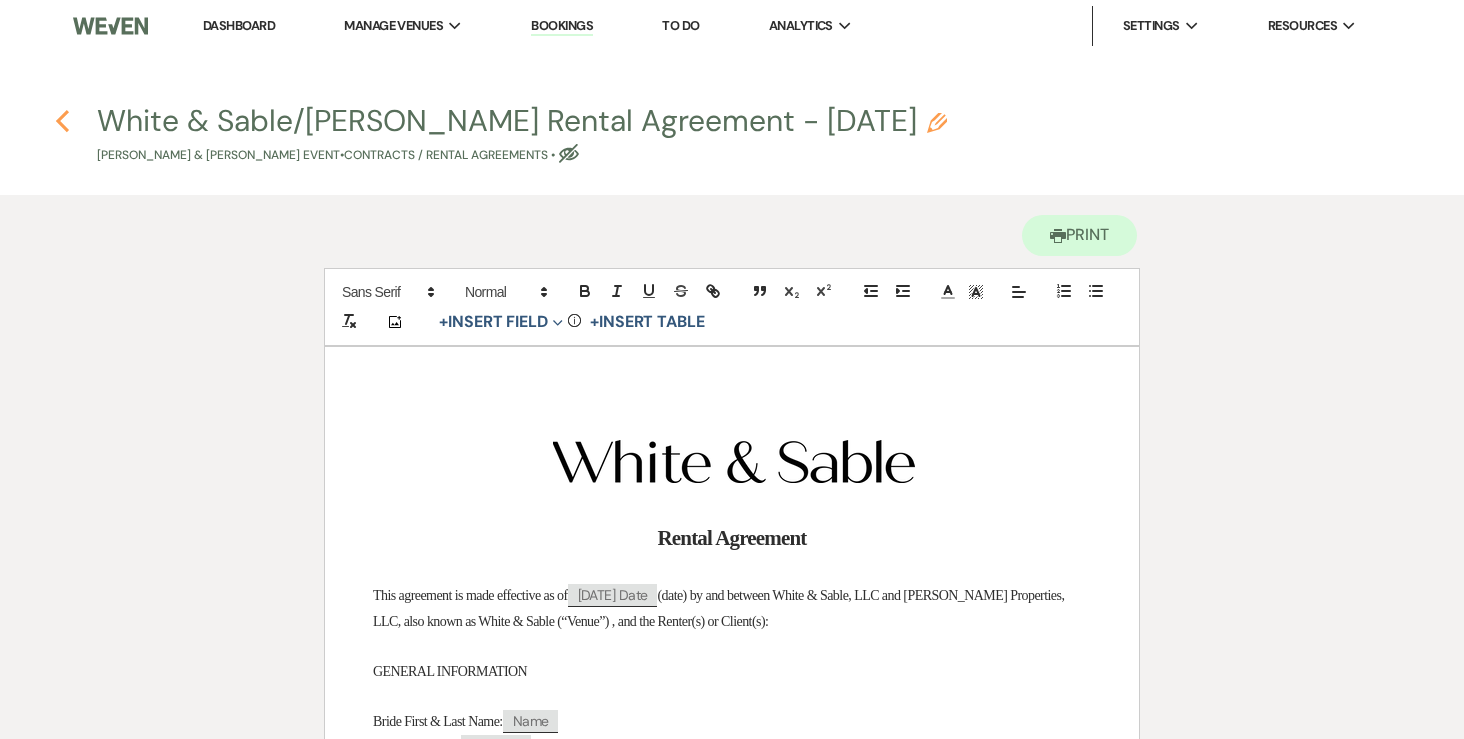 click on "Previous" 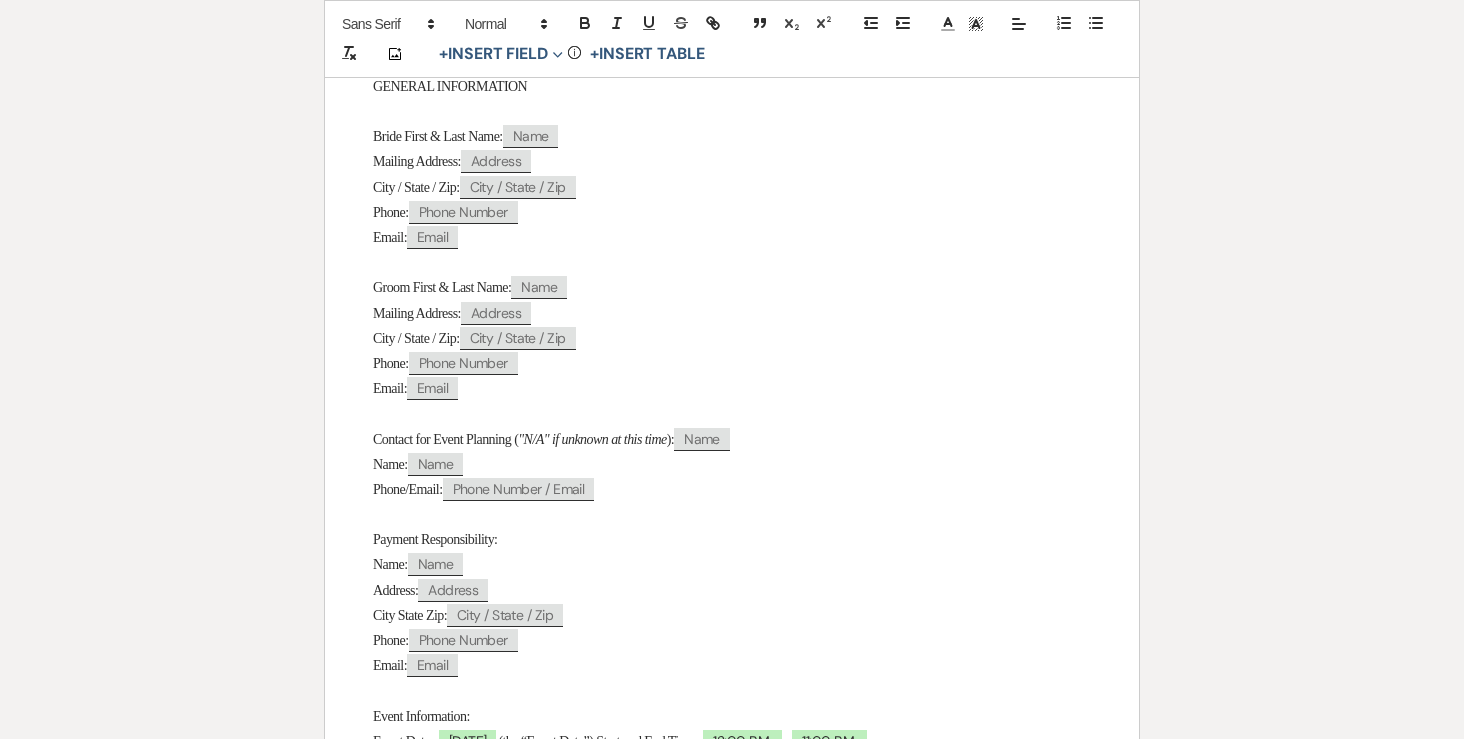 select on "5" 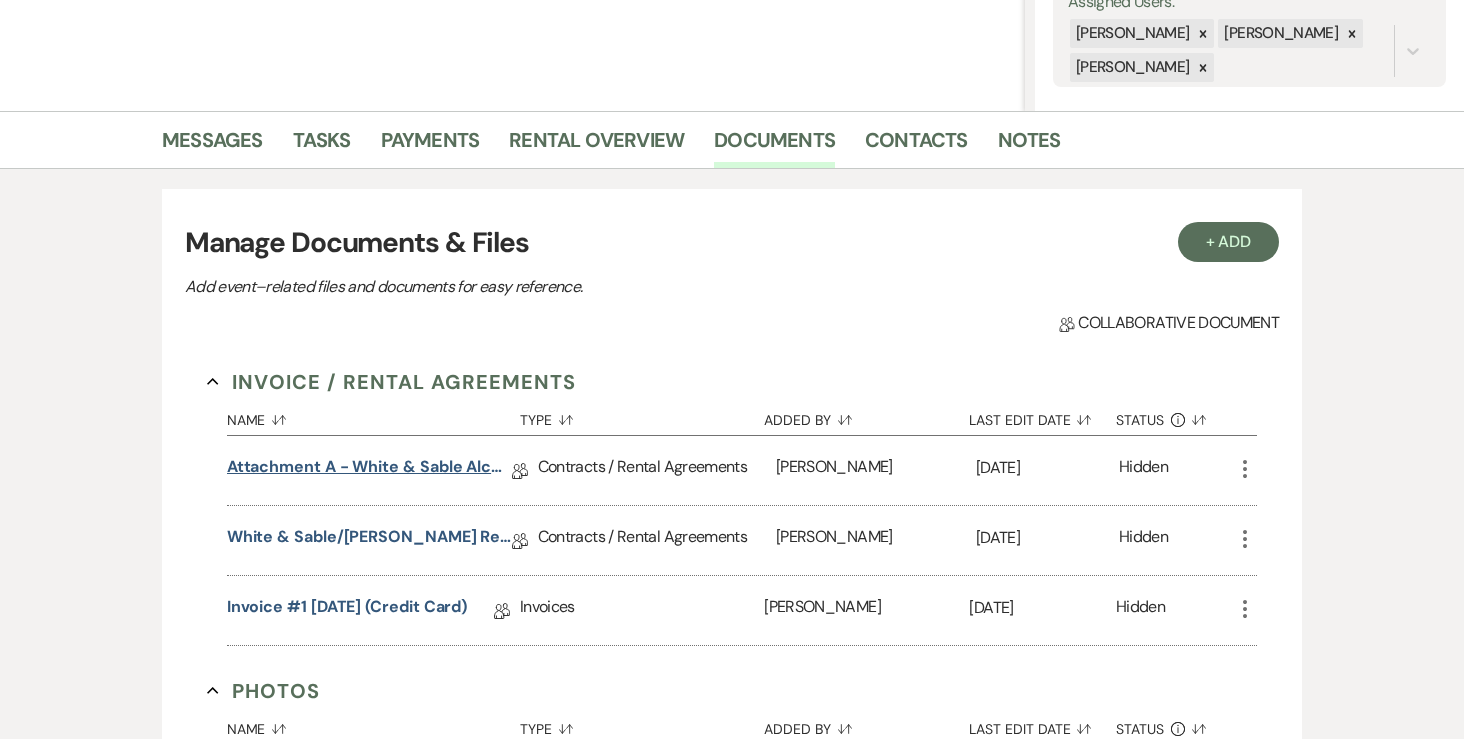scroll, scrollTop: 372, scrollLeft: 0, axis: vertical 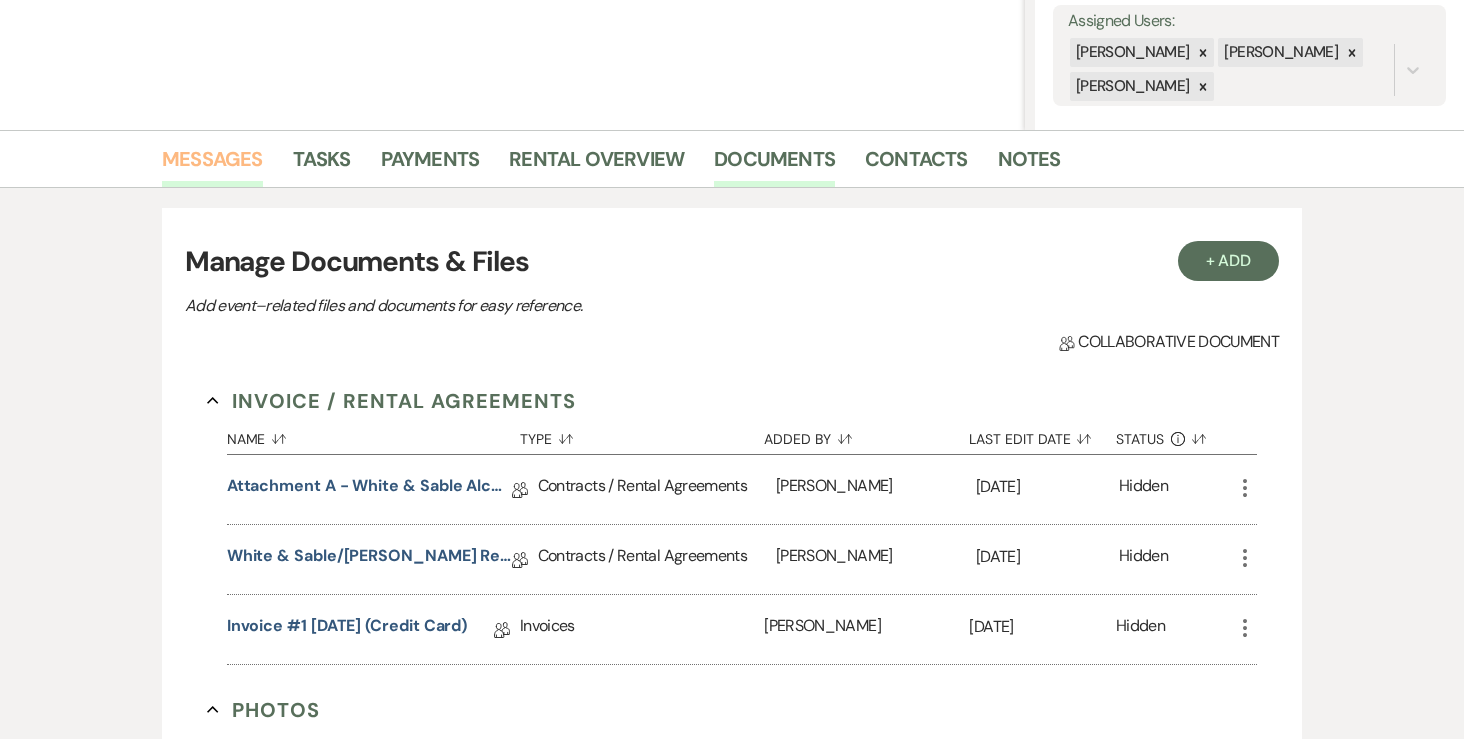 click on "Messages" at bounding box center (212, 165) 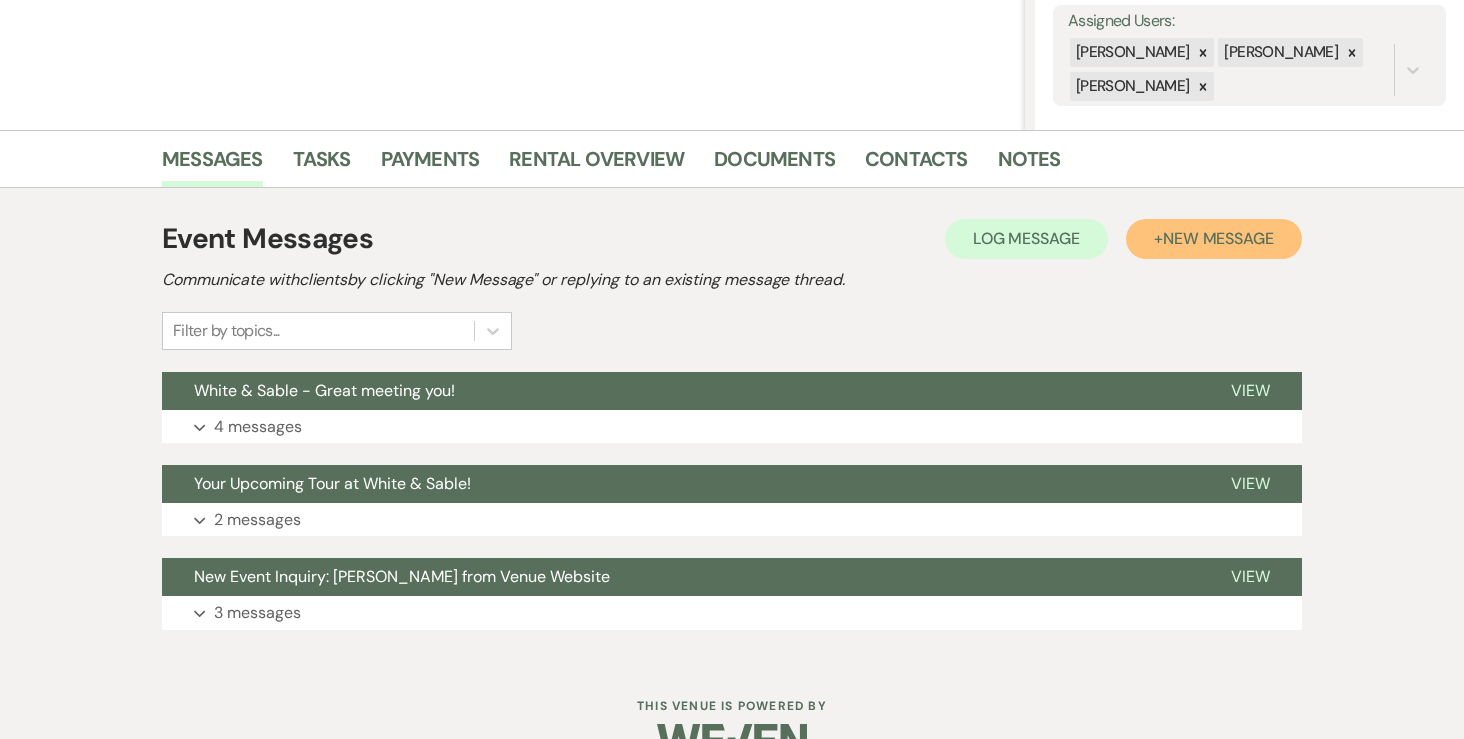 click on "+  New Message" at bounding box center (1214, 239) 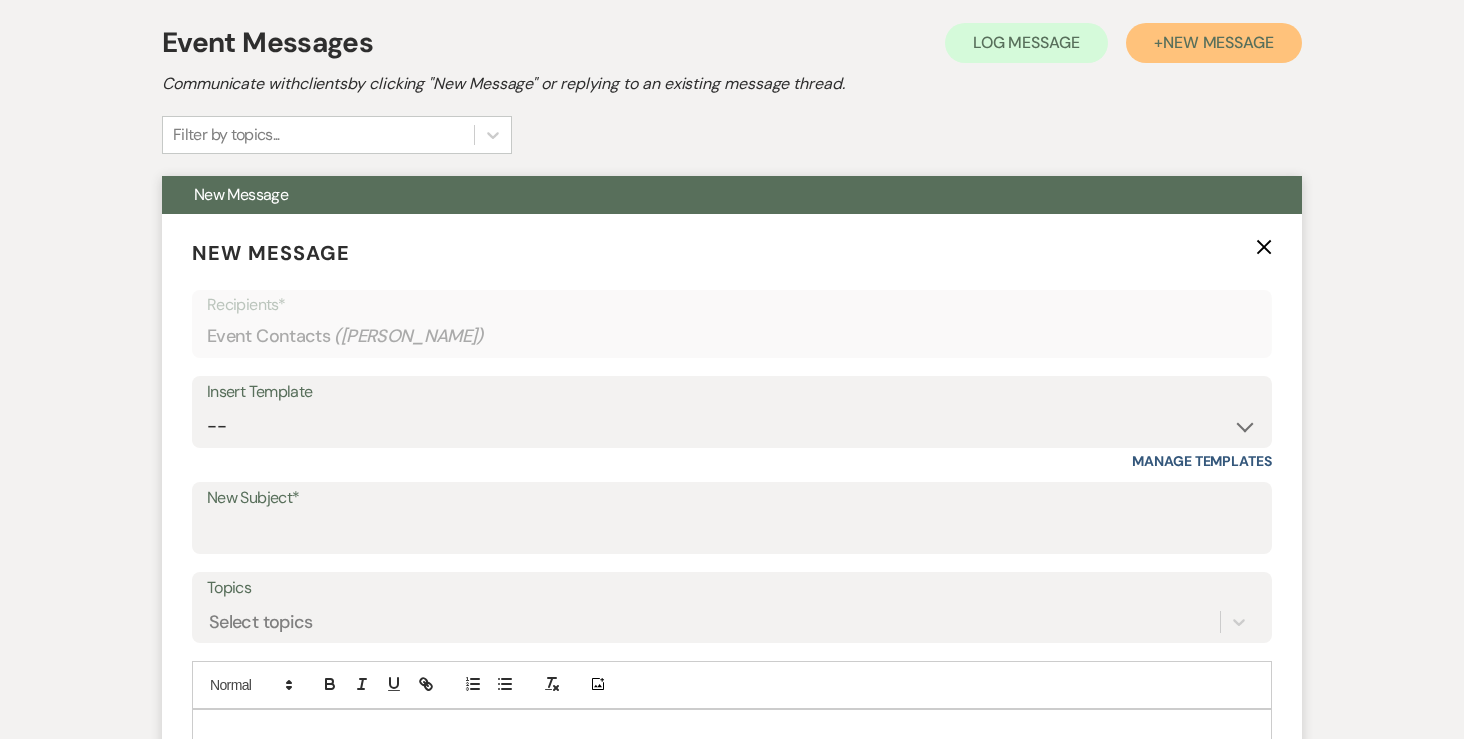 scroll, scrollTop: 602, scrollLeft: 0, axis: vertical 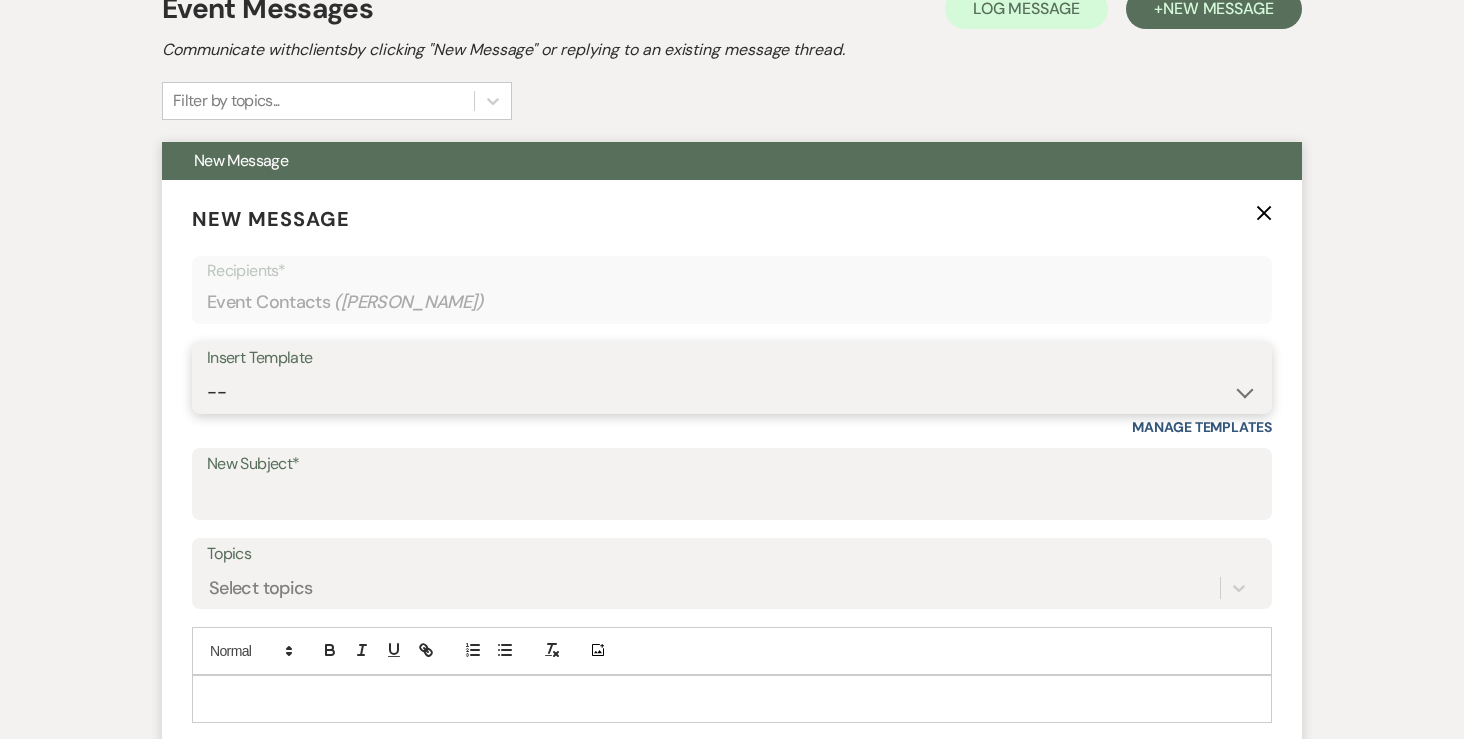 click on "-- Inquiry Response (Venue Guide) Schedule - Venue Tour Appt Confirmation Schedule - Venue Tour Appt Reminder Tour - Reschedule Tour - Follow-Up (Venue Guide) Proposal - Wedding Wedding Onboarding - Welcome Guide and Weven Planning Portal Introduction Inquiry Follow-Up: 5 Tips for Stress-Free Planning Inquiry - Available Dates Inquiry Follow-Up: Tour Invitation Inquiry Follow-Up: Unique Features Inquiry Follow-Up: Planning at W&S Insurance Exception Response Friday Weddings Sunday Weddings Baseball Poop or get off toliet (Venue Guide) Concession Speech Onboarding - Welcome Magazine and Weven Planning Portal Introduction (NON-Wedding Events) Day-of Coordinators Schedule - Venue IN-PERSON Tour Appt Confirmation Outside Food Info Cooper Films Thursday Weddings Hire a Host / Host a Toast Follow-follow up Recommended Vendors Weekend Tours Catering Guidelines & Vendor COI Requirements Inventory List to Booked Couples Cancellation Form Teresa Template Client Communication (parents requesting calls) - NEED TO EDIT" at bounding box center [732, 392] 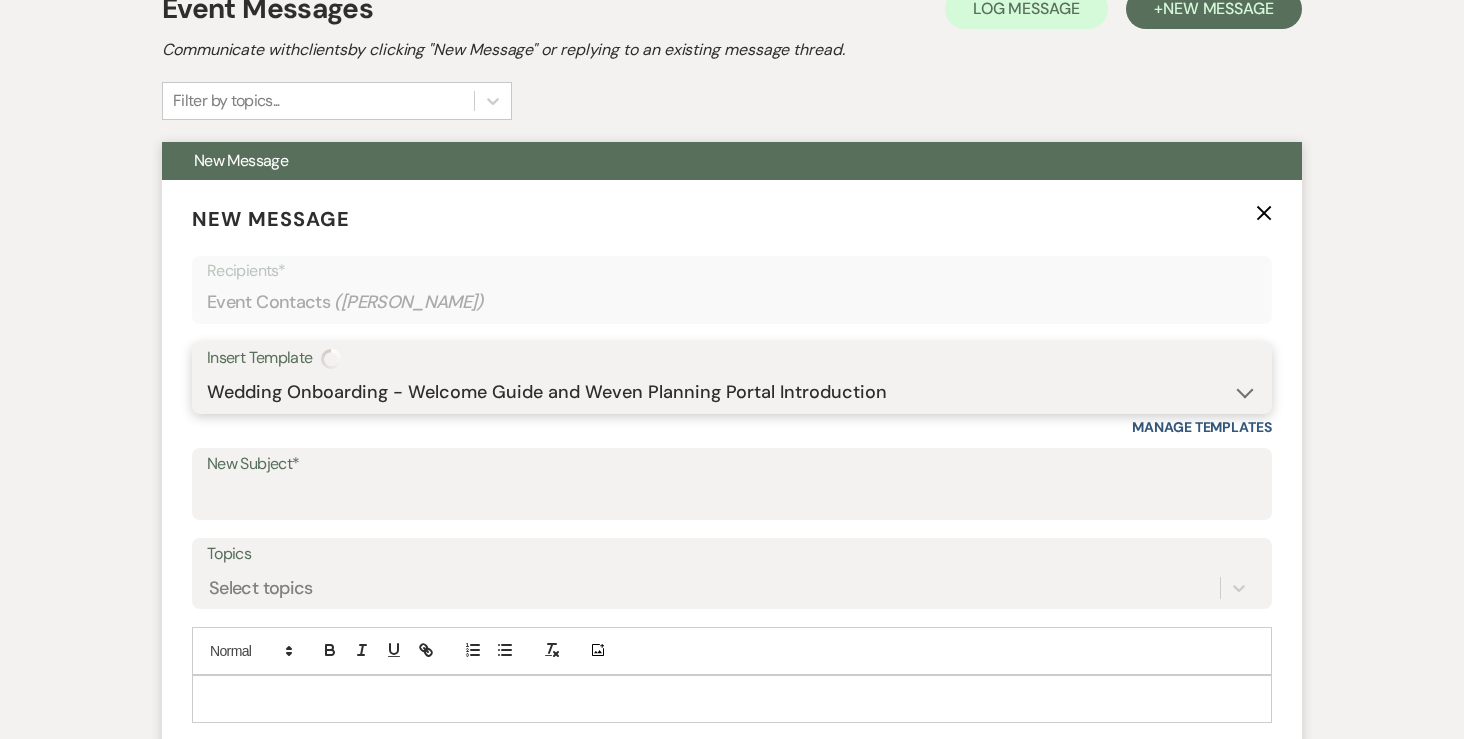 type on "You're Officially Booked – Let’s Start Planning! 🎉" 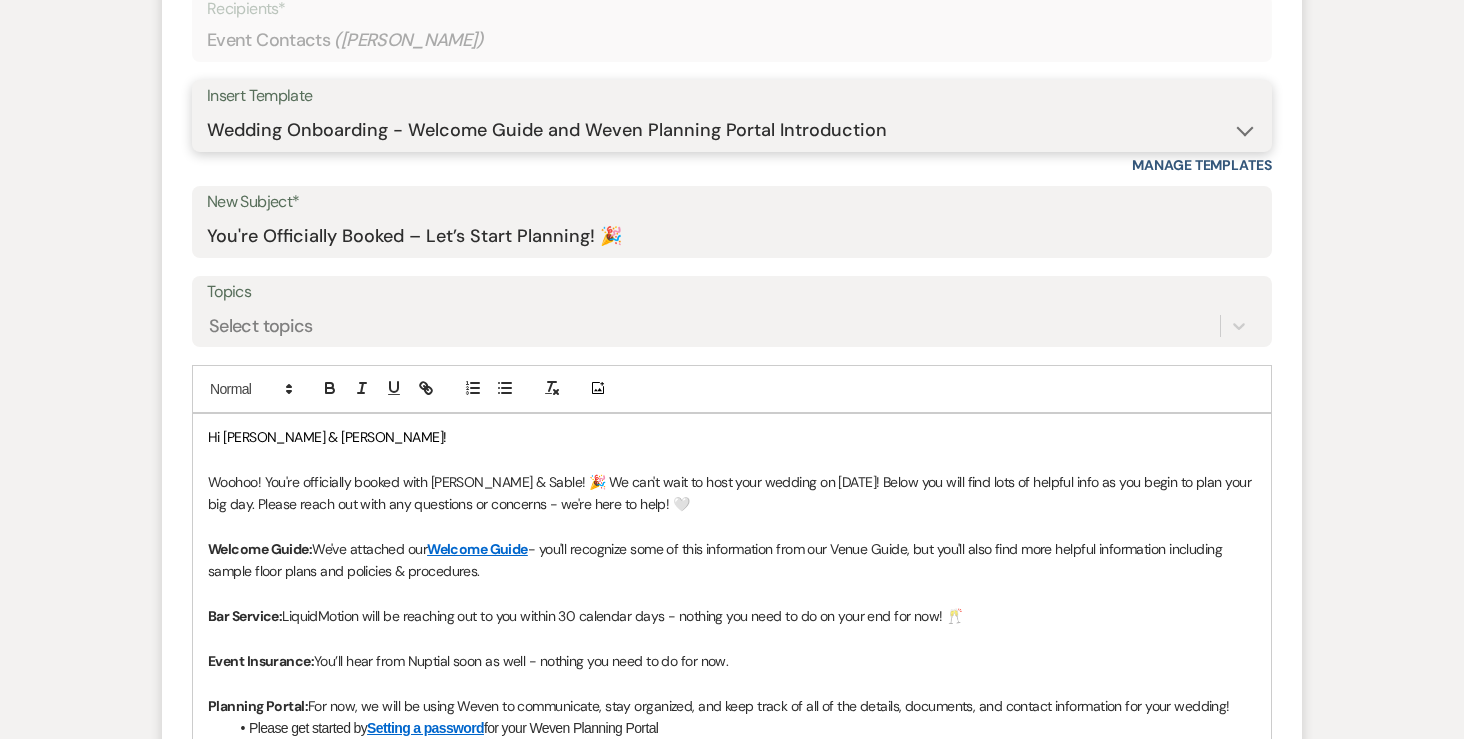 scroll, scrollTop: 867, scrollLeft: 0, axis: vertical 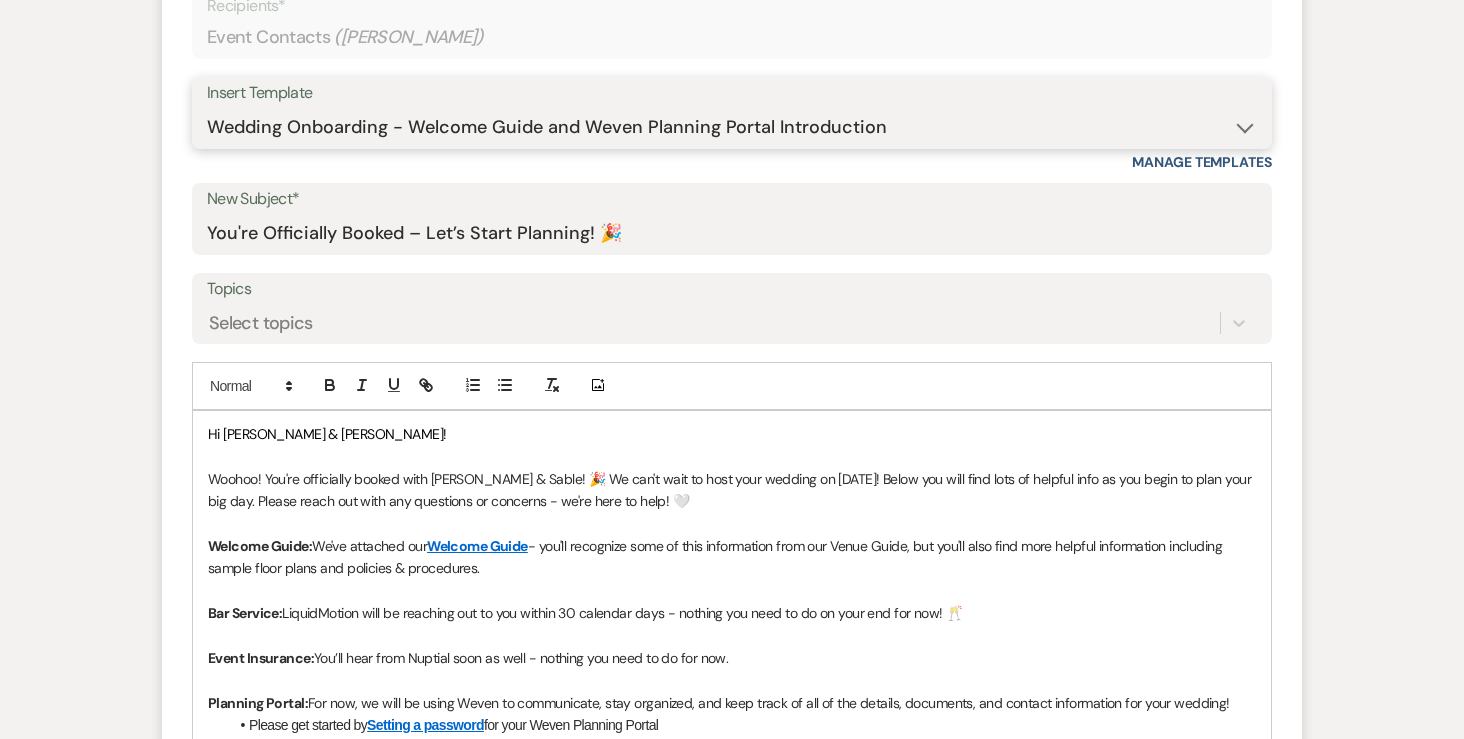 click on "-- Inquiry Response (Venue Guide) Schedule - Venue Tour Appt Confirmation Schedule - Venue Tour Appt Reminder Tour - Reschedule Tour - Follow-Up (Venue Guide) Proposal - Wedding Wedding Onboarding - Welcome Guide and Weven Planning Portal Introduction Inquiry Follow-Up: 5 Tips for Stress-Free Planning Inquiry - Available Dates Inquiry Follow-Up: Tour Invitation Inquiry Follow-Up: Unique Features Inquiry Follow-Up: Planning at W&S Insurance Exception Response Friday Weddings Sunday Weddings Baseball Poop or get off toliet (Venue Guide) Concession Speech Onboarding - Welcome Magazine and Weven Planning Portal Introduction (NON-Wedding Events) Day-of Coordinators Schedule - Venue IN-PERSON Tour Appt Confirmation Outside Food Info Cooper Films Thursday Weddings Hire a Host / Host a Toast Follow-follow up Recommended Vendors Weekend Tours Catering Guidelines & Vendor COI Requirements Inventory List to Booked Couples Cancellation Form Teresa Template Client Communication (parents requesting calls) - NEED TO EDIT" at bounding box center [732, 127] 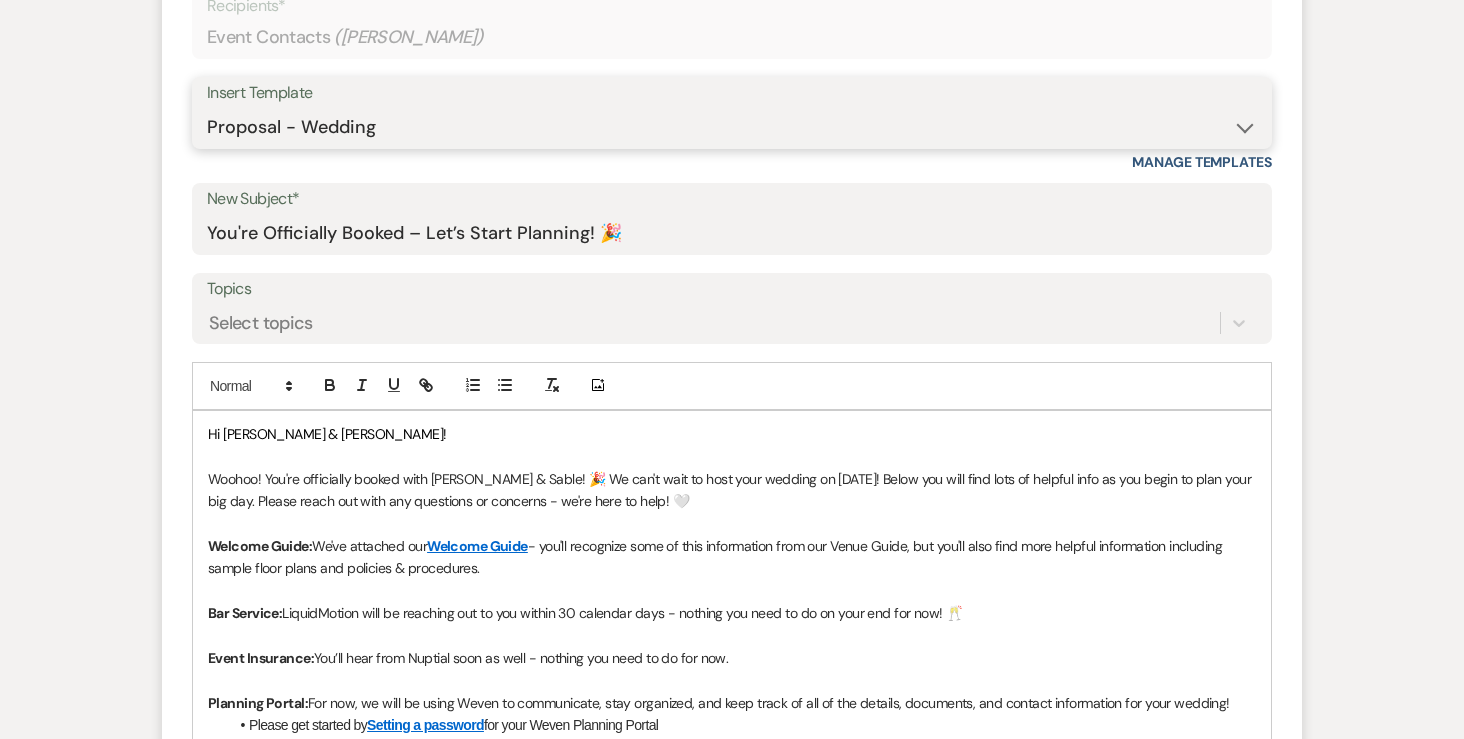 type on "Next Steps for Booking: Your wedding day contract from White & Sable!" 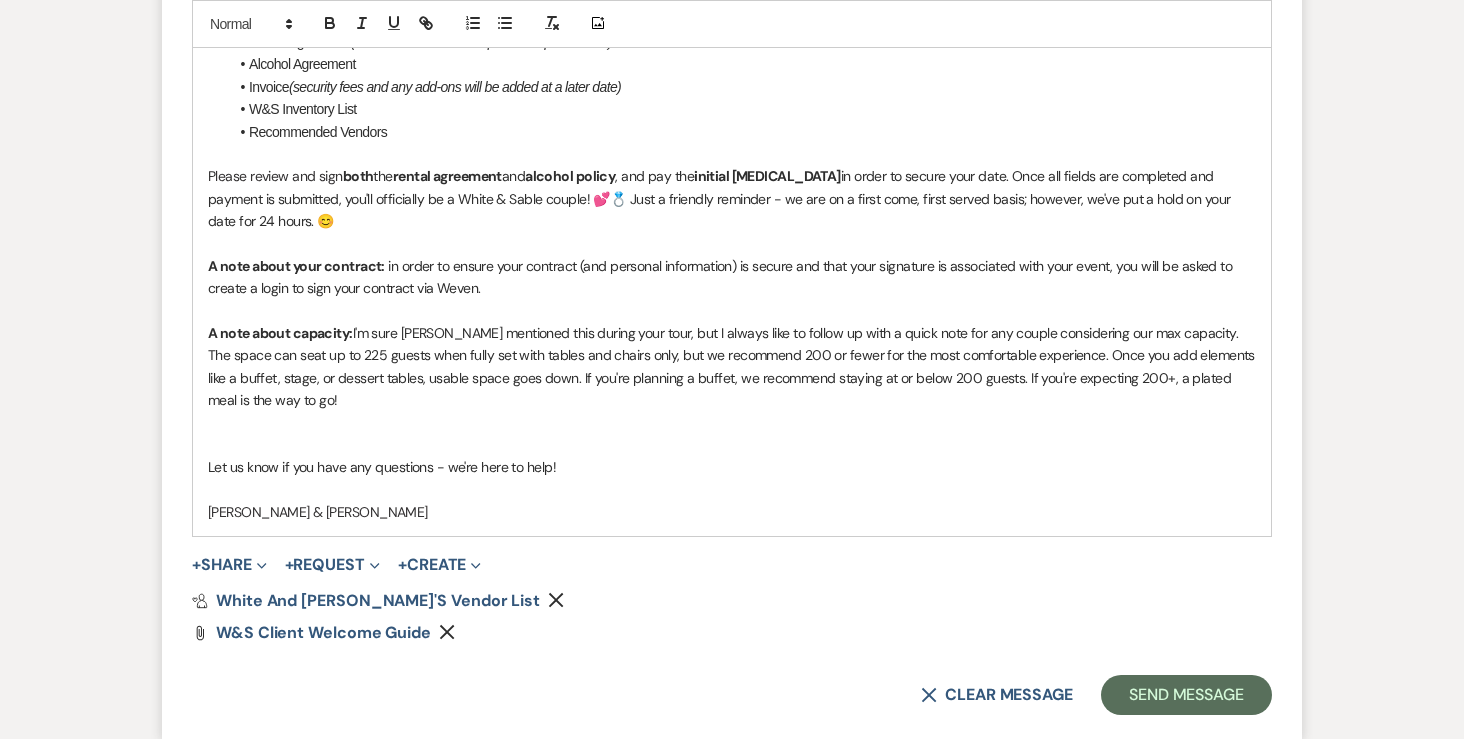 scroll, scrollTop: 1878, scrollLeft: 0, axis: vertical 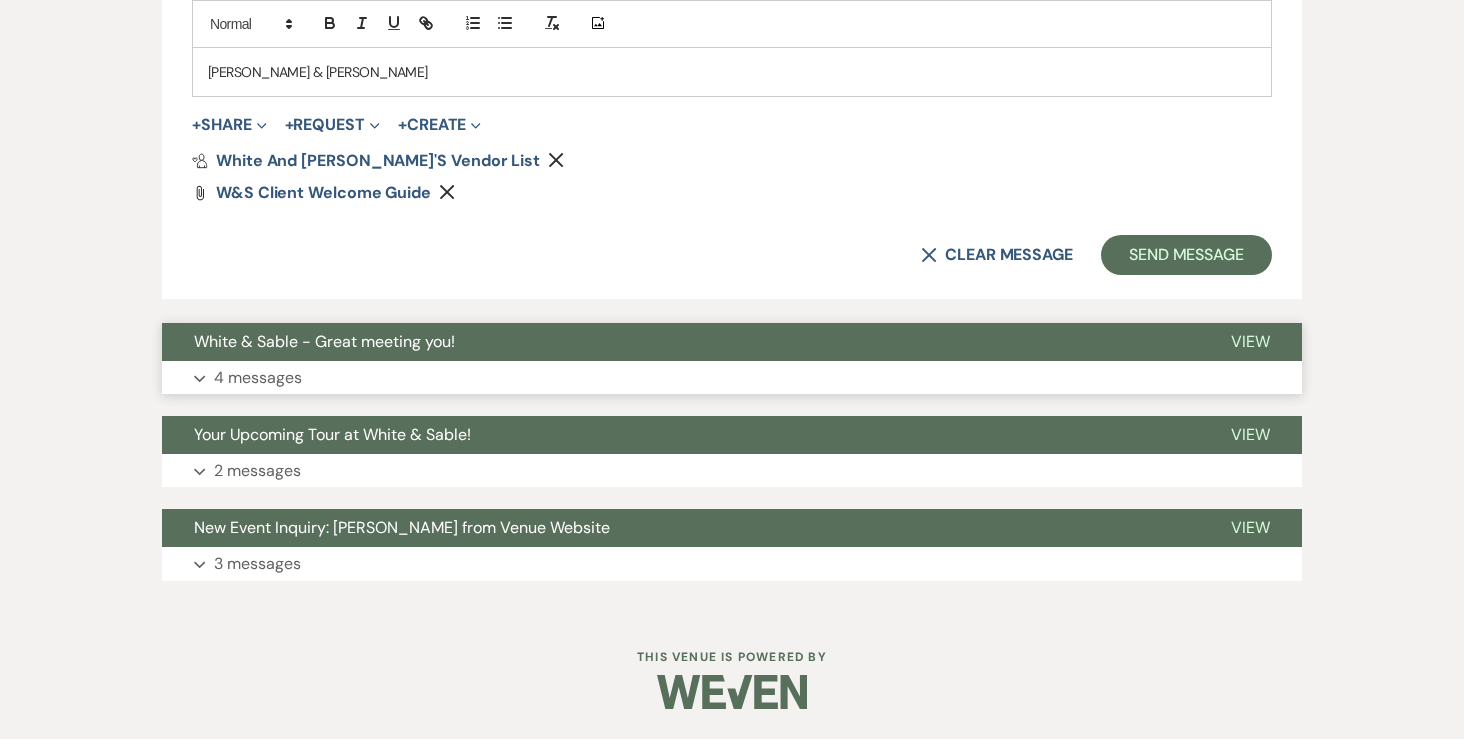 click on "4 messages" at bounding box center (258, 378) 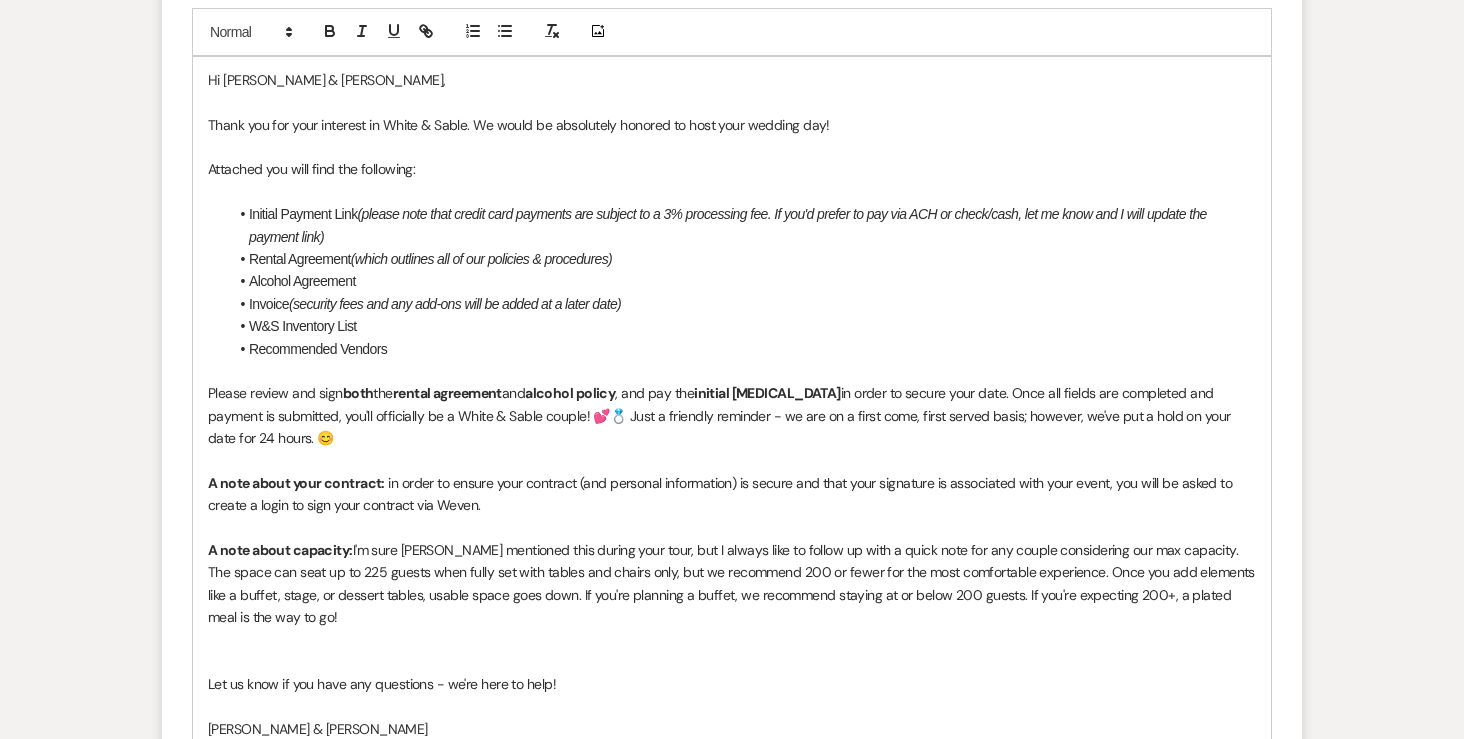 scroll, scrollTop: 1205, scrollLeft: 0, axis: vertical 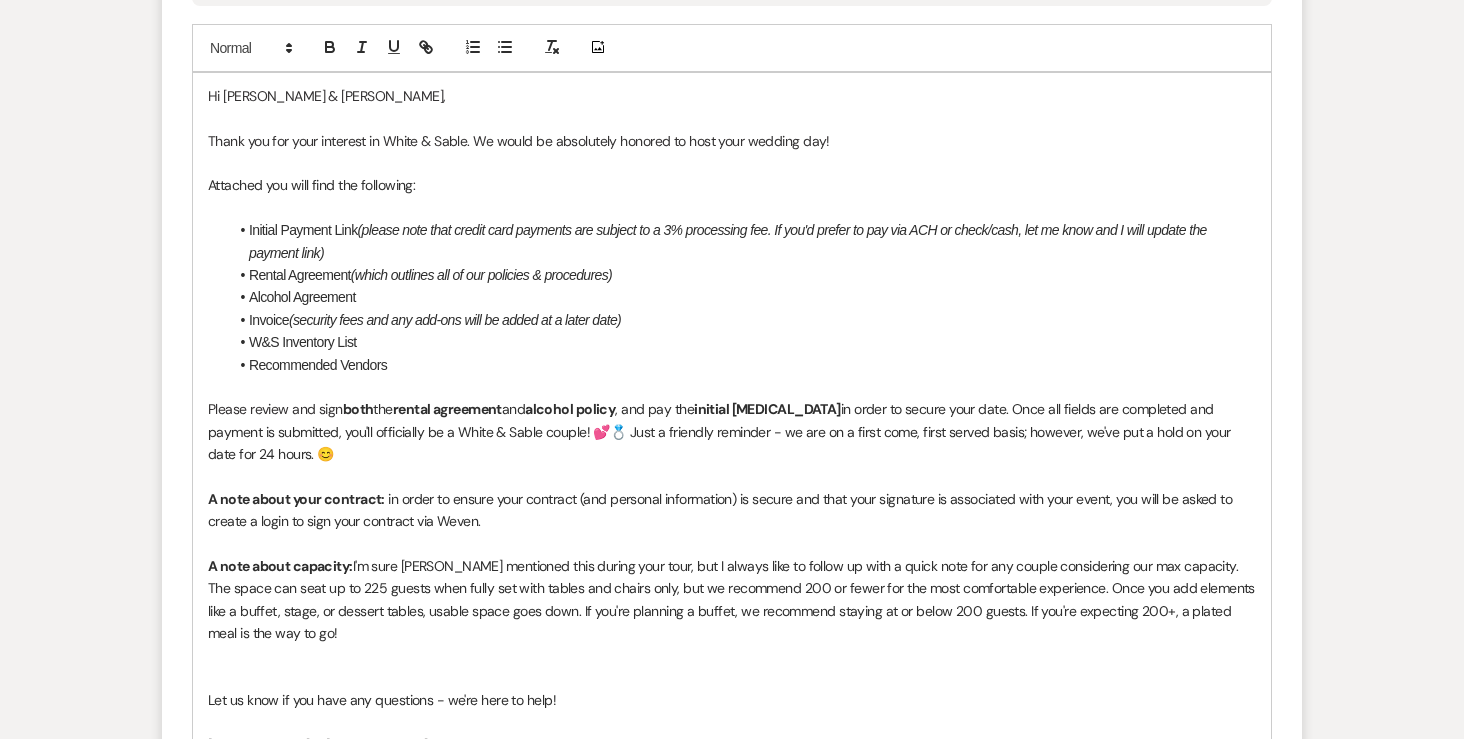 click on "W&S Inventory List" at bounding box center (742, 342) 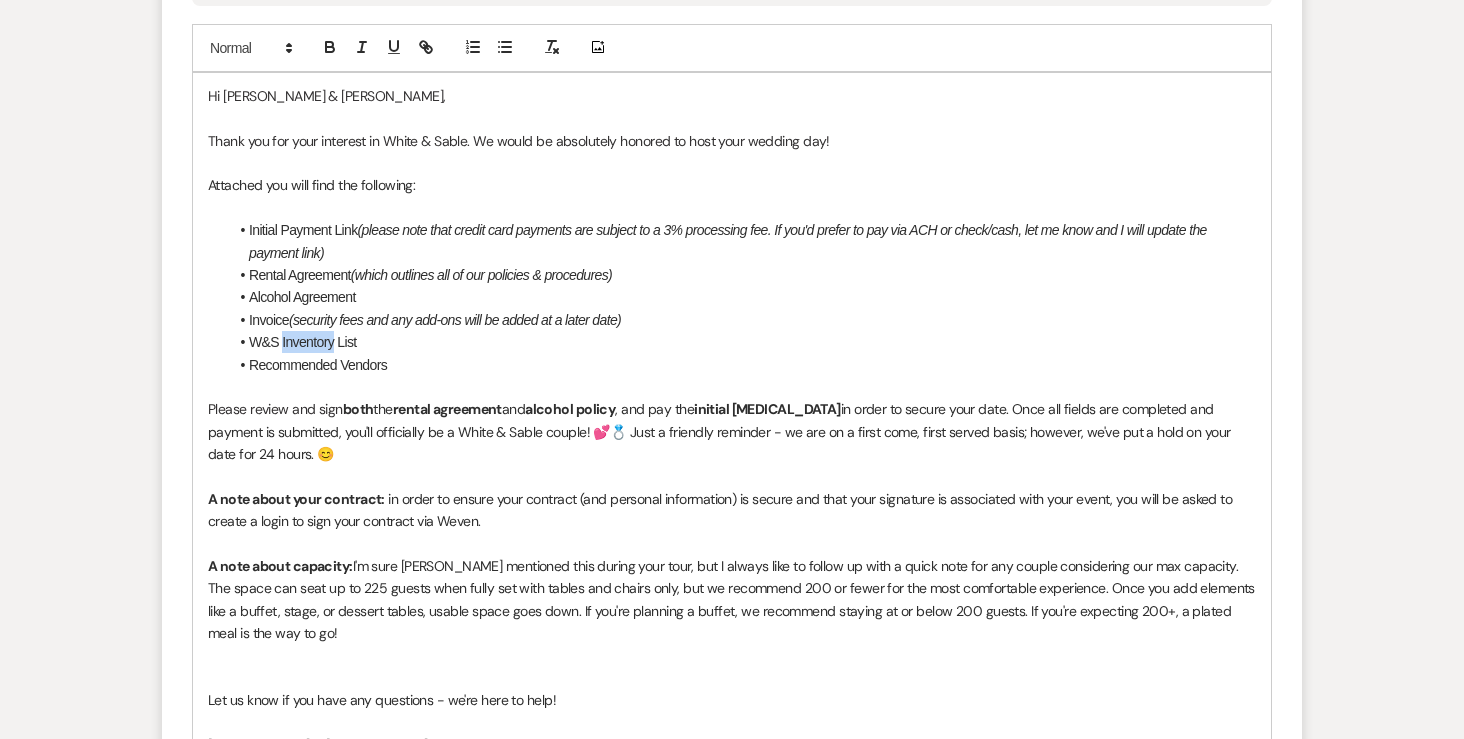 click on "W&S Inventory List" at bounding box center [742, 342] 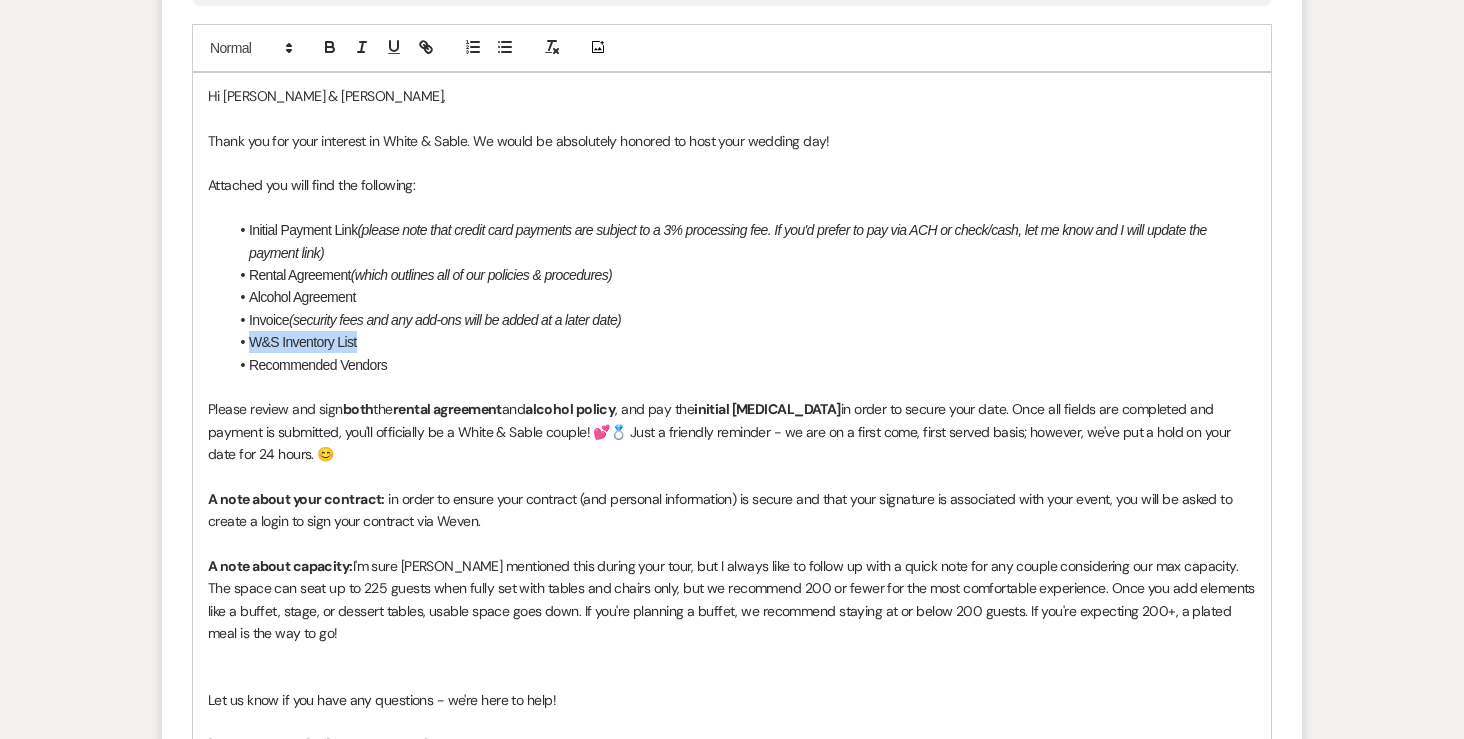 click on "W&S Inventory List" at bounding box center [742, 342] 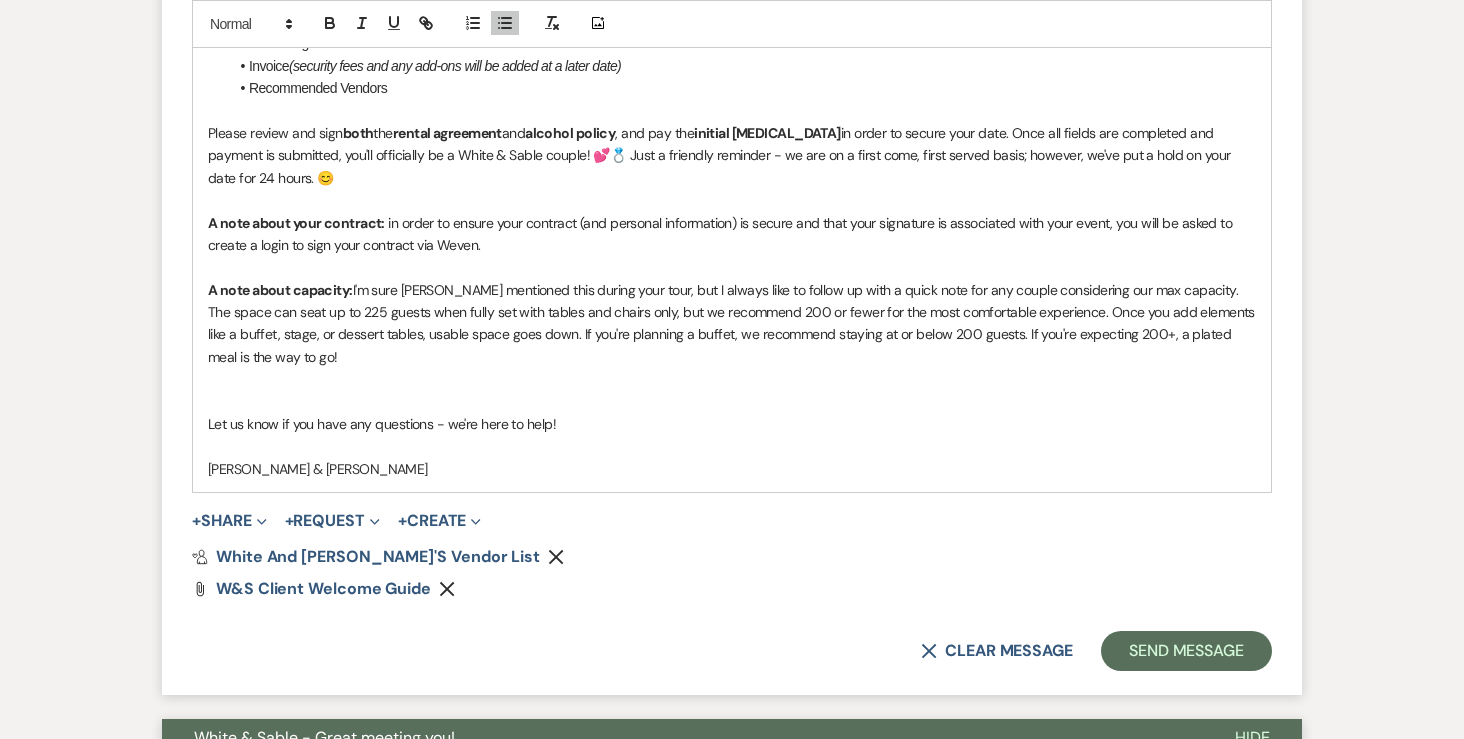 scroll, scrollTop: 1463, scrollLeft: 0, axis: vertical 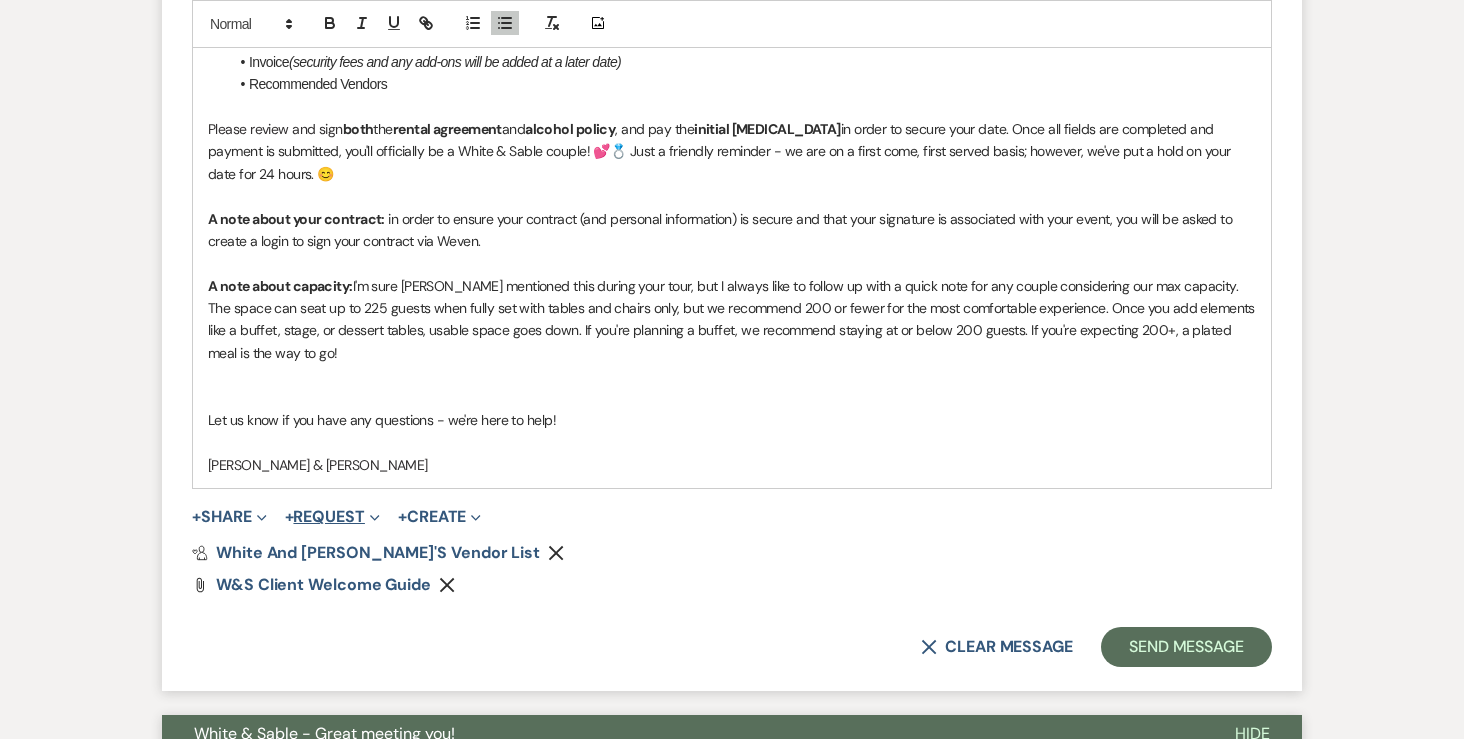 click on "+  Request Expand" at bounding box center (332, 517) 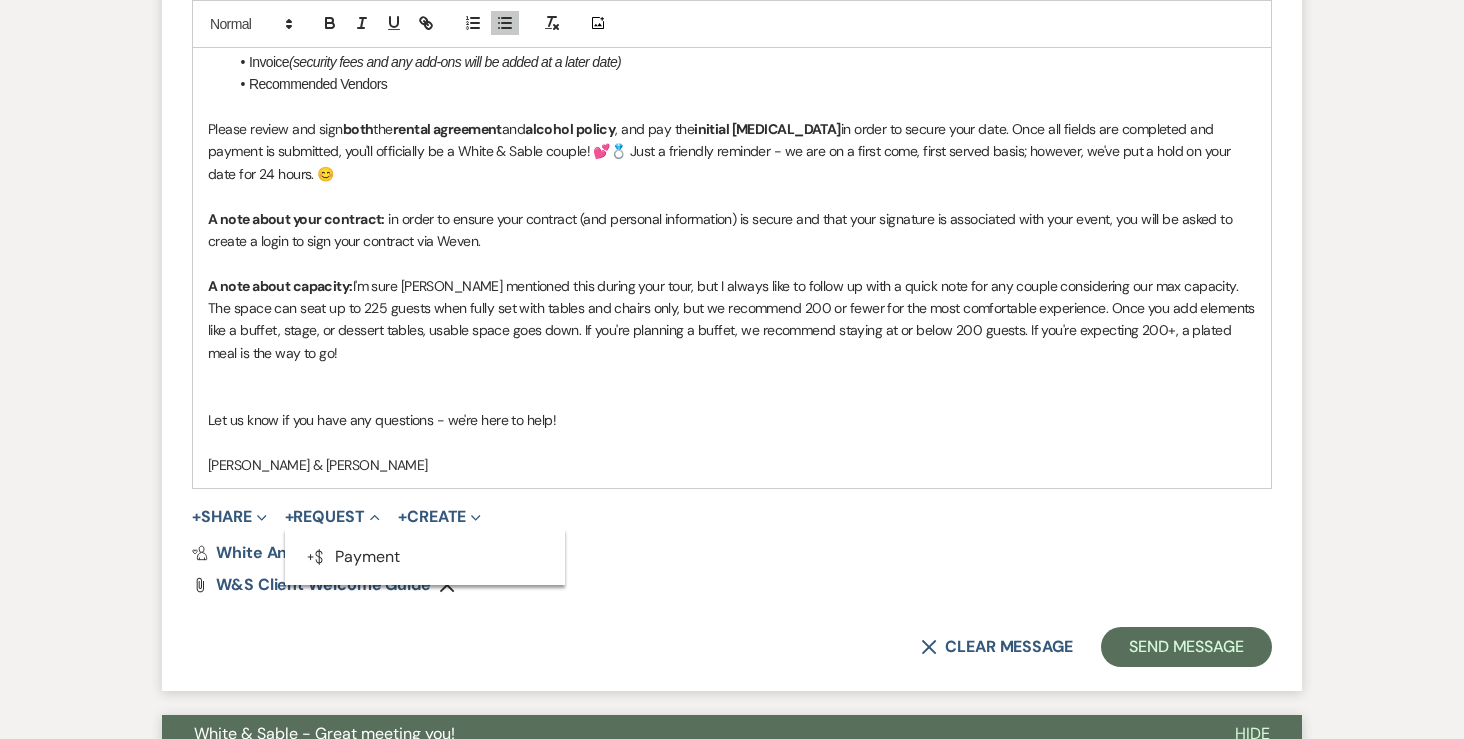 click at bounding box center (732, 442) 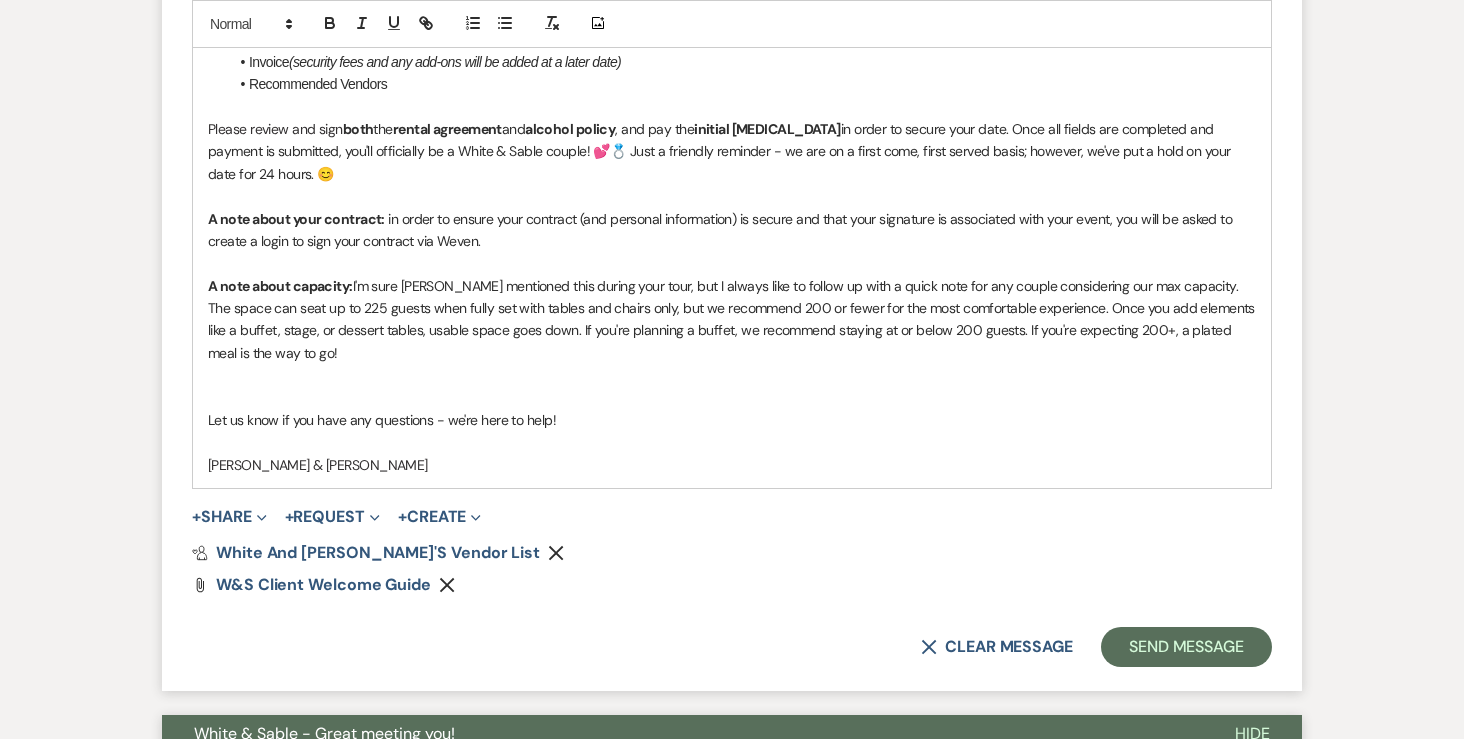 click on "Remove" 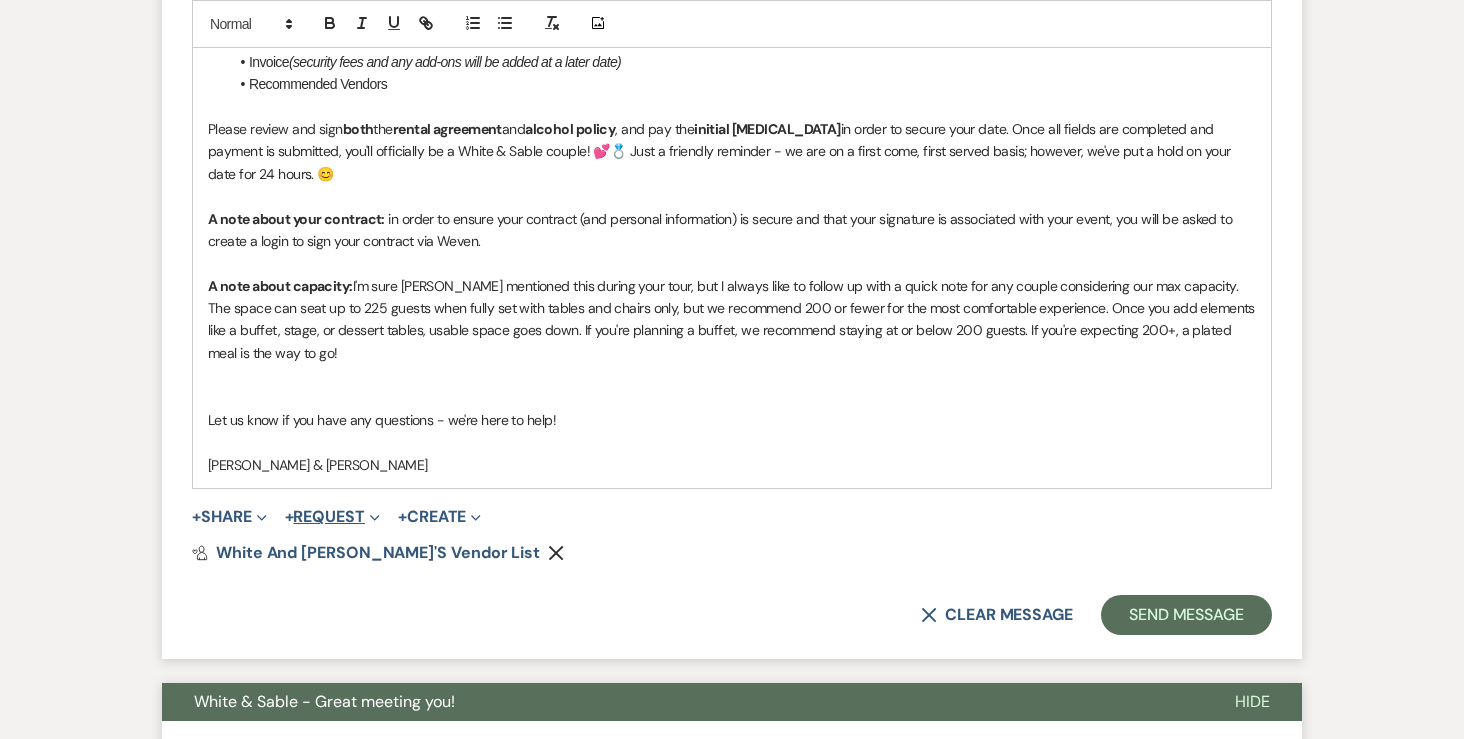 click on "+  Request Expand" at bounding box center (332, 517) 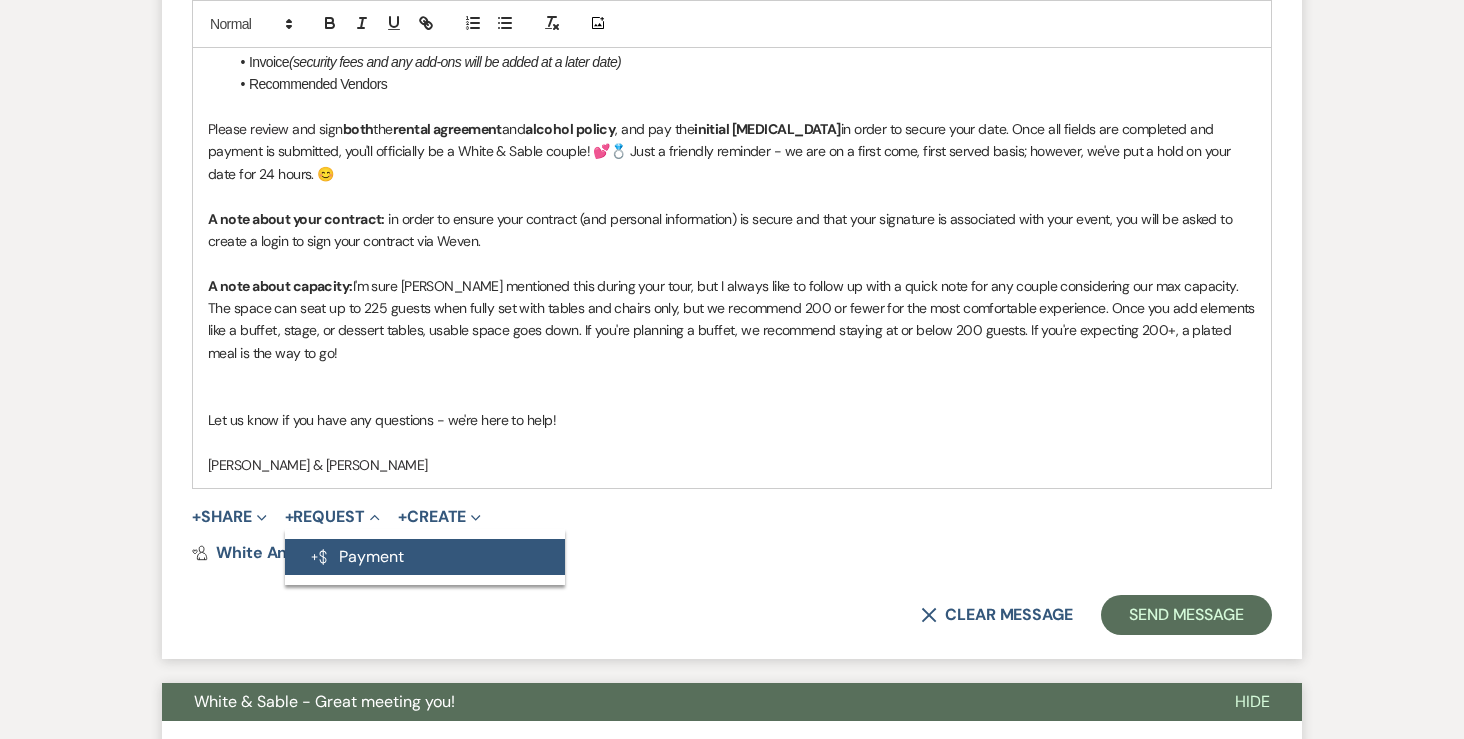 click on "Generate Payment Payment" at bounding box center [425, 557] 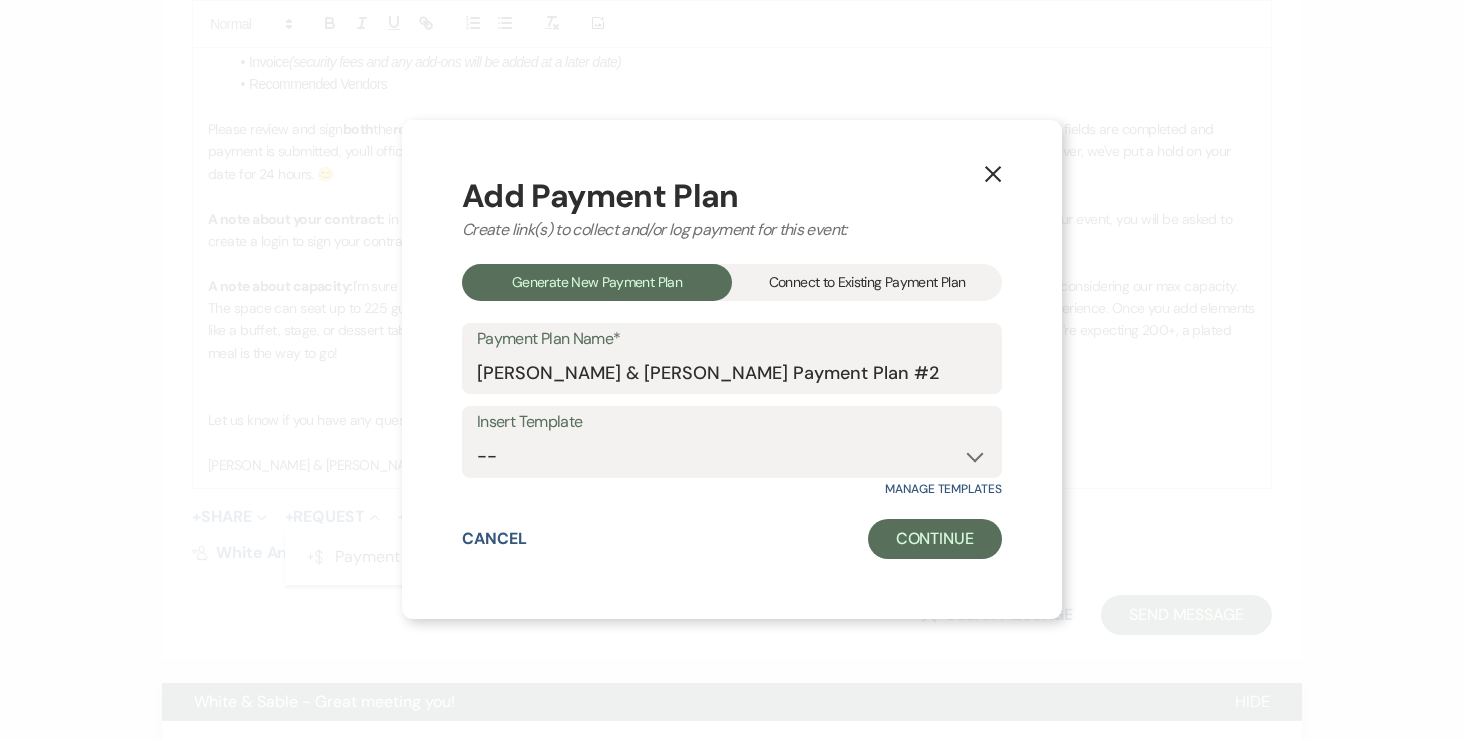 click on "Connect to Existing Payment Plan" at bounding box center [867, 282] 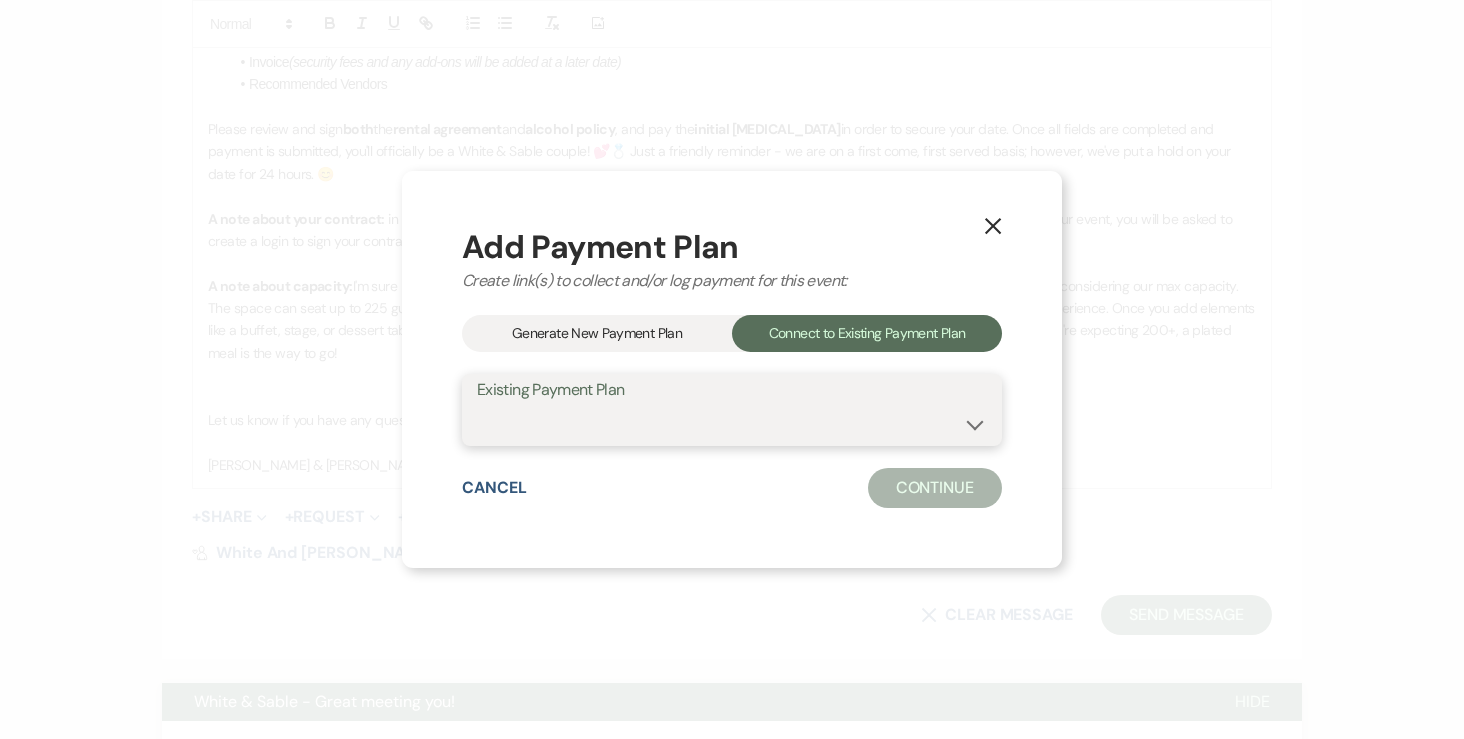 click on "Hailey Reynolds & Riley's Payment Plan #1" at bounding box center (732, 424) 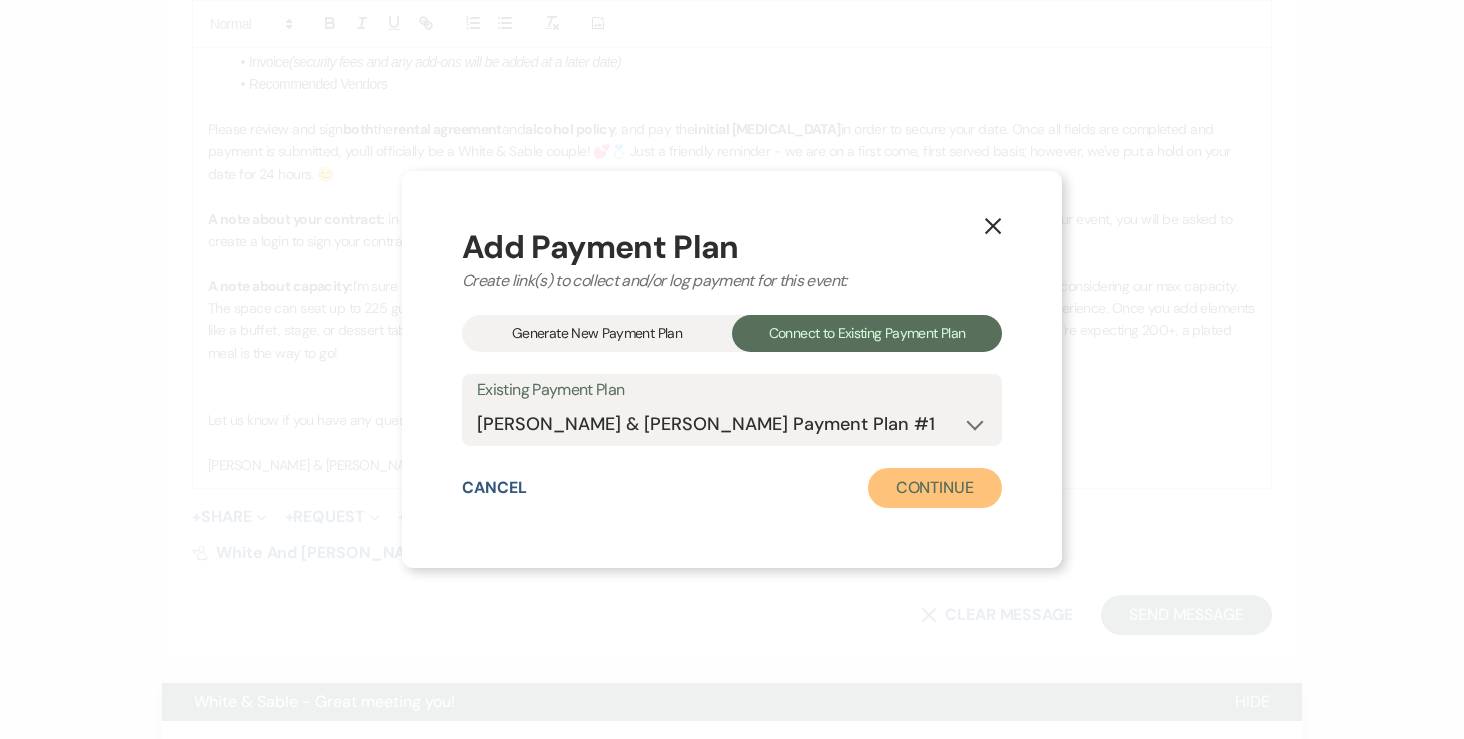 click on "Continue" at bounding box center (935, 488) 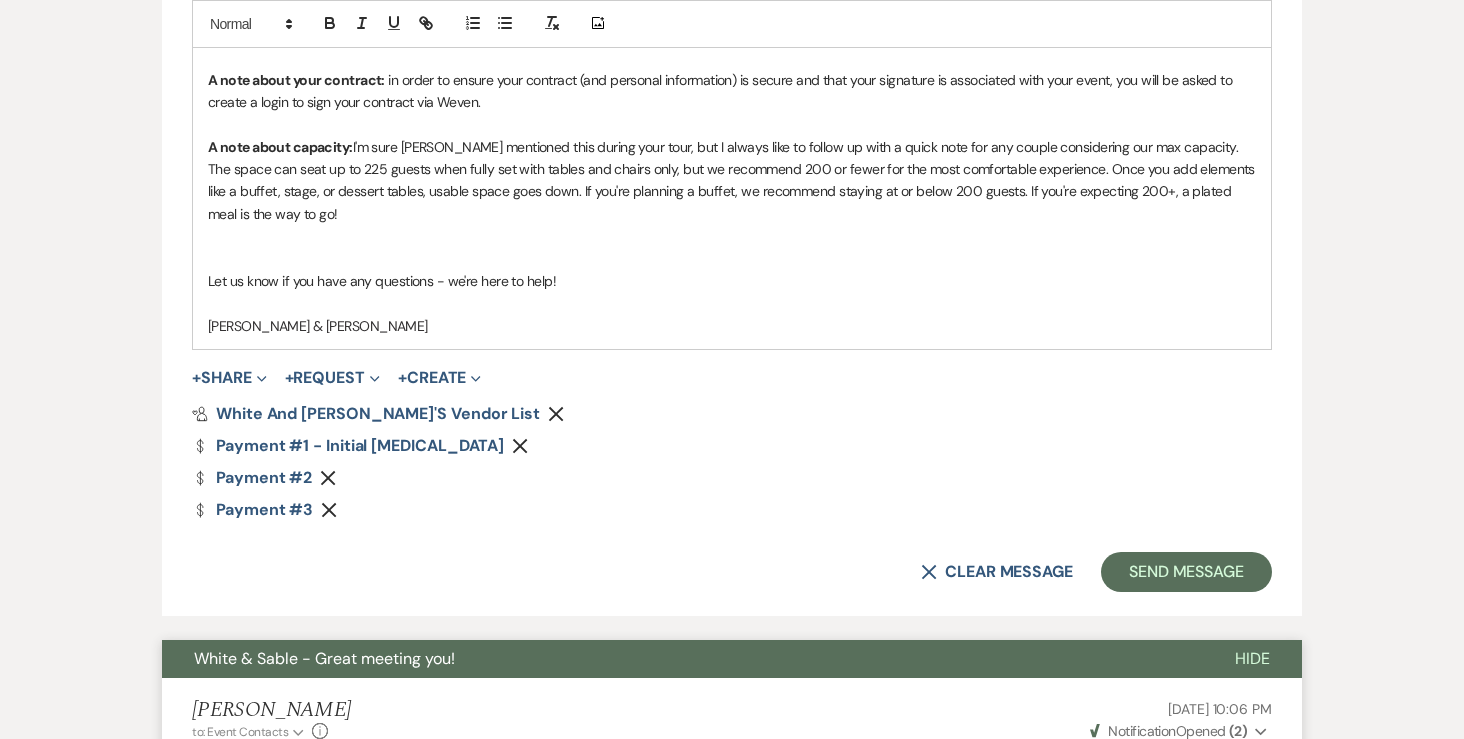 scroll, scrollTop: 1614, scrollLeft: 0, axis: vertical 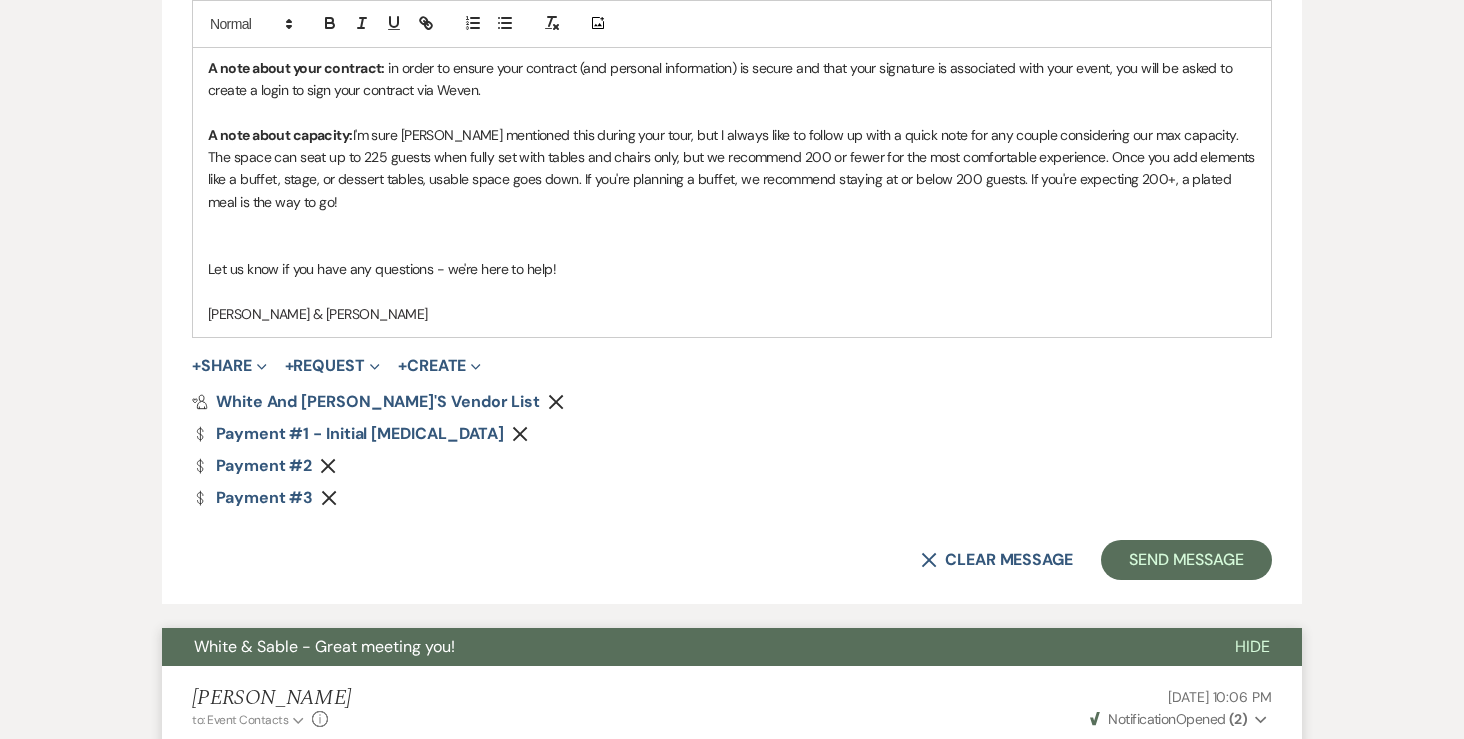 click on "Remove" 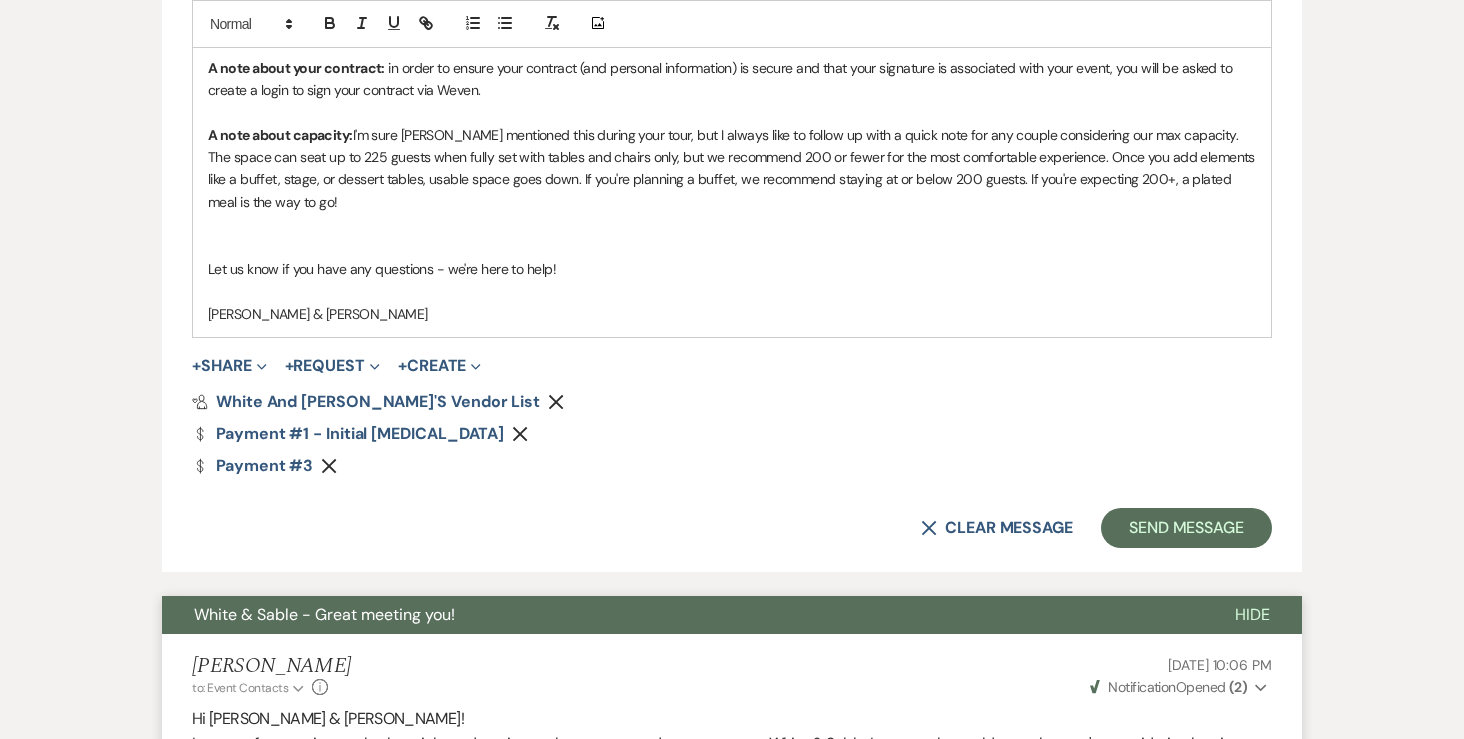 click on "Remove" 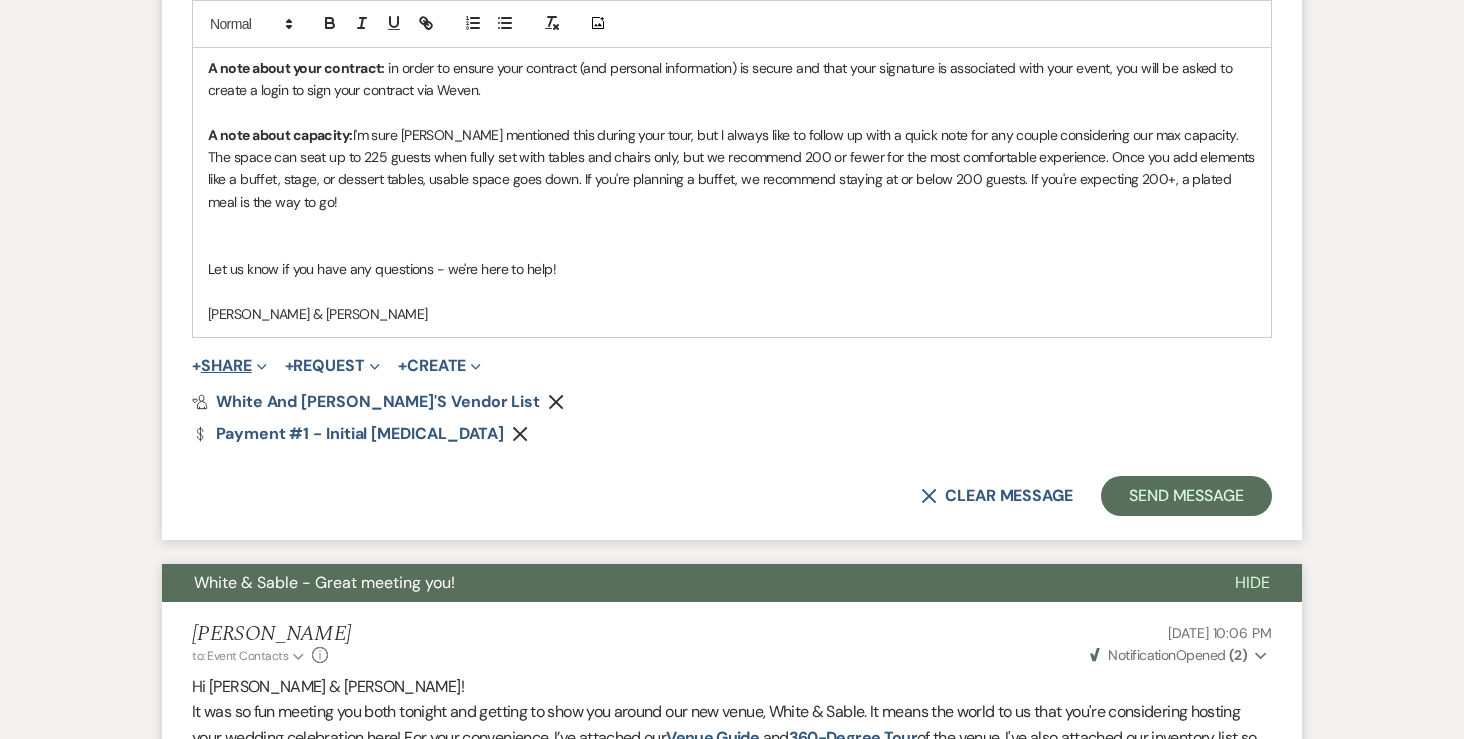 click on "+  Share Expand" at bounding box center (229, 366) 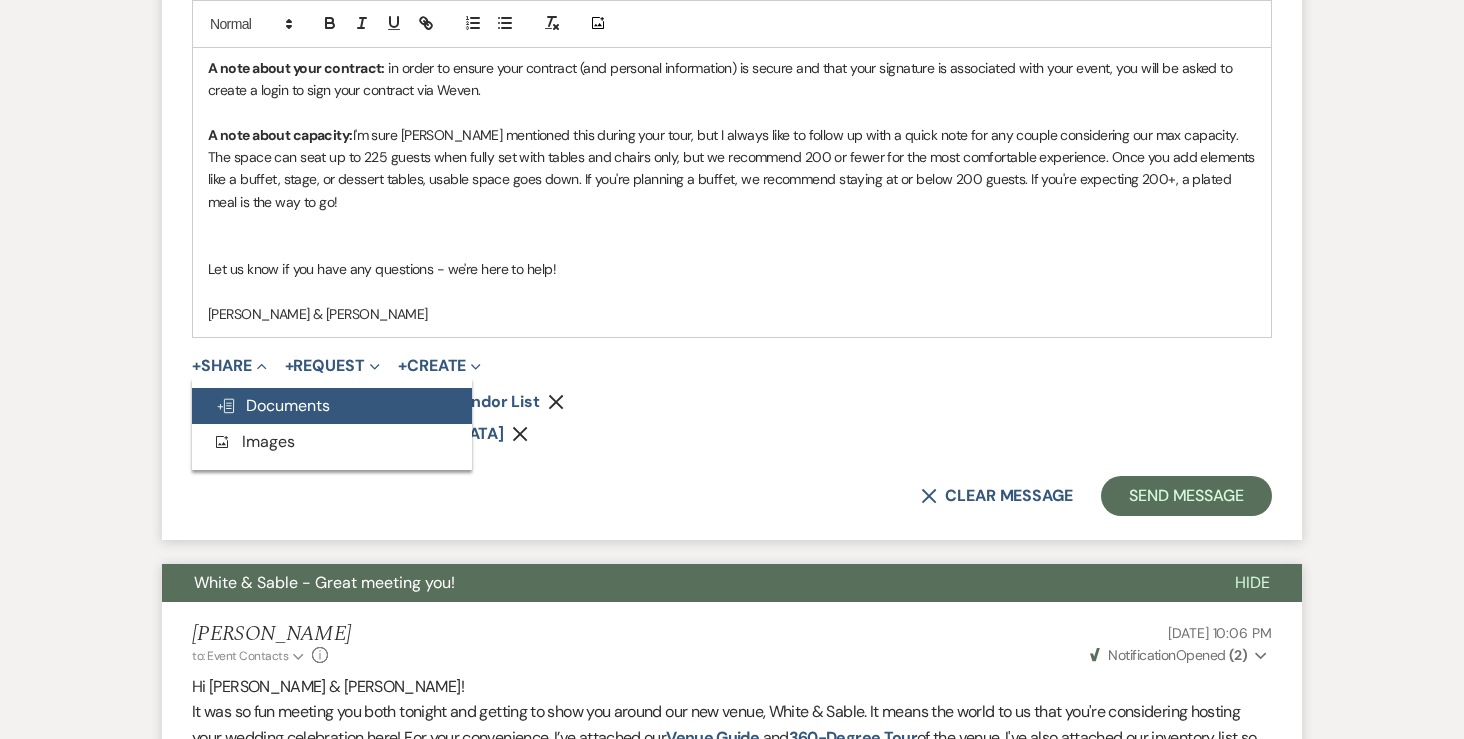 click on "Doc Upload Documents" at bounding box center [273, 405] 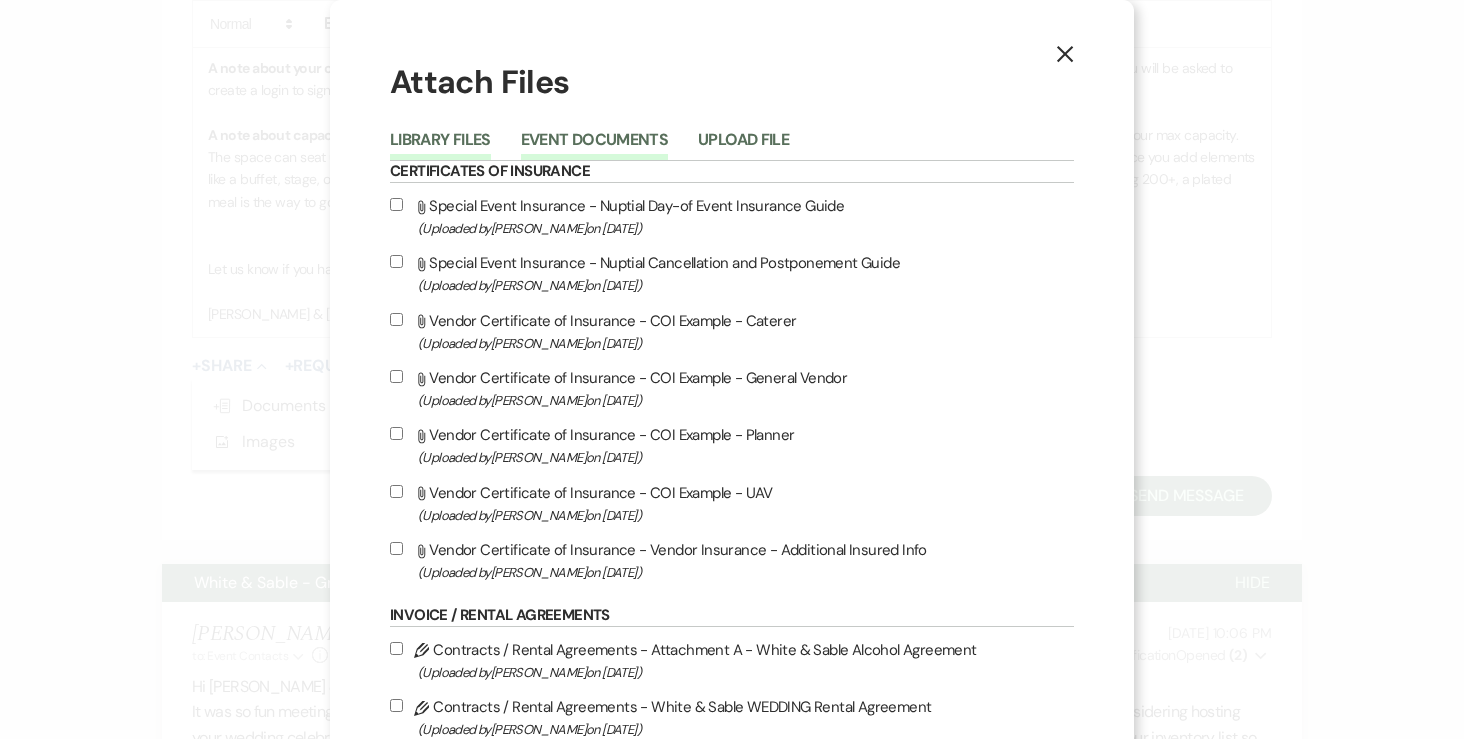 click on "Event Documents" at bounding box center [594, 146] 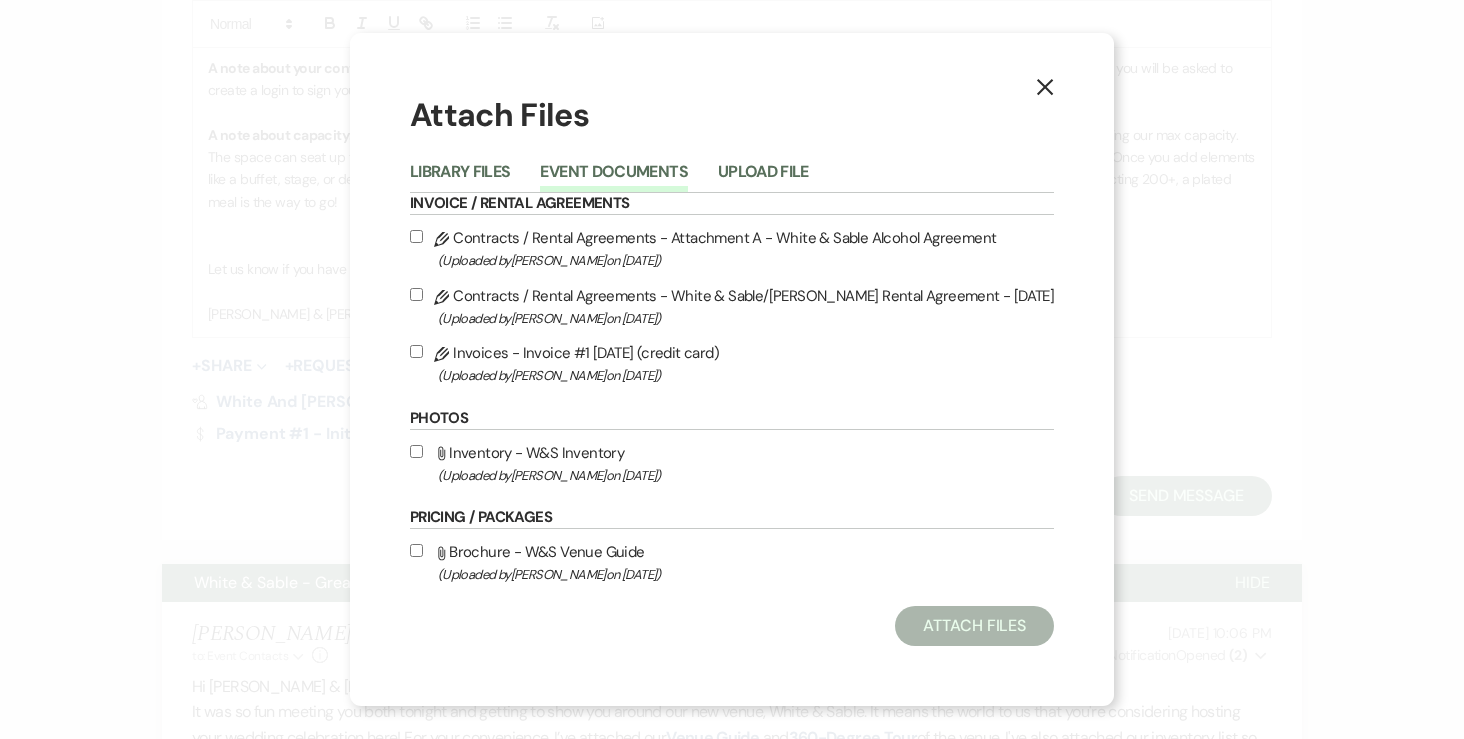 click on "Pencil Contracts / Rental Agreements - White & Sable/Reynolds Rental Agreement - 9.17.26 (Uploaded by  Angela Oldenburger  on   Jul 20th, 2025 )" at bounding box center (416, 294) 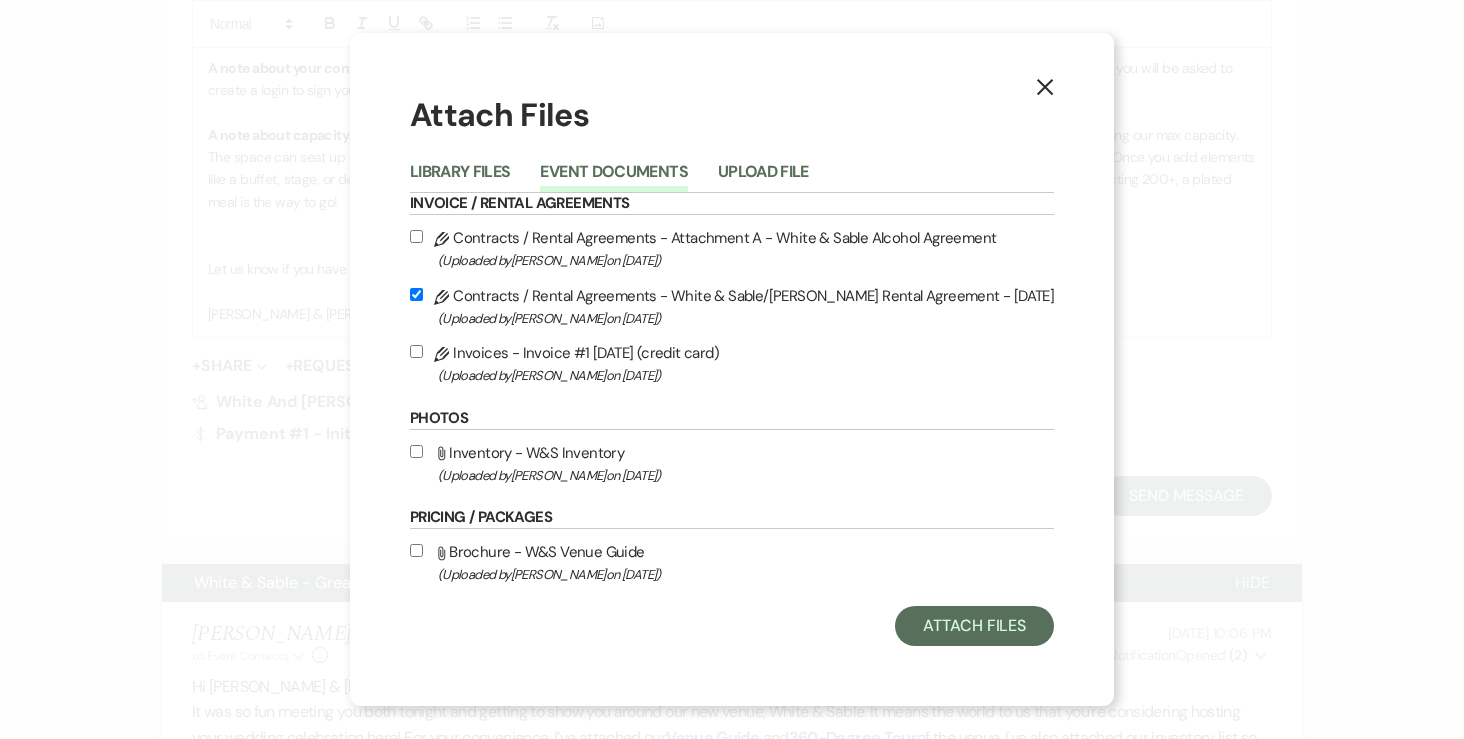 click on "Pencil Contracts / Rental Agreements - Attachment A - White & Sable Alcohol Agreement (Uploaded by  Angela Oldenburger  on   Jul 20th, 2025 )" at bounding box center (416, 236) 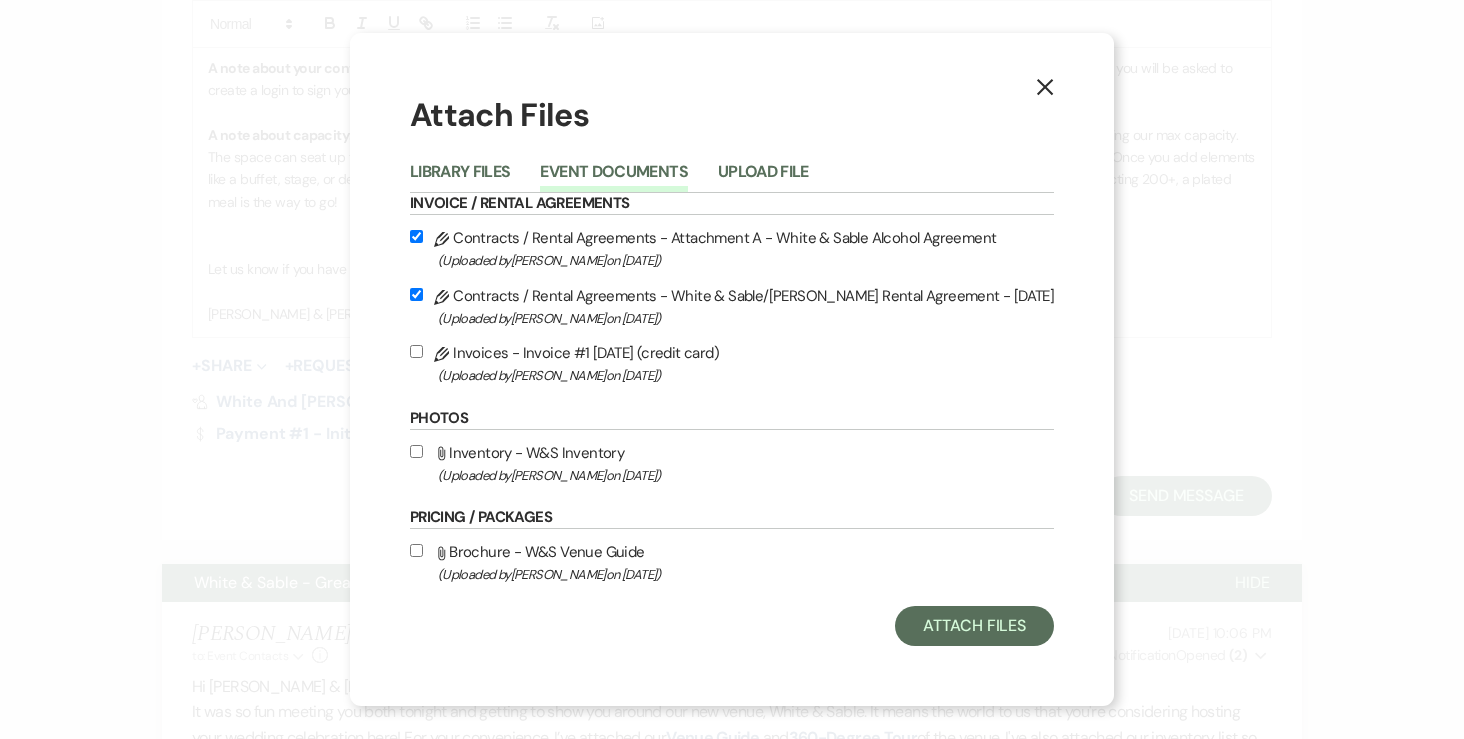 checkbox on "true" 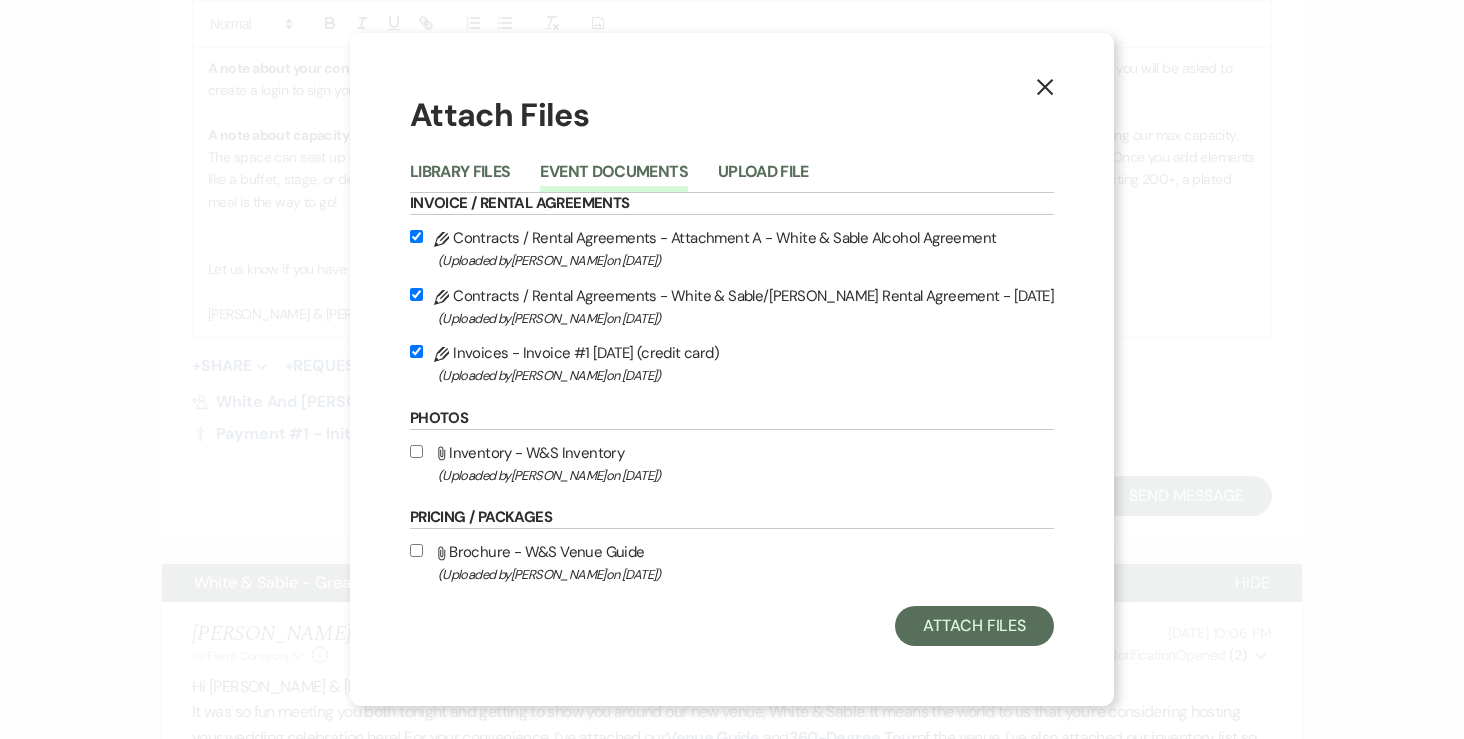 checkbox on "true" 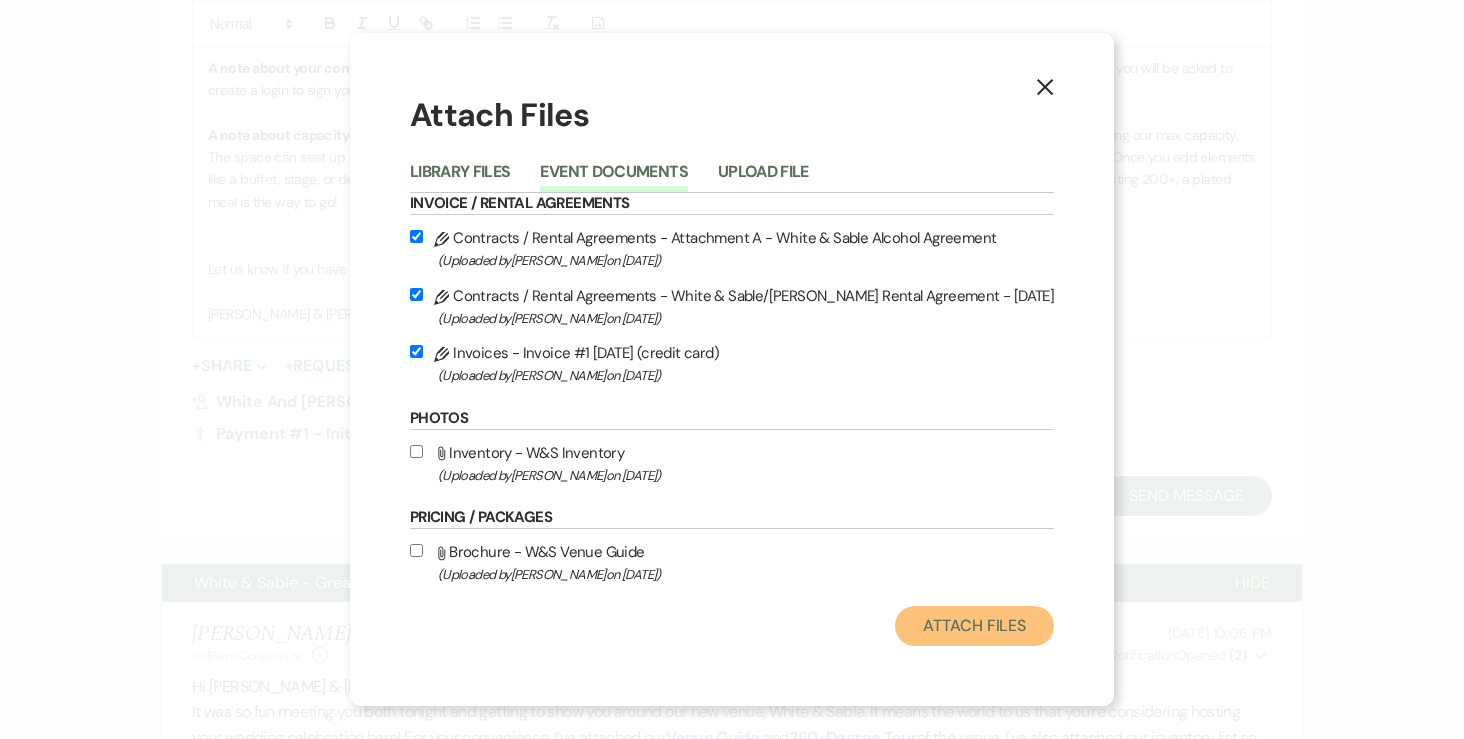 click on "Attach Files" at bounding box center (974, 626) 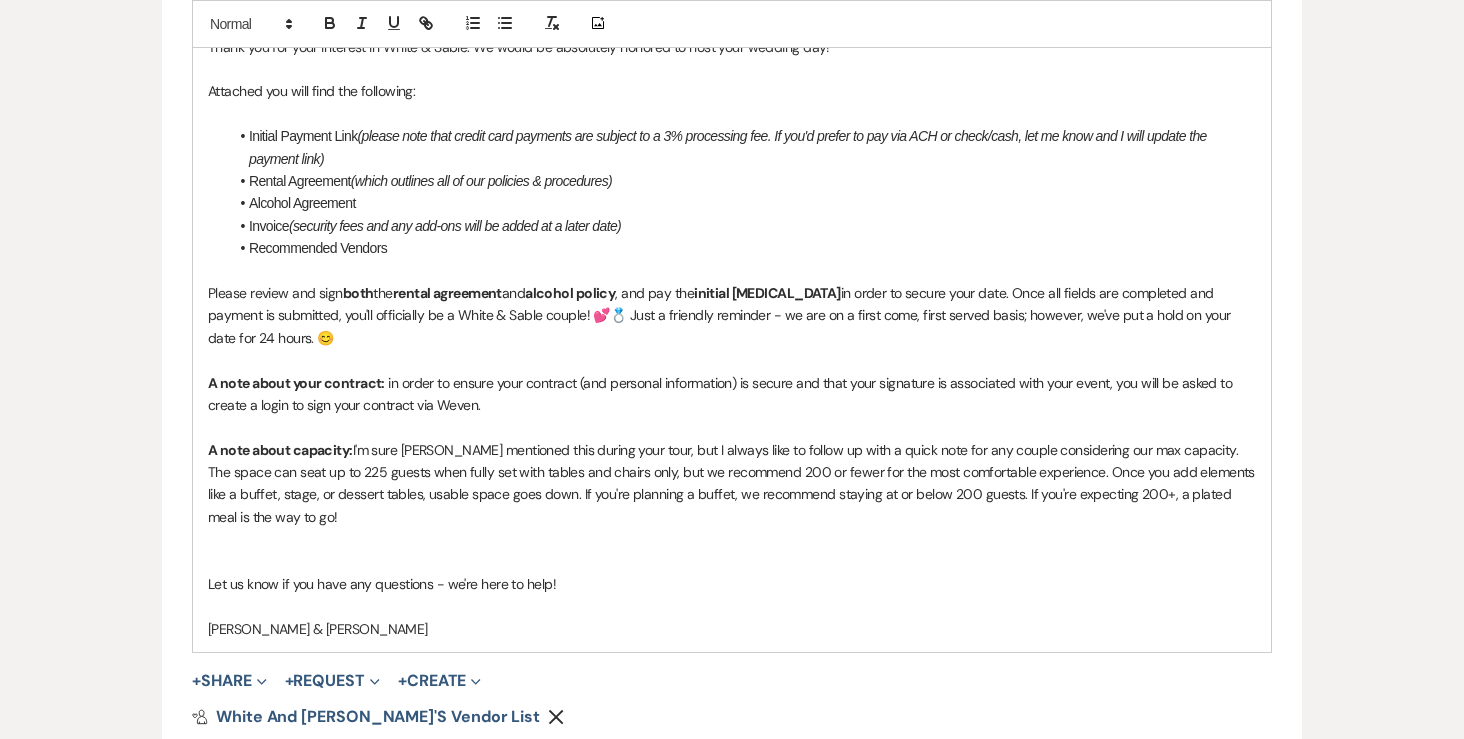 scroll, scrollTop: 1292, scrollLeft: 0, axis: vertical 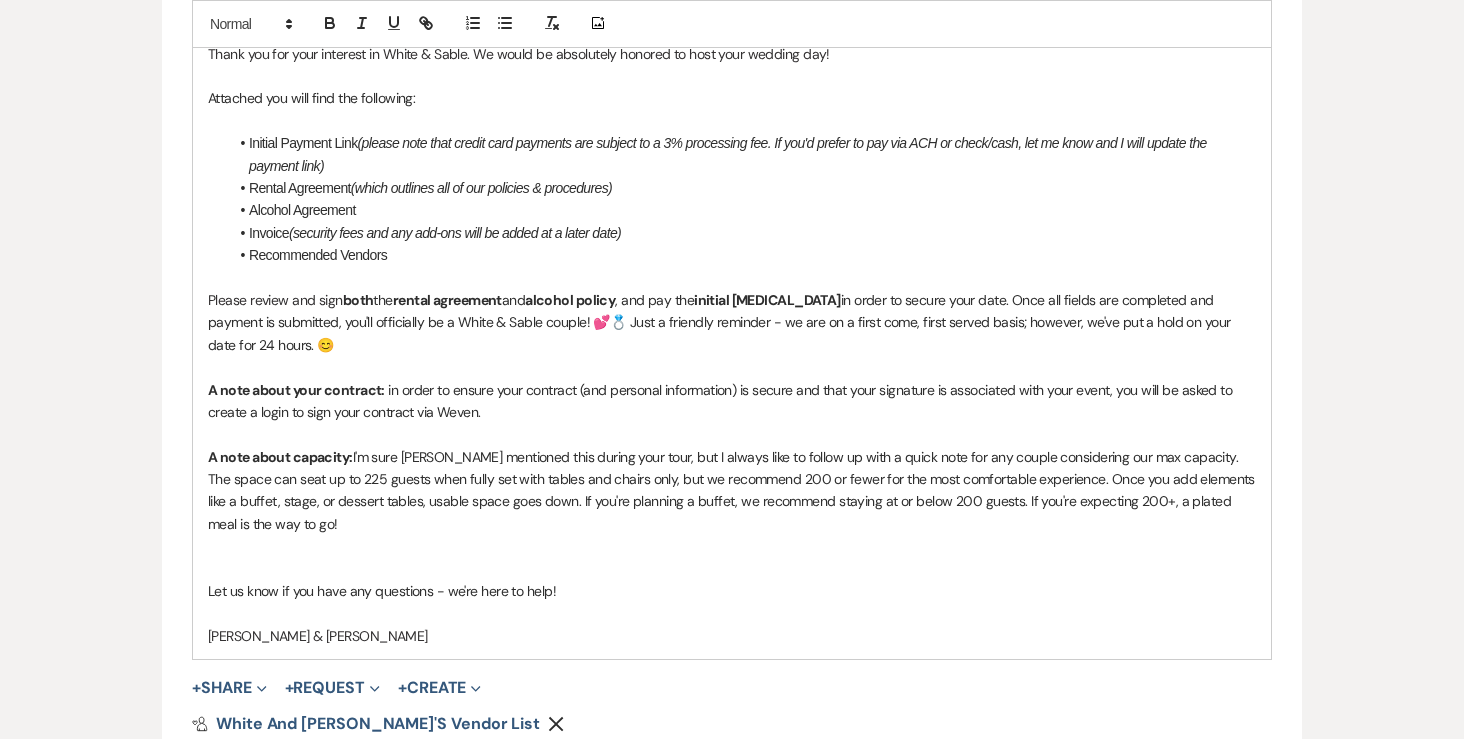 click on "(please note that credit card payments are subject to a 3% processing fee. If you'd prefer to pay via ACH or check/cash, let me know and I will update the payment link)" at bounding box center (729, 154) 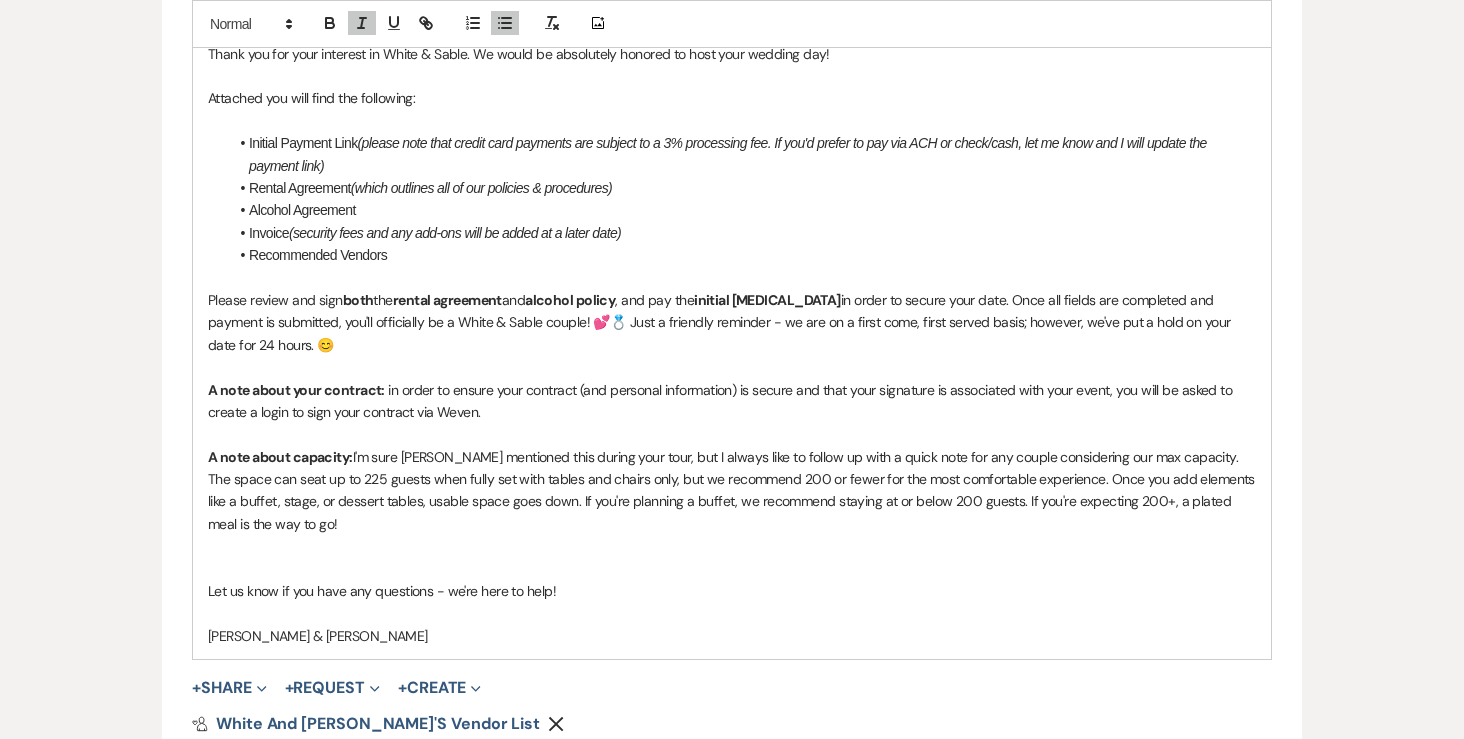 type 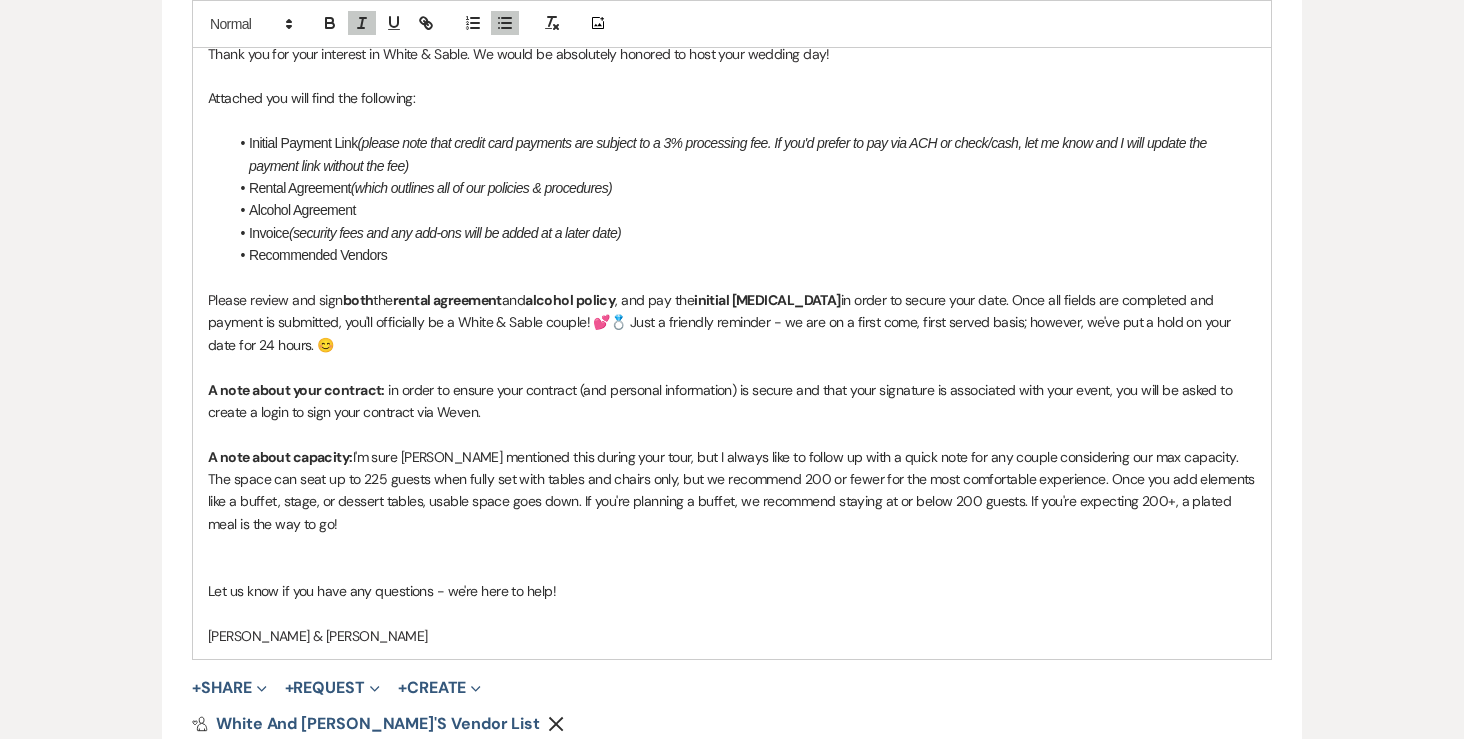 click on "Alcohol Agreement" at bounding box center [742, 210] 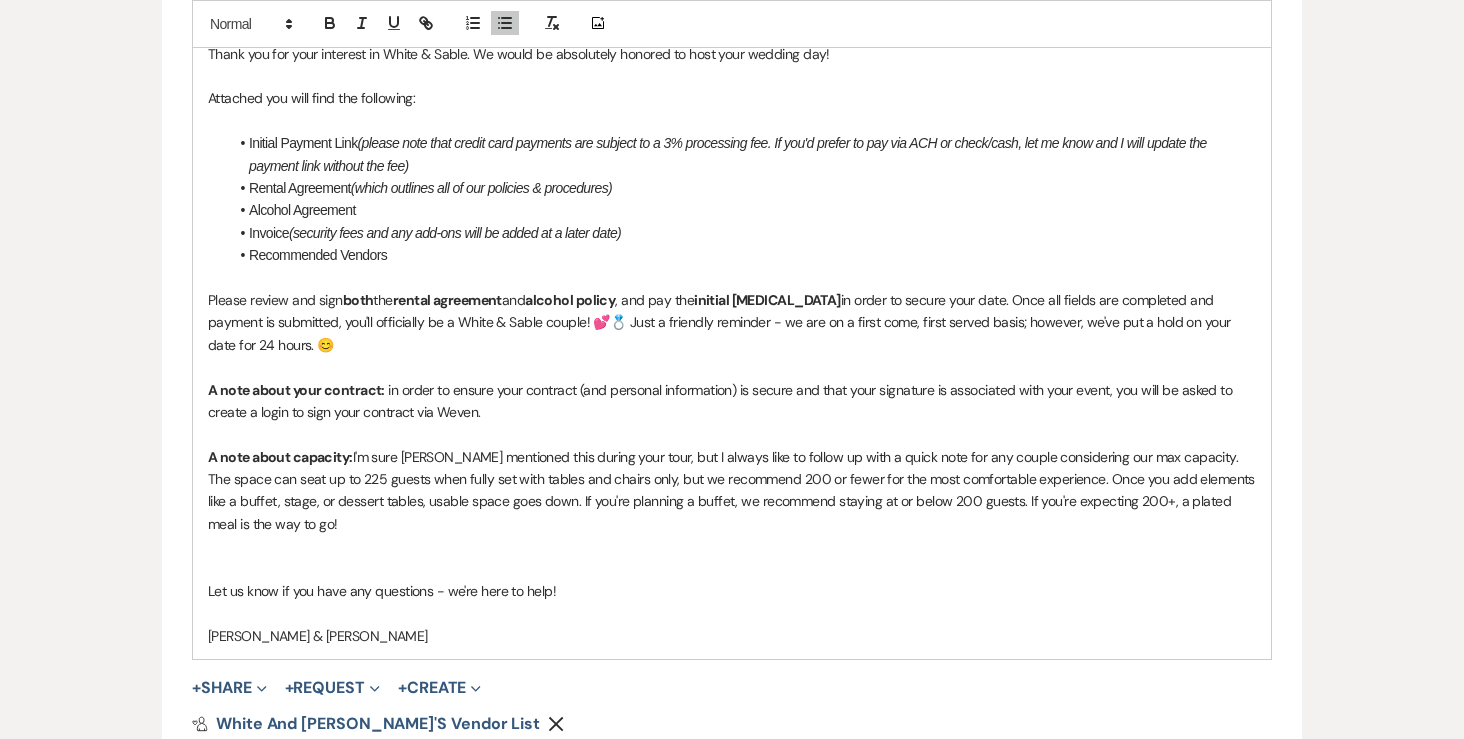 click on "(security fees and any add-ons will be added at a later date)" at bounding box center (455, 233) 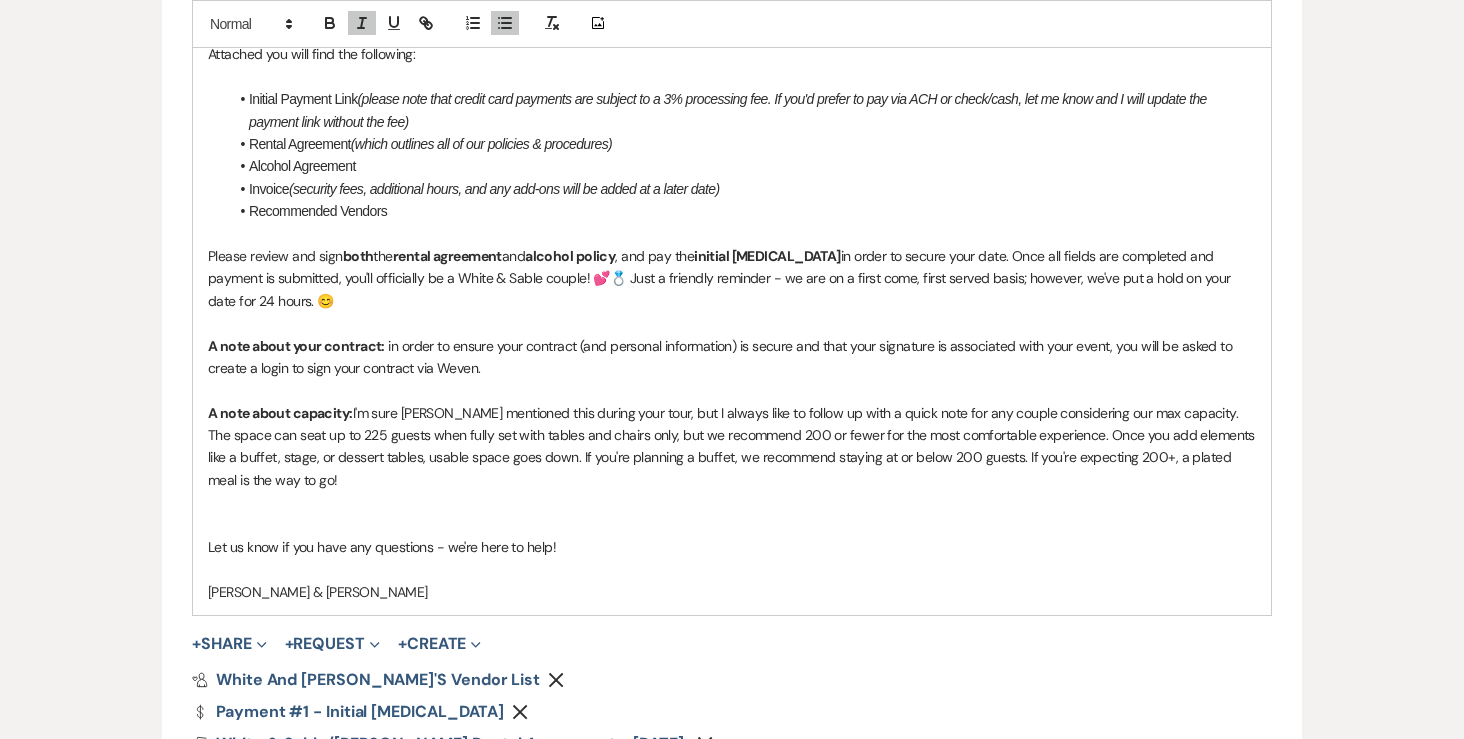 scroll, scrollTop: 1333, scrollLeft: 0, axis: vertical 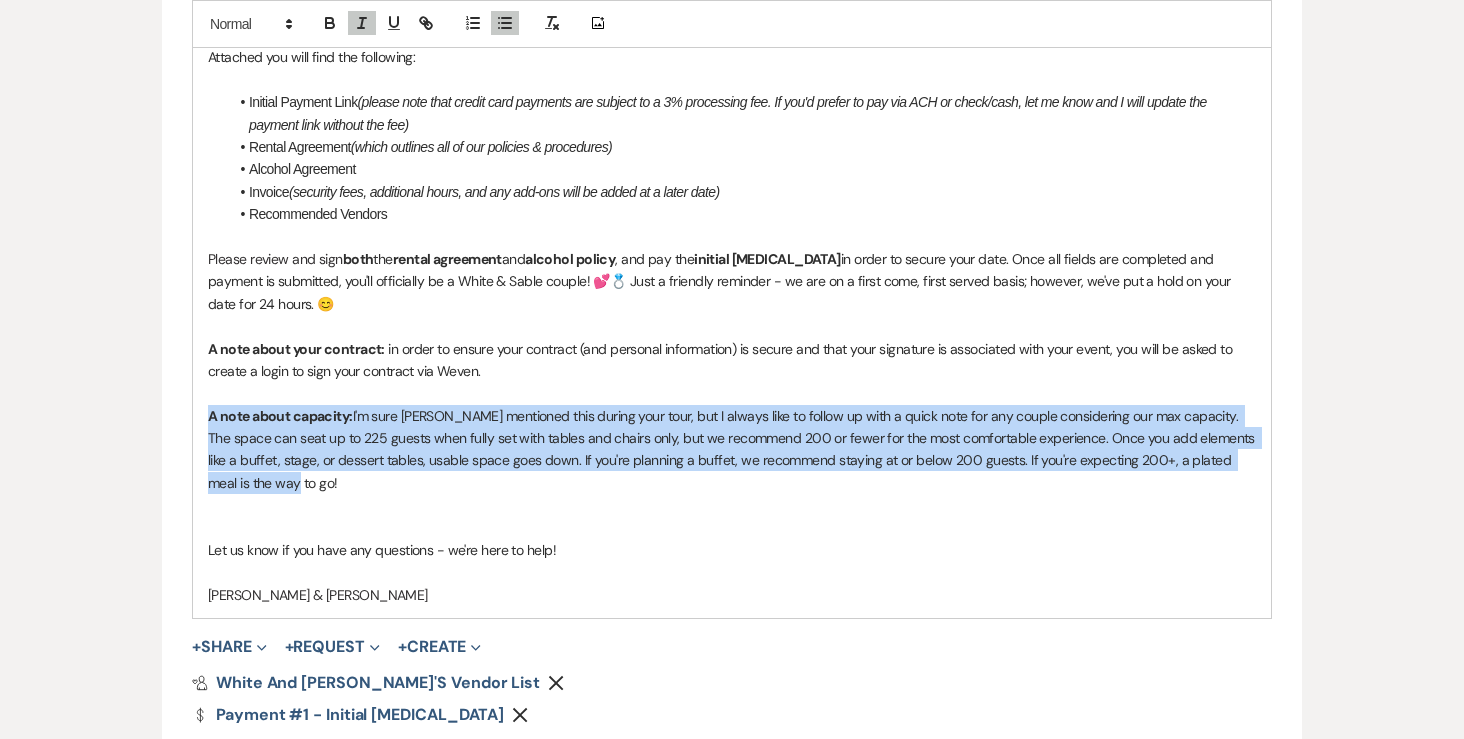 drag, startPoint x: 250, startPoint y: 489, endPoint x: 189, endPoint y: 406, distance: 103.00485 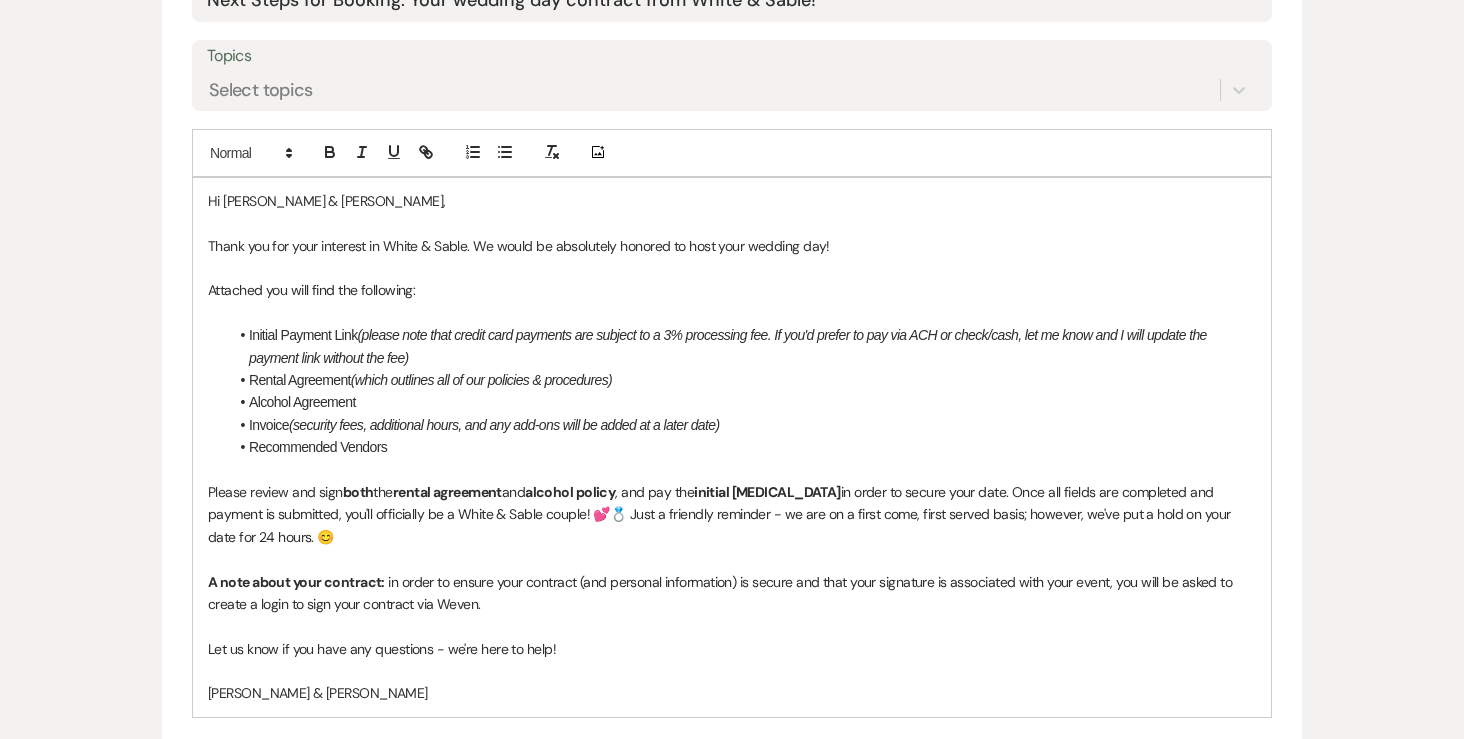 scroll, scrollTop: 1089, scrollLeft: 0, axis: vertical 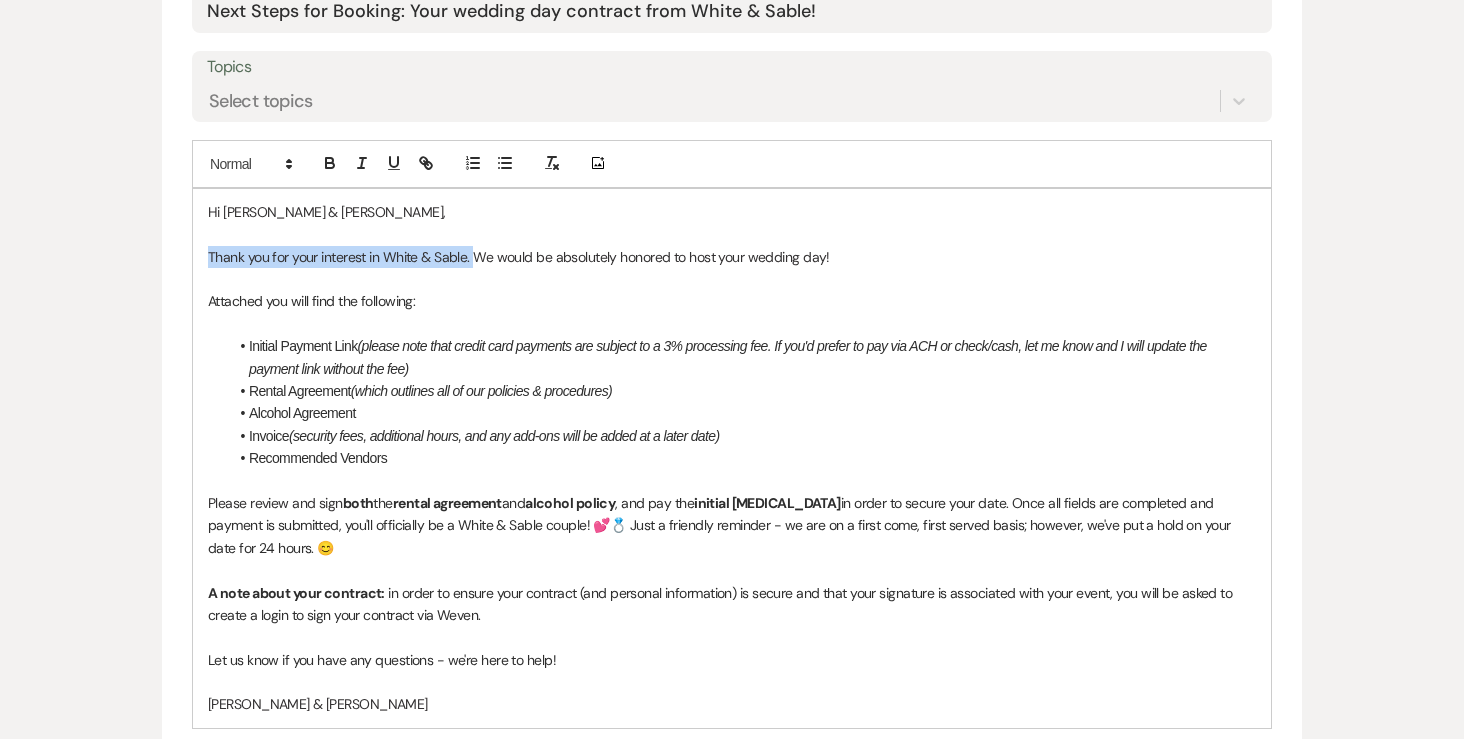 drag, startPoint x: 206, startPoint y: 254, endPoint x: 475, endPoint y: 251, distance: 269.01672 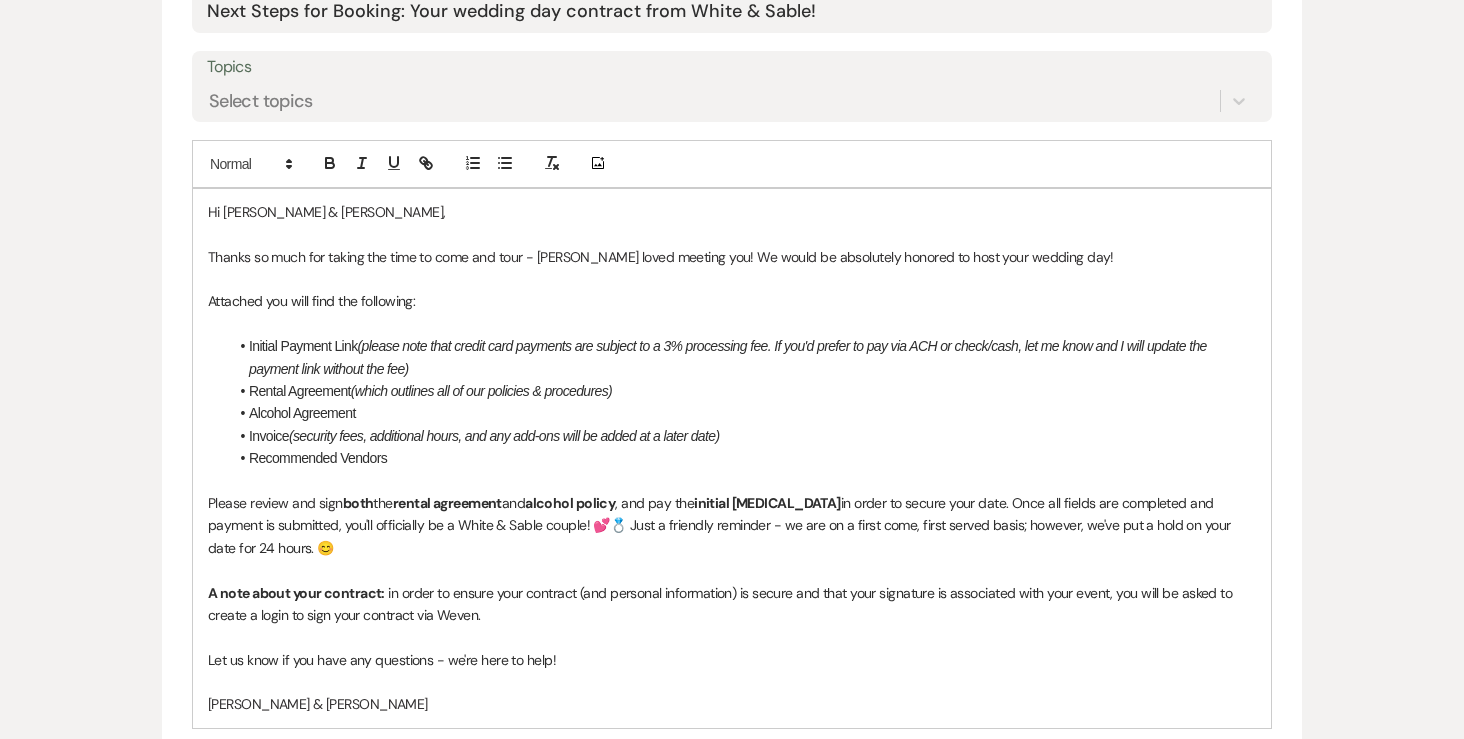 click on "Thanks so much for taking the time to come and tour - Landon loved meeting you! We would be absolutely honored to host your wedding day!" at bounding box center (732, 257) 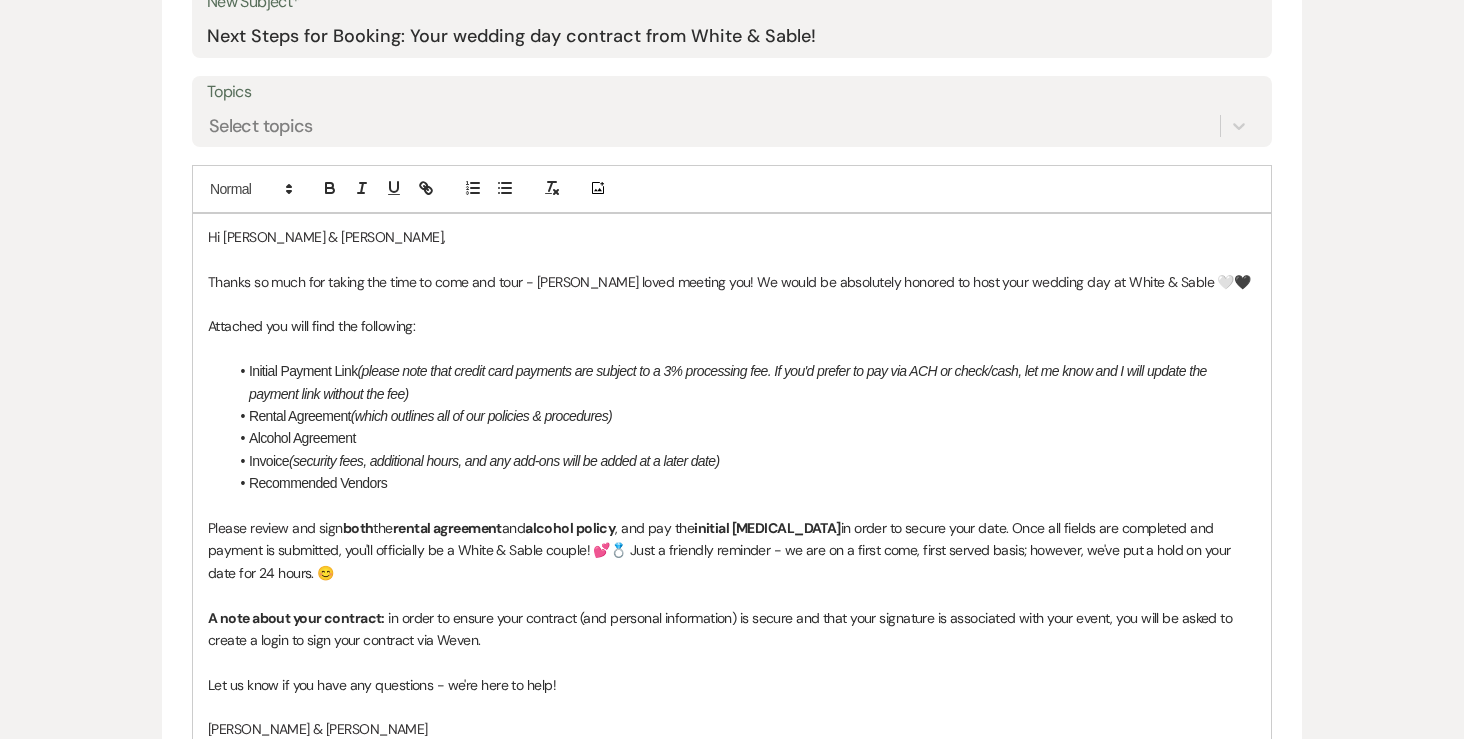 scroll, scrollTop: 1021, scrollLeft: 0, axis: vertical 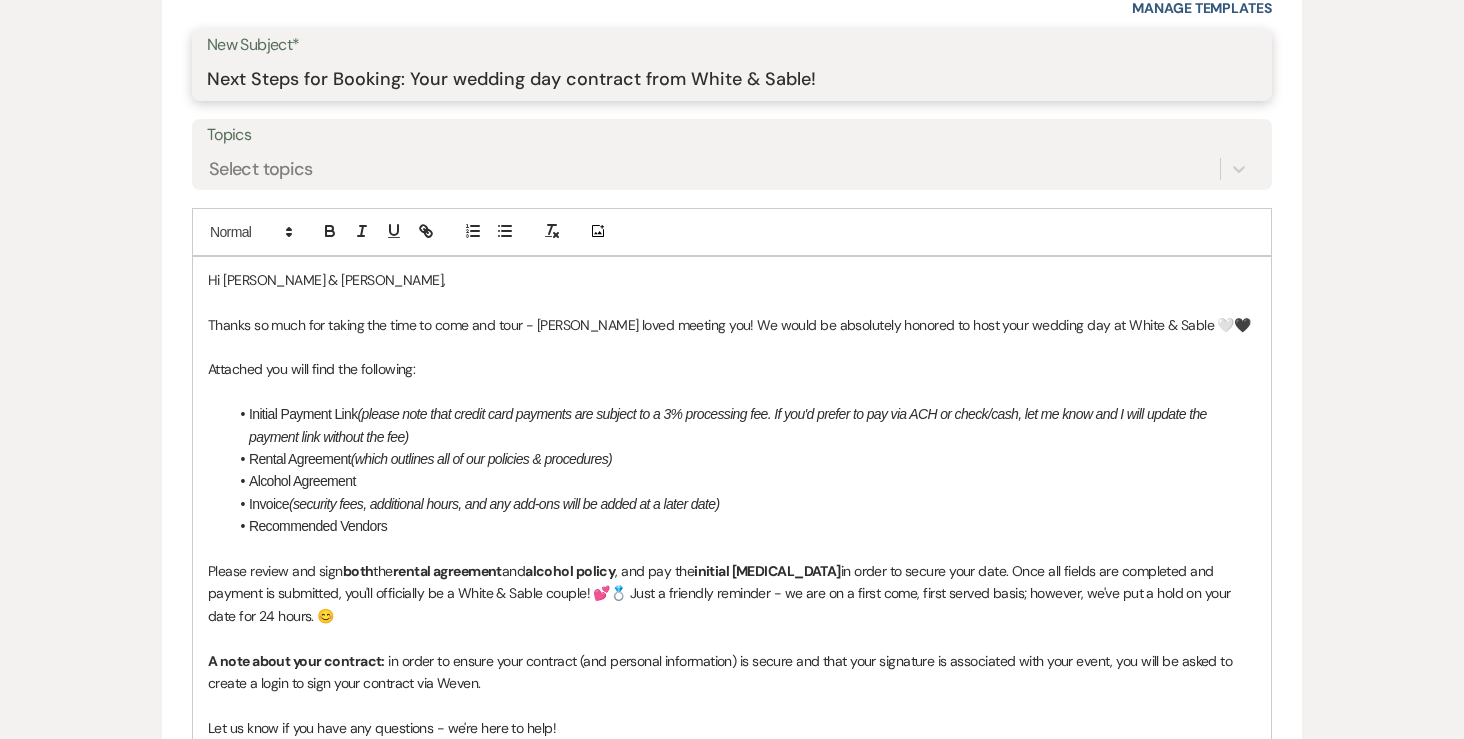 click on "Next Steps for Booking: Your wedding day contract from White & Sable!" at bounding box center (732, 79) 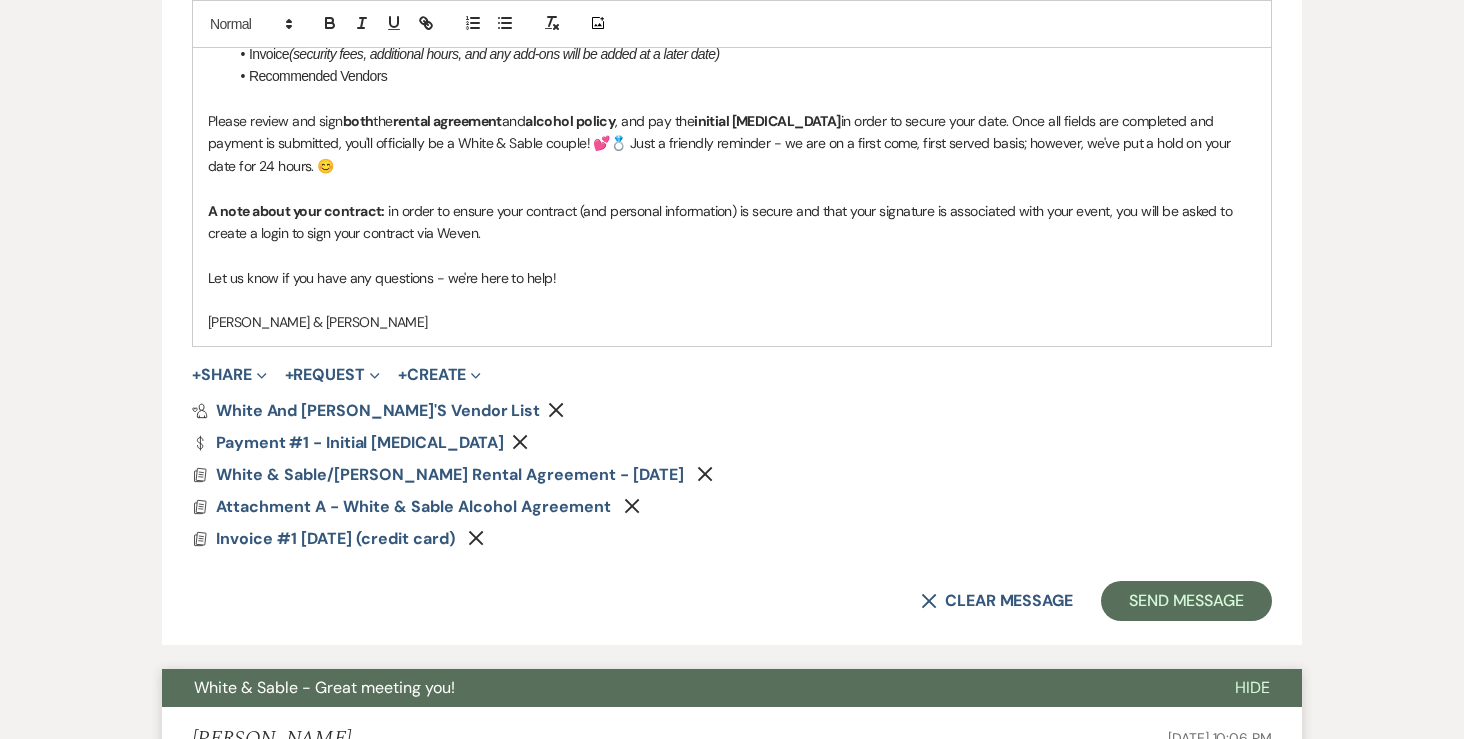 scroll, scrollTop: 1472, scrollLeft: 0, axis: vertical 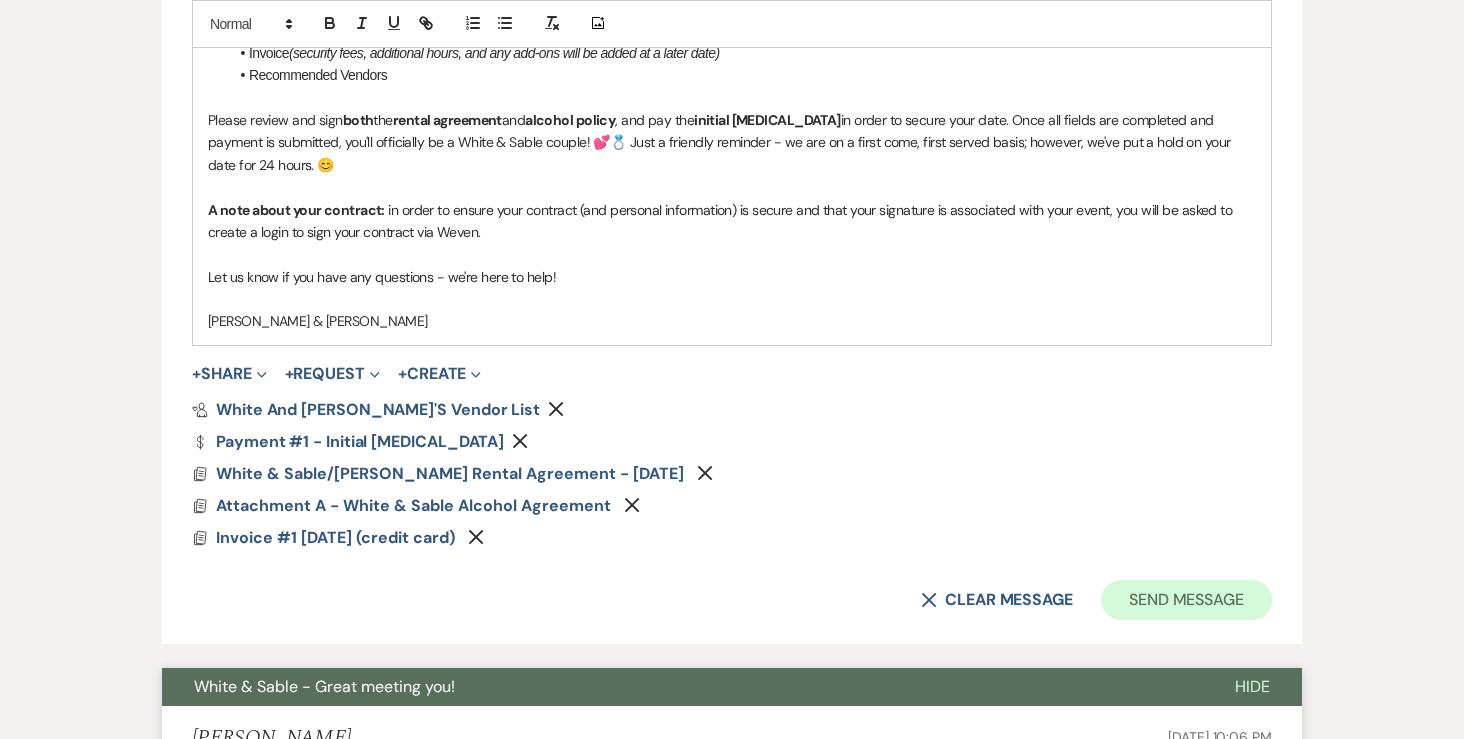 type on "Next Steps for Booking: Your wedding day contract from White & Sable! 💕💍" 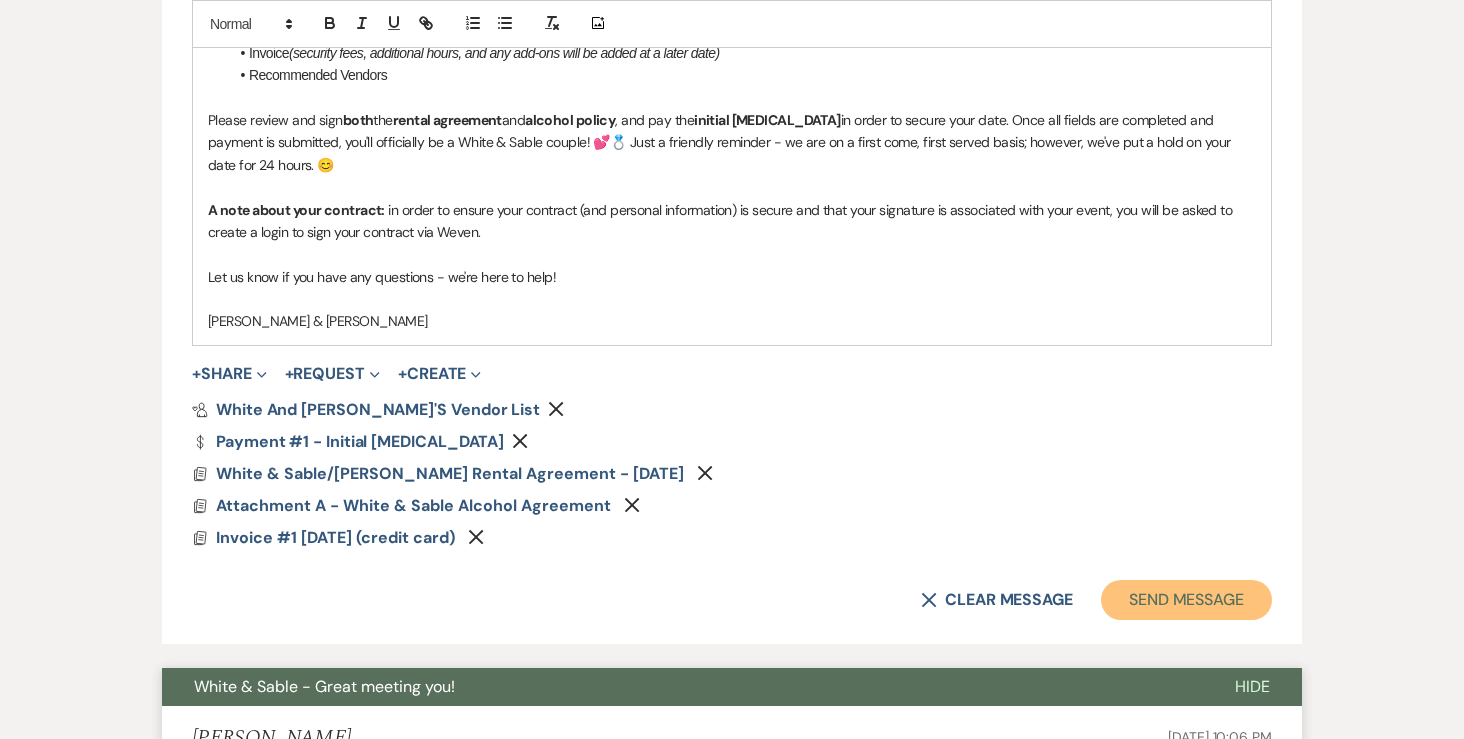 click on "Send Message" at bounding box center [1186, 600] 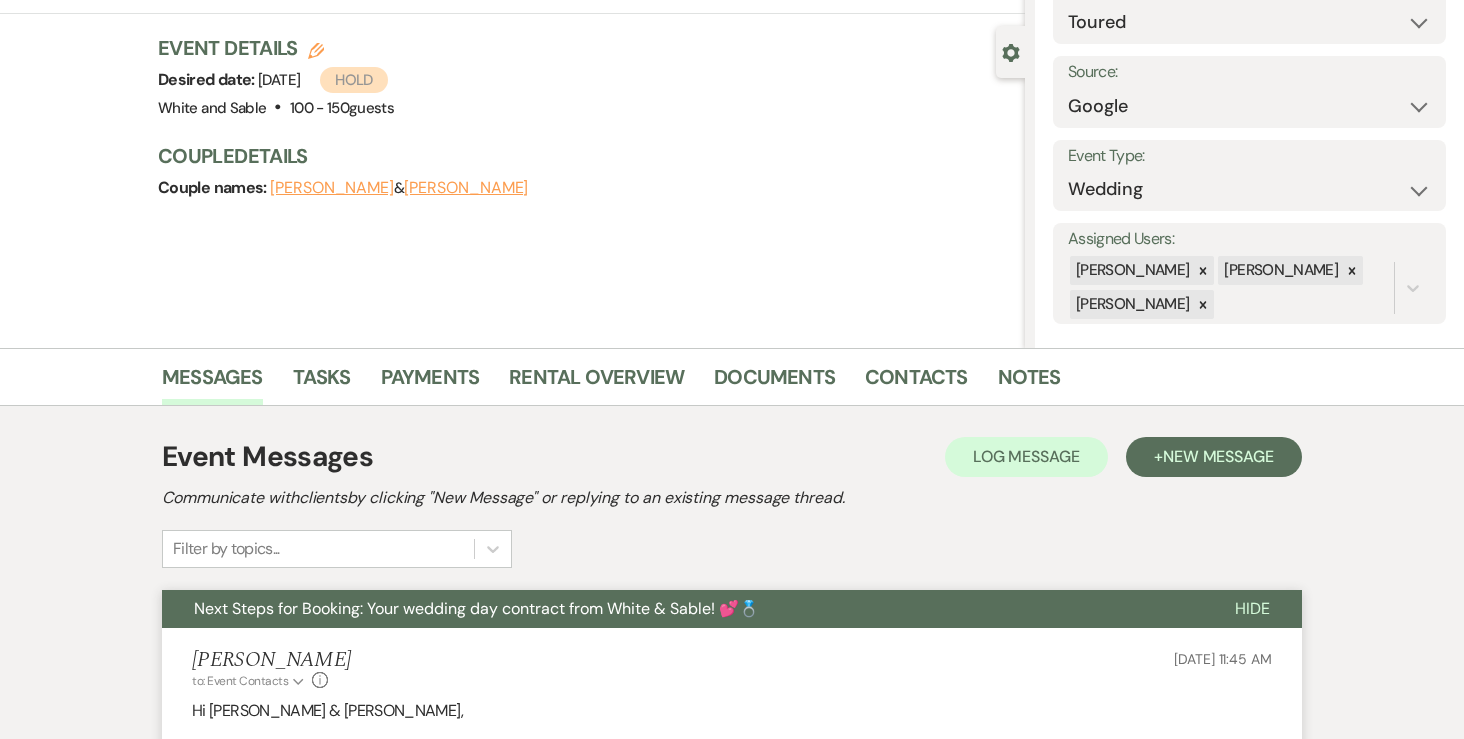 scroll, scrollTop: 0, scrollLeft: 0, axis: both 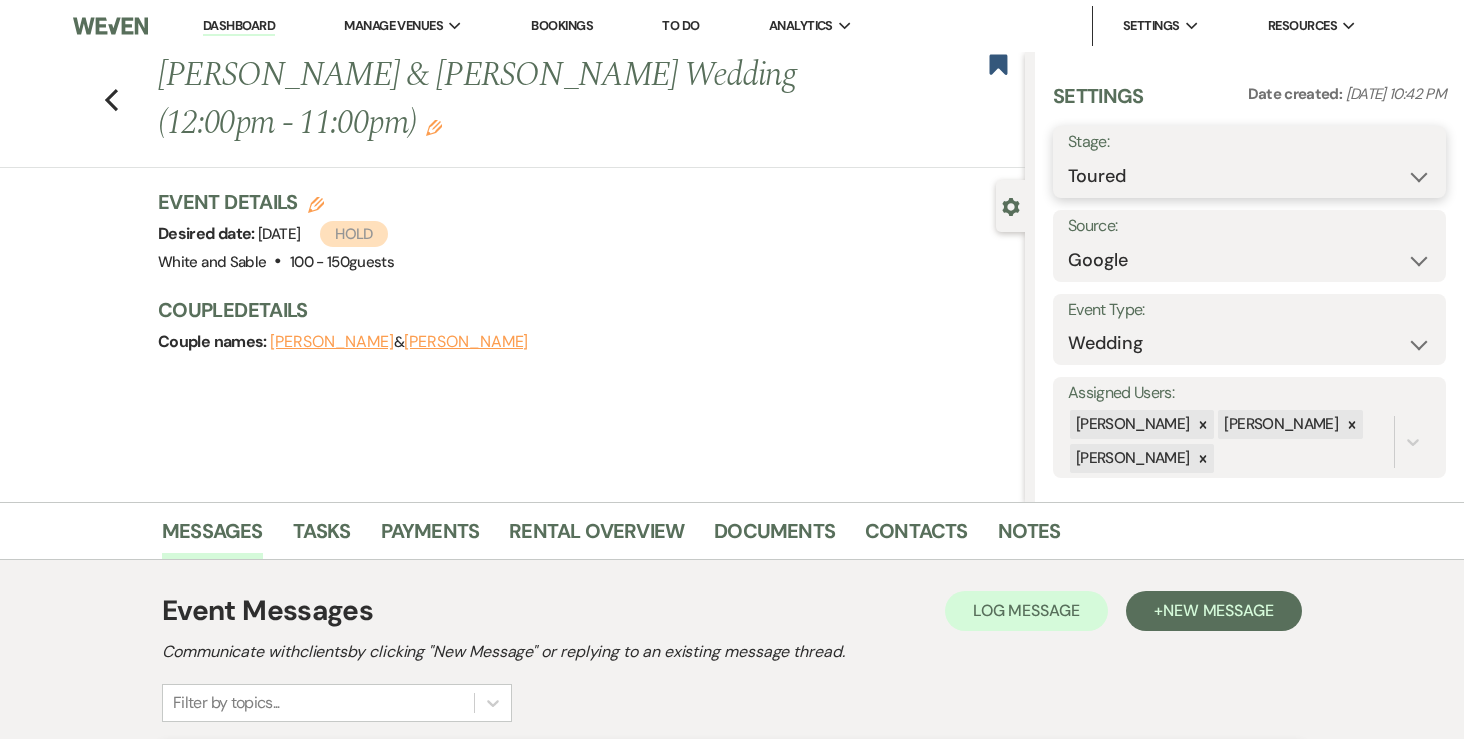 click on "Inquiry Follow Up Tour Requested Tour Confirmed Toured Proposal Sent Booked Lost" at bounding box center (1249, 176) 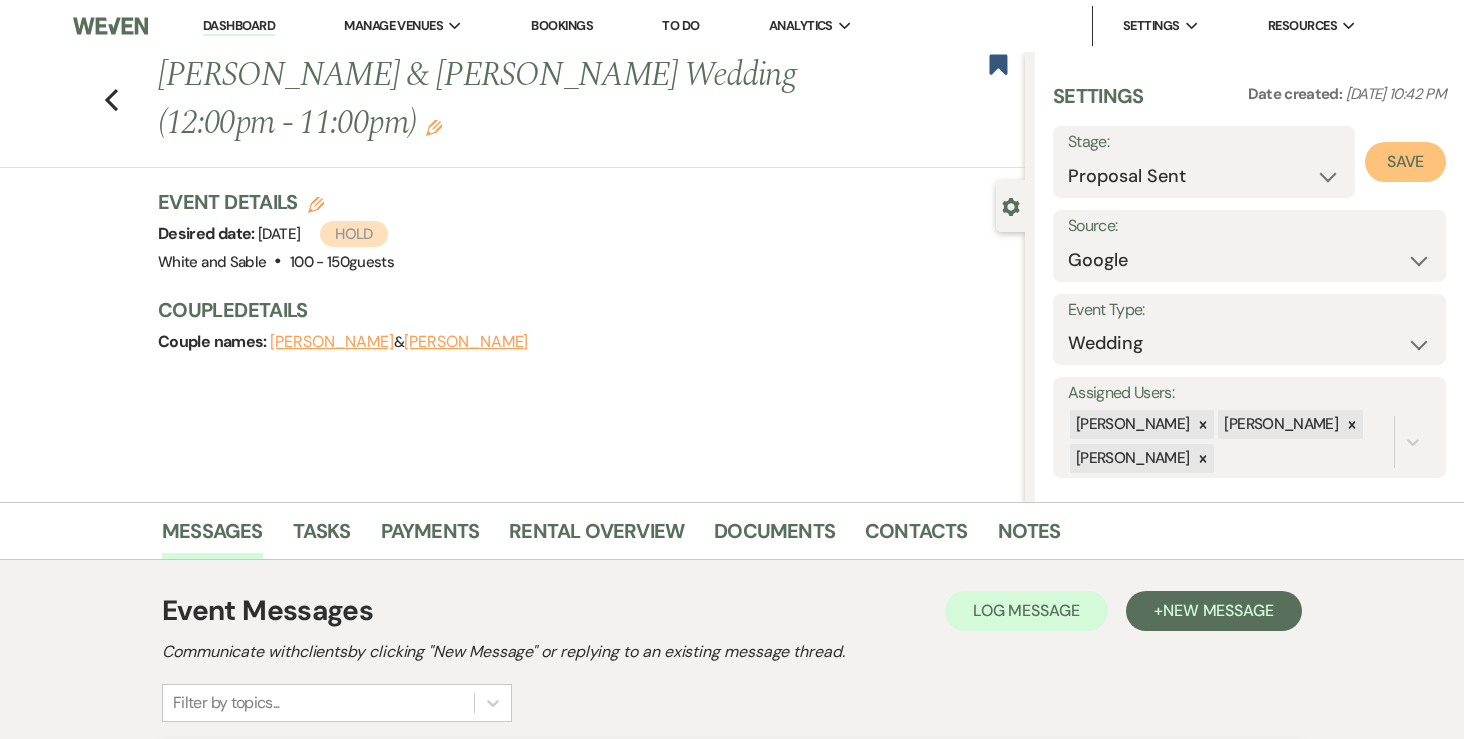 click on "Save" at bounding box center (1405, 162) 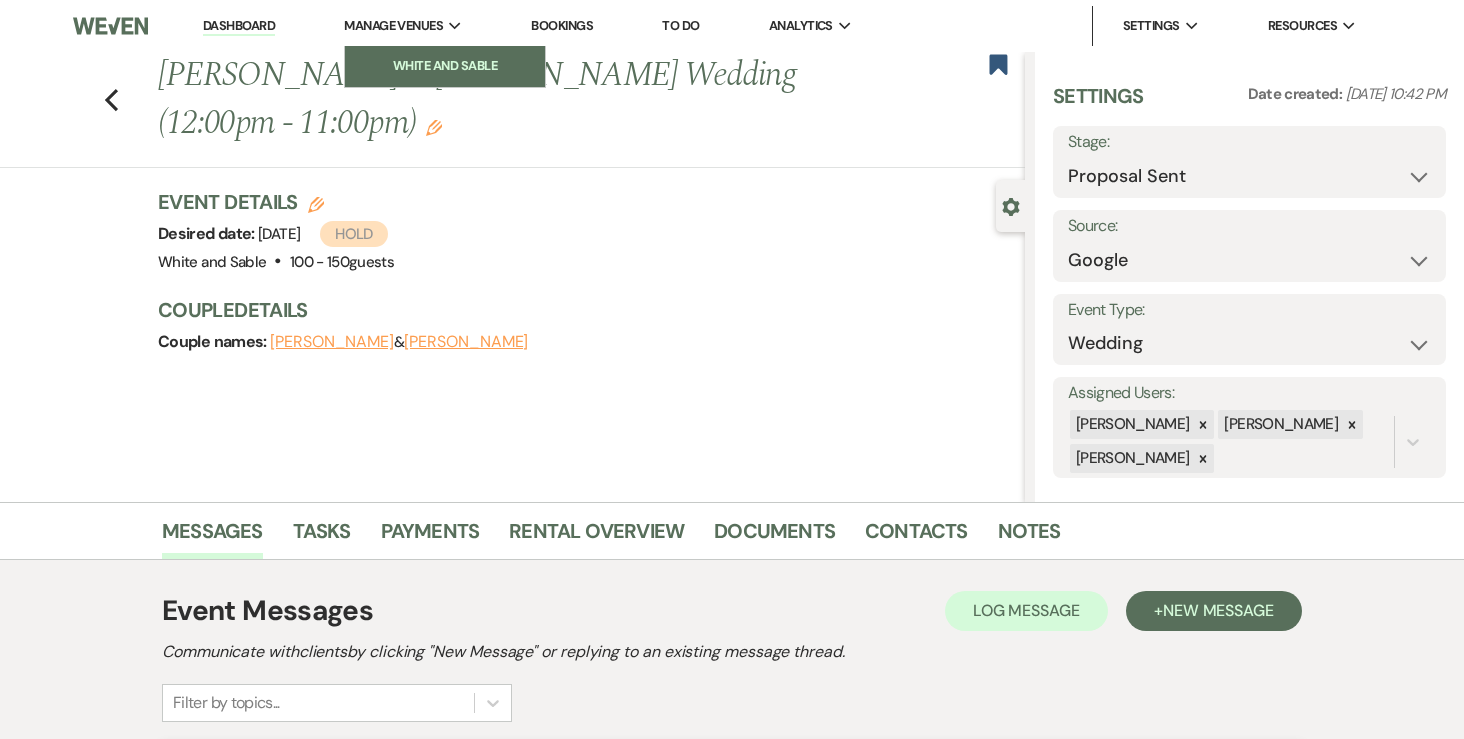 click on "White and Sable" at bounding box center (445, 66) 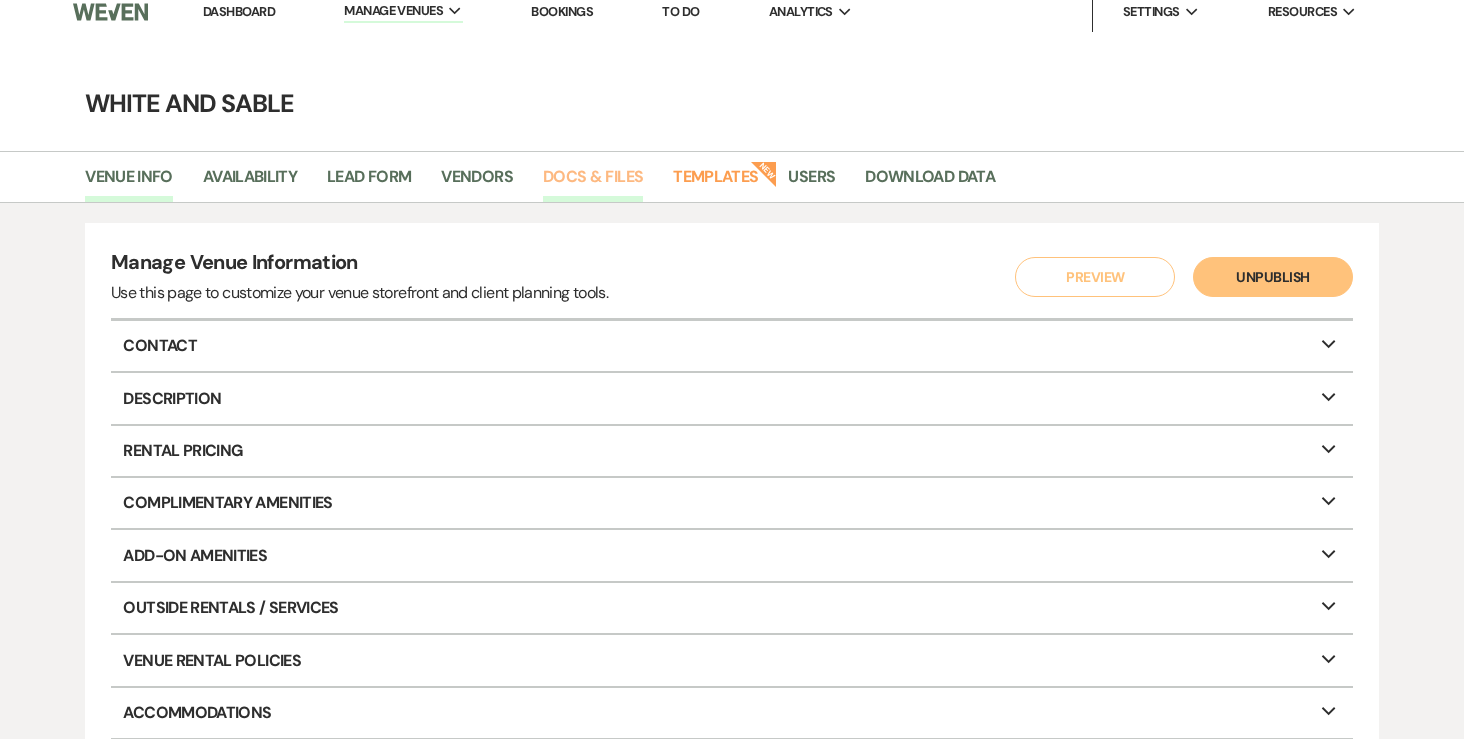 scroll, scrollTop: 18, scrollLeft: 0, axis: vertical 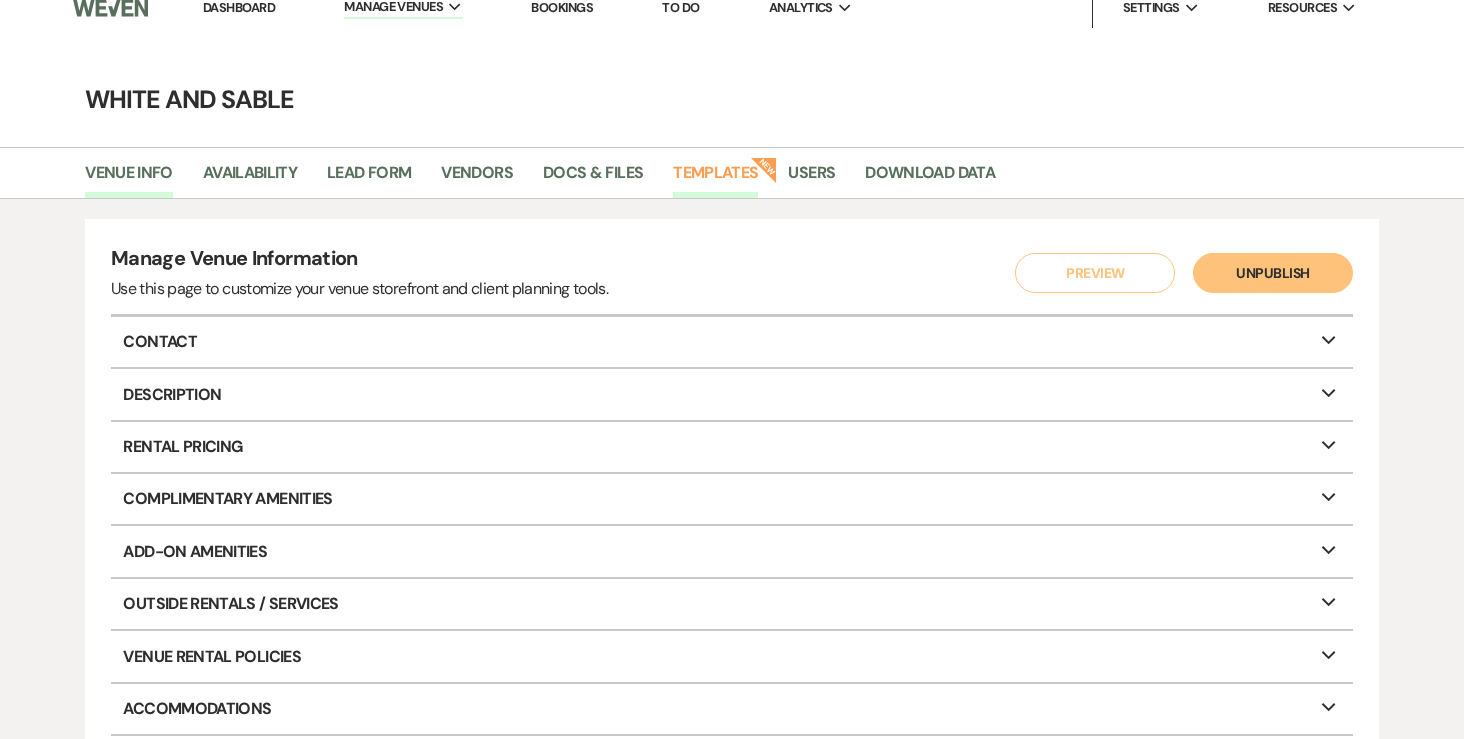 click on "Templates" at bounding box center (715, 179) 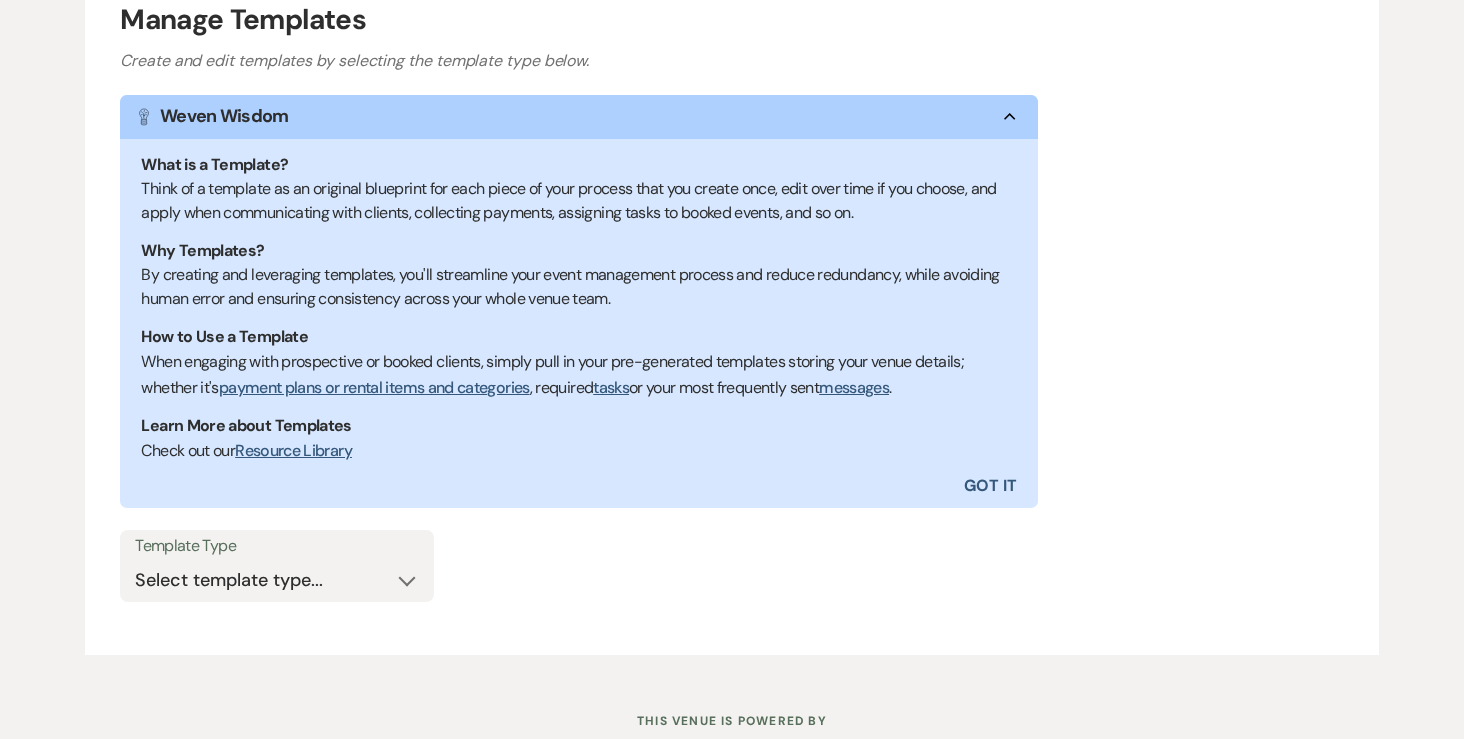 scroll, scrollTop: 337, scrollLeft: 0, axis: vertical 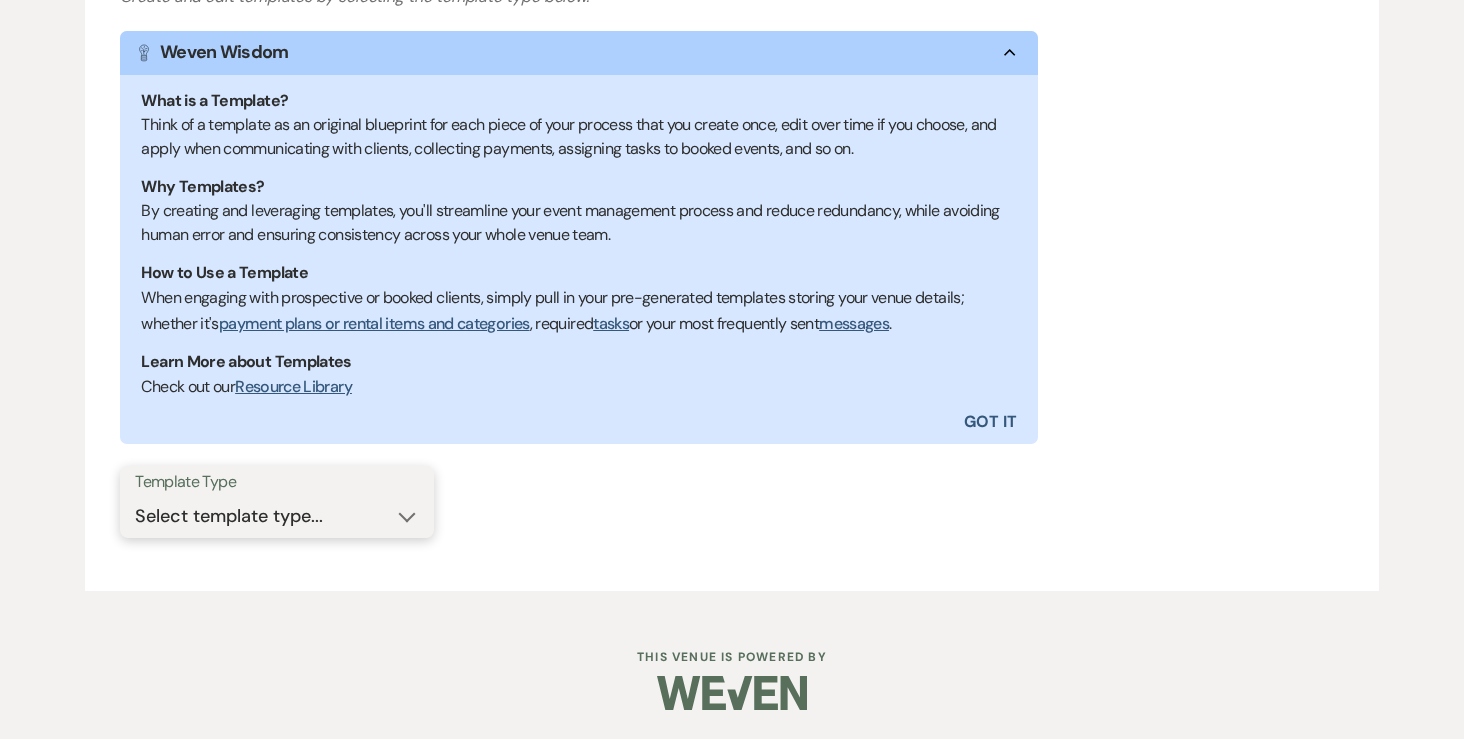 click on "Select template type... Task List Message Templates Payment Plan Inventory Items Categories" at bounding box center [277, 516] 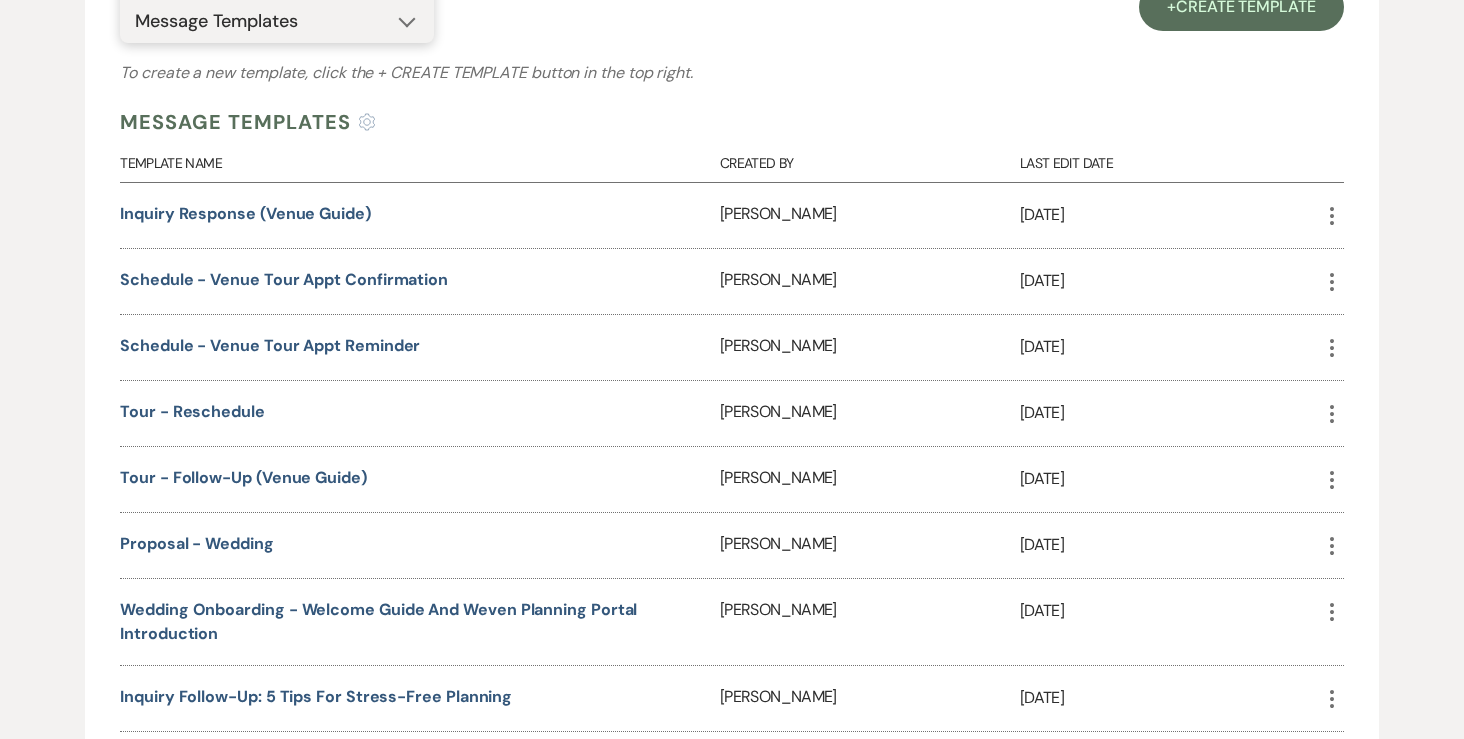 scroll, scrollTop: 834, scrollLeft: 0, axis: vertical 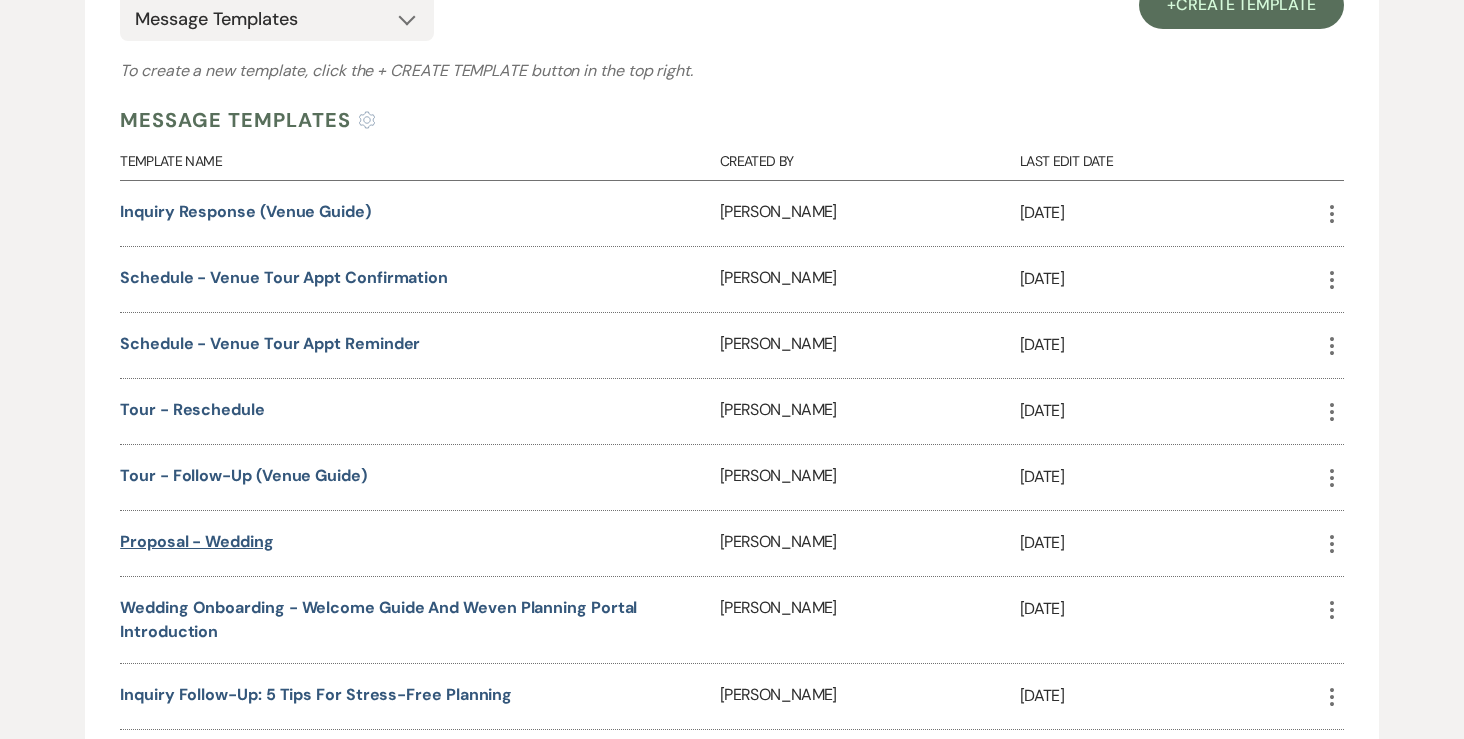 click on "Proposal - Wedding" at bounding box center [197, 541] 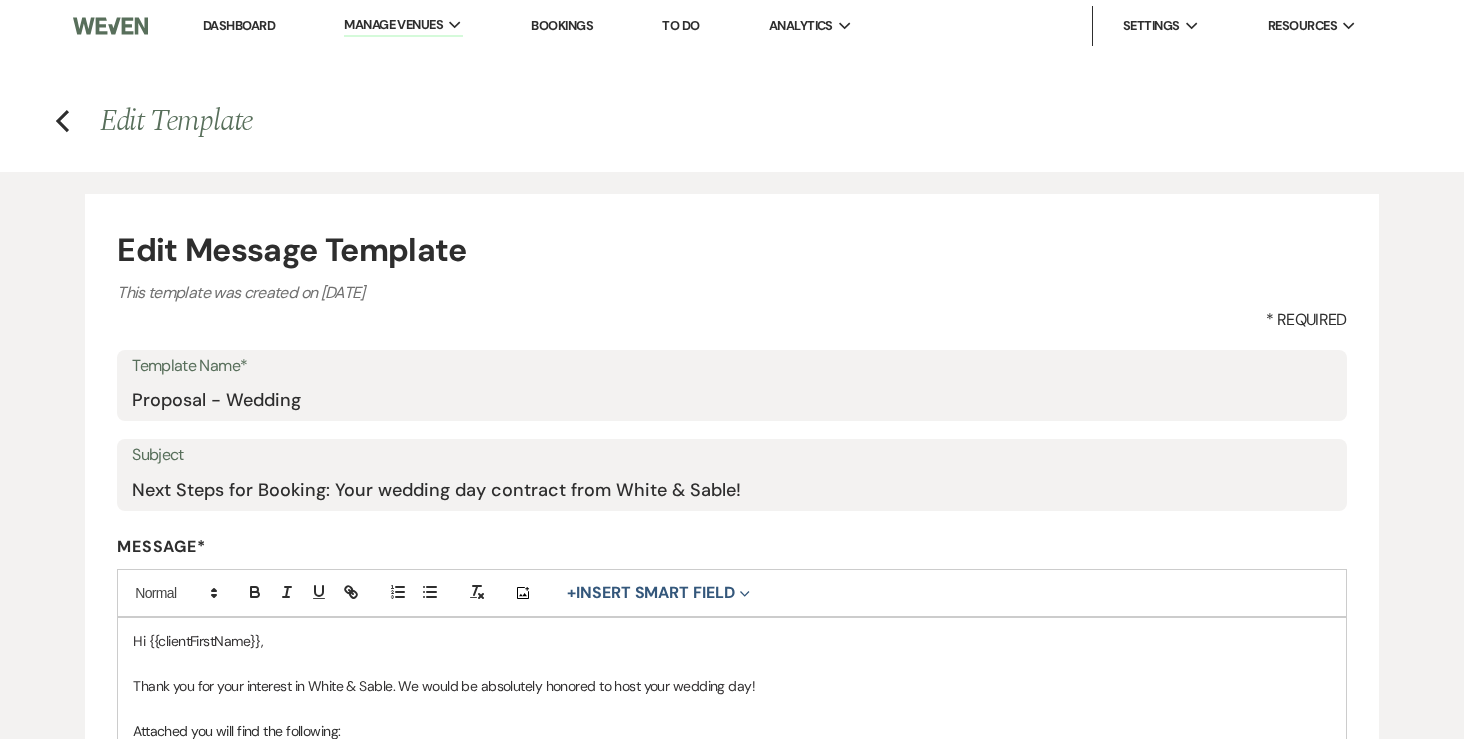 scroll, scrollTop: 0, scrollLeft: 0, axis: both 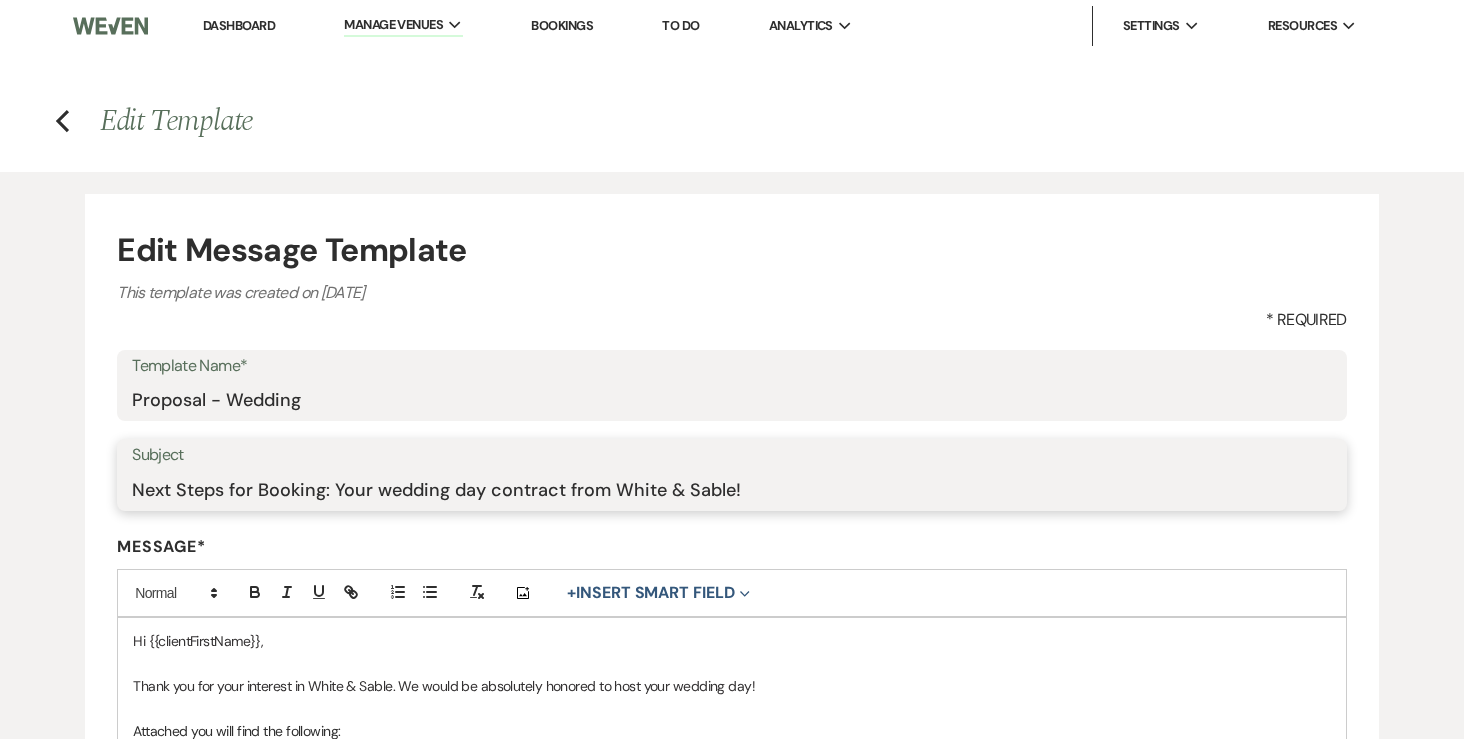 click on "Next Steps for Booking: Your wedding day contract from White & Sable!" at bounding box center (732, 489) 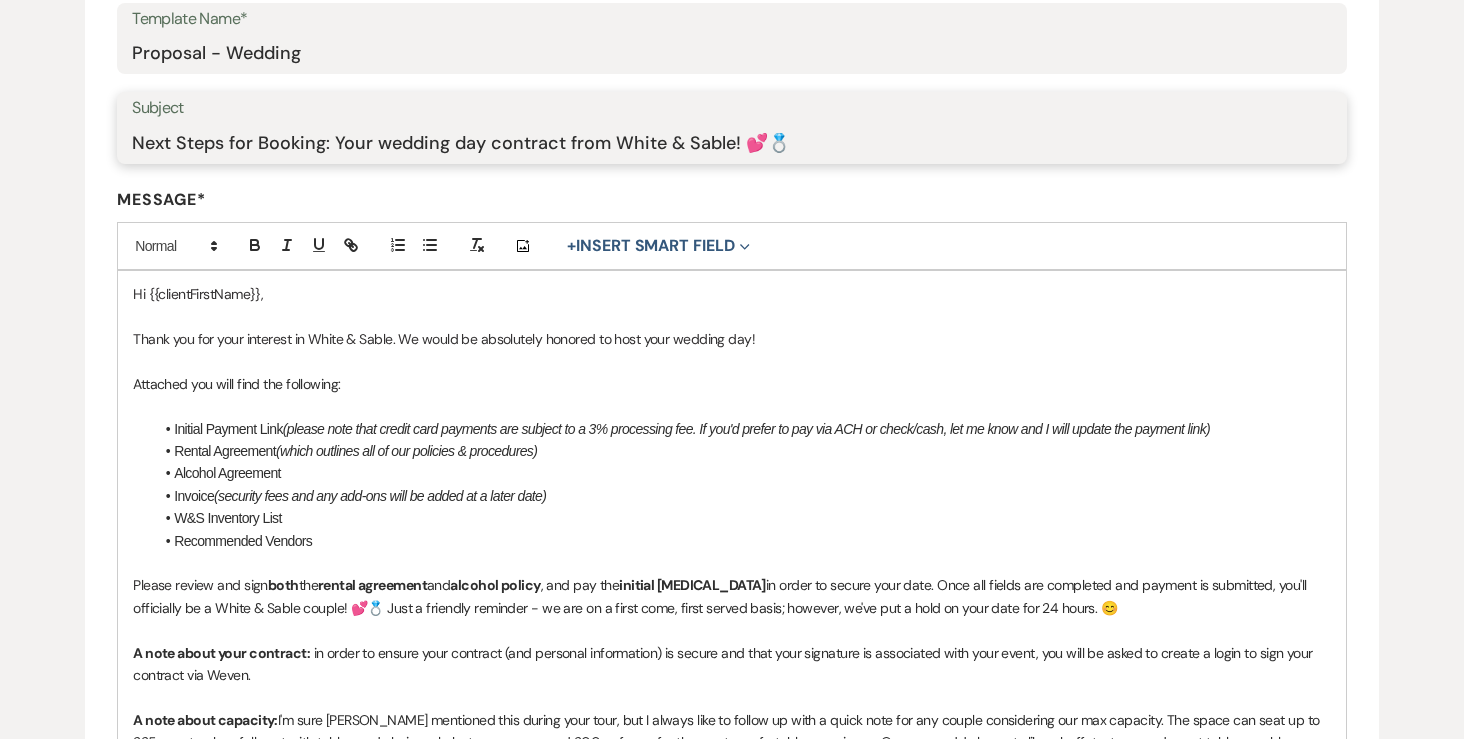 scroll, scrollTop: 356, scrollLeft: 0, axis: vertical 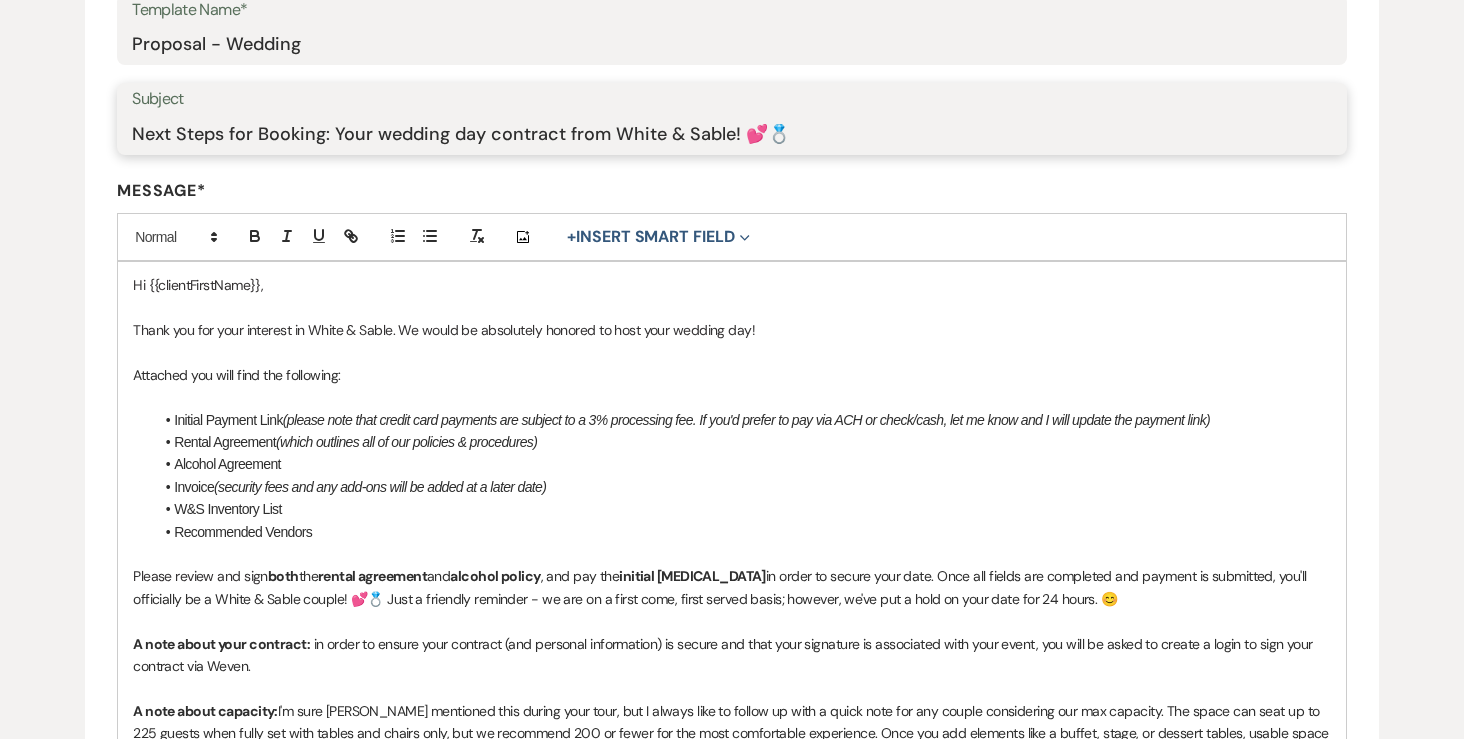 type on "Next Steps for Booking: Your wedding day contract from White & Sable! 💕💍" 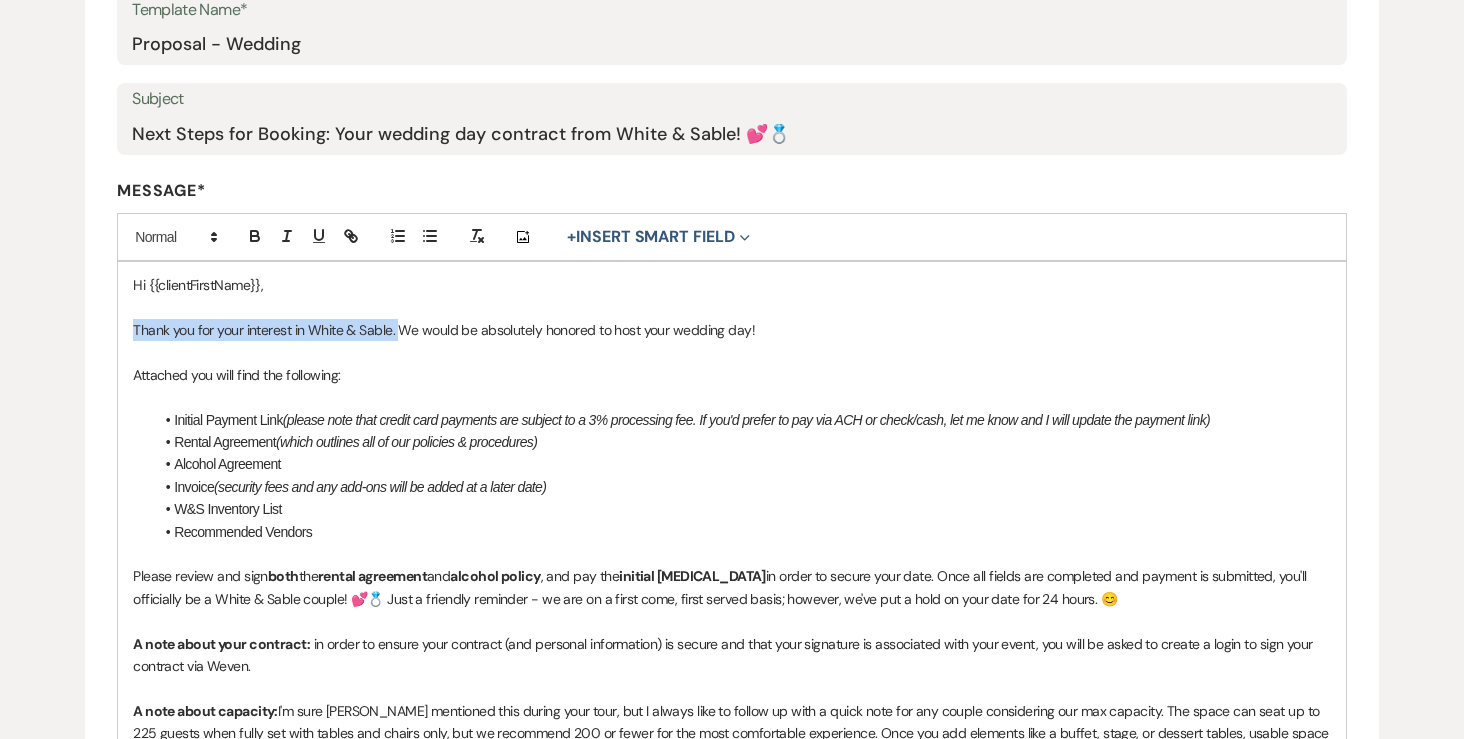 drag, startPoint x: 129, startPoint y: 329, endPoint x: 398, endPoint y: 325, distance: 269.02972 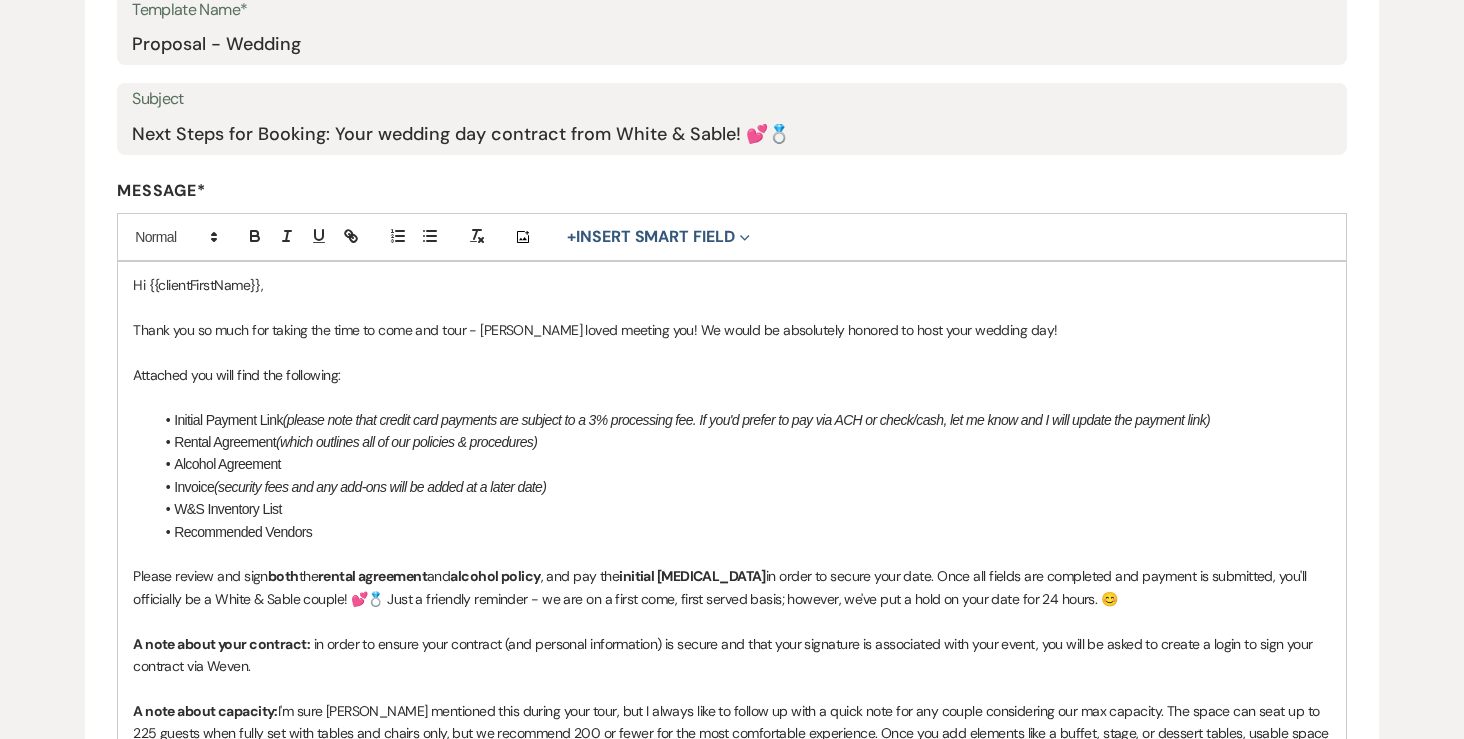 click on "Thank you so much for taking the time to come and tour - [PERSON_NAME] loved meeting you! We would be absolutely honored to host your wedding day!" at bounding box center (732, 330) 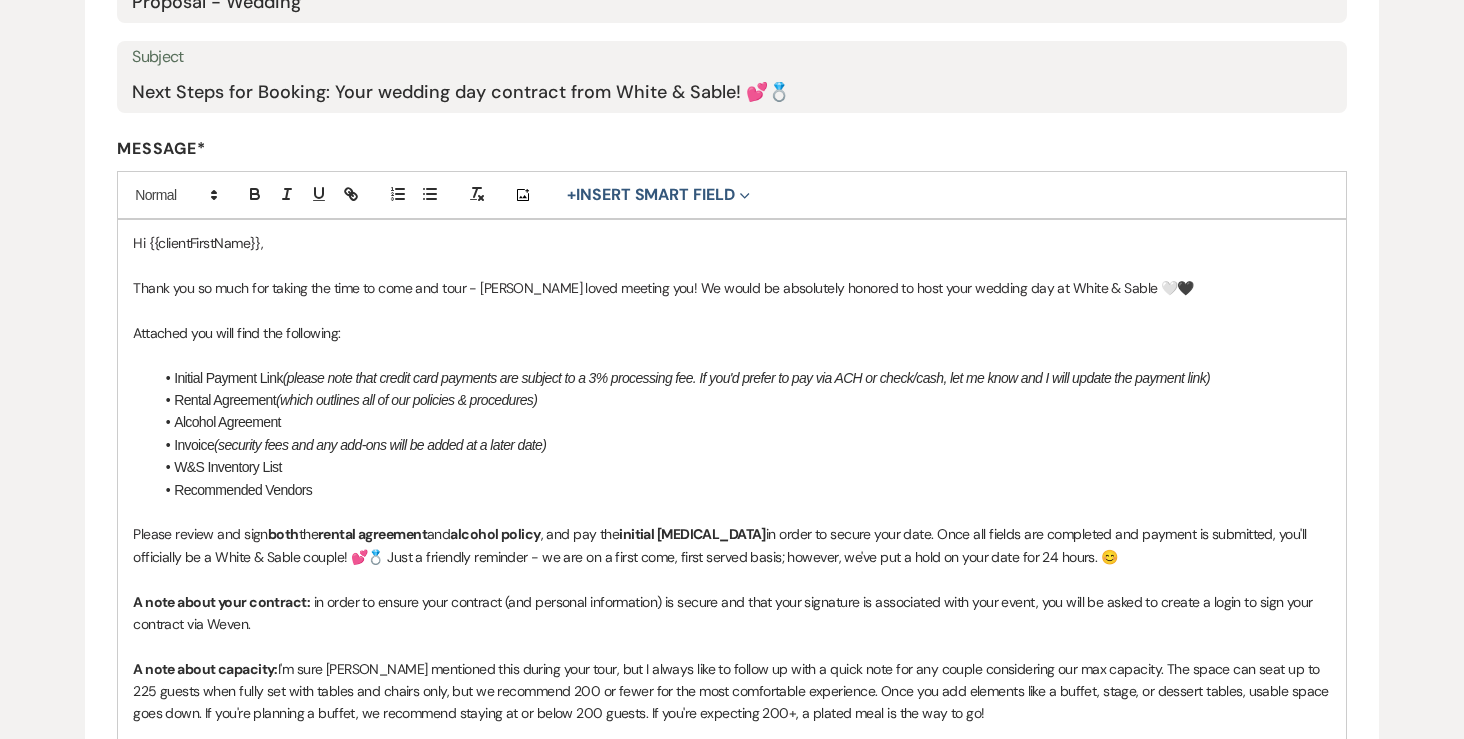 scroll, scrollTop: 399, scrollLeft: 0, axis: vertical 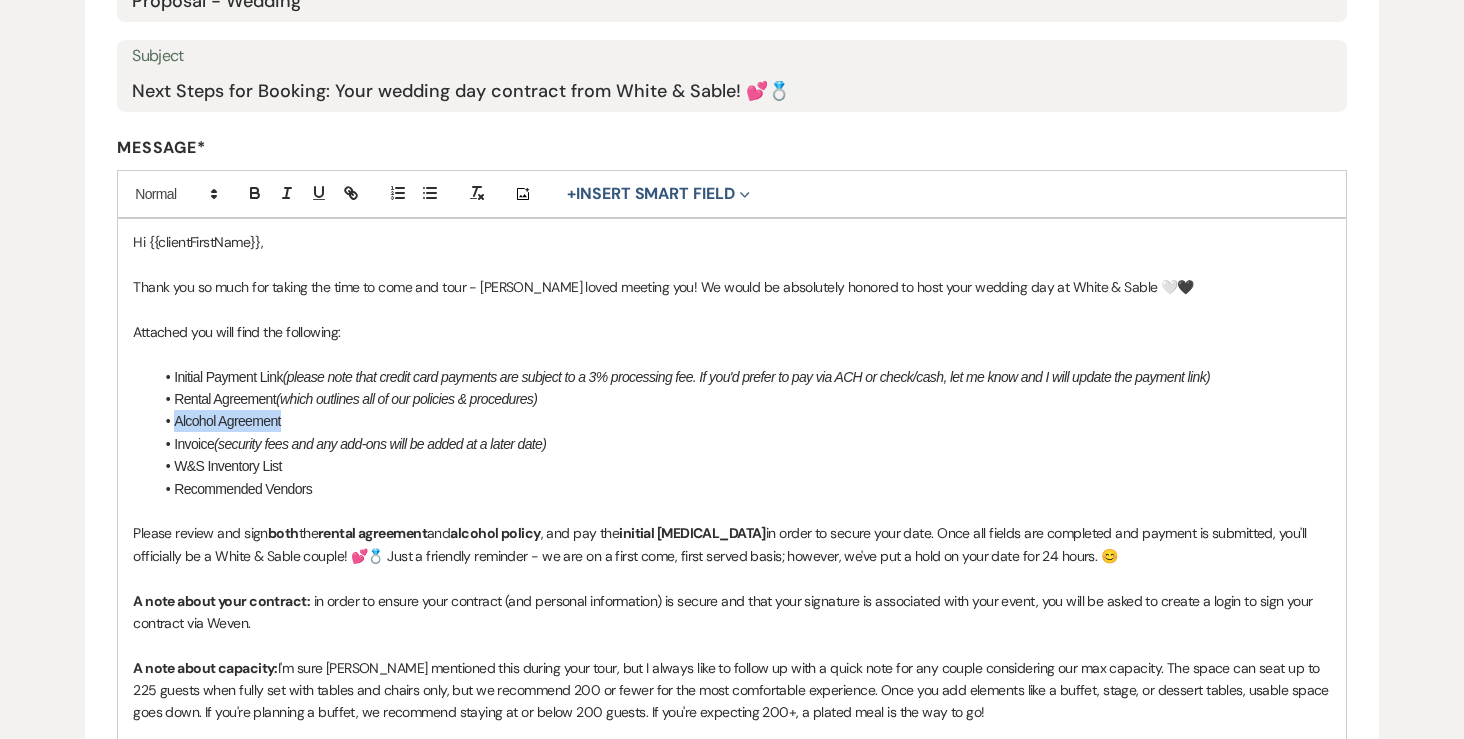 click on "Alcohol Agreement" at bounding box center [742, 421] 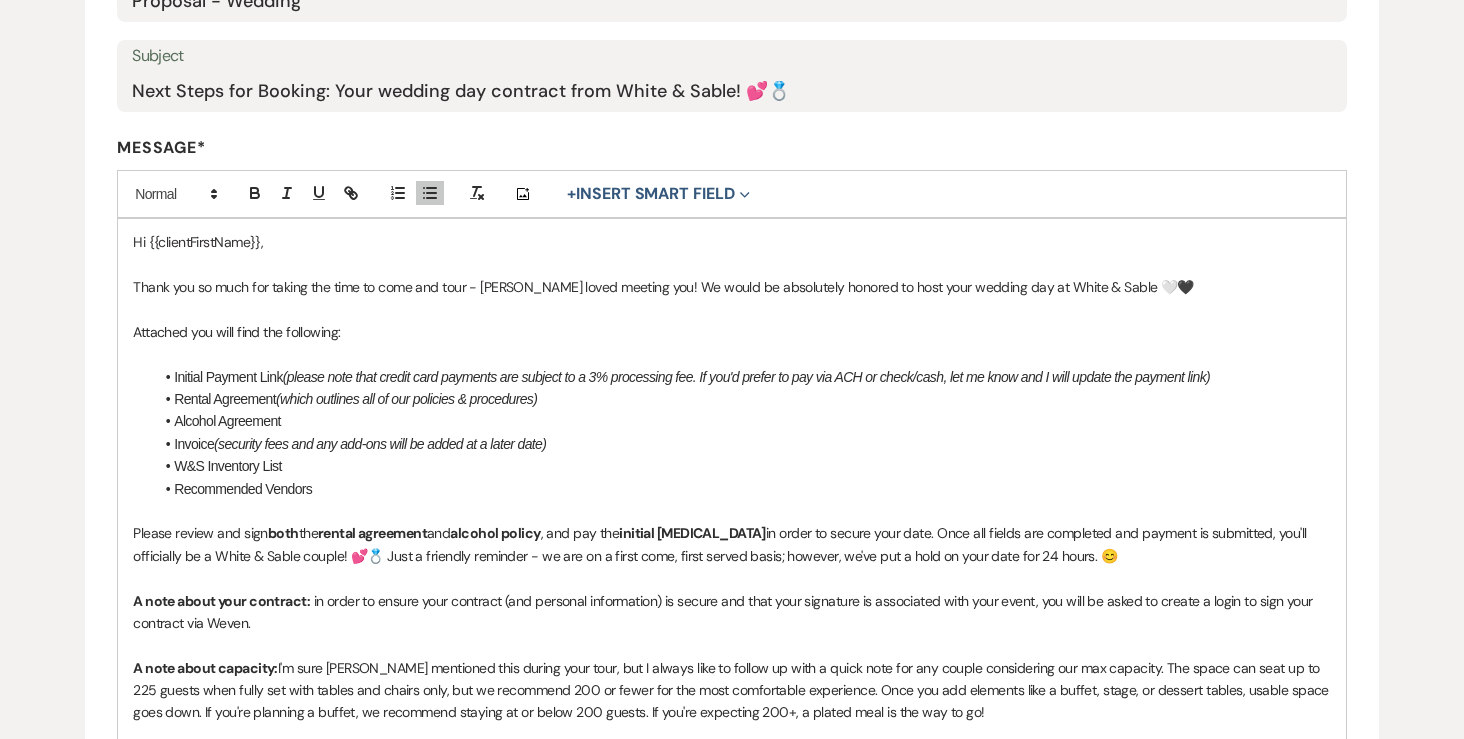 click on "(security fees and any add-ons will be added at a later date)" at bounding box center [380, 444] 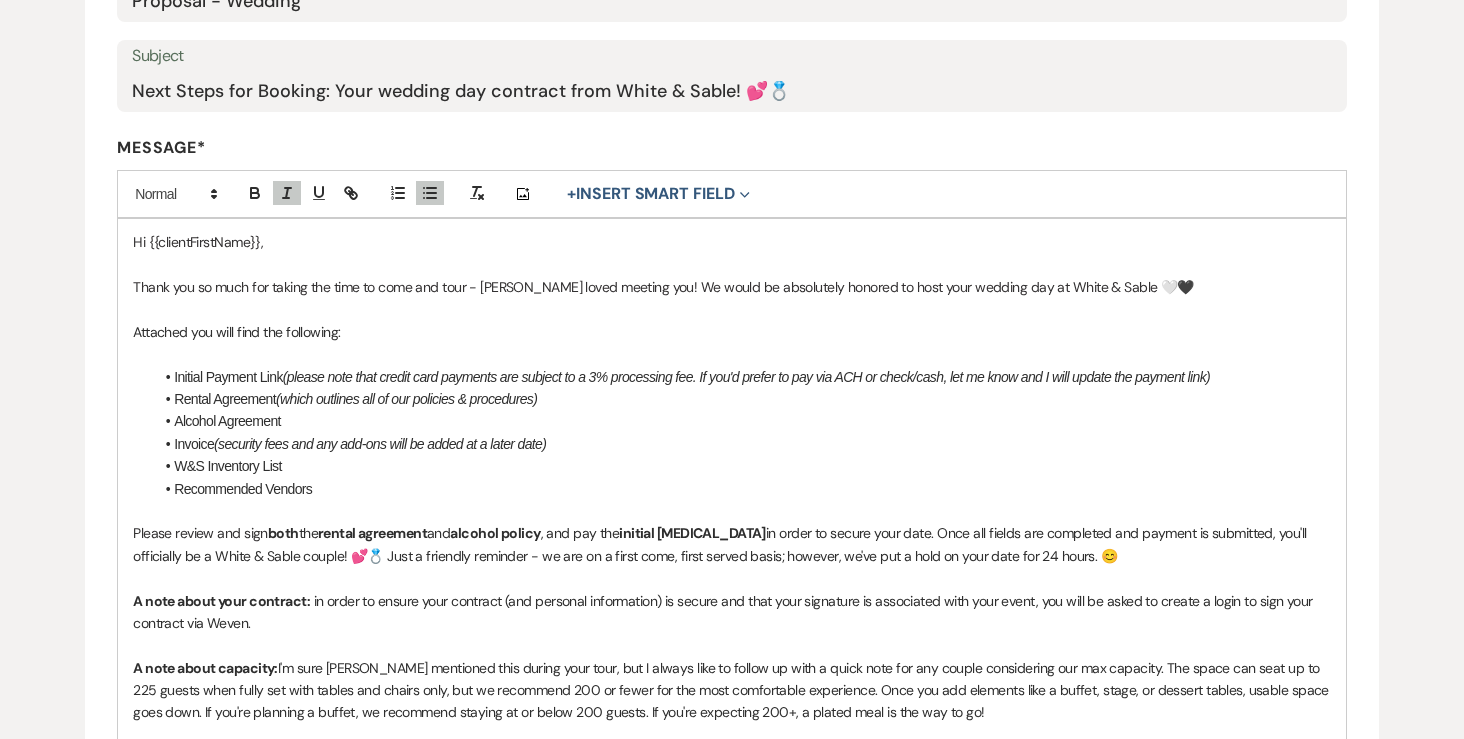 click on "(please note that credit card payments are subject to a 3% processing fee. If you'd prefer to pay via ACH or check/cash, let me know and I will update the payment link)" at bounding box center (746, 377) 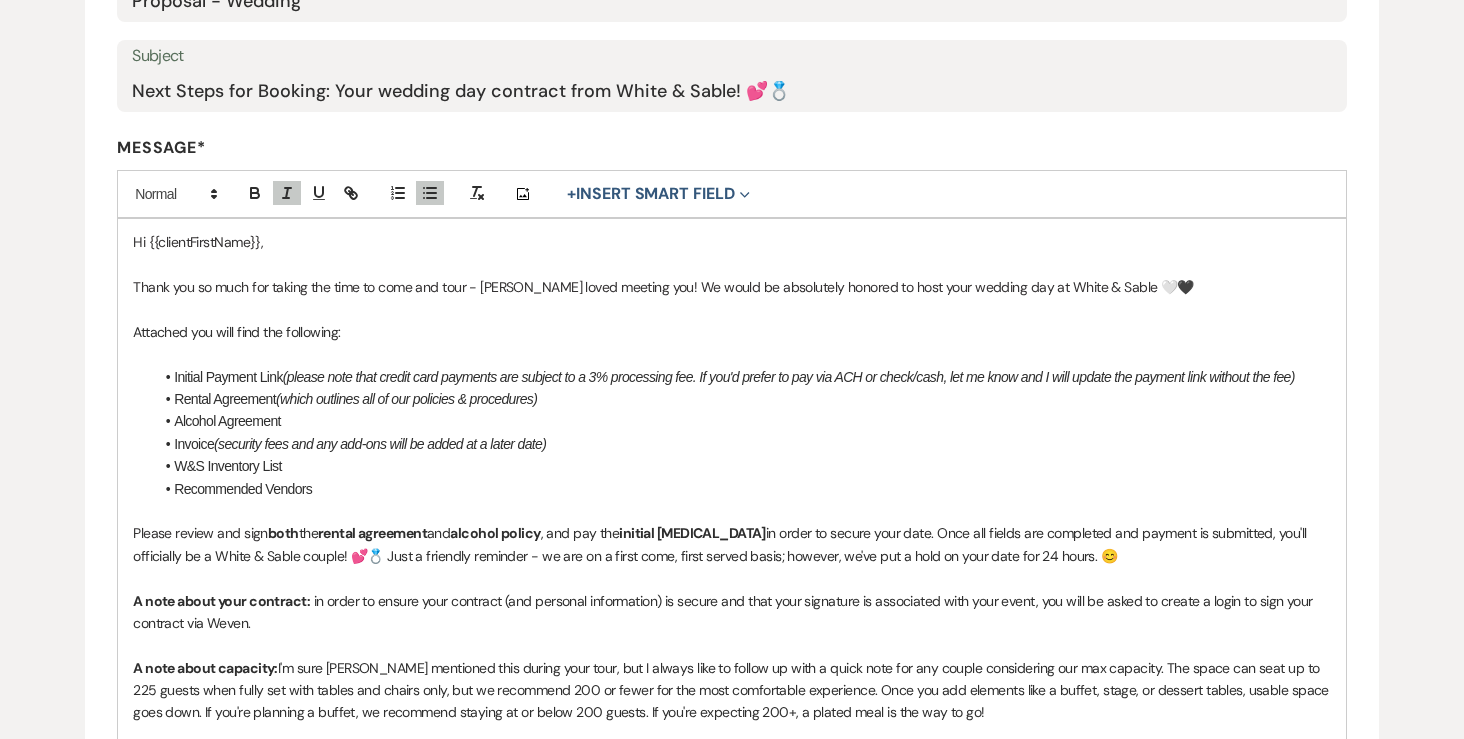 click on "(security fees and any add-ons will be added at a later date)" at bounding box center (380, 444) 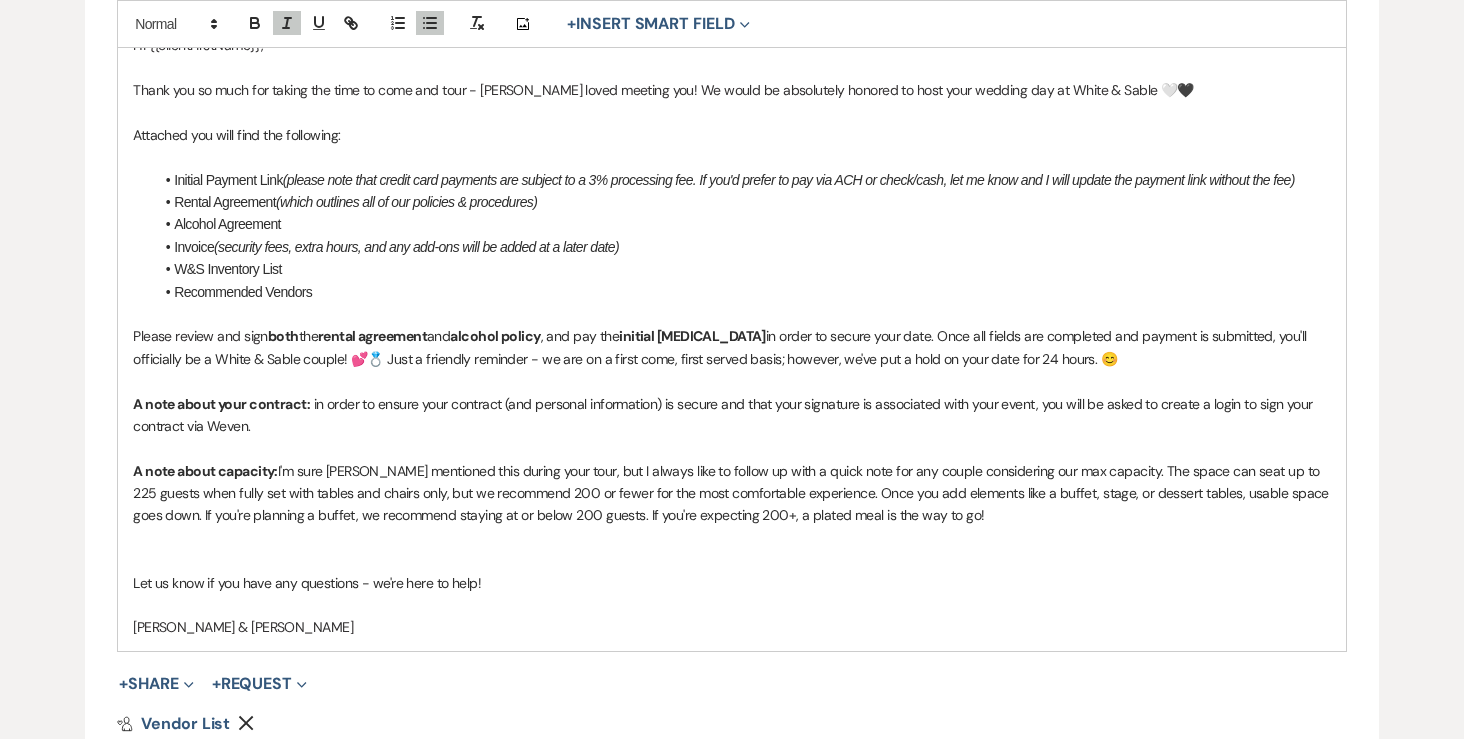 scroll, scrollTop: 598, scrollLeft: 0, axis: vertical 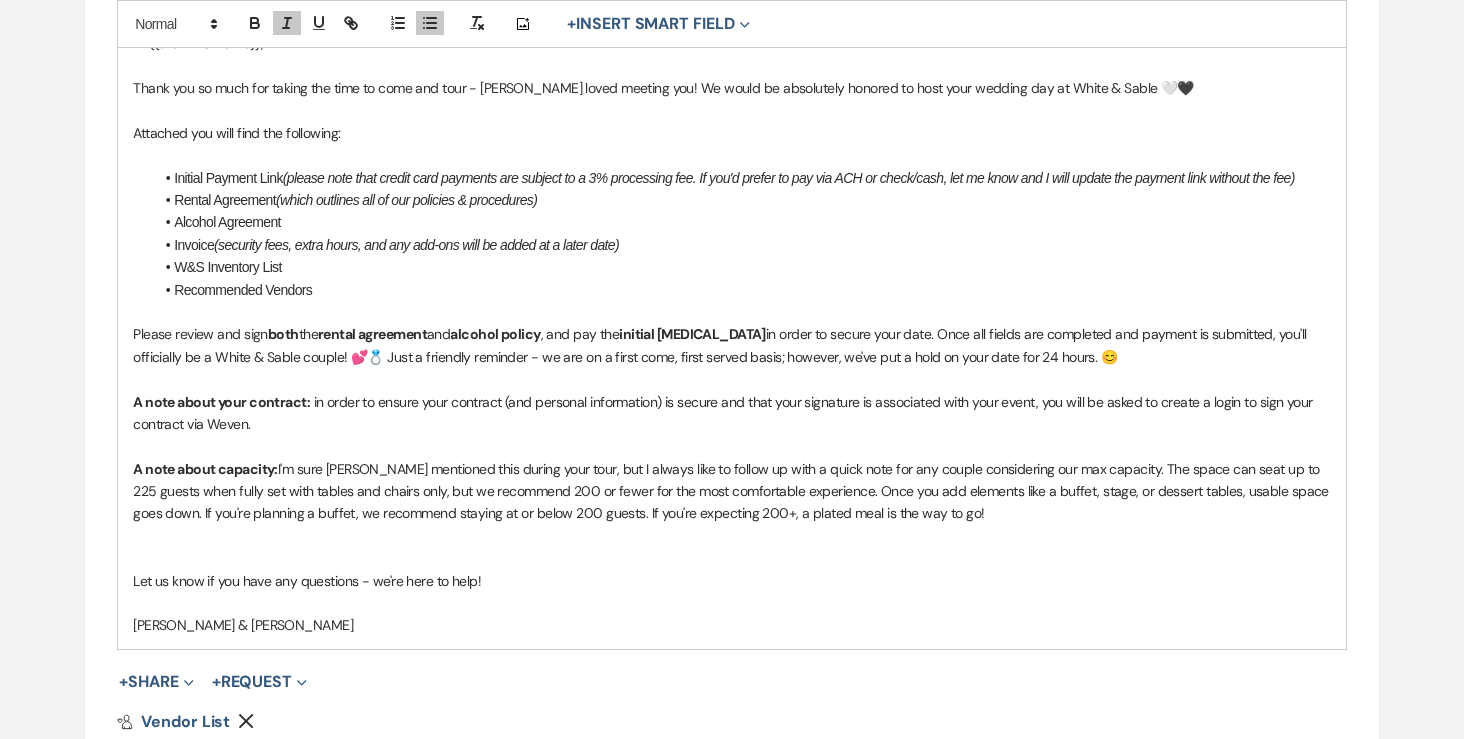 click at bounding box center (732, 536) 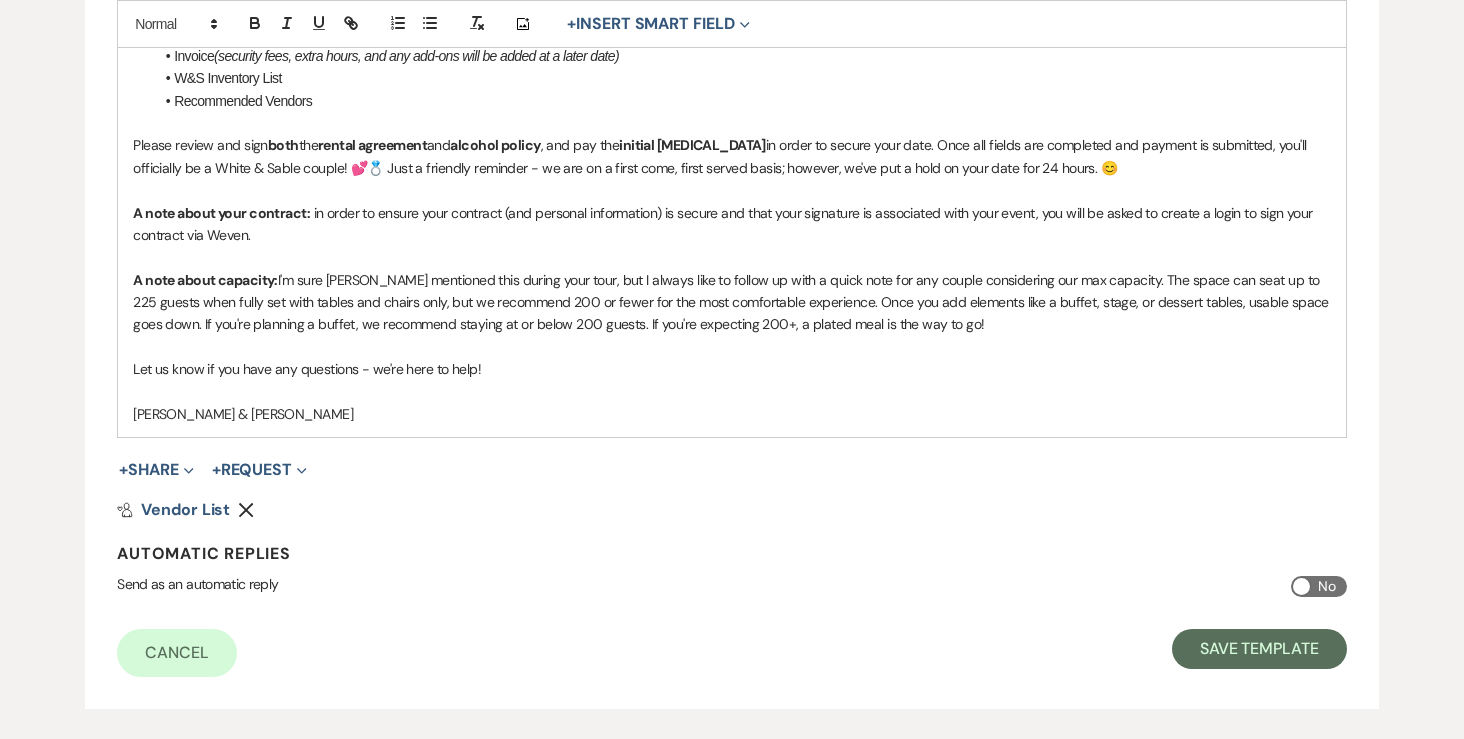 scroll, scrollTop: 793, scrollLeft: 0, axis: vertical 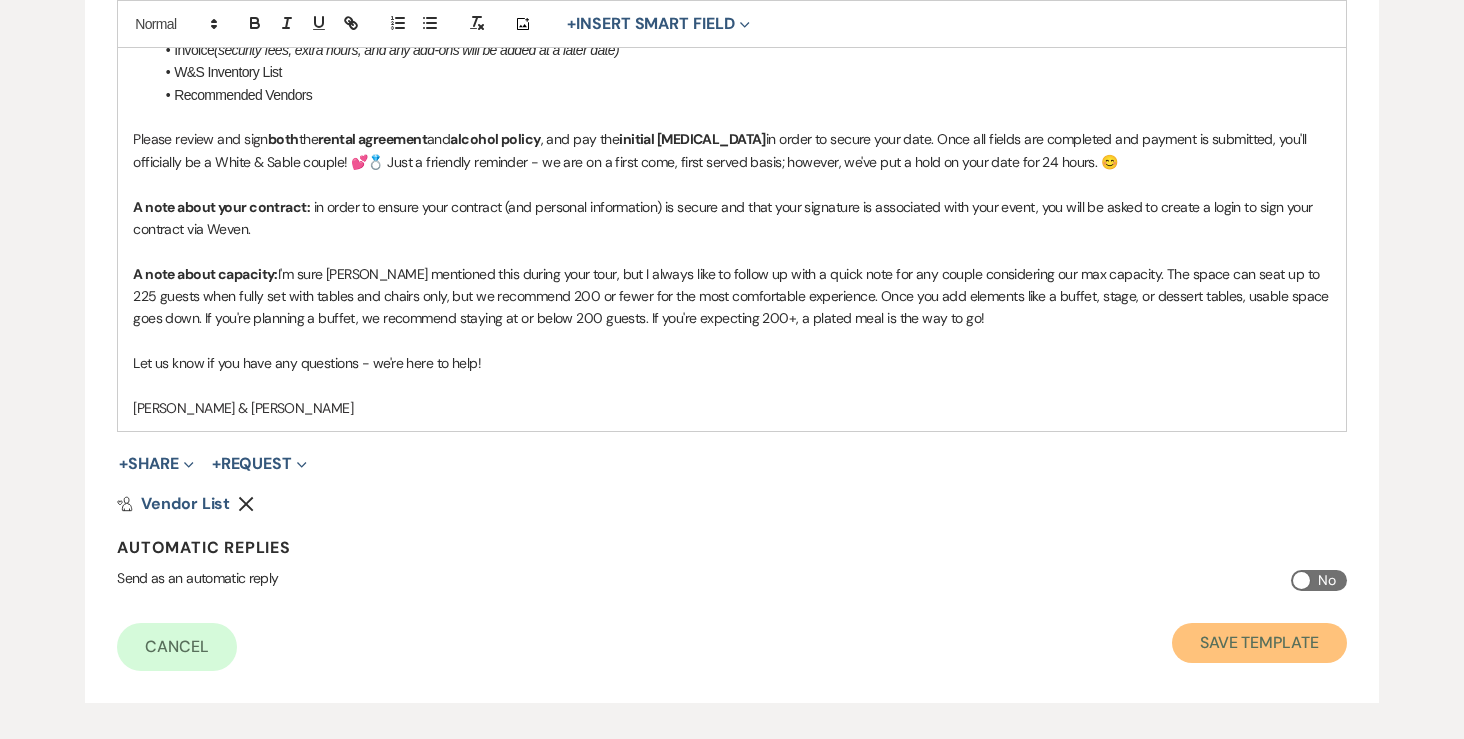 click on "Save Template" at bounding box center [1259, 643] 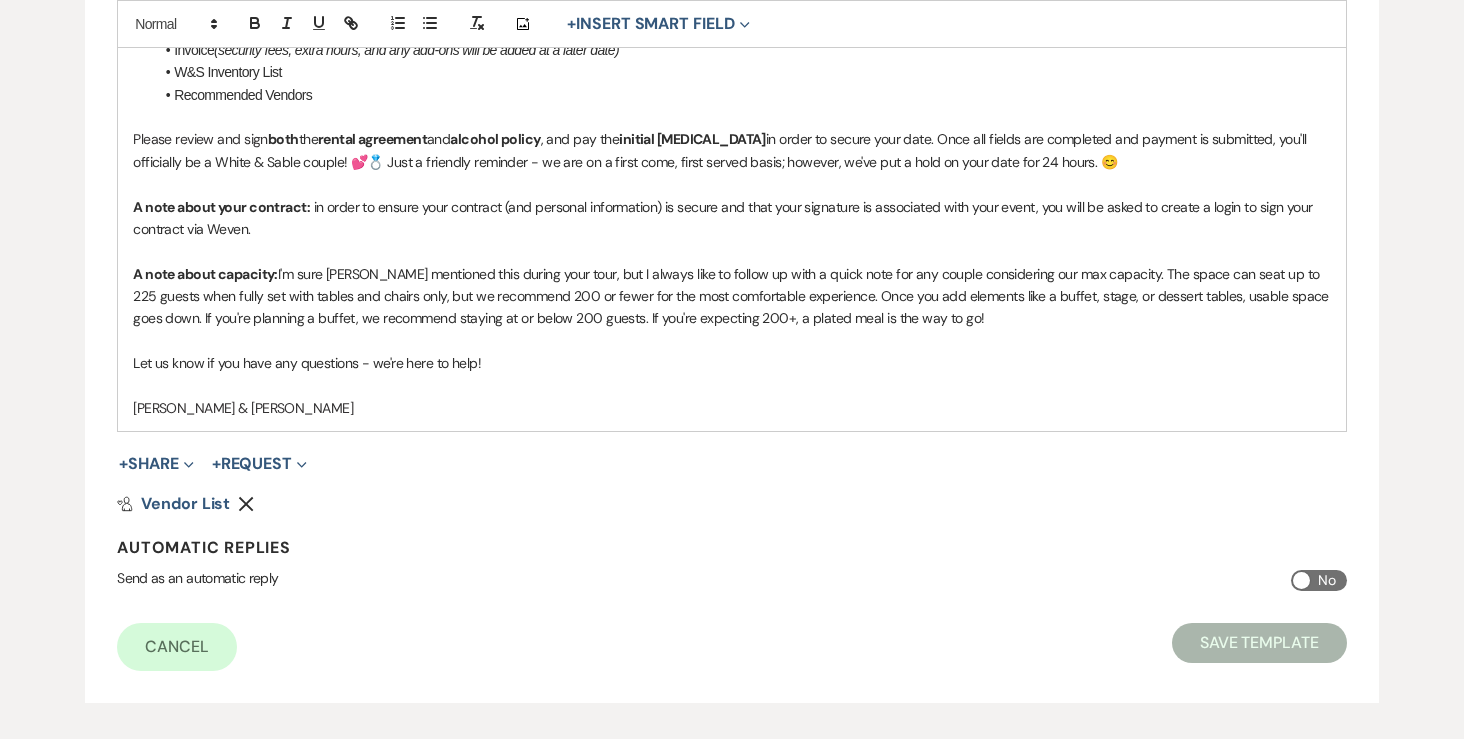 scroll, scrollTop: 0, scrollLeft: 0, axis: both 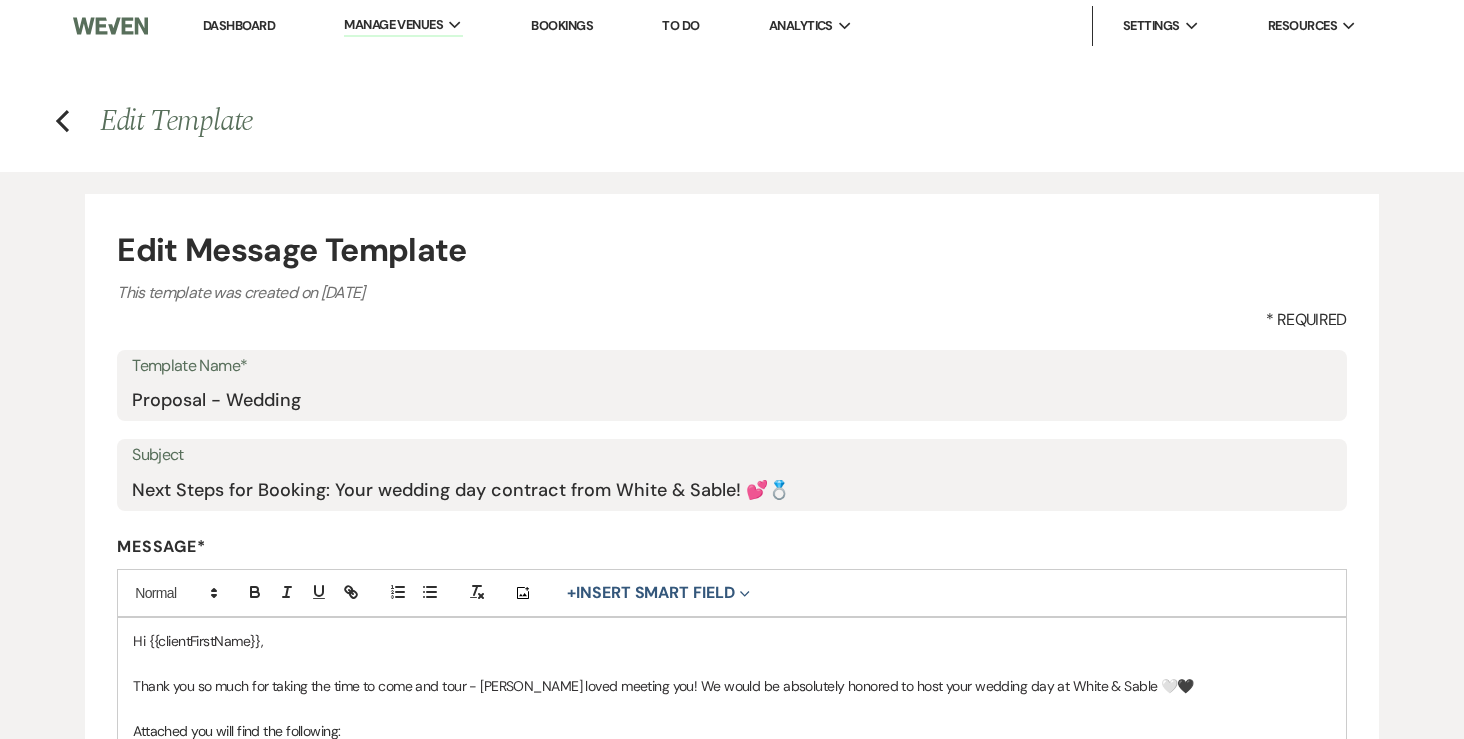 select on "Message Templates" 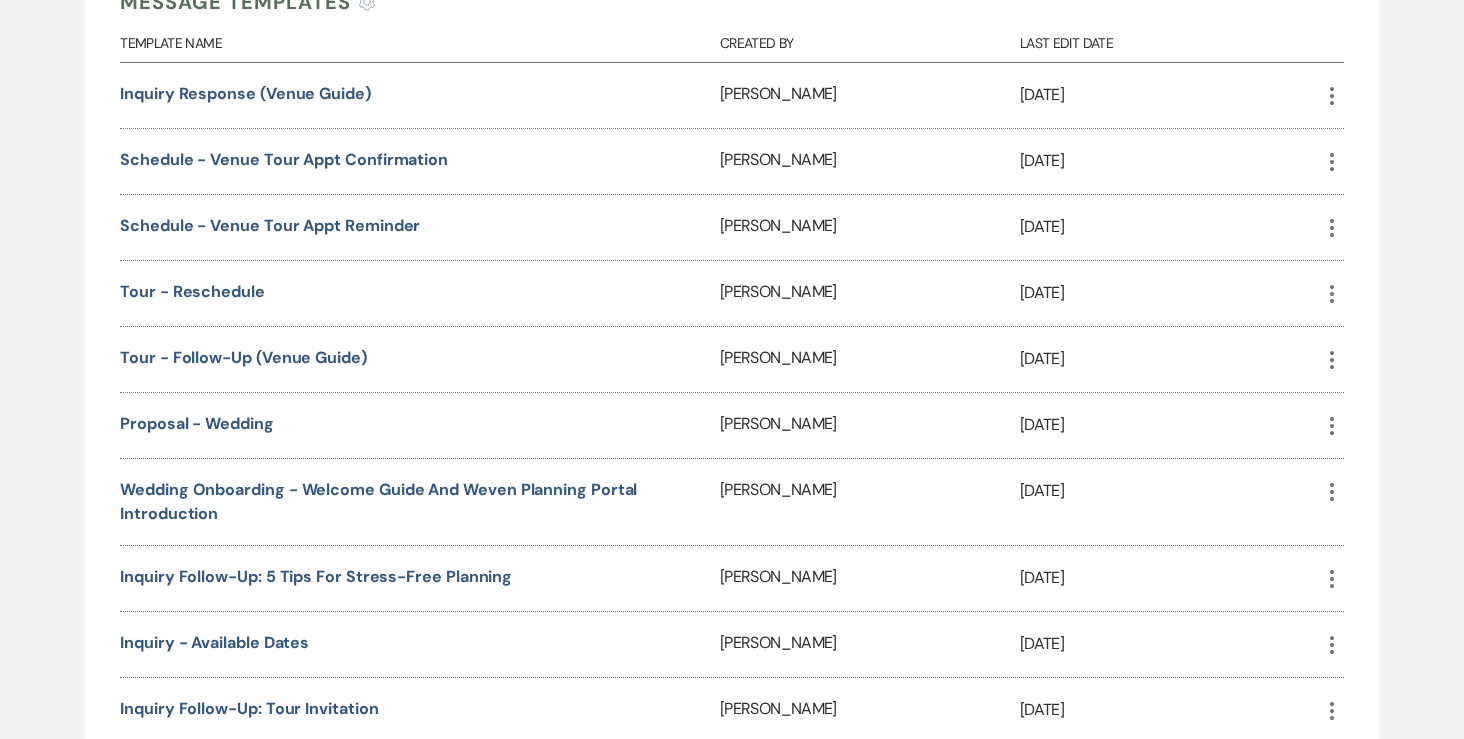 scroll, scrollTop: 953, scrollLeft: 0, axis: vertical 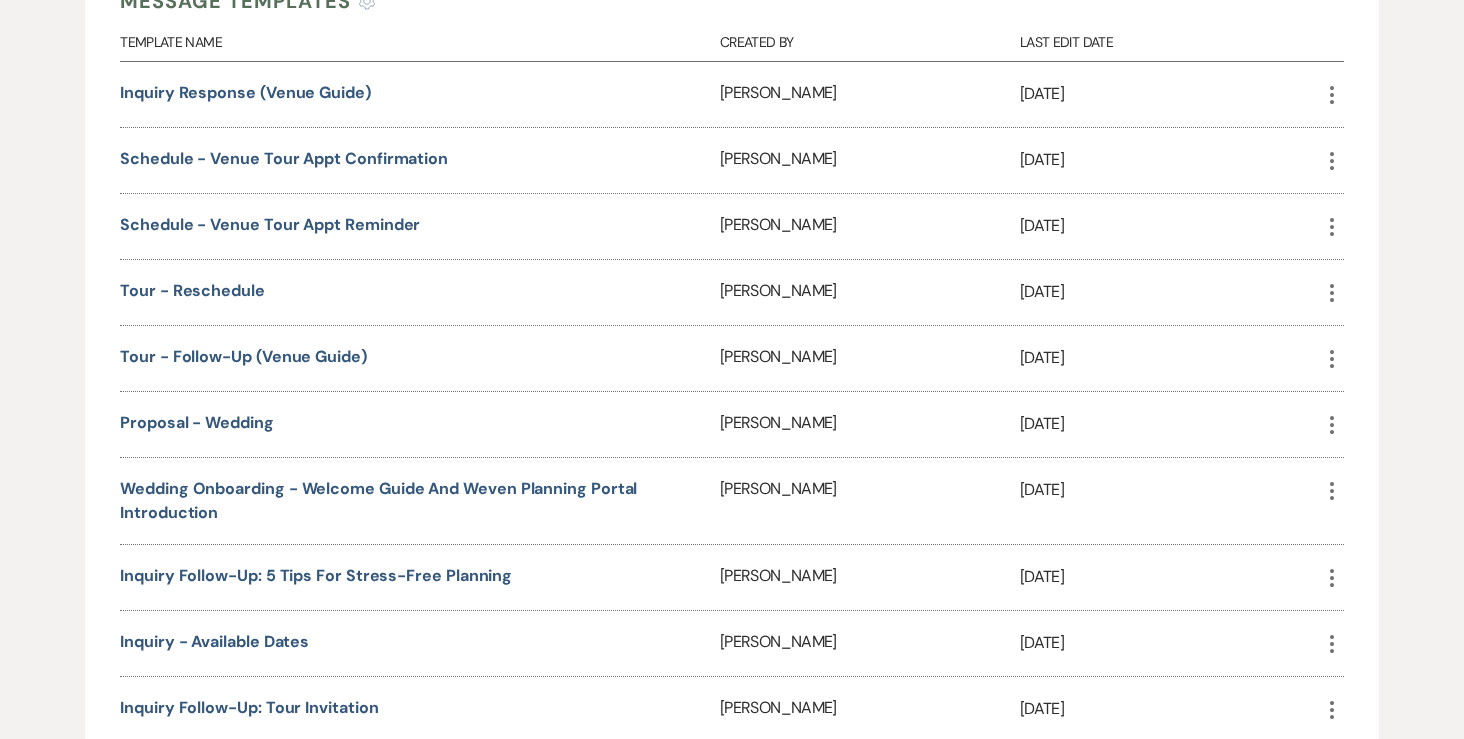 click on "Wedding Onboarding - Welcome Guide and Weven Planning Portal Introduction" at bounding box center [420, 501] 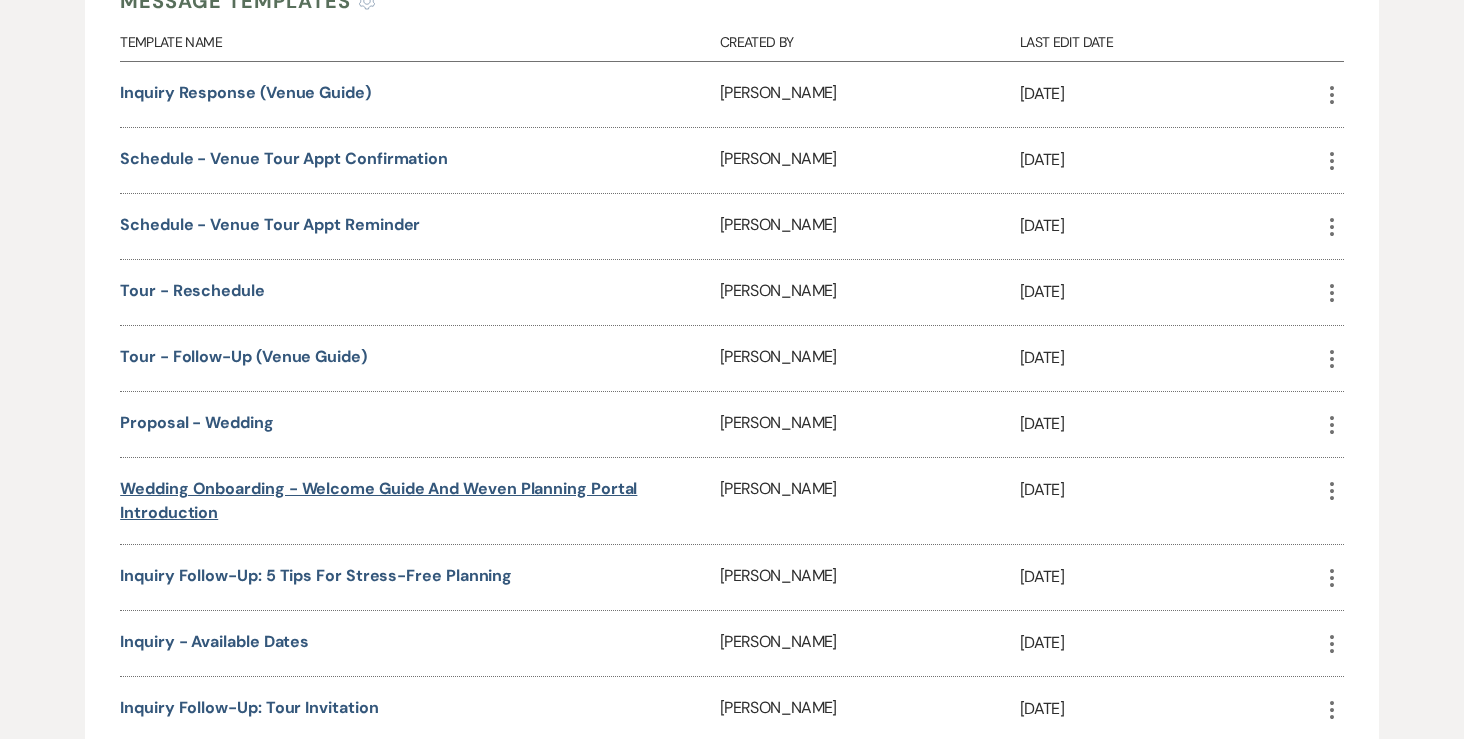 click on "Wedding Onboarding - Welcome Guide and Weven Planning Portal Introduction" at bounding box center (378, 500) 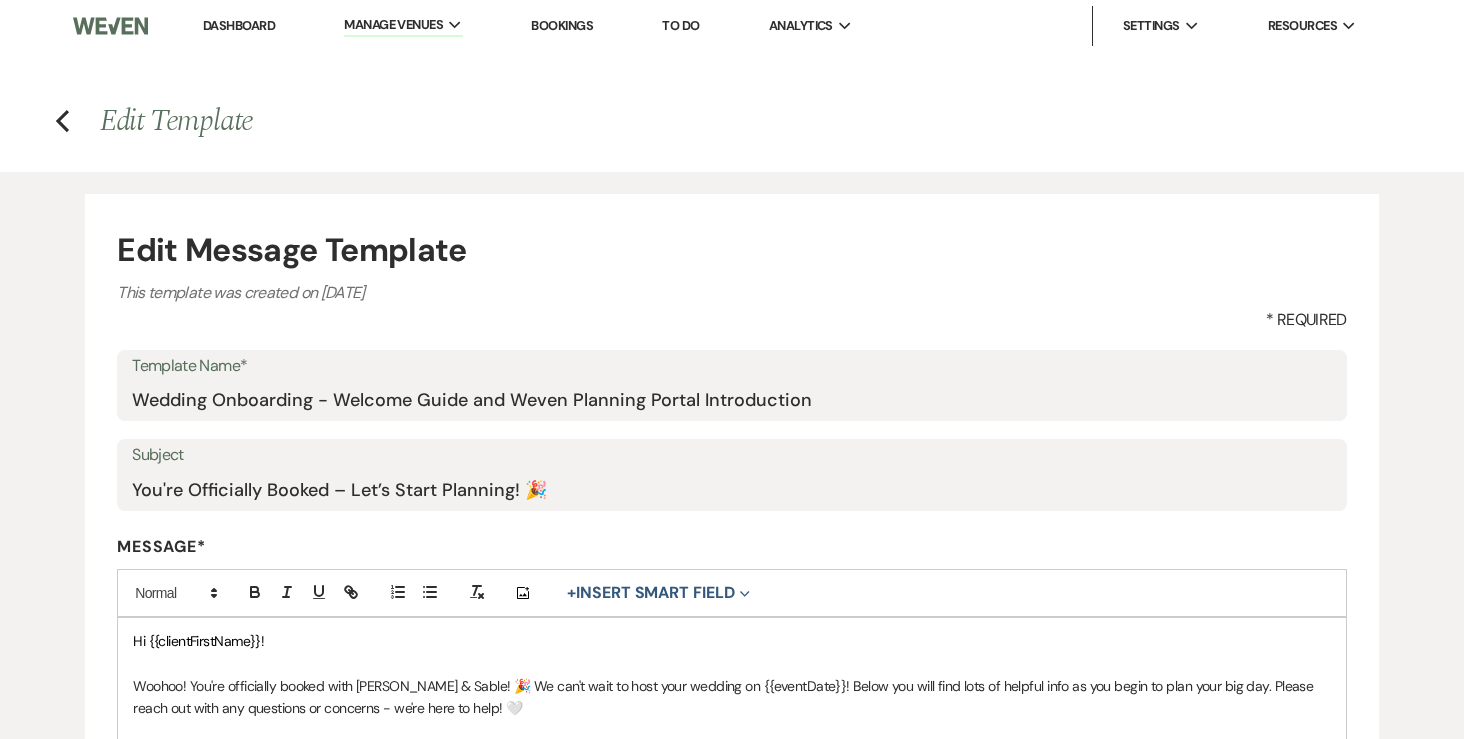 scroll, scrollTop: 0, scrollLeft: 0, axis: both 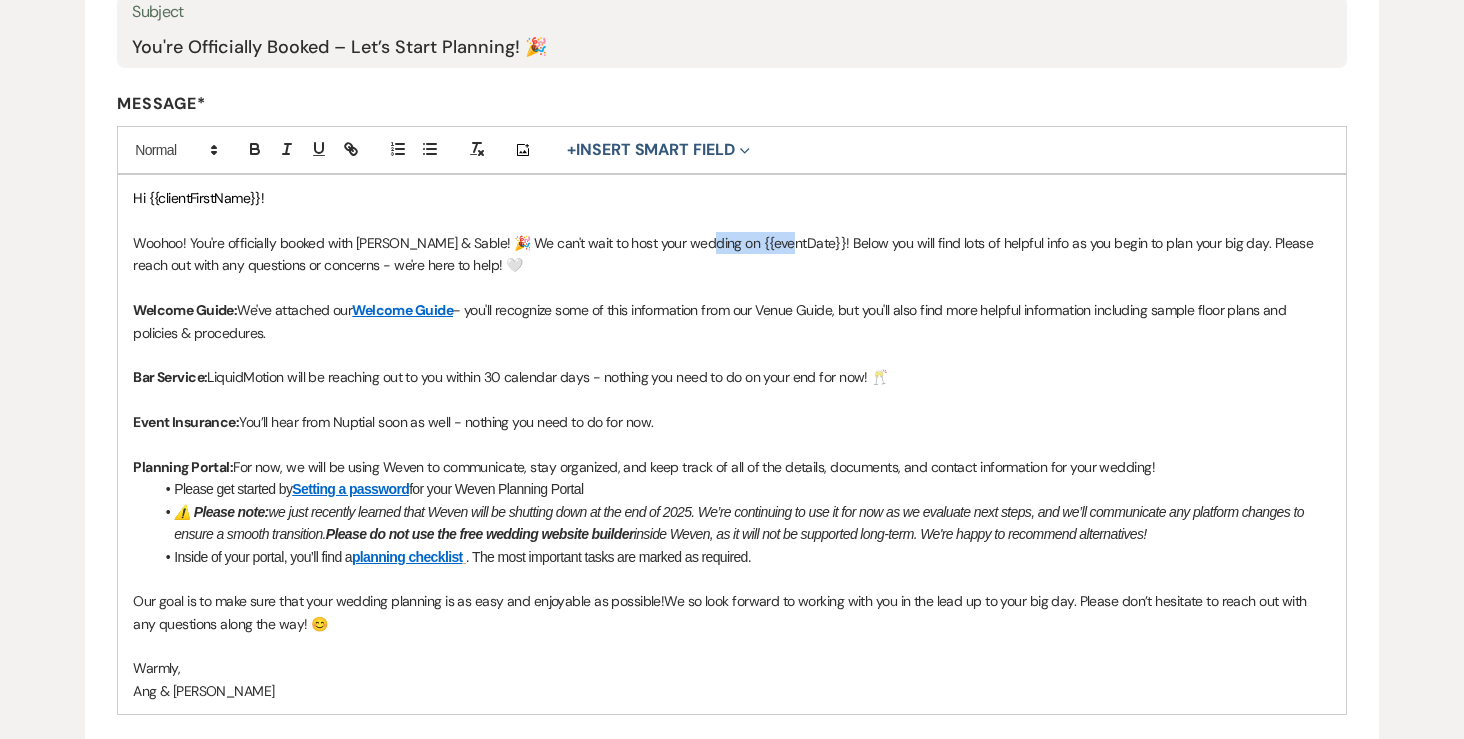 drag, startPoint x: 693, startPoint y: 241, endPoint x: 773, endPoint y: 248, distance: 80.305664 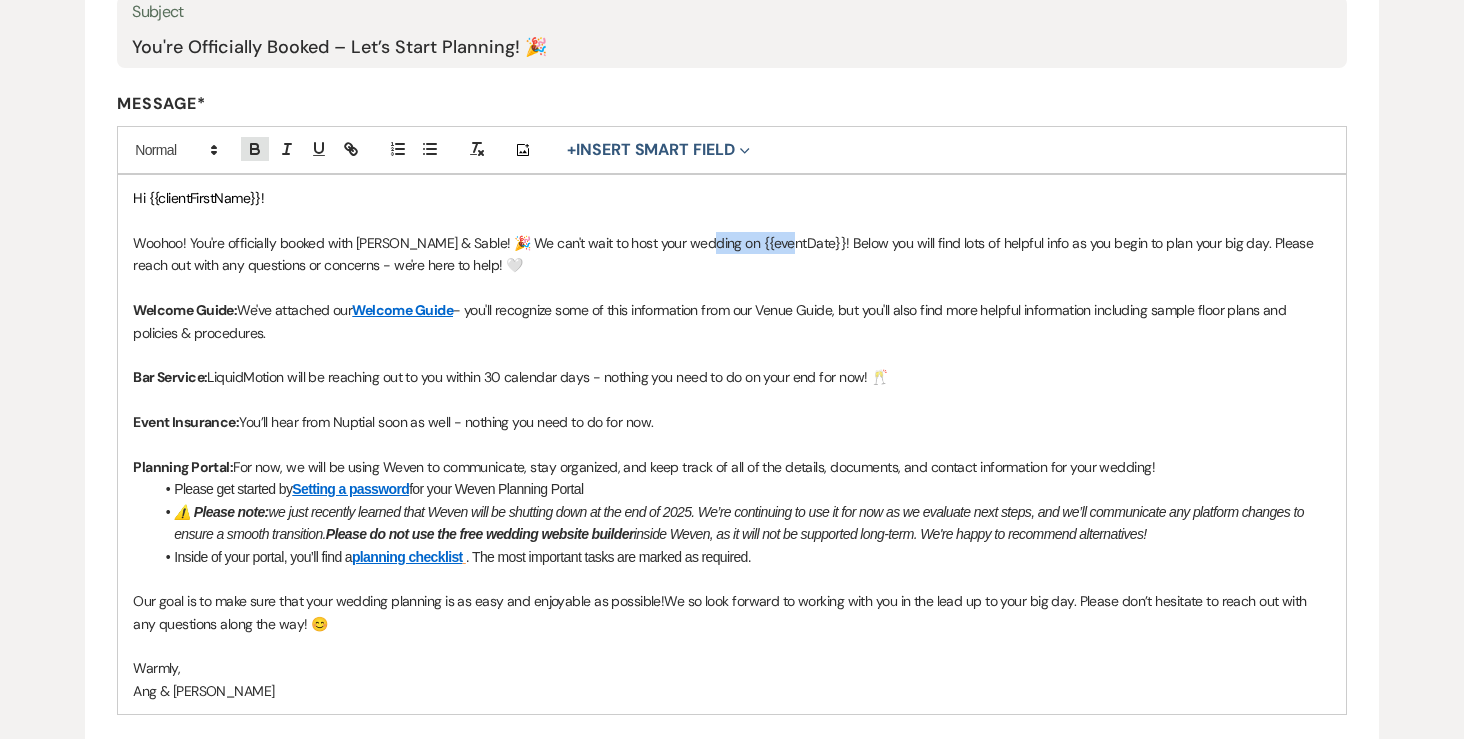 click at bounding box center [255, 149] 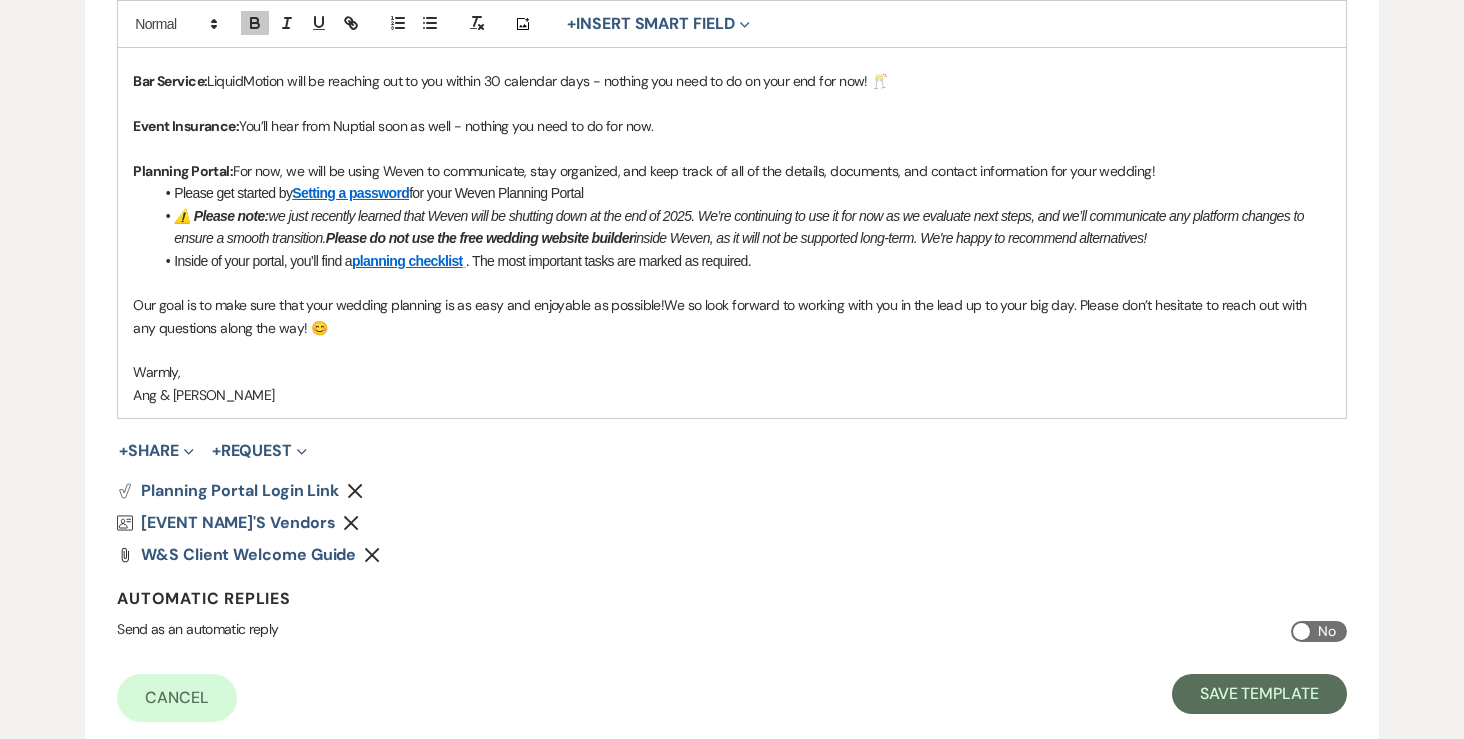 scroll, scrollTop: 757, scrollLeft: 0, axis: vertical 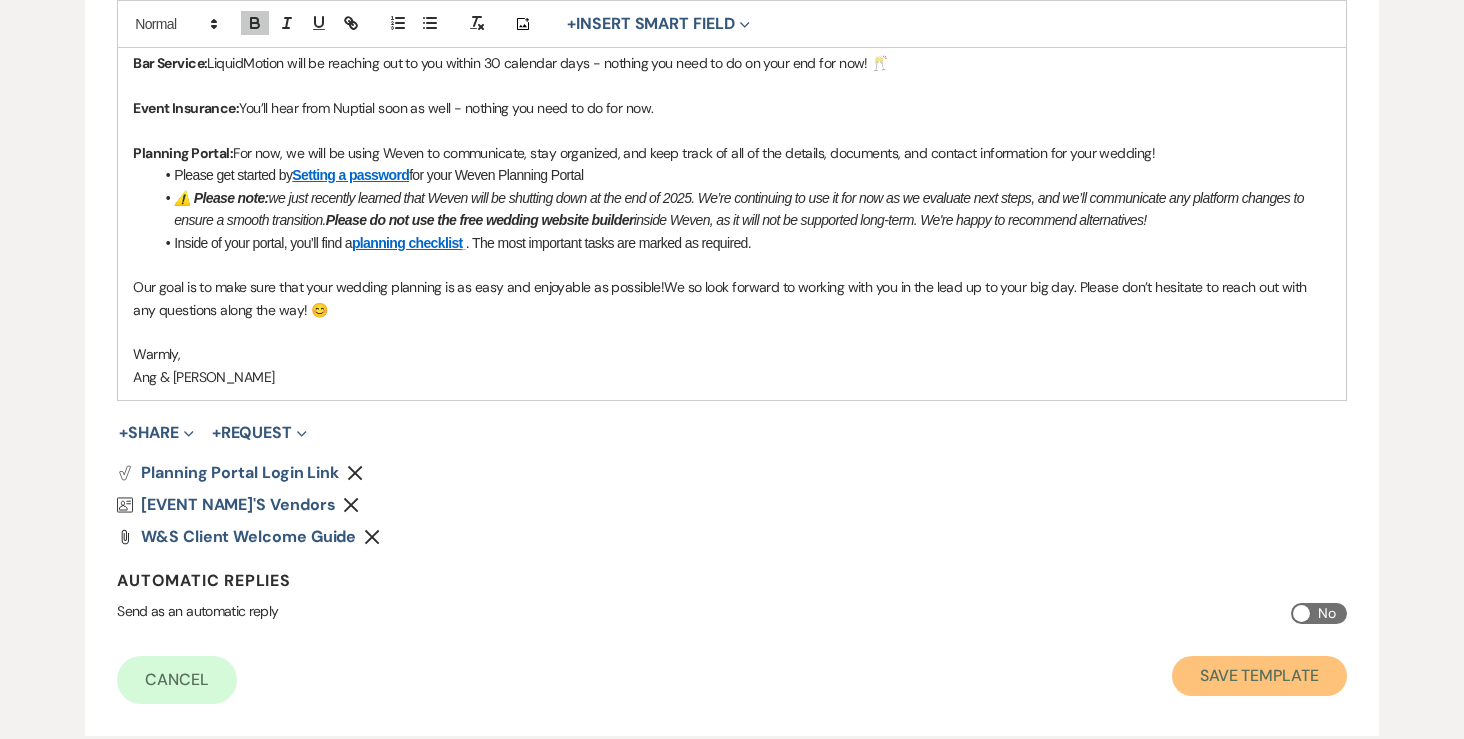 click on "Save Template" at bounding box center (1259, 676) 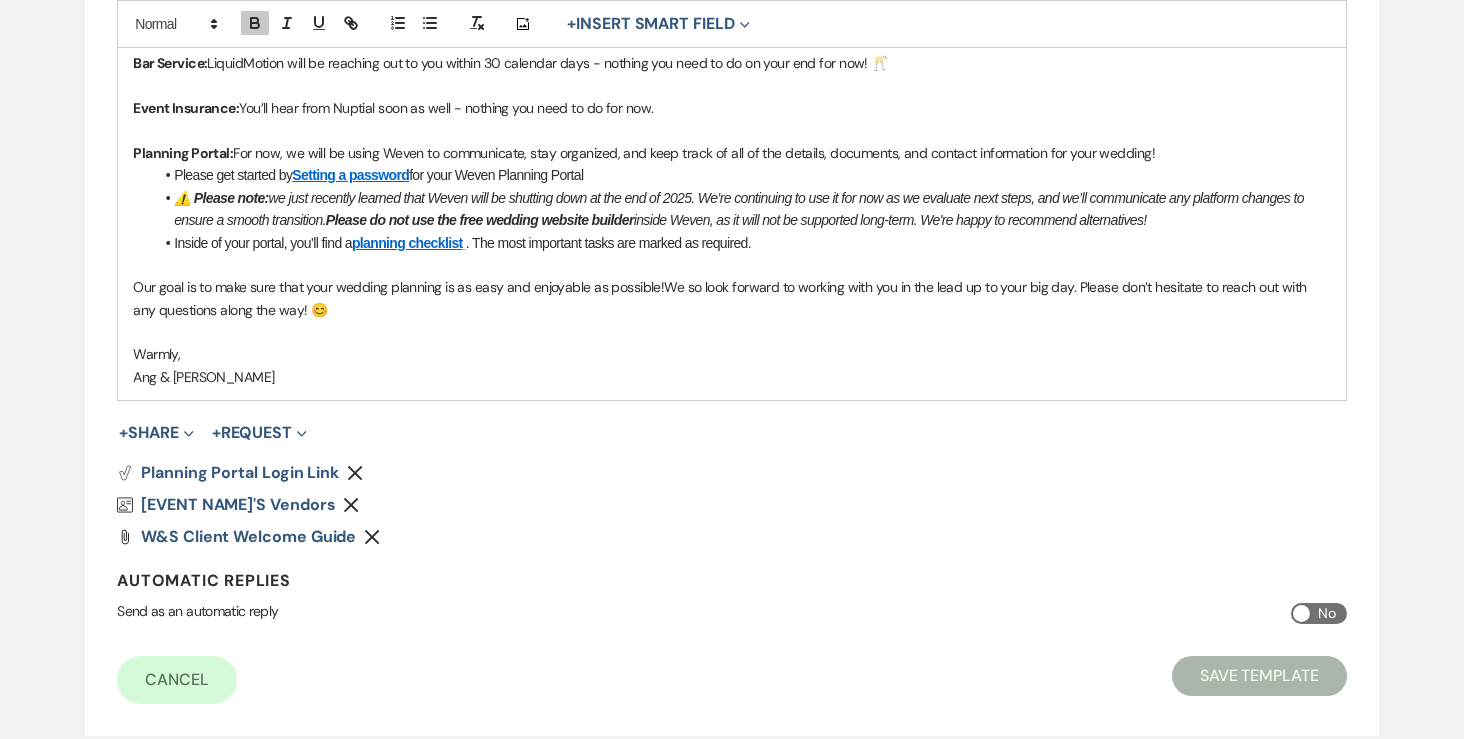 scroll, scrollTop: 0, scrollLeft: 0, axis: both 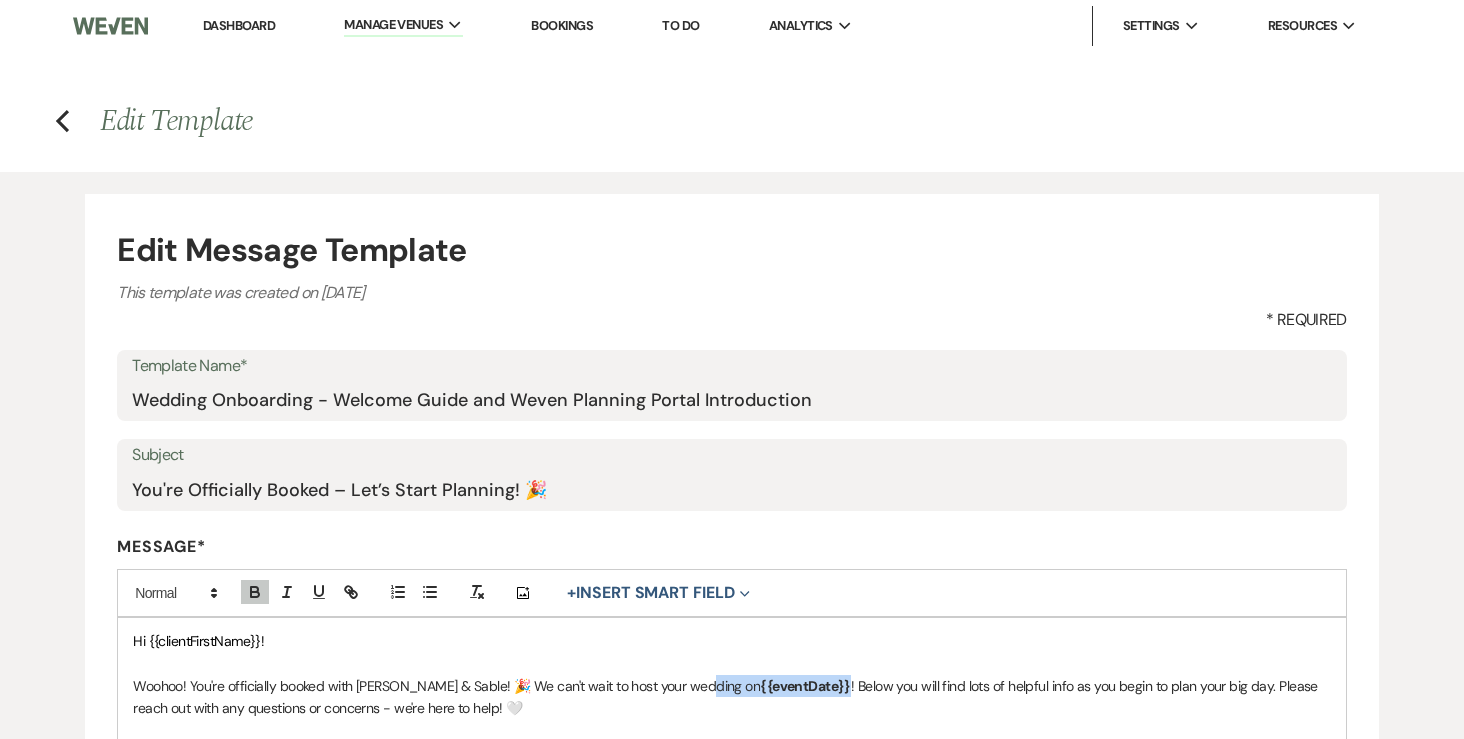 select on "Message Templates" 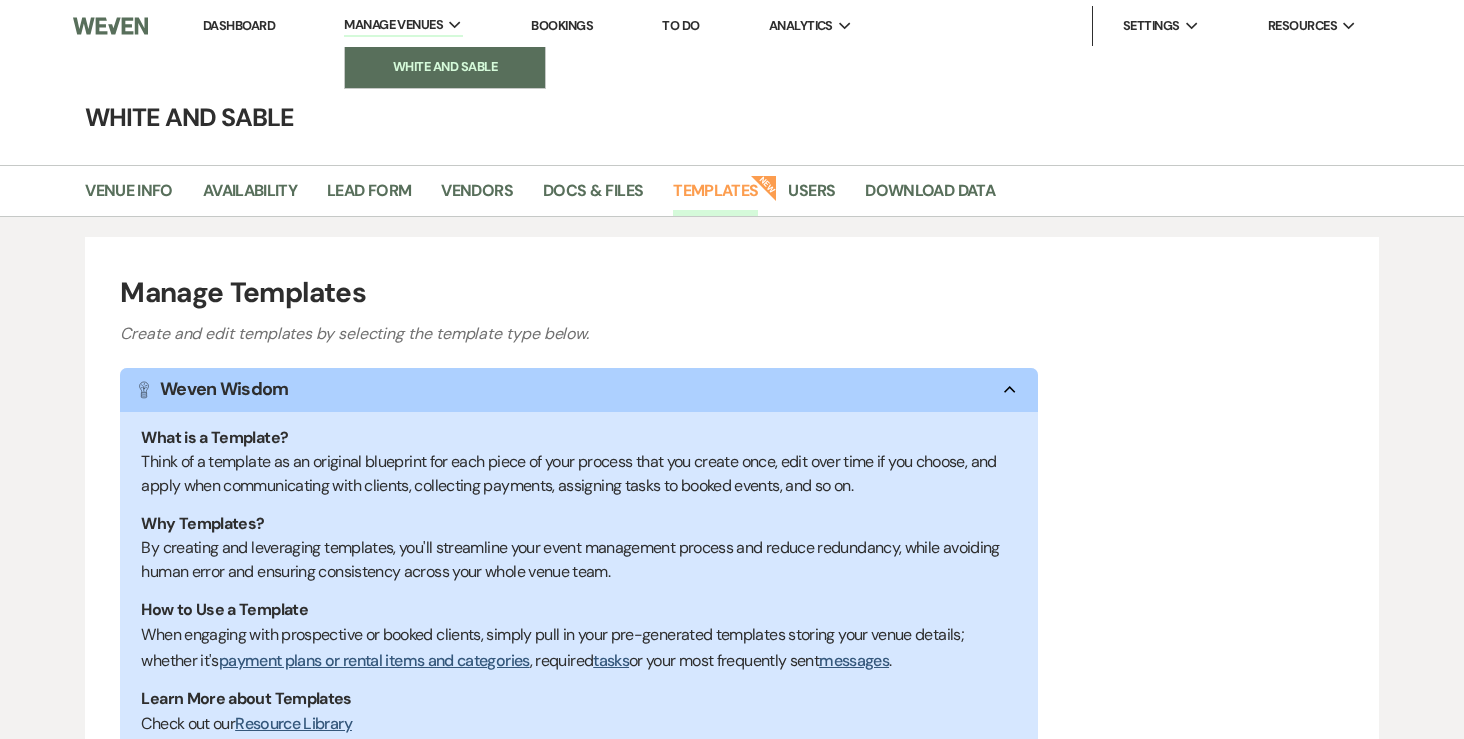 click on "White and Sable" at bounding box center (445, 67) 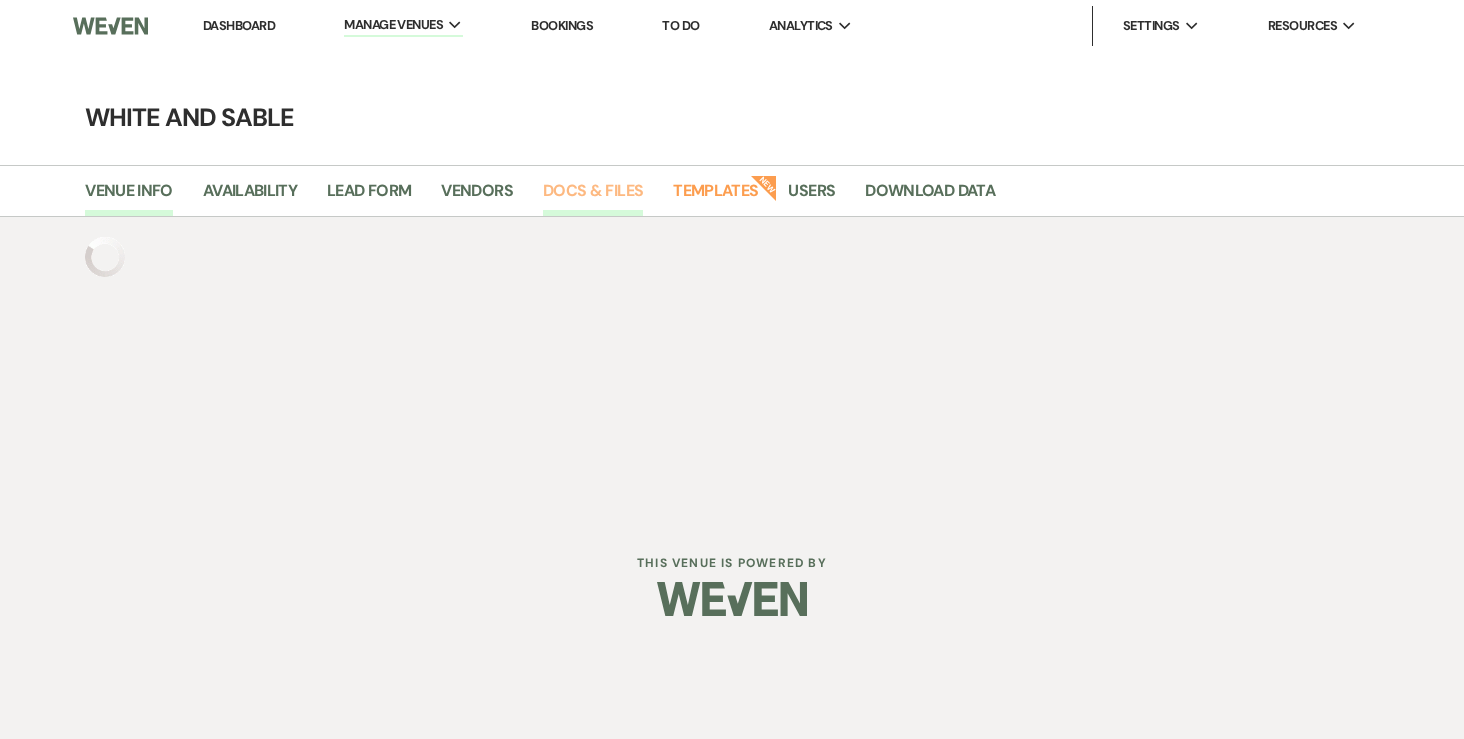 click on "Docs & Files" at bounding box center (593, 197) 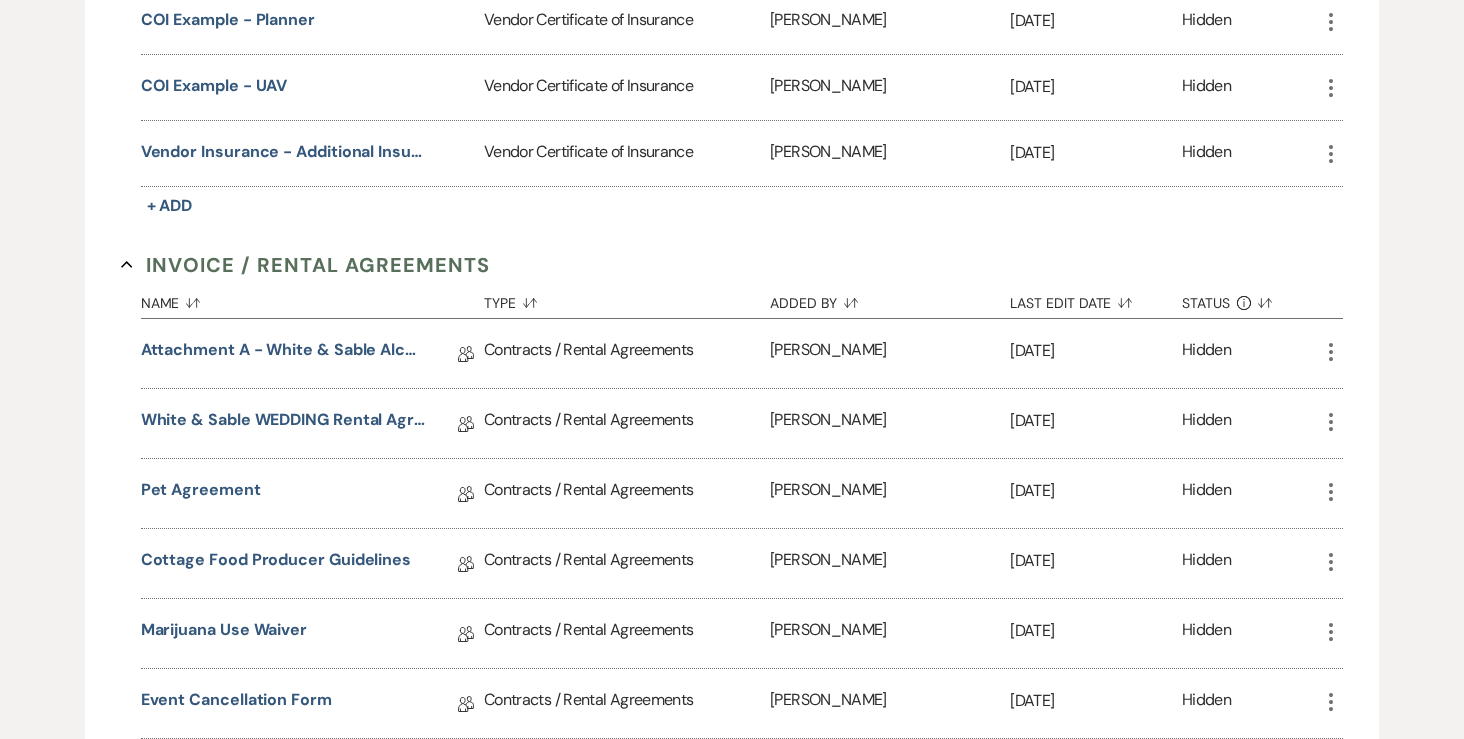 scroll, scrollTop: 778, scrollLeft: 0, axis: vertical 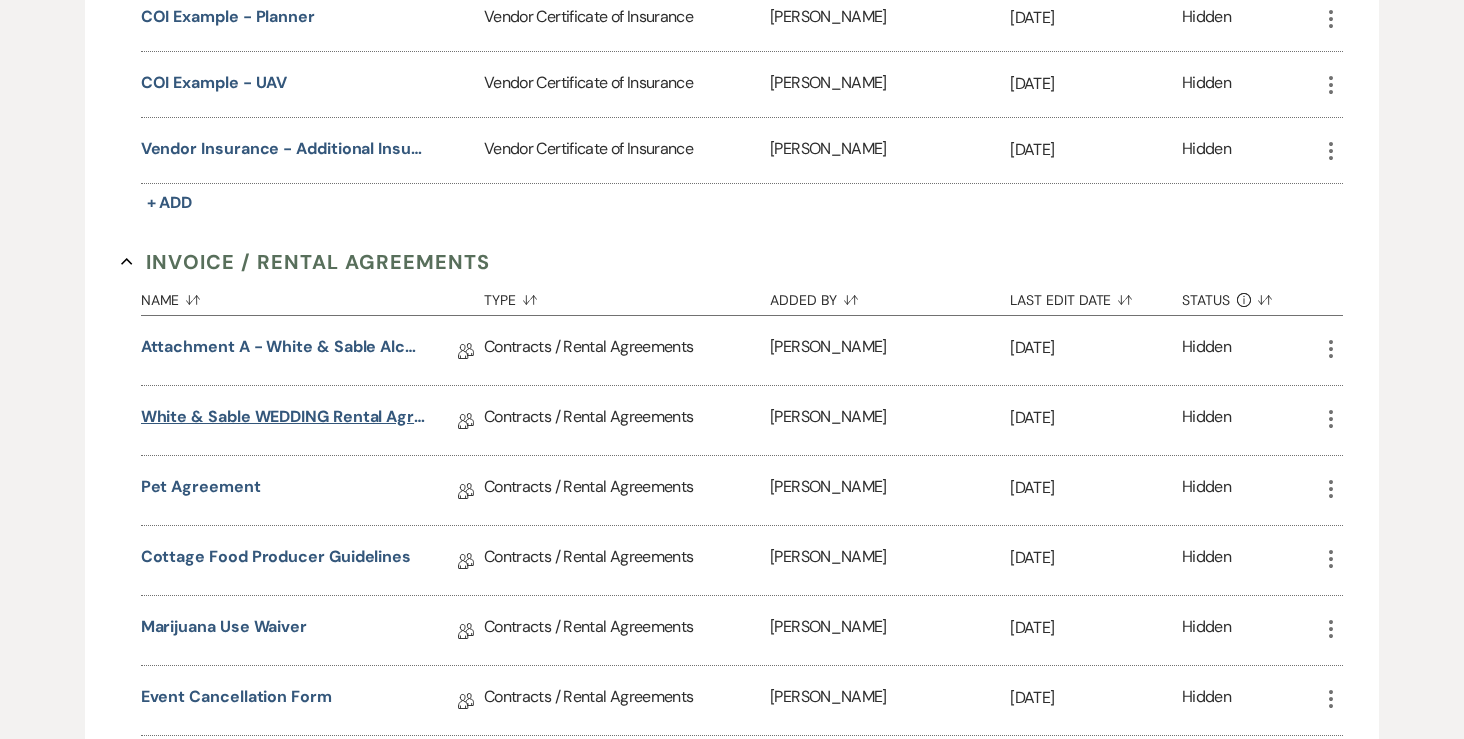 click on "White & Sable WEDDING Rental Agreement" at bounding box center [283, 420] 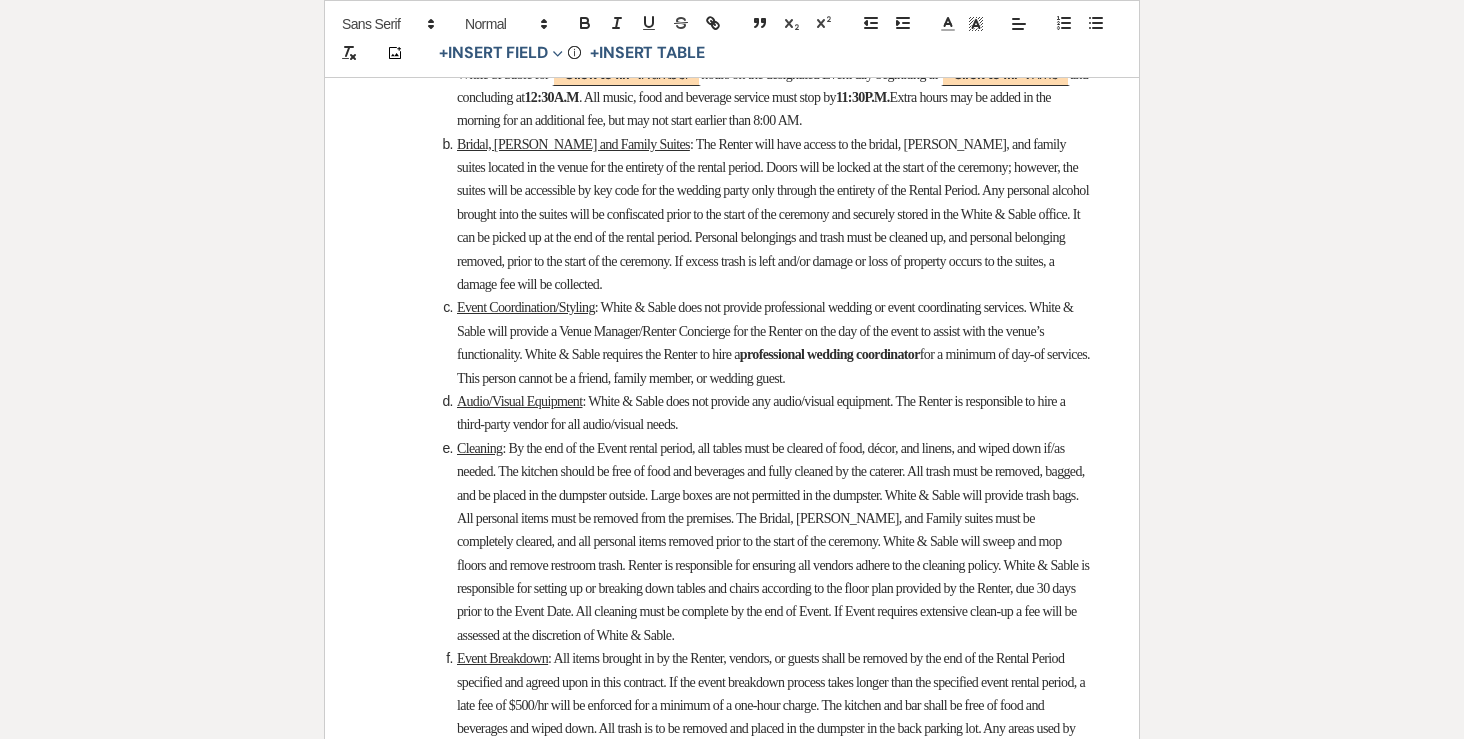 scroll, scrollTop: 4317, scrollLeft: 0, axis: vertical 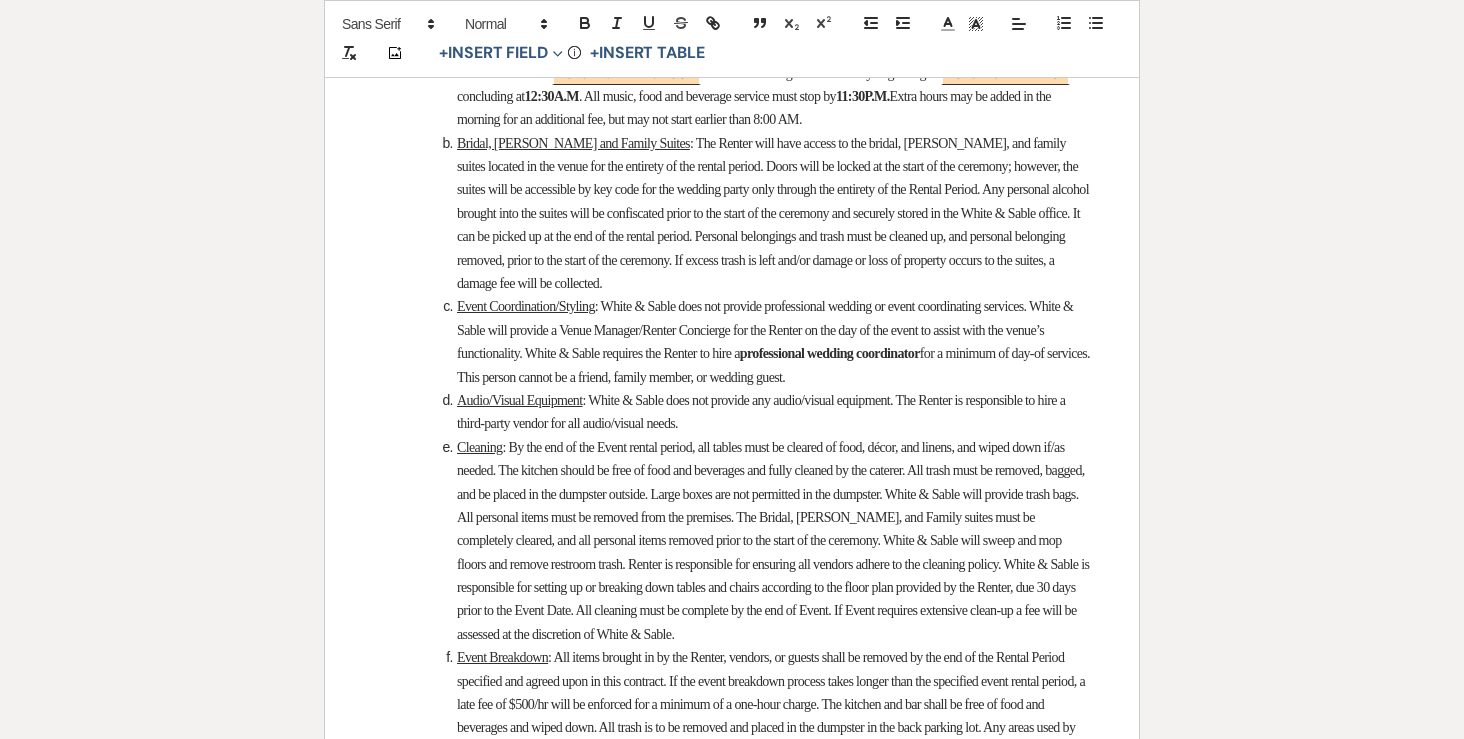 click on ". All music, food and beverage service must stop by" at bounding box center (707, 96) 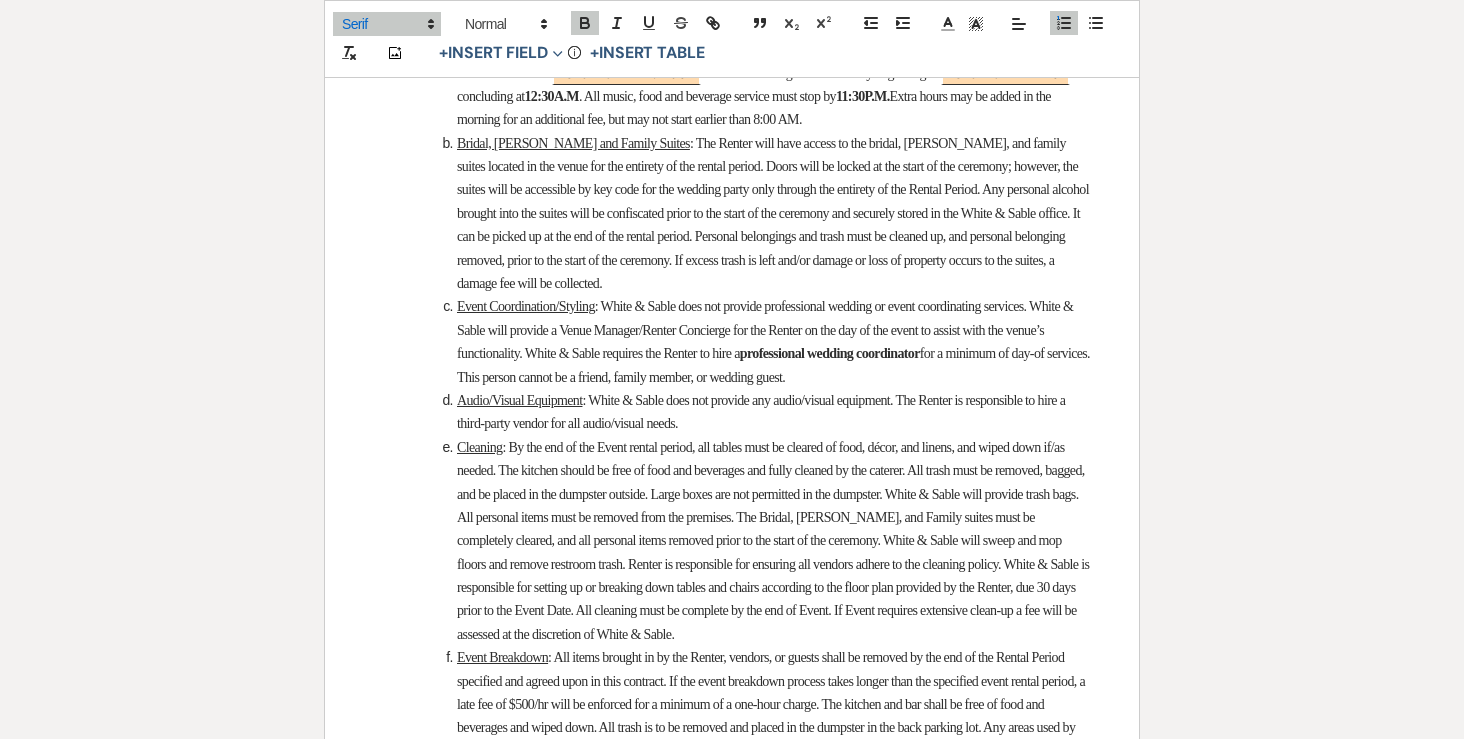 type 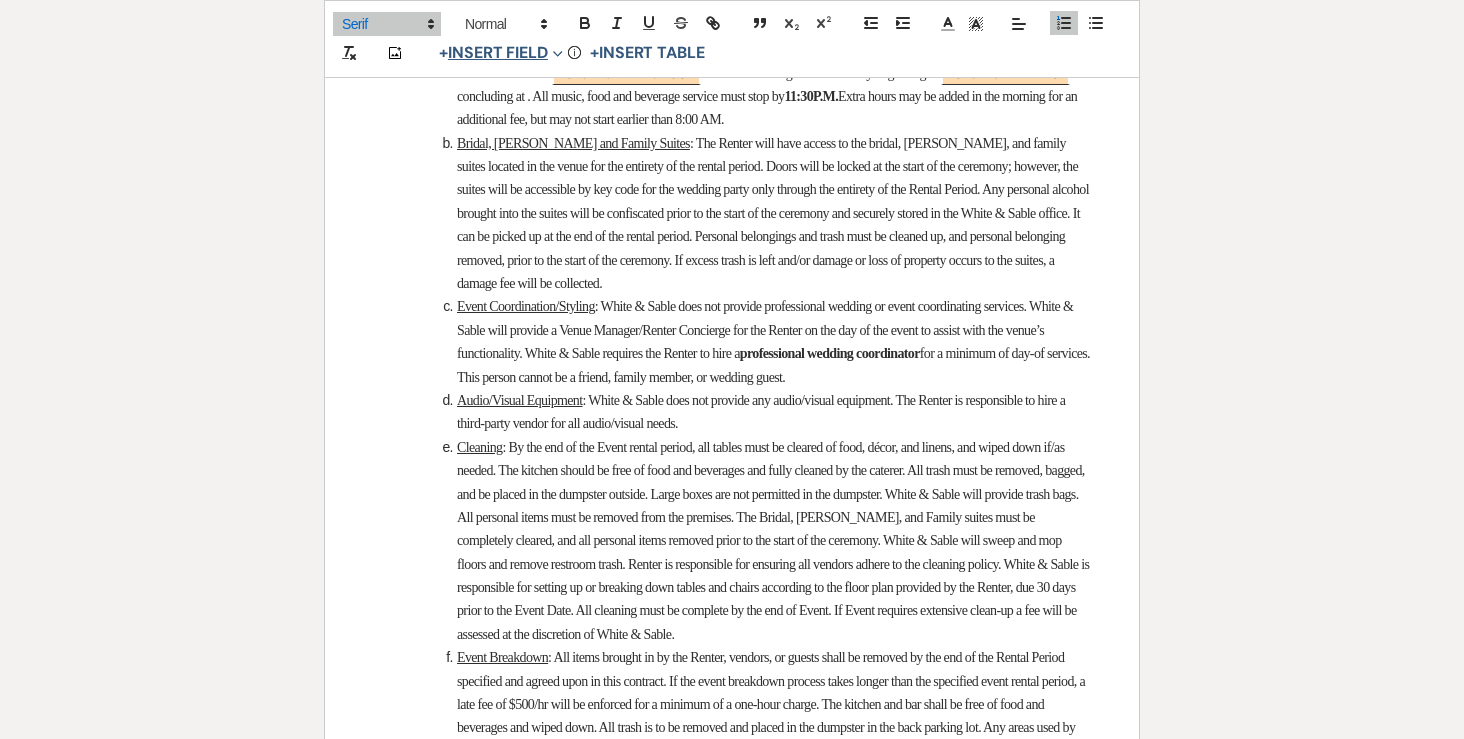 click on "+  Insert Field Expand" at bounding box center [501, 54] 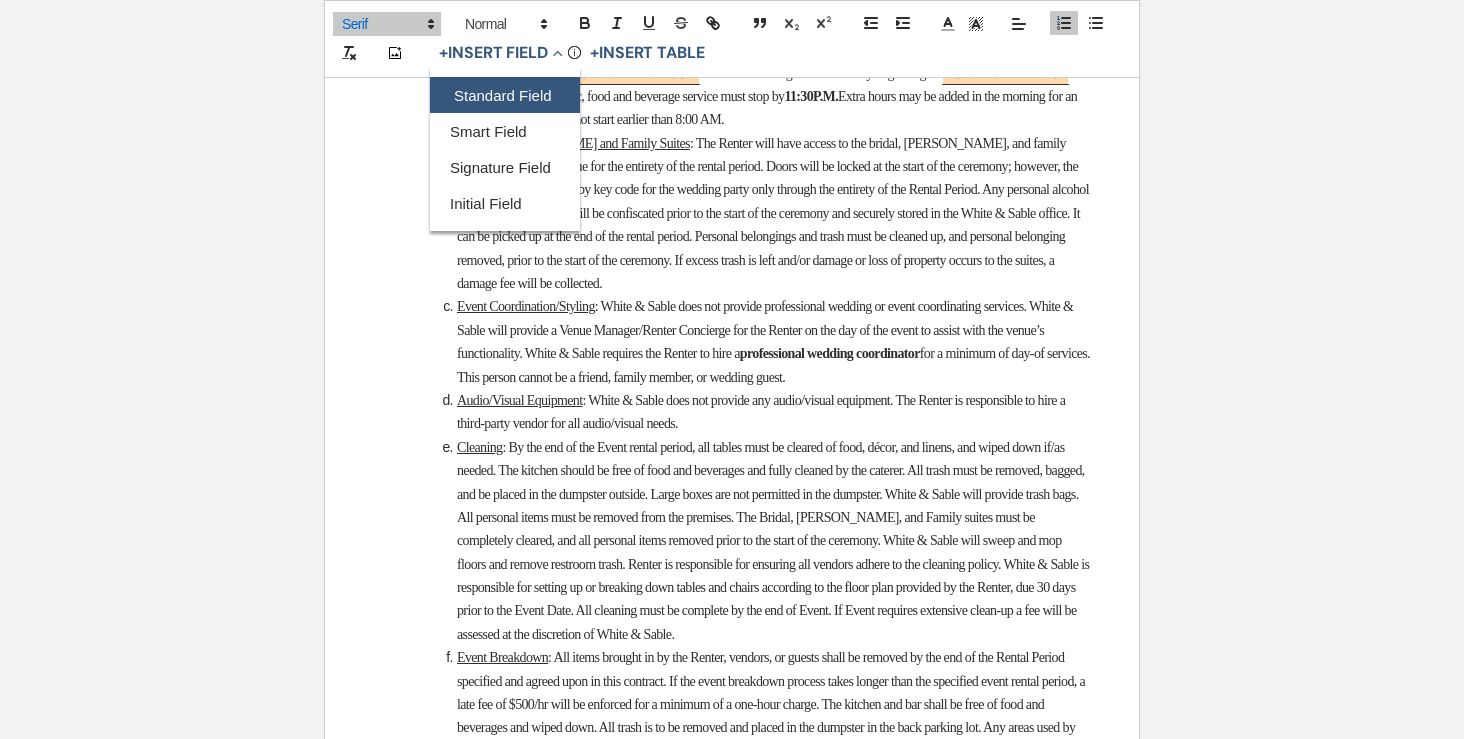 click on "Standard Field" at bounding box center (505, 96) 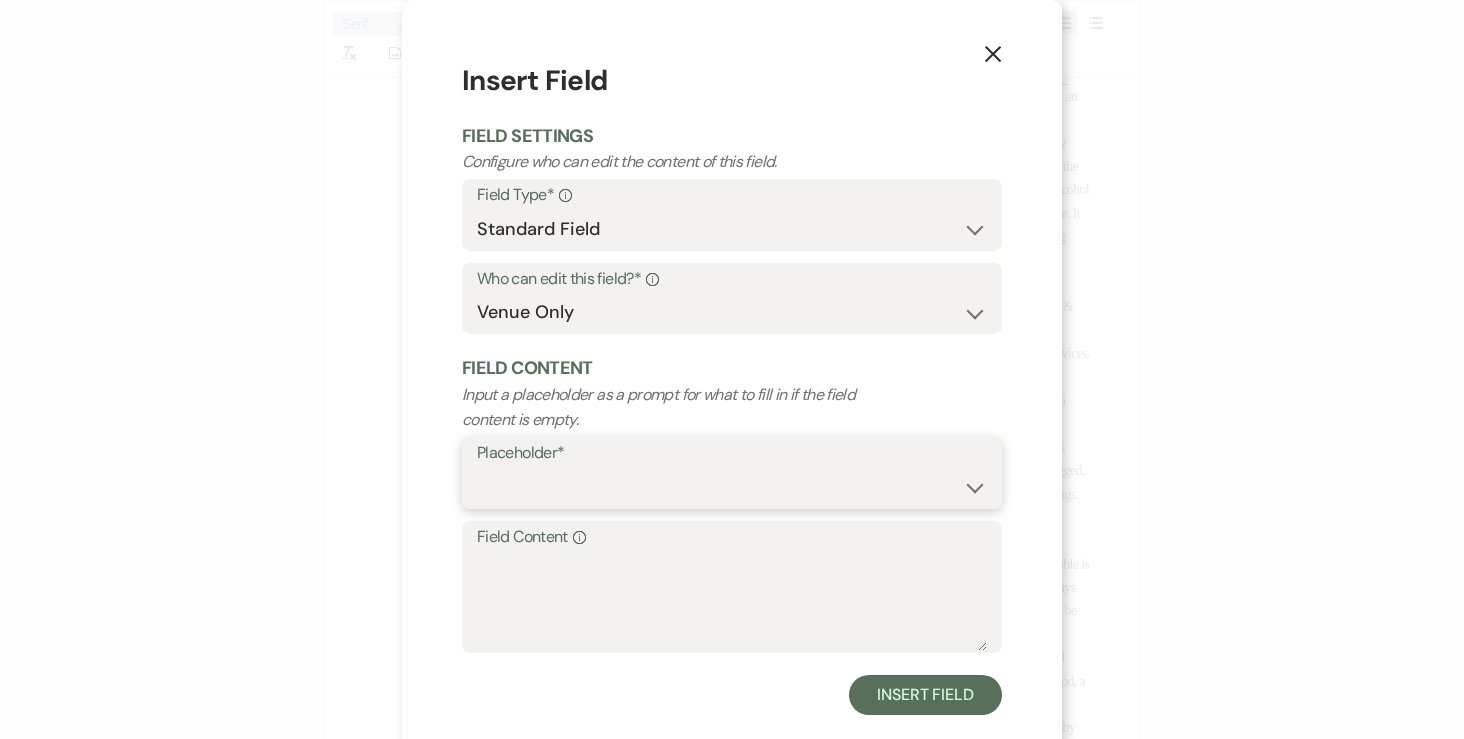 click on "Custom Placeholder Date Time Name Location Venue Name Type Number Budget Address Phone Number Email Amount Total" at bounding box center (732, 487) 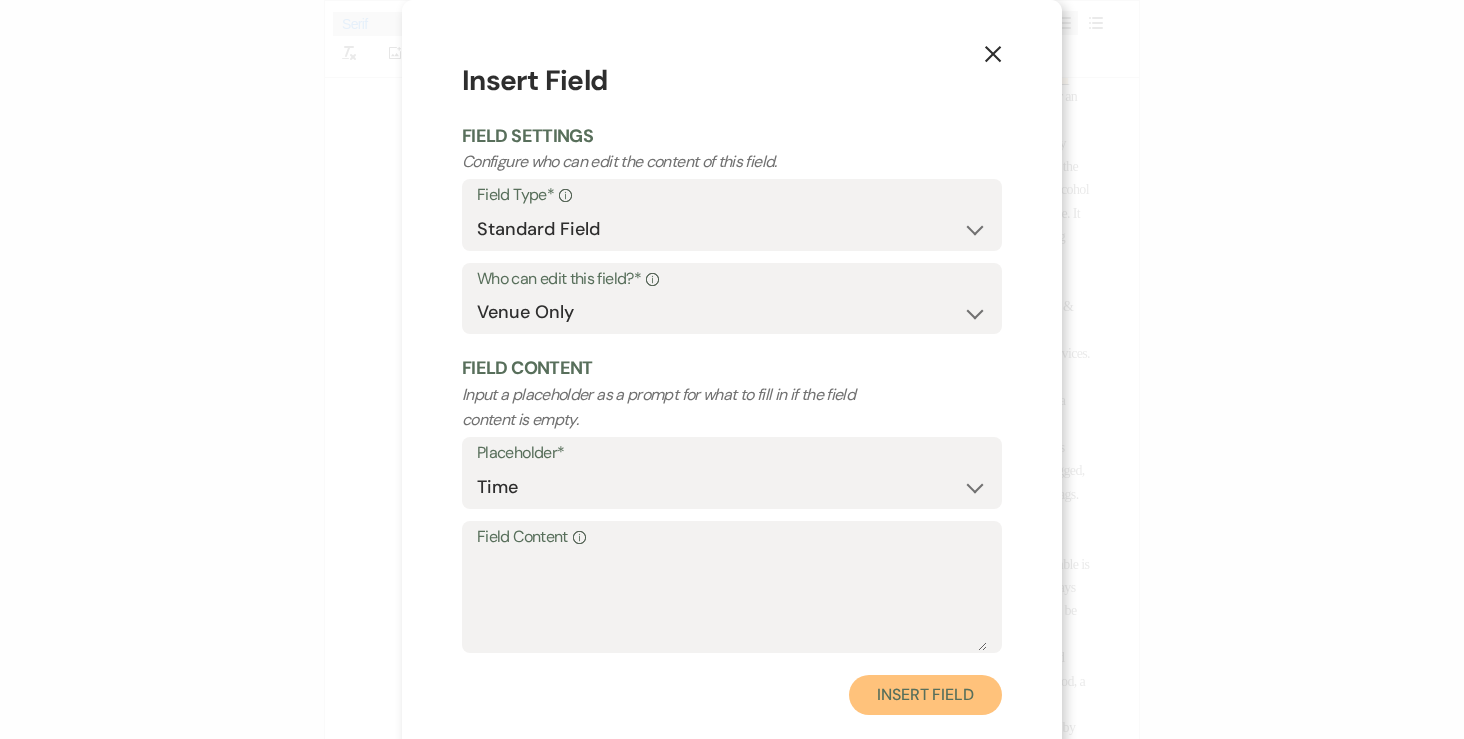 click on "Insert Field" at bounding box center (925, 695) 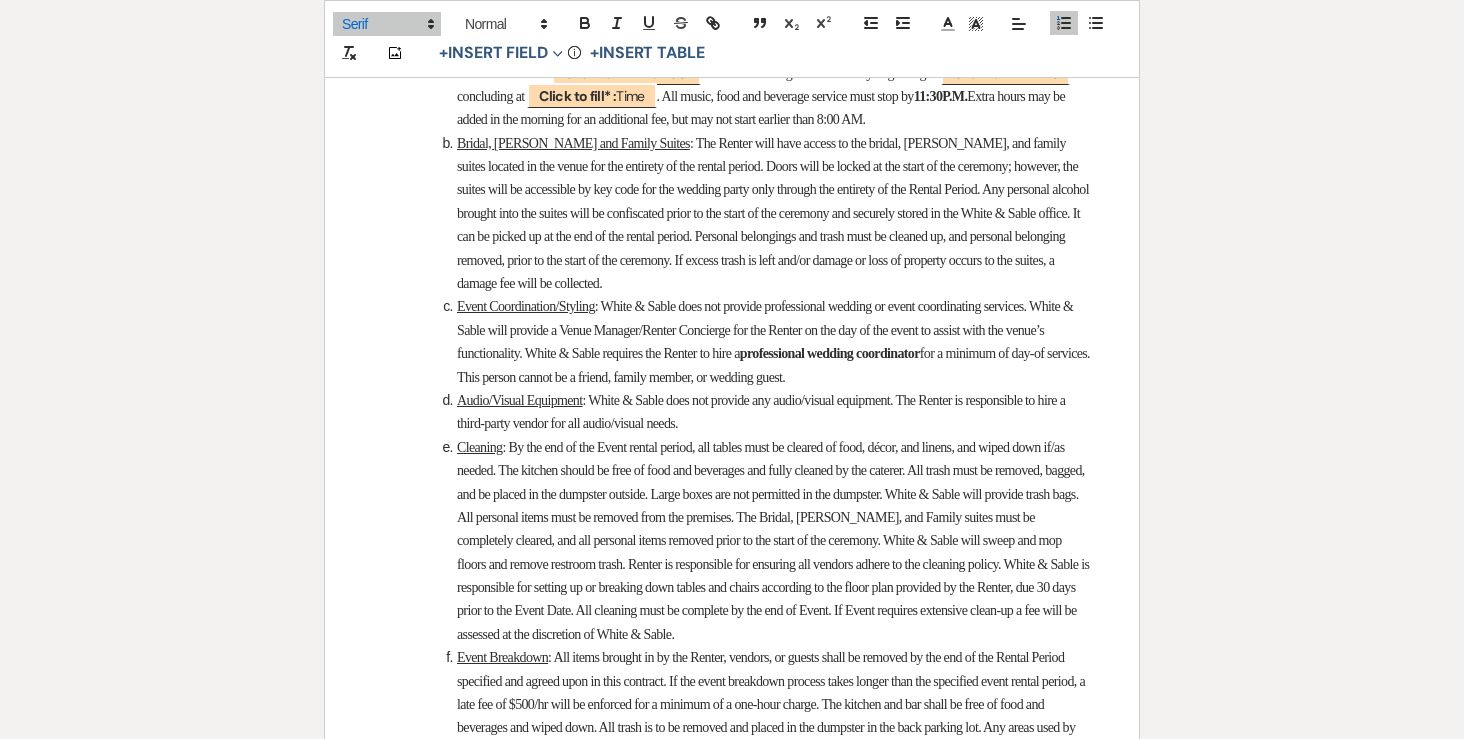 click on "11:30P.M." at bounding box center (941, 96) 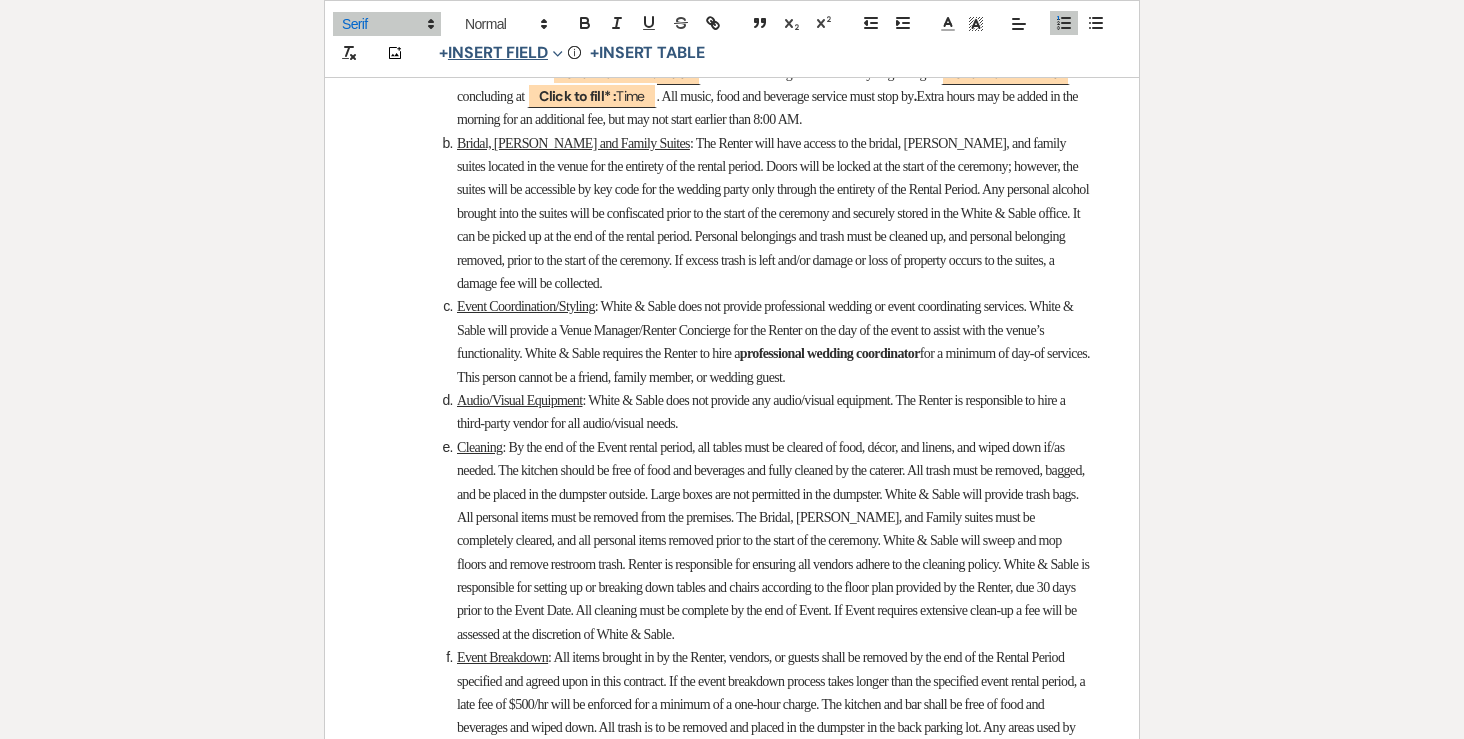 click on "+  Insert Field Expand" at bounding box center (501, 54) 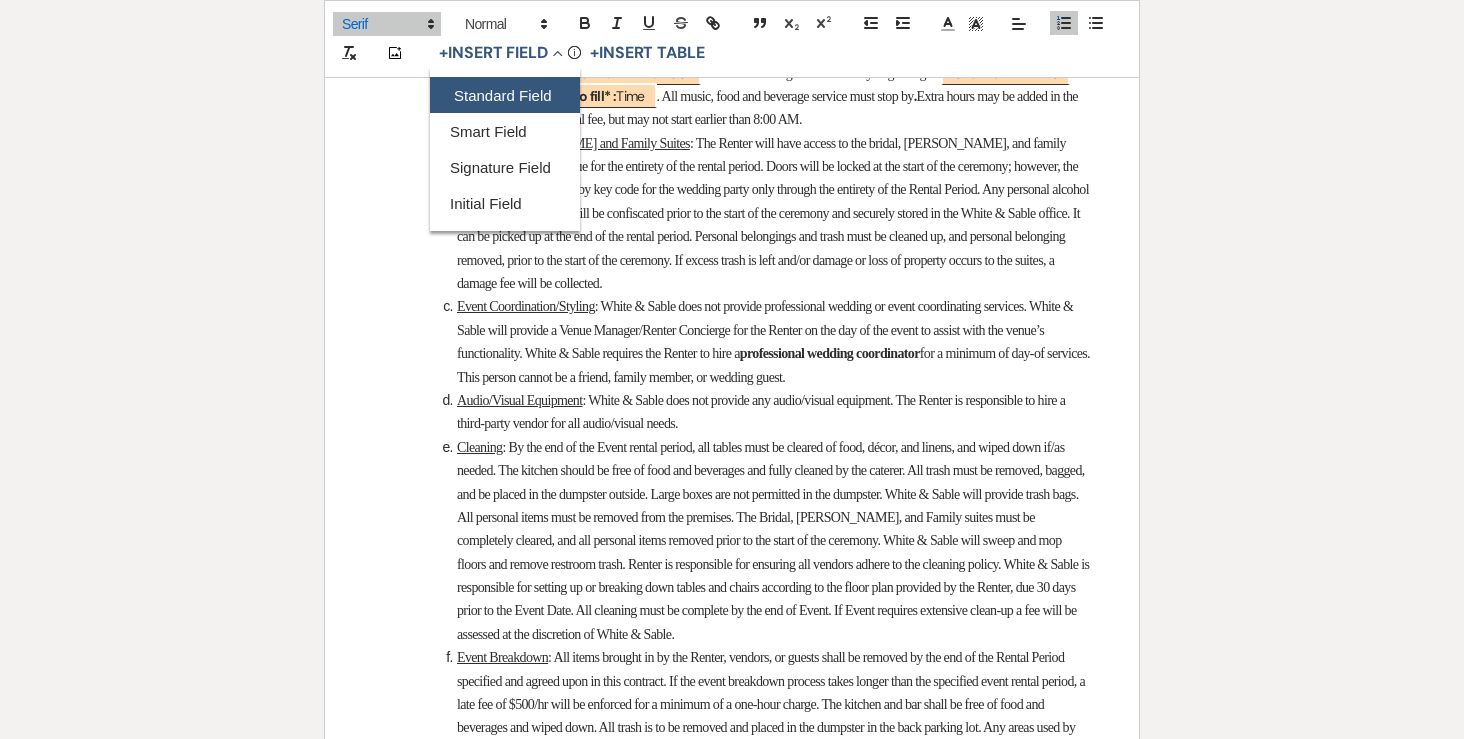 click on "Standard Field" at bounding box center (505, 96) 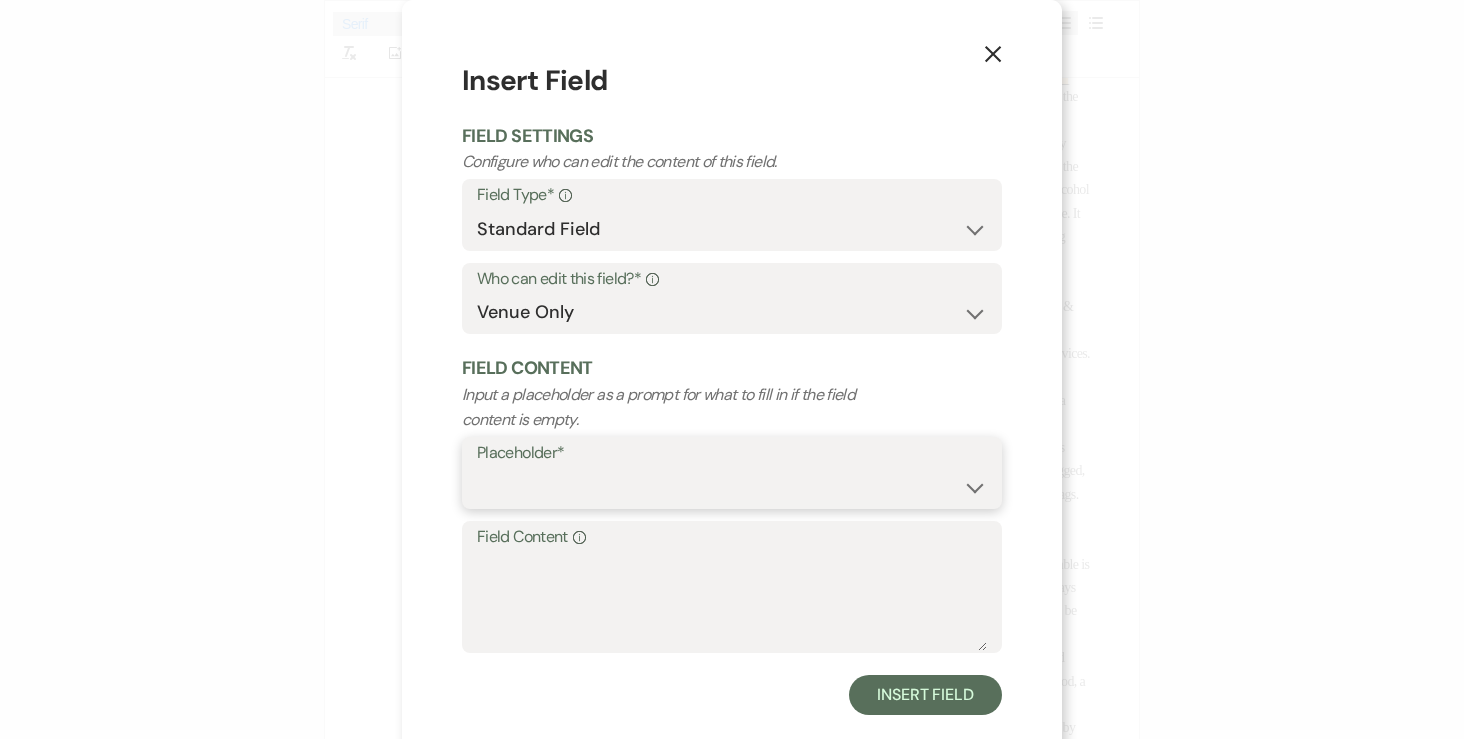 click on "Custom Placeholder Date Time Name Location Venue Name Type Number Budget Address Phone Number Email Amount Total" at bounding box center (732, 487) 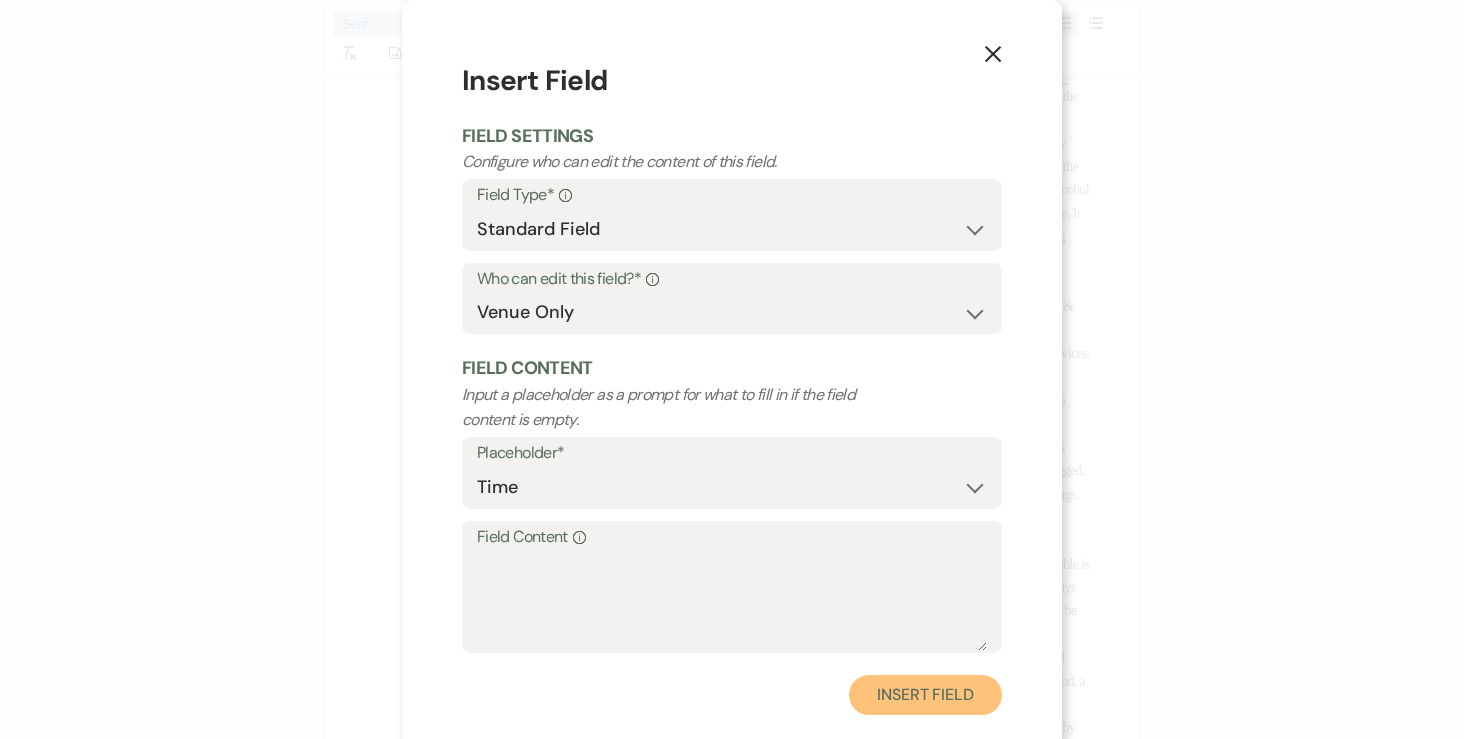 click on "Insert Field" at bounding box center [925, 695] 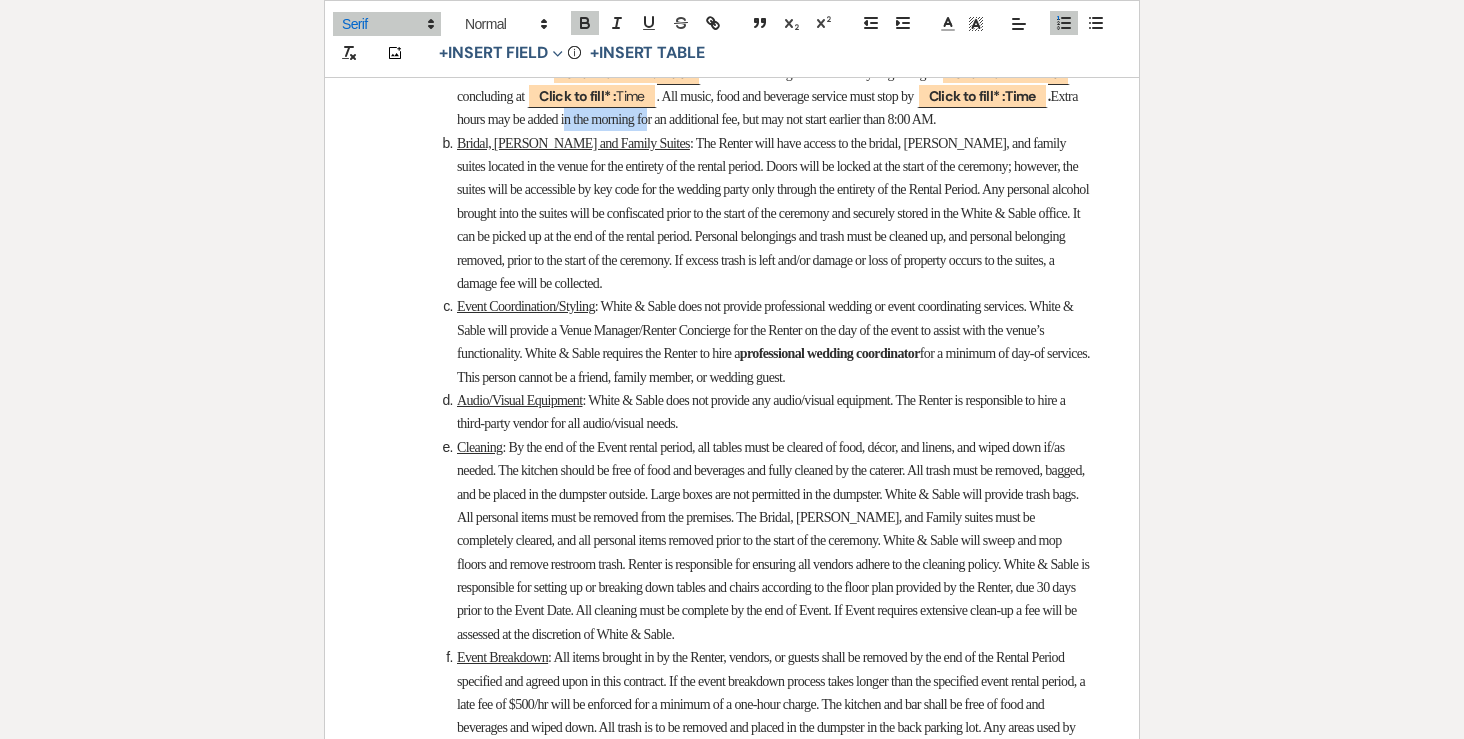 drag, startPoint x: 749, startPoint y: 271, endPoint x: 838, endPoint y: 270, distance: 89.005615 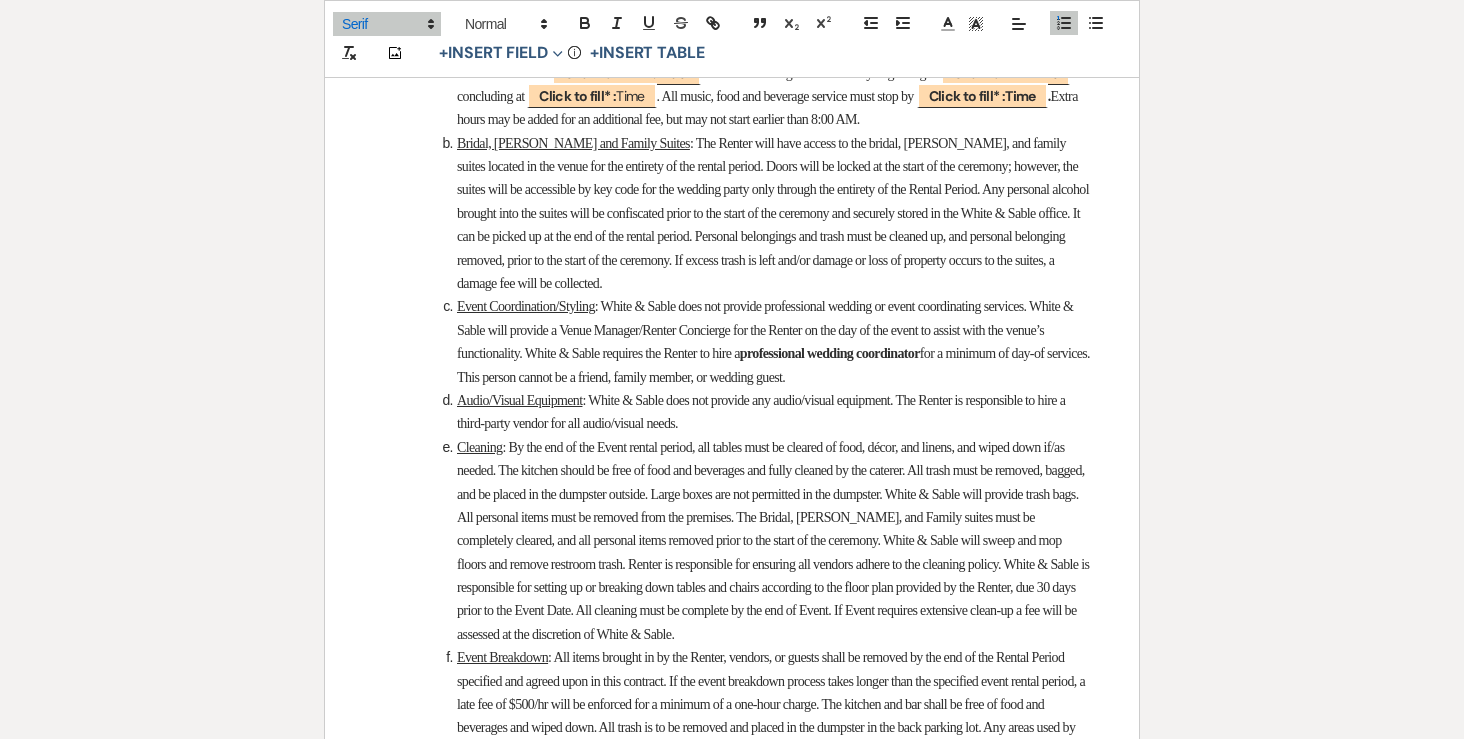 click on "﻿ ﻿ Rental Agreement This agreement is made effective as of   ﻿ Today's Date ﻿  (date) by and between White & Sable, LLC and Paxton Properties, LLC, also known as White & Sable (“Venue”) , and the Renter(s) or Client(s):   GENERAL INFORMATION Bride/Groom First & Last Name:  ﻿ Name ﻿ Mailing Address: ﻿ Address ﻿ City / State / Zip:  ﻿ City / State / Zip ﻿   Phone:  ﻿ Phone Number ﻿       Email:  ﻿ Email ﻿         Groom/Bride First & Last Name:   ﻿ Name ﻿ Mailing Address: ﻿ Address ﻿ City / State / Zip:  ﻿ City / State / Zip ﻿   Phone:  ﻿ Phone Number ﻿       Email:  ﻿ Email ﻿     Contact for Event Planning ( "N/A" if unknown at this time ):  ﻿ Name ﻿ Name: ﻿ Name ﻿ Phone/Email:  ﻿ Phone Number / Email ﻿   Payment Responsibility: Name:  ﻿ Name ﻿ Address:  ﻿ Address ﻿ City State Zip:  ﻿ City / State / Zip ﻿ Phone:  ﻿ Phone Number ﻿       Email:  ﻿ Email ﻿            ﻿ ﻿" at bounding box center (732, 2634) 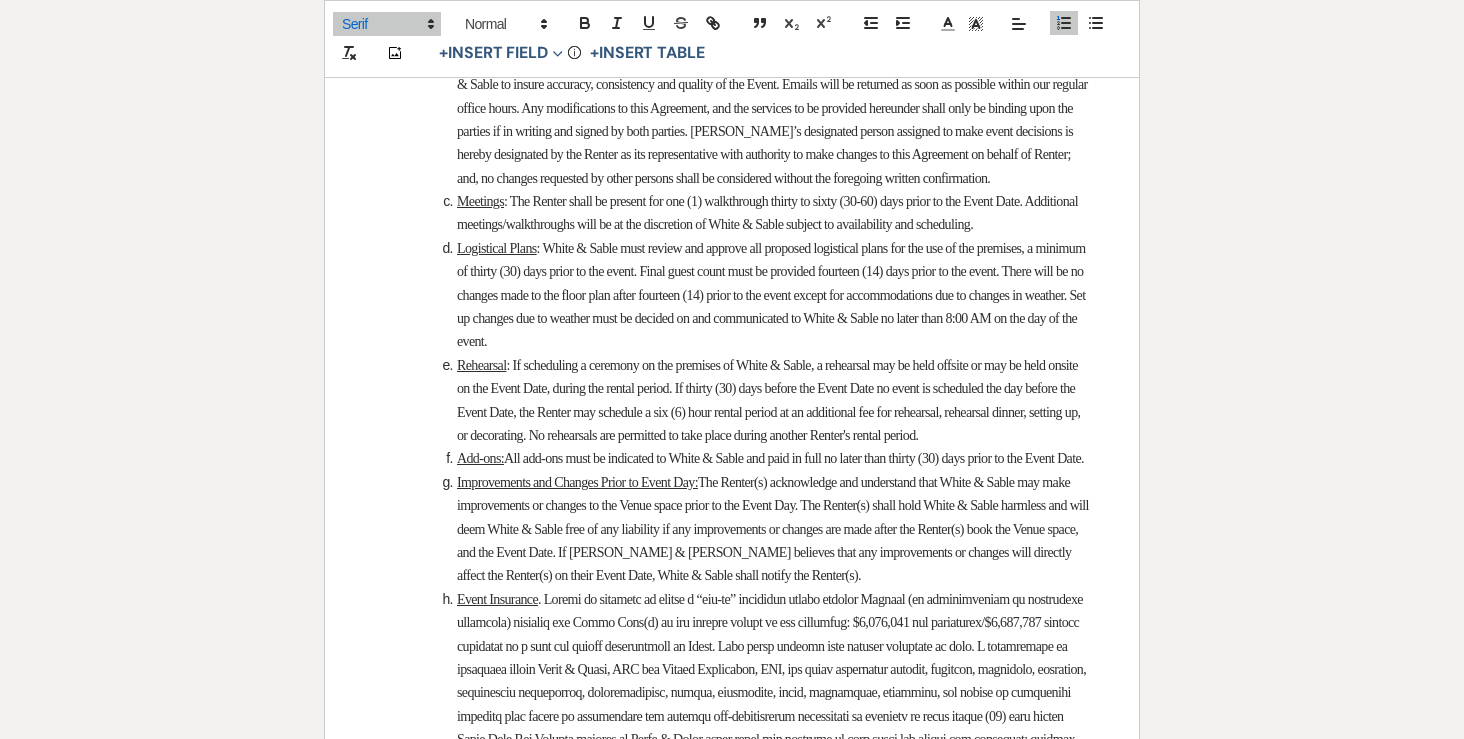 scroll, scrollTop: 0, scrollLeft: 0, axis: both 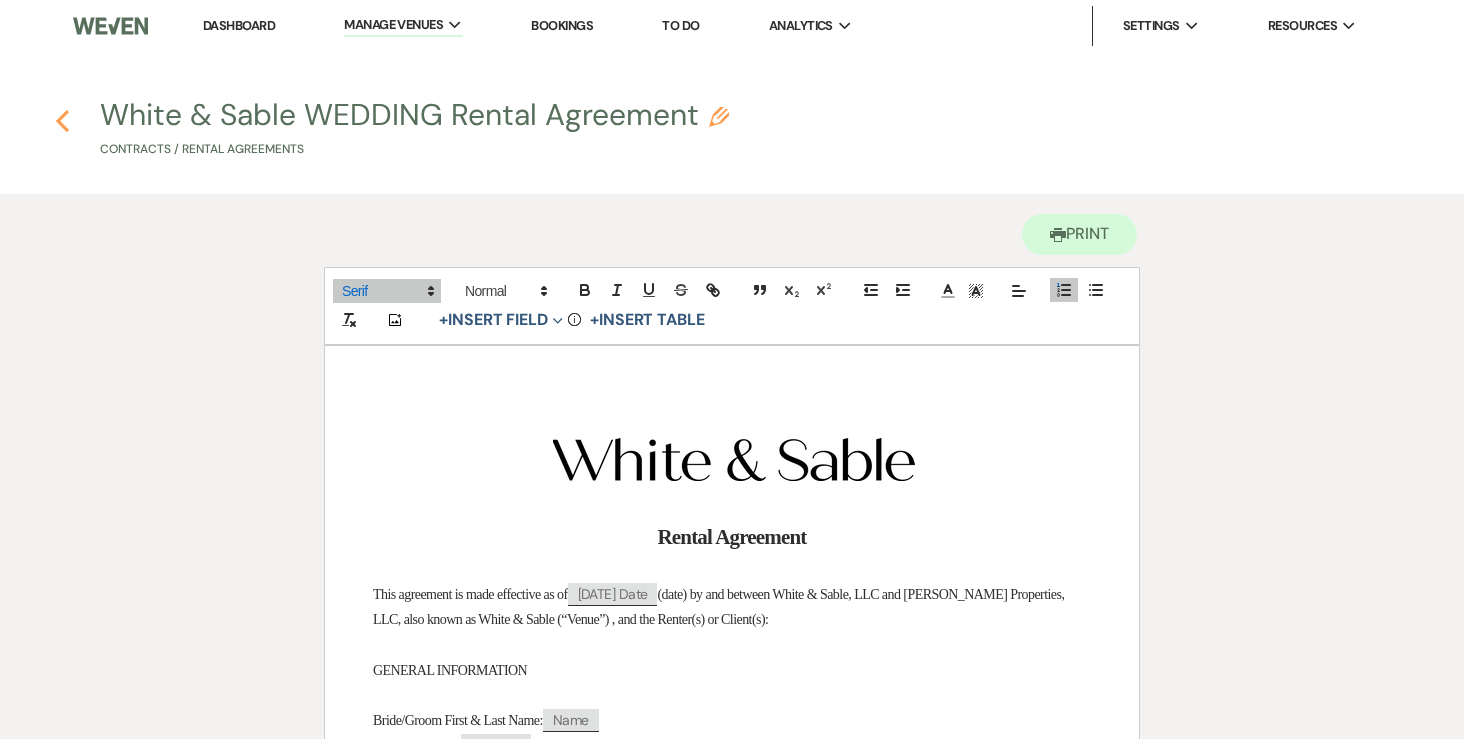 click 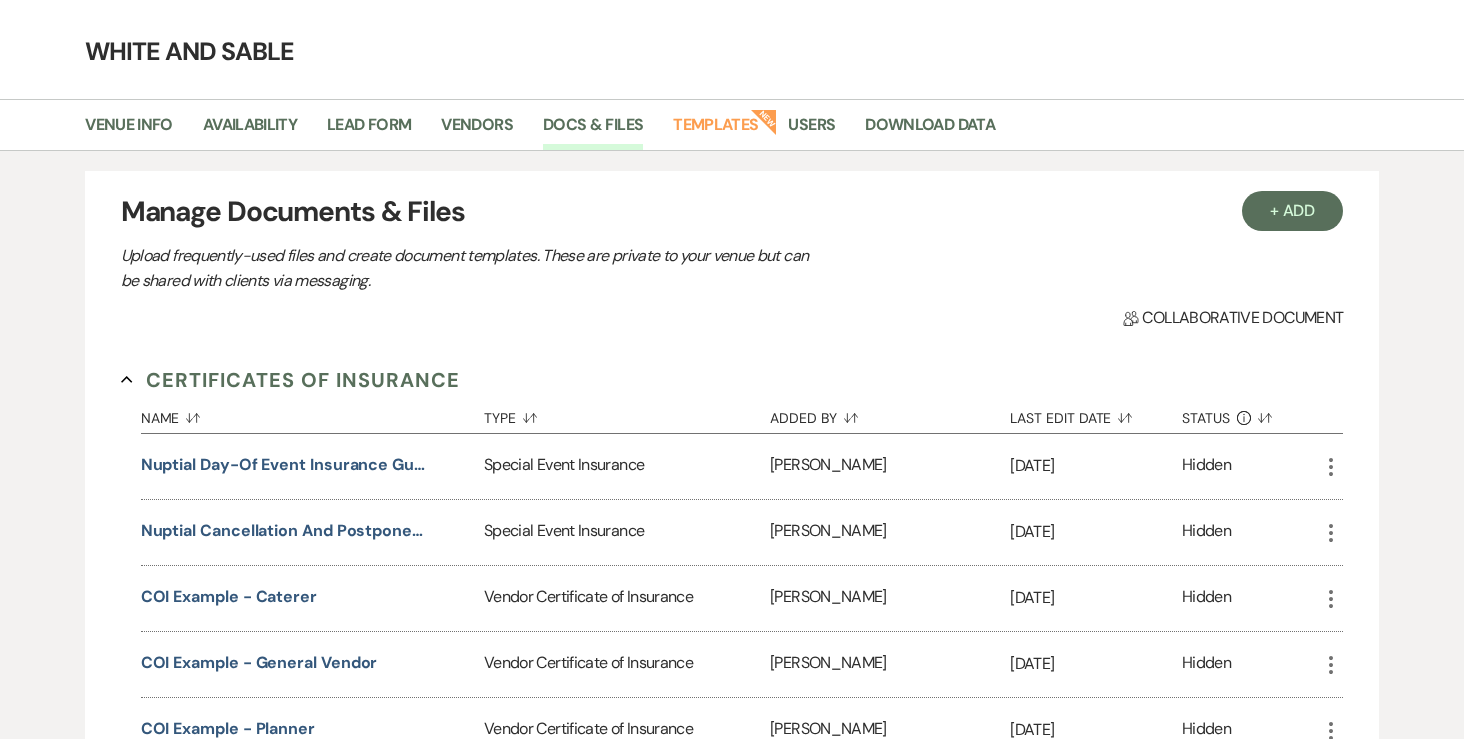 scroll, scrollTop: 0, scrollLeft: 0, axis: both 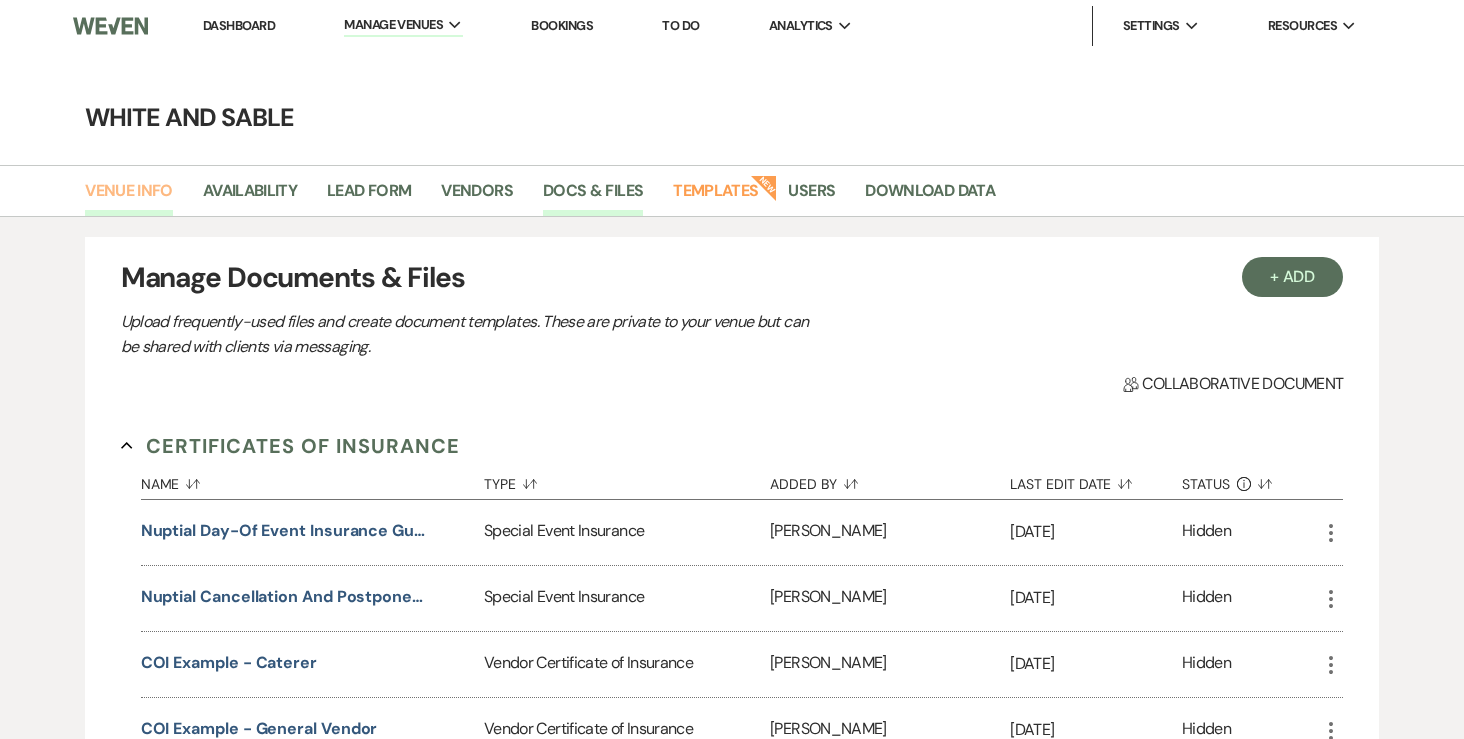 click on "Venue Info" at bounding box center [129, 197] 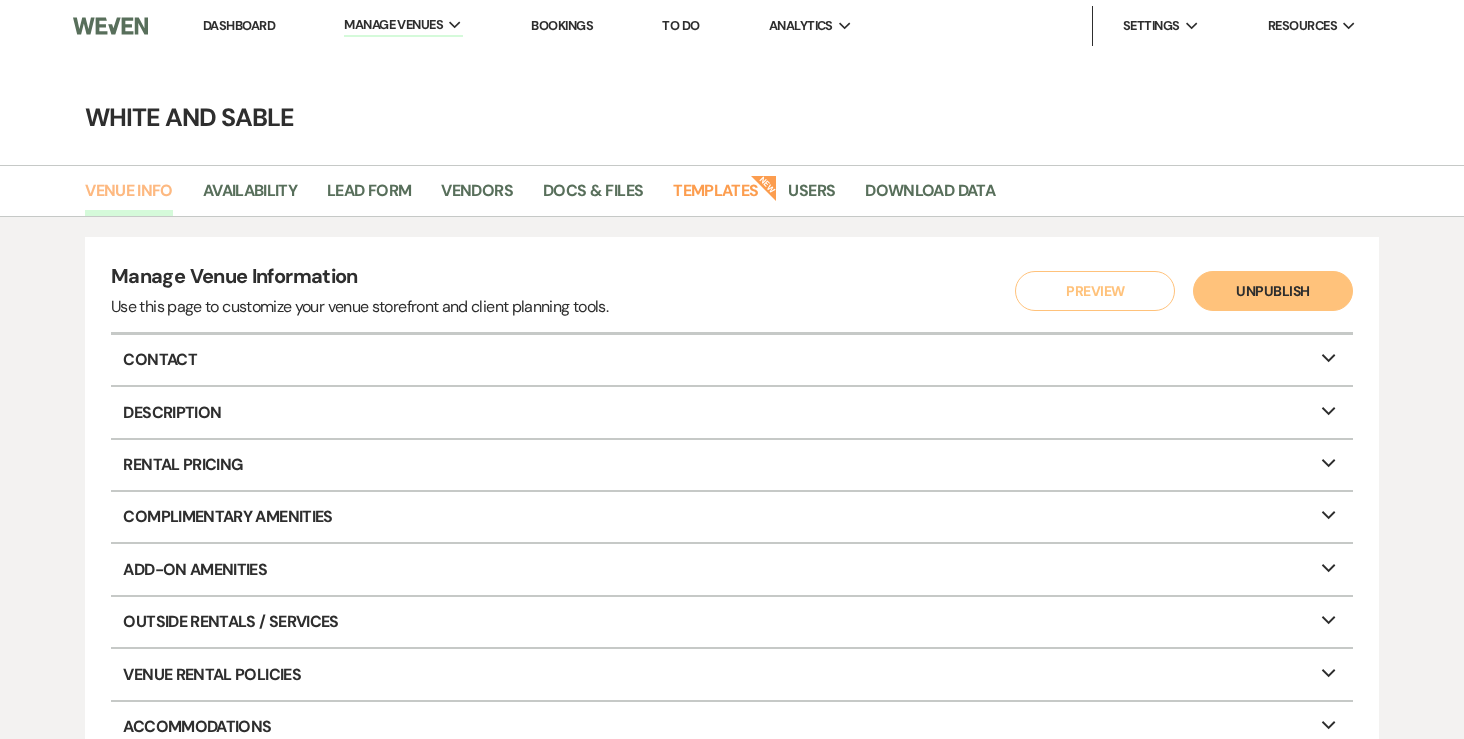 scroll, scrollTop: 7, scrollLeft: 0, axis: vertical 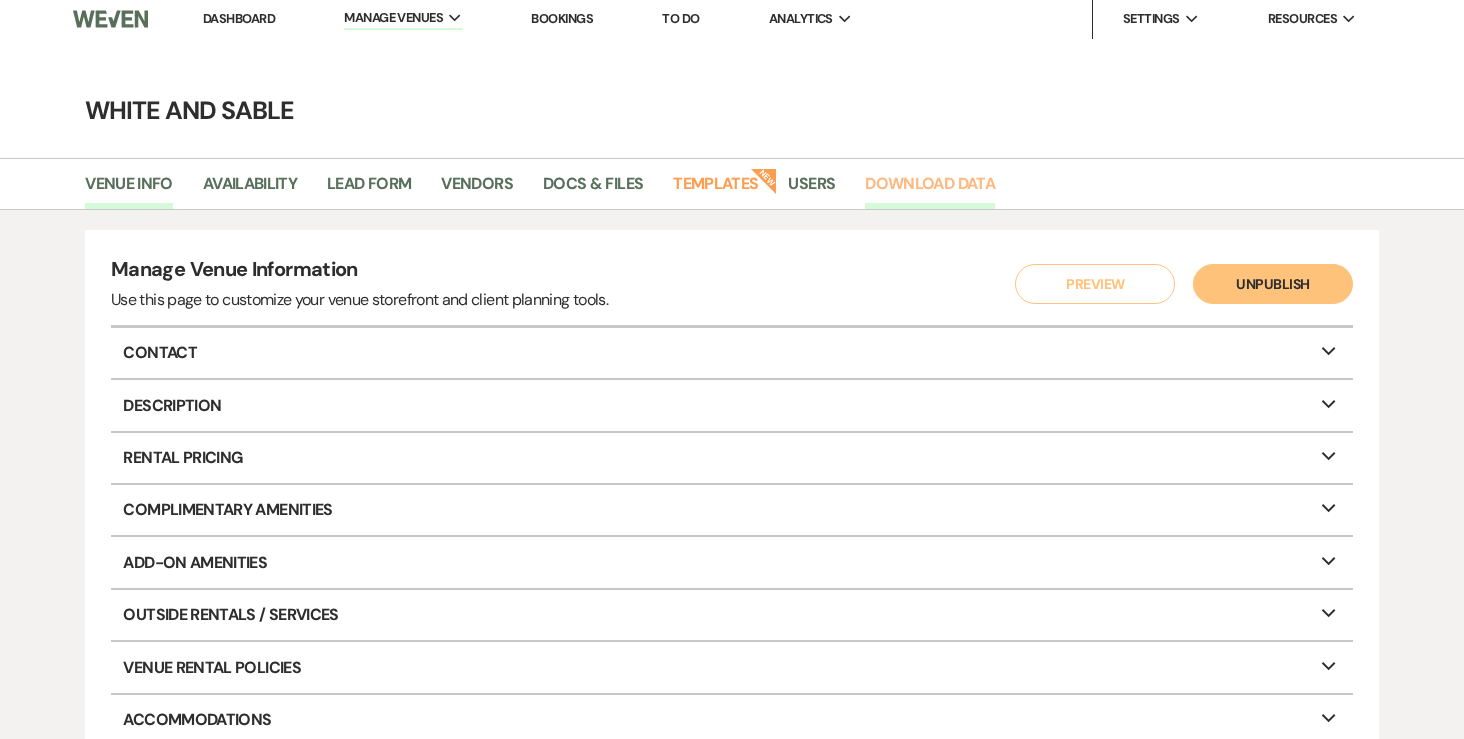 click on "Download Data" at bounding box center (930, 190) 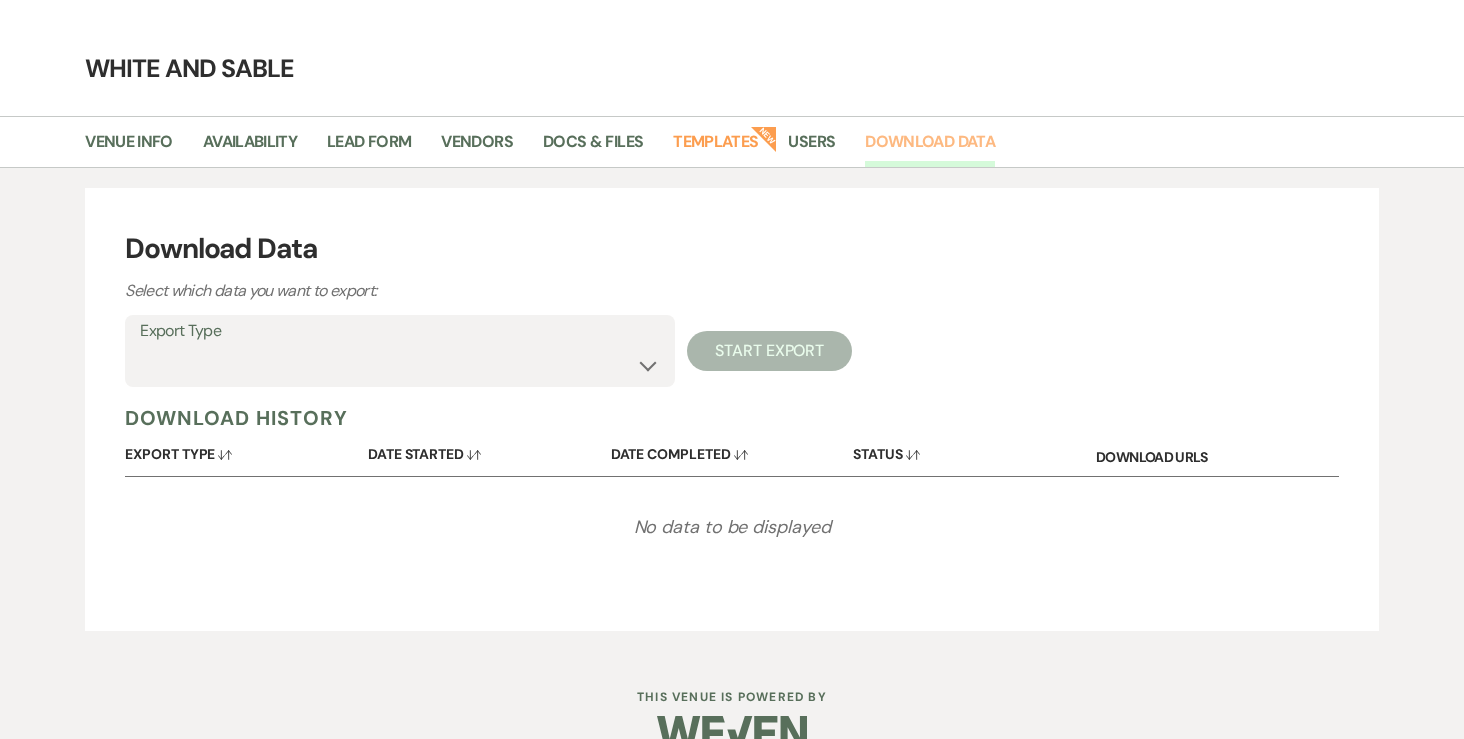 scroll, scrollTop: 55, scrollLeft: 0, axis: vertical 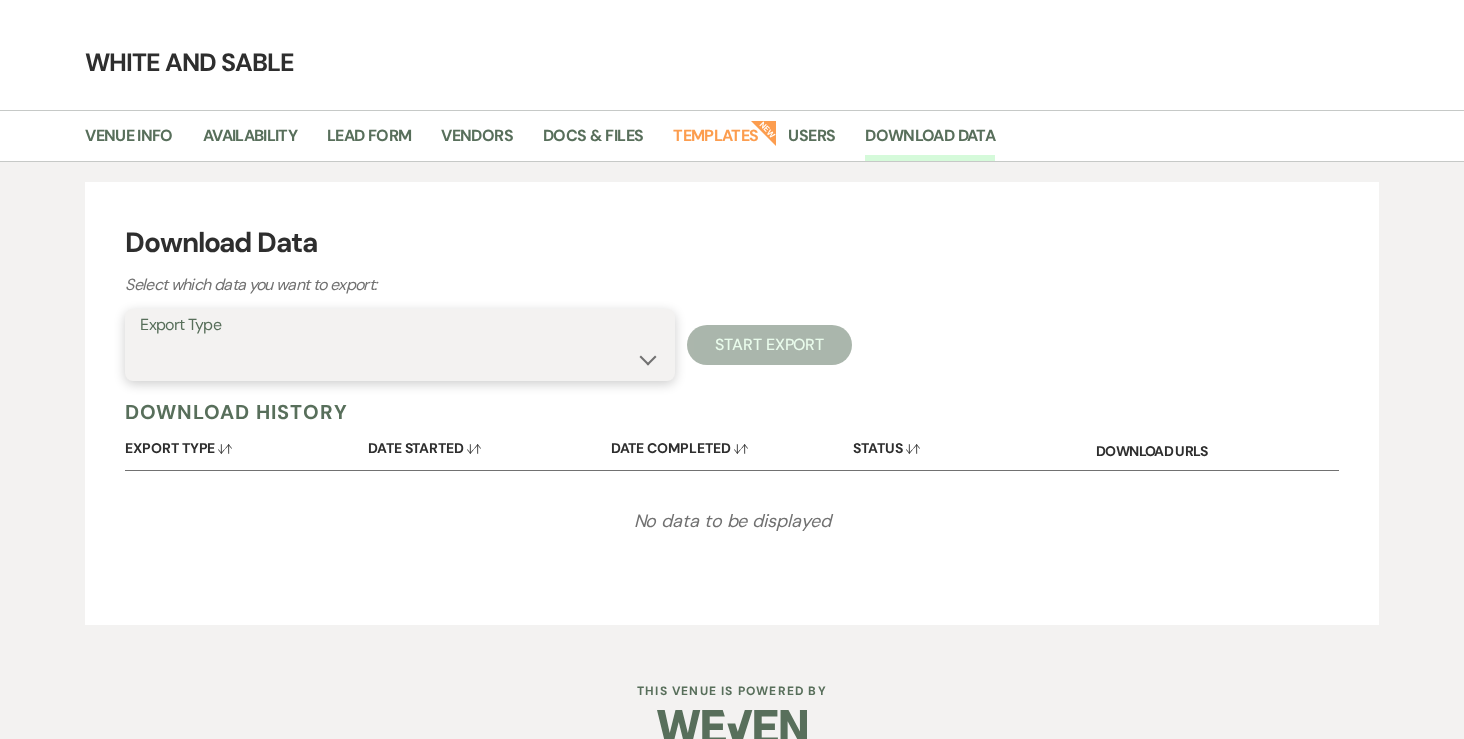 click on "Lead Information Payment Information Lead Notes More coming soon..." at bounding box center [400, 359] 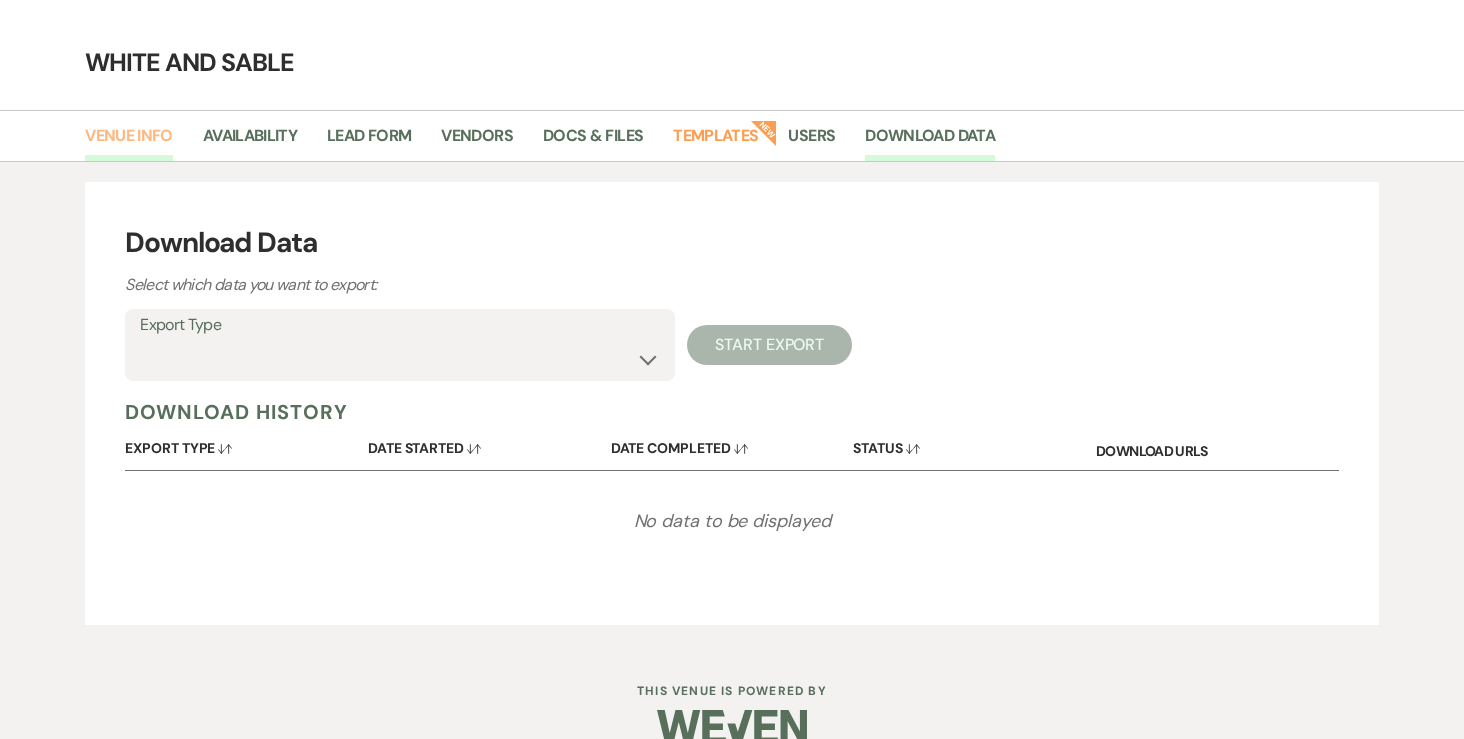 click on "Venue Info" at bounding box center [129, 142] 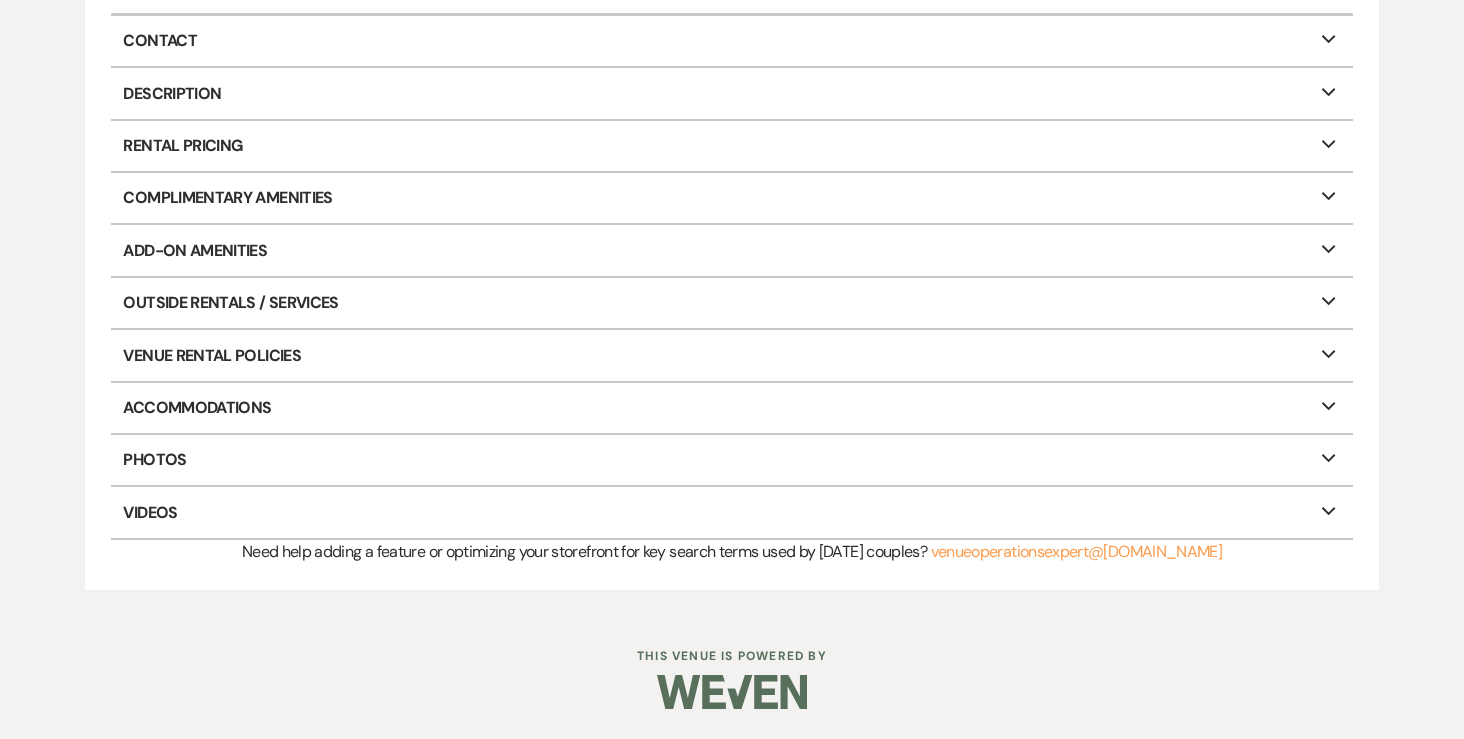 scroll, scrollTop: 0, scrollLeft: 0, axis: both 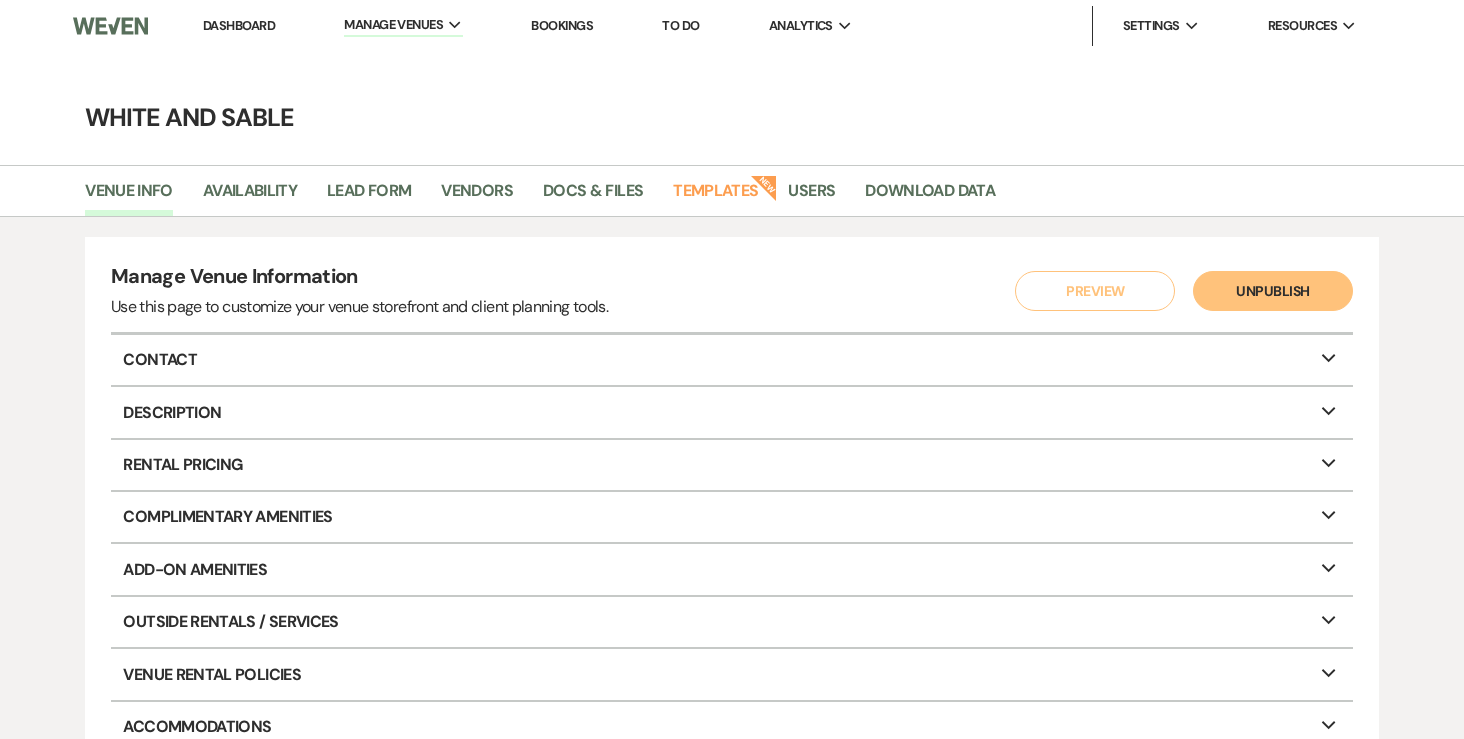 click on "Dashboard" at bounding box center (239, 25) 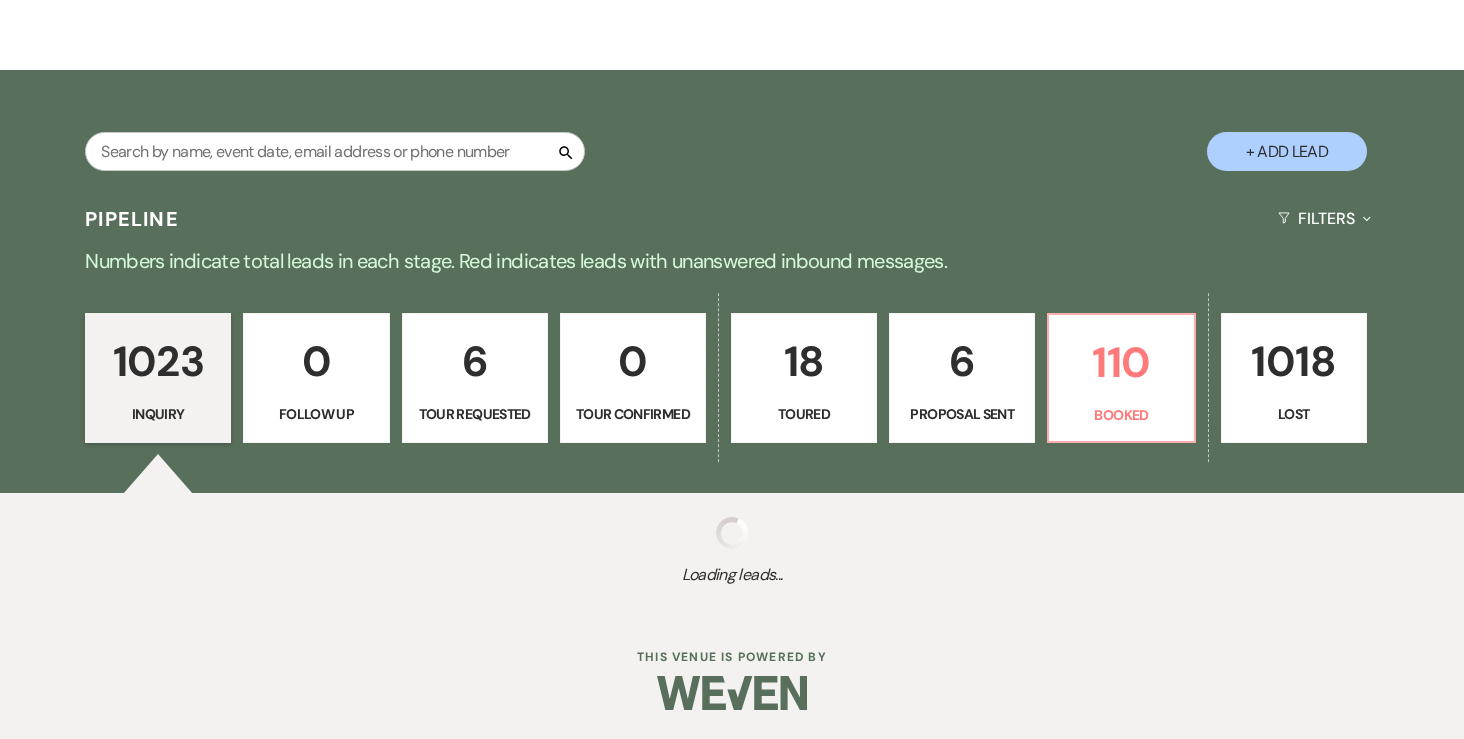 scroll, scrollTop: 0, scrollLeft: 0, axis: both 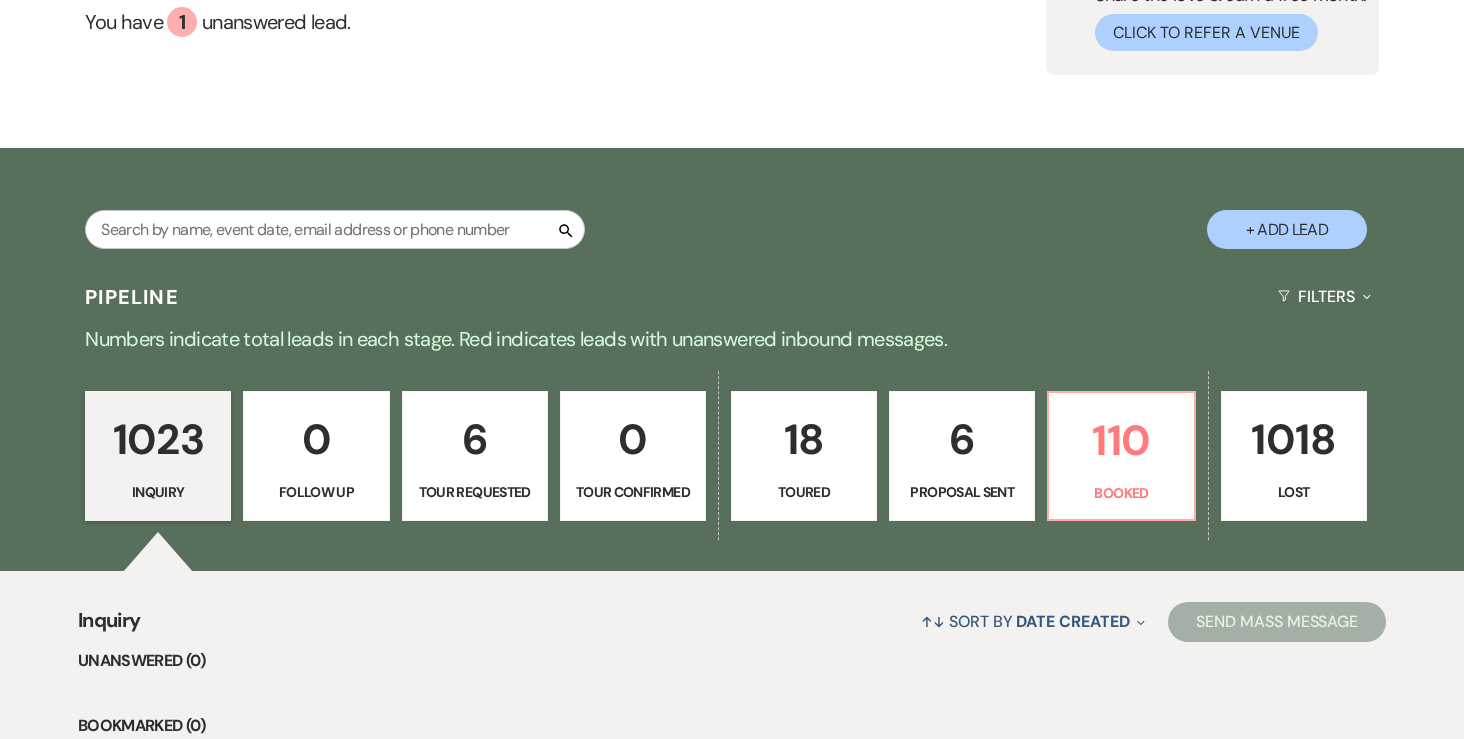 click on "6" at bounding box center (962, 439) 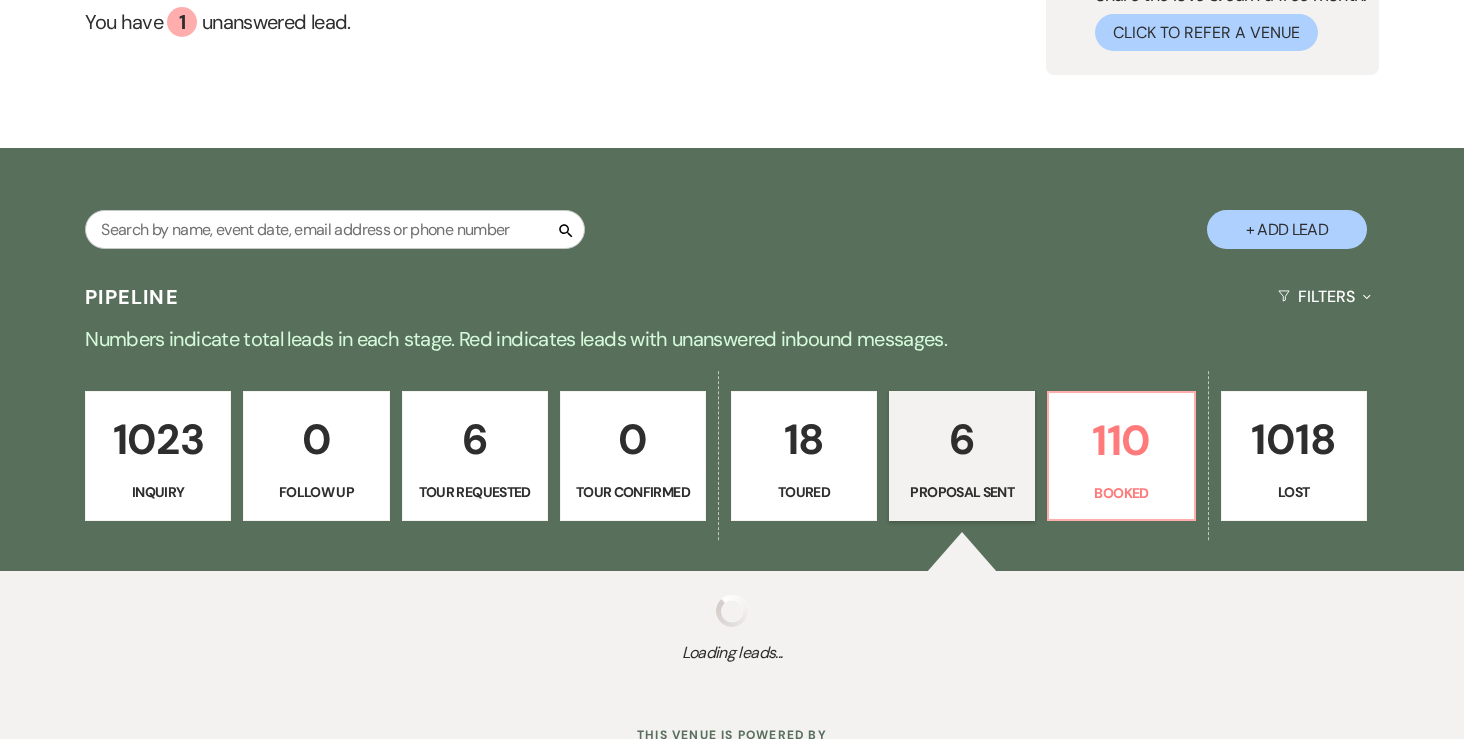 select on "6" 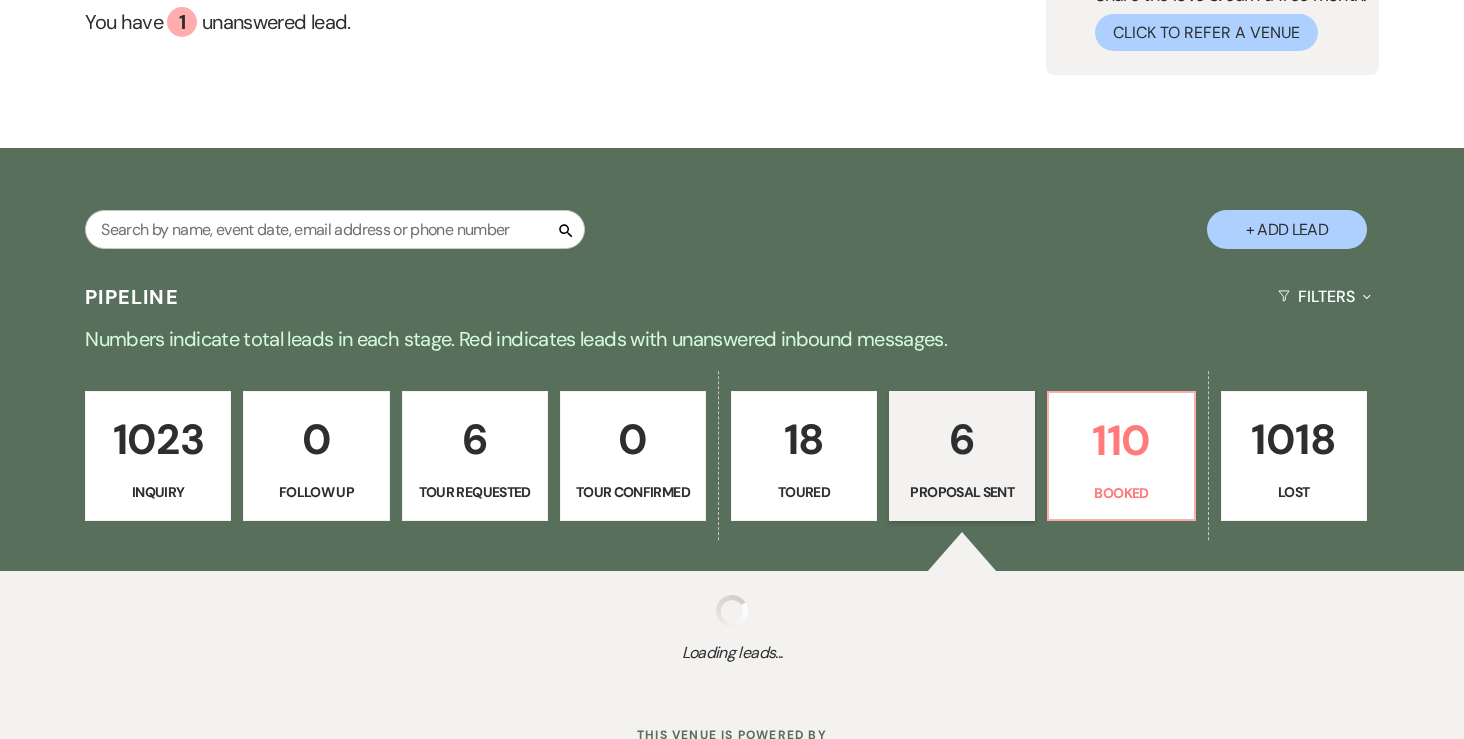 select on "6" 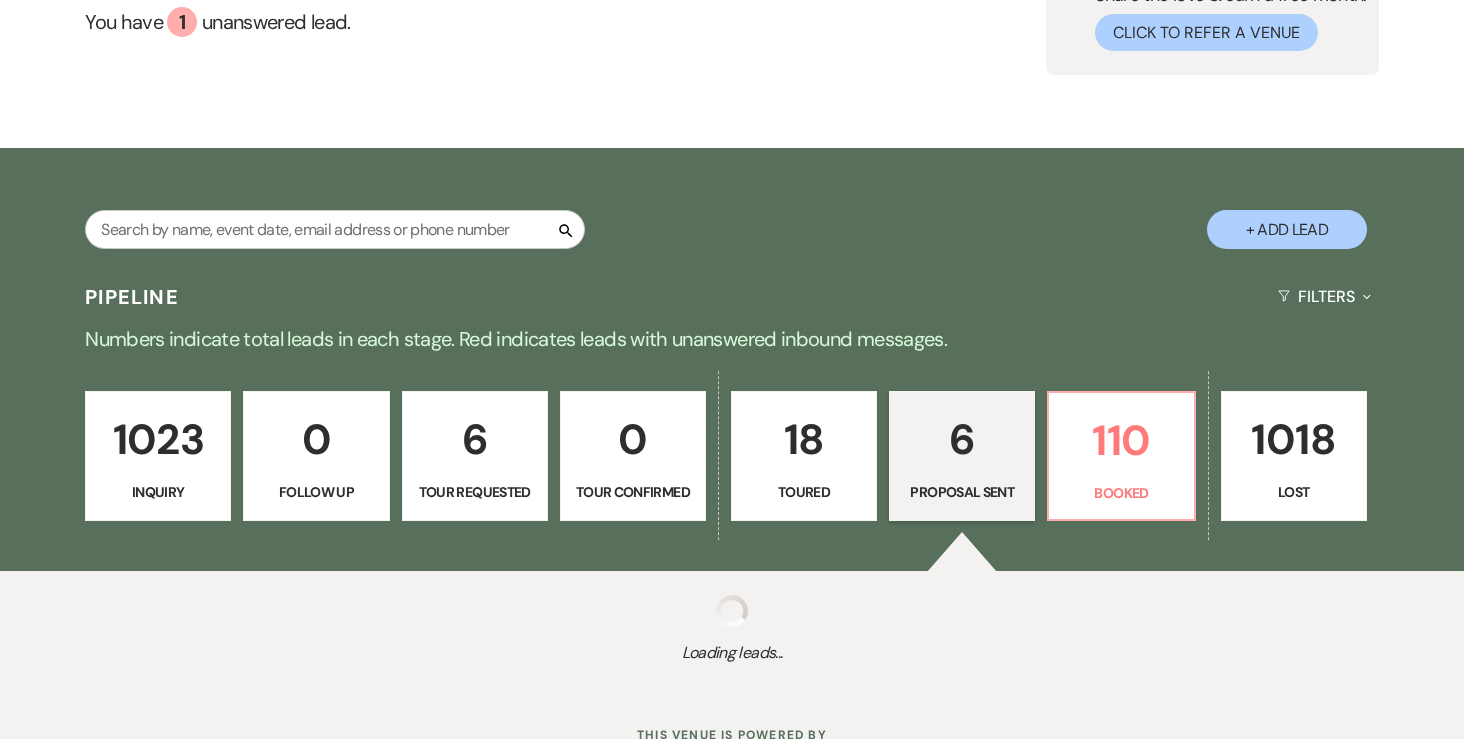 select on "6" 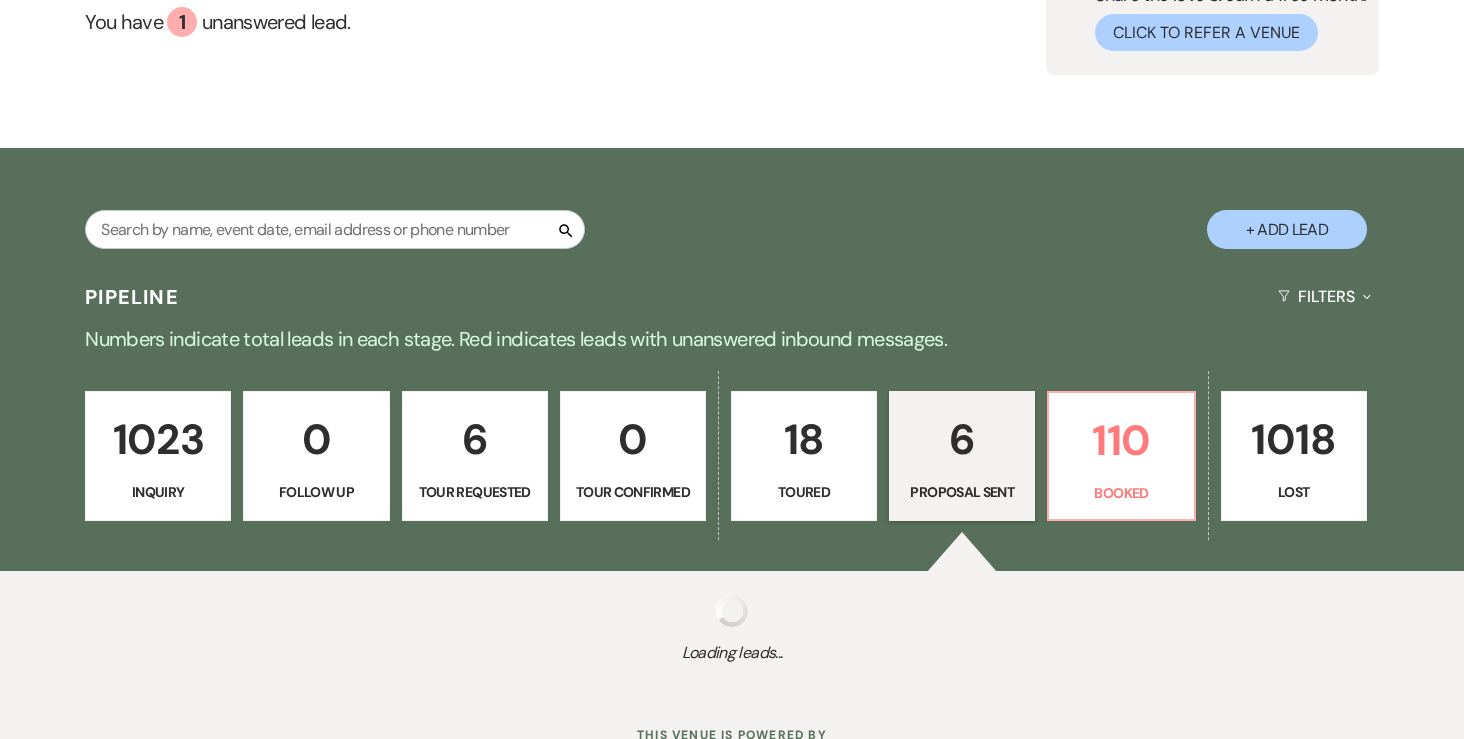 select on "6" 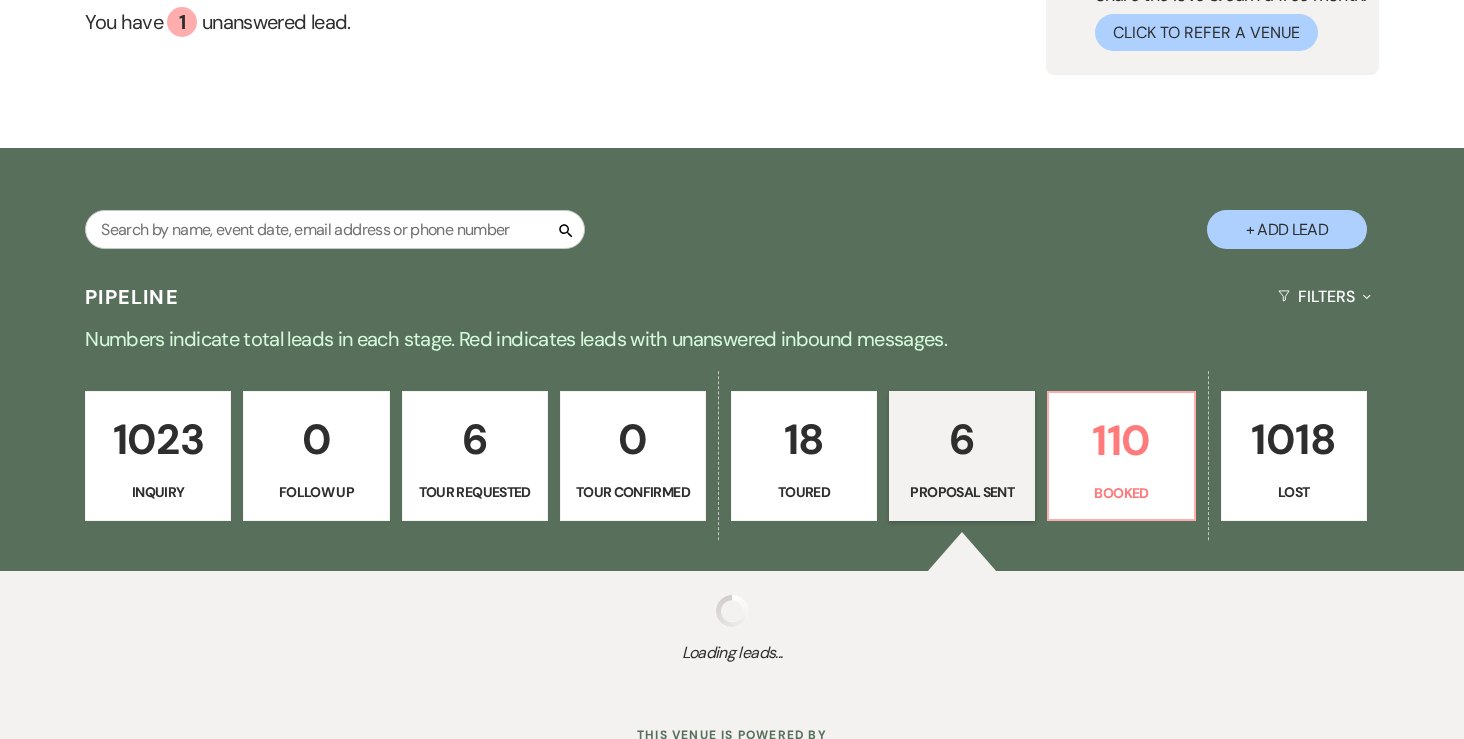 select on "6" 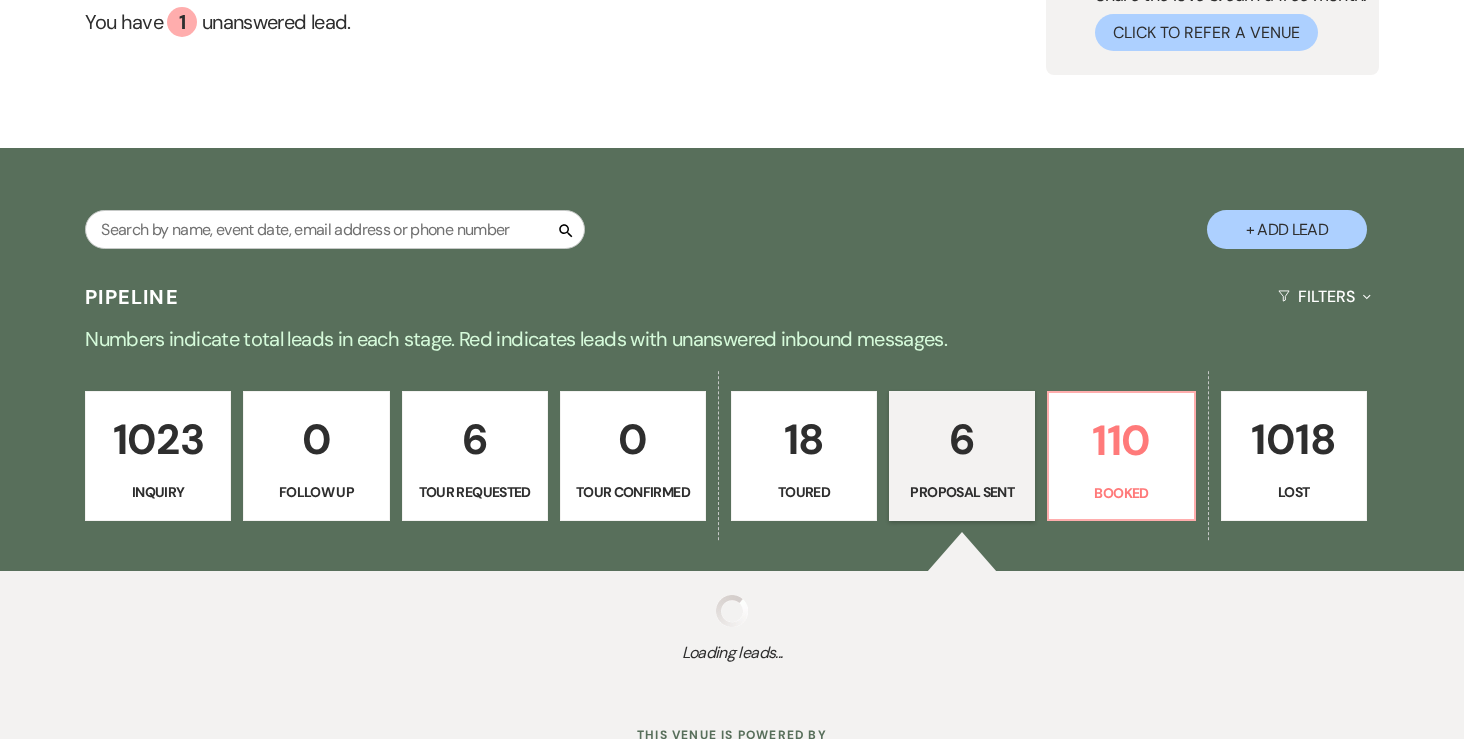 select on "6" 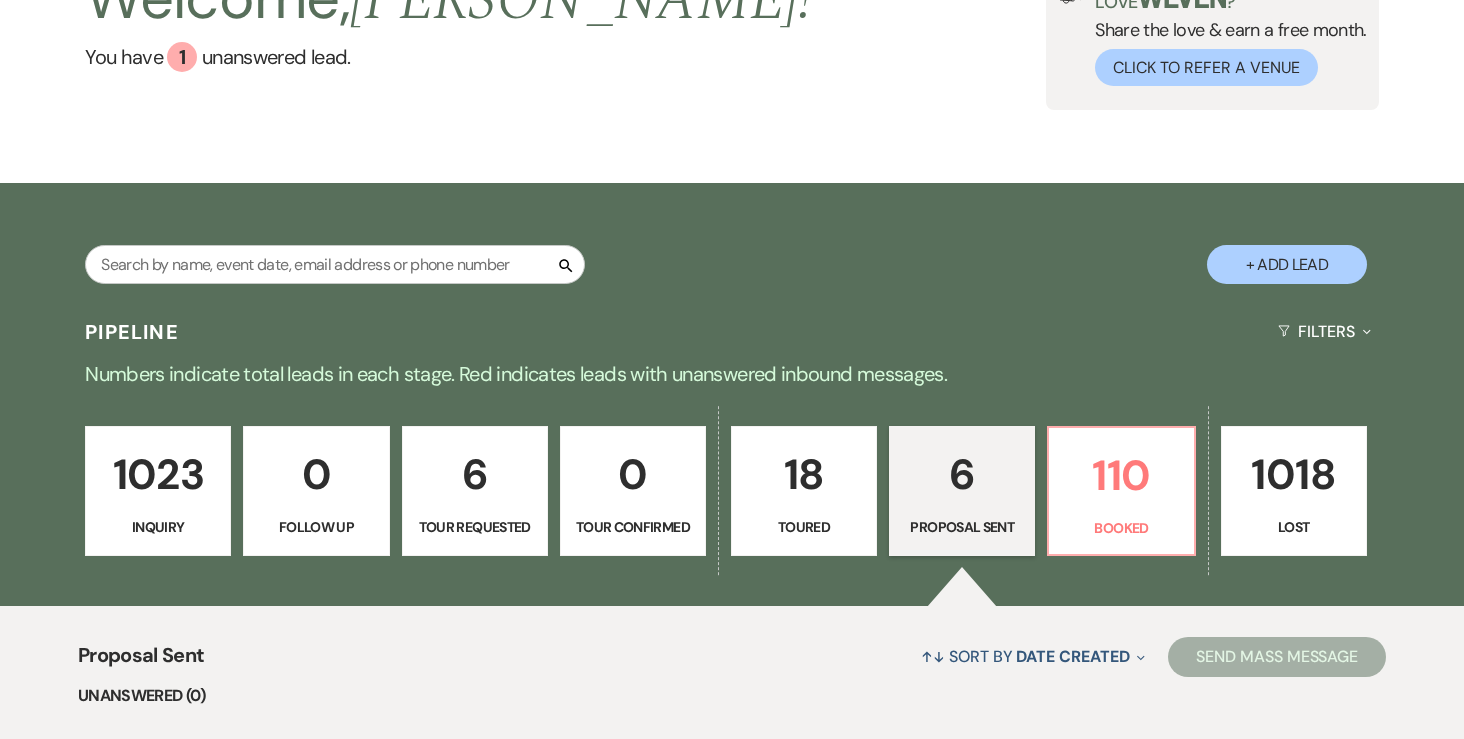 scroll, scrollTop: 168, scrollLeft: 0, axis: vertical 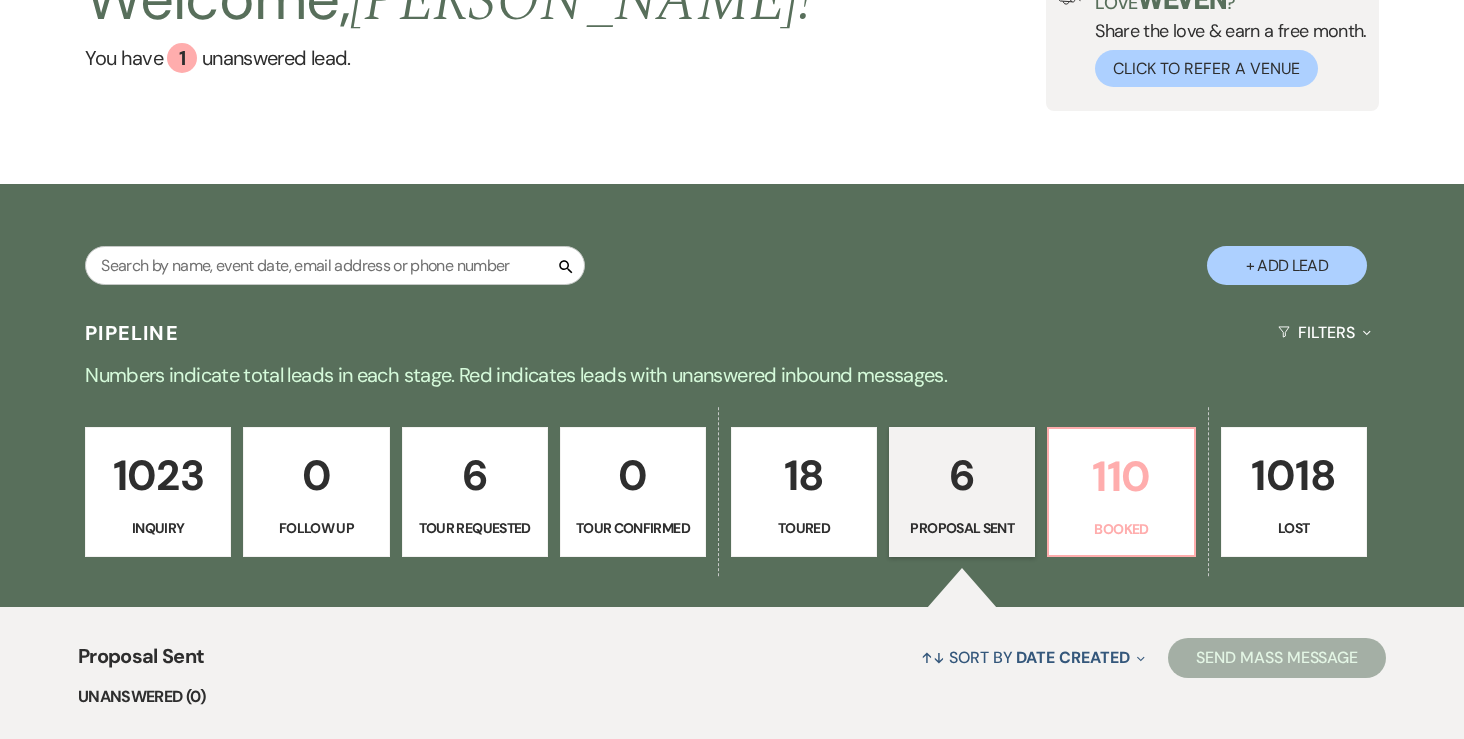 click on "110" at bounding box center [1121, 476] 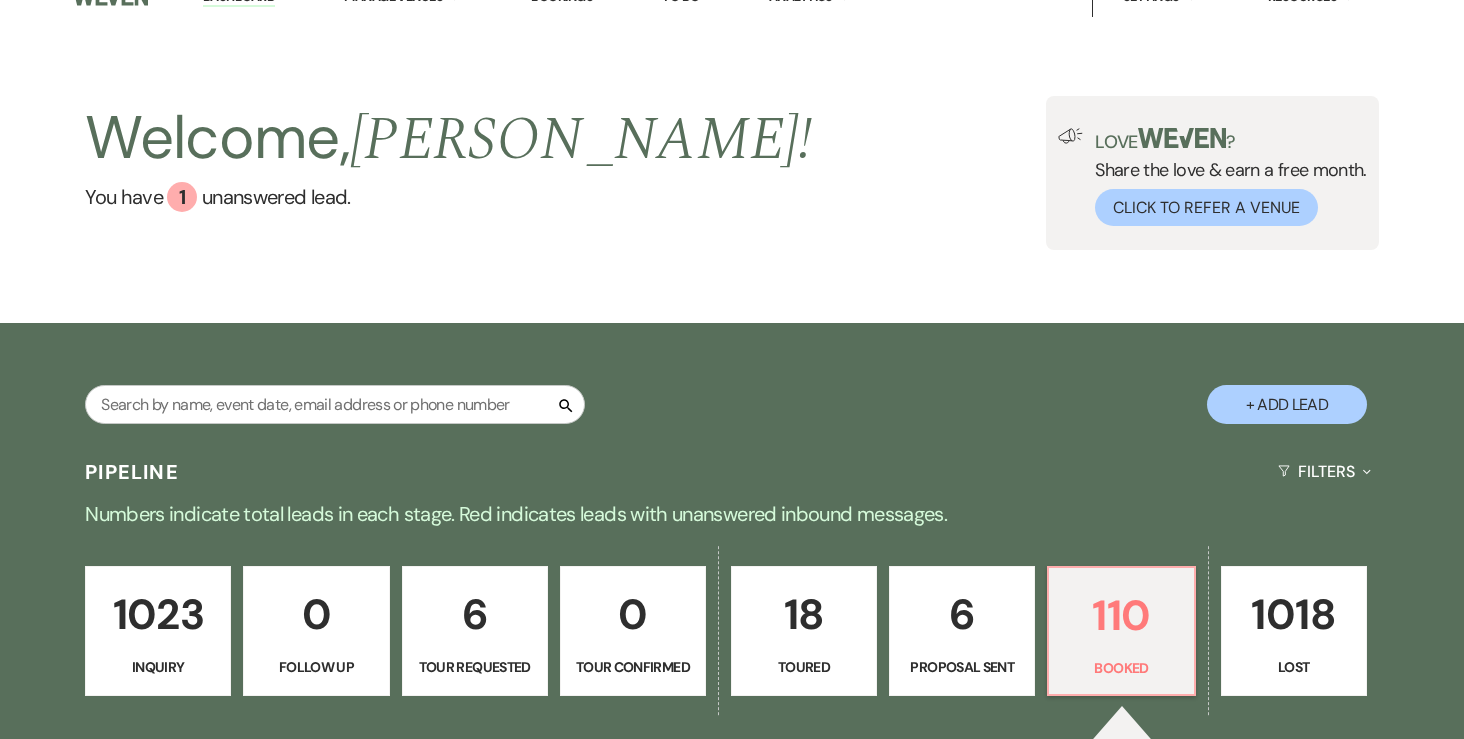 scroll, scrollTop: 0, scrollLeft: 0, axis: both 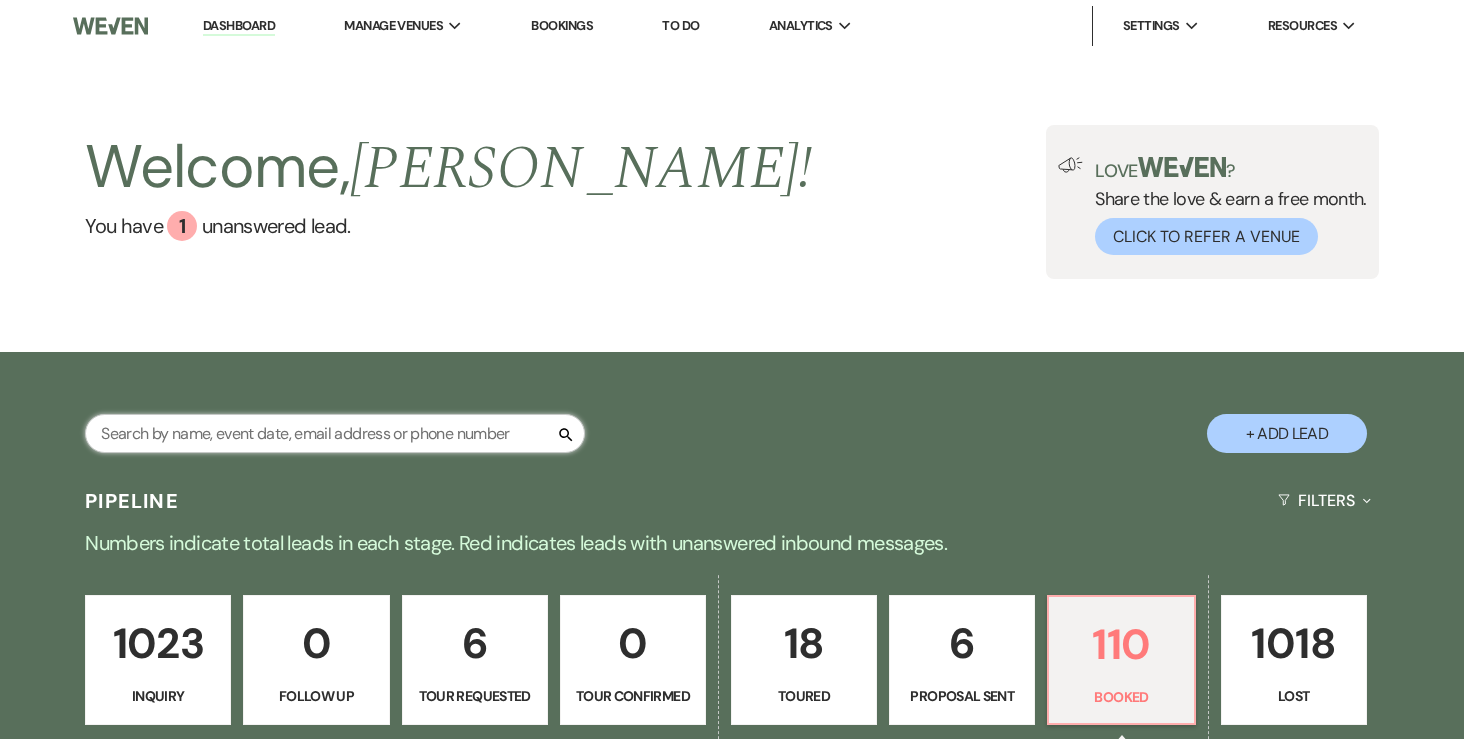 click at bounding box center [335, 433] 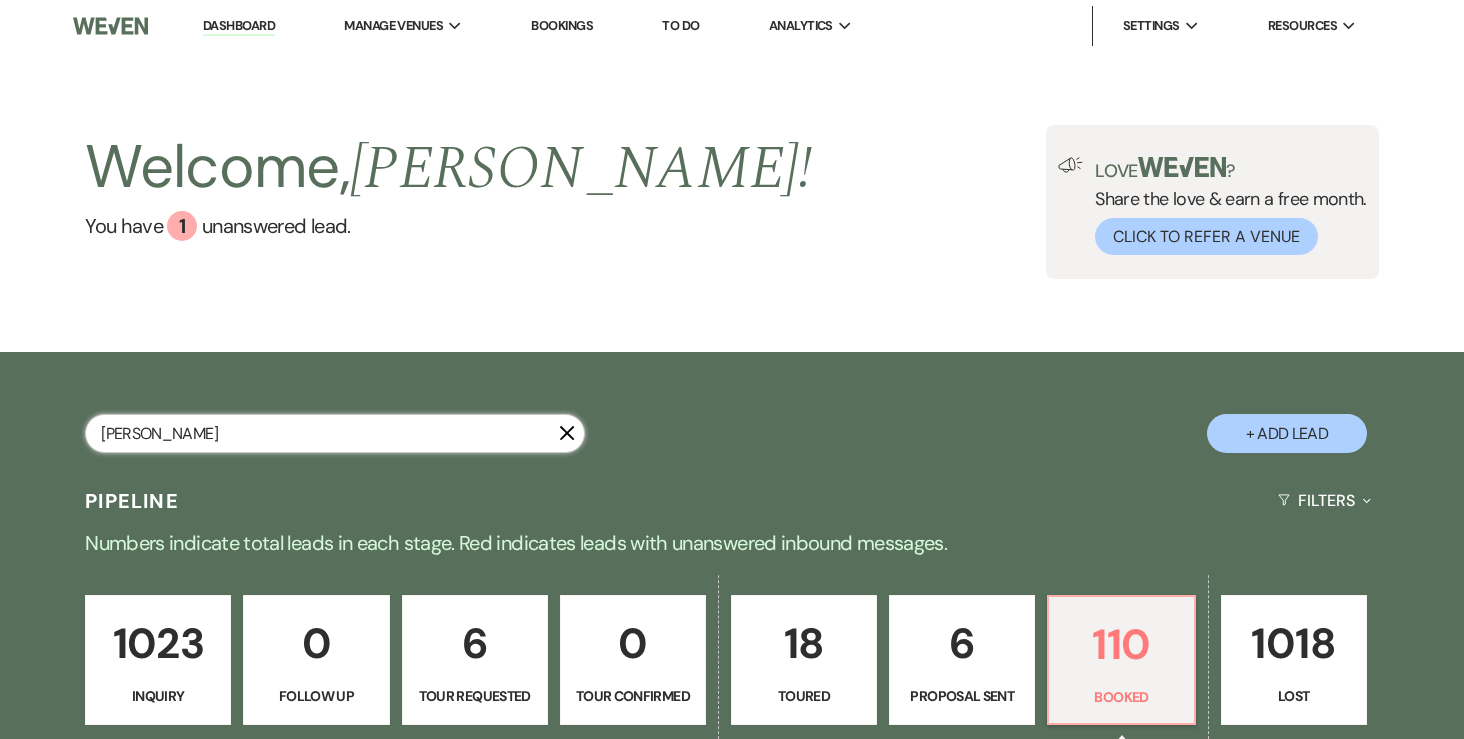 type on "alonso" 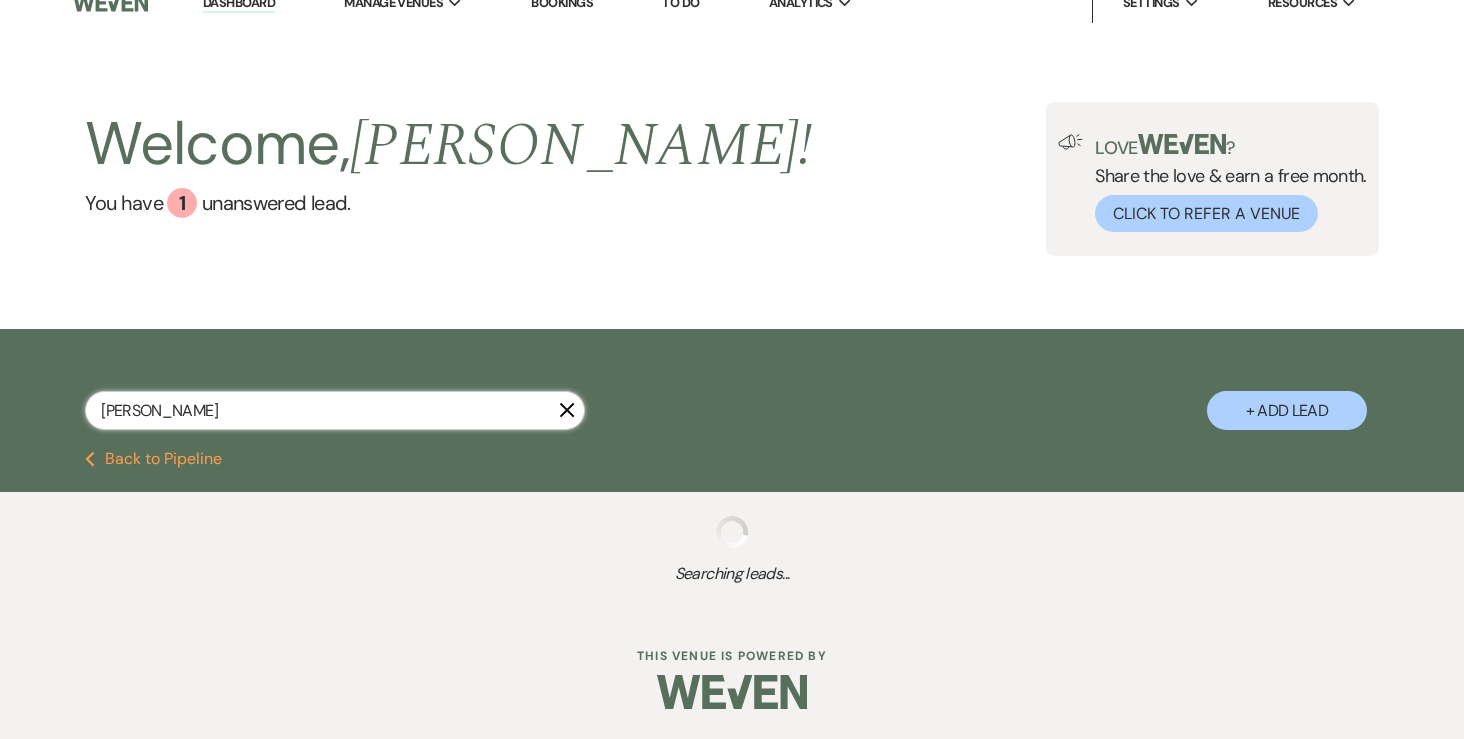 scroll, scrollTop: 73, scrollLeft: 0, axis: vertical 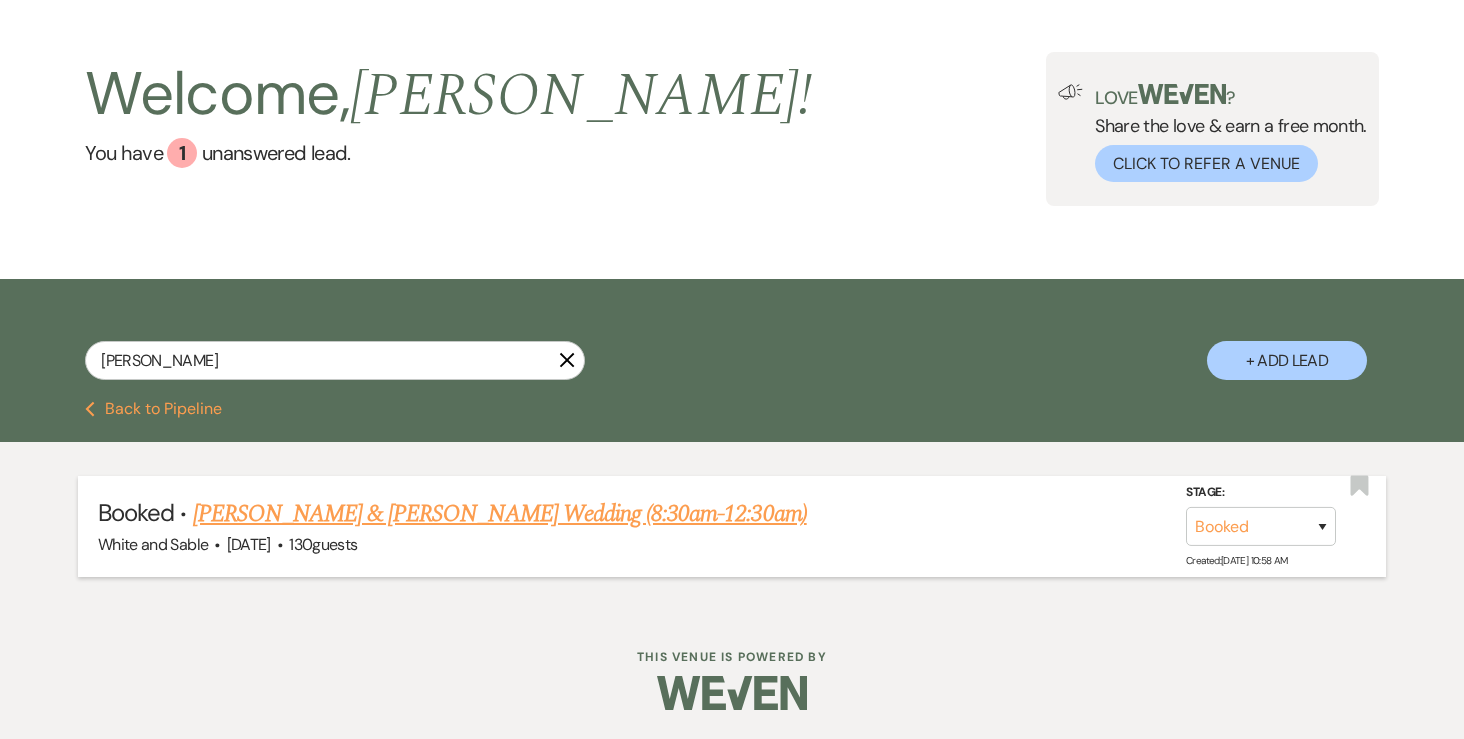 click on "[DATE]" at bounding box center (249, 544) 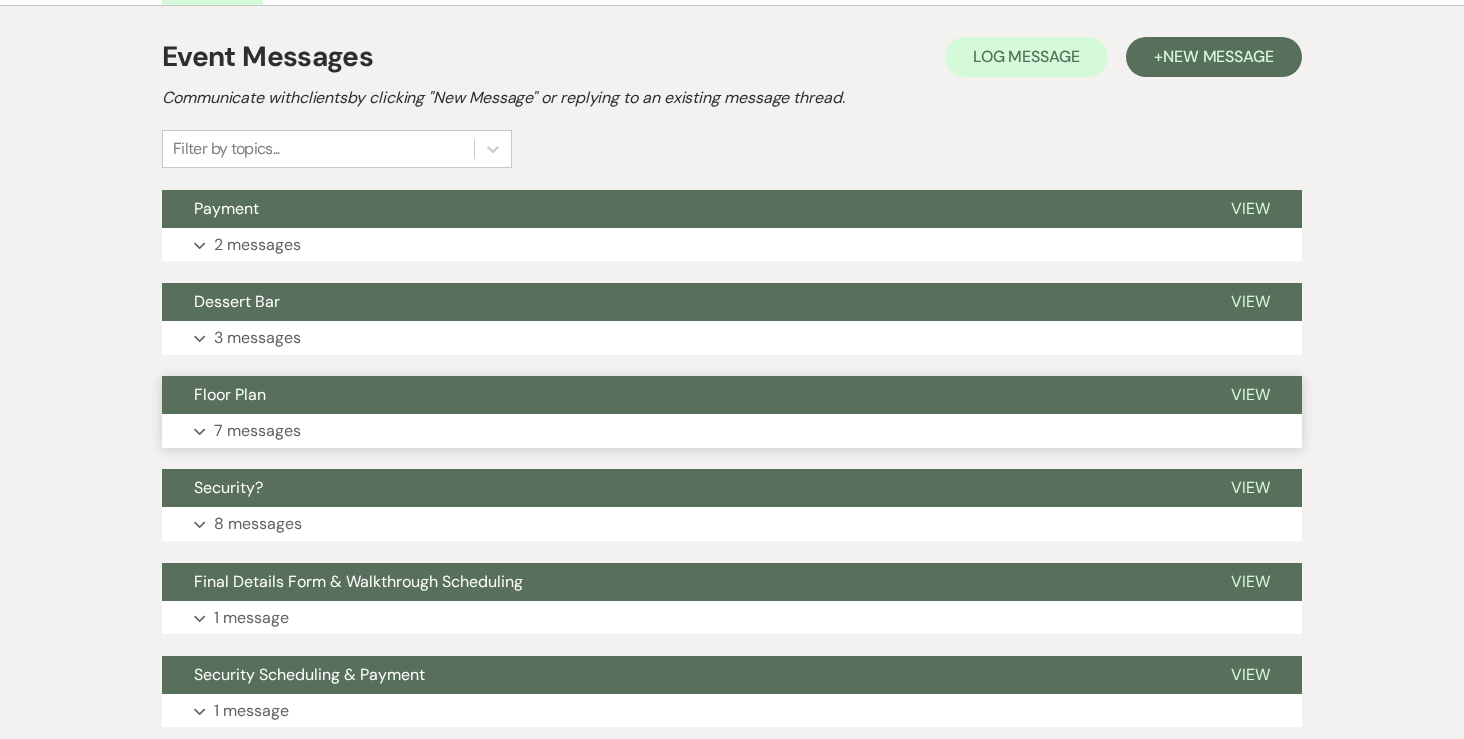 scroll, scrollTop: 431, scrollLeft: 0, axis: vertical 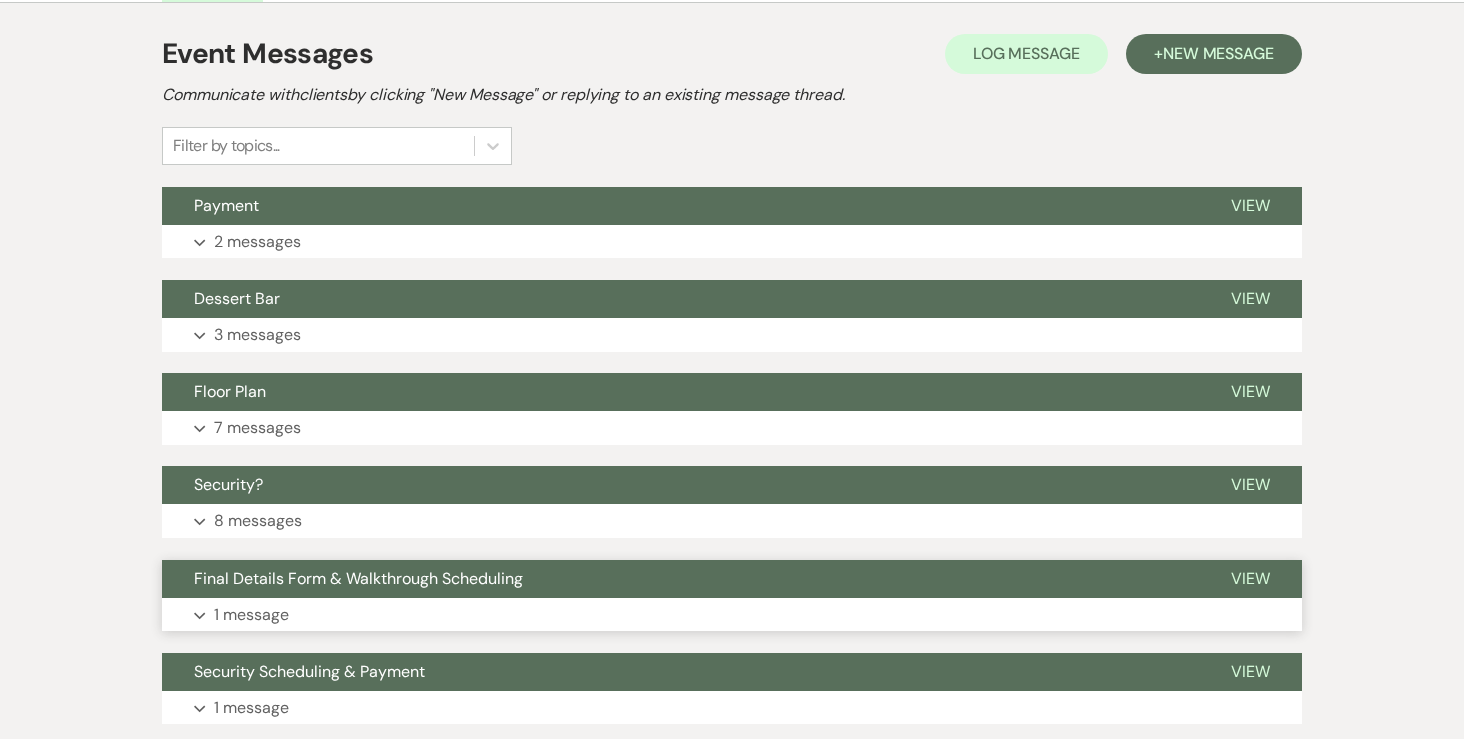 click on "1 message" at bounding box center [251, 615] 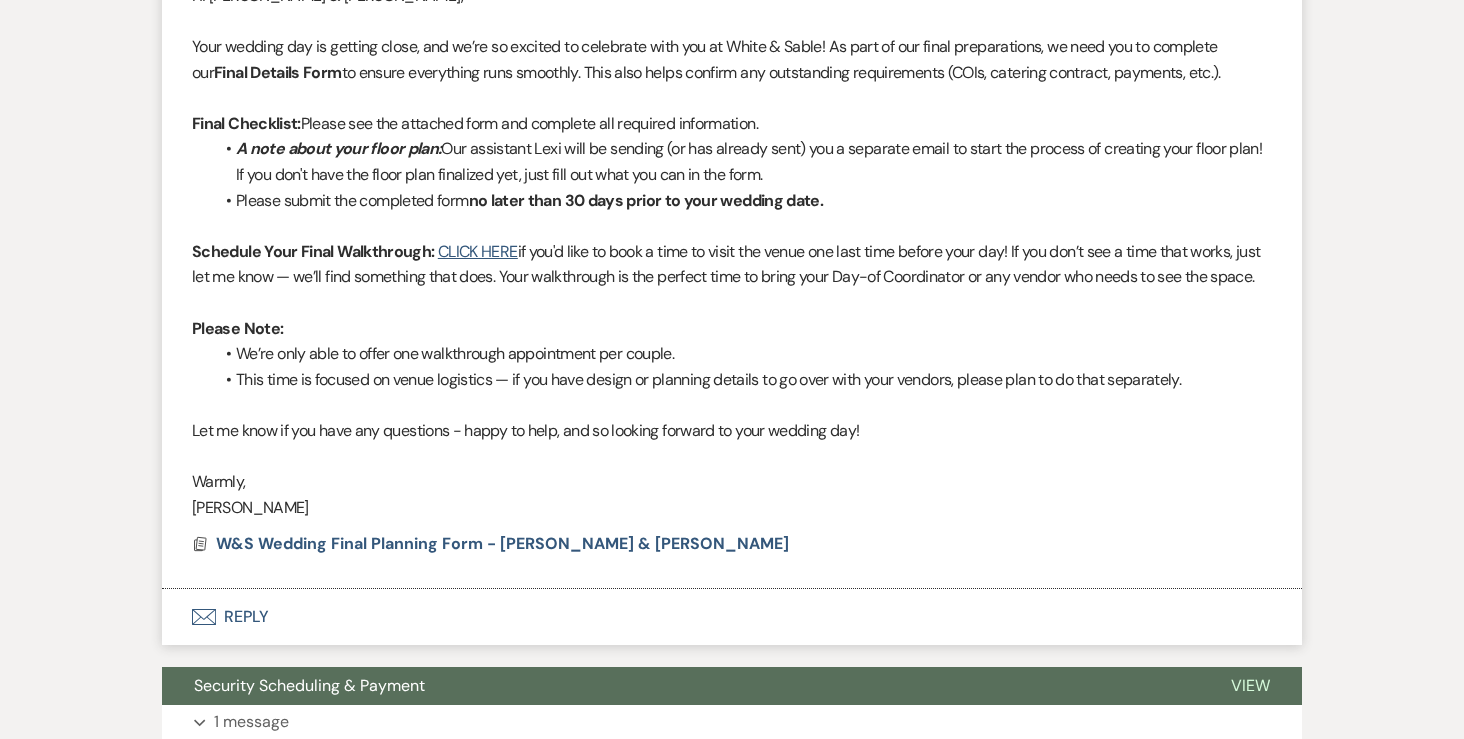 scroll, scrollTop: 1119, scrollLeft: 0, axis: vertical 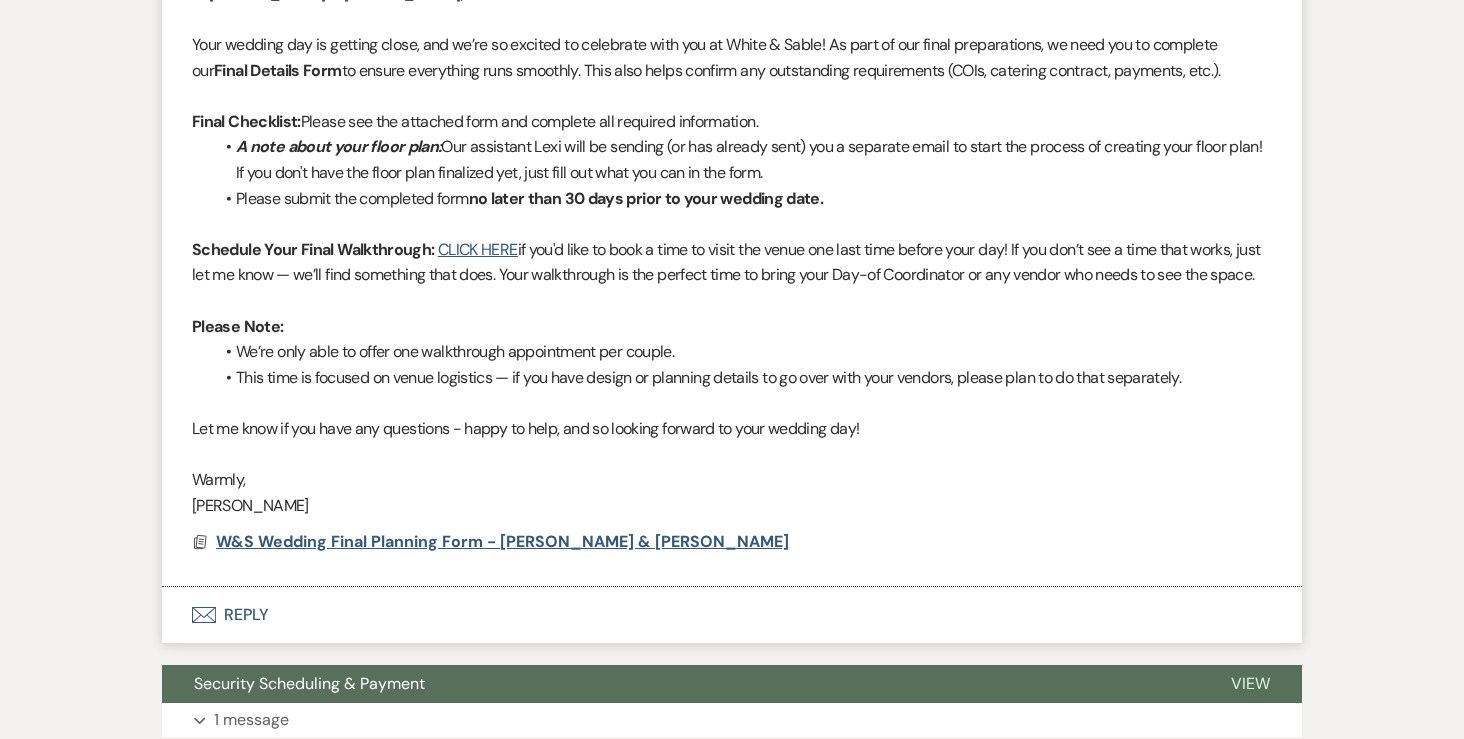 click on "W&S Wedding Final Planning Form - Hannah & Michael" at bounding box center (502, 541) 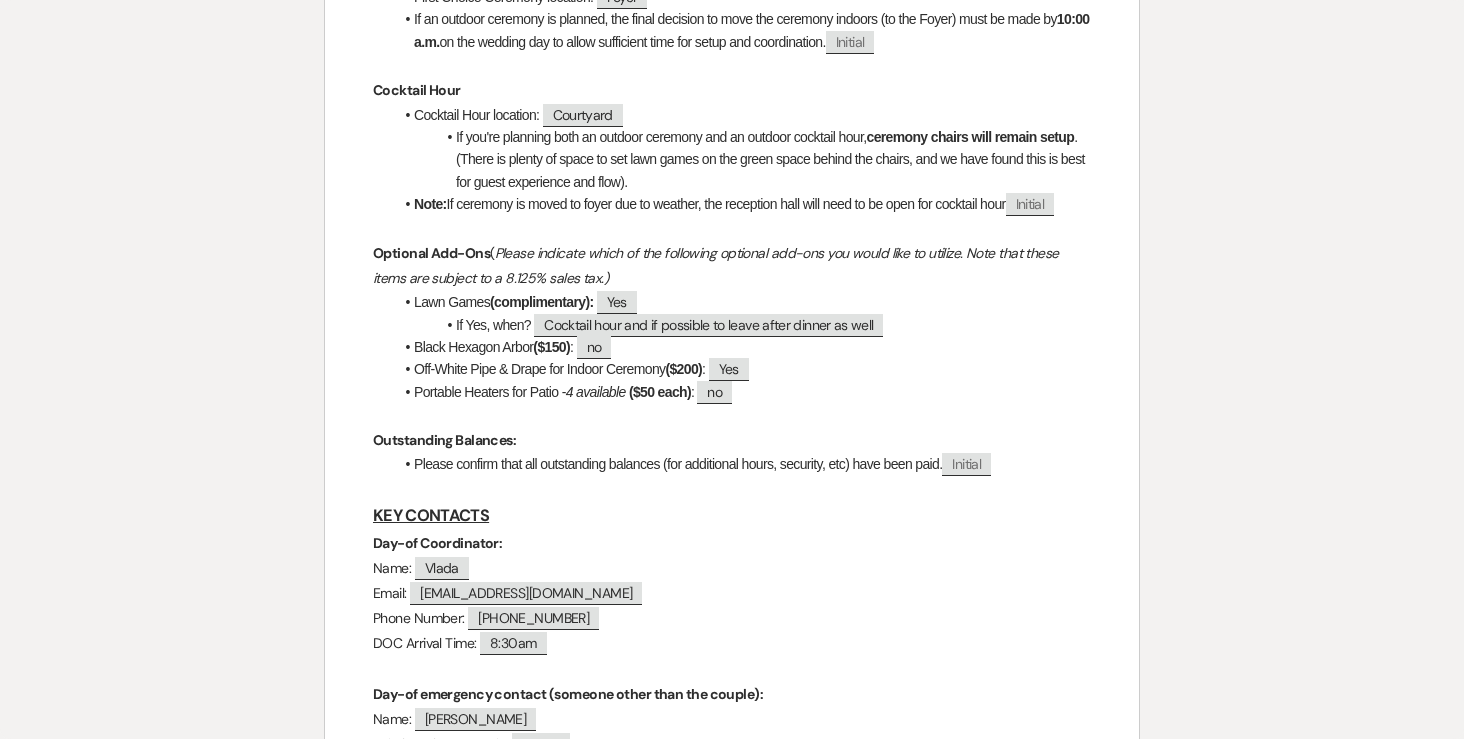 scroll, scrollTop: 0, scrollLeft: 0, axis: both 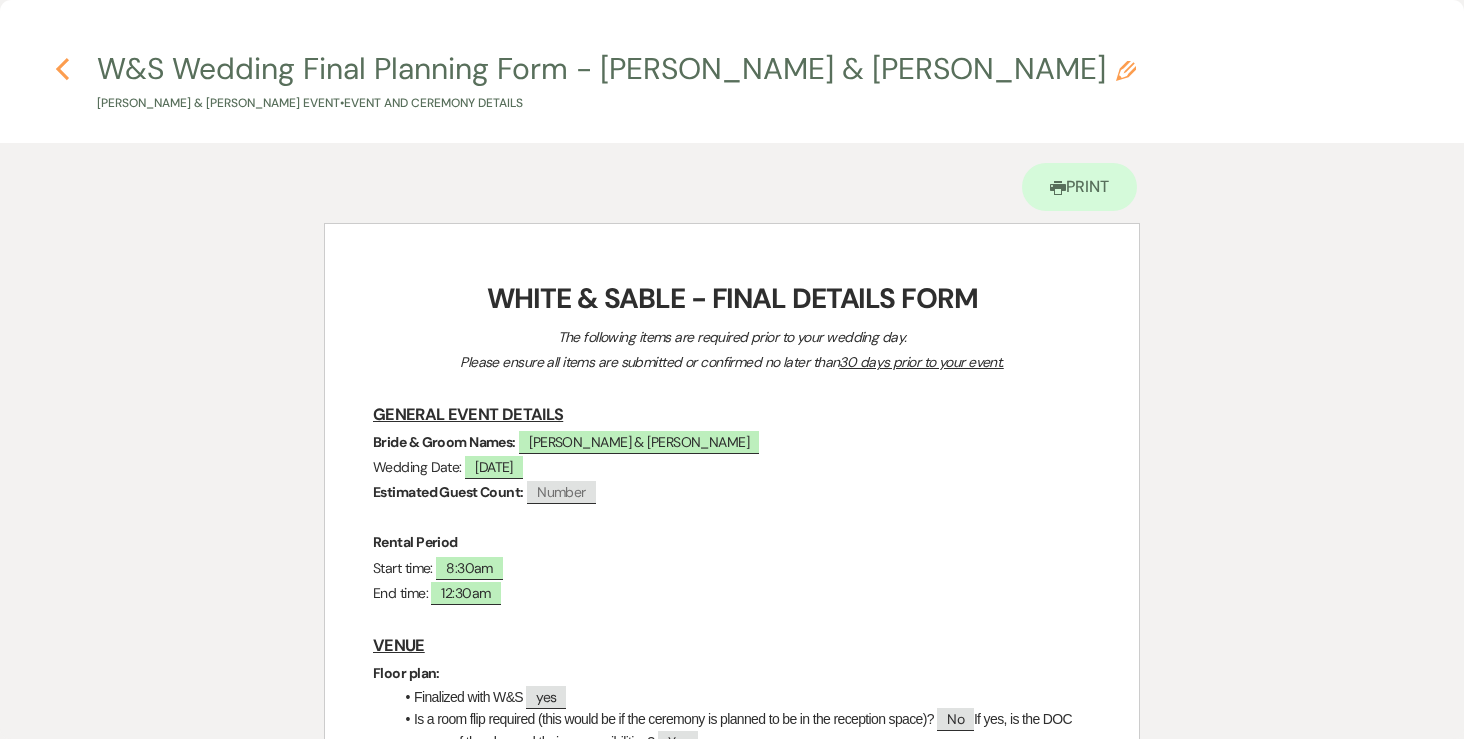 click on "Previous" 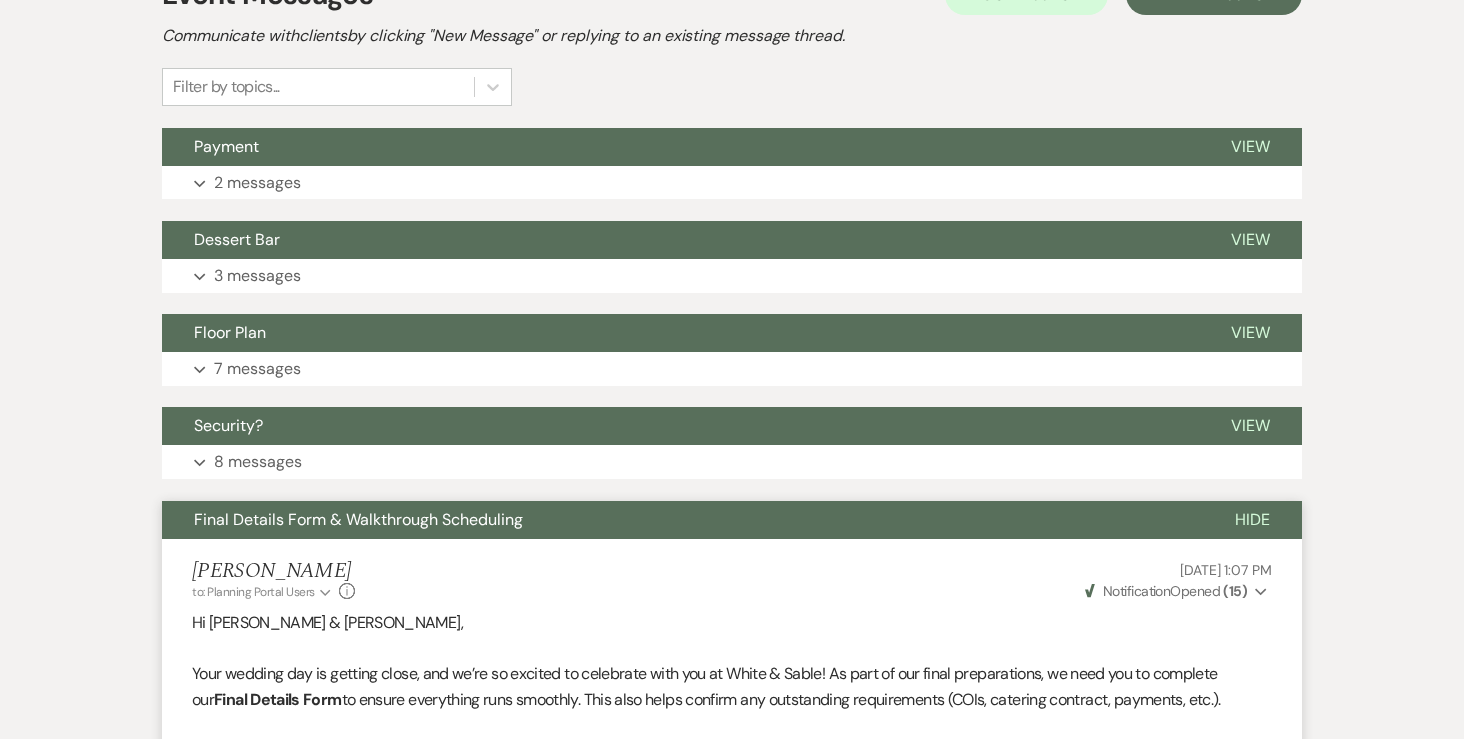 scroll, scrollTop: 489, scrollLeft: 0, axis: vertical 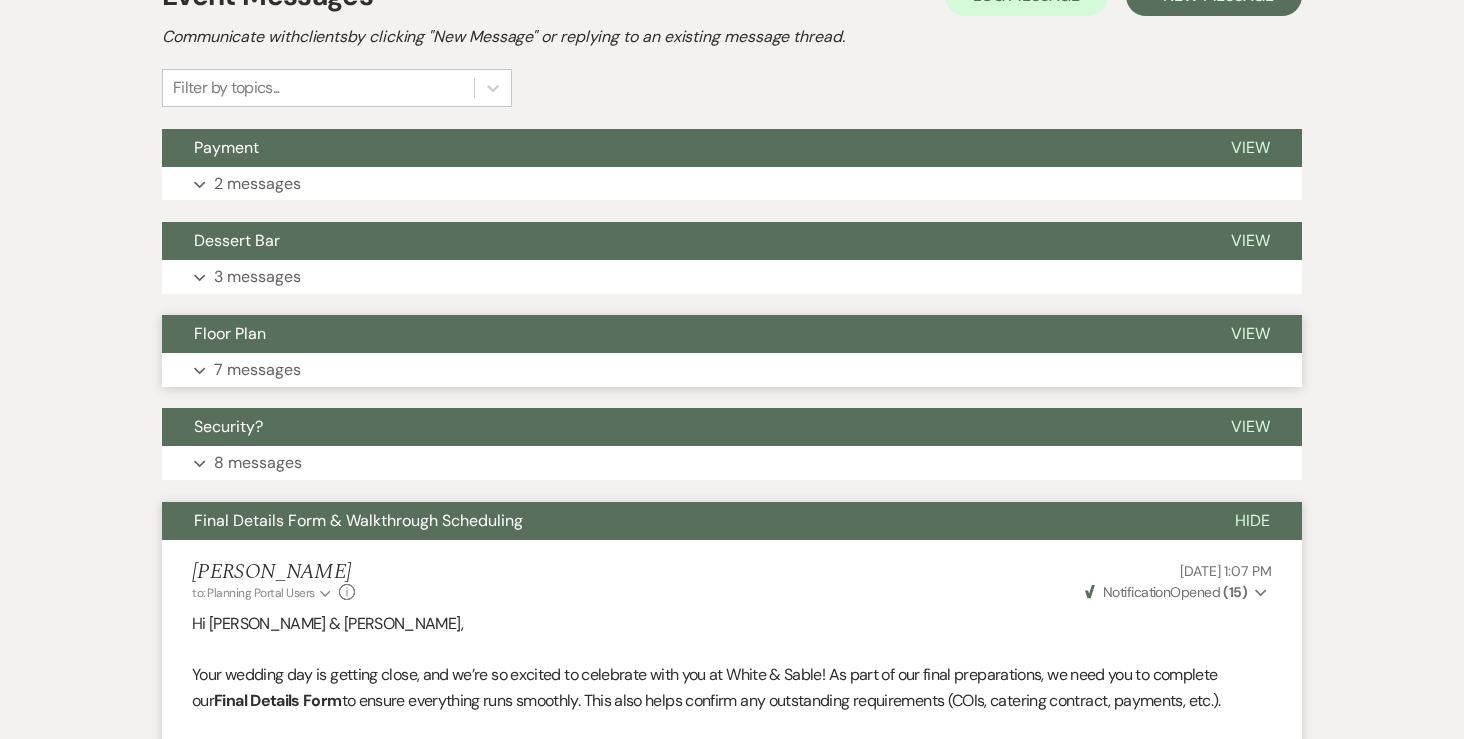 click on "7 messages" at bounding box center (257, 370) 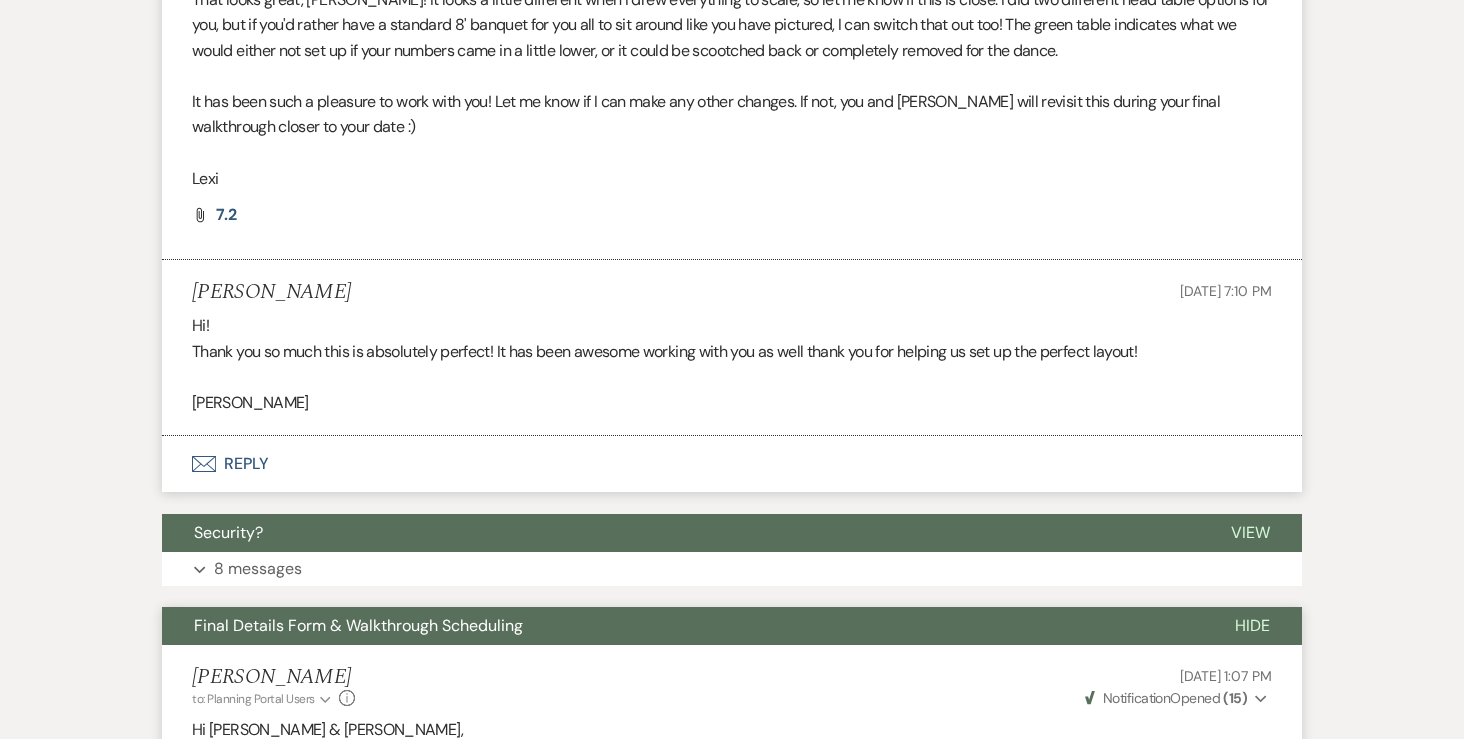 scroll, scrollTop: 3577, scrollLeft: 0, axis: vertical 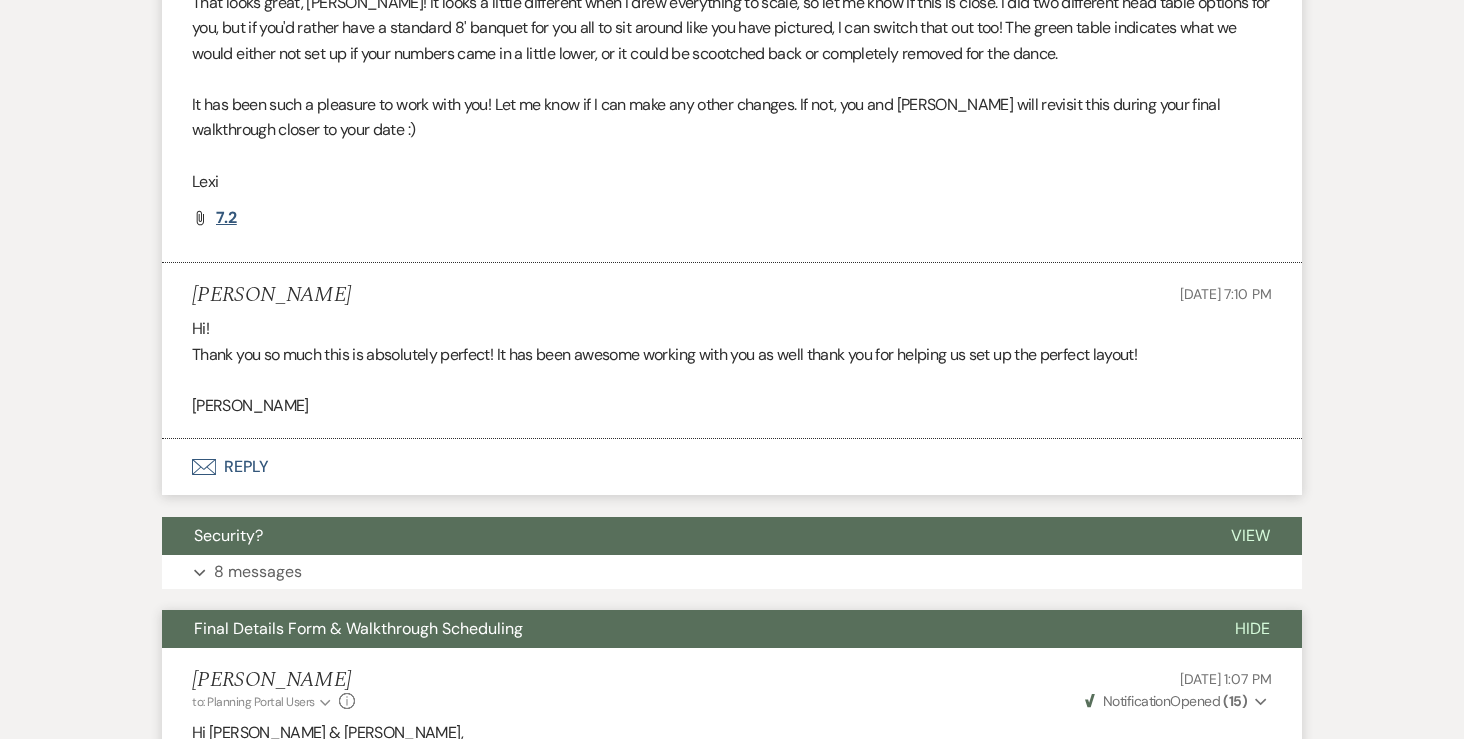 click on "7.2" at bounding box center [226, 217] 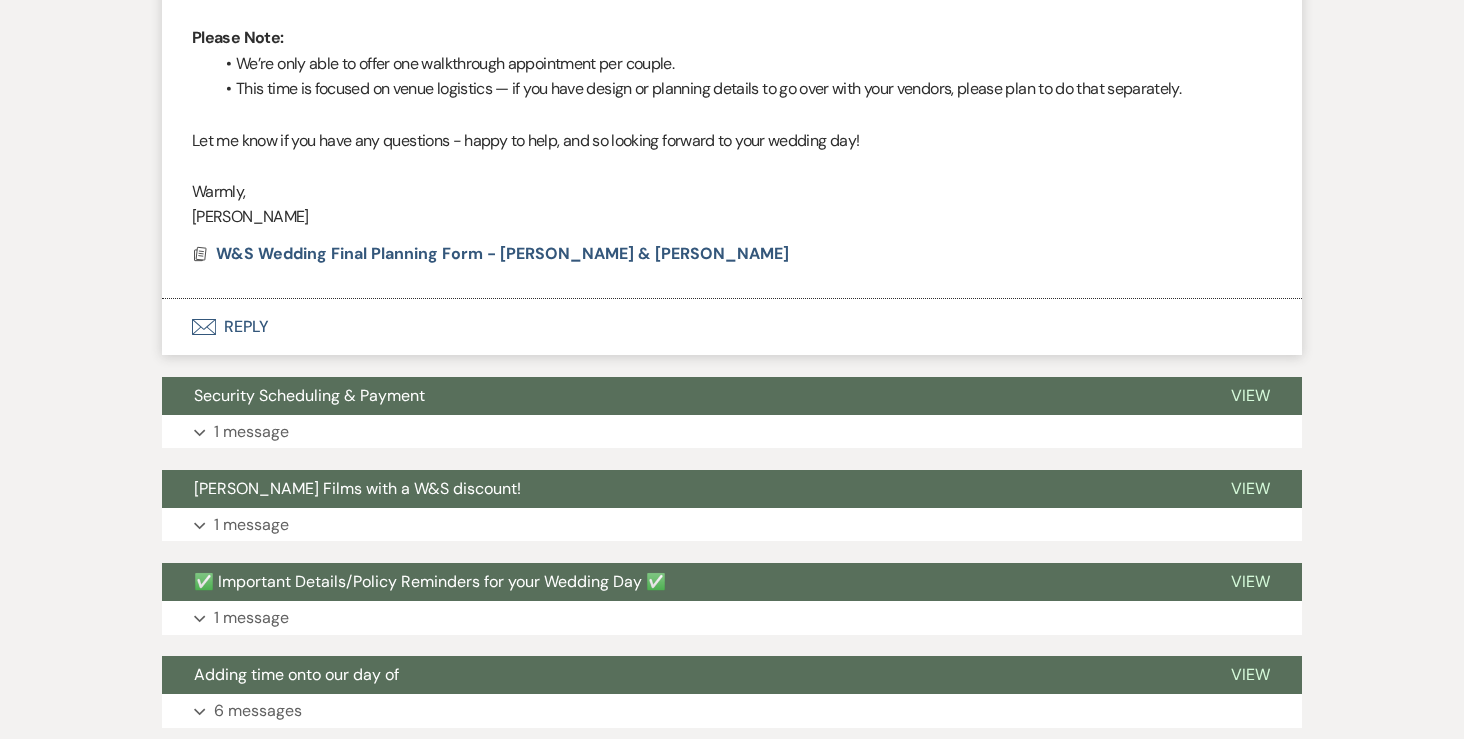 click on "Envelope Reply" at bounding box center (732, 327) 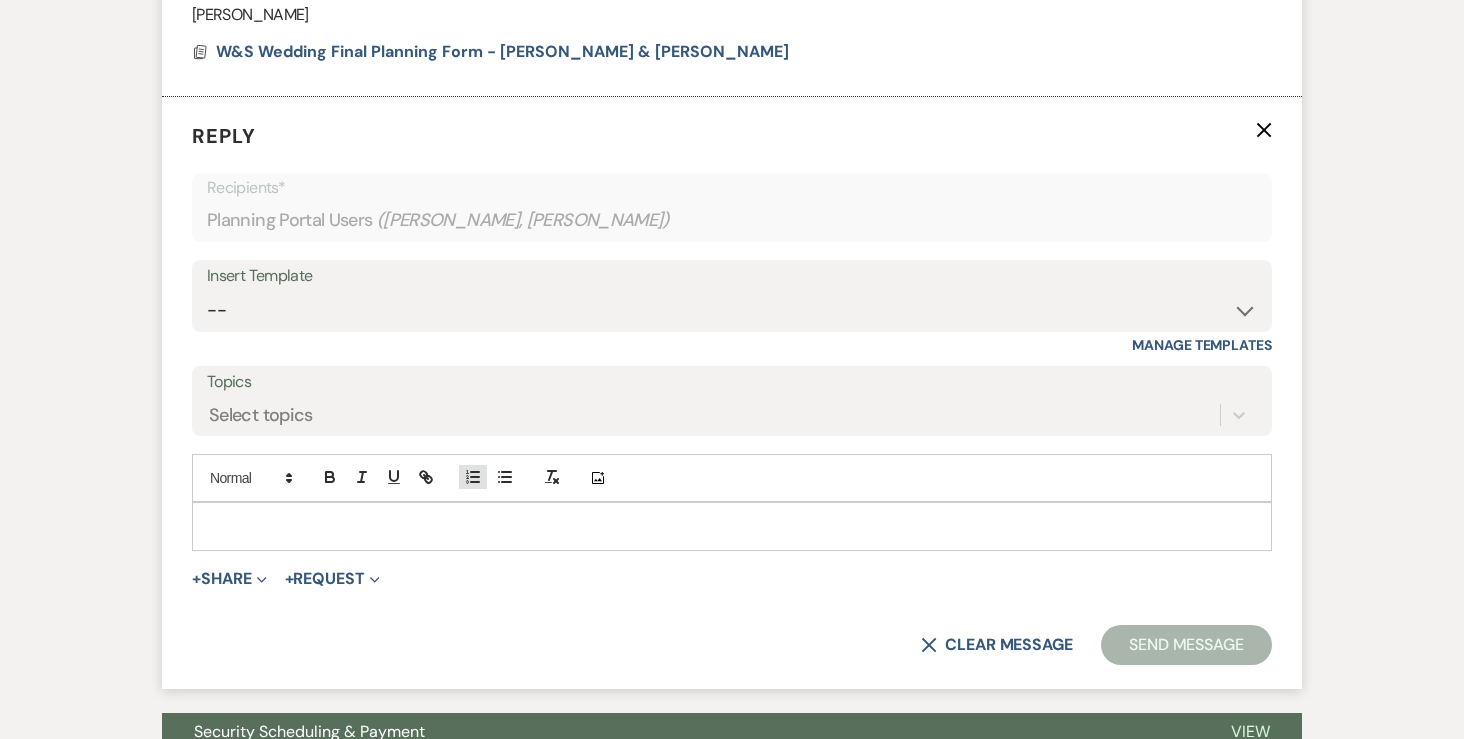 scroll, scrollTop: 4808, scrollLeft: 0, axis: vertical 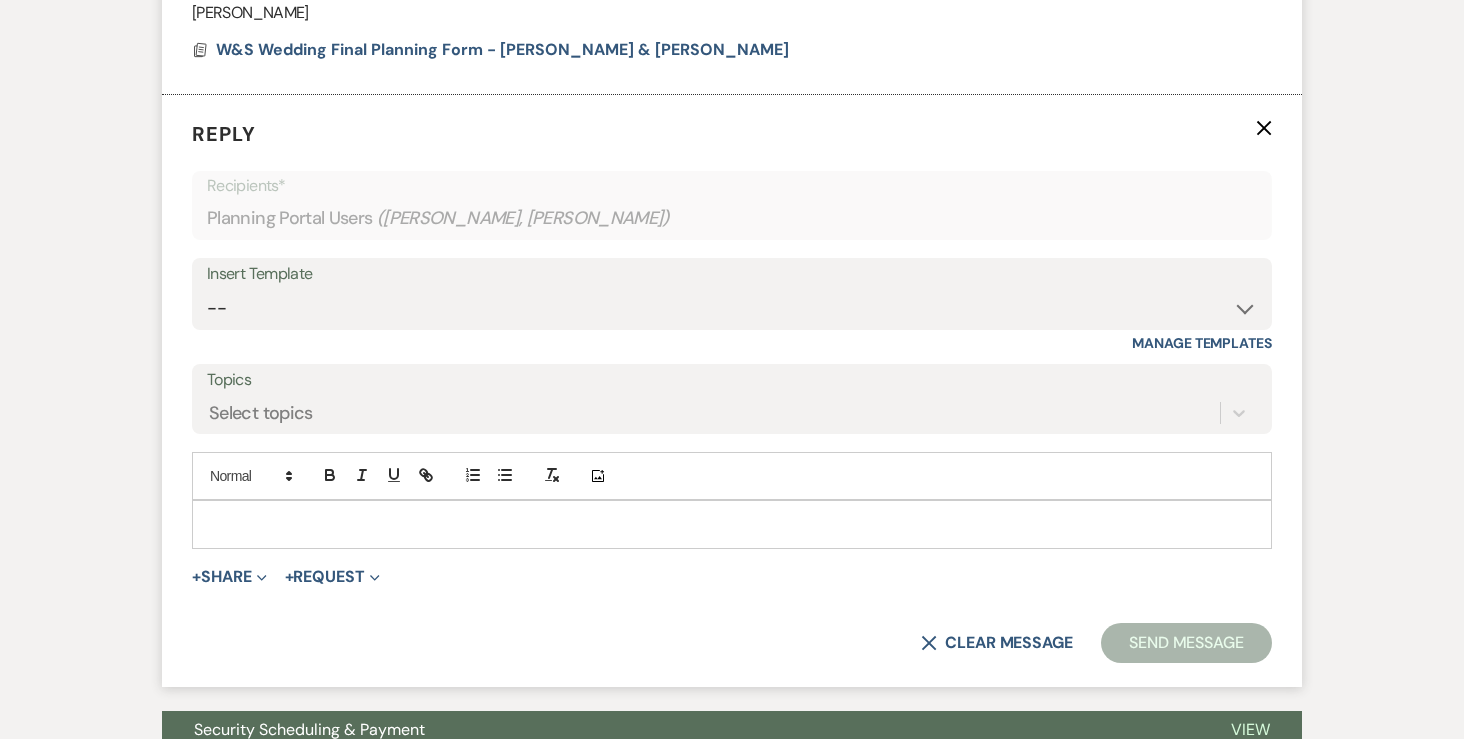 click at bounding box center (732, 524) 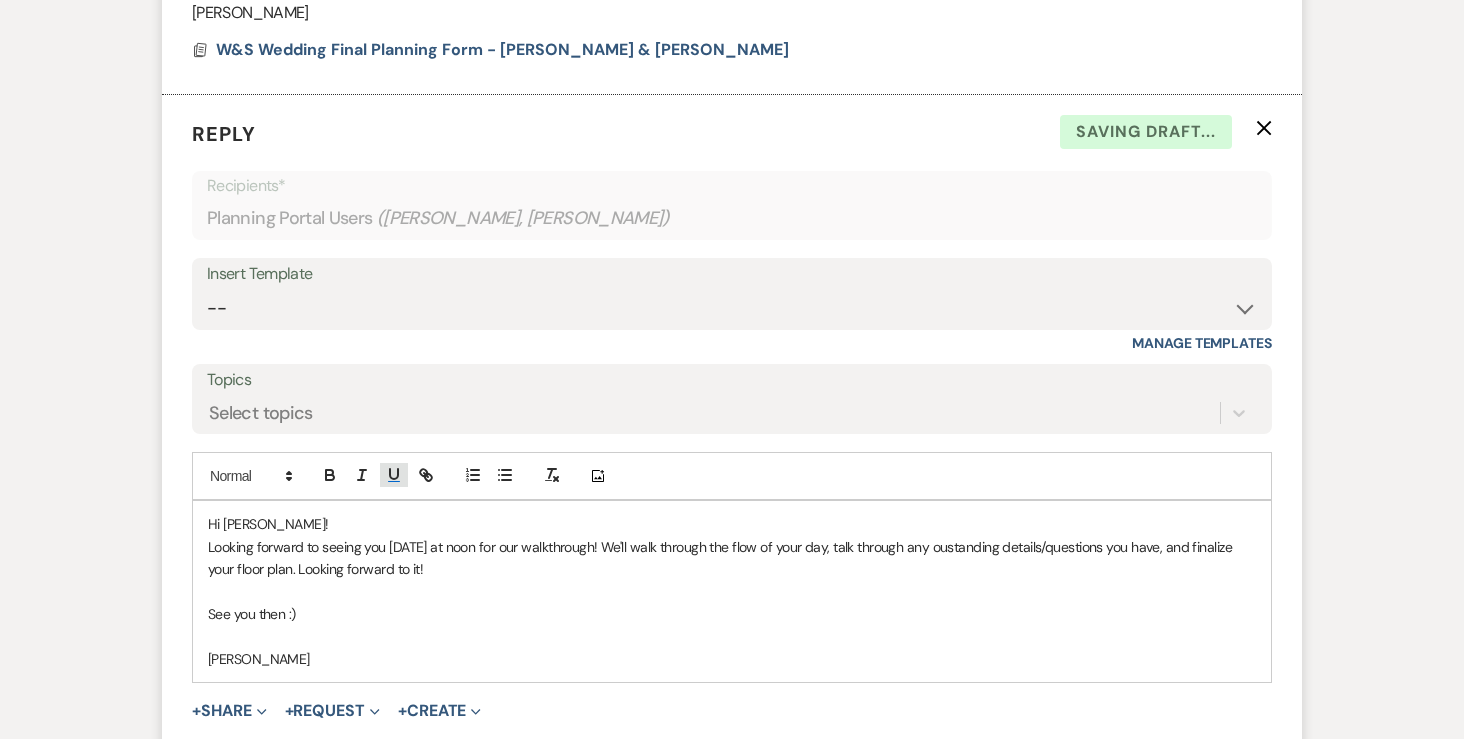 scroll, scrollTop: 4943, scrollLeft: 0, axis: vertical 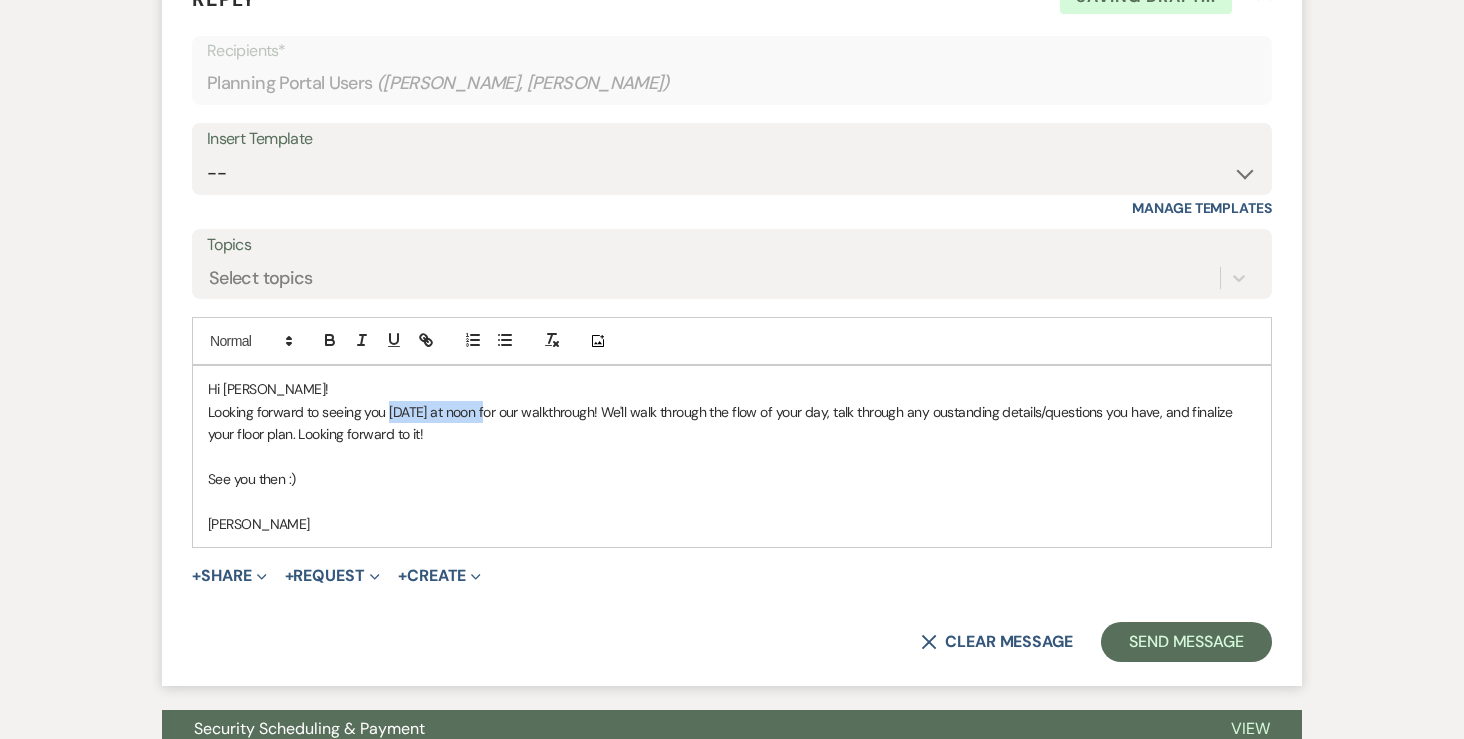 drag, startPoint x: 388, startPoint y: 389, endPoint x: 496, endPoint y: 390, distance: 108.00463 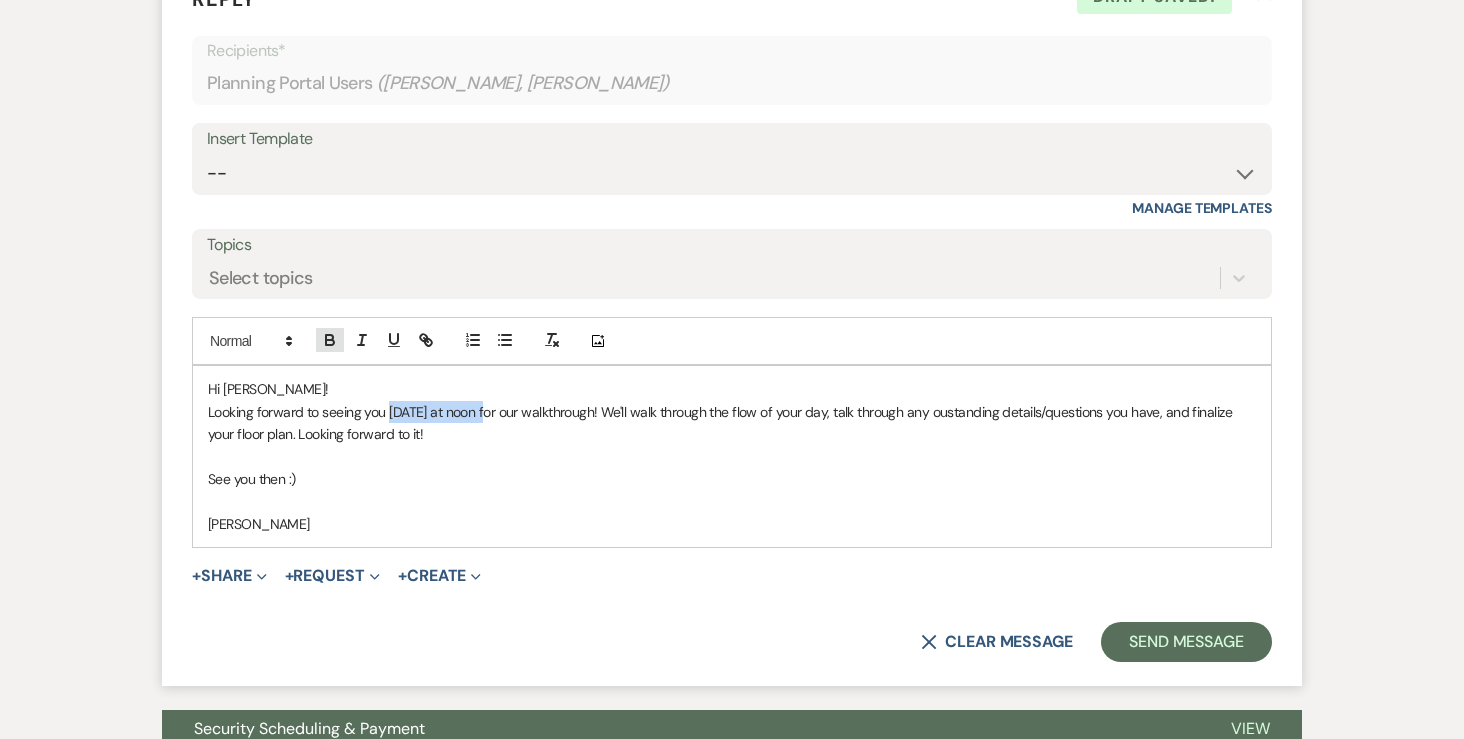 click 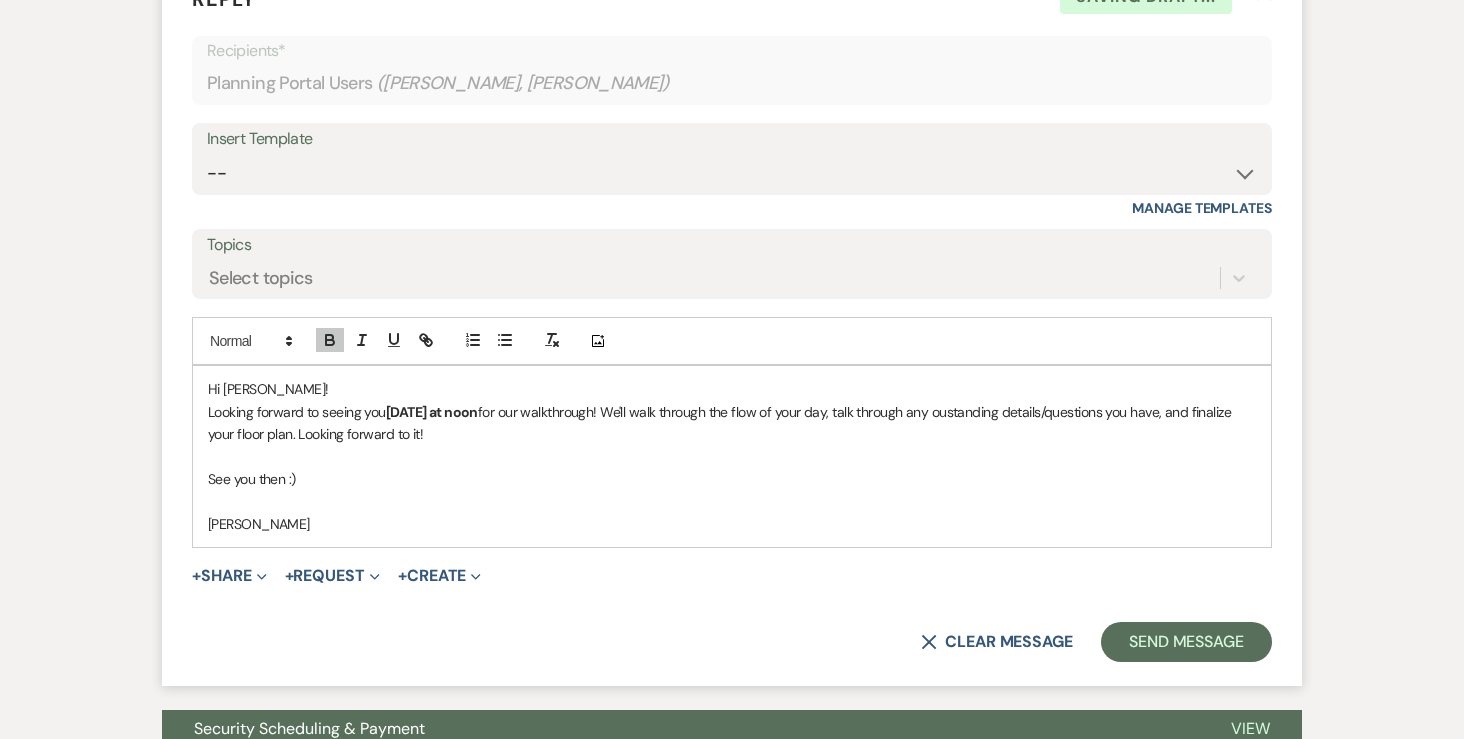 click on "Looking forward to seeing you  tomorrow at noon  for our walkthrough! We'll walk through the flow of your day, talk through any oustanding details/questions you have, and finalize your floor plan. Looking forward to it!" at bounding box center [732, 423] 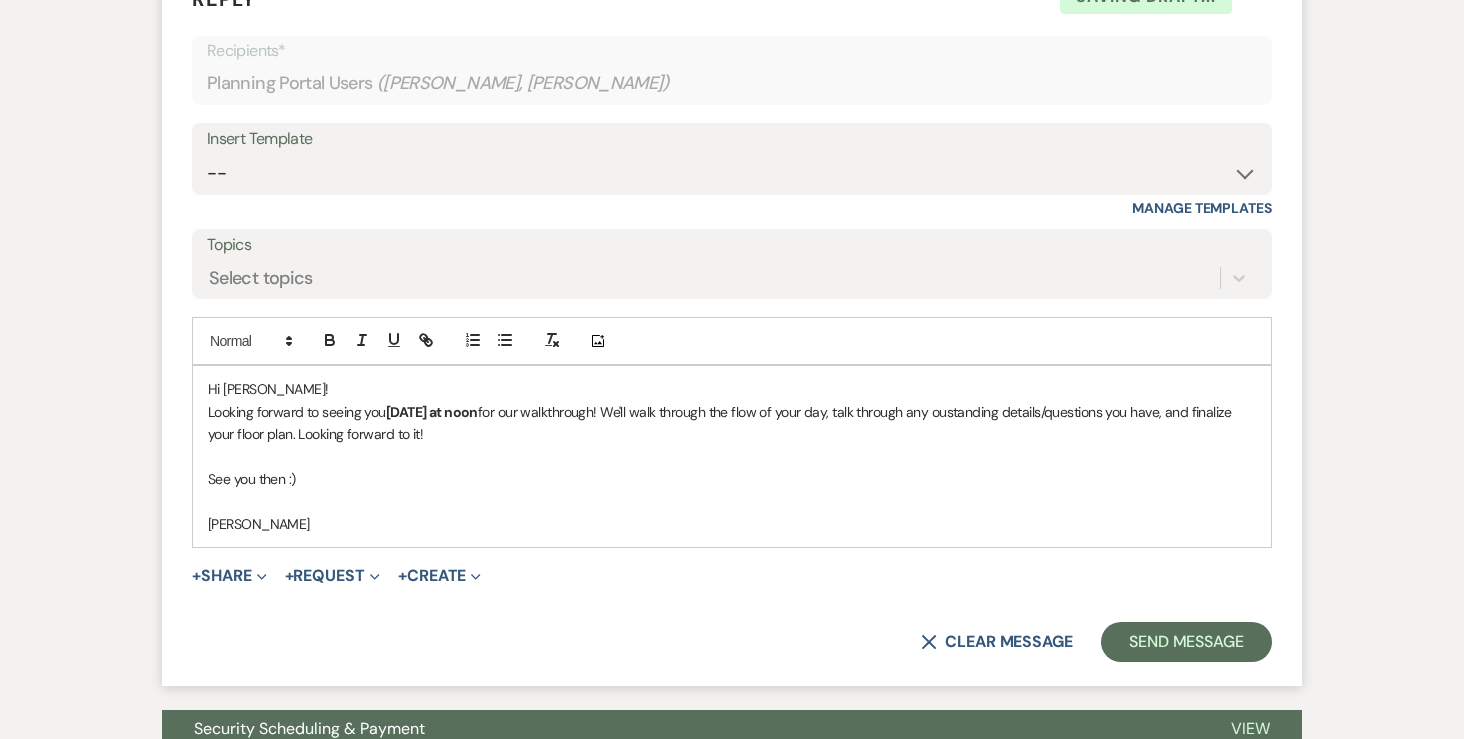 scroll, scrollTop: 4974, scrollLeft: 0, axis: vertical 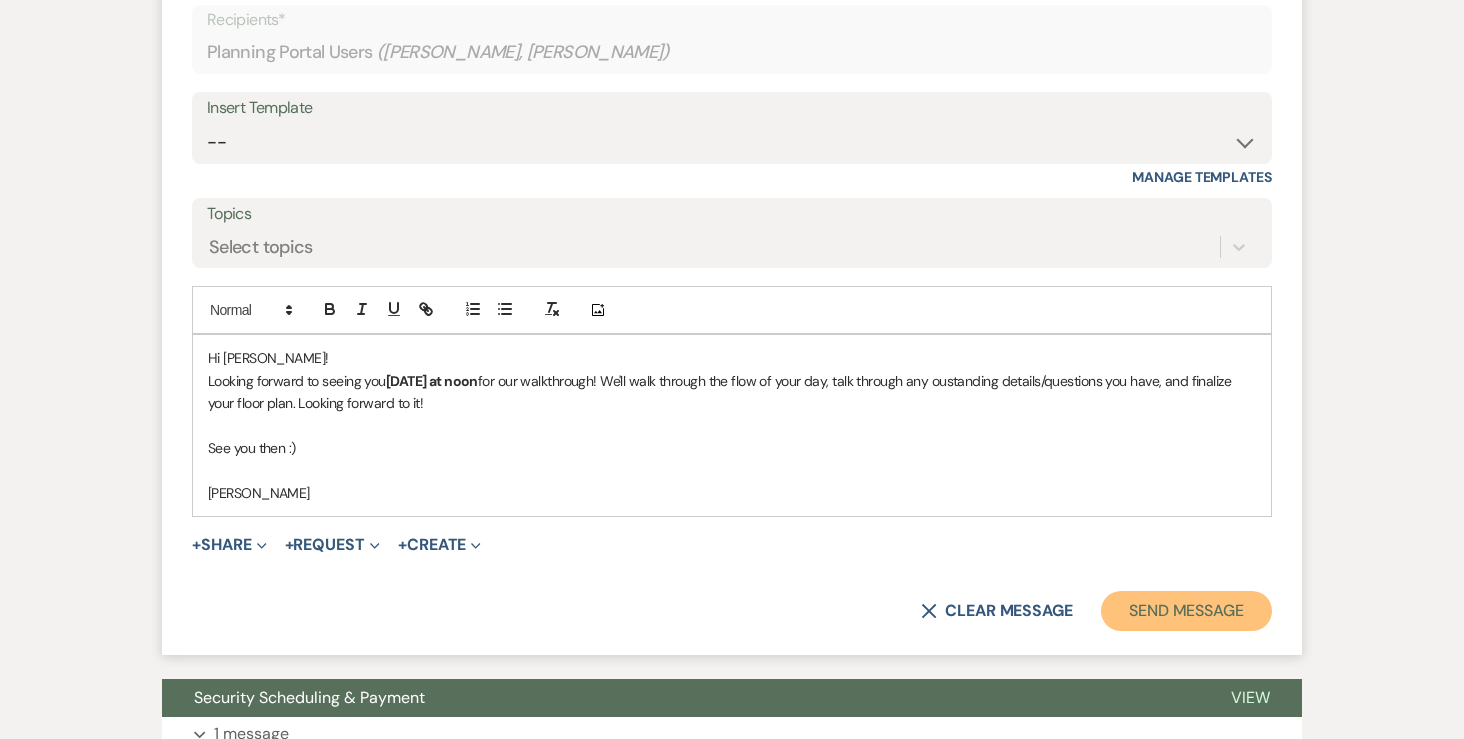 click on "Send Message" at bounding box center [1186, 611] 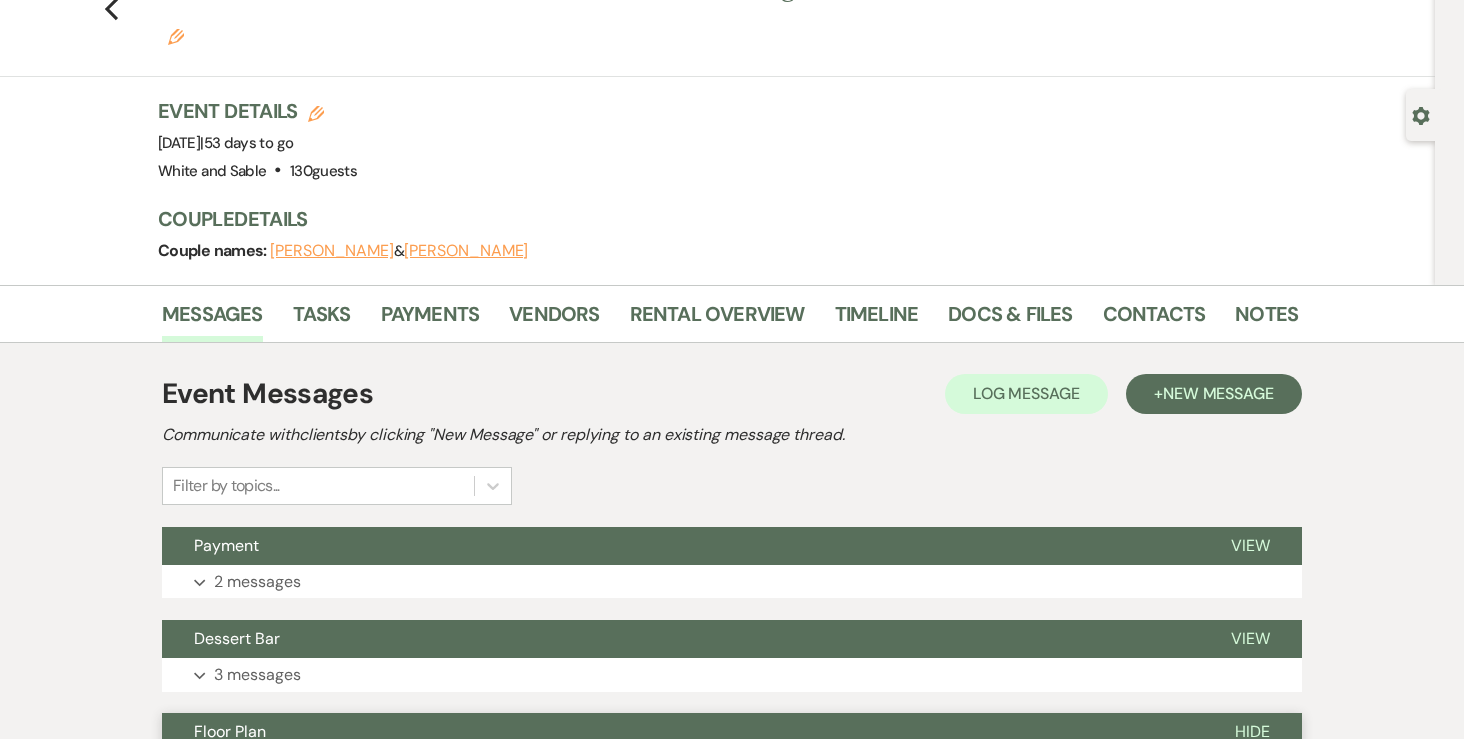 scroll, scrollTop: 0, scrollLeft: 0, axis: both 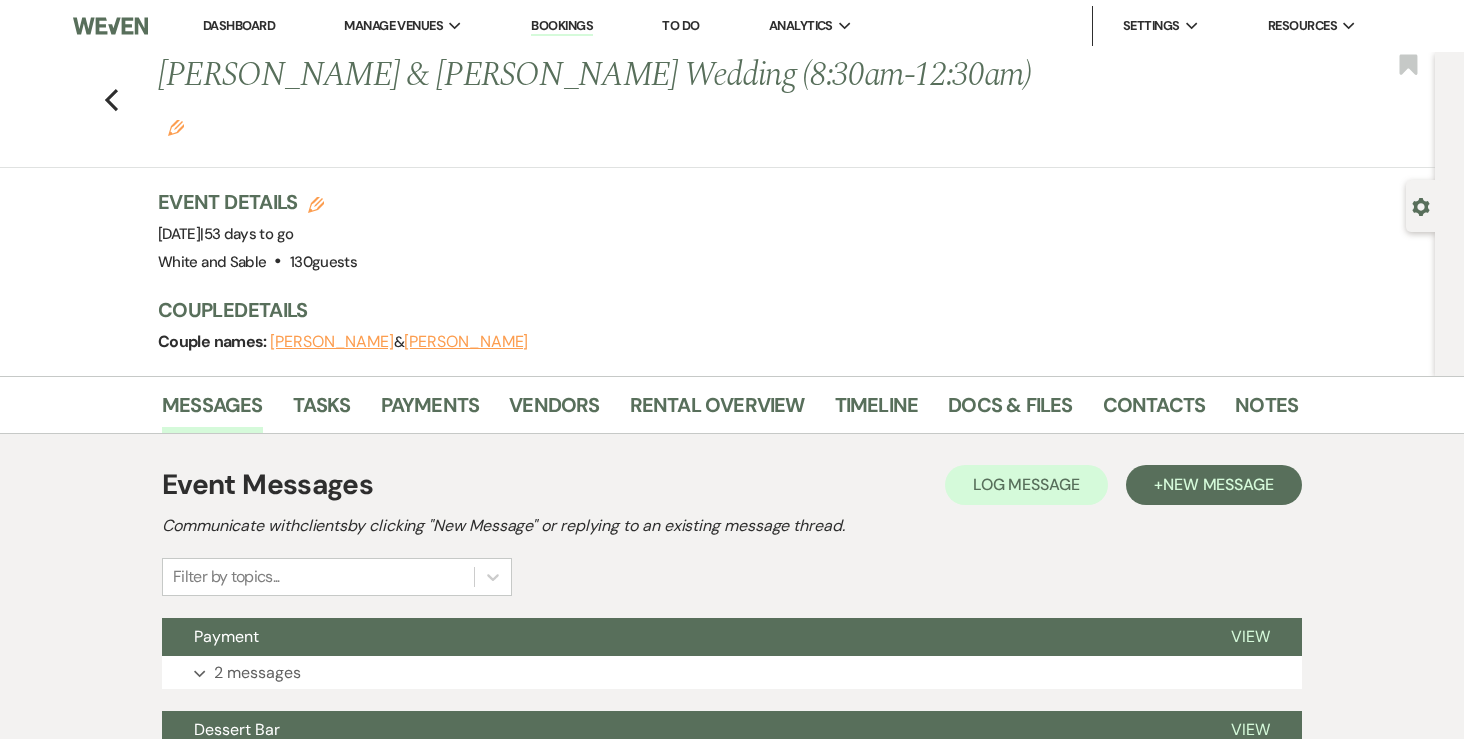 click on "Dashboard" at bounding box center [239, 25] 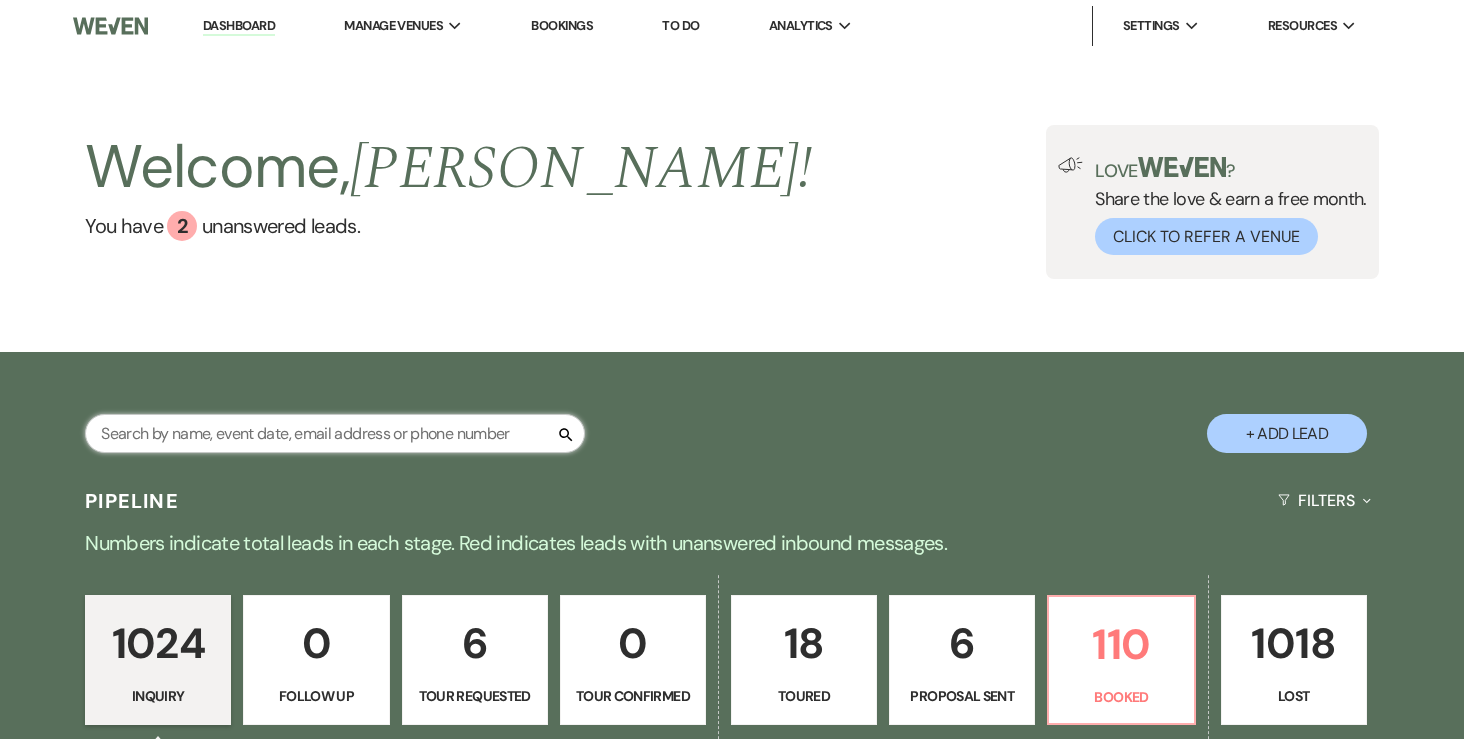 click at bounding box center [335, 433] 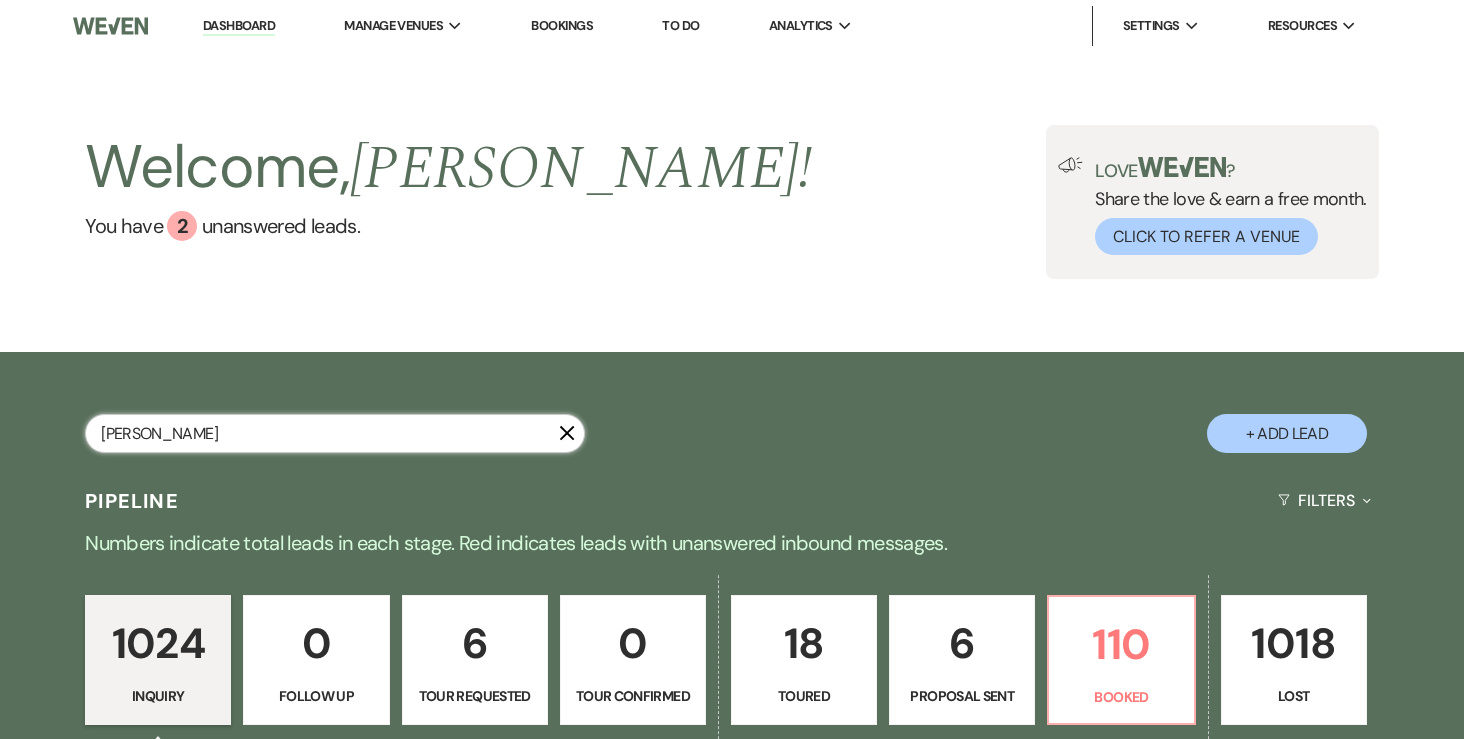 type on "sandy" 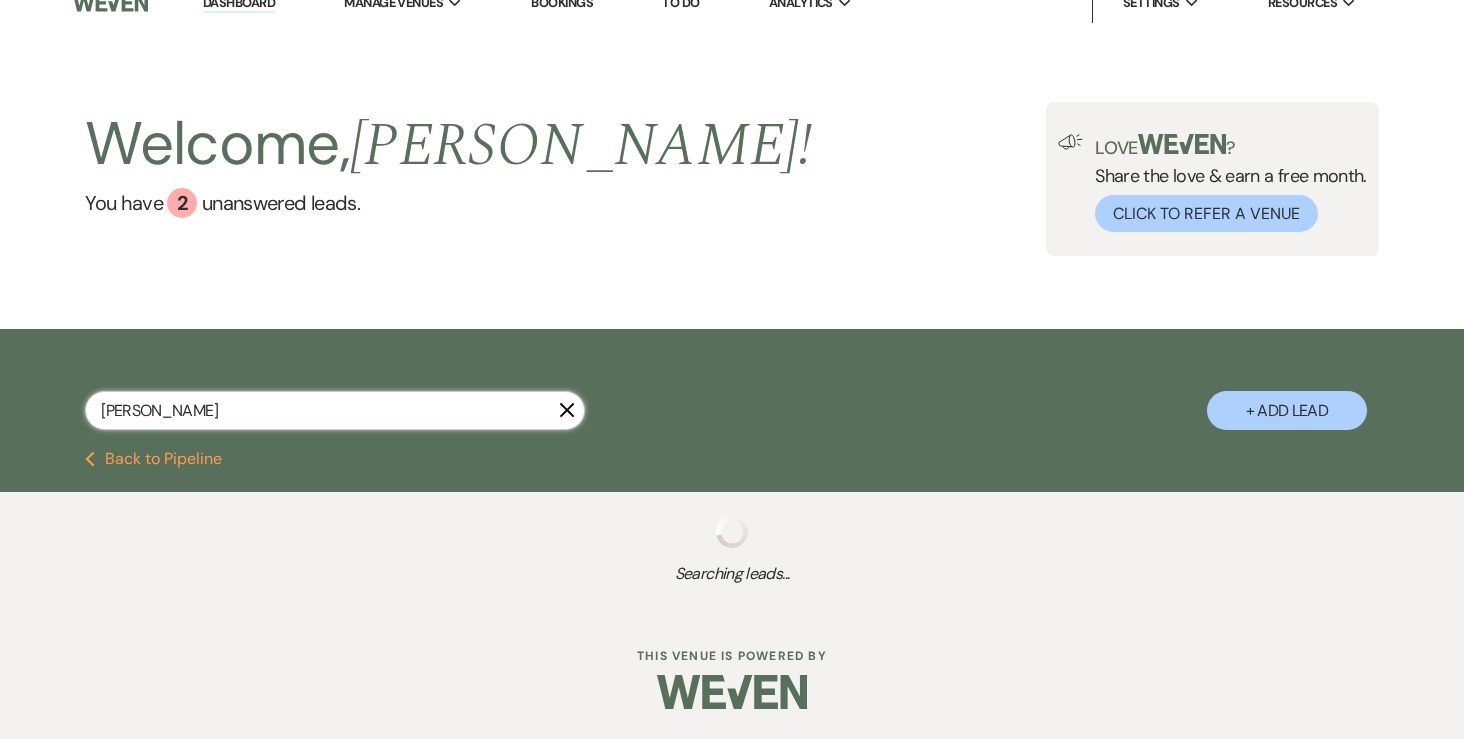 select on "8" 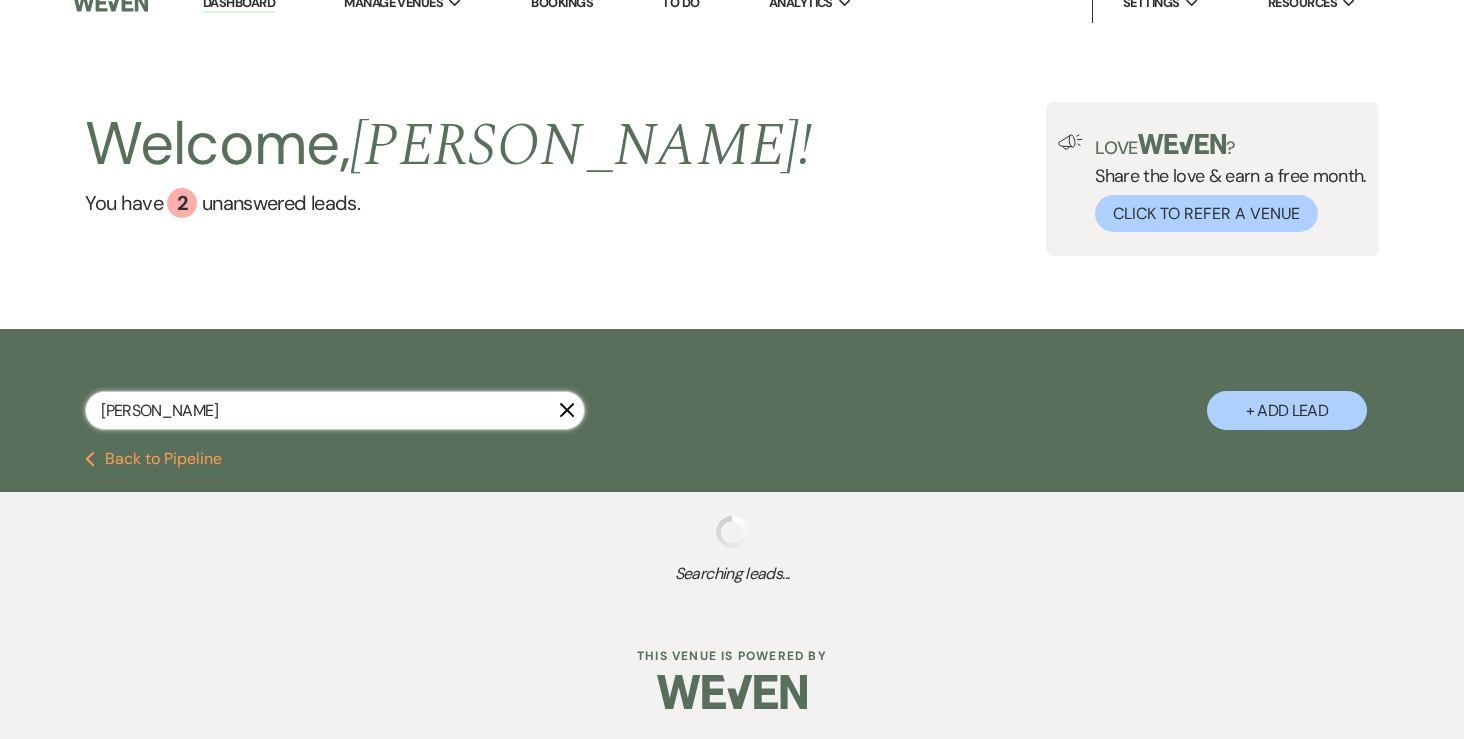 select on "2" 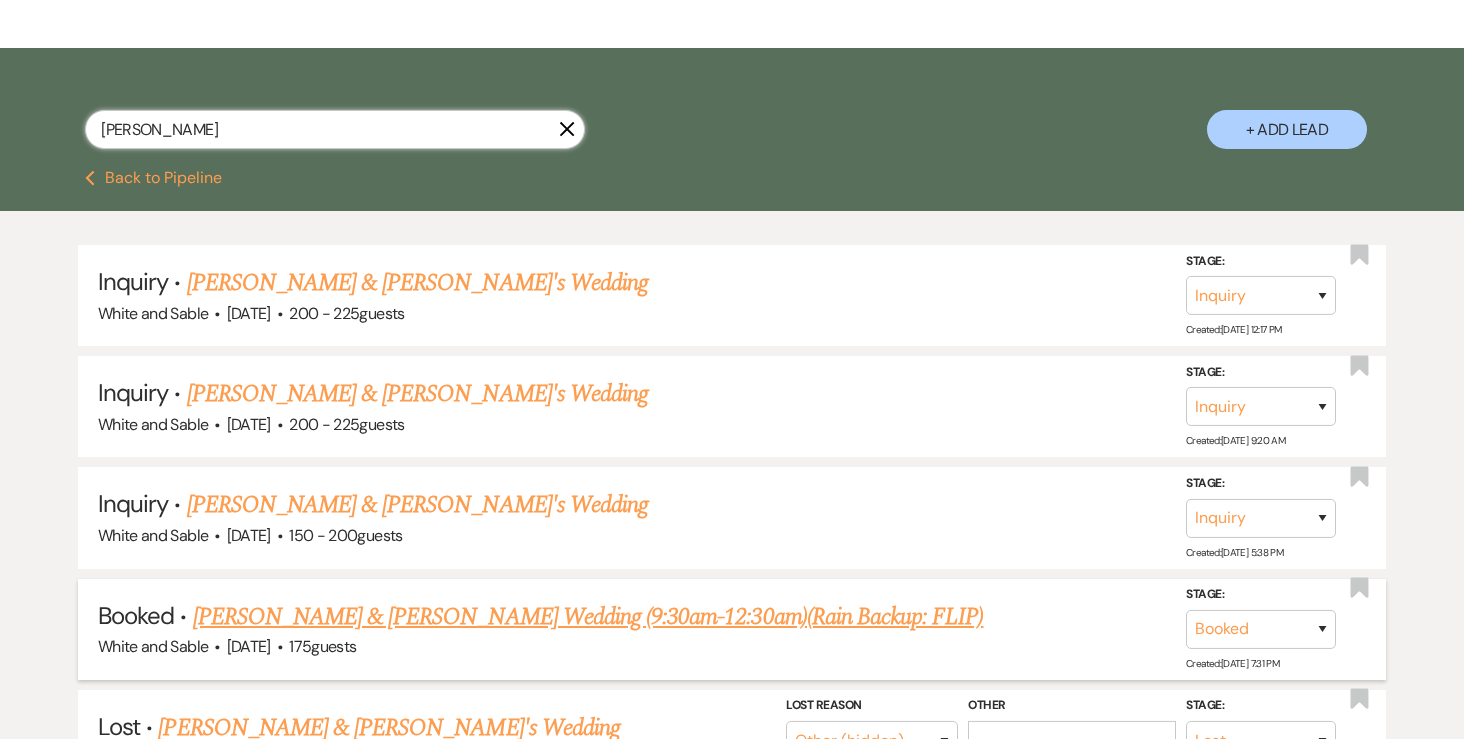 scroll, scrollTop: 330, scrollLeft: 0, axis: vertical 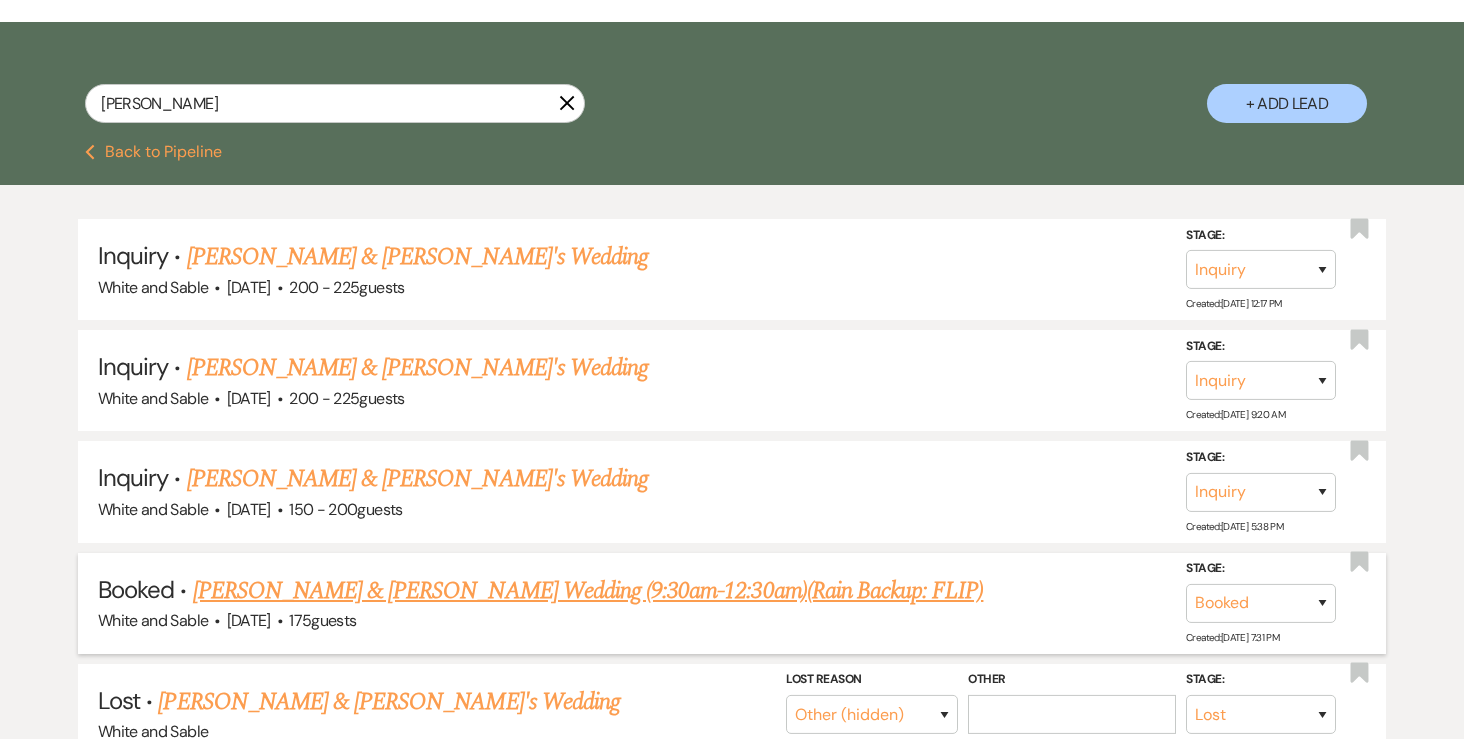 click on "[PERSON_NAME] & [PERSON_NAME] Wedding (9:30am-12:30am)(Rain Backup: FLIP)" at bounding box center (588, 591) 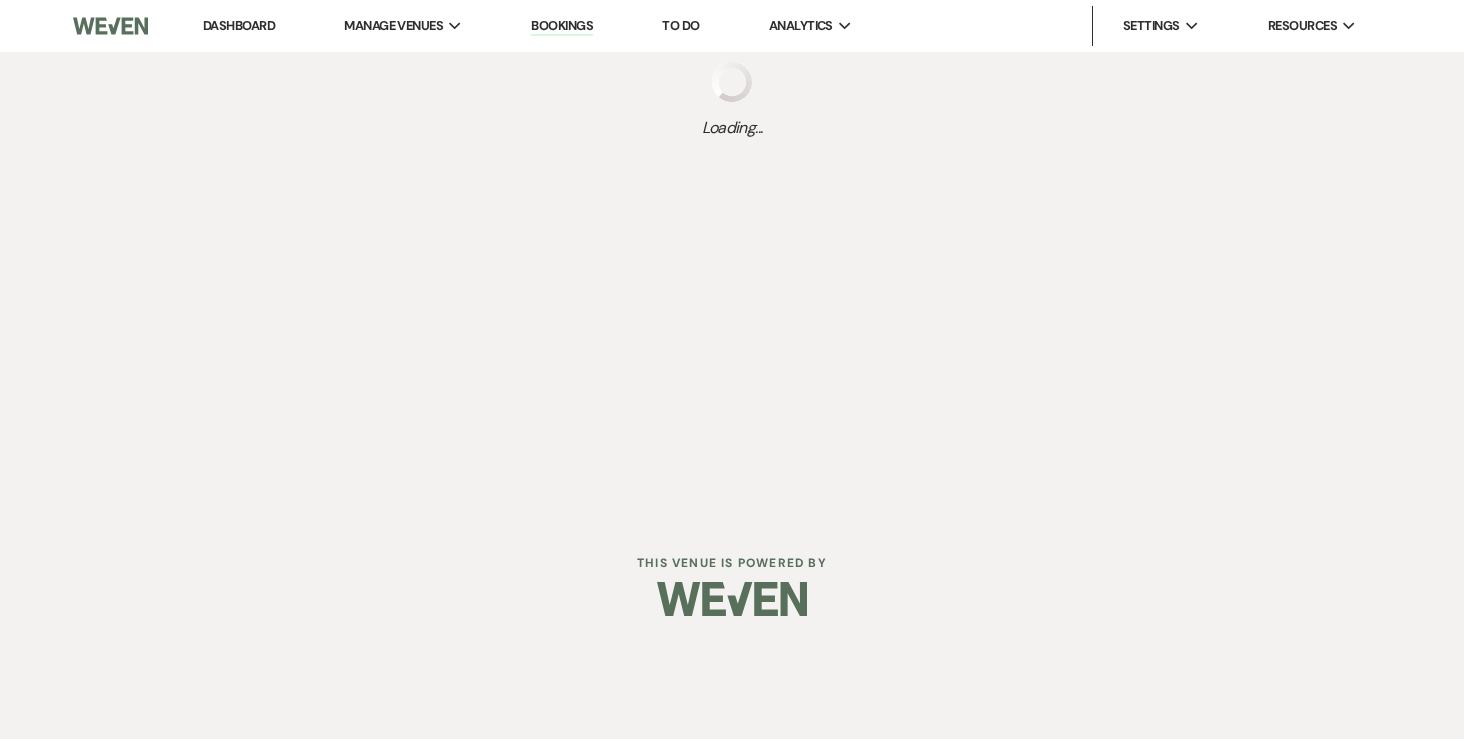 scroll, scrollTop: 0, scrollLeft: 0, axis: both 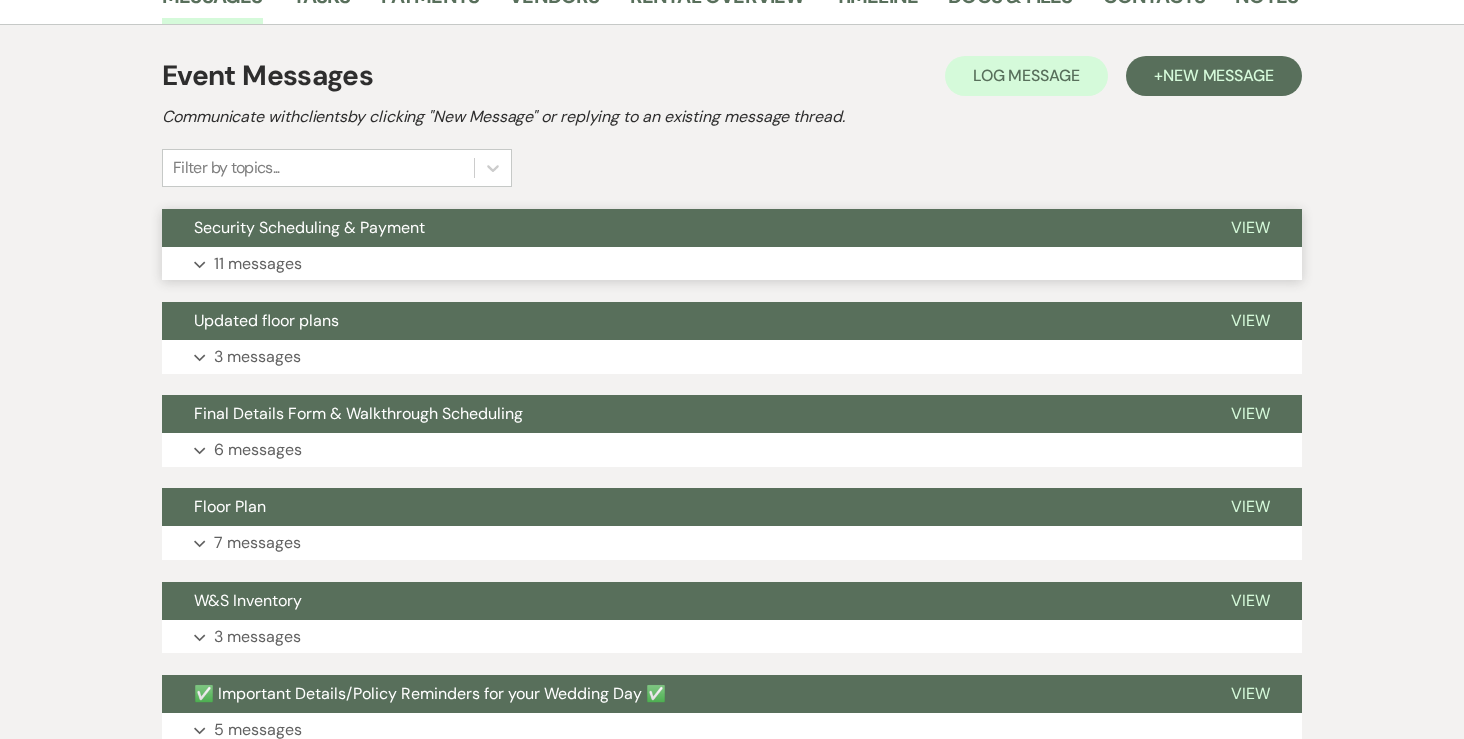 click on "11 messages" at bounding box center (258, 264) 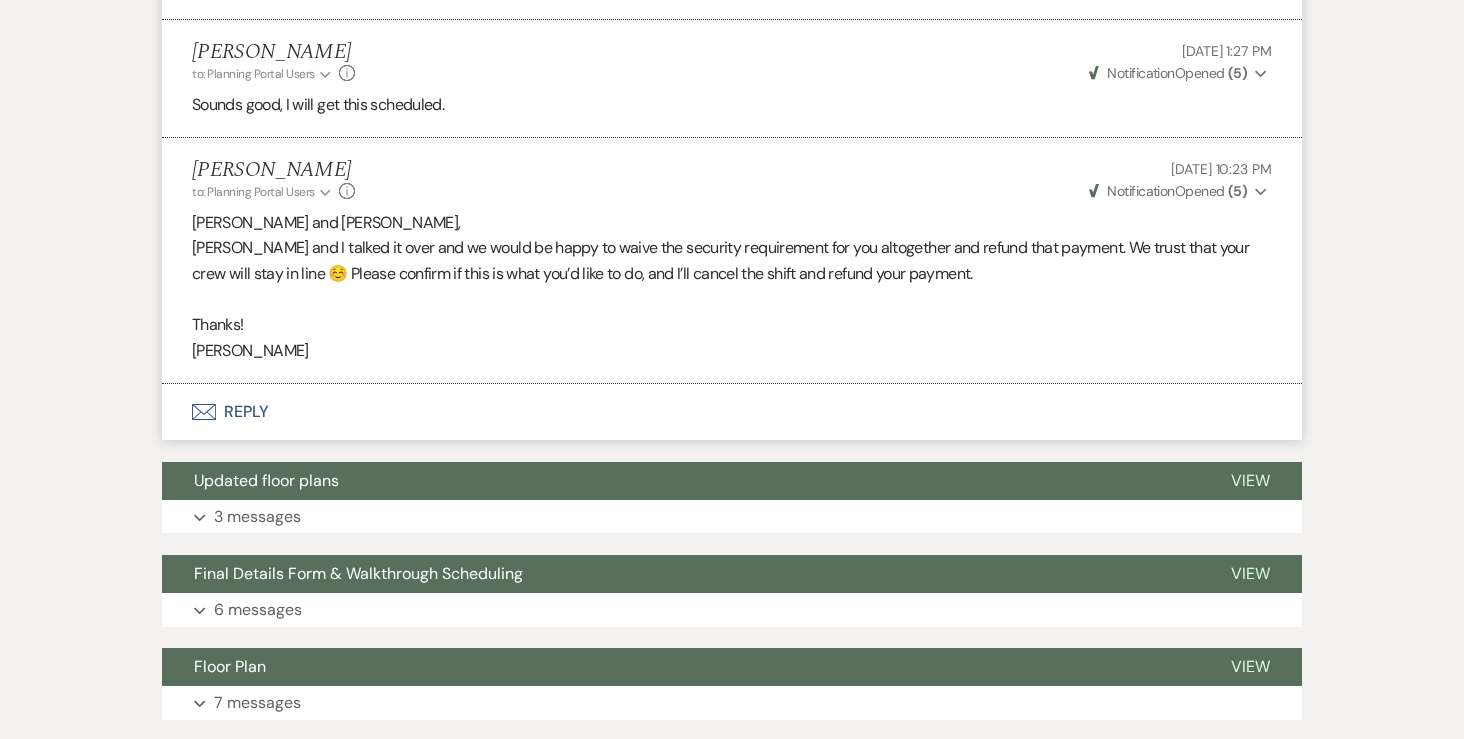 scroll, scrollTop: 4907, scrollLeft: 0, axis: vertical 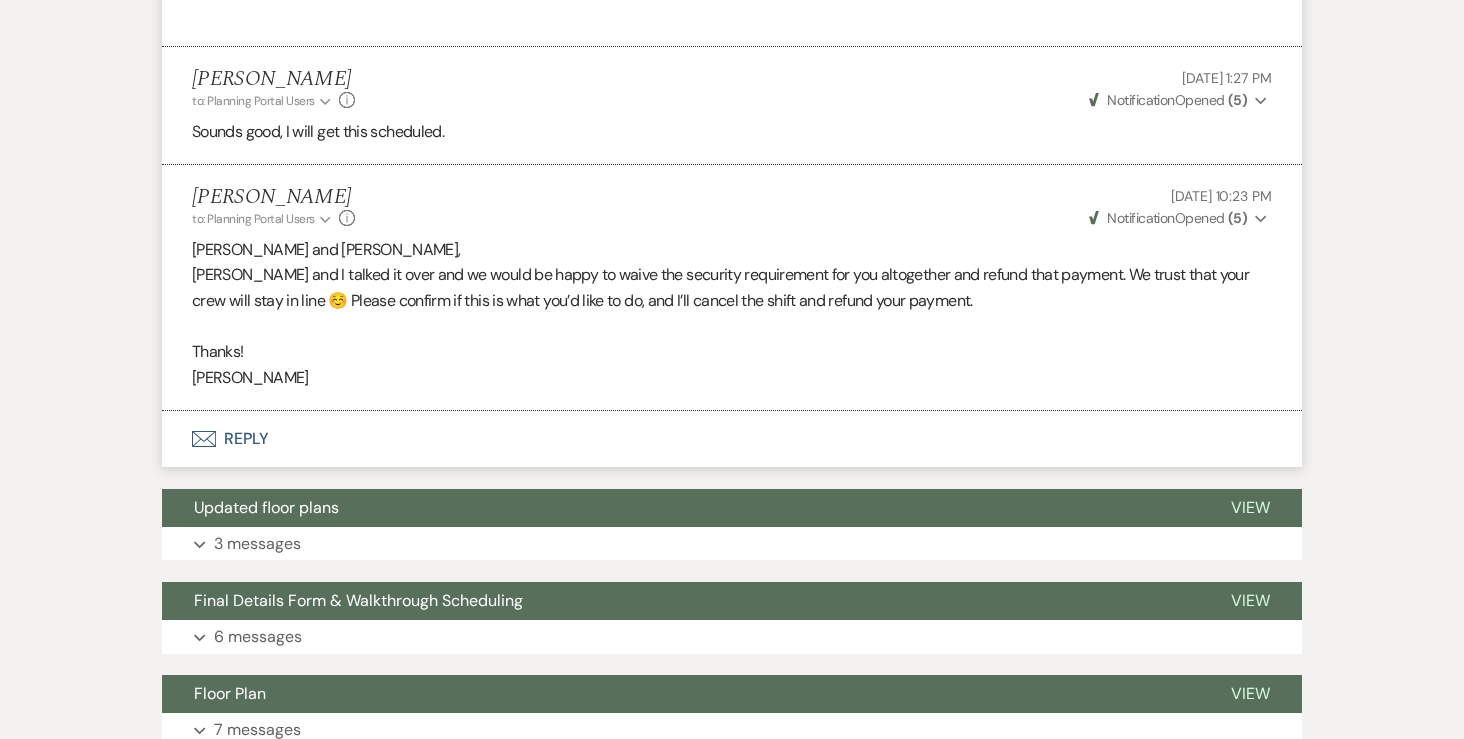 click on "Envelope Reply" at bounding box center [732, 439] 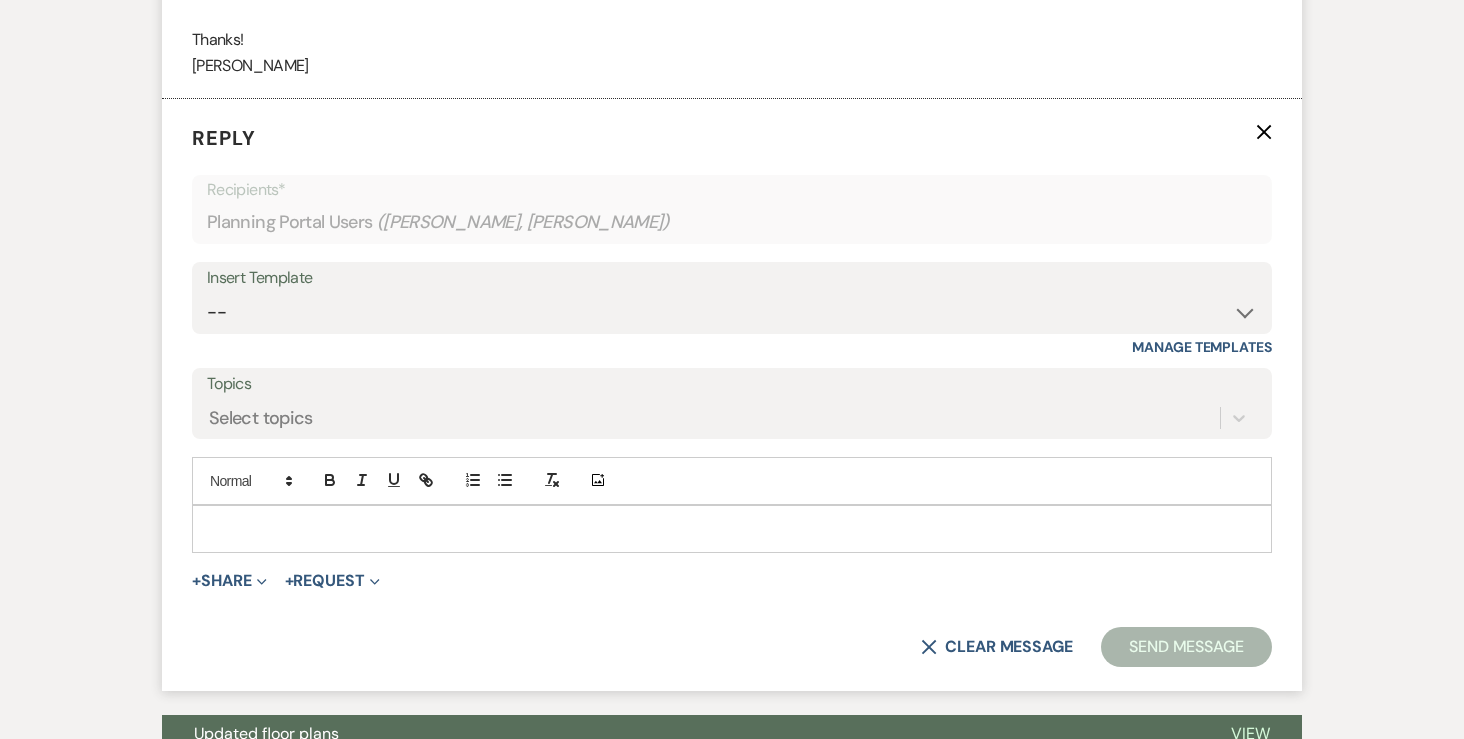 scroll, scrollTop: 5245, scrollLeft: 0, axis: vertical 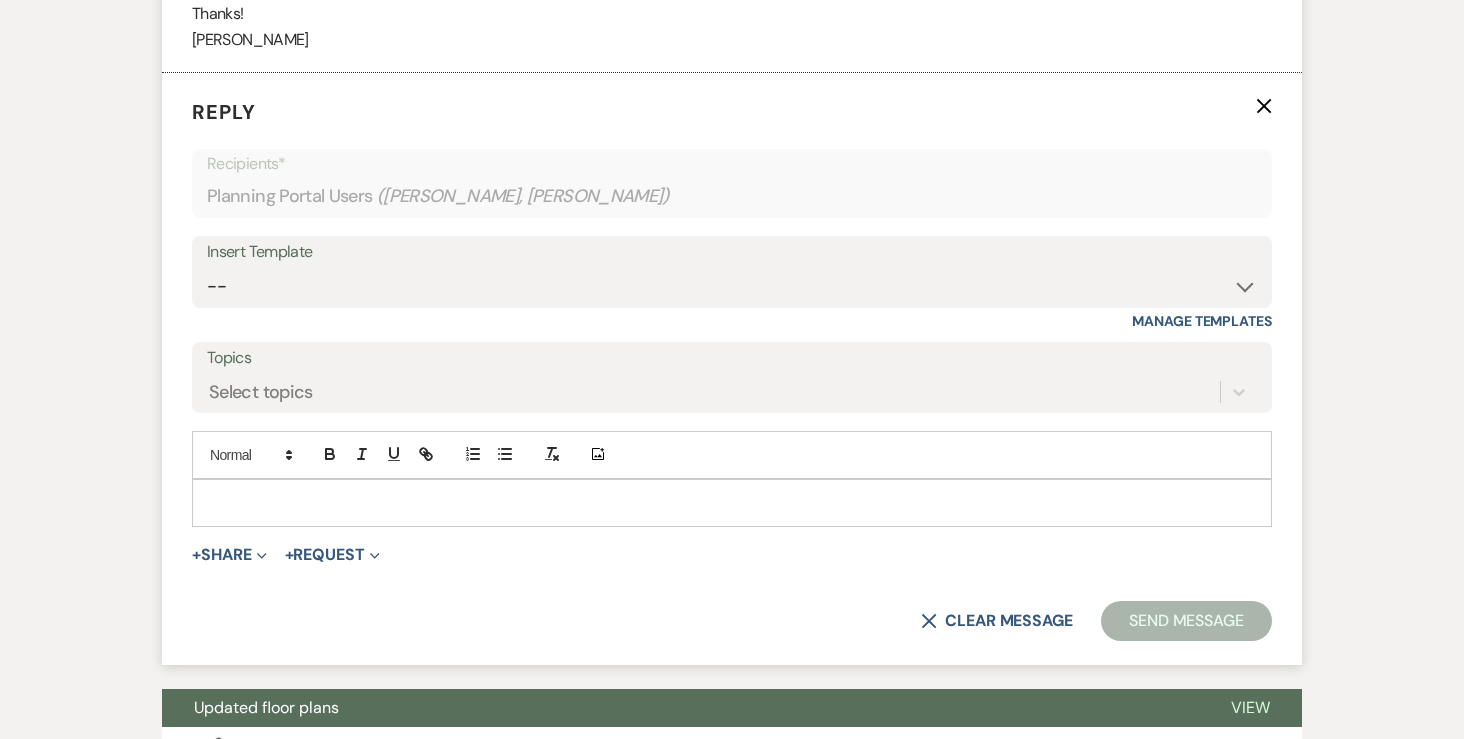 click at bounding box center (732, 503) 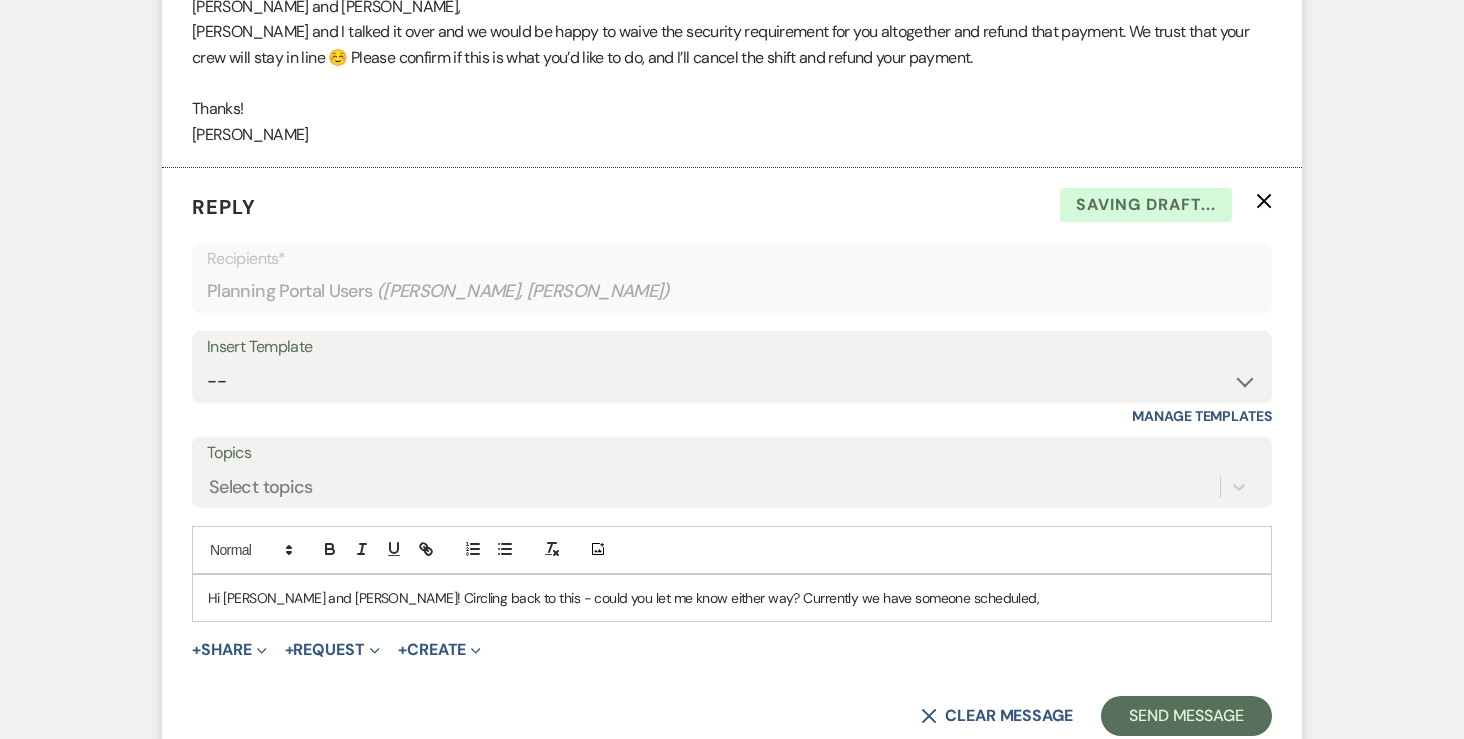 scroll, scrollTop: 5139, scrollLeft: 0, axis: vertical 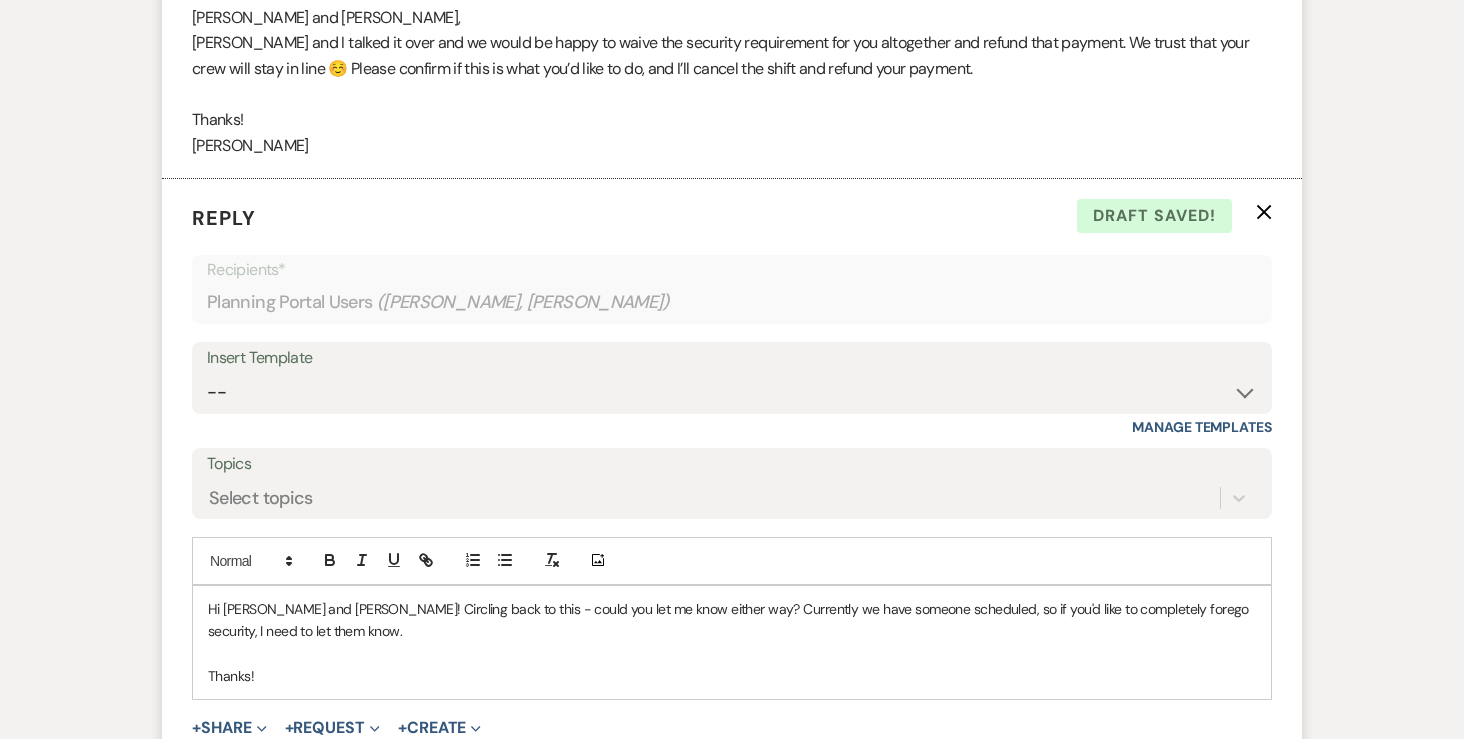 click on "Hi Matt and Sandy! Circling back to this - could you let me know either way? Currently we have someone scheduled, so if you'd like to completely forego security, I need to let them know." at bounding box center [732, 620] 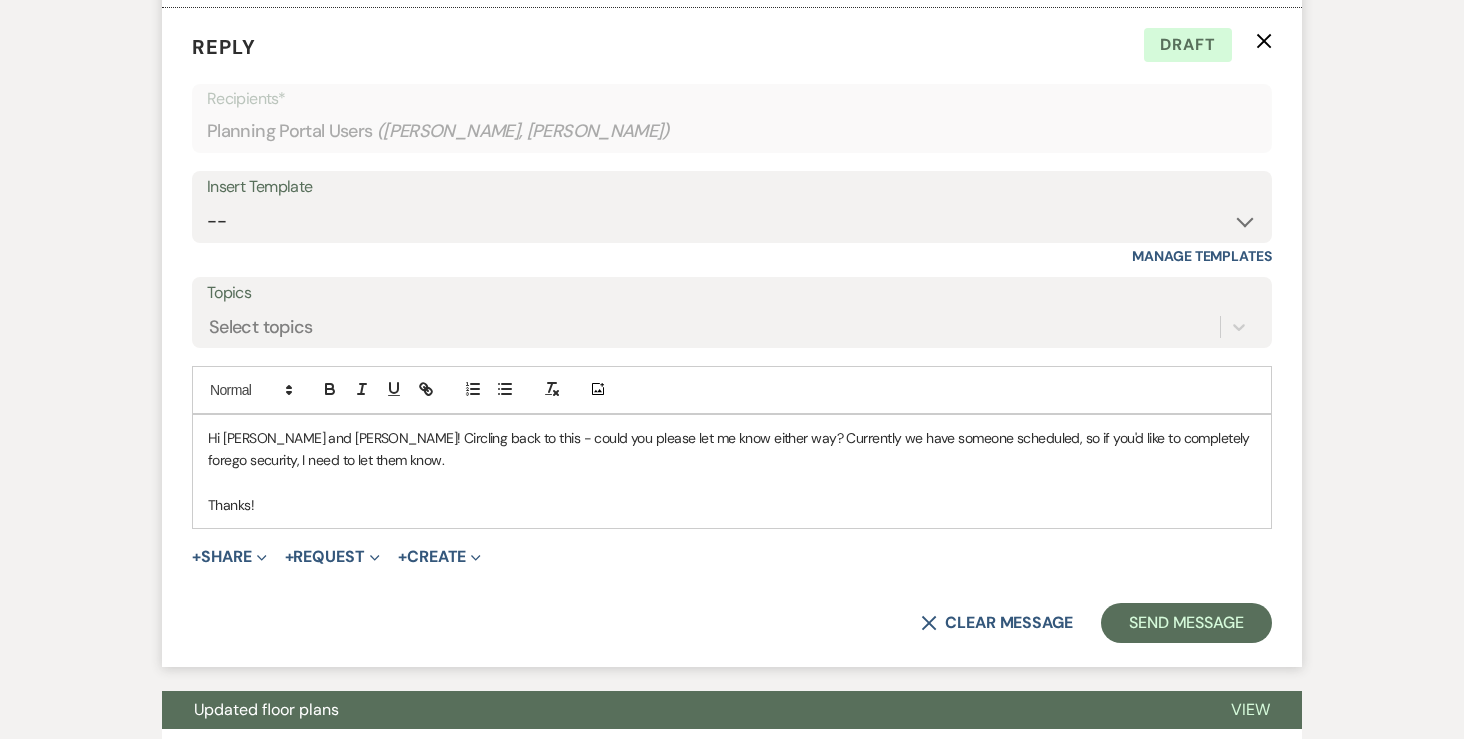scroll, scrollTop: 5312, scrollLeft: 0, axis: vertical 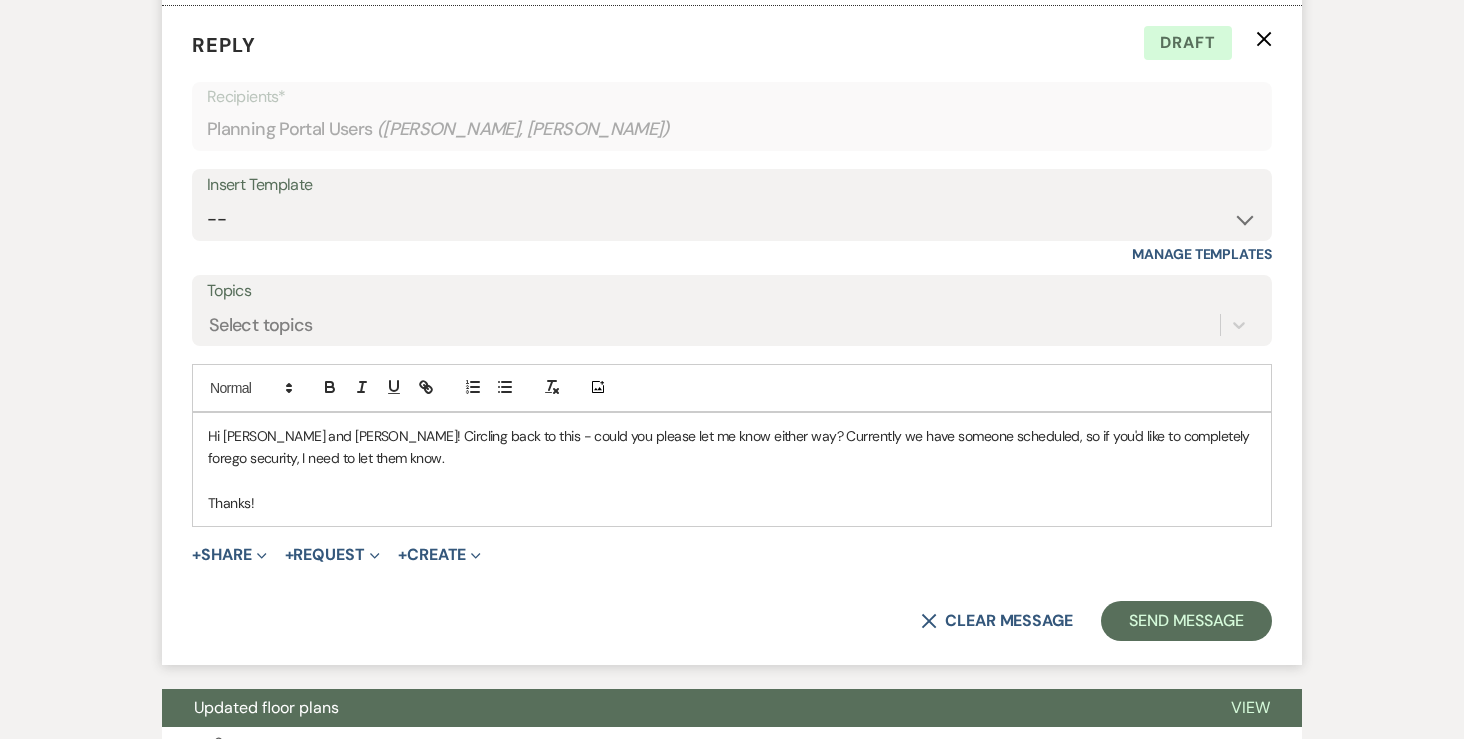 click at bounding box center (732, 480) 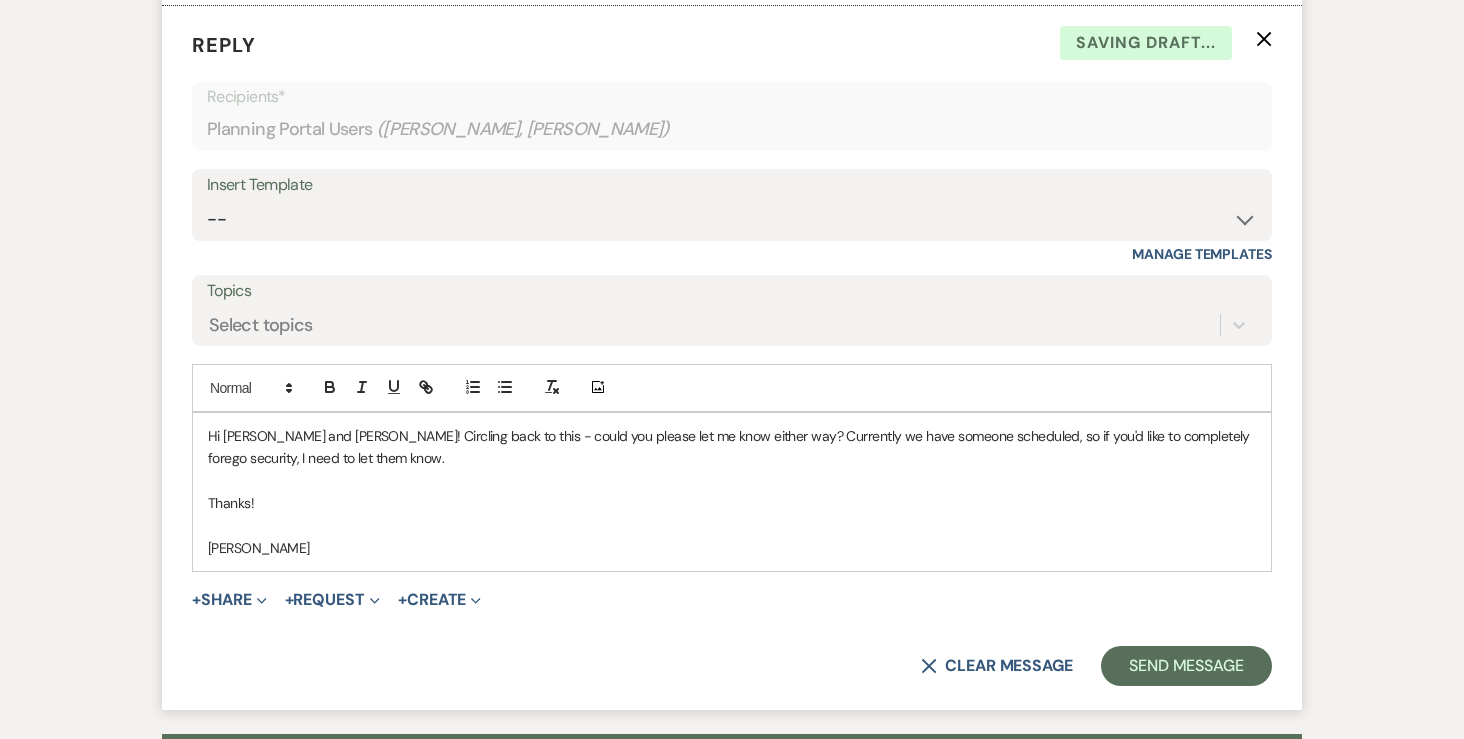 click on "Reply   X Saving draft... Recipients* Planning Portal Users   ( Denae Brennan, Matt Davis )   Insert Template   -- Inquiry Response (Venue Guide) Schedule - Venue Tour Appt Confirmation Schedule - Venue Tour Appt Reminder Tour - Reschedule Tour - Follow-Up (Venue Guide) Proposal - Wedding Wedding Onboarding - Welcome Guide and Weven Planning Portal Introduction Inquiry Follow-Up: 5 Tips for Stress-Free Planning Inquiry - Available Dates Inquiry Follow-Up: Tour Invitation Inquiry Follow-Up: Unique Features Inquiry Follow-Up: Planning at W&S Insurance Exception Response Friday Weddings Sunday Weddings Baseball Poop or get off toliet (Venue Guide) Concession Speech Onboarding - Welcome Magazine and Weven Planning Portal Introduction (NON-Wedding Events) Day-of Coordinators Schedule - Venue IN-PERSON Tour Appt Confirmation Outside Food Info Cooper Films Thursday Weddings Hire a Host / Host a Toast Follow-follow up Recommended Vendors Weekend Tours Catering Guidelines & Vendor COI Requirements Cancellation Form" at bounding box center [732, 358] 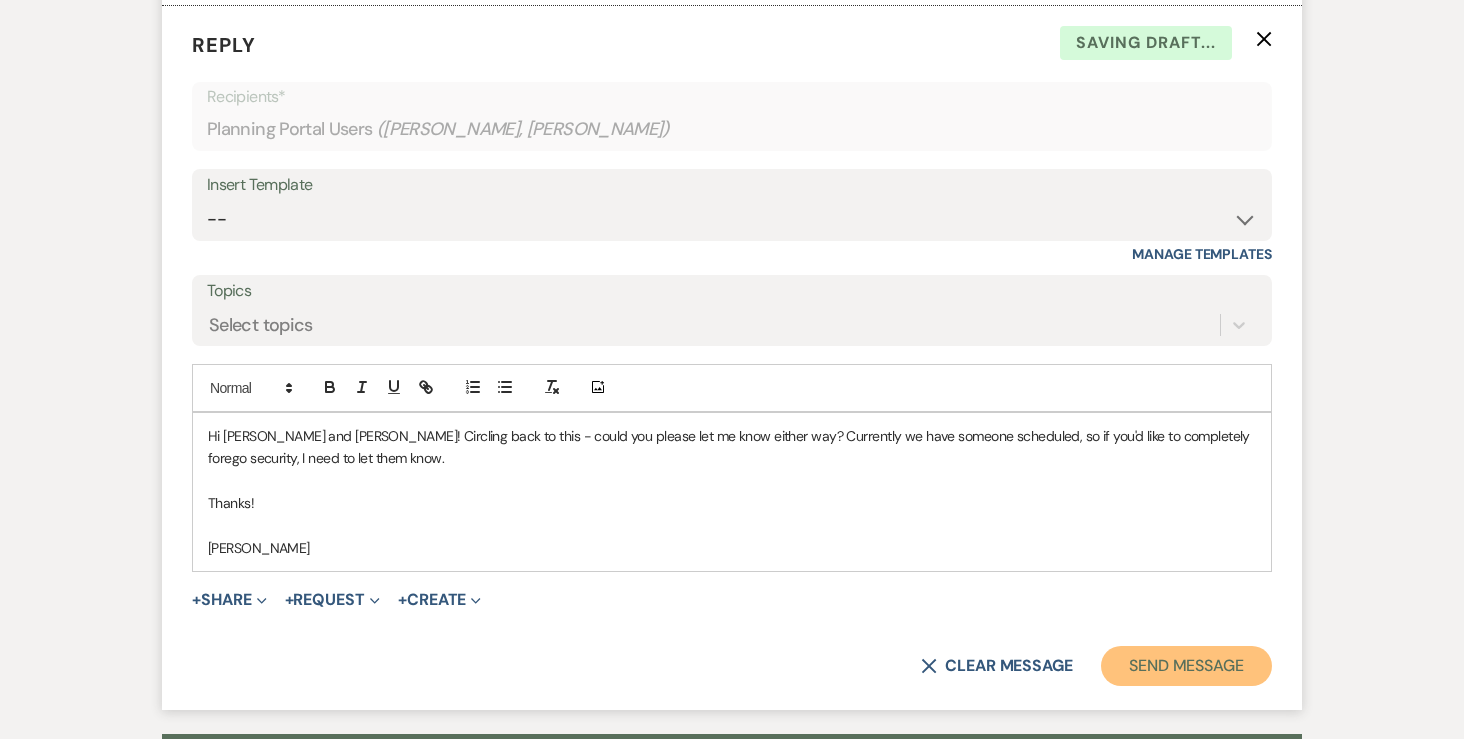 click on "Send Message" at bounding box center [1186, 666] 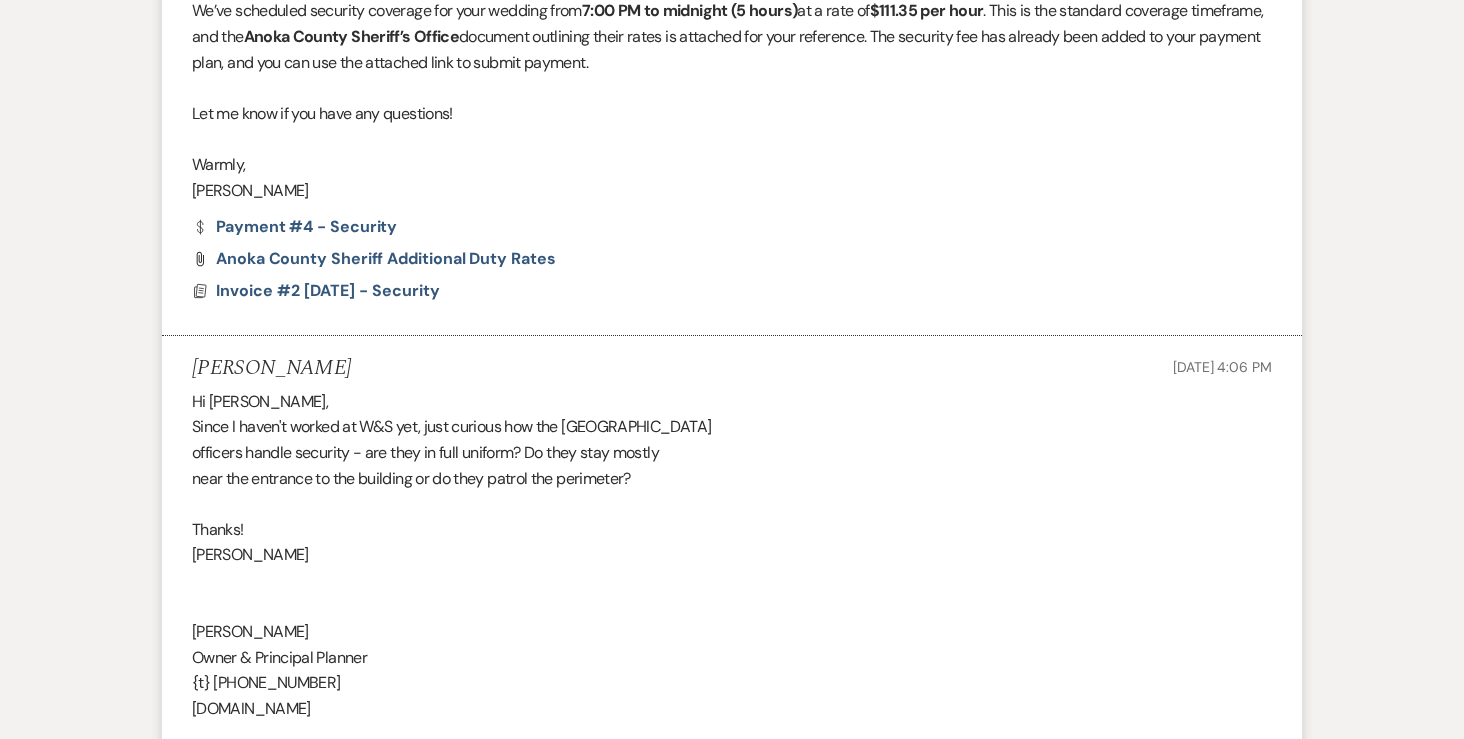 scroll, scrollTop: 0, scrollLeft: 0, axis: both 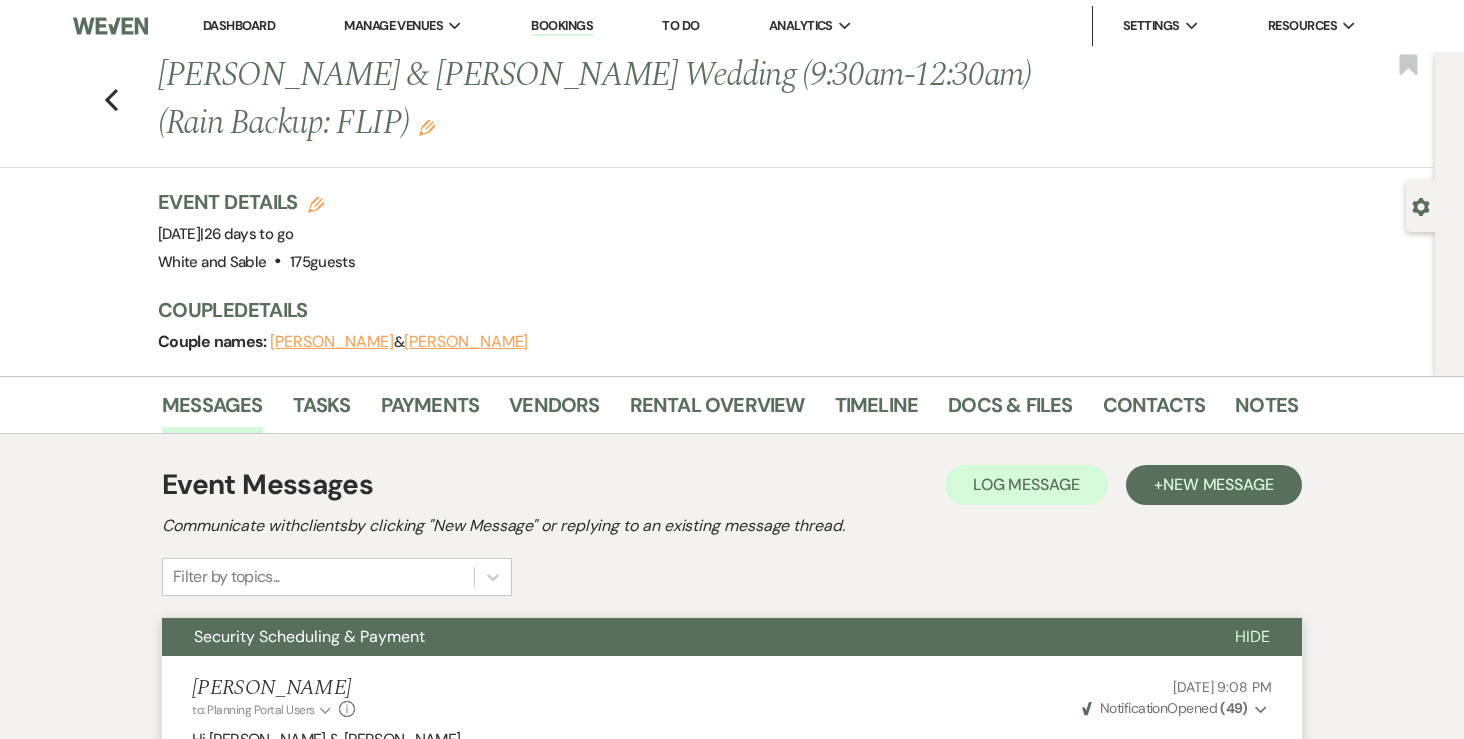 click on "Dashboard" at bounding box center (239, 26) 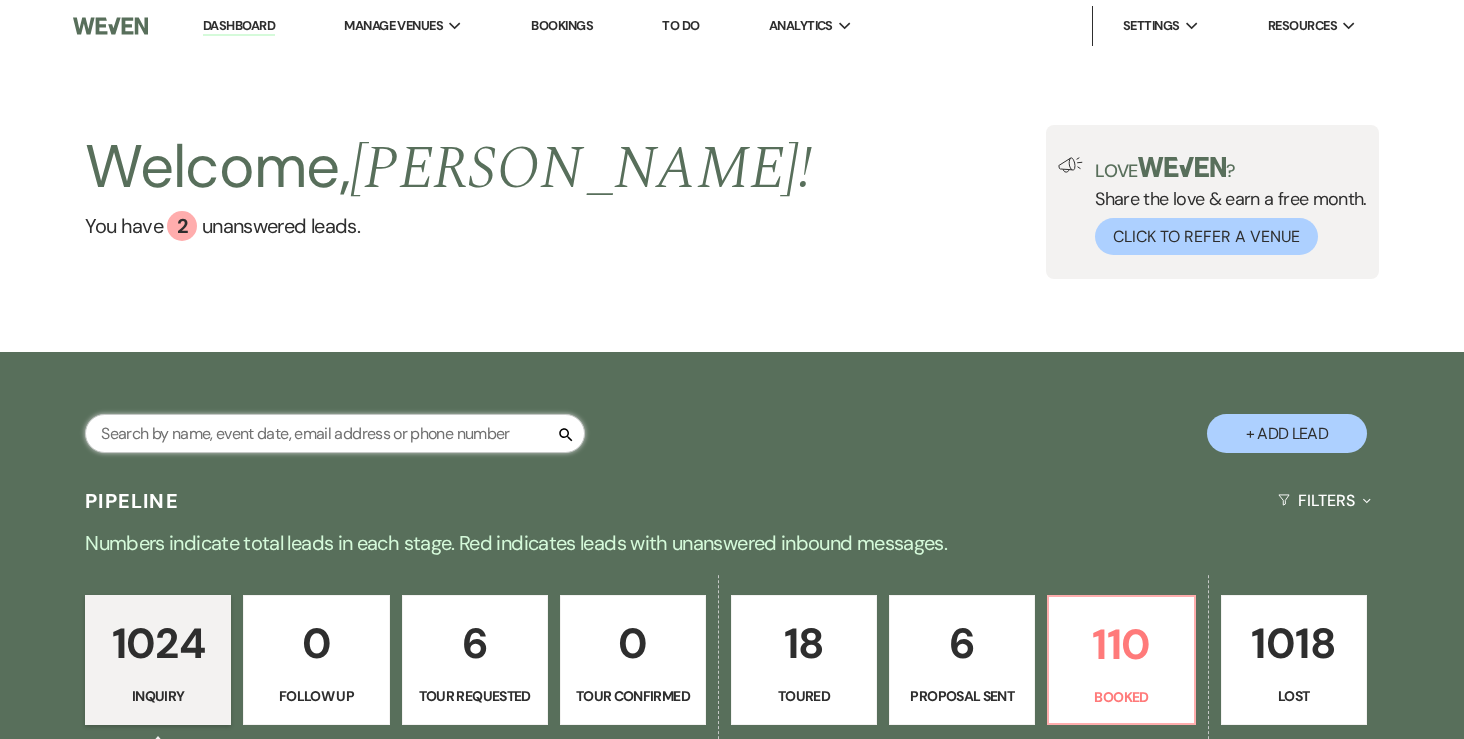 click at bounding box center (335, 433) 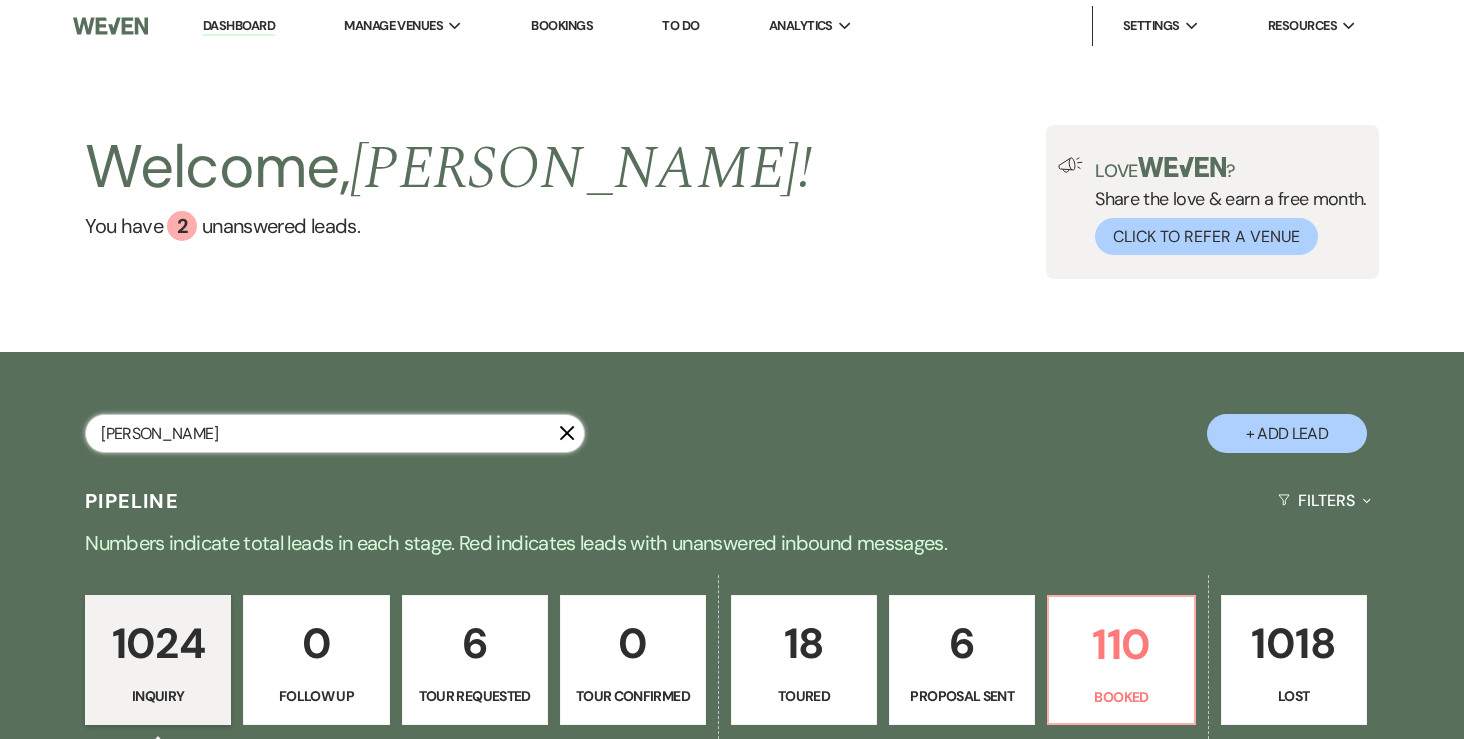 type on "sheila" 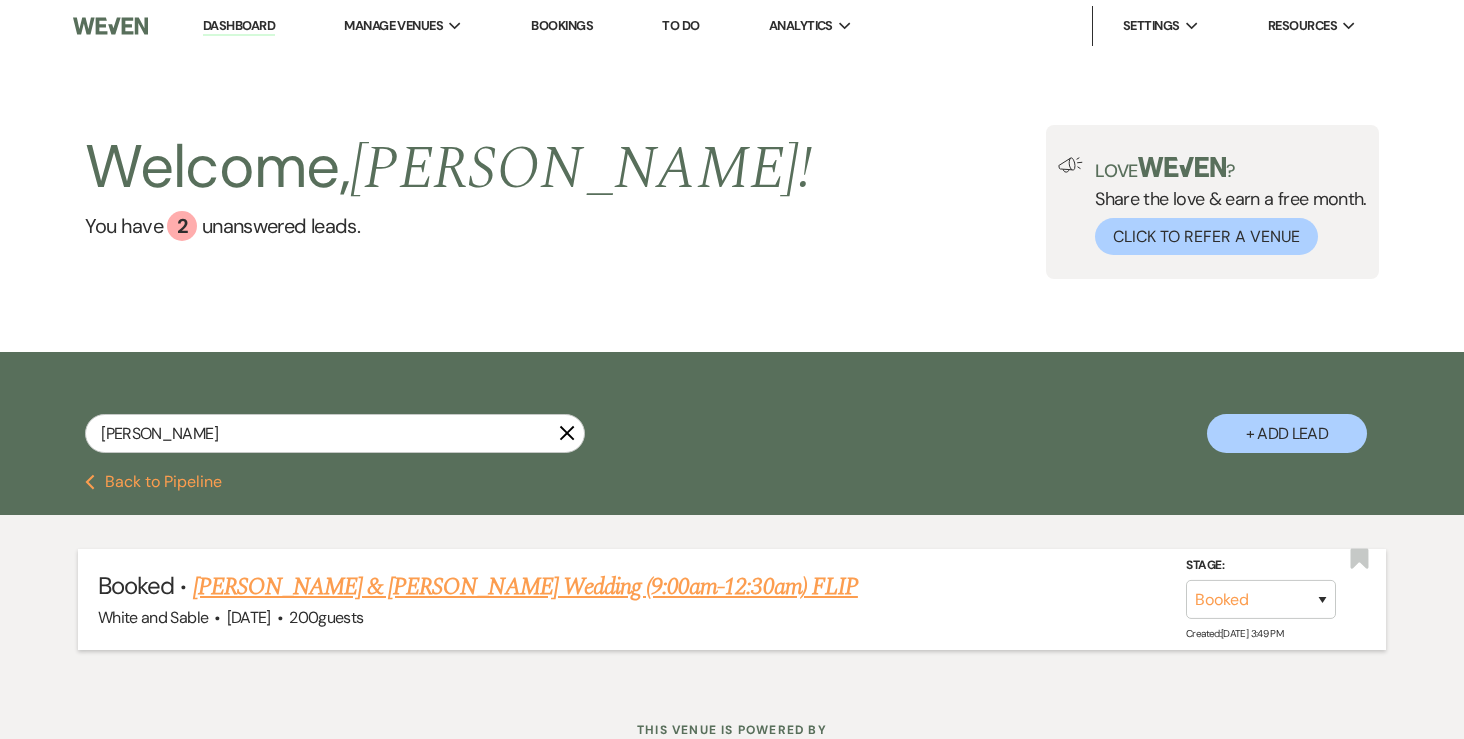 click on "[PERSON_NAME] & [PERSON_NAME] Wedding (9:00am-12:30am) FLIP" at bounding box center [525, 587] 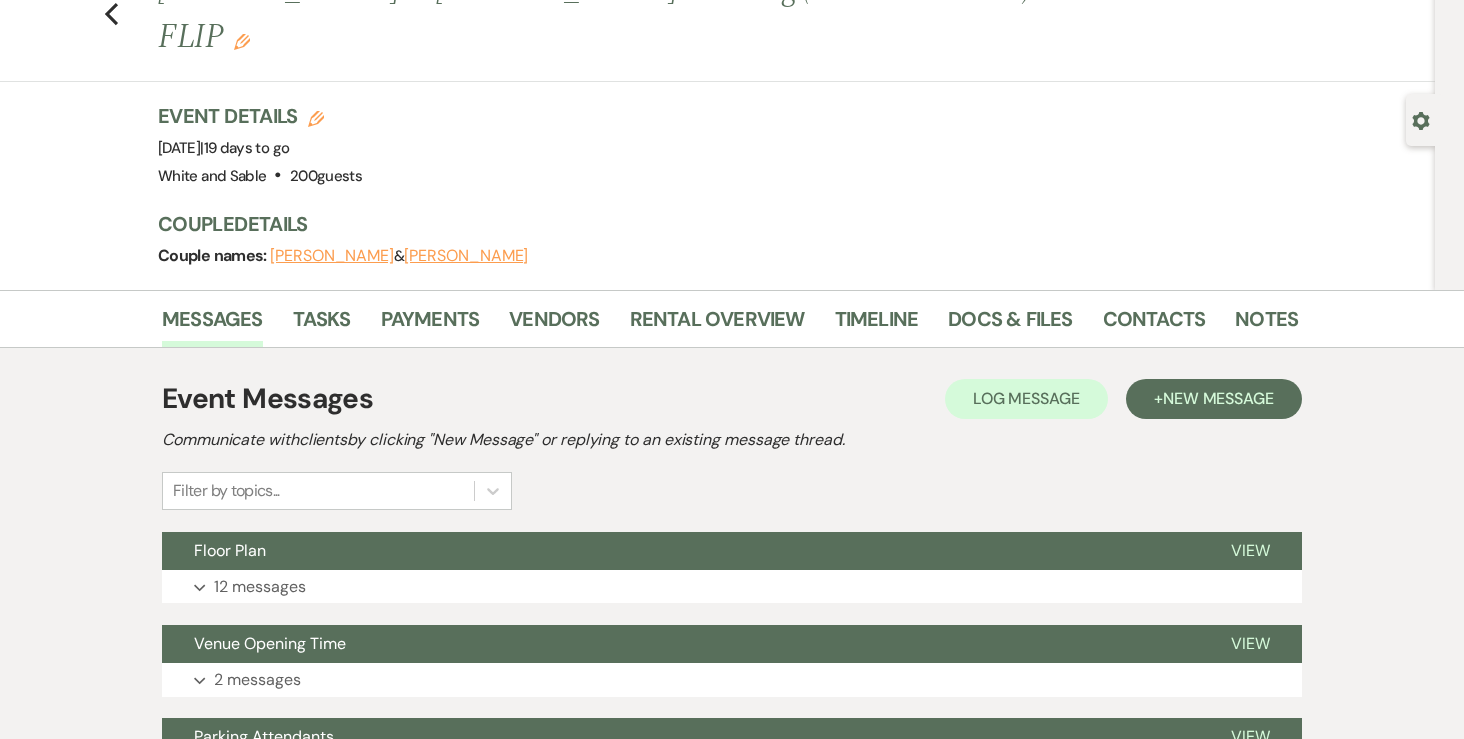 scroll, scrollTop: 87, scrollLeft: 0, axis: vertical 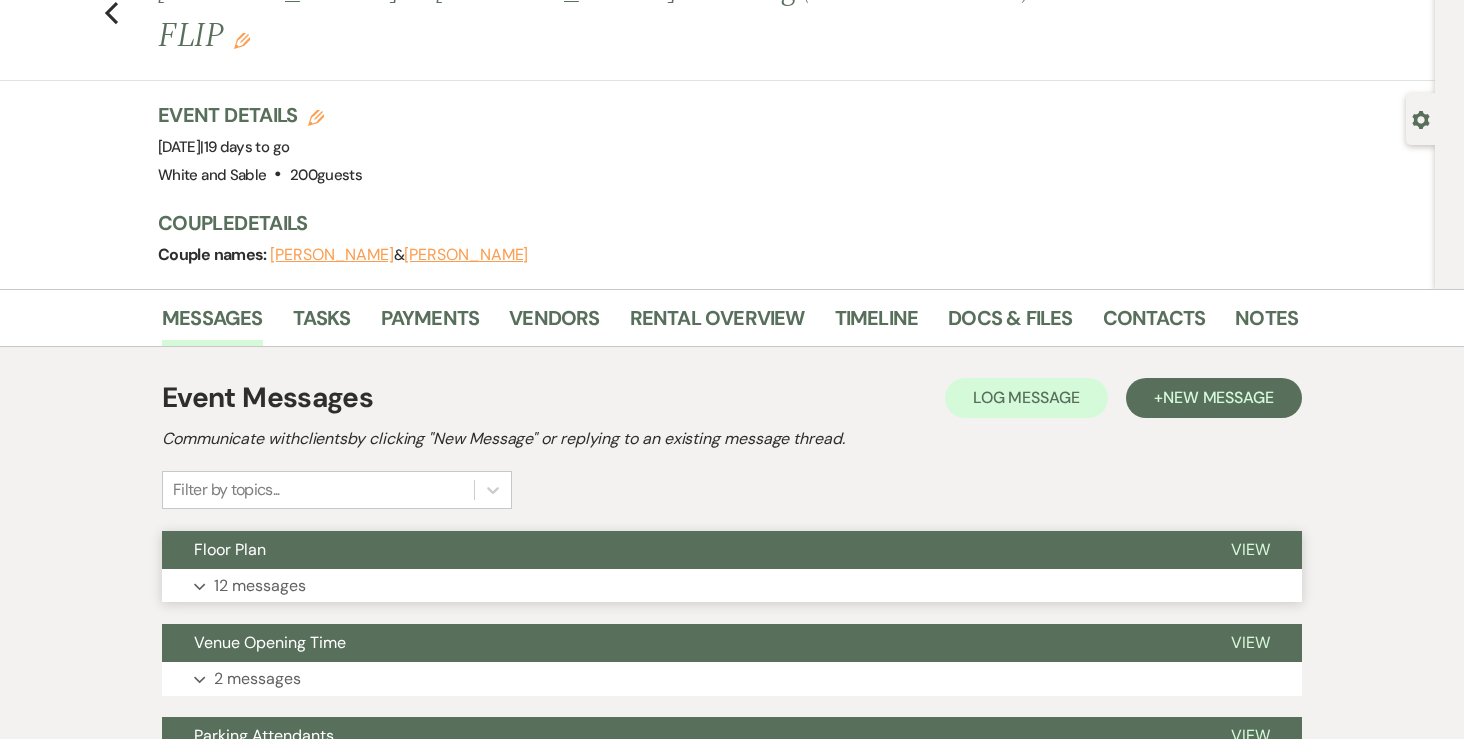click on "12 messages" at bounding box center (260, 586) 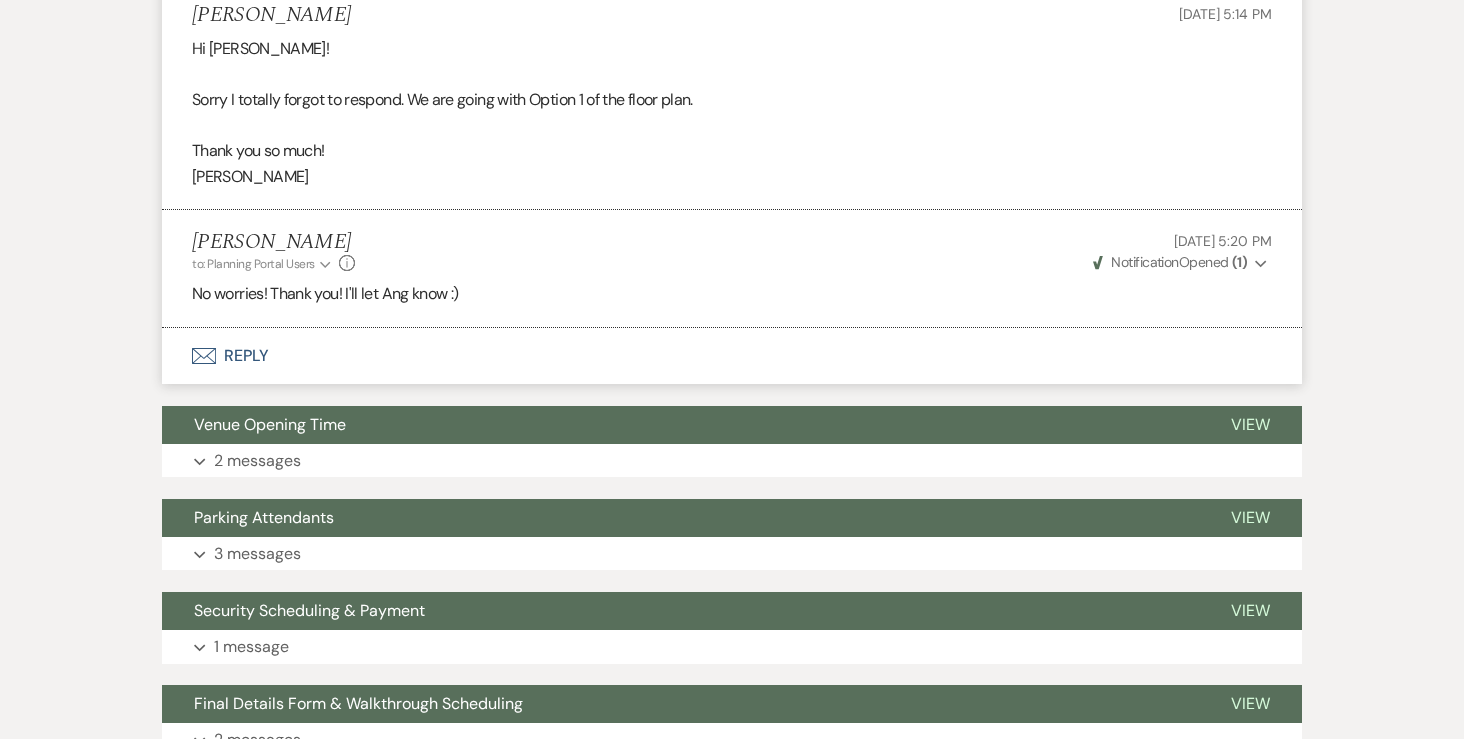 scroll, scrollTop: 4844, scrollLeft: 0, axis: vertical 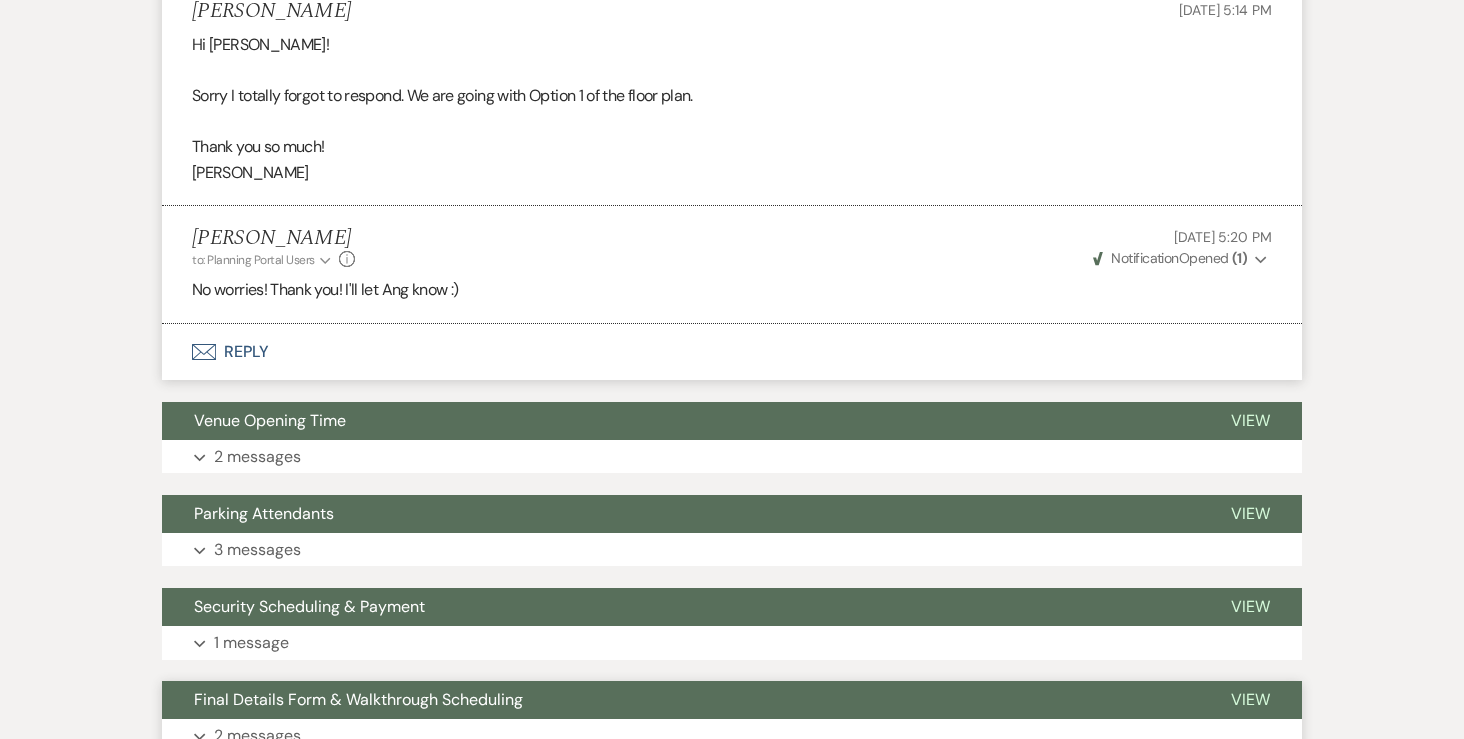 click on "2 messages" at bounding box center [257, 736] 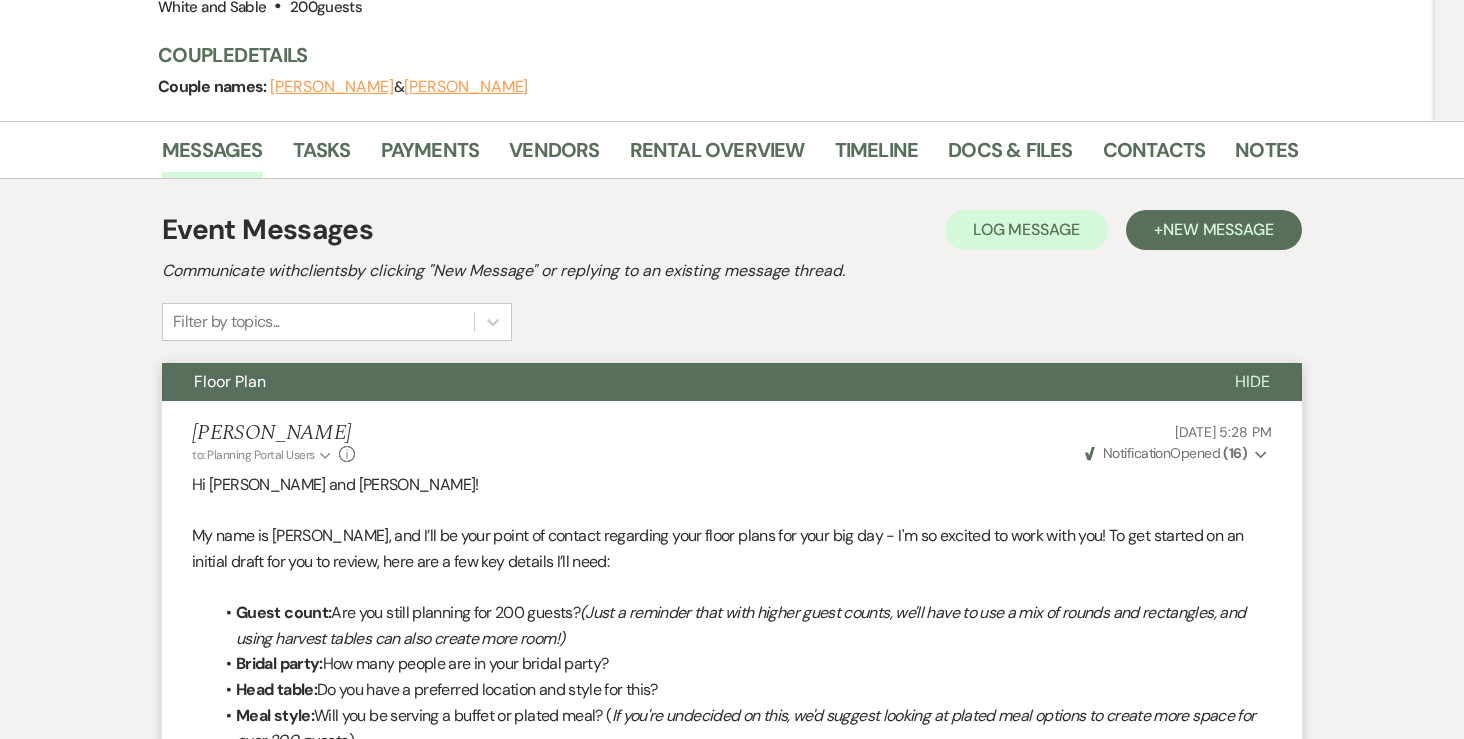 scroll, scrollTop: 0, scrollLeft: 0, axis: both 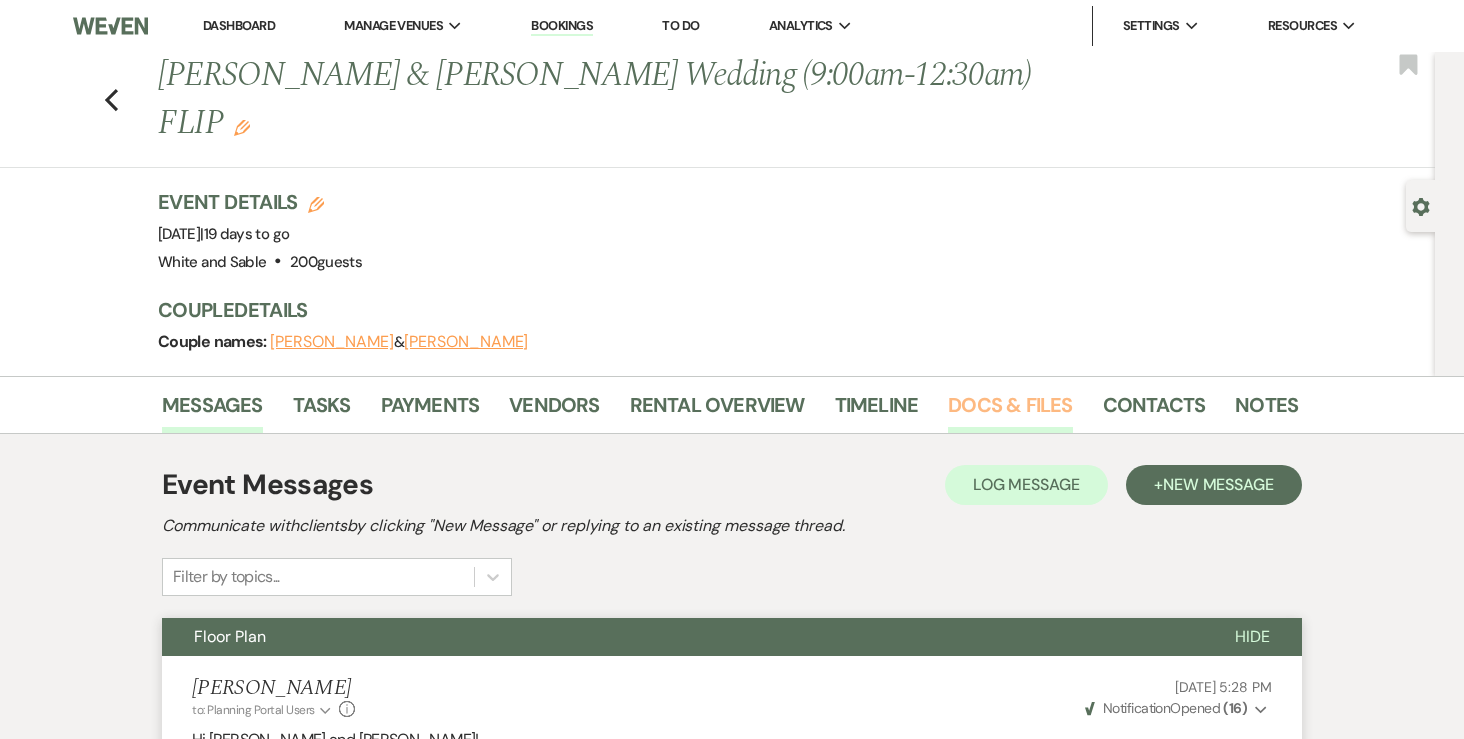 click on "Docs & Files" at bounding box center [1010, 411] 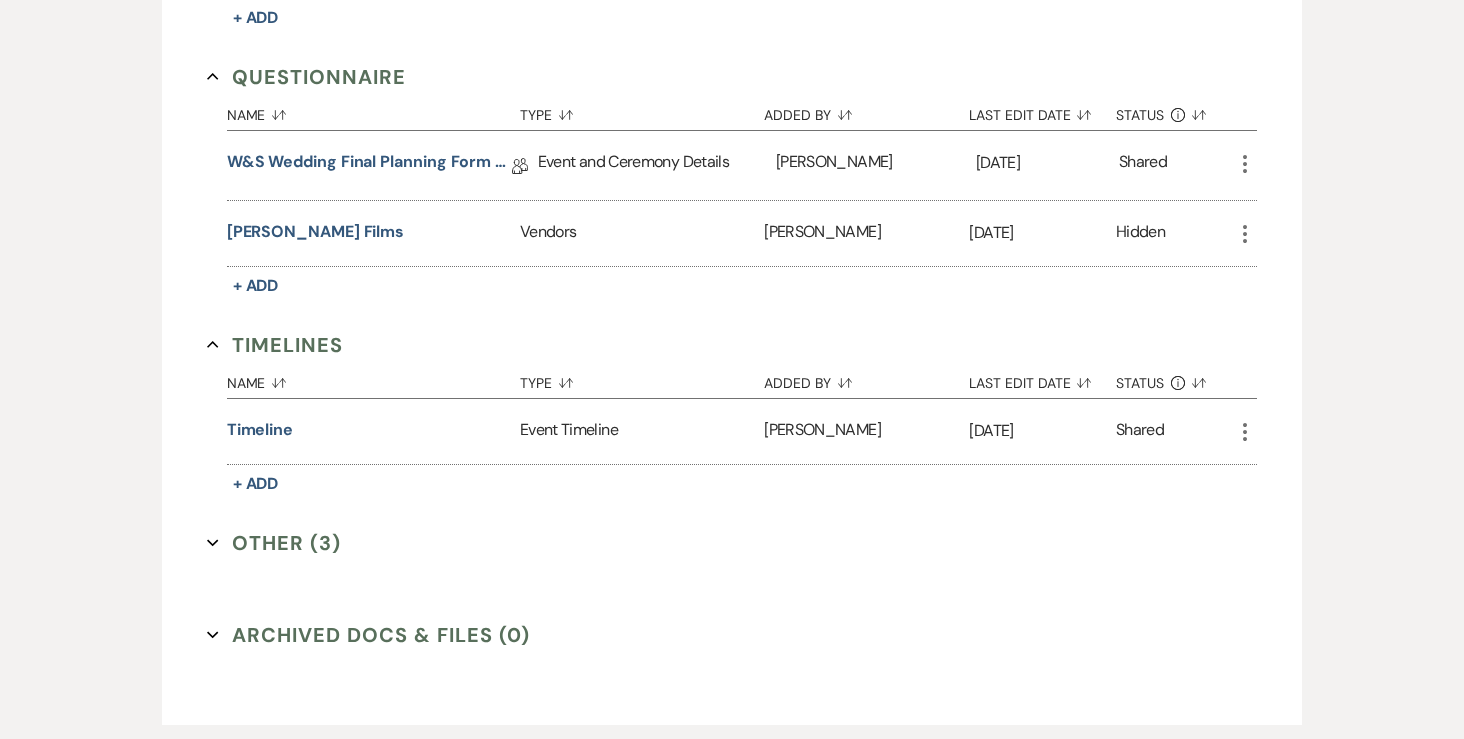 scroll, scrollTop: 3759, scrollLeft: 0, axis: vertical 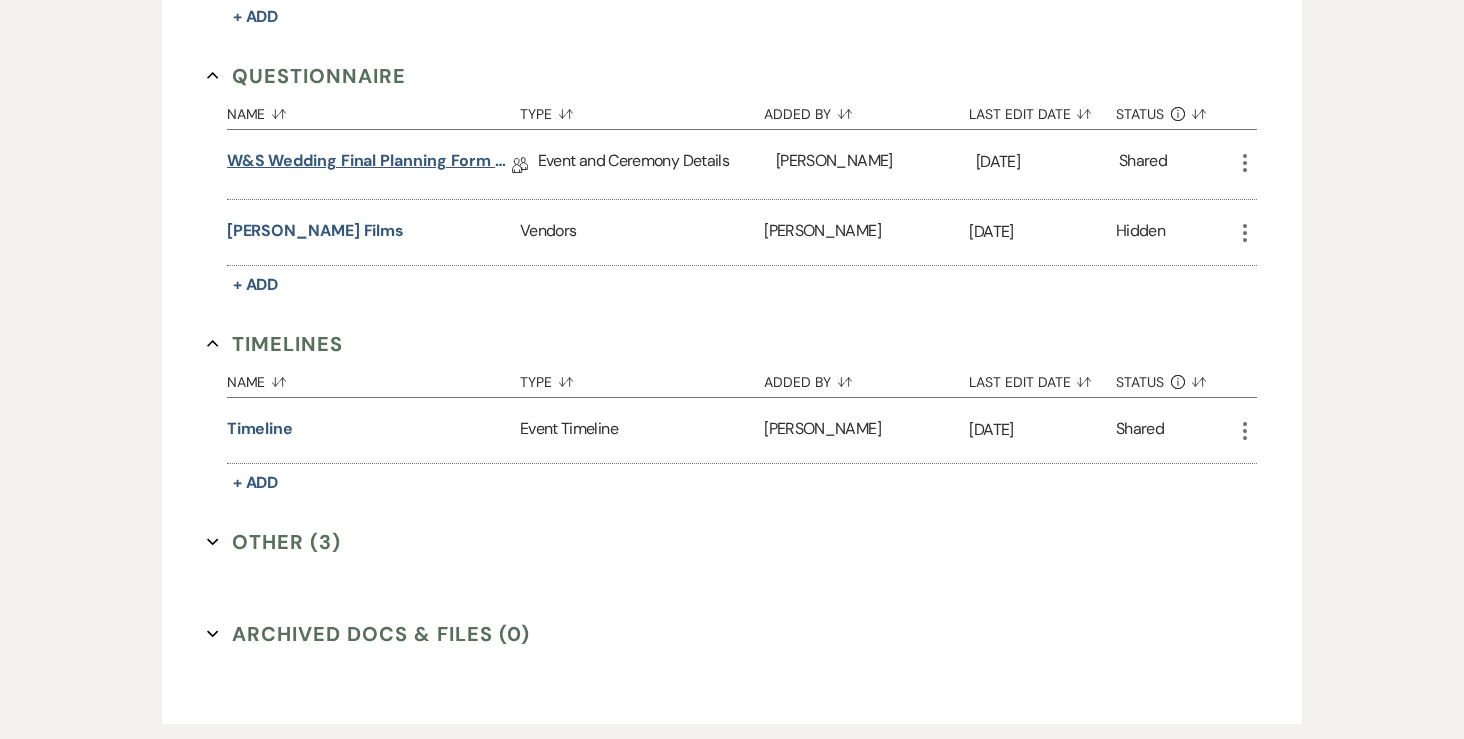 click on "W&S Wedding Final Planning Form - Sheila & Isaiah" at bounding box center (369, 164) 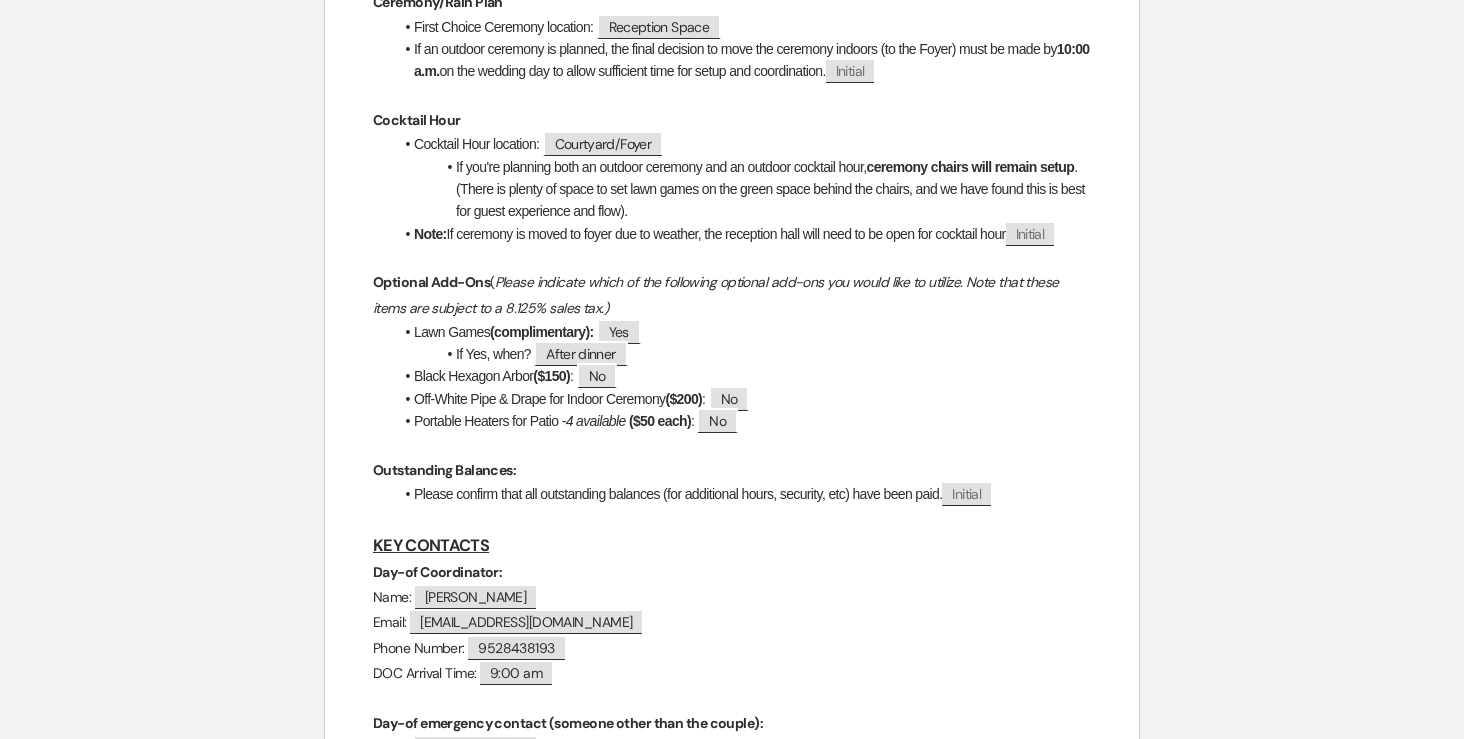 scroll, scrollTop: 0, scrollLeft: 0, axis: both 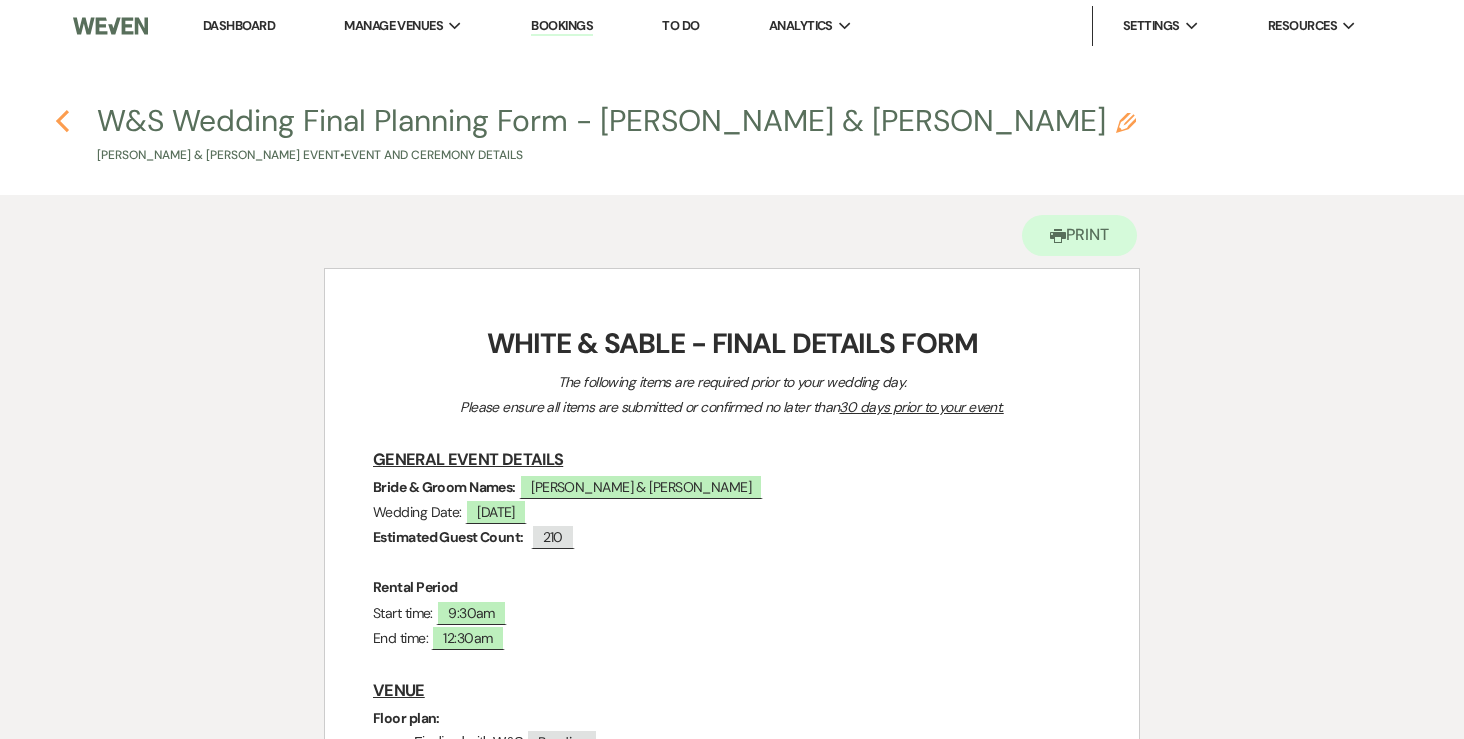 click on "Previous" 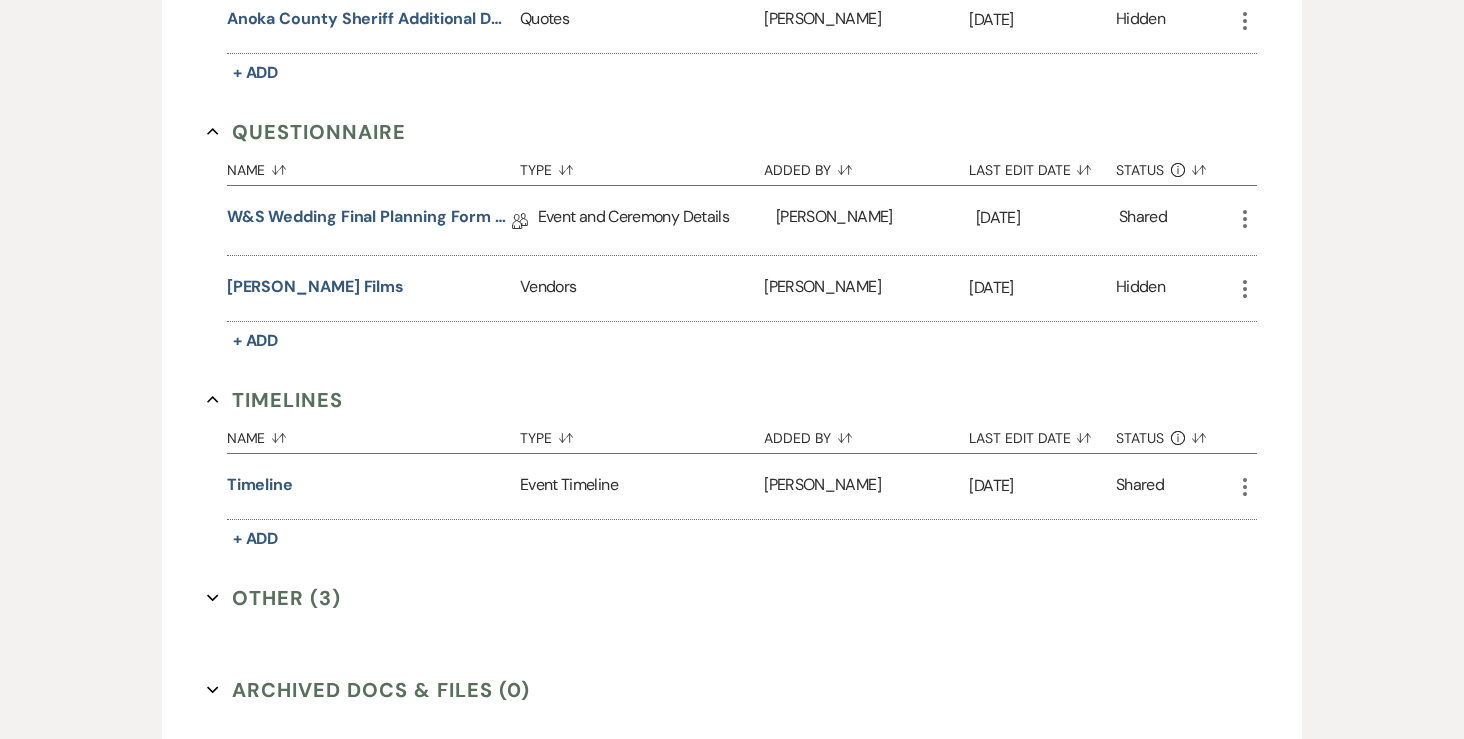 scroll, scrollTop: 3648, scrollLeft: 0, axis: vertical 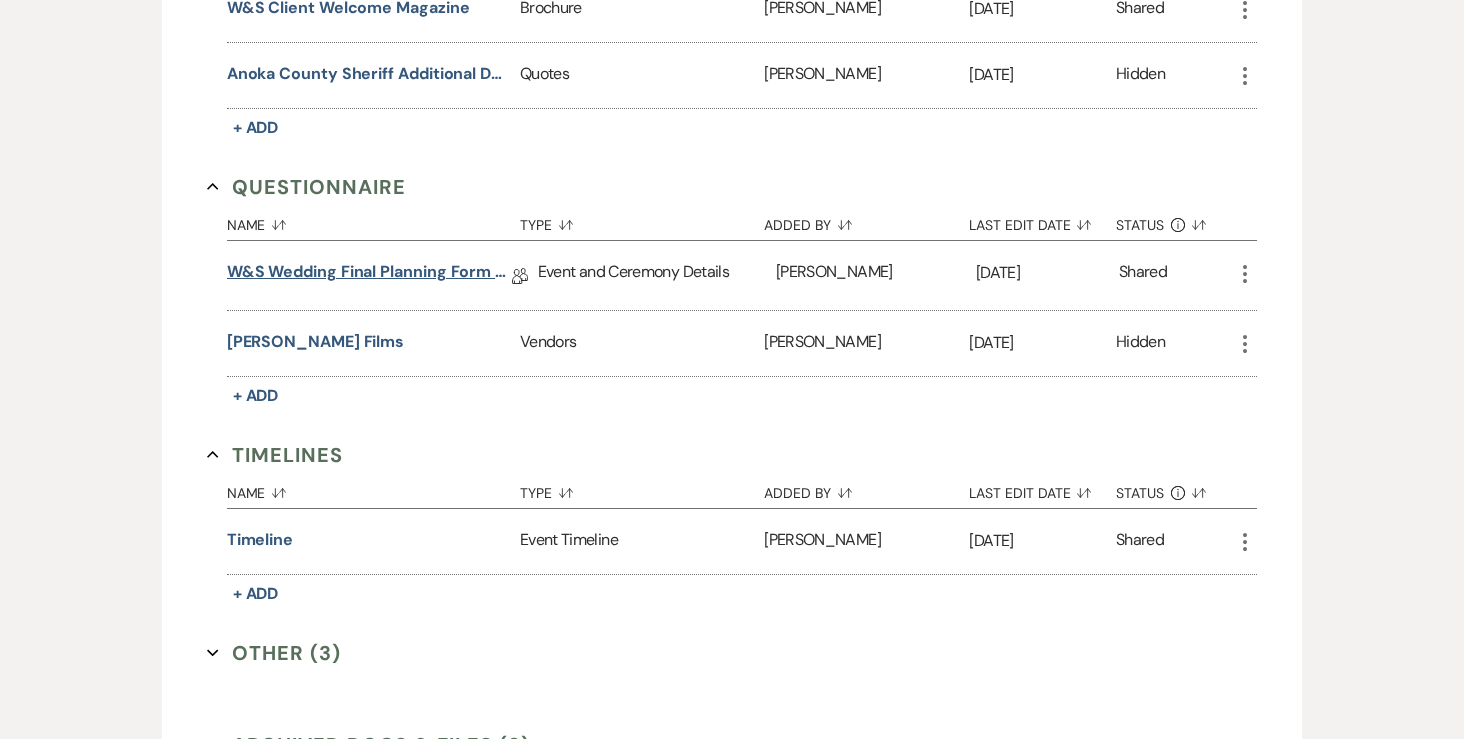 click on "W&S Wedding Final Planning Form - Sheila & Isaiah" at bounding box center [369, 275] 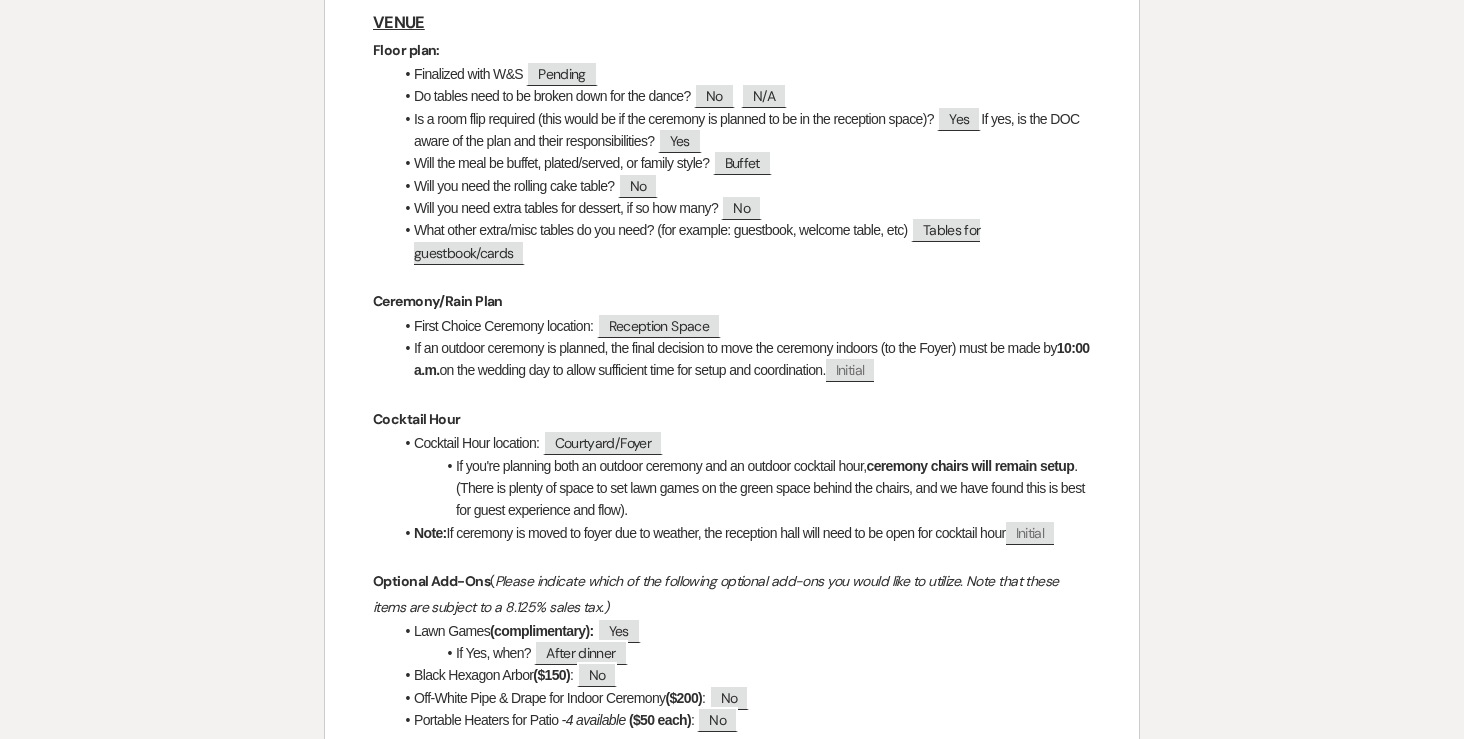 scroll, scrollTop: 0, scrollLeft: 0, axis: both 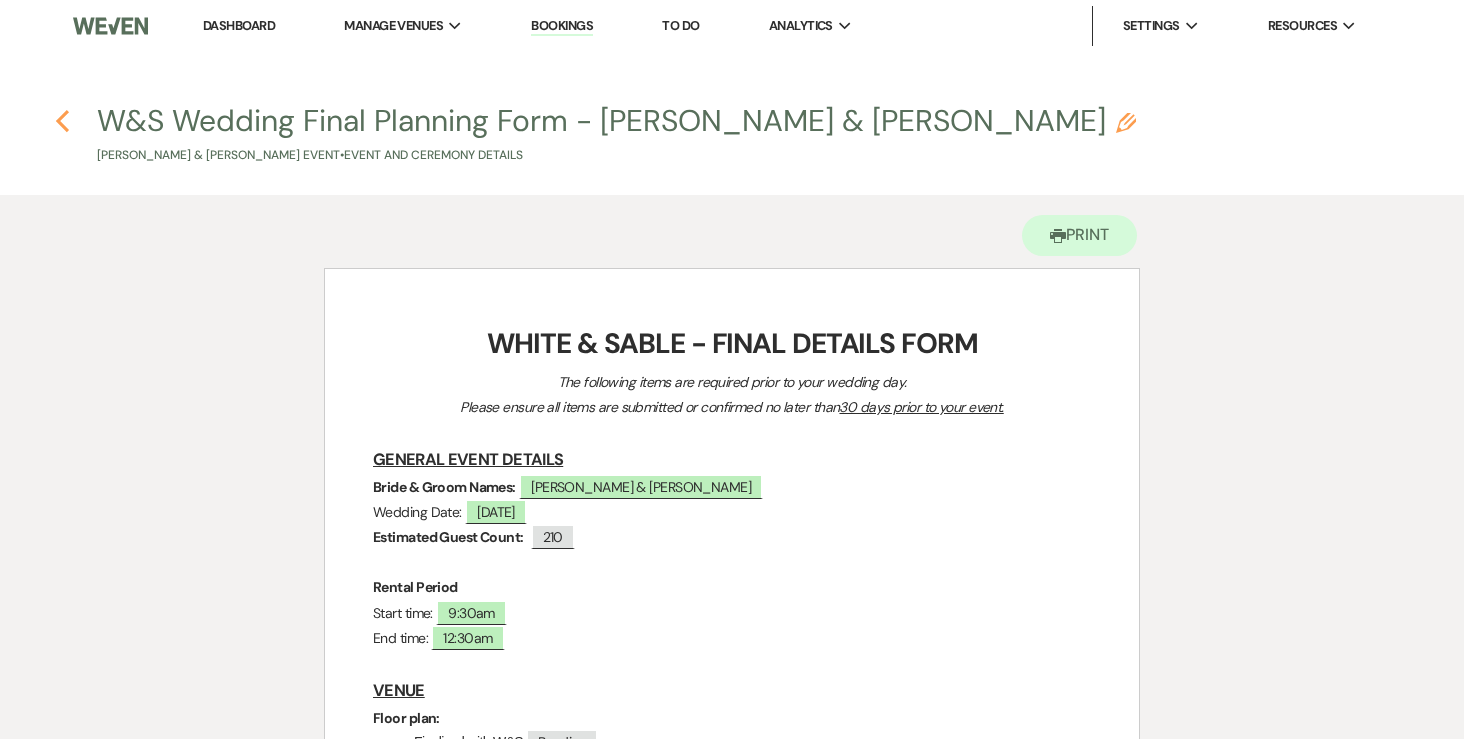 click on "Previous" 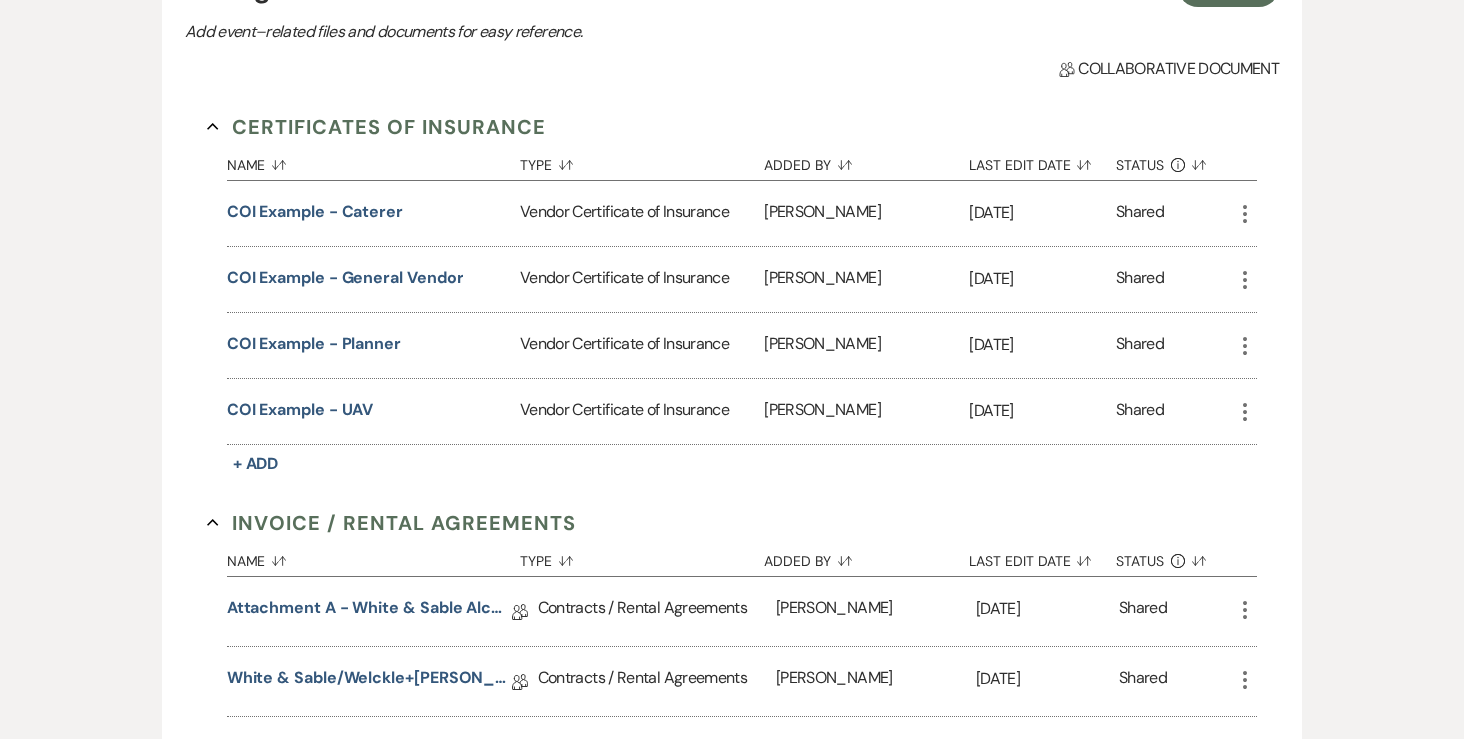 scroll, scrollTop: 0, scrollLeft: 0, axis: both 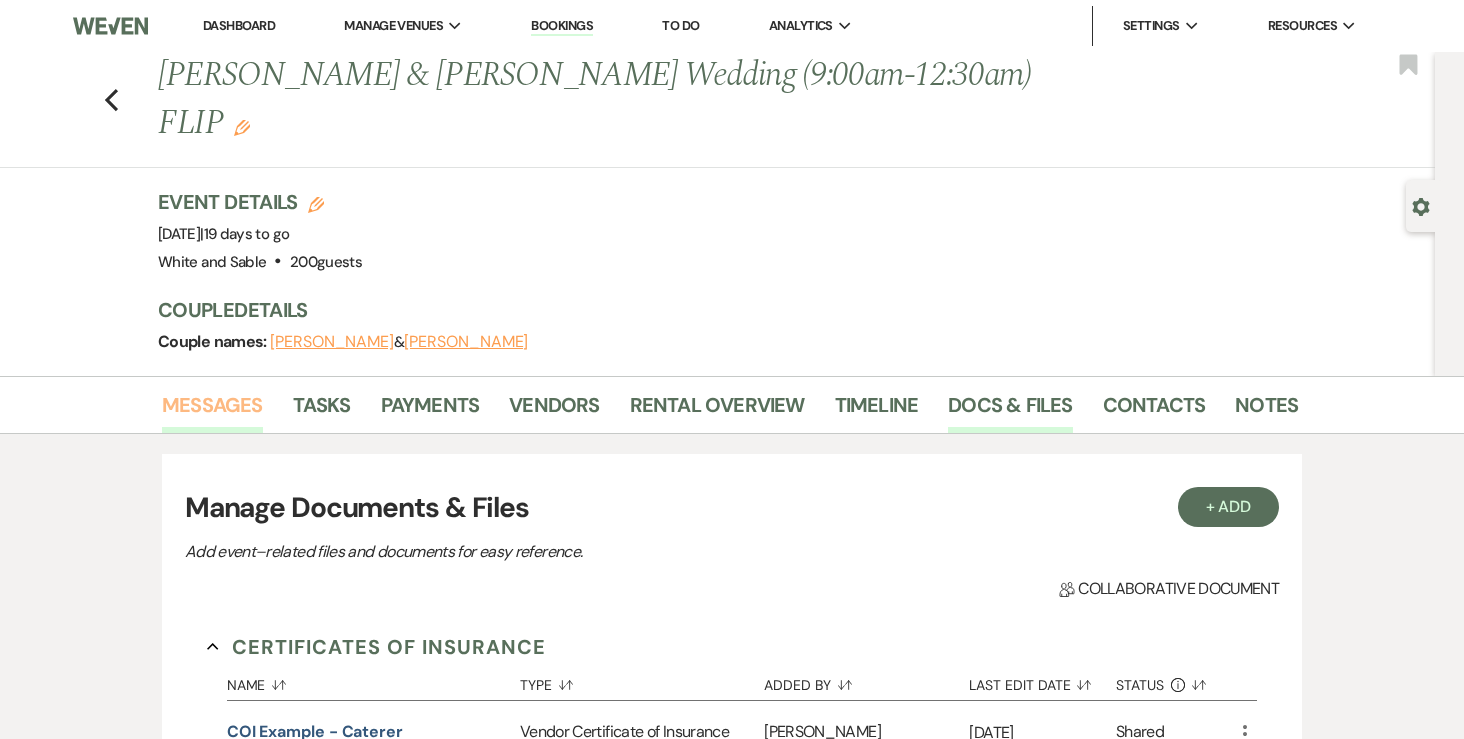 click on "Messages" at bounding box center [212, 411] 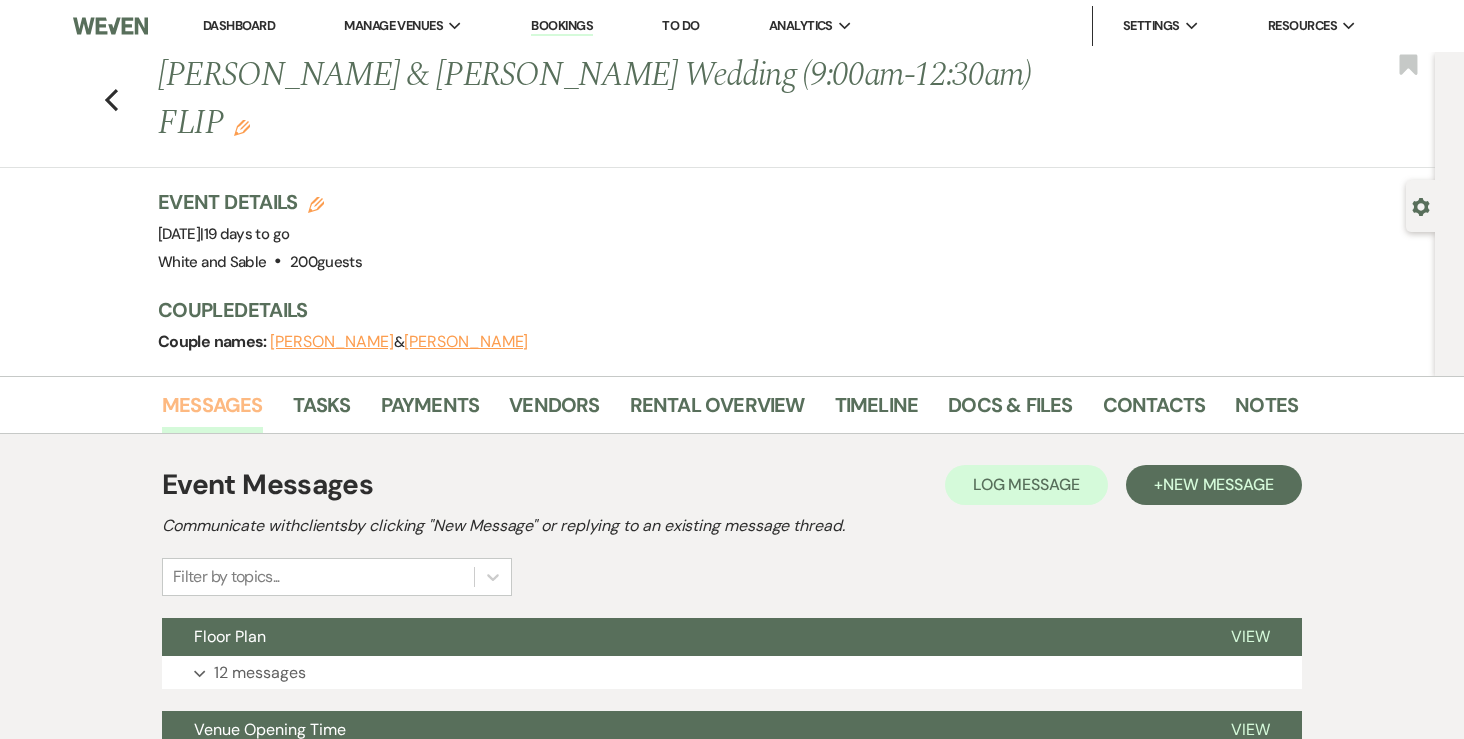 scroll, scrollTop: 207, scrollLeft: 0, axis: vertical 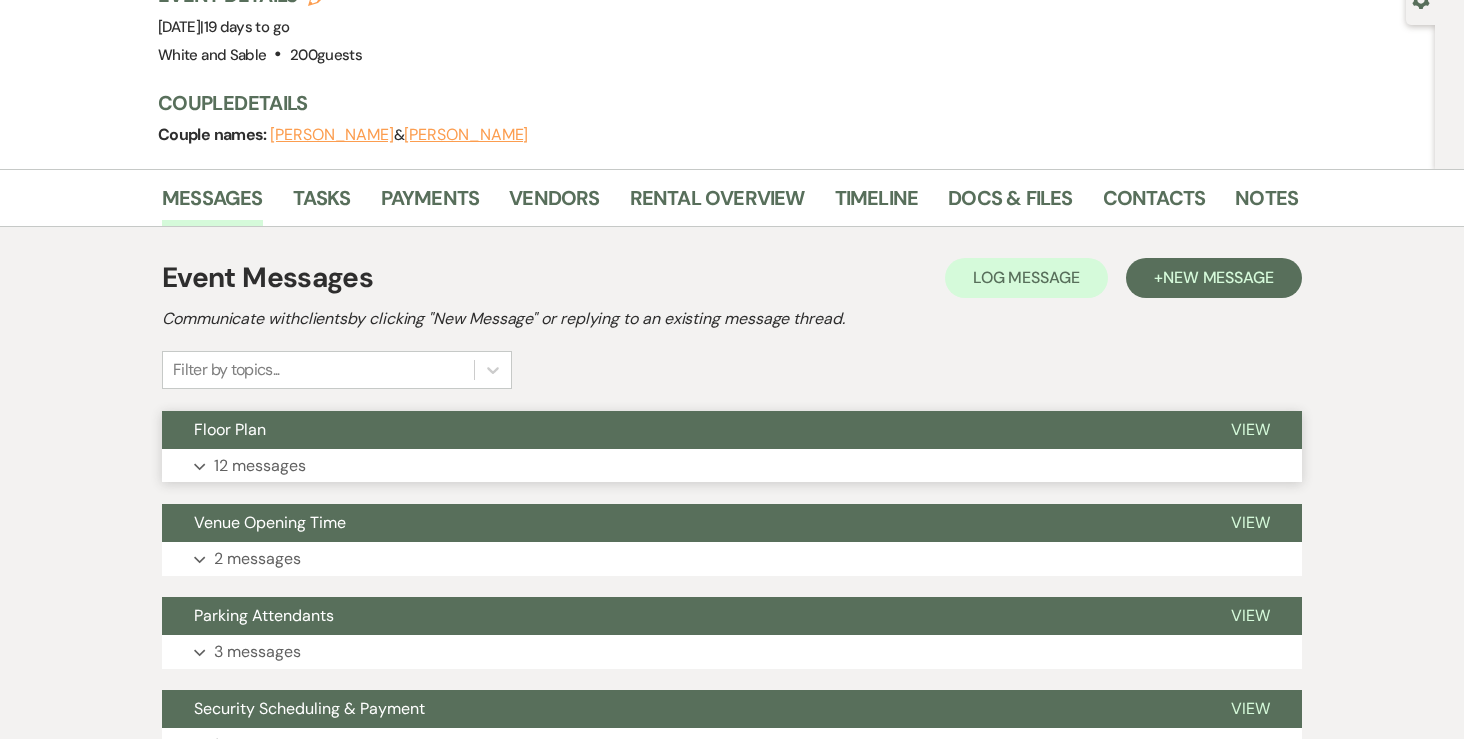 click on "12 messages" at bounding box center [260, 466] 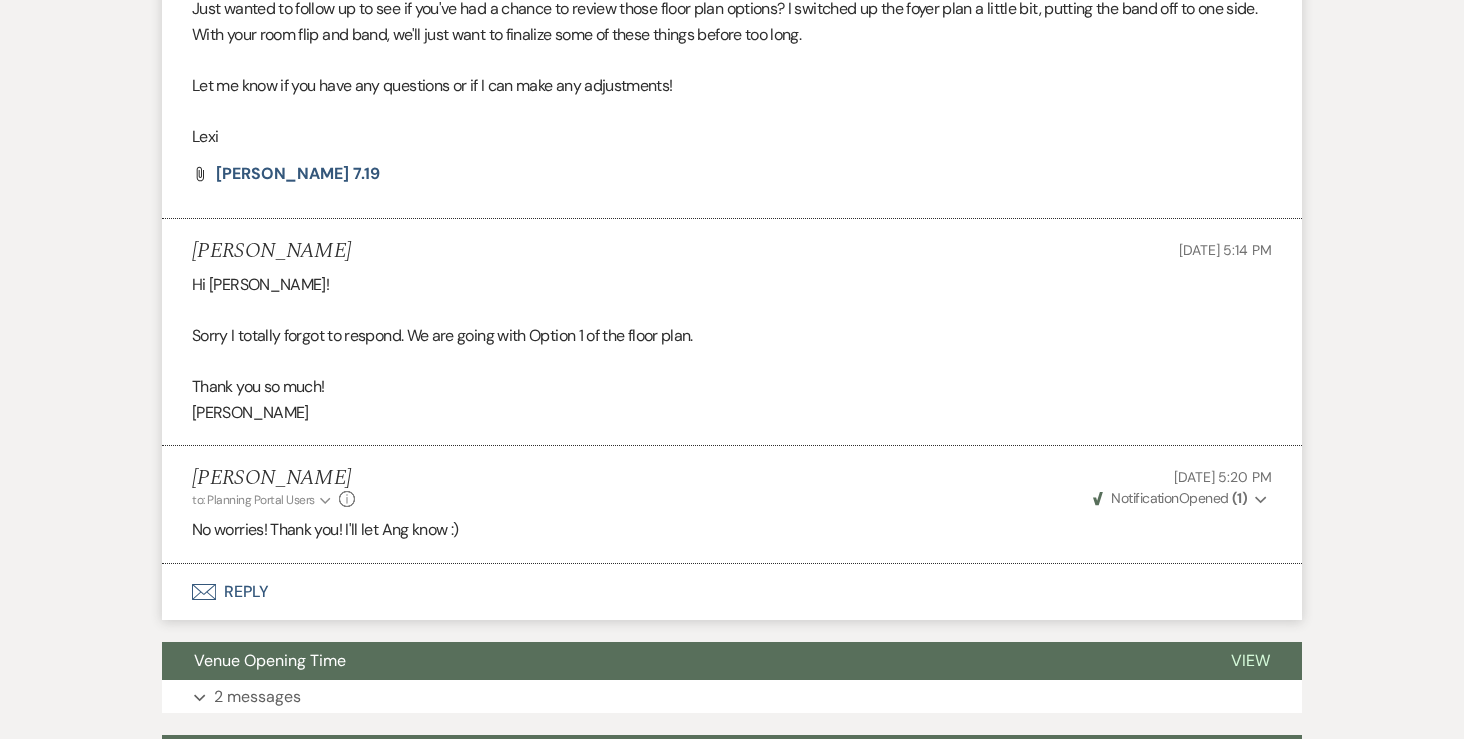 scroll, scrollTop: 4606, scrollLeft: 0, axis: vertical 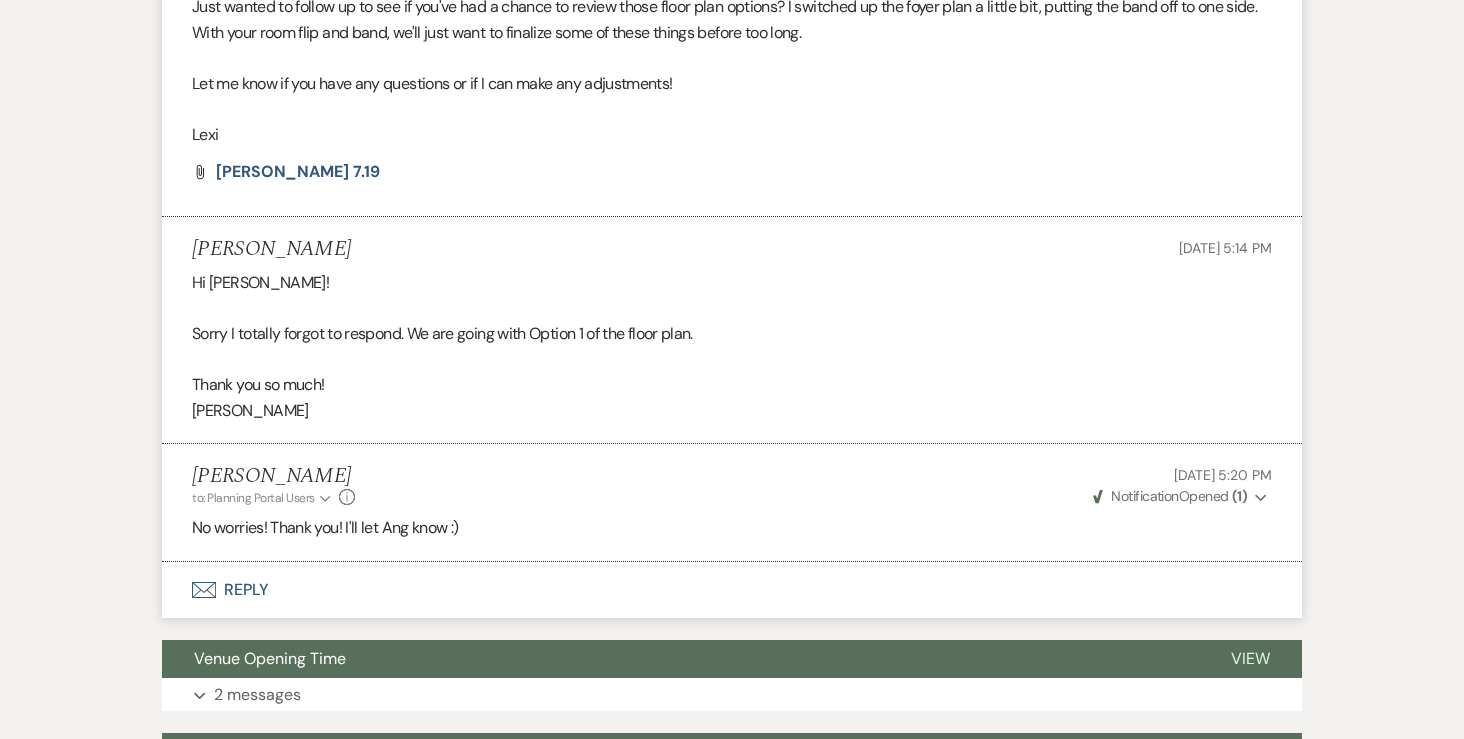 click on "Envelope Reply" at bounding box center [732, 590] 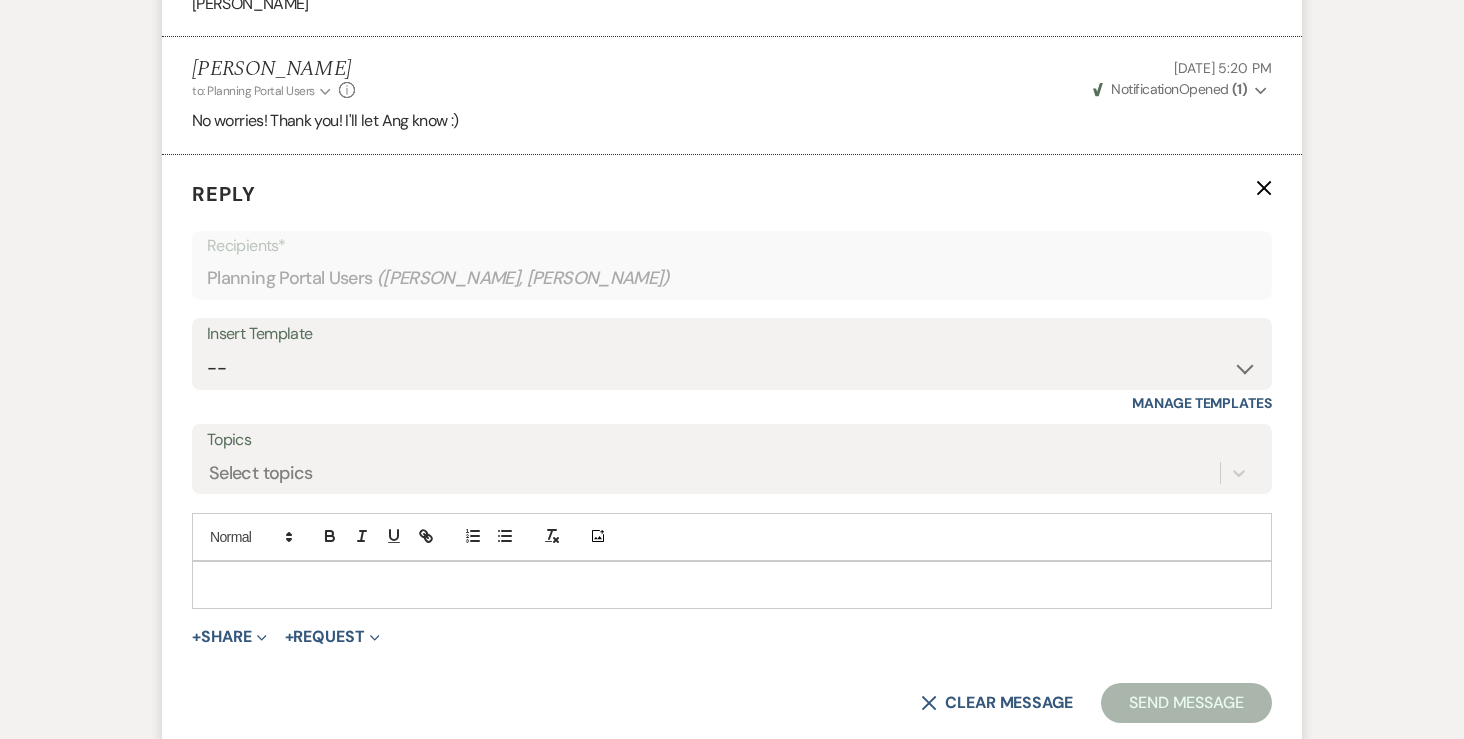 scroll, scrollTop: 5021, scrollLeft: 0, axis: vertical 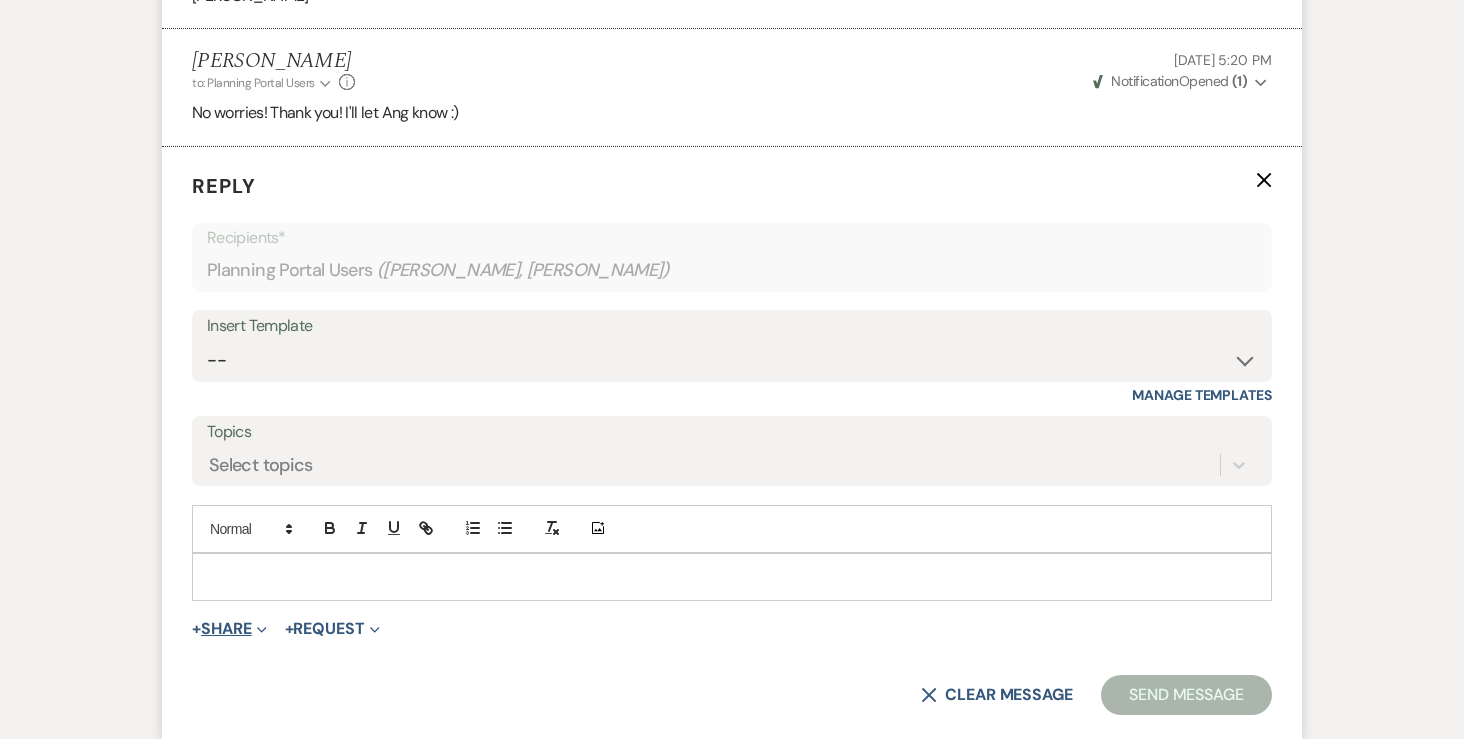 click on "+  Share Expand" at bounding box center [229, 629] 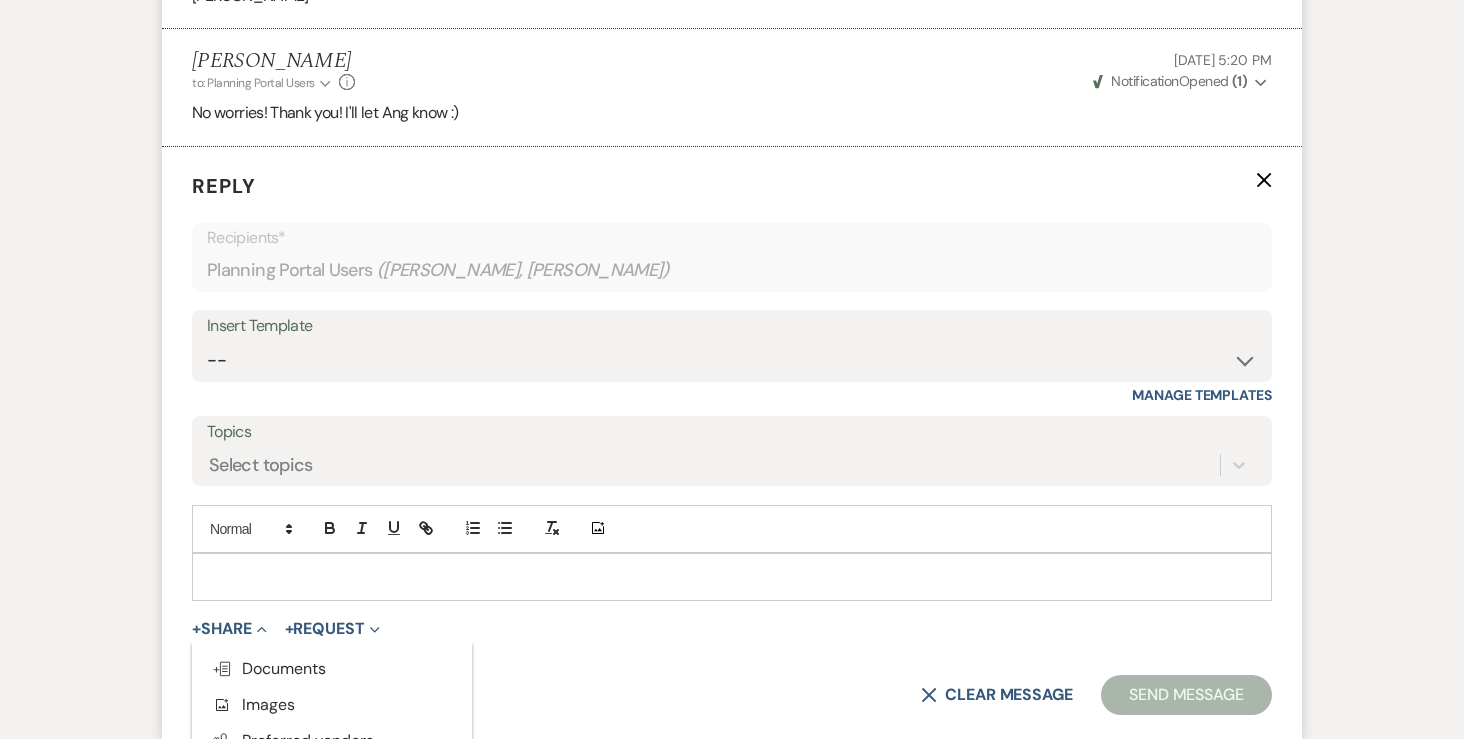click on "Doc Upload Documents Add Photo Images Pref Vendors Preferred vendors Plan Portal Link Planning portal log in link" at bounding box center (332, 723) 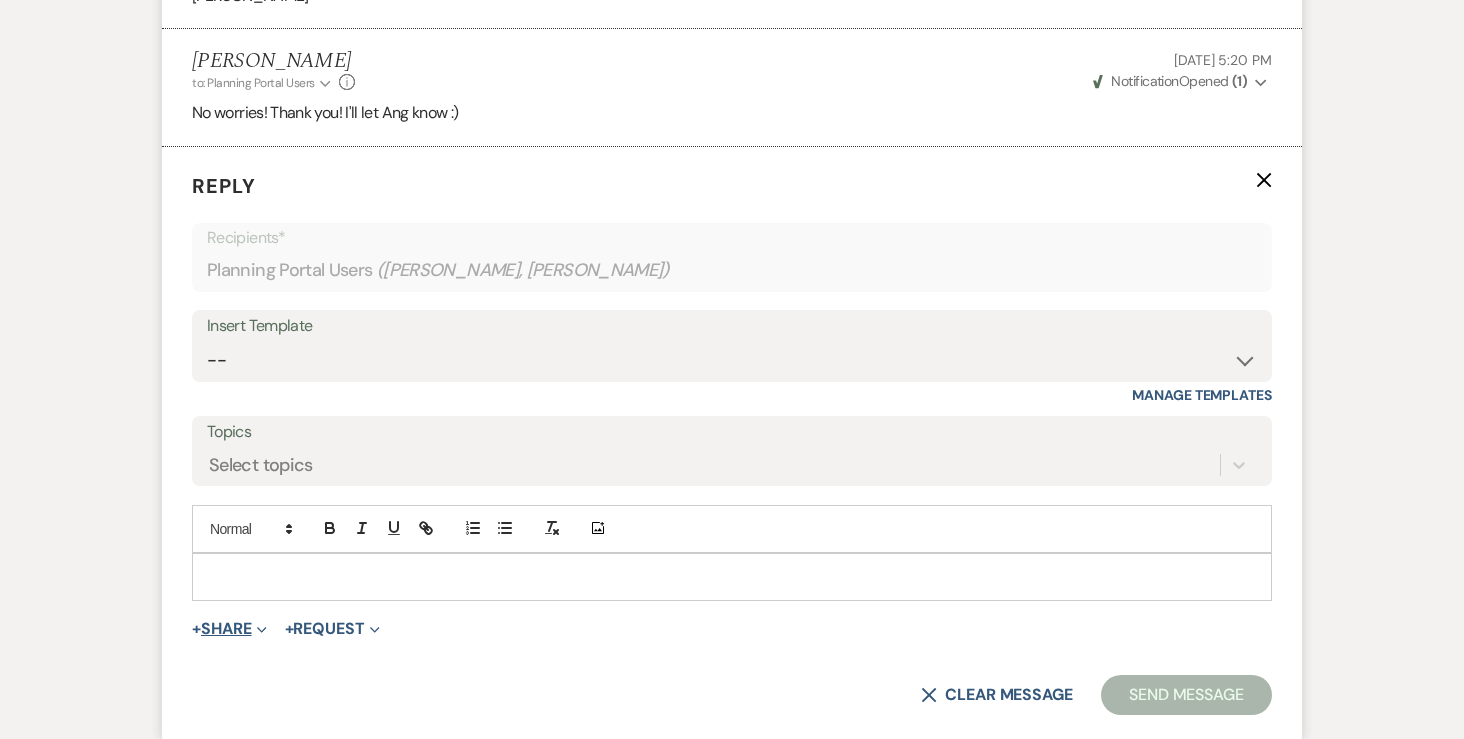 click on "+  Share Expand" at bounding box center (229, 629) 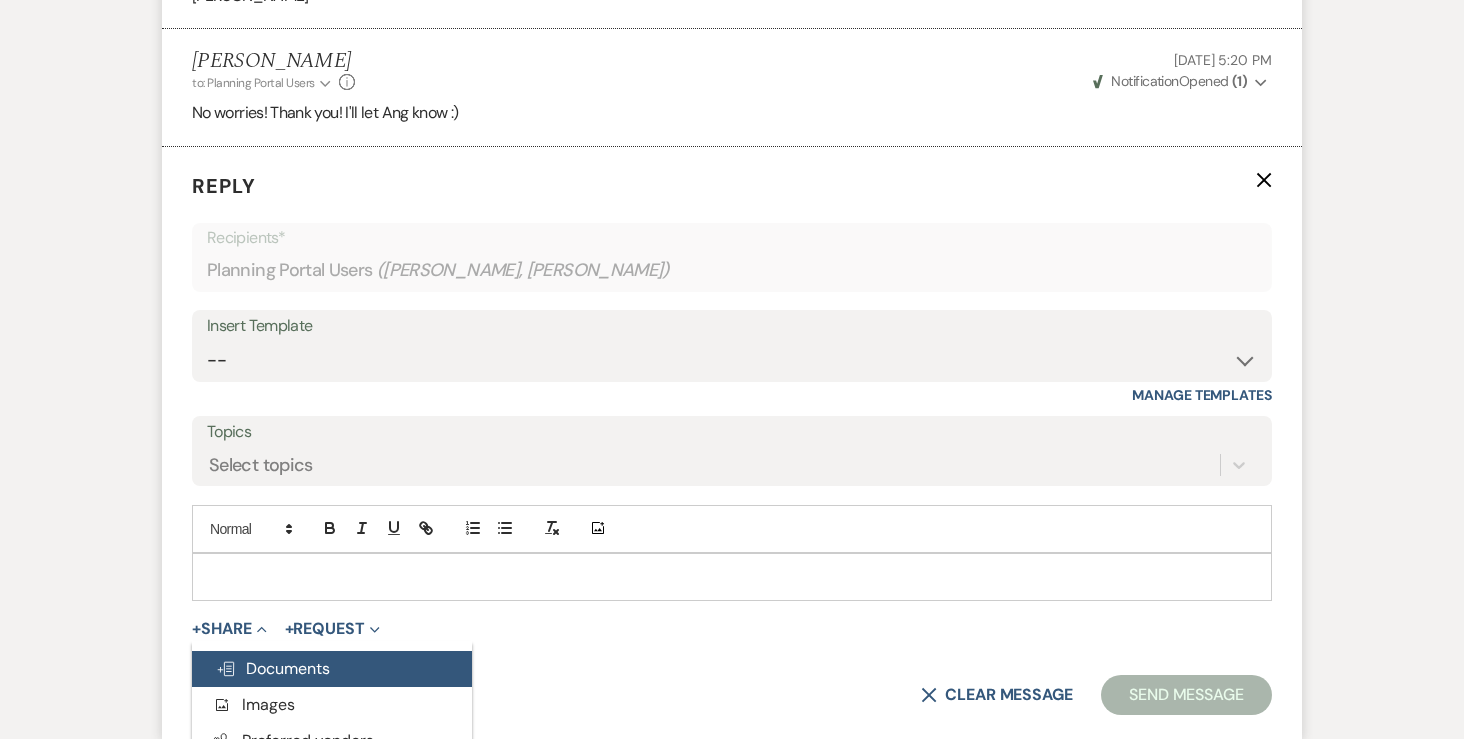 click on "Doc Upload Documents" at bounding box center (273, 668) 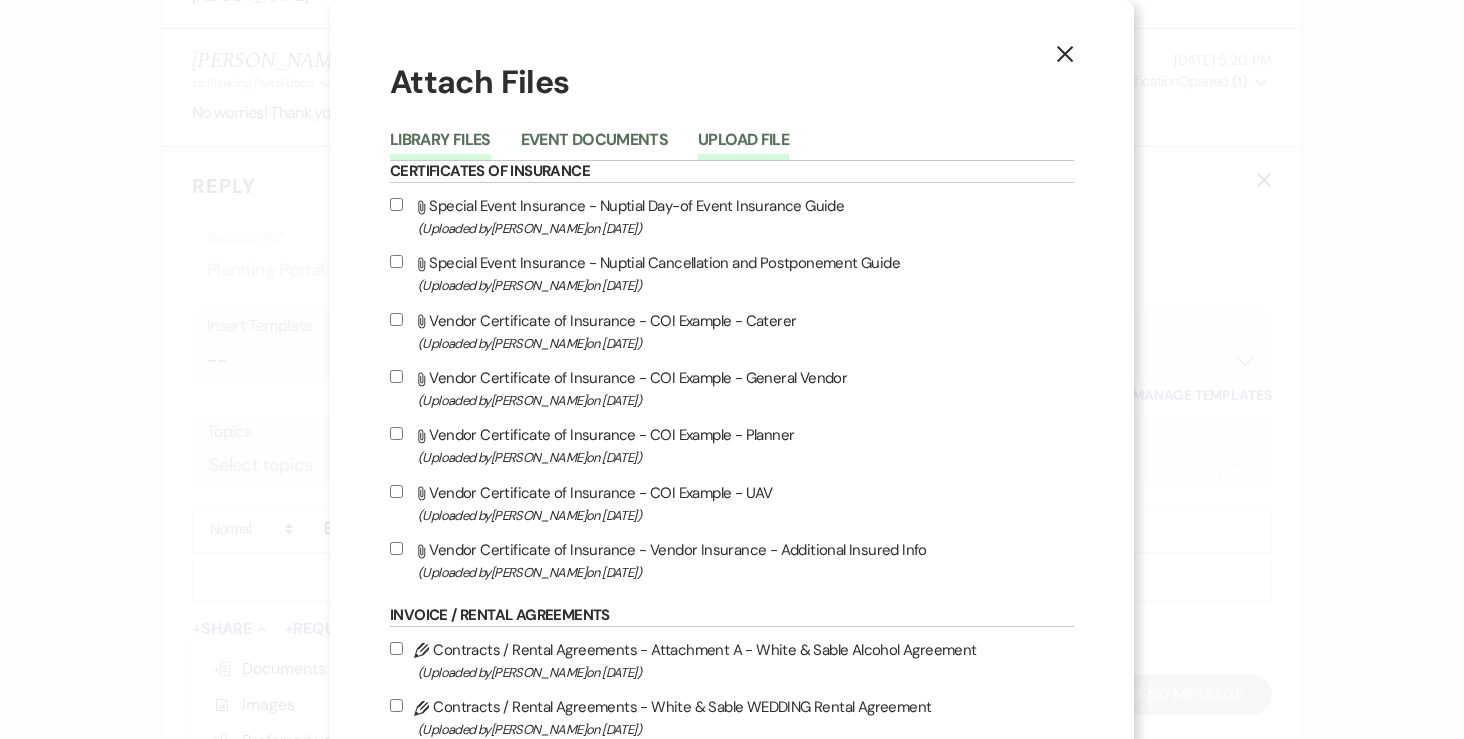click on "Upload File" at bounding box center [743, 146] 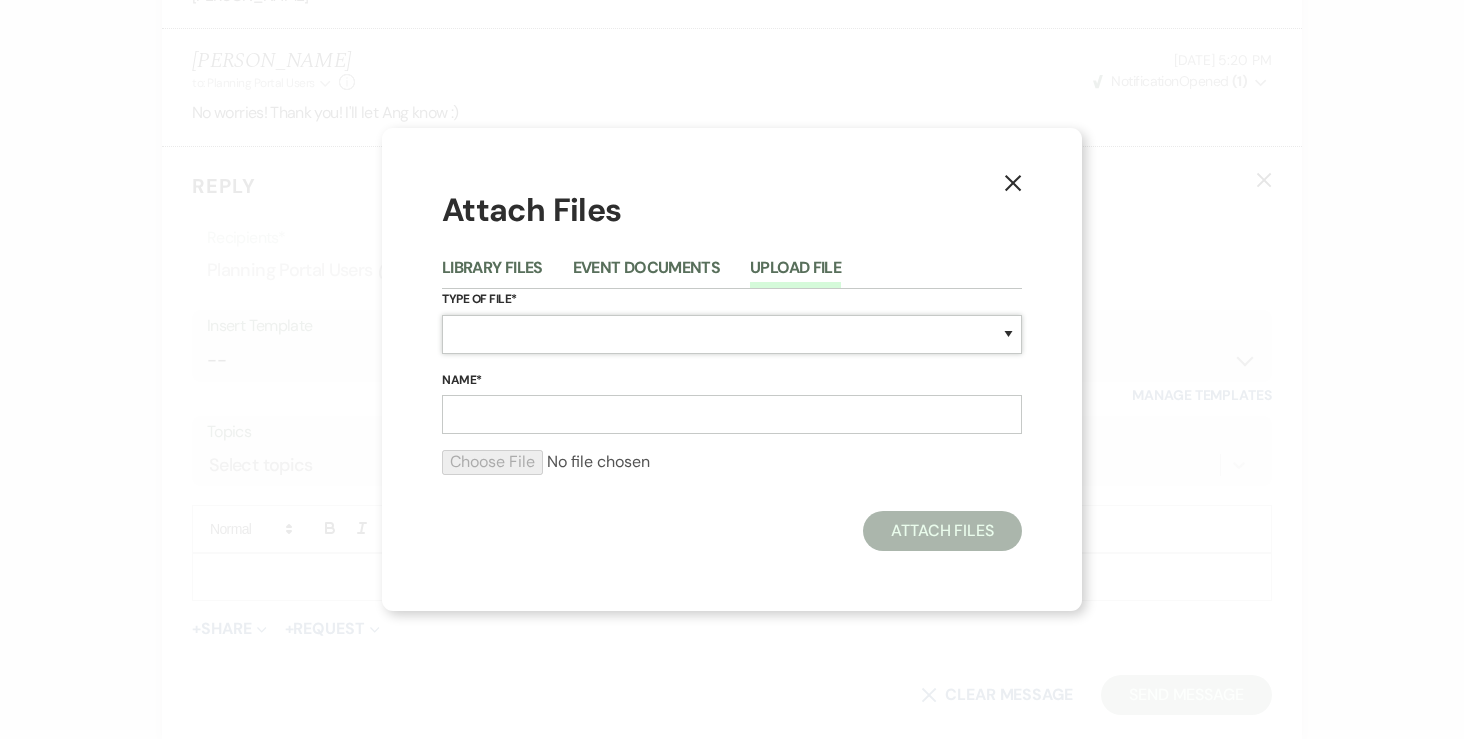 click on "Special Event Insurance Vendor Certificate of Insurance Contracts / Rental Agreements Invoices Receipts Event Maps Floor Plans Rain Plan Seating Charts Venue Layout Catering / Alcohol Permit Event Permit Fire Permit Fuel Permit Generator Permit Tent Permit Venue Permit Other Permit Inventory  Promotional Sample Venue Beverage Ceremony Event Finalize + Share Guests Lodging Menu Vendors Venue Beverage Brochure Menu Packages Product Specifications Quotes Beverage Event and Ceremony Details Finalize & Share Guests Lodging Menu Vendors Venue Event Timeline Family / Wedding Party Timeline Food and Beverage Timeline MC / DJ / Band Timeline Master Timeline Photography Timeline Set-Up / Clean-Up Vendor Timeline Bartender Safe Serve / TiPS Certification Vendor Certification Vendor License Other" at bounding box center (732, 334) 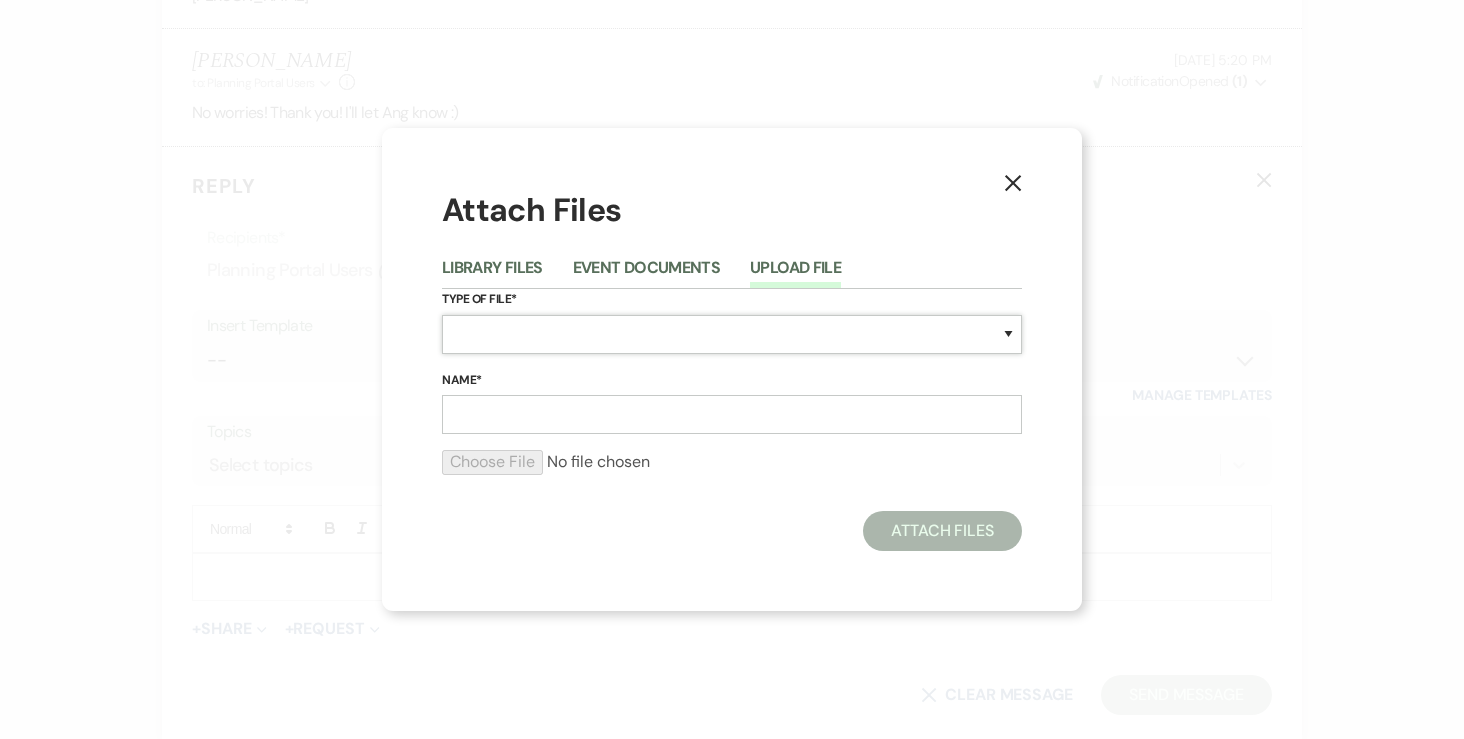 select on "24" 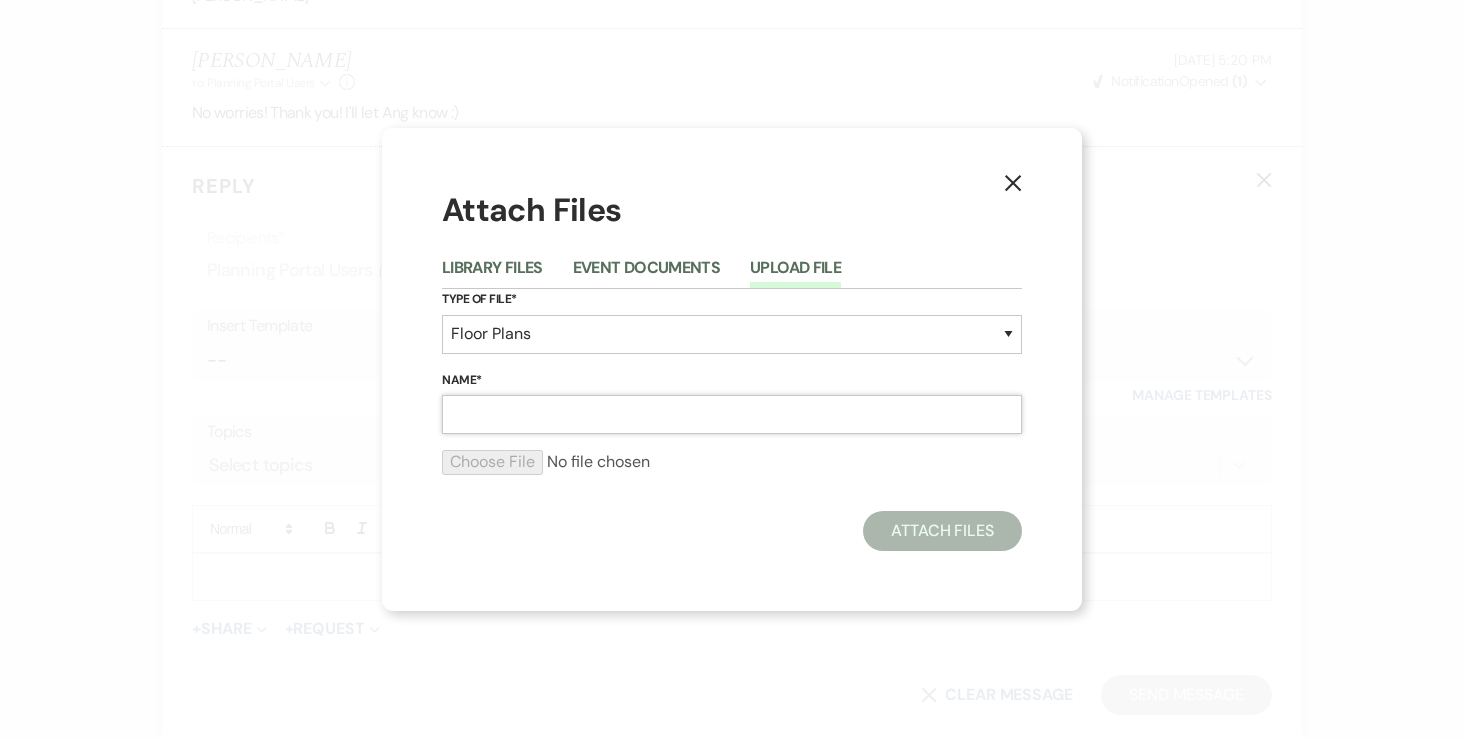 click on "Name*" at bounding box center [732, 414] 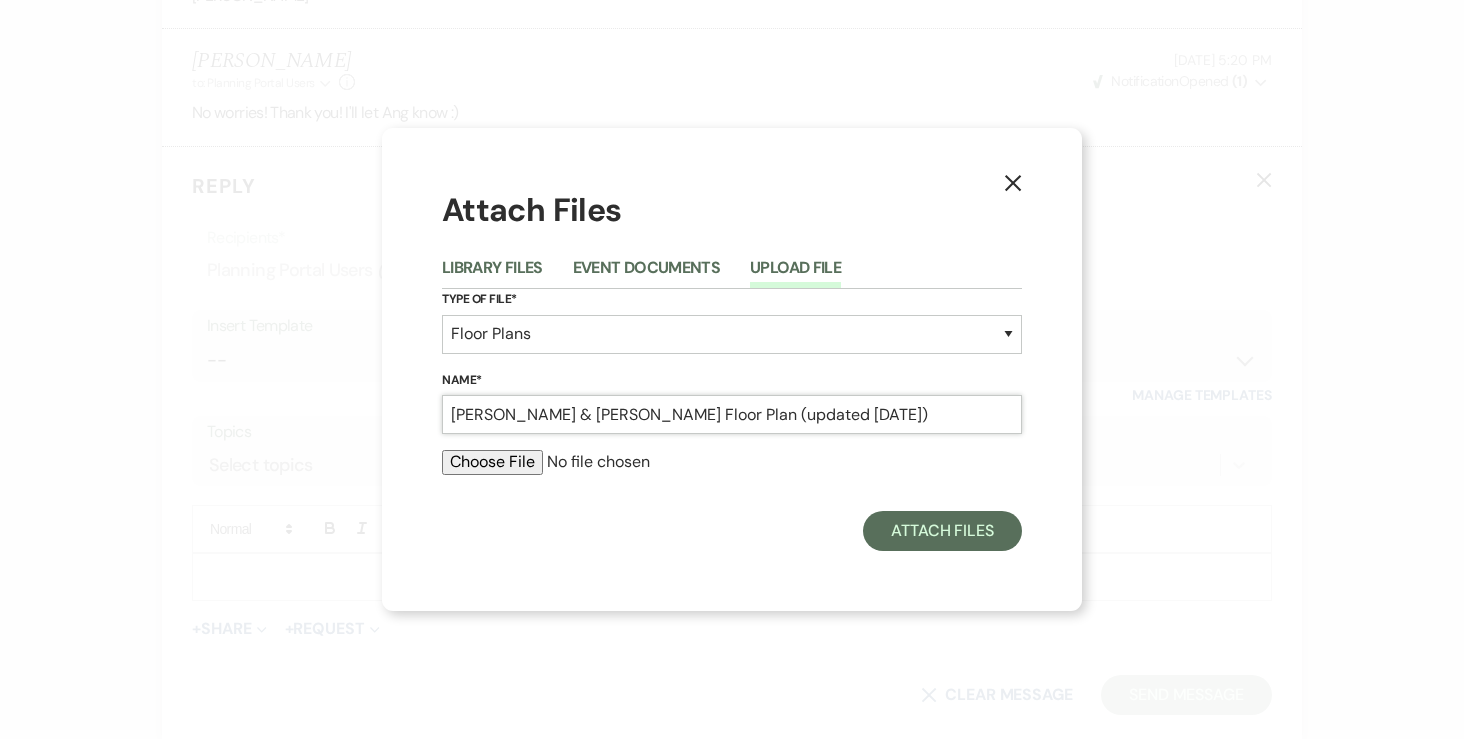 type on "Sheila & Isaiah Floor Plan (updated 7.20.25)" 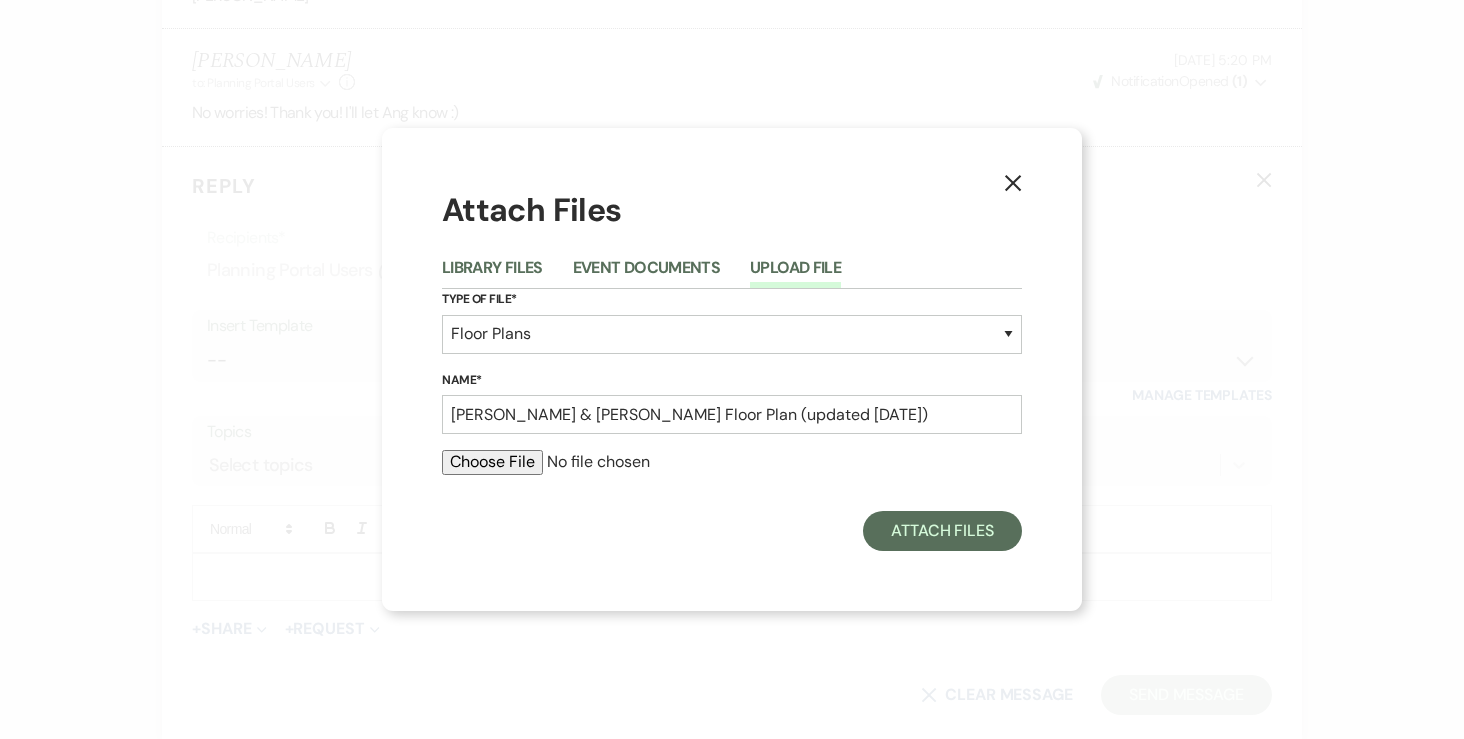 click at bounding box center [732, 462] 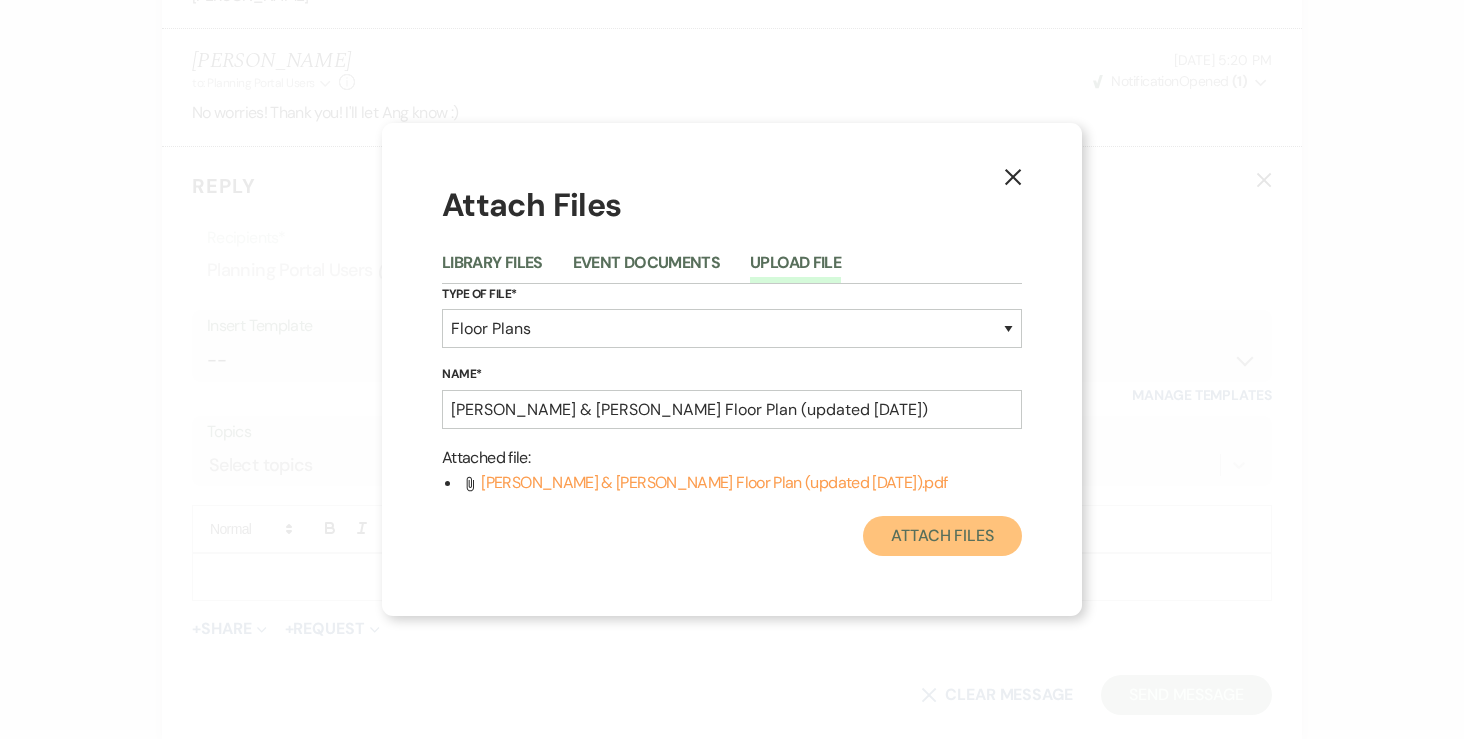 click on "Attach Files" at bounding box center [942, 536] 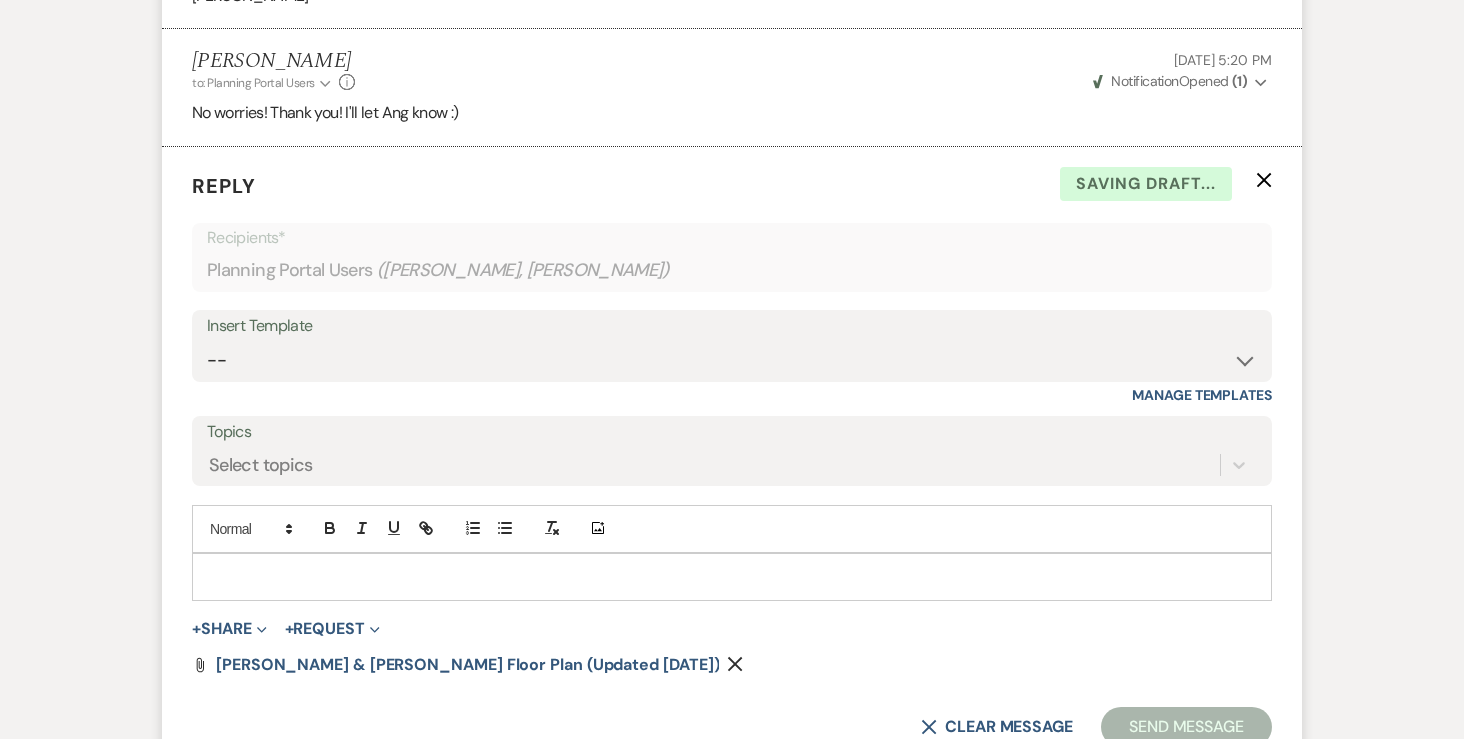 click at bounding box center (732, 577) 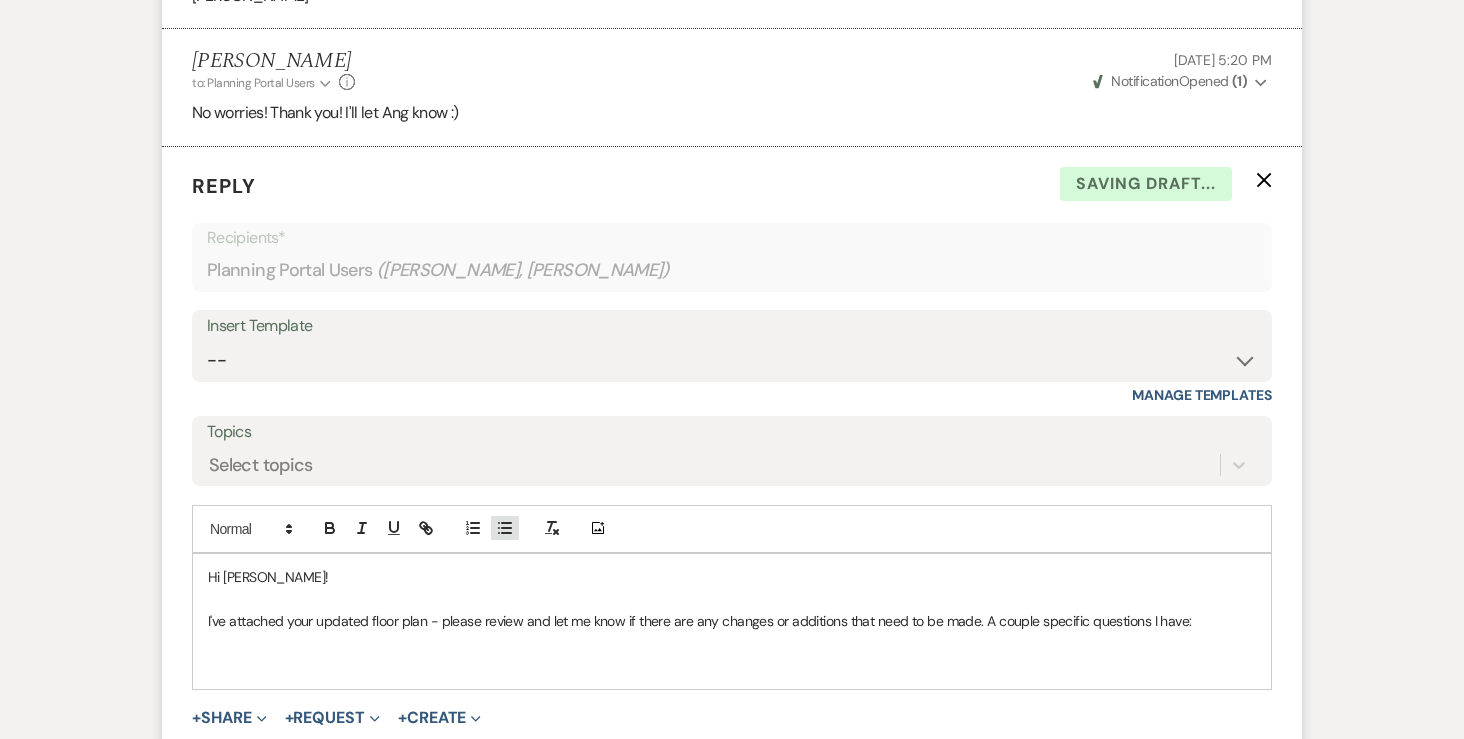 click 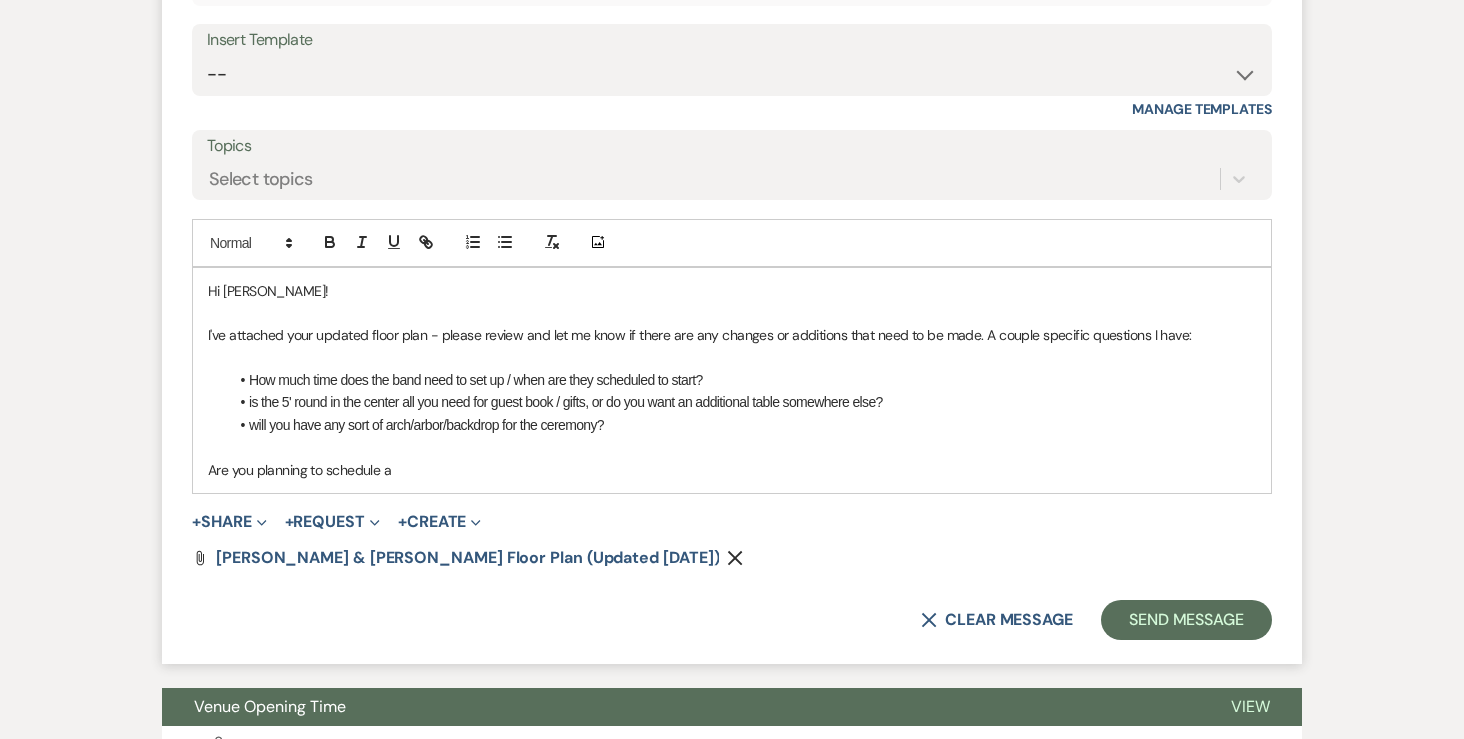 scroll, scrollTop: 5627, scrollLeft: 0, axis: vertical 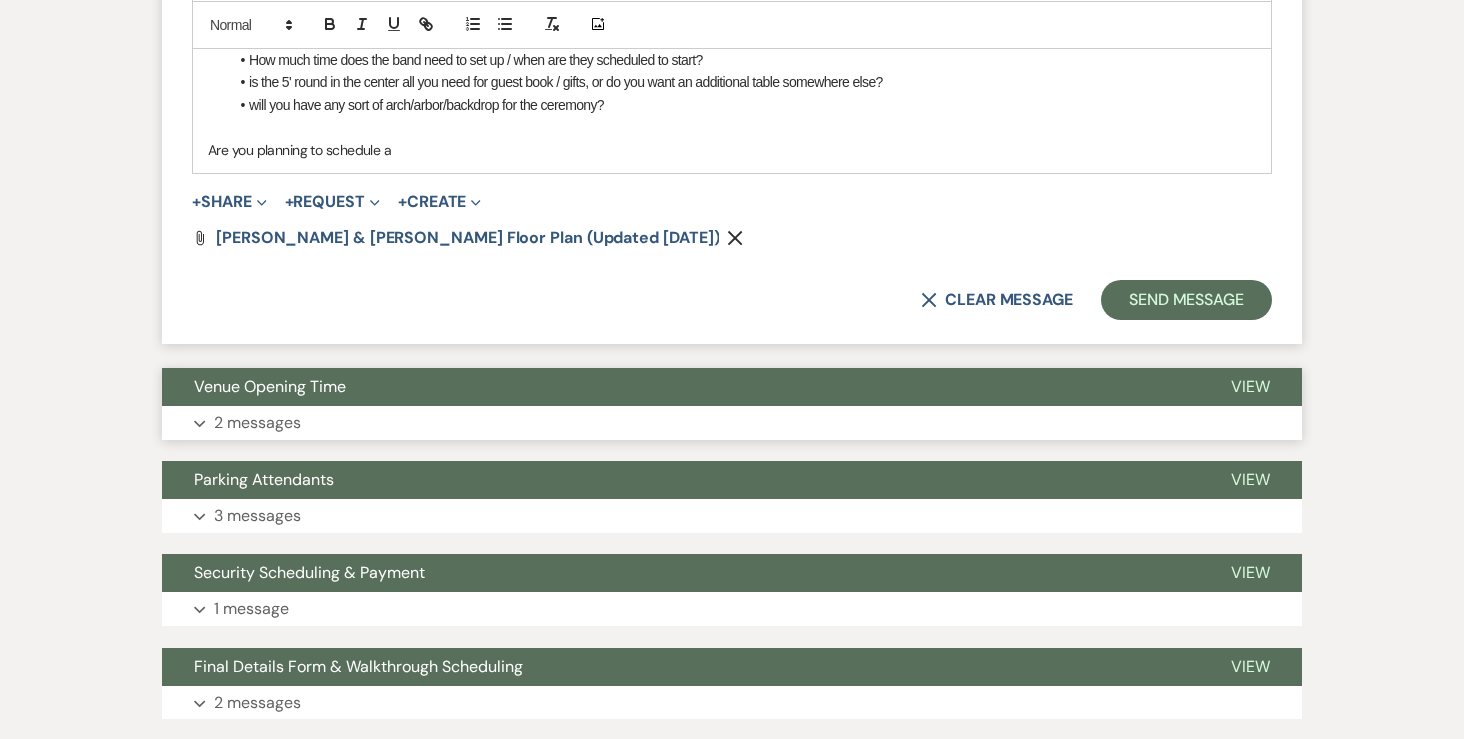 click on "Expand 2 messages" at bounding box center [732, 423] 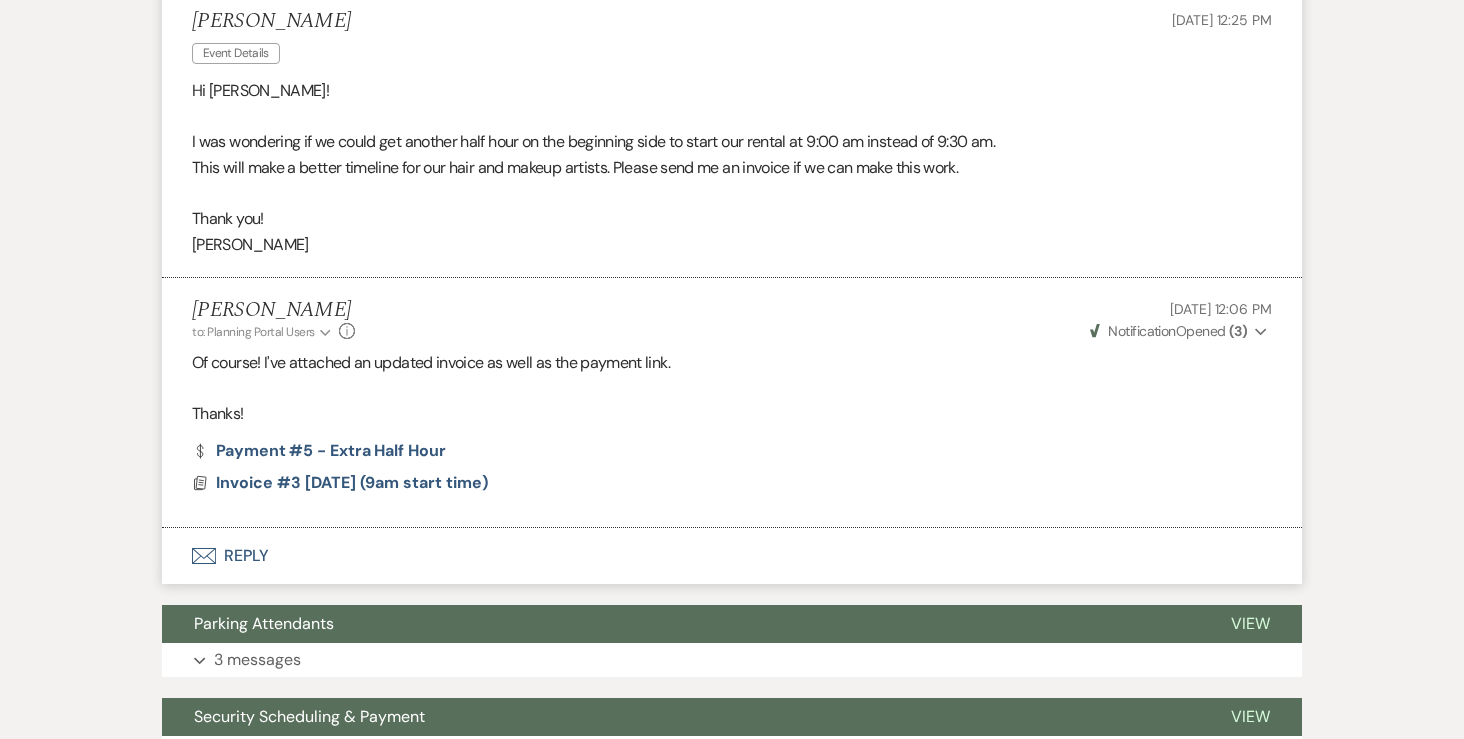 scroll, scrollTop: 6068, scrollLeft: 0, axis: vertical 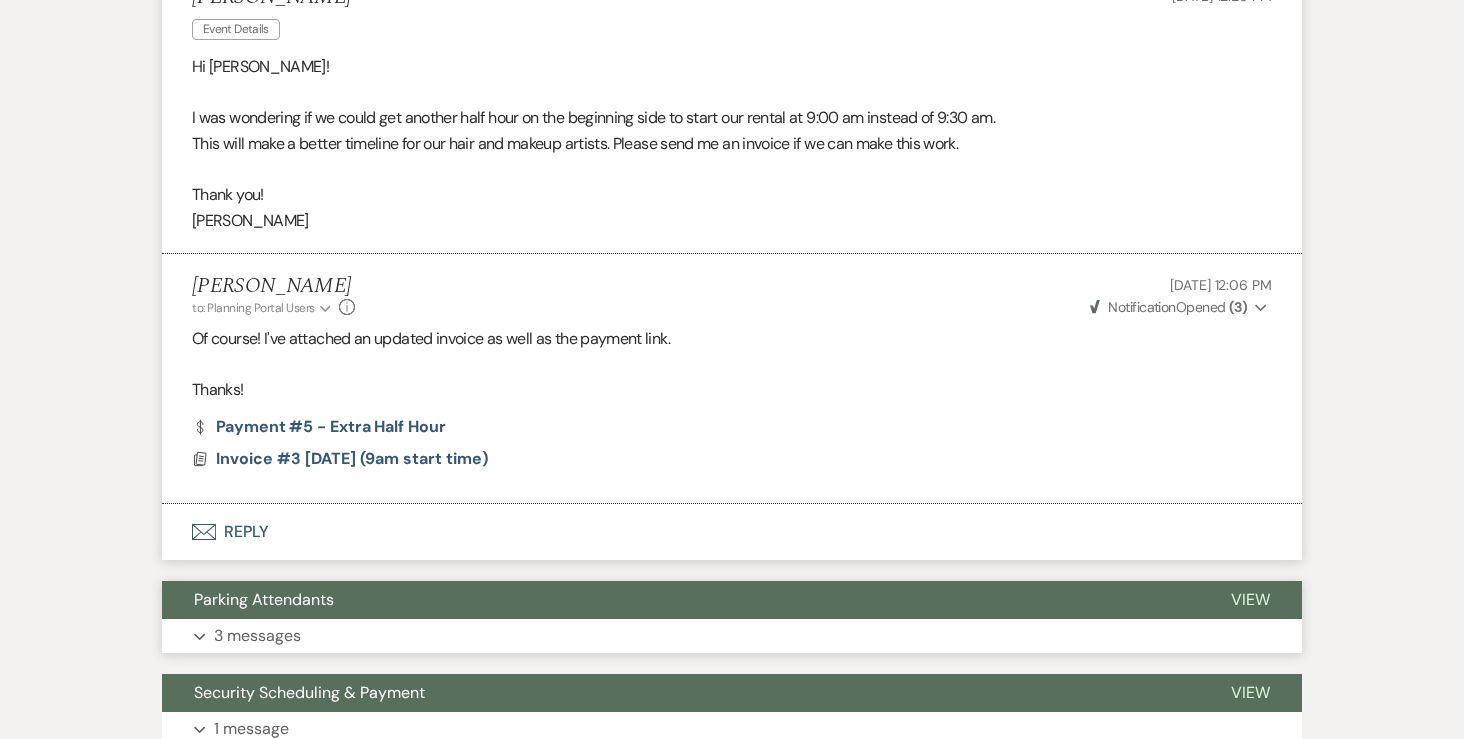 click on "3 messages" at bounding box center (257, 636) 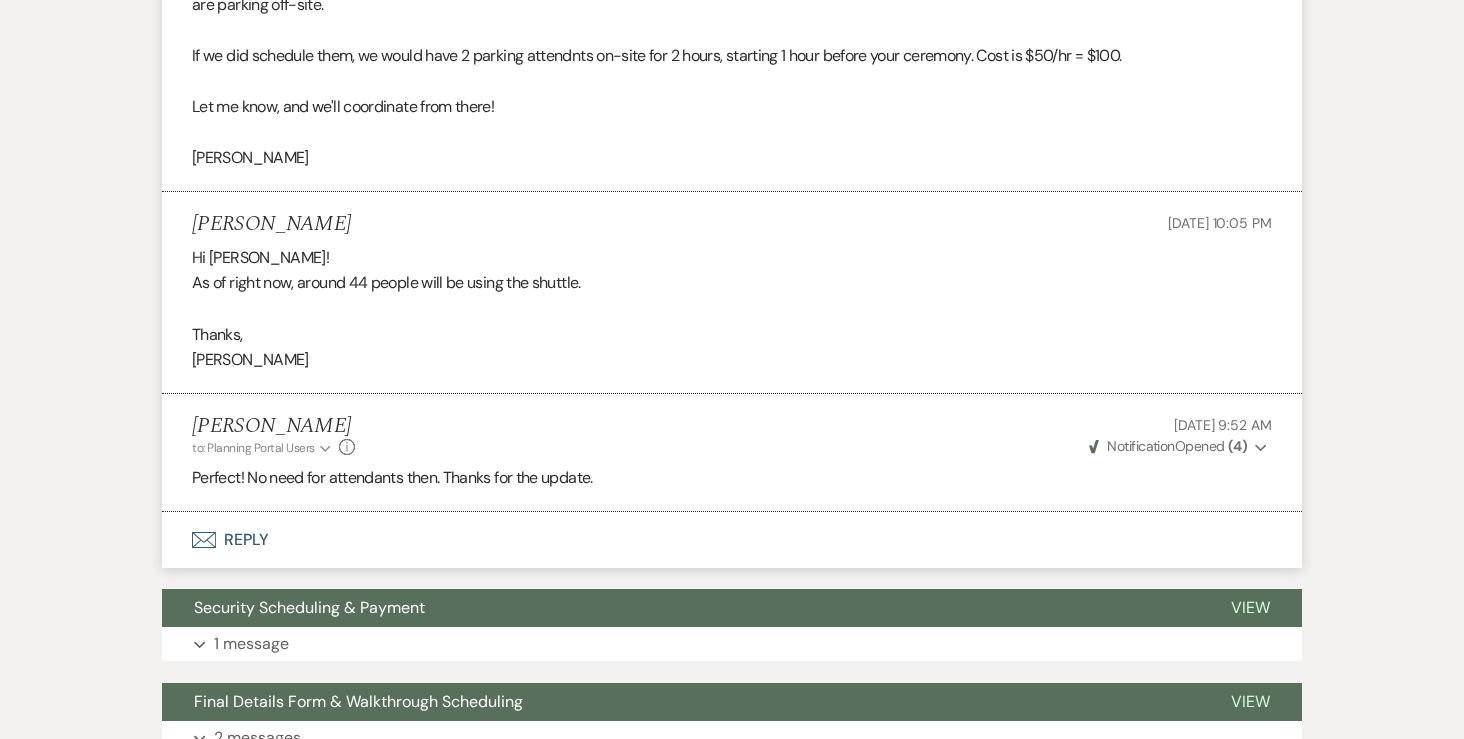 scroll, scrollTop: 6872, scrollLeft: 0, axis: vertical 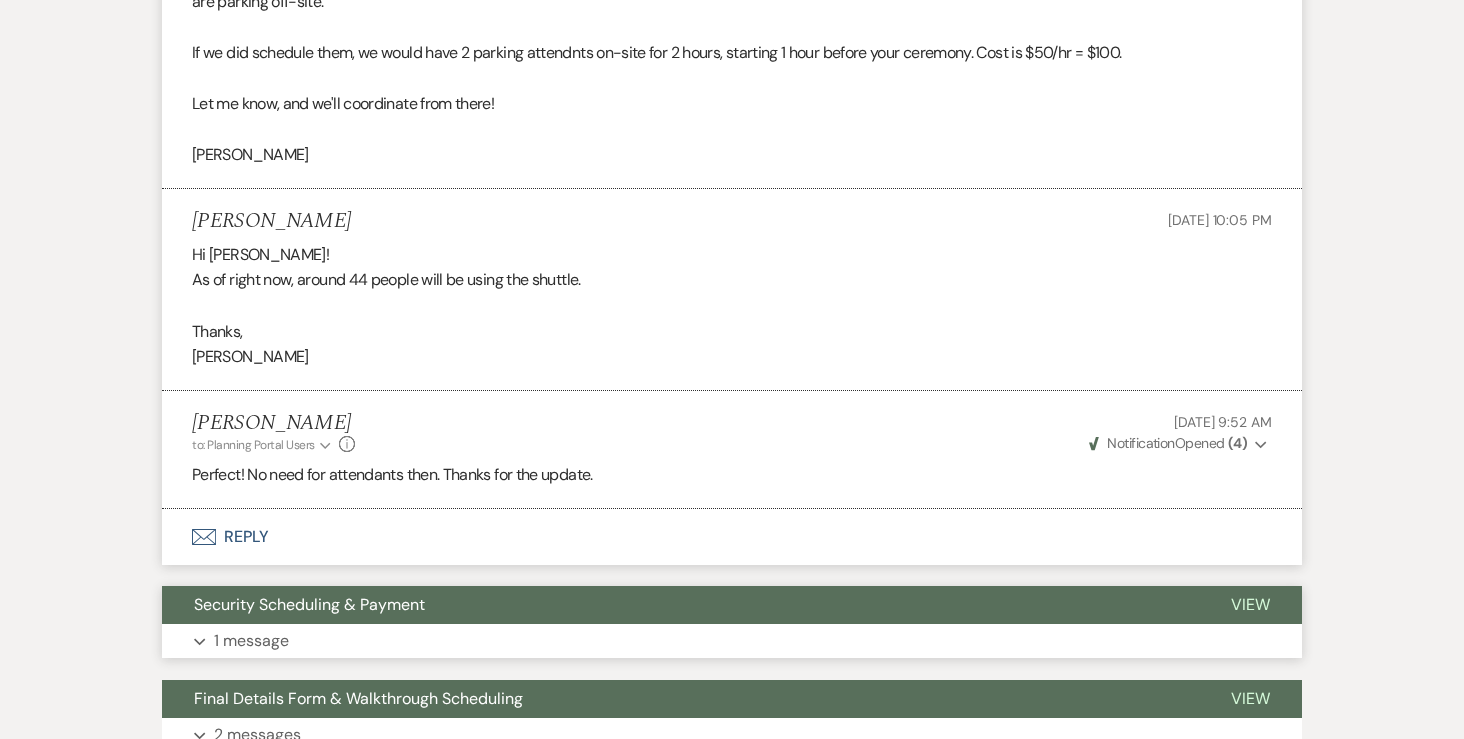 click on "1 message" at bounding box center [251, 641] 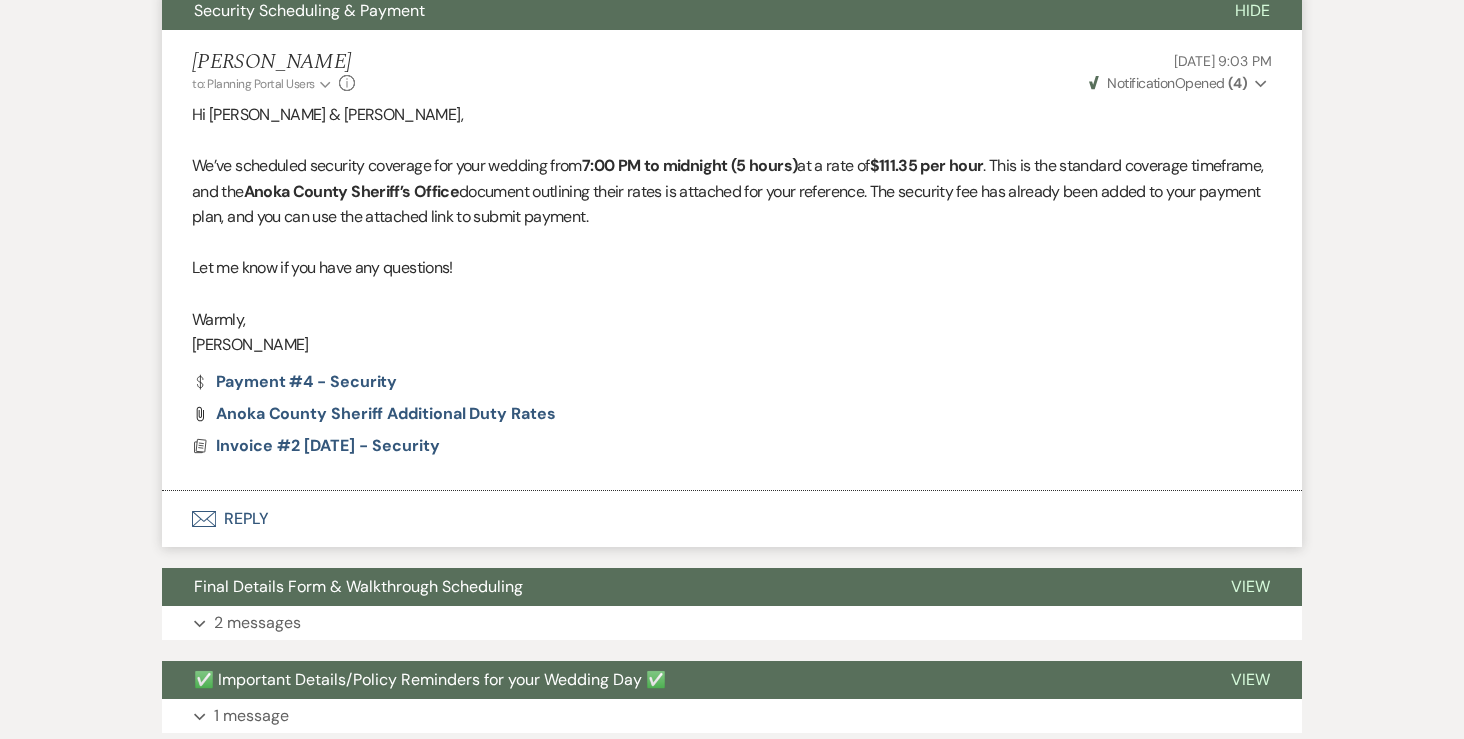 scroll, scrollTop: 7494, scrollLeft: 0, axis: vertical 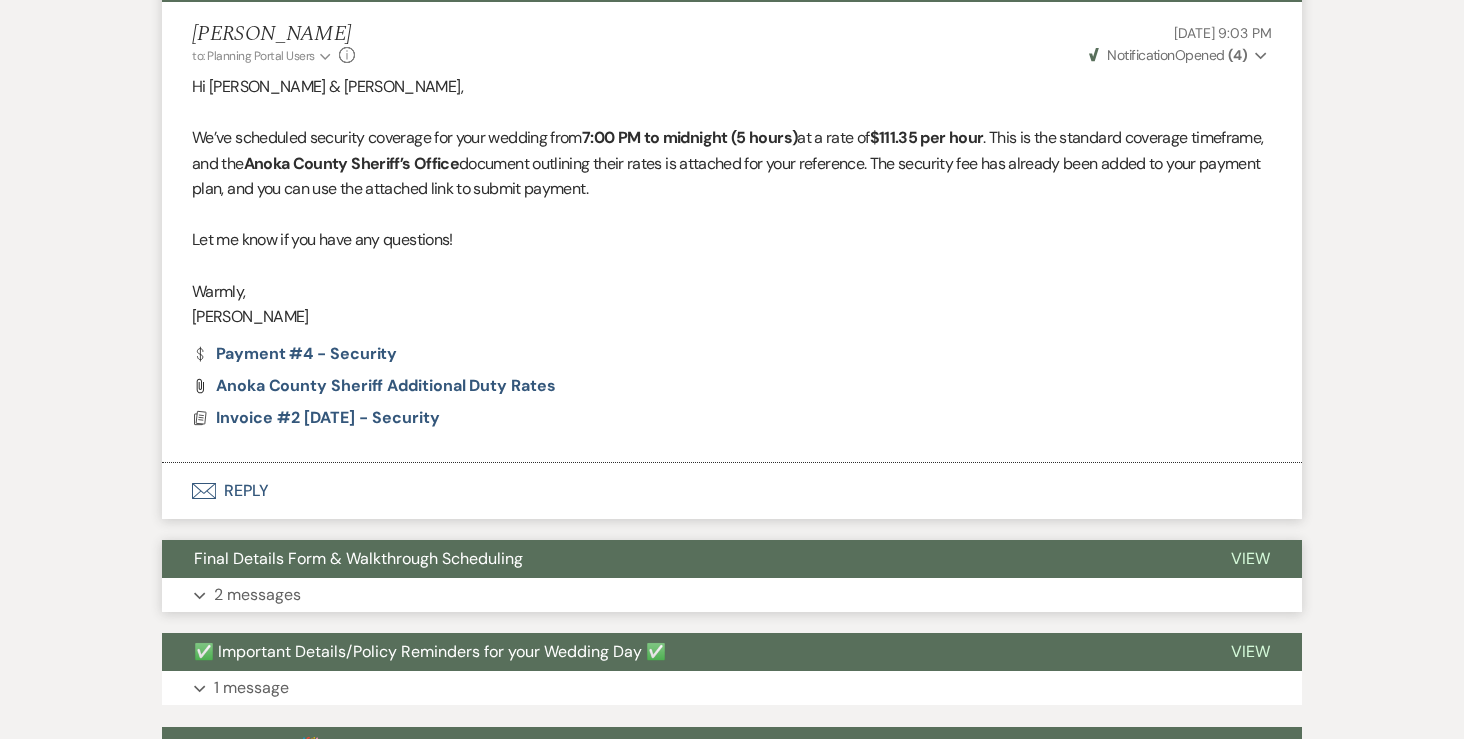 click on "2 messages" at bounding box center [257, 595] 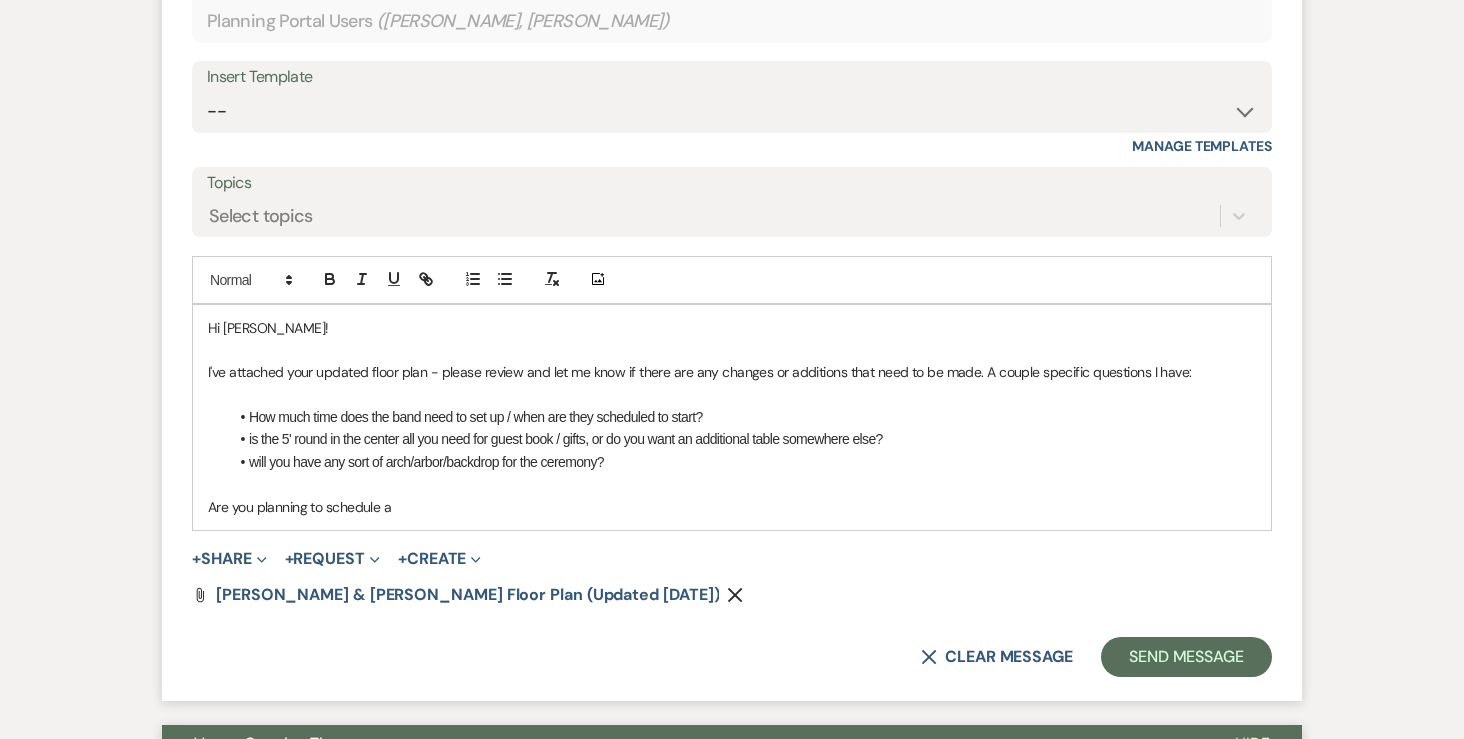 scroll, scrollTop: 5214, scrollLeft: 0, axis: vertical 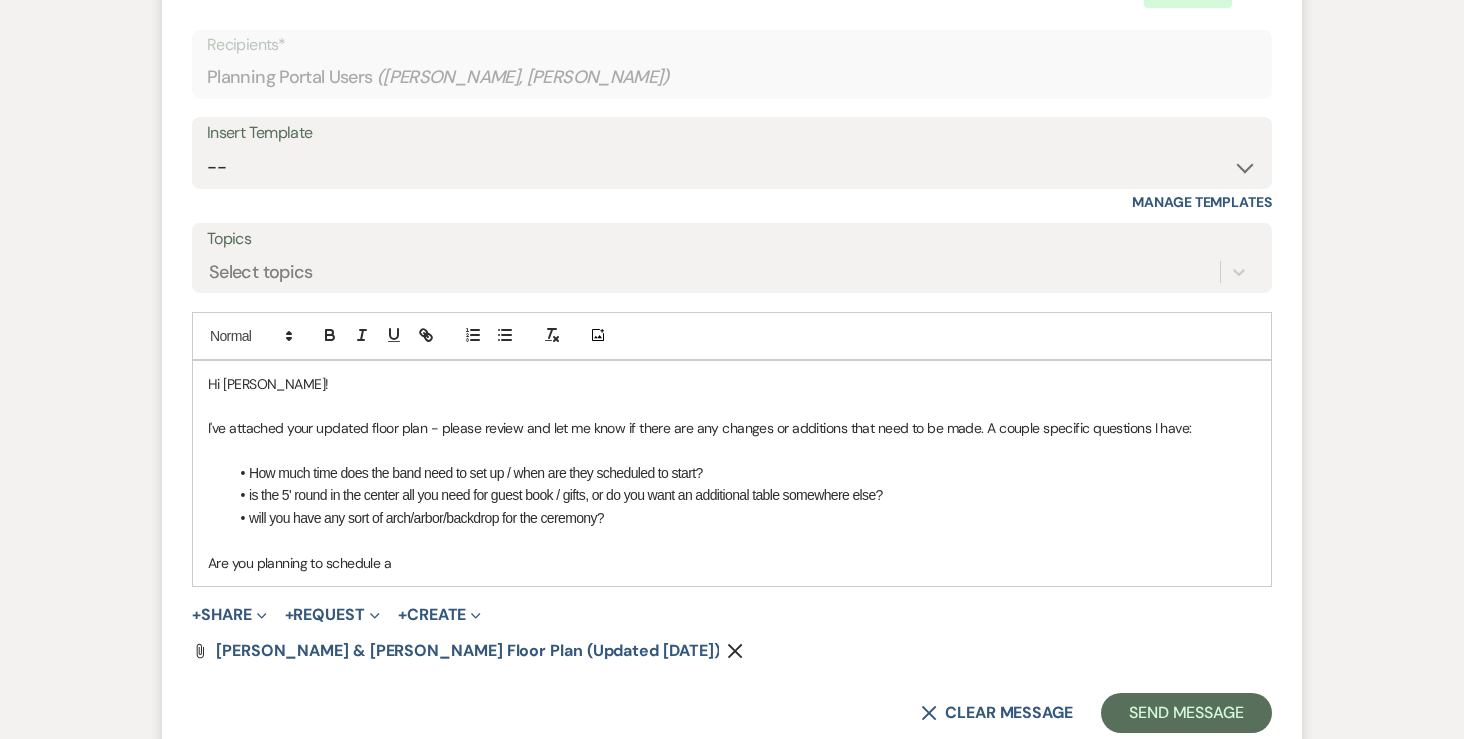 click on "Are you planning to schedule a" at bounding box center [732, 563] 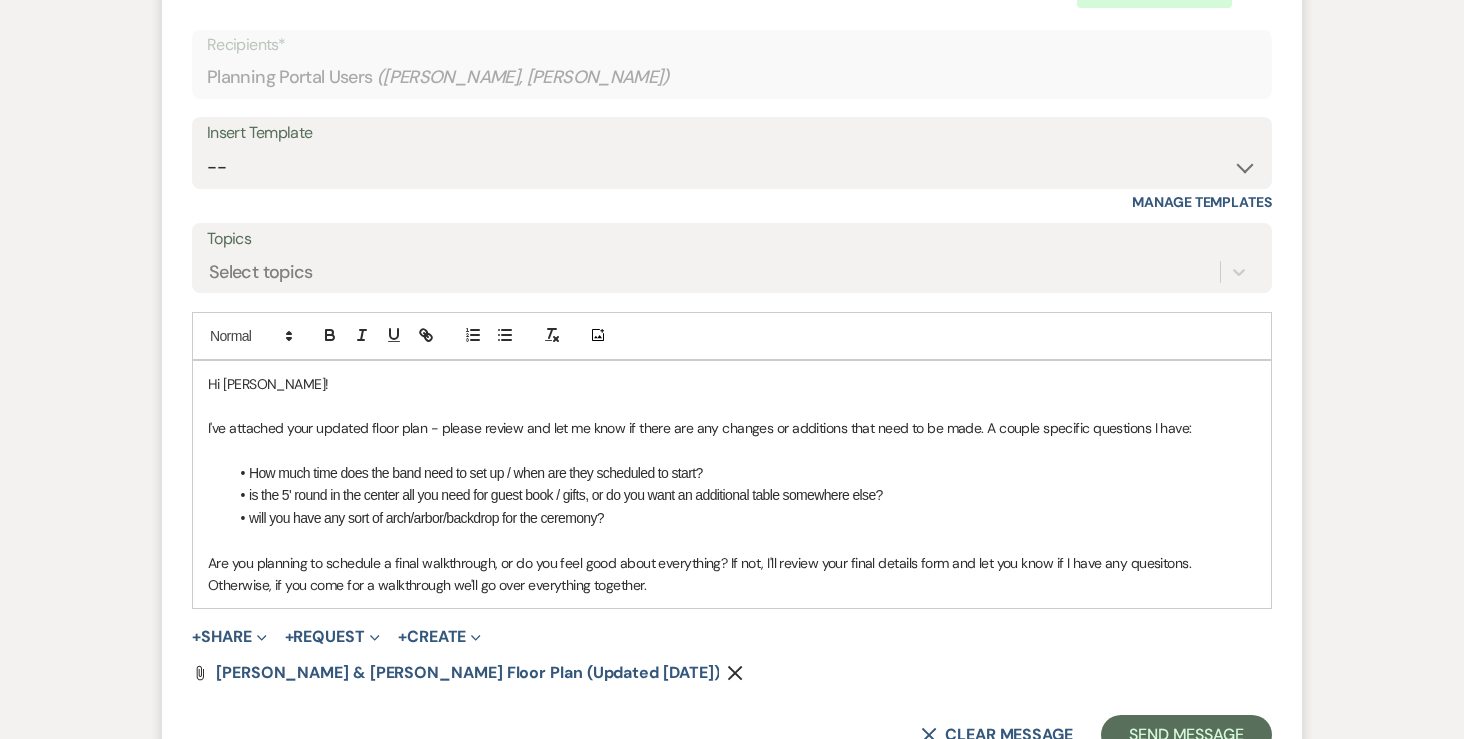 click on "I've attached your updated floor plan - please review and let me know if there are any changes or additions that need to be made. A couple specific questions I have:" at bounding box center (732, 428) 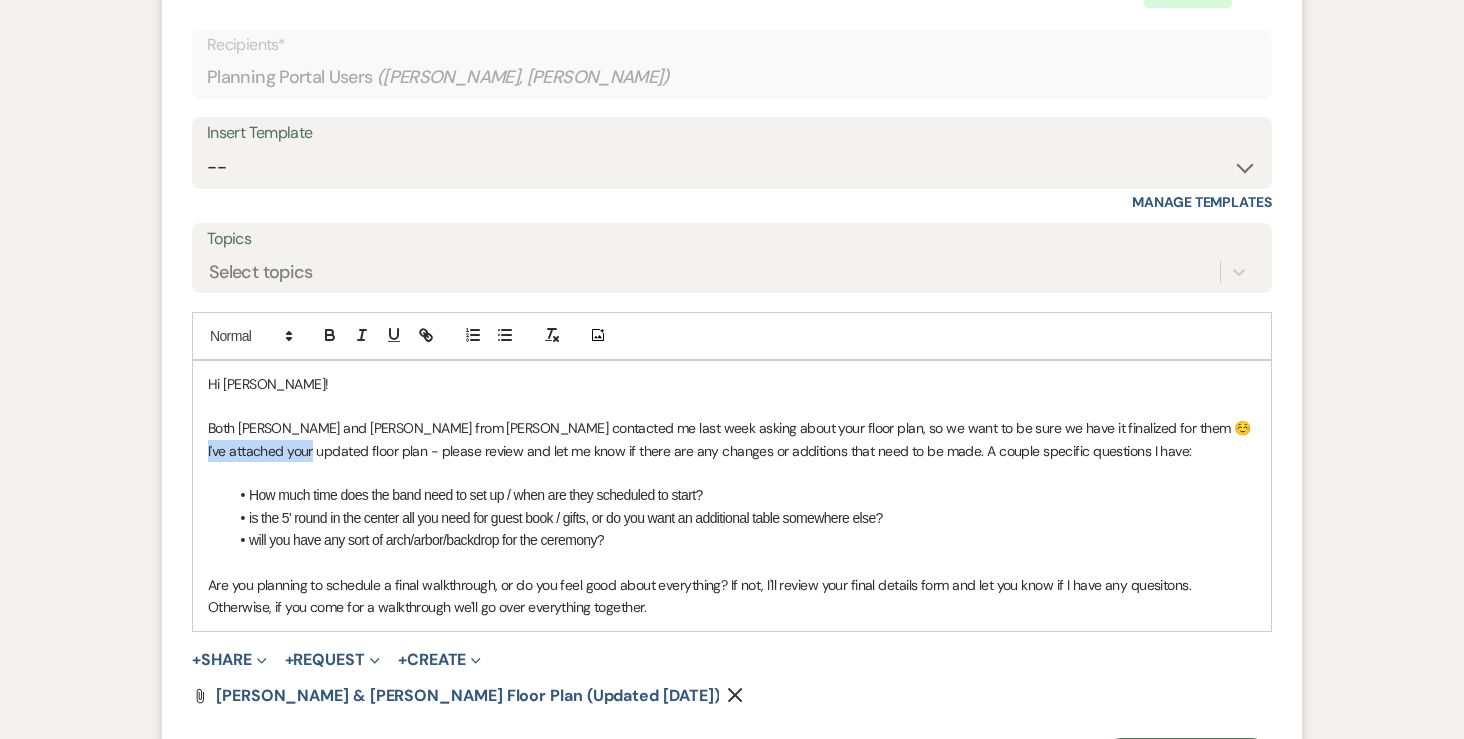 drag, startPoint x: 232, startPoint y: 382, endPoint x: 1165, endPoint y: 347, distance: 933.65625 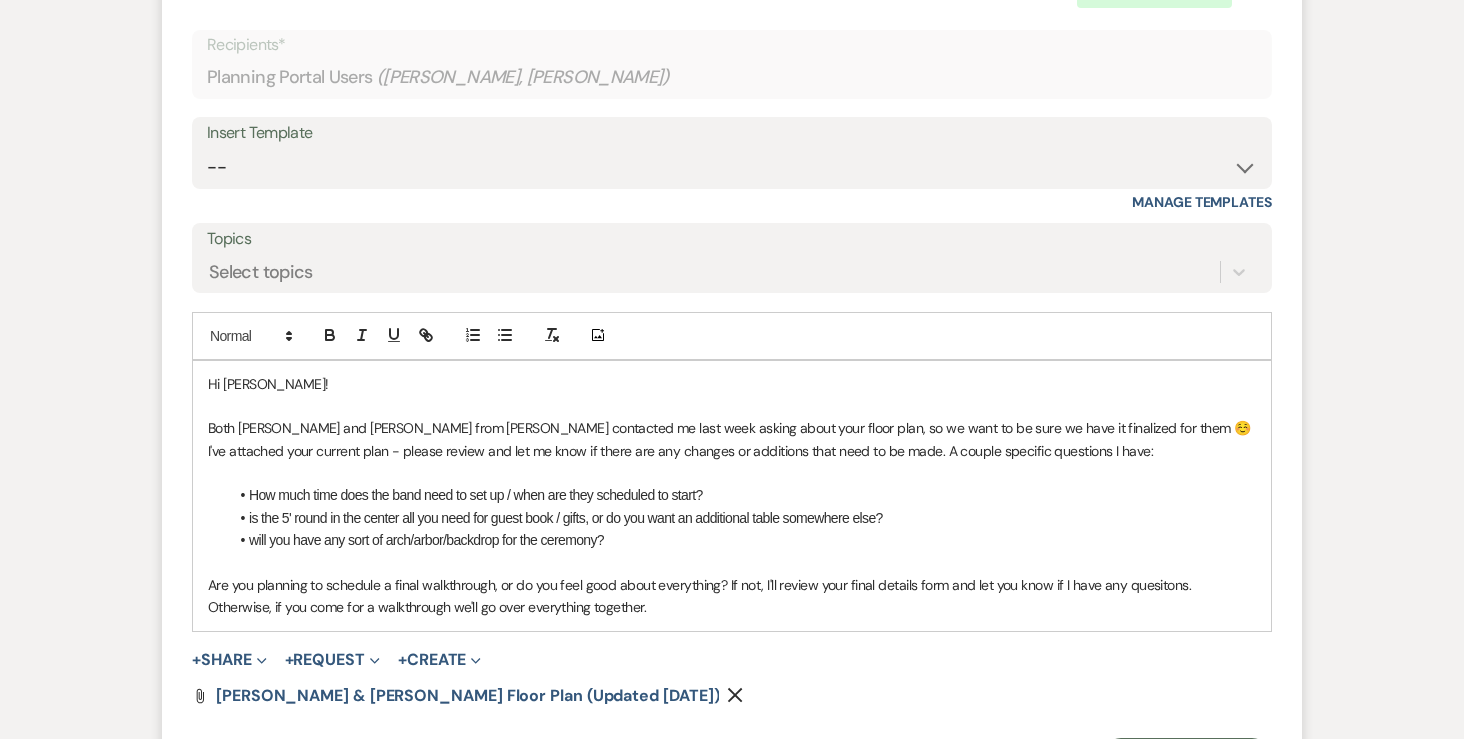 click on "How much time does the band need to set up / when are they scheduled to start?" at bounding box center [742, 495] 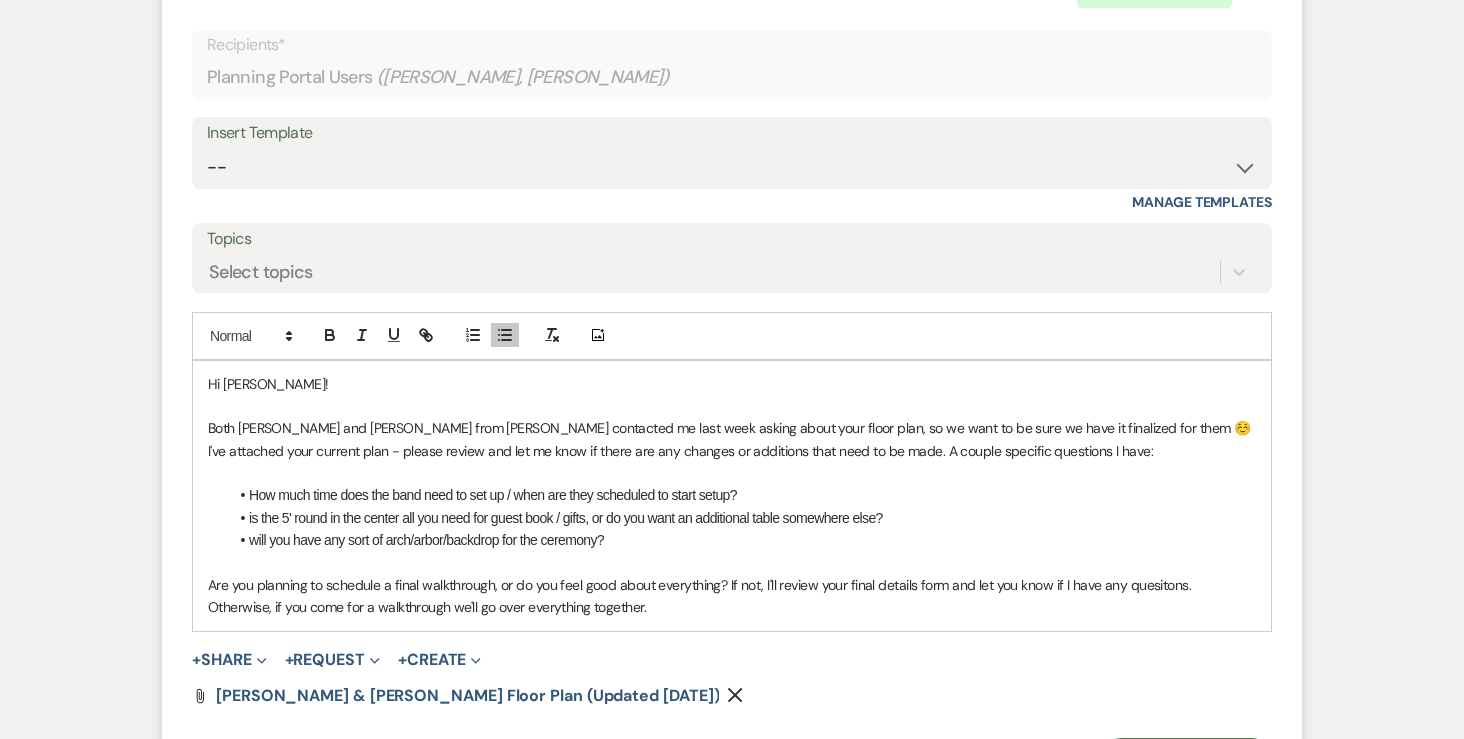 click on "will you have any sort of arch/arbor/backdrop for the ceremony?" at bounding box center (742, 540) 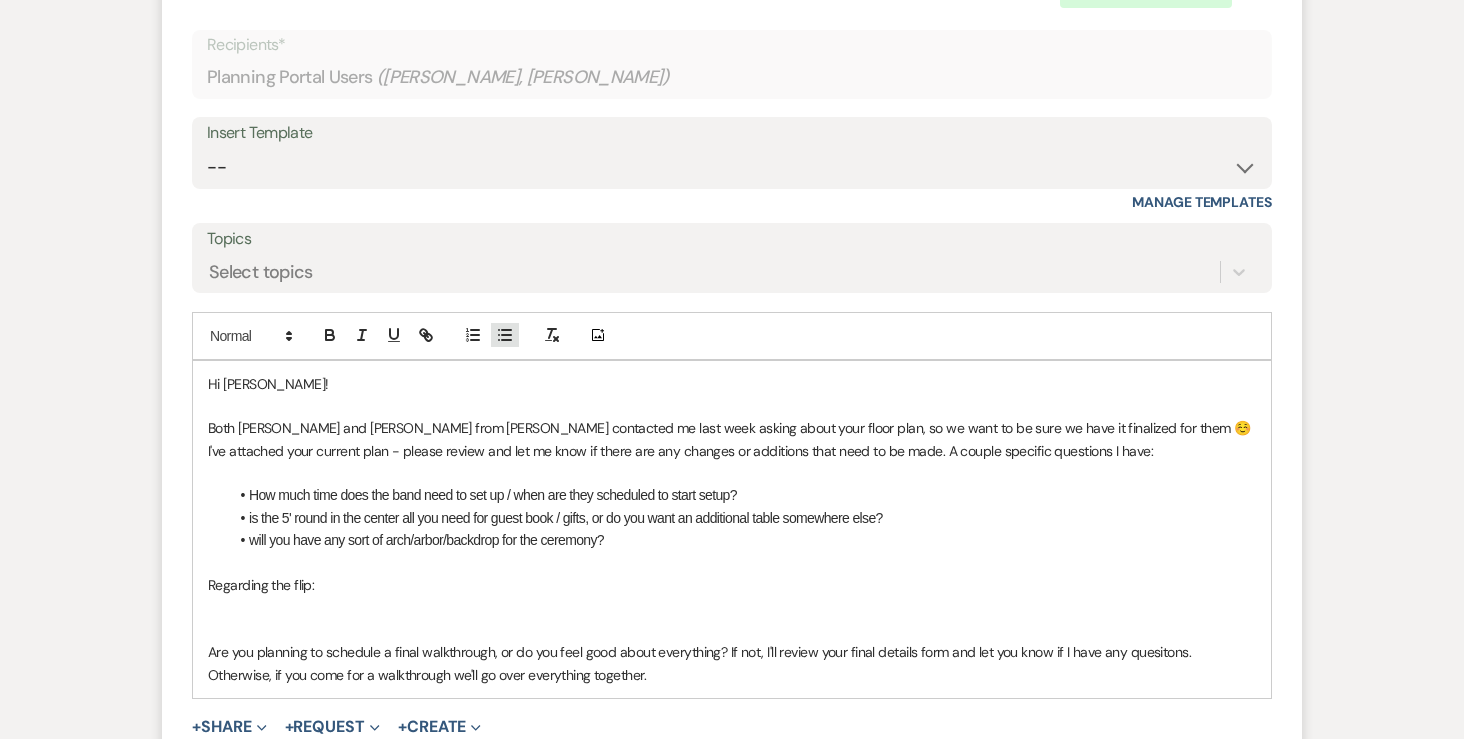 click 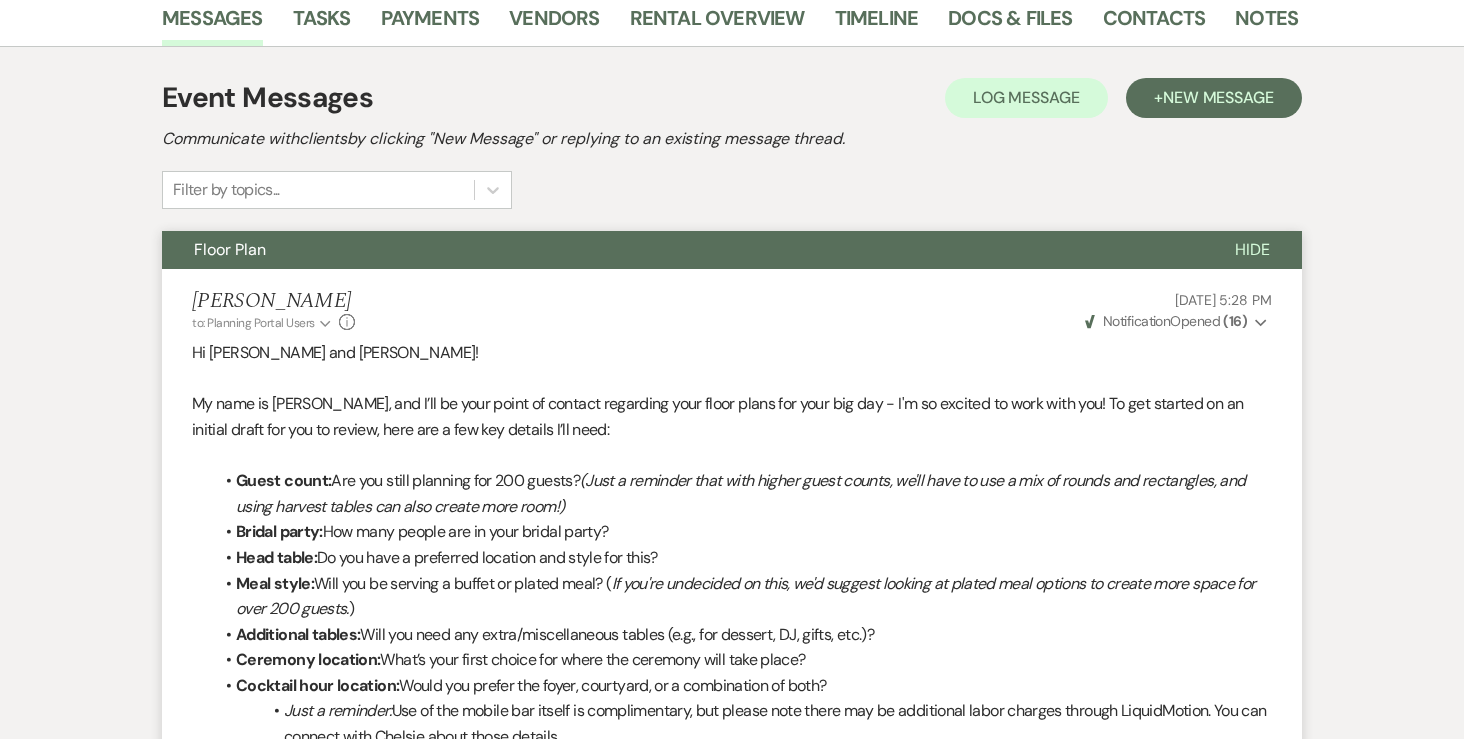 scroll, scrollTop: 0, scrollLeft: 0, axis: both 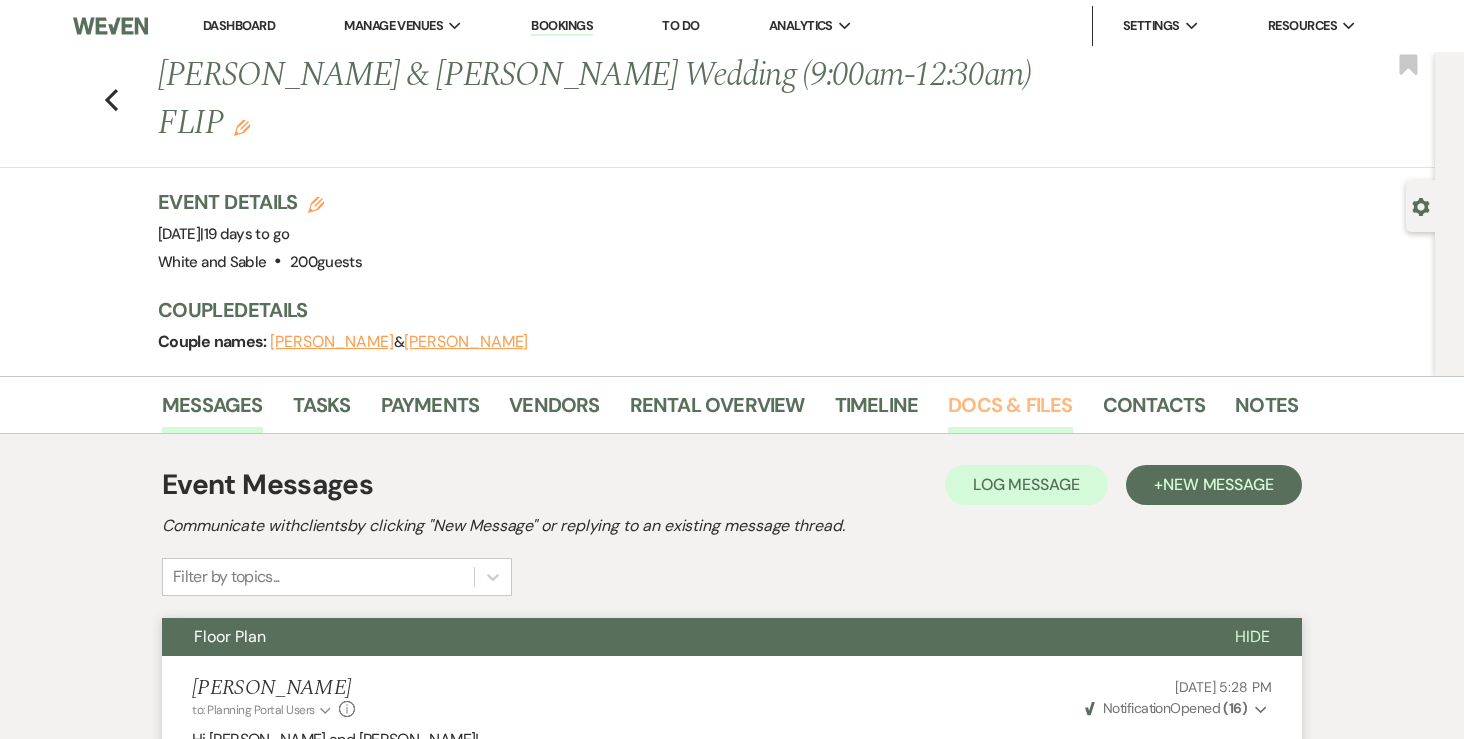 click on "Docs & Files" at bounding box center (1010, 411) 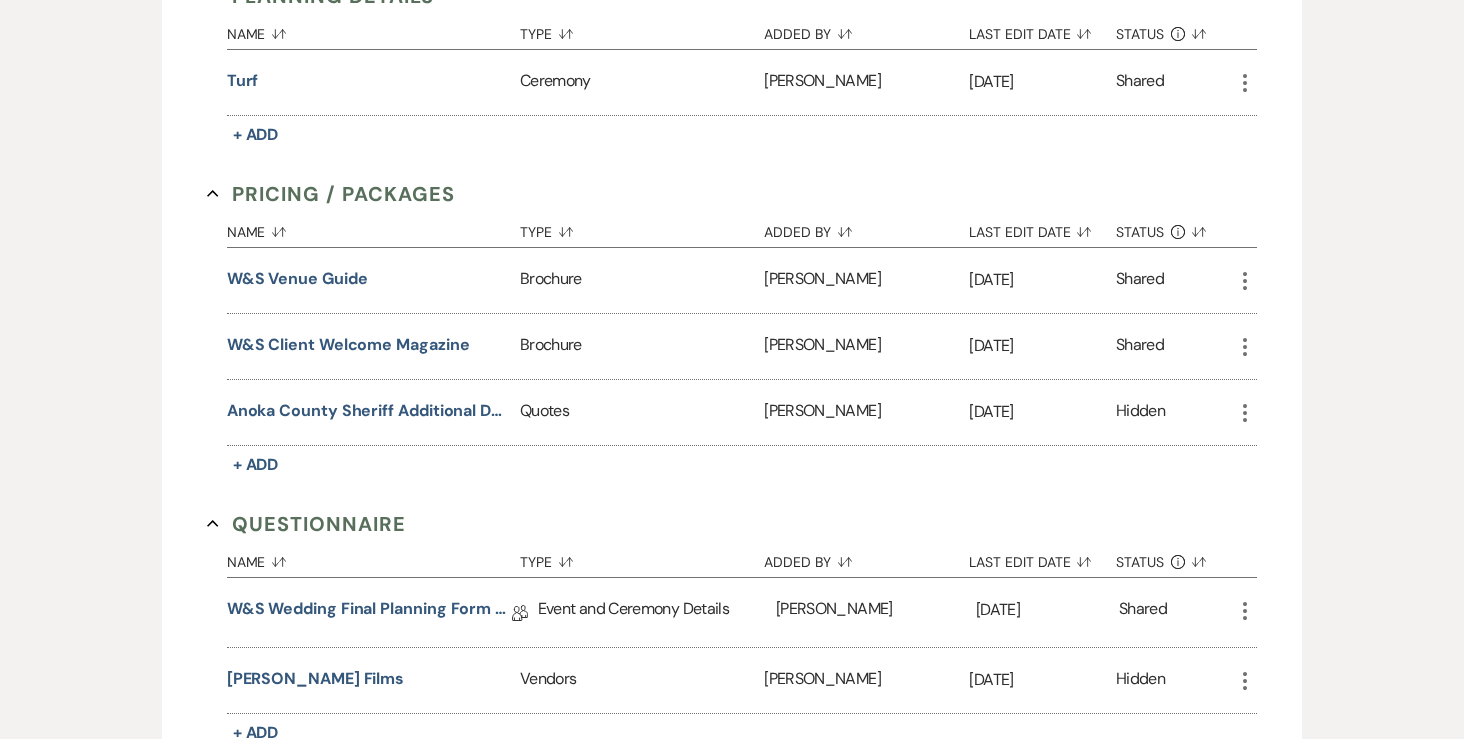 scroll, scrollTop: 3314, scrollLeft: 0, axis: vertical 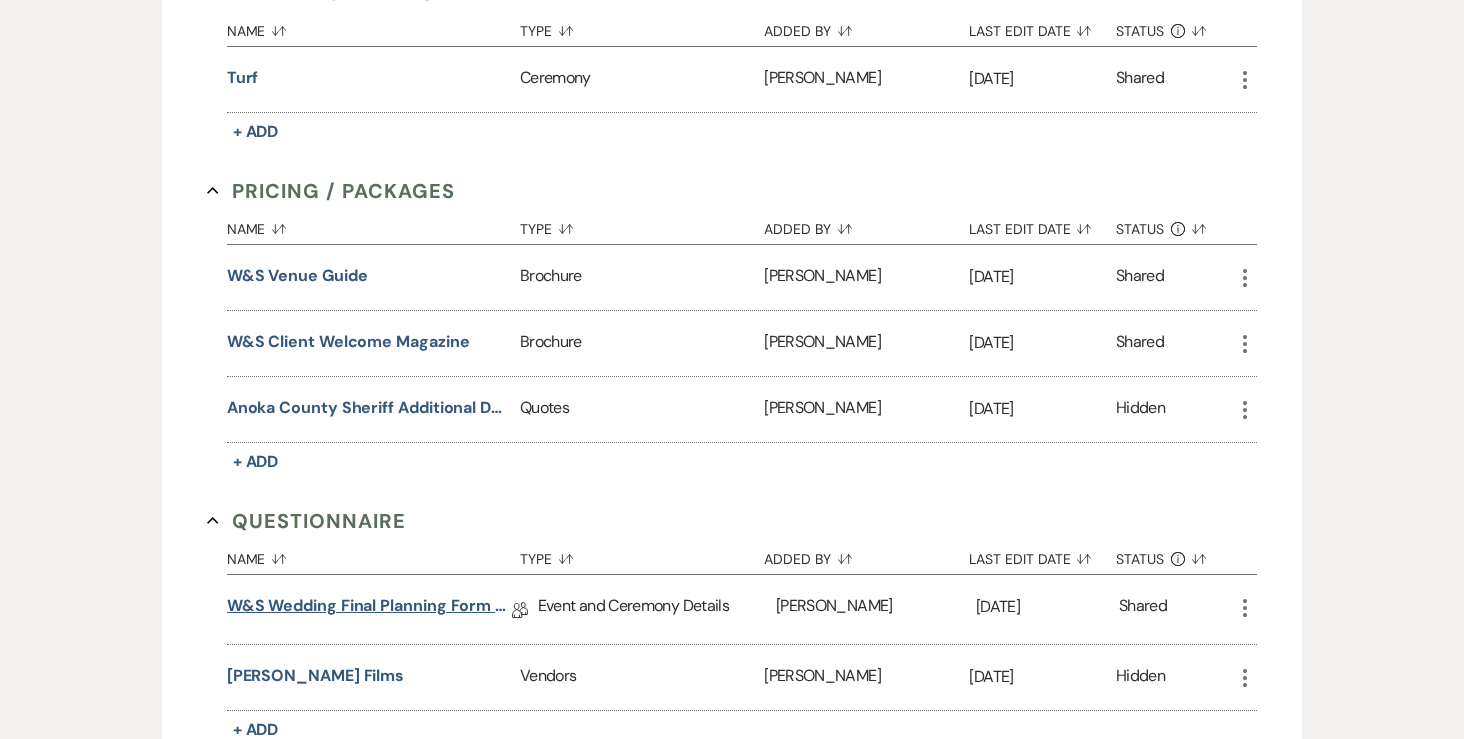 click on "W&S Wedding Final Planning Form - Sheila & Isaiah" at bounding box center [369, 609] 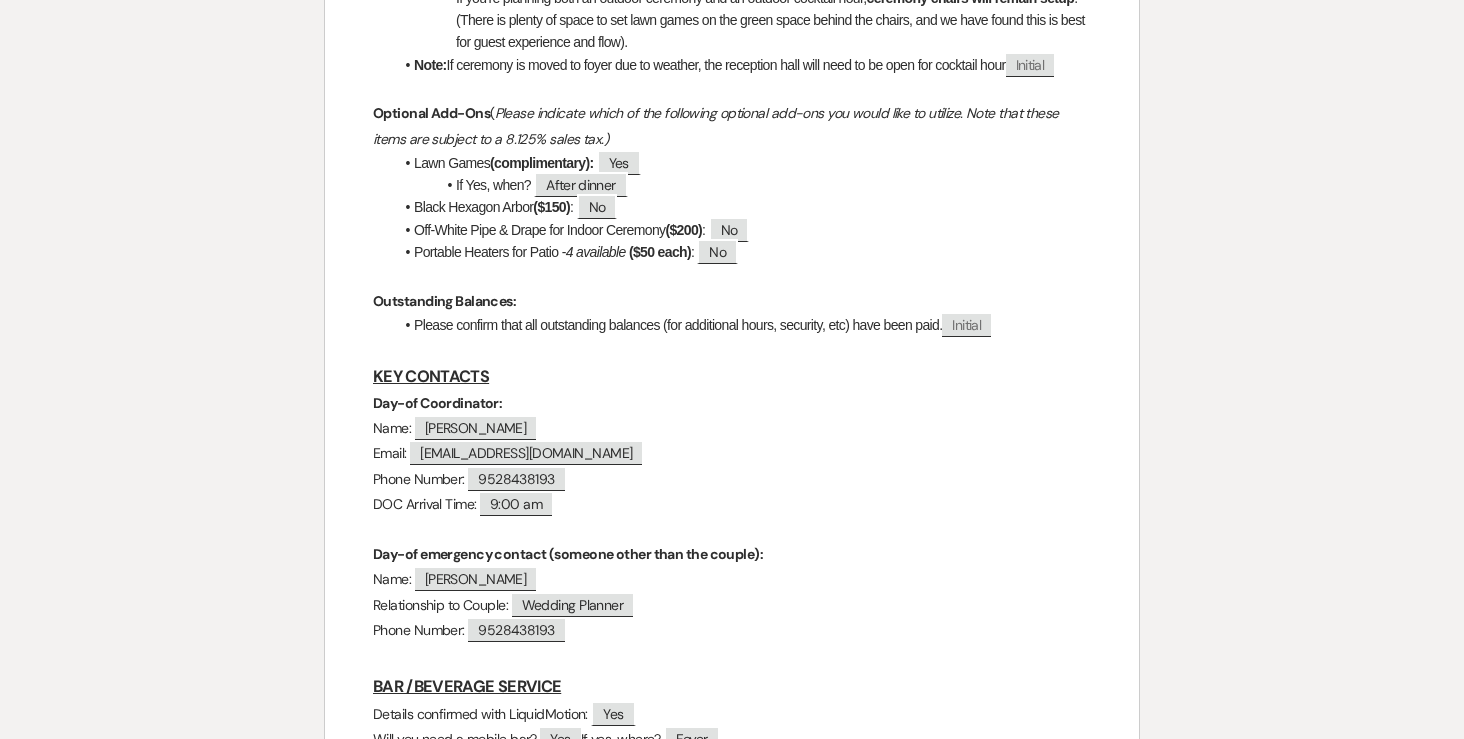 scroll, scrollTop: 0, scrollLeft: 0, axis: both 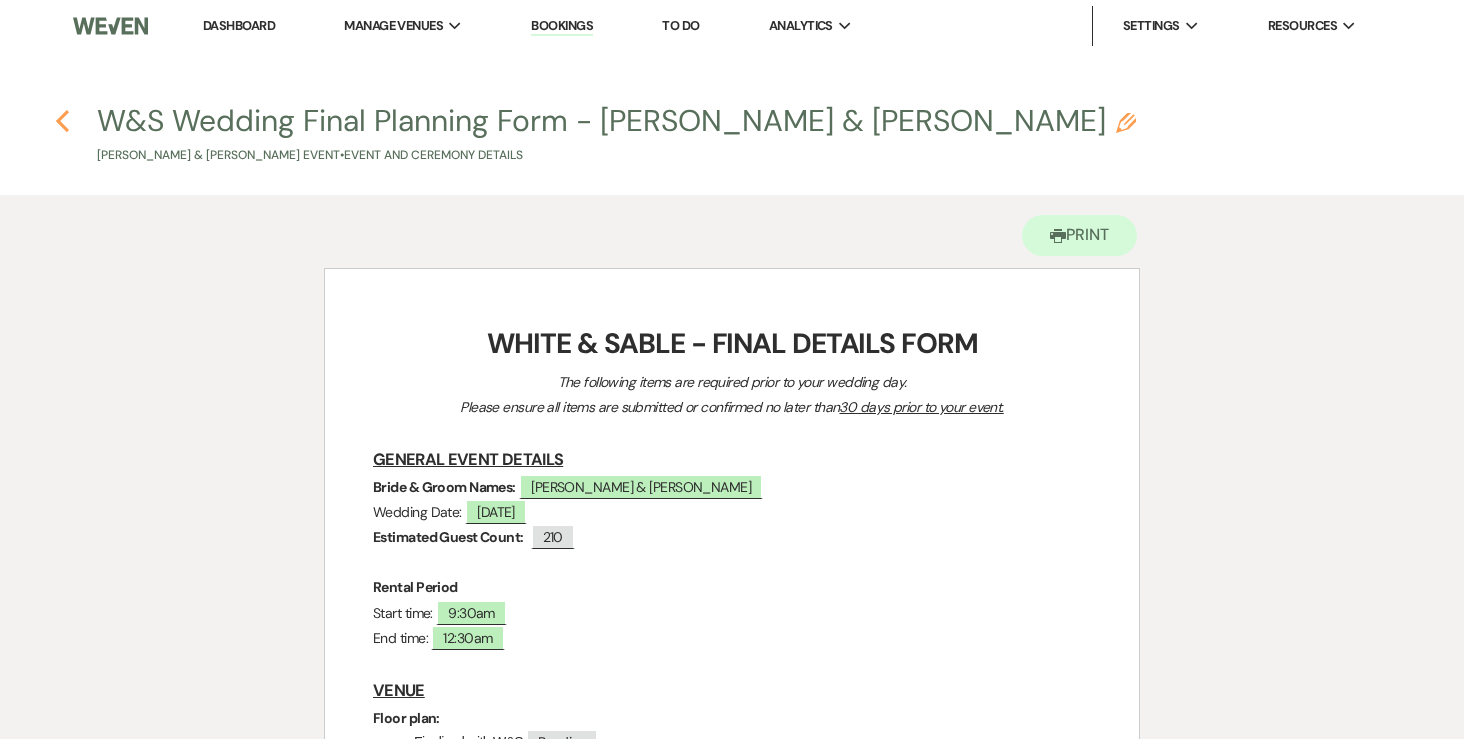 click on "Previous" 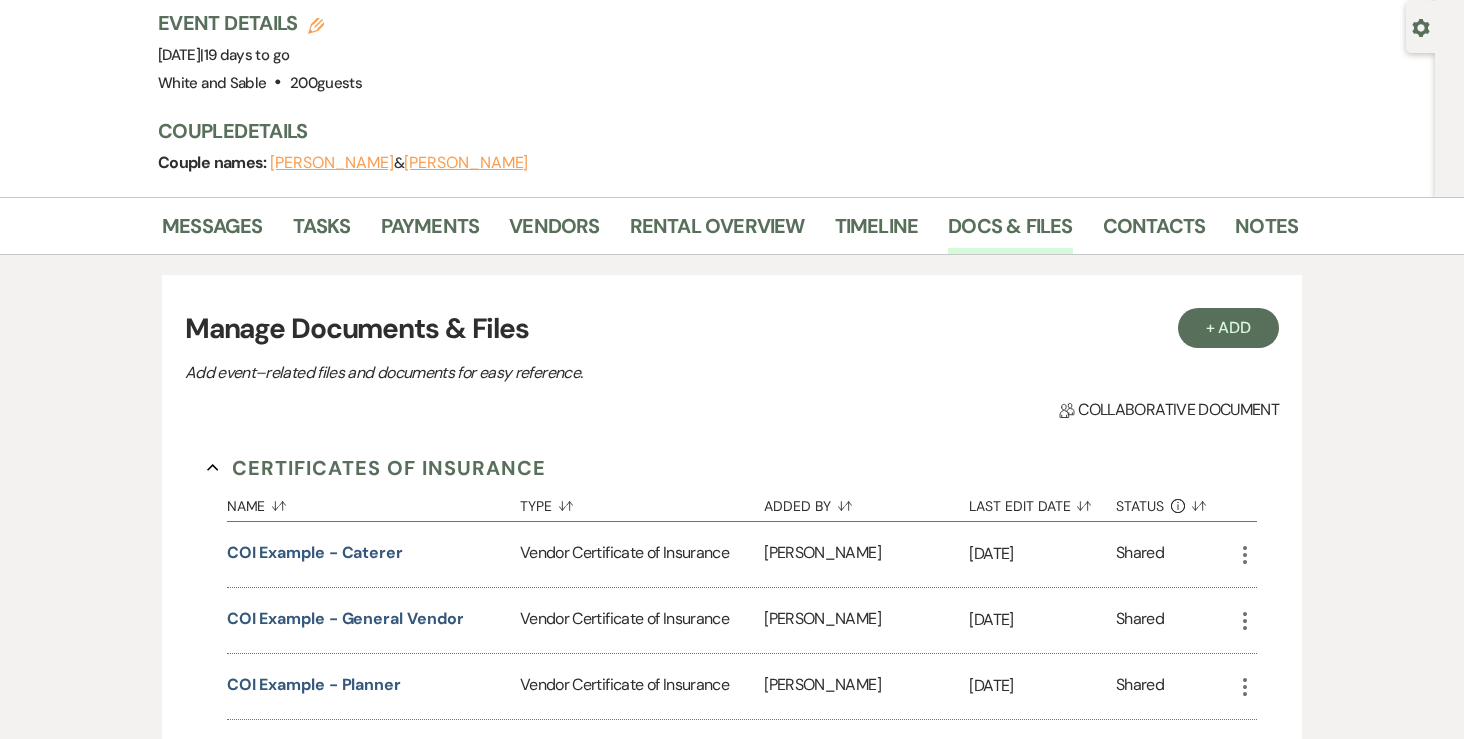 scroll, scrollTop: 190, scrollLeft: 0, axis: vertical 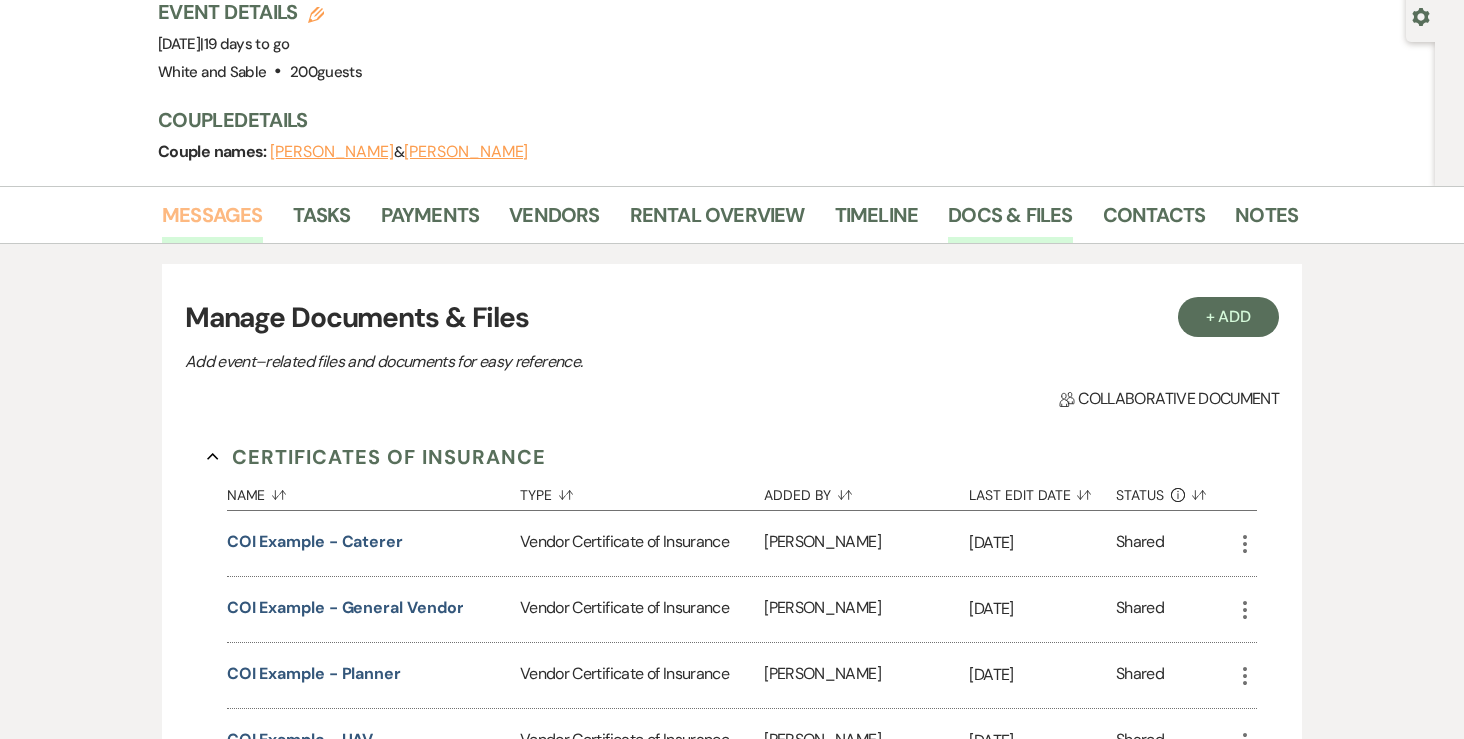 click on "Messages" at bounding box center (212, 221) 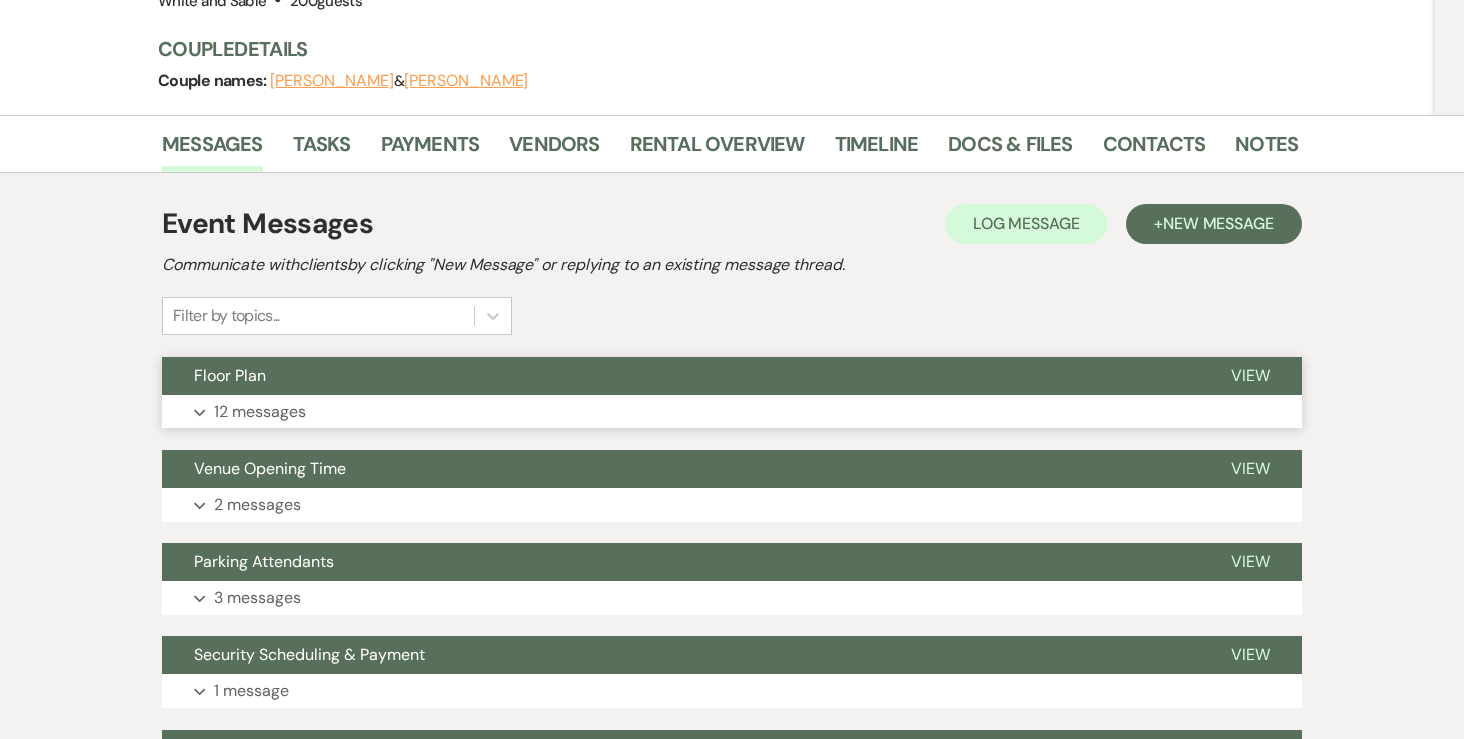 click on "12 messages" at bounding box center [260, 412] 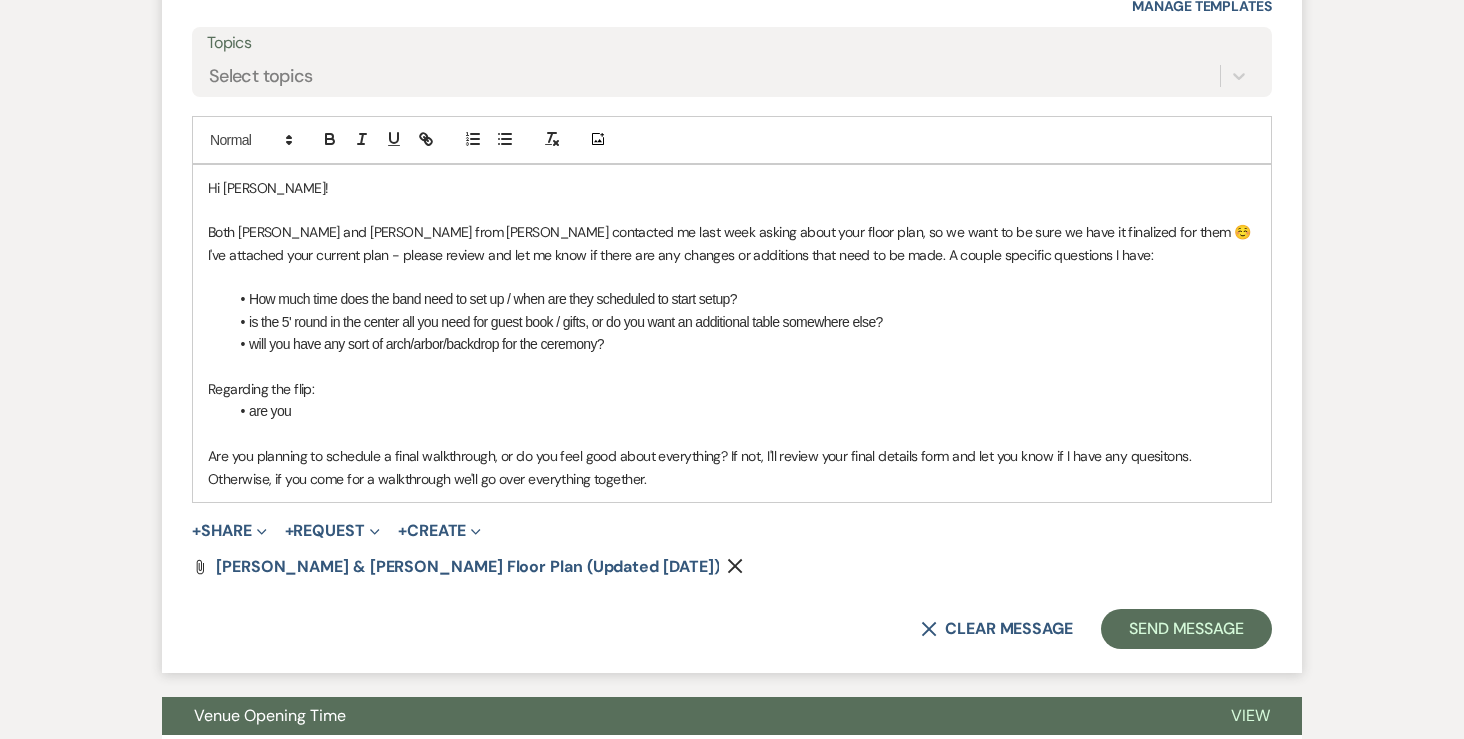scroll, scrollTop: 5454, scrollLeft: 0, axis: vertical 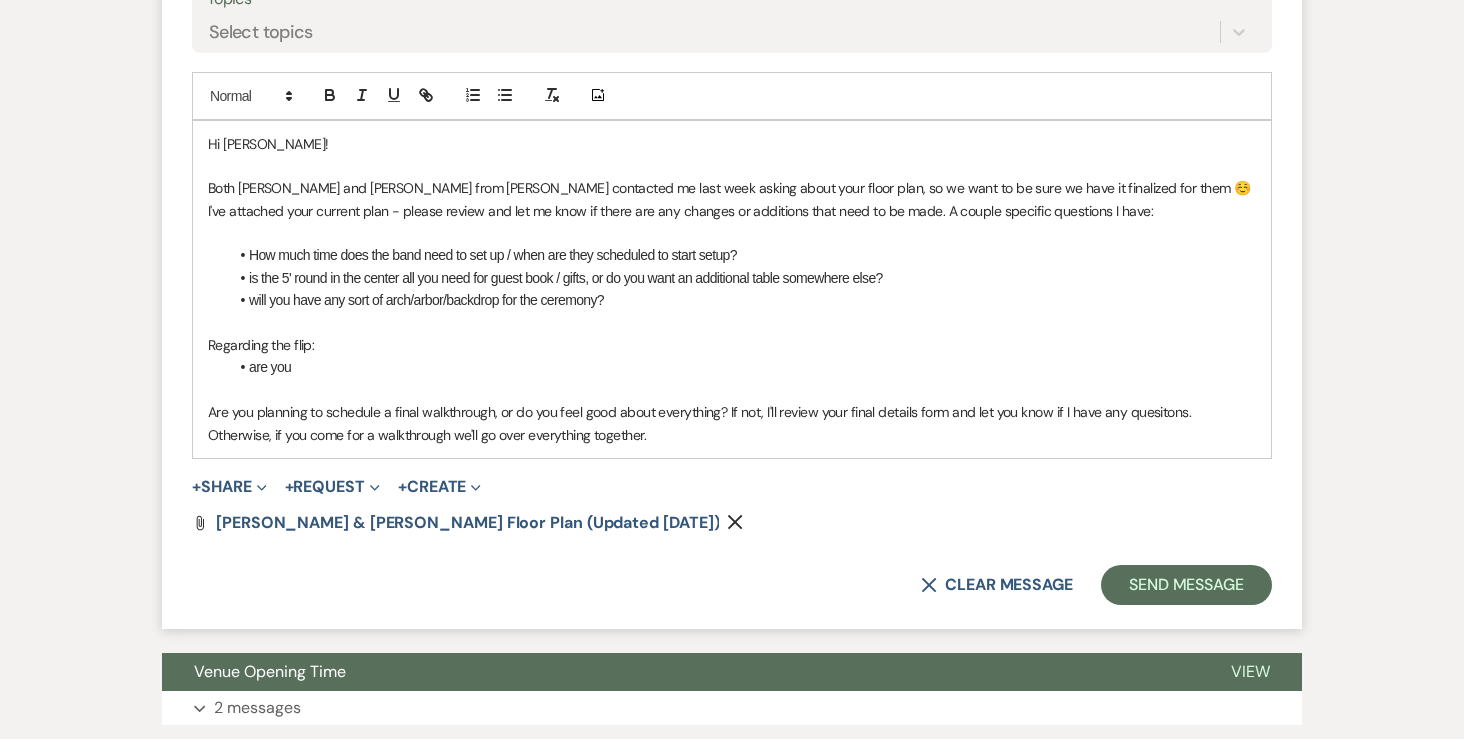 click at bounding box center [732, 390] 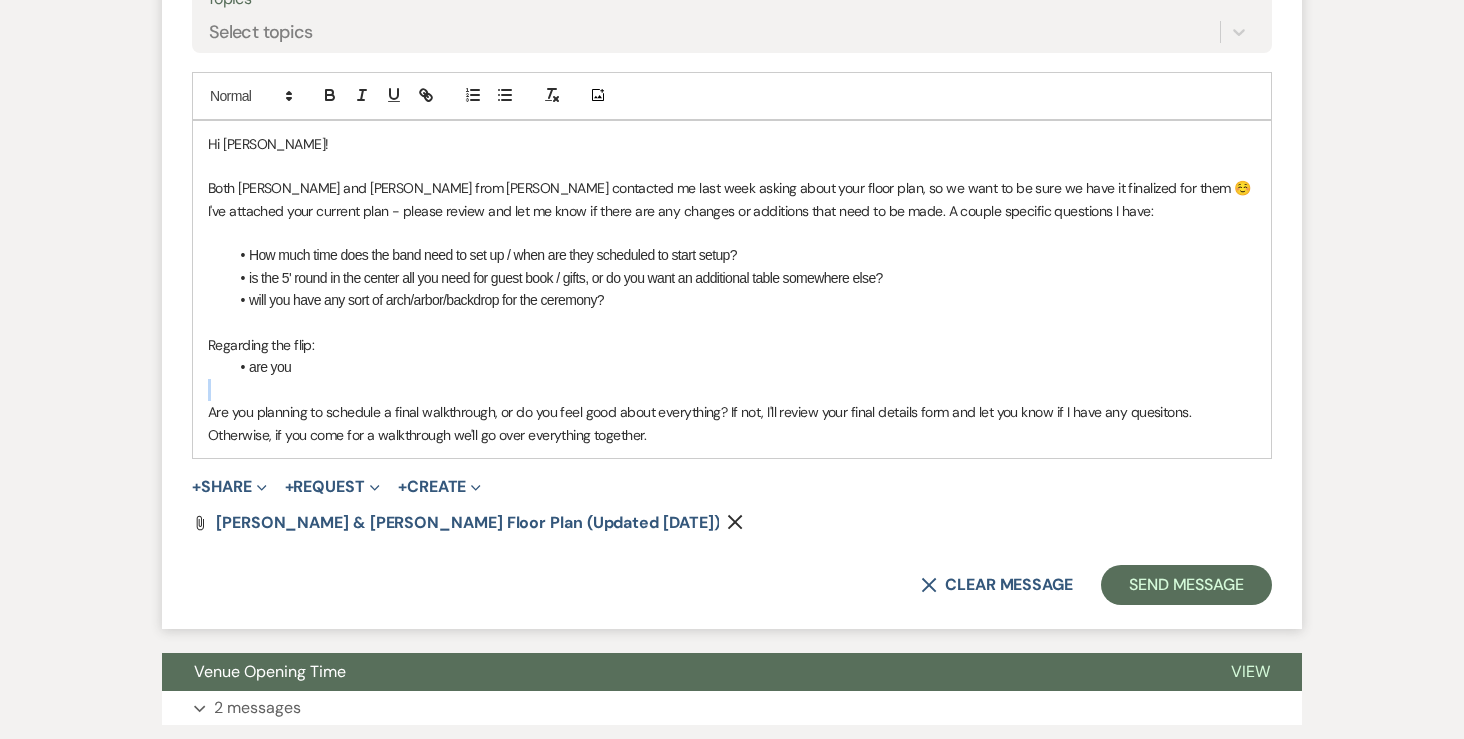 click on "are you" at bounding box center [742, 367] 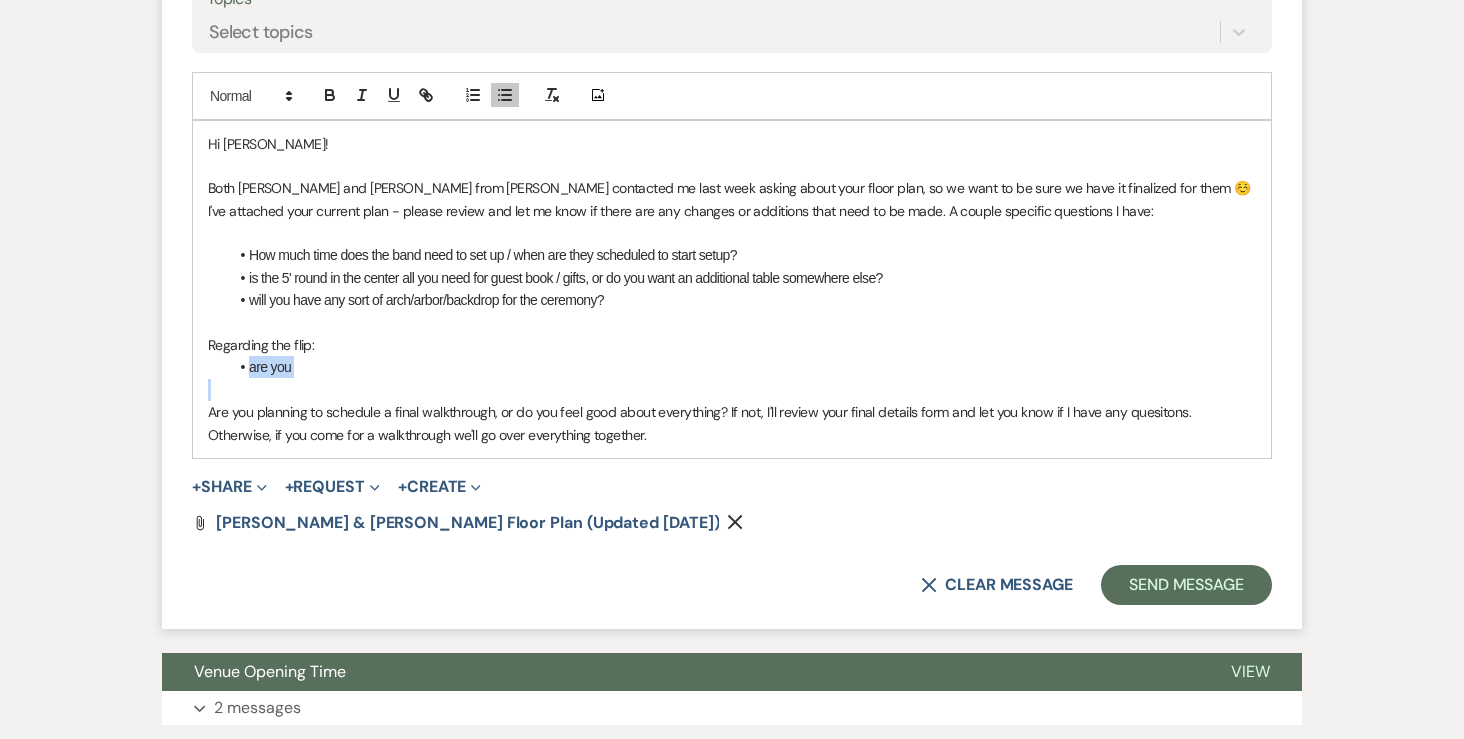 click on "are you" at bounding box center (742, 367) 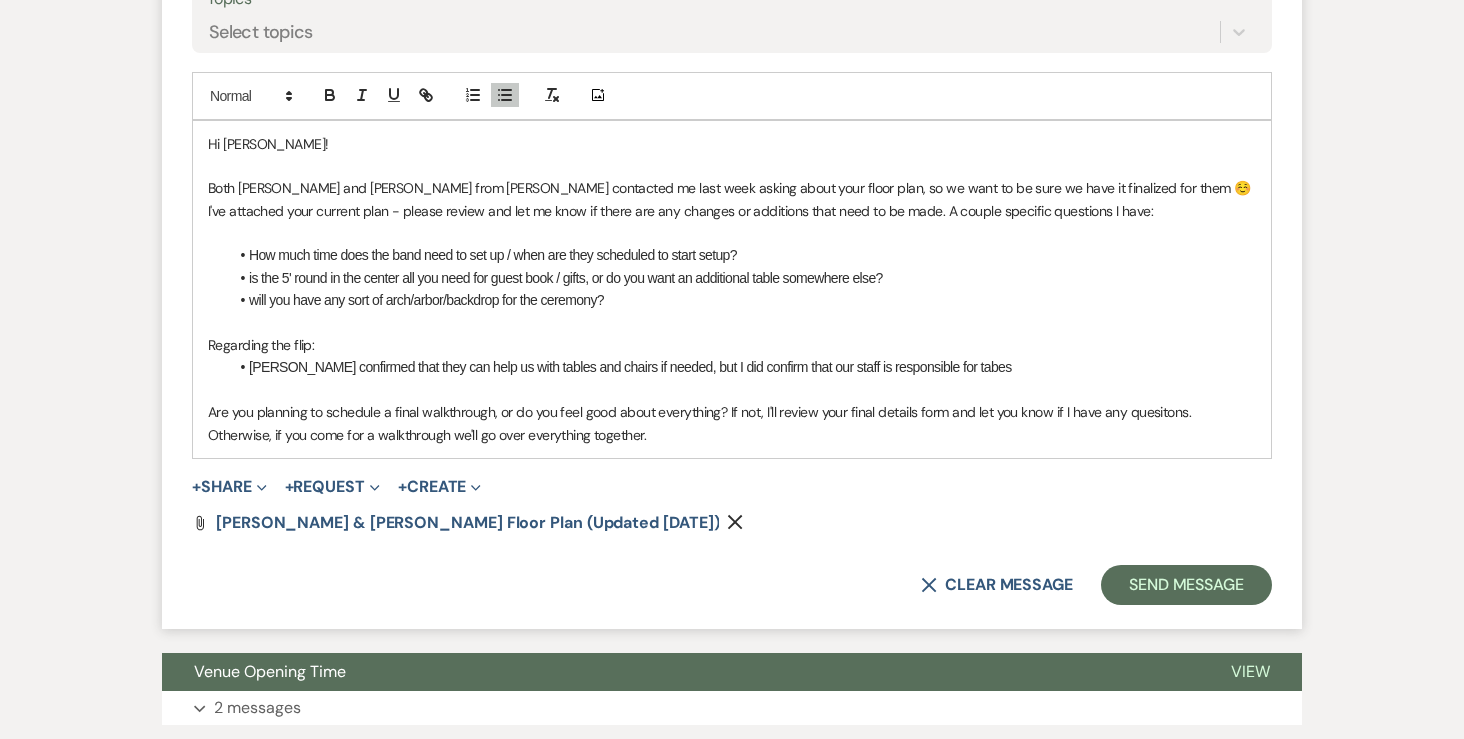 click on "Phyl confirmed that they can help us with tables and chairs if needed, but I did confirm that our staff is responsible for tabes" at bounding box center (742, 367) 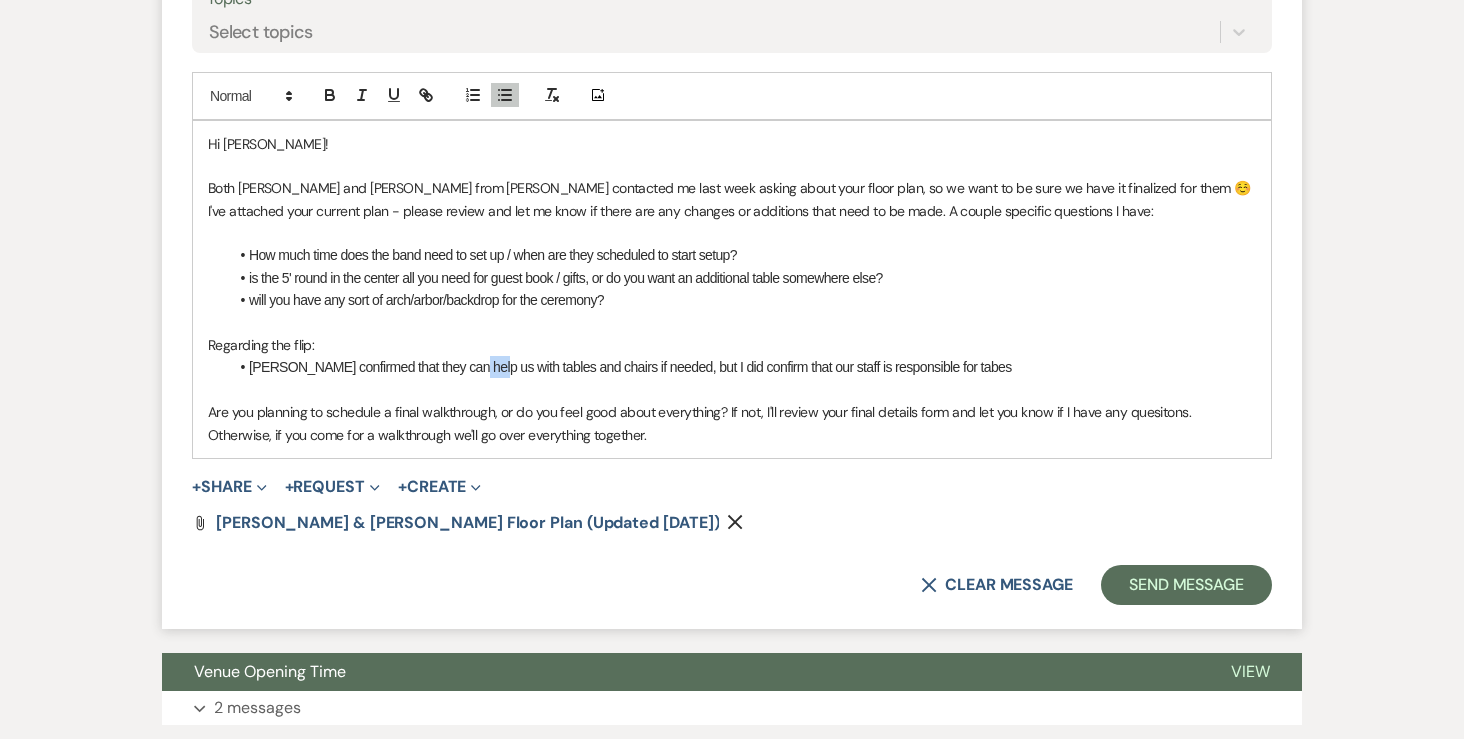 click on "Phyl confirmed that they can help us with tables and chairs if needed, but I did confirm that our staff is responsible for tabes" at bounding box center (742, 367) 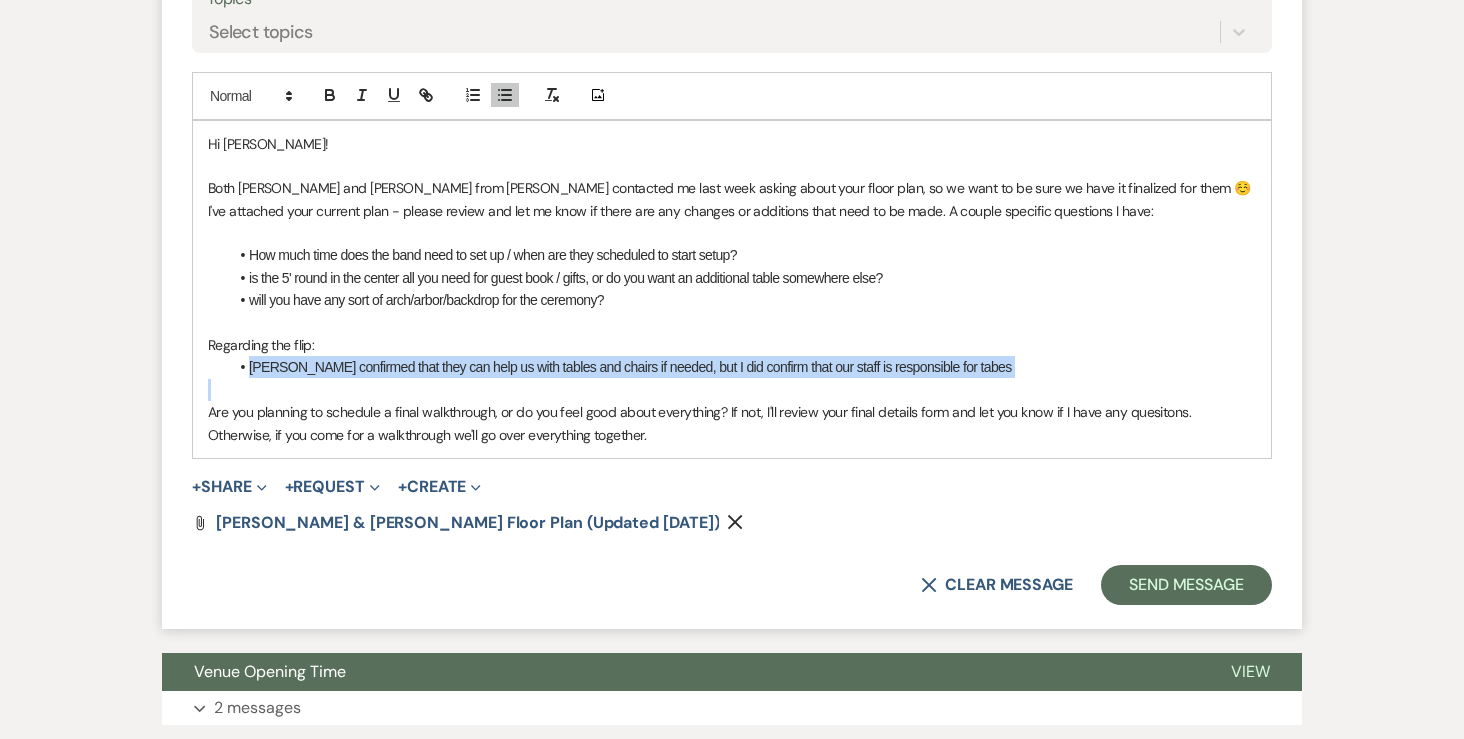 click on "Phyl confirmed that they can help us with tables and chairs if needed, but I did confirm that our staff is responsible for tabes" at bounding box center [742, 367] 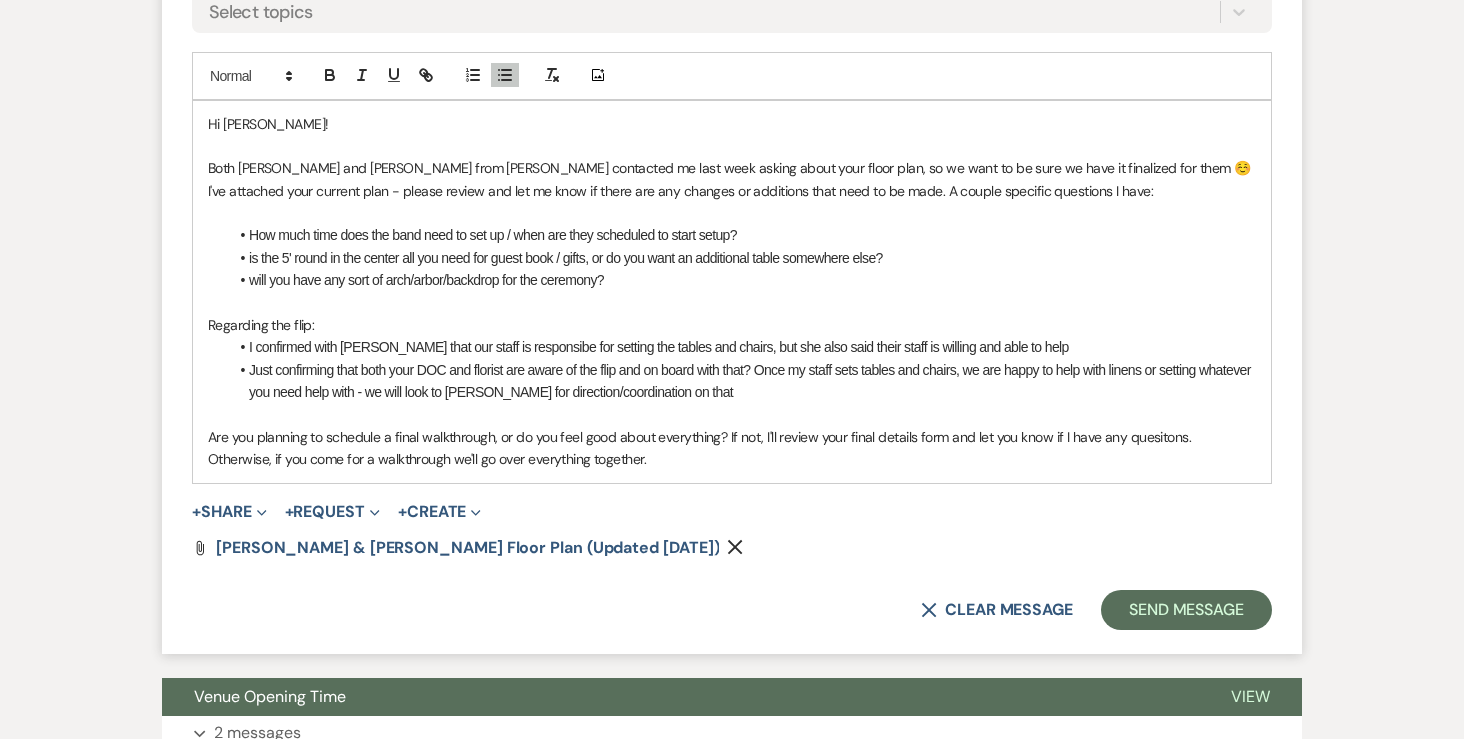 scroll, scrollTop: 5482, scrollLeft: 0, axis: vertical 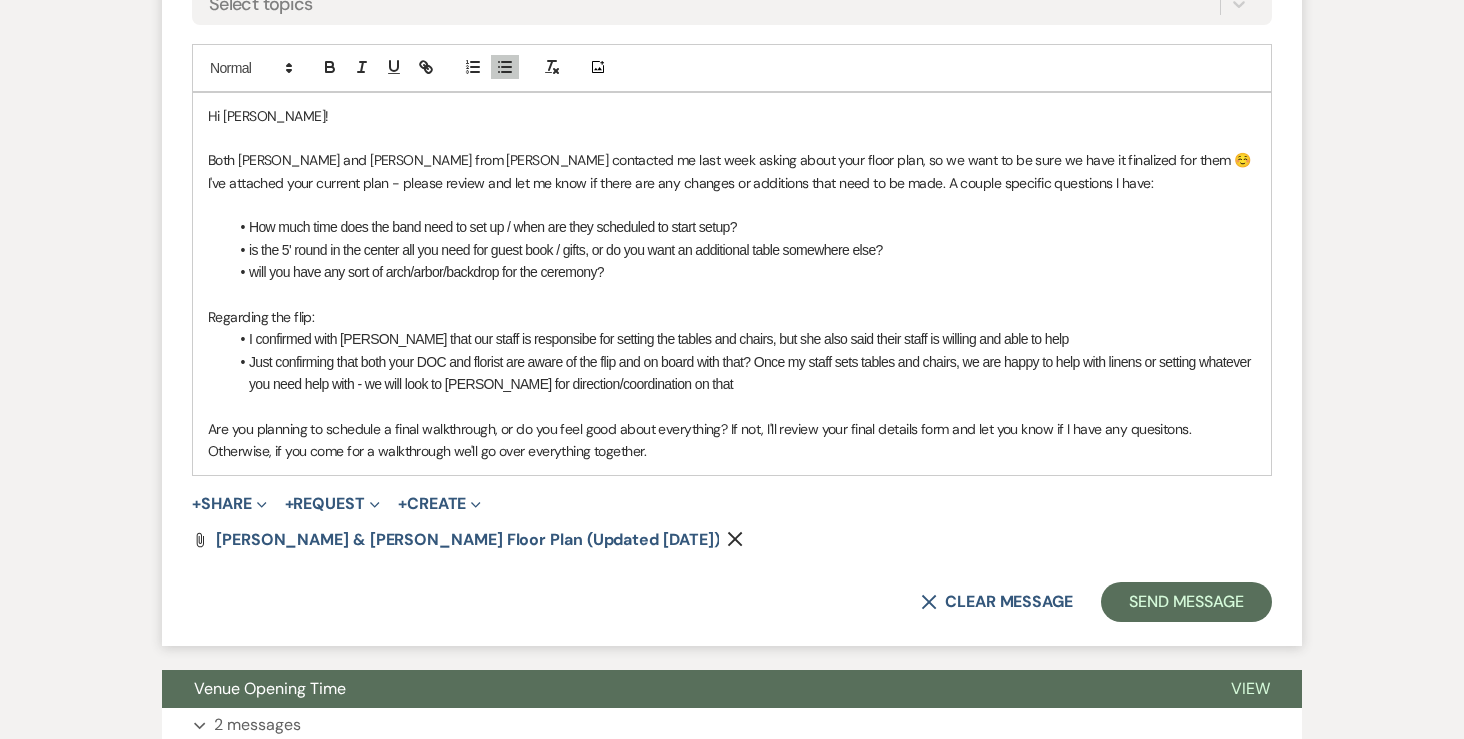 click on "Are you planning to schedule a final walkthrough, or do you feel good about everything? If not, I'll review your final details form and let you know if I have any quesitons. Otherwise, if you come for a walkthrough we'll go over everything together." at bounding box center (732, 440) 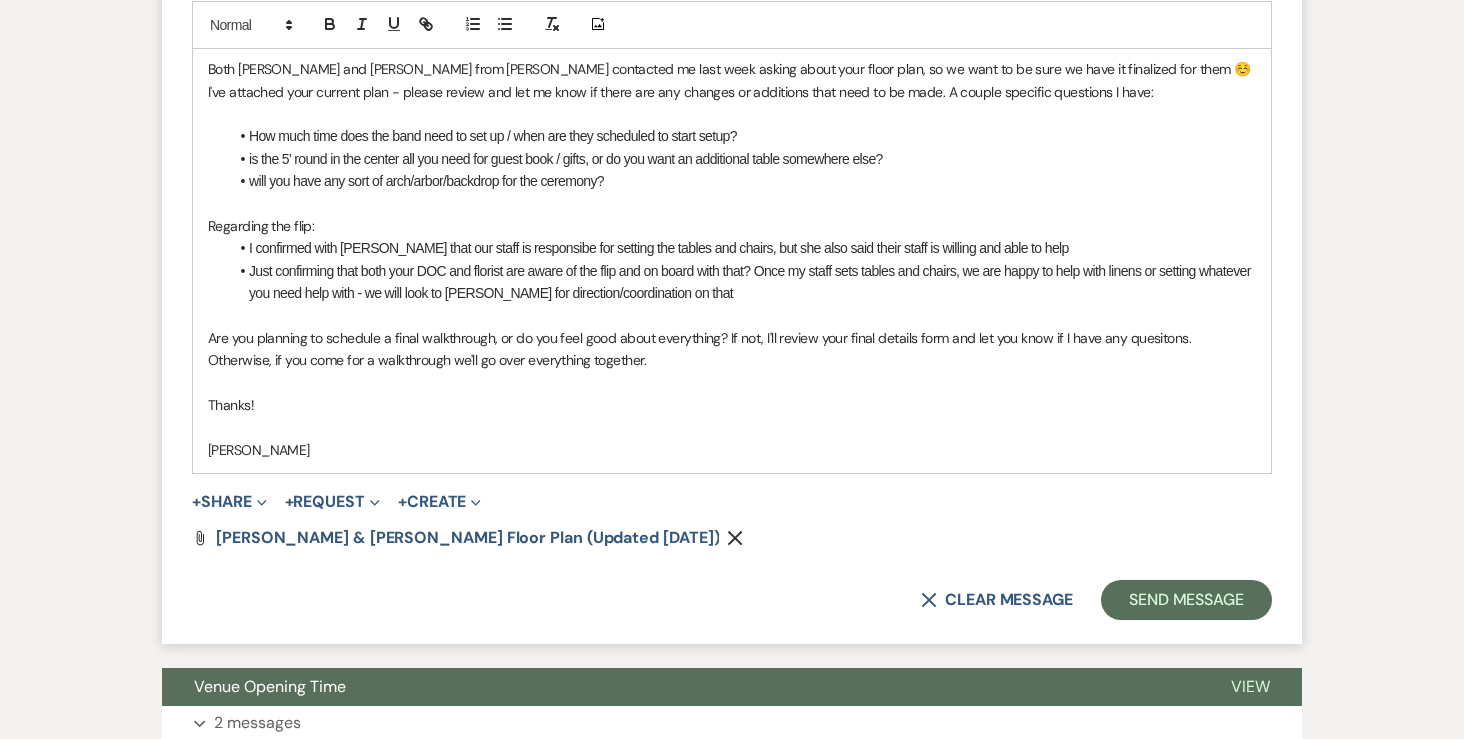 scroll, scrollTop: 5597, scrollLeft: 0, axis: vertical 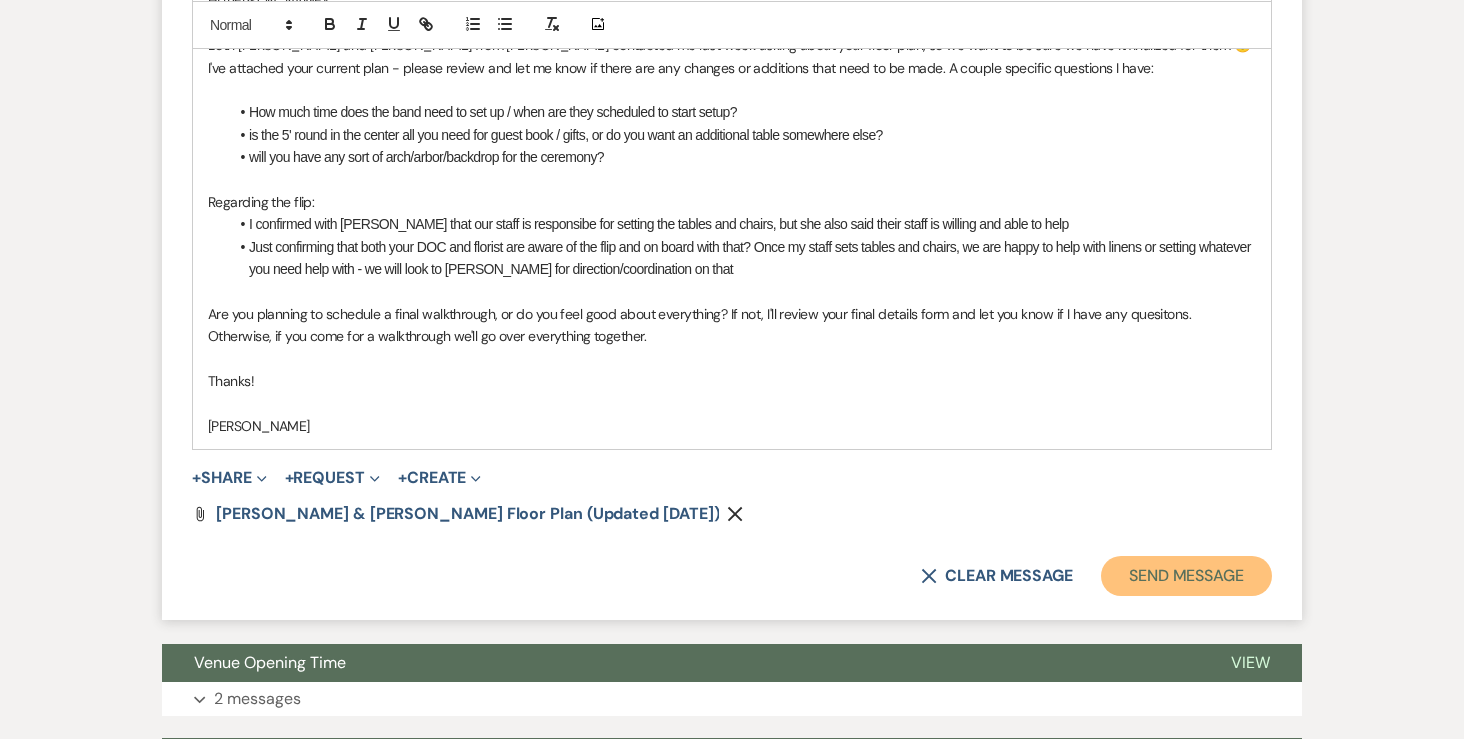 click on "Send Message" at bounding box center (1186, 576) 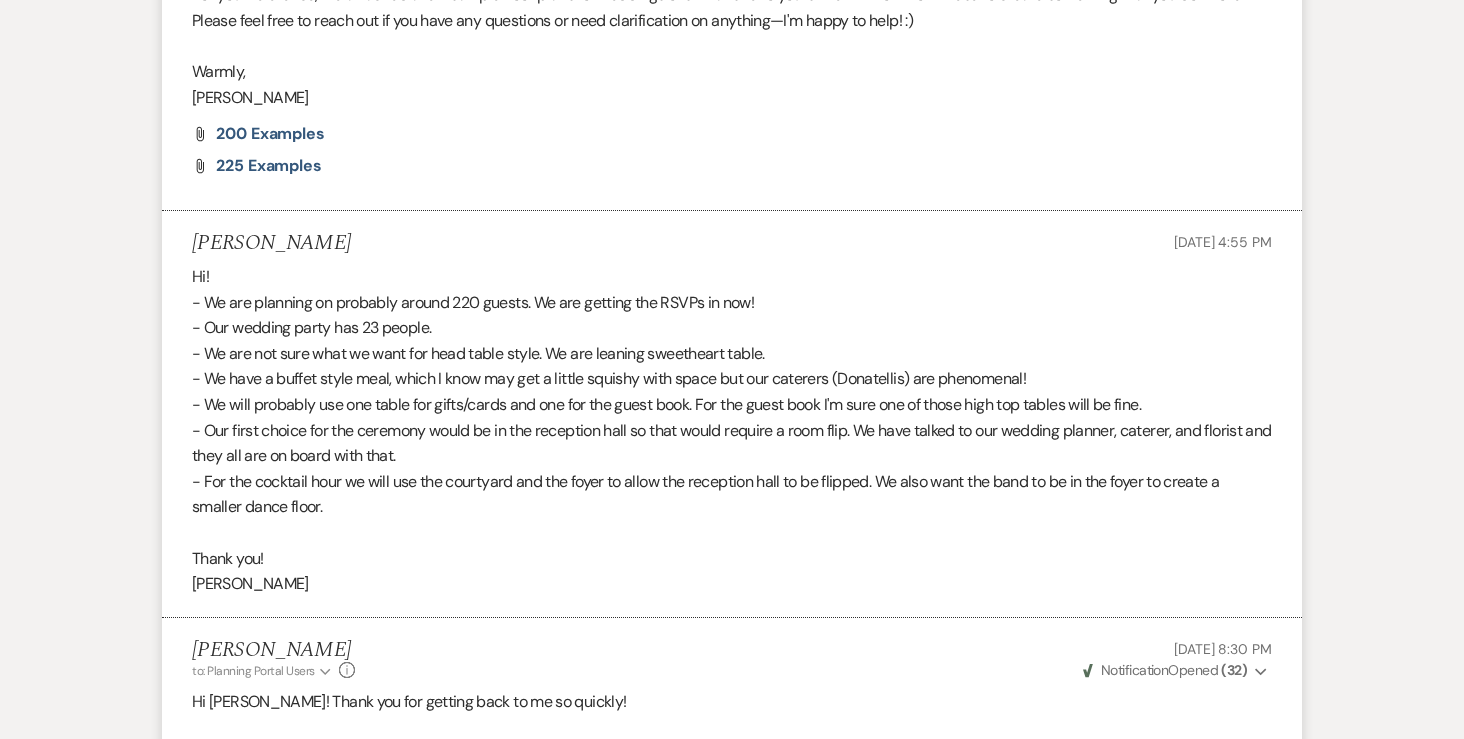 scroll, scrollTop: 0, scrollLeft: 0, axis: both 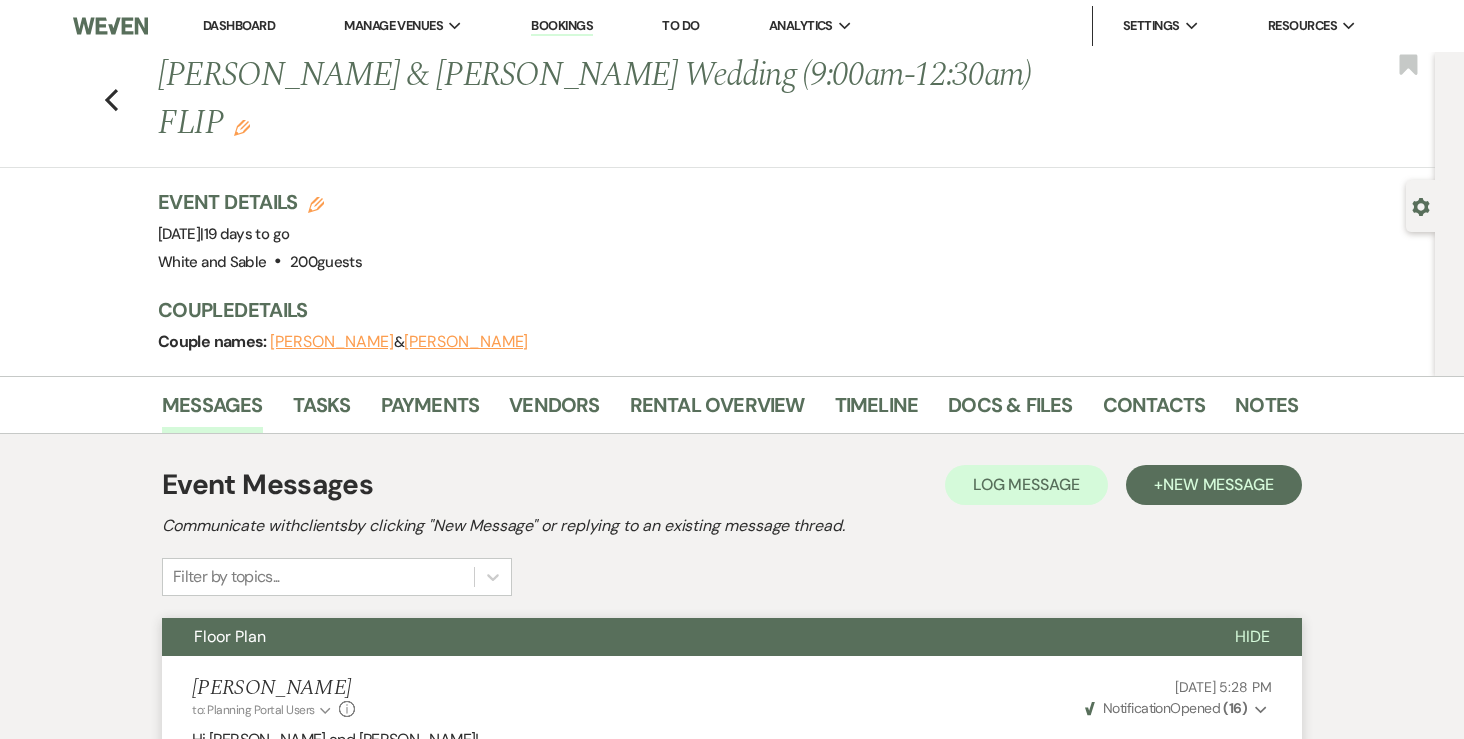 click on "Dashboard" at bounding box center [239, 26] 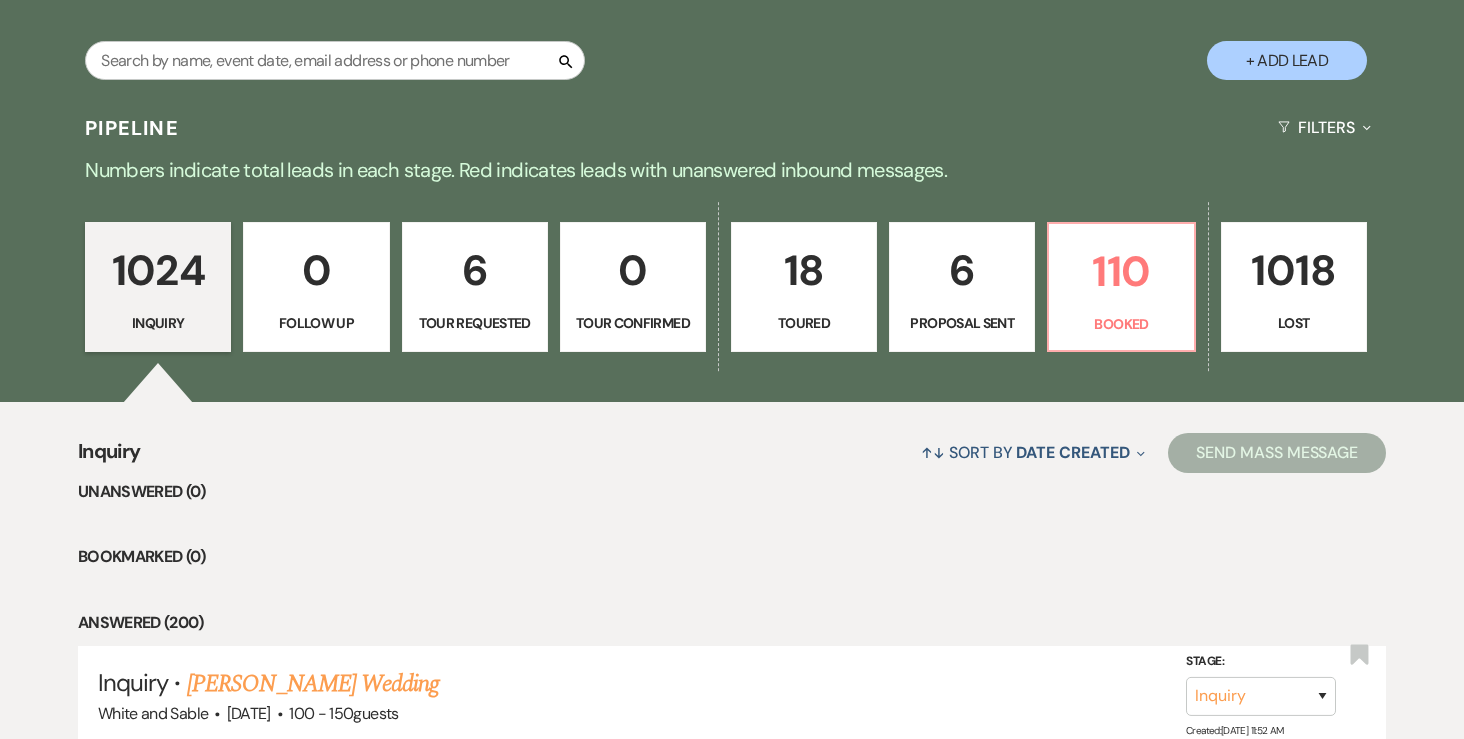 scroll, scrollTop: 314, scrollLeft: 0, axis: vertical 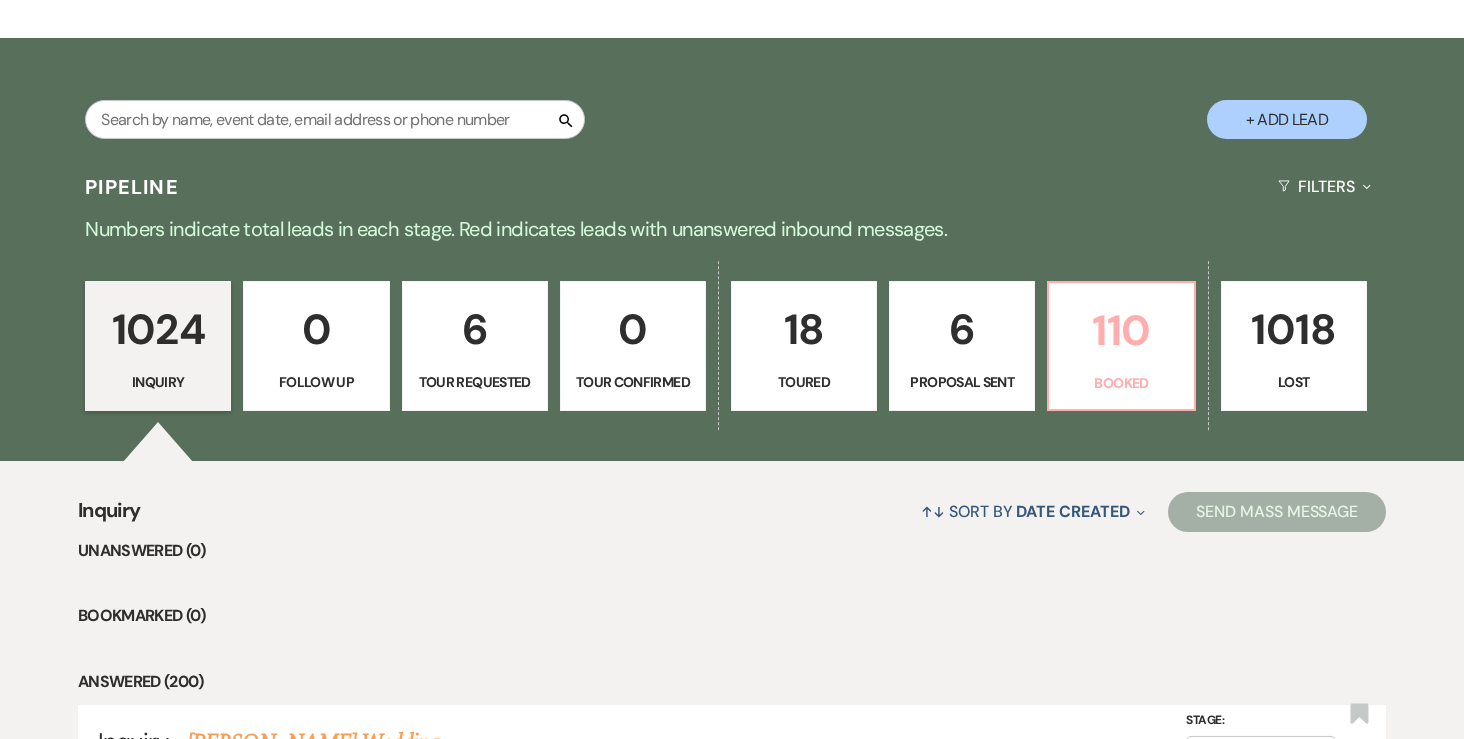 click on "110" at bounding box center [1121, 330] 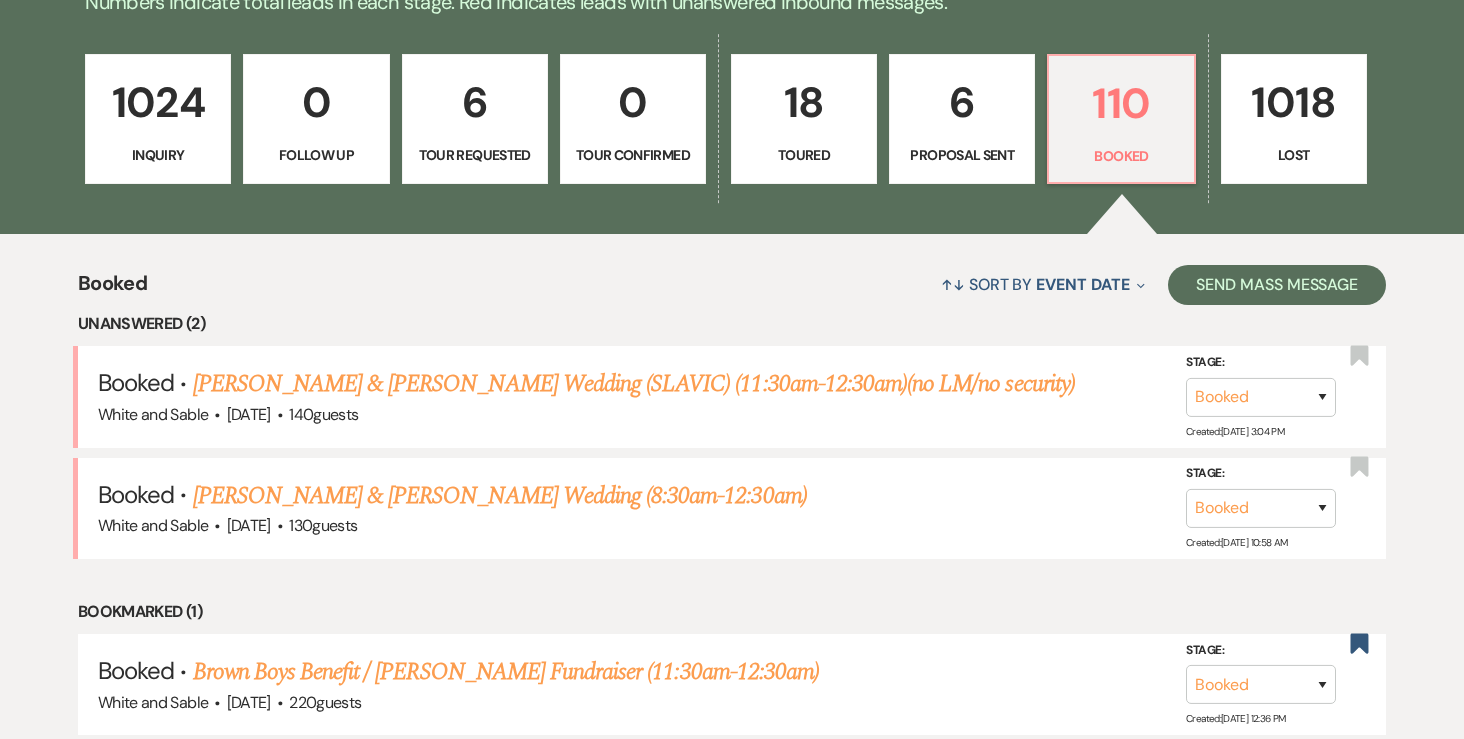scroll, scrollTop: 544, scrollLeft: 0, axis: vertical 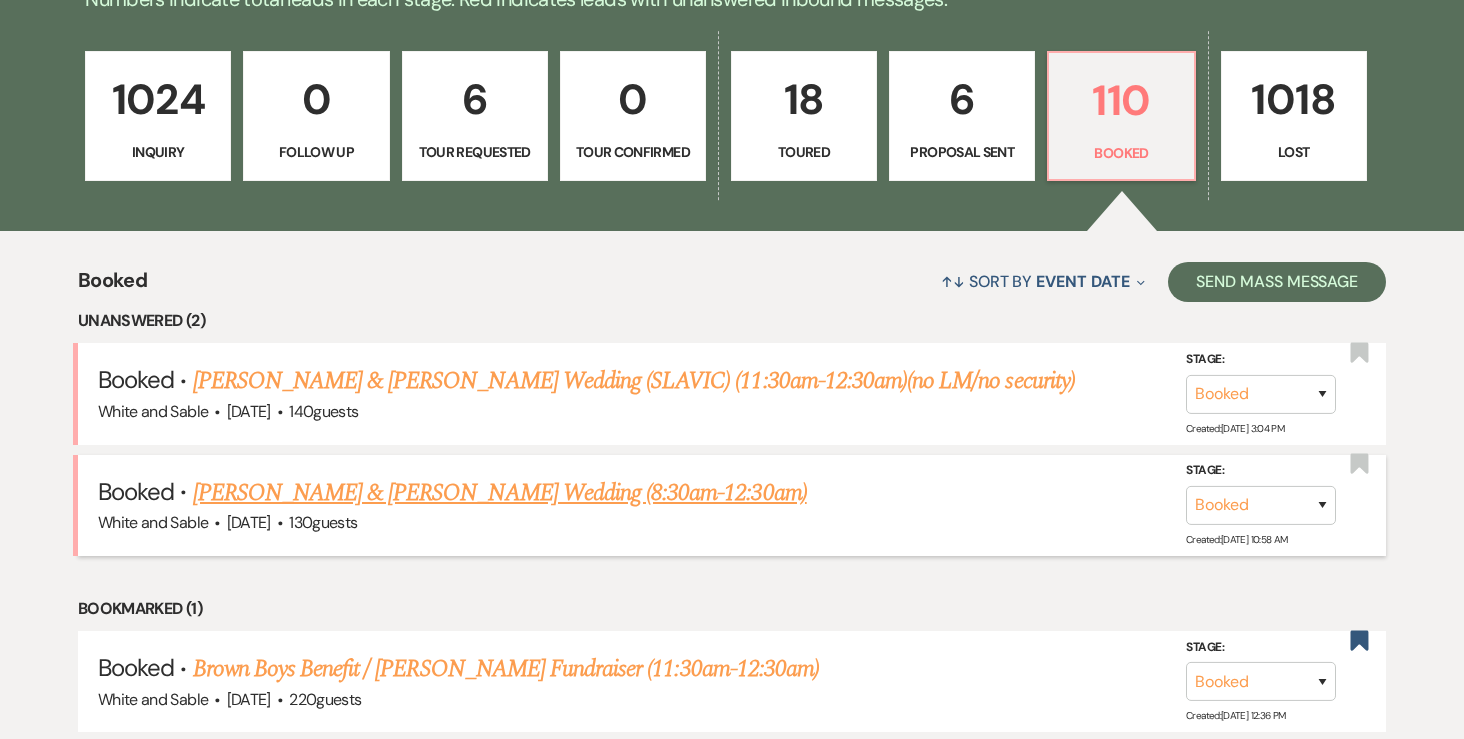 click on "[PERSON_NAME] & [PERSON_NAME] Wedding (8:30am-12:30am)" at bounding box center (500, 493) 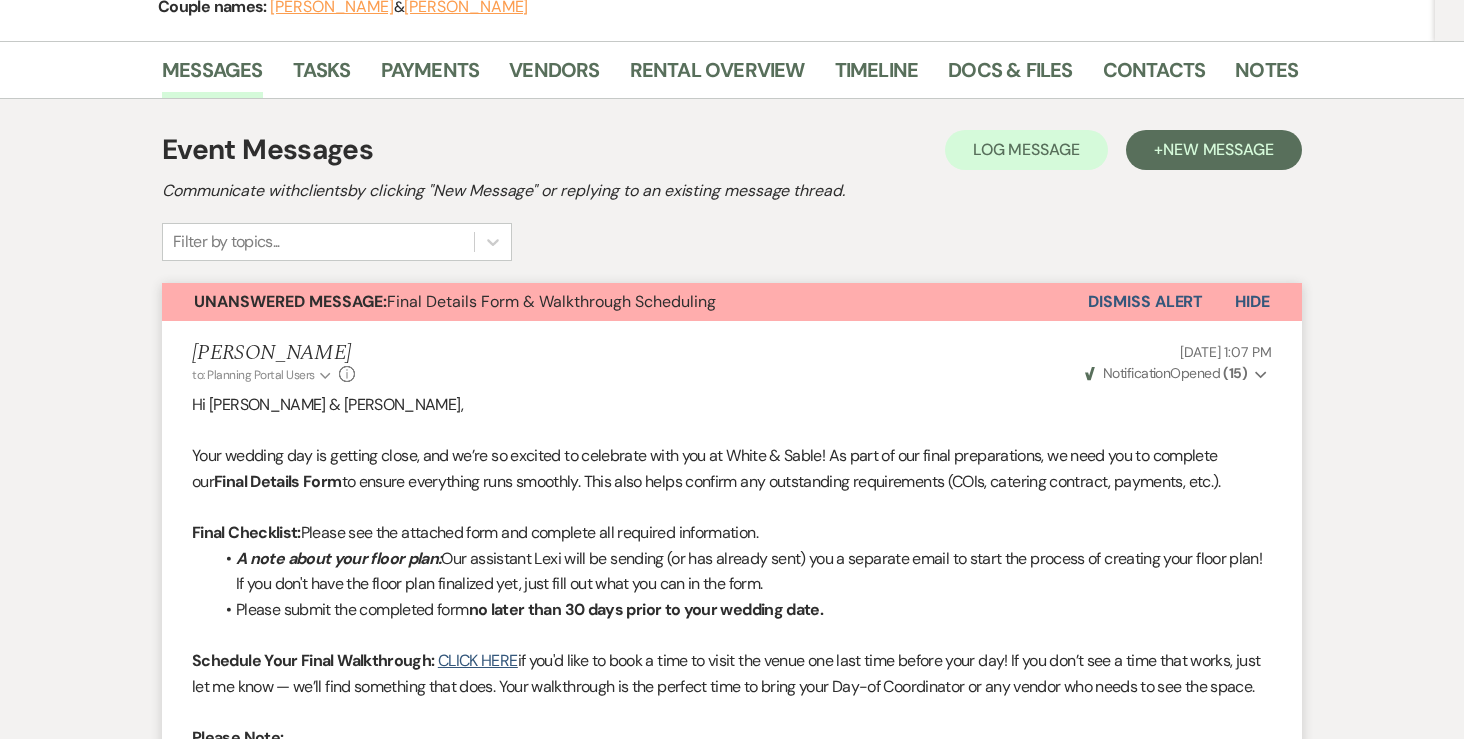 scroll, scrollTop: 151, scrollLeft: 0, axis: vertical 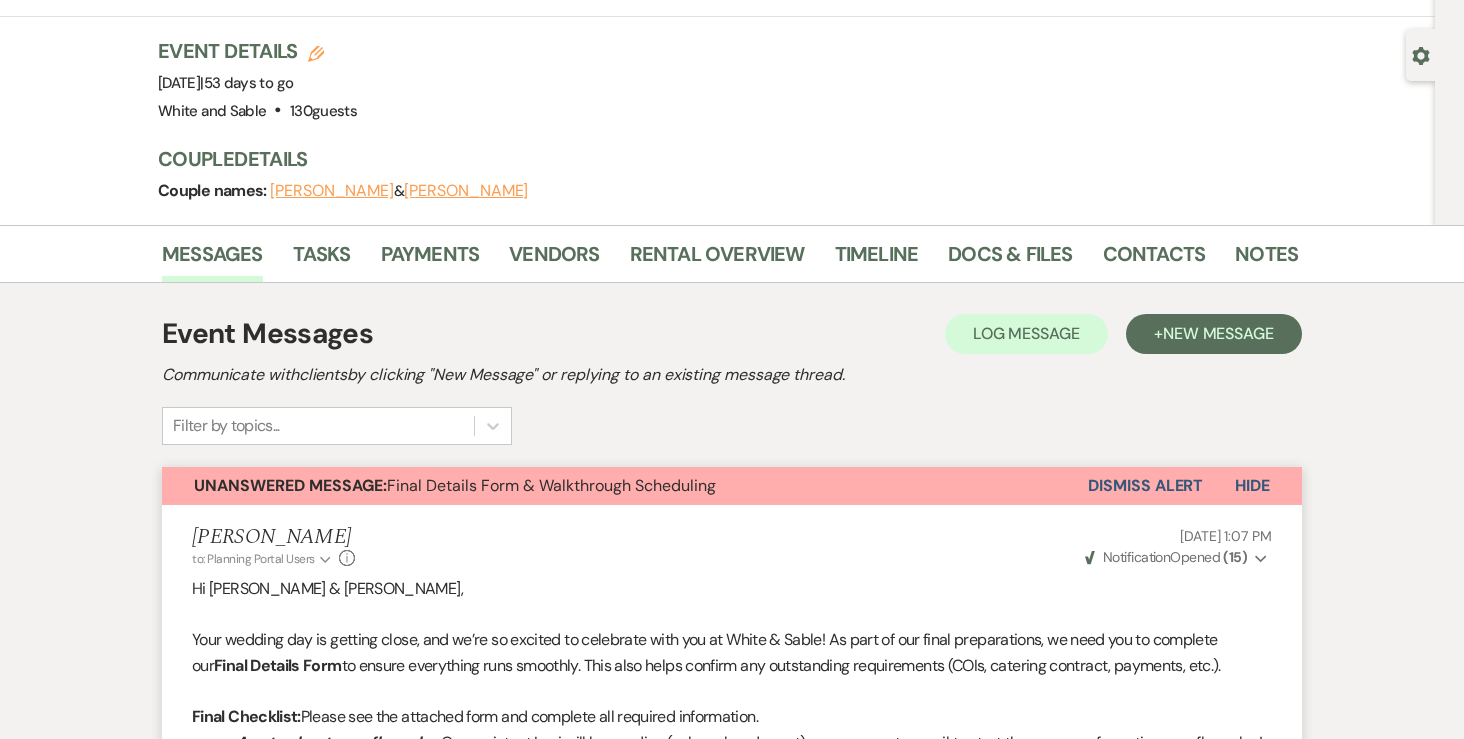 click on "Dismiss Alert" at bounding box center [1145, 486] 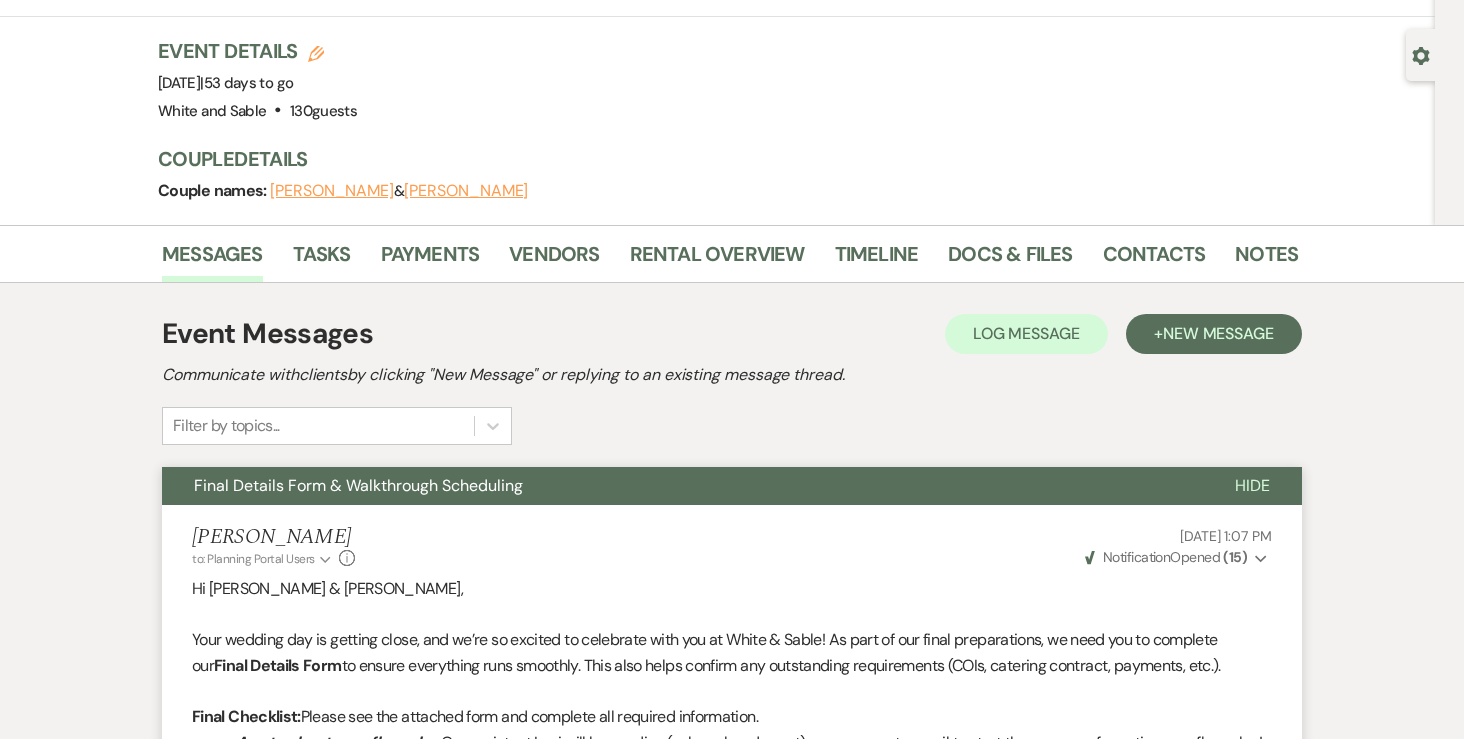 scroll, scrollTop: 0, scrollLeft: 0, axis: both 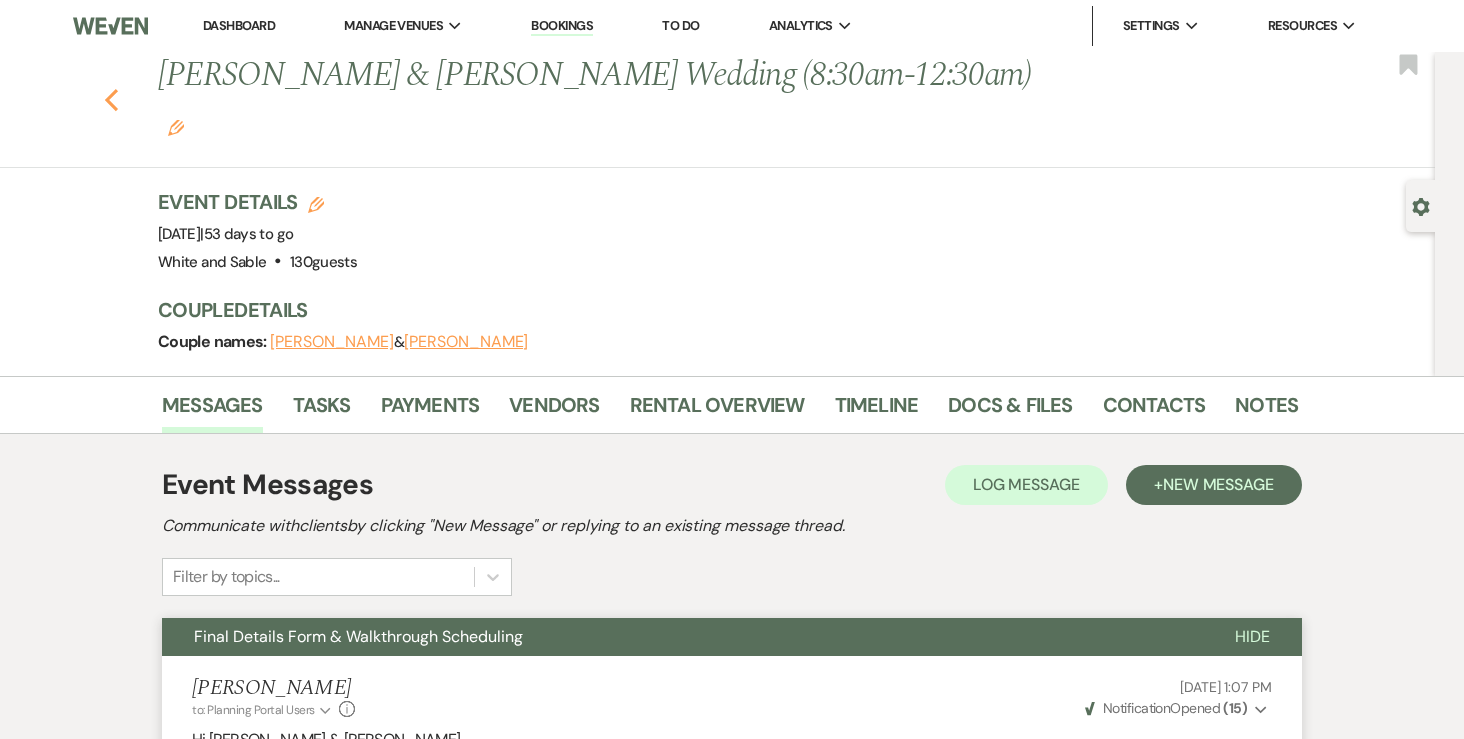 click 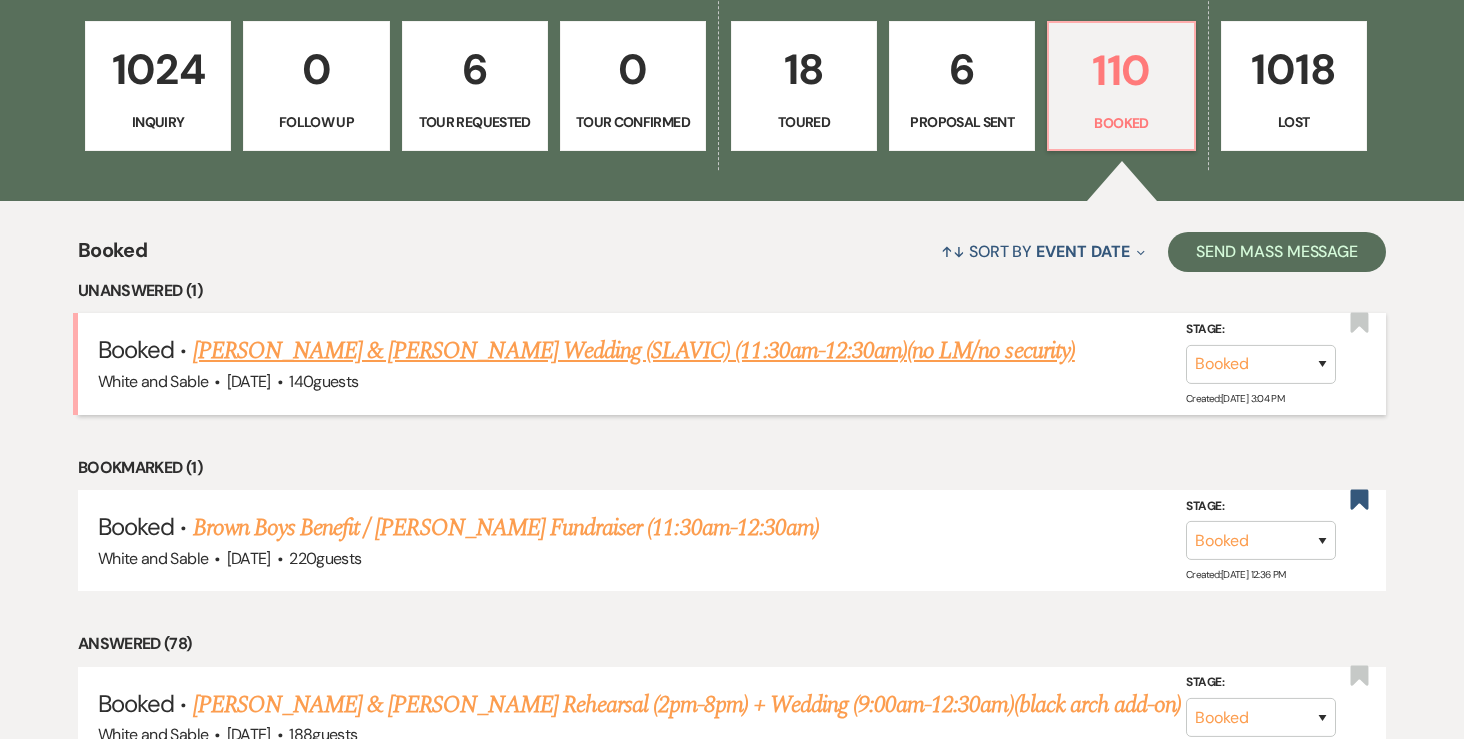 scroll, scrollTop: 582, scrollLeft: 0, axis: vertical 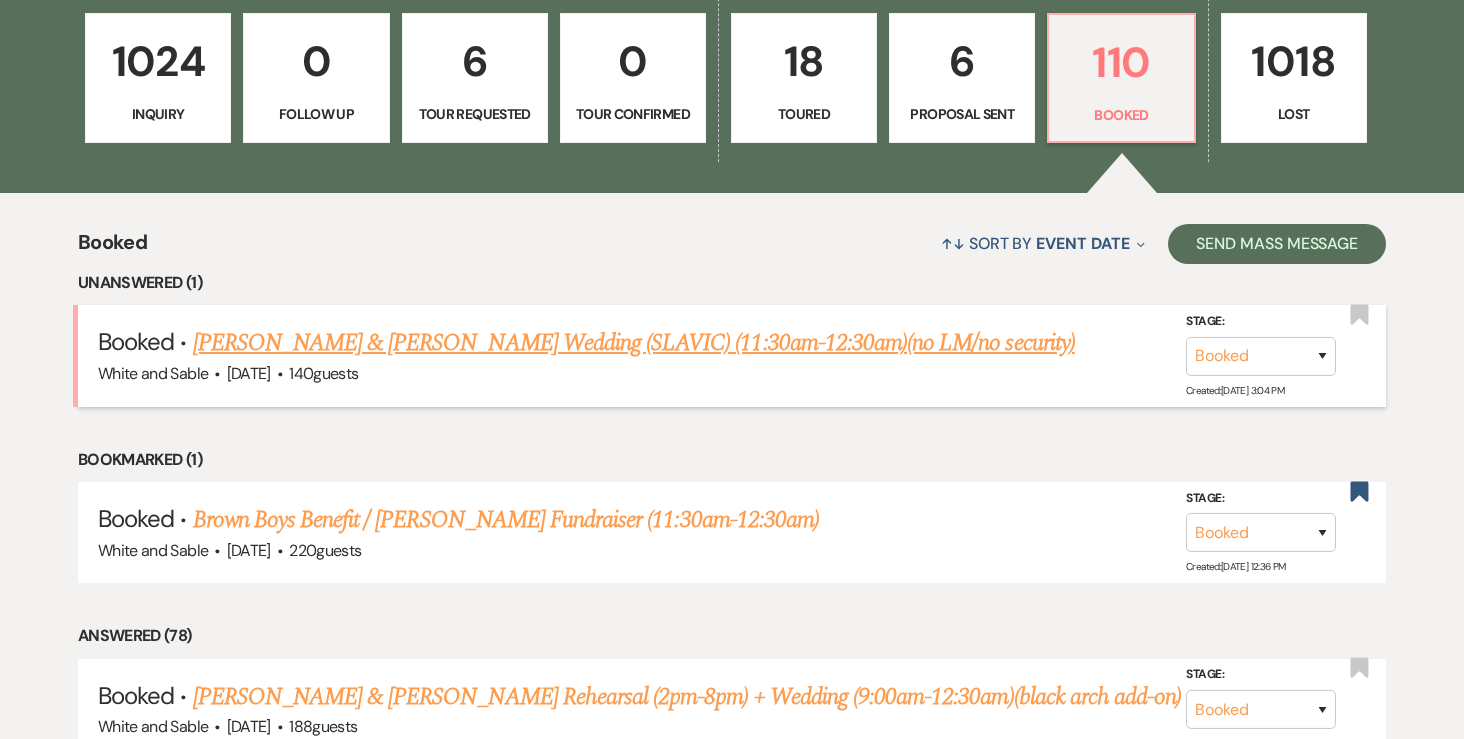 click on "[PERSON_NAME] & [PERSON_NAME] Wedding (SLAVIC) (11:30am-12:30am)(no LM/no security)" at bounding box center [634, 343] 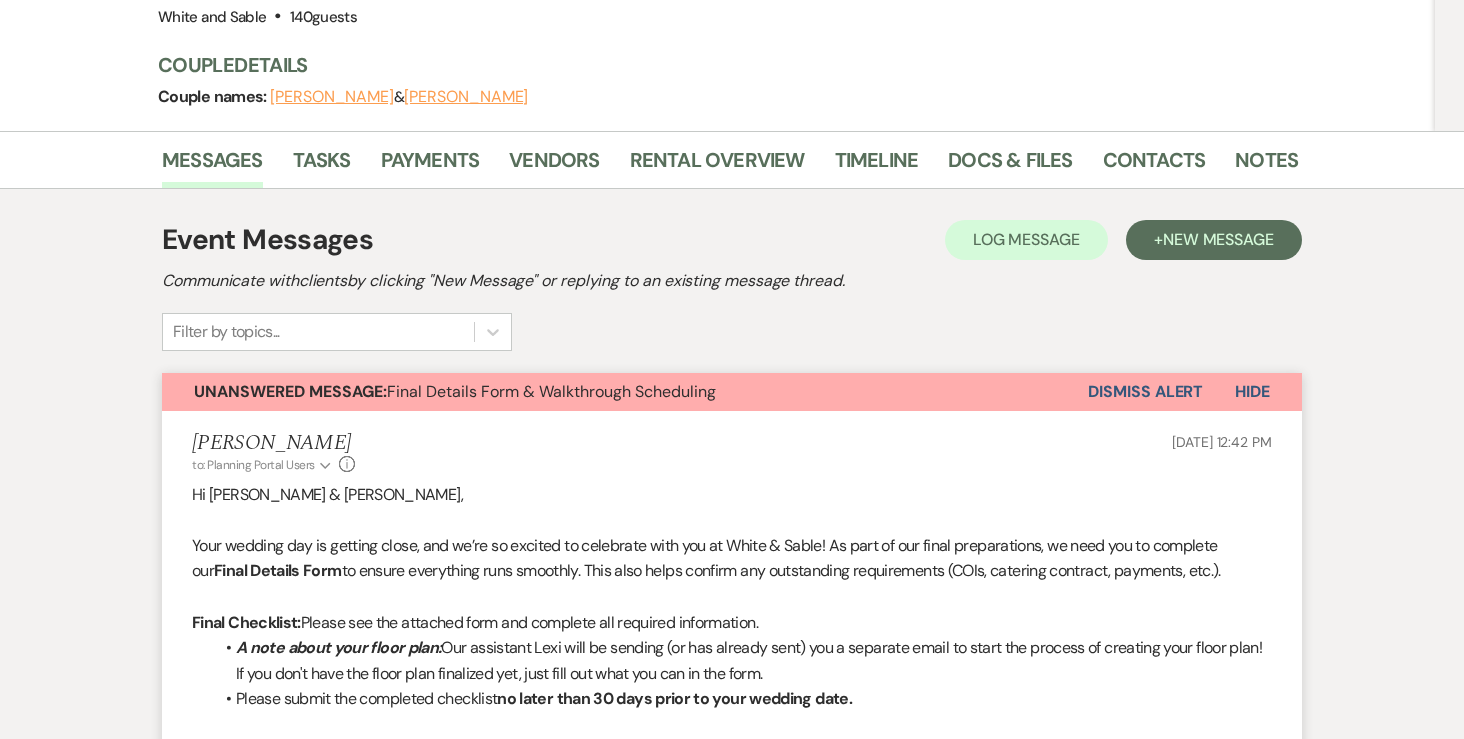 scroll, scrollTop: 0, scrollLeft: 0, axis: both 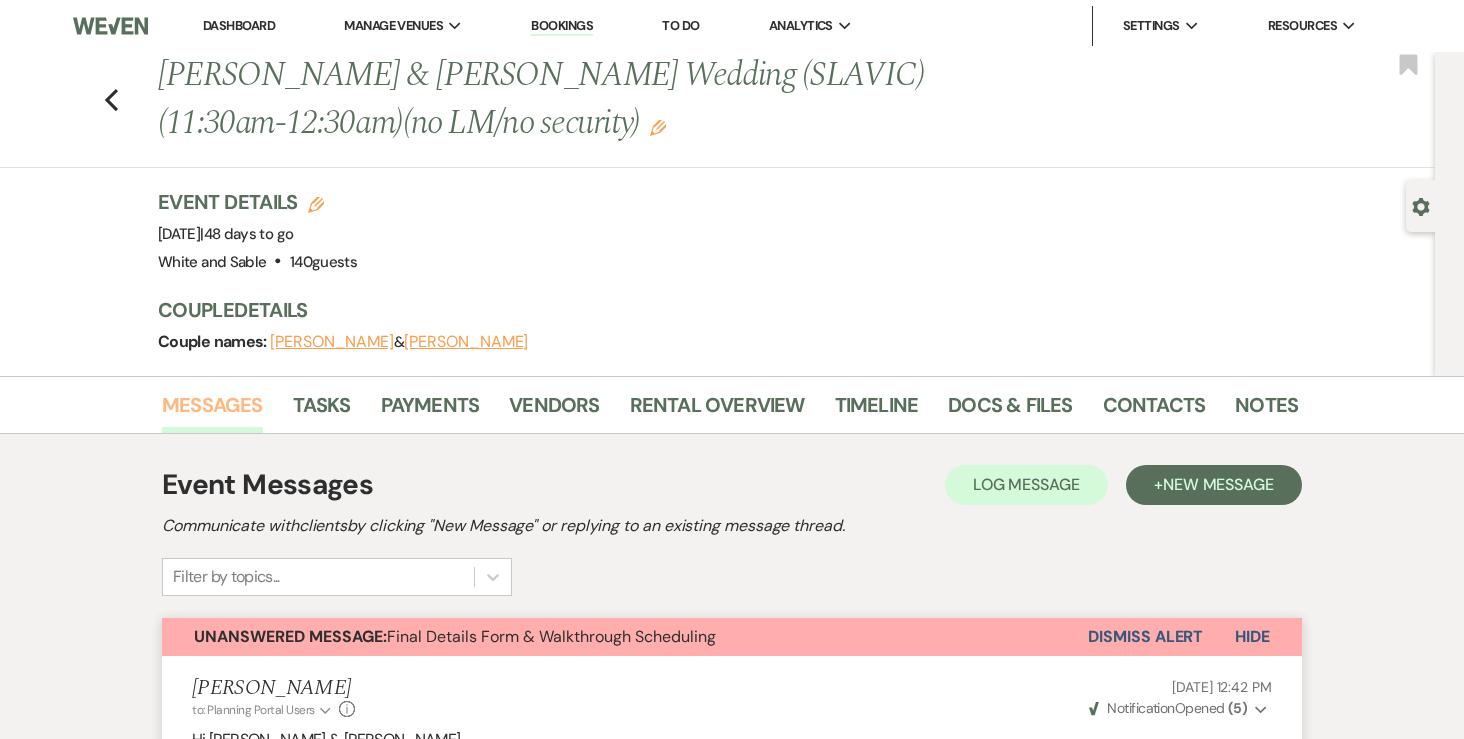 click on "Messages" at bounding box center (212, 411) 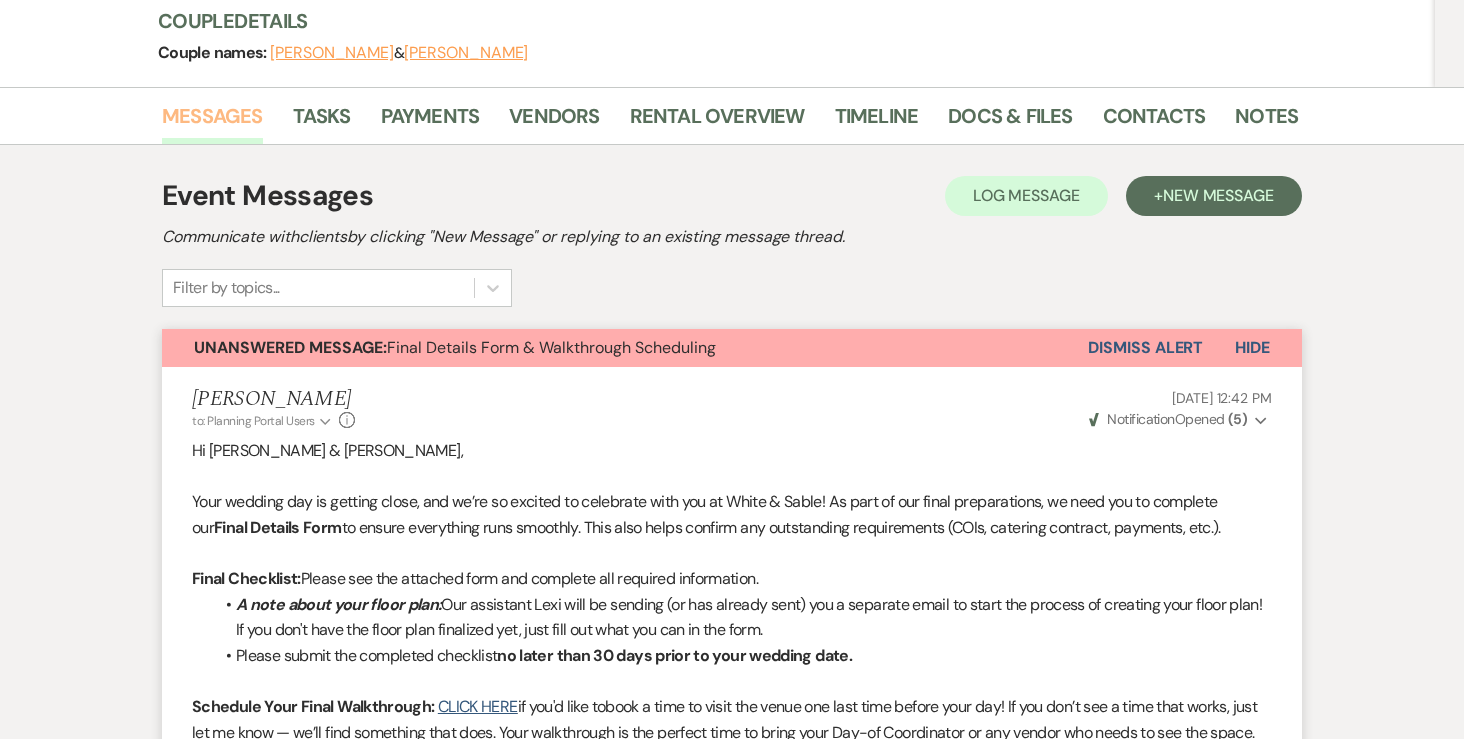 scroll, scrollTop: 0, scrollLeft: 0, axis: both 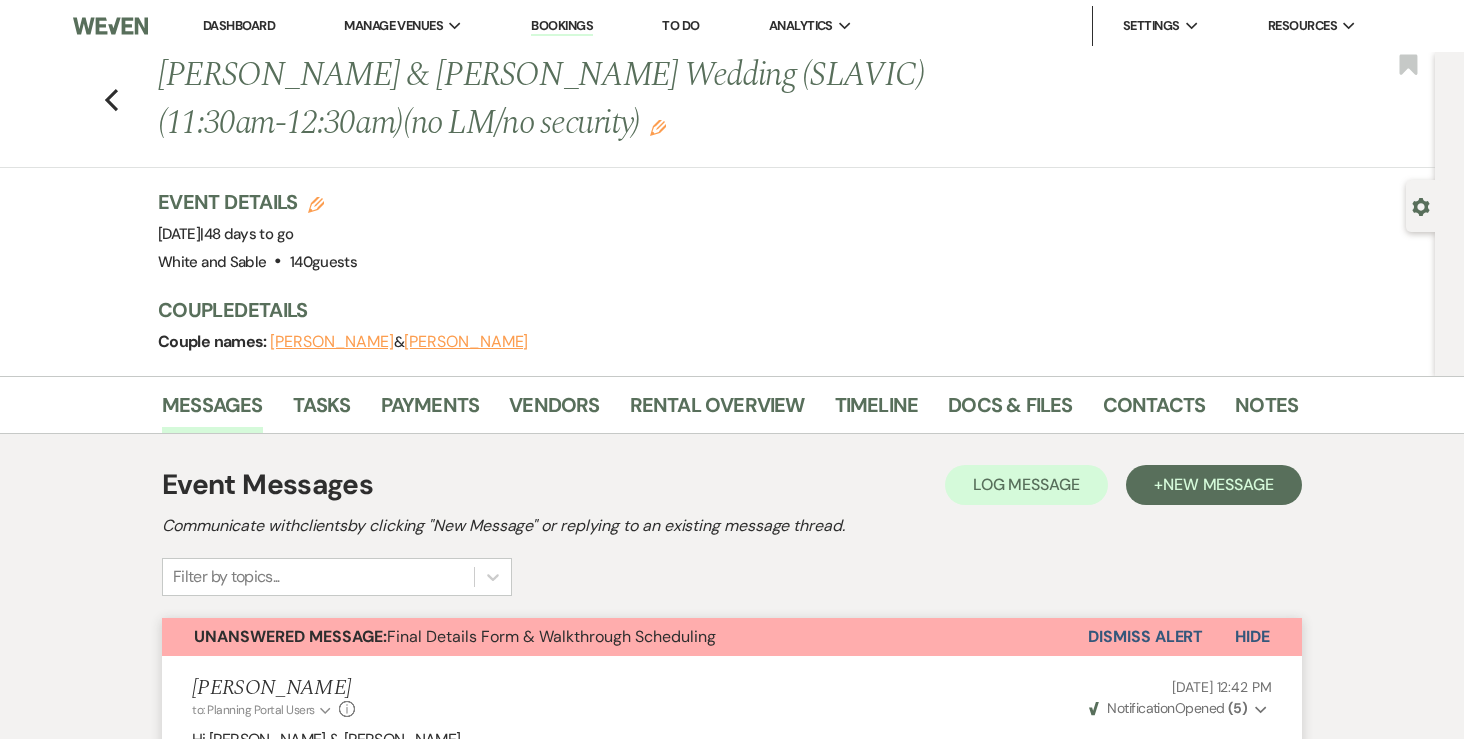 click on "Dashboard" at bounding box center (239, 26) 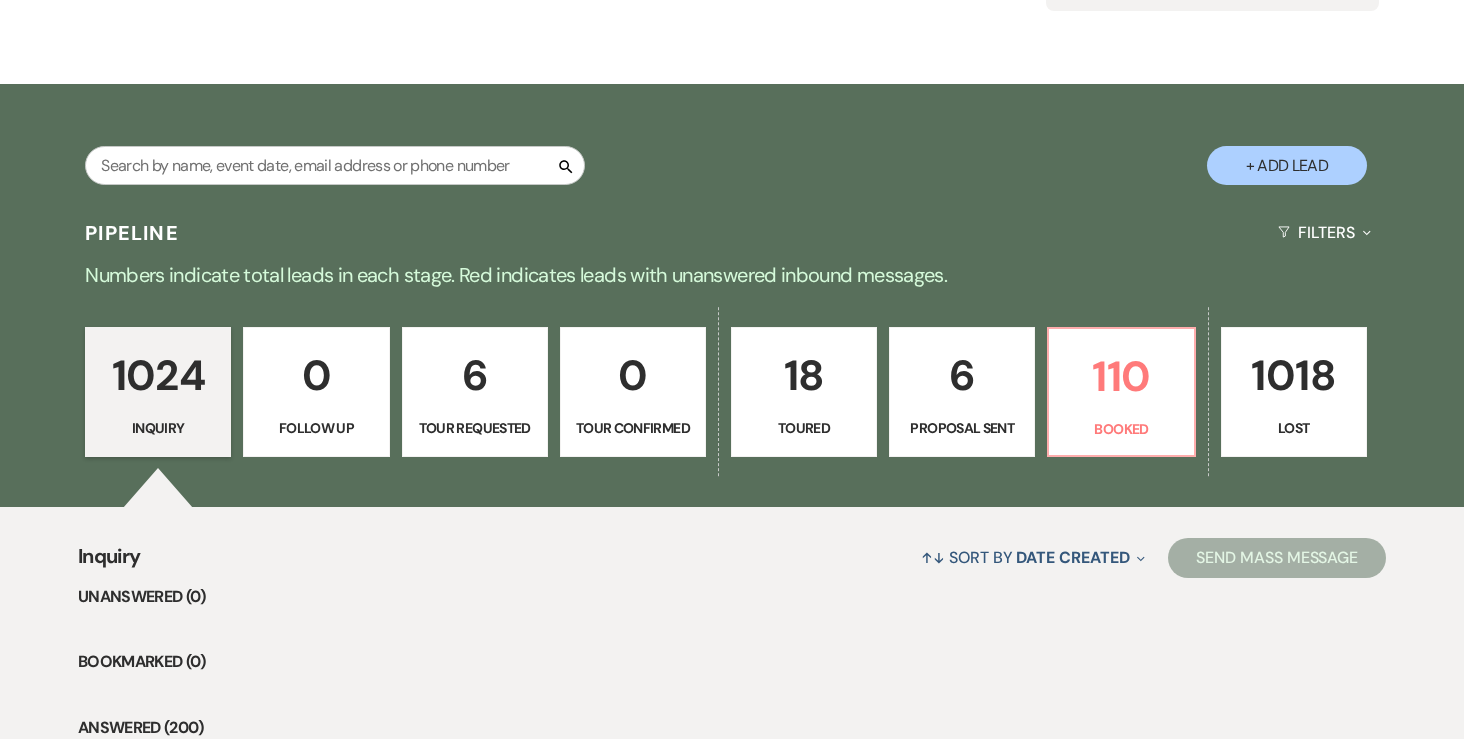 scroll, scrollTop: 269, scrollLeft: 0, axis: vertical 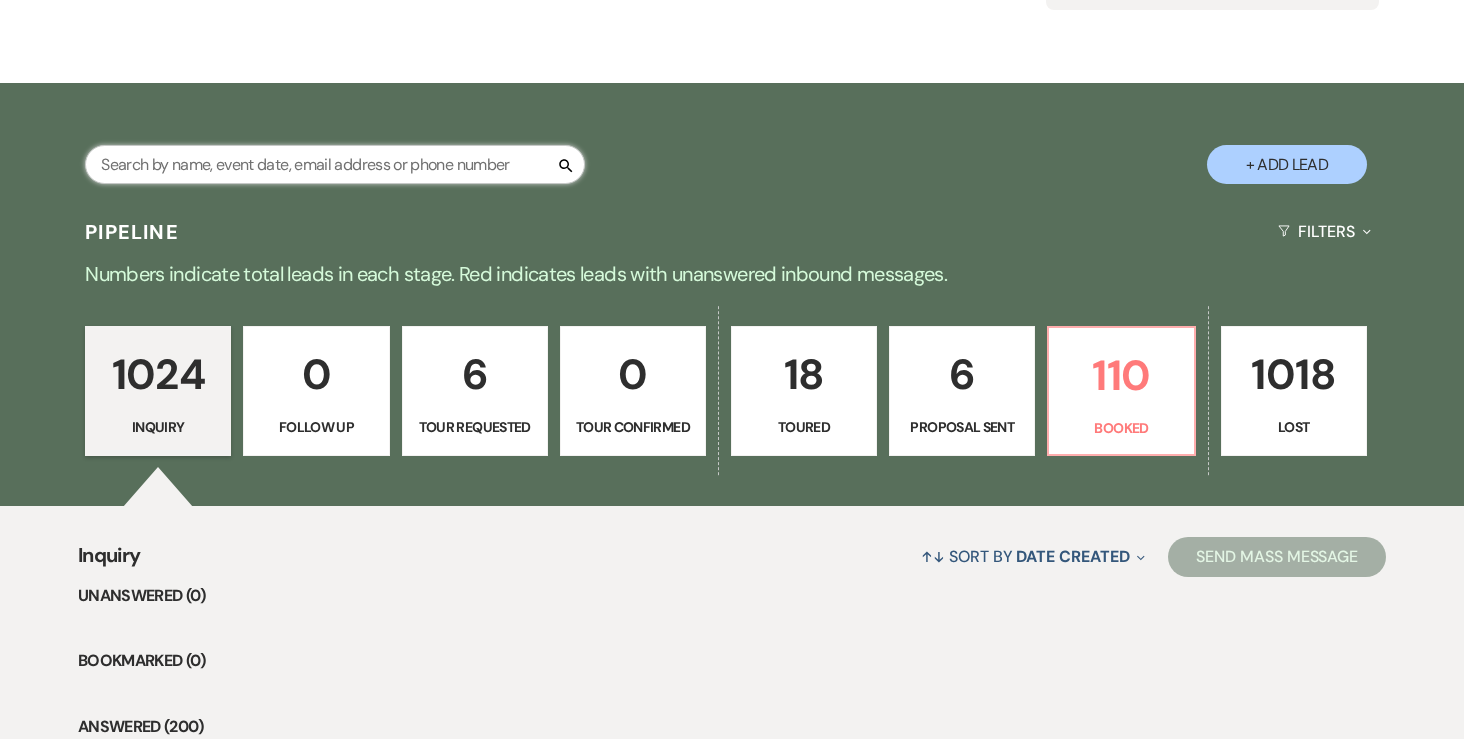 click at bounding box center (335, 164) 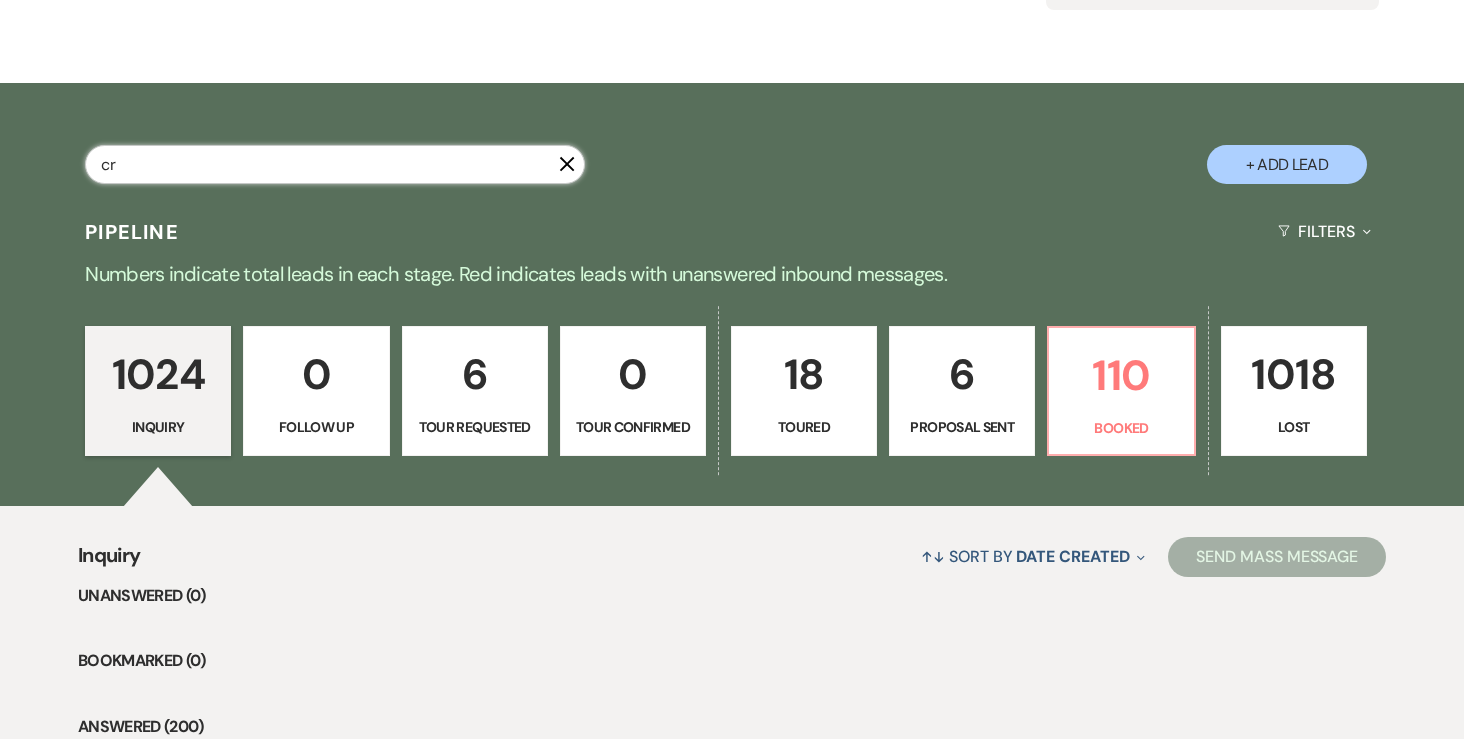 type on "c" 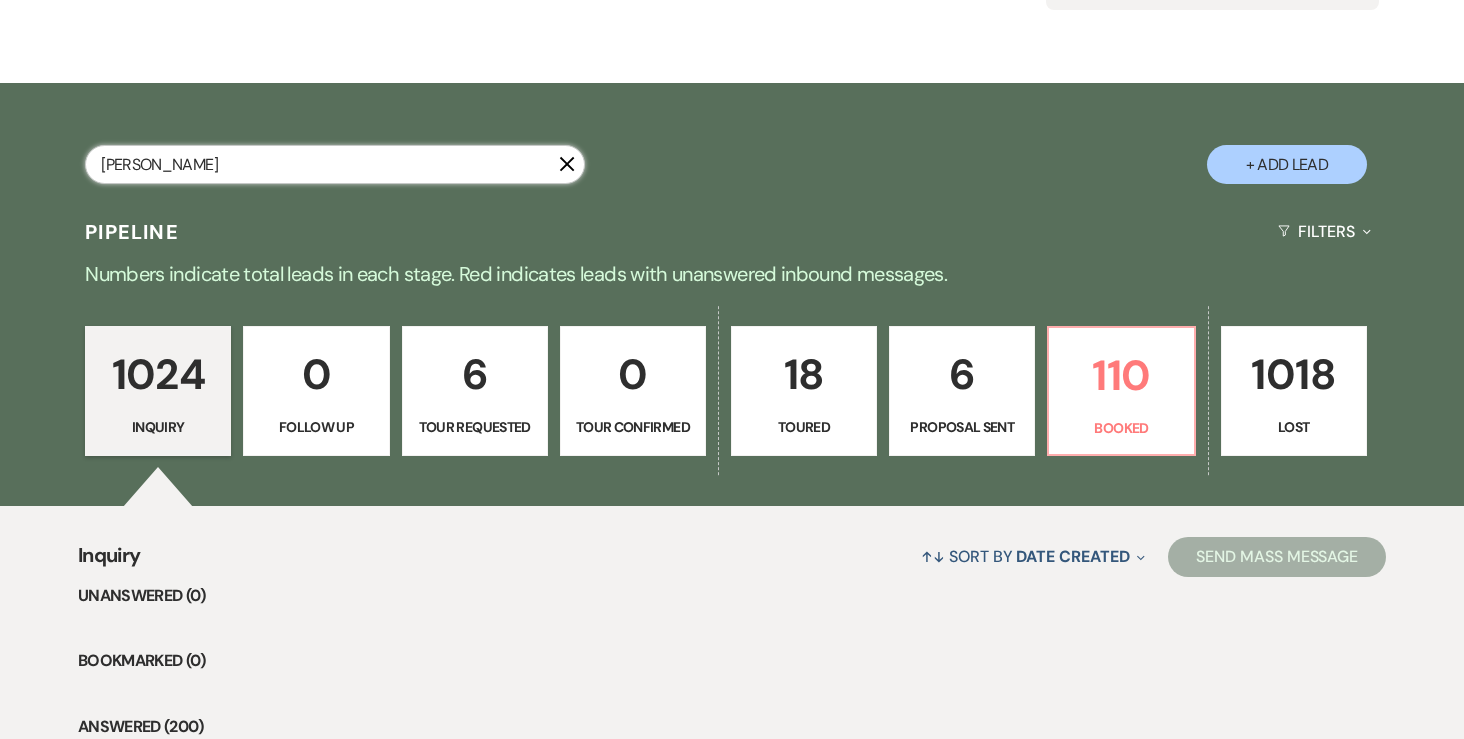 type on "driste" 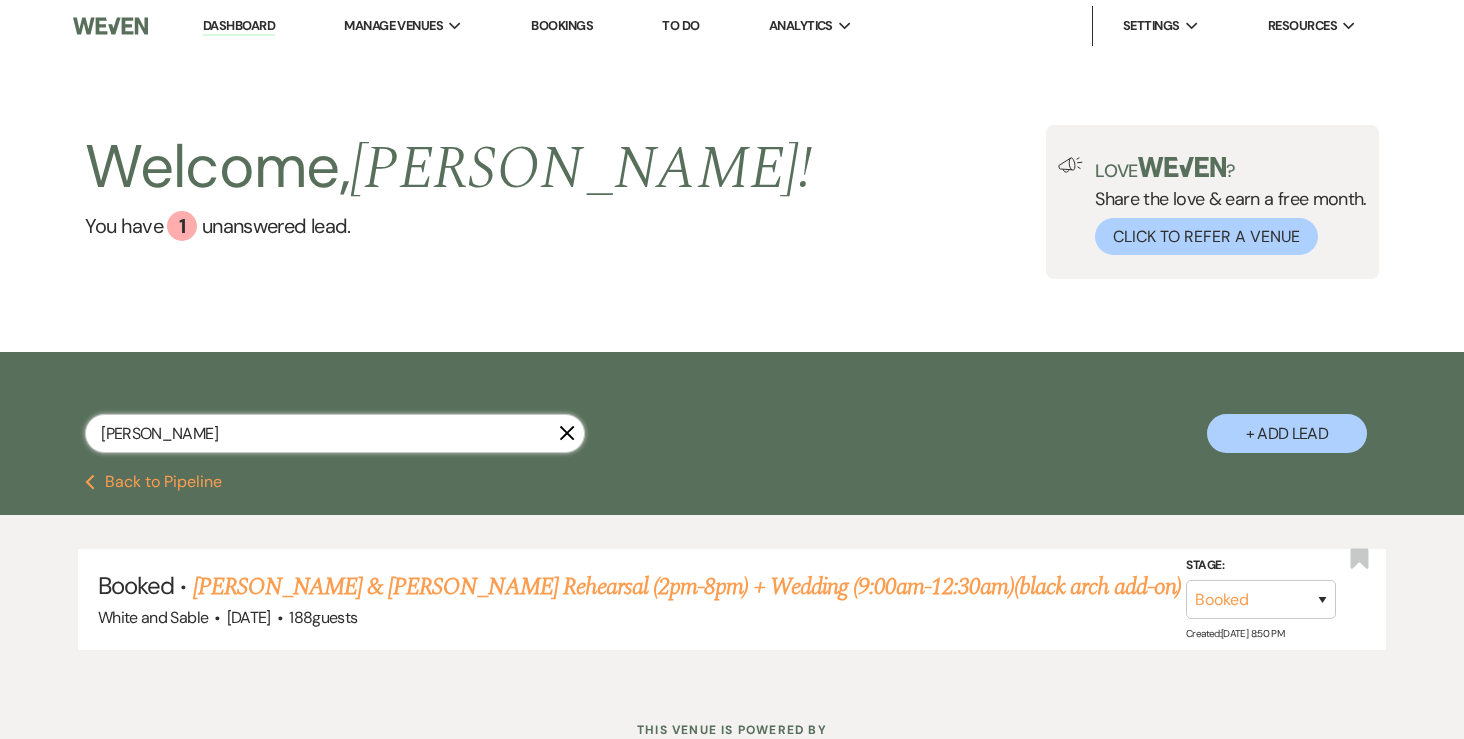scroll, scrollTop: 22, scrollLeft: 0, axis: vertical 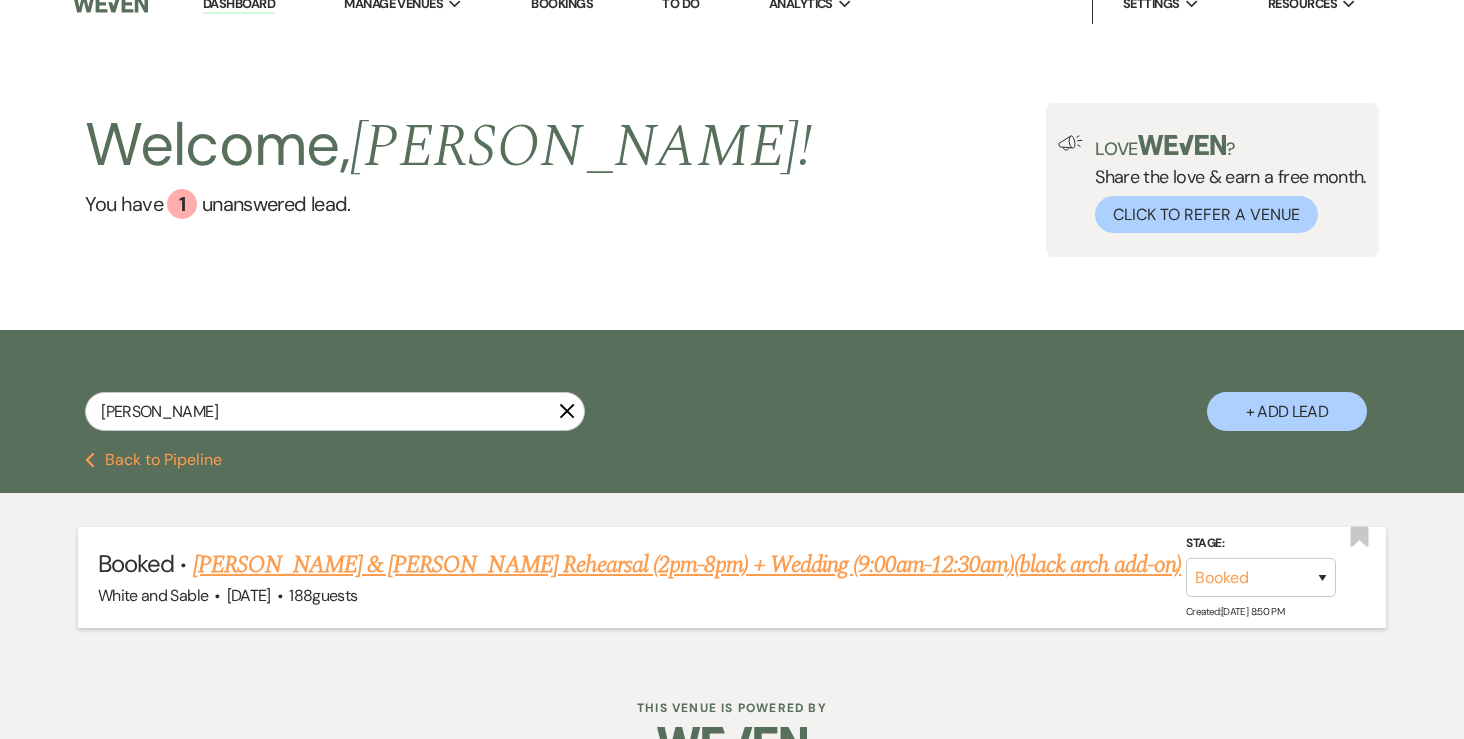 click on "[PERSON_NAME] & [PERSON_NAME] Rehearsal (2pm-8pm) + Wedding (9:00am-12:30am)(black arch add-on)" at bounding box center [687, 565] 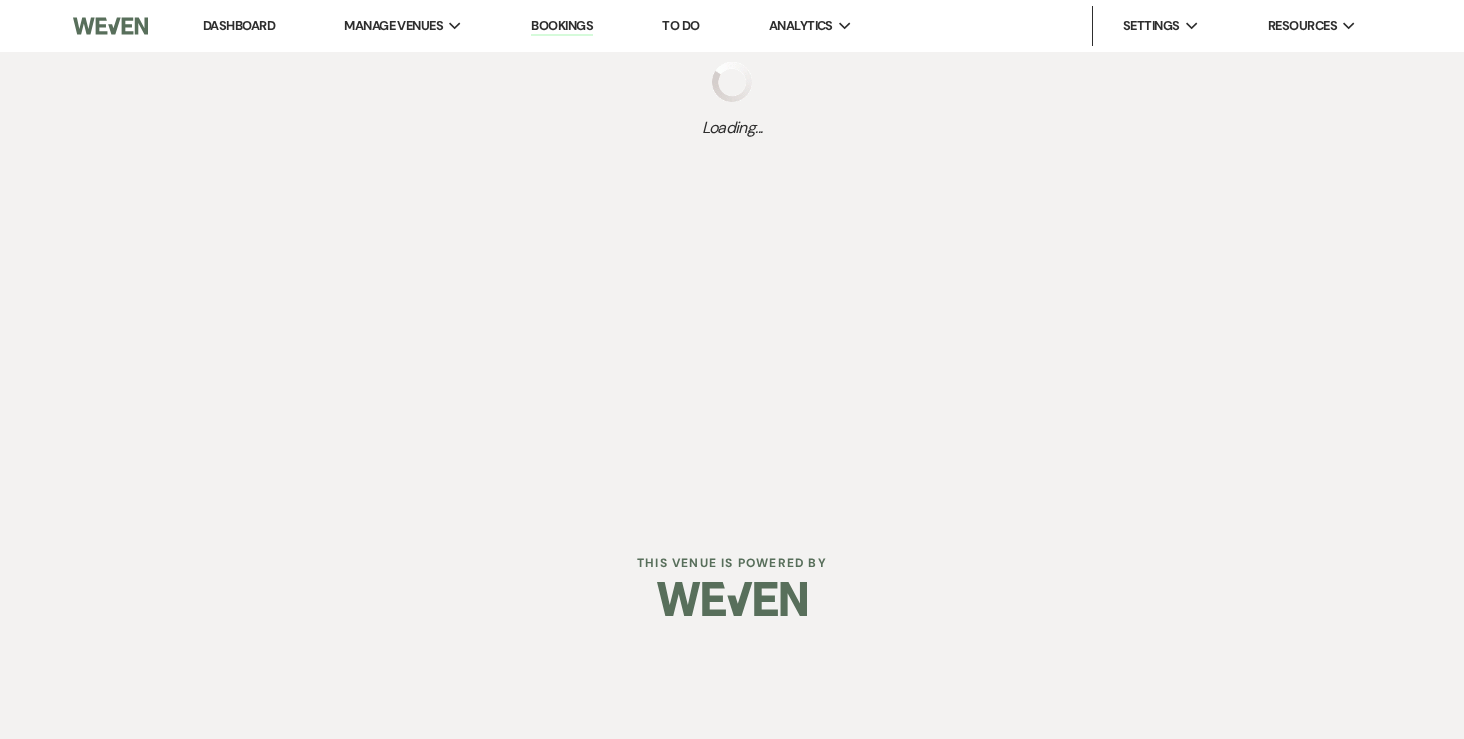 scroll, scrollTop: 0, scrollLeft: 0, axis: both 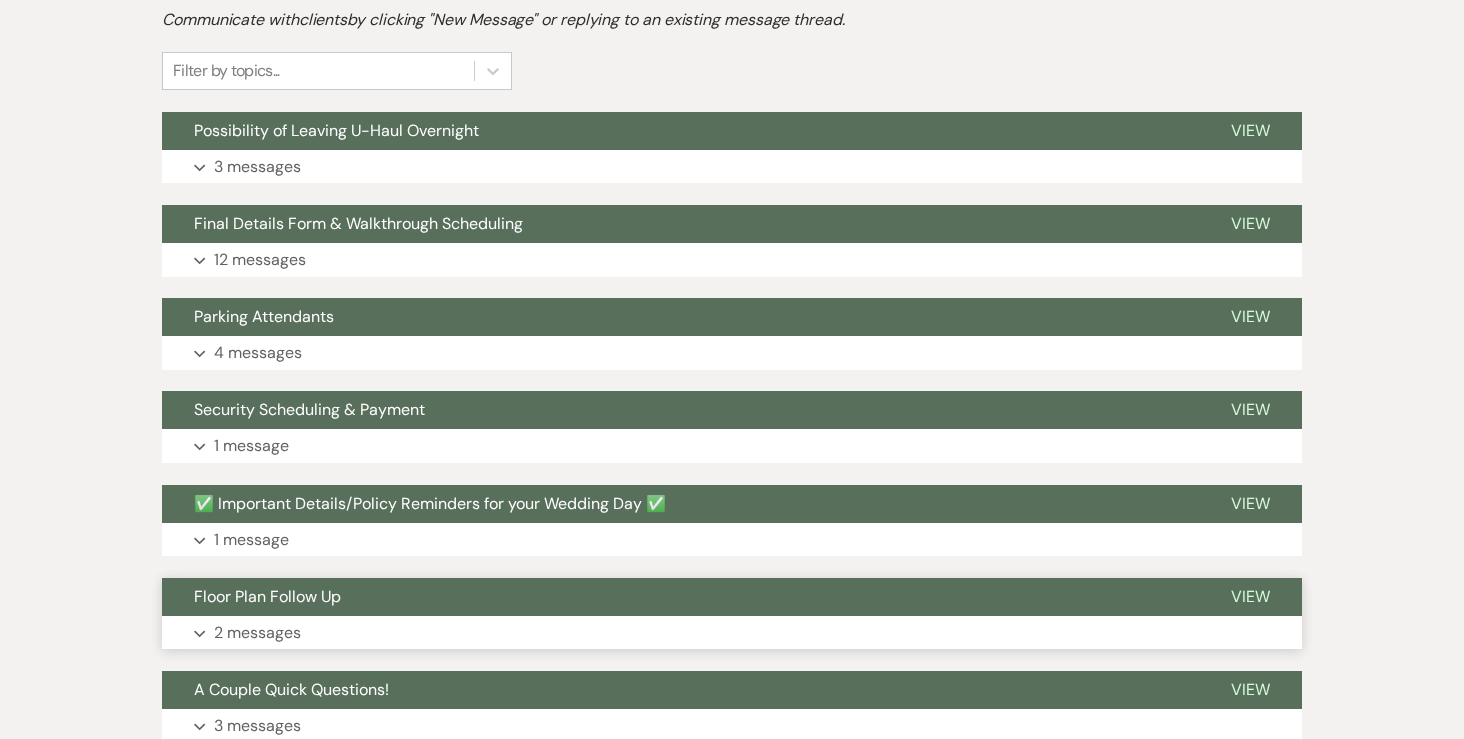 click on "2 messages" at bounding box center (257, 633) 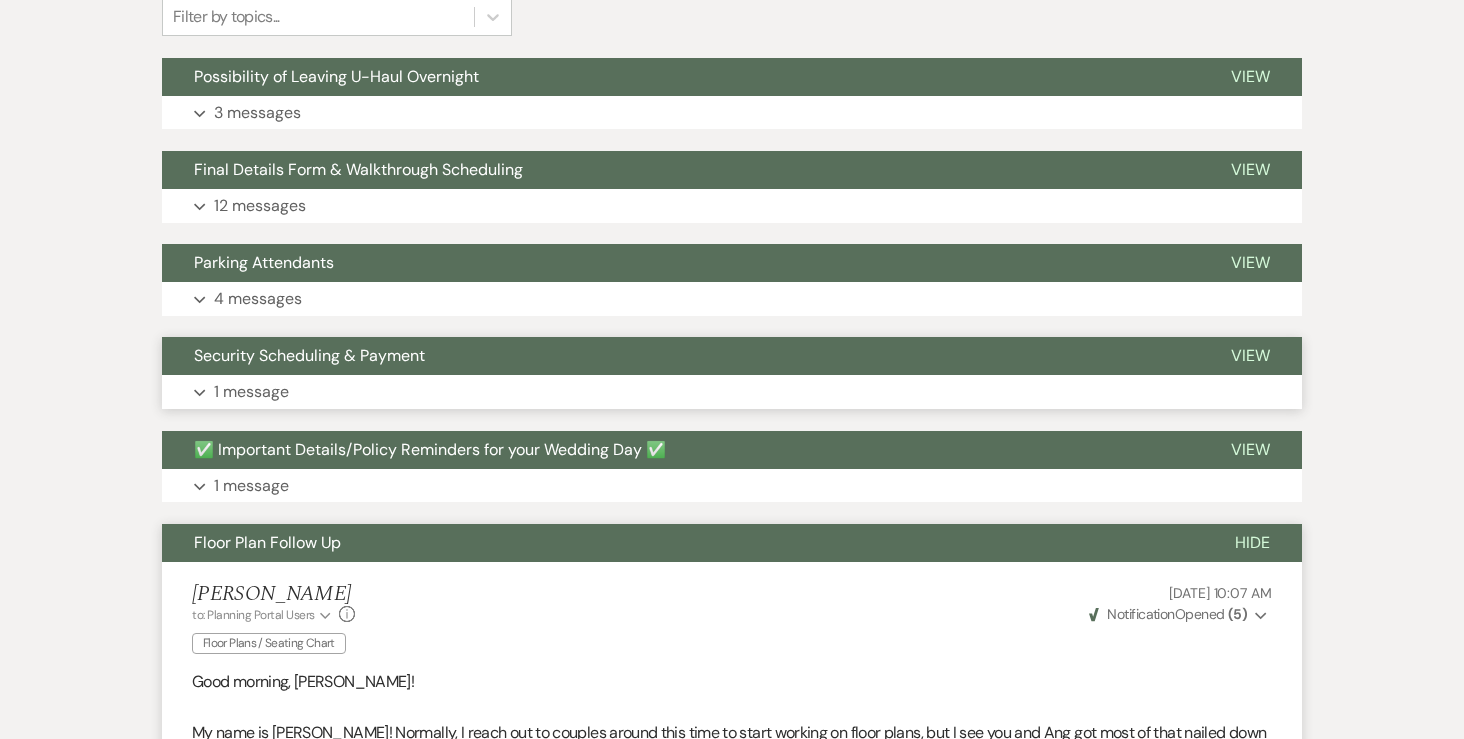 scroll, scrollTop: 537, scrollLeft: 0, axis: vertical 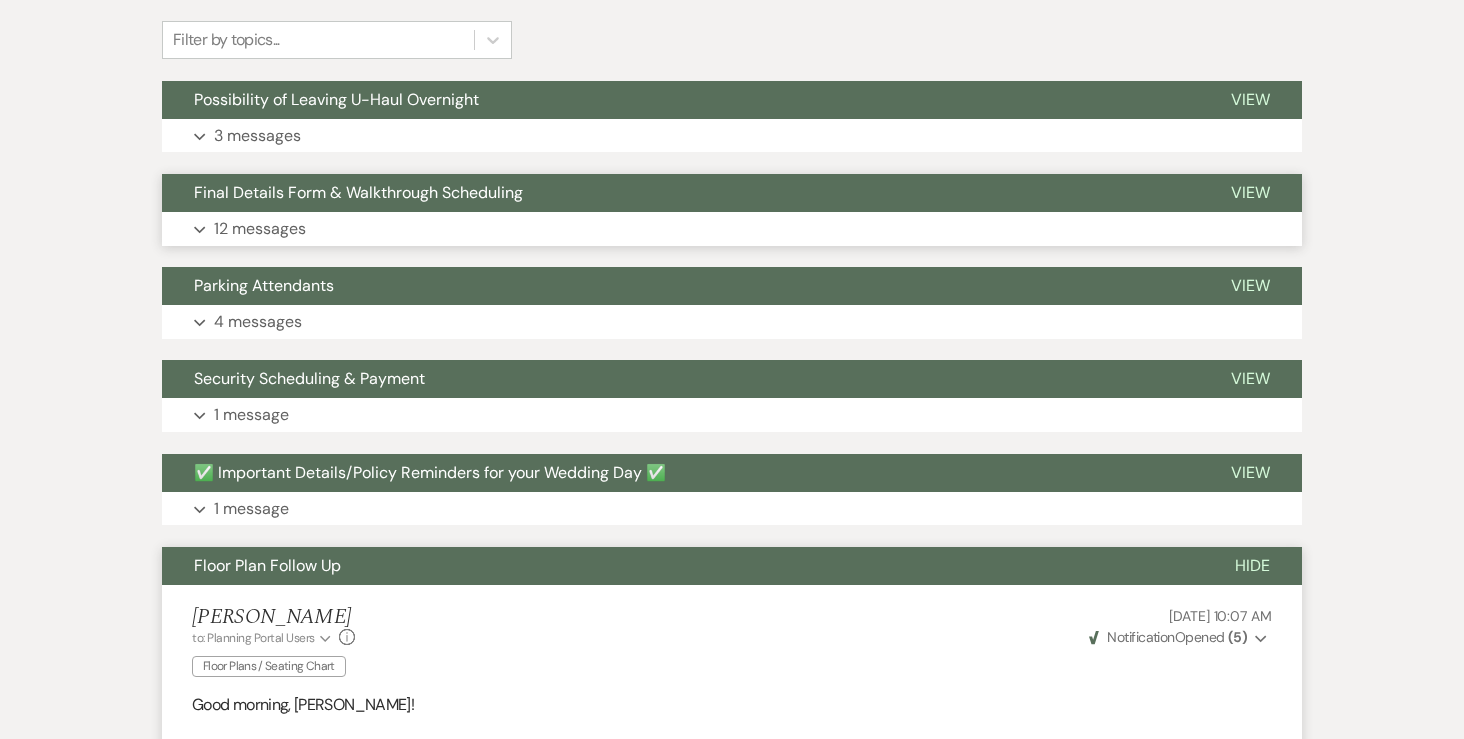 click on "12 messages" at bounding box center (260, 229) 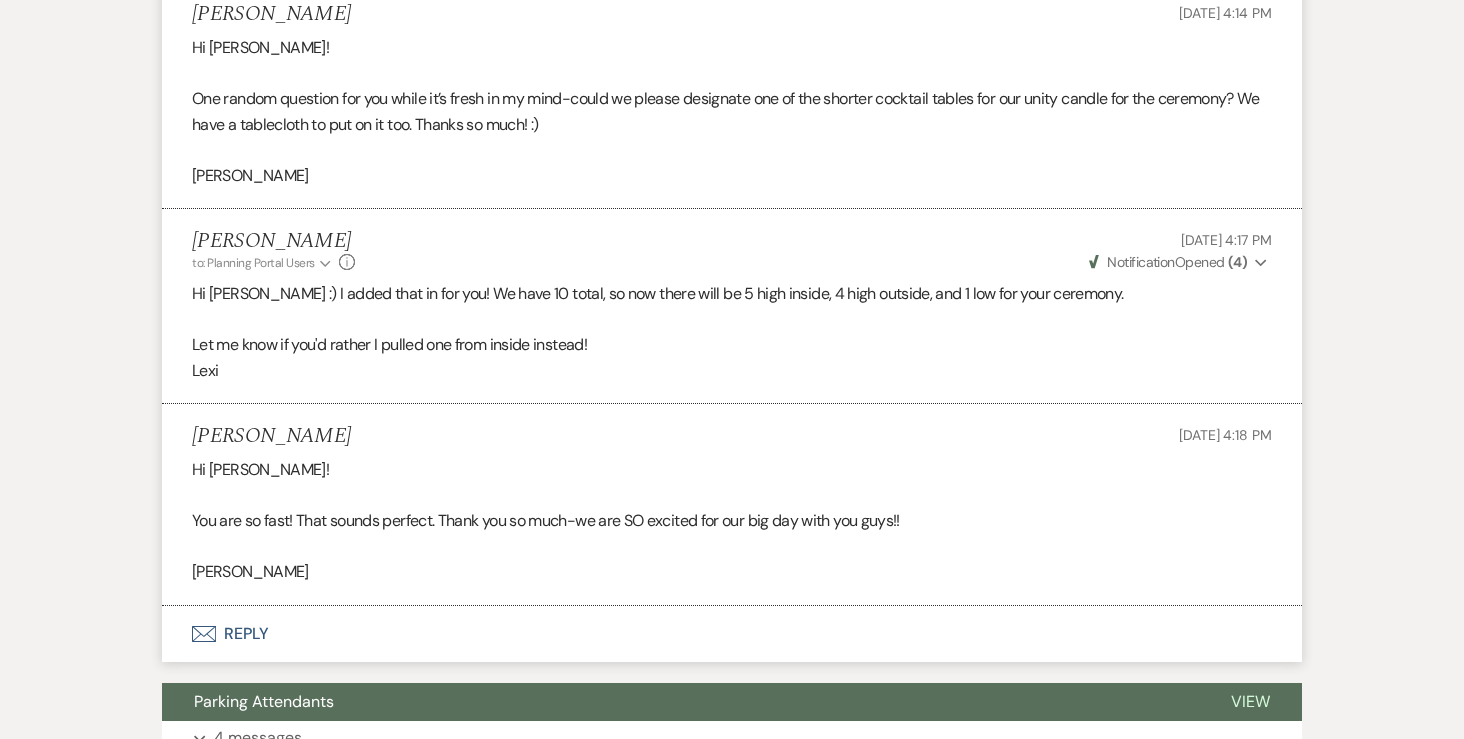 scroll, scrollTop: 5386, scrollLeft: 0, axis: vertical 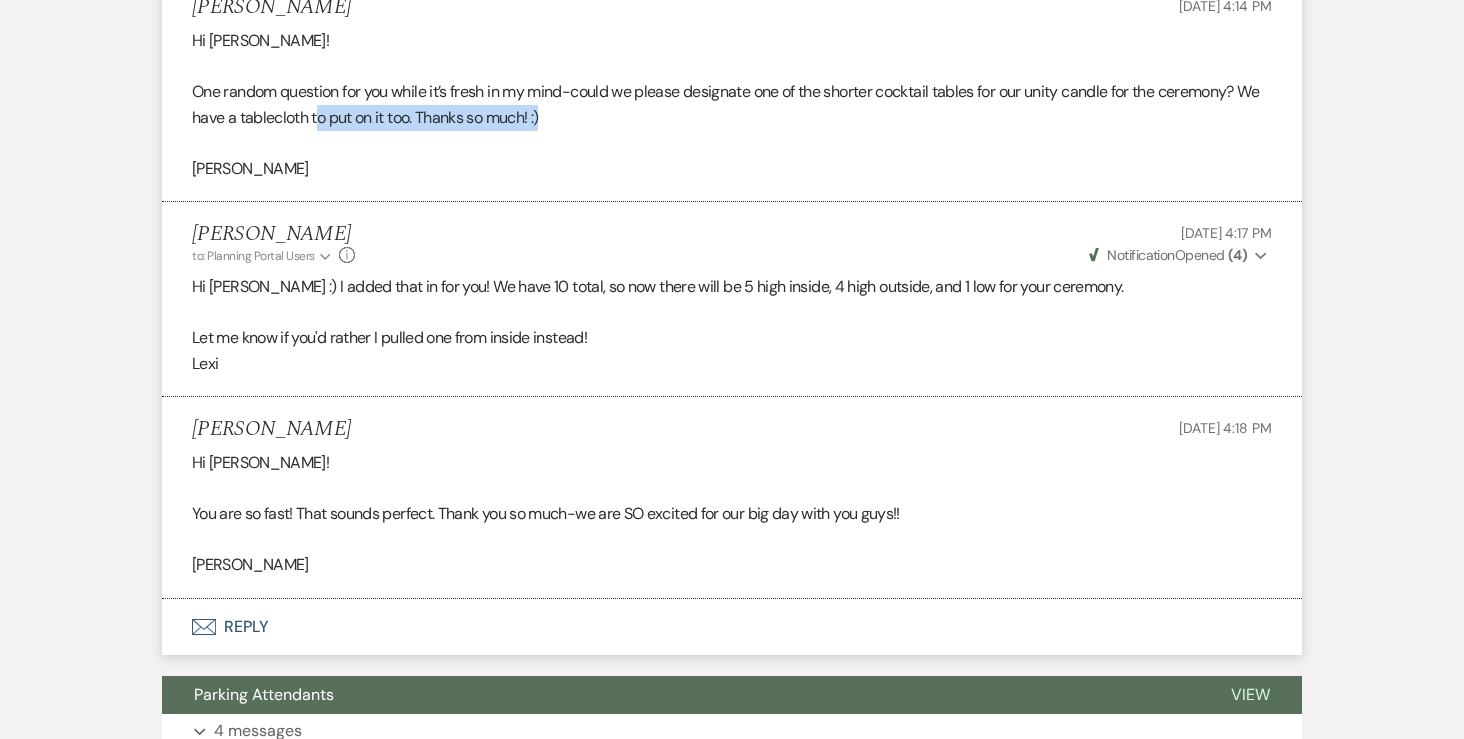 drag, startPoint x: 592, startPoint y: 145, endPoint x: 344, endPoint y: 132, distance: 248.34048 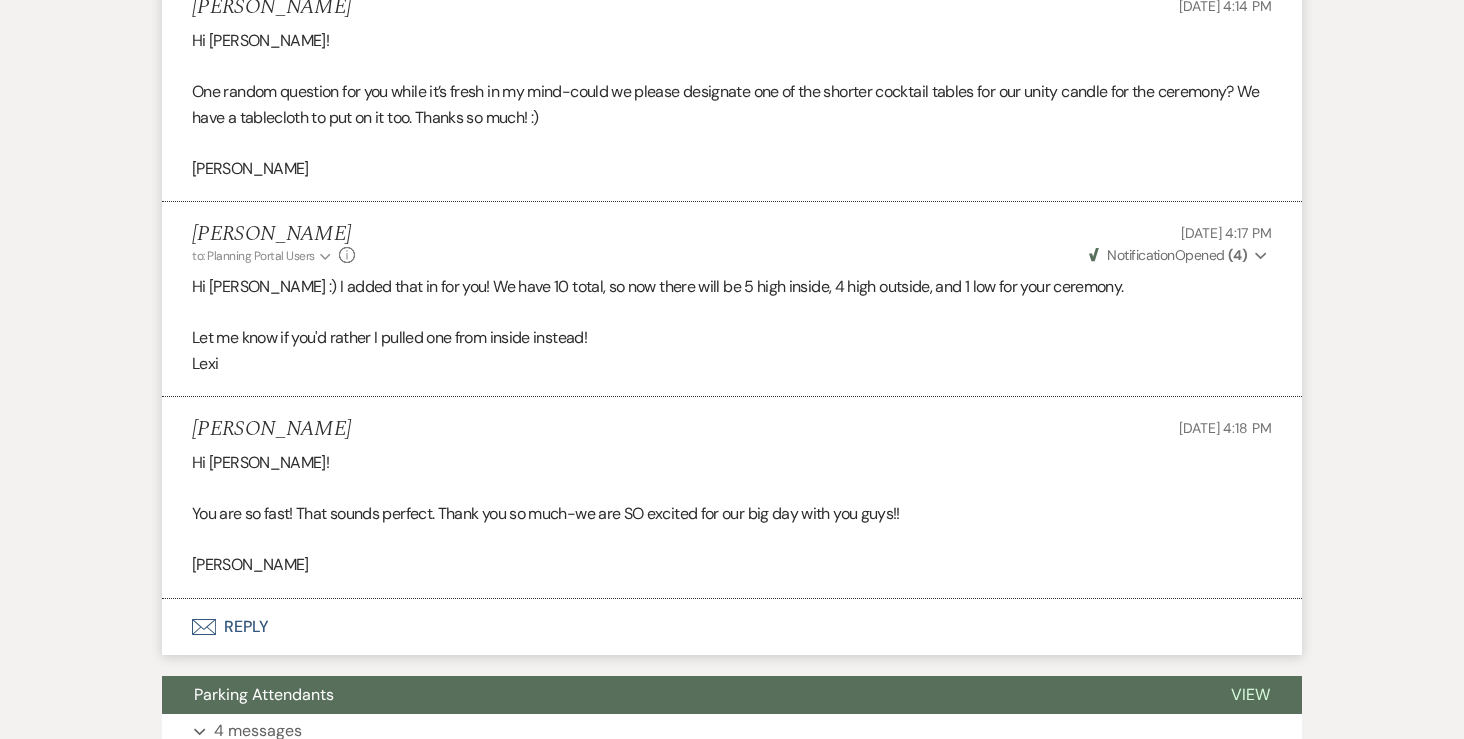 click on "One random question for you while it’s fresh in my mind-could we please designate one of the shorter cocktail tables for our unity candle for the ceremony? We have a tablecloth to put on it too. Thanks so much! :)" at bounding box center [732, 104] 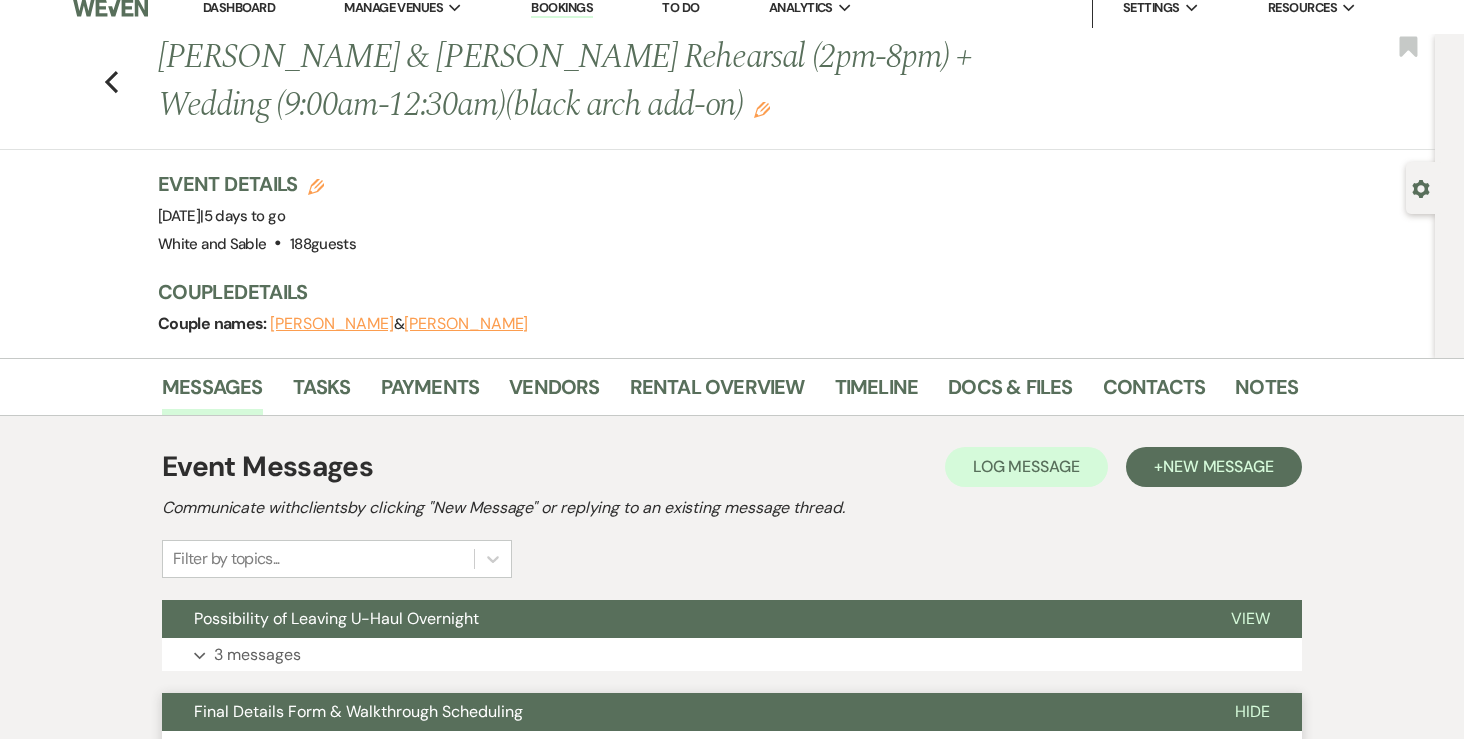 scroll, scrollTop: 0, scrollLeft: 0, axis: both 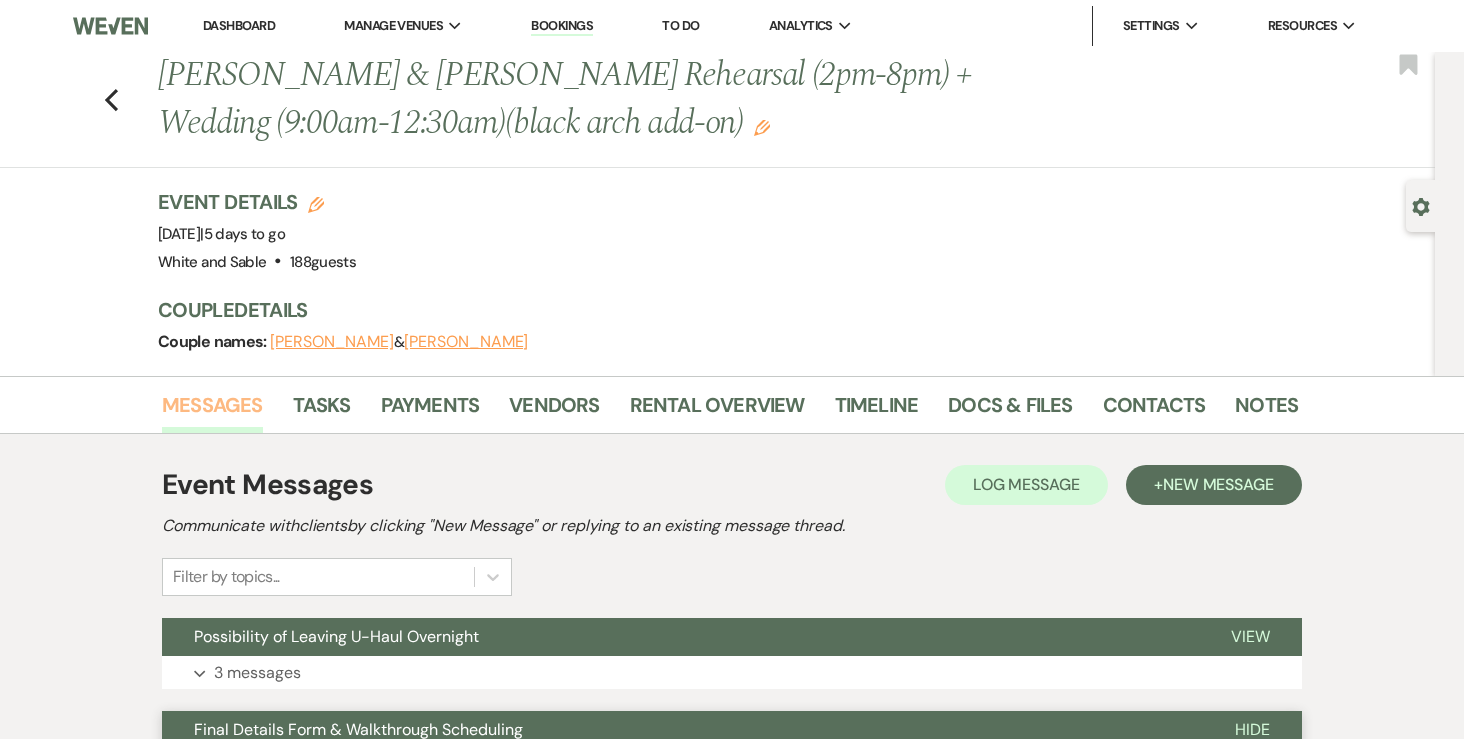 click on "Messages" at bounding box center (212, 411) 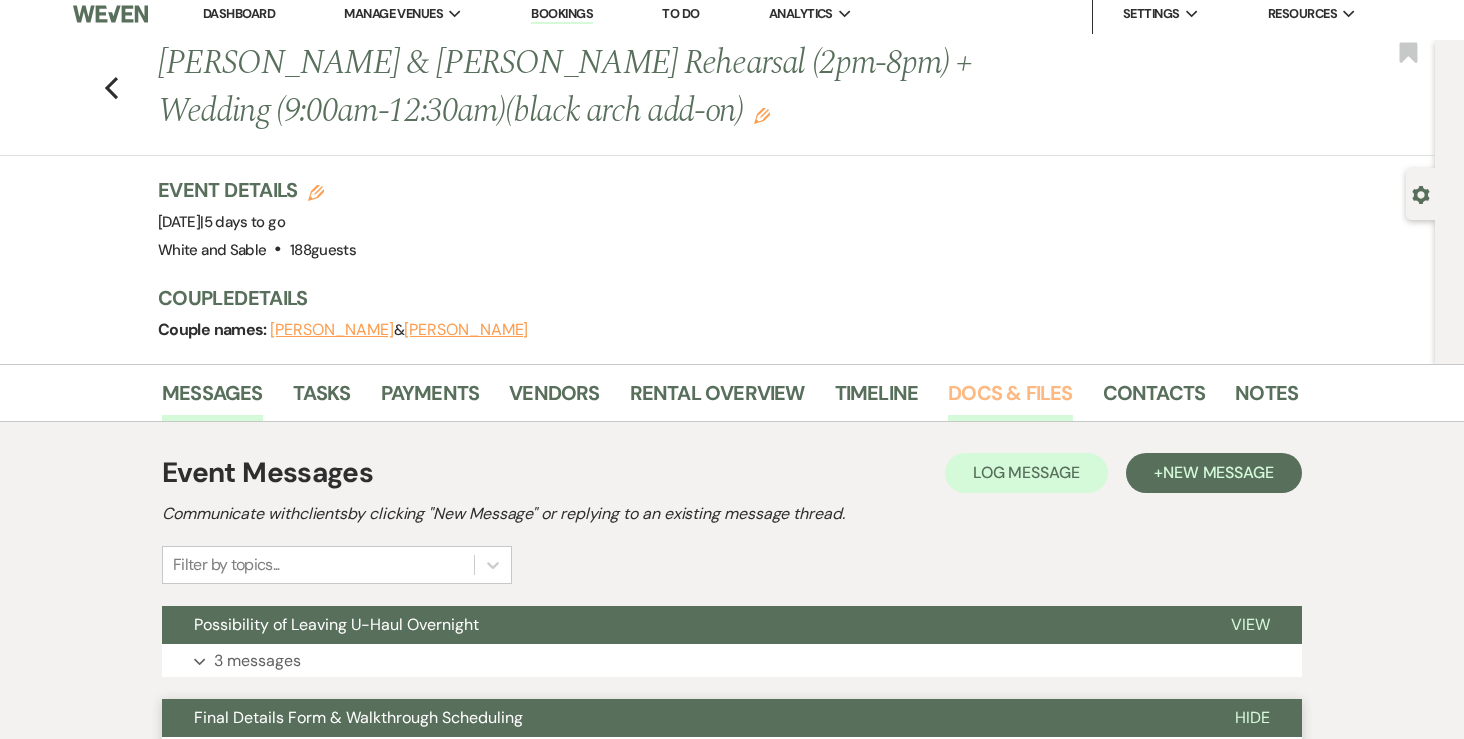 click on "Docs & Files" at bounding box center [1010, 399] 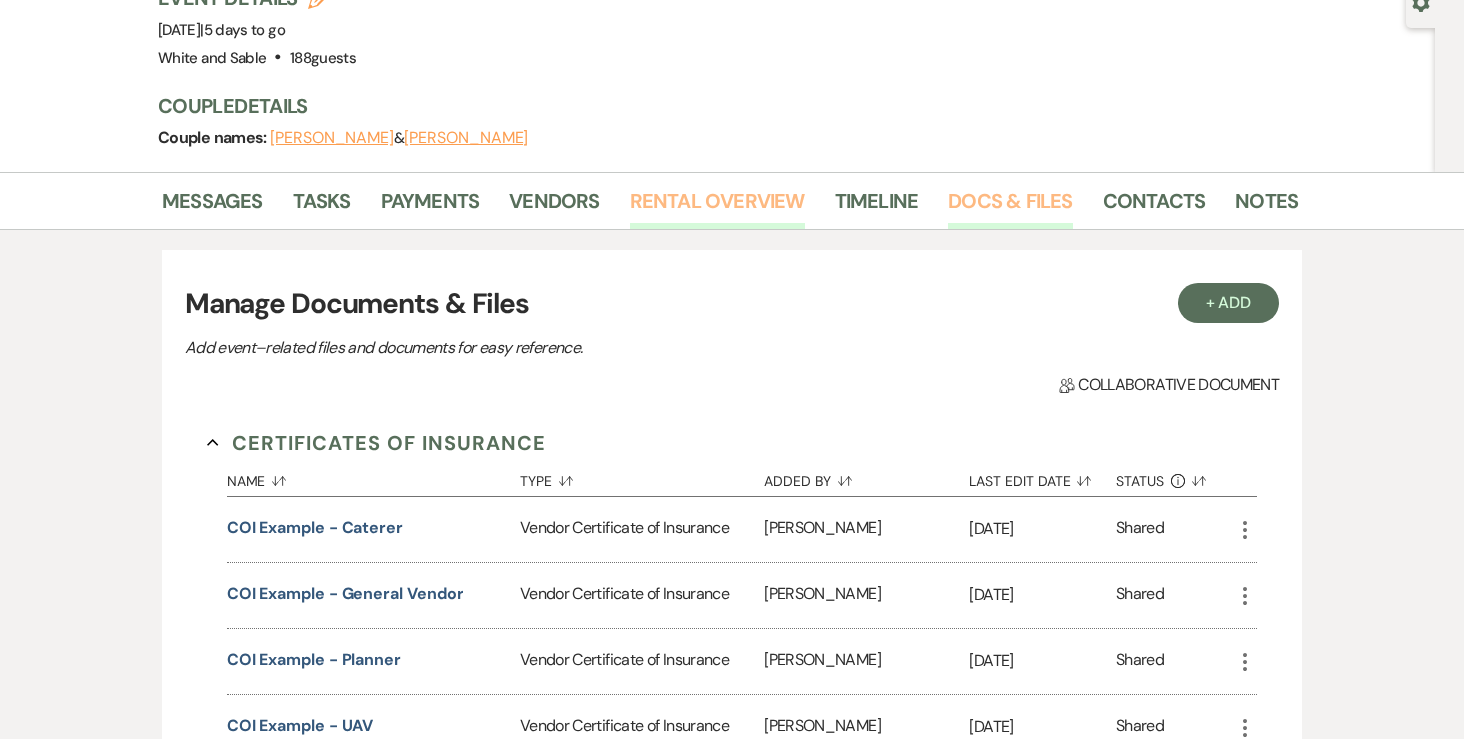 scroll, scrollTop: 0, scrollLeft: 0, axis: both 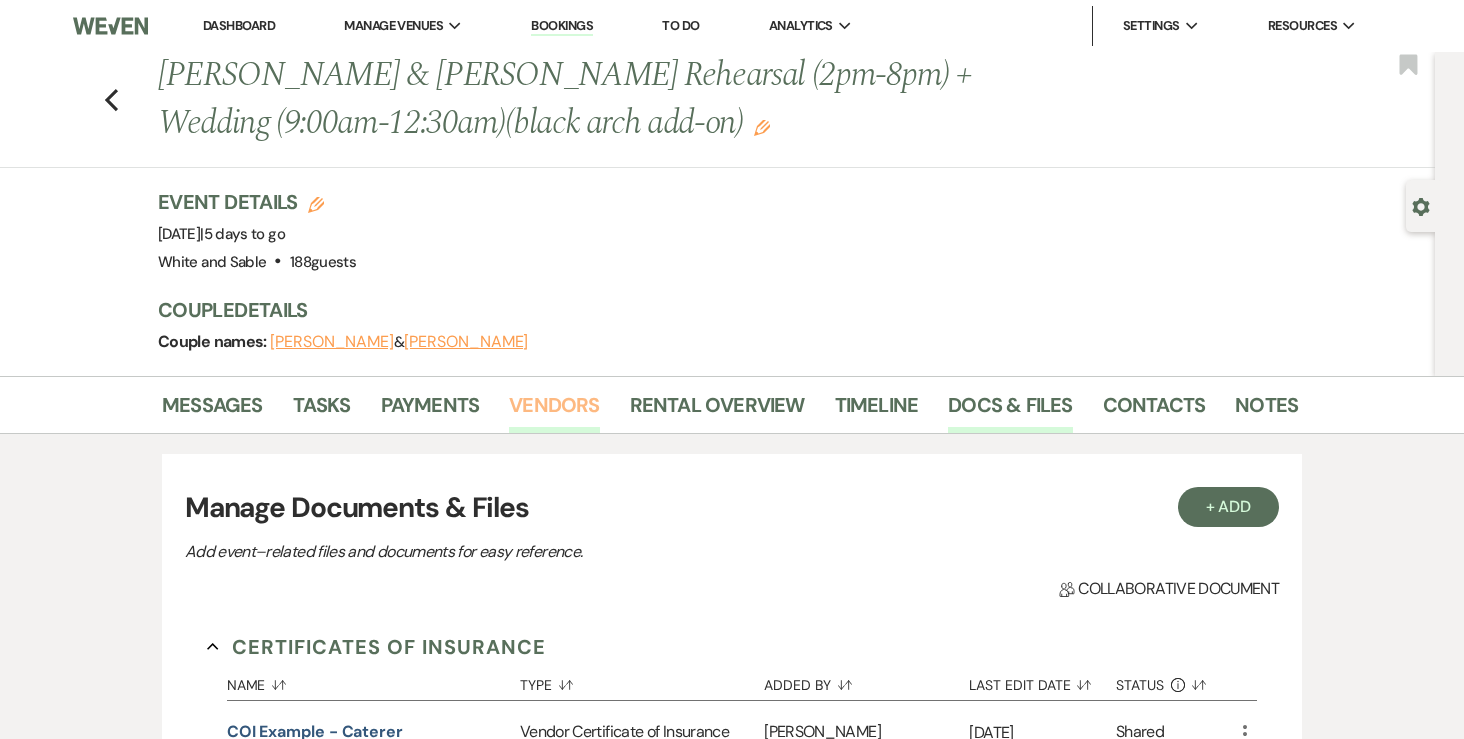 click on "Vendors" at bounding box center [554, 411] 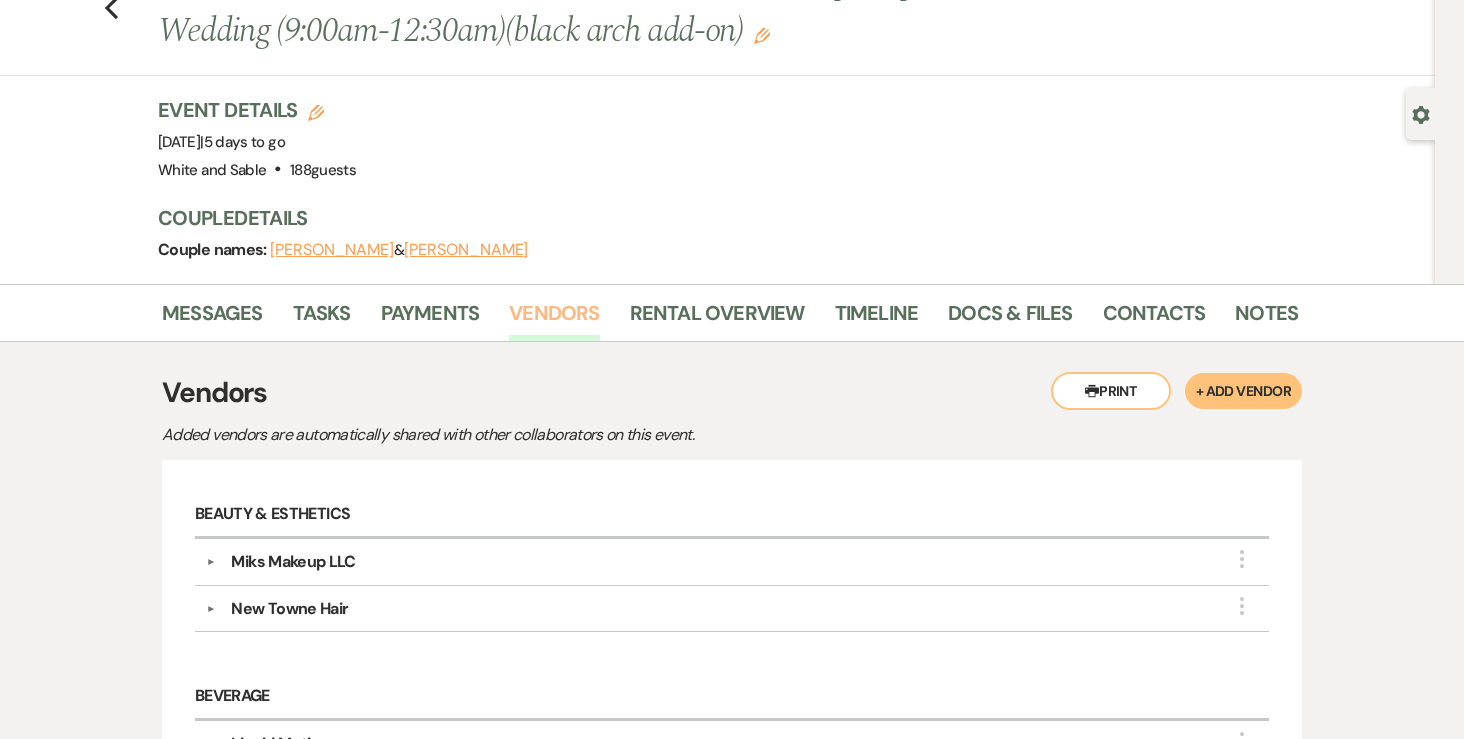 scroll, scrollTop: 0, scrollLeft: 0, axis: both 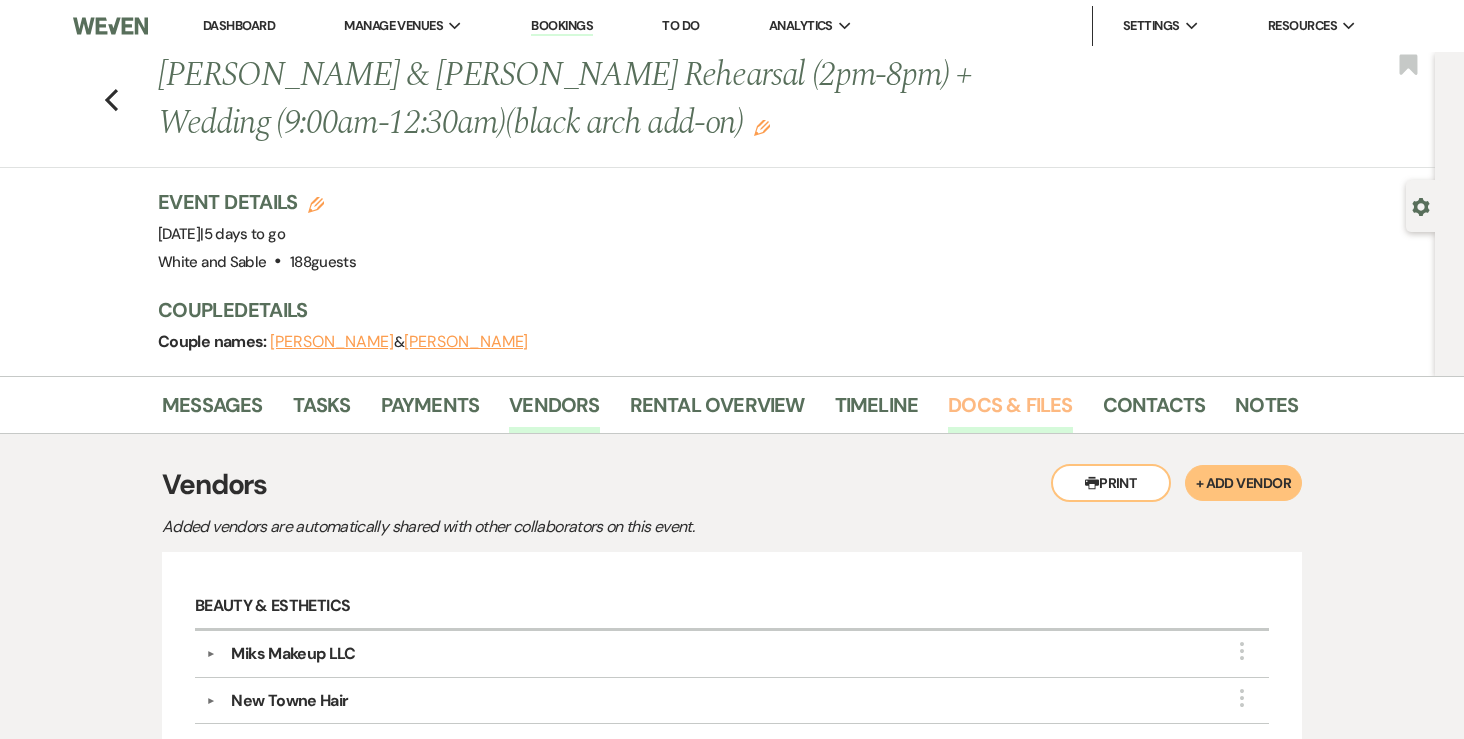 click on "Docs & Files" at bounding box center [1010, 411] 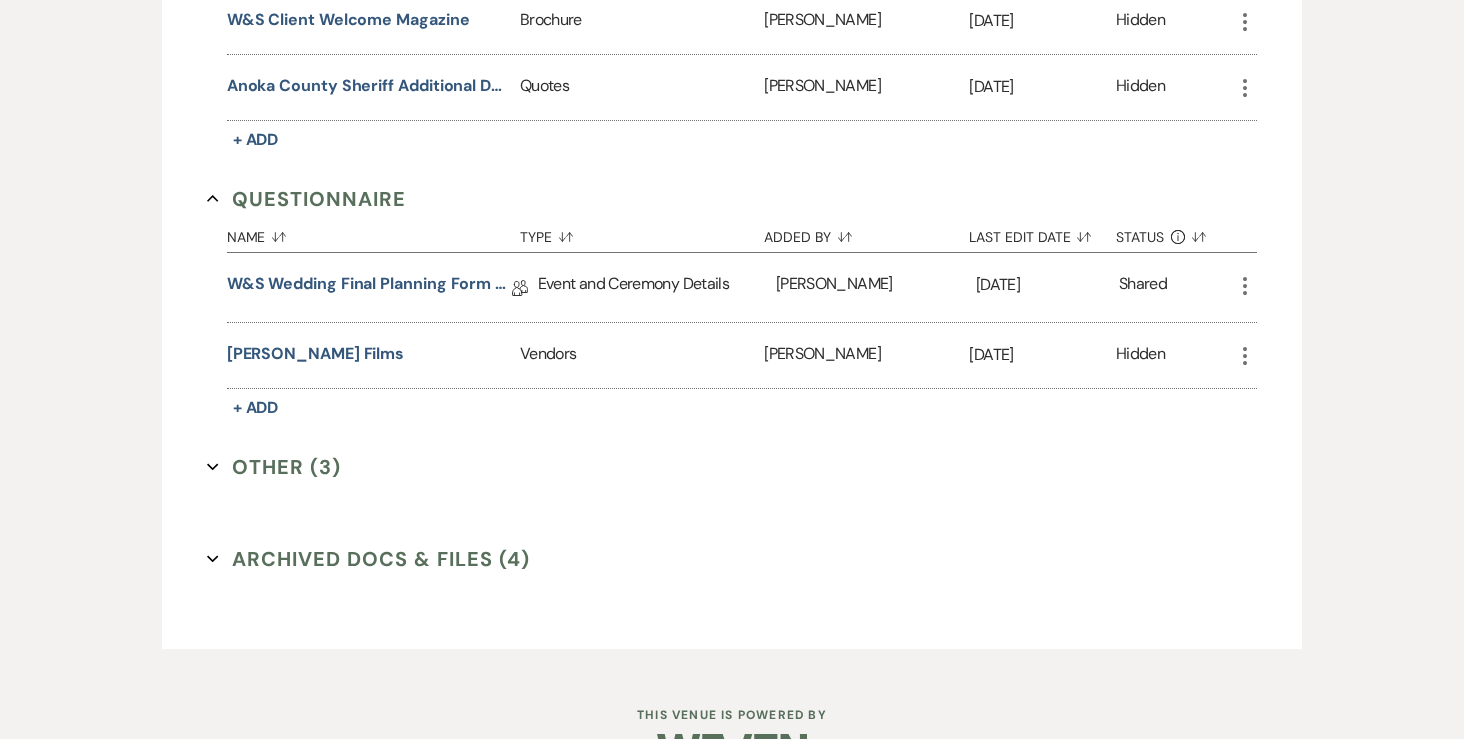 scroll, scrollTop: 4207, scrollLeft: 0, axis: vertical 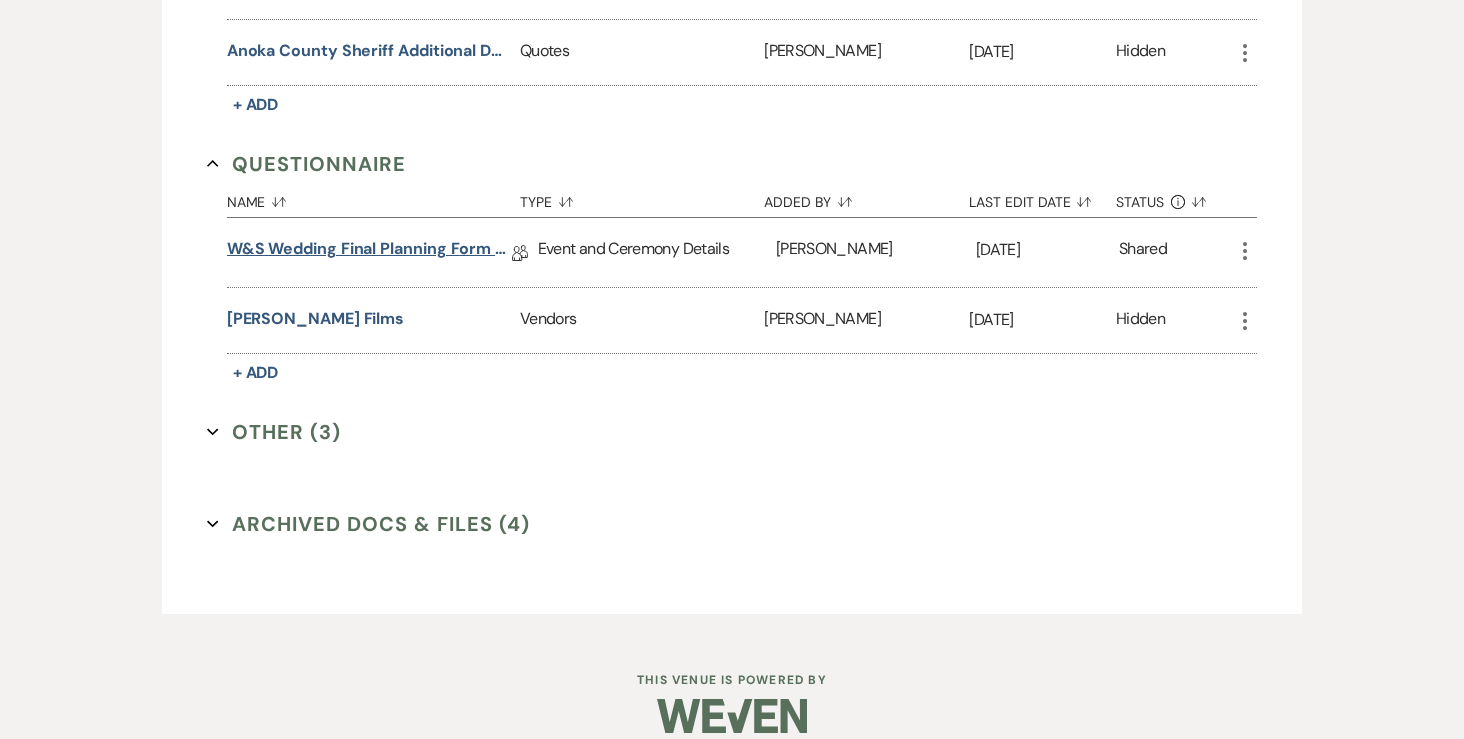 click on "W&S Wedding Final Planning Form - Emily & Alex - 7.26.25" at bounding box center [369, 252] 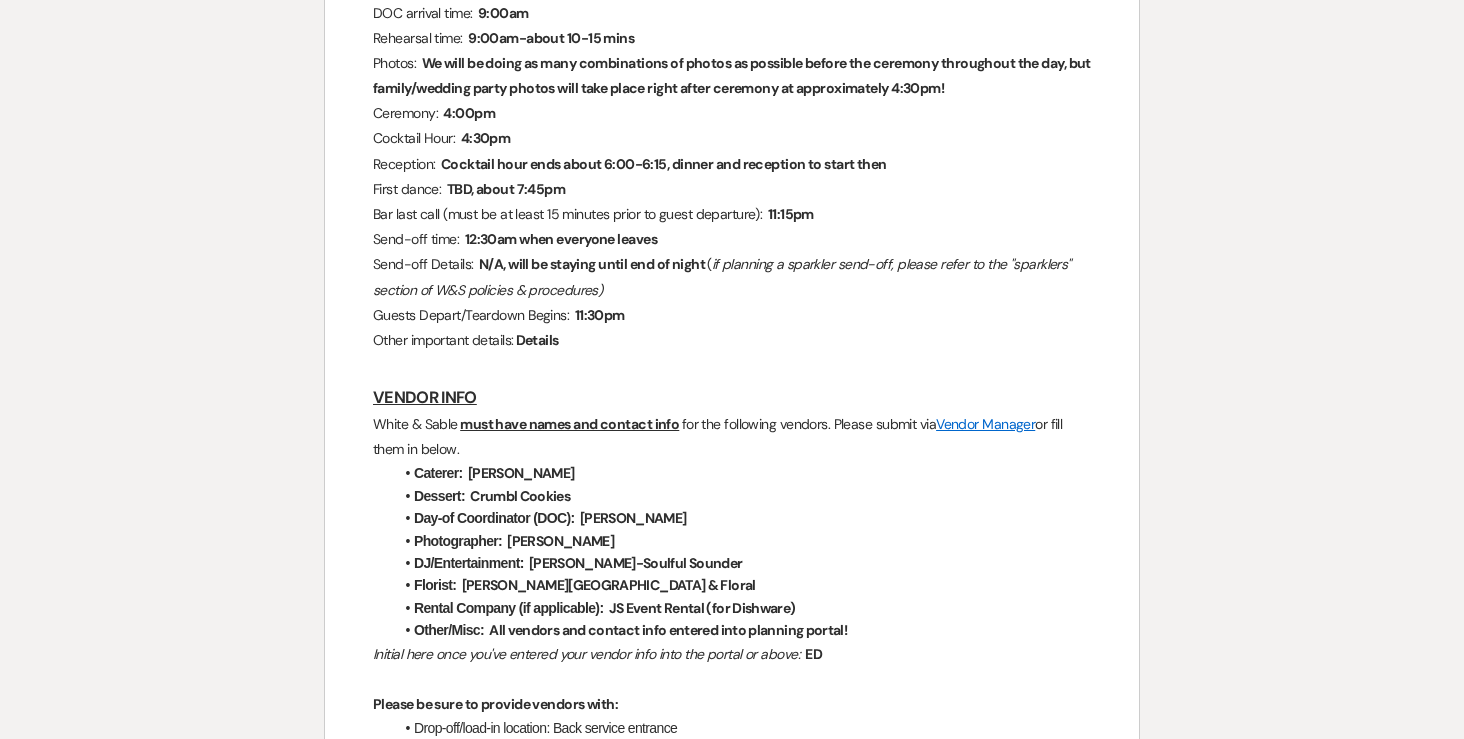 scroll, scrollTop: 0, scrollLeft: 0, axis: both 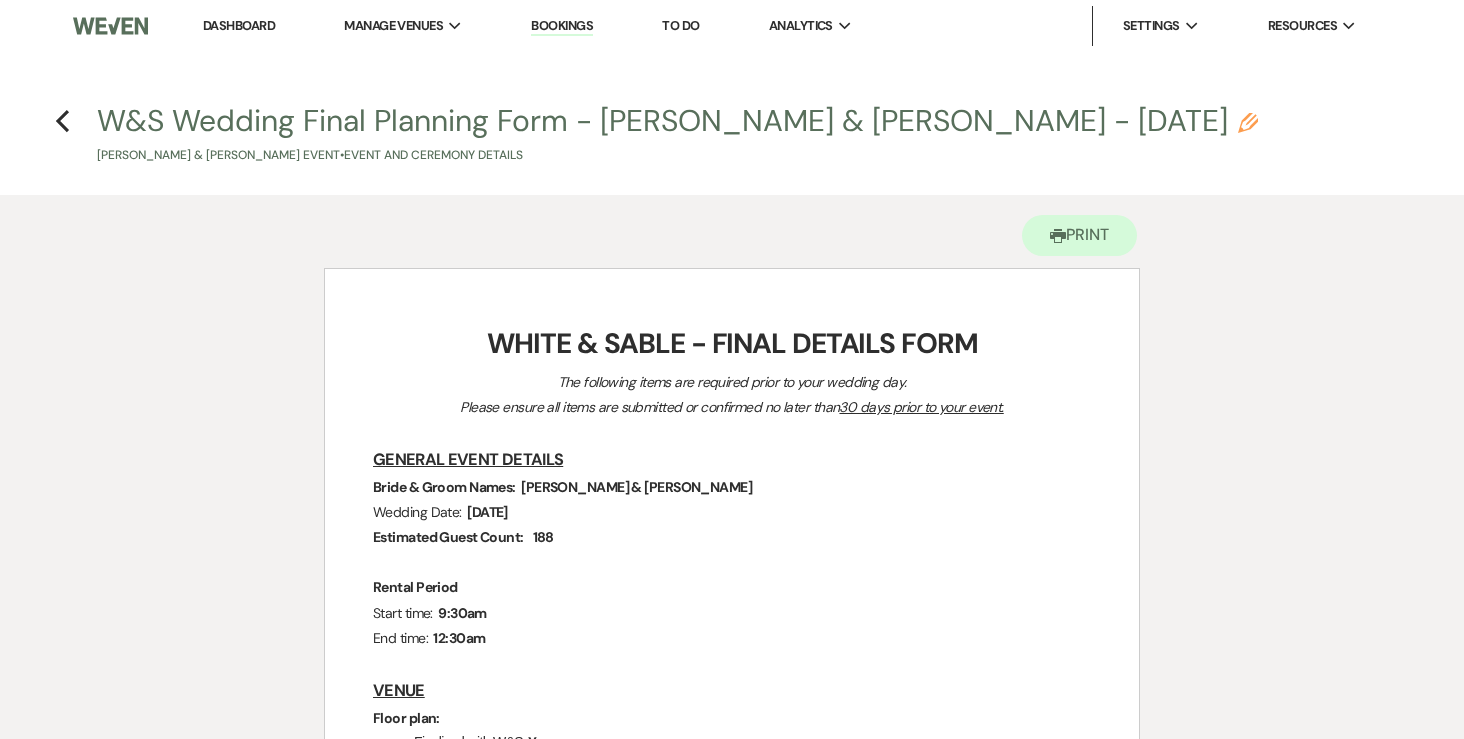 click on "Previous W&S Wedding Final Planning Form - Emily & Alex - 7.26.25 Pencil Emily Driste & Alex Virnig's Event  •  Event and Ceremony Details" at bounding box center (732, 132) 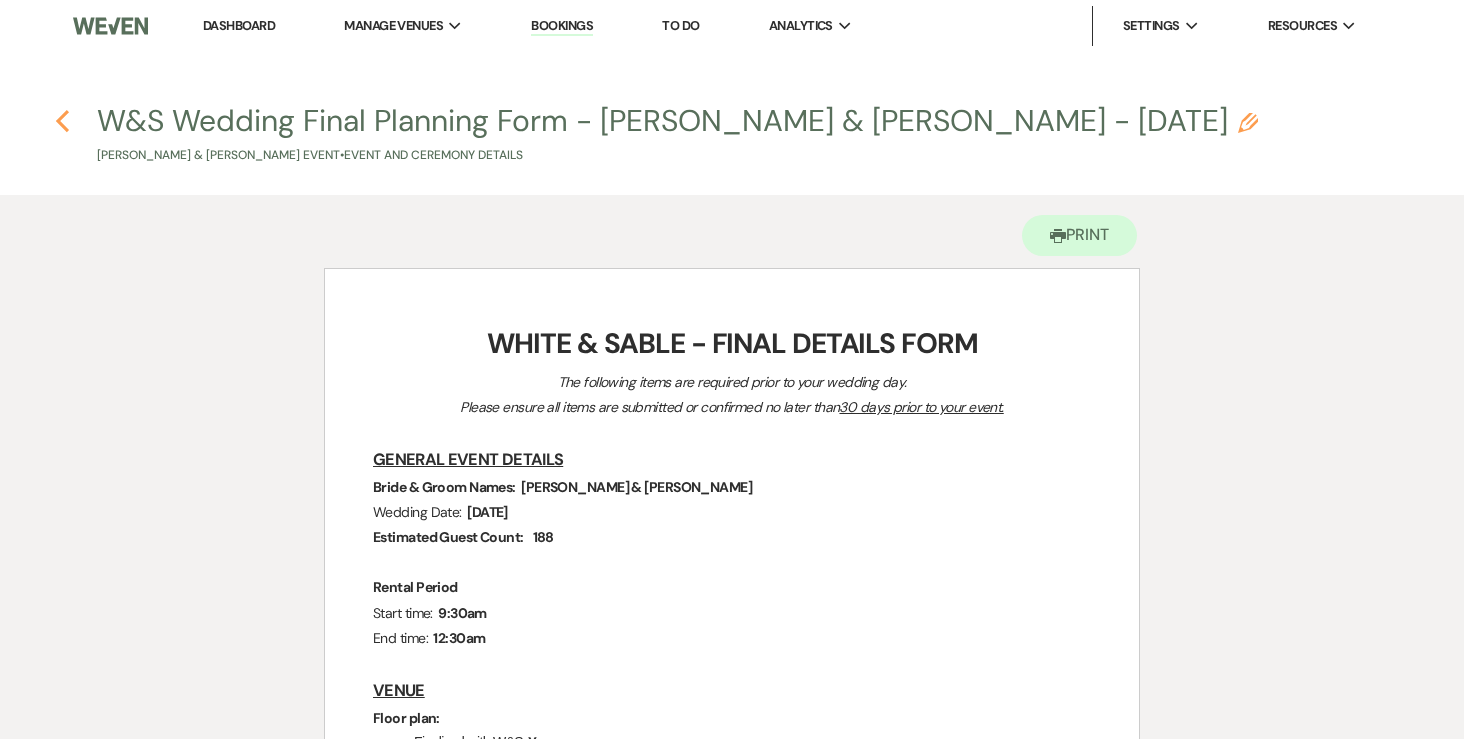 click on "Previous" 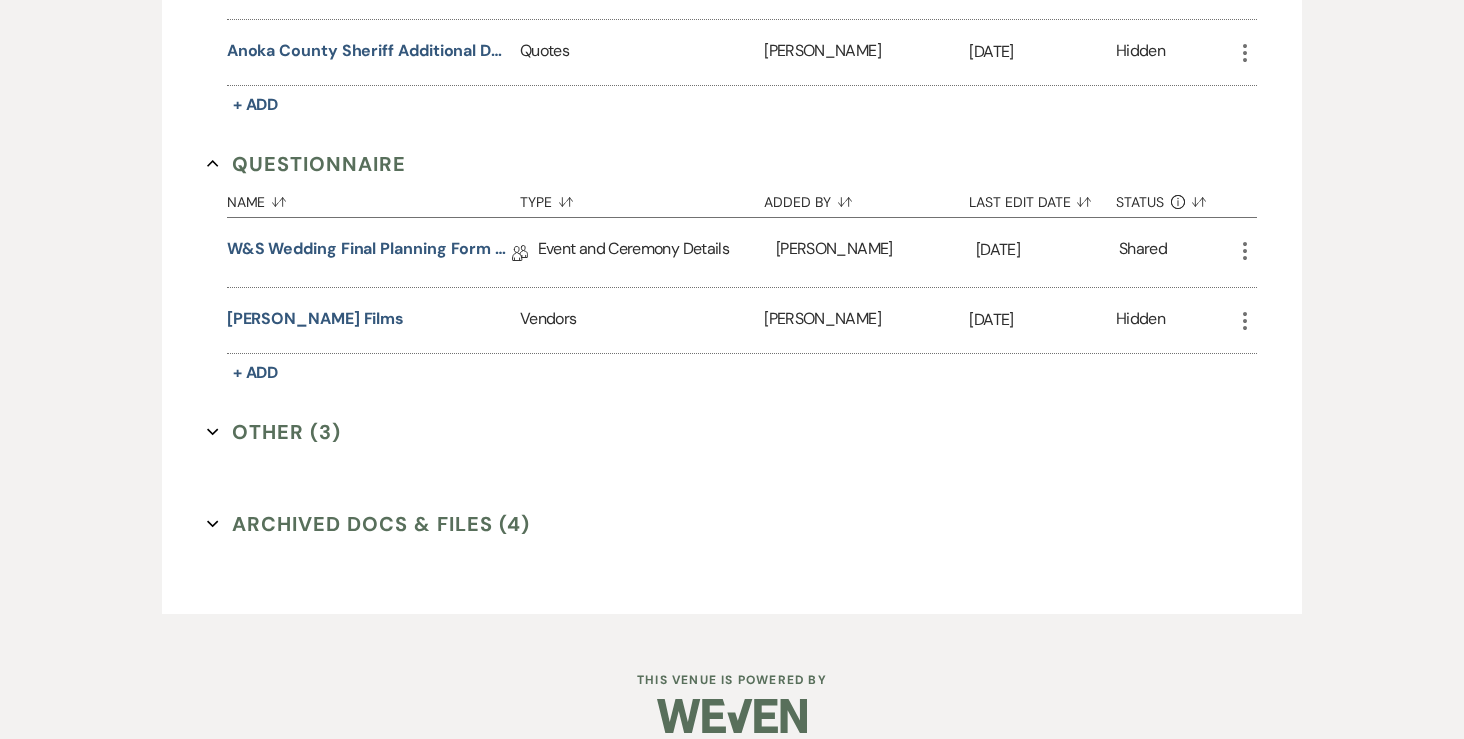 click on "More" 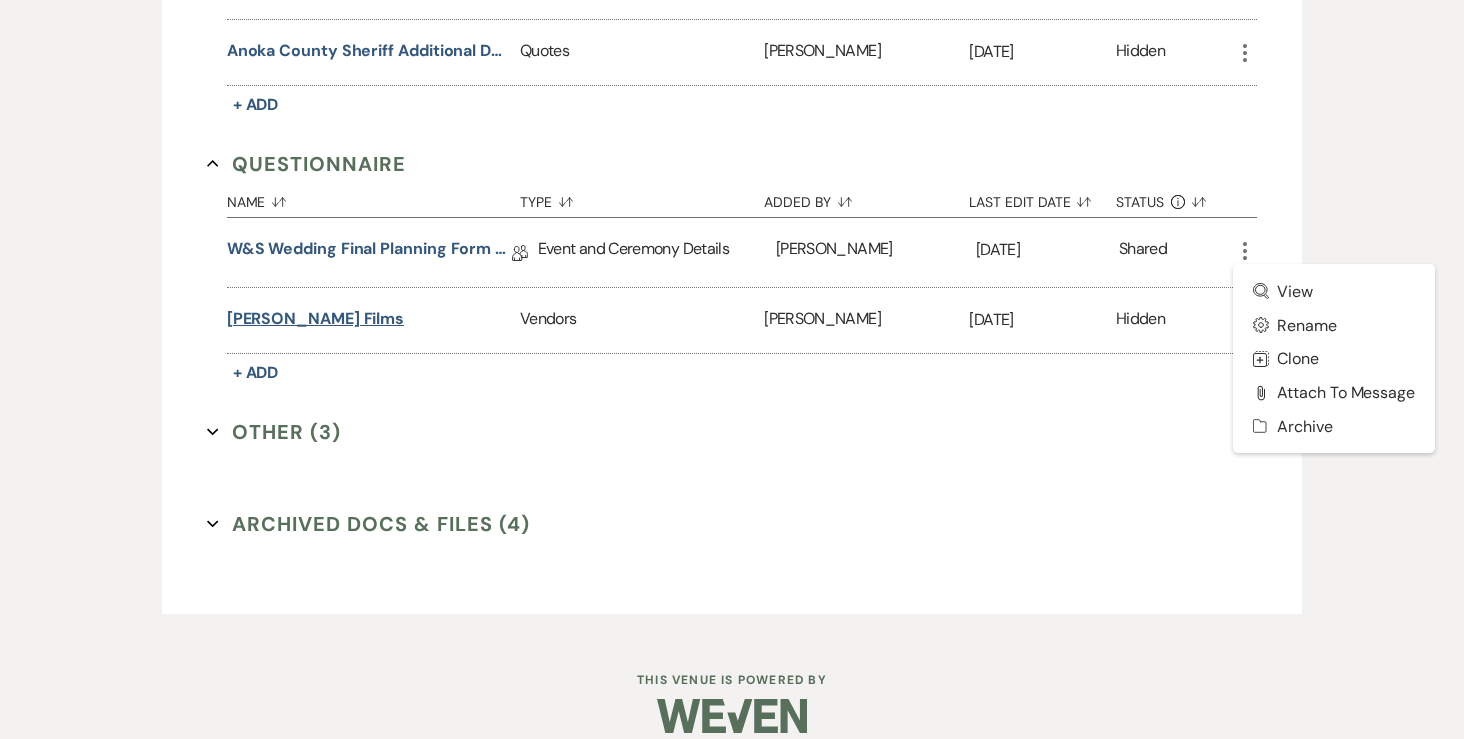 click on "Cooper Films" at bounding box center (315, 319) 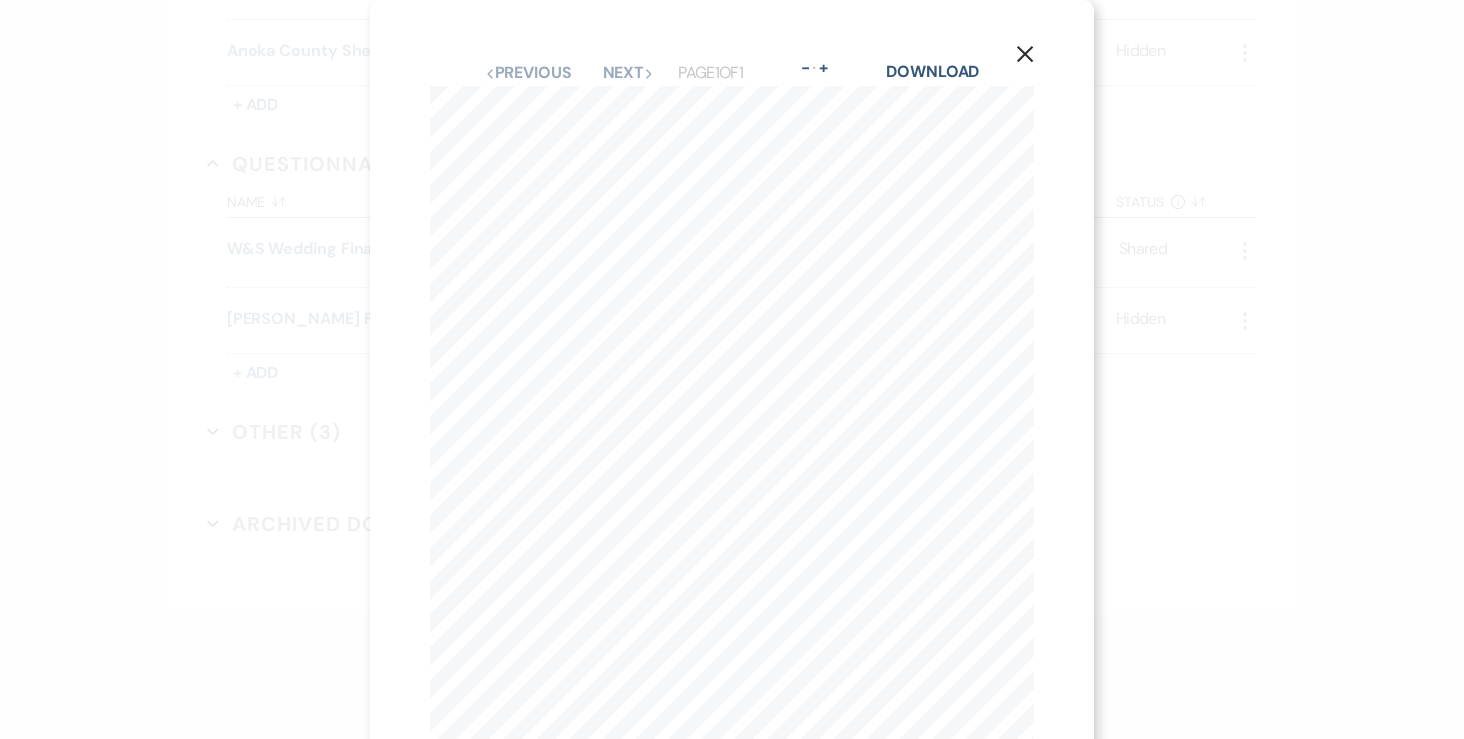click on "X" 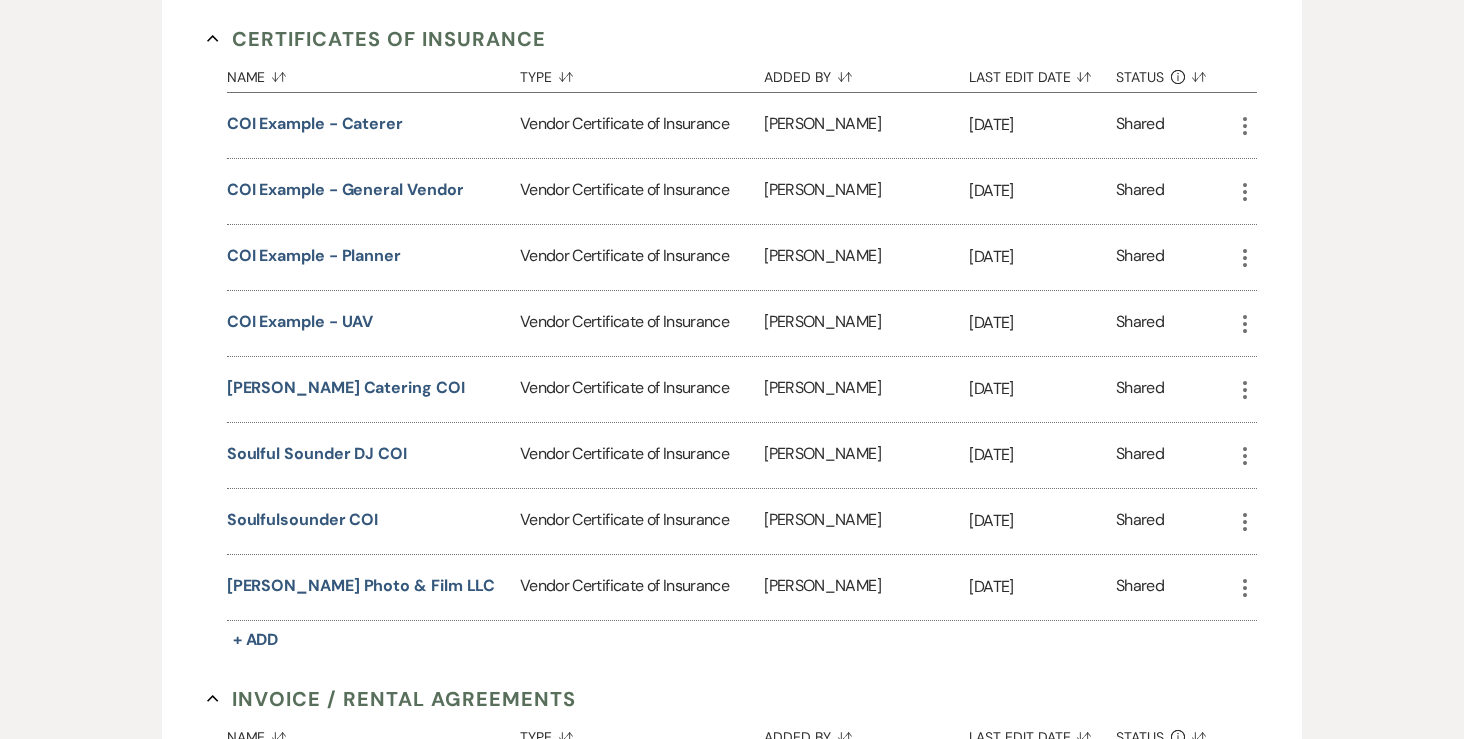 scroll, scrollTop: 0, scrollLeft: 0, axis: both 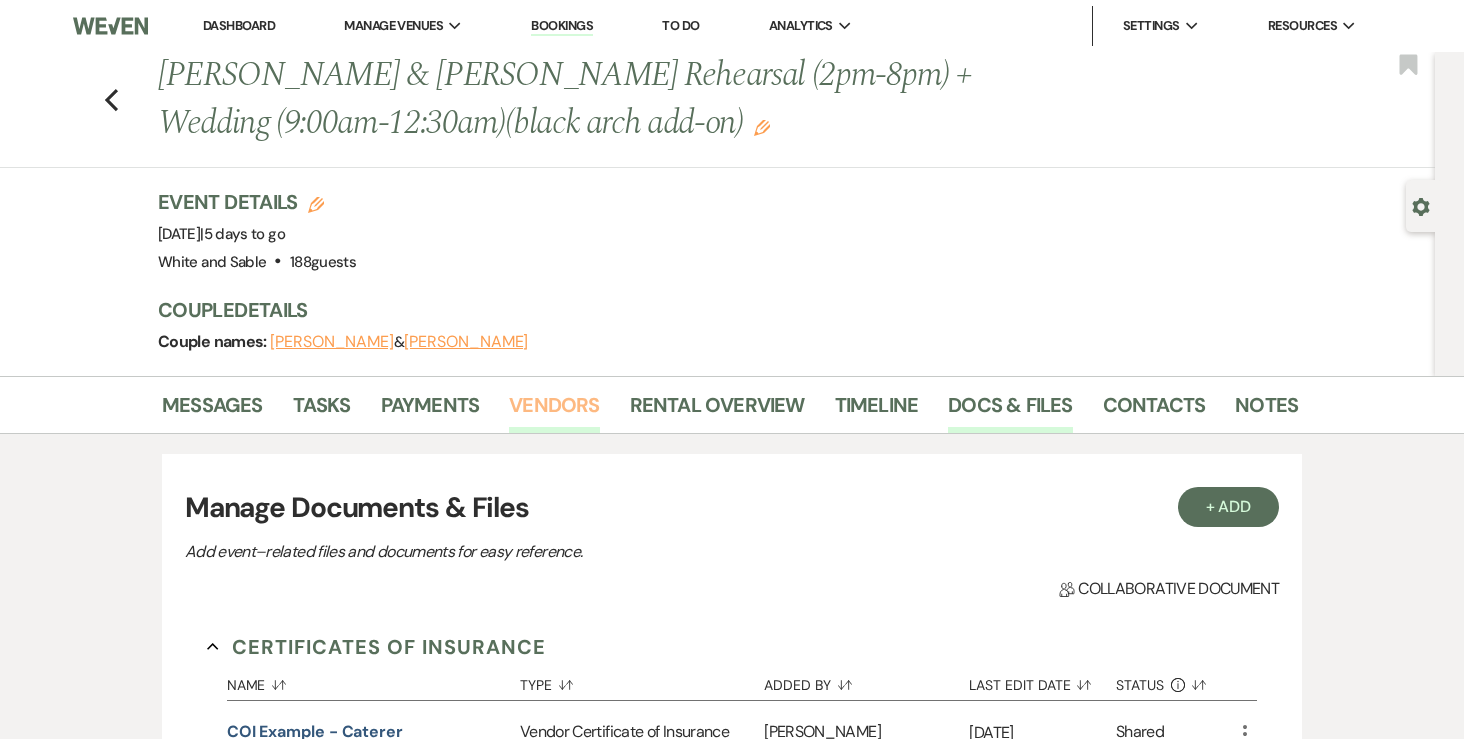 click on "Vendors" at bounding box center (554, 411) 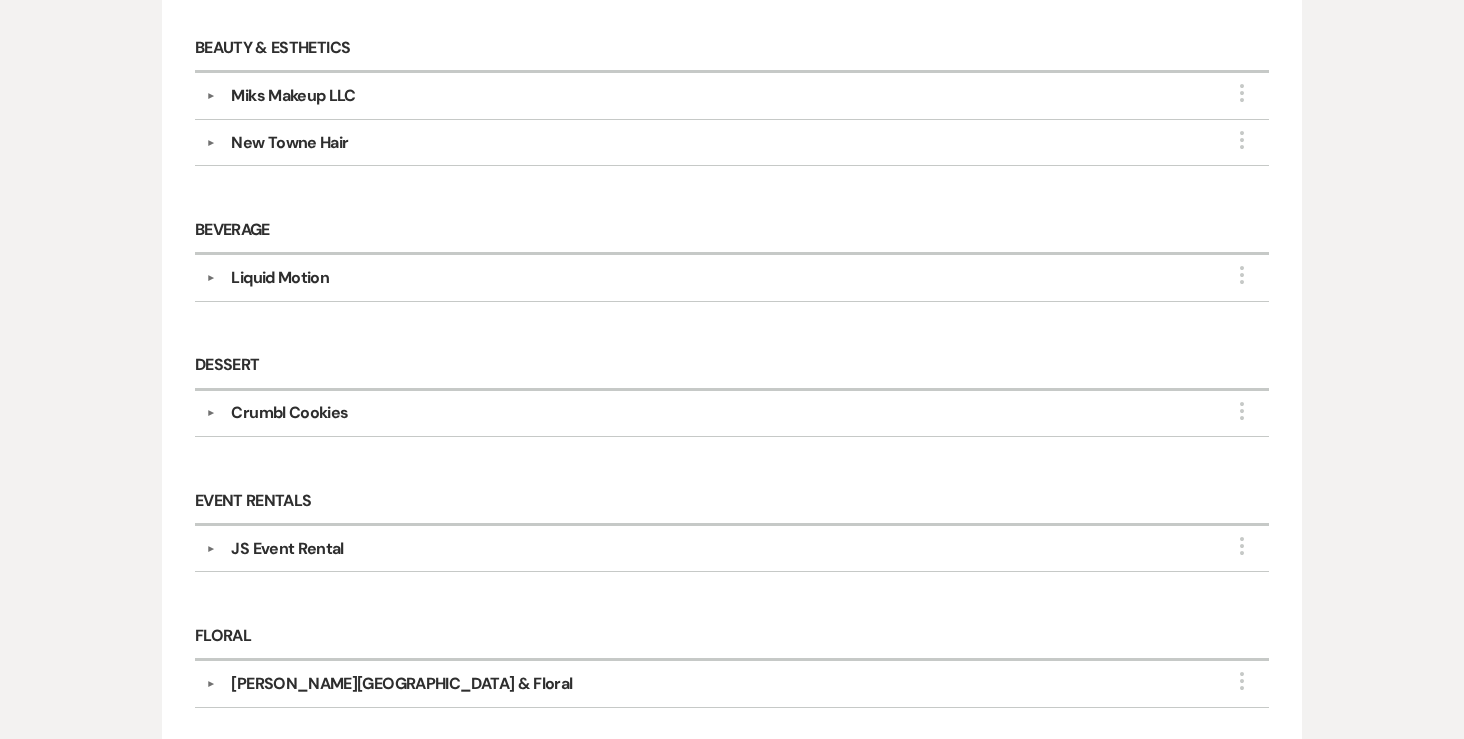 scroll, scrollTop: 0, scrollLeft: 0, axis: both 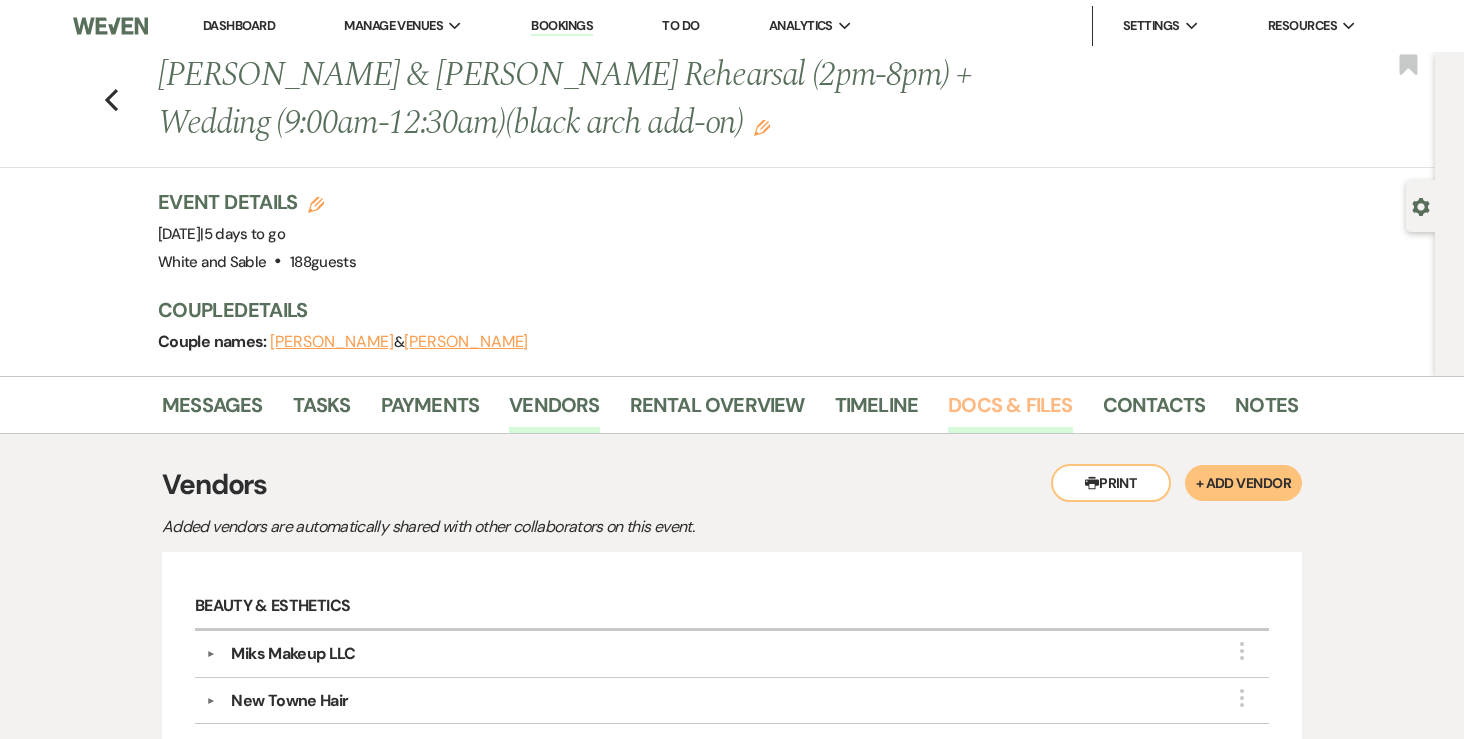 click on "Docs & Files" at bounding box center [1010, 411] 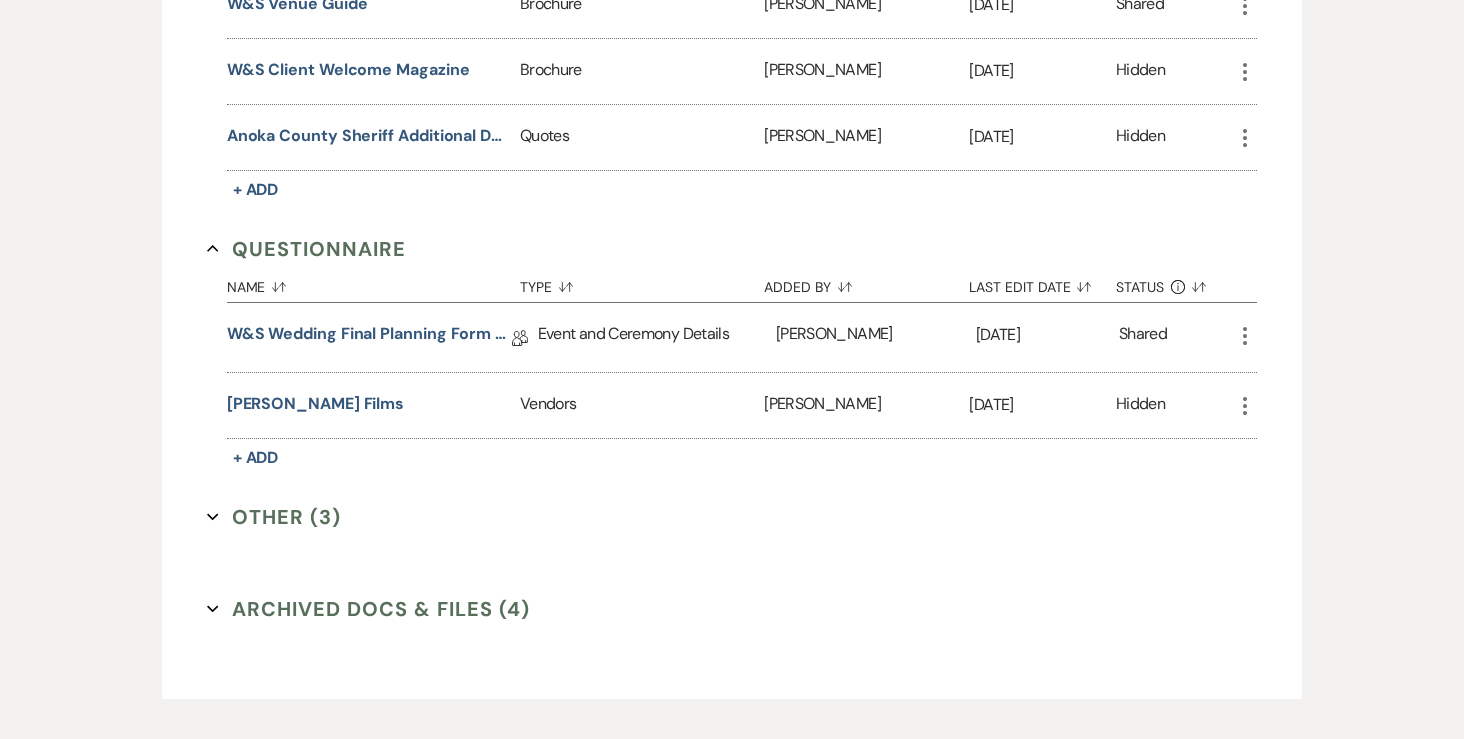 scroll, scrollTop: 4207, scrollLeft: 0, axis: vertical 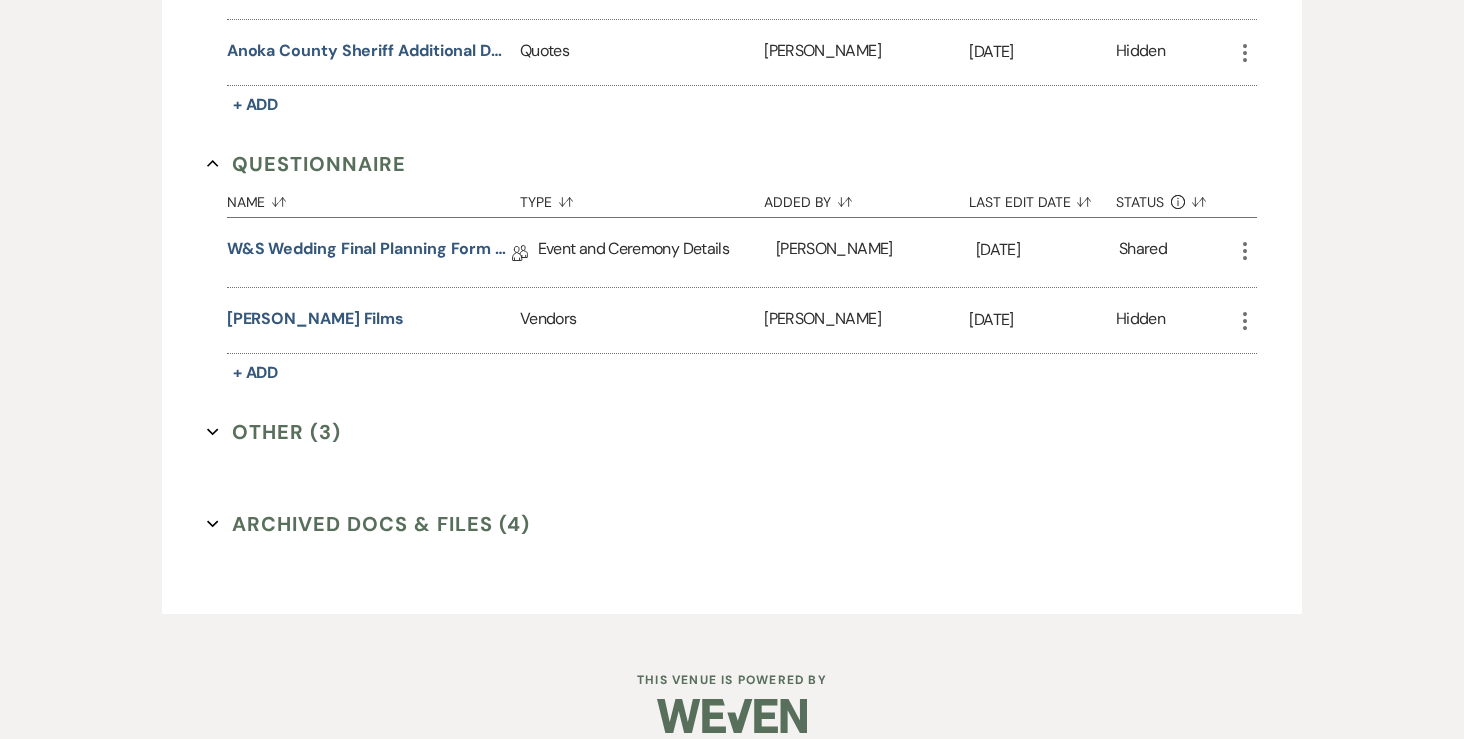 click on "More" 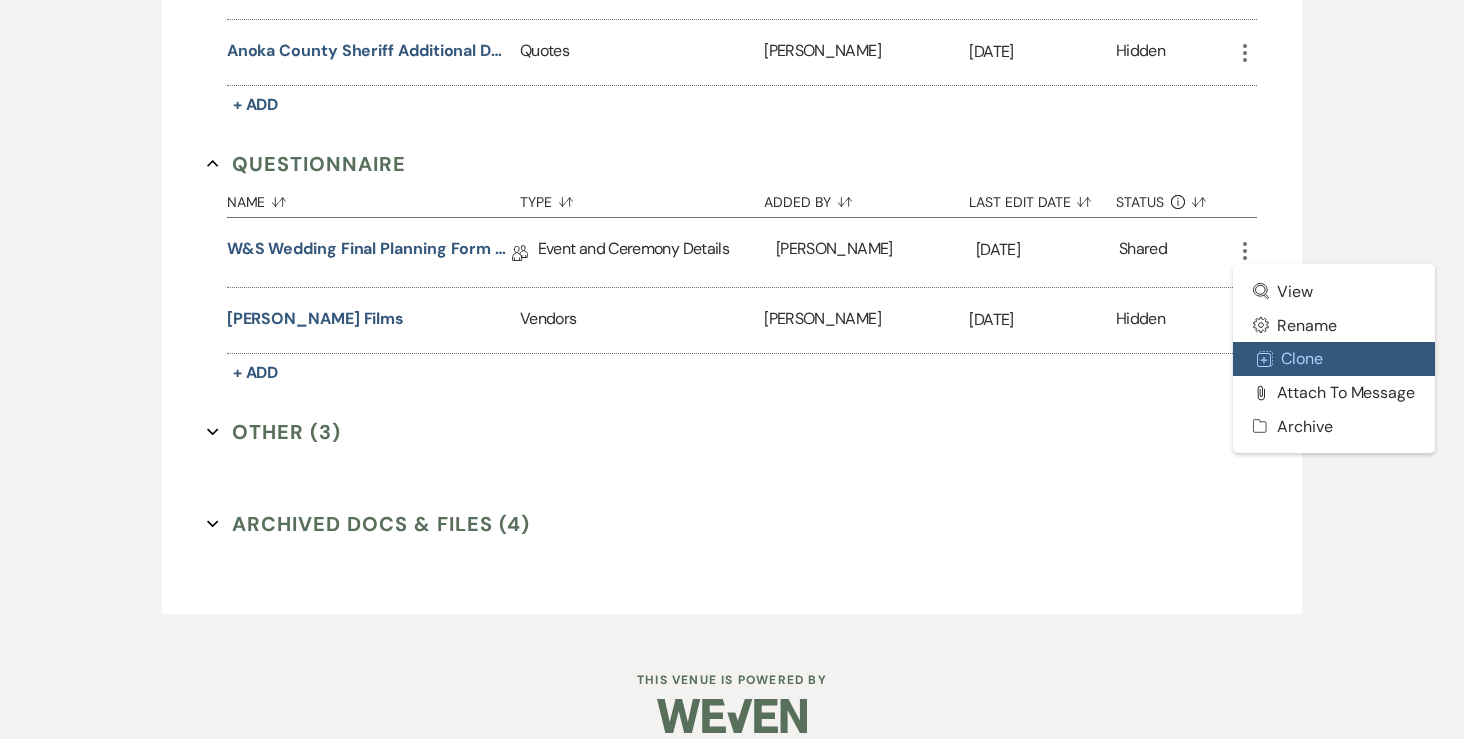 click on "Duplicate Clone" at bounding box center (1334, 359) 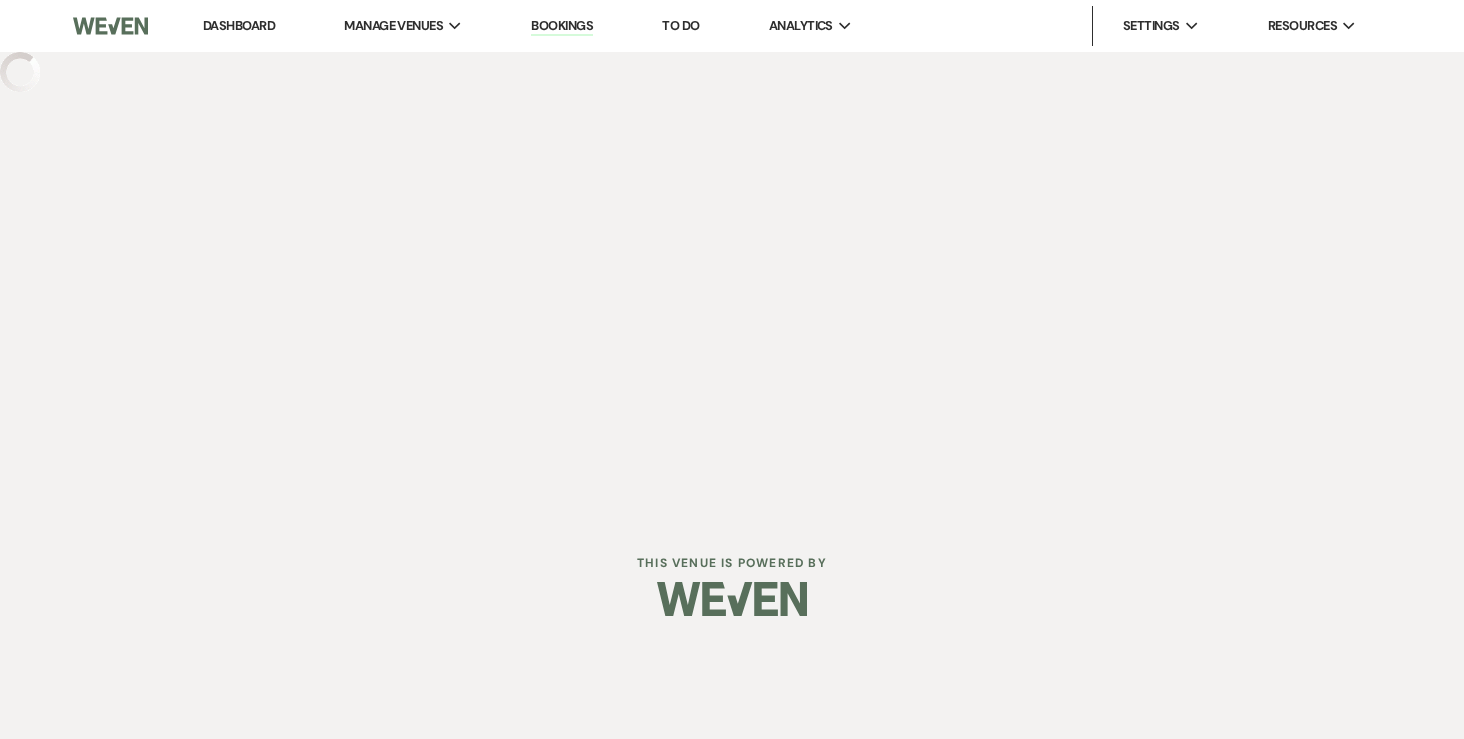 scroll, scrollTop: 0, scrollLeft: 0, axis: both 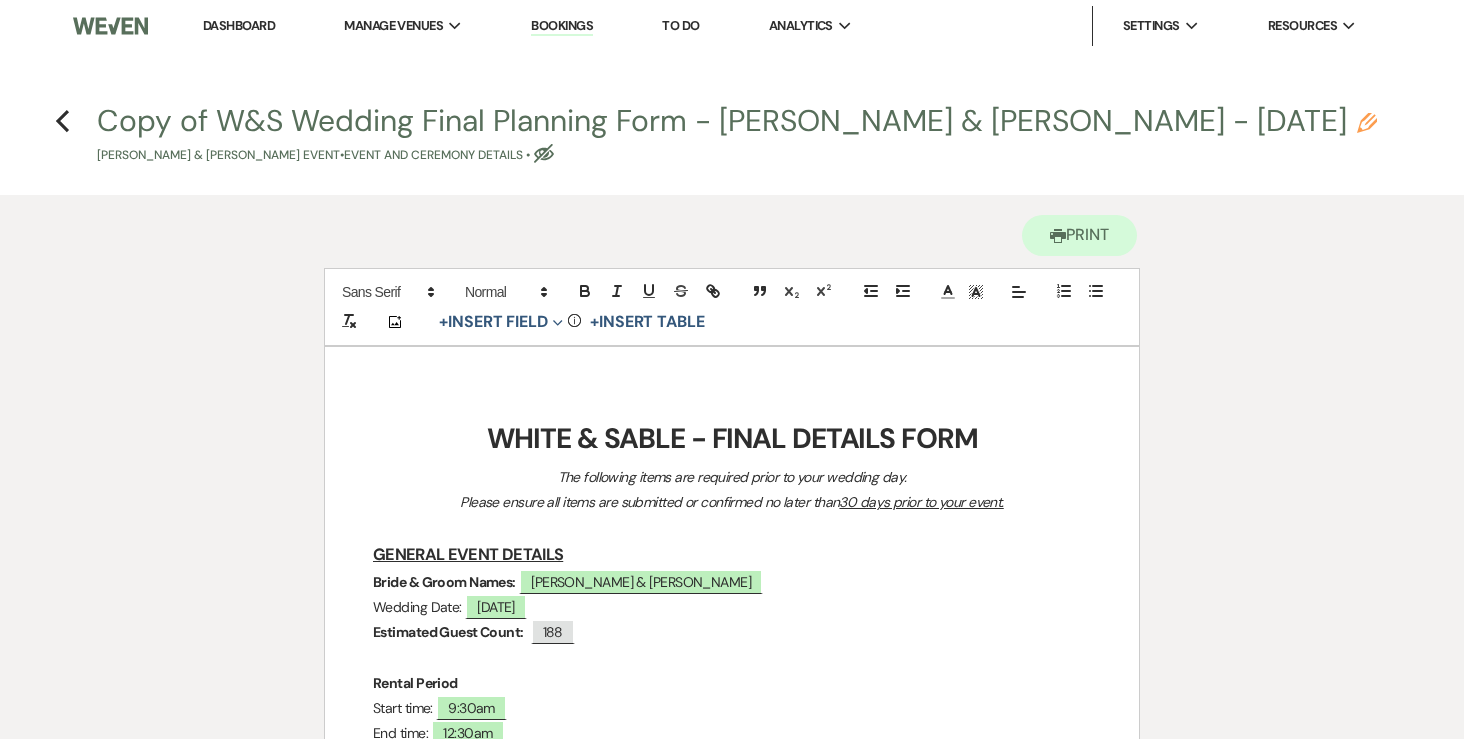 click on "Copy of W&S Wedding Final Planning Form - Emily & Alex - 7.26.25 Pencil Emily Driste & Alex Virnig's Event  •  Event and Ceremony Details   •  Eye Blocked" at bounding box center [737, 135] 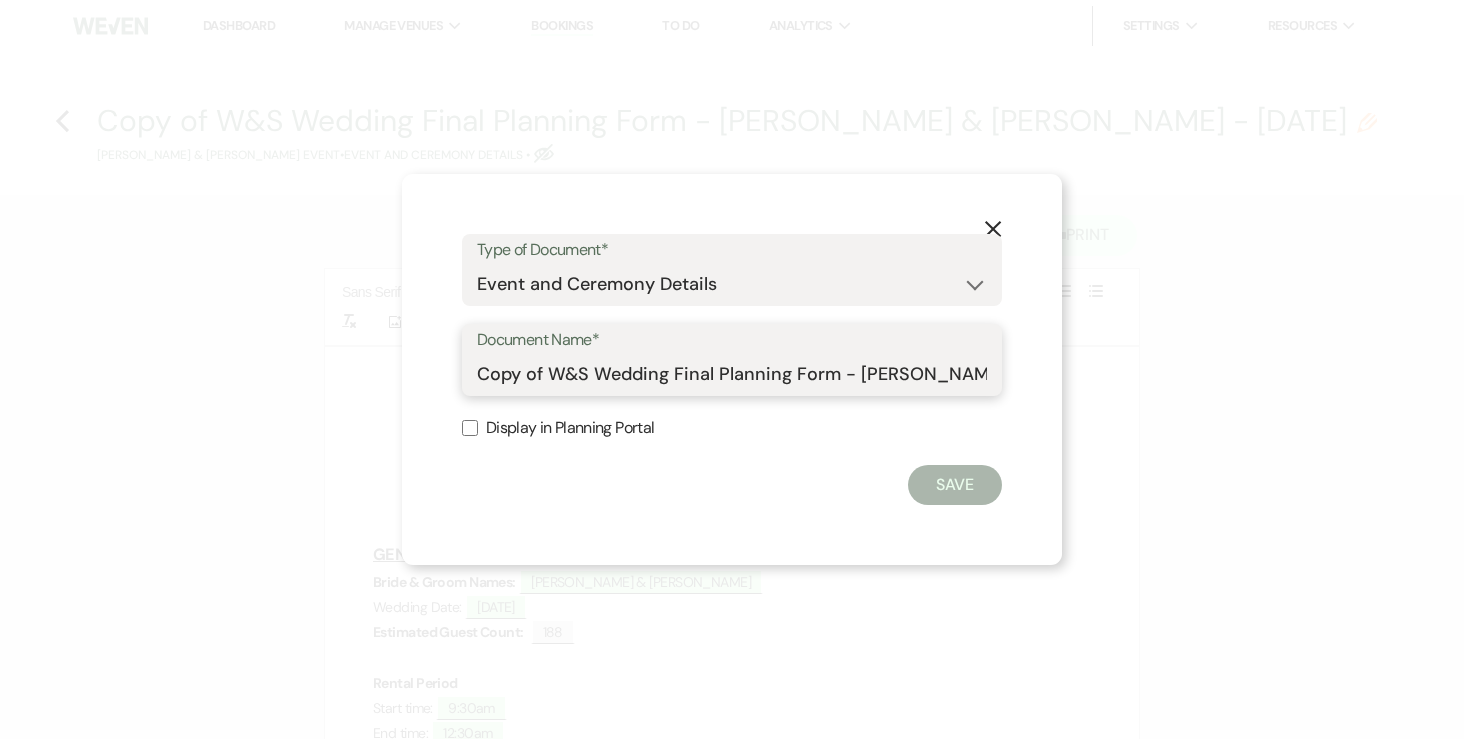 click on "Copy of W&S Wedding Final Planning Form - Emily & Alex - 7.26.25" at bounding box center (732, 374) 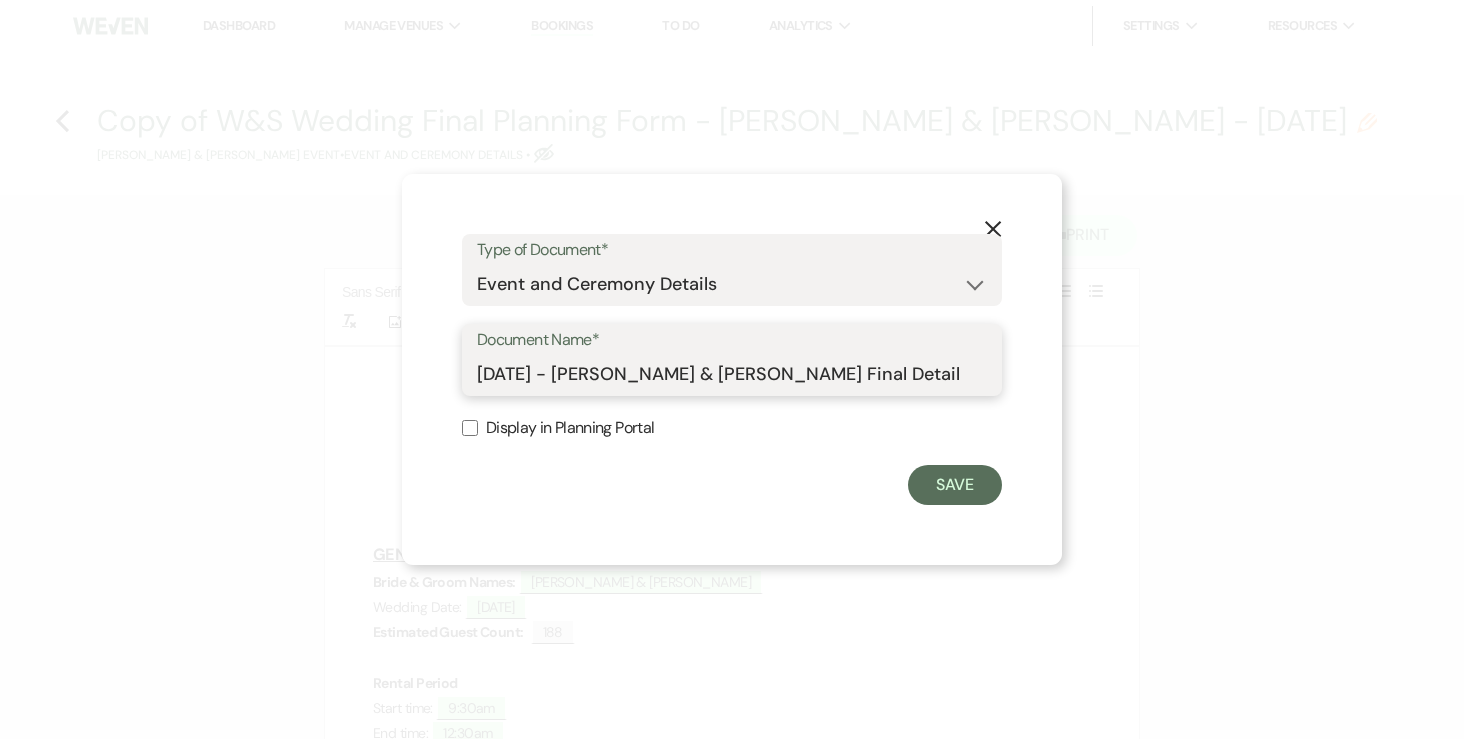 type on "7.26.25 - Emily & Alex Final Details" 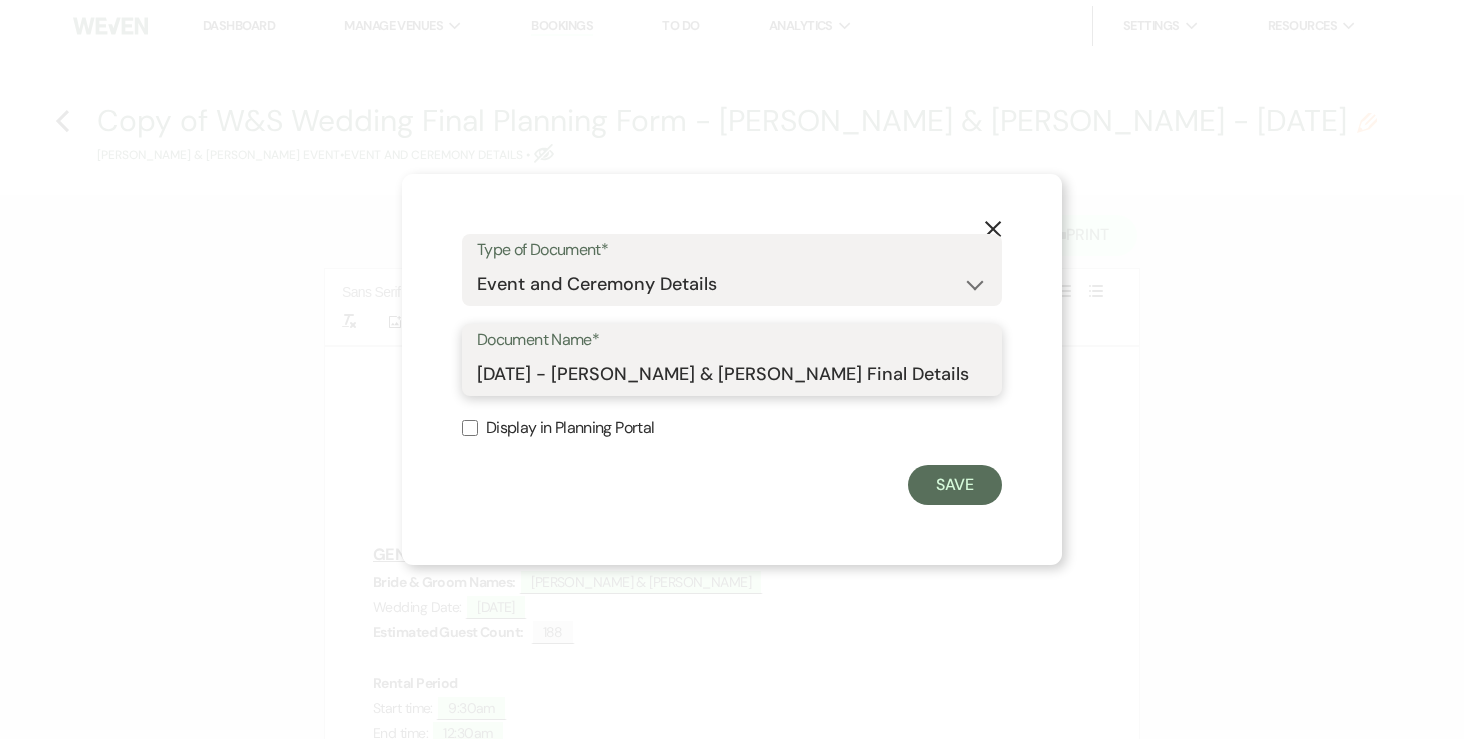 click on "Save" at bounding box center (955, 485) 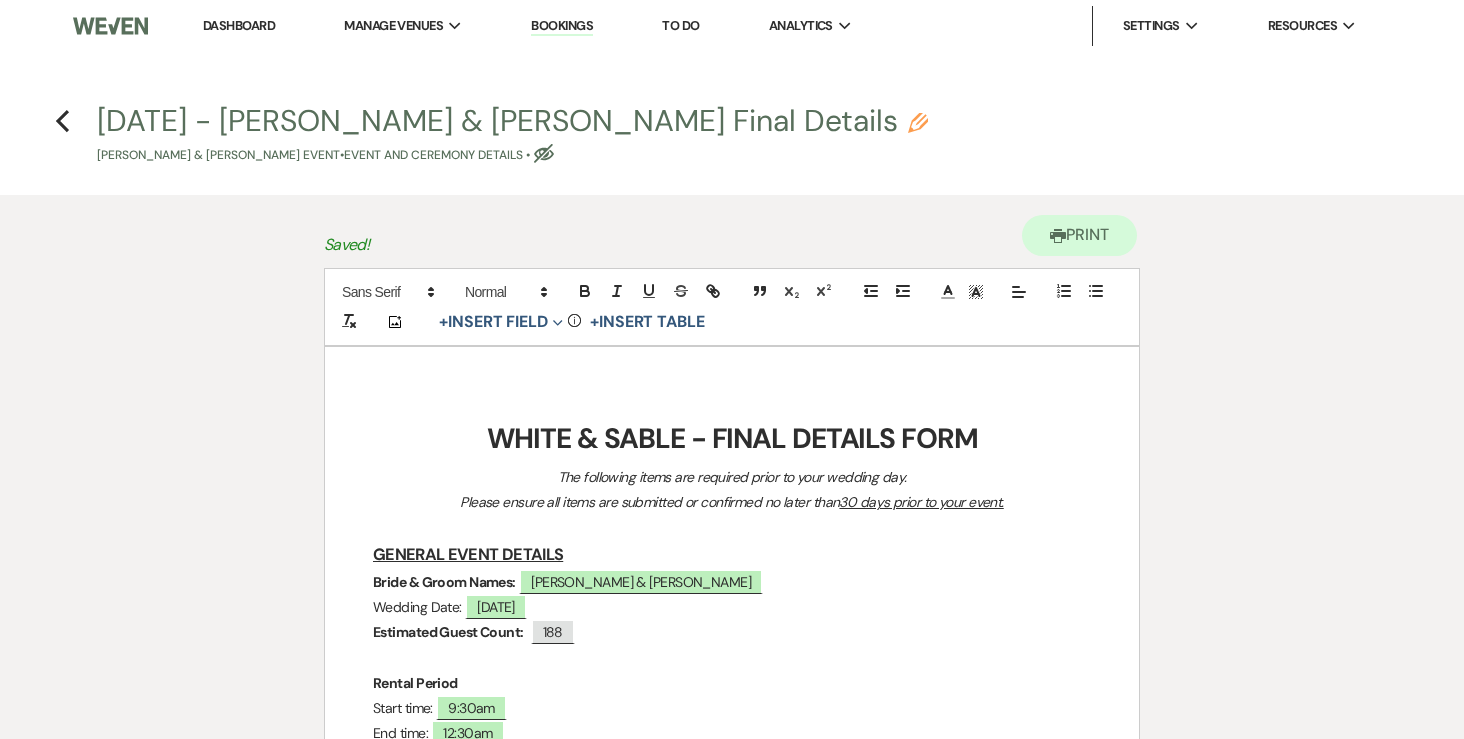 click on "WHITE & SABLE - FINAL DETAILS FORM" at bounding box center (732, 438) 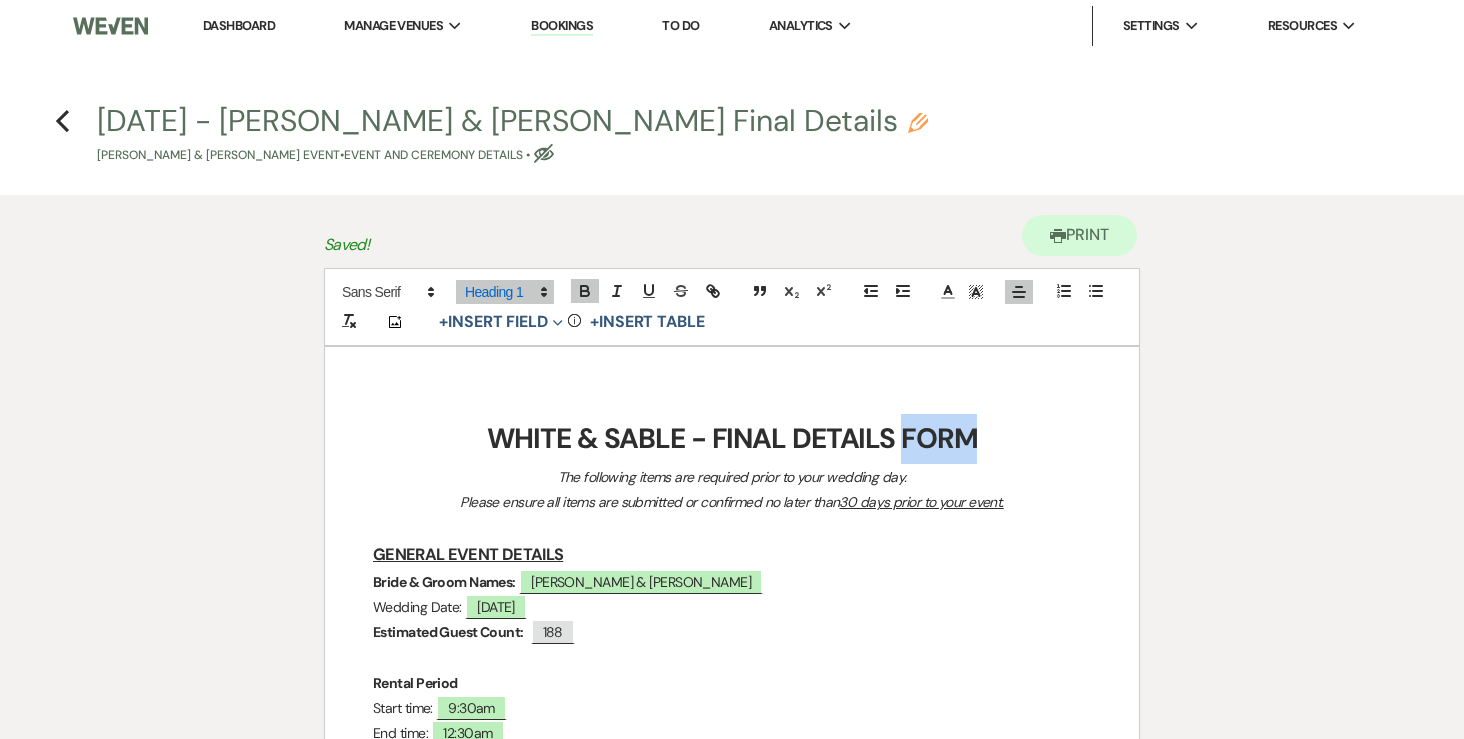 click on "WHITE & SABLE - FINAL DETAILS FORM" at bounding box center [732, 438] 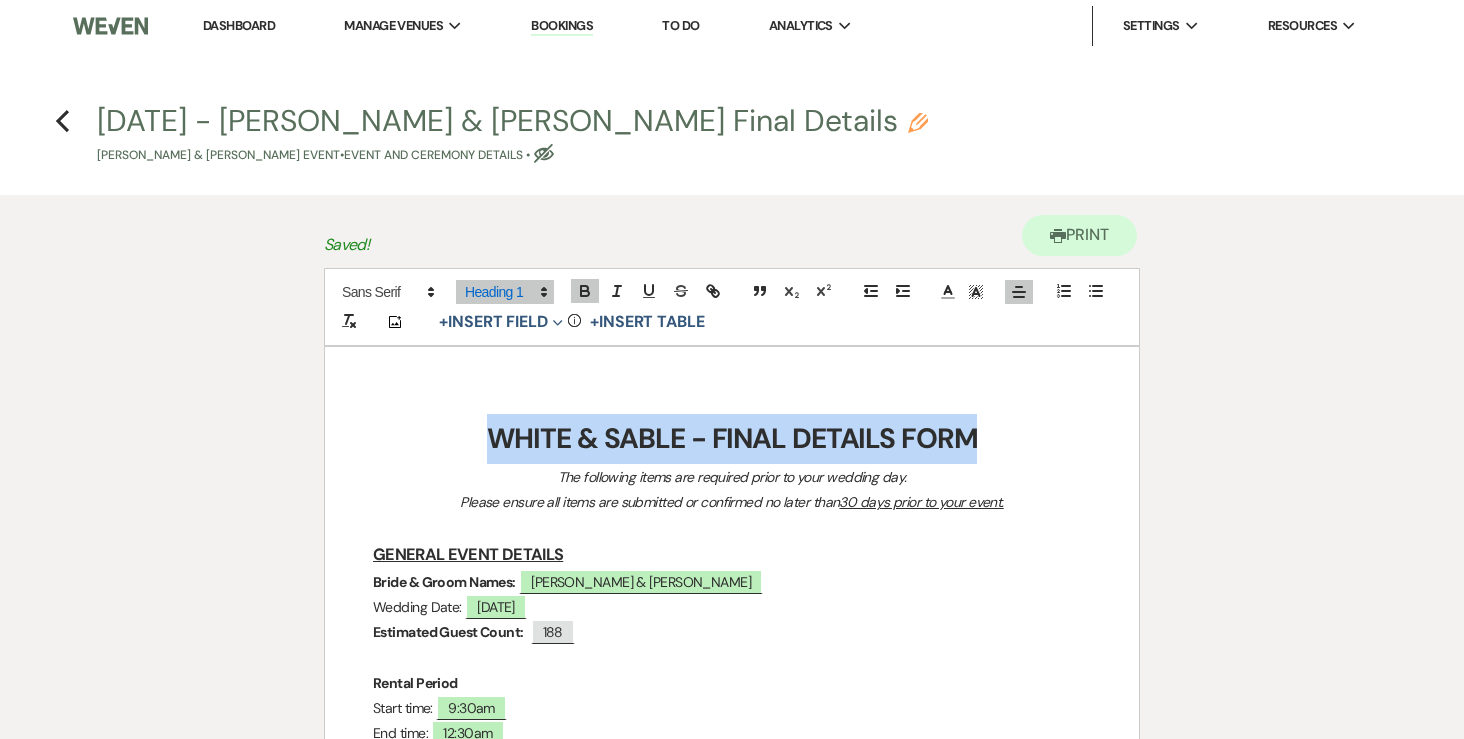 click on "WHITE & SABLE - FINAL DETAILS FORM" at bounding box center [732, 438] 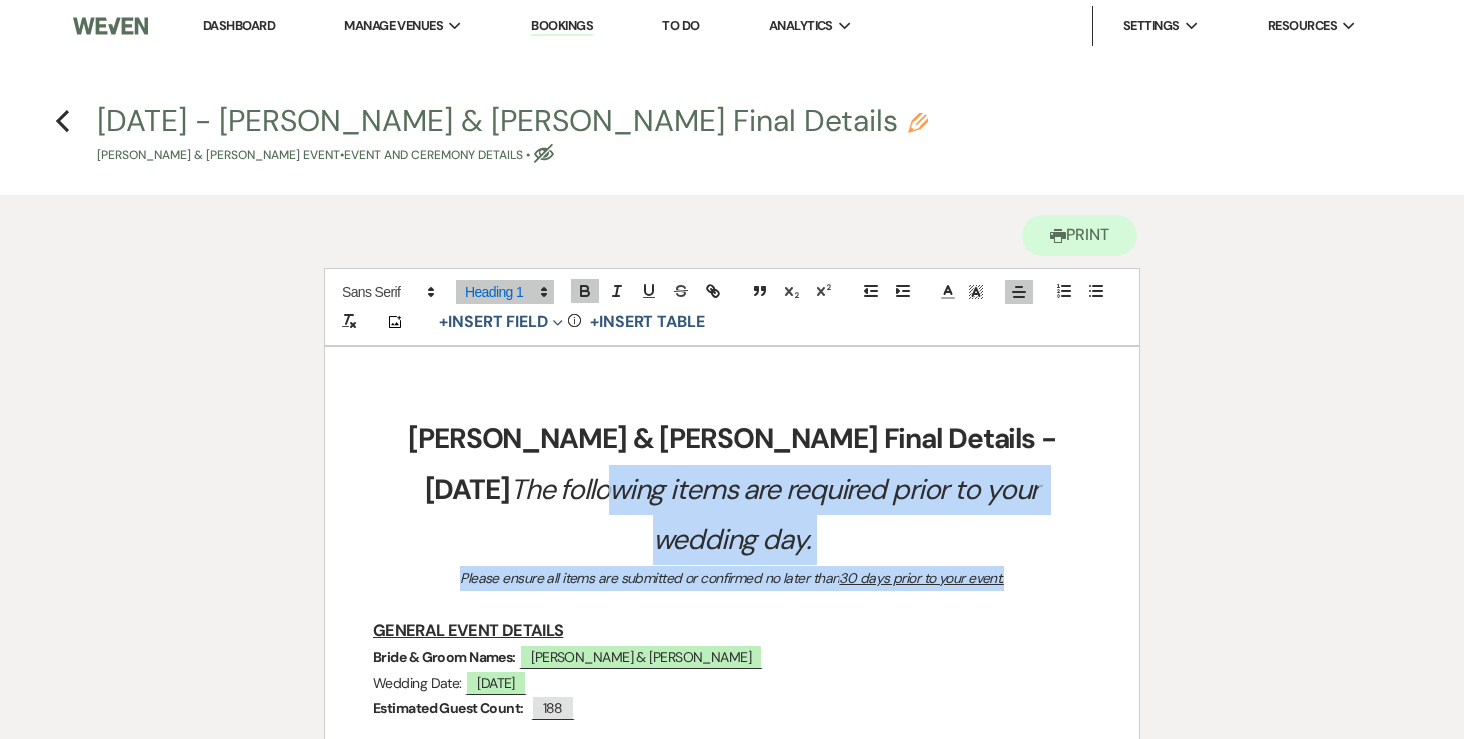 drag, startPoint x: 1042, startPoint y: 529, endPoint x: 915, endPoint y: 439, distance: 155.65668 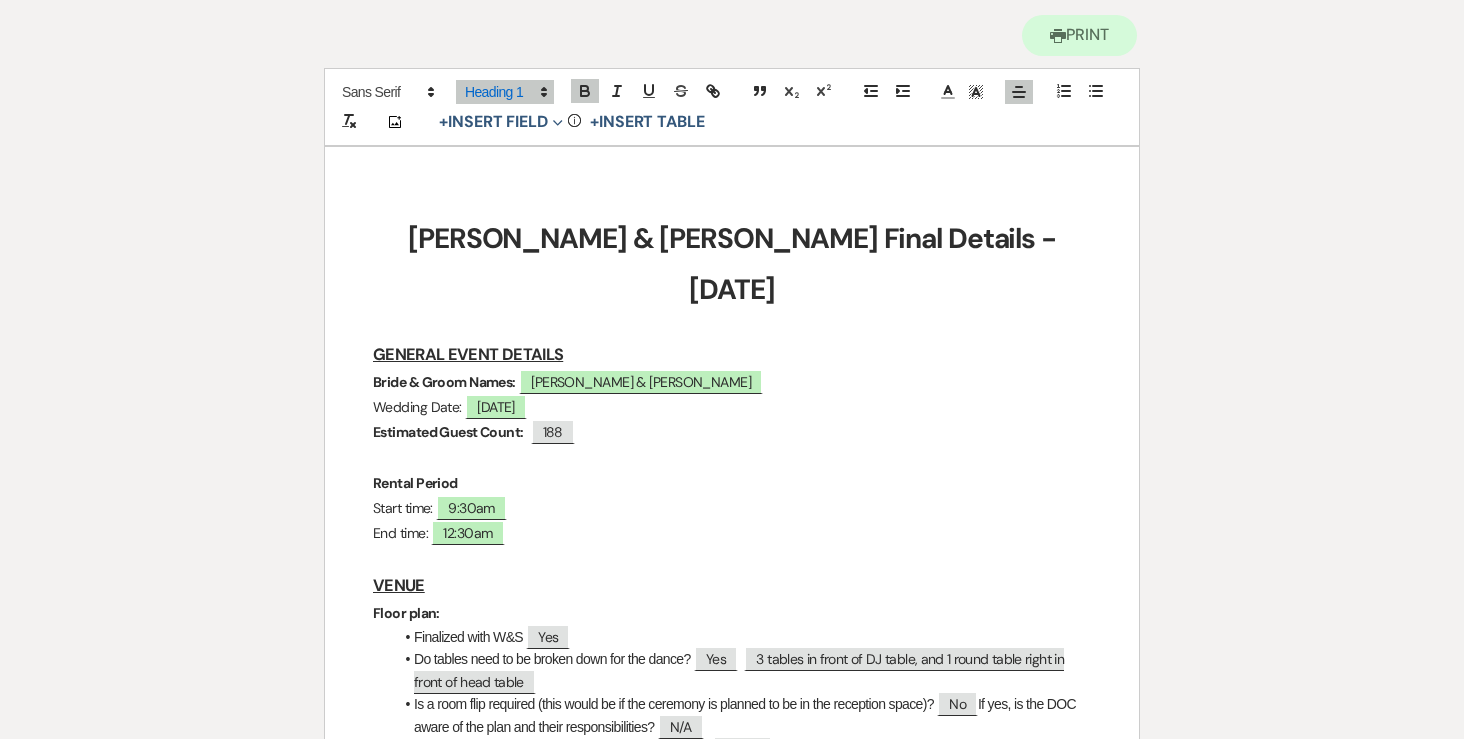 scroll, scrollTop: 199, scrollLeft: 0, axis: vertical 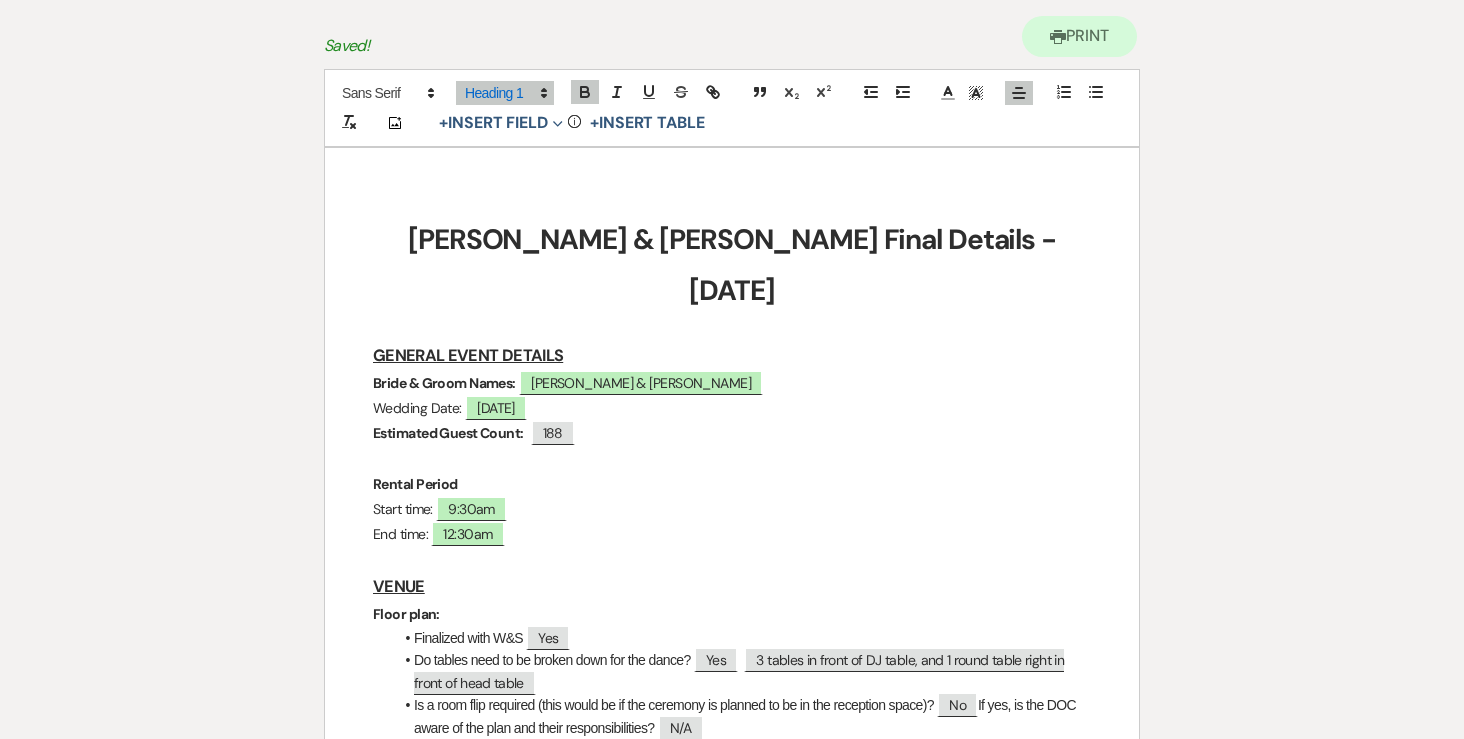 click on "Estimated Guest Count:" at bounding box center (448, 433) 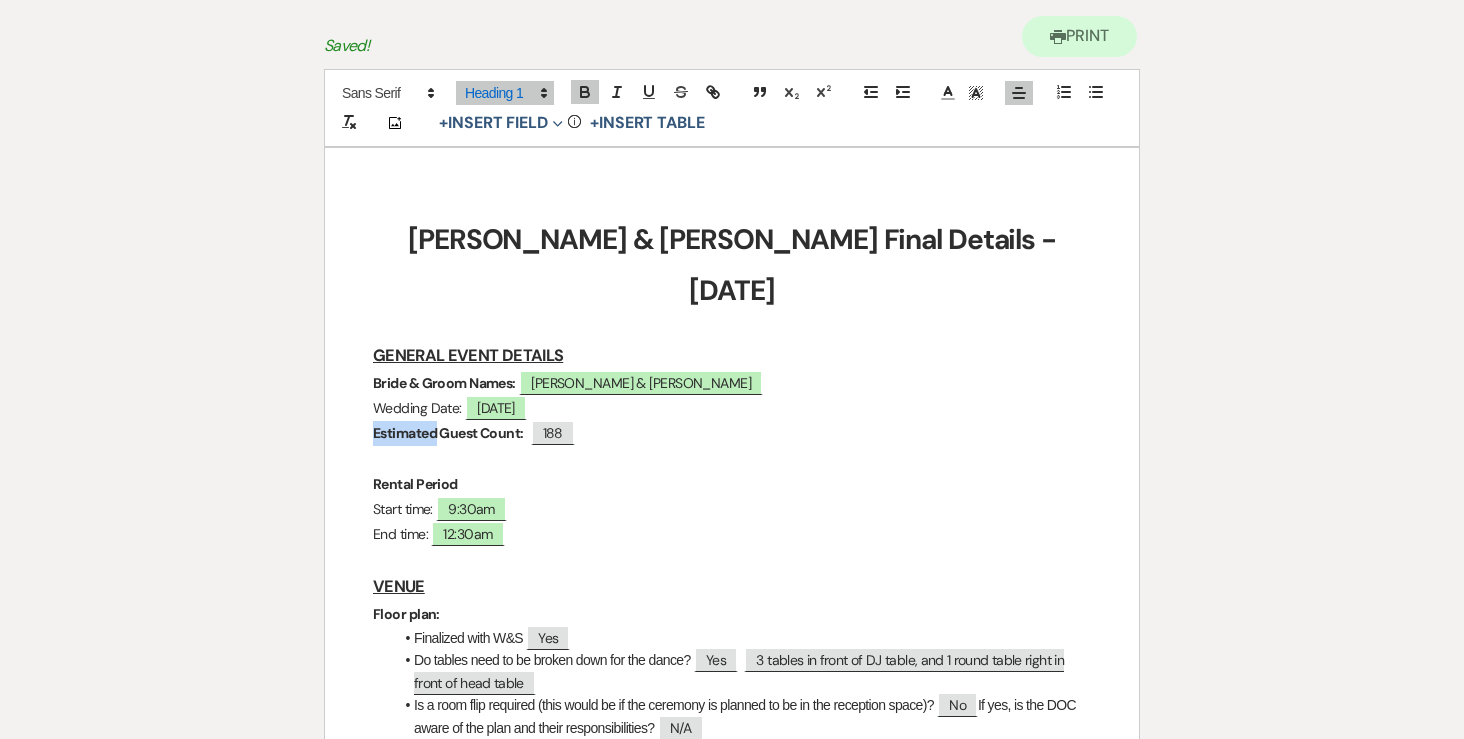click on "Estimated Guest Count:" at bounding box center [448, 433] 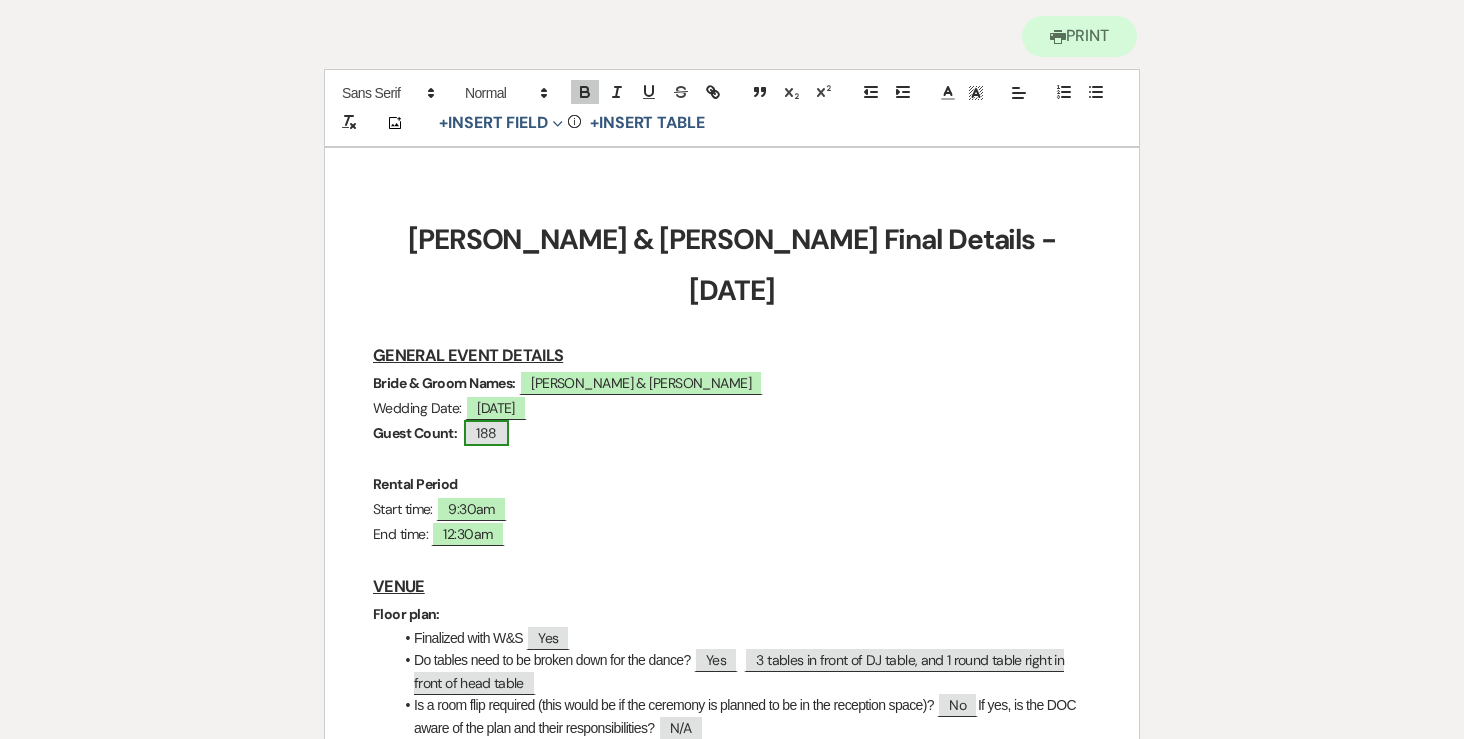 click on "188" at bounding box center [486, 433] 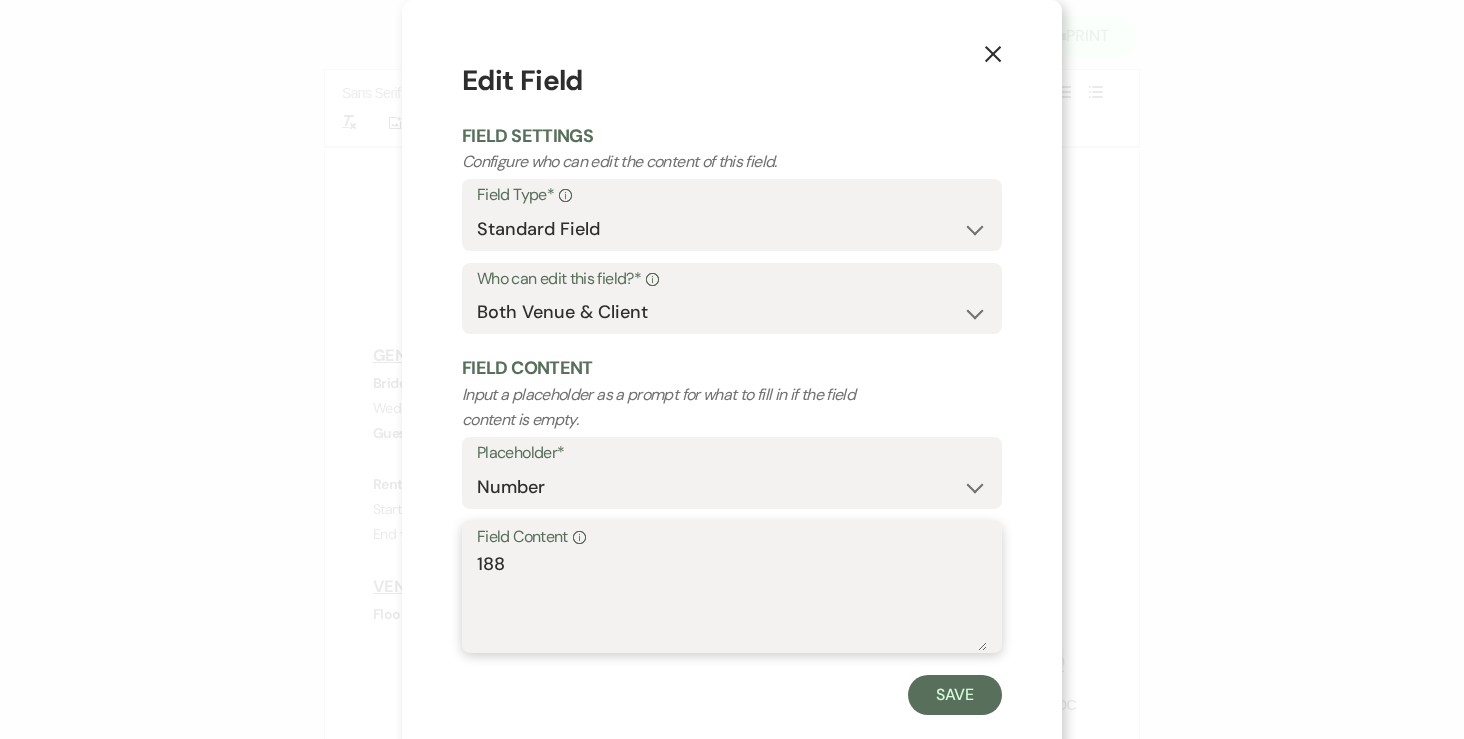 click on "188" at bounding box center (732, 601) 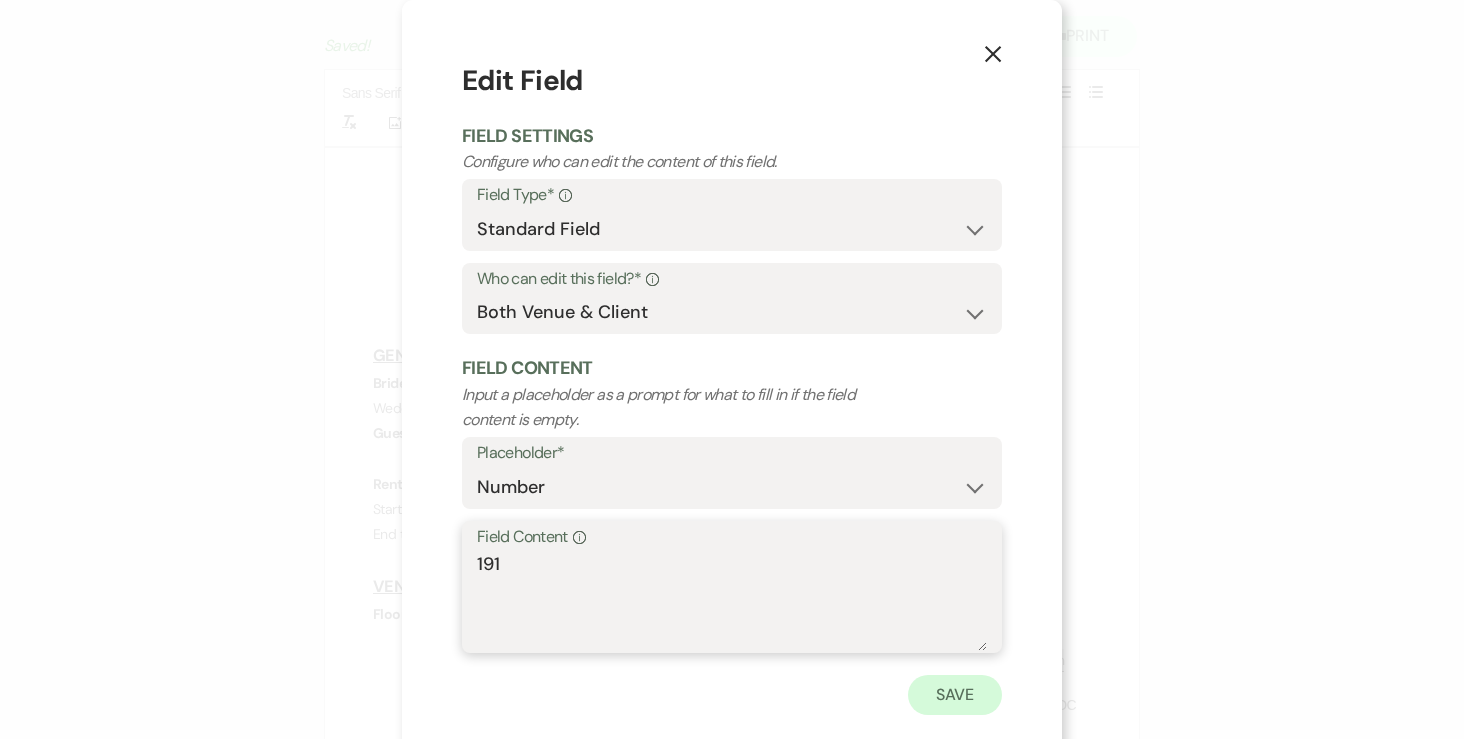 type on "191" 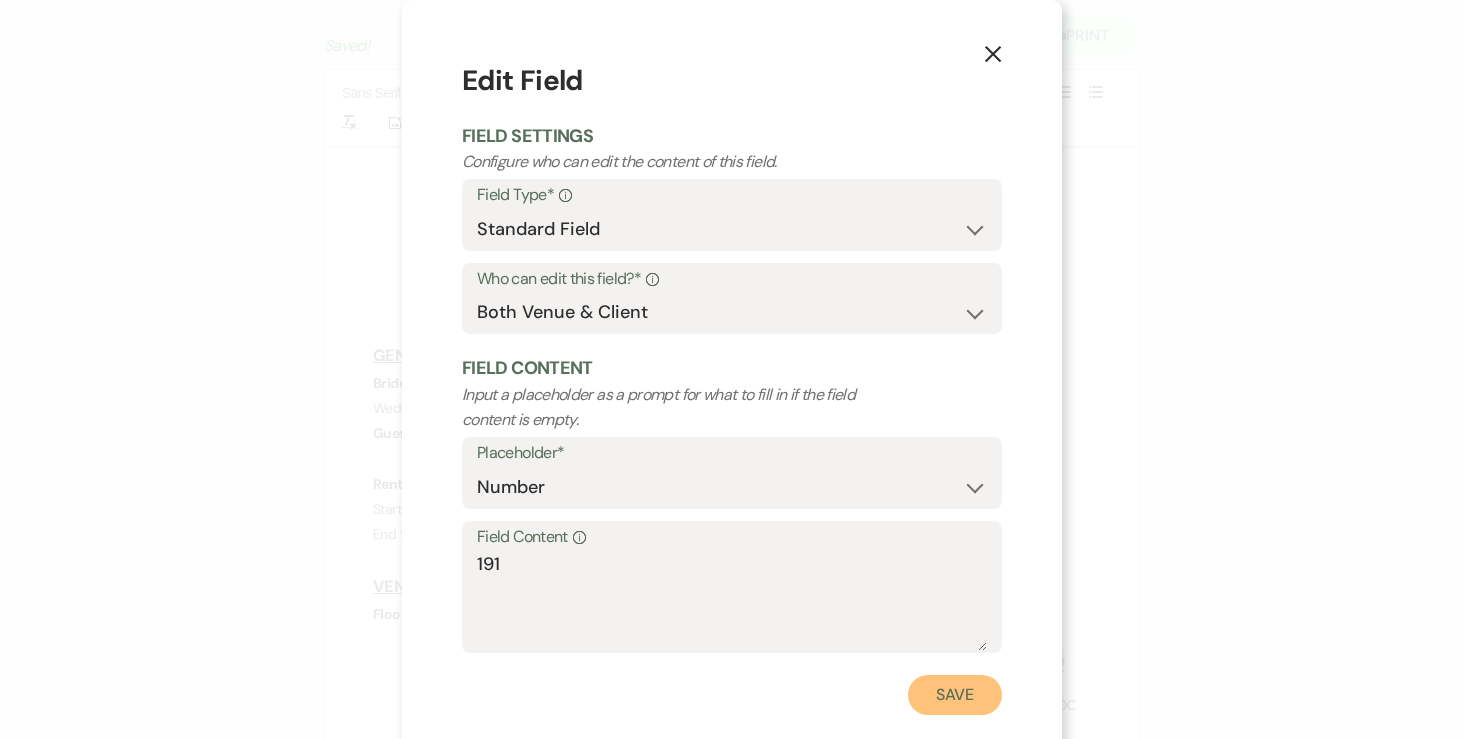 click on "Save" at bounding box center [955, 695] 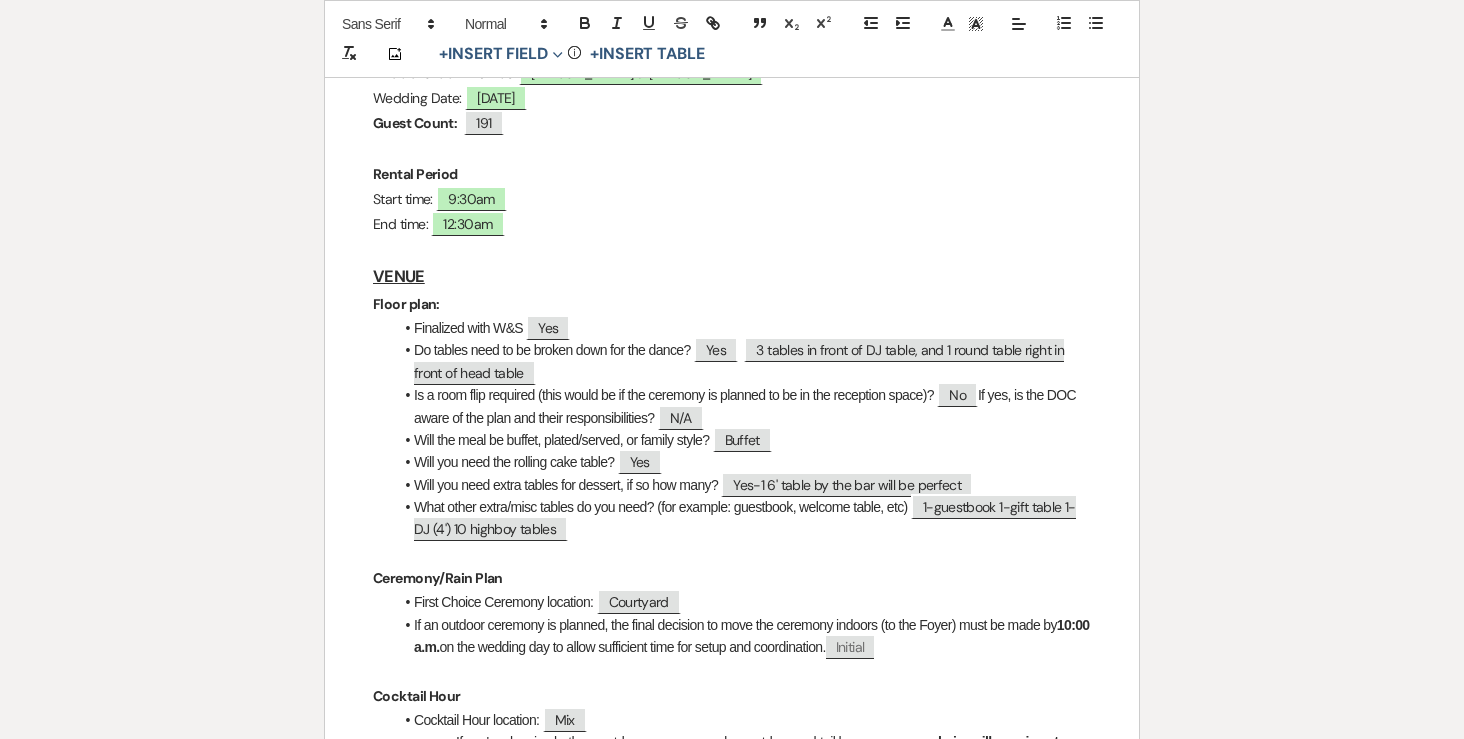 scroll, scrollTop: 515, scrollLeft: 0, axis: vertical 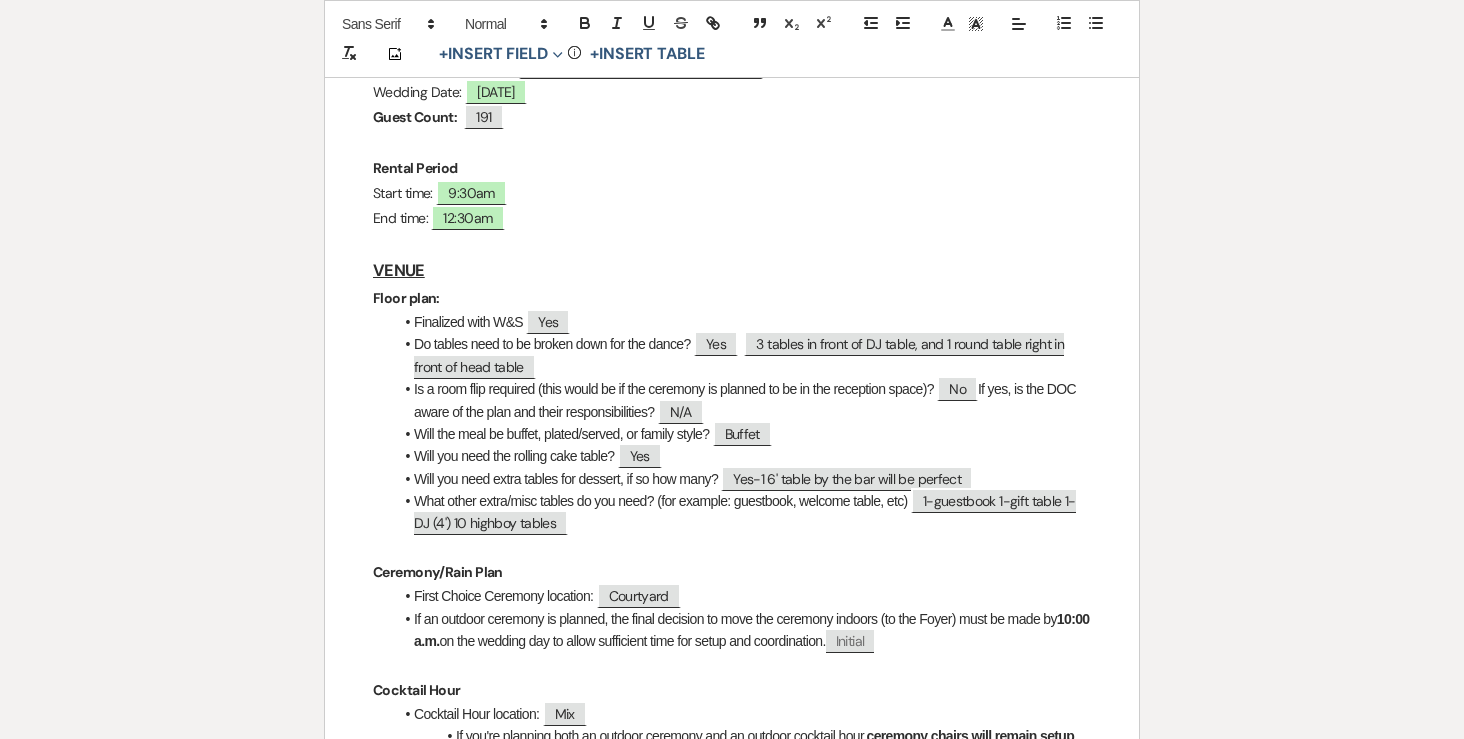 click on "Emily & Alex Final Details - 7.26.25 GENERAL EVENT DETAILS Bride & Groom Names:  ﻿
Emily & Alex
﻿   Wedding Date:  ﻿
07/26/2025
﻿   Guest Count:
191
Rental Period Start time:  ﻿
9:30am
﻿ End time:  ﻿
12:30am
﻿ VENUE Floor plan:  Finalized with W&S ﻿
Yes
﻿ Do tables need to be broken down for the dance?  ﻿
Yes
﻿   ﻿
3 tables in front of DJ table, and 1 round table right in front of head table
﻿   Is a room flip required (this would be if the ceremony is planned to be in the reception space)?  ﻿
No
﻿   If yes, is the DOC aware of the plan and their responsibilities?  ﻿
N/A
﻿   Will the meal be buffet, plated/served, or family style?  ﻿
Buffet
﻿" at bounding box center (732, 1677) 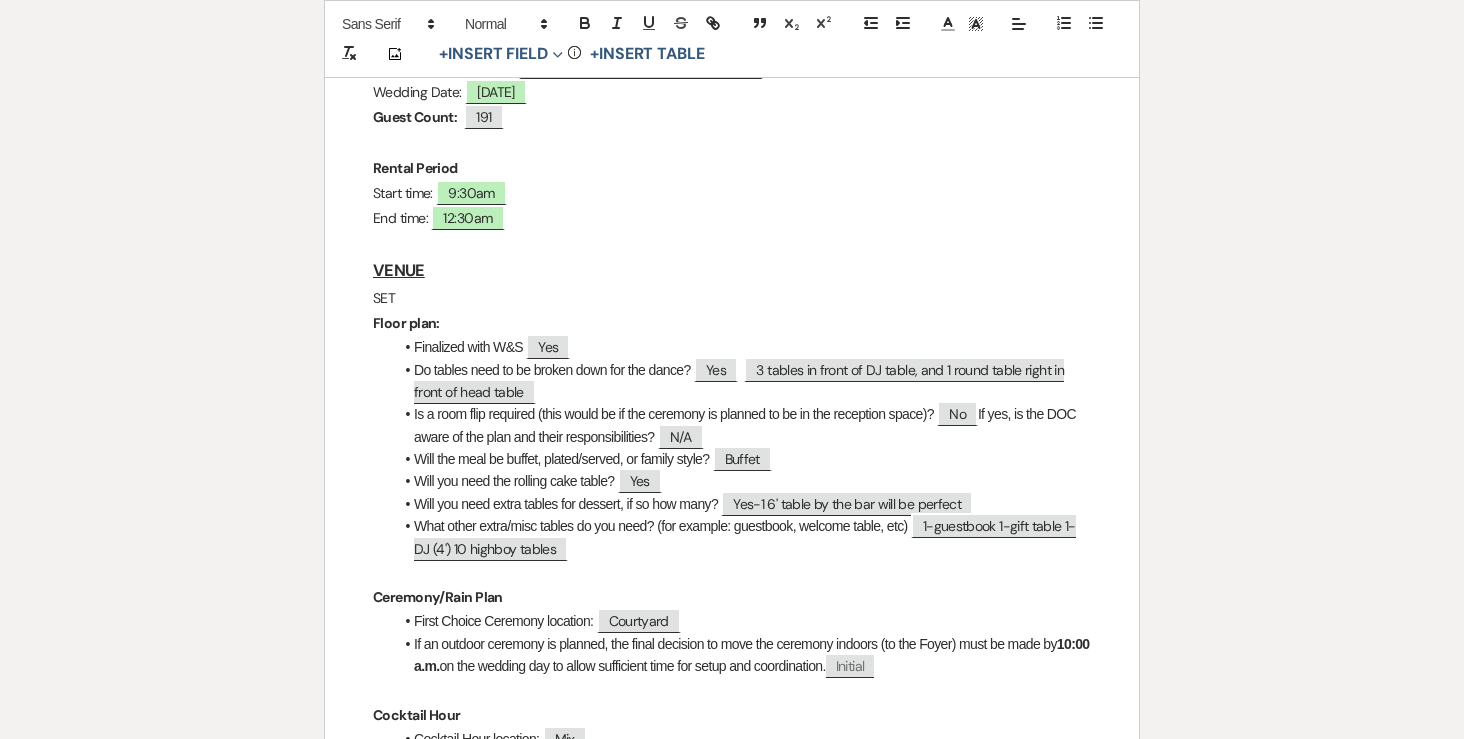 click on "VENUE" at bounding box center (732, 270) 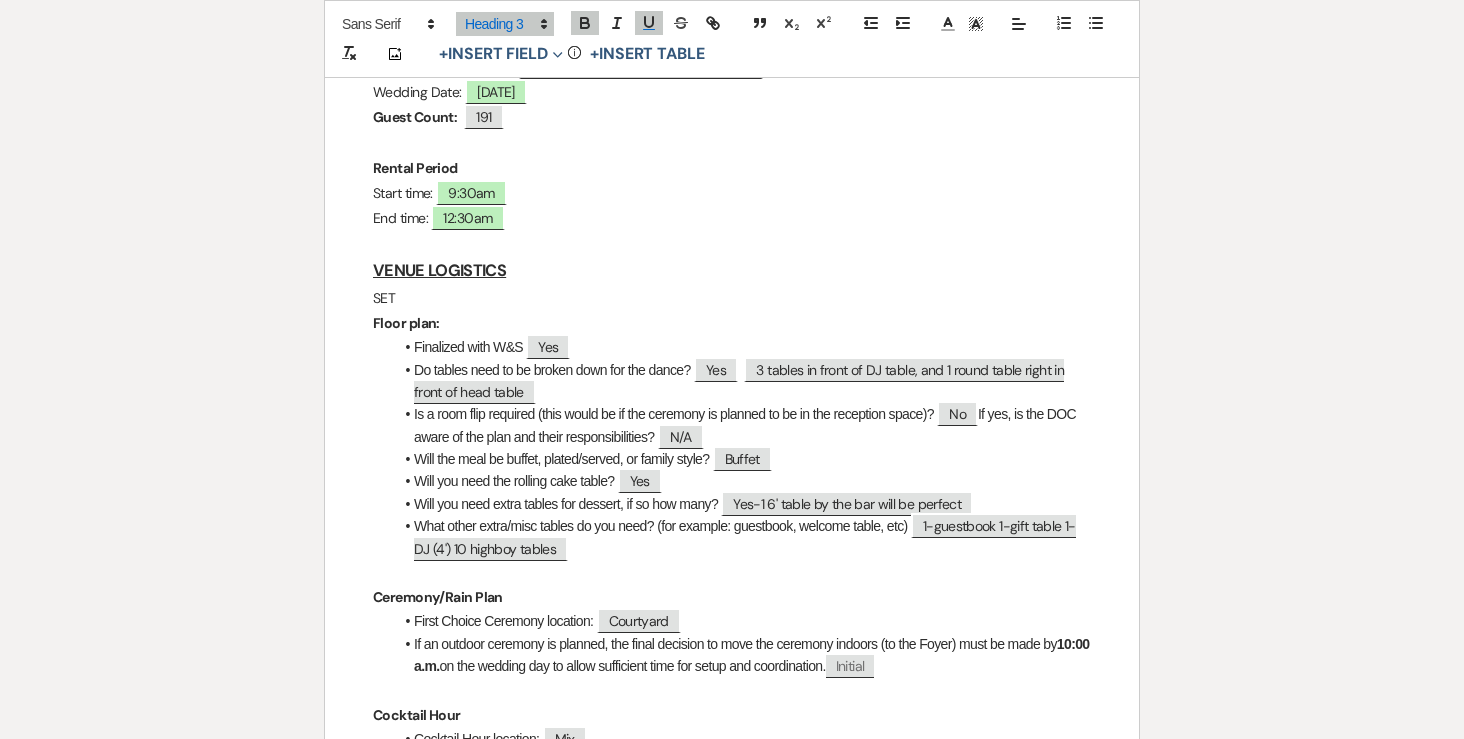 click on "SET" at bounding box center [732, 298] 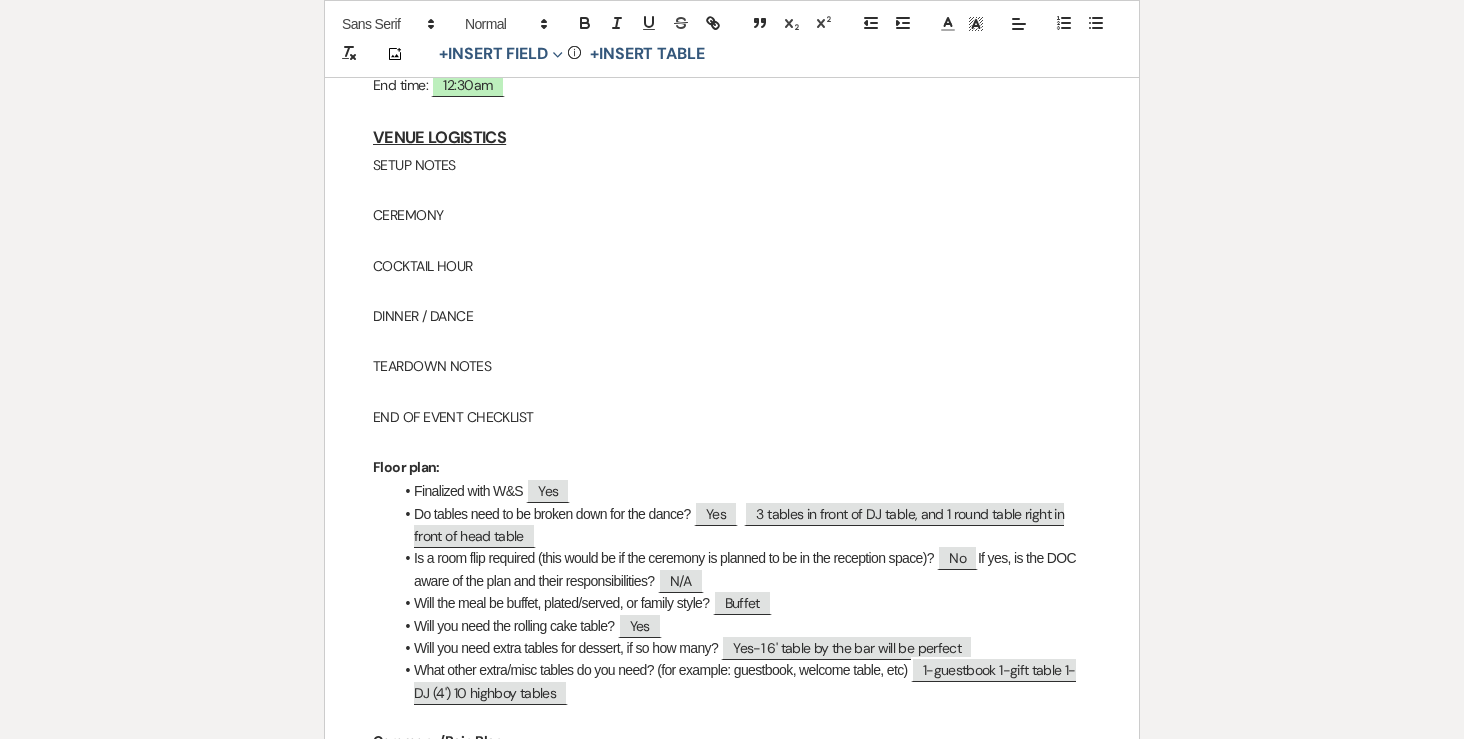 scroll, scrollTop: 663, scrollLeft: 0, axis: vertical 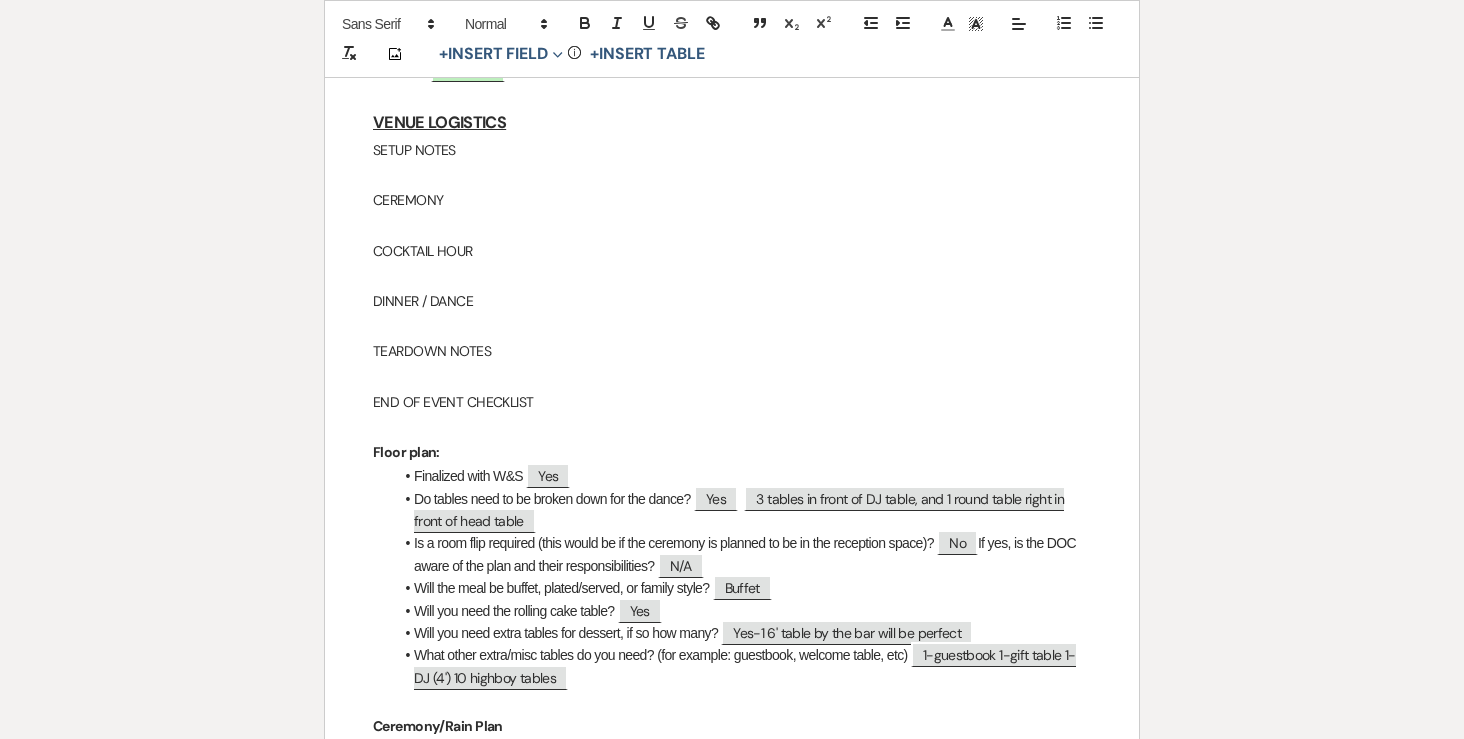 click on "Do tables need to be broken down for the dance?  ﻿
Yes
﻿   ﻿
3 tables in front of DJ table, and 1 round table right in front of head table
﻿" at bounding box center [742, 510] 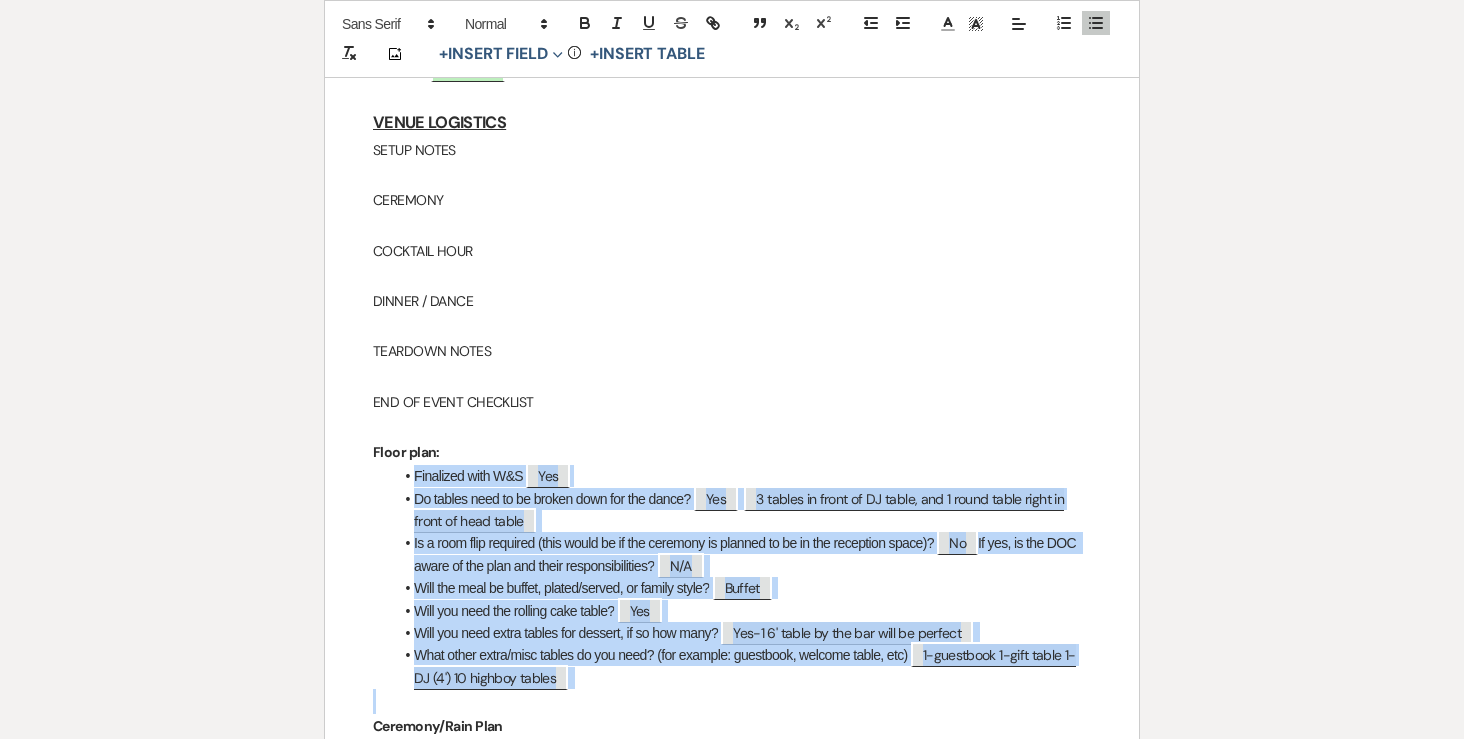 drag, startPoint x: 387, startPoint y: 426, endPoint x: 584, endPoint y: 642, distance: 292.34396 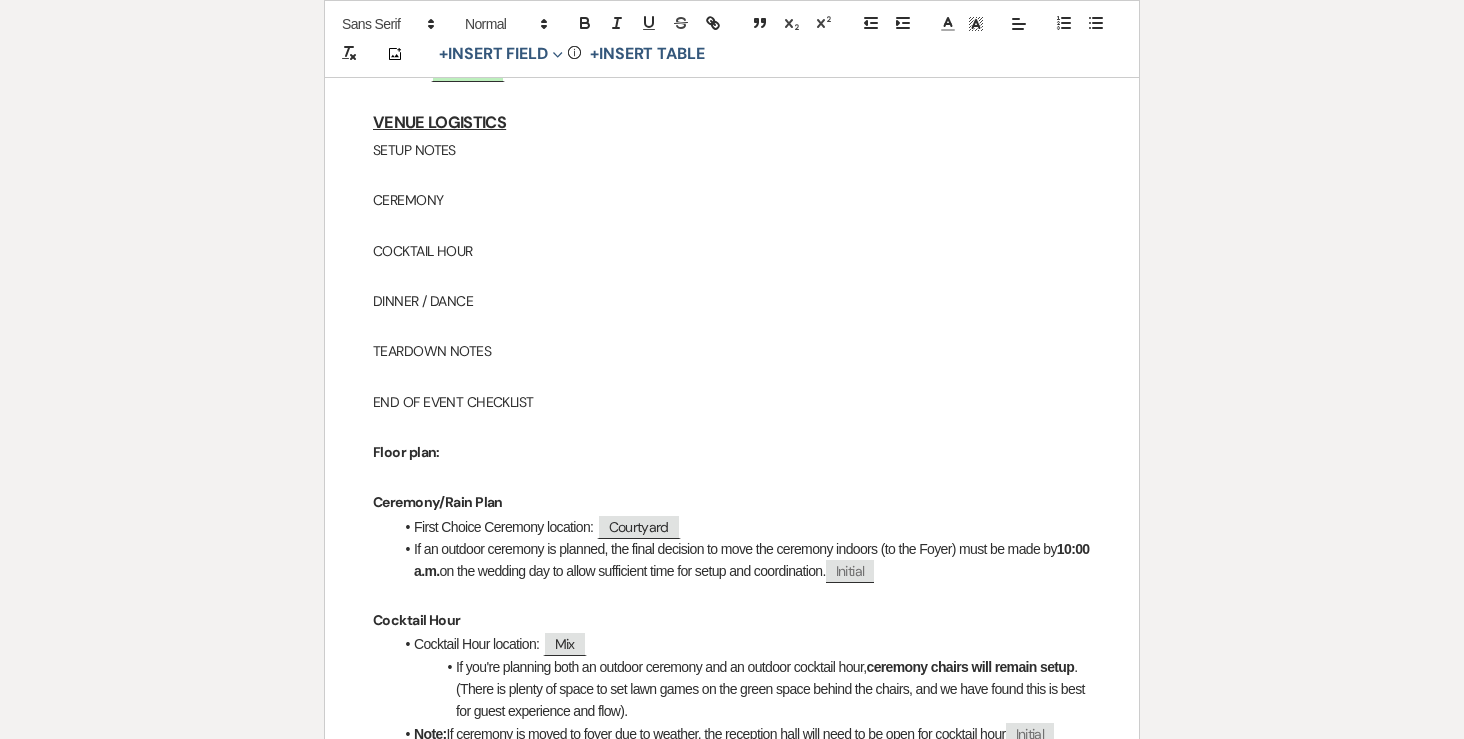 click on "Floor plan:" at bounding box center (406, 452) 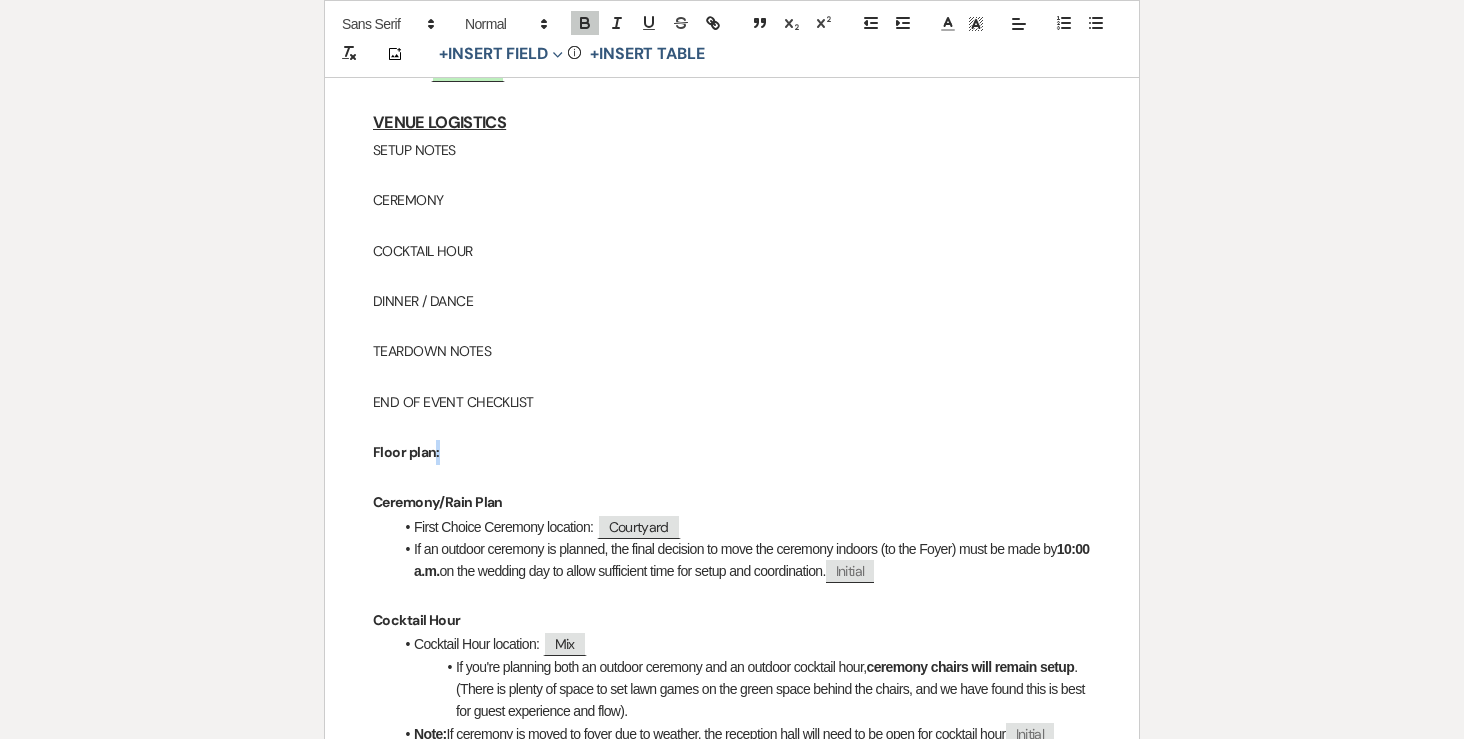 click on "Floor plan:" at bounding box center [406, 452] 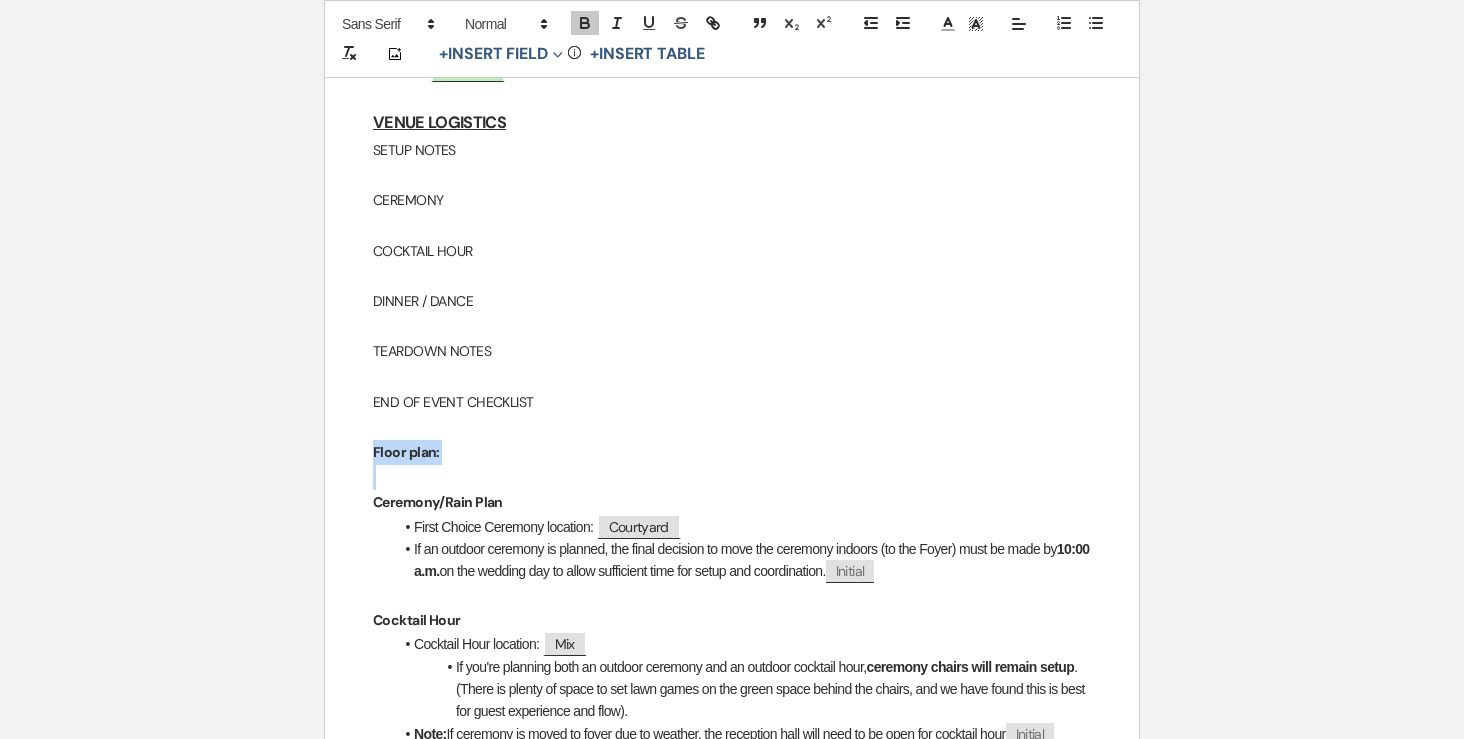 click on "Floor plan:" at bounding box center (406, 452) 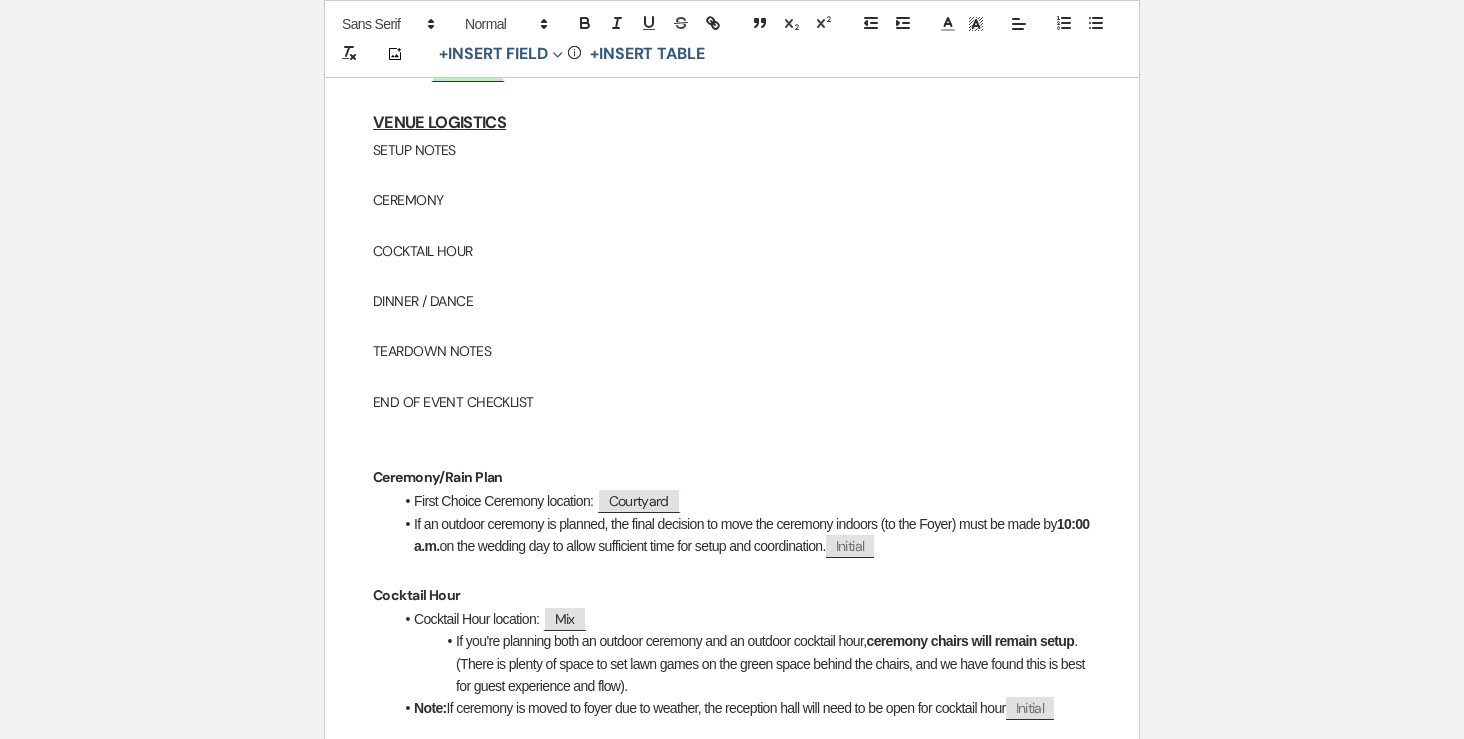 click on "First Choice Ceremony location:  ﻿
Courtyard
﻿" at bounding box center (742, 501) 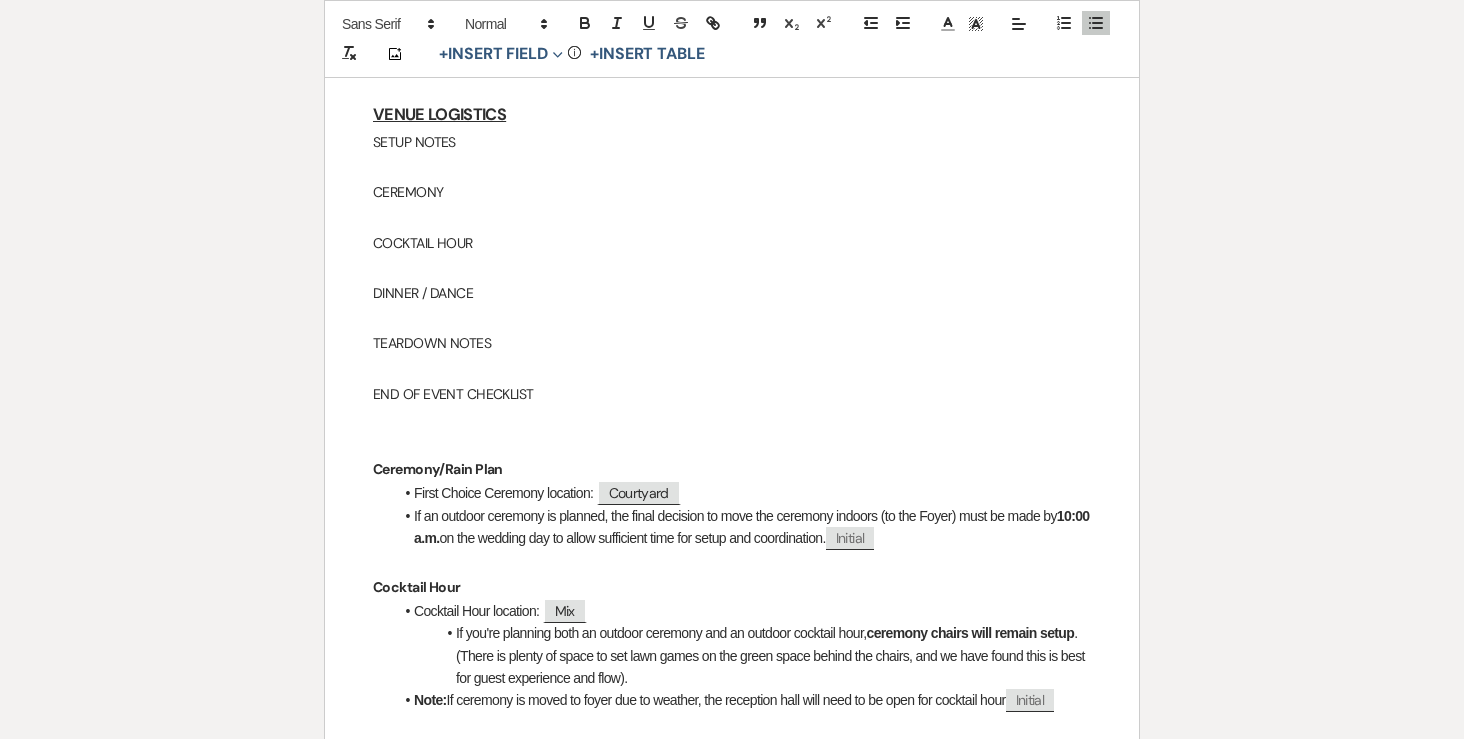 scroll, scrollTop: 675, scrollLeft: 0, axis: vertical 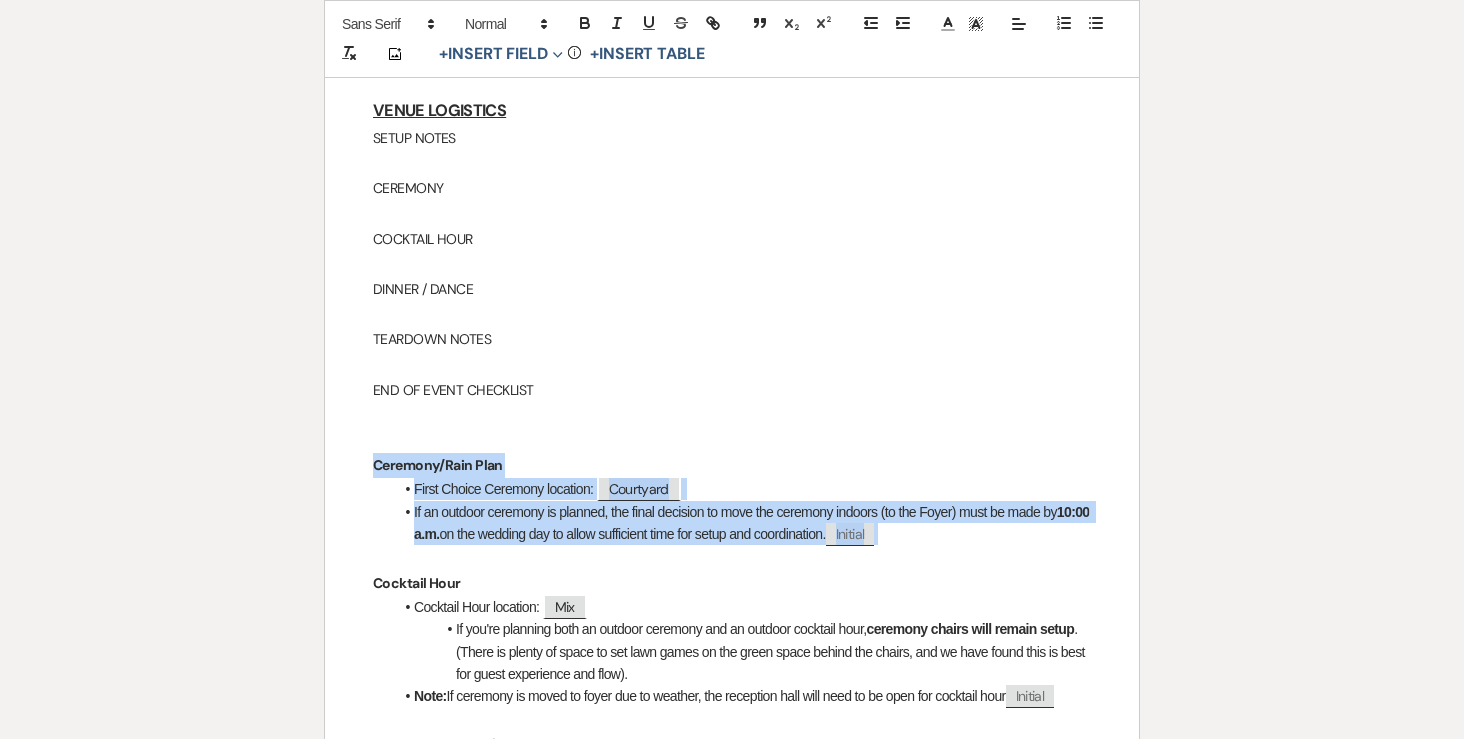 drag, startPoint x: 935, startPoint y: 475, endPoint x: 349, endPoint y: 415, distance: 589.06366 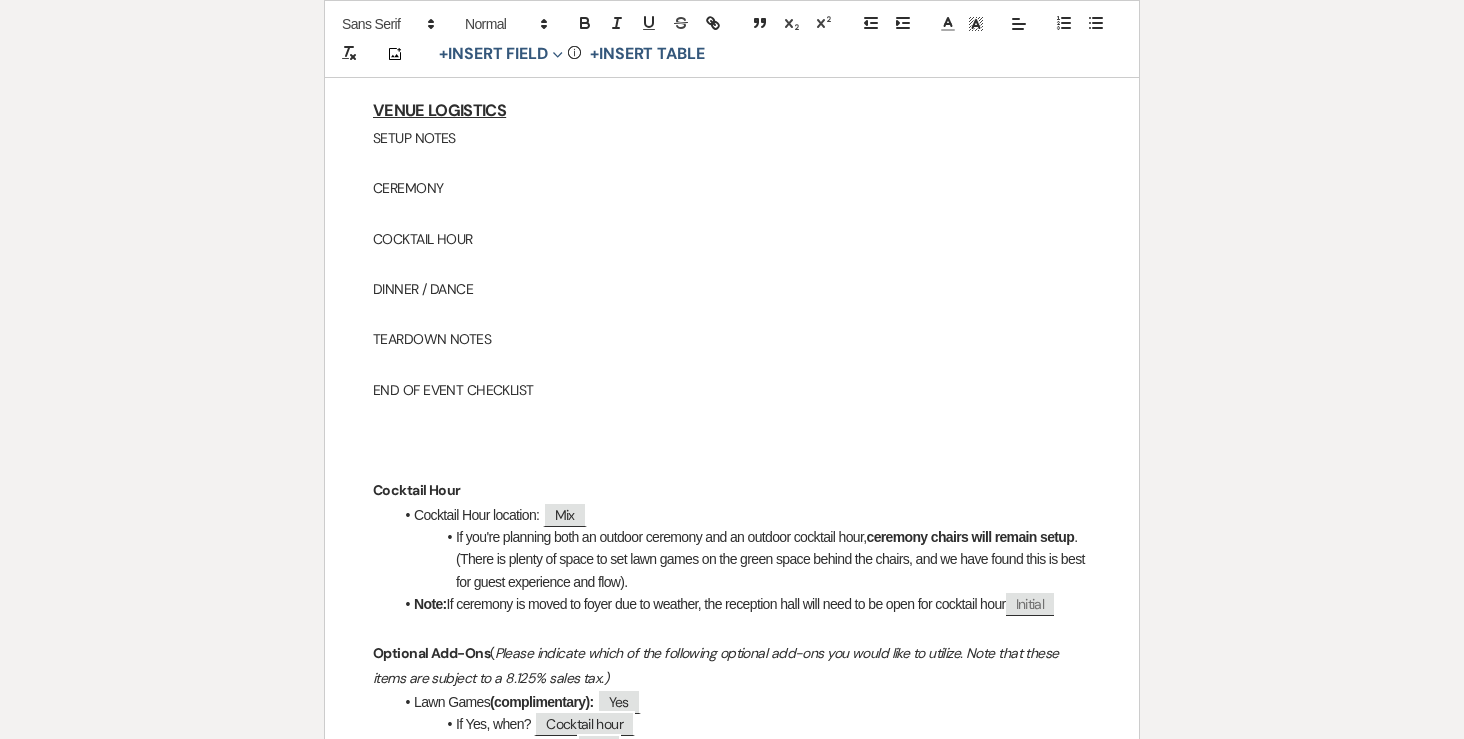 click on "COCKTAIL HOUR" at bounding box center [732, 239] 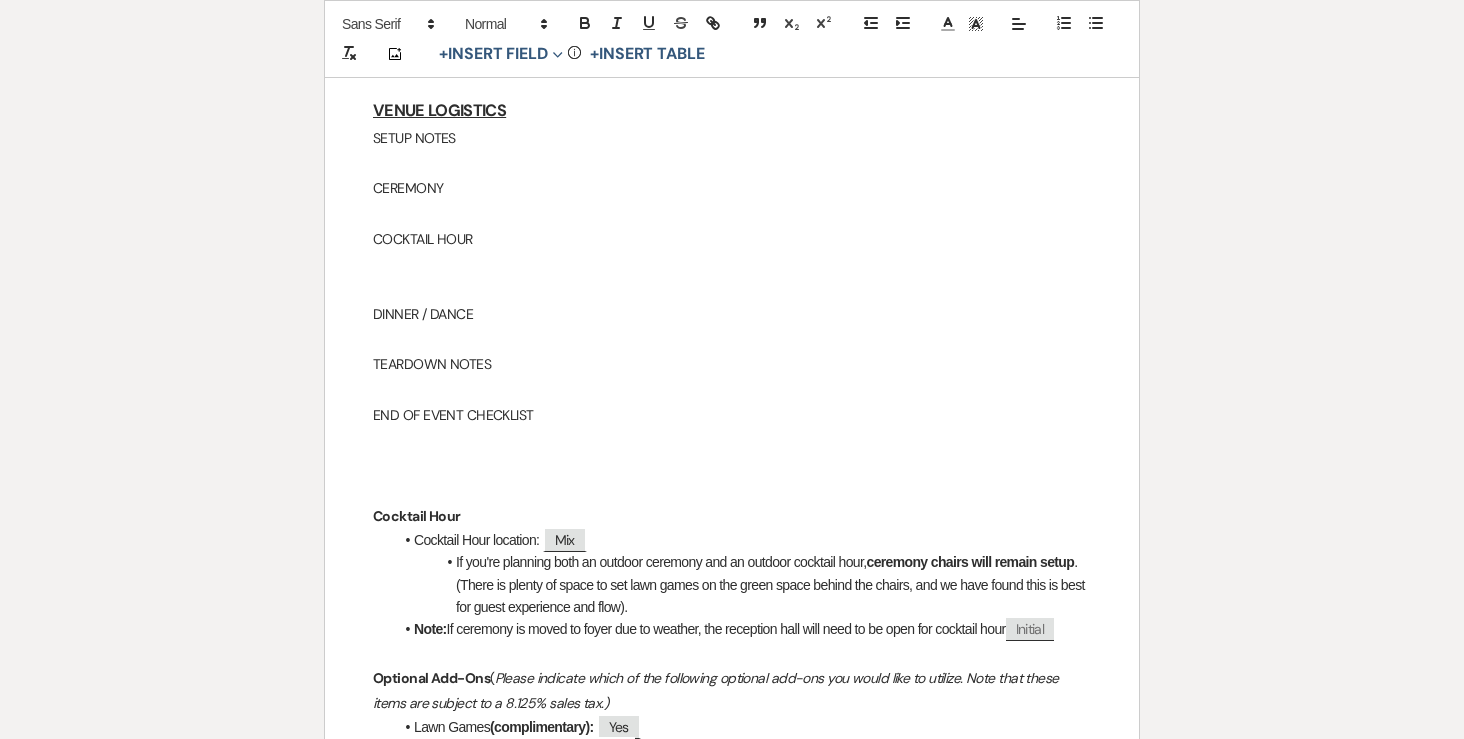 drag, startPoint x: 545, startPoint y: 368, endPoint x: 357, endPoint y: 96, distance: 330.64786 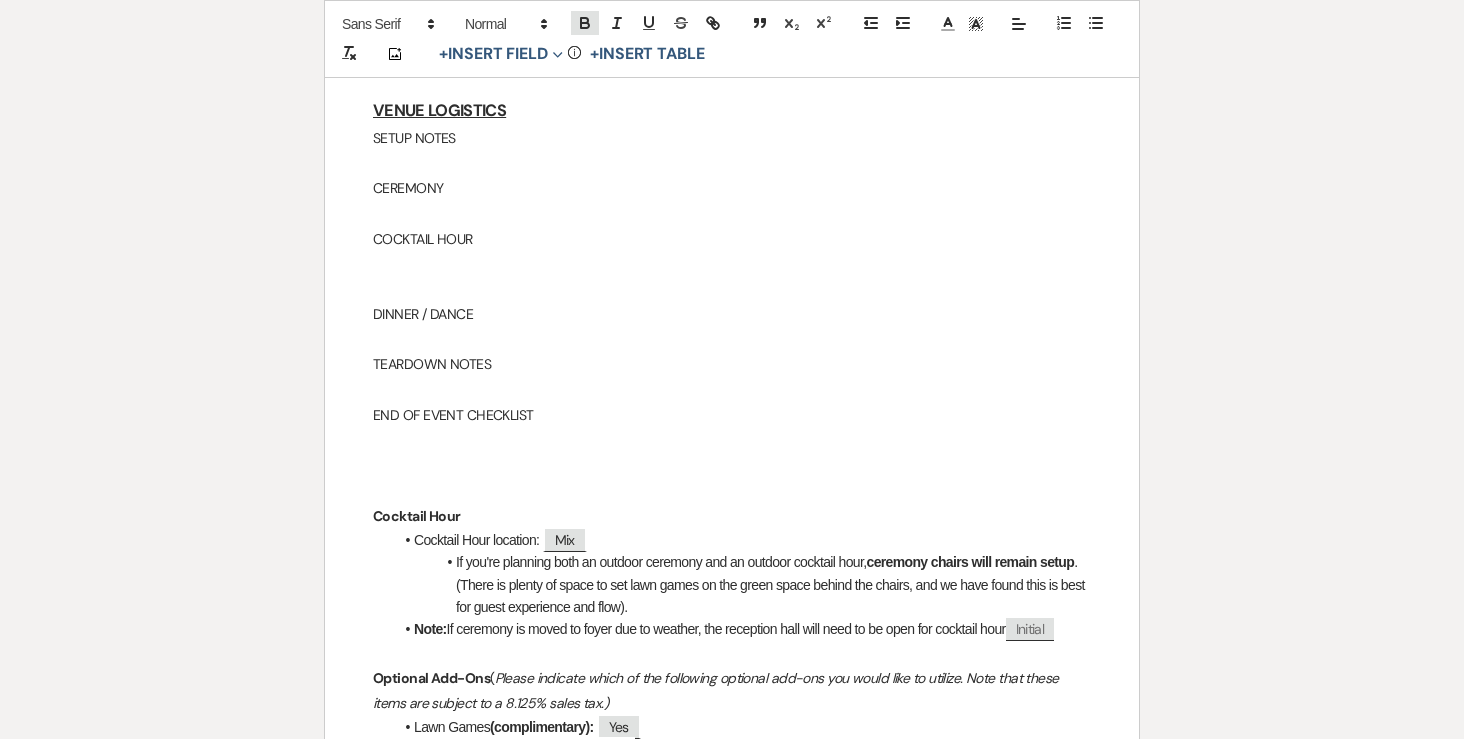 click 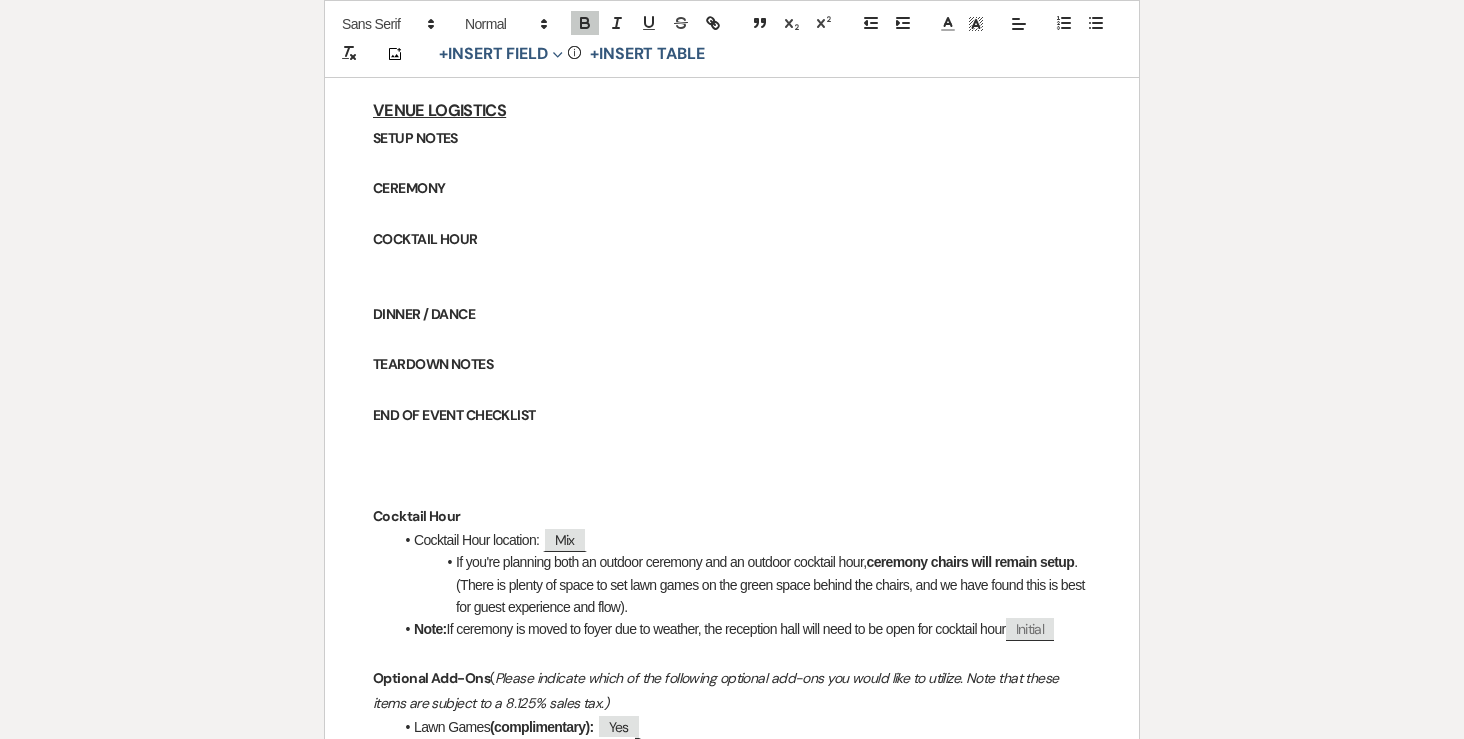 click at bounding box center [732, 264] 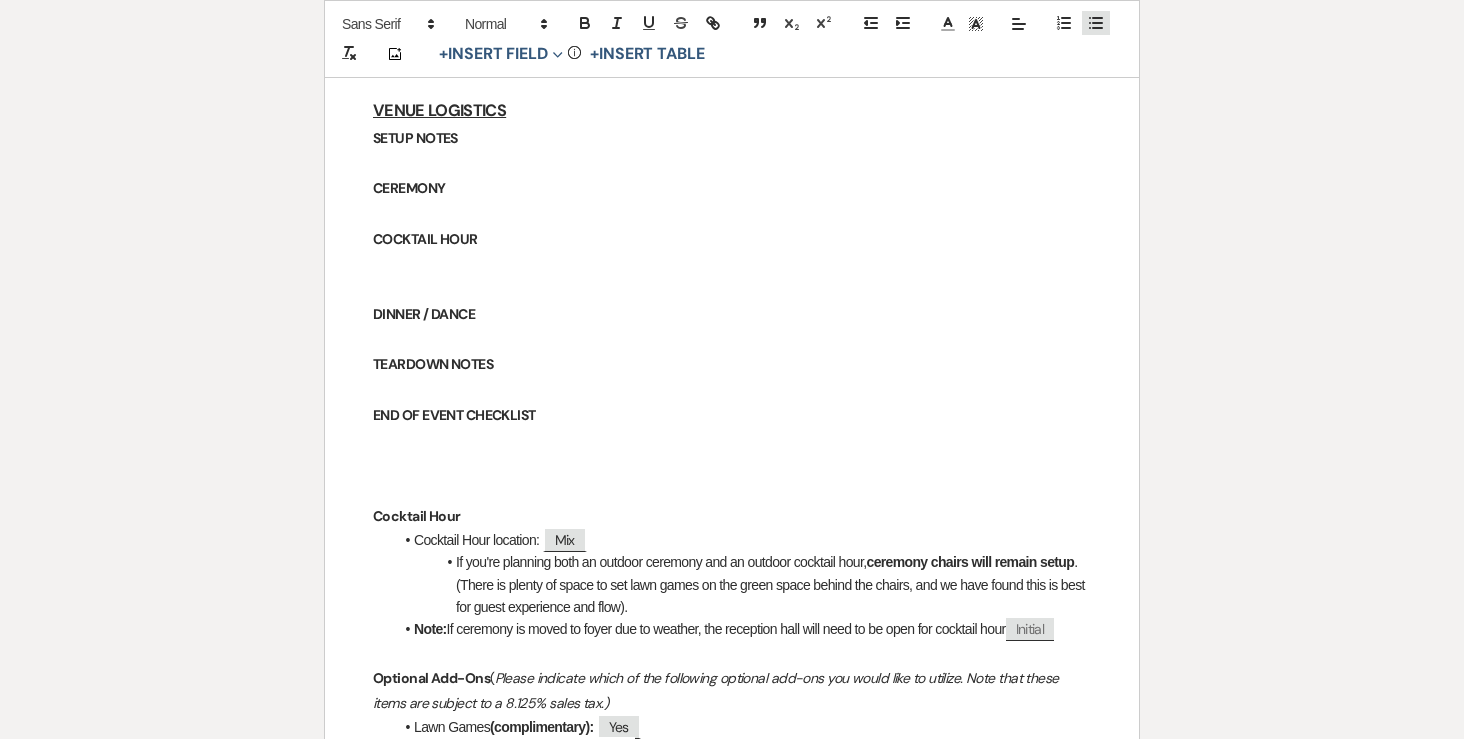 click at bounding box center (1096, 23) 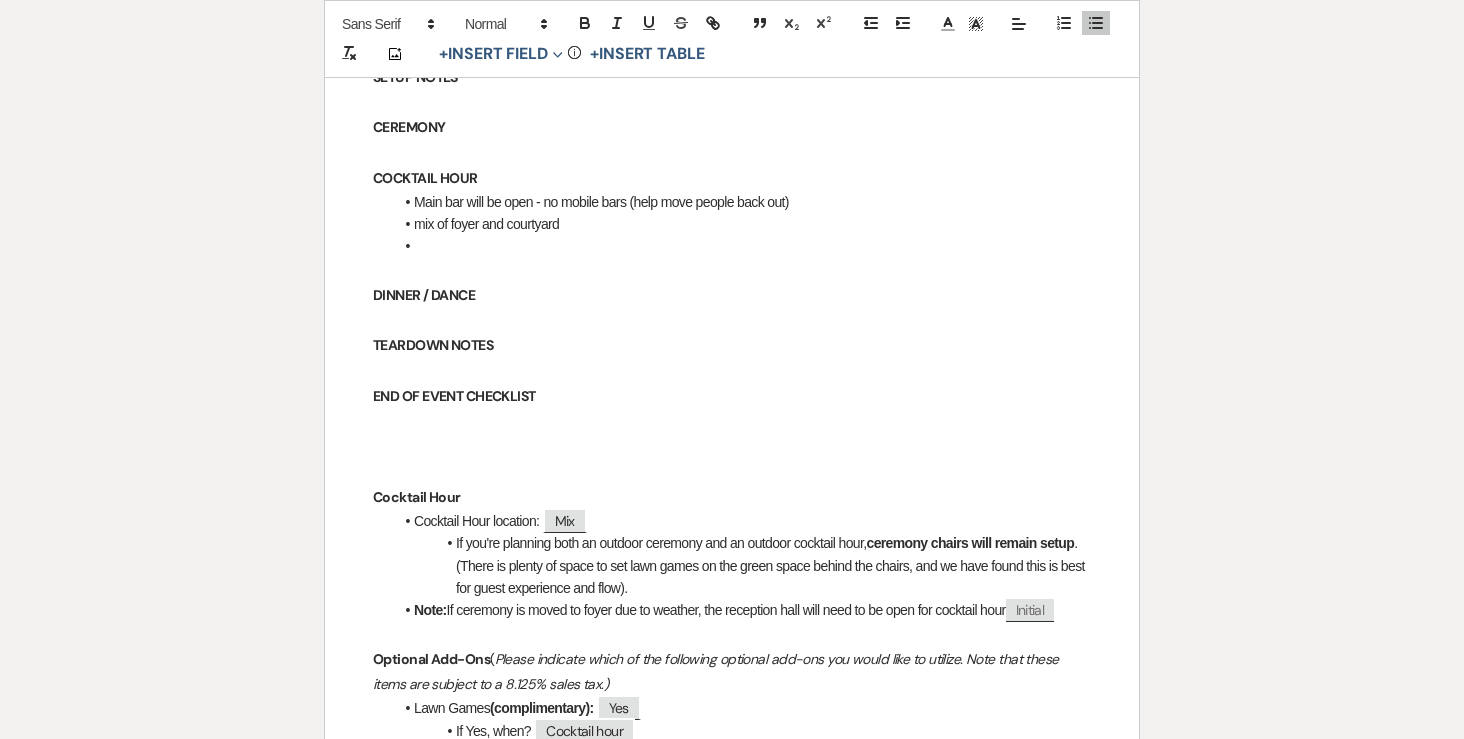 scroll, scrollTop: 743, scrollLeft: 0, axis: vertical 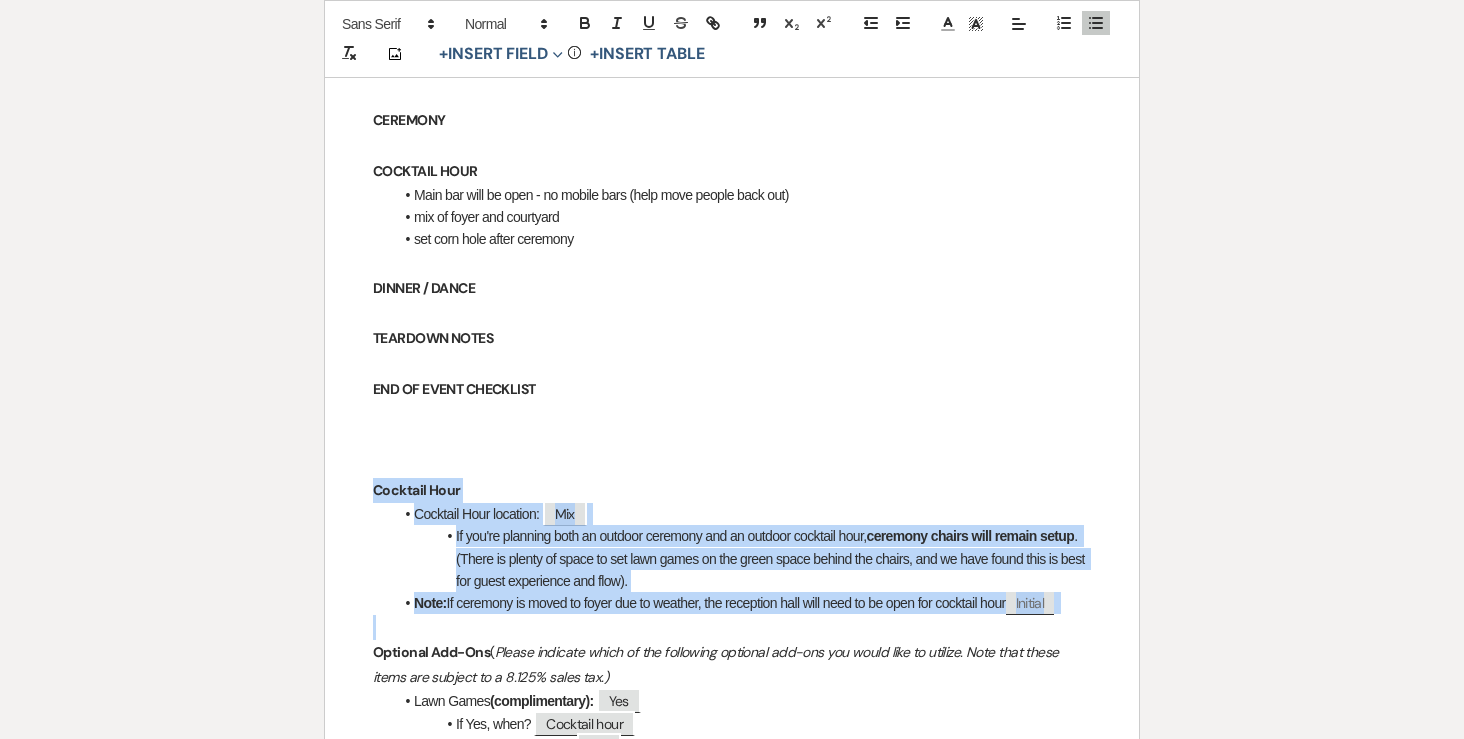 drag, startPoint x: 354, startPoint y: 440, endPoint x: 1110, endPoint y: 580, distance: 768.8537 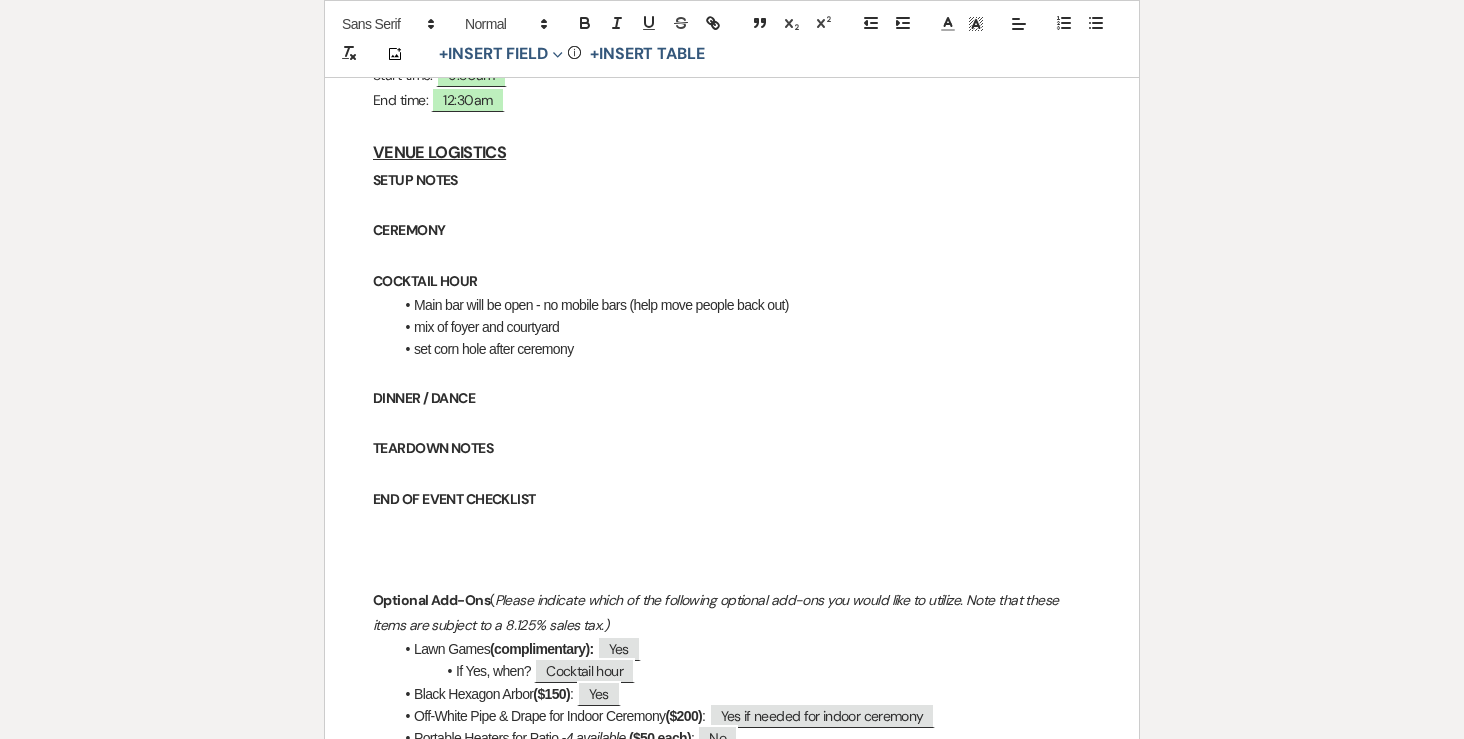 scroll, scrollTop: 620, scrollLeft: 0, axis: vertical 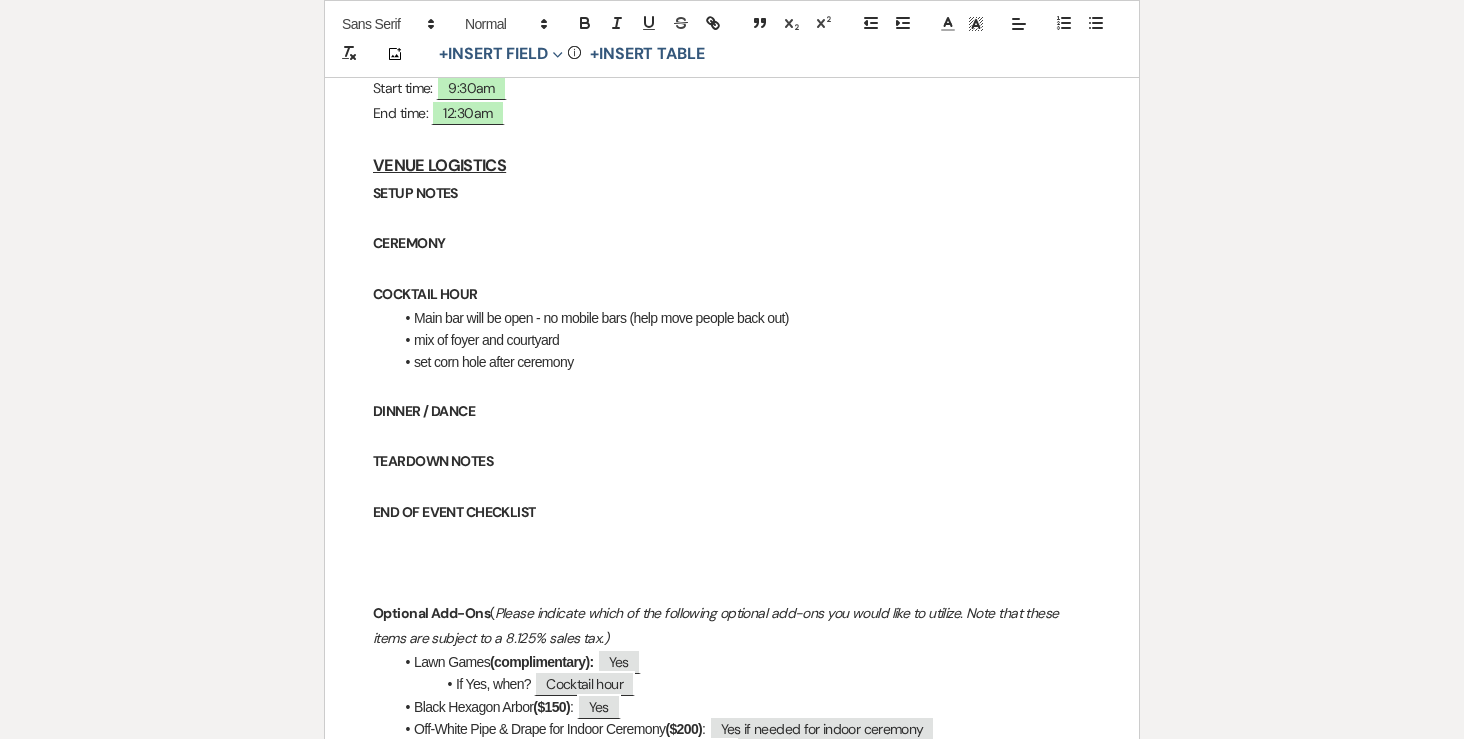 click at bounding box center (732, 218) 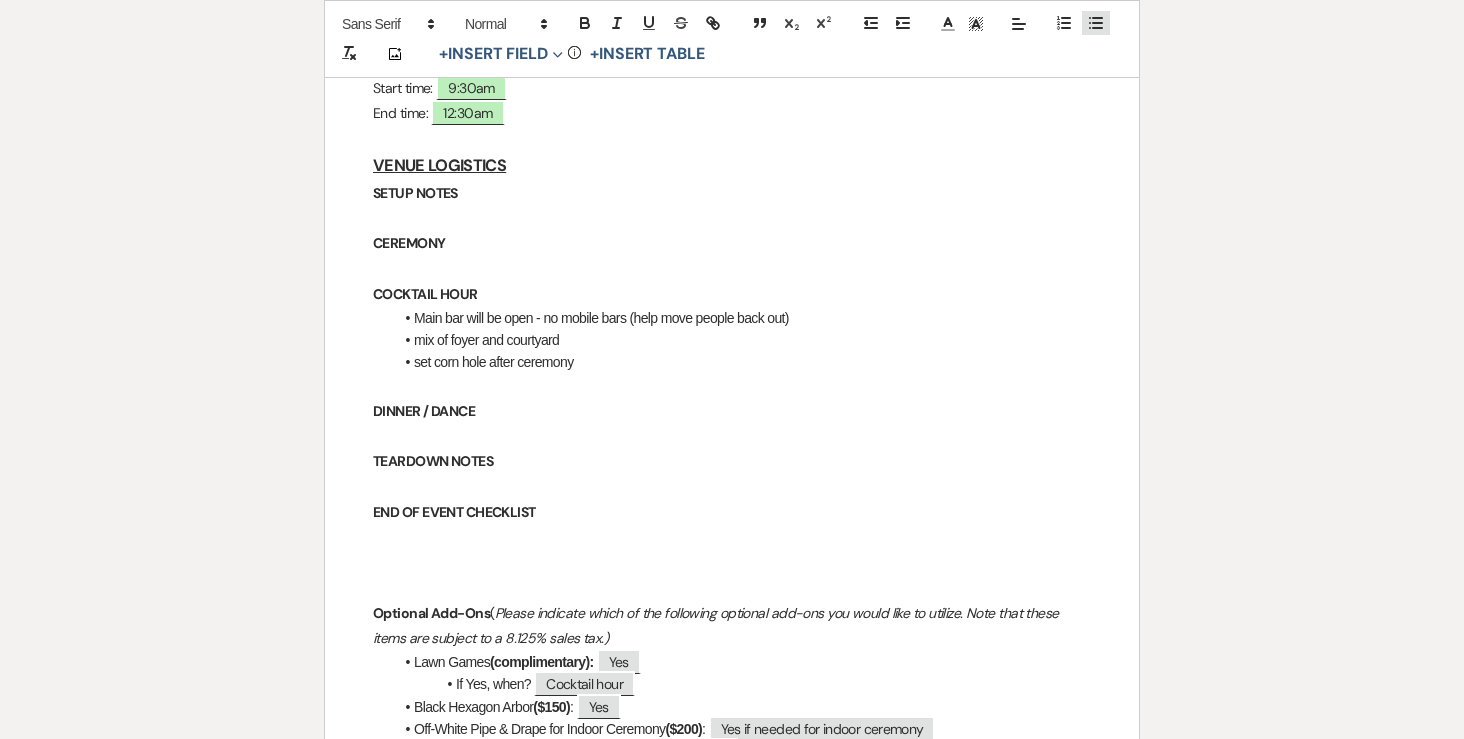 click 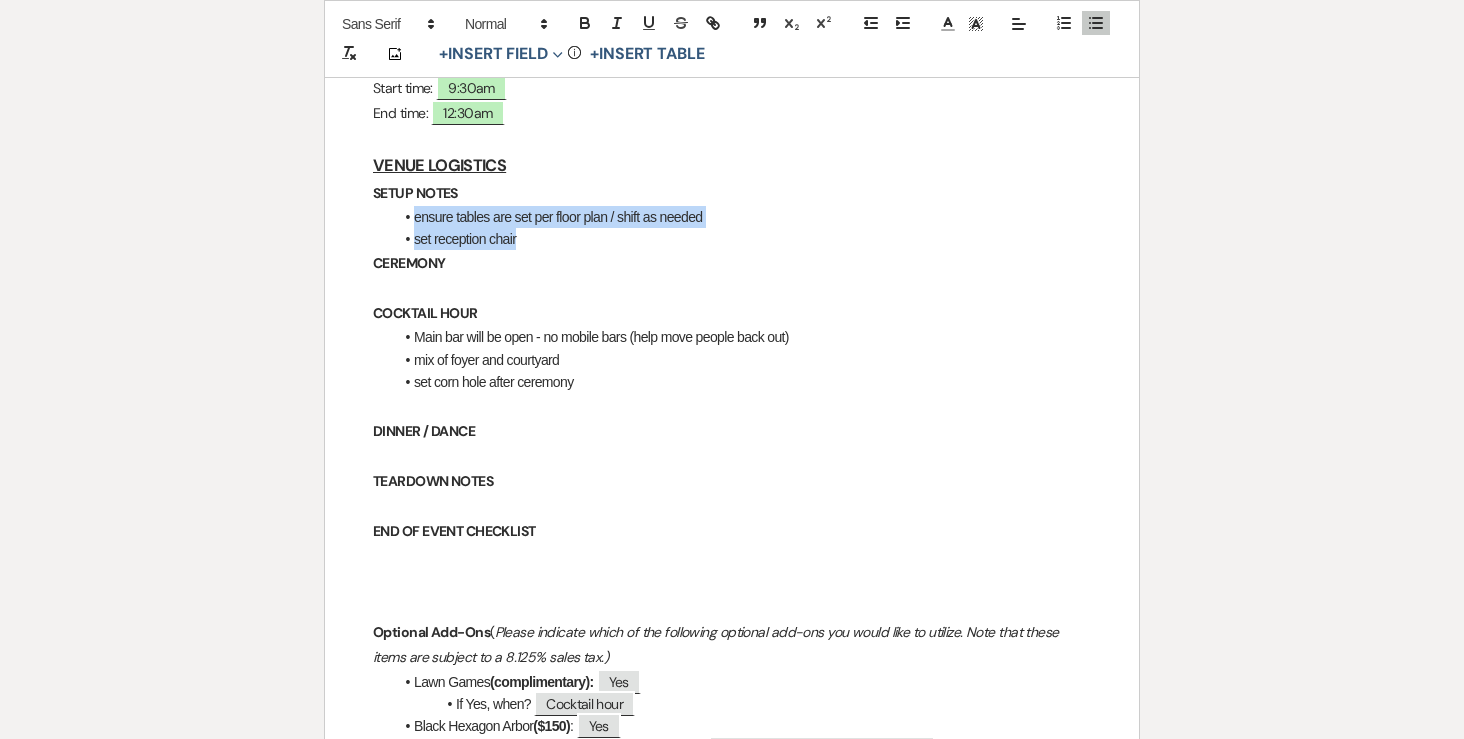 drag, startPoint x: 538, startPoint y: 198, endPoint x: 415, endPoint y: 165, distance: 127.349915 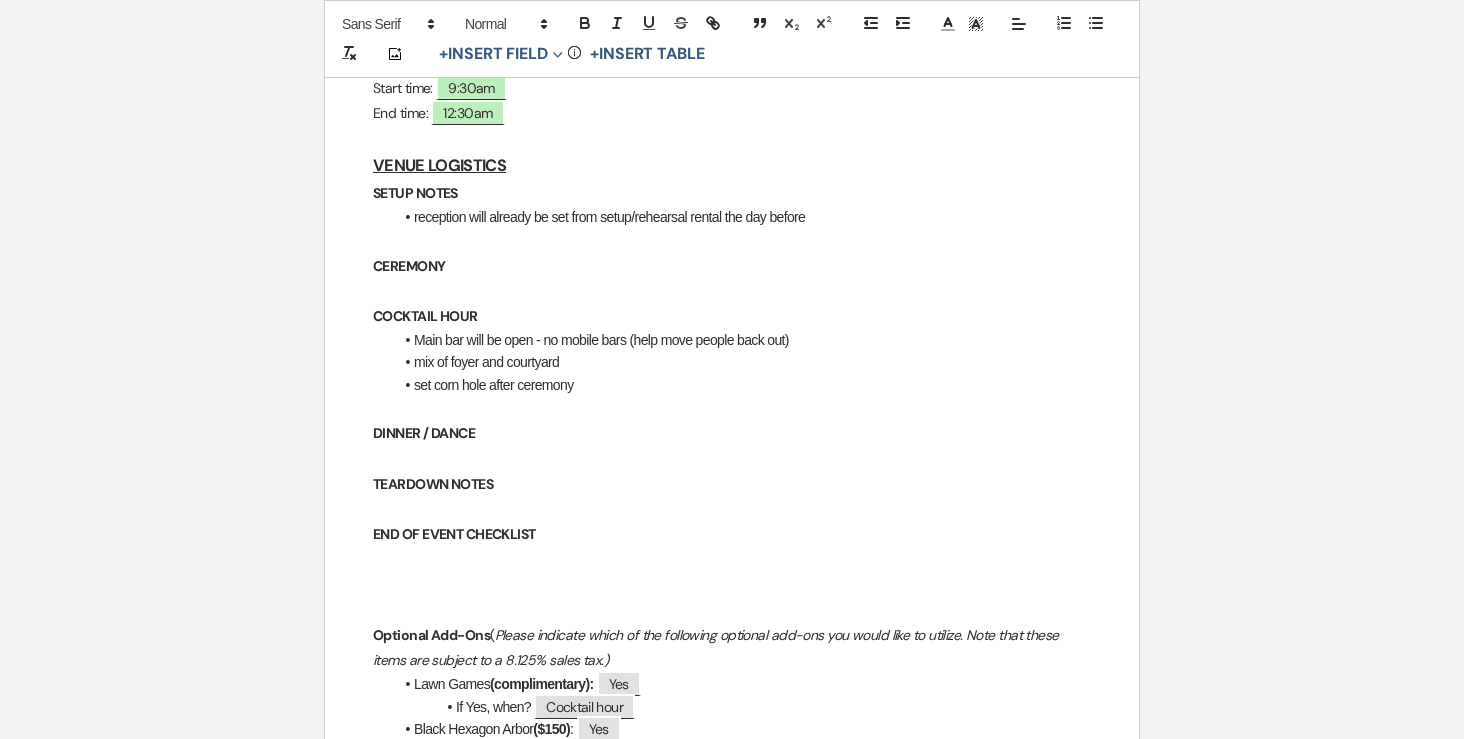 click on "CEREMONY" at bounding box center [409, 266] 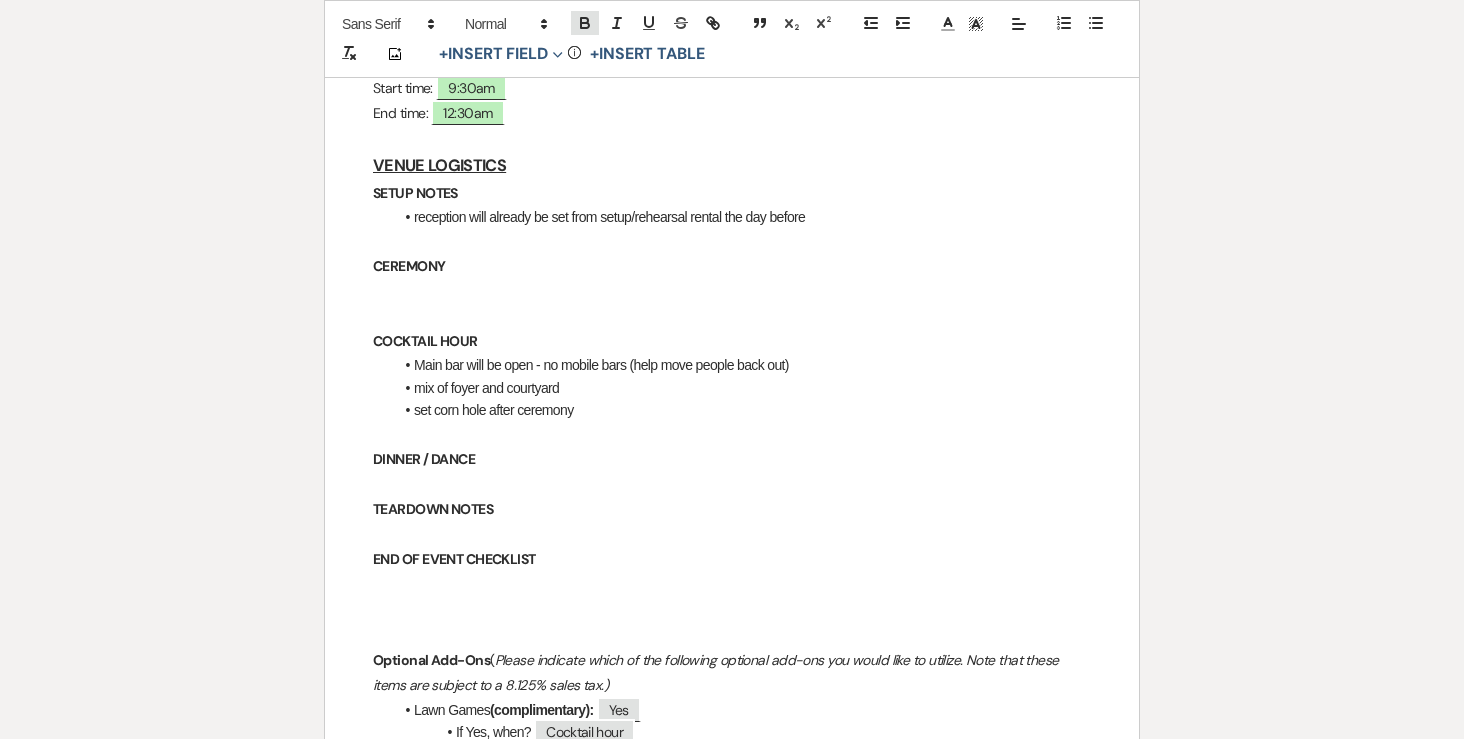 click 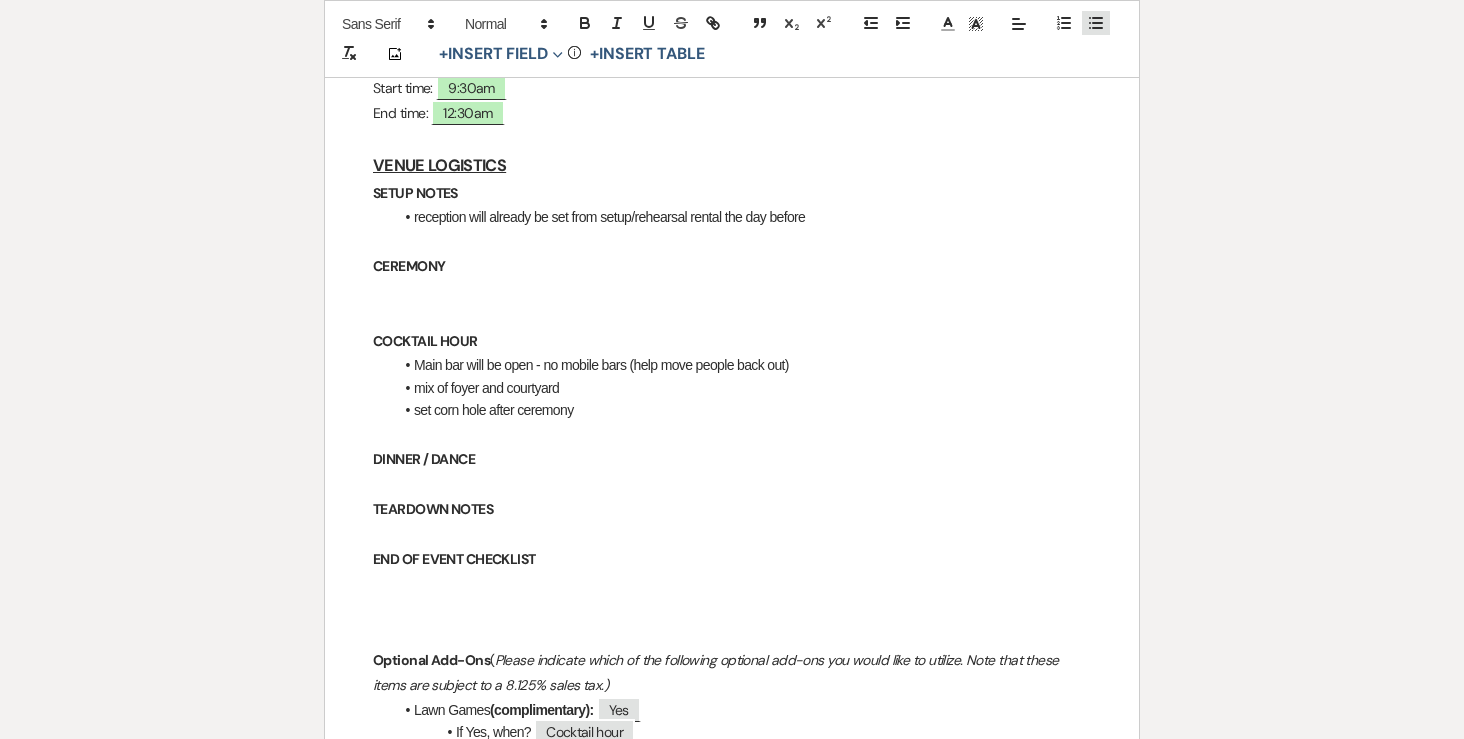 click 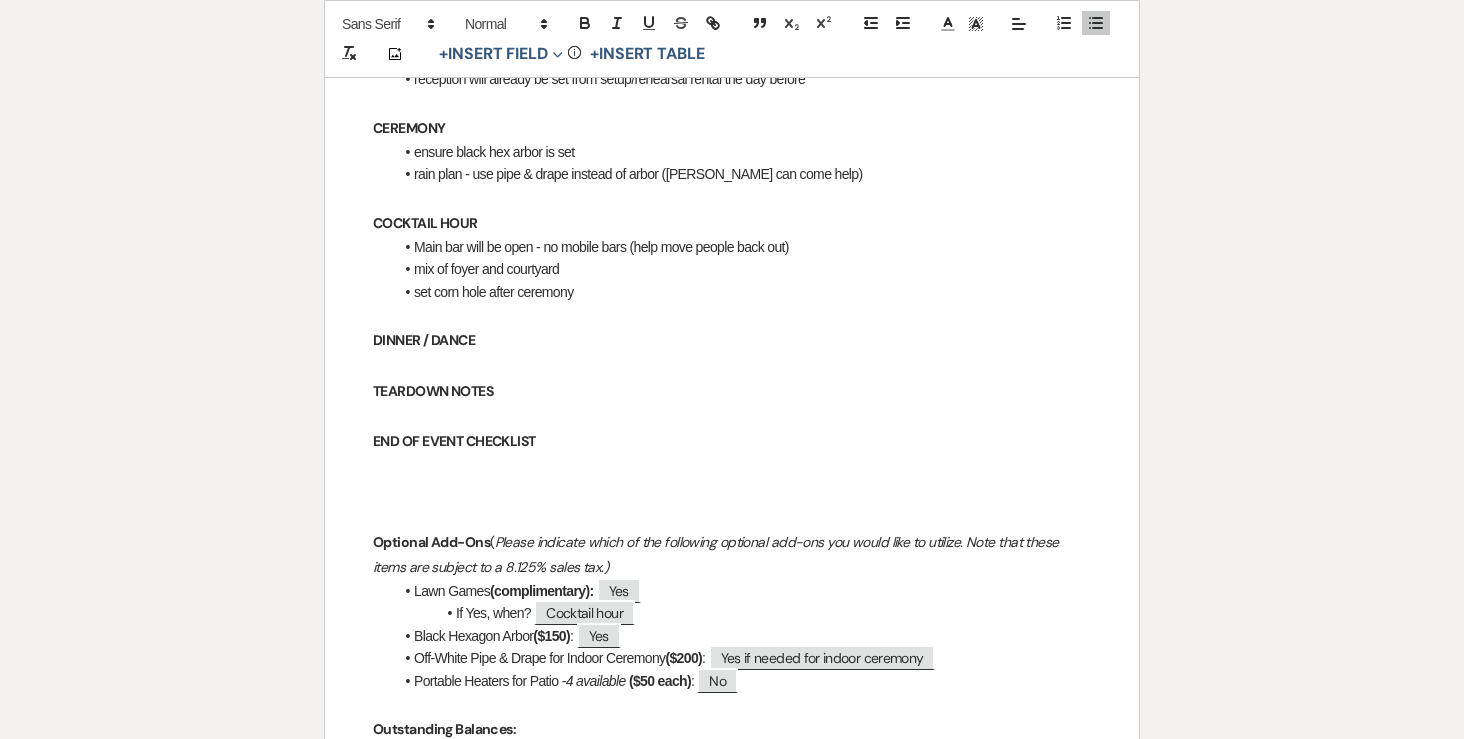 scroll, scrollTop: 759, scrollLeft: 0, axis: vertical 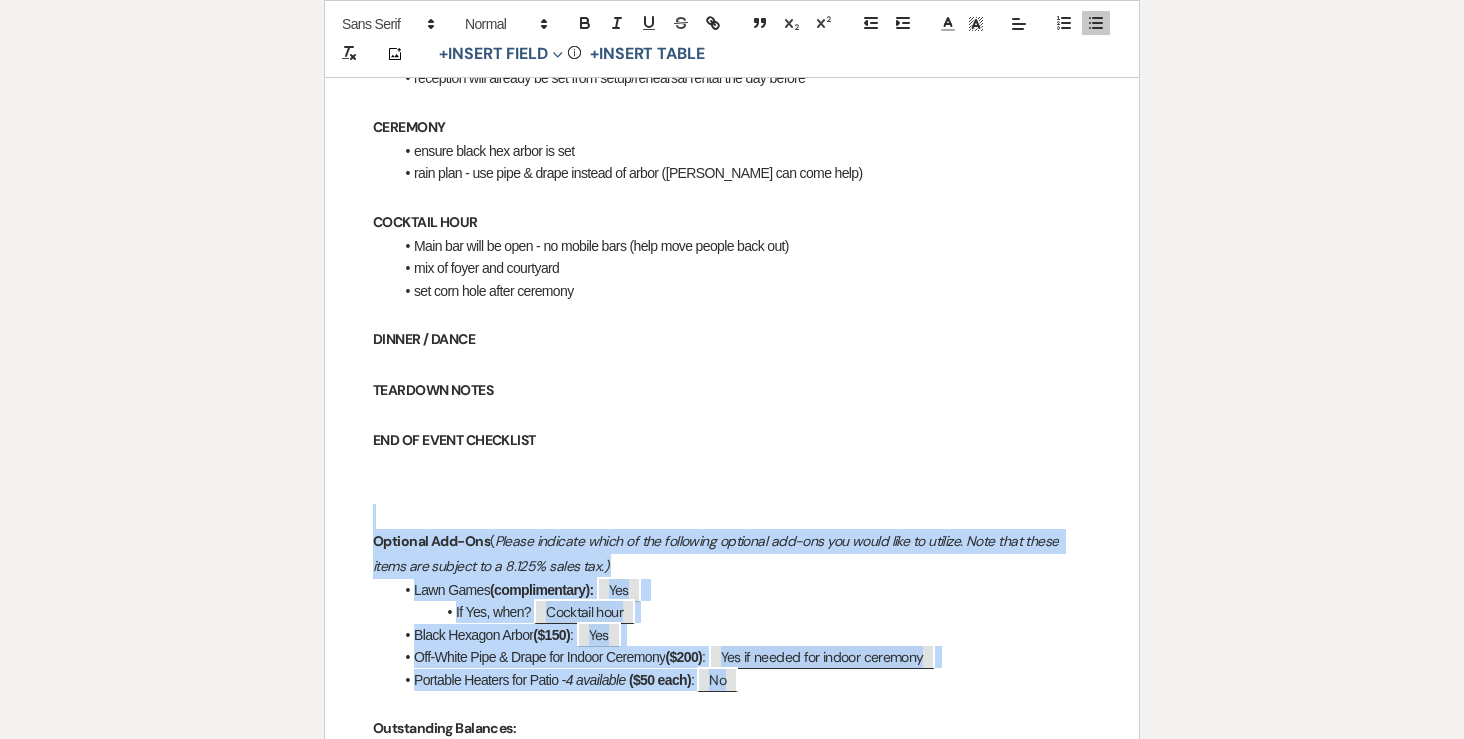 drag, startPoint x: 375, startPoint y: 465, endPoint x: 748, endPoint y: 635, distance: 409.9134 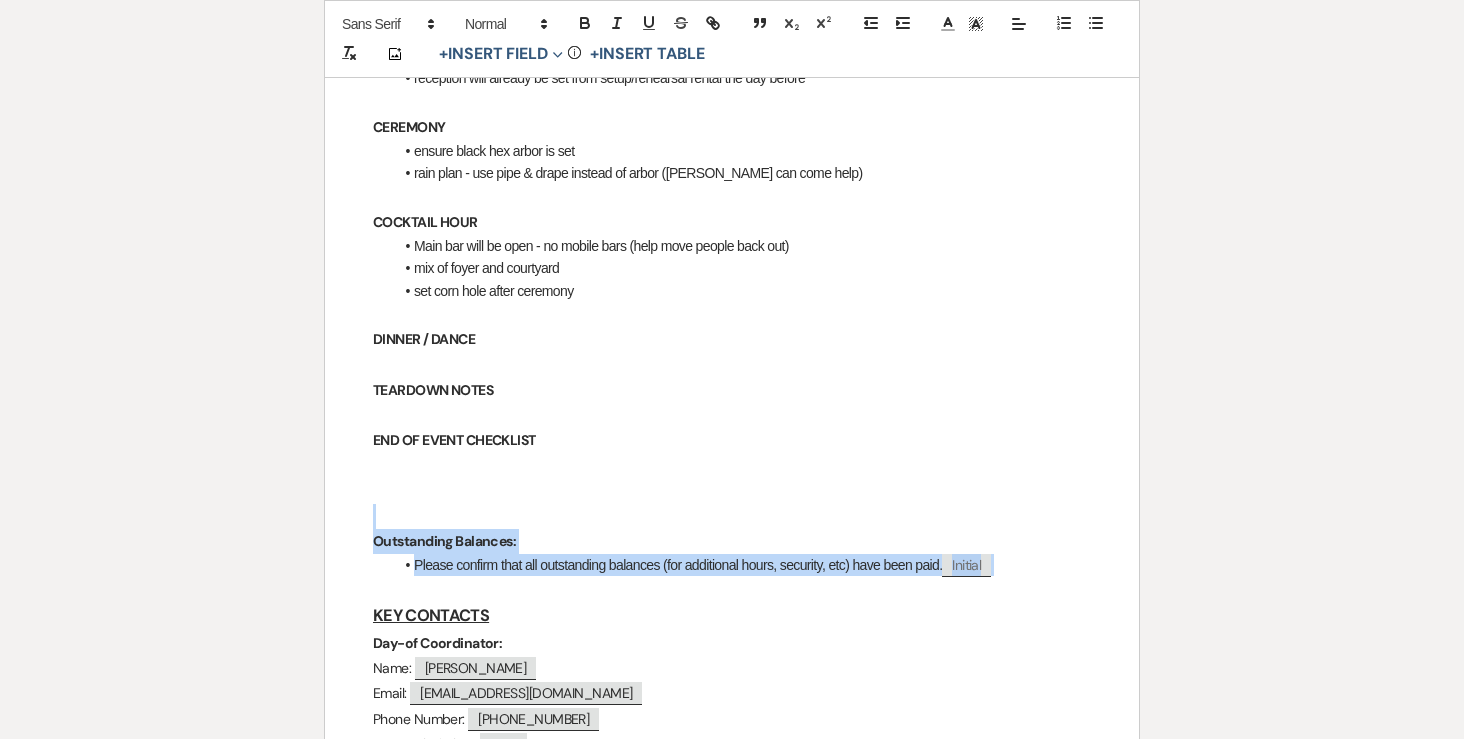 drag, startPoint x: 369, startPoint y: 452, endPoint x: 1041, endPoint y: 521, distance: 675.53314 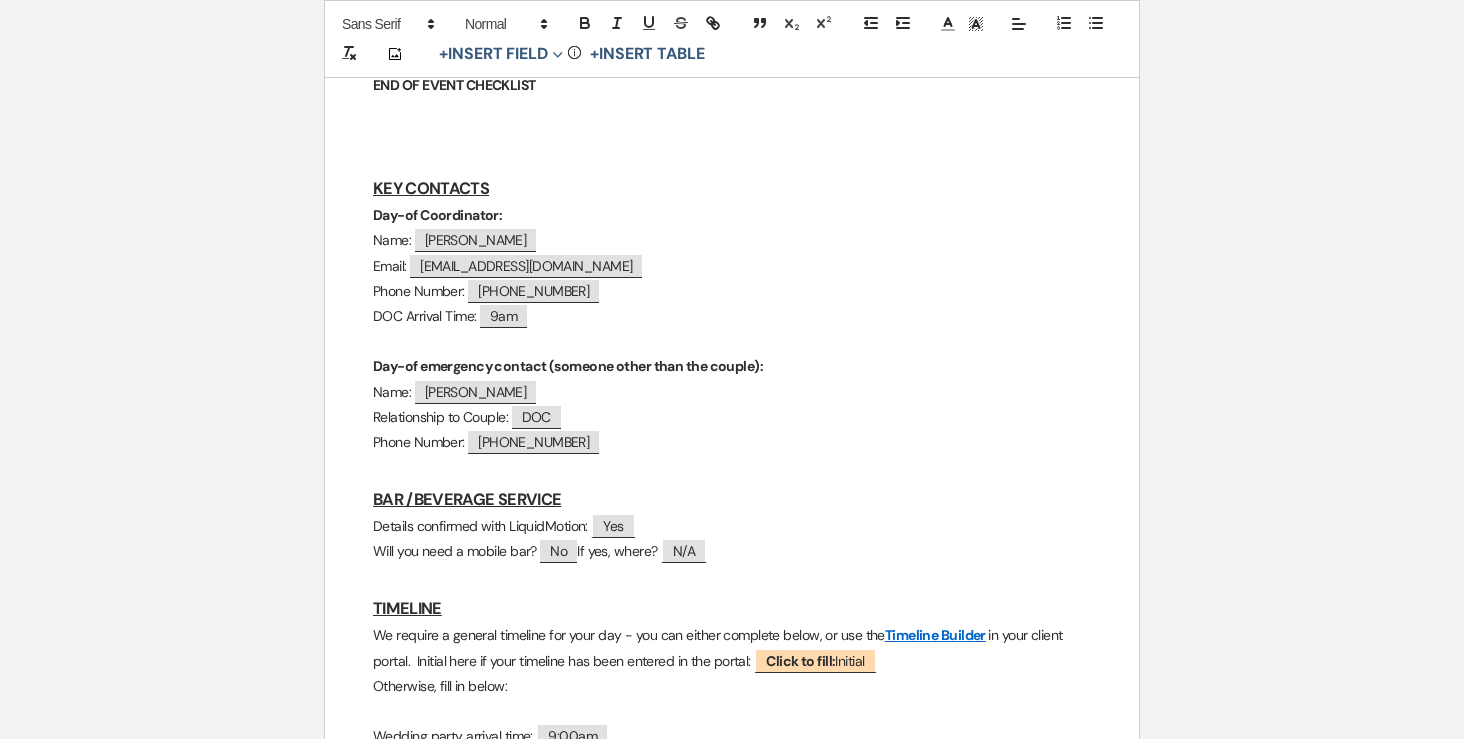scroll, scrollTop: 1131, scrollLeft: 0, axis: vertical 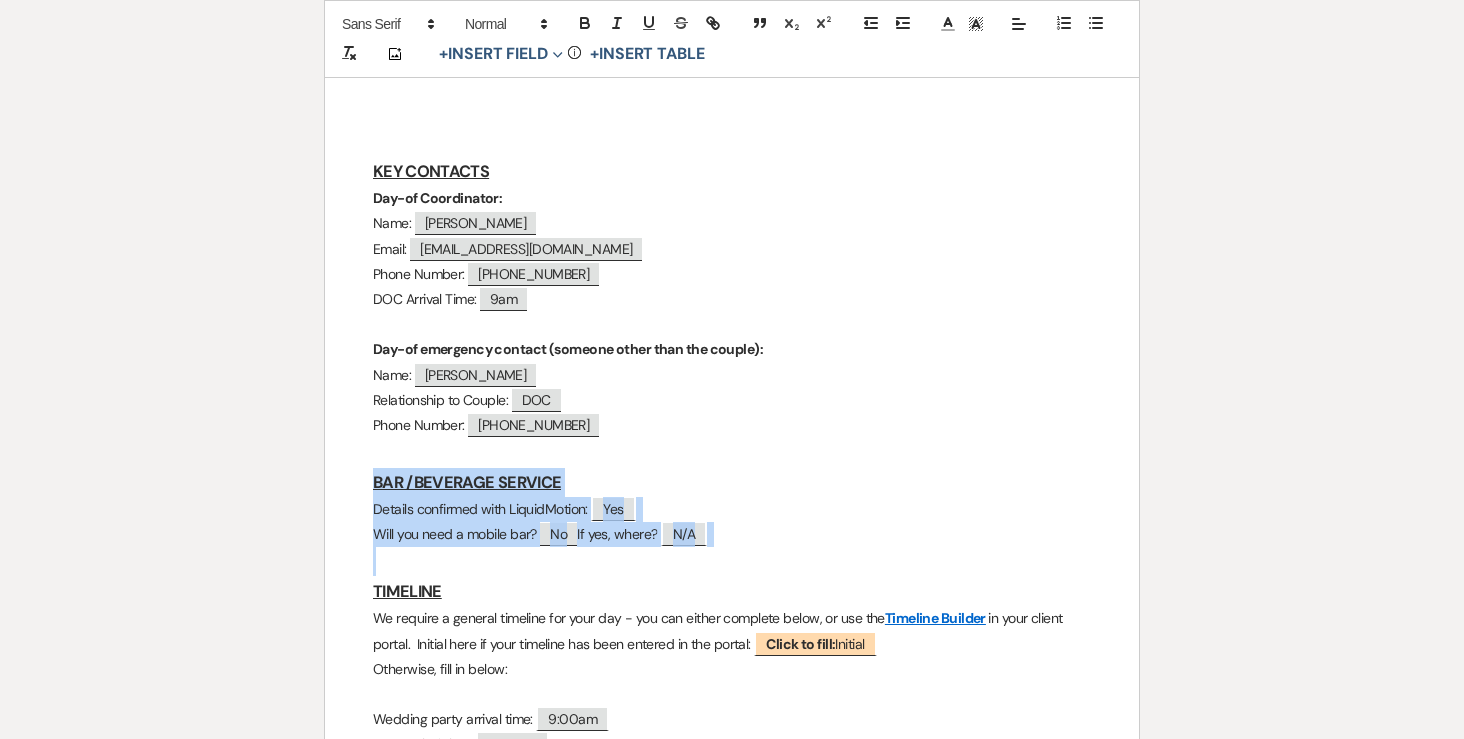 drag, startPoint x: 612, startPoint y: 502, endPoint x: 322, endPoint y: 418, distance: 301.92053 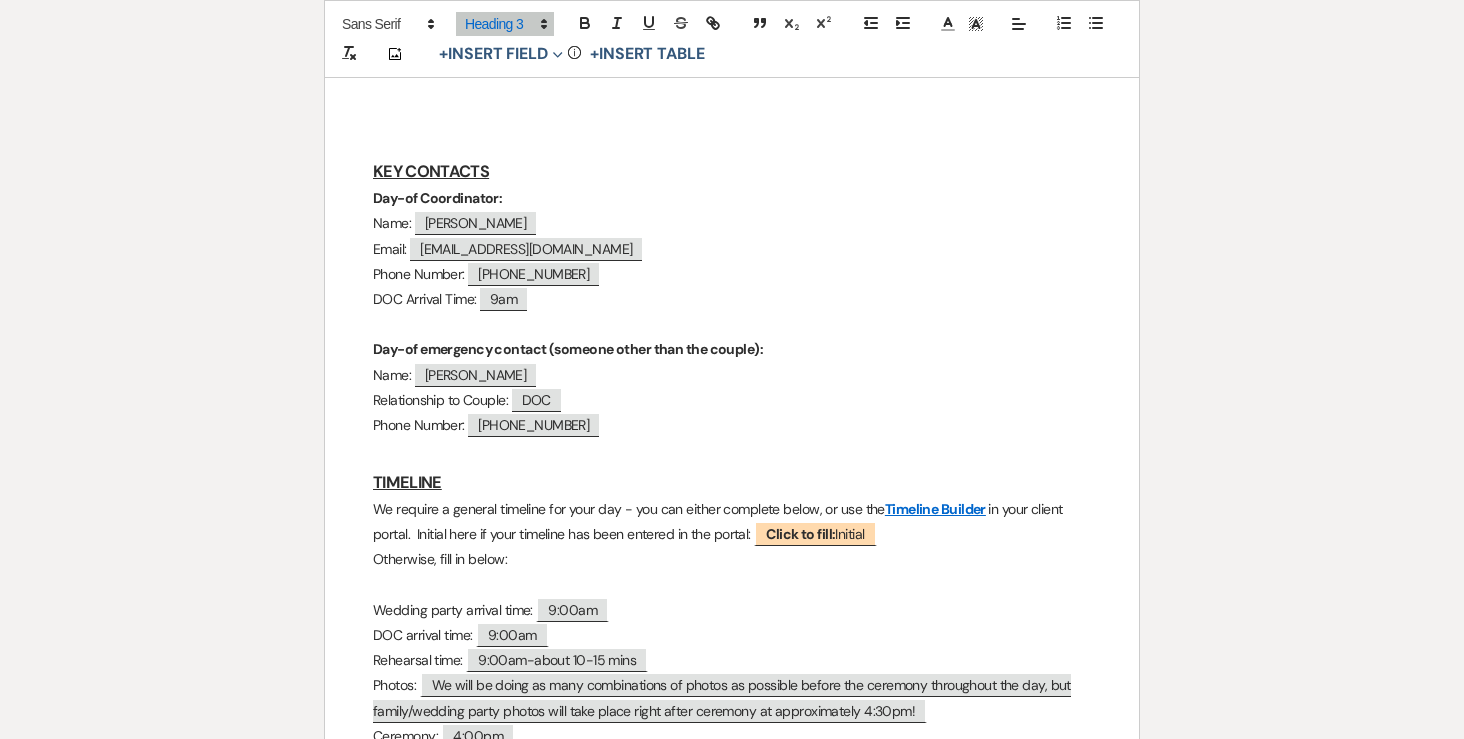 scroll, scrollTop: 1193, scrollLeft: 0, axis: vertical 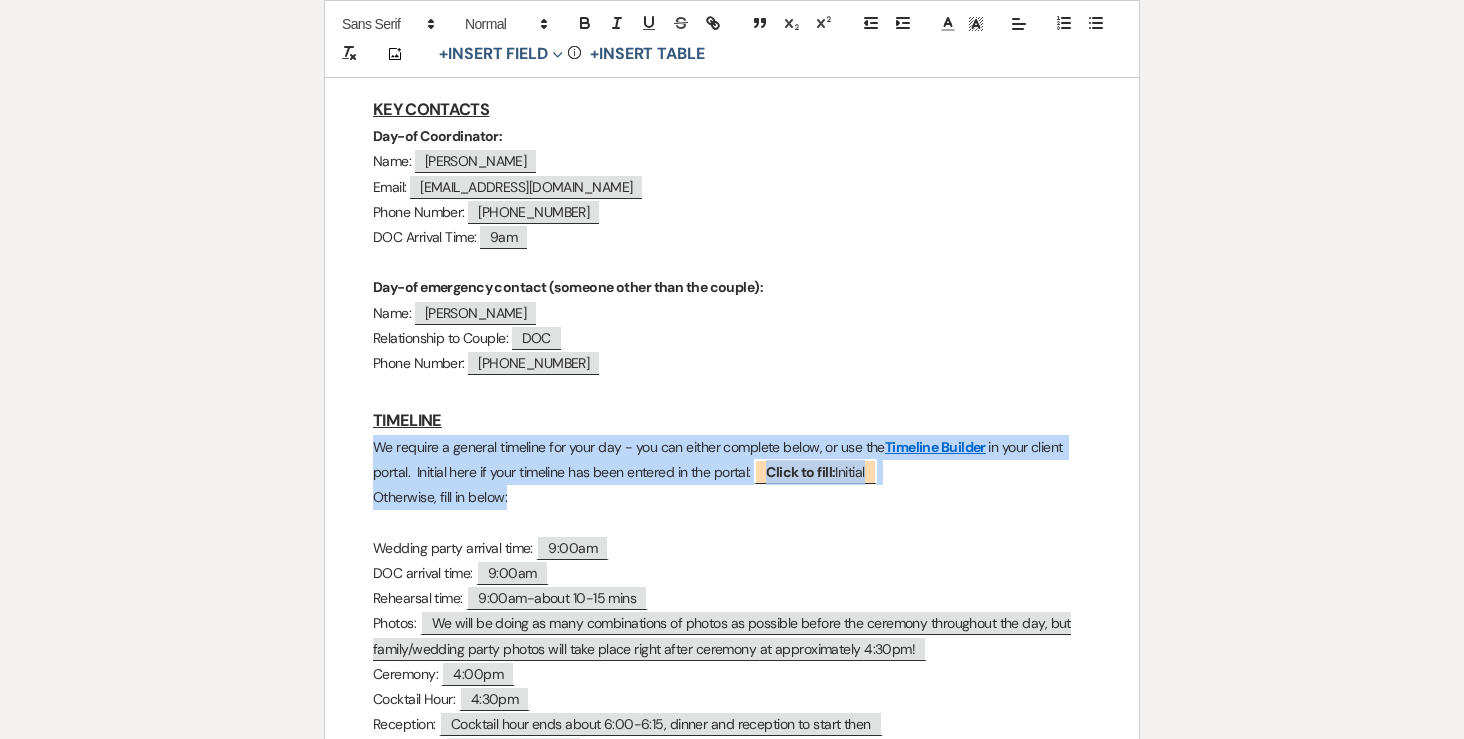 drag, startPoint x: 367, startPoint y: 394, endPoint x: 562, endPoint y: 455, distance: 204.31837 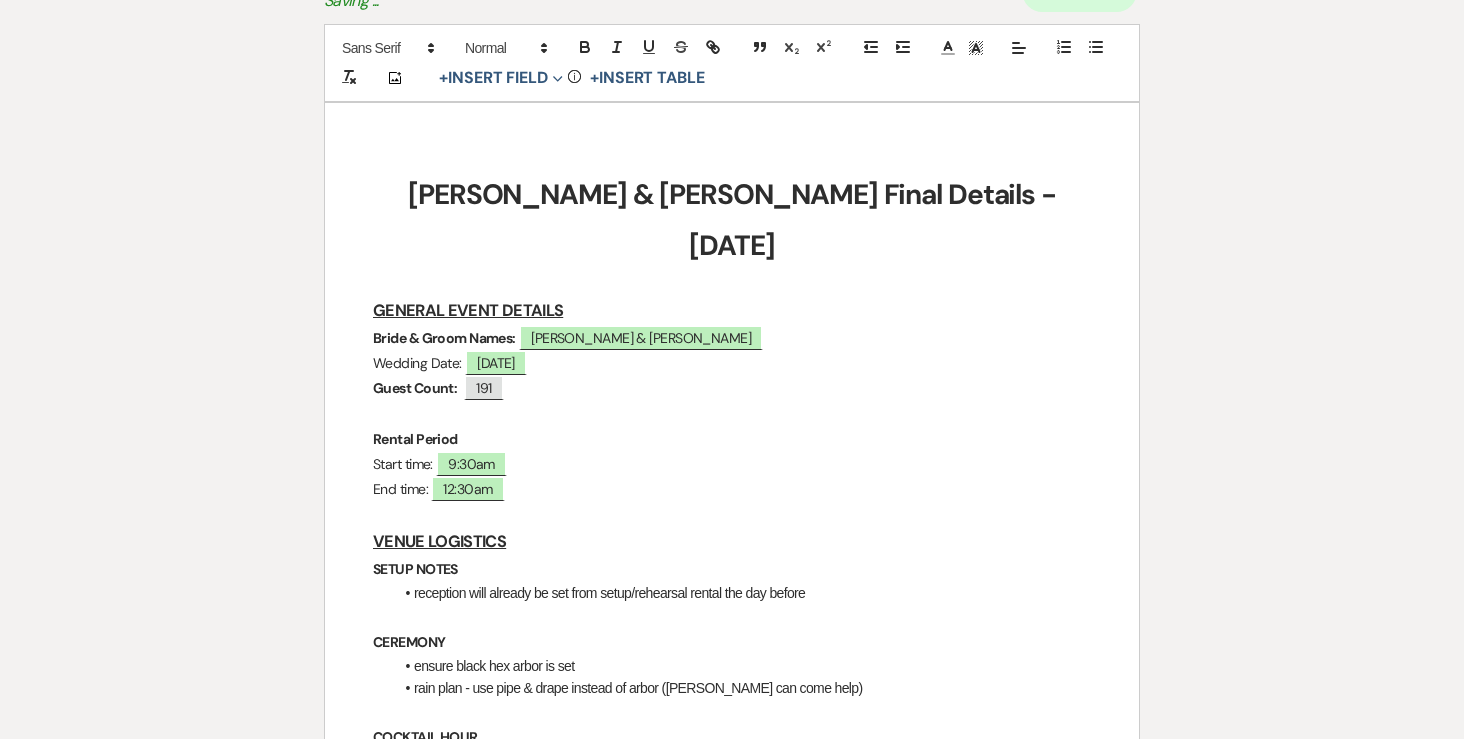 scroll, scrollTop: 245, scrollLeft: 0, axis: vertical 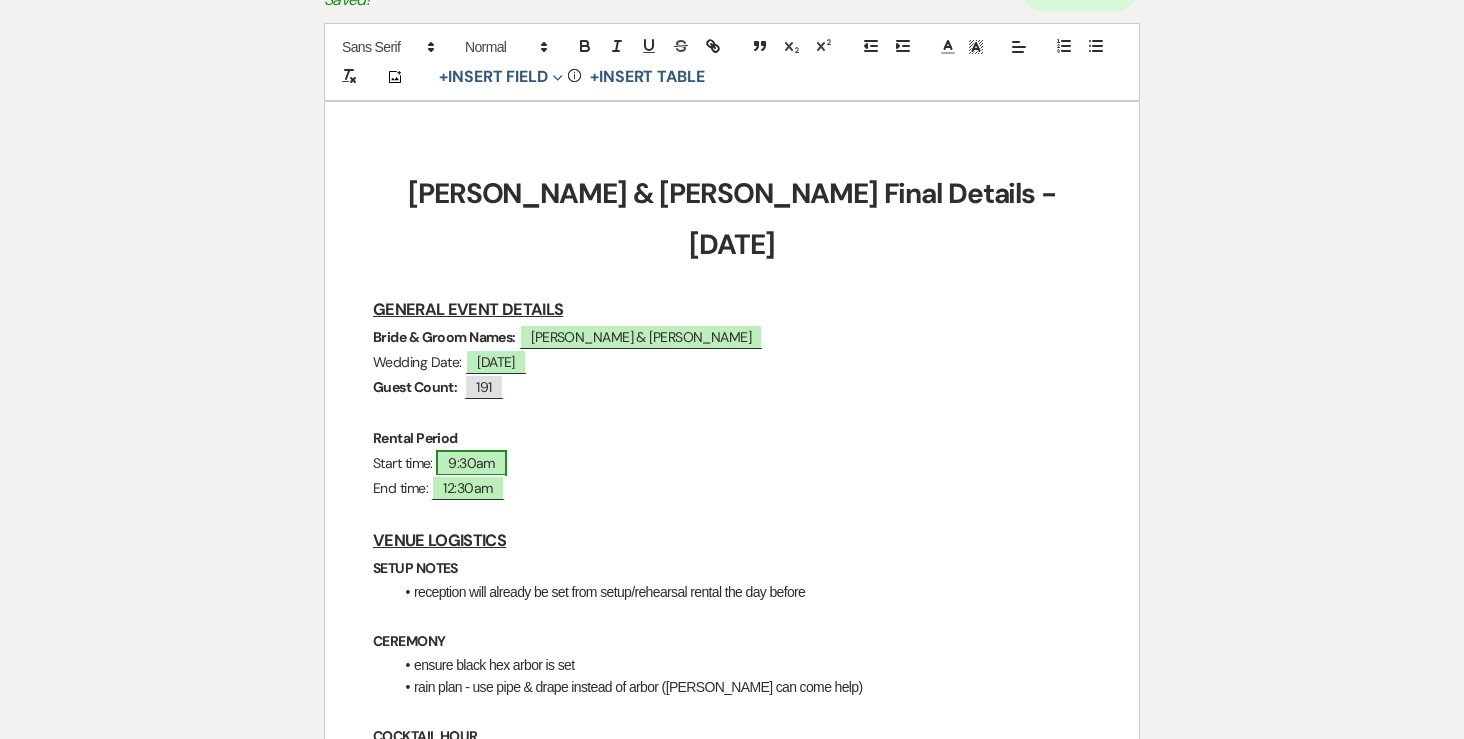 click on "9:30am" at bounding box center (471, 463) 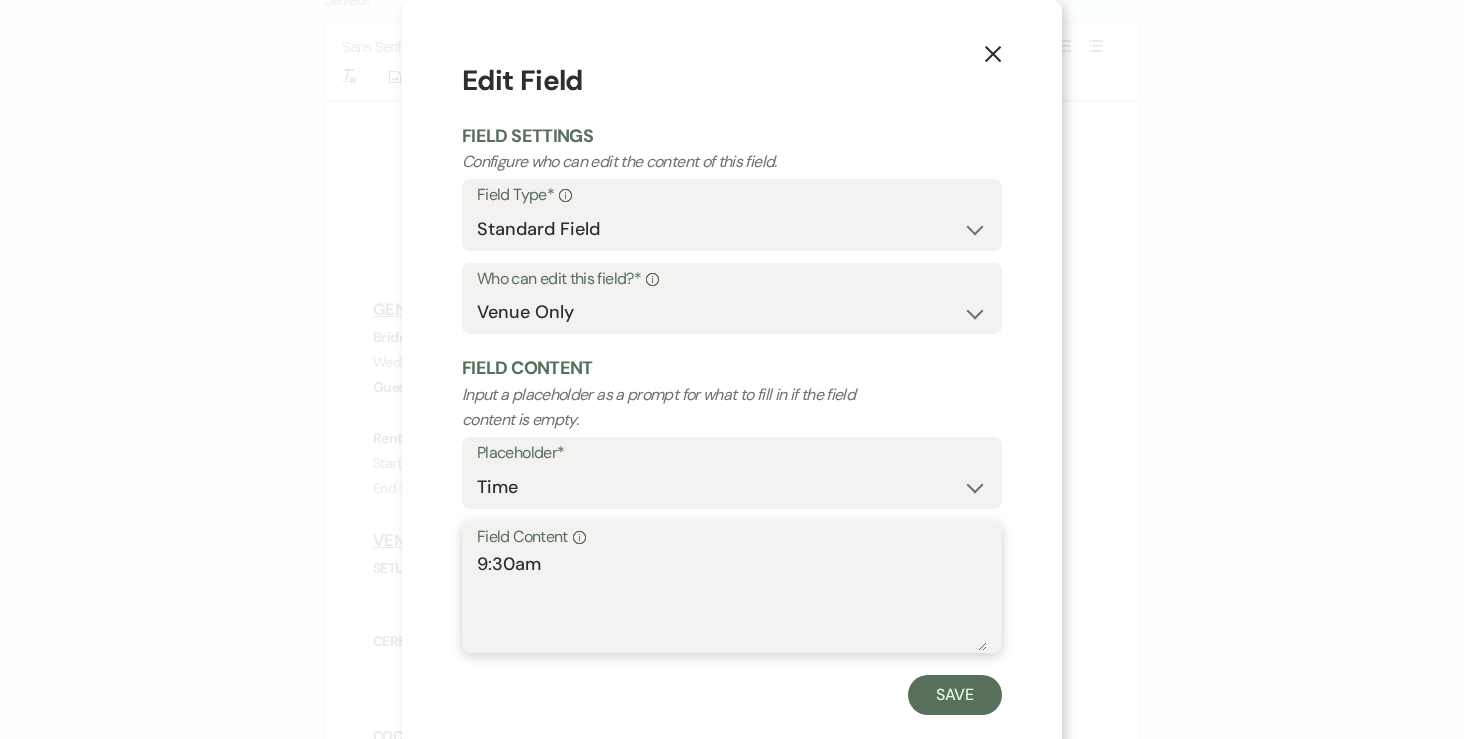 click on "9:30am" at bounding box center [732, 601] 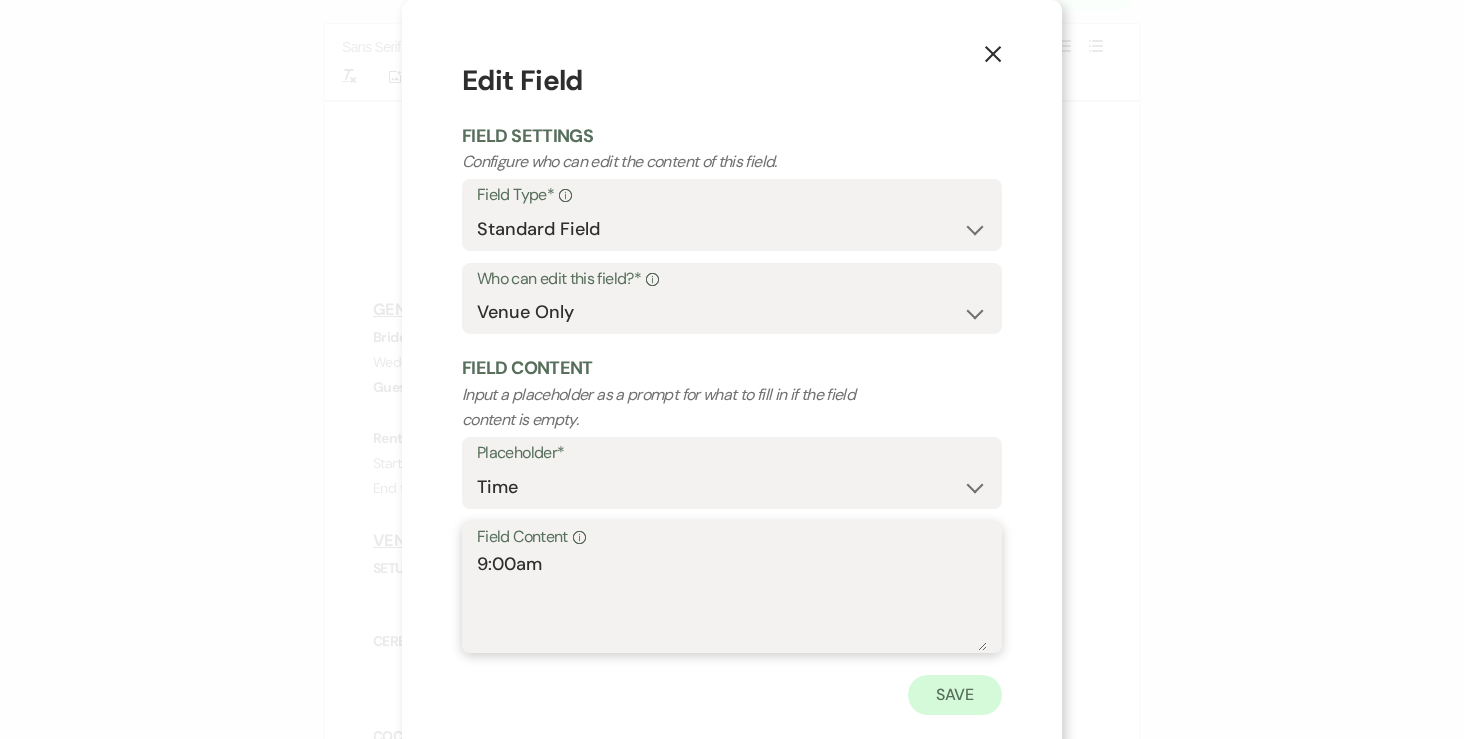 type on "9:00am" 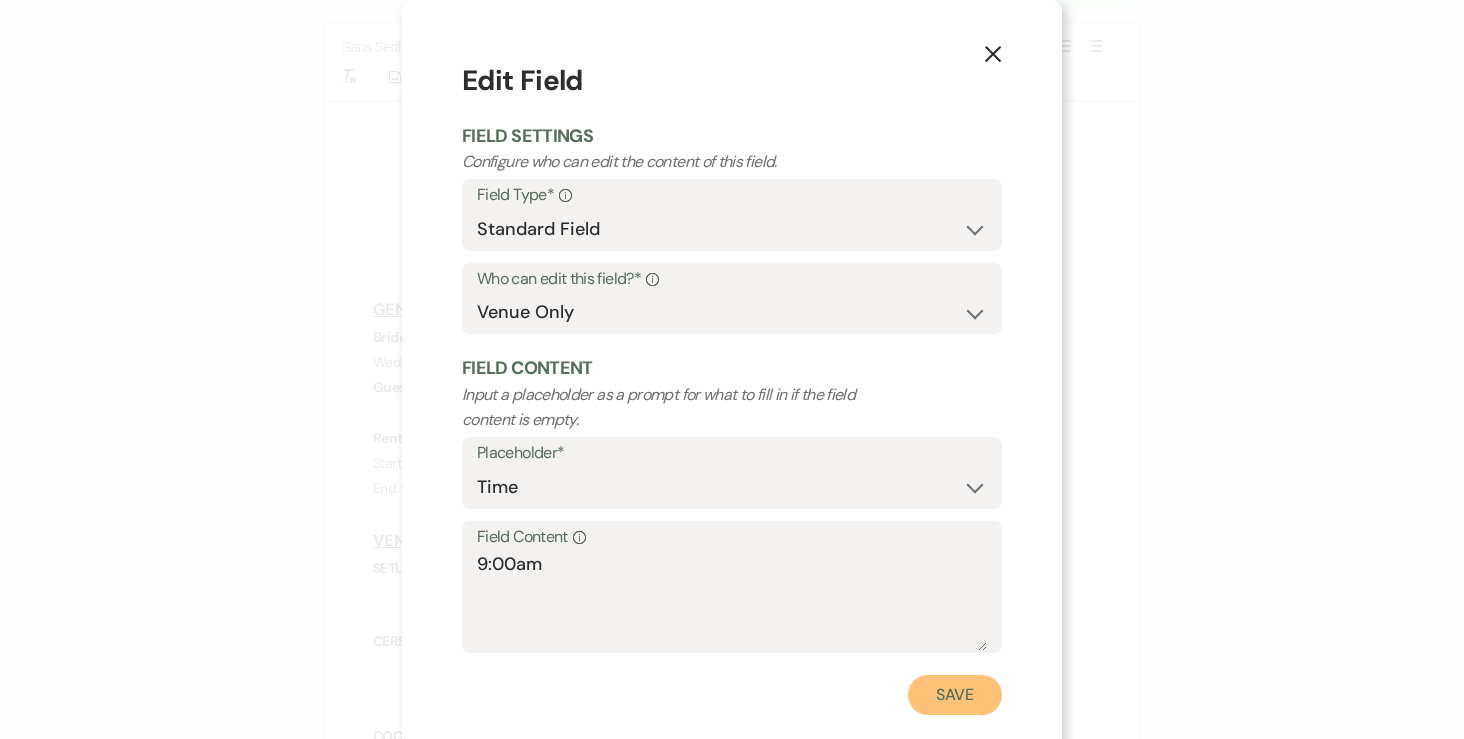 click on "Save" at bounding box center [955, 695] 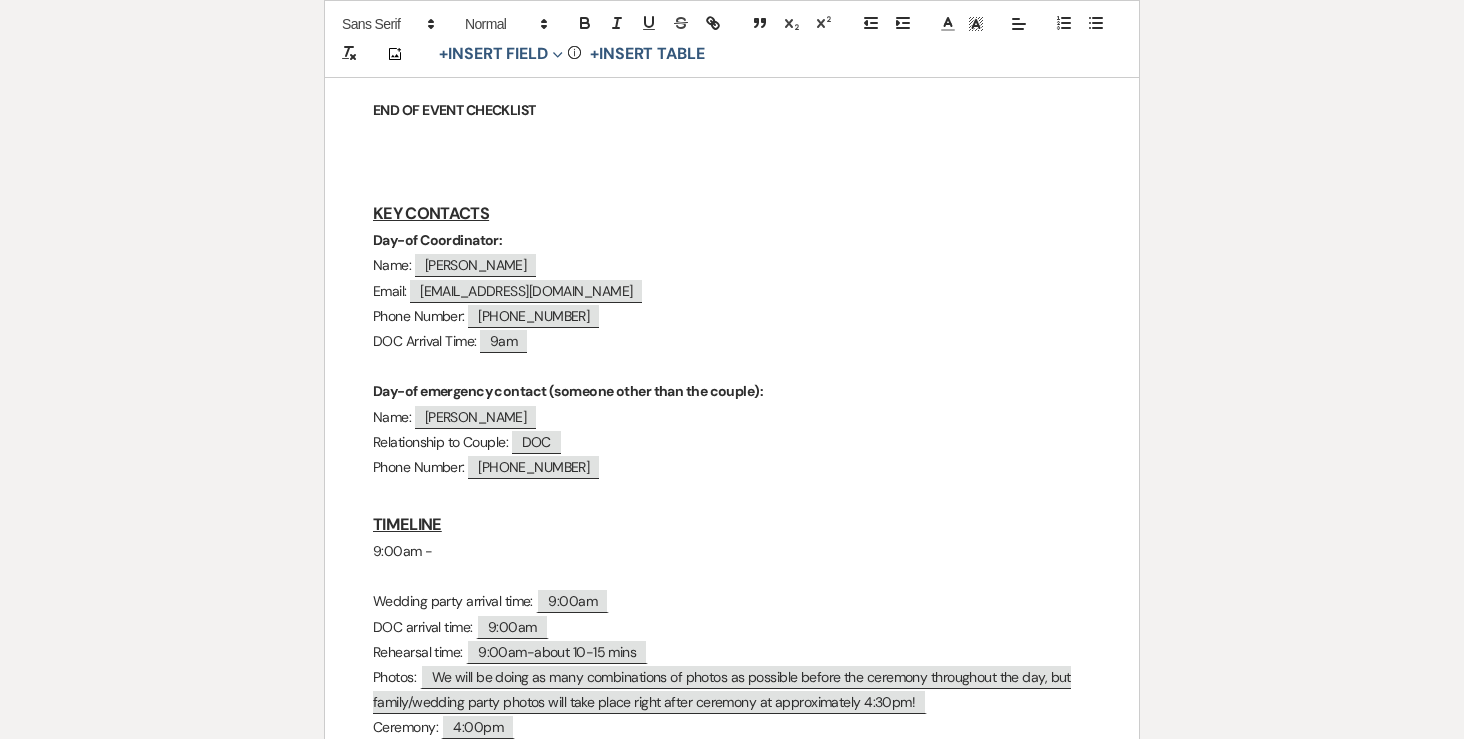 scroll, scrollTop: 1096, scrollLeft: 0, axis: vertical 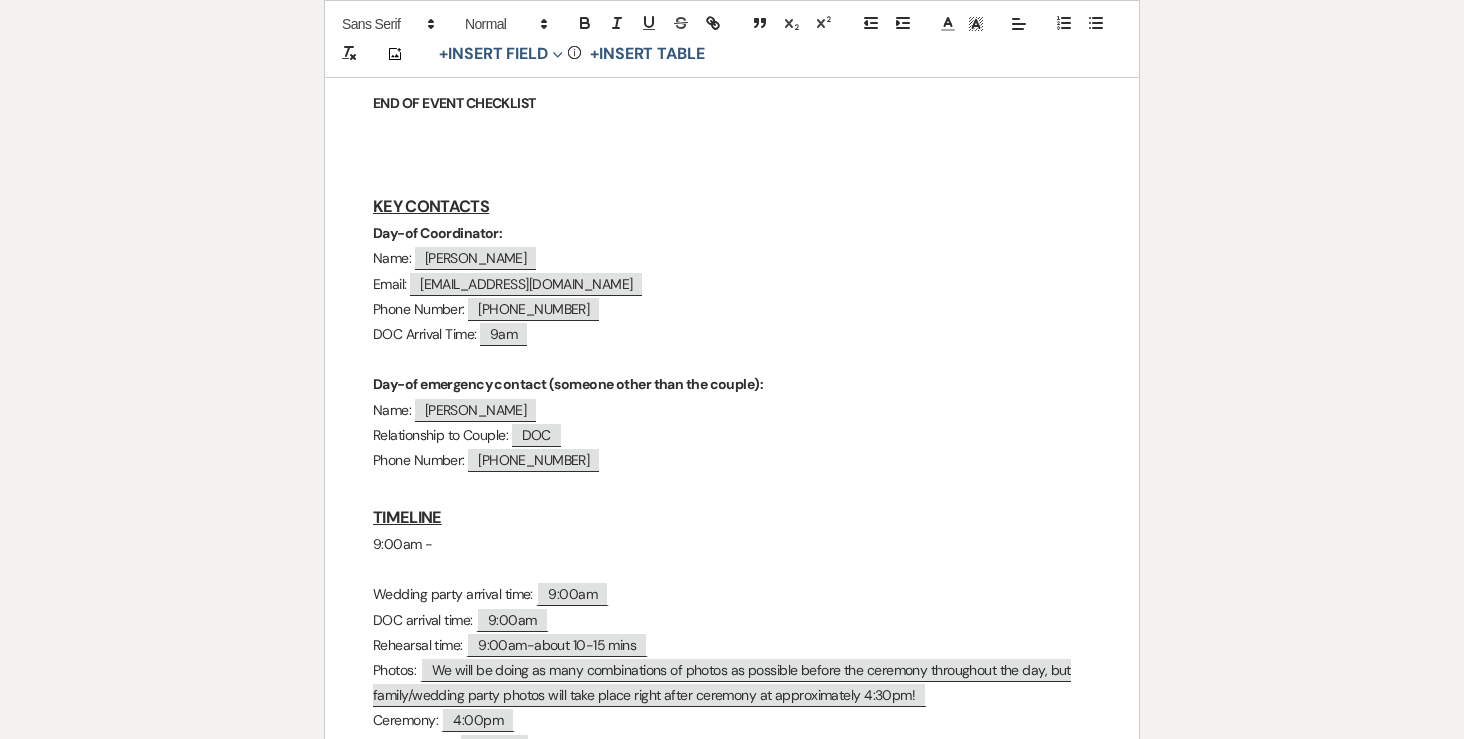 click on "9:00am -" at bounding box center (732, 544) 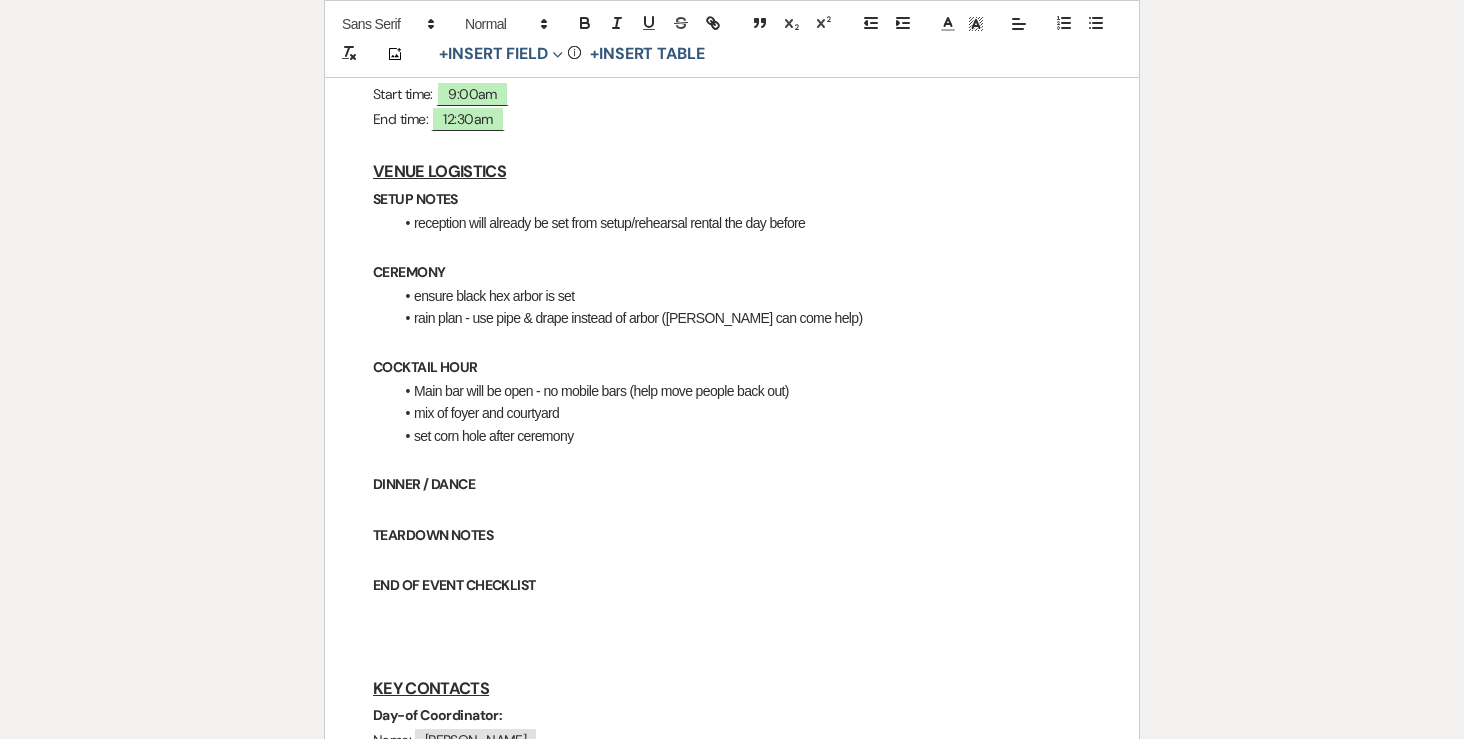scroll, scrollTop: 609, scrollLeft: 0, axis: vertical 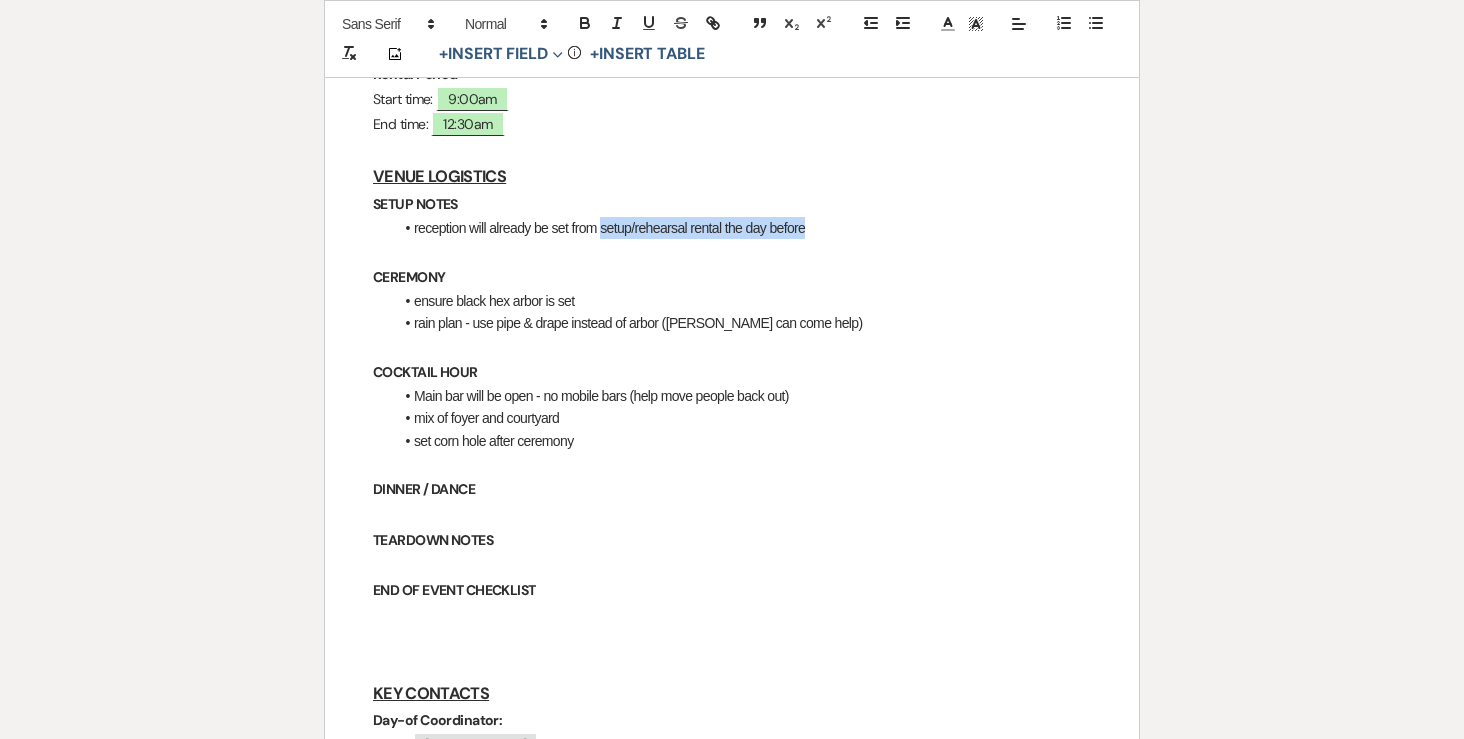 drag, startPoint x: 819, startPoint y: 177, endPoint x: 603, endPoint y: 176, distance: 216.00232 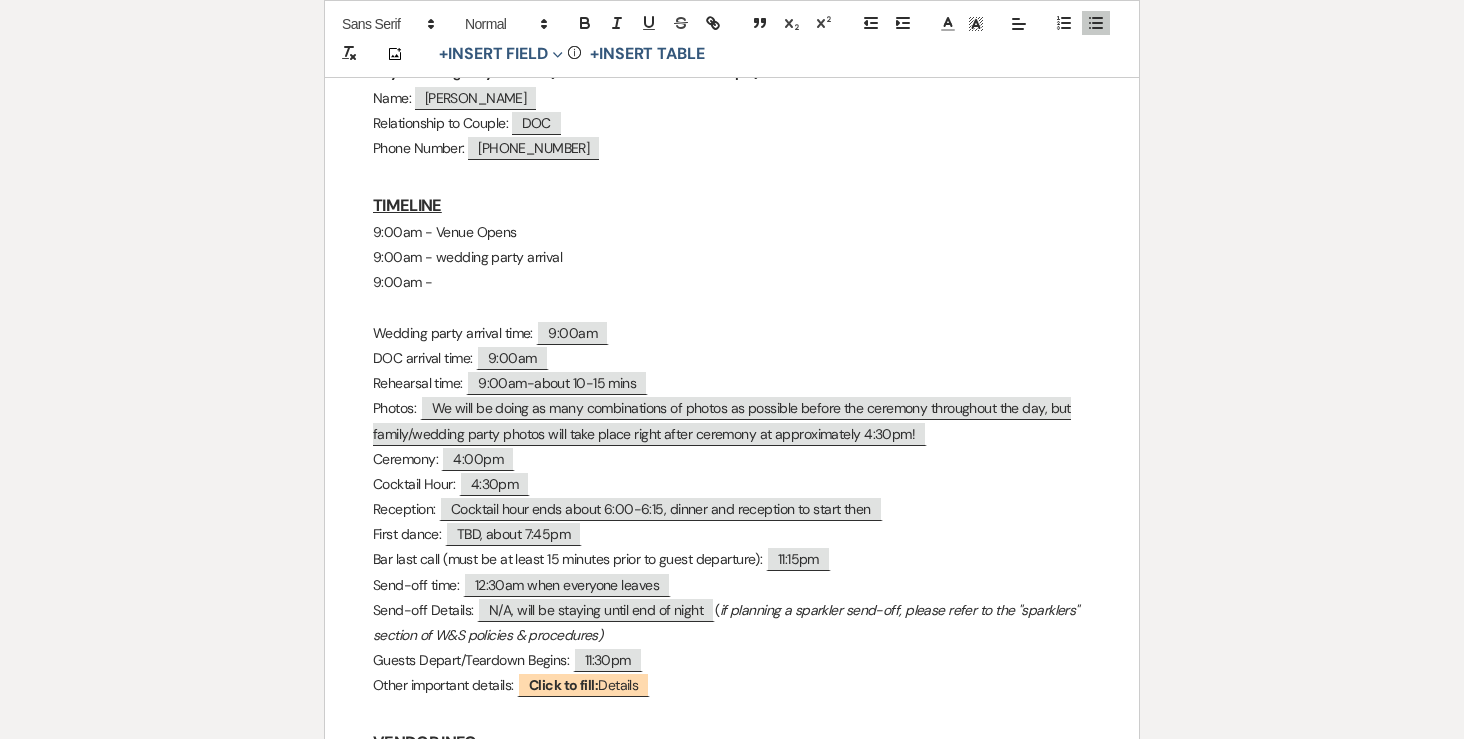 scroll, scrollTop: 1412, scrollLeft: 0, axis: vertical 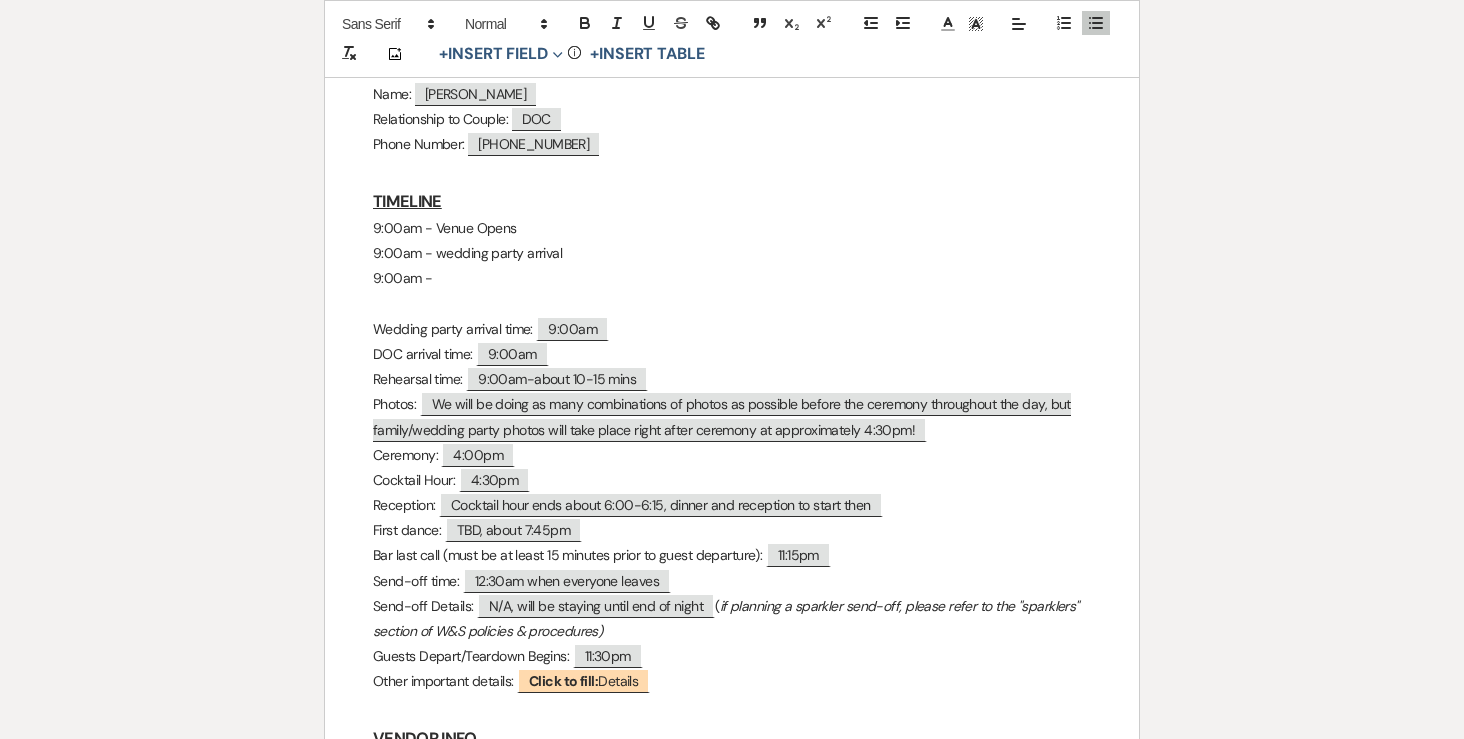 click on "9:00am -" at bounding box center (732, 278) 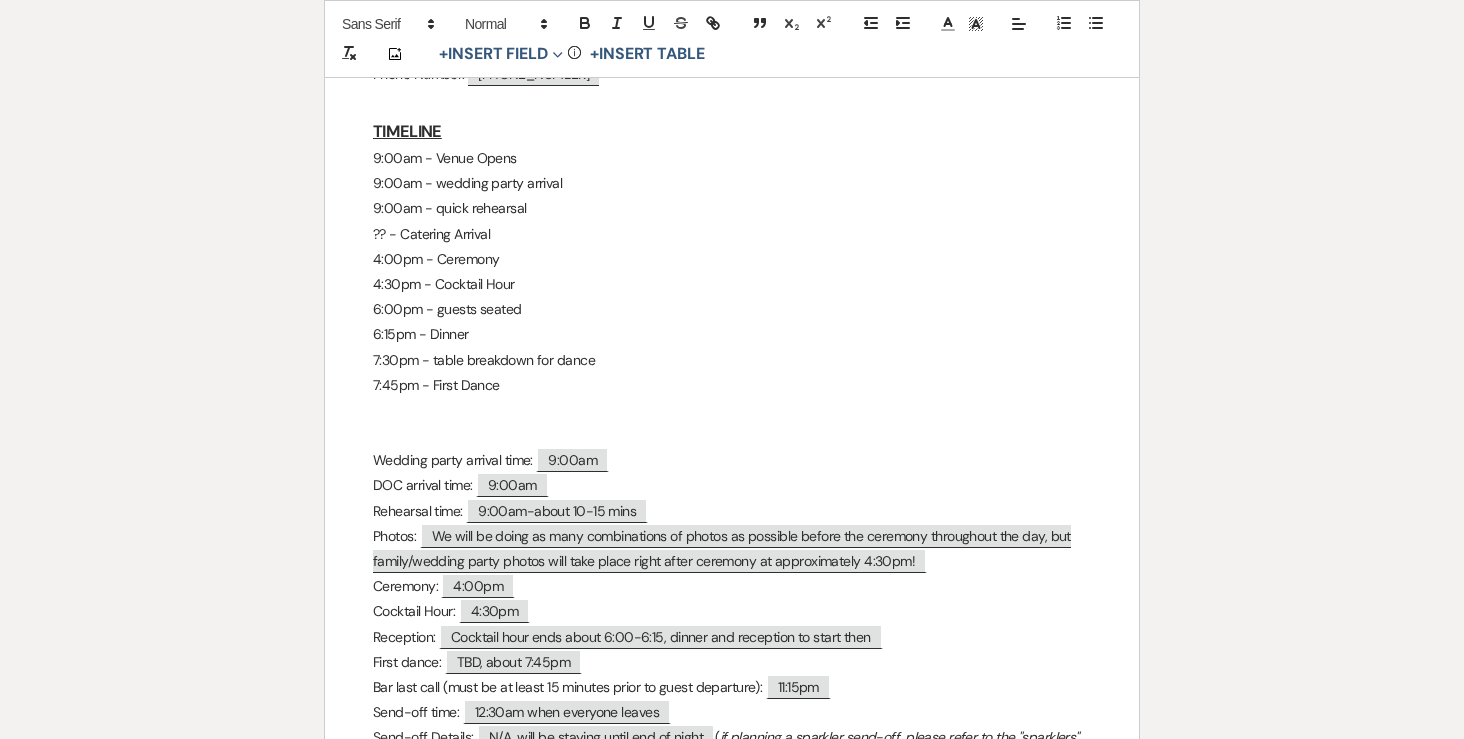 scroll, scrollTop: 1486, scrollLeft: 0, axis: vertical 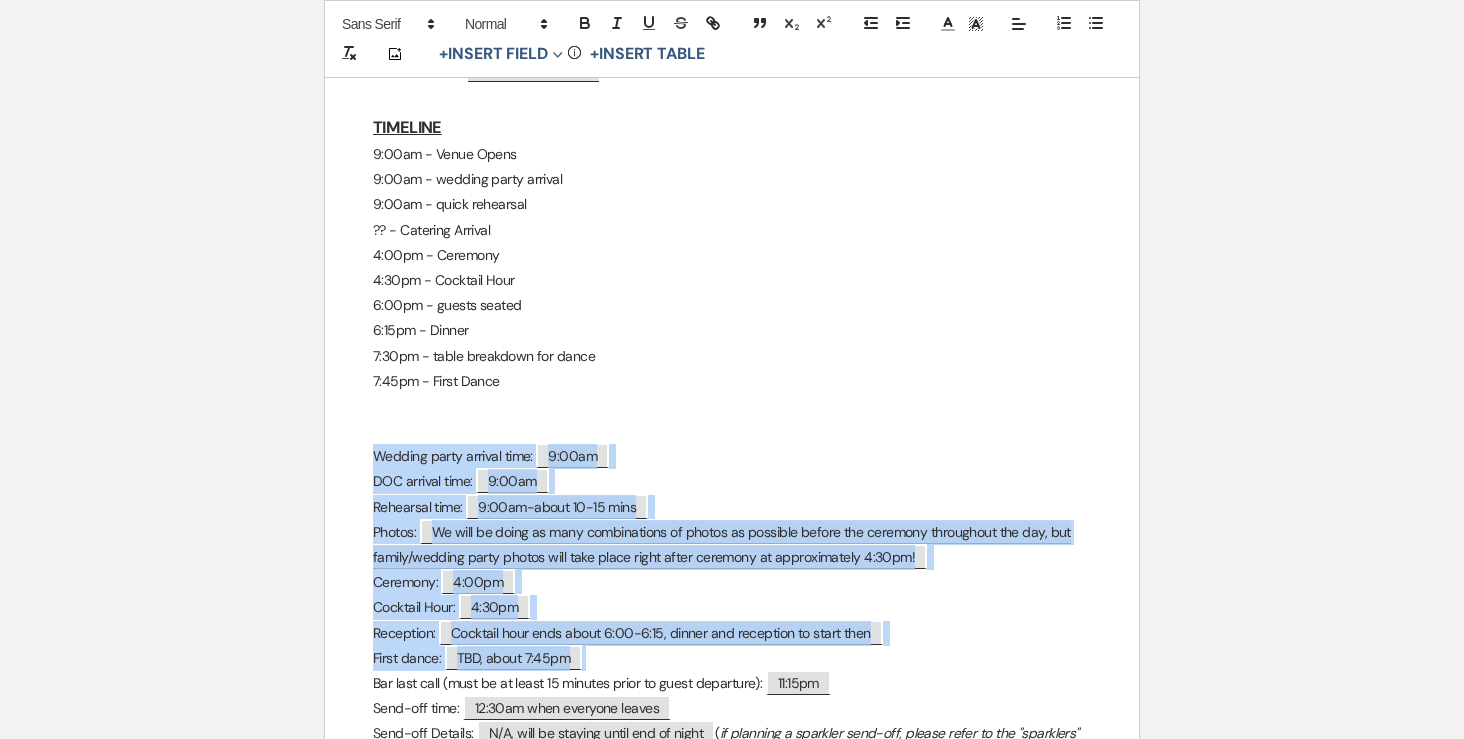 drag, startPoint x: 598, startPoint y: 606, endPoint x: 338, endPoint y: 408, distance: 326.8088 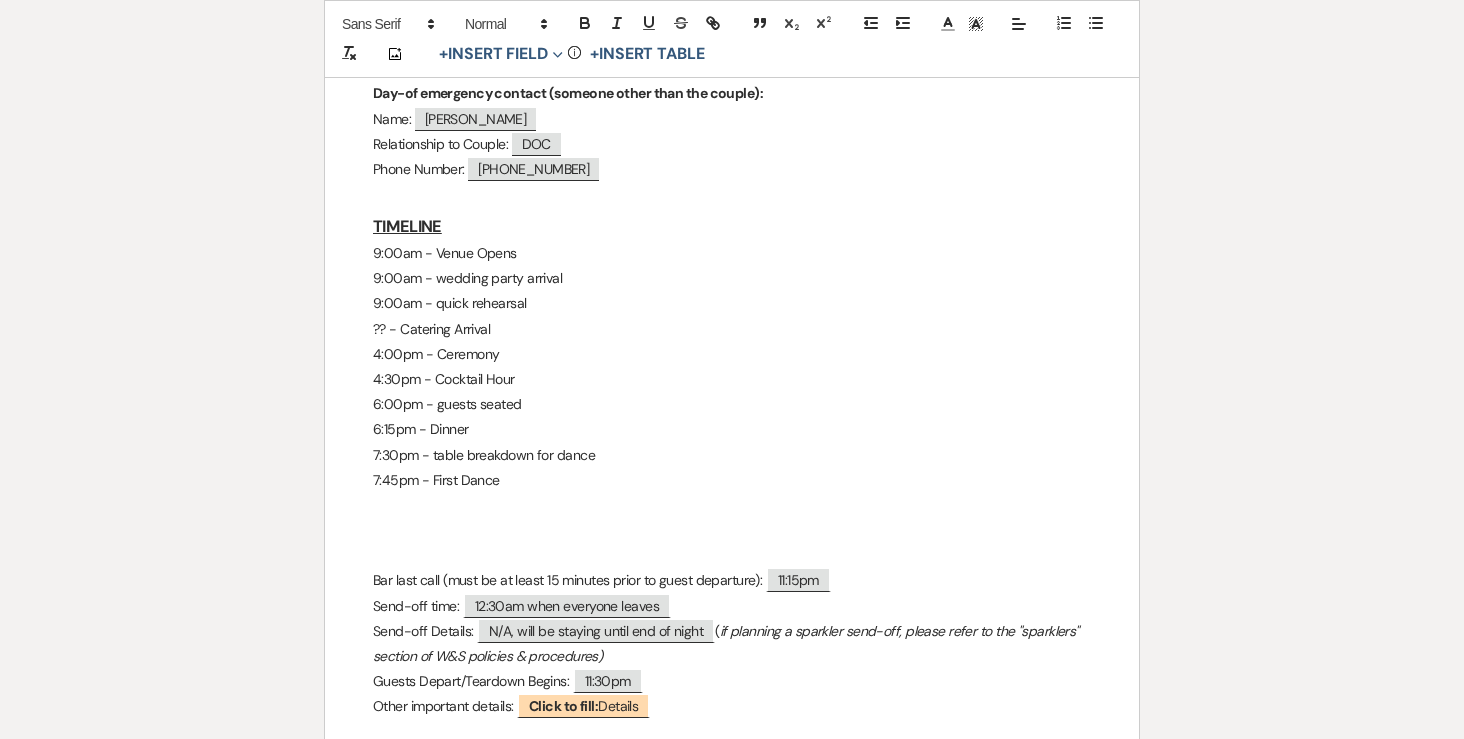scroll, scrollTop: 1383, scrollLeft: 0, axis: vertical 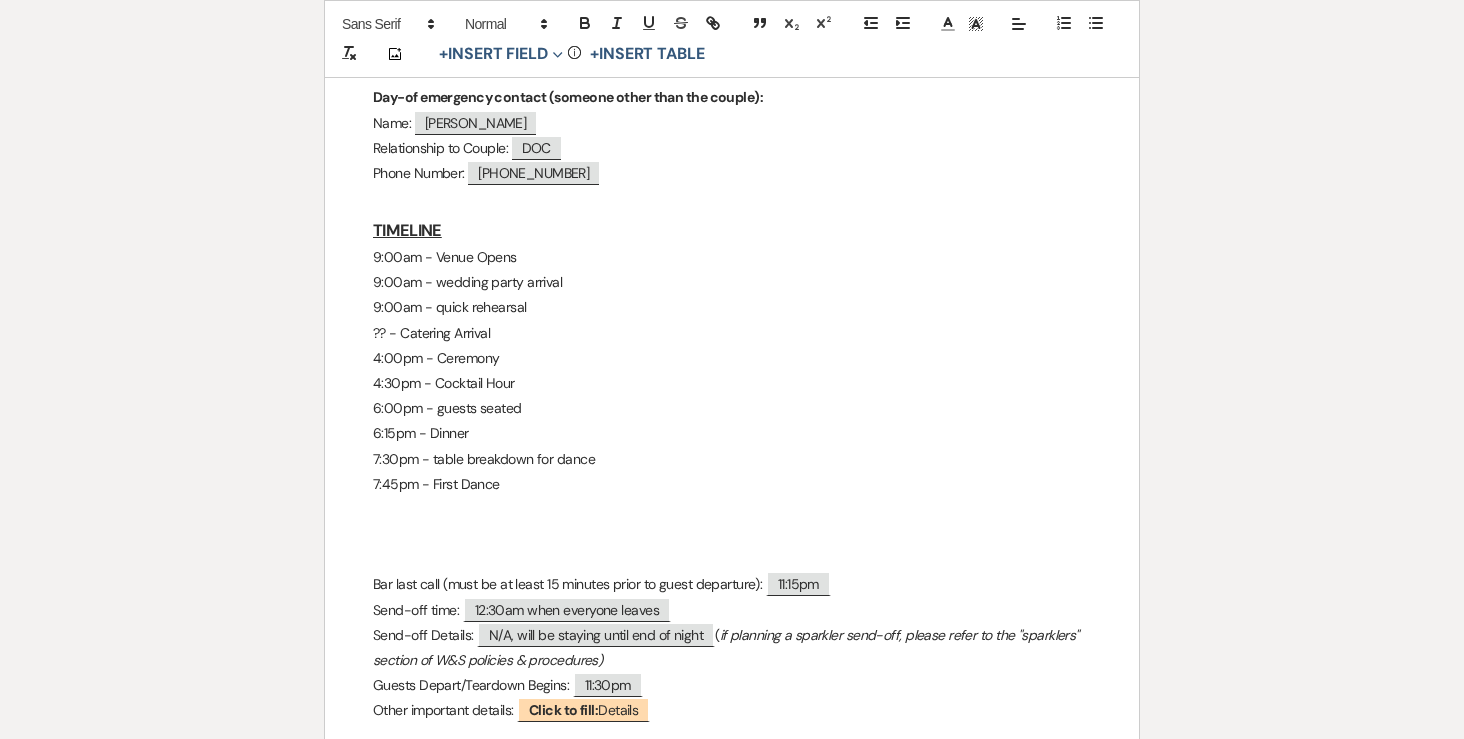 click at bounding box center [732, 509] 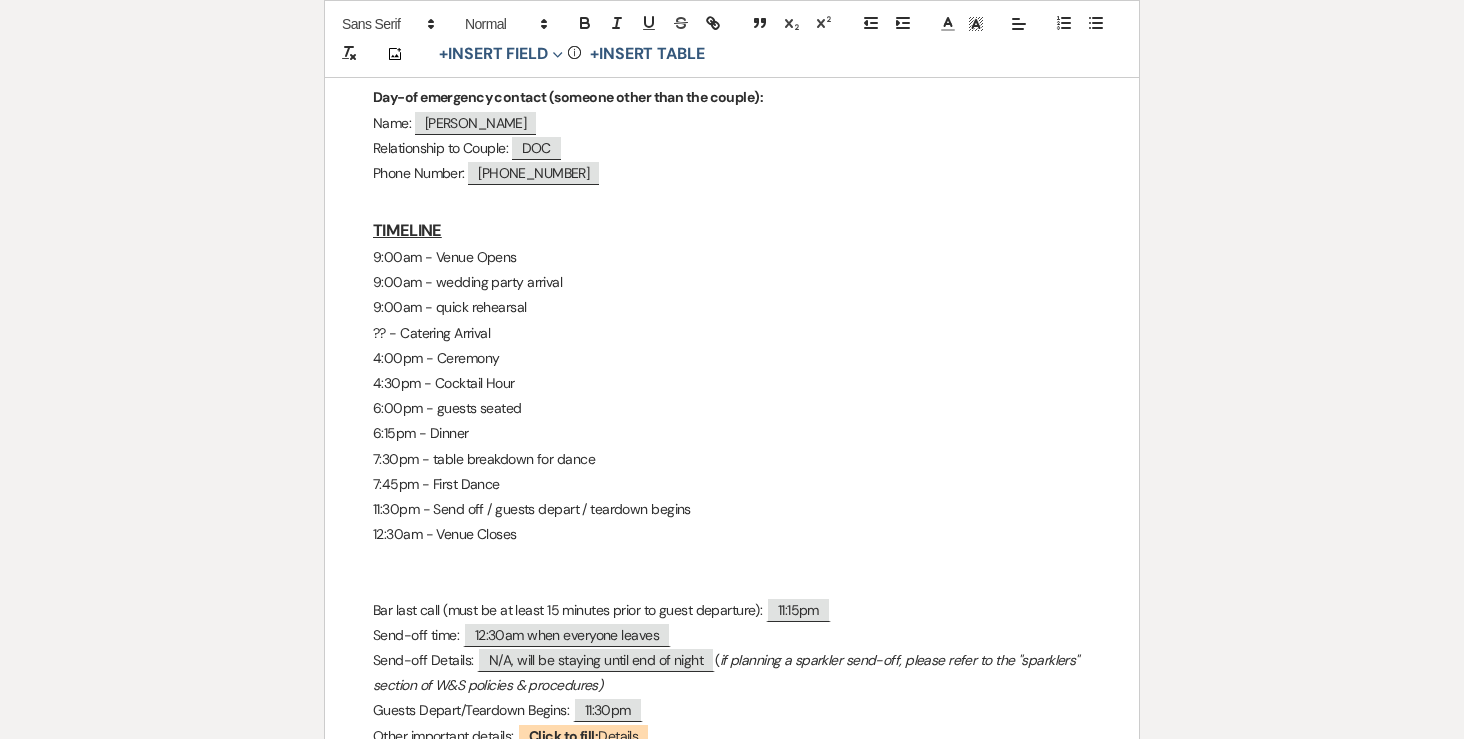 scroll, scrollTop: 1542, scrollLeft: 0, axis: vertical 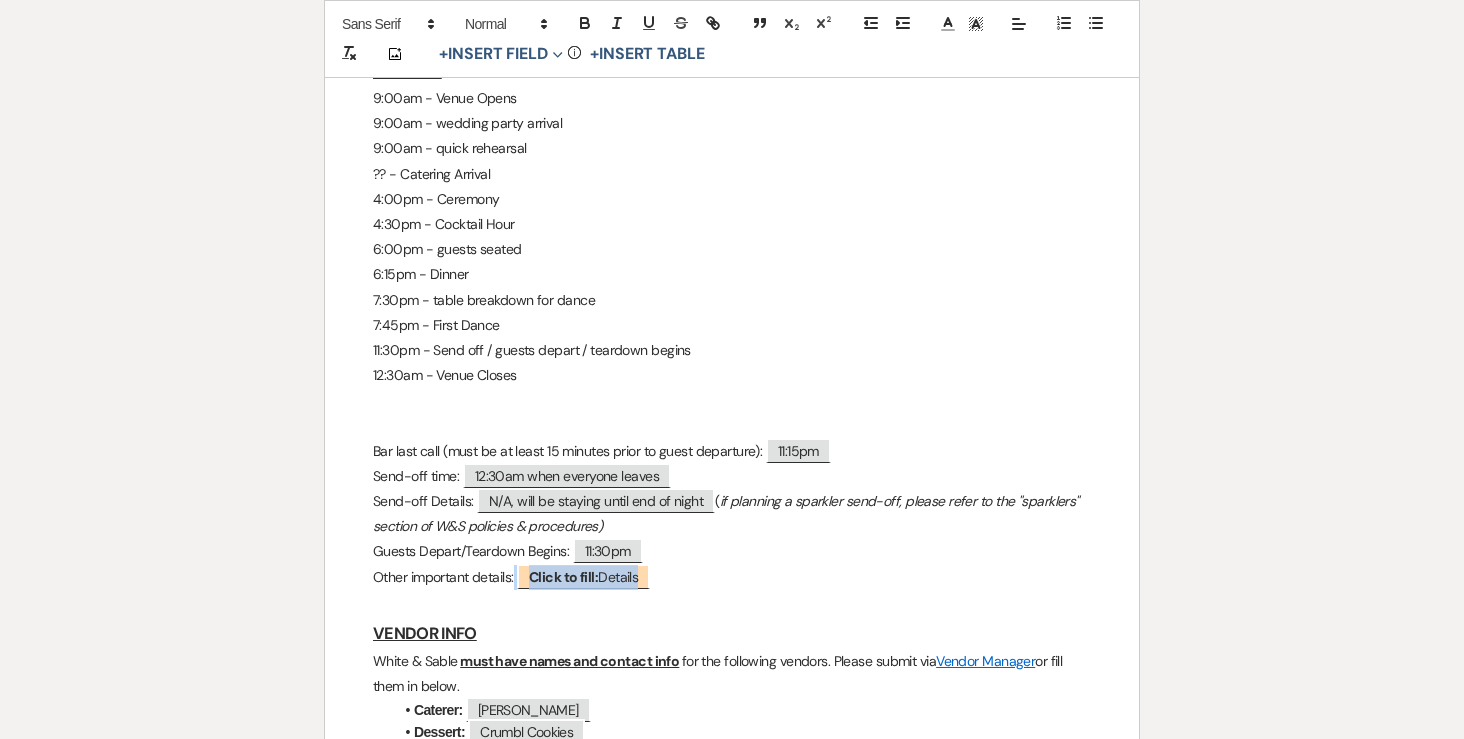 drag, startPoint x: 680, startPoint y: 517, endPoint x: 285, endPoint y: 381, distance: 417.7571 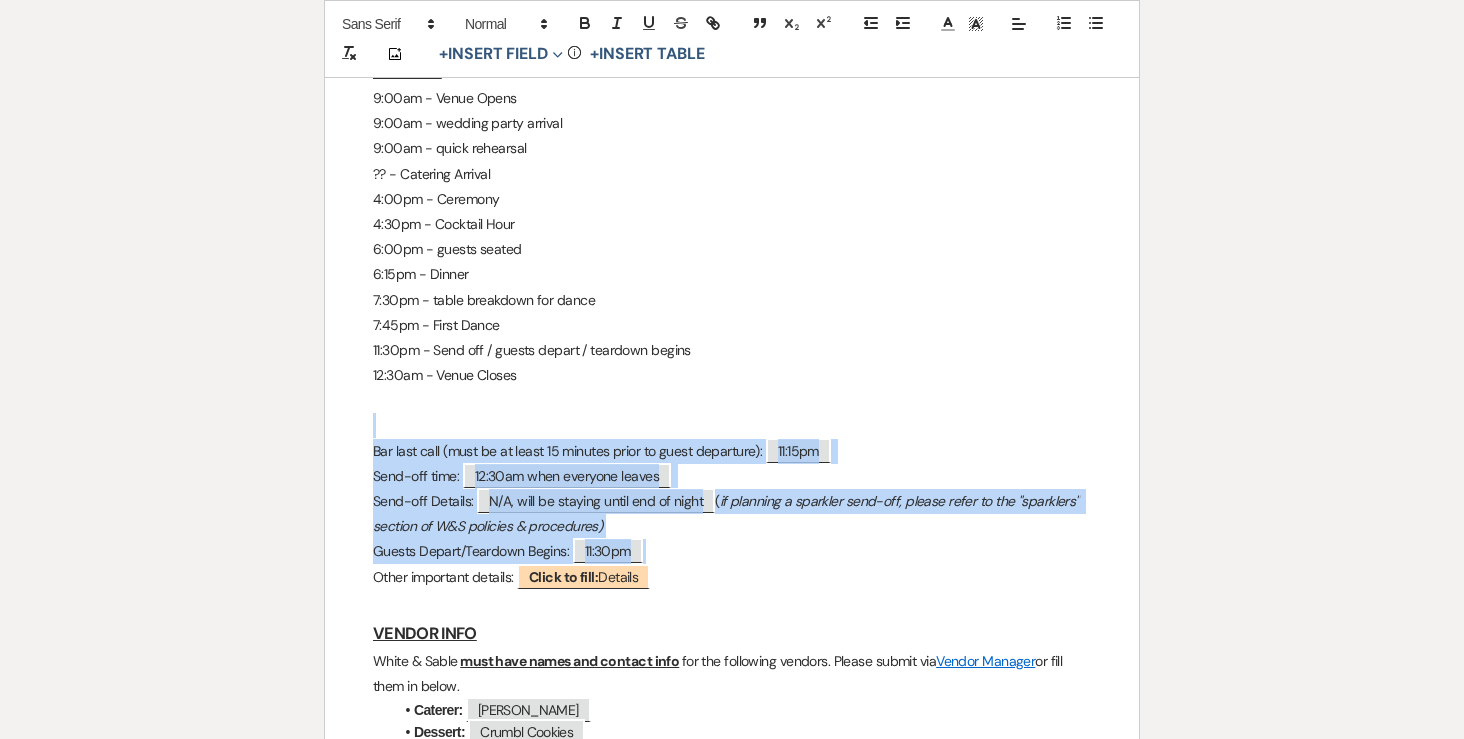 drag, startPoint x: 362, startPoint y: 370, endPoint x: 656, endPoint y: 508, distance: 324.77686 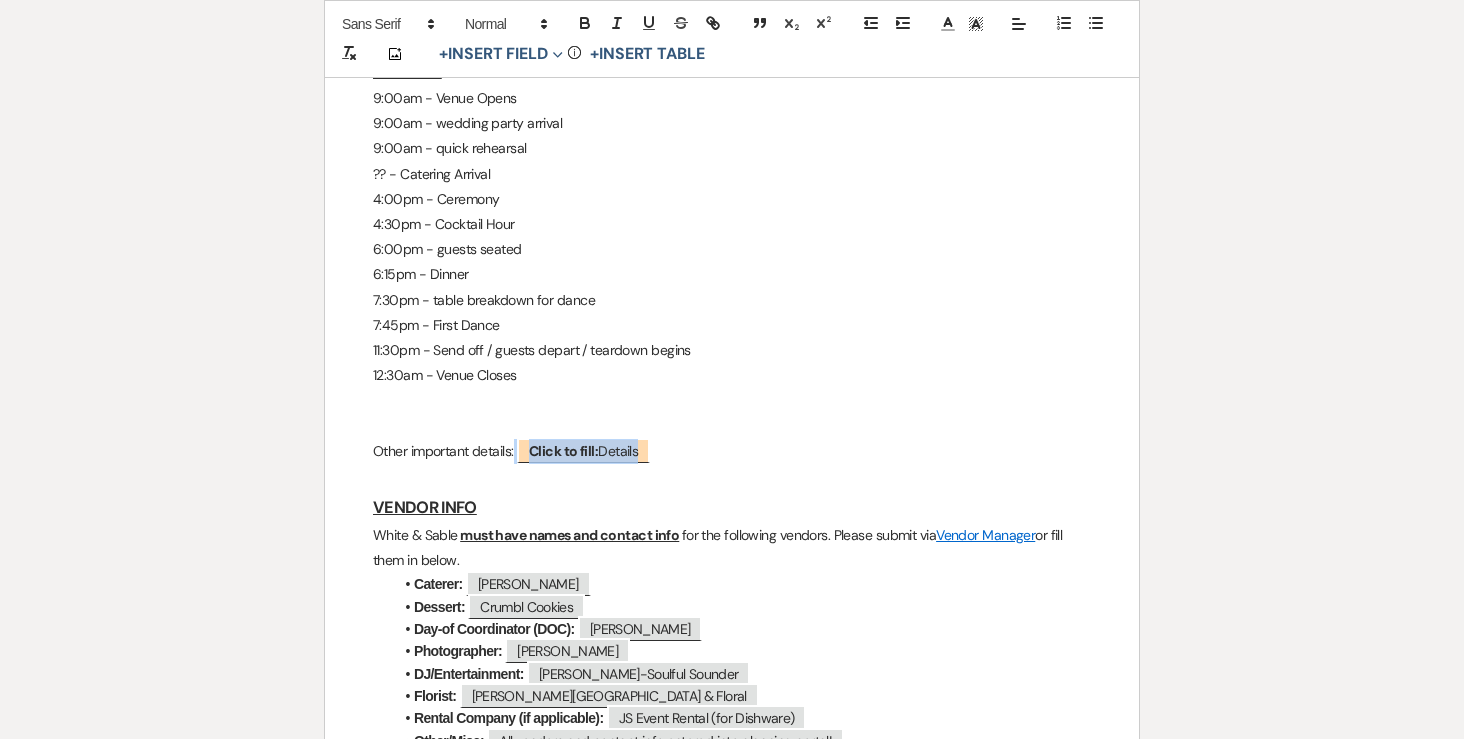 drag, startPoint x: 691, startPoint y: 399, endPoint x: 360, endPoint y: 360, distance: 333.28967 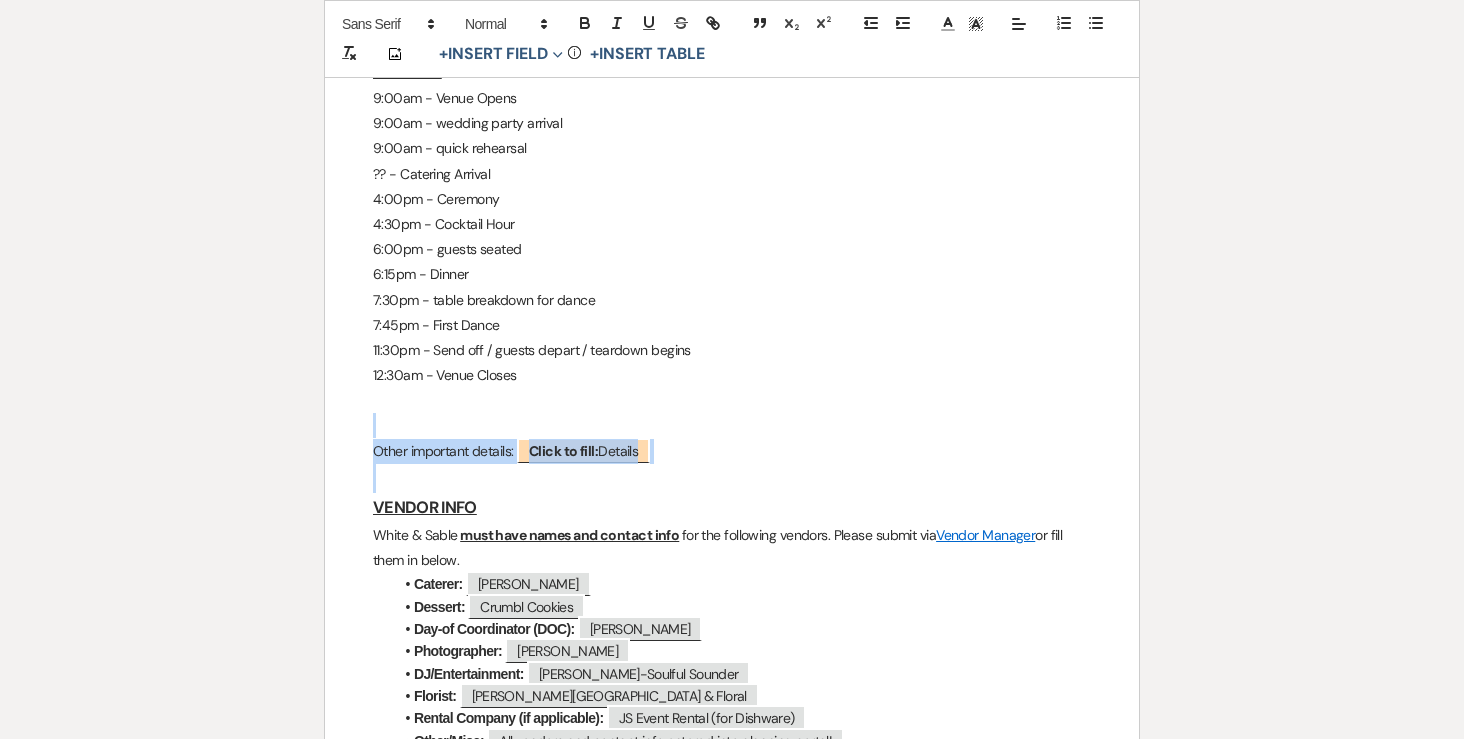 drag, startPoint x: 362, startPoint y: 373, endPoint x: 765, endPoint y: 426, distance: 406.47018 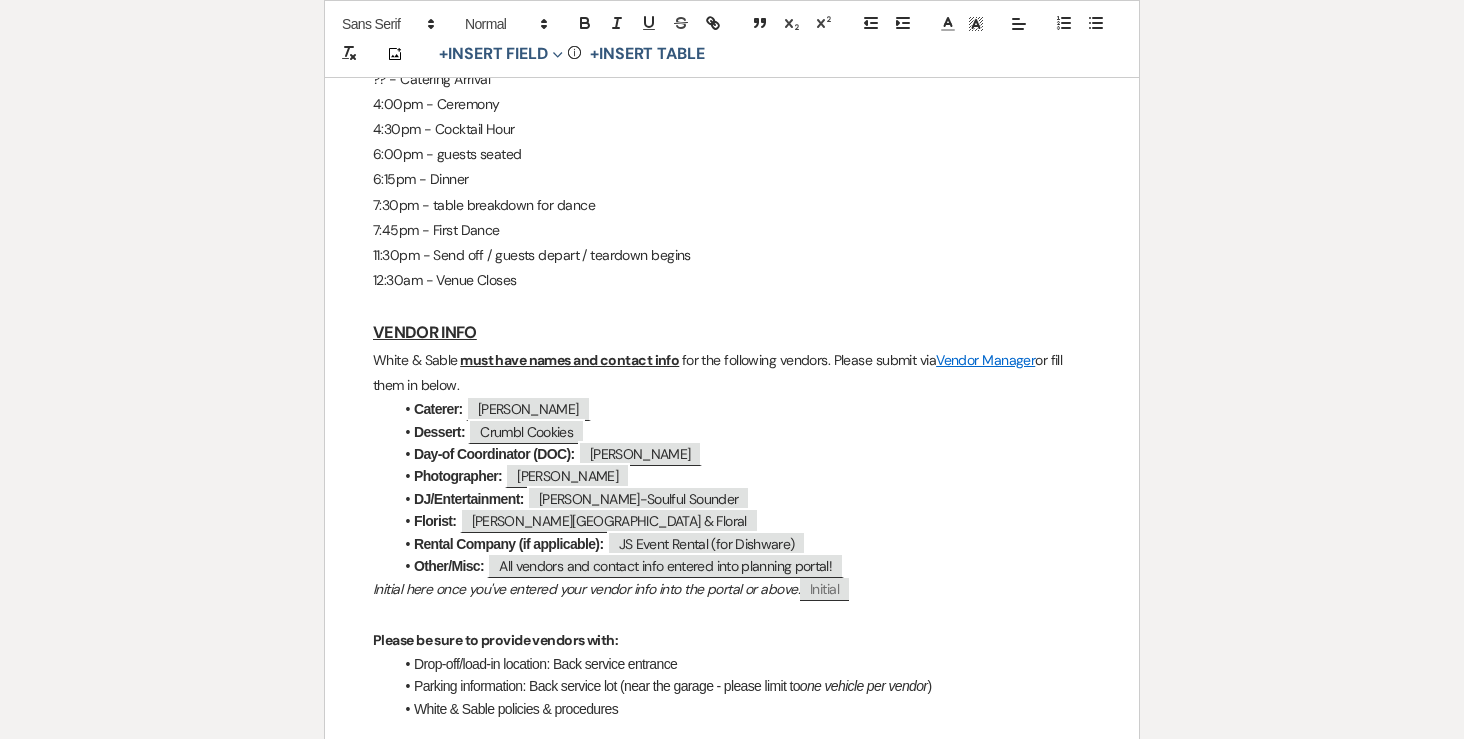 scroll, scrollTop: 1646, scrollLeft: 0, axis: vertical 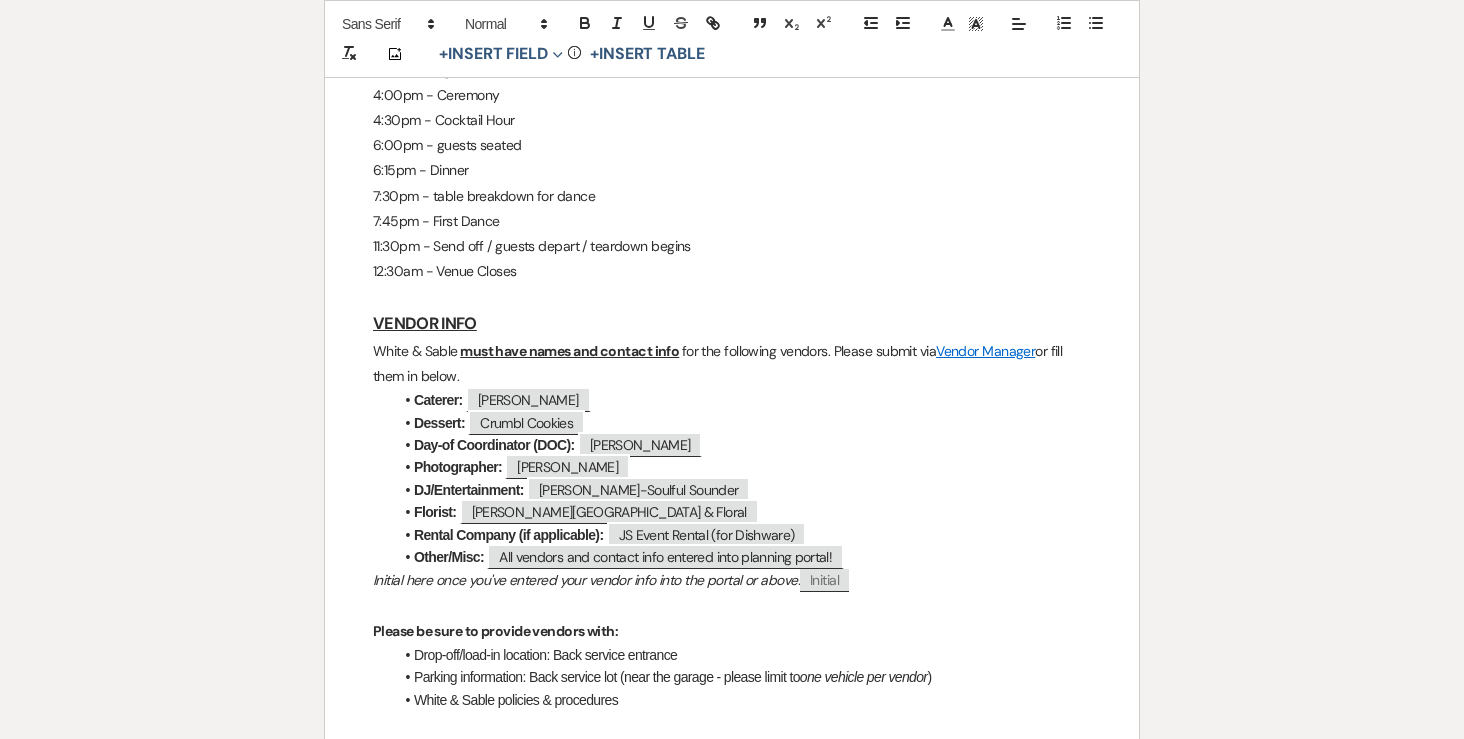 drag, startPoint x: 473, startPoint y: 326, endPoint x: 347, endPoint y: 308, distance: 127.27922 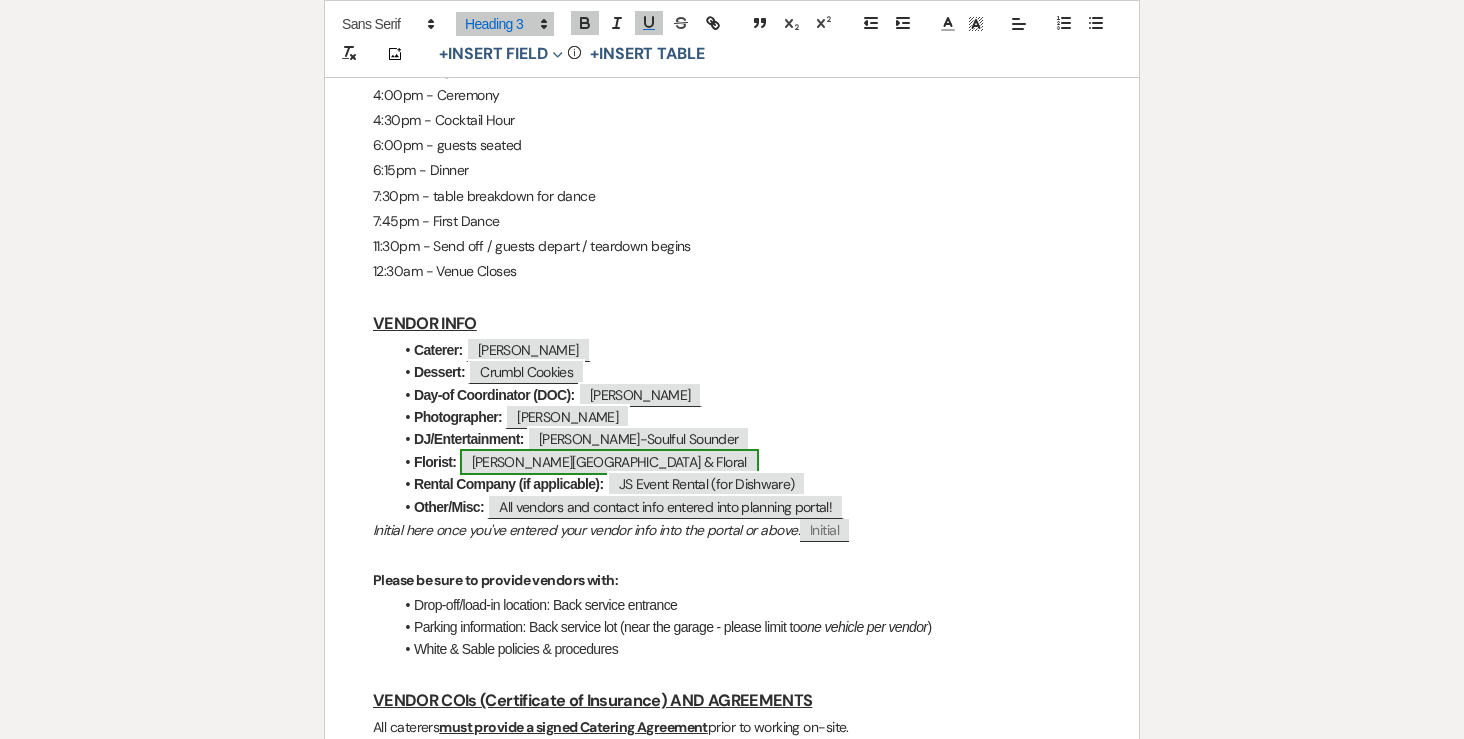 scroll, scrollTop: 1655, scrollLeft: 0, axis: vertical 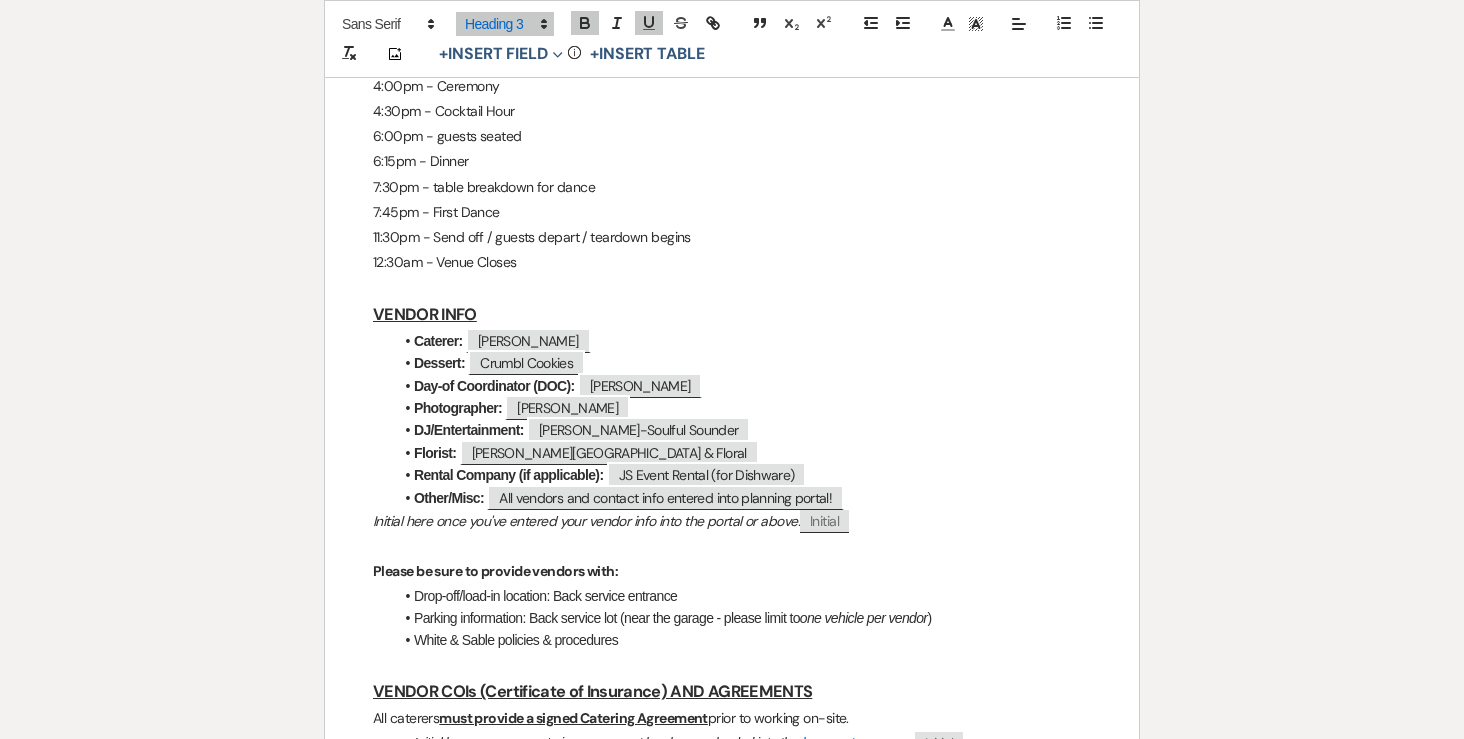 click on "Initial here once you've entered your vendor info into the portal or above:" at bounding box center (586, 521) 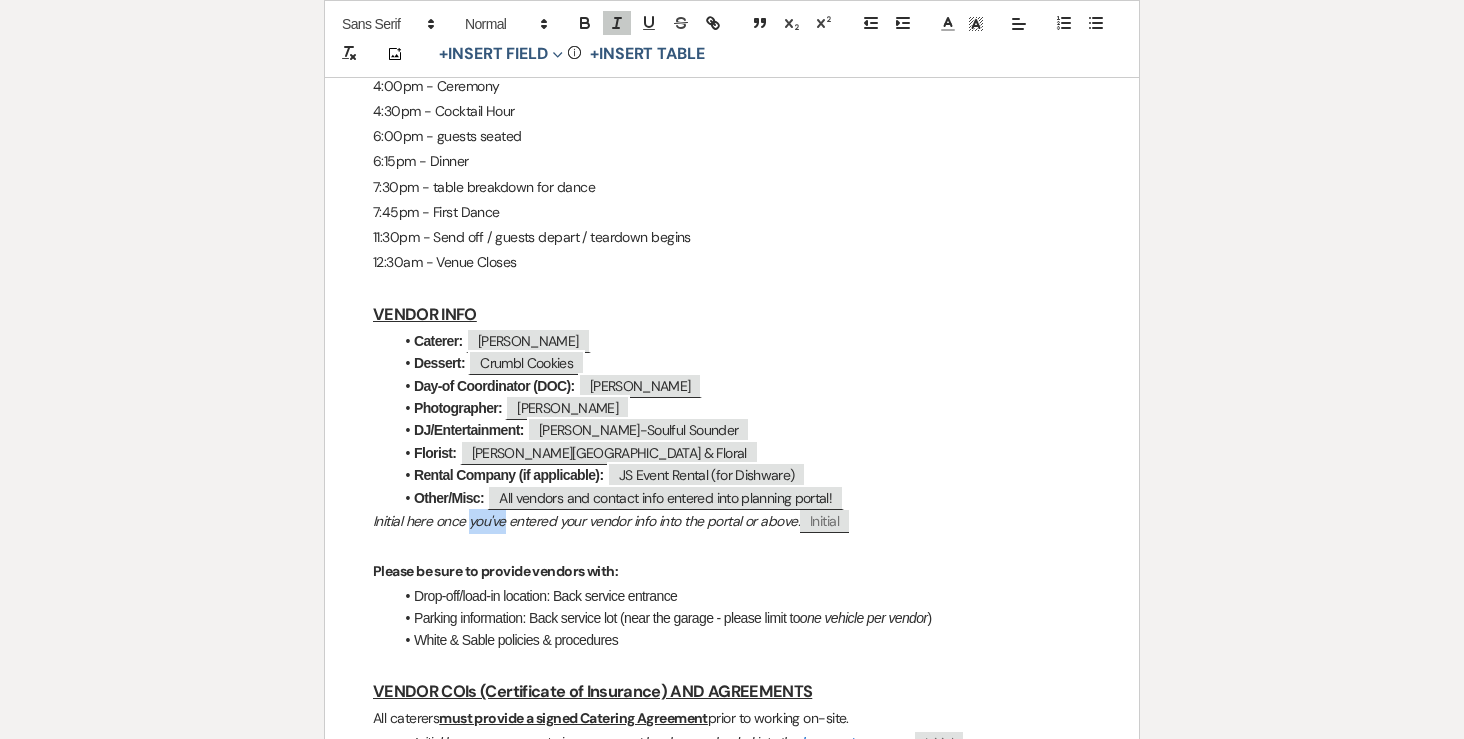 click on "Initial here once you've entered your vendor info into the portal or above:" at bounding box center [586, 521] 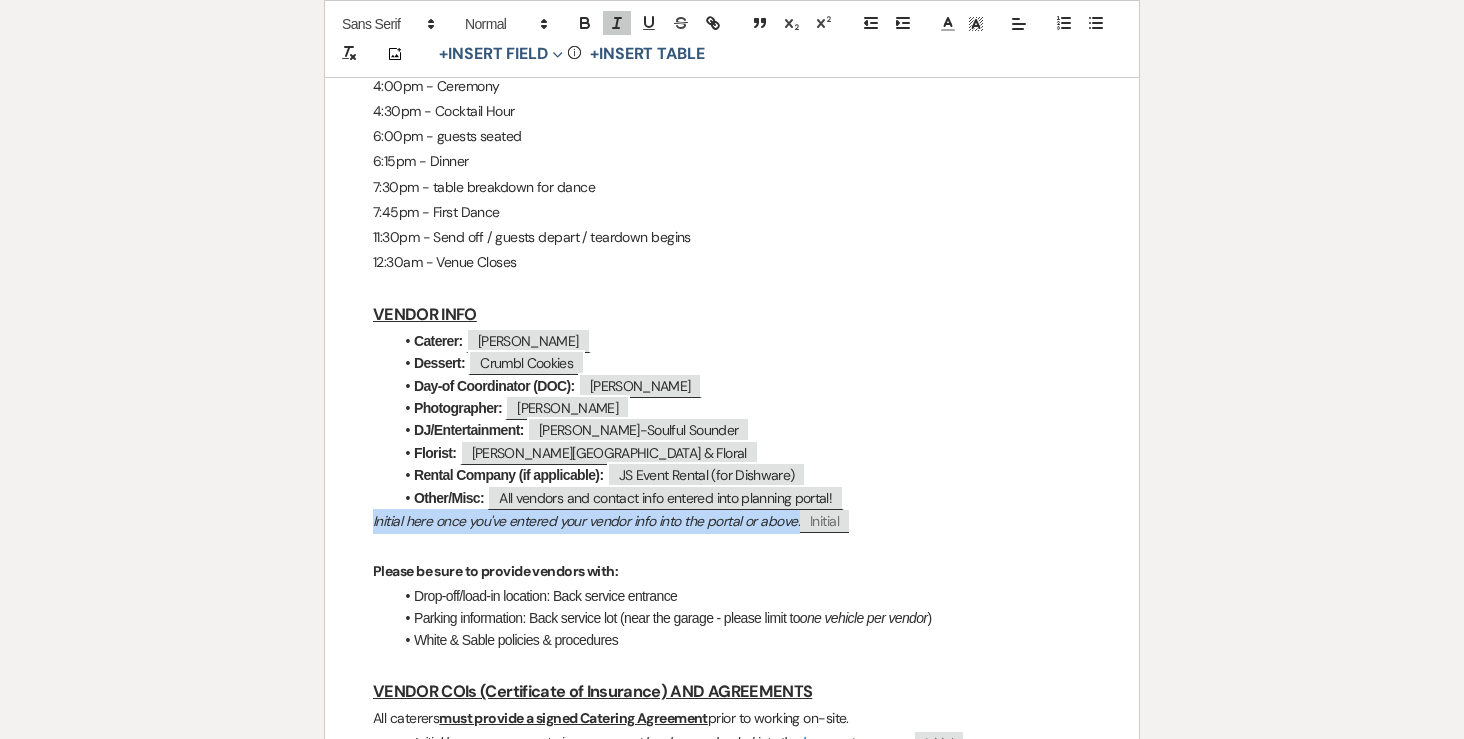 click on "Initial here once you've entered your vendor info into the portal or above:" at bounding box center (586, 521) 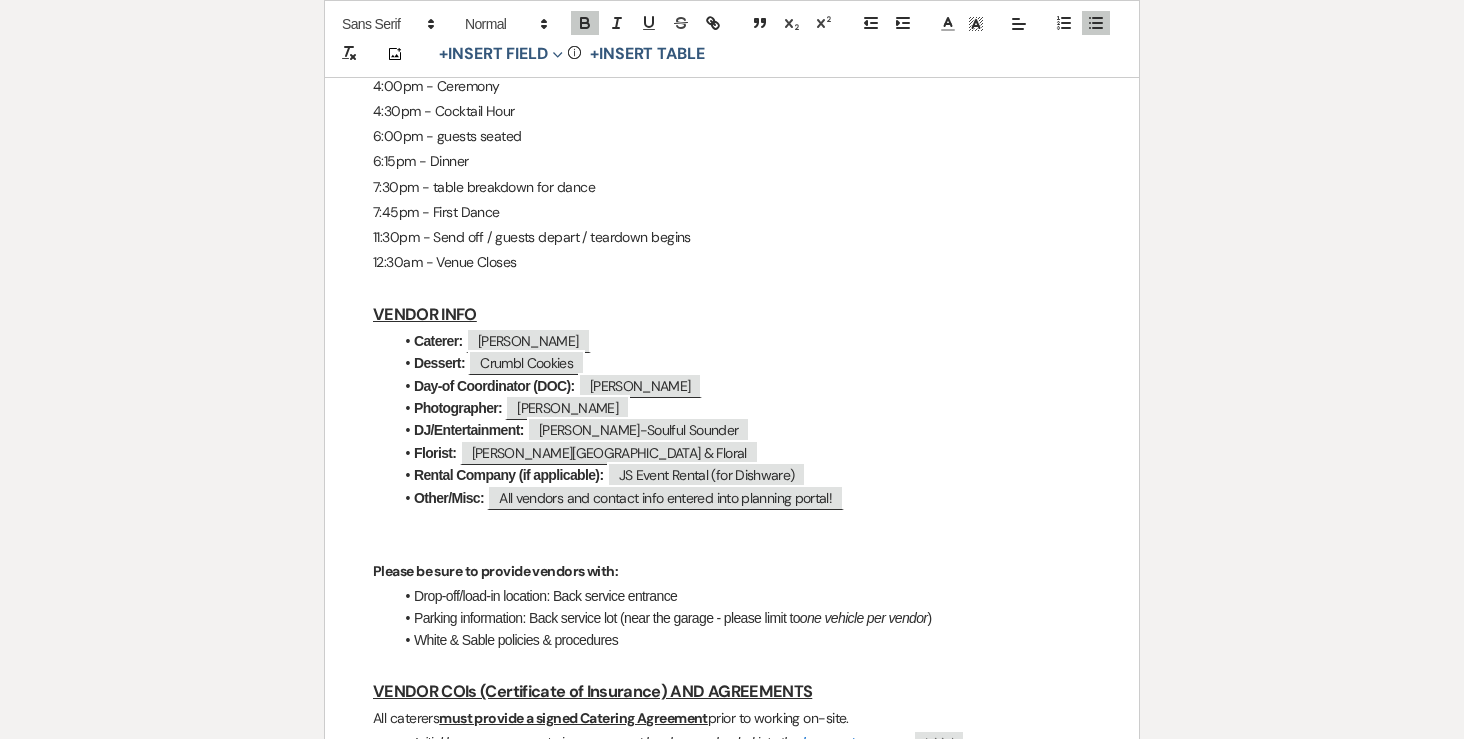 drag, startPoint x: 494, startPoint y: 477, endPoint x: 403, endPoint y: 451, distance: 94.641426 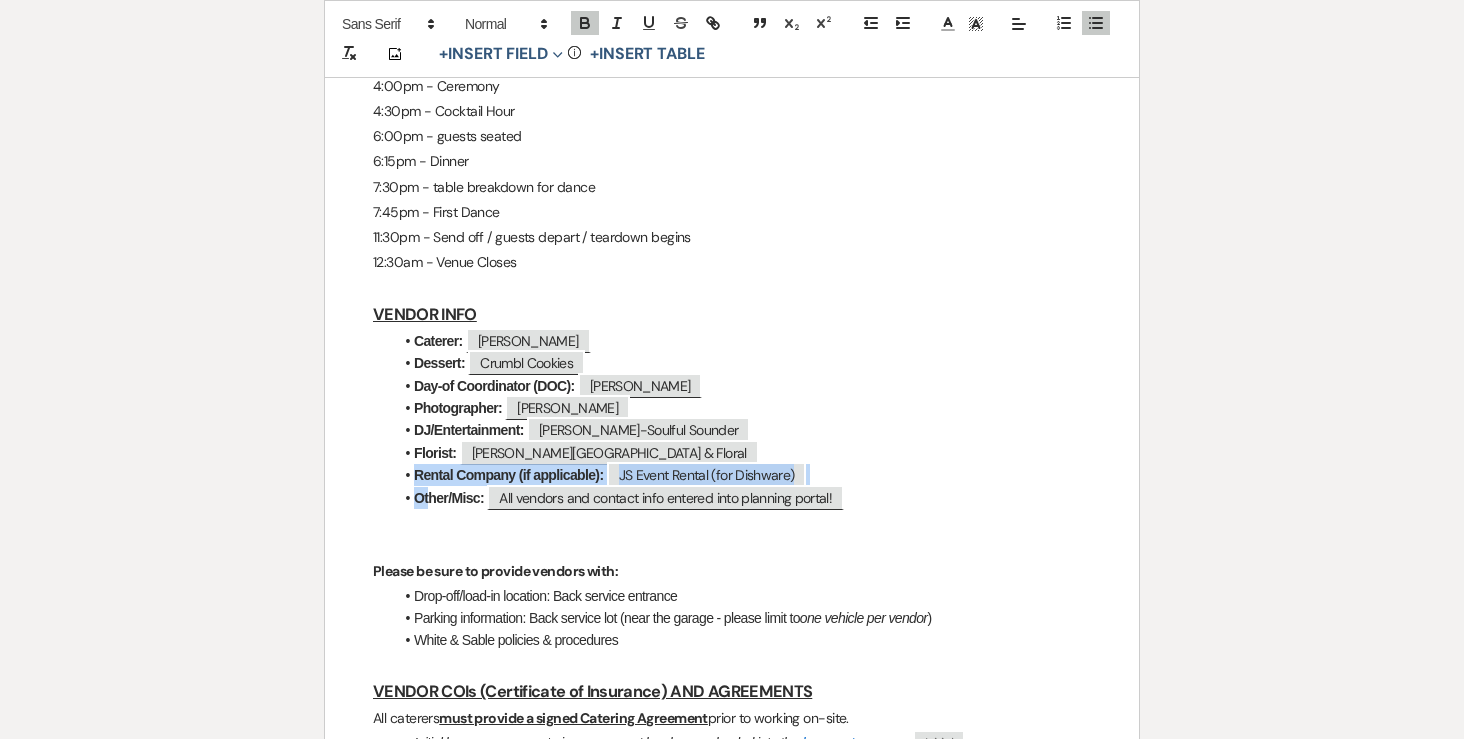 drag, startPoint x: 390, startPoint y: 432, endPoint x: 431, endPoint y: 439, distance: 41.59327 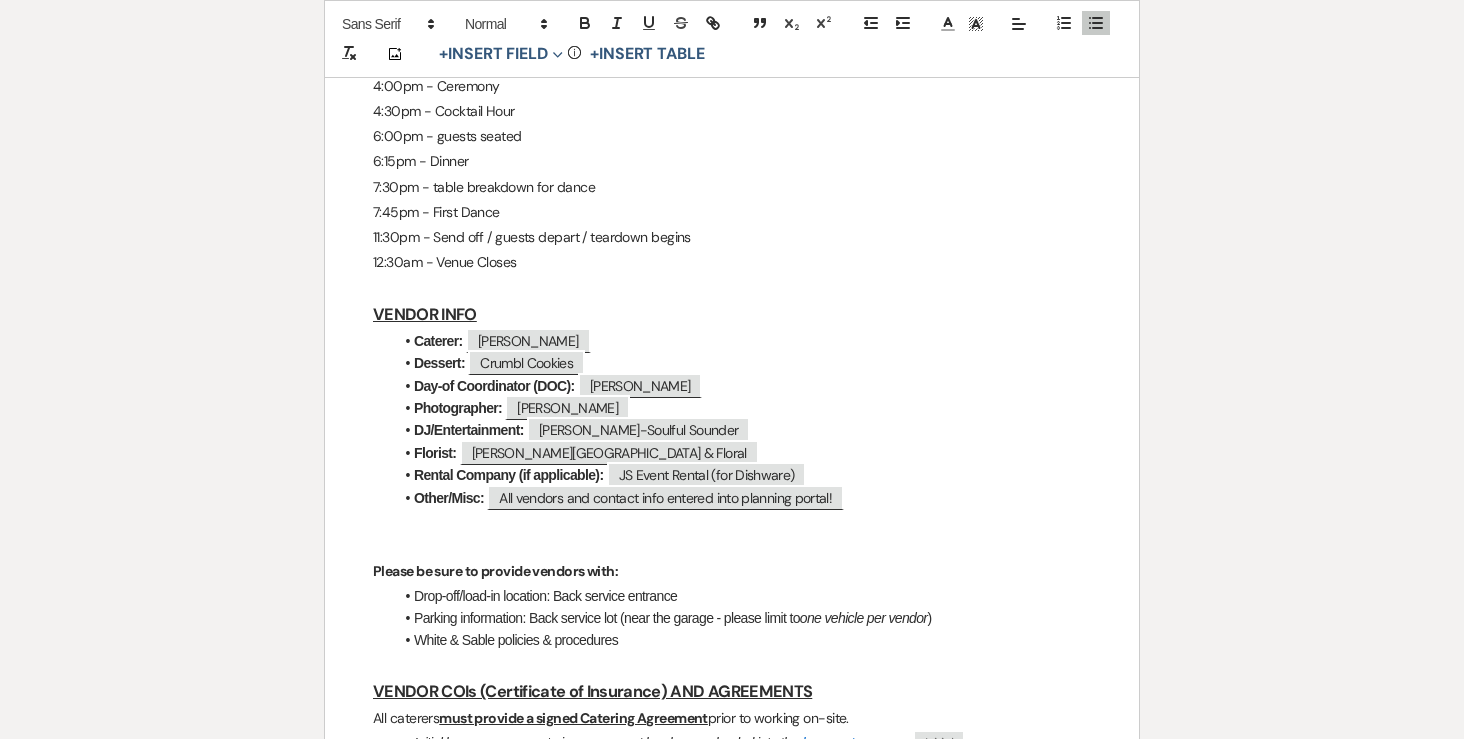click at bounding box center (732, 521) 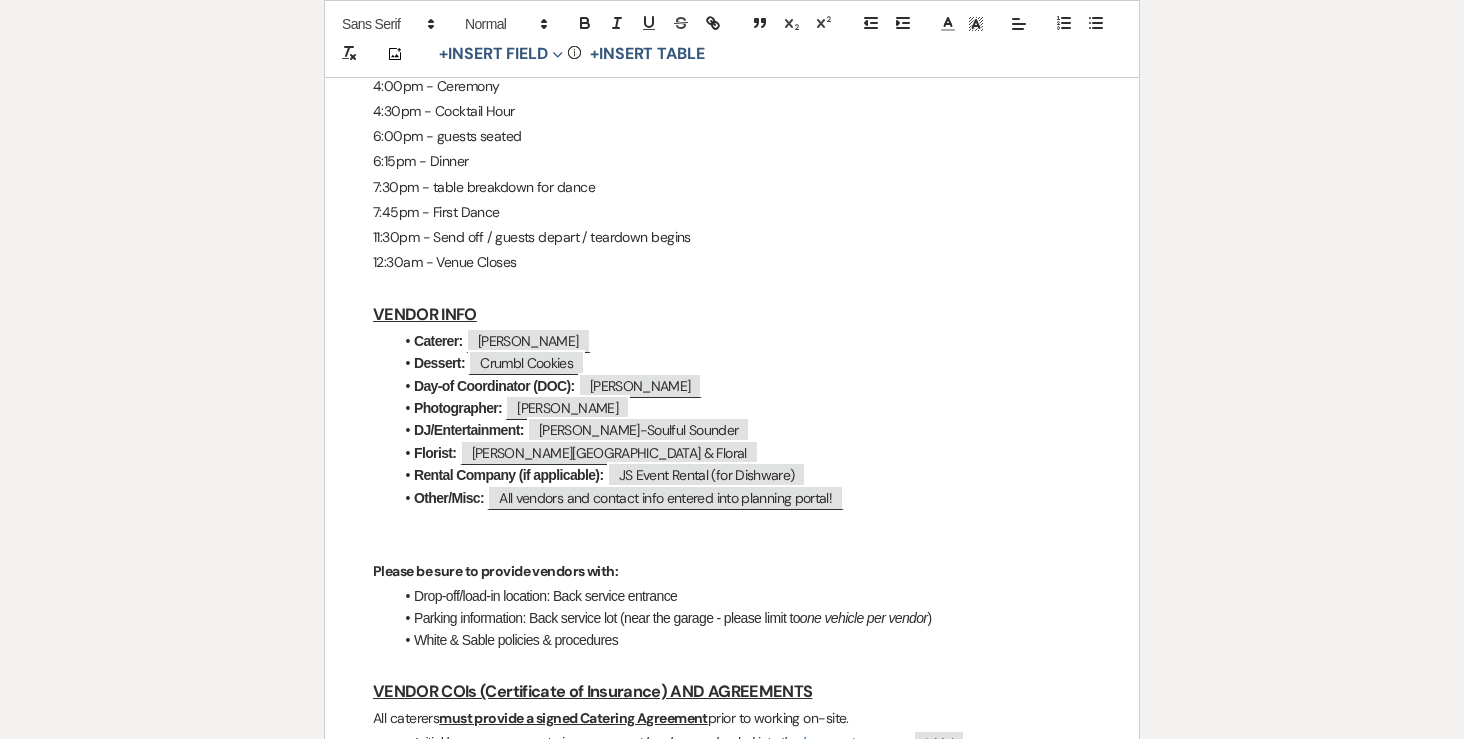 click on "Other/Misc:" at bounding box center [449, 498] 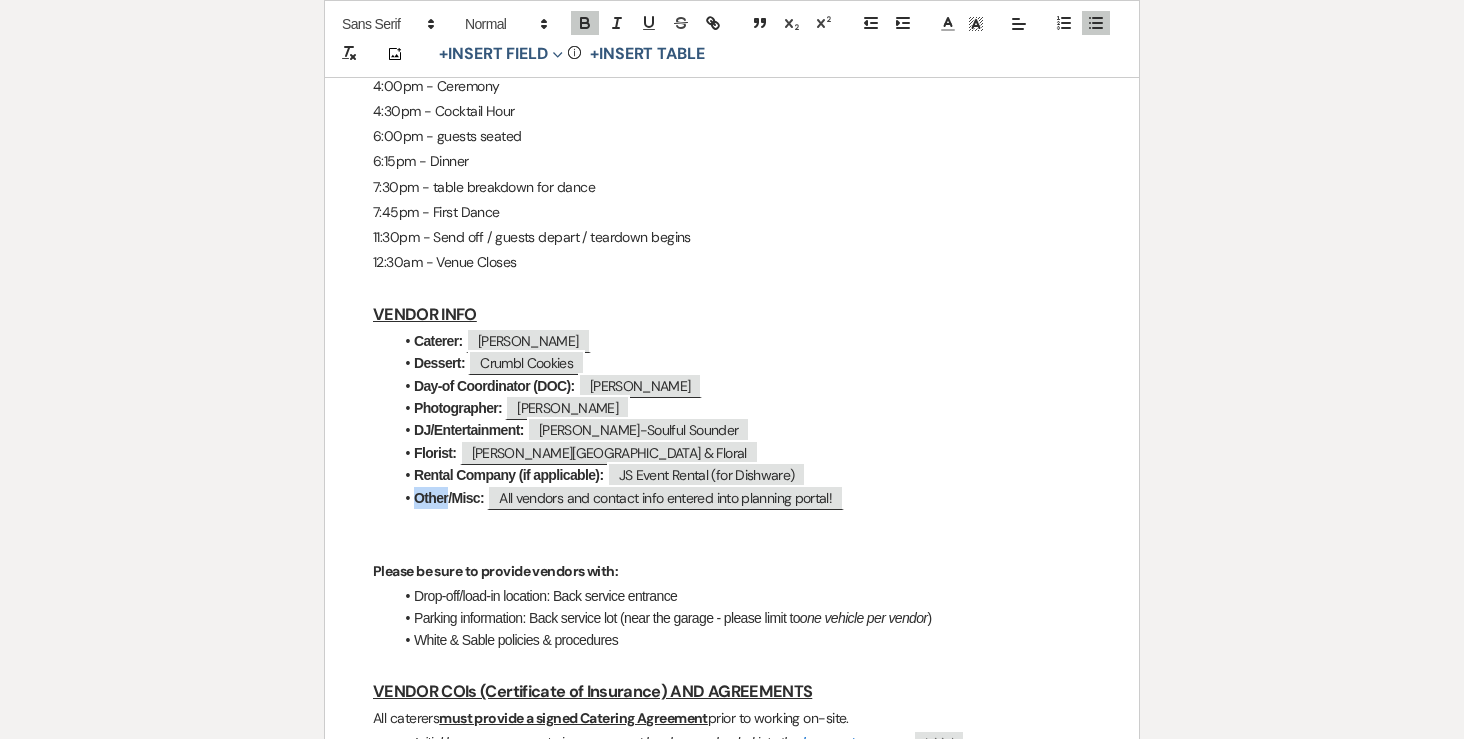 click on "Other/Misc:" at bounding box center (449, 498) 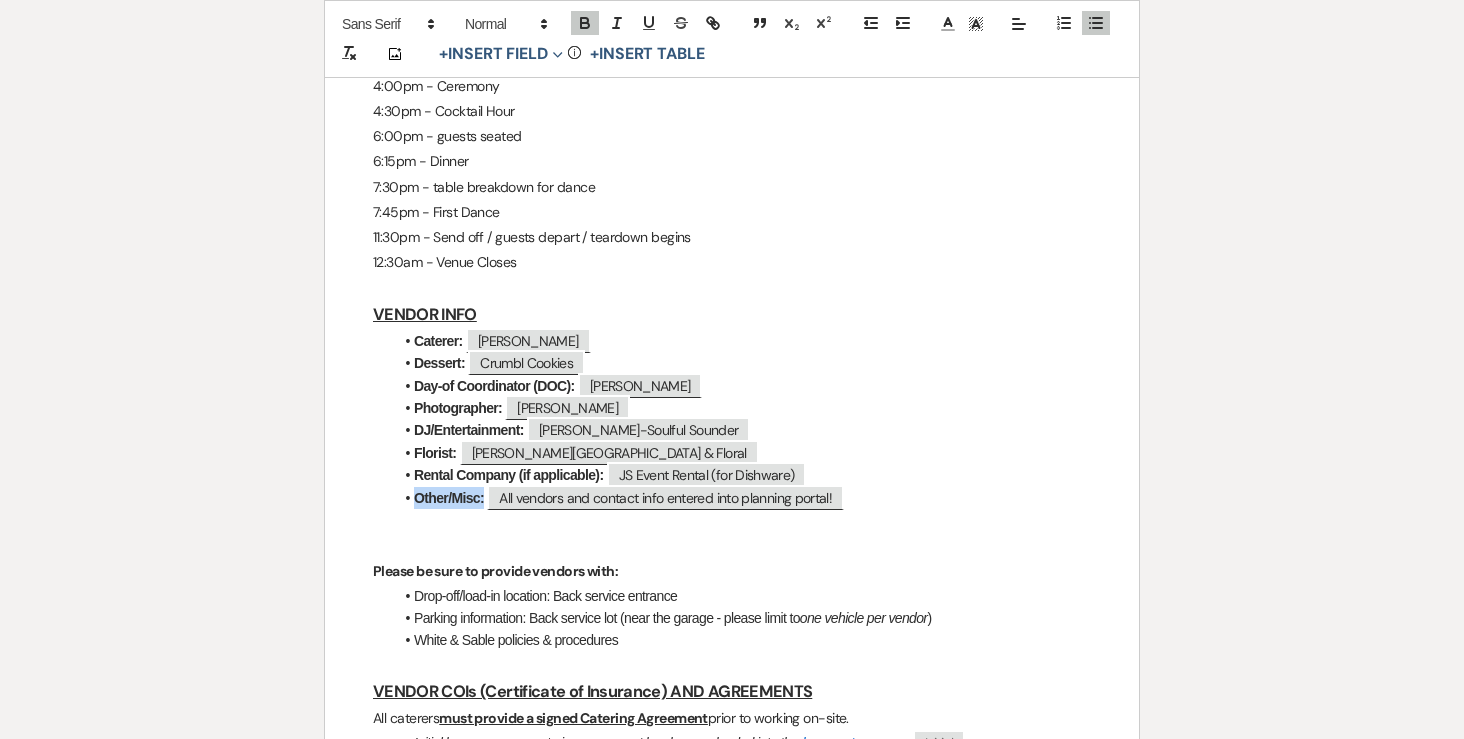 click on "Other/Misc:" at bounding box center [449, 498] 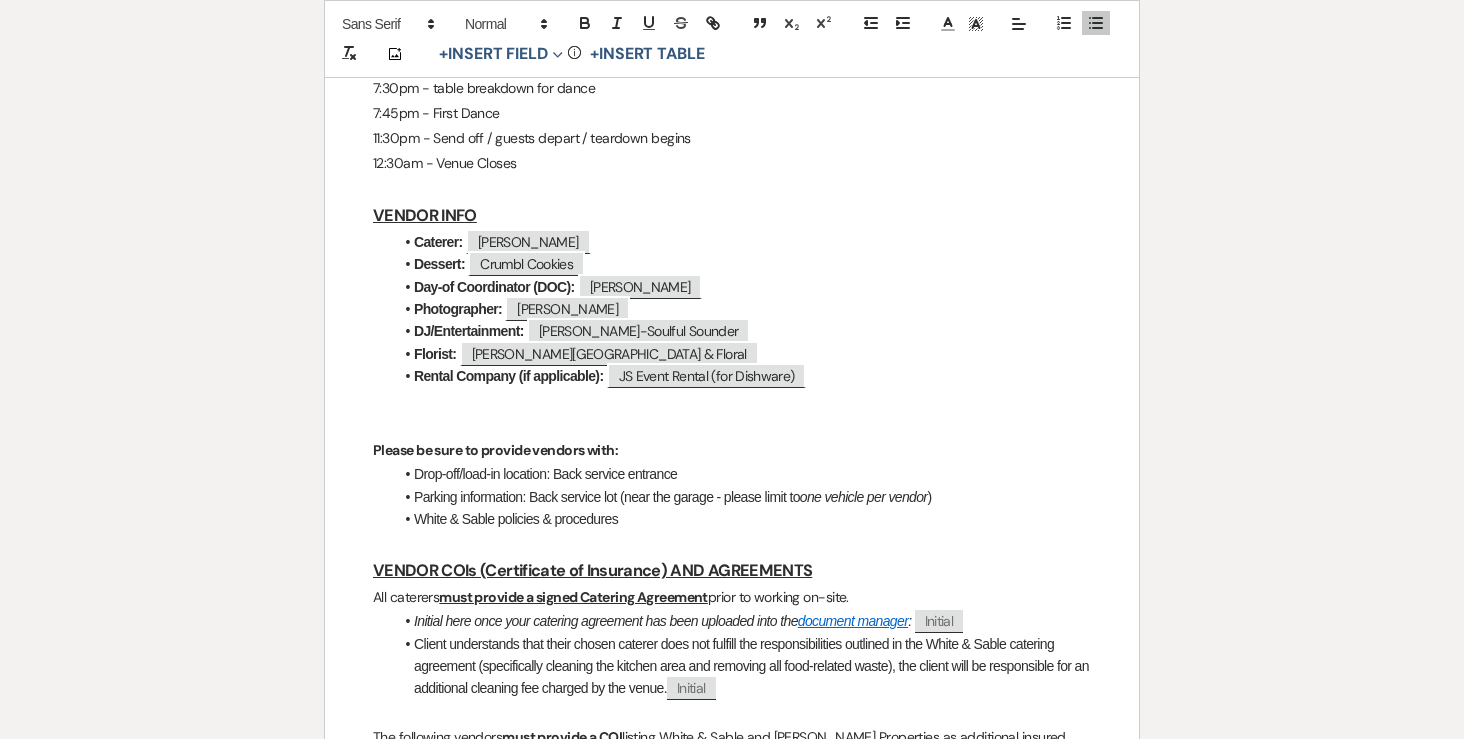 scroll, scrollTop: 1807, scrollLeft: 0, axis: vertical 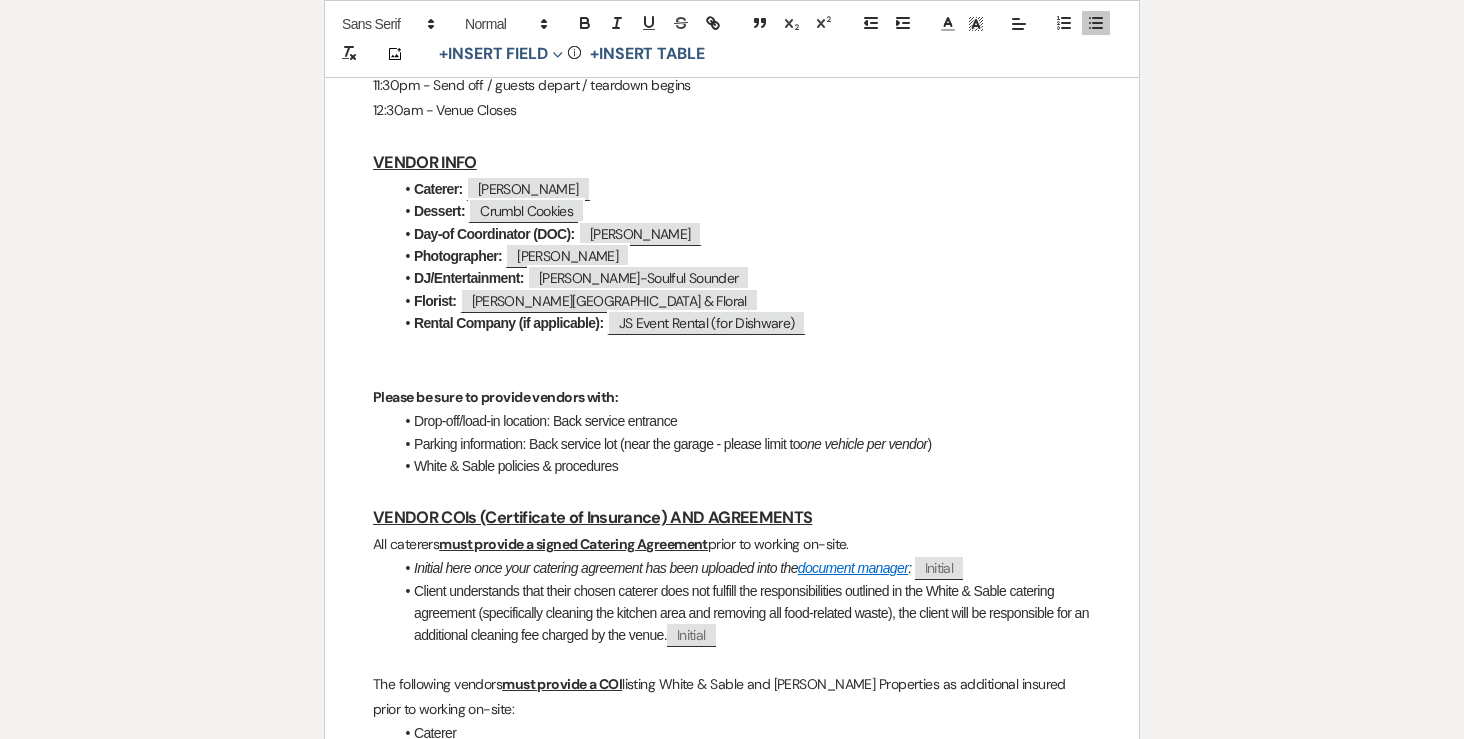 click at bounding box center [732, 372] 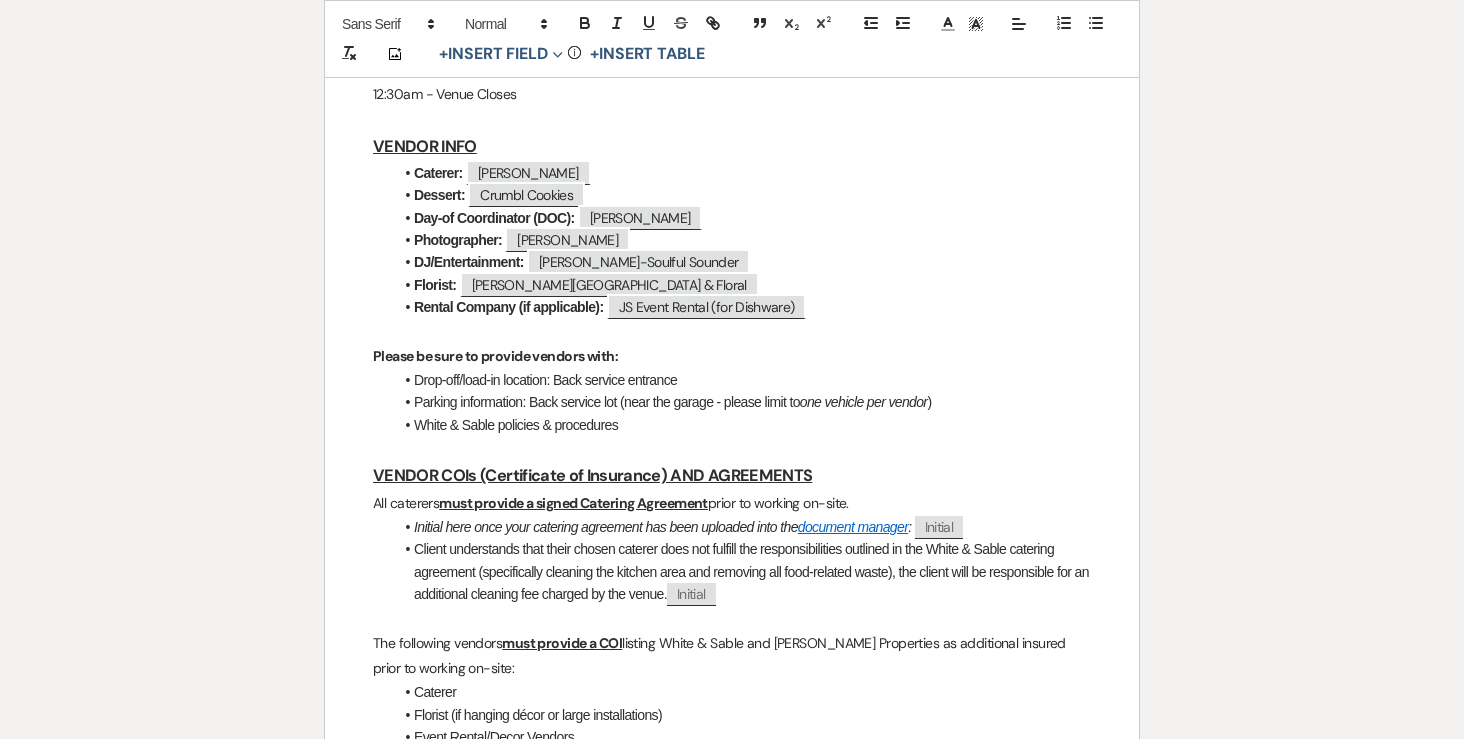 scroll, scrollTop: 1826, scrollLeft: 0, axis: vertical 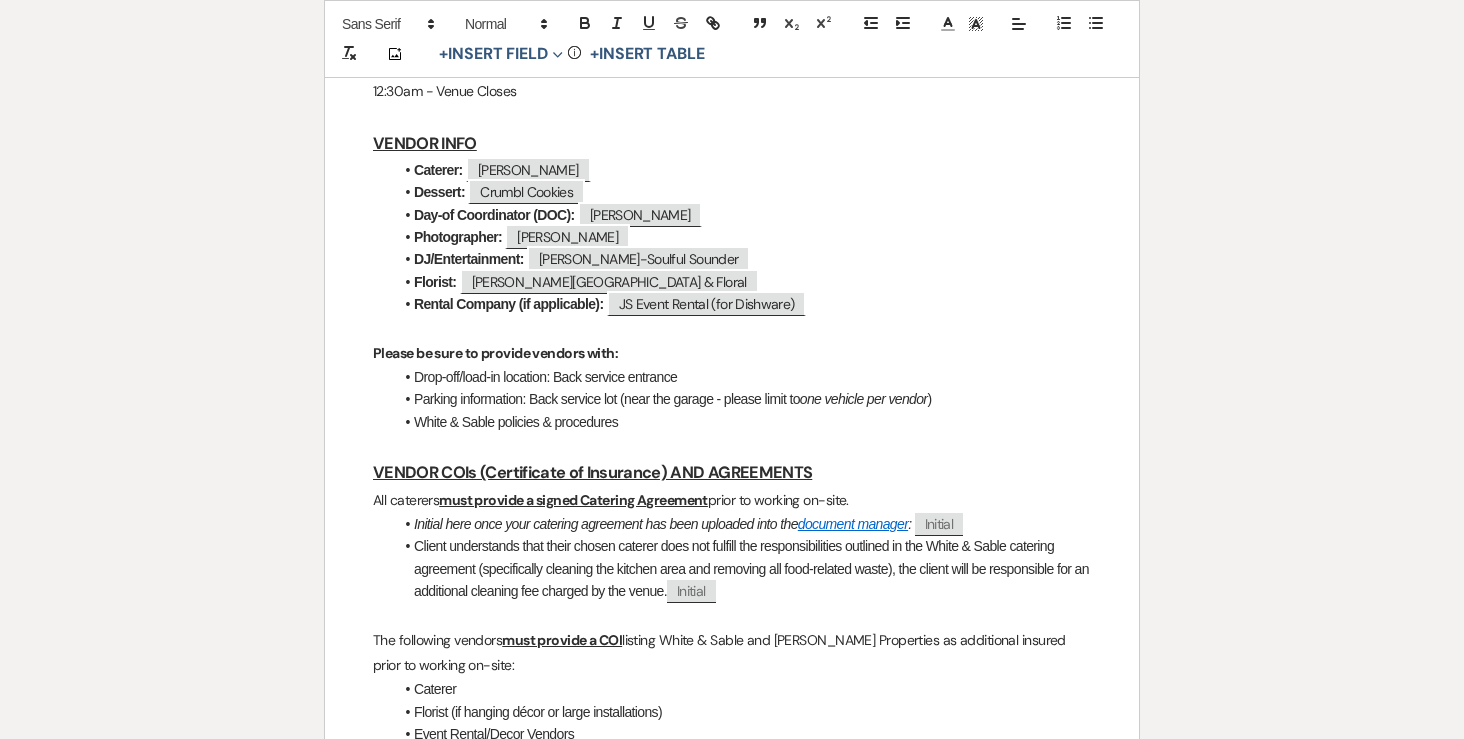 drag, startPoint x: 628, startPoint y: 387, endPoint x: 309, endPoint y: 301, distance: 330.38916 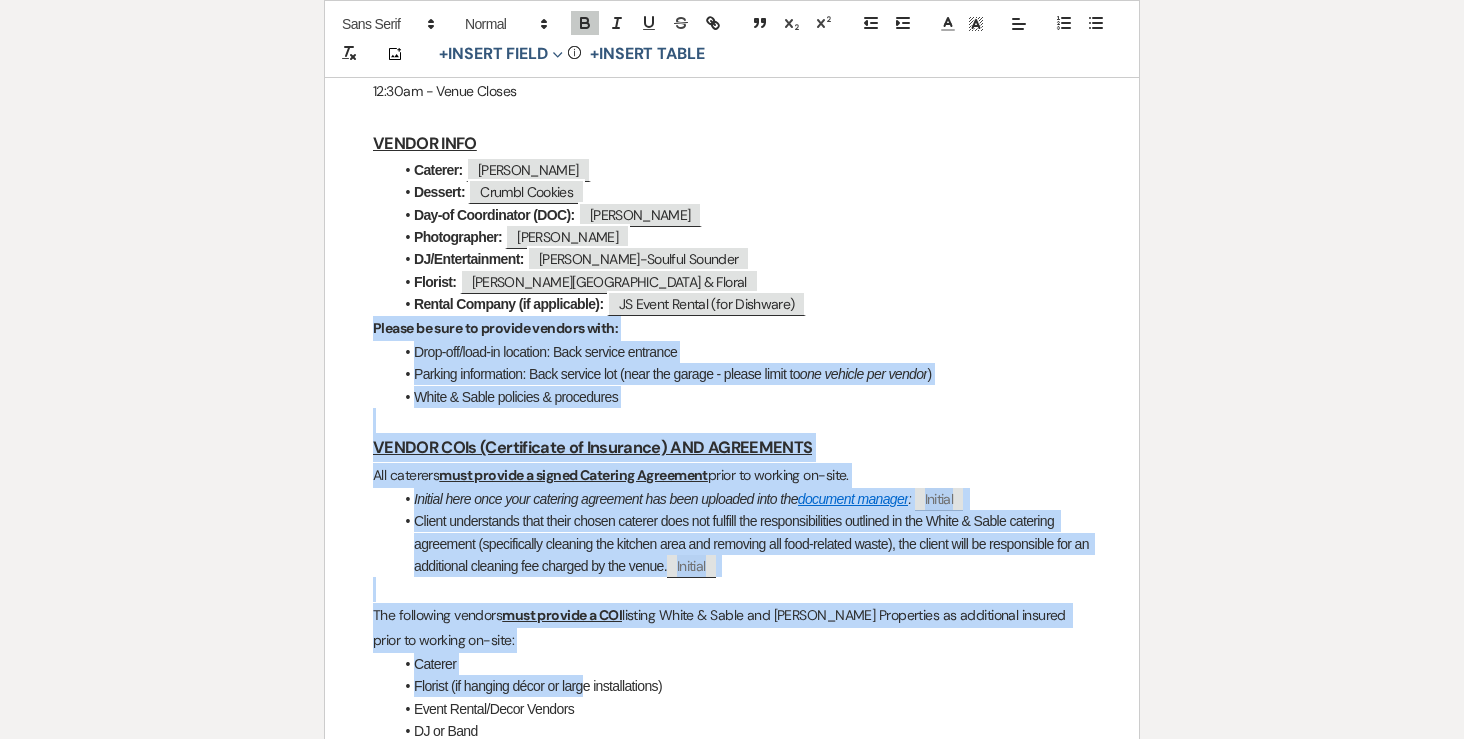drag, startPoint x: 348, startPoint y: 277, endPoint x: 587, endPoint y: 628, distance: 424.64337 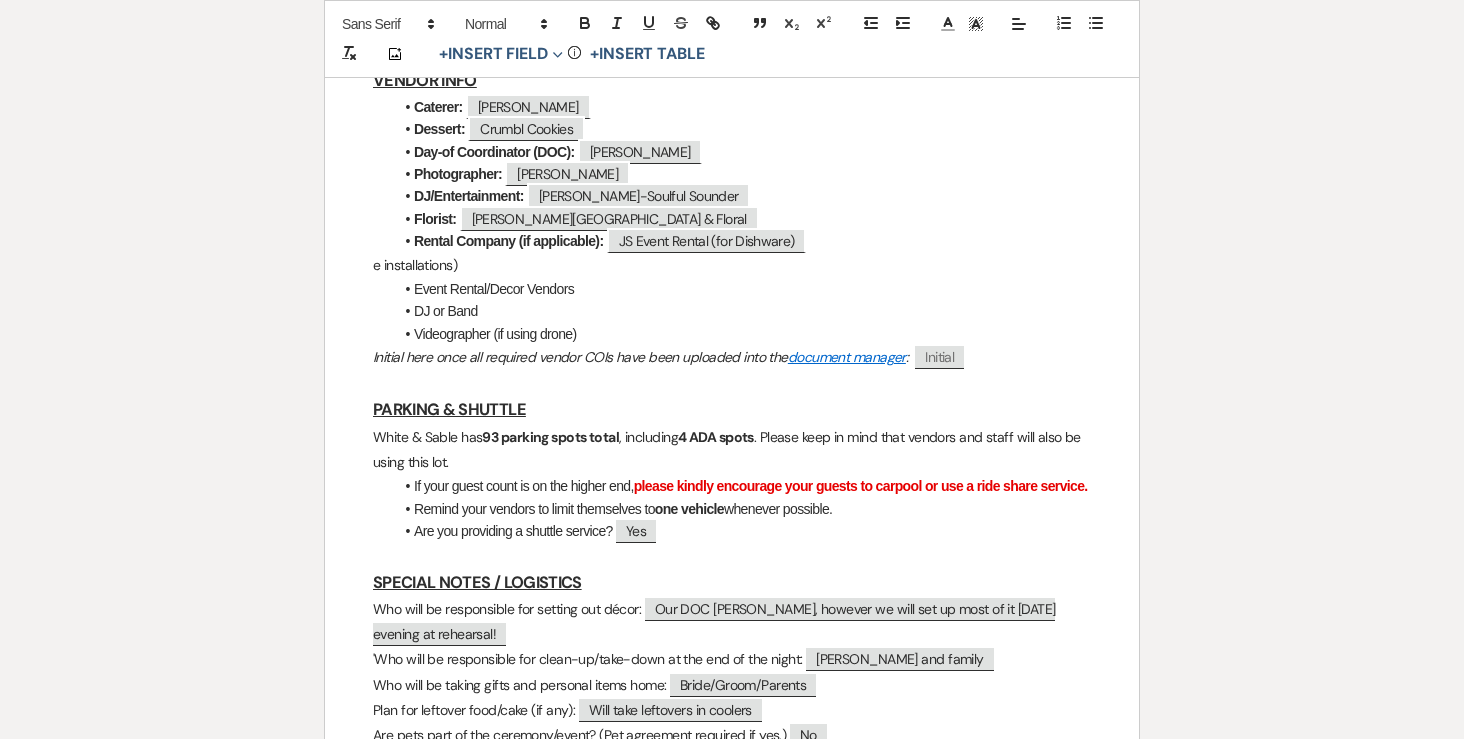 scroll, scrollTop: 1890, scrollLeft: 0, axis: vertical 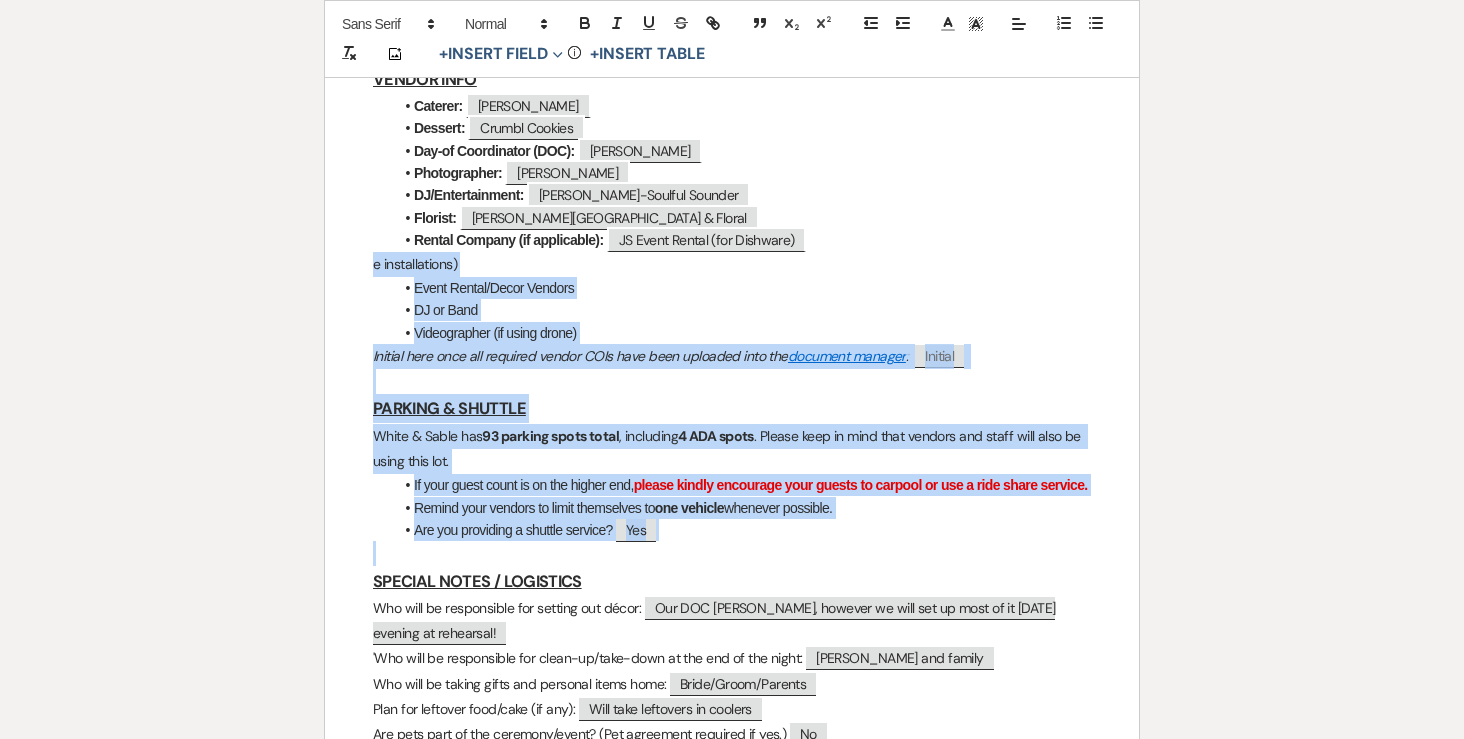 drag, startPoint x: 362, startPoint y: 213, endPoint x: 772, endPoint y: 523, distance: 514.0039 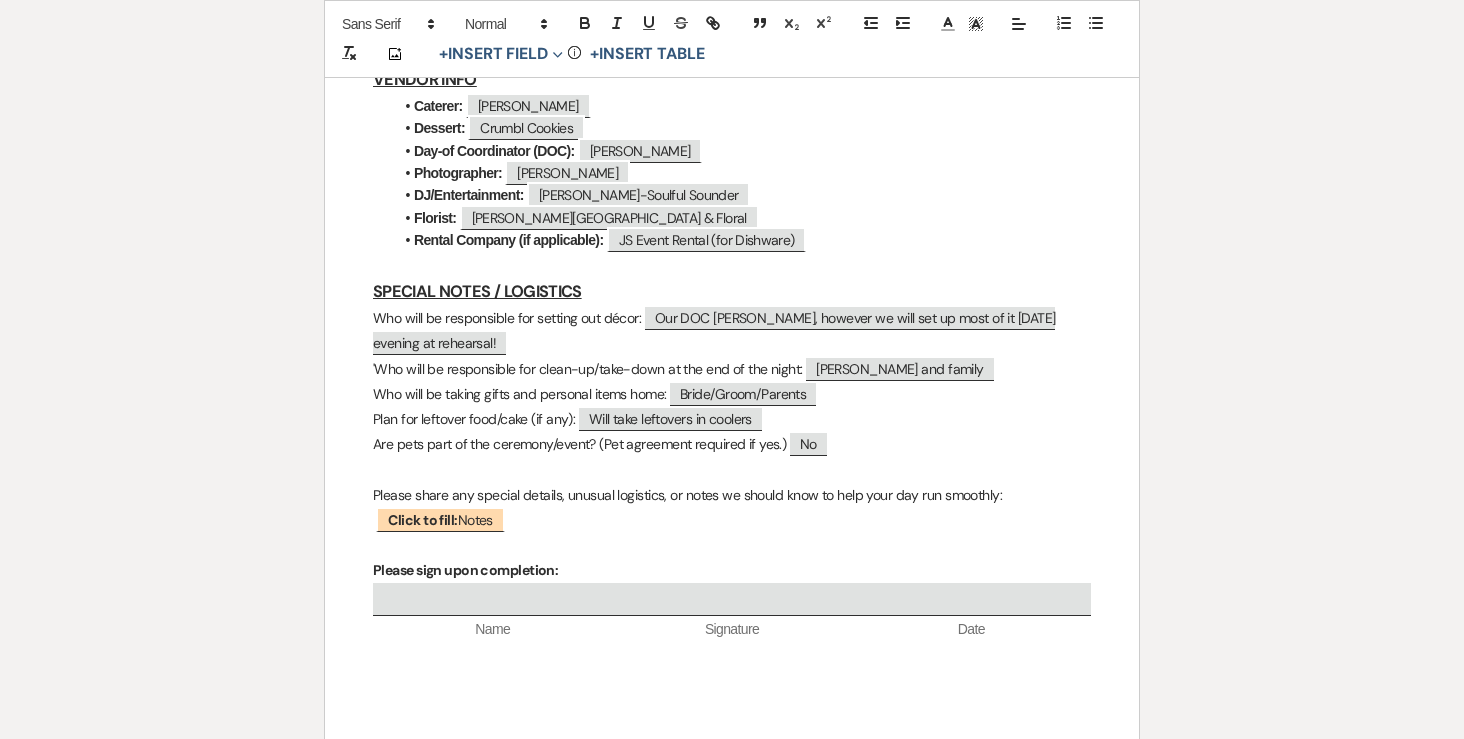 scroll, scrollTop: 1885, scrollLeft: 0, axis: vertical 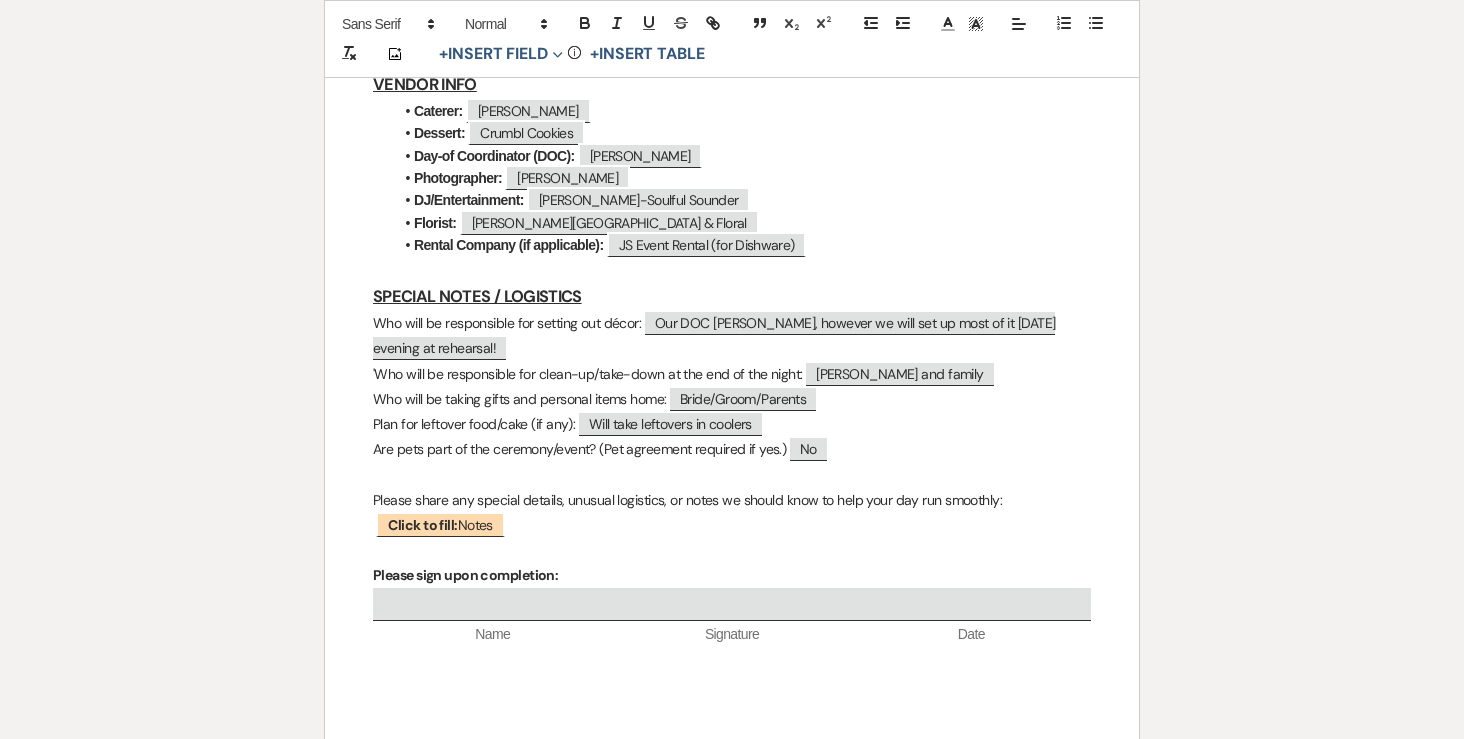click on "'Who will be responsible for clean-up/take-down at the end of the night:  ﻿
Ali Blake and family
﻿" at bounding box center (732, 374) 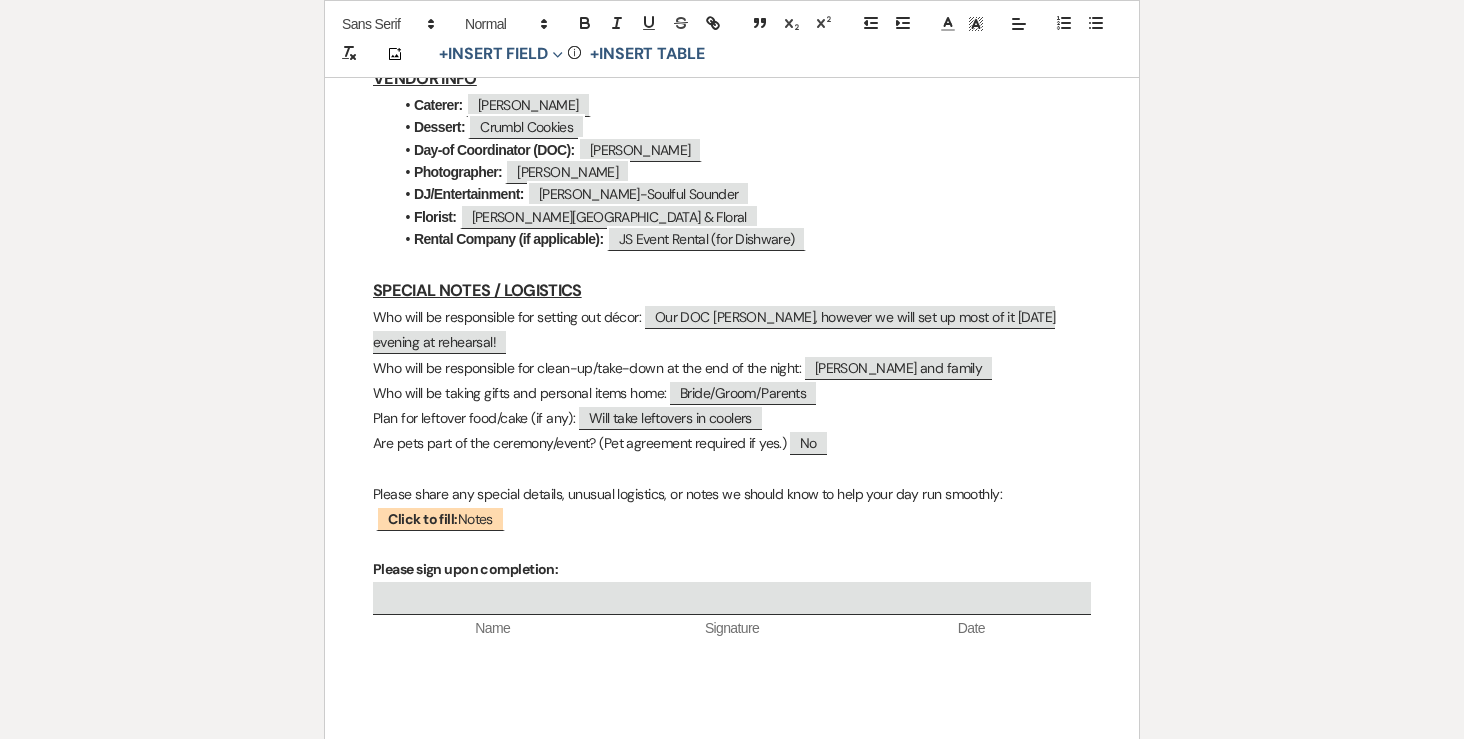 scroll, scrollTop: 1894, scrollLeft: 0, axis: vertical 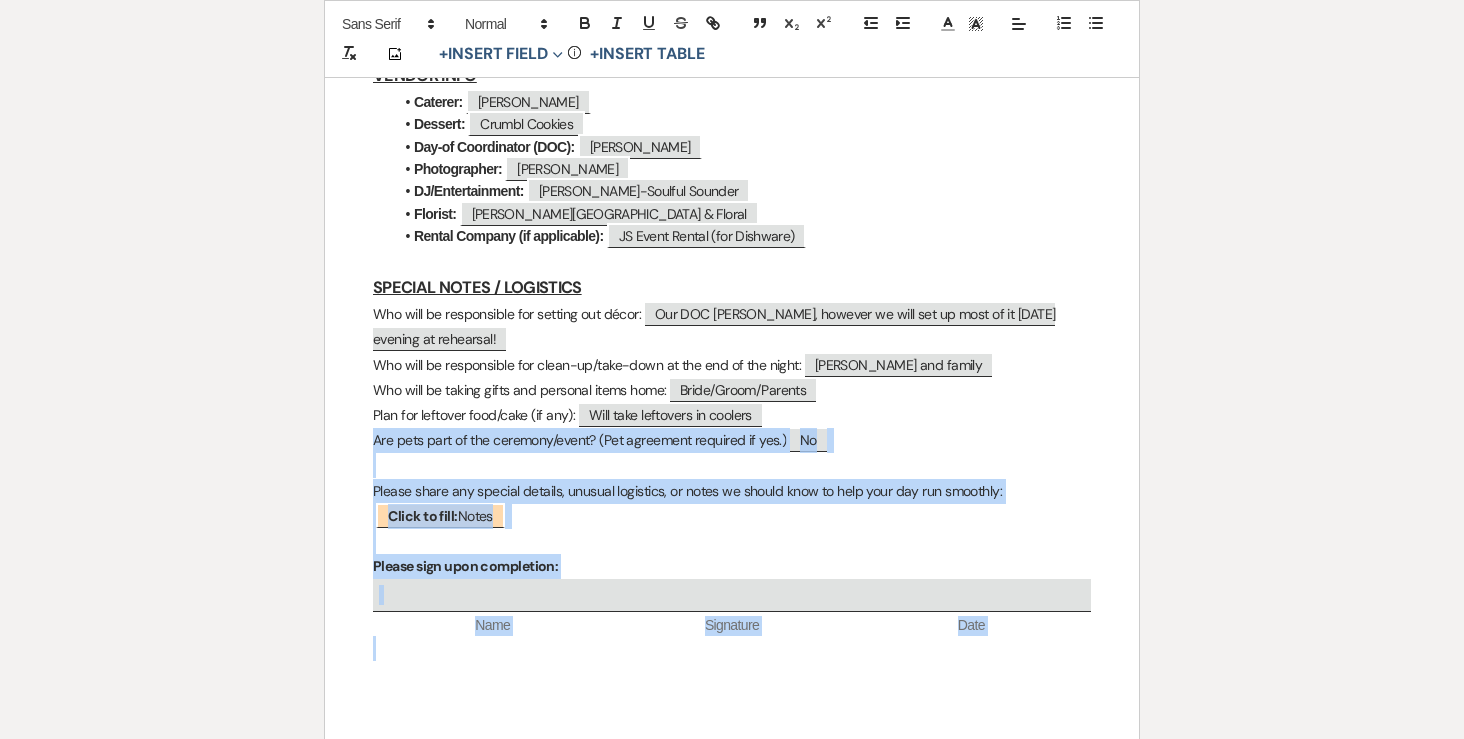 drag, startPoint x: 552, startPoint y: 632, endPoint x: 357, endPoint y: 385, distance: 314.6967 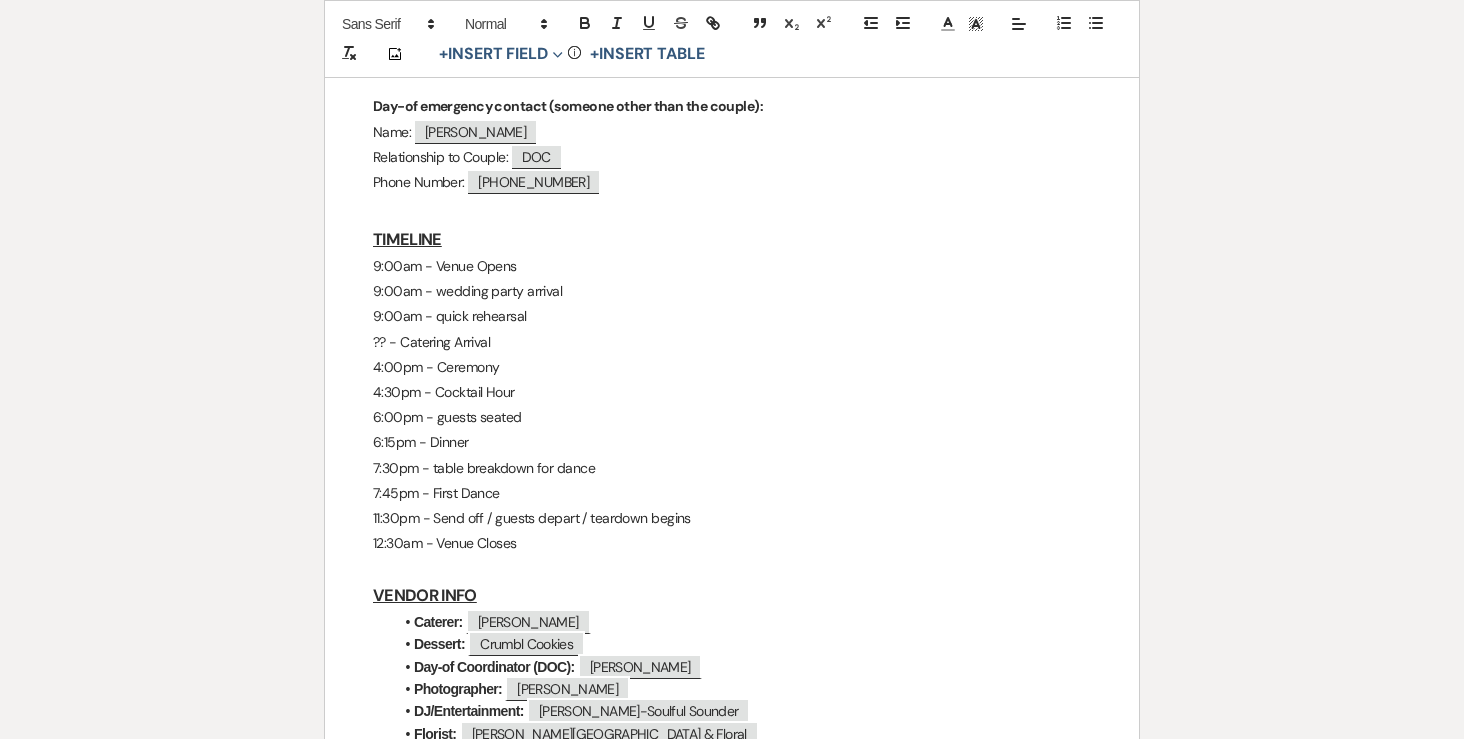 scroll, scrollTop: 1378, scrollLeft: 0, axis: vertical 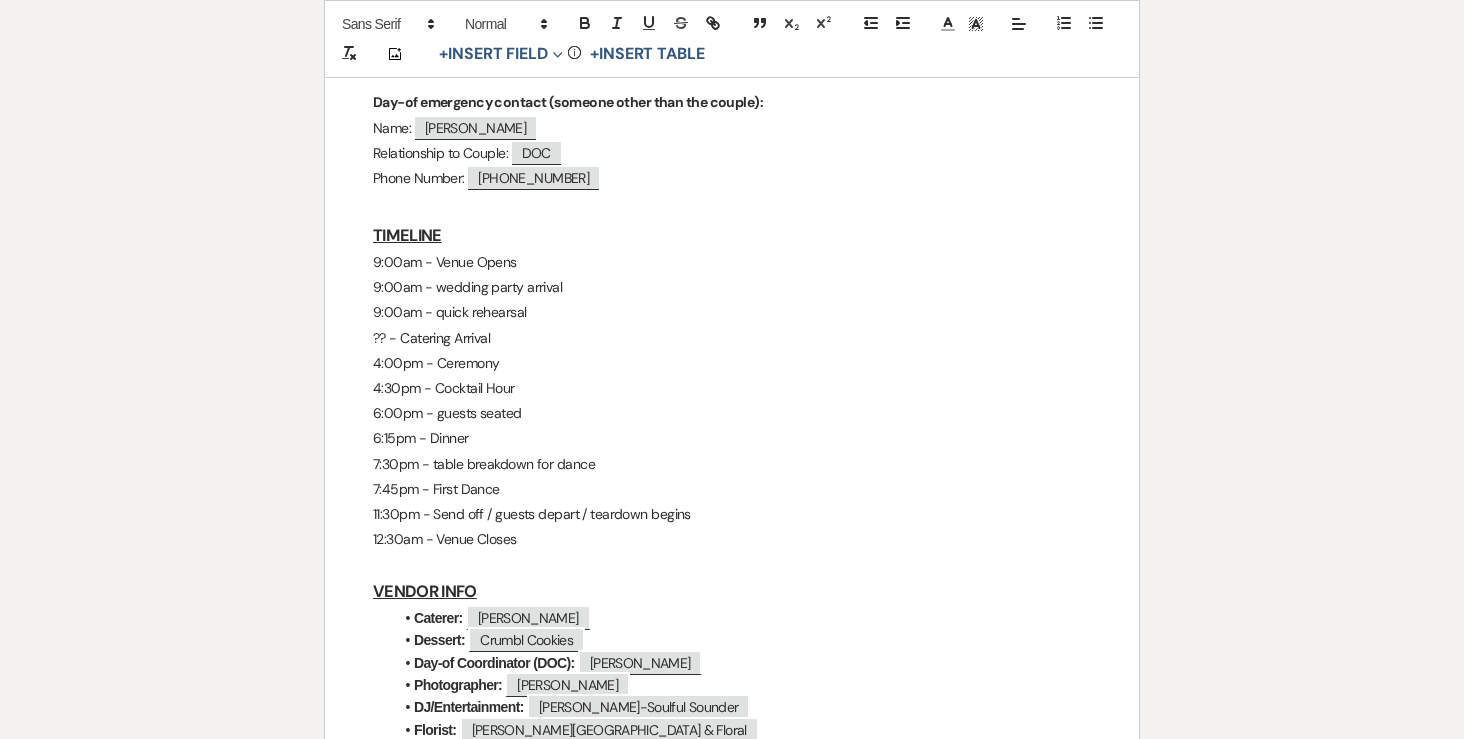 drag, startPoint x: 533, startPoint y: 490, endPoint x: 340, endPoint y: 201, distance: 347.51978 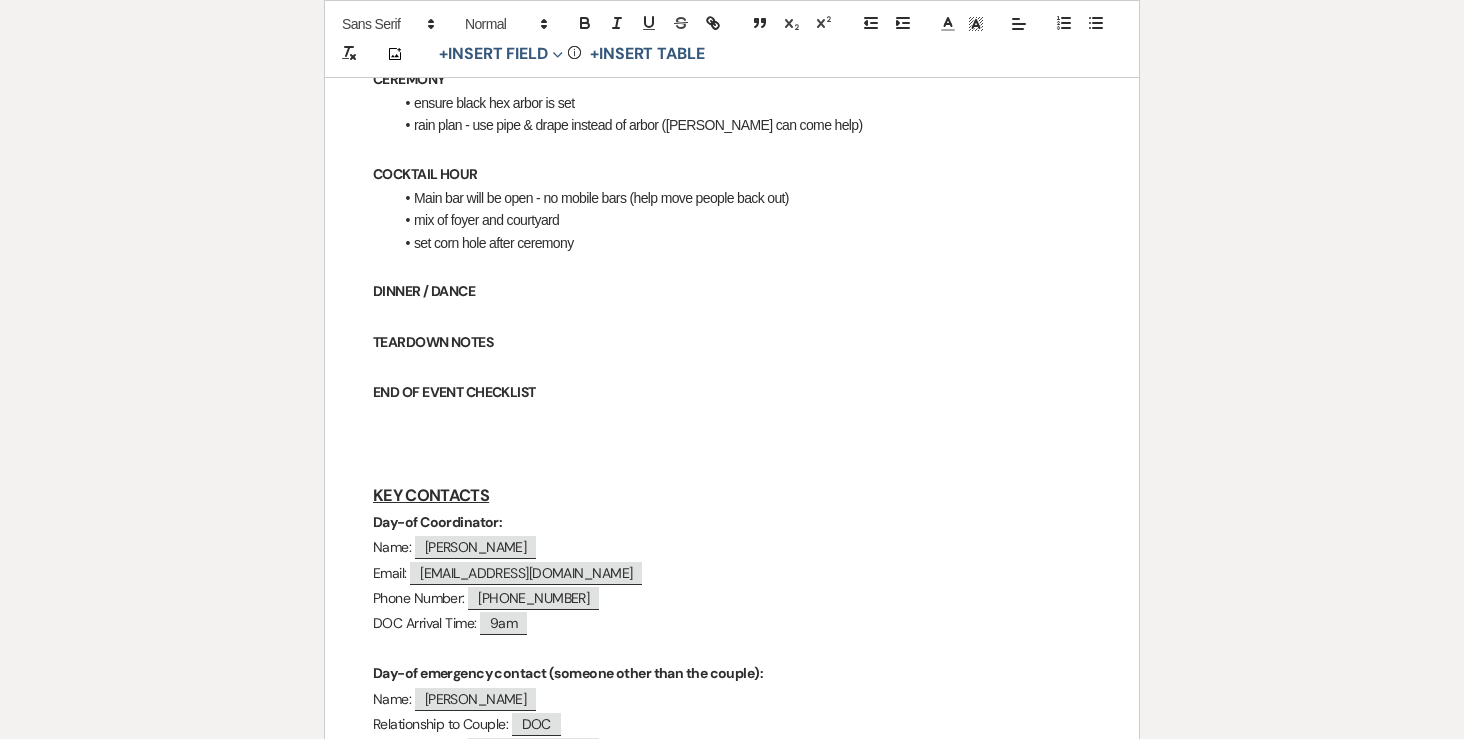scroll, scrollTop: 0, scrollLeft: 0, axis: both 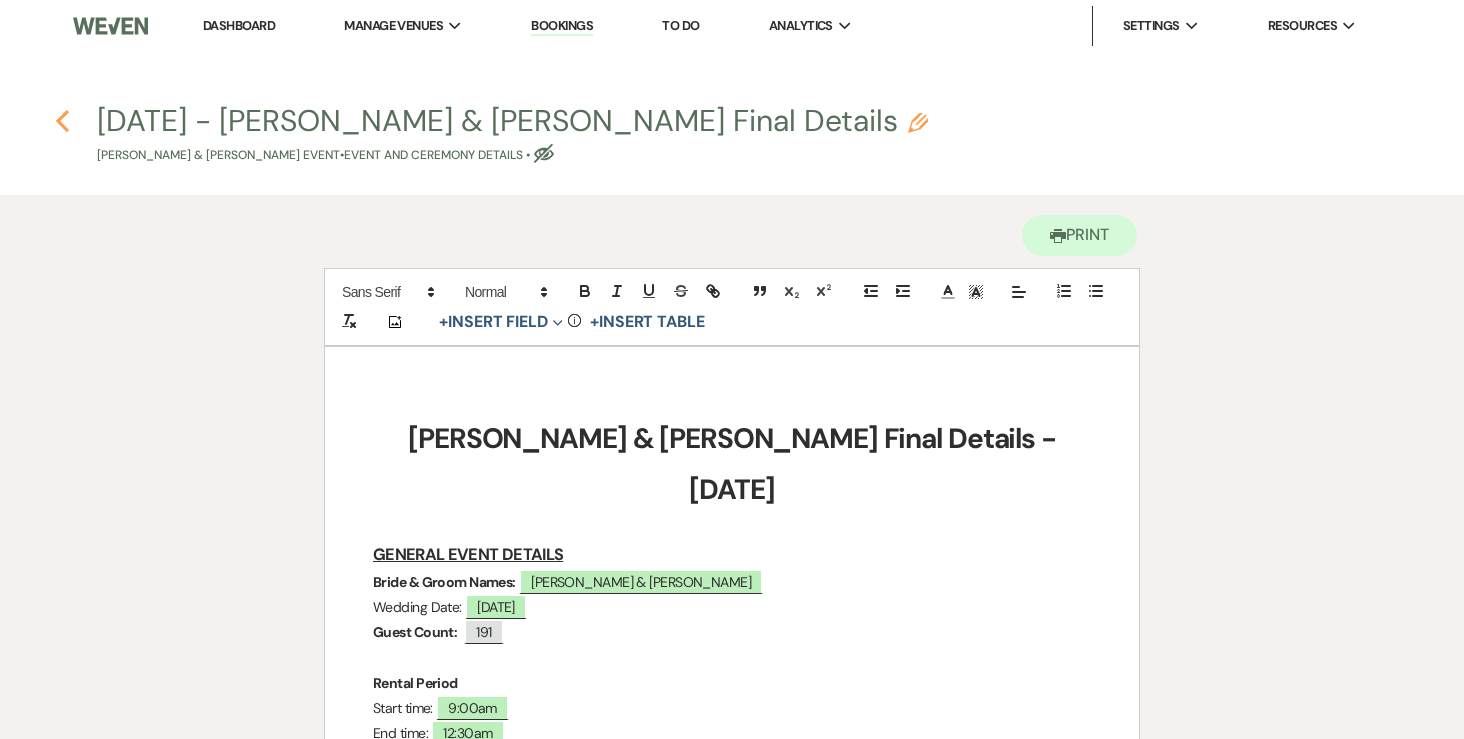 click 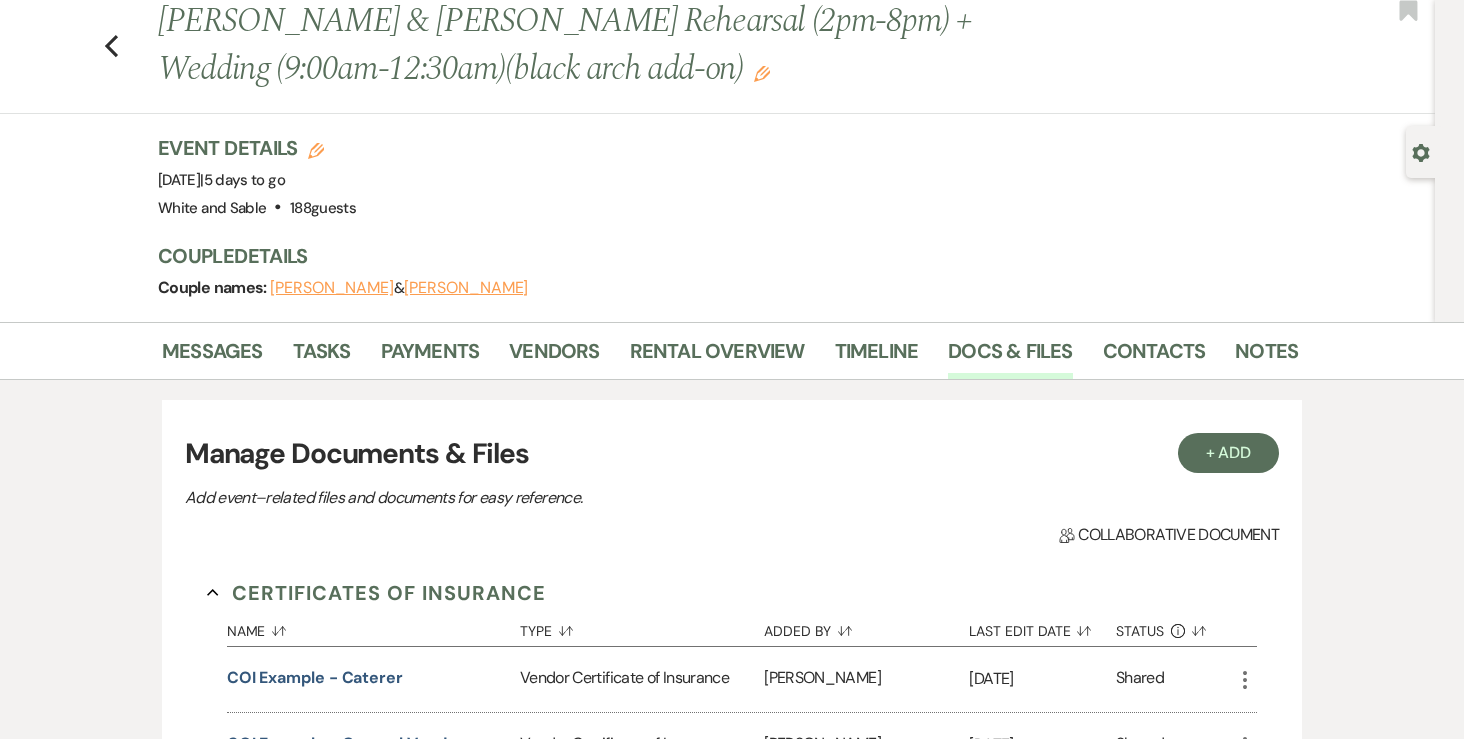 scroll, scrollTop: 0, scrollLeft: 0, axis: both 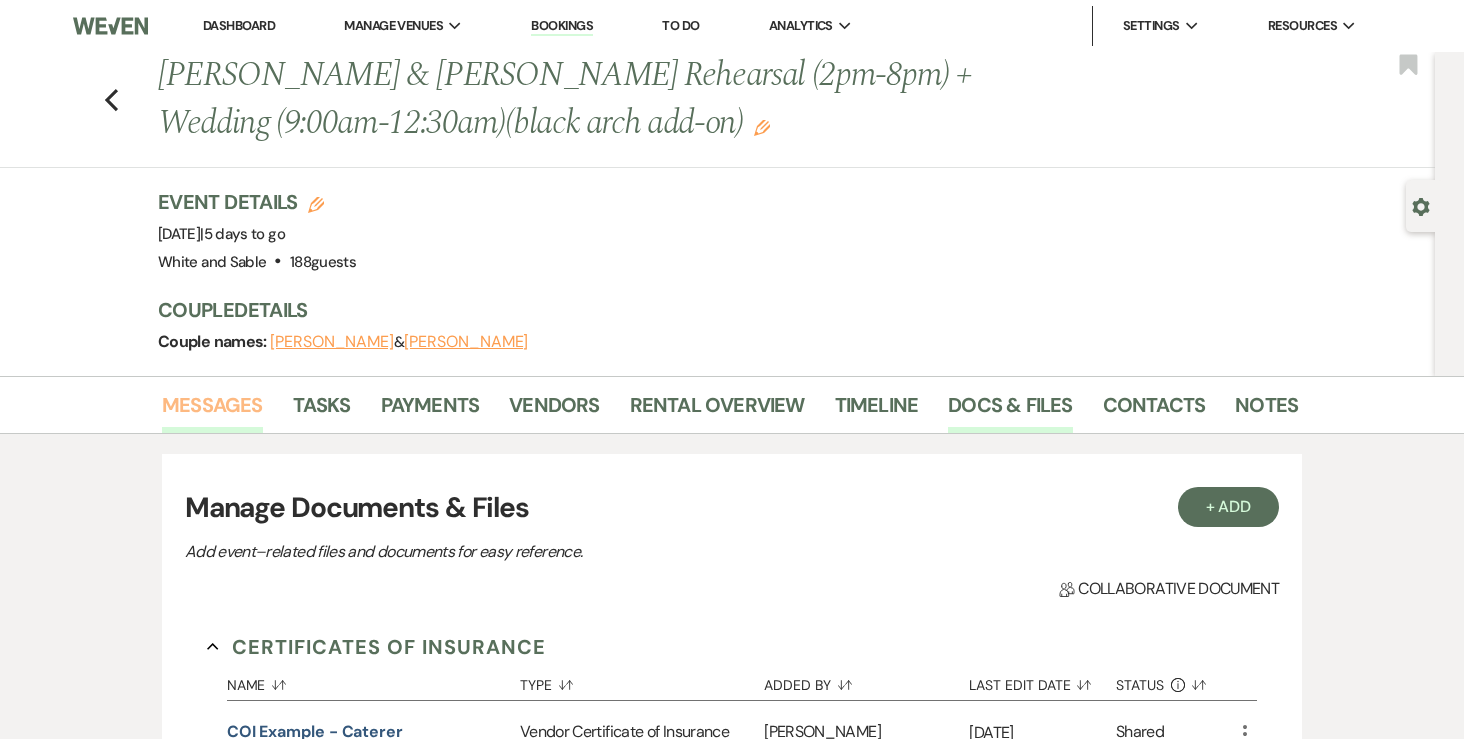 click on "Messages" at bounding box center (212, 411) 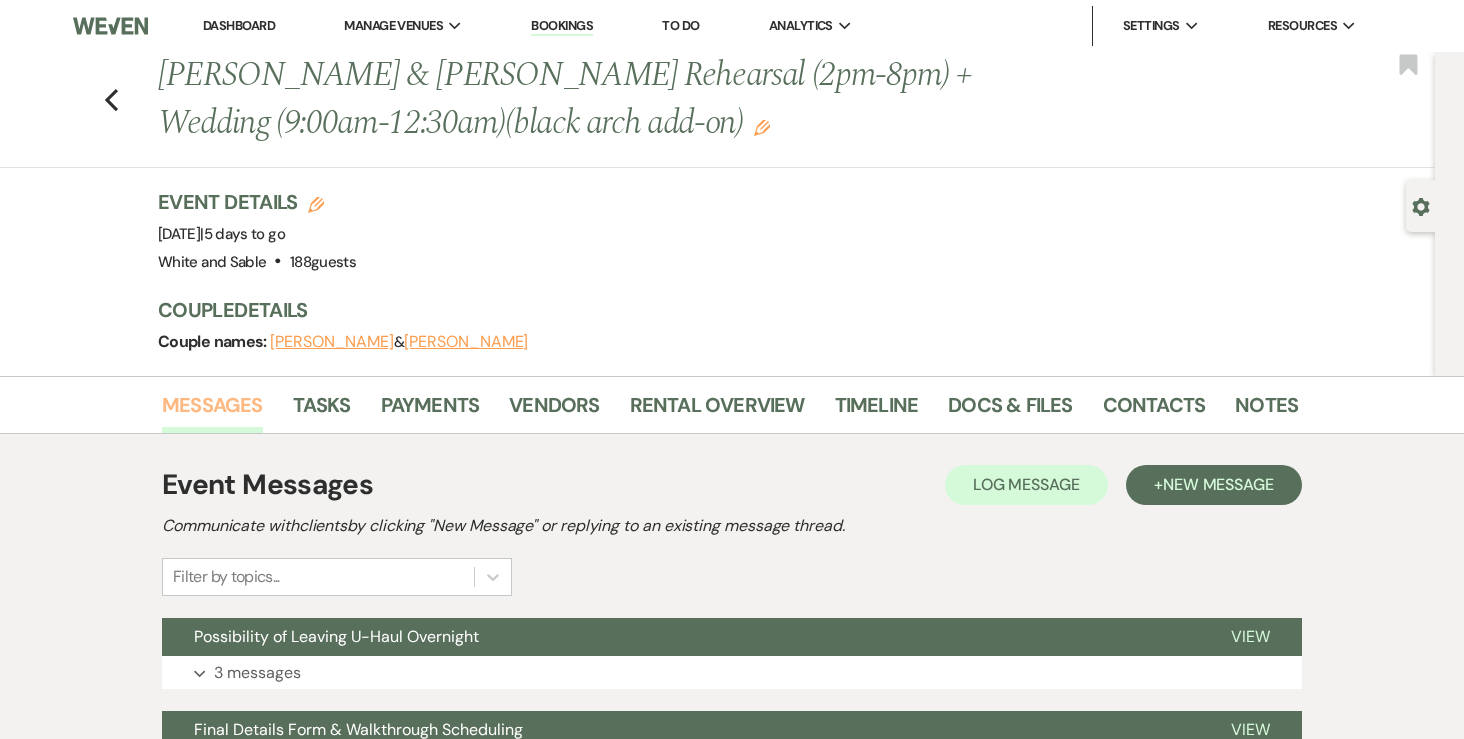scroll, scrollTop: 222, scrollLeft: 0, axis: vertical 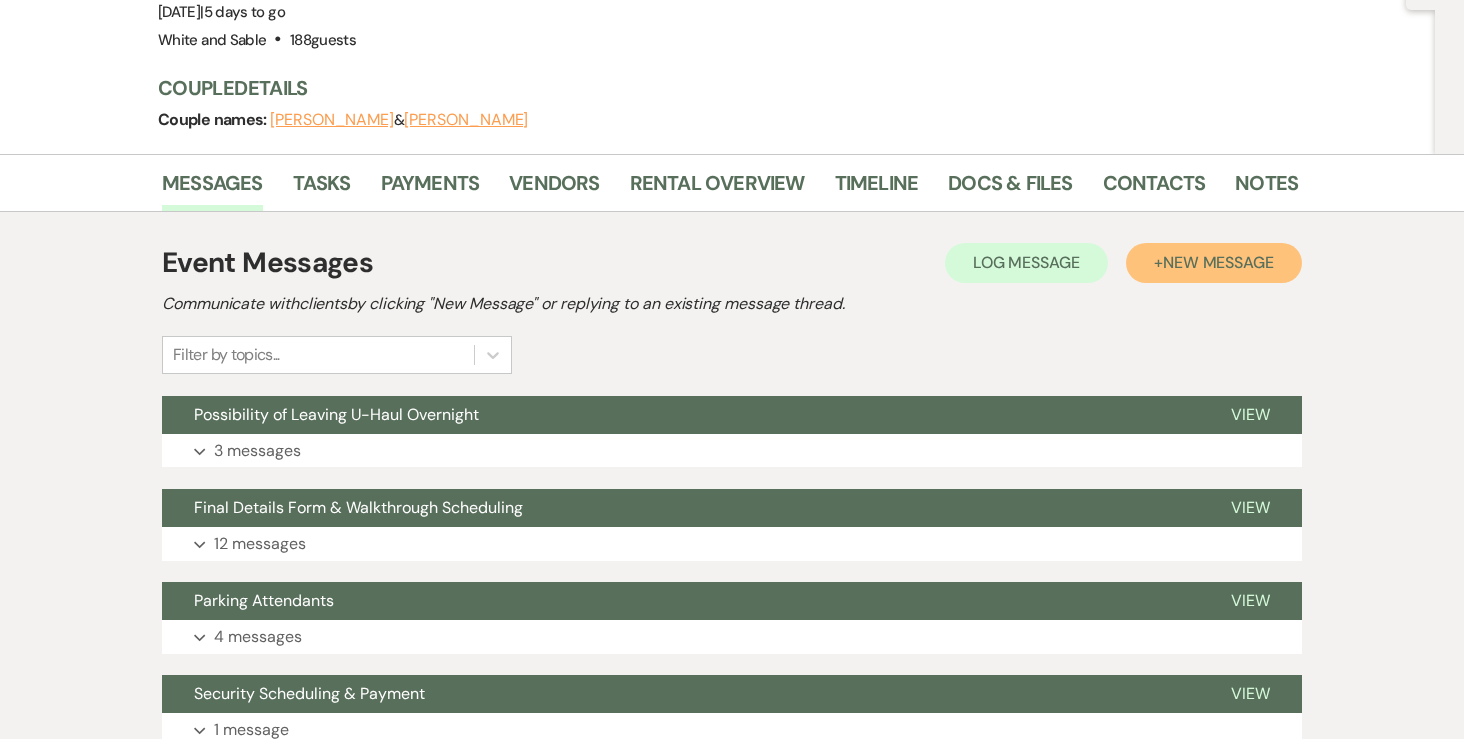 click on "New Message" at bounding box center (1218, 262) 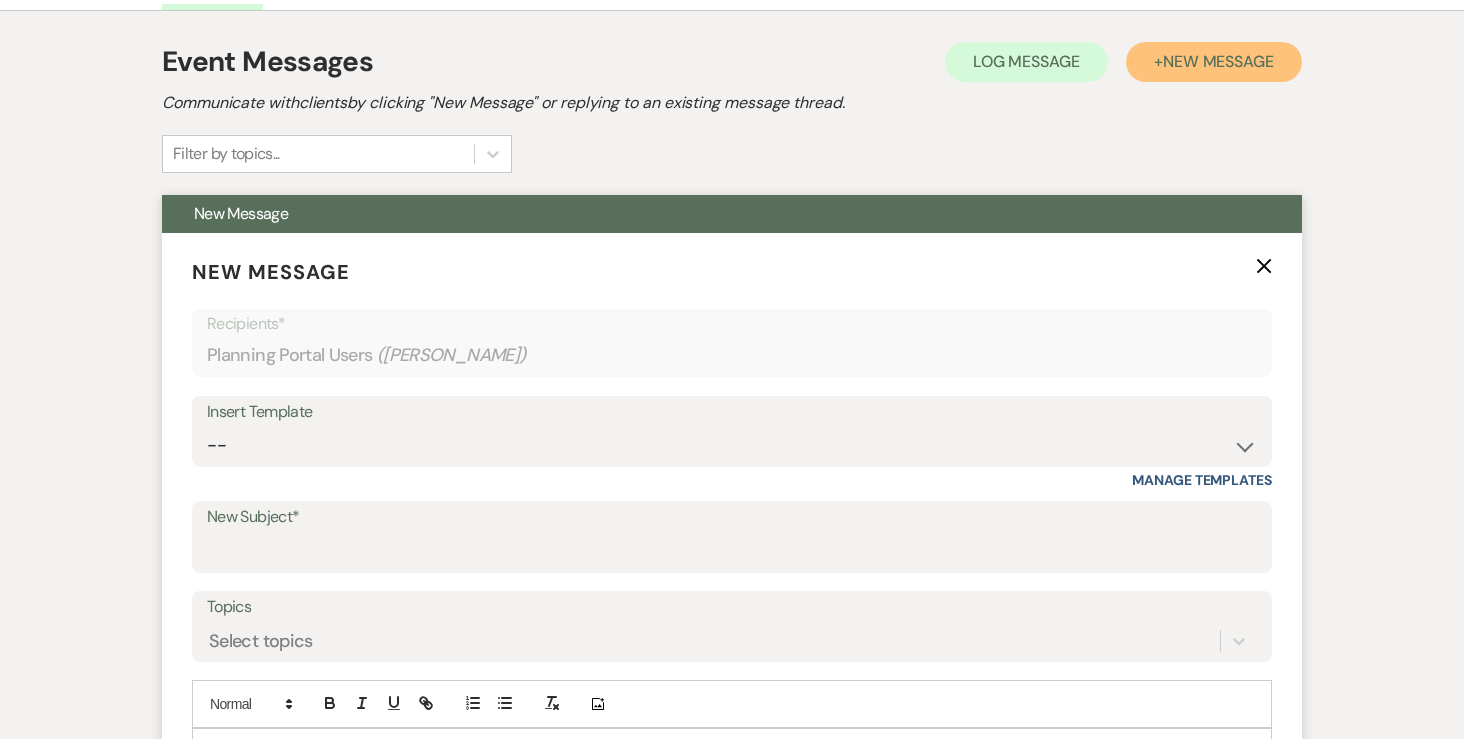 scroll, scrollTop: 427, scrollLeft: 0, axis: vertical 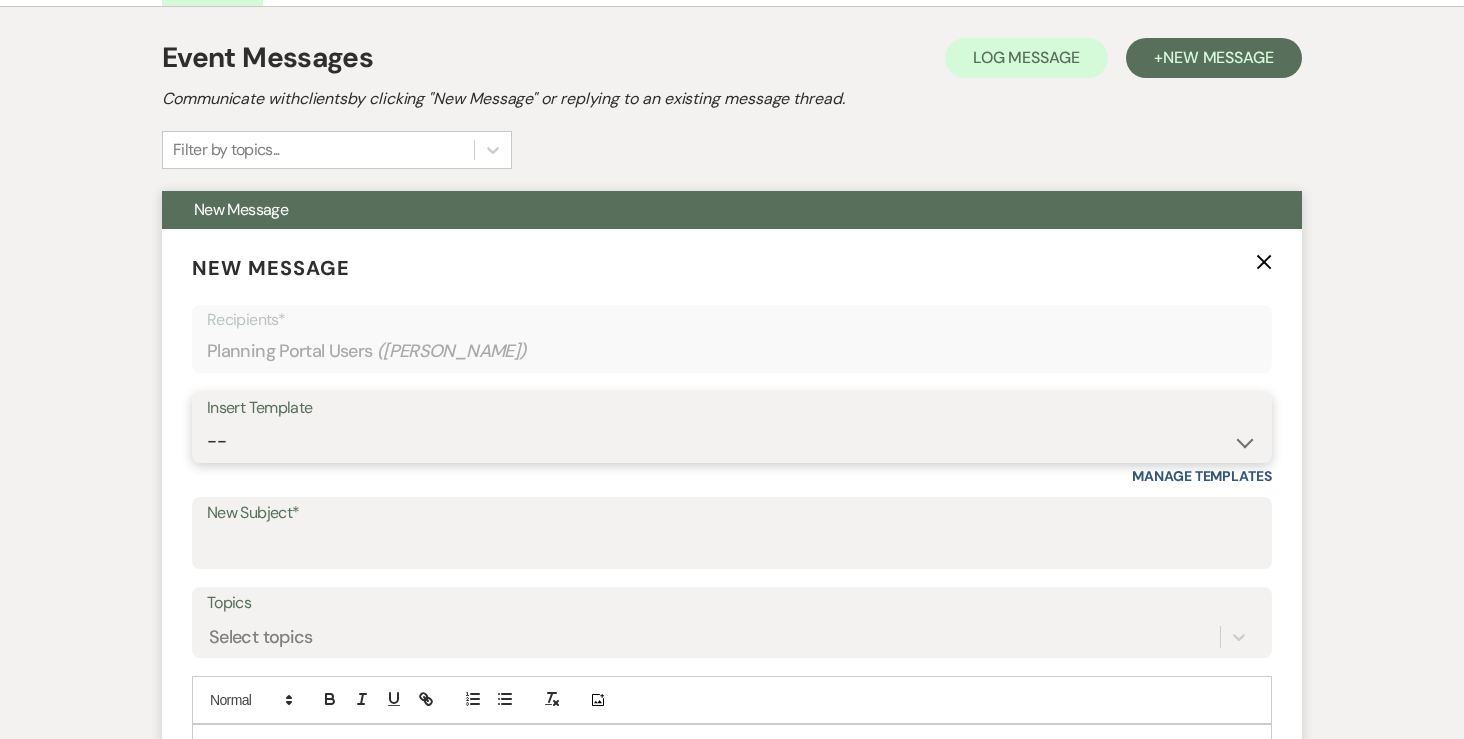 click on "-- Inquiry Response (Venue Guide) Schedule - Venue Tour Appt Confirmation Schedule - Venue Tour Appt Reminder Tour - Reschedule Tour - Follow-Up (Venue Guide) Proposal - Wedding Wedding Onboarding - Welcome Guide and Weven Planning Portal Introduction Inquiry Follow-Up: 5 Tips for Stress-Free Planning Inquiry - Available Dates Inquiry Follow-Up: Tour Invitation Inquiry Follow-Up: Unique Features Inquiry Follow-Up: Planning at W&S Insurance Exception Response Friday Weddings Sunday Weddings Baseball Poop or get off toliet (Venue Guide) Concession Speech Onboarding - Welcome Magazine and Weven Planning Portal Introduction (NON-Wedding Events) Day-of Coordinators Schedule - Venue IN-PERSON Tour Appt Confirmation Outside Food Info Cooper Films Thursday Weddings Hire a Host / Host a Toast Follow-follow up Recommended Vendors Weekend Tours Catering Guidelines & Vendor COI Requirements Inventory List to Booked Couples Cancellation Form Teresa Template Client Communication (parents requesting calls) - NEED TO EDIT" at bounding box center [732, 441] 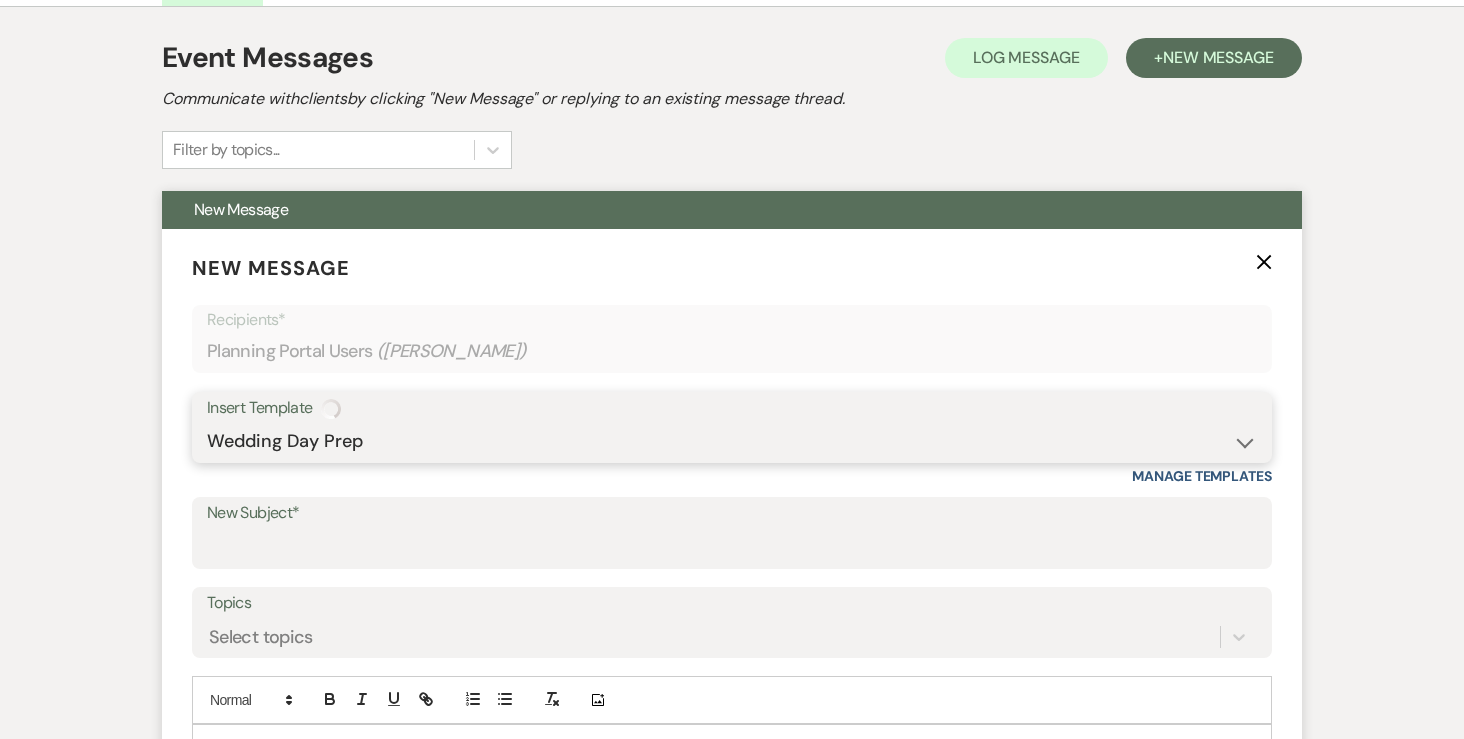type on "Happy Wedding Week! 💕 [final details inside]" 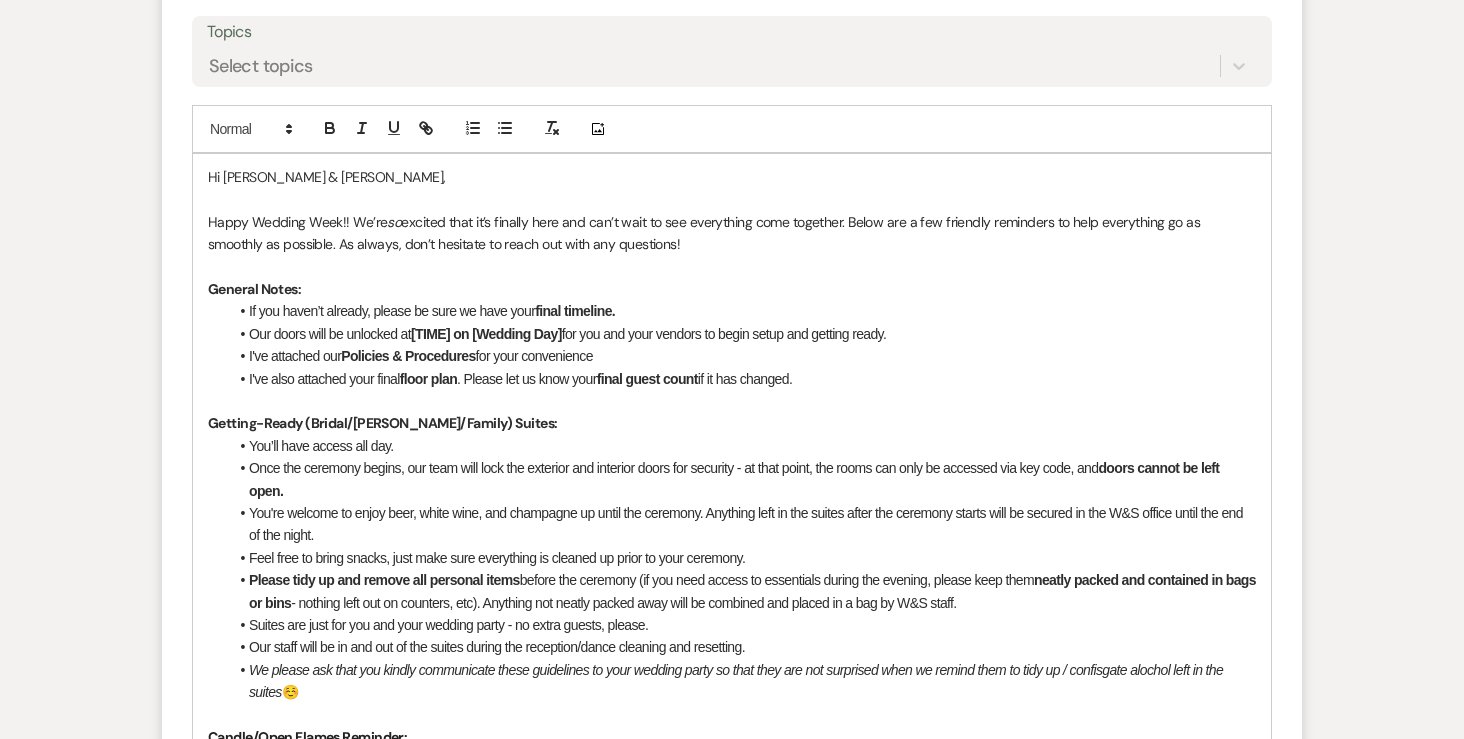 scroll, scrollTop: 1003, scrollLeft: 0, axis: vertical 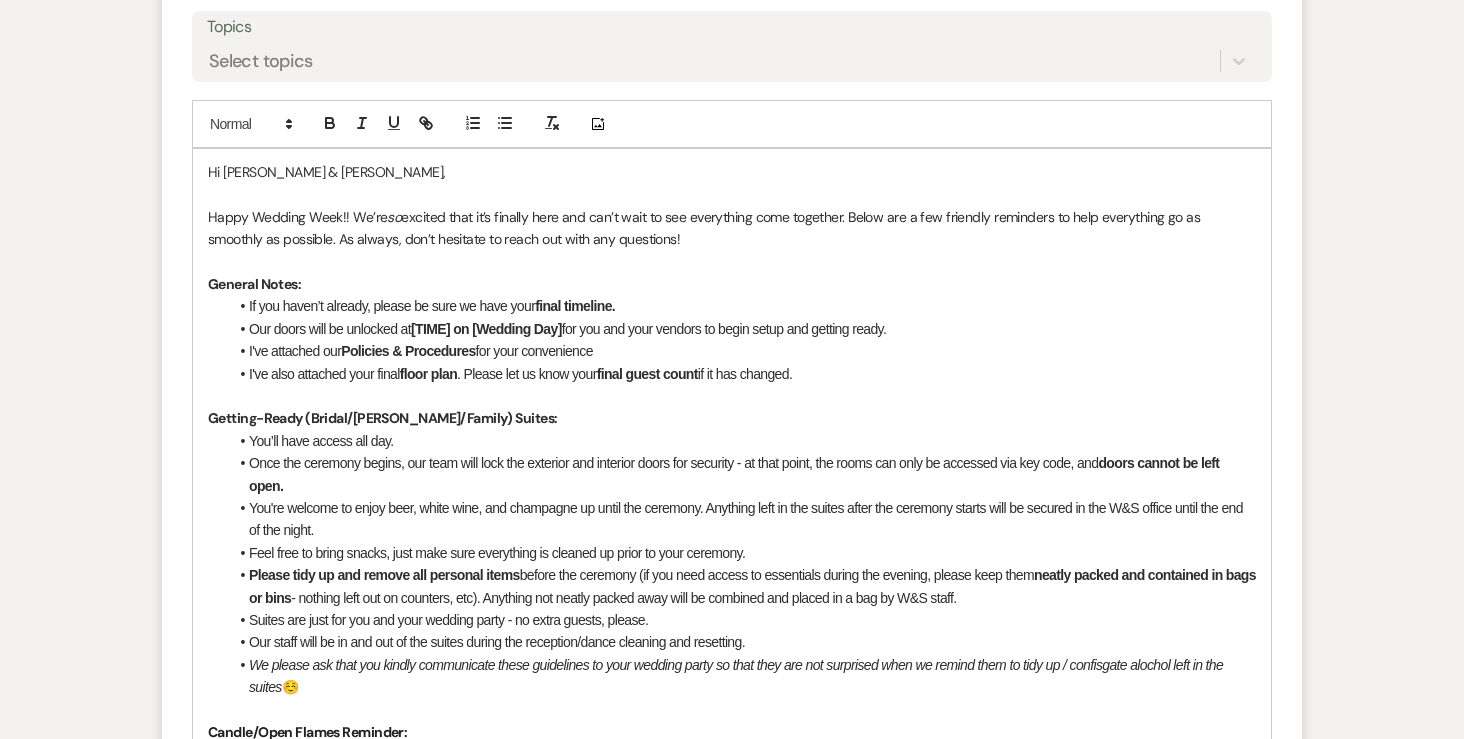 click on "If you haven’t already, please be sure we have your  final timeline." at bounding box center [742, 306] 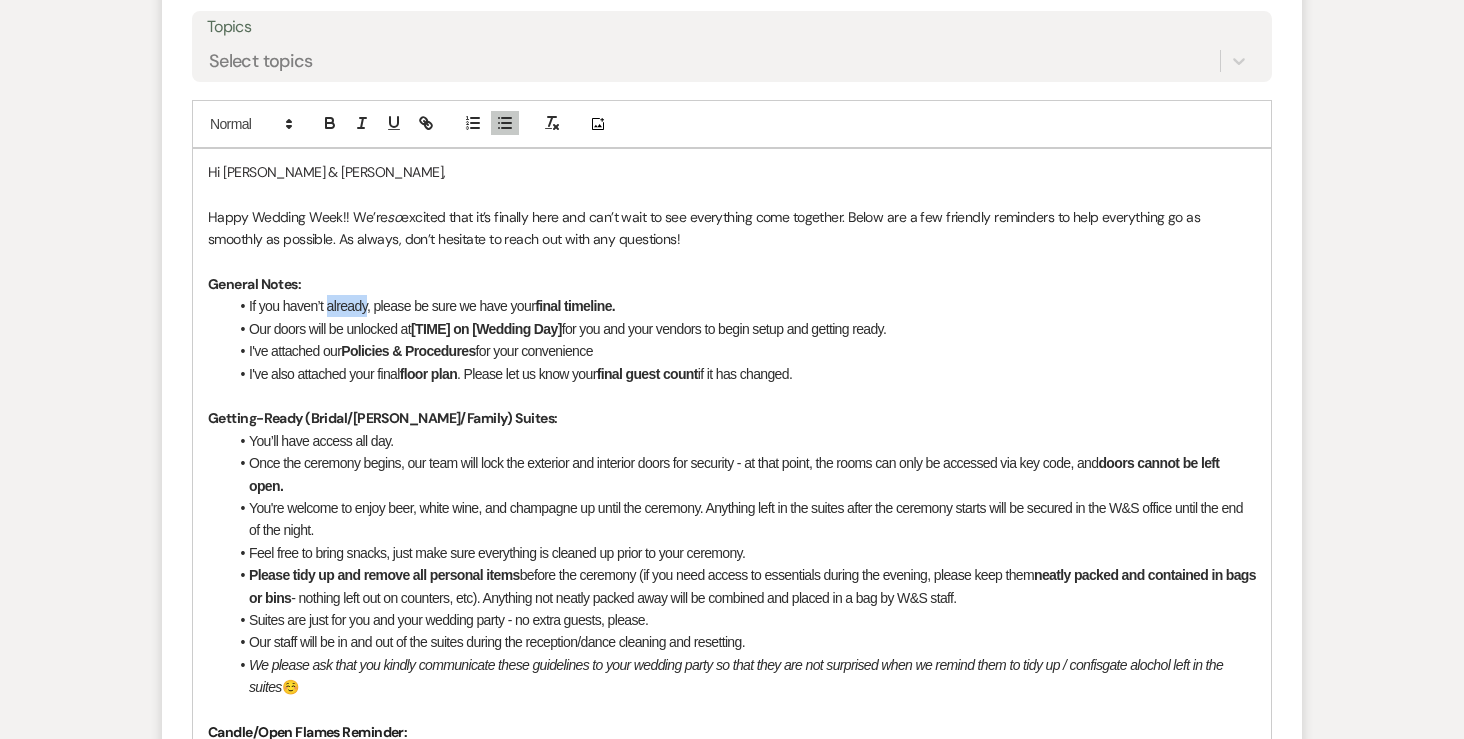 click on "If you haven’t already, please be sure we have your  final timeline." at bounding box center (742, 306) 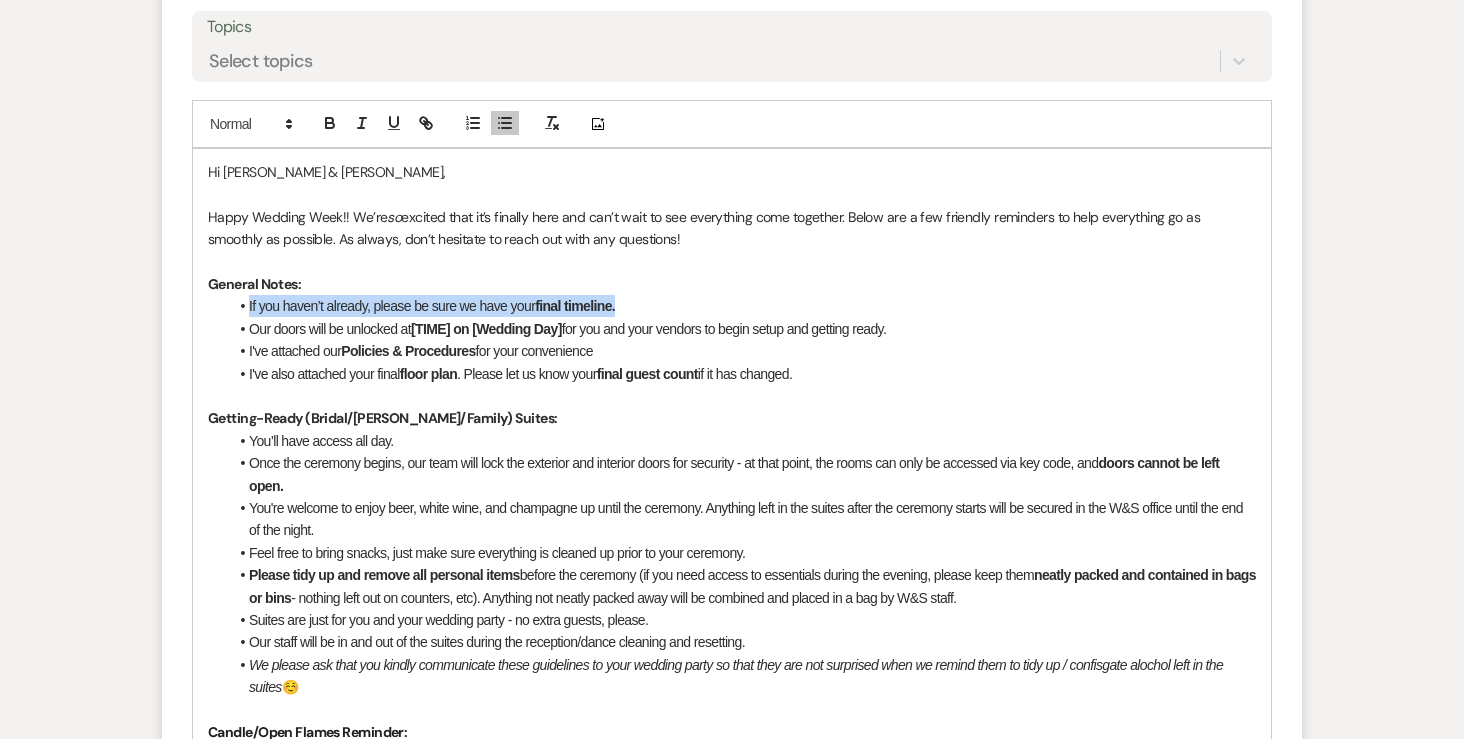 click on "If you haven’t already, please be sure we have your  final timeline." at bounding box center (742, 306) 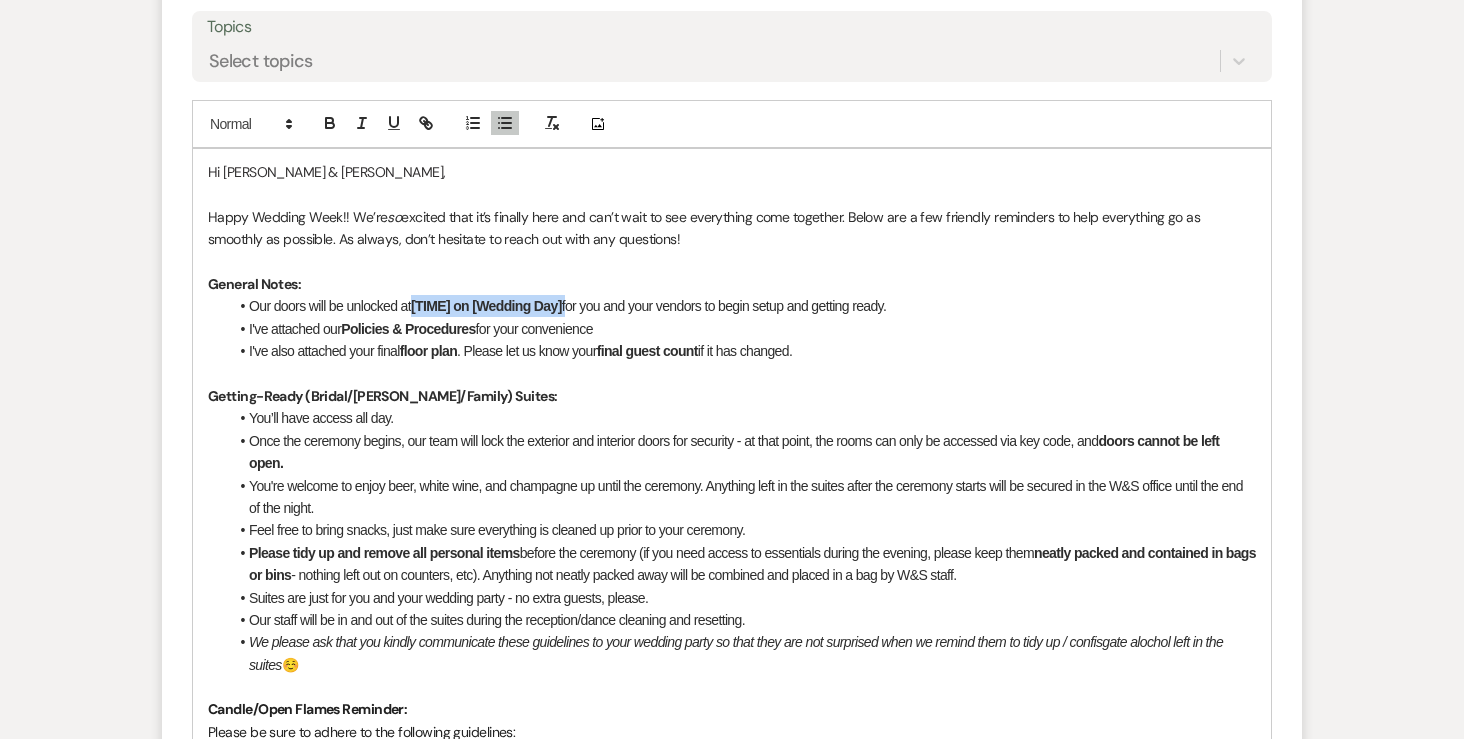 drag, startPoint x: 417, startPoint y: 304, endPoint x: 570, endPoint y: 308, distance: 153.05228 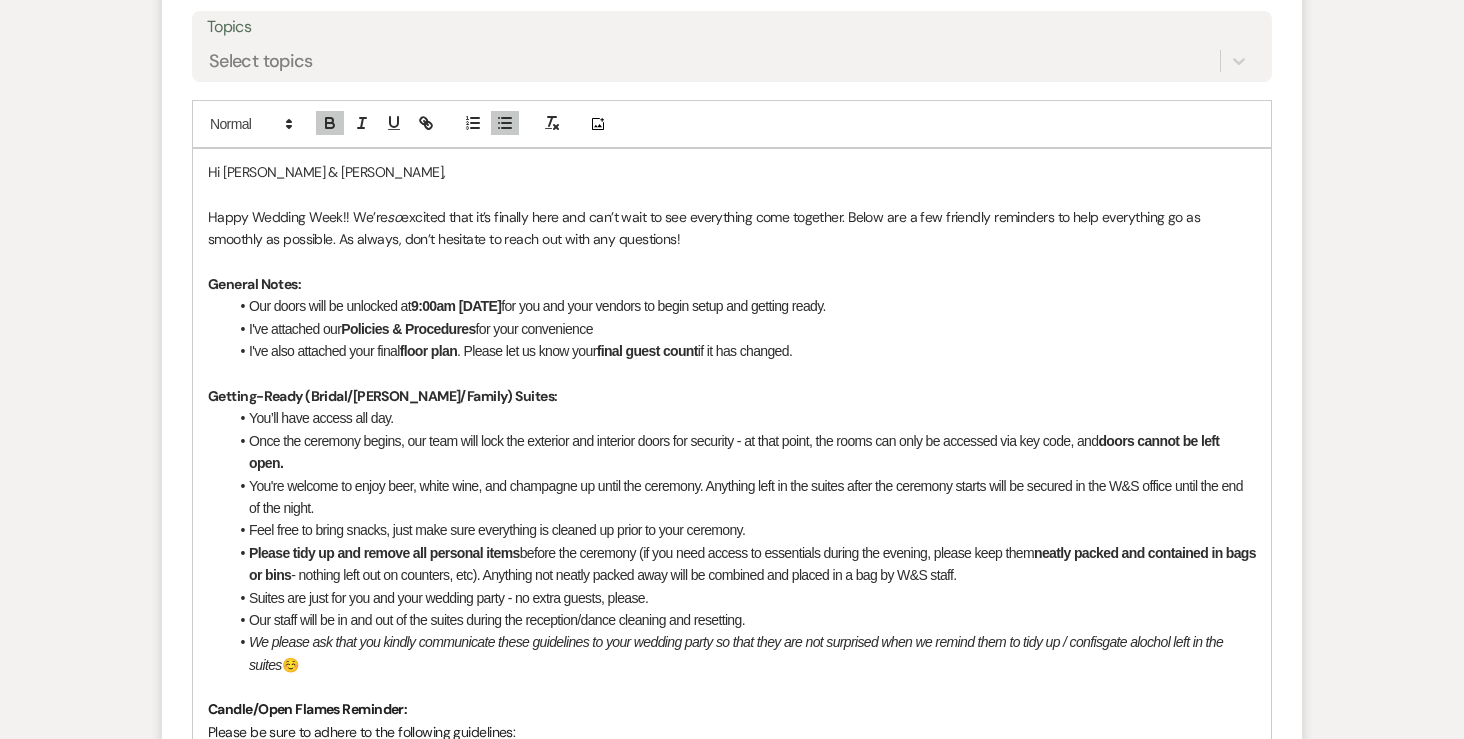click on "Our doors will be unlocked at  9:00am on Saturday  for you and your vendors to begin setup and getting ready." at bounding box center (742, 306) 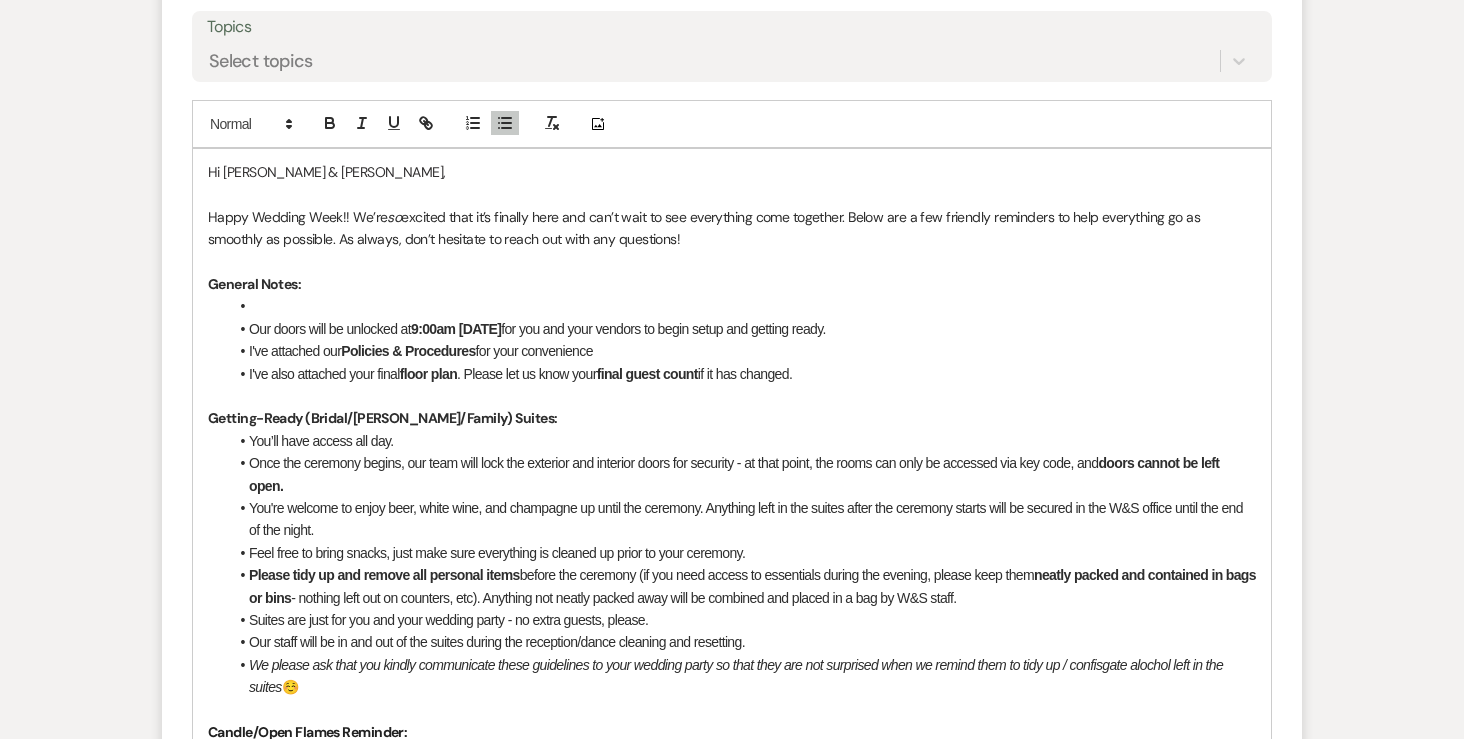 click on "I've attached our  Policies & Procedures  for your convenience" at bounding box center [742, 351] 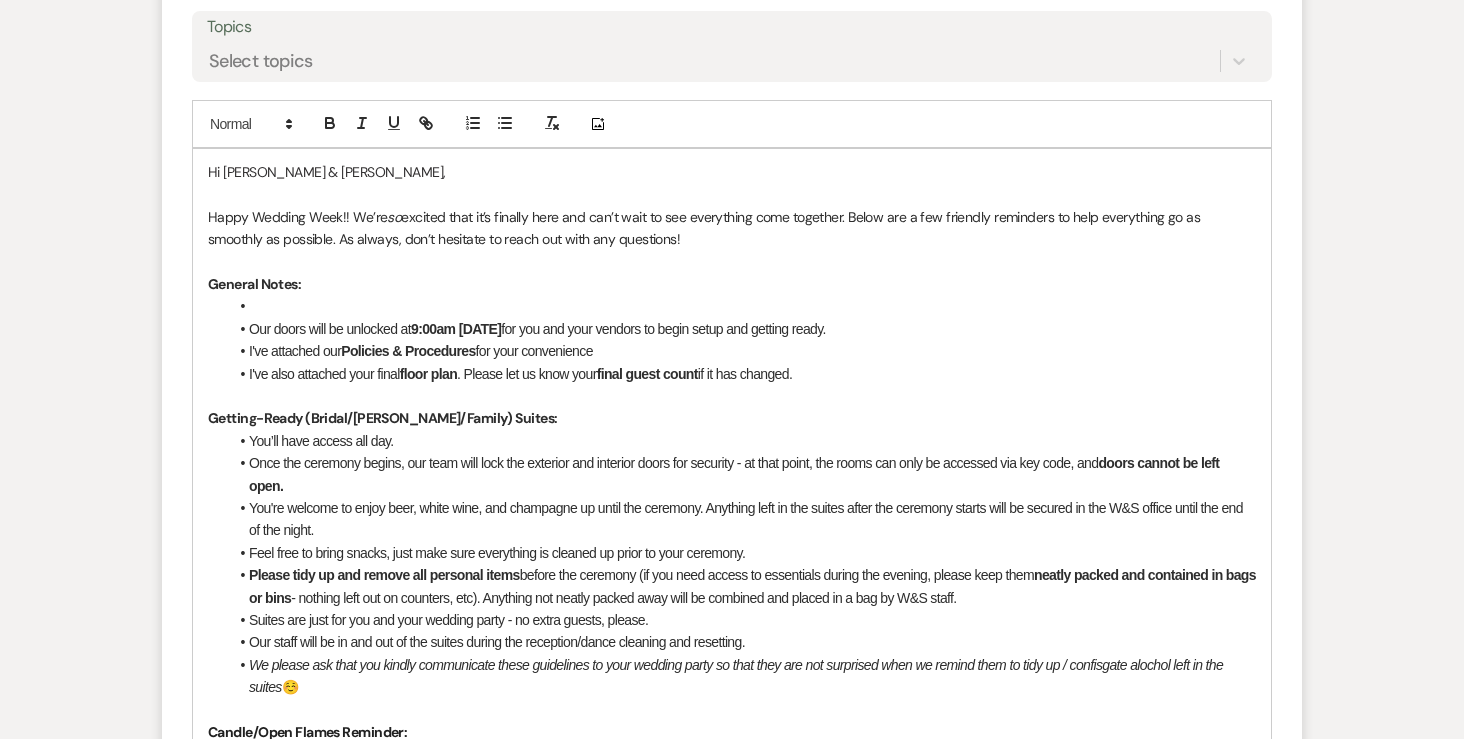 click on "I've also attached your final  floor plan . Please let us know your  final guest count  if it has changed." at bounding box center (742, 374) 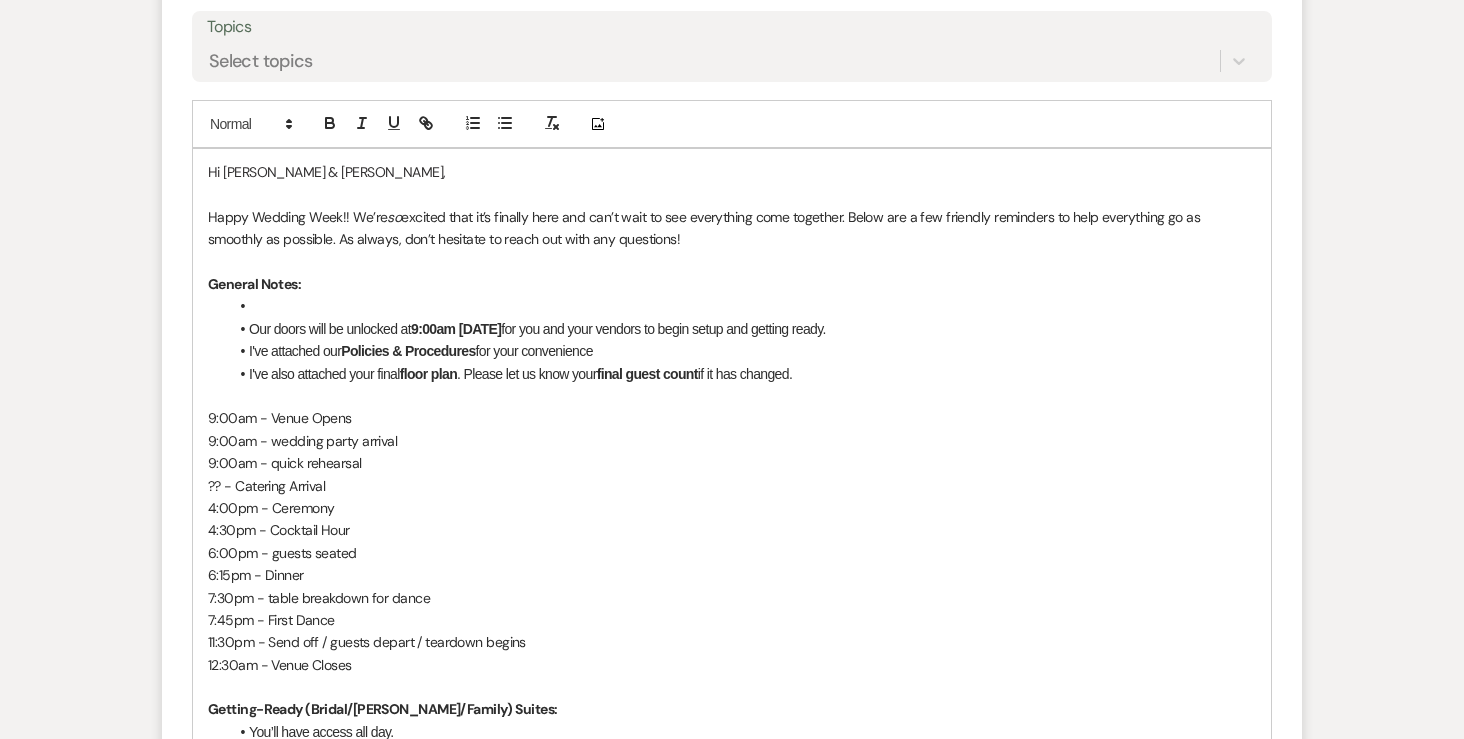 click at bounding box center [742, 306] 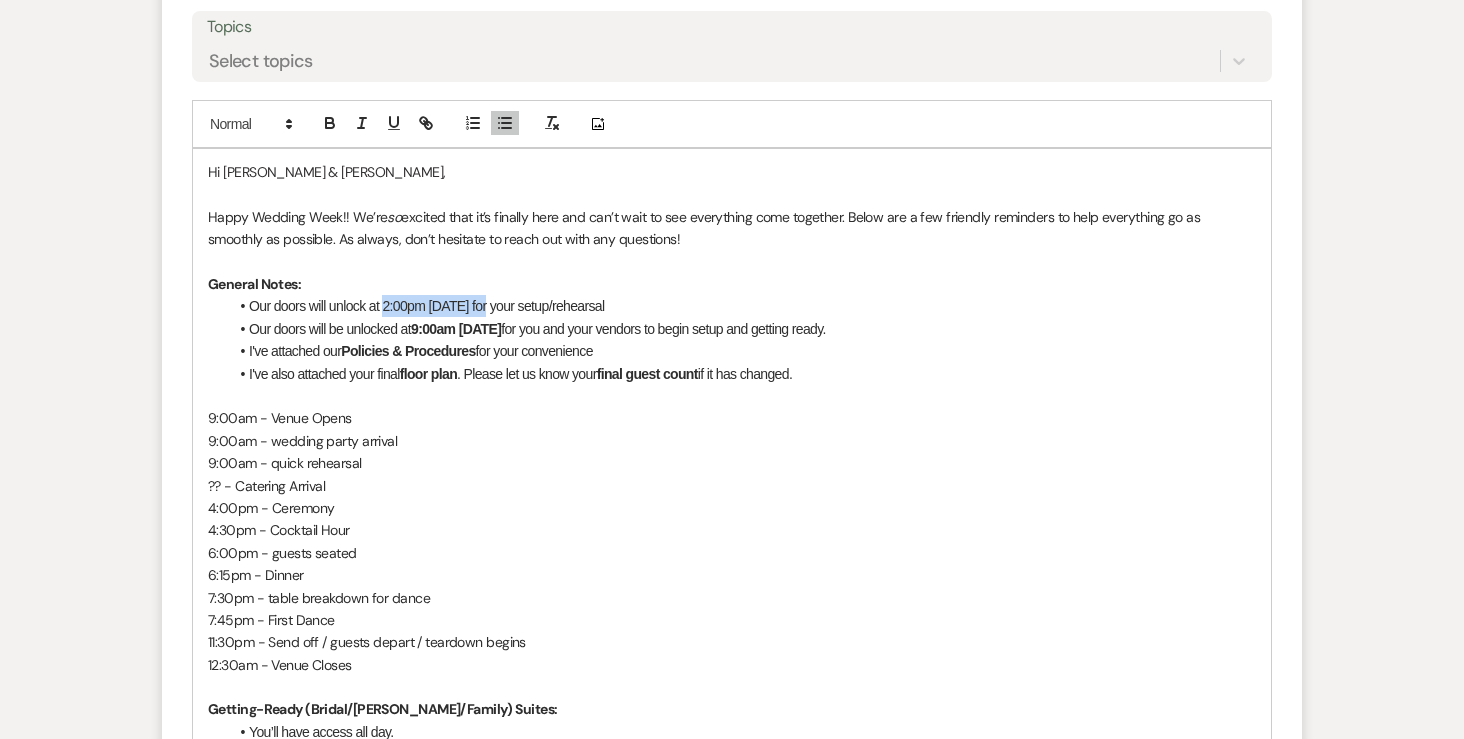 drag, startPoint x: 383, startPoint y: 309, endPoint x: 485, endPoint y: 307, distance: 102.01961 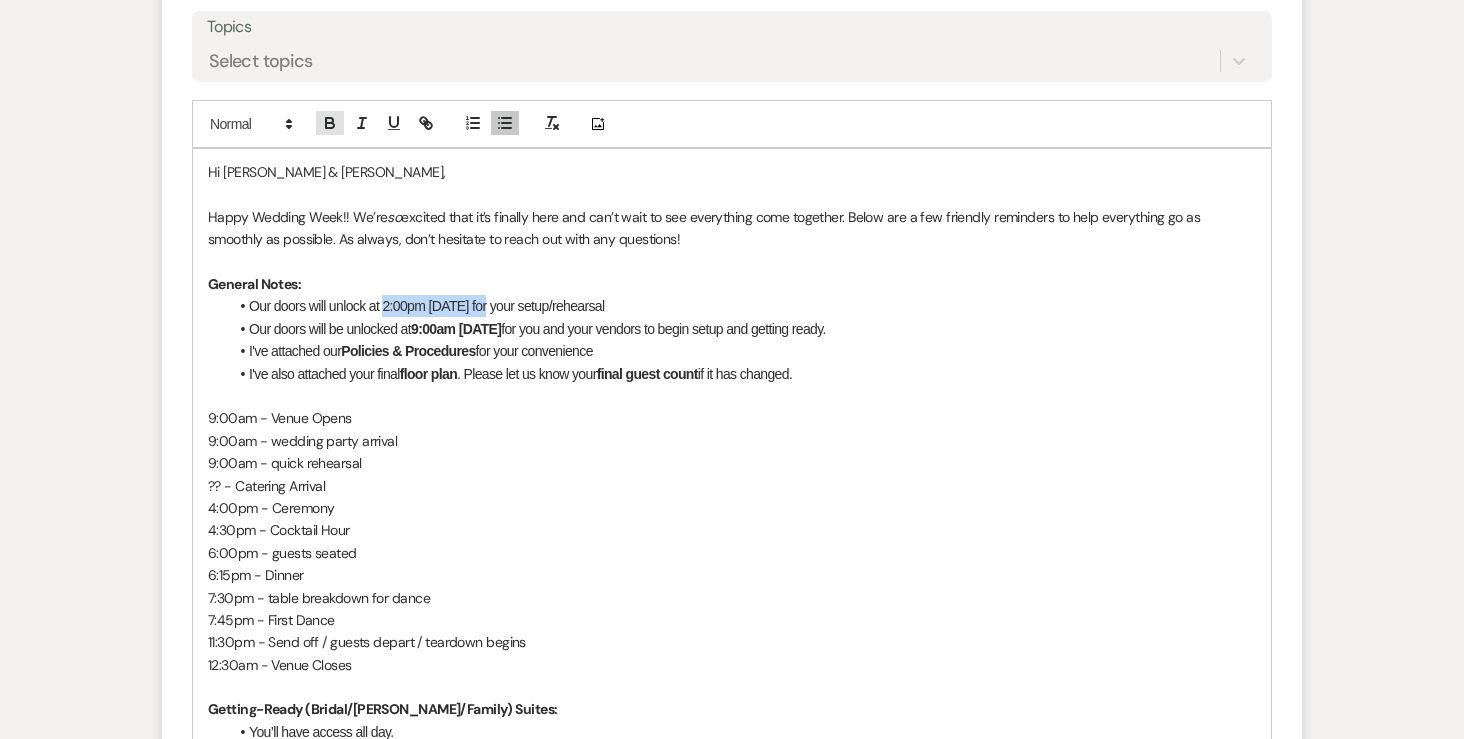 click 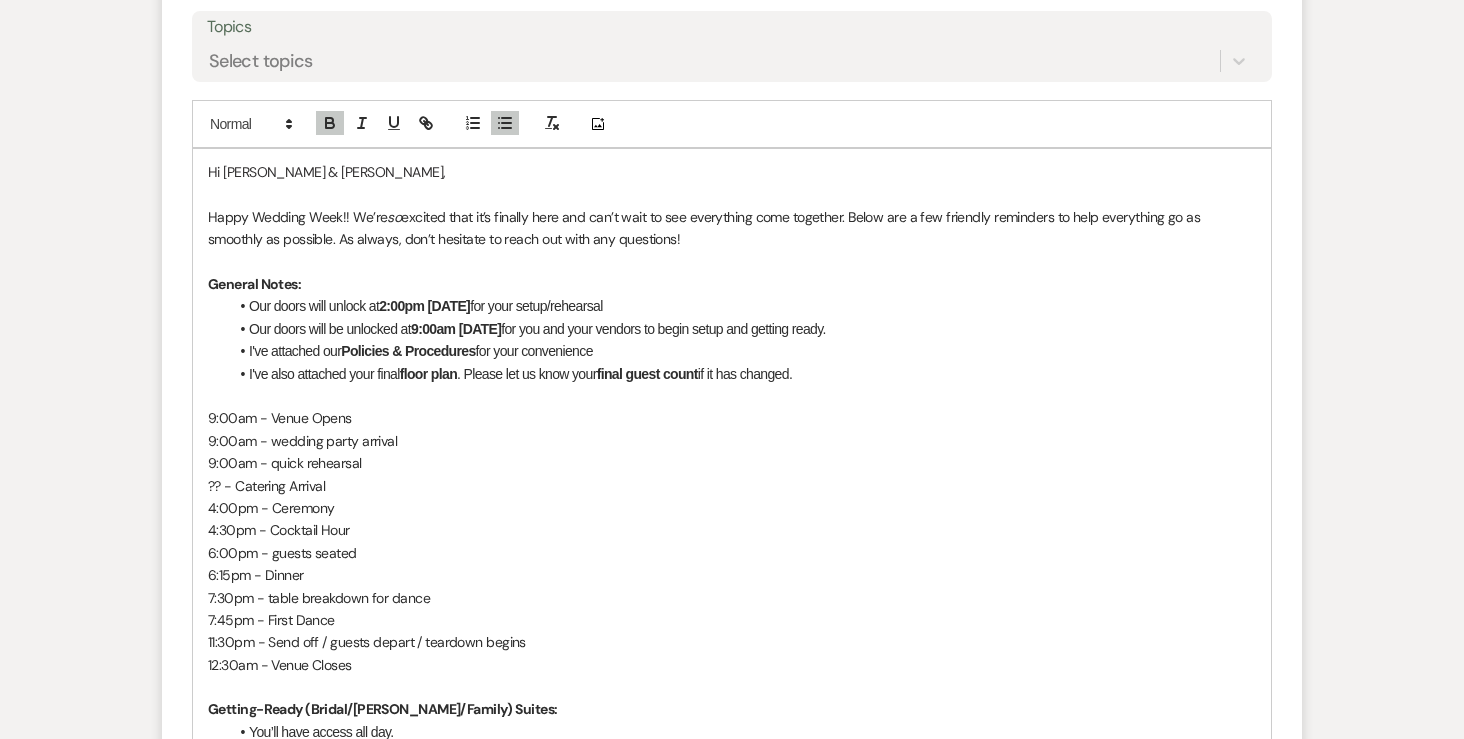 click on "Our doors will unlock at  2:00pm on Friday  for your setup/rehearsal" at bounding box center (742, 306) 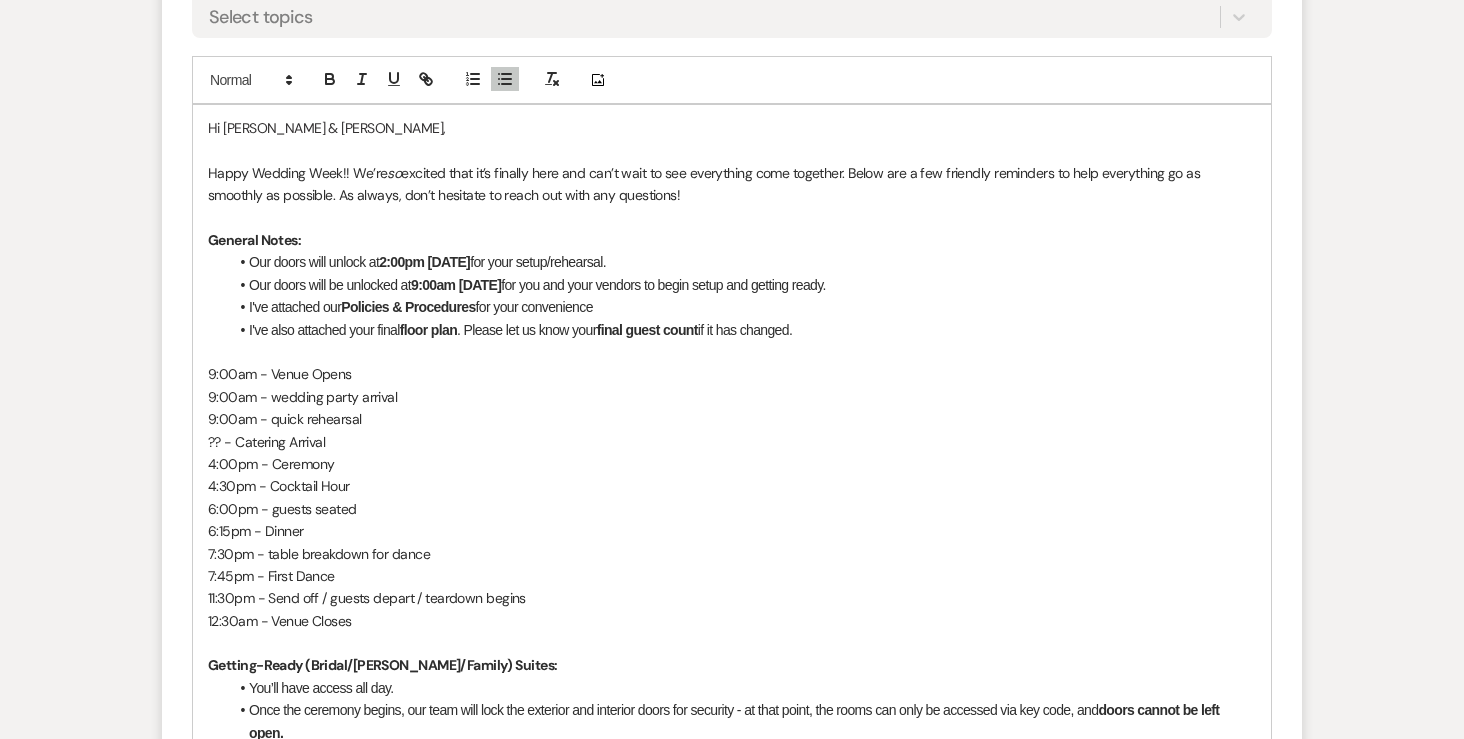 scroll, scrollTop: 1048, scrollLeft: 0, axis: vertical 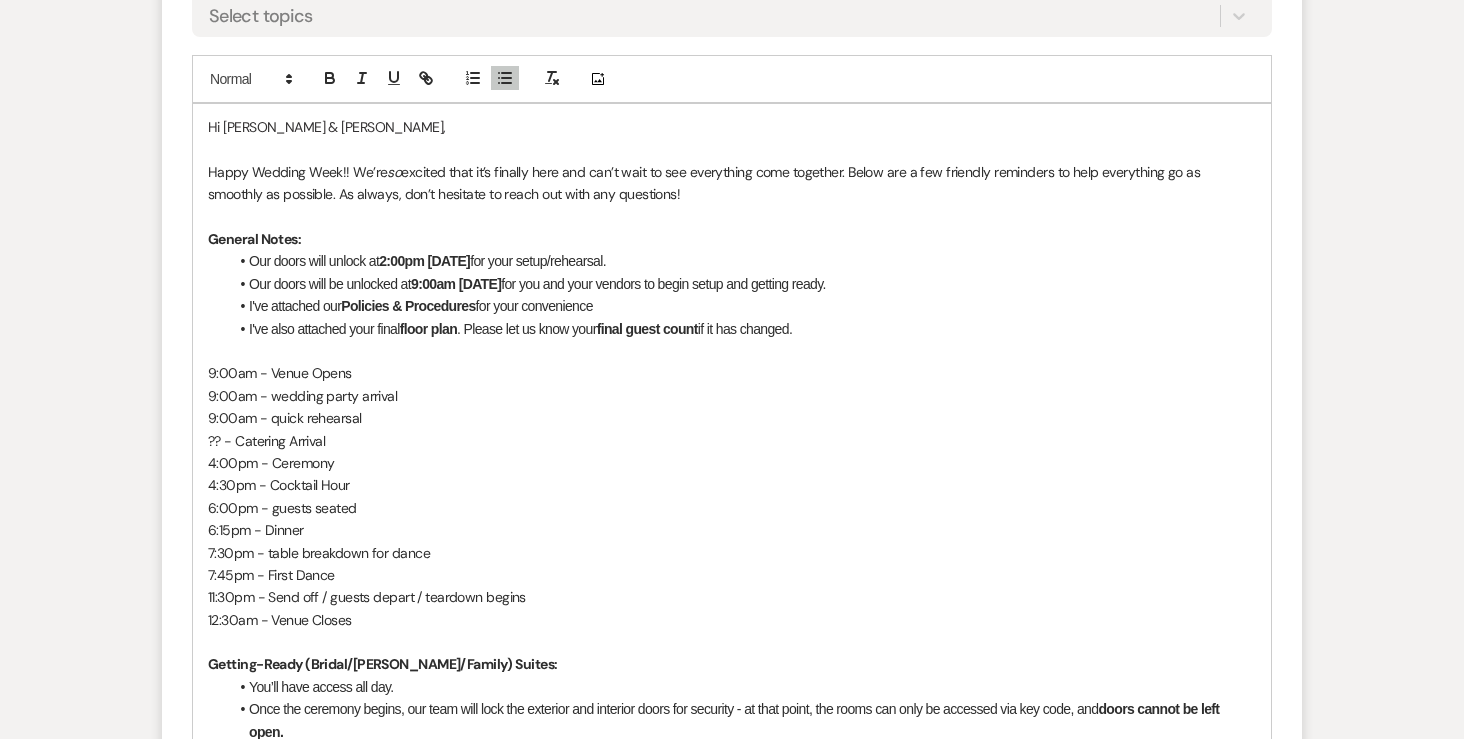 drag, startPoint x: 468, startPoint y: 330, endPoint x: 850, endPoint y: 338, distance: 382.08377 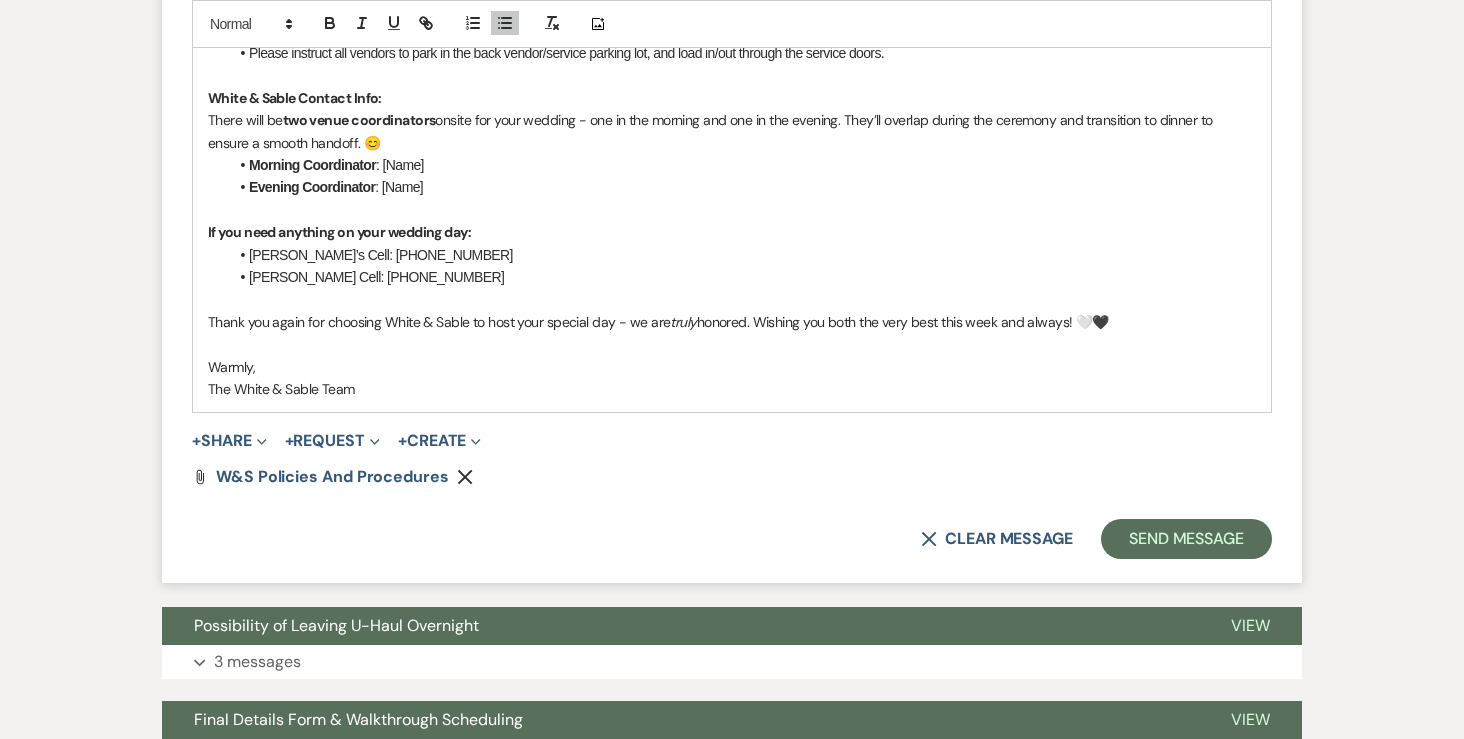 scroll, scrollTop: 2270, scrollLeft: 0, axis: vertical 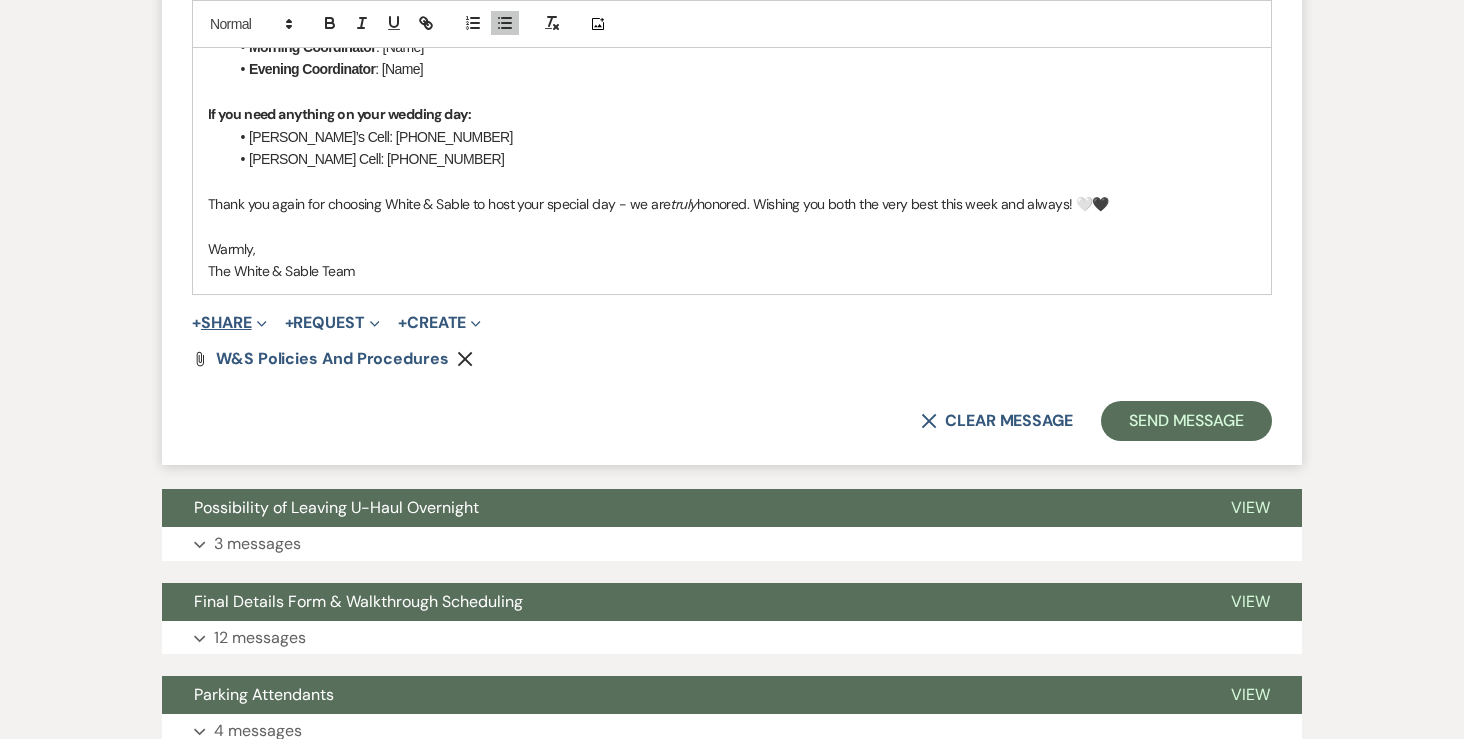 click on "+  Share Expand" at bounding box center [229, 323] 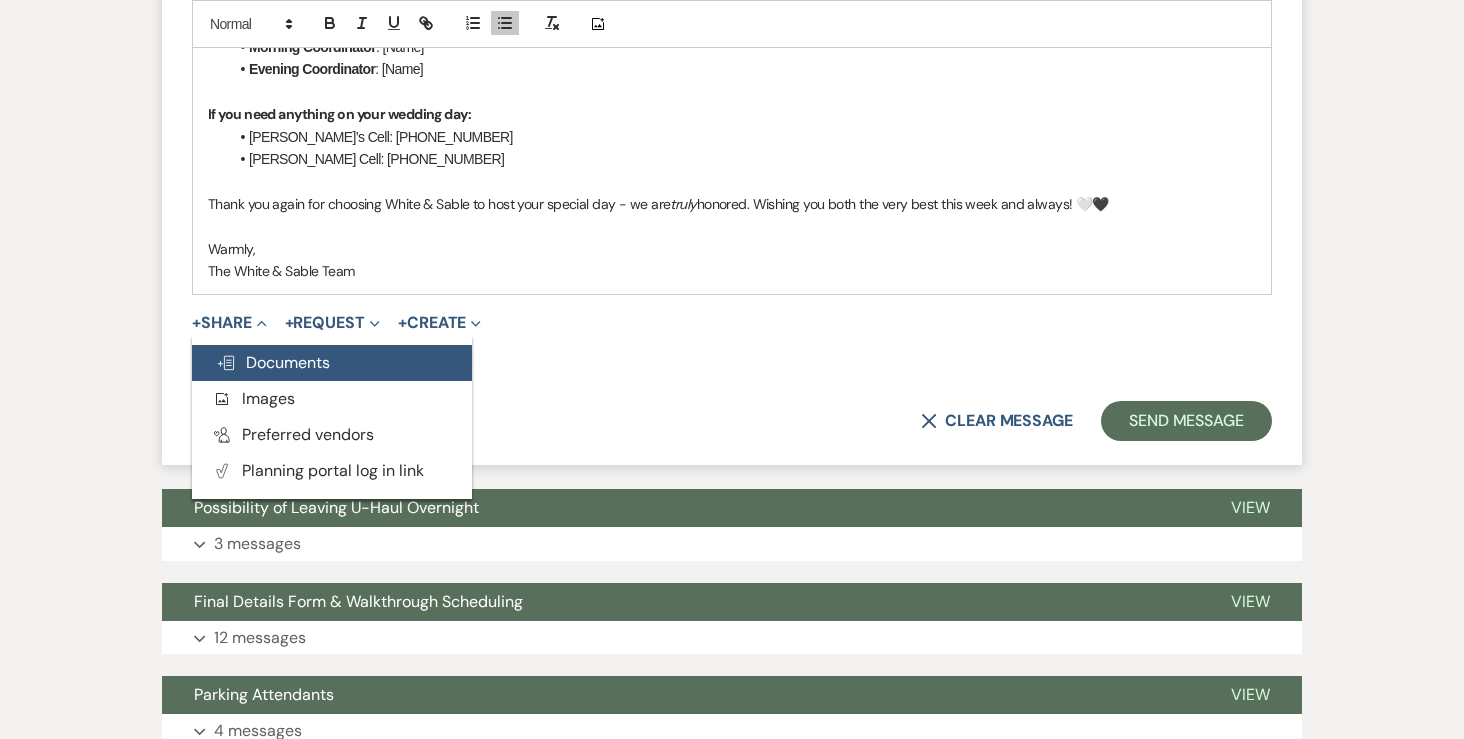click on "Doc Upload Documents" at bounding box center [273, 362] 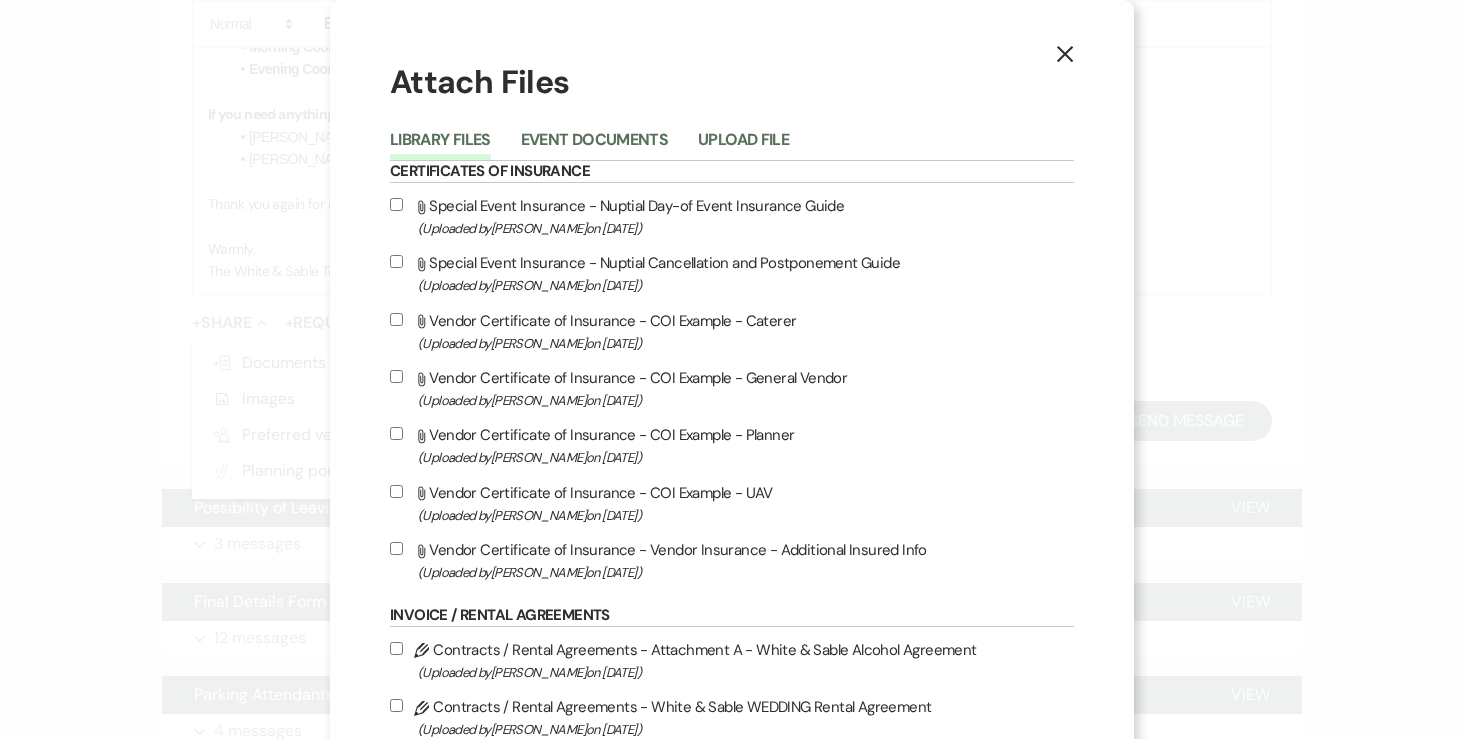 click on "Event Documents" at bounding box center [609, 143] 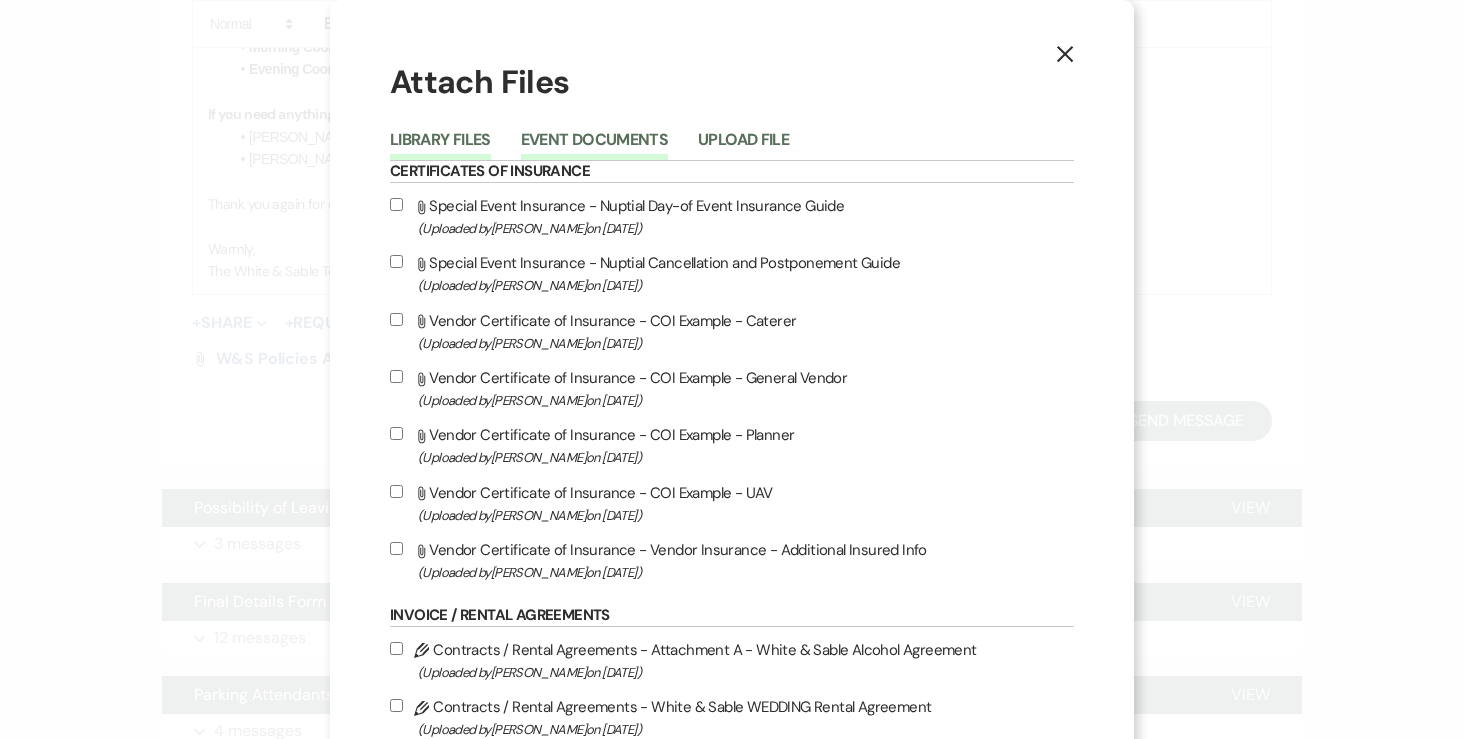 click on "Event Documents" at bounding box center (594, 146) 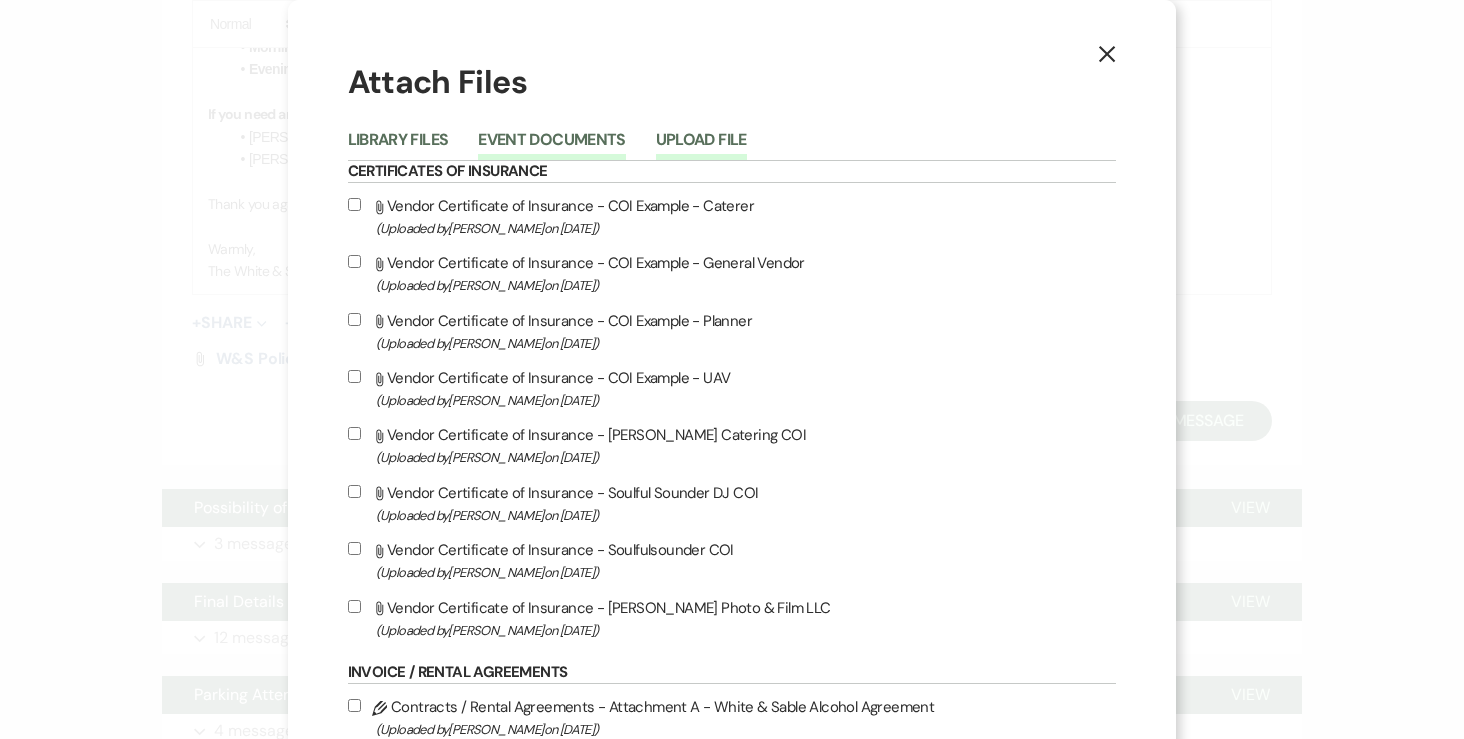 click on "Upload File" at bounding box center [701, 146] 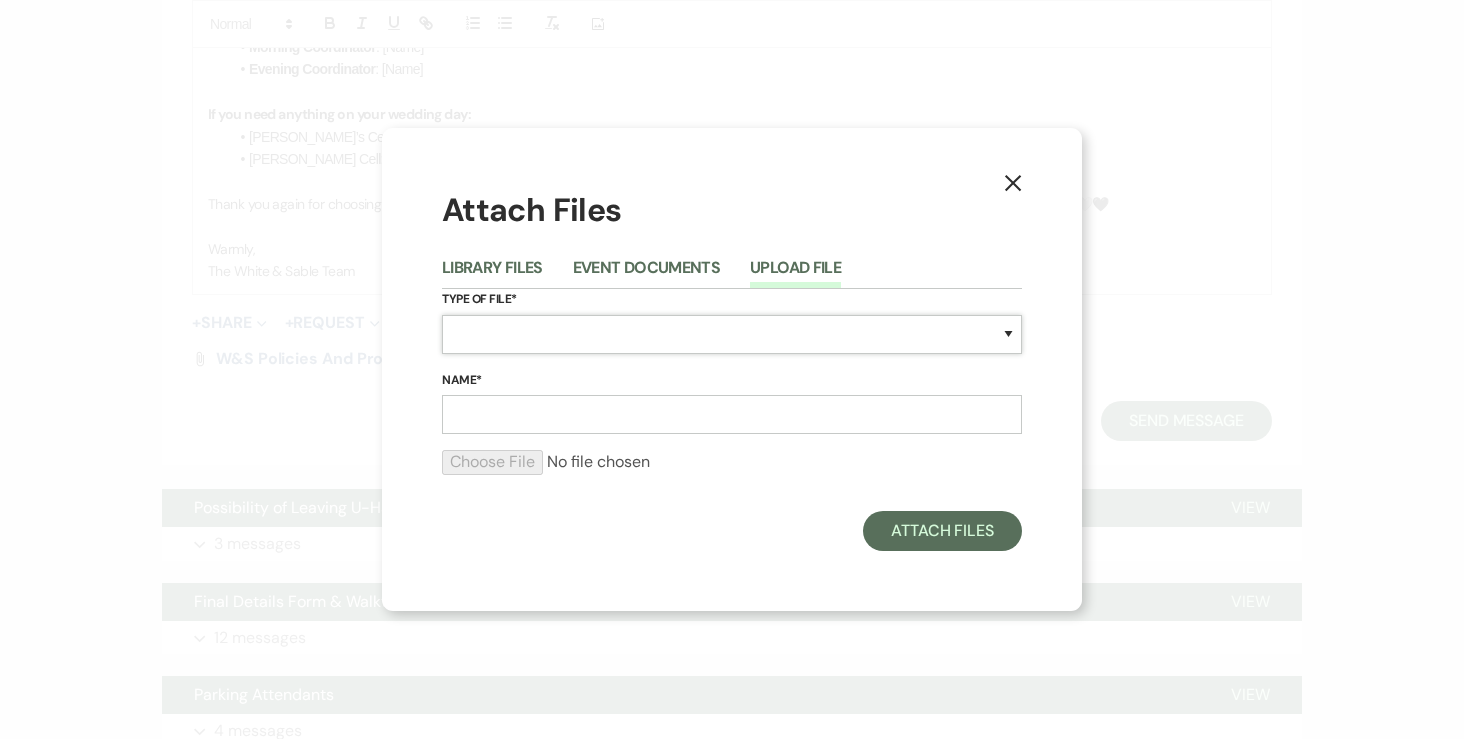 click on "Special Event Insurance Vendor Certificate of Insurance Contracts / Rental Agreements Invoices Receipts Event Maps Floor Plans Rain Plan Seating Charts Venue Layout Catering / Alcohol Permit Event Permit Fire Permit Fuel Permit Generator Permit Tent Permit Venue Permit Other Permit Inventory  Promotional Sample Venue Beverage Ceremony Event Finalize + Share Guests Lodging Menu Vendors Venue Beverage Brochure Menu Packages Product Specifications Quotes Beverage Event and Ceremony Details Finalize & Share Guests Lodging Menu Vendors Venue Event Timeline Family / Wedding Party Timeline Food and Beverage Timeline MC / DJ / Band Timeline Master Timeline Photography Timeline Set-Up / Clean-Up Vendor Timeline Bartender Safe Serve / TiPS Certification Vendor Certification Vendor License Other" at bounding box center [732, 334] 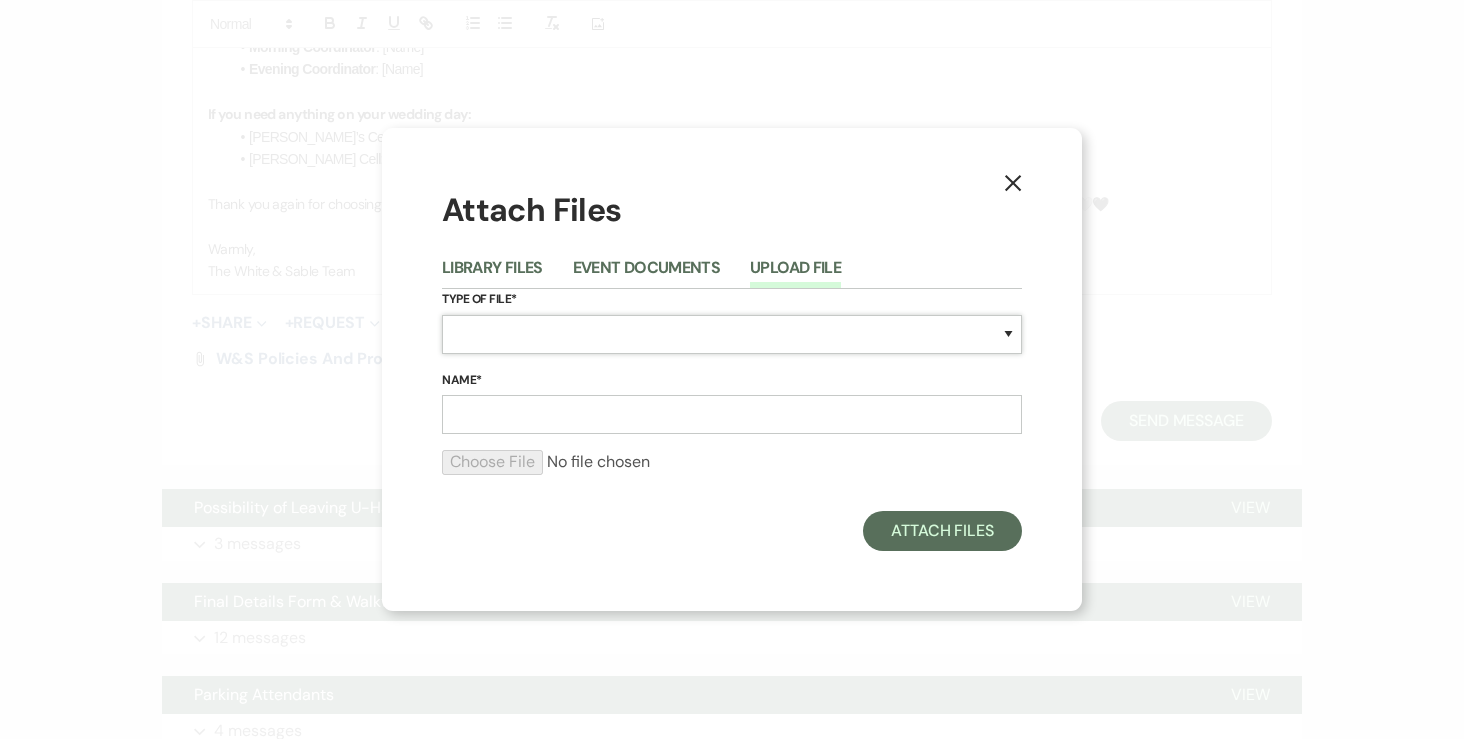 select on "24" 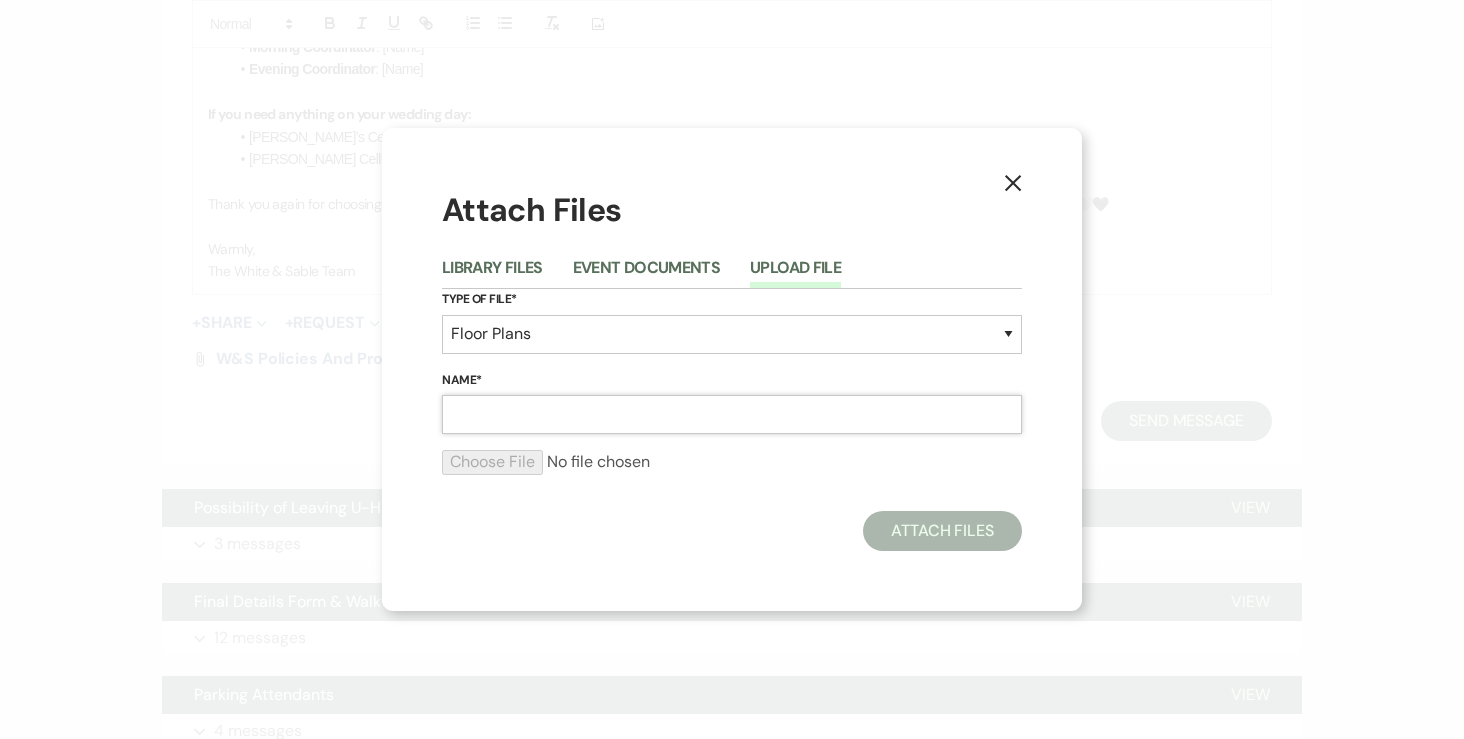 click on "Name*" at bounding box center (732, 414) 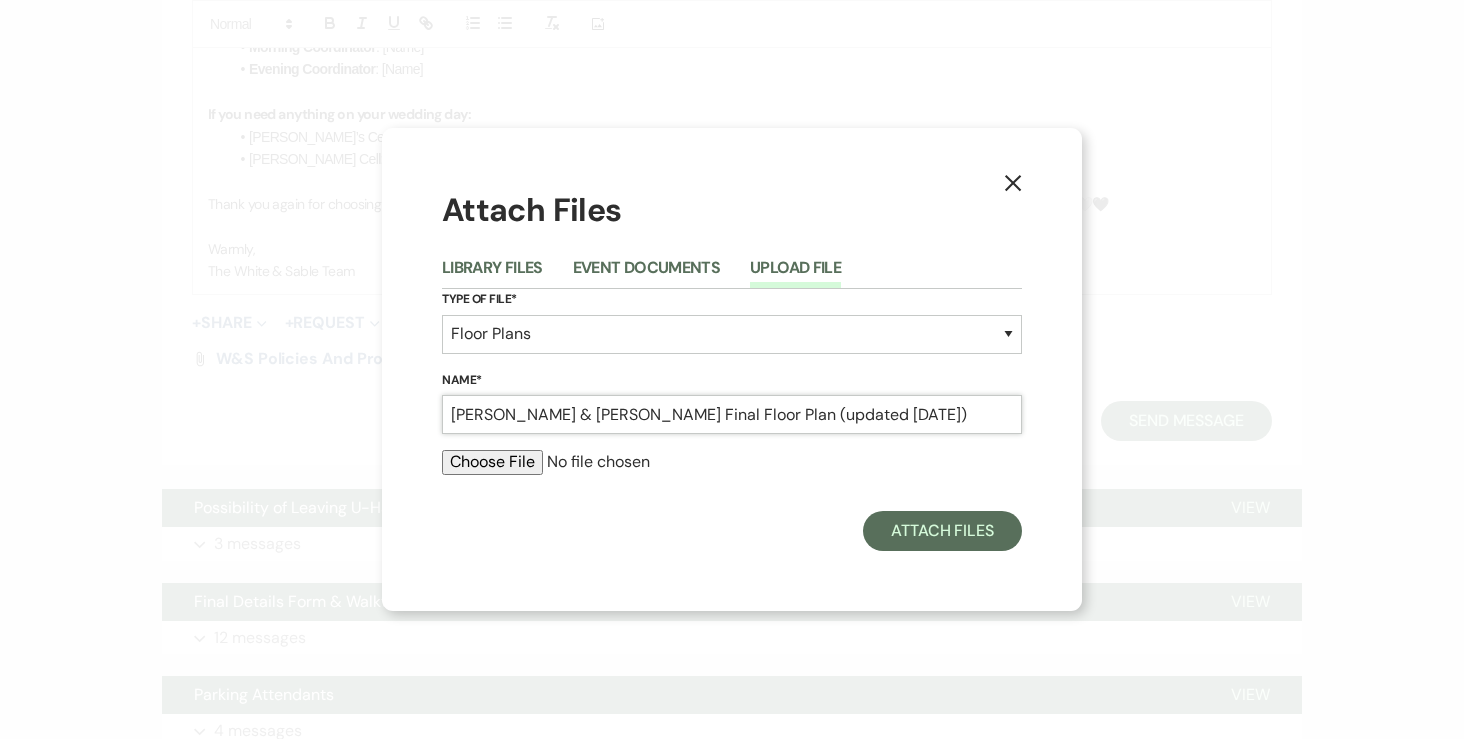 type on "[PERSON_NAME] & [PERSON_NAME] Final Floor Plan (updated [DATE])" 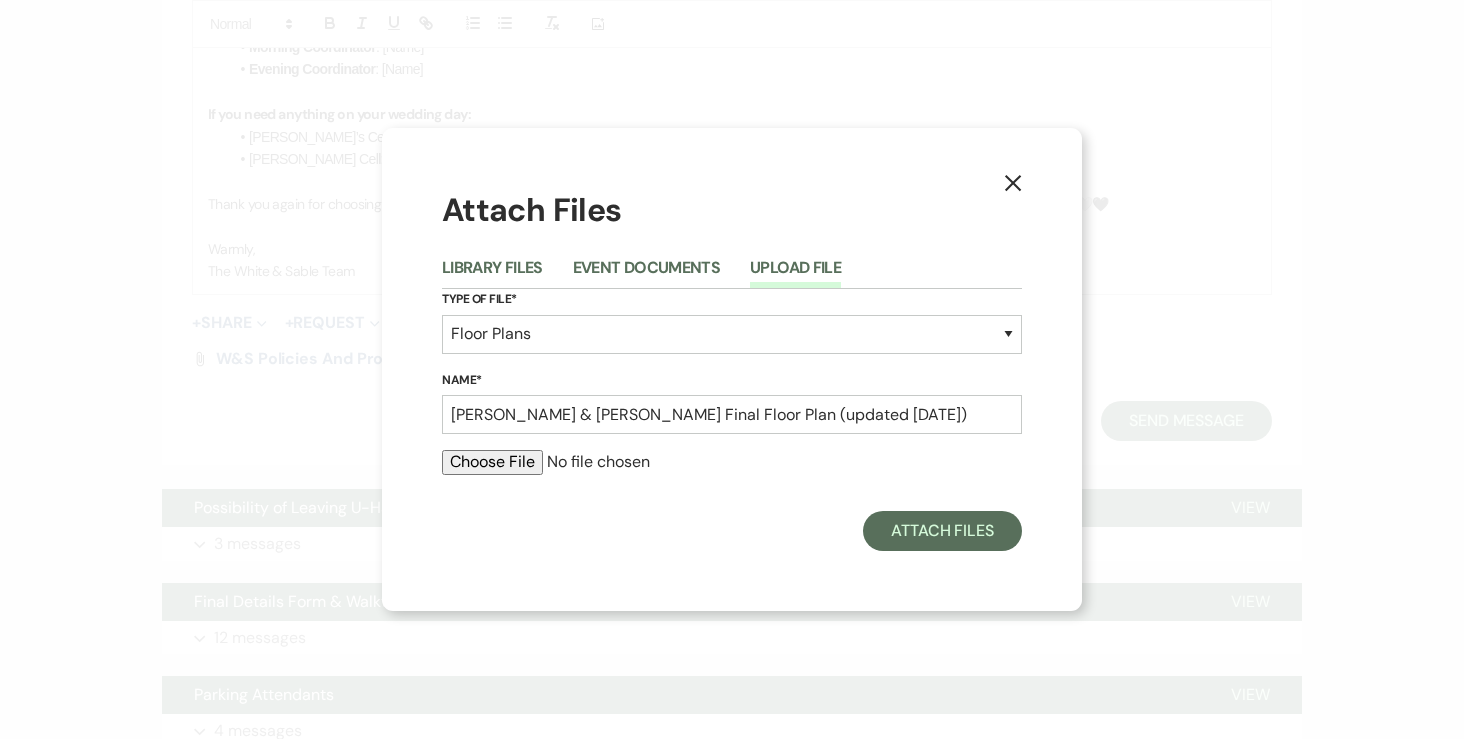 click at bounding box center (732, 462) 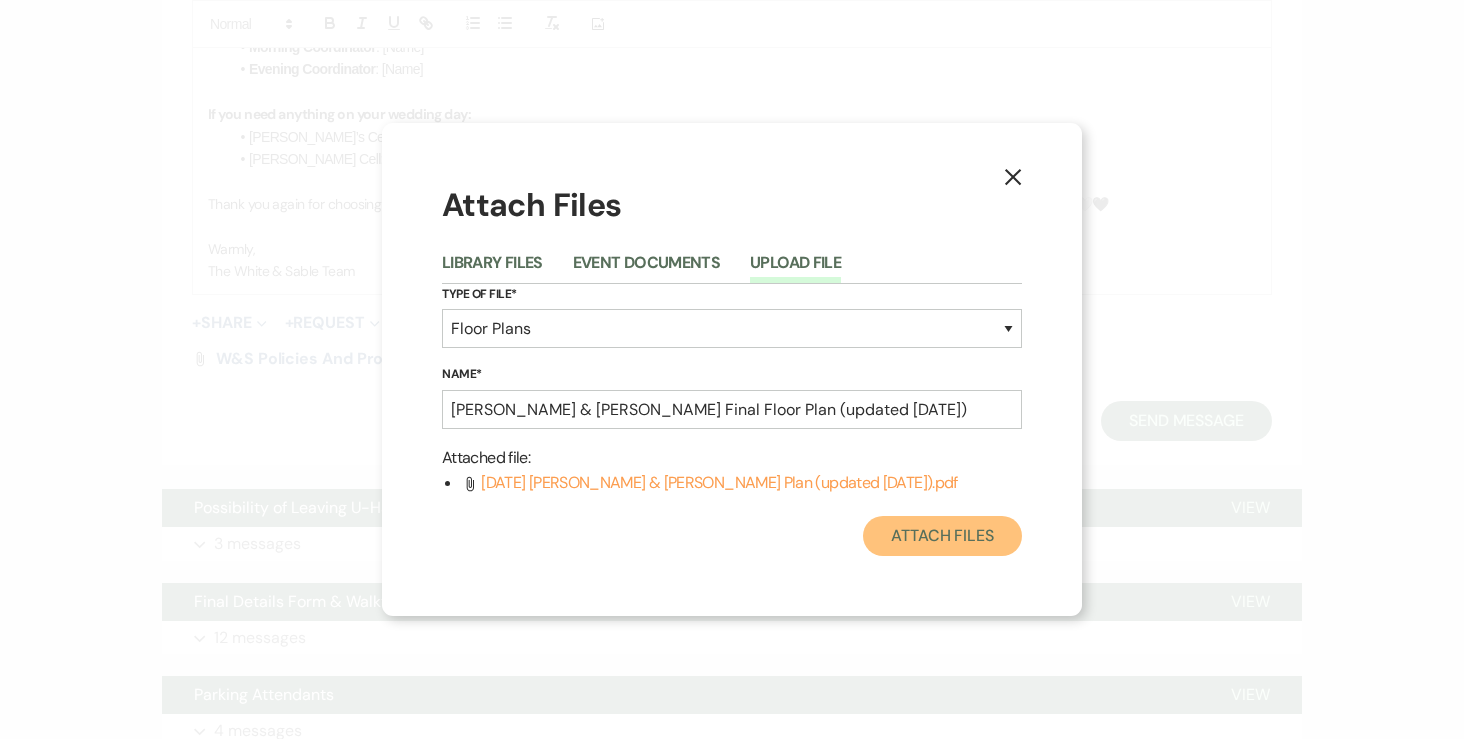 click on "Attach Files" at bounding box center (942, 536) 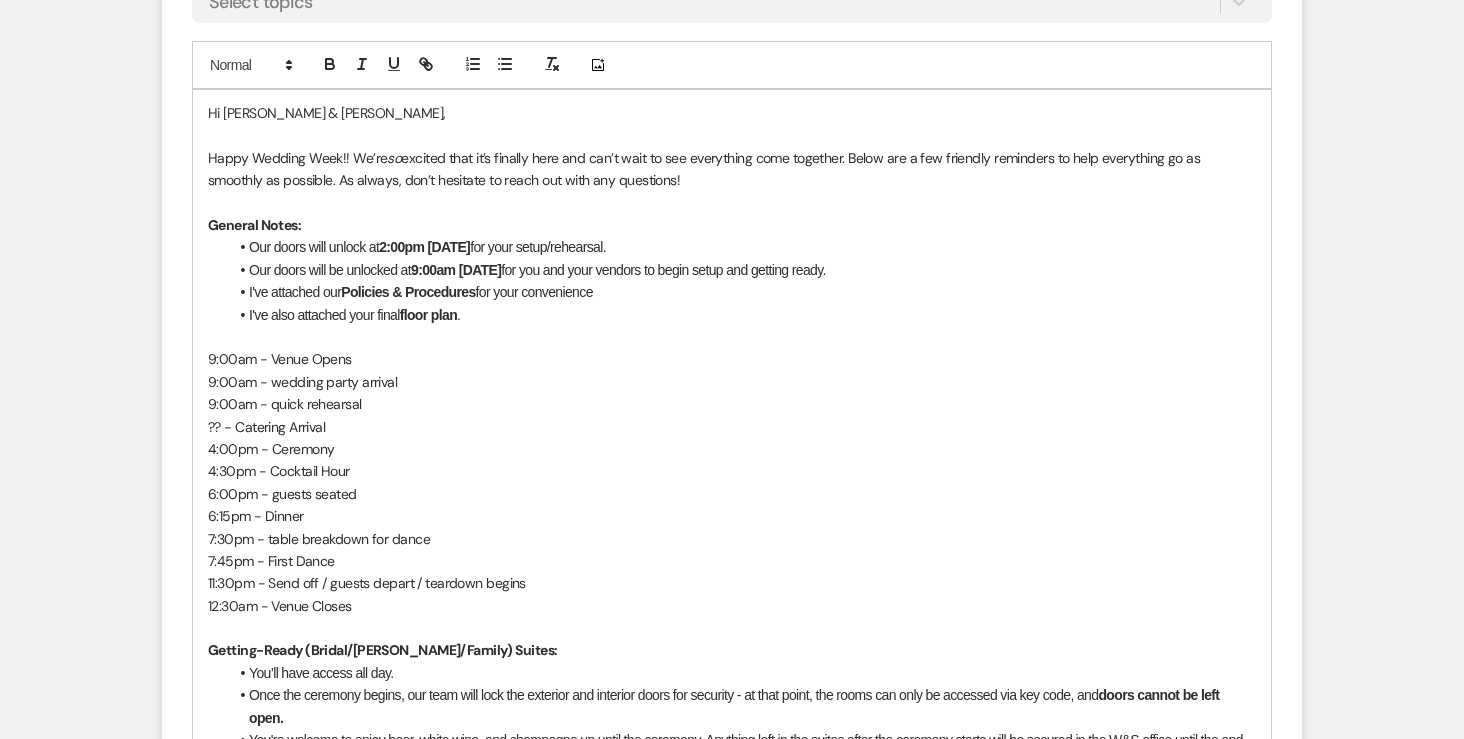 scroll, scrollTop: 1061, scrollLeft: 0, axis: vertical 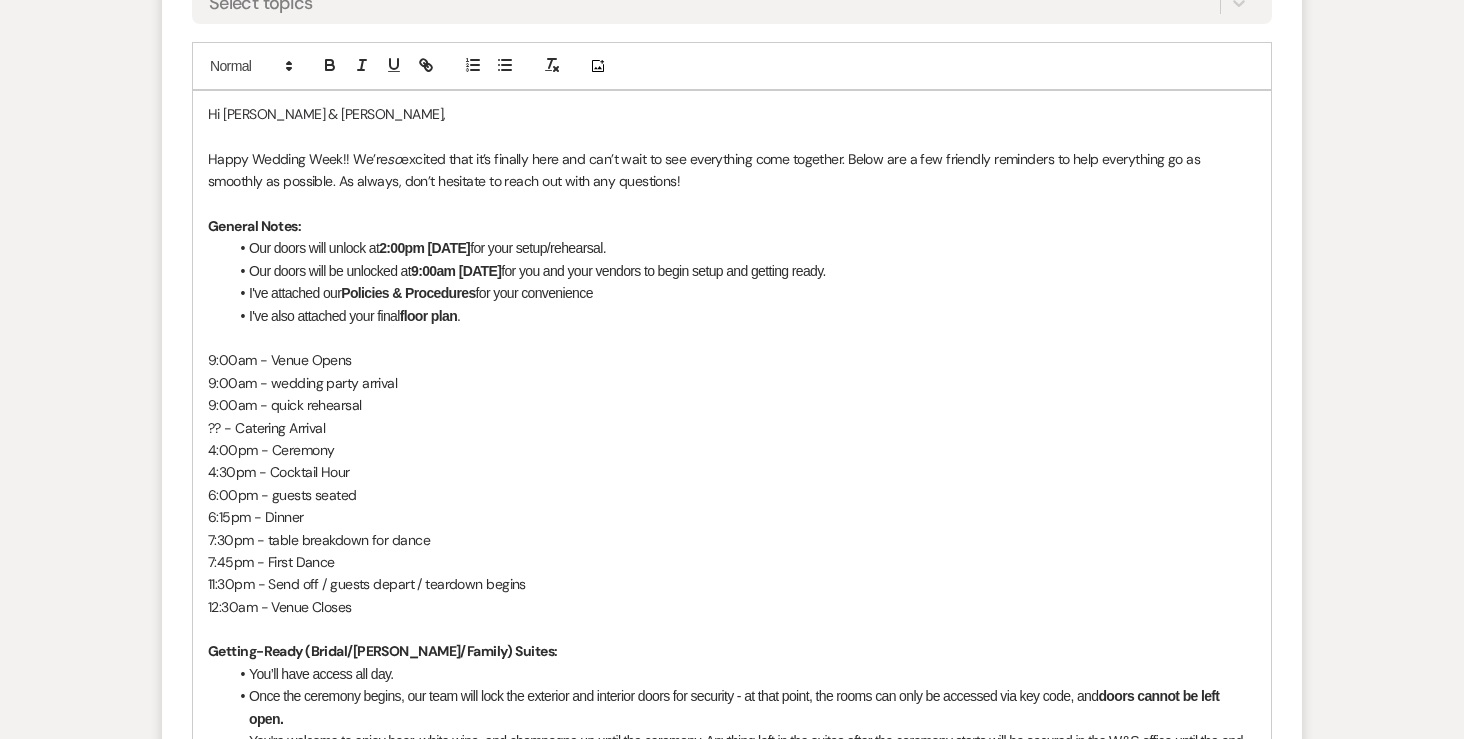 click at bounding box center [732, 338] 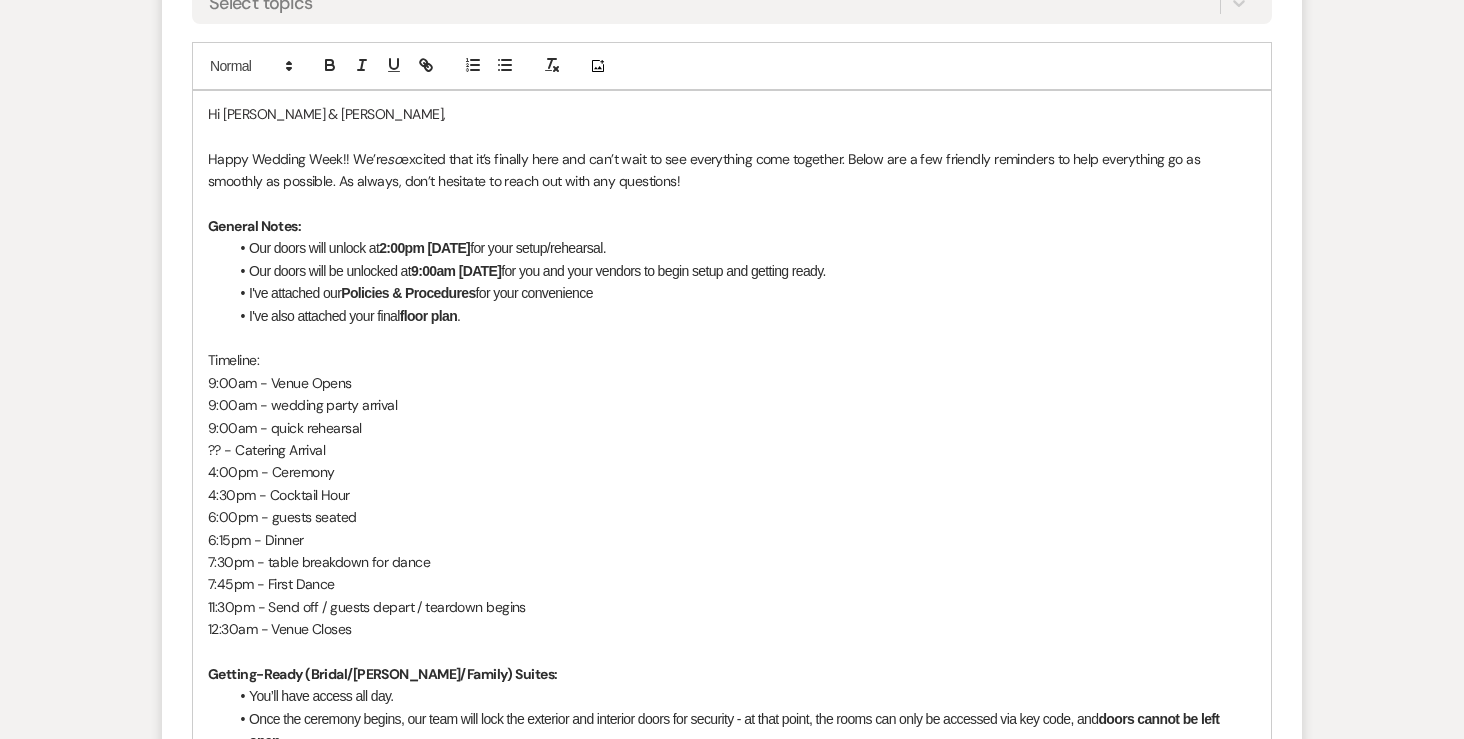click on "Timeline:" at bounding box center (732, 360) 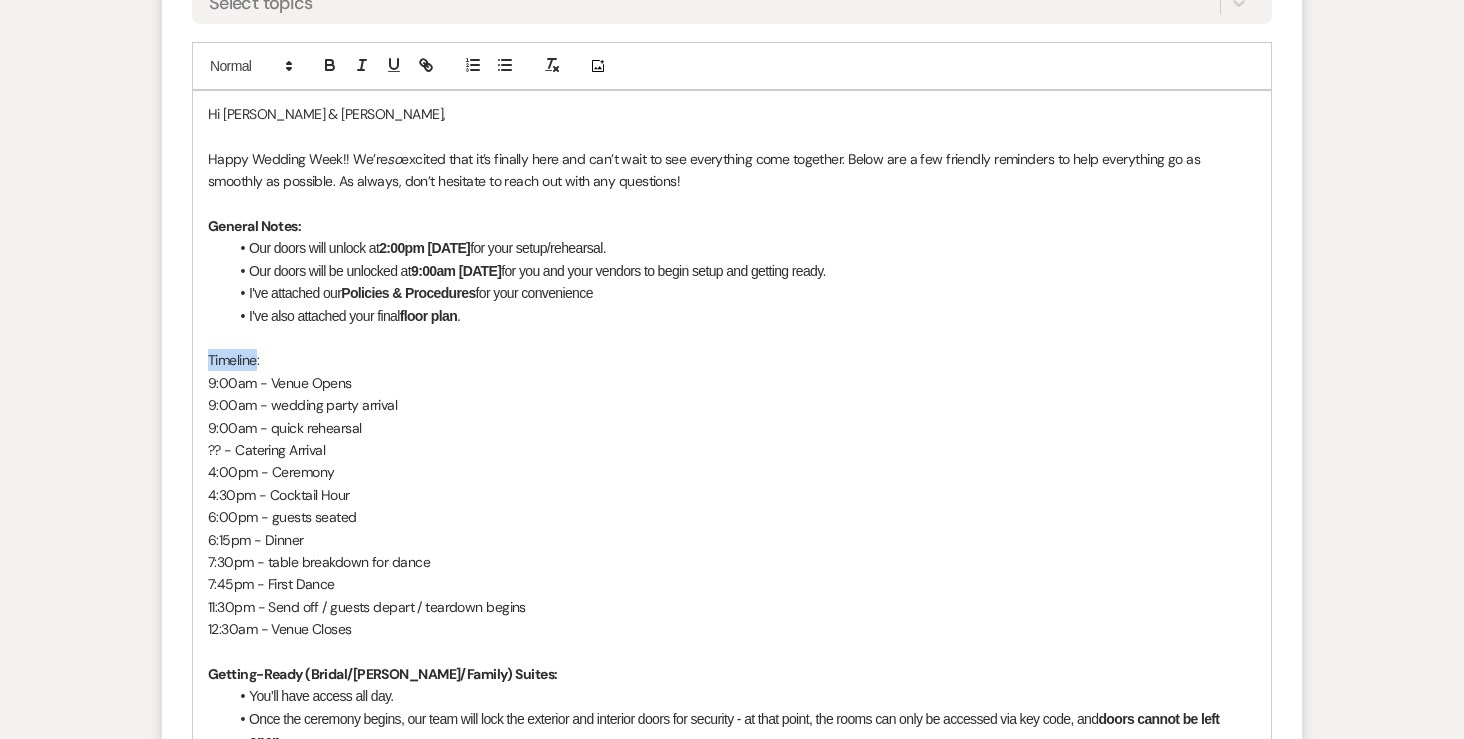 click on "Timeline:" at bounding box center (732, 360) 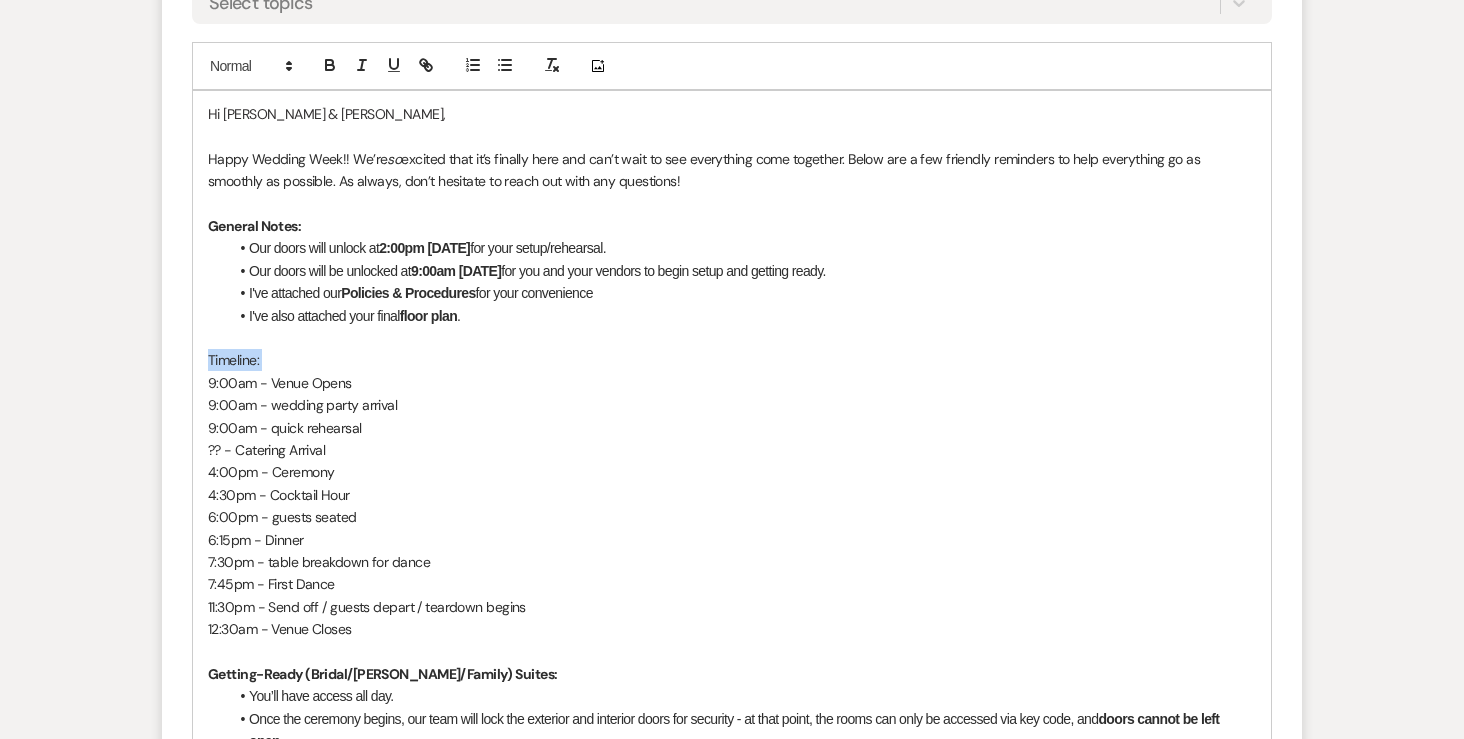 click on "Timeline:" at bounding box center (732, 360) 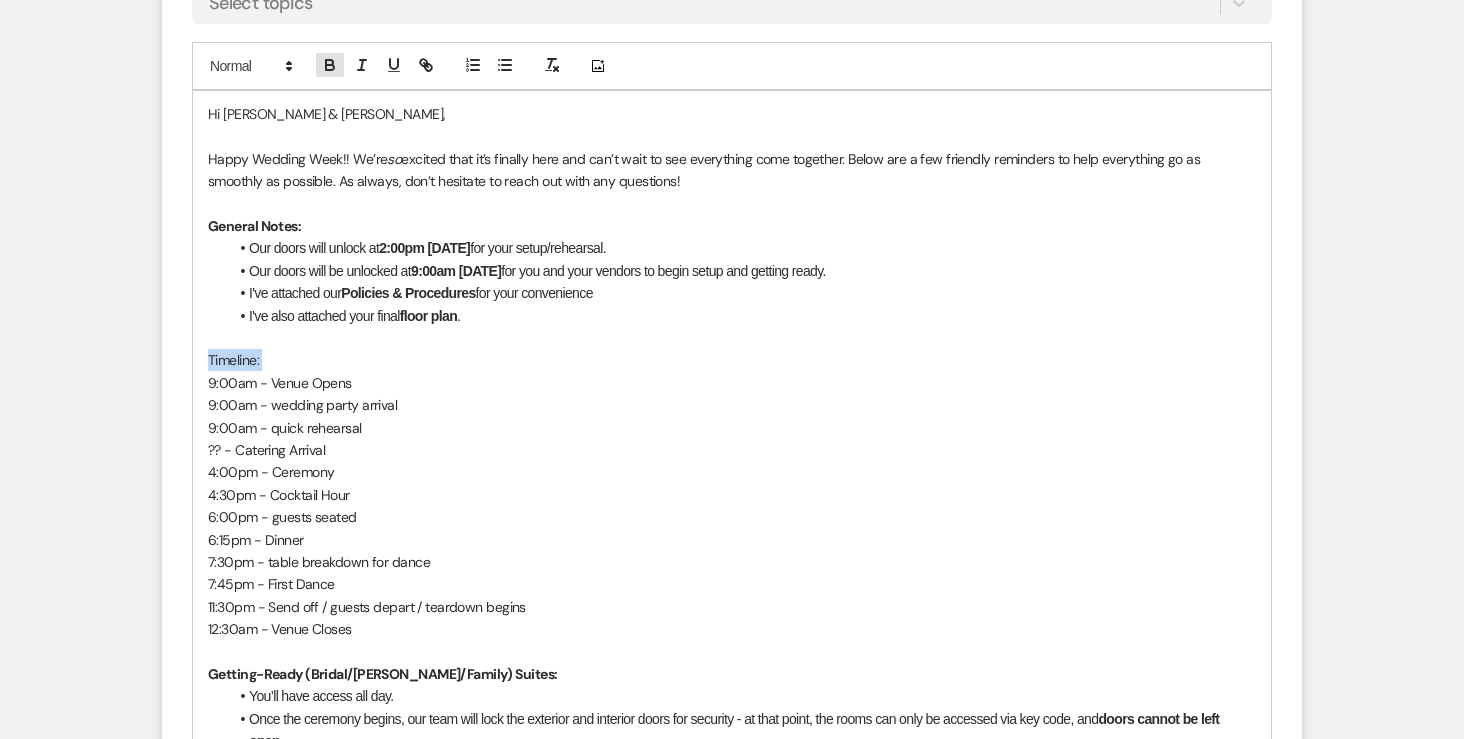 click 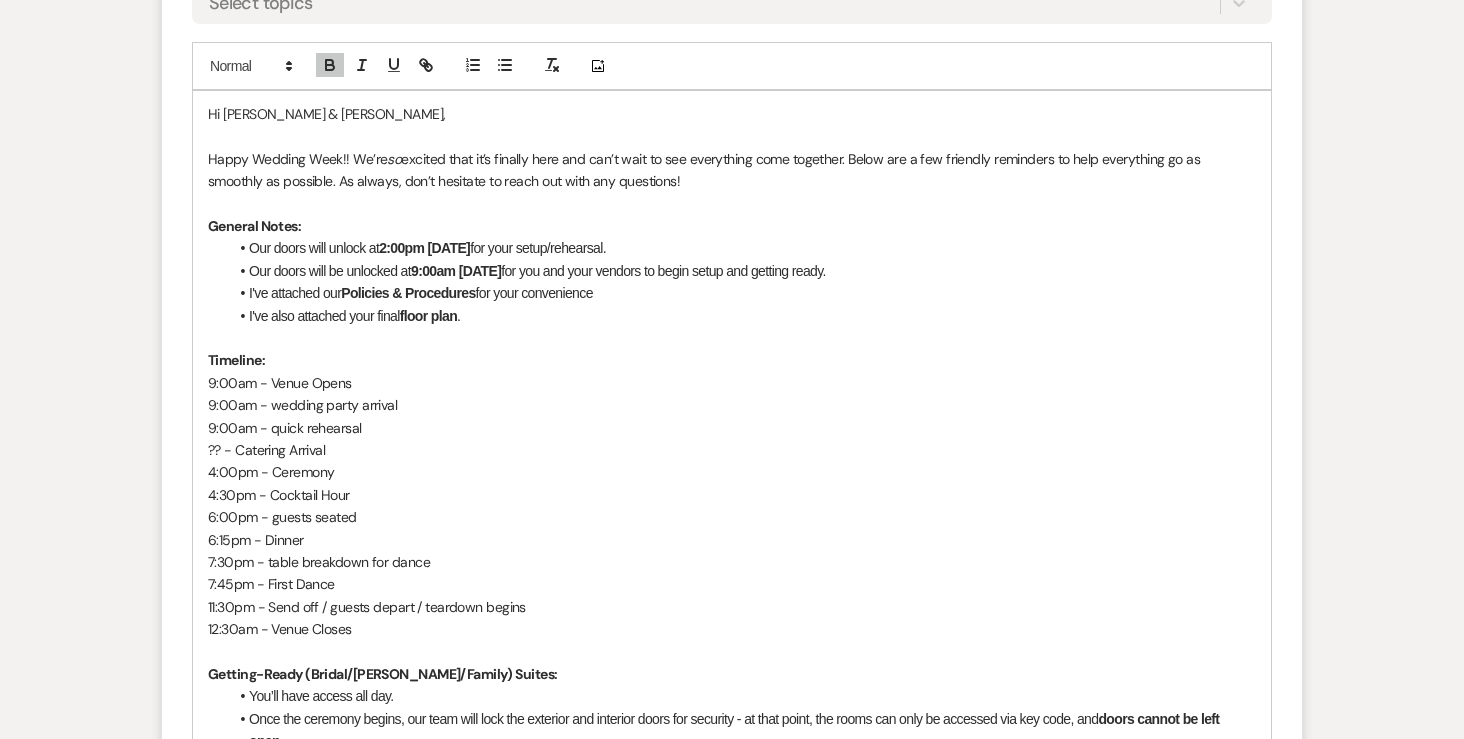 click on "?? - Catering Arrival" at bounding box center [732, 450] 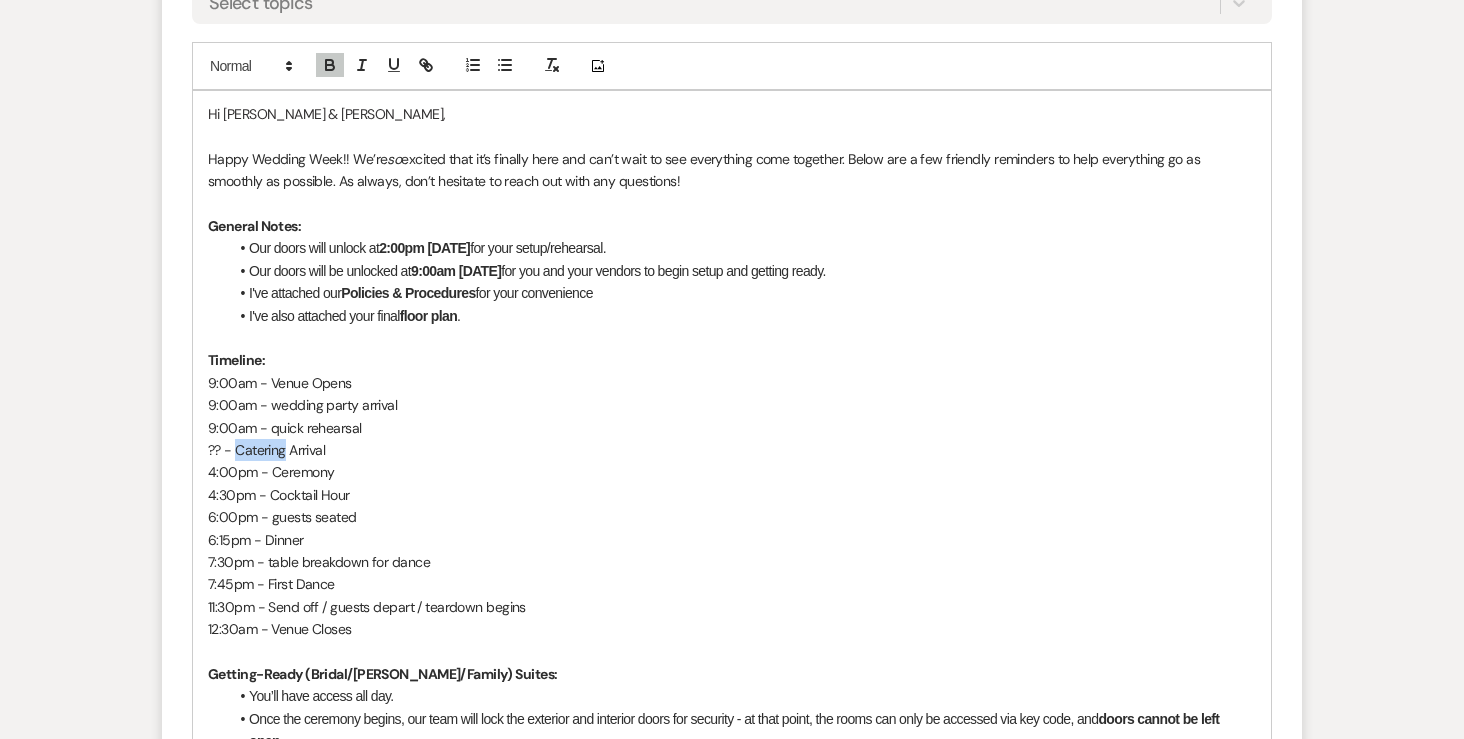 click on "?? - Catering Arrival" at bounding box center (732, 450) 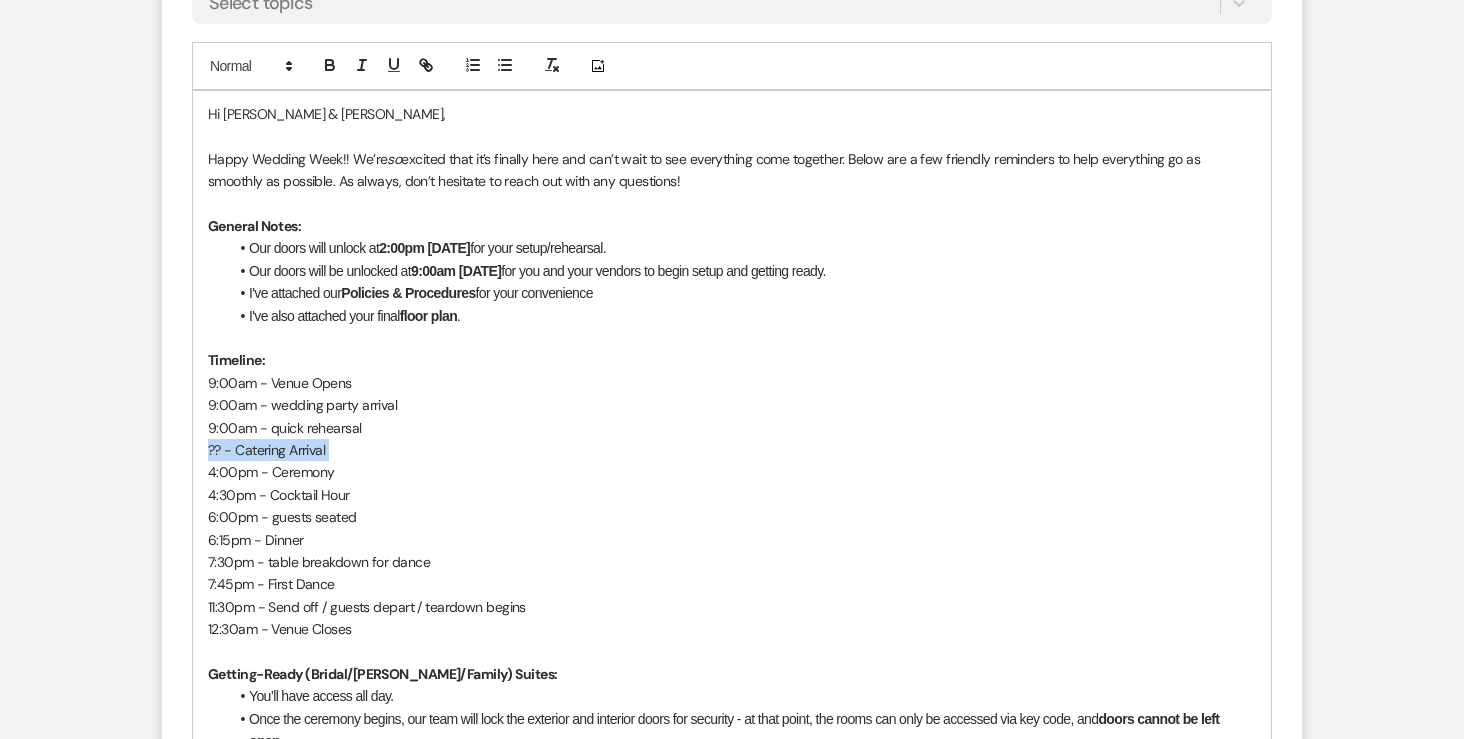 click on "?? - Catering Arrival" at bounding box center [732, 450] 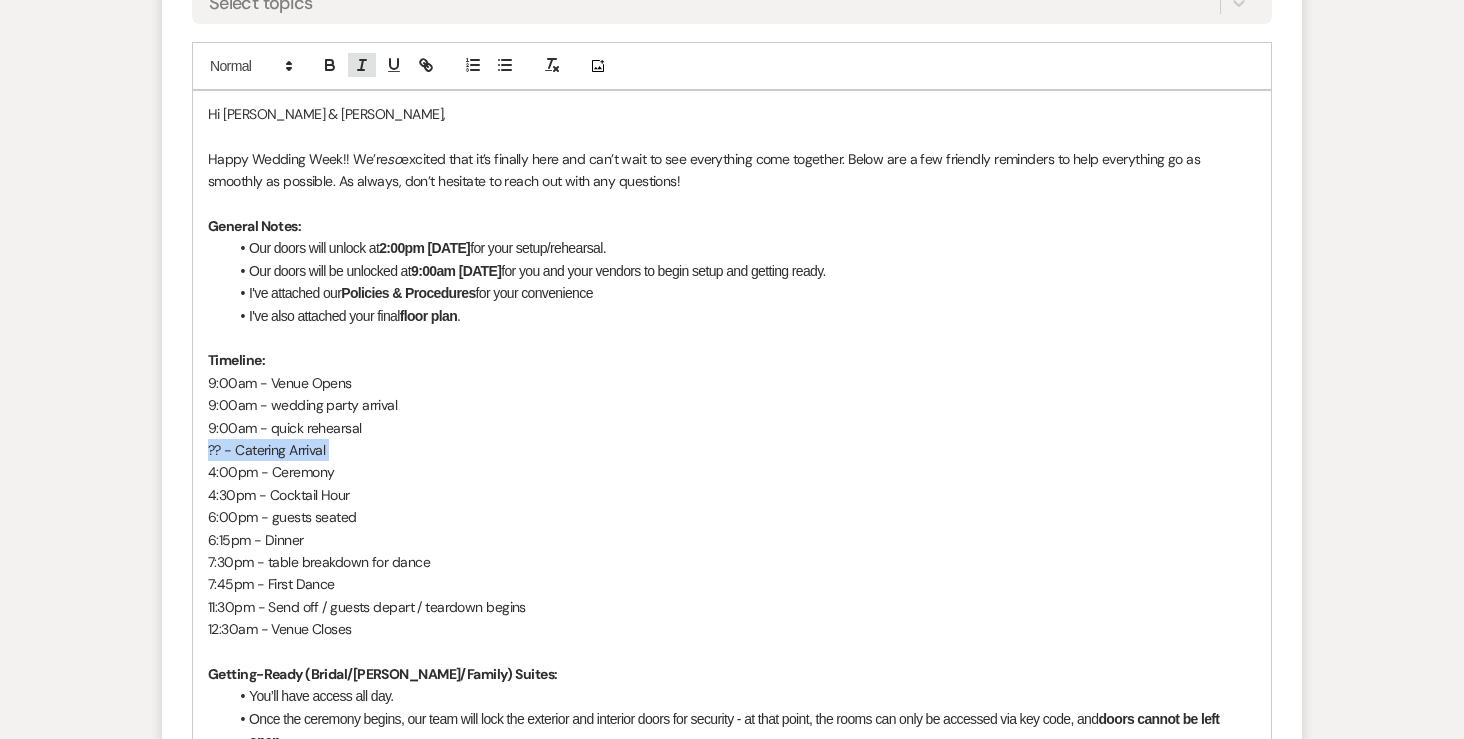 click 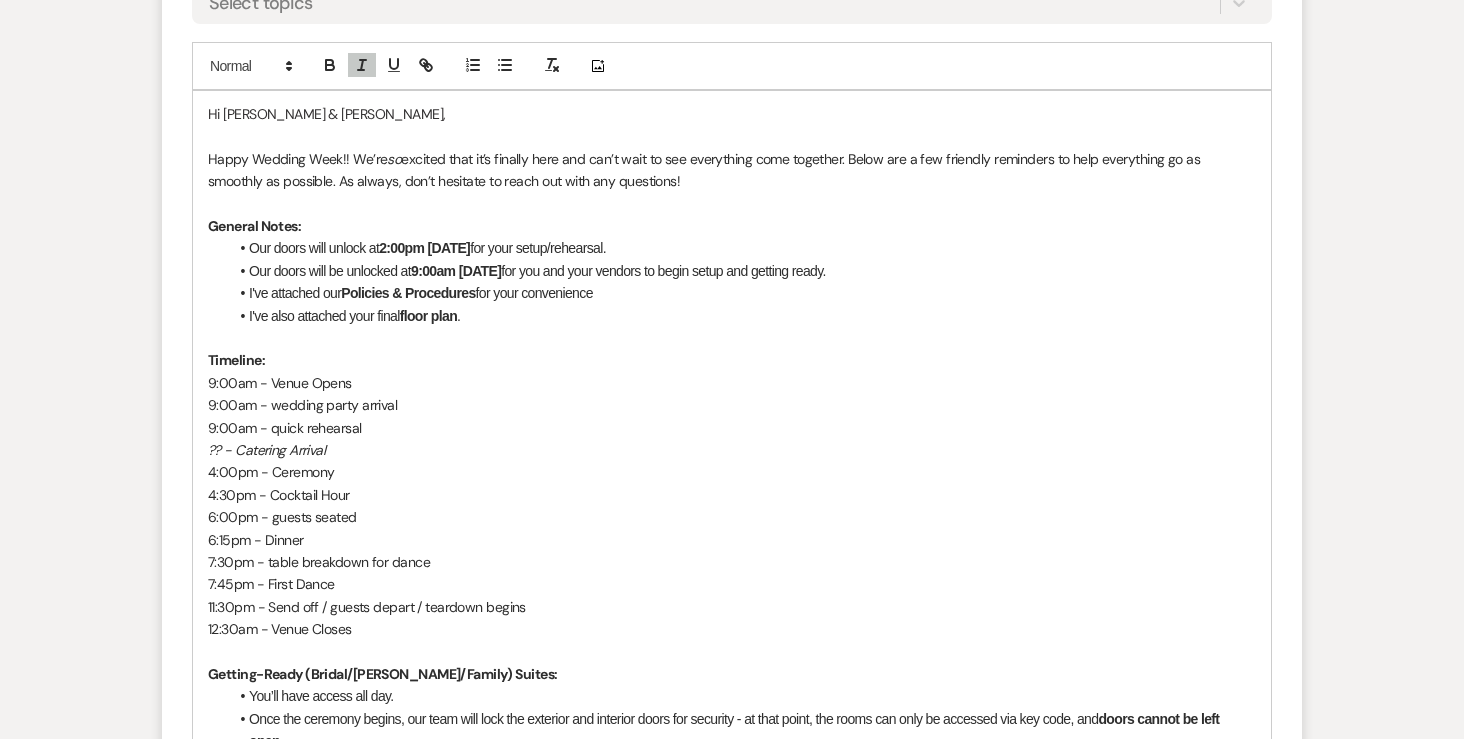 click on "6:15pm - Dinner" at bounding box center [732, 540] 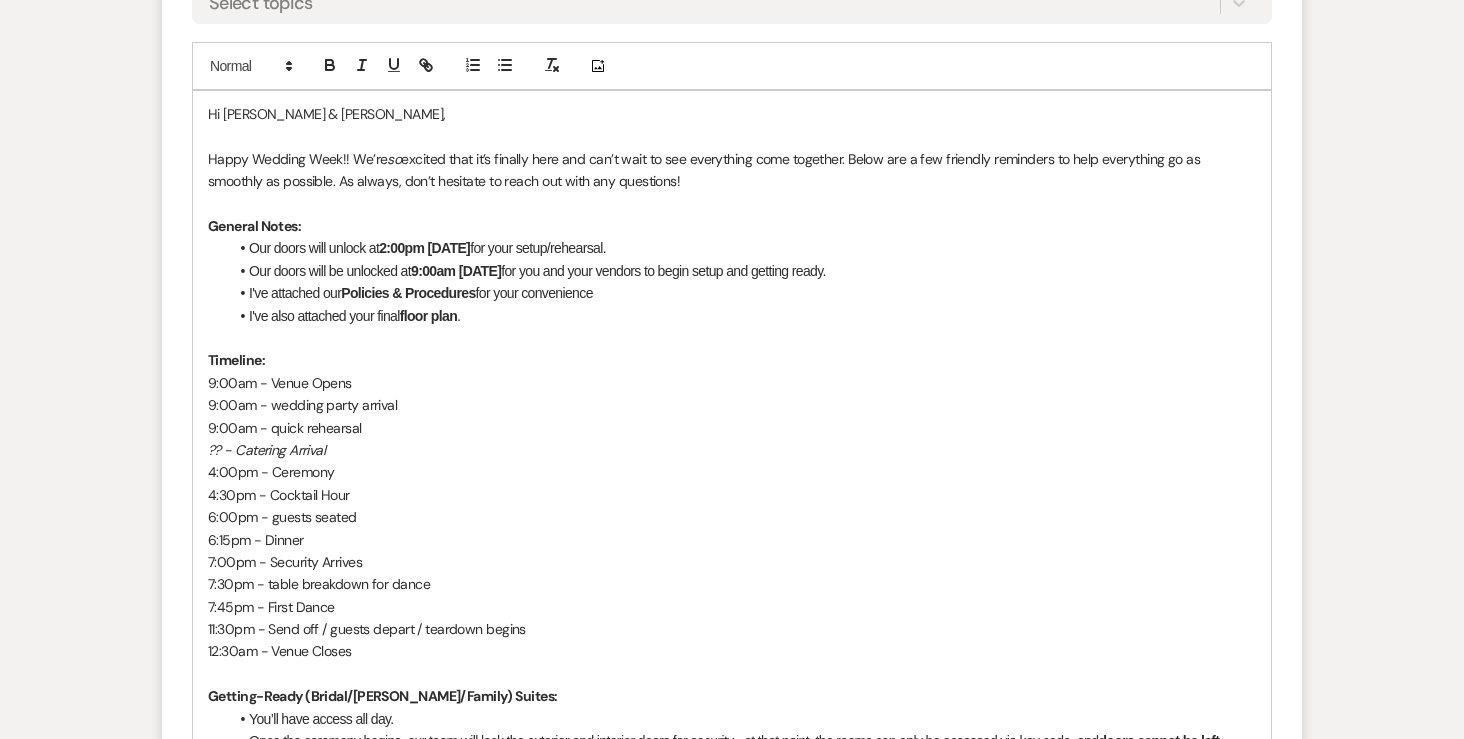 scroll, scrollTop: 1087, scrollLeft: 0, axis: vertical 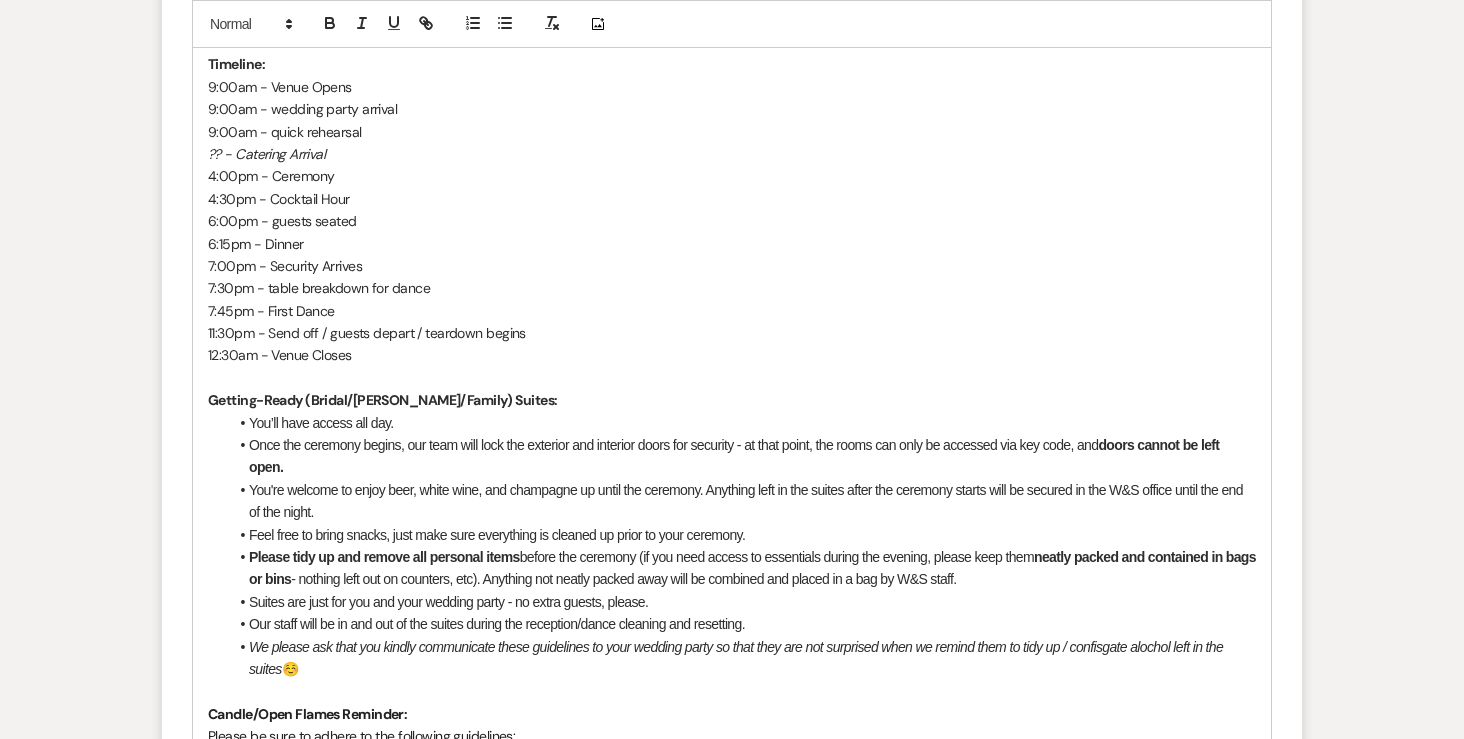 click on "Once the ceremony begins, our team will lock the exterior and interior doors for security - at that point, the rooms can only be accessed via key code, and  doors cannot be left open." at bounding box center [742, 456] 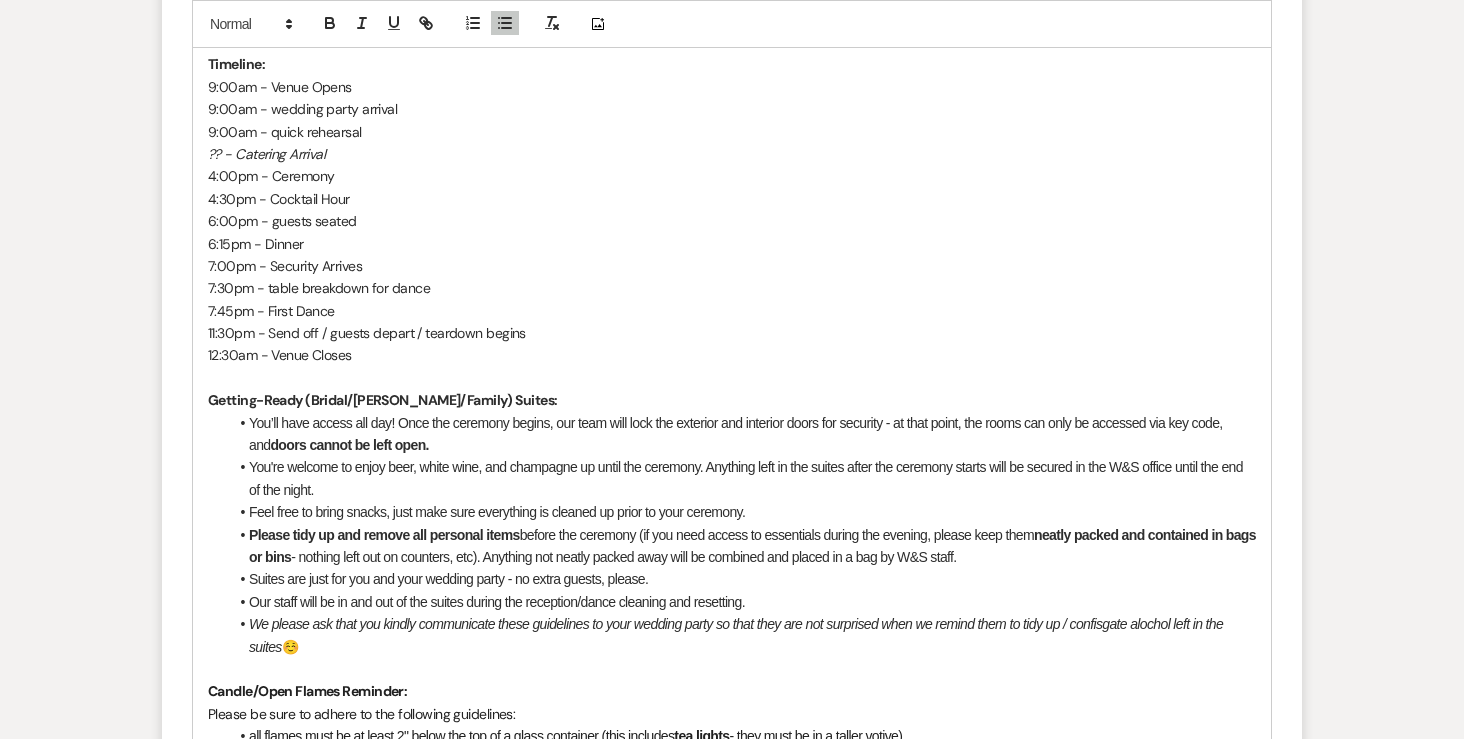 click on "Please tidy up and remove all personal items  before the ceremony (if you need access to essentials during the evening, please keep them  neatly packed and contained in bags or bins  - nothing left out on counters, etc). Anything not neatly packed away will be combined and placed in a bag by W&S staff." at bounding box center (742, 546) 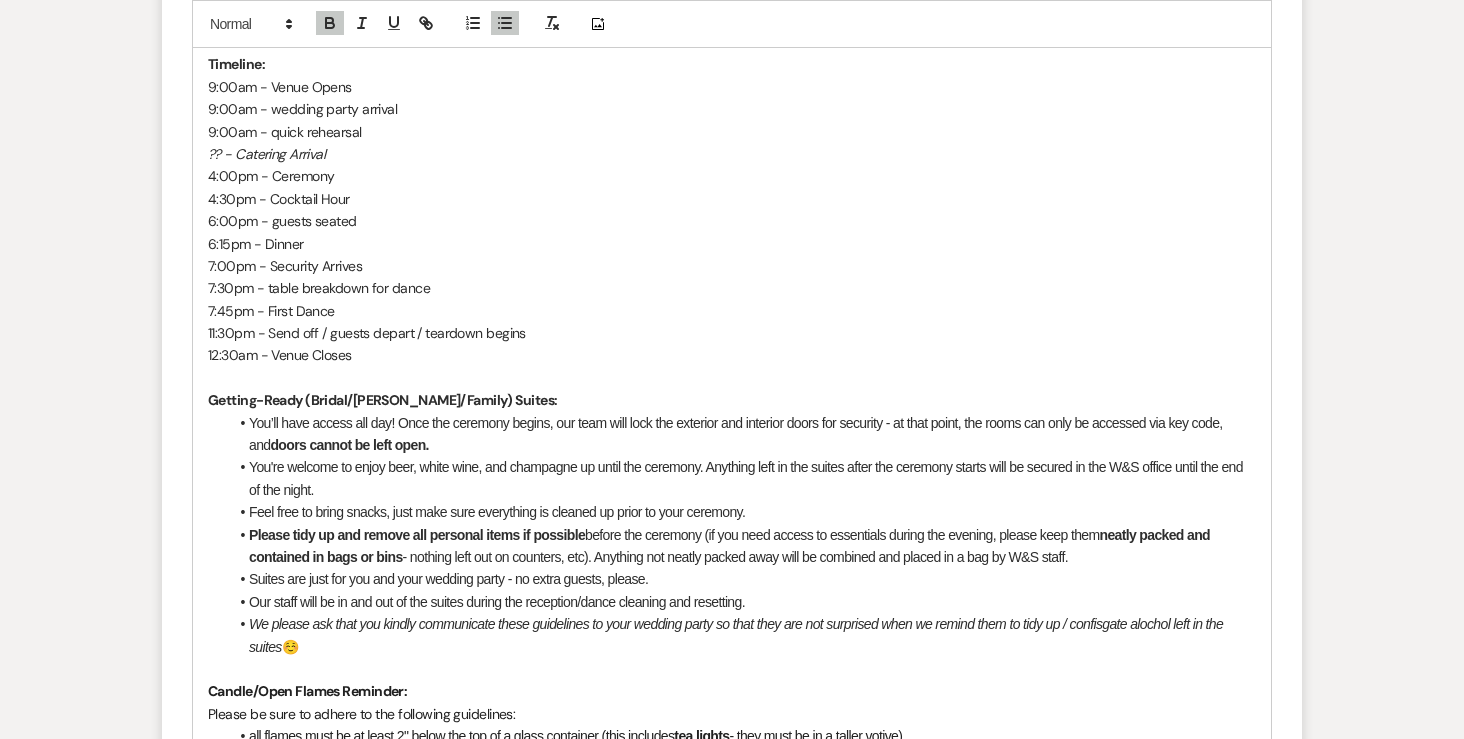 drag, startPoint x: 603, startPoint y: 554, endPoint x: 1096, endPoint y: 559, distance: 493.02536 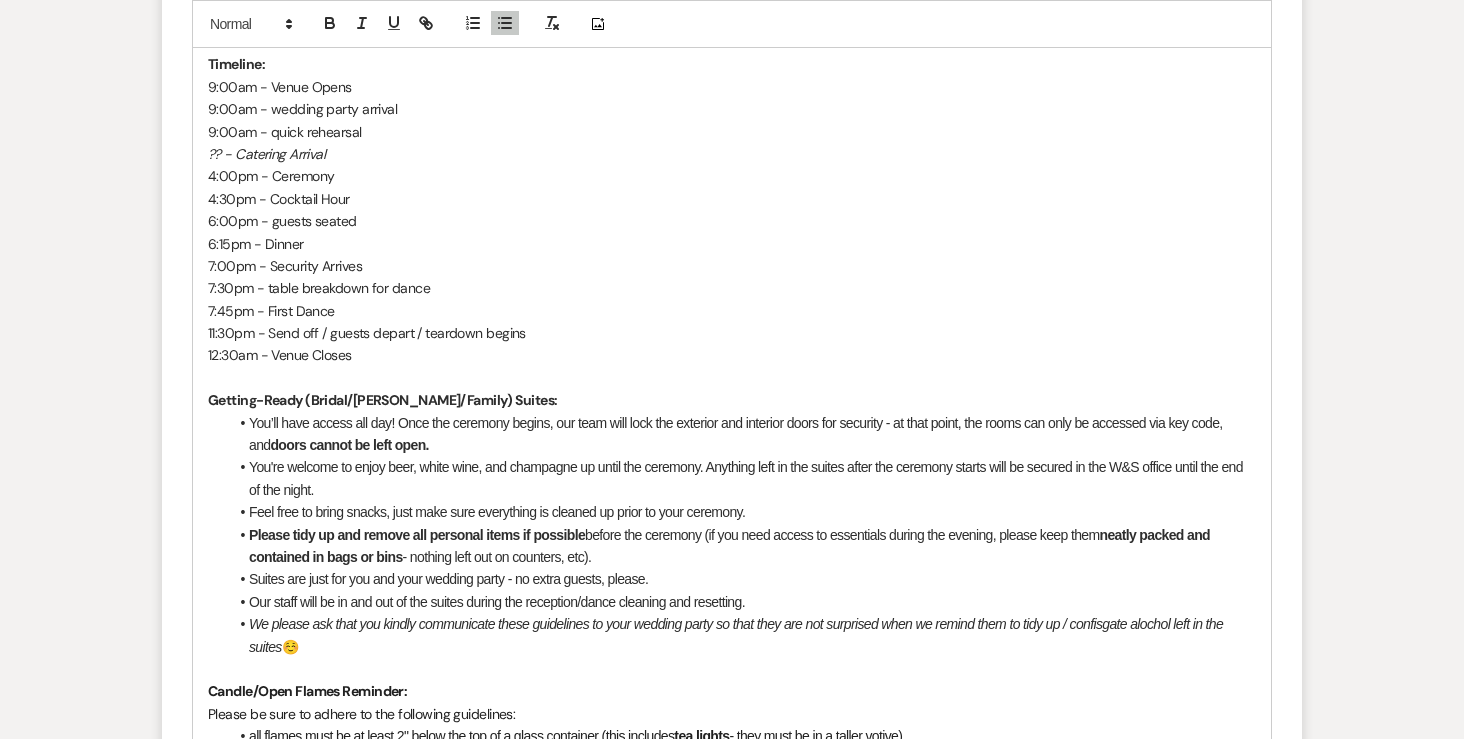 click on "Our staff will be in and out of the suites during the reception/dance cleaning and resetting." at bounding box center (742, 602) 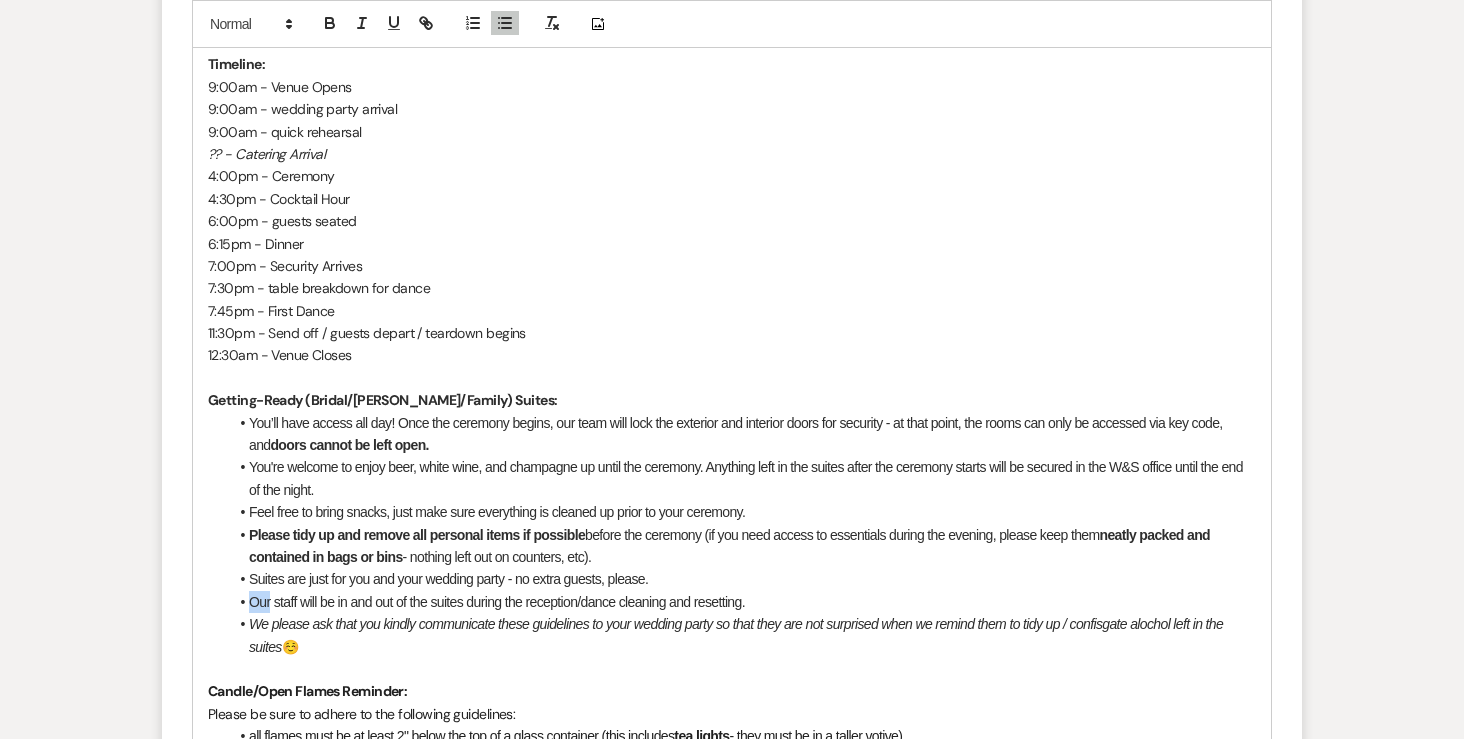 click on "Our staff will be in and out of the suites during the reception/dance cleaning and resetting." at bounding box center (742, 602) 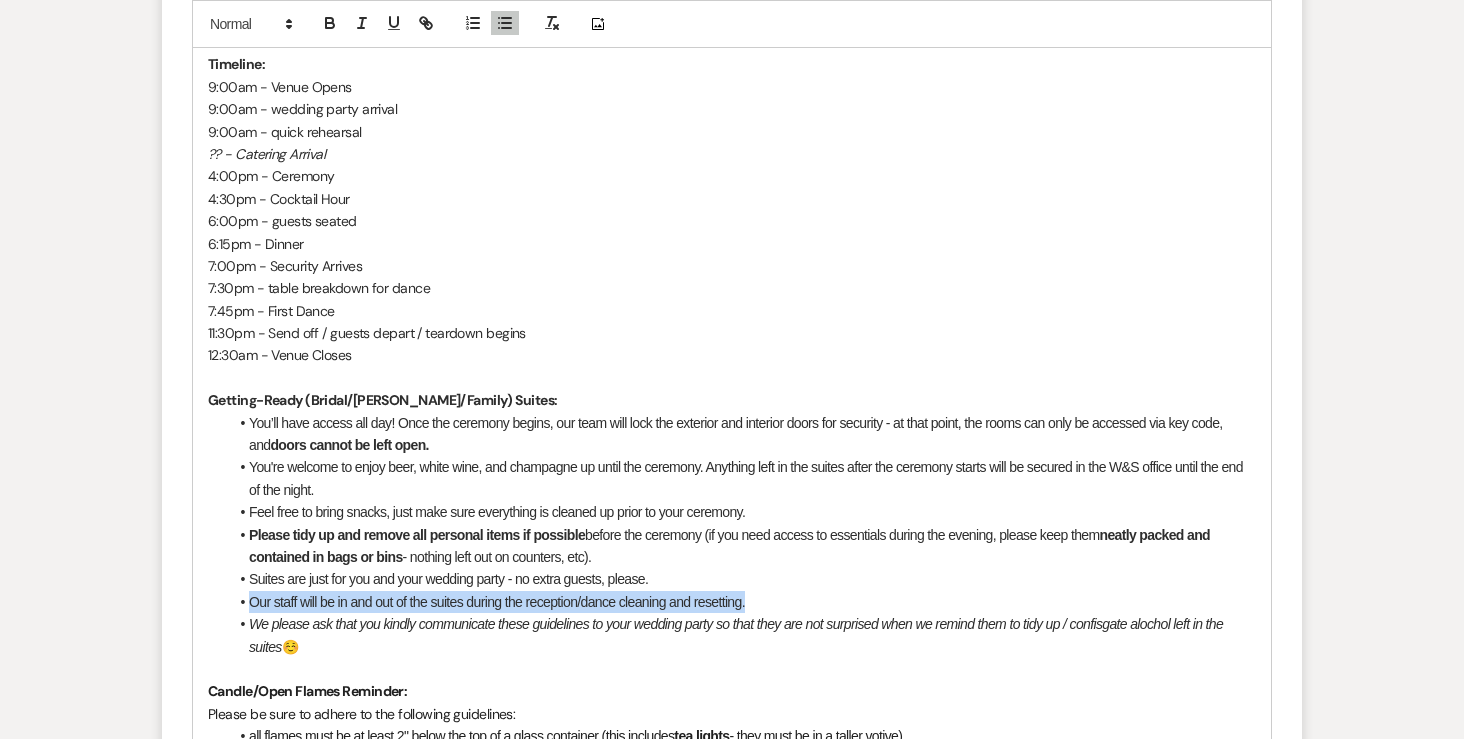 click on "Our staff will be in and out of the suites during the reception/dance cleaning and resetting." at bounding box center [742, 602] 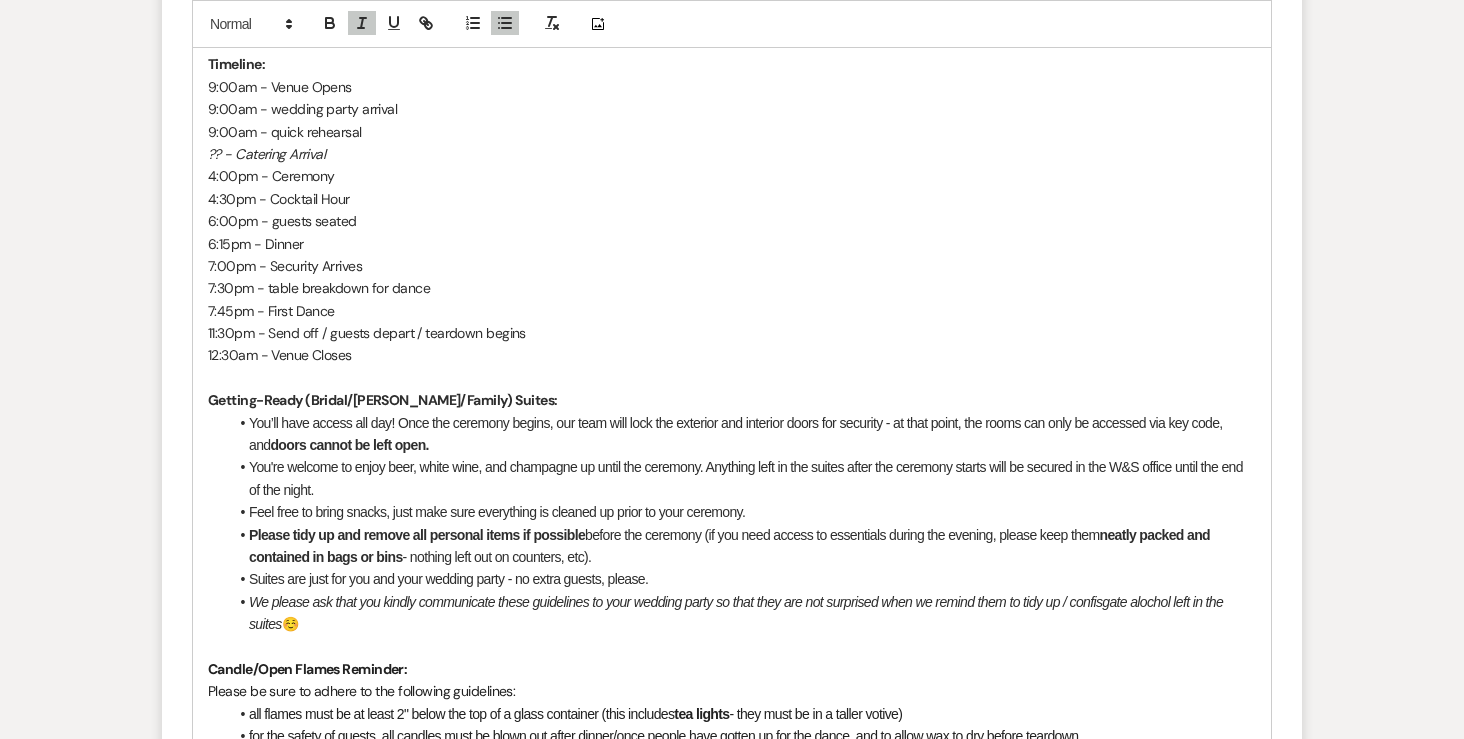click on "Please tidy up and remove all personal items if possible  before the ceremony (if you need access to essentials during the evening, please keep them  neatly packed and contained in bags or bins  - nothing left out on counters, etc)." at bounding box center [742, 546] 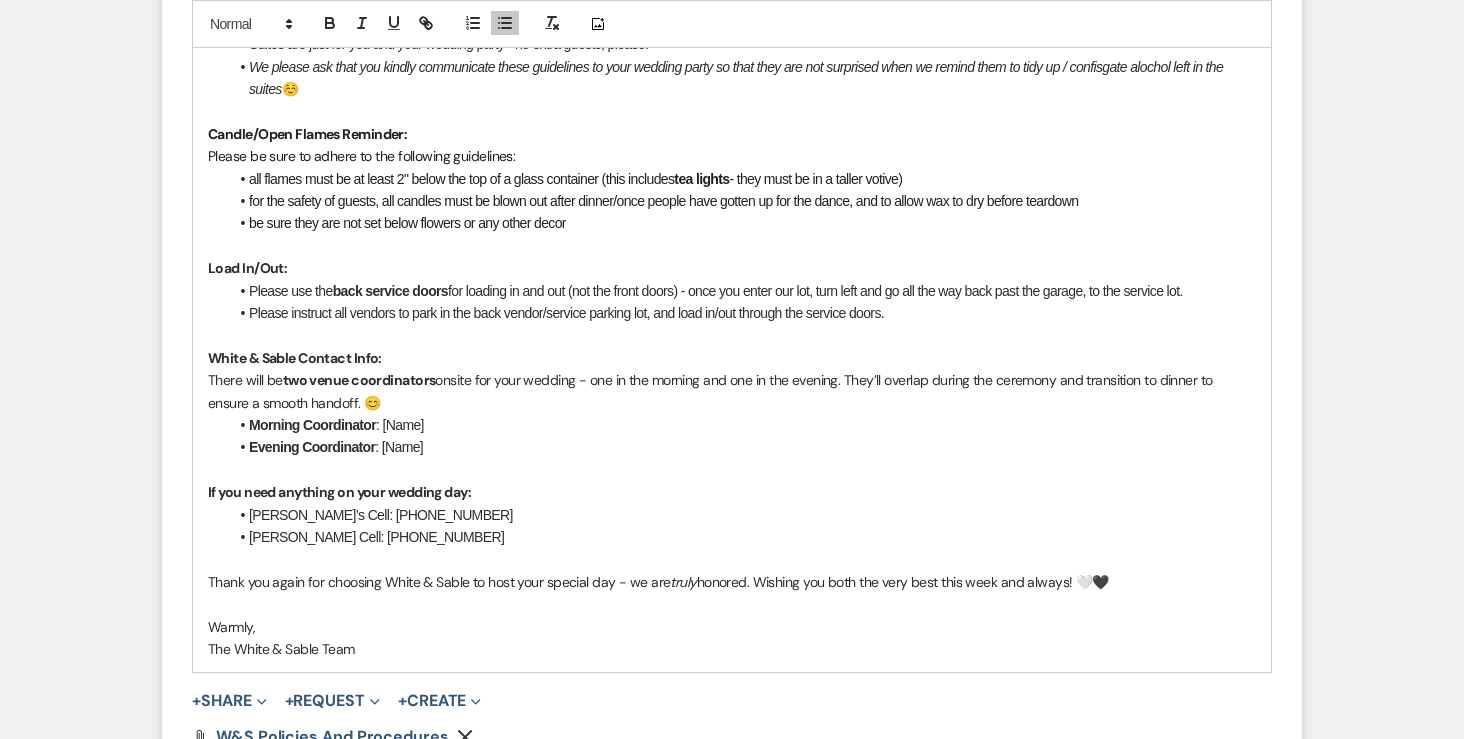 scroll, scrollTop: 1897, scrollLeft: 0, axis: vertical 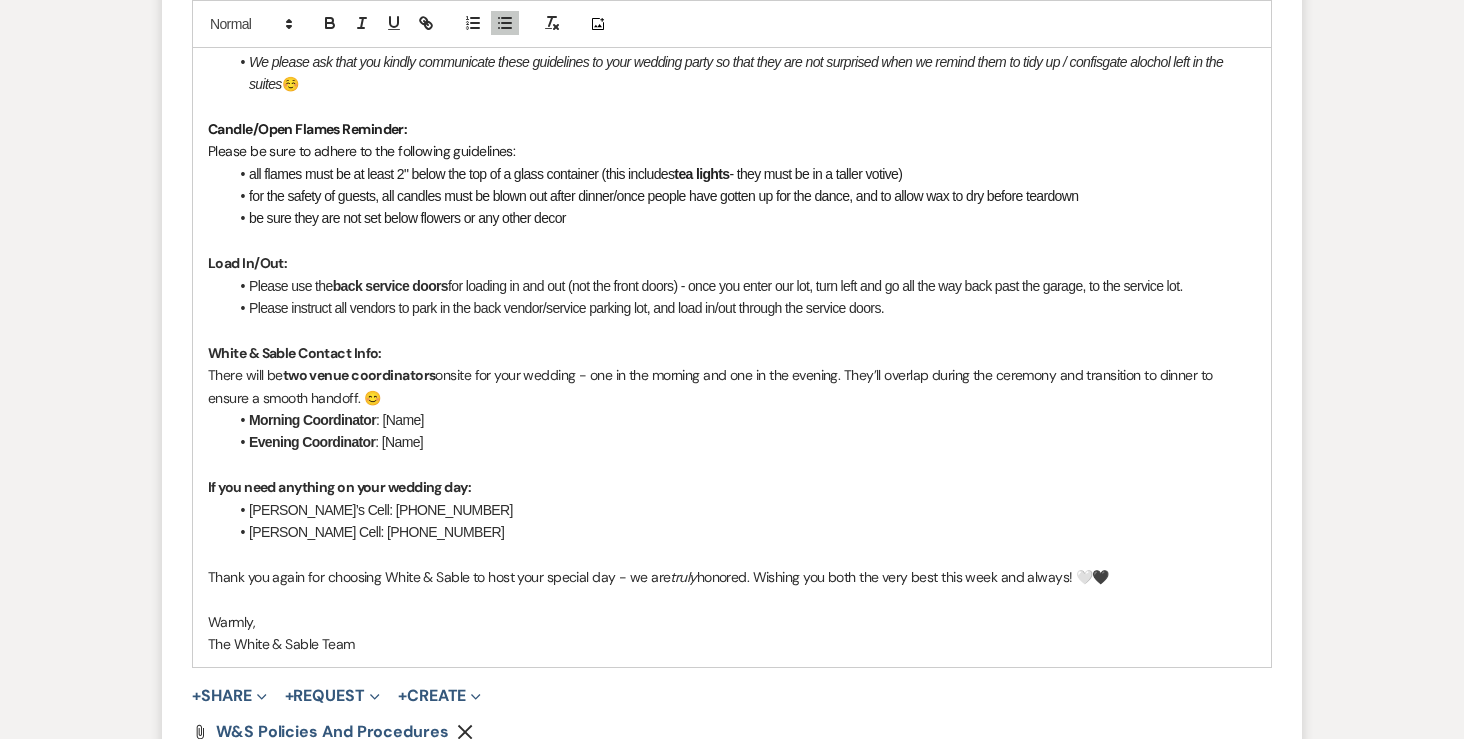 click on "Morning Coordinator : [Name]" at bounding box center (742, 420) 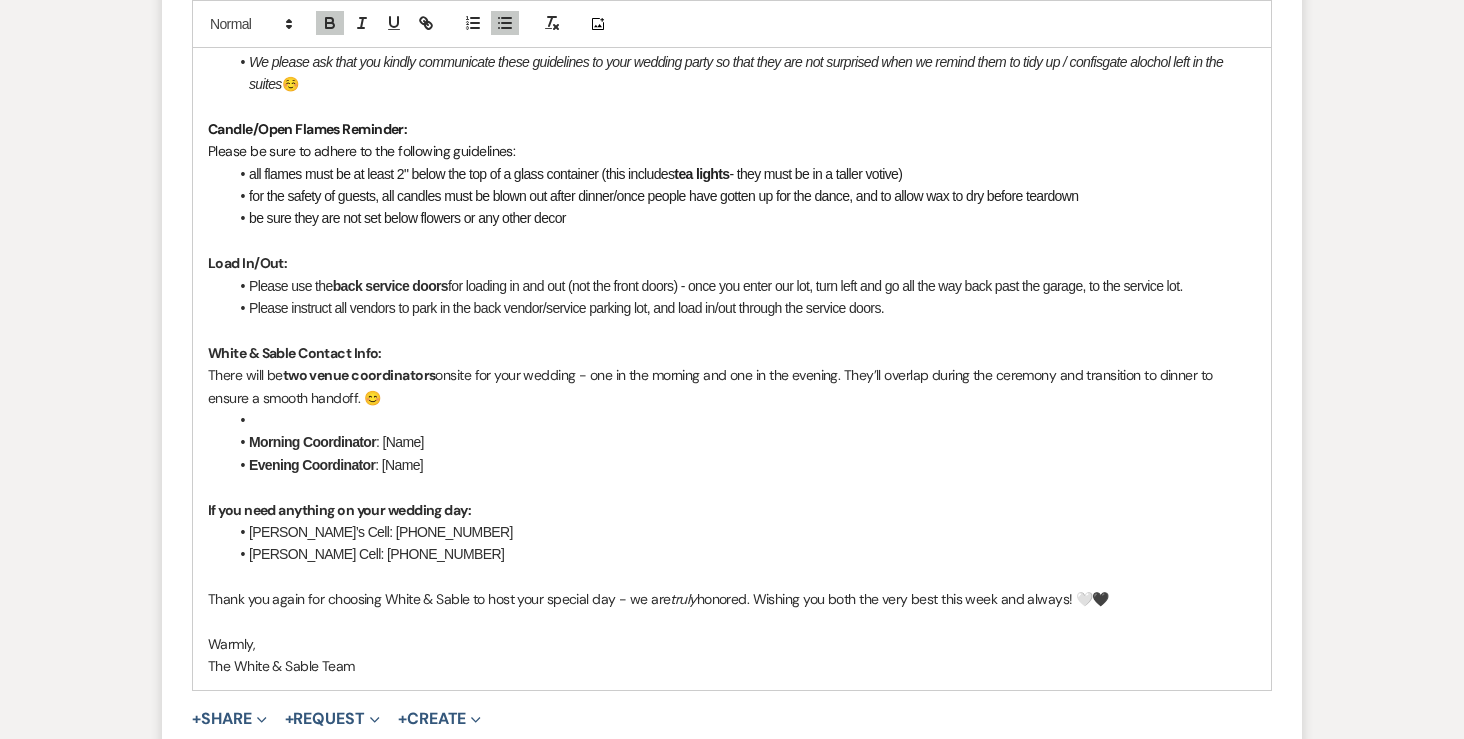 click at bounding box center [742, 420] 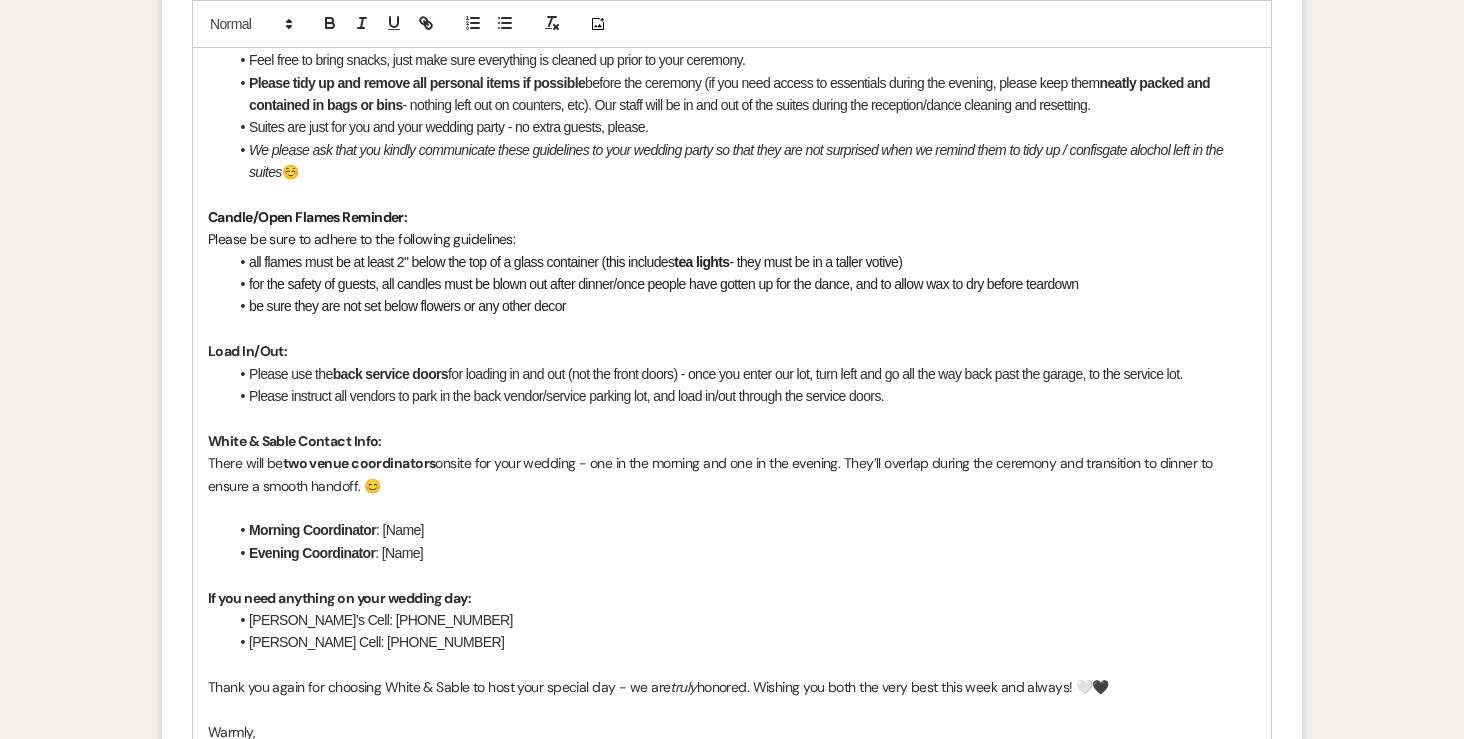 scroll, scrollTop: 1814, scrollLeft: 0, axis: vertical 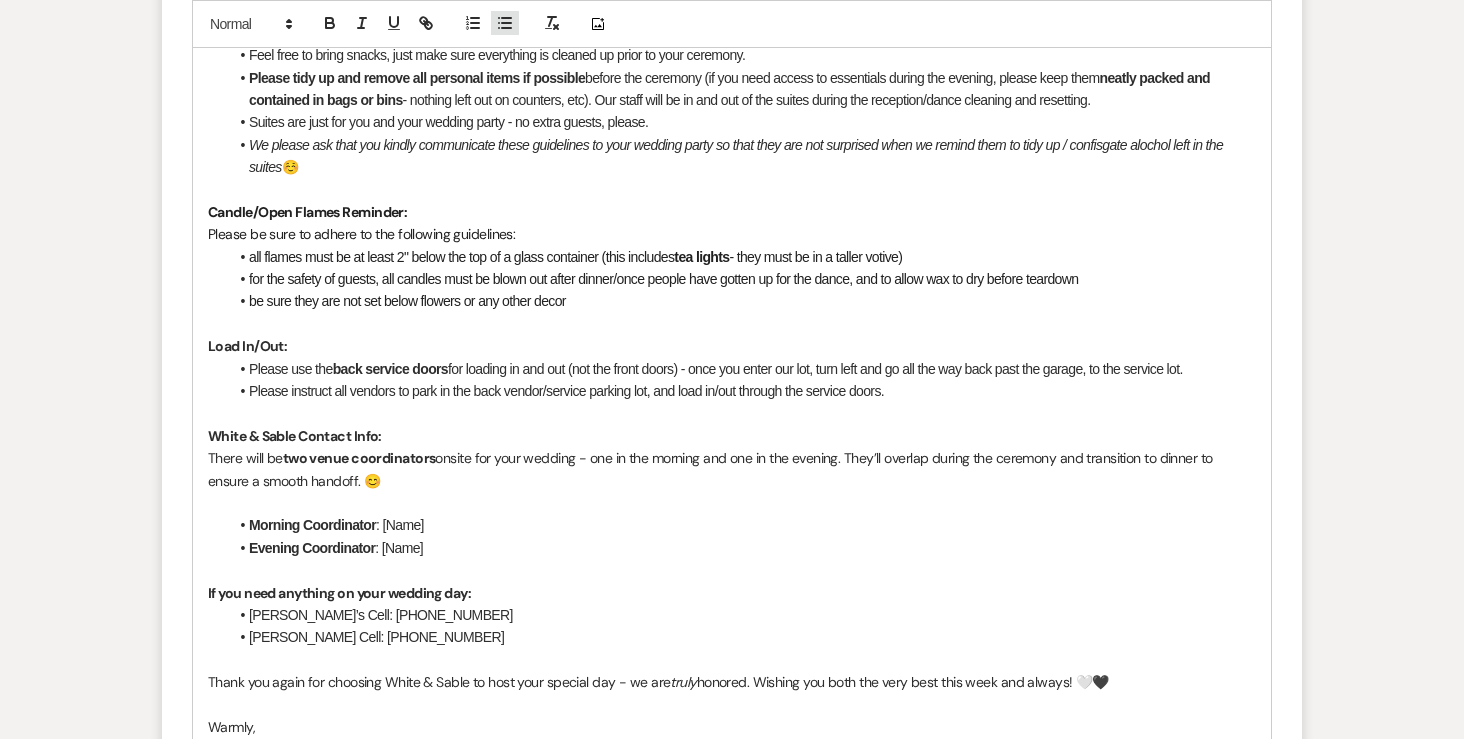 click 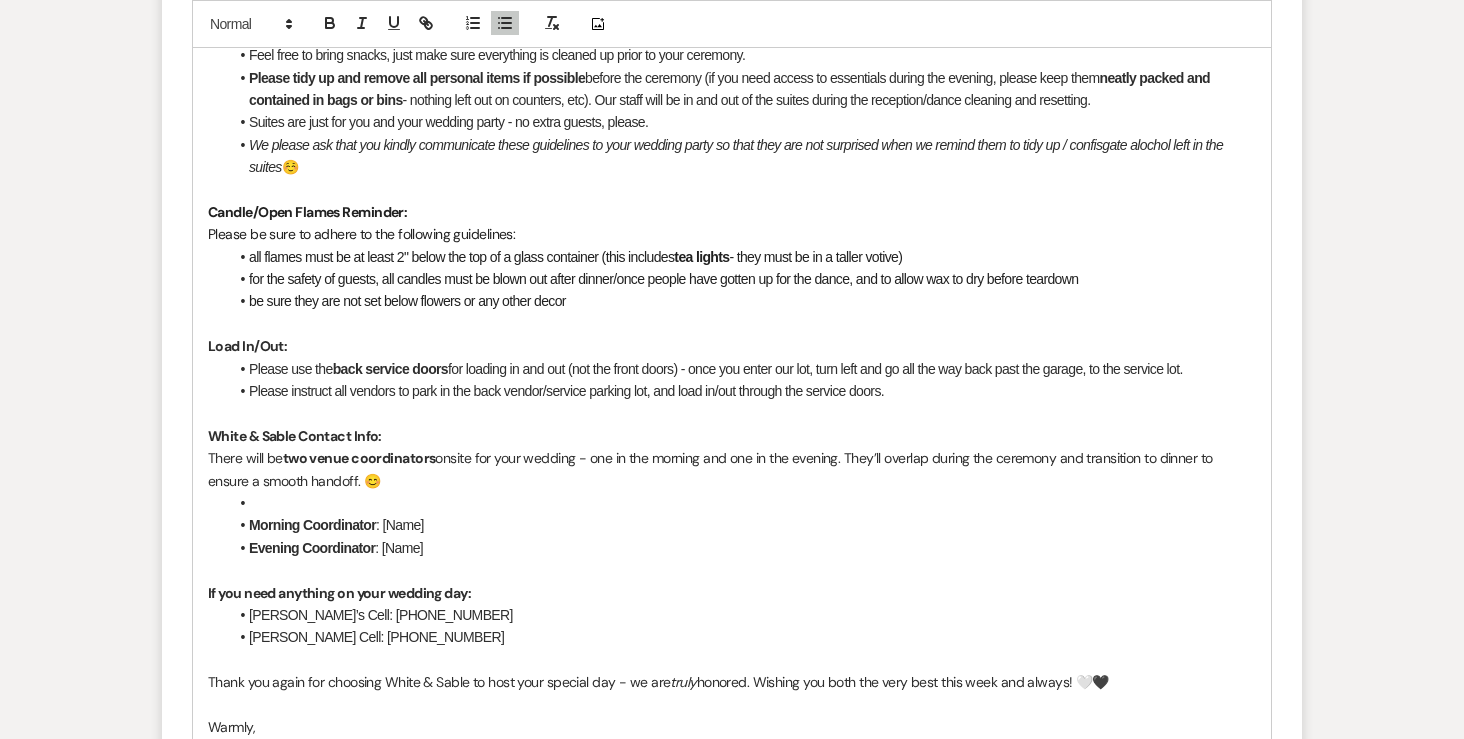 click on "Morning Coordinator" at bounding box center (312, 525) 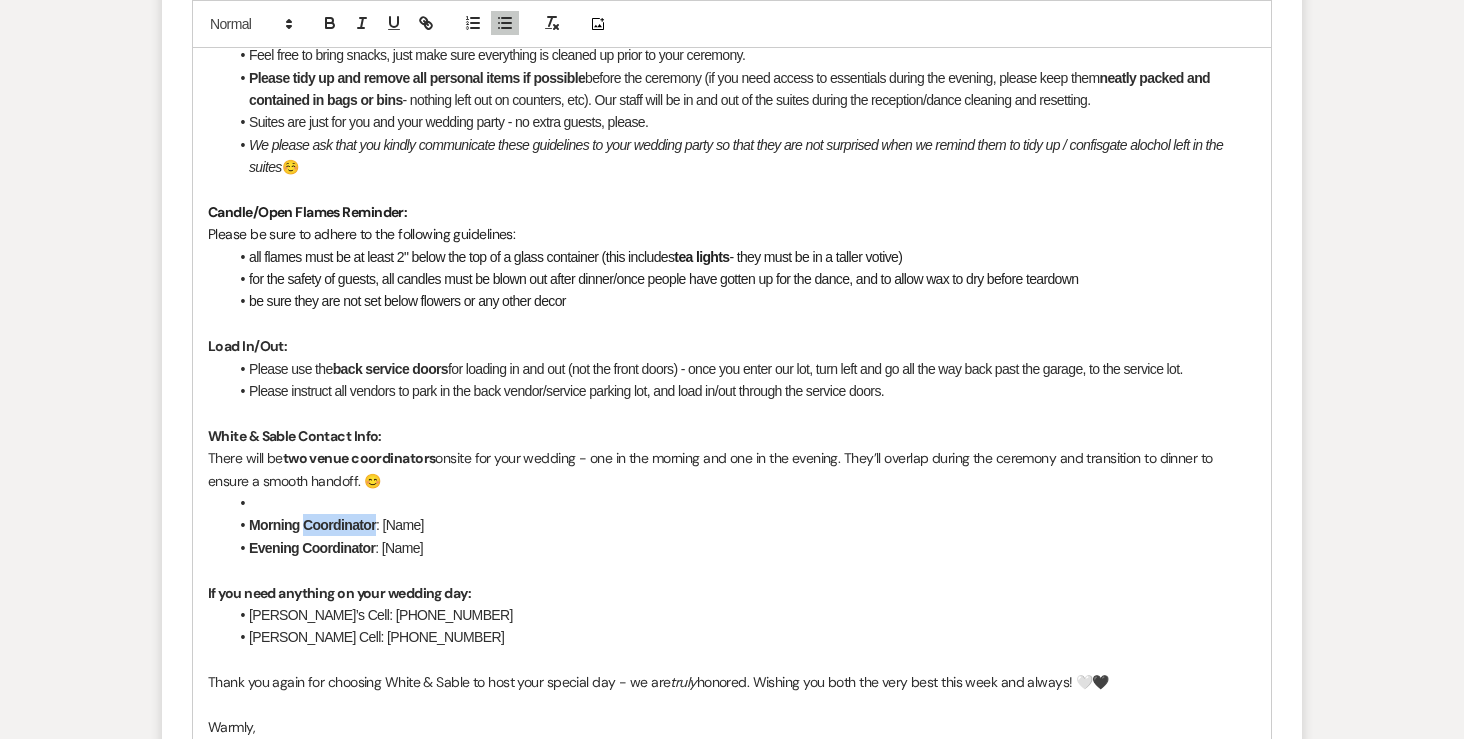 click on "Morning Coordinator" at bounding box center [312, 525] 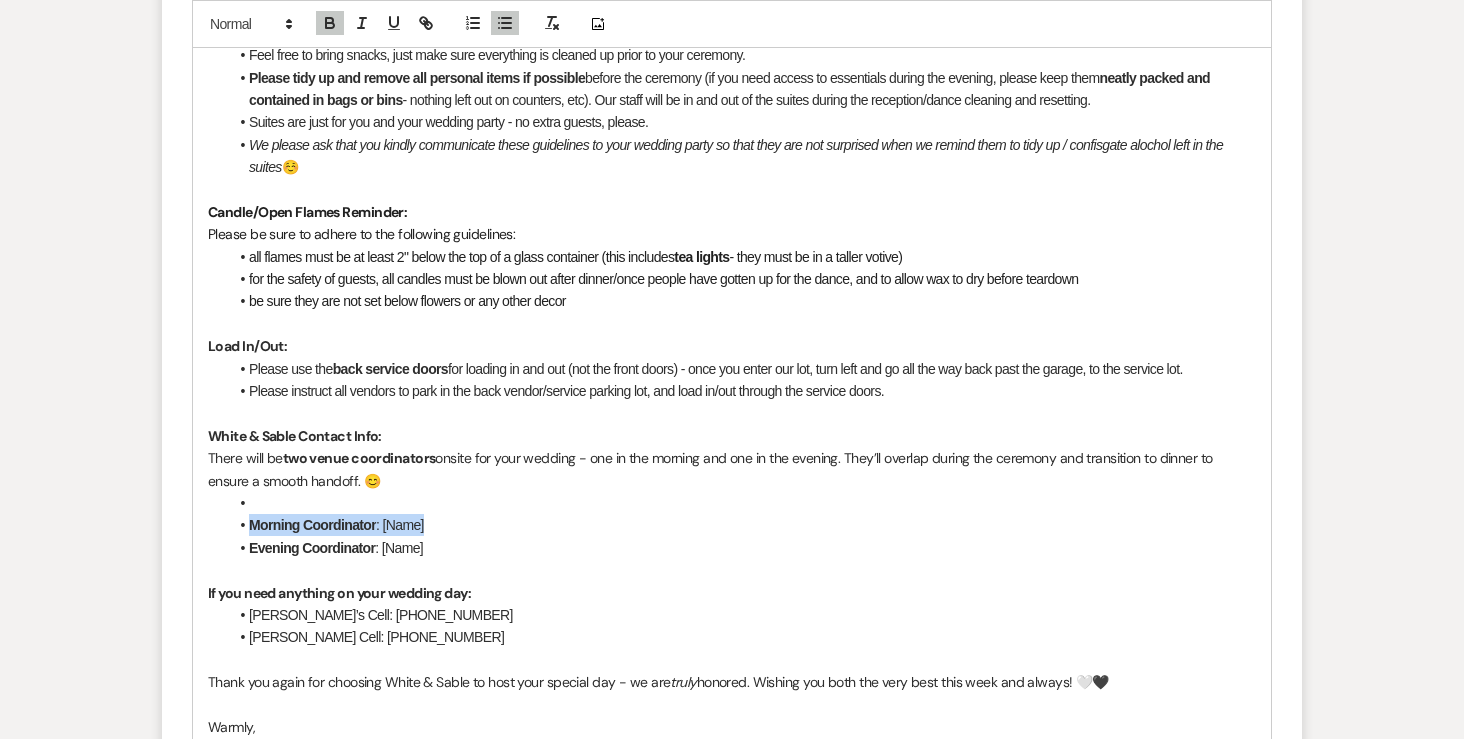 click on "Morning Coordinator" at bounding box center [312, 525] 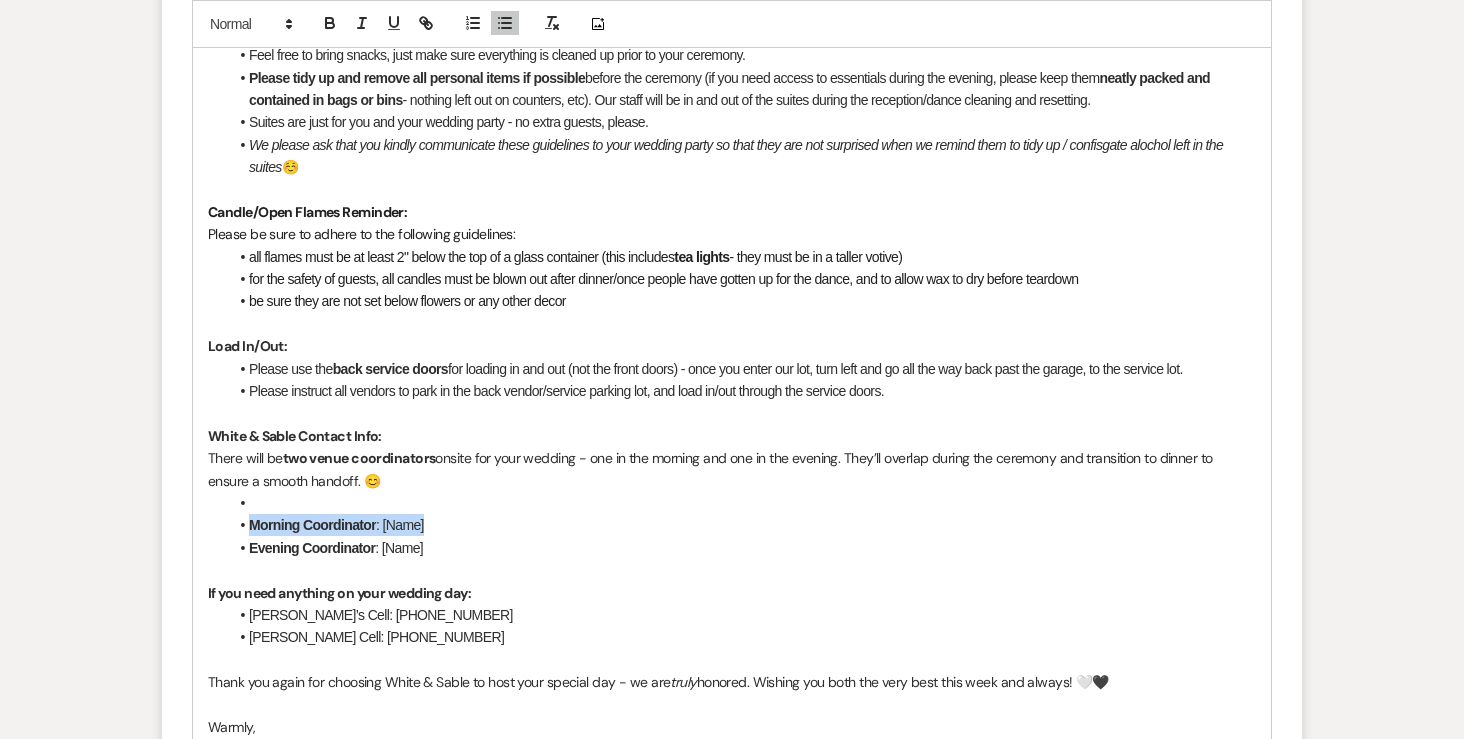 copy on "Morning Coordinator : [Name]" 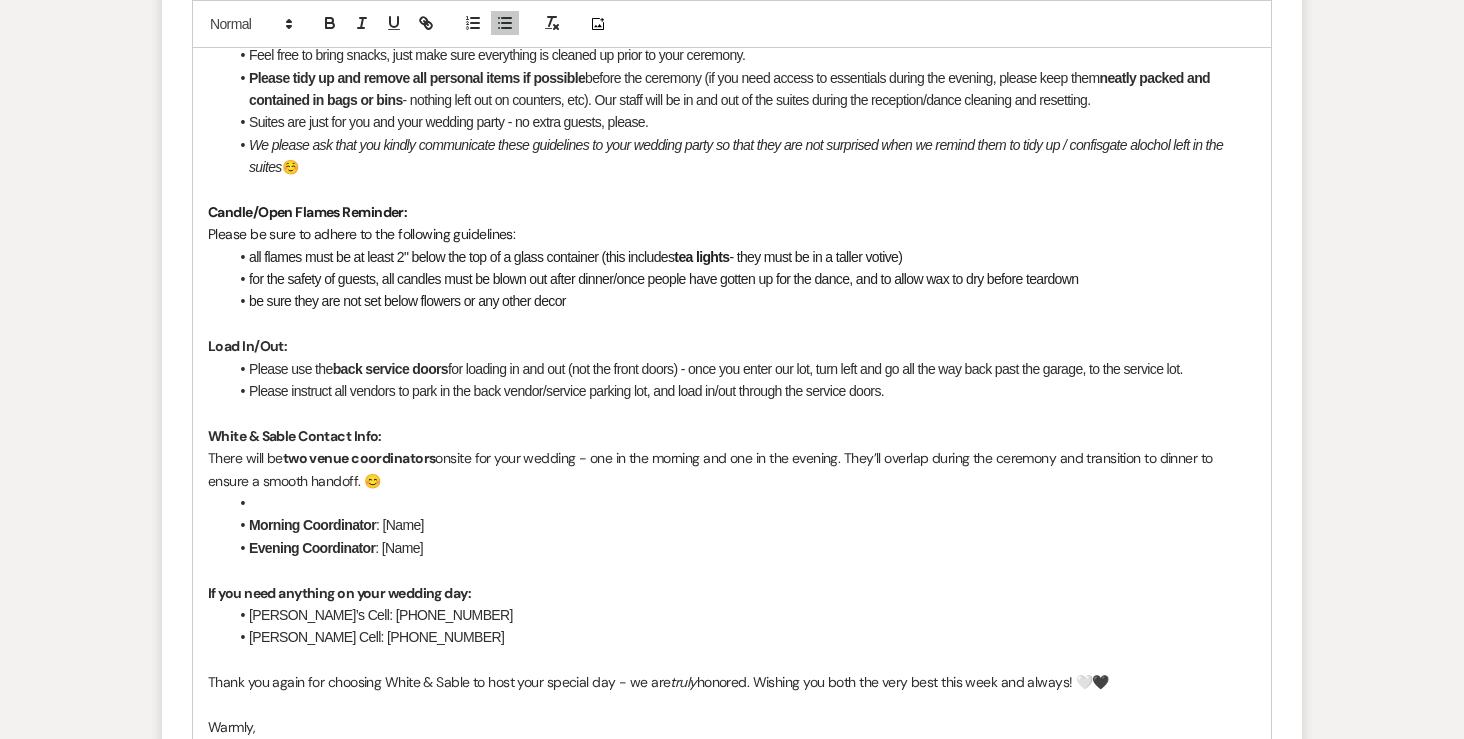 click on "Morning Coordinator : [Name]" at bounding box center [742, 525] 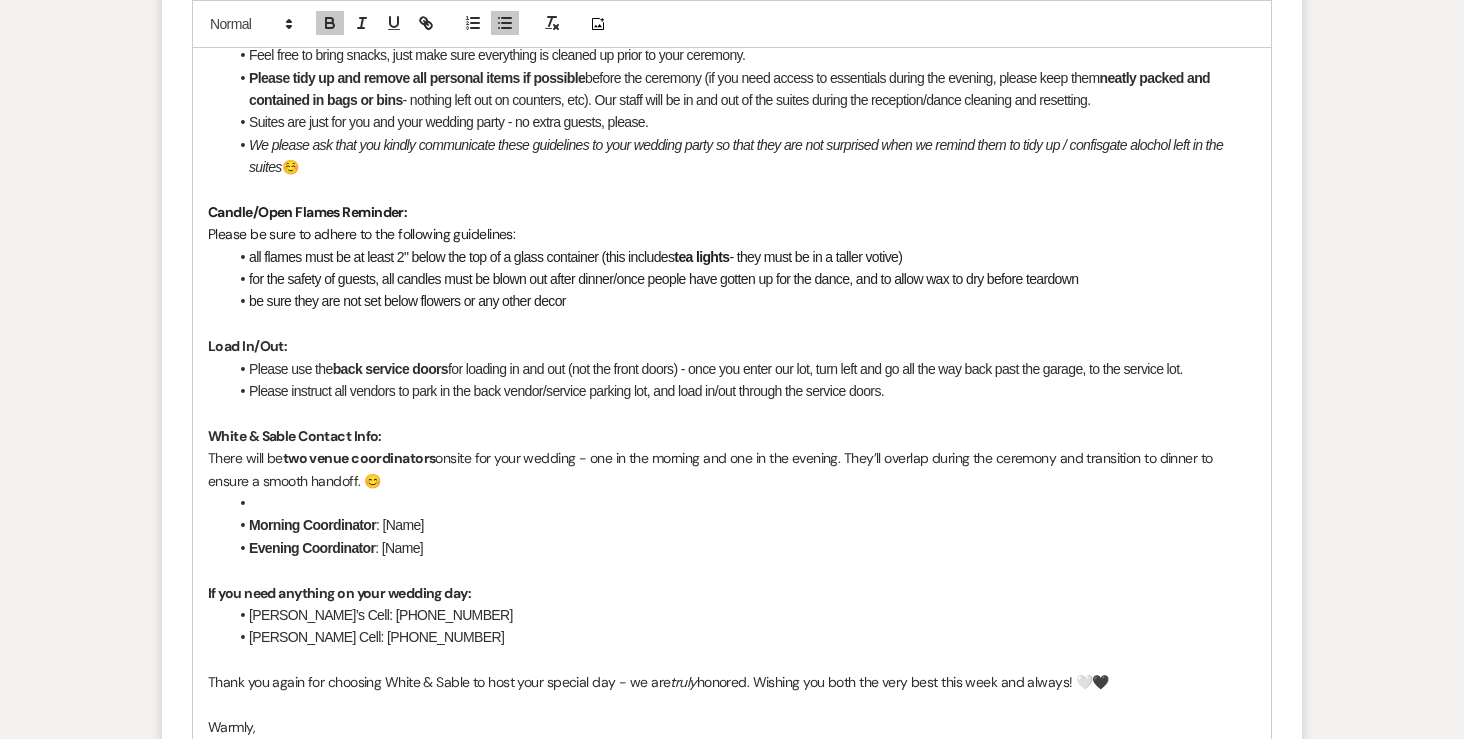 click at bounding box center [742, 503] 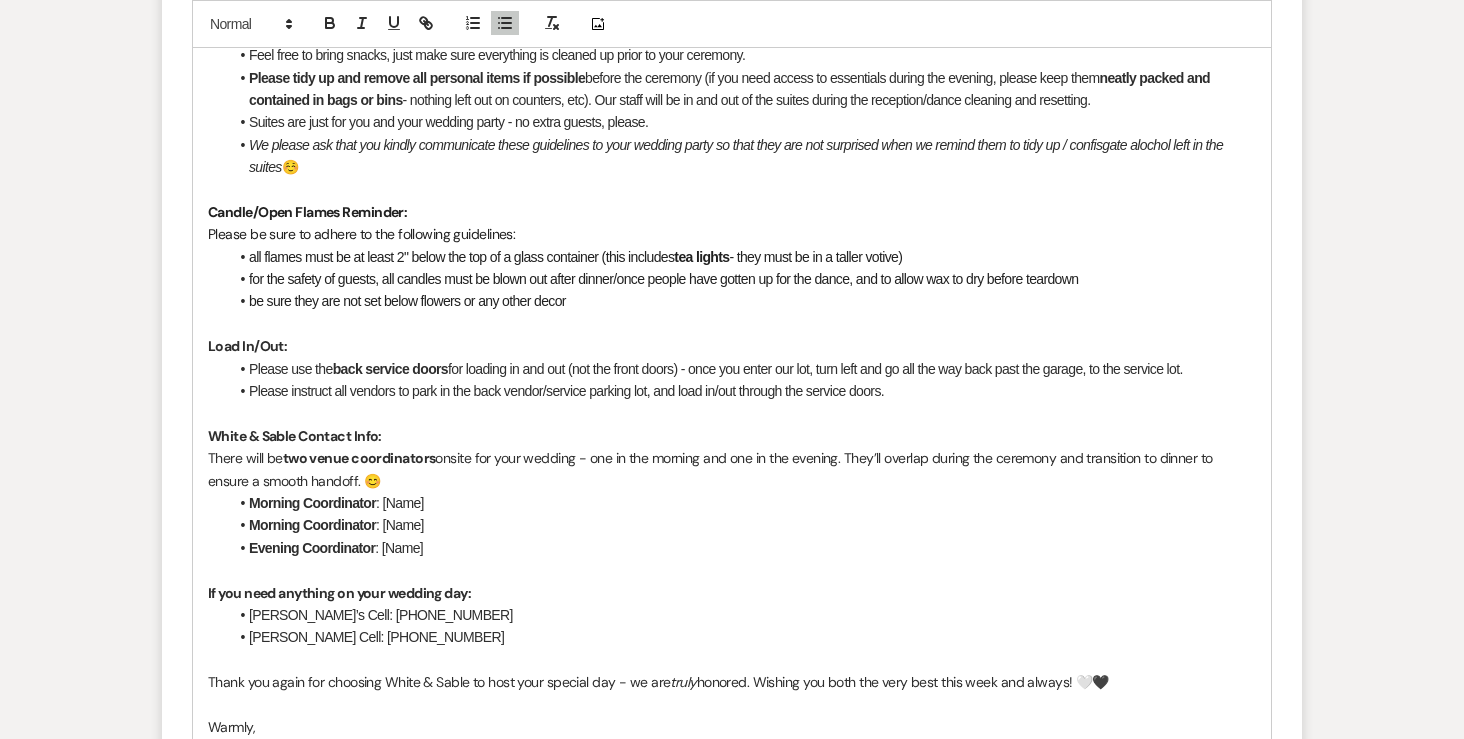 click on "Morning Coordinator" at bounding box center [312, 503] 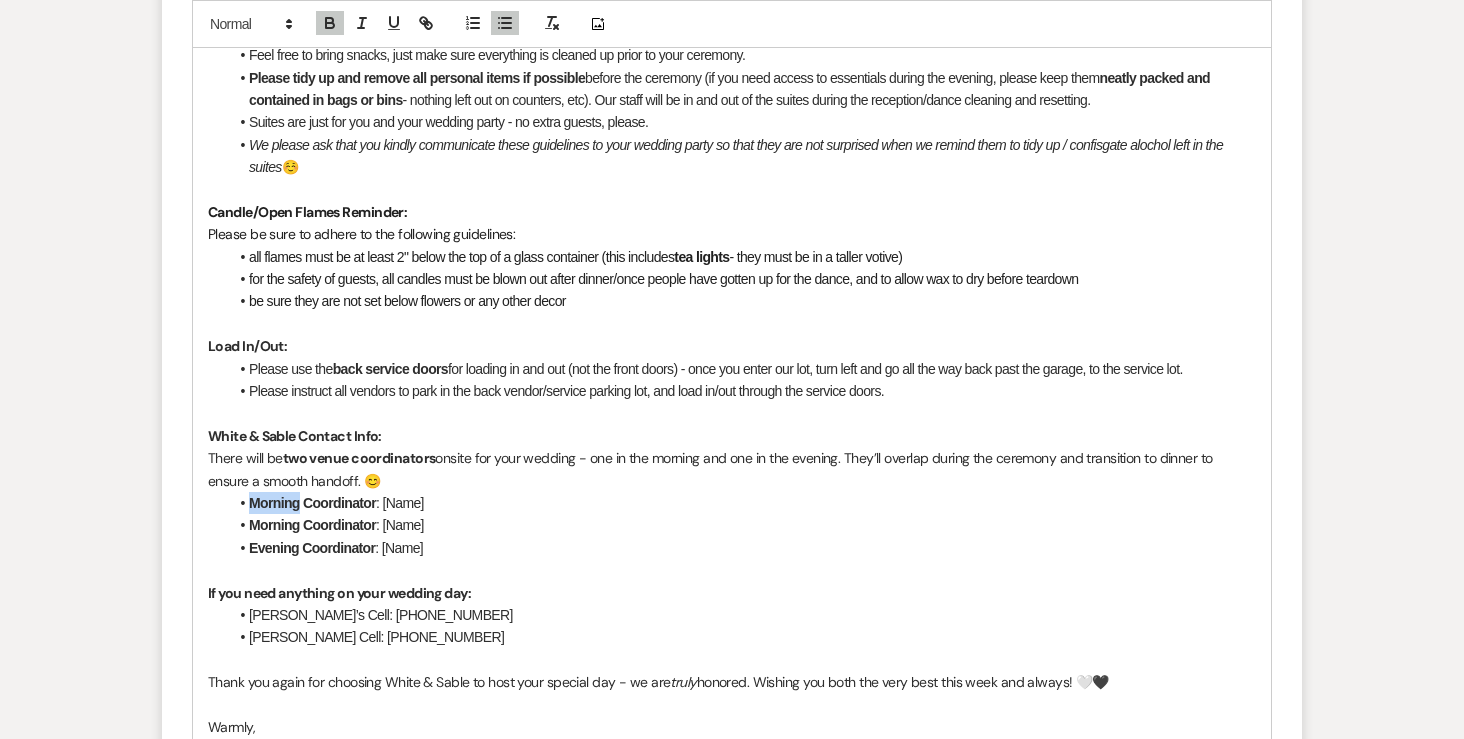 click on "Morning Coordinator" at bounding box center (312, 503) 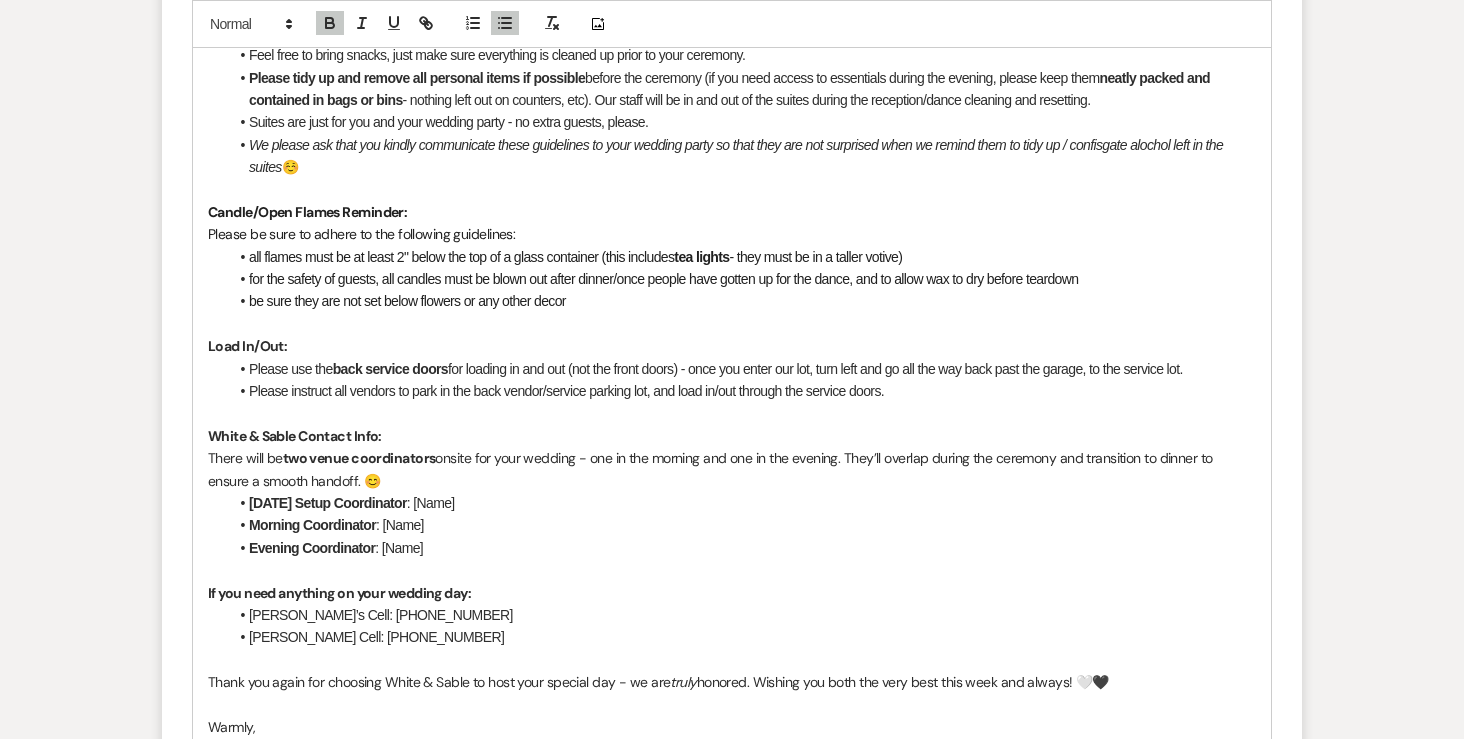 click on "Friday Setup Coordinator : [Name]" at bounding box center [742, 503] 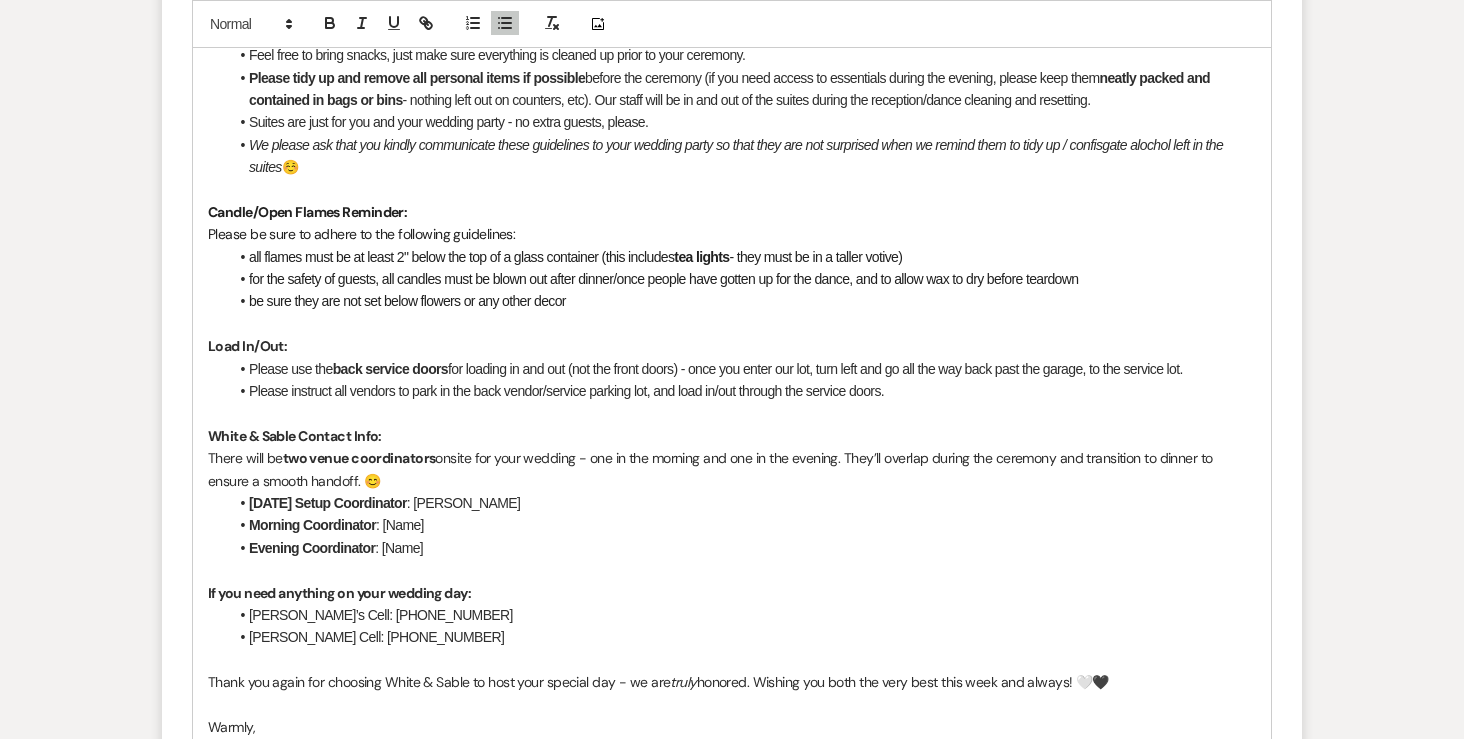click on "Morning Coordinator : [Name]" at bounding box center [742, 525] 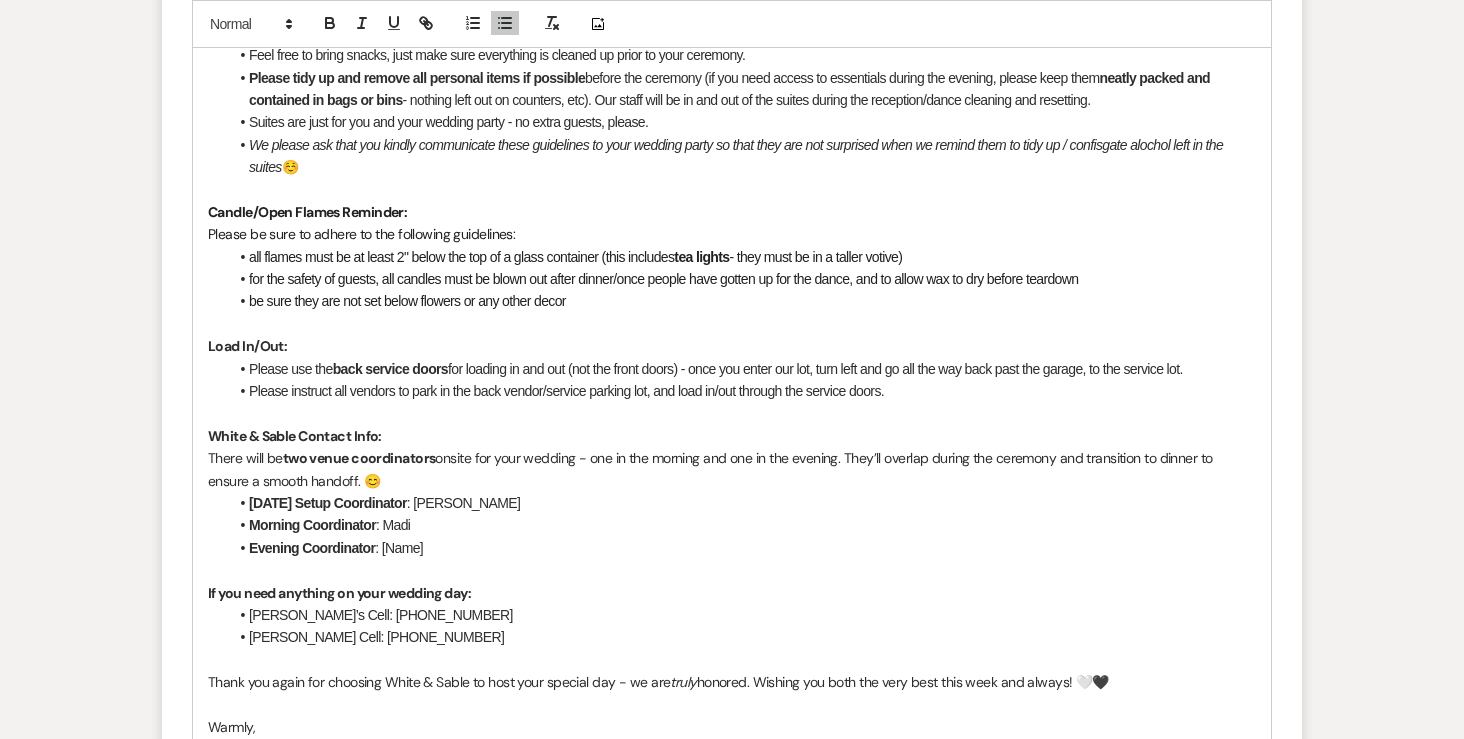 click on "Evening Coordinator : [Name]" at bounding box center [742, 548] 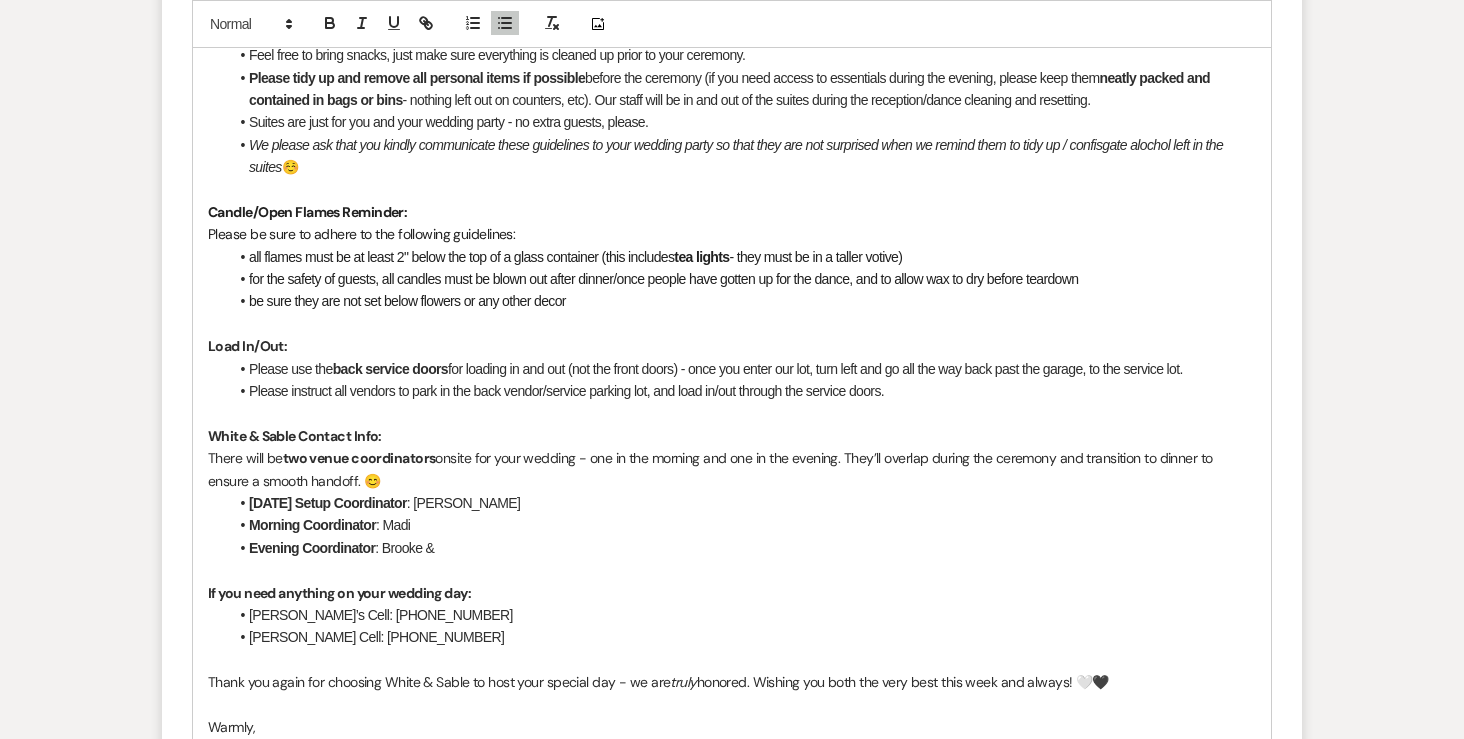 click on "Evening Coordinator : Brooke &" at bounding box center [742, 548] 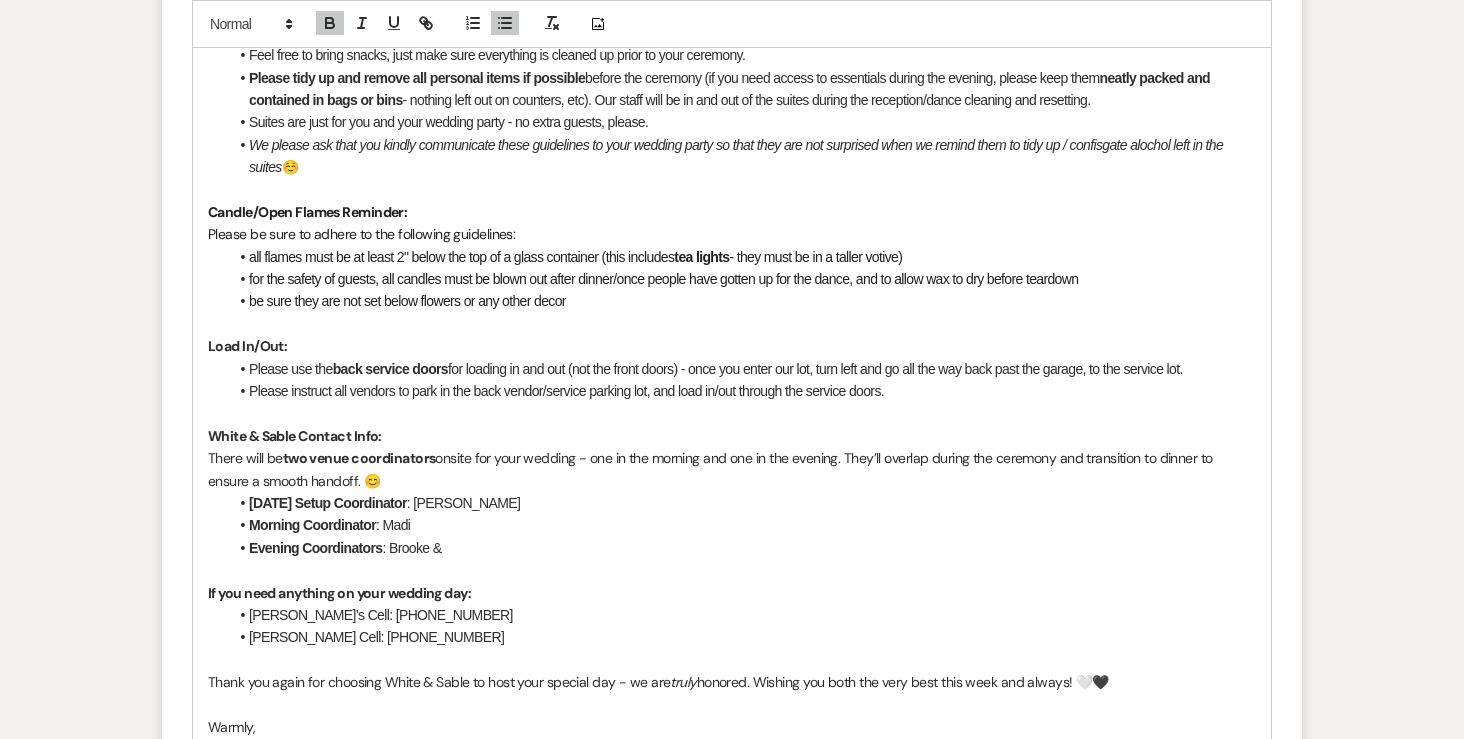 click on "Evening Coordinators : Brooke &" at bounding box center (742, 548) 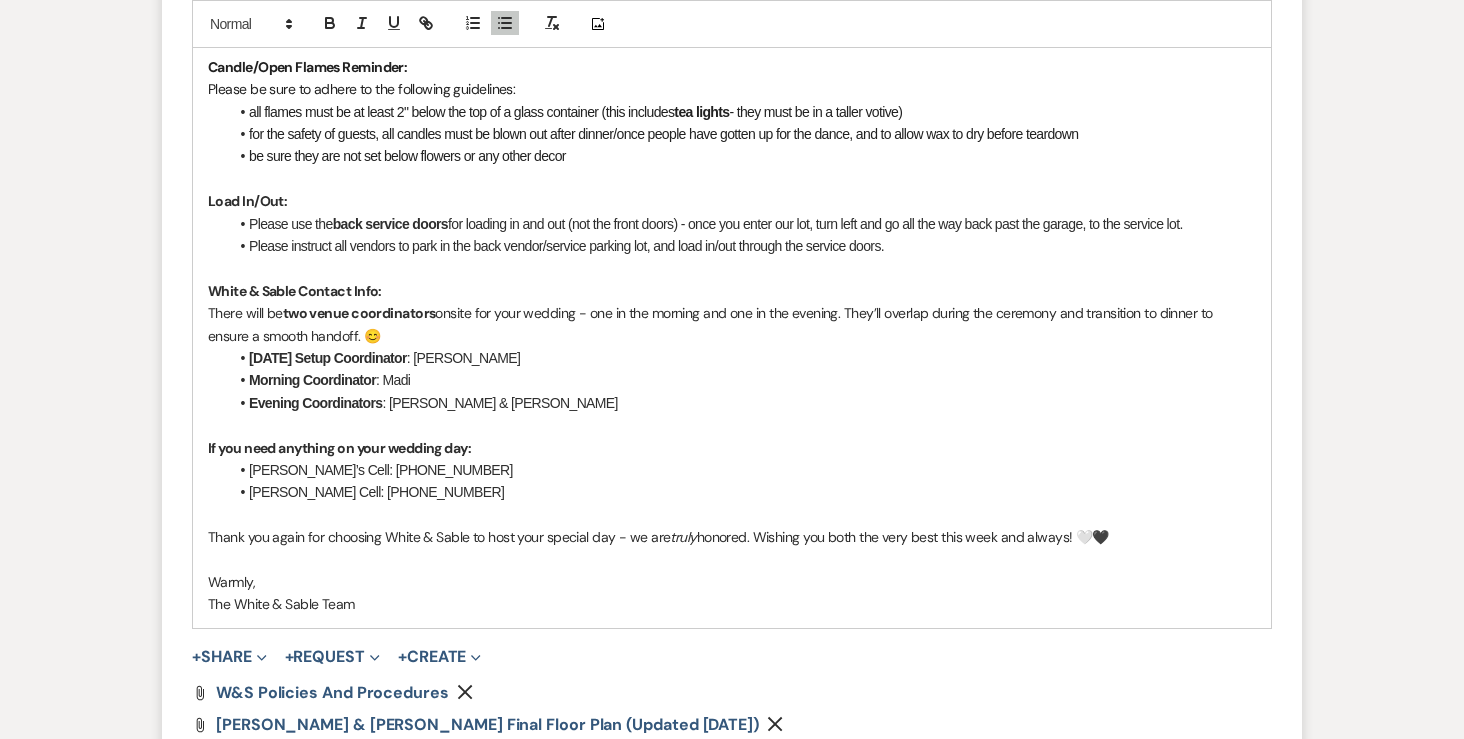 scroll, scrollTop: 1965, scrollLeft: 0, axis: vertical 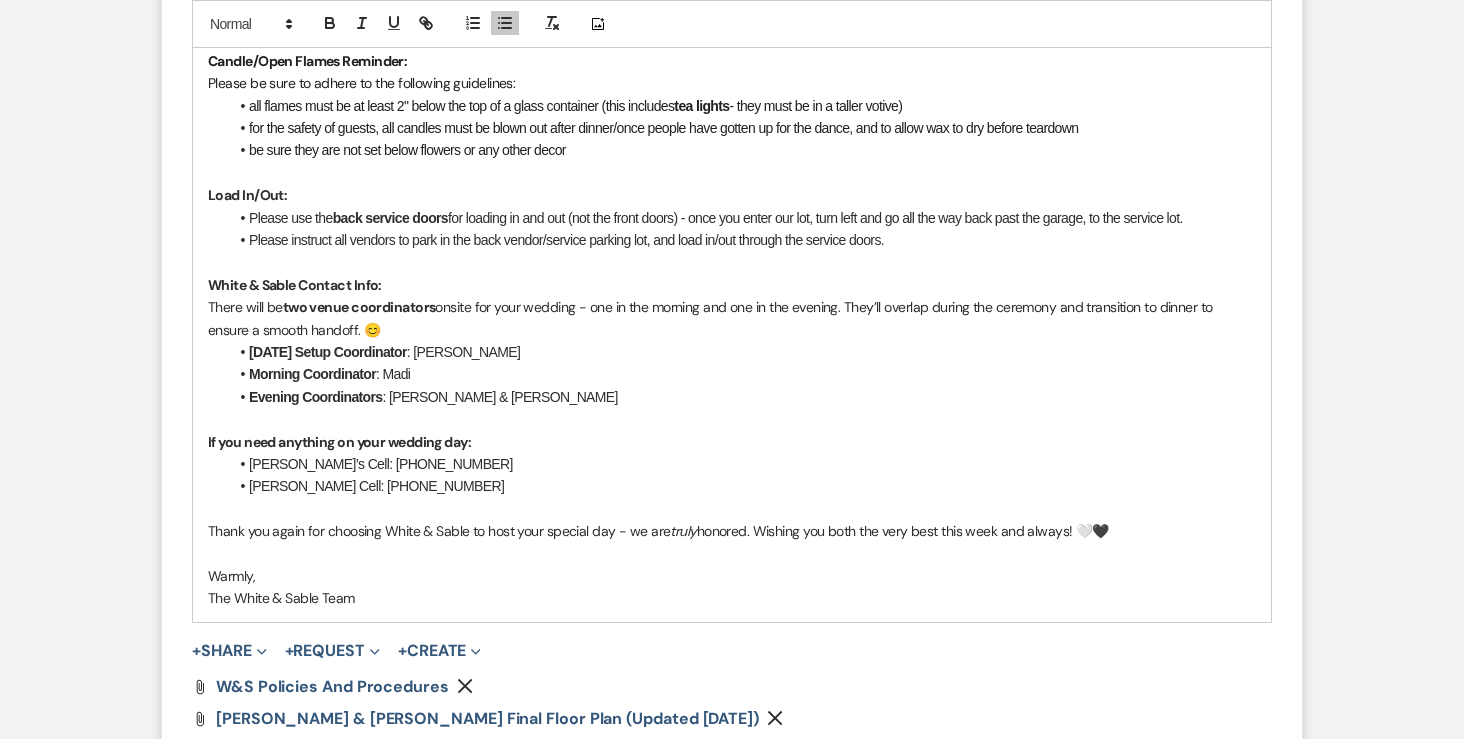 click on "[PERSON_NAME] Cell: [PHONE_NUMBER]" at bounding box center (742, 486) 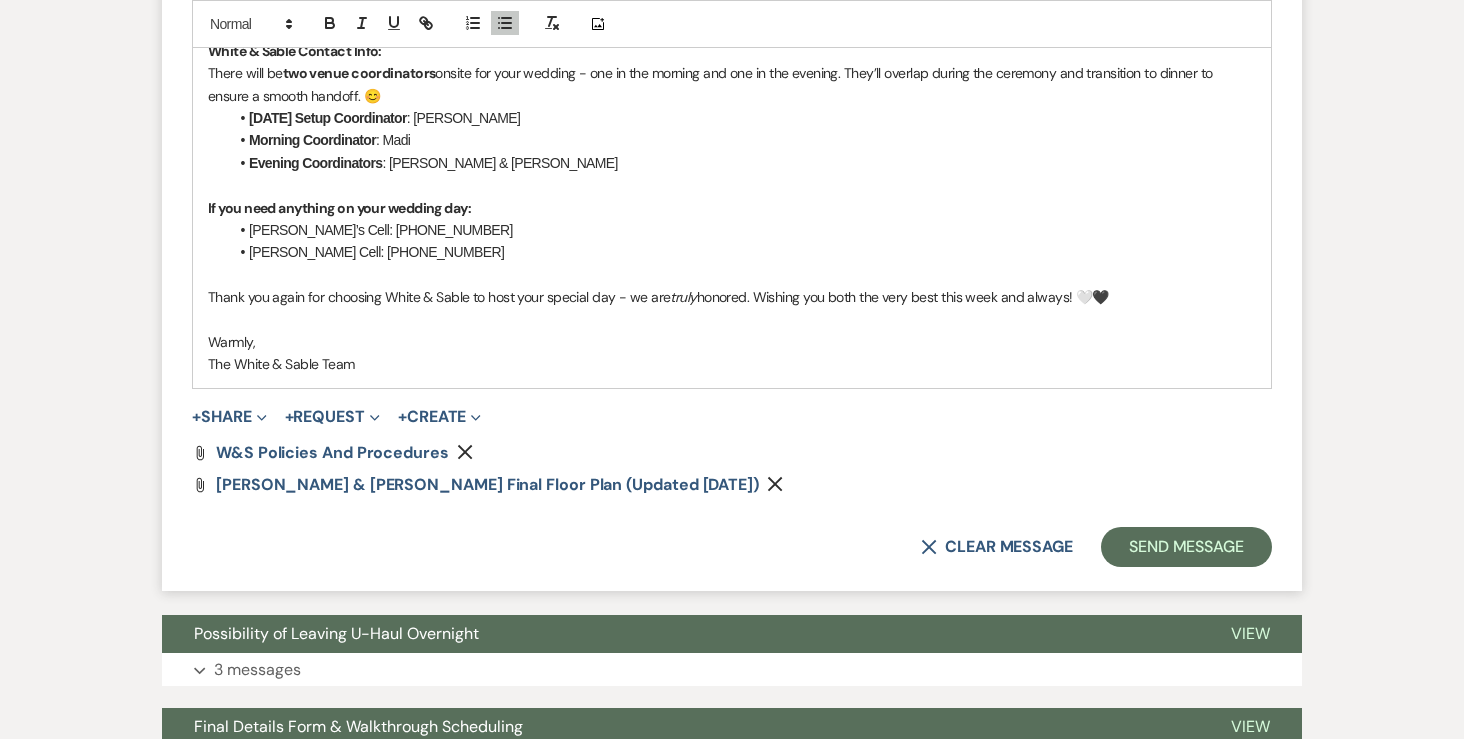 scroll, scrollTop: 2203, scrollLeft: 0, axis: vertical 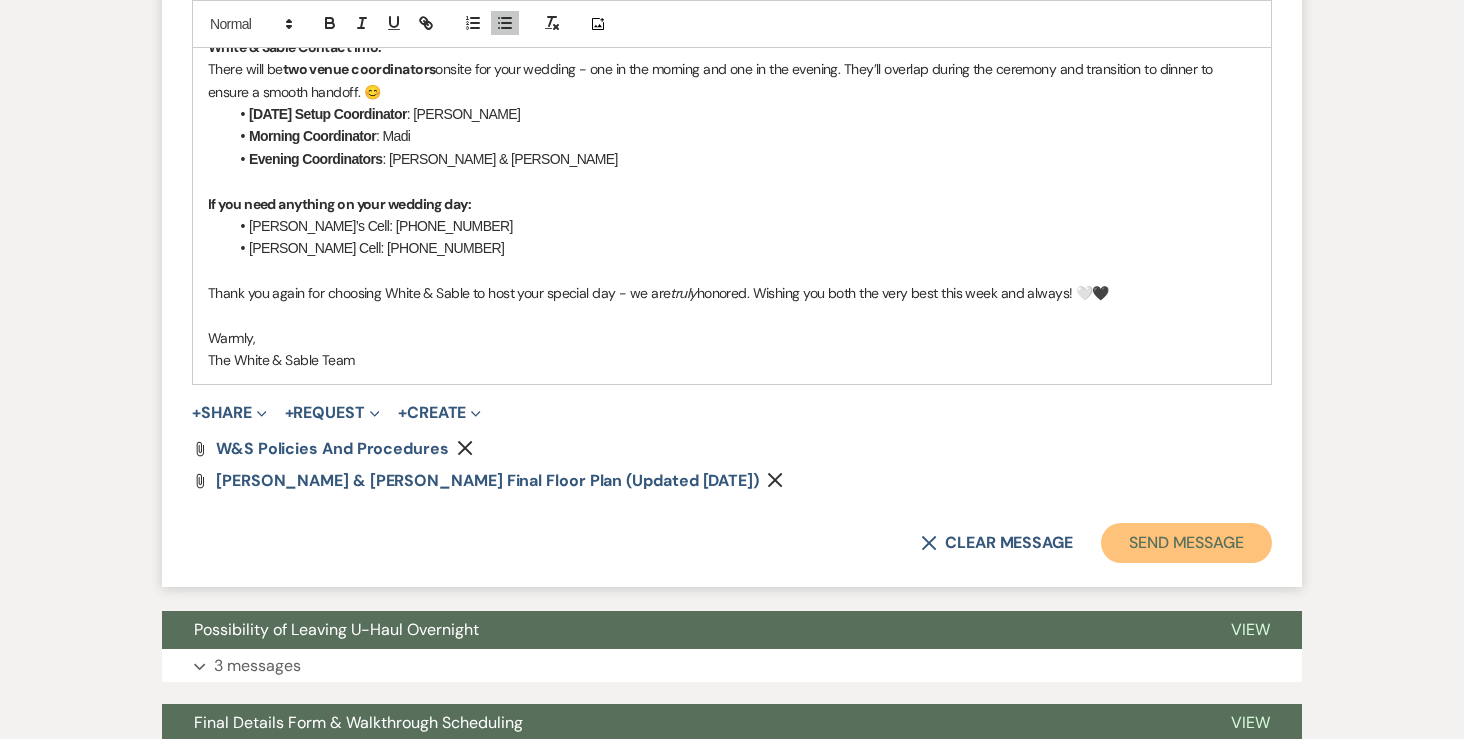 click on "Send Message" at bounding box center (1186, 543) 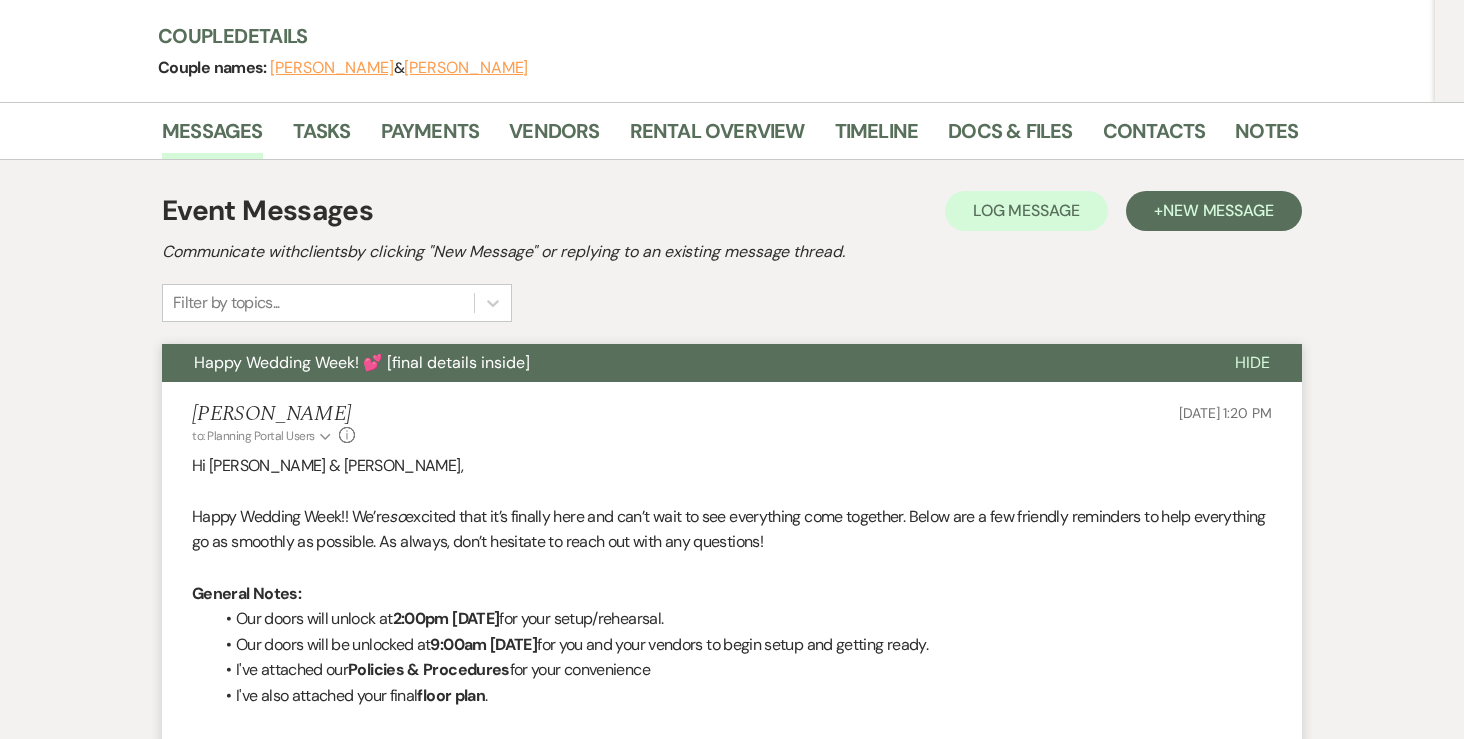 scroll, scrollTop: 0, scrollLeft: 0, axis: both 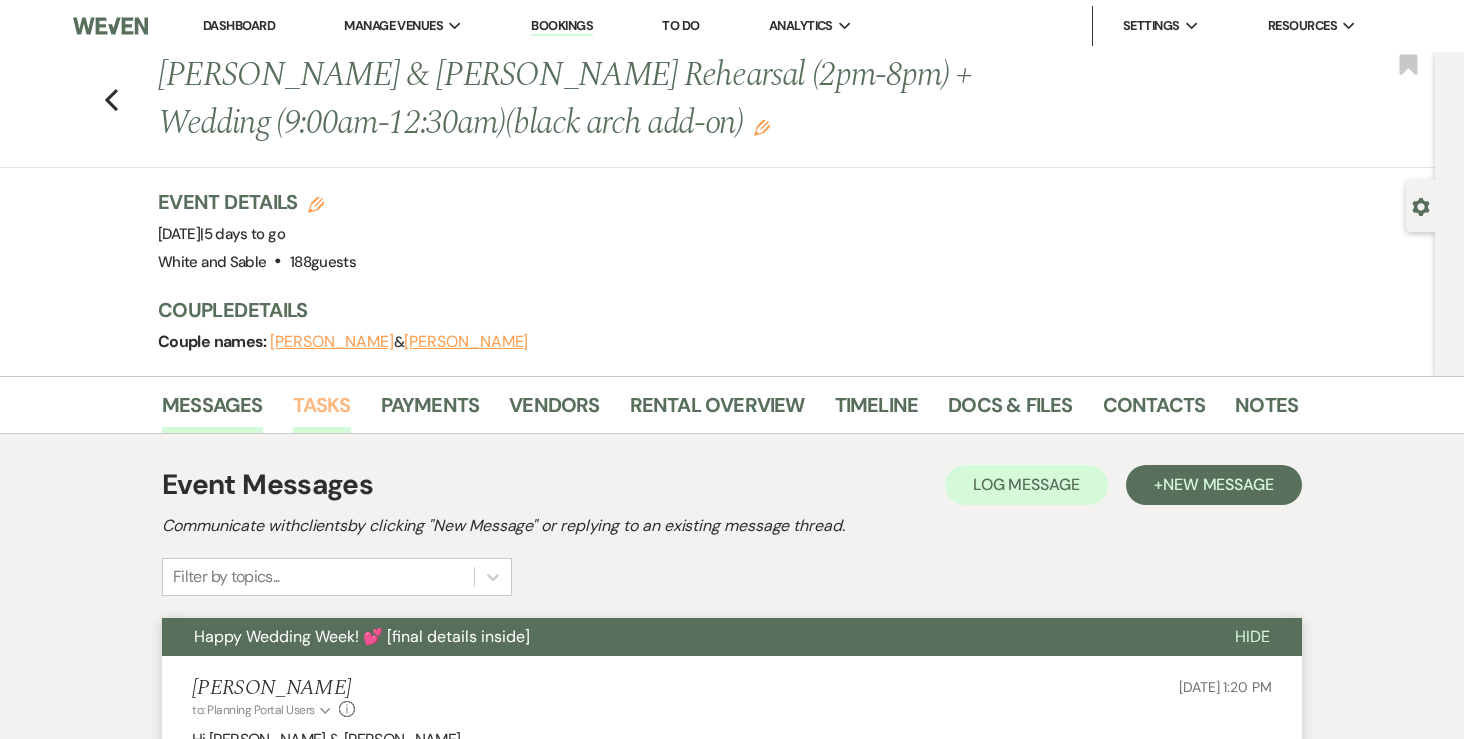click on "Tasks" at bounding box center [322, 411] 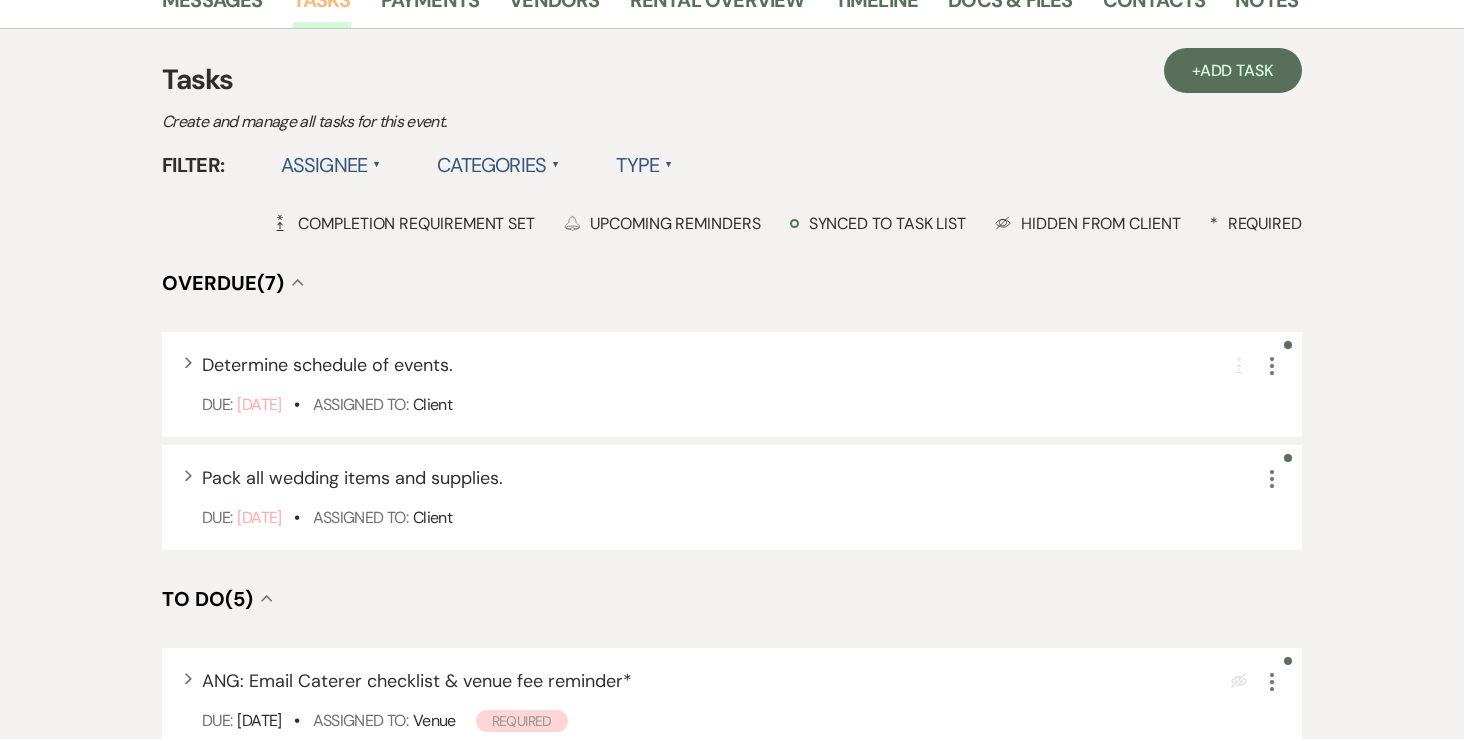 scroll, scrollTop: 440, scrollLeft: 0, axis: vertical 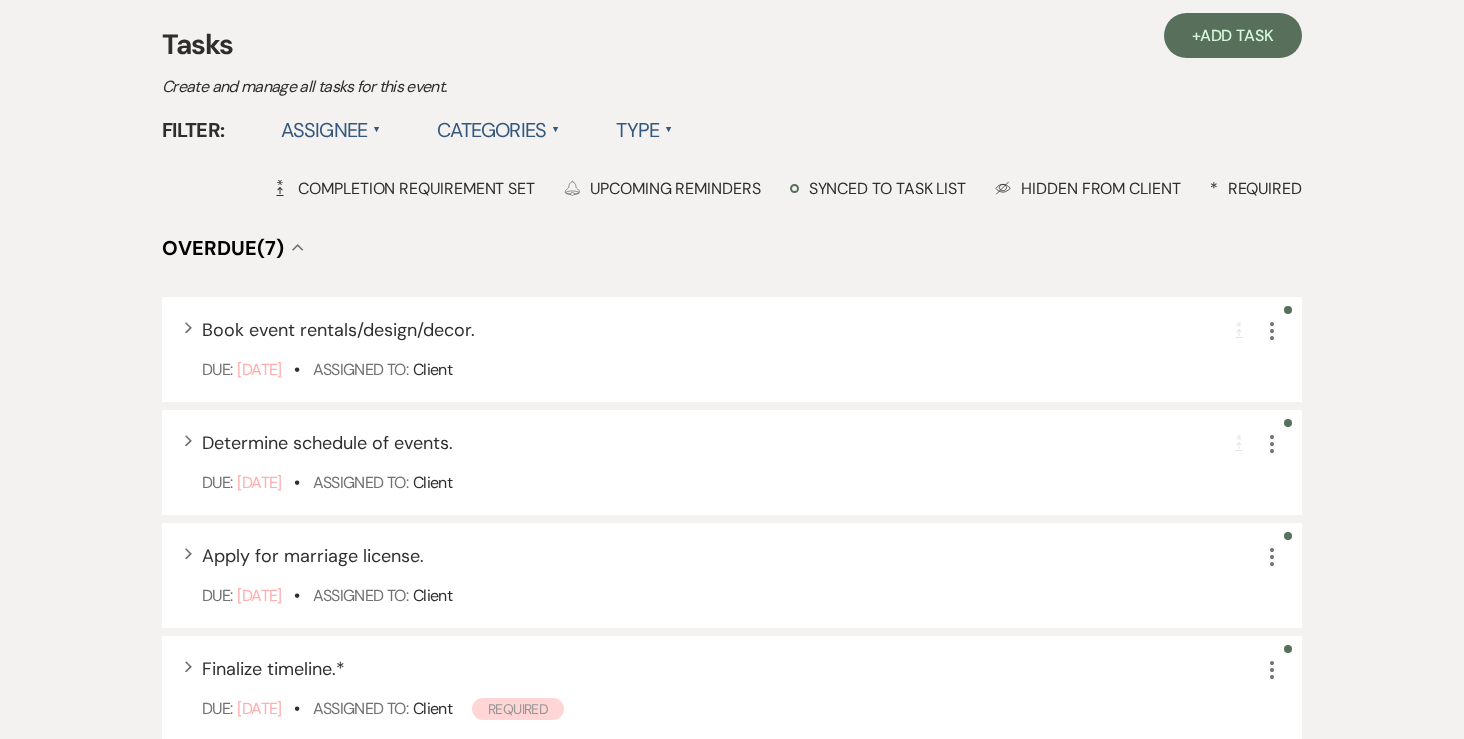 click on "Assignee   ▲" at bounding box center (331, 130) 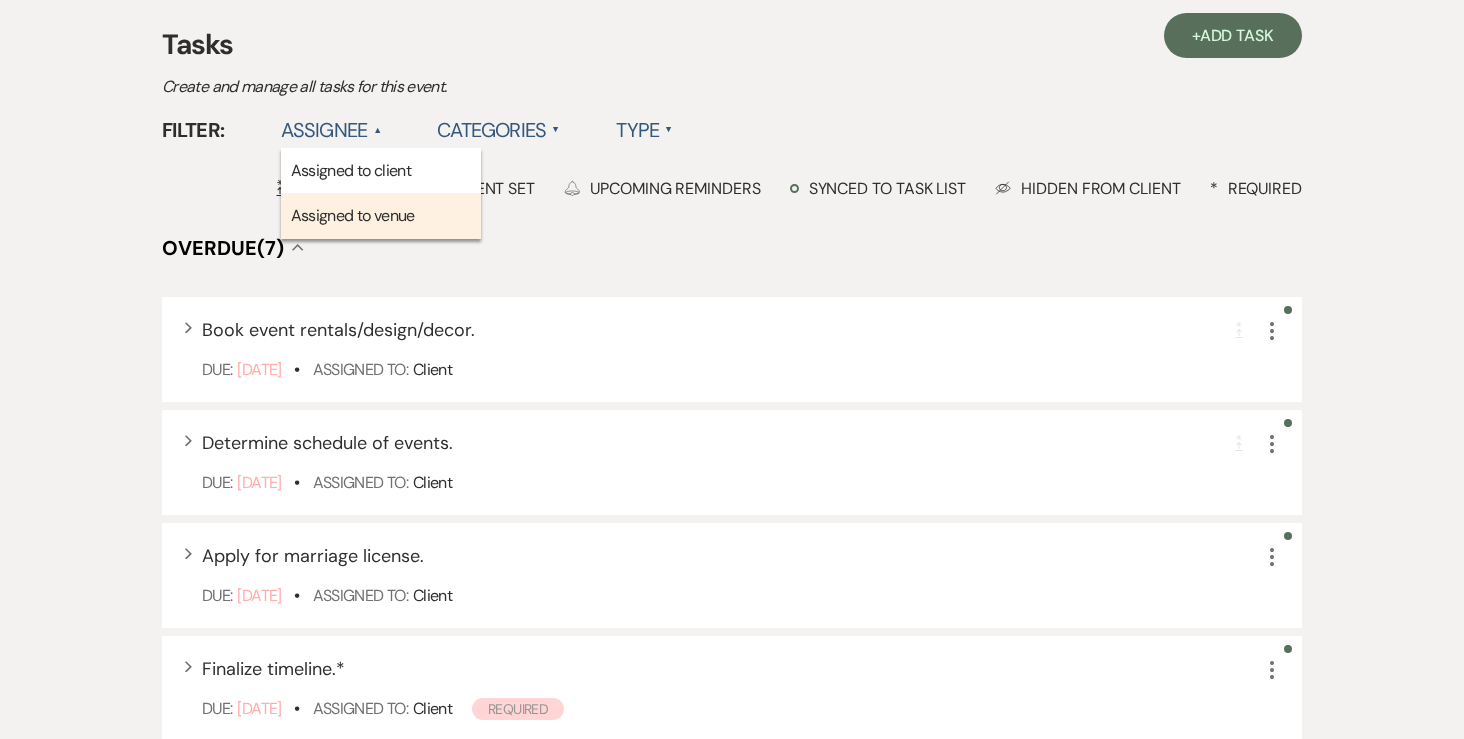 click on "Assigned to venue" at bounding box center [381, 216] 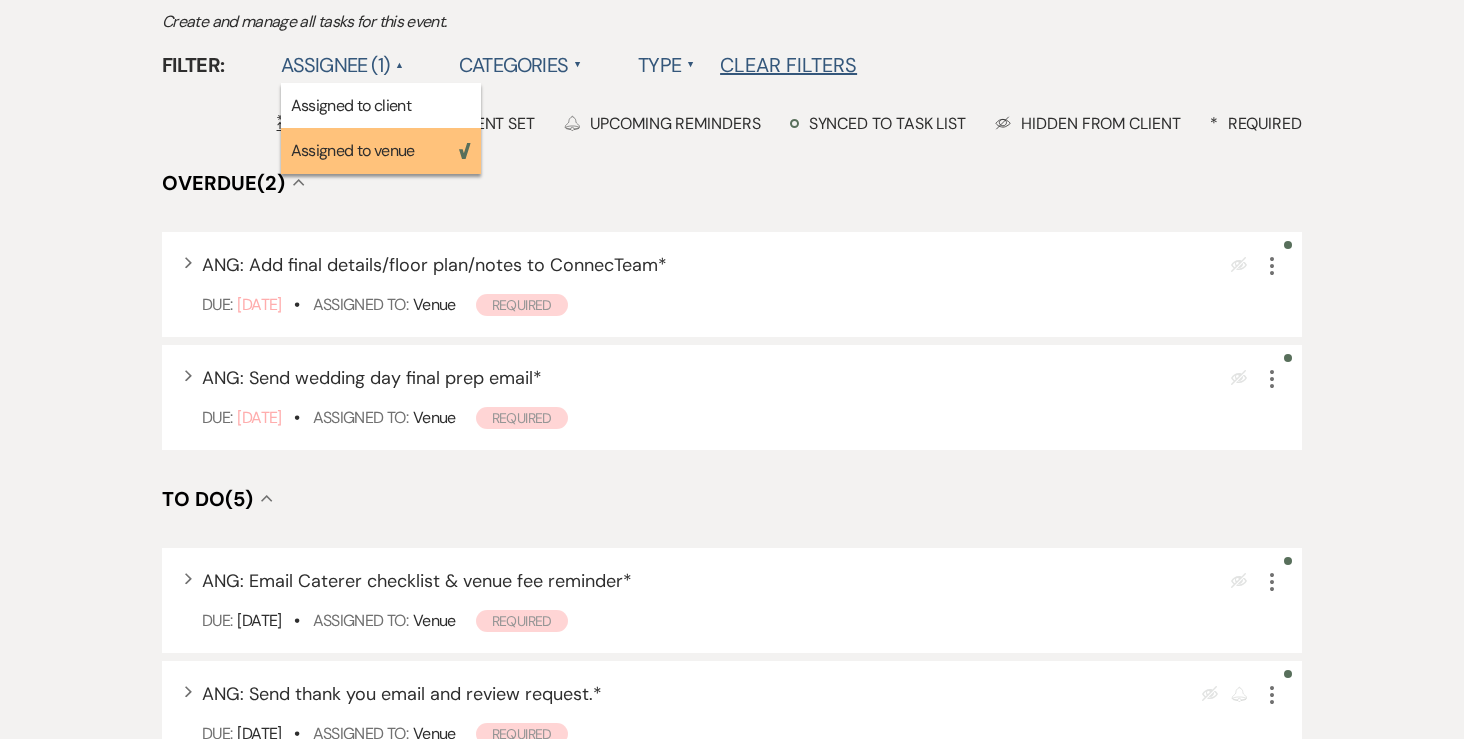 scroll, scrollTop: 507, scrollLeft: 0, axis: vertical 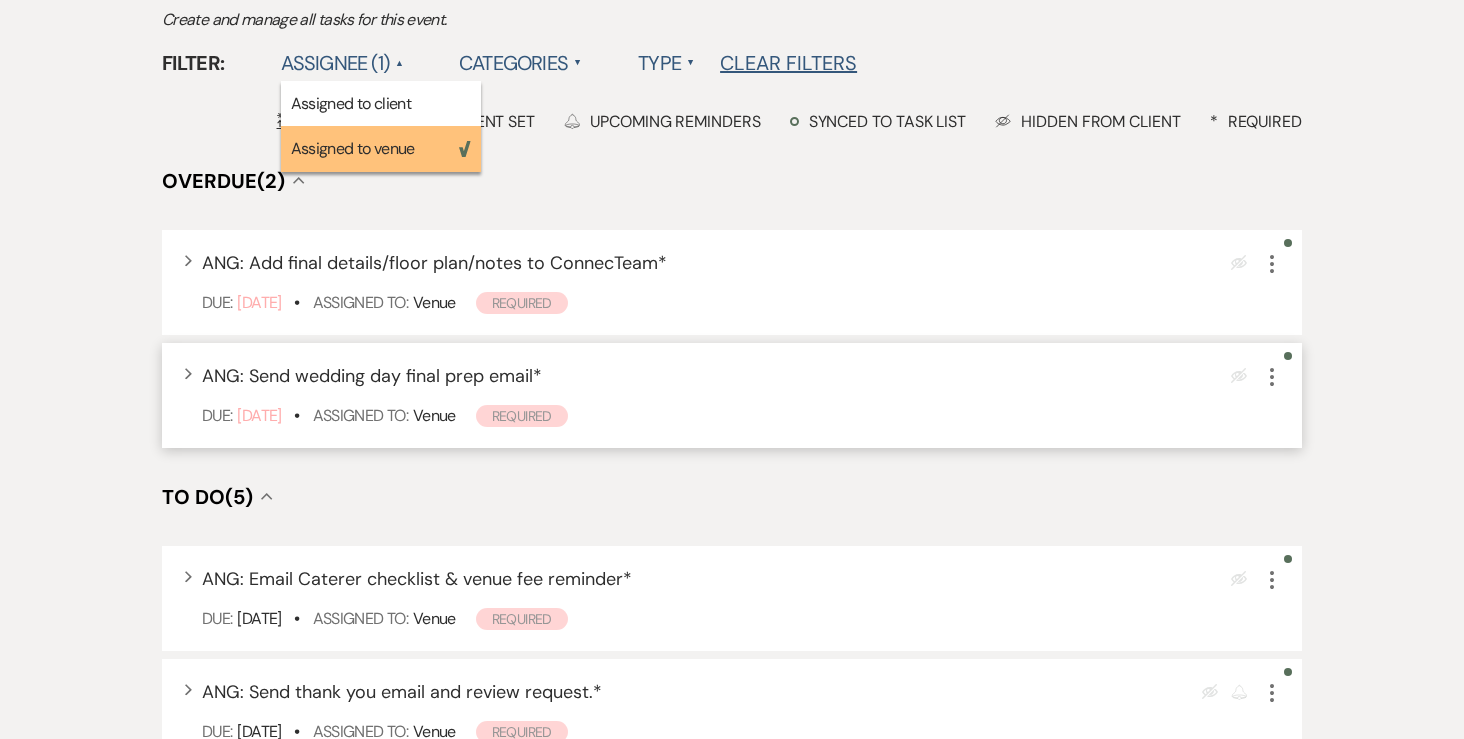 click on "More" 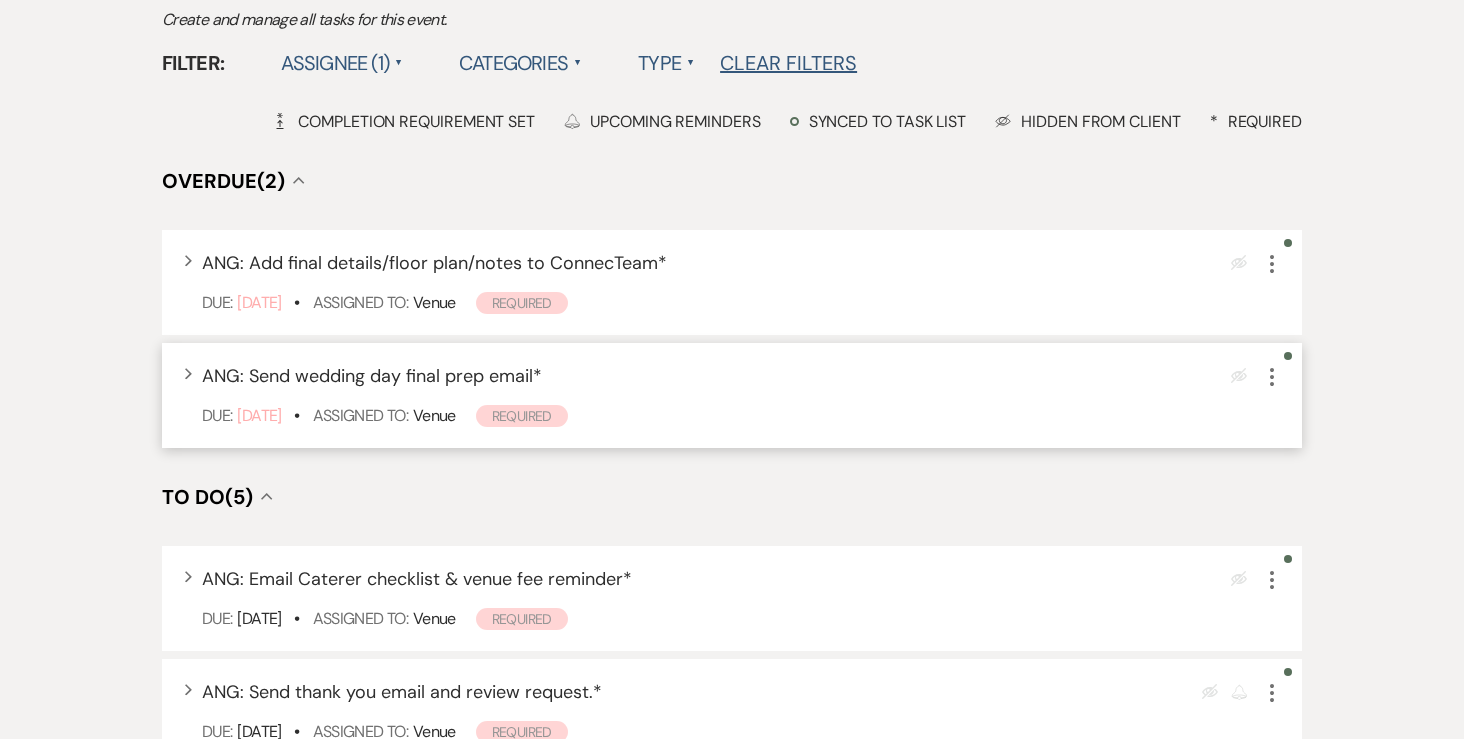 click on "More" 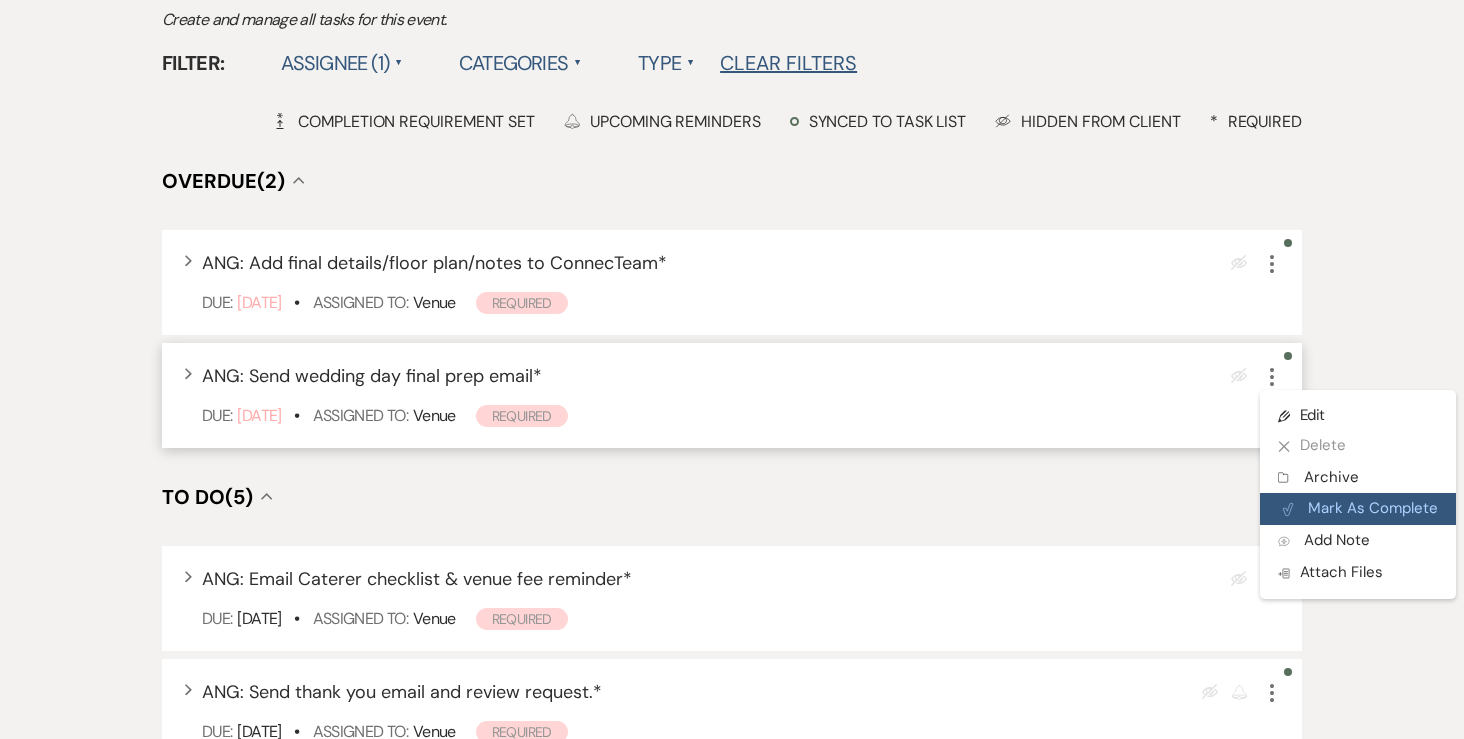 click on "Plan Portal Link   Mark As Complete" at bounding box center [1358, 509] 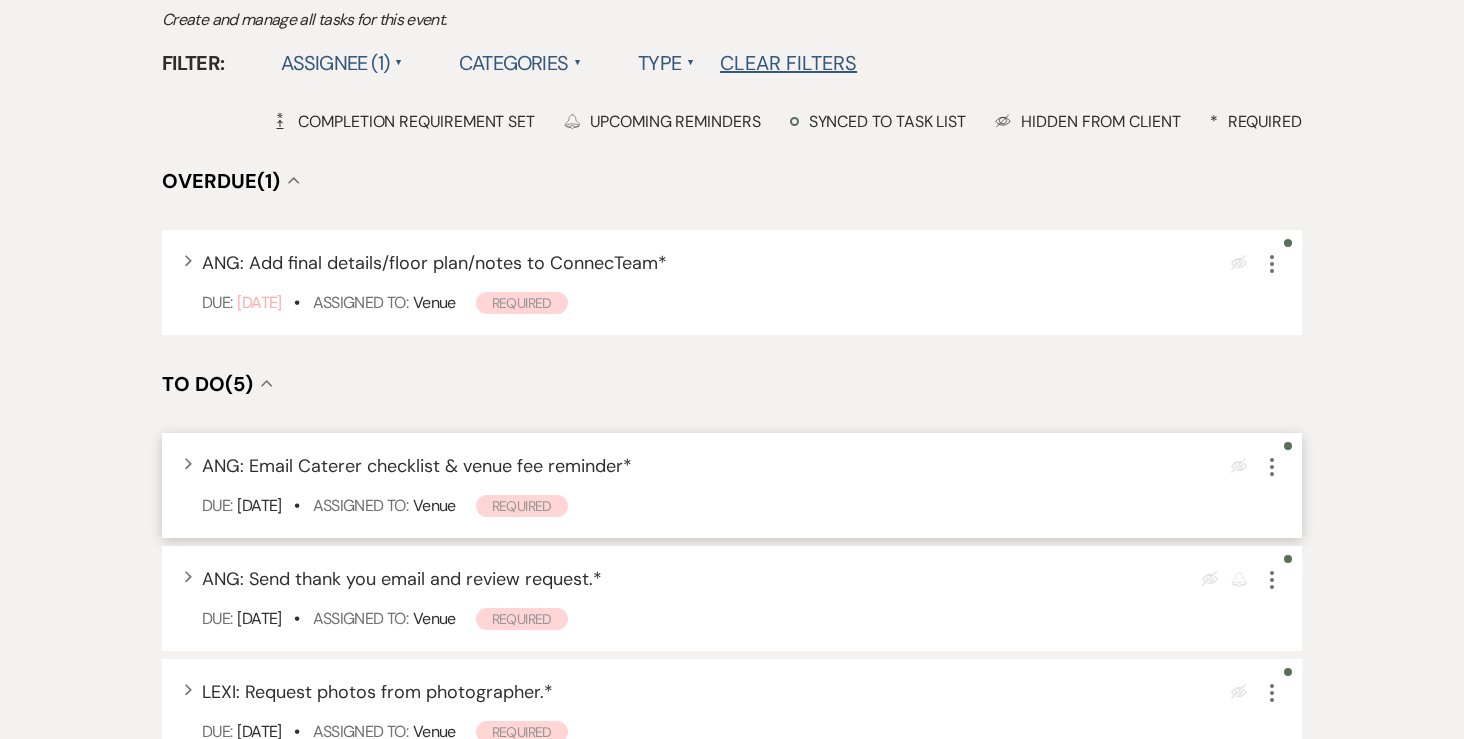 click 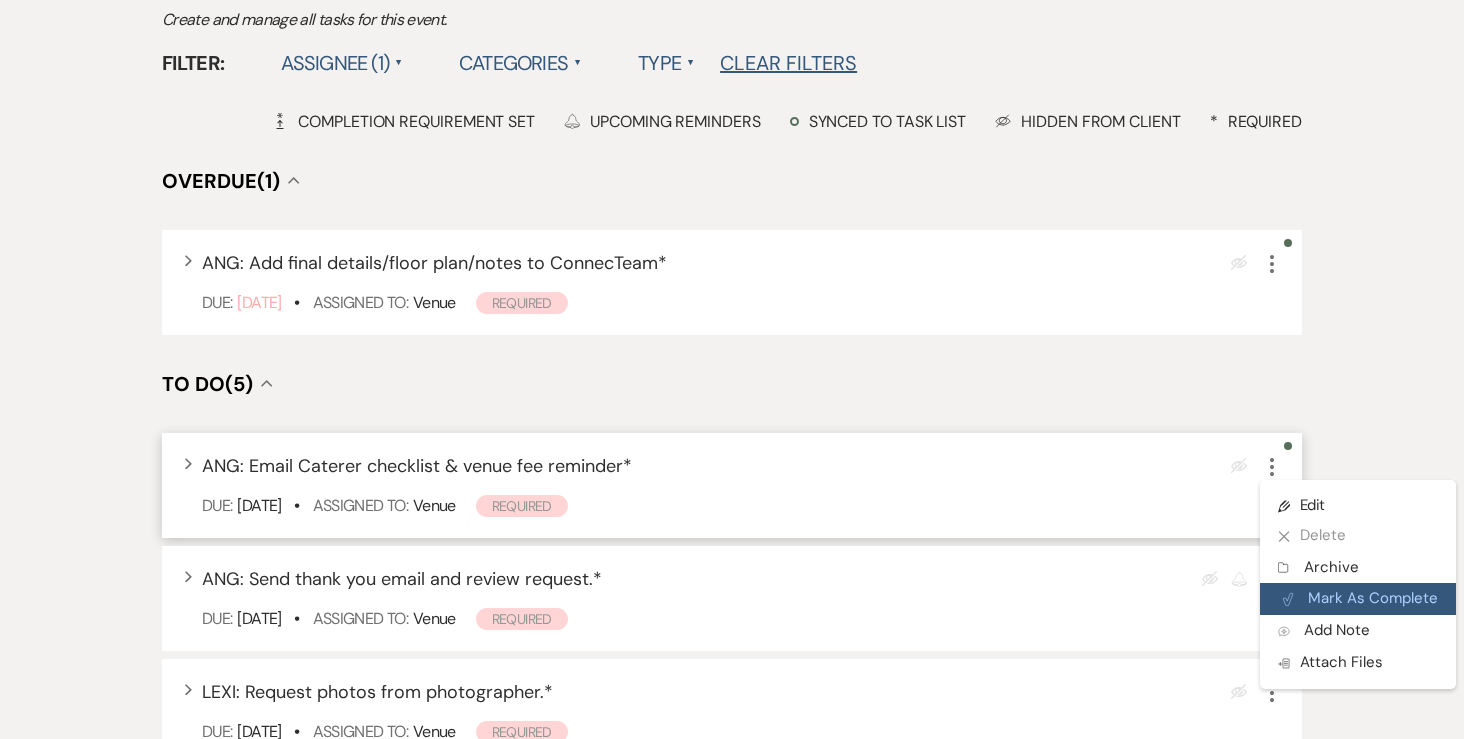 click on "Plan Portal Link   Mark As Complete" at bounding box center (1358, 599) 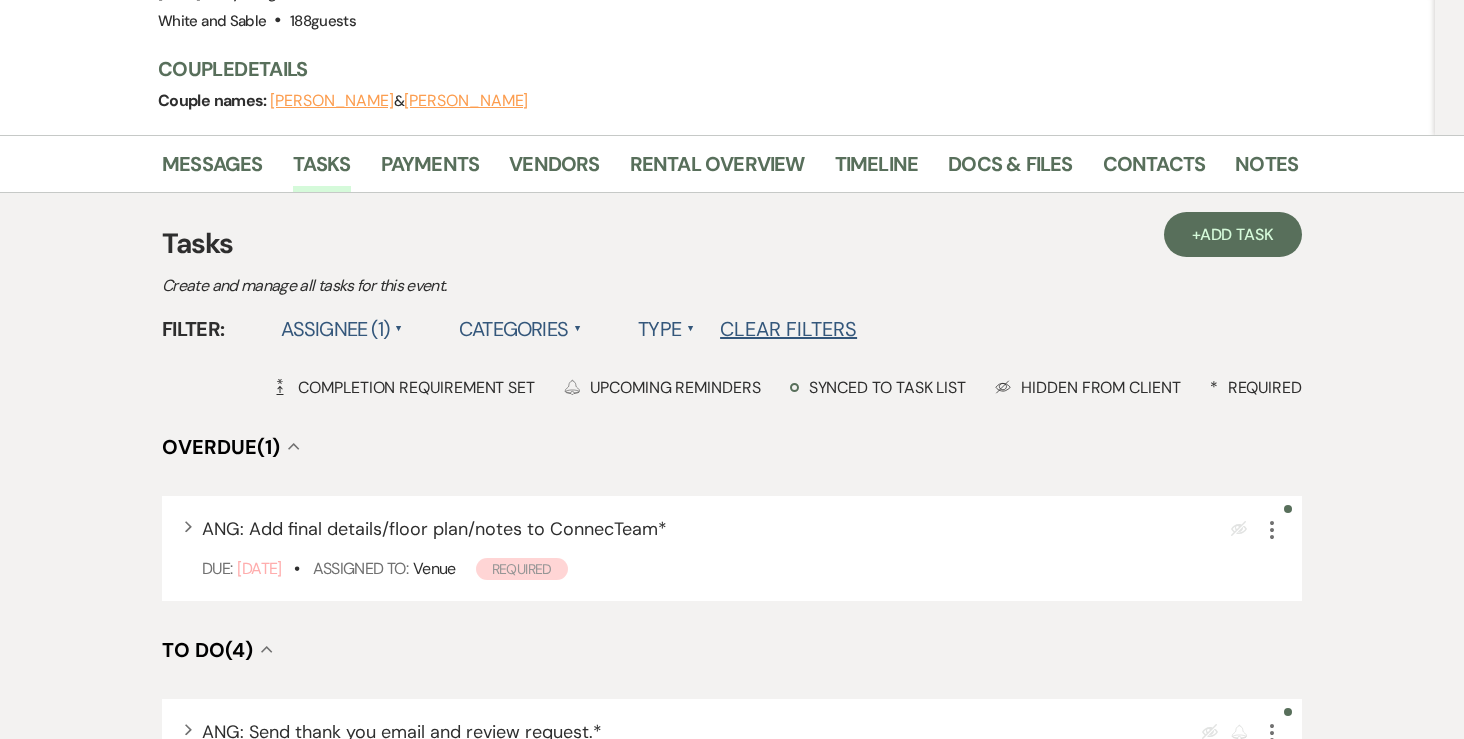 scroll, scrollTop: 0, scrollLeft: 0, axis: both 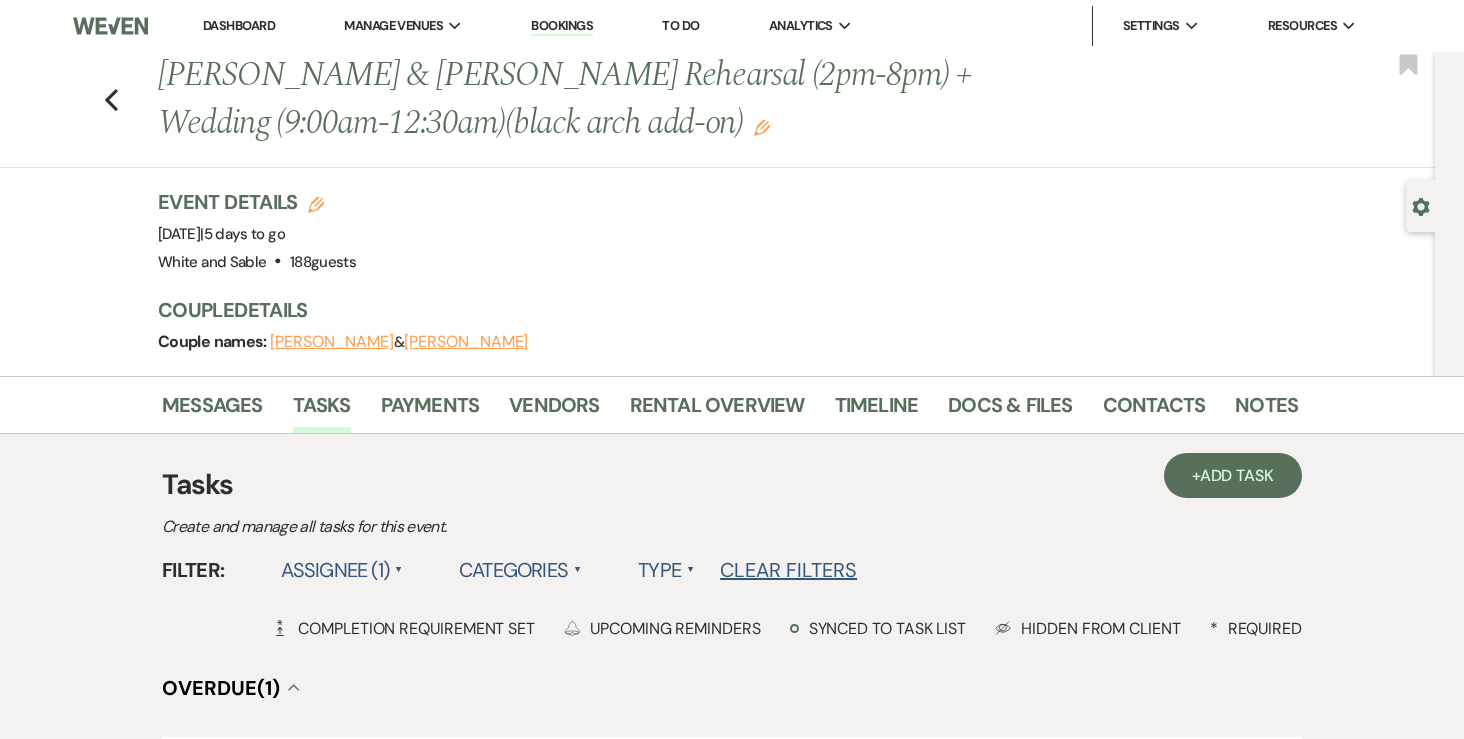 click on "Dashboard" at bounding box center (239, 25) 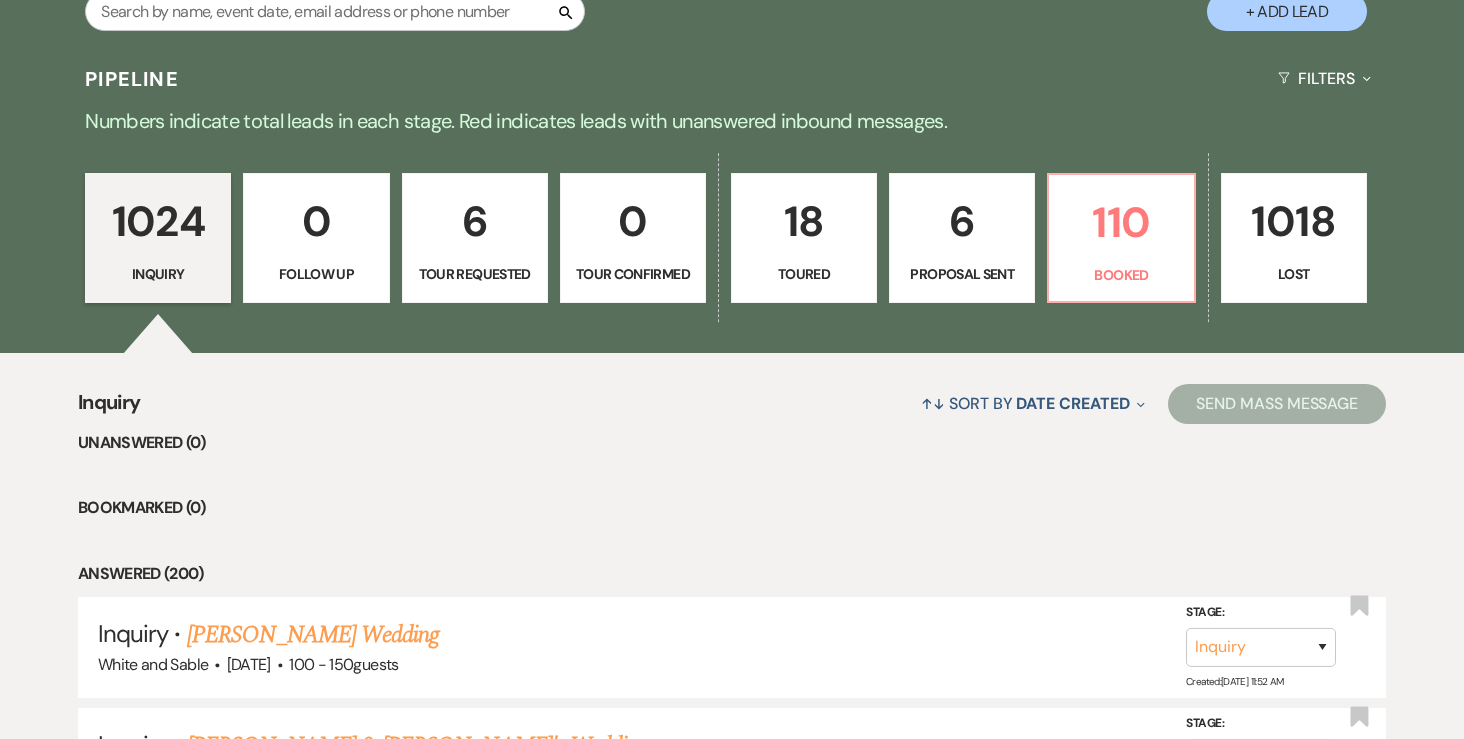 scroll, scrollTop: 424, scrollLeft: 0, axis: vertical 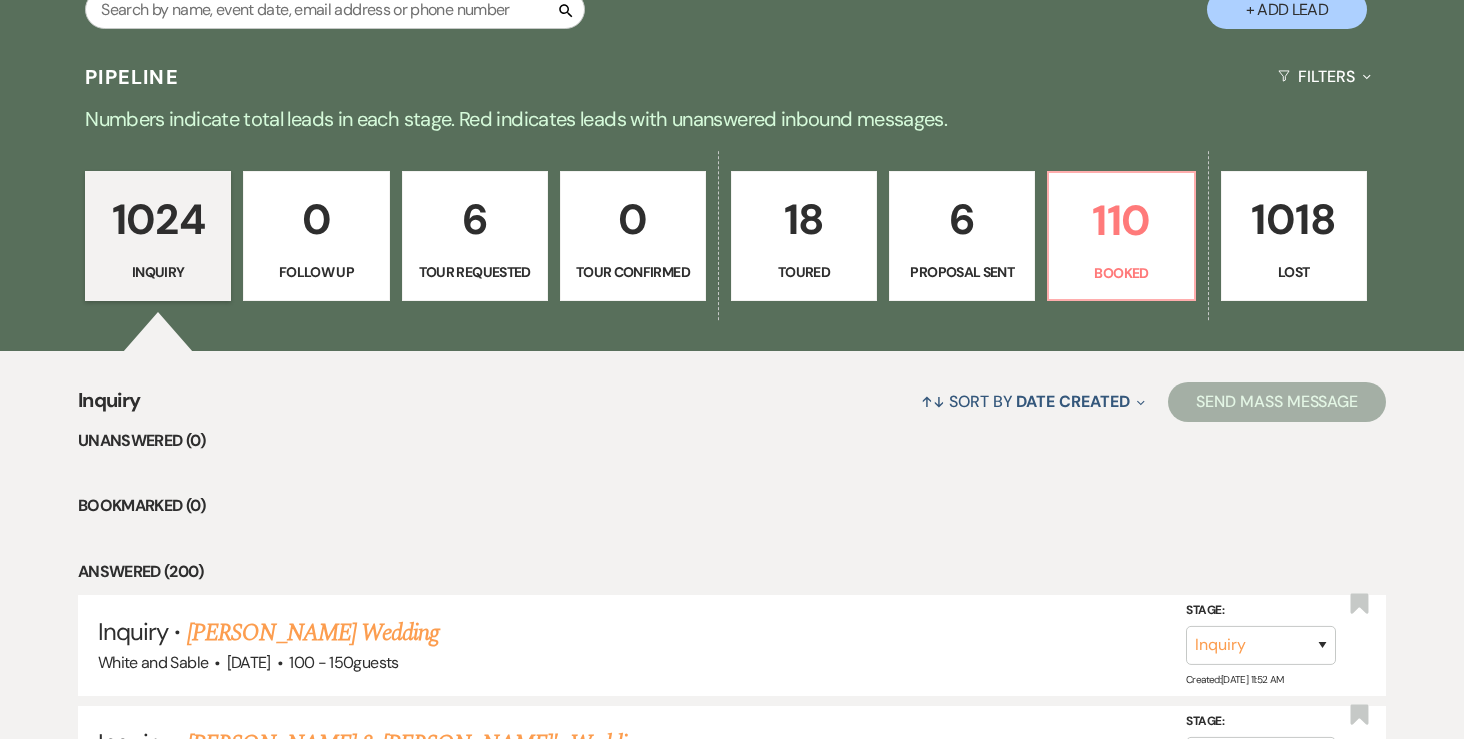 click on "6" at bounding box center [962, 219] 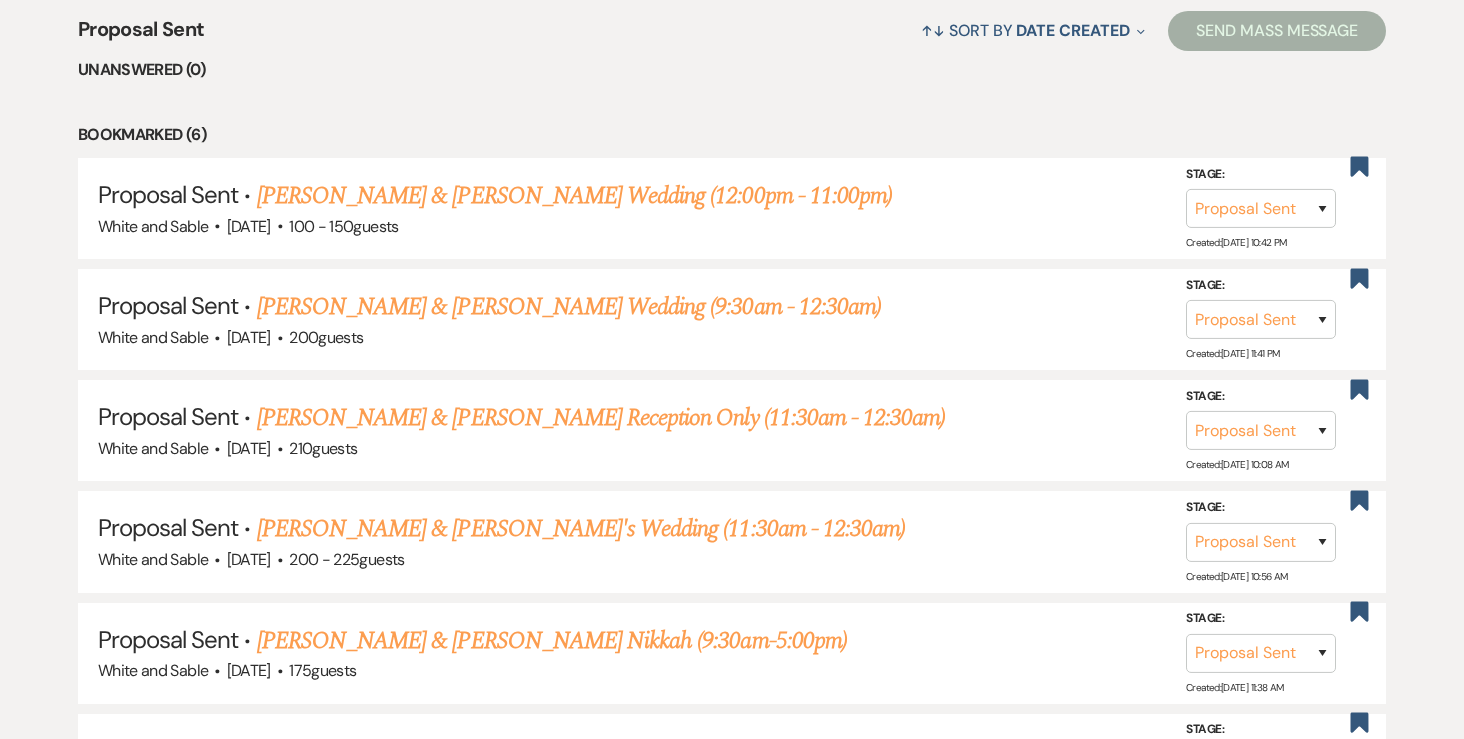 scroll, scrollTop: 800, scrollLeft: 0, axis: vertical 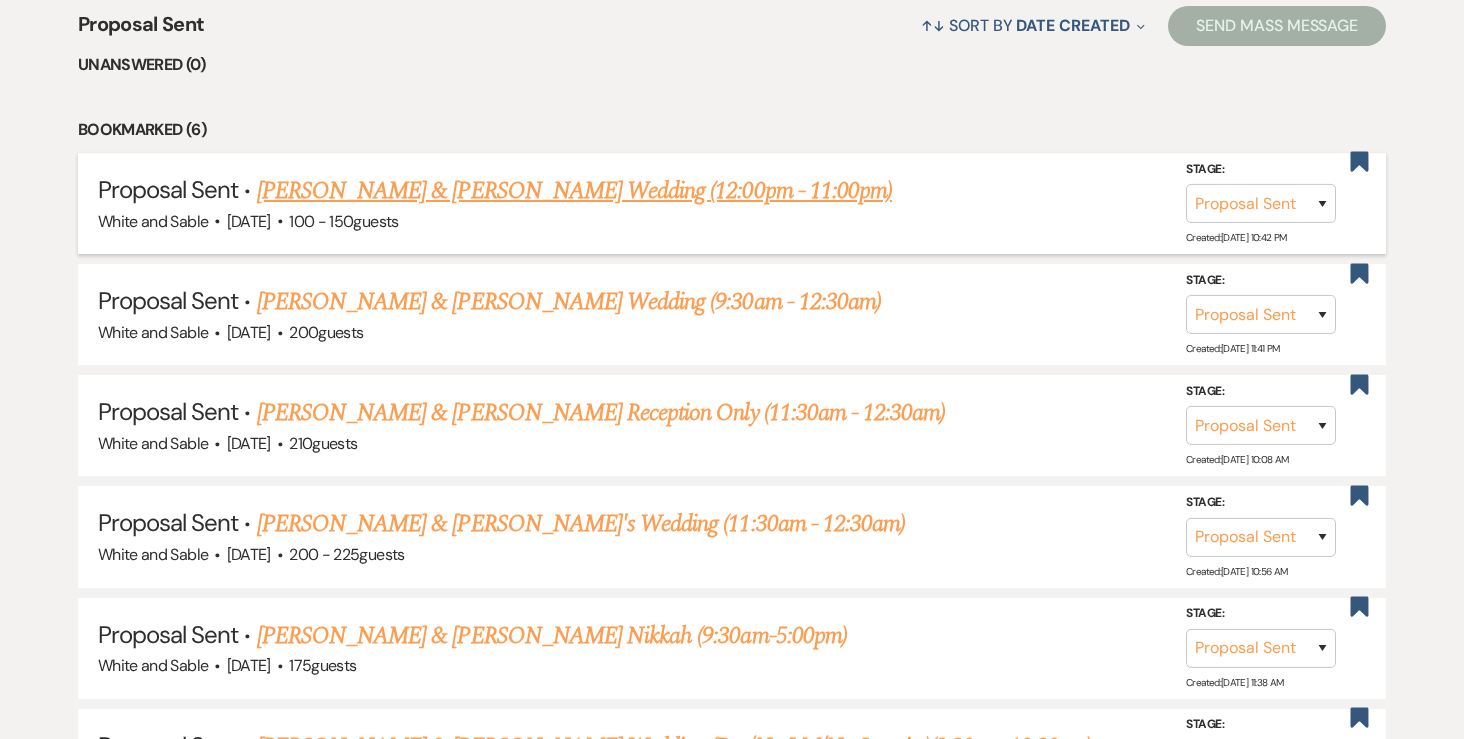click on "[PERSON_NAME] & [PERSON_NAME] Wedding (12:00pm - 11:00pm)" at bounding box center [574, 191] 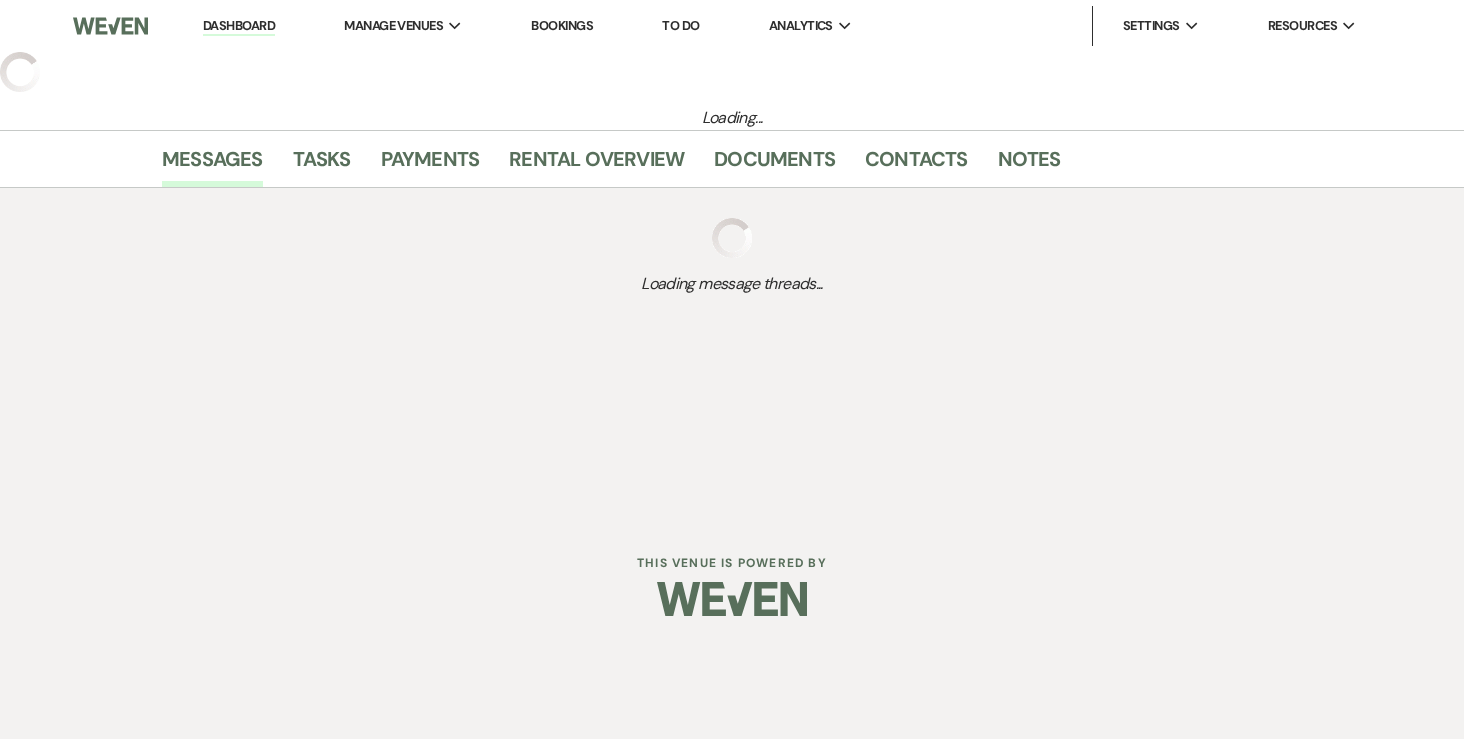 select on "6" 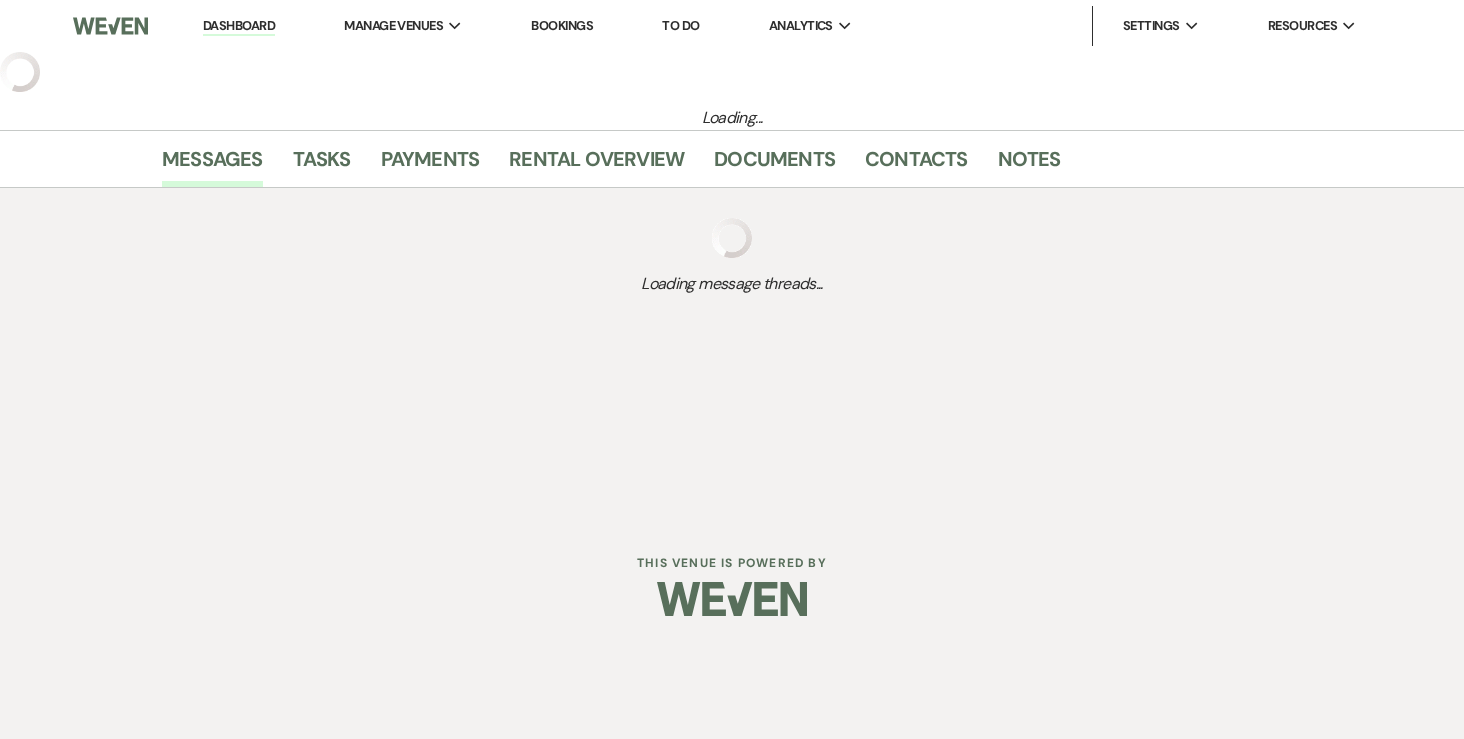 select on "6" 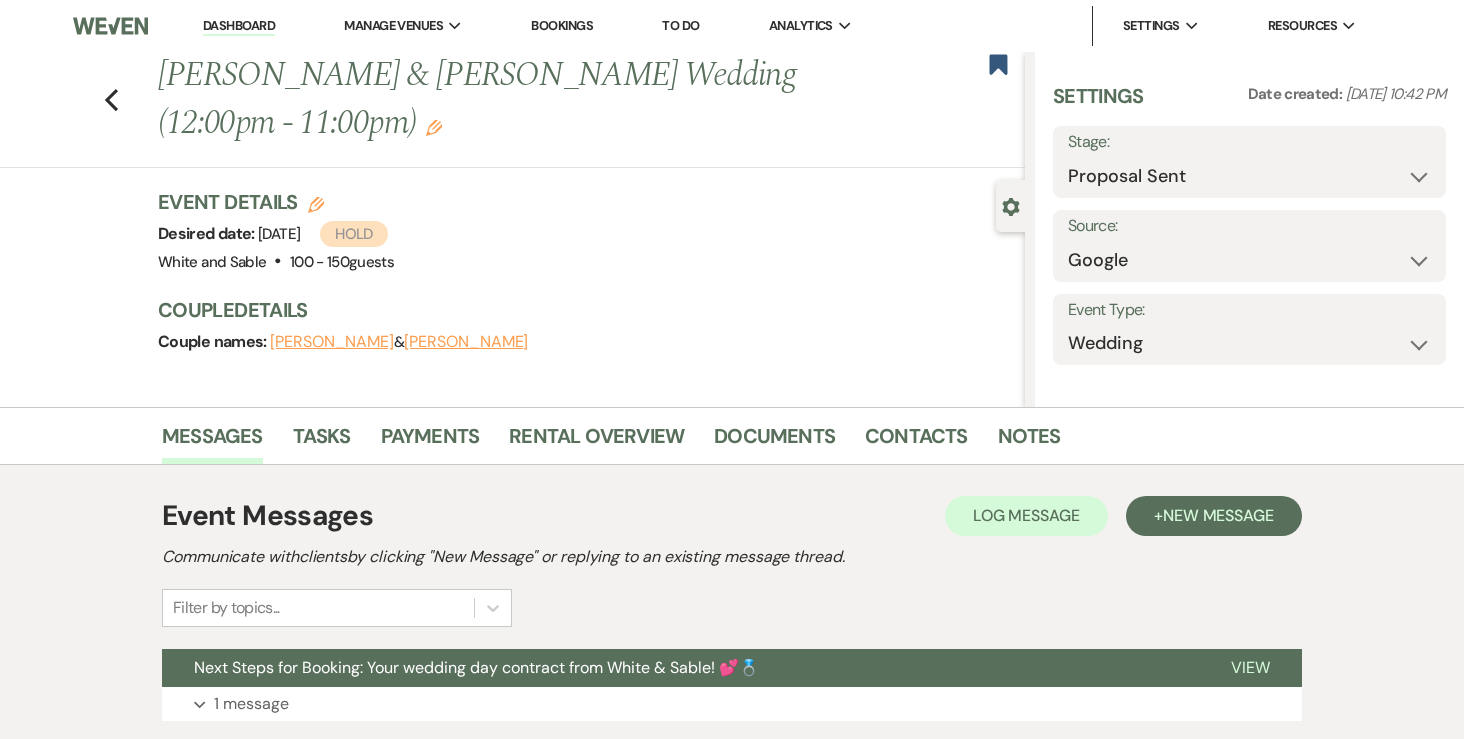 scroll, scrollTop: 219, scrollLeft: 0, axis: vertical 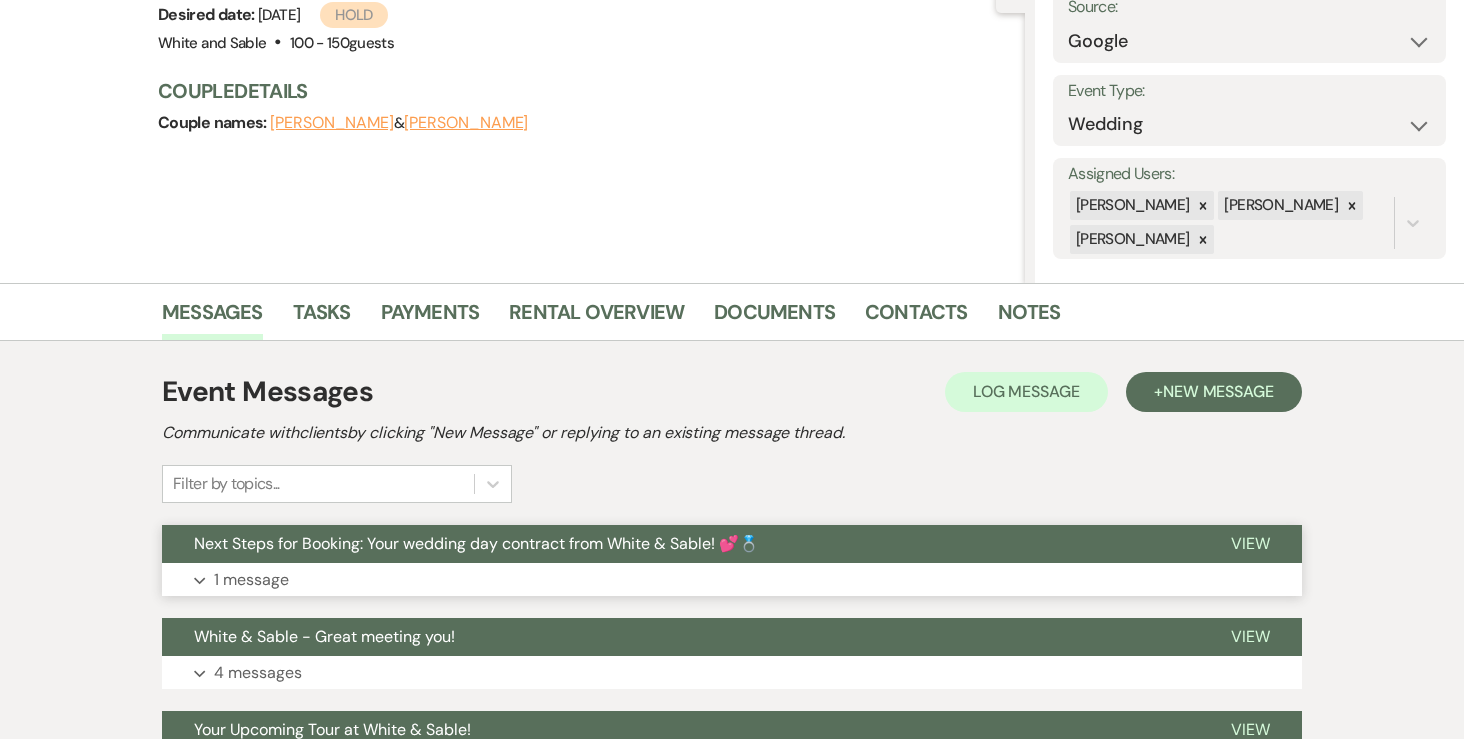 click on "Expand 1 message" at bounding box center (732, 580) 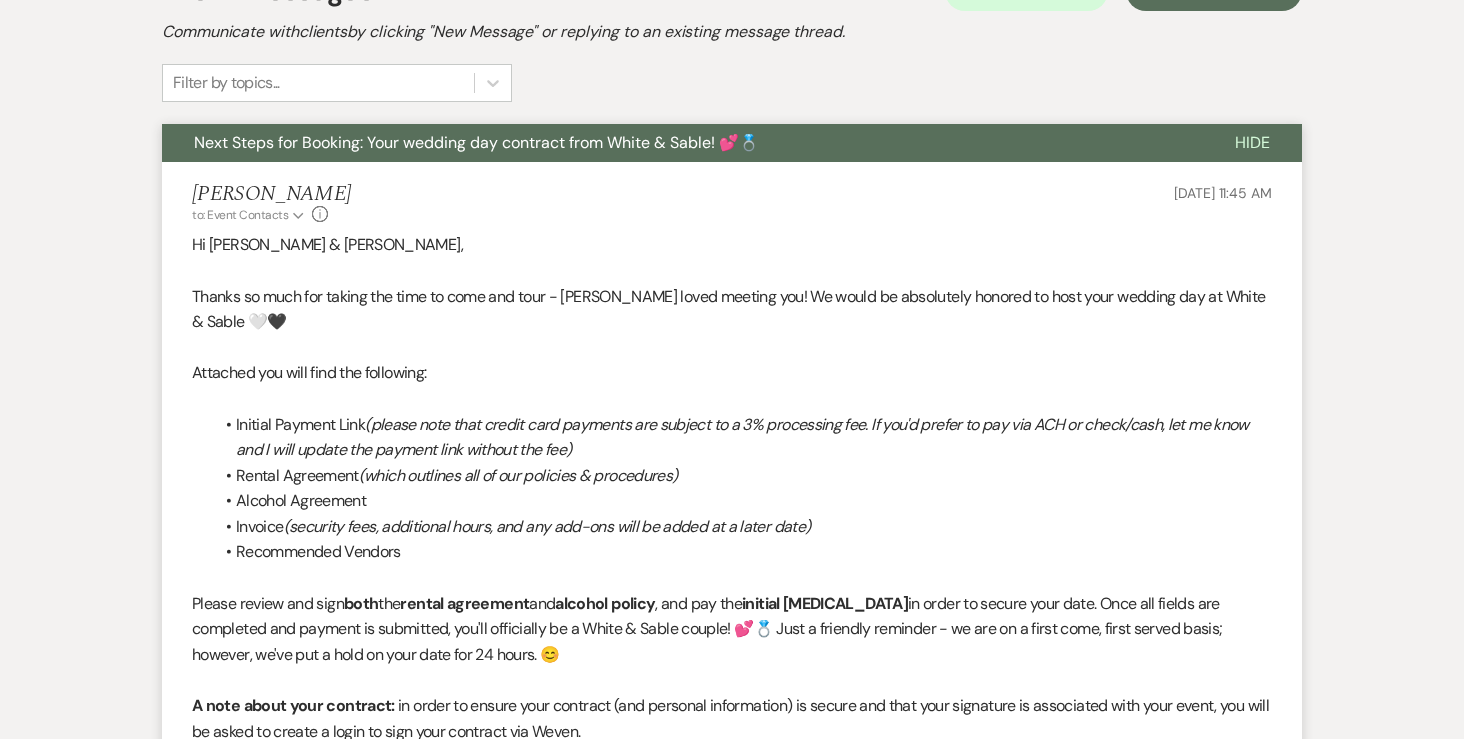 scroll, scrollTop: 621, scrollLeft: 0, axis: vertical 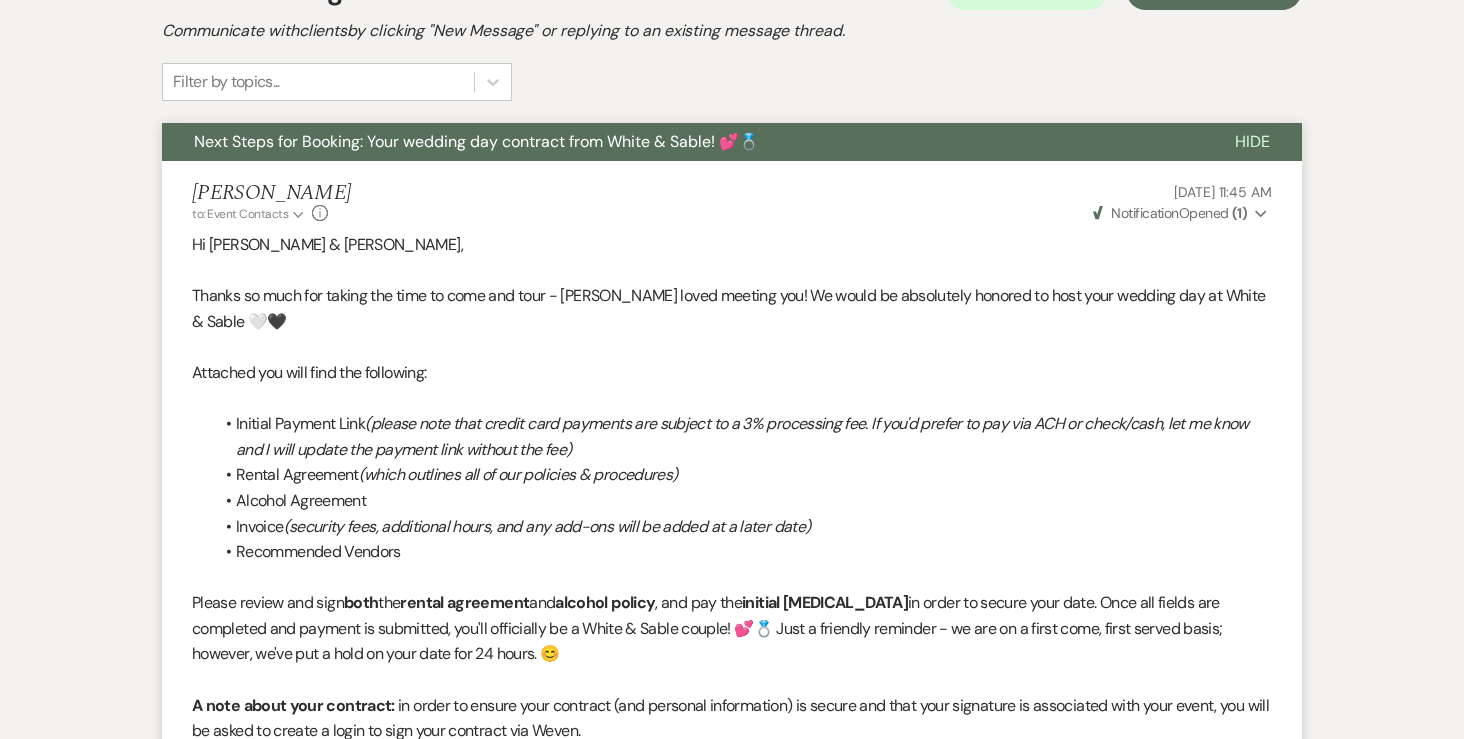 click on "( 1 )" at bounding box center (1239, 213) 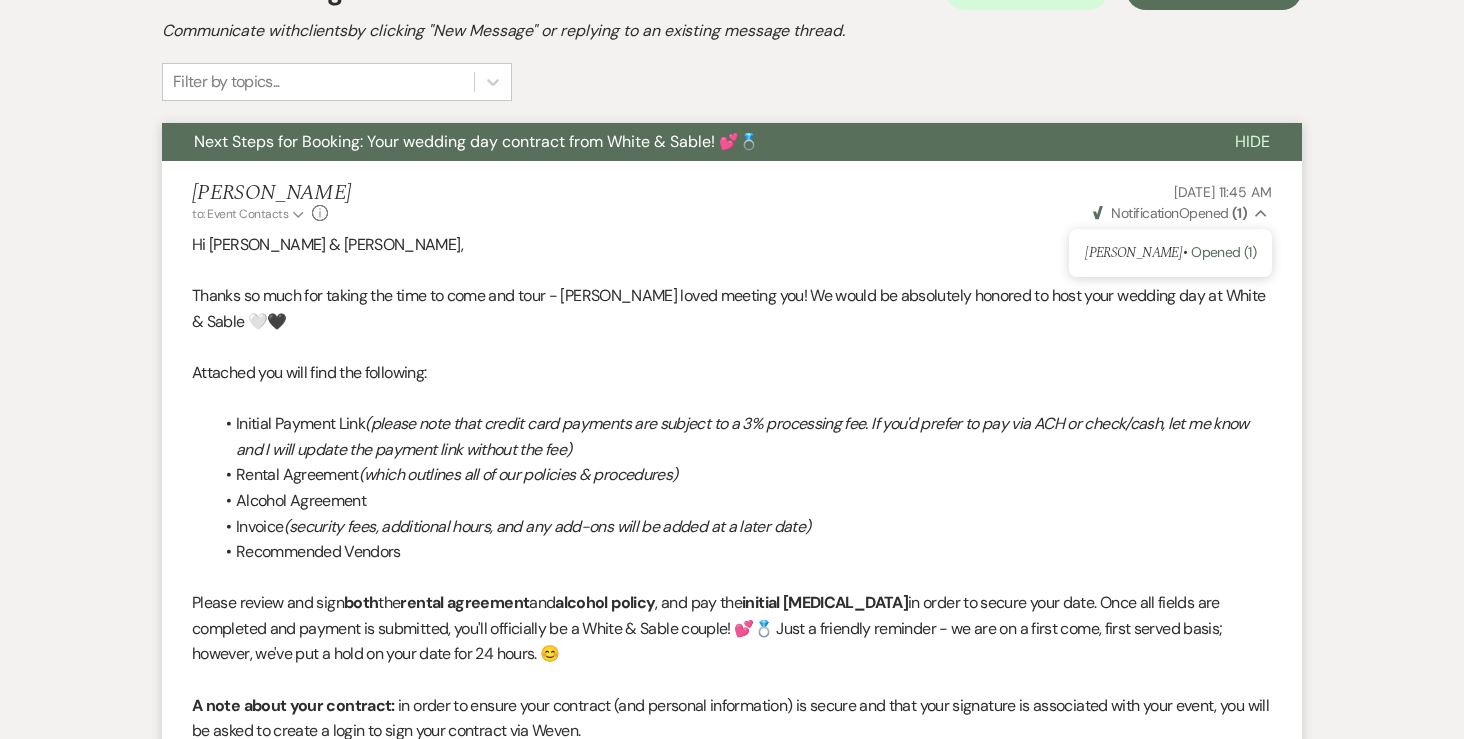 click on "Hi Hailey & Riley," at bounding box center [732, 245] 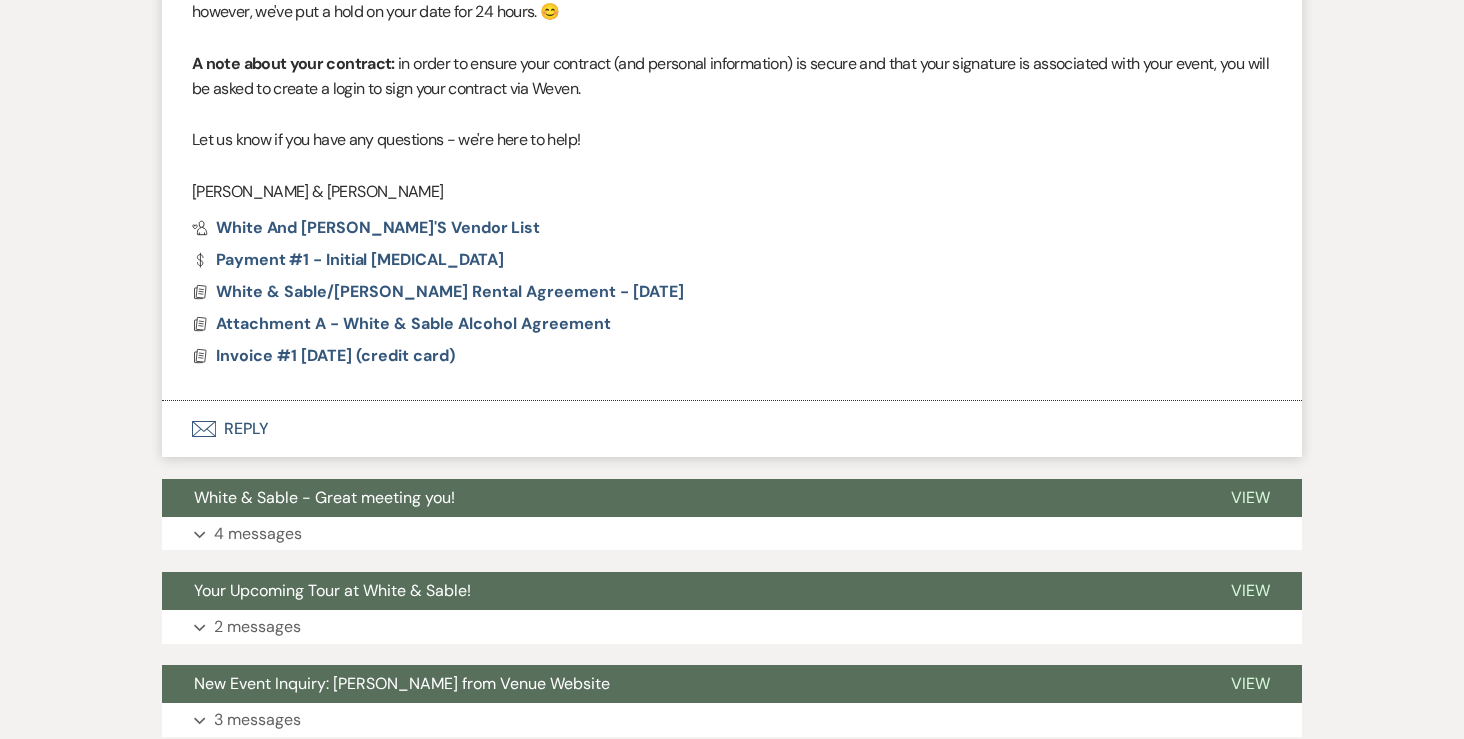 scroll, scrollTop: 1265, scrollLeft: 0, axis: vertical 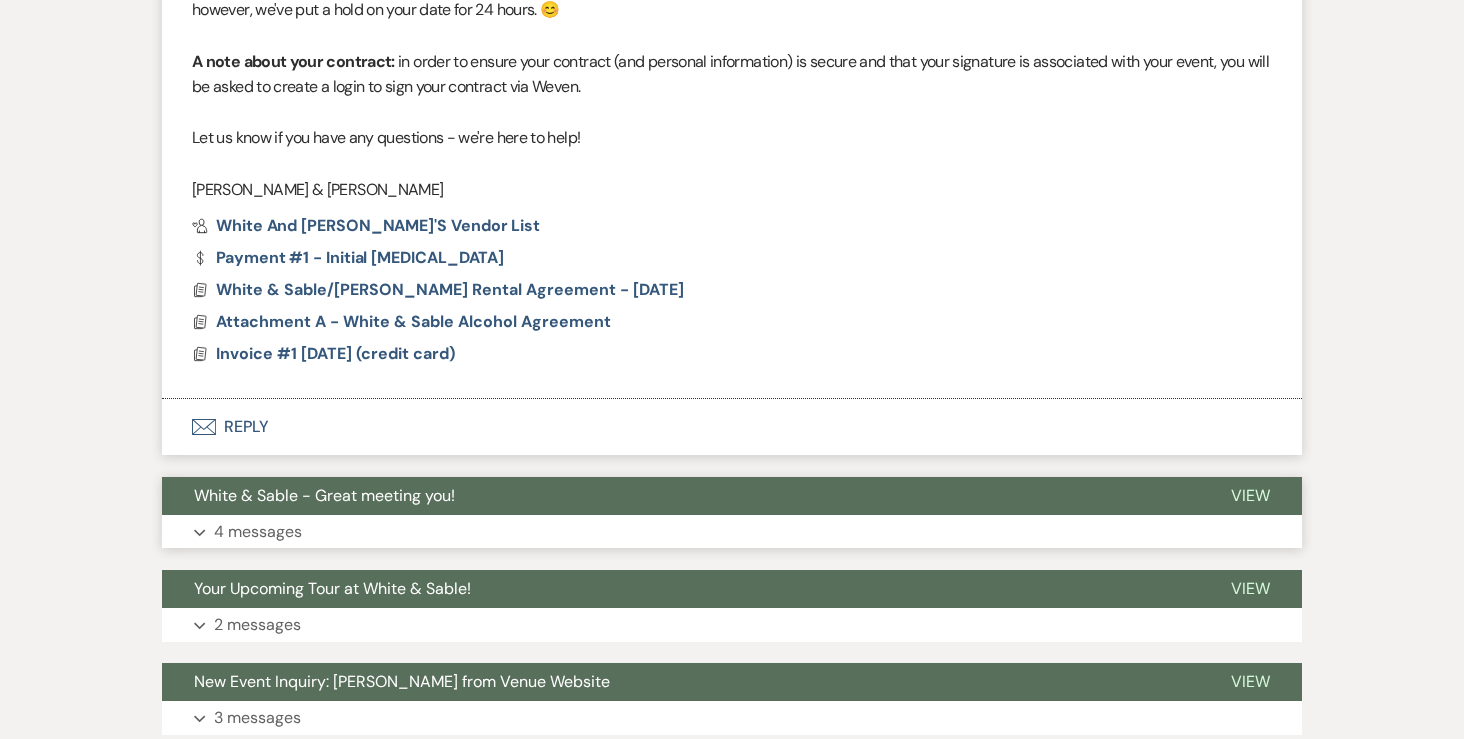 click on "4 messages" at bounding box center [258, 532] 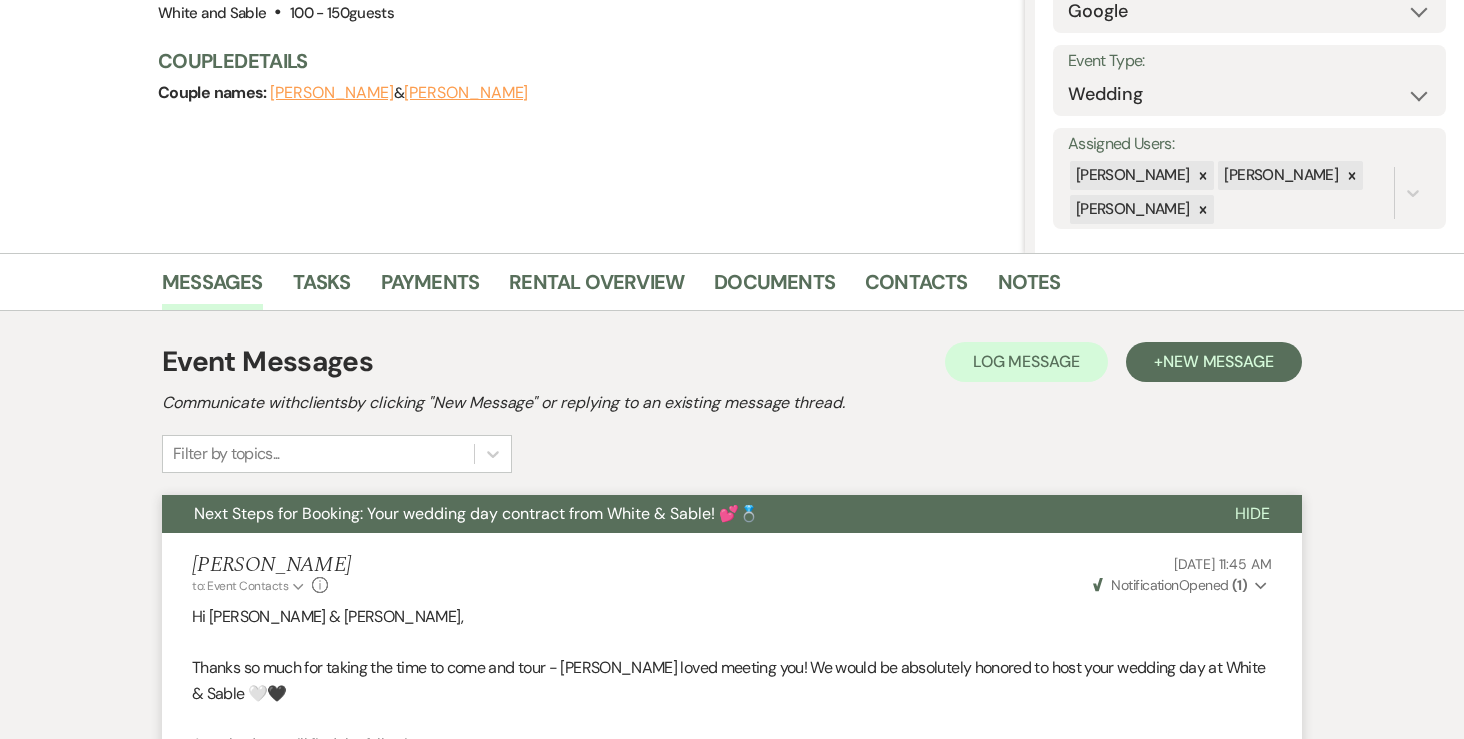 scroll, scrollTop: 0, scrollLeft: 0, axis: both 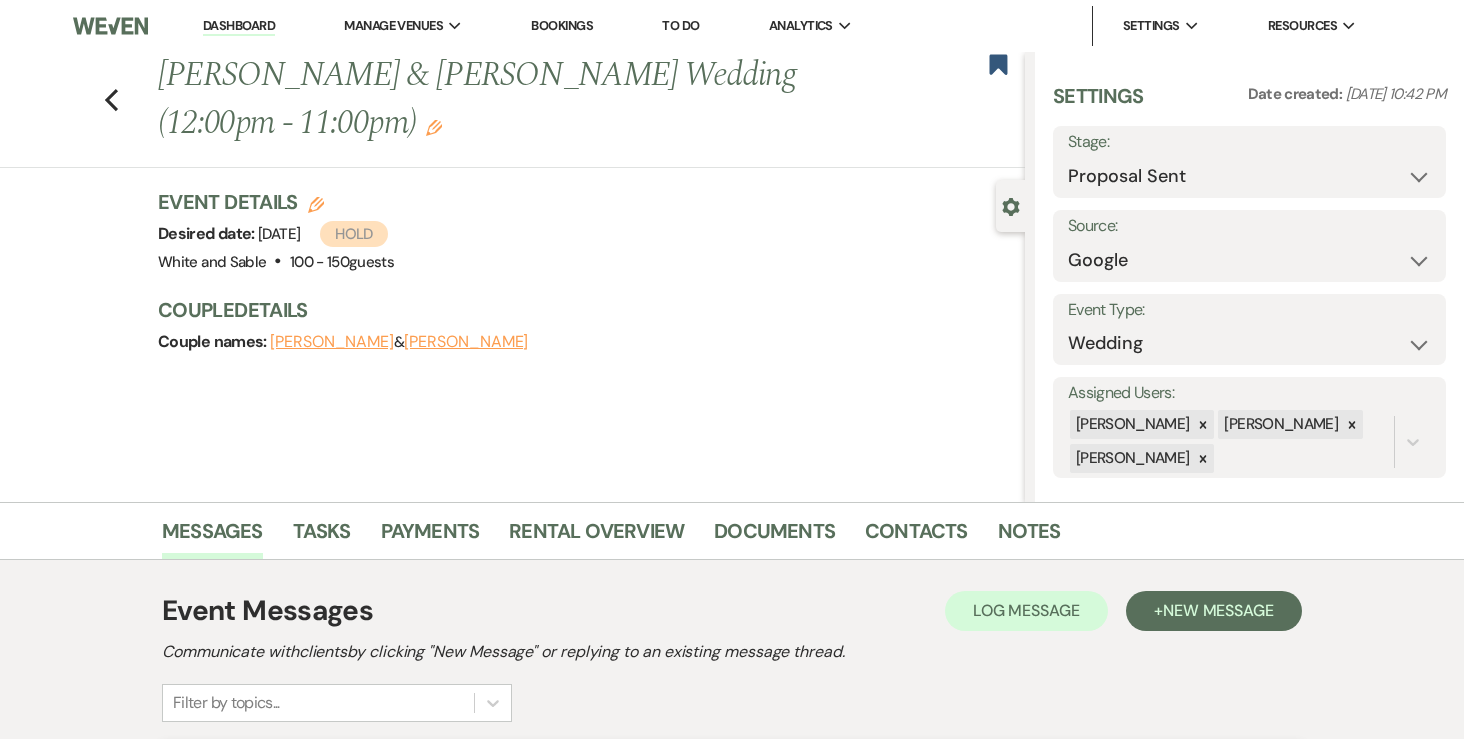 click on "Dashboard" at bounding box center (239, 26) 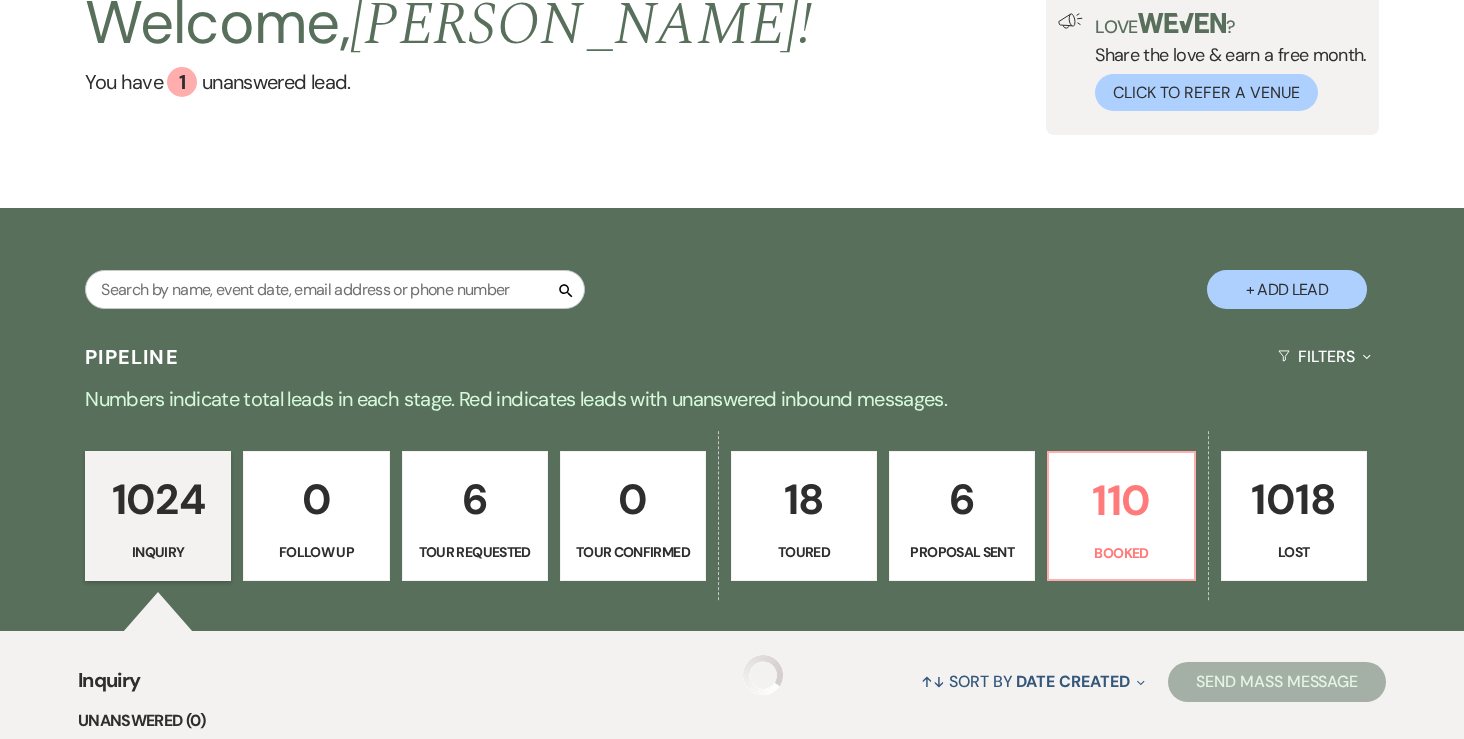 scroll, scrollTop: 145, scrollLeft: 0, axis: vertical 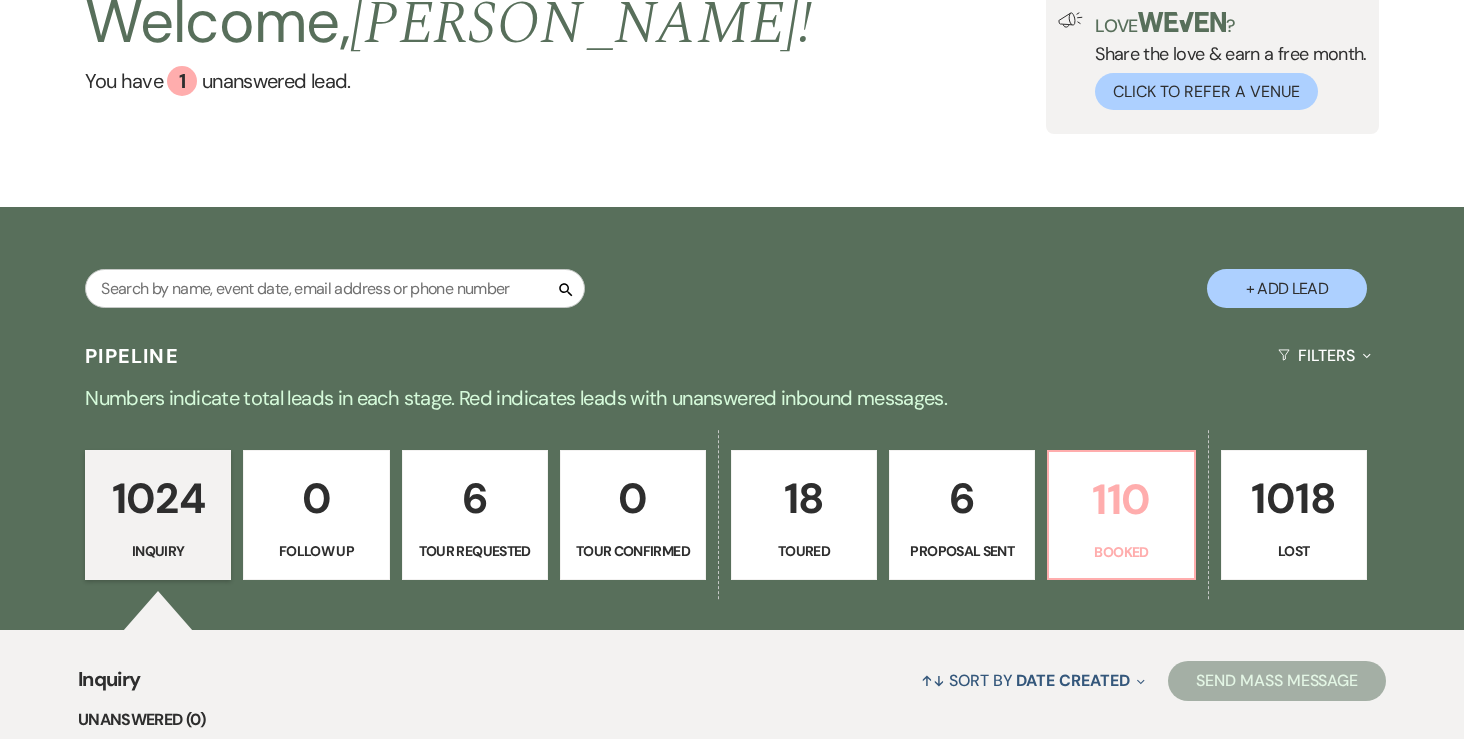 click on "110 Booked" at bounding box center (1121, 515) 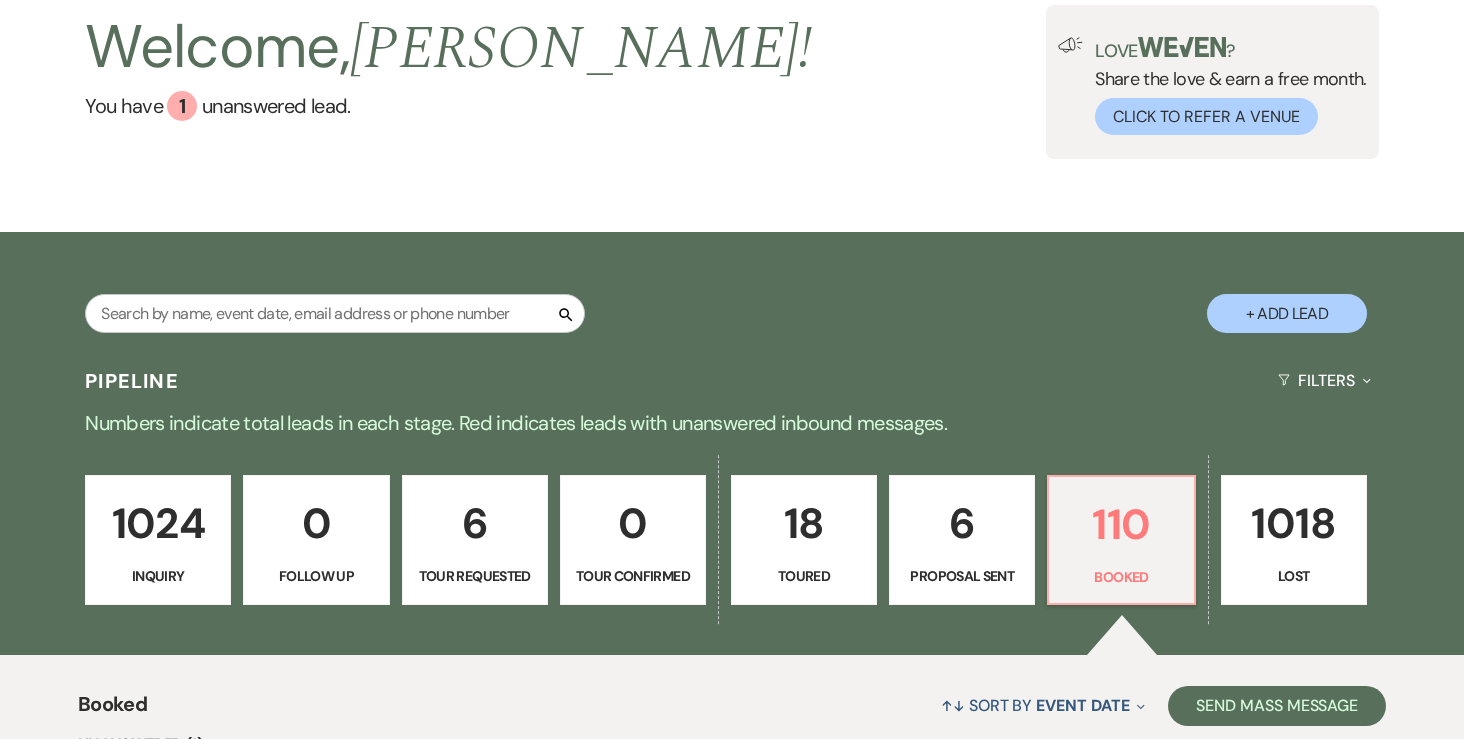 scroll, scrollTop: 1, scrollLeft: 0, axis: vertical 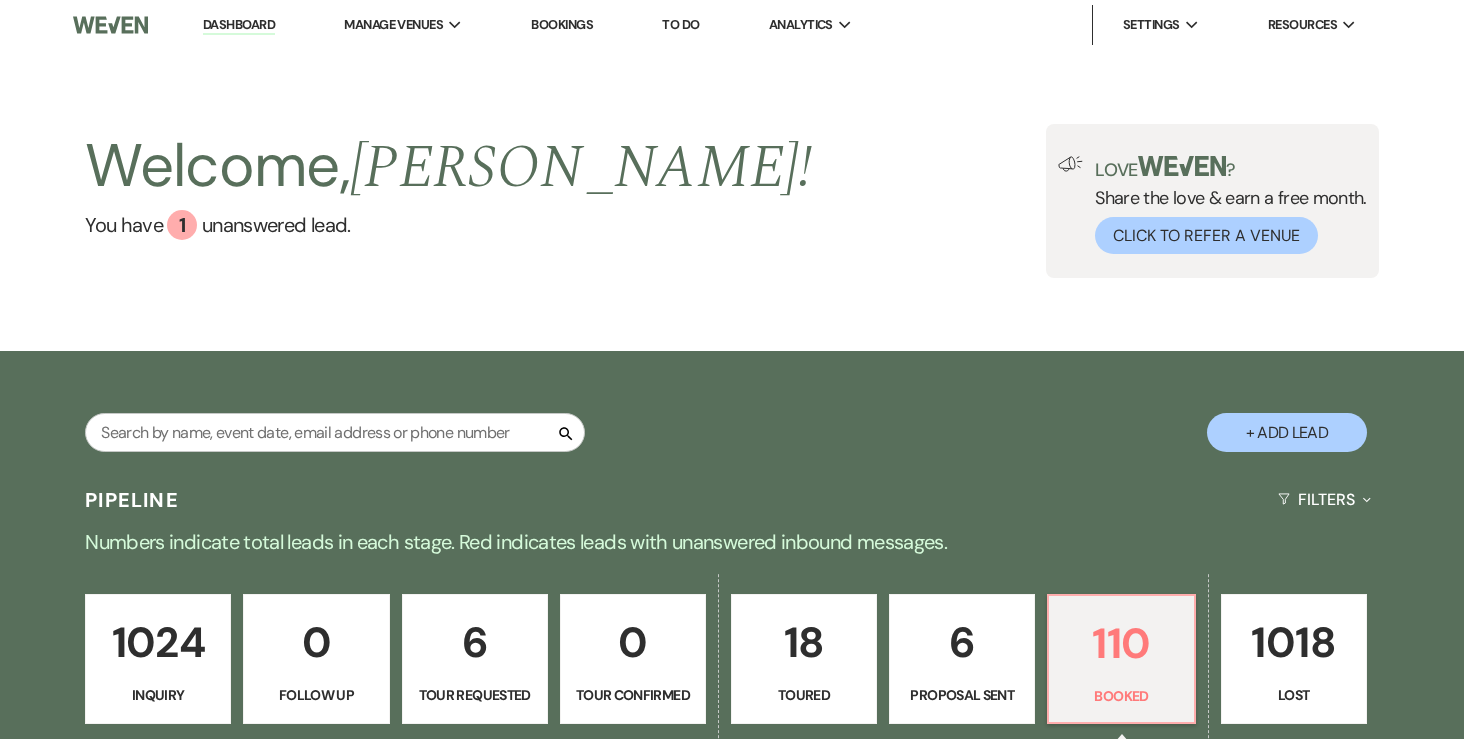 click on "To Do" at bounding box center (680, 25) 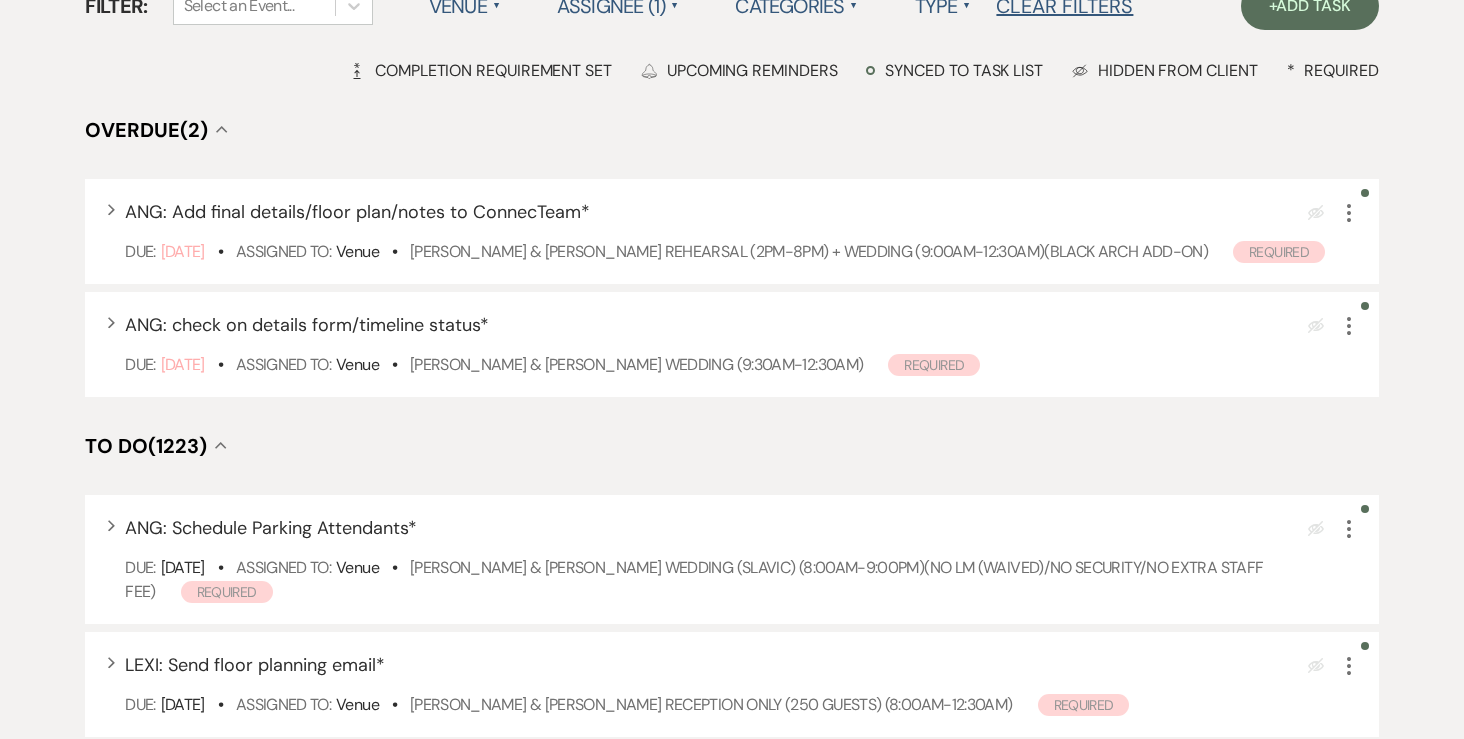 scroll, scrollTop: 236, scrollLeft: 0, axis: vertical 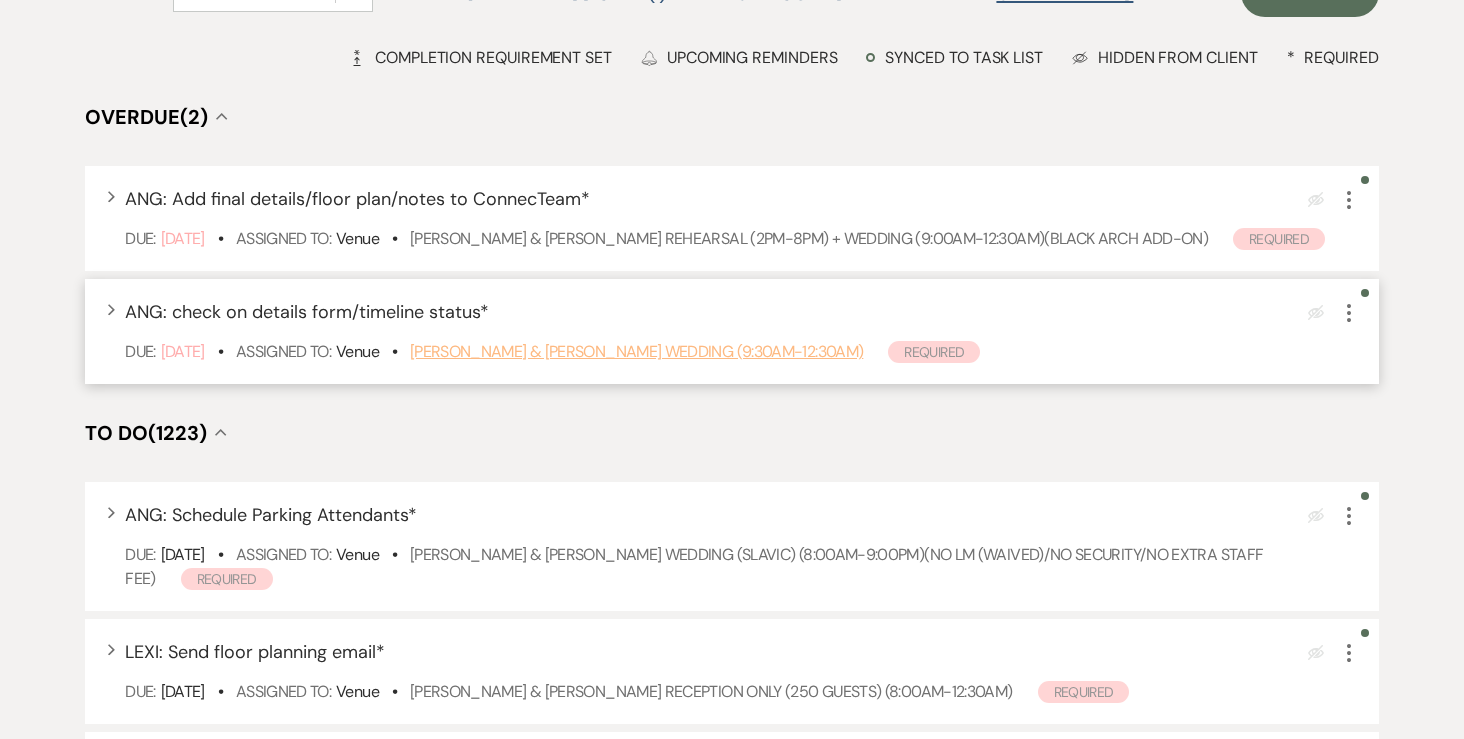 click on "[PERSON_NAME] & [PERSON_NAME] Wedding (9:30am-12:30am)" at bounding box center [636, 351] 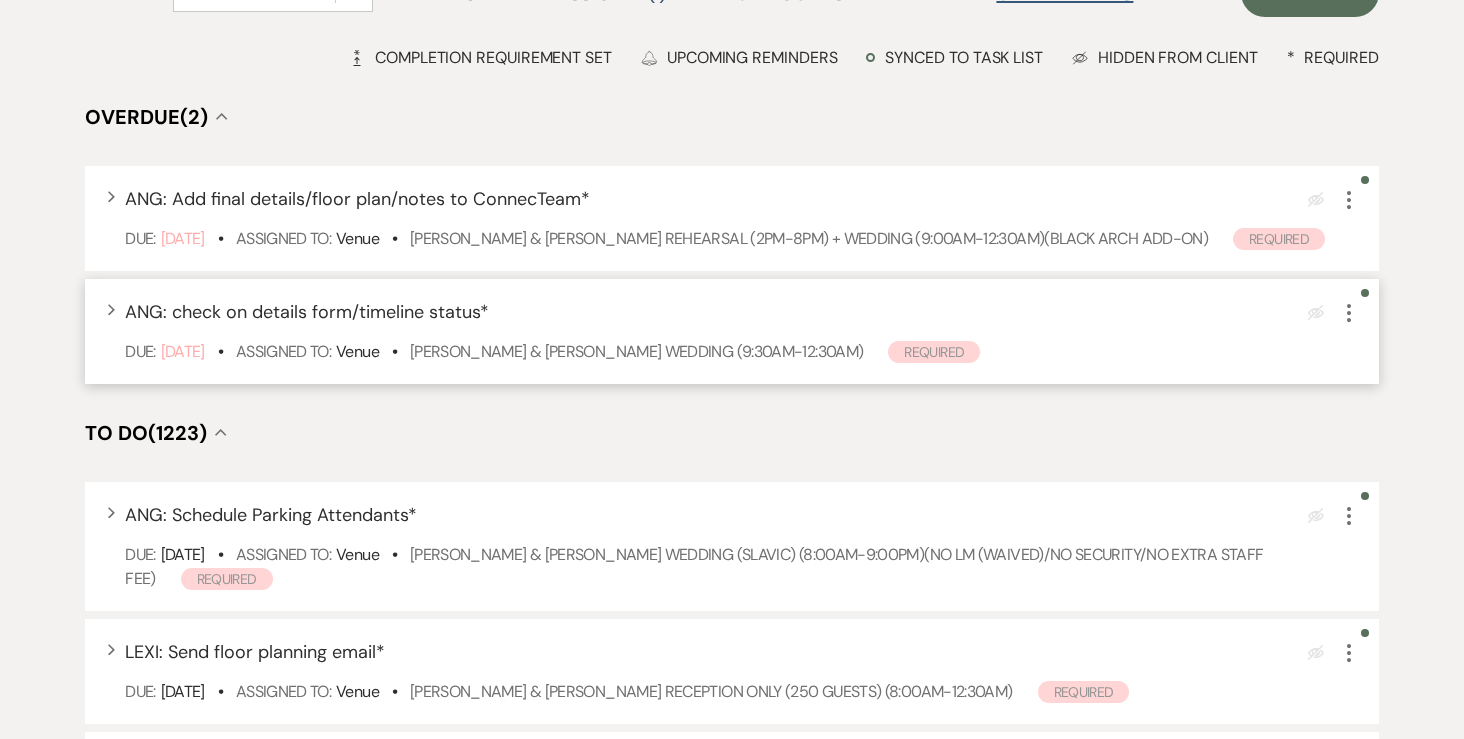 click on "More" 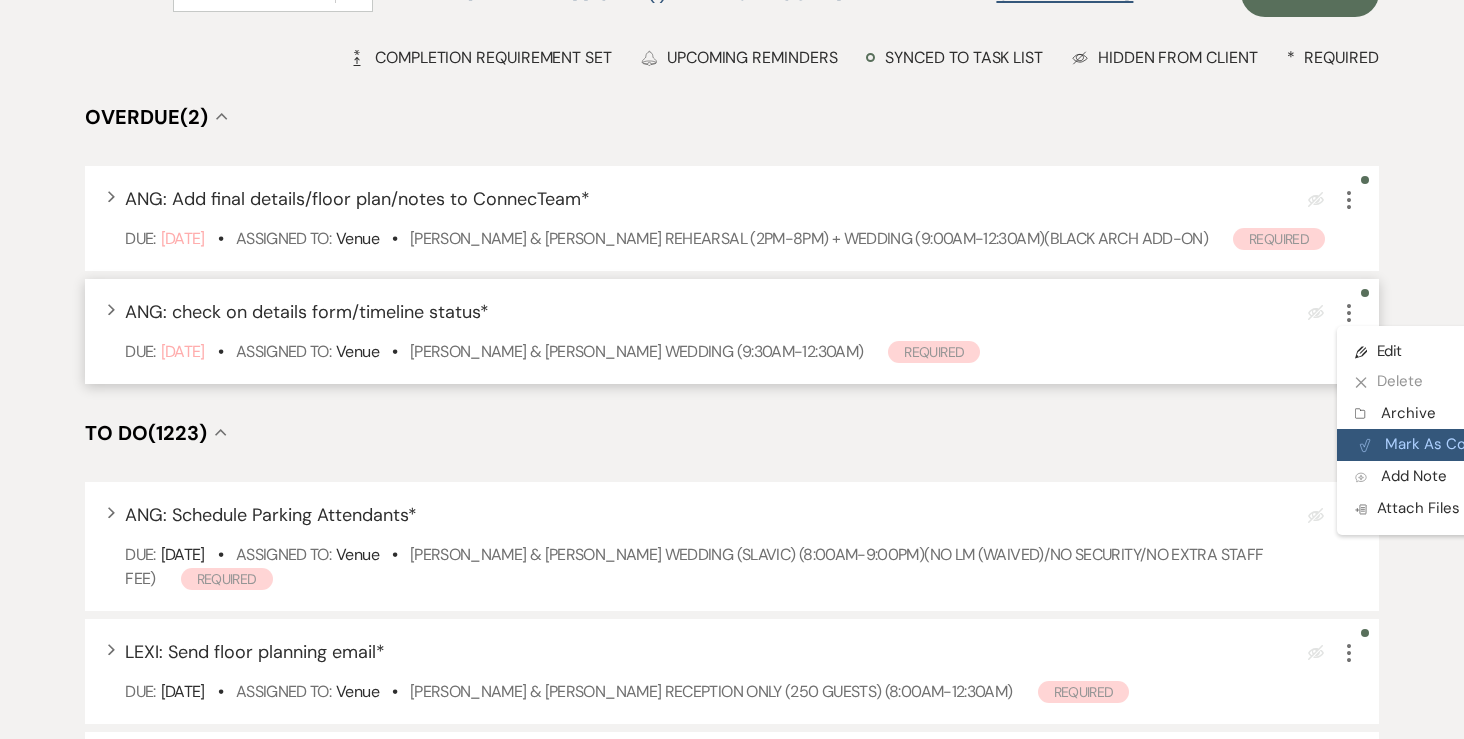 click on "Plan Portal Link   Mark As Complete" at bounding box center [1435, 445] 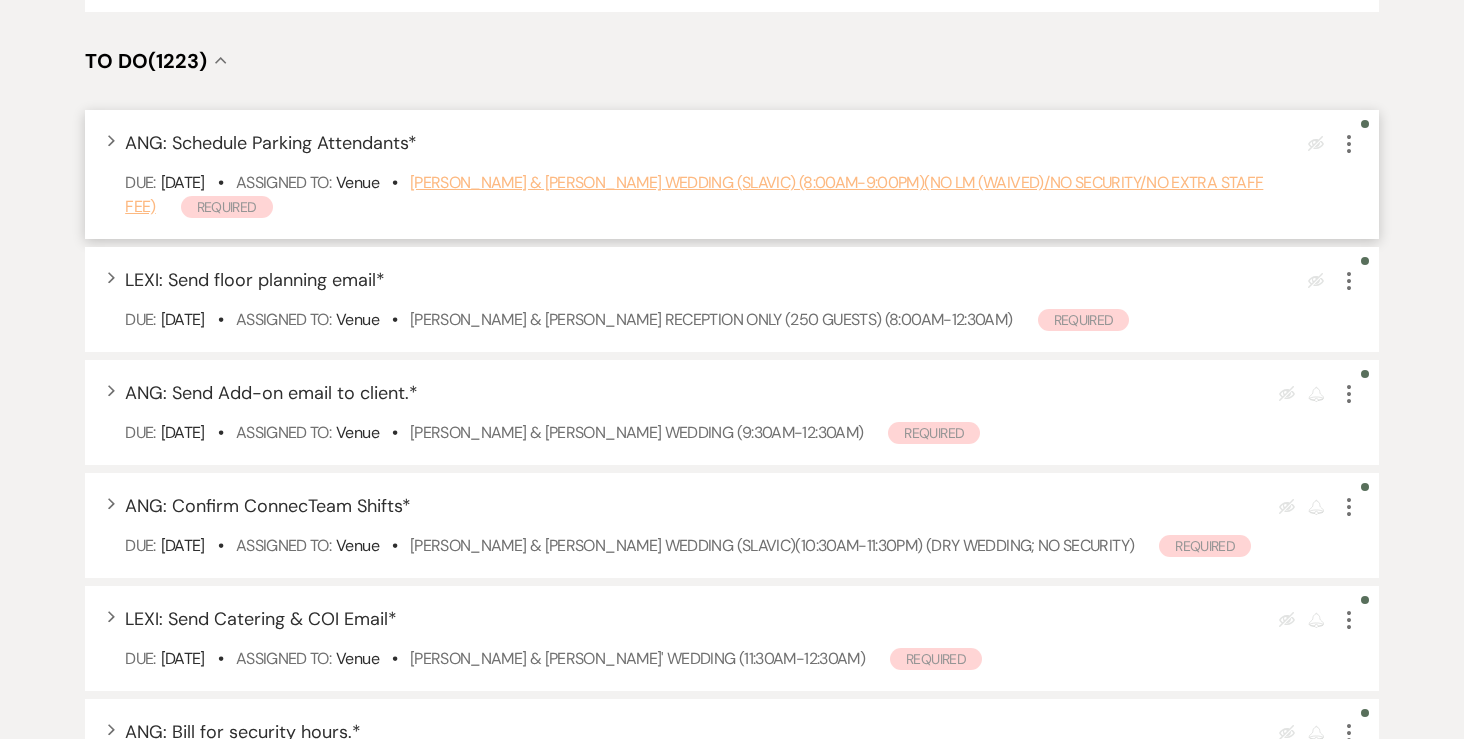 scroll, scrollTop: 499, scrollLeft: 0, axis: vertical 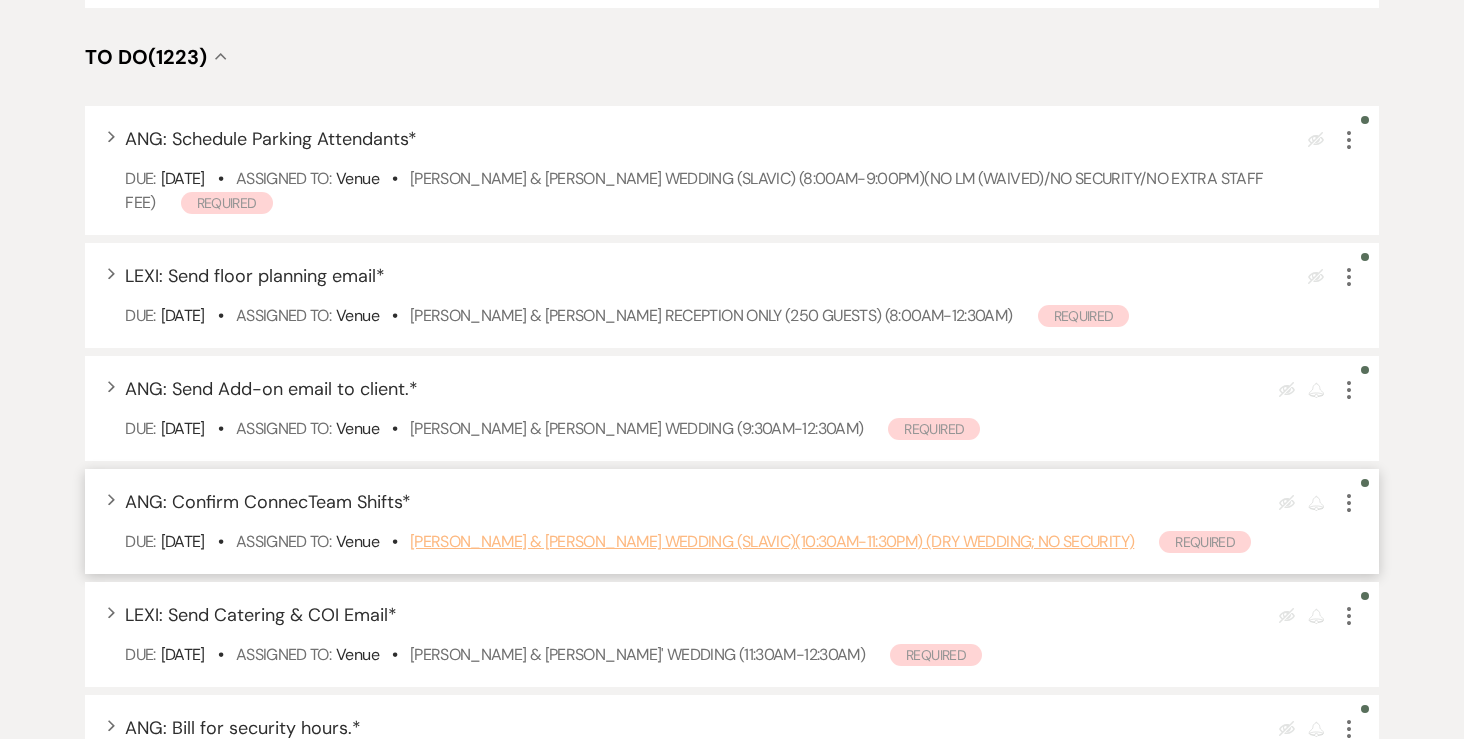 click on "[PERSON_NAME] & [PERSON_NAME] Wedding (SLAVIC)(10:30am-11:30pm) (dry wedding; no security)" at bounding box center (772, 541) 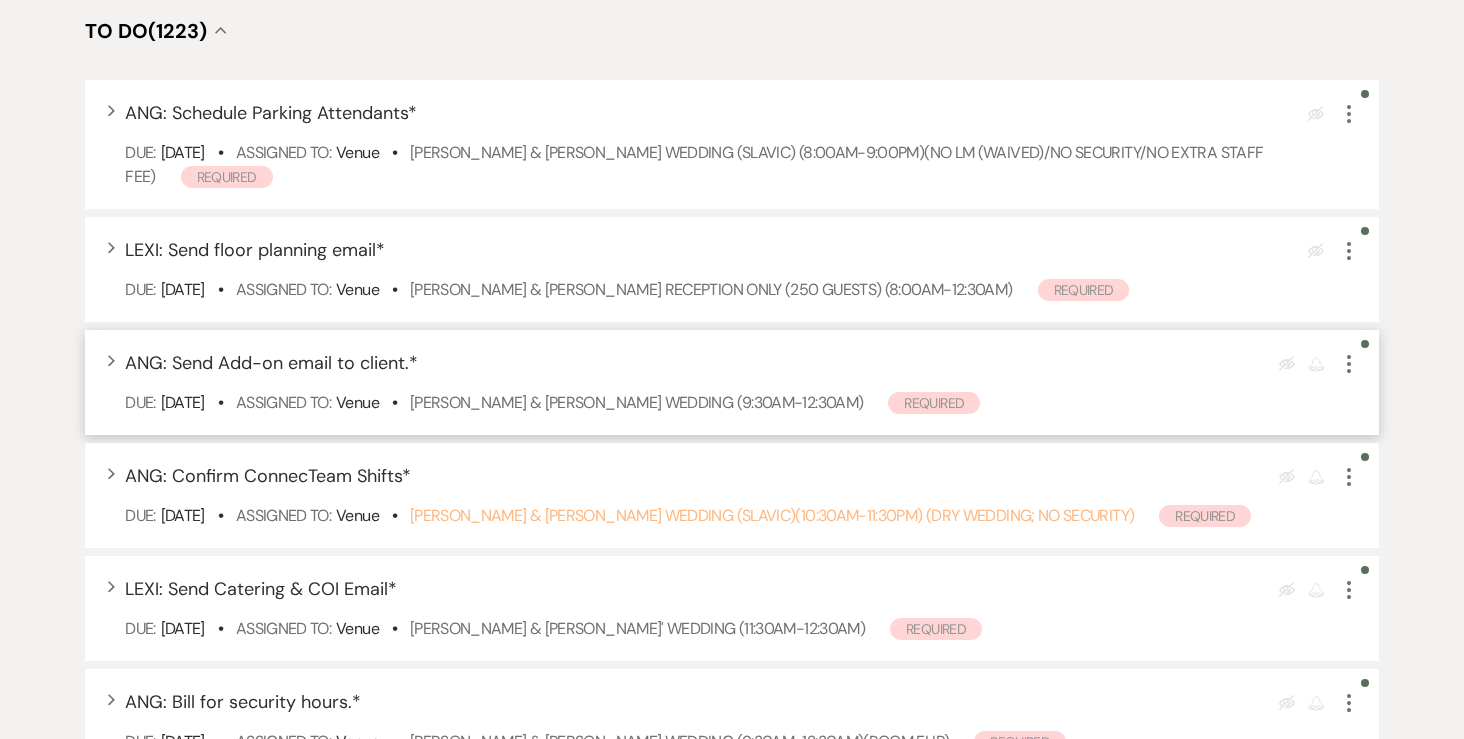 scroll, scrollTop: 537, scrollLeft: 0, axis: vertical 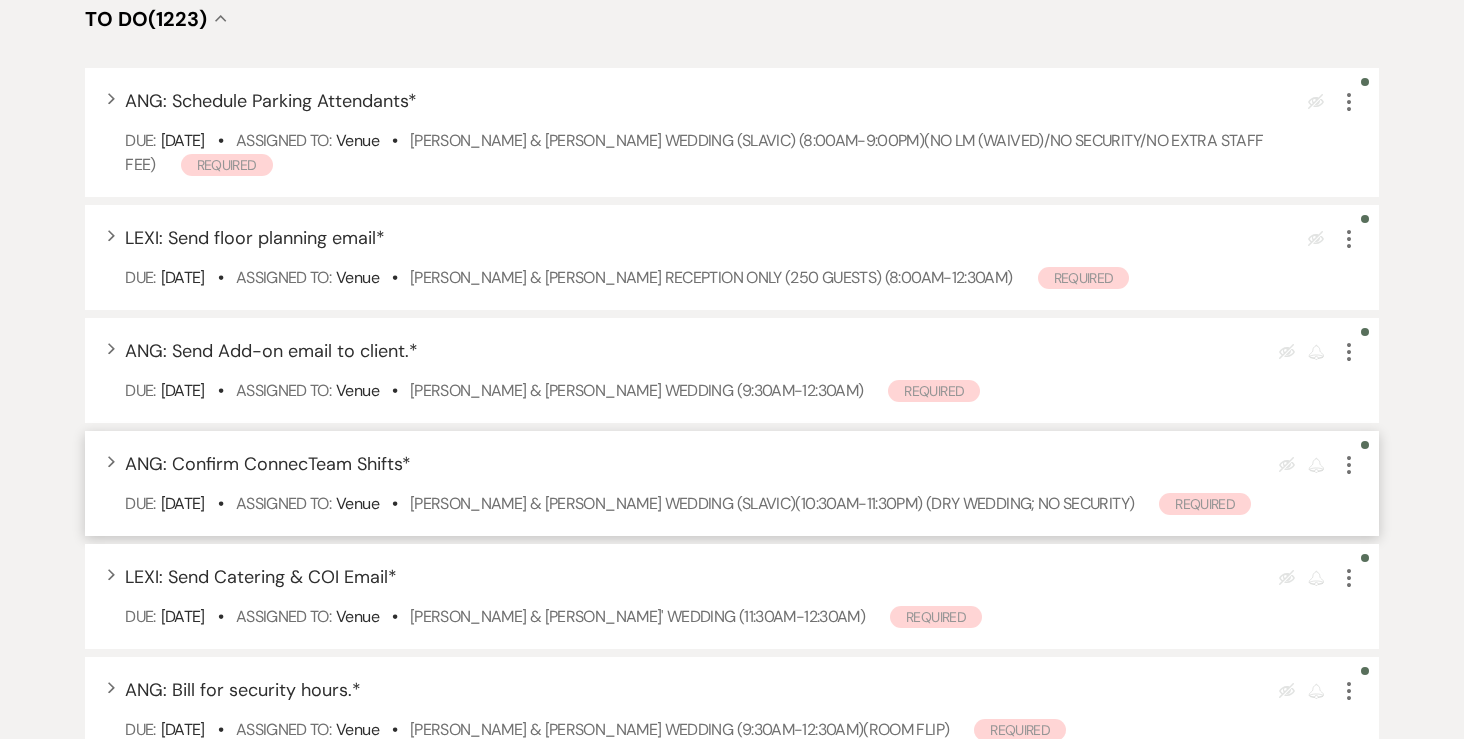 click on "More" 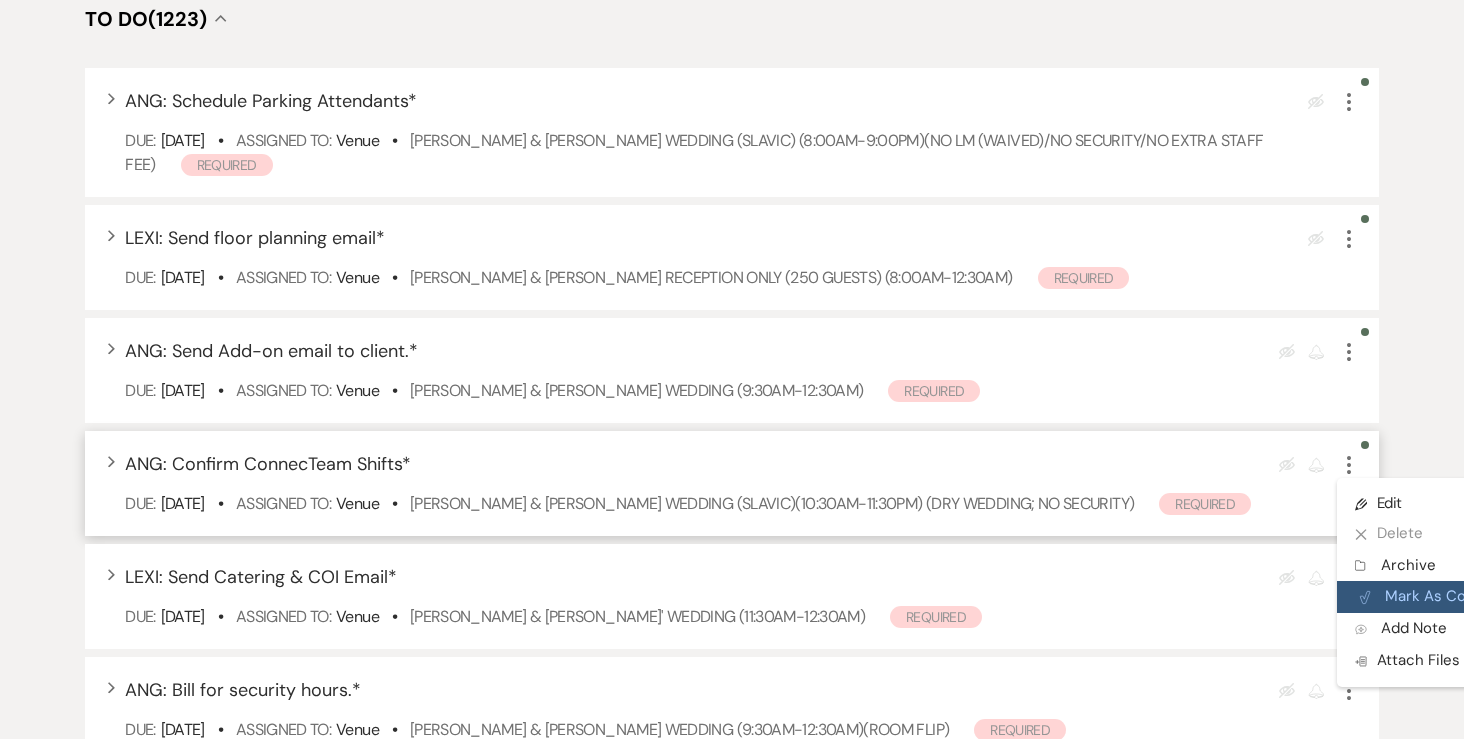 click on "Plan Portal Link   Mark As Complete" at bounding box center [1435, 597] 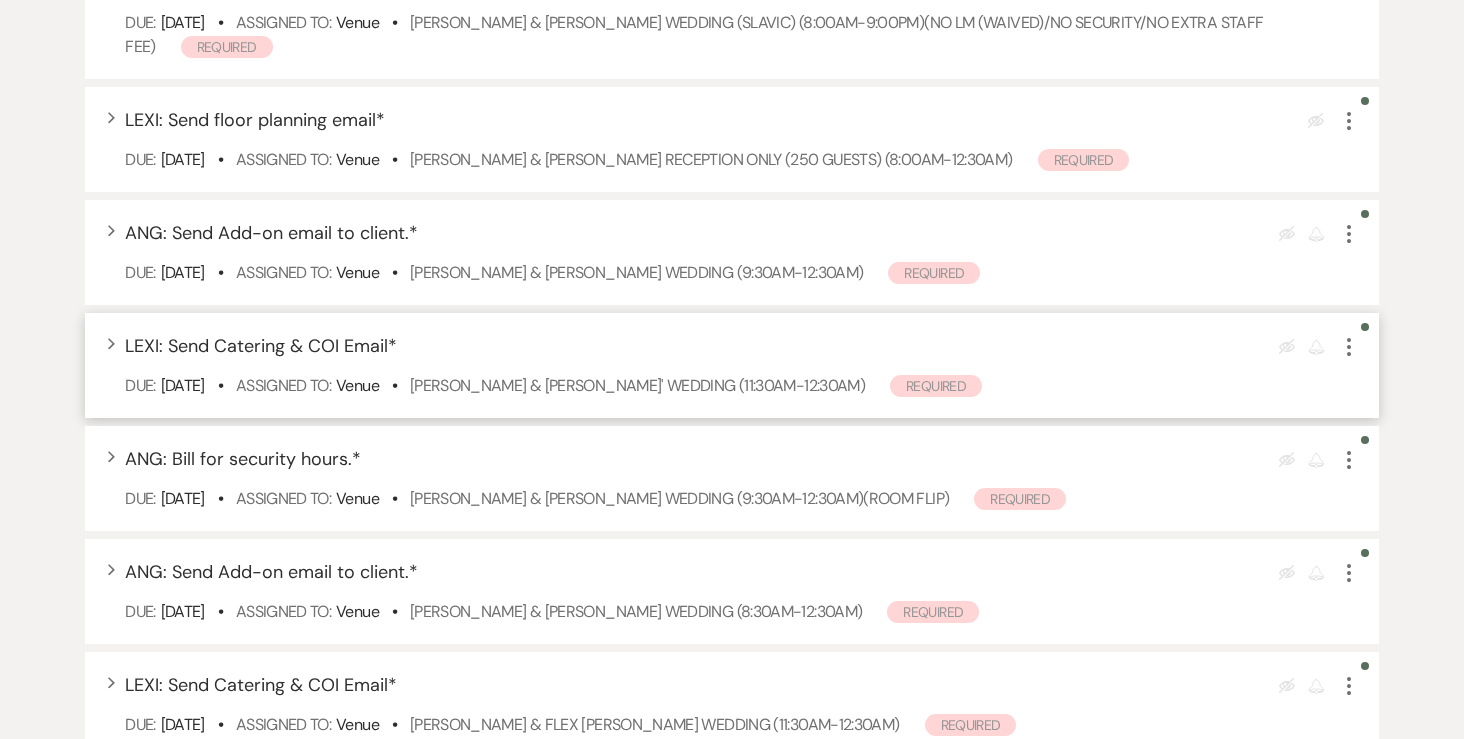 scroll, scrollTop: 656, scrollLeft: 0, axis: vertical 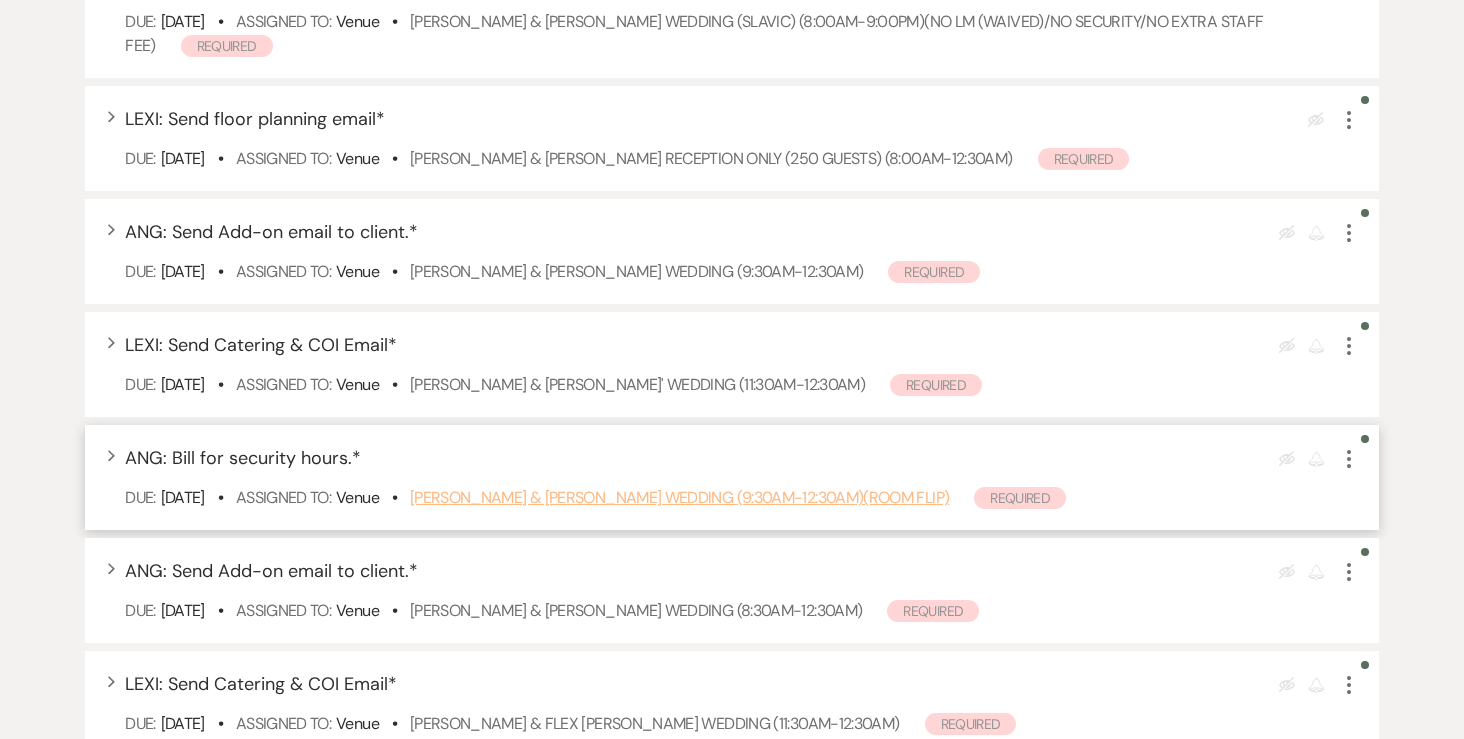 click on "[PERSON_NAME] & [PERSON_NAME] Wedding (9:30am-12:30am)(ROOM FLIP)" at bounding box center [679, 497] 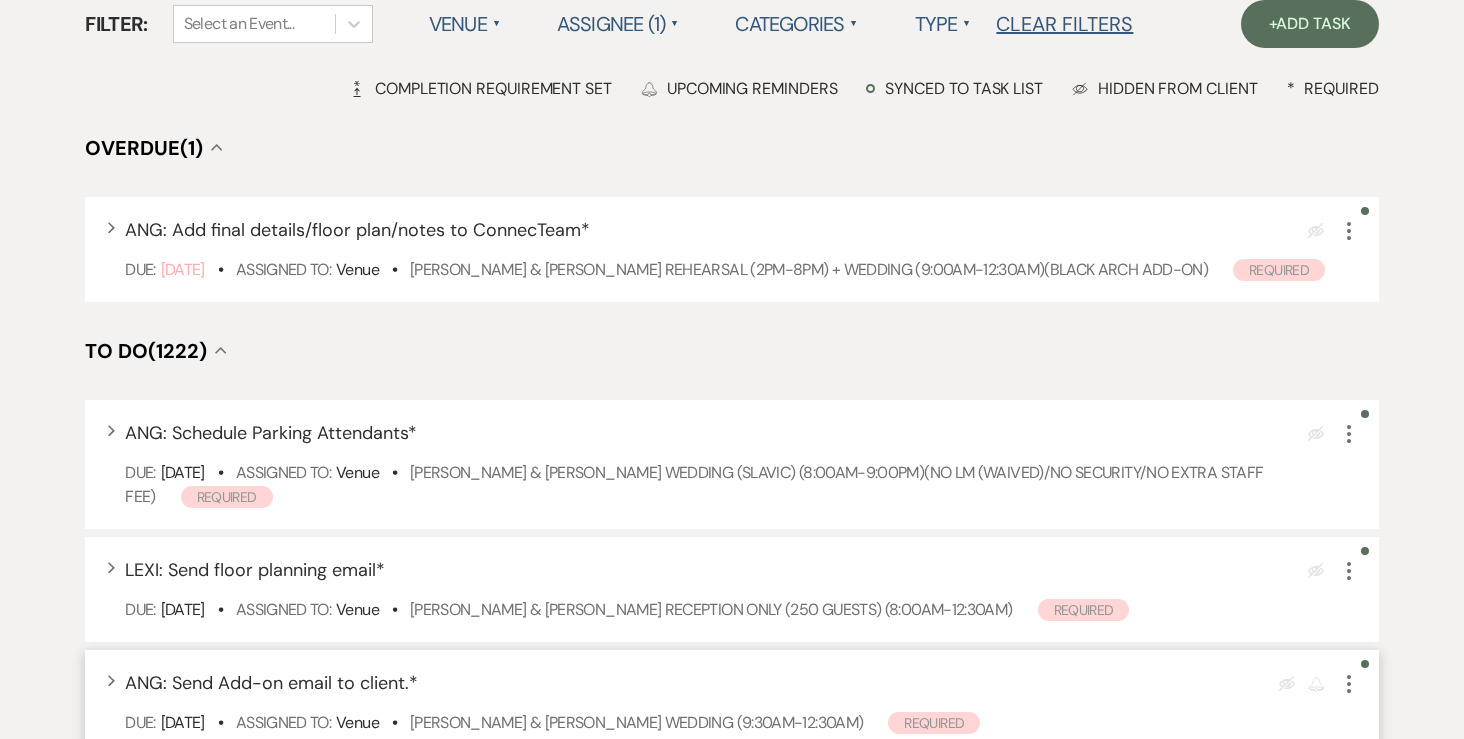 scroll, scrollTop: 0, scrollLeft: 0, axis: both 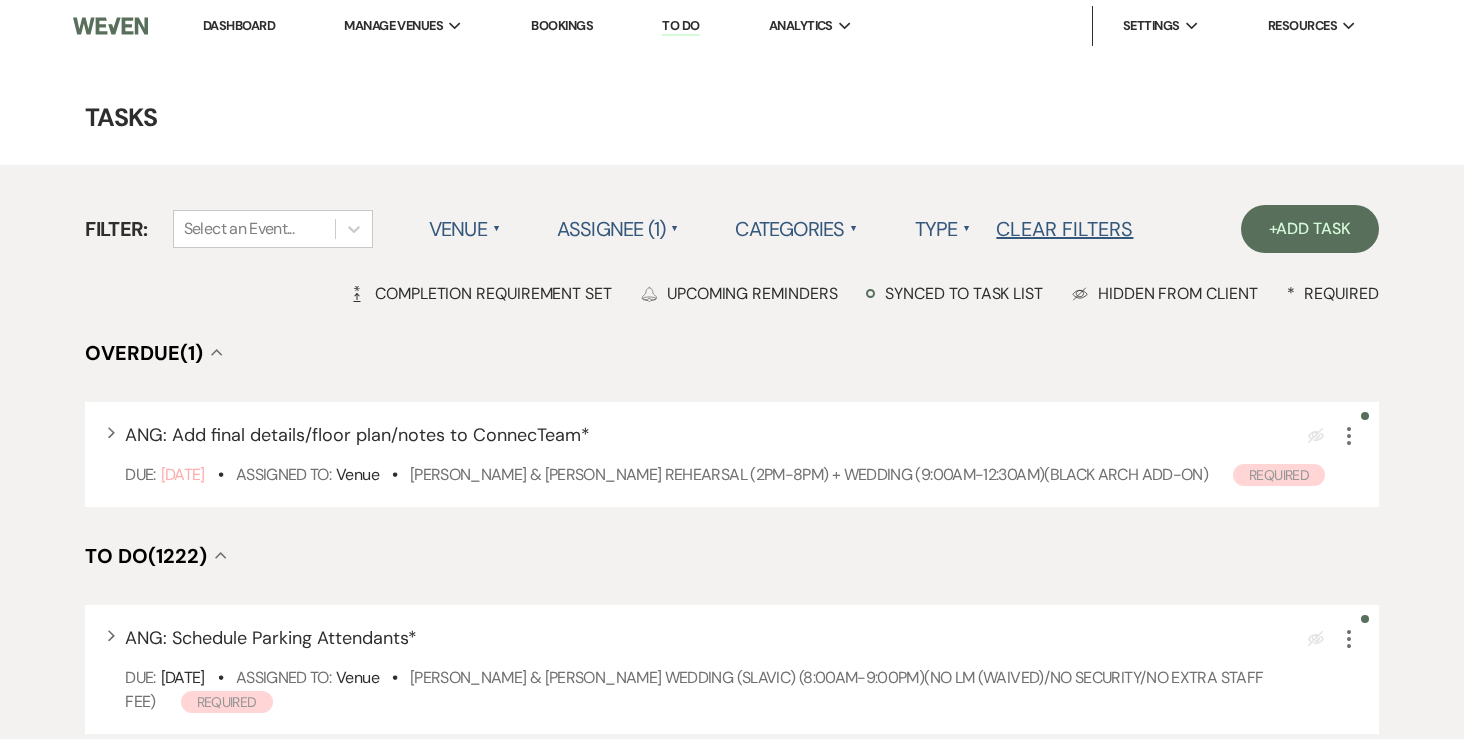 click on "Dashboard" at bounding box center (239, 25) 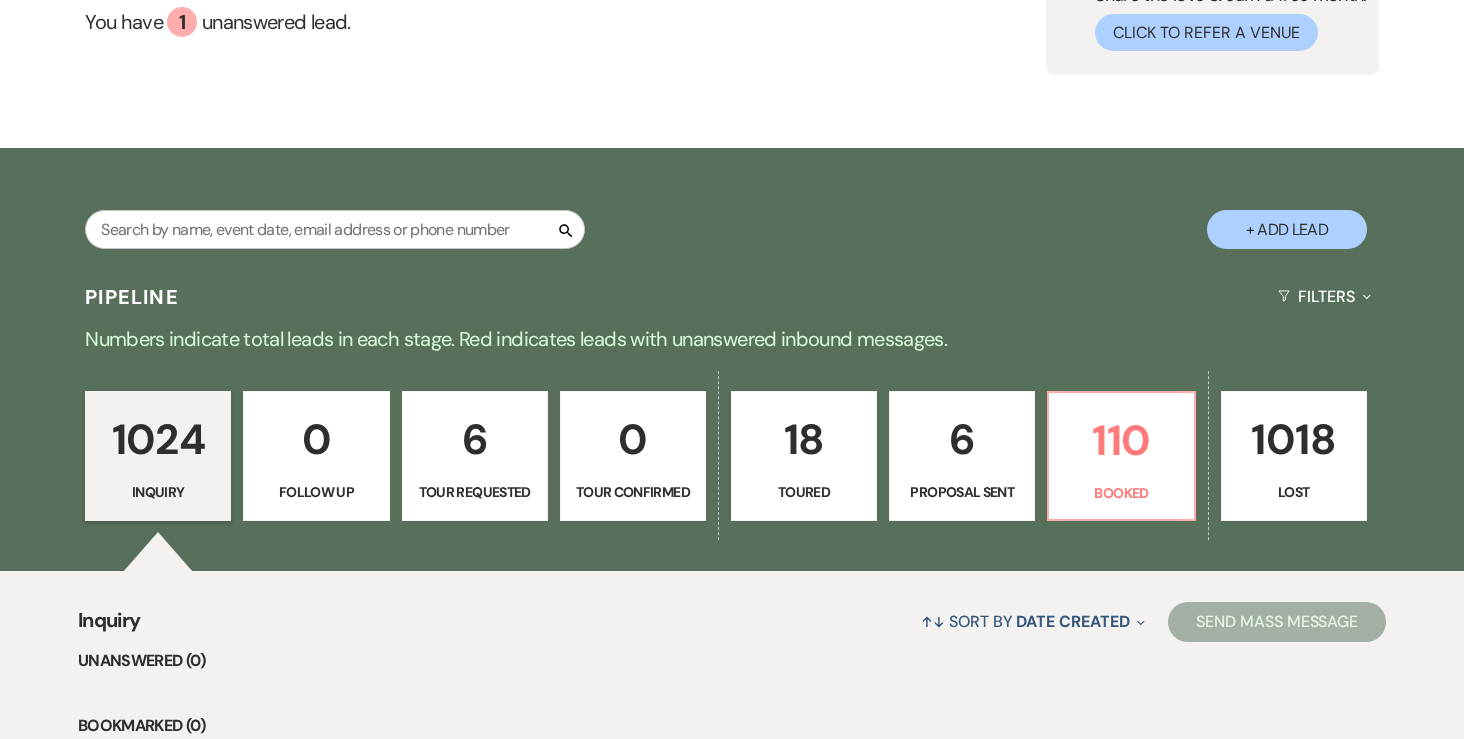 scroll, scrollTop: 207, scrollLeft: 0, axis: vertical 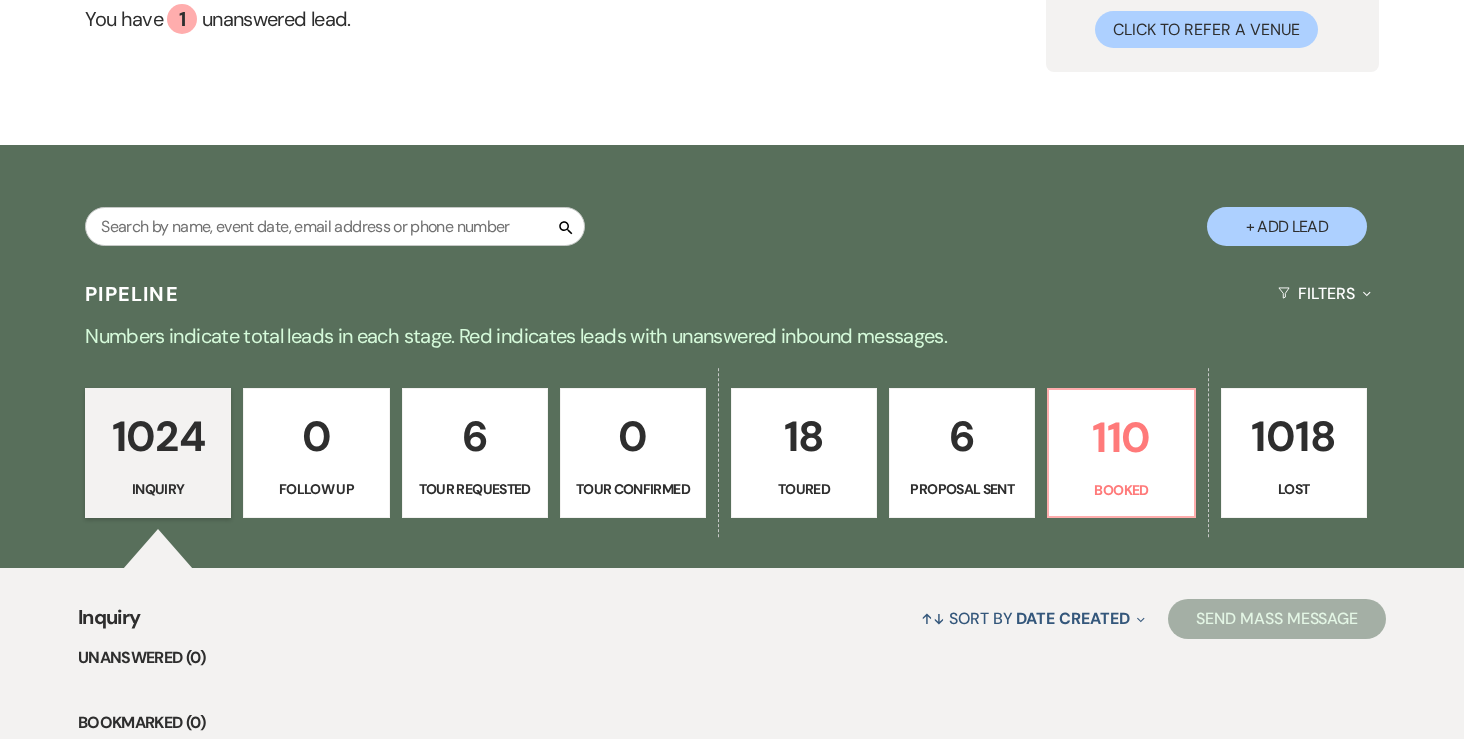 click on "6" at bounding box center (962, 436) 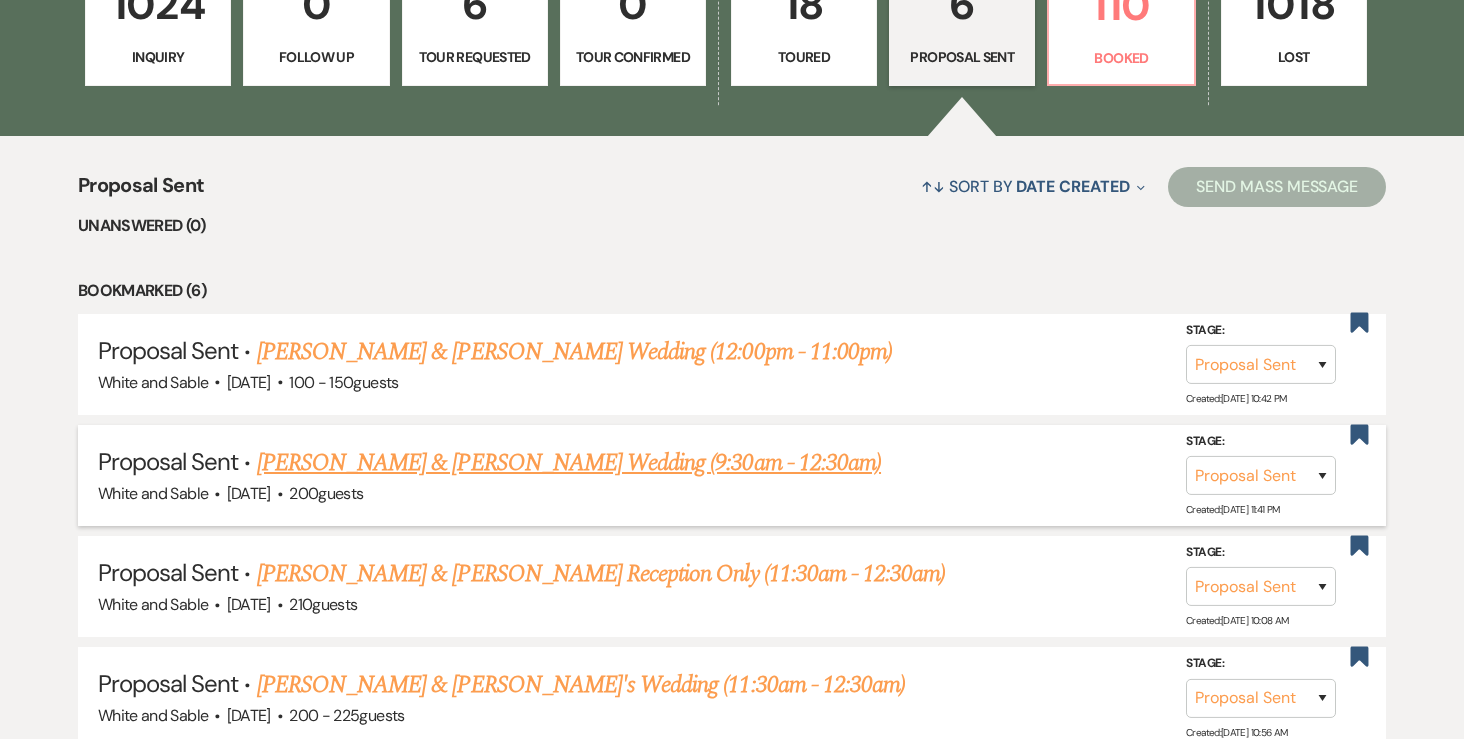 scroll, scrollTop: 638, scrollLeft: 0, axis: vertical 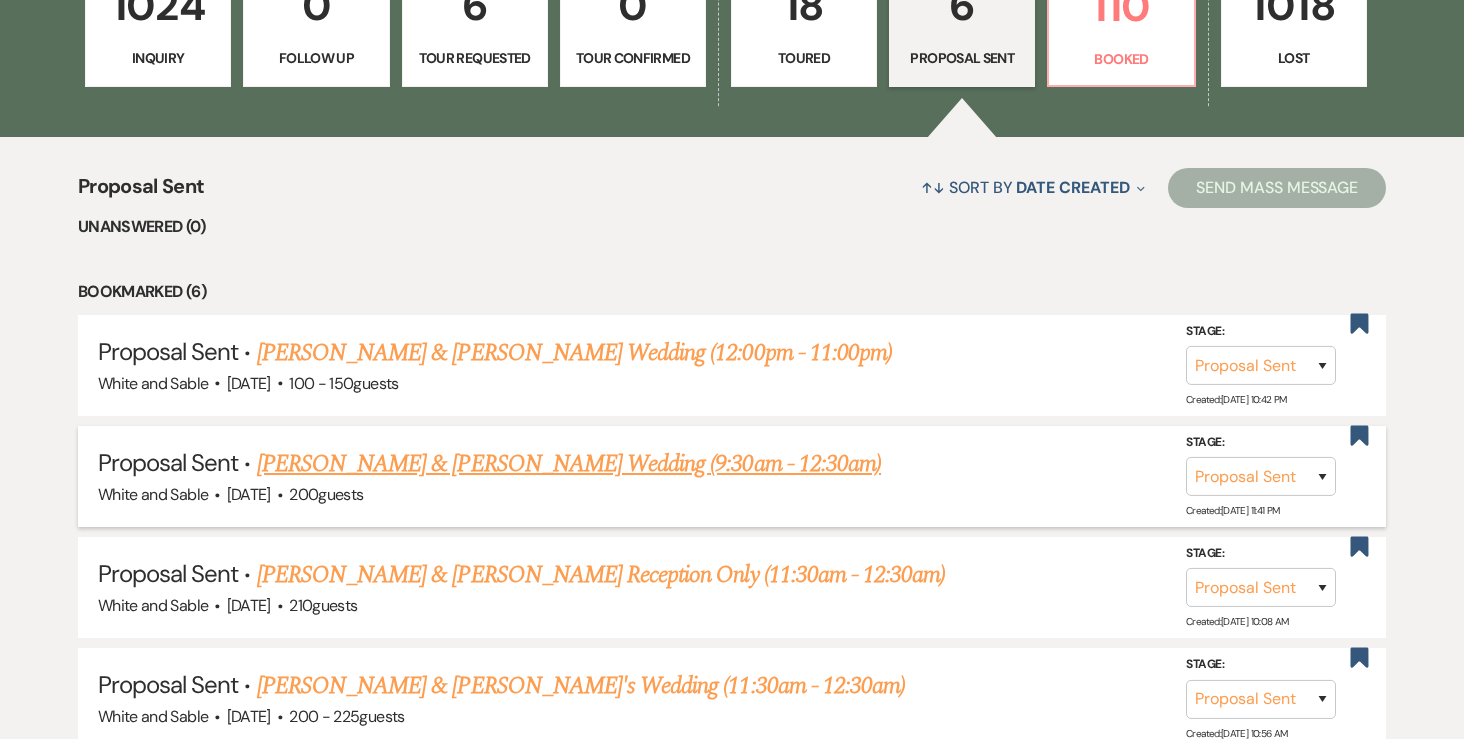 click on "[PERSON_NAME] & [PERSON_NAME] Wedding (9:30am - 12:30am)" at bounding box center (569, 464) 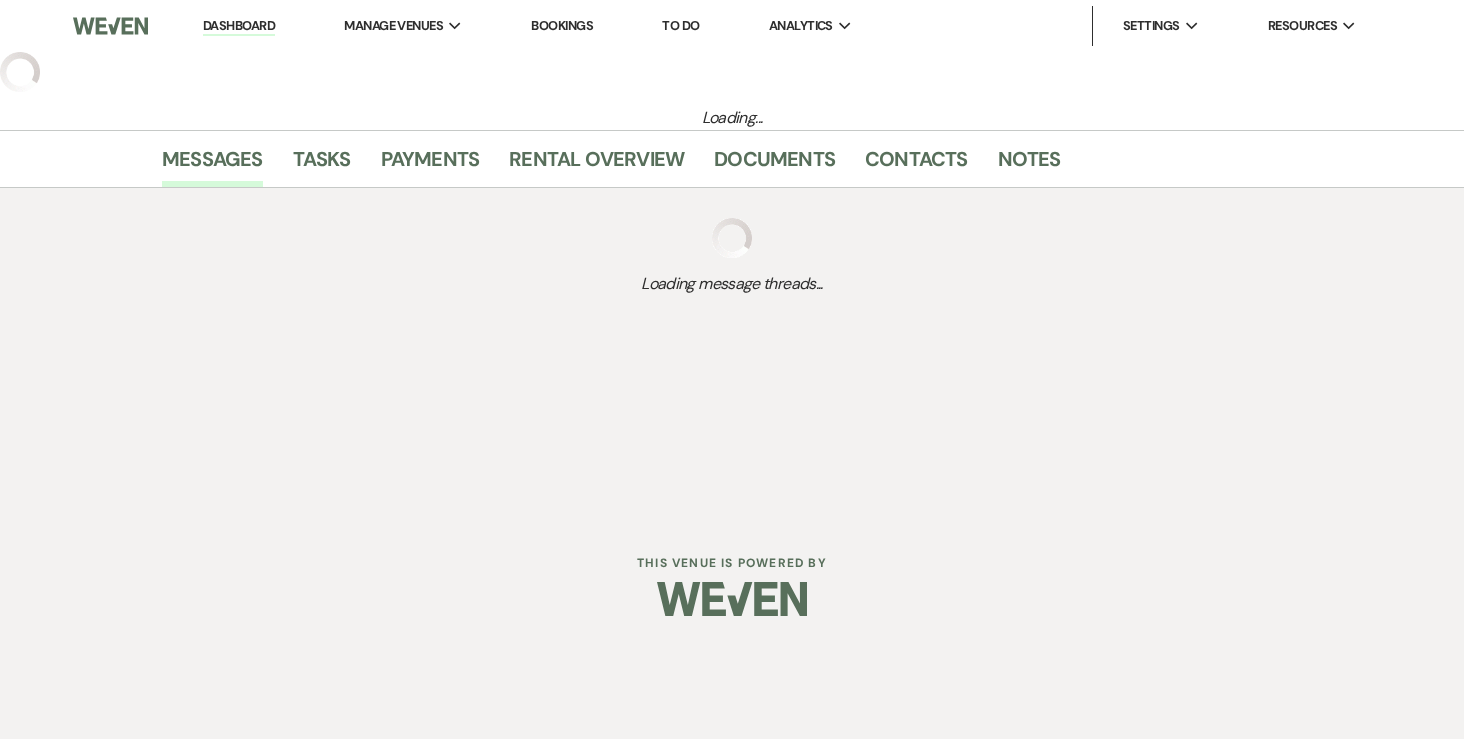 select on "6" 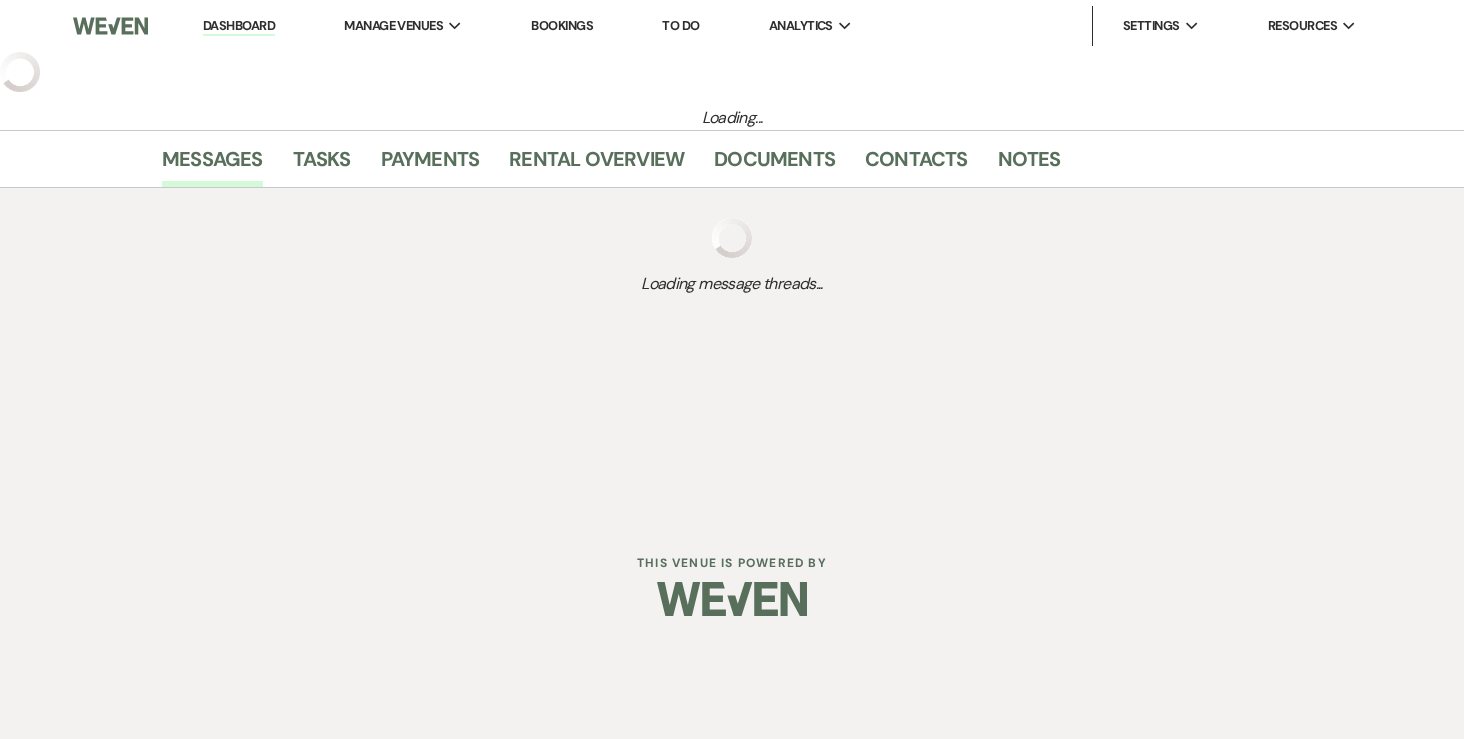 select on "5" 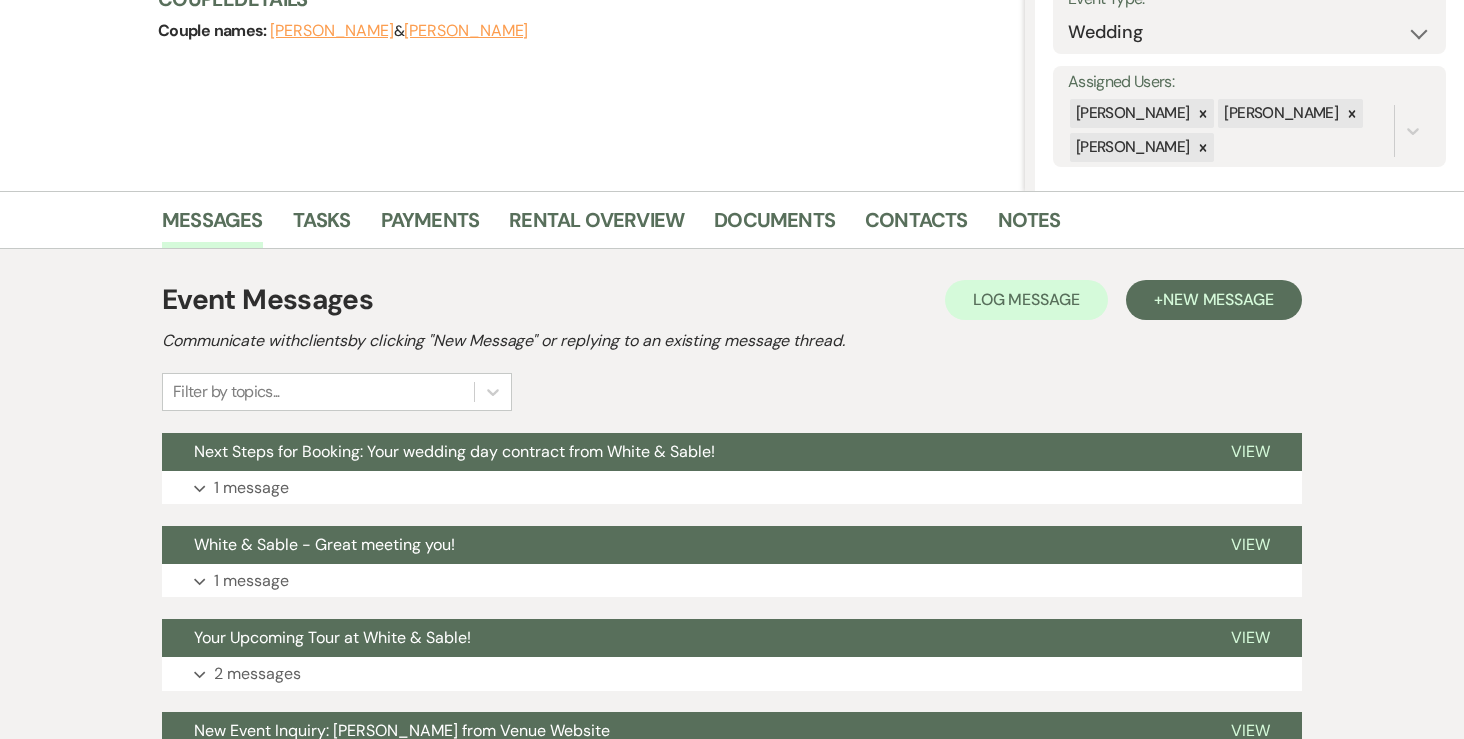 scroll, scrollTop: 326, scrollLeft: 0, axis: vertical 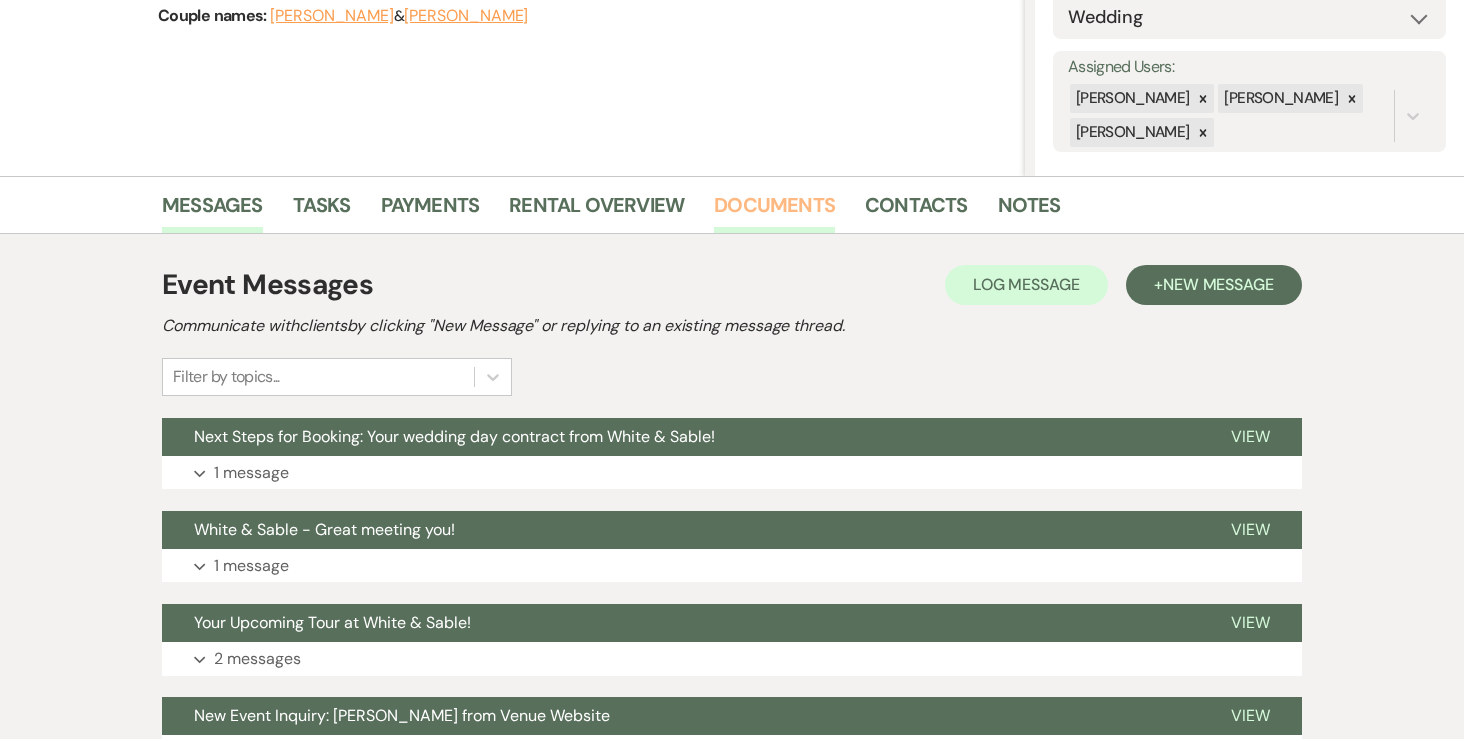 click on "Documents" at bounding box center (774, 211) 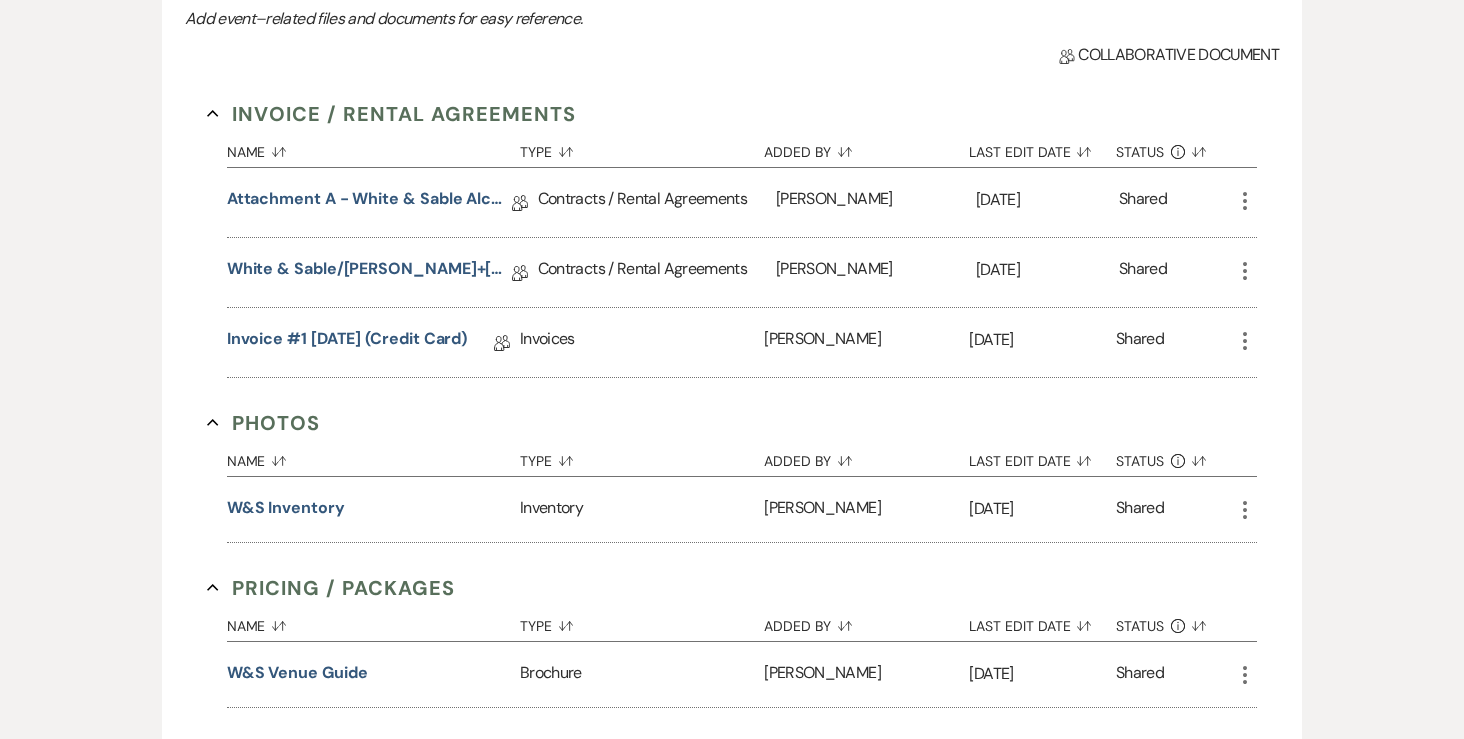 scroll, scrollTop: 660, scrollLeft: 0, axis: vertical 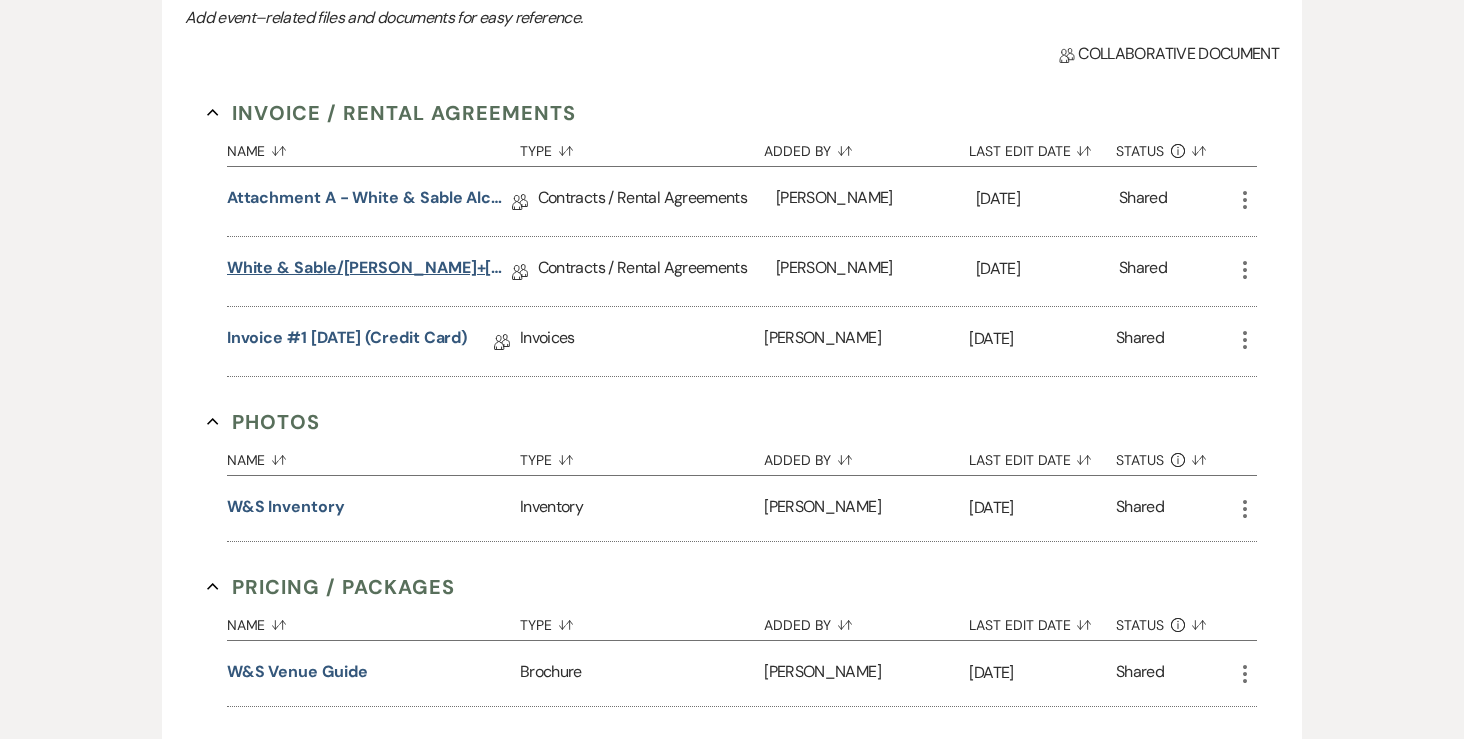 click on "White & Sable/Johnson+Jackson Rental Agreement - 8.8.26" at bounding box center [369, 271] 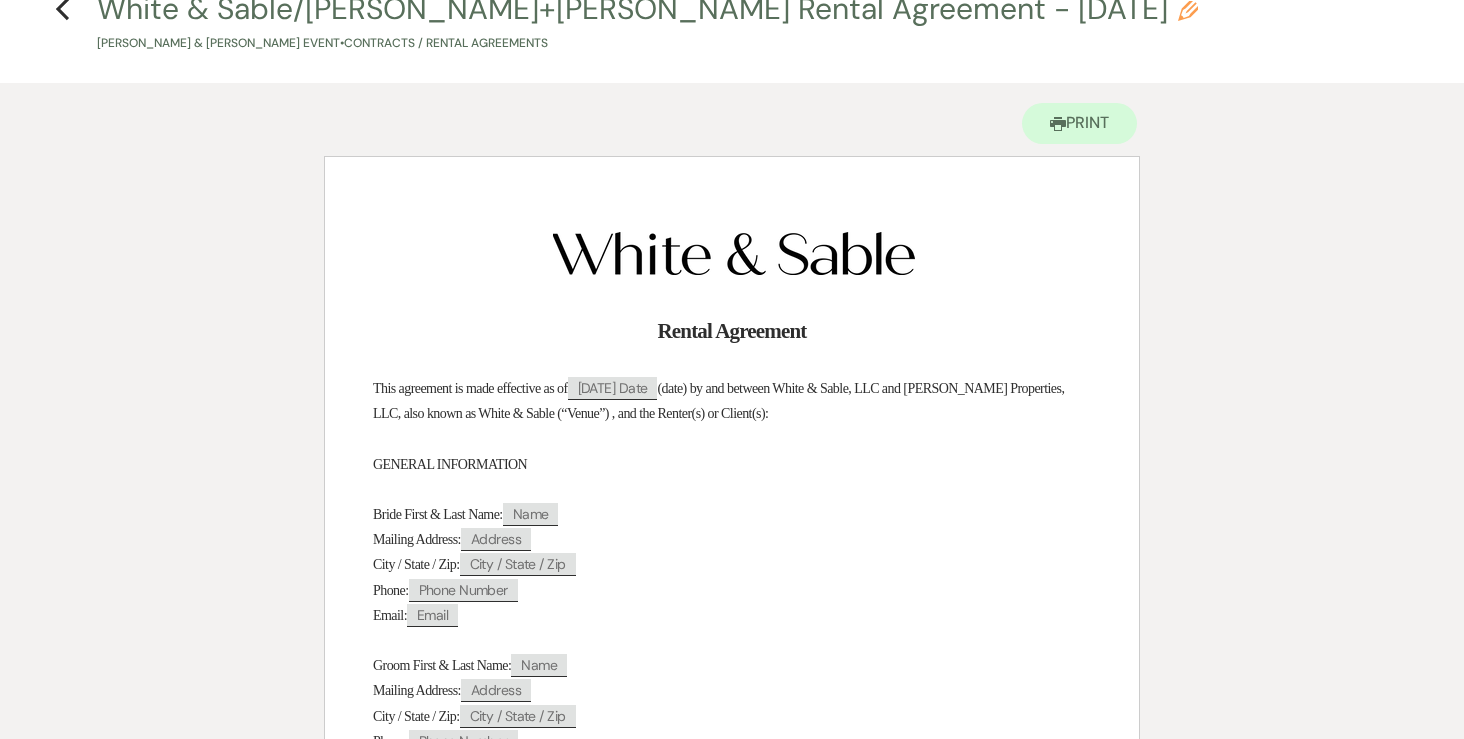 scroll, scrollTop: 0, scrollLeft: 0, axis: both 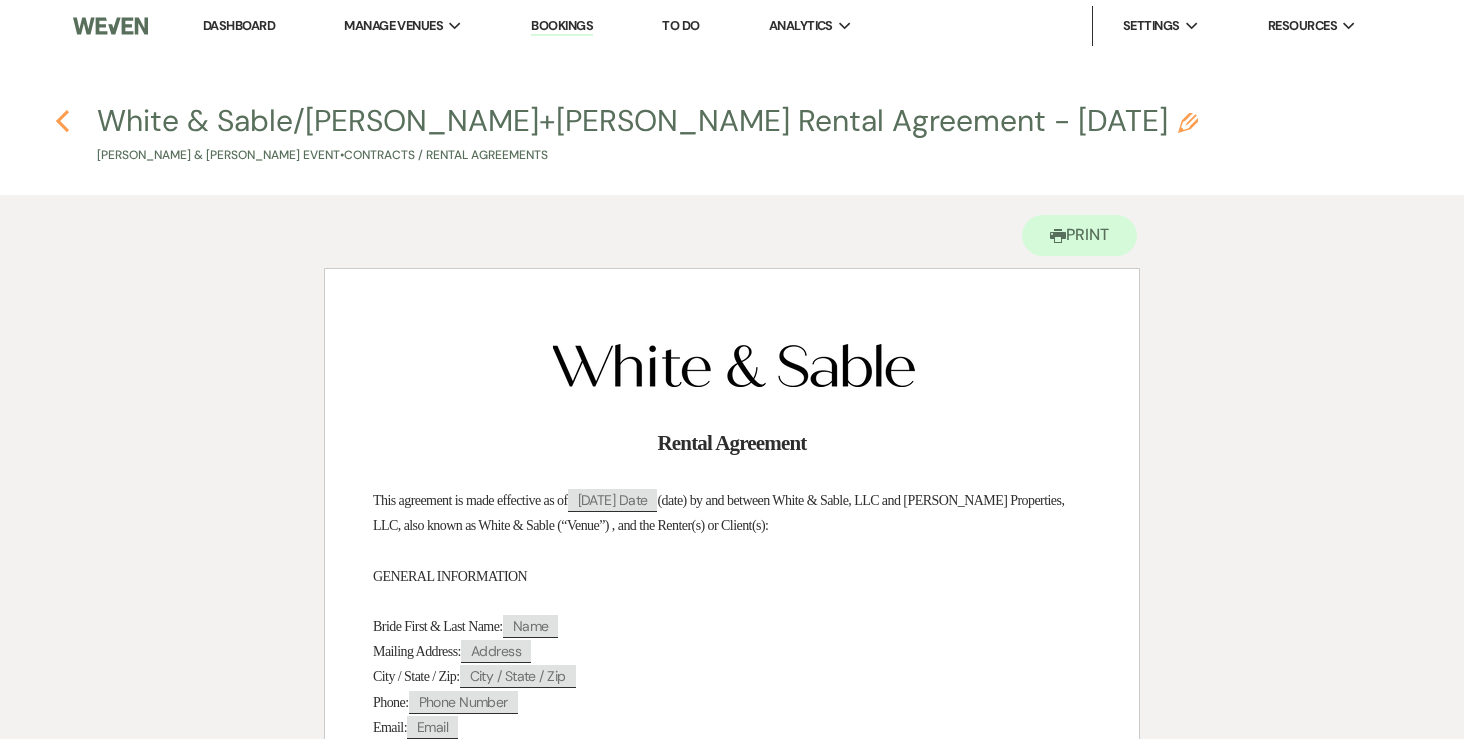 click 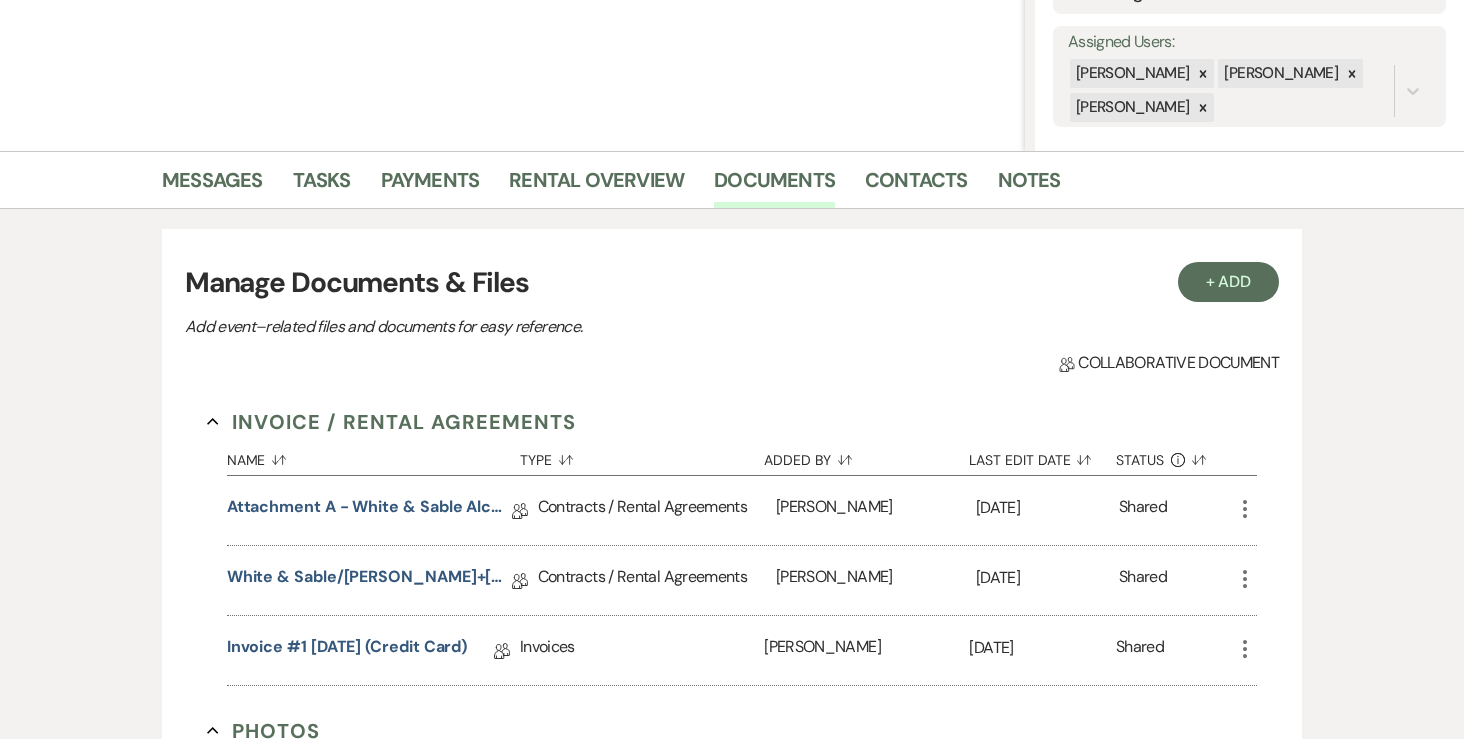 scroll, scrollTop: 20, scrollLeft: 0, axis: vertical 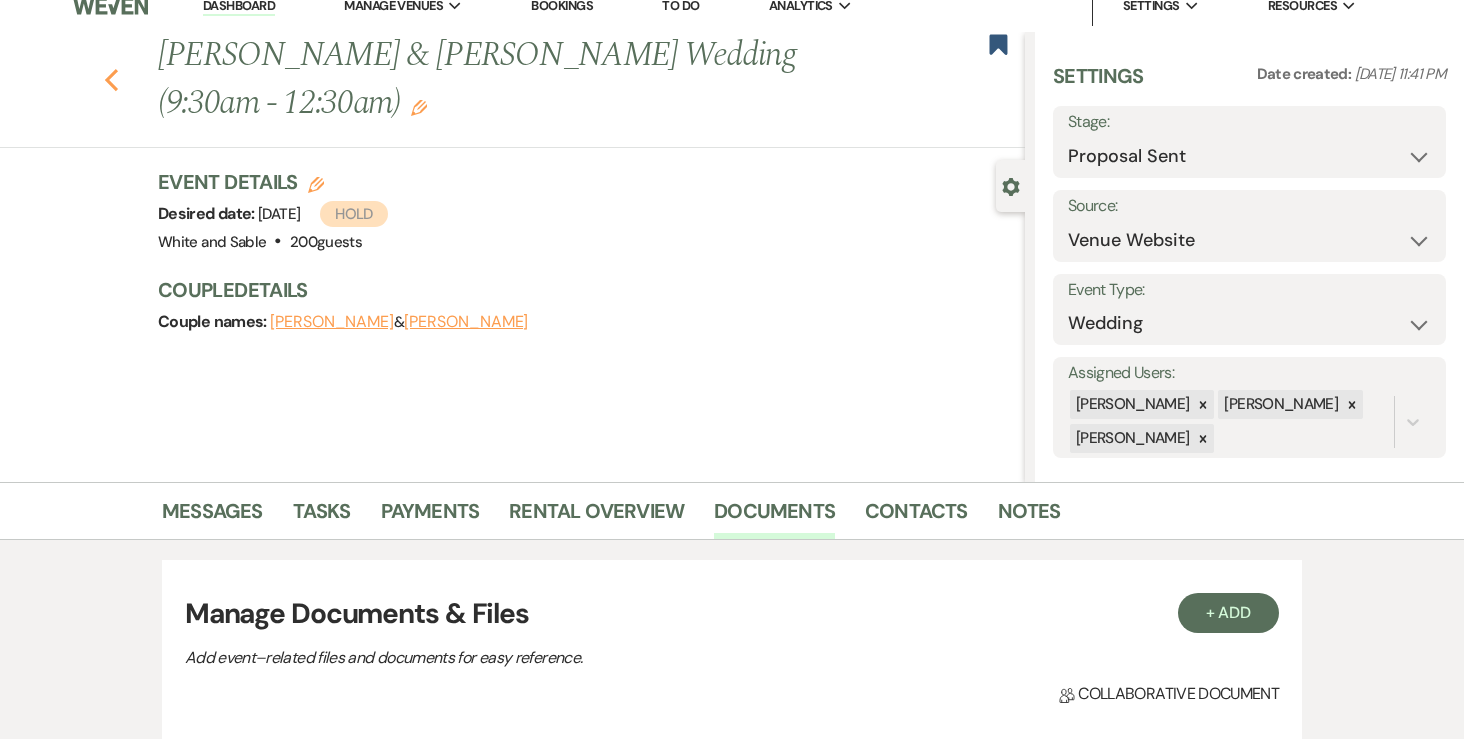 click 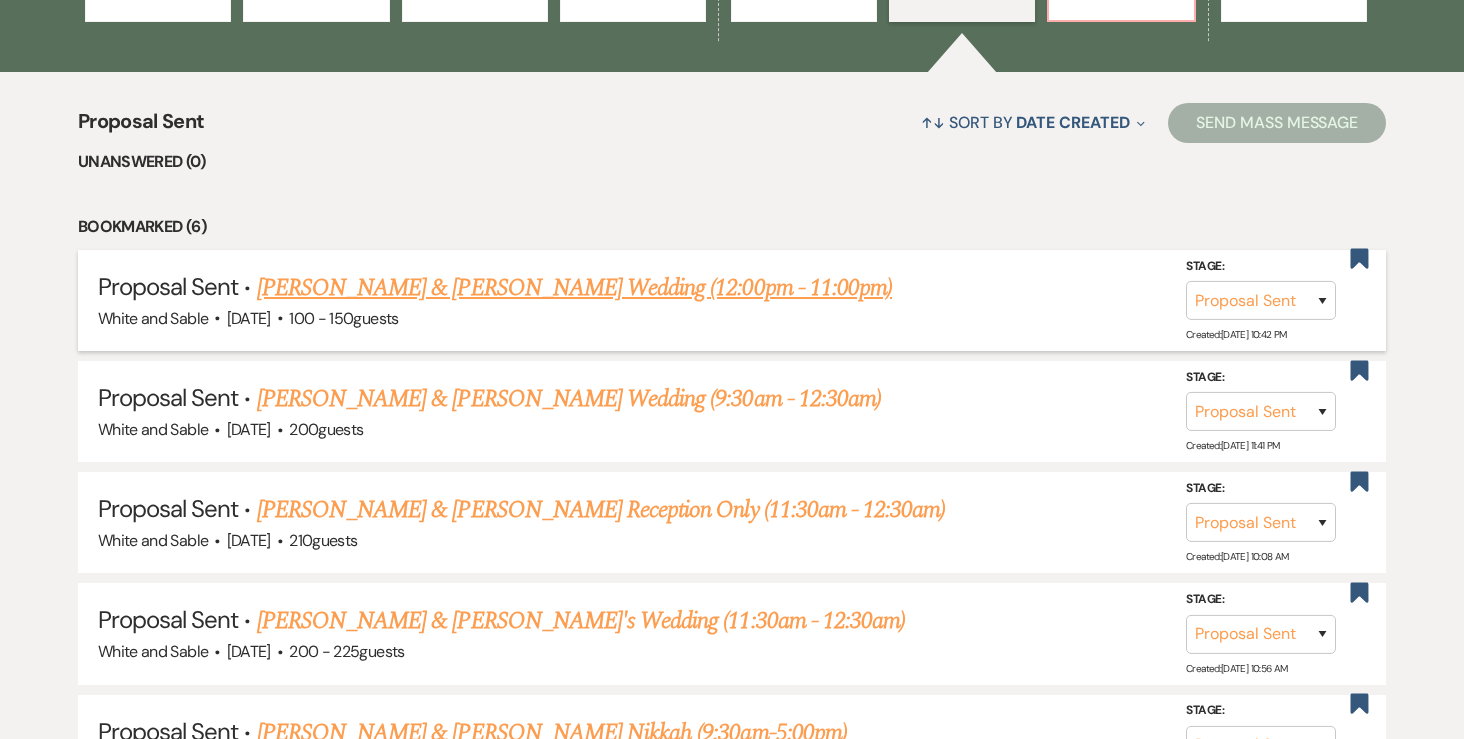 scroll, scrollTop: 734, scrollLeft: 0, axis: vertical 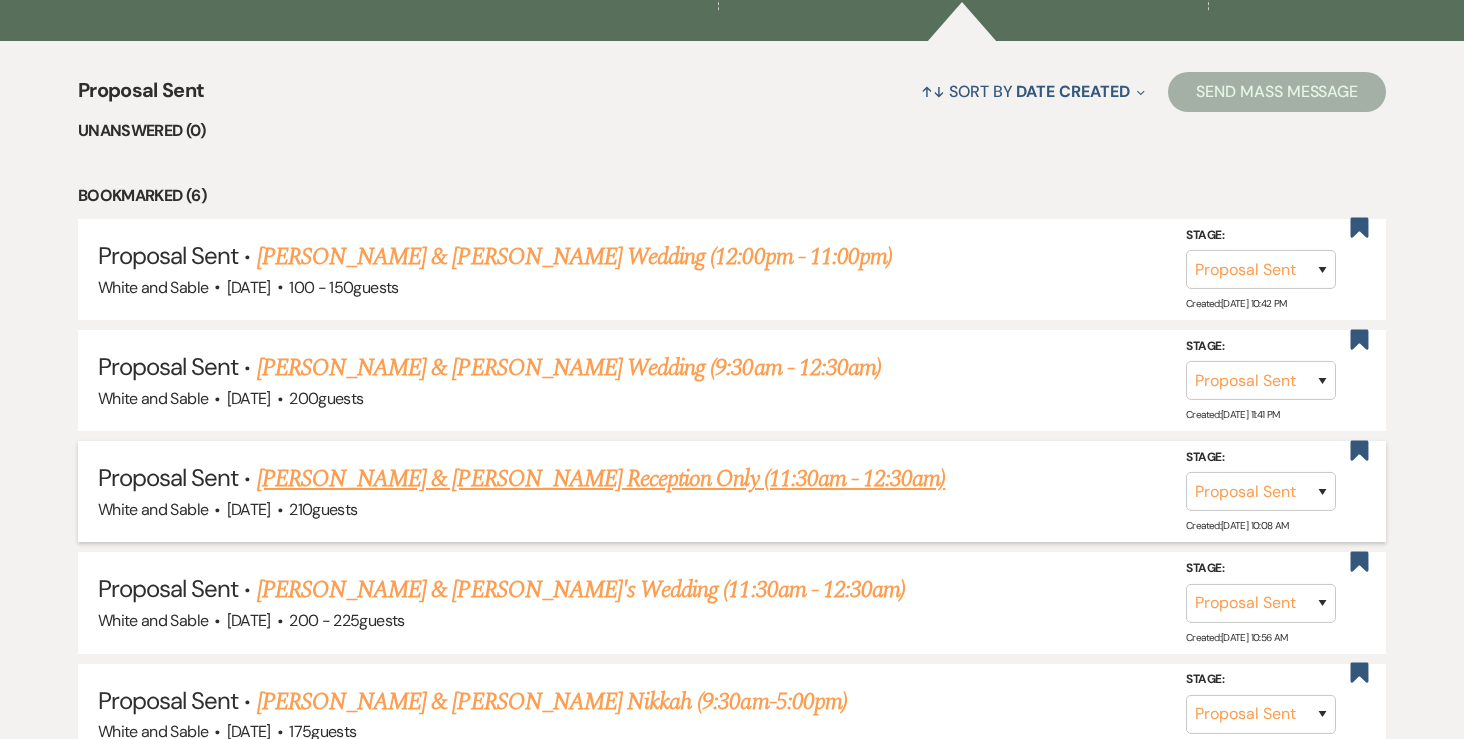 click on "[PERSON_NAME] & [PERSON_NAME] Reception Only (11:30am - 12:30am)" at bounding box center (601, 479) 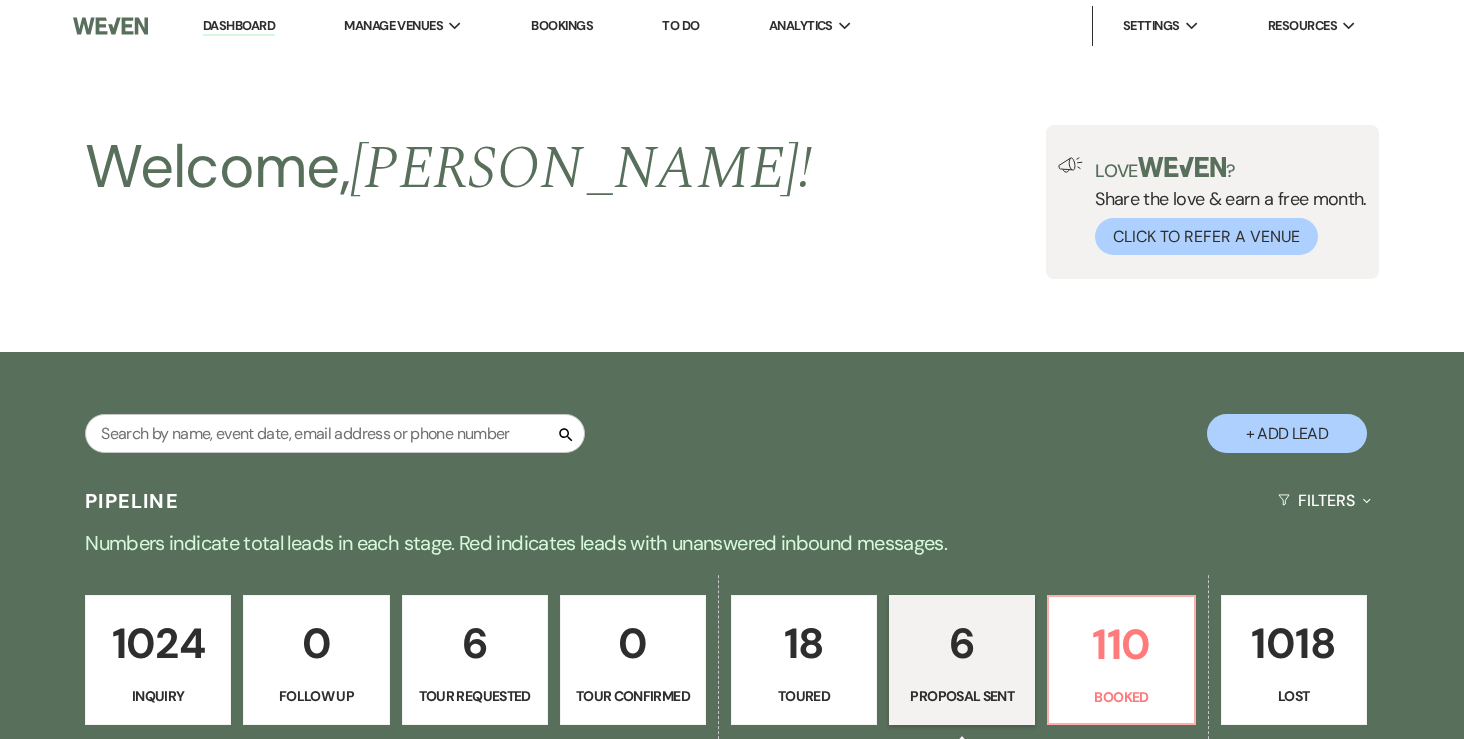 select on "6" 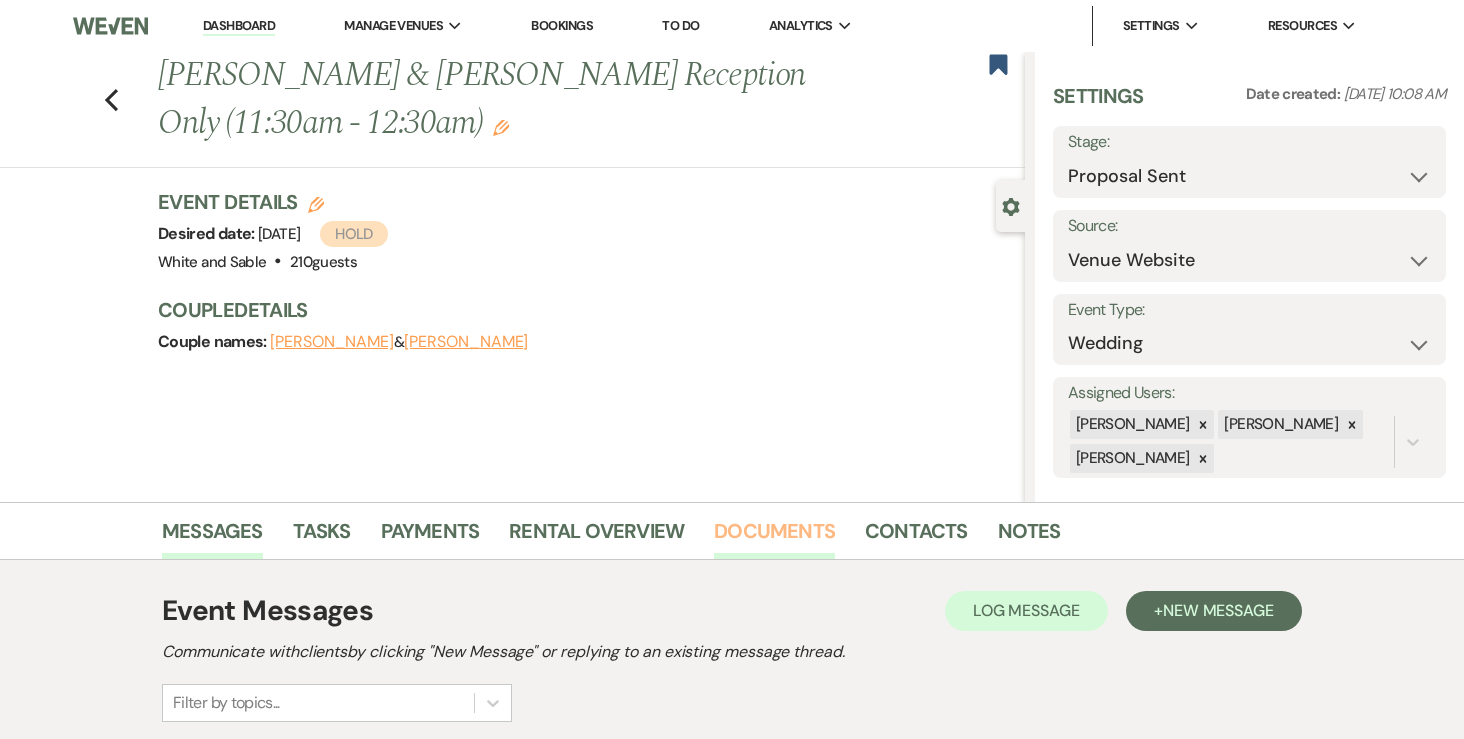 click on "Documents" at bounding box center [774, 537] 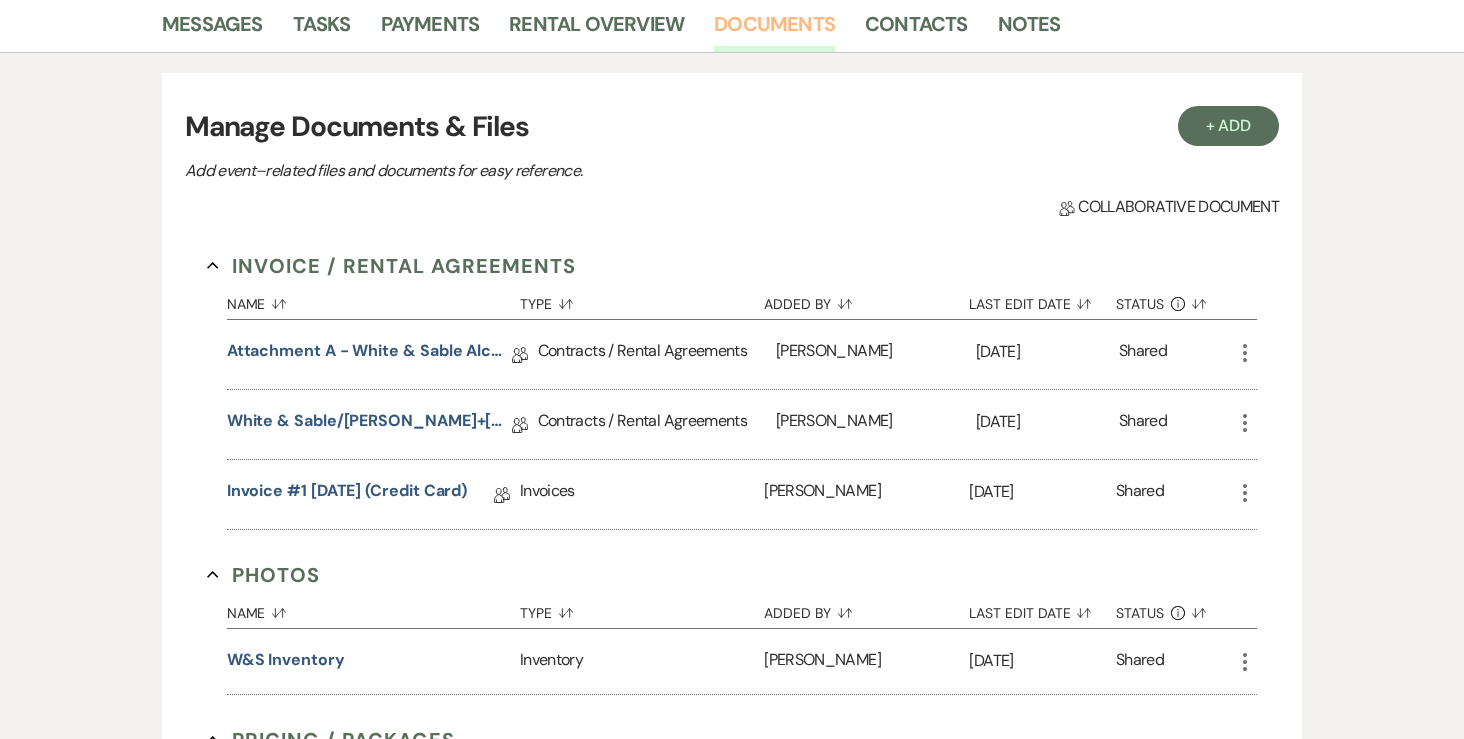 scroll, scrollTop: 553, scrollLeft: 0, axis: vertical 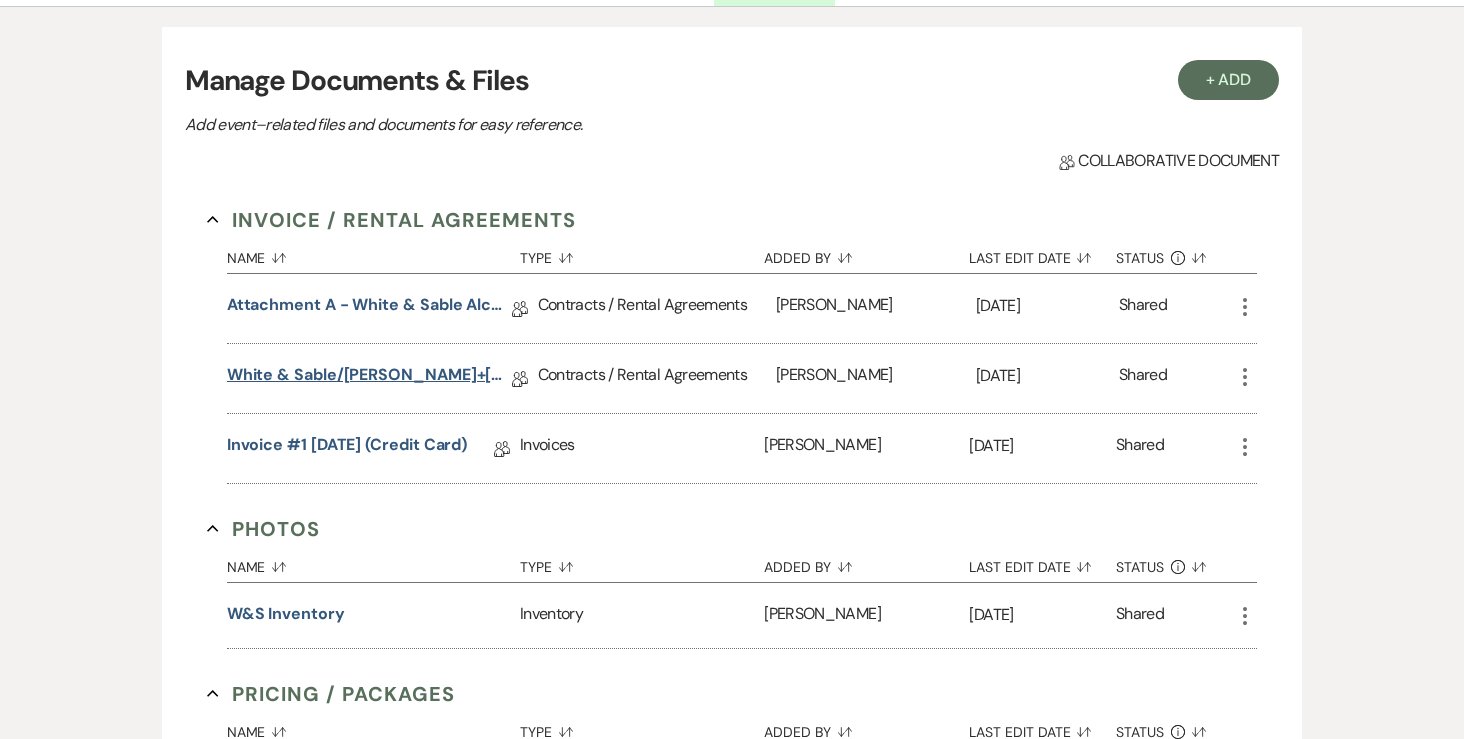 click on "White & Sable/Dorn+Lee Rental Agreement - 6.25.27" at bounding box center (369, 378) 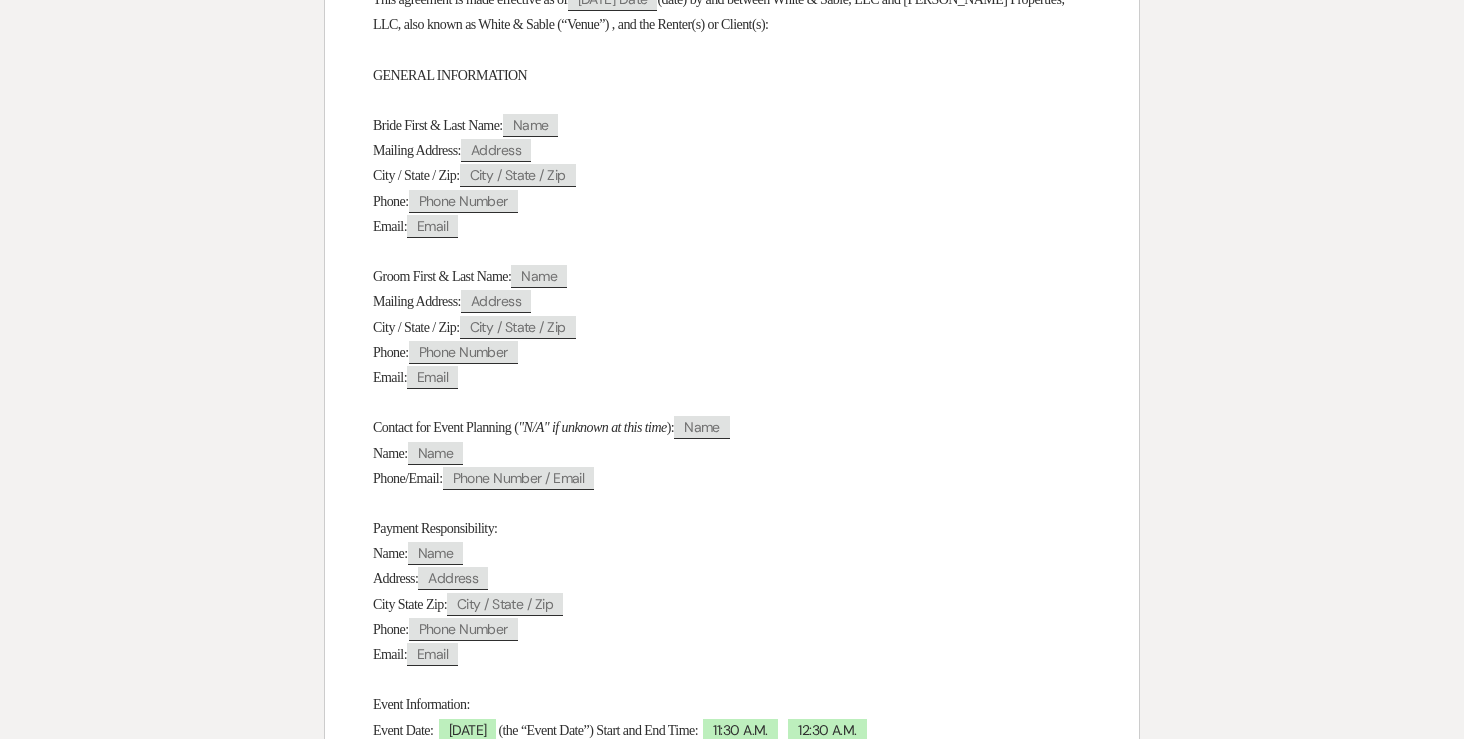 scroll, scrollTop: 0, scrollLeft: 0, axis: both 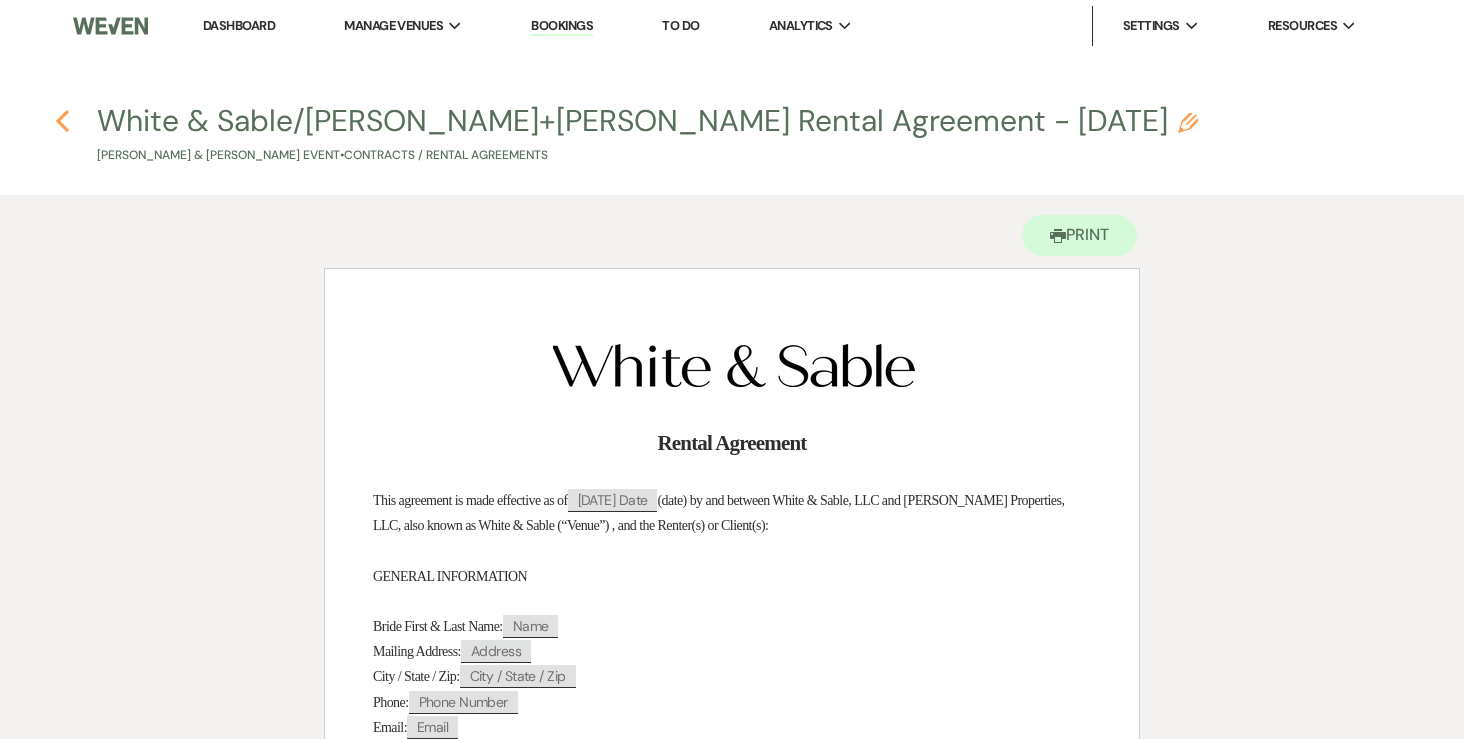 click 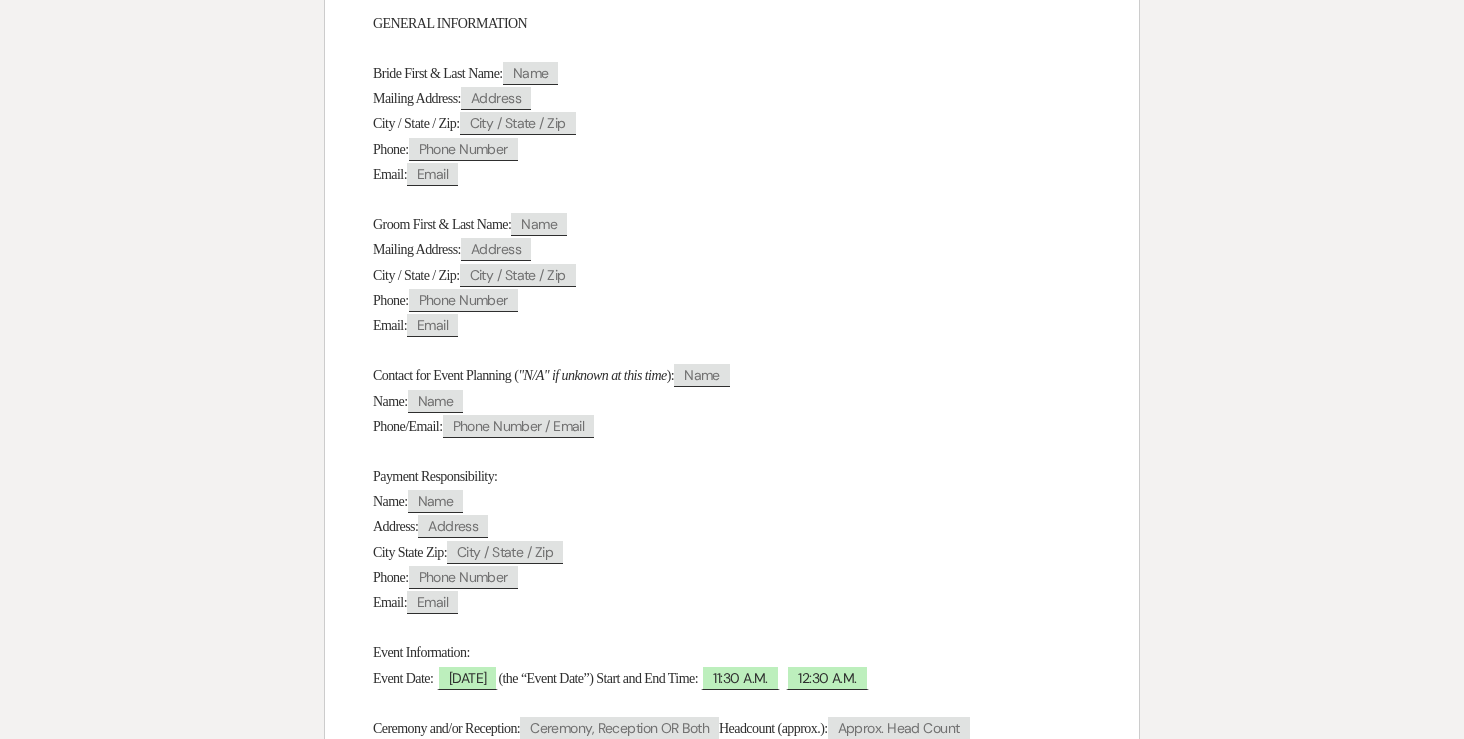 select on "6" 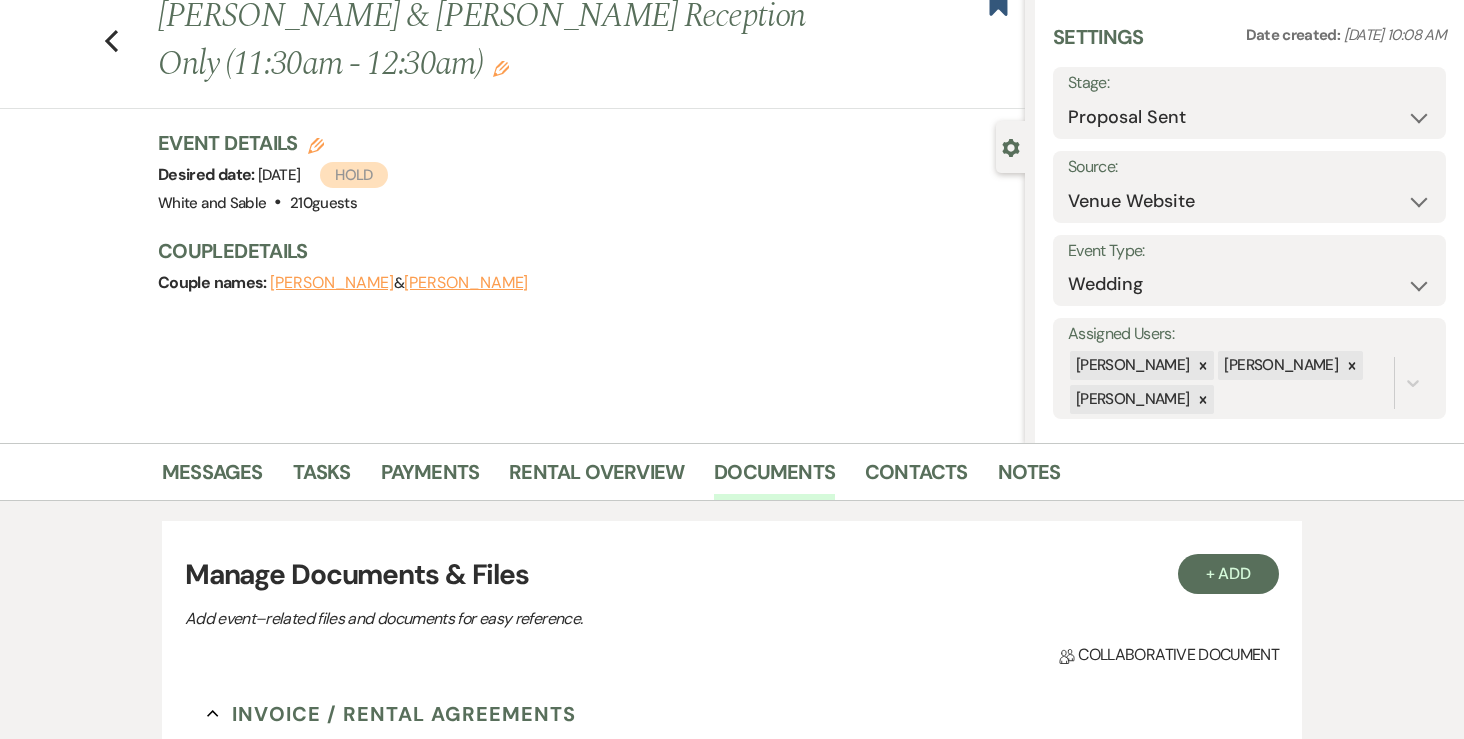 scroll, scrollTop: 43, scrollLeft: 0, axis: vertical 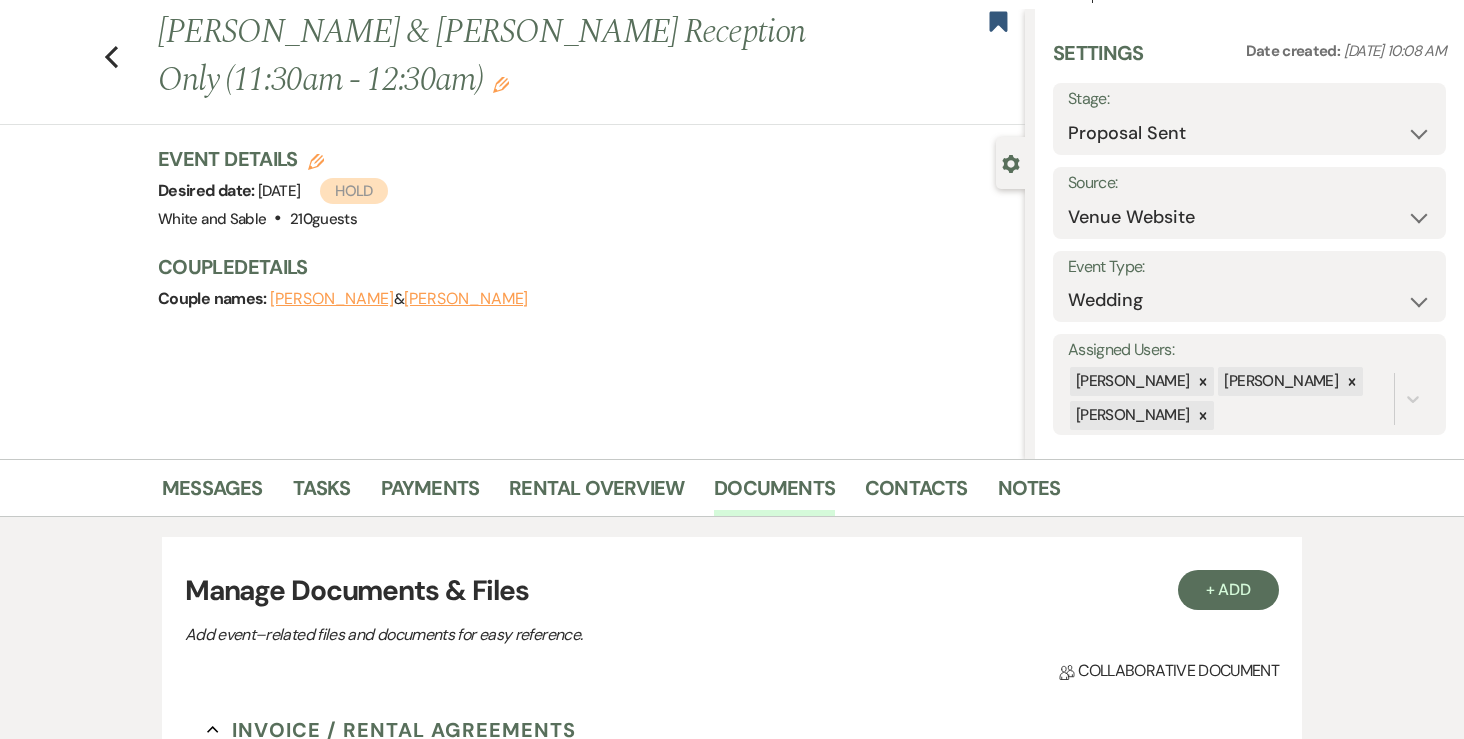 click on "Previous Madison Dorn & Nick Lee's Reception Only (11:30am - 12:30am) Edit Bookmark" at bounding box center (507, 67) 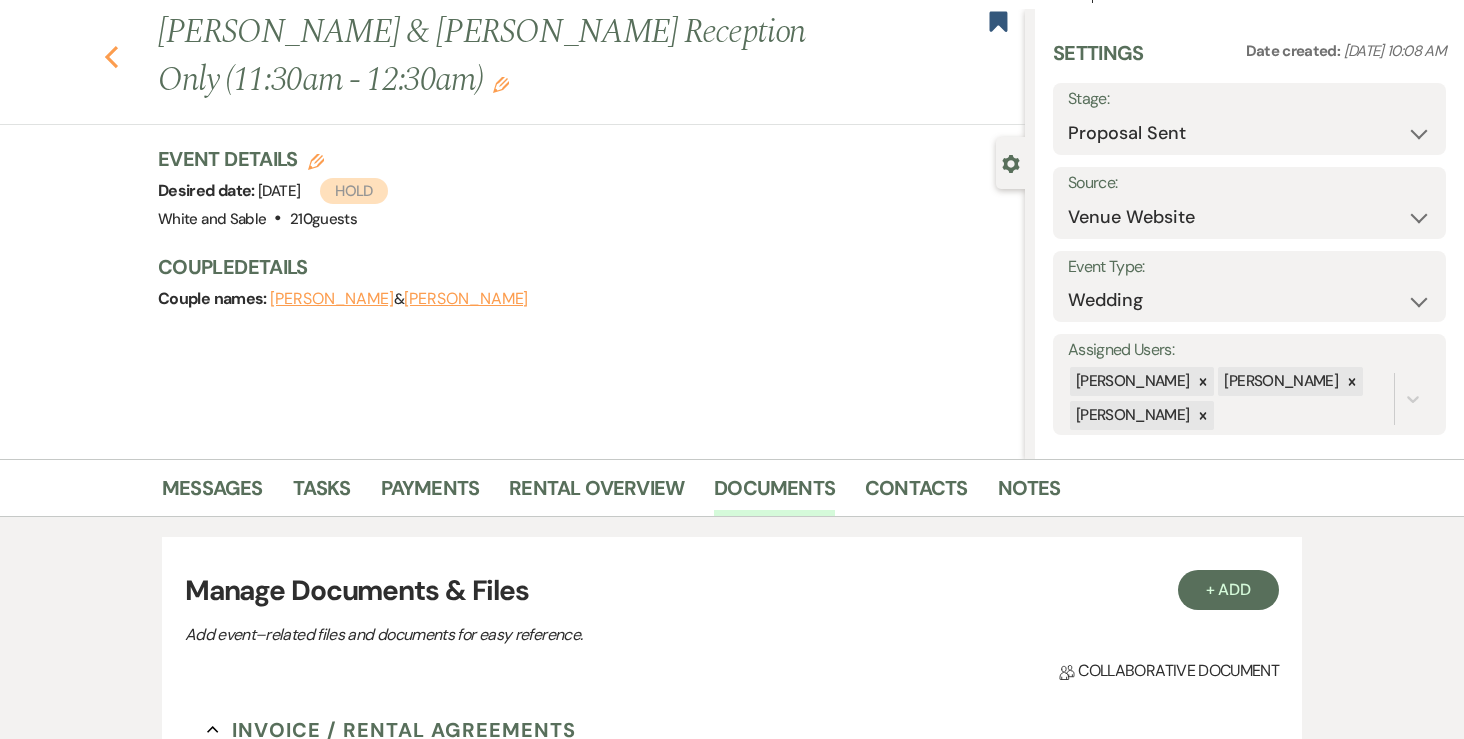 click 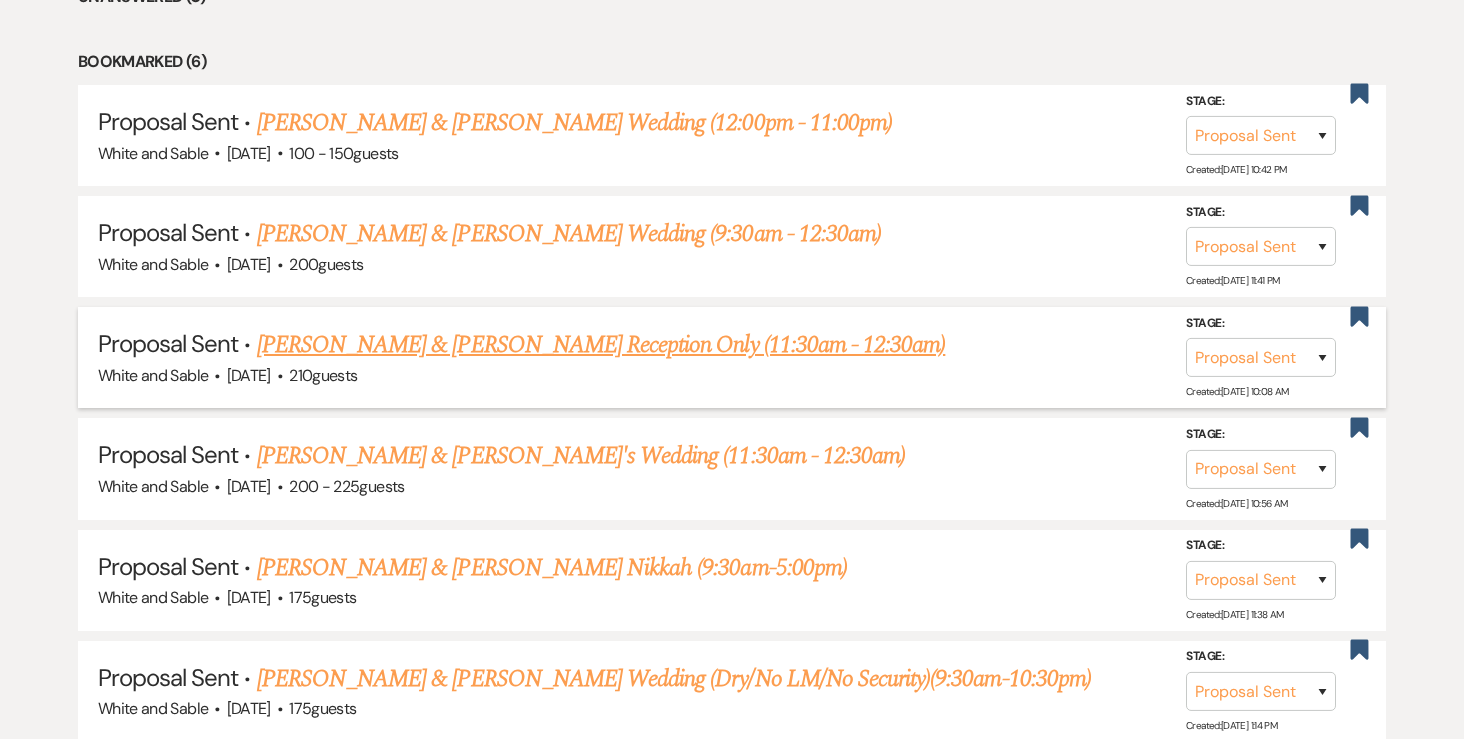 scroll, scrollTop: 882, scrollLeft: 0, axis: vertical 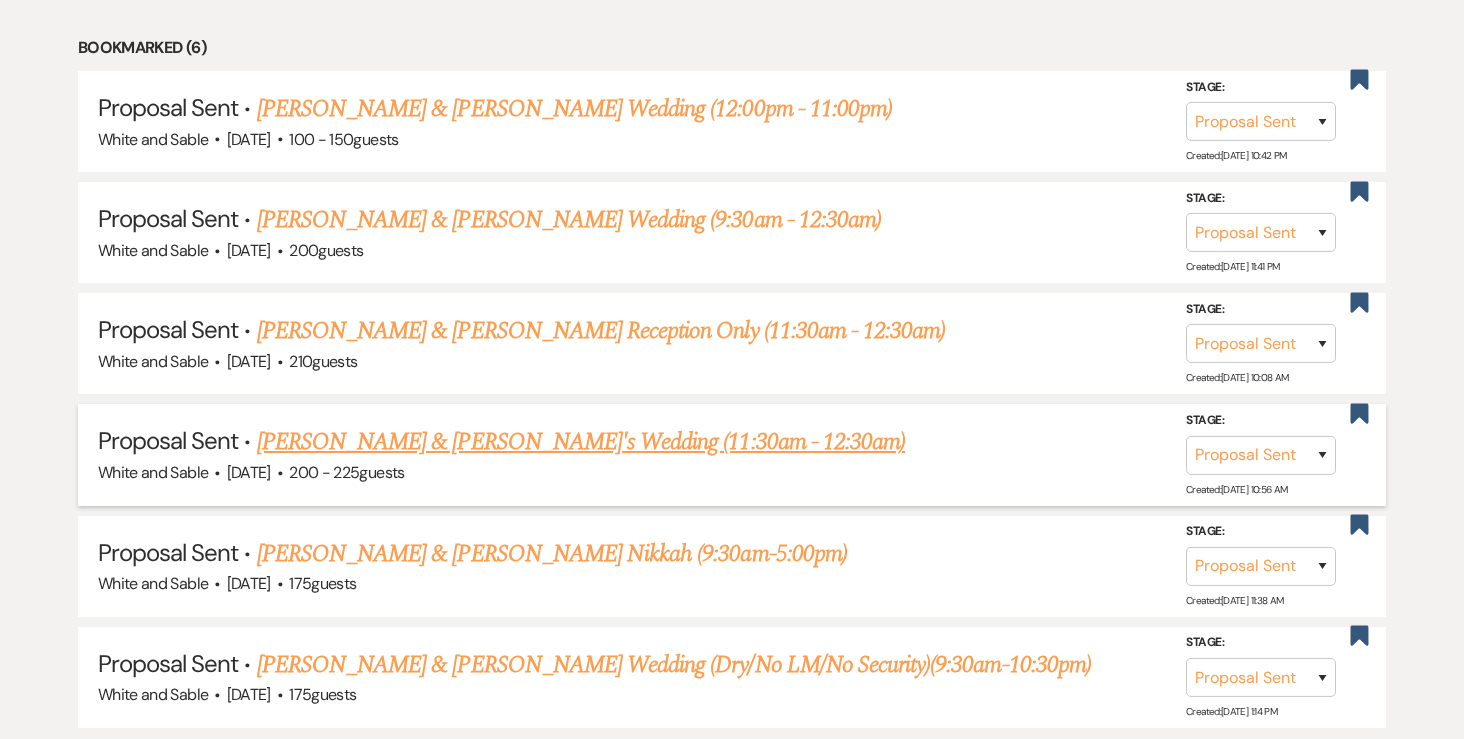 click on "[PERSON_NAME] & [PERSON_NAME]'s Wedding (11:30am - 12:30am)" at bounding box center (581, 442) 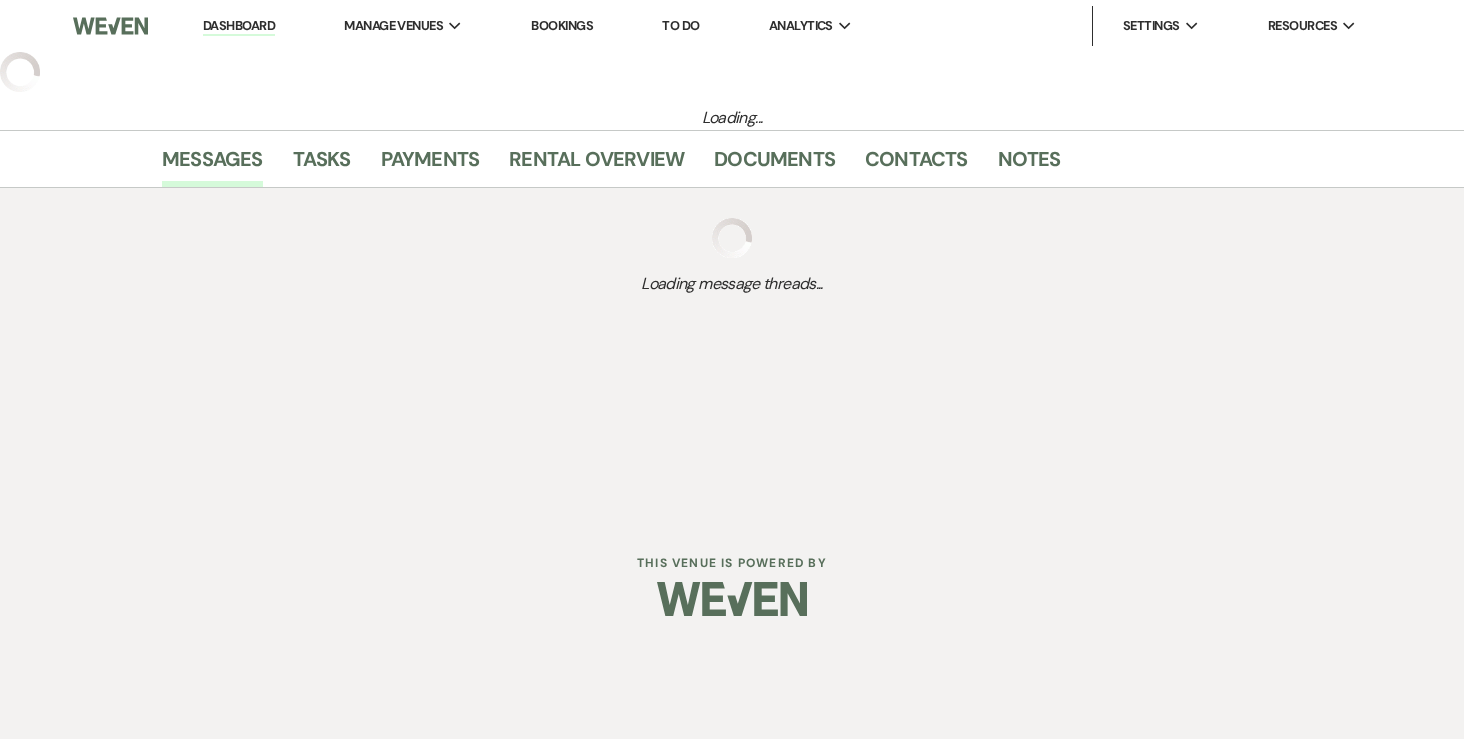 select on "6" 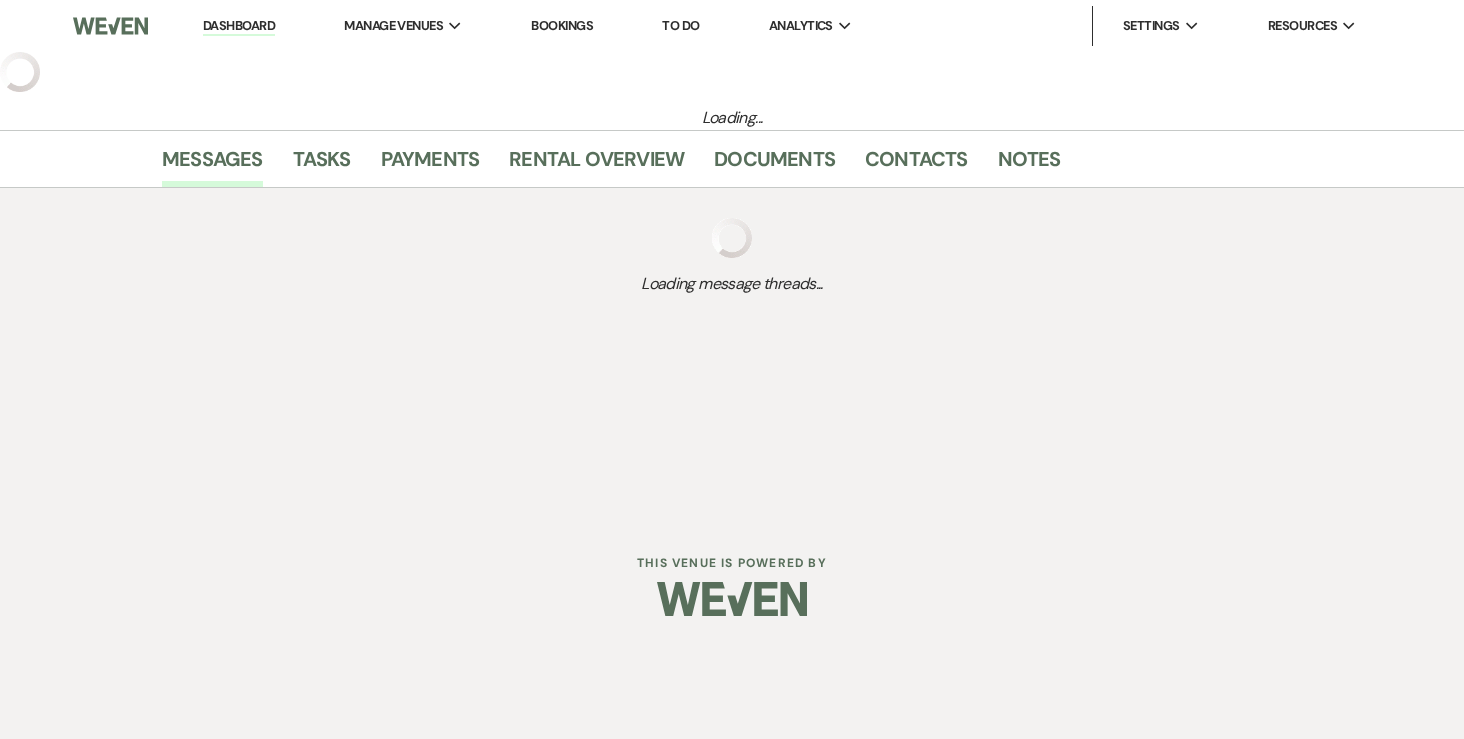 select on "5" 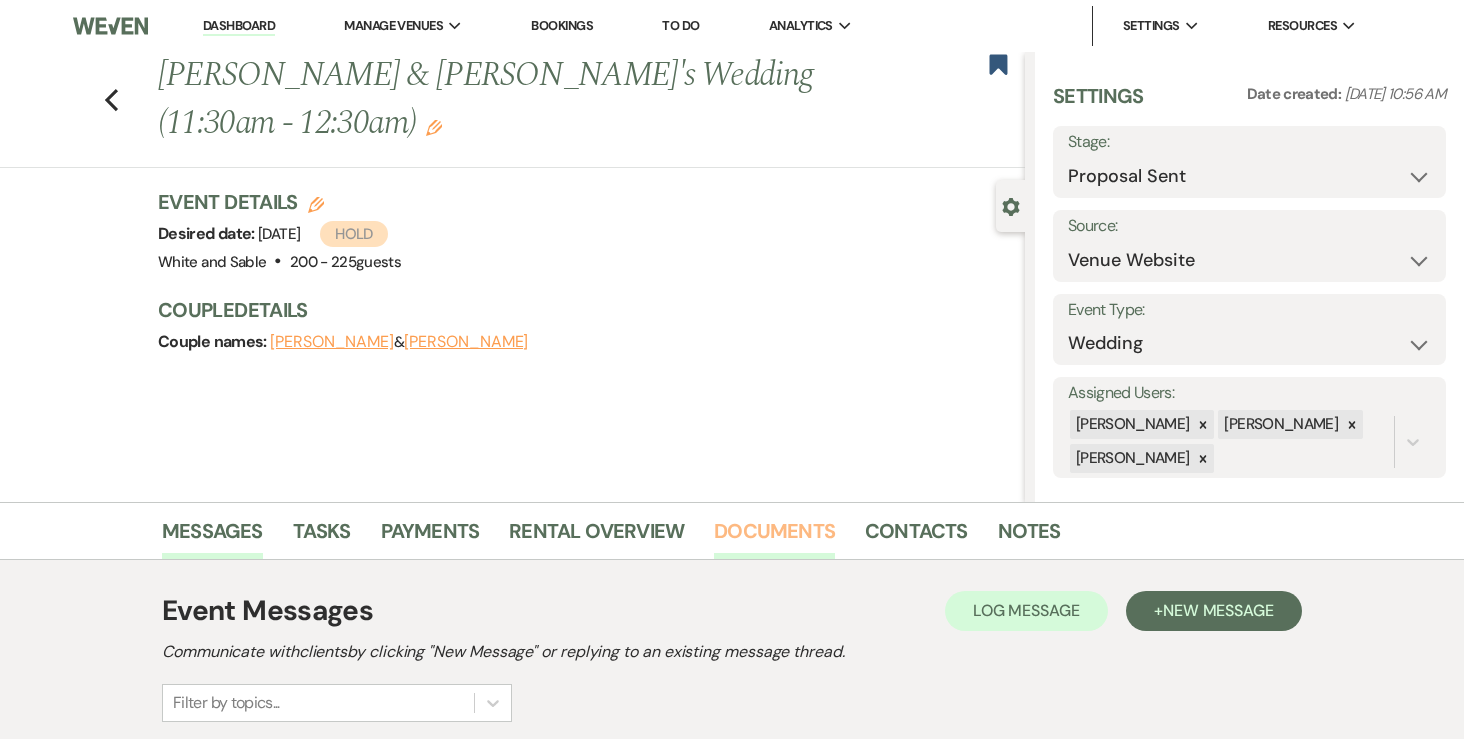 click on "Documents" at bounding box center [774, 537] 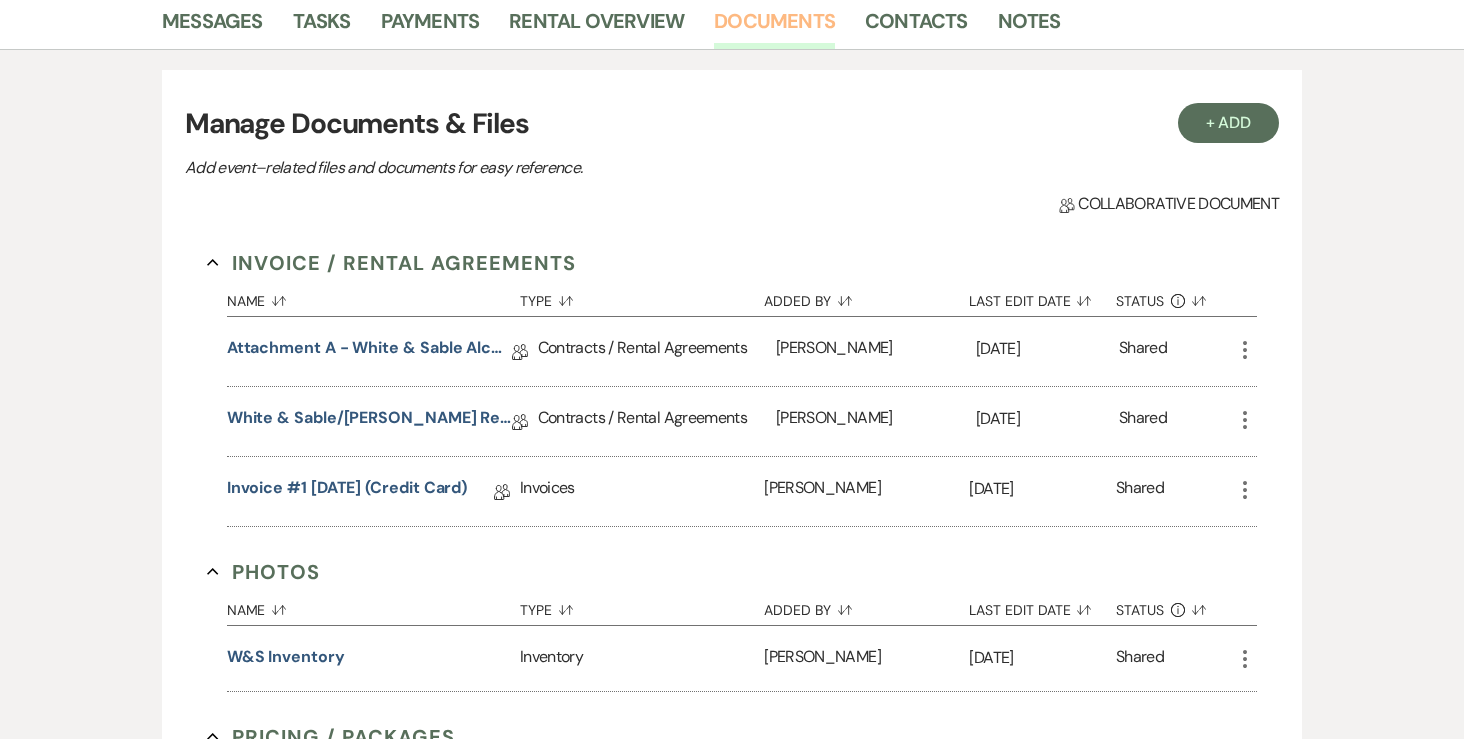 scroll, scrollTop: 527, scrollLeft: 0, axis: vertical 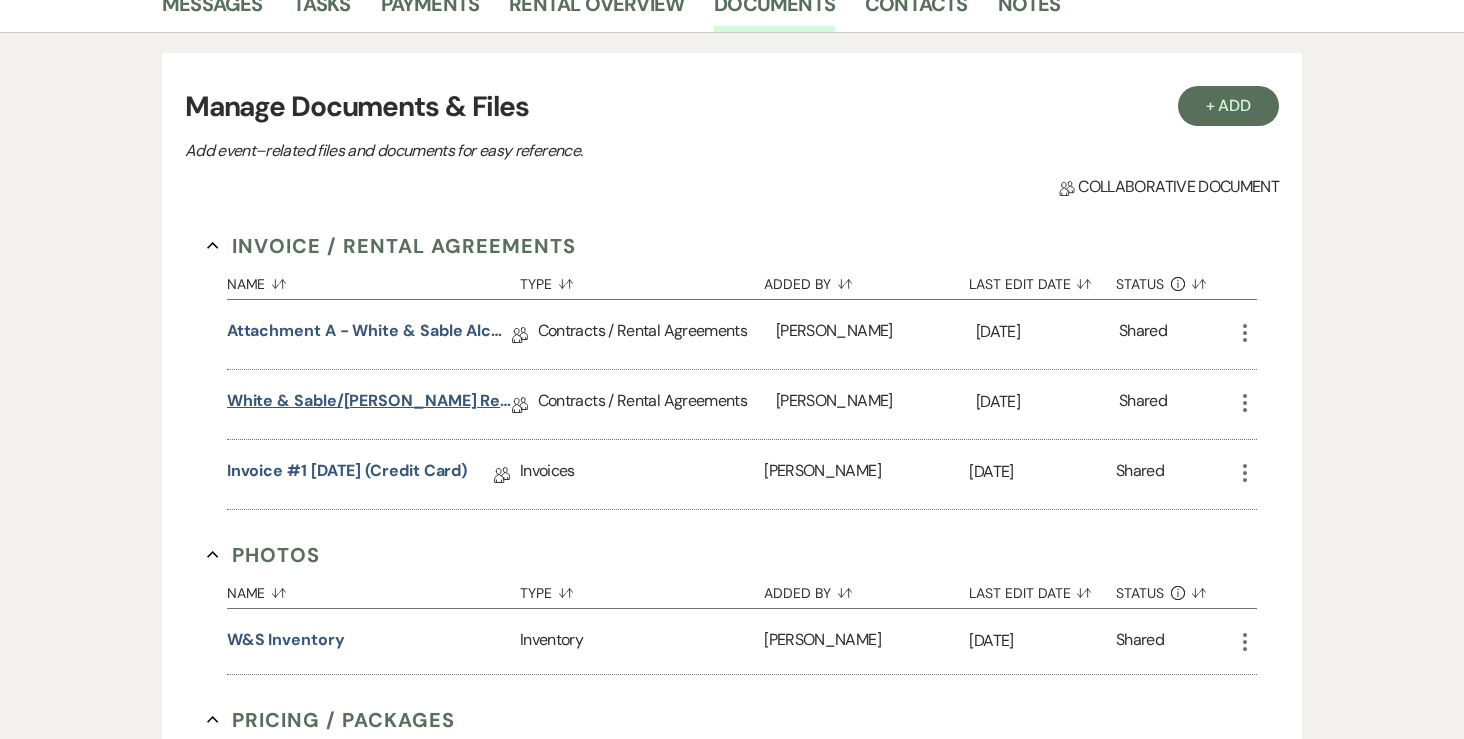 click on "White & Sable/Reiner Rental Agreement - 7.25.26" at bounding box center [369, 404] 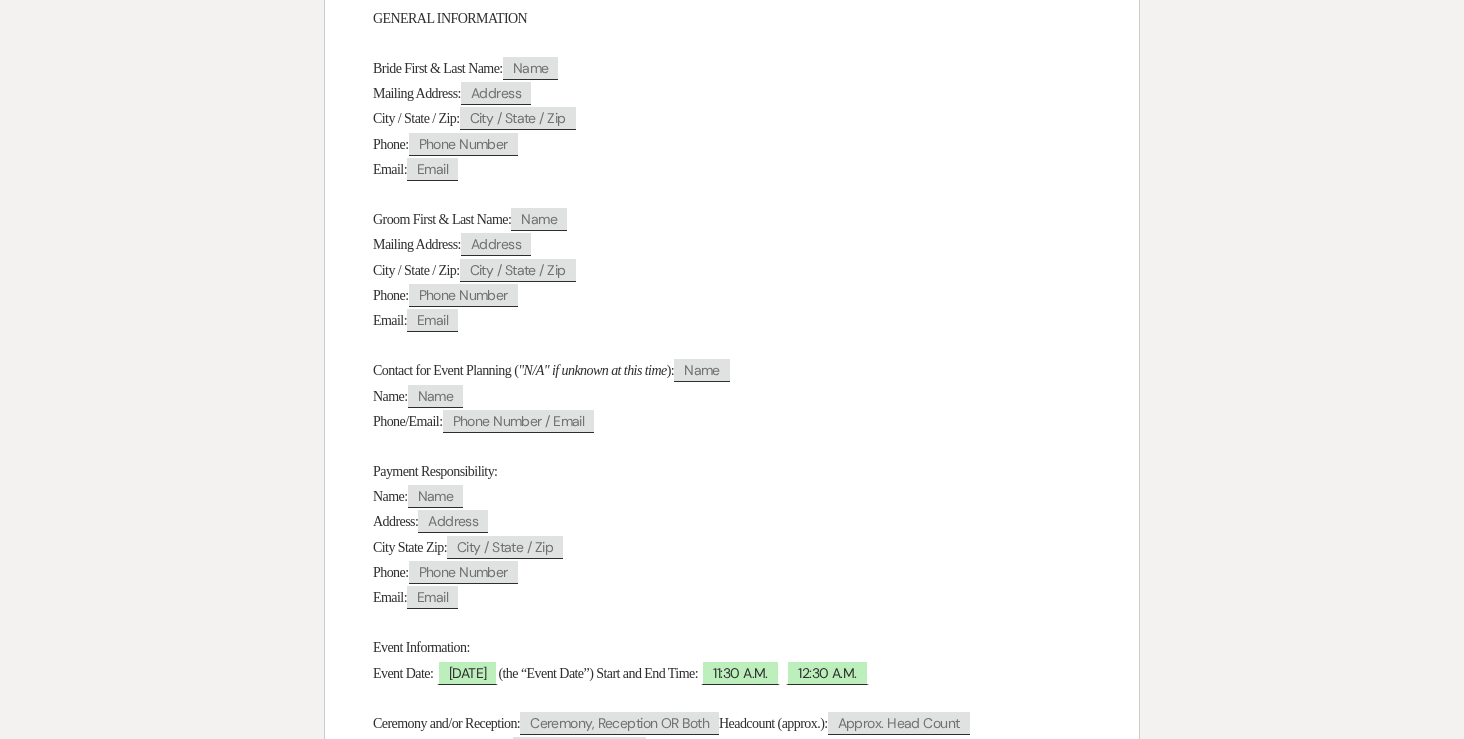 scroll, scrollTop: 0, scrollLeft: 0, axis: both 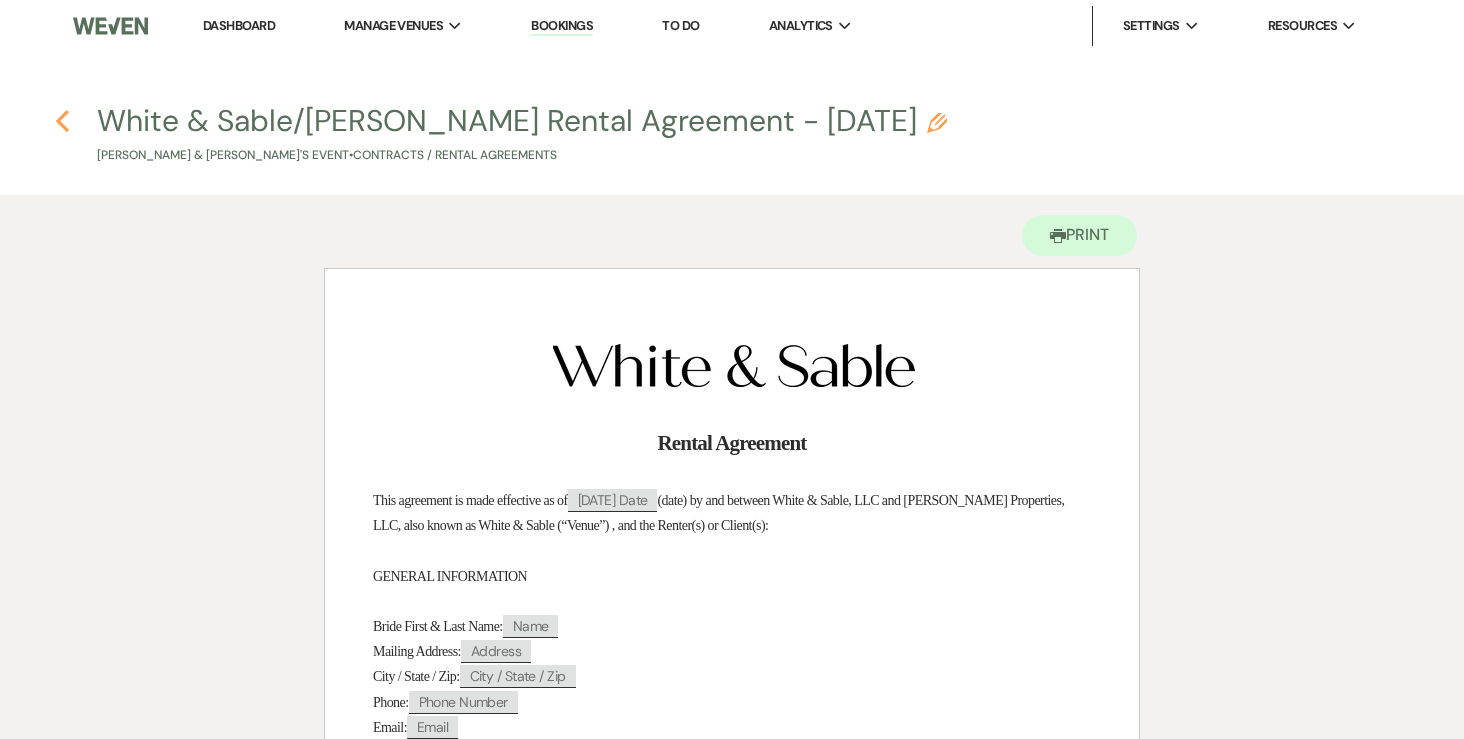 click on "Previous" 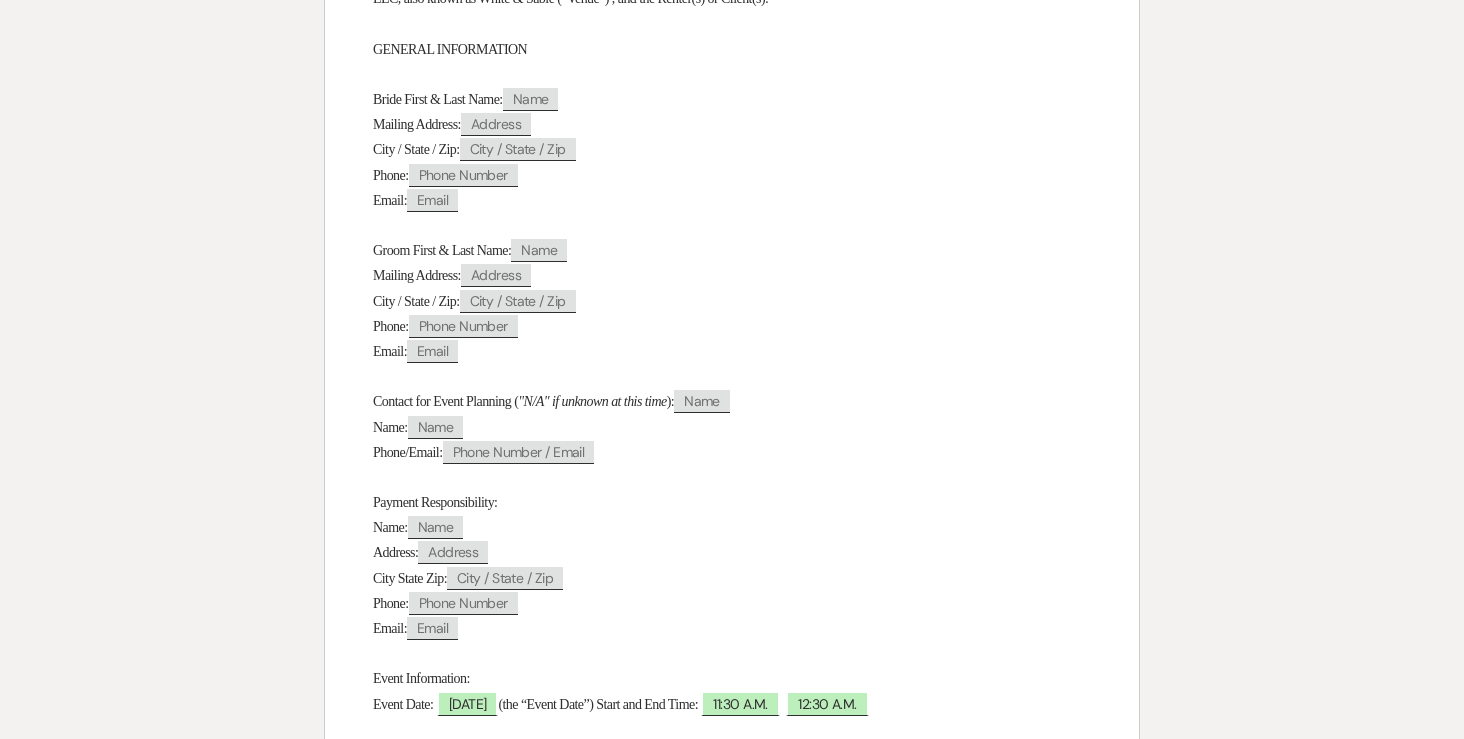 select on "6" 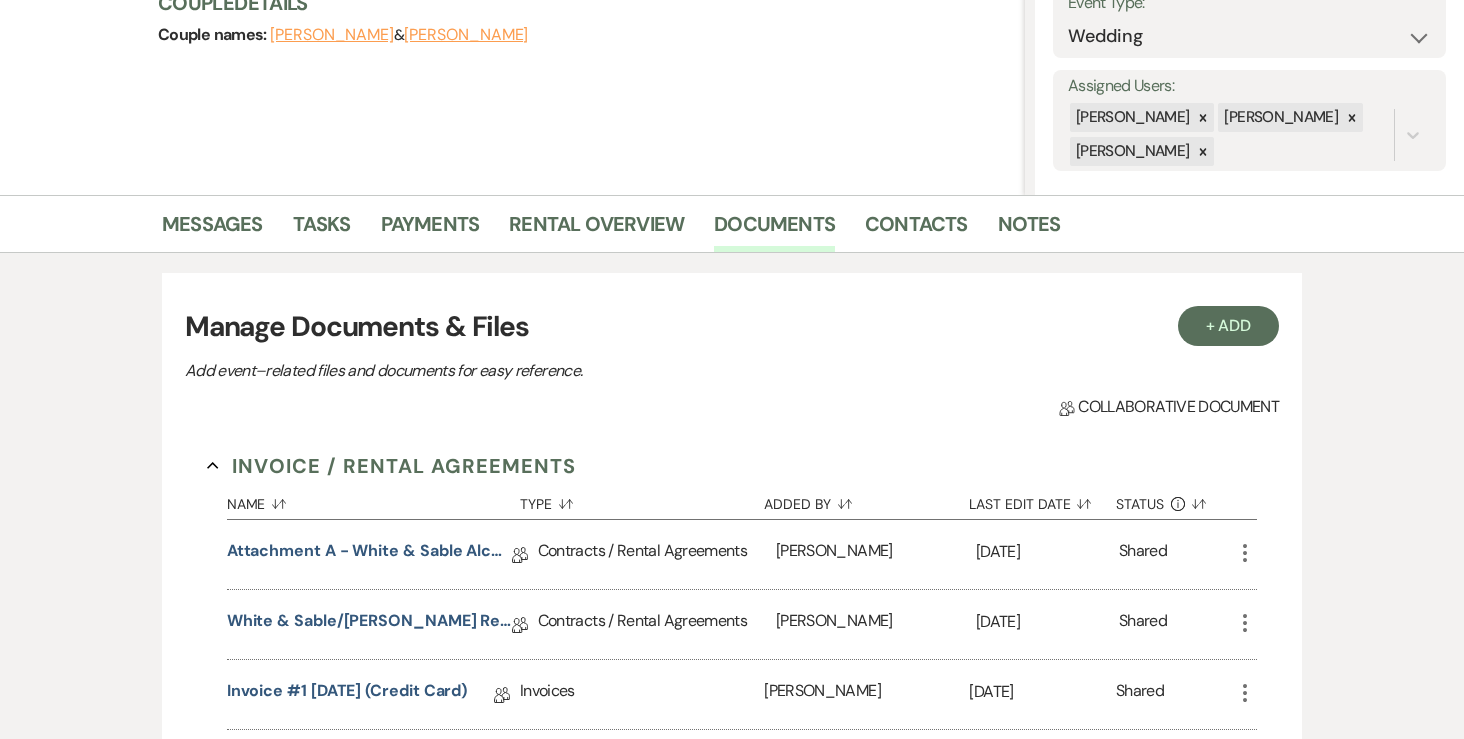 scroll, scrollTop: 22, scrollLeft: 0, axis: vertical 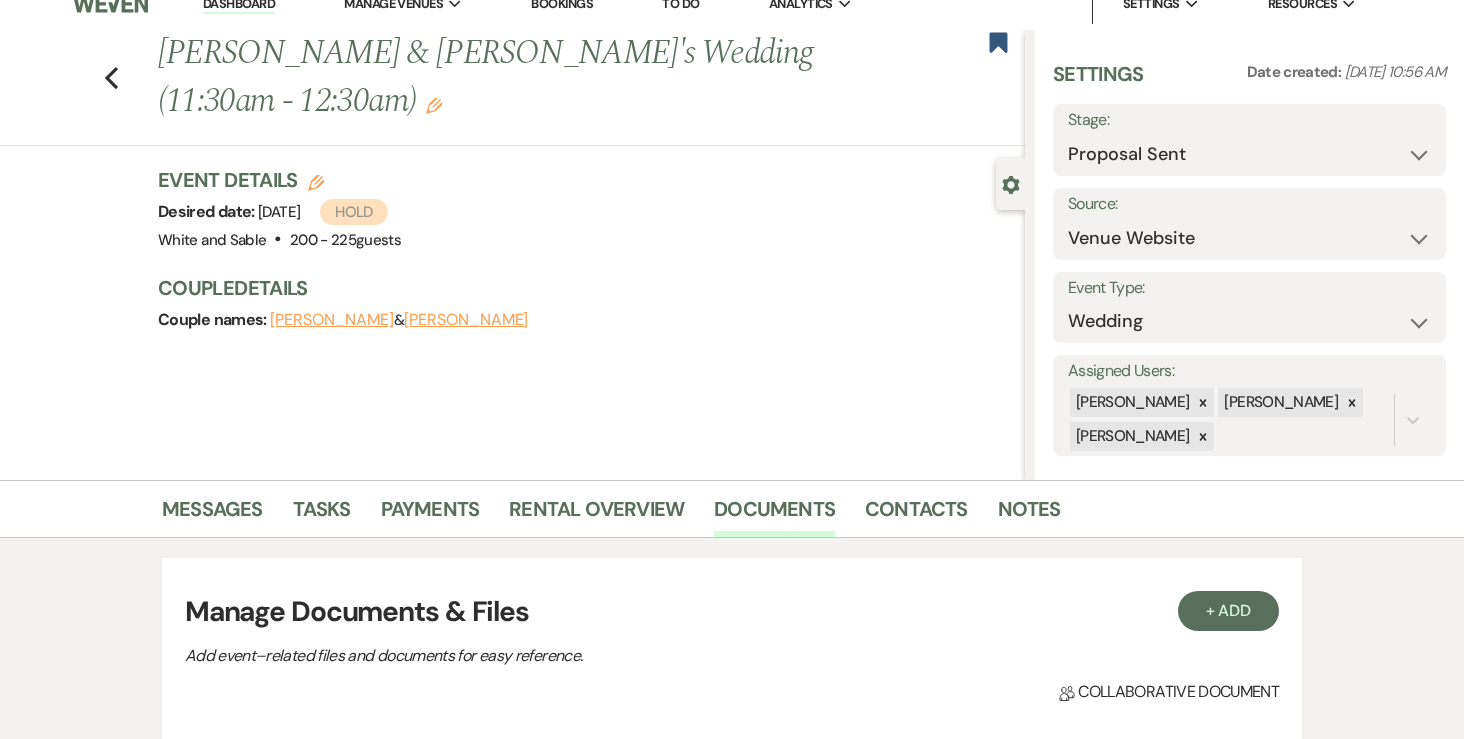 click on "Previous Paige Reiners & Brad's Wedding (11:30am - 12:30am) Edit Bookmark" at bounding box center [507, 88] 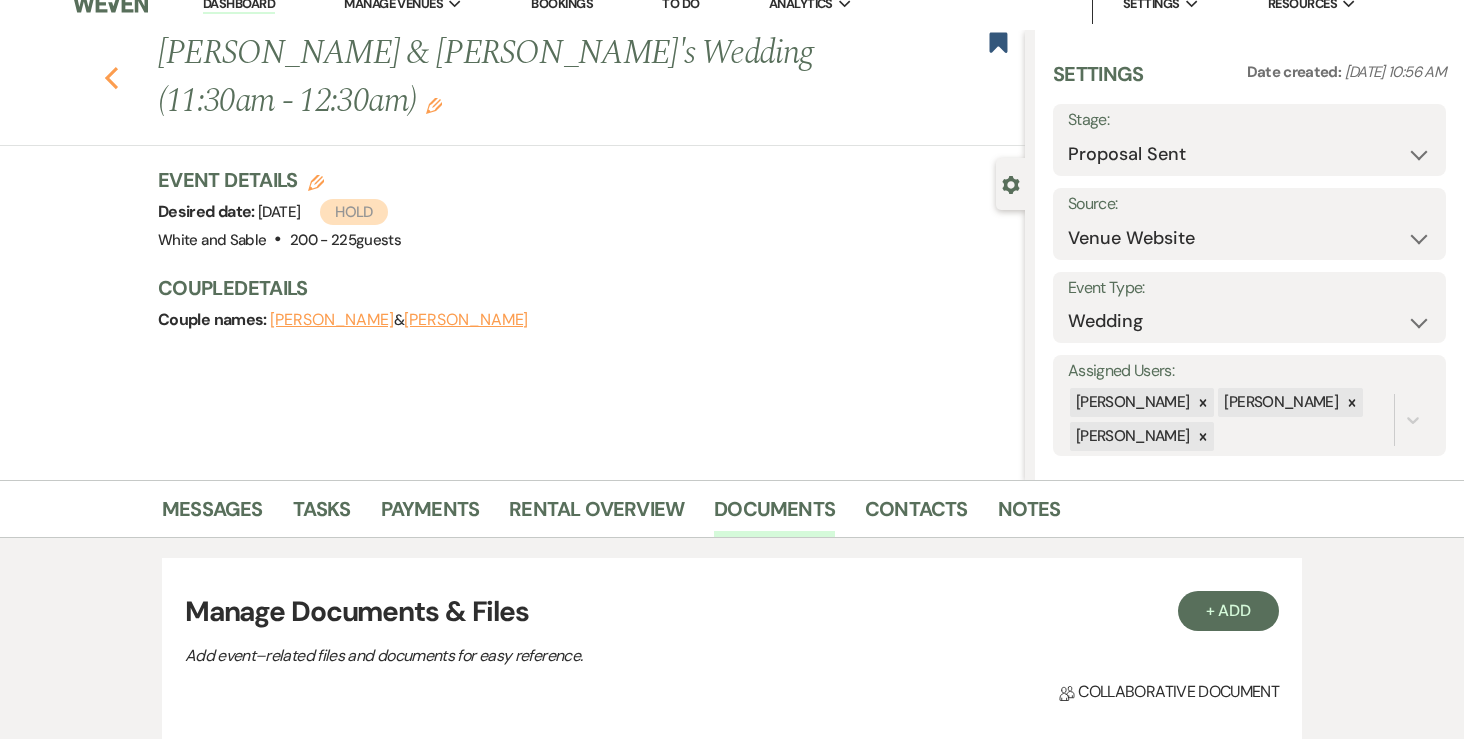 click on "Previous" 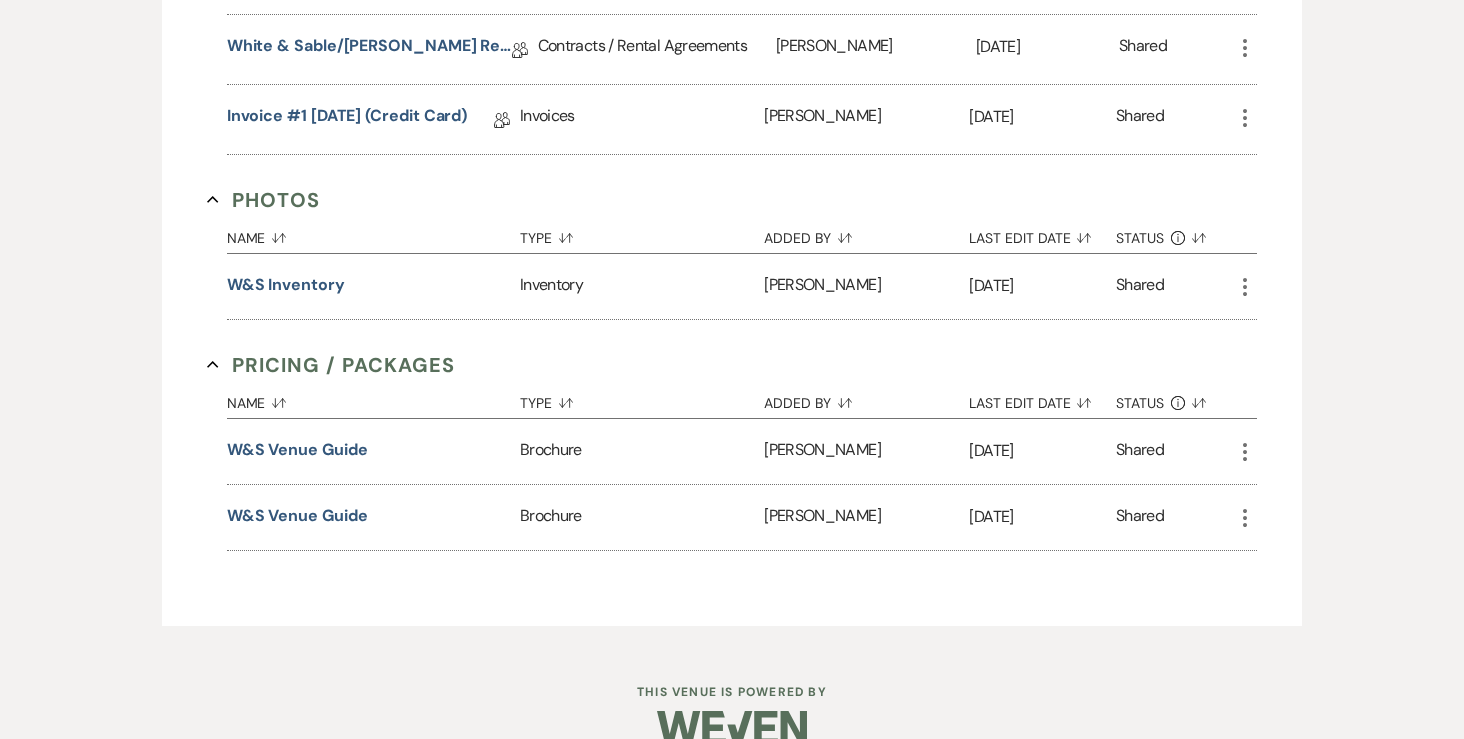 select on "6" 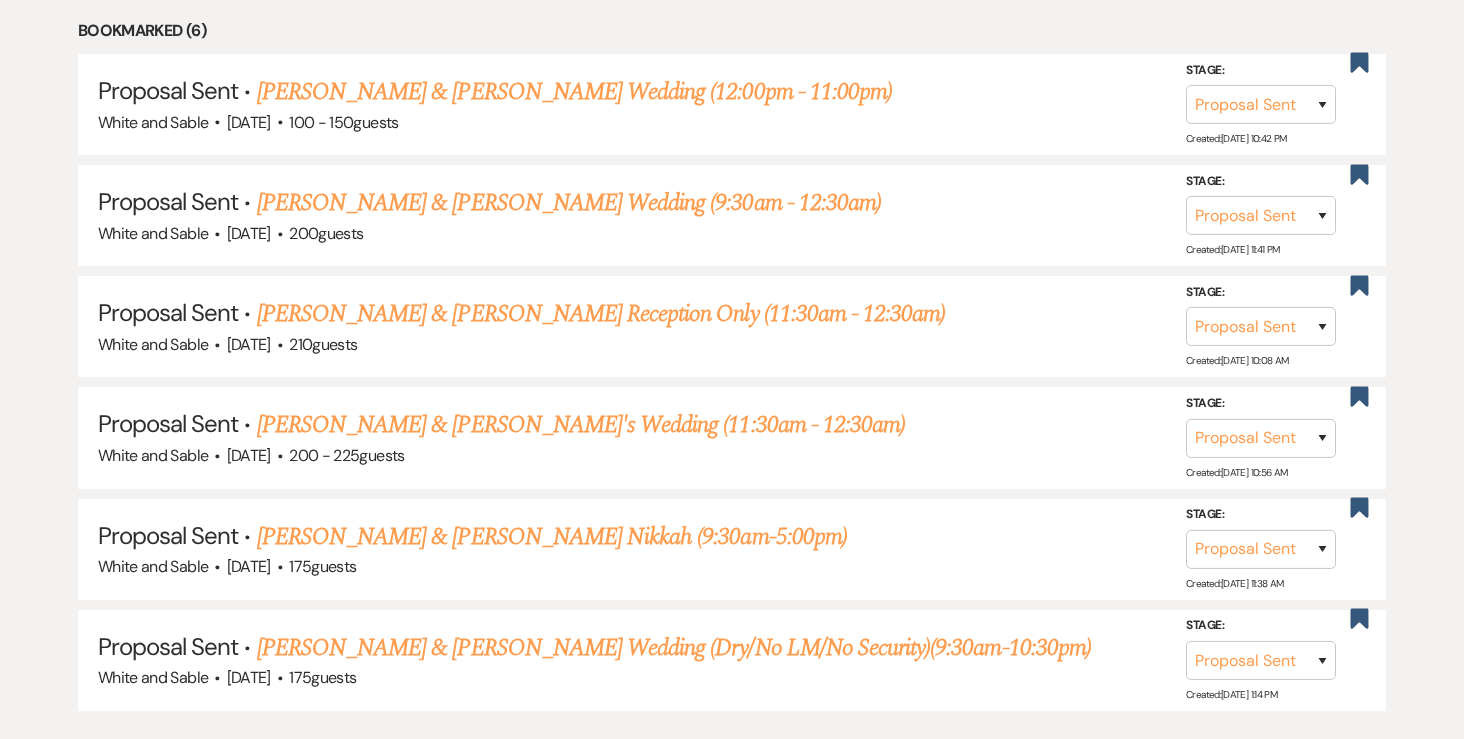 scroll, scrollTop: 1084, scrollLeft: 0, axis: vertical 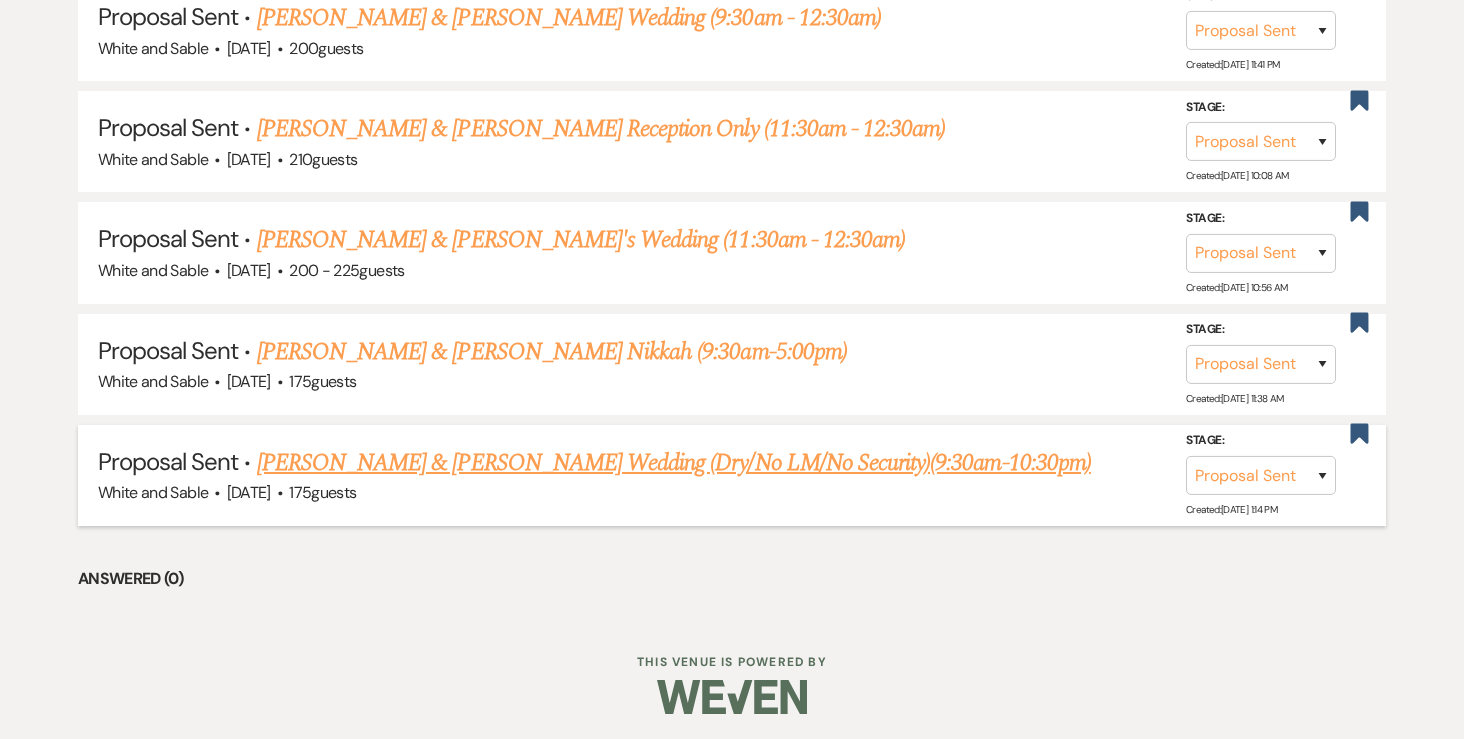 click on "Nadzeya Vechar & David Adamyan's Wedding (Dry/No LM/No Security)(9:30am-10:30pm)" at bounding box center [674, 463] 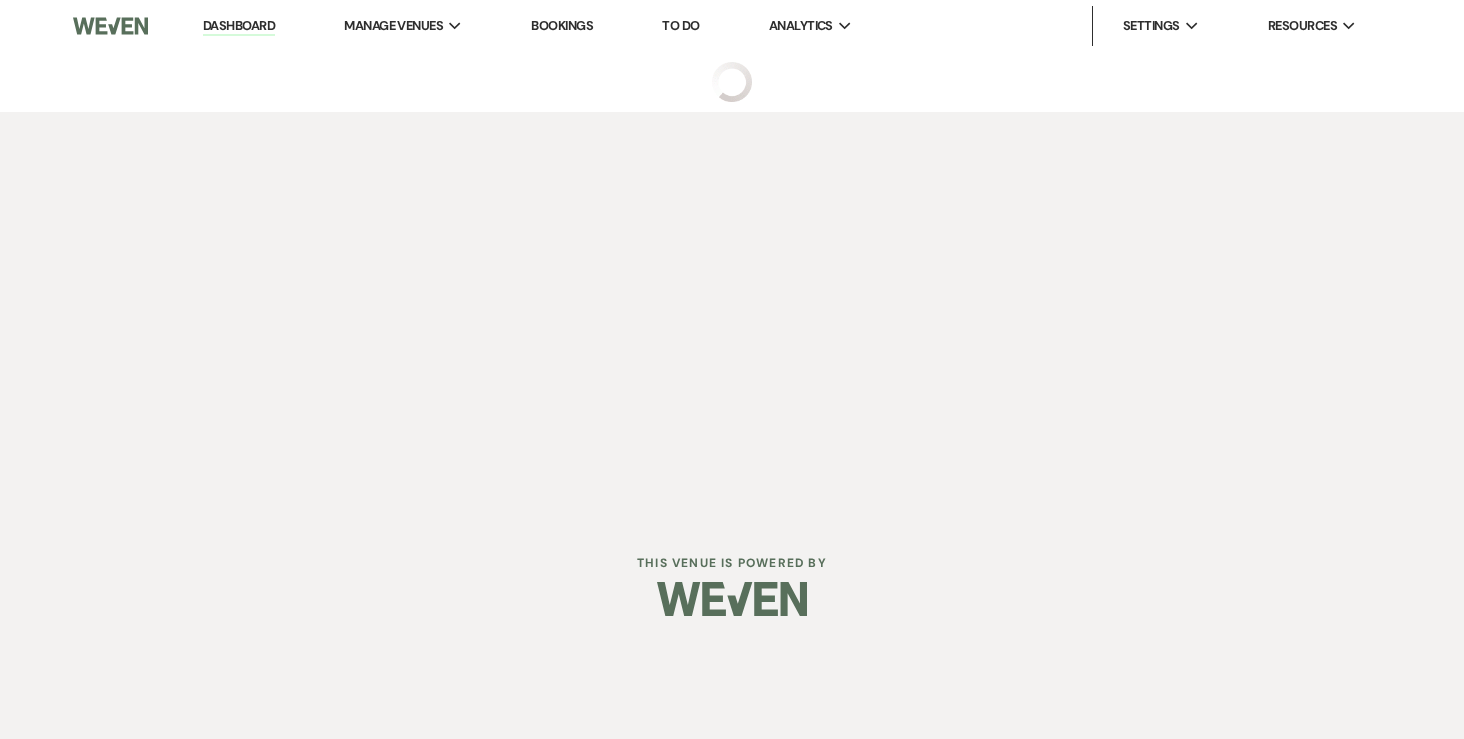 scroll, scrollTop: 0, scrollLeft: 0, axis: both 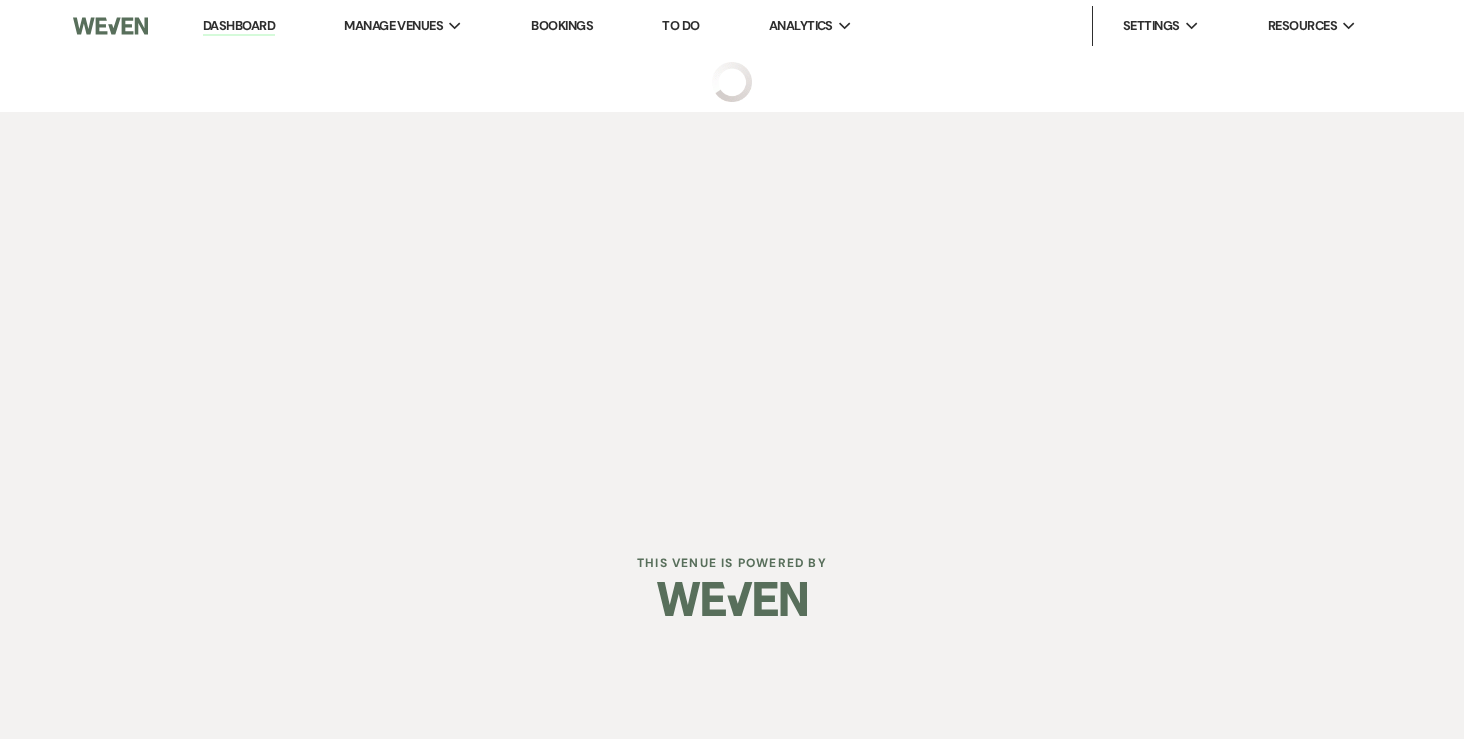 select on "6" 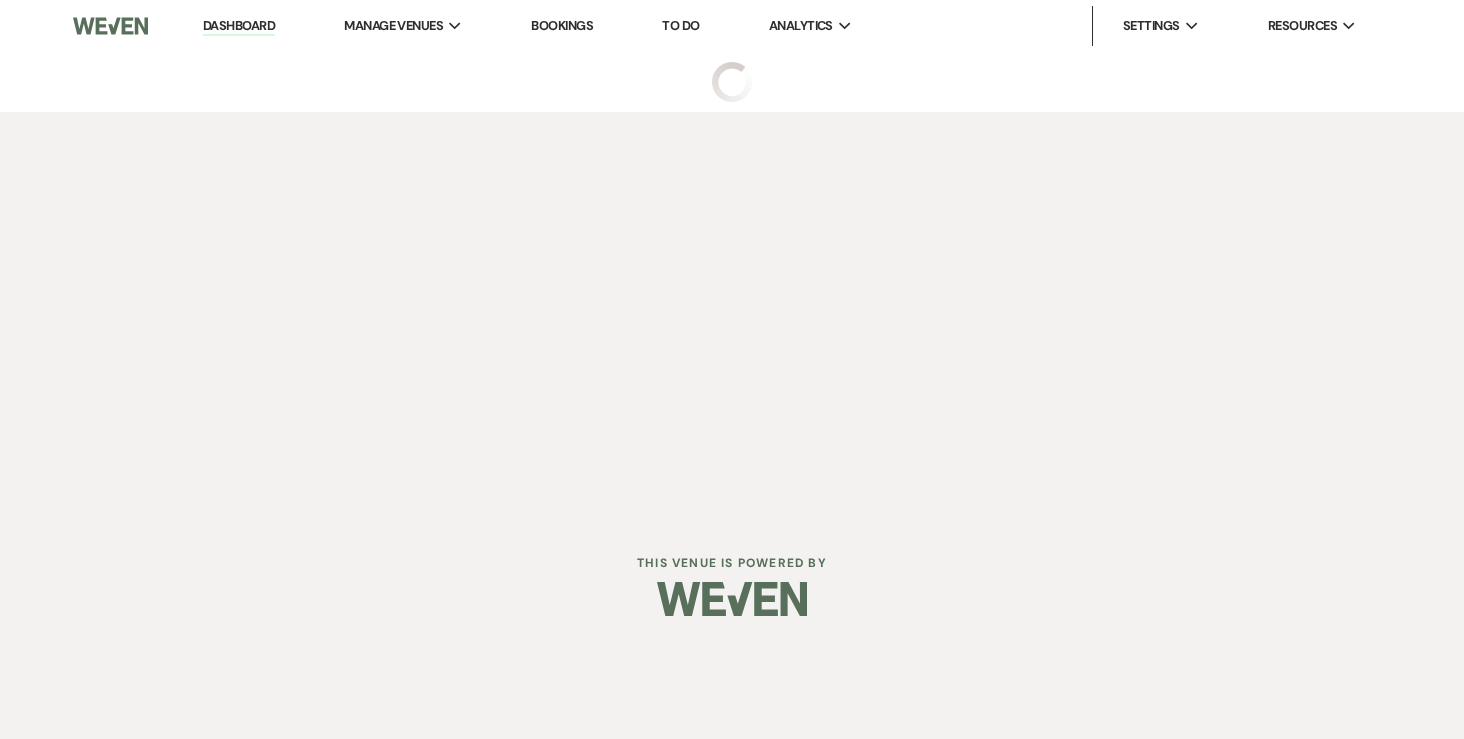 select on "12" 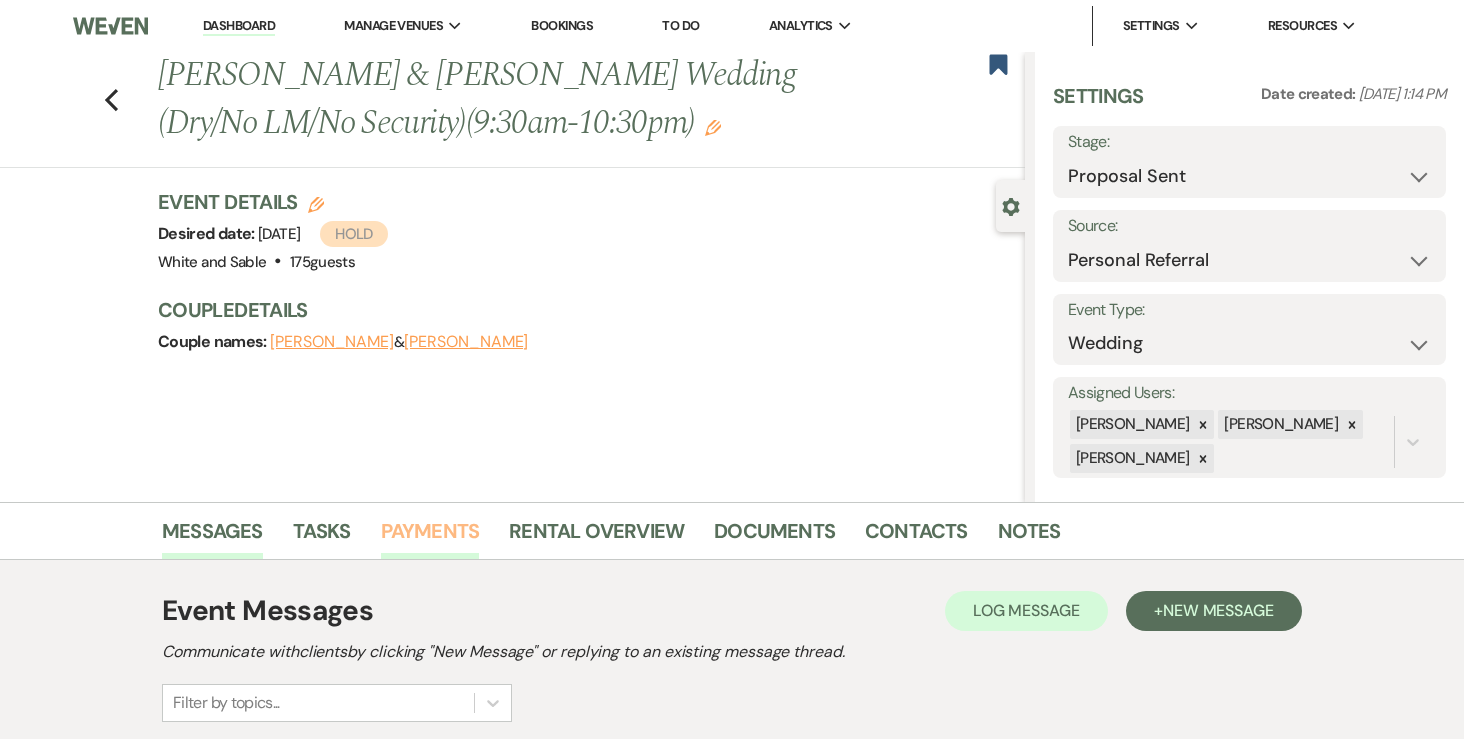 click on "Payments" at bounding box center [430, 537] 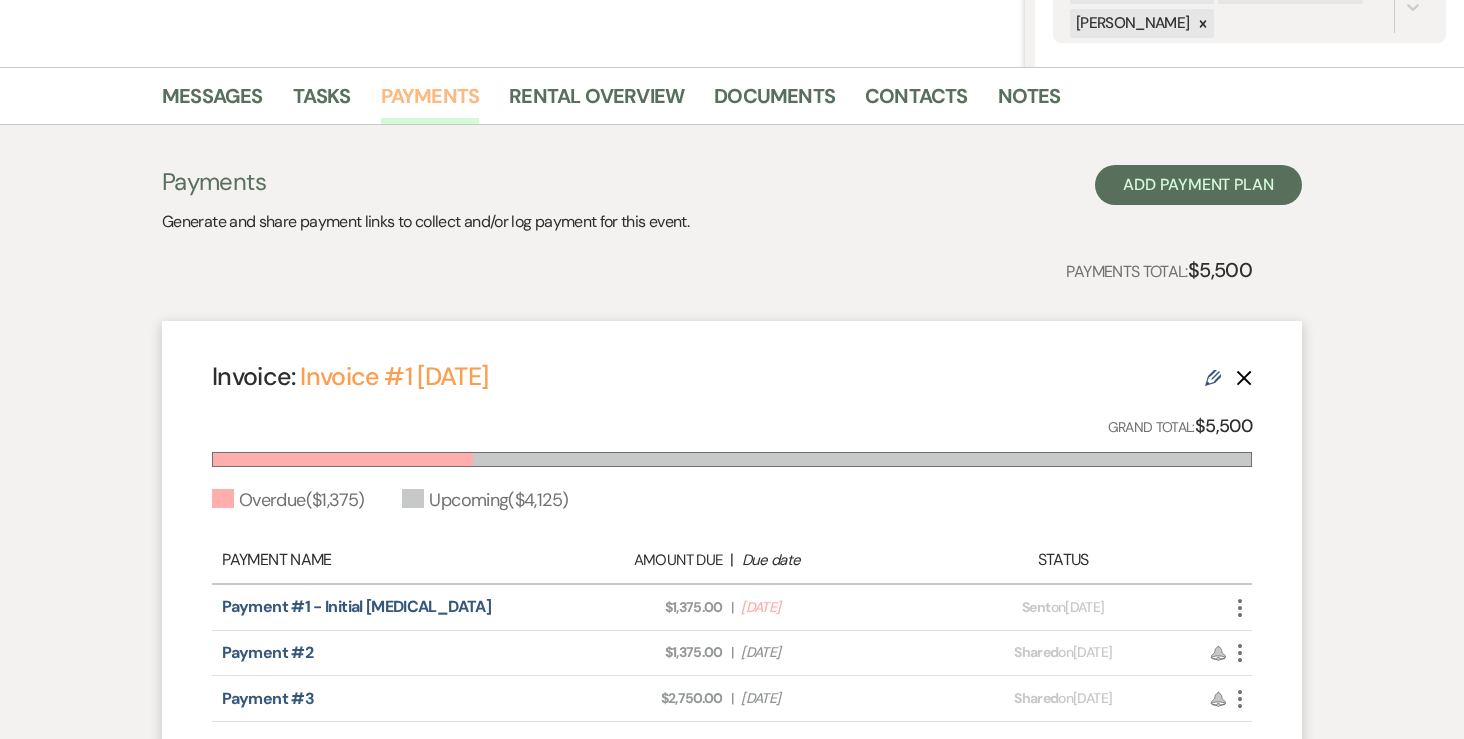 scroll 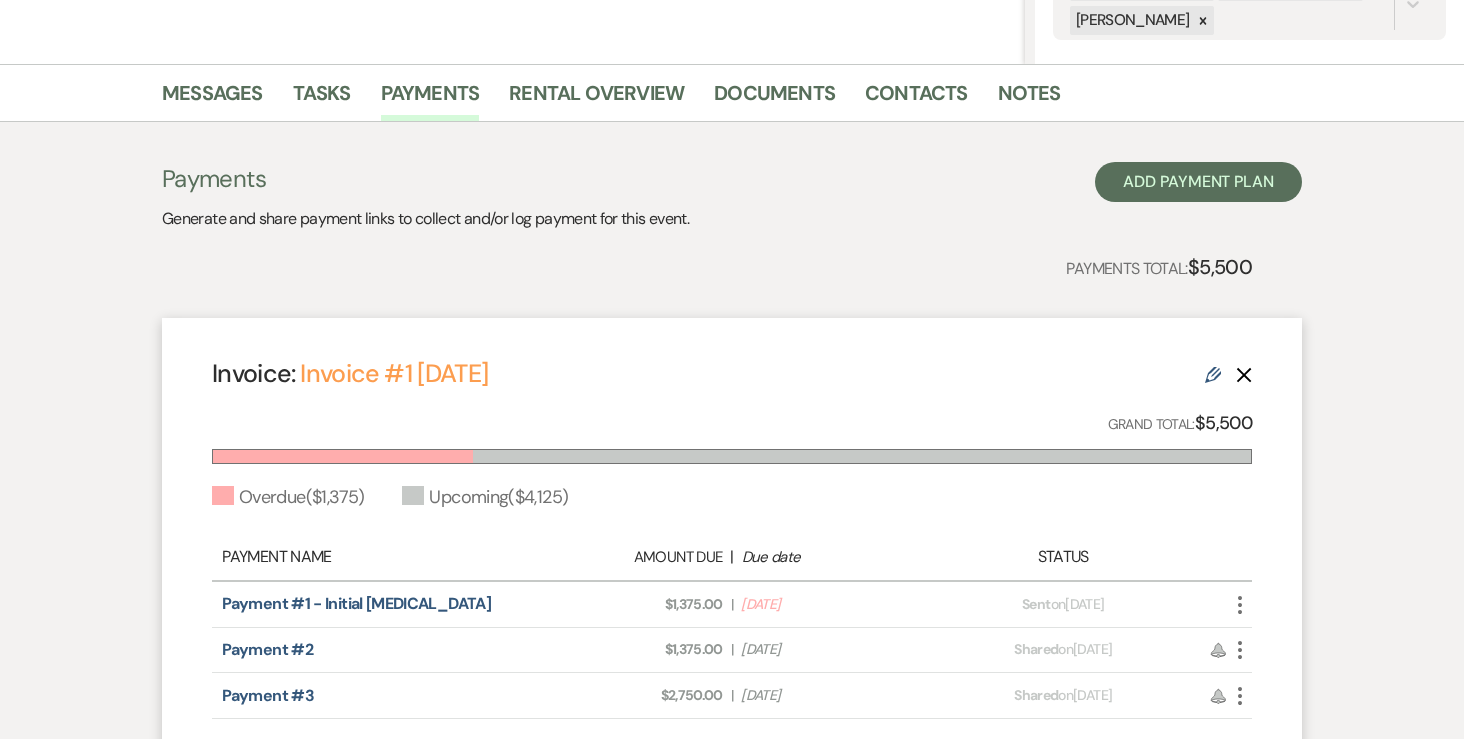 click 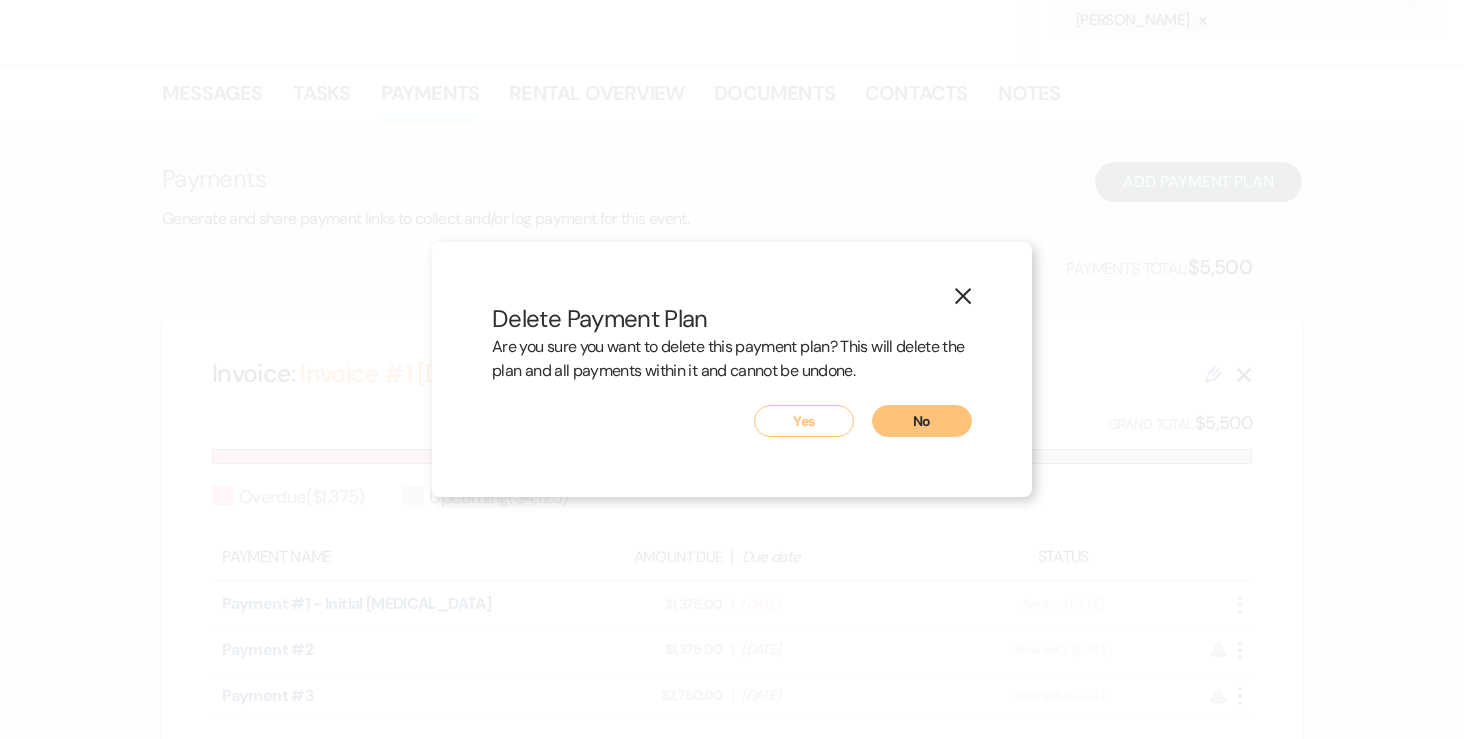 click on "Yes" at bounding box center (804, 421) 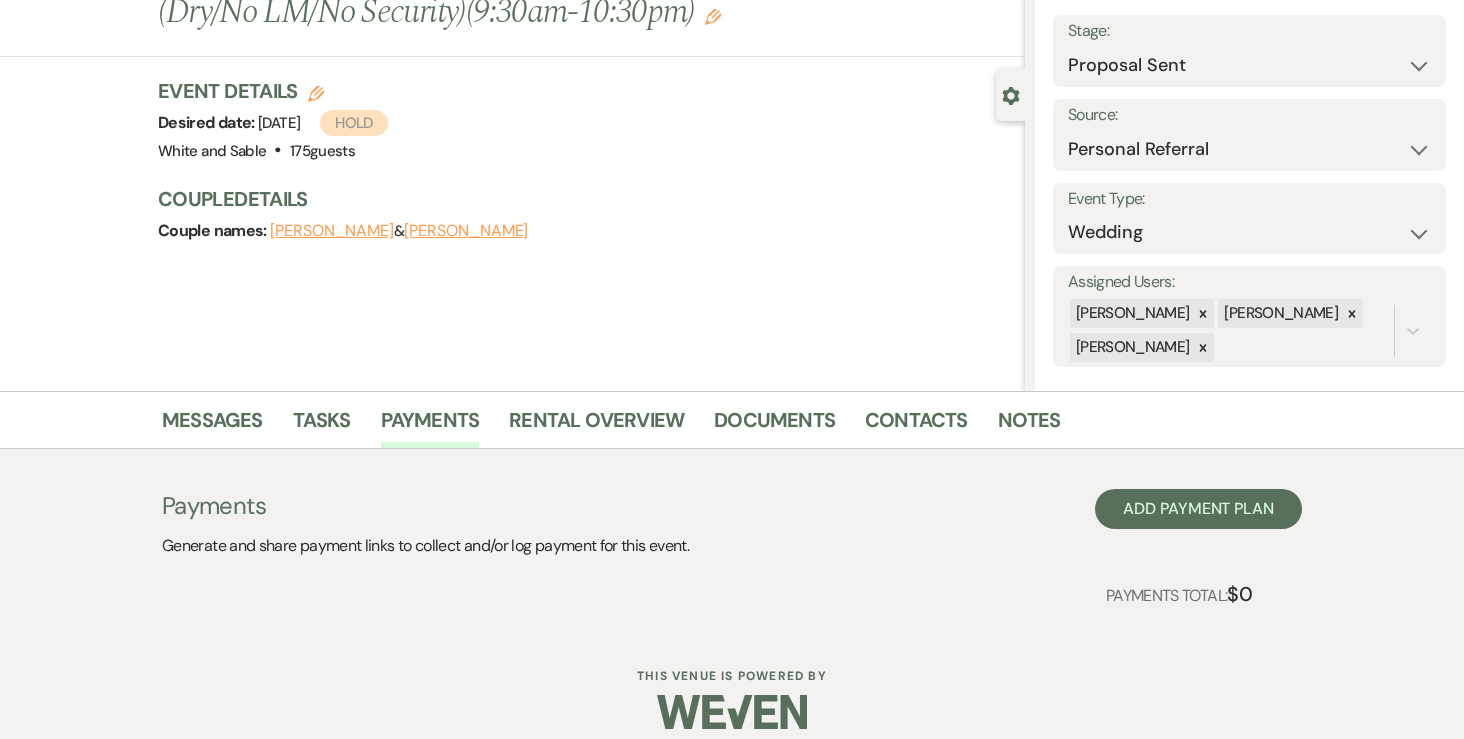 click on "Edit" 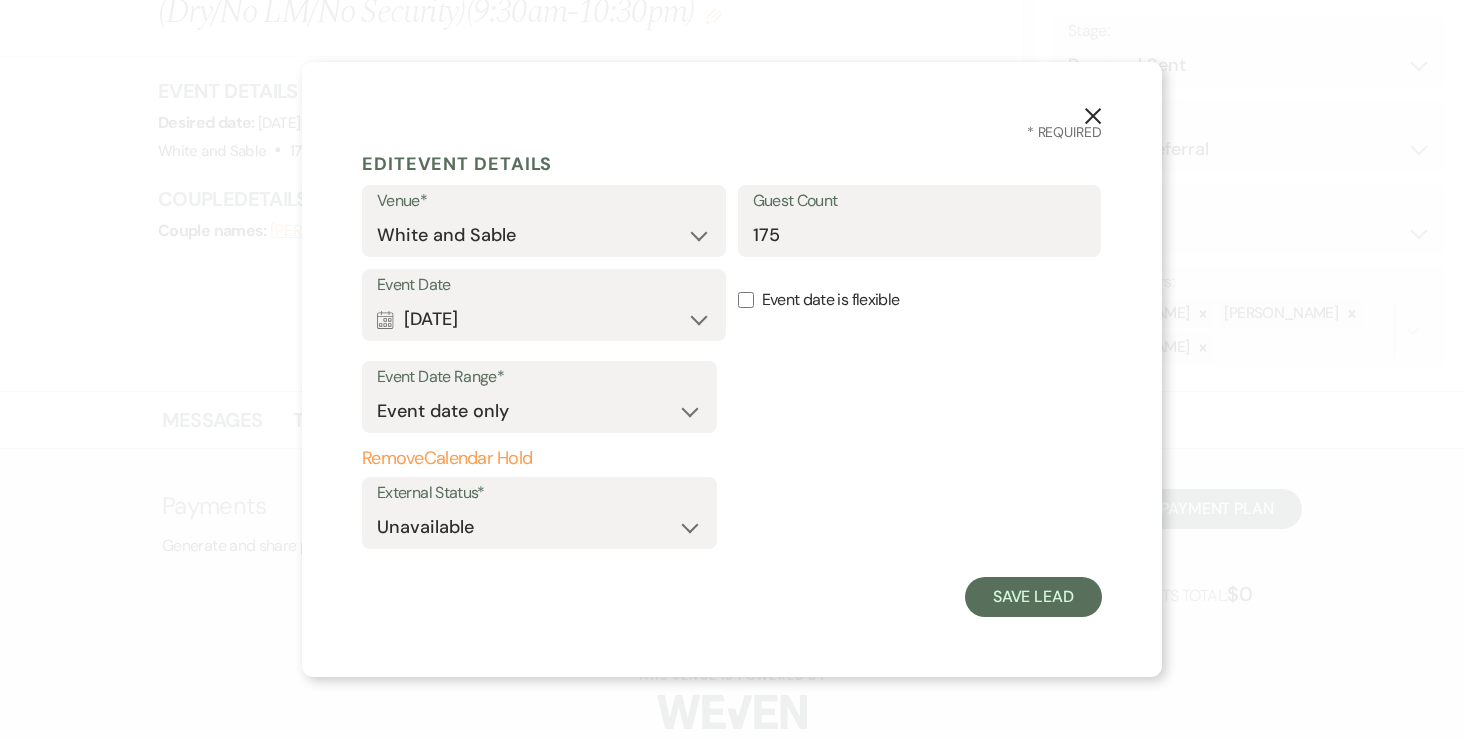 click on "Remove  Calendar Hold" at bounding box center (539, 459) 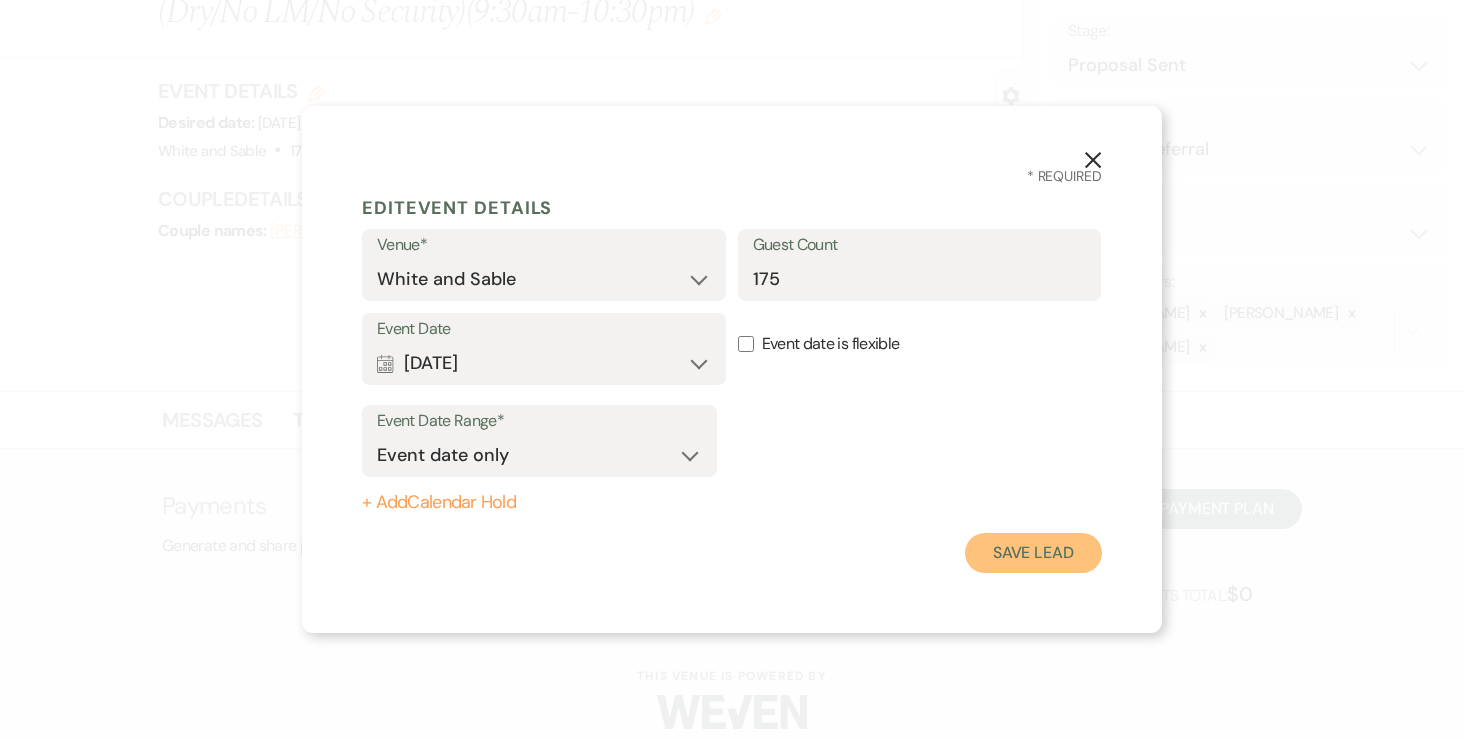 click on "Save Lead" at bounding box center (1033, 553) 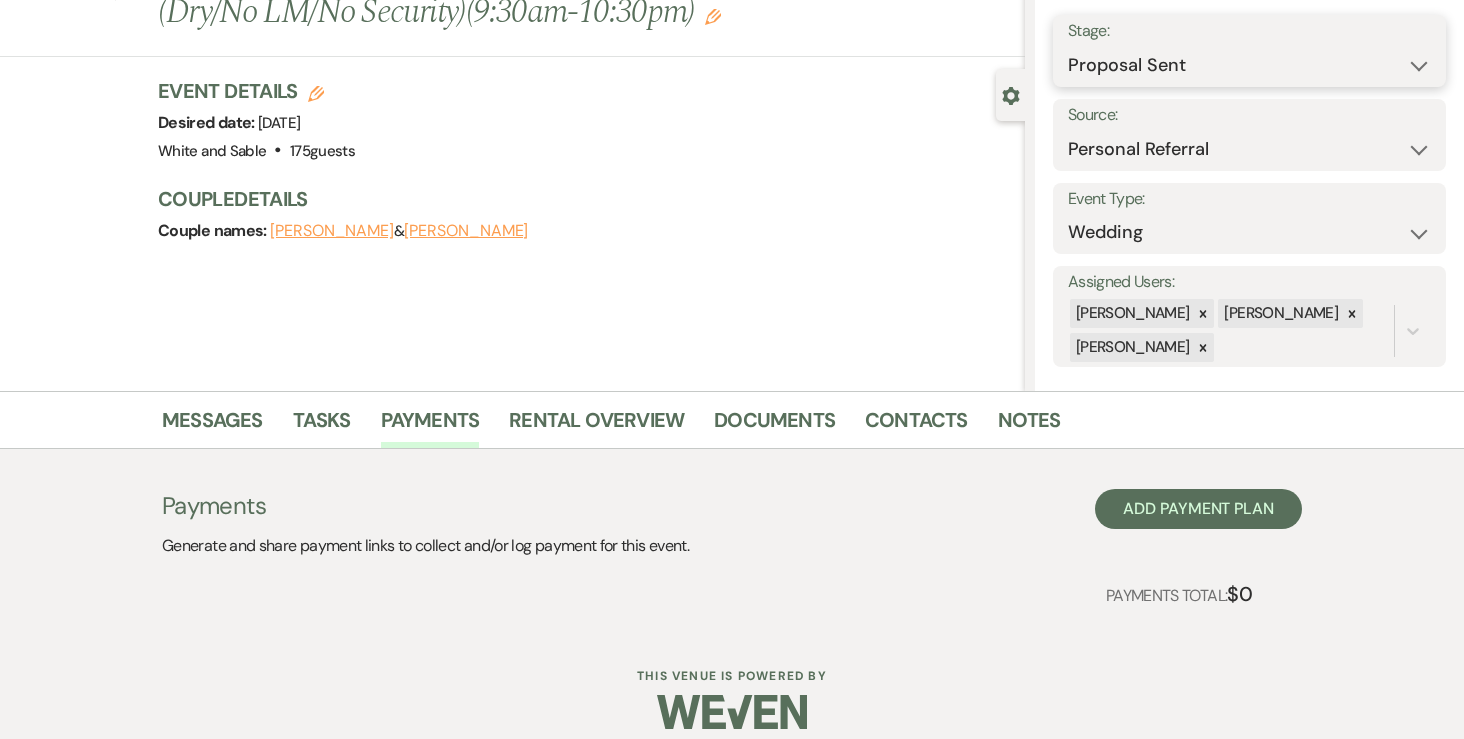 click on "Inquiry Follow Up Tour Requested Tour Confirmed Toured Proposal Sent Booked Lost" at bounding box center (1249, 65) 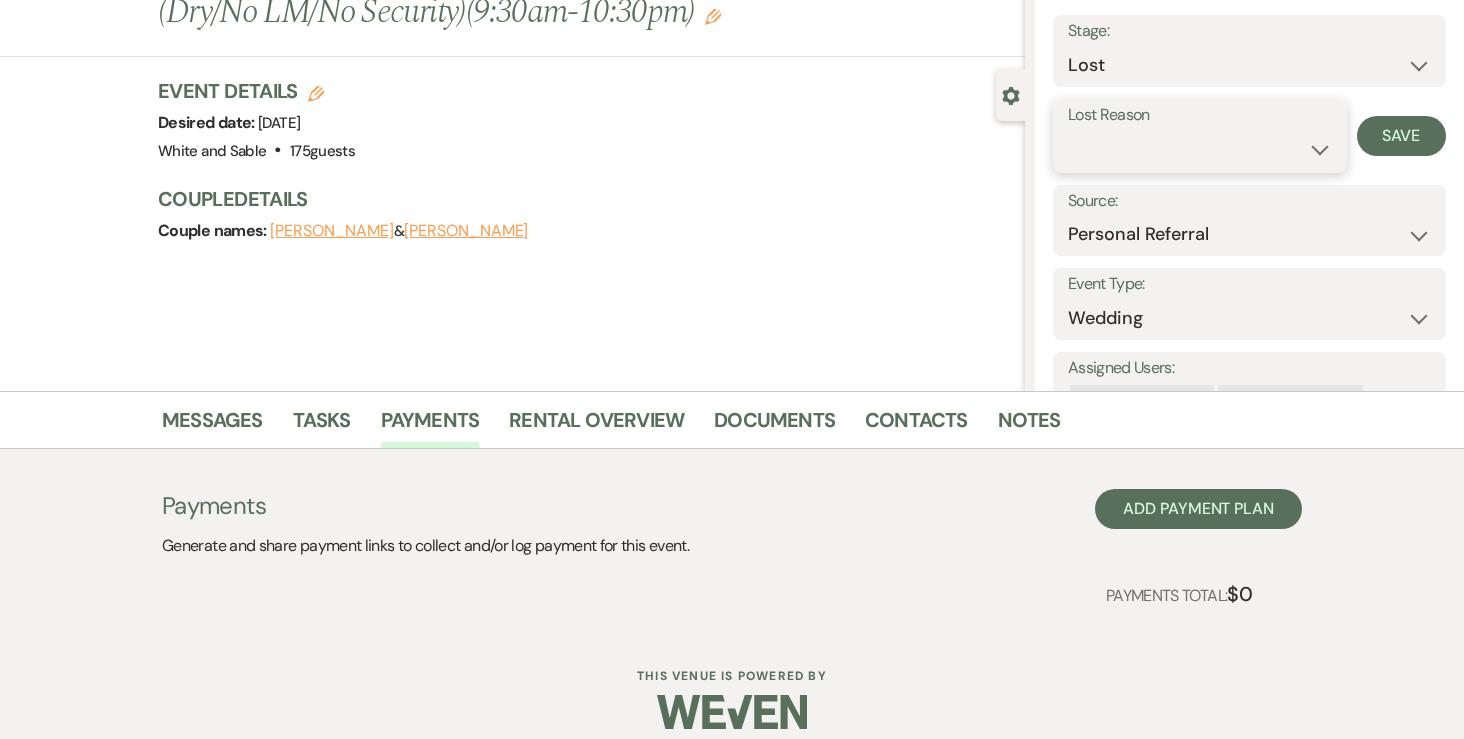 click on "Booked Elsewhere Budget Date Unavailable No Response Not a Good Match Capacity Cancelled Duplicate (hidden) Spam (hidden) Other (hidden) Other" at bounding box center [1200, 149] 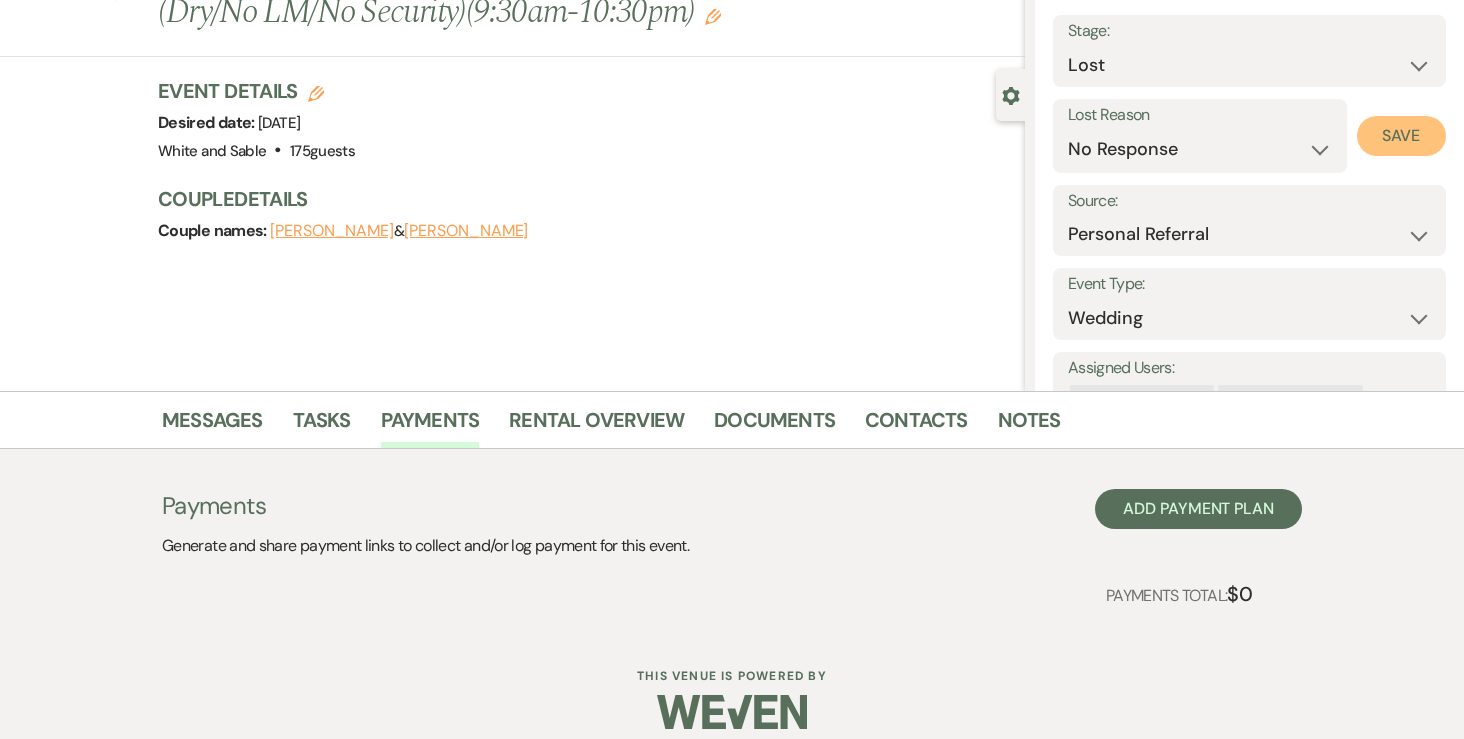 click on "Save" at bounding box center [1401, 136] 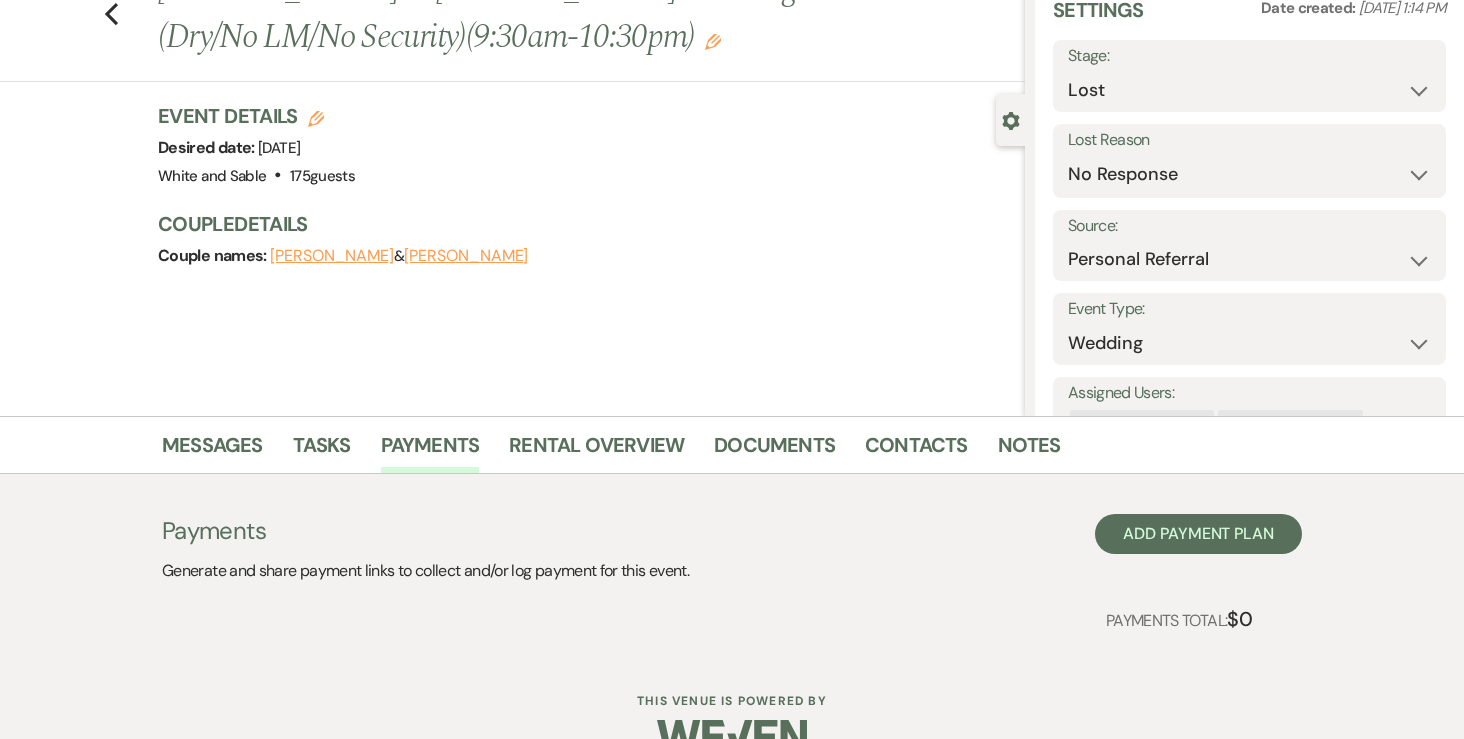 scroll, scrollTop: 0, scrollLeft: 0, axis: both 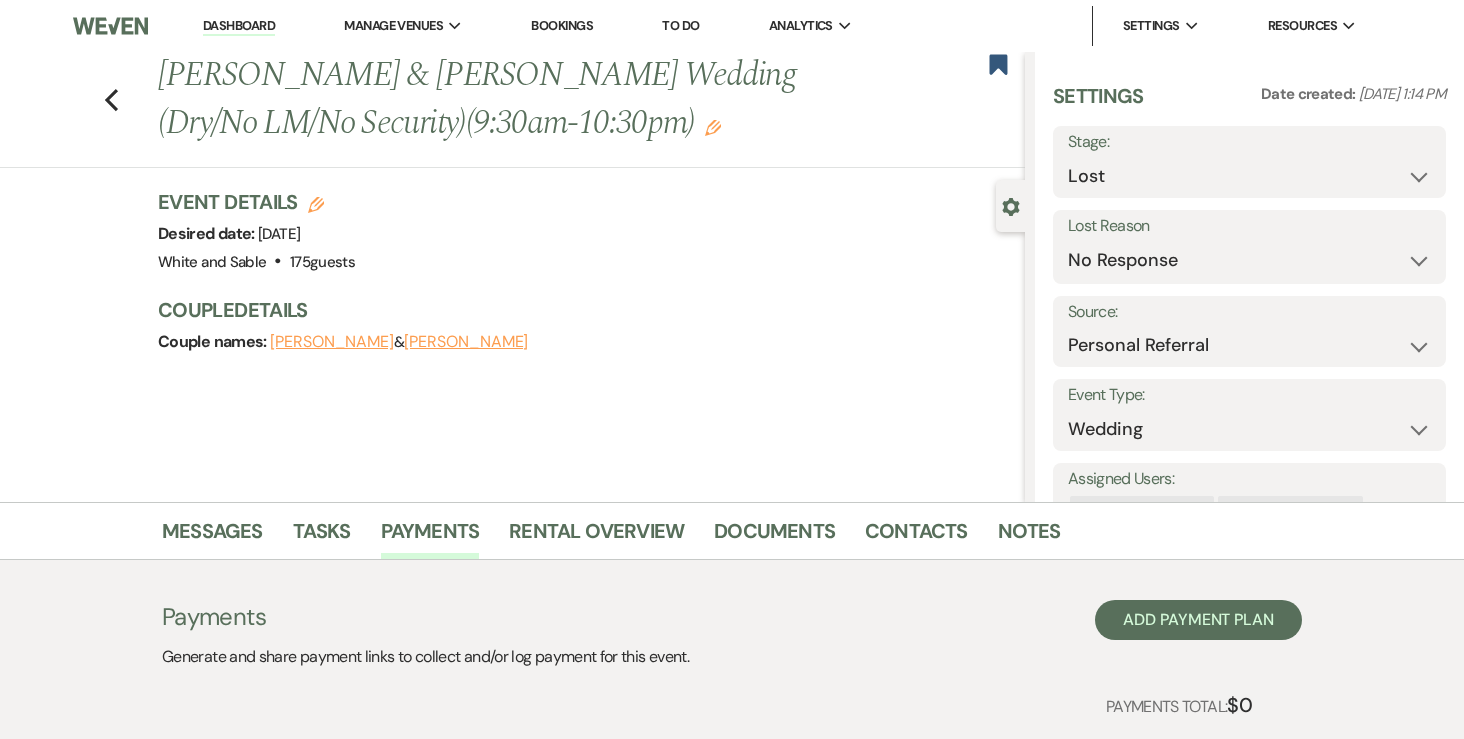 click on "Dashboard" at bounding box center (239, 26) 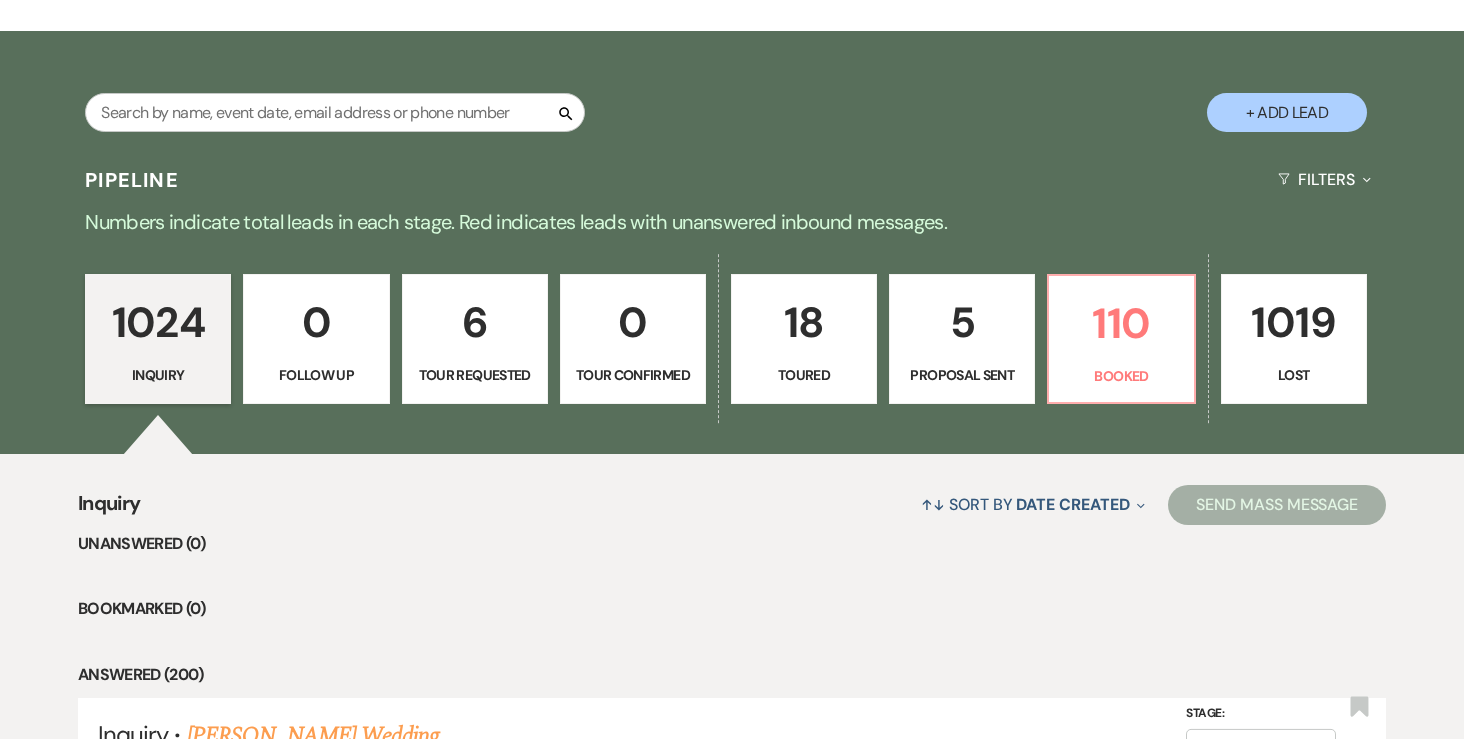 scroll, scrollTop: 322, scrollLeft: 0, axis: vertical 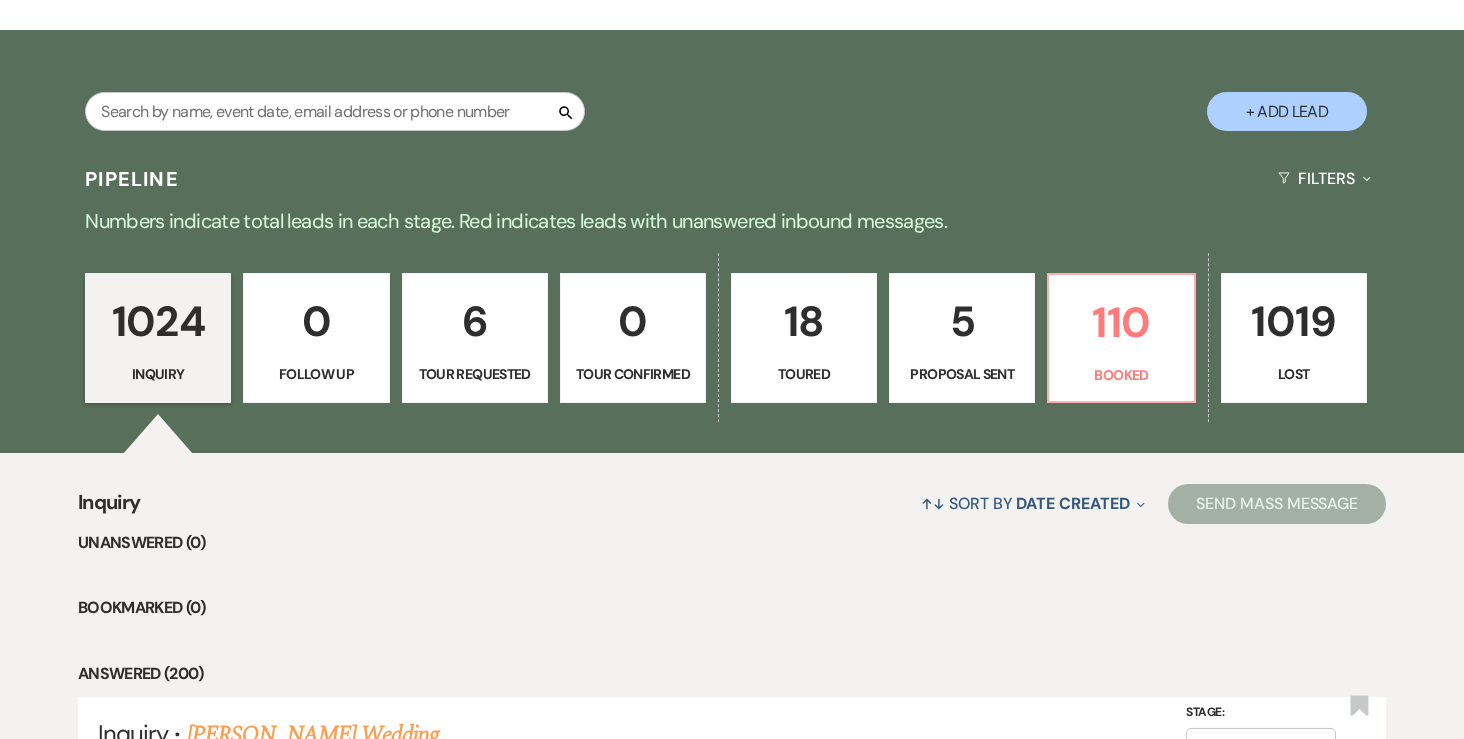 click on "Proposal Sent" at bounding box center [962, 374] 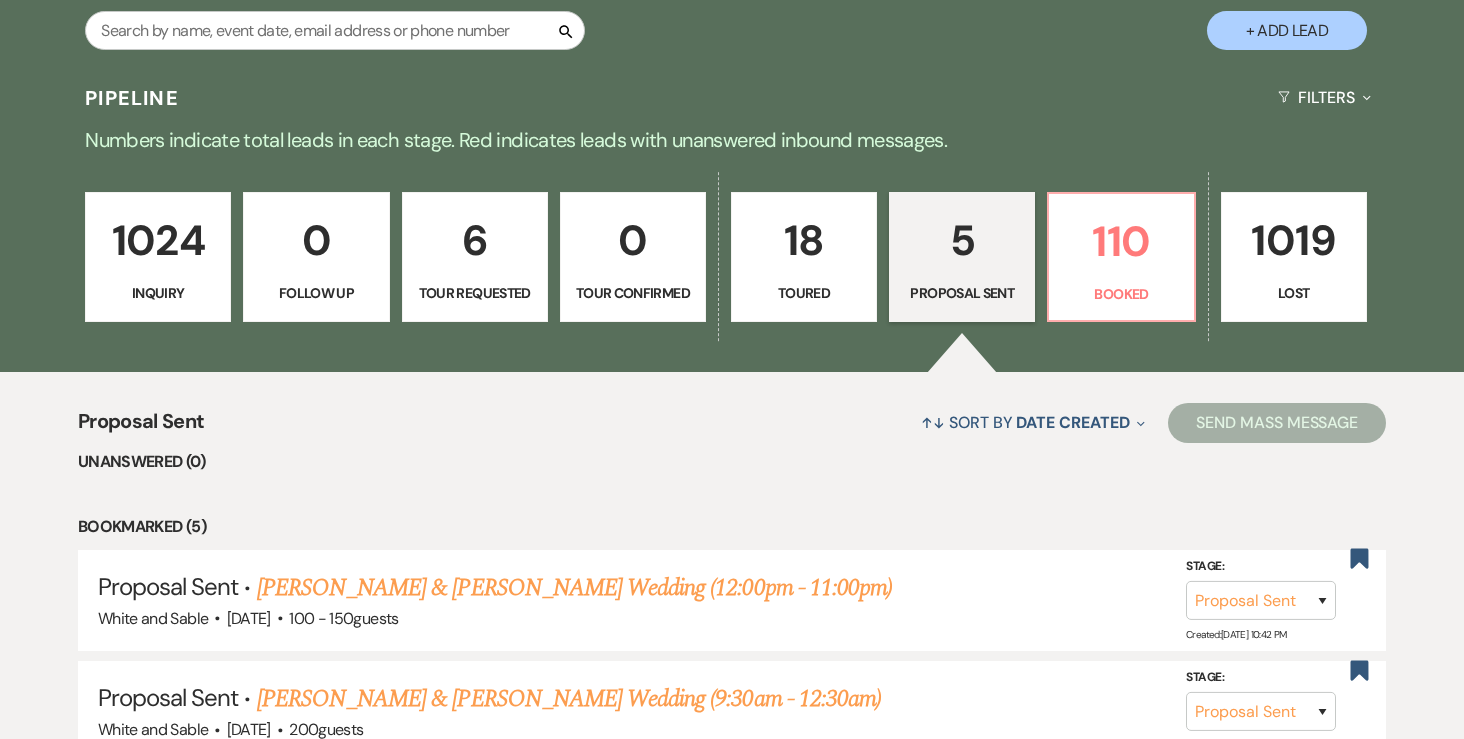 scroll, scrollTop: 390, scrollLeft: 0, axis: vertical 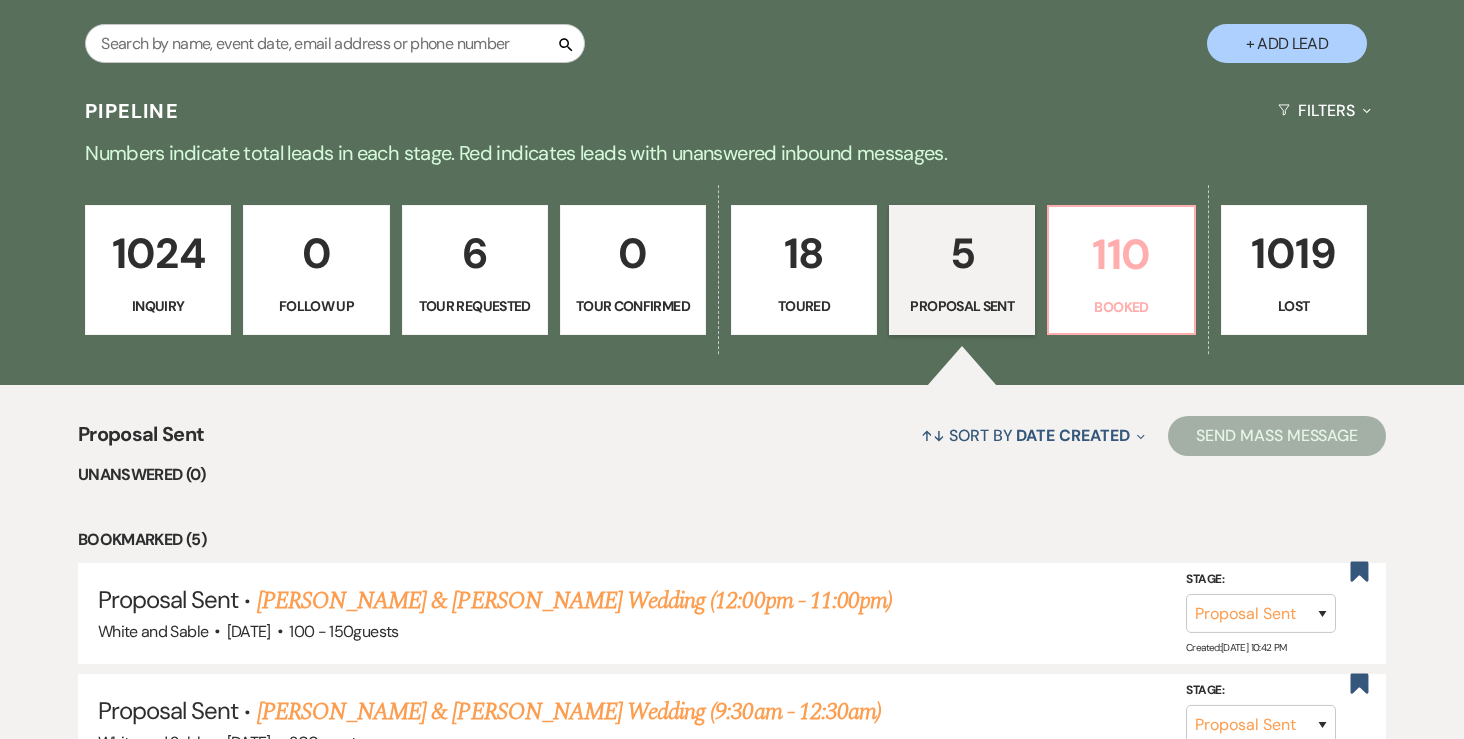click on "110" at bounding box center [1121, 254] 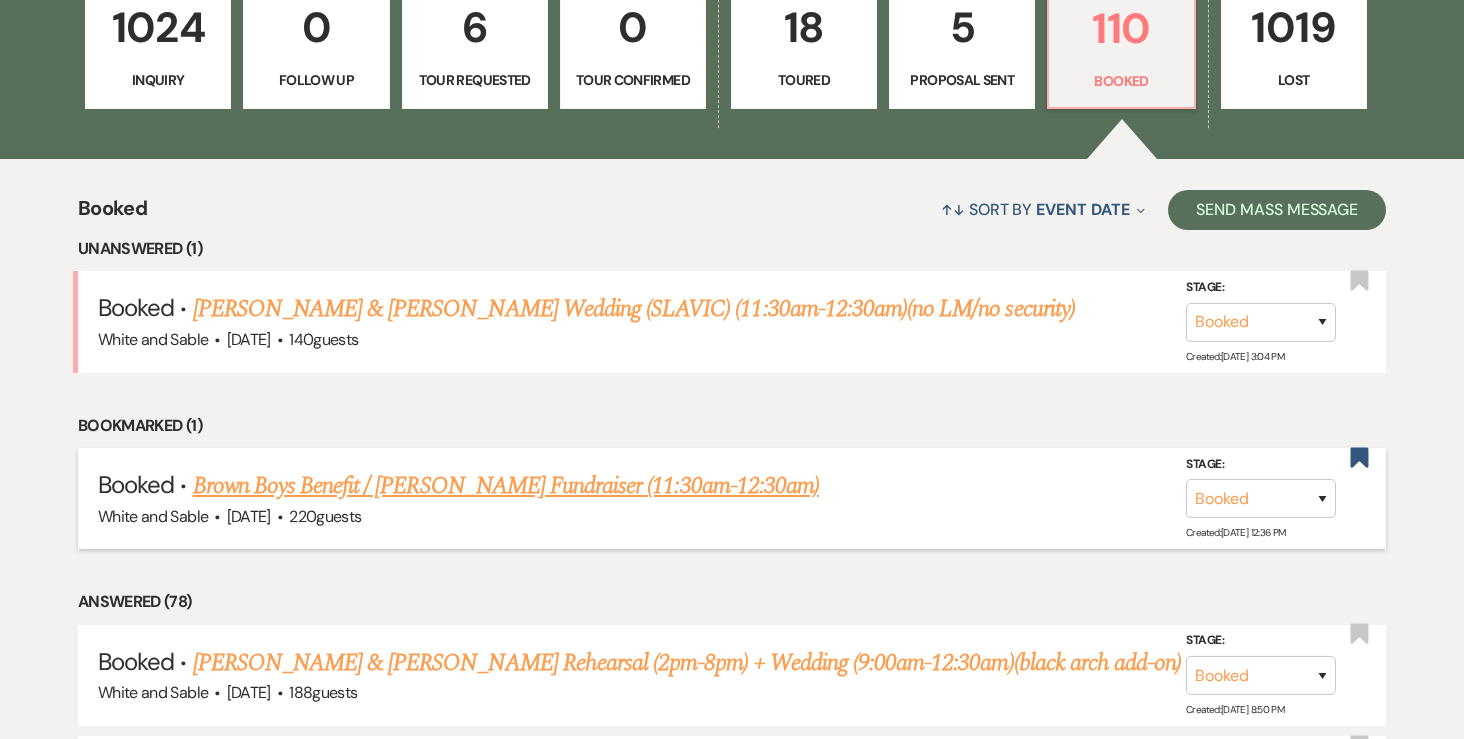 scroll, scrollTop: 619, scrollLeft: 0, axis: vertical 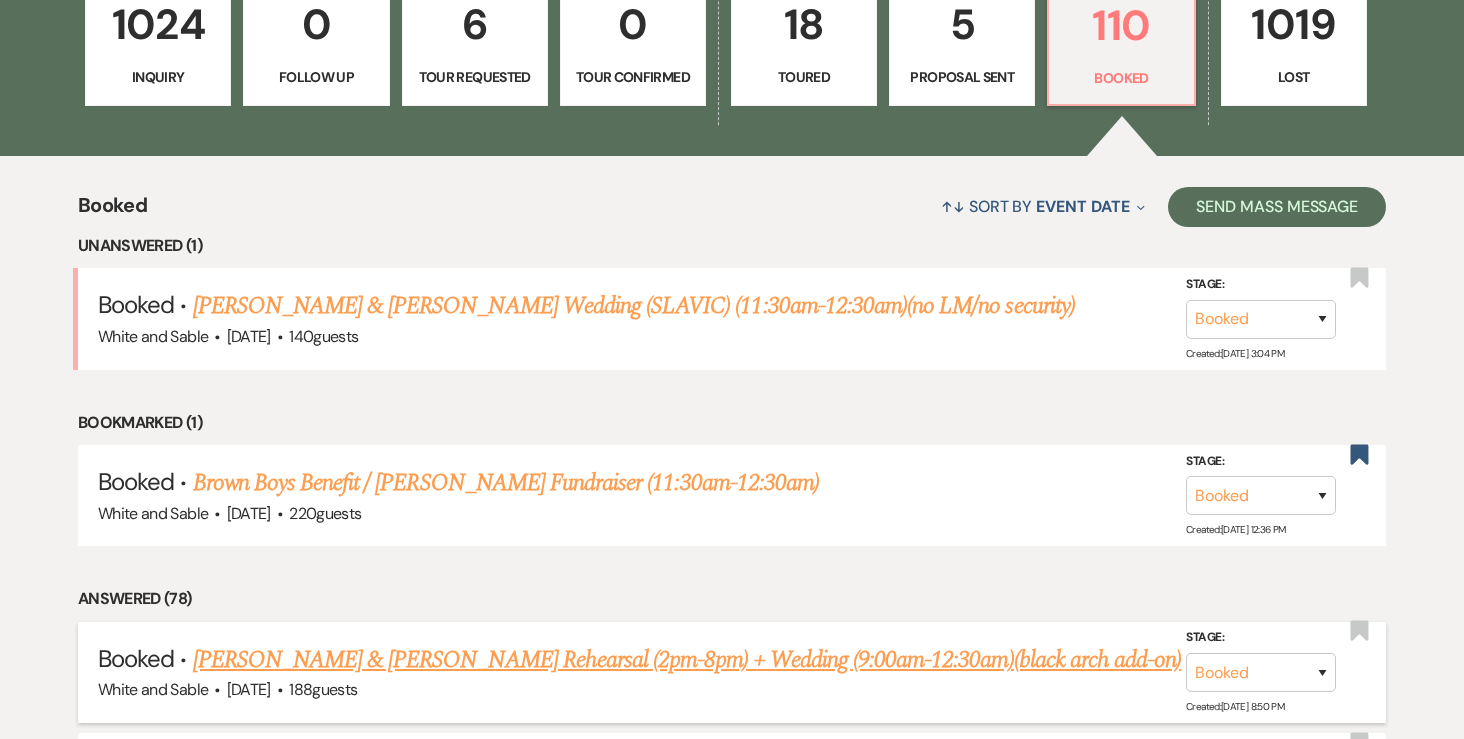 click on "[PERSON_NAME] & [PERSON_NAME] Rehearsal (2pm-8pm) + Wedding (9:00am-12:30am)(black arch add-on)" at bounding box center [687, 660] 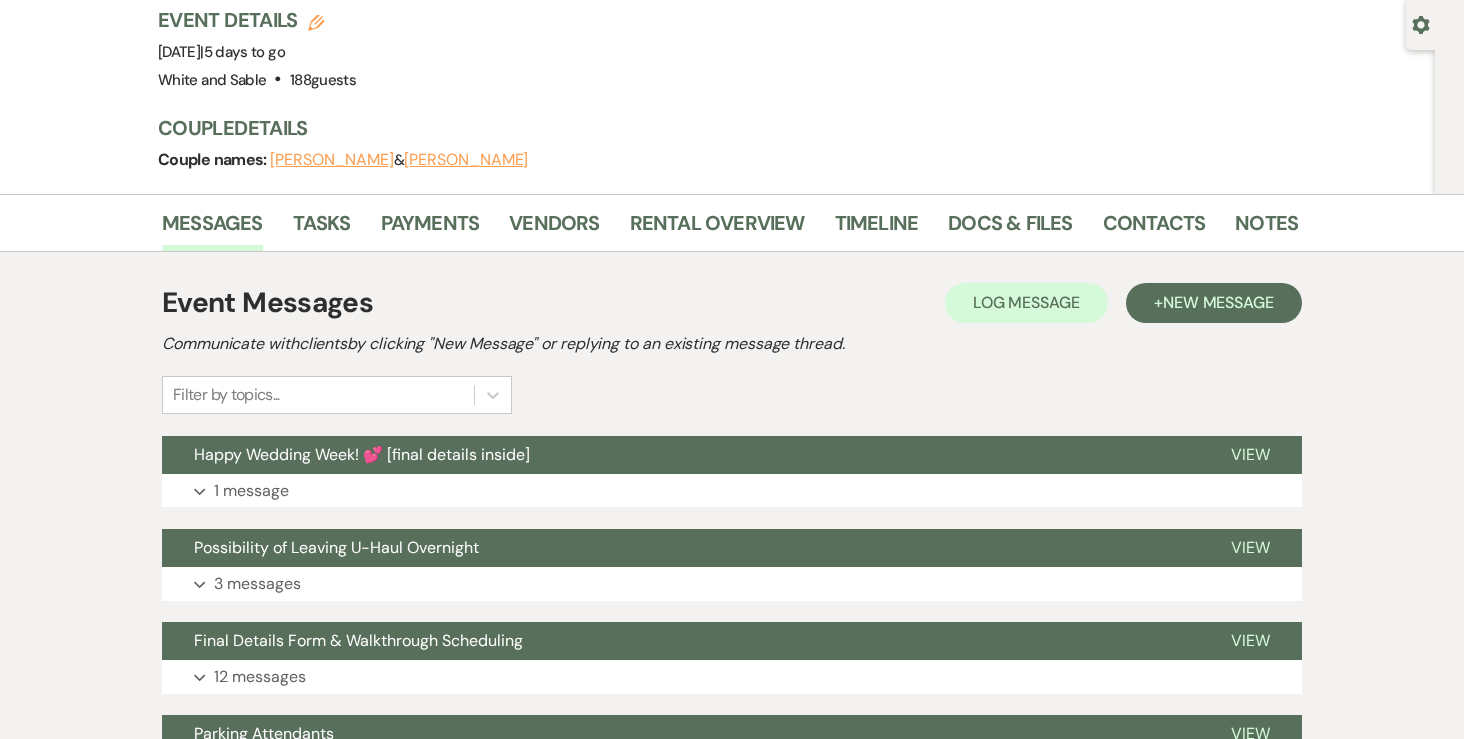 scroll, scrollTop: 163, scrollLeft: 0, axis: vertical 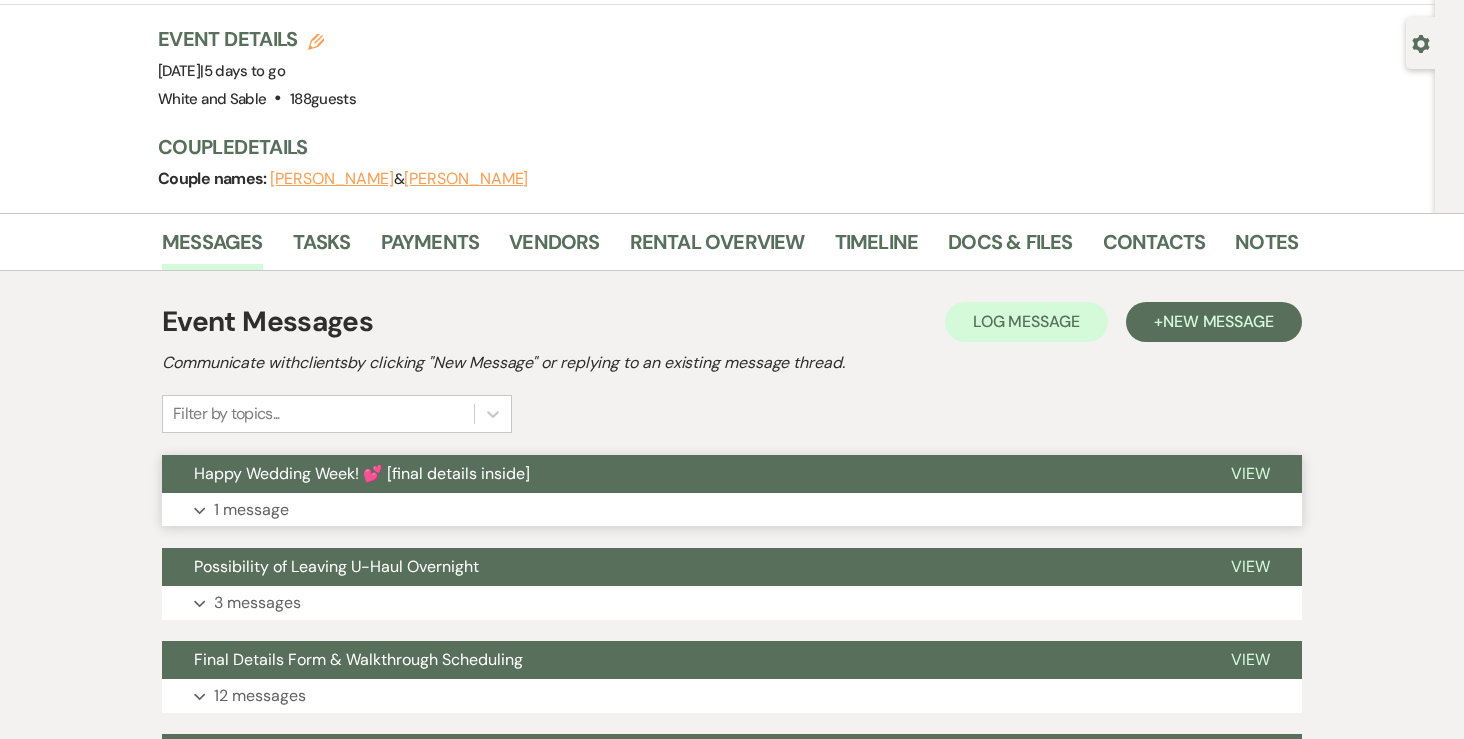 click on "1 message" at bounding box center (251, 510) 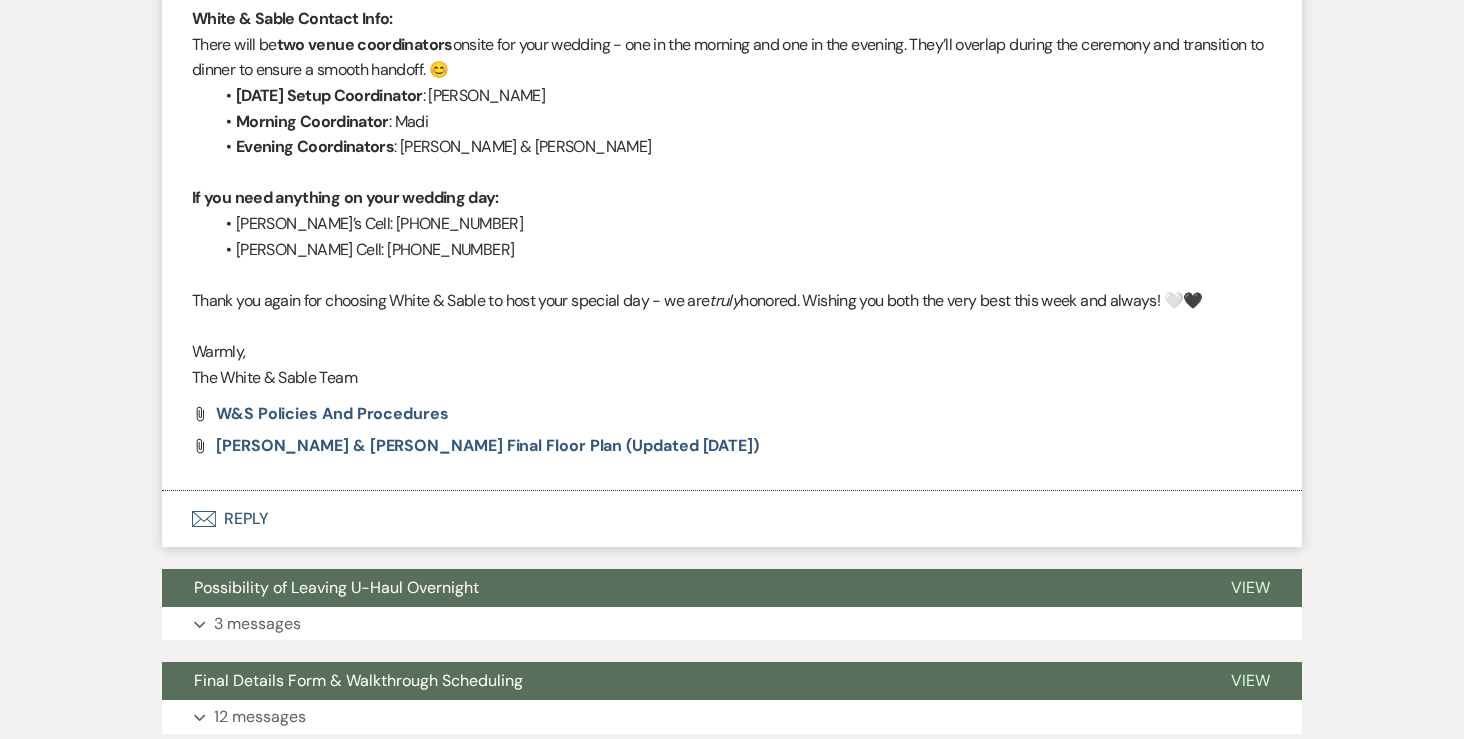 click on "Envelope Reply" at bounding box center [732, 519] 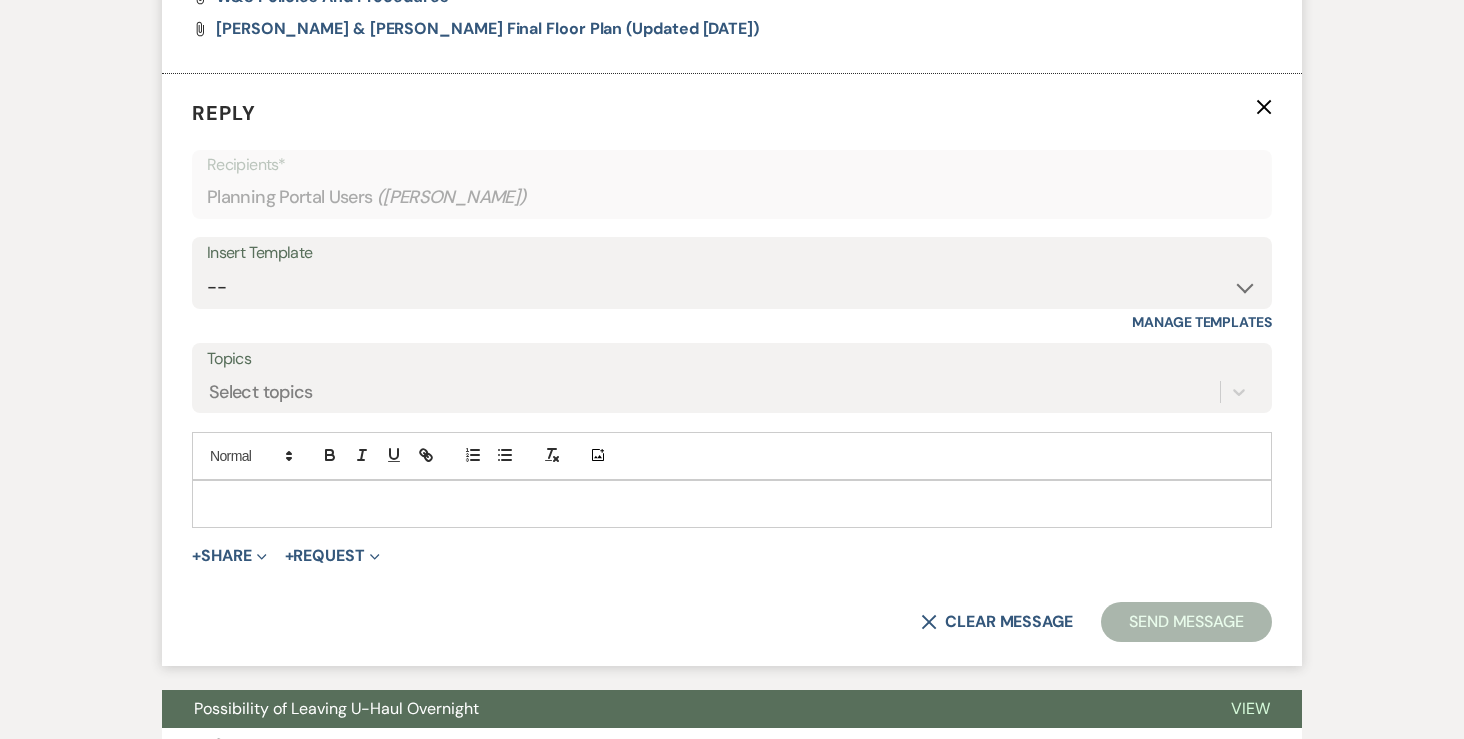 scroll, scrollTop: 2418, scrollLeft: 0, axis: vertical 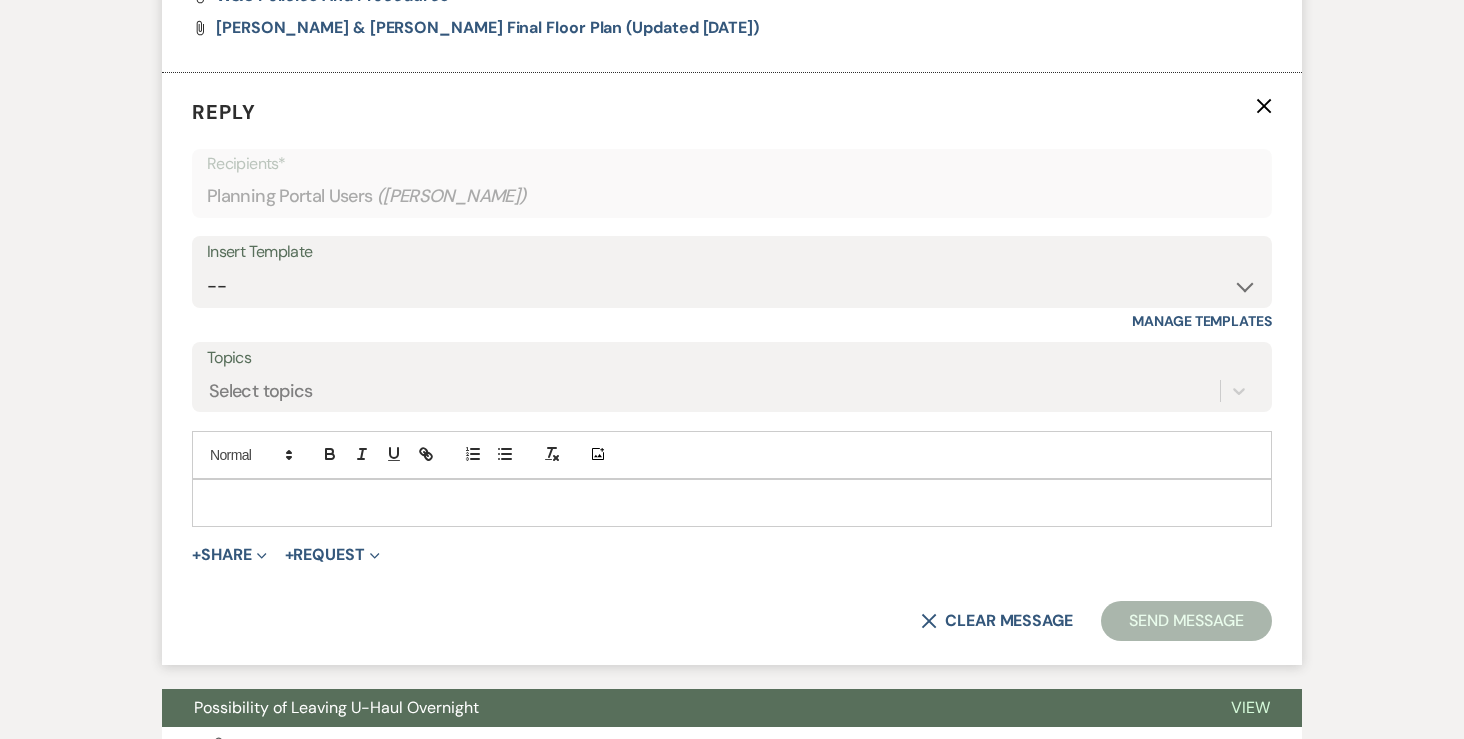 click at bounding box center (732, 503) 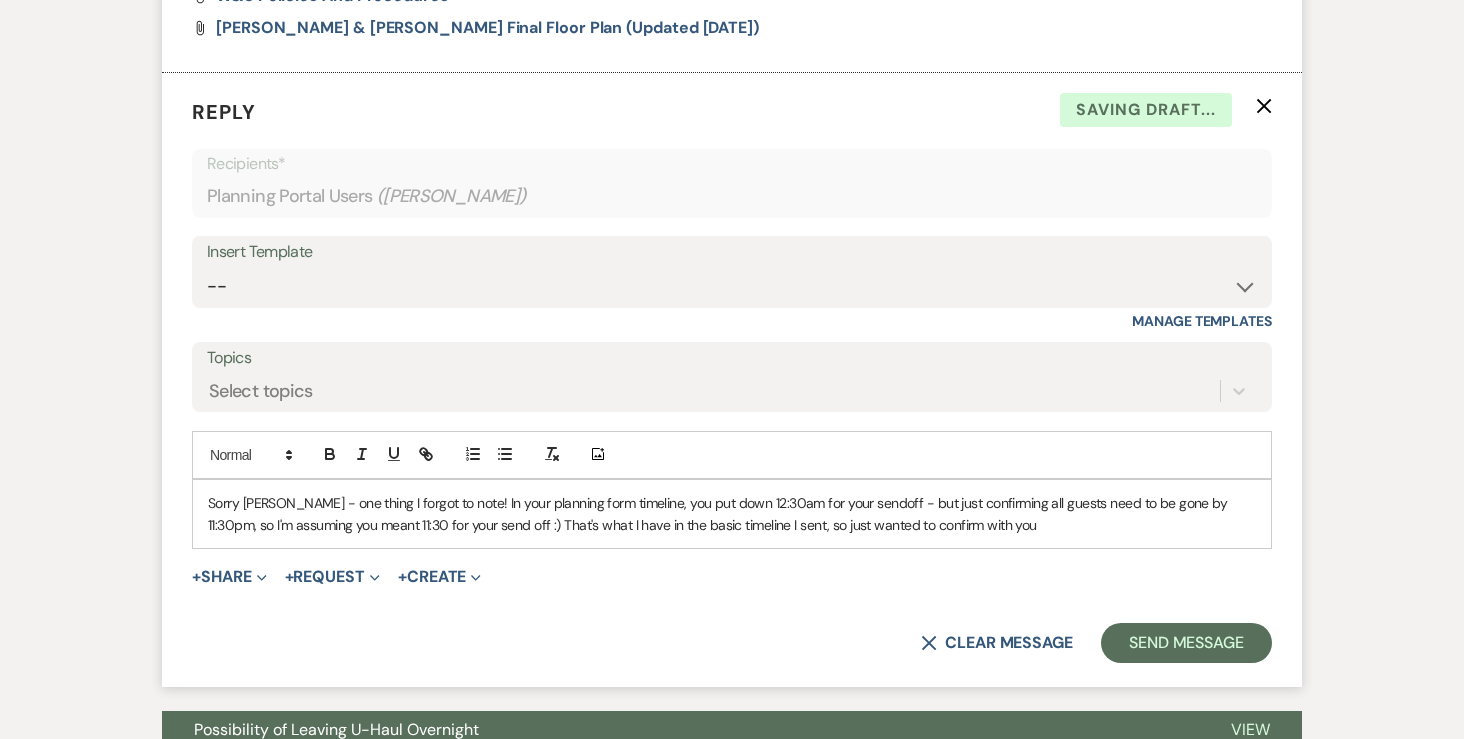 click on "Sorry Emily - one thing I forgot to note! In your planning form timeline, you put down 12:30am for your sendoff - but just confirming all guests need to be gone by 11:30pm, so I'm assuming you meant 11:30 for your send off :) That's what I have in the basic timeline I sent, so just wanted to confirm with you" at bounding box center (732, 514) 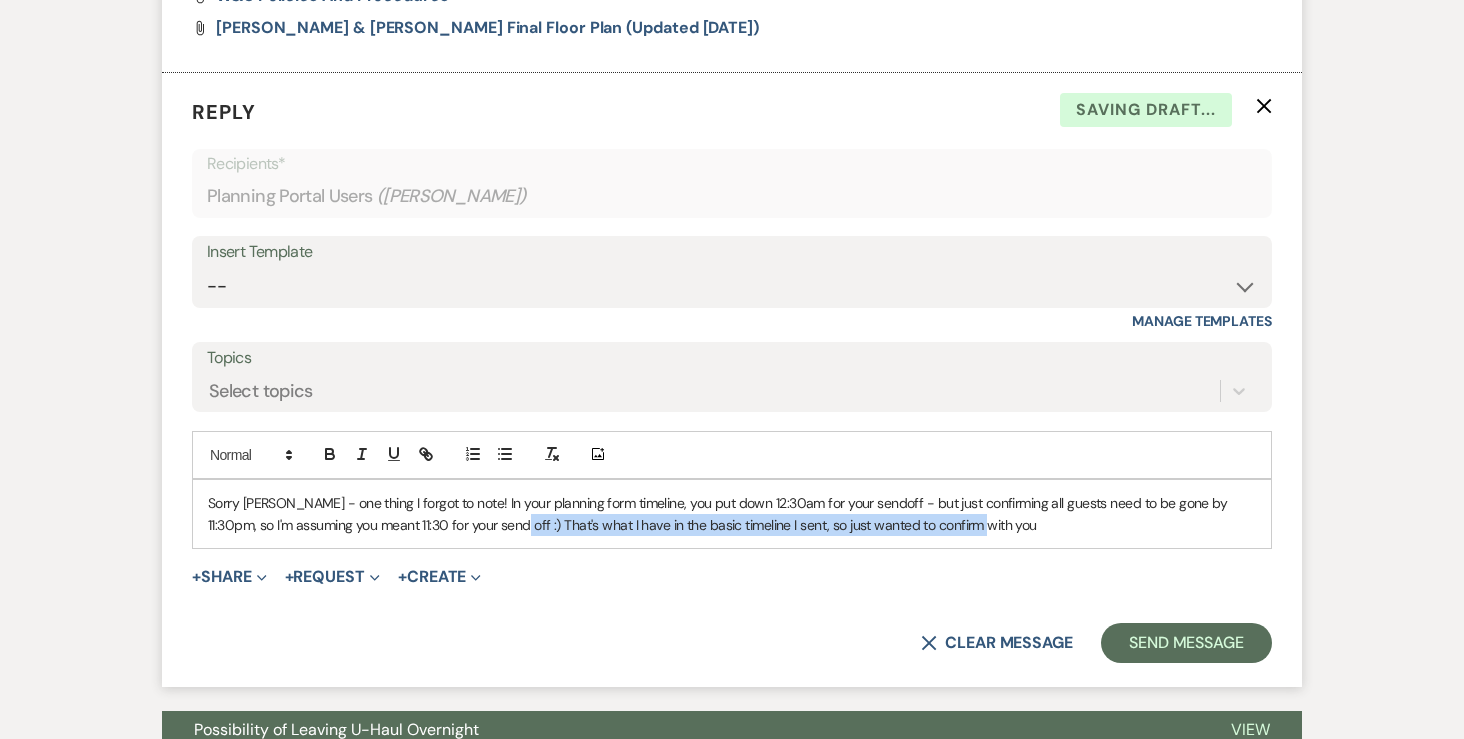 drag, startPoint x: 478, startPoint y: 525, endPoint x: 994, endPoint y: 527, distance: 516.0039 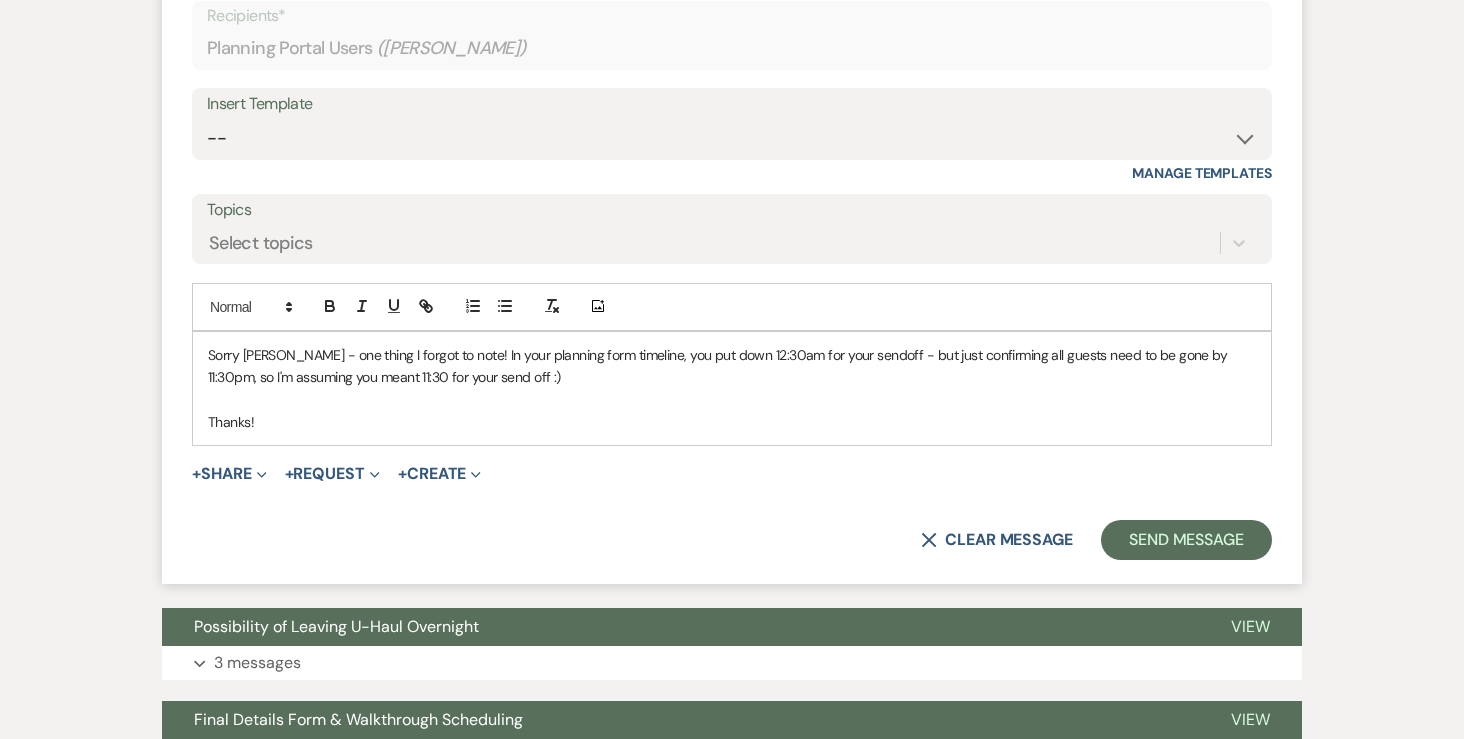 scroll, scrollTop: 2567, scrollLeft: 0, axis: vertical 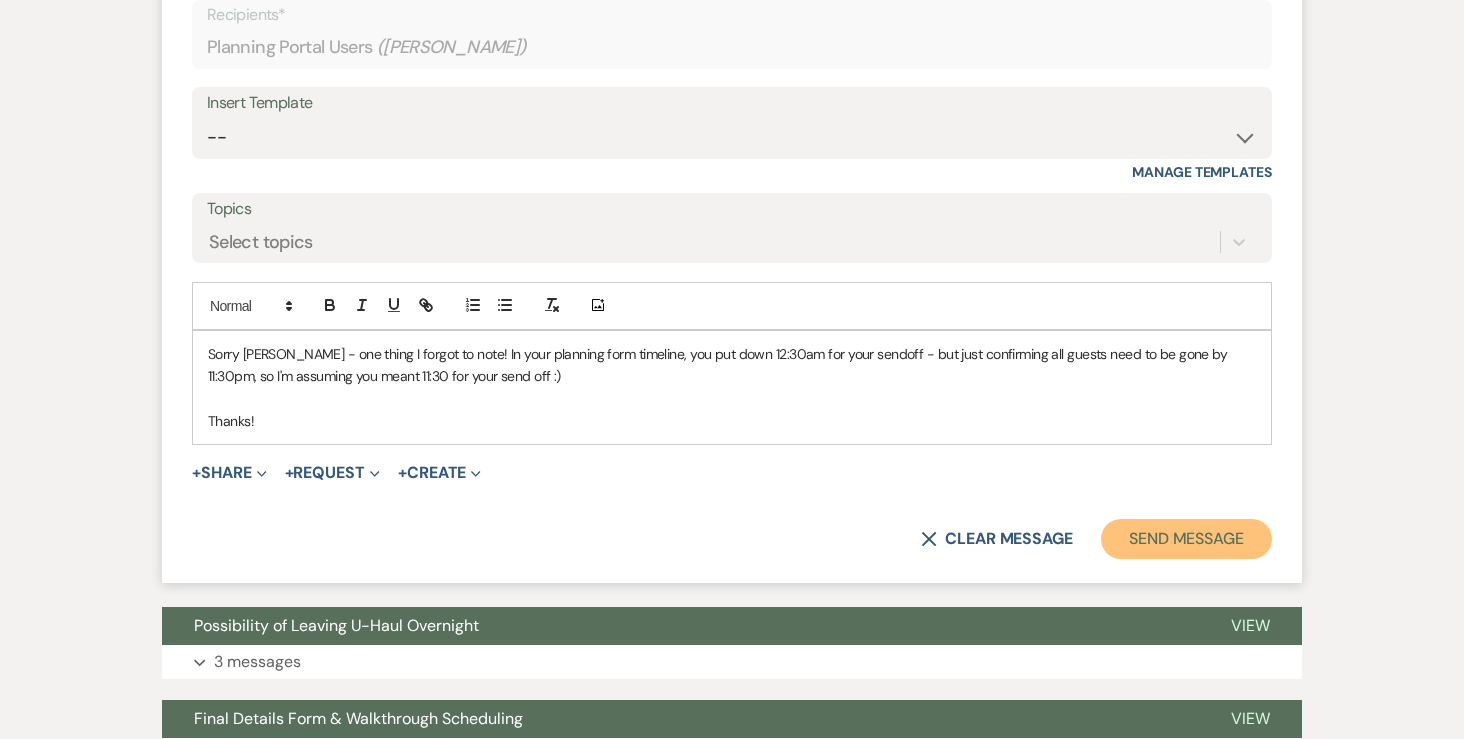 click on "Send Message" at bounding box center [1186, 539] 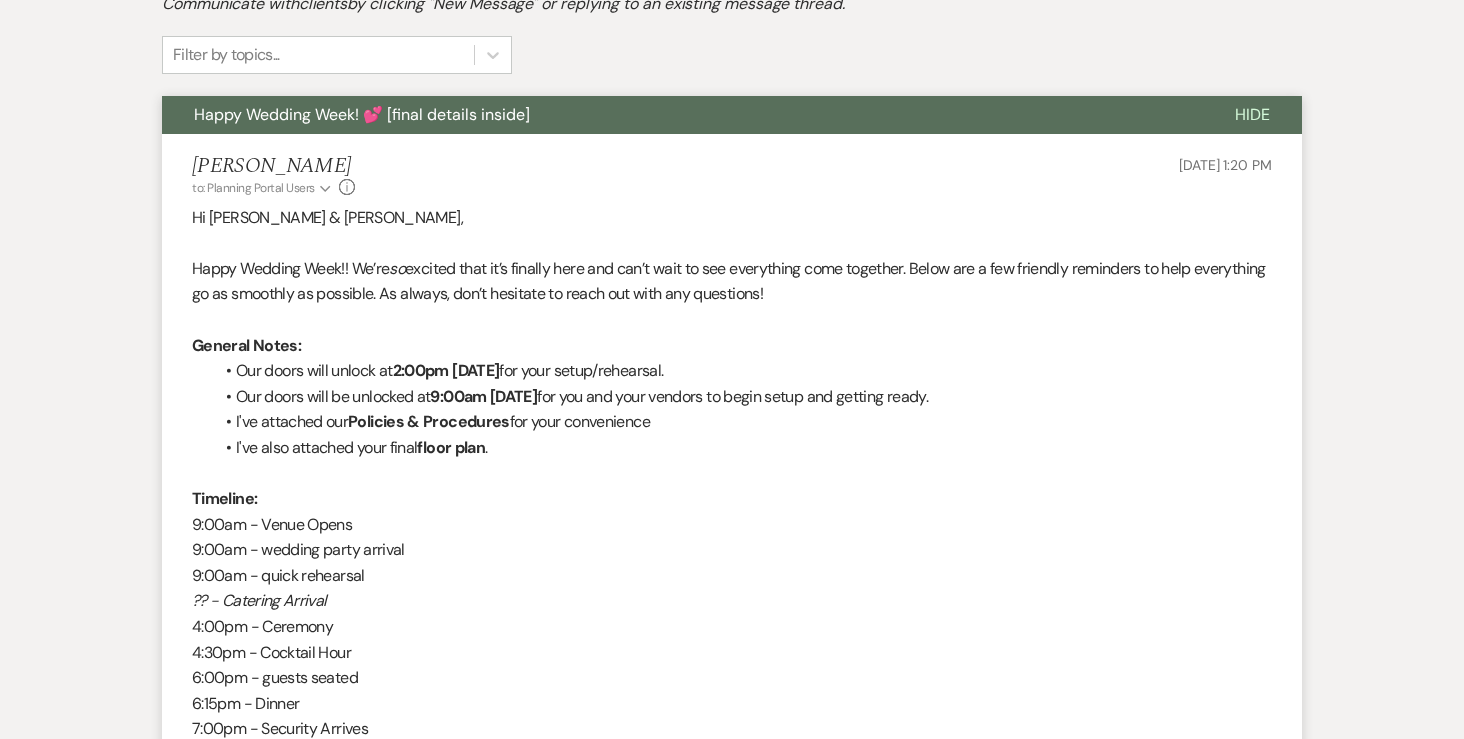 scroll, scrollTop: 564, scrollLeft: 0, axis: vertical 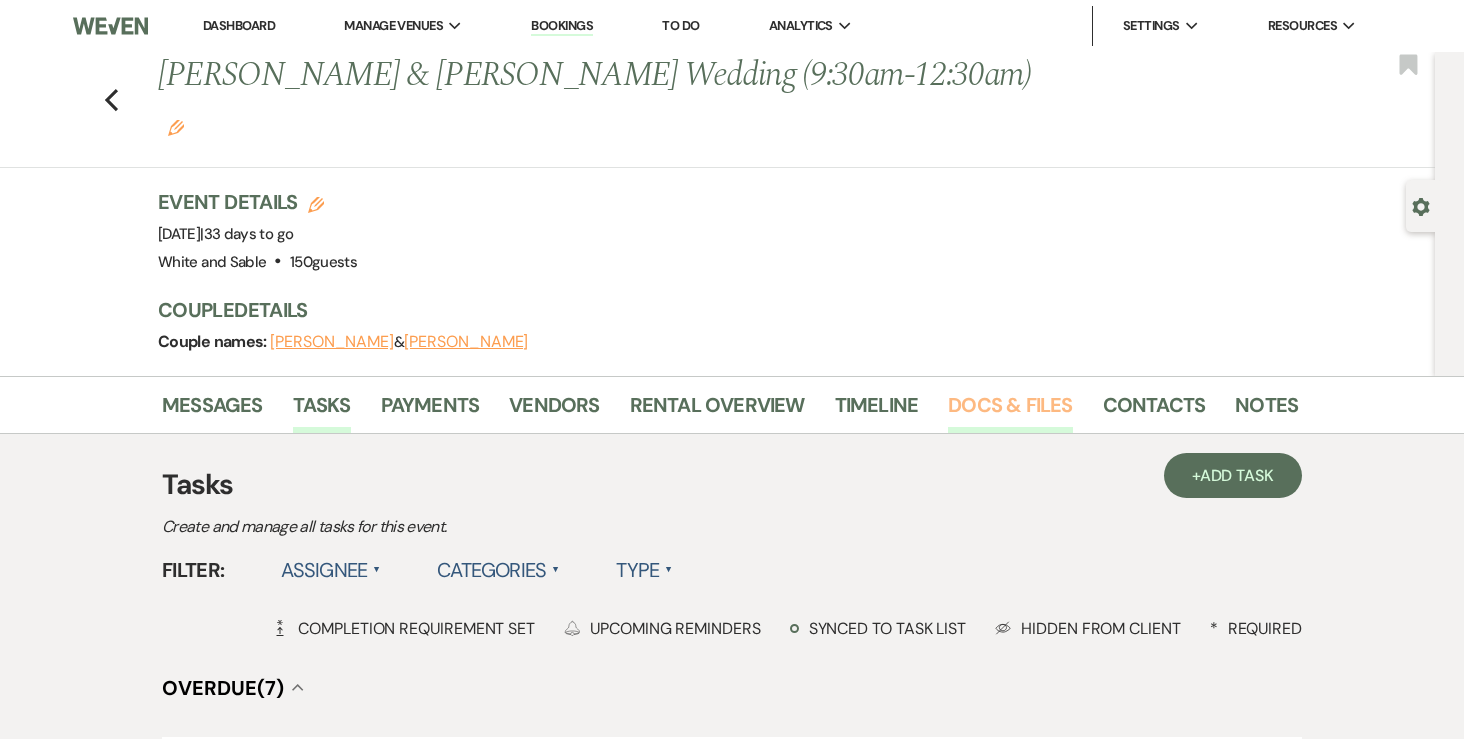 click on "Docs & Files" at bounding box center (1010, 411) 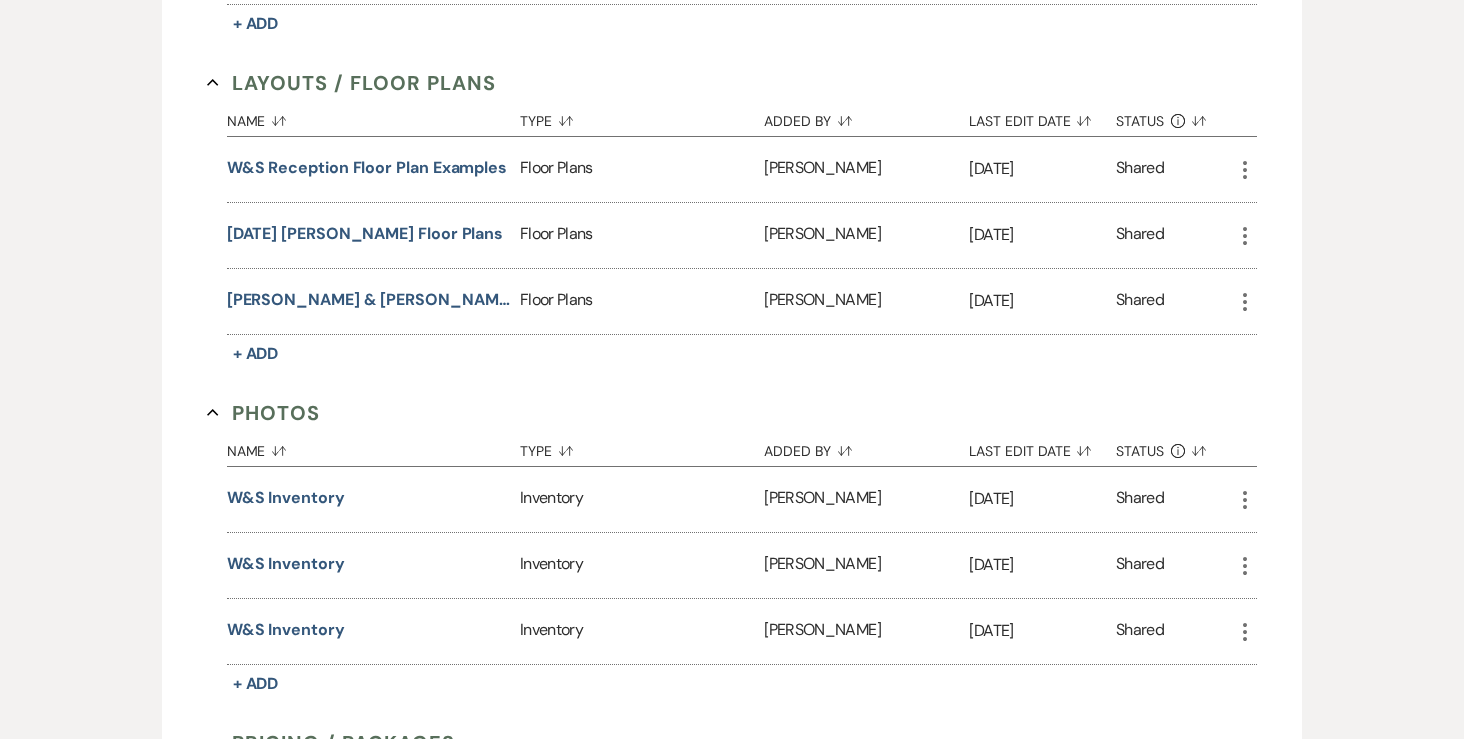 scroll, scrollTop: 3623, scrollLeft: 0, axis: vertical 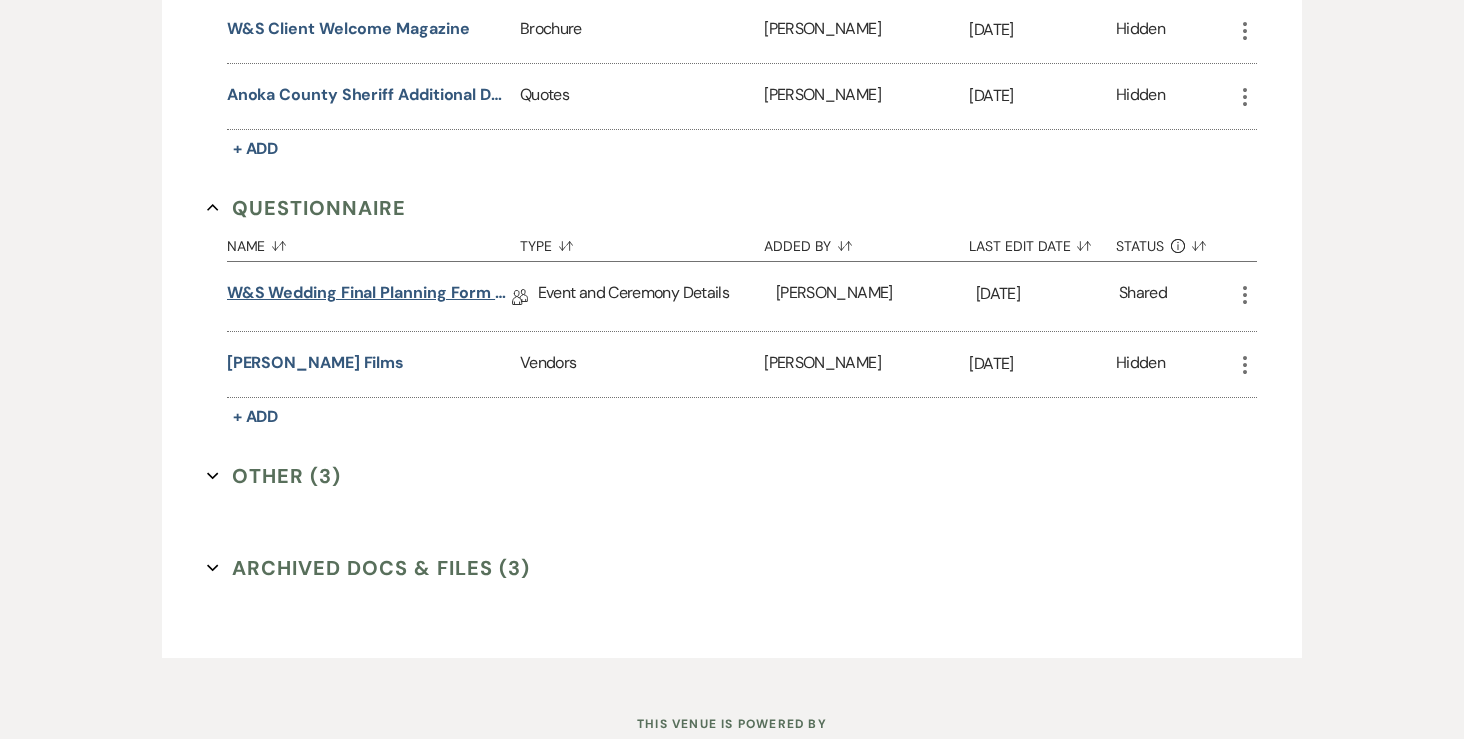 click on "W&S Wedding Final Planning Form - [PERSON_NAME] & [PERSON_NAME]" at bounding box center [369, 296] 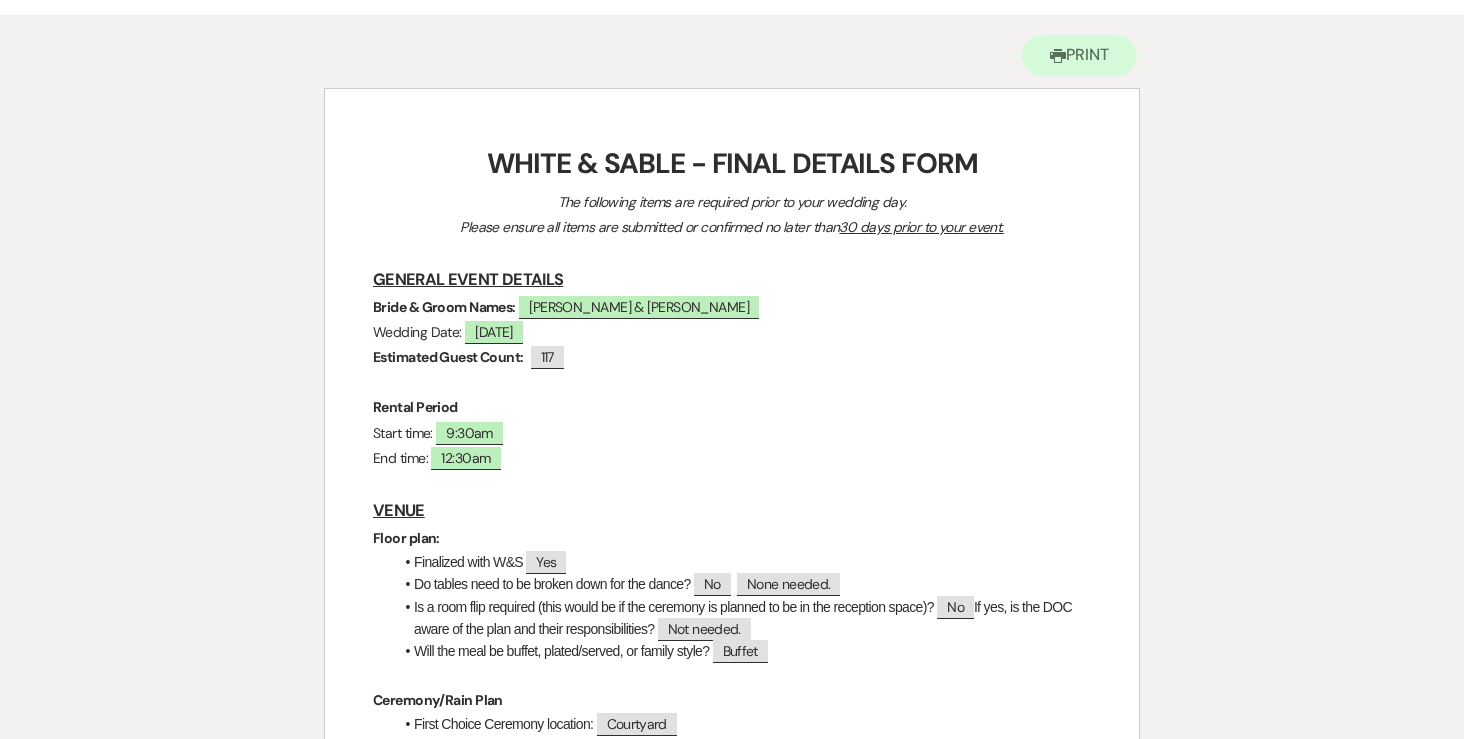 scroll, scrollTop: 0, scrollLeft: 0, axis: both 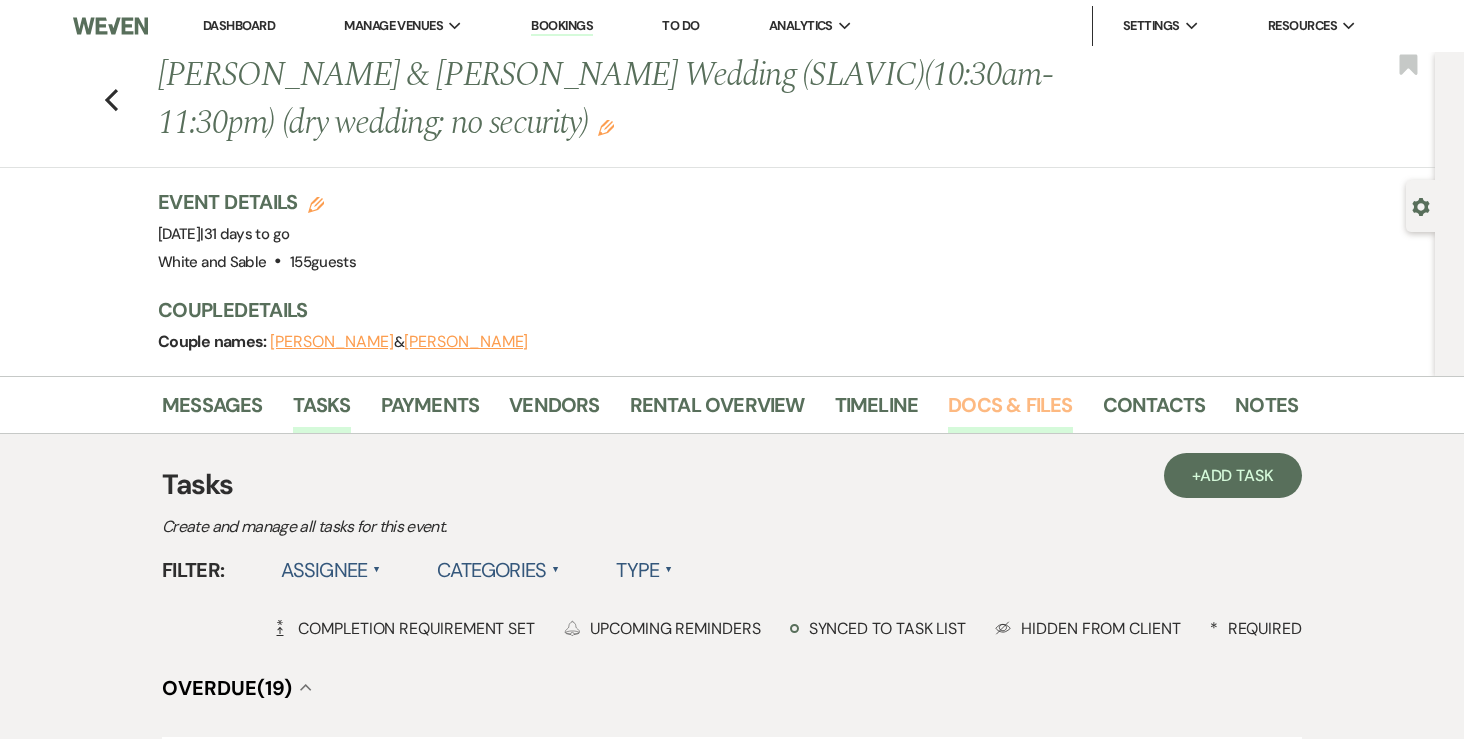 click on "Docs & Files" at bounding box center (1010, 411) 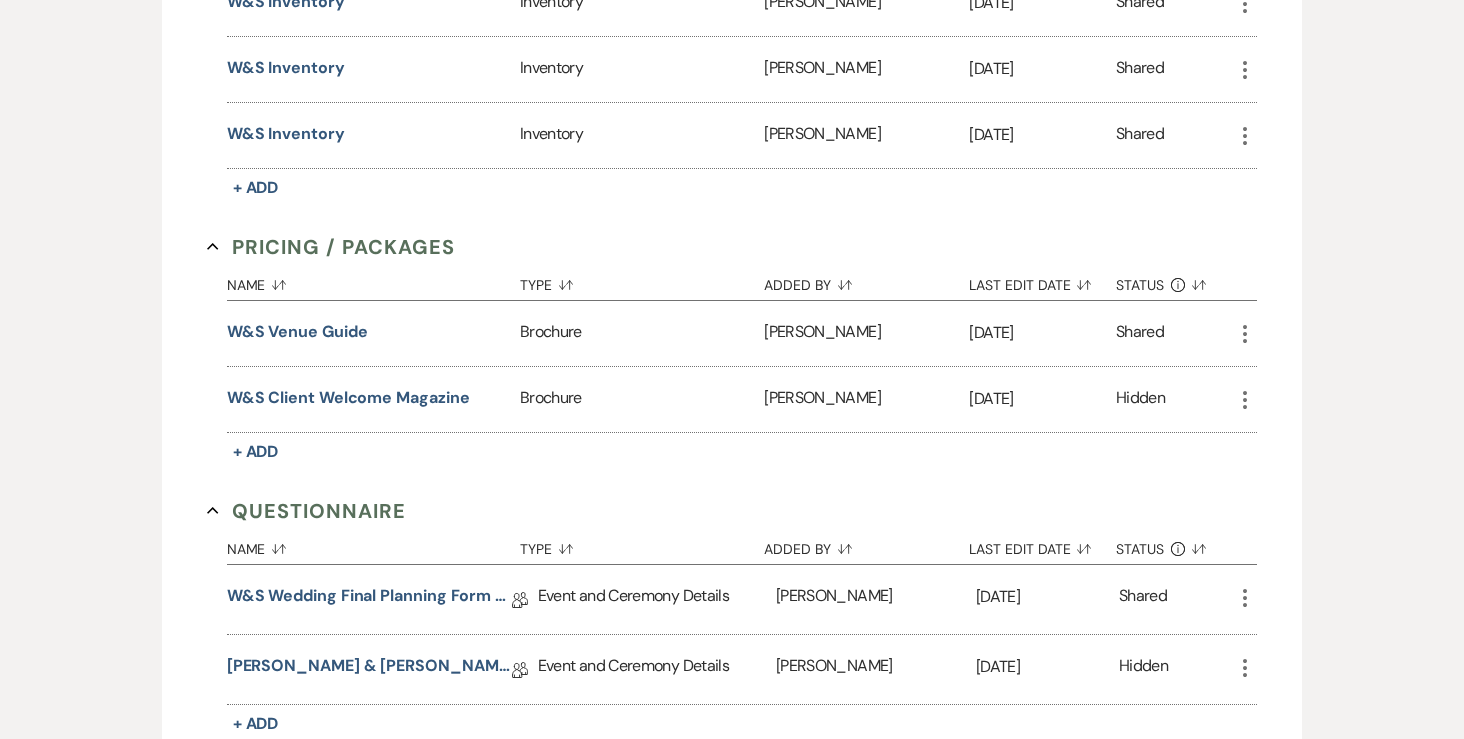scroll, scrollTop: 3085, scrollLeft: 0, axis: vertical 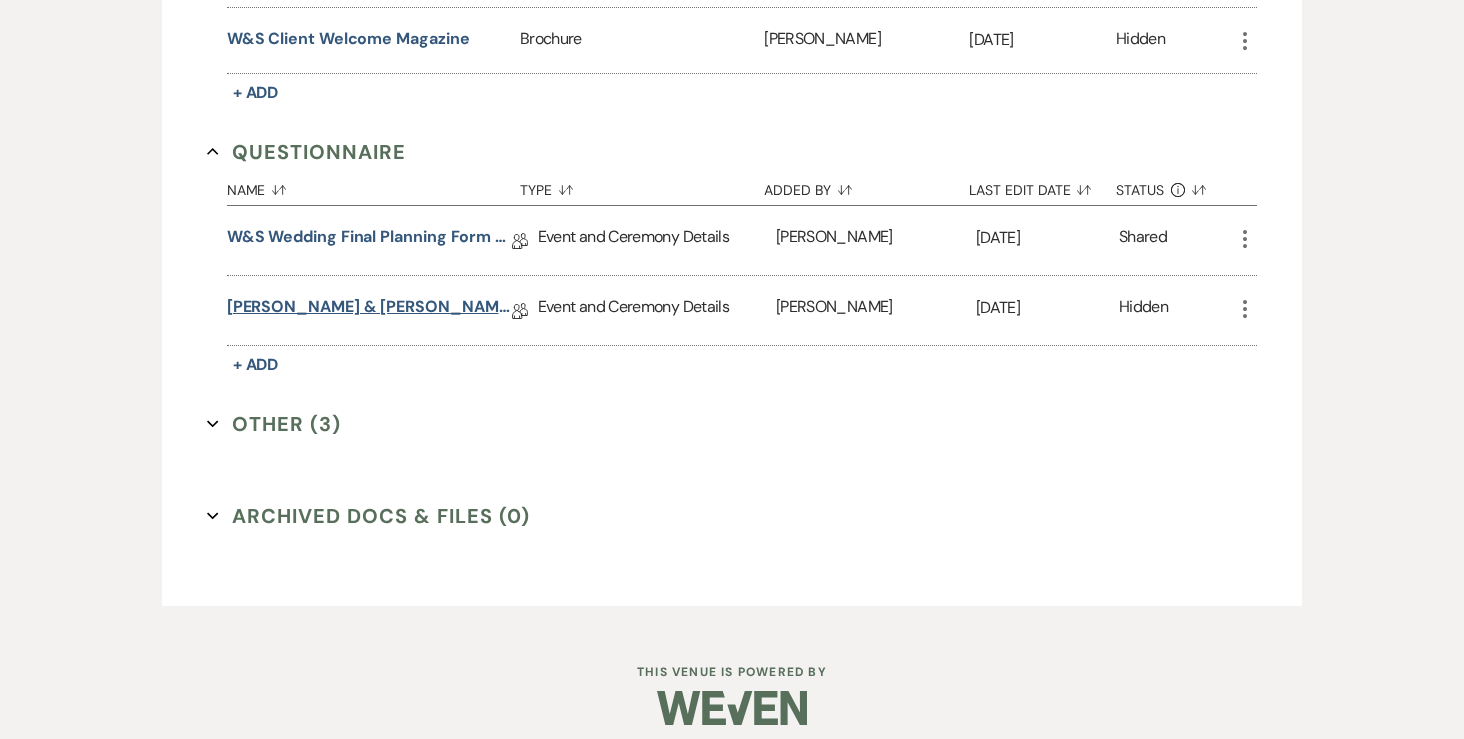 click on "[PERSON_NAME] & [PERSON_NAME] Final Details - [DATE]" at bounding box center [369, 310] 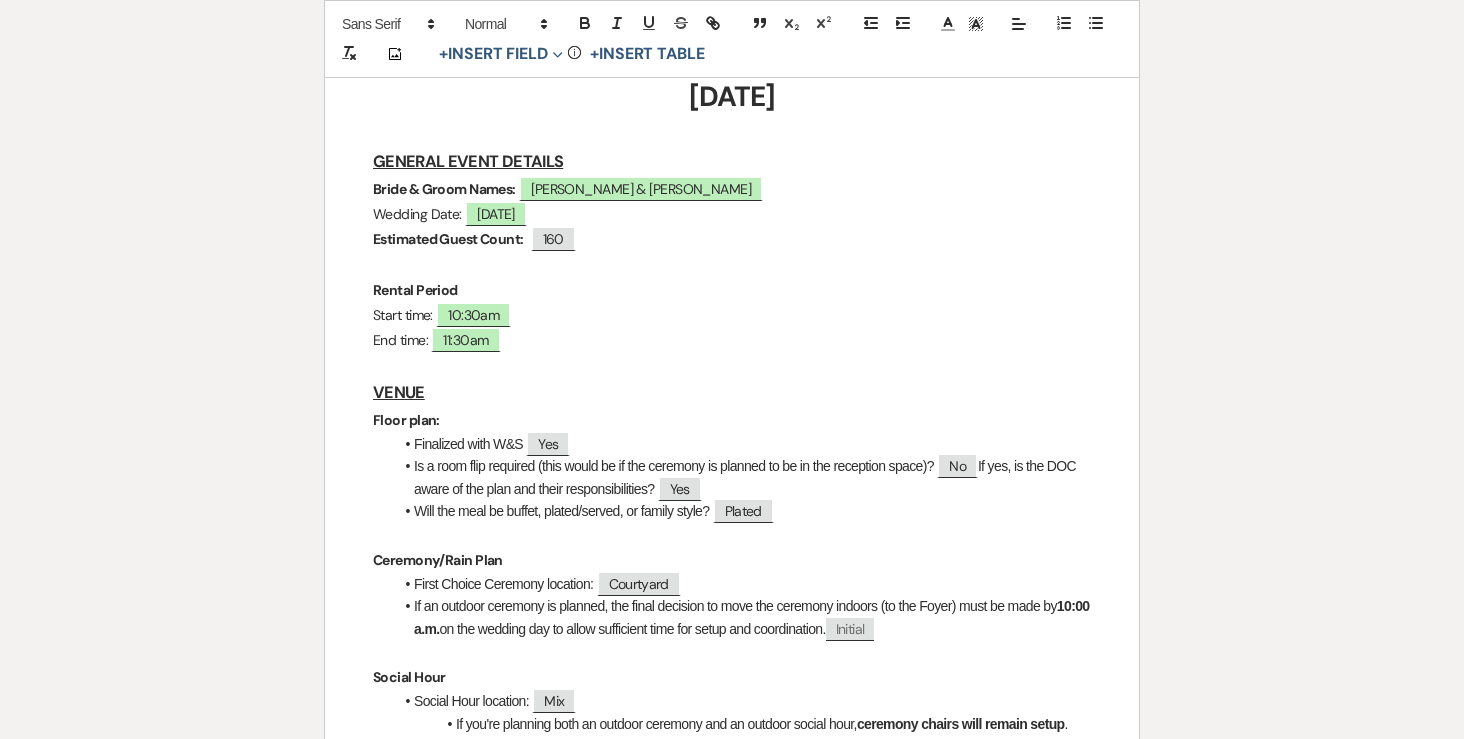 scroll, scrollTop: 394, scrollLeft: 0, axis: vertical 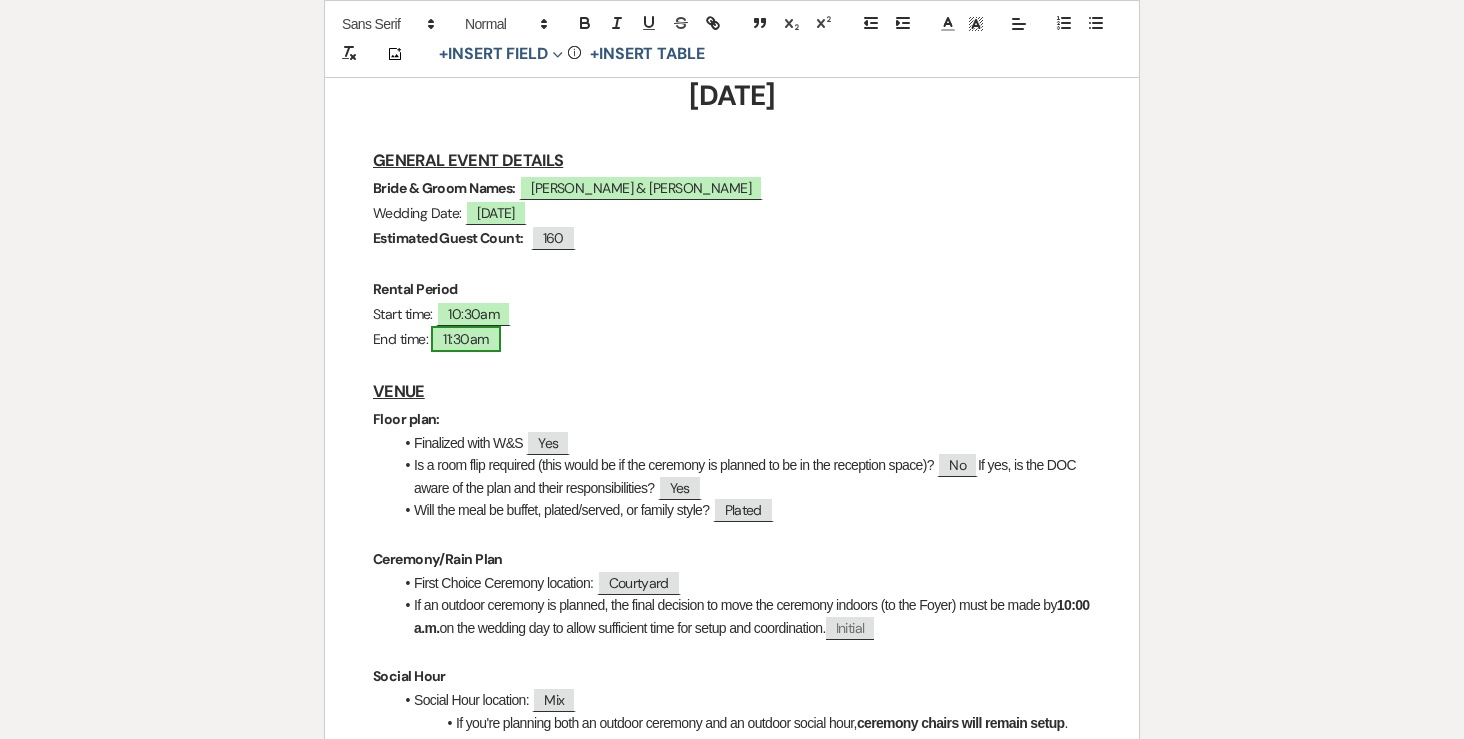 click on "11:30am" at bounding box center (465, 339) 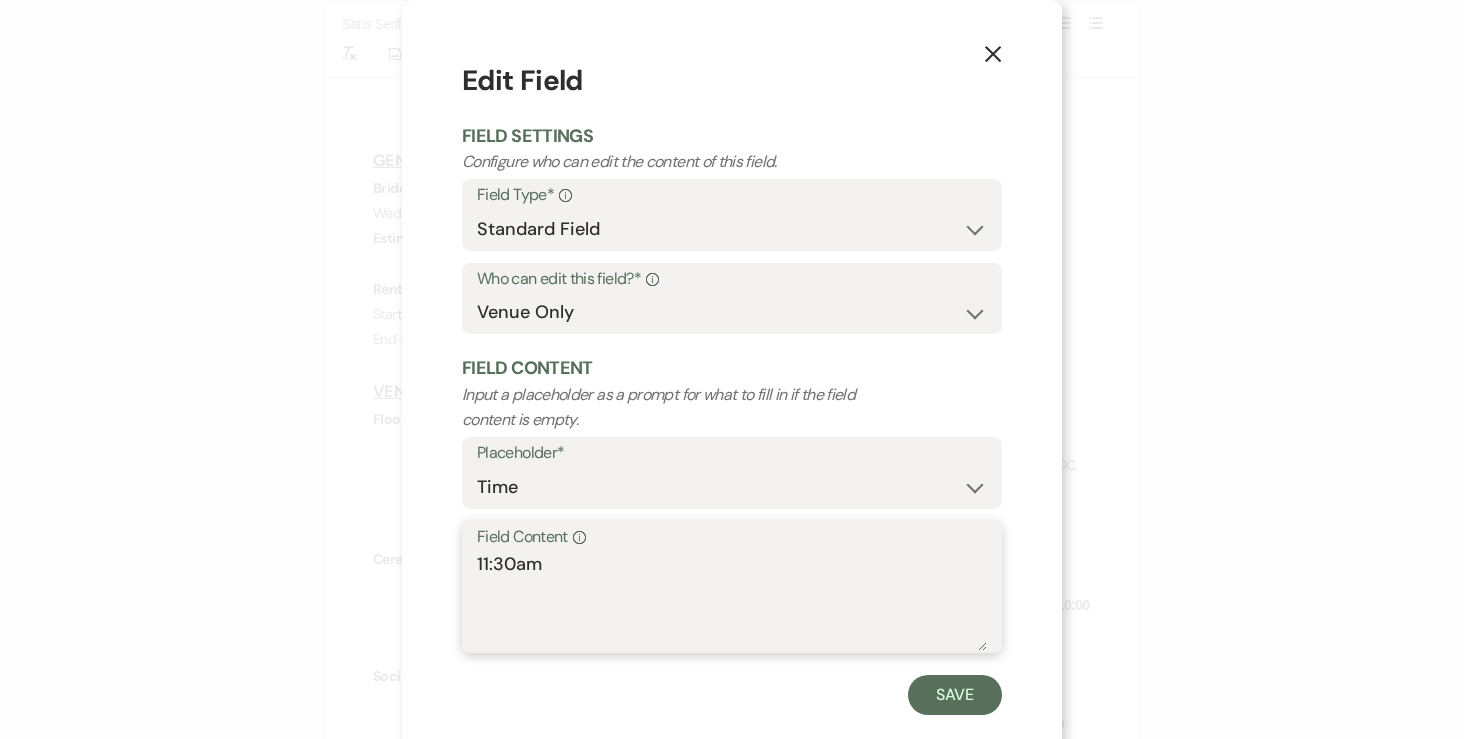 click on "11:30am" at bounding box center (732, 601) 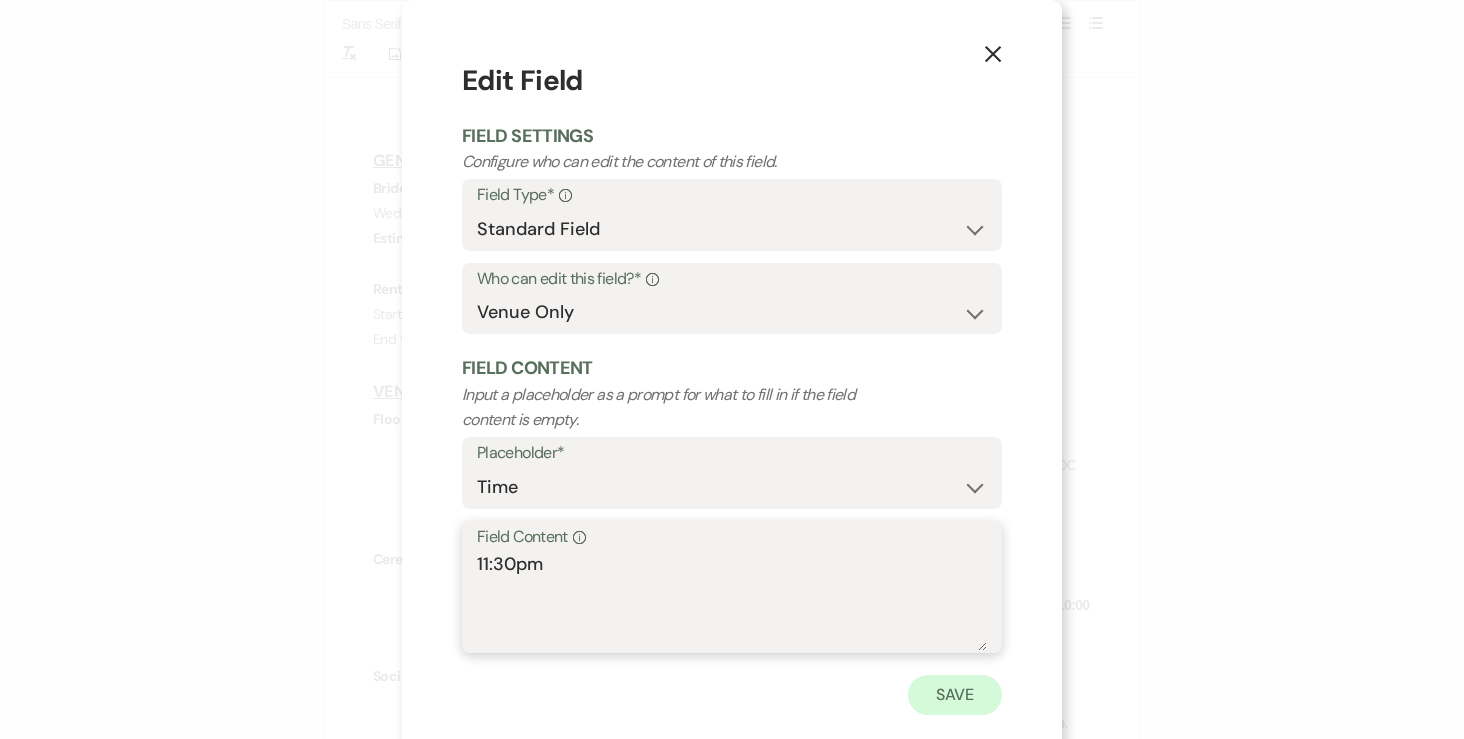 type on "11:30pm" 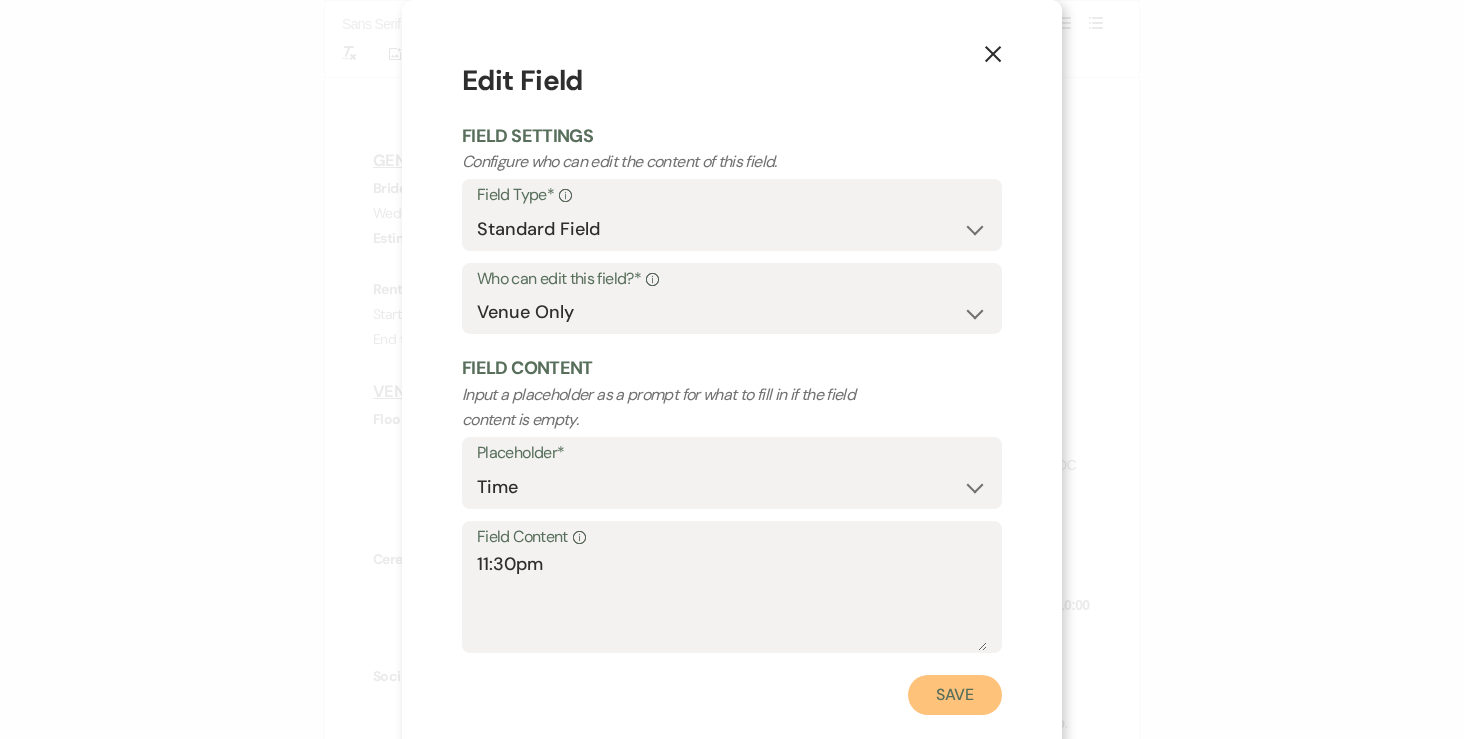 click on "Save" at bounding box center (955, 695) 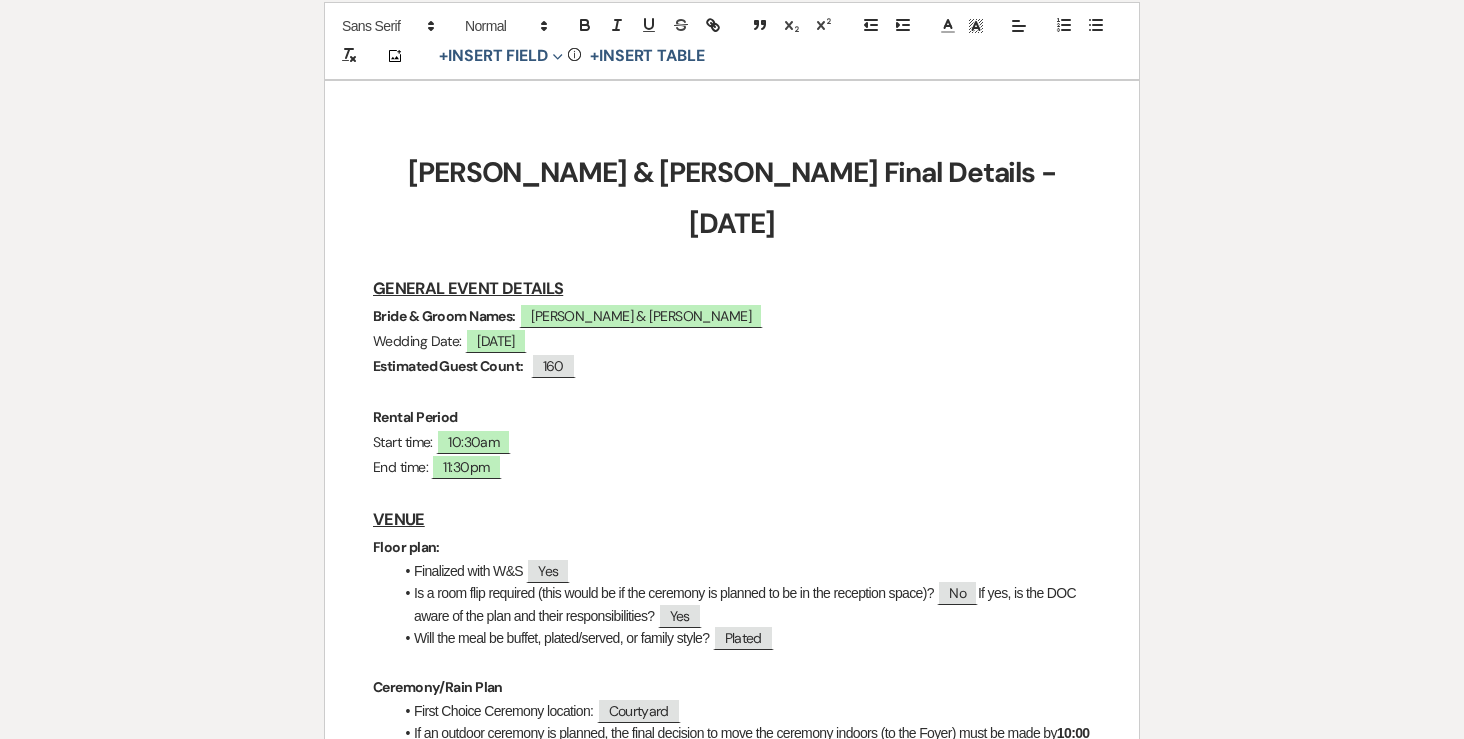 scroll, scrollTop: 0, scrollLeft: 0, axis: both 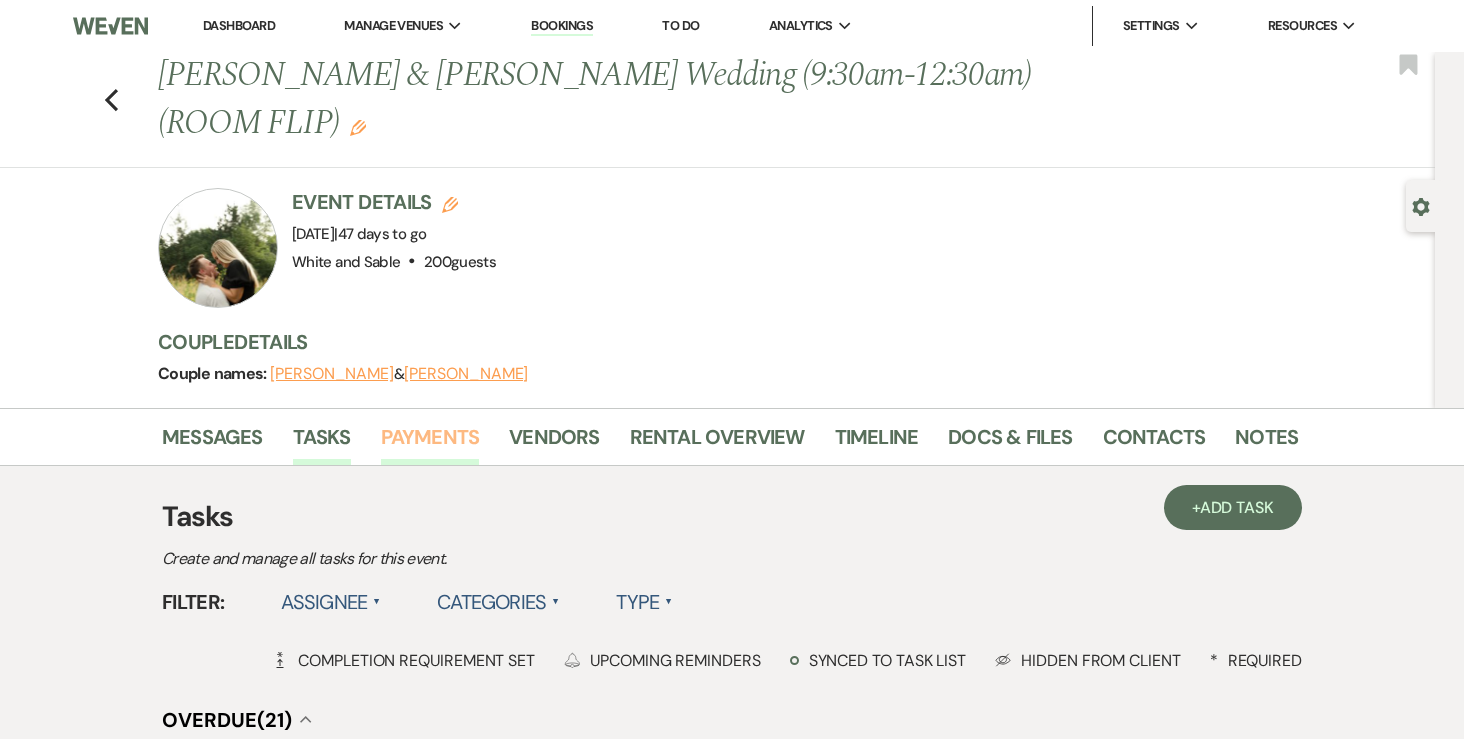 click on "Payments" at bounding box center (430, 443) 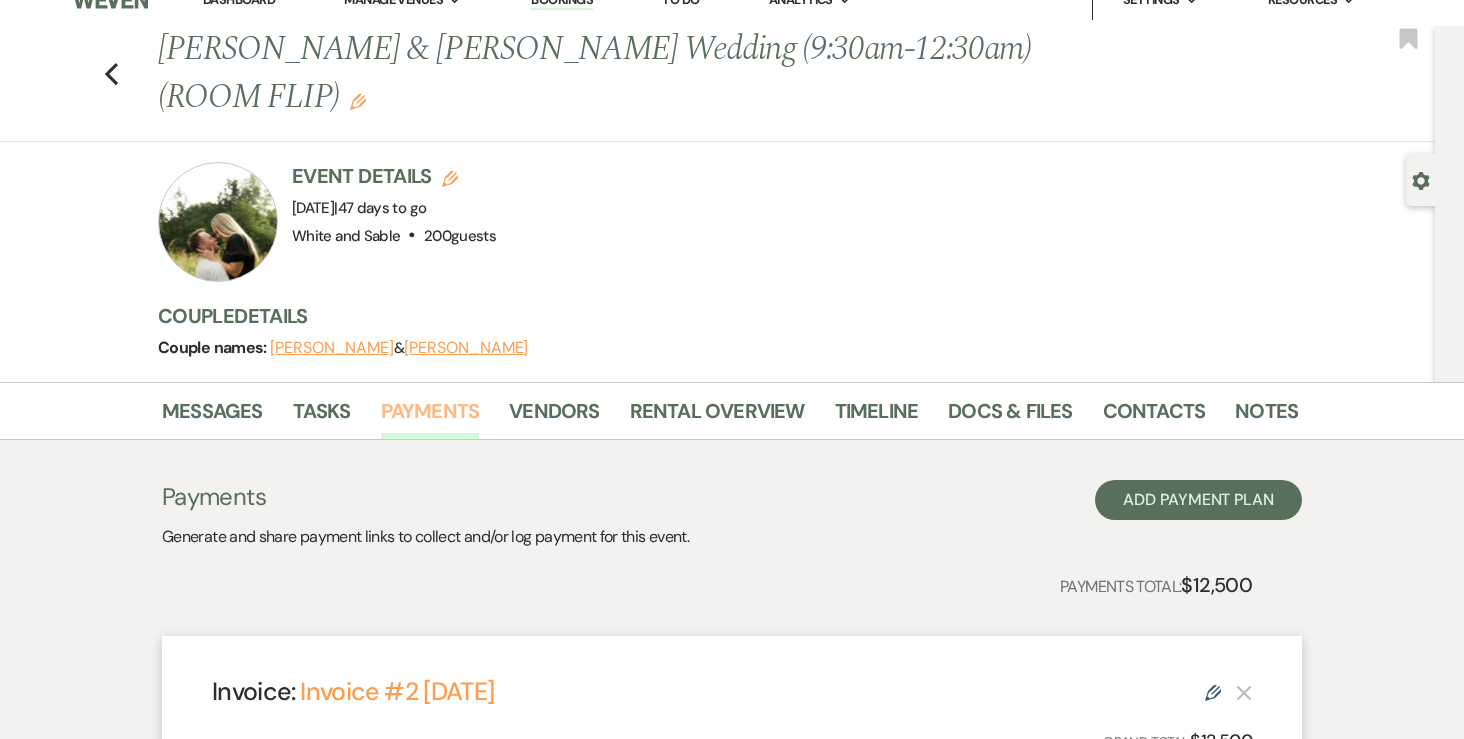 scroll, scrollTop: 0, scrollLeft: 0, axis: both 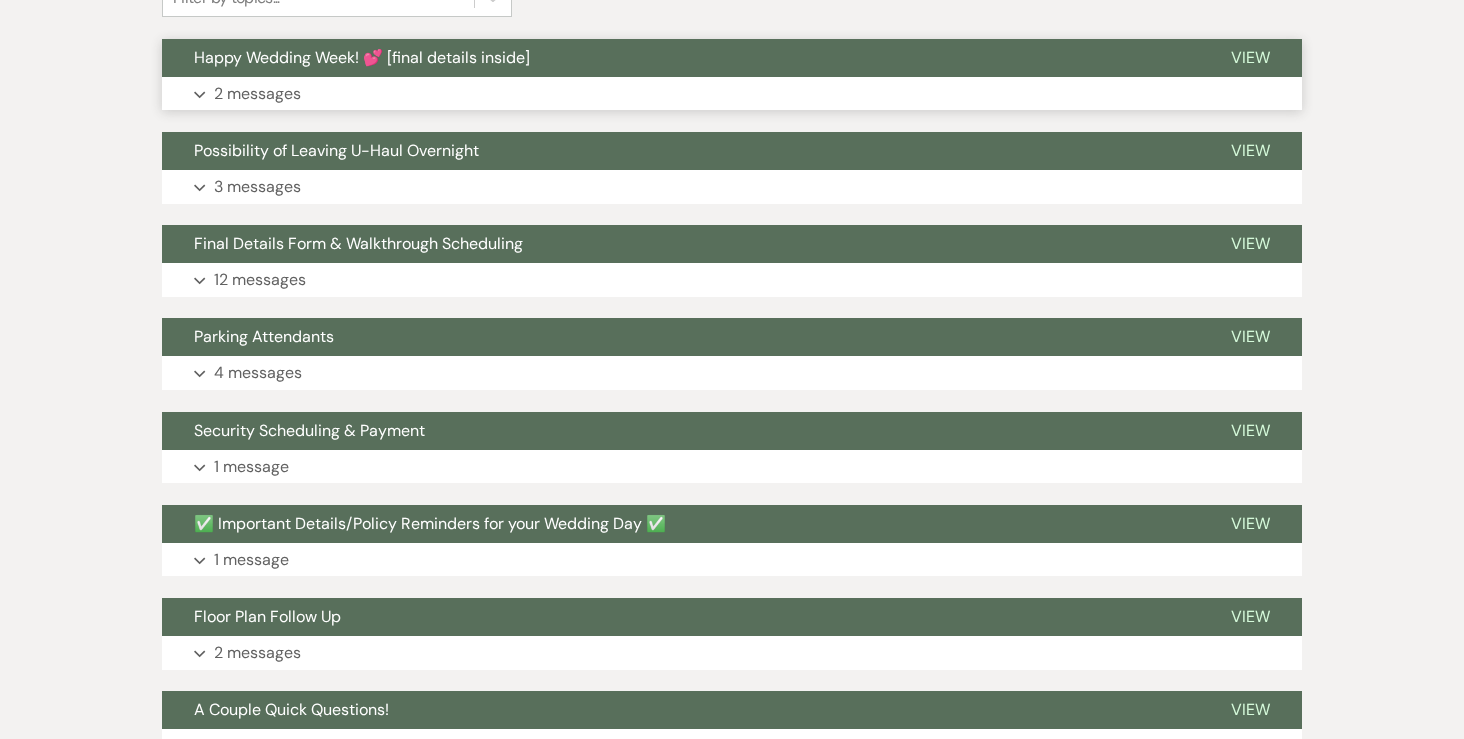 click on "2 messages" at bounding box center (257, 94) 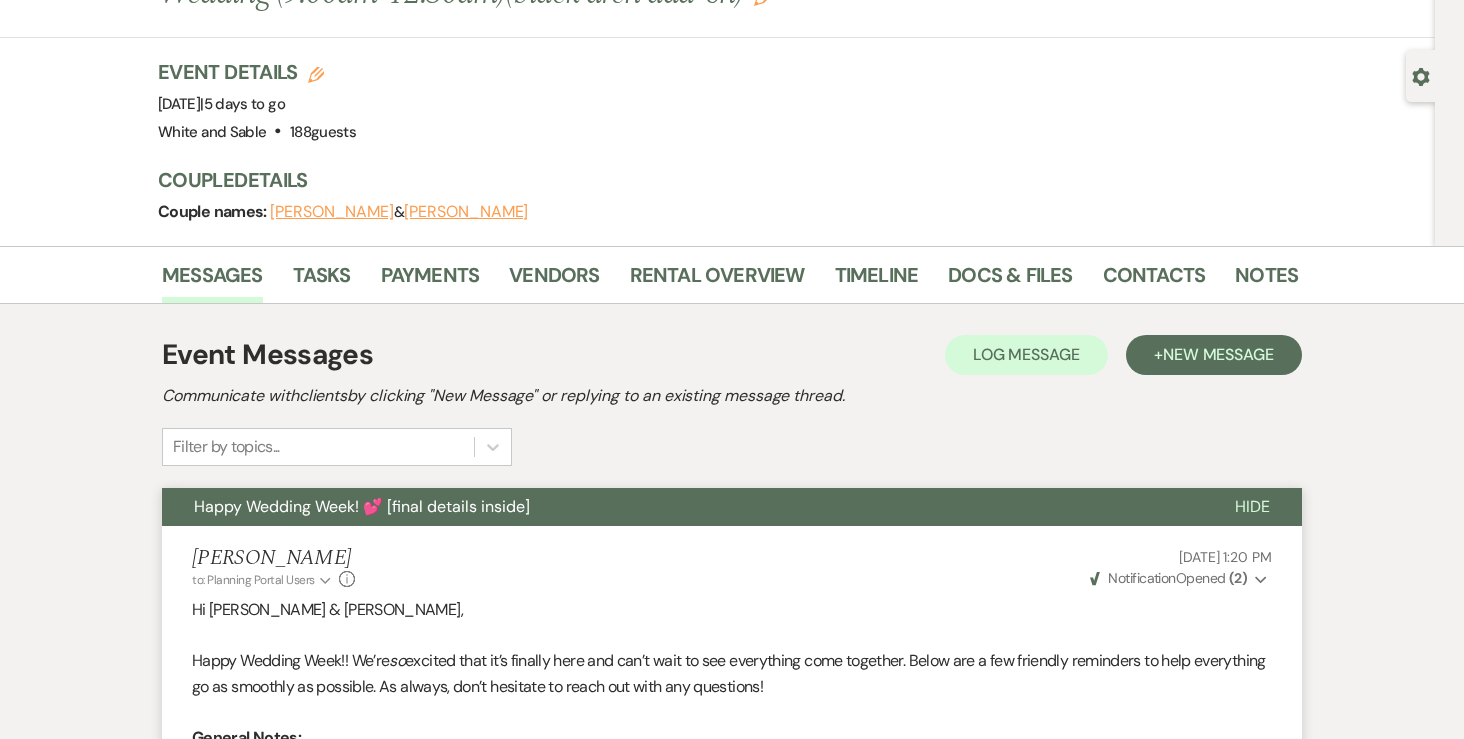 scroll, scrollTop: 0, scrollLeft: 0, axis: both 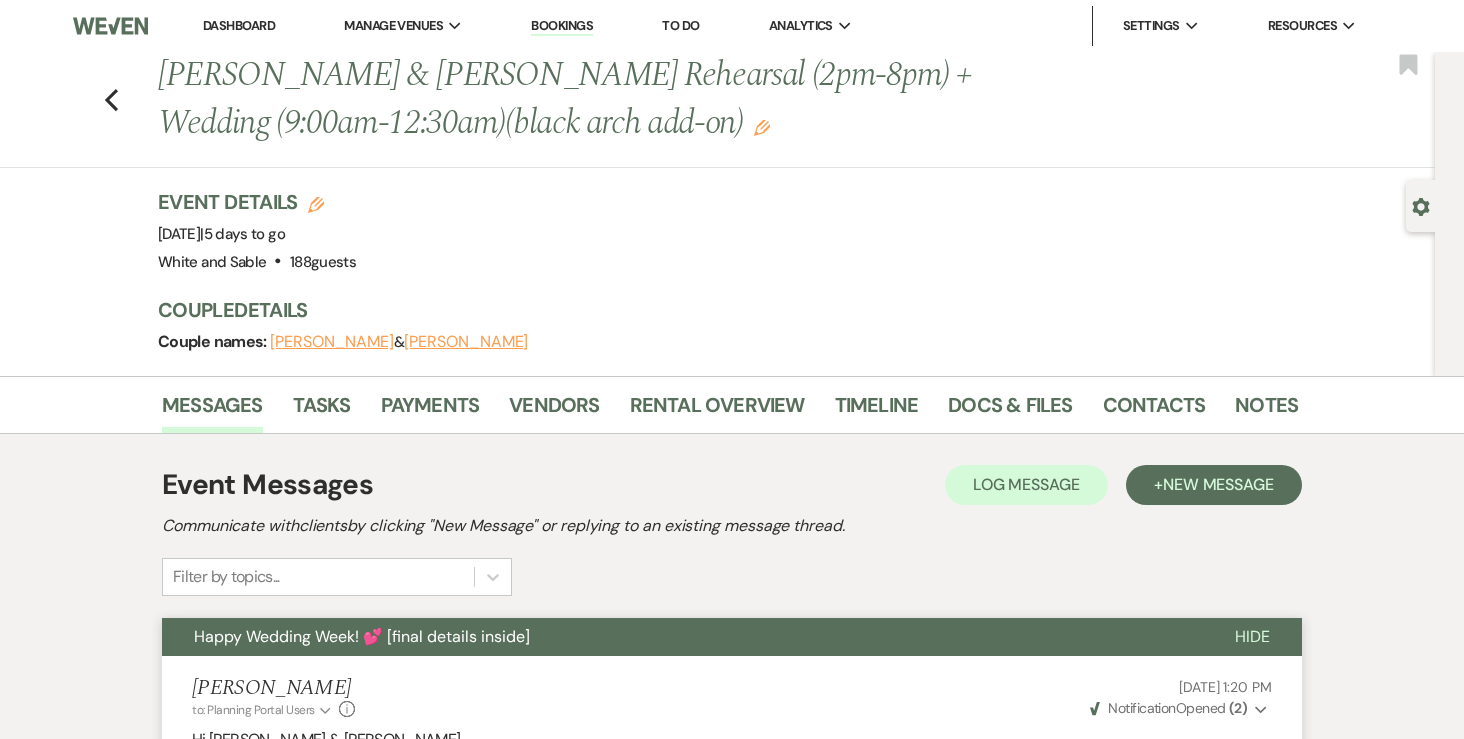 click on "Dashboard" at bounding box center [239, 26] 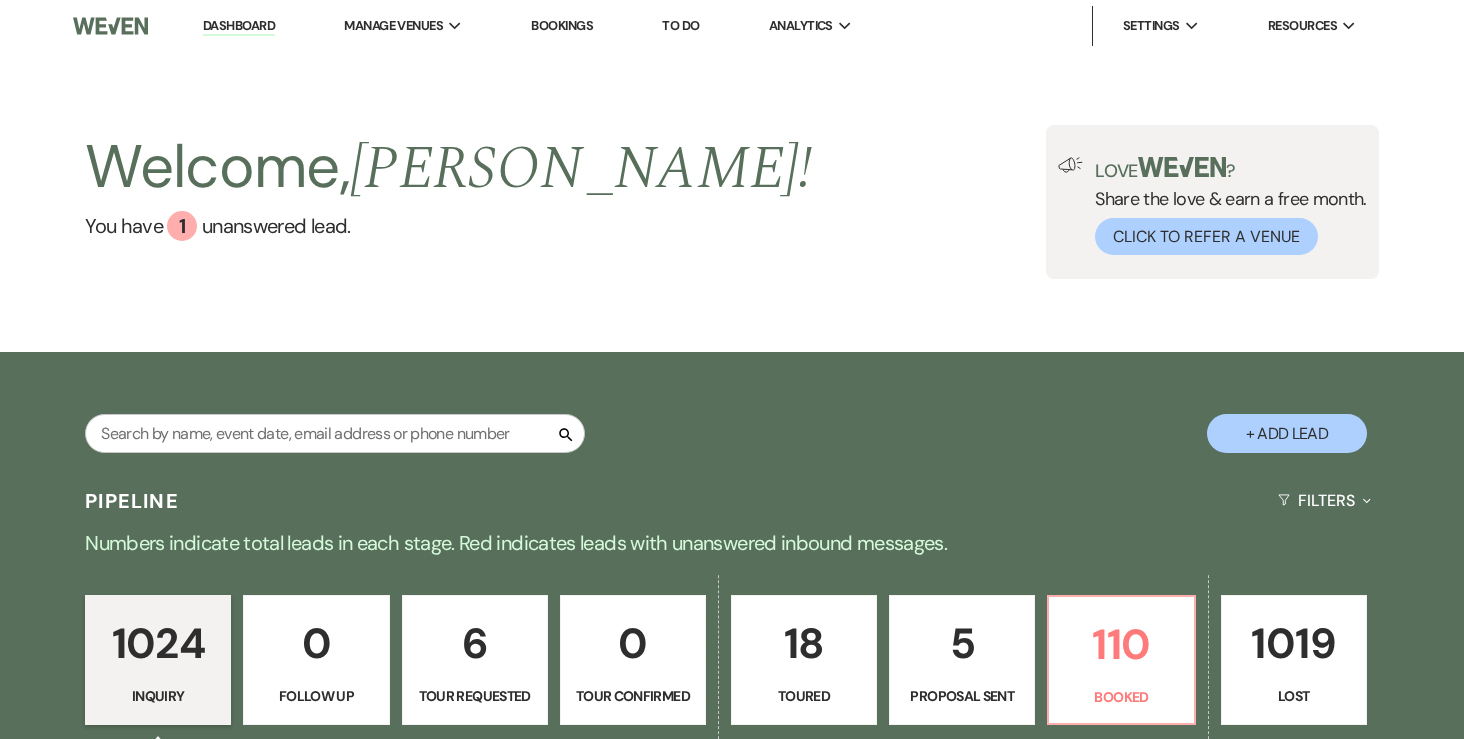 scroll, scrollTop: 282, scrollLeft: 0, axis: vertical 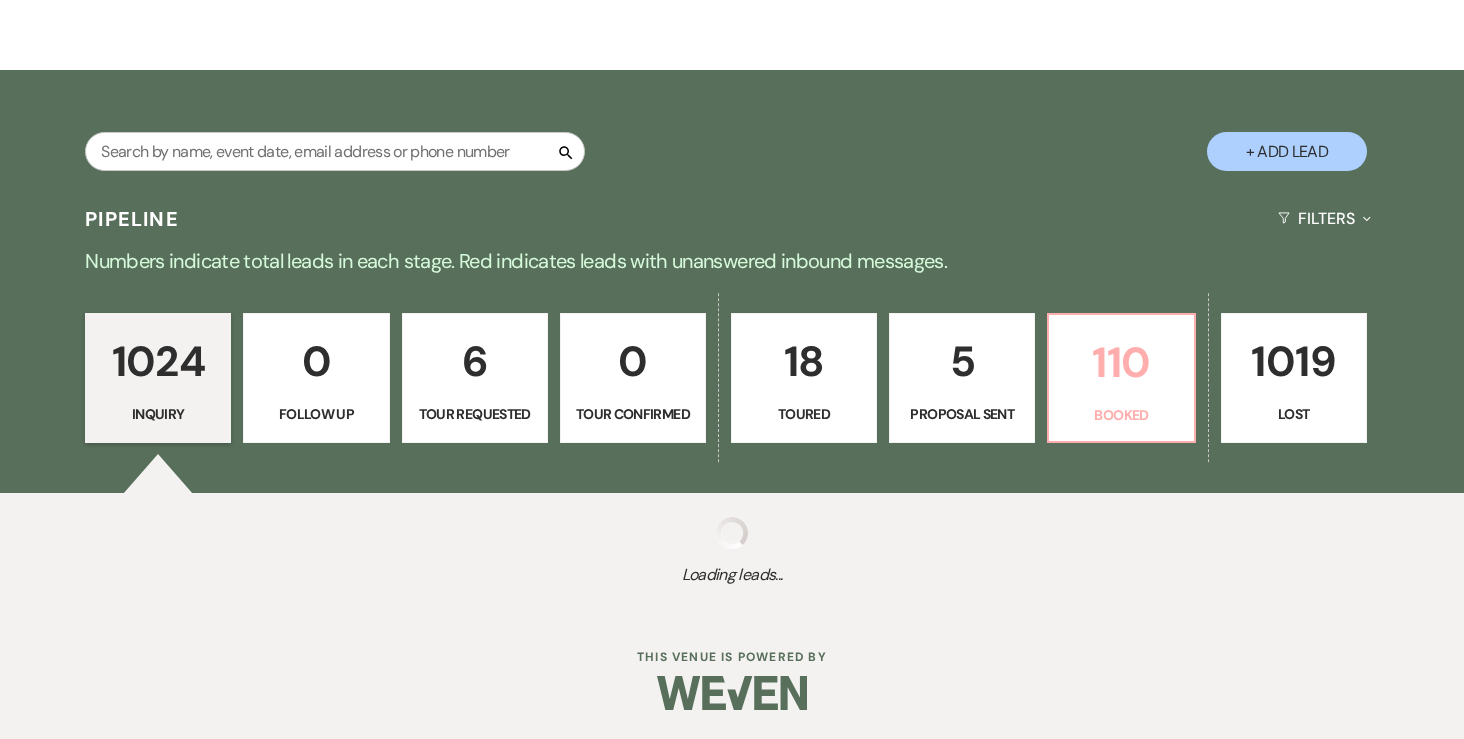 click on "110 Booked" at bounding box center [1121, 378] 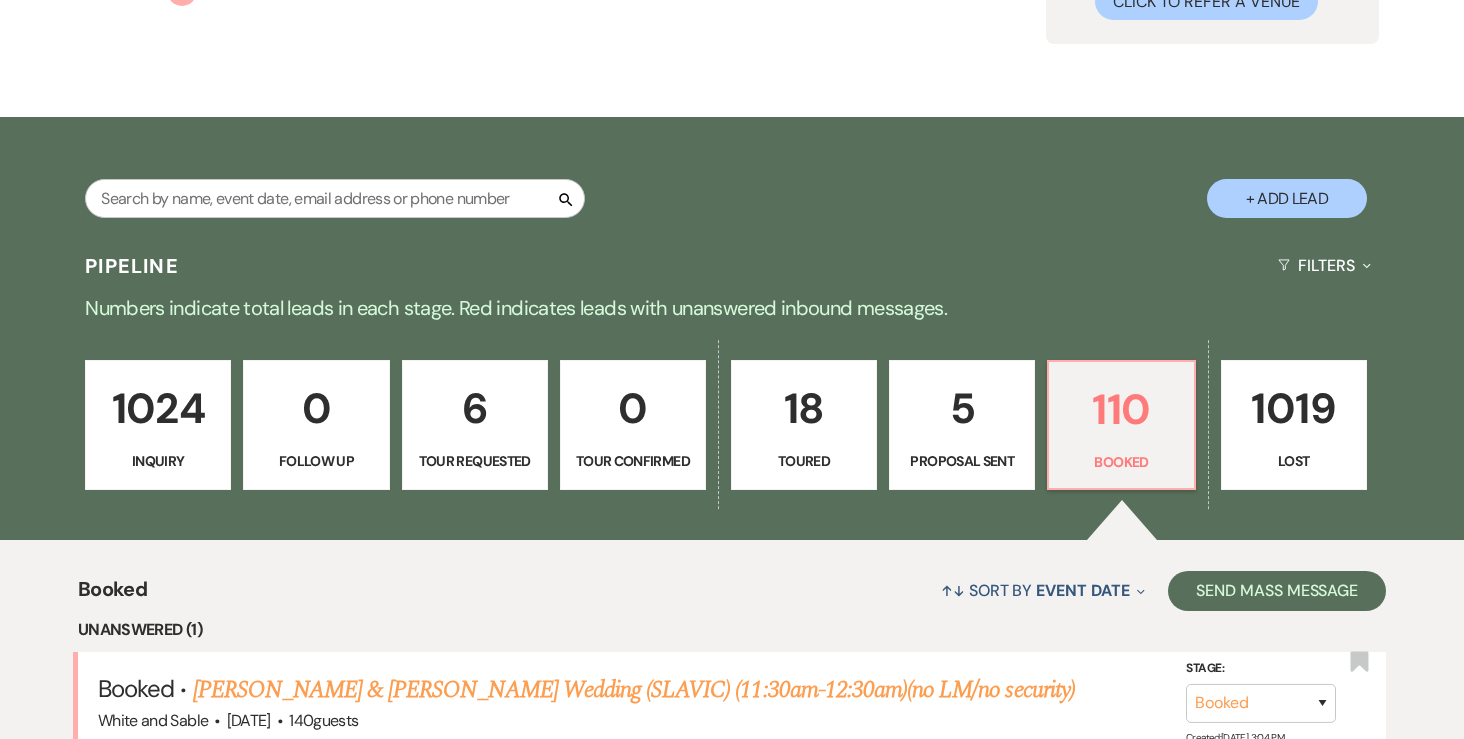 scroll, scrollTop: 234, scrollLeft: 0, axis: vertical 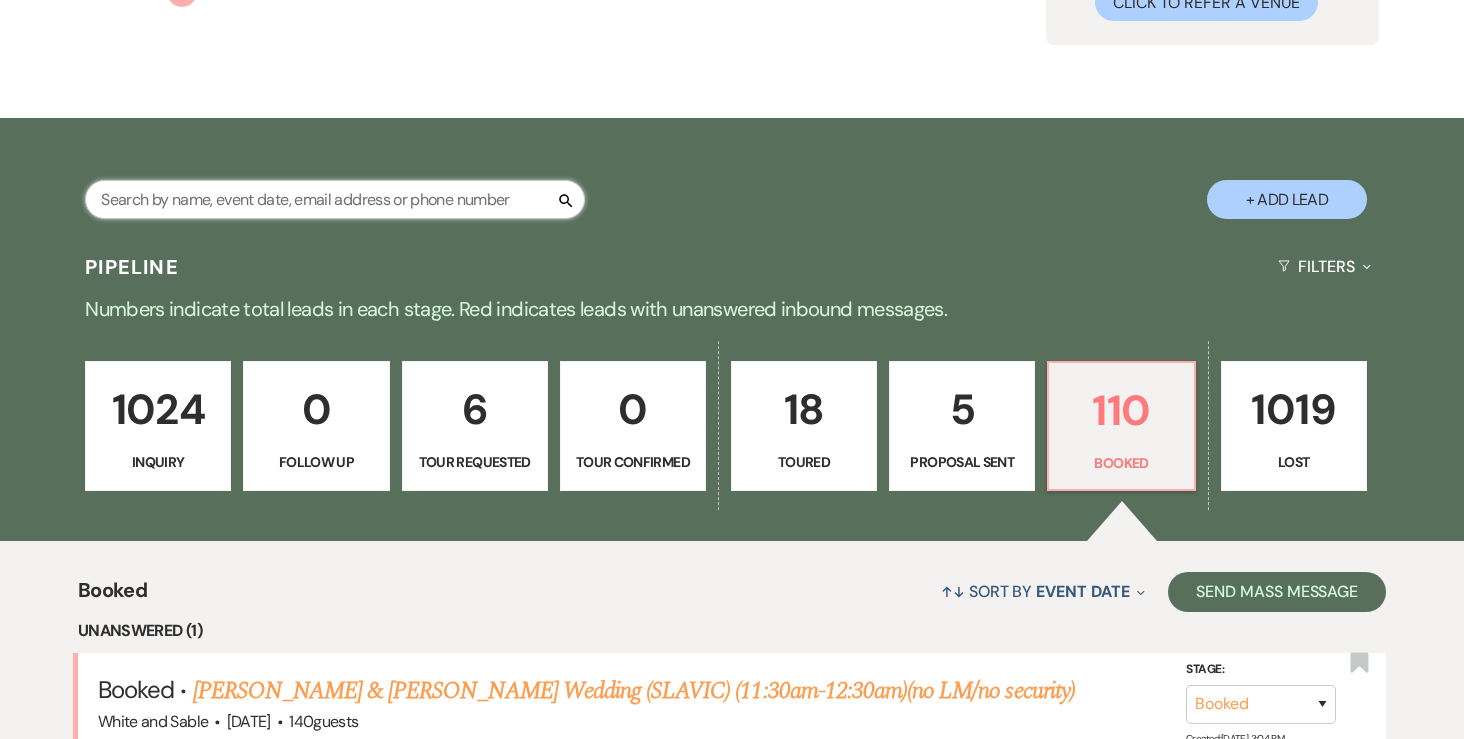 click at bounding box center (335, 199) 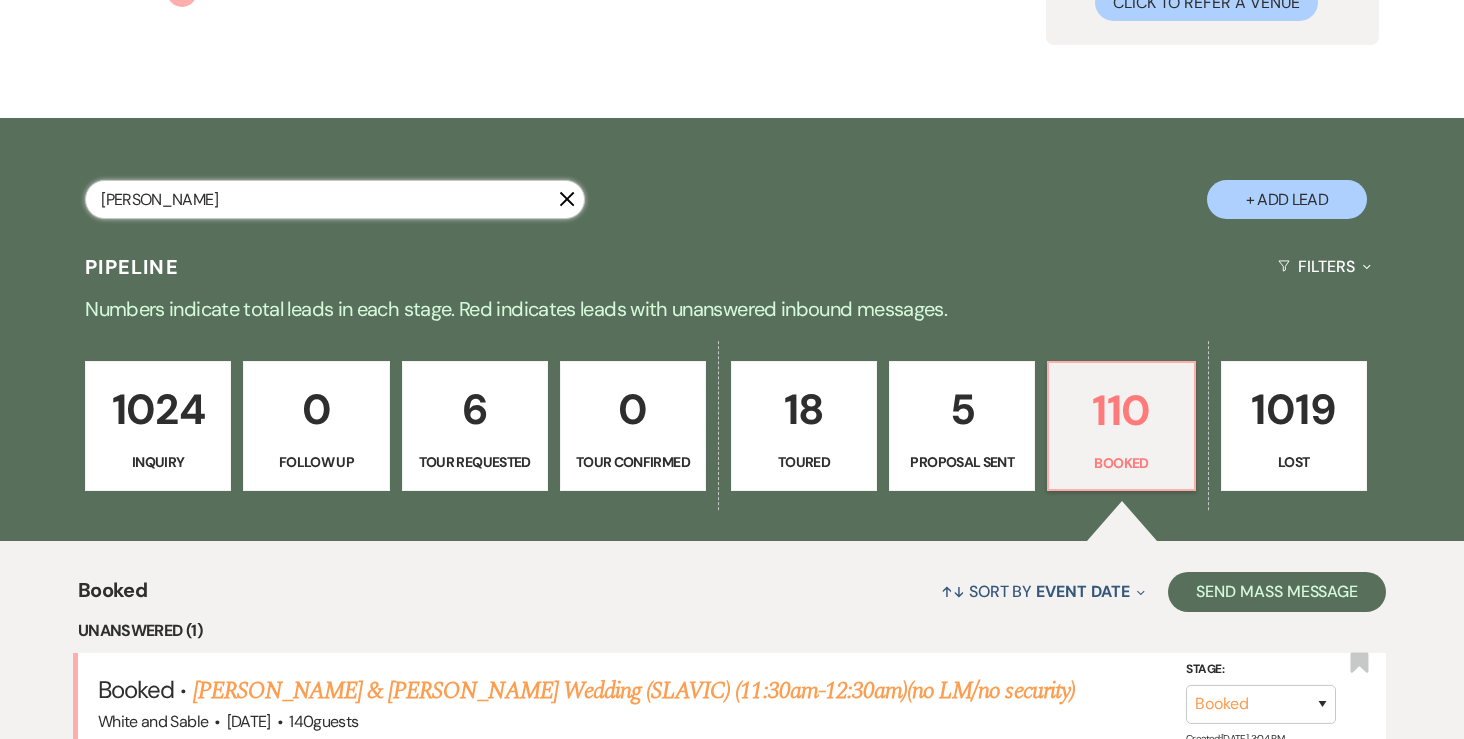 type on "[PERSON_NAME]" 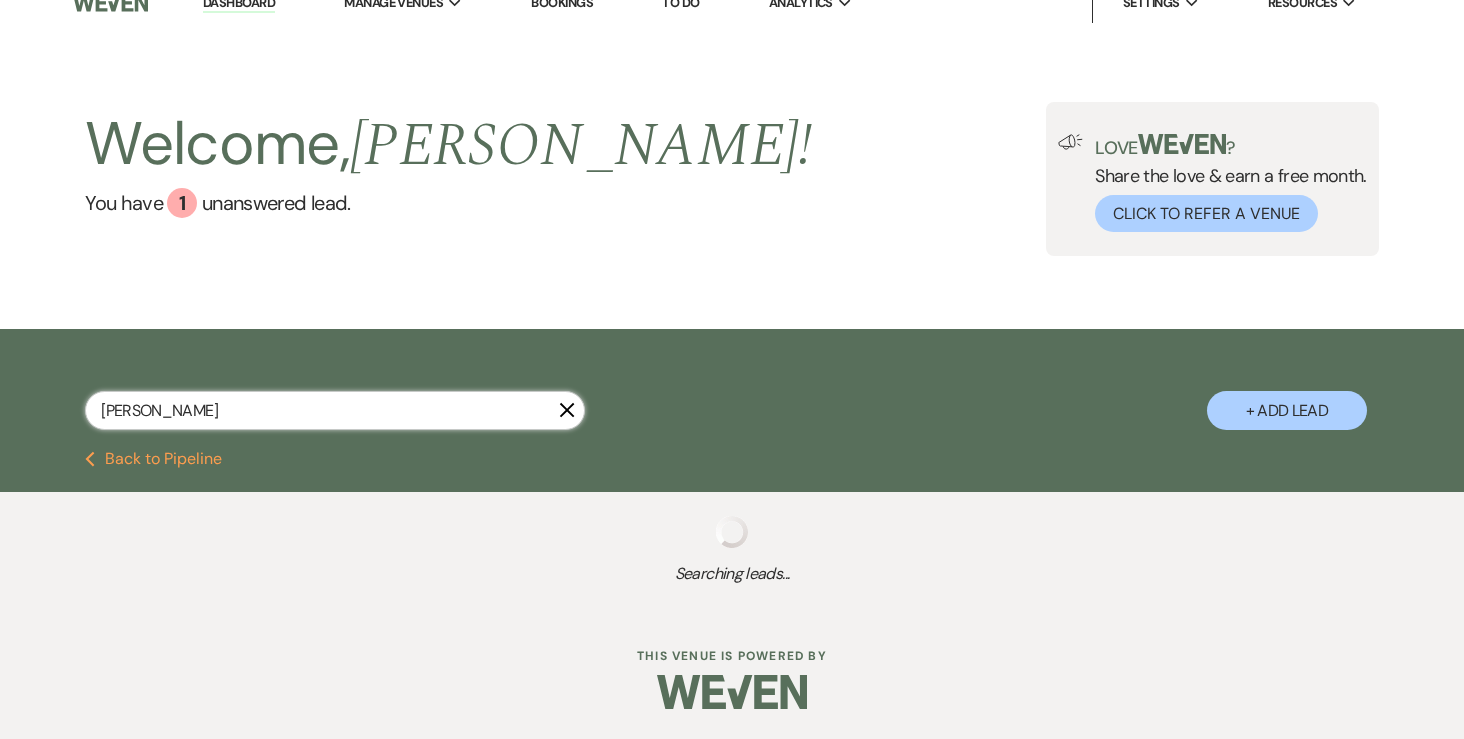 select on "5" 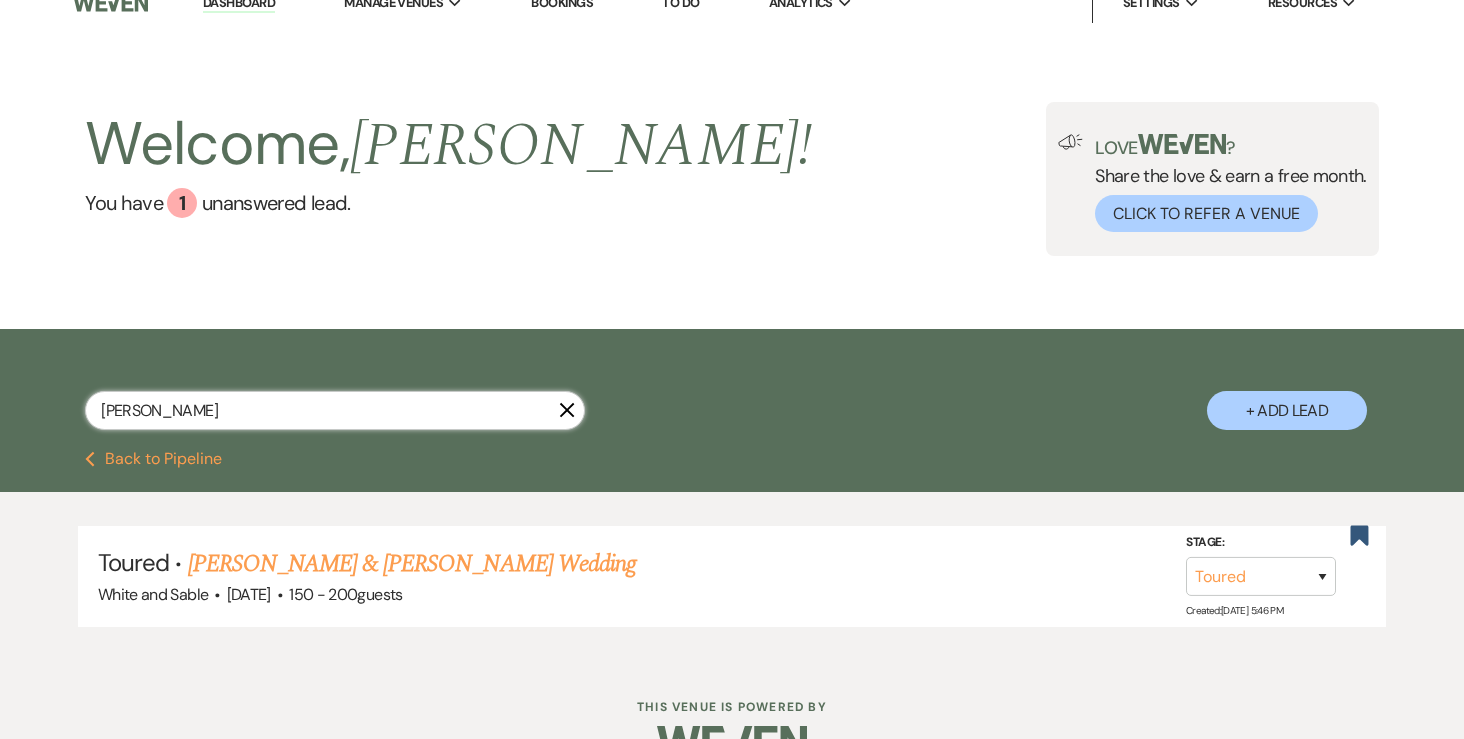 scroll, scrollTop: 73, scrollLeft: 0, axis: vertical 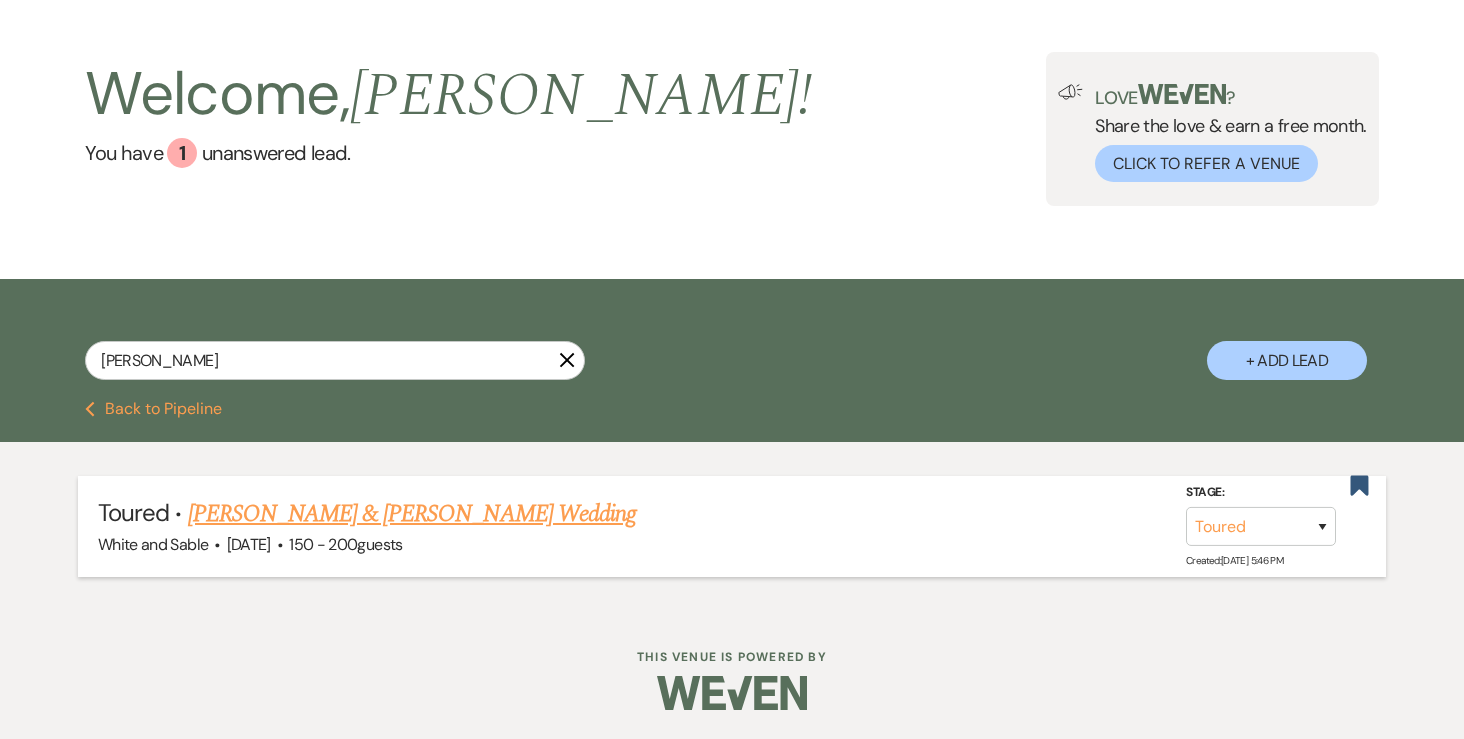click on "[PERSON_NAME] & [PERSON_NAME] Wedding" at bounding box center (412, 514) 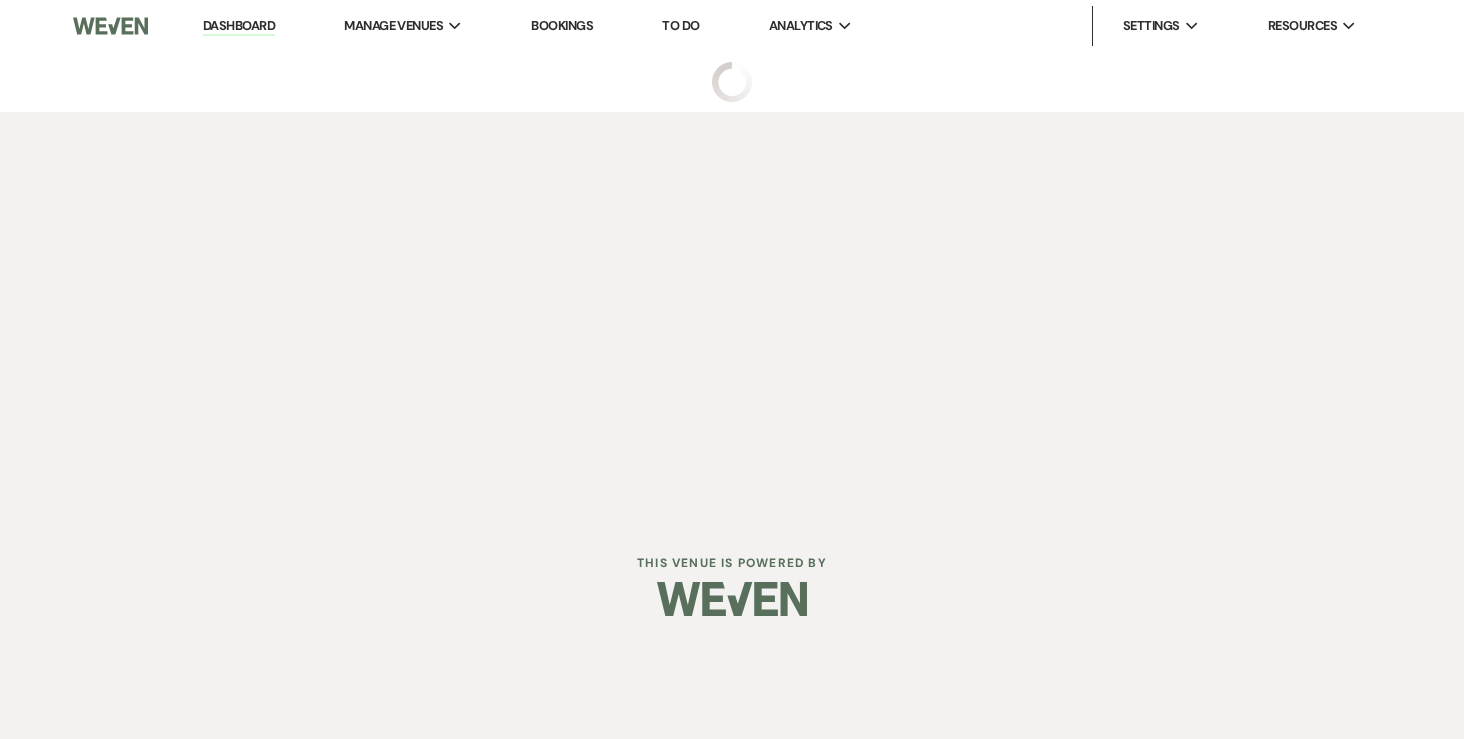 select on "5" 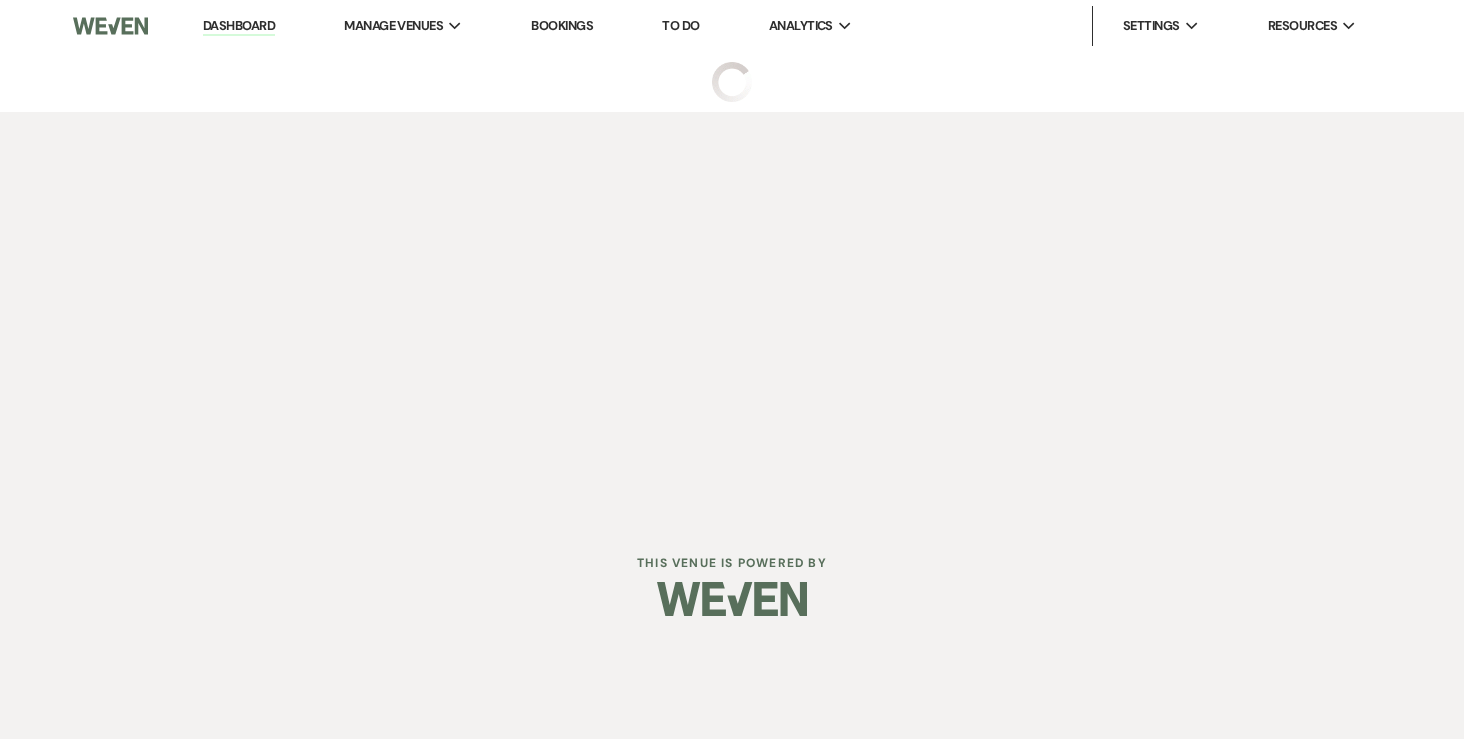 select on "6" 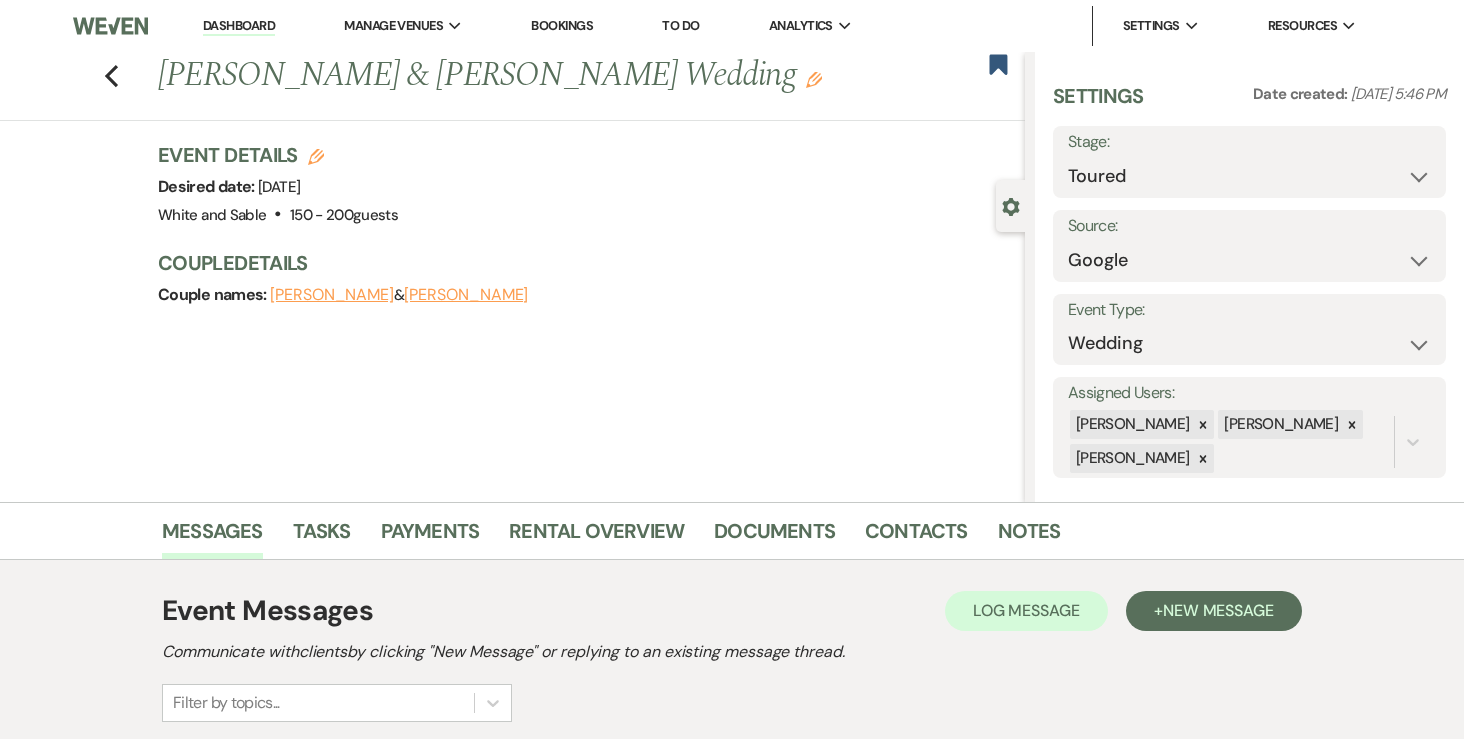 scroll, scrollTop: 264, scrollLeft: 0, axis: vertical 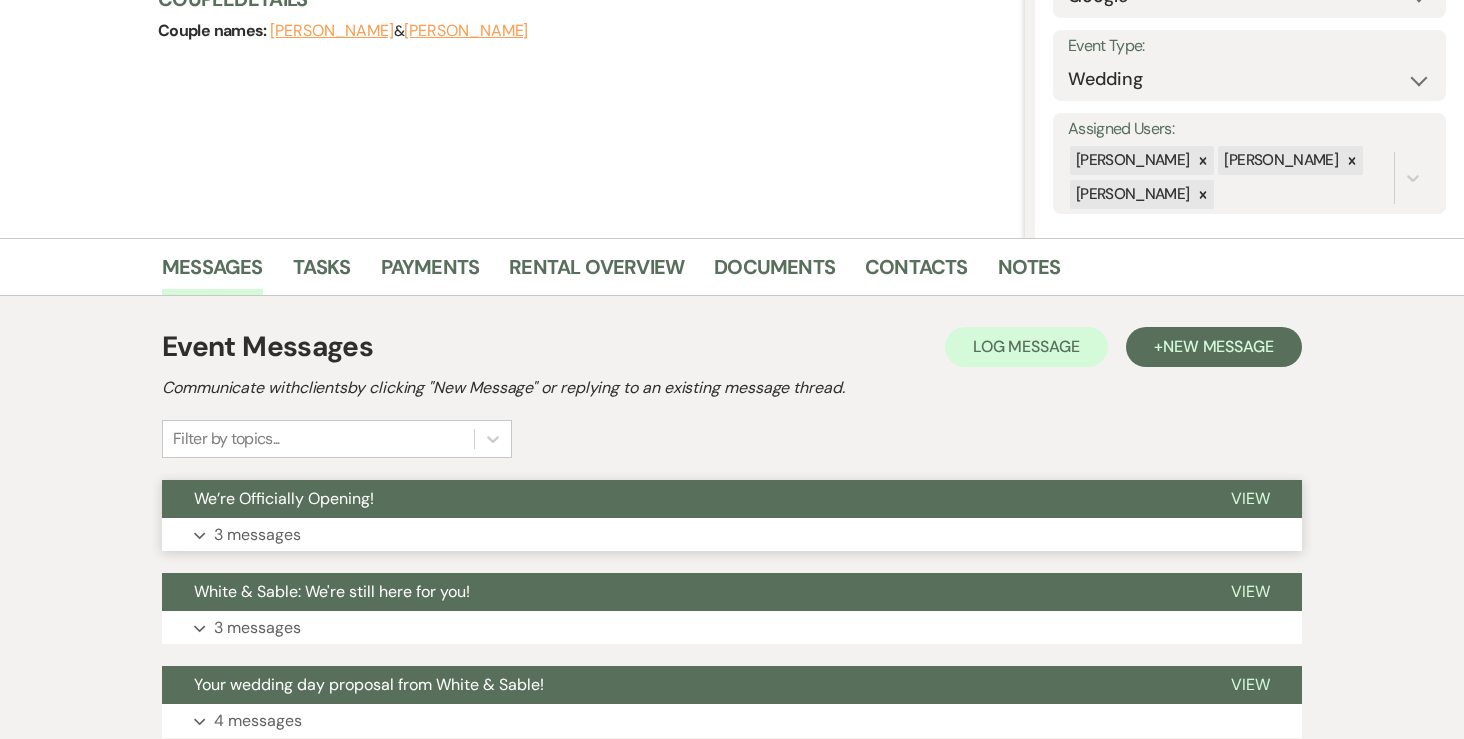 click on "3 messages" at bounding box center (257, 535) 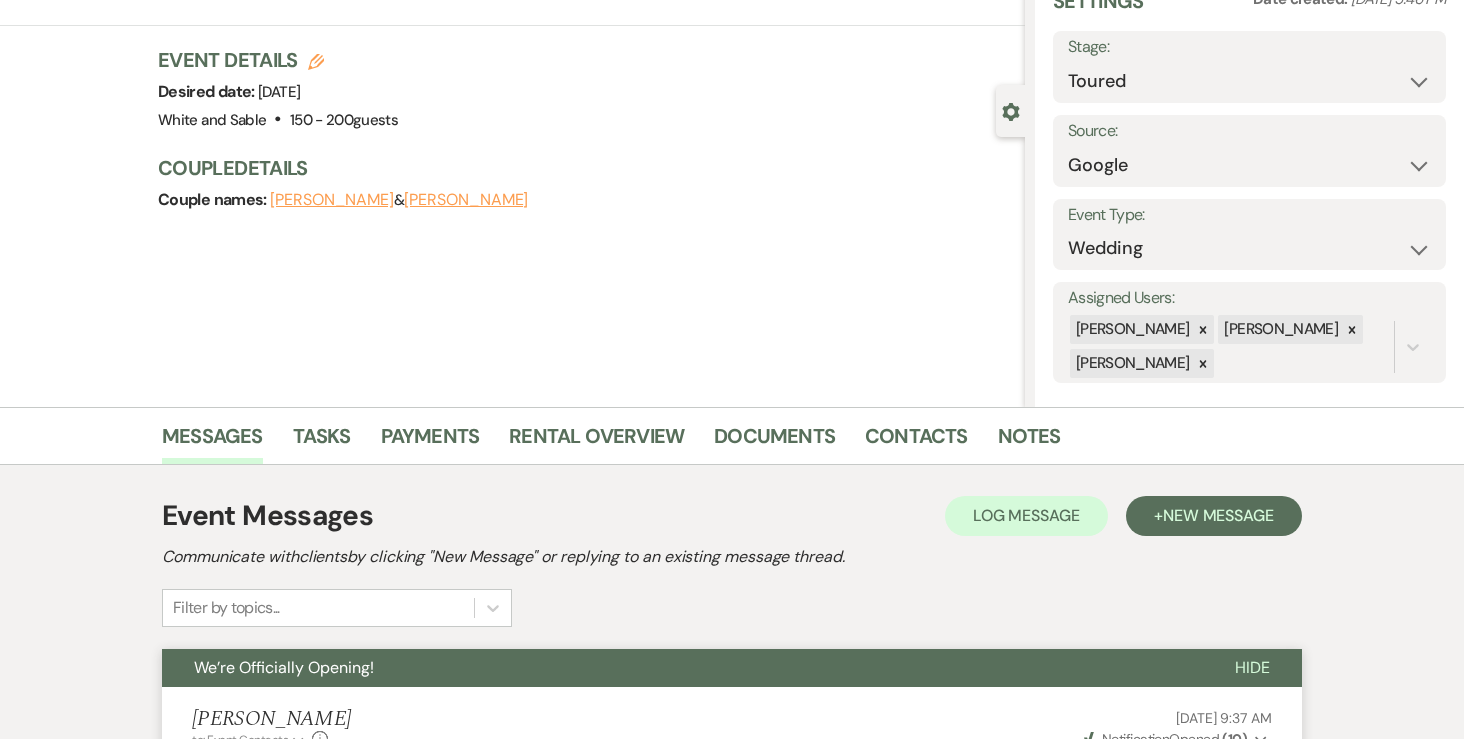 scroll, scrollTop: 0, scrollLeft: 0, axis: both 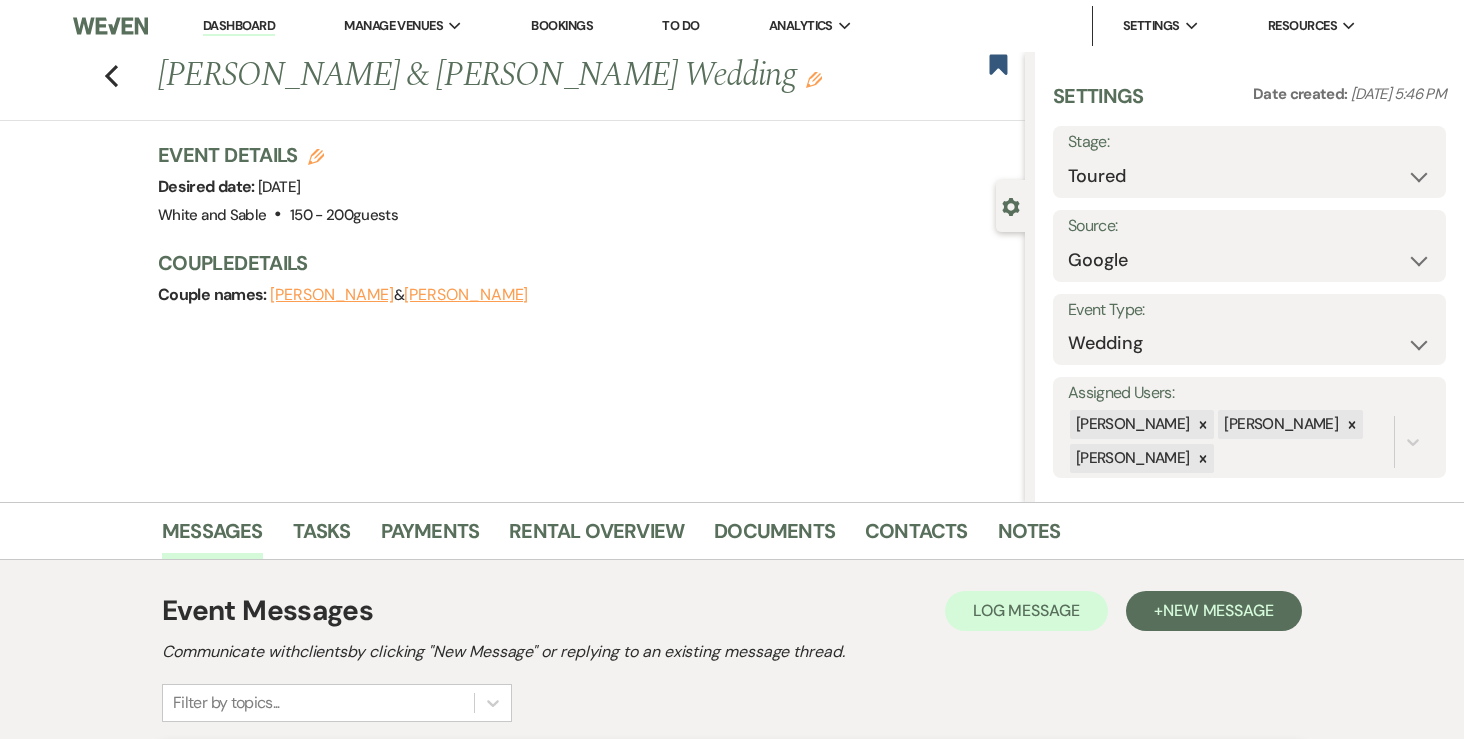 click on "Dashboard" at bounding box center (239, 26) 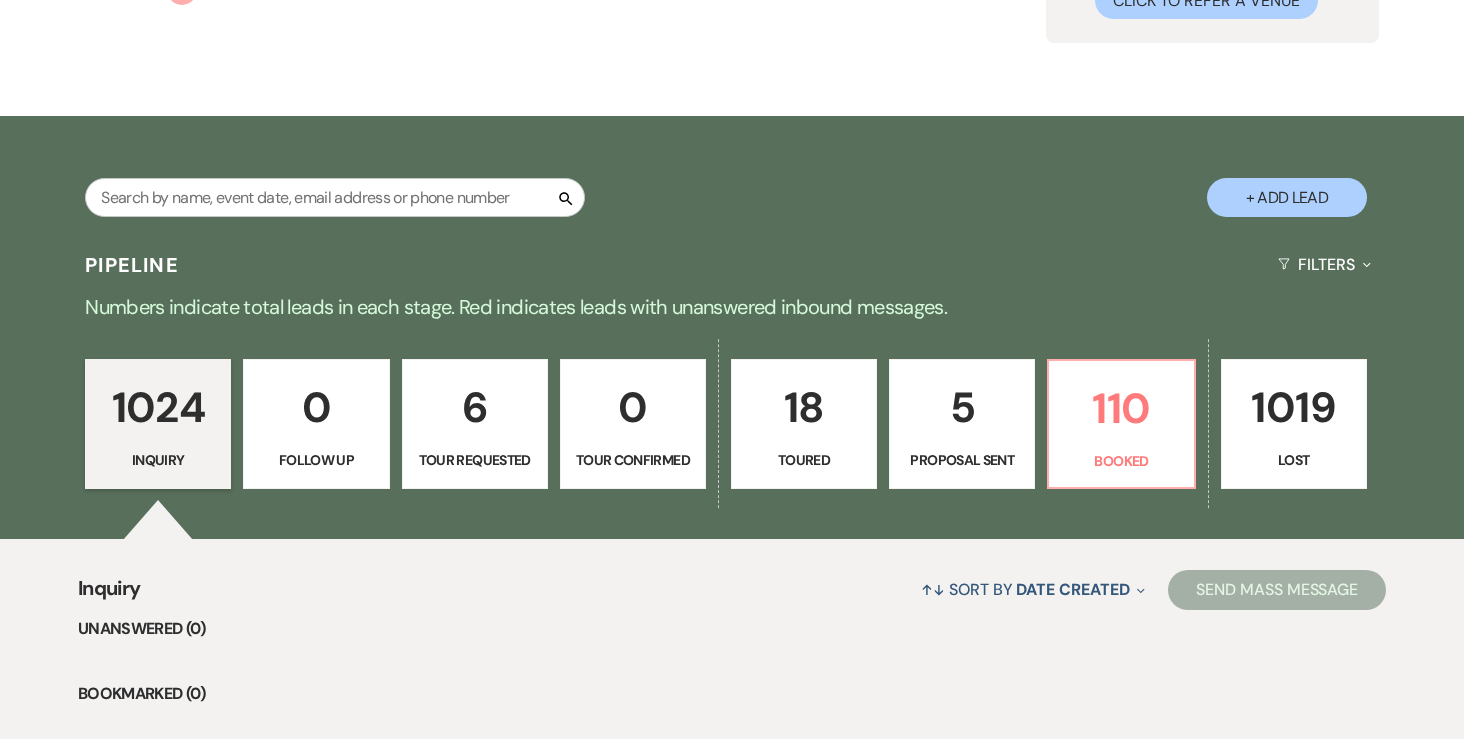 scroll, scrollTop: 268, scrollLeft: 0, axis: vertical 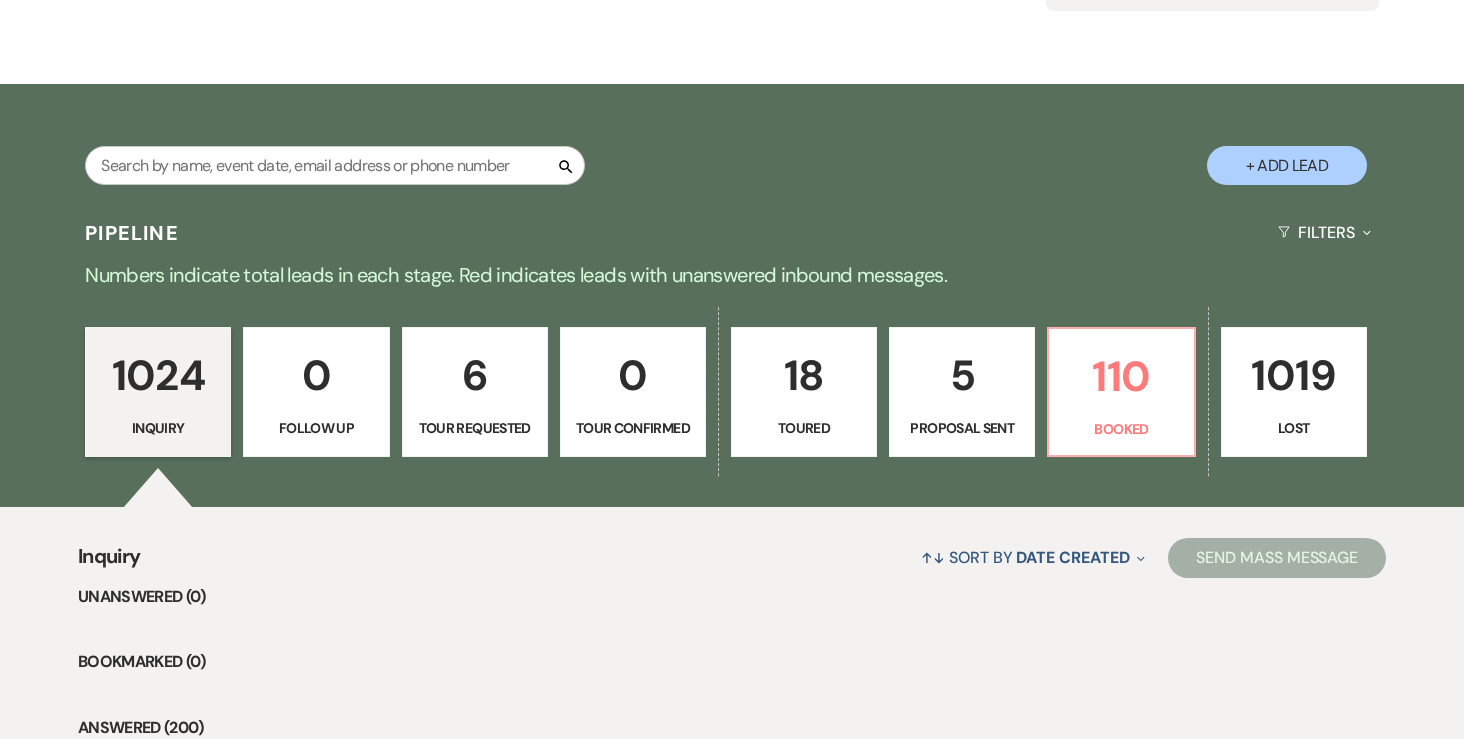 click on "5" at bounding box center [962, 375] 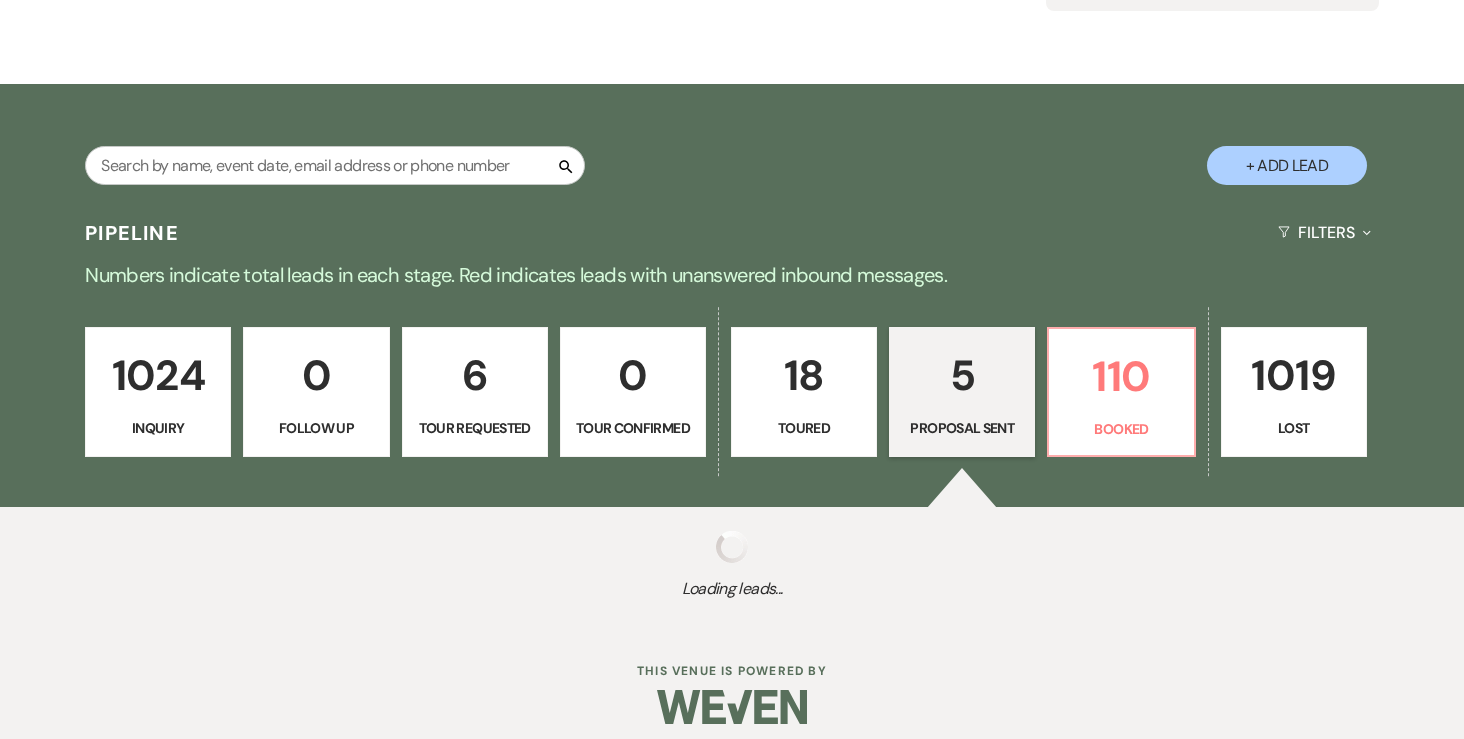 select on "6" 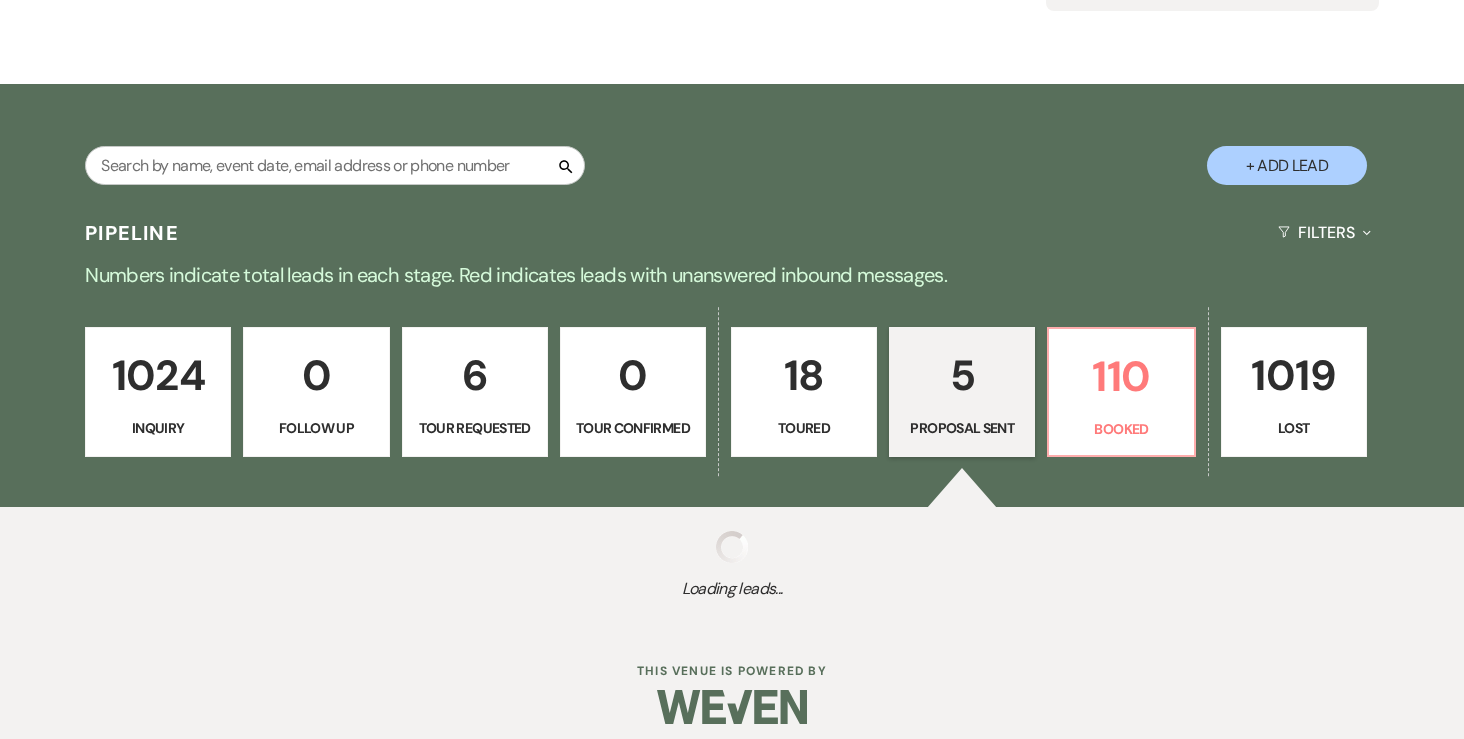 select on "6" 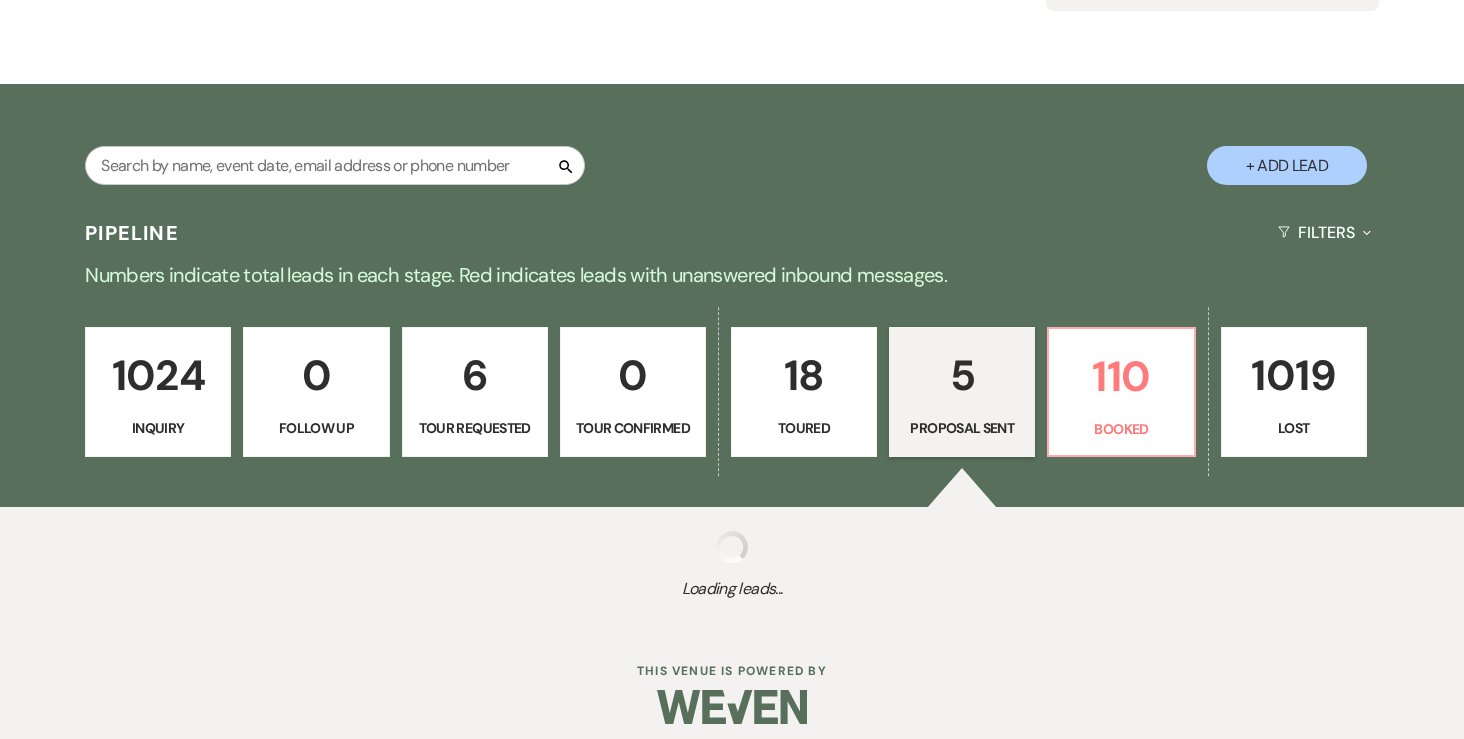 select on "6" 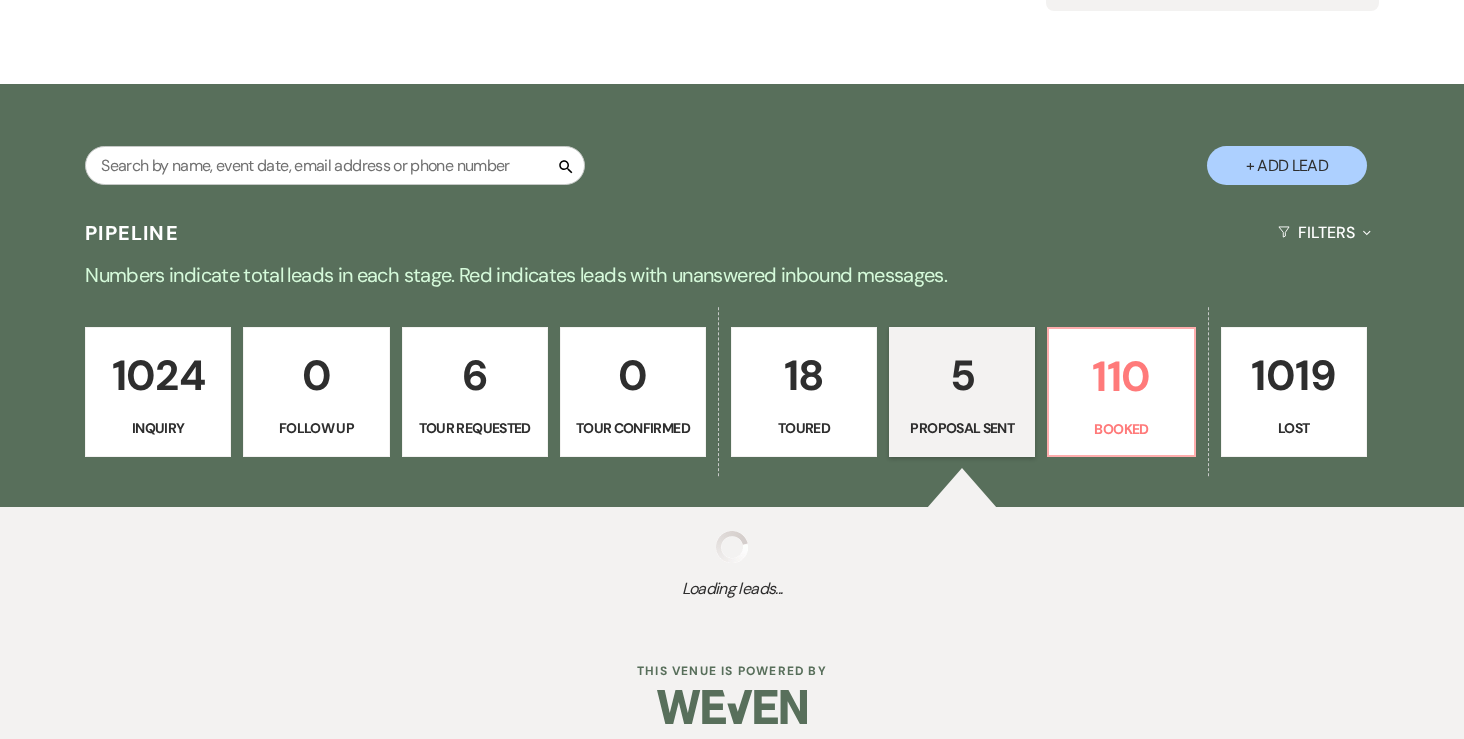 select on "6" 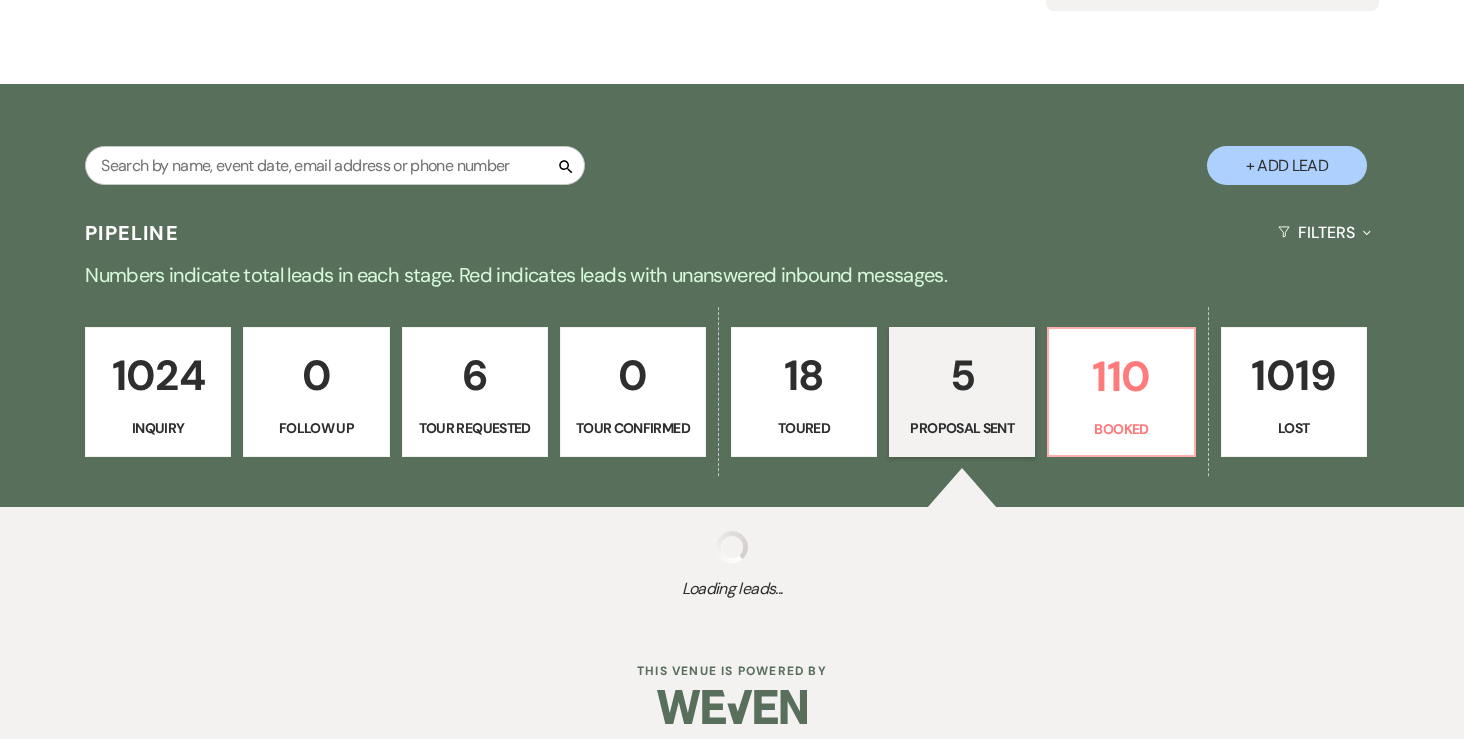 select on "6" 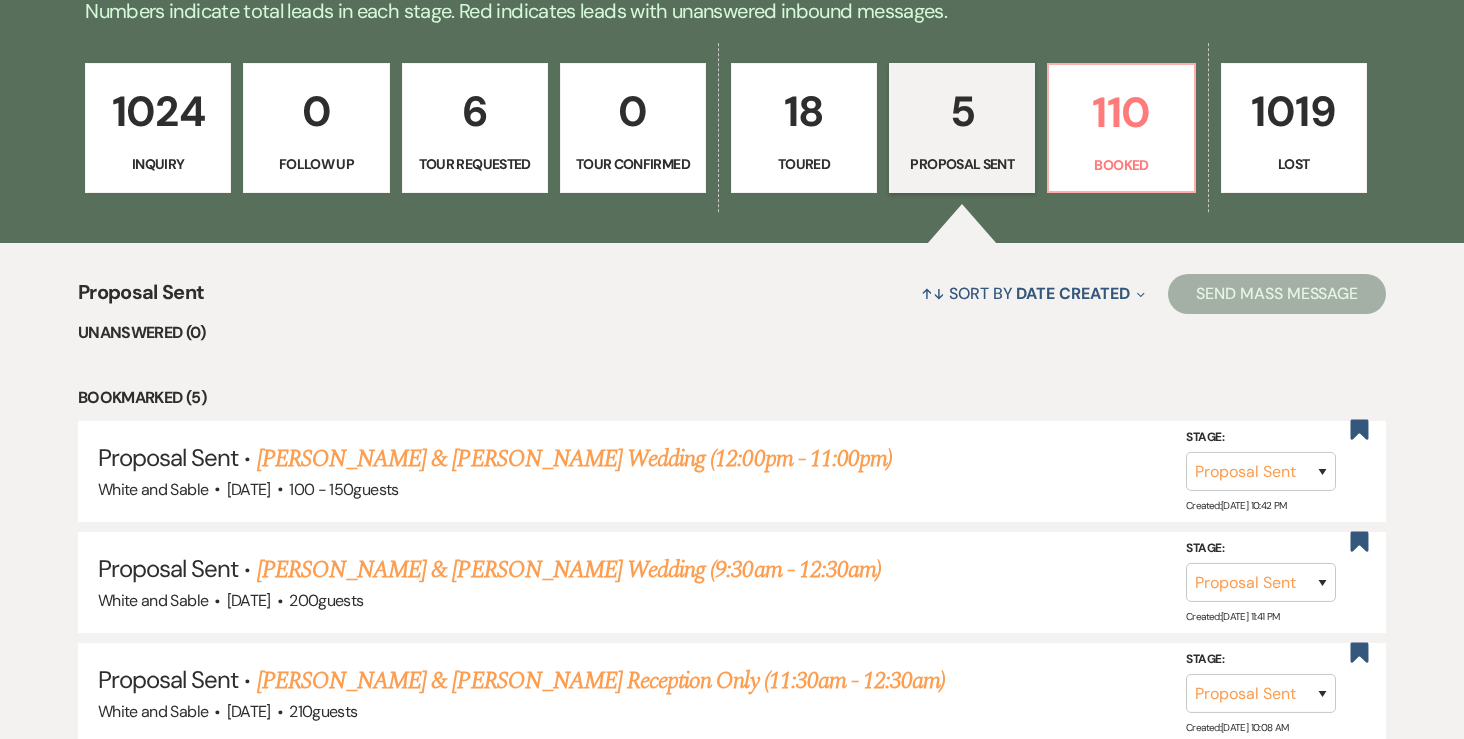 scroll, scrollTop: 534, scrollLeft: 0, axis: vertical 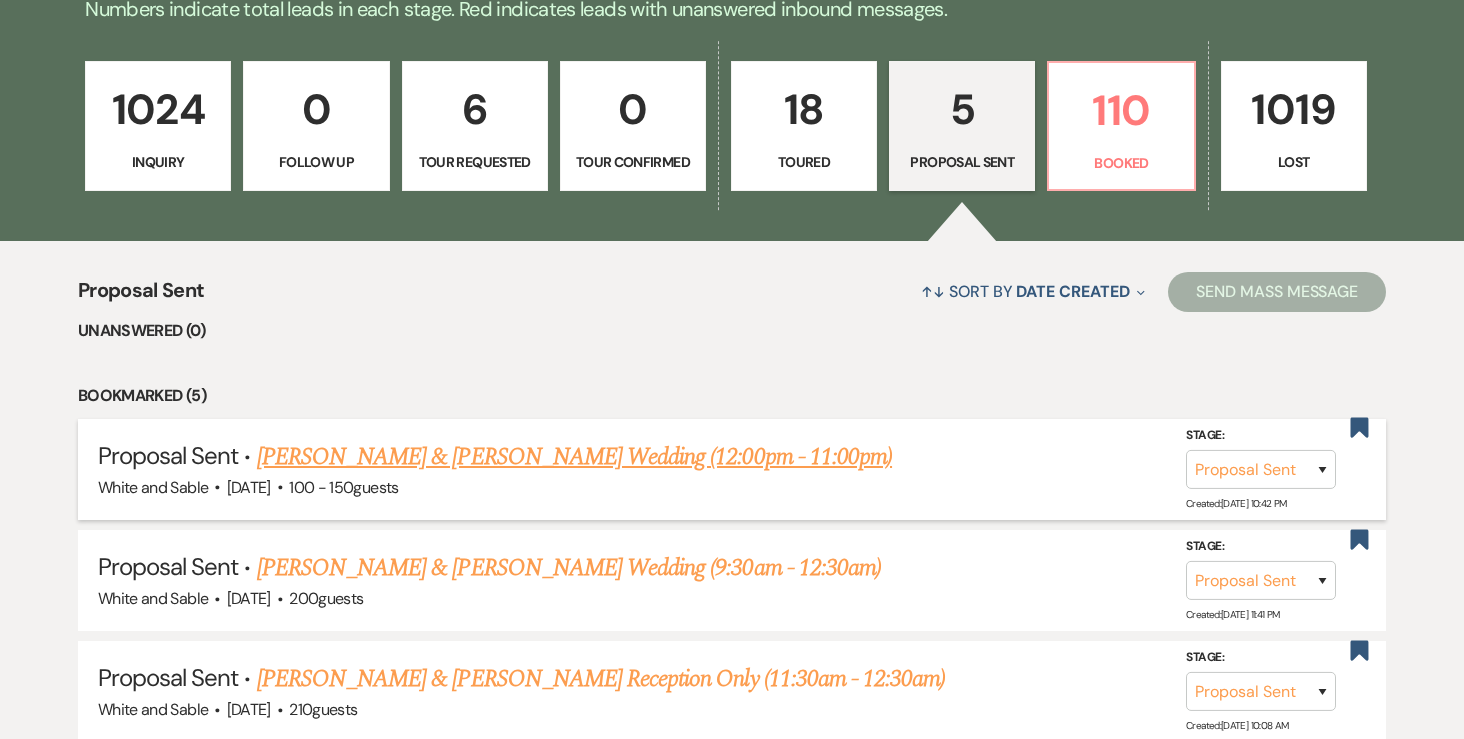 click on "[PERSON_NAME] & [PERSON_NAME] Wedding (12:00pm - 11:00pm)" at bounding box center (574, 457) 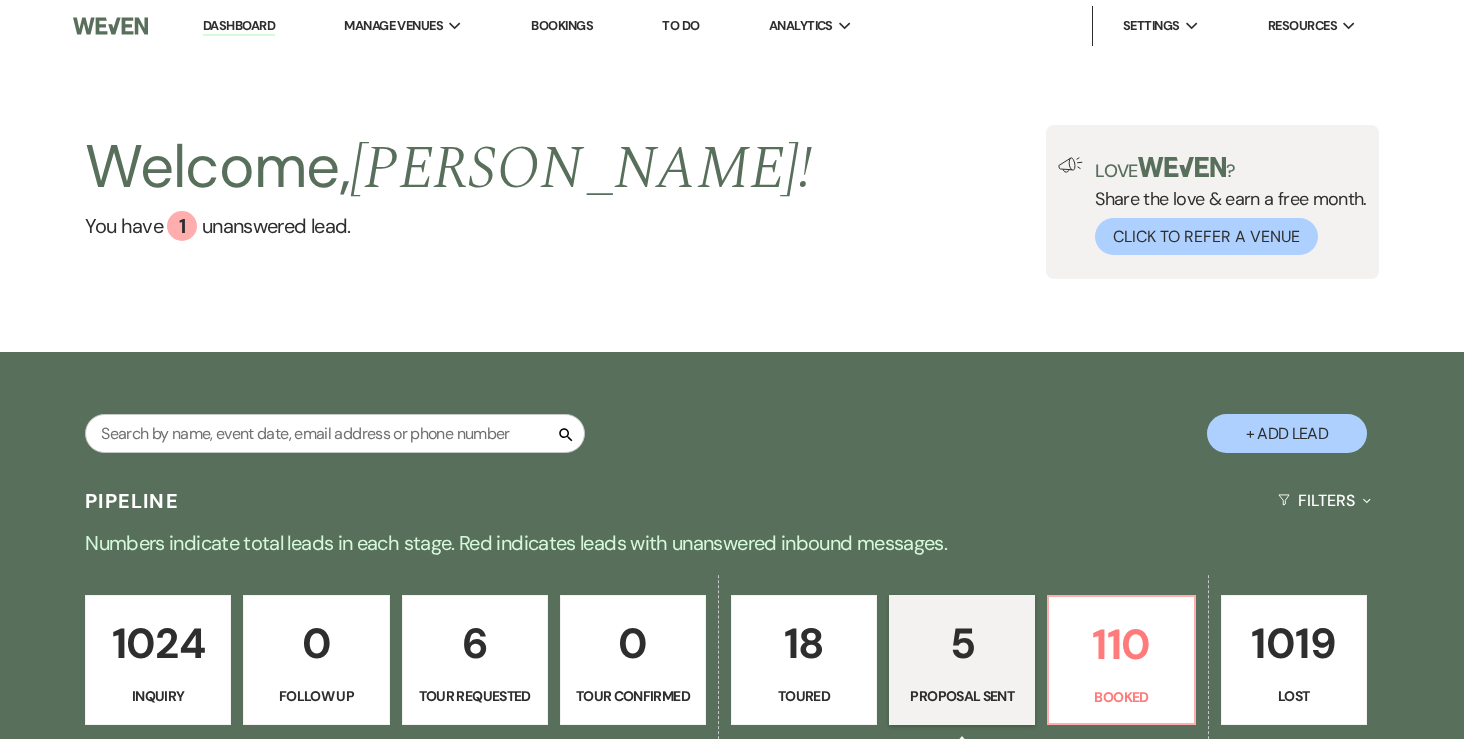 select on "6" 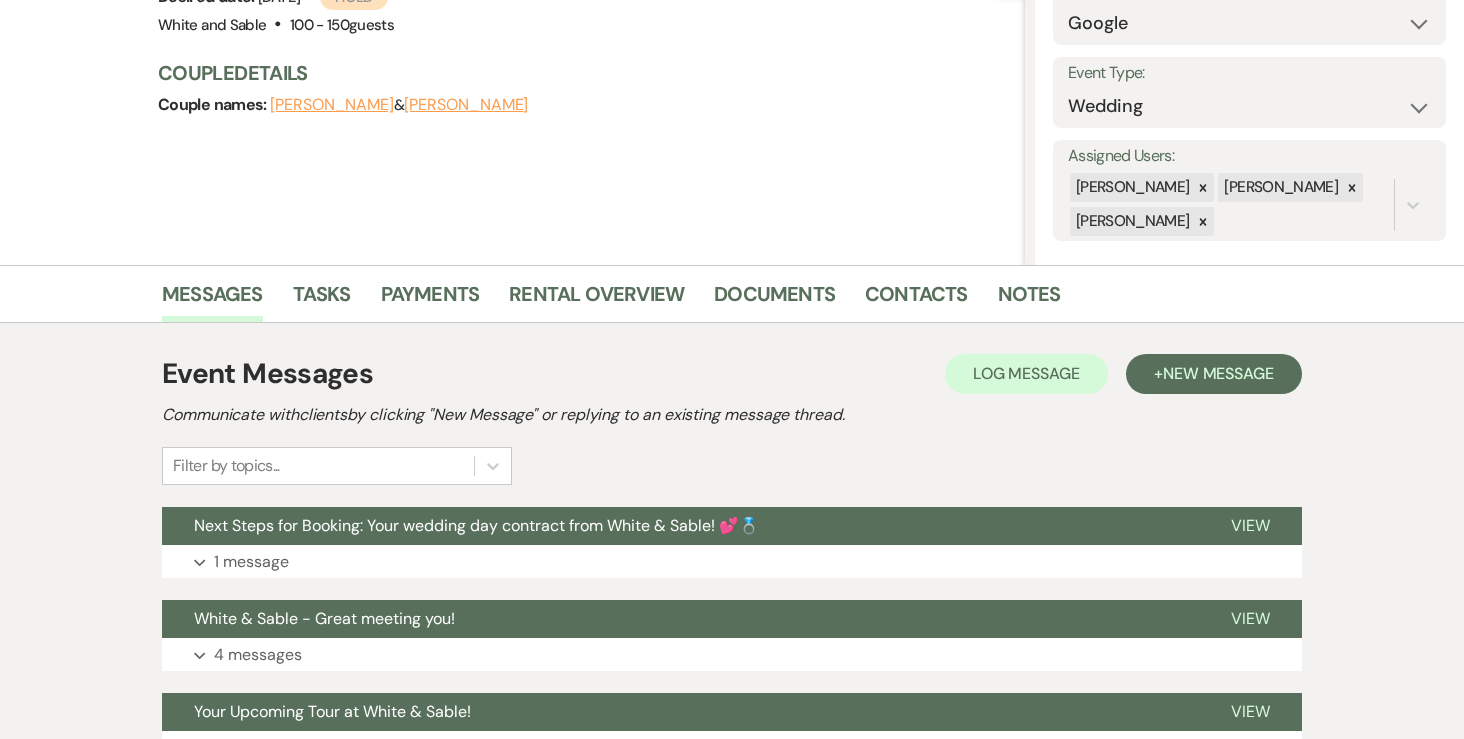 scroll, scrollTop: 245, scrollLeft: 0, axis: vertical 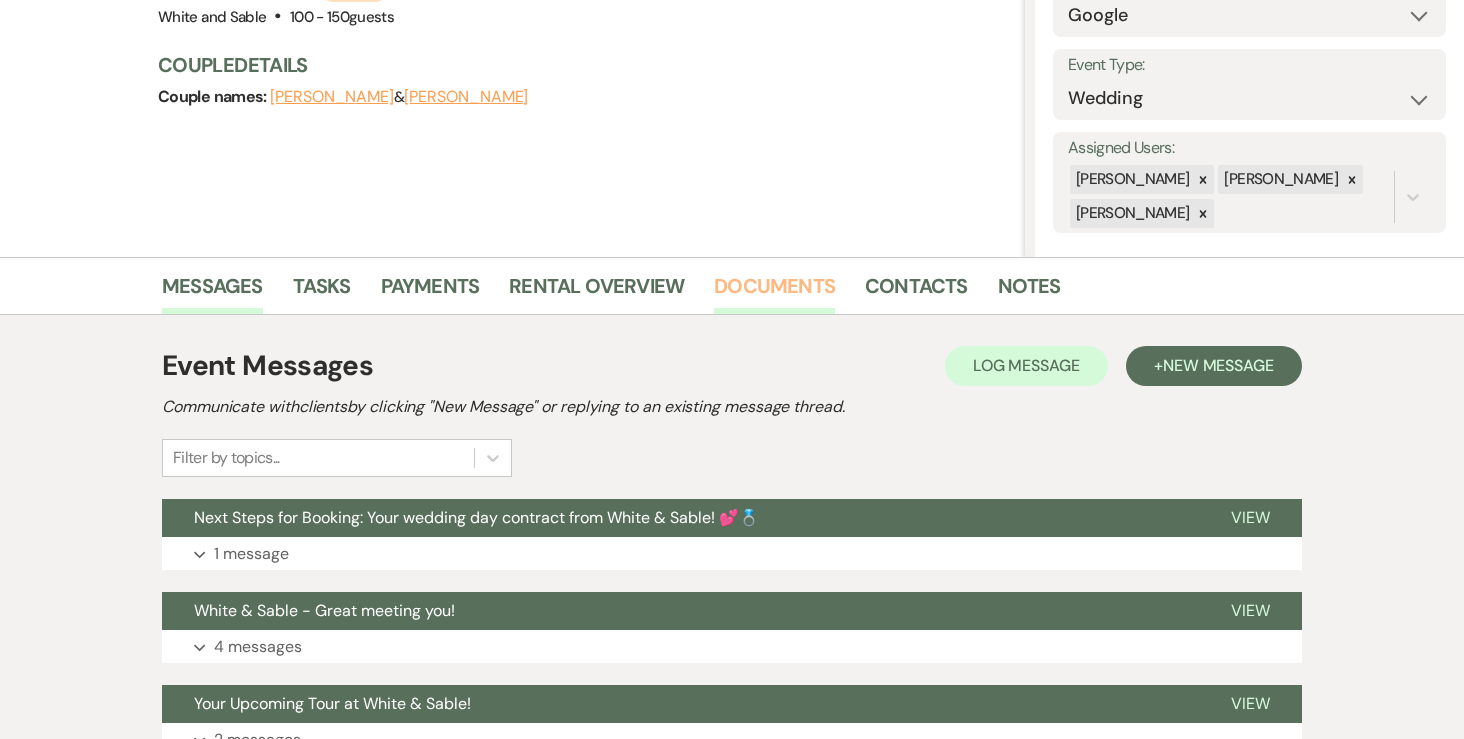 click on "Documents" at bounding box center [774, 292] 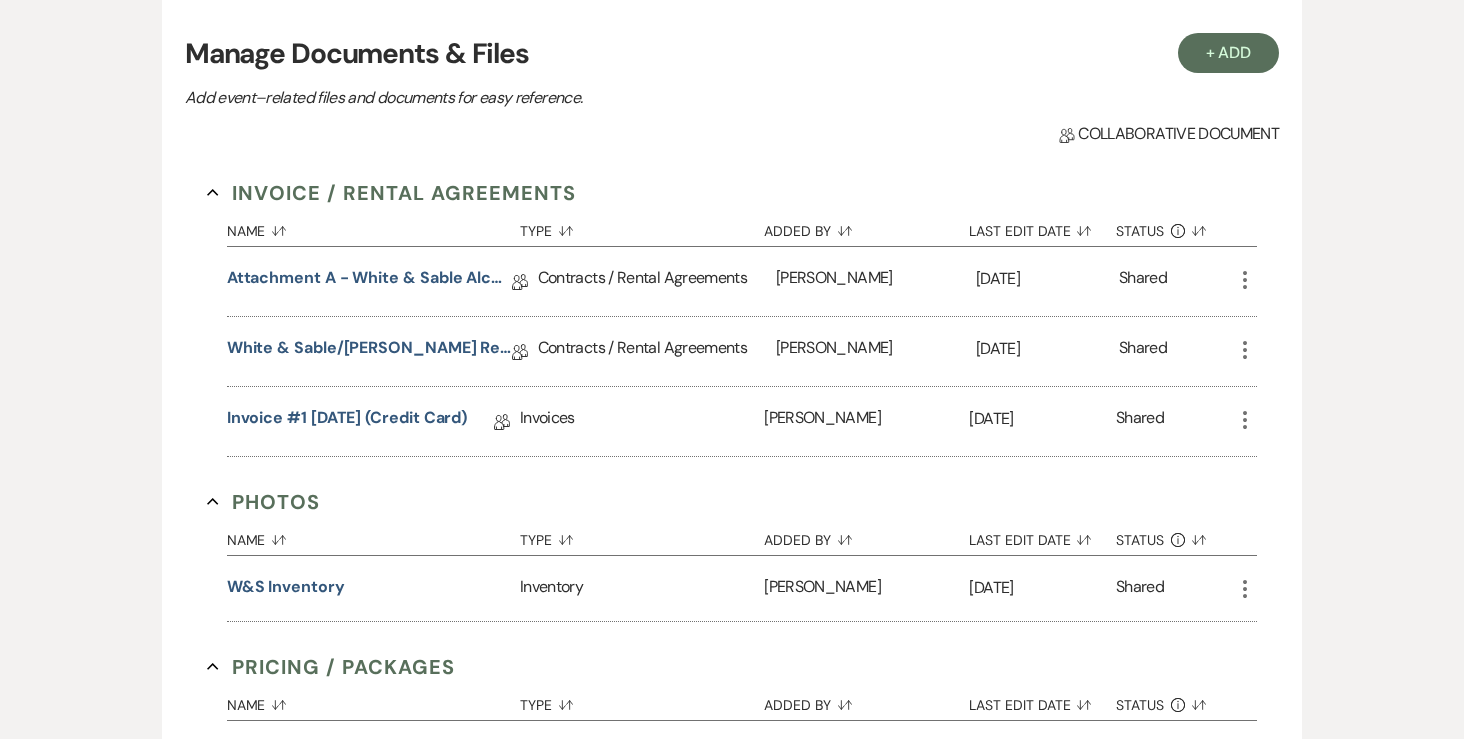 scroll, scrollTop: 582, scrollLeft: 0, axis: vertical 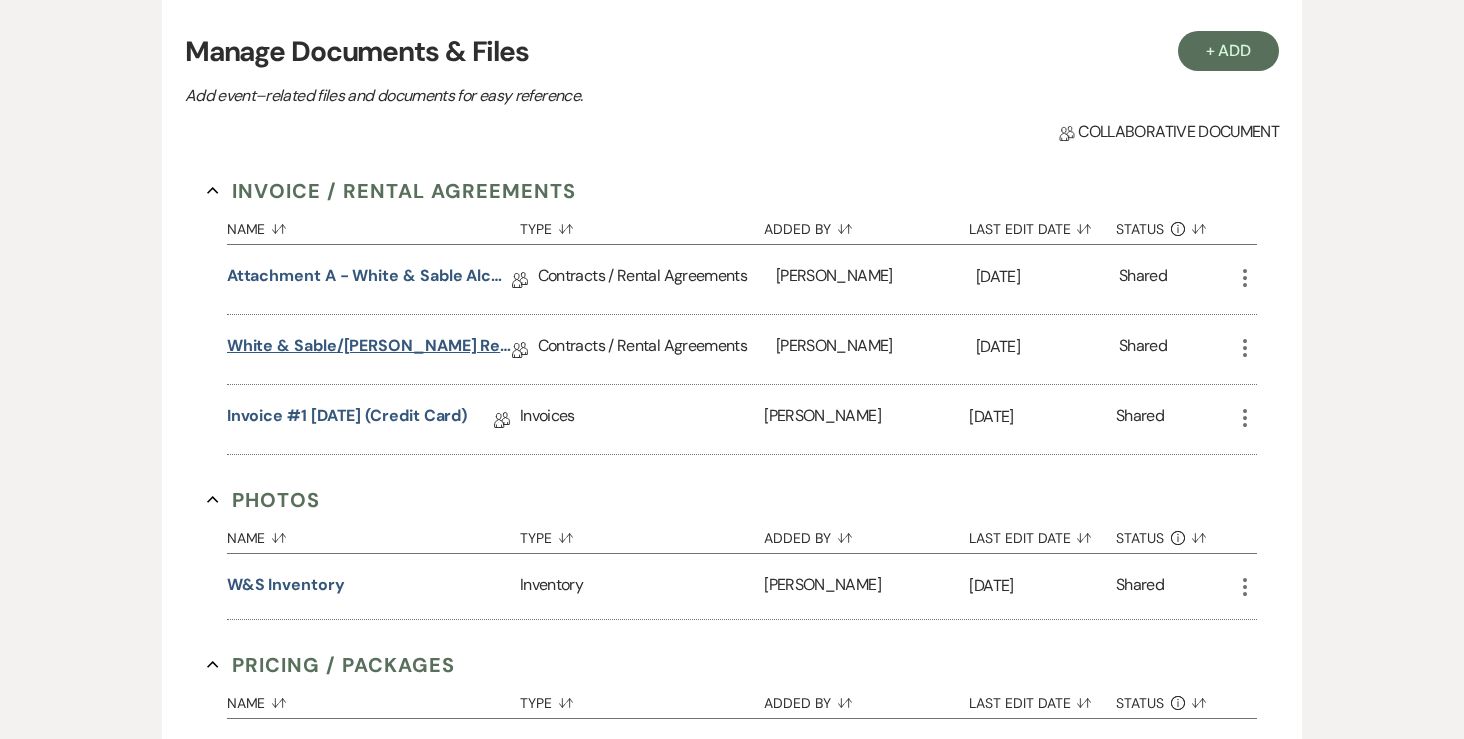 click on "White & Sable/[PERSON_NAME] Rental Agreement - [DATE]" at bounding box center (369, 349) 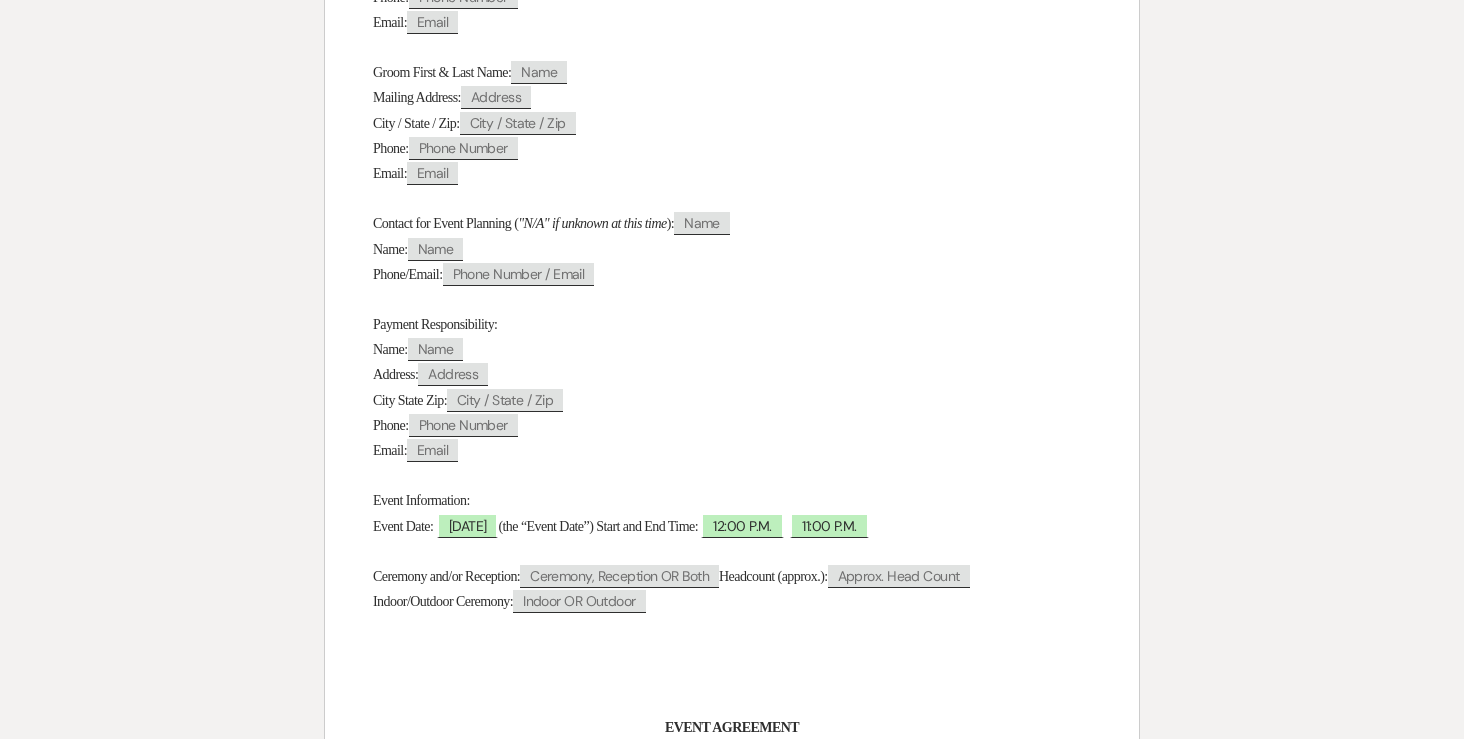 scroll, scrollTop: 0, scrollLeft: 0, axis: both 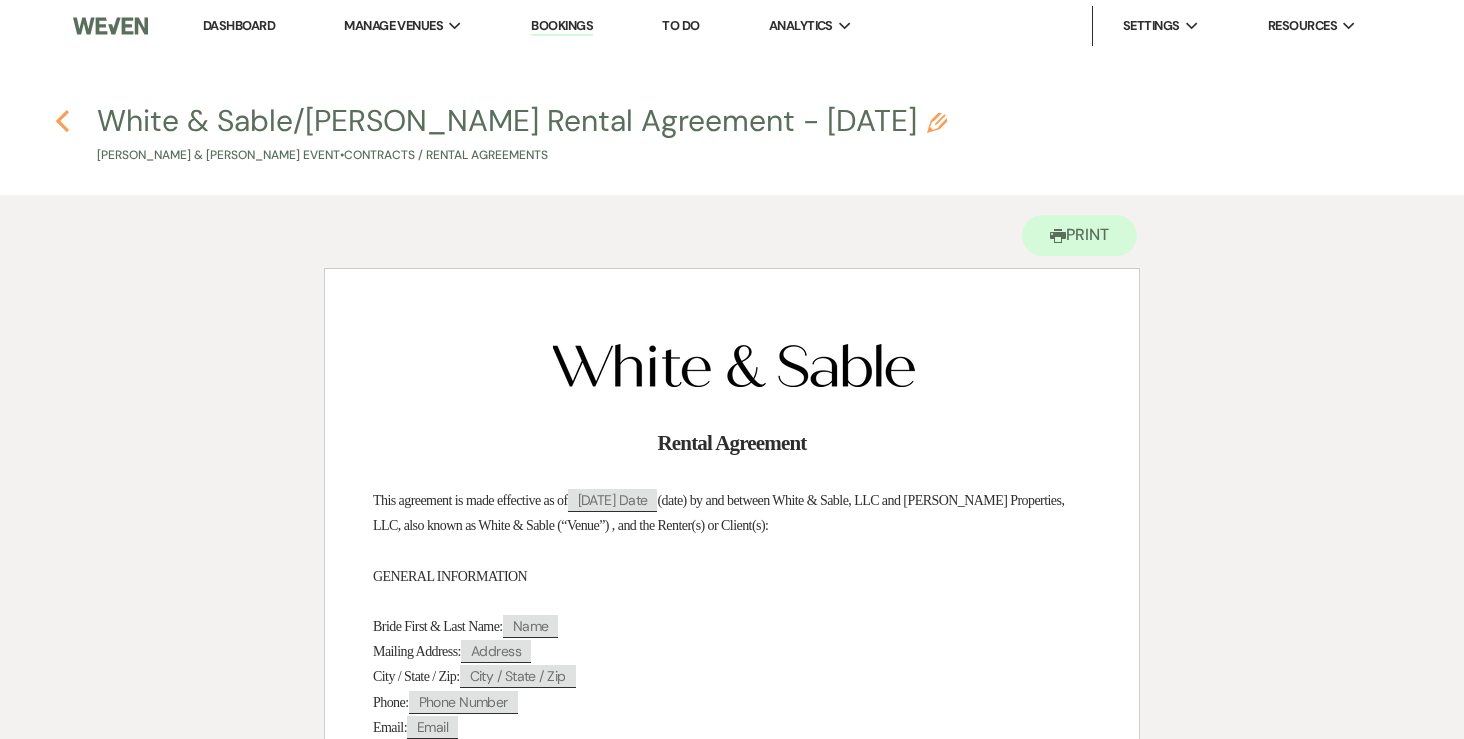 click on "Previous" 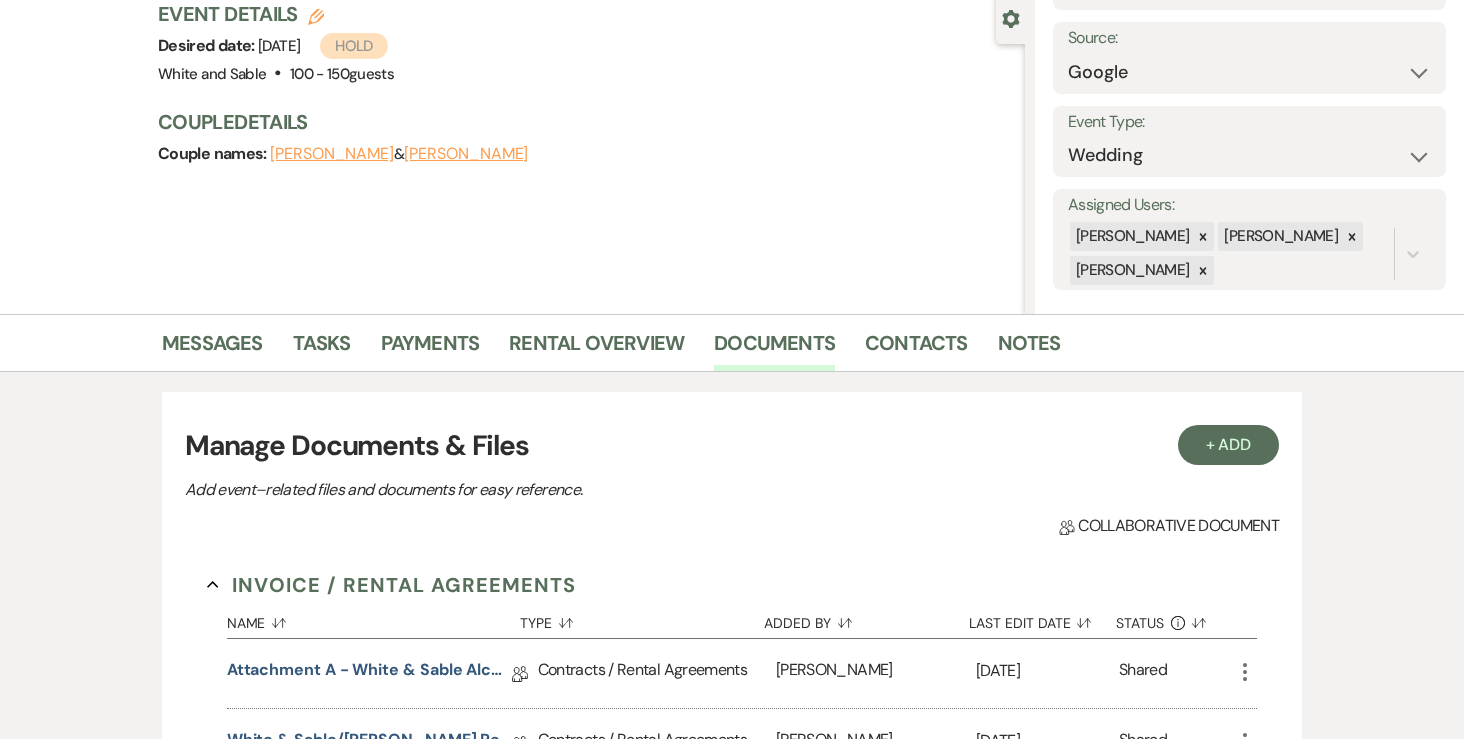 scroll, scrollTop: 0, scrollLeft: 0, axis: both 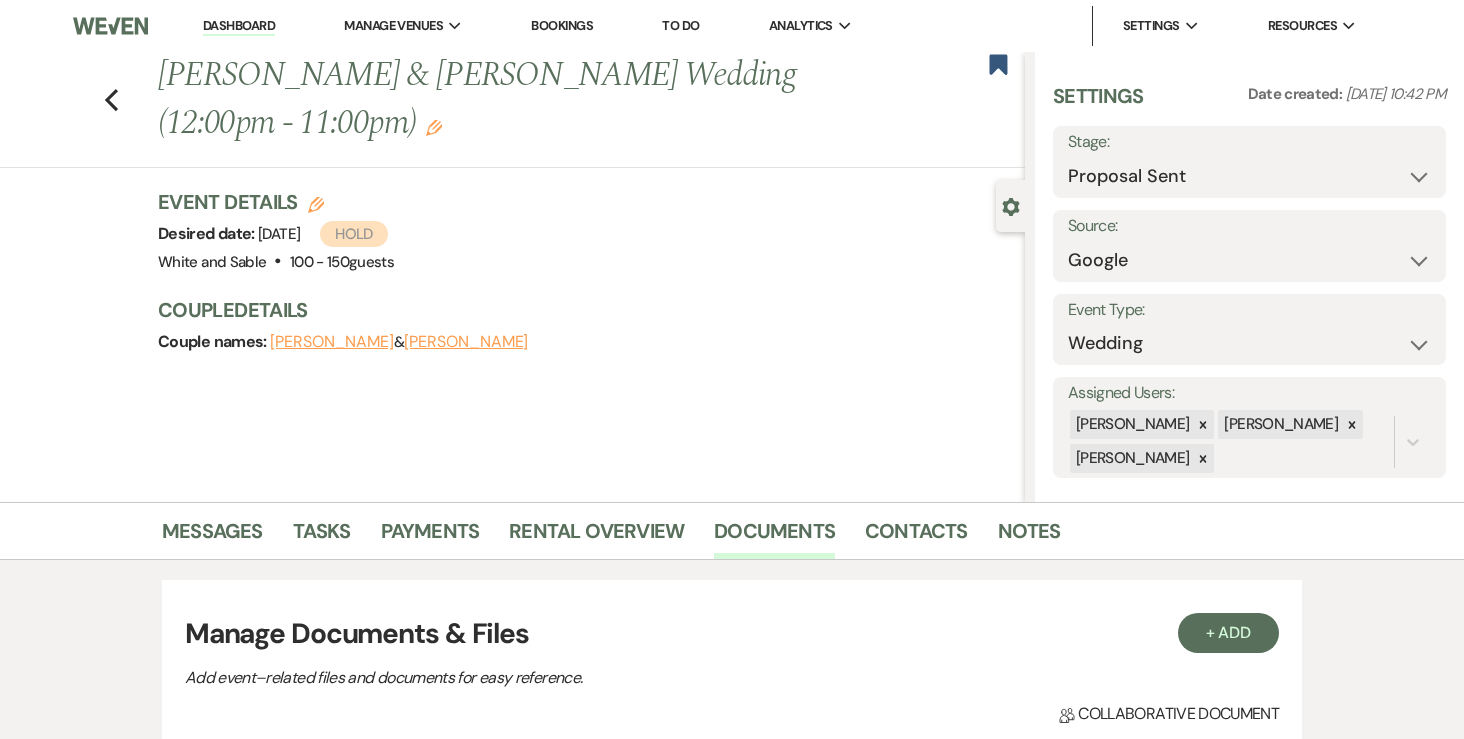 click on "Dashboard" at bounding box center (239, 26) 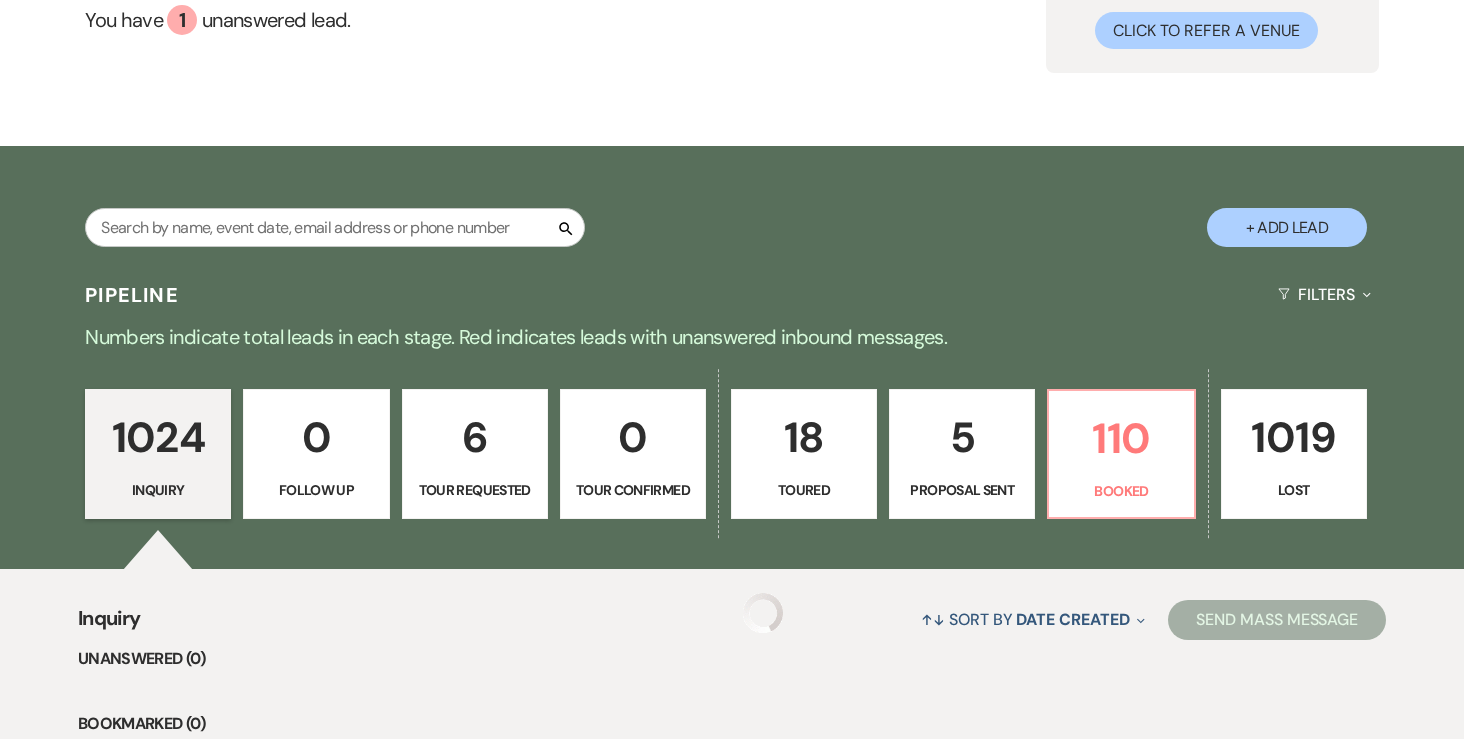 scroll, scrollTop: 218, scrollLeft: 0, axis: vertical 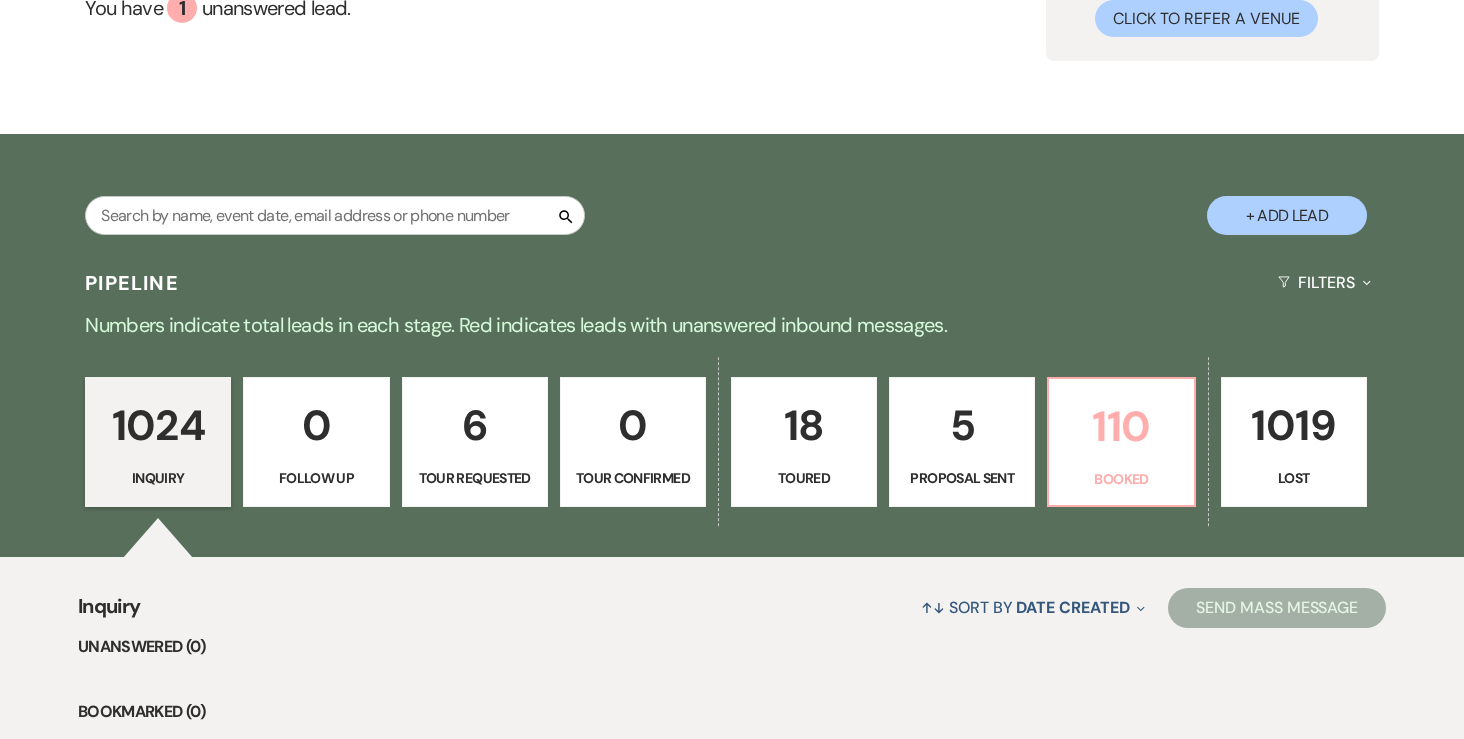 click on "110" at bounding box center (1121, 426) 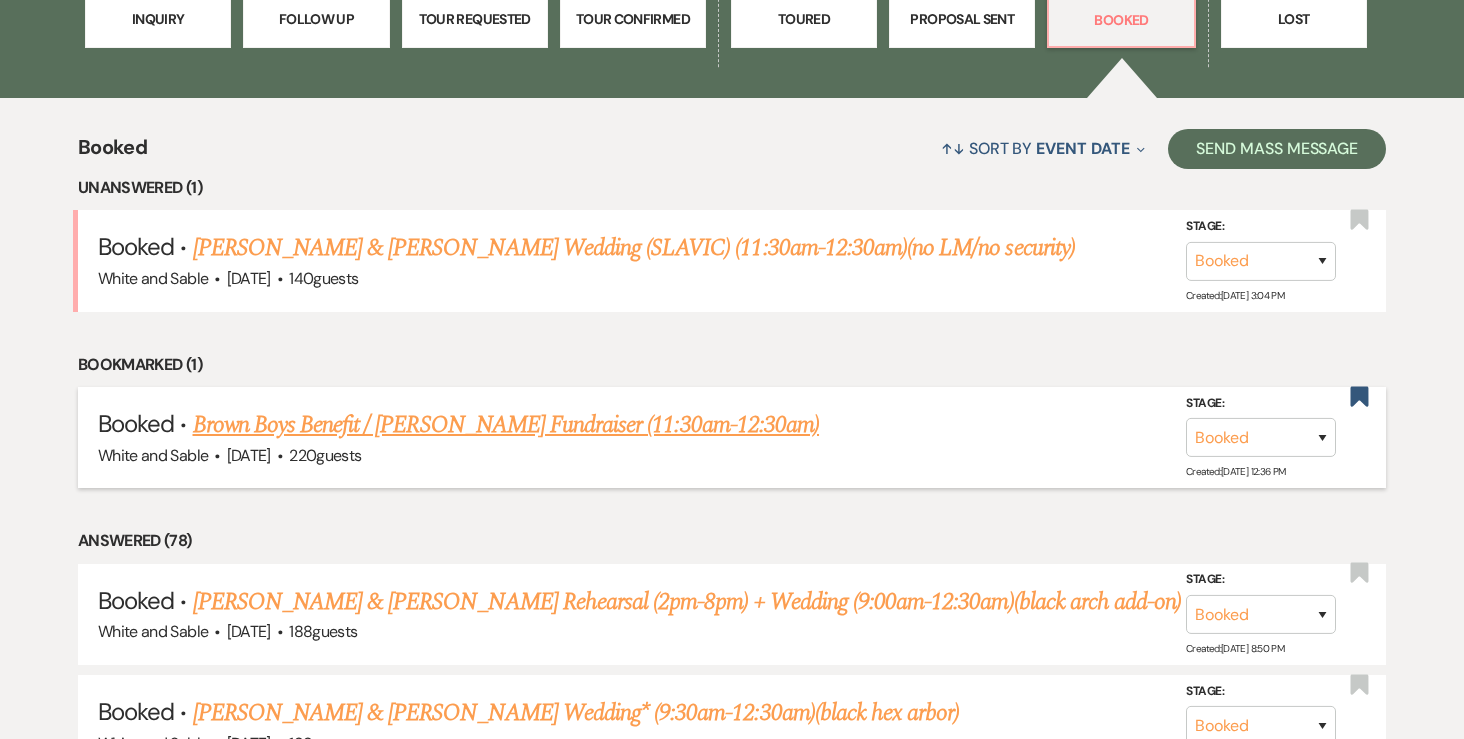 scroll, scrollTop: 683, scrollLeft: 0, axis: vertical 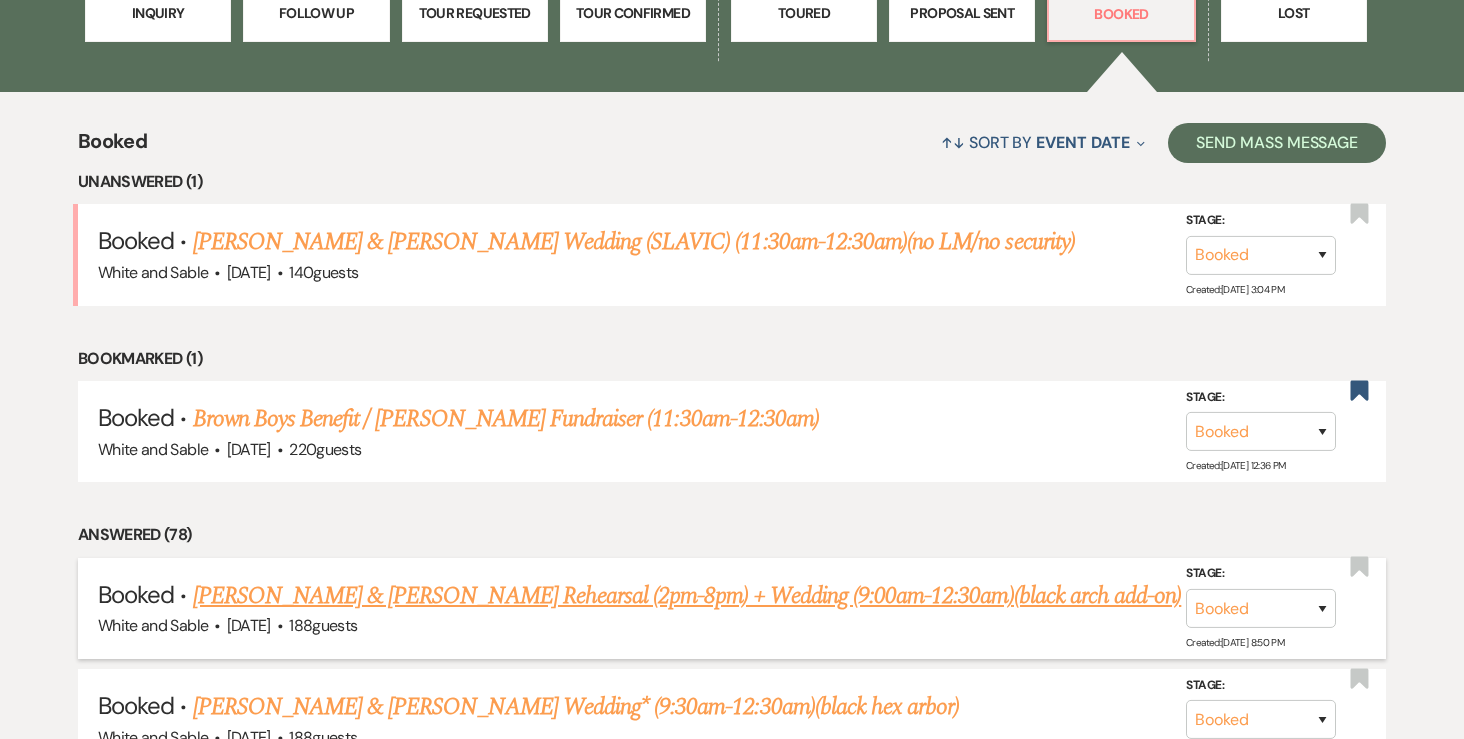click on "[PERSON_NAME] & [PERSON_NAME] Rehearsal (2pm-8pm) + Wedding (9:00am-12:30am)(black arch add-on)" at bounding box center (687, 596) 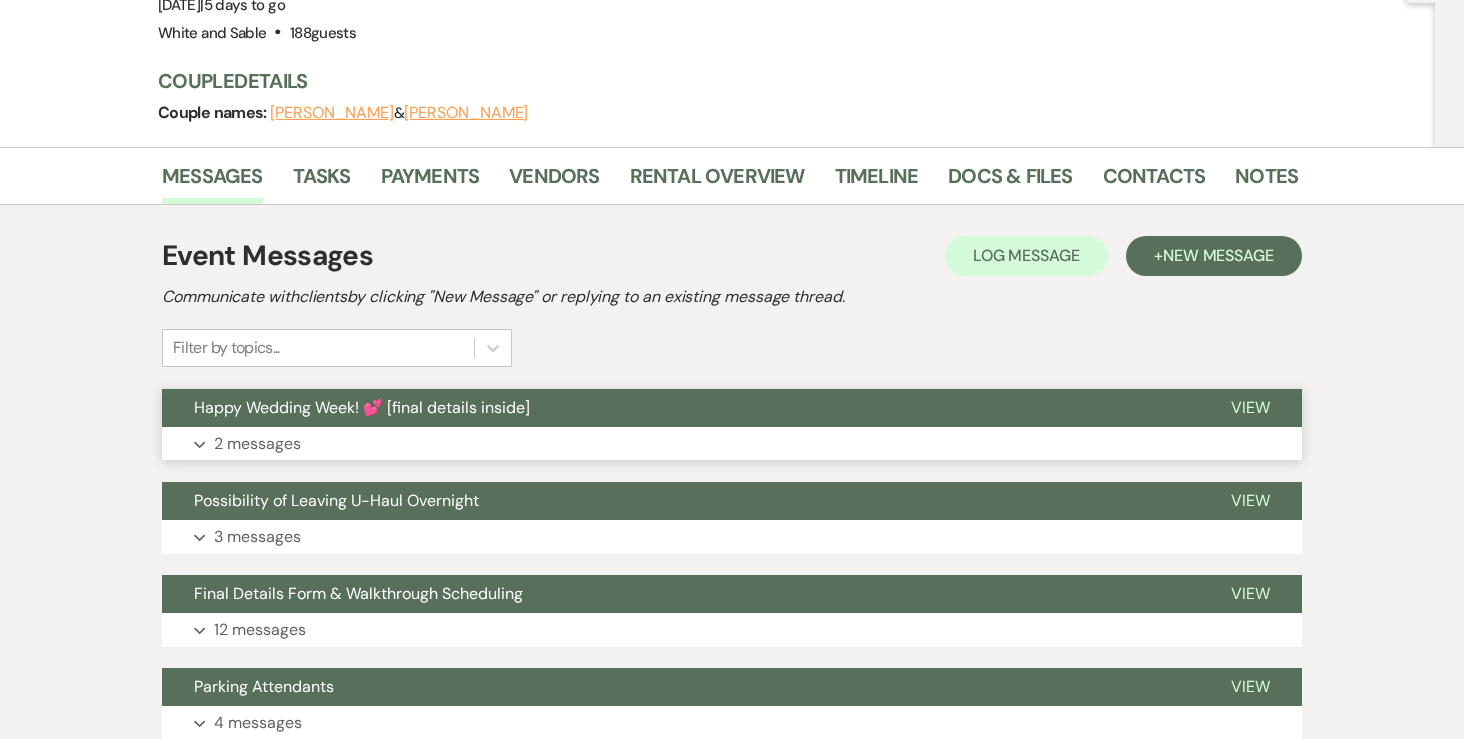 scroll, scrollTop: 277, scrollLeft: 0, axis: vertical 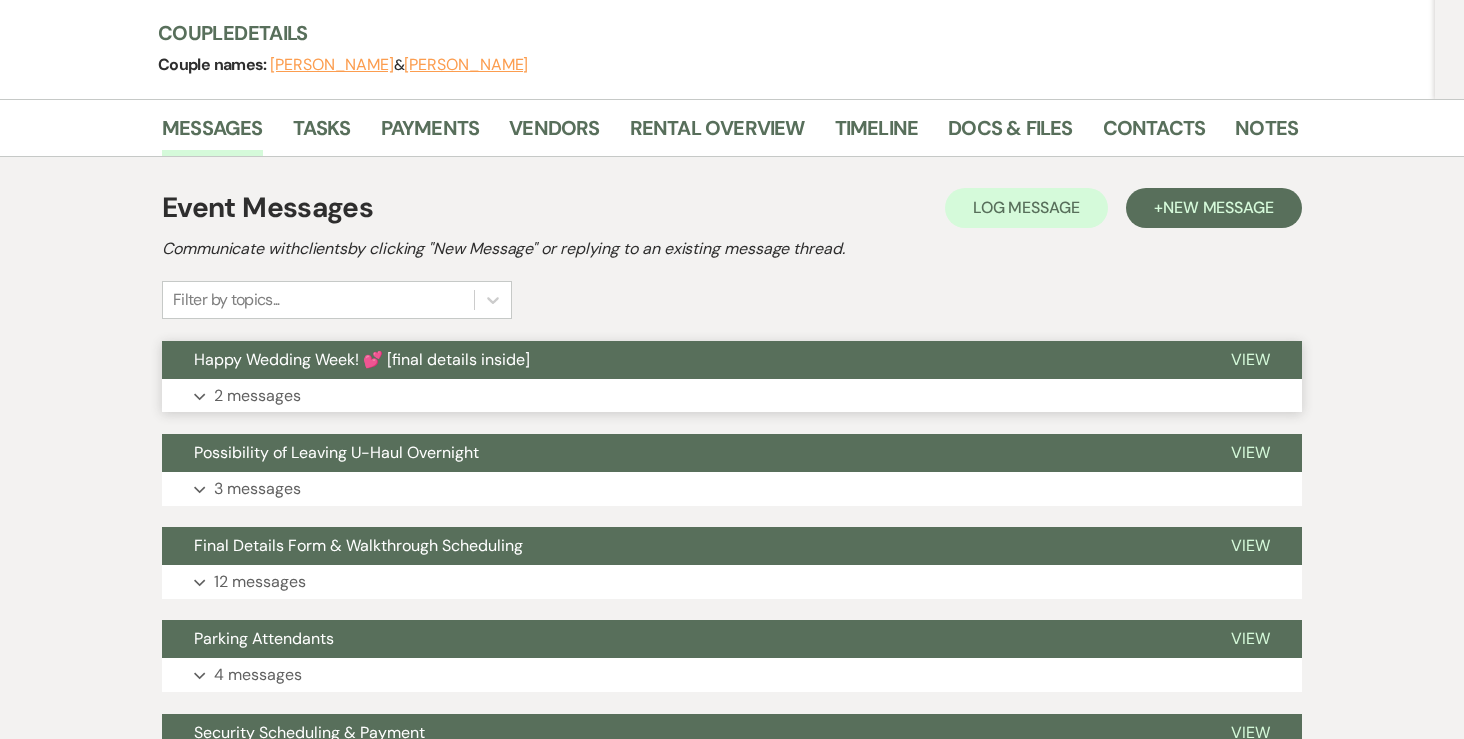 click on "2 messages" at bounding box center (257, 396) 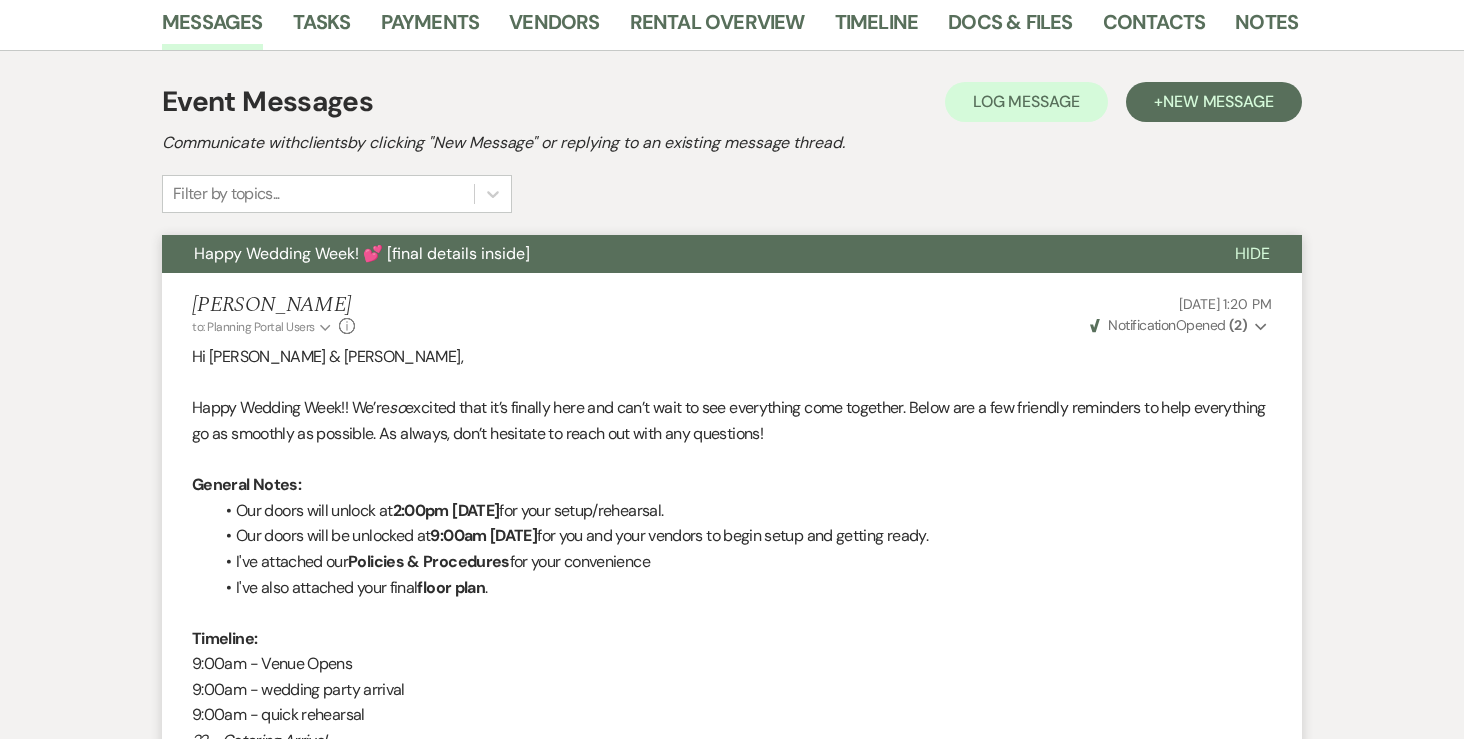 scroll, scrollTop: 0, scrollLeft: 0, axis: both 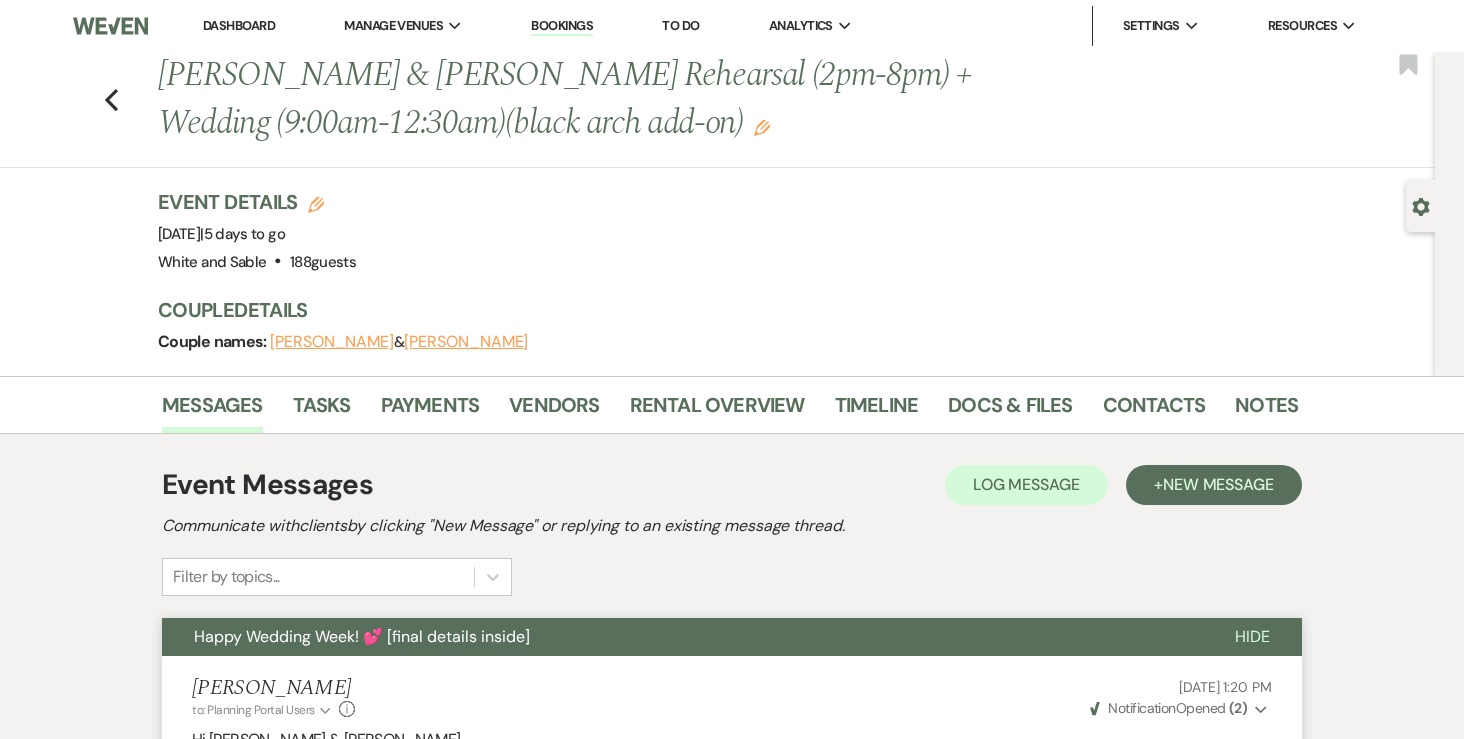 click on "Dashboard" at bounding box center [239, 25] 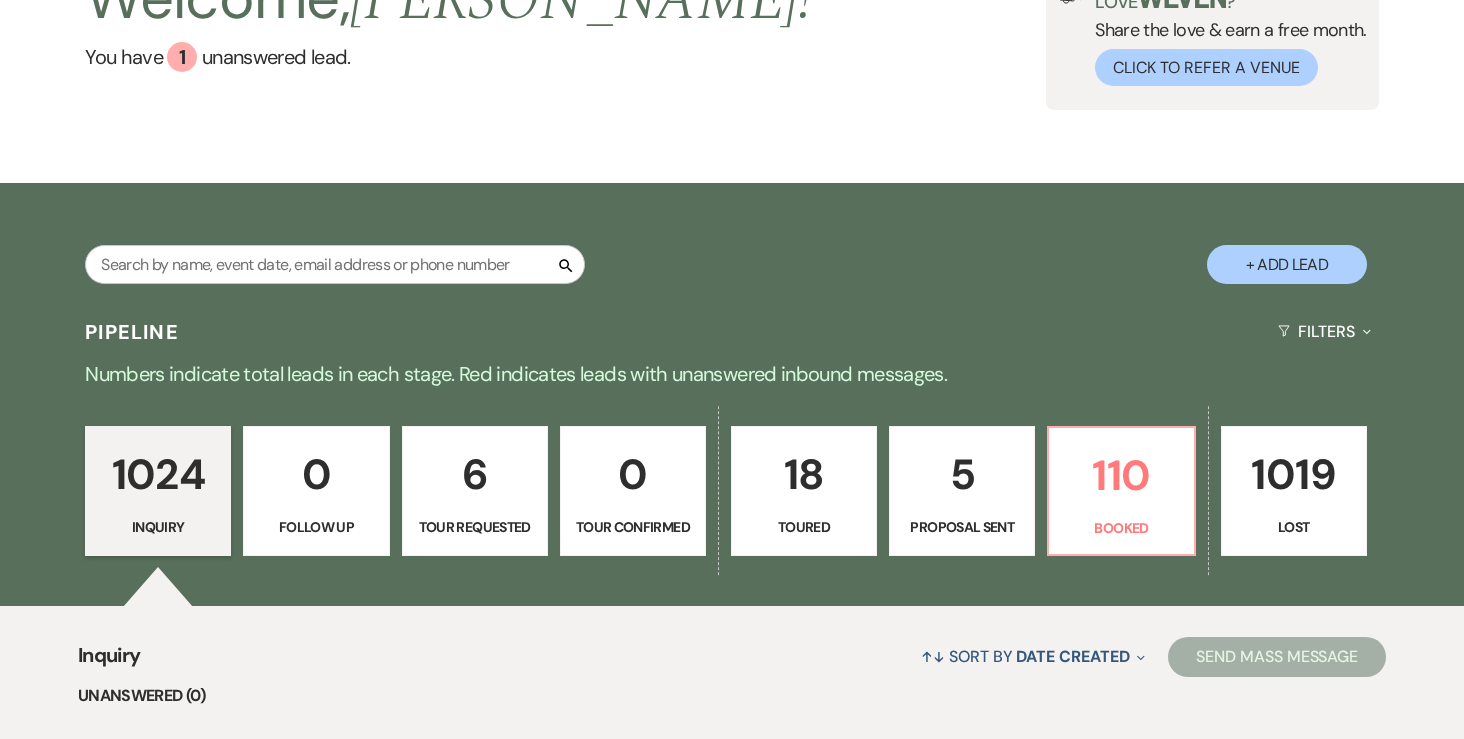 scroll, scrollTop: 210, scrollLeft: 0, axis: vertical 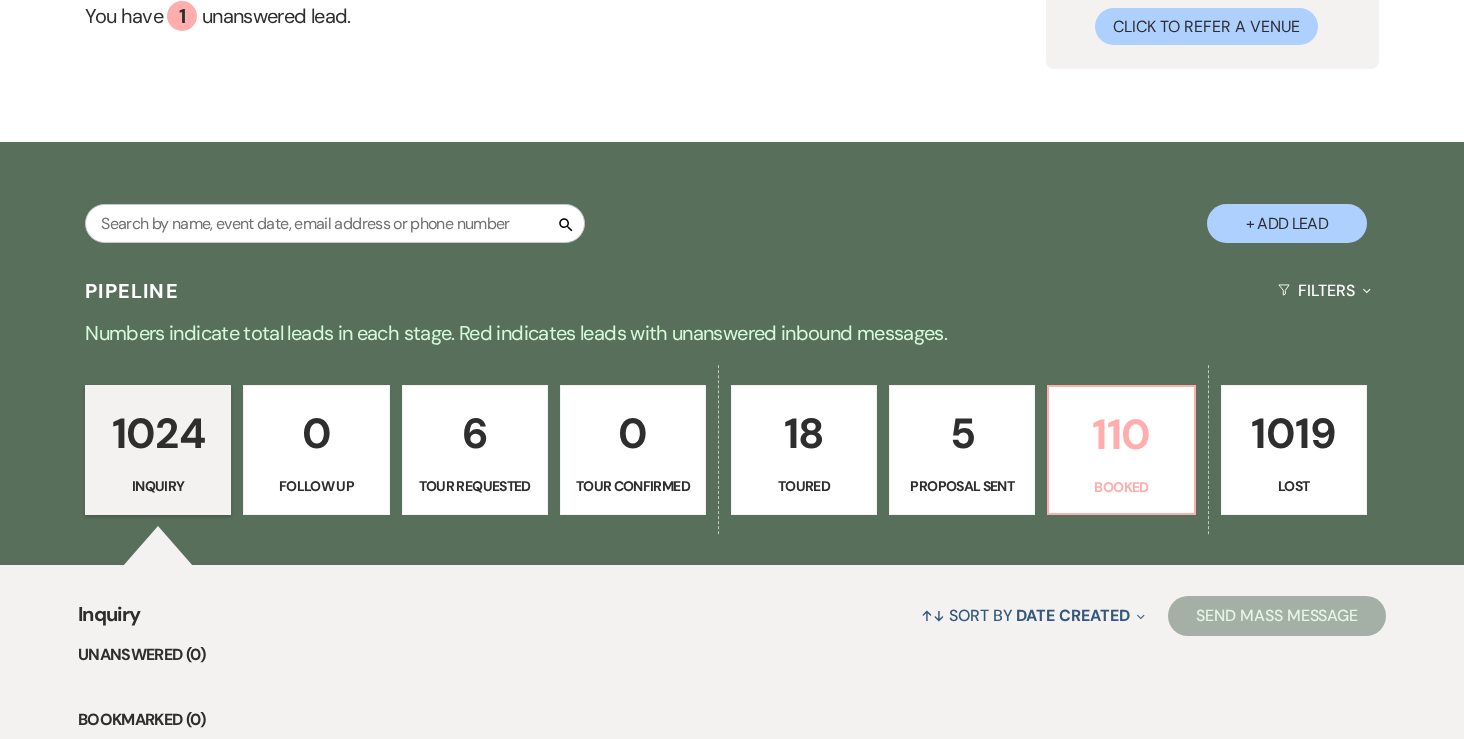 click on "110" at bounding box center (1121, 434) 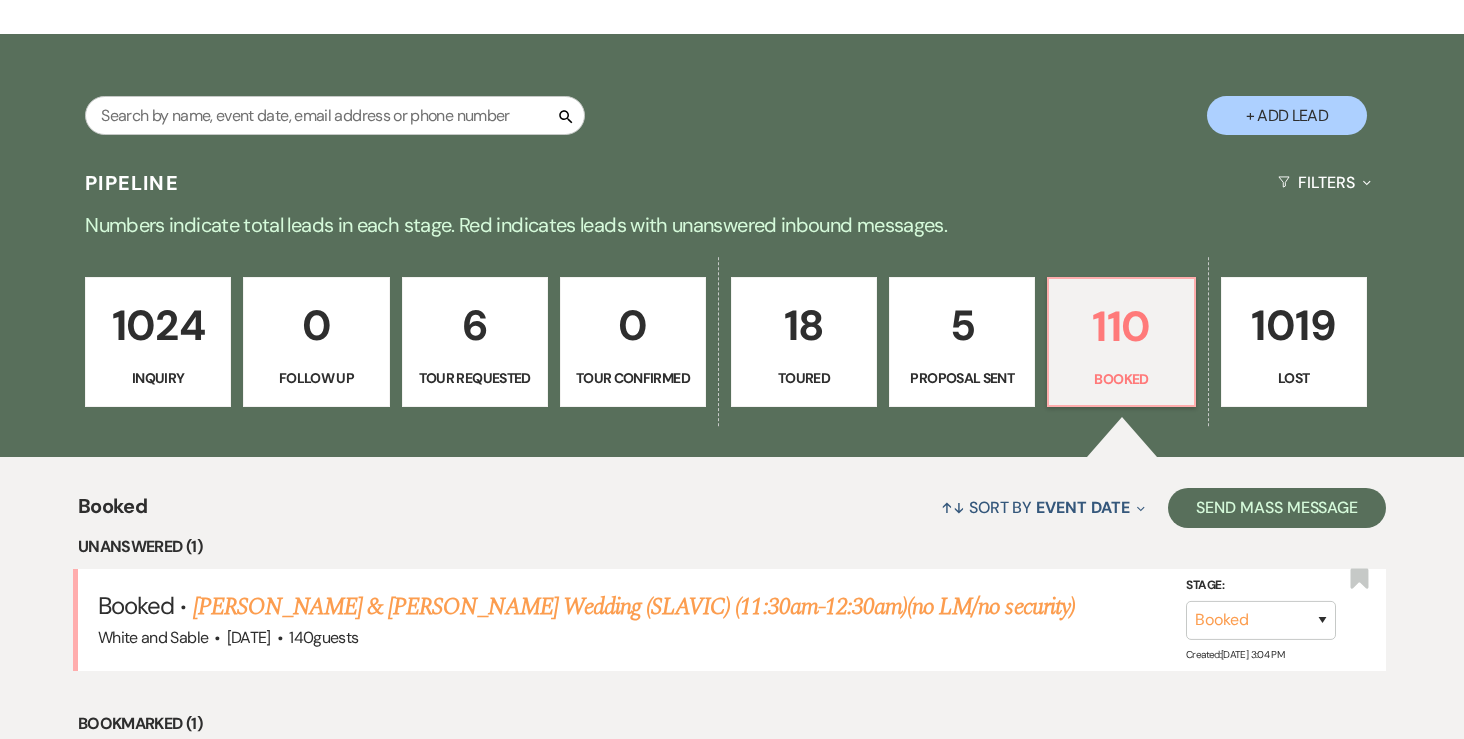 scroll, scrollTop: 0, scrollLeft: 0, axis: both 